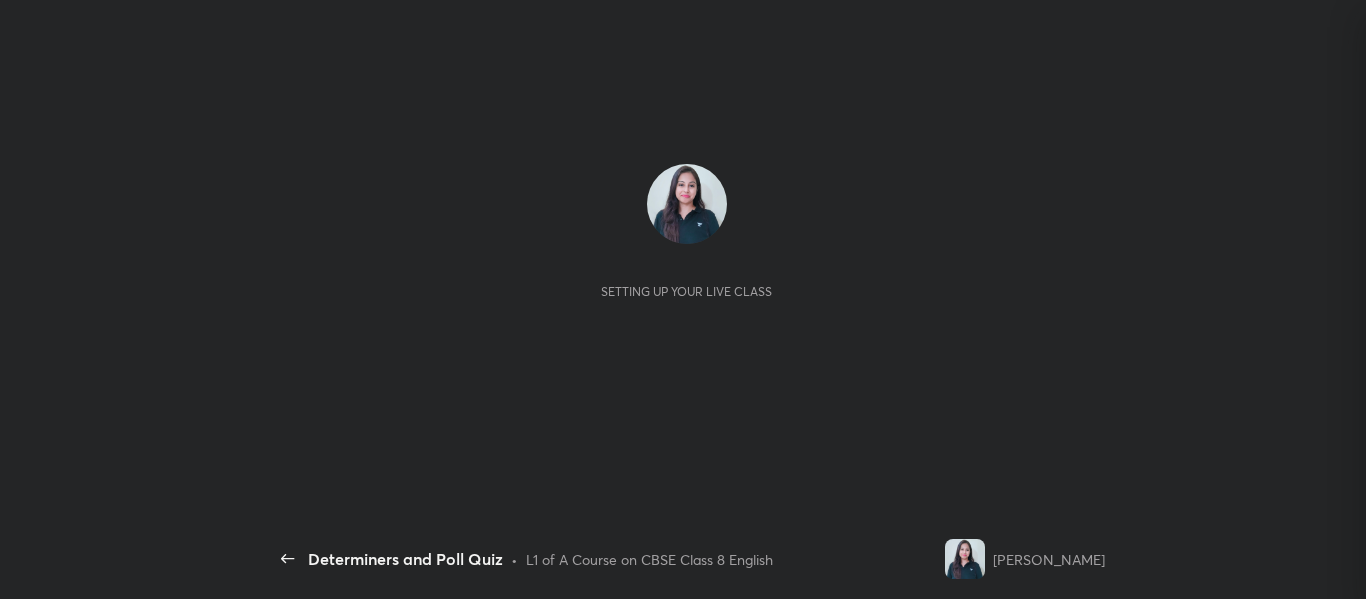 scroll, scrollTop: 0, scrollLeft: 0, axis: both 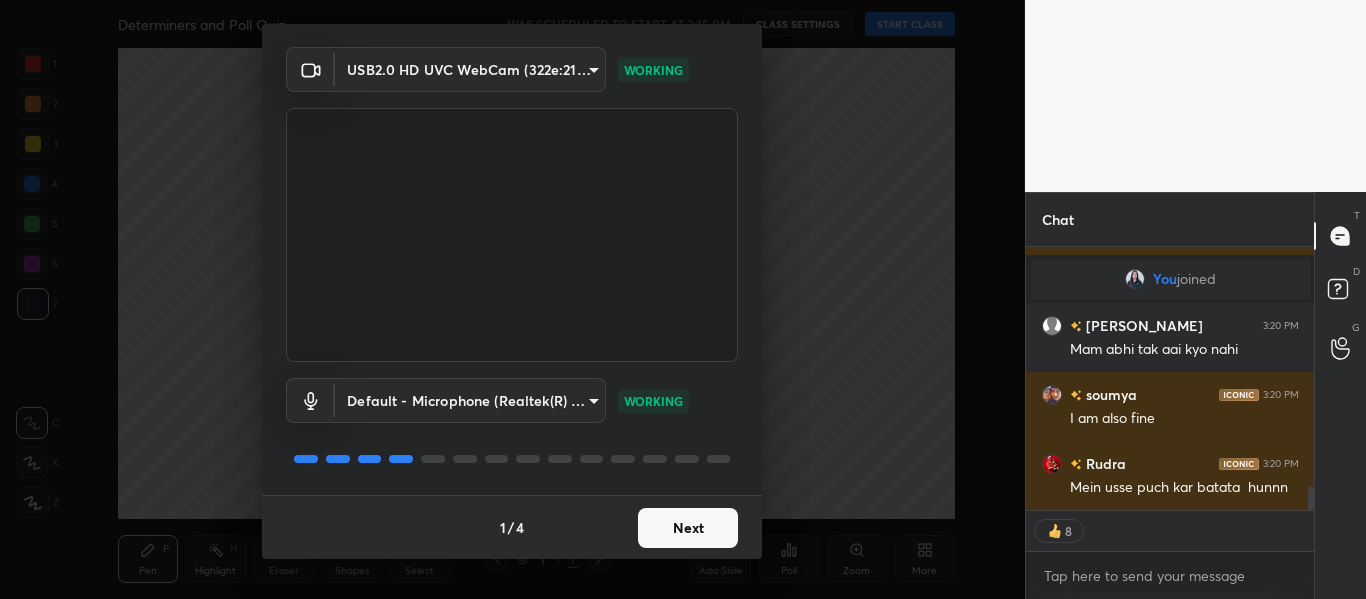 click on "Next" at bounding box center [688, 528] 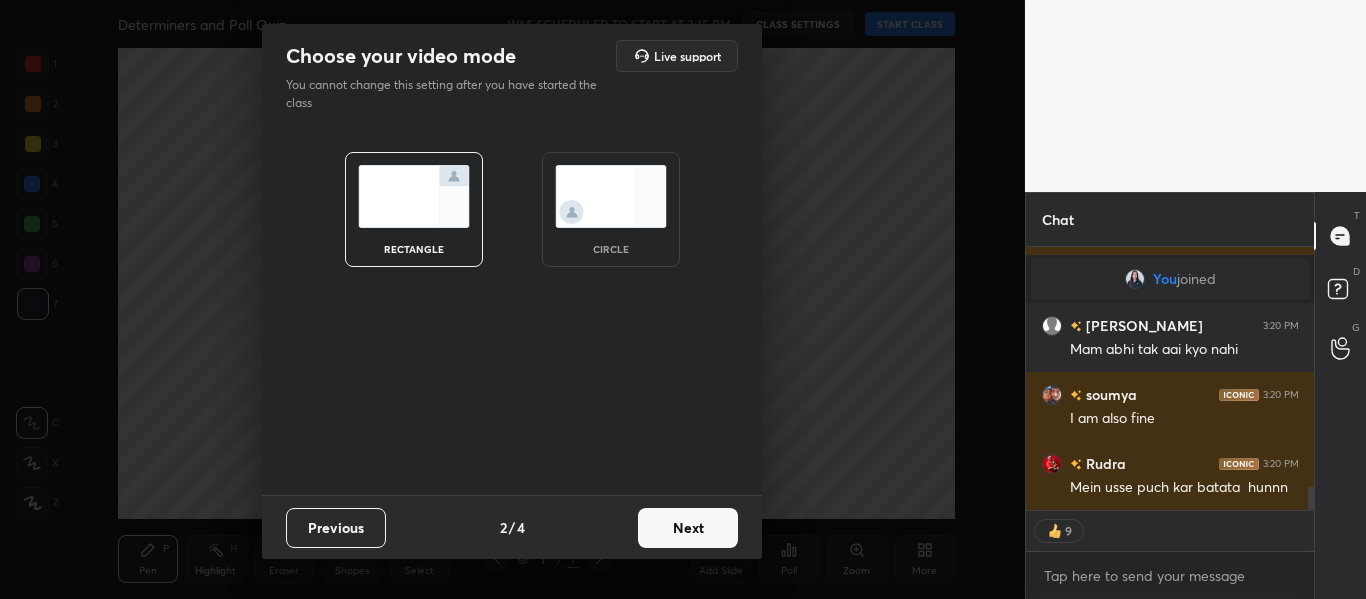 scroll, scrollTop: 0, scrollLeft: 0, axis: both 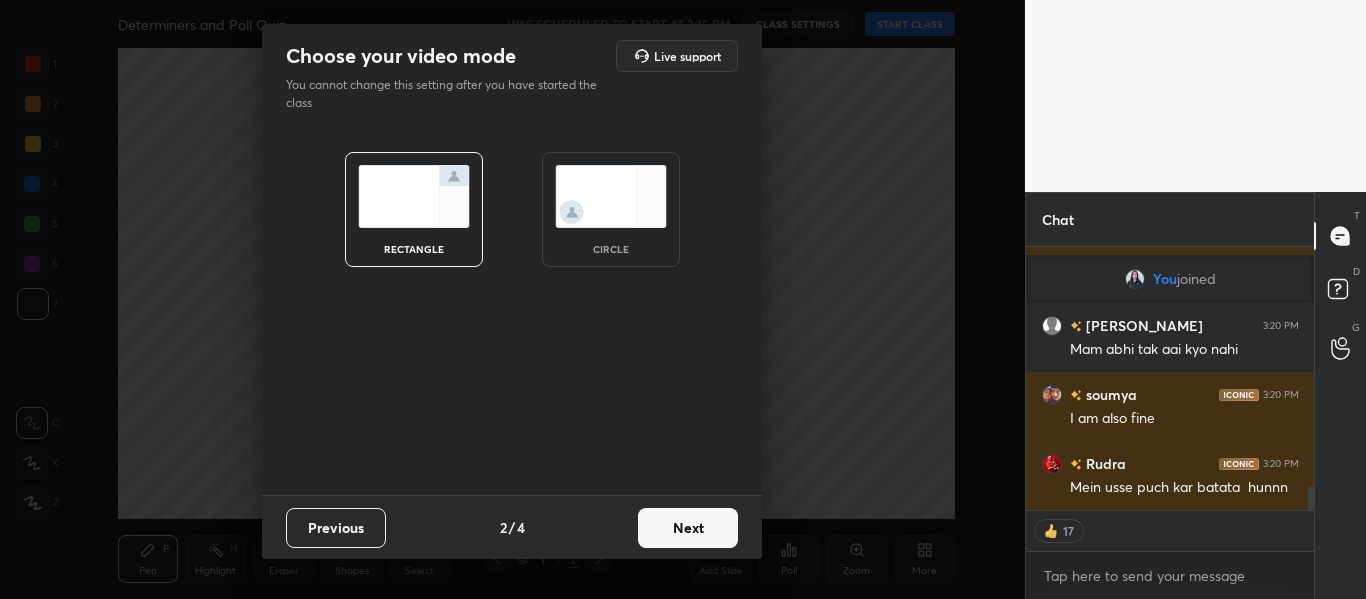 click at bounding box center [611, 196] 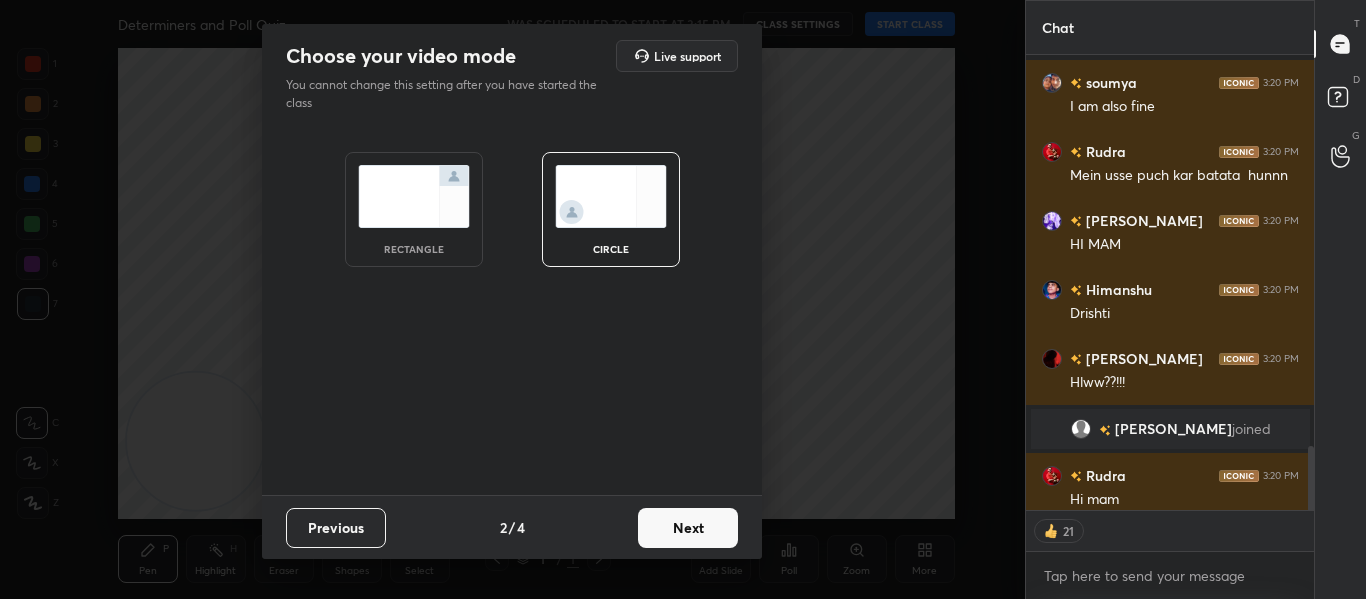 scroll, scrollTop: 2785, scrollLeft: 0, axis: vertical 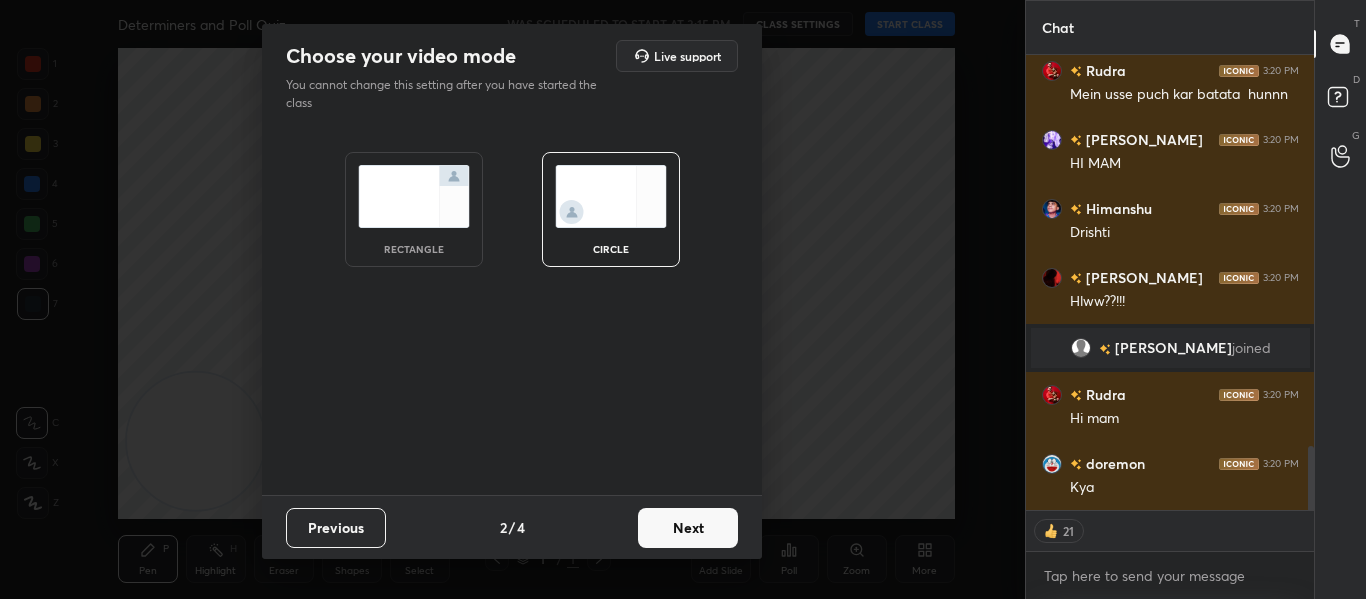 click on "Next" at bounding box center [688, 528] 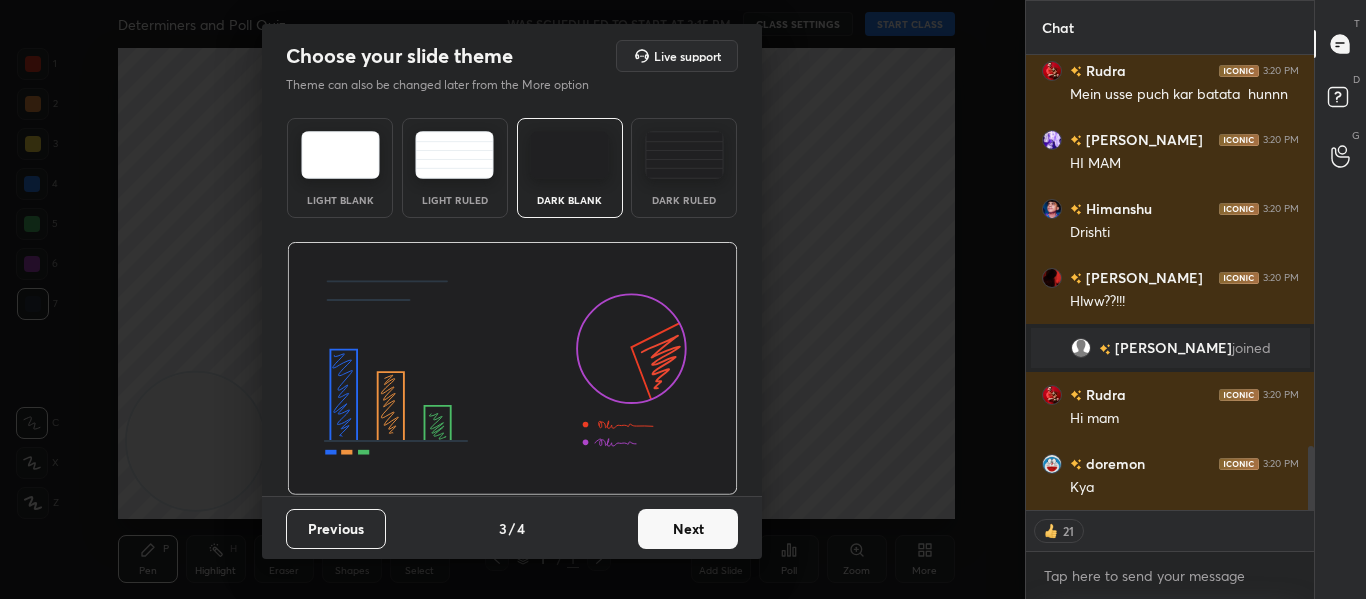 scroll, scrollTop: 2854, scrollLeft: 0, axis: vertical 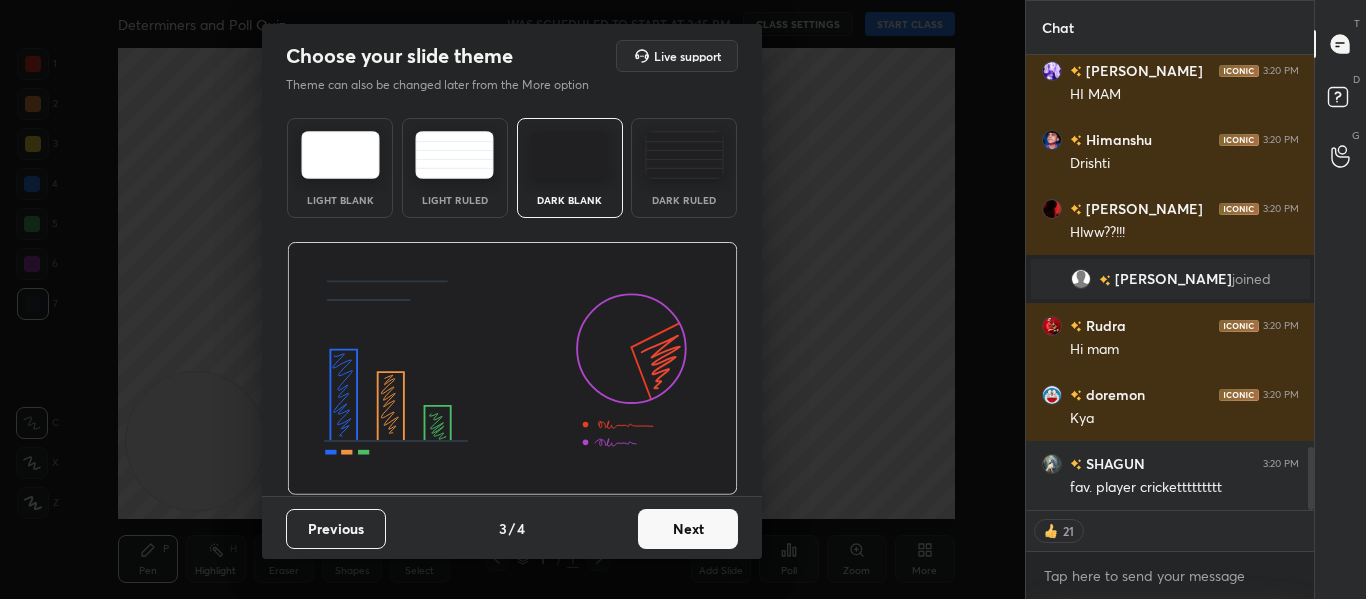 click on "Next" at bounding box center [688, 529] 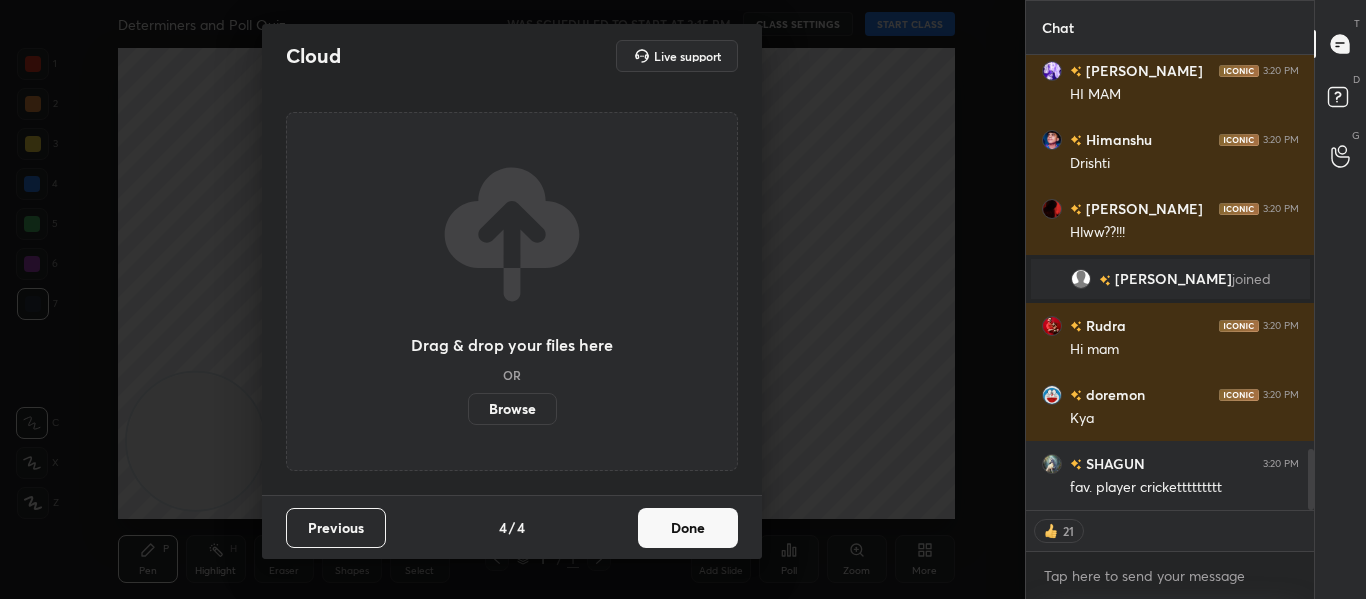 scroll, scrollTop: 2923, scrollLeft: 0, axis: vertical 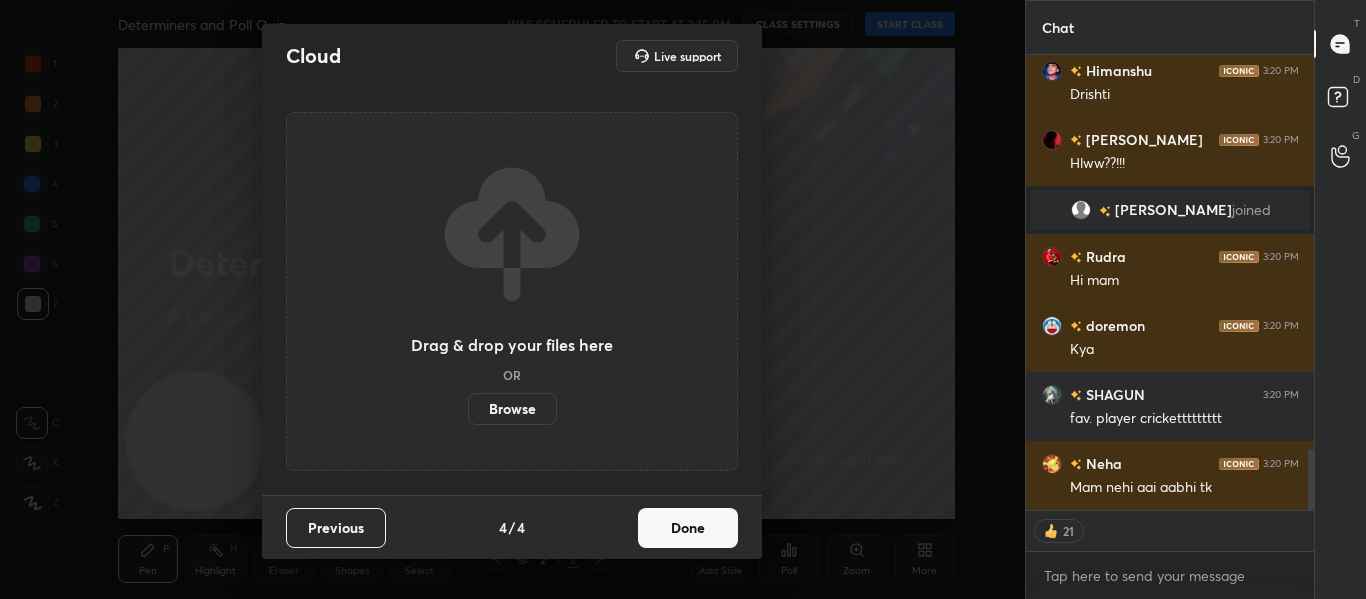 click on "Done" at bounding box center [688, 528] 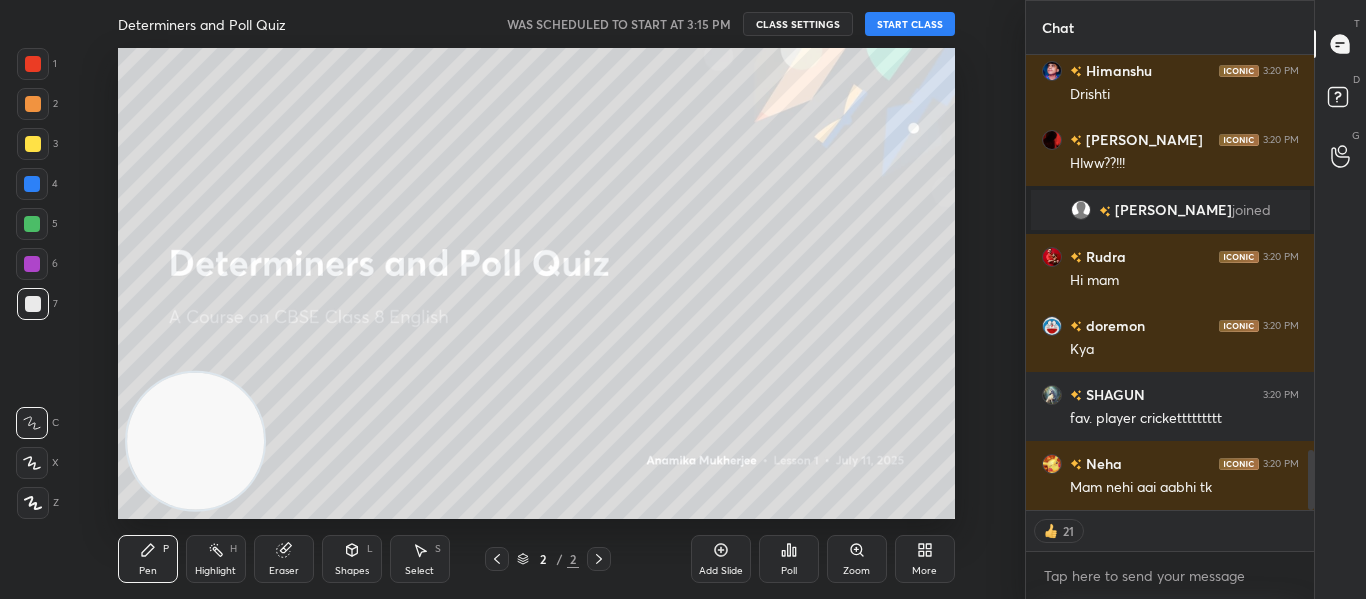 scroll, scrollTop: 2992, scrollLeft: 0, axis: vertical 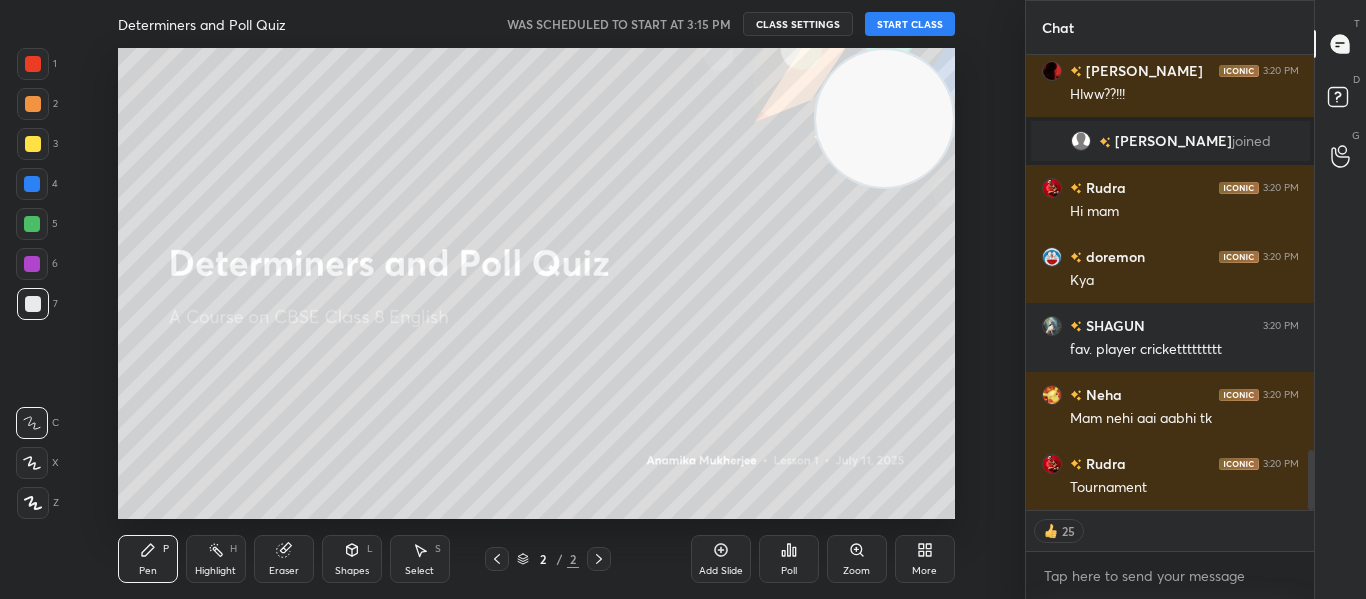 drag, startPoint x: 216, startPoint y: 425, endPoint x: 997, endPoint y: 49, distance: 866.797 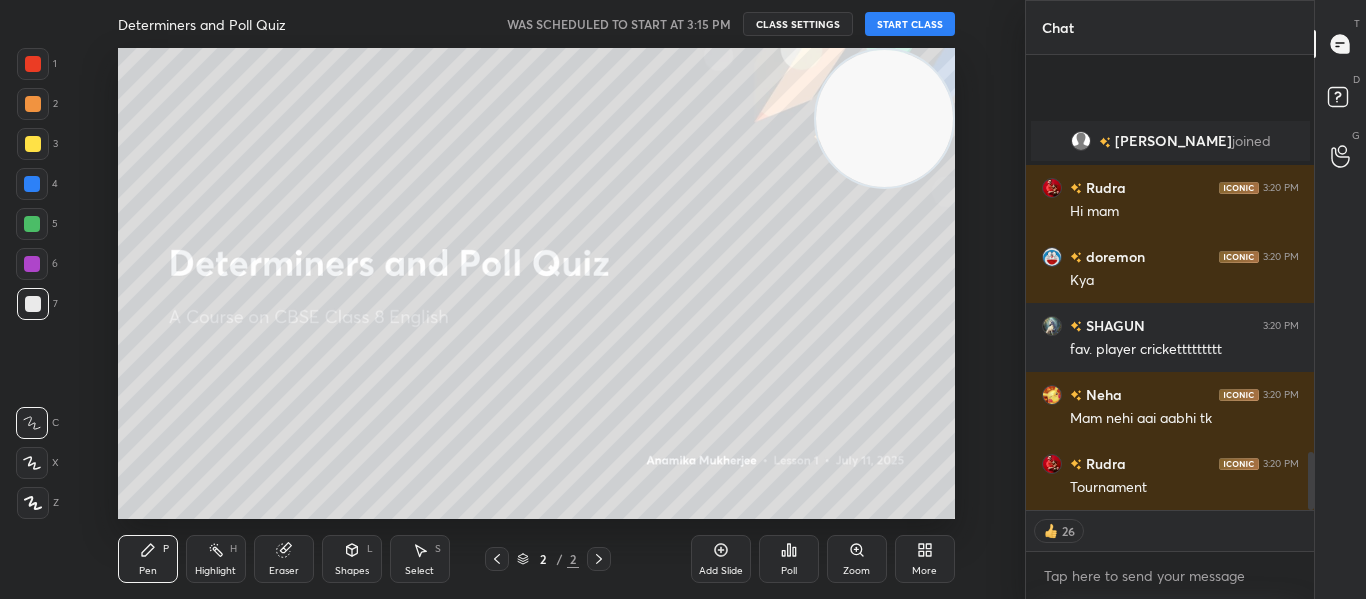 scroll, scrollTop: 3130, scrollLeft: 0, axis: vertical 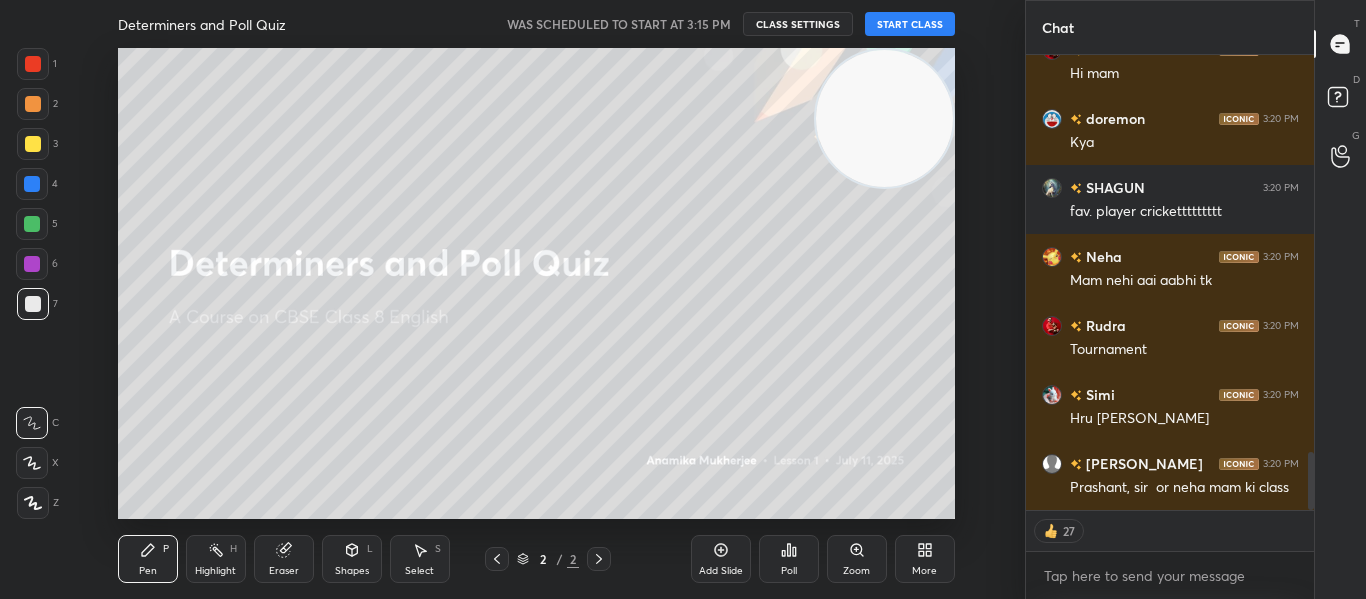 click on "START CLASS" at bounding box center (910, 24) 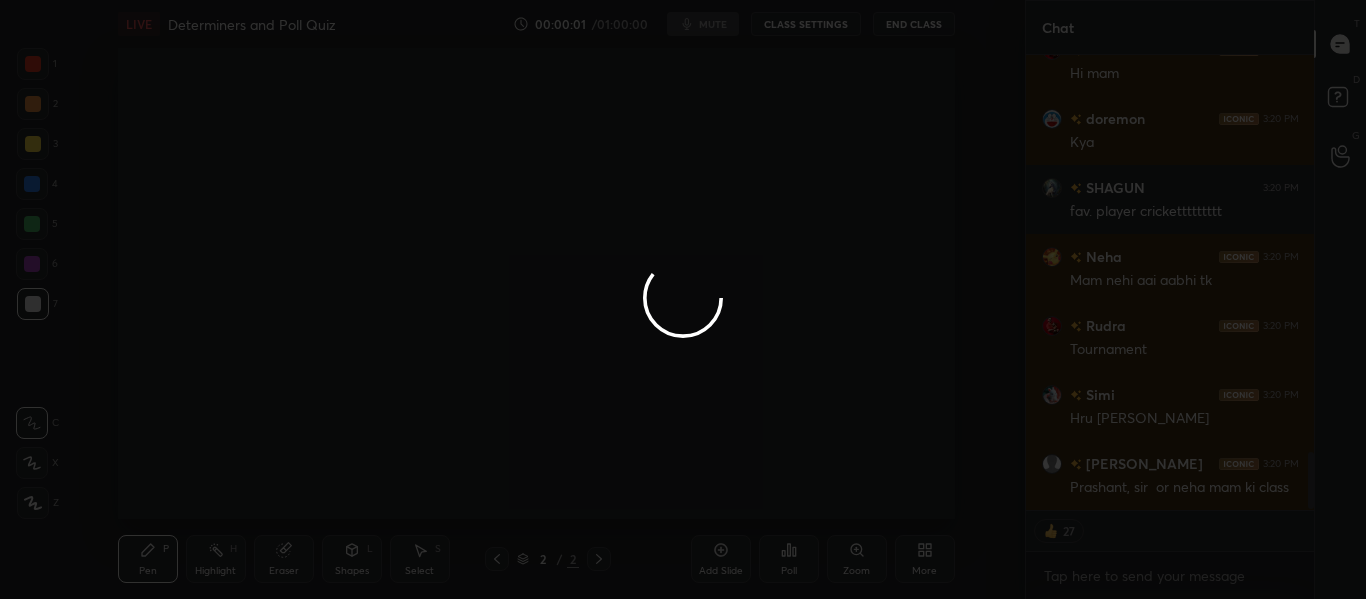 scroll 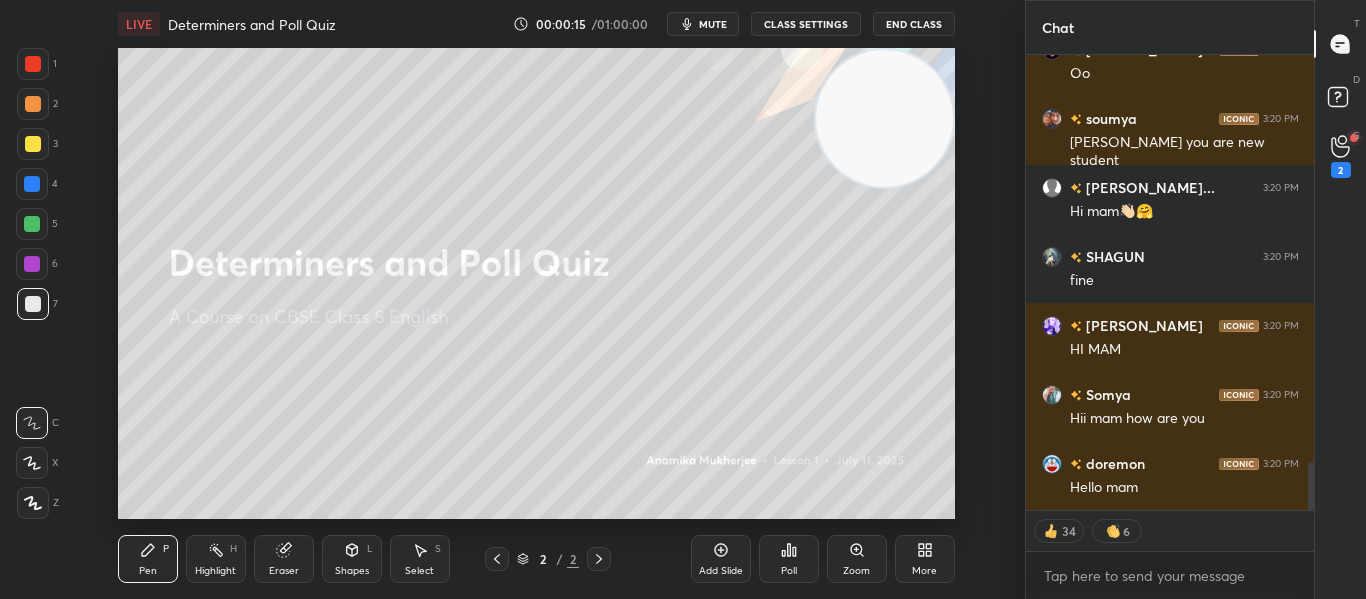 click at bounding box center (33, 64) 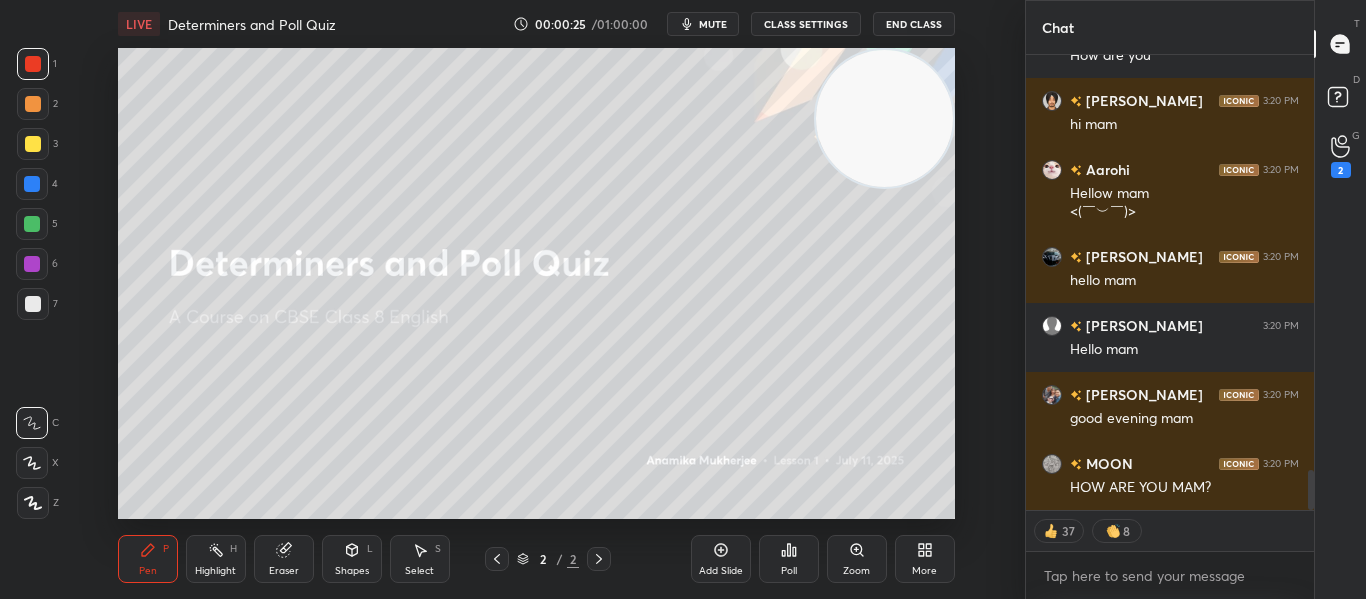 click on "Poll" at bounding box center [789, 559] 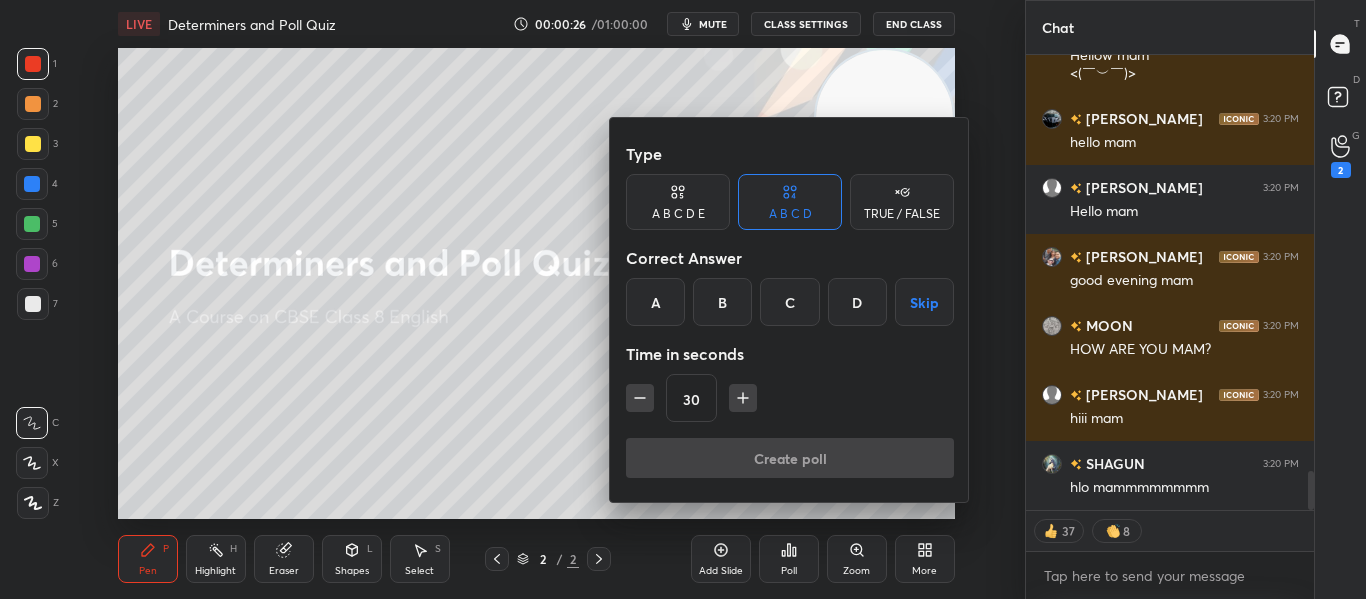 click 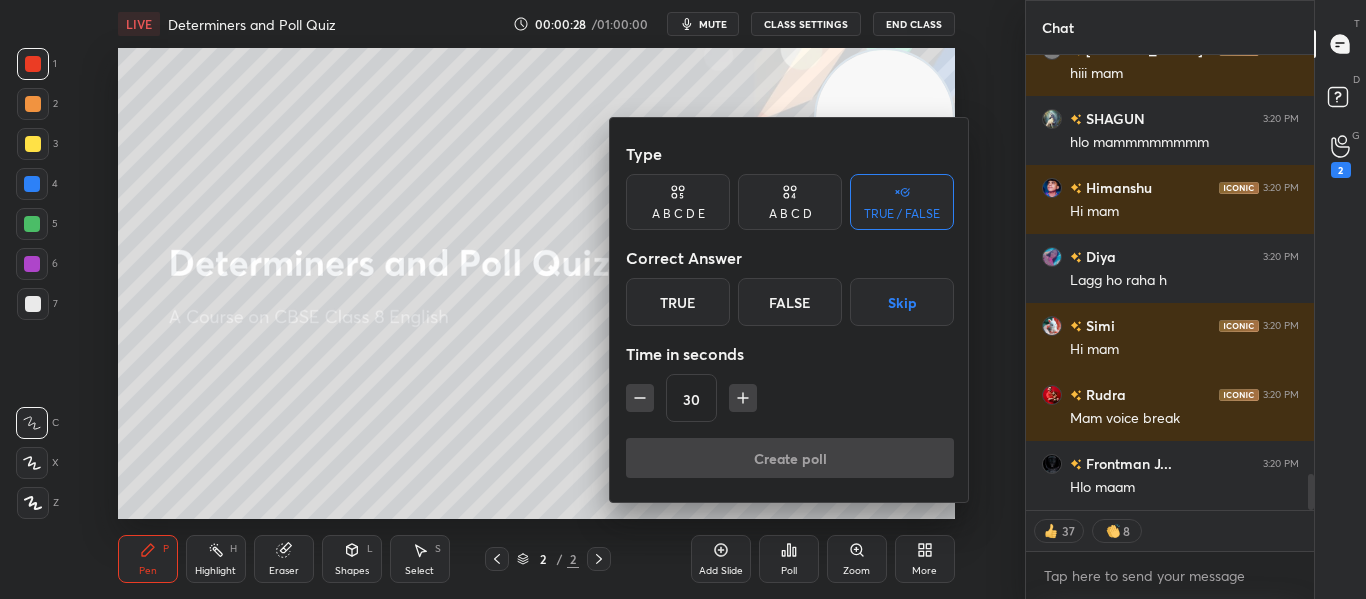 click on "True" at bounding box center [678, 302] 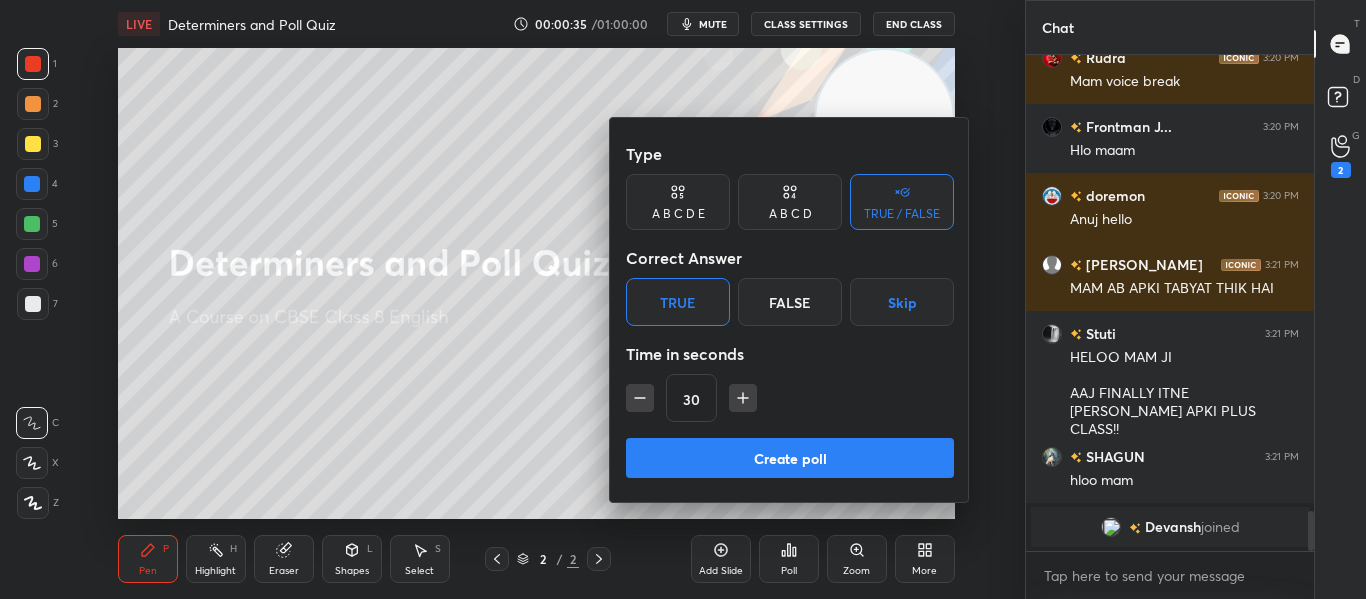 click on "Create poll" at bounding box center [790, 458] 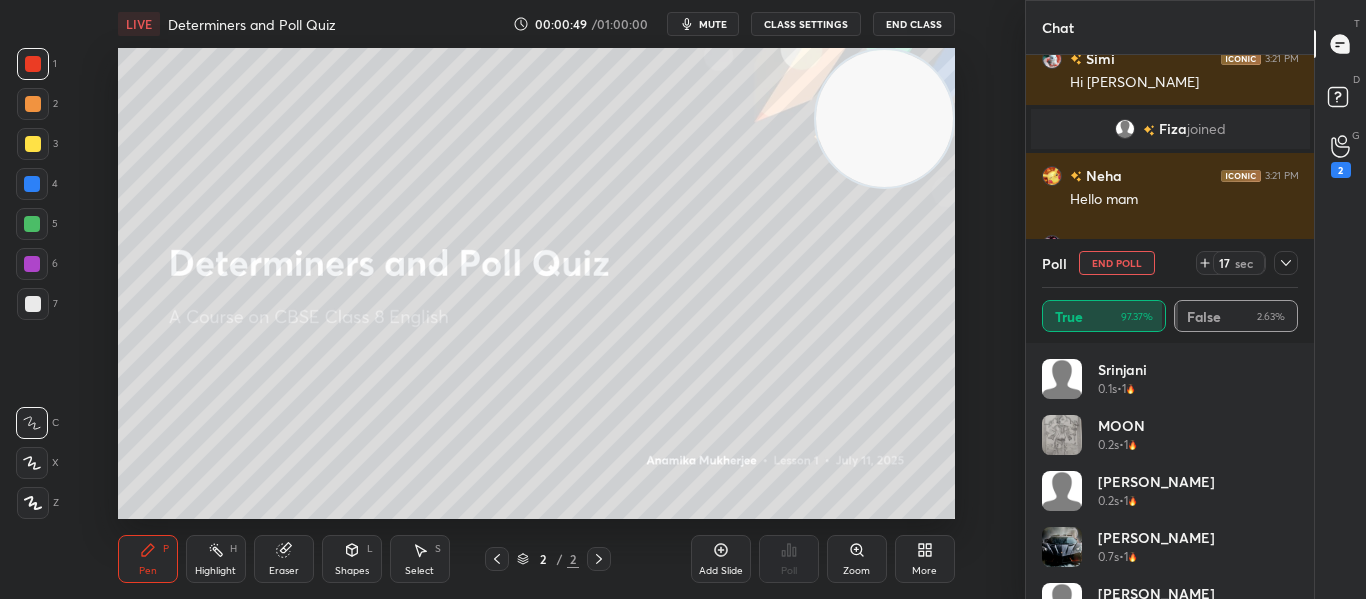 click 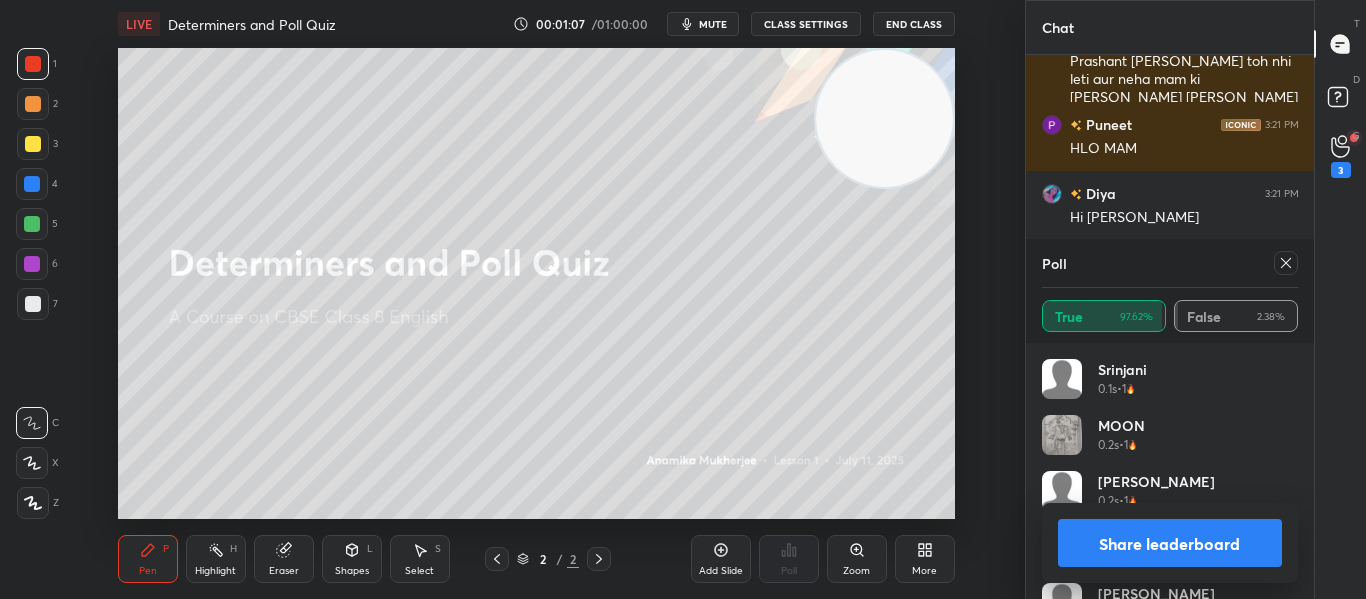 click 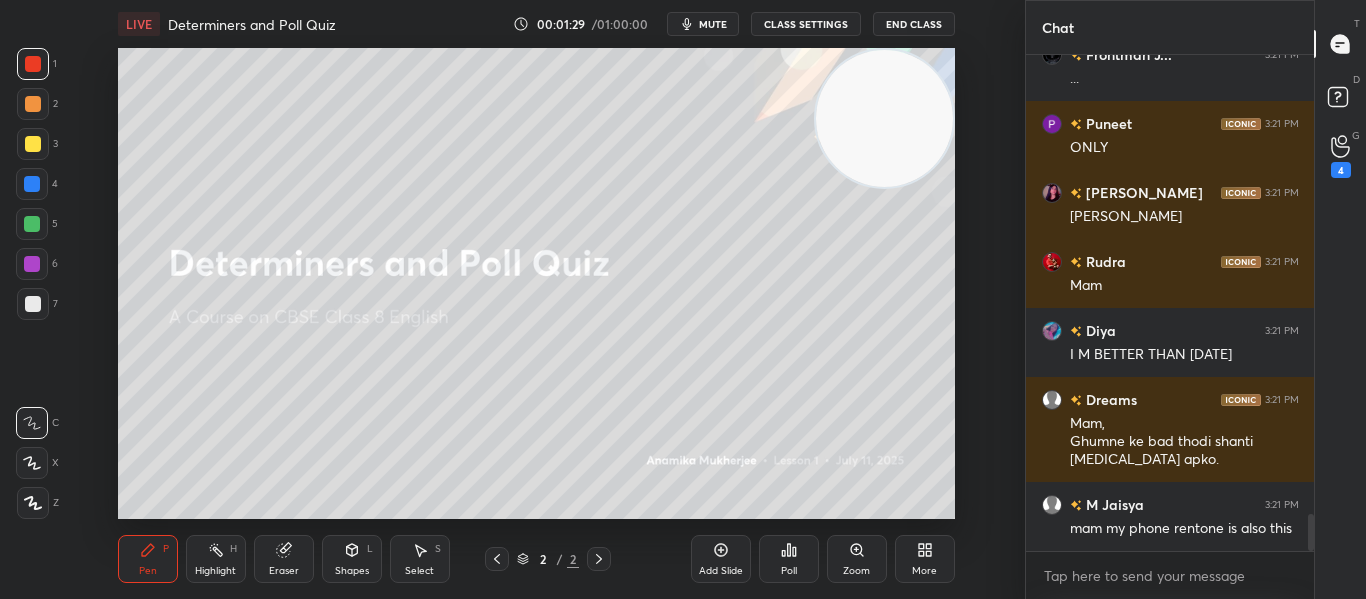 click 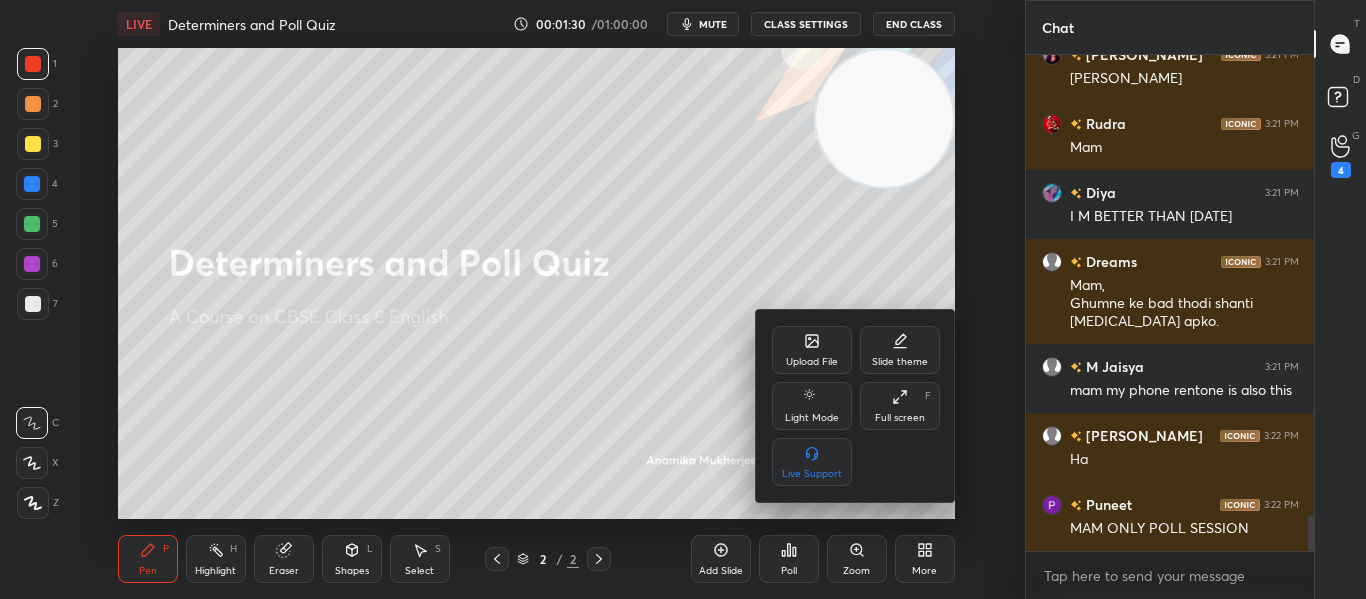 click 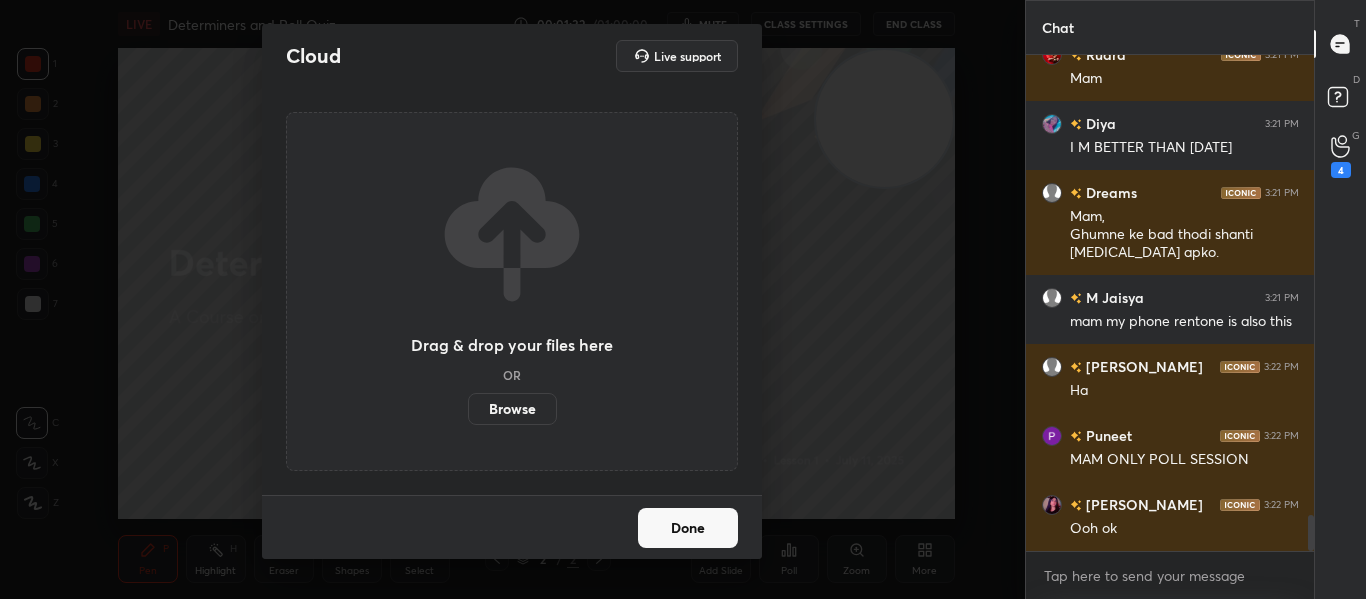 click on "Browse" at bounding box center (512, 409) 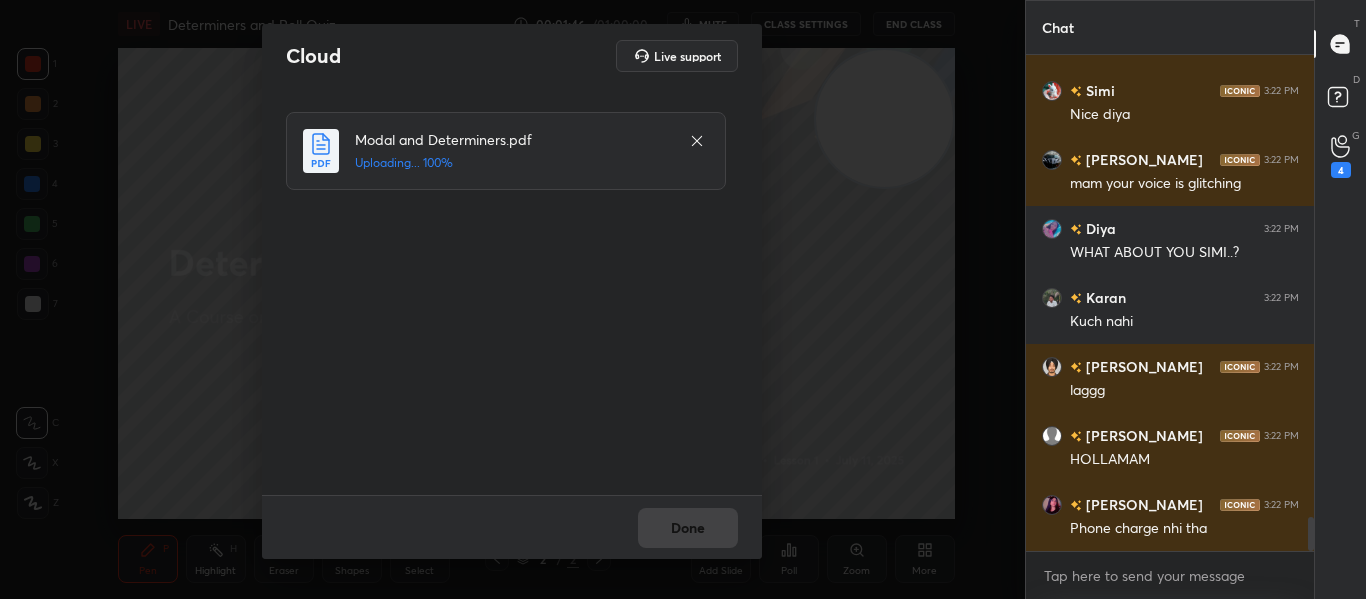 click on "Done" at bounding box center [512, 527] 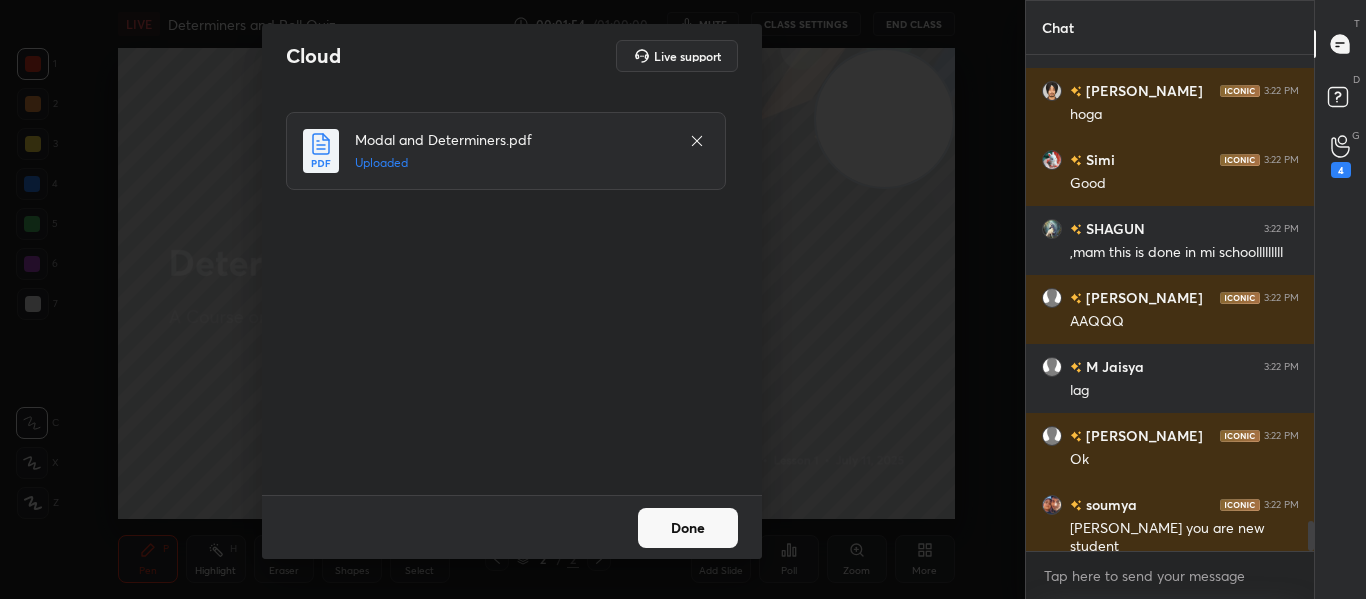 click on "Done" at bounding box center (688, 528) 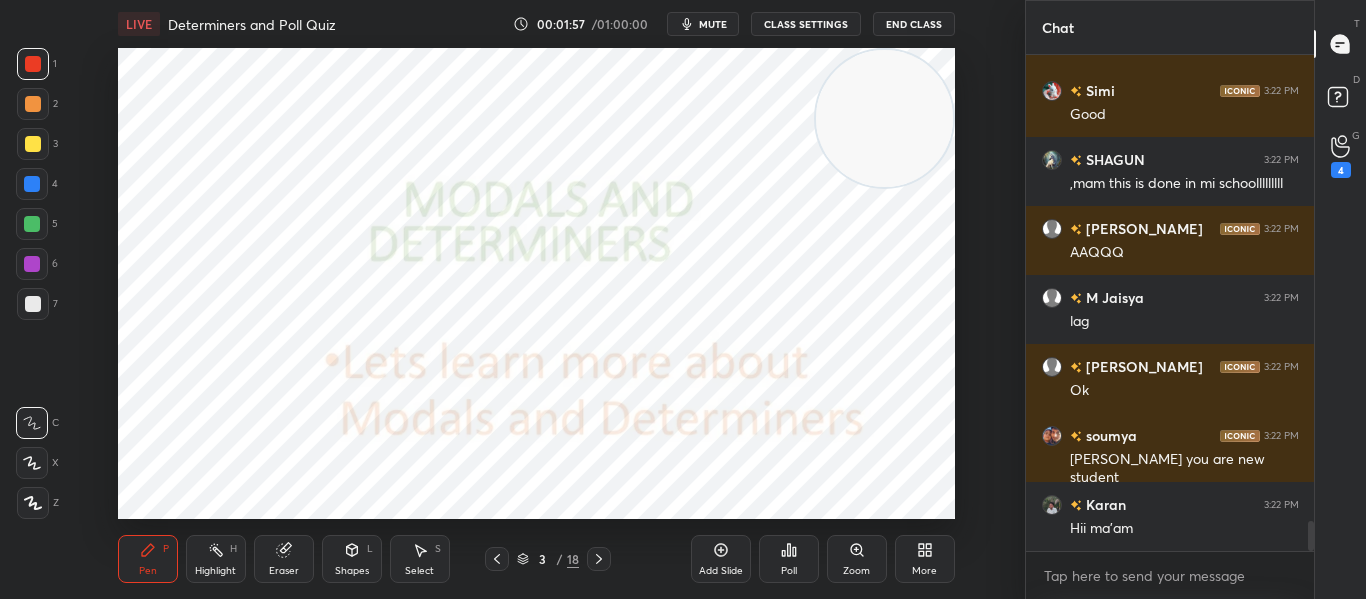 click 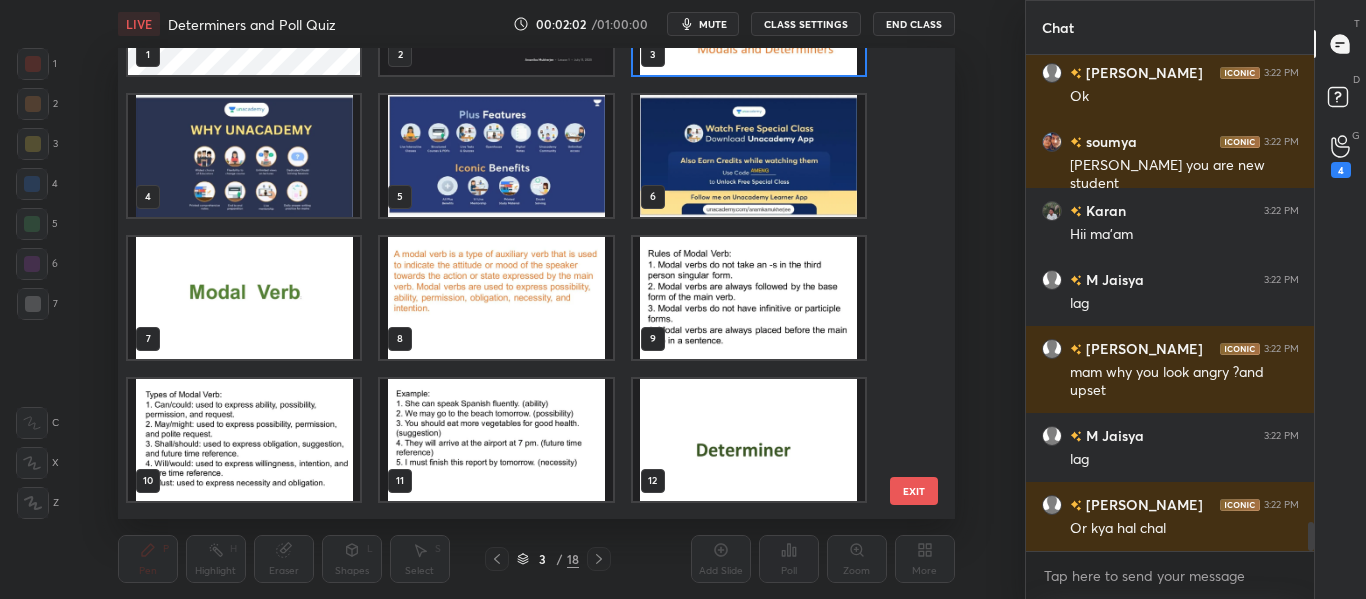 click at bounding box center (748, 440) 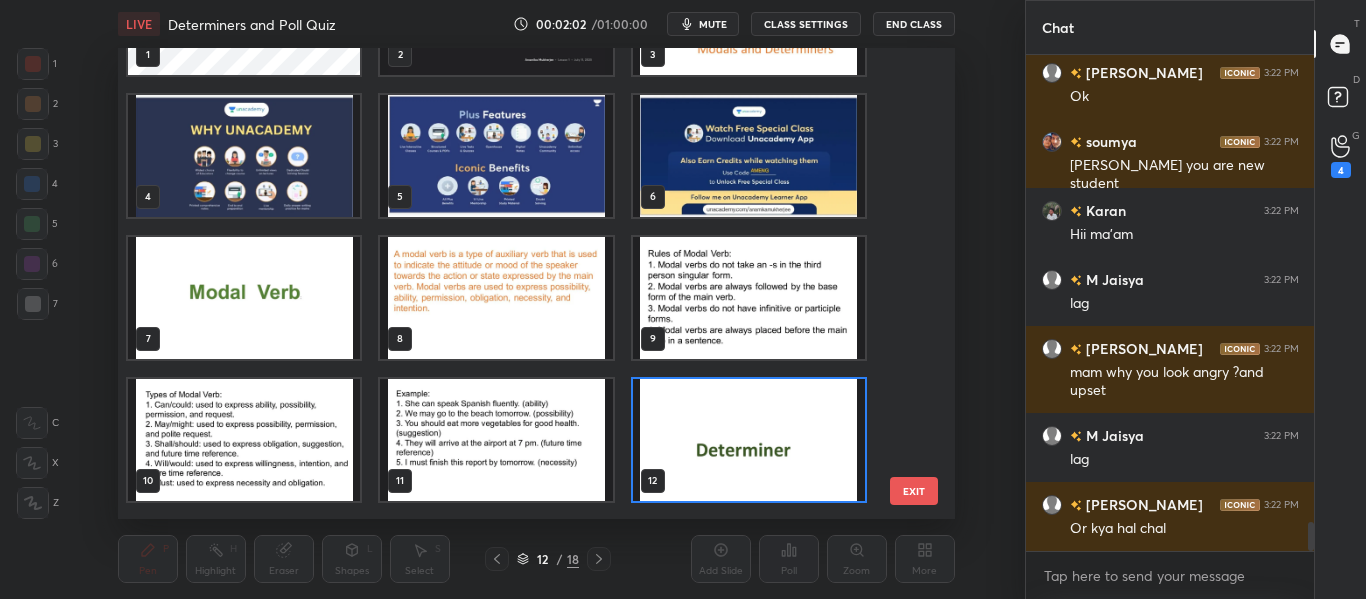 click at bounding box center [748, 440] 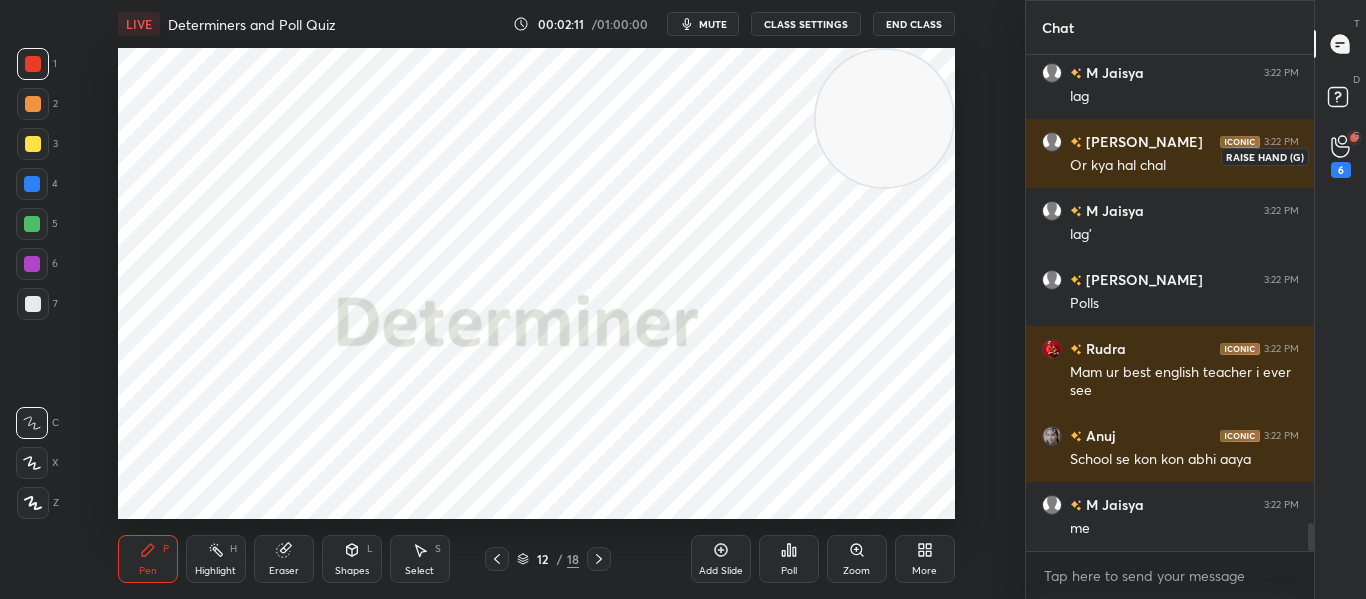 click 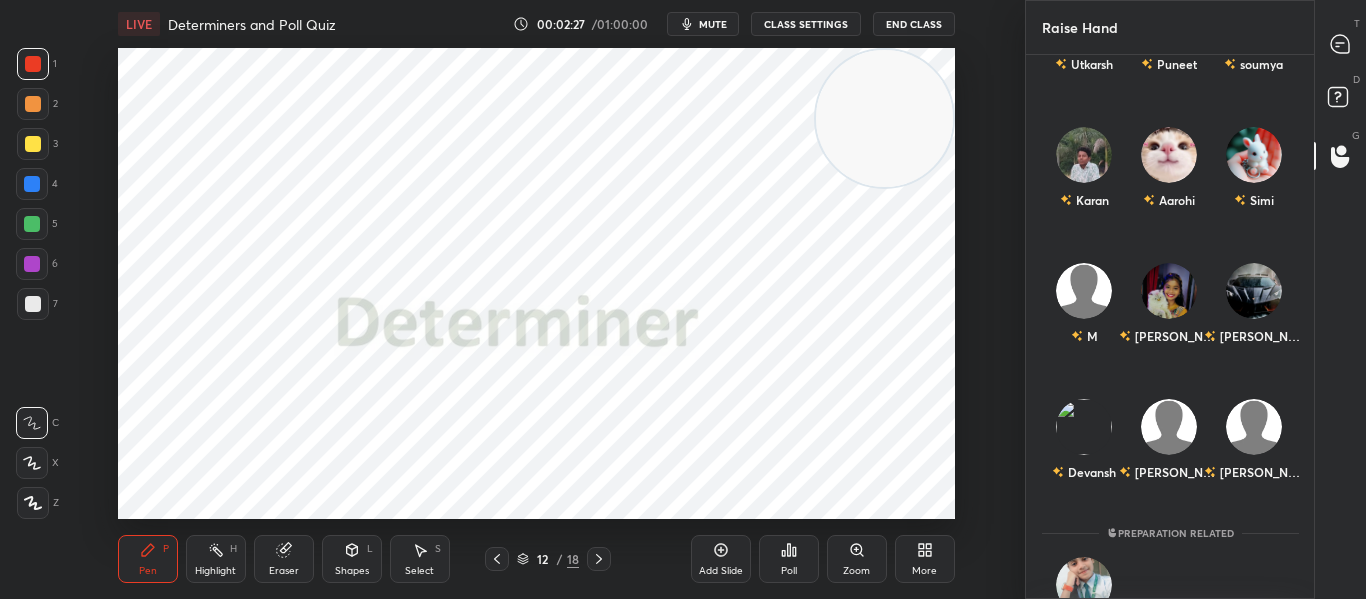 scroll, scrollTop: 332, scrollLeft: 0, axis: vertical 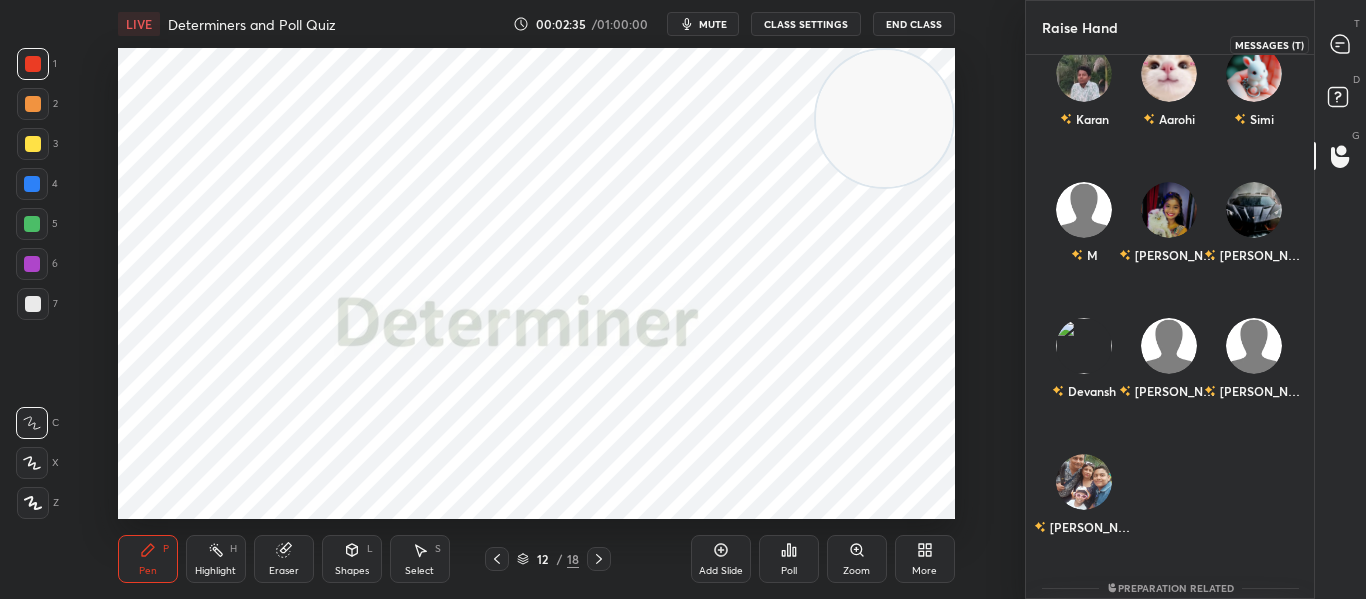 click 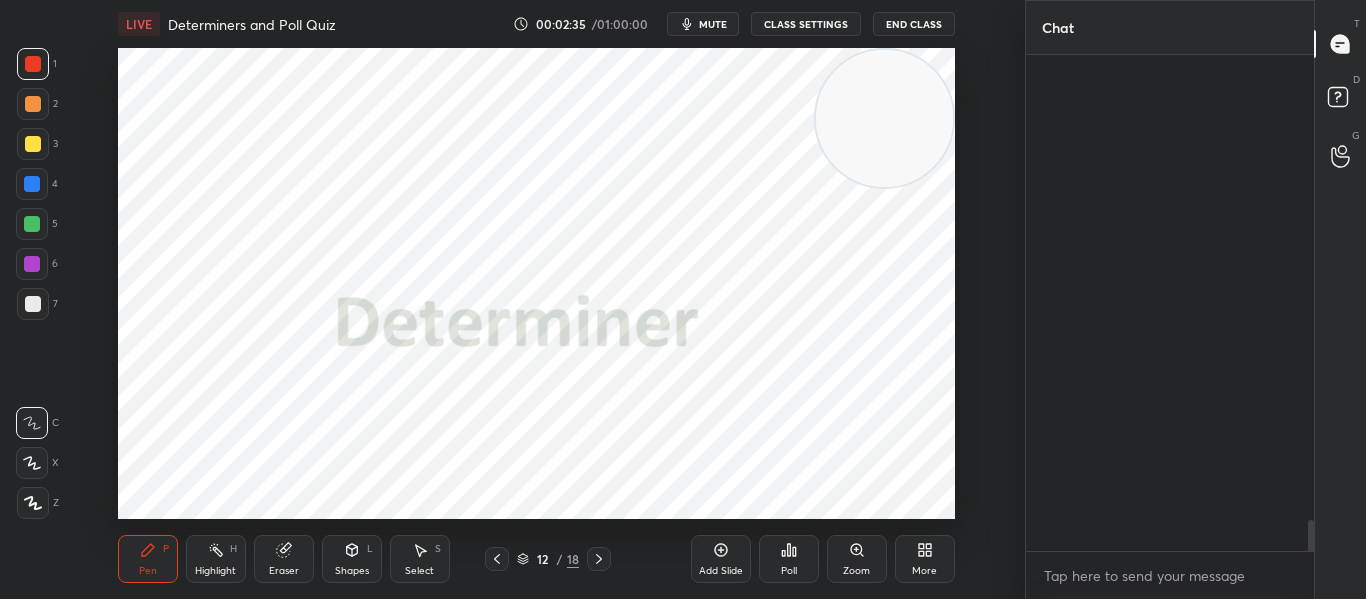 scroll, scrollTop: 10360, scrollLeft: 0, axis: vertical 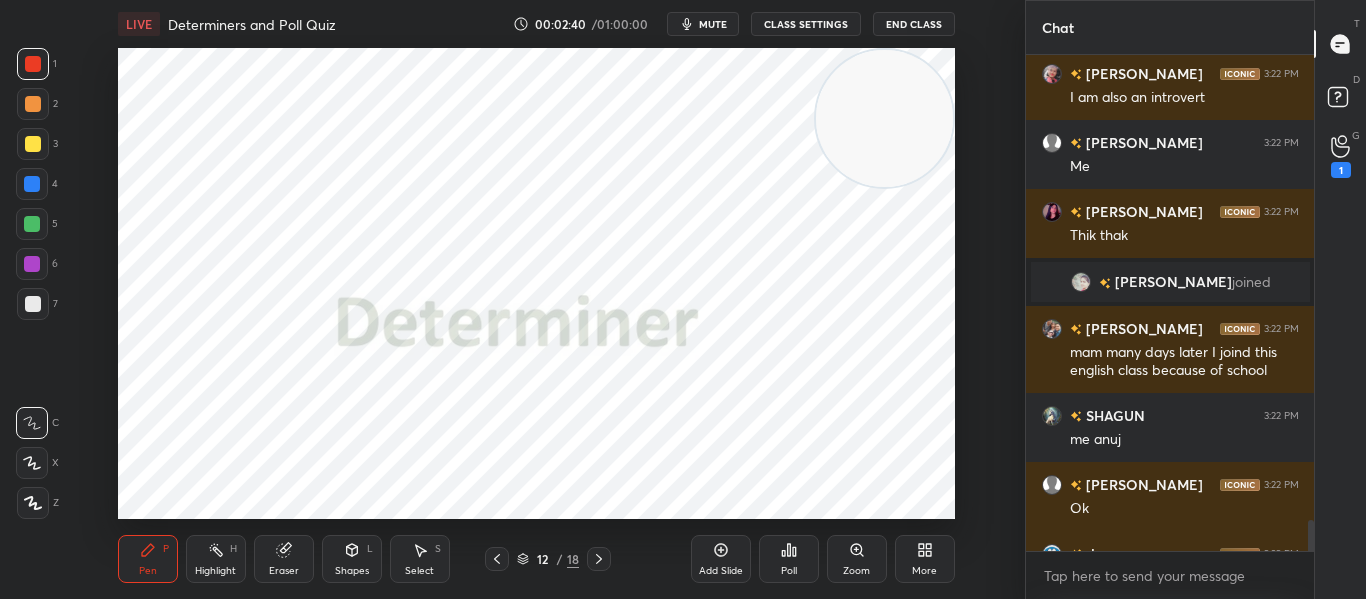 click 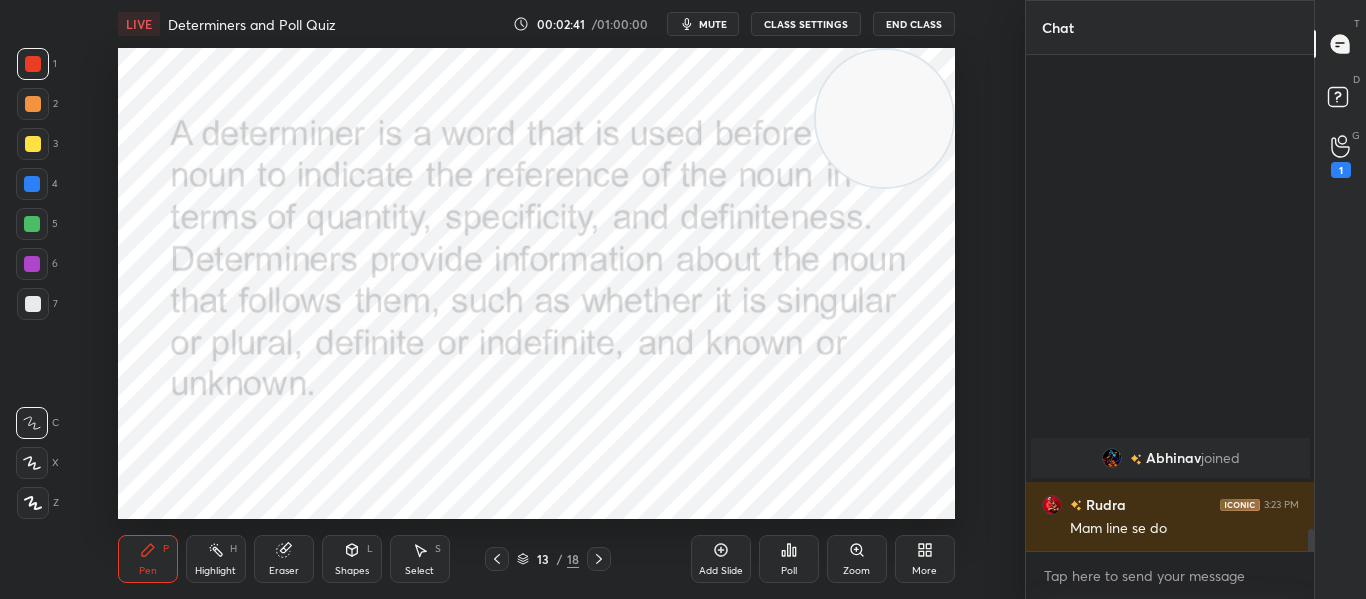scroll, scrollTop: 8064, scrollLeft: 0, axis: vertical 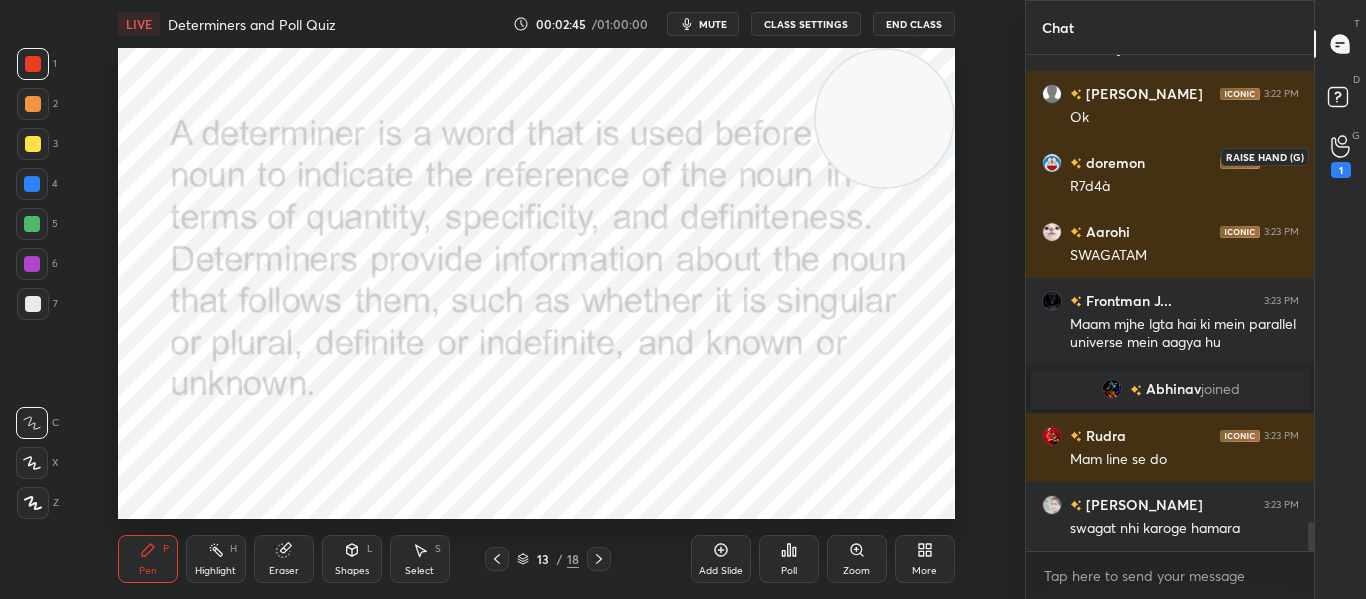 click on "1" at bounding box center (1341, 170) 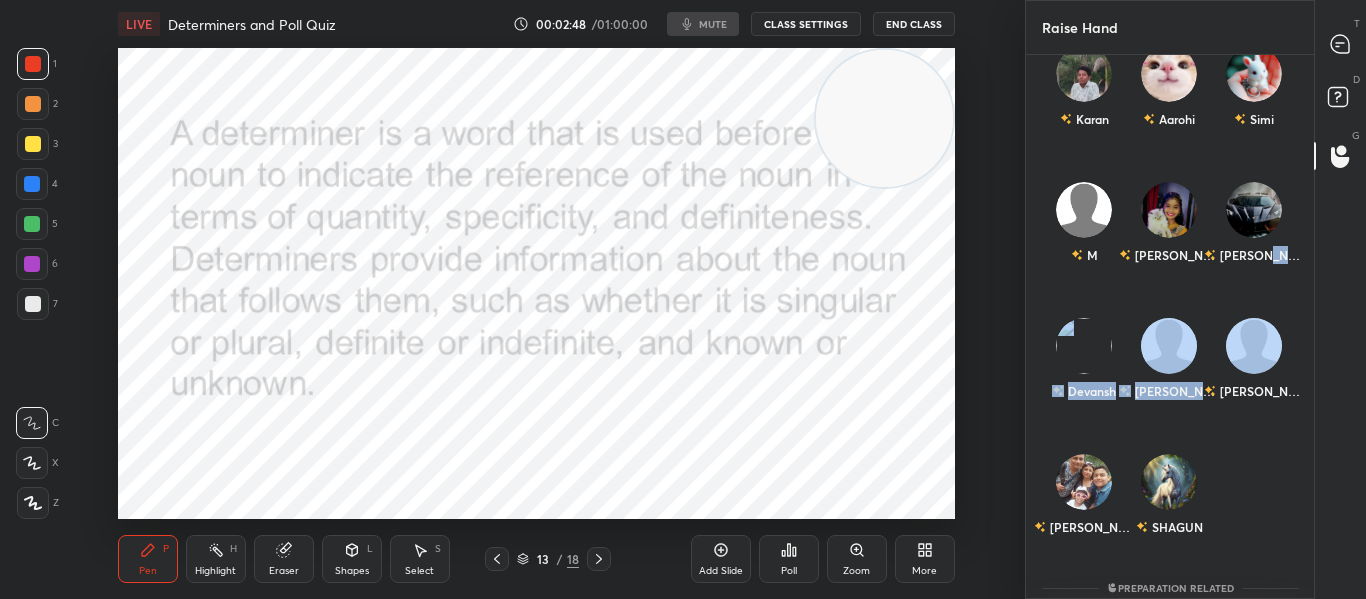 click on "1 2 3 4 5 6 7 C X Z C X Z E E Erase all   H H LIVE Determiners and Poll Quiz 00:02:48 /  01:00:00 mute CLASS SETTINGS End Class Setting up your live class Poll for   secs No correct answer Start poll Back Determiners and Poll Quiz • L1 of A Course on CBSE Class 8 English Anamika Mukherjee Pen P Highlight H Eraser Shapes L Select S 13 / 18 Add Slide Poll Zoom More Raise Hand Enable hand raising Enable raise hand to speak to learners. Once enabled, chat will be turned off temporarily. Enable x   Doubts asked by learners will show up here NEW DOUBTS ASKED Utkarsh Puneet soumya Karan Aarohi Simi M sanika Revanth Devansh jonathan PRANSHI Shounak SHAGUN Preparation related Somya Can't raise hand Looks like educator just invited you to speak. Please wait before you can raise your hand again. Got it T Messages (T) D Doubts (D) G Raise Hand (G) Report an issue Reason for reporting Buffering Chat not working Audio - Video sync issue Educator video quality low ​ Attach an image Report" at bounding box center [683, 299] 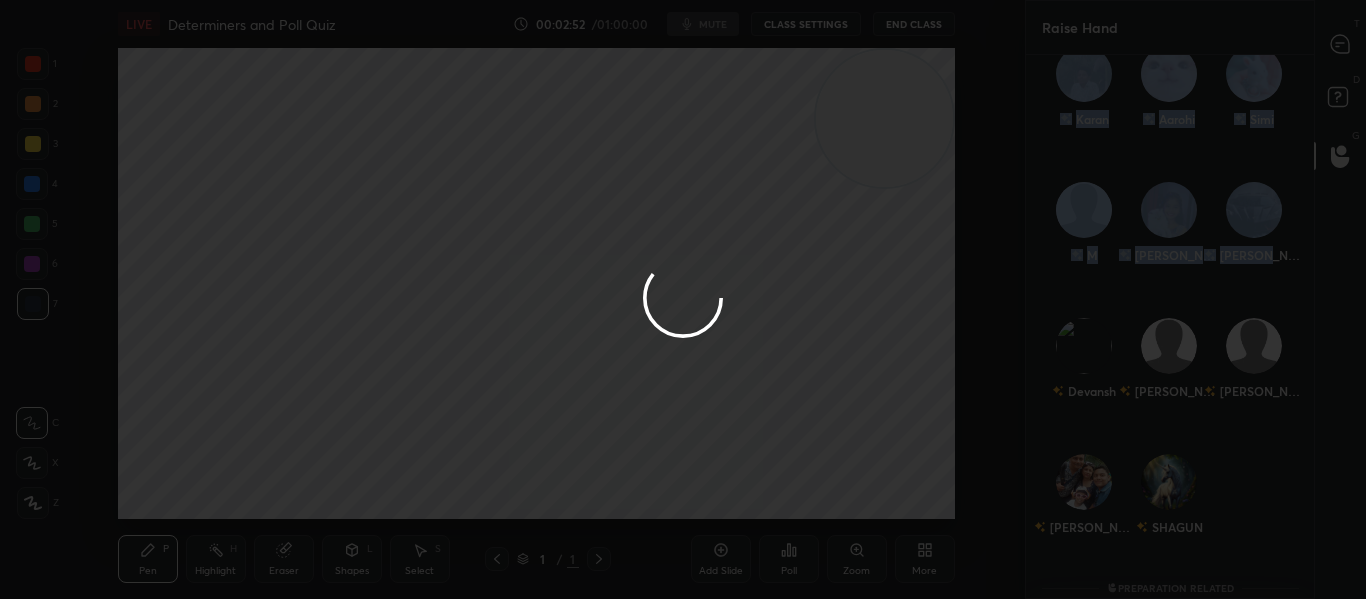 click at bounding box center [683, 299] 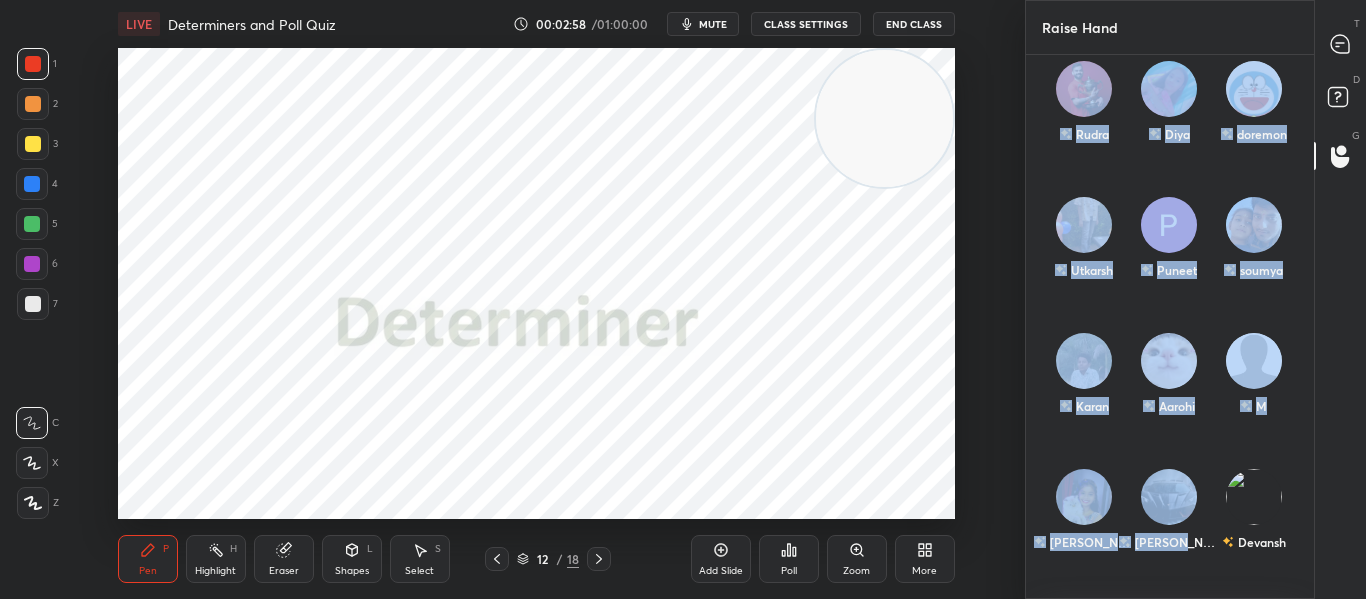 scroll, scrollTop: 0, scrollLeft: 0, axis: both 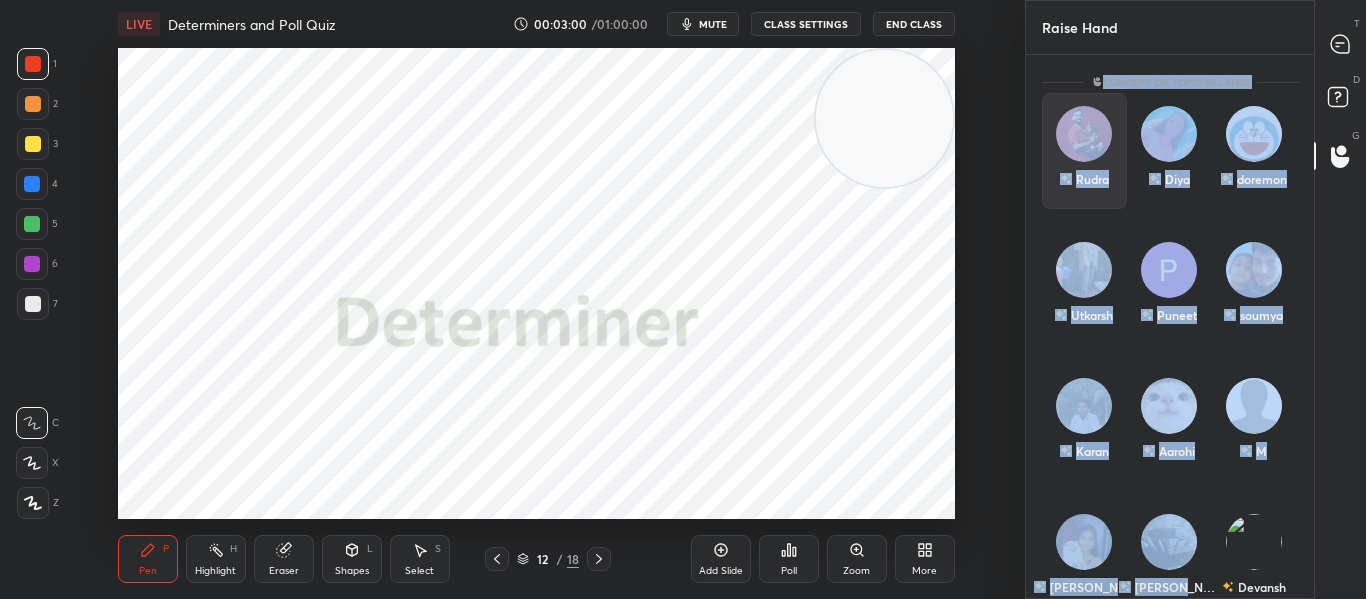 click on "Rudra" at bounding box center [1084, 151] 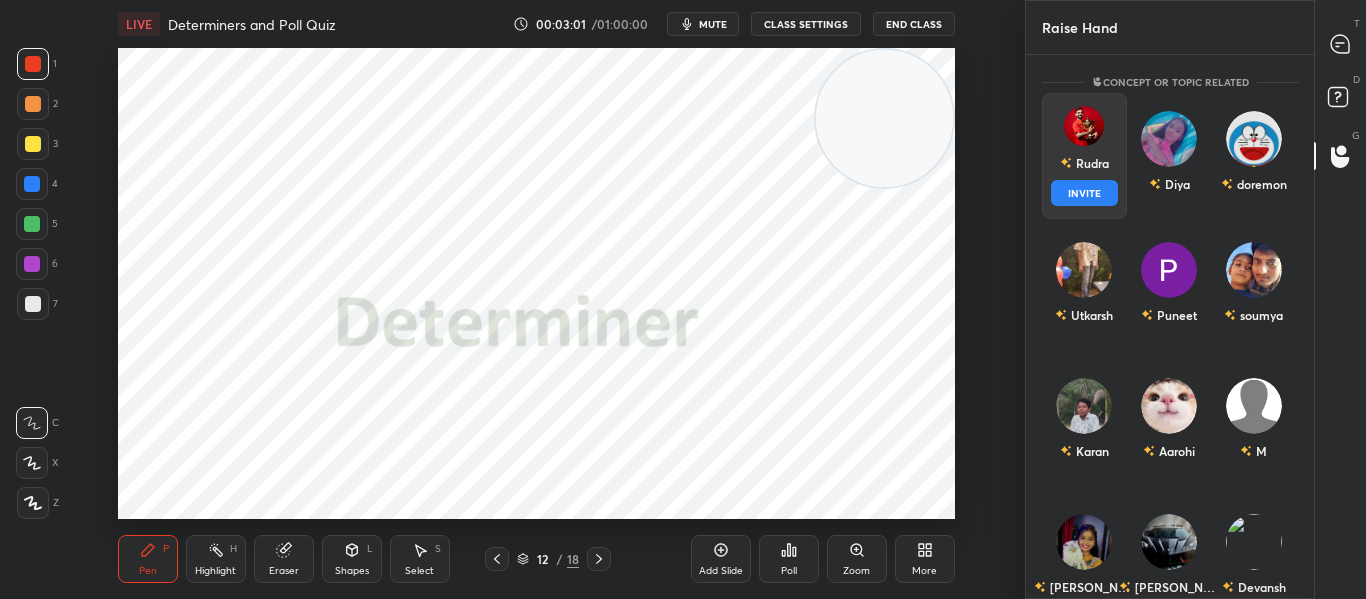 click at bounding box center [1084, 126] 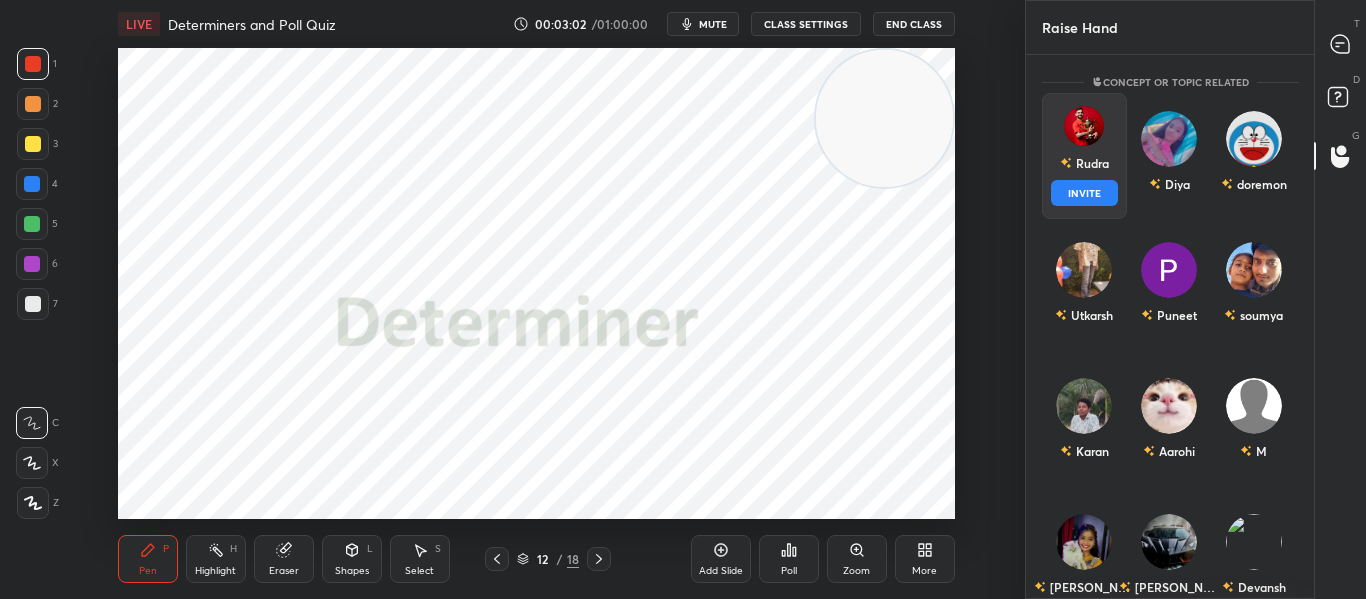 click on "INVITE" at bounding box center [1084, 193] 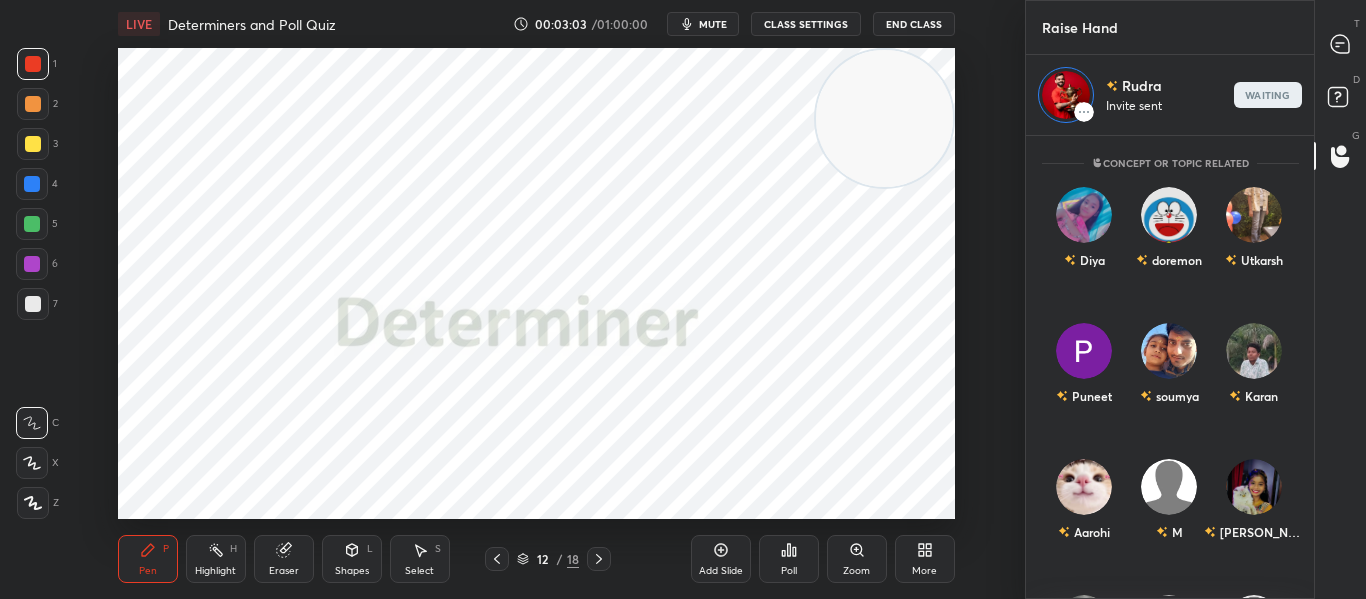 scroll, scrollTop: 457, scrollLeft: 282, axis: both 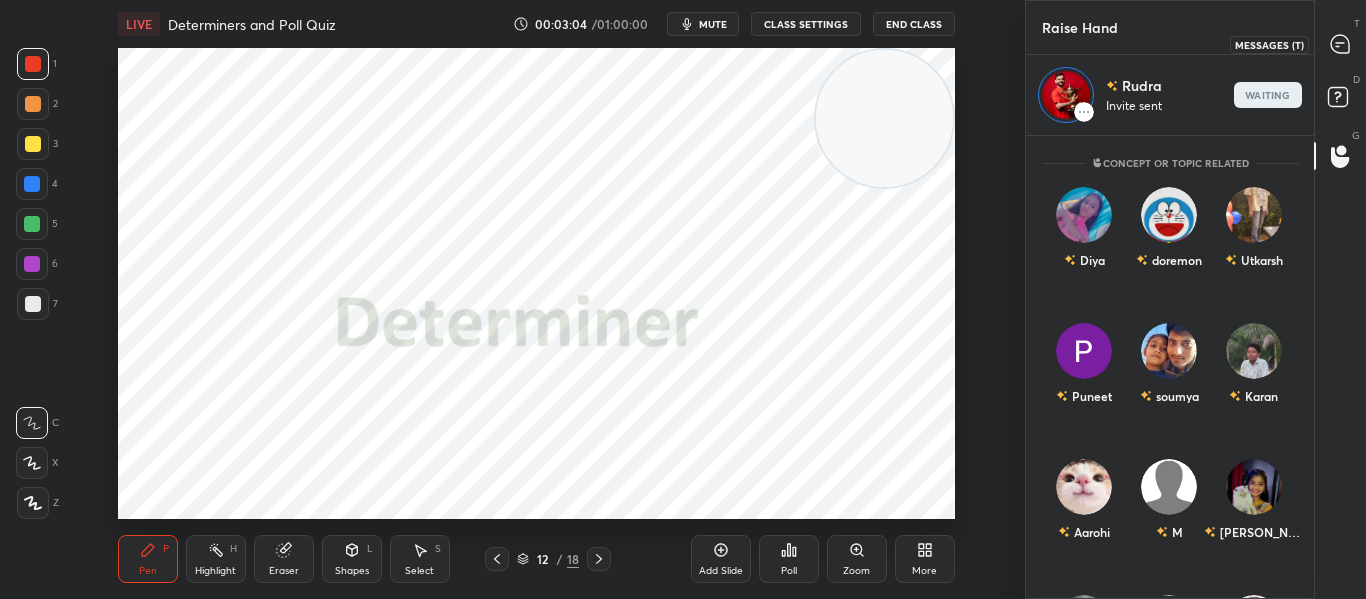 click 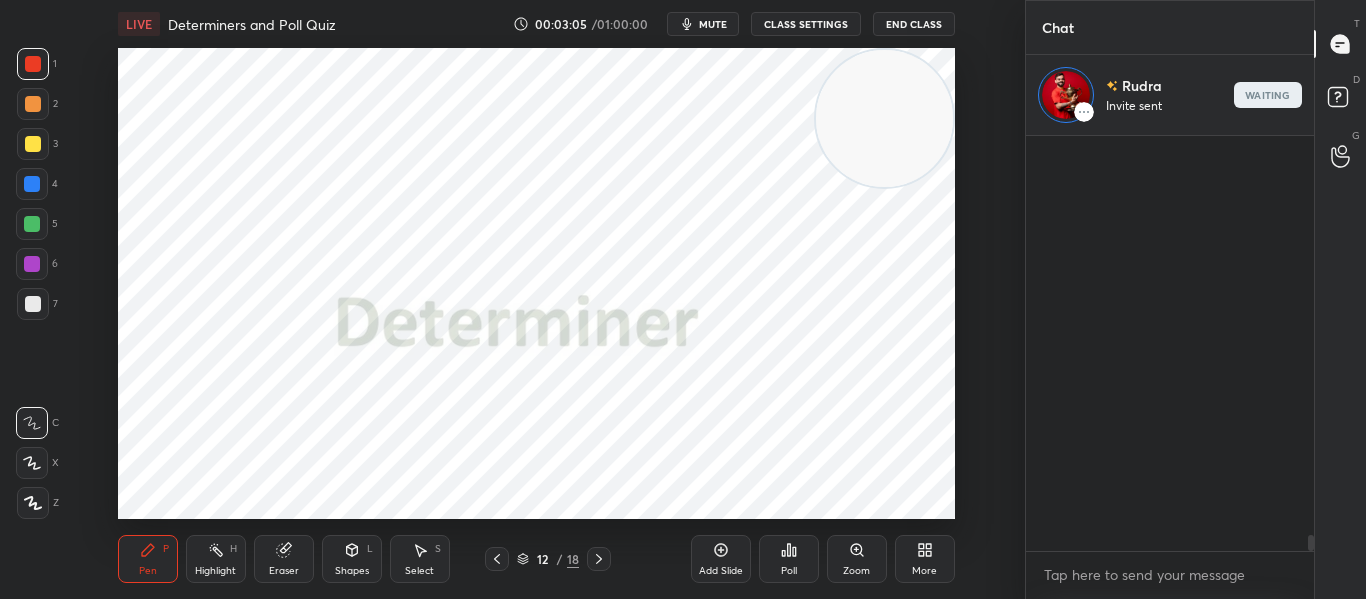 scroll, scrollTop: 10406, scrollLeft: 0, axis: vertical 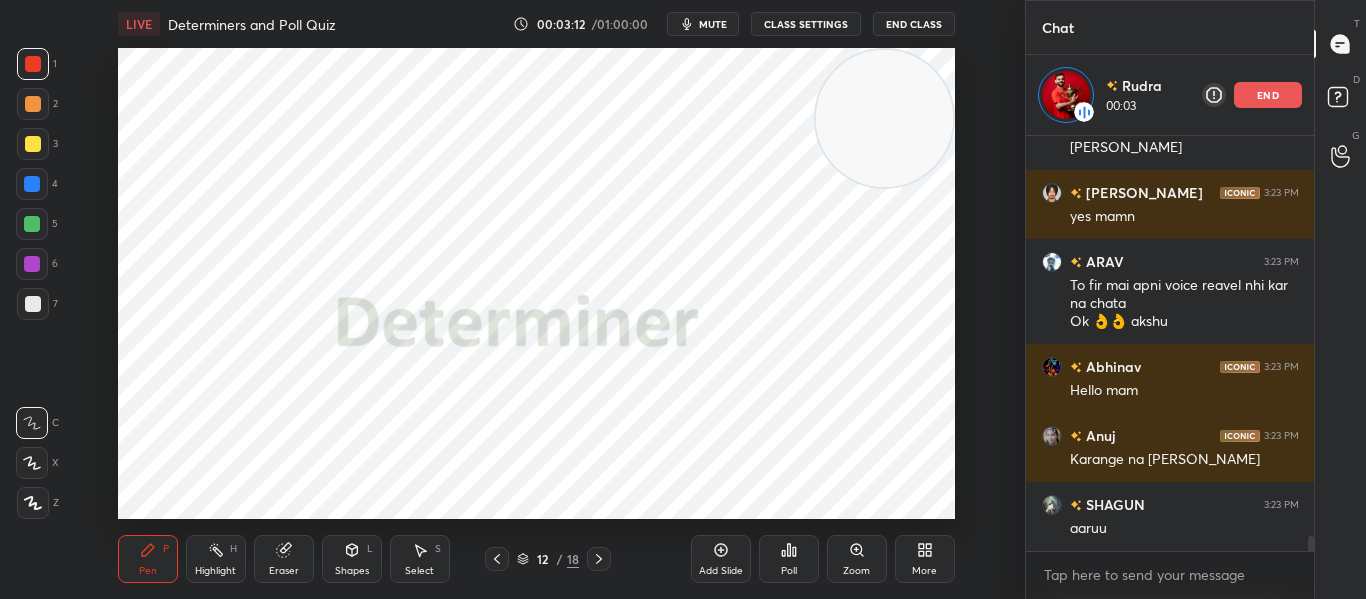 click 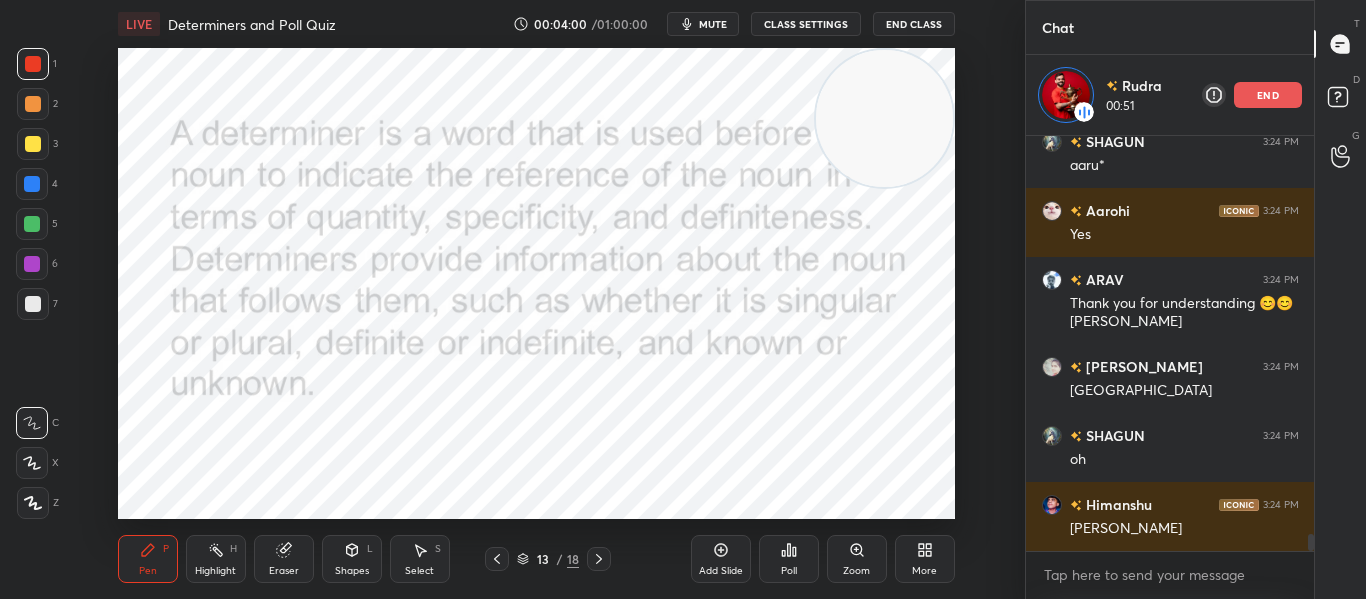 scroll, scrollTop: 10112, scrollLeft: 0, axis: vertical 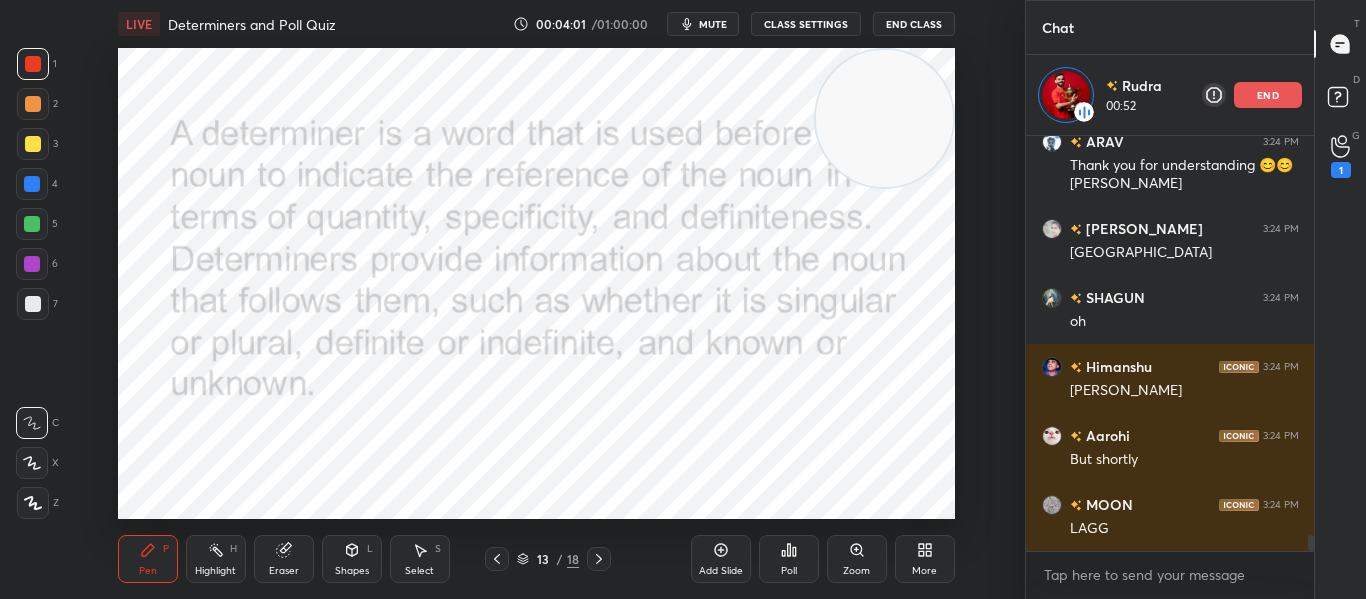 click on "end" at bounding box center (1268, 95) 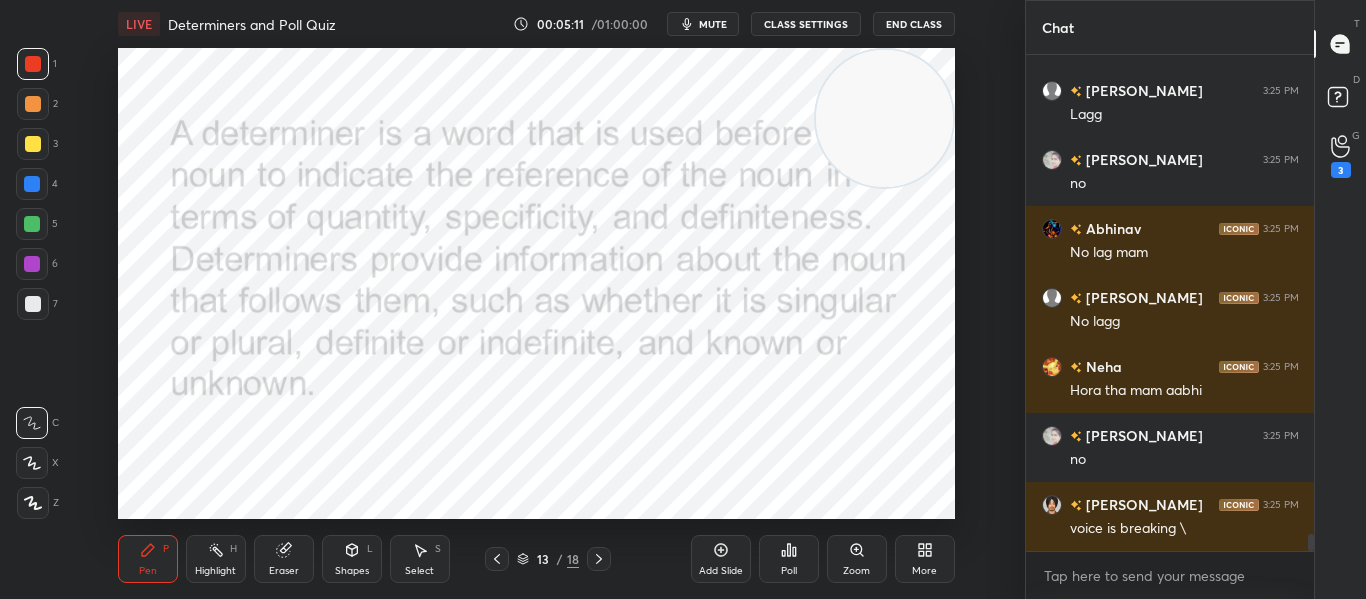scroll, scrollTop: 14056, scrollLeft: 0, axis: vertical 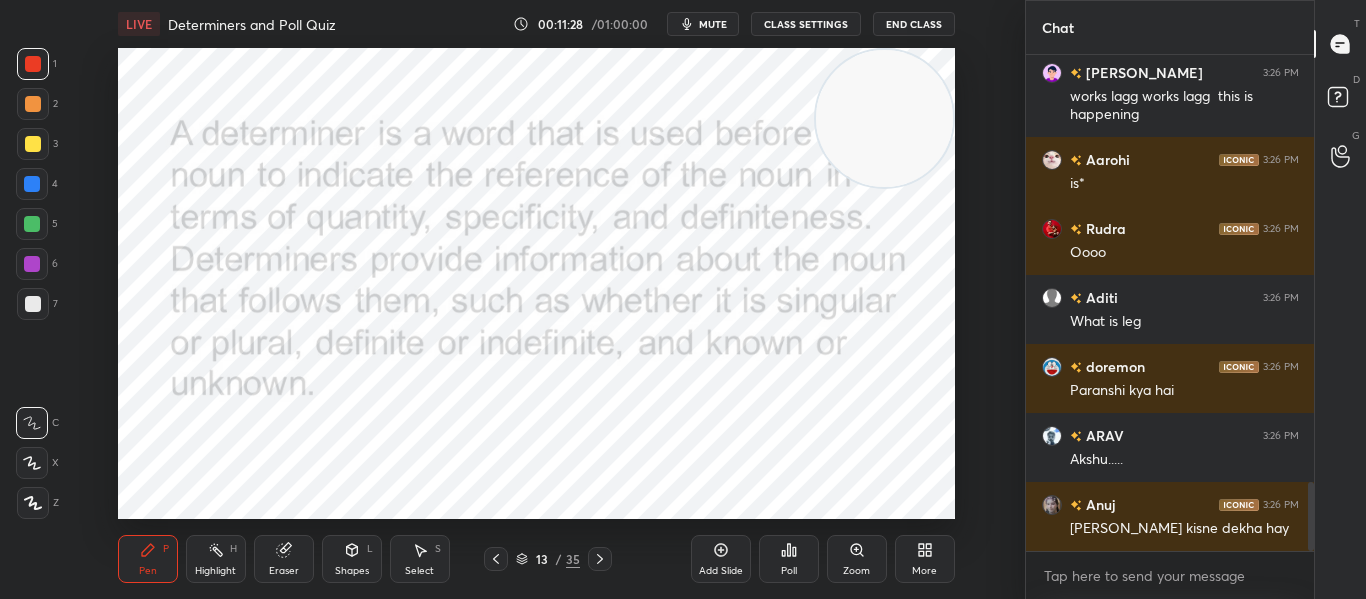 drag, startPoint x: 218, startPoint y: 475, endPoint x: 993, endPoint y: 97, distance: 862.26965 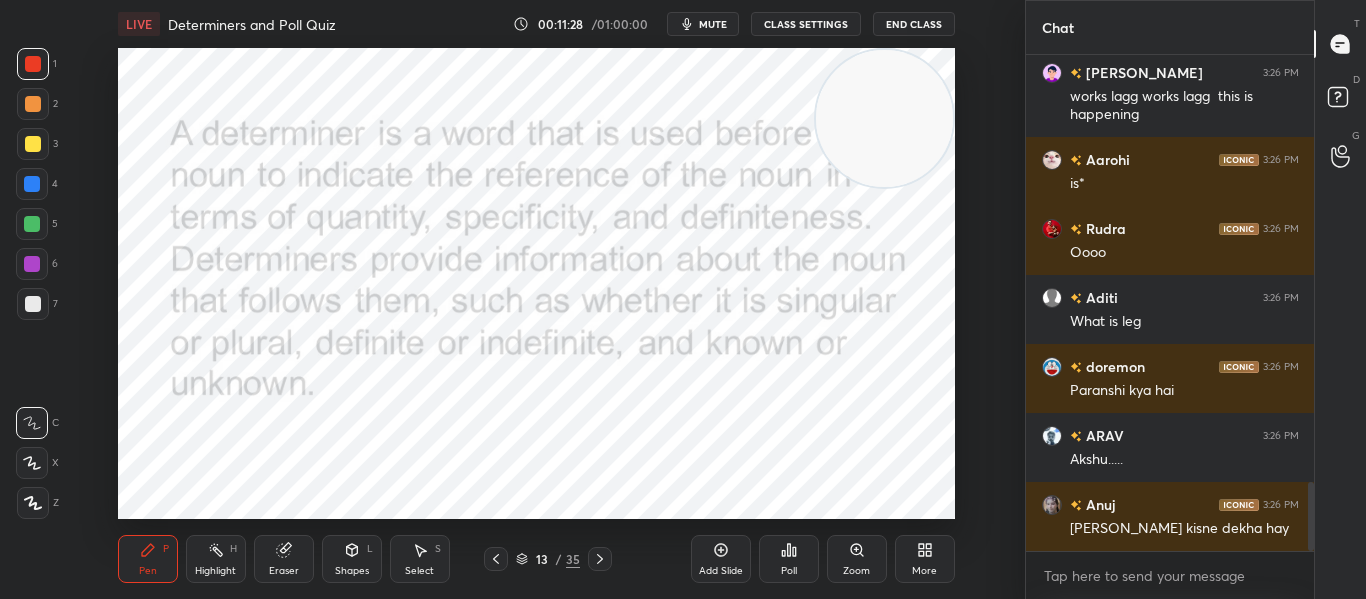 click on "Setting up your live class Poll for   secs No correct answer Start poll" at bounding box center [536, 283] 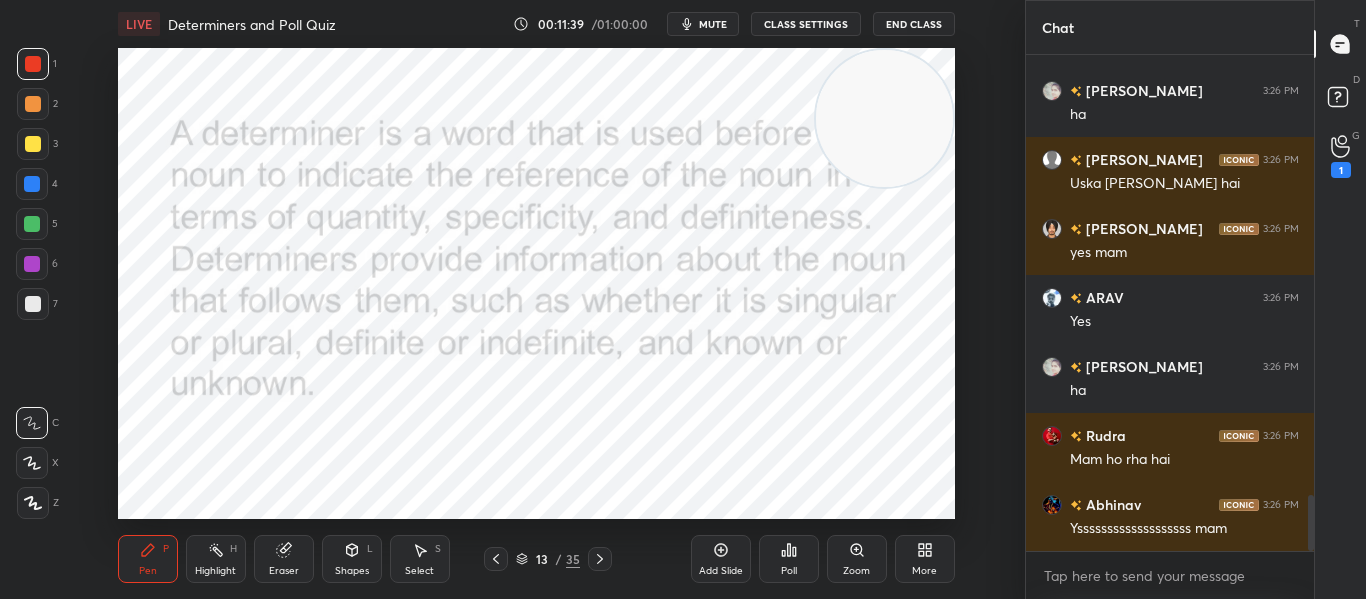scroll, scrollTop: 4119, scrollLeft: 0, axis: vertical 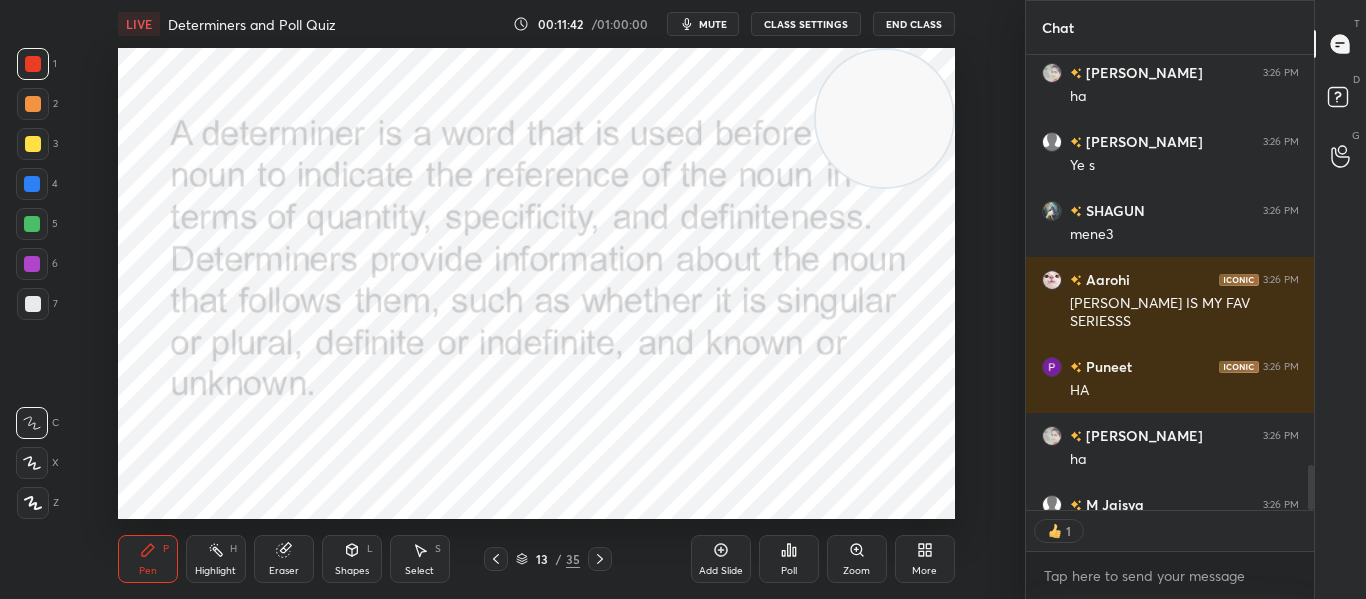 click 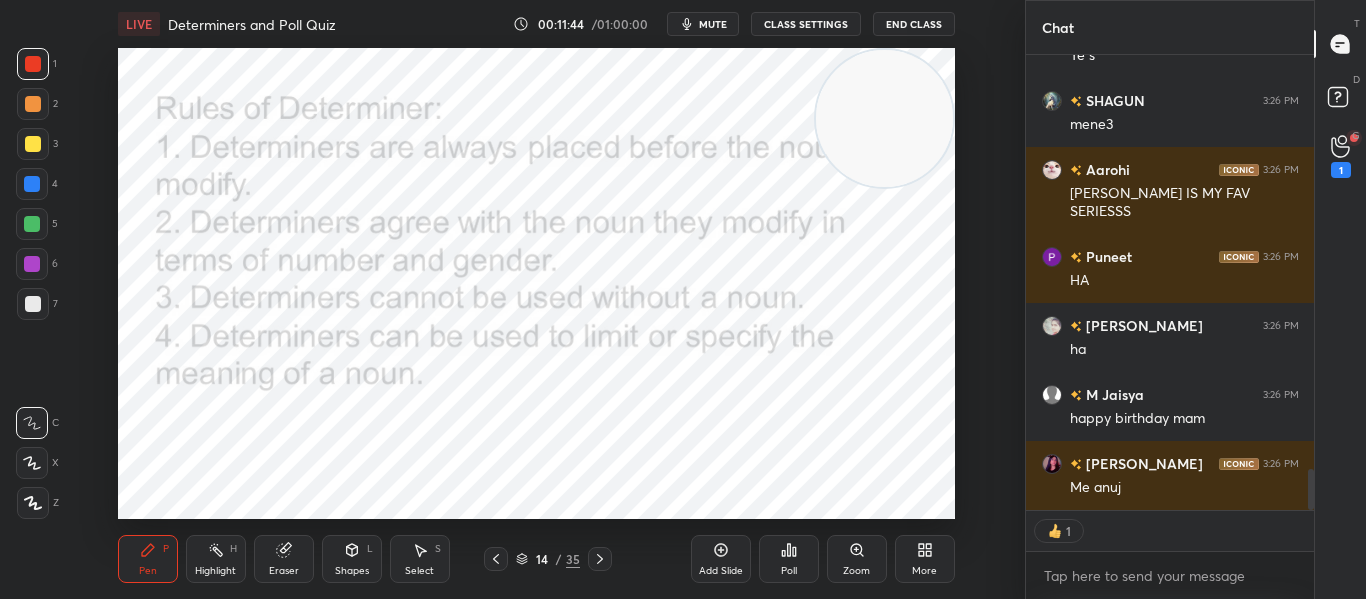 drag, startPoint x: 872, startPoint y: 100, endPoint x: 934, endPoint y: 22, distance: 99.63935 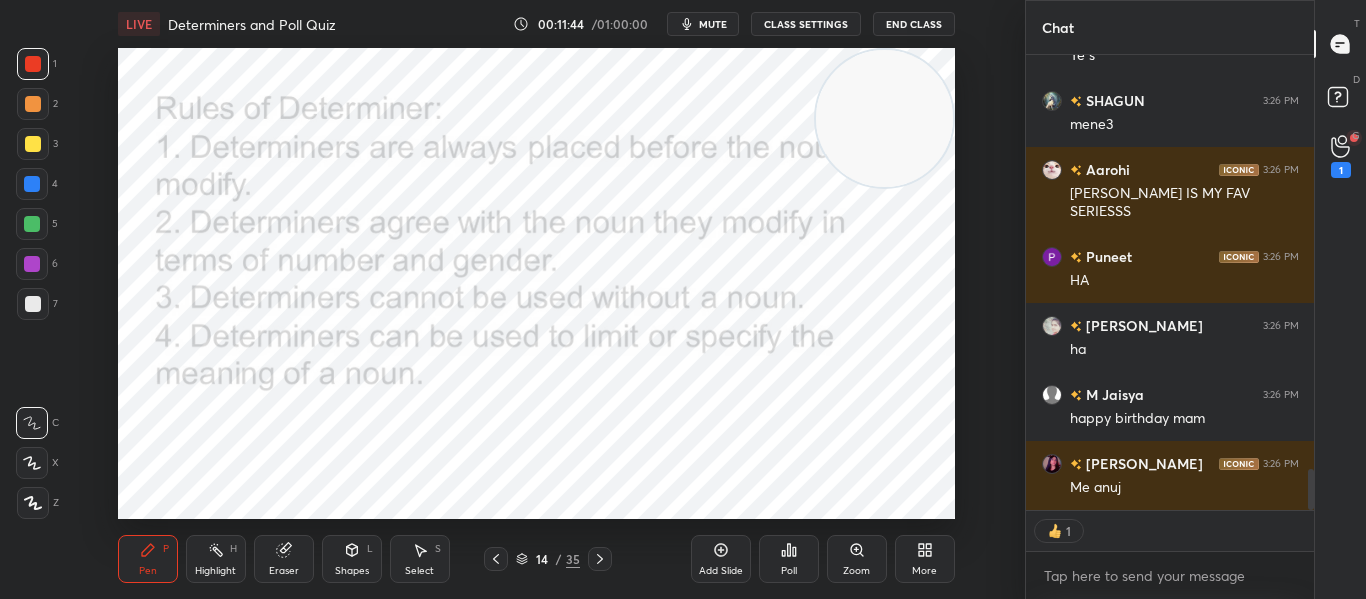 click on "LIVE Determiners and Poll Quiz 00:11:44 /  01:00:00 mute CLASS SETTINGS End Class Setting up your live class Poll for   secs No correct answer Start poll Back Determiners and Poll Quiz • L1 of A Course on CBSE Class 8 English Anamika Mukherjee Pen P Highlight H Eraser Shapes L Select S 14 / 35 Add Slide Poll Zoom More" at bounding box center [536, 299] 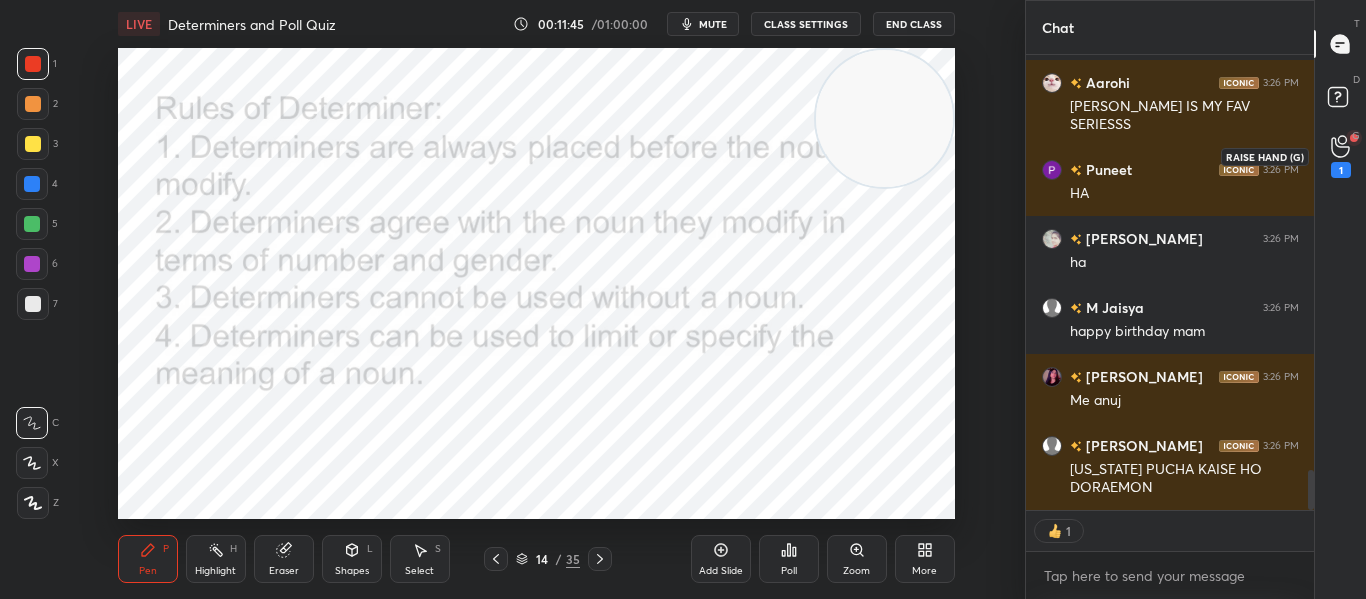 click 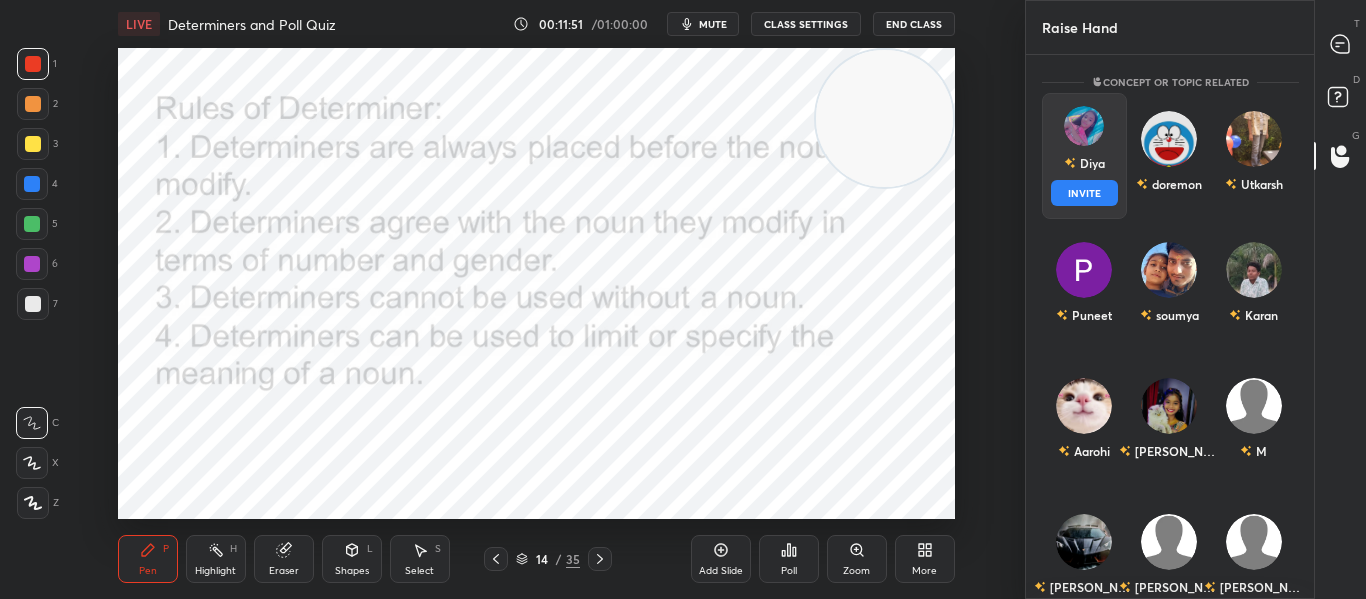 click on "Diya" at bounding box center (1083, 163) 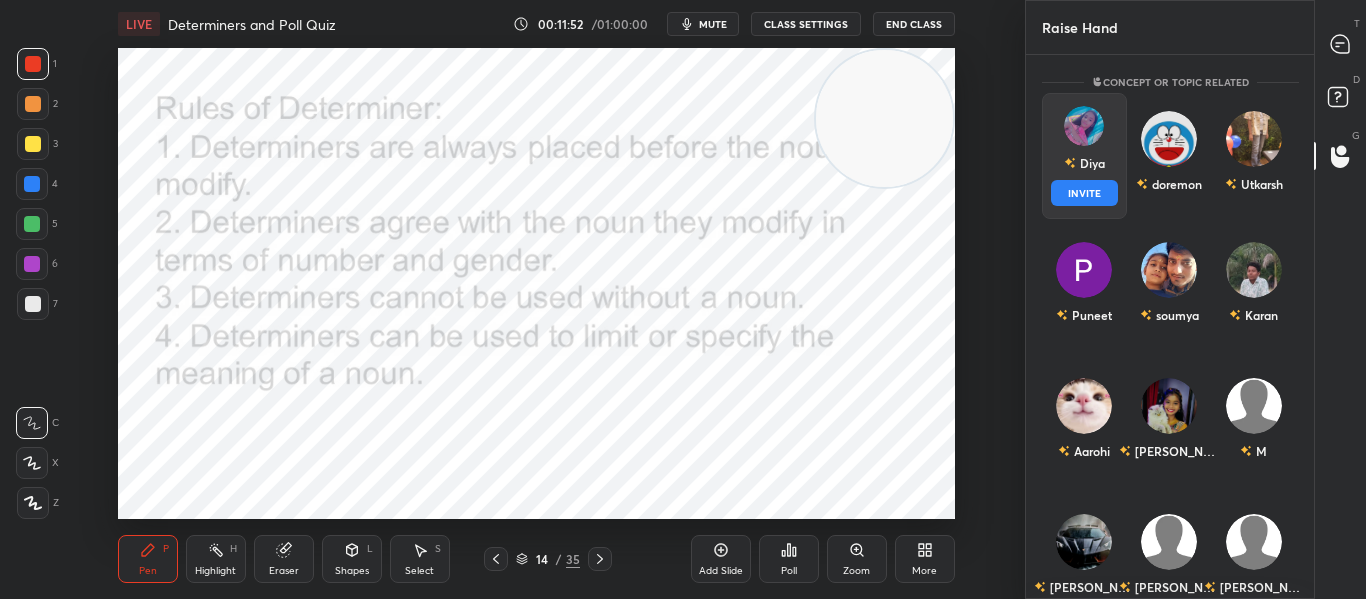 click on "INVITE" at bounding box center (1084, 193) 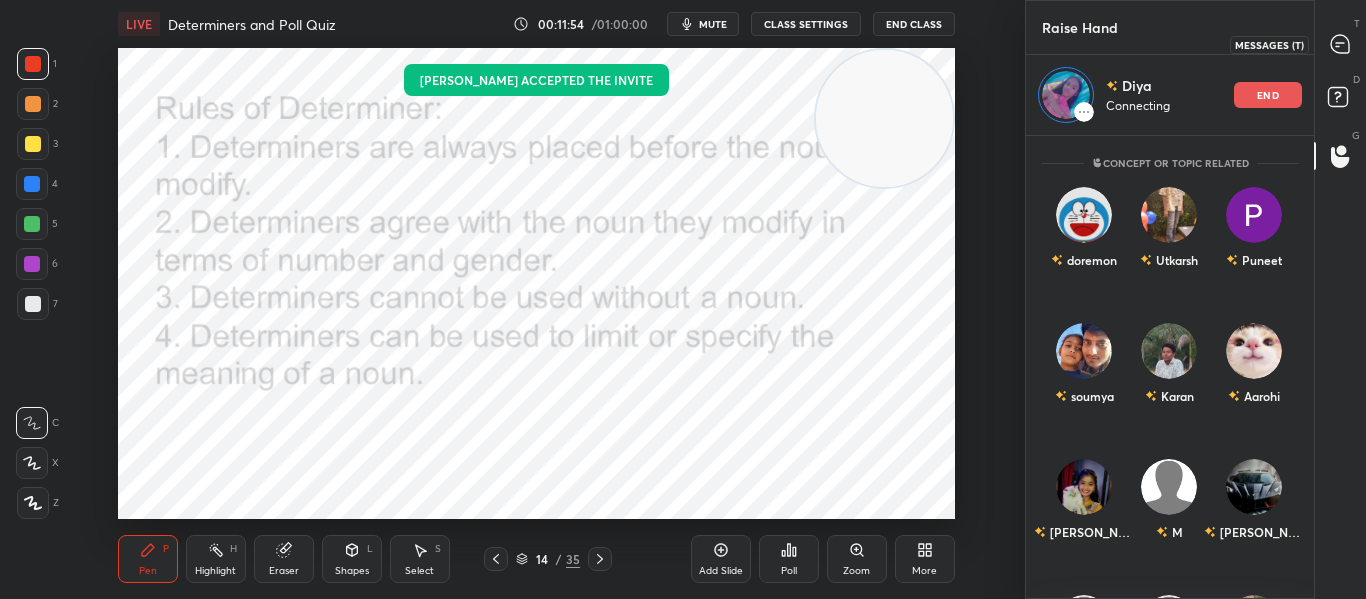 click 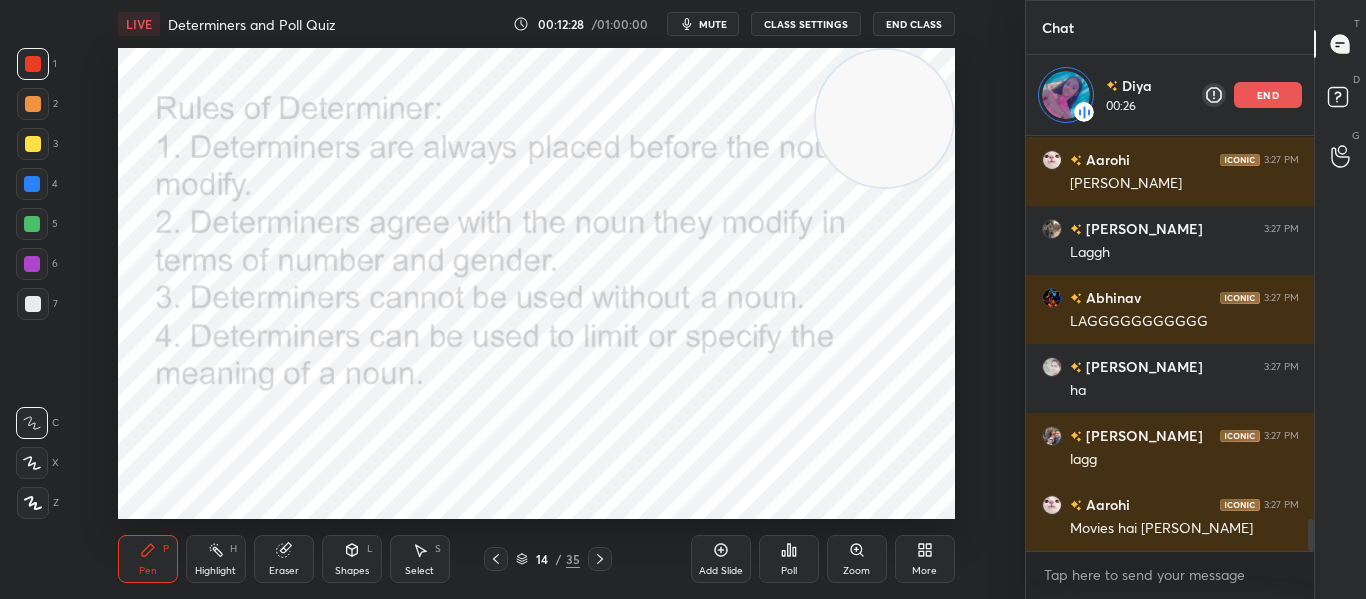 click on "end" at bounding box center [1268, 95] 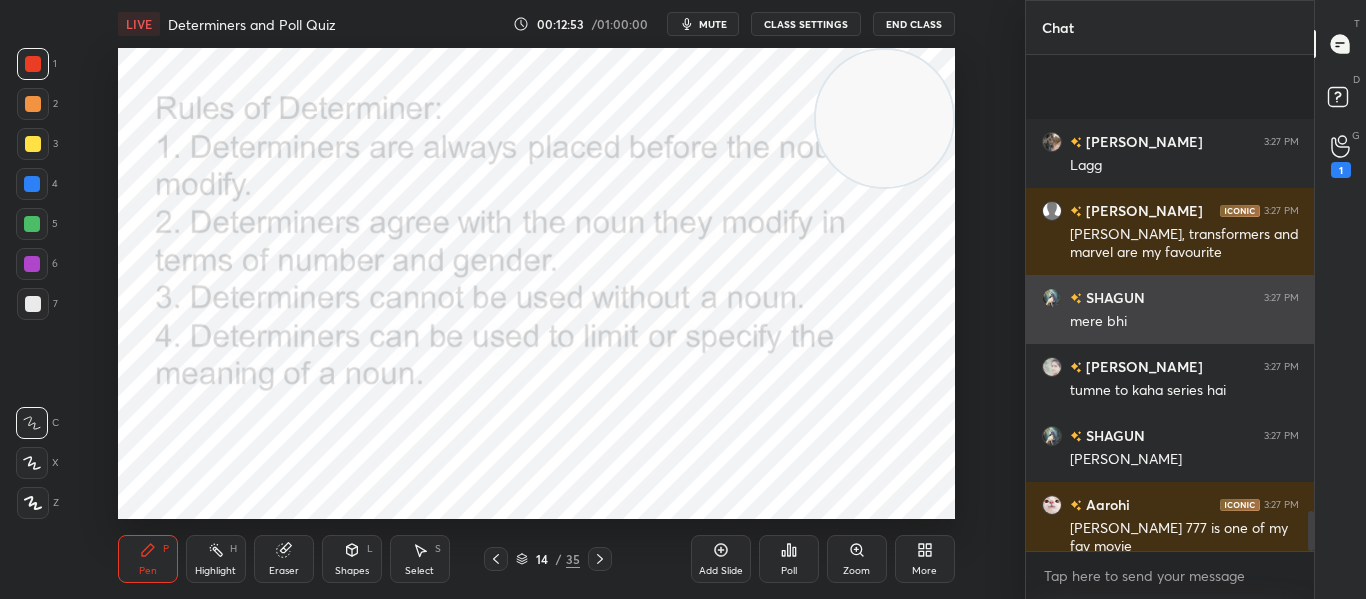 scroll, scrollTop: 5707, scrollLeft: 0, axis: vertical 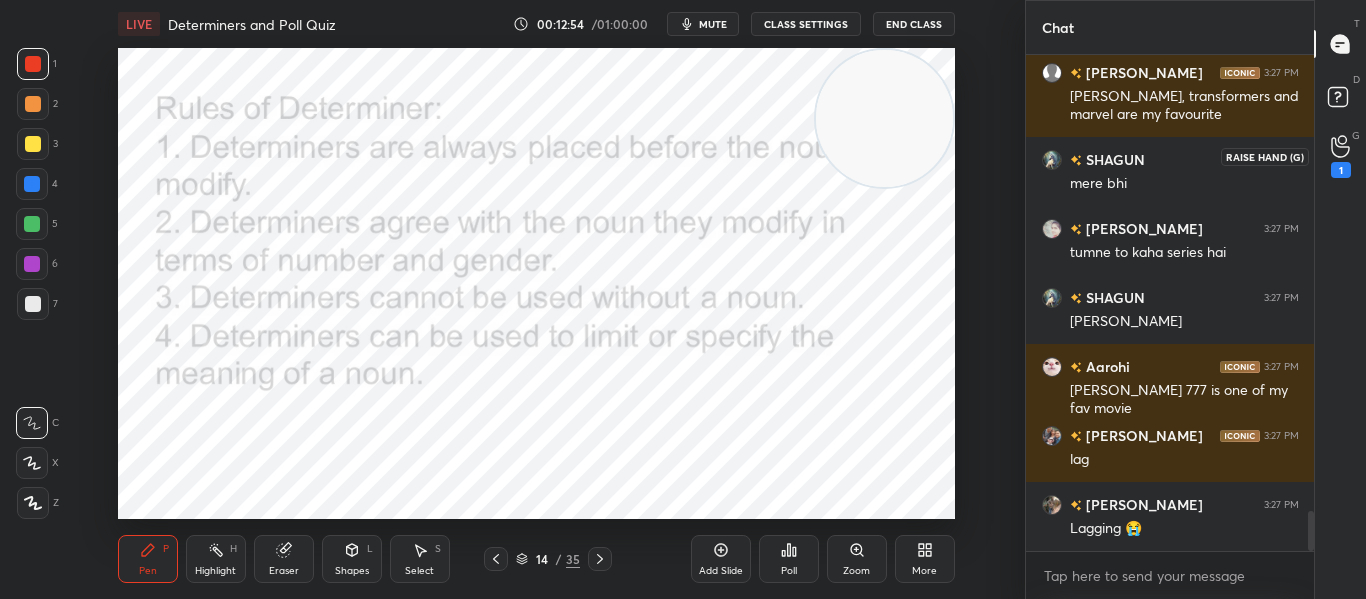 click on "1" at bounding box center [1341, 156] 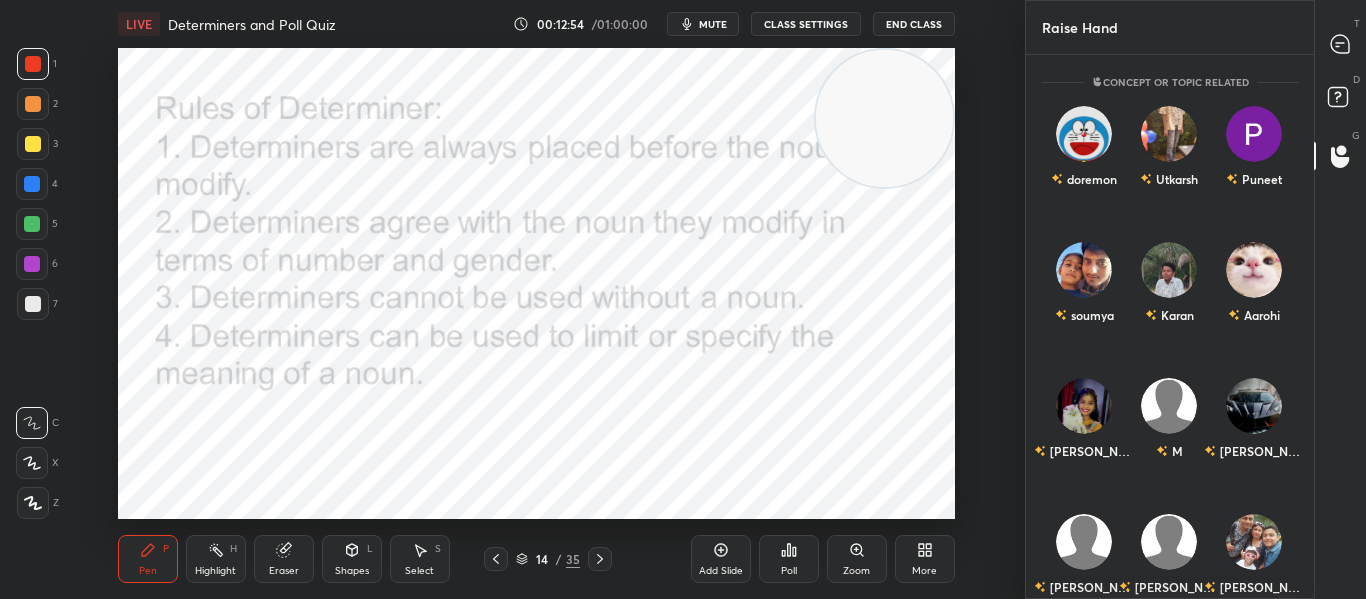 scroll, scrollTop: 7, scrollLeft: 7, axis: both 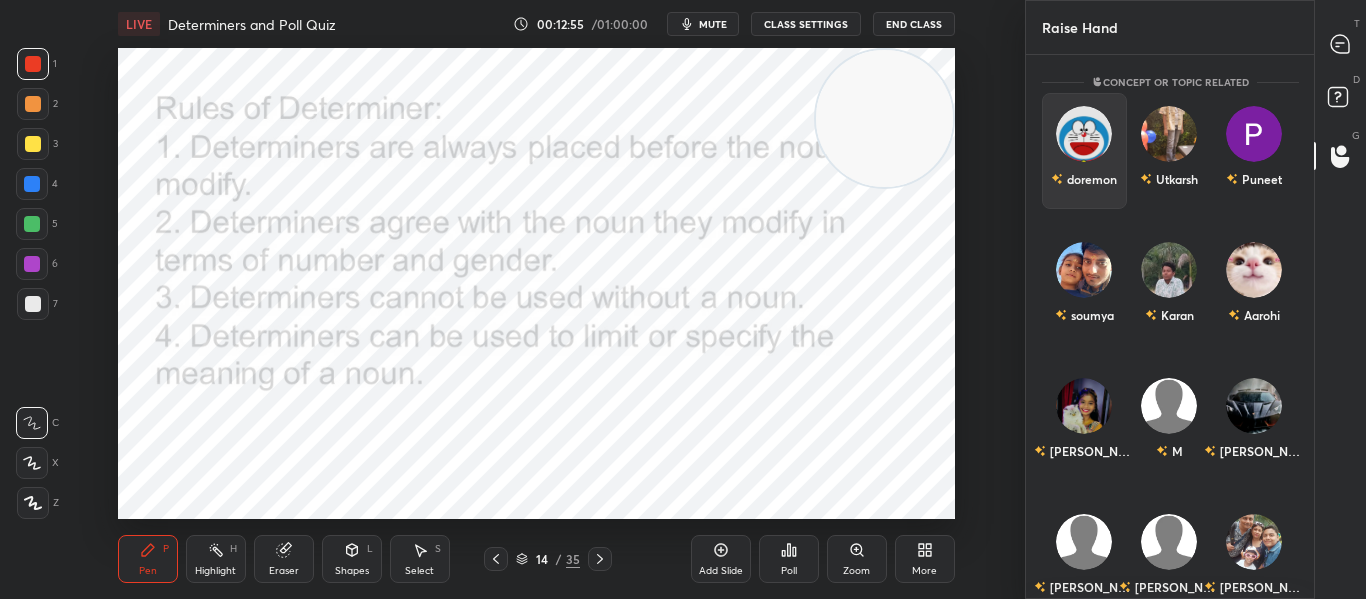 click at bounding box center (1084, 134) 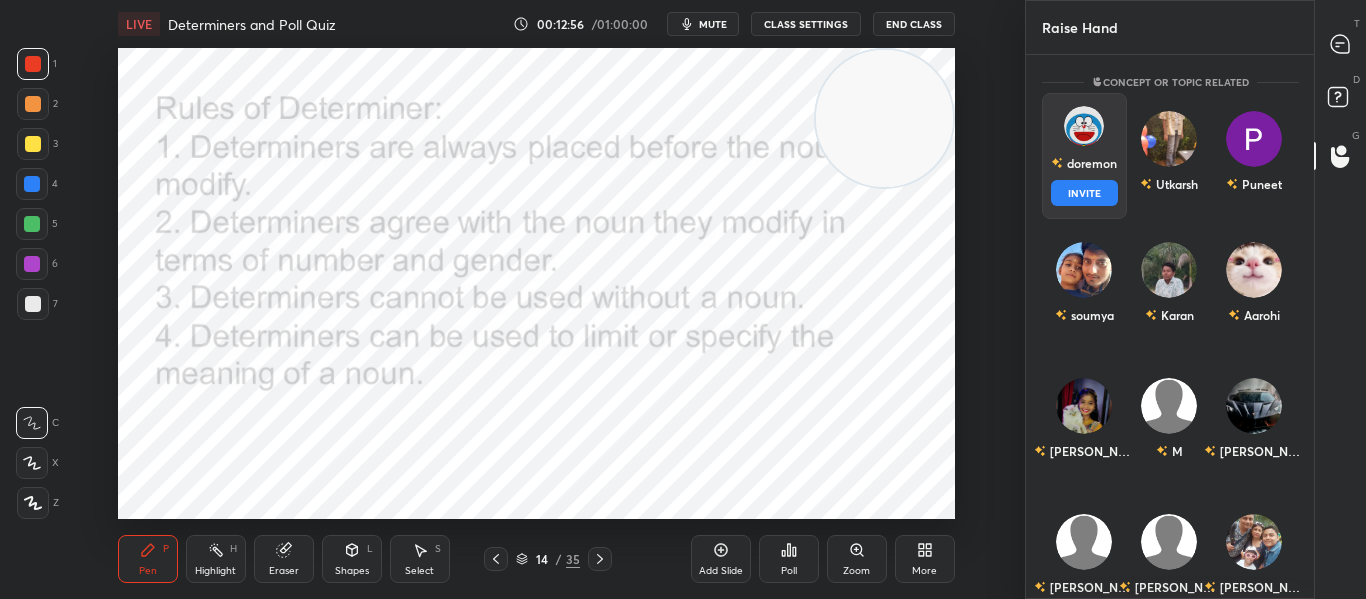 click on "INVITE" at bounding box center (1084, 193) 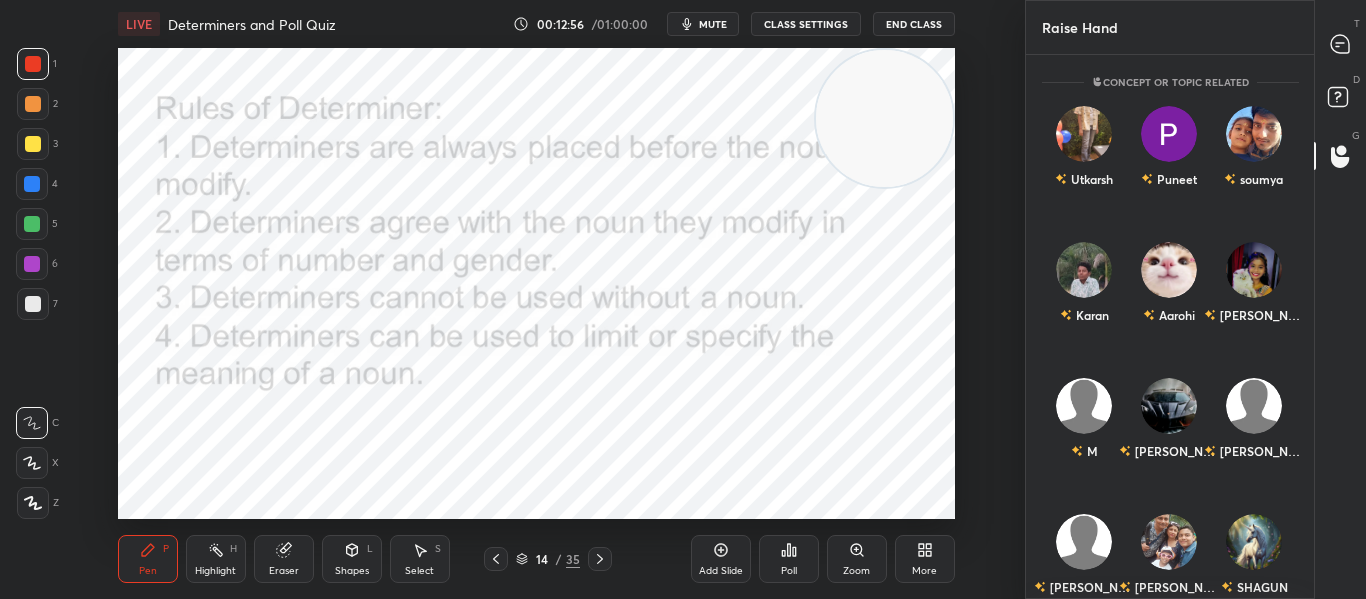 scroll, scrollTop: 457, scrollLeft: 282, axis: both 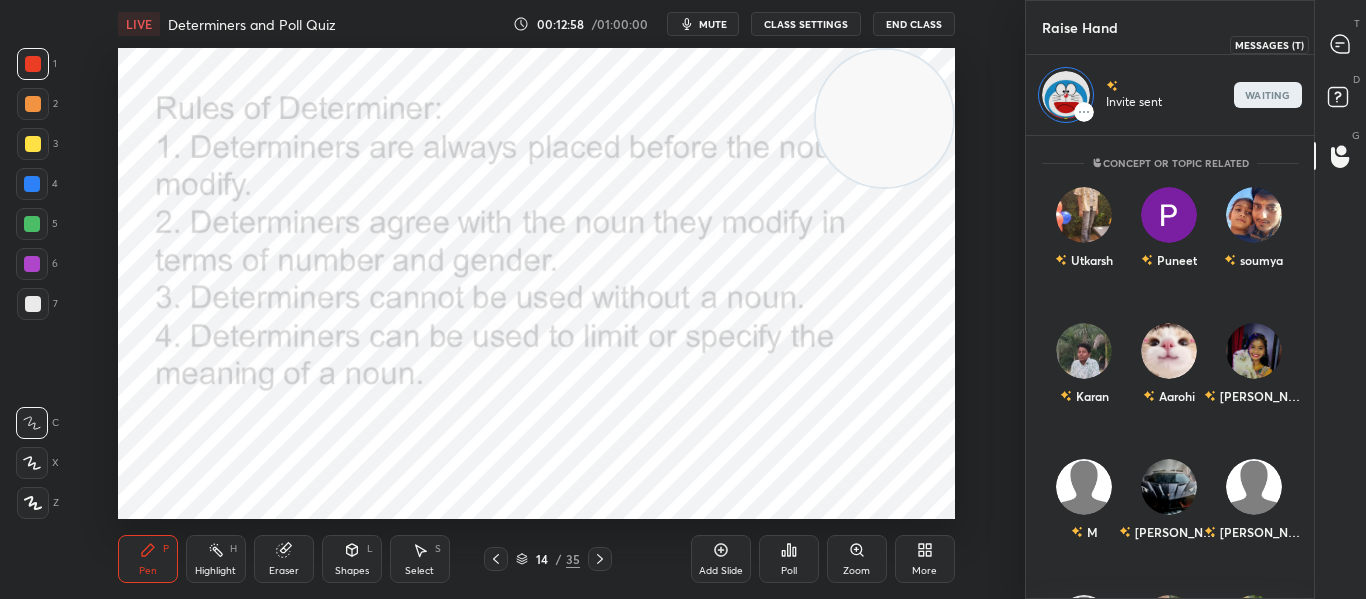 click 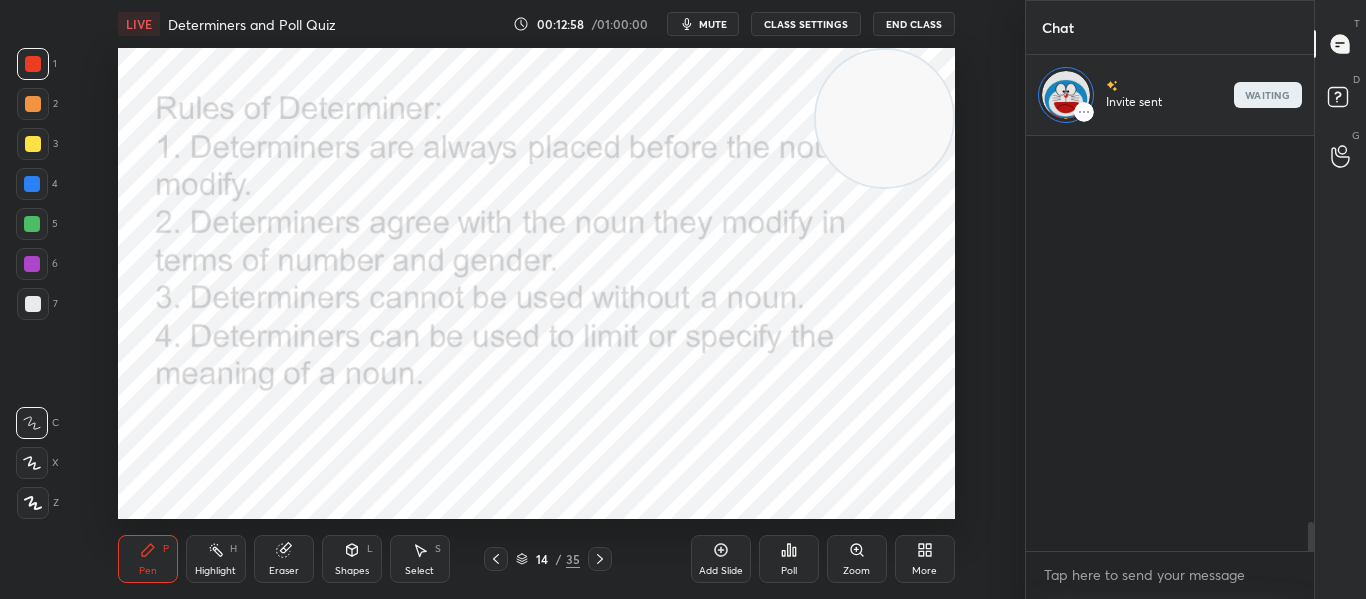scroll, scrollTop: 458, scrollLeft: 282, axis: both 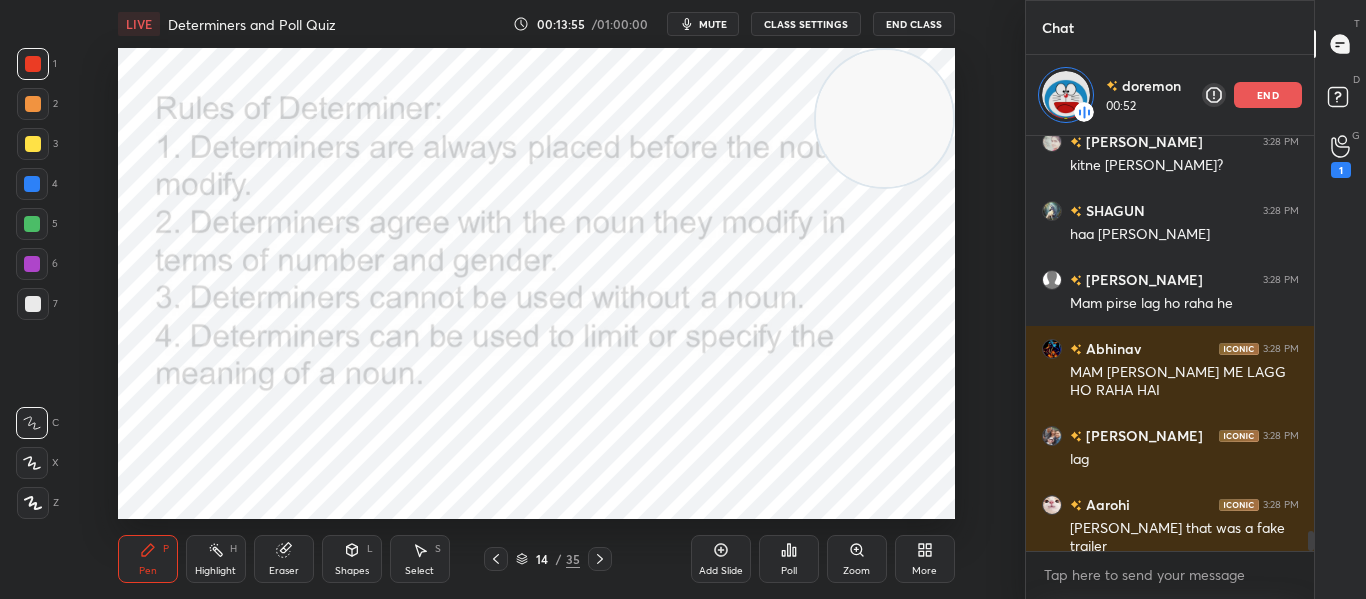 click on "end" at bounding box center [1268, 95] 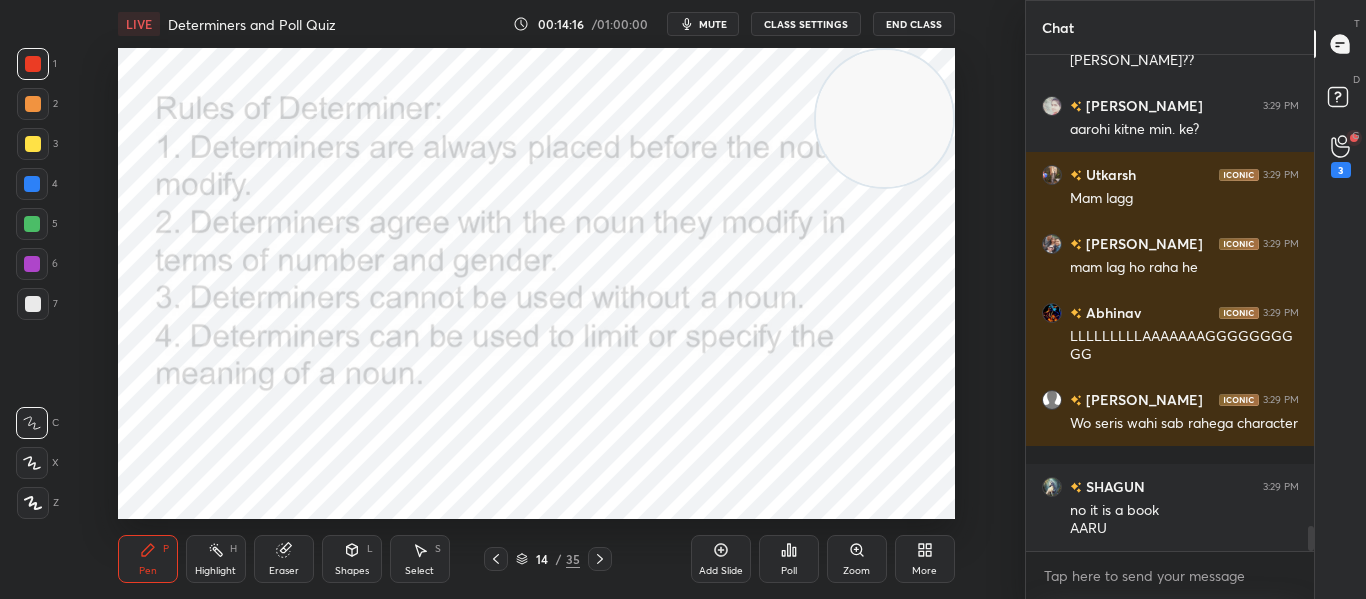 click 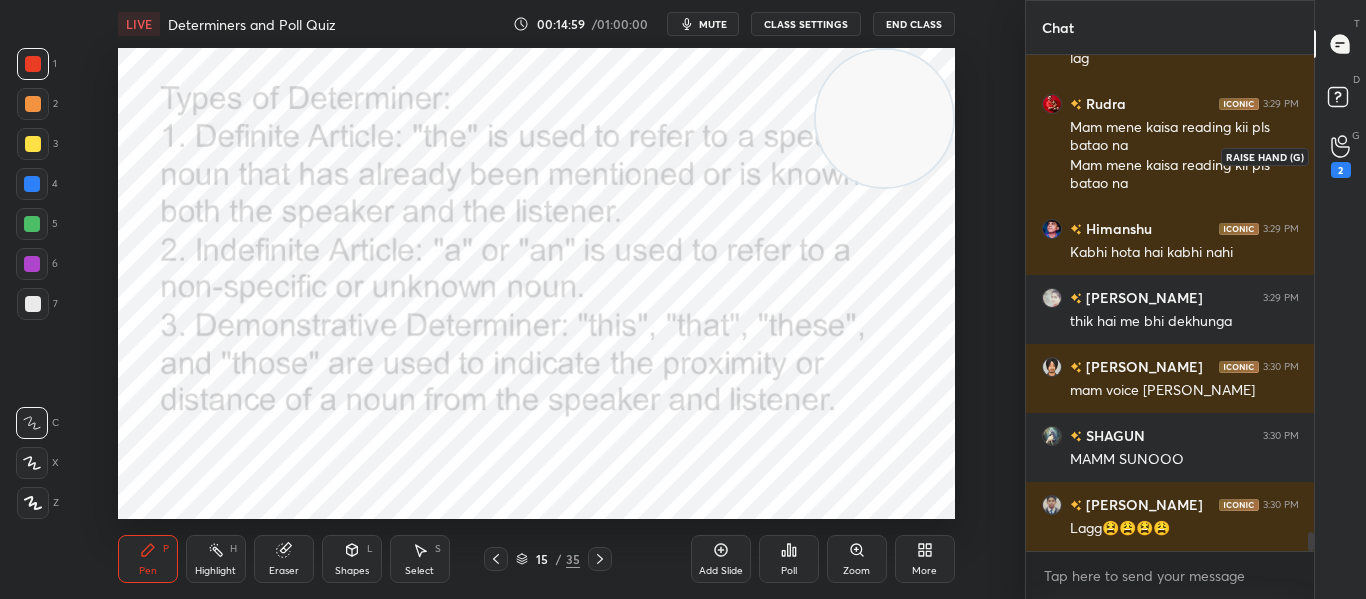 click 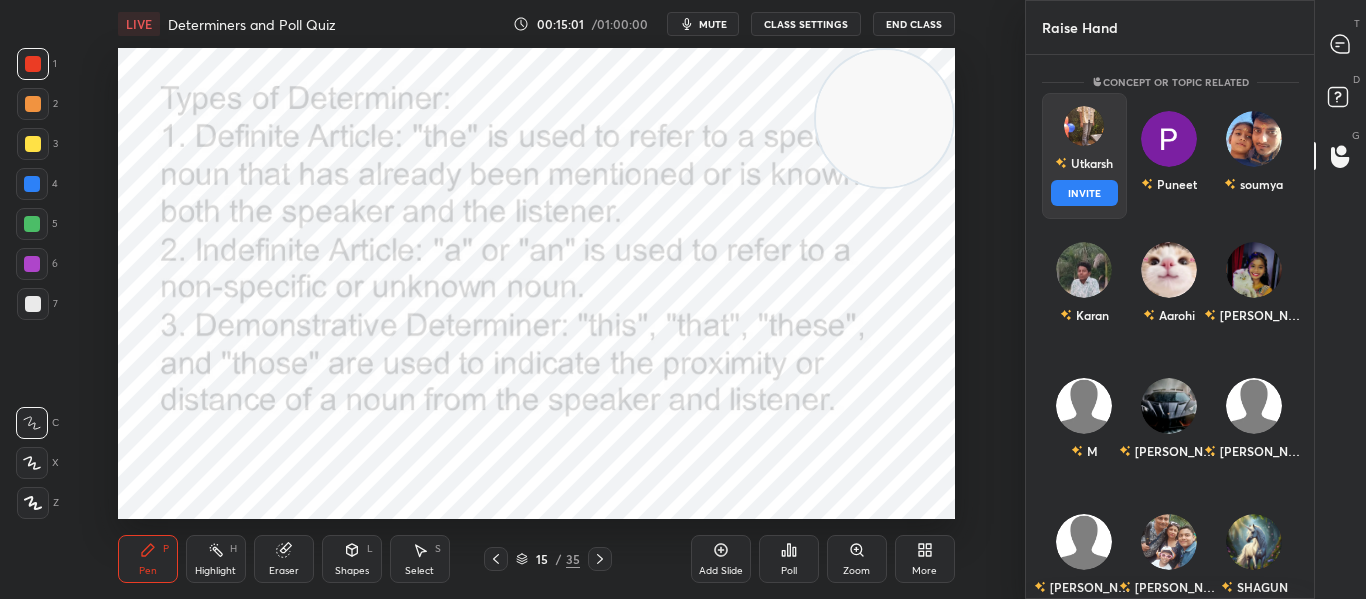 click on "Utkarsh INVITE" at bounding box center [1084, 156] 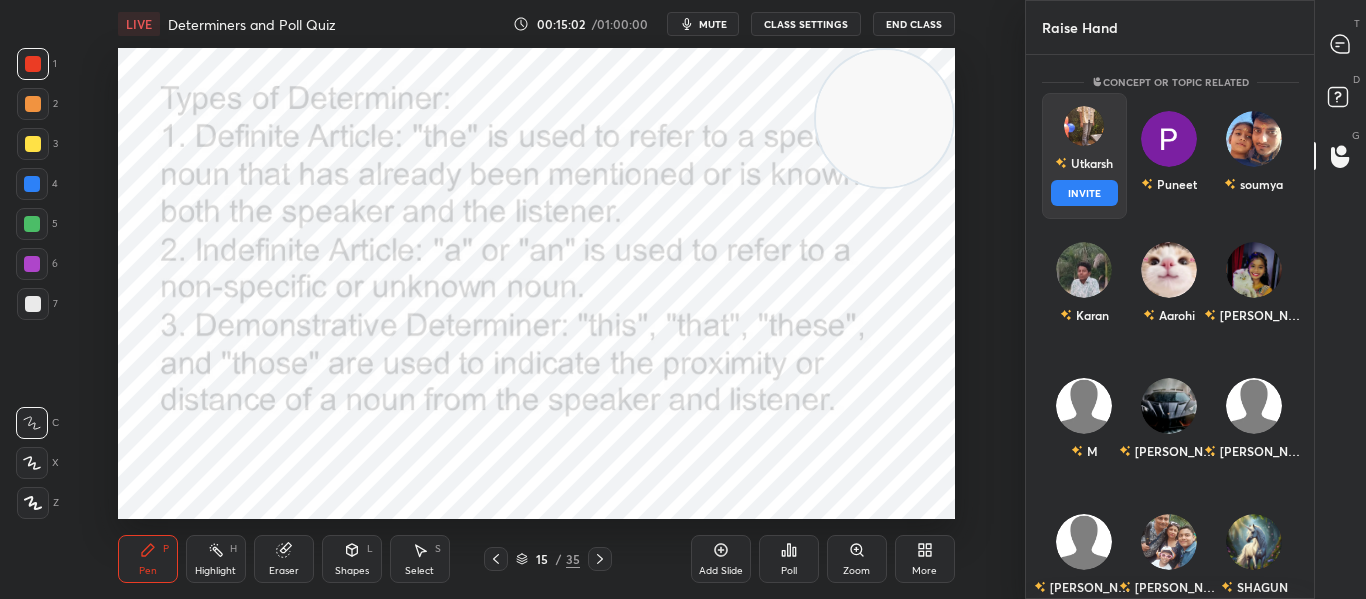 click on "INVITE" at bounding box center (1084, 193) 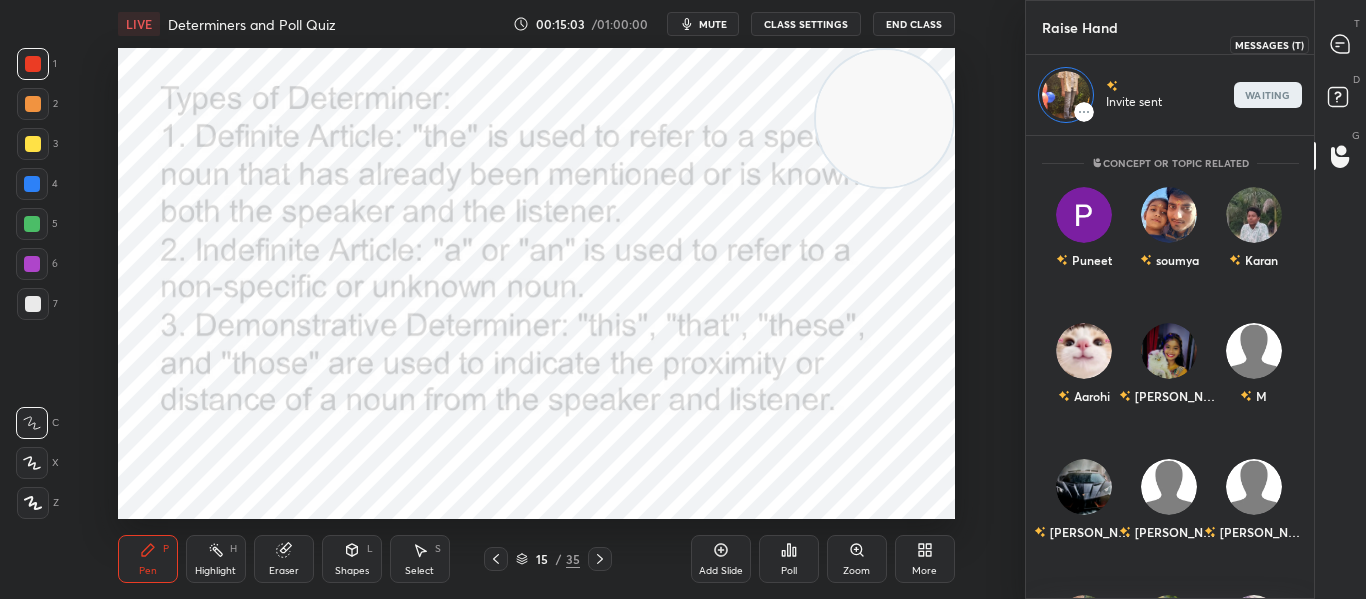 click 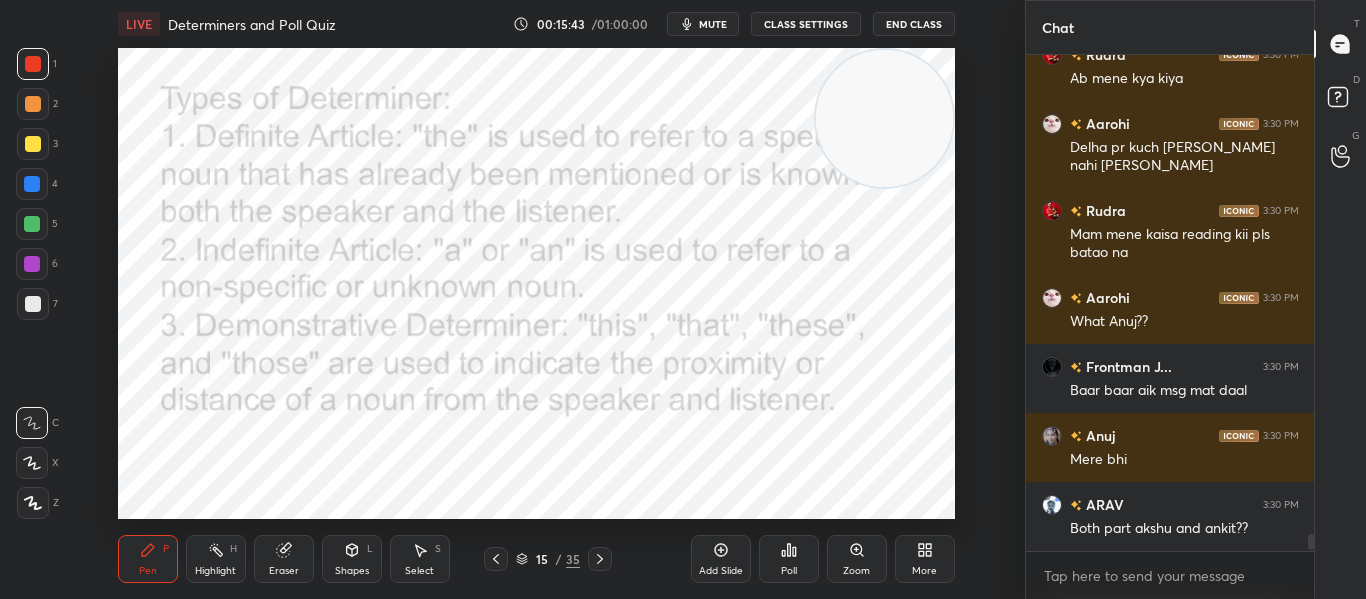 click on "Rudra 3:30 PM Mam mene kaisa reading kii pls batao na doremon 3:30 PM Rudra reading thik thi Garvit 3:30 PM ok Frontman J... 3:30 PM Rudra tu itna spam kyu krta hai ARAV 3:30 PM Who saw kgf??? Garvit 3:30 PM me Akshita 3:30 PM Me Ankit 3:30 PM Arav me SHAGUN 3:30 PM MAMM SUNOOOOOOOOOO Anuj 3:30 PM Kesa laga aarohi Rudra 3:30 PM Ab mene kya kiya Aarohi 3:30 PM Delha pr kuch jada palle nahi padha Rudra 3:30 PM Mam mene kaisa reading kii pls batao na Aarohi 3:30 PM What Anuj?? Frontman J... 3:30 PM Baar baar aik msg mat daal Anuj 3:30 PM Mere bhi ARAV 3:30 PM Both part akshu and ankit??" at bounding box center (1170, 303) 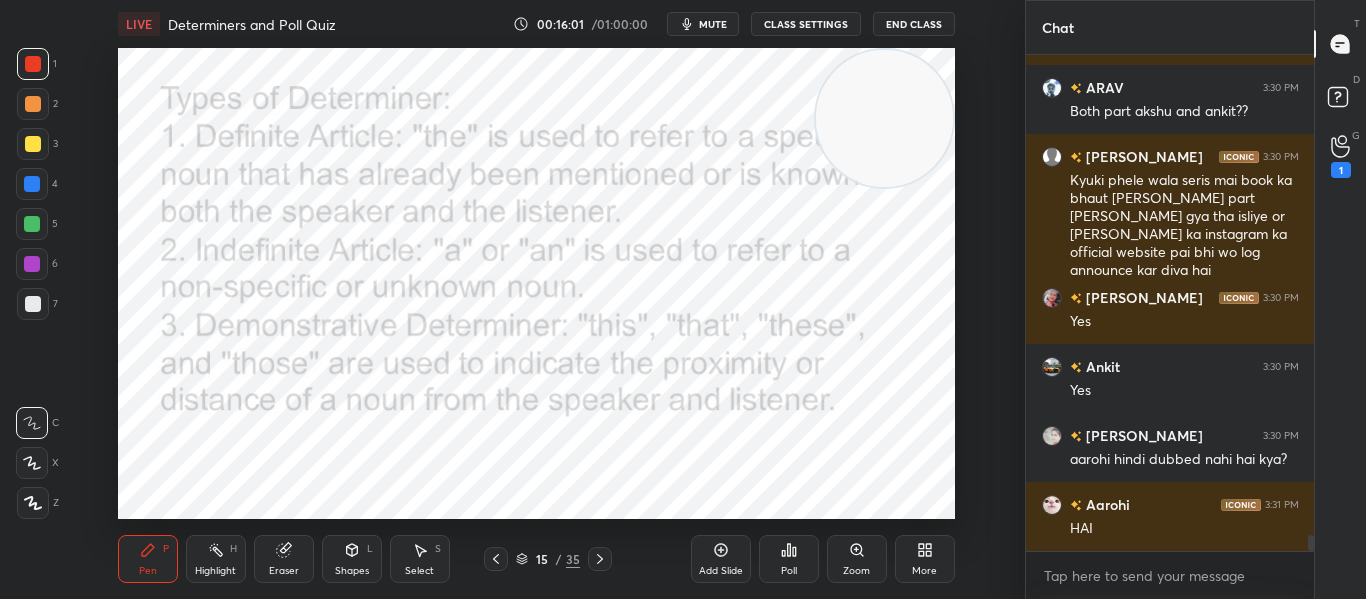 click 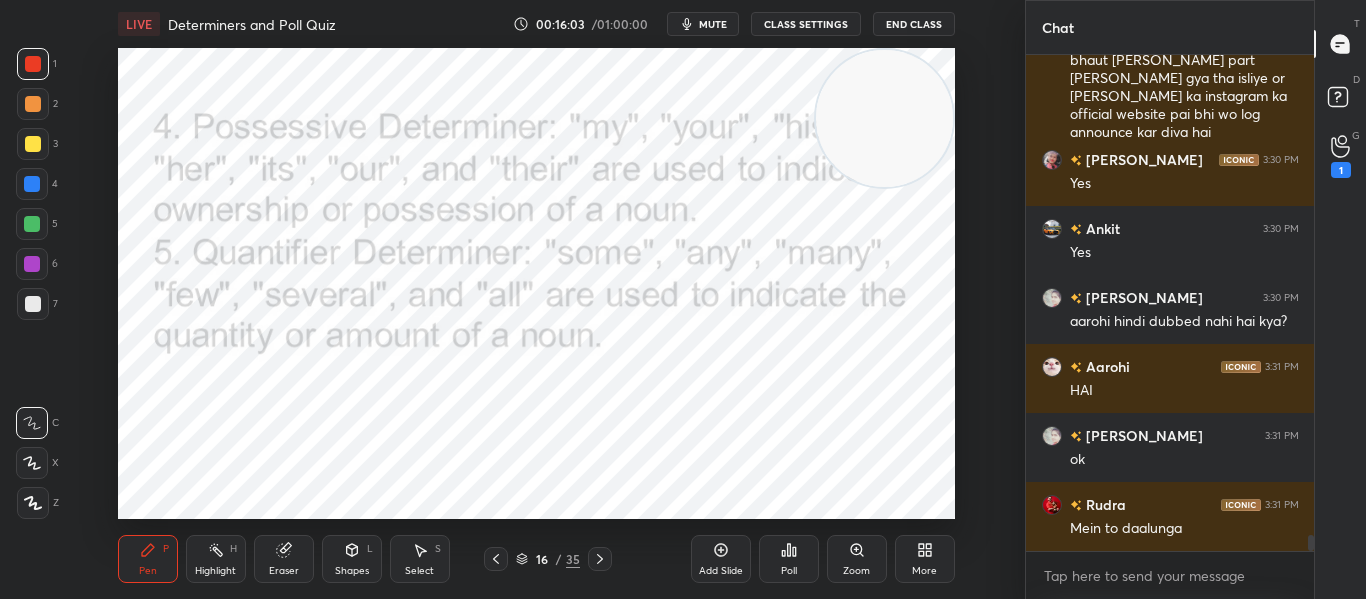 click 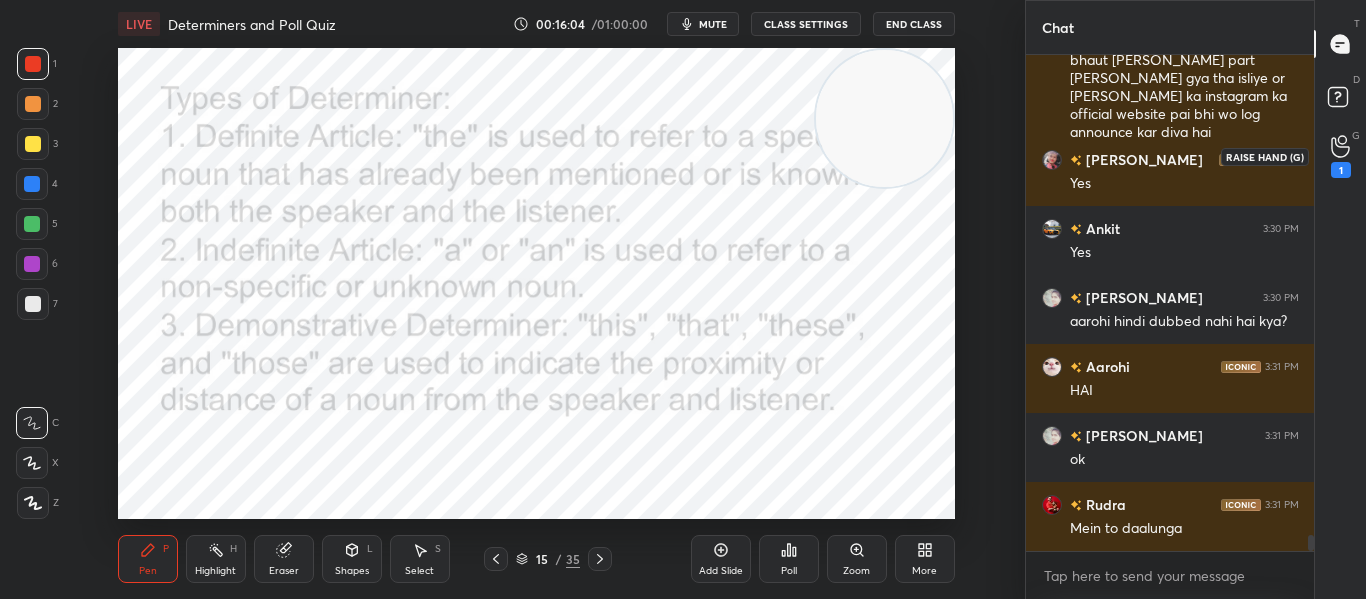 click 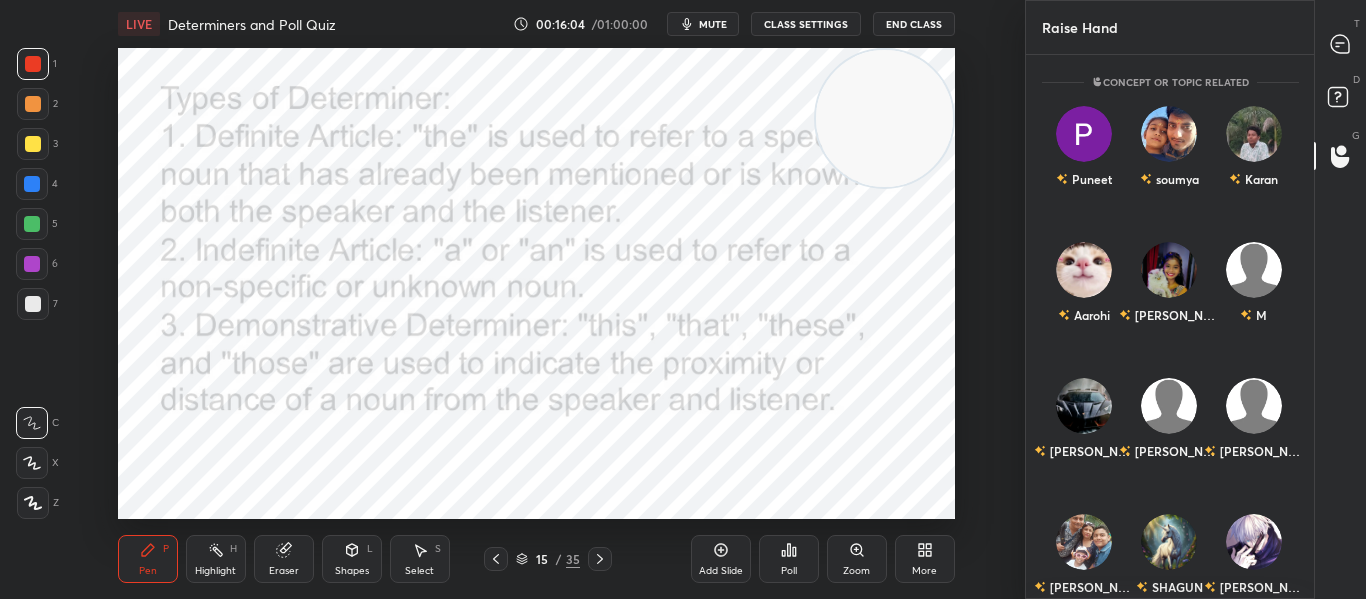 scroll, scrollTop: 7, scrollLeft: 7, axis: both 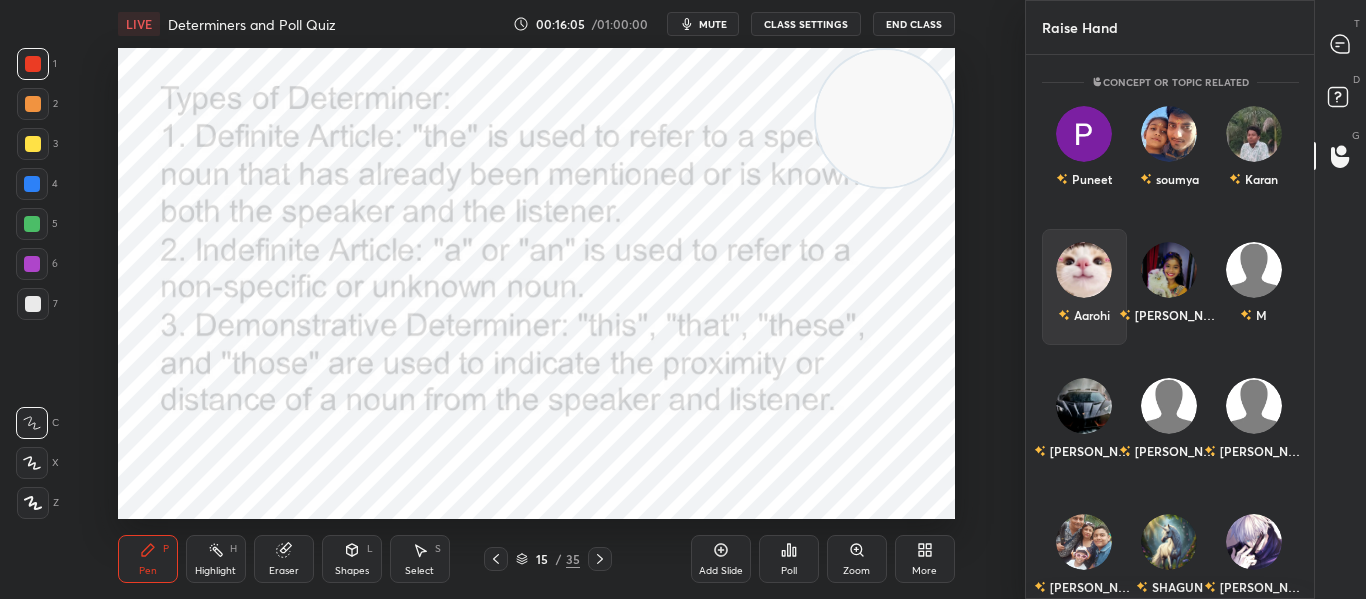 click on "Puneet" at bounding box center (1084, 151) 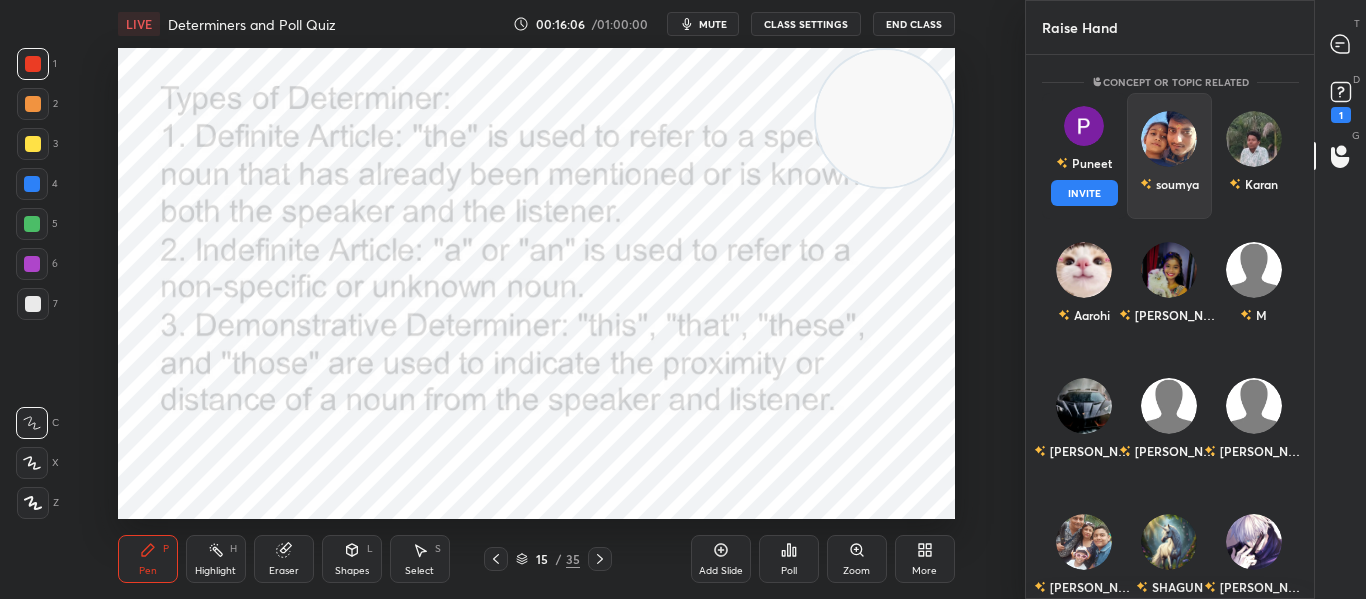 click on "INVITE" at bounding box center [1084, 193] 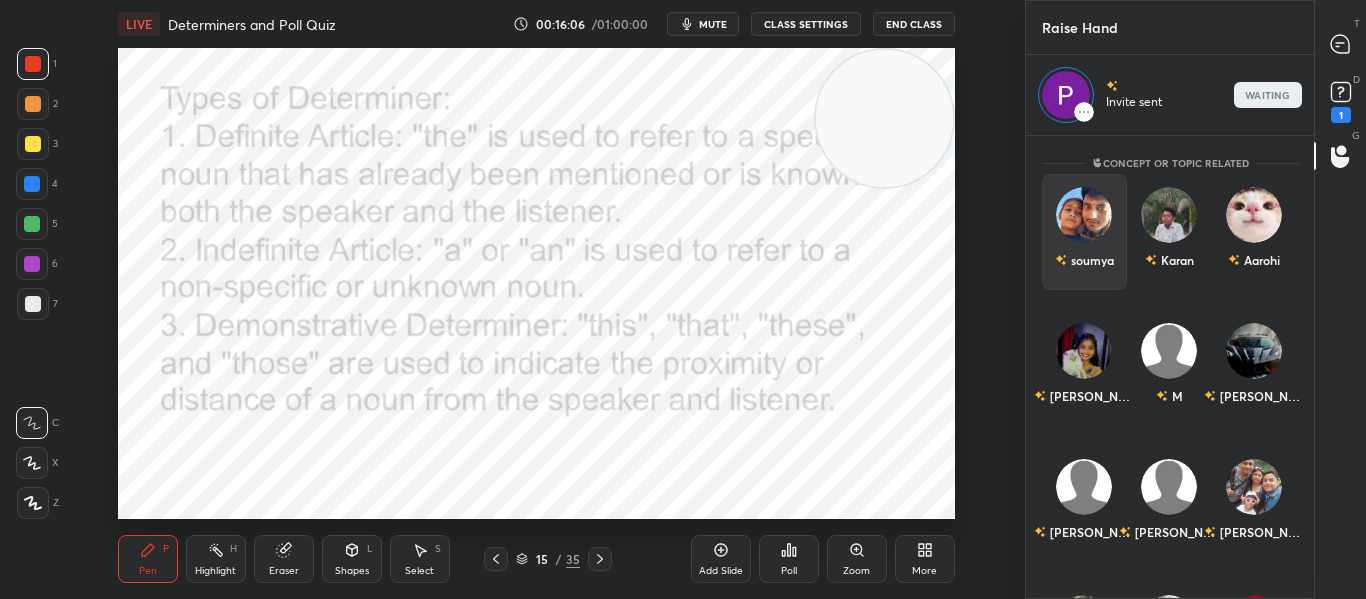scroll, scrollTop: 457, scrollLeft: 282, axis: both 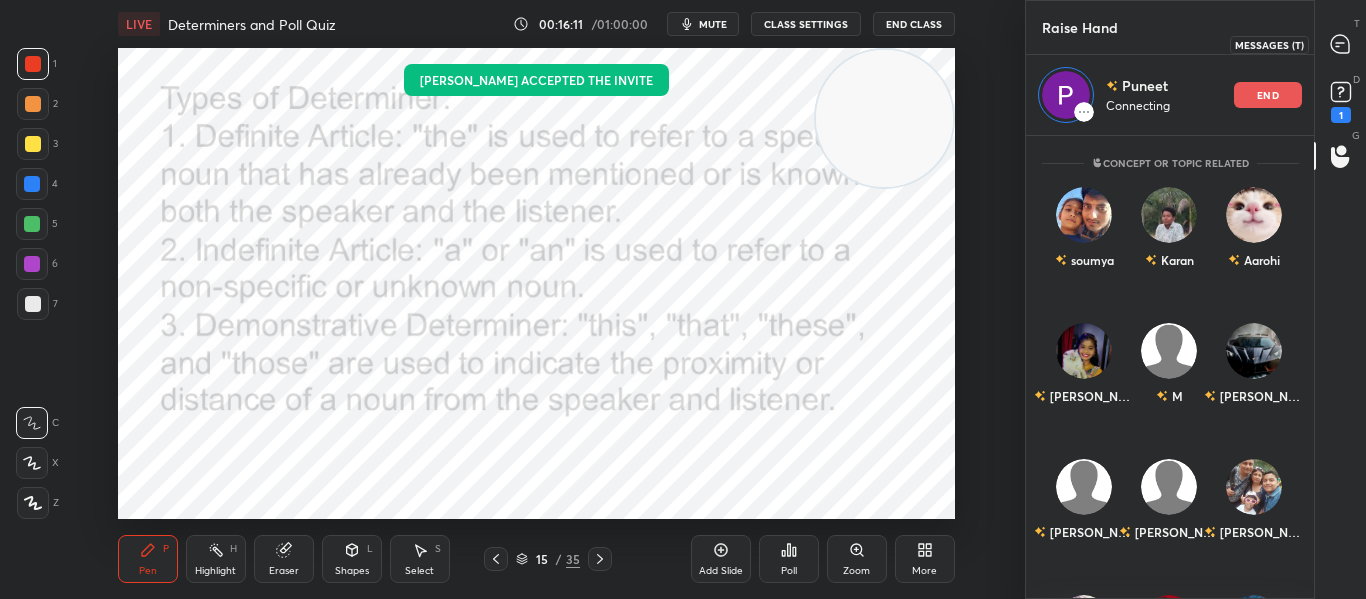 click at bounding box center (1341, 44) 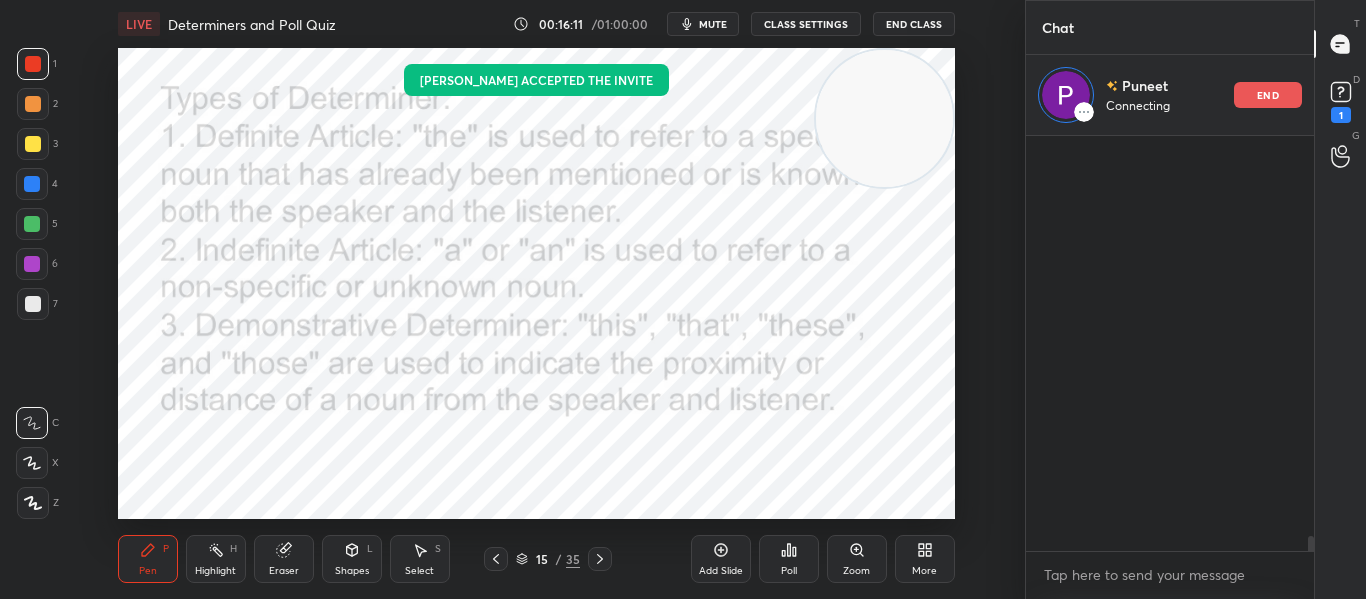 scroll, scrollTop: 15163, scrollLeft: 0, axis: vertical 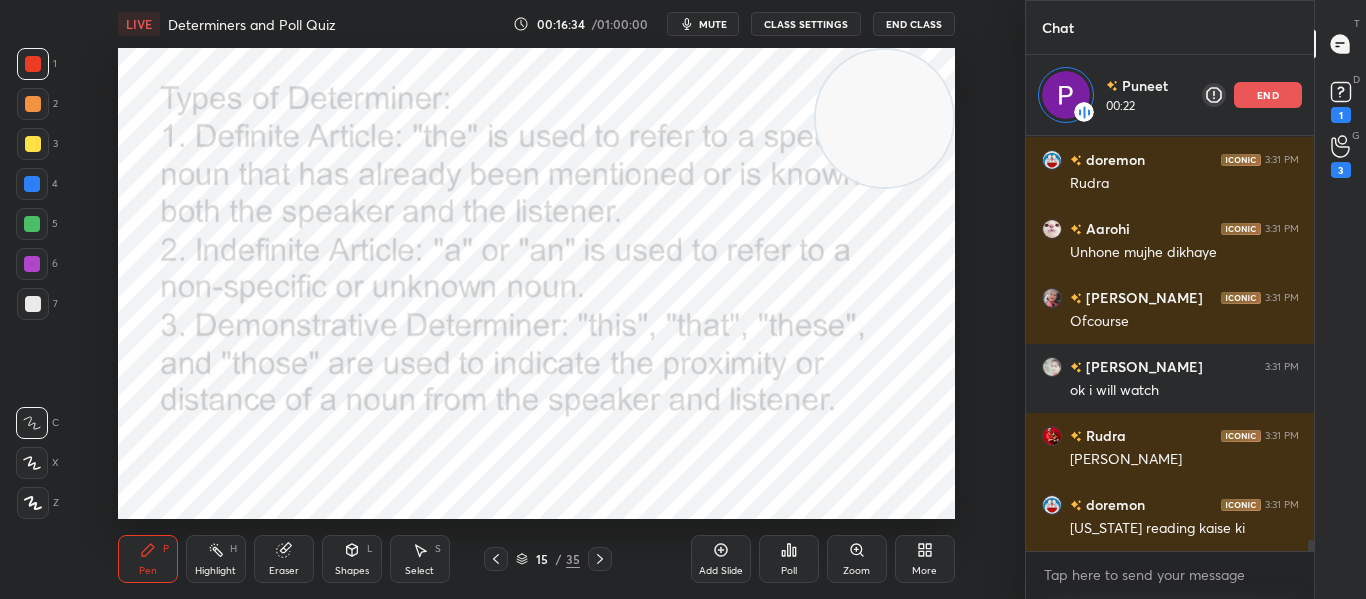 click on "end" at bounding box center (1268, 95) 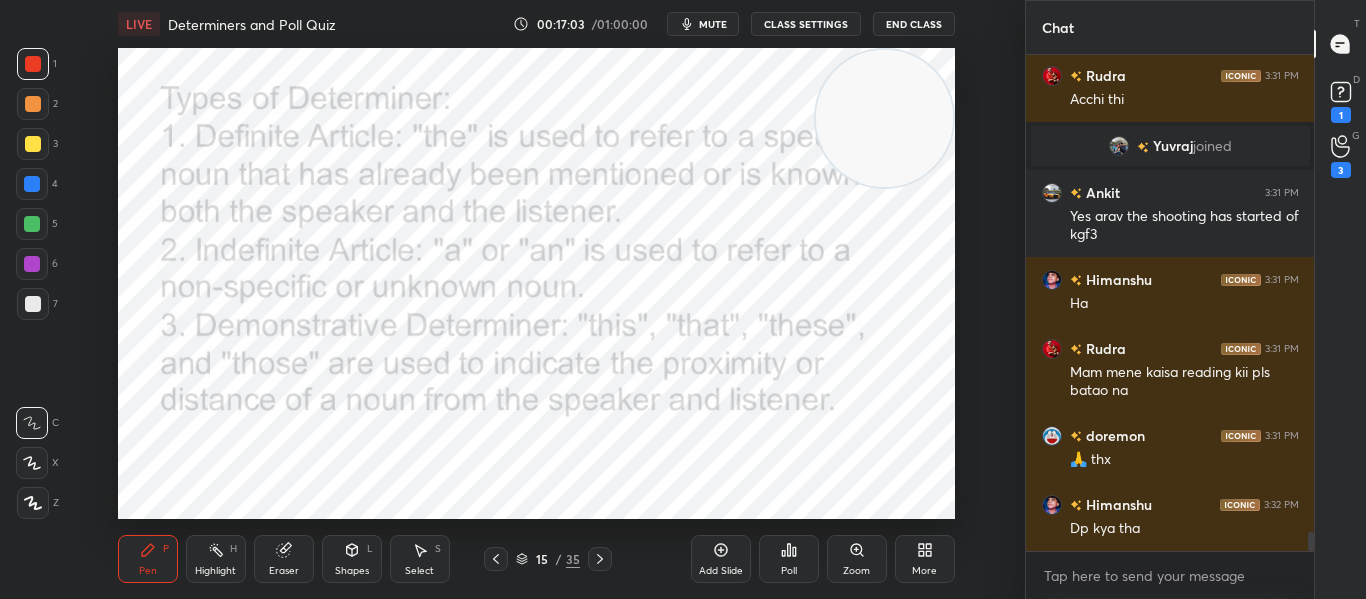 scroll, scrollTop: 12398, scrollLeft: 0, axis: vertical 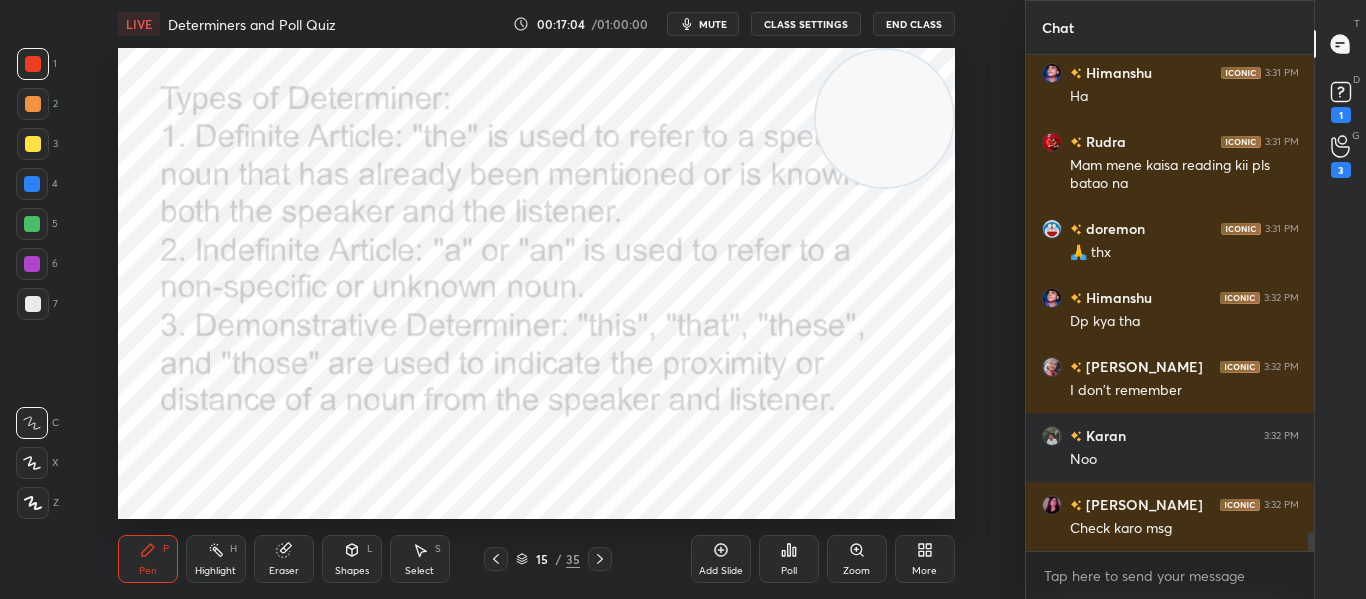 click 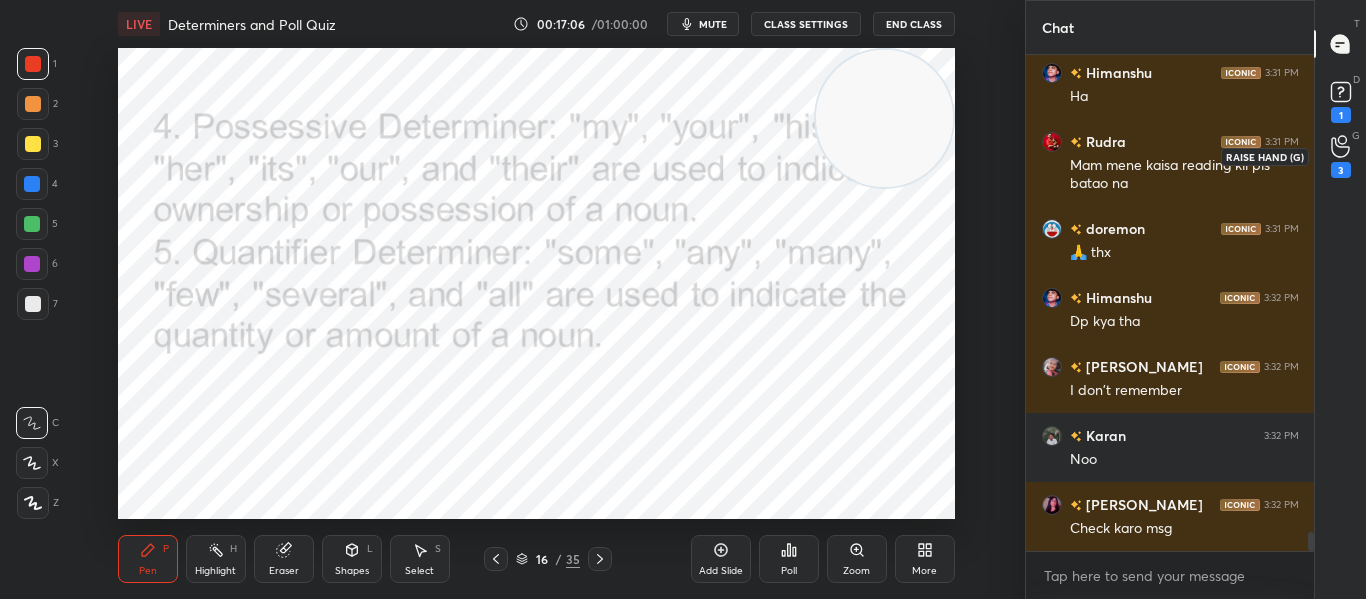 click 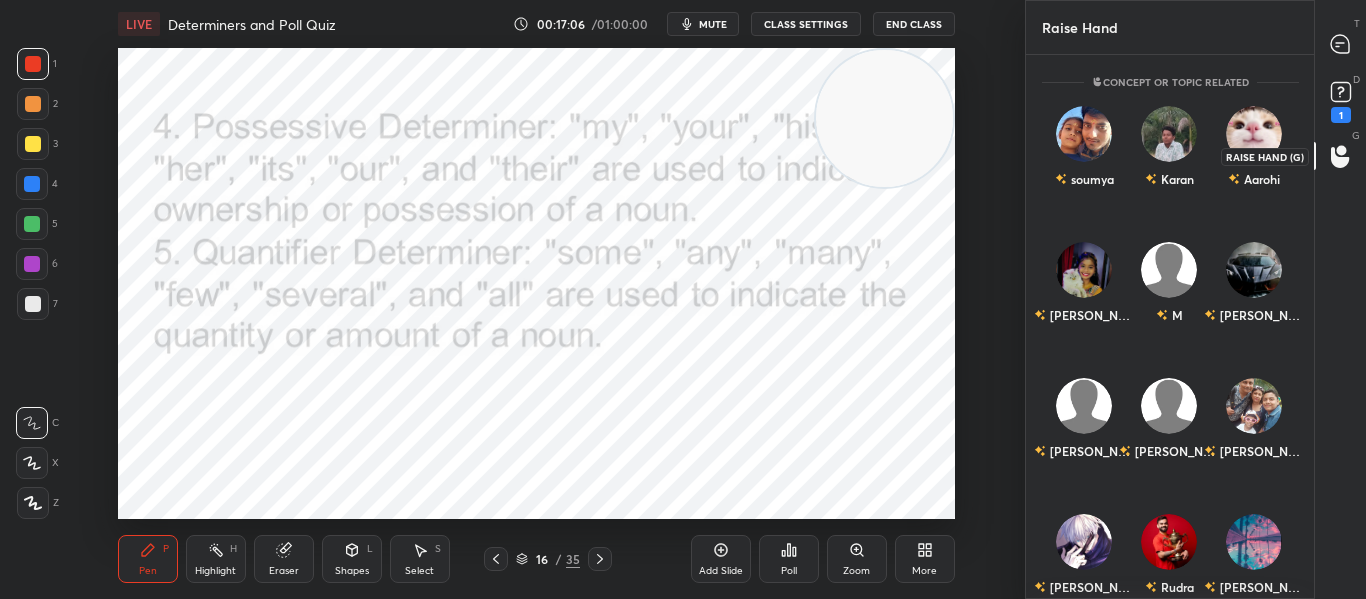 scroll, scrollTop: 7, scrollLeft: 7, axis: both 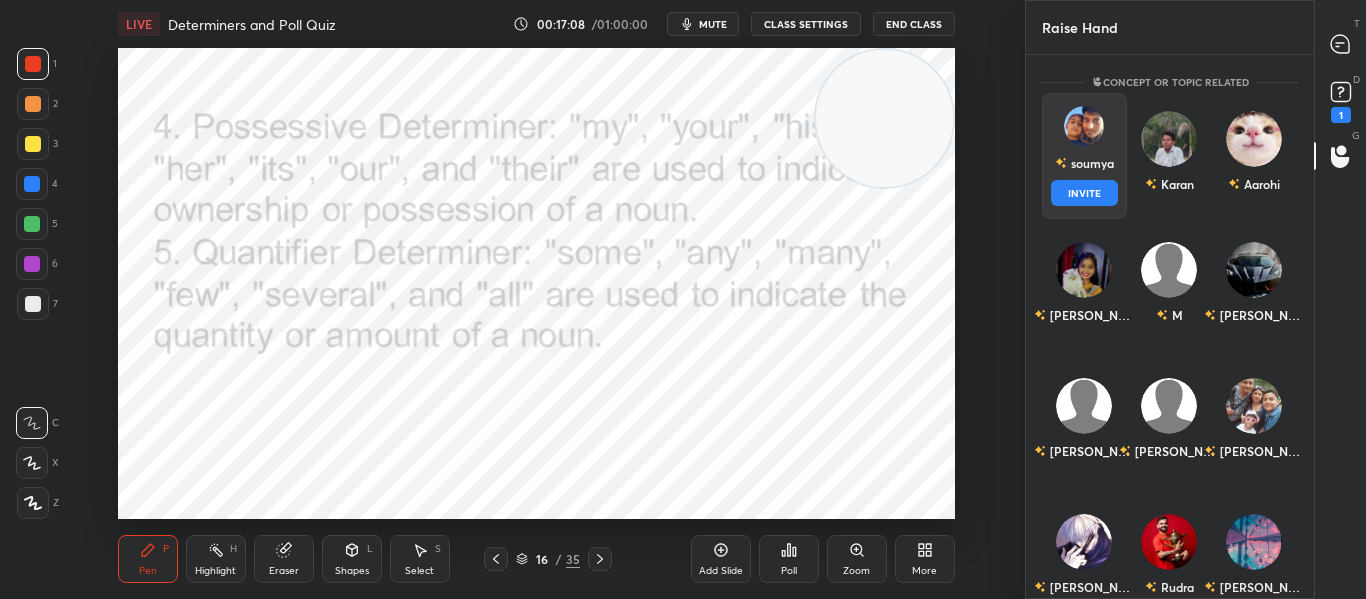 drag, startPoint x: 1097, startPoint y: 158, endPoint x: 1065, endPoint y: 195, distance: 48.9183 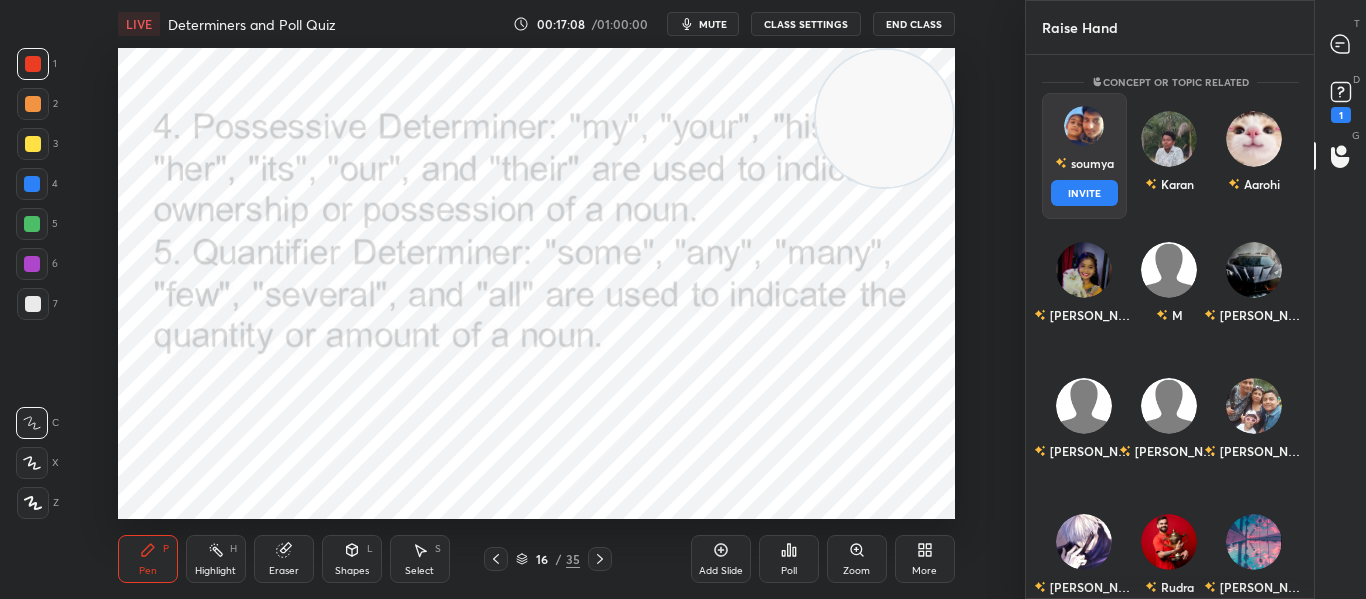 click on "soumya INVITE" at bounding box center (1084, 156) 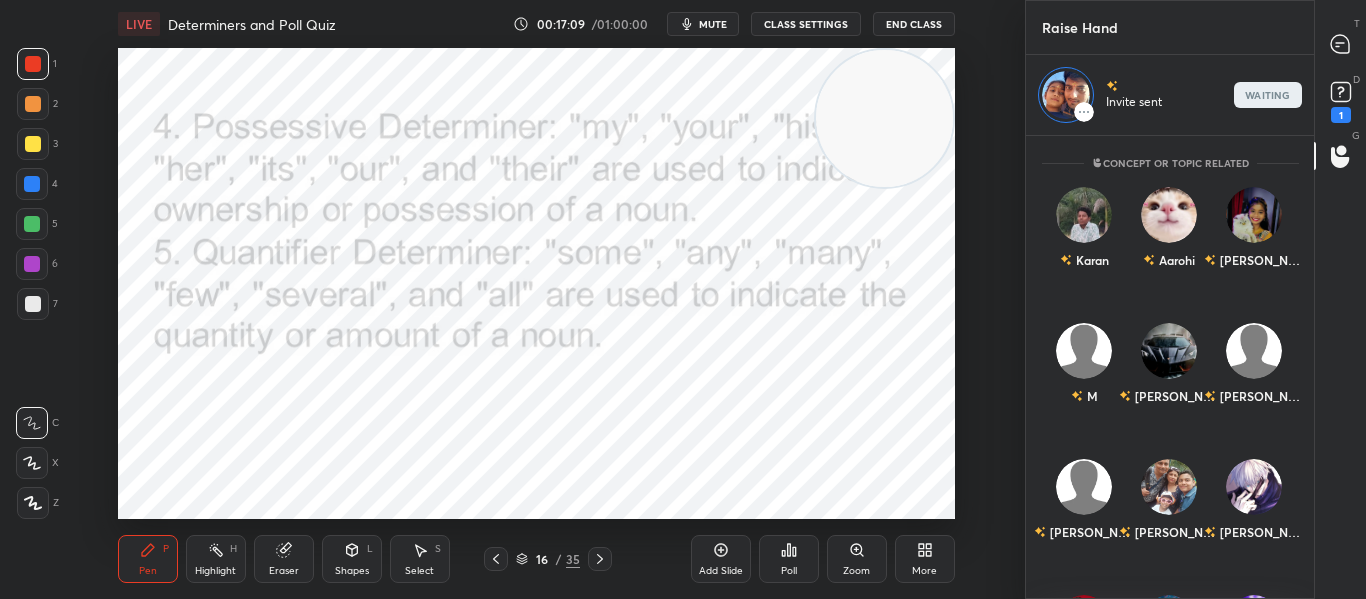 scroll, scrollTop: 457, scrollLeft: 282, axis: both 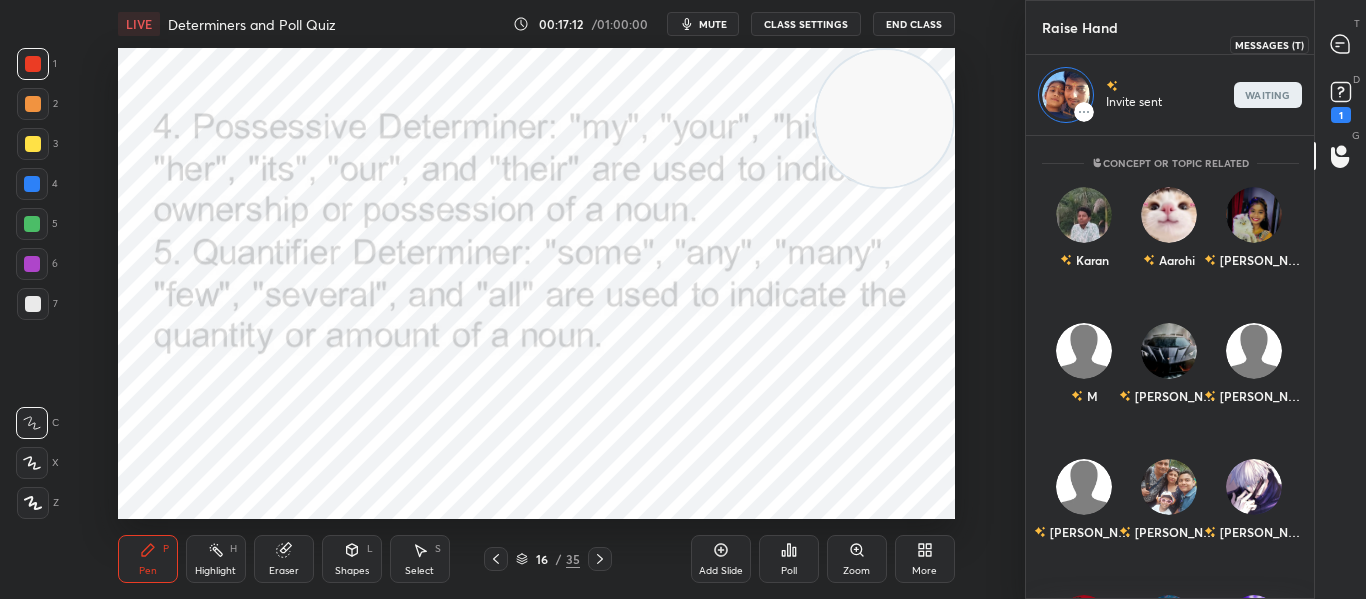 click 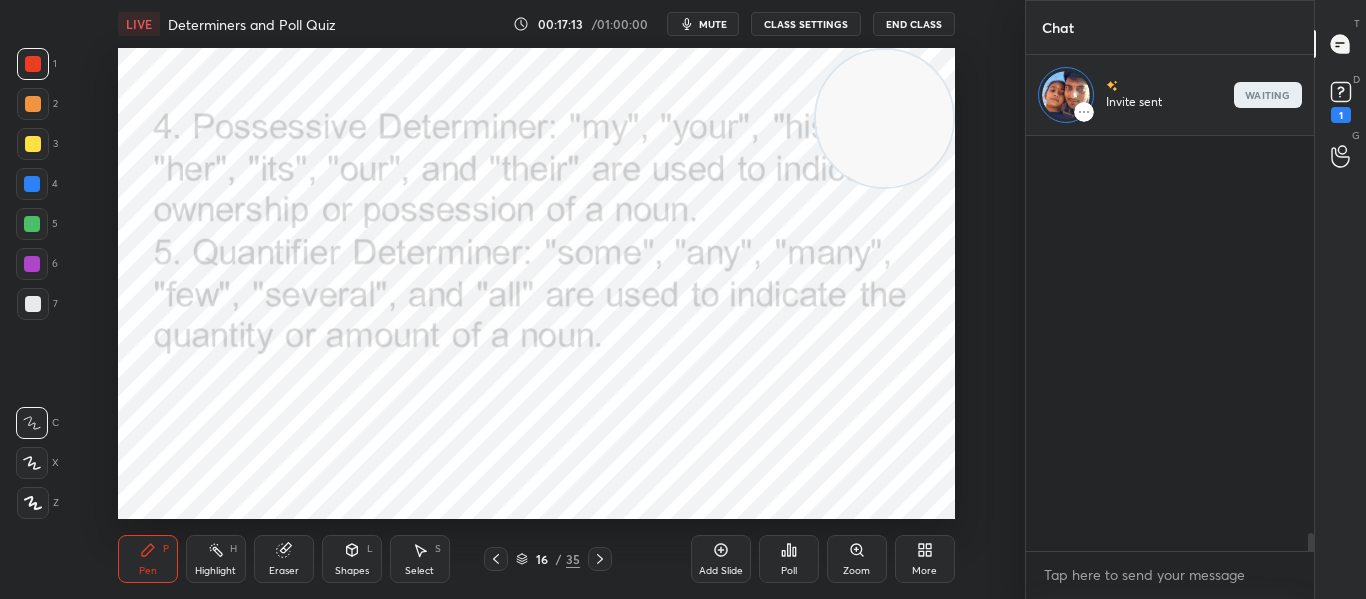 scroll, scrollTop: 13428, scrollLeft: 0, axis: vertical 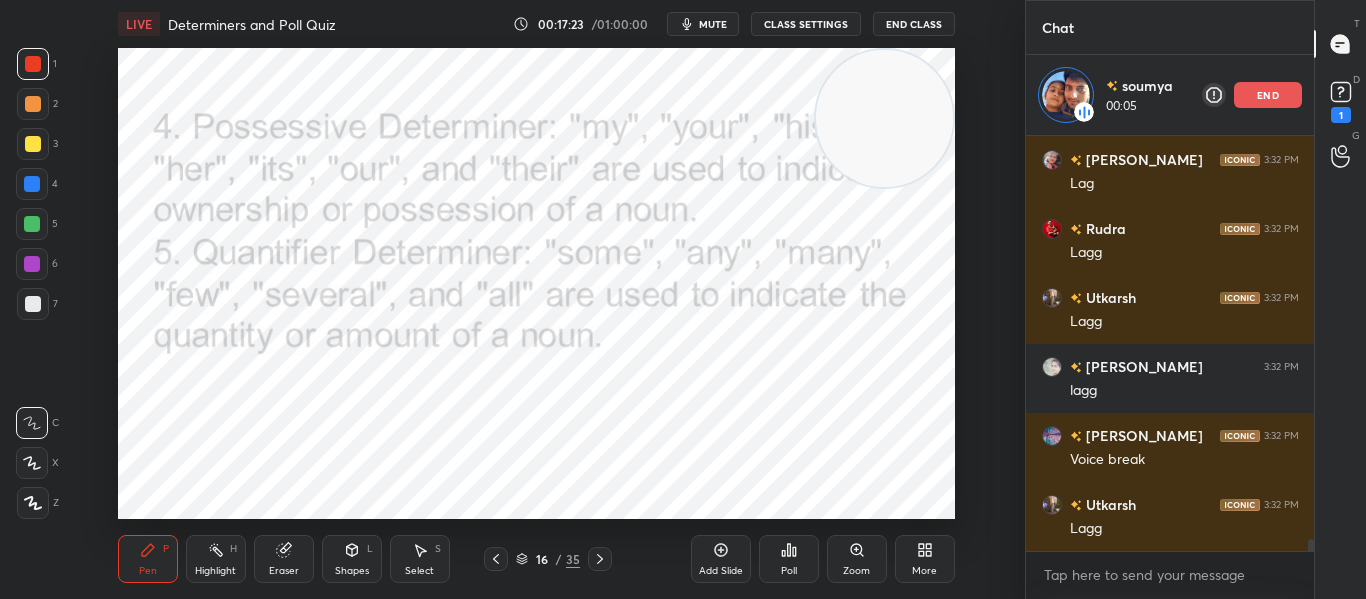 click 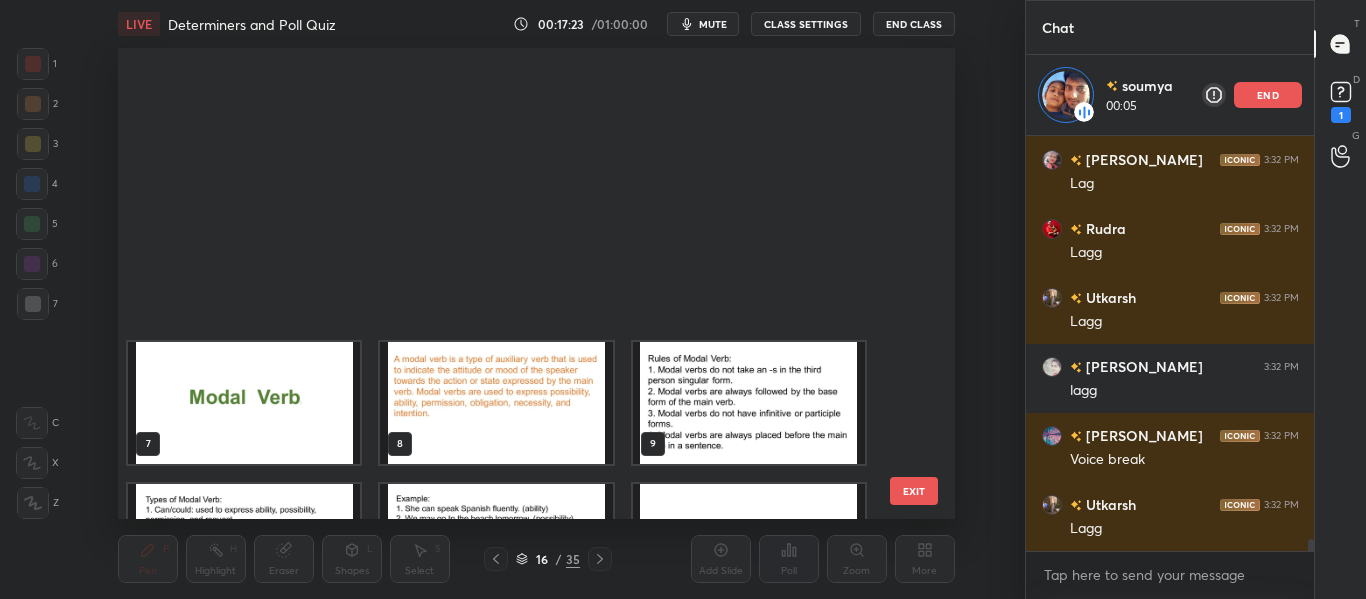scroll, scrollTop: 14031, scrollLeft: 0, axis: vertical 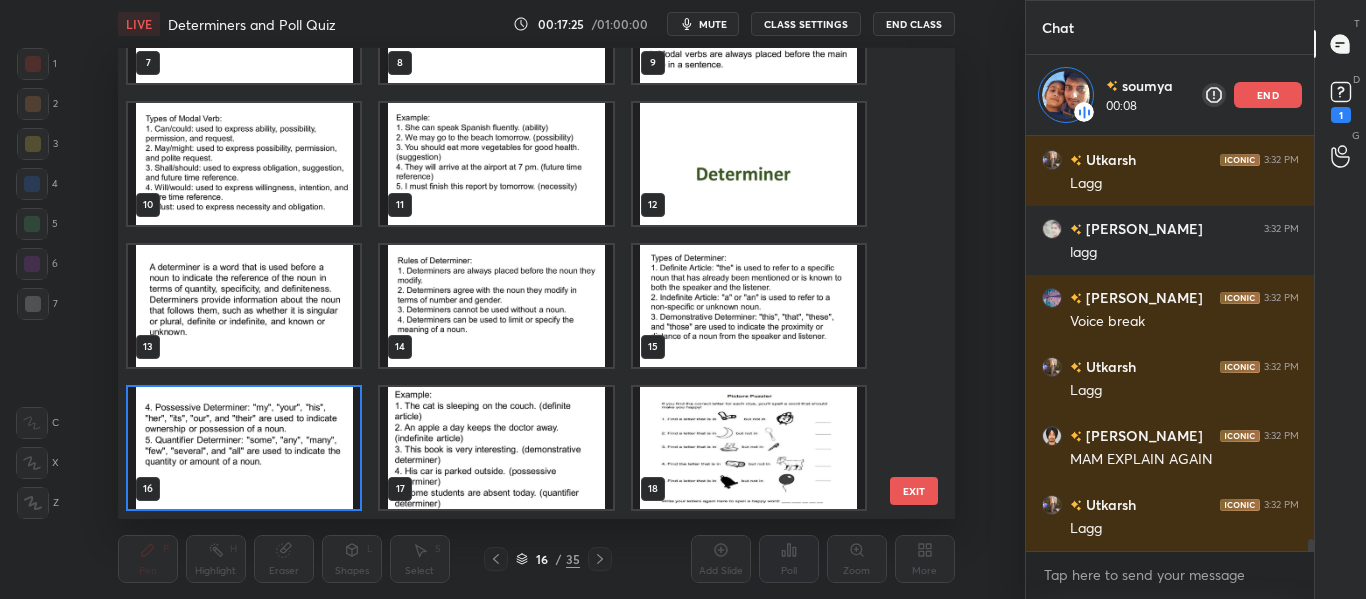 click at bounding box center [244, 448] 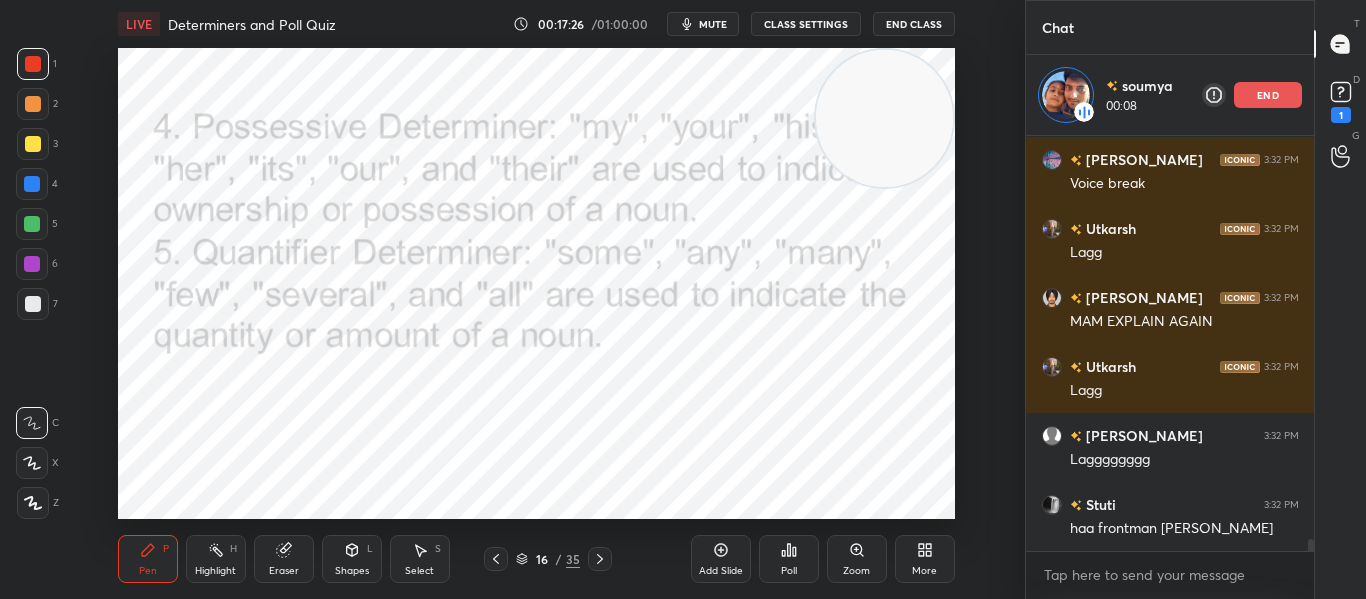 click at bounding box center [244, 448] 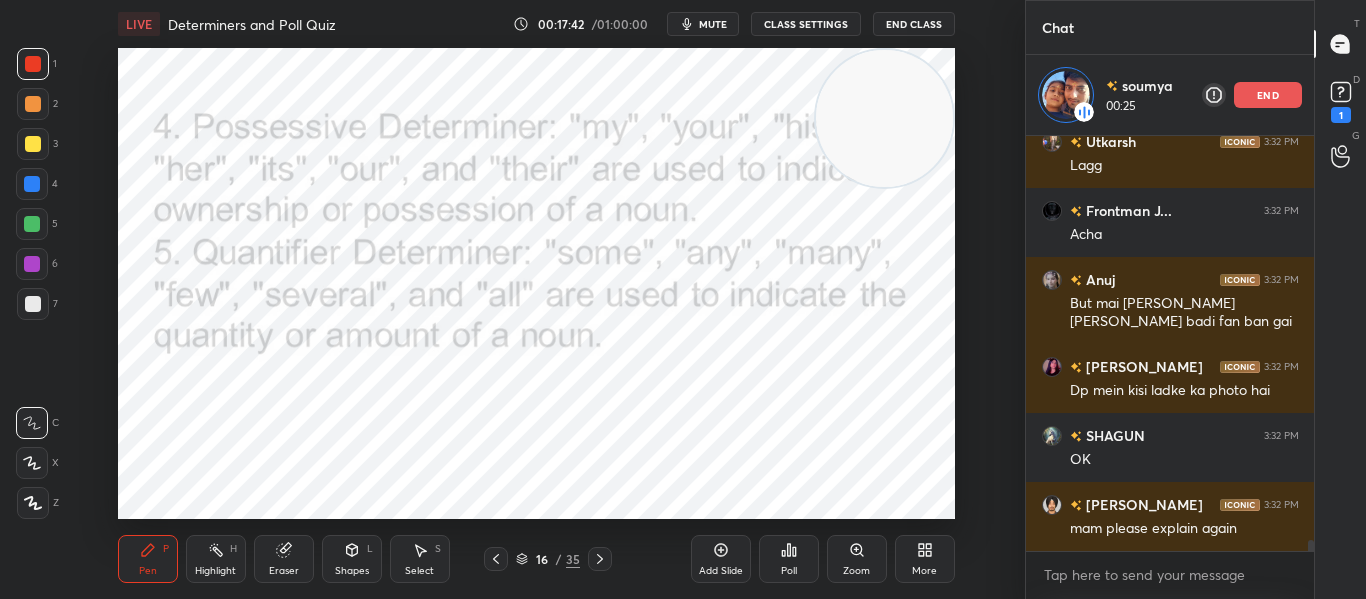 click on "end" at bounding box center [1268, 95] 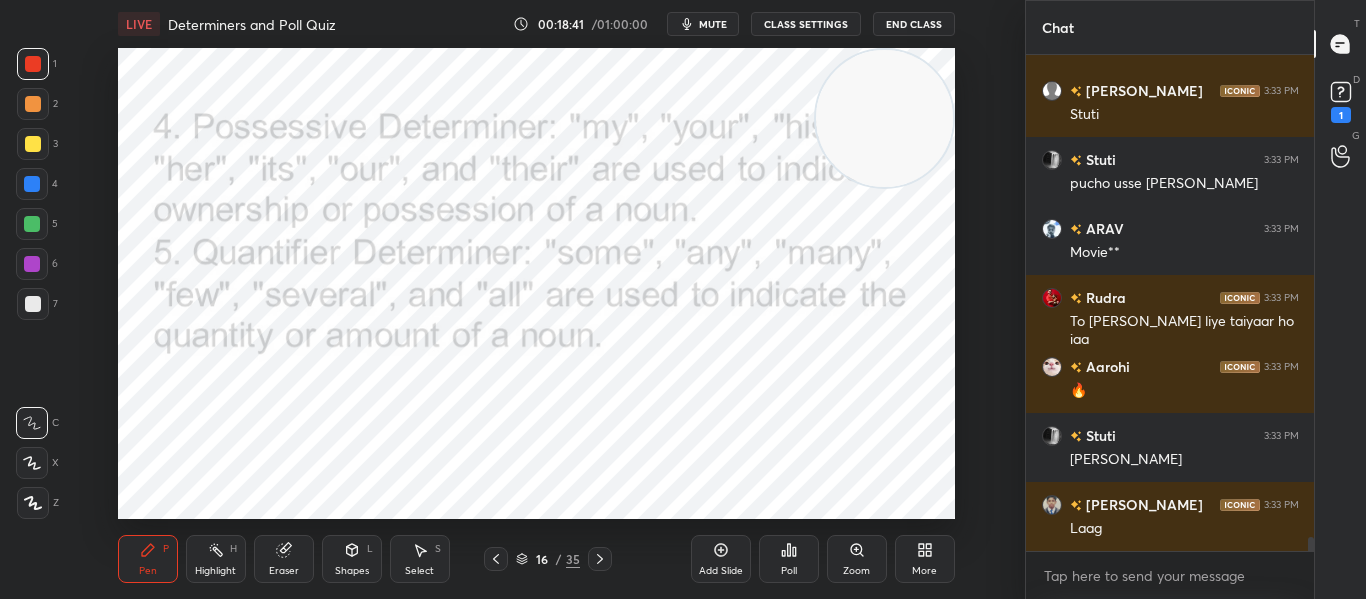 scroll, scrollTop: 16785, scrollLeft: 0, axis: vertical 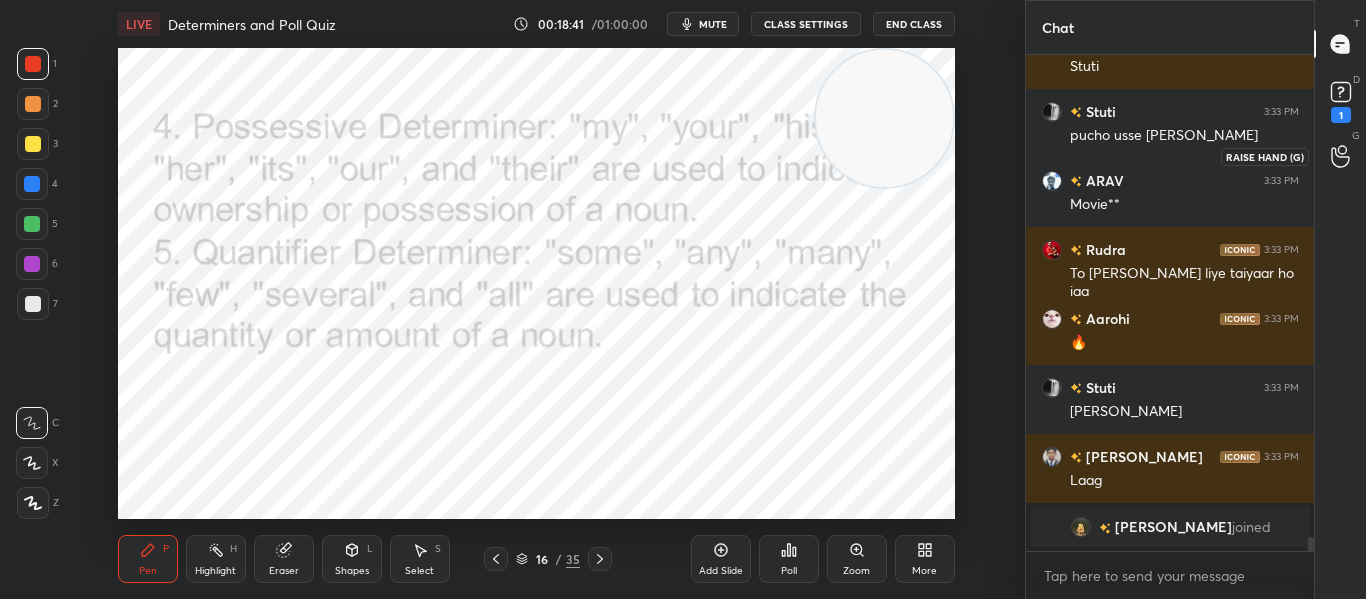 click at bounding box center (1341, 156) 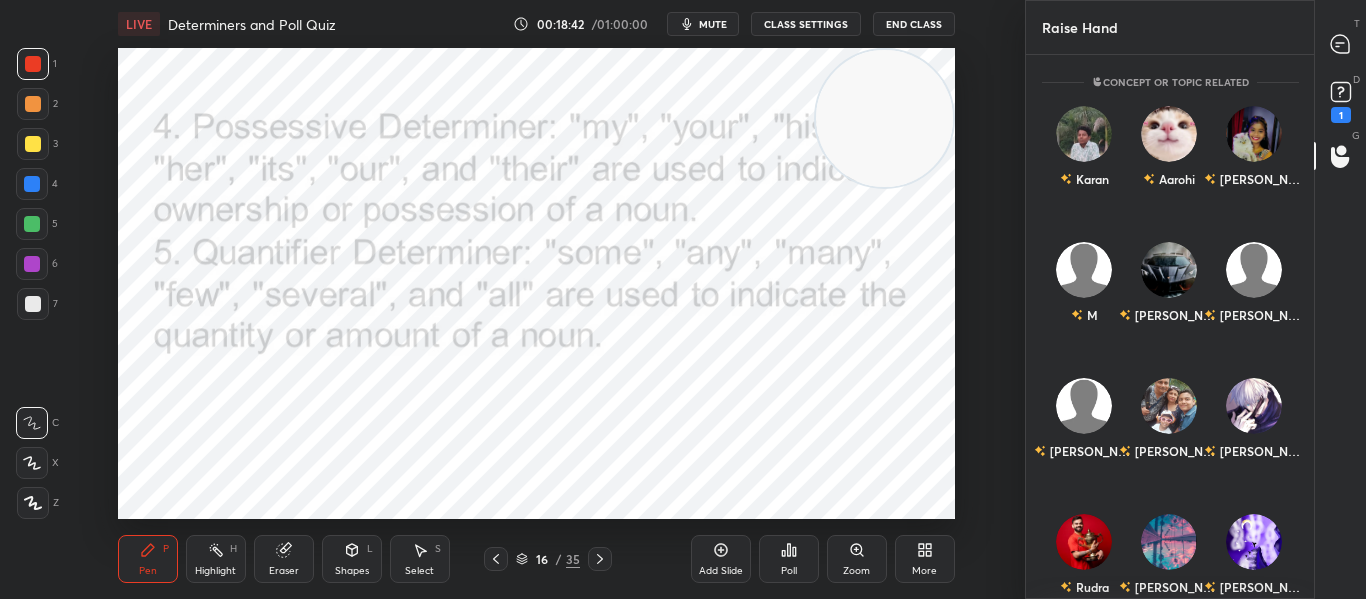 scroll, scrollTop: 7, scrollLeft: 7, axis: both 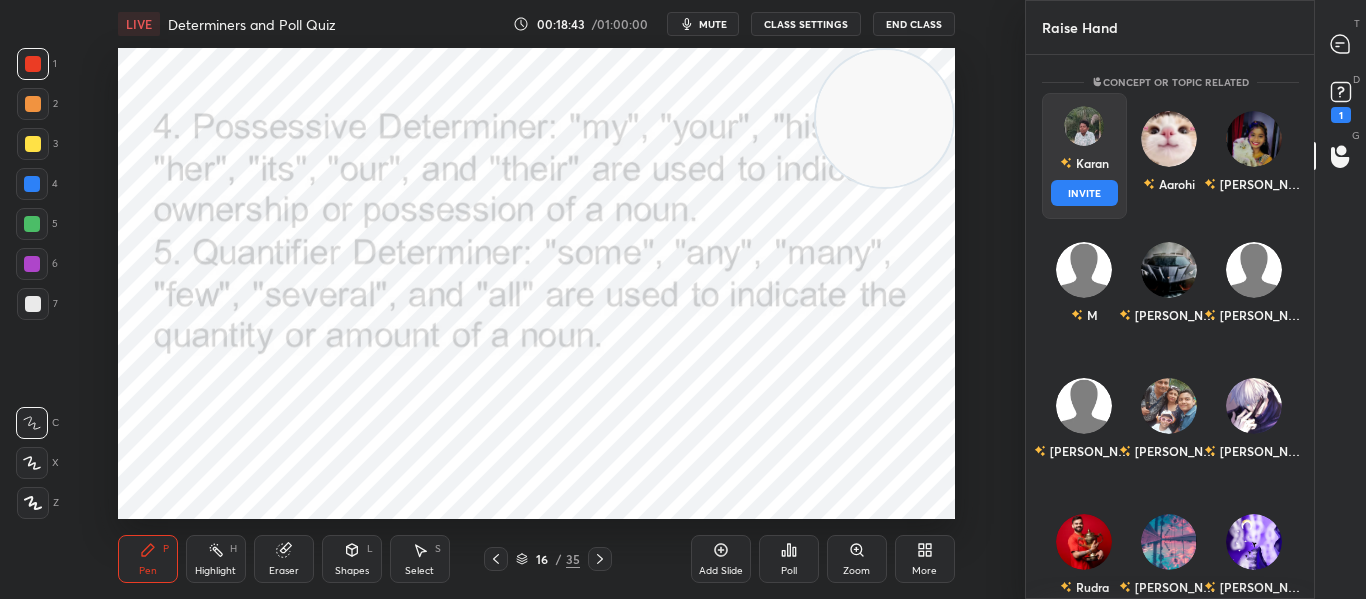 click on "Karan INVITE" at bounding box center (1084, 156) 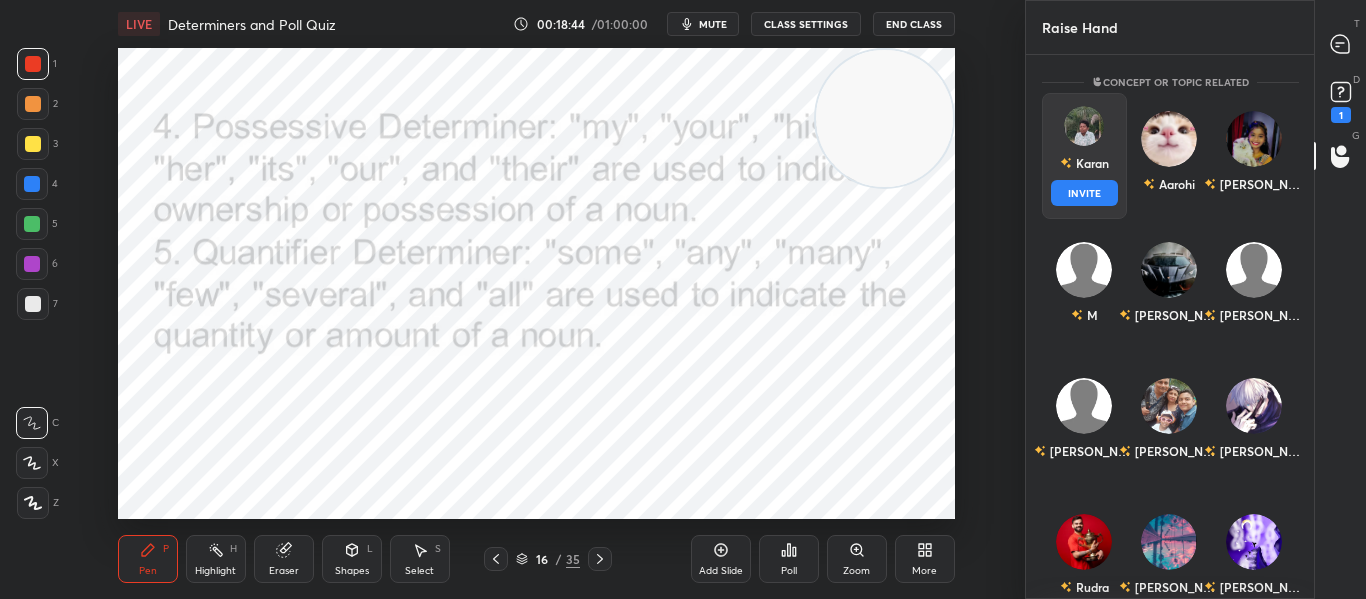 click on "INVITE" at bounding box center [1084, 193] 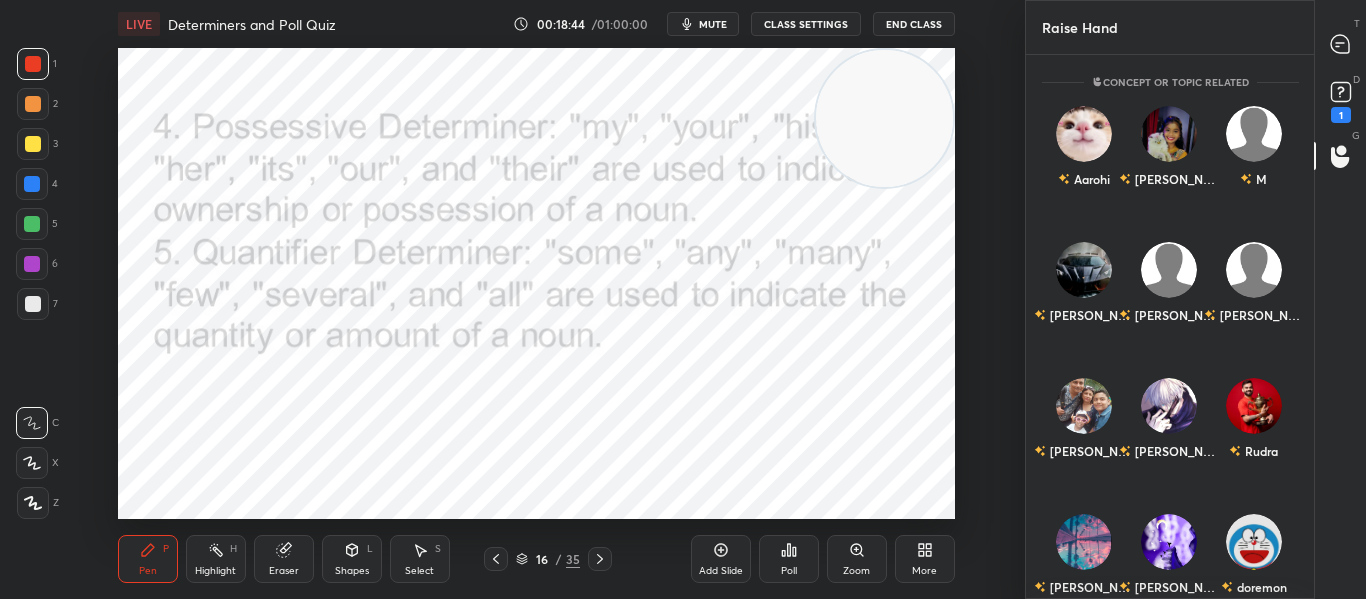 scroll, scrollTop: 457, scrollLeft: 282, axis: both 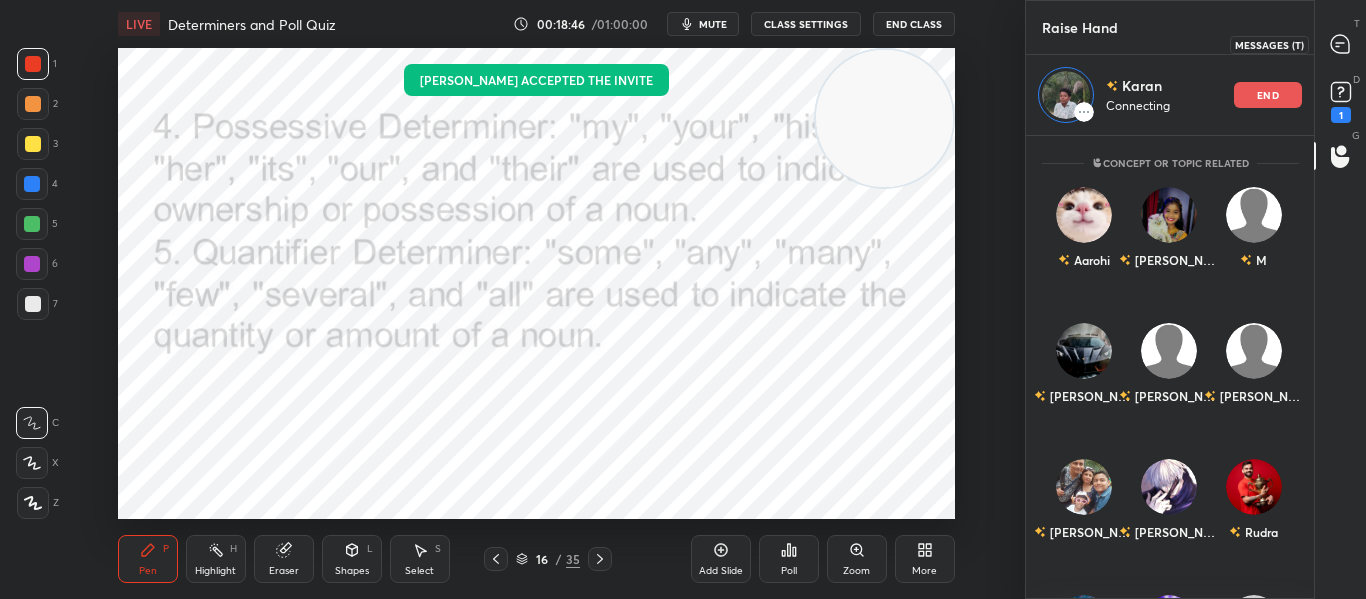 click at bounding box center (1341, 44) 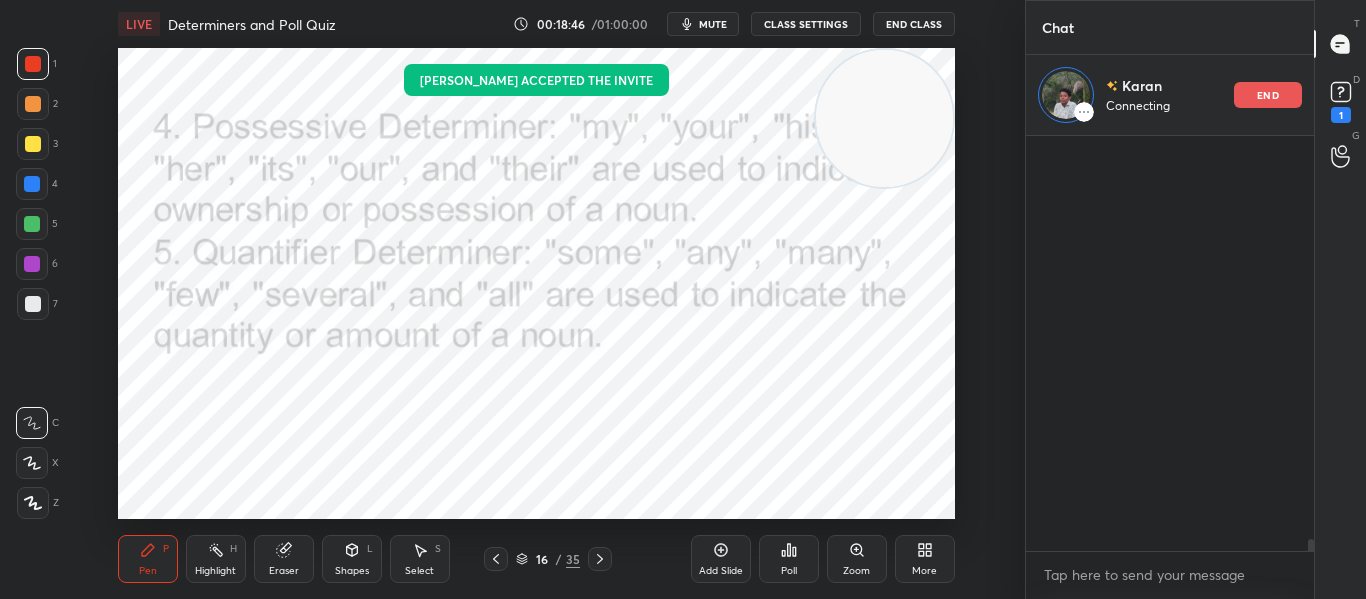 scroll, scrollTop: 458, scrollLeft: 282, axis: both 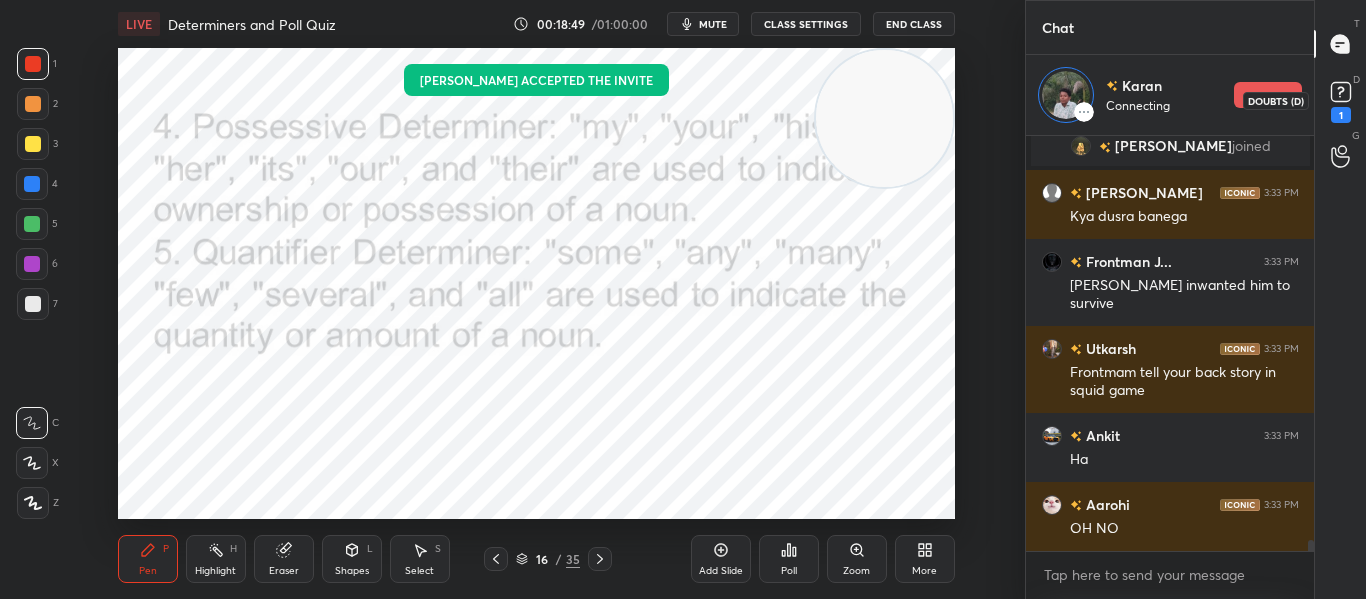 click on "1" at bounding box center (1341, 115) 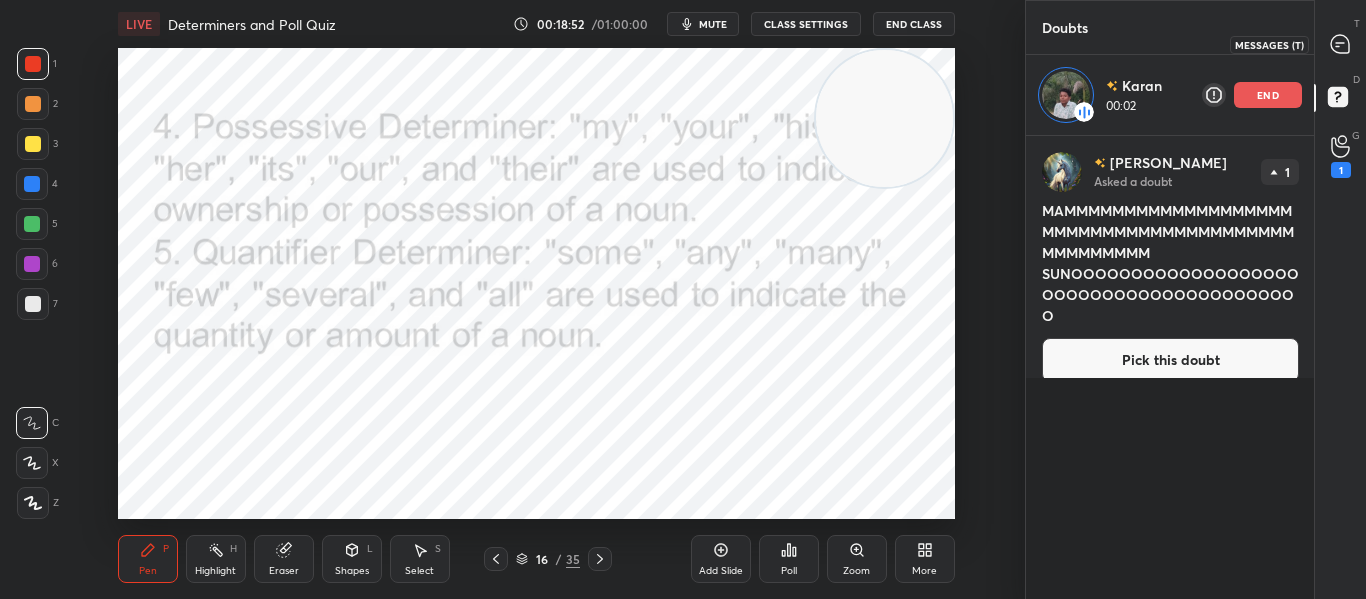 click 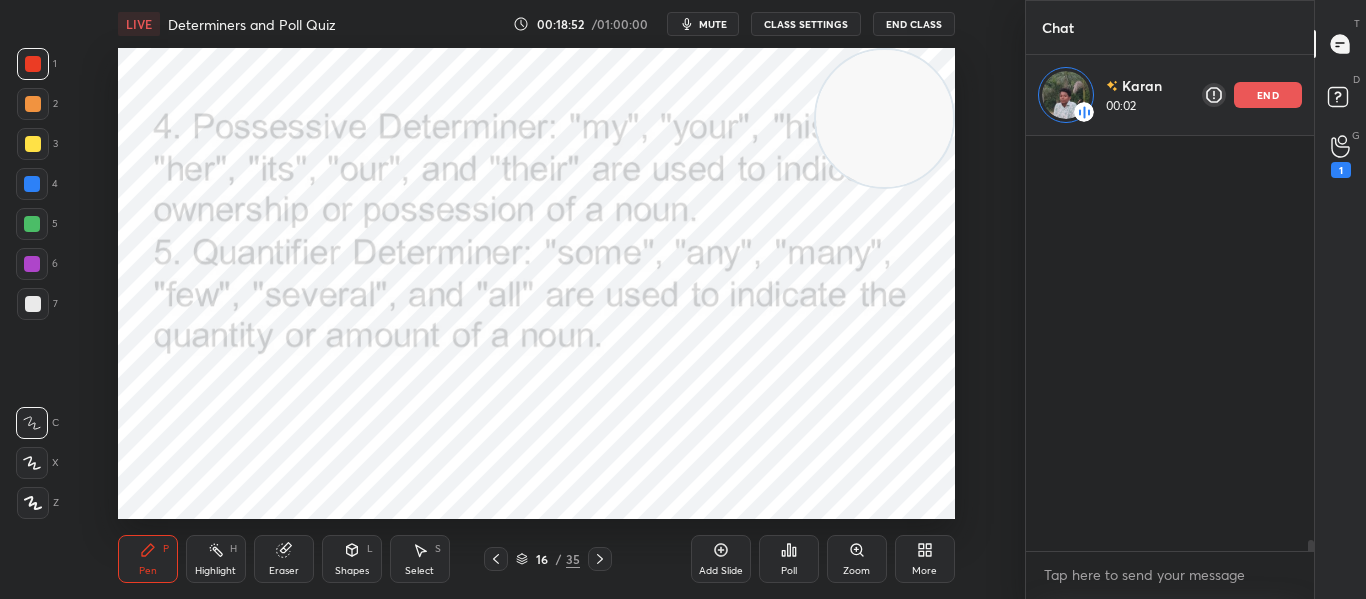 scroll, scrollTop: 15684, scrollLeft: 0, axis: vertical 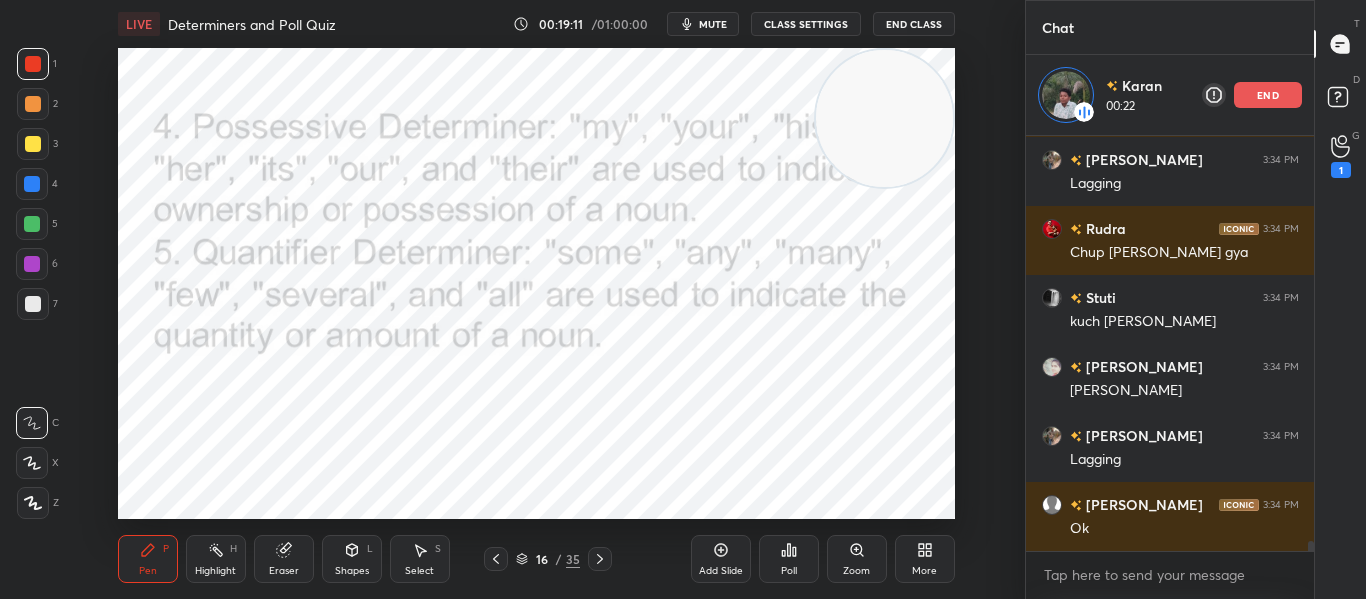 click on "end" at bounding box center (1268, 95) 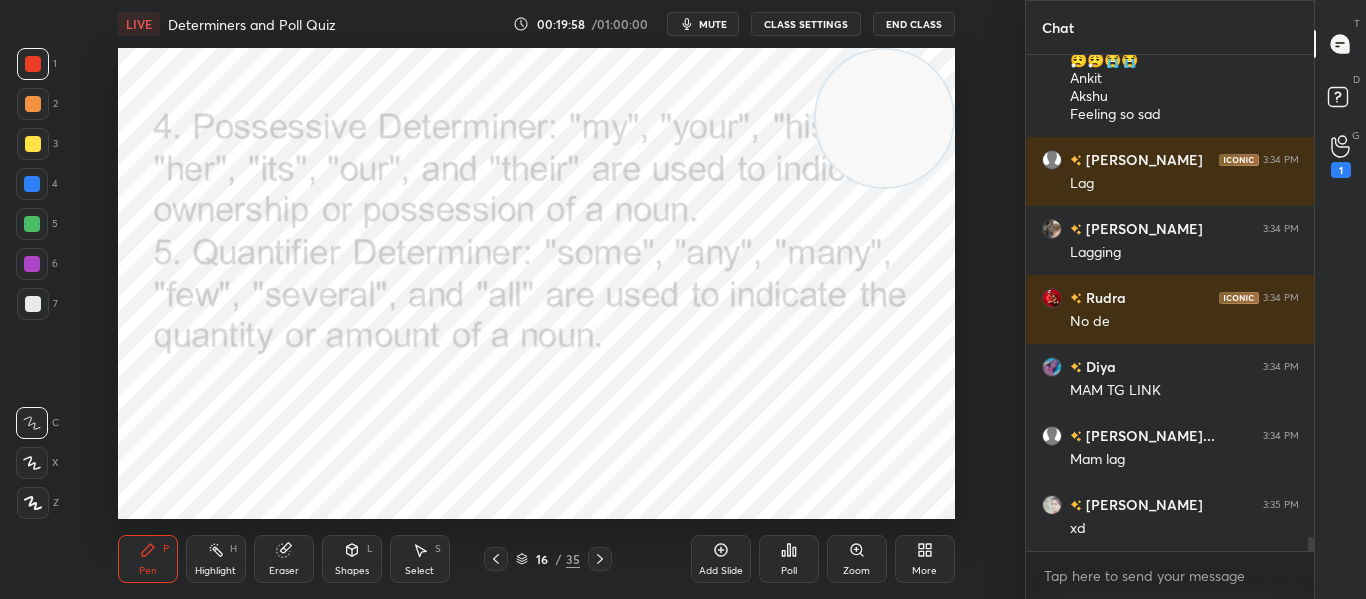click 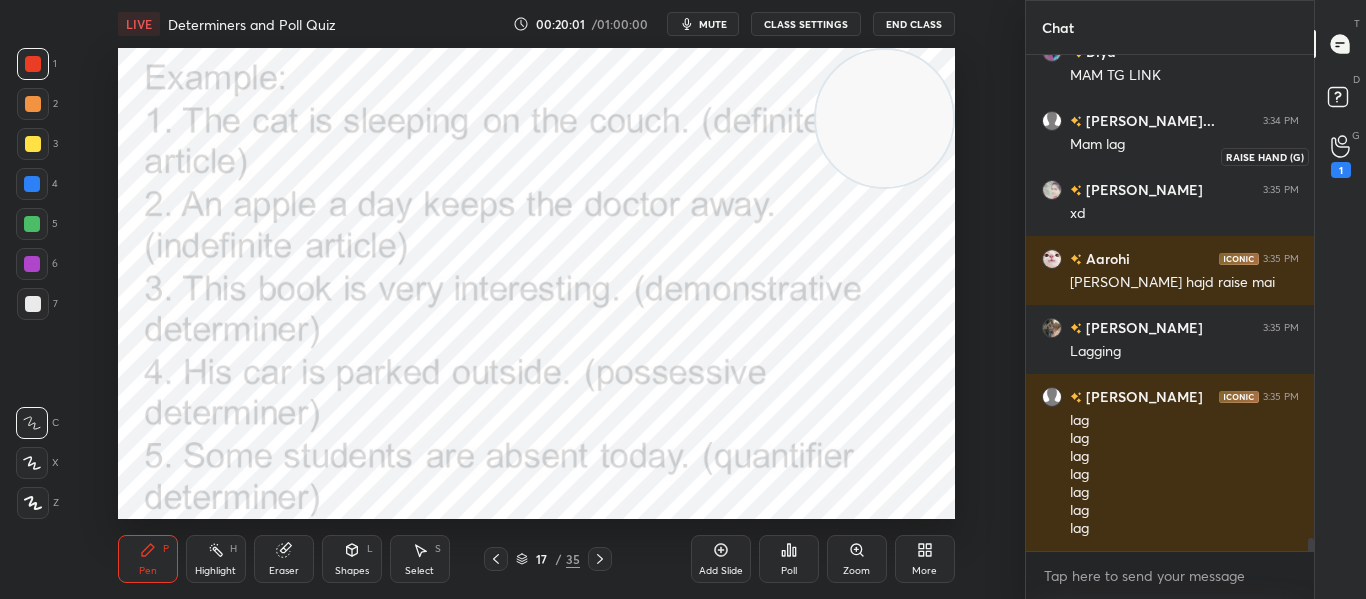 click on "1" at bounding box center (1341, 156) 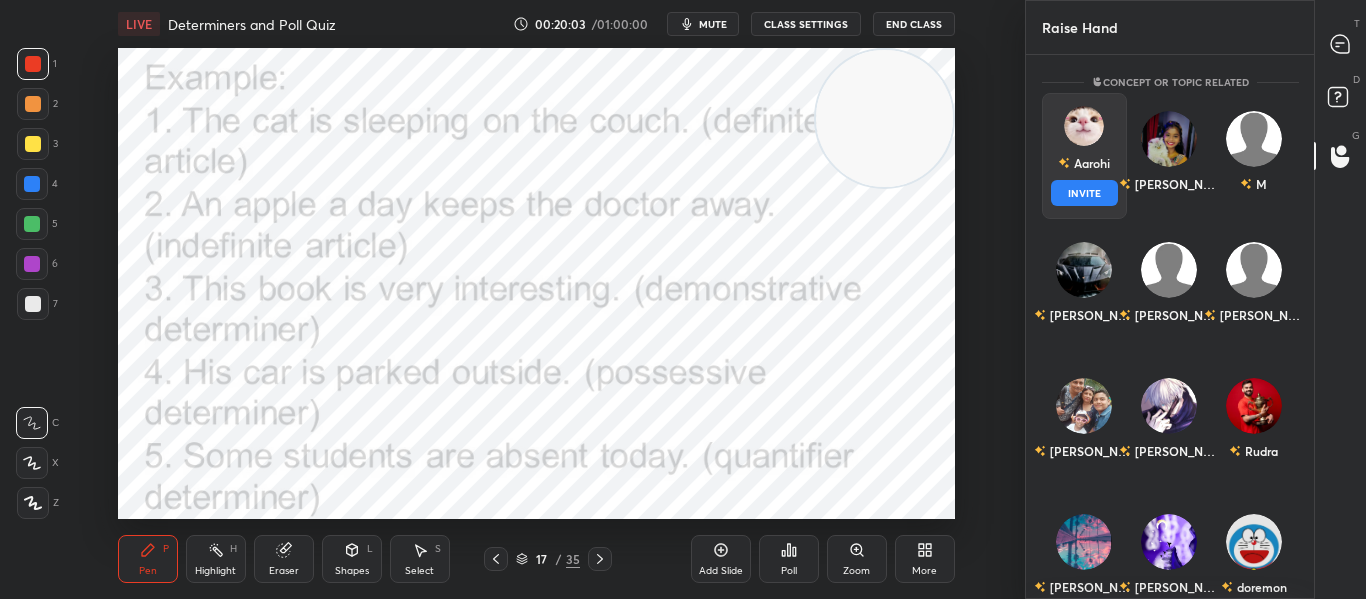 drag, startPoint x: 1097, startPoint y: 156, endPoint x: 1069, endPoint y: 195, distance: 48.010414 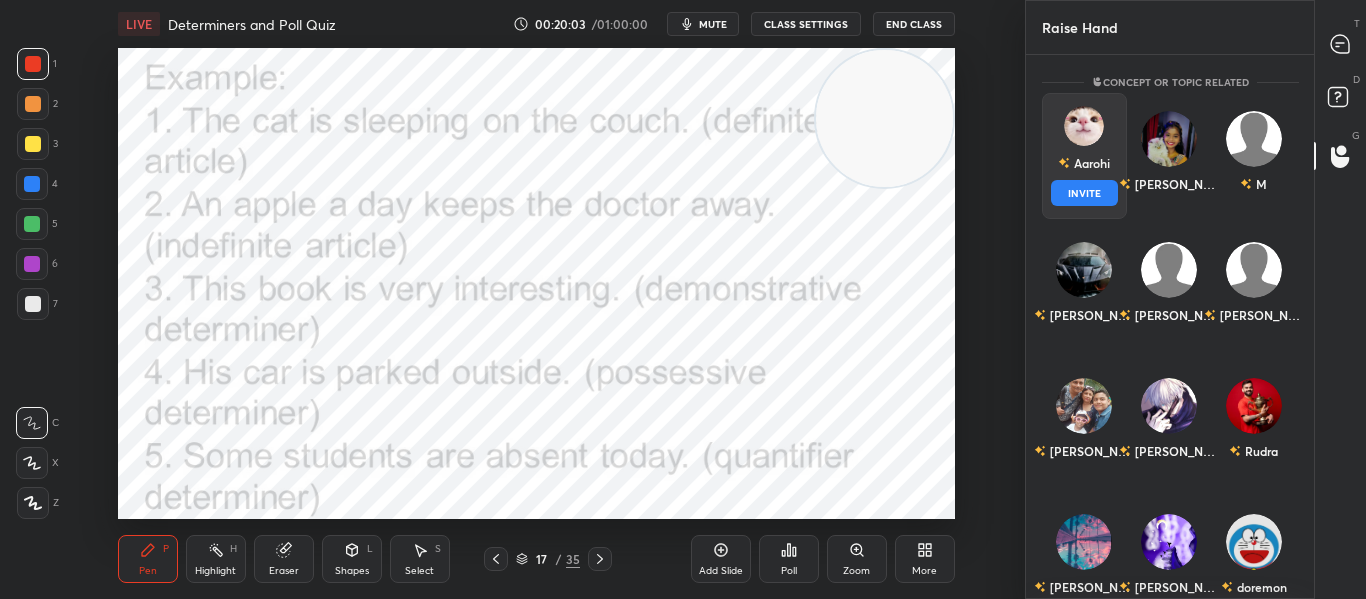 click on "Aarohi INVITE" at bounding box center [1084, 156] 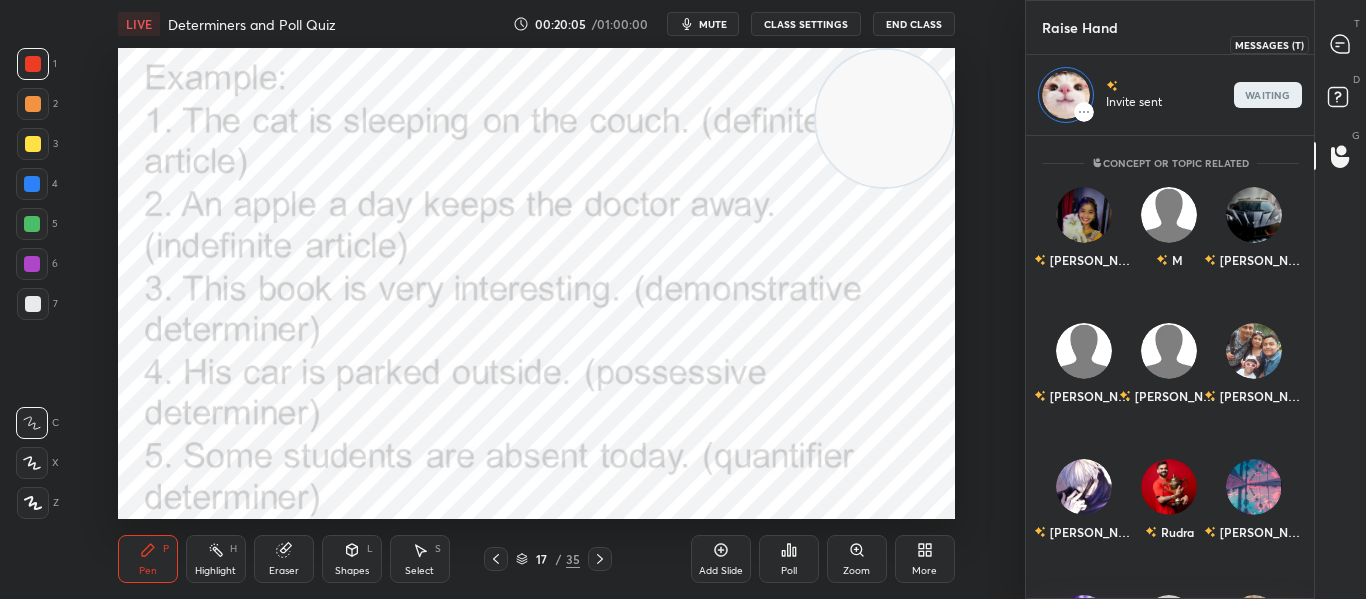 click 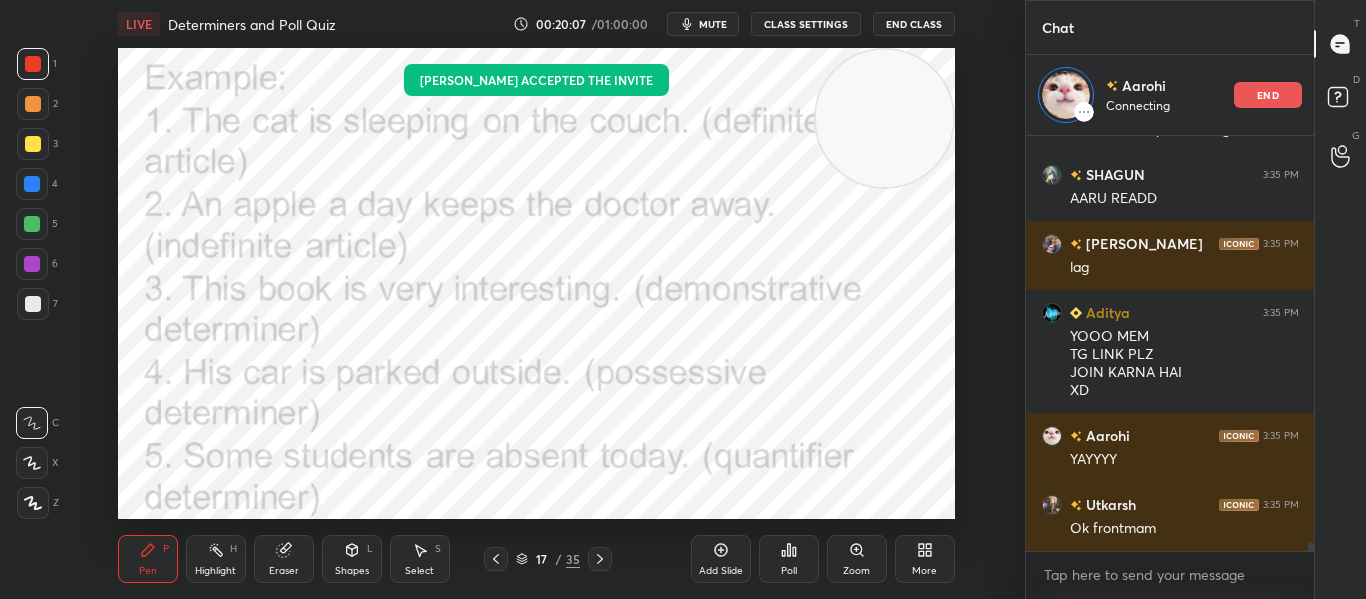 click on "mute" at bounding box center [713, 24] 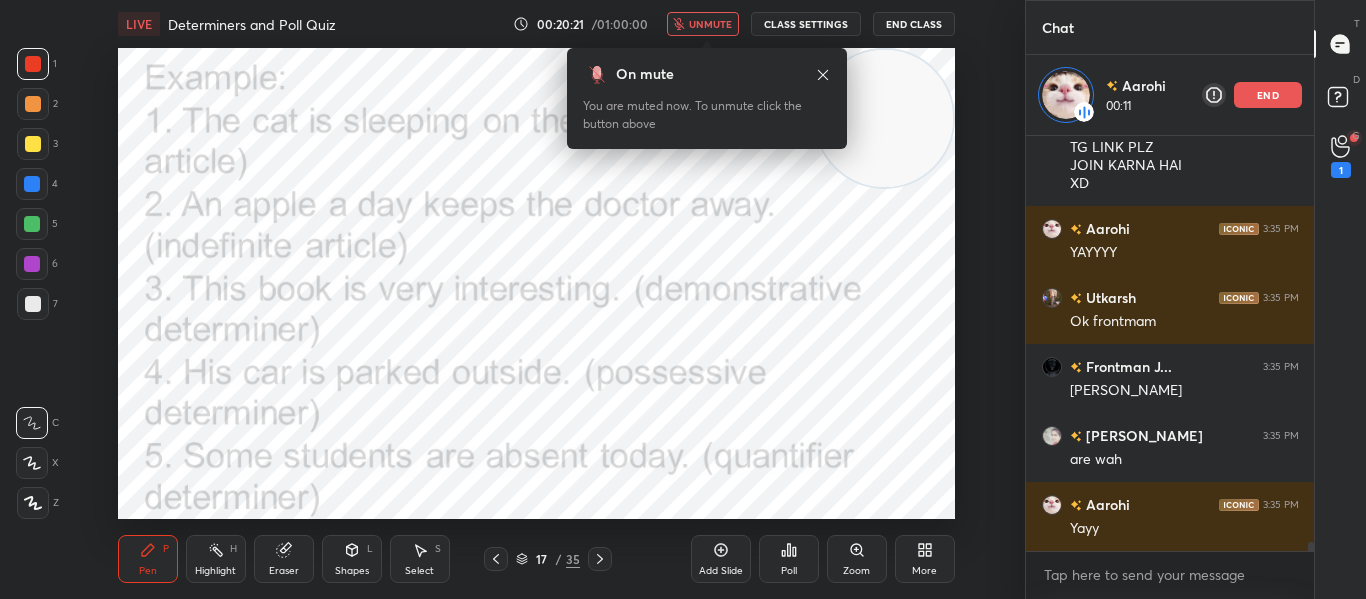 click on "unmute" at bounding box center (710, 24) 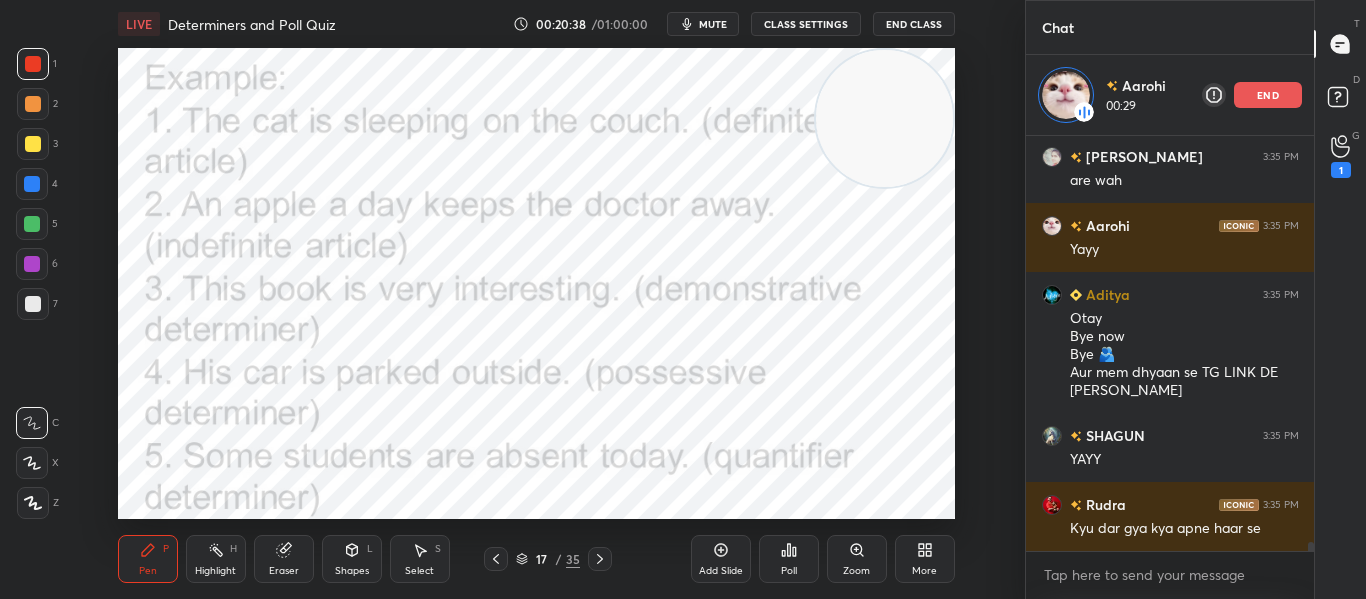 scroll, scrollTop: 19657, scrollLeft: 0, axis: vertical 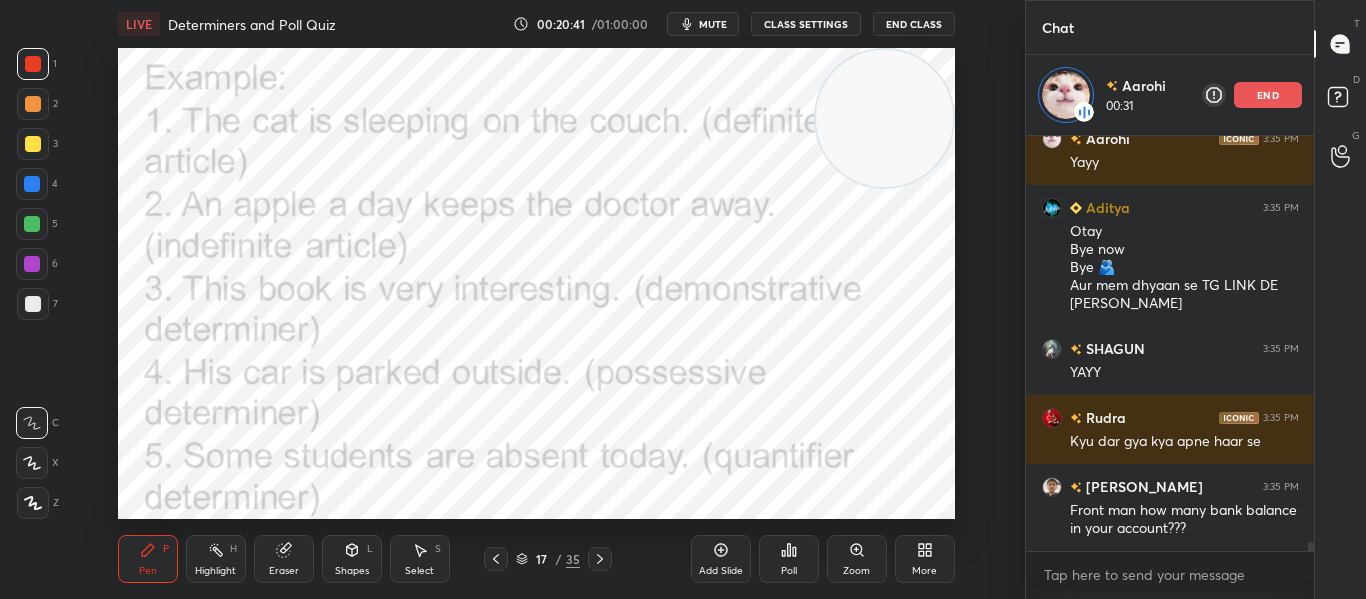 click on "end" at bounding box center (1268, 95) 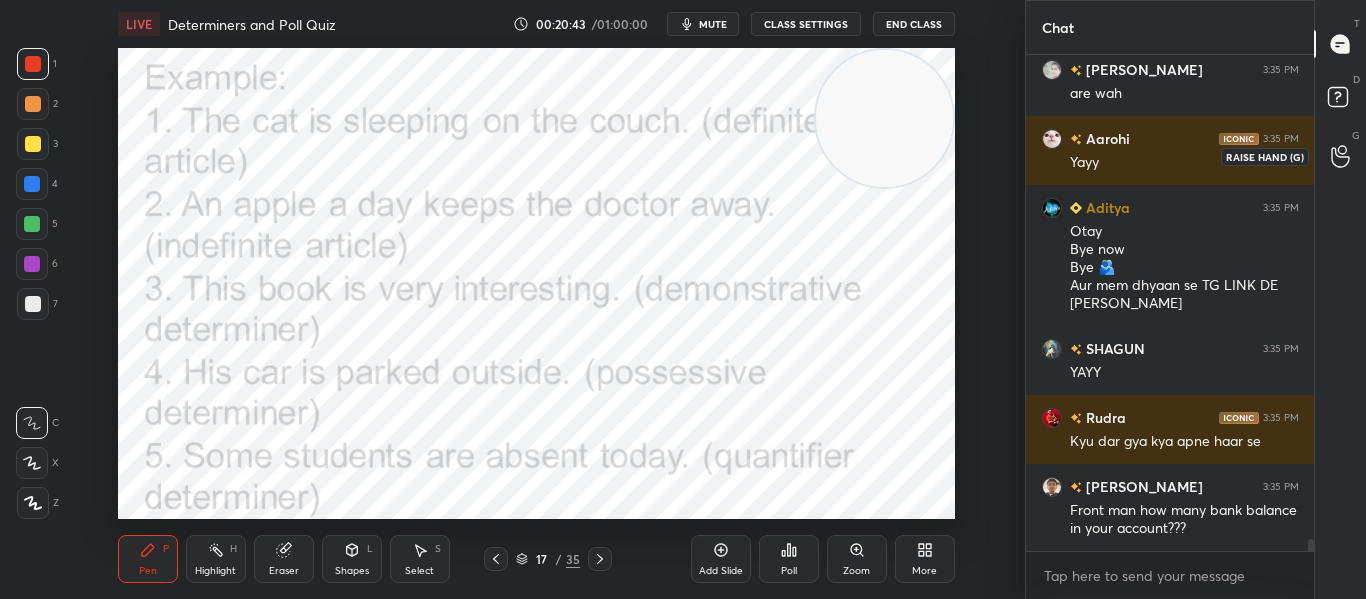click 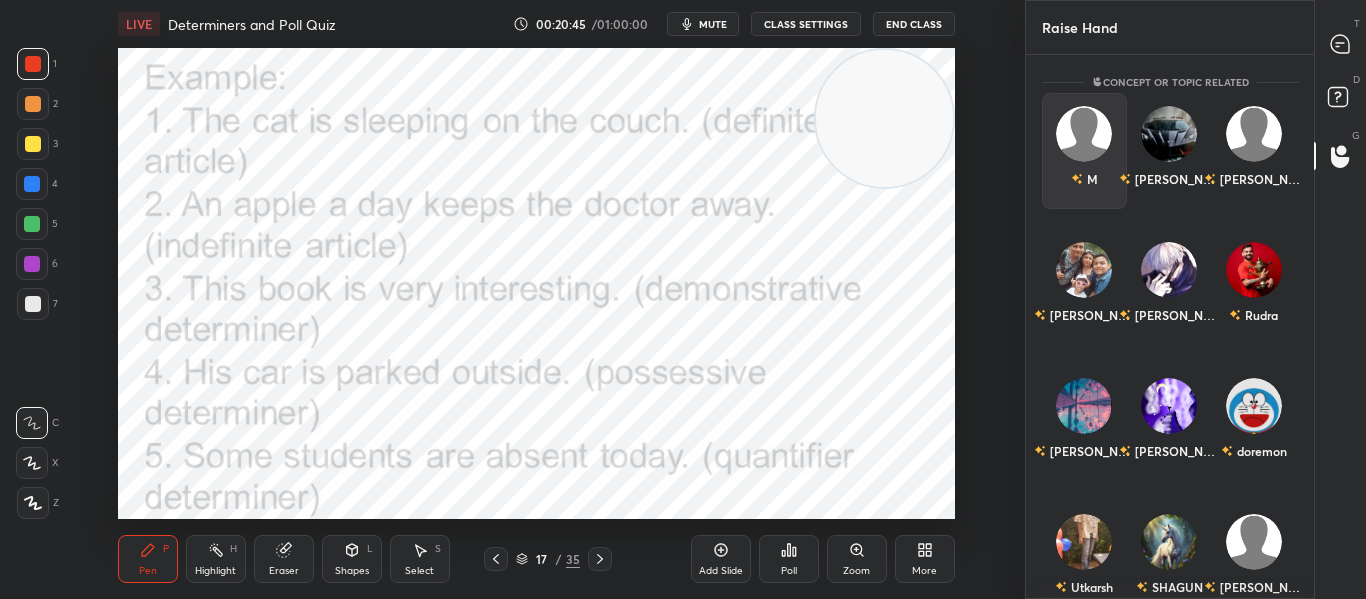 click at bounding box center (1084, 134) 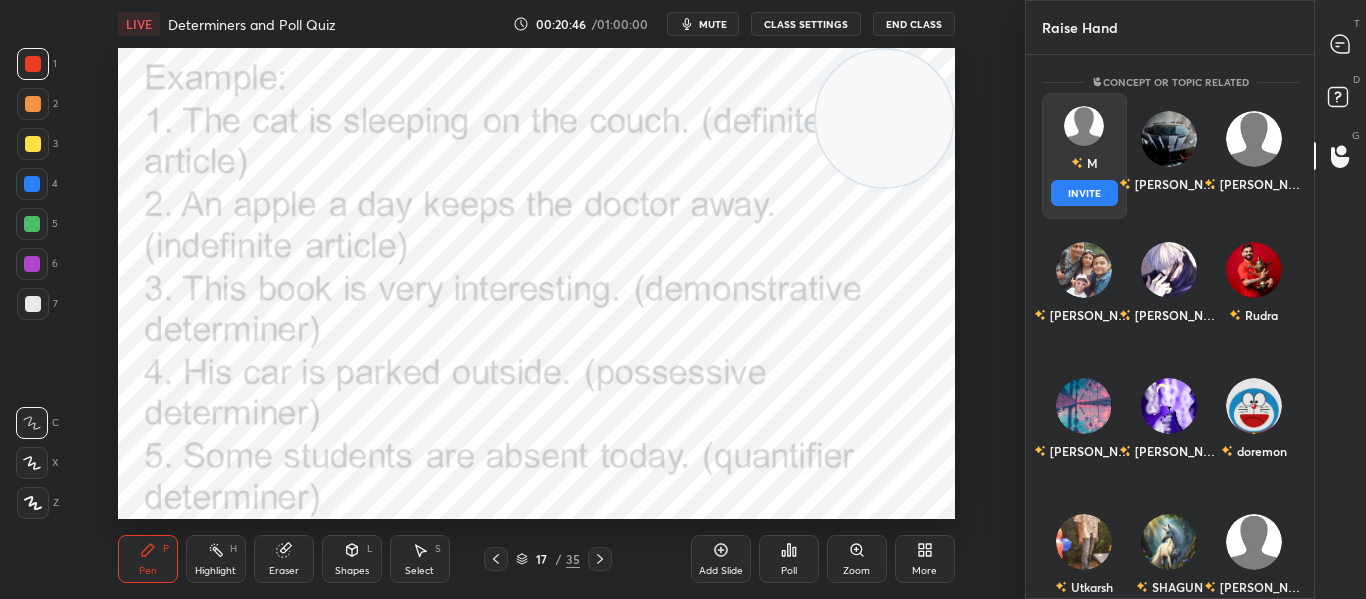 click on "INVITE" at bounding box center [1084, 193] 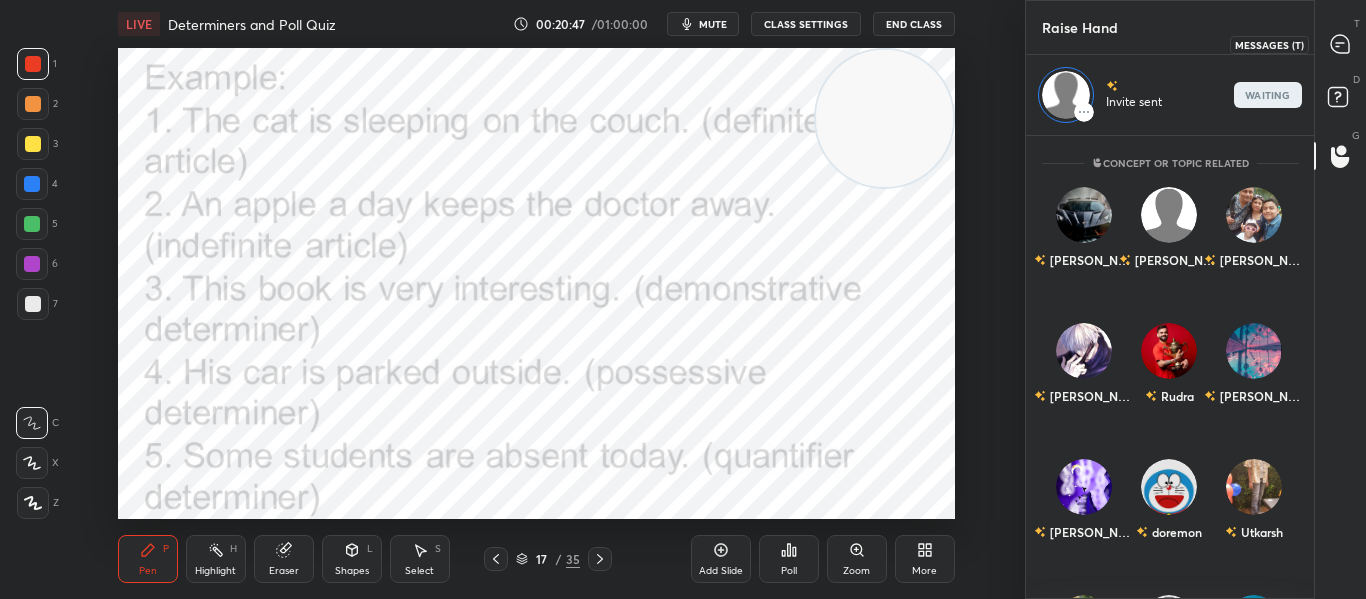 click 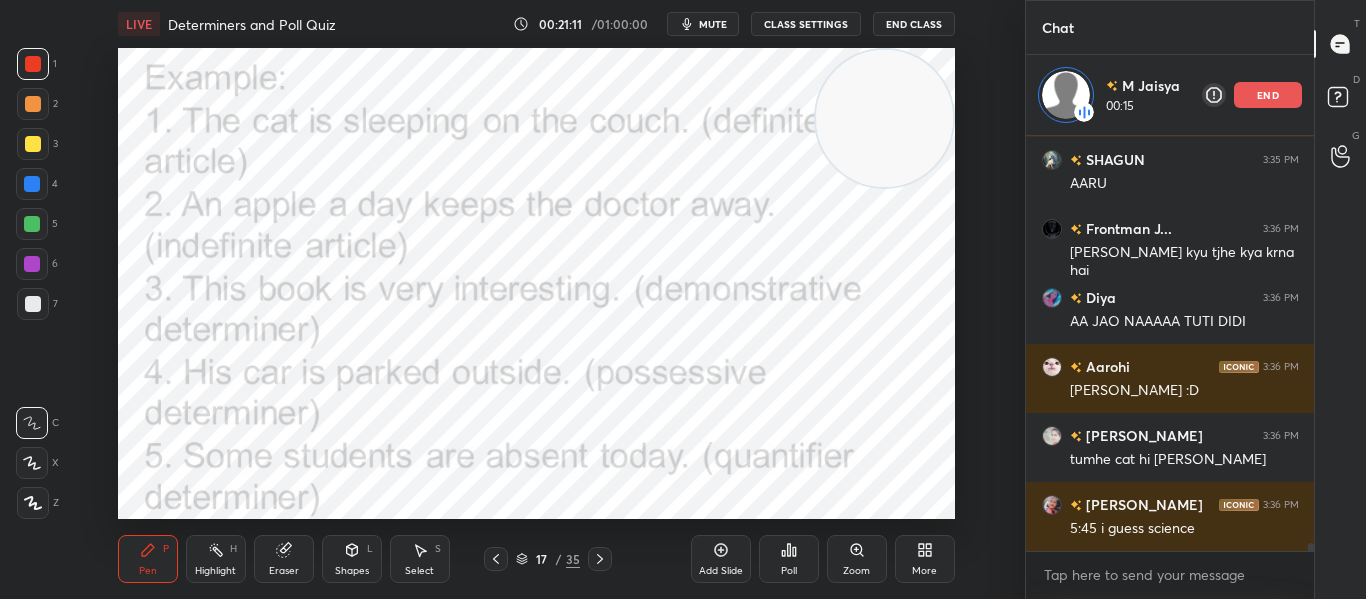 scroll, scrollTop: 20818, scrollLeft: 0, axis: vertical 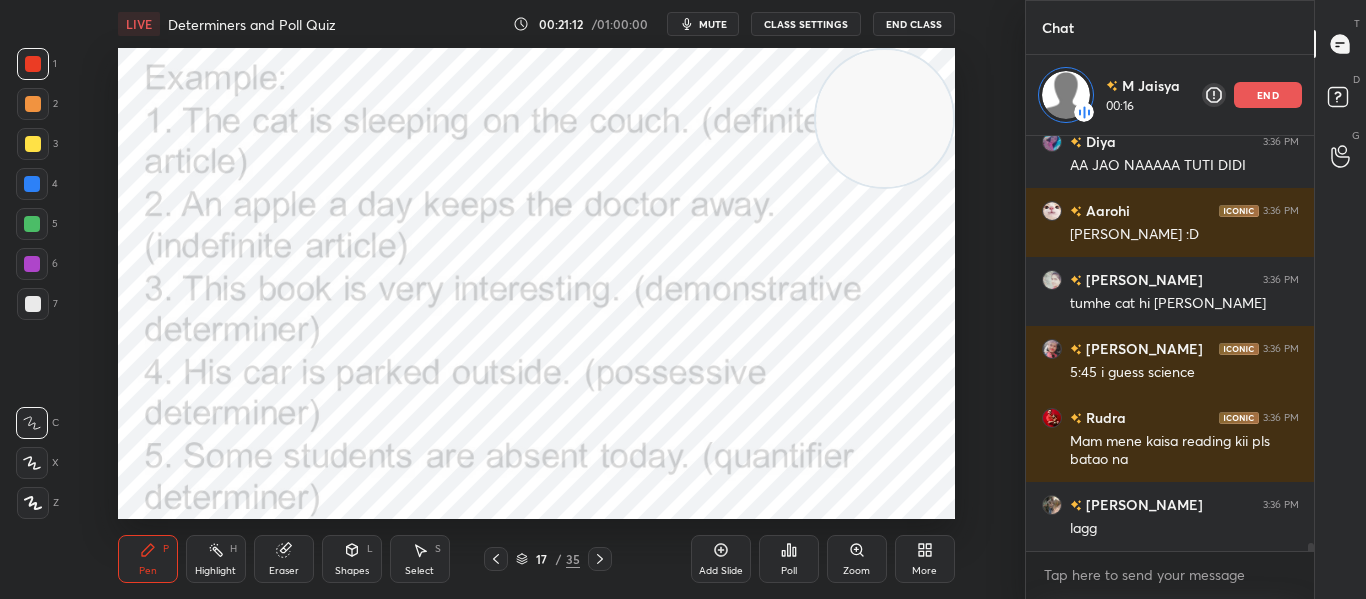 click on "end" at bounding box center (1268, 95) 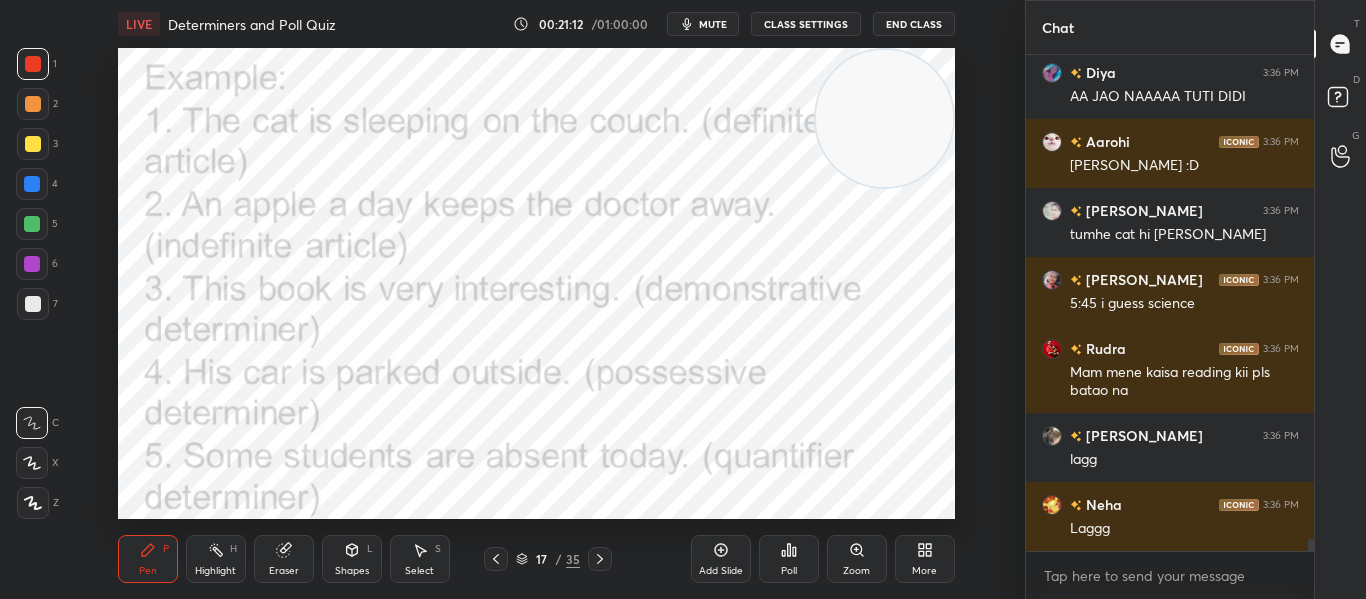 scroll, scrollTop: 7, scrollLeft: 7, axis: both 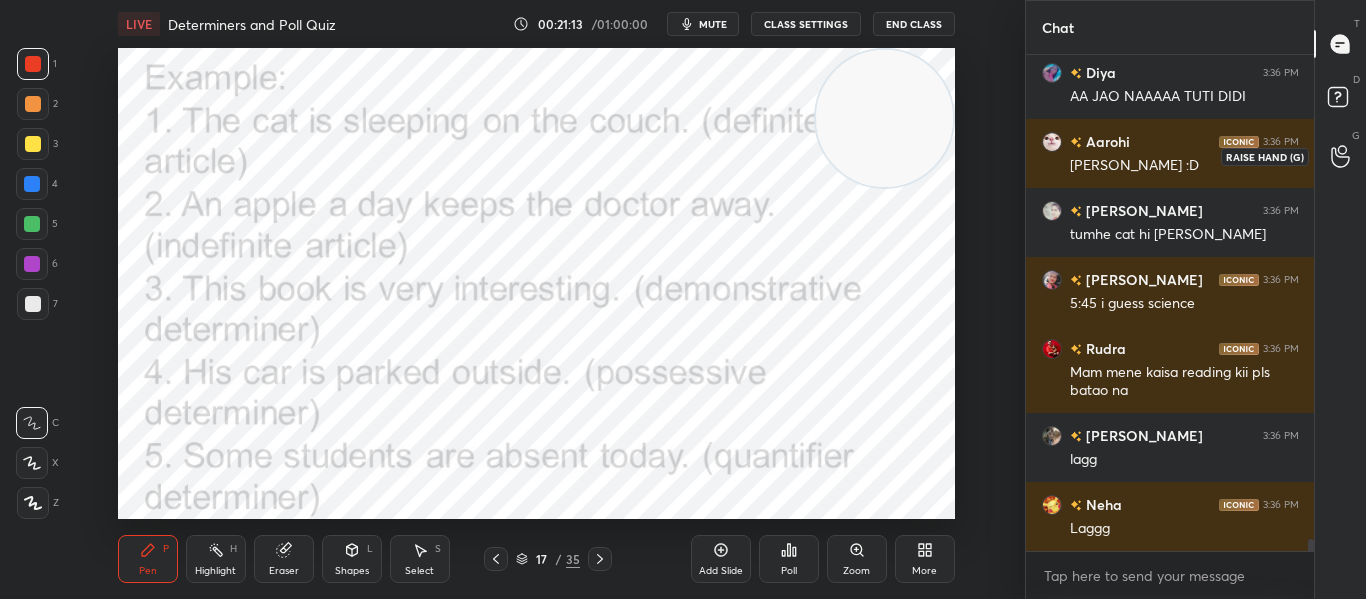 click 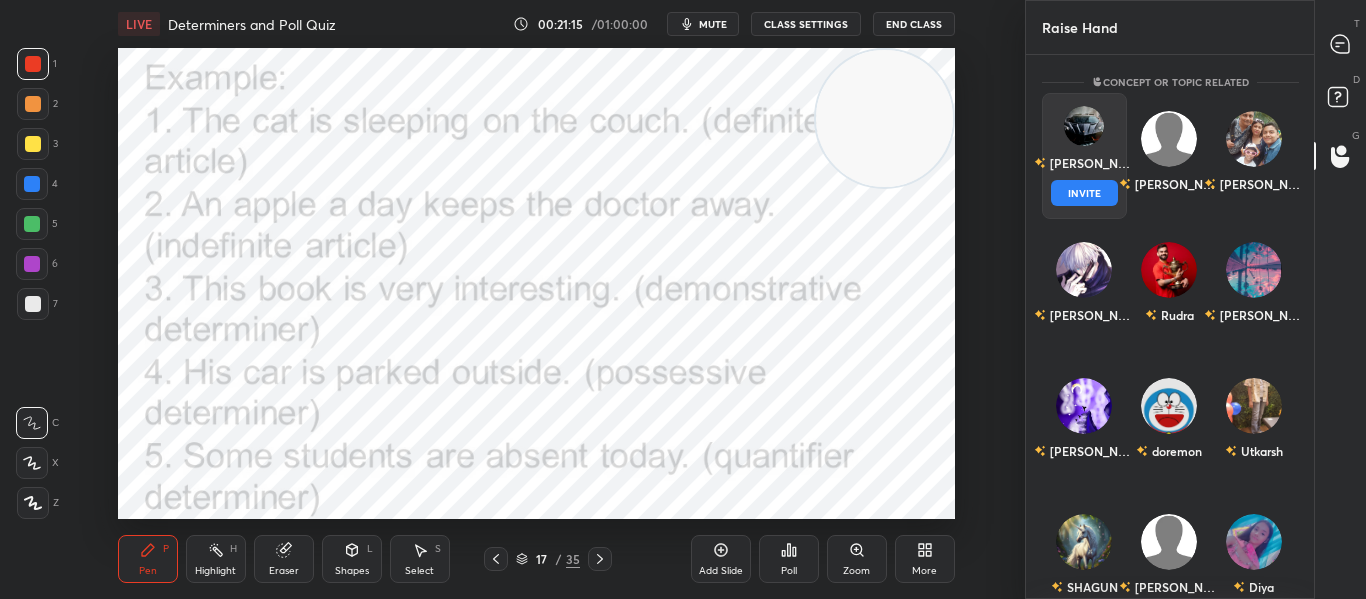 click on "Revanth INVITE" at bounding box center (1084, 156) 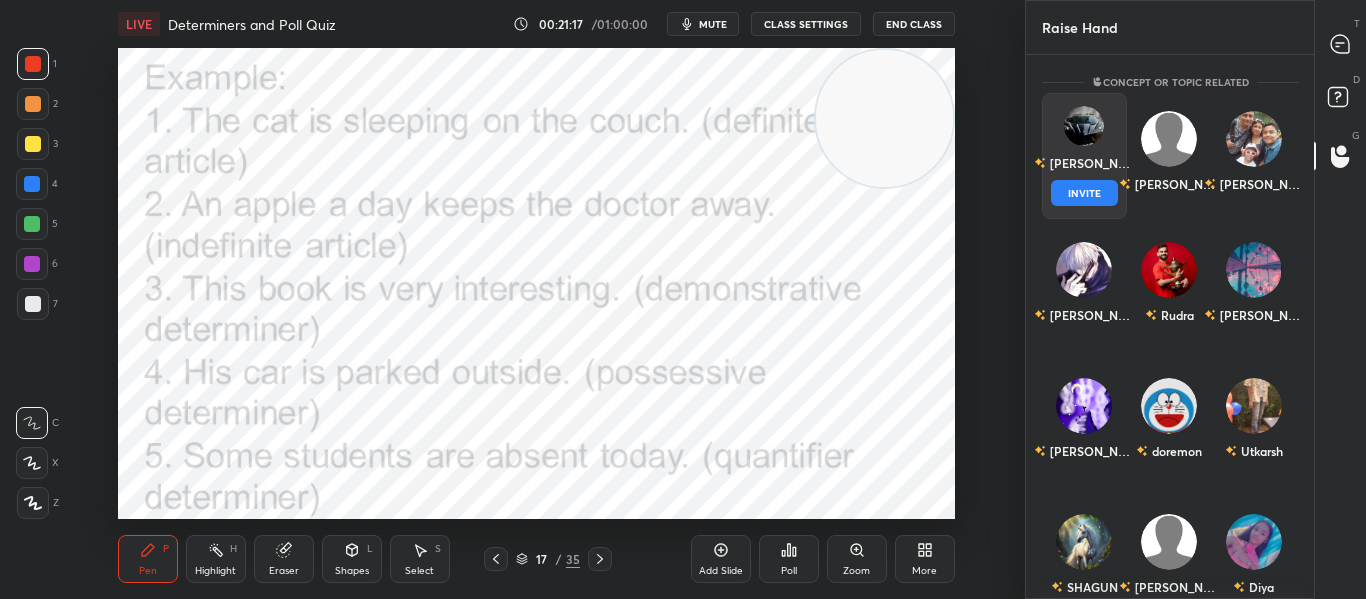 click on "INVITE" at bounding box center [1084, 193] 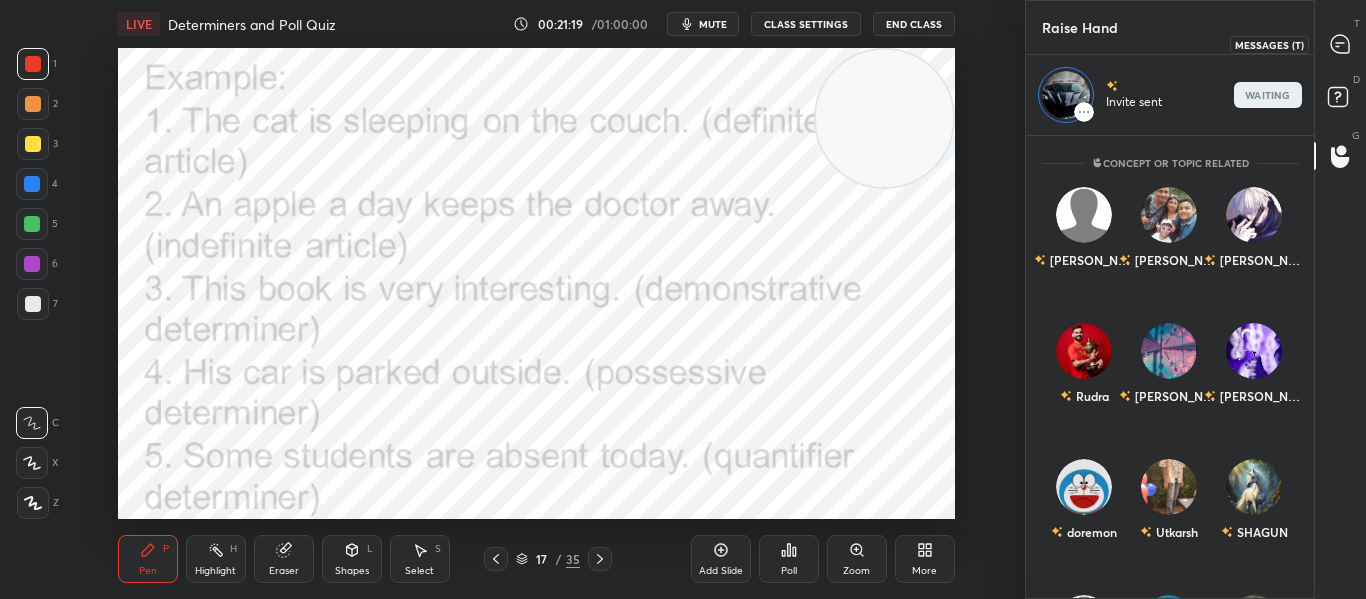 click 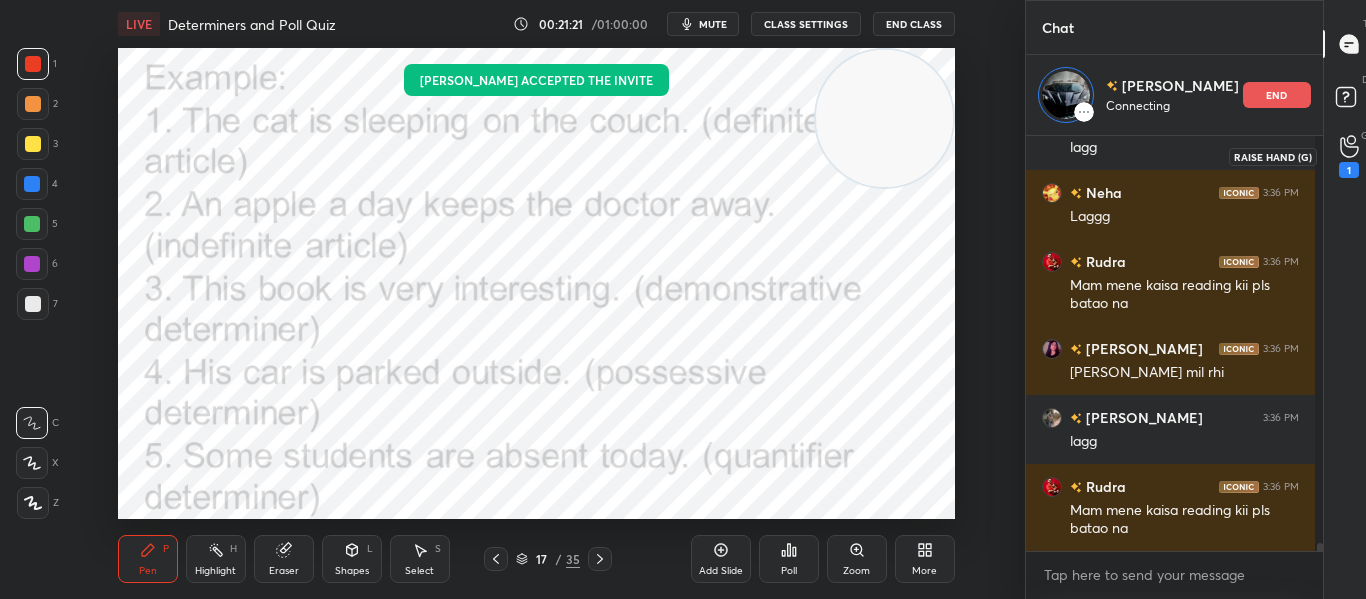 click 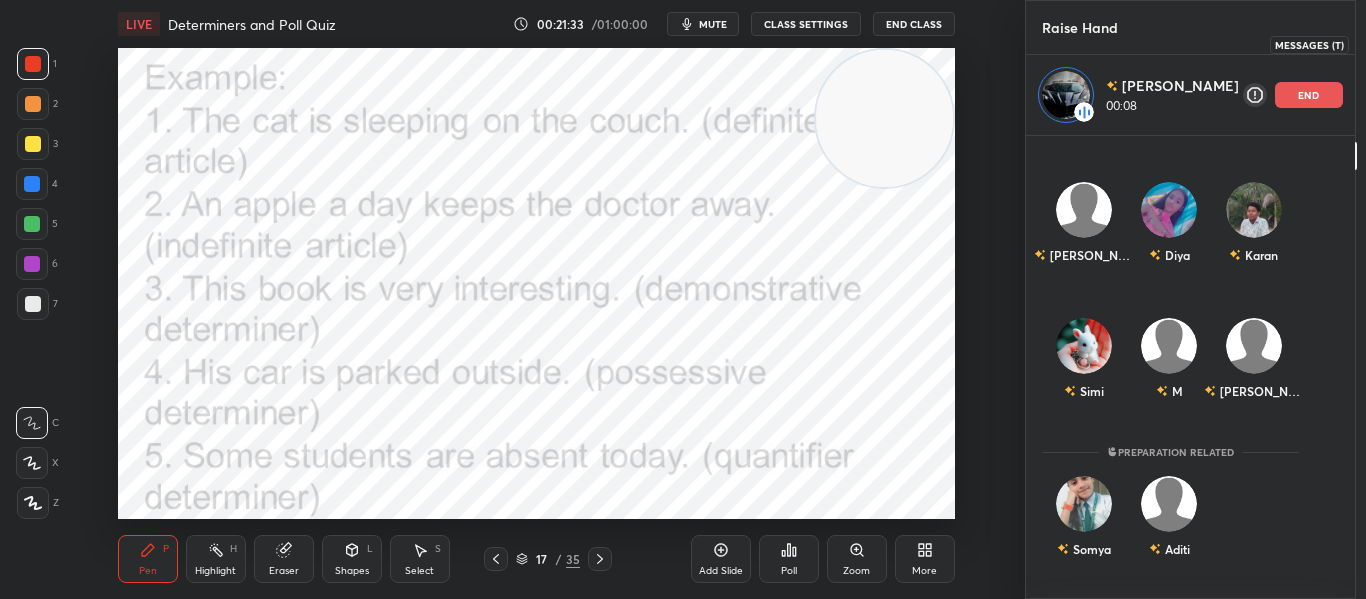 click at bounding box center [1381, 44] 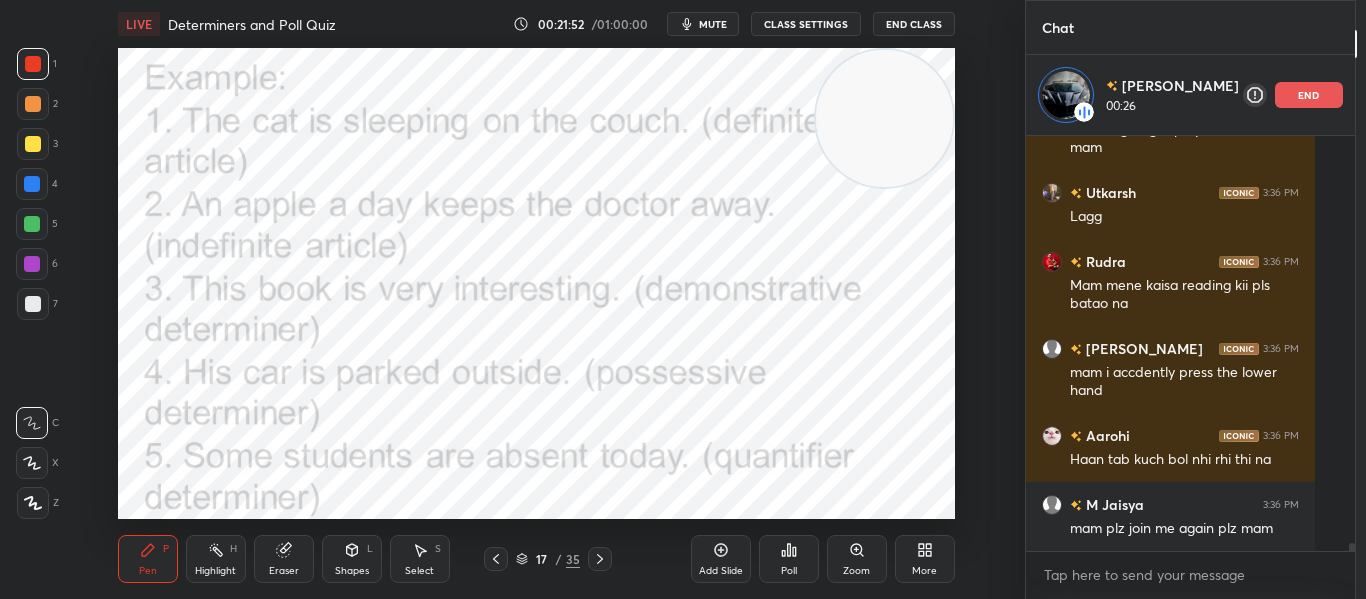 click on "end" at bounding box center (1309, 95) 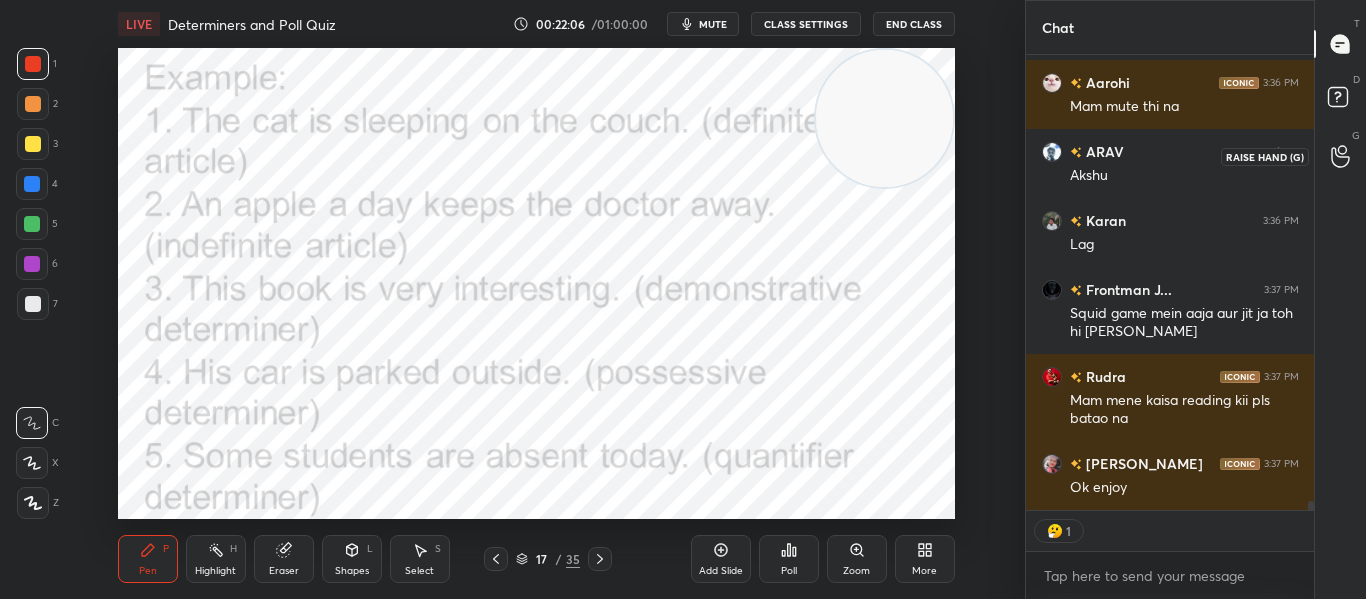 click 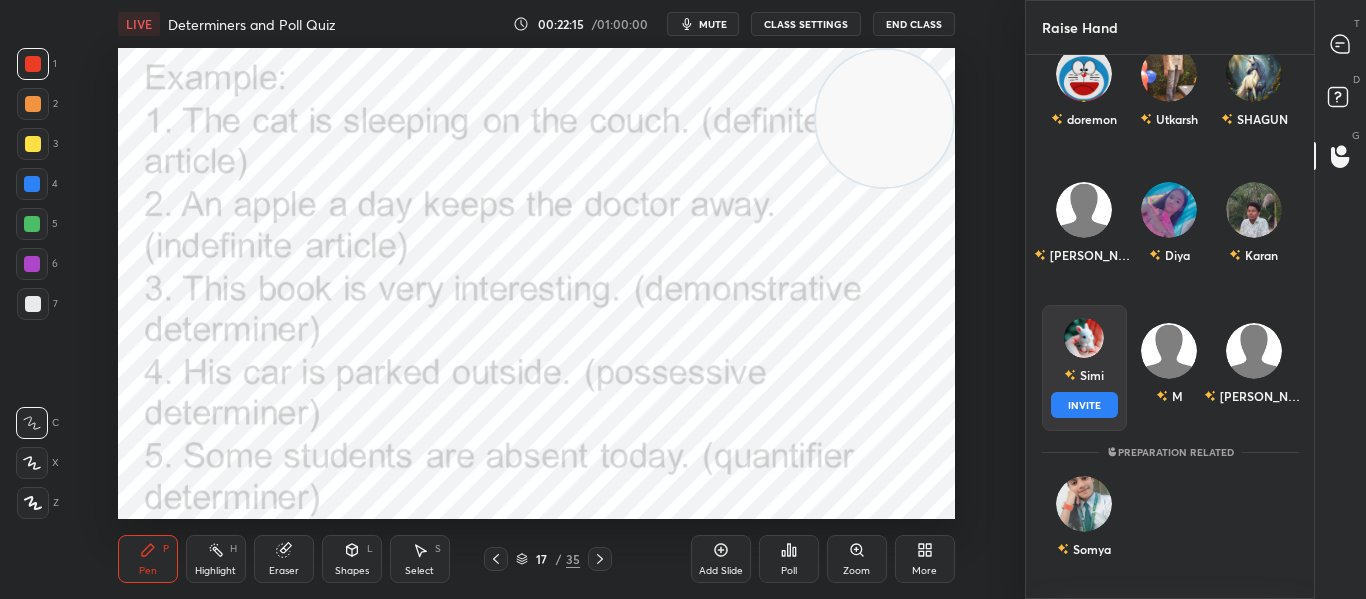 click on "Simi INVITE" at bounding box center [1084, 368] 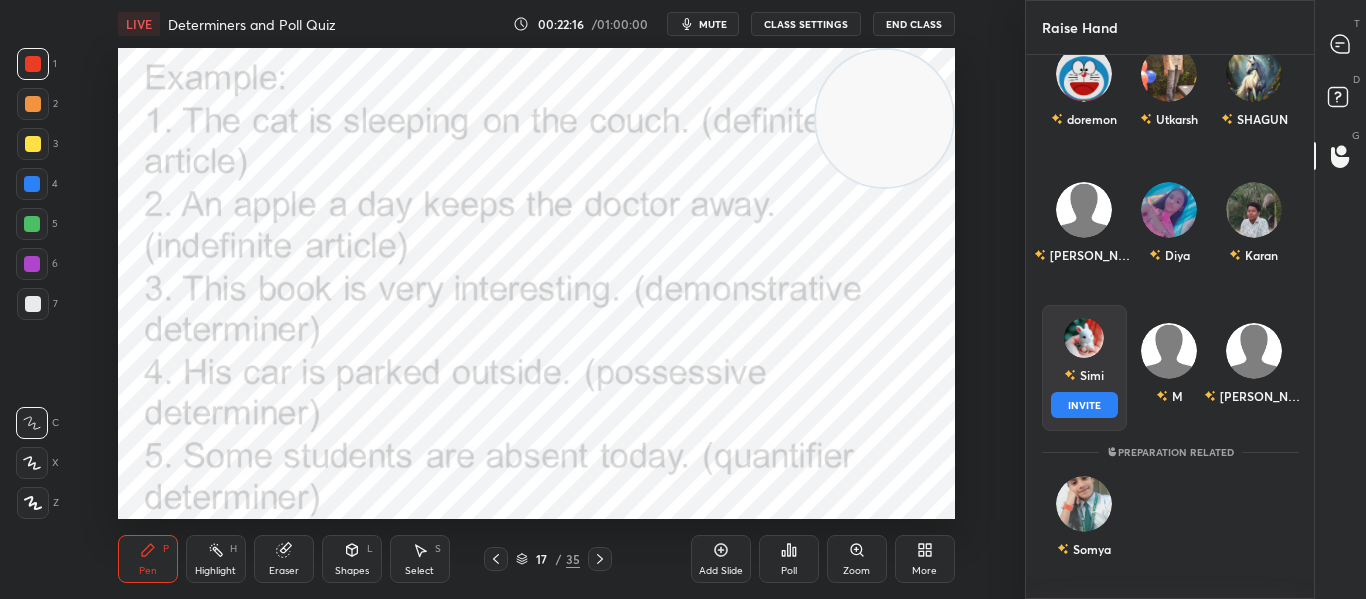 click on "INVITE" at bounding box center [1084, 405] 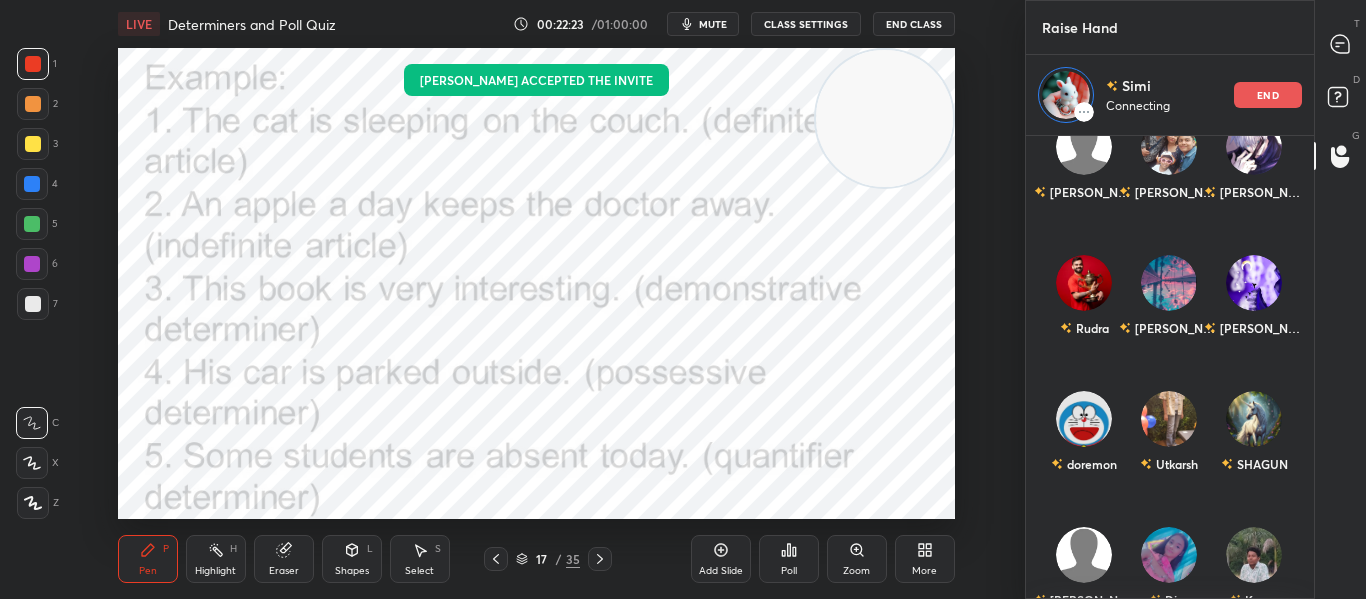 scroll, scrollTop: 0, scrollLeft: 0, axis: both 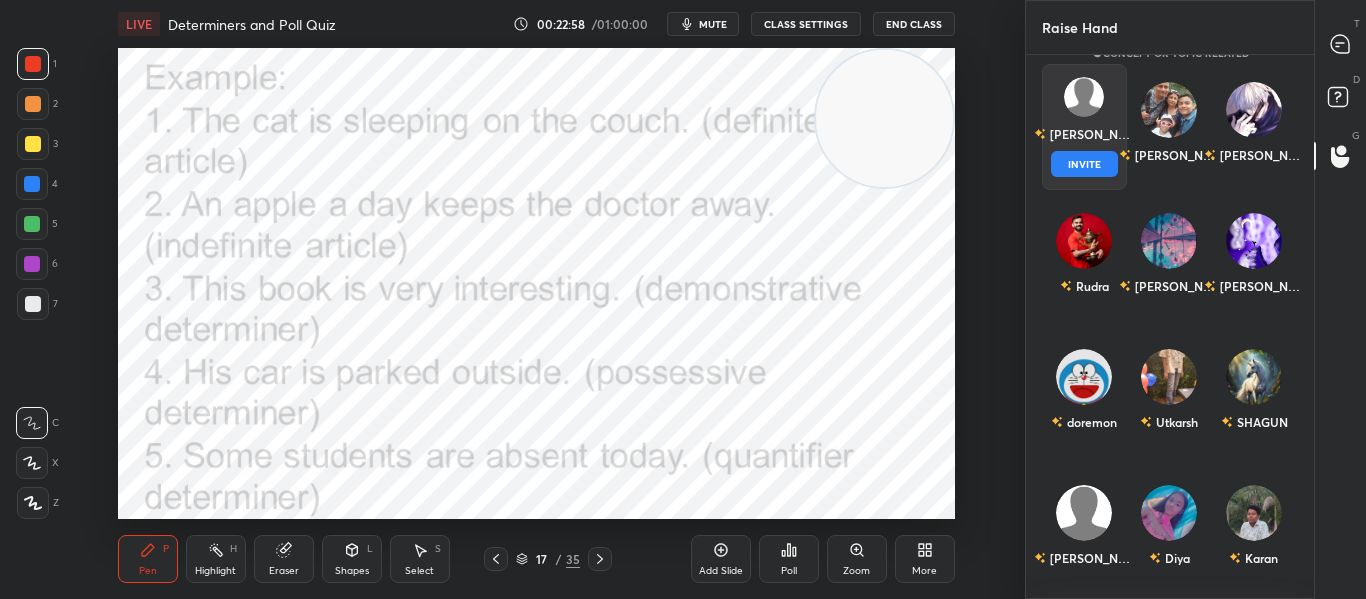 click at bounding box center [1084, 97] 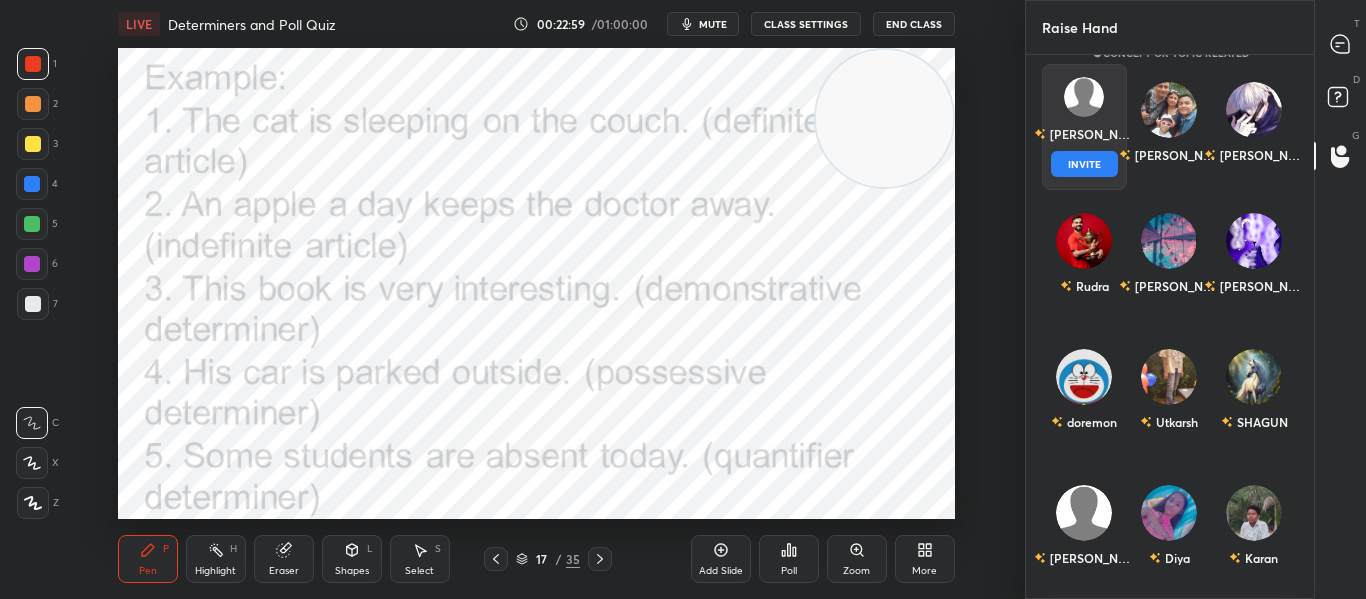 click on "INVITE" at bounding box center [1084, 164] 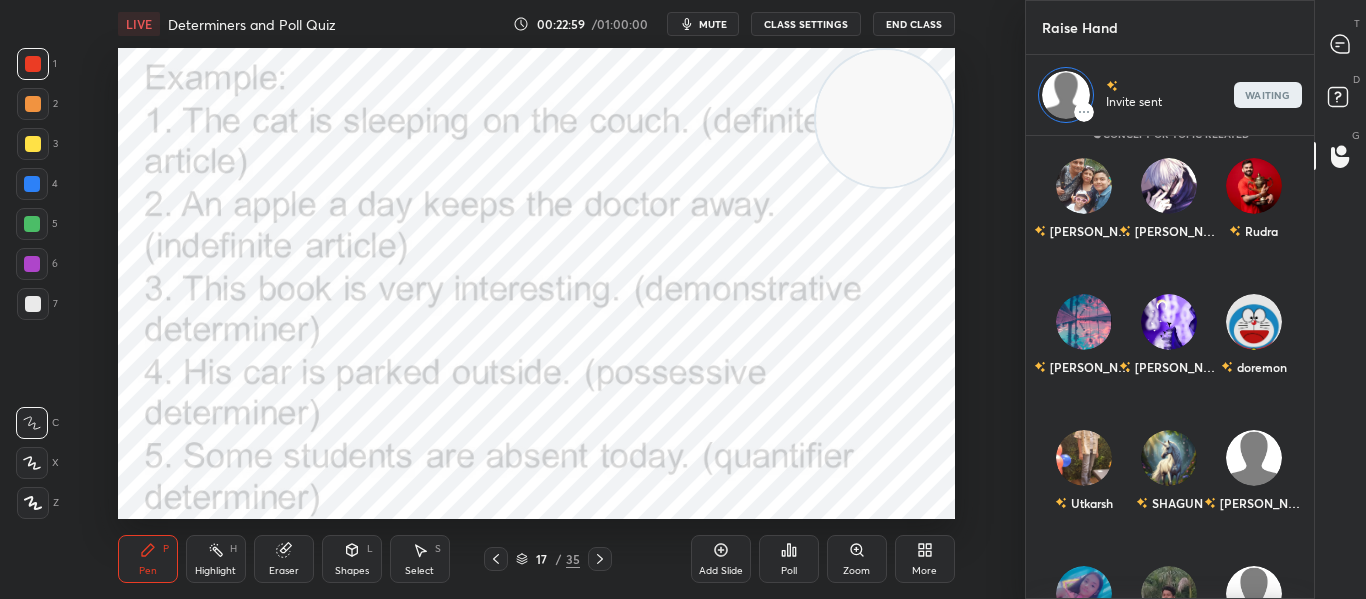scroll, scrollTop: 457, scrollLeft: 282, axis: both 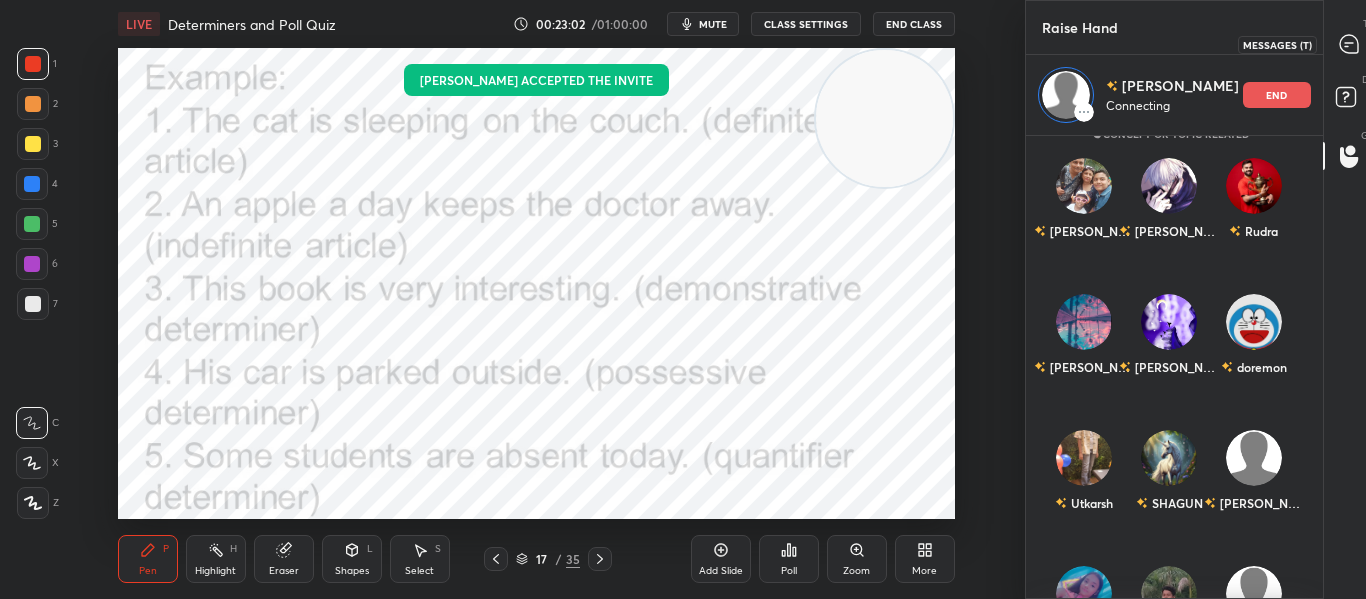 click 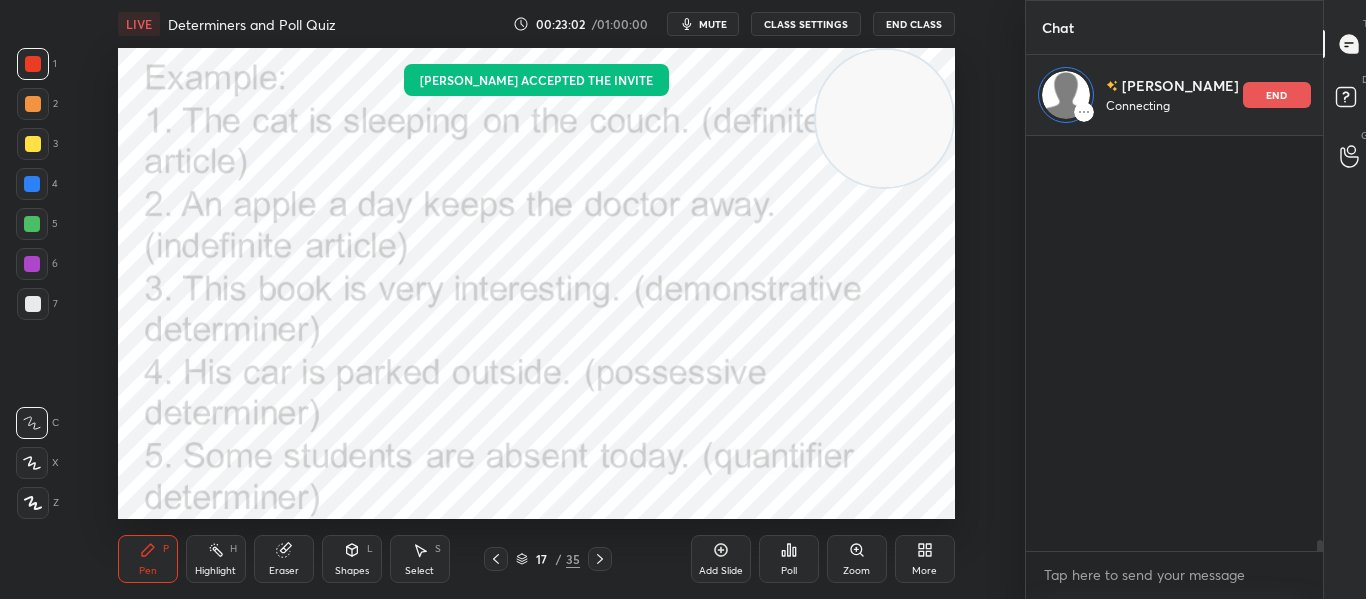scroll, scrollTop: 458, scrollLeft: 282, axis: both 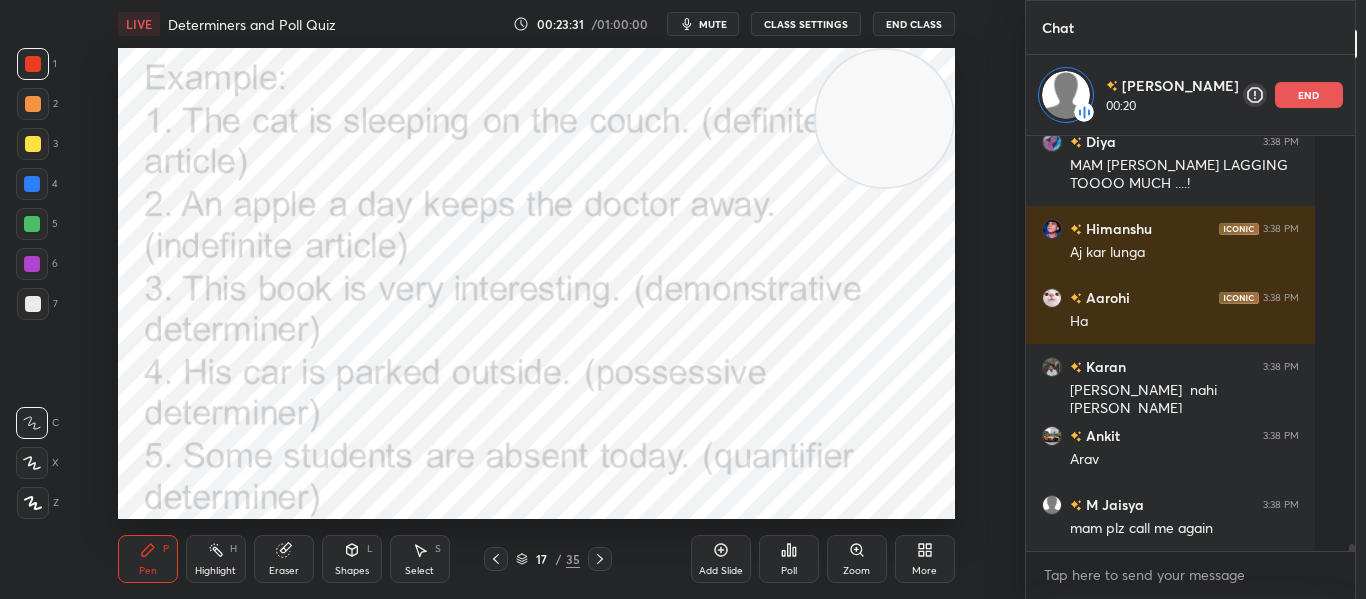 click on "end" at bounding box center (1309, 95) 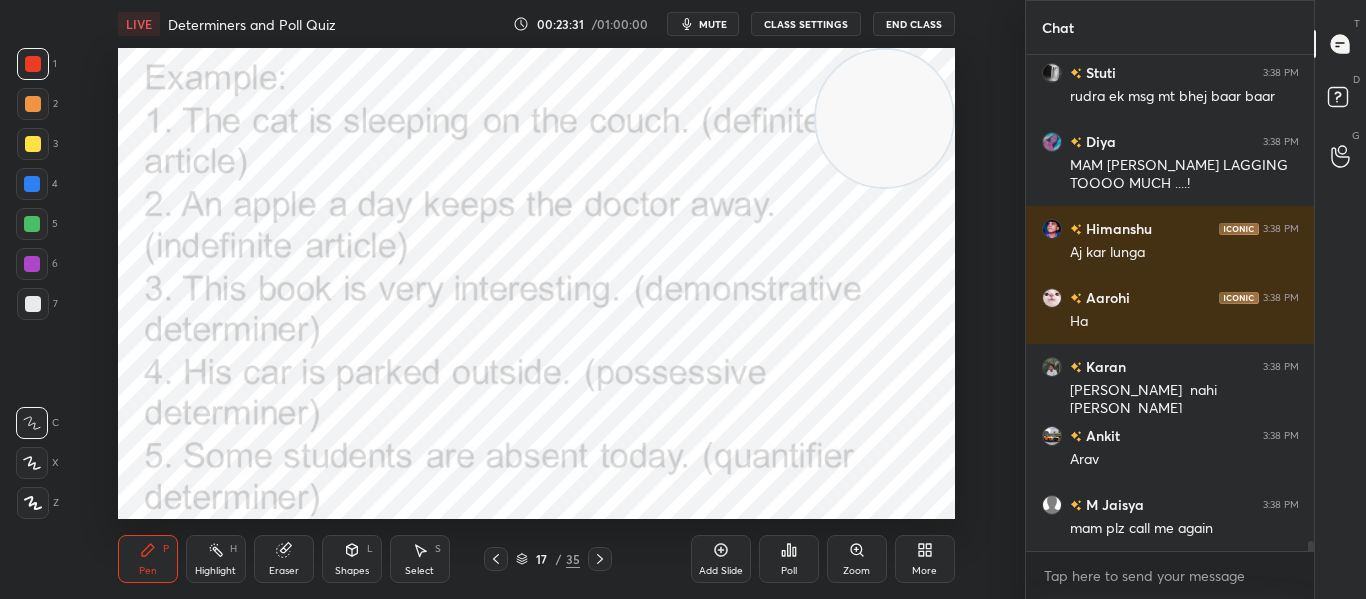 scroll, scrollTop: 7, scrollLeft: 7, axis: both 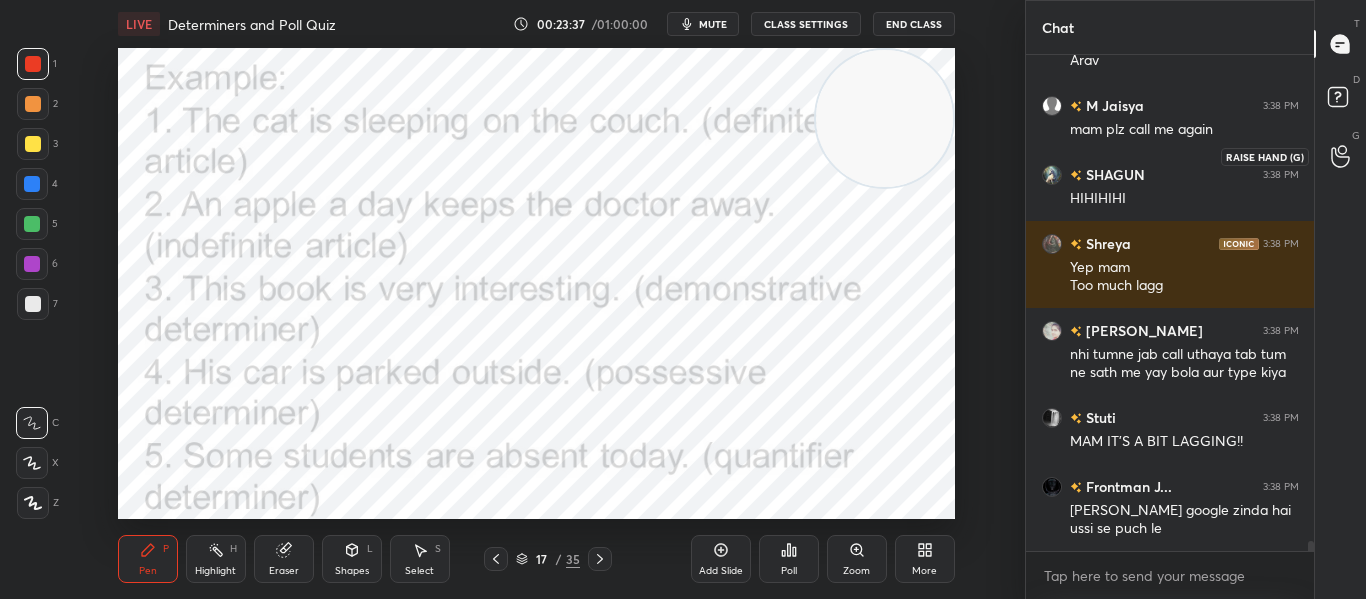 click 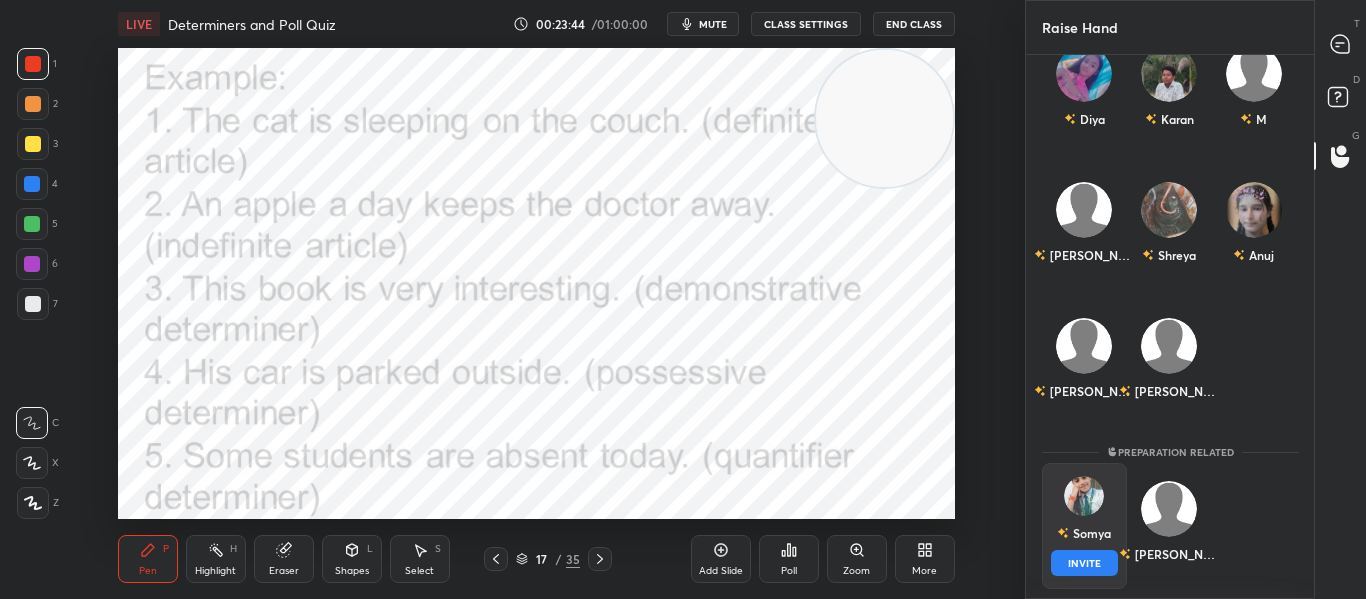 click on "Somya INVITE" at bounding box center [1084, 526] 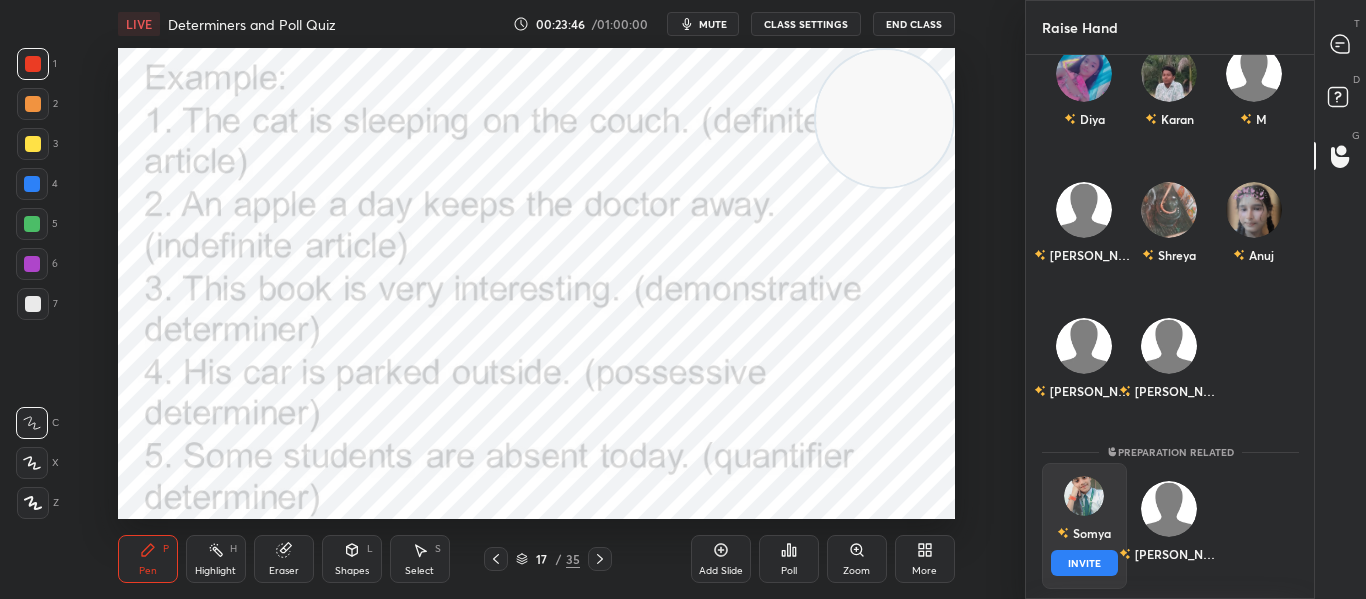 click on "INVITE" at bounding box center (1084, 563) 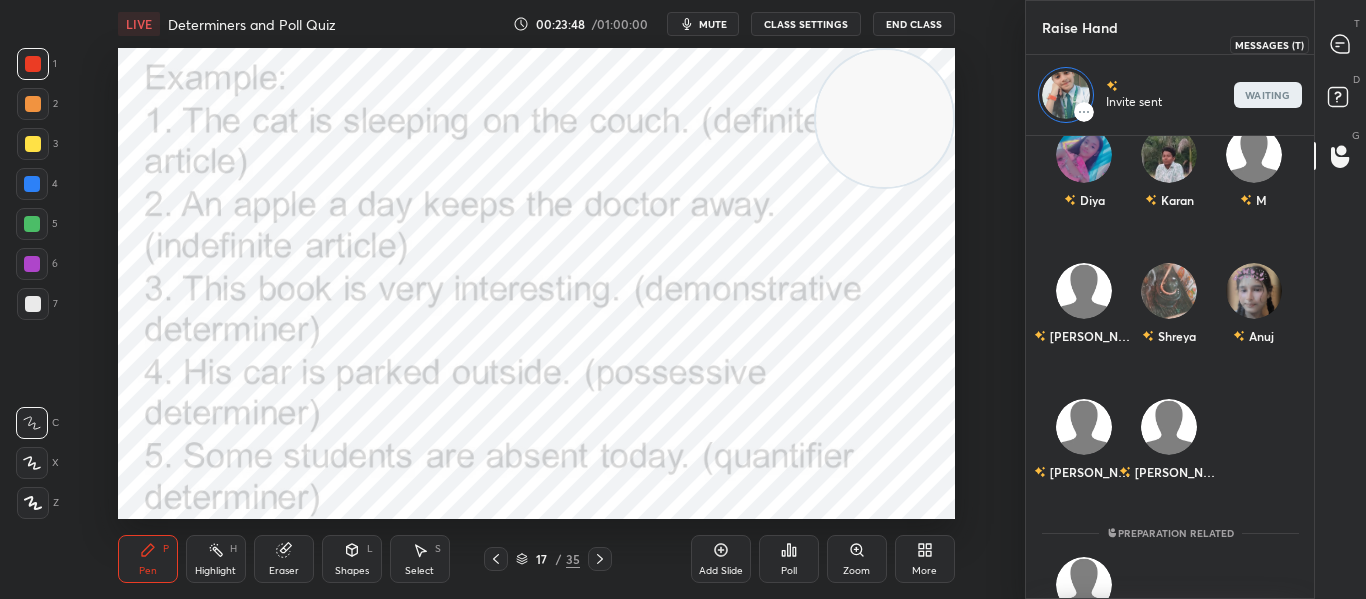 click 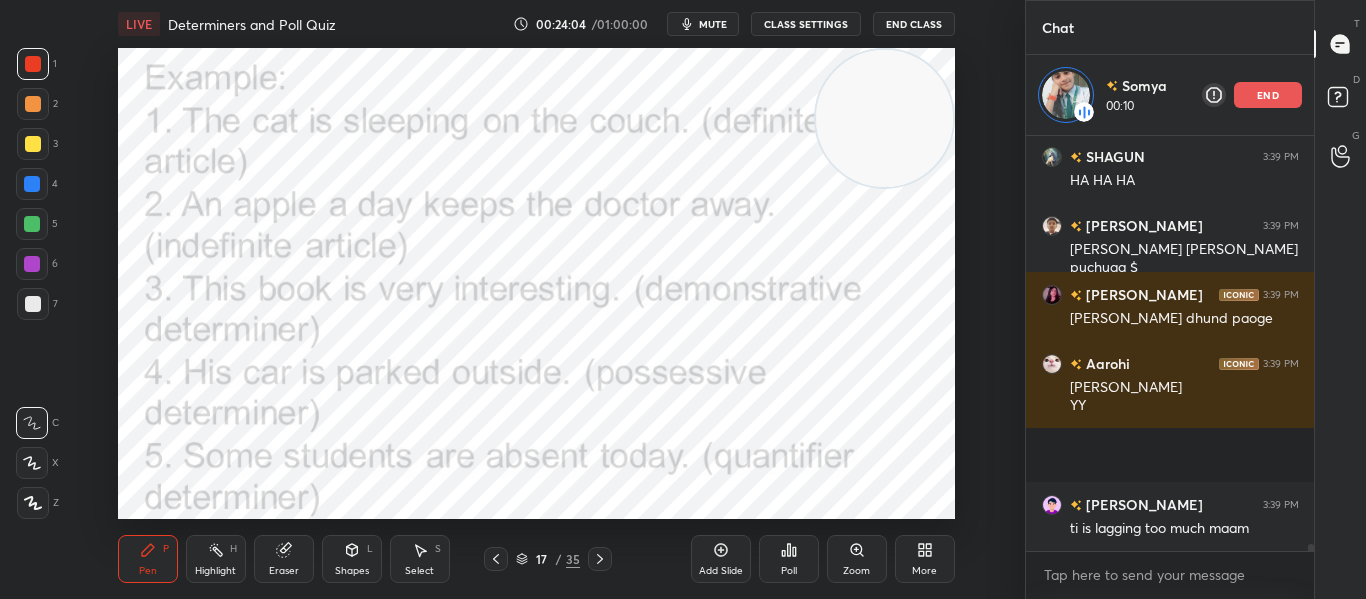click on "end" at bounding box center [1268, 95] 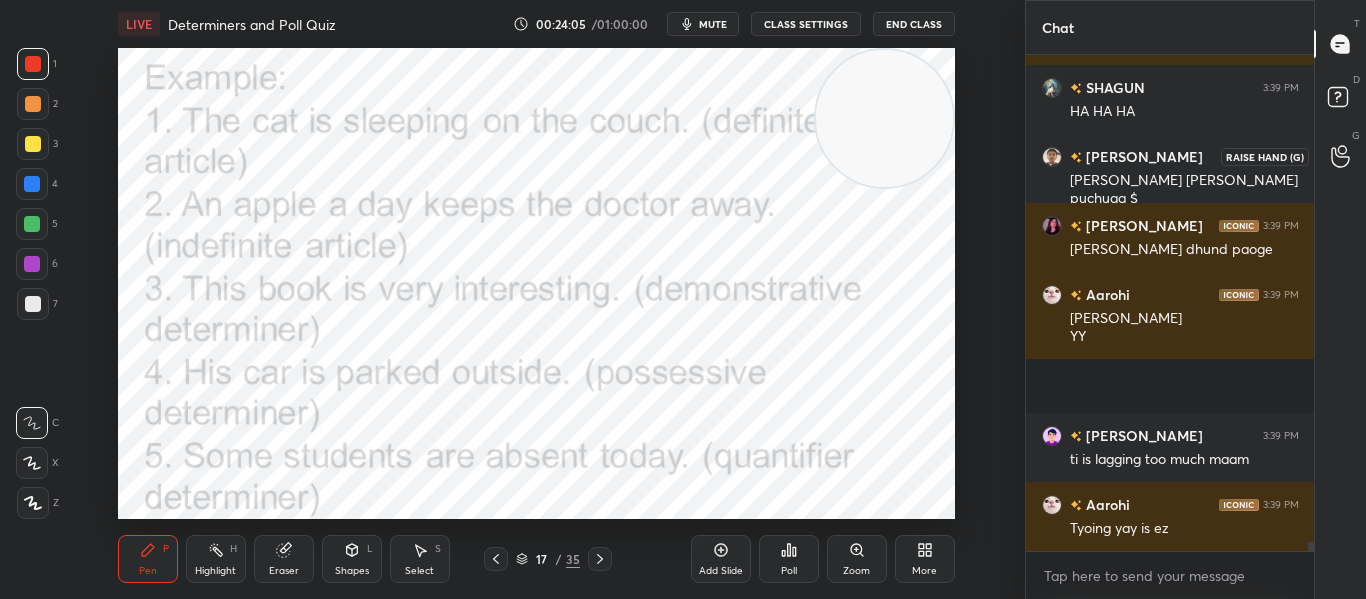 click 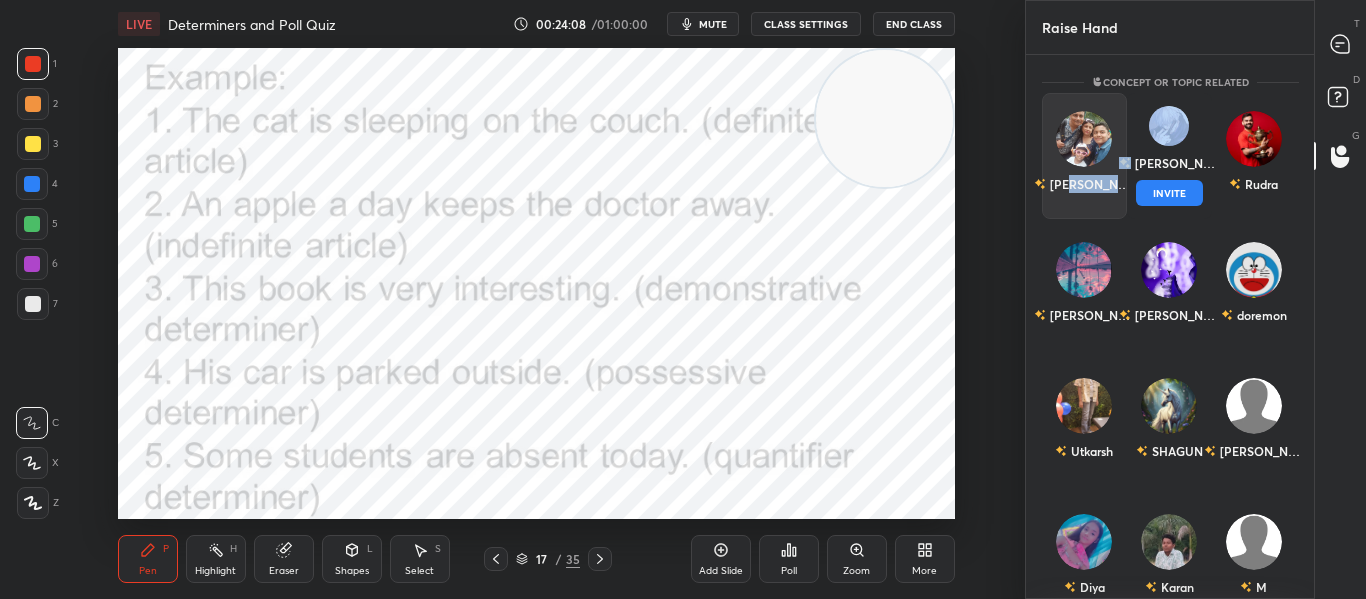 drag, startPoint x: 1138, startPoint y: 153, endPoint x: 1084, endPoint y: 186, distance: 63.28507 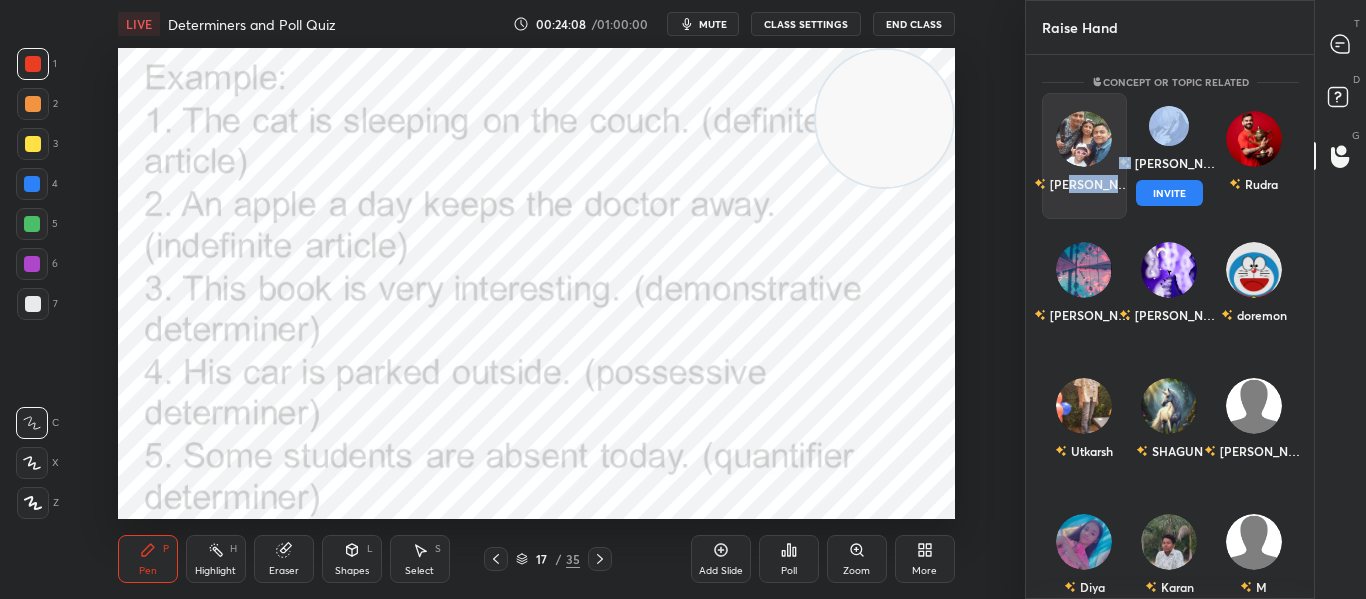 click on "Shounak Agrim INVITE Rudra" at bounding box center (1170, 156) 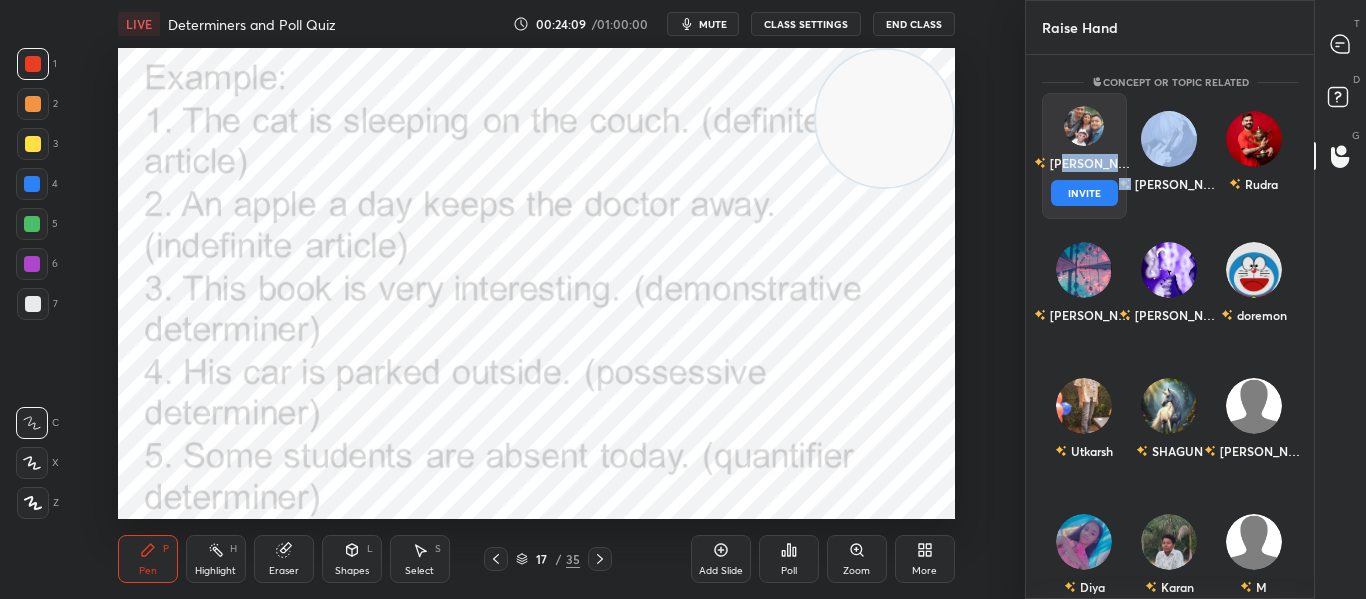 click on "Shounak INVITE" at bounding box center [1084, 156] 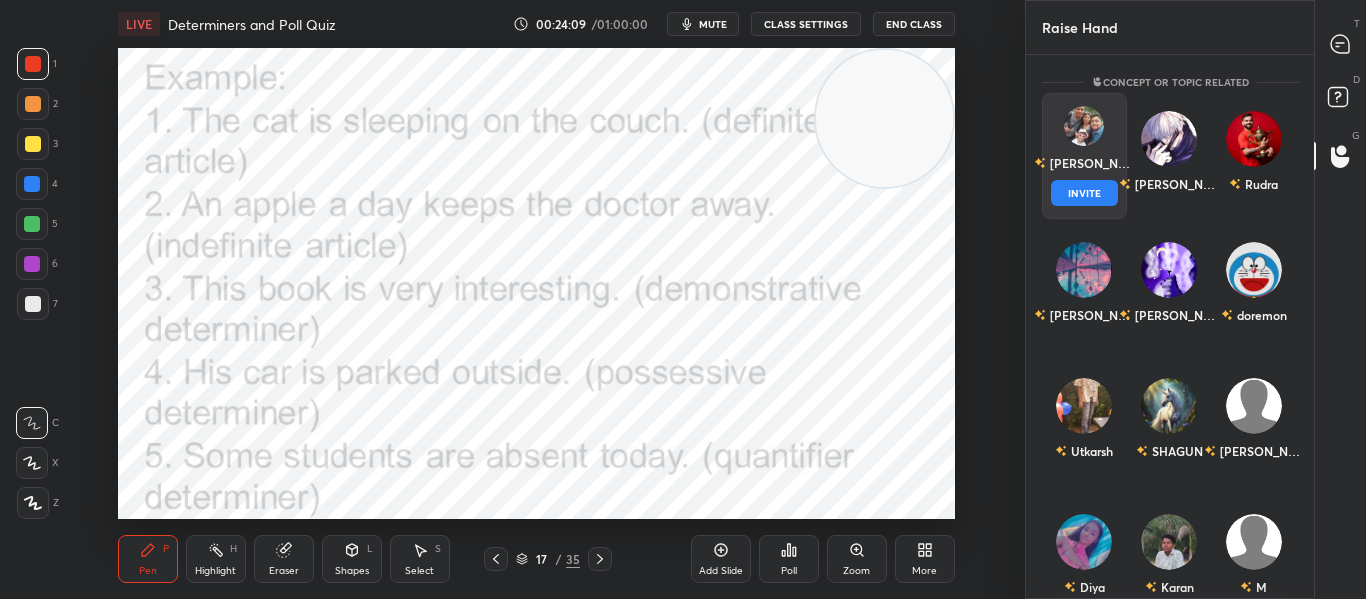 click on "INVITE" at bounding box center (1084, 193) 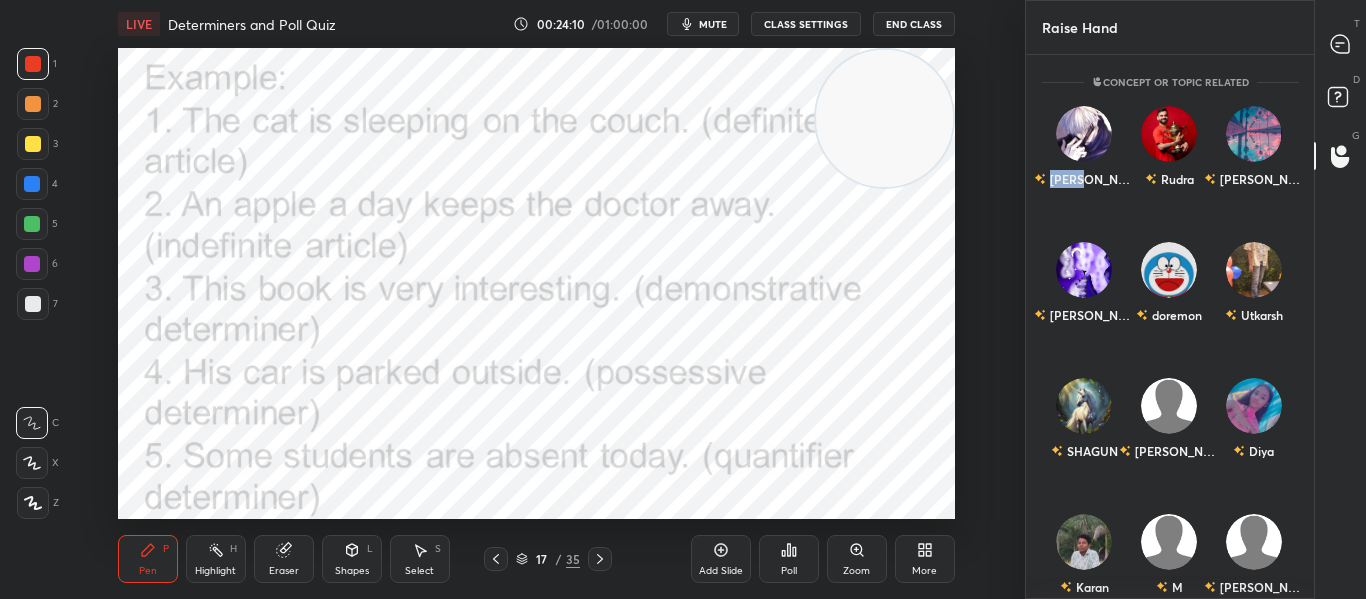 click on "Agrim" at bounding box center [1092, 179] 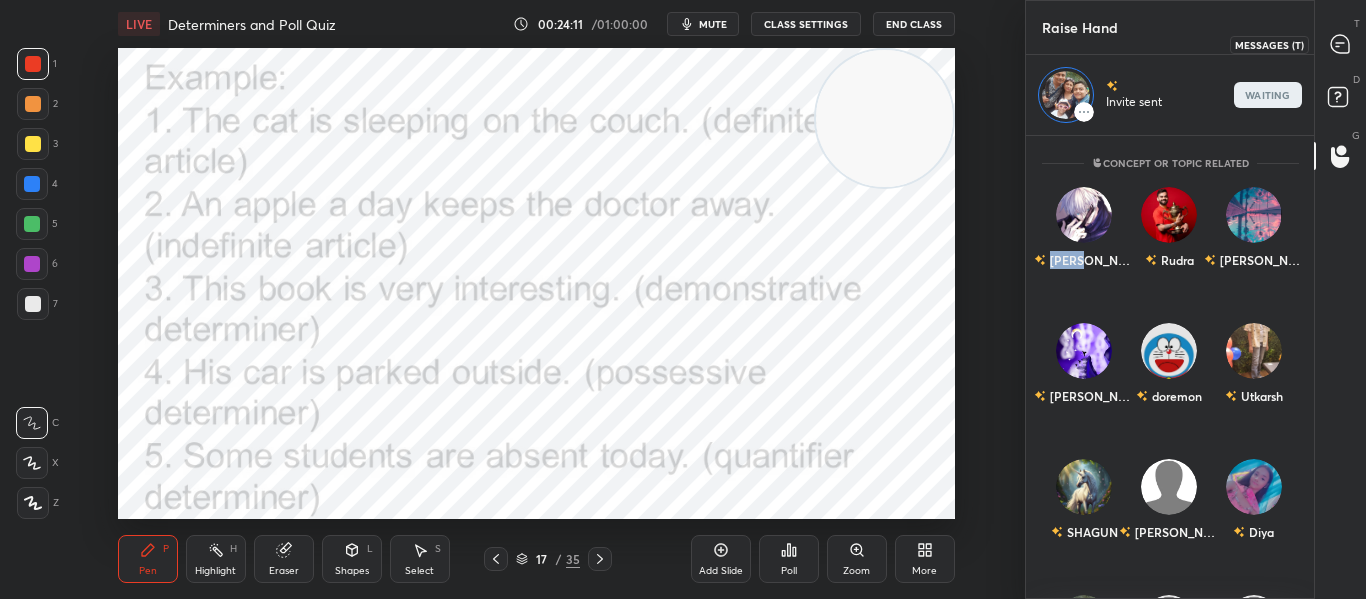 click 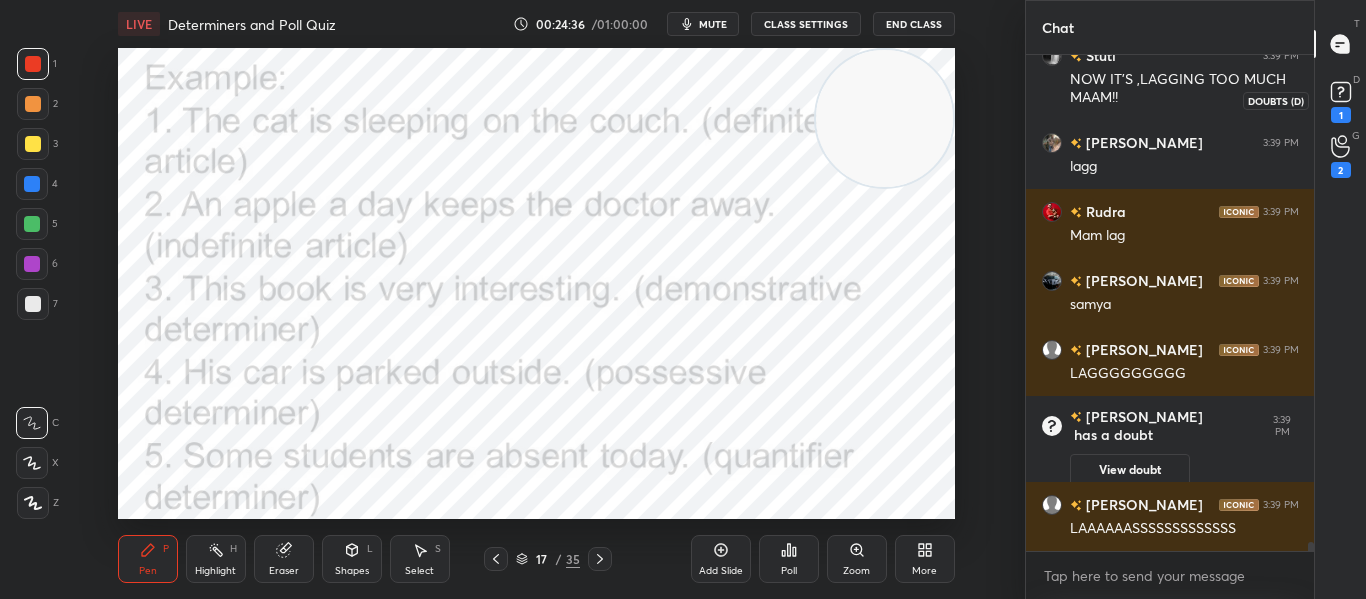 click on "1" at bounding box center (1341, 115) 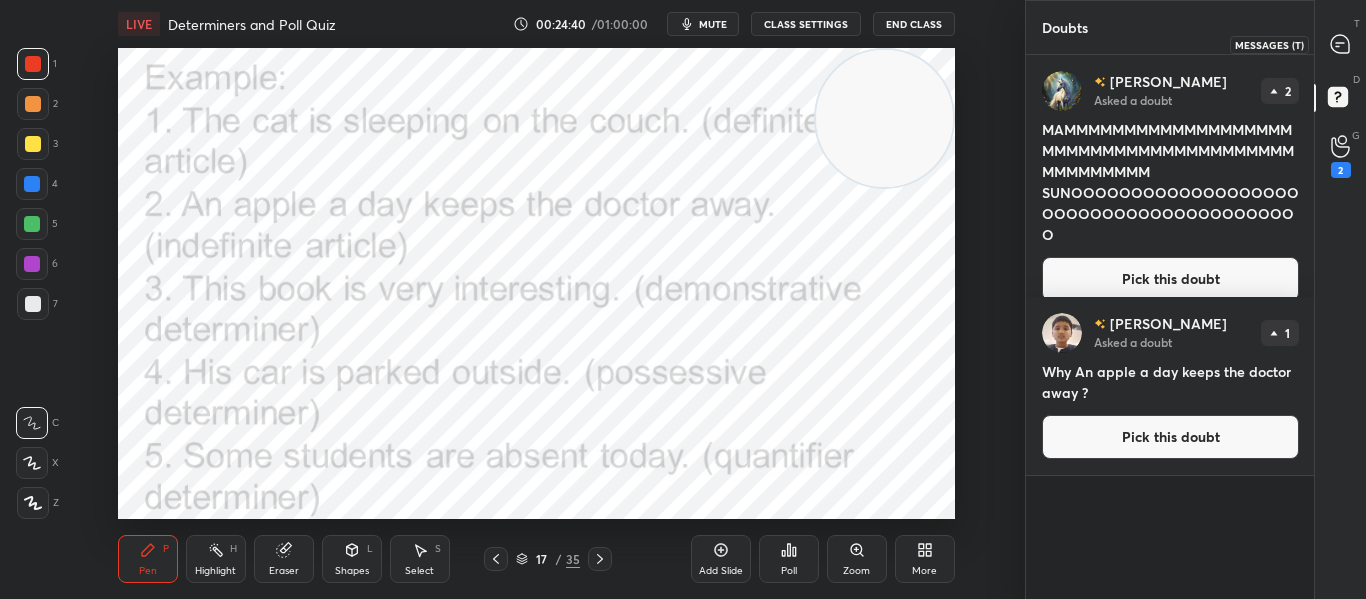 click 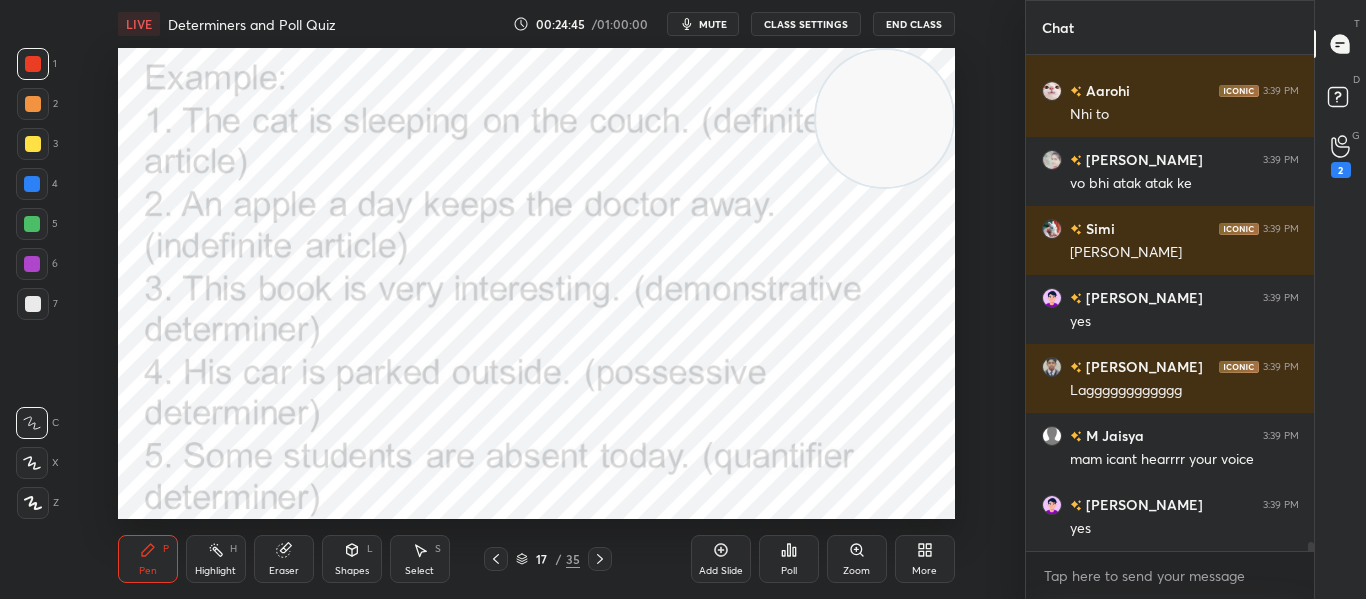 click at bounding box center [1311, 550] 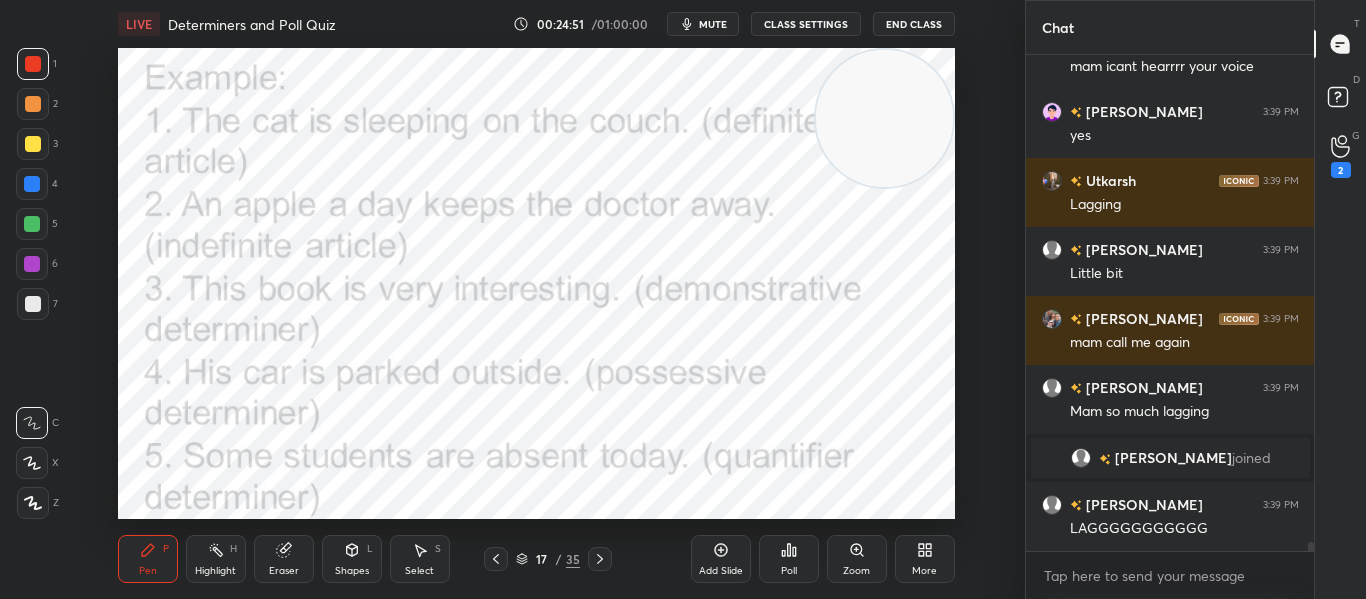 drag, startPoint x: 1309, startPoint y: 547, endPoint x: 1300, endPoint y: 572, distance: 26.57066 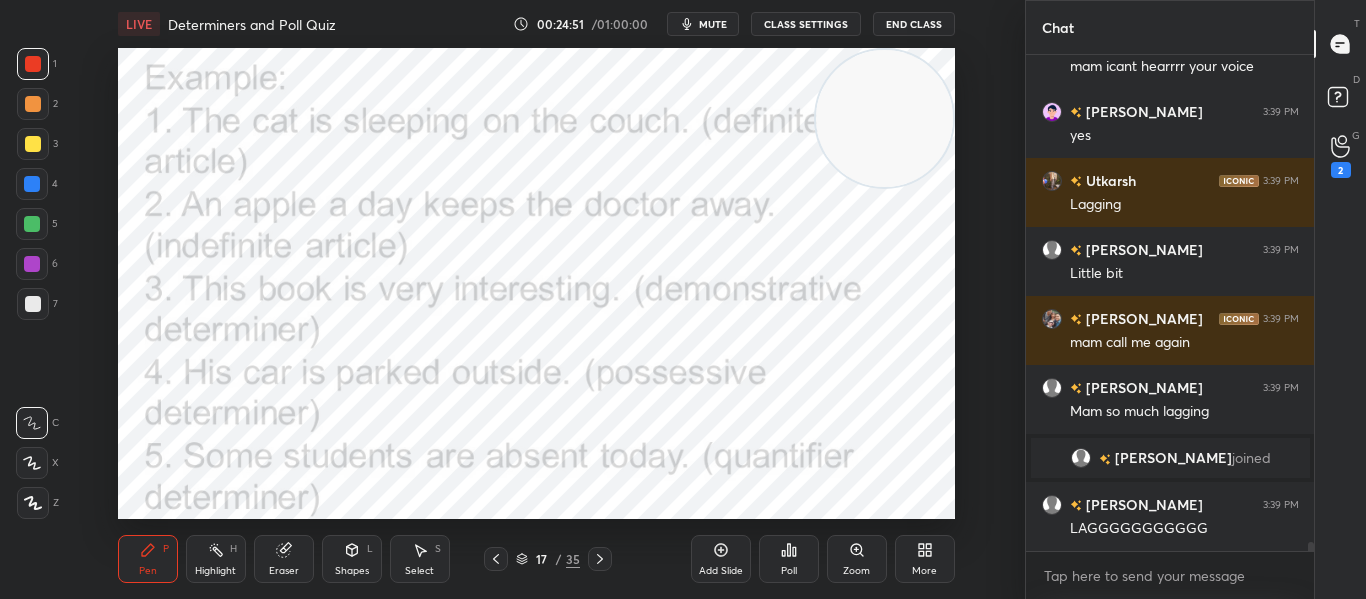 click on "kavit 3:39 PM Lagggggggggggg M Jaisya 3:39 PM mam icant hearrrr your voice Ranjana 3:39 PM yes Utkarsh 3:39 PM Lagging Aarav 3:39 PM Little bit Shounak 3:39 PM mam call me again SUGIT 3:39 PM Mam so much lagging Sanvi  joined ojasvi 3:39 PM LAGGGGGGGGGGG JUMP TO LATEST Enable hand raising Enable raise hand to speak to learners. Once enabled, chat will be turned off temporarily. Enable x" at bounding box center (1170, 327) 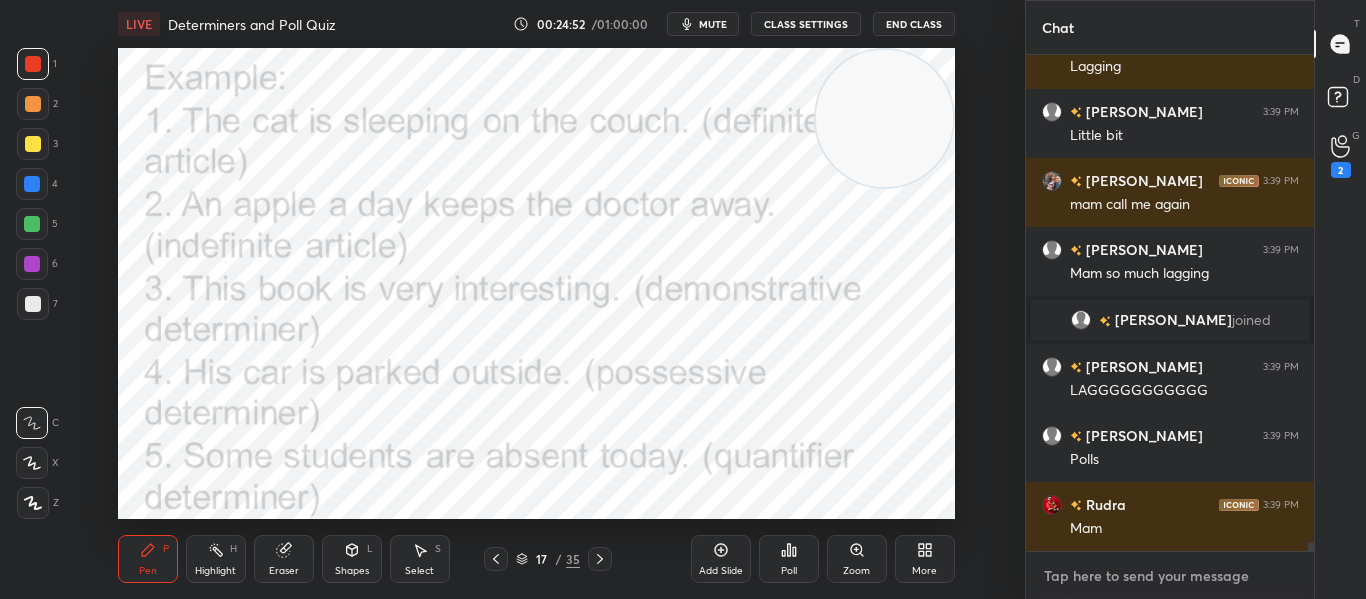 type on "x" 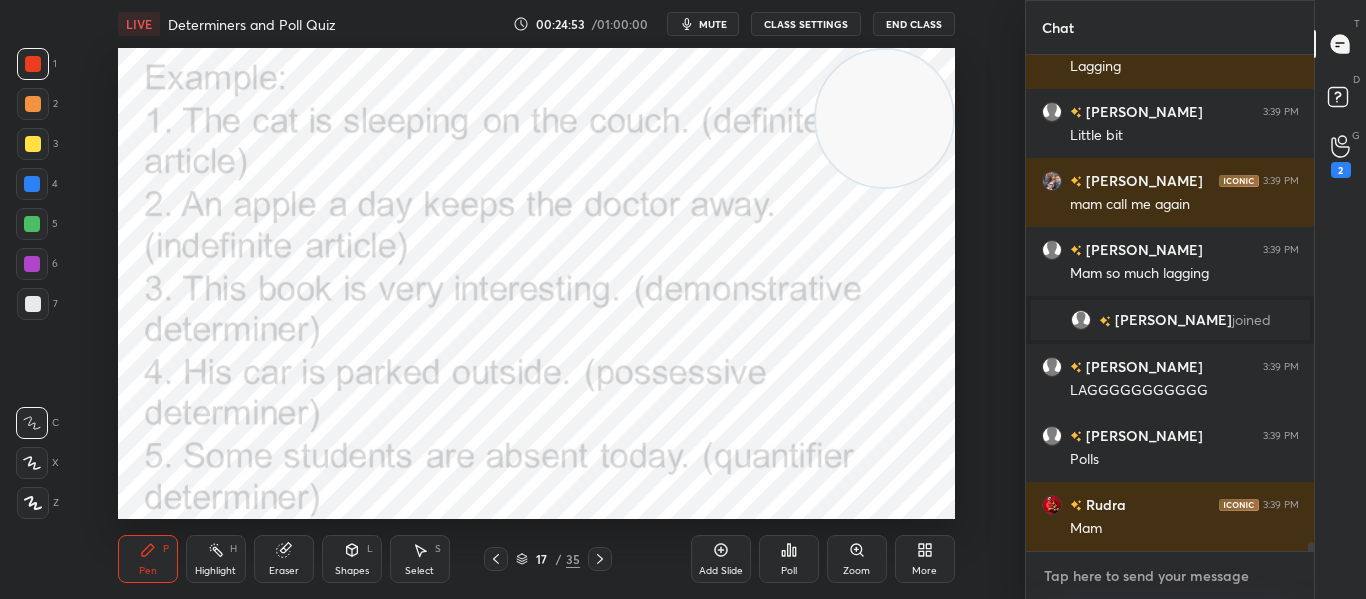 click at bounding box center [1170, 576] 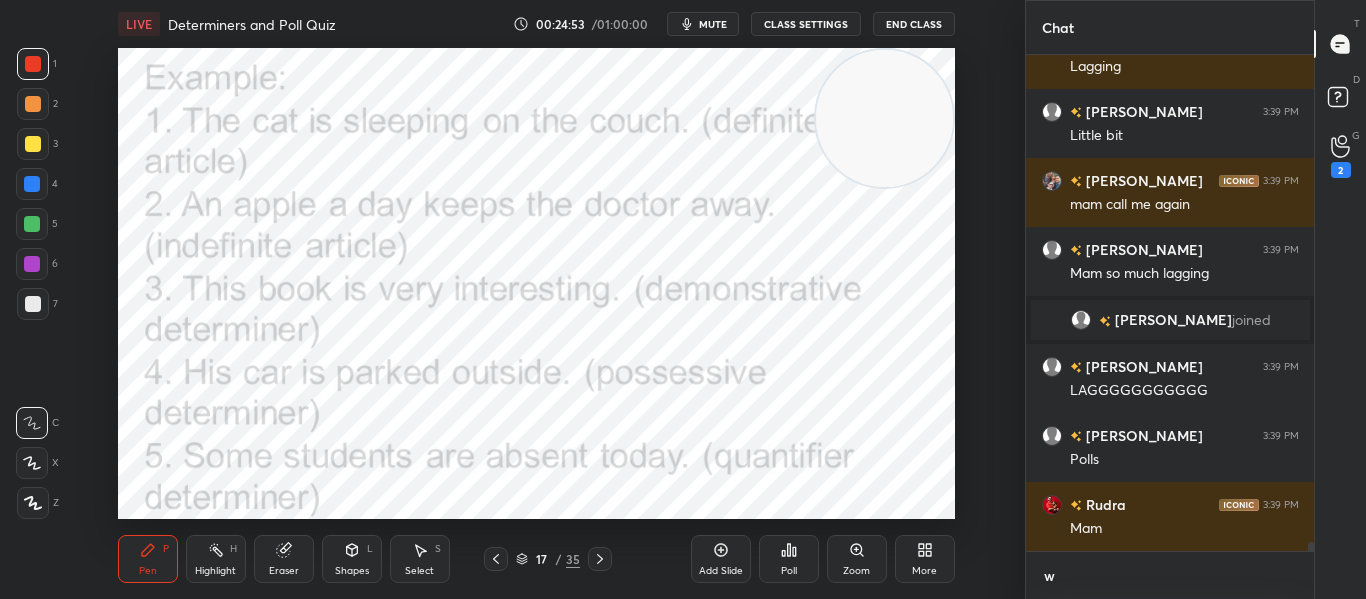 type on "x" 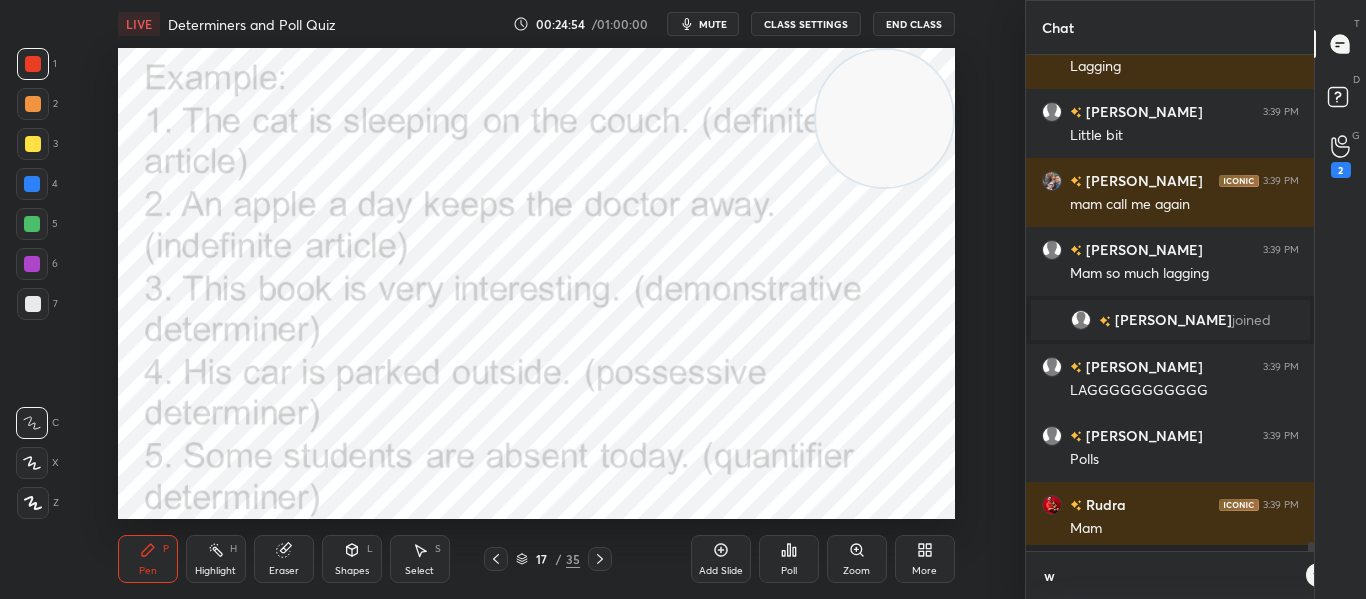 type on "wa" 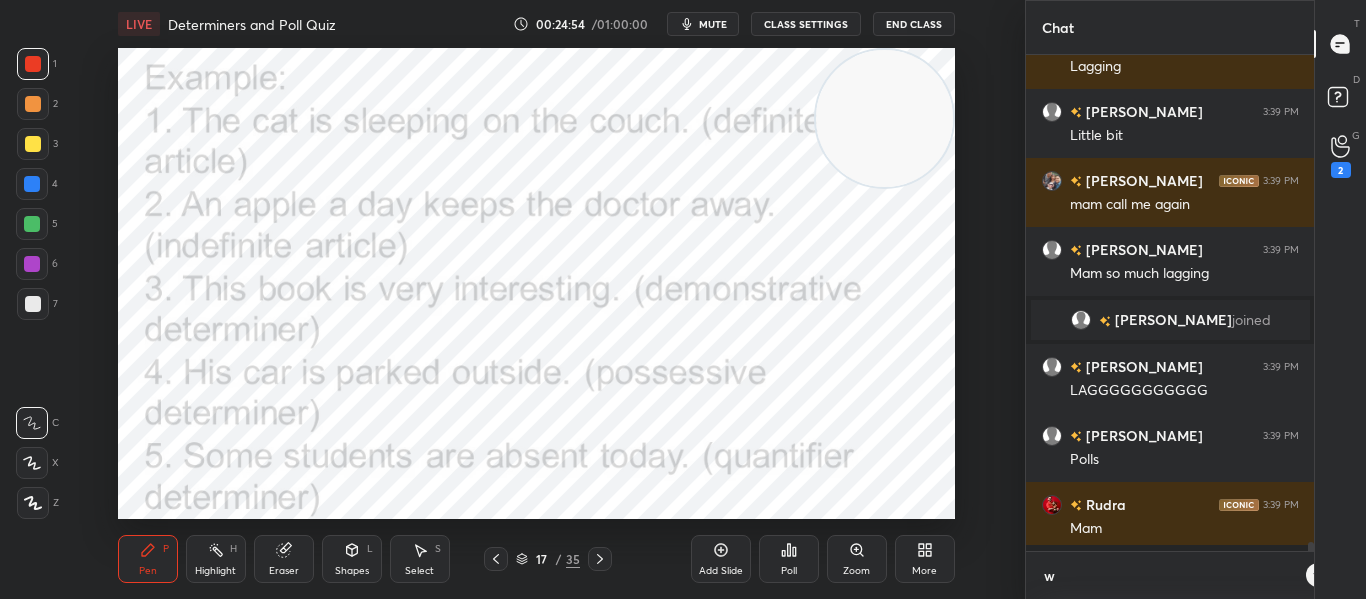 type on "x" 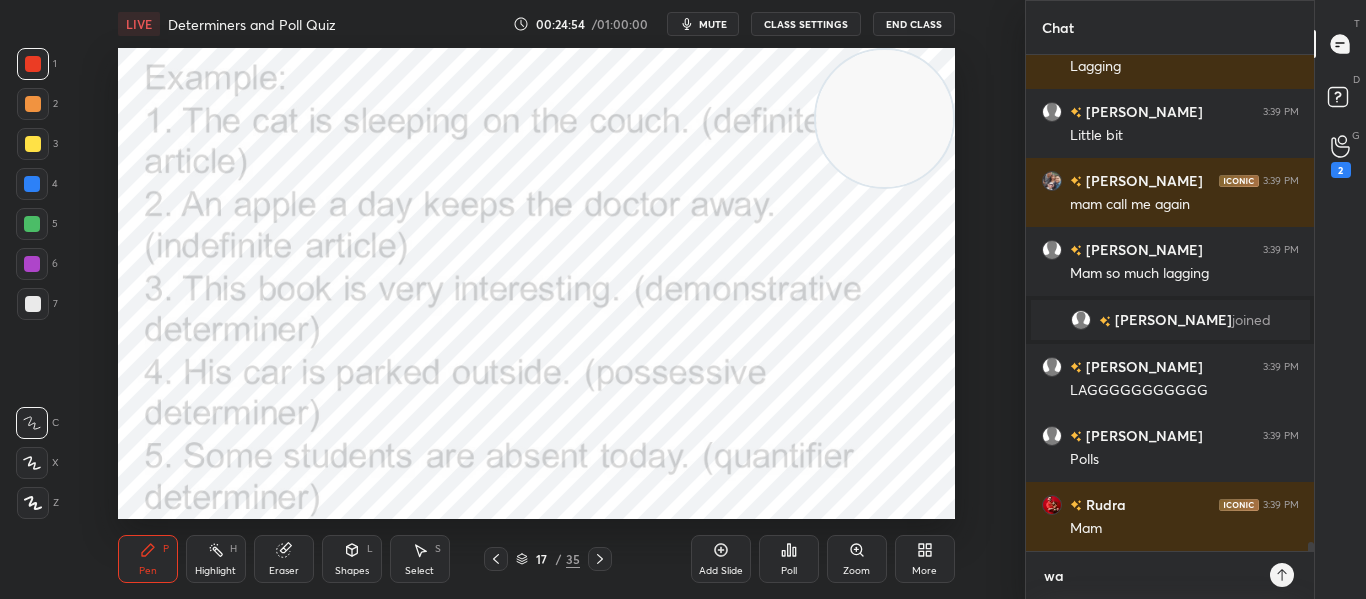type on "wai" 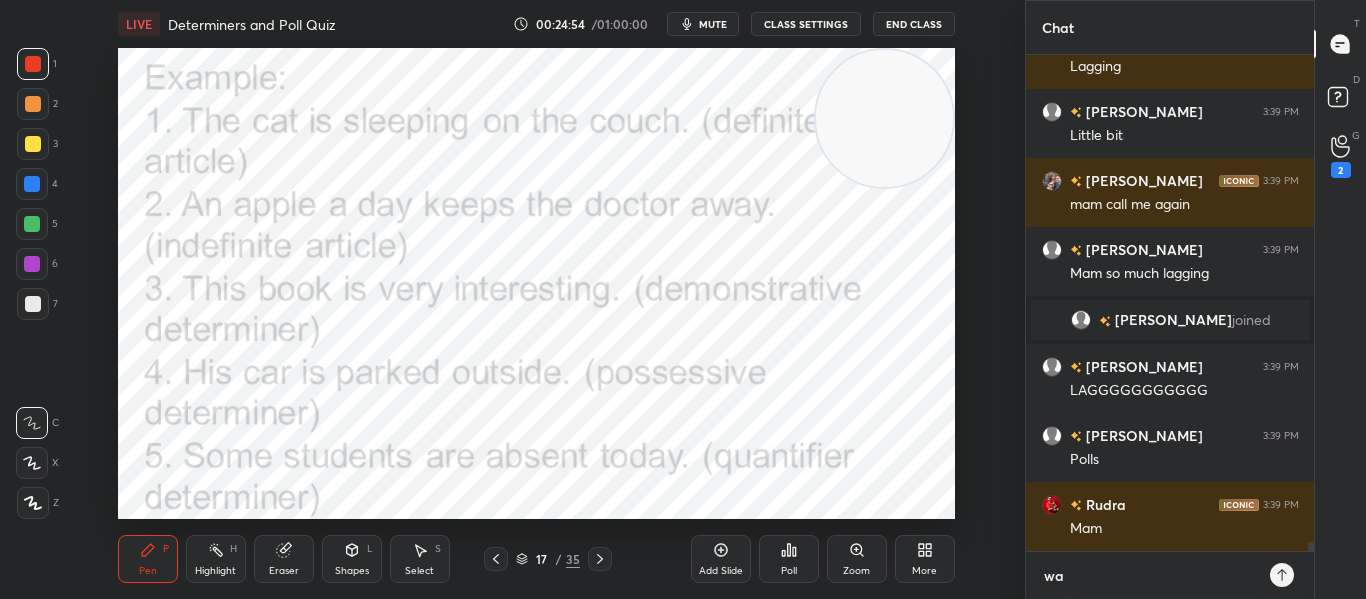 type on "x" 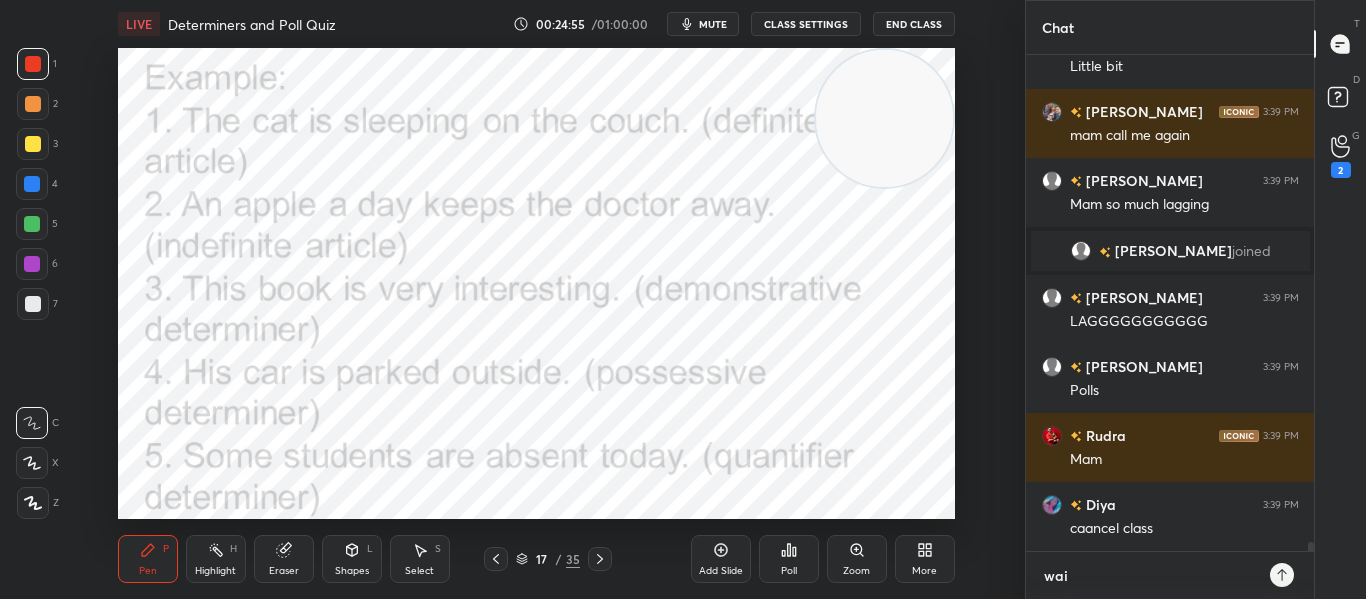 type on "wait" 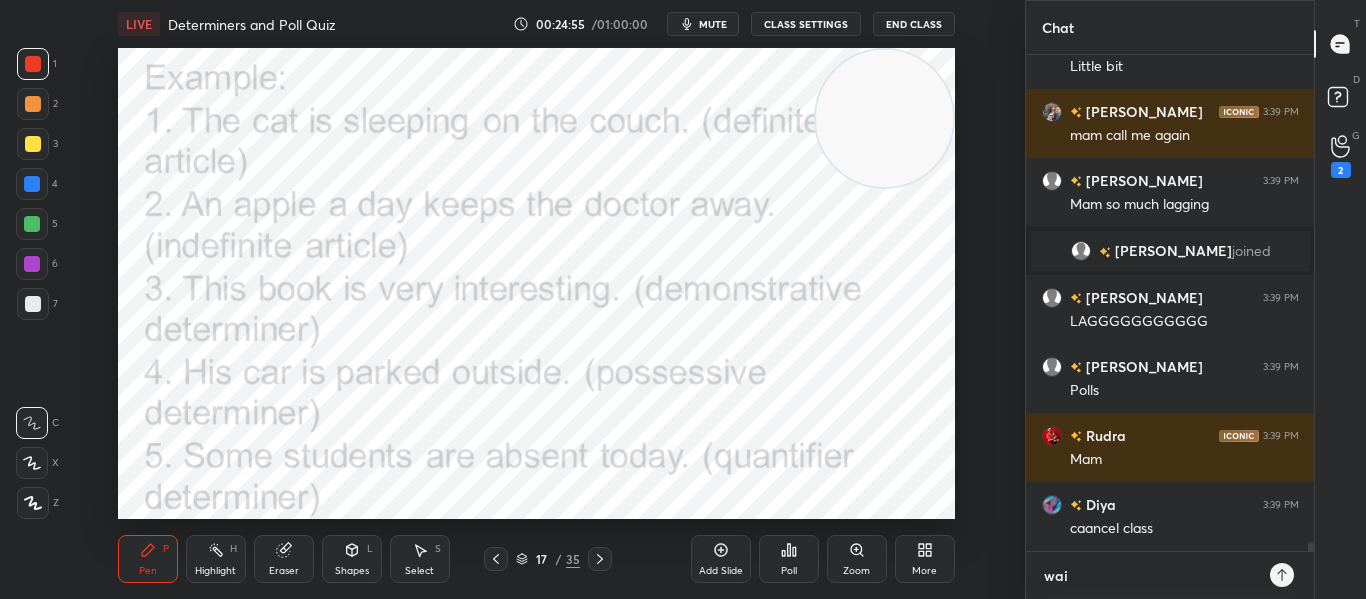 type on "x" 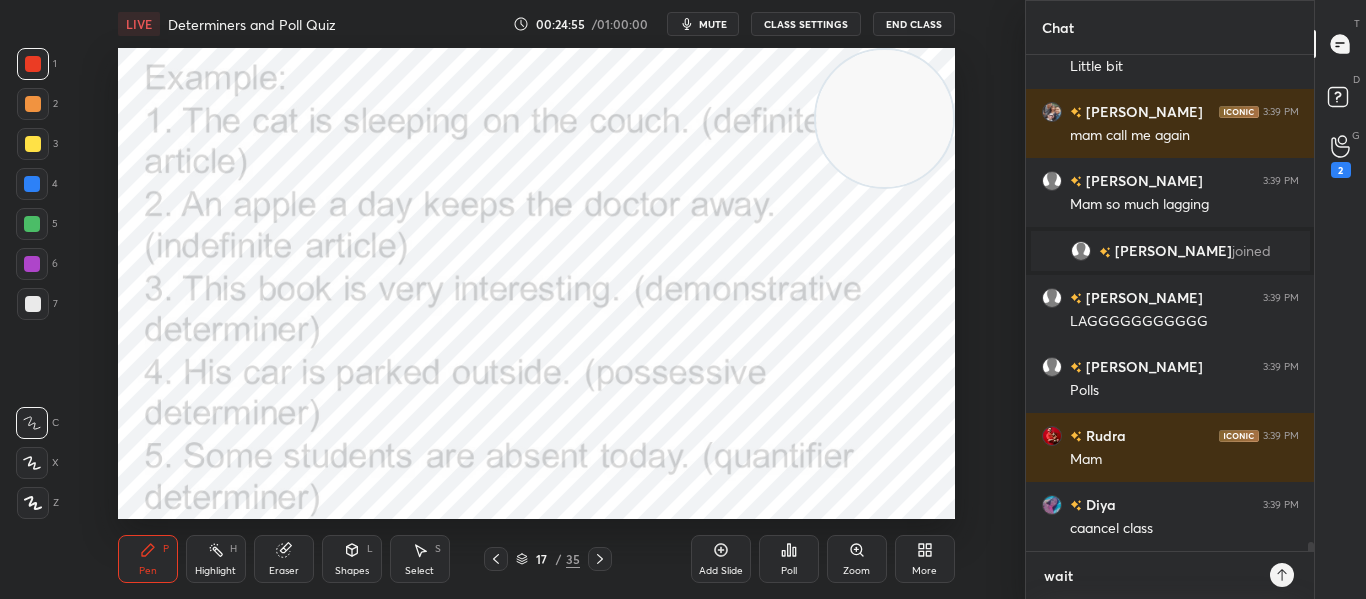 type on "wait" 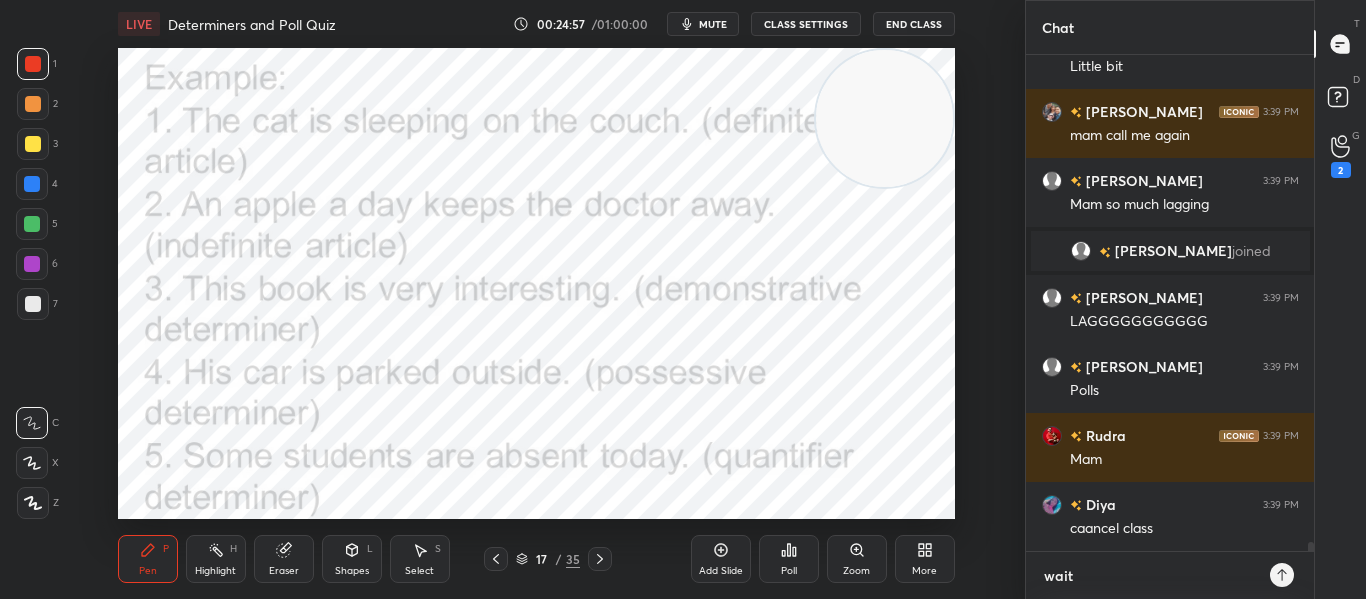 type on "wait I" 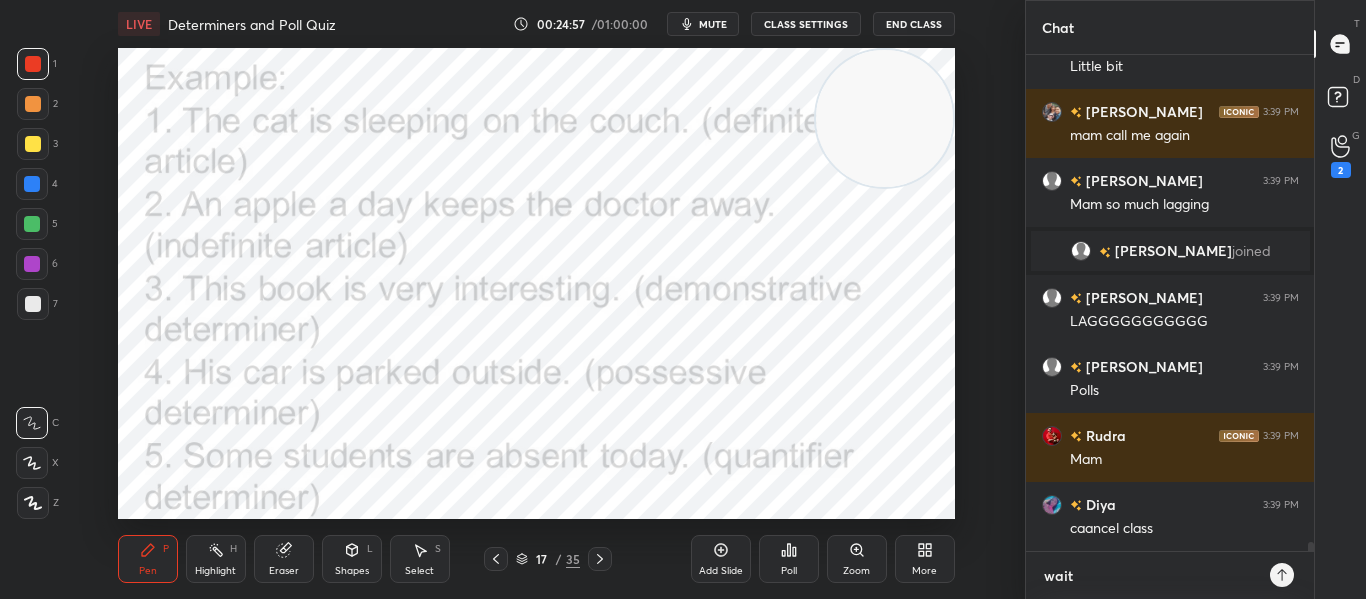 type on "x" 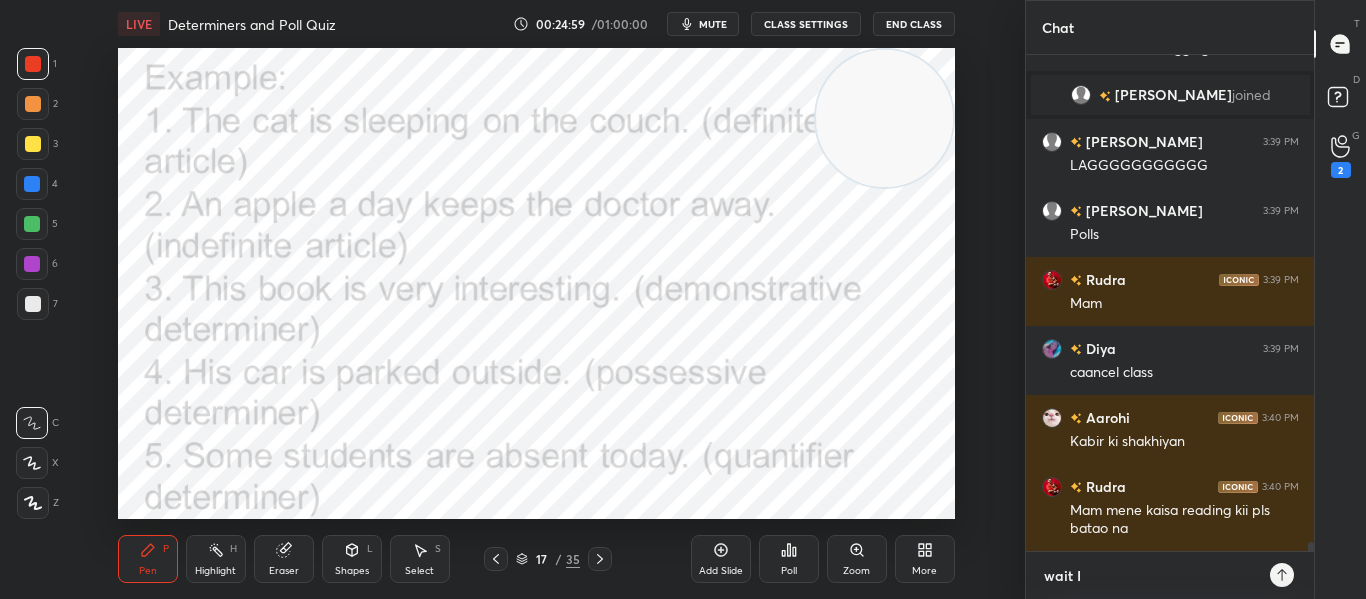 type on "wait I" 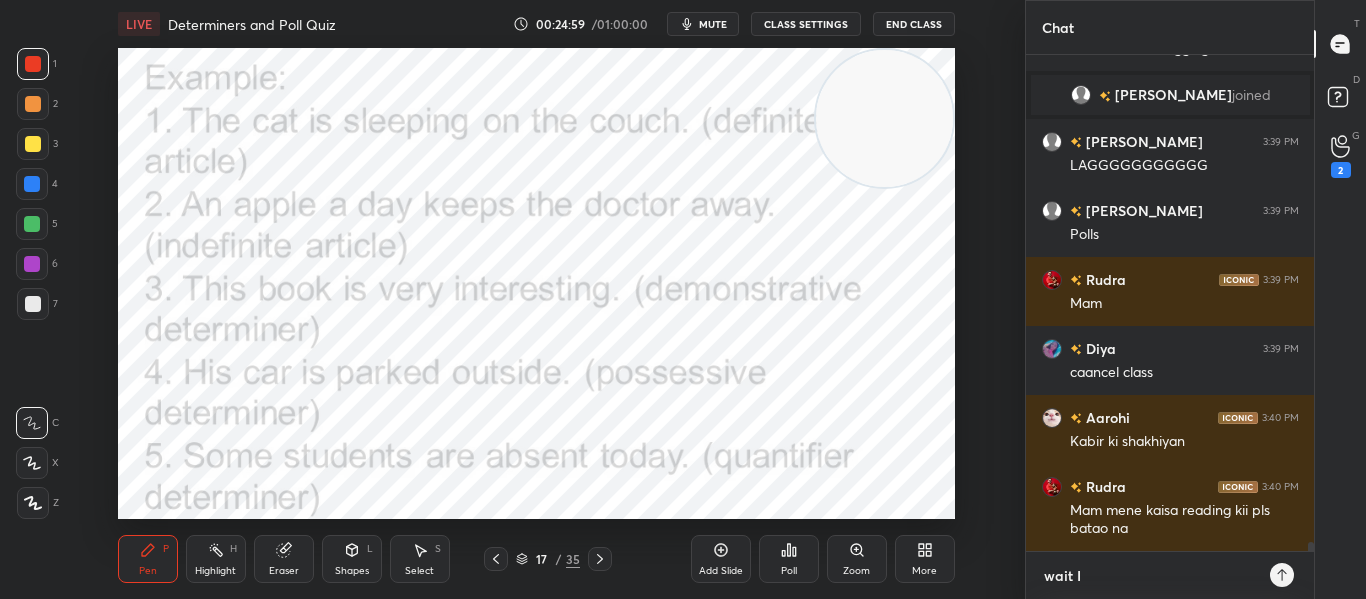type on "x" 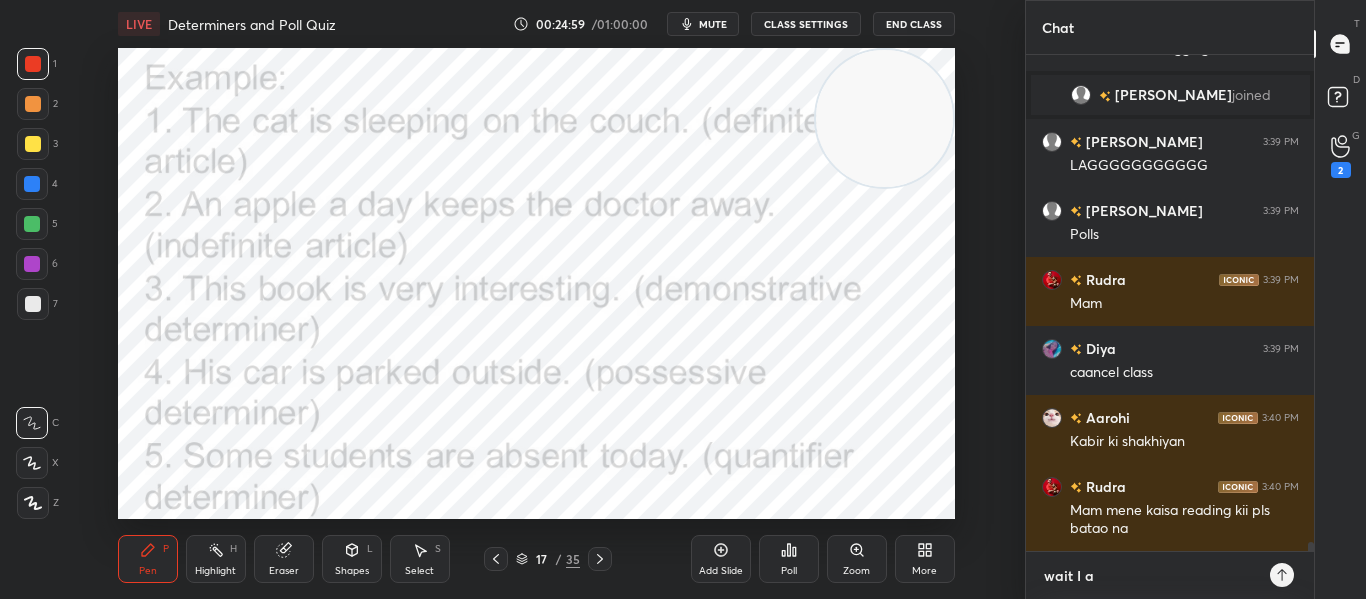 type on "wait I am" 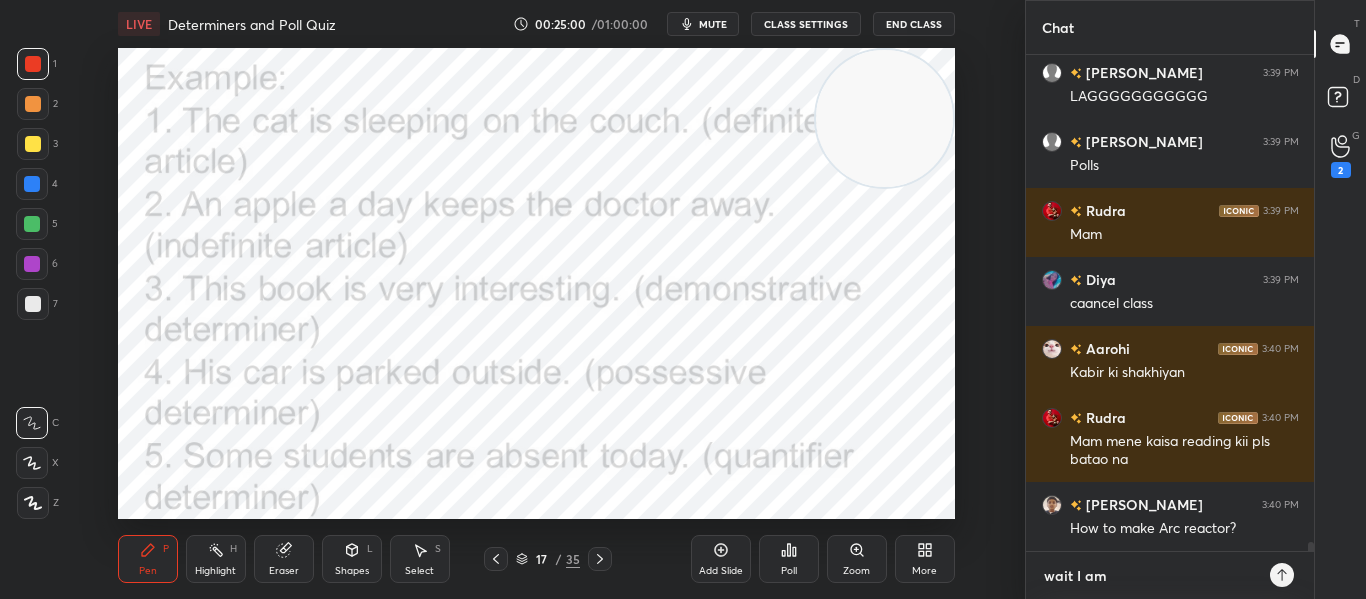 type on "wait I am" 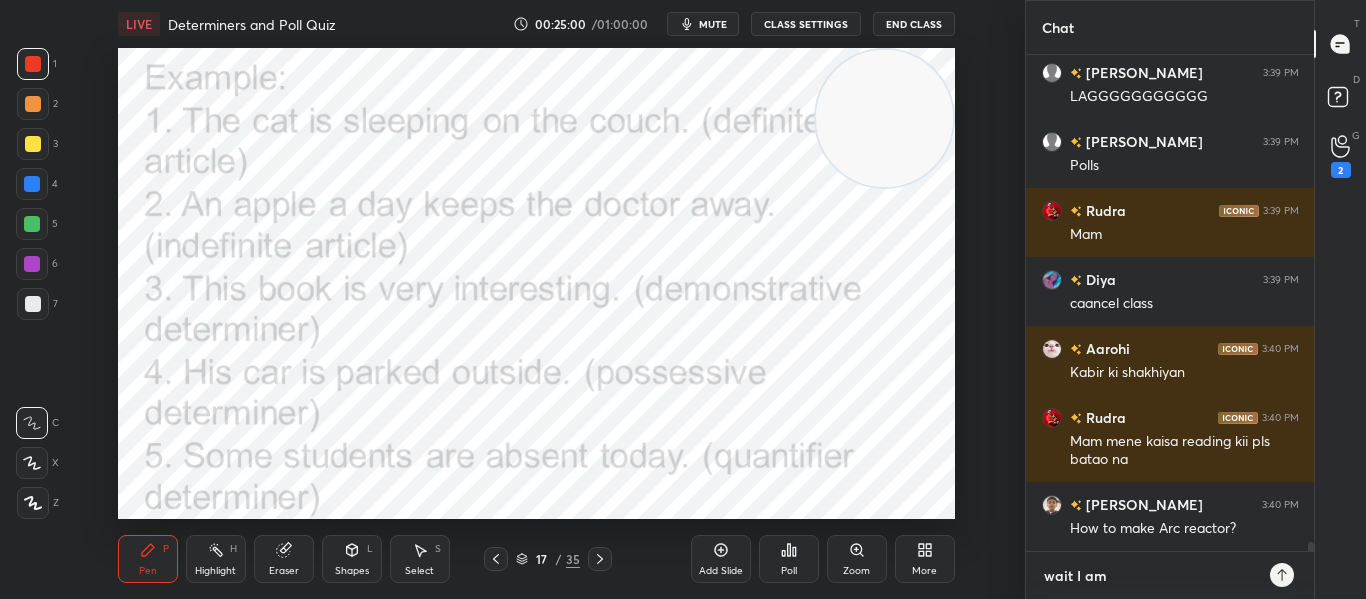 type on "x" 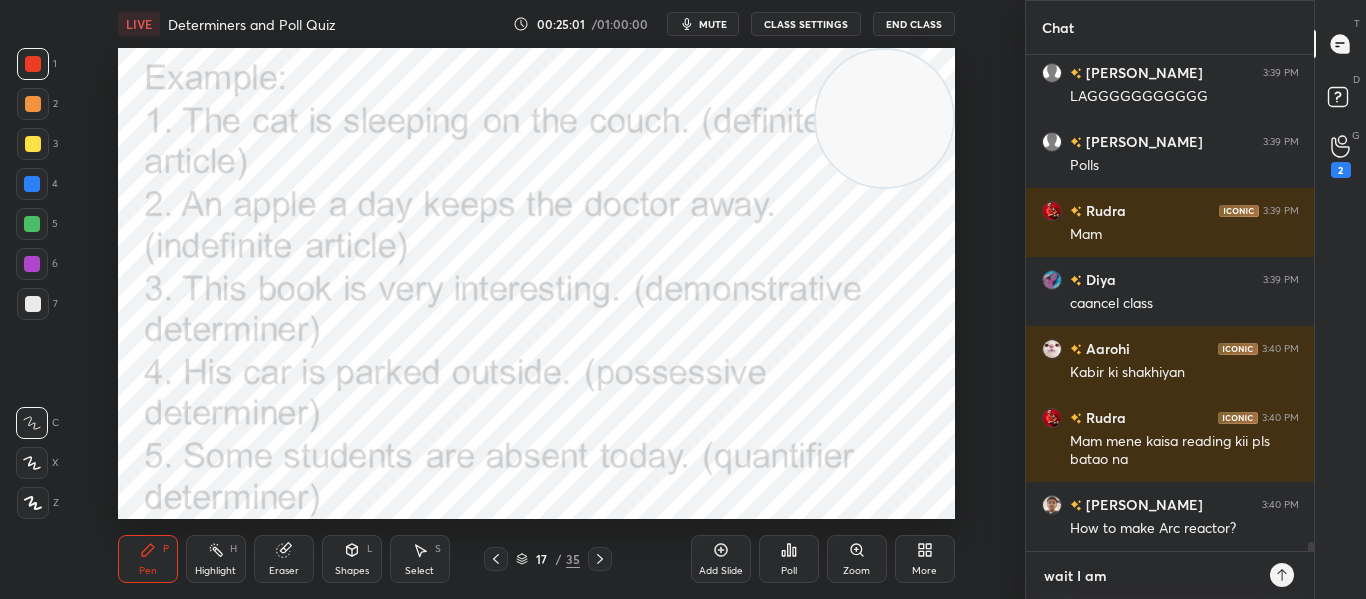 type on "wait I am r" 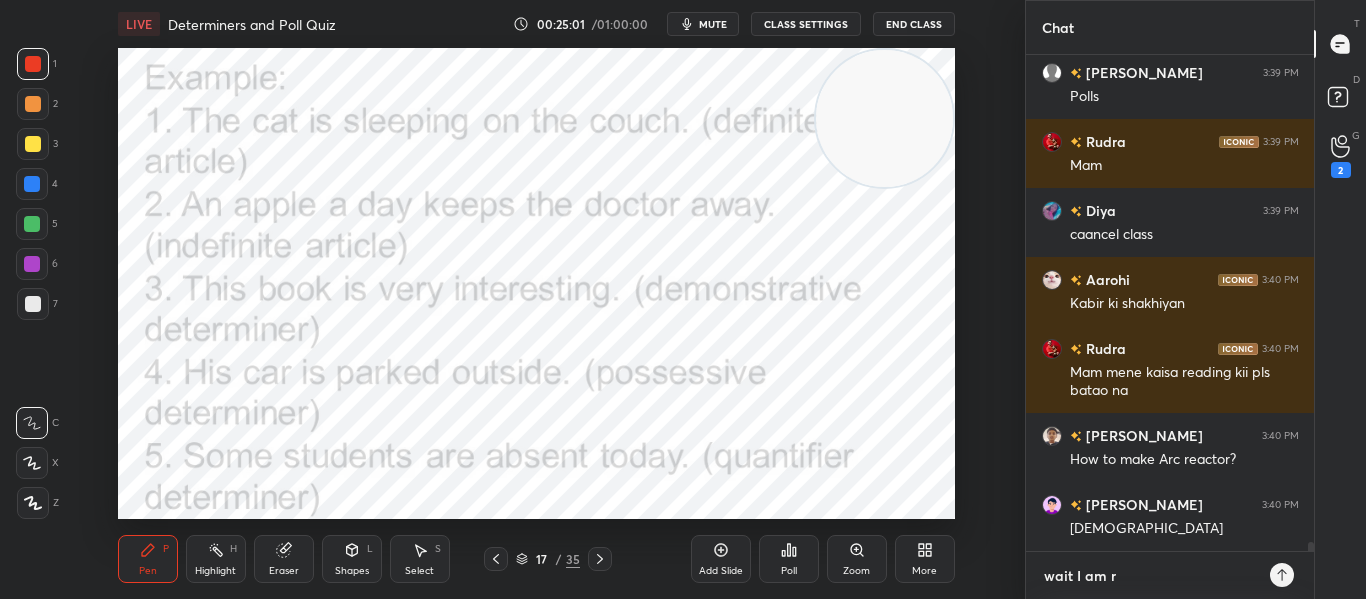 type on "wait I am re" 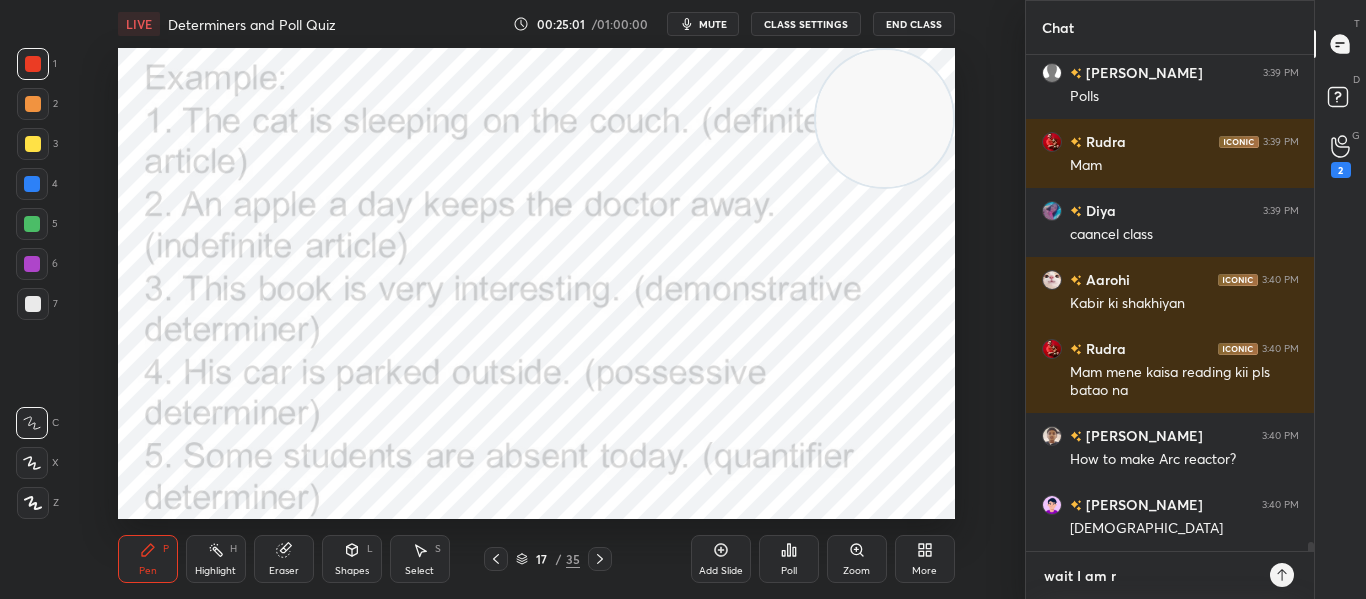 type on "x" 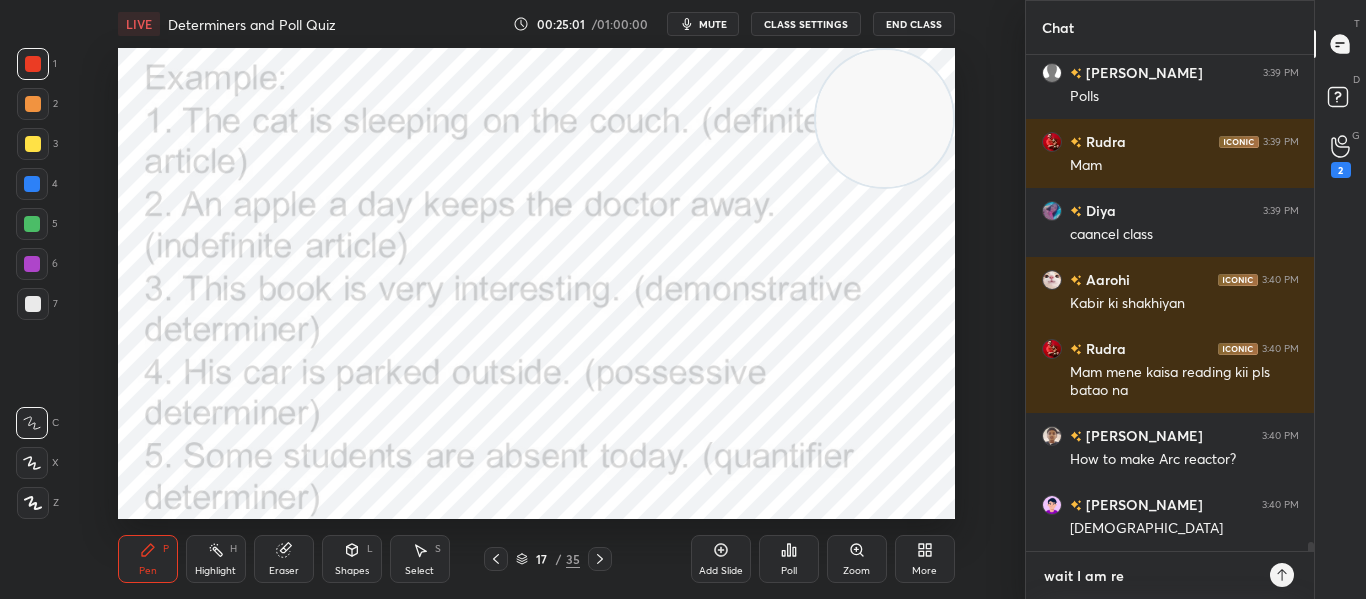 type on "wait I am rej" 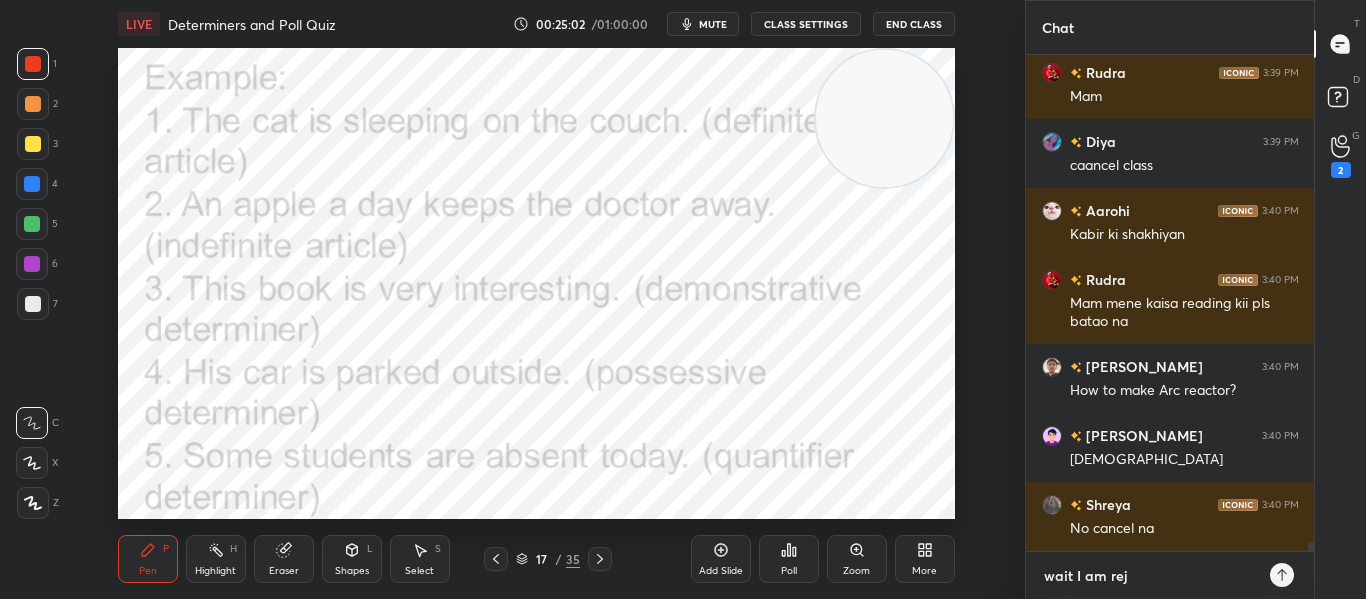 type on "wait I am rejo" 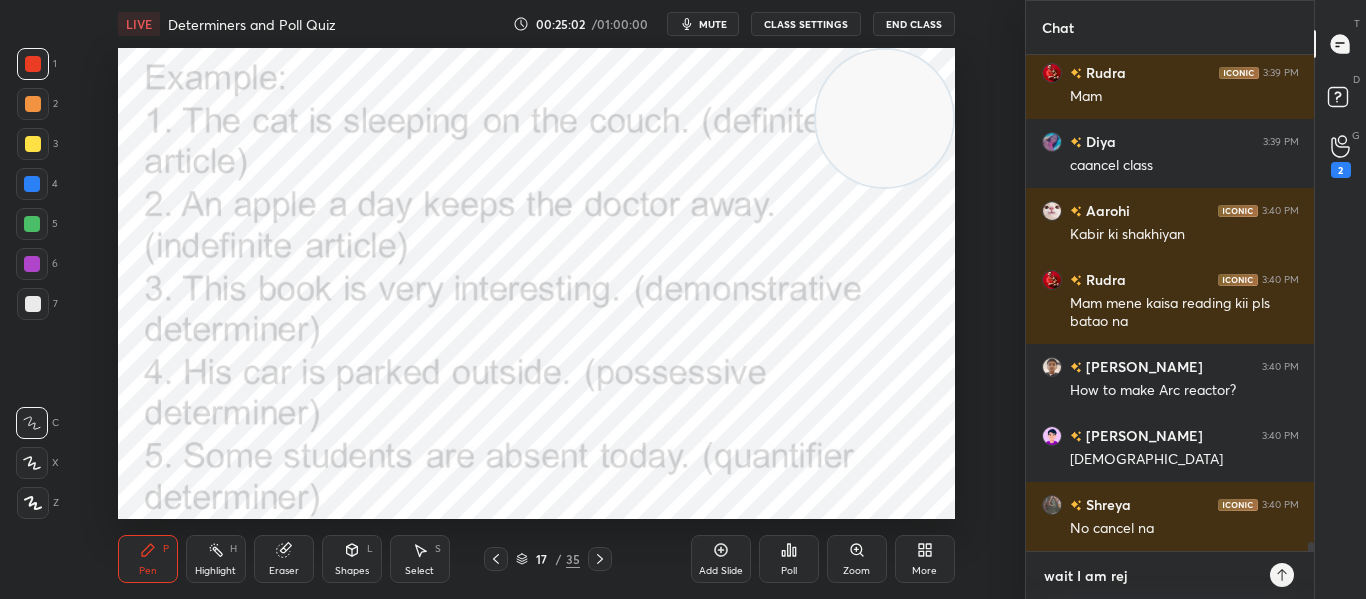 type on "x" 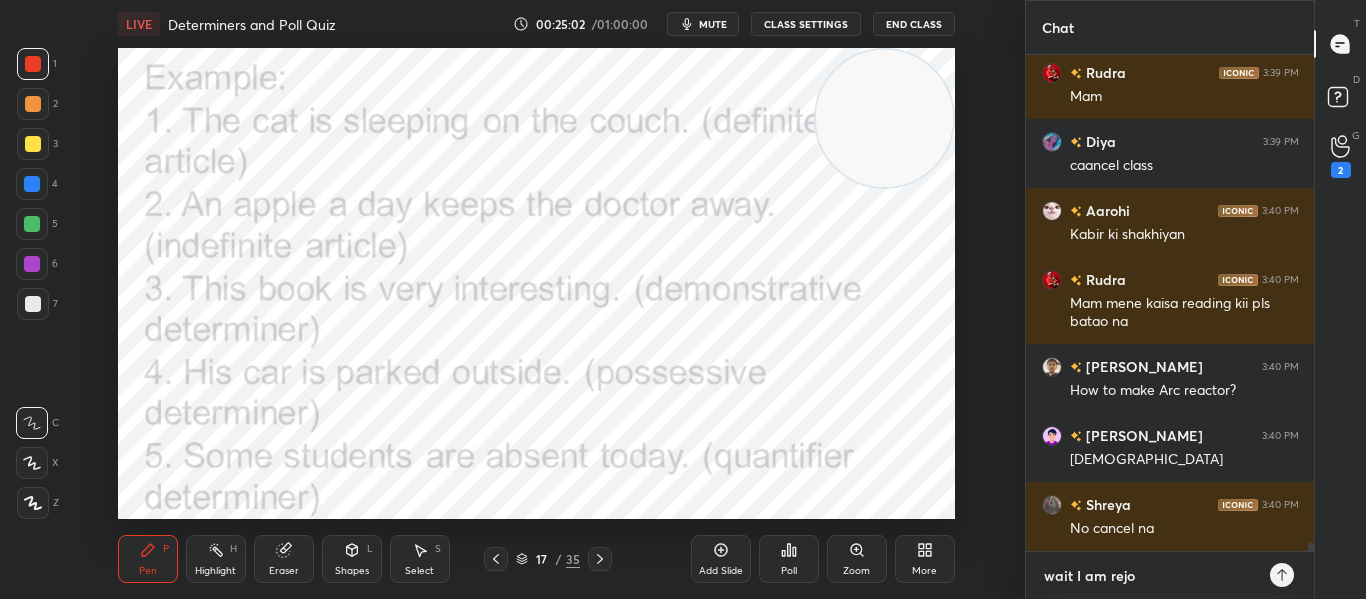 type on "wait I am rejoi" 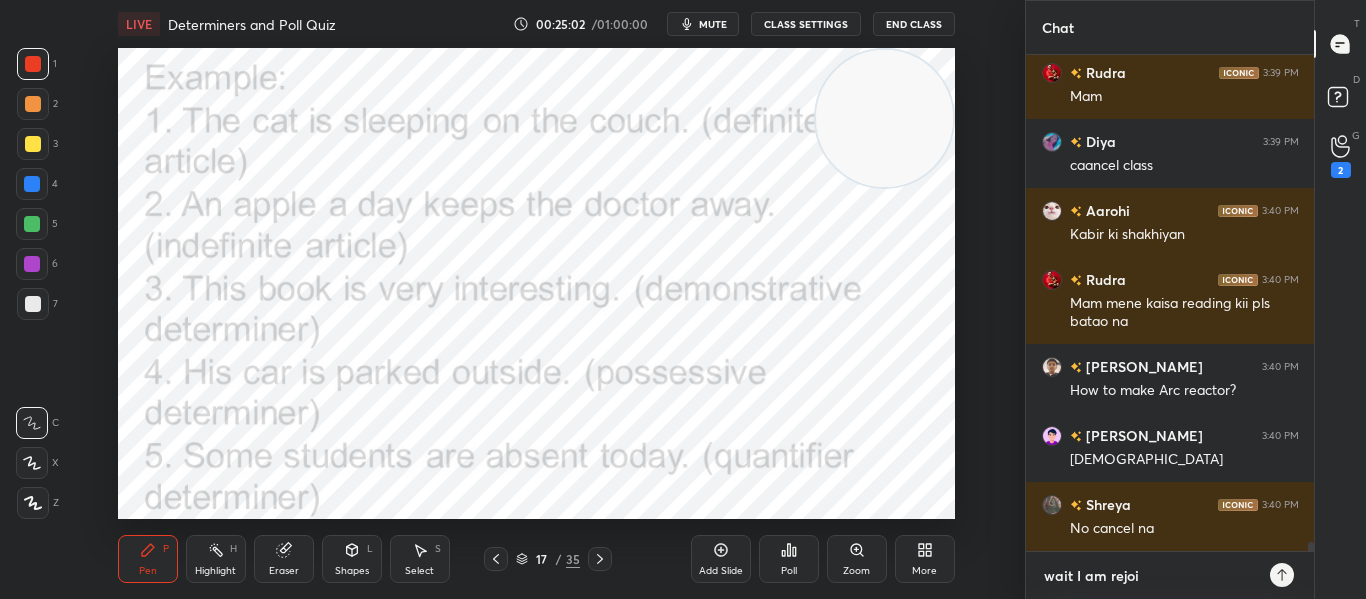 type on "wait I am rejoin" 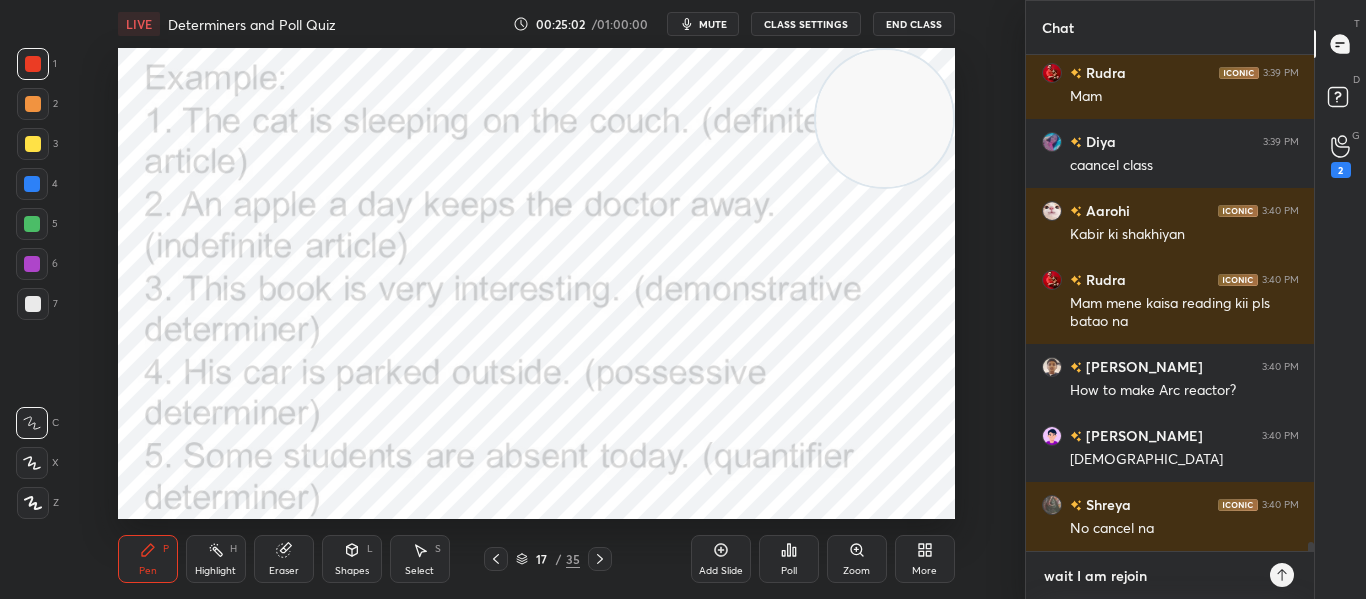 type on "x" 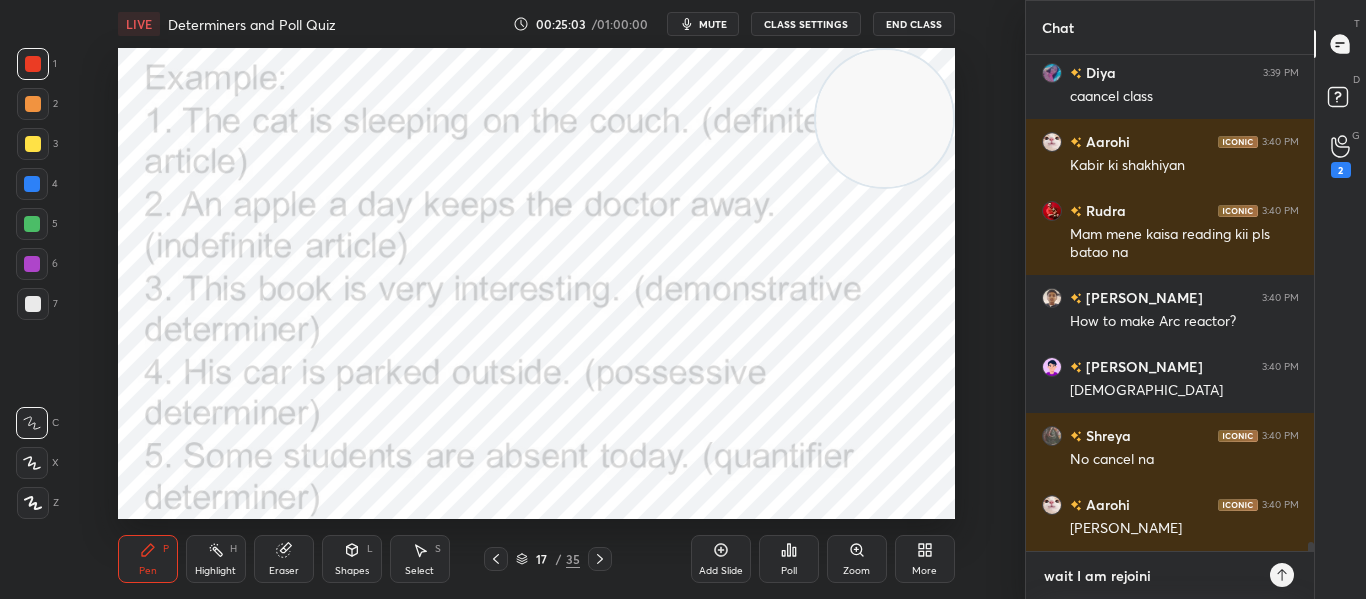 type on "wait I am rejoinin" 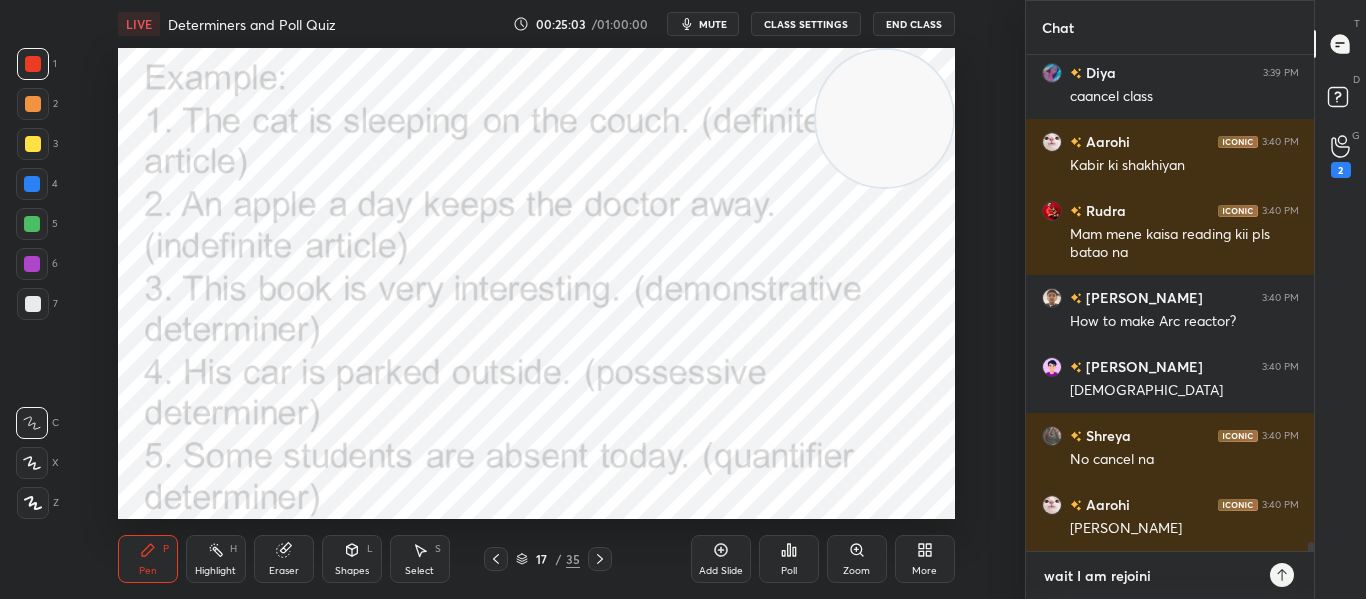 type on "x" 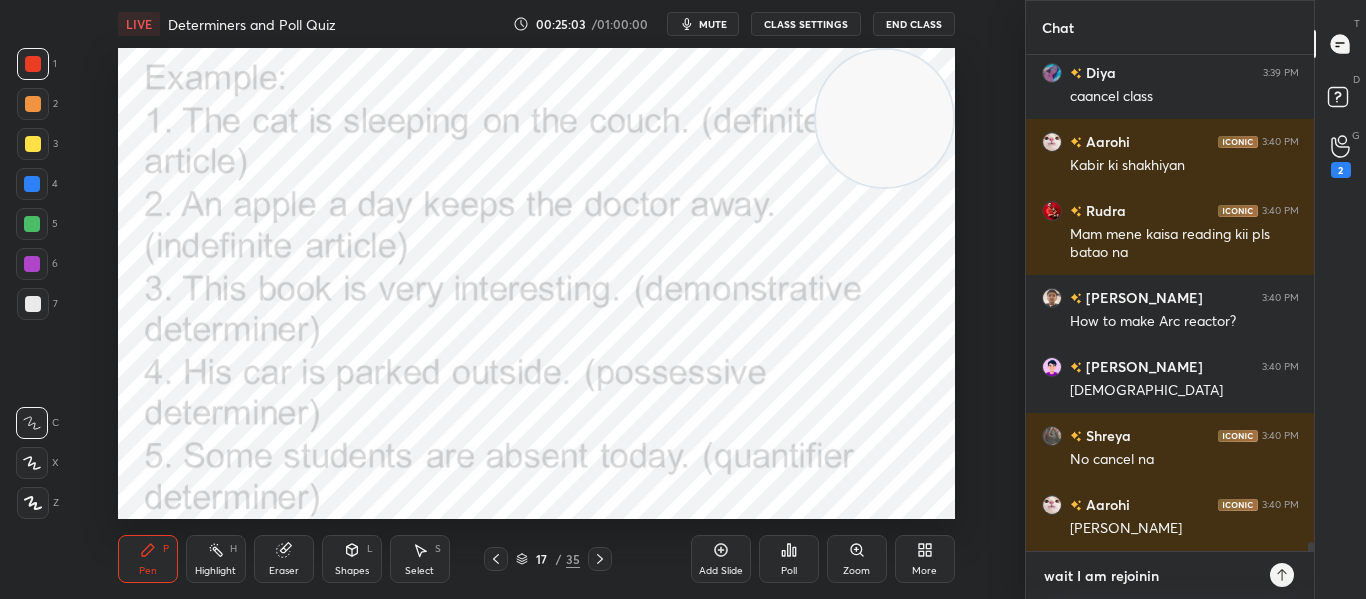 type on "wait I am rejoining" 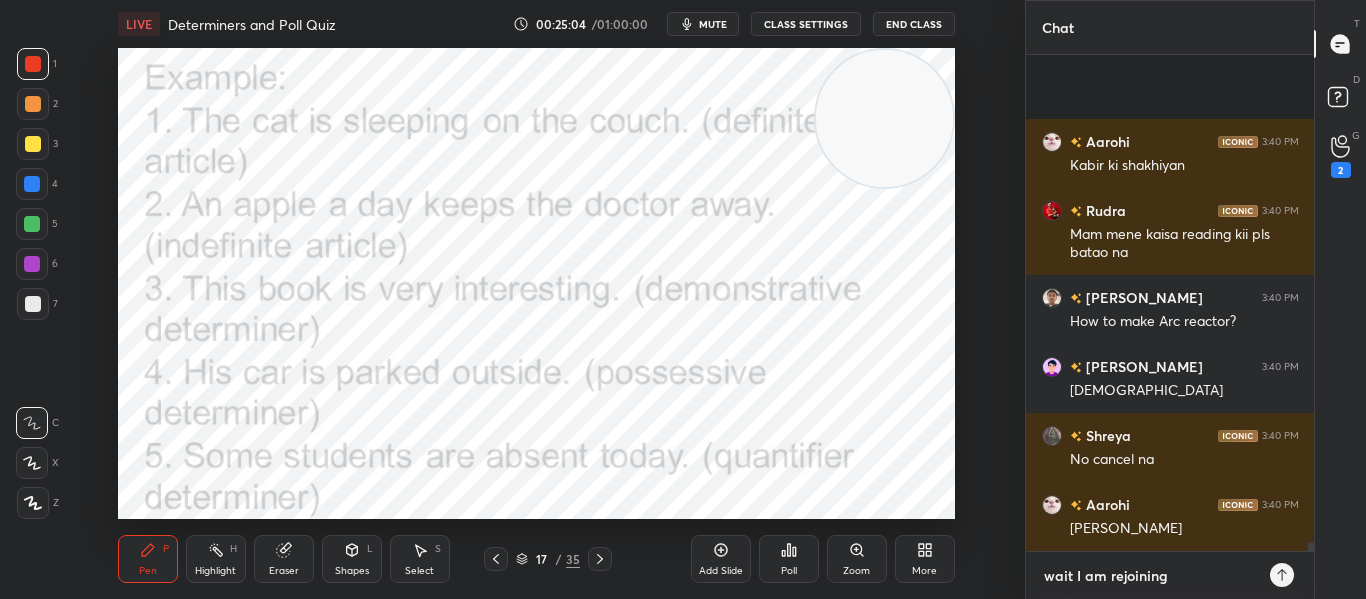 type 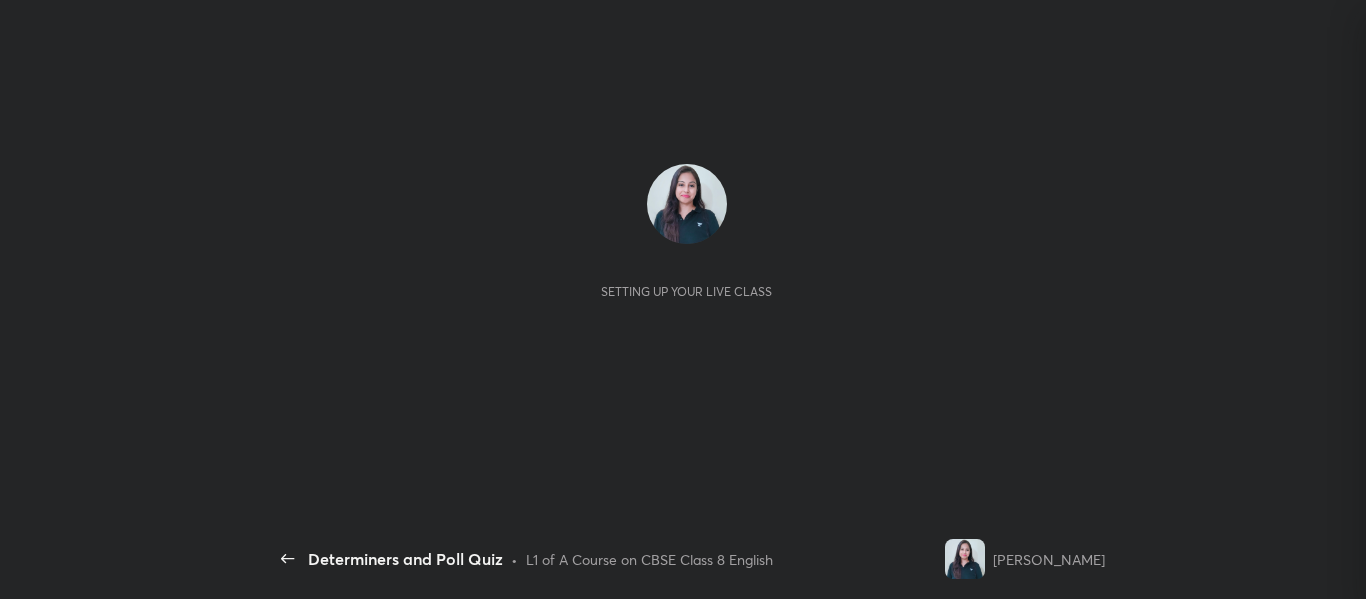 scroll, scrollTop: 0, scrollLeft: 0, axis: both 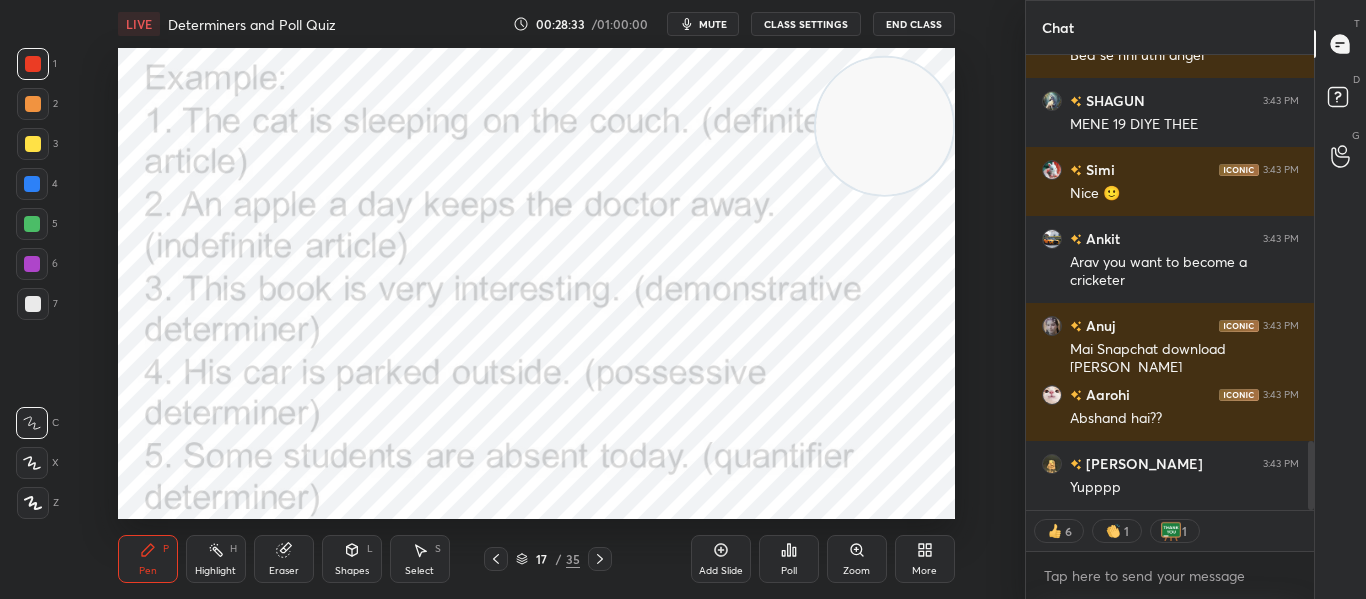 drag, startPoint x: 225, startPoint y: 459, endPoint x: 969, endPoint y: 143, distance: 808.32666 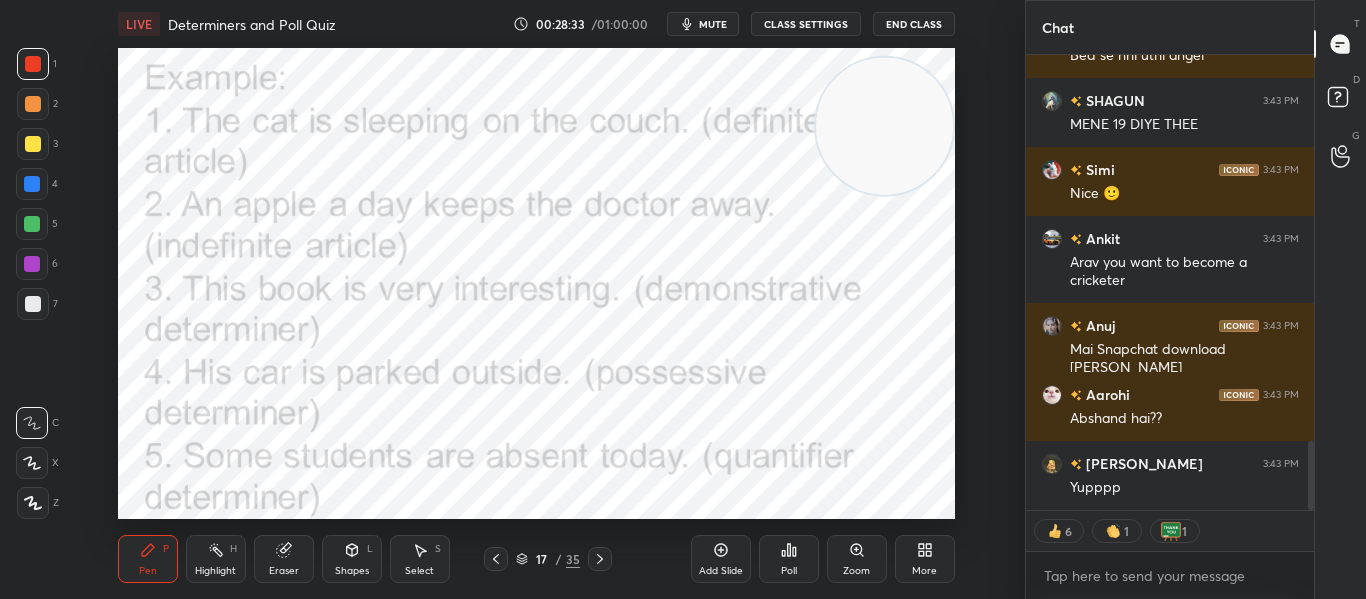 click on "Setting up your live class Poll for   secs No correct answer Start poll" at bounding box center (536, 283) 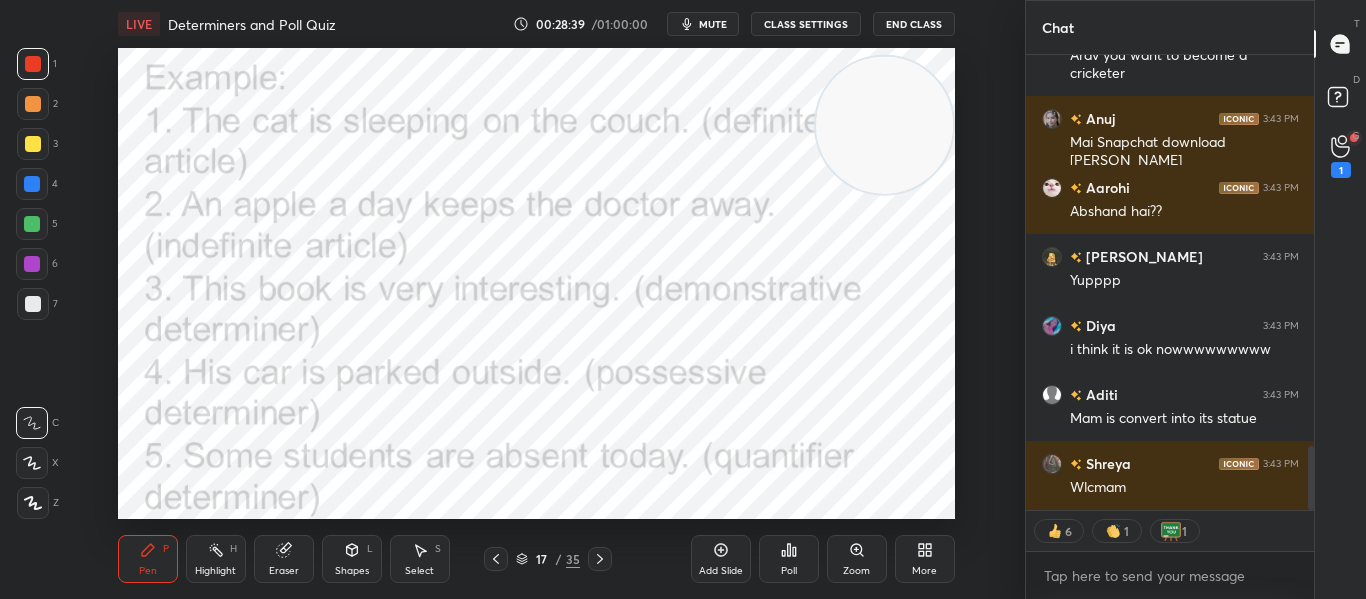 scroll, scrollTop: 2826, scrollLeft: 0, axis: vertical 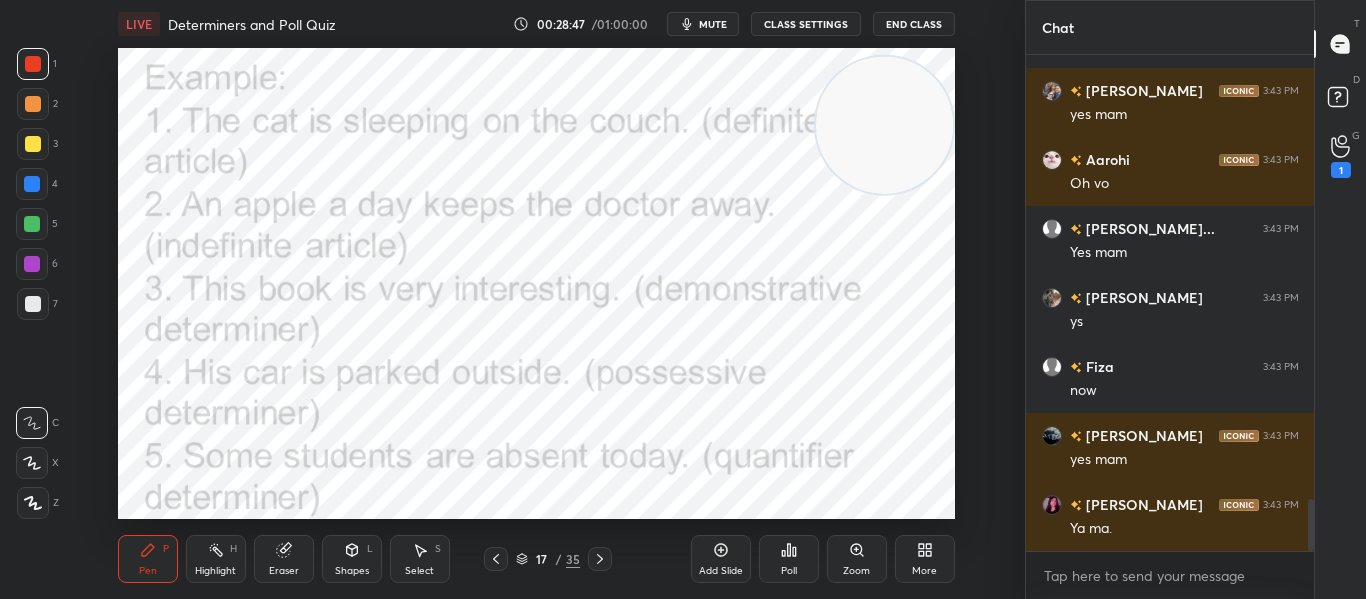 click on "More" at bounding box center [925, 559] 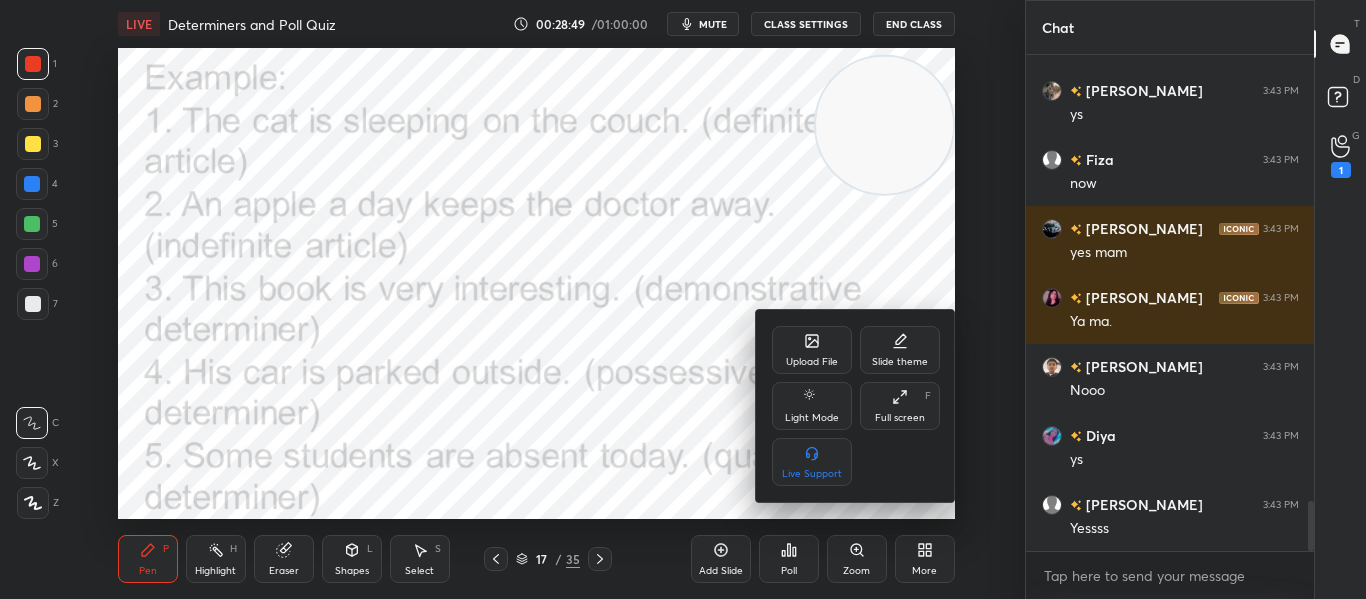click on "Upload File Slide theme Light Mode Full screen F Live Support" at bounding box center (856, 406) 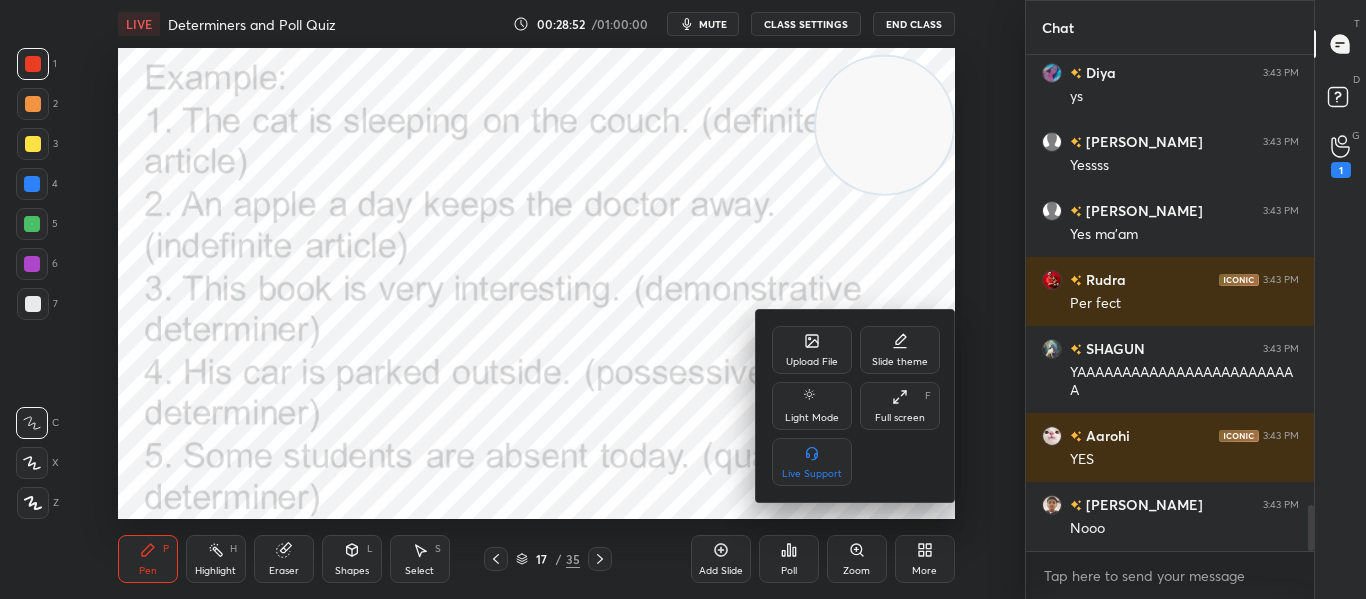 click on "Upload File" at bounding box center (812, 362) 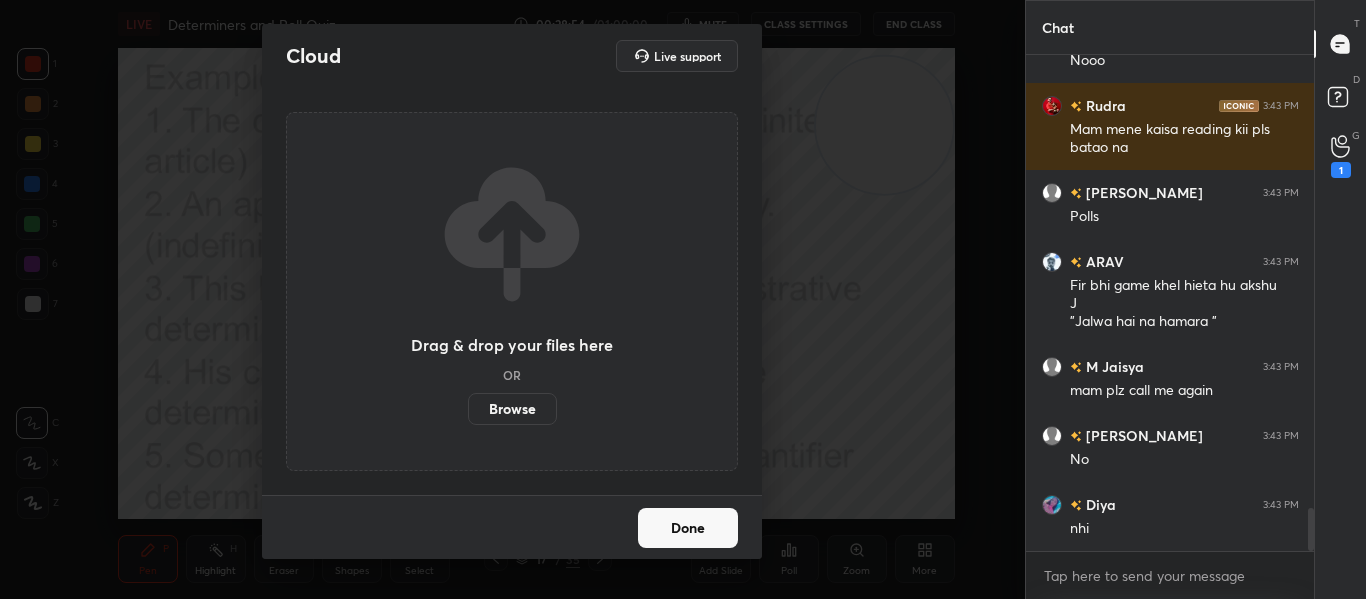 click on "Drag & drop your files here OR Browse" at bounding box center (512, 291) 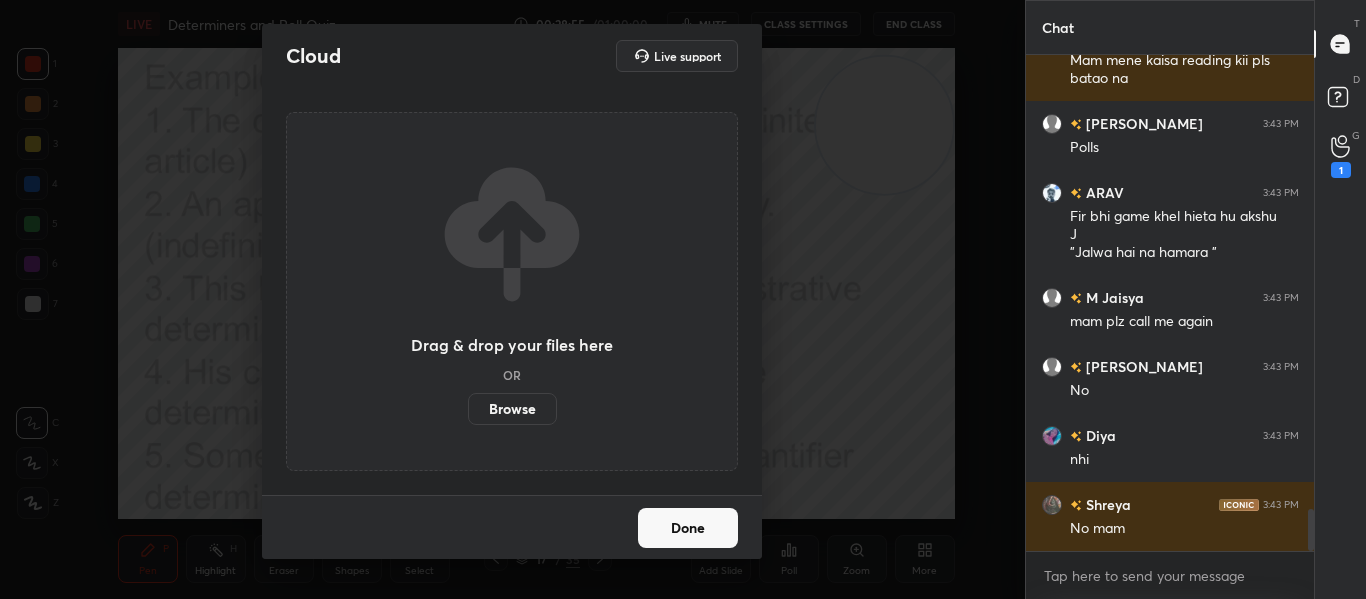 click on "Browse" at bounding box center [512, 409] 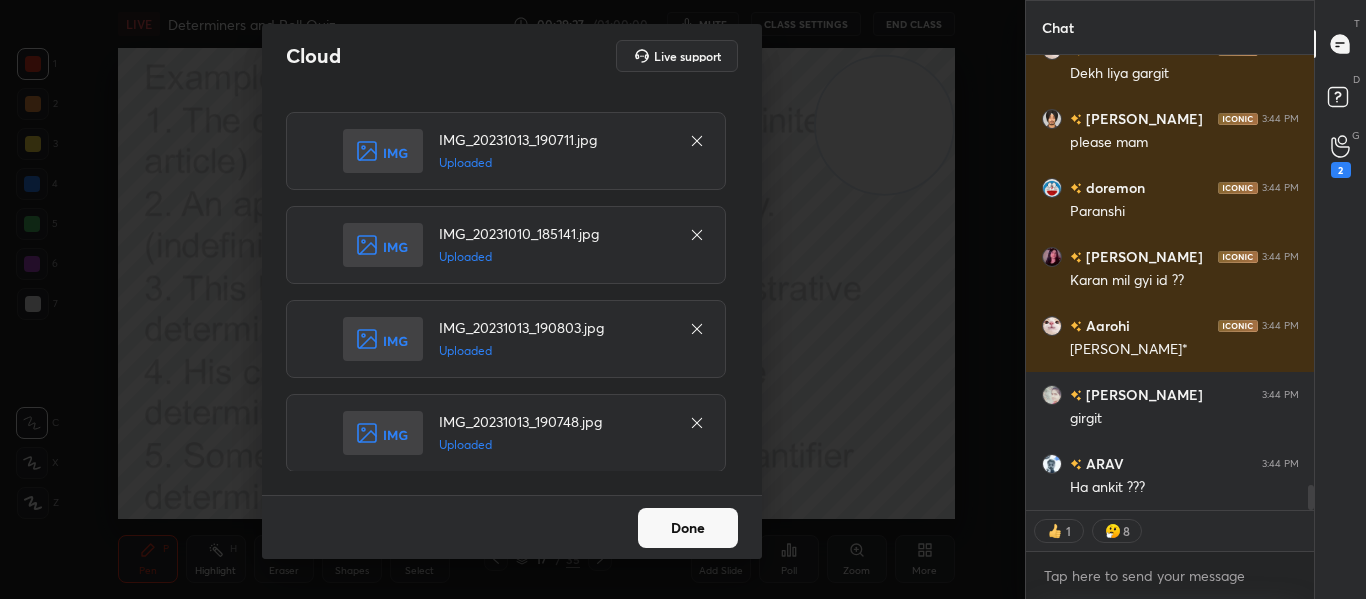 click on "Done" at bounding box center [688, 528] 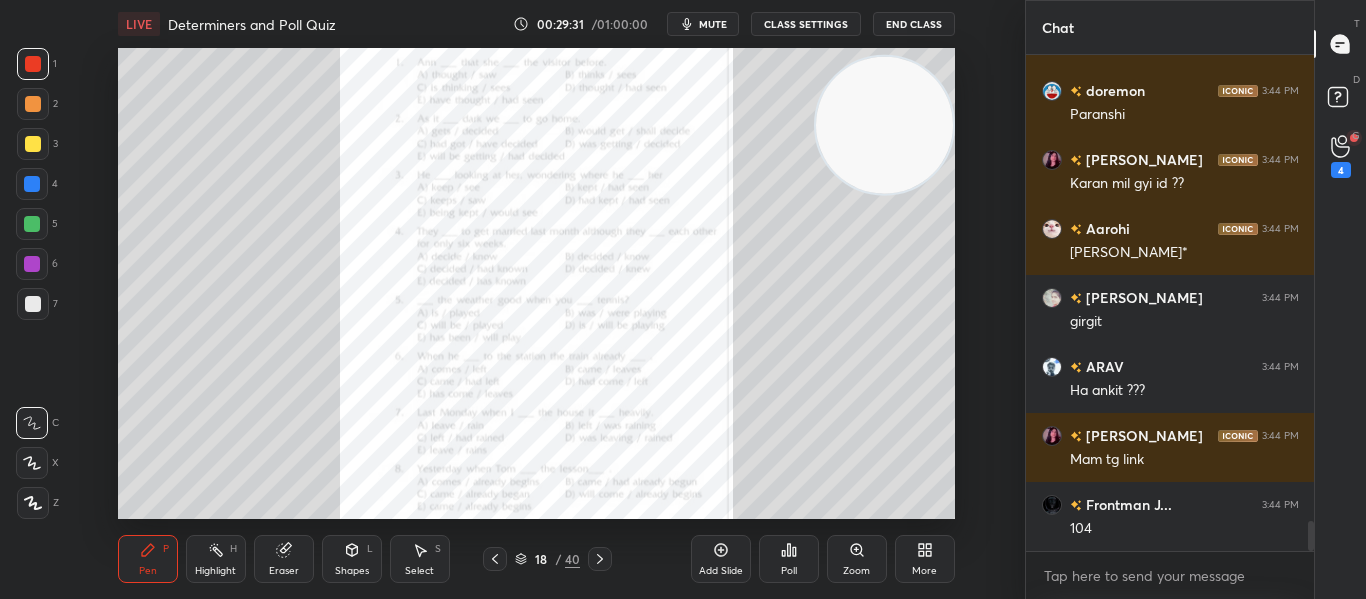 click on "Zoom" at bounding box center (857, 559) 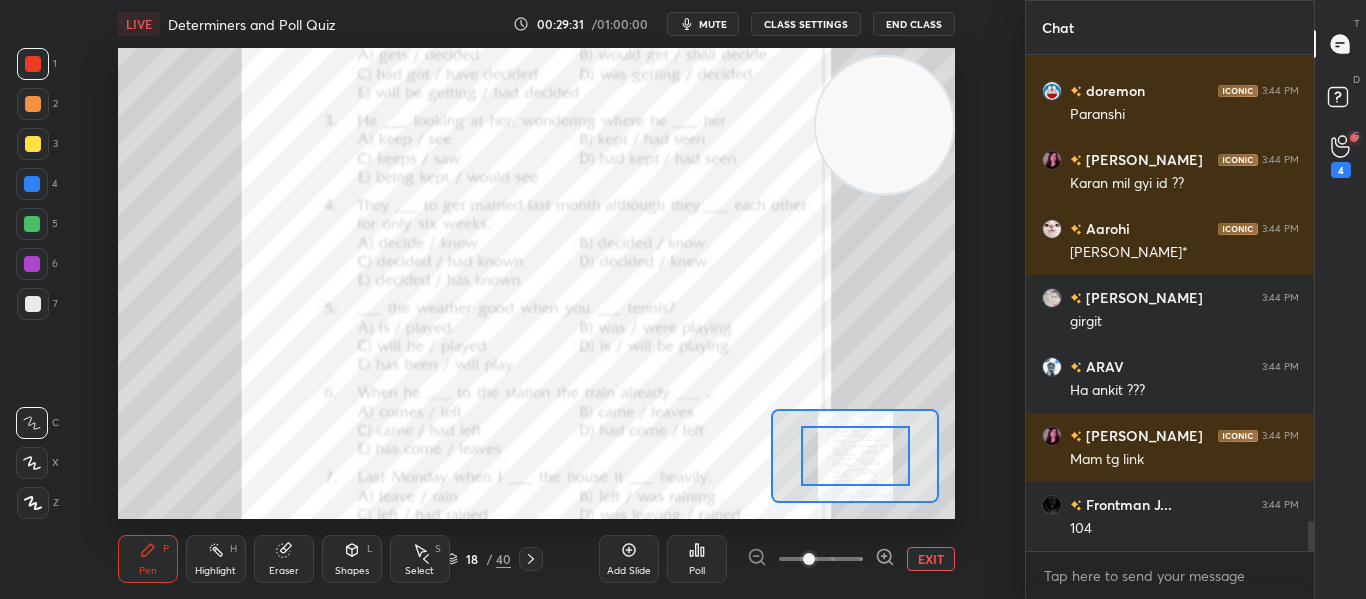 click on "Add Slide Poll EXIT" at bounding box center [777, 559] 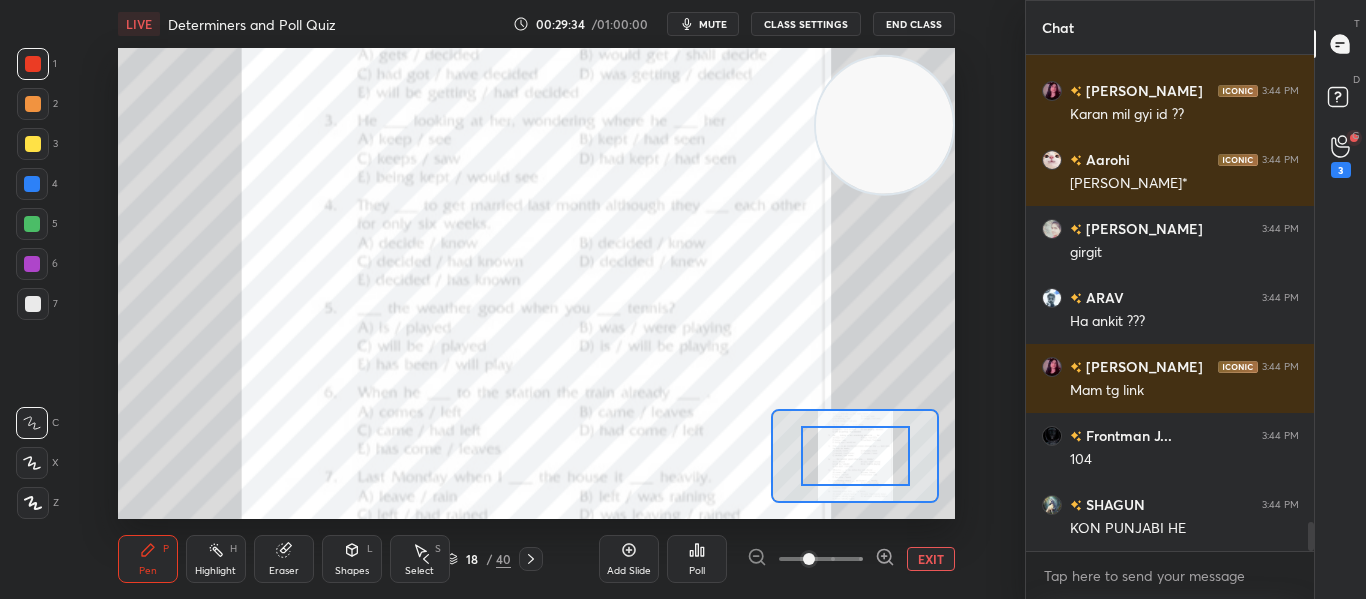 click at bounding box center (821, 559) 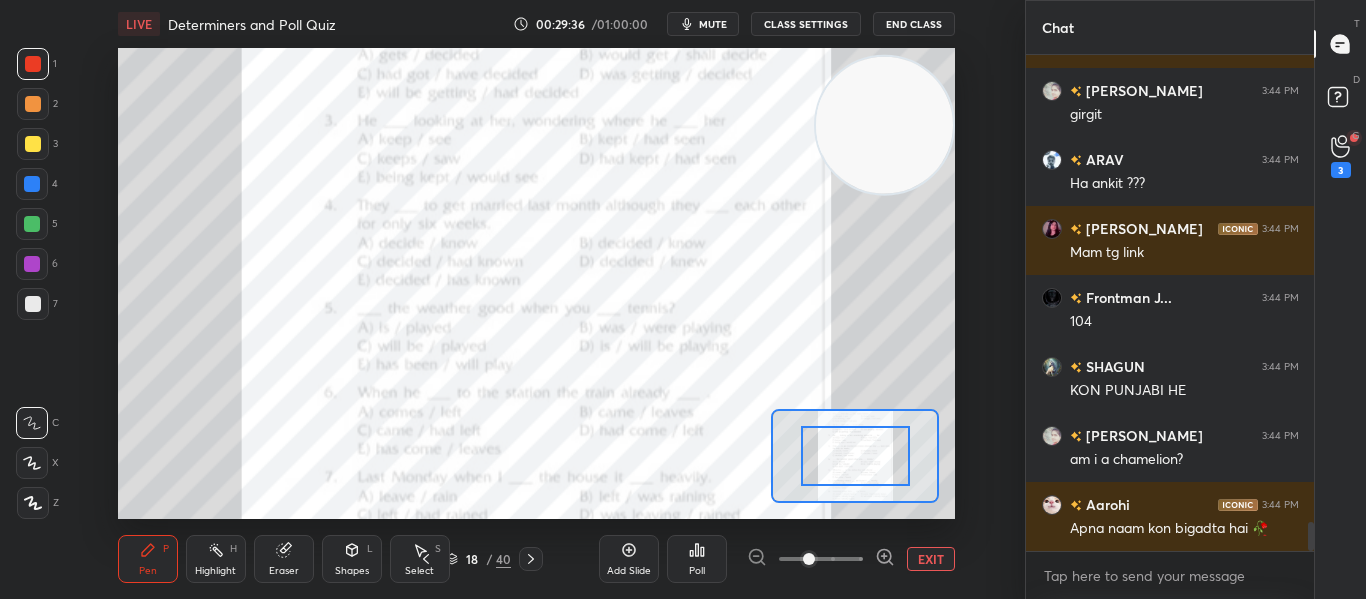 click at bounding box center (821, 559) 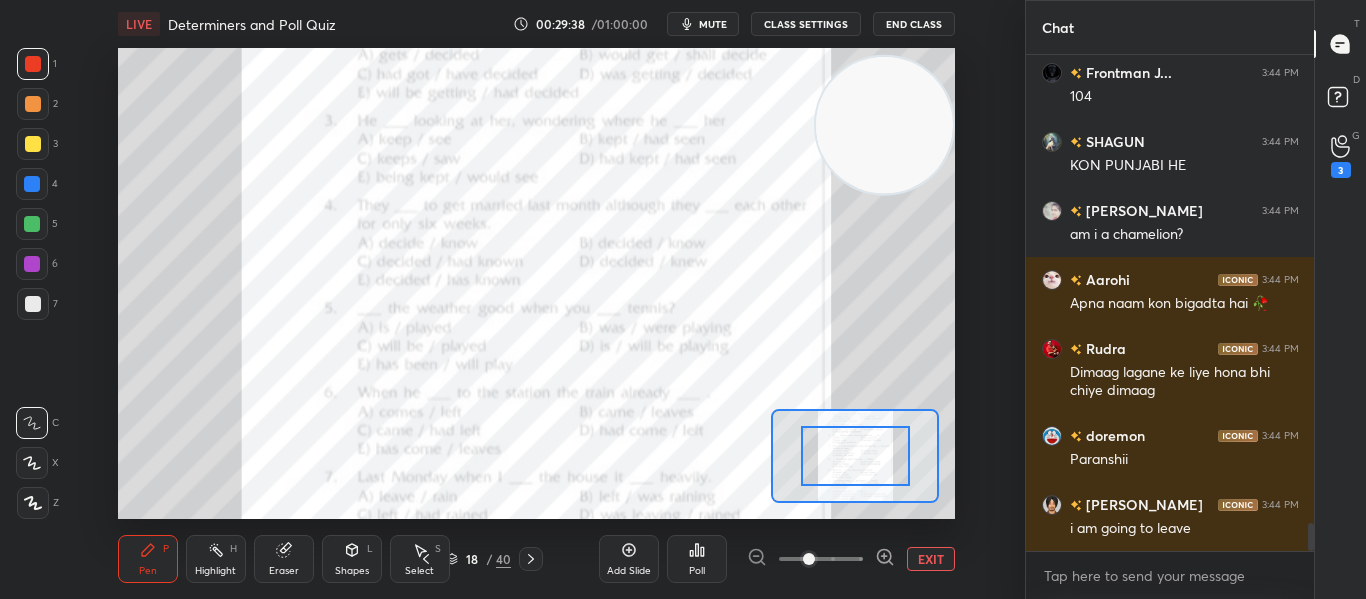 click on "EXIT" at bounding box center (931, 559) 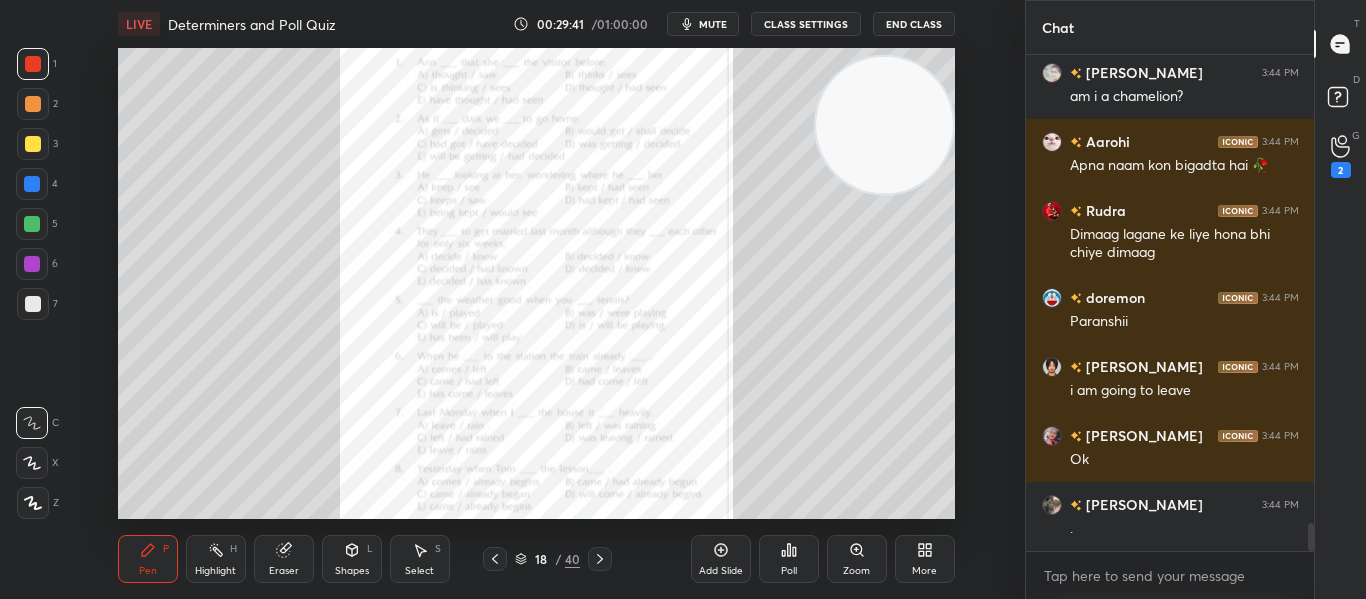 click on "Zoom" at bounding box center (857, 559) 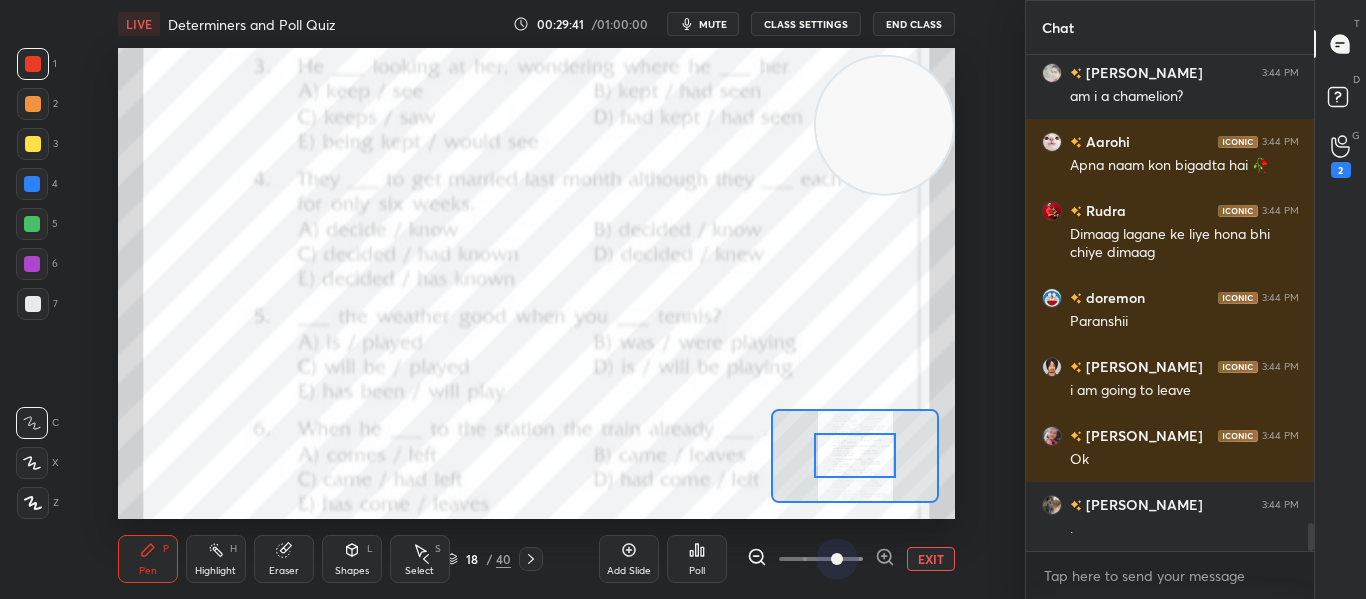 click at bounding box center (821, 559) 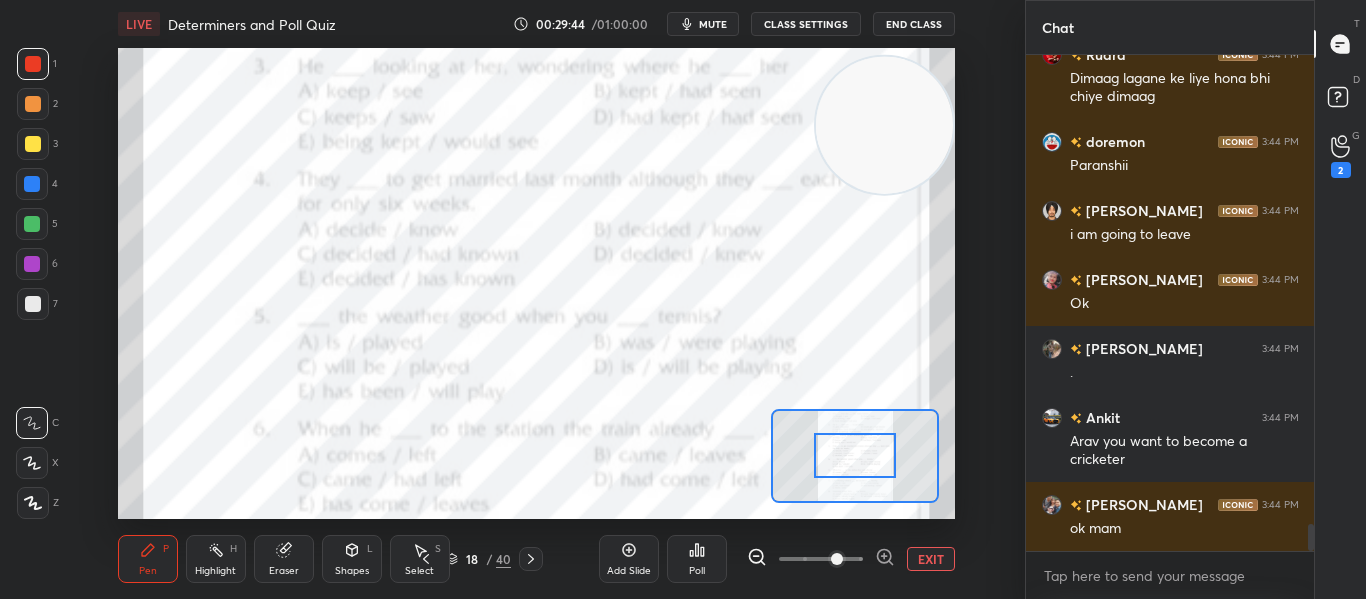 click on "EXIT" at bounding box center (931, 559) 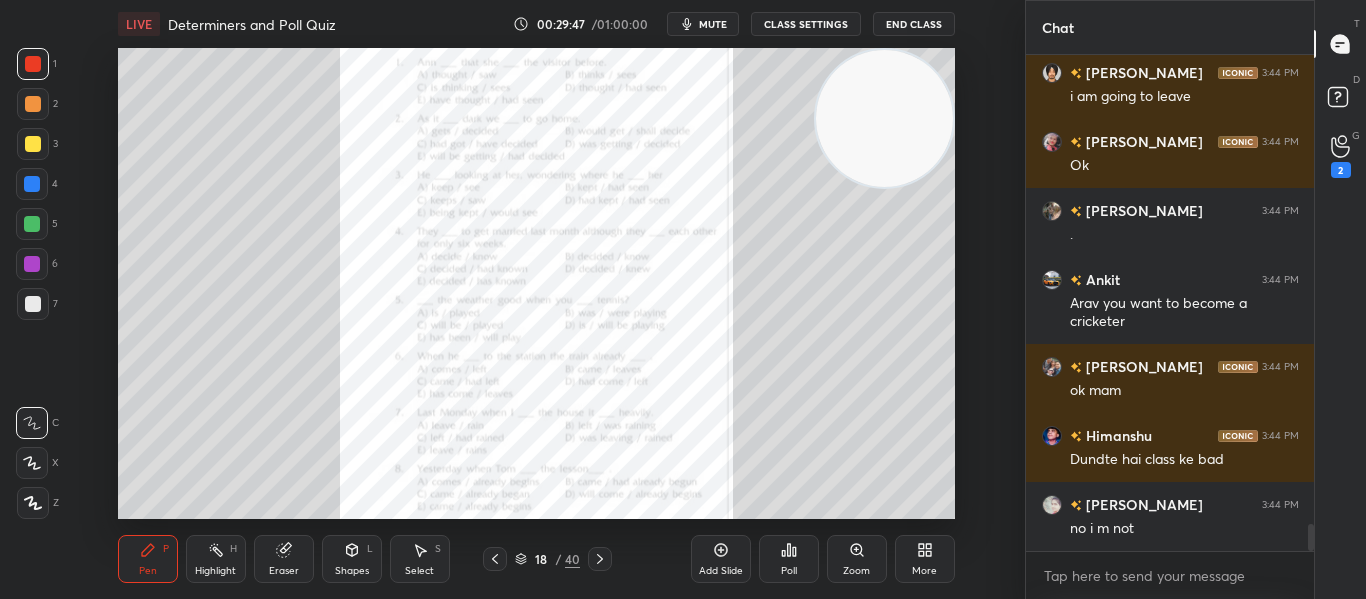 drag, startPoint x: 914, startPoint y: 164, endPoint x: 941, endPoint y: 100, distance: 69.46222 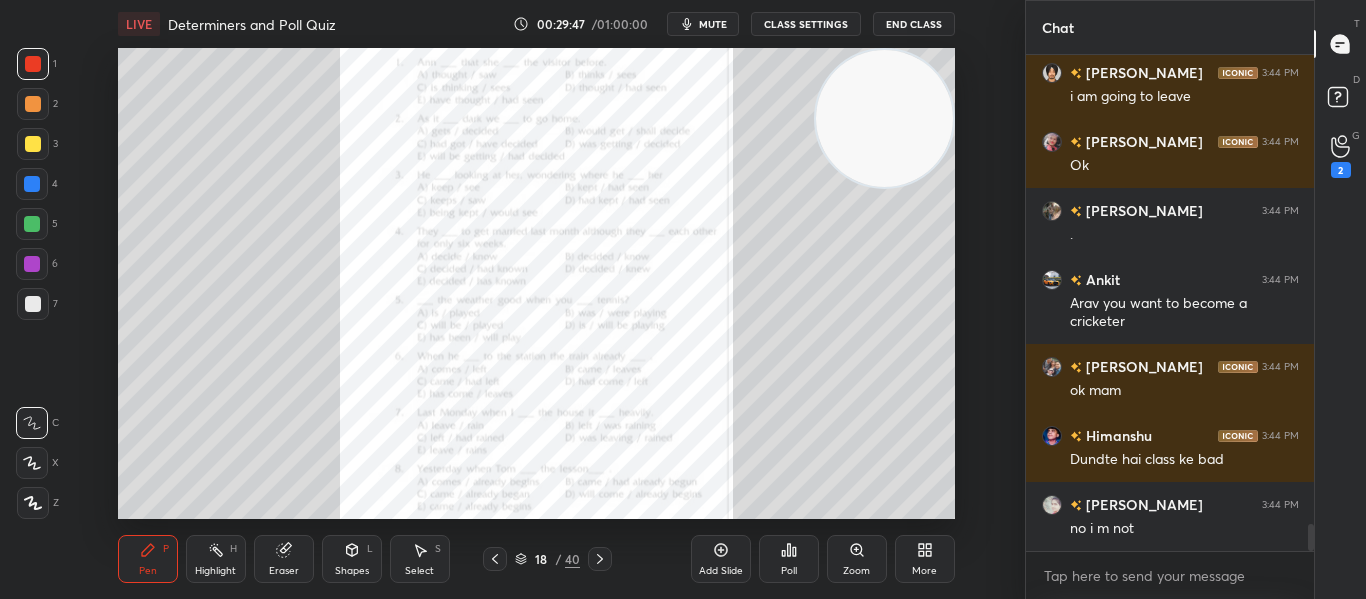 click at bounding box center (884, 118) 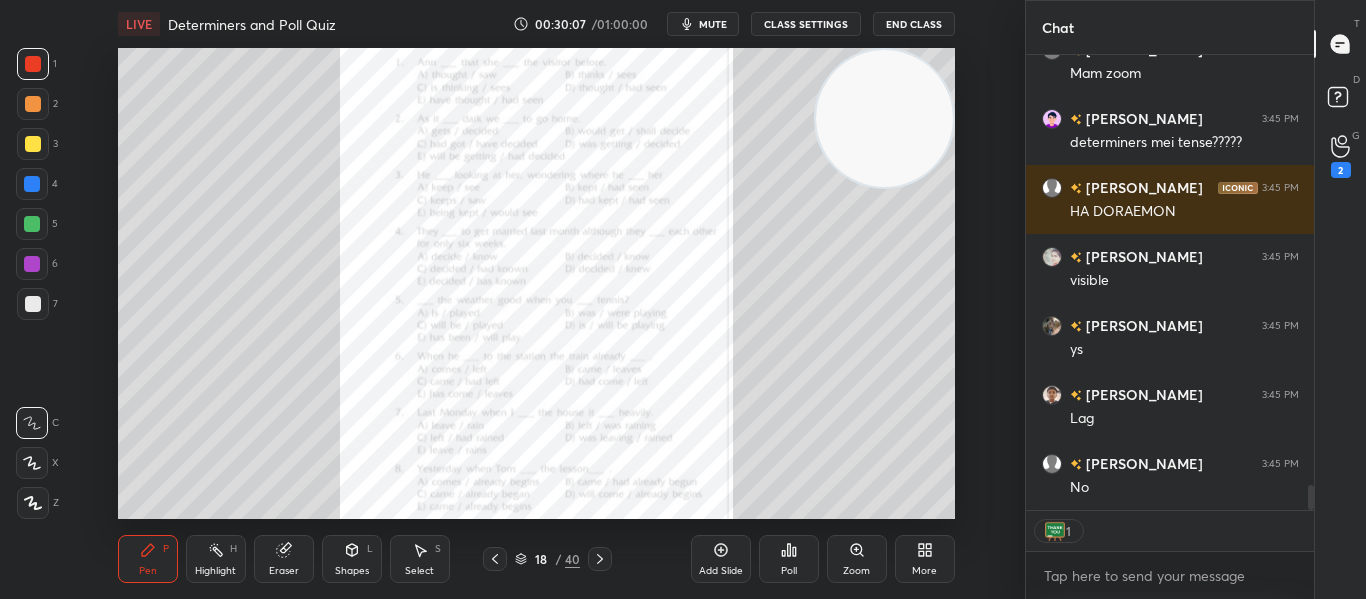 click 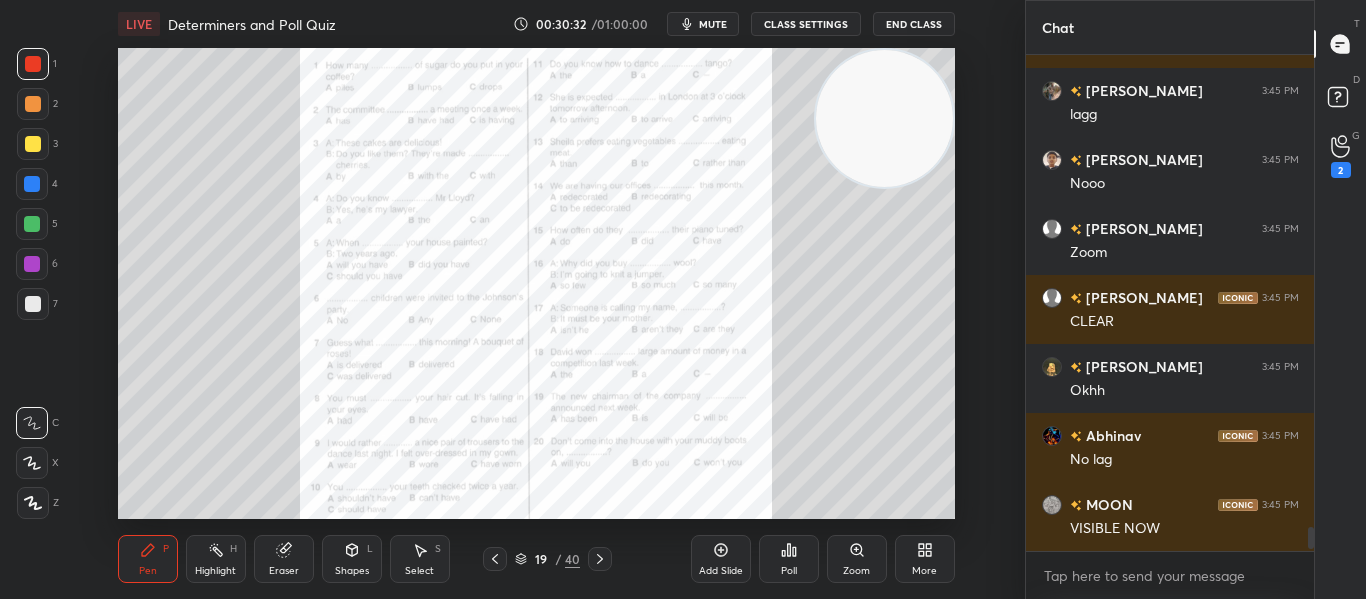 scroll, scrollTop: 10936, scrollLeft: 0, axis: vertical 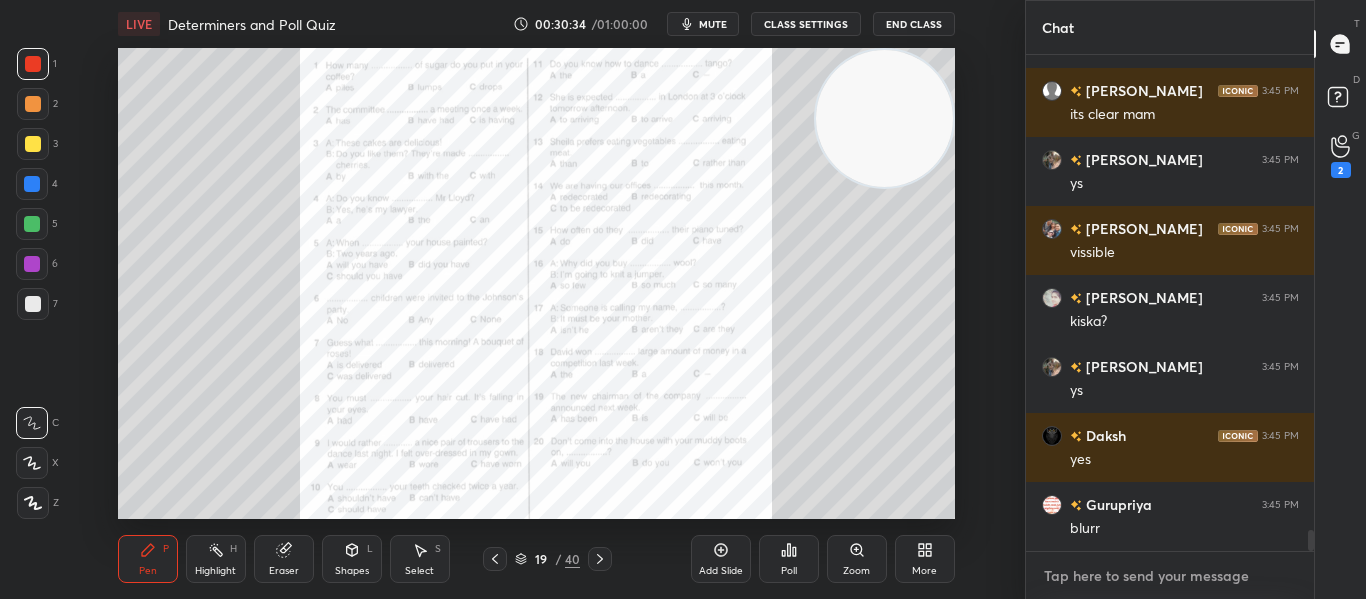 type on "x" 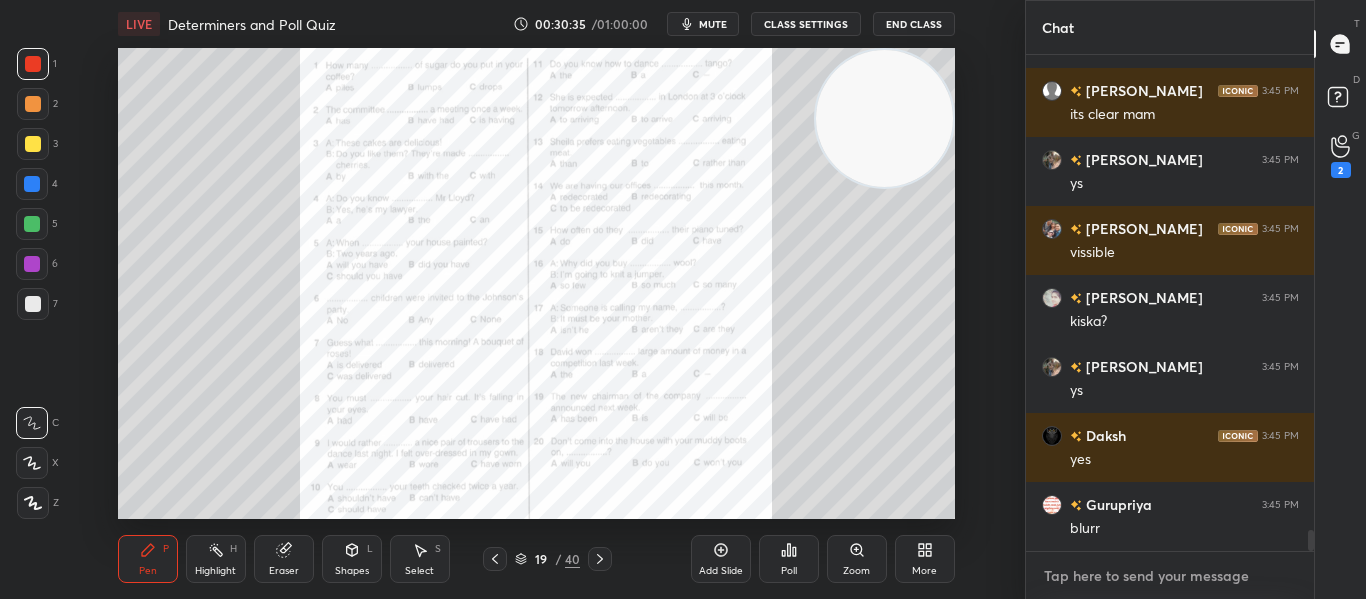 click at bounding box center (1170, 576) 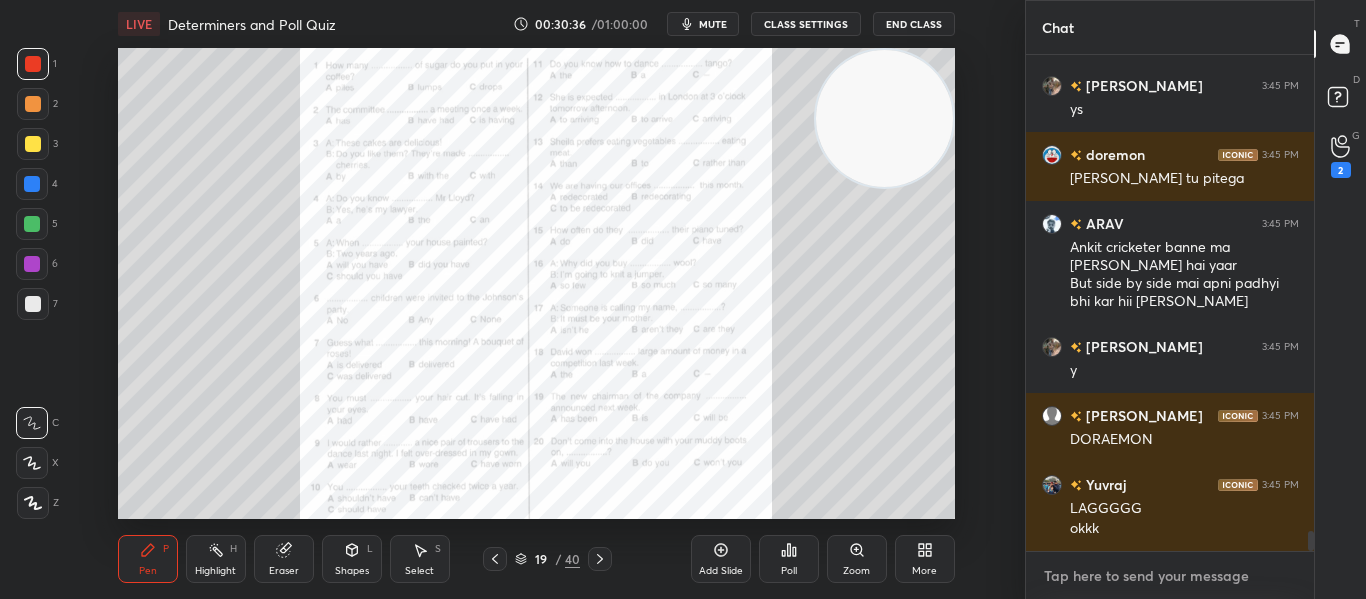 paste on "[URL][DOMAIN_NAME]" 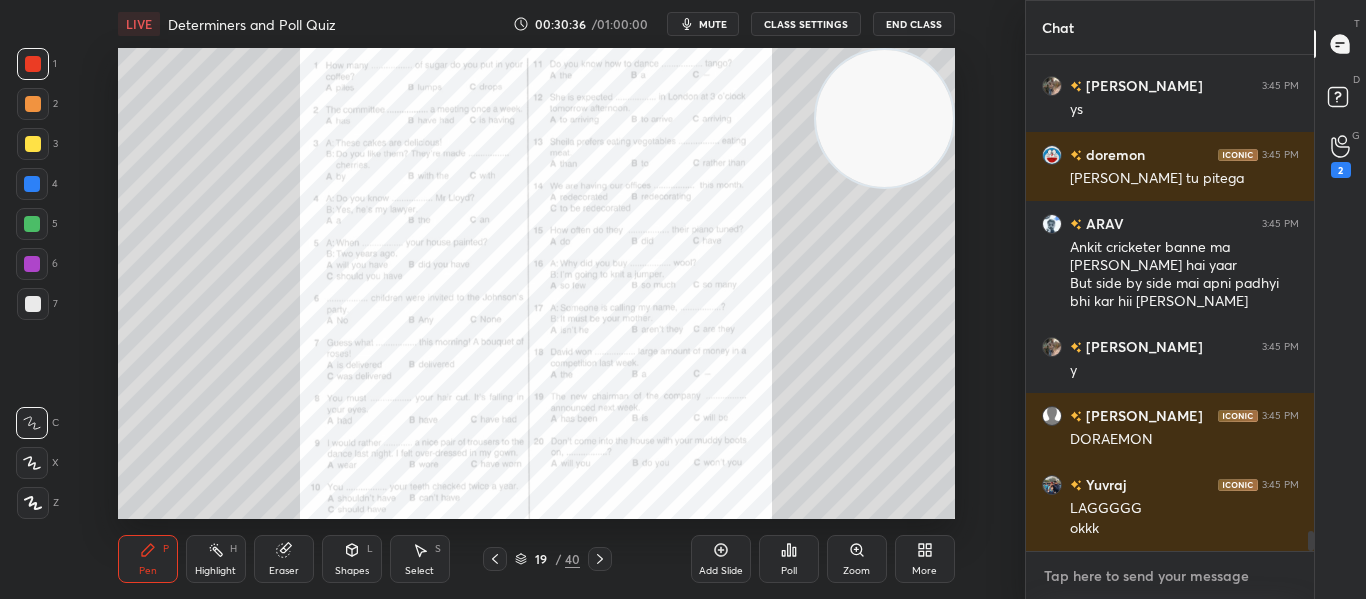 type on "[URL][DOMAIN_NAME]" 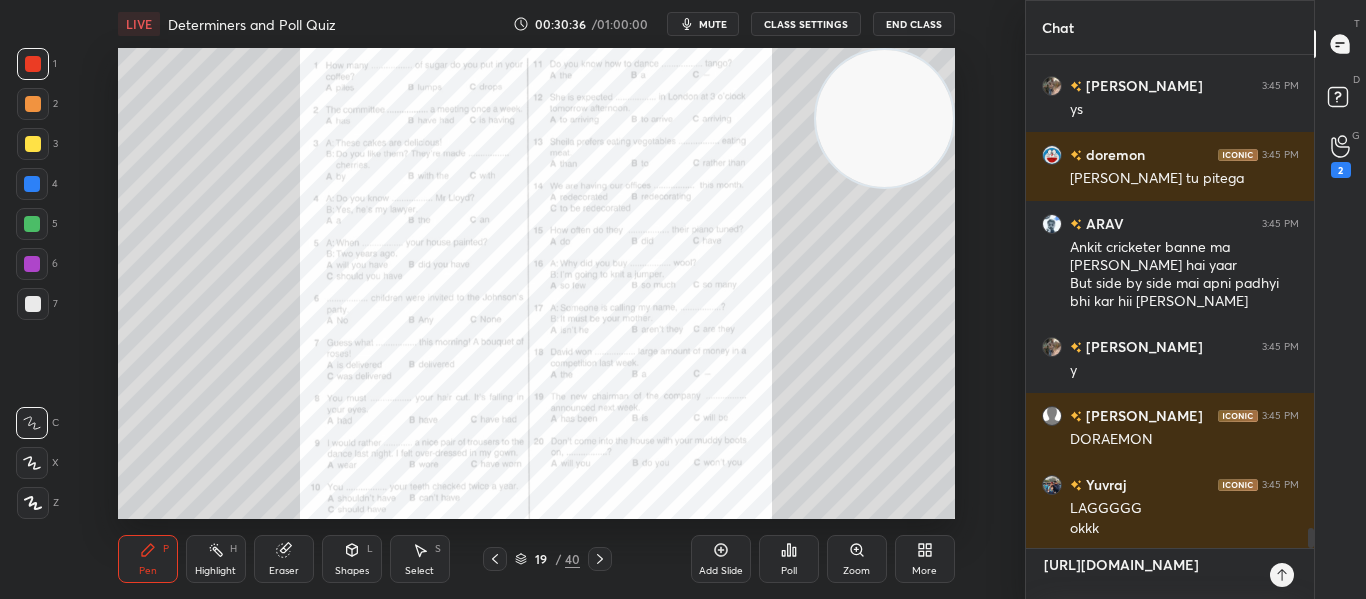 type 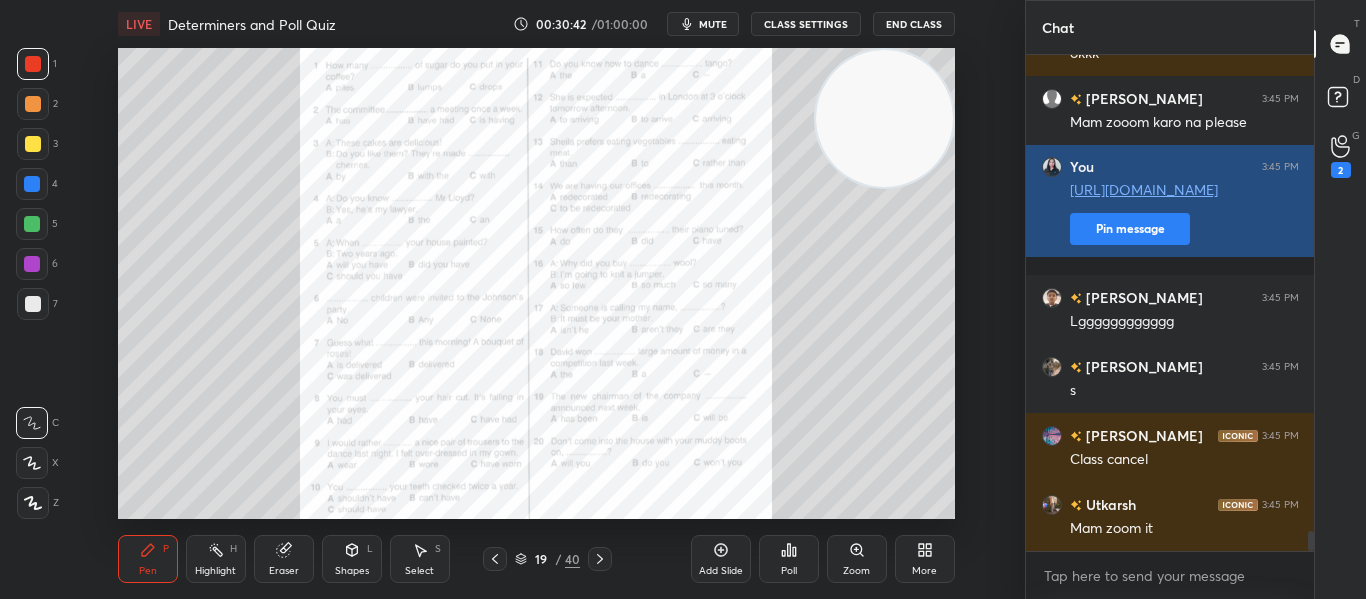 click on "Pin message" at bounding box center (1130, 229) 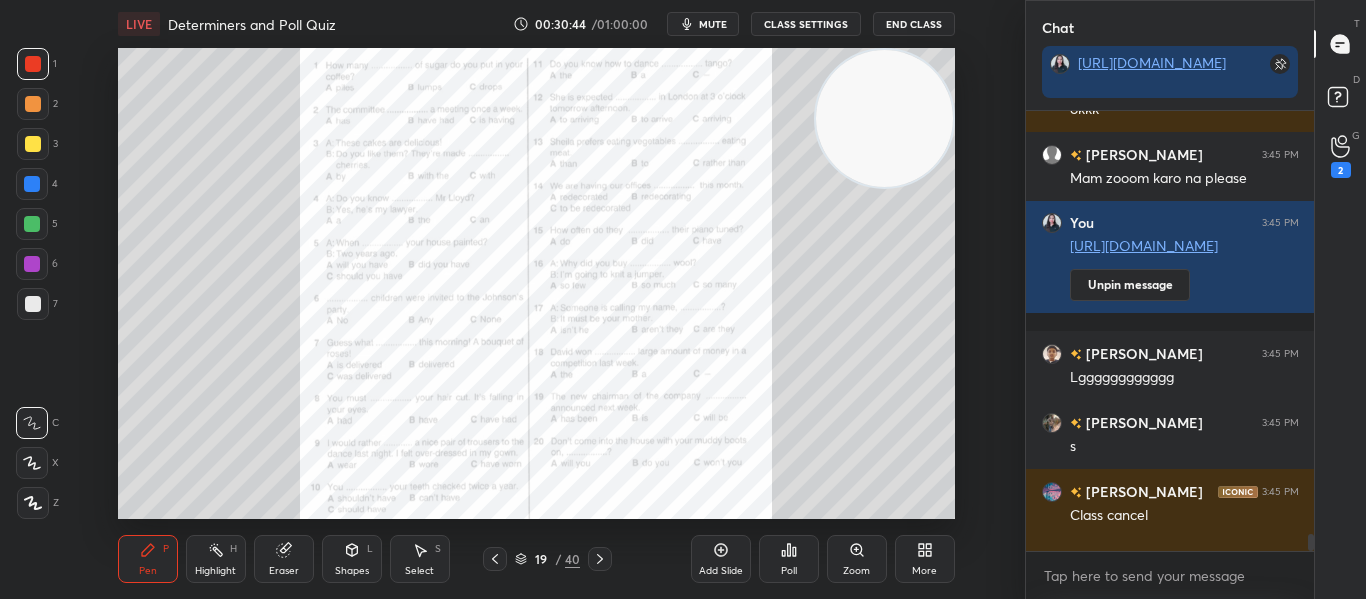 click 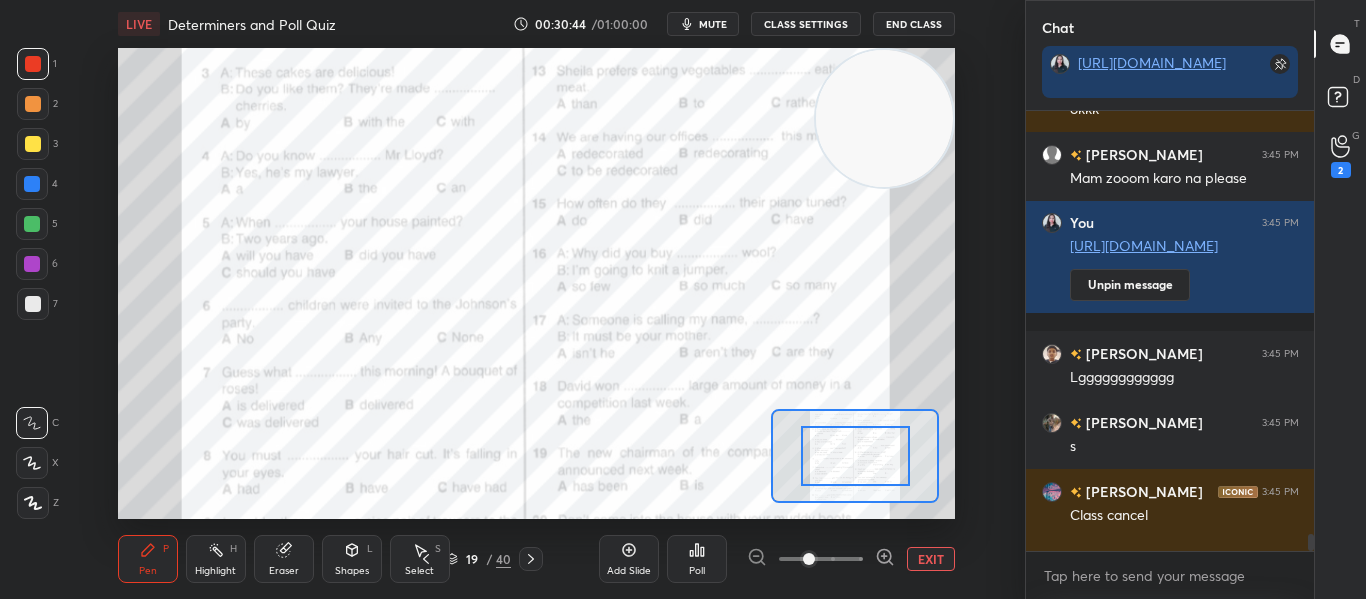 click at bounding box center (821, 559) 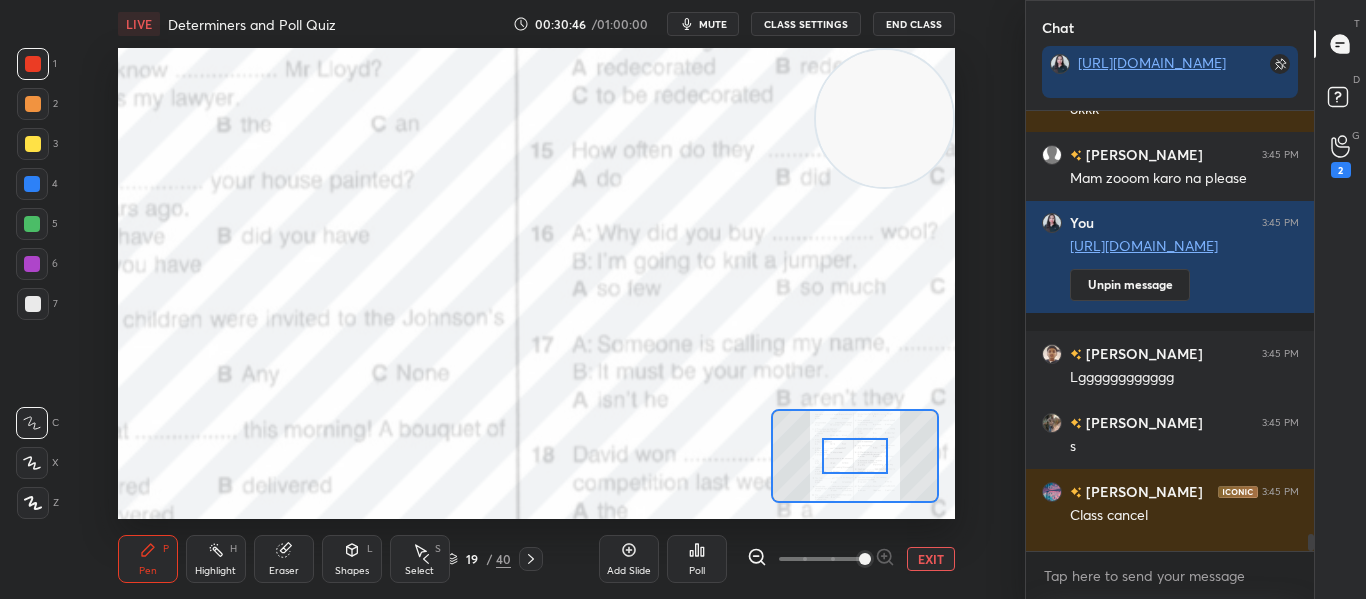 click 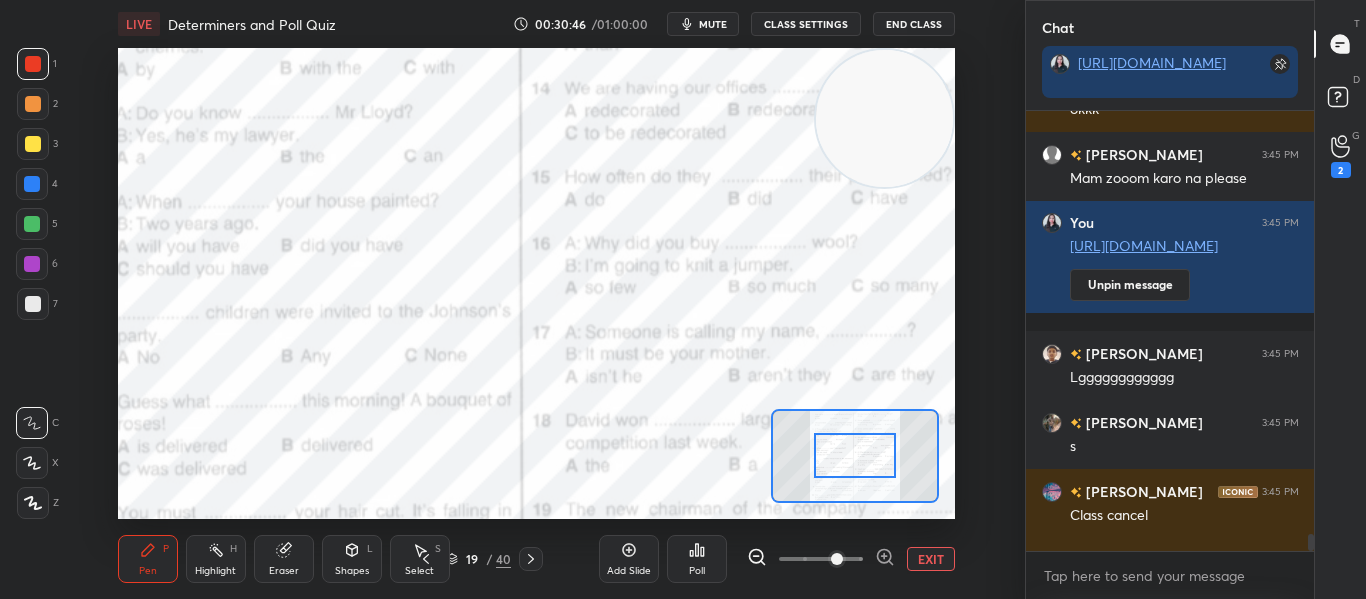 click 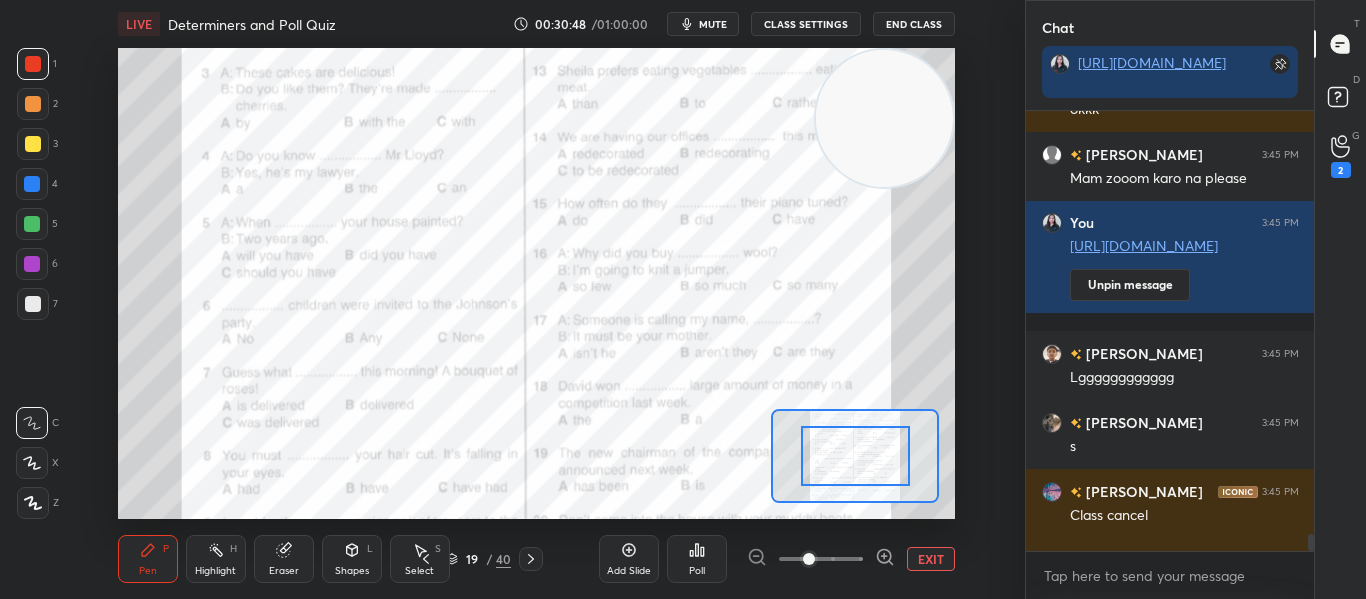 click at bounding box center [855, 456] 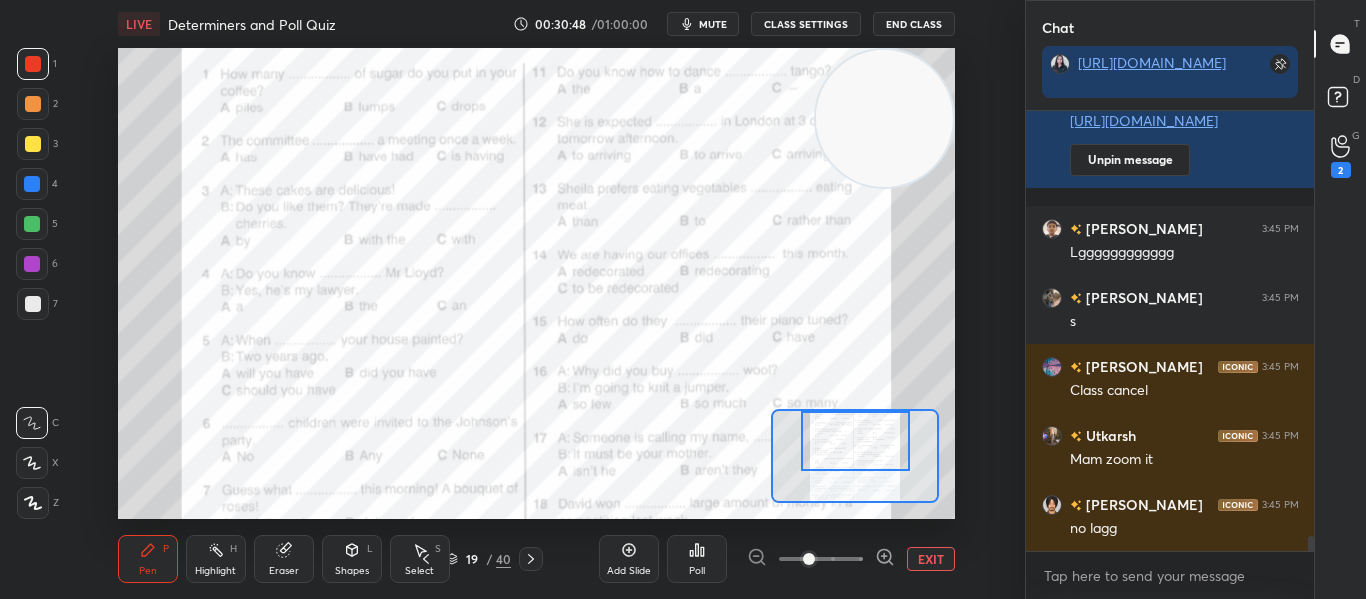 drag, startPoint x: 830, startPoint y: 459, endPoint x: 830, endPoint y: 430, distance: 29 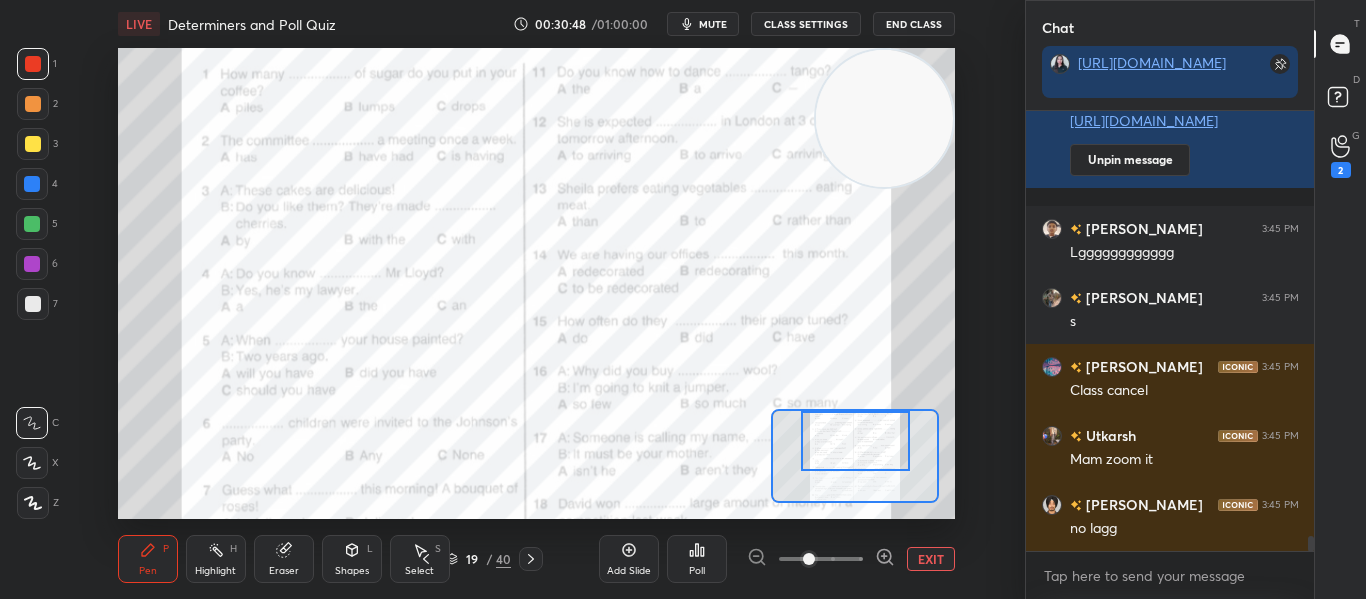click at bounding box center (855, 441) 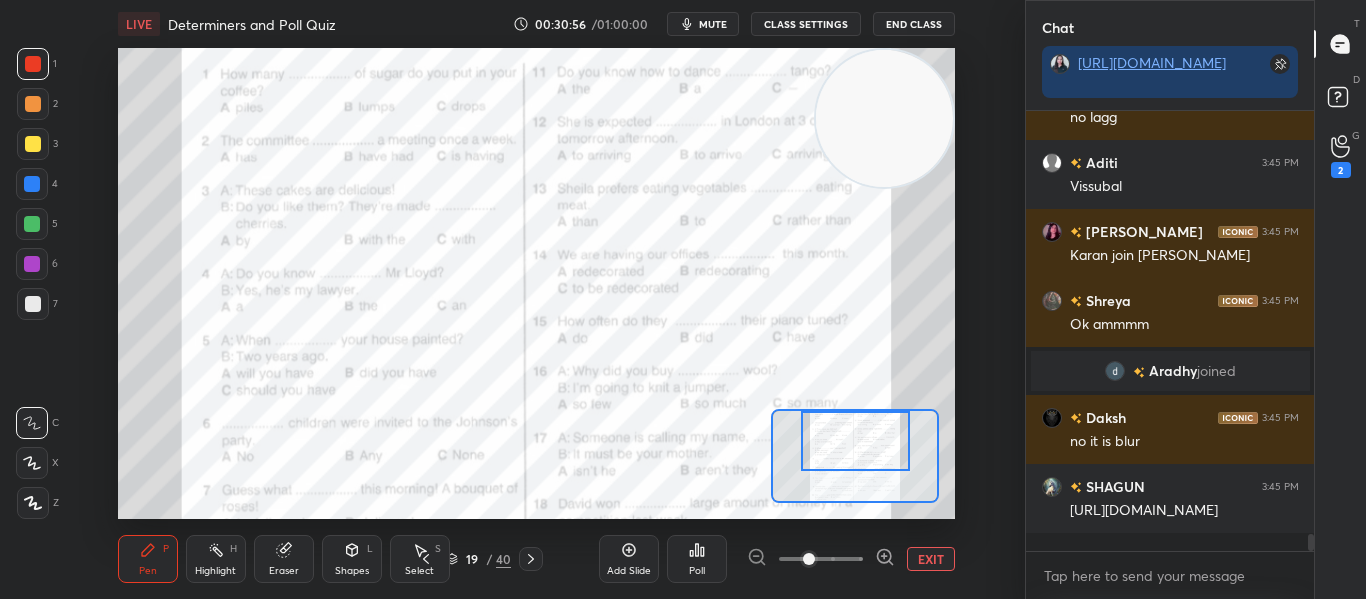 click at bounding box center [855, 441] 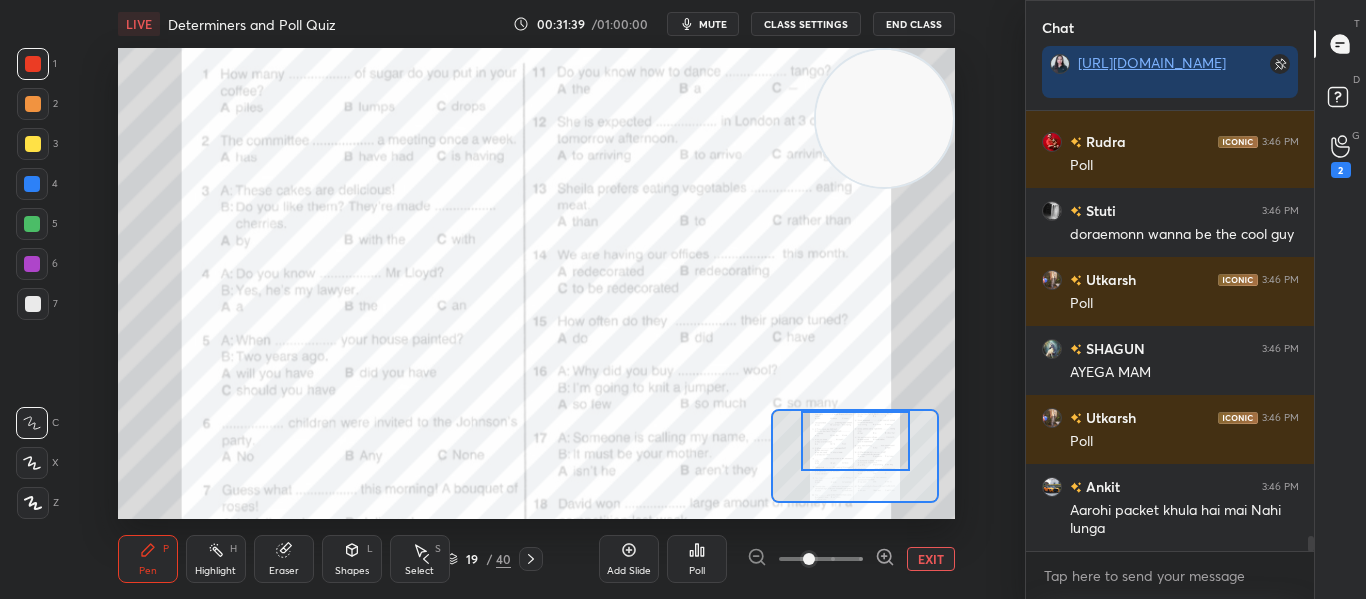 scroll, scrollTop: 12379, scrollLeft: 0, axis: vertical 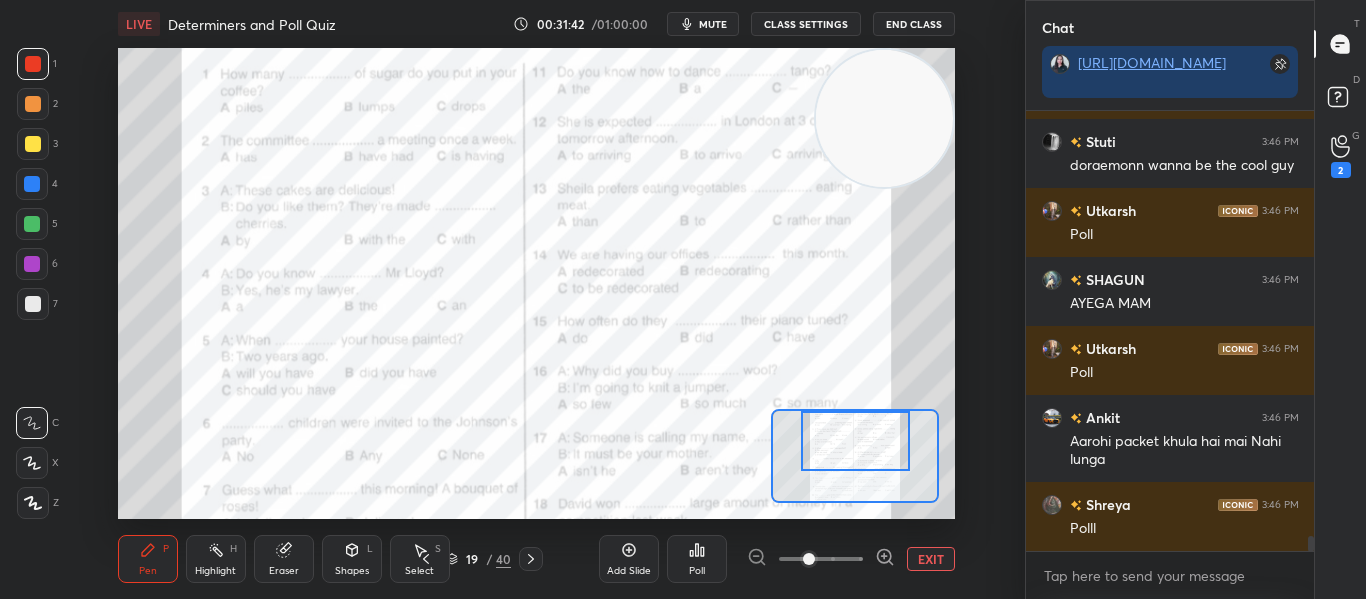 click on "Poll" at bounding box center (697, 559) 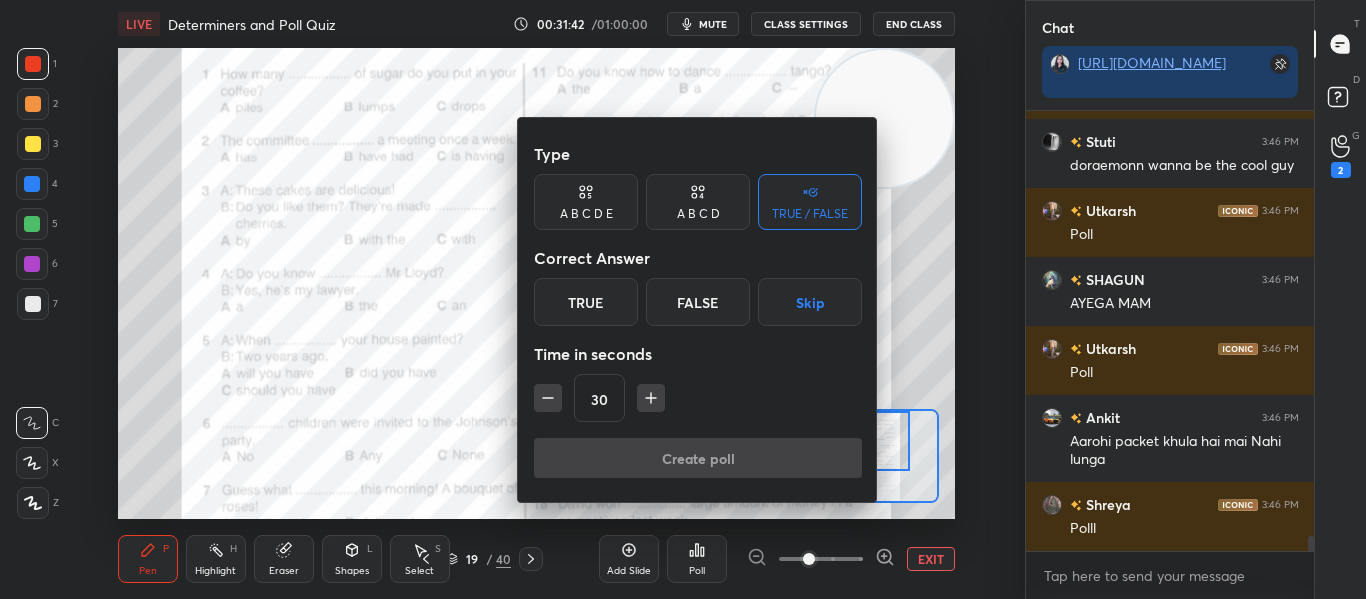 scroll, scrollTop: 12466, scrollLeft: 0, axis: vertical 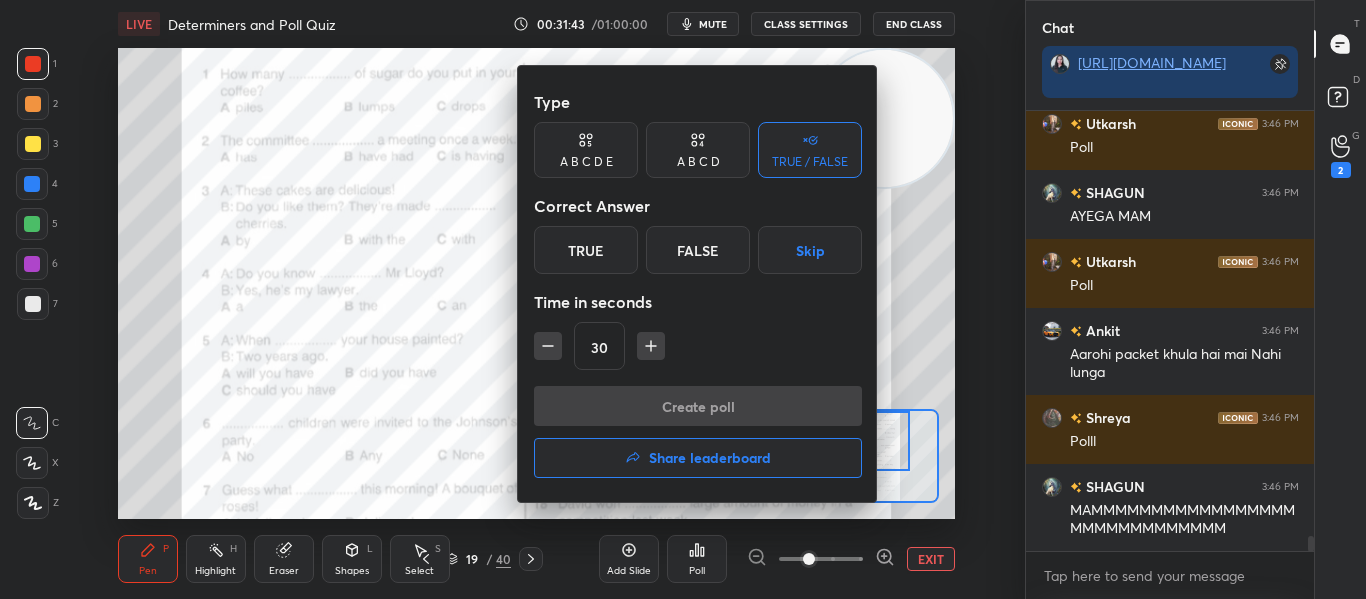 click on "A B C D" at bounding box center (698, 150) 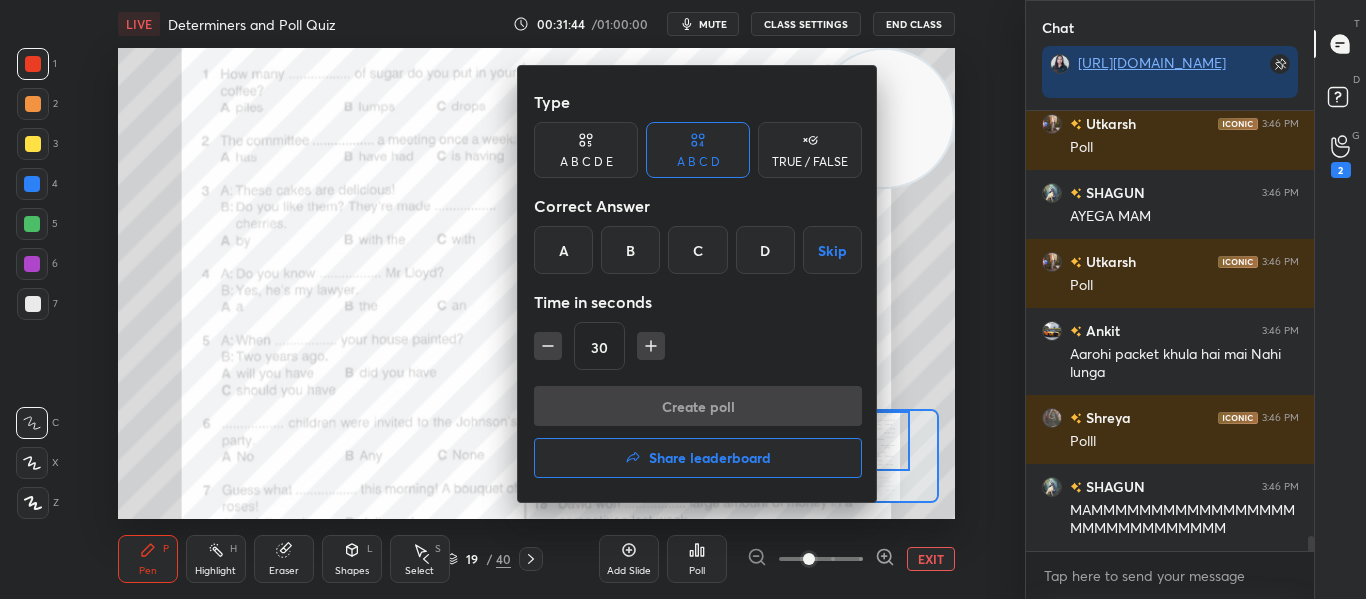 scroll, scrollTop: 12535, scrollLeft: 0, axis: vertical 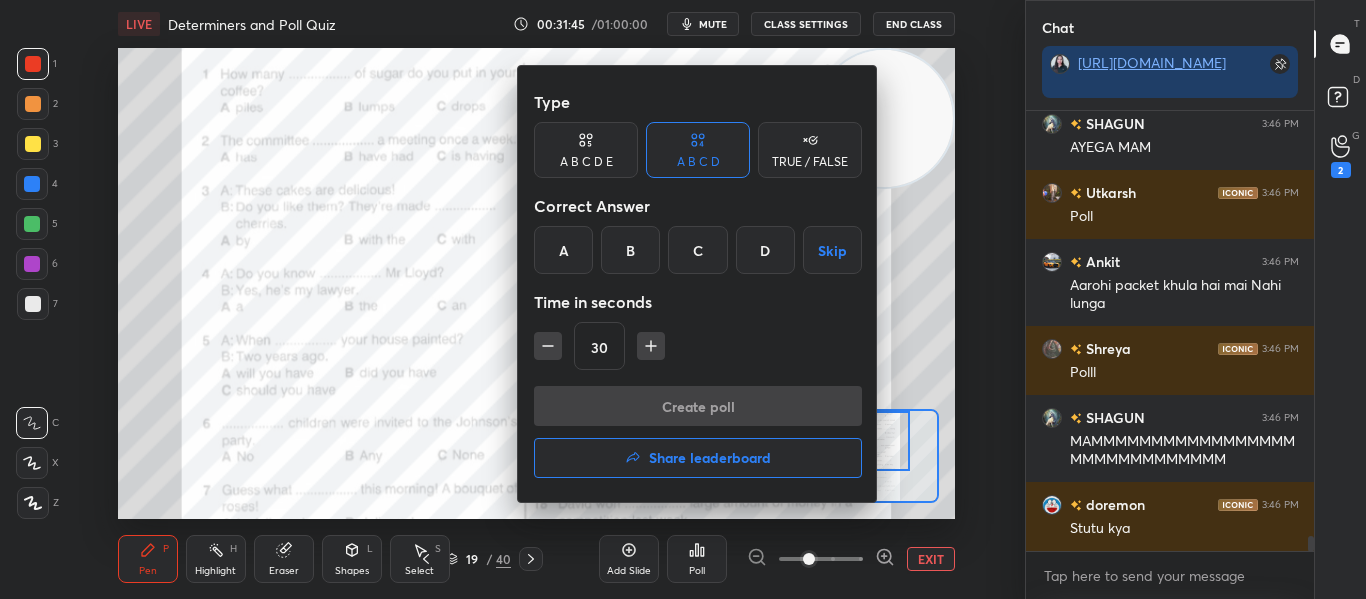 click on "B" at bounding box center (630, 250) 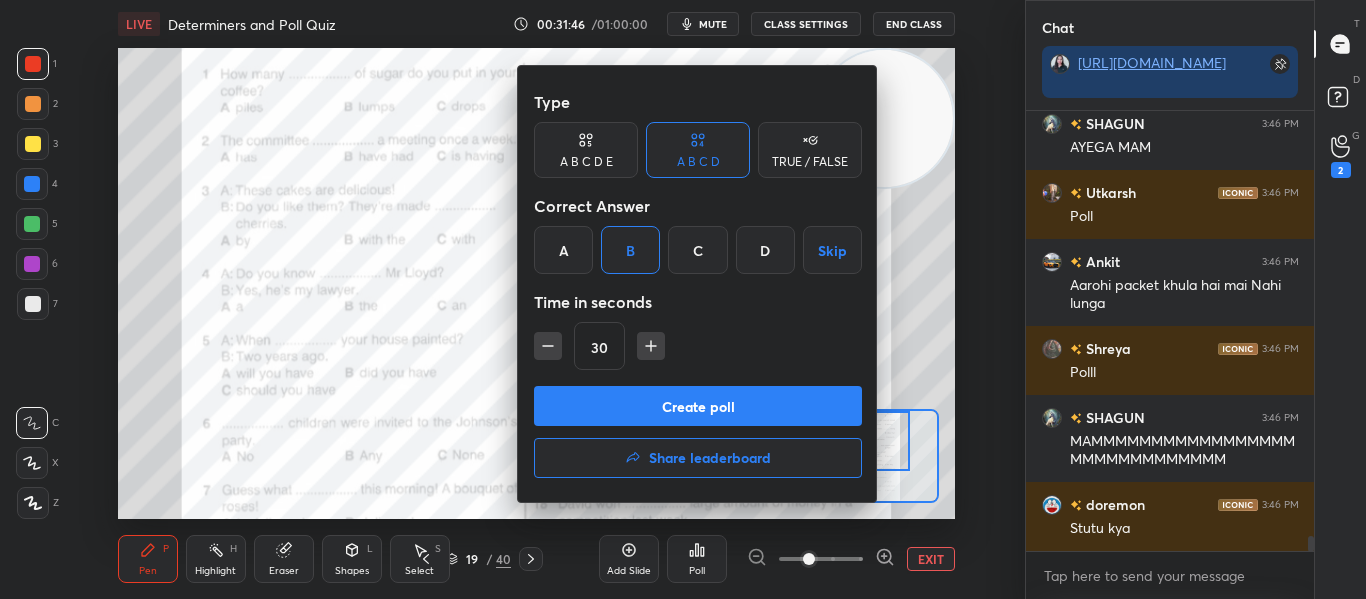 scroll, scrollTop: 12604, scrollLeft: 0, axis: vertical 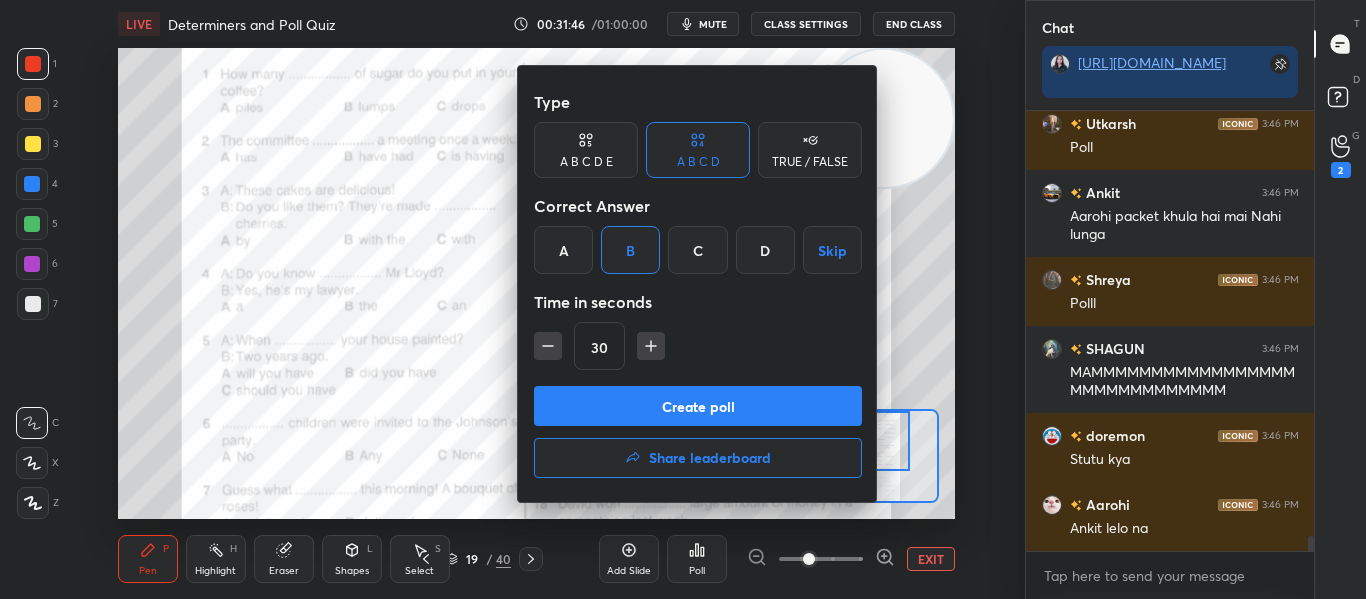 click on "Type A B C D E A B C D TRUE / FALSE Correct Answer A B C D Skip Time in seconds 30 Create poll Share leaderboard" at bounding box center (698, 284) 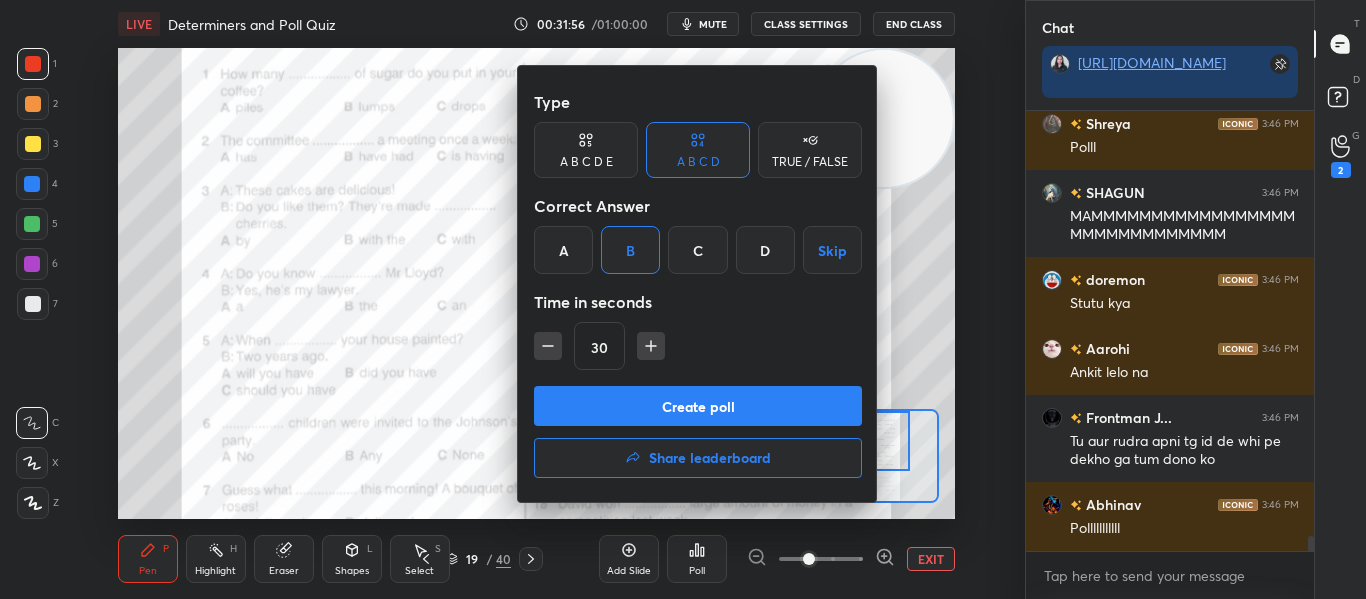 scroll, scrollTop: 12829, scrollLeft: 0, axis: vertical 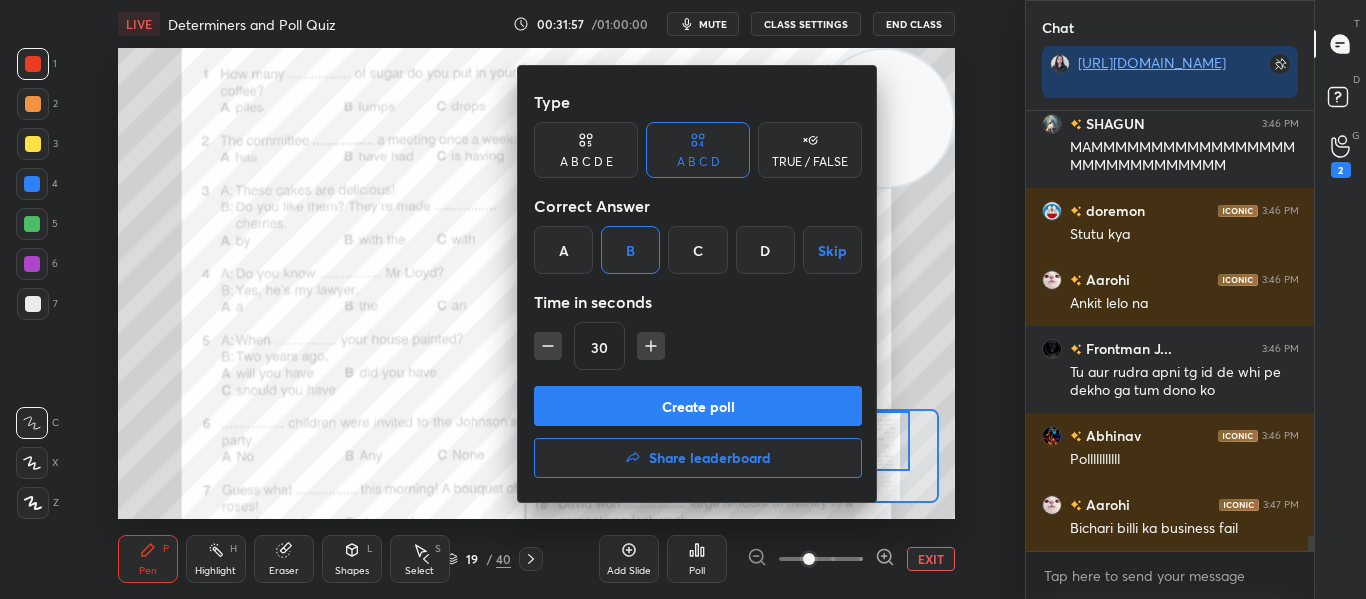 click on "Create poll" at bounding box center [698, 406] 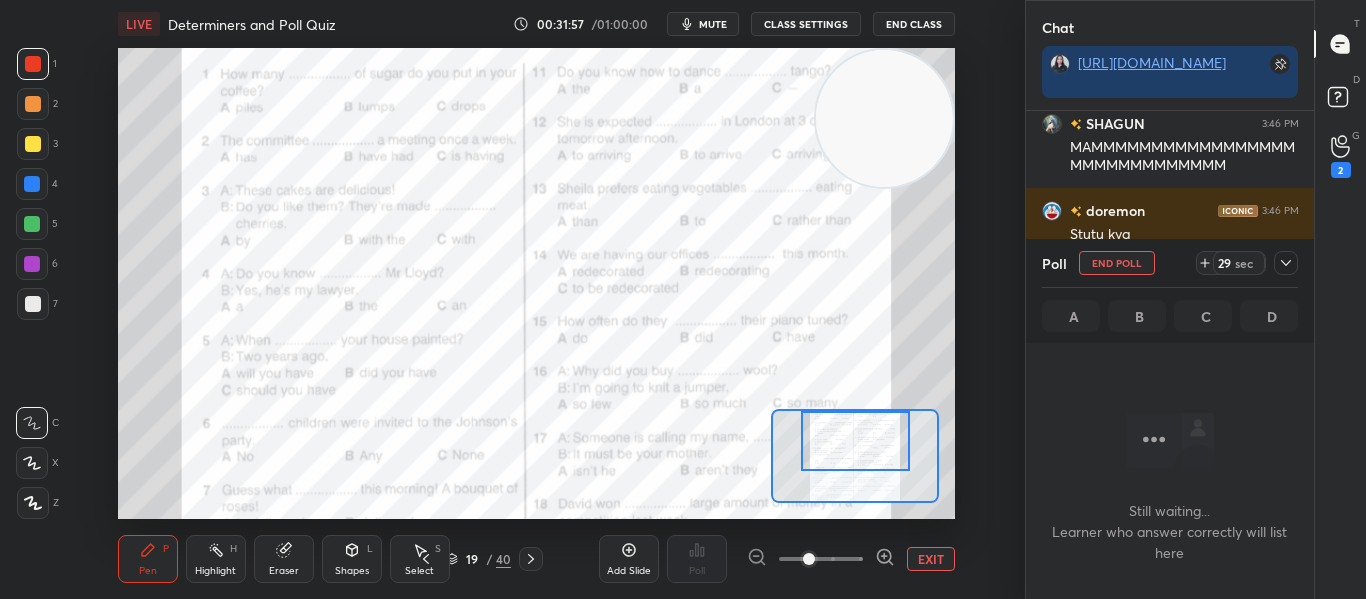 scroll, scrollTop: 346, scrollLeft: 282, axis: both 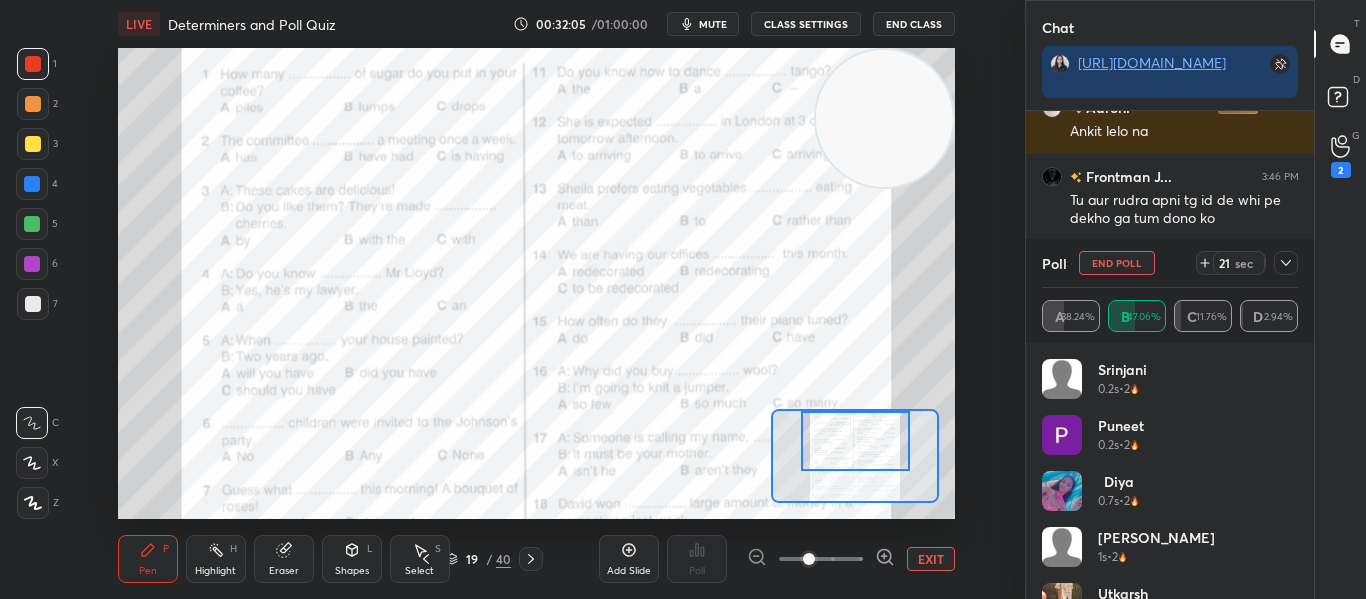 click 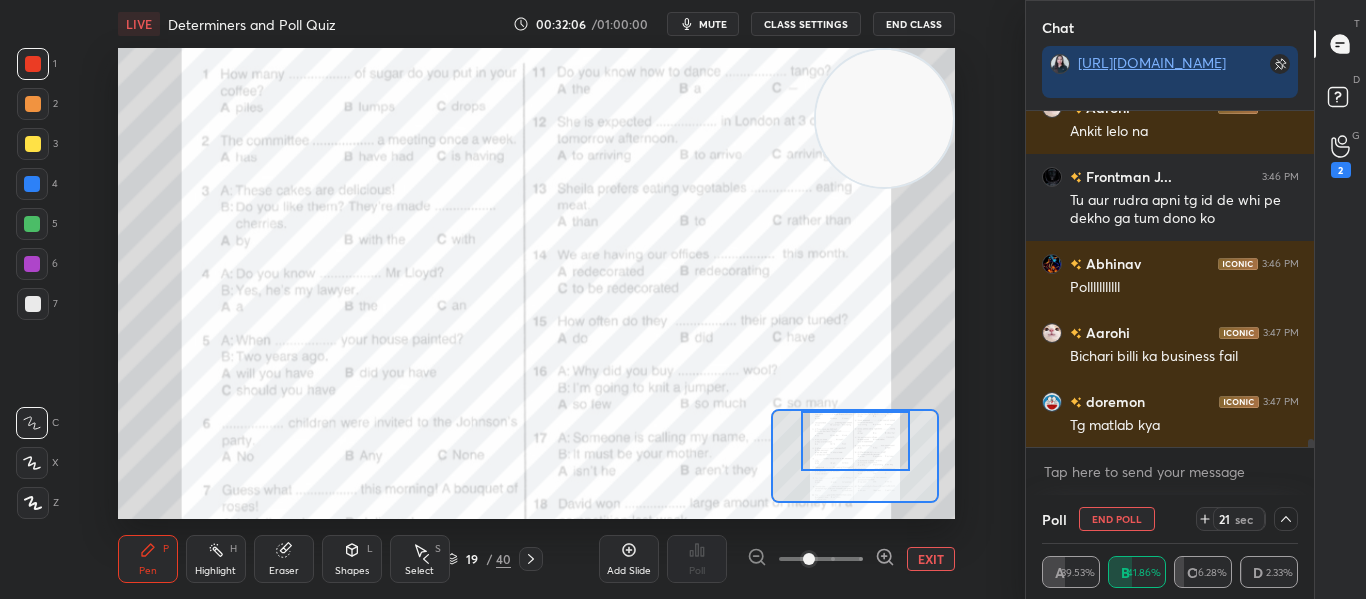 scroll, scrollTop: 0, scrollLeft: 0, axis: both 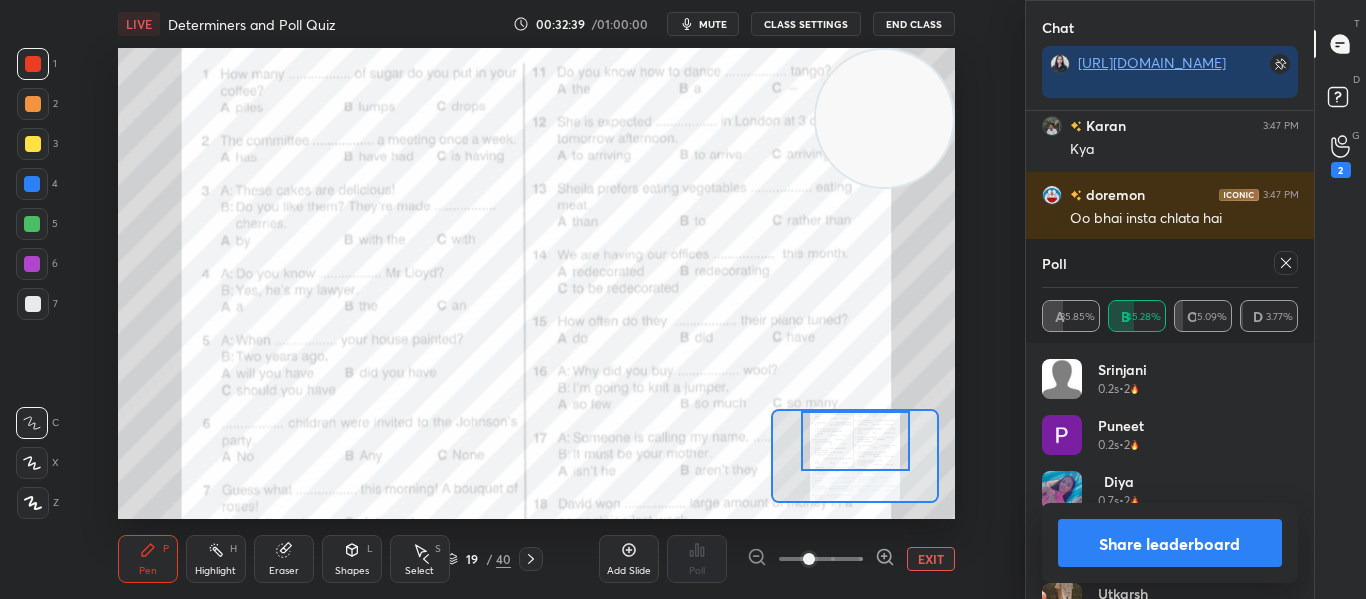 click 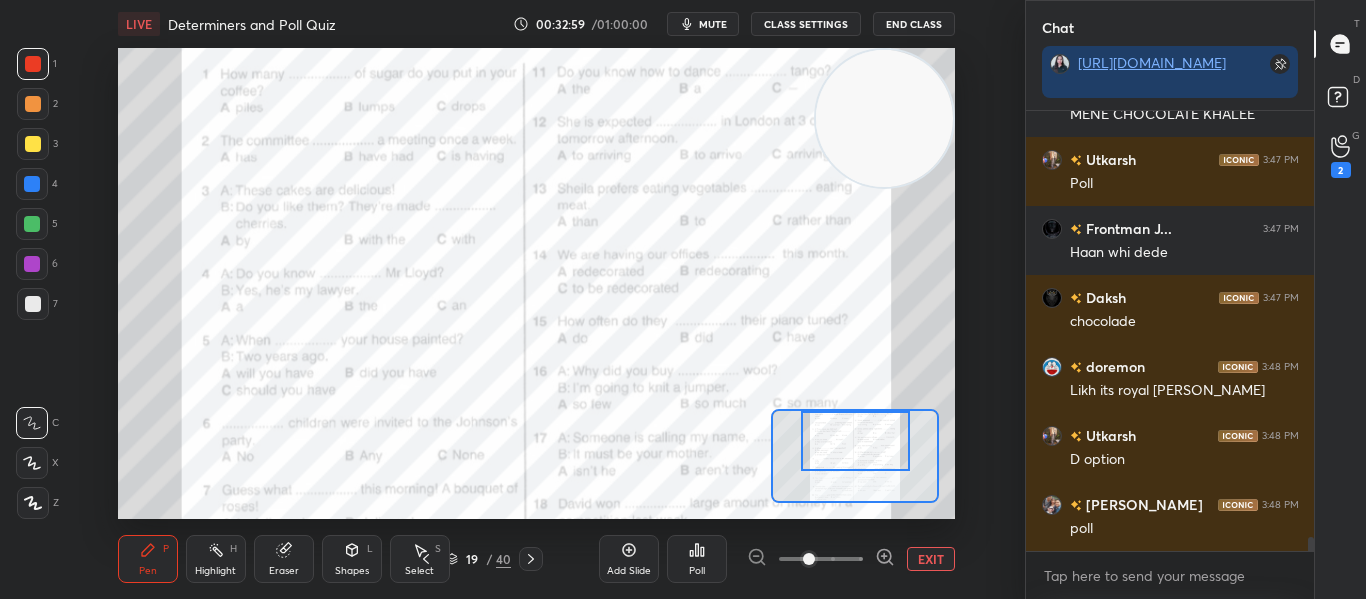 click on "Poll" at bounding box center (697, 559) 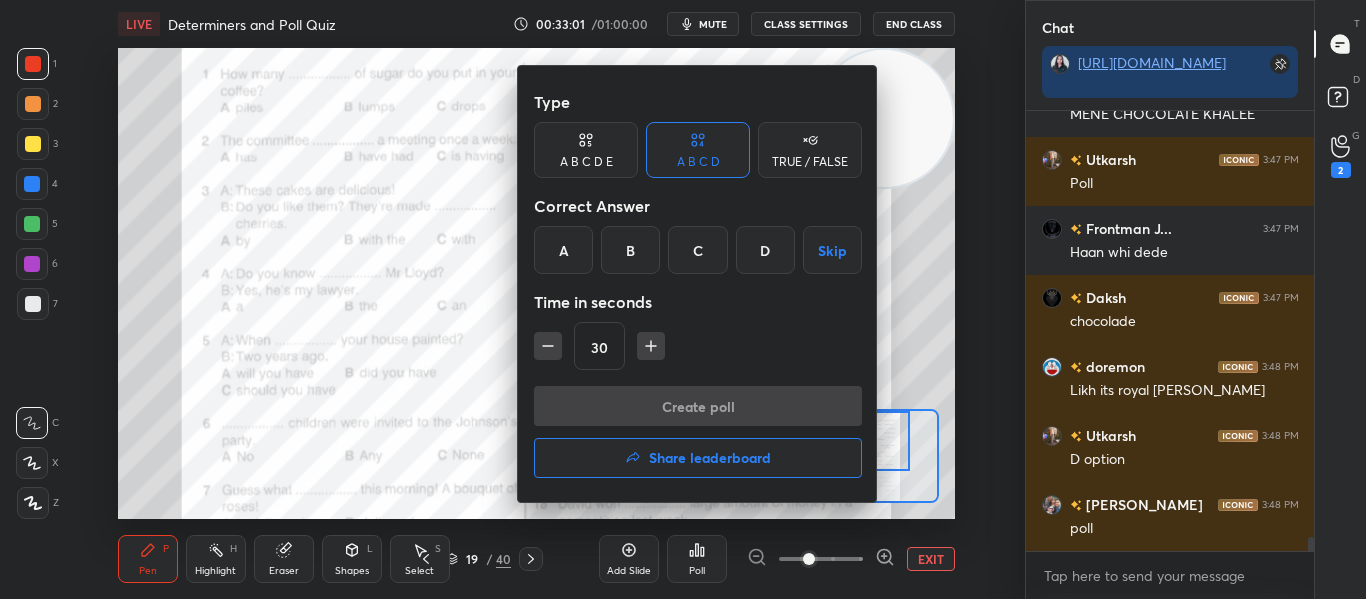 click on "C" at bounding box center (697, 250) 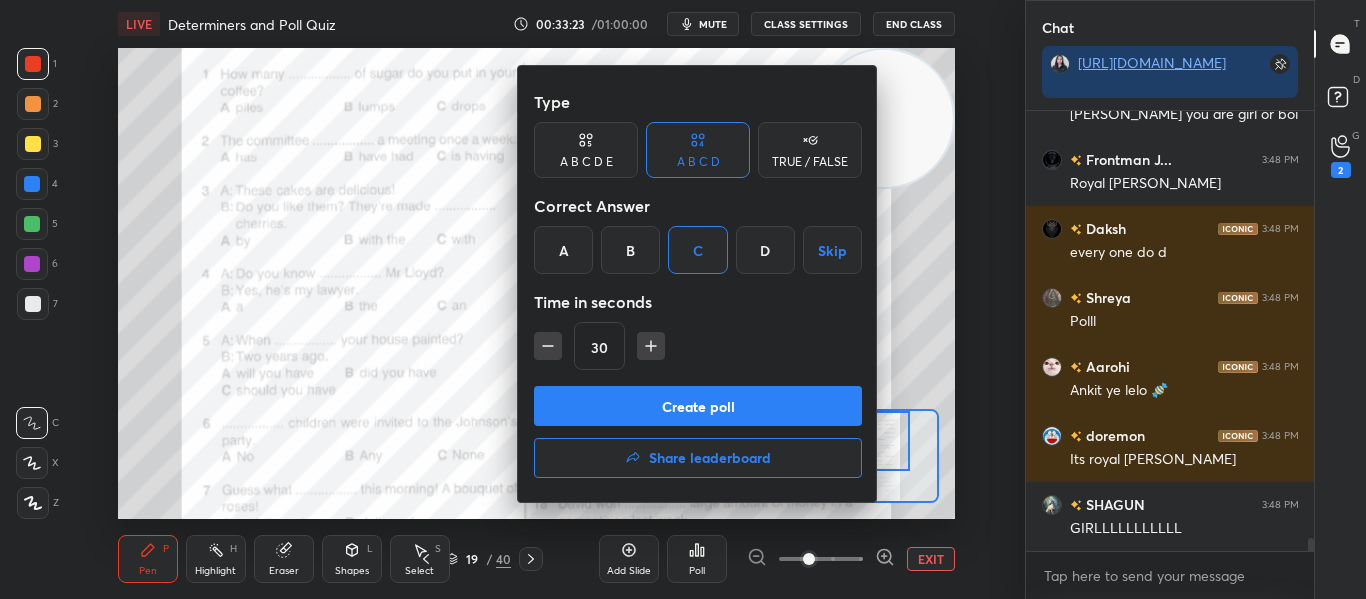 click on "Create poll" at bounding box center [698, 406] 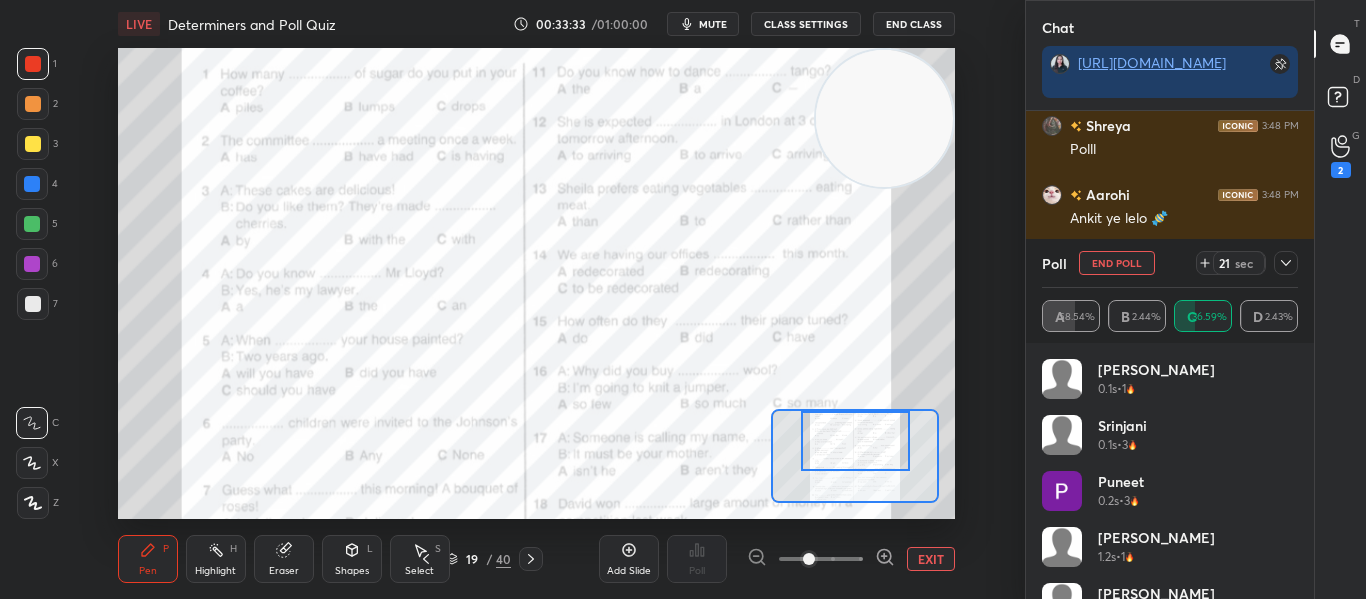 click 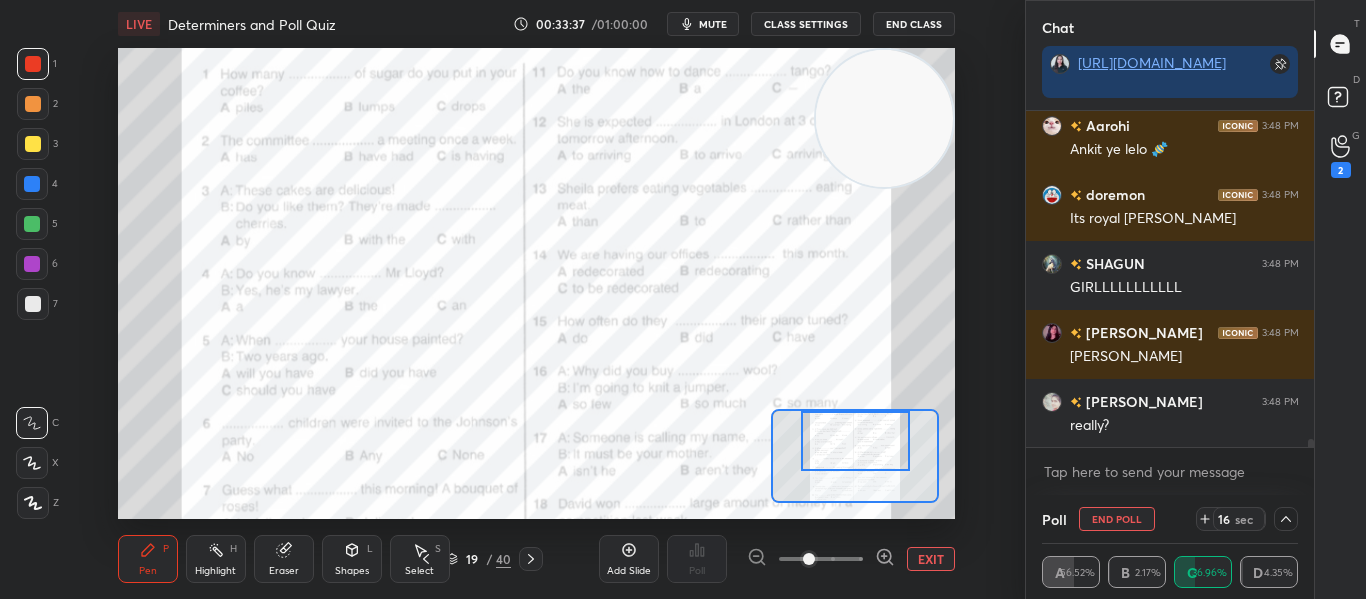 click 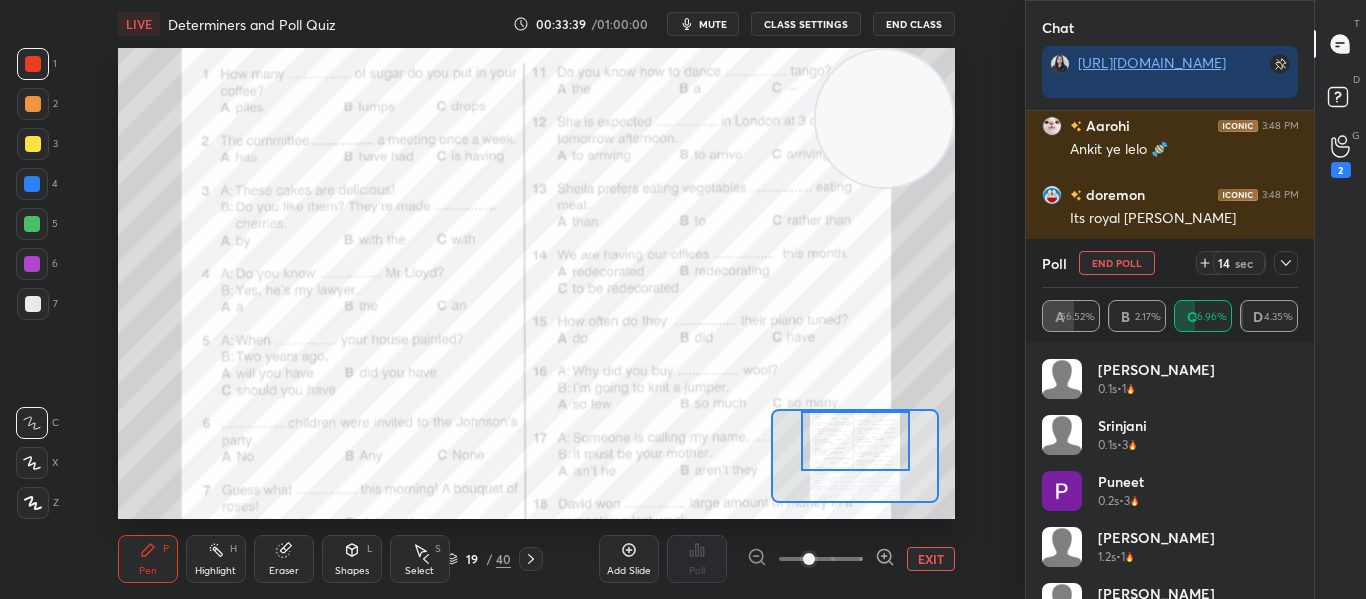click 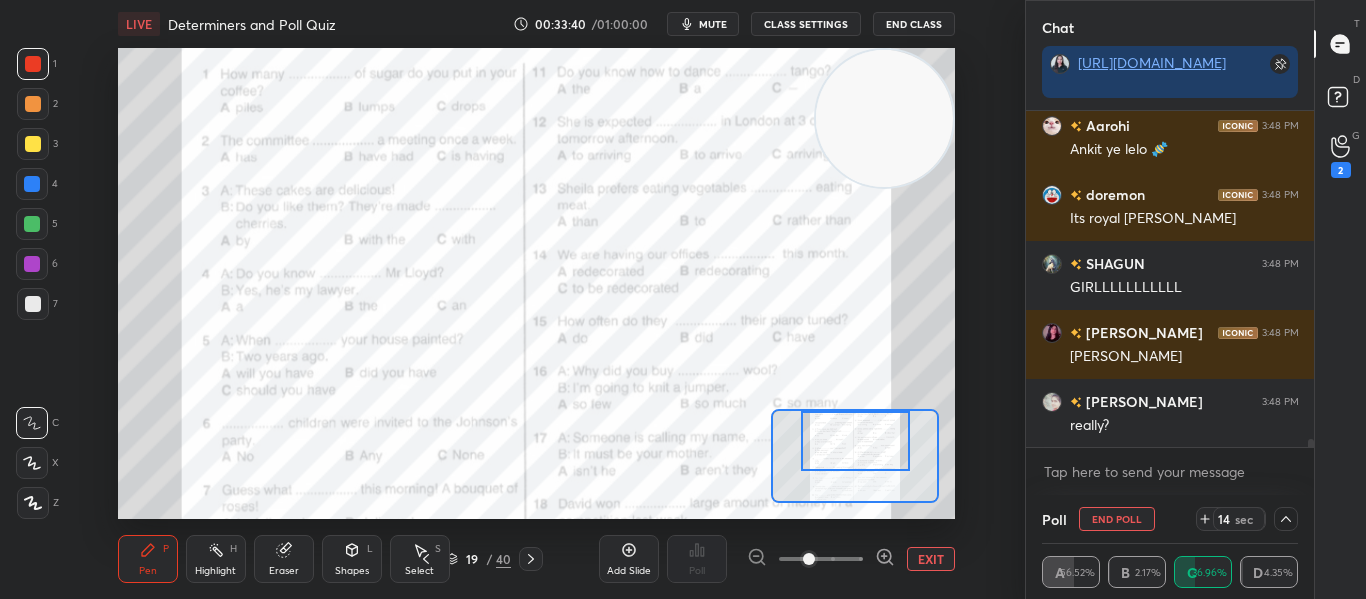 scroll, scrollTop: 0, scrollLeft: 0, axis: both 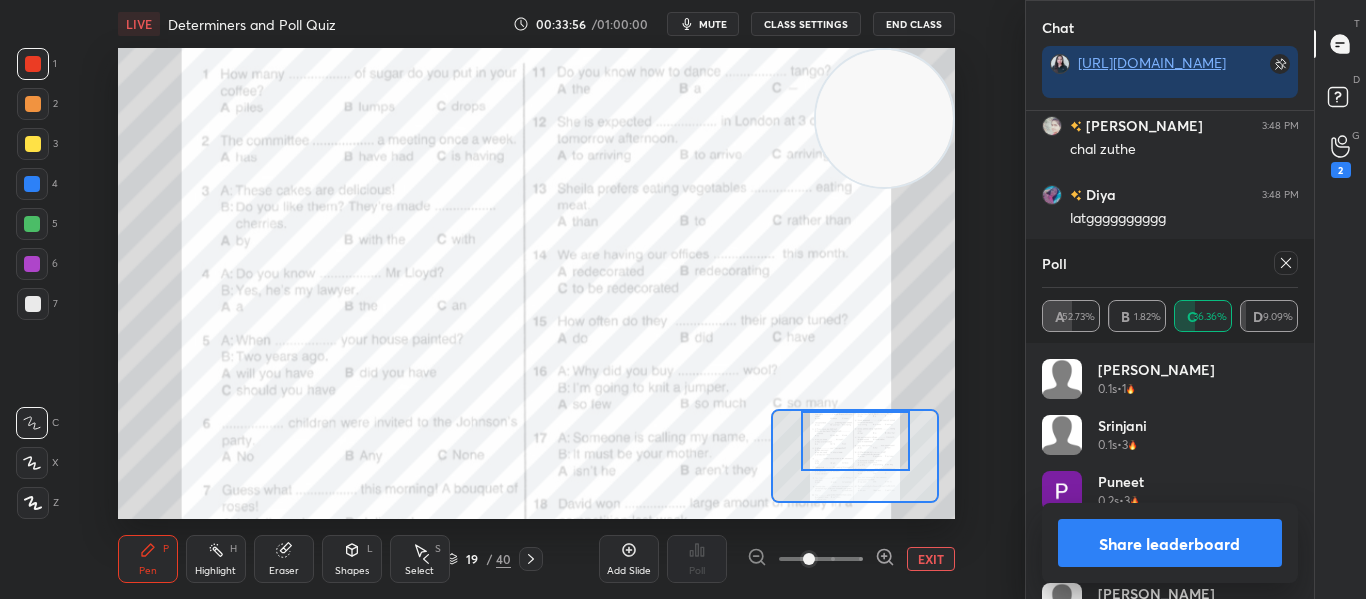 click 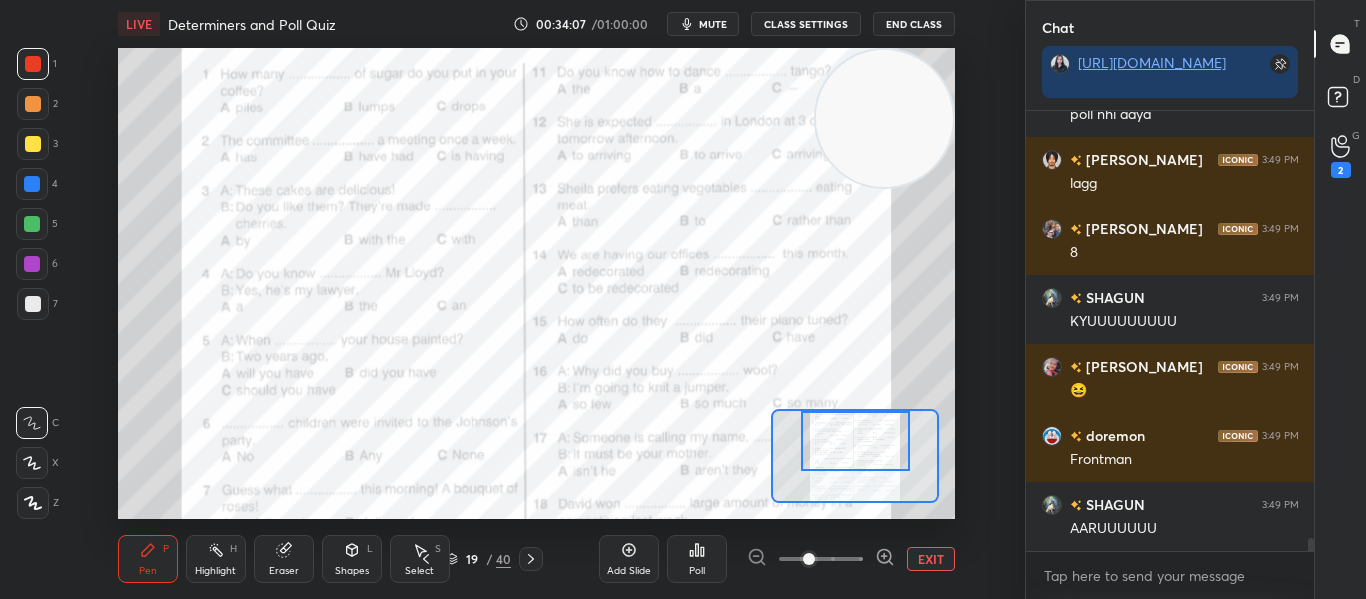 click on "Poll" at bounding box center (697, 571) 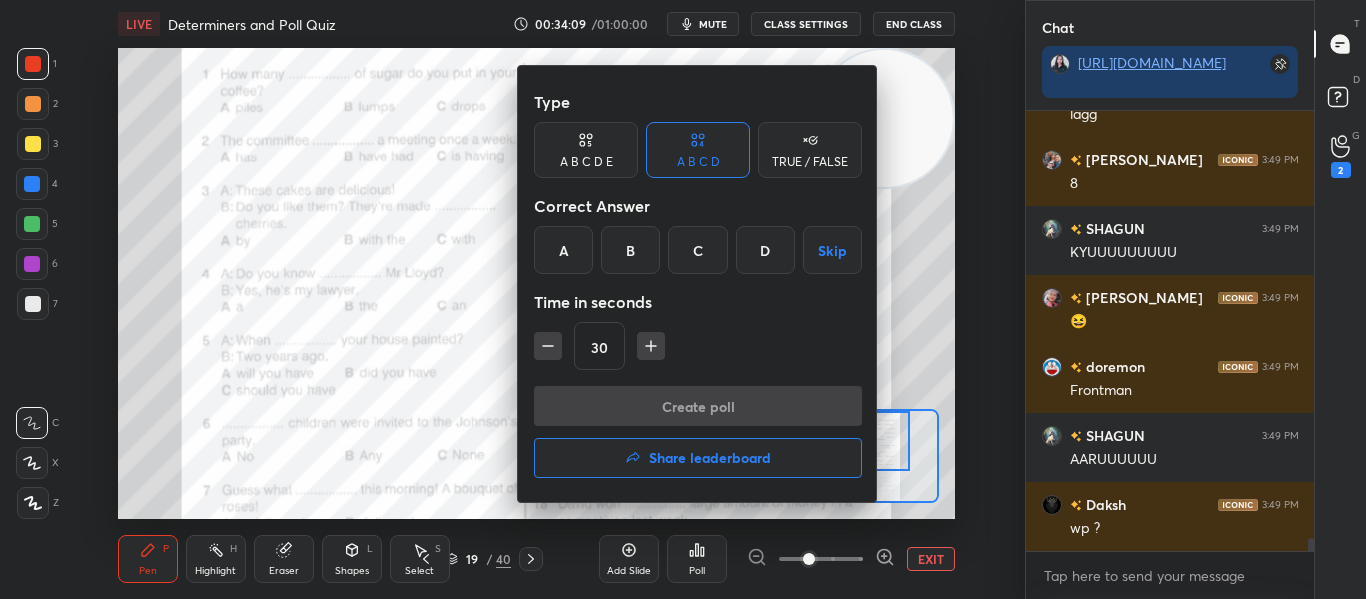 click on "B" at bounding box center (630, 250) 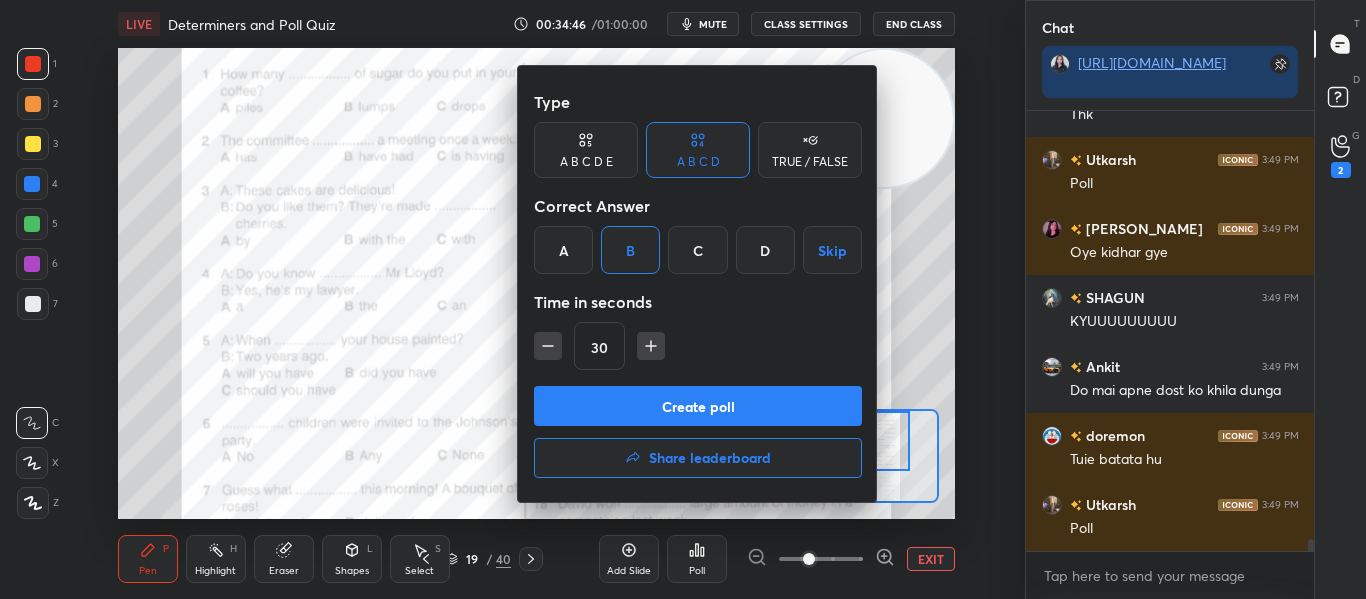 click on "Create poll" at bounding box center (698, 406) 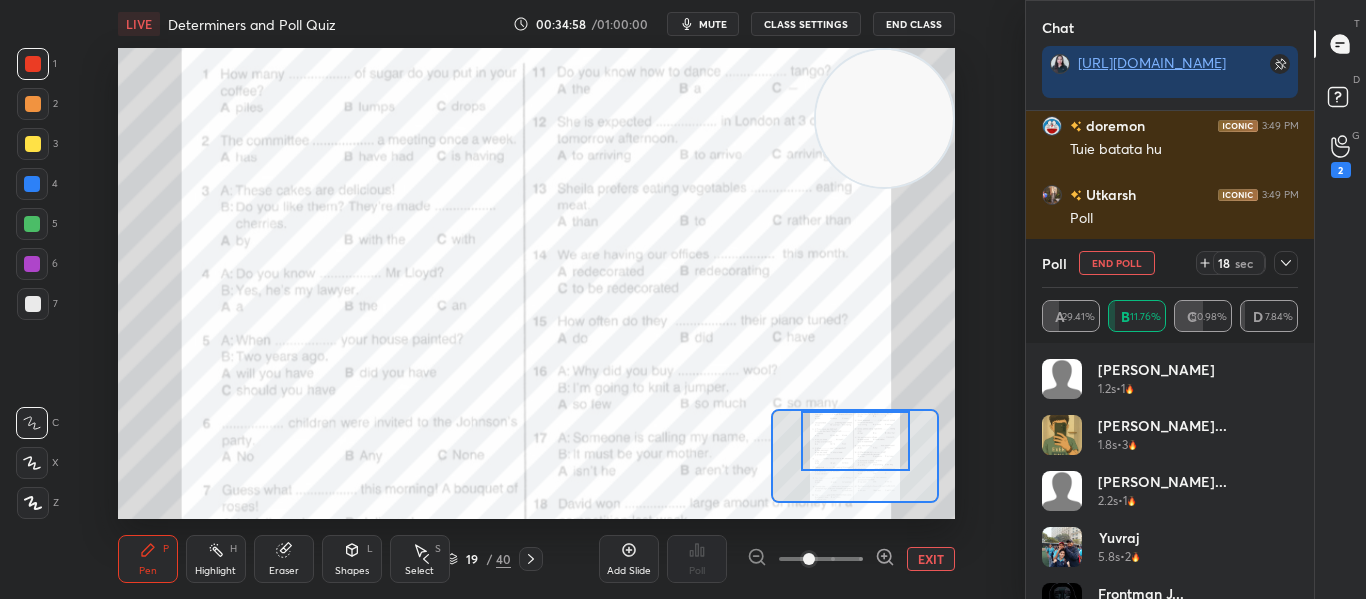 scroll, scrollTop: 16179, scrollLeft: 0, axis: vertical 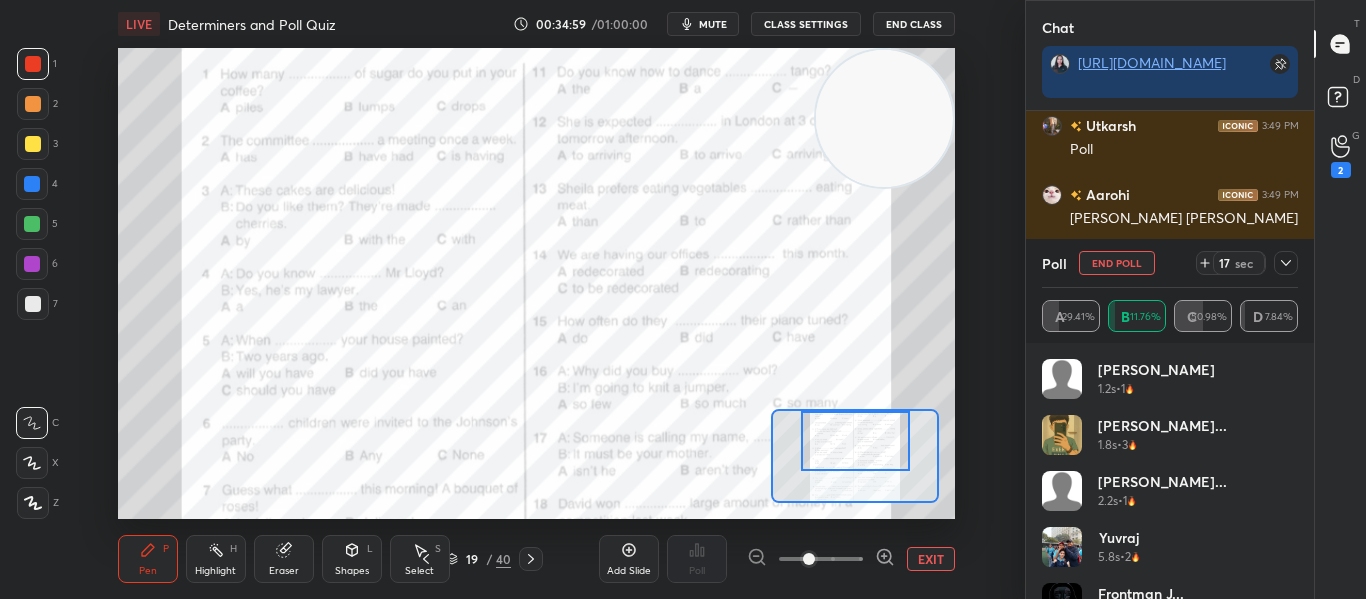 click at bounding box center (1286, 263) 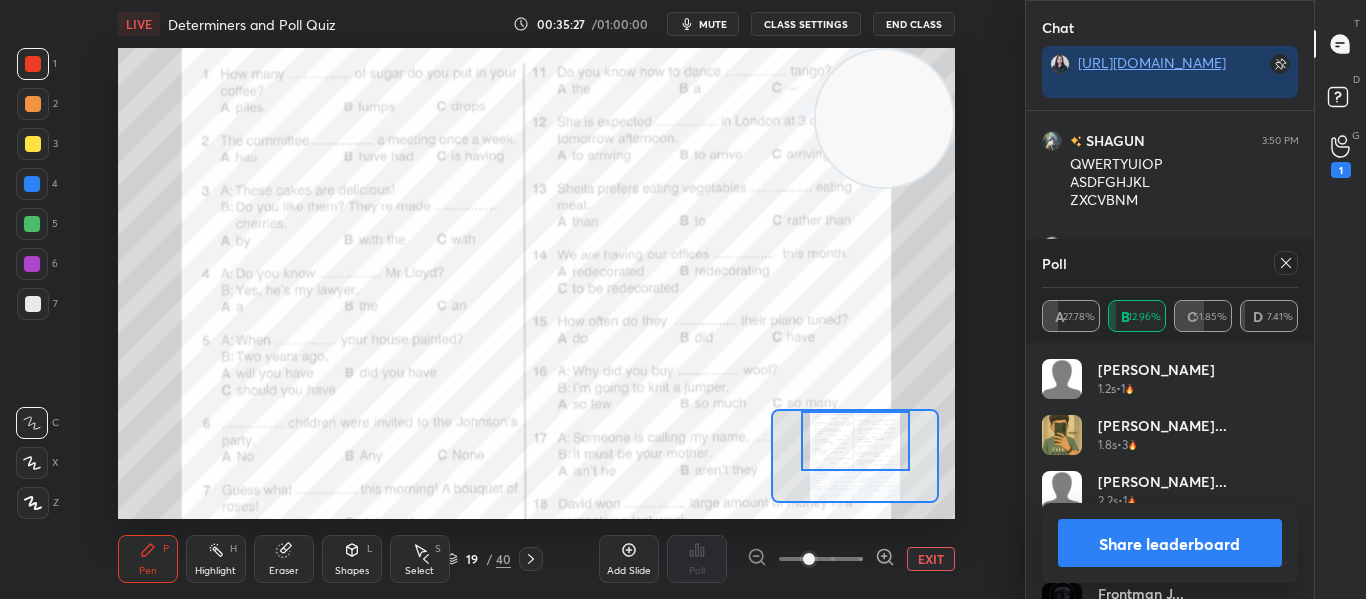 click at bounding box center (1286, 263) 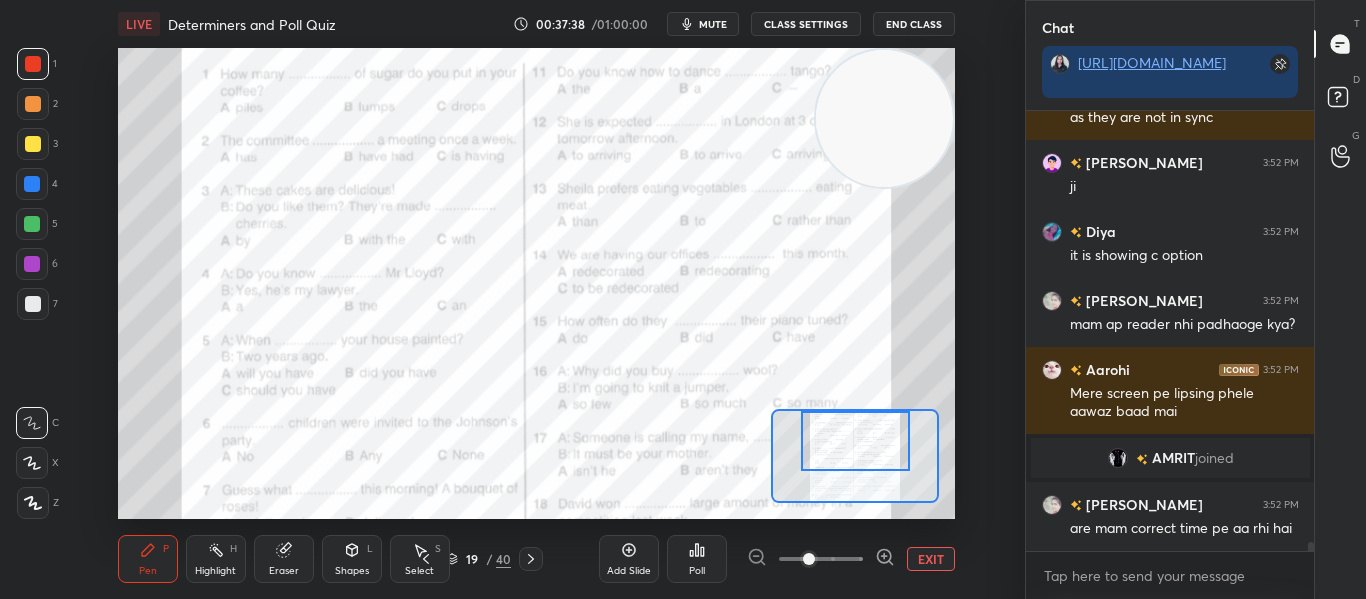 scroll, scrollTop: 20202, scrollLeft: 0, axis: vertical 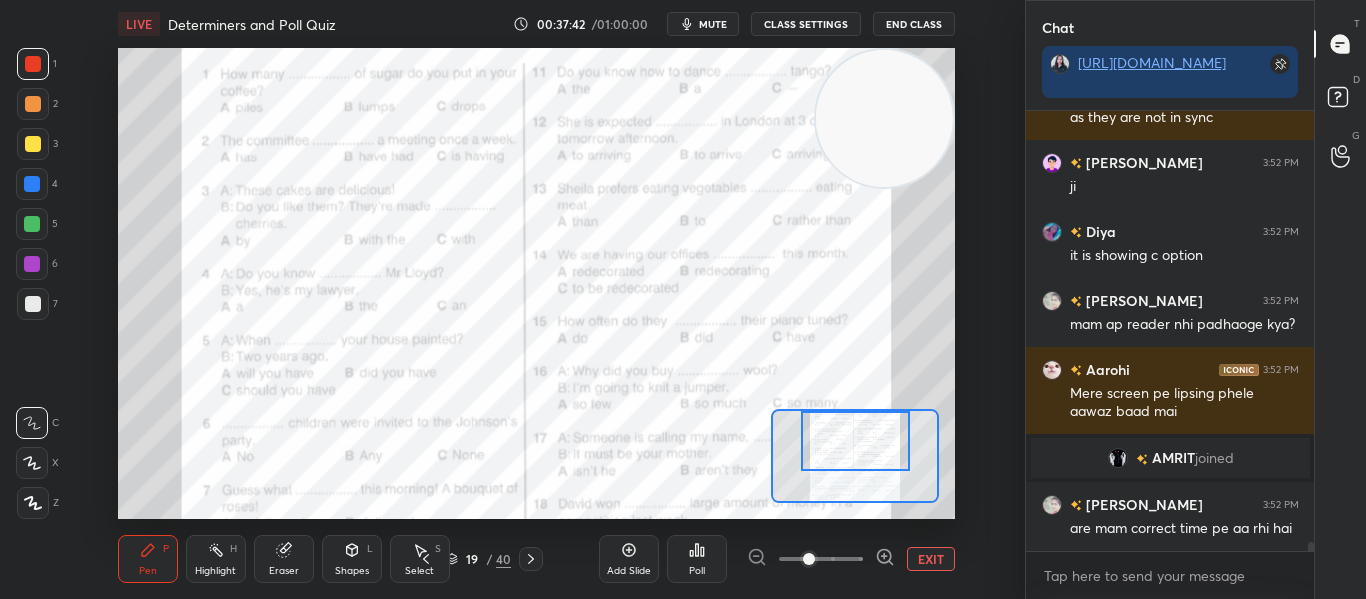 click on "Poll" at bounding box center [697, 559] 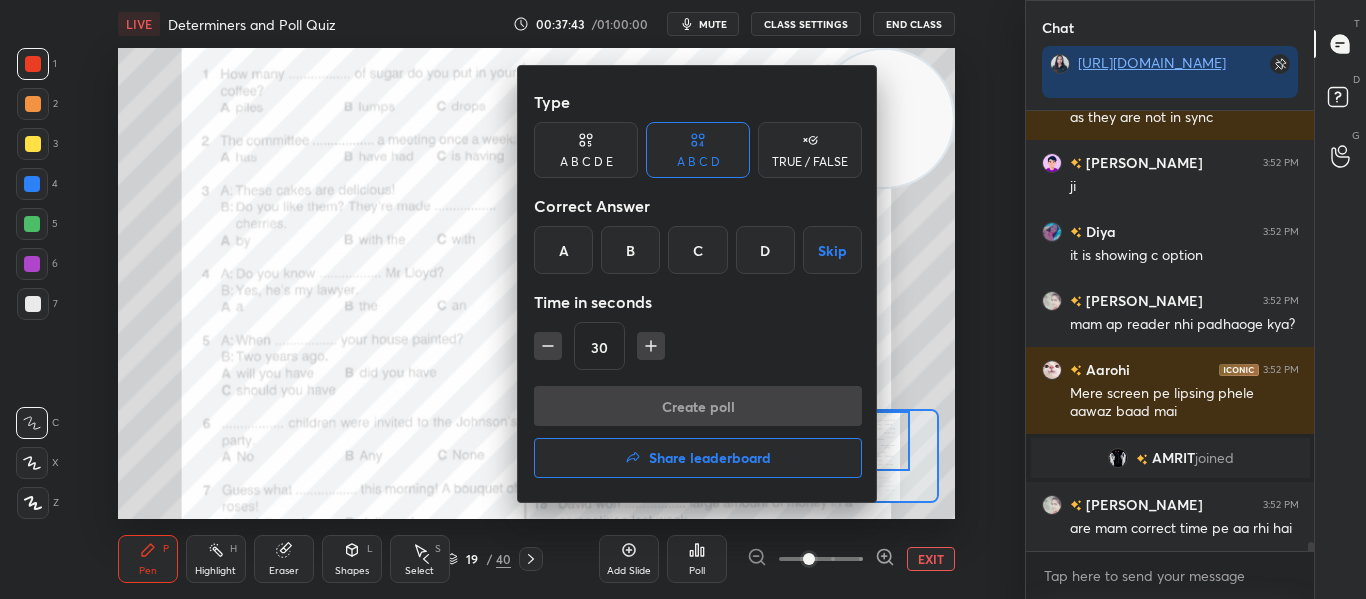 click on "D" at bounding box center [765, 250] 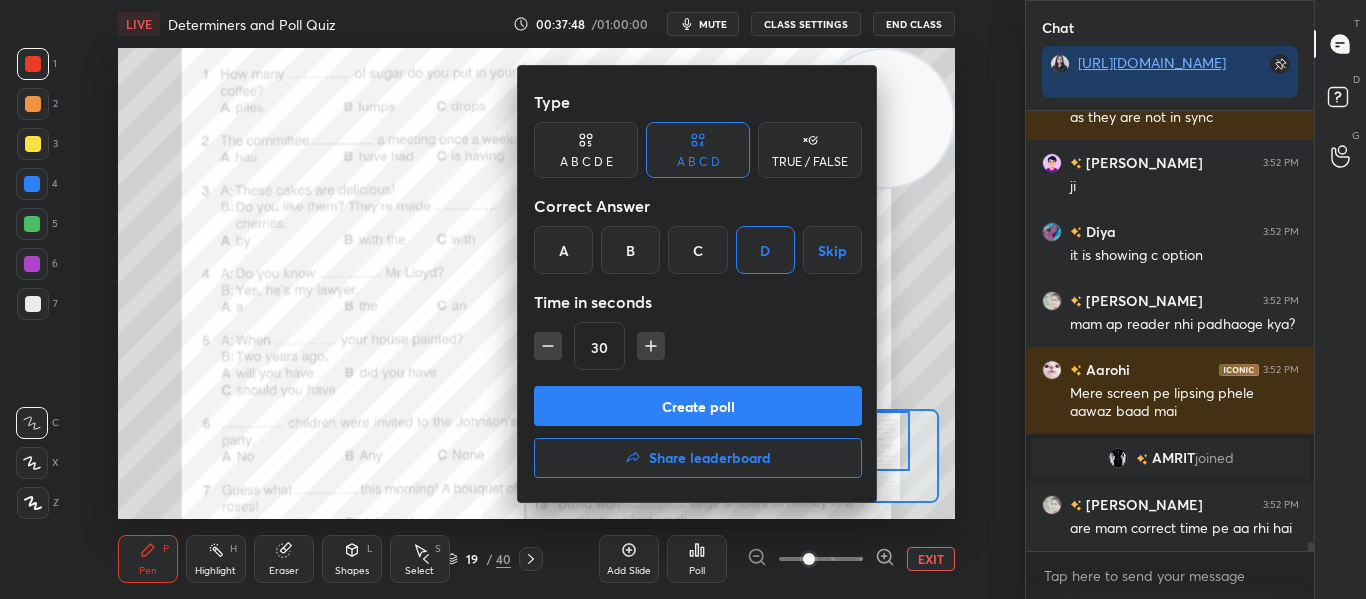 click on "Create poll" at bounding box center (698, 406) 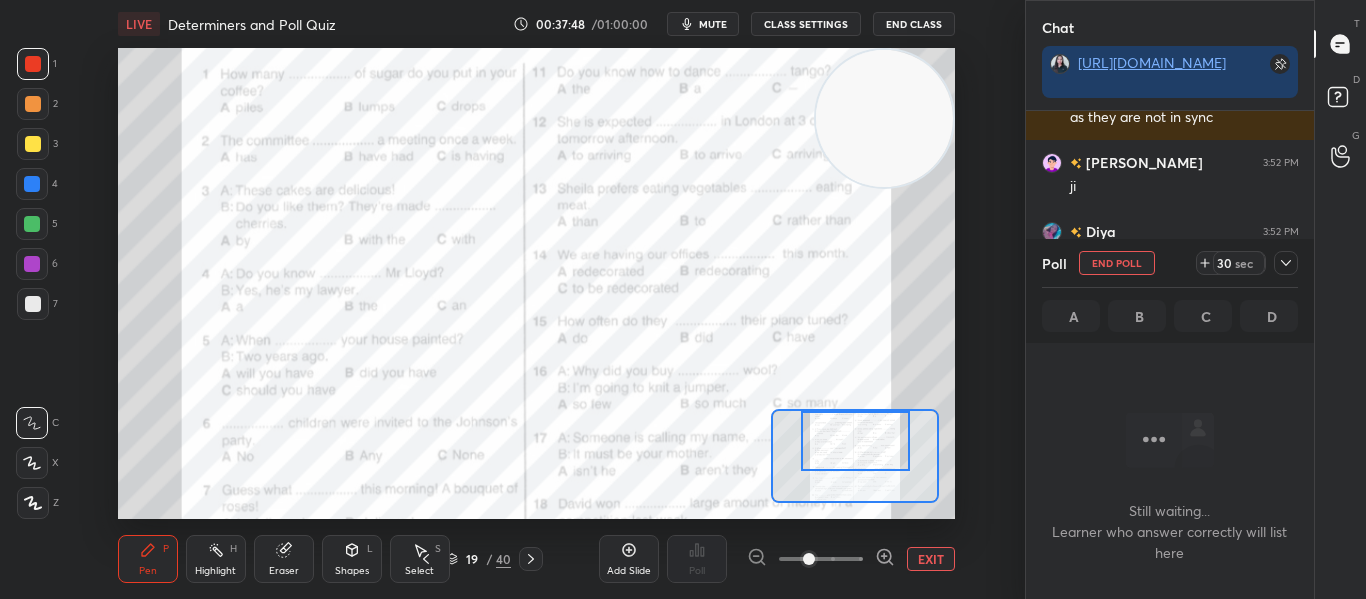 scroll, scrollTop: 336, scrollLeft: 282, axis: both 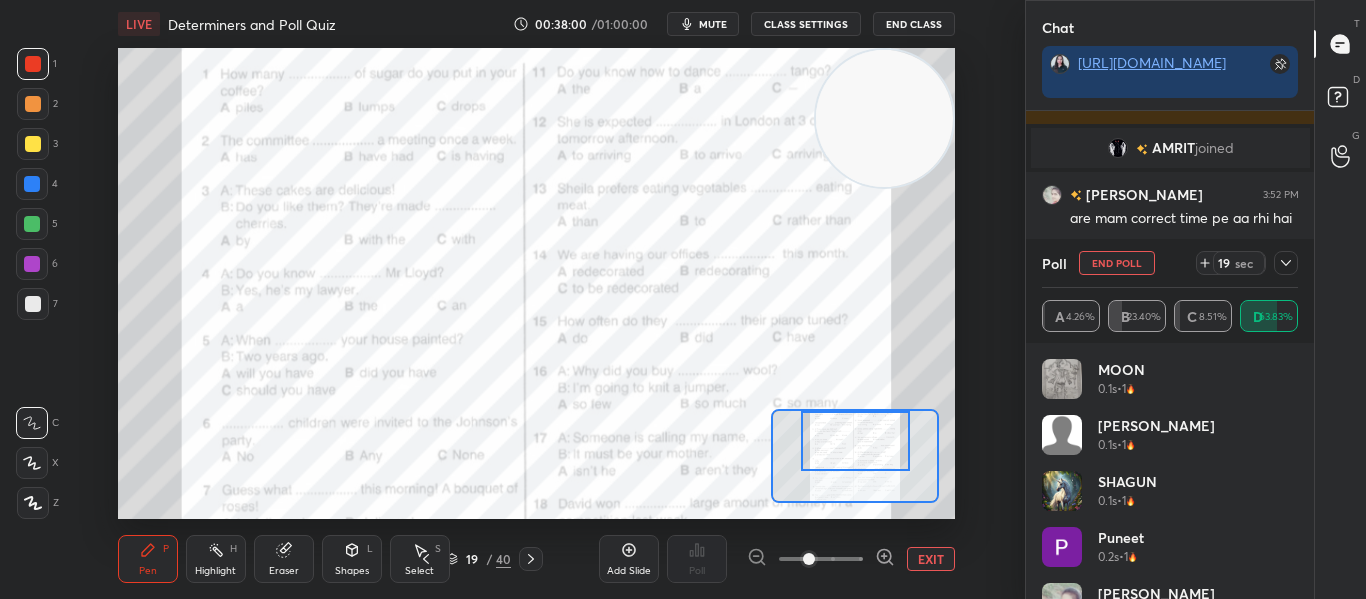 click 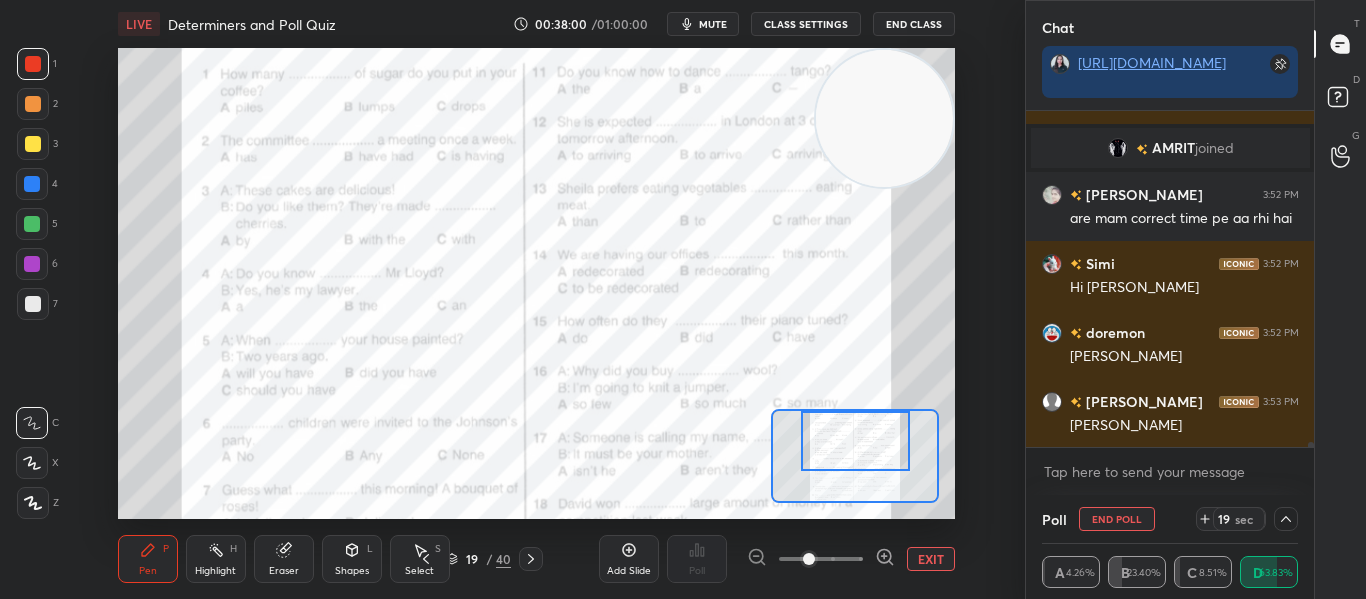 scroll, scrollTop: 0, scrollLeft: 0, axis: both 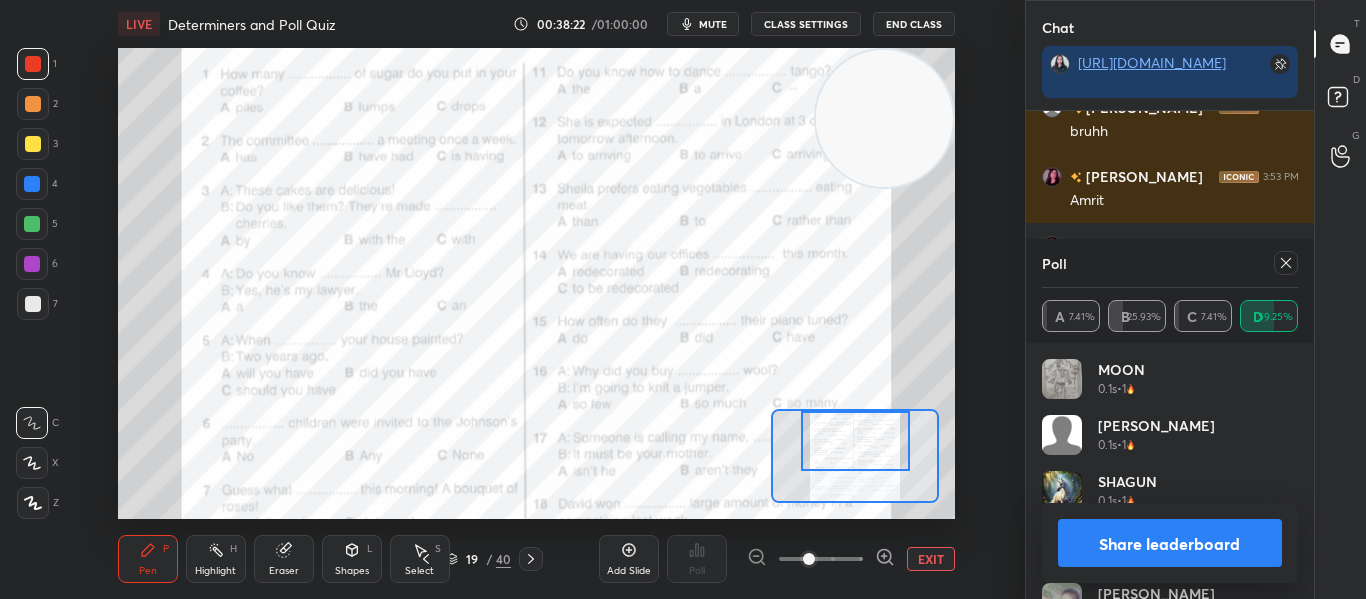 click 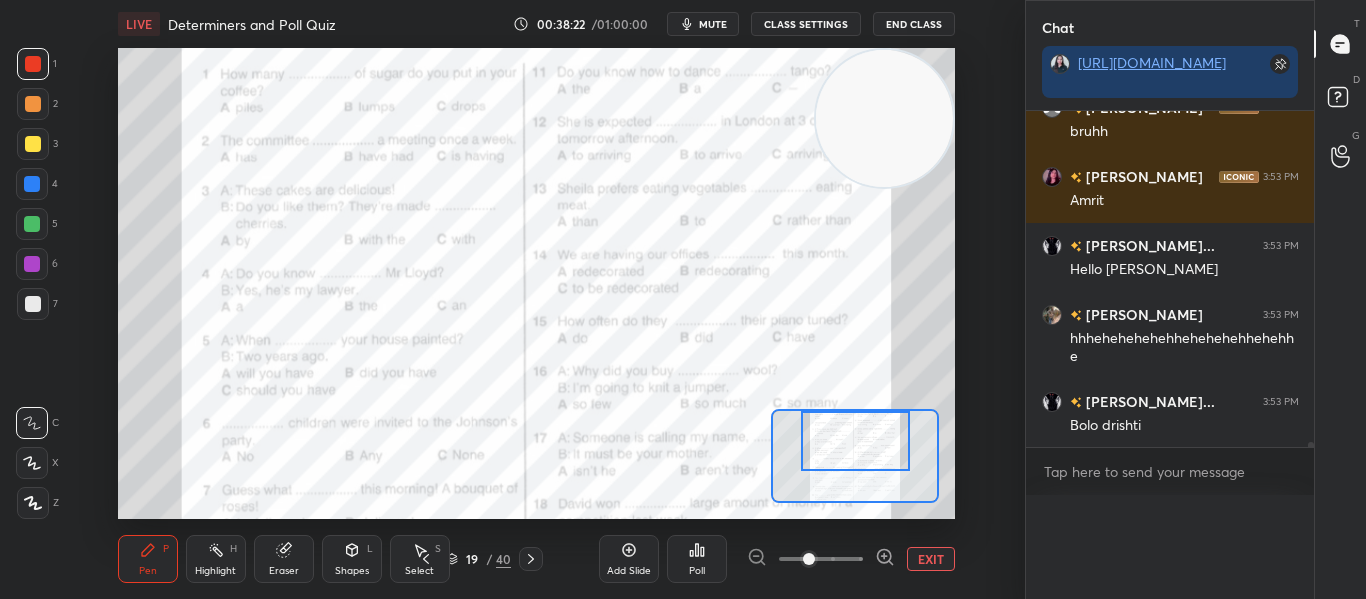 scroll, scrollTop: 0, scrollLeft: 0, axis: both 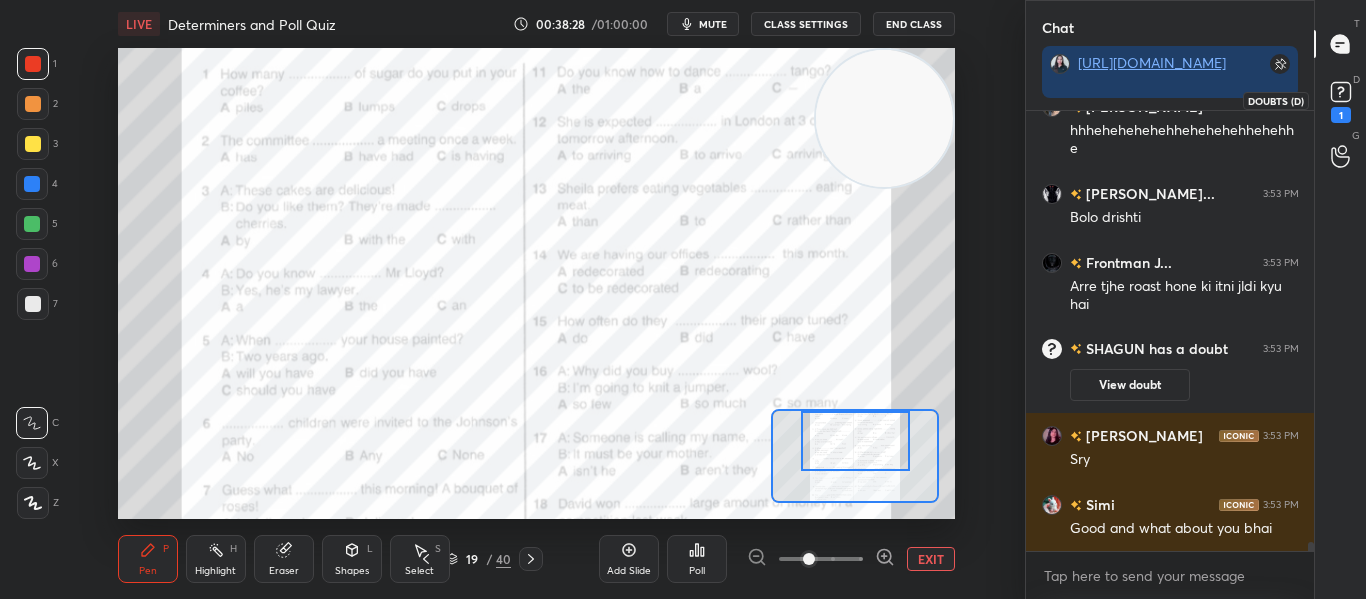 click 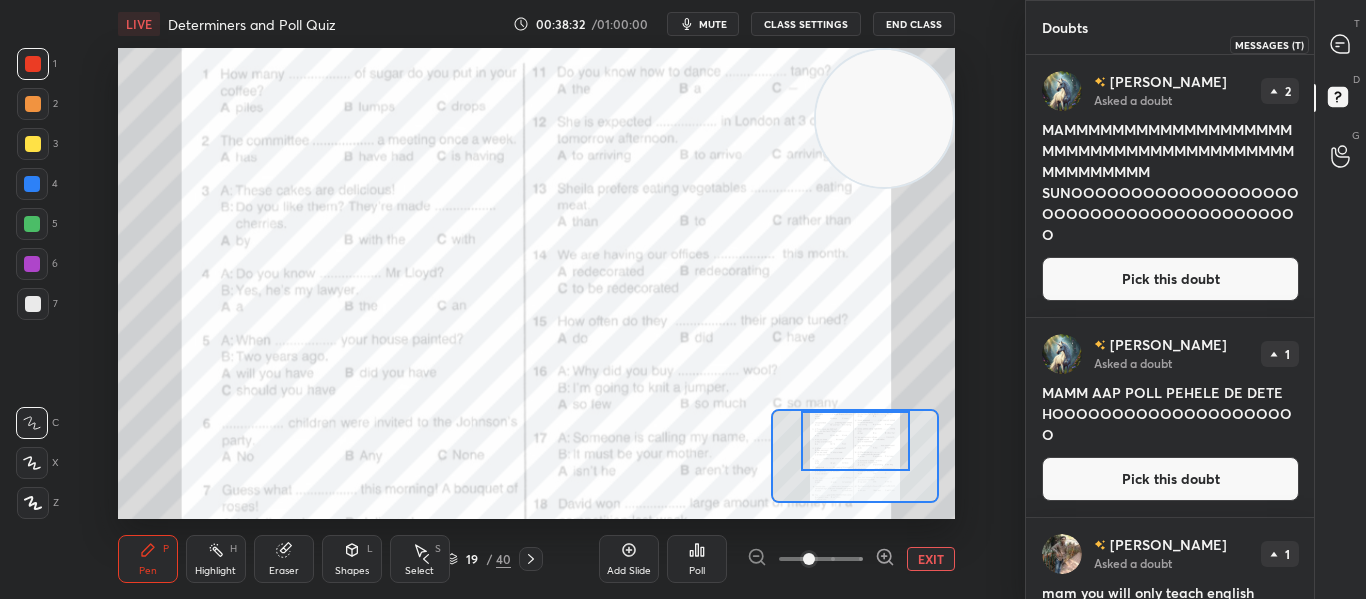click 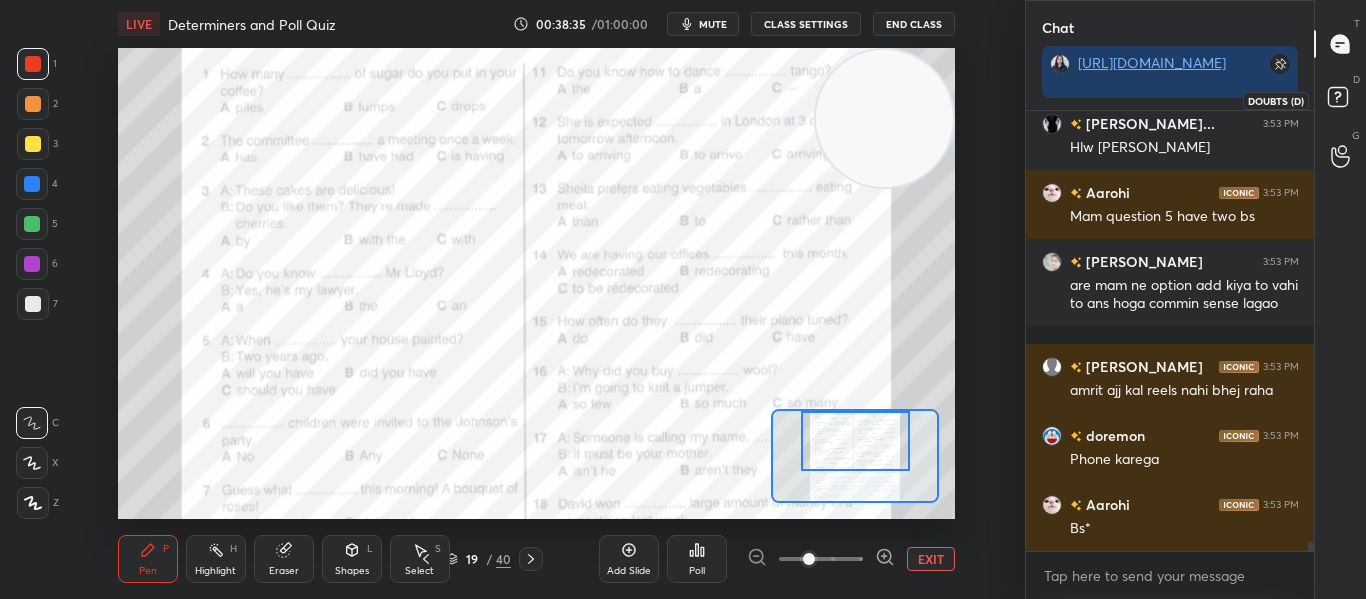 click 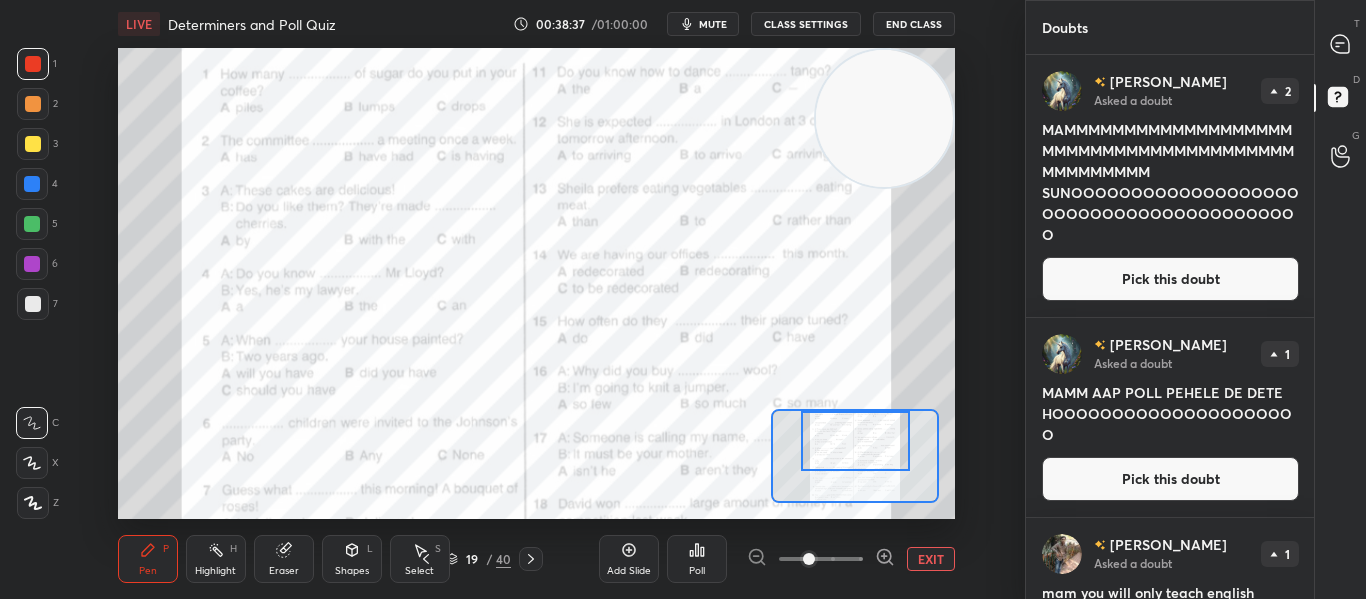 click on "Pick this doubt" at bounding box center [1170, 279] 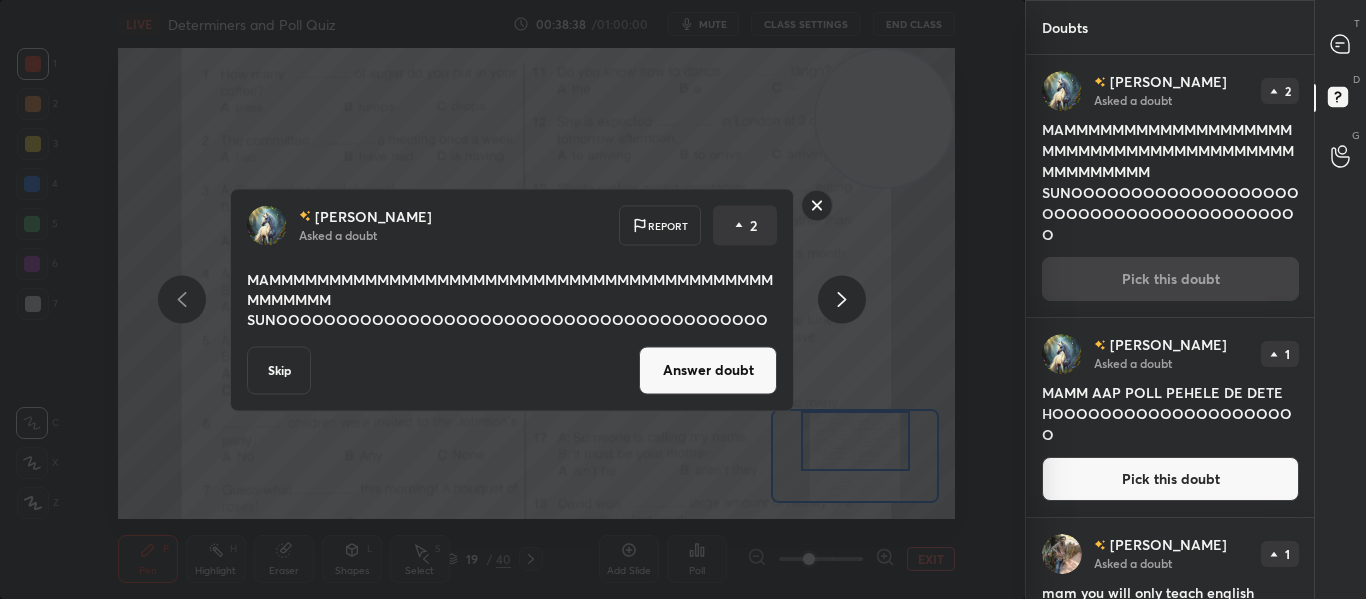 click on "Skip" at bounding box center (279, 370) 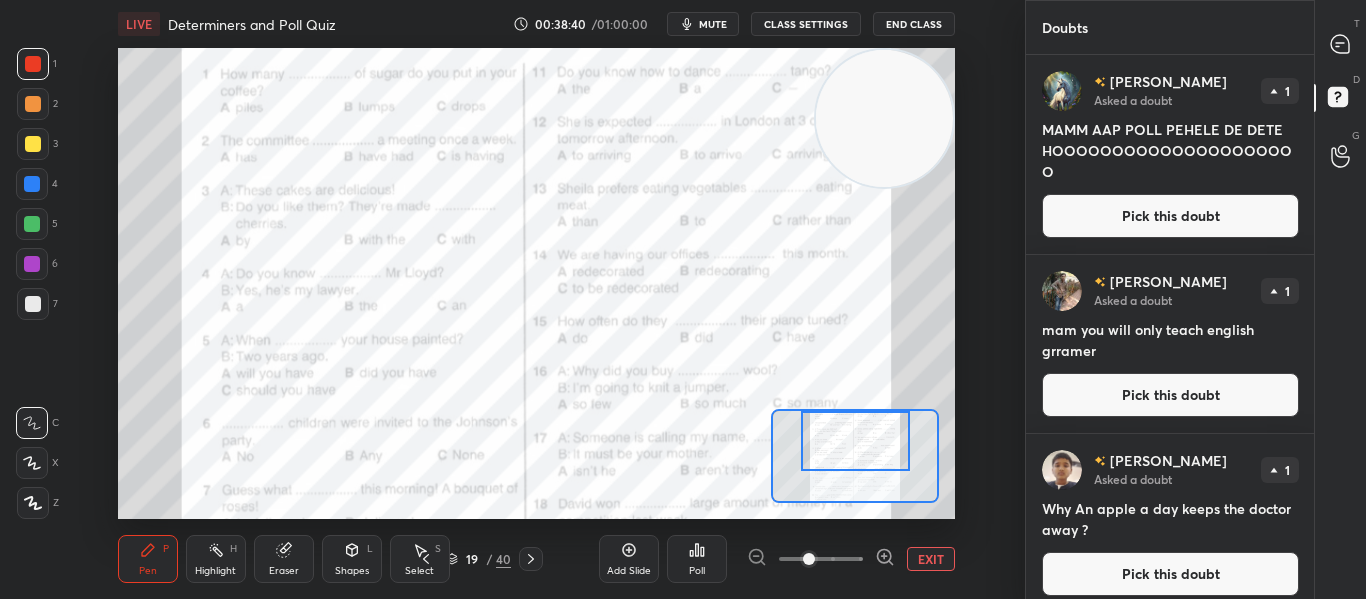 click on "Pick this doubt" at bounding box center [1170, 216] 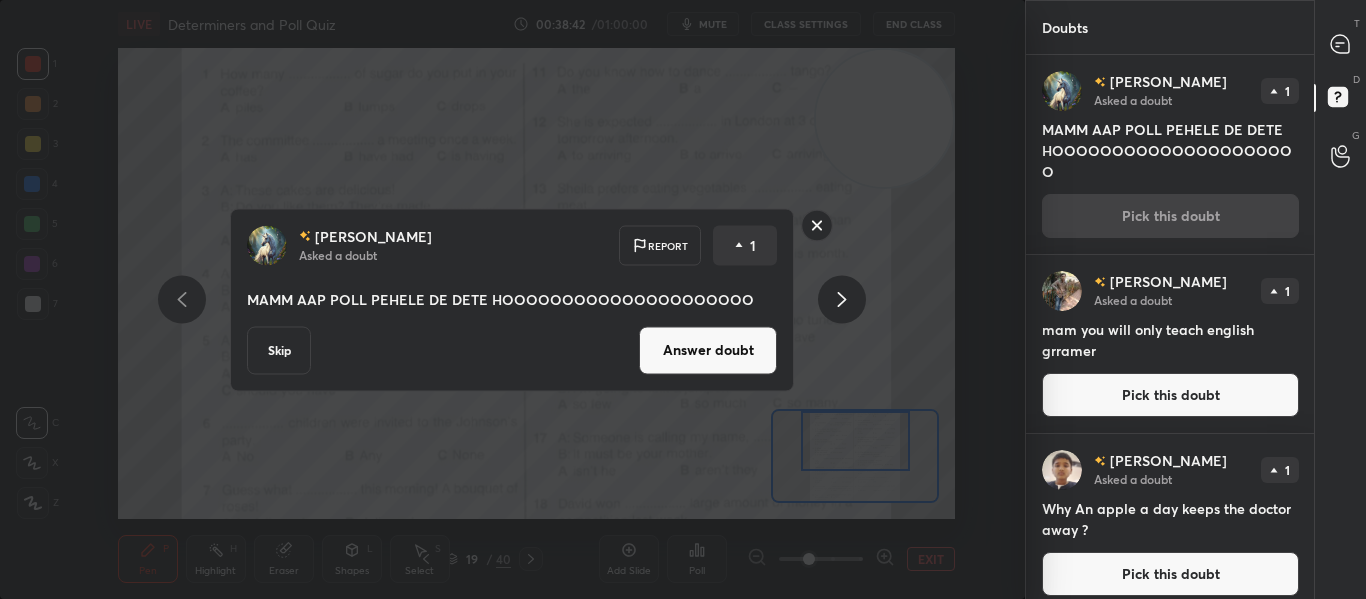 click on "Skip" at bounding box center (279, 350) 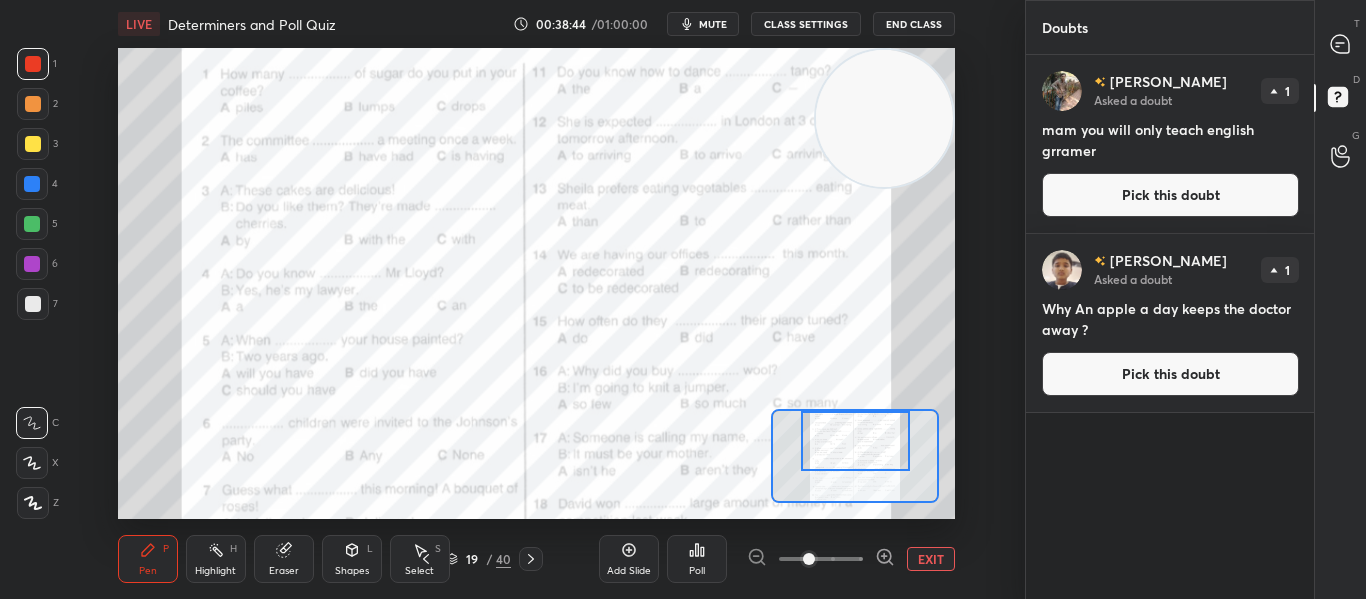 click on "Pick this doubt" at bounding box center [1170, 195] 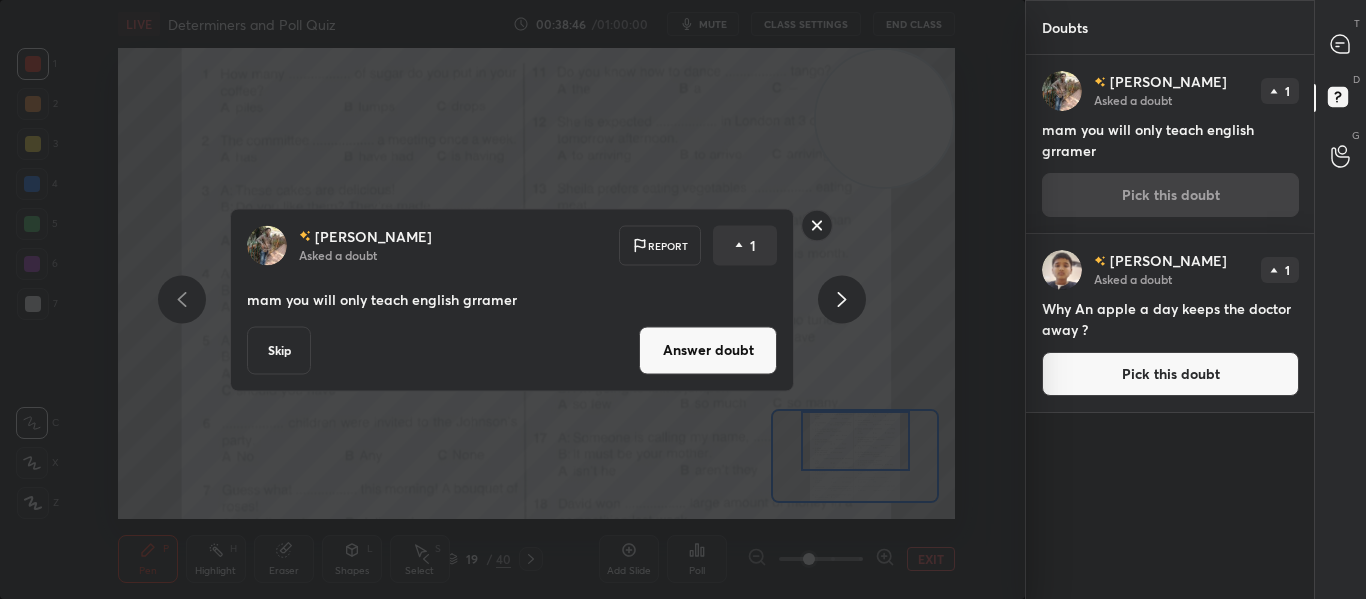click 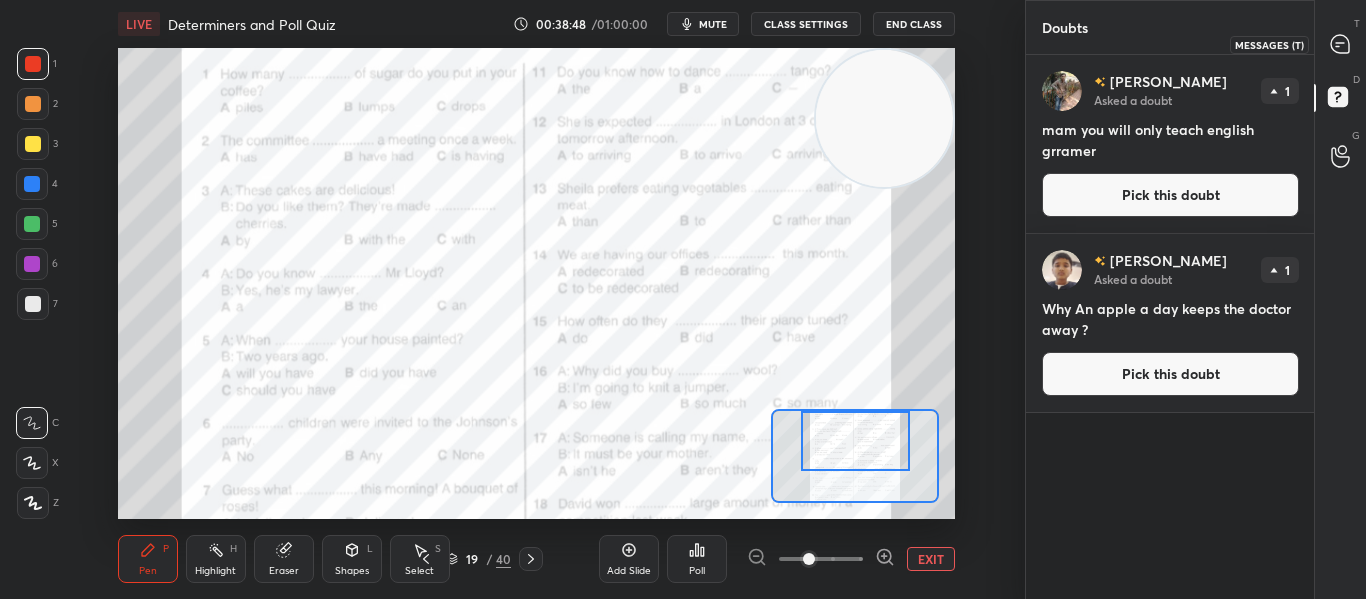 click 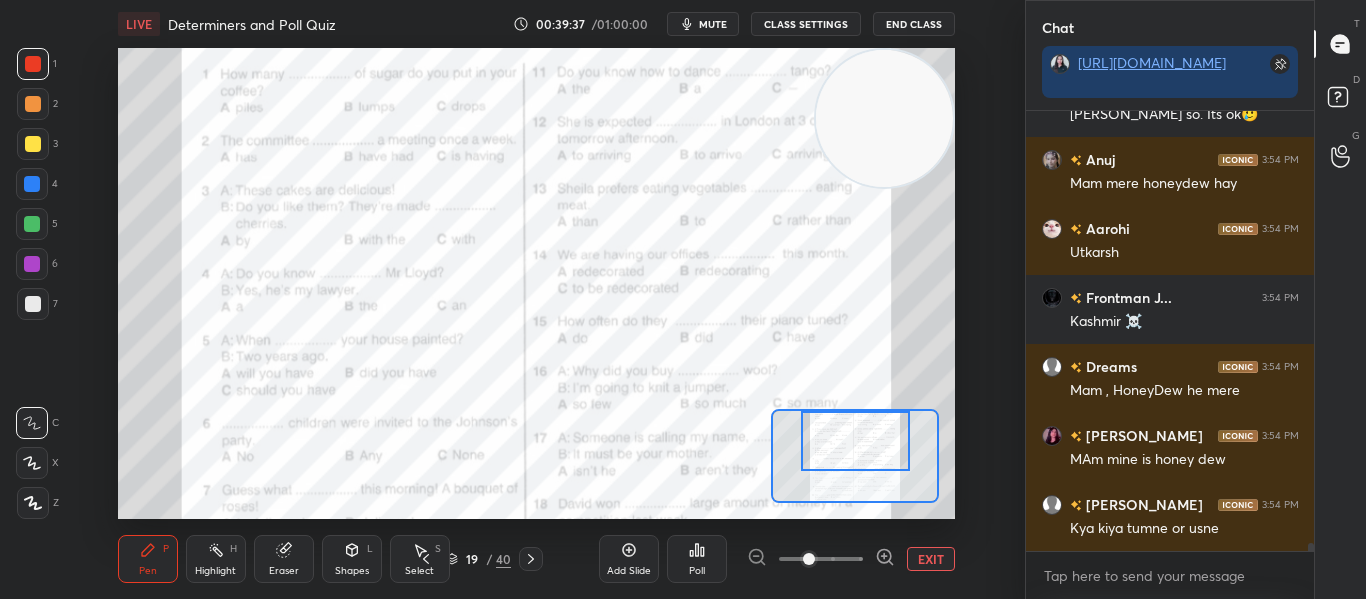 scroll, scrollTop: 23545, scrollLeft: 0, axis: vertical 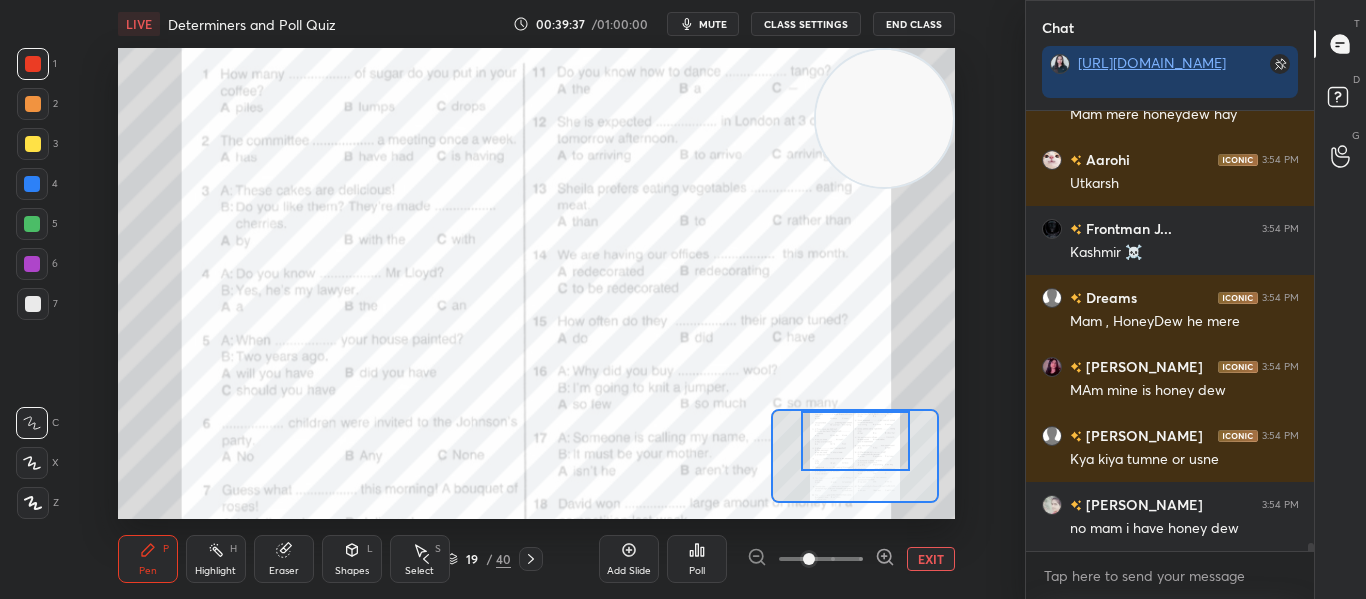 click 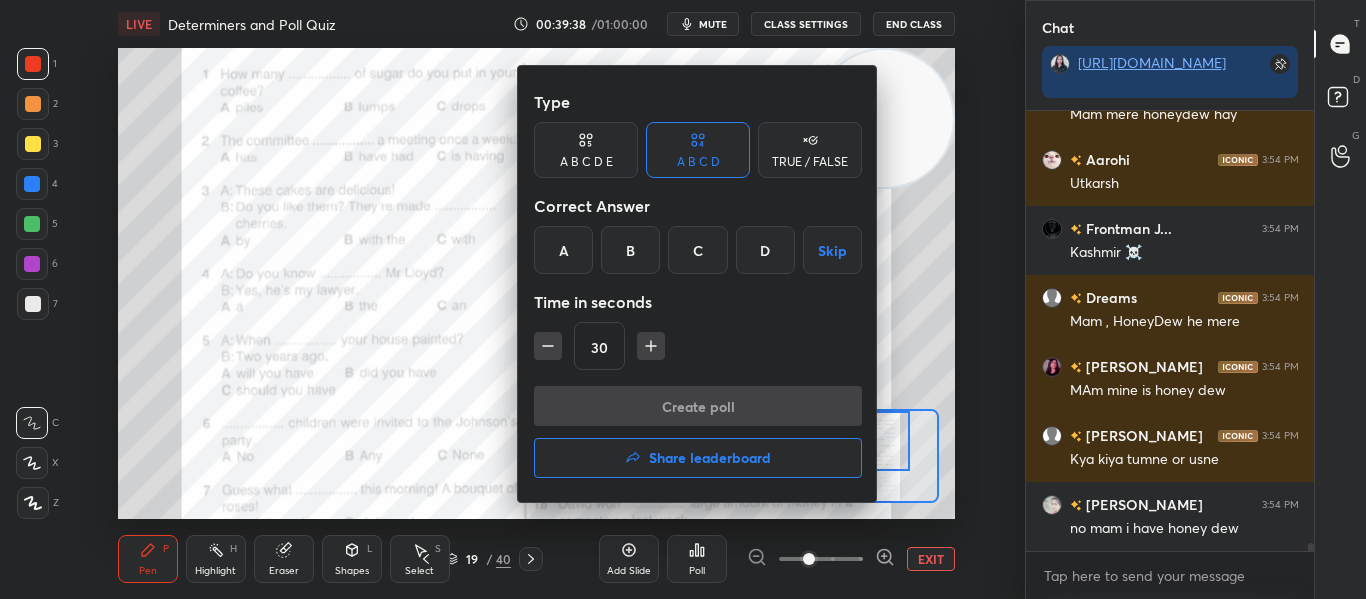 scroll, scrollTop: 23614, scrollLeft: 0, axis: vertical 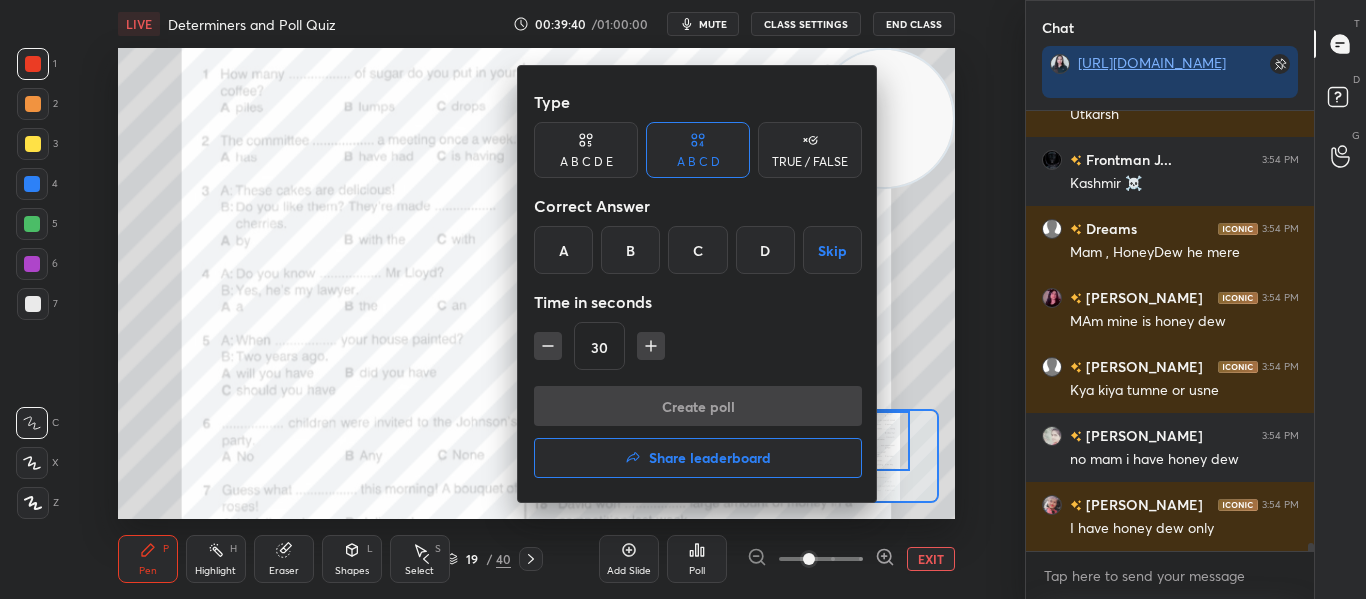 click on "B" at bounding box center (630, 250) 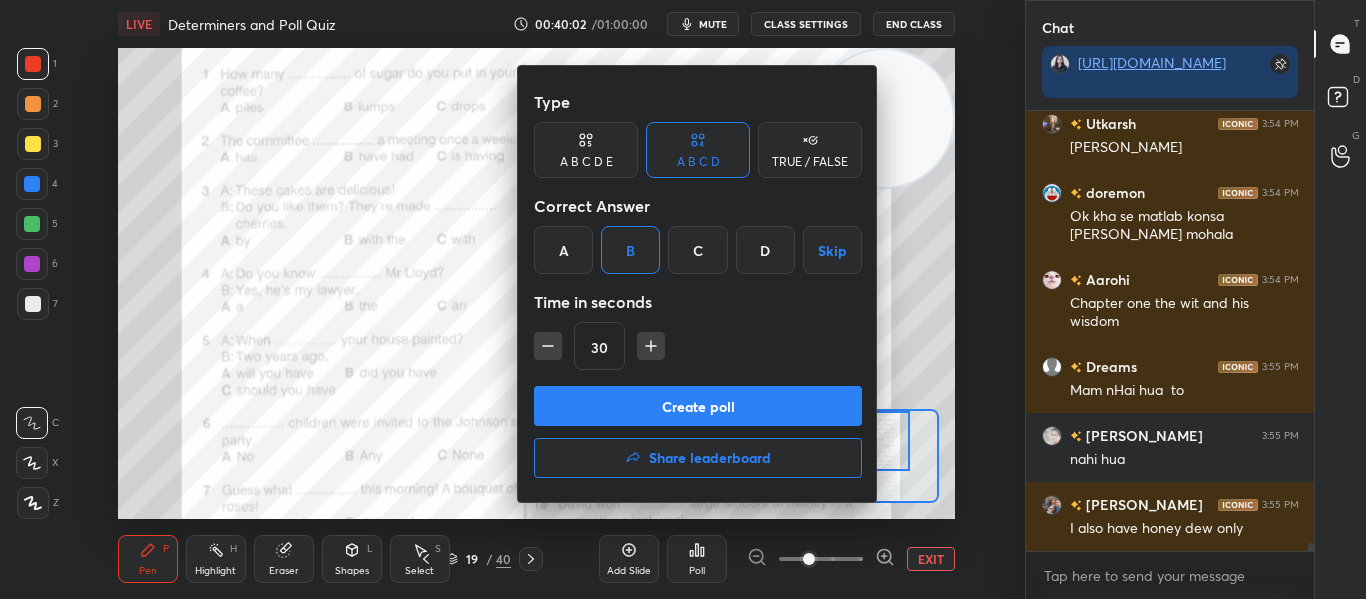 scroll, scrollTop: 24271, scrollLeft: 0, axis: vertical 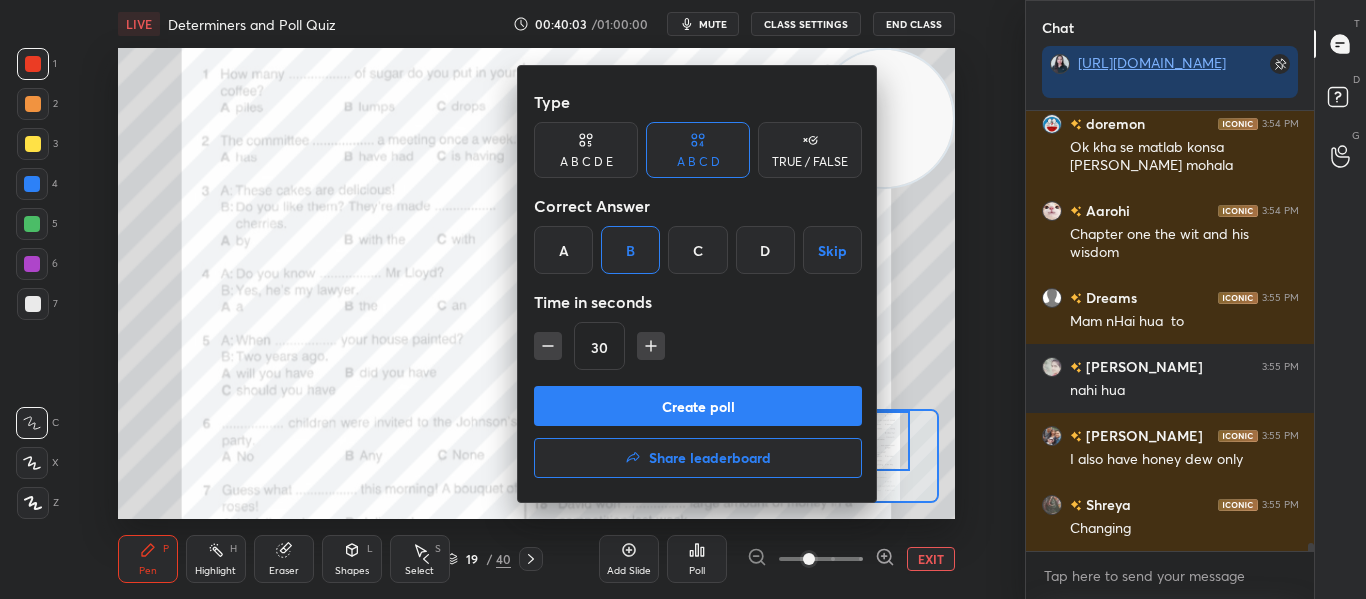 click on "Create poll" at bounding box center (698, 406) 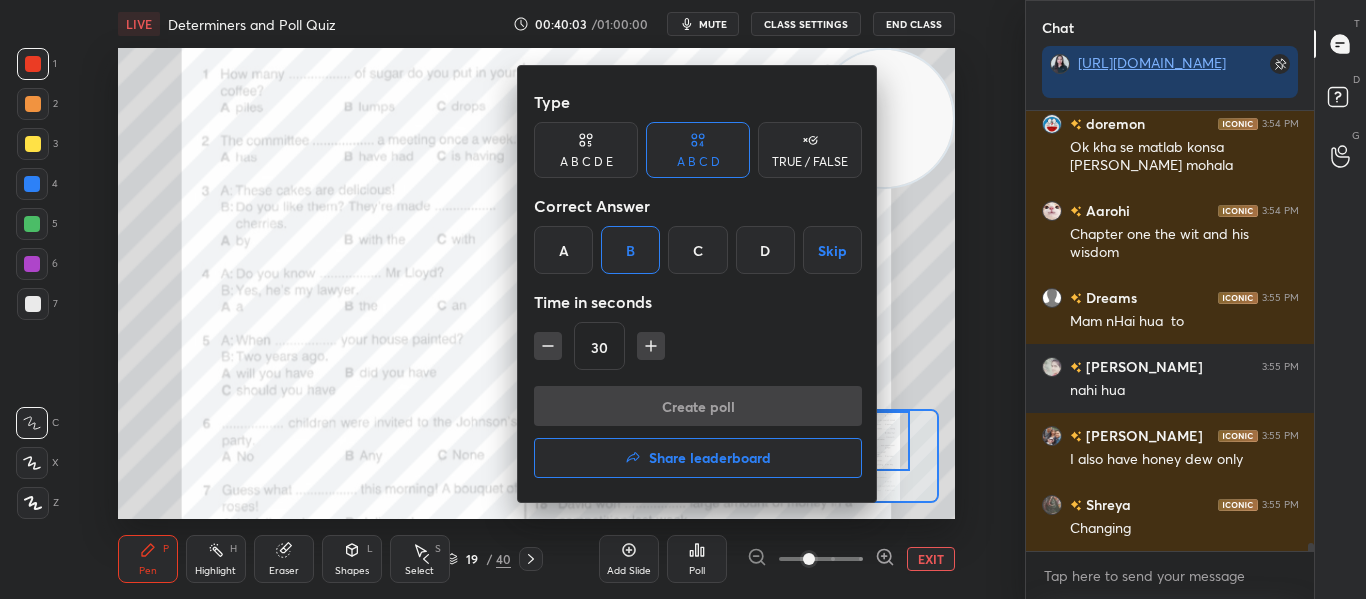 scroll, scrollTop: 392, scrollLeft: 282, axis: both 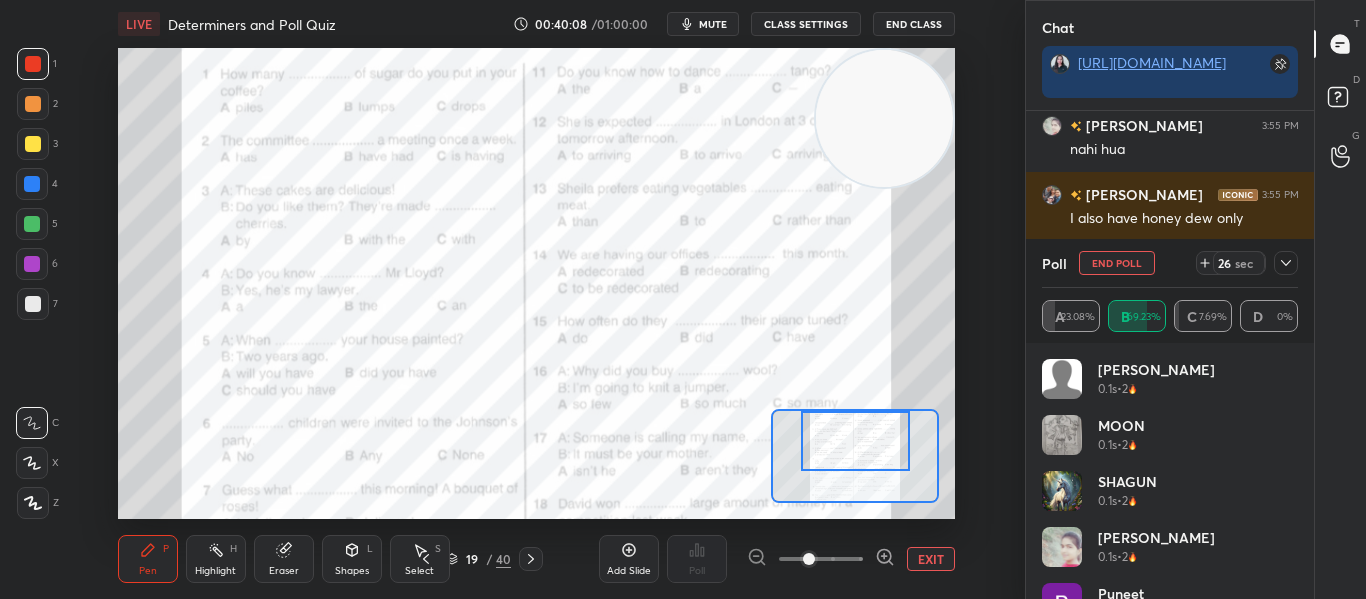click at bounding box center [1286, 263] 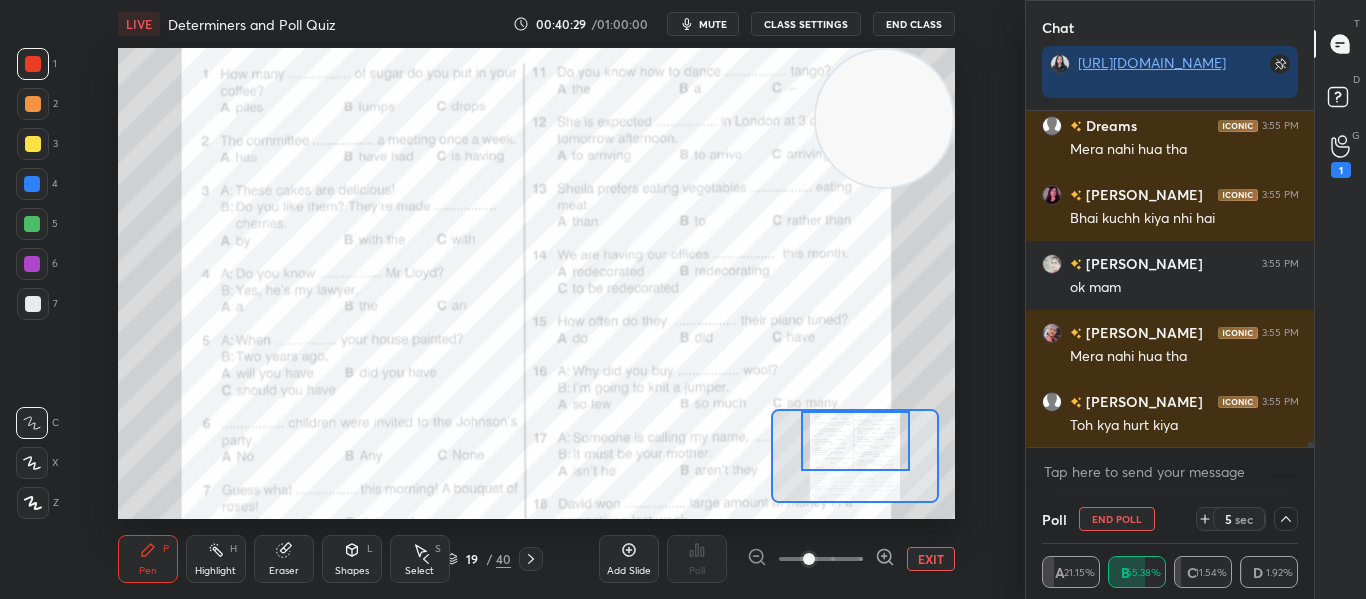 scroll, scrollTop: 24788, scrollLeft: 0, axis: vertical 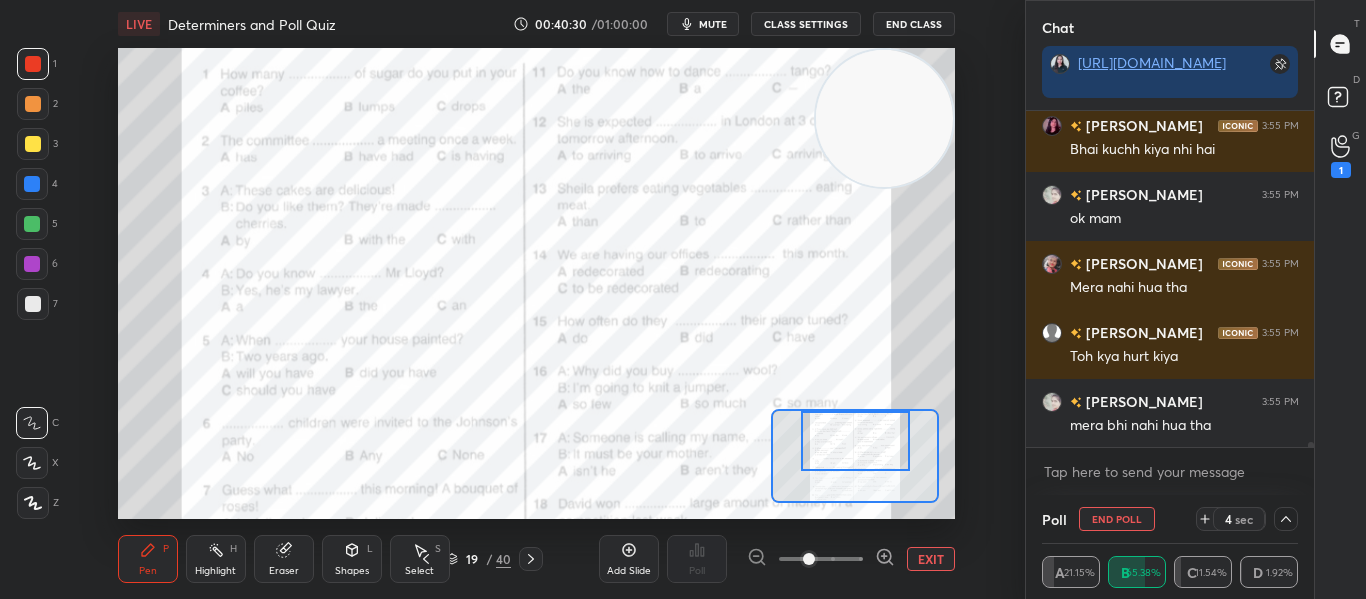 click at bounding box center (855, 441) 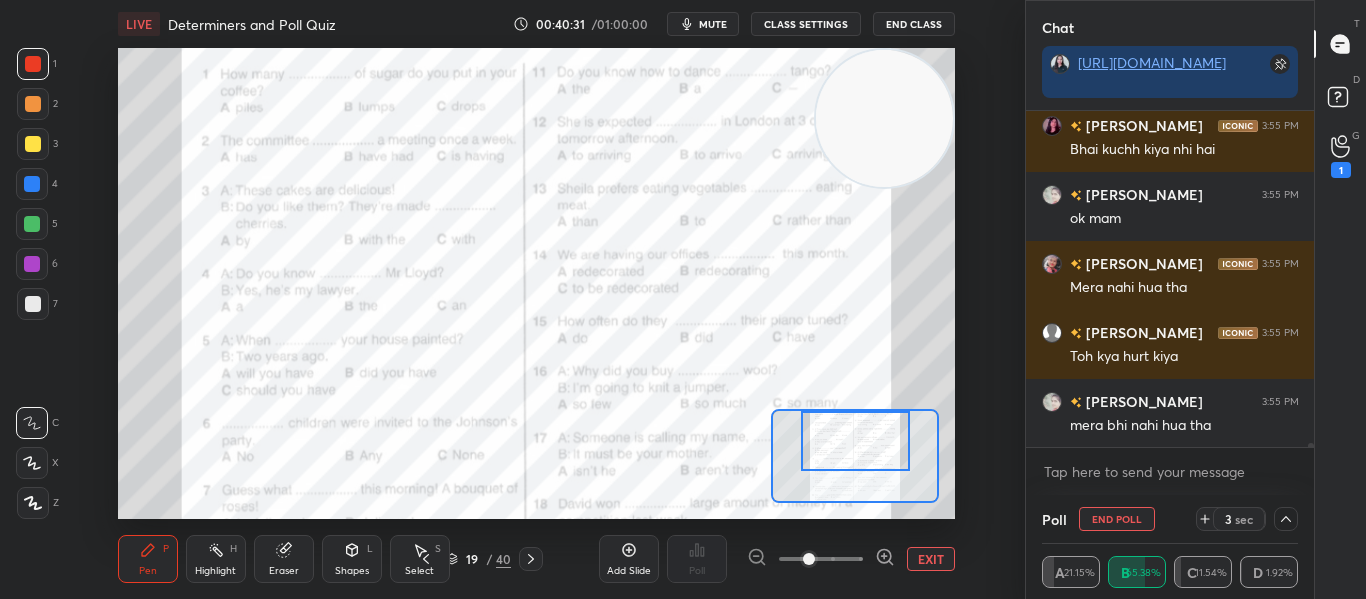 scroll, scrollTop: 24857, scrollLeft: 0, axis: vertical 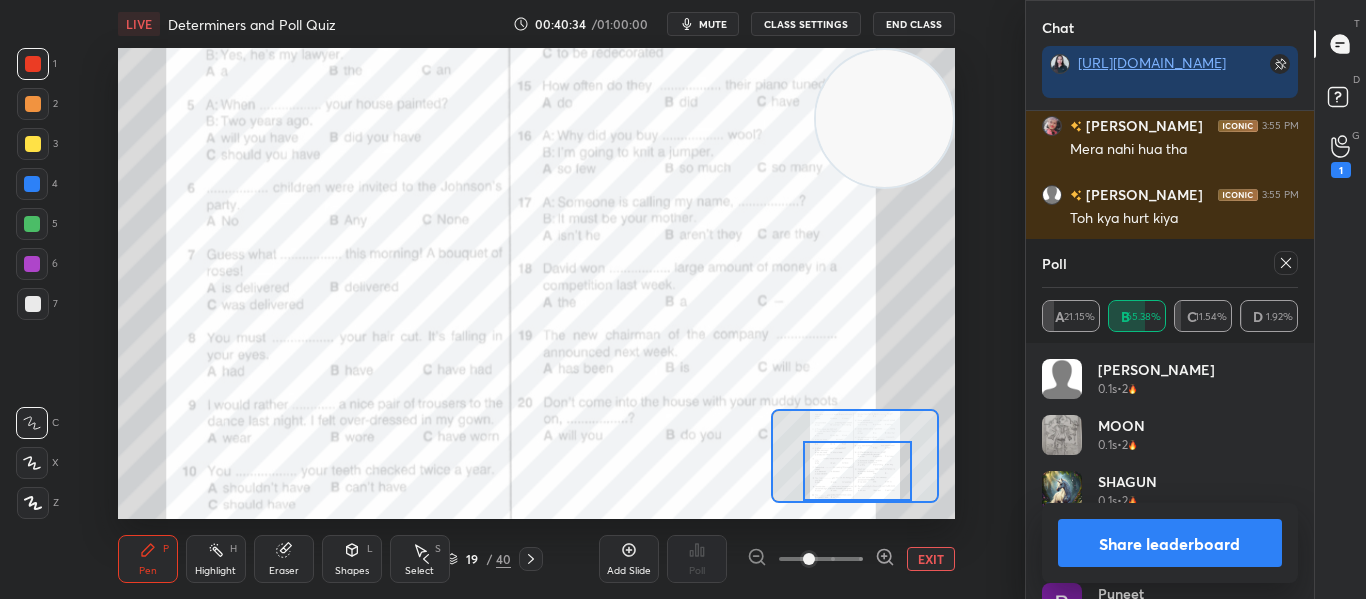 drag, startPoint x: 847, startPoint y: 447, endPoint x: 849, endPoint y: 482, distance: 35.057095 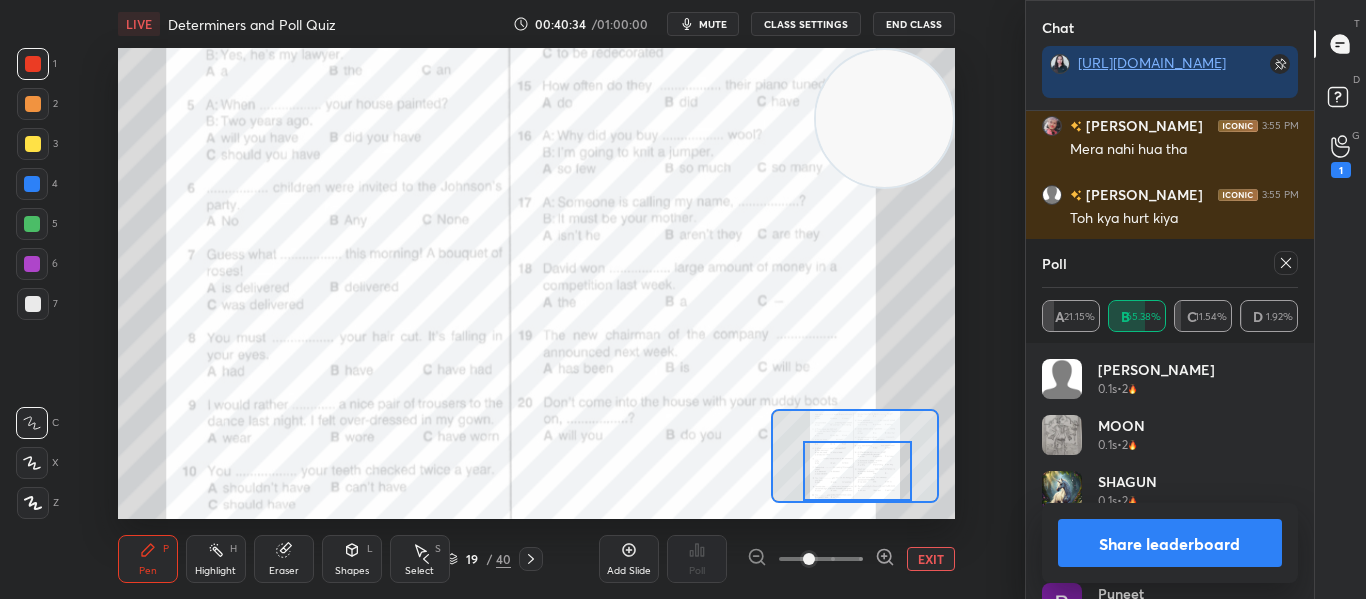 click at bounding box center [857, 471] 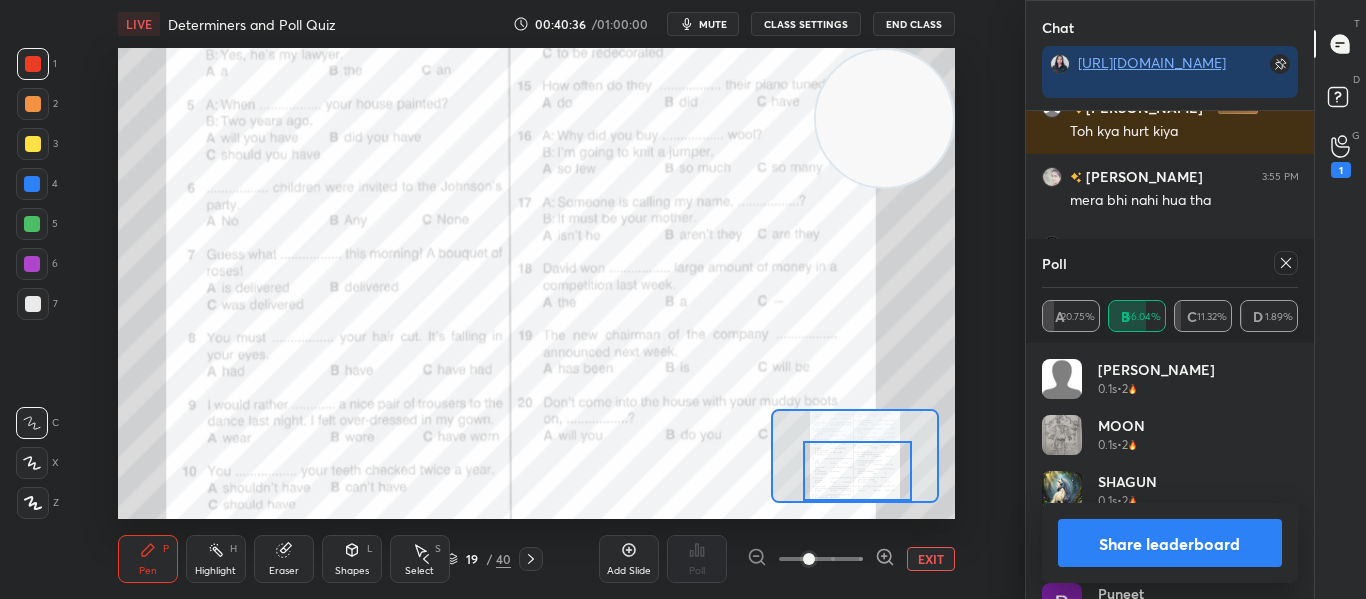 click 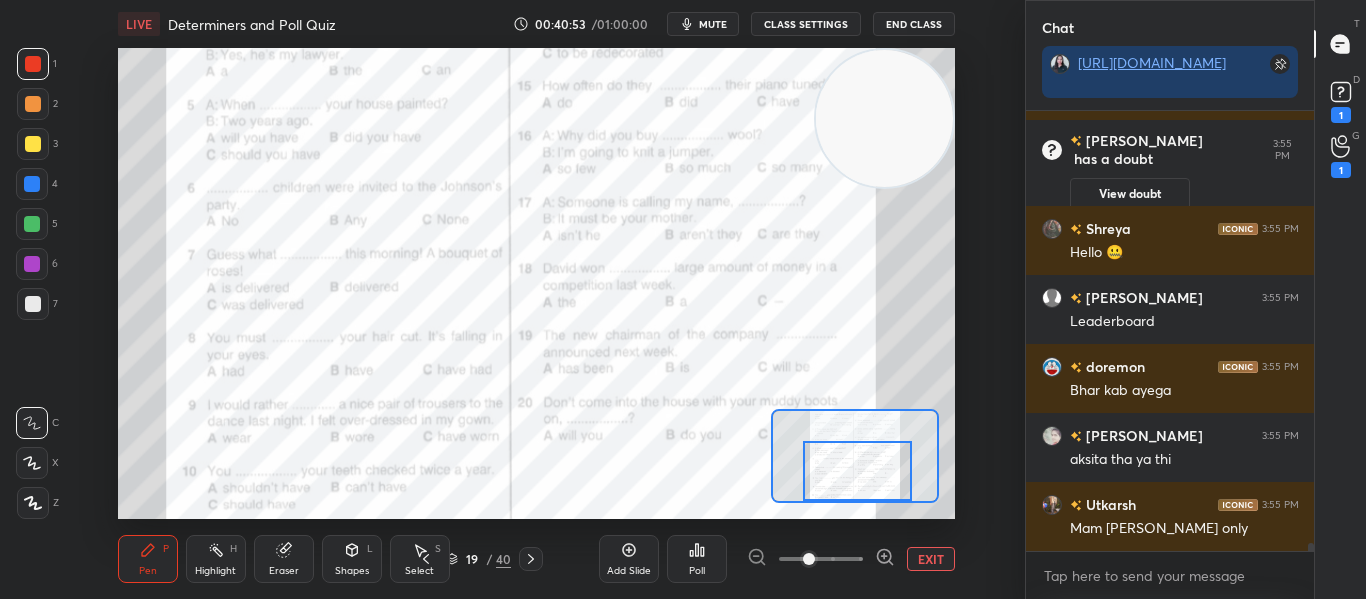 click on "Poll" at bounding box center [697, 559] 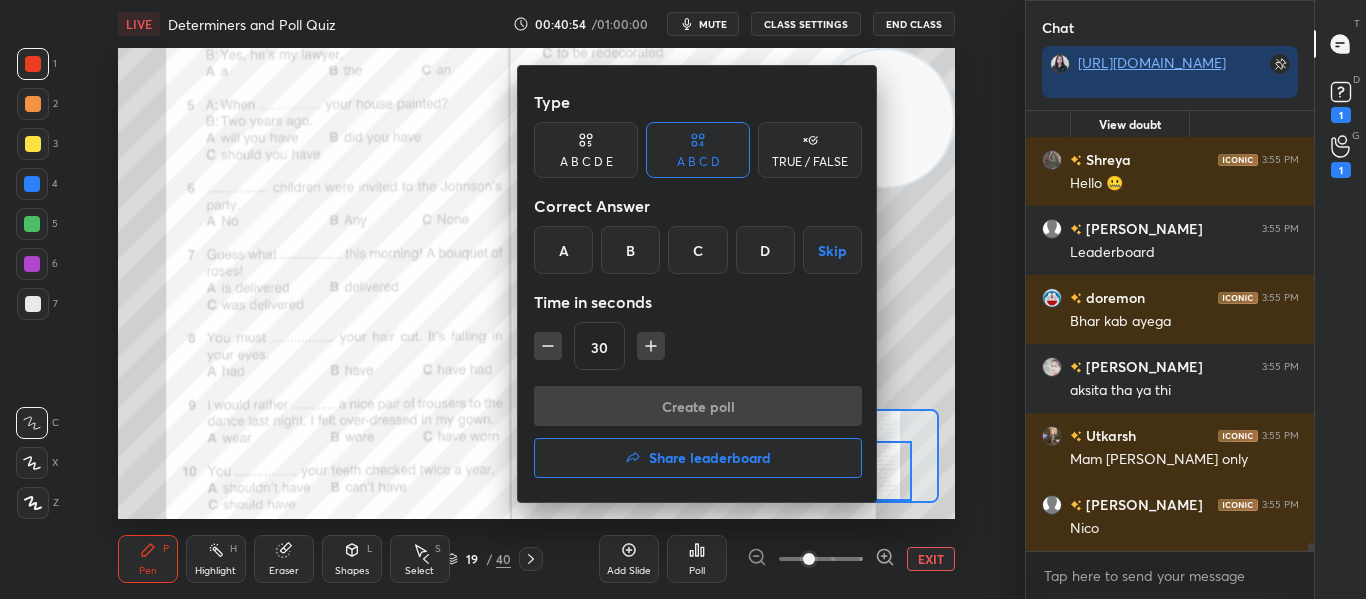 click on "A" at bounding box center (563, 250) 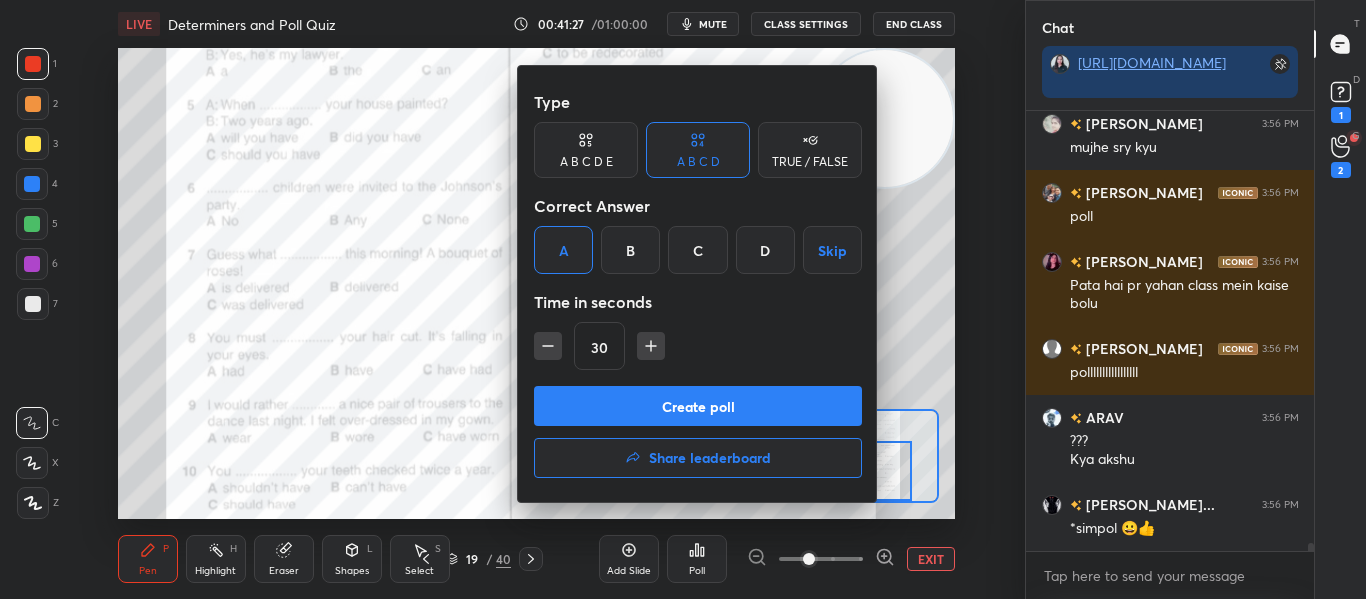 click on "Create poll" at bounding box center [698, 406] 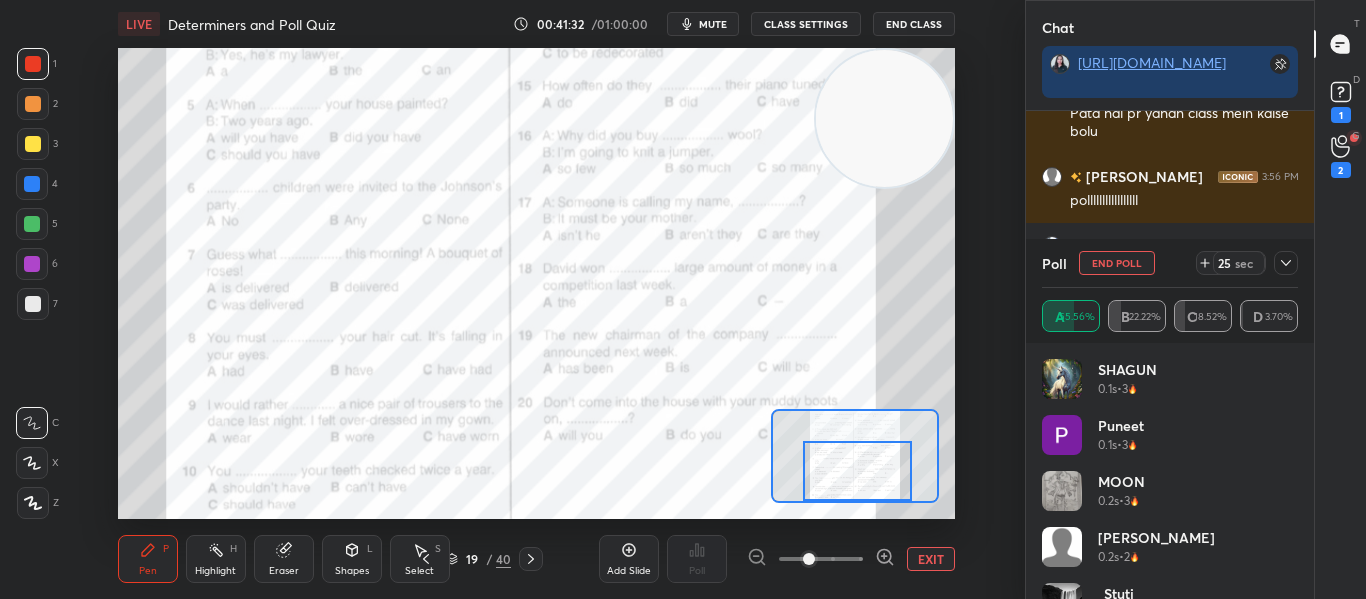 click on "Poll End Poll 25  sec" at bounding box center [1170, 263] 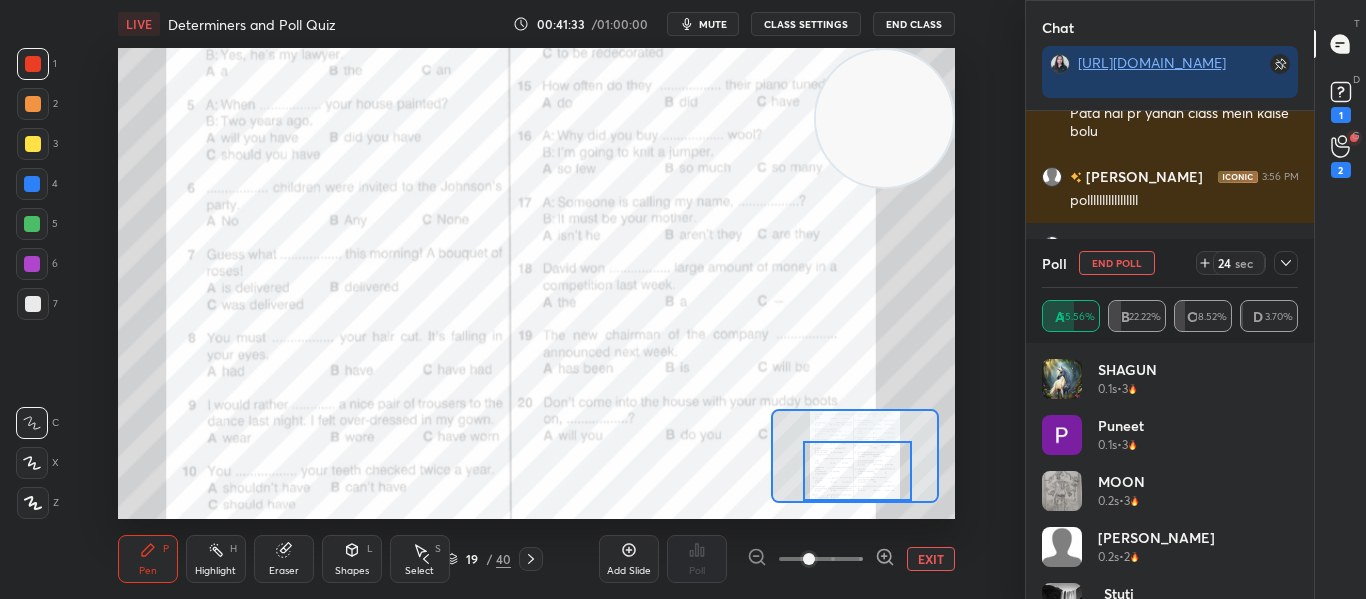 click 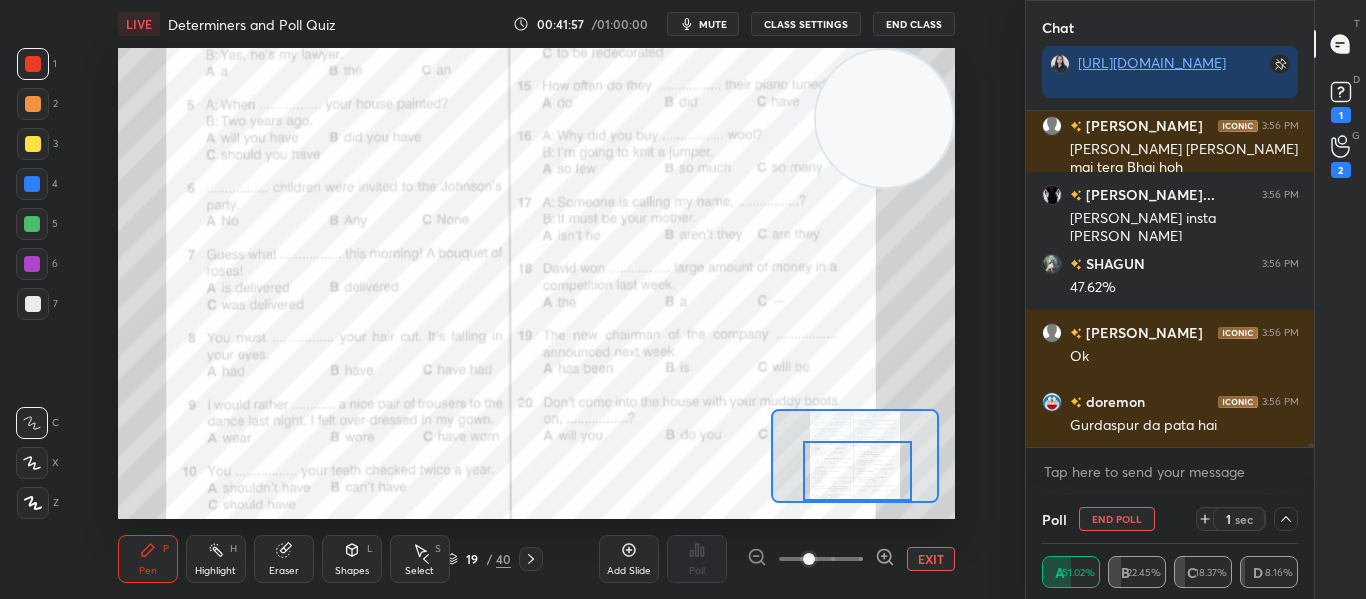 scroll, scrollTop: 25174, scrollLeft: 0, axis: vertical 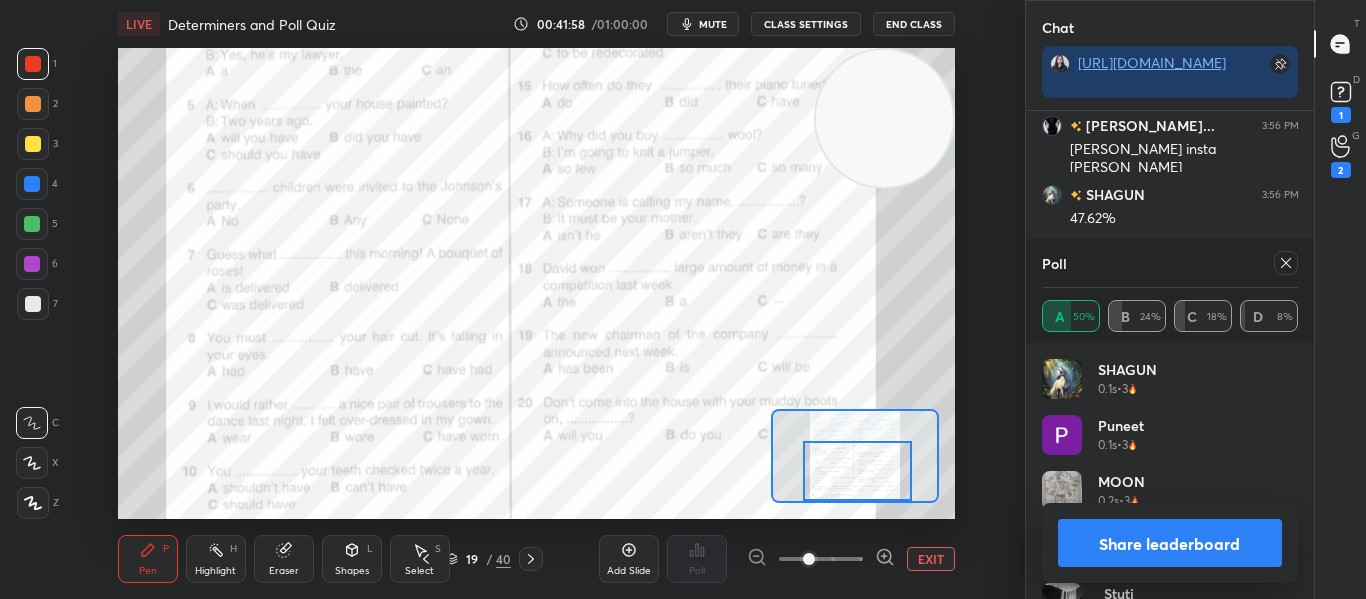 click 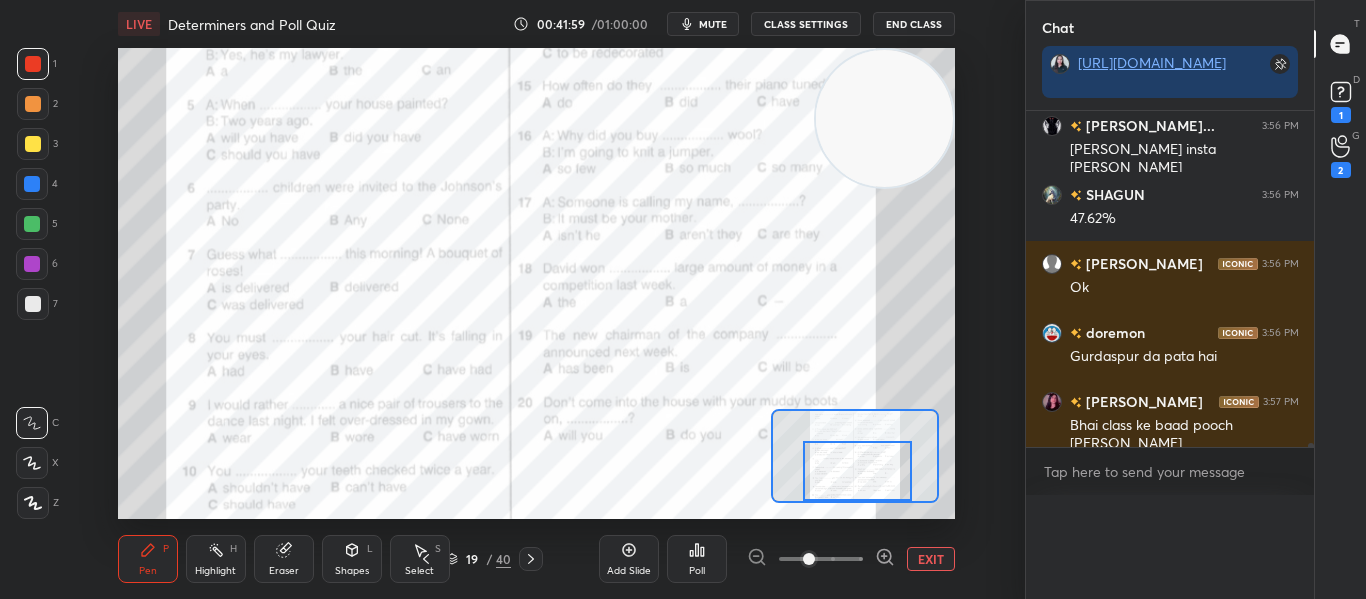 scroll, scrollTop: 0, scrollLeft: 0, axis: both 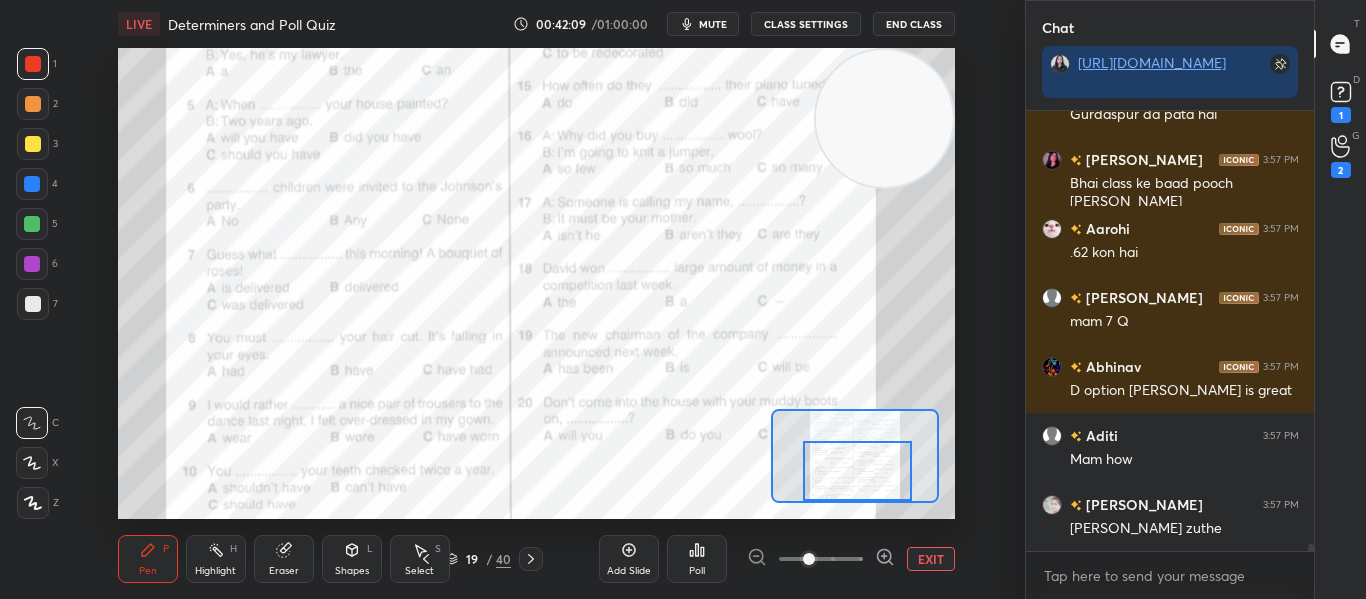 click on "Poll" at bounding box center [697, 559] 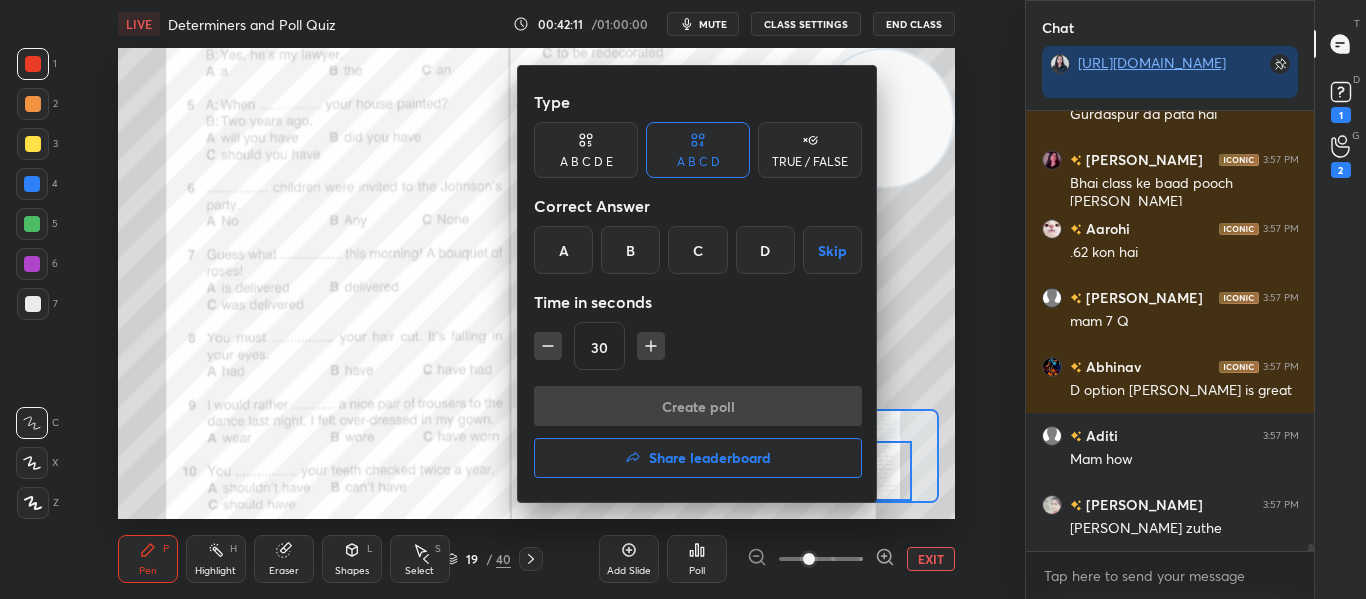click on "C" at bounding box center [697, 250] 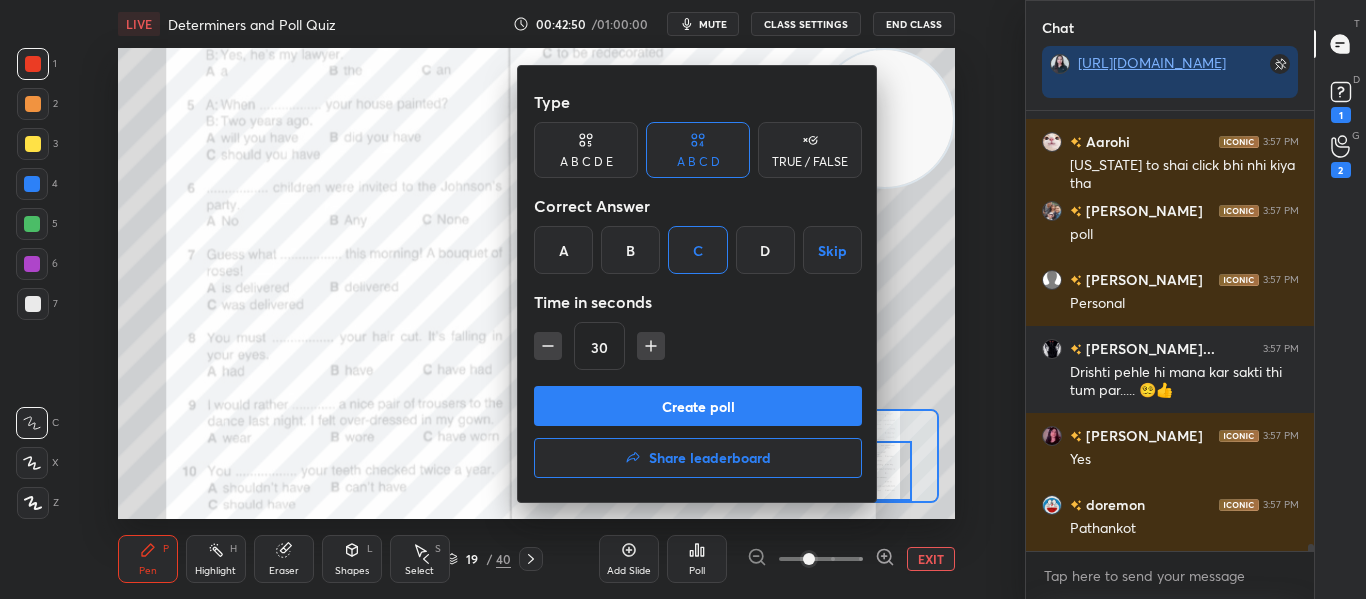 click on "Create poll" at bounding box center (698, 406) 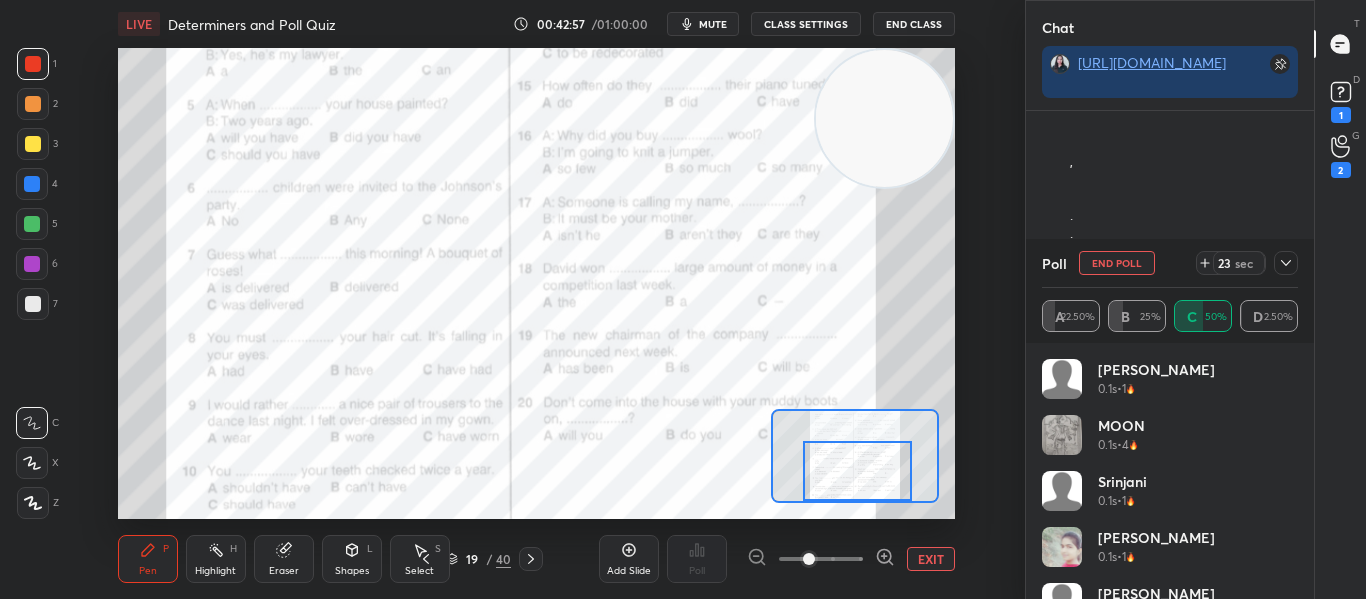 click 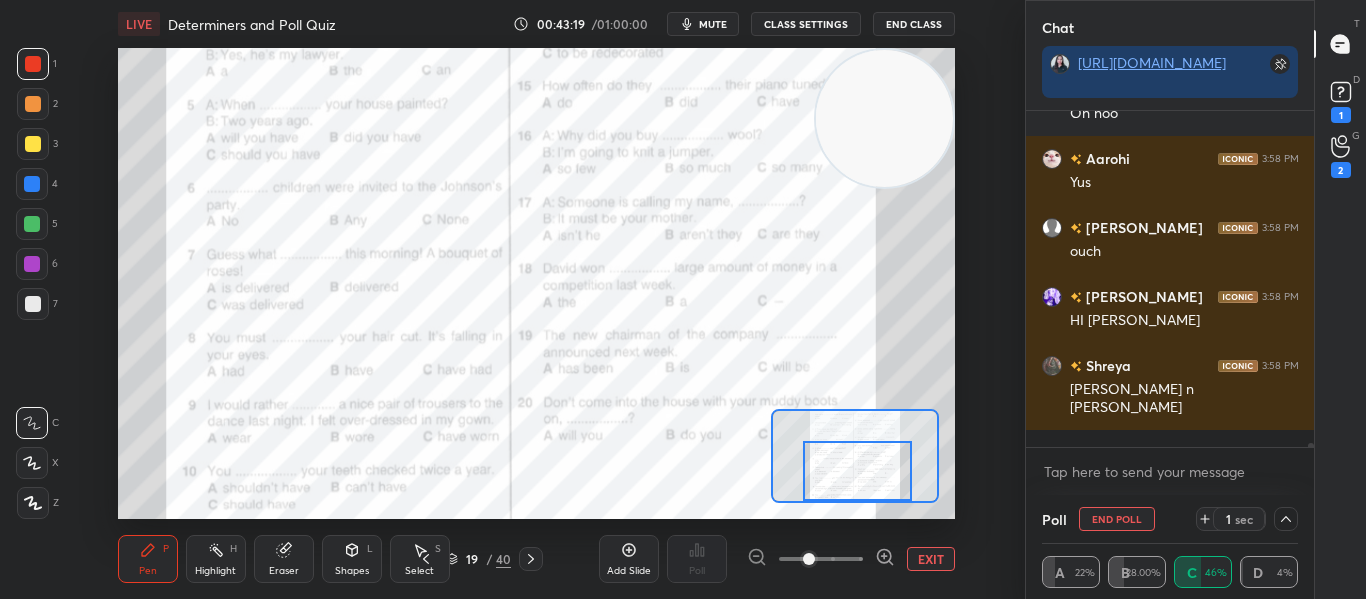 scroll, scrollTop: 26978, scrollLeft: 0, axis: vertical 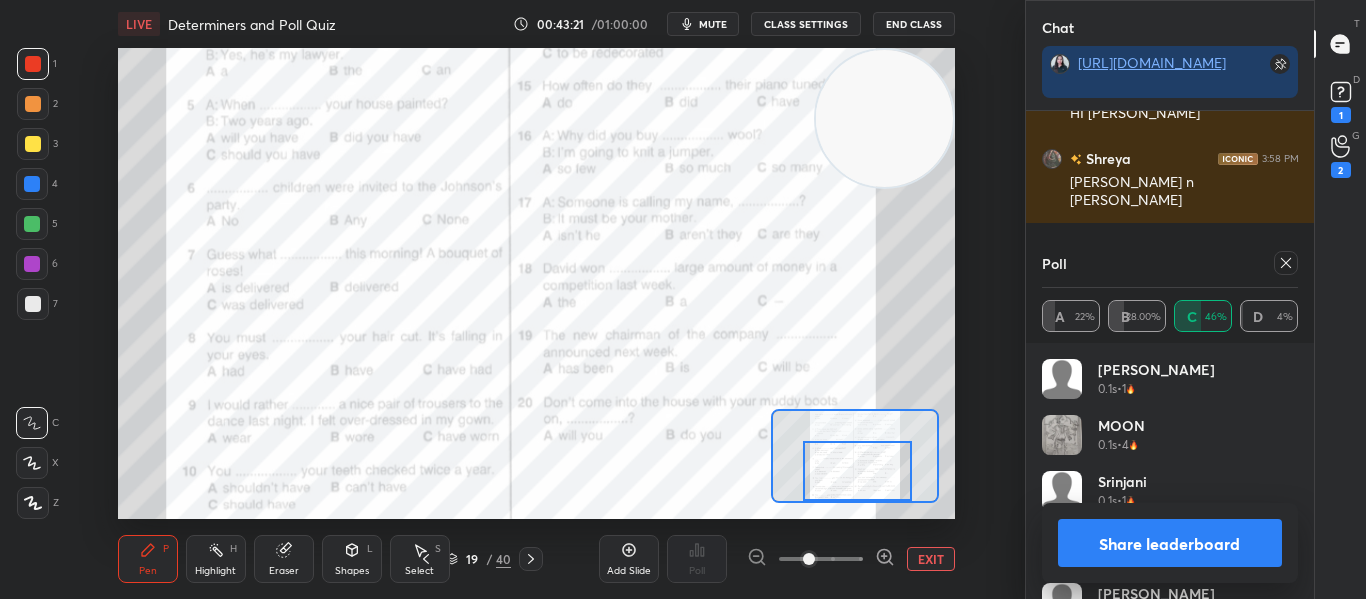 click 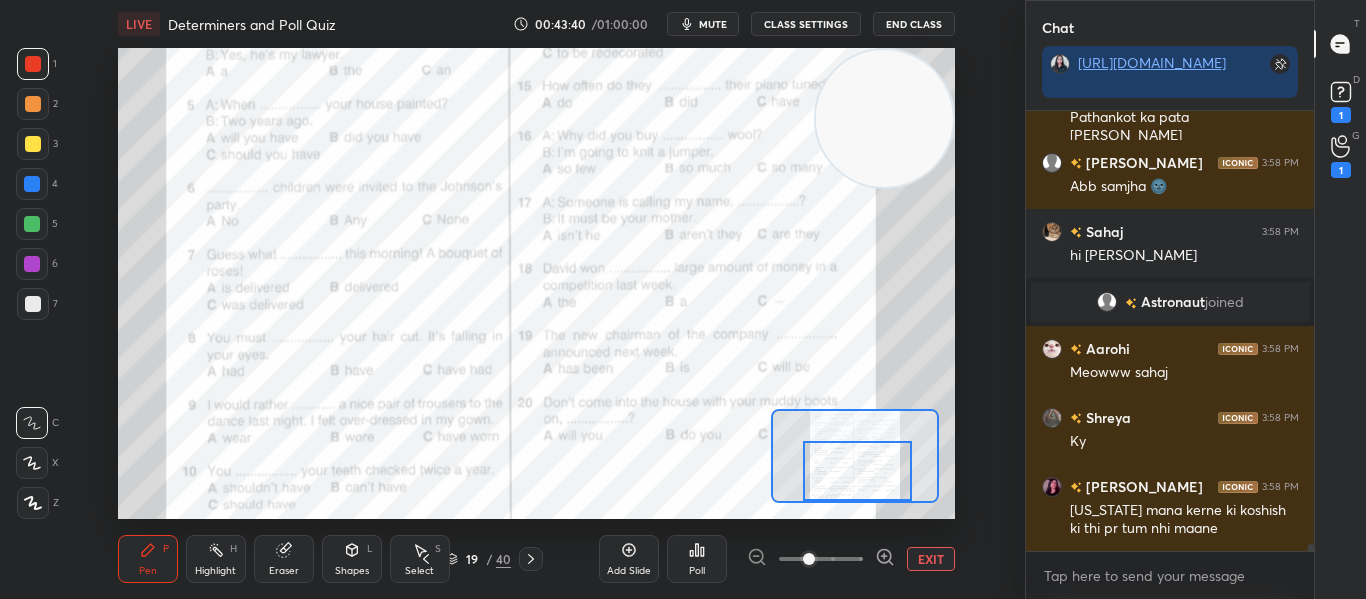 click on "Add Slide" at bounding box center [629, 559] 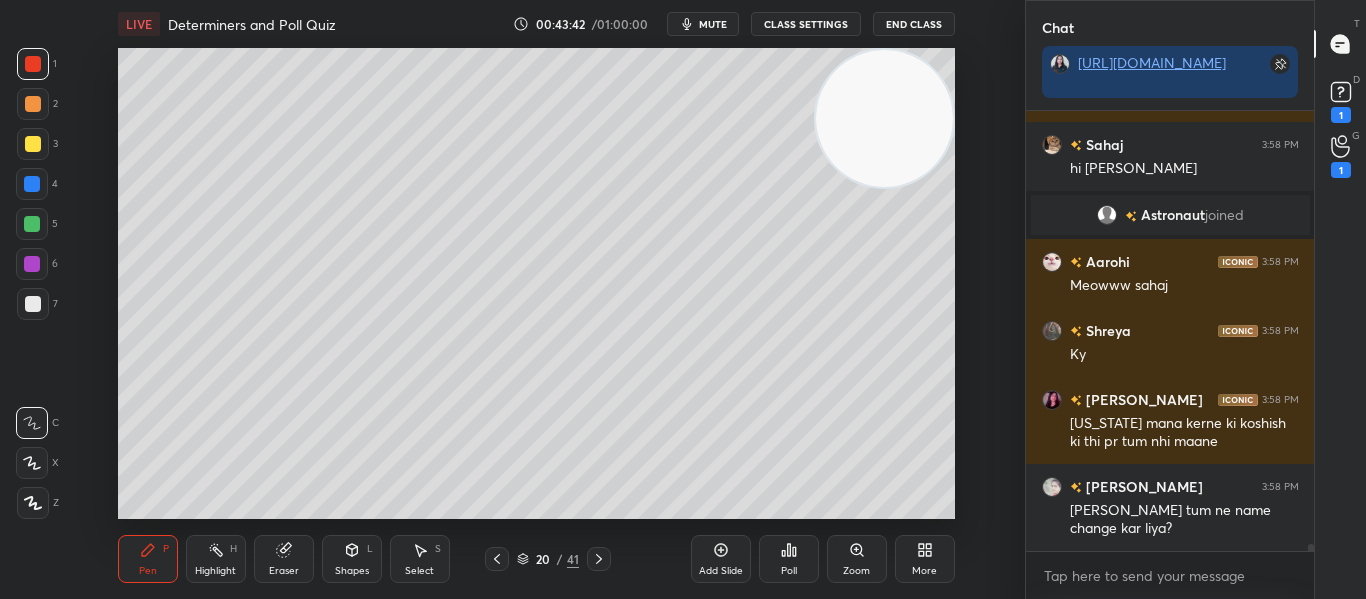 click 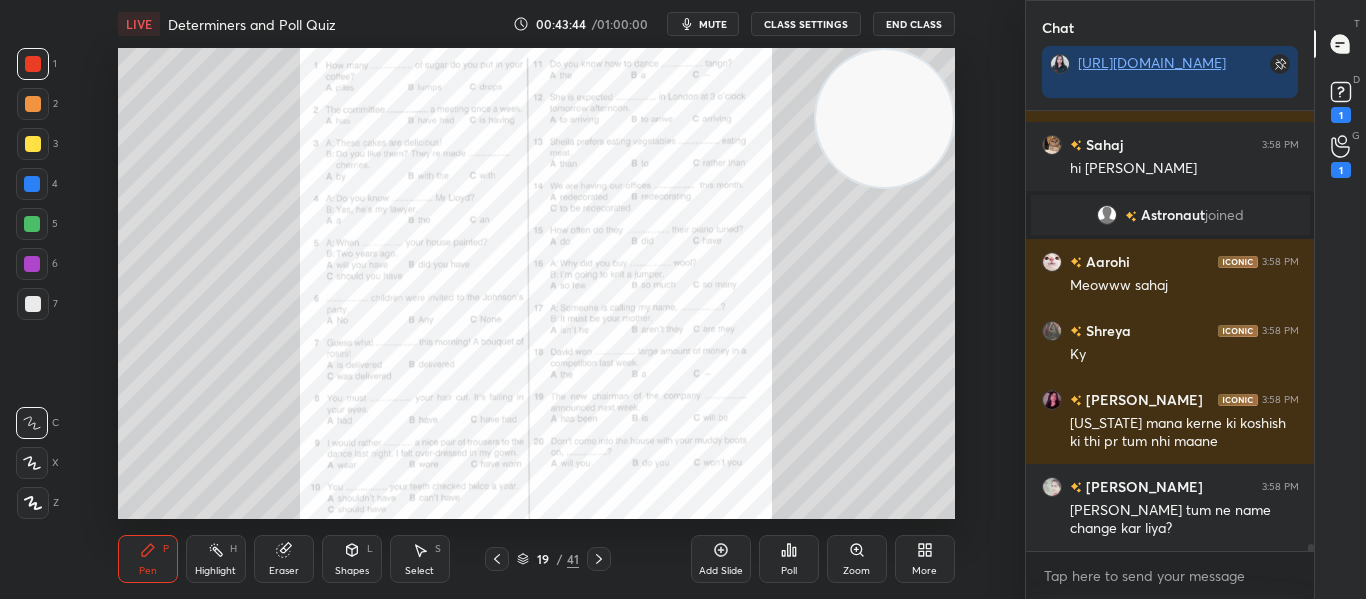 click 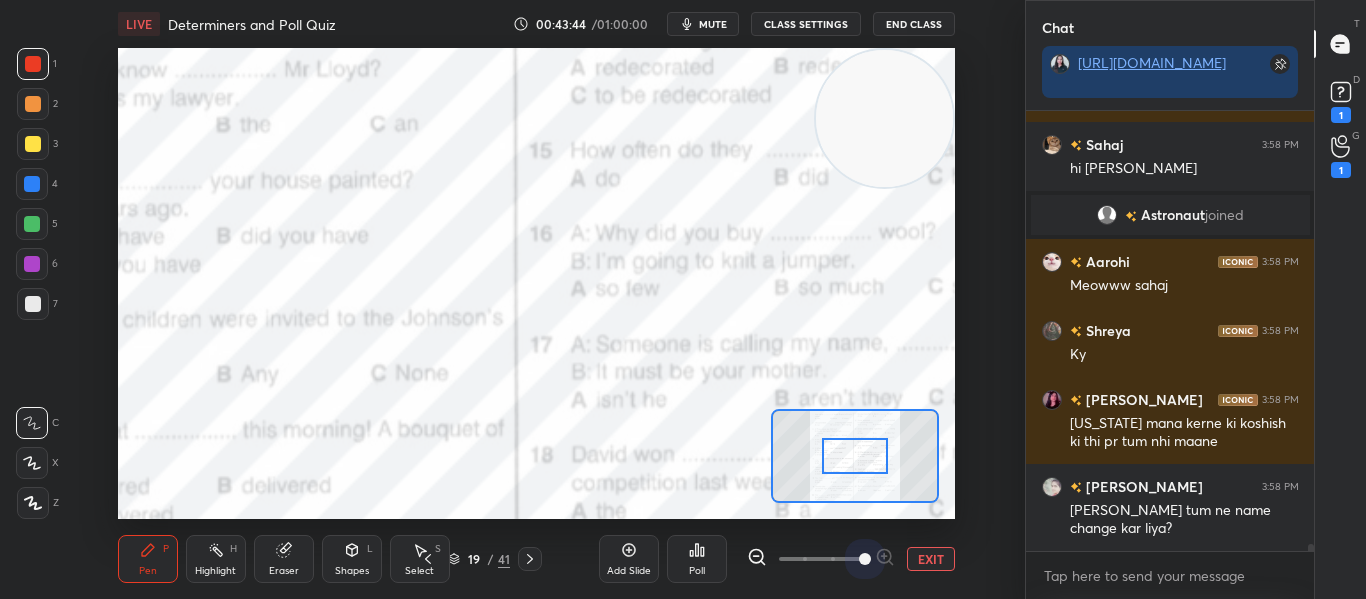click at bounding box center (865, 559) 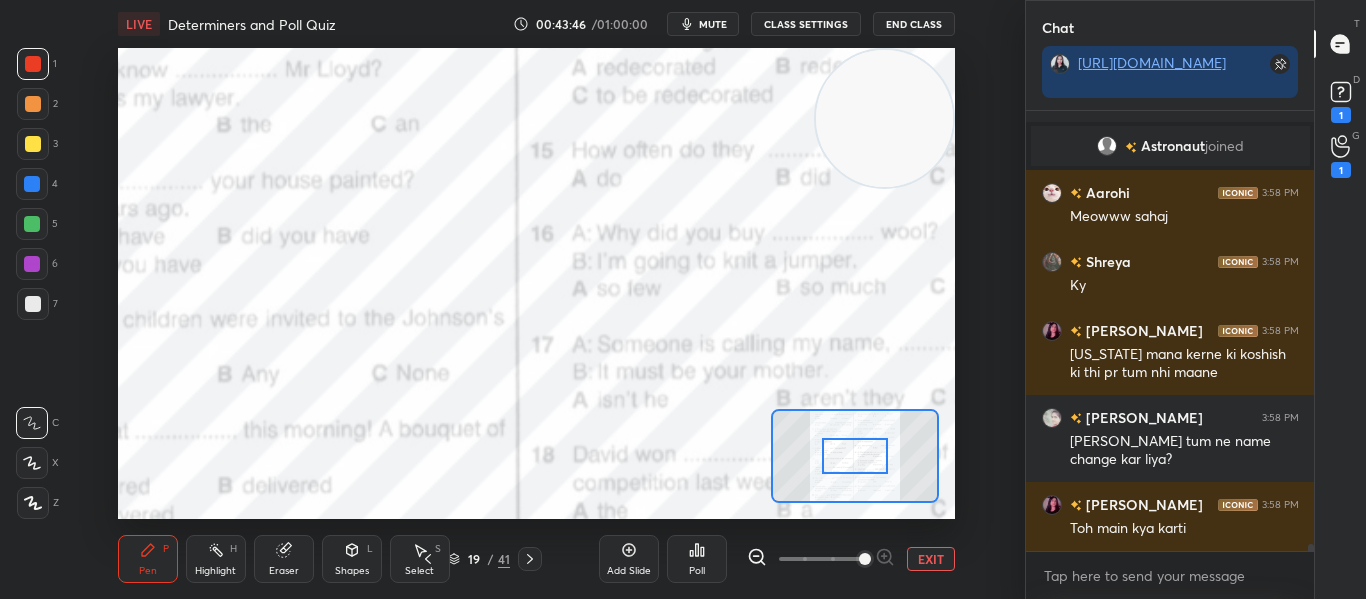 click 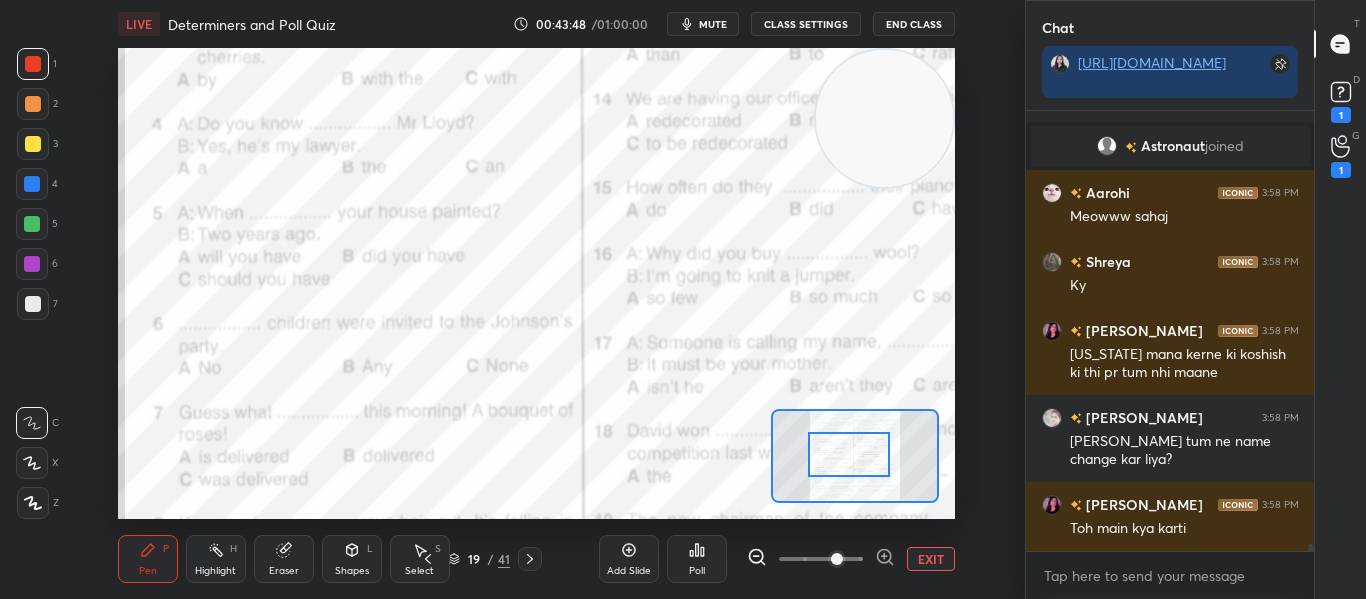 click at bounding box center (849, 454) 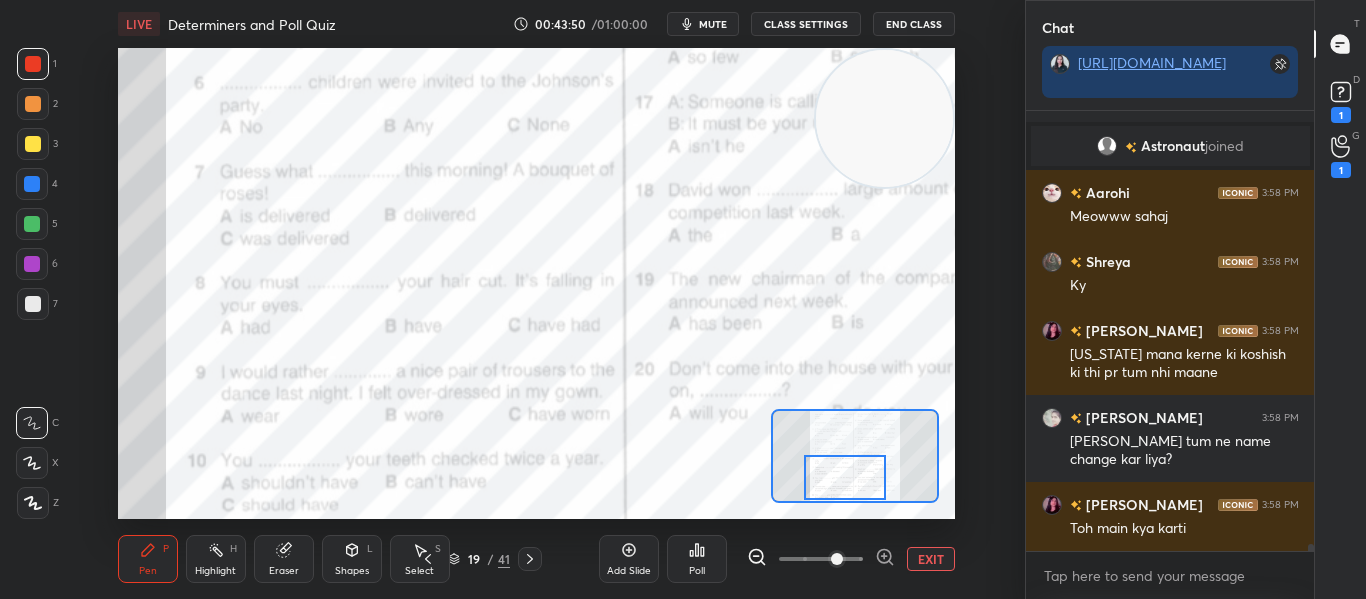 drag, startPoint x: 866, startPoint y: 463, endPoint x: 862, endPoint y: 506, distance: 43.185646 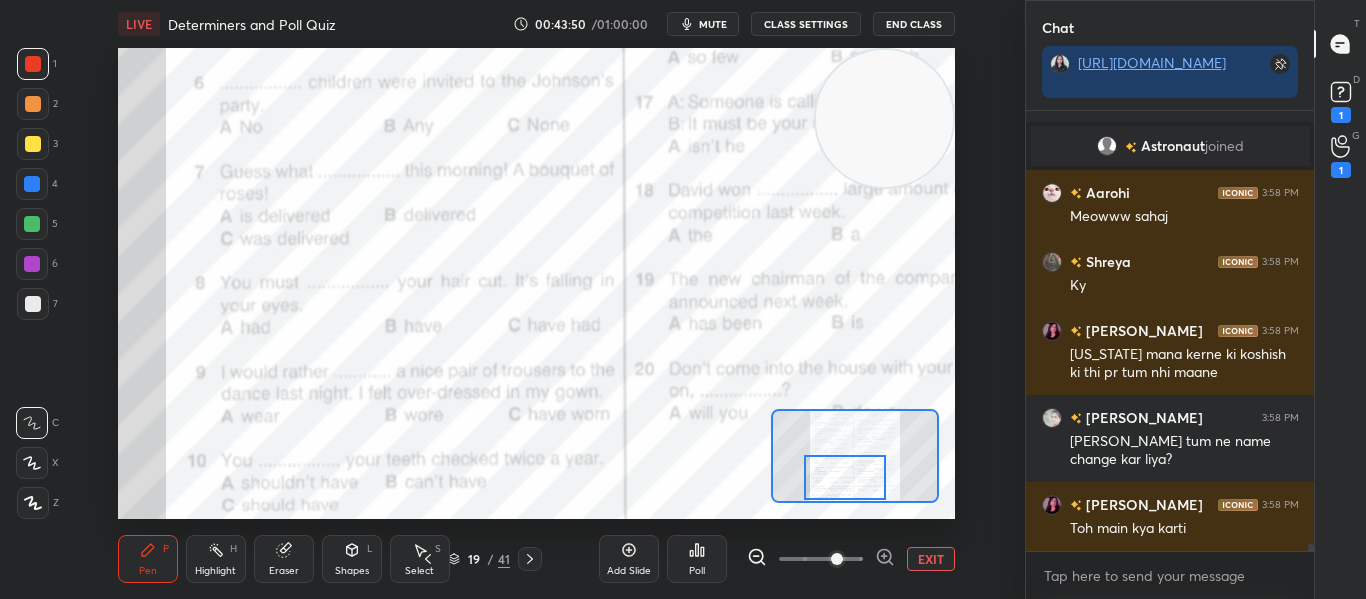 click on "LIVE Determiners and Poll Quiz 00:43:50 /  01:00:00 mute CLASS SETTINGS End Class Setting up your live class Poll for   secs No correct answer Start poll Back Determiners and Poll Quiz • L1 of A Course on CBSE Class 8 English Anamika Mukherjee Pen P Highlight H Eraser Shapes L Select S 19 / 41 Add Slide Poll EXIT" at bounding box center (536, 299) 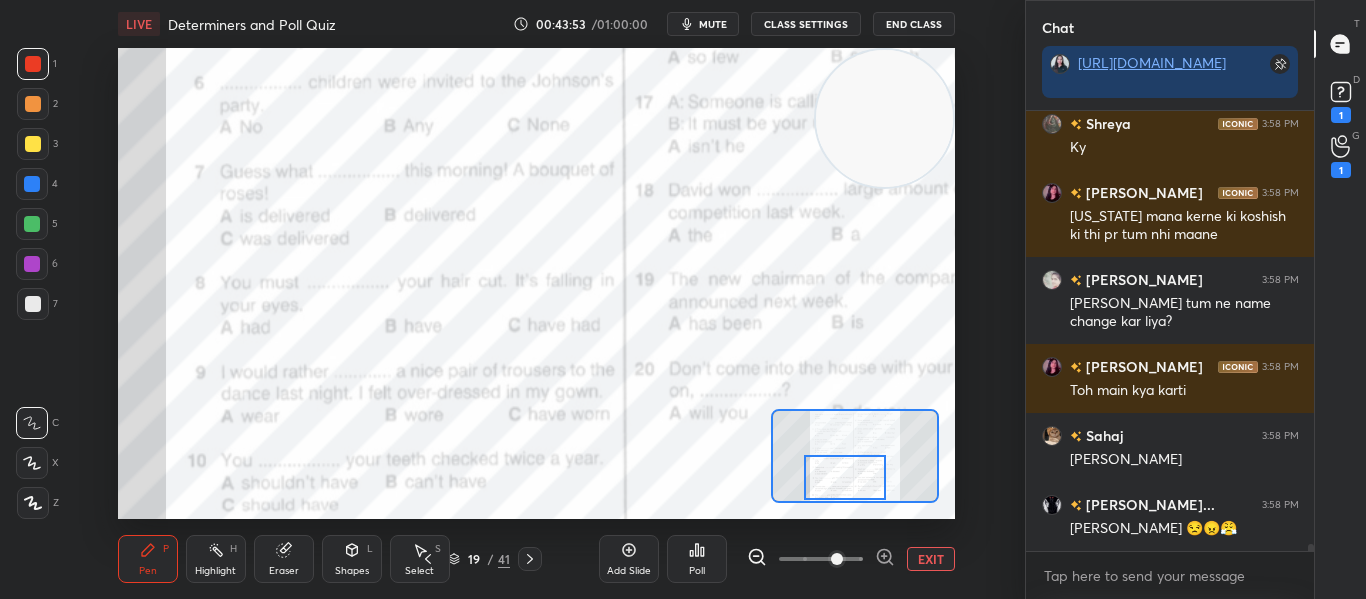 click on "Poll" at bounding box center [697, 571] 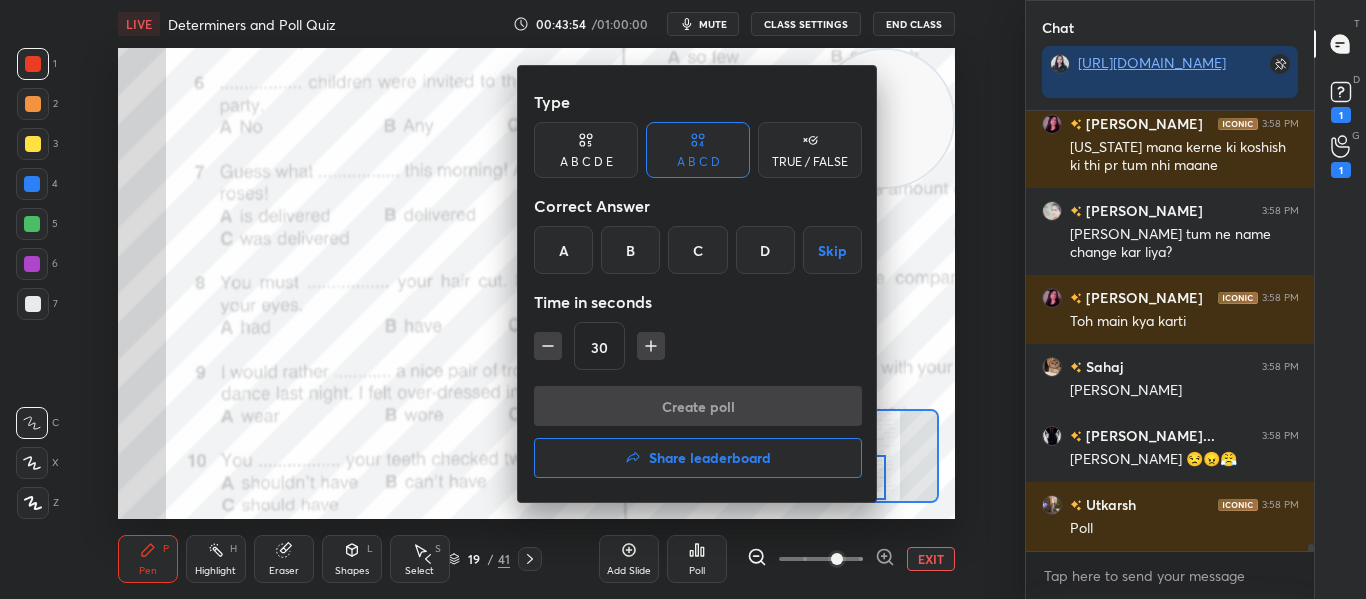 click on "Type A B C D E A B C D TRUE / FALSE Correct Answer A B C D Skip Time in seconds 30" at bounding box center [698, 234] 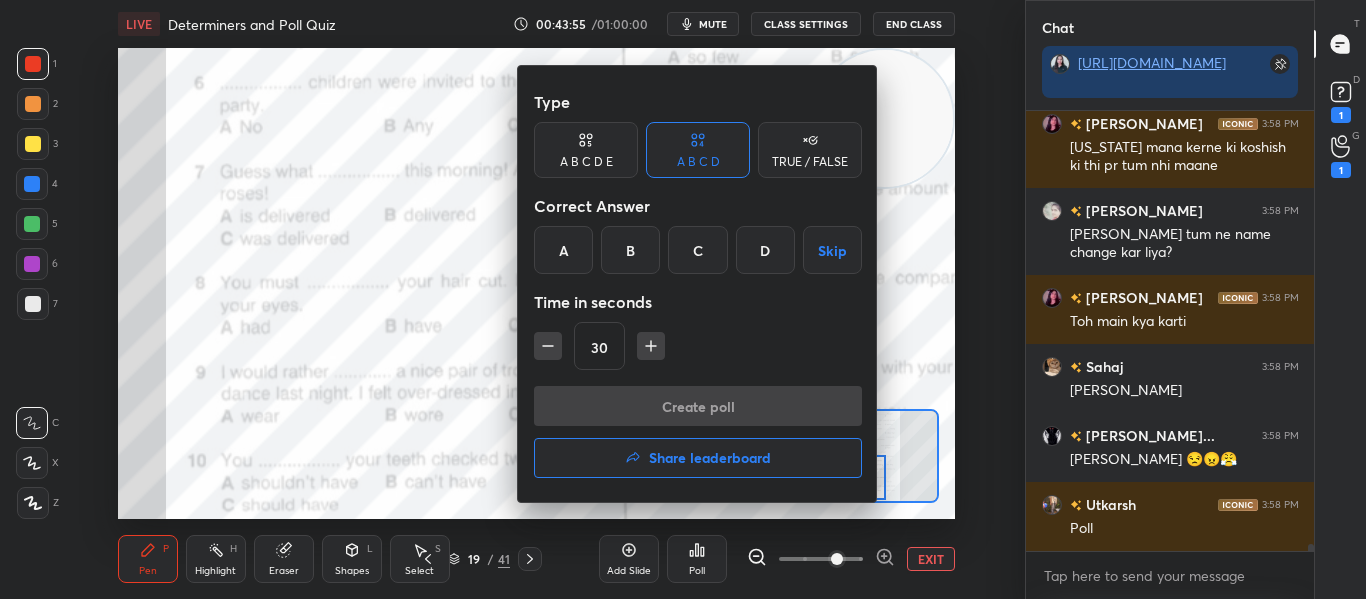 click on "B" at bounding box center (630, 250) 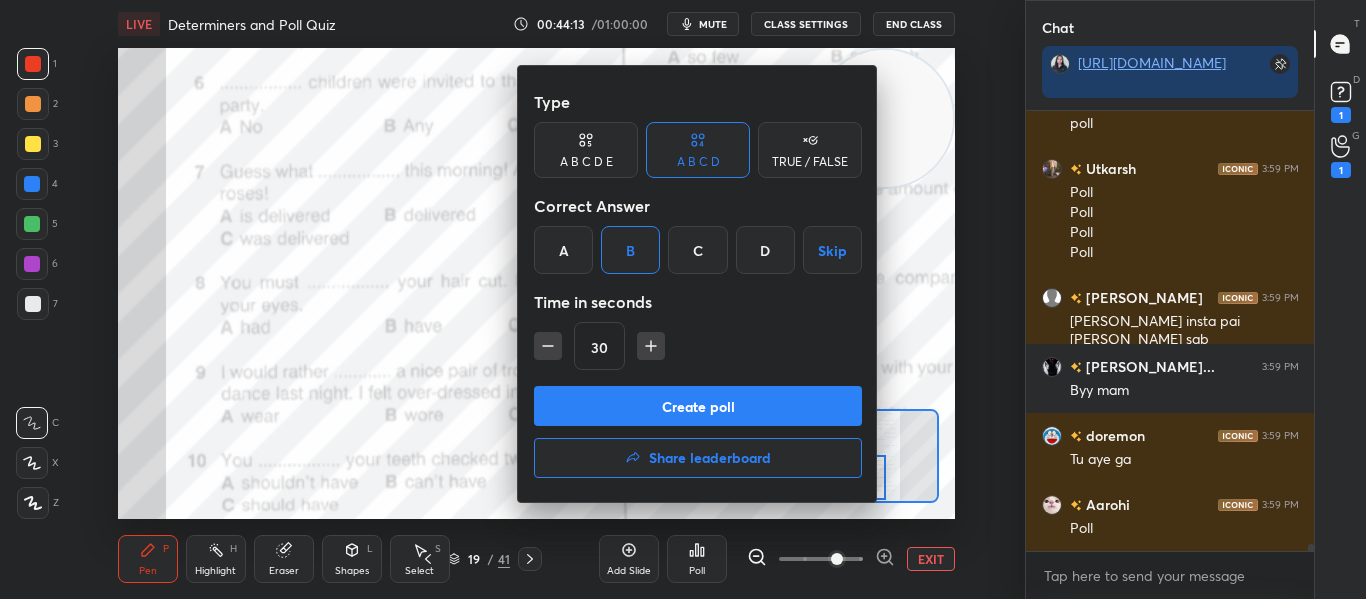 click on "Create poll" at bounding box center [698, 406] 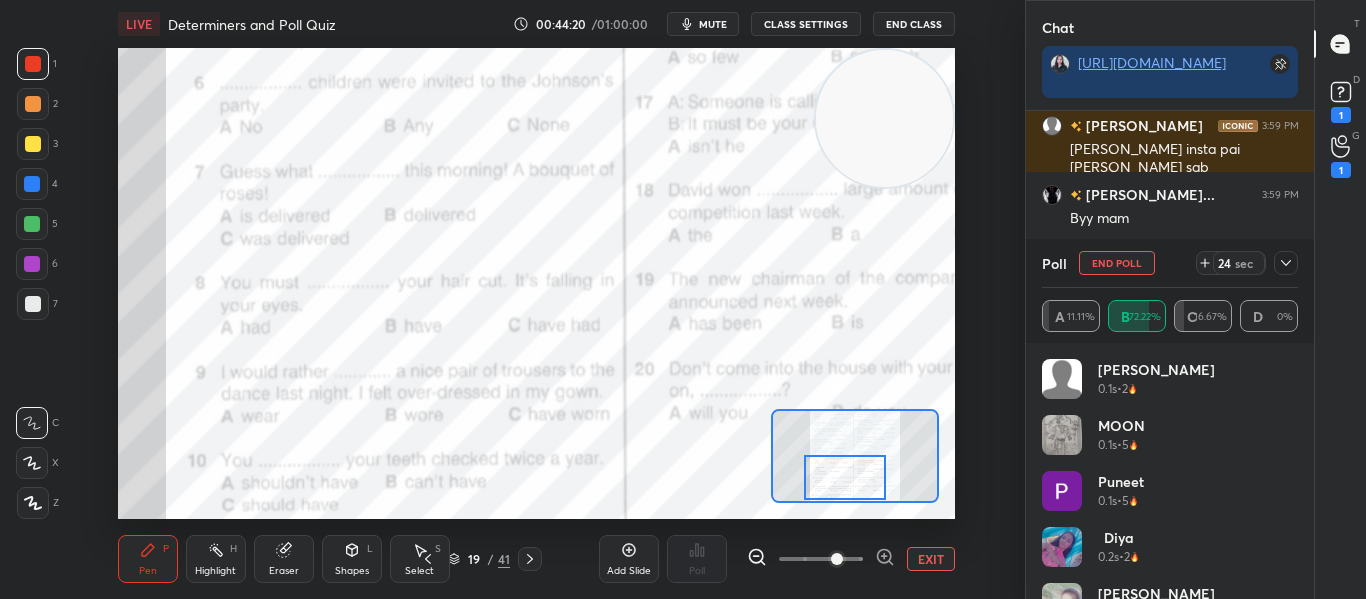 click 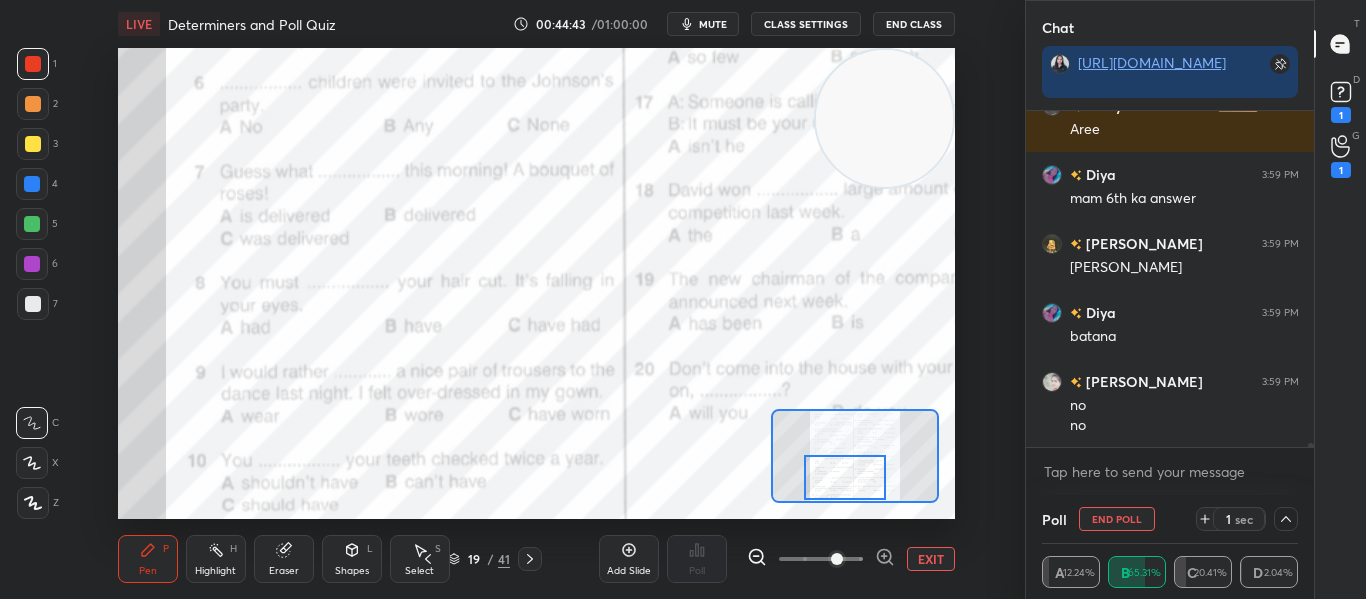 scroll, scrollTop: 28828, scrollLeft: 0, axis: vertical 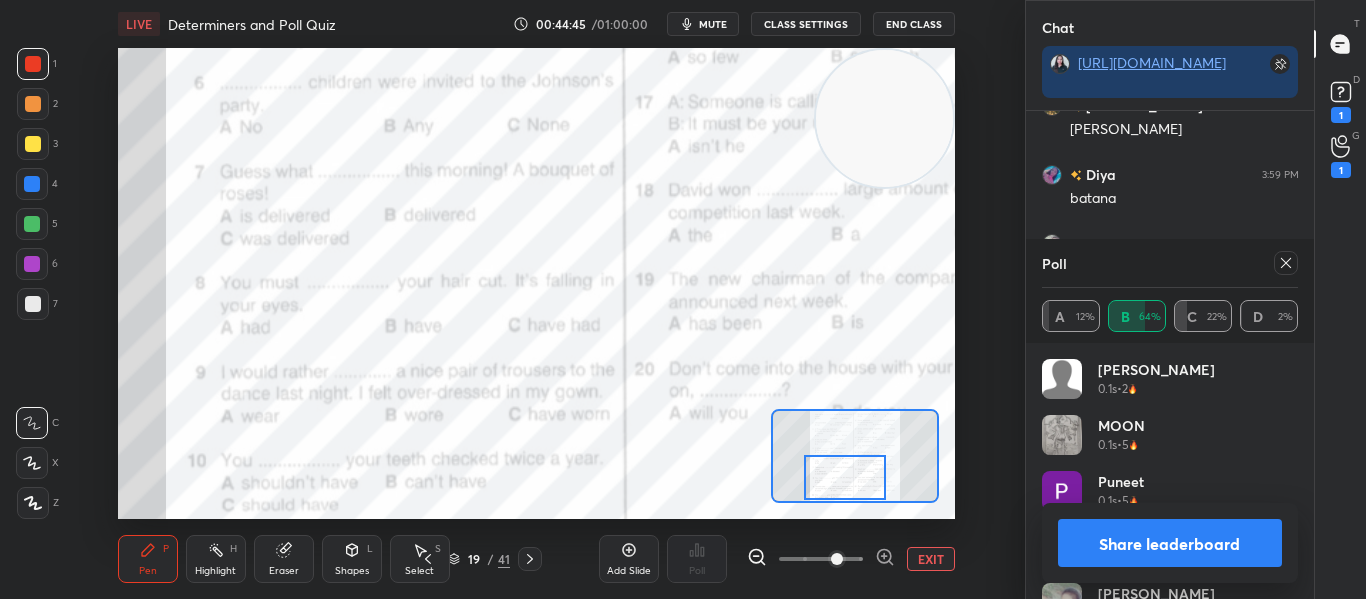 click 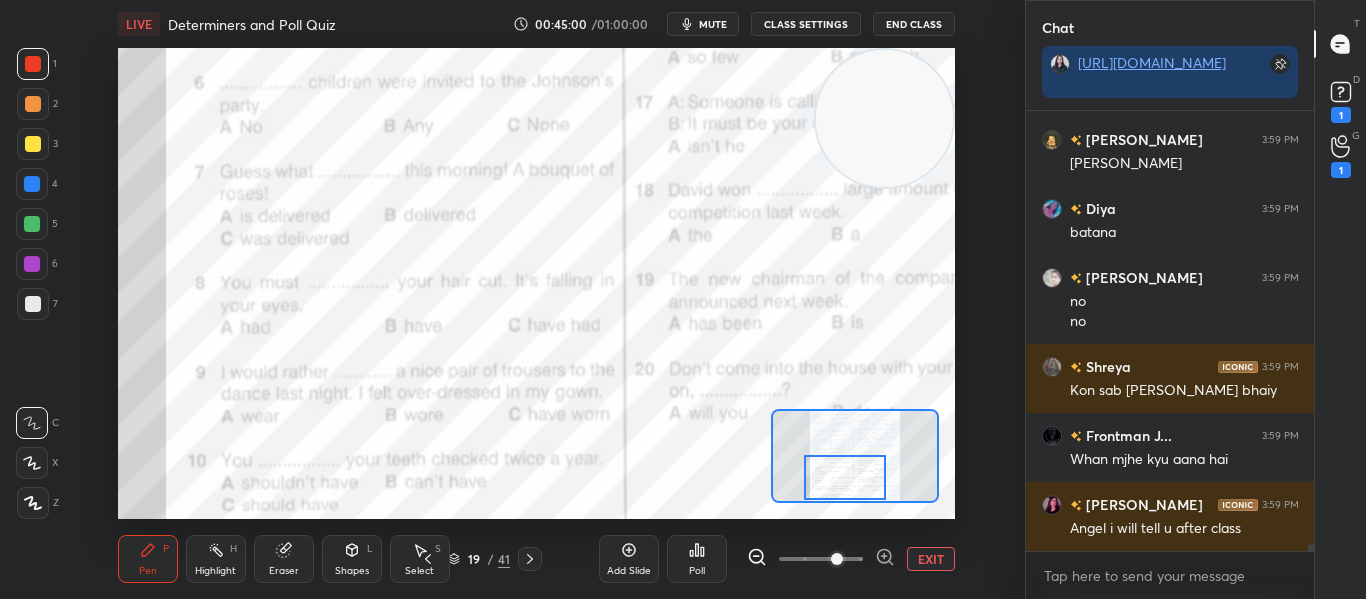 click on "Poll" at bounding box center (697, 559) 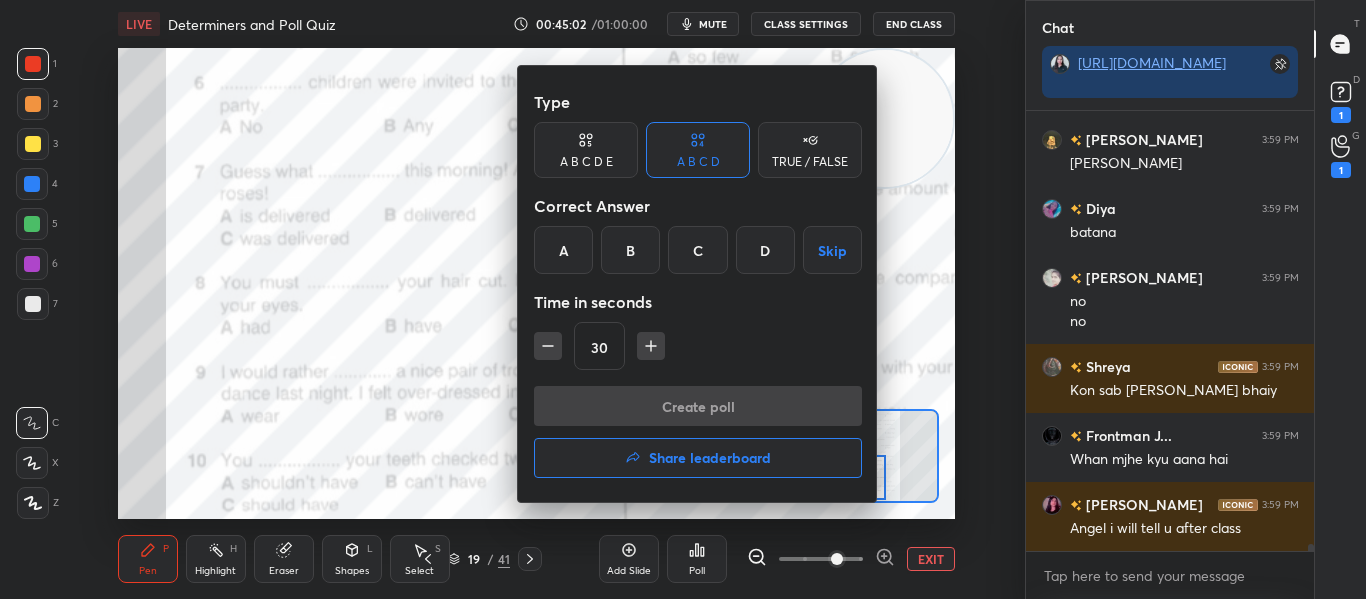 click on "B" at bounding box center [630, 250] 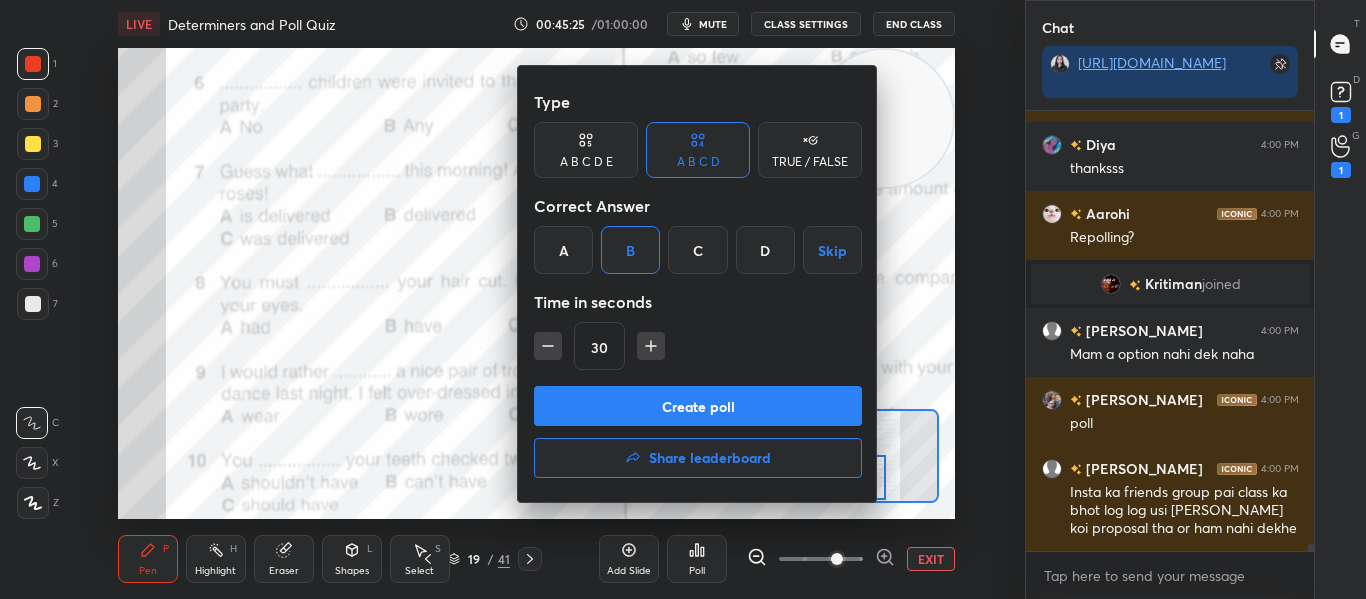 click at bounding box center [683, 299] 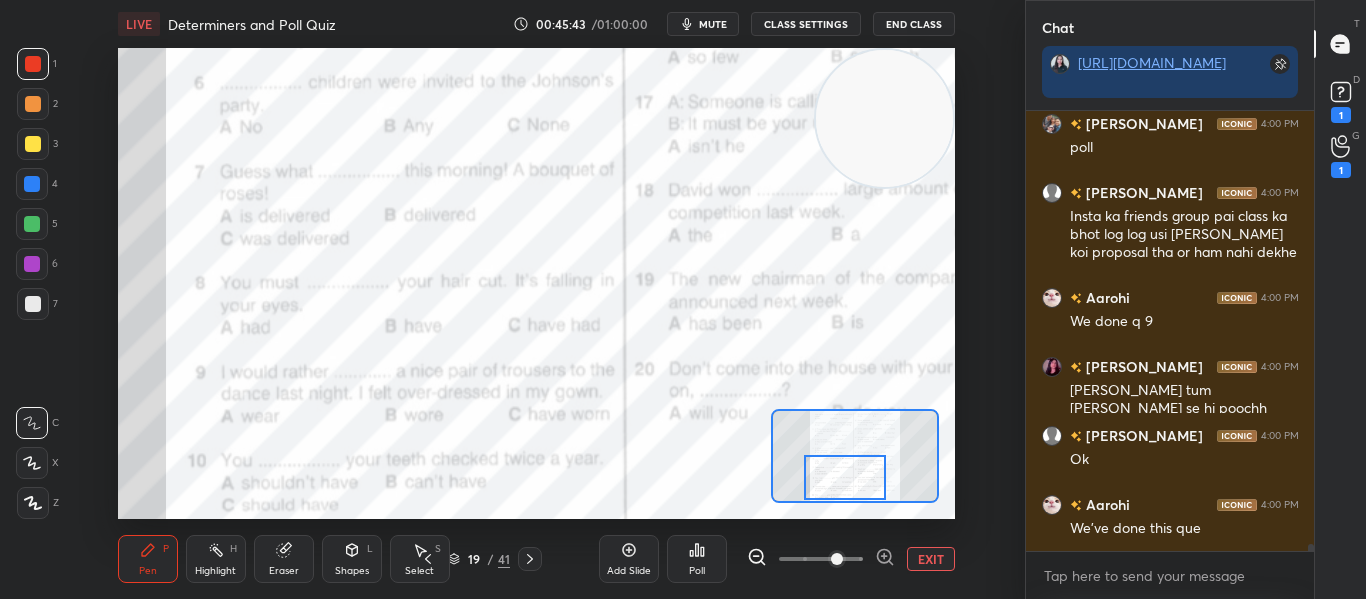 click on "Poll" at bounding box center [697, 559] 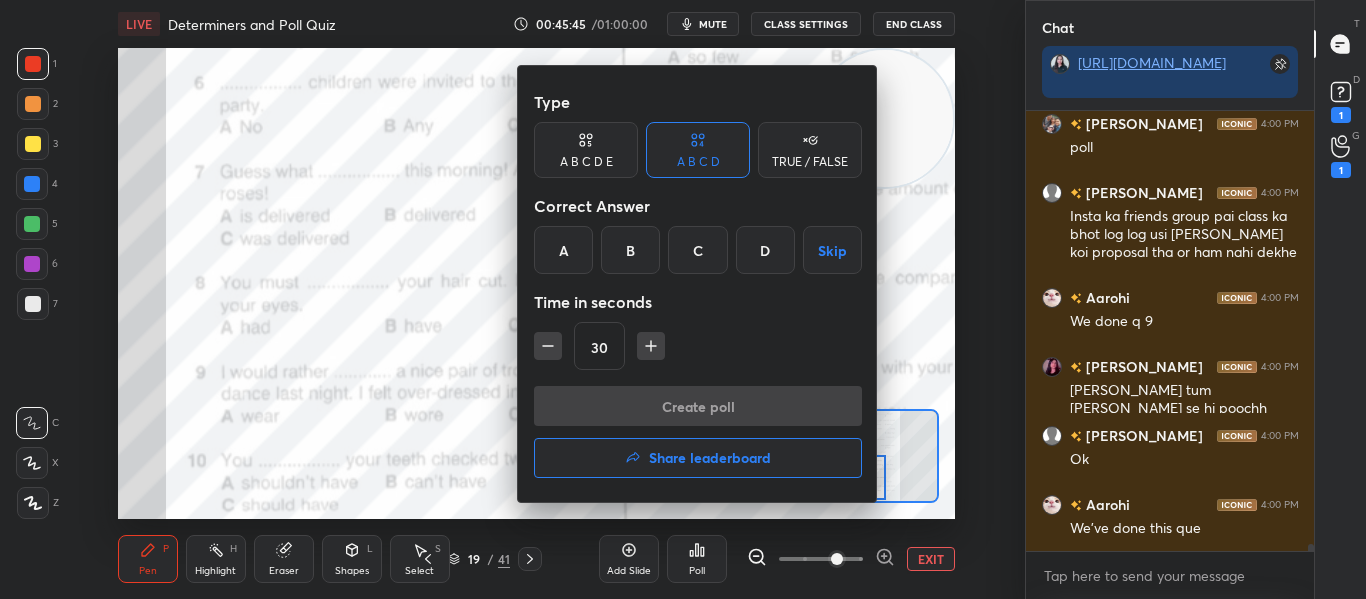 click on "B" at bounding box center (630, 250) 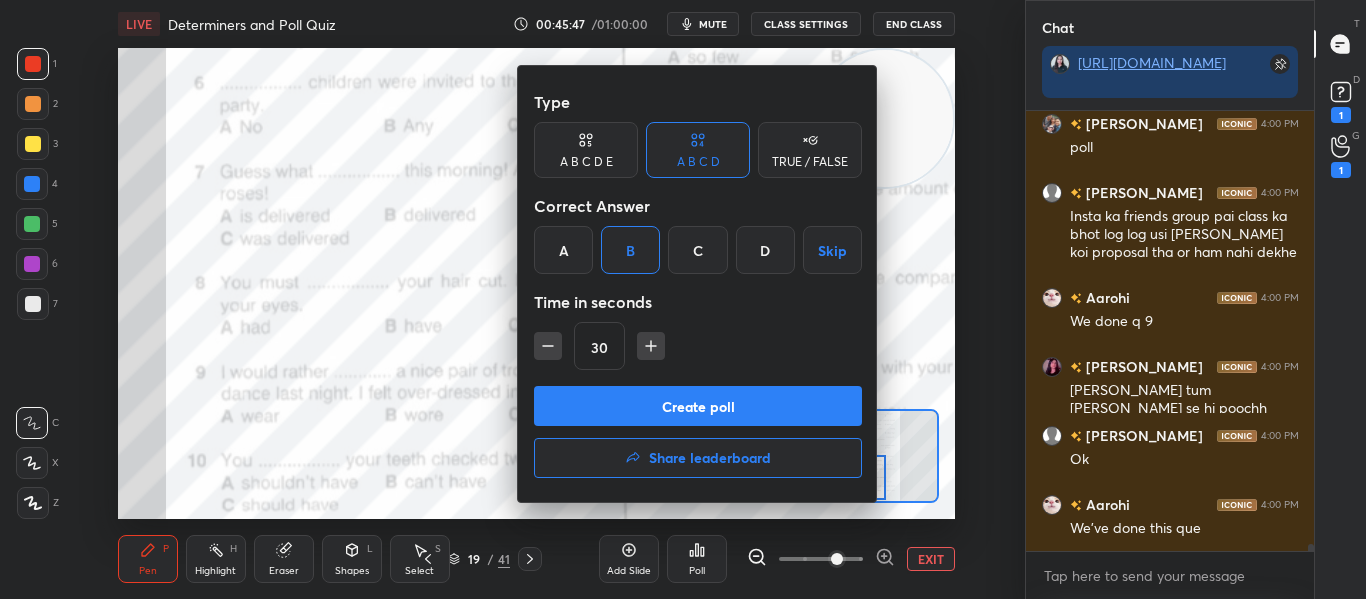 scroll, scrollTop: 28594, scrollLeft: 0, axis: vertical 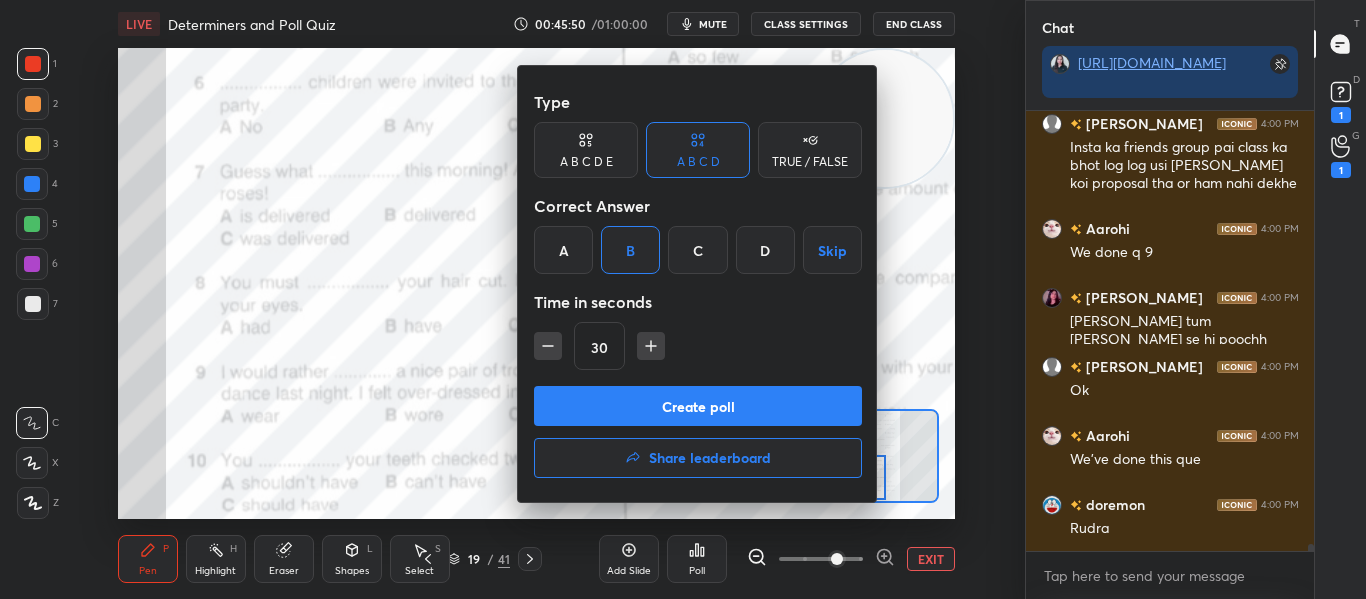 click on "Create poll" at bounding box center (698, 406) 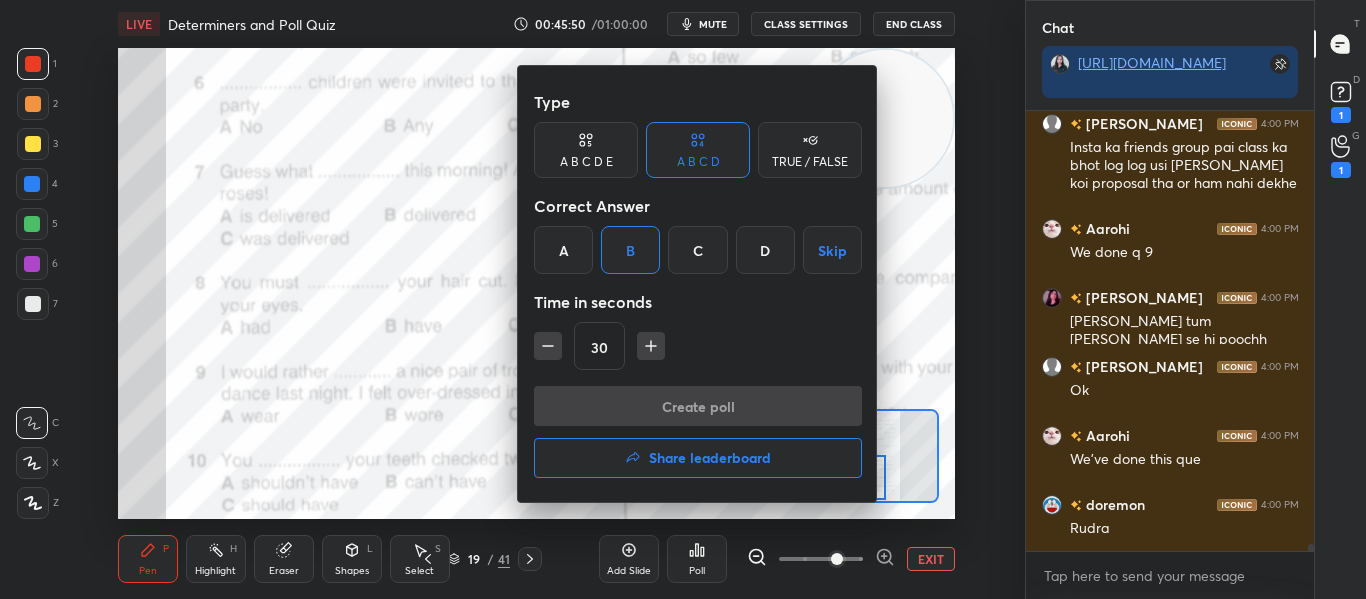 scroll, scrollTop: 28663, scrollLeft: 0, axis: vertical 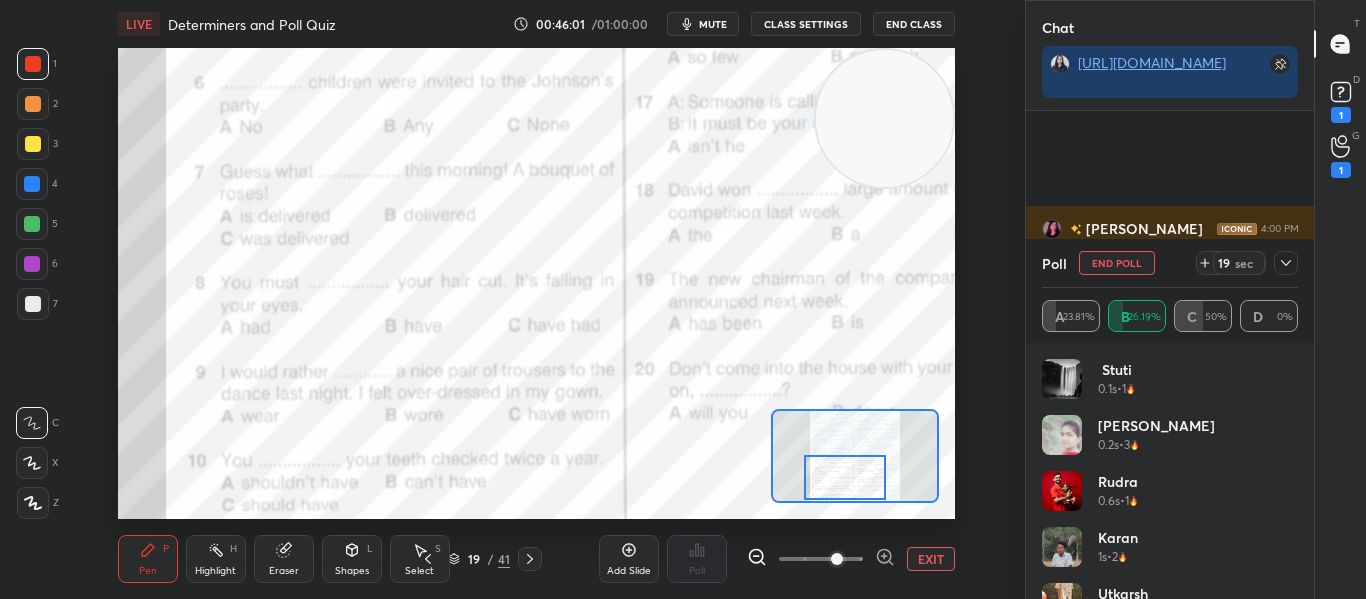 click 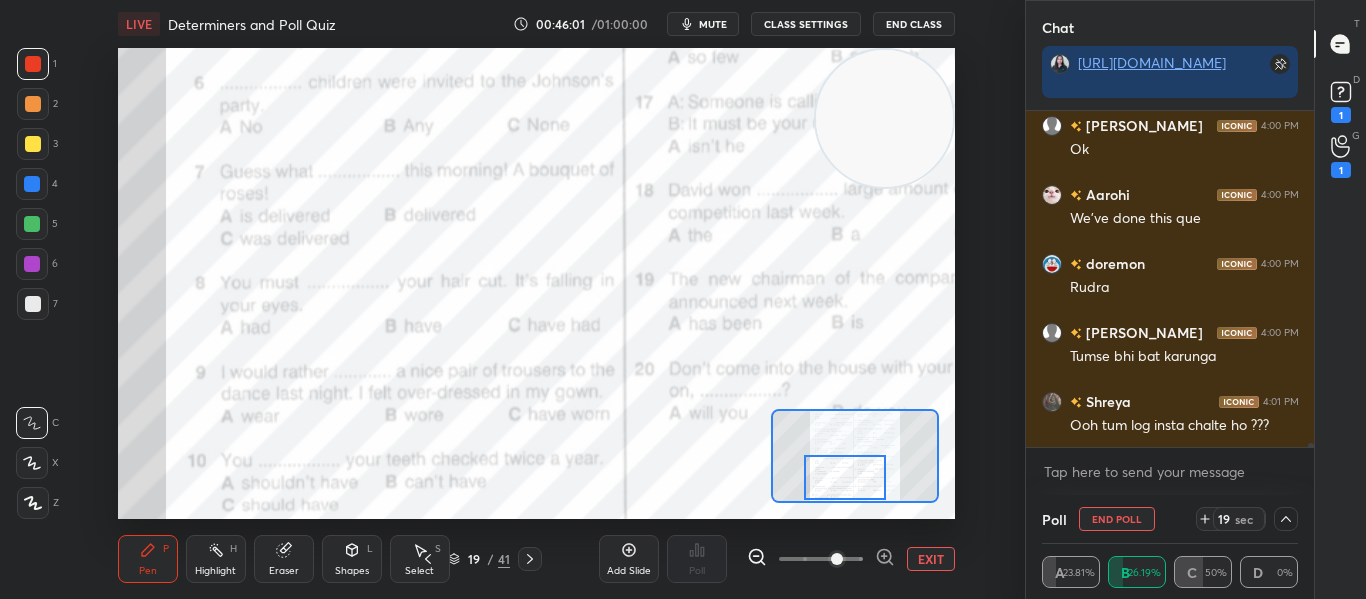 scroll, scrollTop: 0, scrollLeft: 0, axis: both 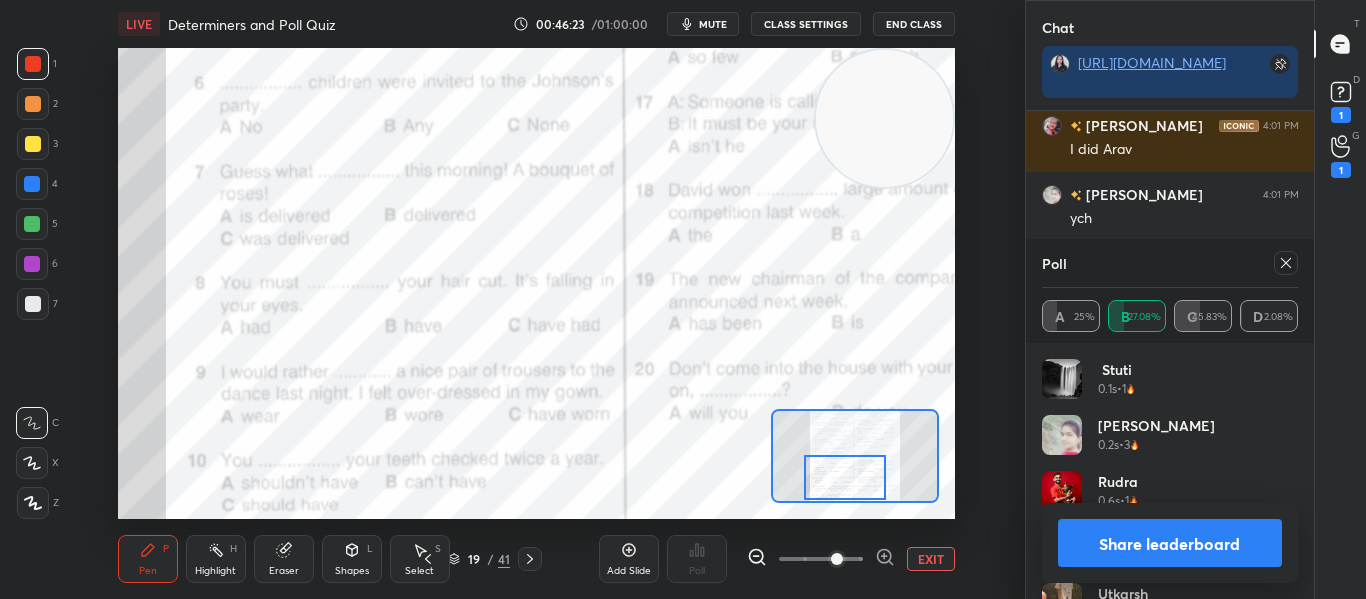 click 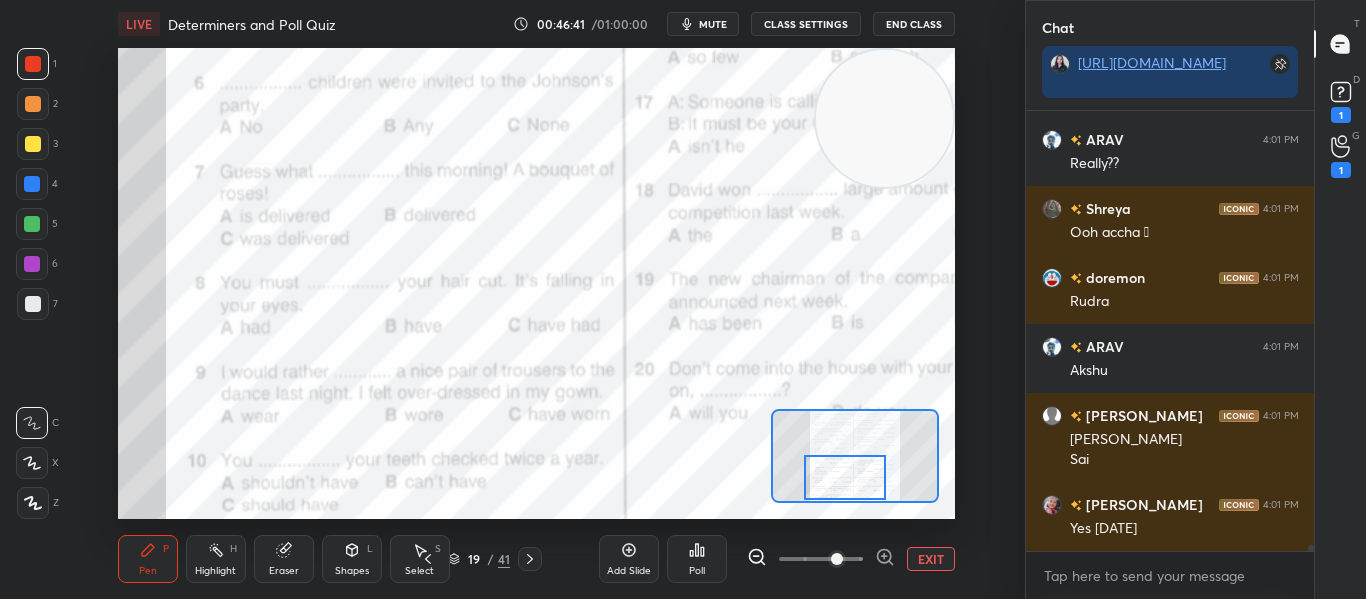 click 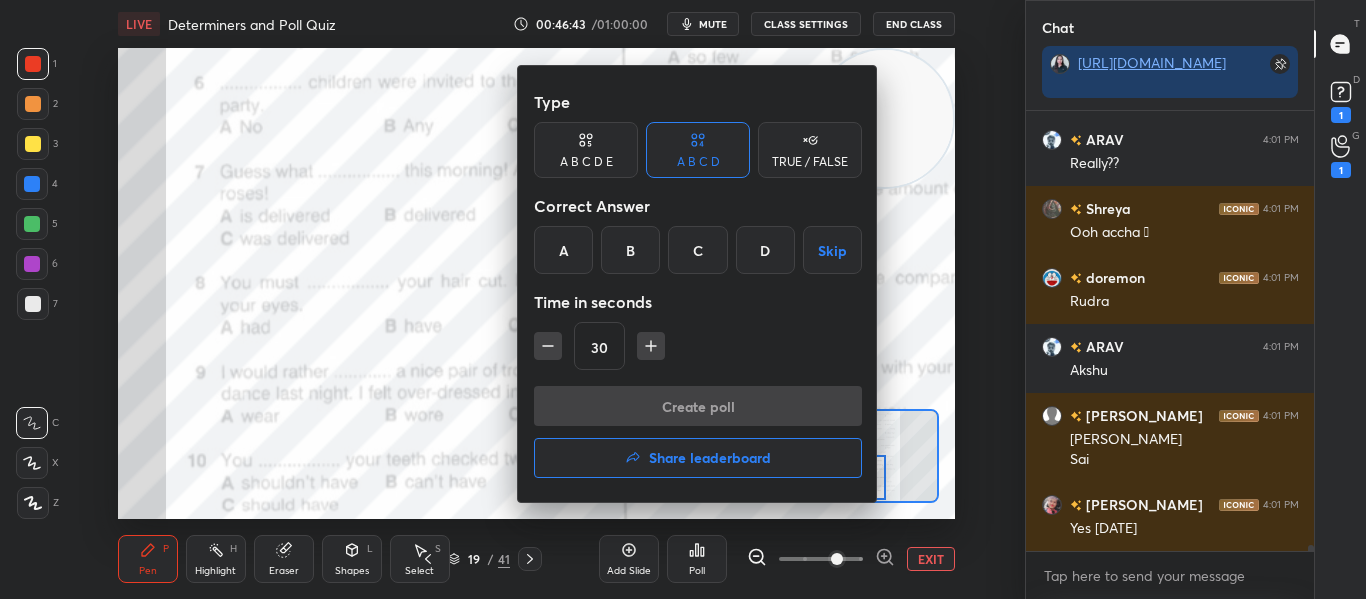click on "C" at bounding box center (697, 250) 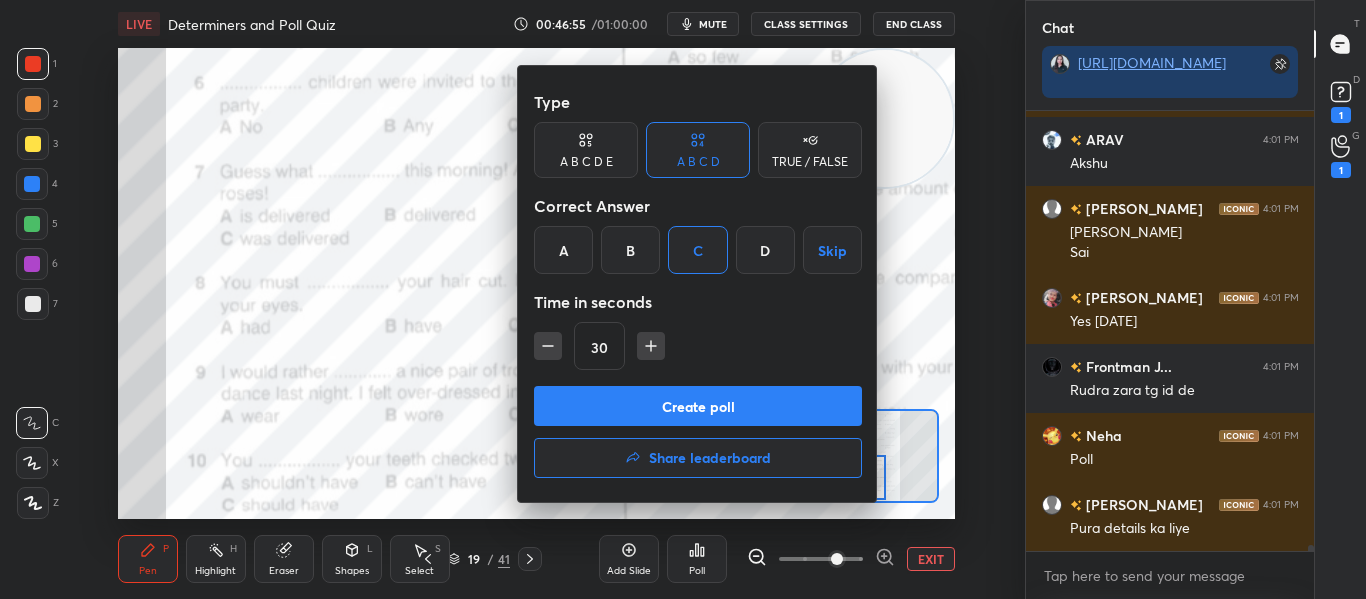 click on "Create poll" at bounding box center [698, 406] 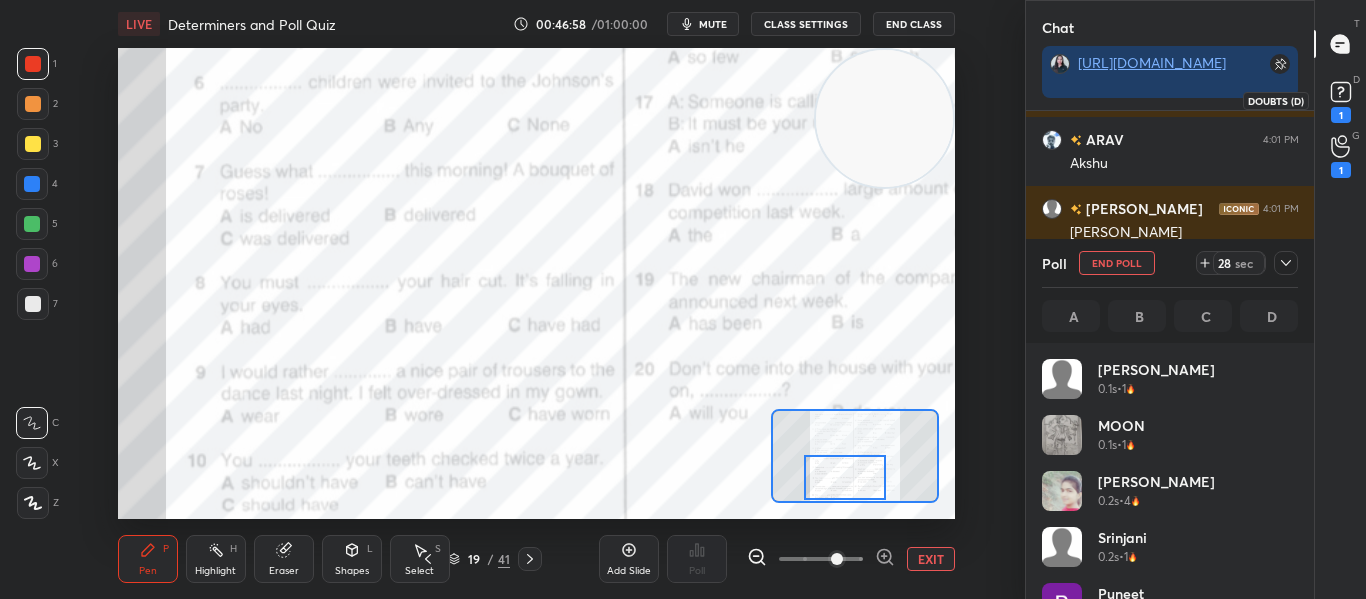 click 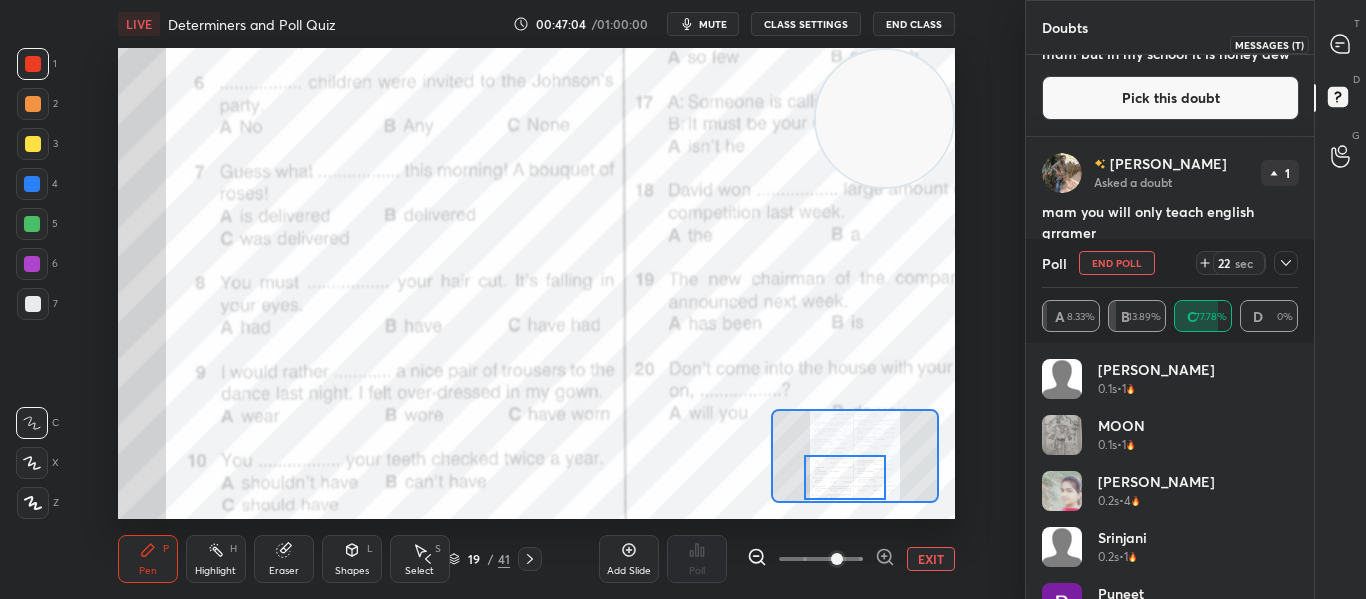 click 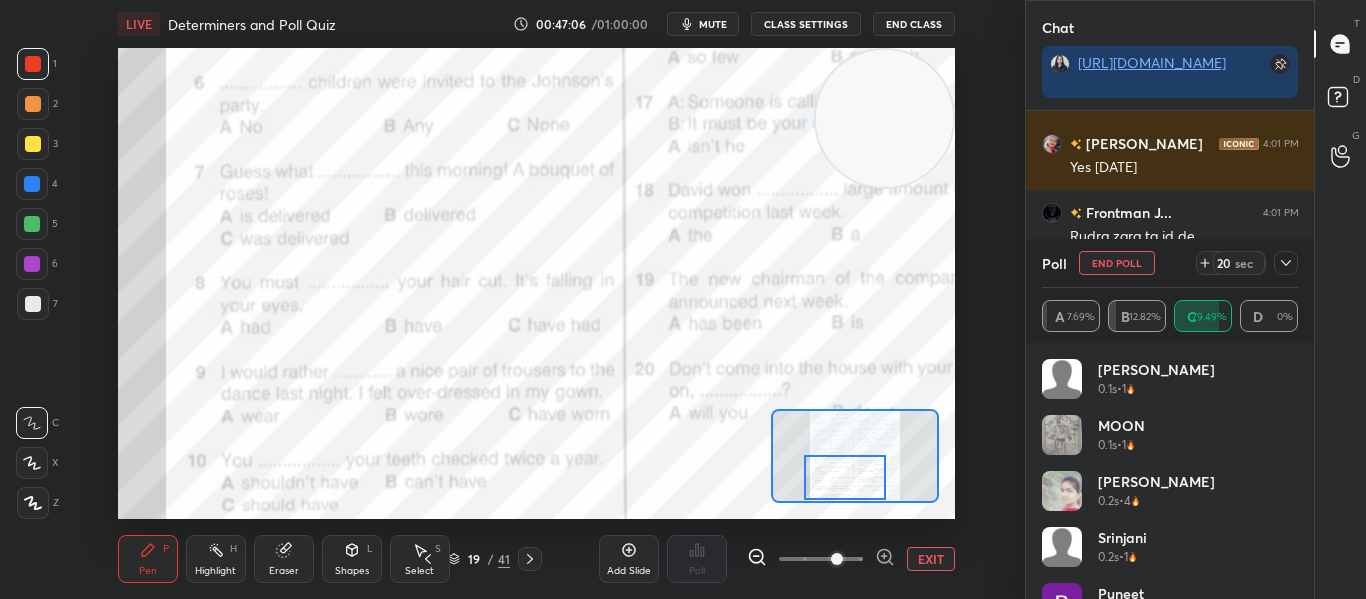 click at bounding box center (1286, 263) 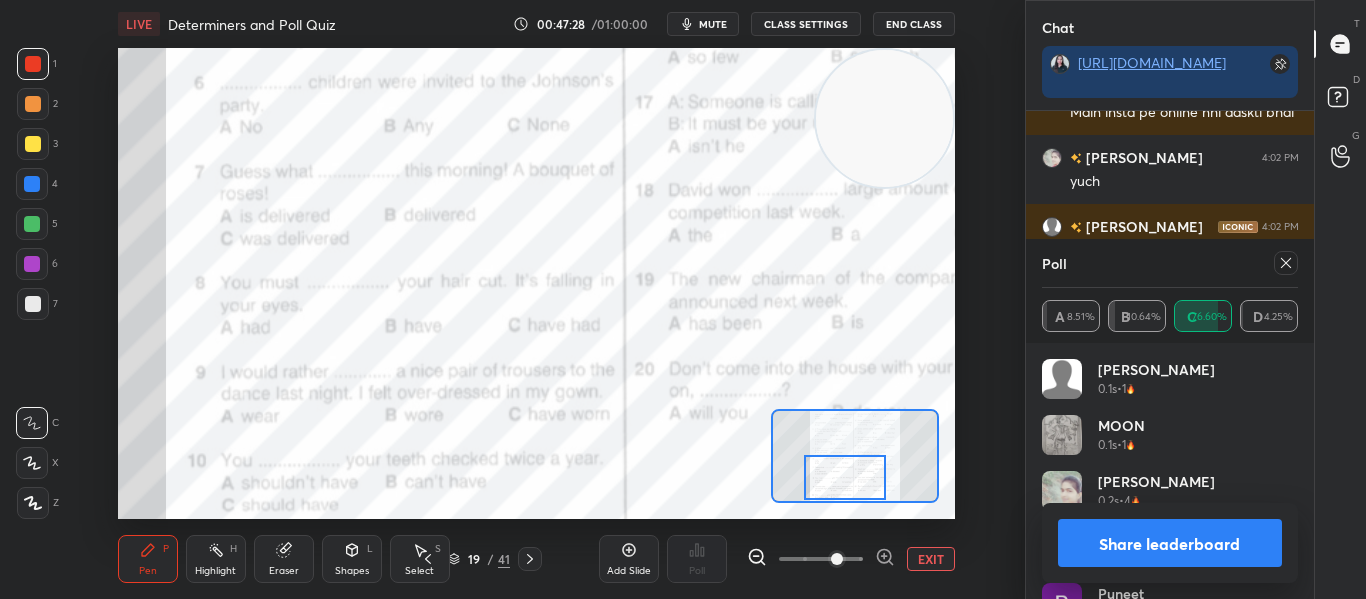 click at bounding box center [1286, 263] 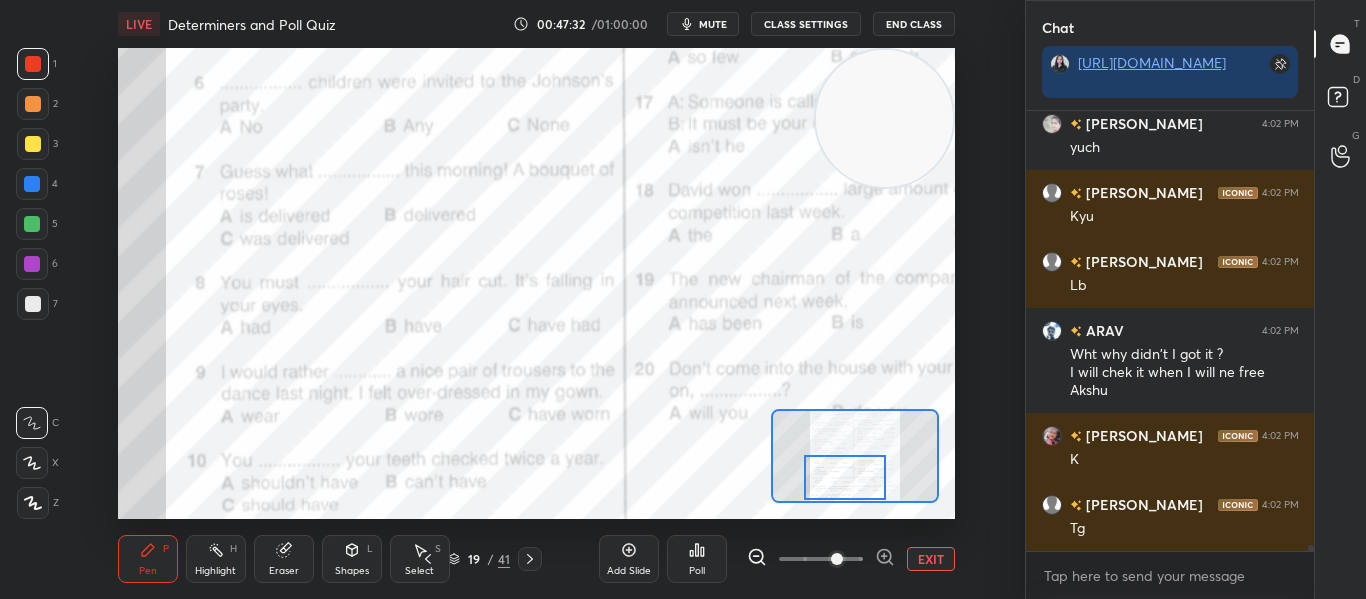 click 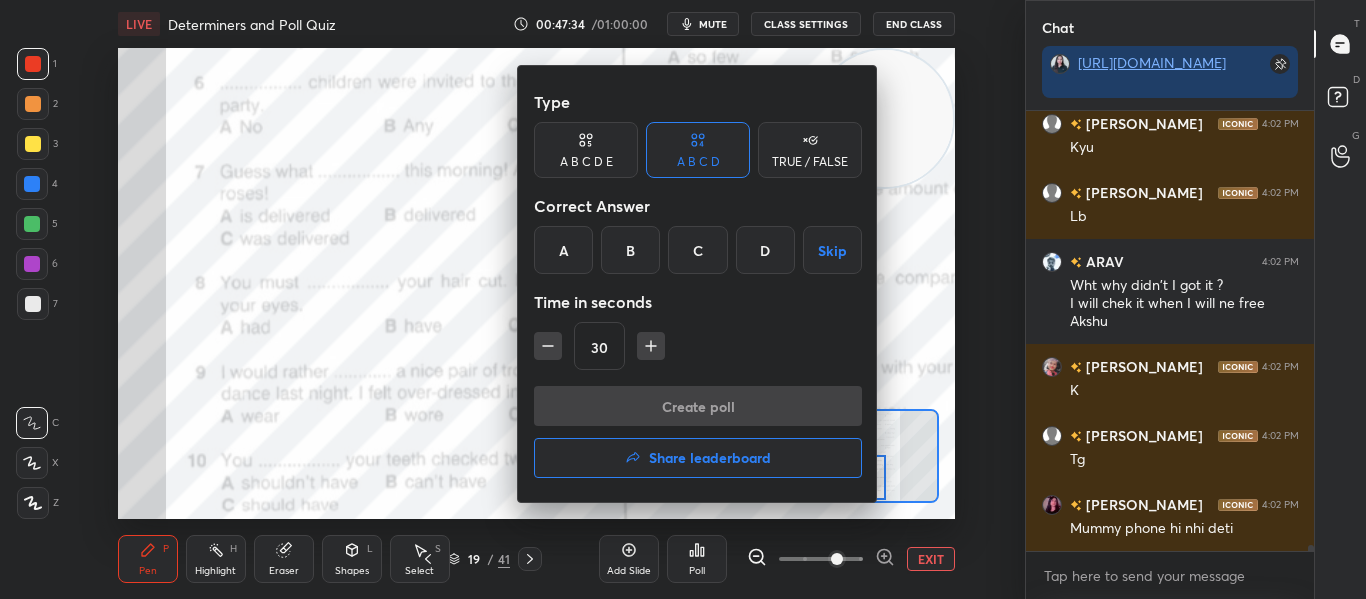 click on "Share leaderboard" at bounding box center (710, 458) 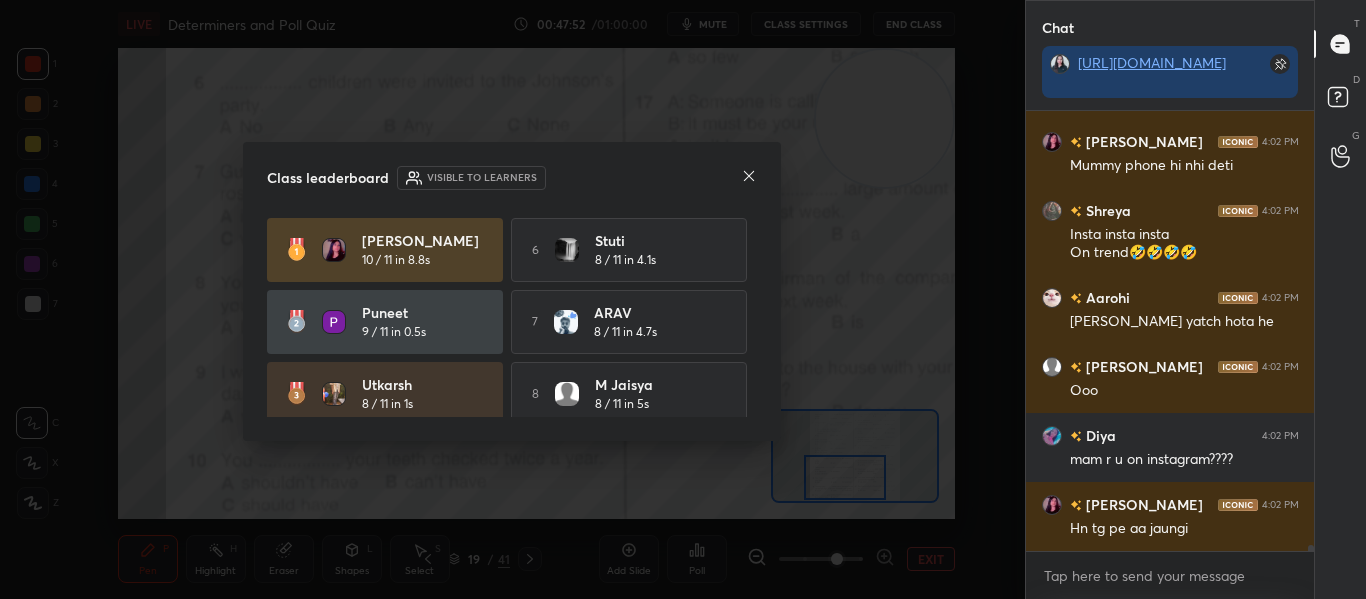 click 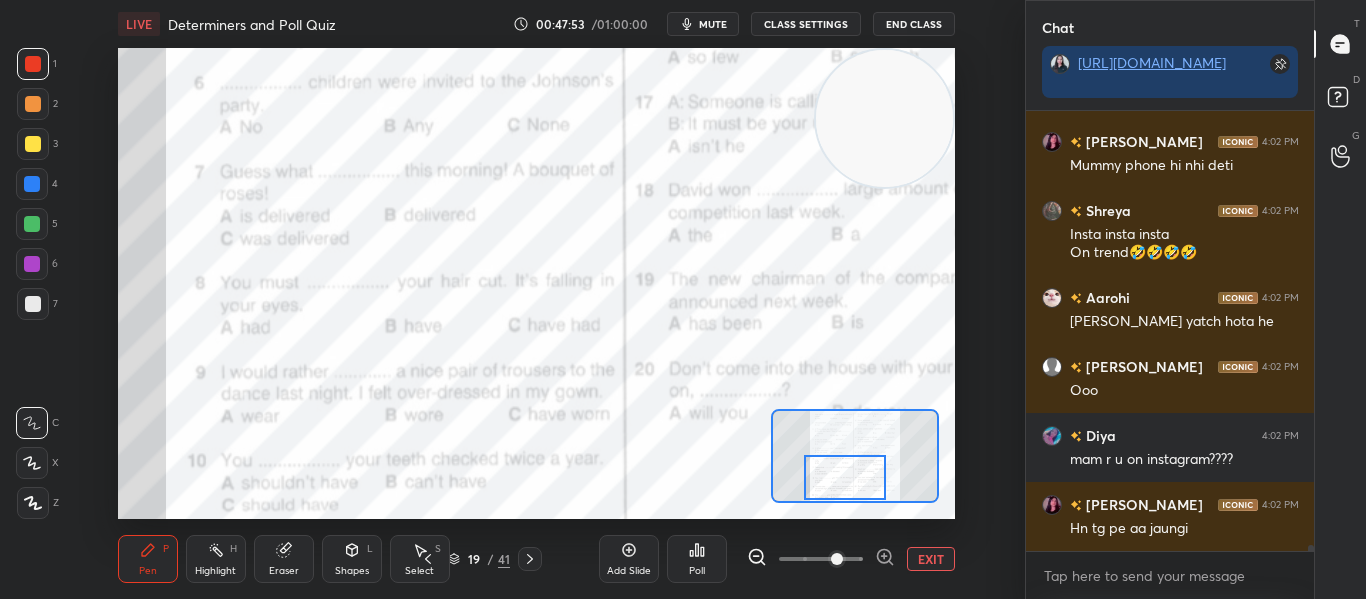 click at bounding box center (845, 477) 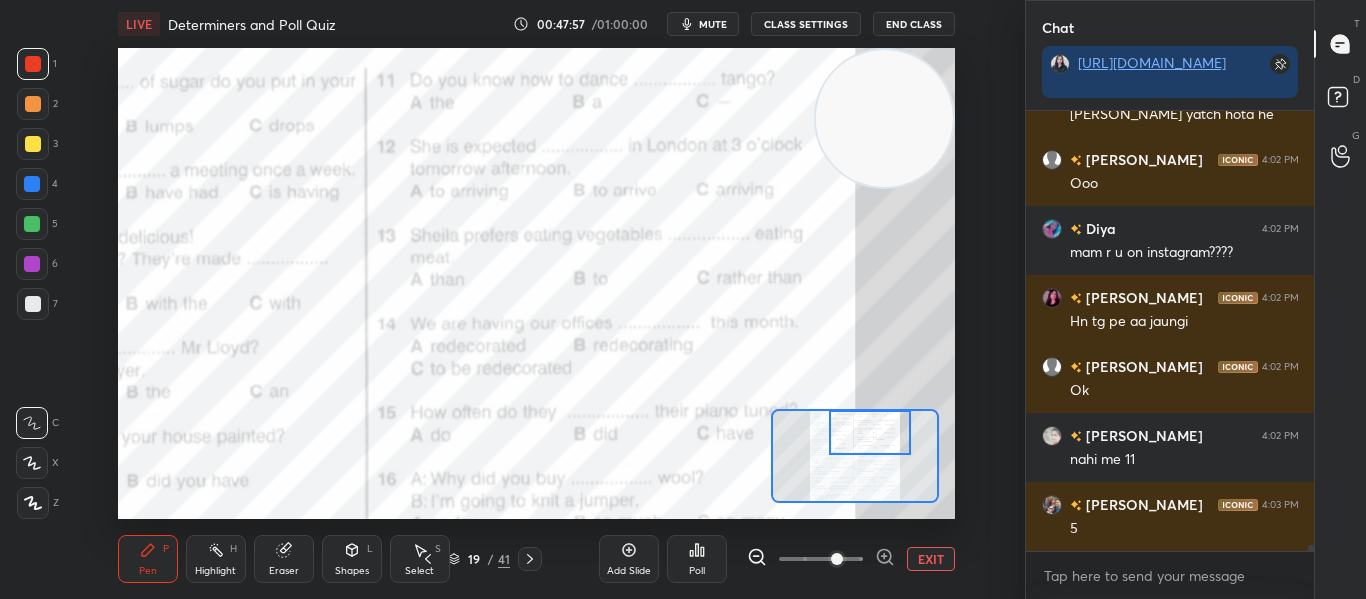 click on "Setting up your live class Poll for   secs No correct answer Start poll" at bounding box center [536, 283] 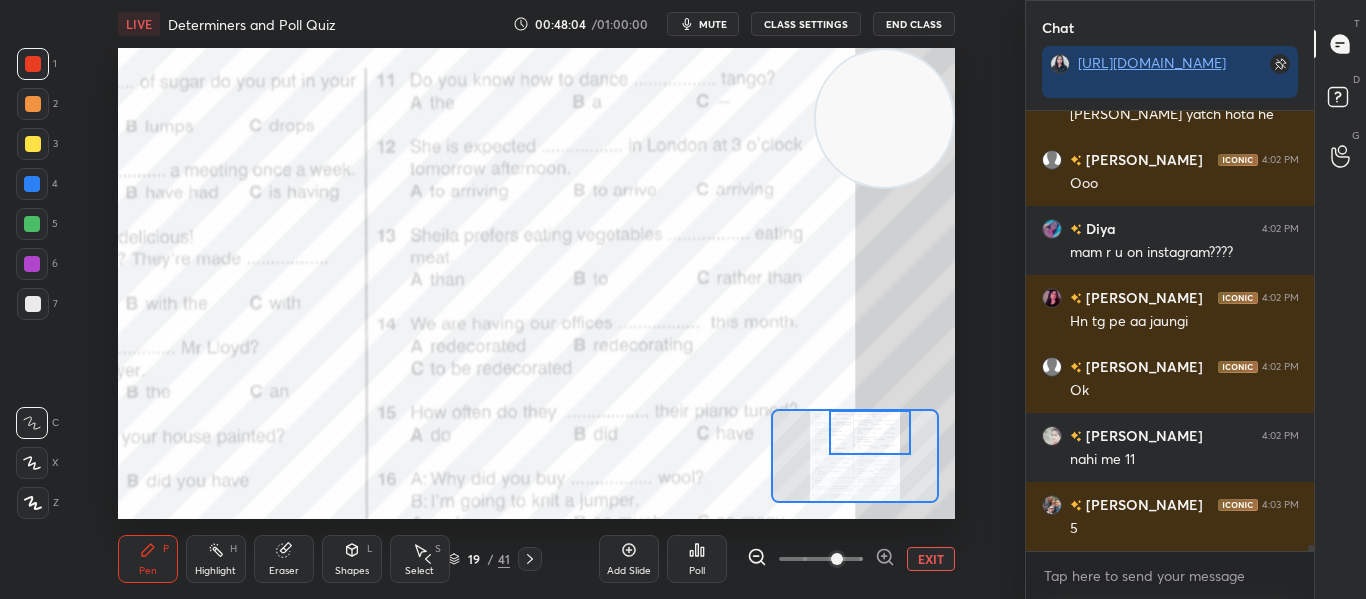 click on "Poll" at bounding box center [697, 571] 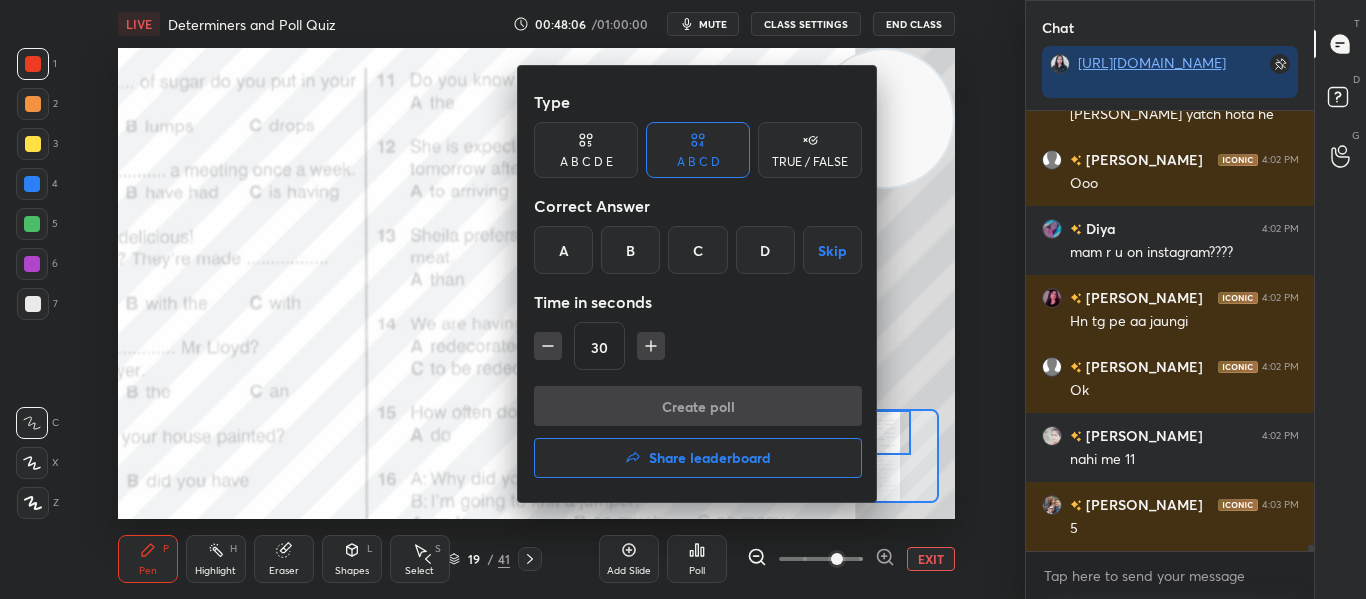 click on "A B C D Skip" at bounding box center (698, 250) 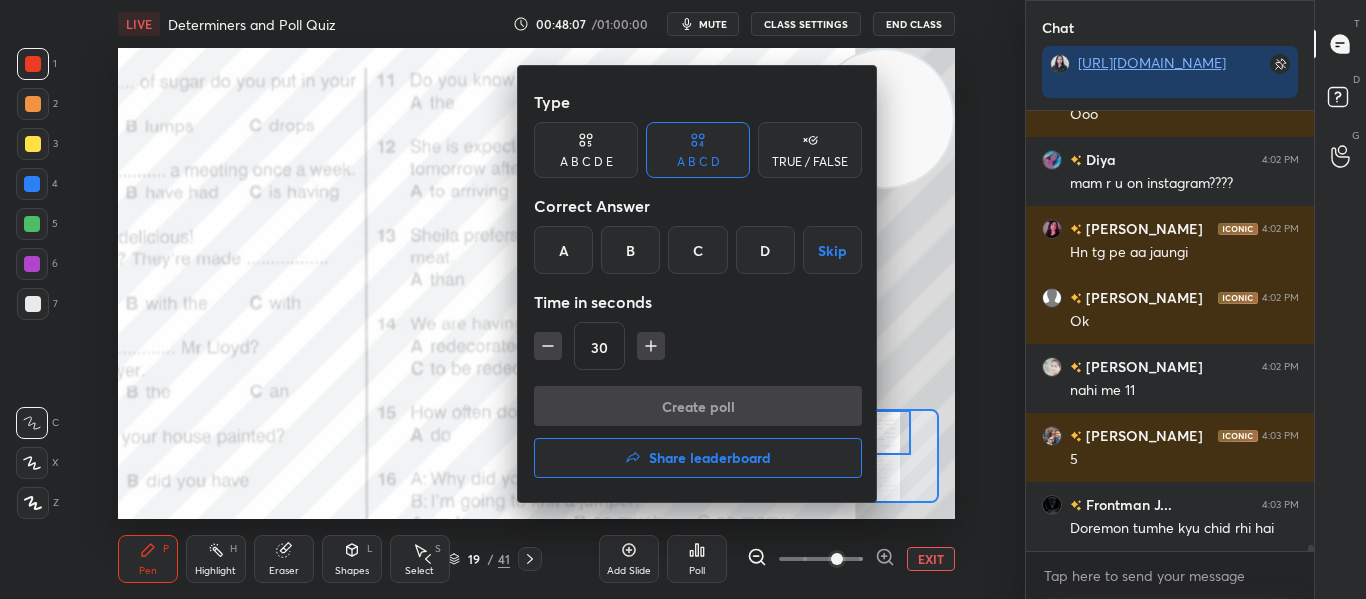 click on "C" at bounding box center [697, 250] 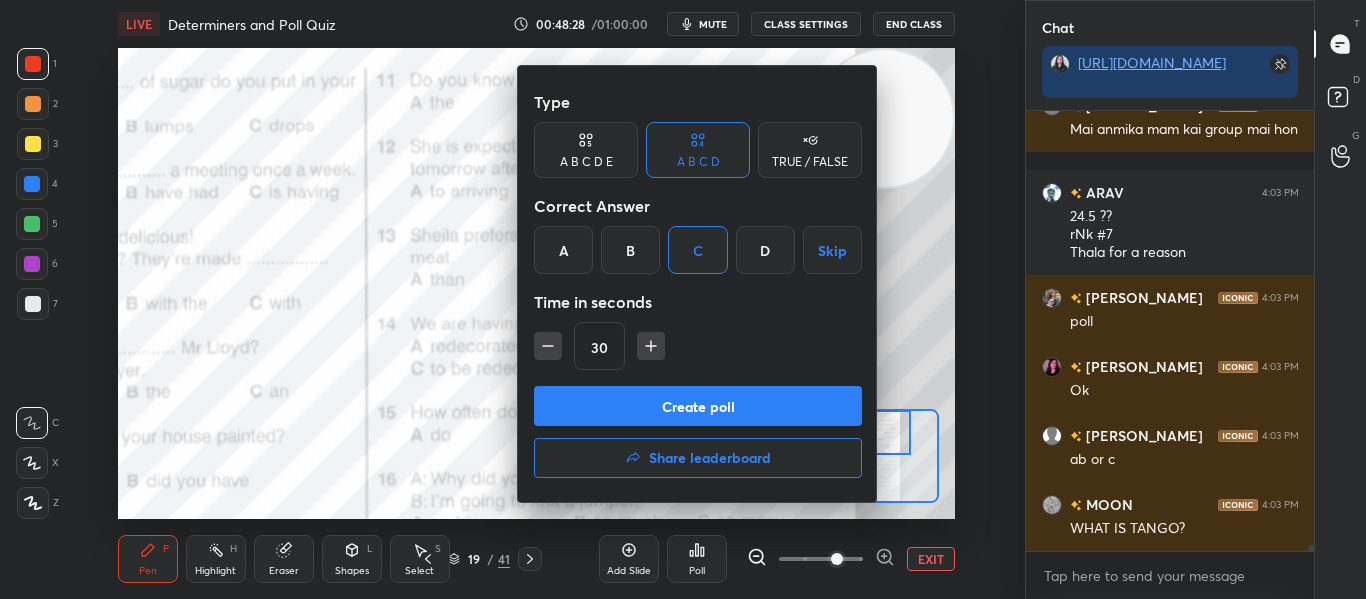 scroll, scrollTop: 31358, scrollLeft: 0, axis: vertical 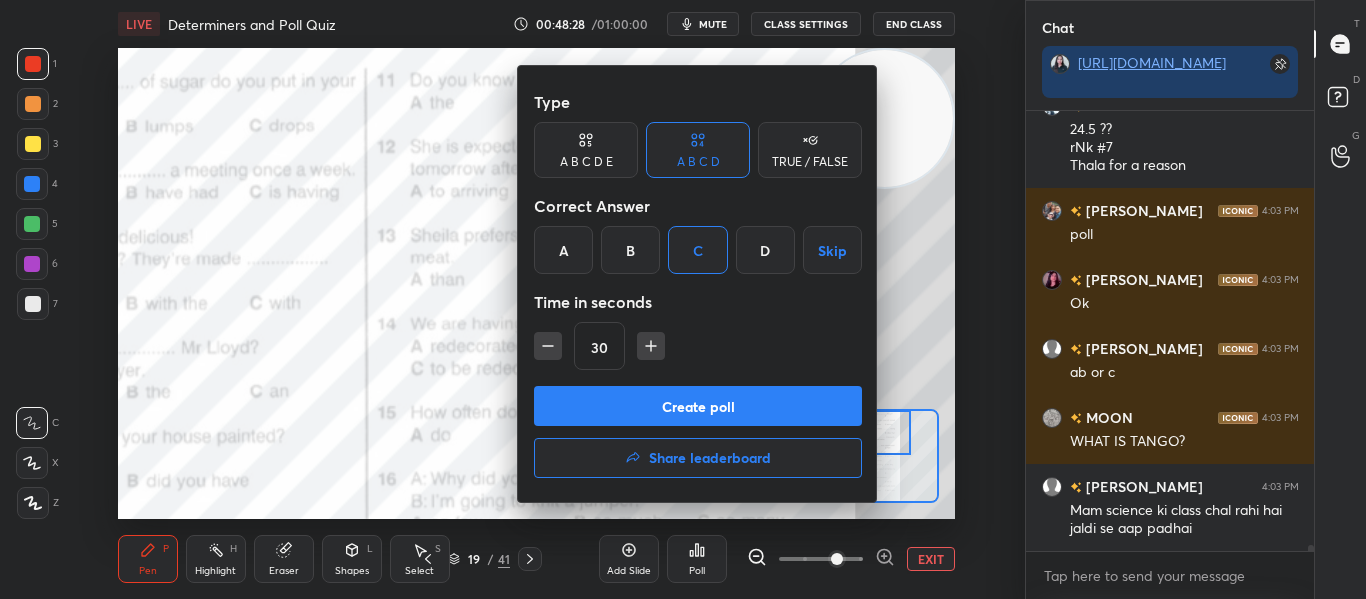click on "Create poll" at bounding box center (698, 406) 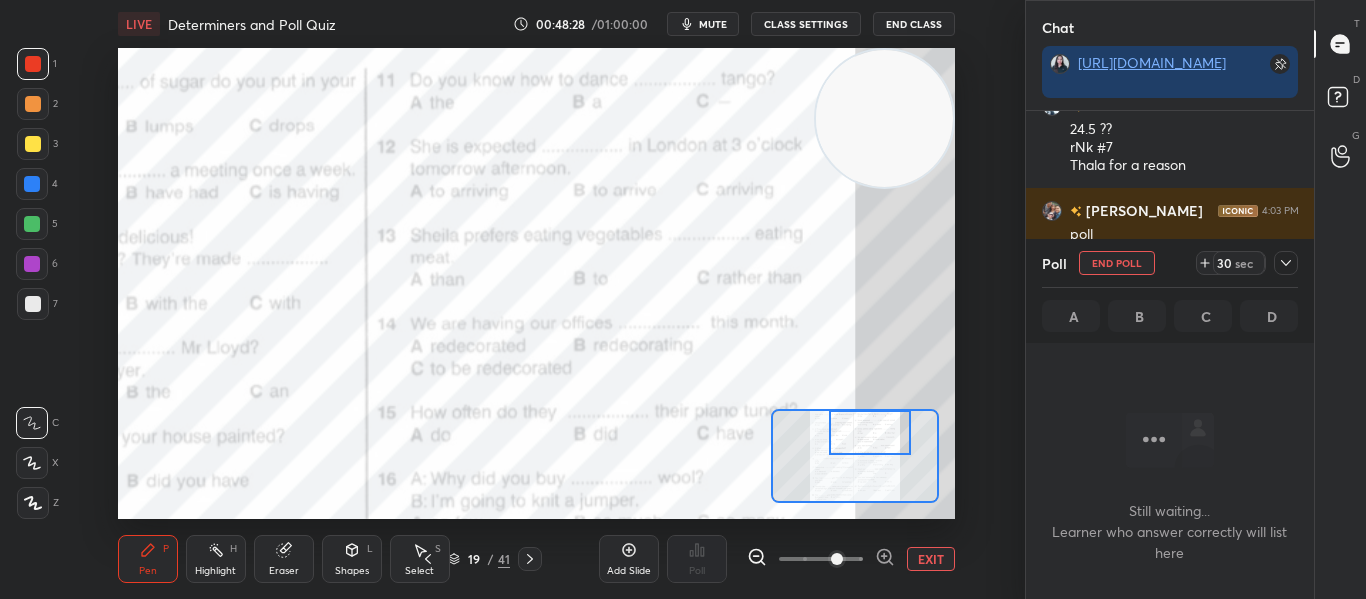 scroll, scrollTop: 392, scrollLeft: 282, axis: both 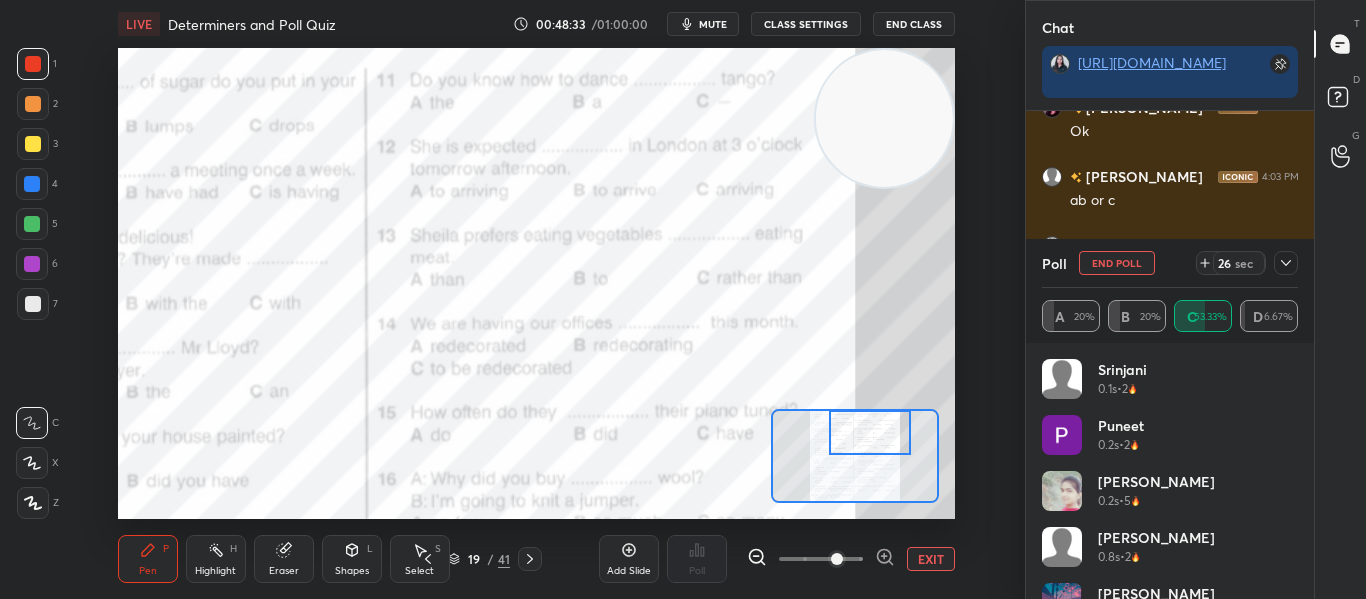 click 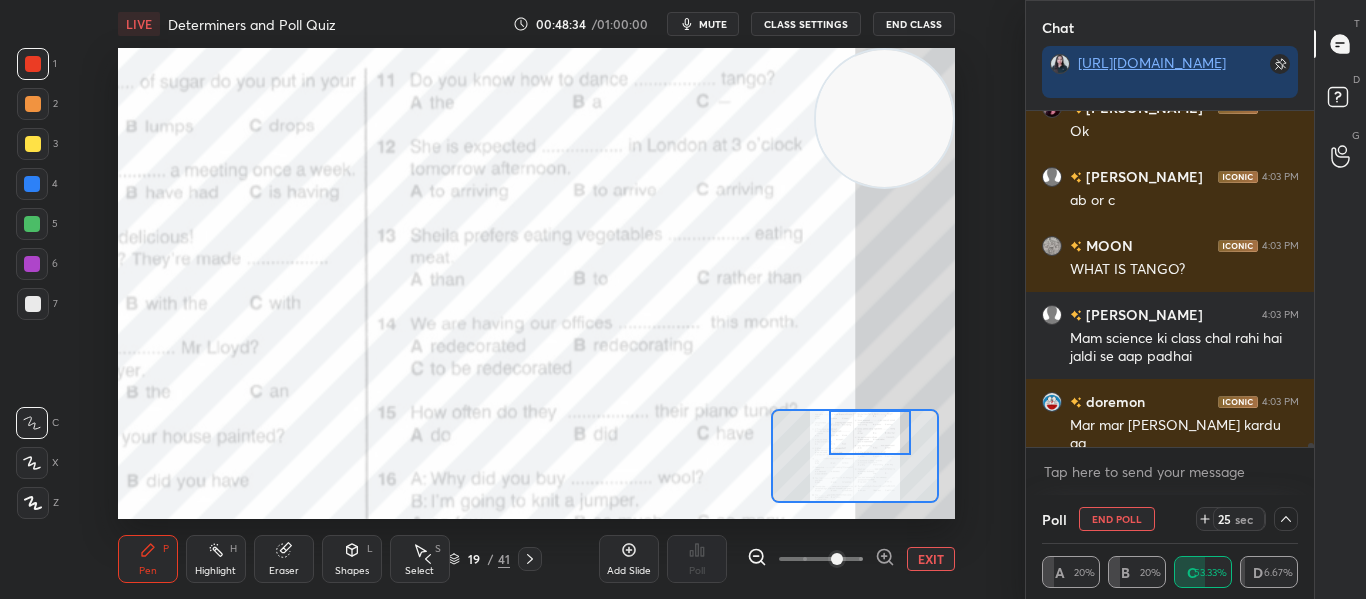 scroll, scrollTop: 106, scrollLeft: 250, axis: both 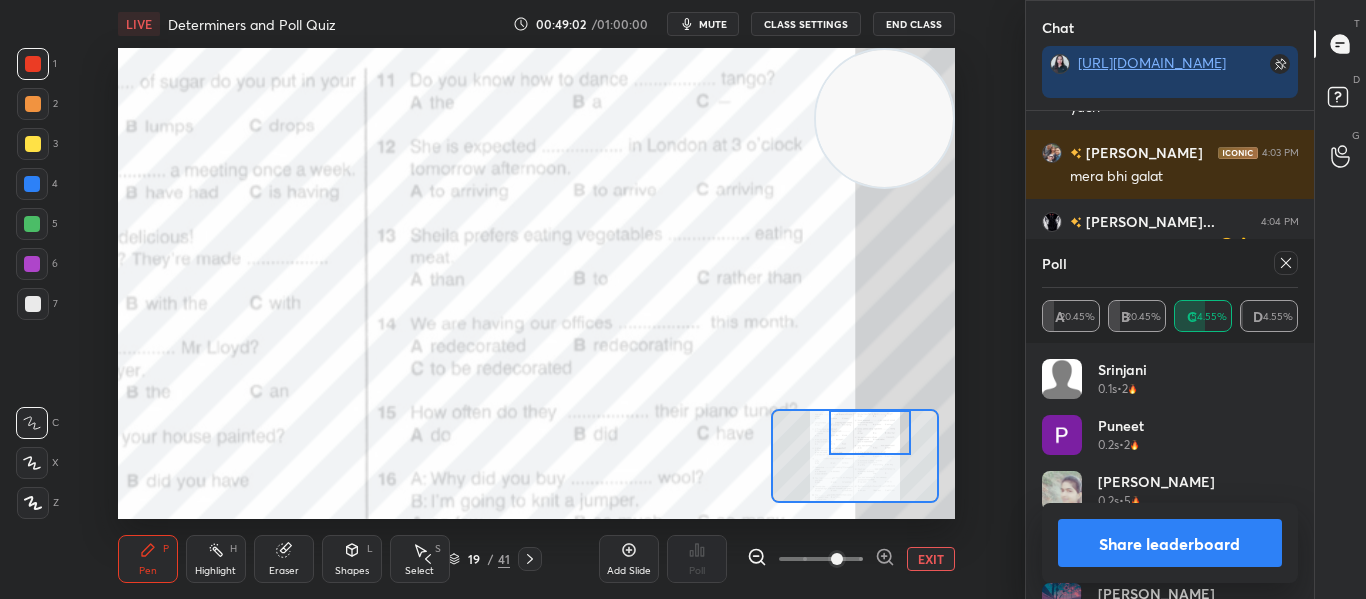 click at bounding box center [1286, 263] 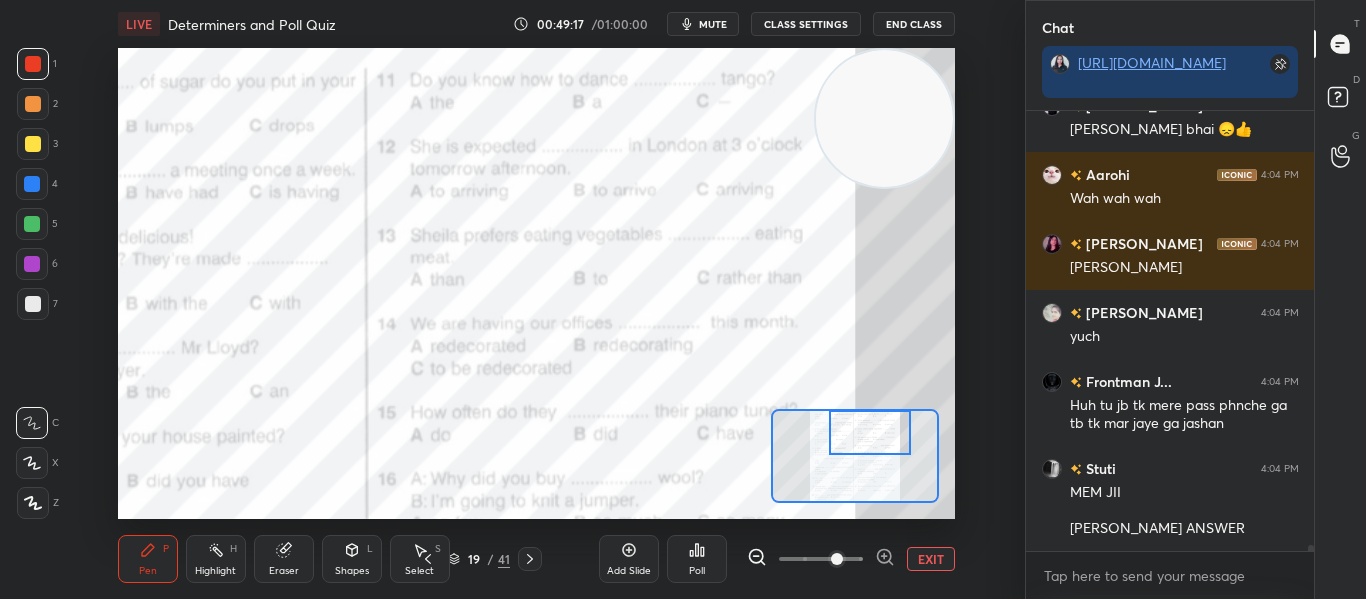 click on "Poll" at bounding box center (697, 559) 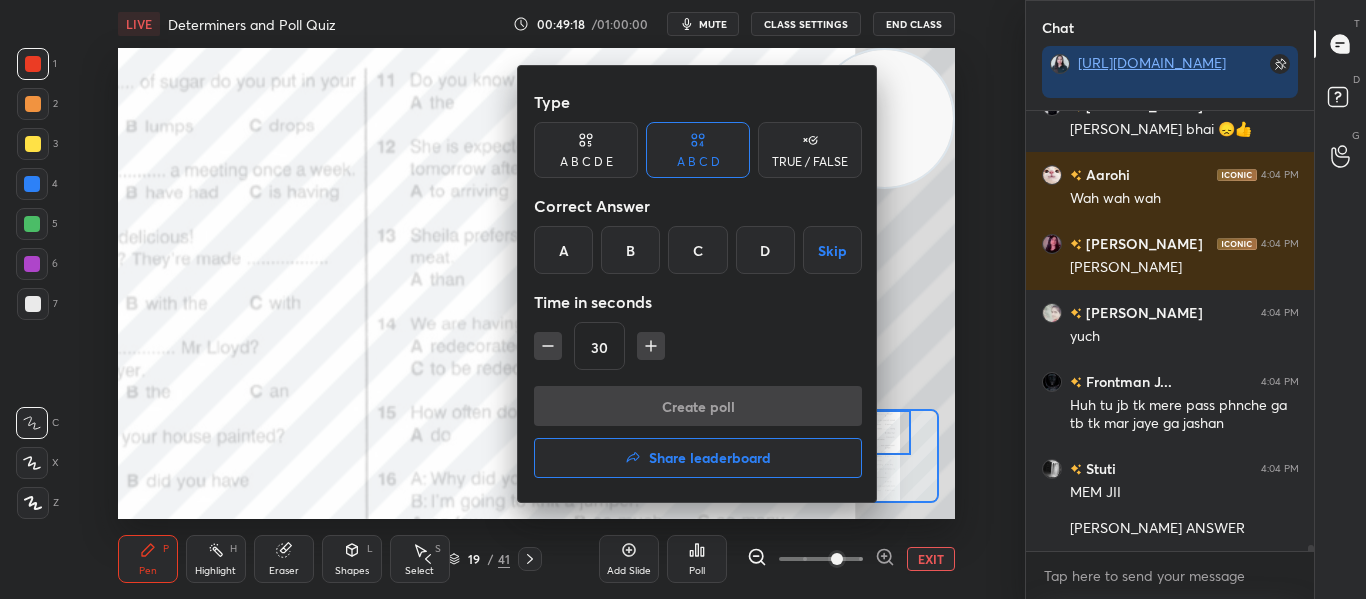 click at bounding box center (683, 299) 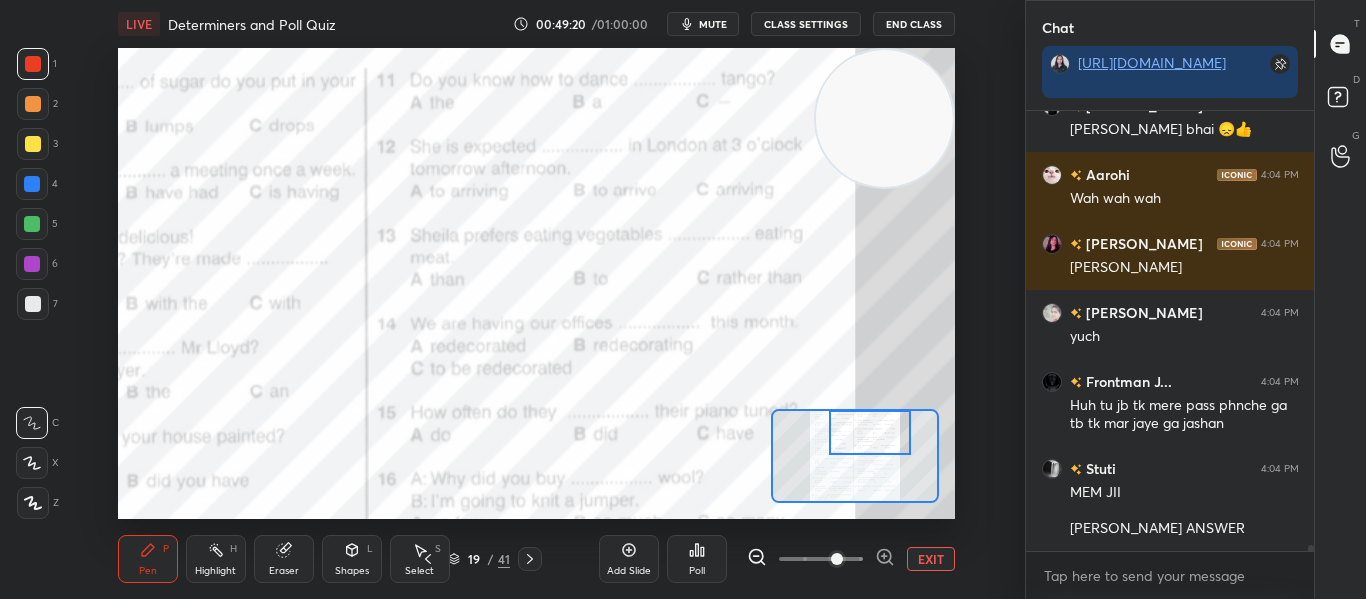 click 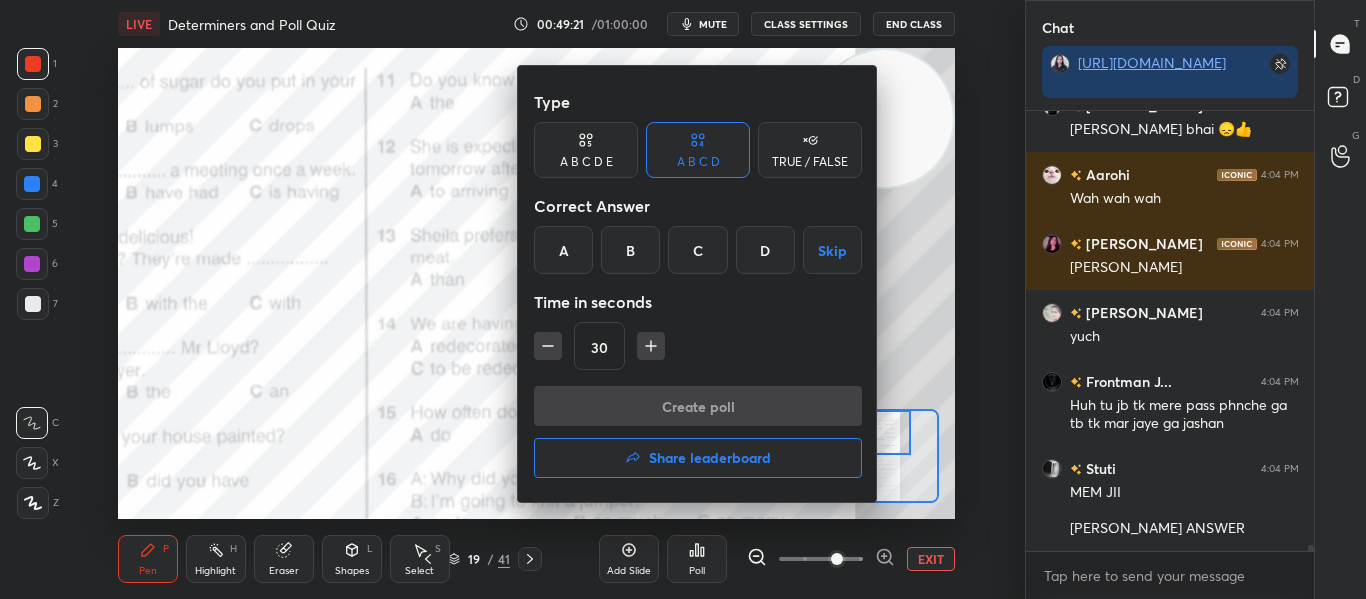 click on "B" at bounding box center [630, 250] 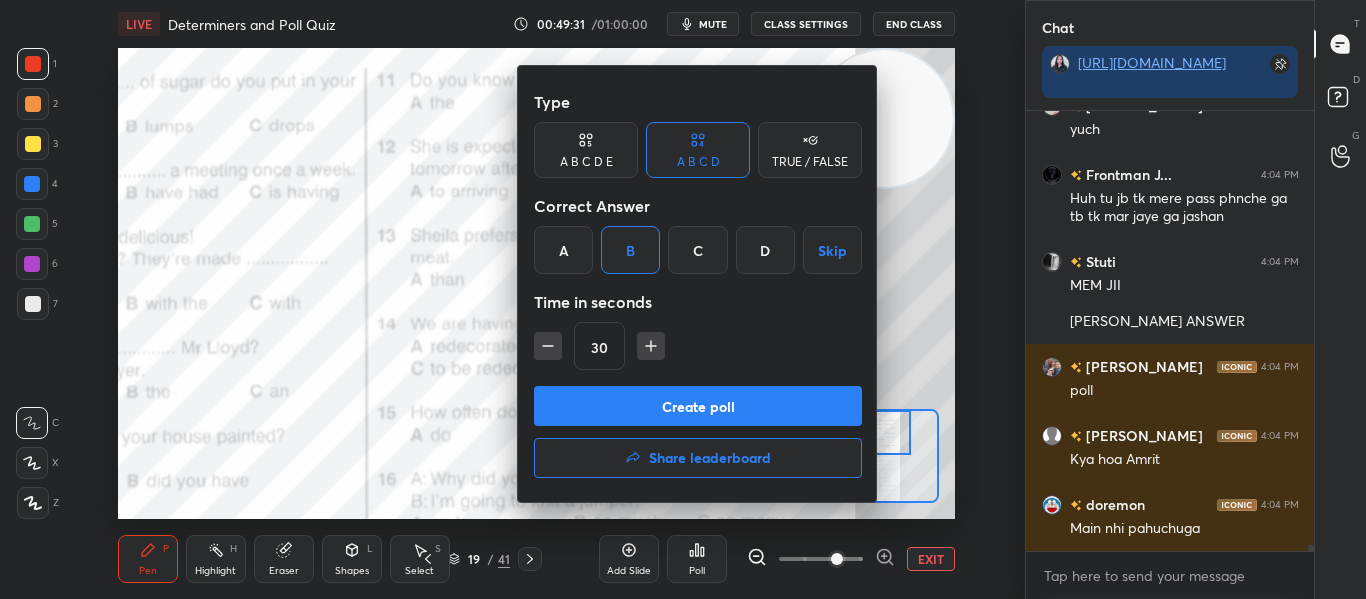 click on "Create poll" at bounding box center (698, 406) 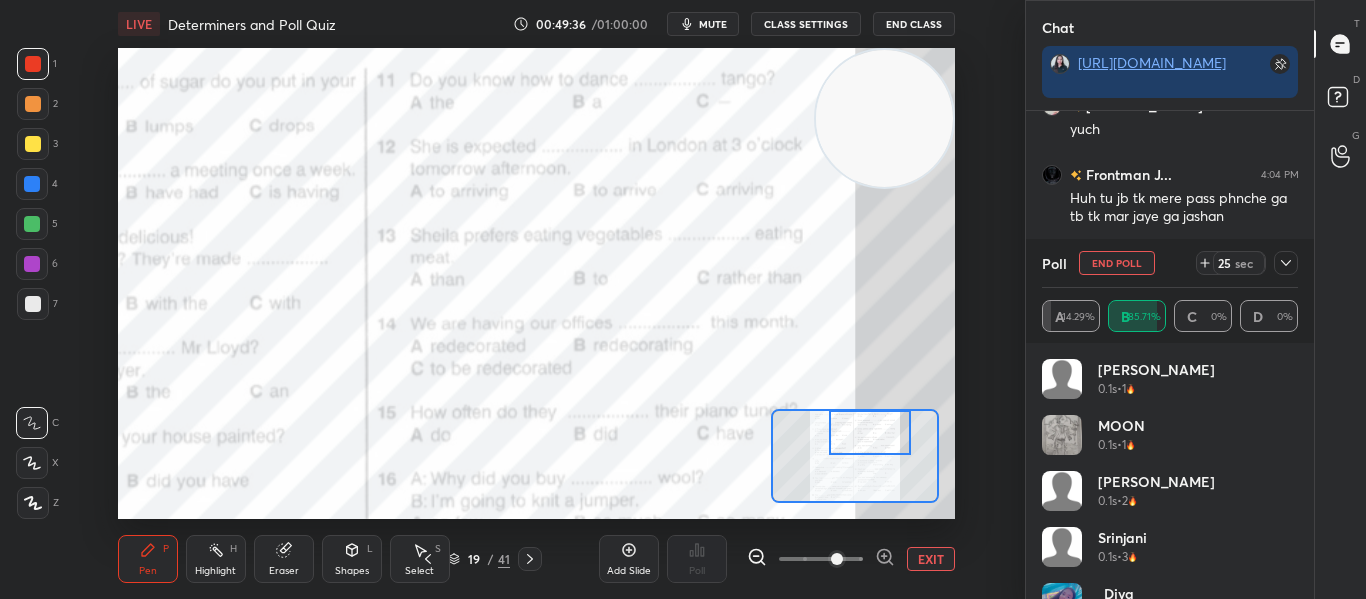 click 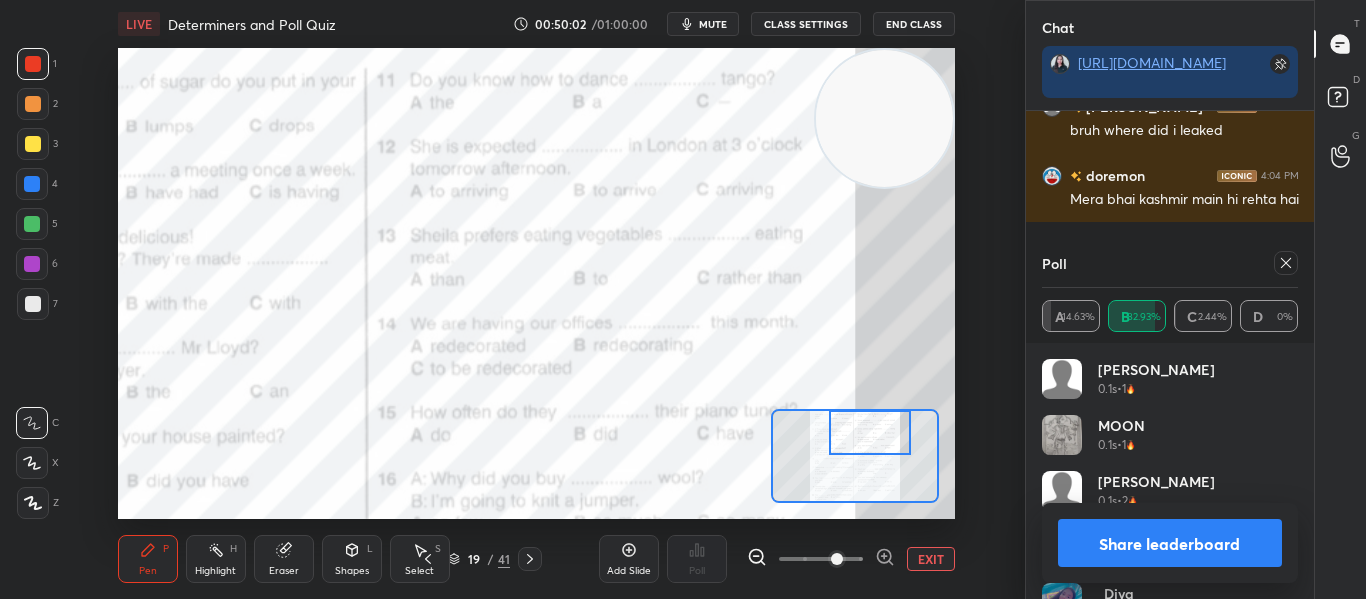 click 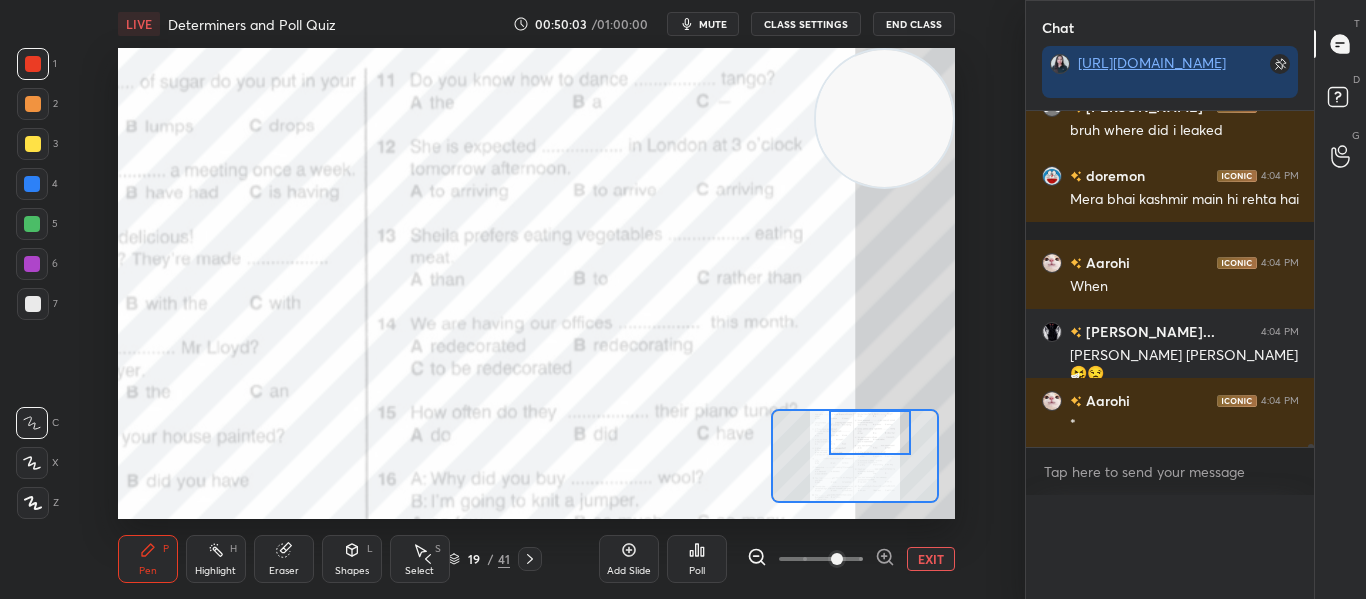 scroll, scrollTop: 0, scrollLeft: 0, axis: both 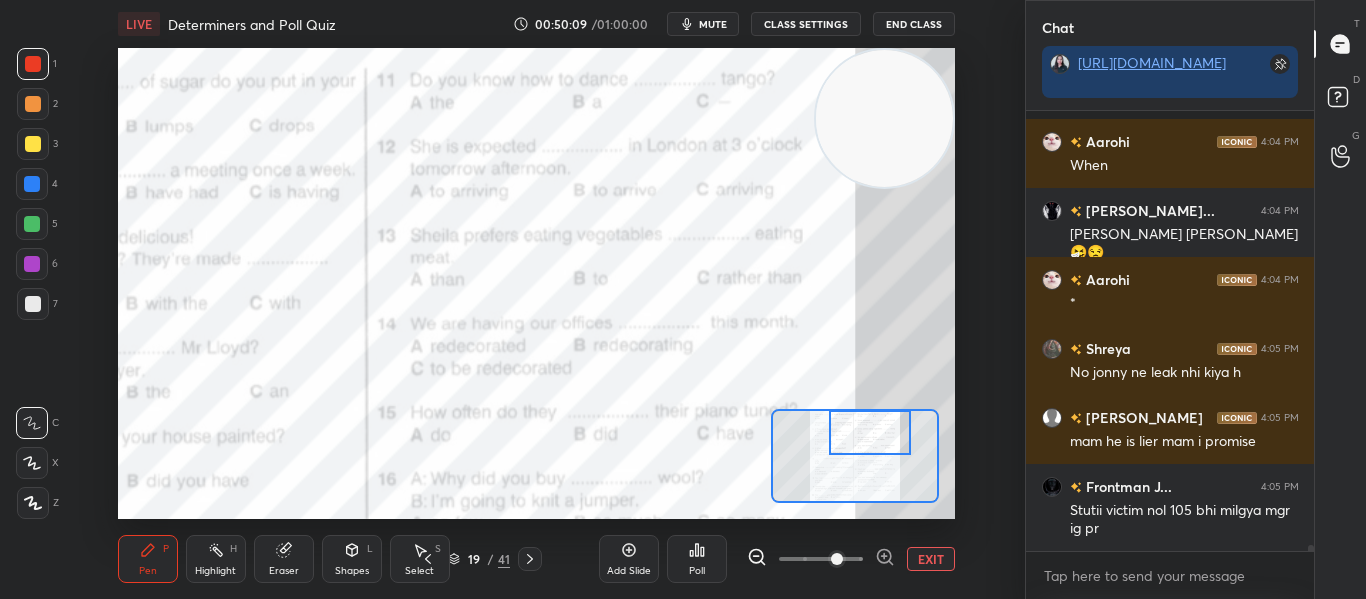 click on "Add Slide Poll EXIT" at bounding box center [777, 559] 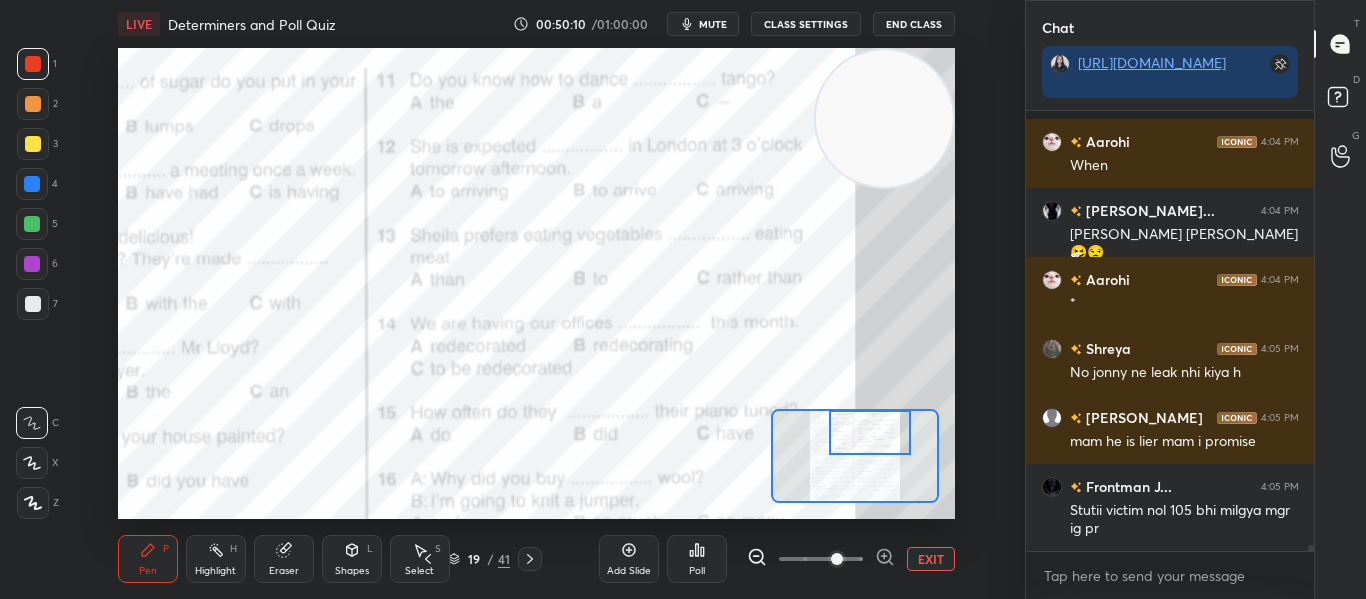 click on "Poll" at bounding box center [697, 559] 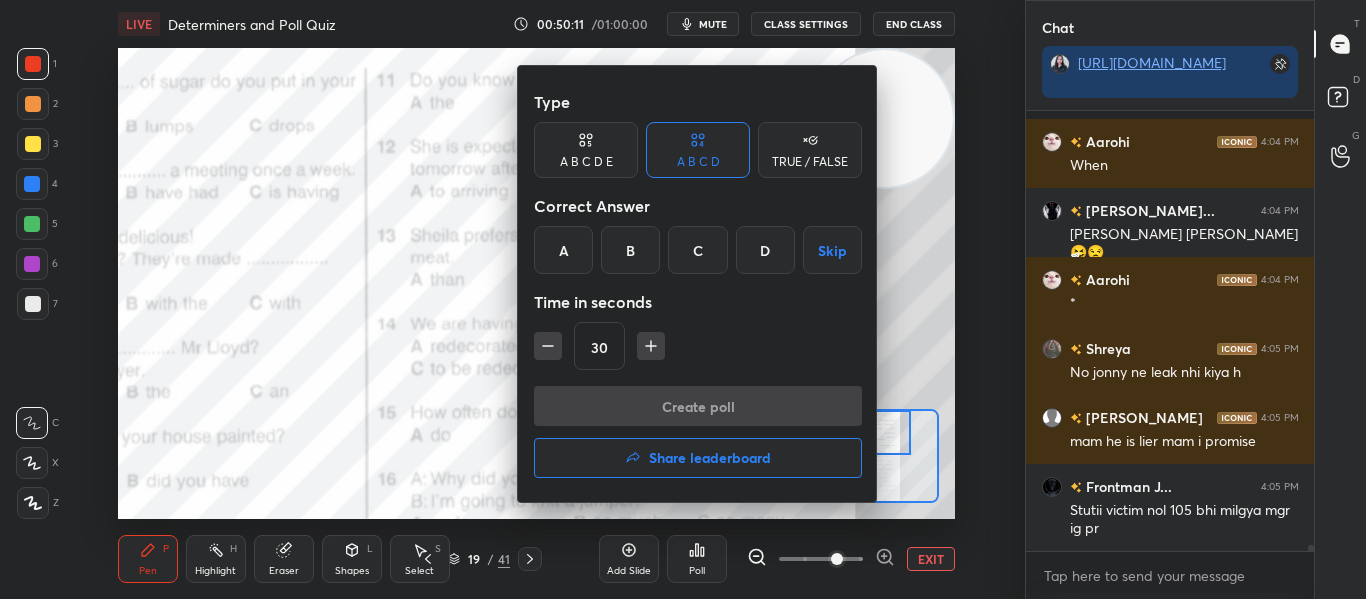 click on "C" at bounding box center [697, 250] 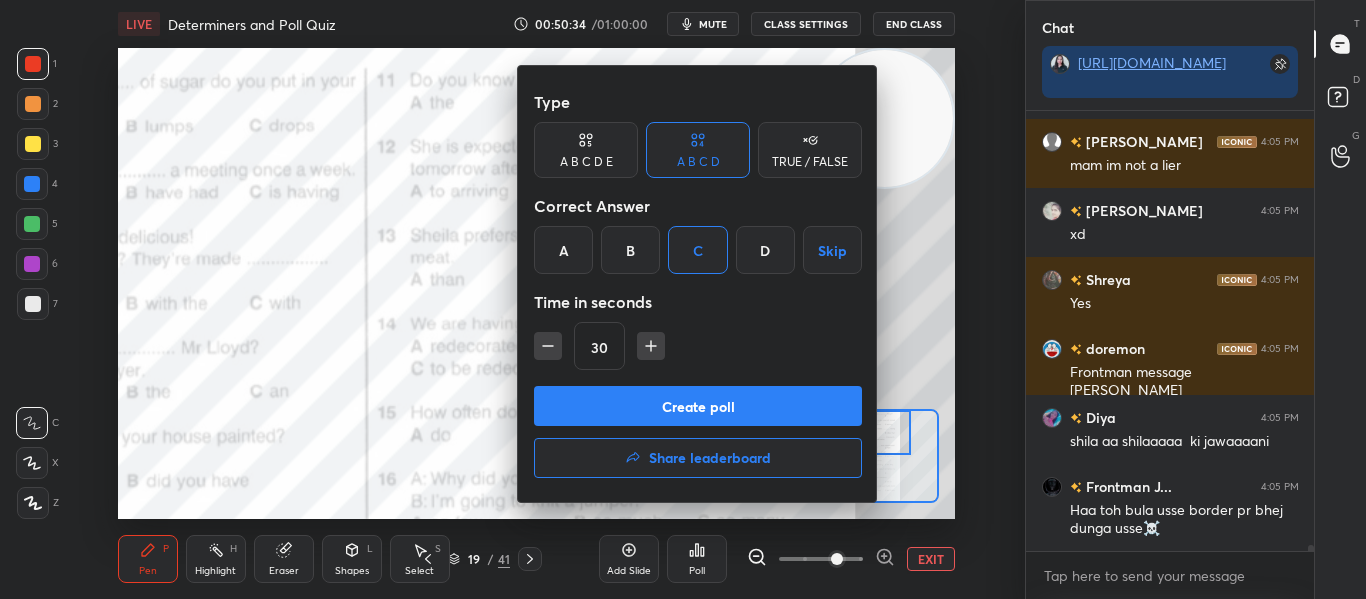 click on "Create poll" at bounding box center [698, 406] 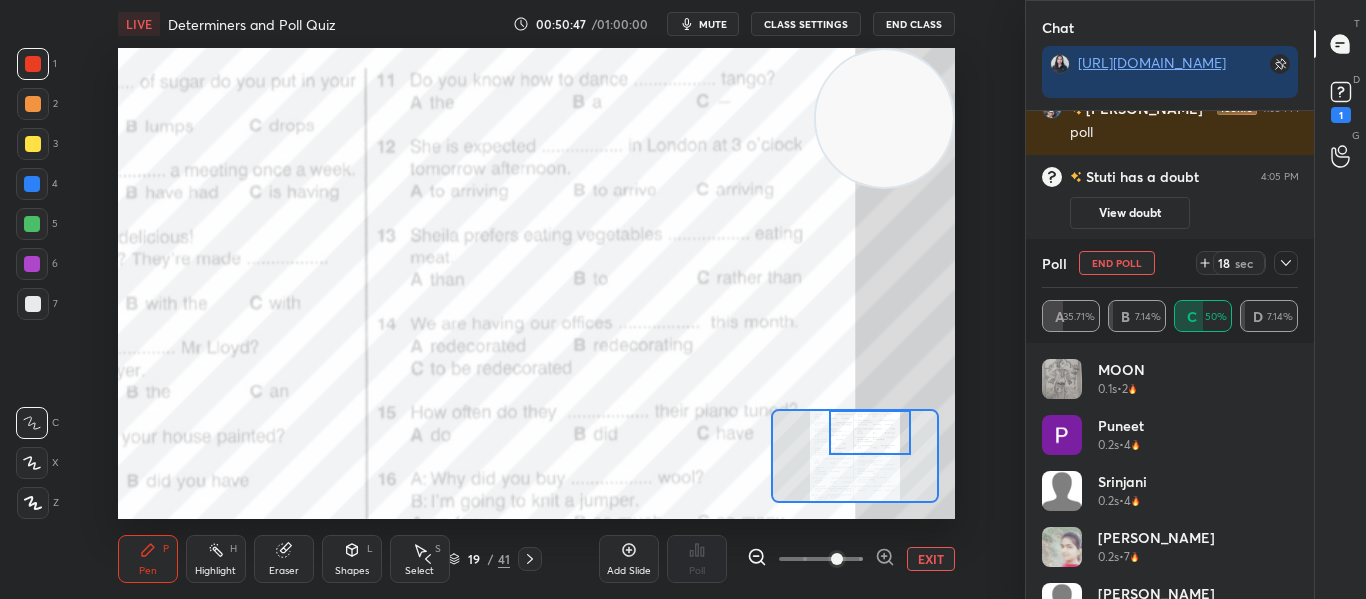 click 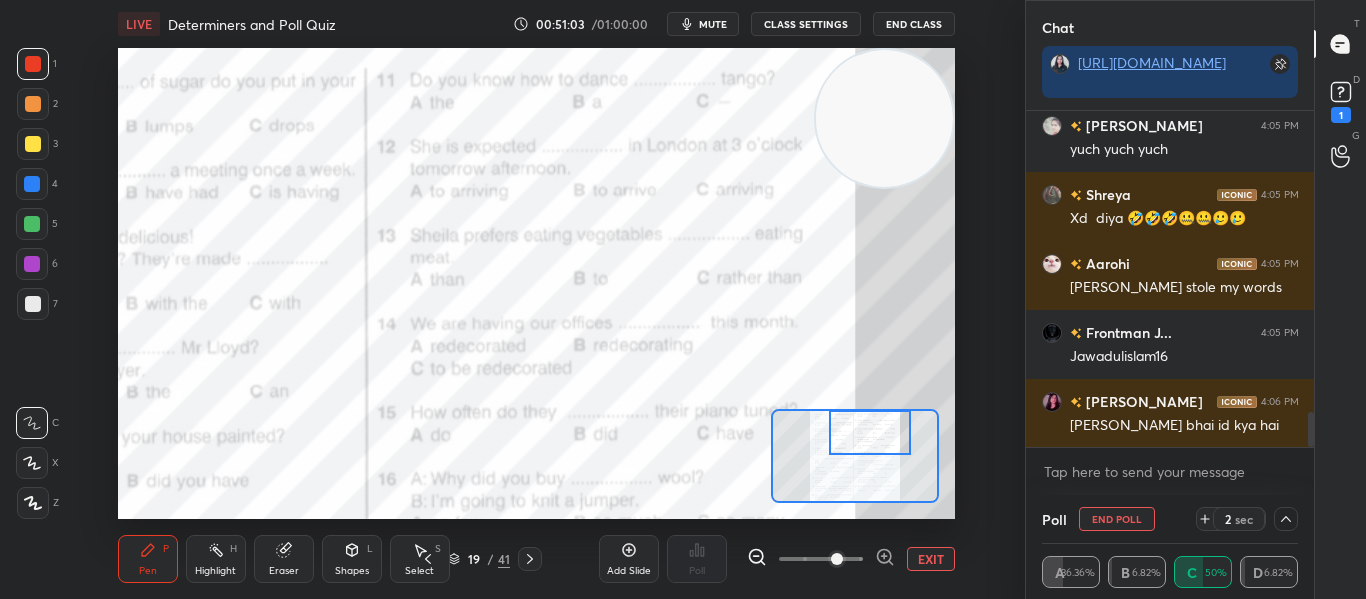 scroll, scrollTop: 2943, scrollLeft: 0, axis: vertical 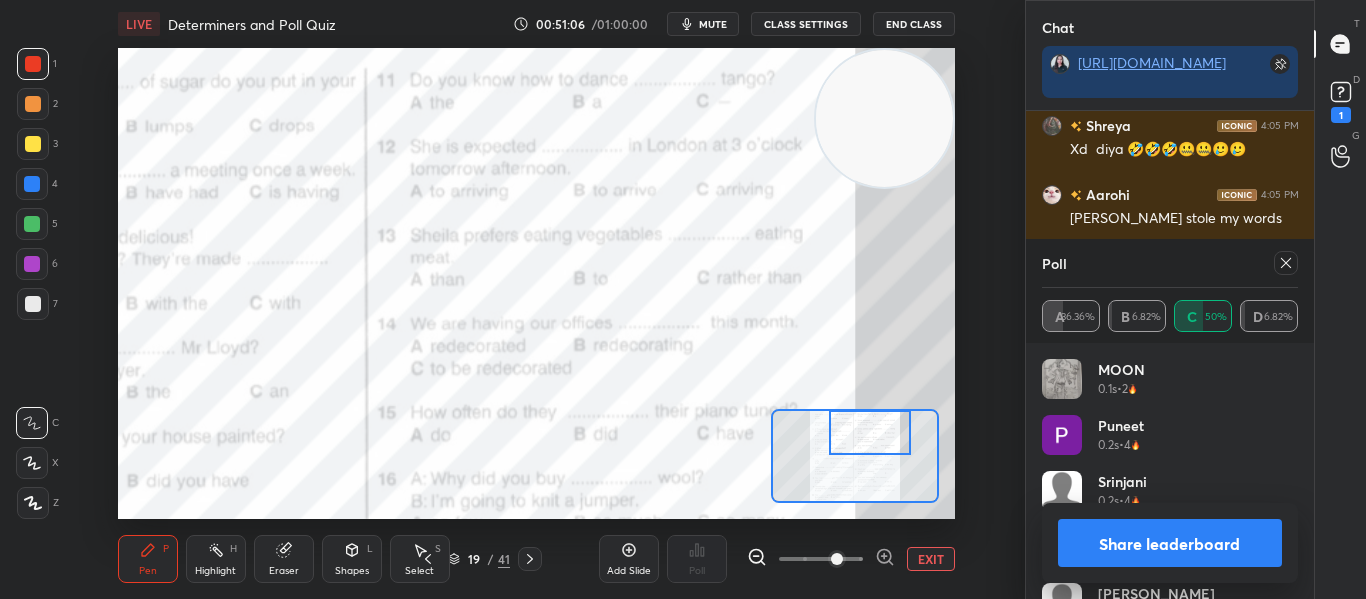 click 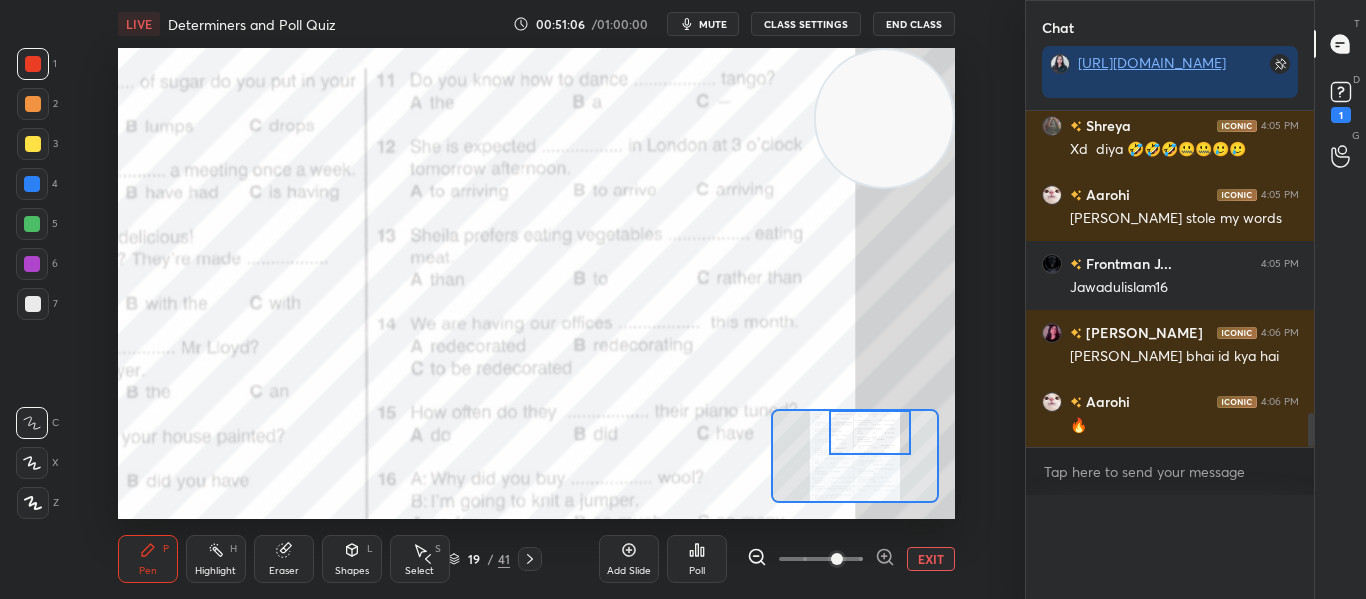 scroll, scrollTop: 3012, scrollLeft: 0, axis: vertical 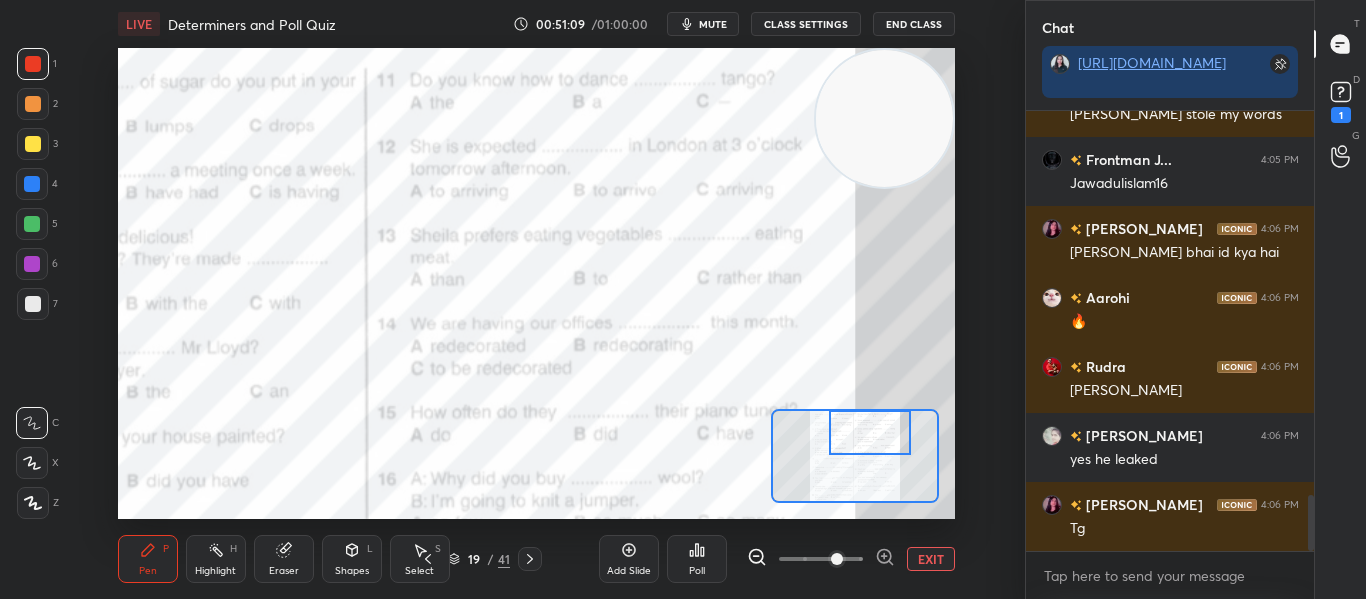 click at bounding box center [870, 432] 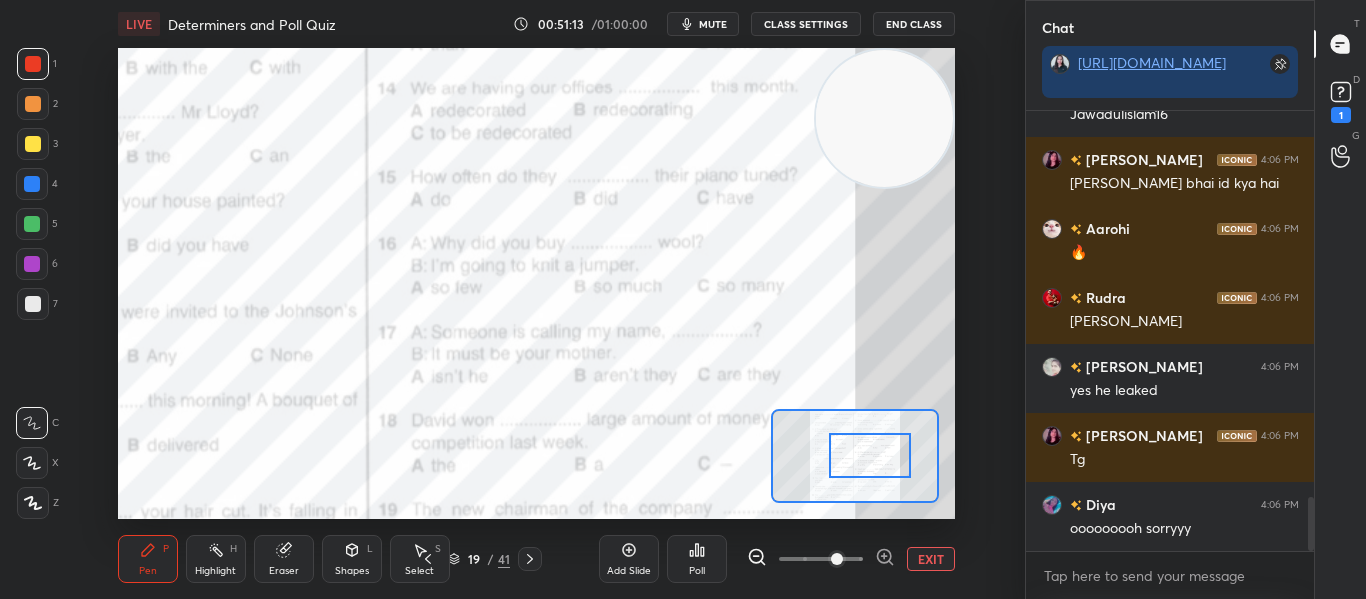 drag, startPoint x: 853, startPoint y: 446, endPoint x: 853, endPoint y: 469, distance: 23 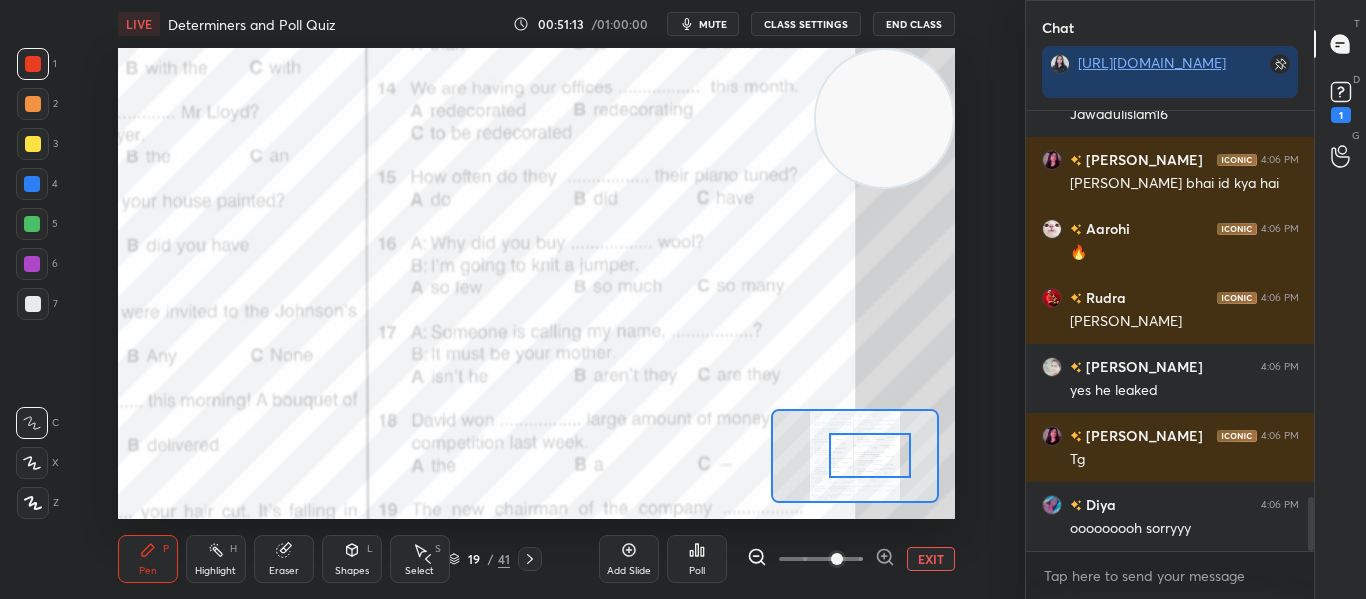 click at bounding box center [870, 455] 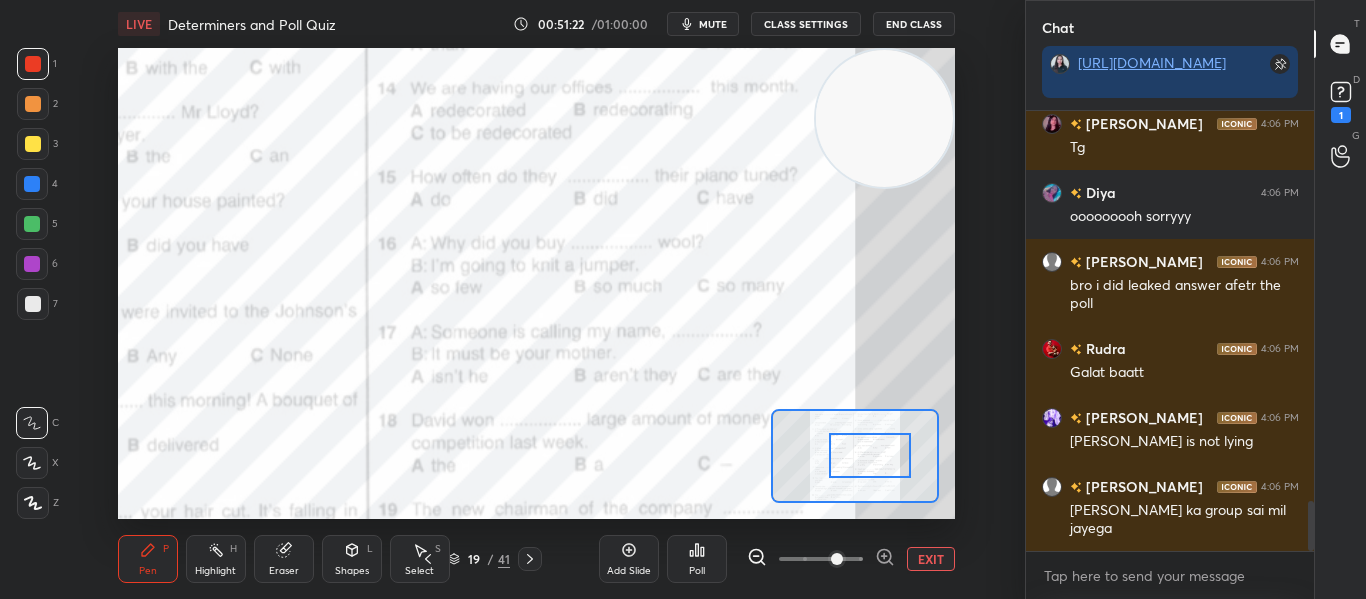 click on "Poll" at bounding box center [697, 559] 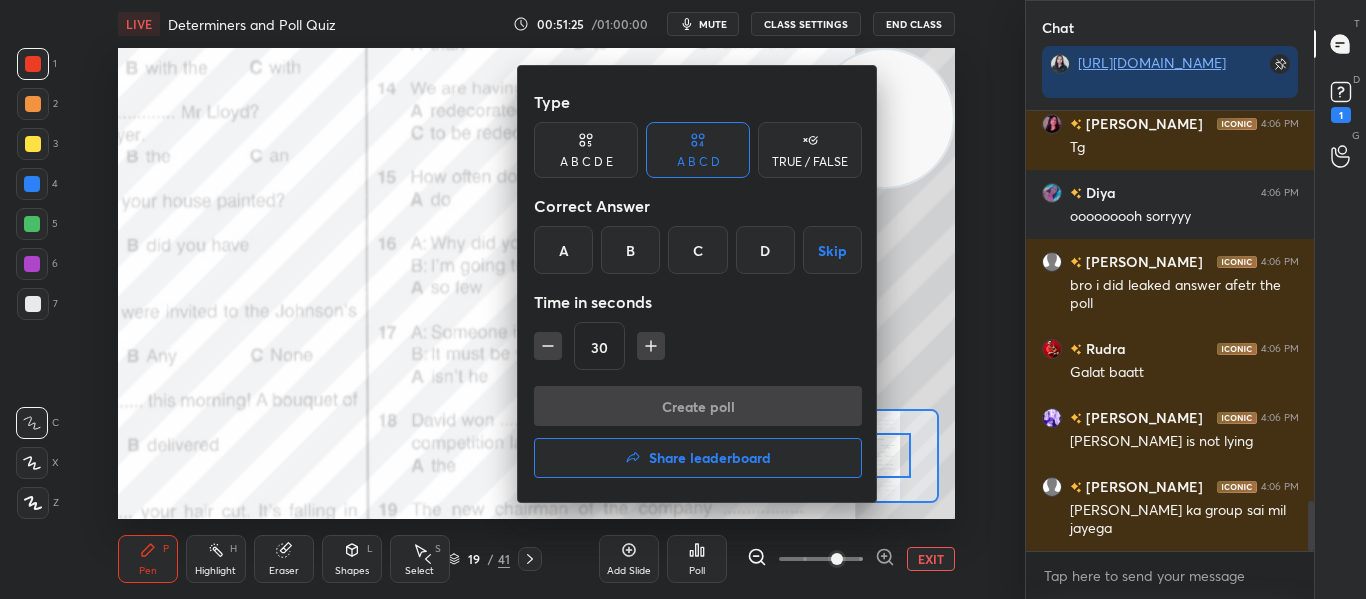 click on "A" at bounding box center [563, 250] 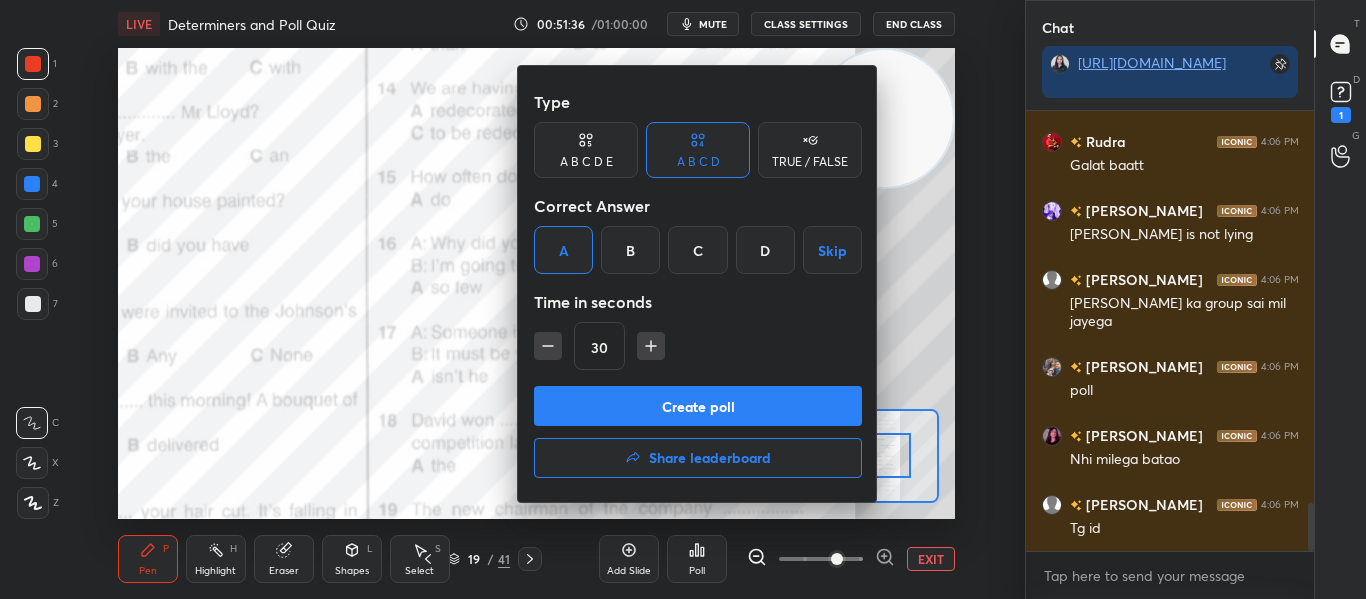 click on "Create poll" at bounding box center (698, 406) 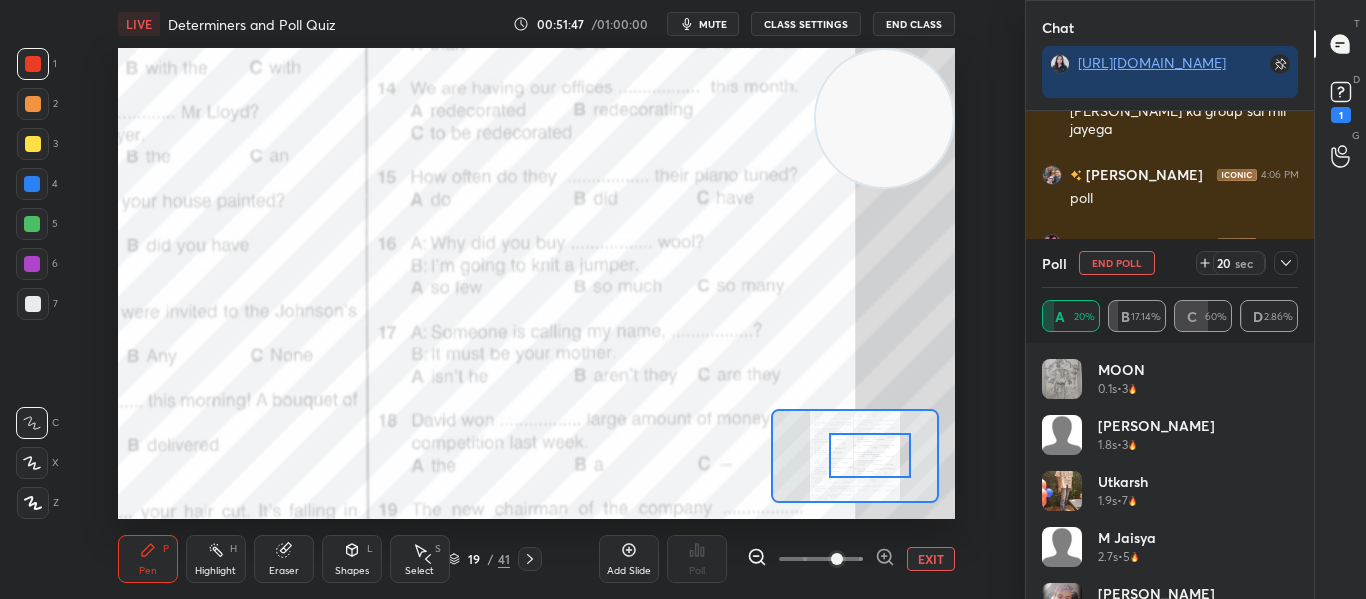 click 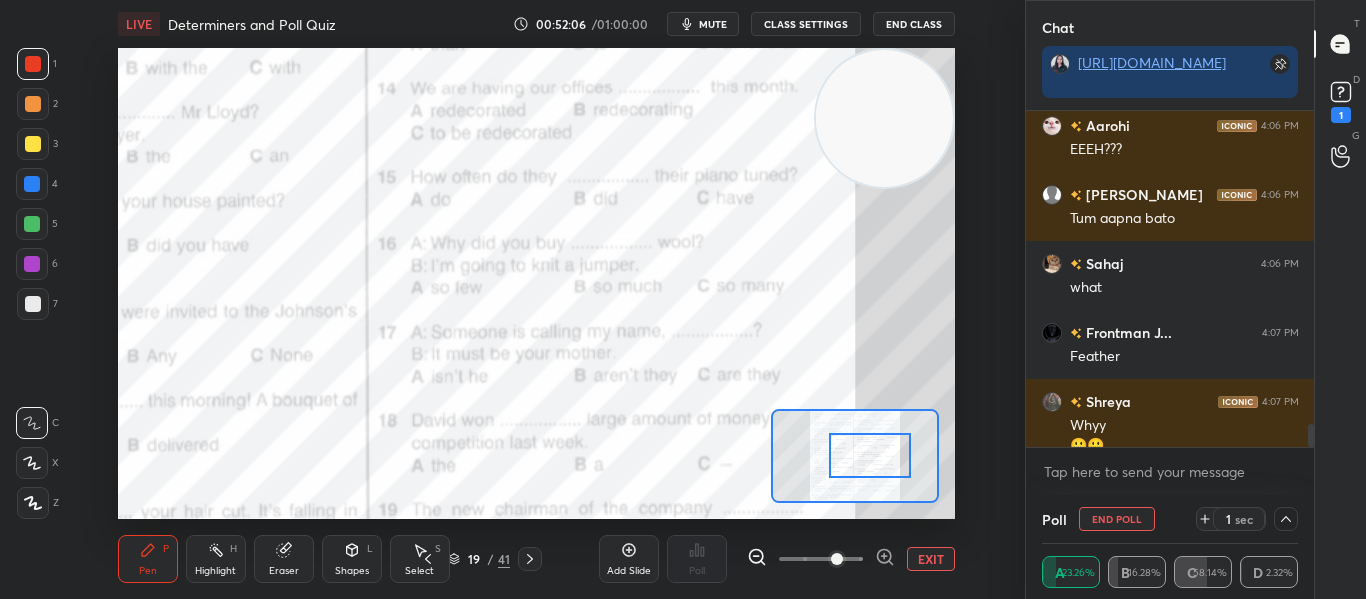 scroll, scrollTop: 4537, scrollLeft: 0, axis: vertical 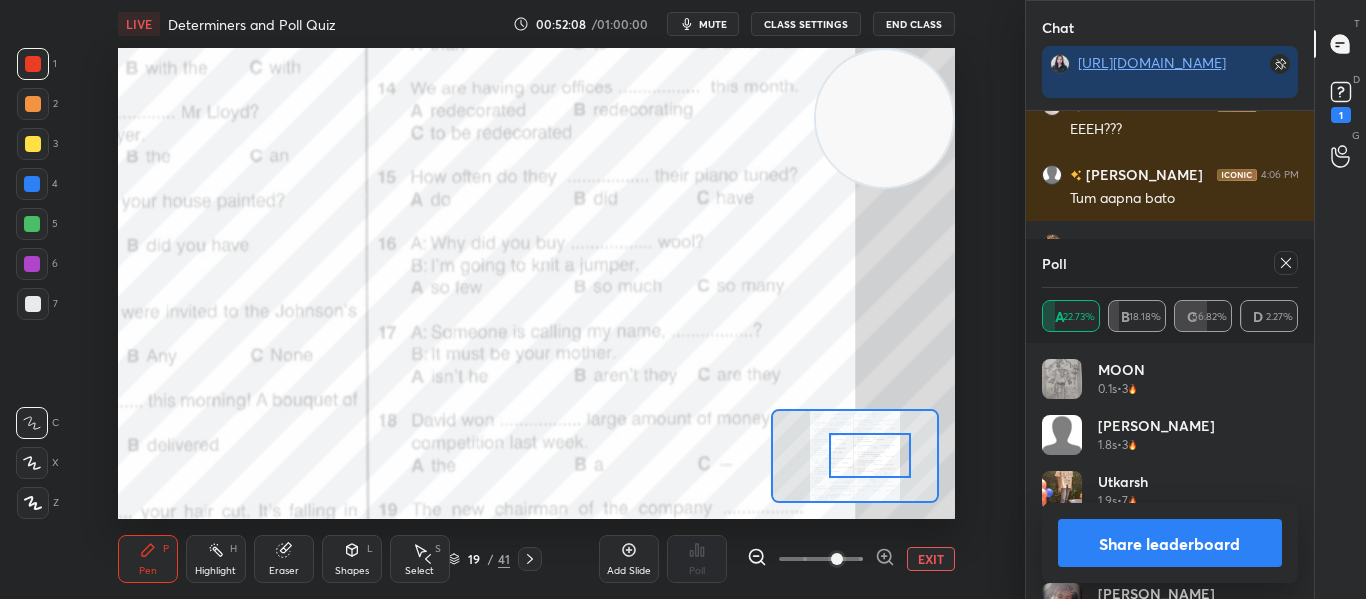click 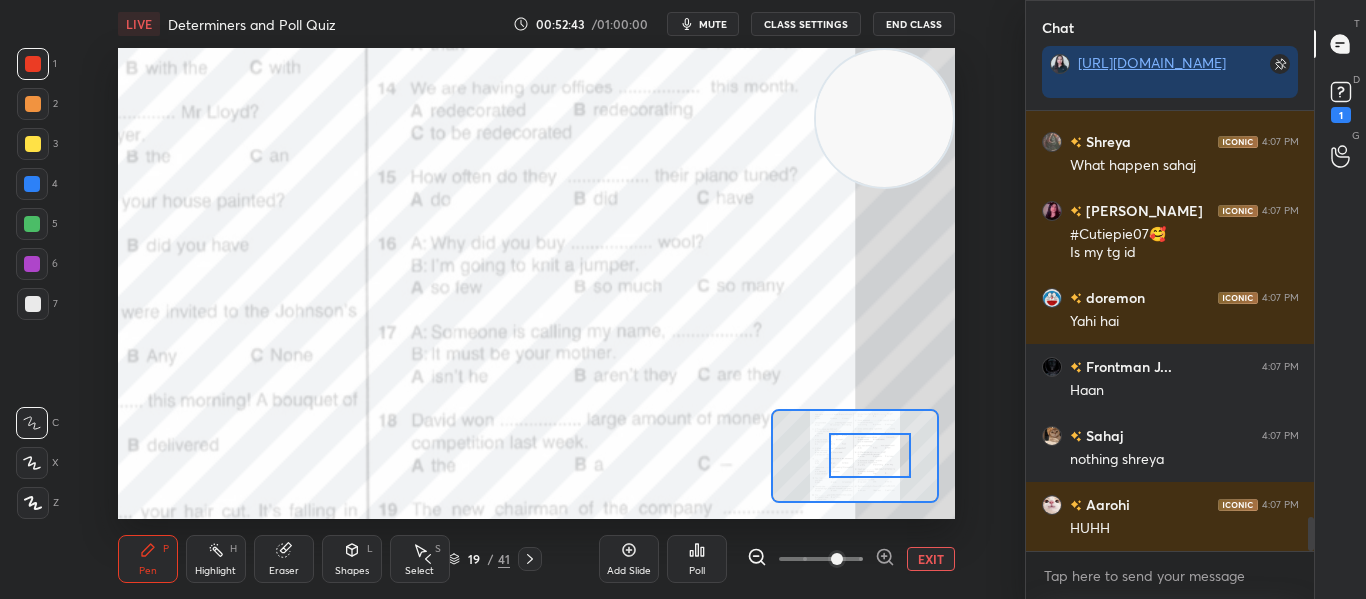click on "Poll" at bounding box center [697, 559] 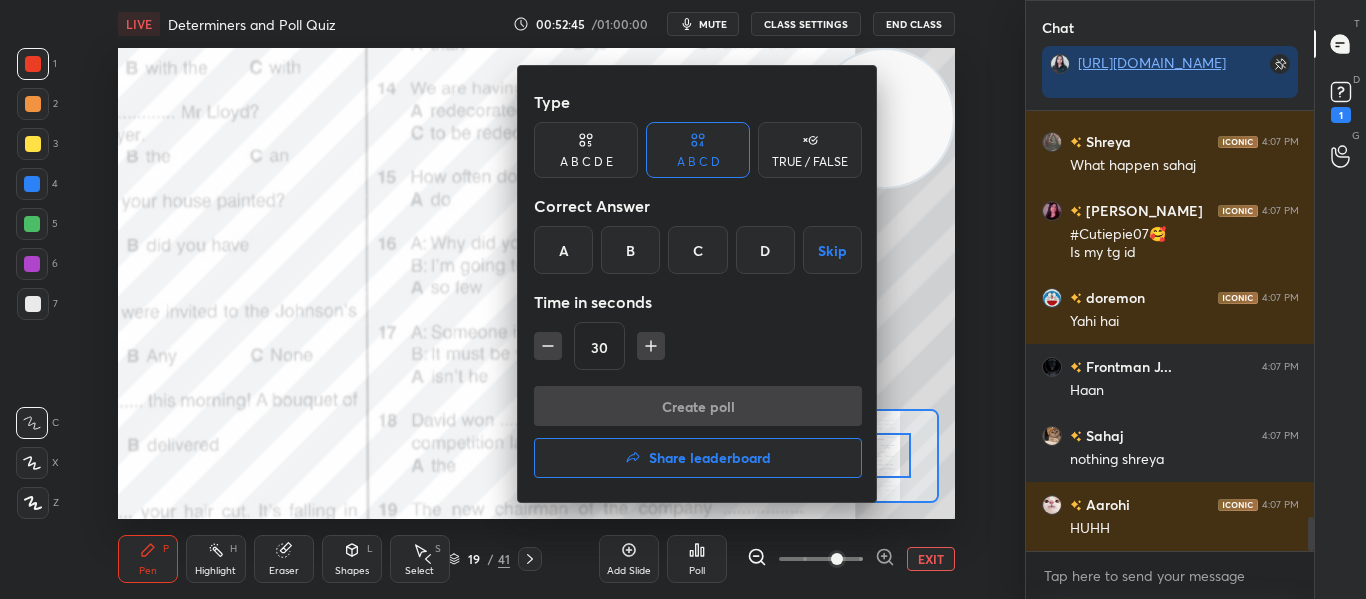 click on "C" at bounding box center (697, 250) 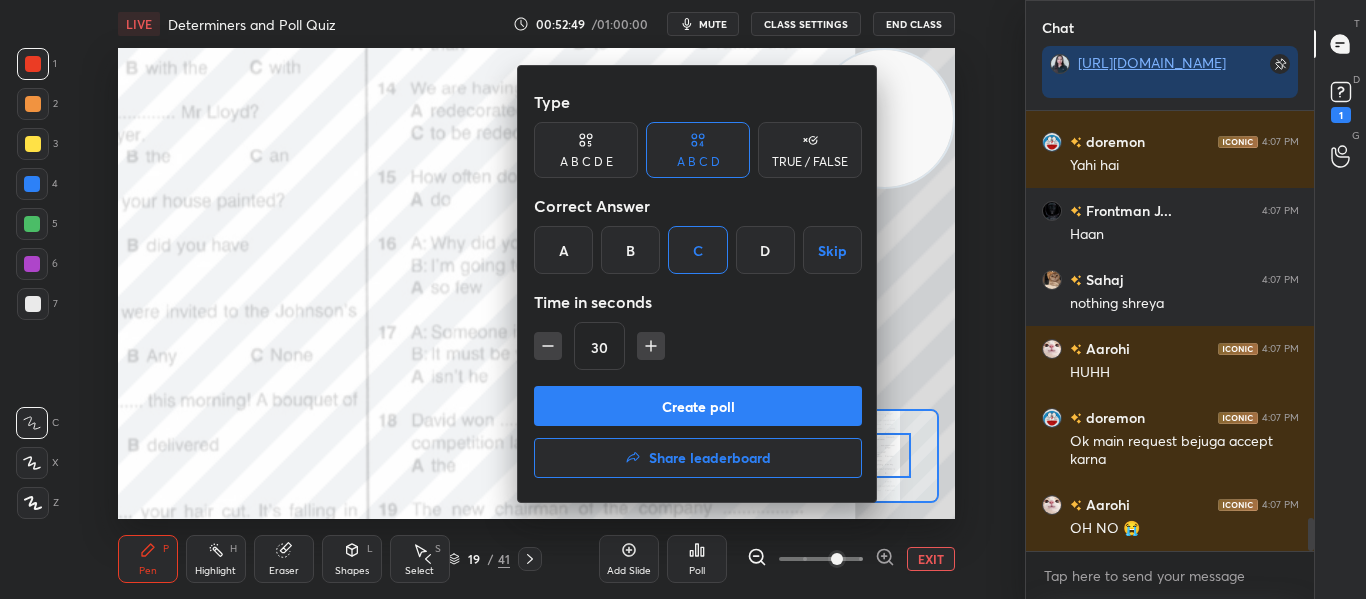 click on "Create poll" at bounding box center (698, 406) 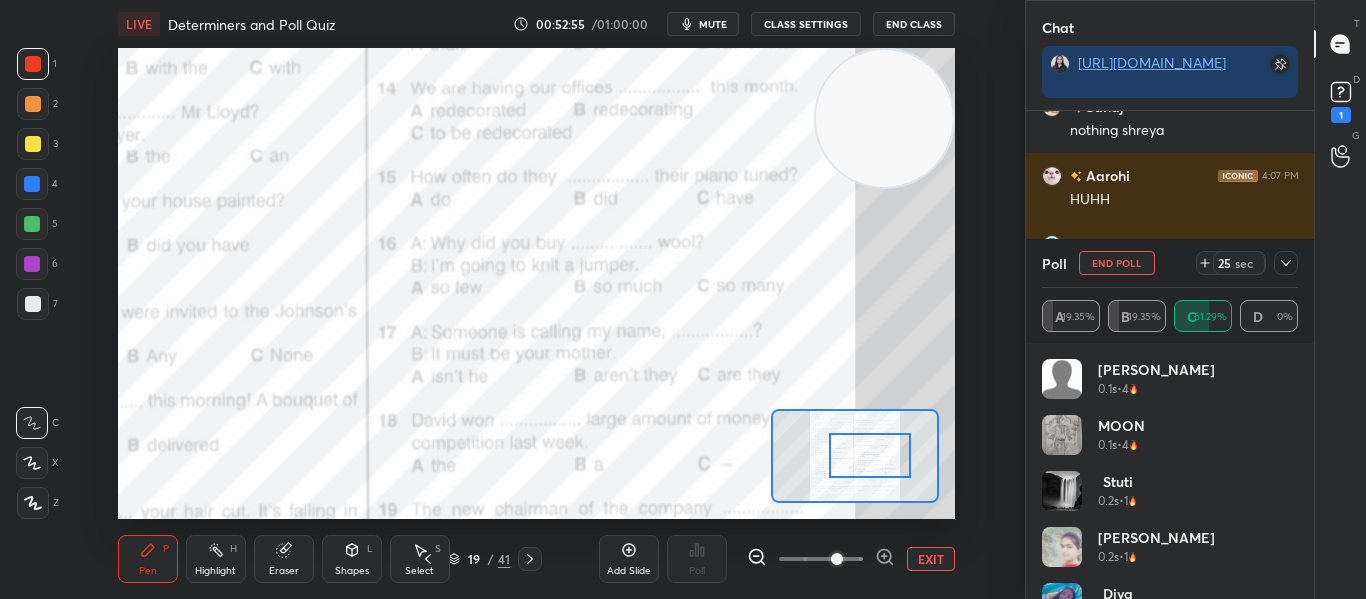 click 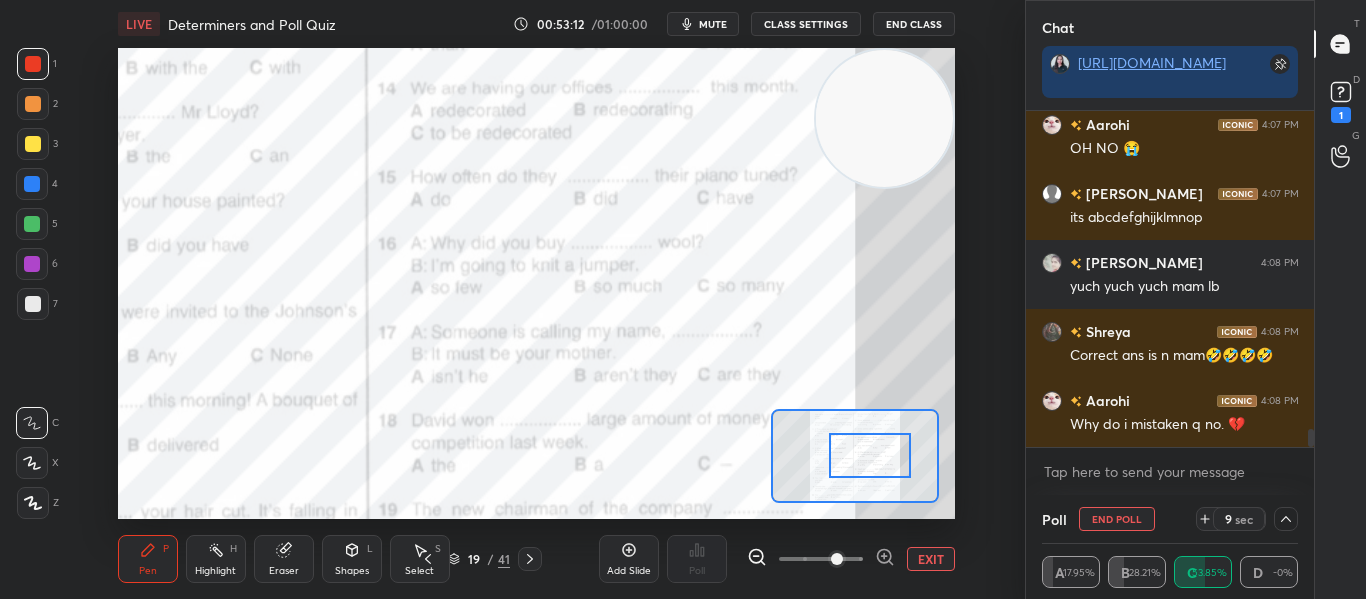 scroll, scrollTop: 5816, scrollLeft: 0, axis: vertical 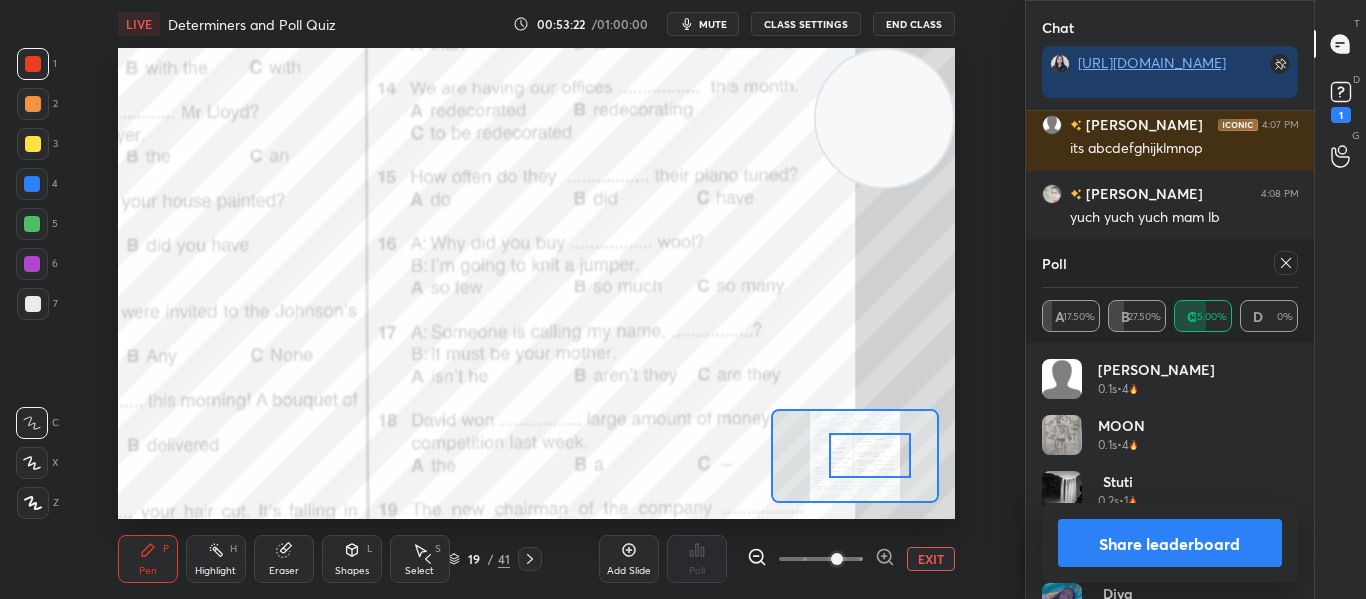 click 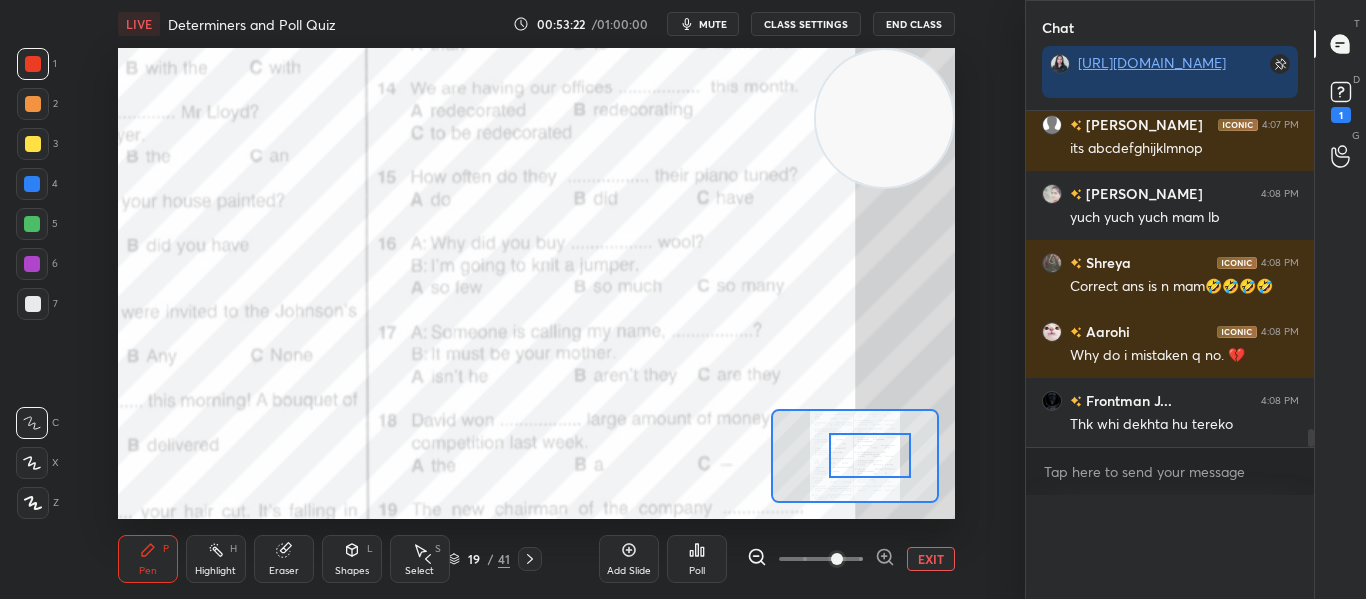 scroll, scrollTop: 0, scrollLeft: 0, axis: both 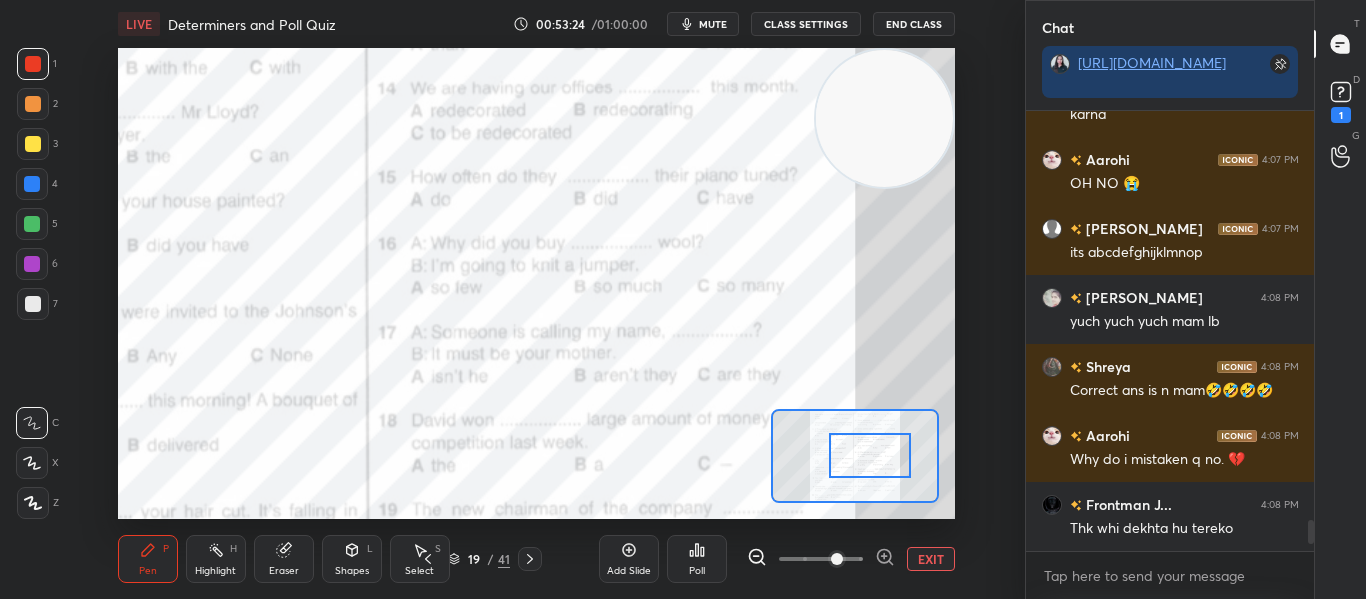 click at bounding box center [870, 455] 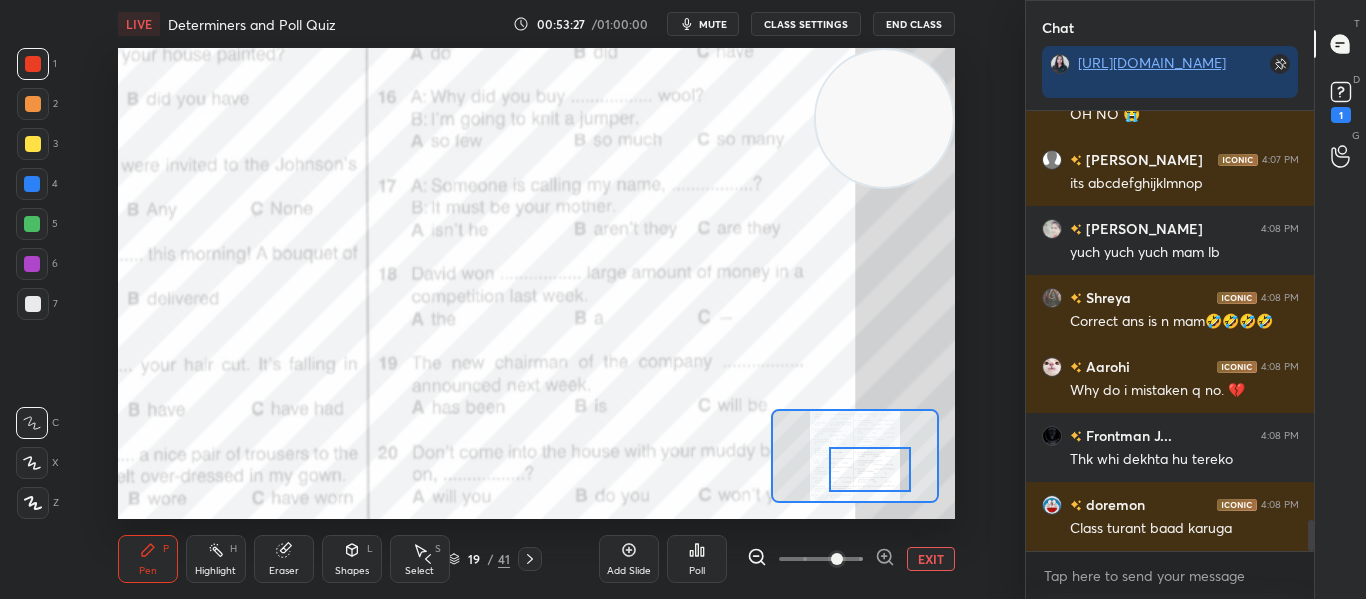 drag, startPoint x: 881, startPoint y: 450, endPoint x: 881, endPoint y: 464, distance: 14 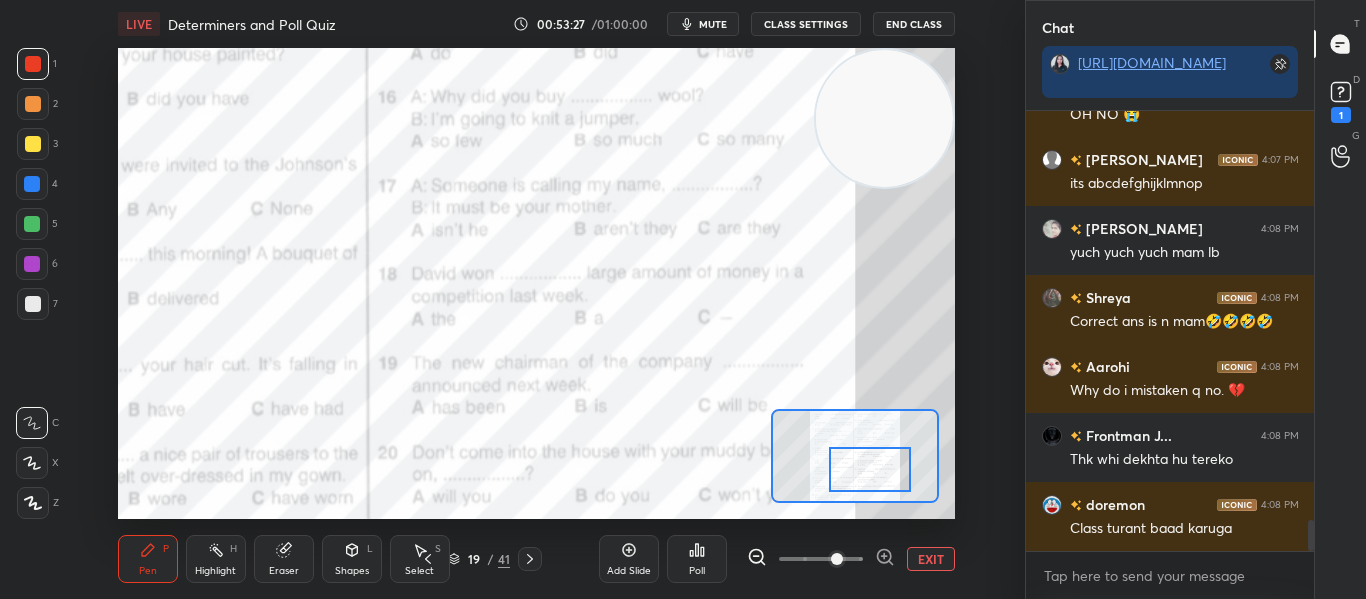 click at bounding box center [870, 469] 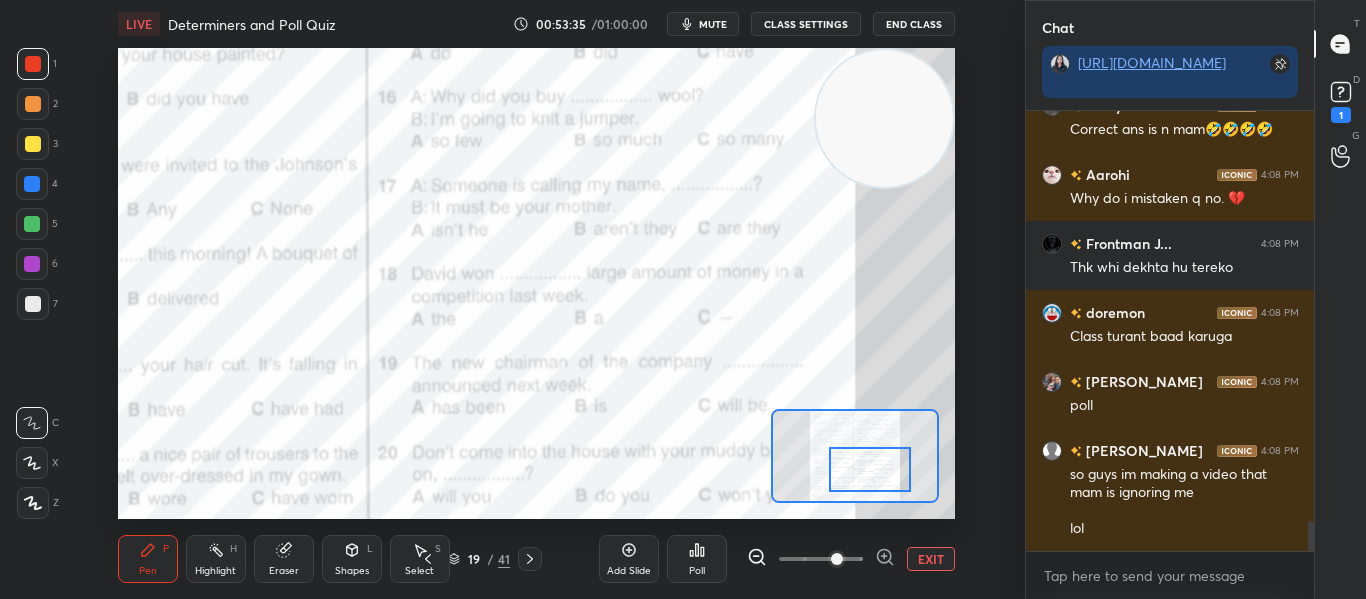 click on "Poll" at bounding box center [697, 571] 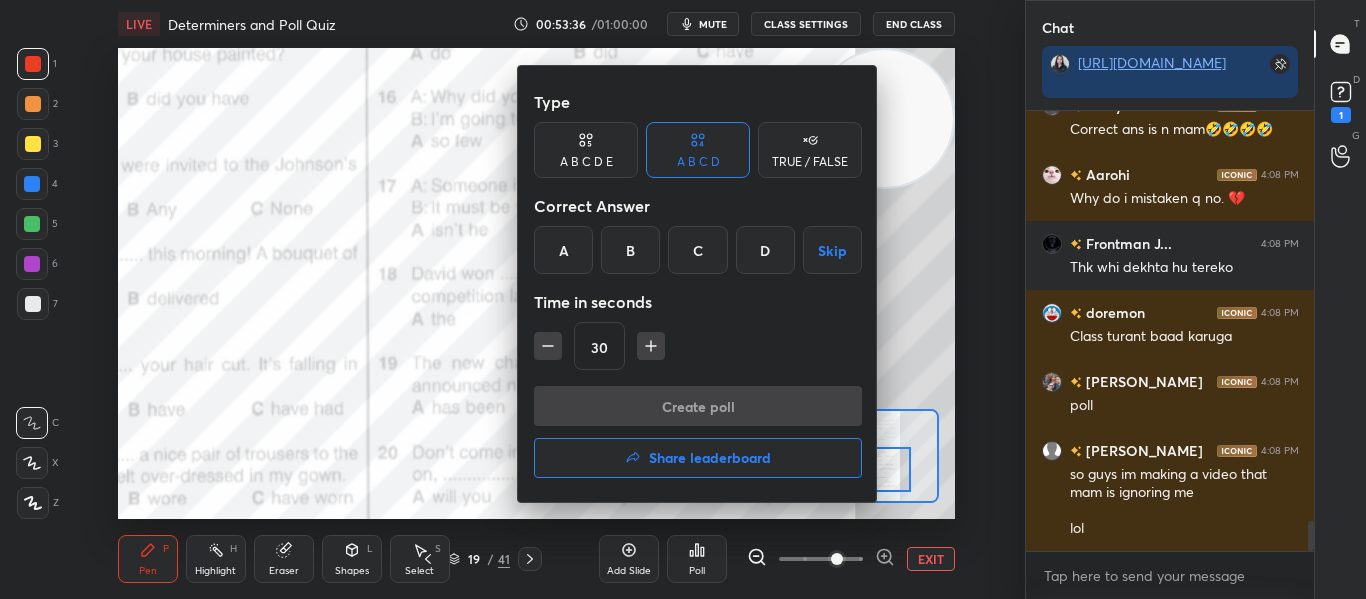 click on "C" at bounding box center [697, 250] 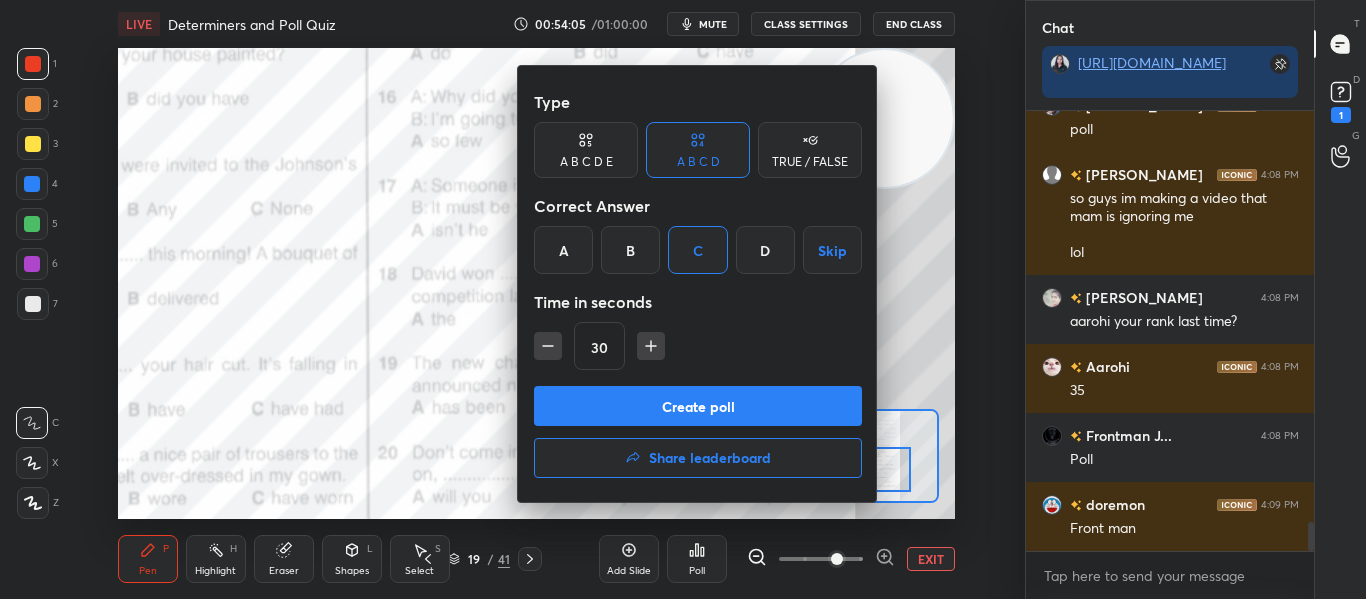 scroll, scrollTop: 6318, scrollLeft: 0, axis: vertical 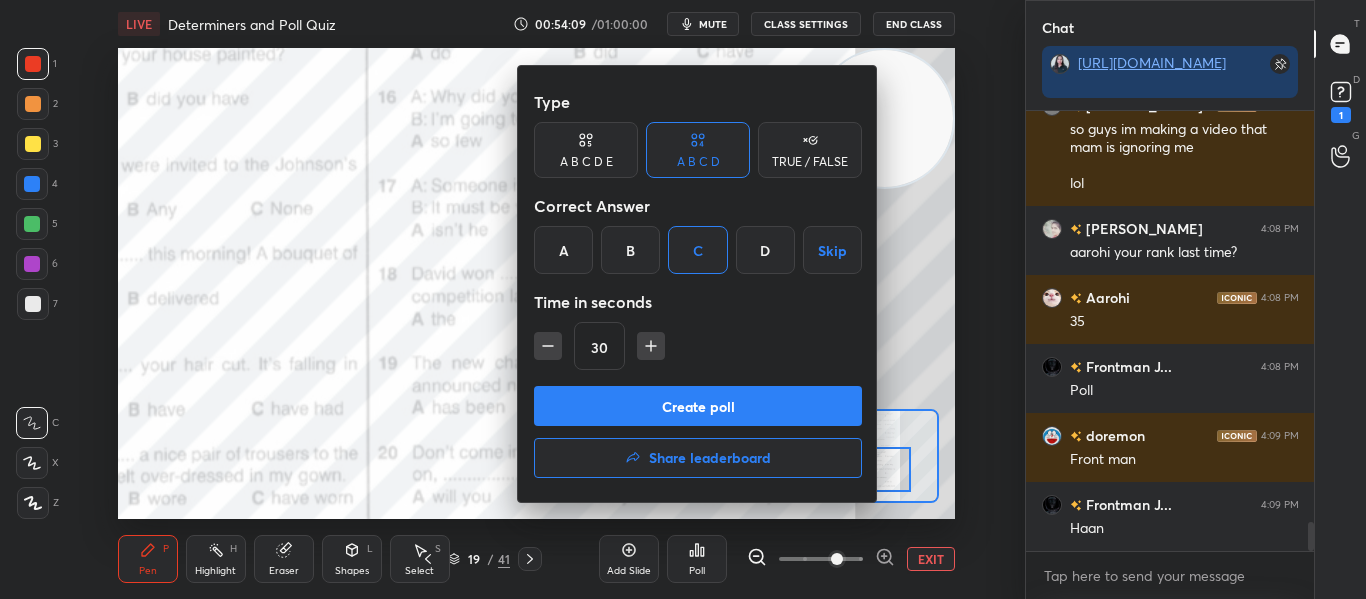 click on "B" at bounding box center [630, 250] 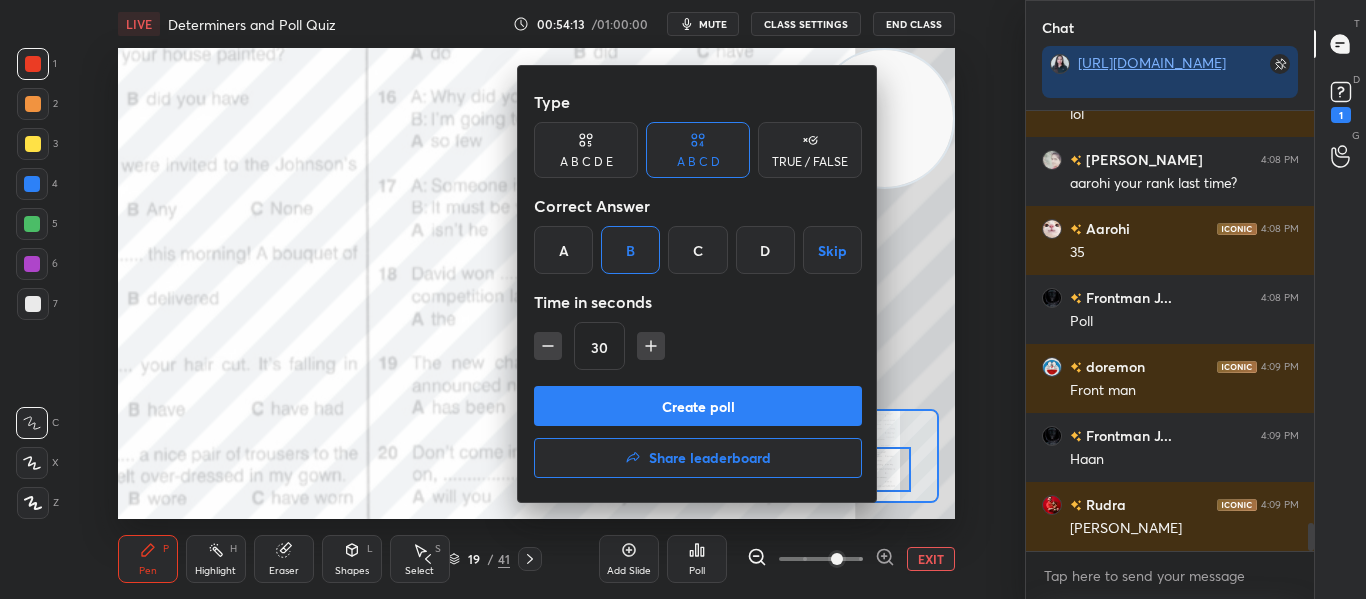 scroll, scrollTop: 6456, scrollLeft: 0, axis: vertical 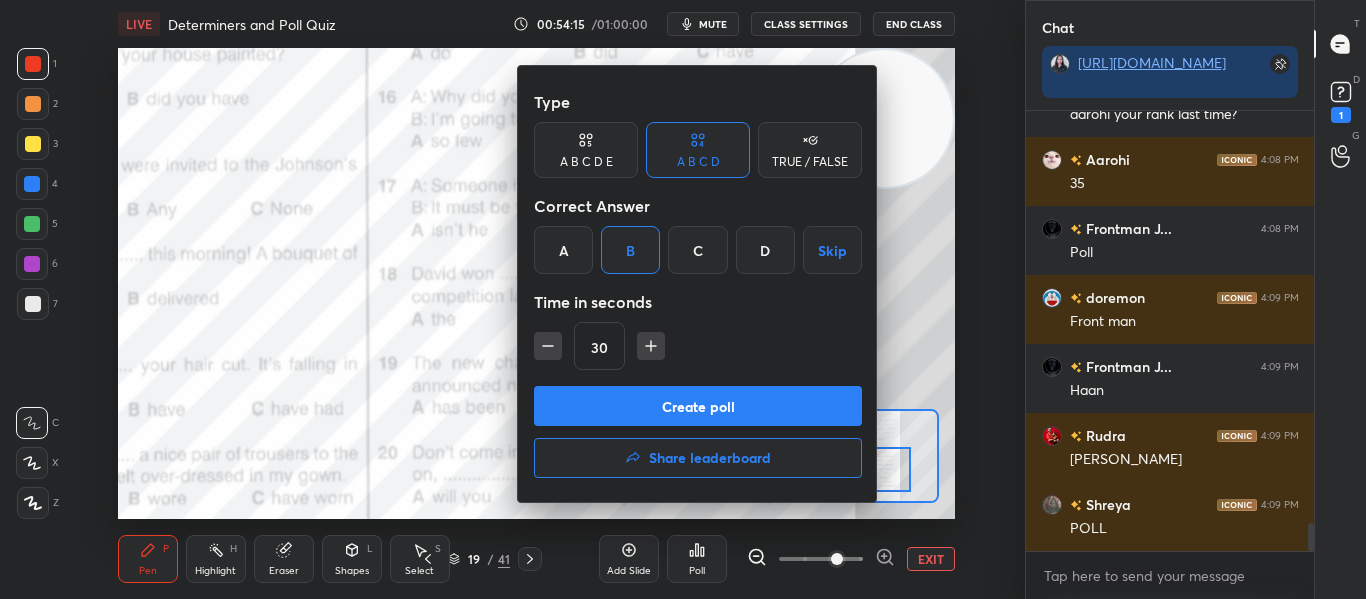 click on "Create poll" at bounding box center (698, 406) 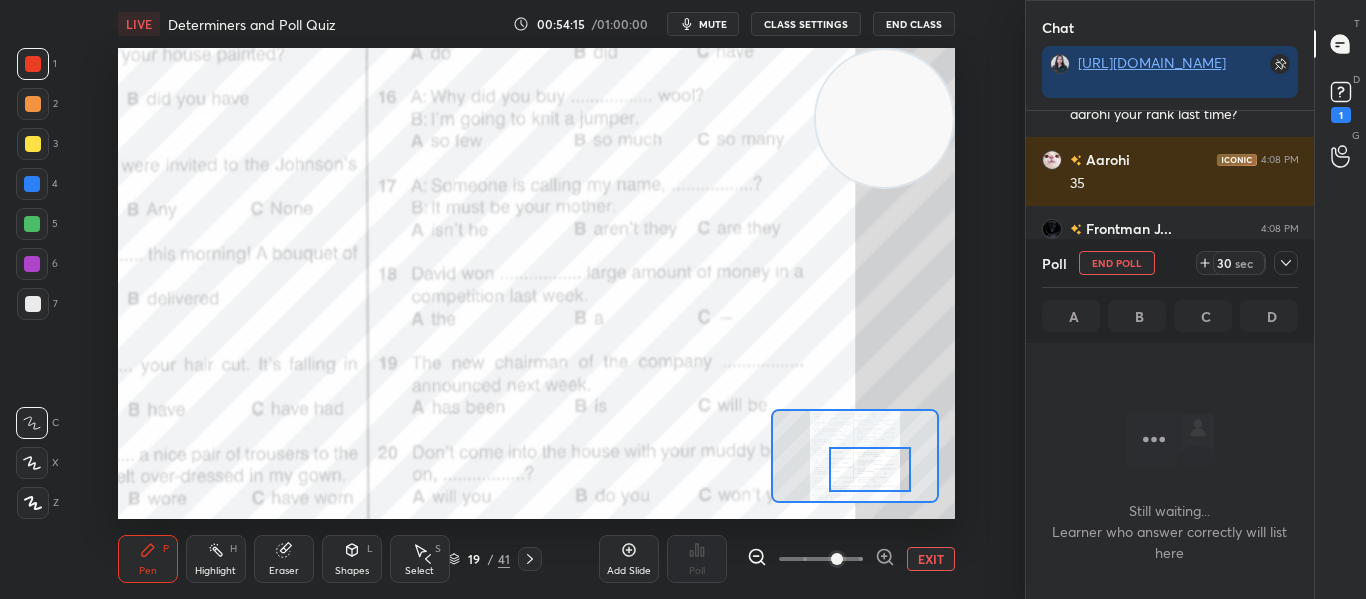 scroll, scrollTop: 336, scrollLeft: 282, axis: both 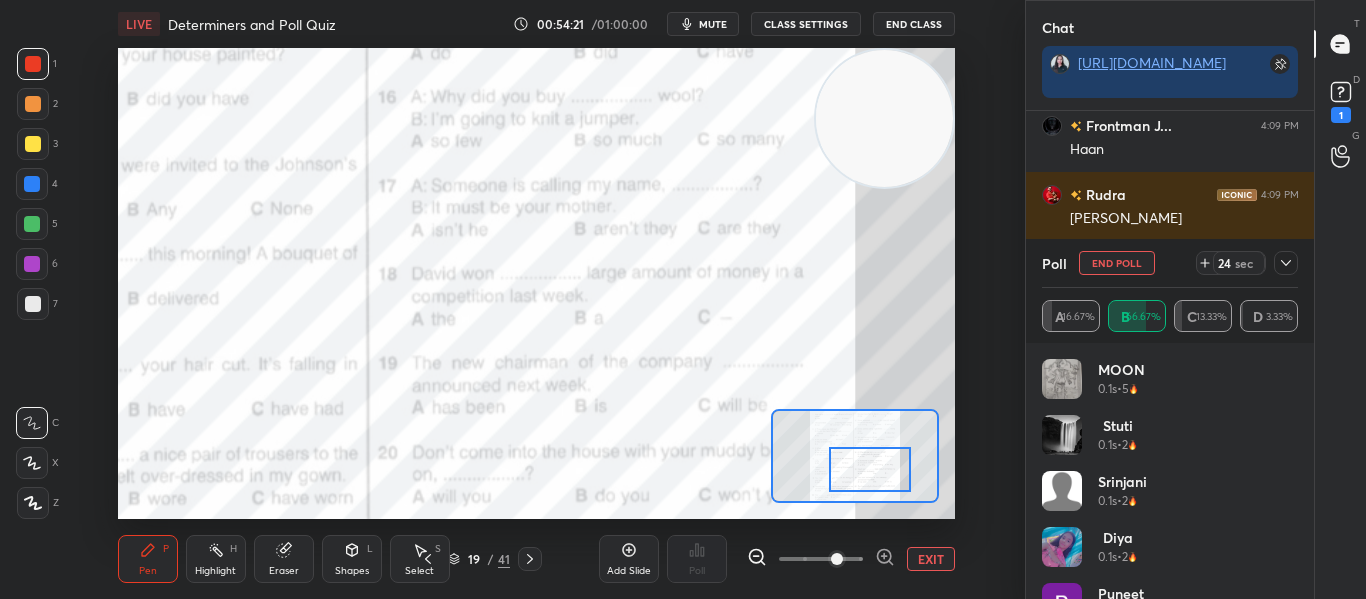 click 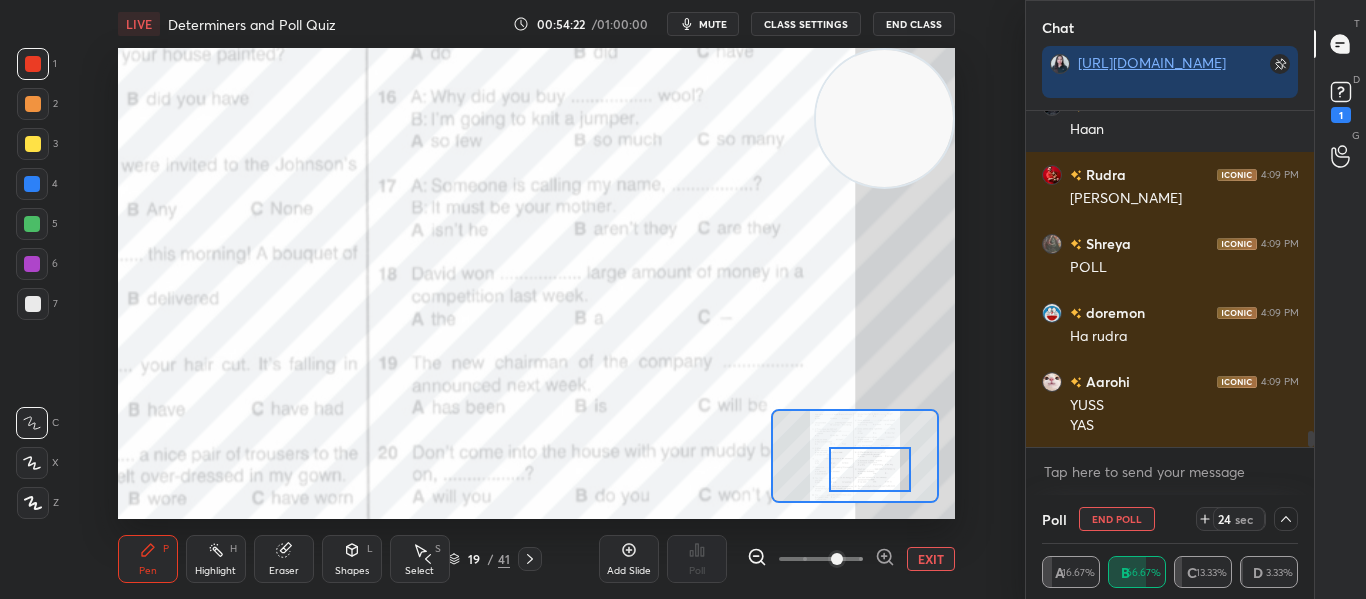 scroll, scrollTop: 0, scrollLeft: 0, axis: both 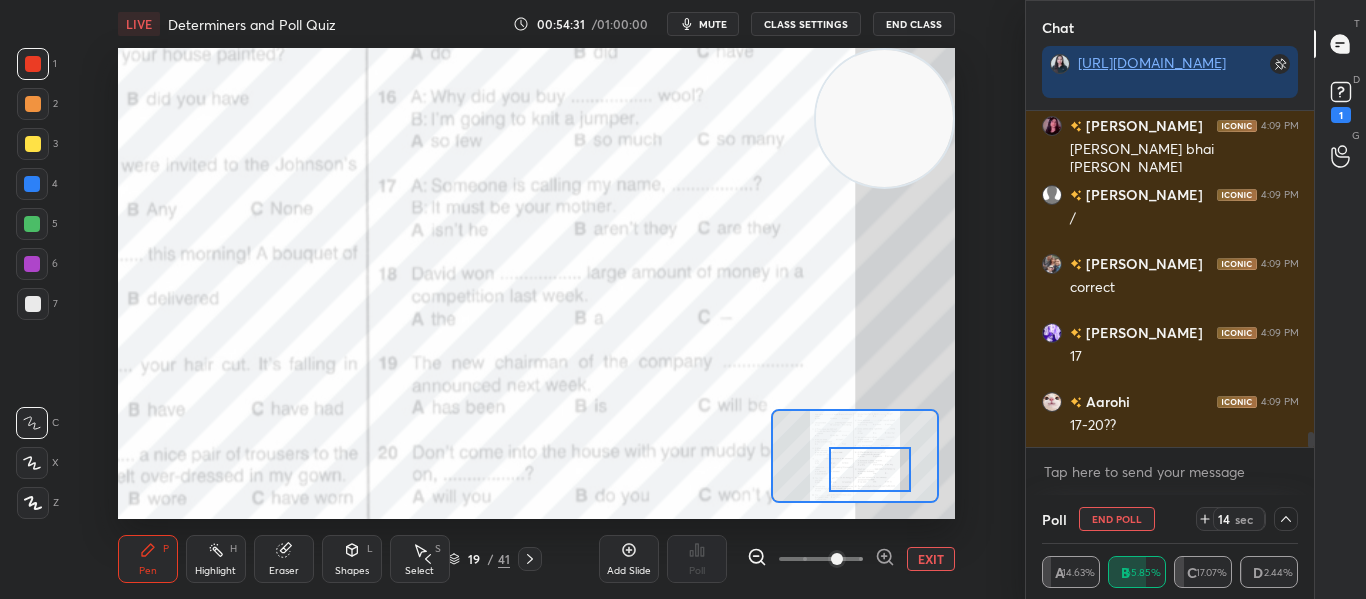 click at bounding box center [870, 469] 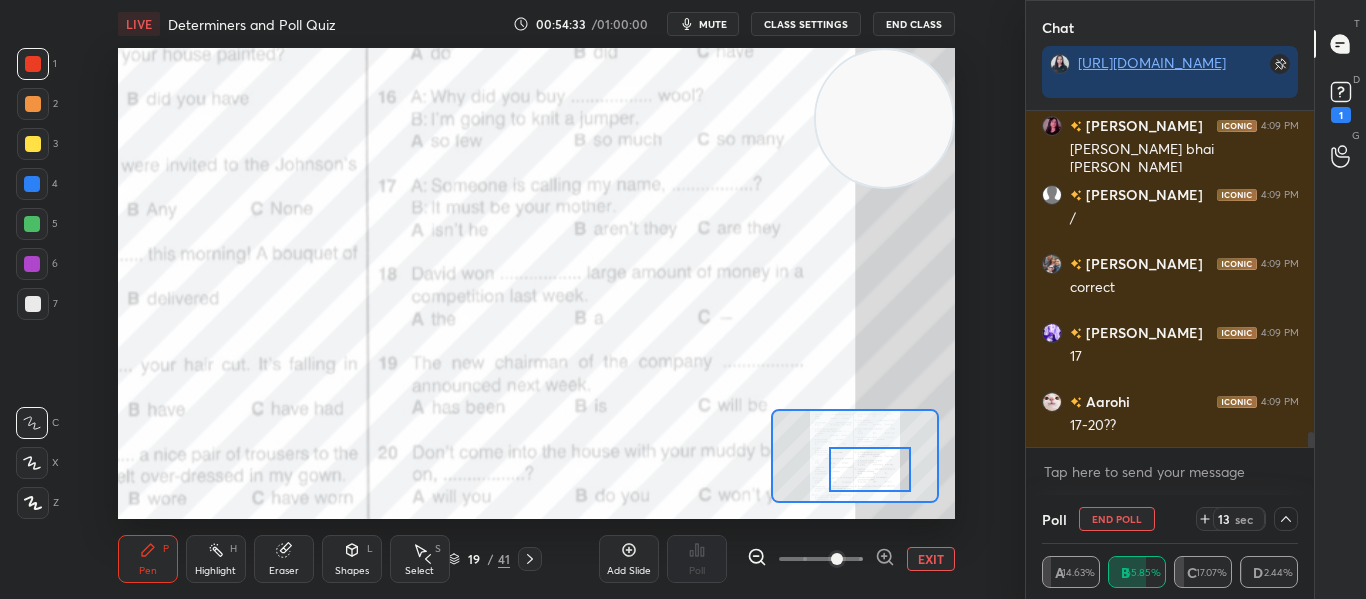 scroll, scrollTop: 7269, scrollLeft: 0, axis: vertical 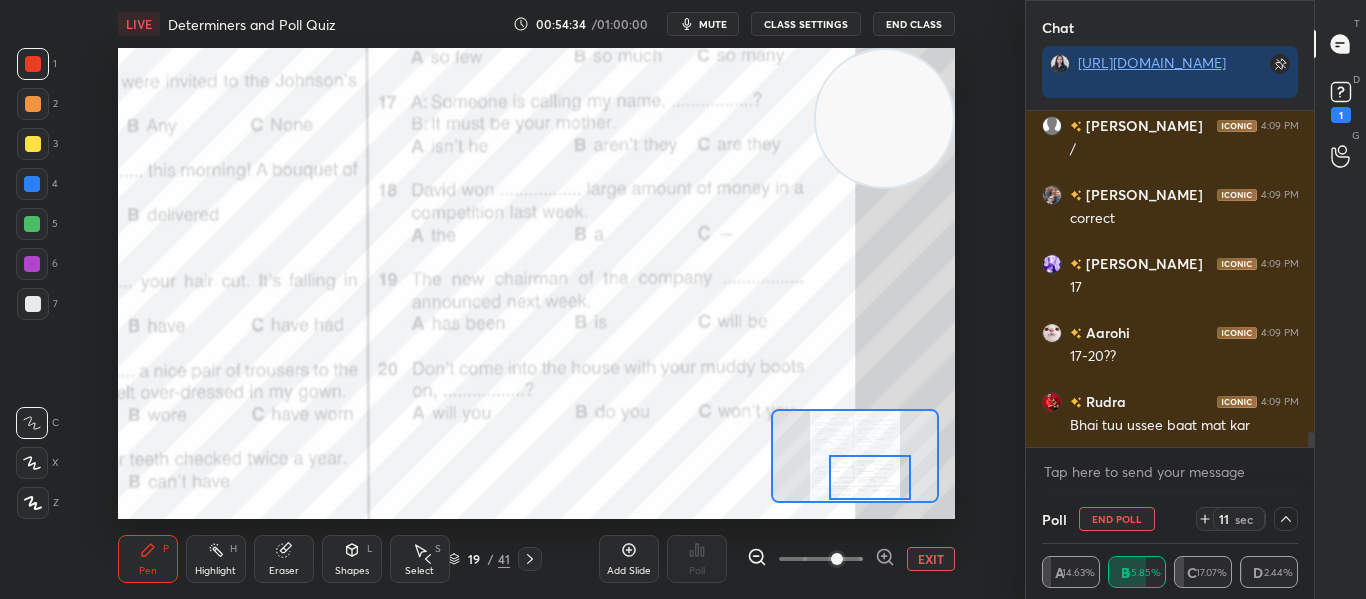 drag, startPoint x: 864, startPoint y: 472, endPoint x: 864, endPoint y: 485, distance: 13 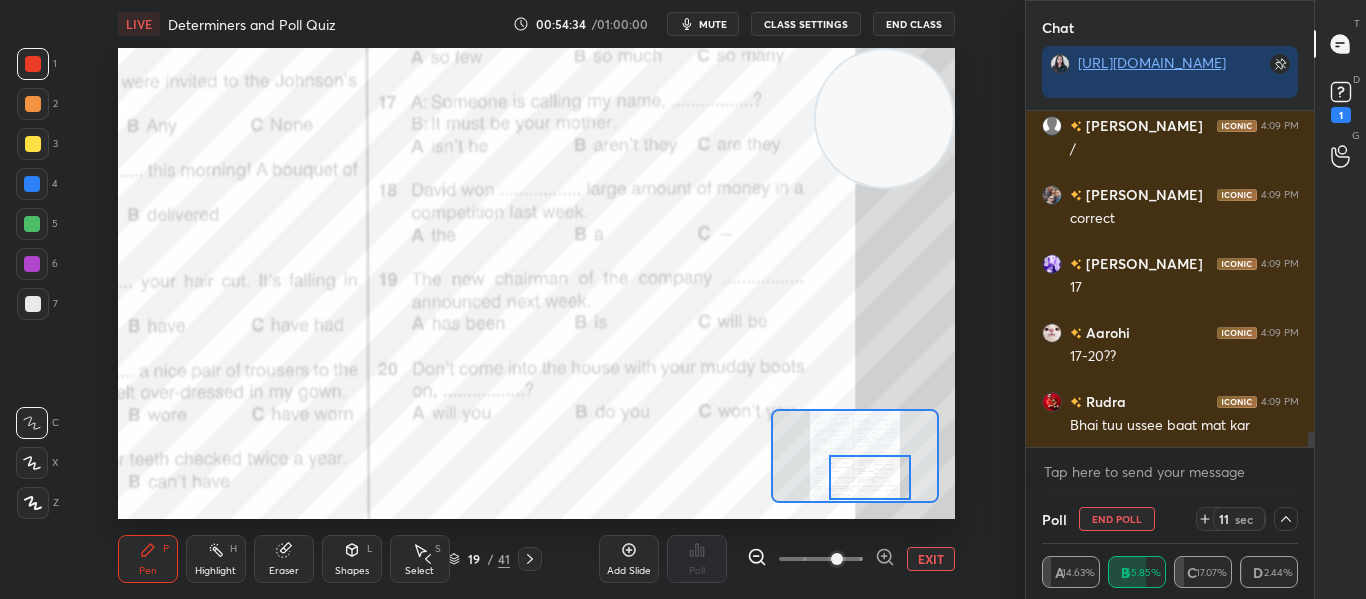 click at bounding box center (870, 477) 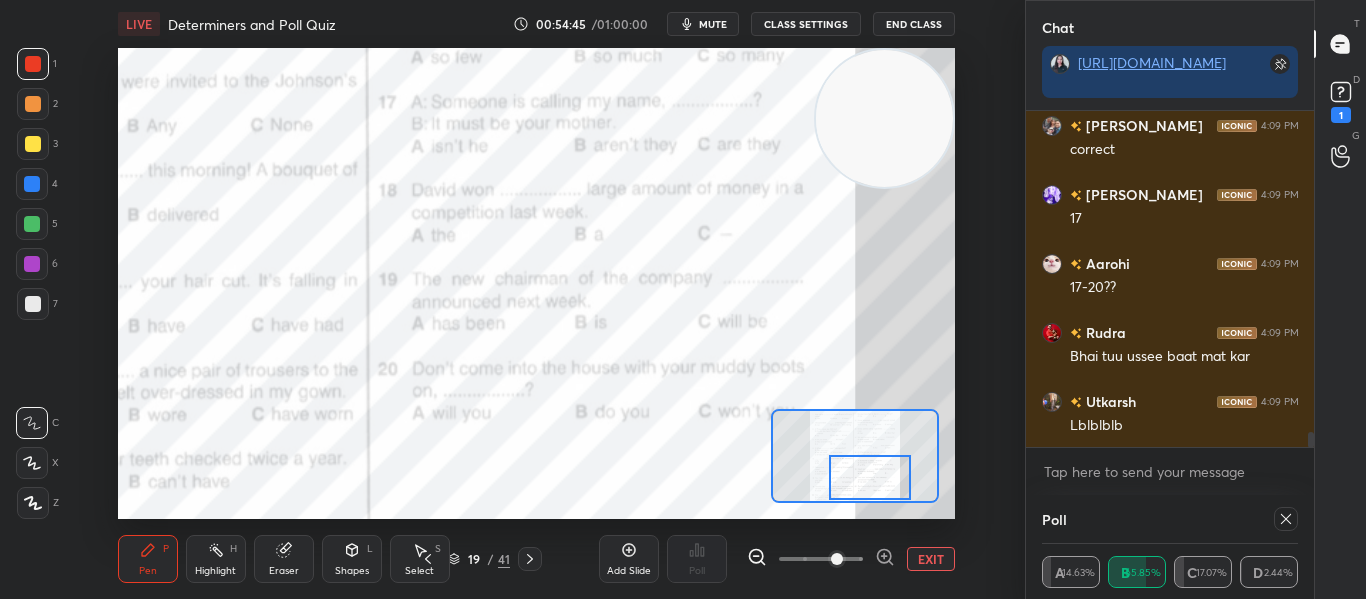 scroll, scrollTop: 7407, scrollLeft: 0, axis: vertical 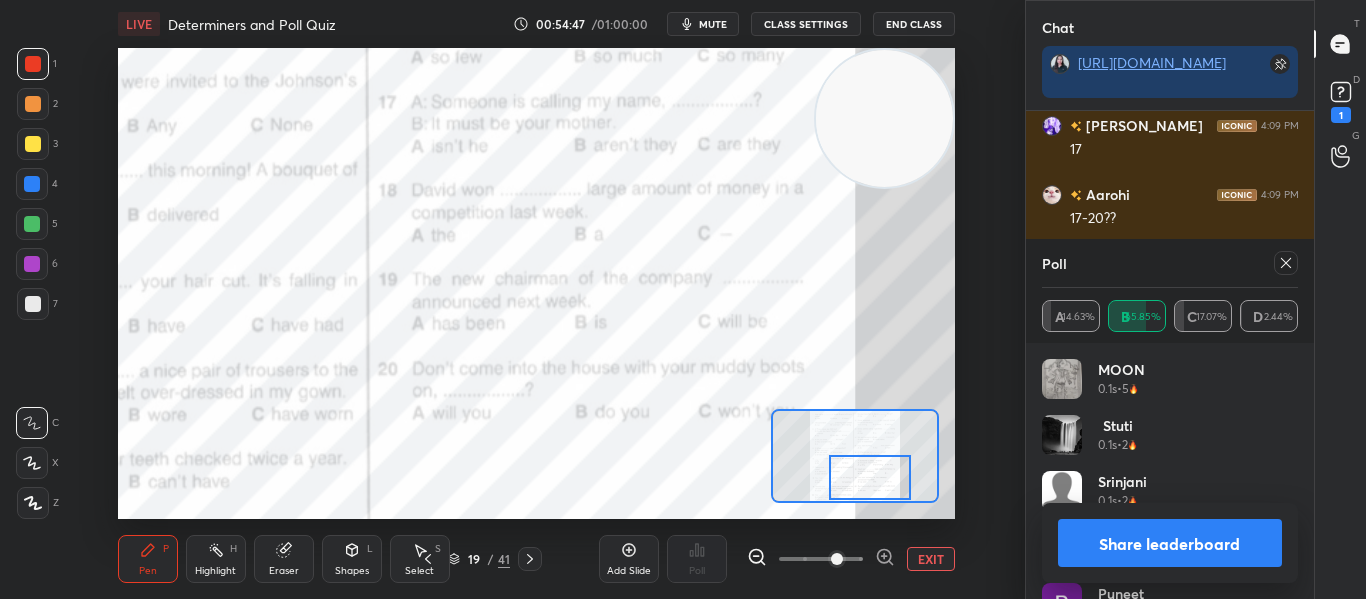 click 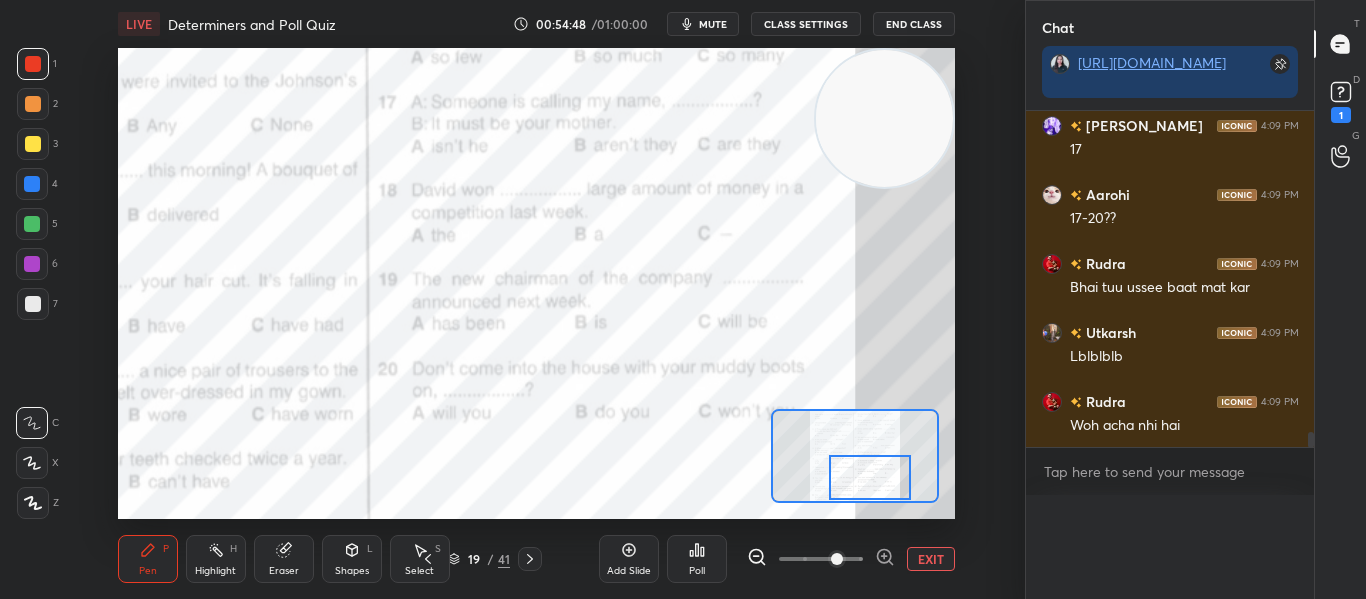 scroll, scrollTop: 0, scrollLeft: 0, axis: both 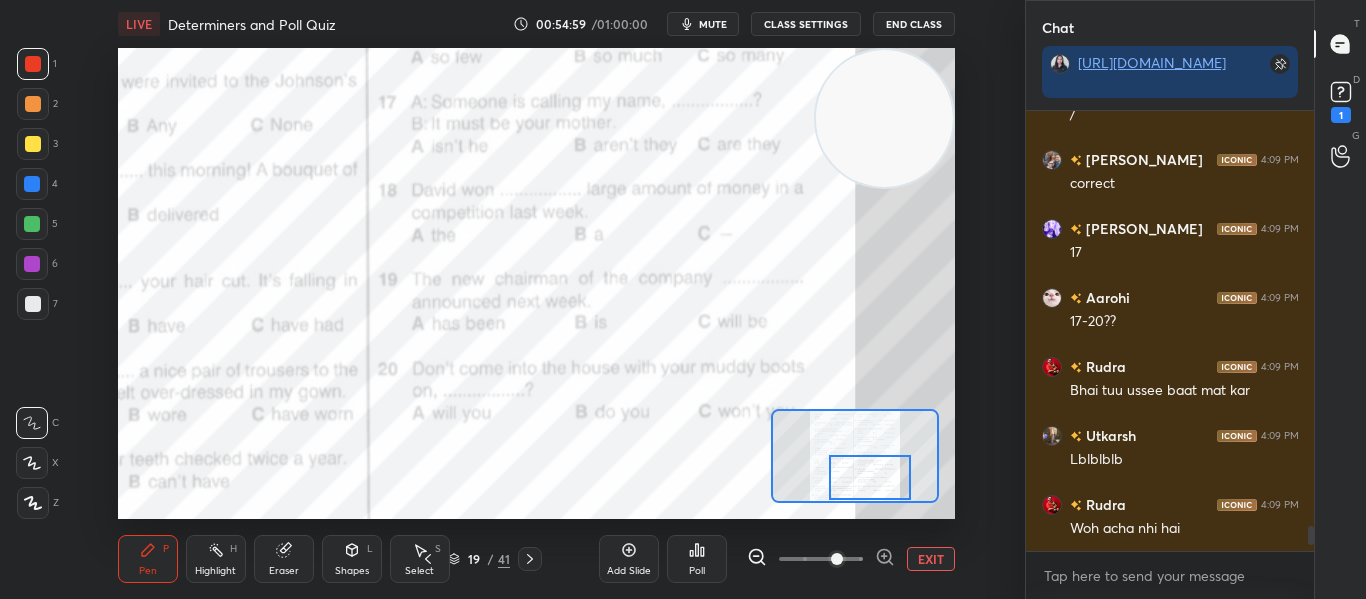 click on "Poll" at bounding box center (697, 559) 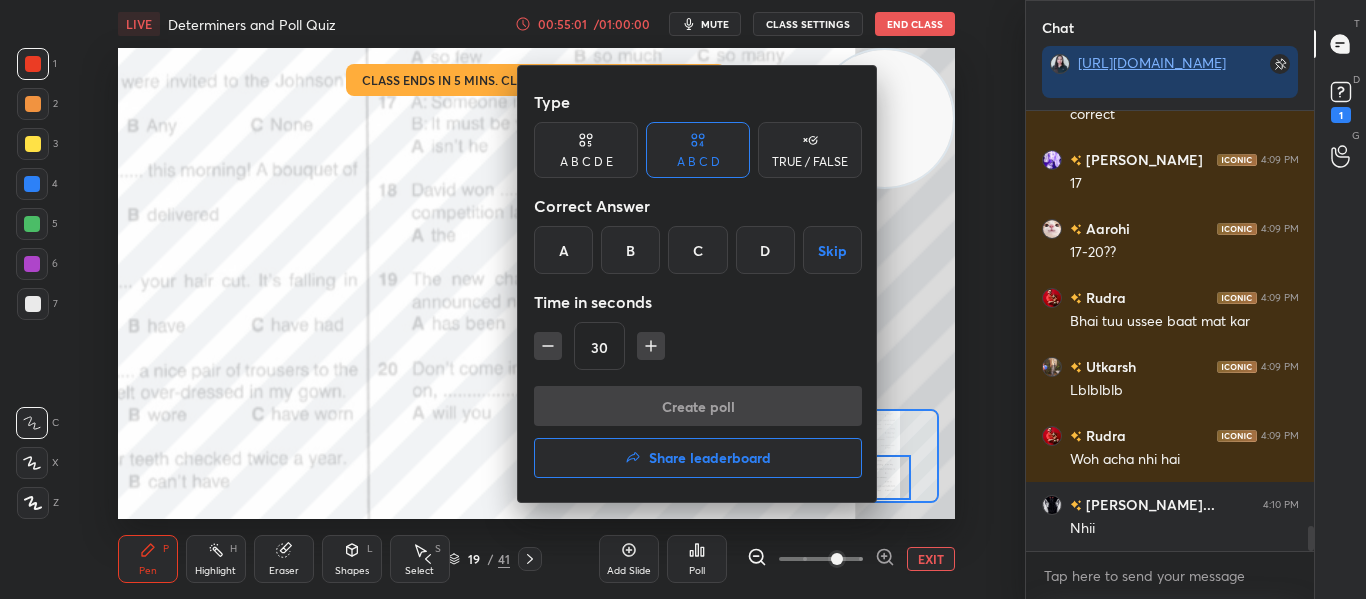 click on "A" at bounding box center (563, 250) 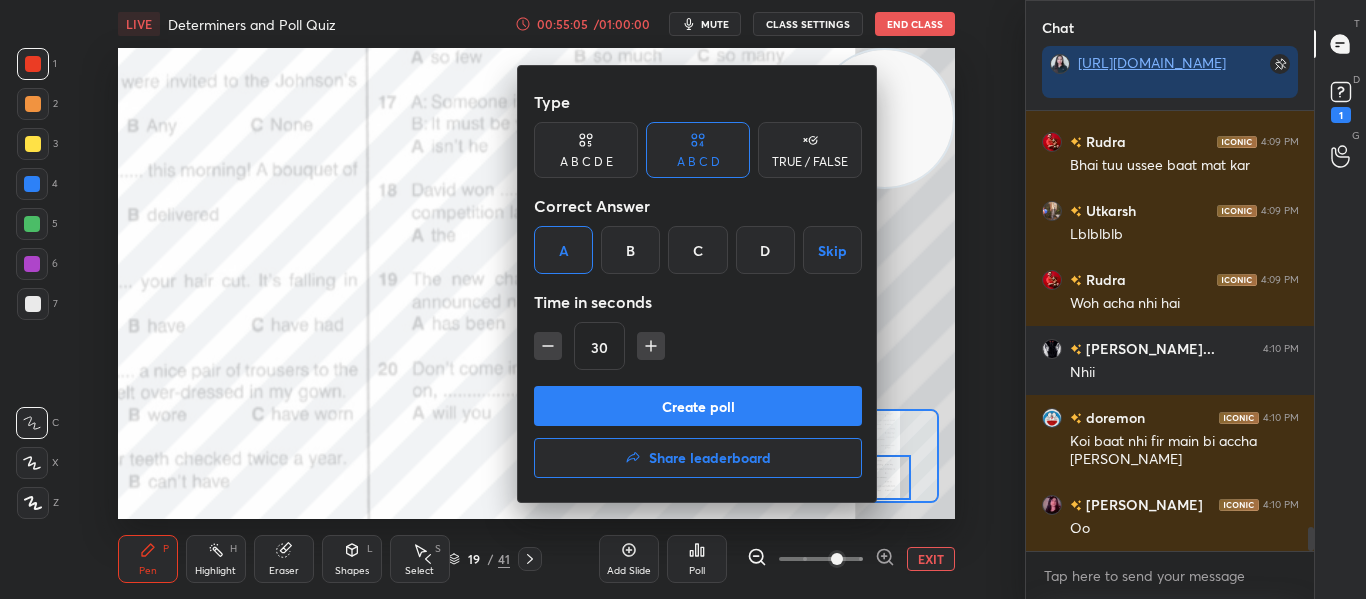 click on "Create poll" at bounding box center [698, 406] 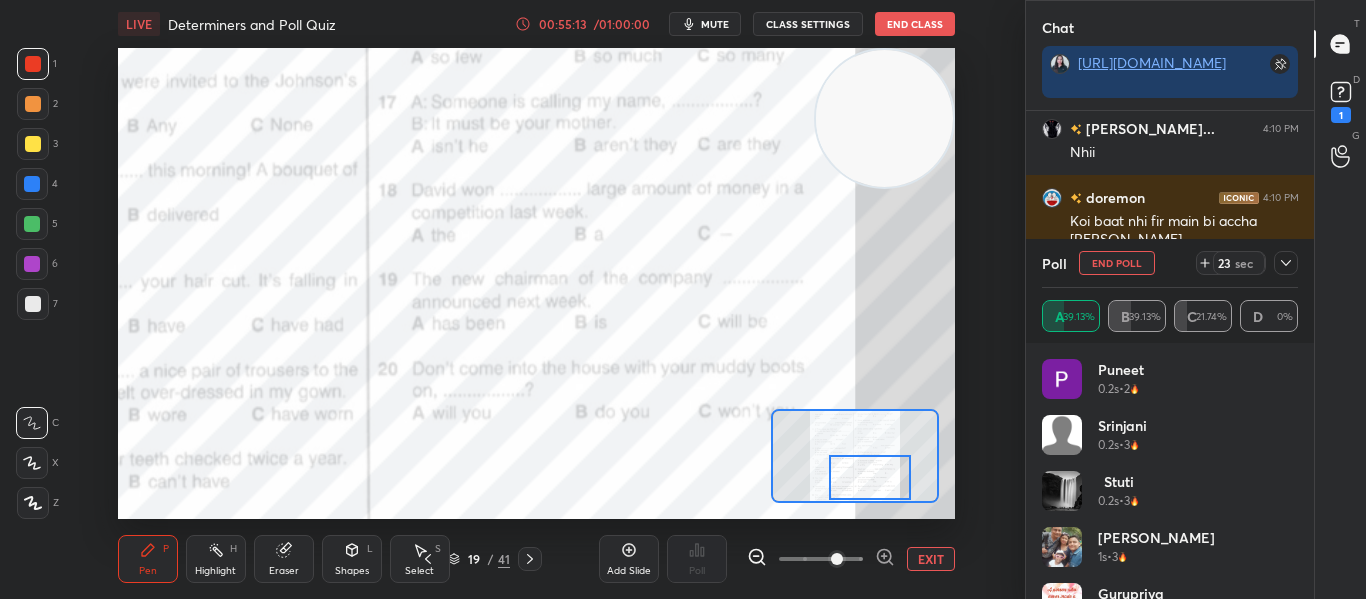 click 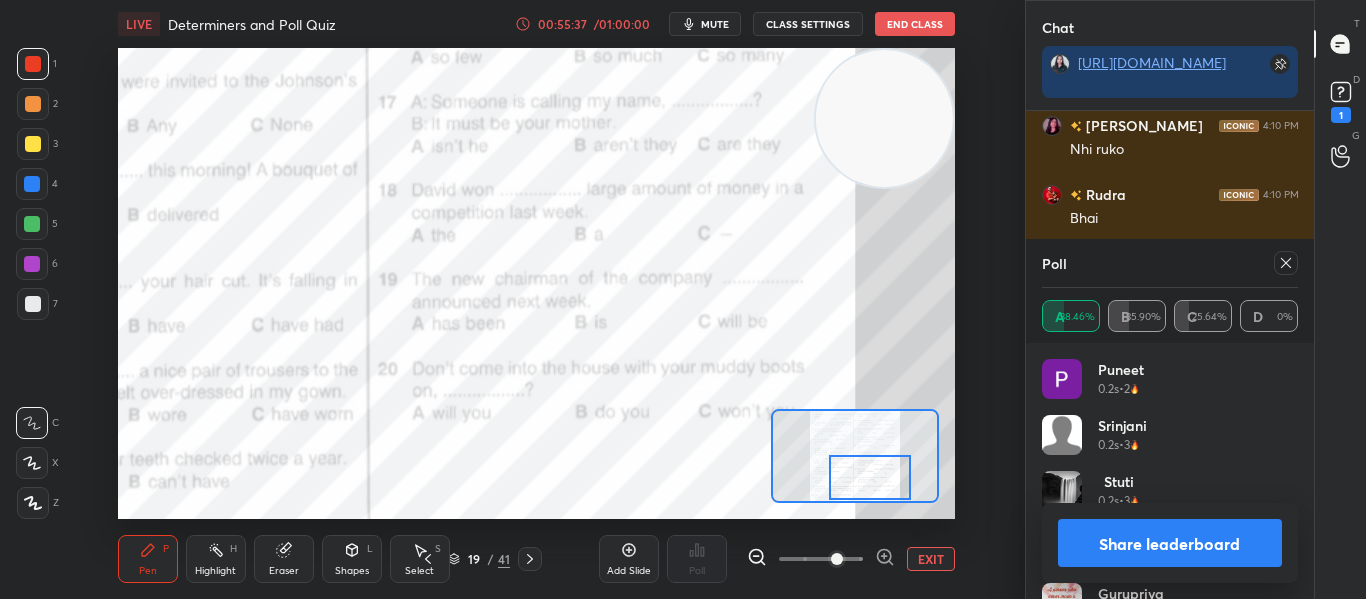 click 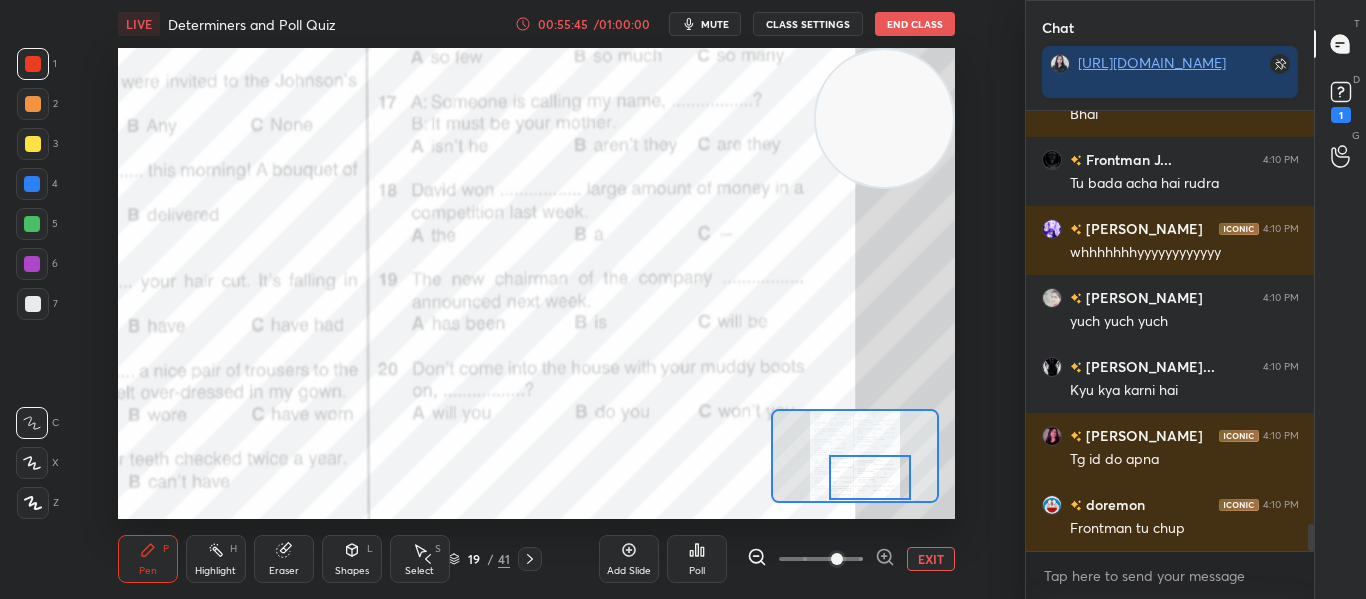 click on "Poll" at bounding box center (697, 559) 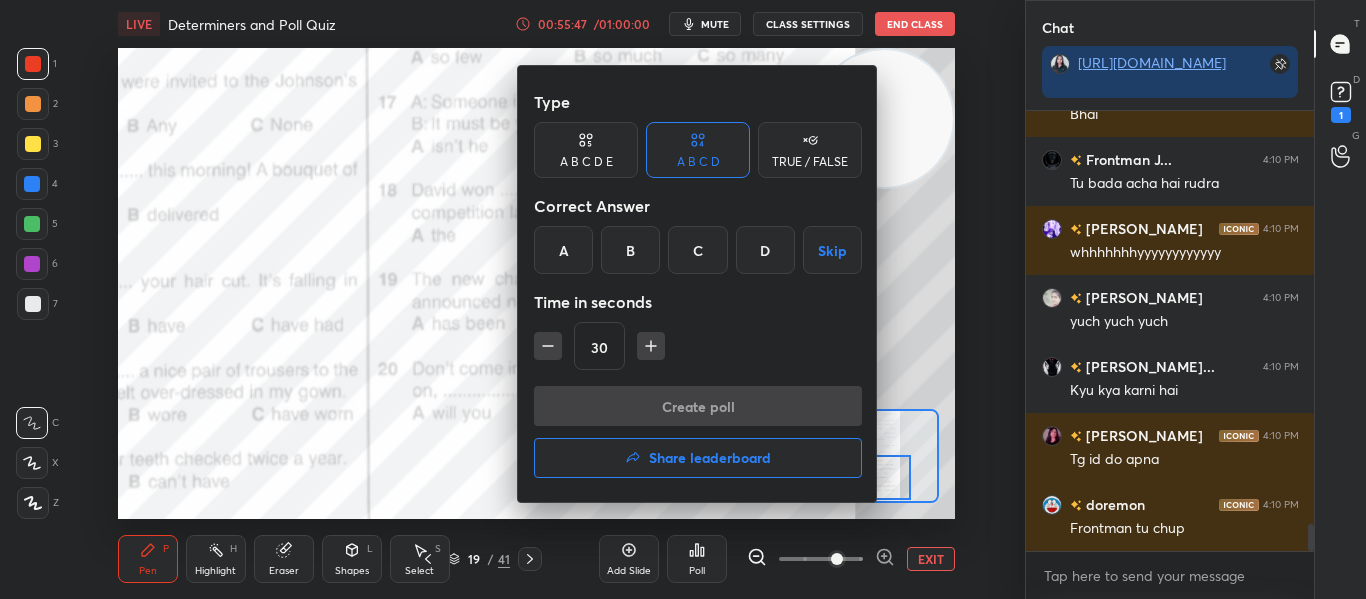 click on "B" at bounding box center [630, 250] 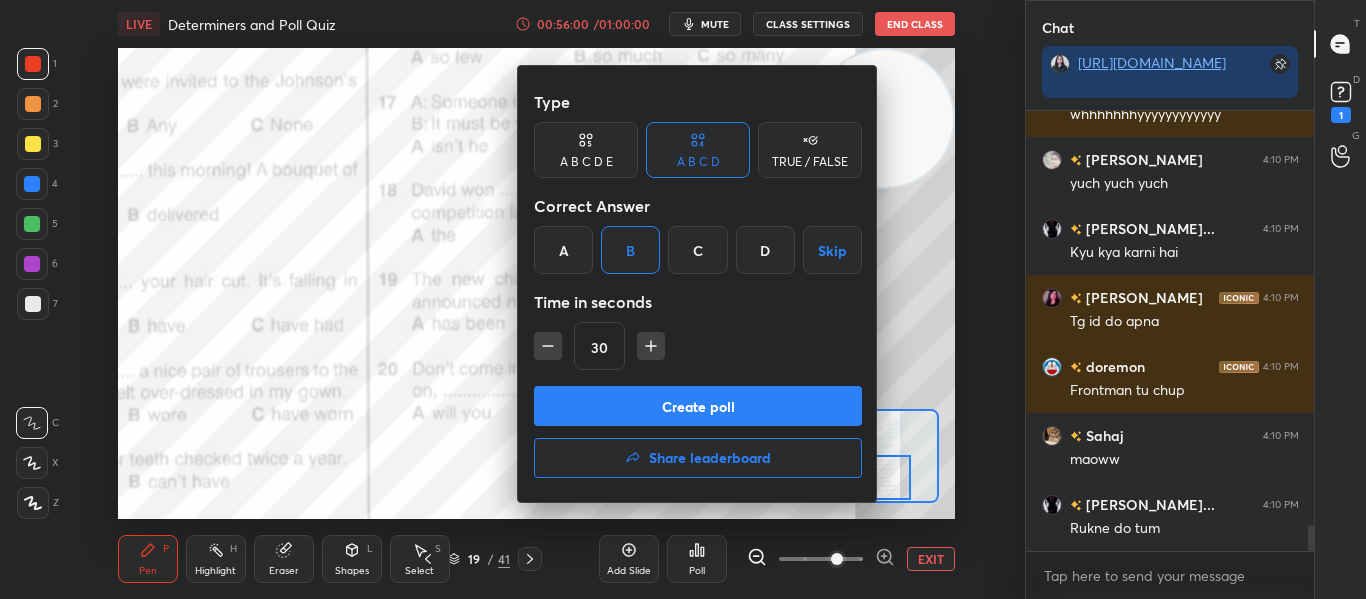 click on "Create poll" at bounding box center (698, 406) 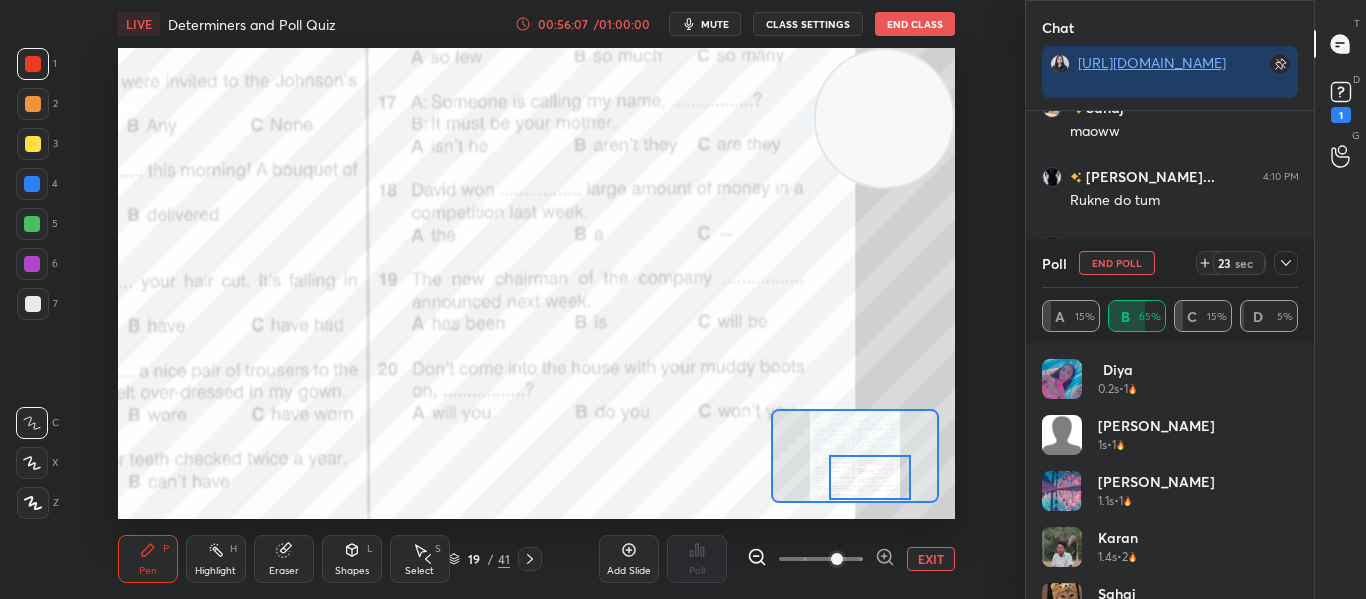 click 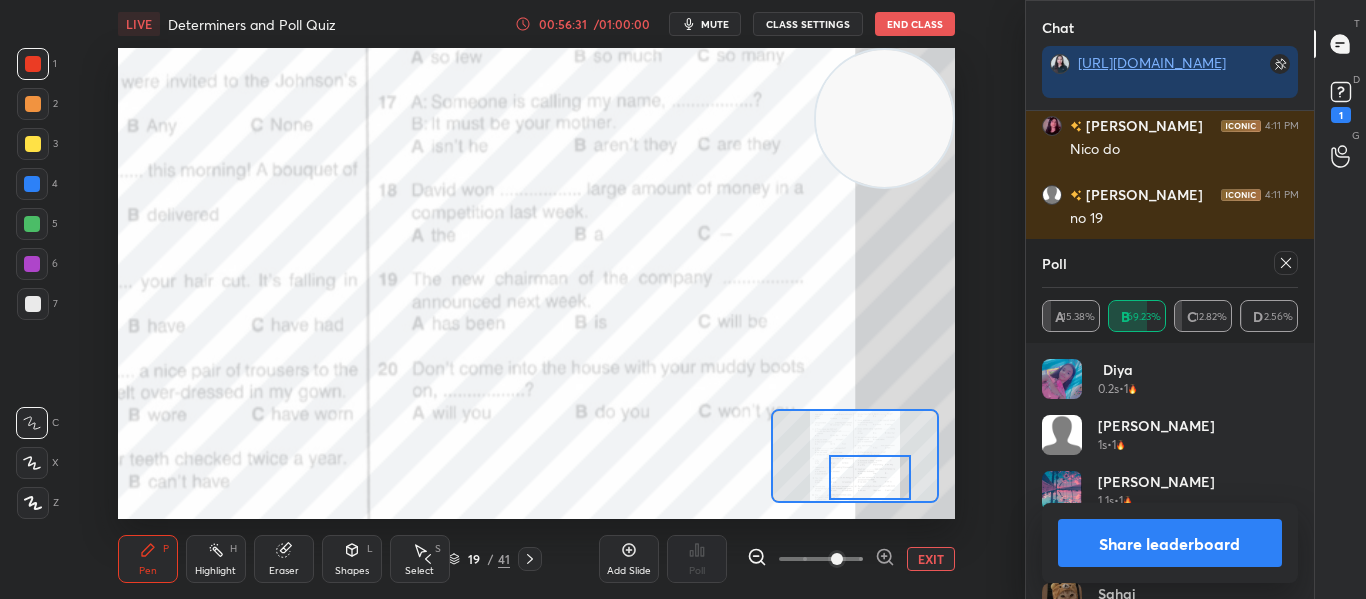 click 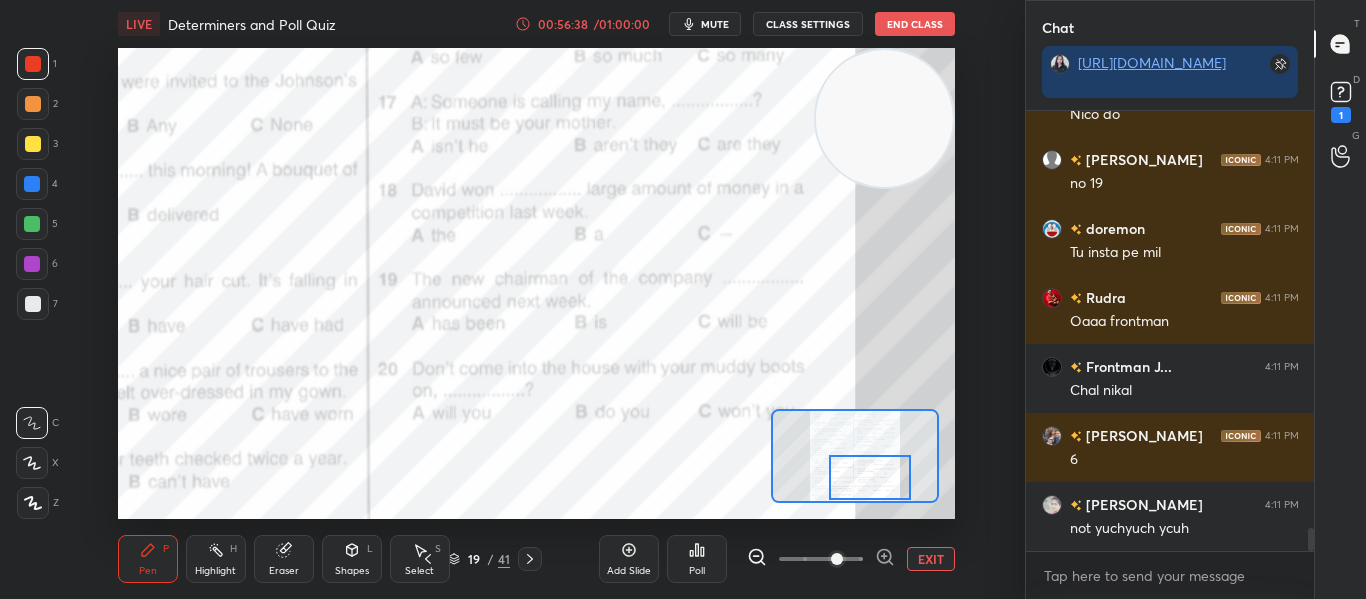 click 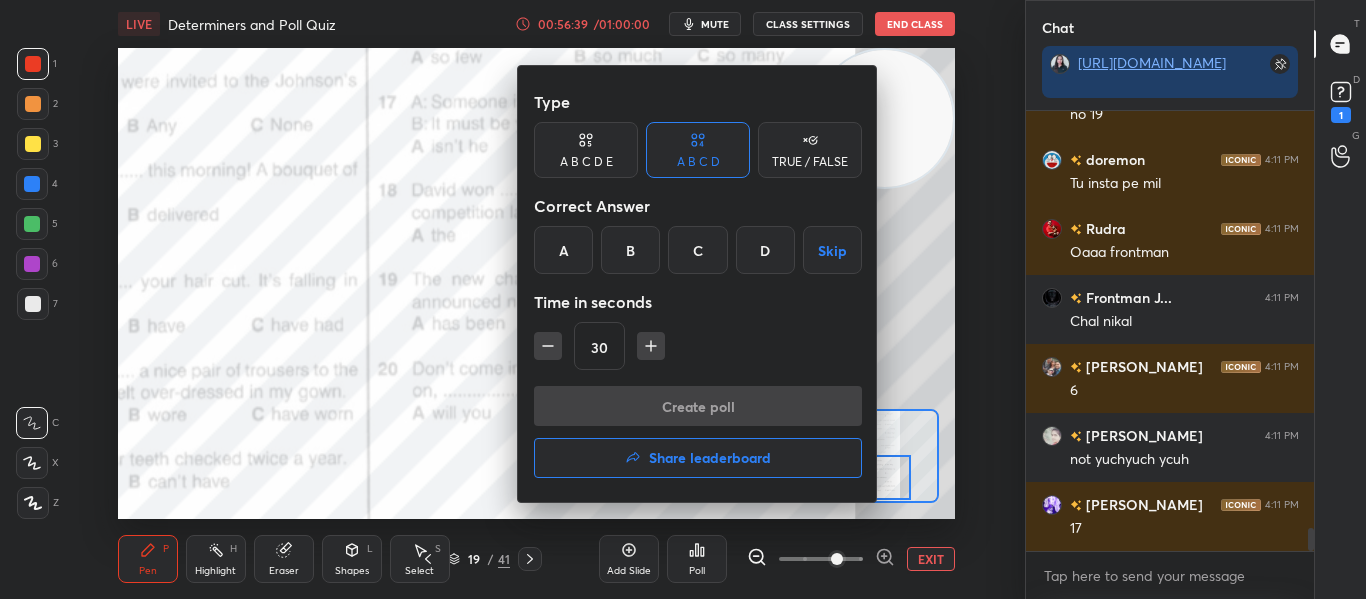 click on "C" at bounding box center (697, 250) 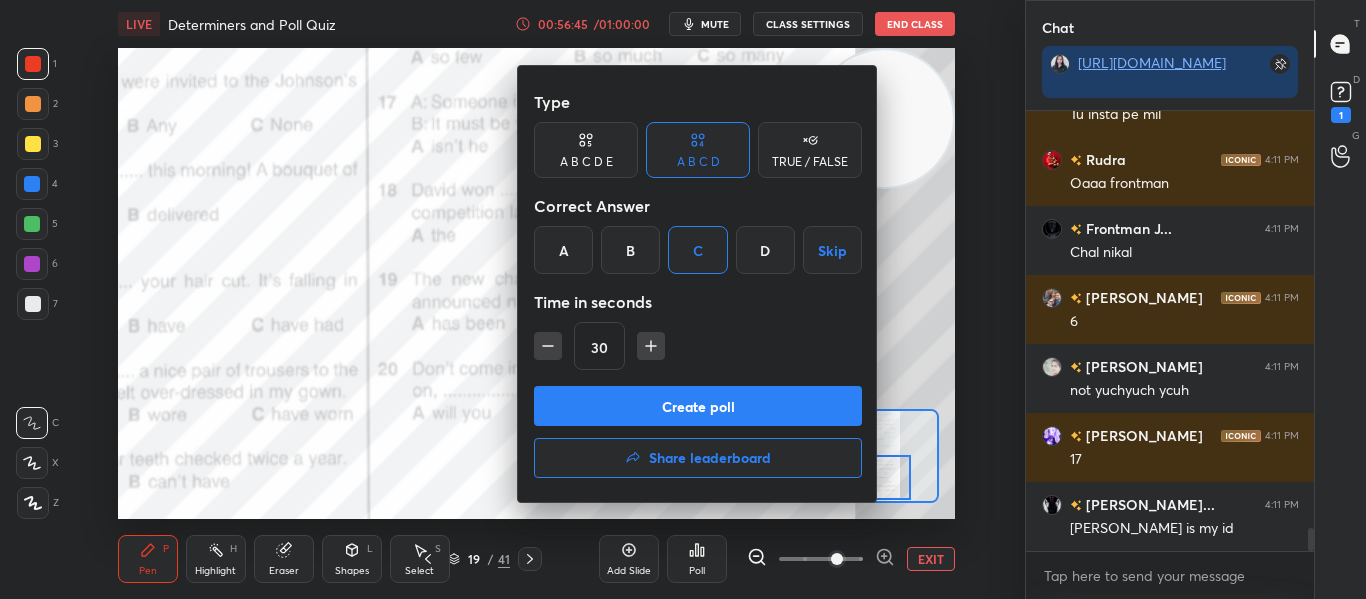 click on "Create poll" at bounding box center (698, 406) 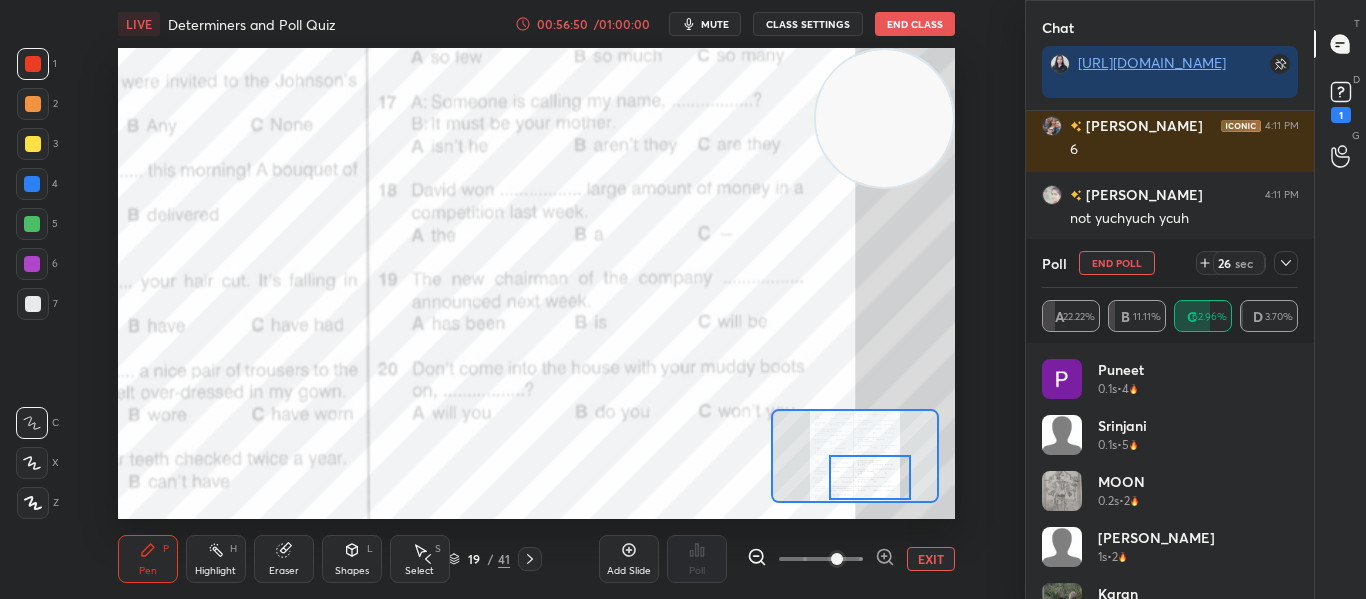 click 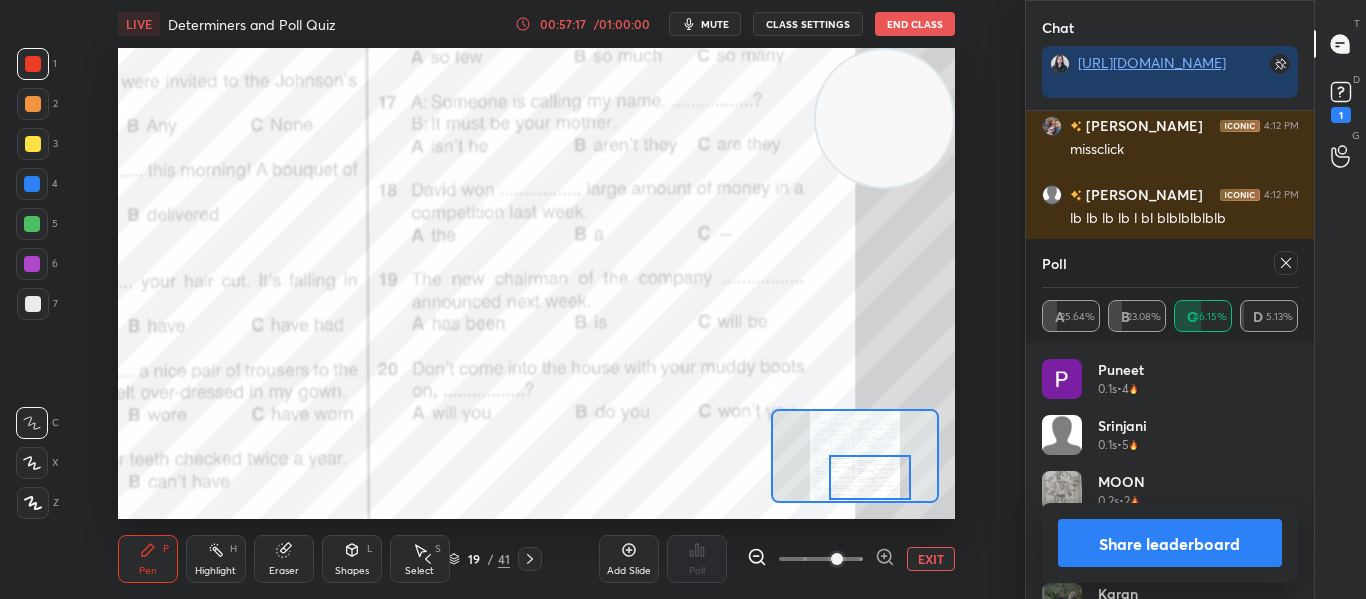 click 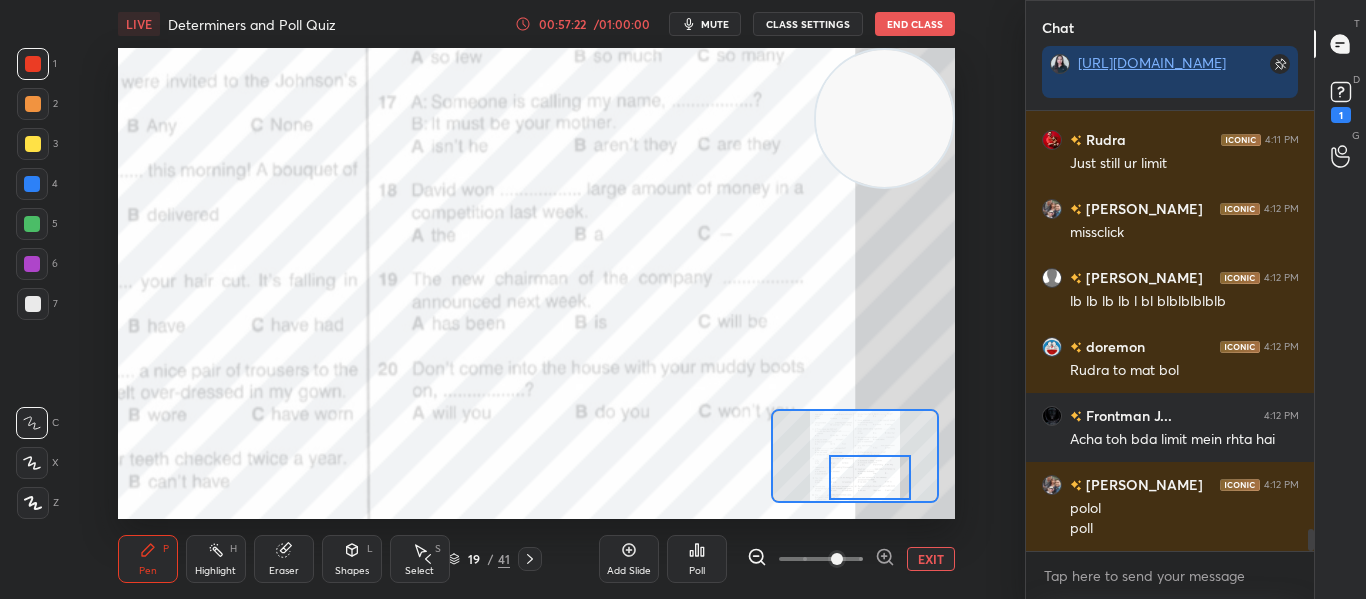 click 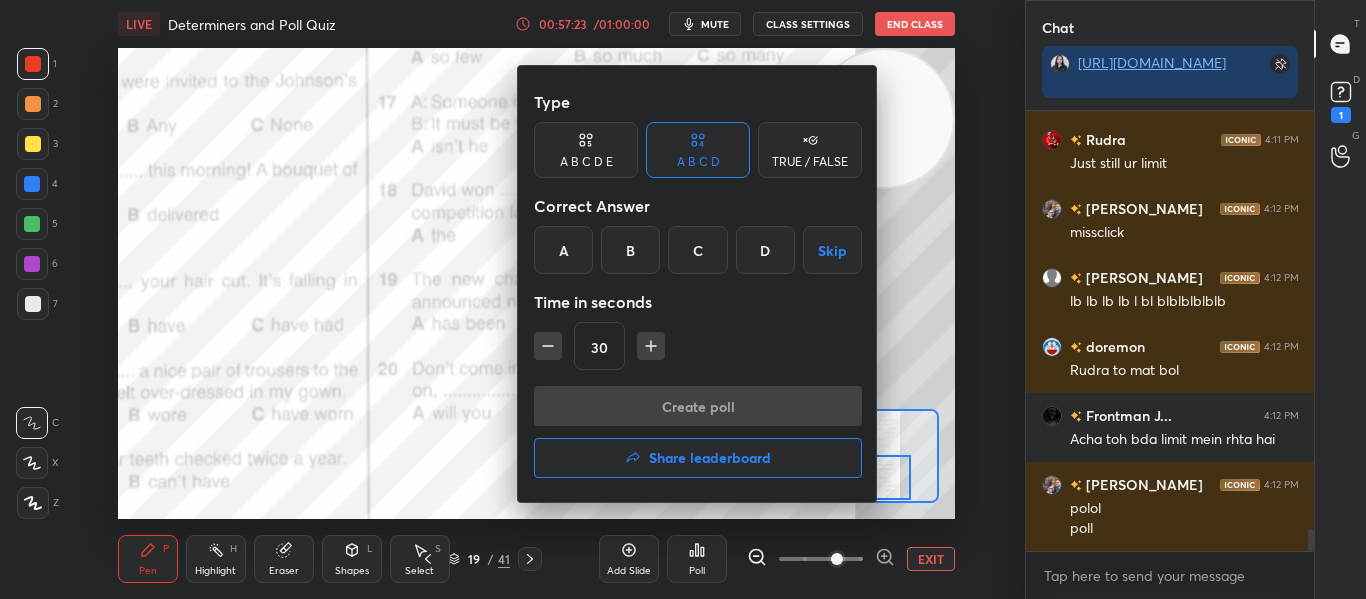 click on "B" at bounding box center (630, 250) 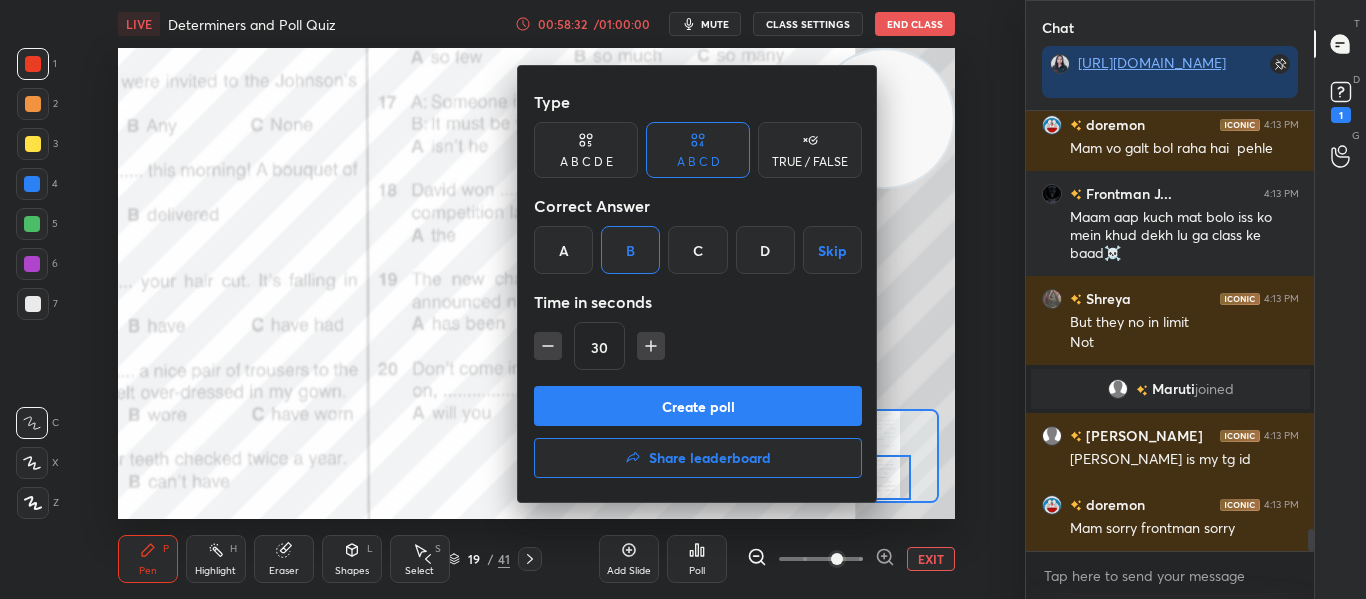 scroll, scrollTop: 8454, scrollLeft: 0, axis: vertical 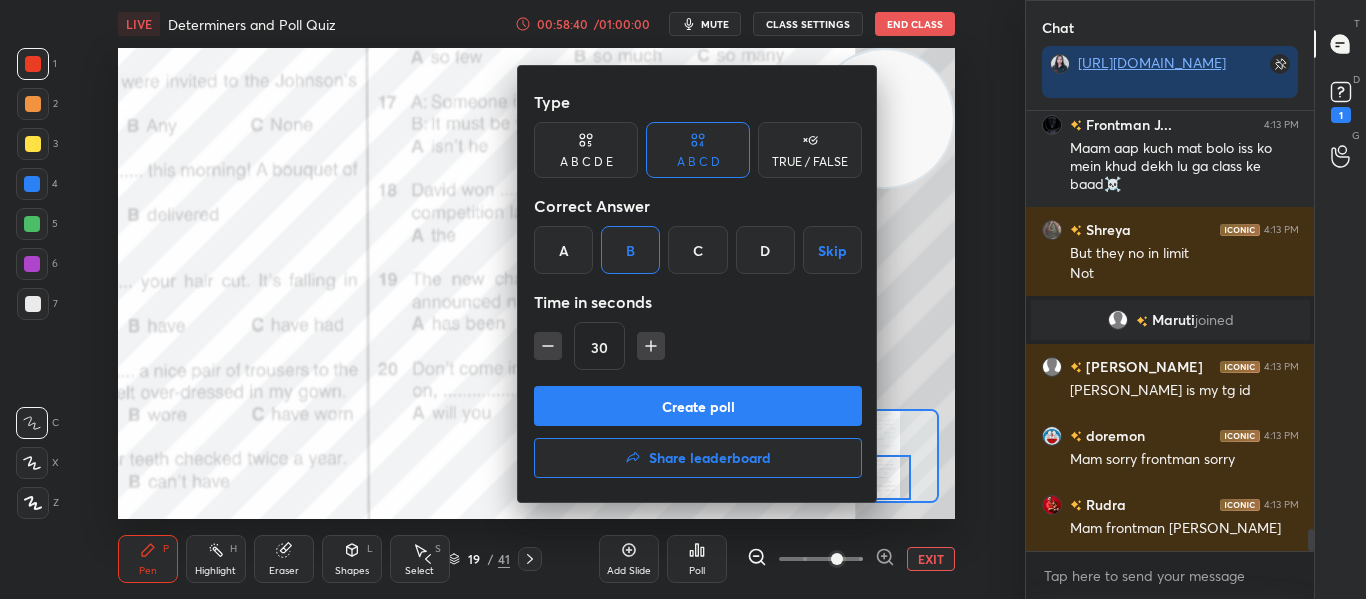 click at bounding box center (683, 299) 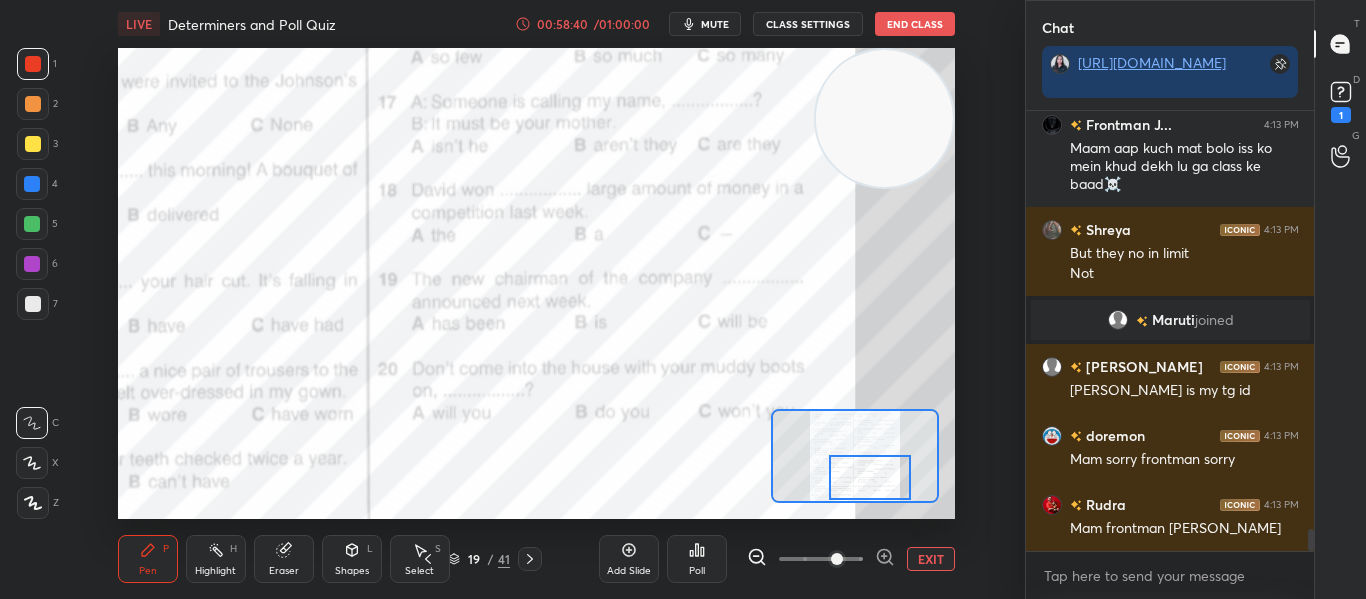 drag, startPoint x: 1311, startPoint y: 540, endPoint x: 1311, endPoint y: 516, distance: 24 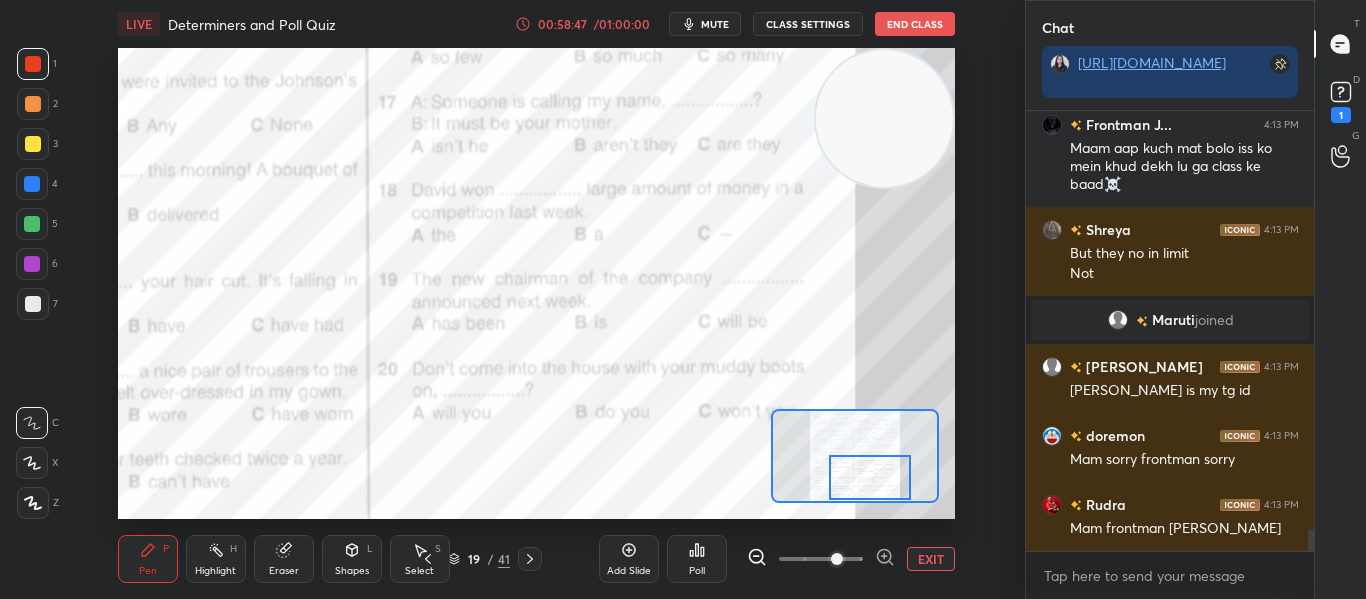 click at bounding box center (1311, 540) 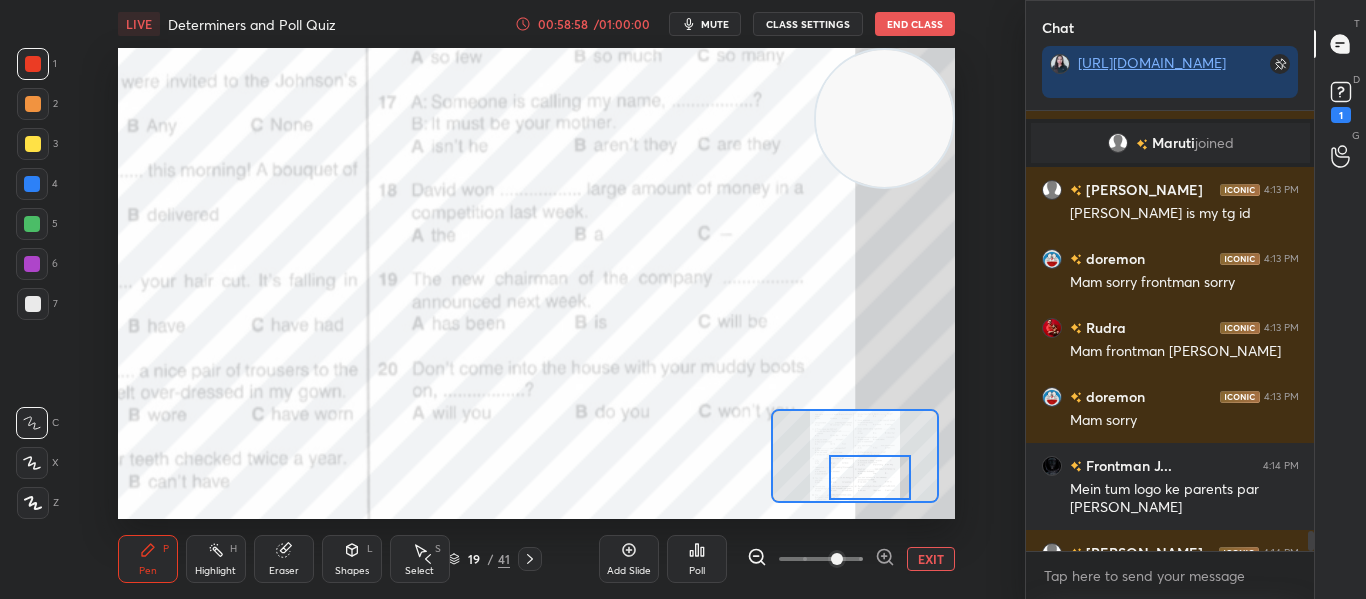scroll, scrollTop: 9191, scrollLeft: 0, axis: vertical 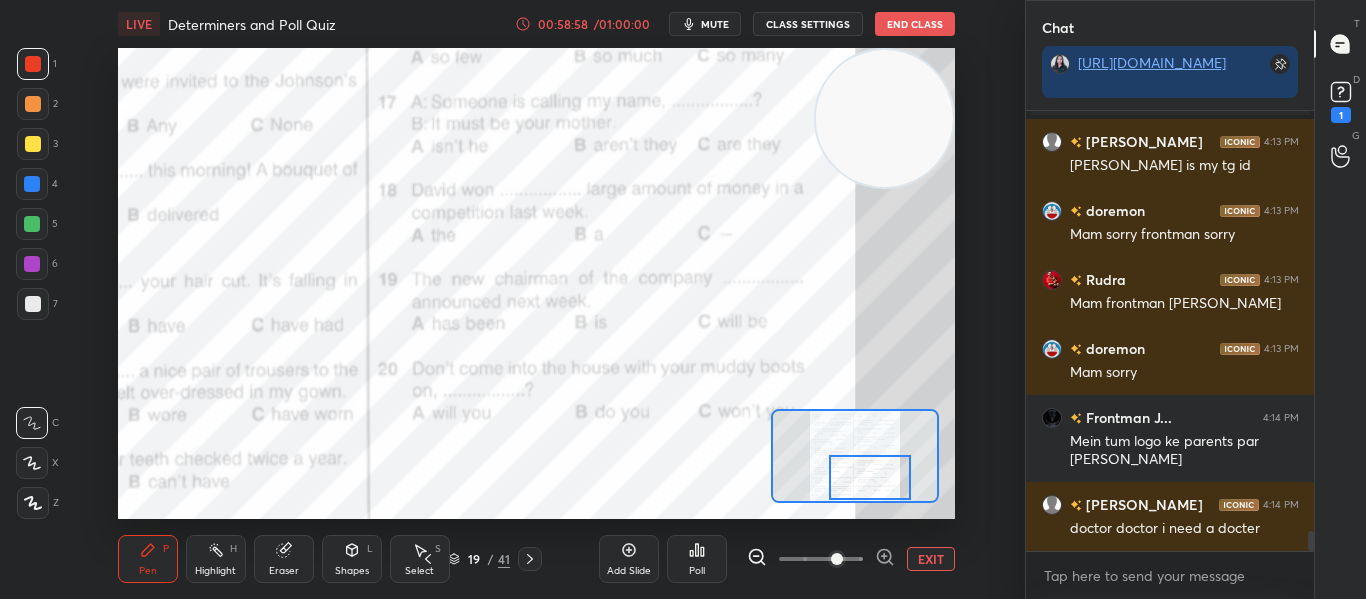 drag, startPoint x: 1311, startPoint y: 535, endPoint x: 1268, endPoint y: 646, distance: 119.03781 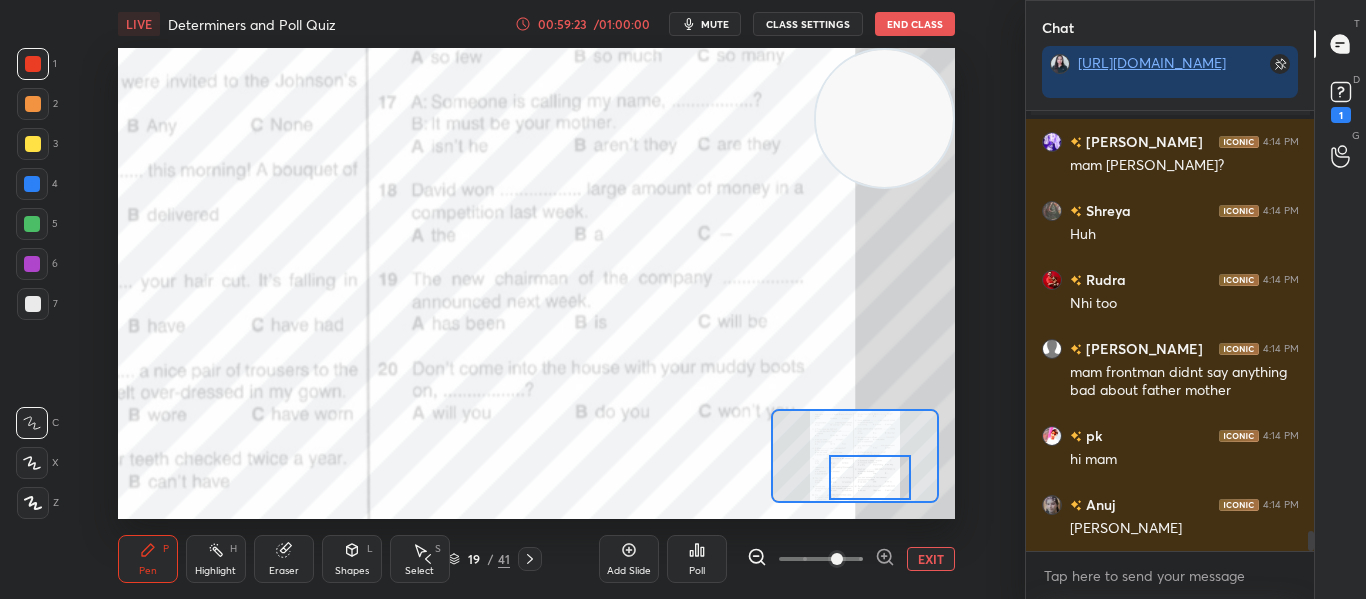 scroll, scrollTop: 9133, scrollLeft: 0, axis: vertical 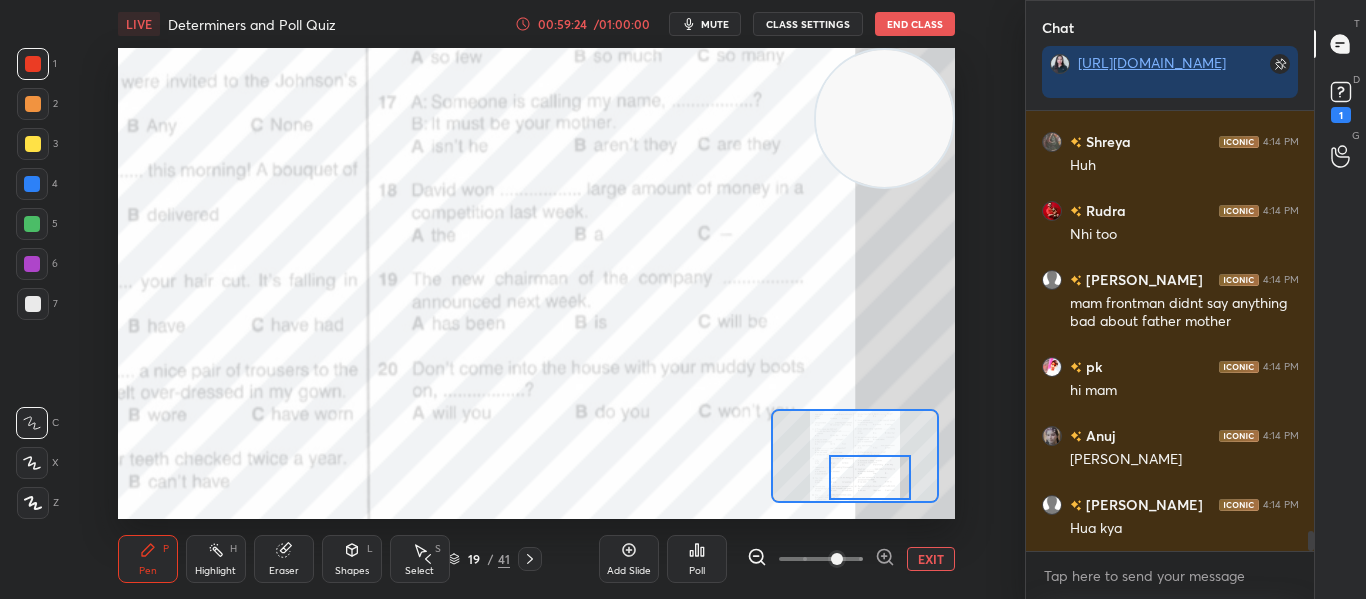 click on "Poll" at bounding box center [697, 559] 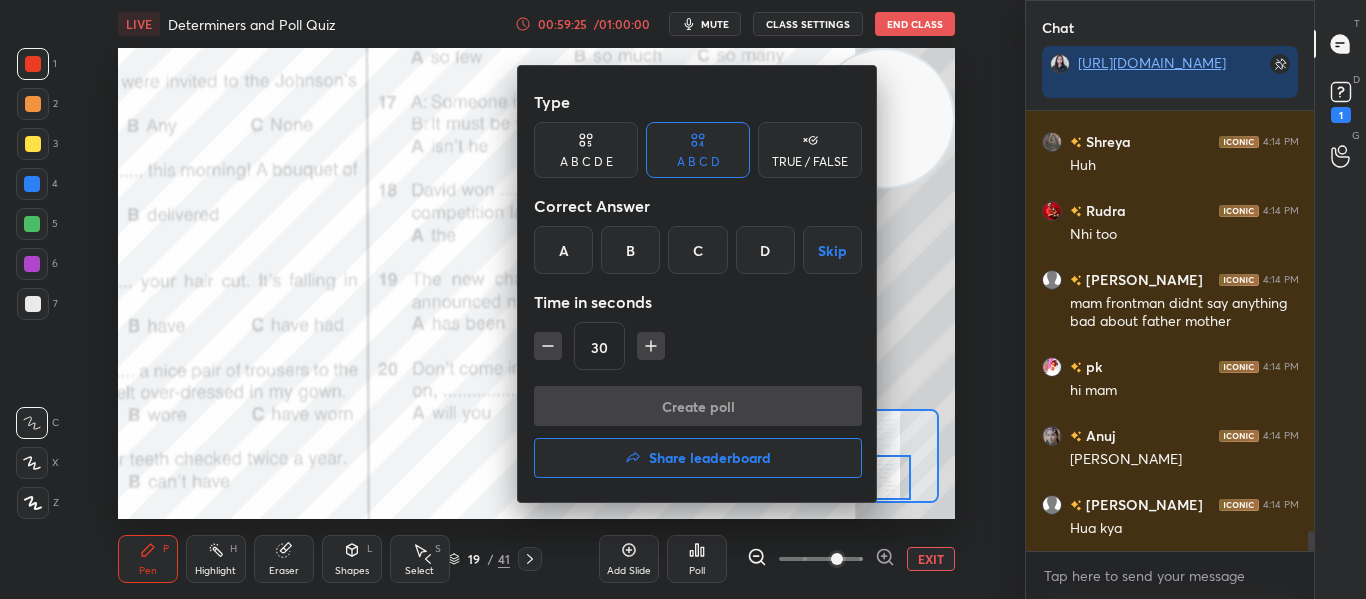 scroll, scrollTop: 9202, scrollLeft: 0, axis: vertical 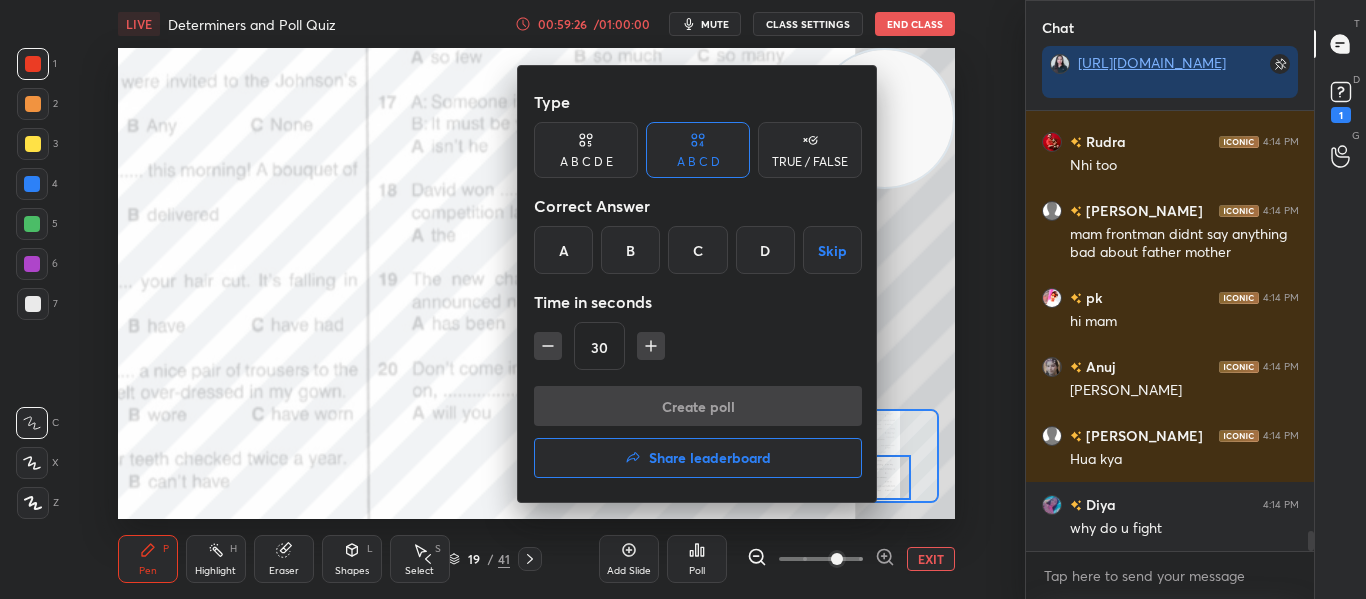 click on "Time in seconds" at bounding box center [698, 302] 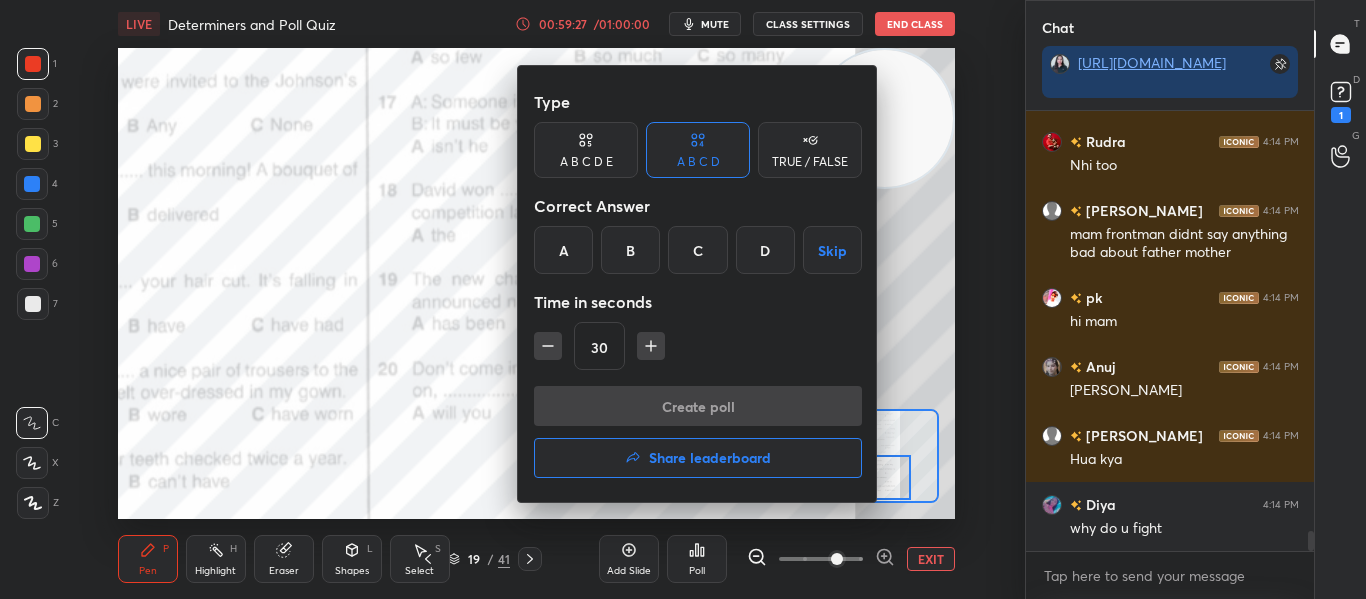 scroll, scrollTop: 9271, scrollLeft: 0, axis: vertical 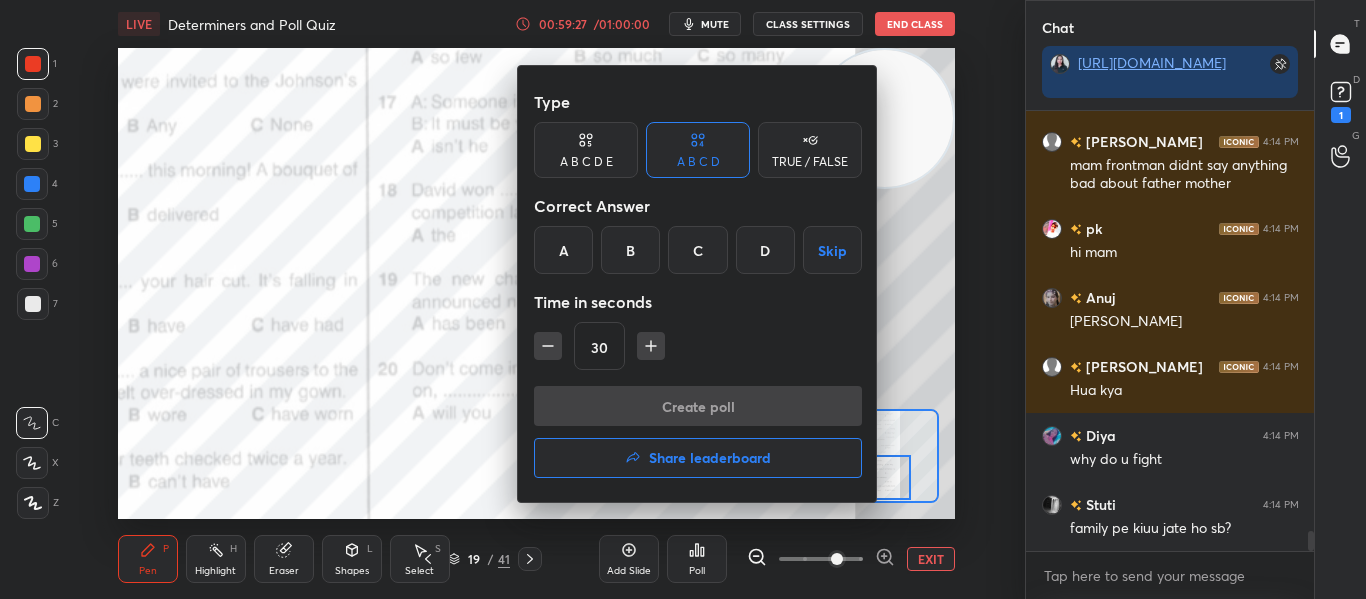 click on "B" at bounding box center (630, 250) 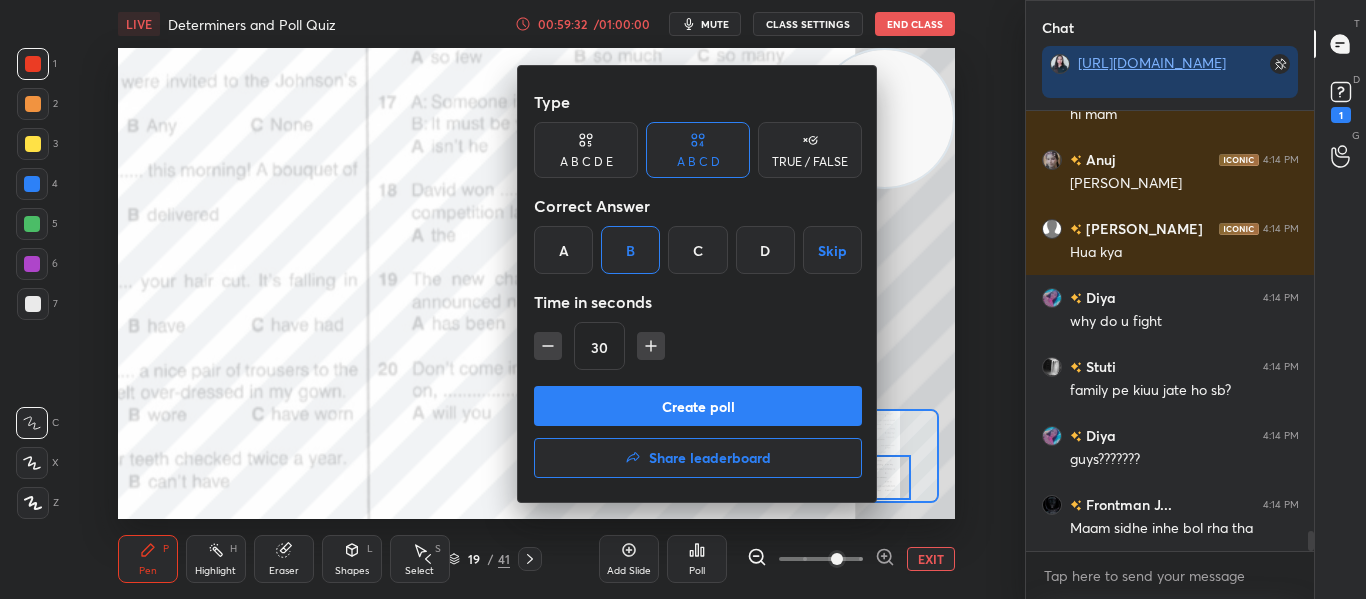 scroll, scrollTop: 9478, scrollLeft: 0, axis: vertical 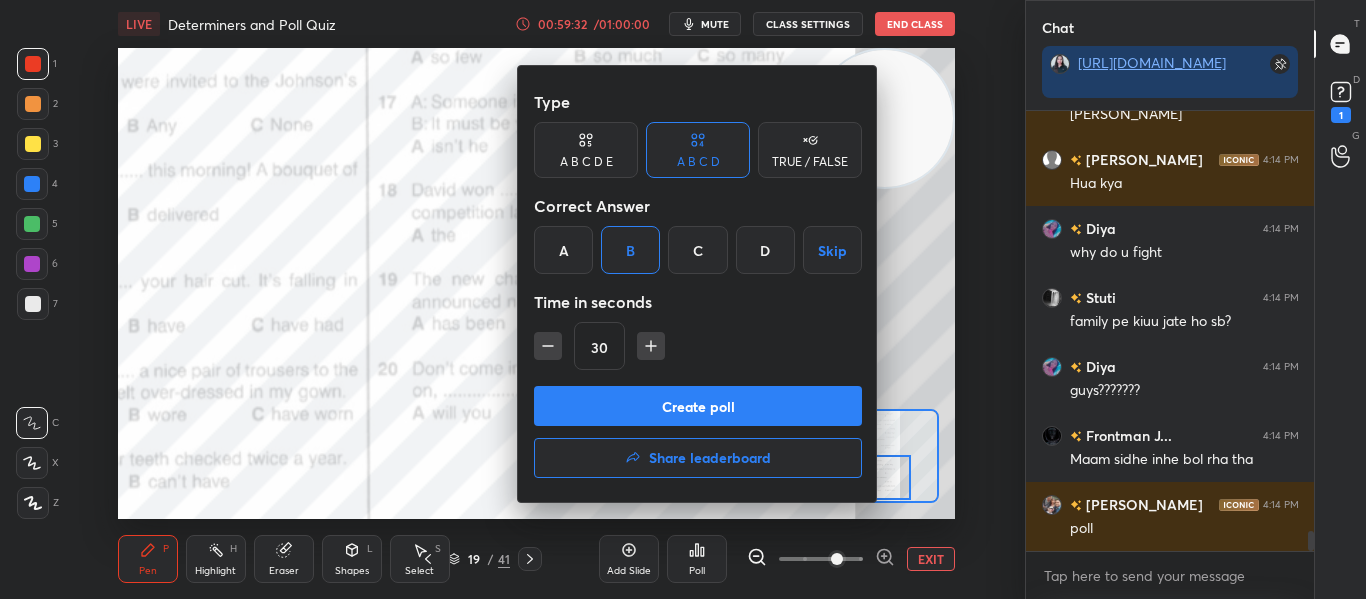 click on "Create poll" at bounding box center (698, 406) 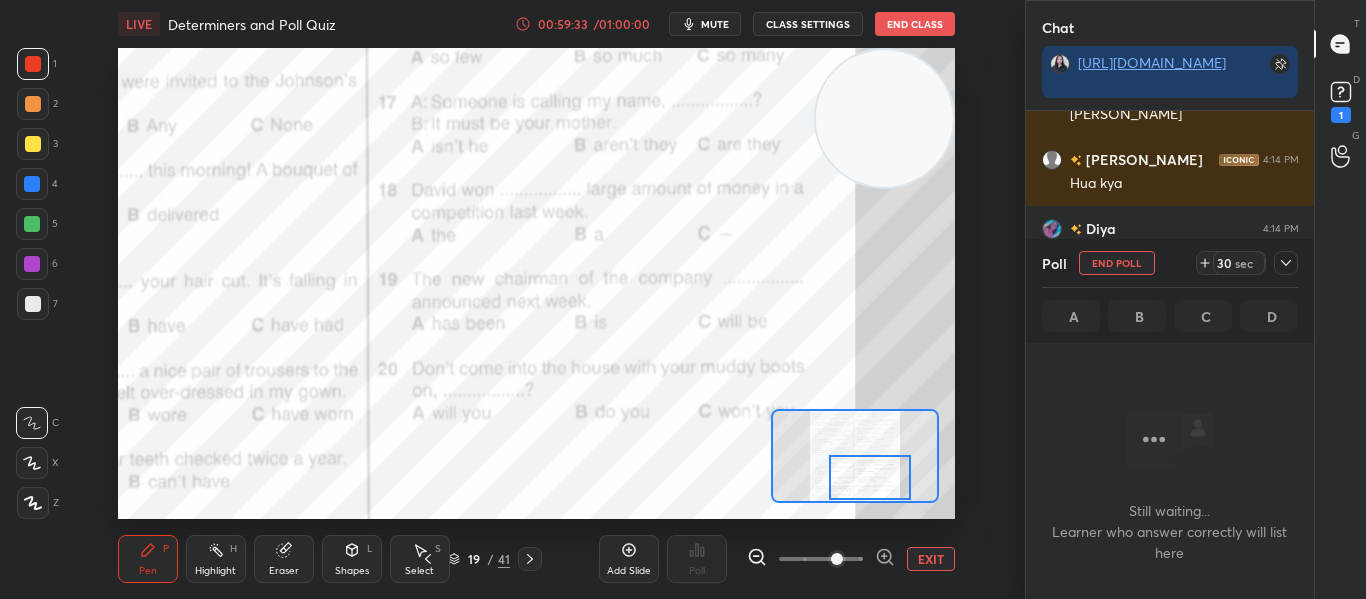scroll, scrollTop: 332, scrollLeft: 282, axis: both 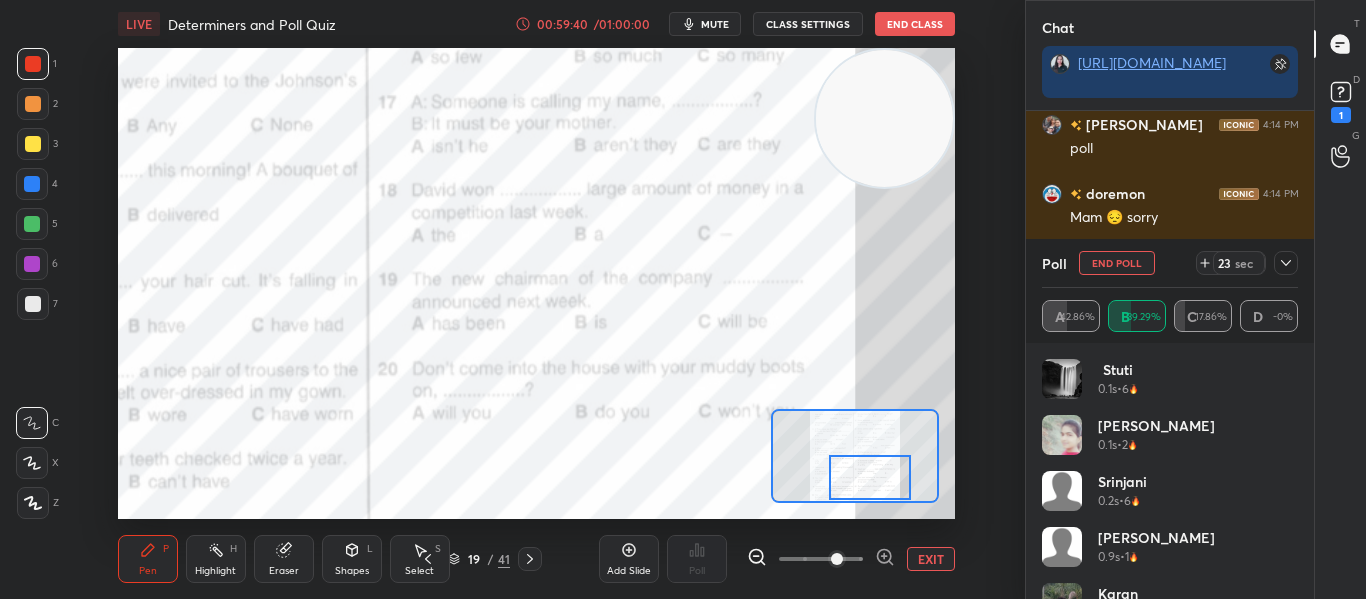 click 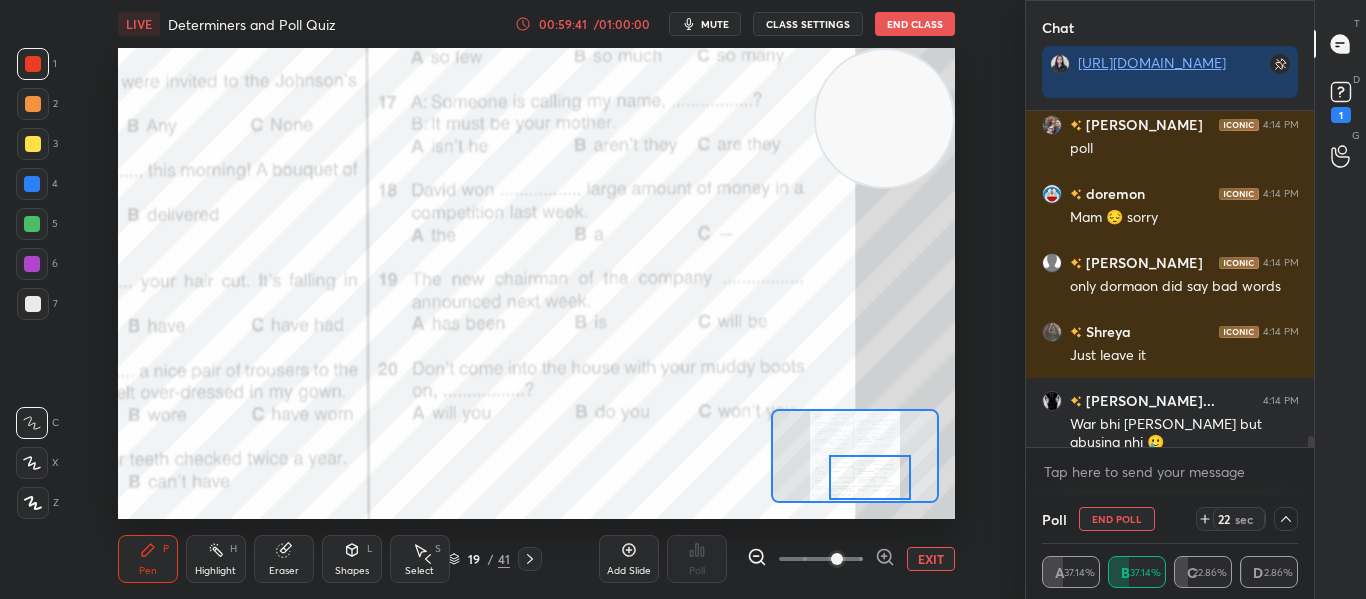 scroll, scrollTop: 0, scrollLeft: 0, axis: both 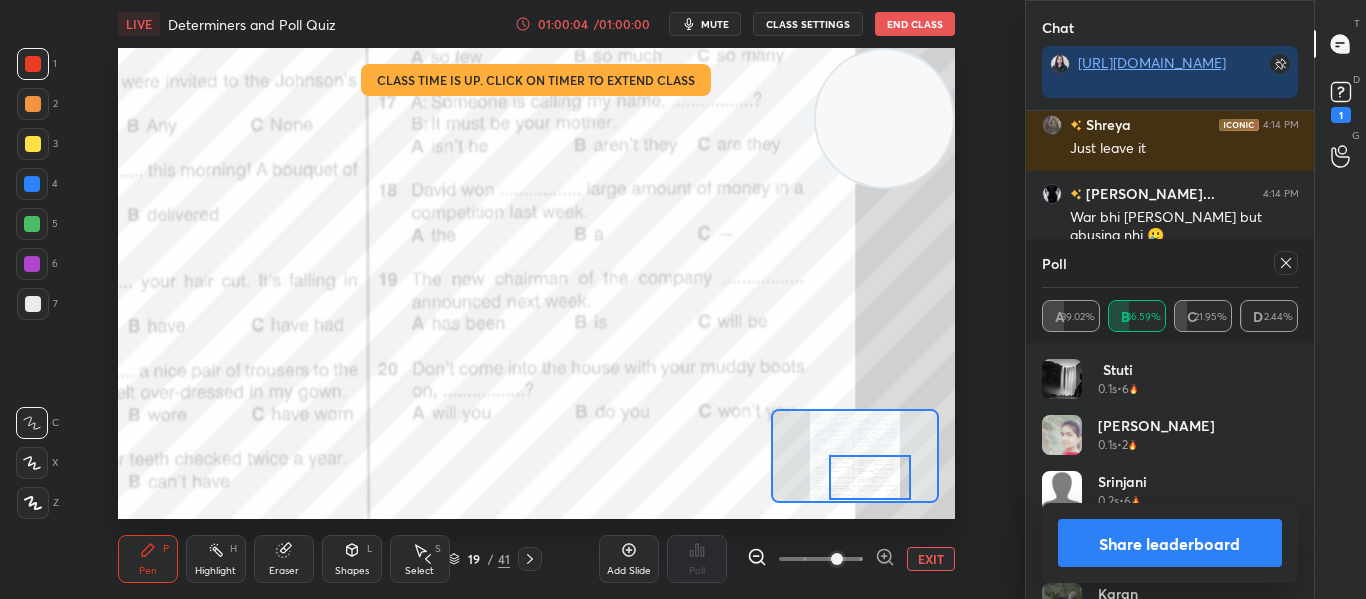 click 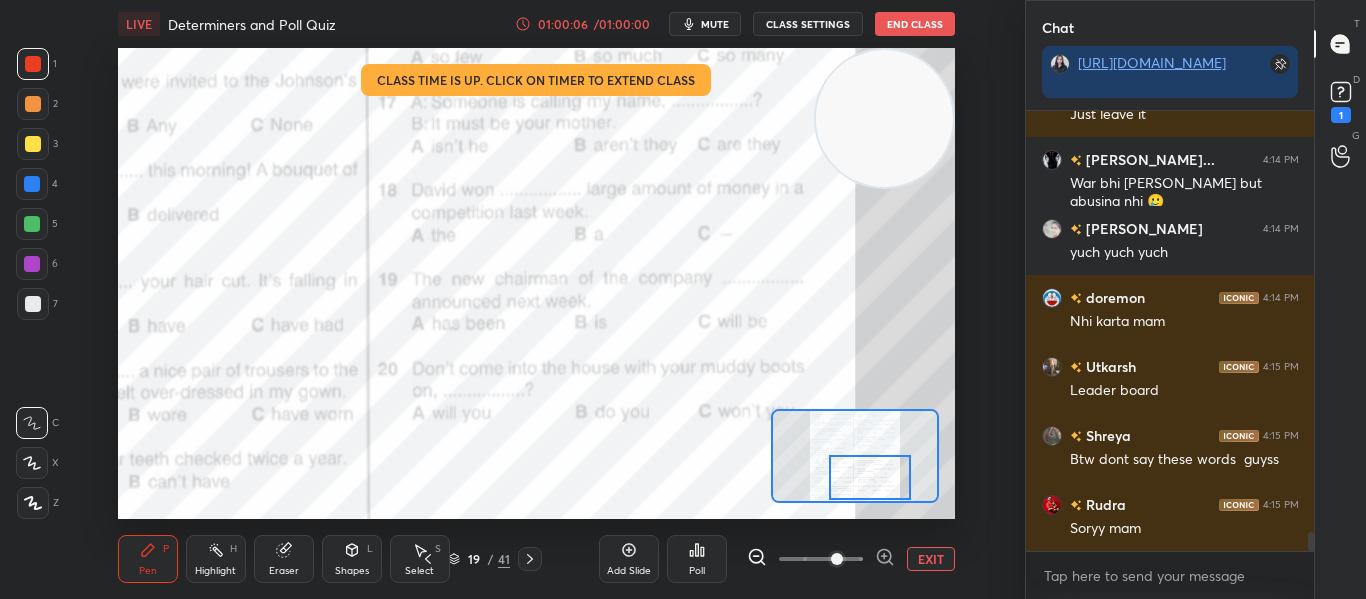 click on "Poll" at bounding box center (697, 559) 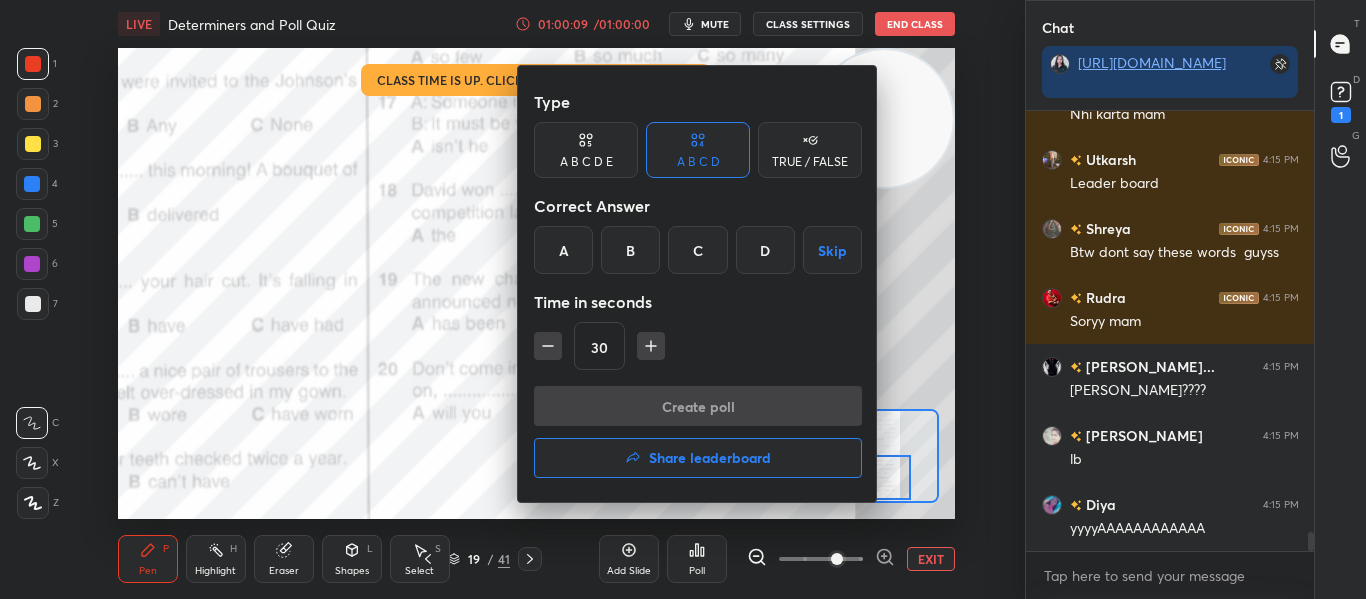 click on "Share leaderboard" at bounding box center [710, 458] 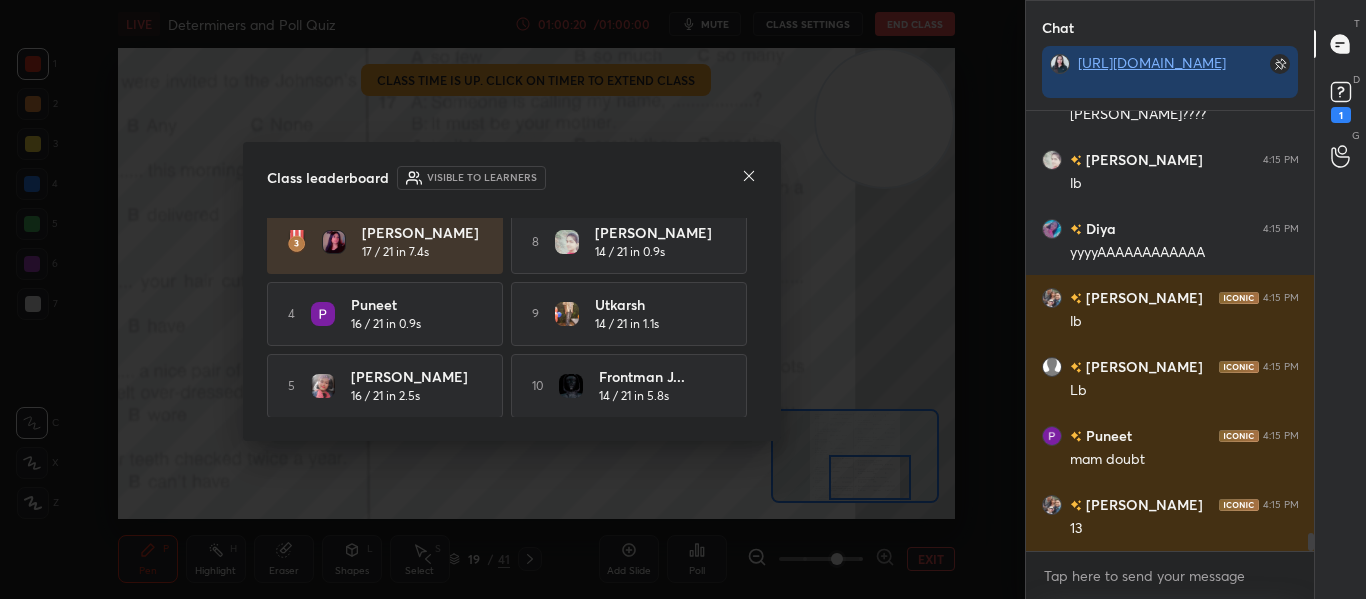 click 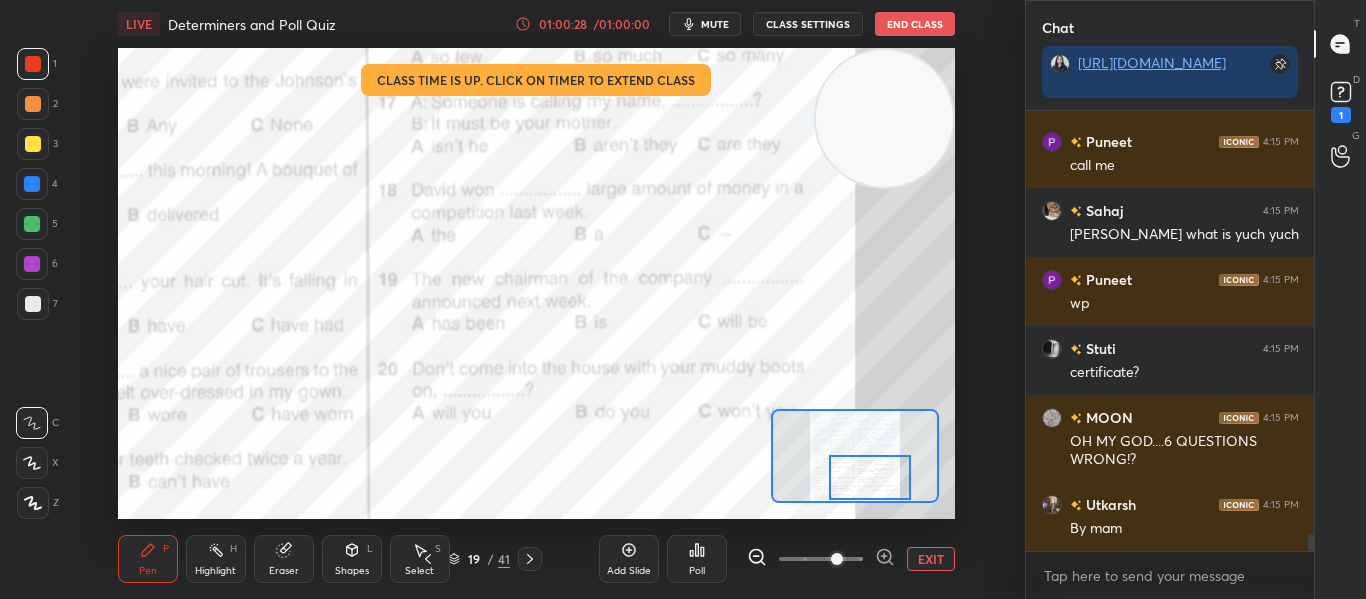 click on "End Class" at bounding box center [915, 24] 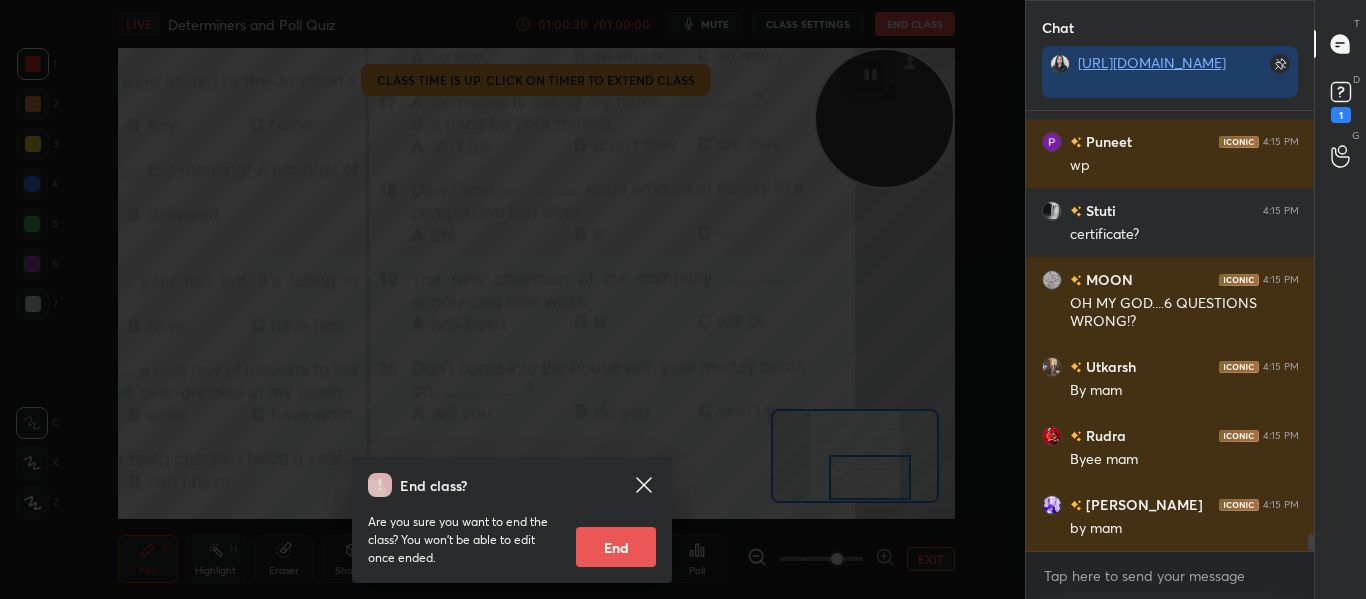 click on "End" at bounding box center (616, 547) 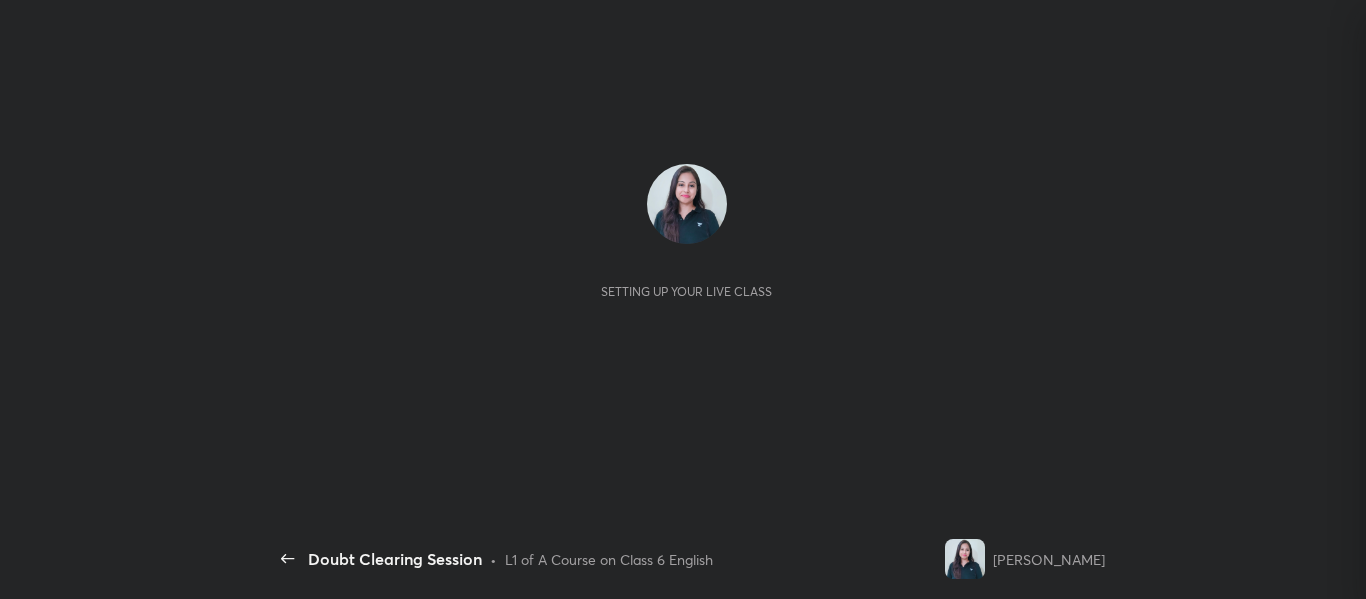 scroll, scrollTop: 0, scrollLeft: 0, axis: both 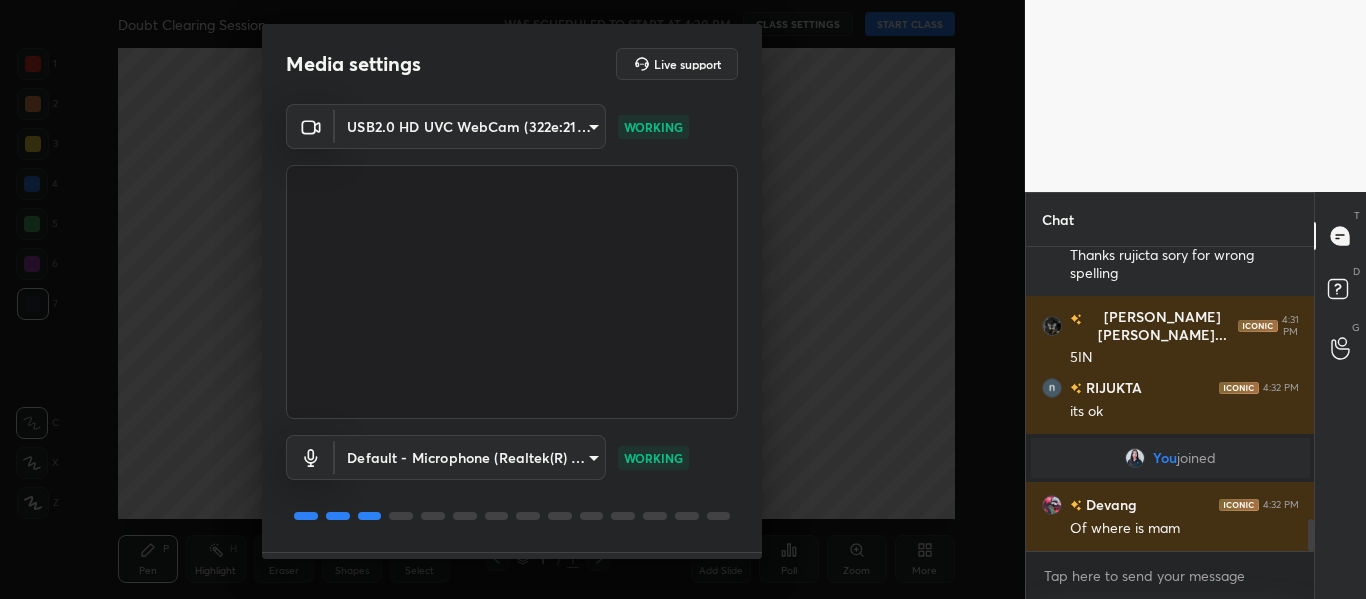 drag, startPoint x: 755, startPoint y: 342, endPoint x: 755, endPoint y: 479, distance: 137 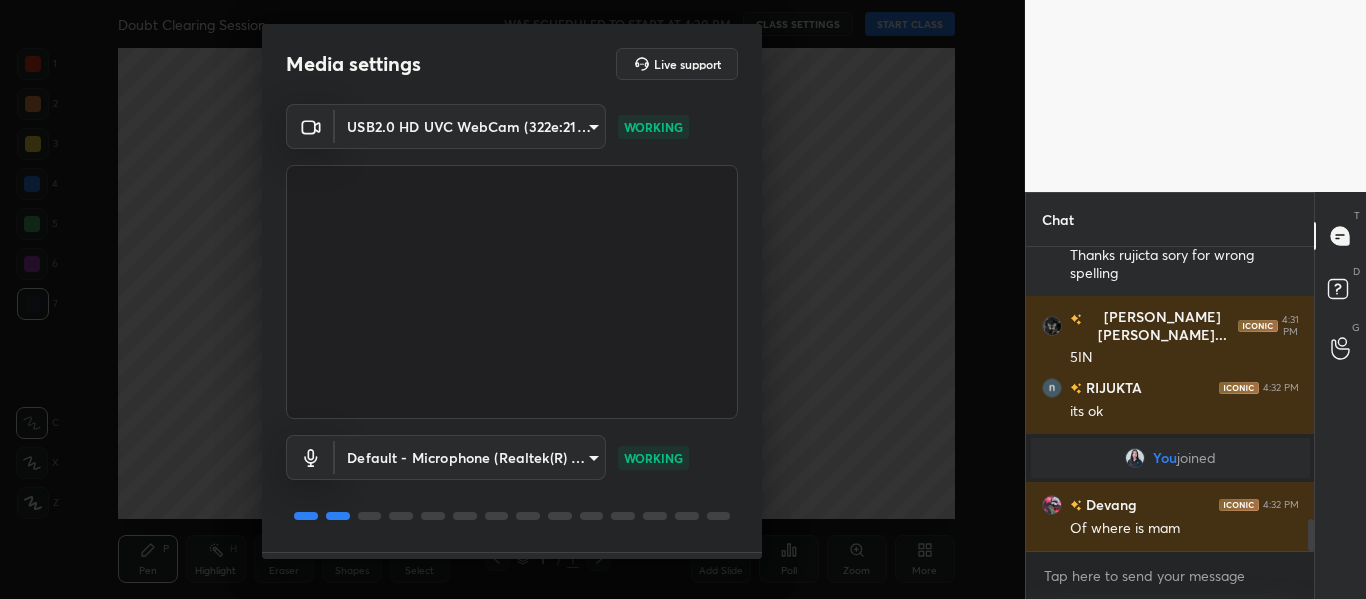scroll, scrollTop: 57, scrollLeft: 0, axis: vertical 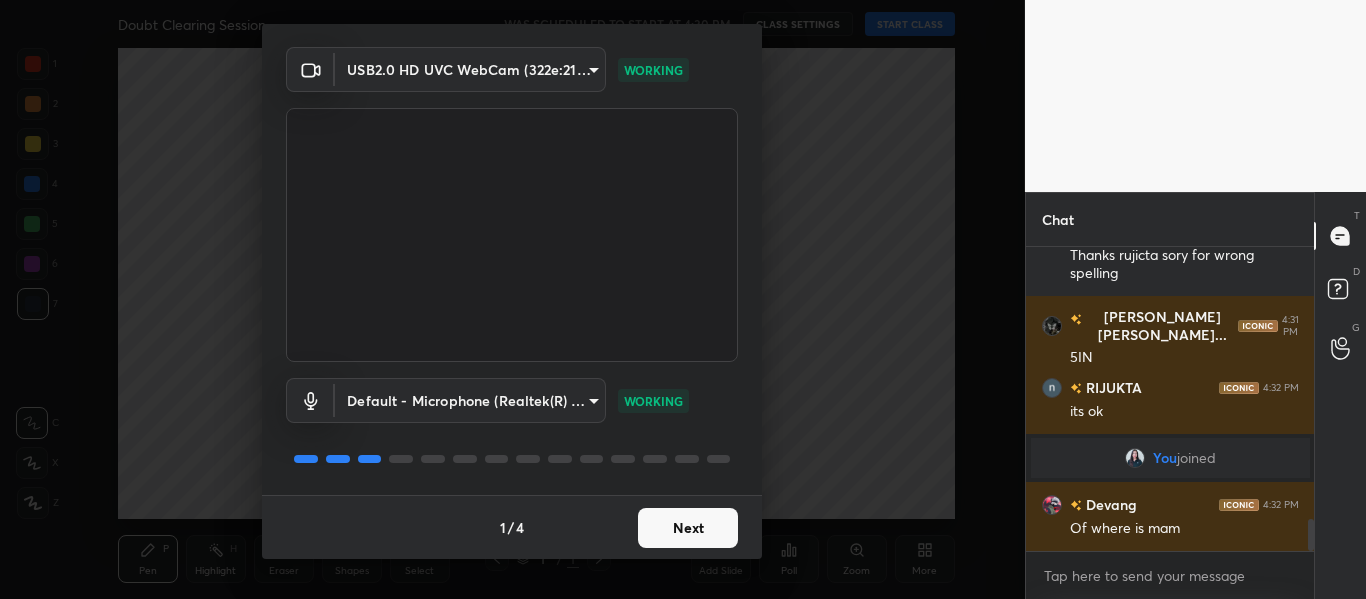 click on "Next" at bounding box center (688, 528) 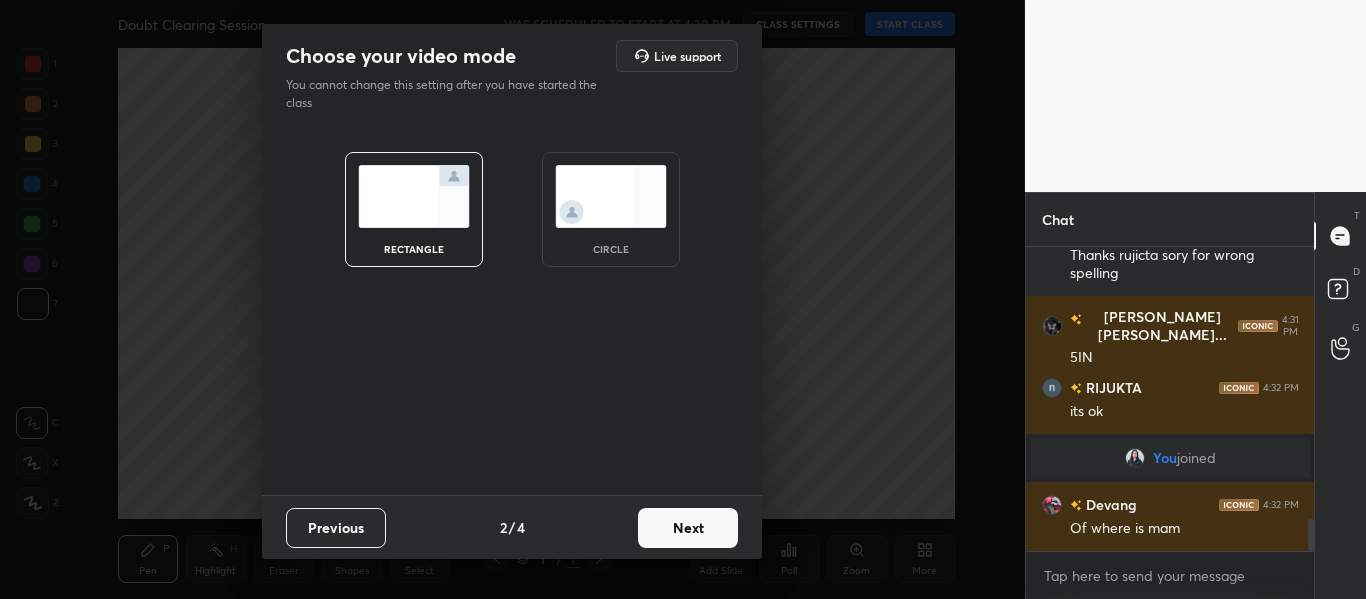 scroll, scrollTop: 0, scrollLeft: 0, axis: both 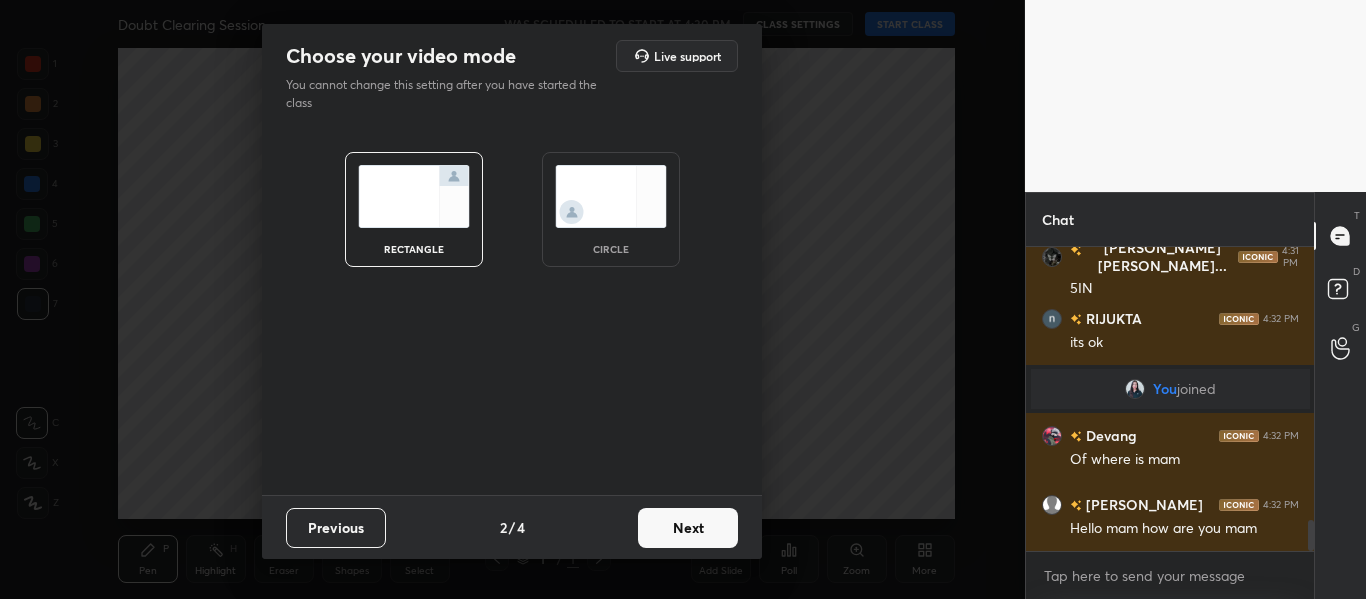 click at bounding box center [611, 196] 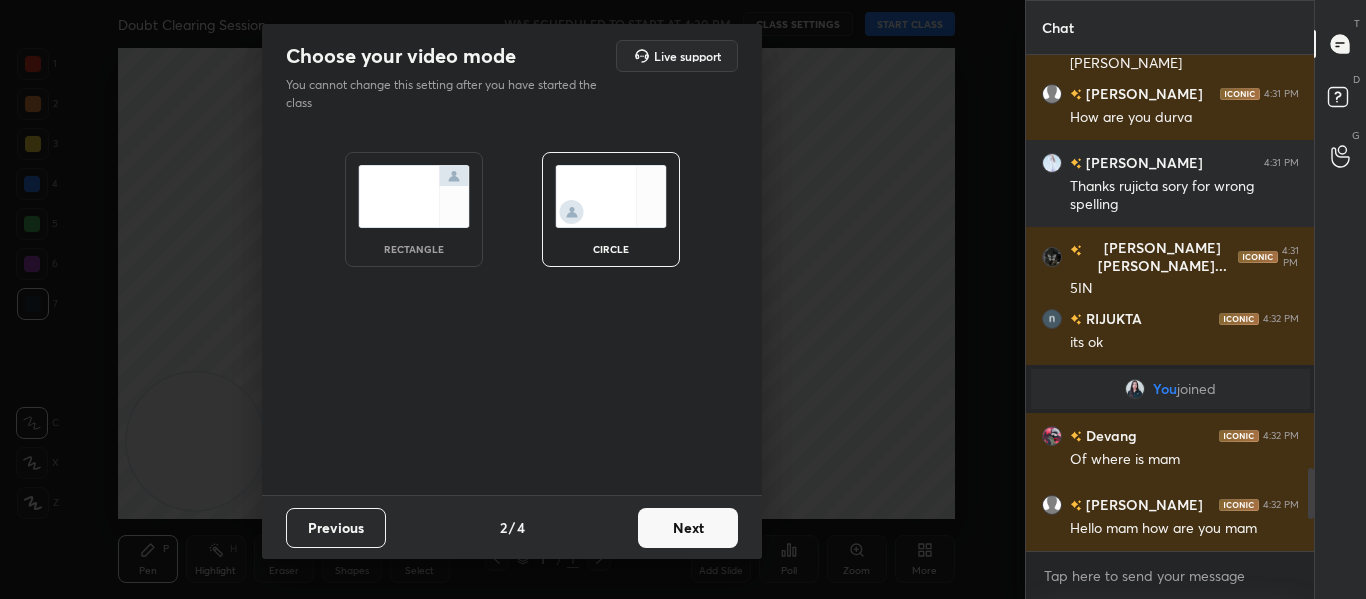 scroll, scrollTop: 7, scrollLeft: 7, axis: both 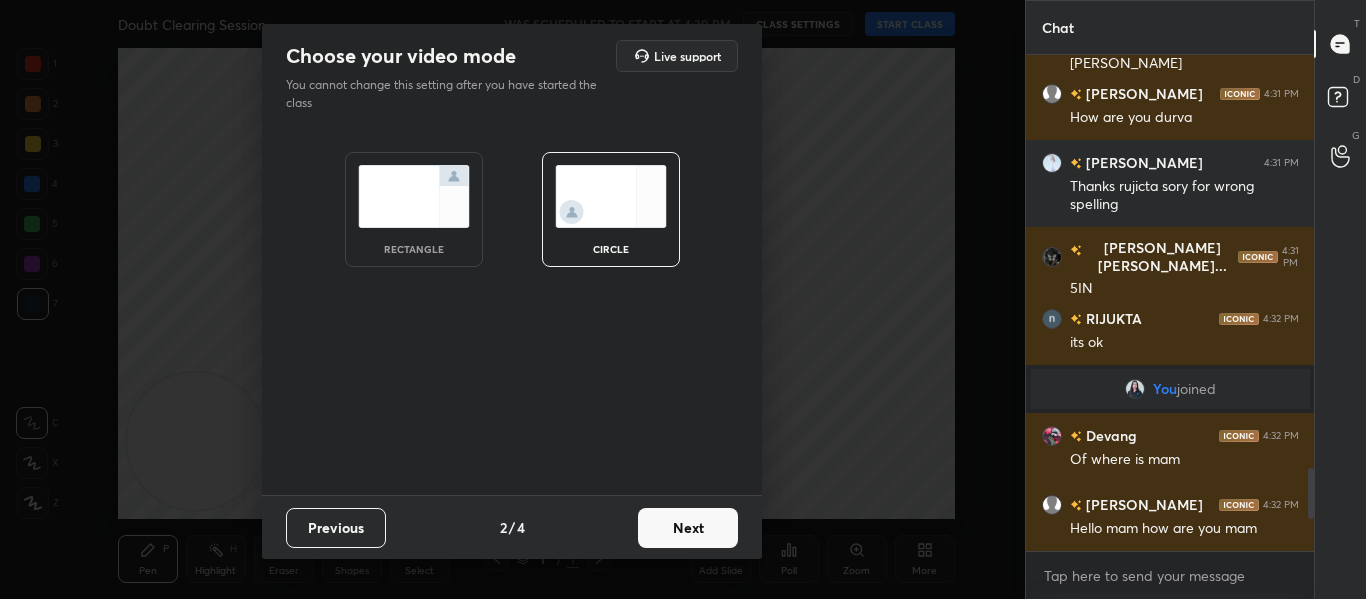 click on "Next" at bounding box center (688, 528) 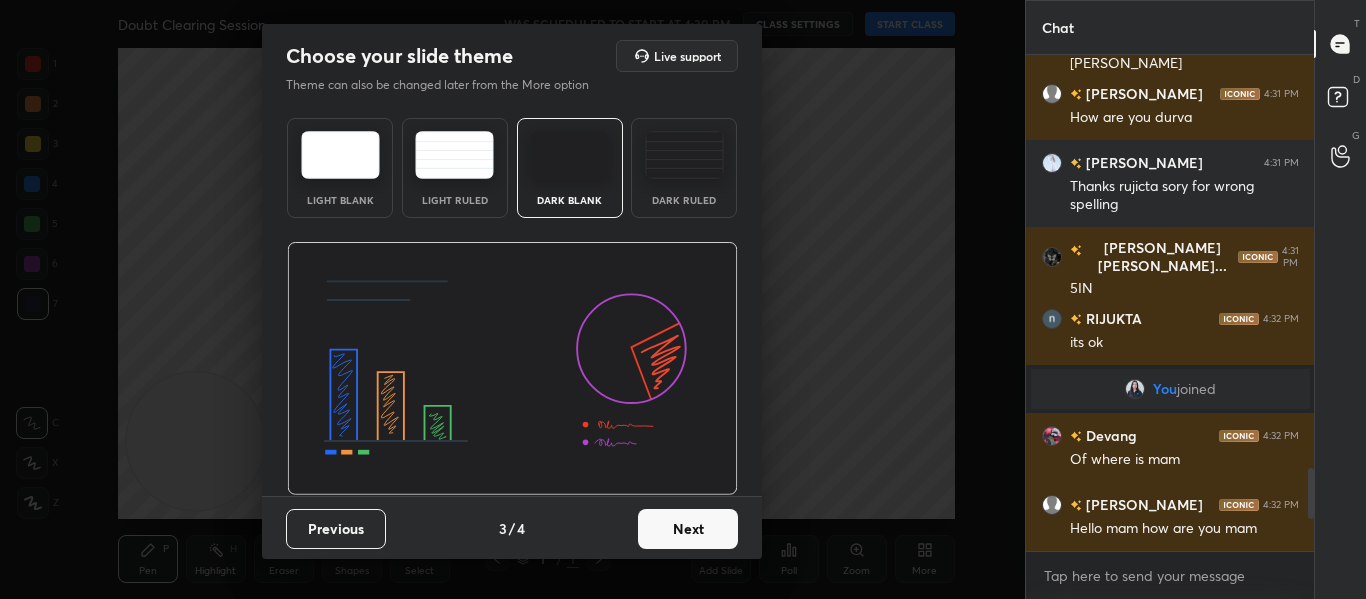 click on "Next" at bounding box center (688, 529) 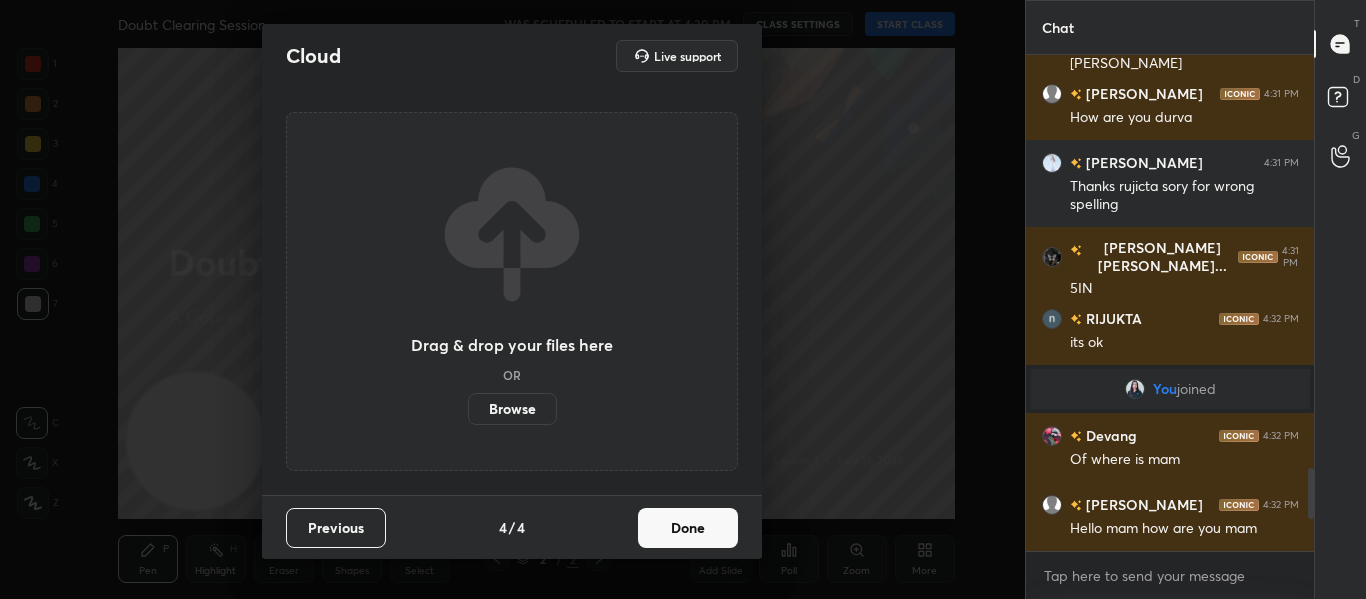 click on "Done" at bounding box center [688, 528] 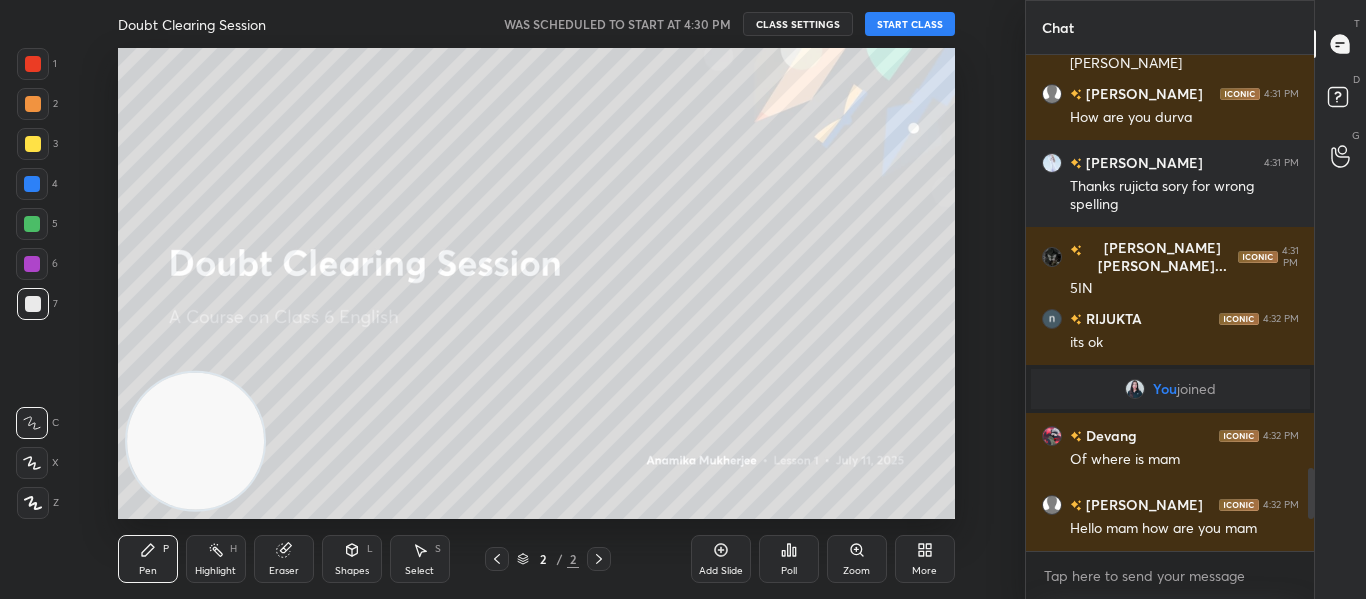 drag, startPoint x: 940, startPoint y: 37, endPoint x: 929, endPoint y: 23, distance: 17.804493 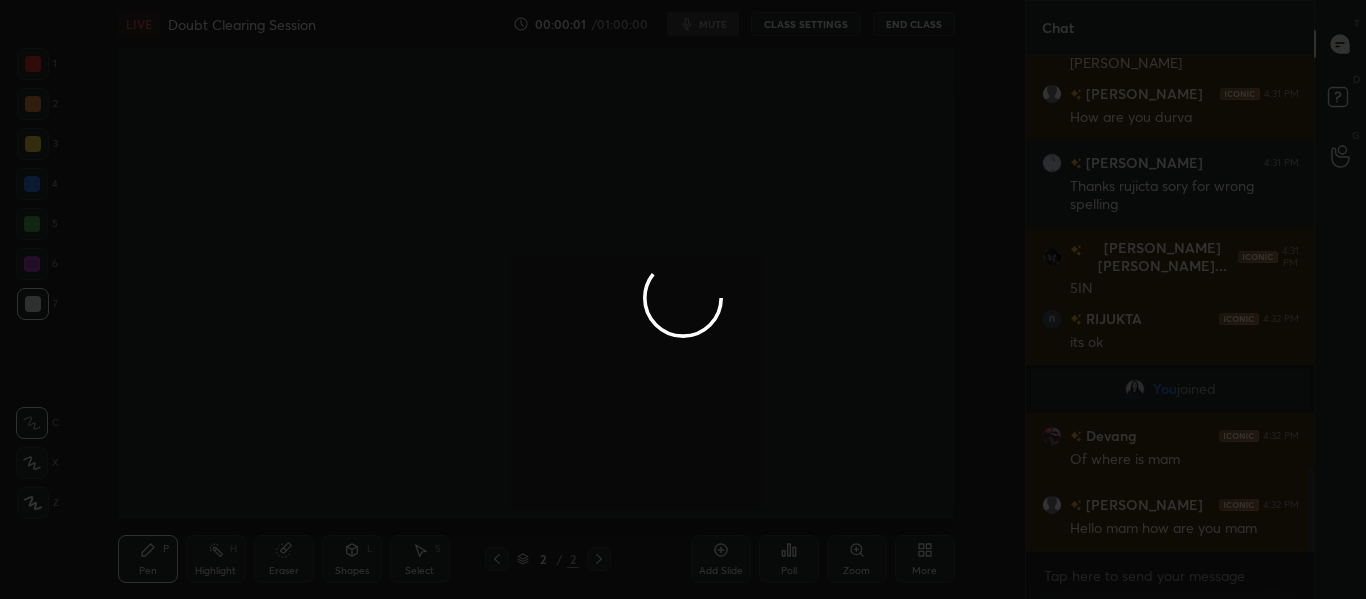 scroll, scrollTop: 2520, scrollLeft: 0, axis: vertical 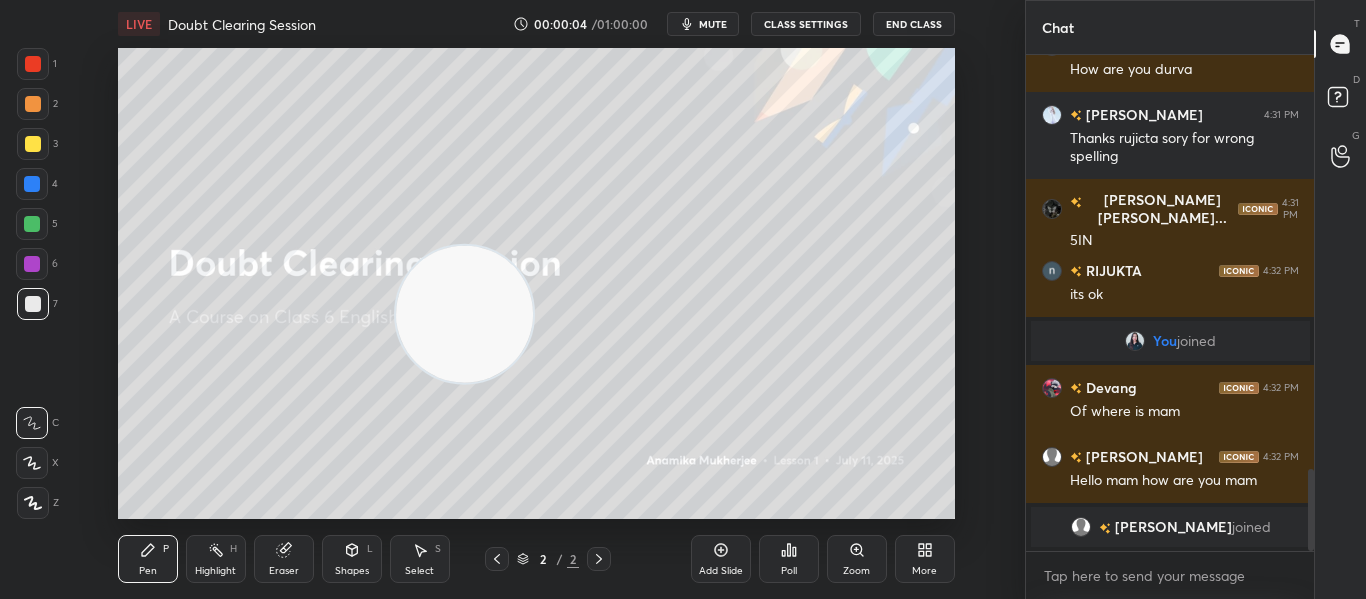 drag, startPoint x: 211, startPoint y: 432, endPoint x: 708, endPoint y: 199, distance: 548.9062 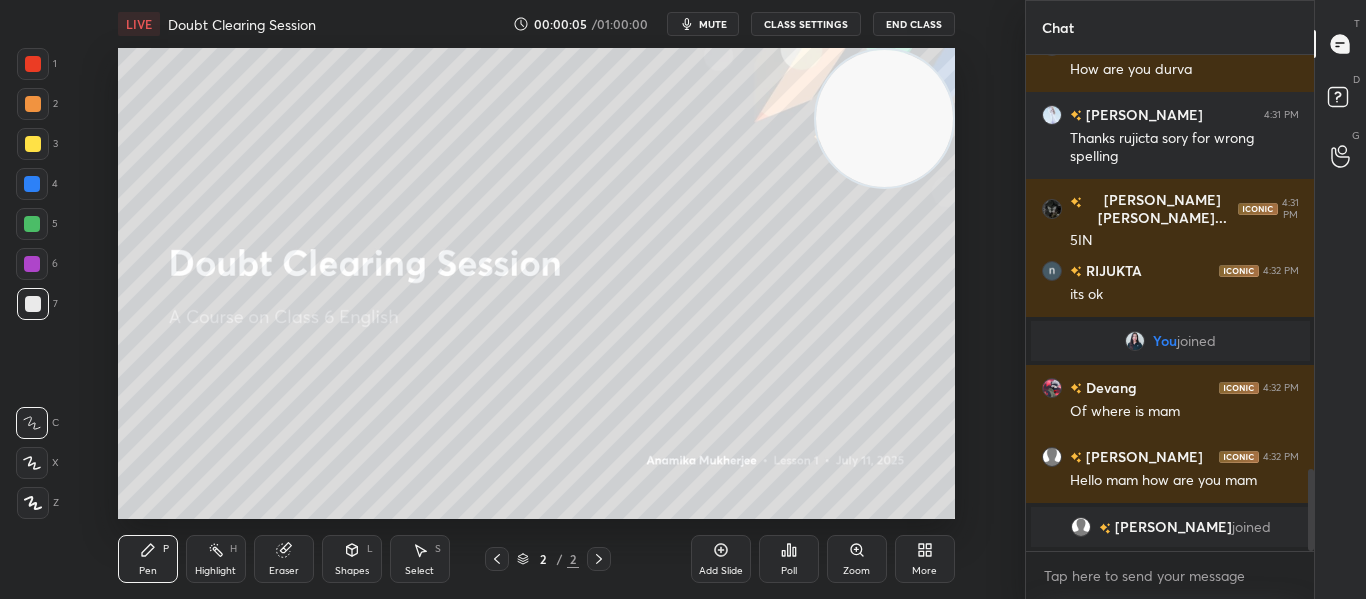 drag, startPoint x: 708, startPoint y: 199, endPoint x: 973, endPoint y: 11, distance: 324.91385 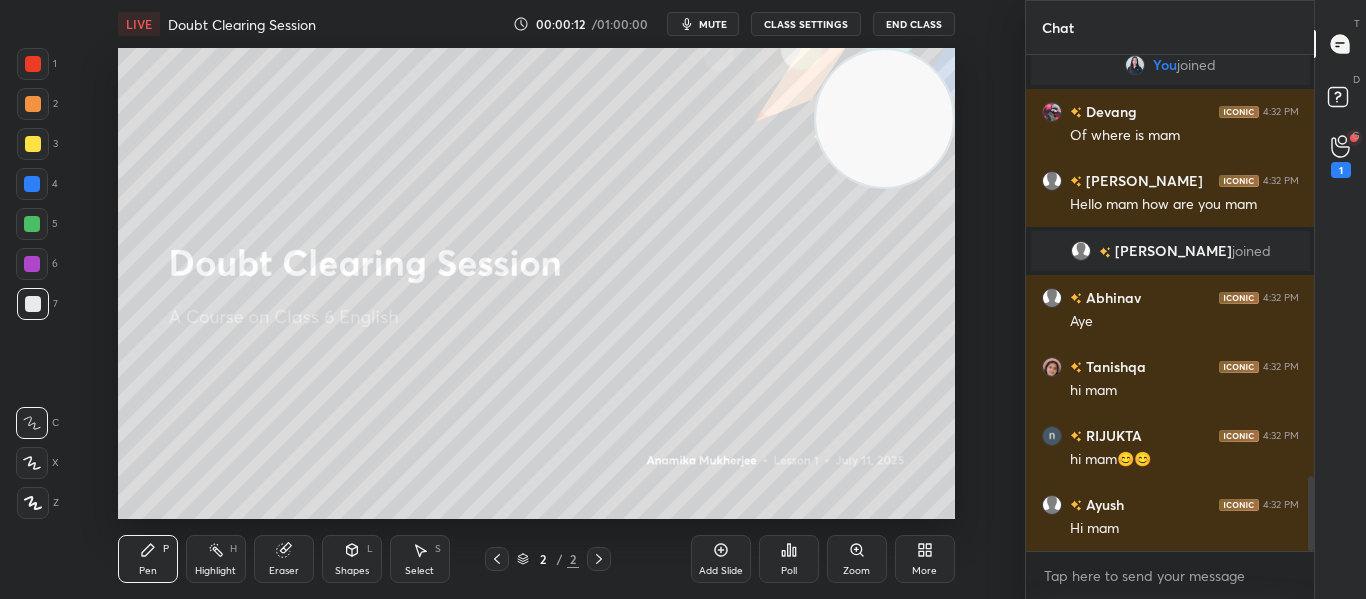 scroll, scrollTop: 2883, scrollLeft: 0, axis: vertical 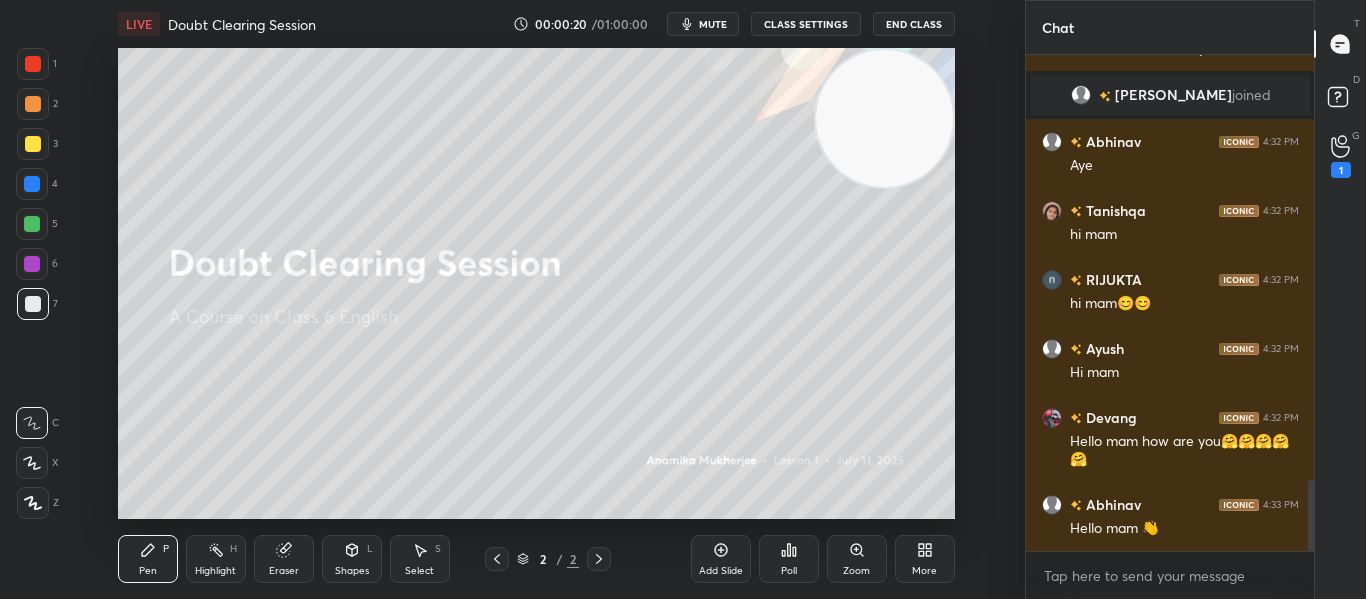 click at bounding box center (33, 64) 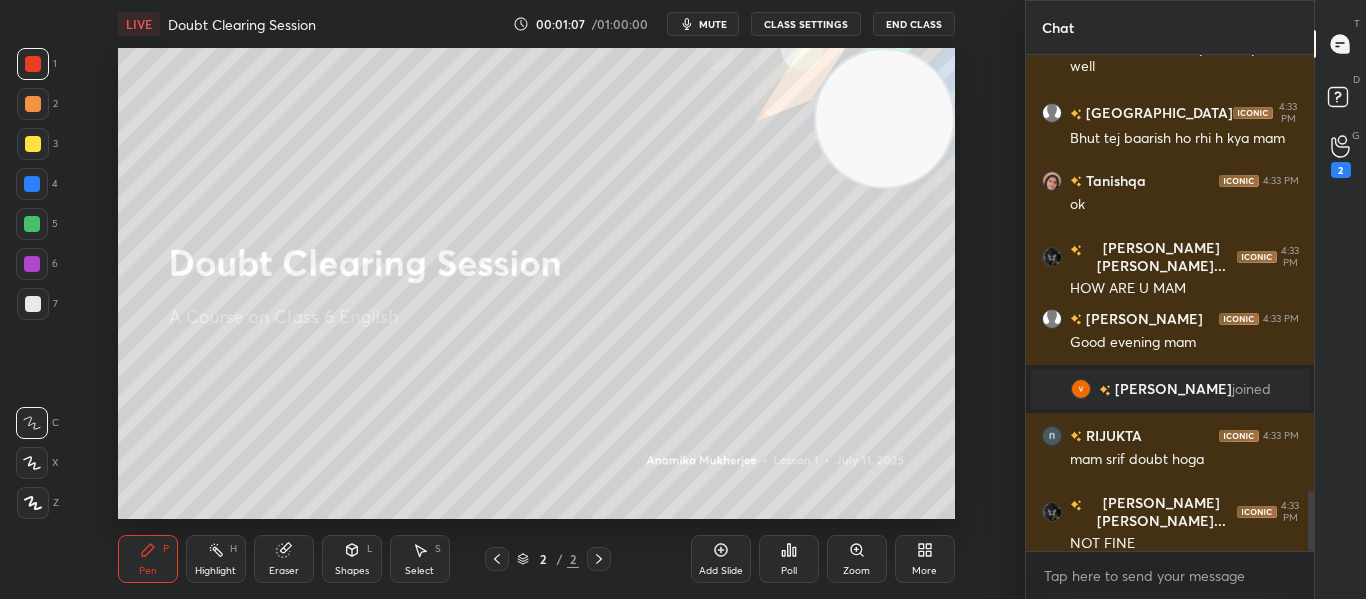 scroll, scrollTop: 3682, scrollLeft: 0, axis: vertical 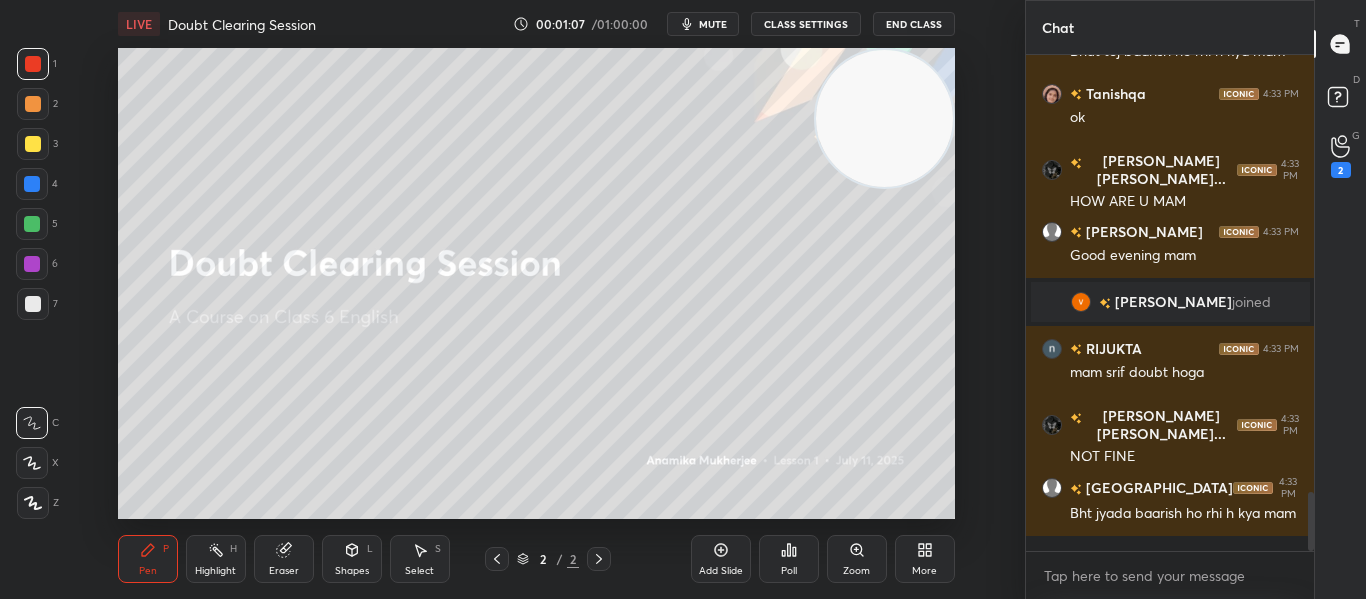 click at bounding box center [33, 304] 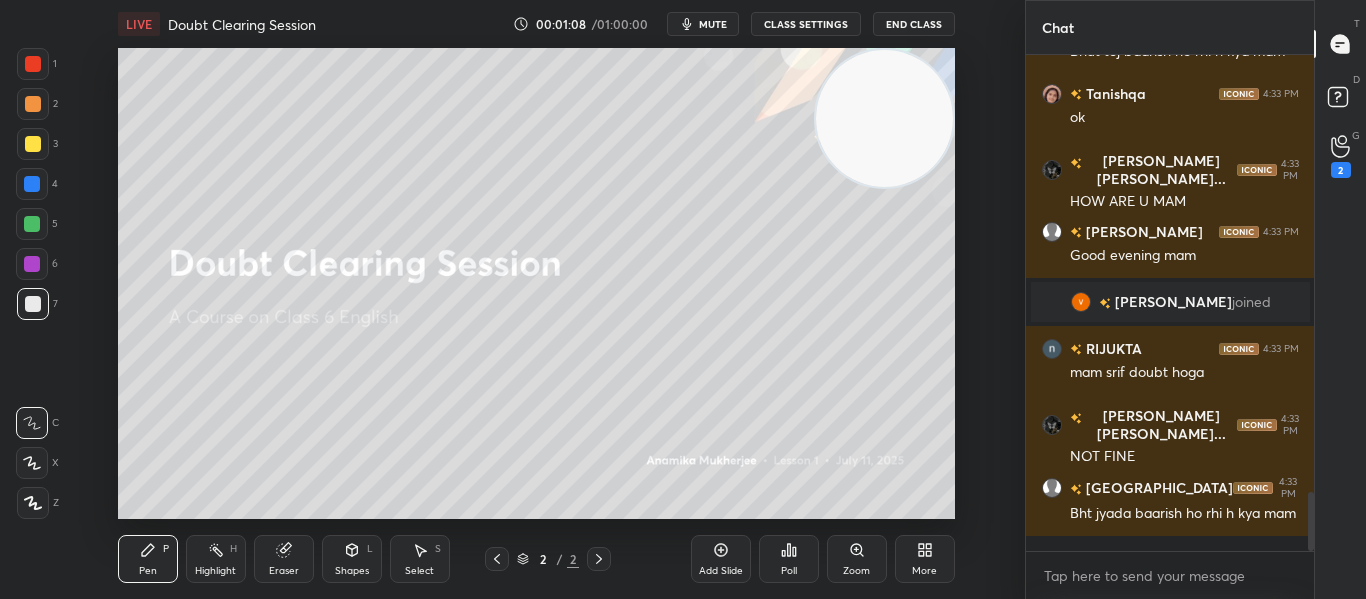 click 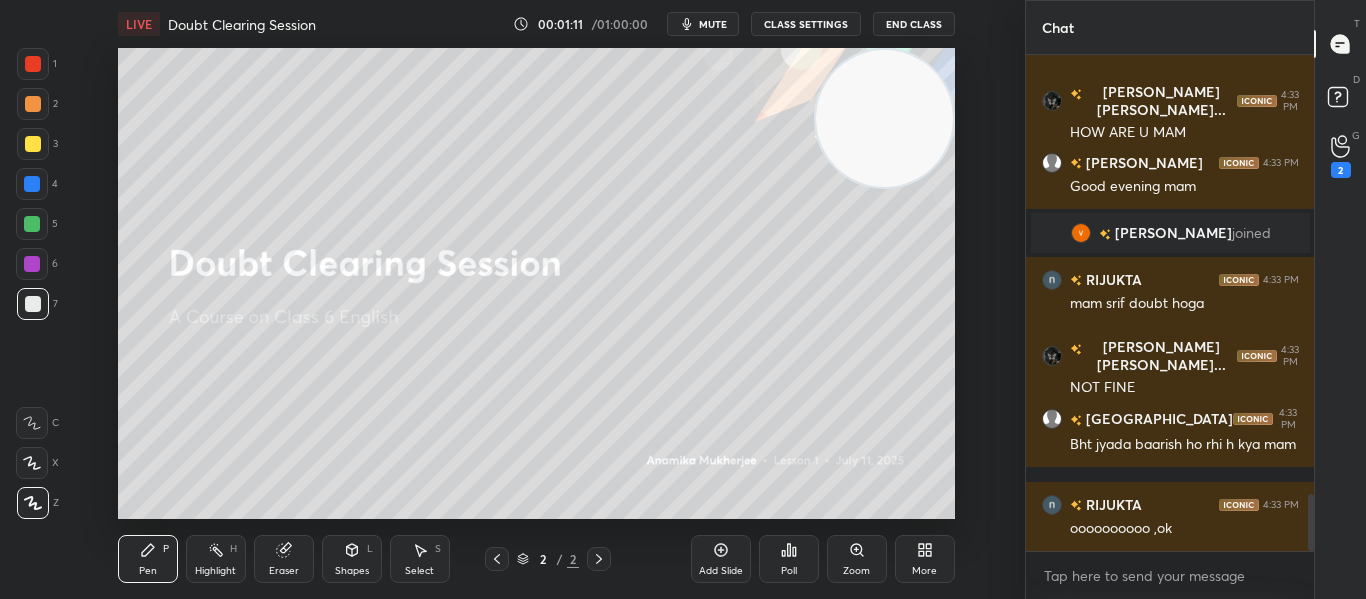 scroll, scrollTop: 3820, scrollLeft: 0, axis: vertical 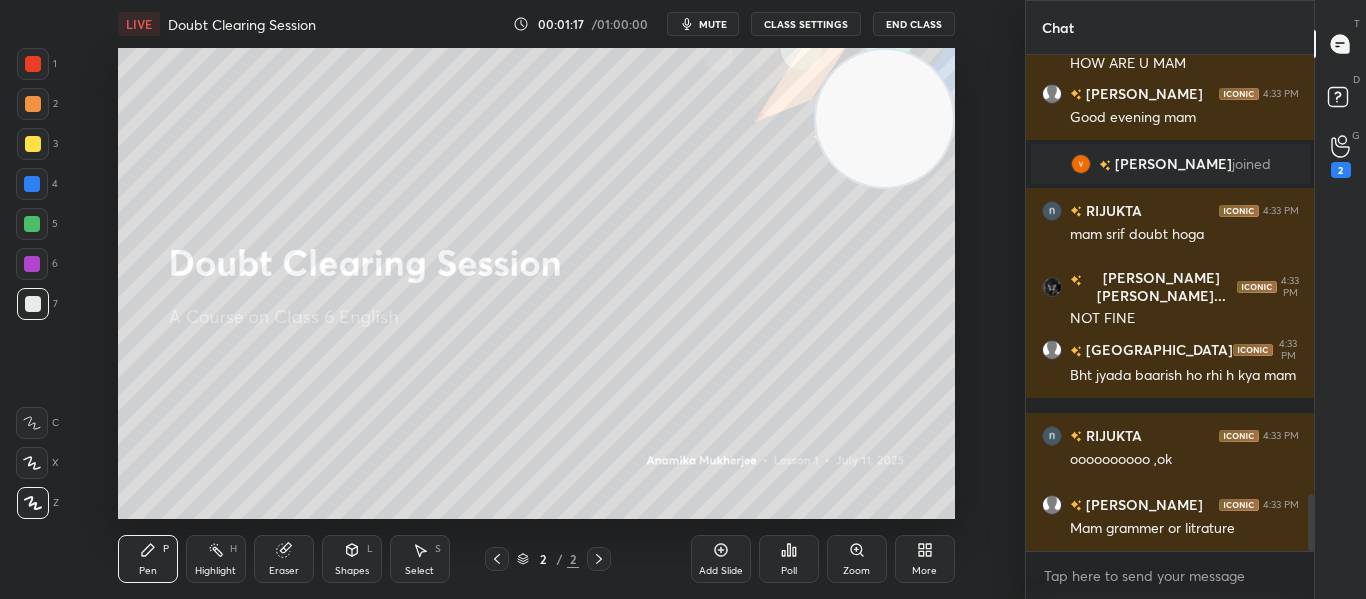 click 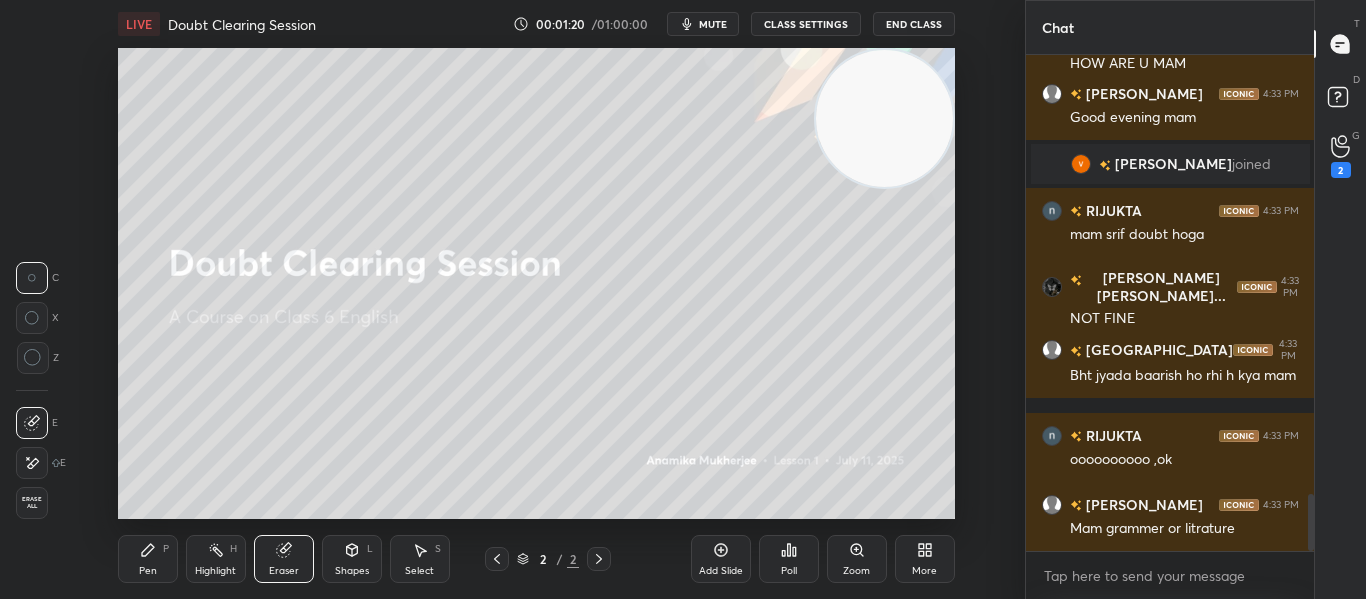 click on "Pen P" at bounding box center [148, 559] 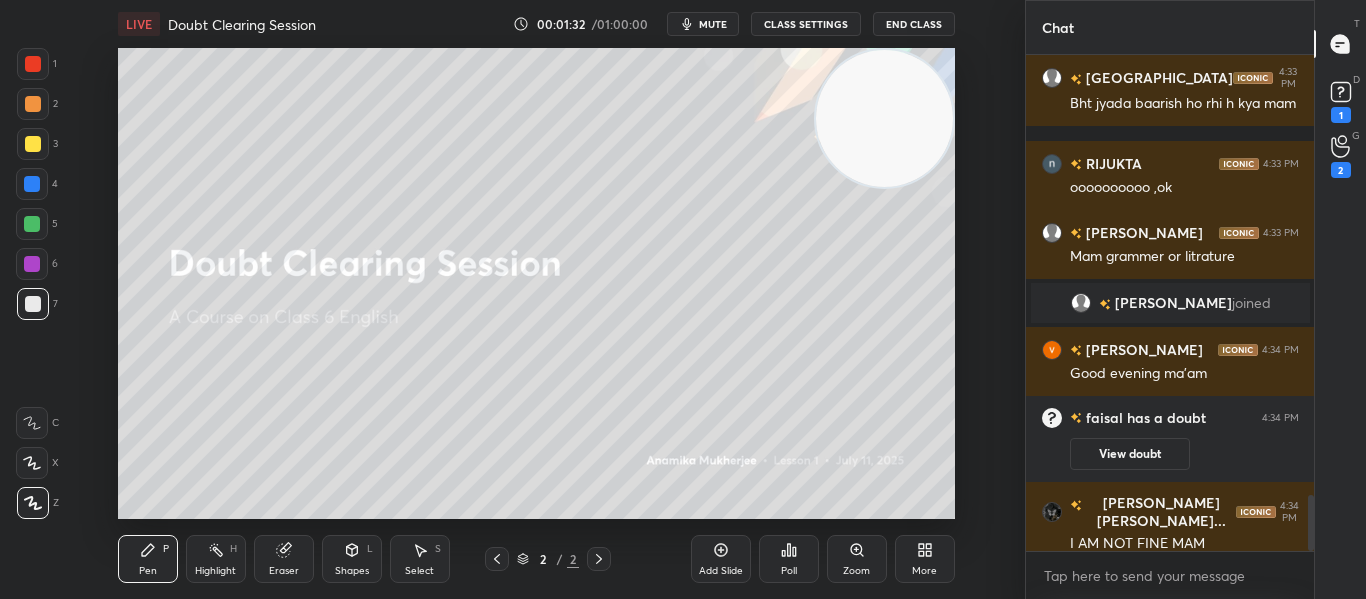 scroll, scrollTop: 3974, scrollLeft: 0, axis: vertical 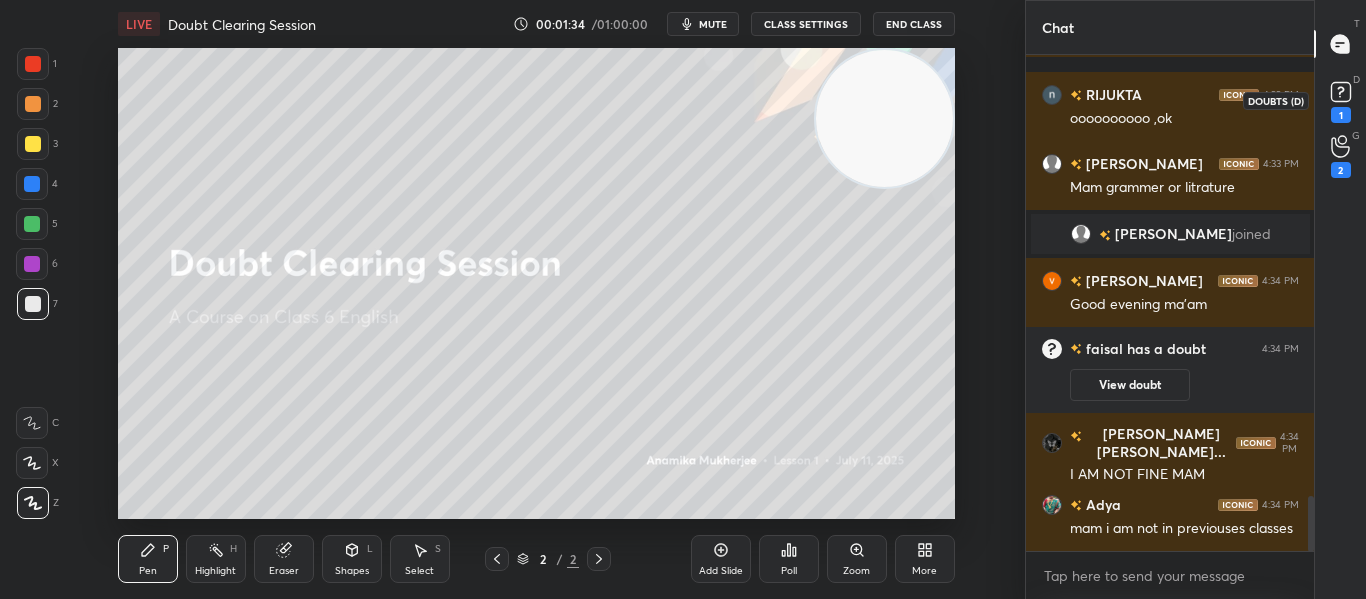 click 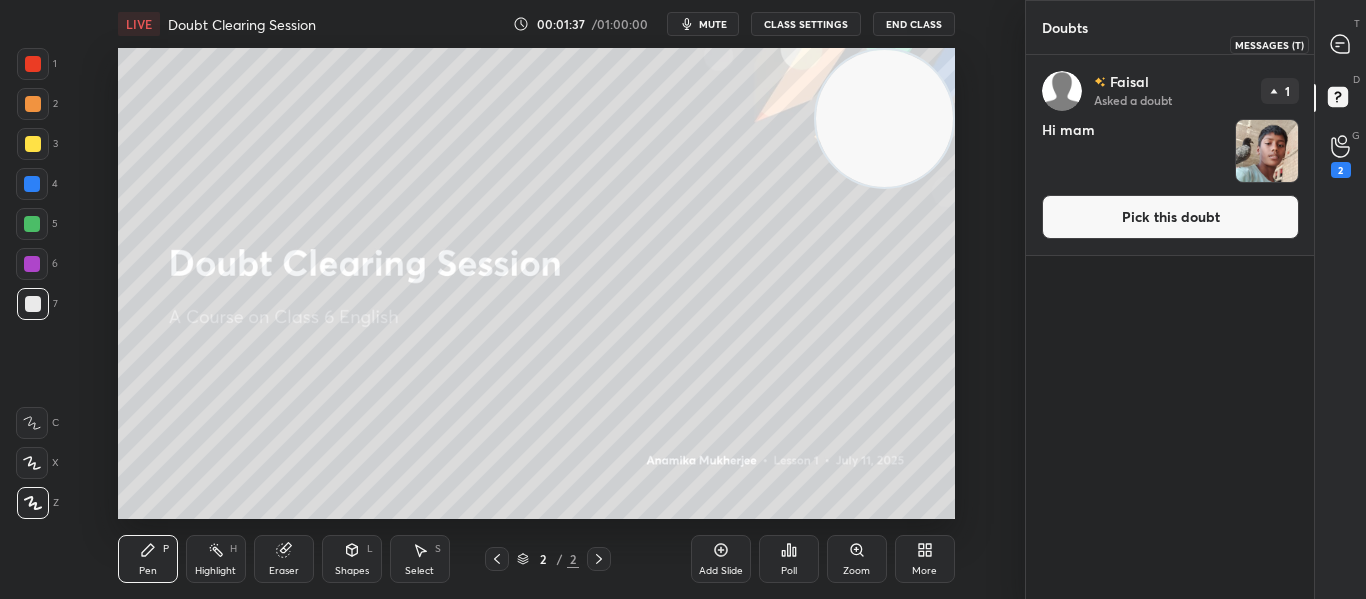 click at bounding box center [1341, 44] 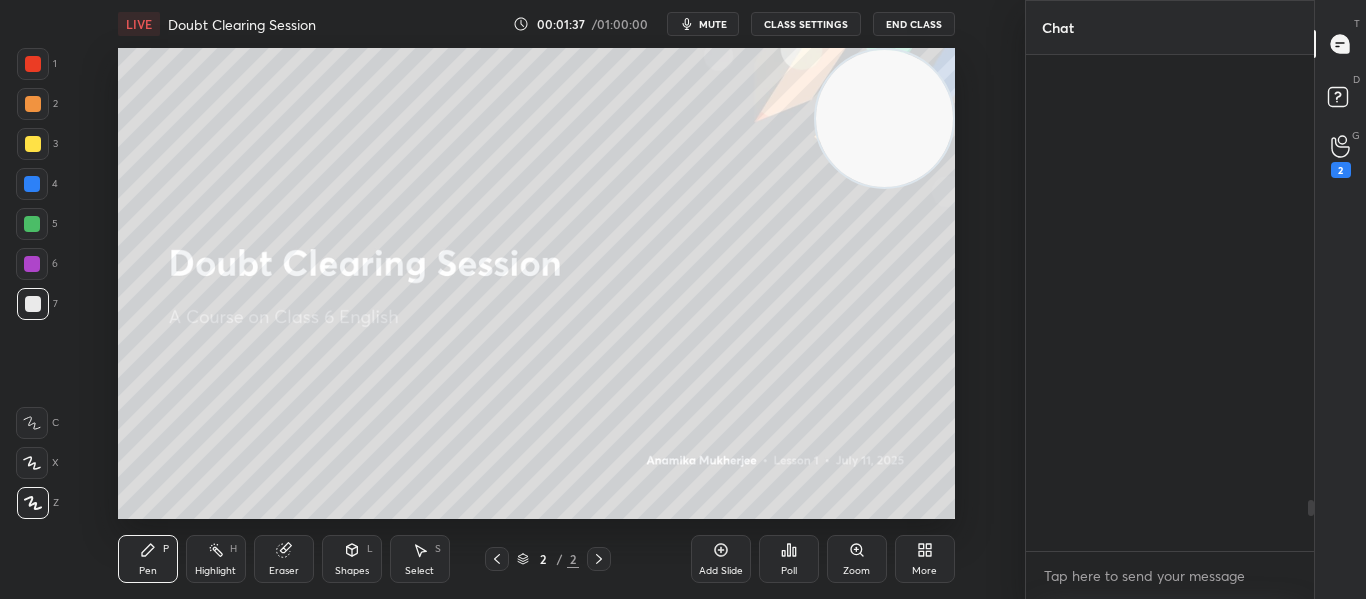 scroll, scrollTop: 4369, scrollLeft: 0, axis: vertical 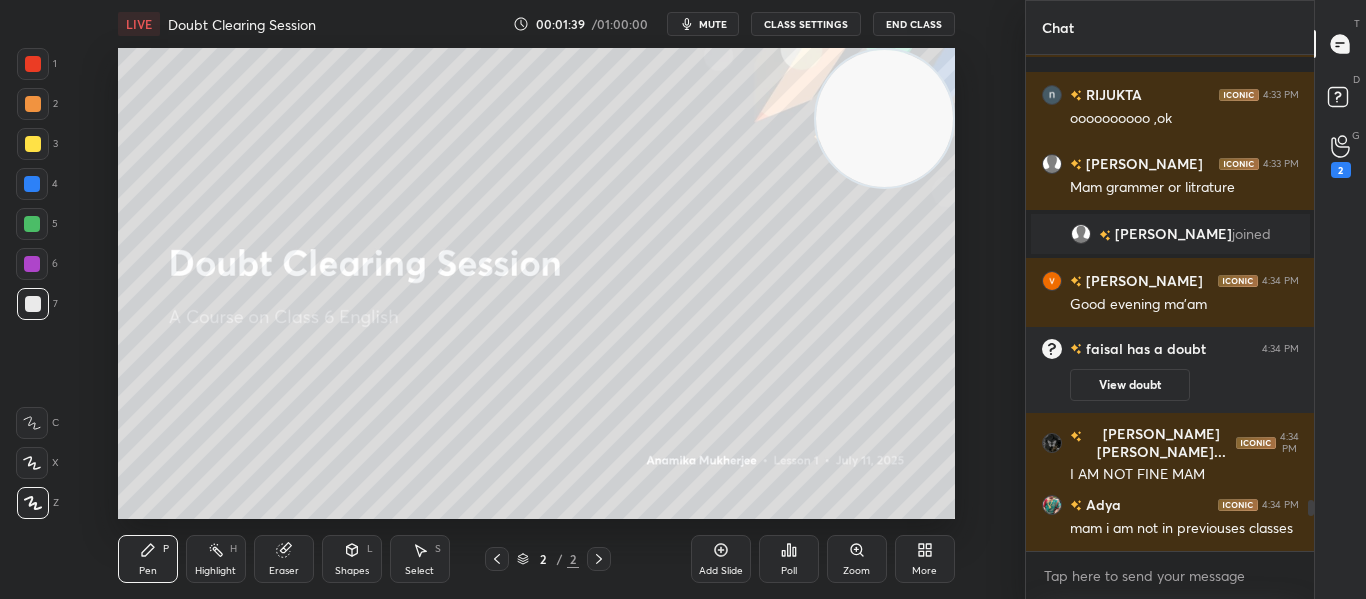 click on "D Doubts (D)" at bounding box center (1340, 100) 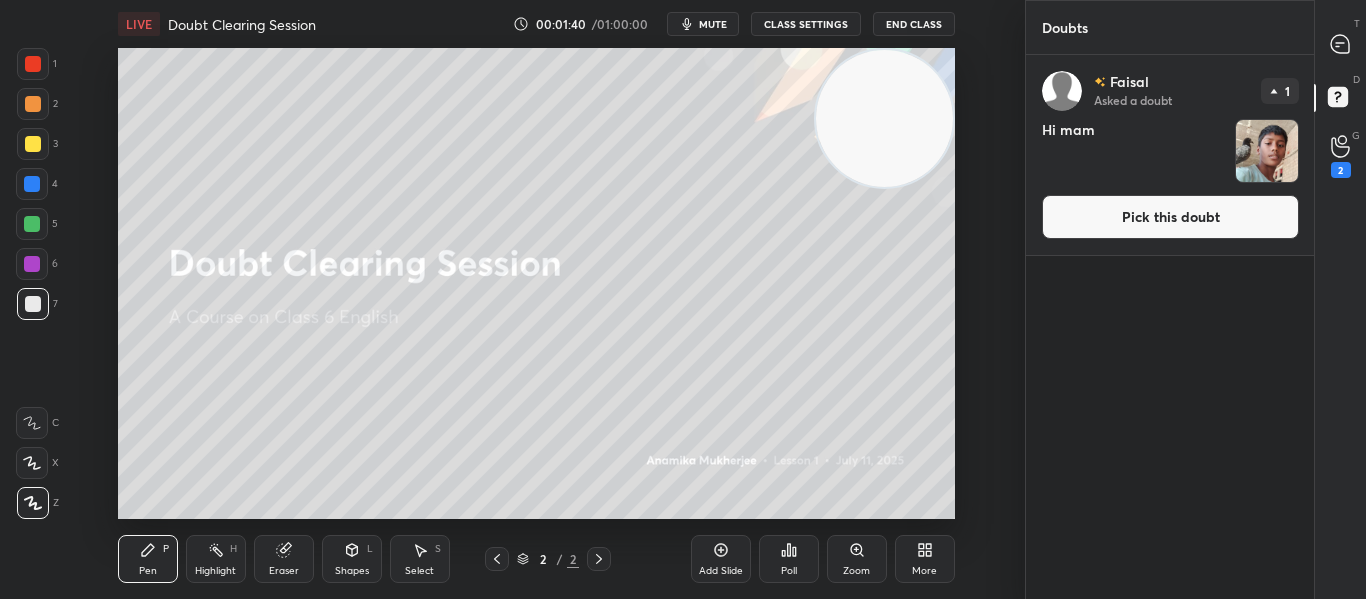 click on "Pick this doubt" at bounding box center (1170, 217) 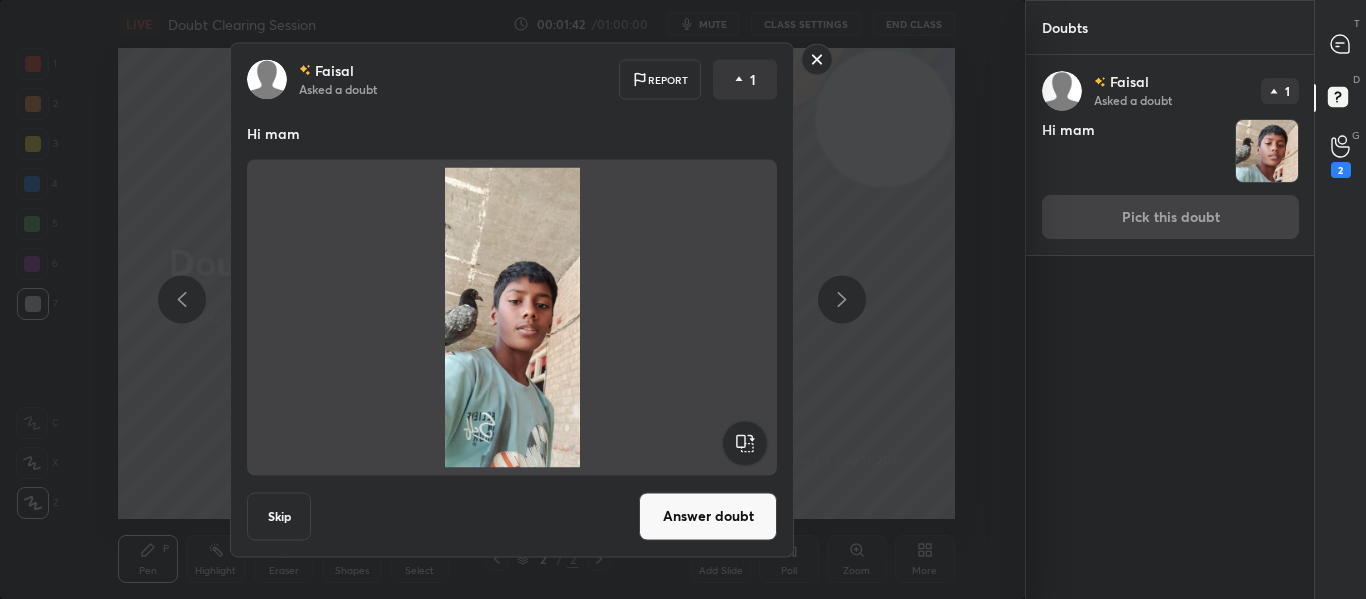 click on "Skip" at bounding box center [279, 516] 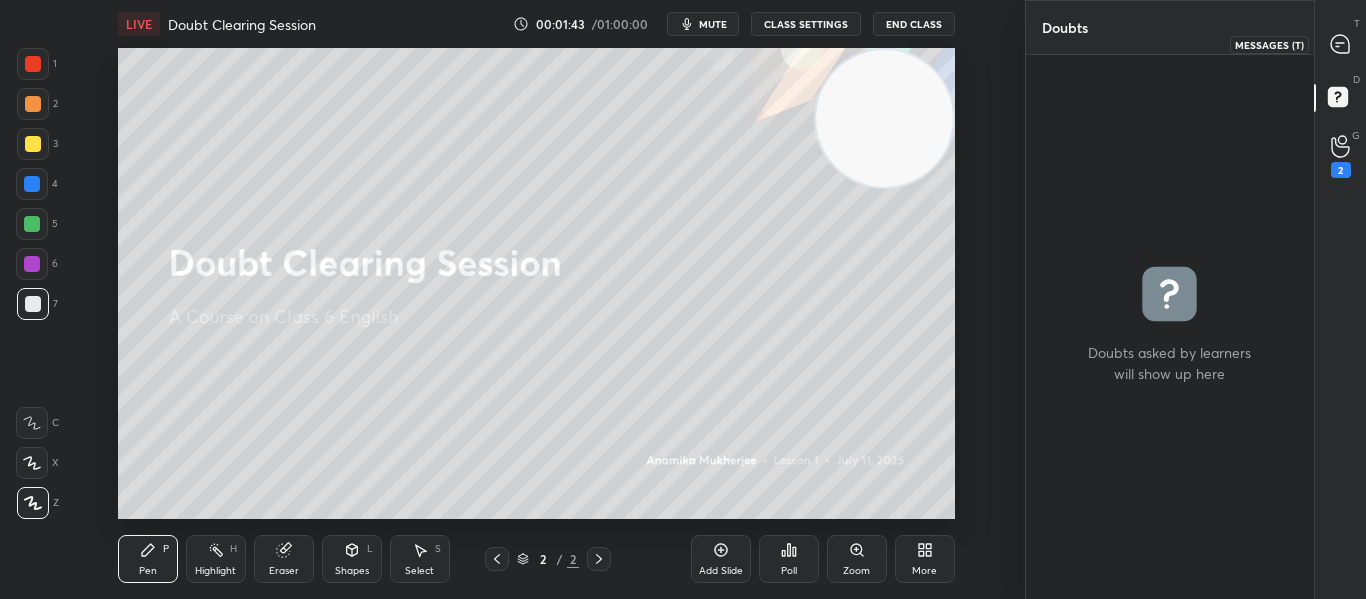 click at bounding box center [1341, 44] 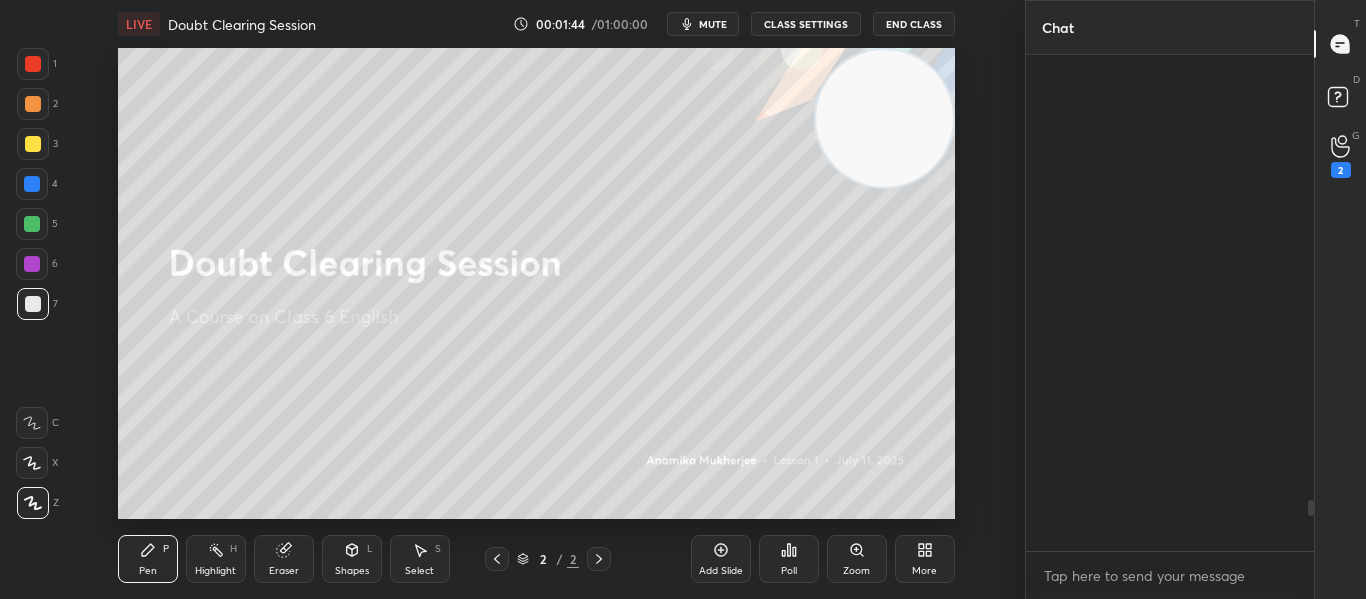 scroll, scrollTop: 4283, scrollLeft: 0, axis: vertical 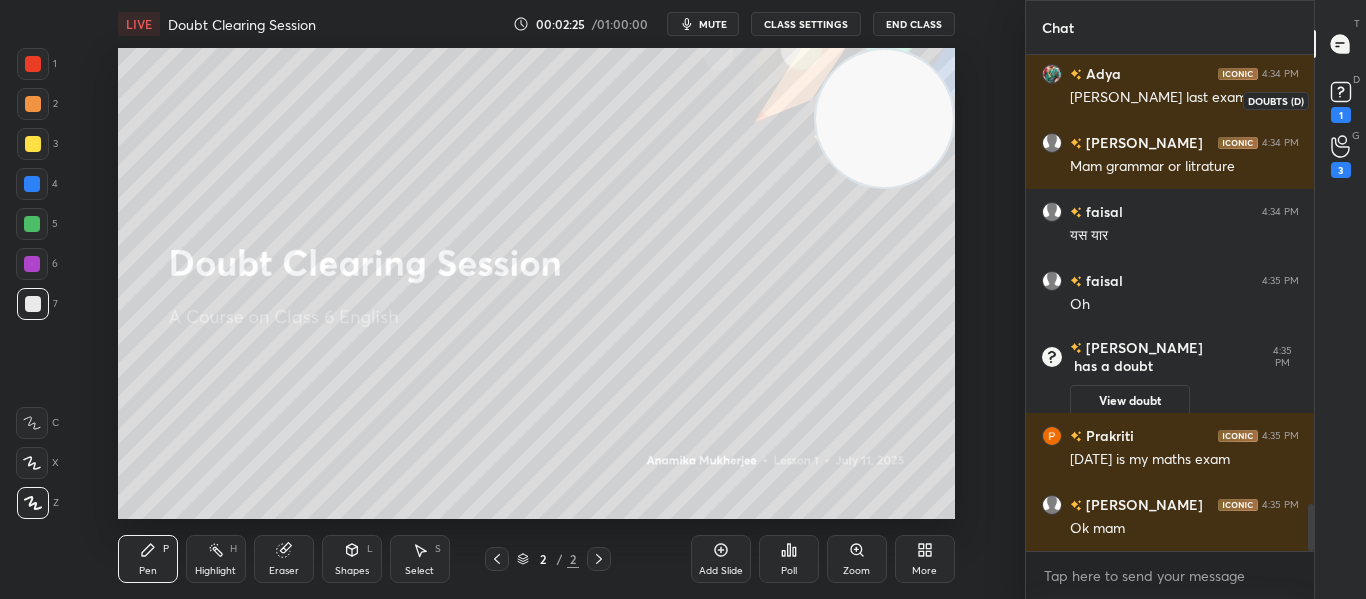 click 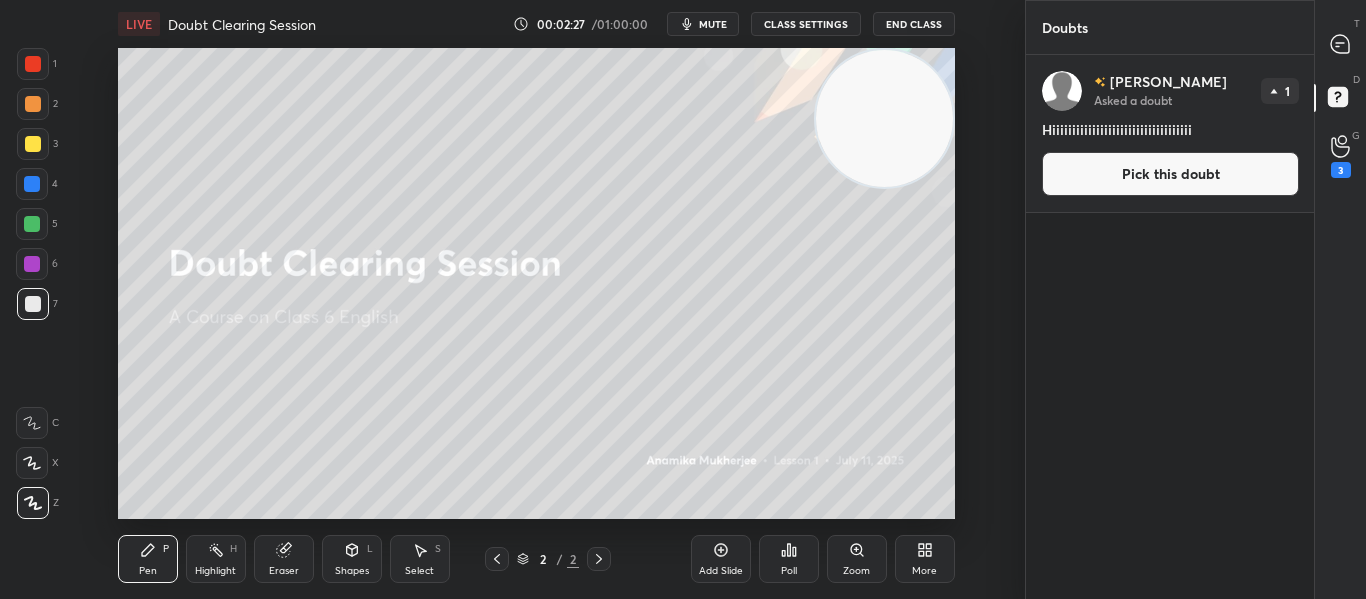 click on "Pick this doubt" at bounding box center (1170, 174) 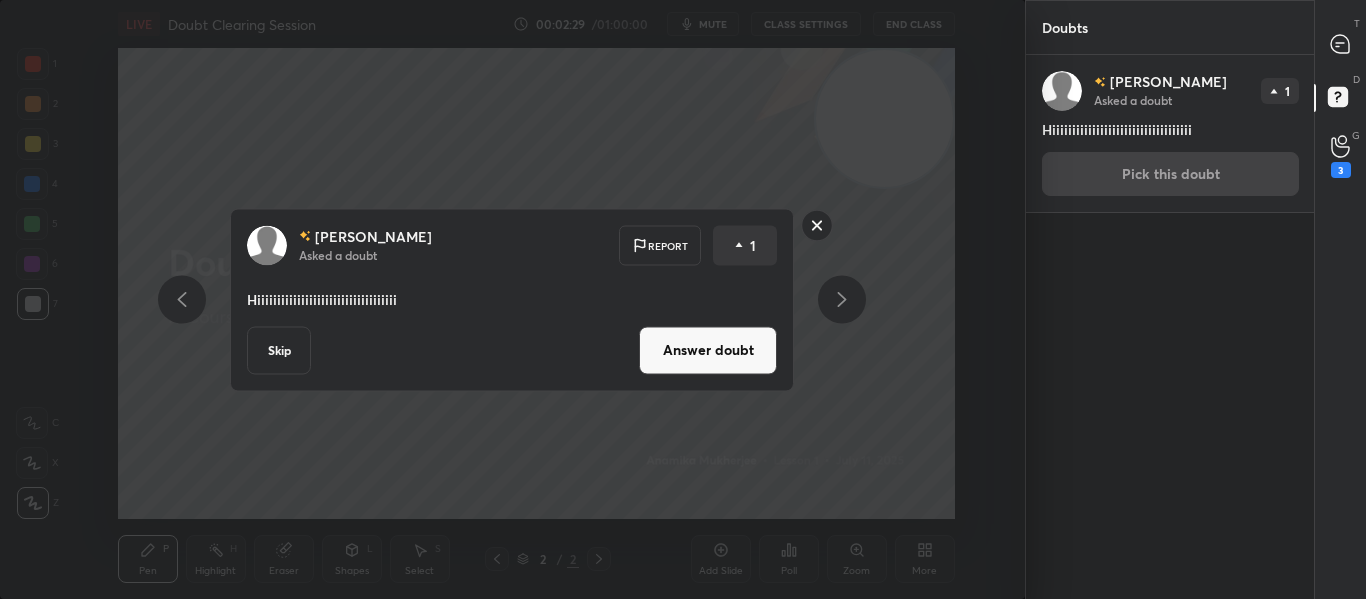 click on "Skip" at bounding box center (279, 350) 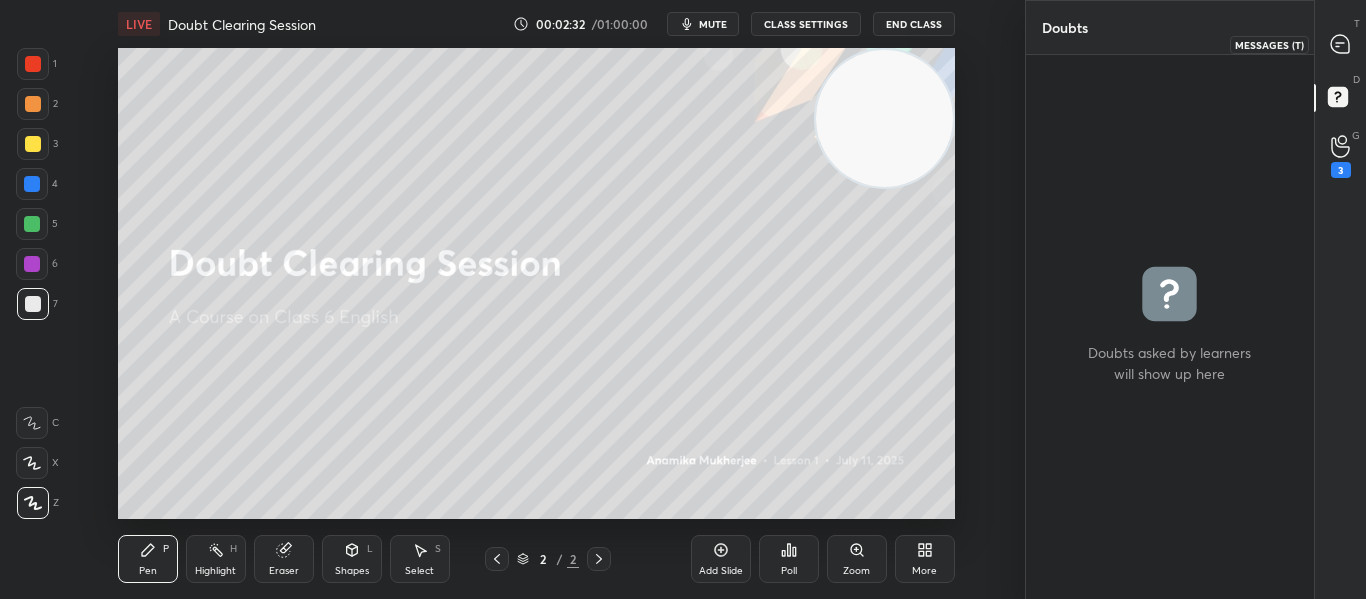 click 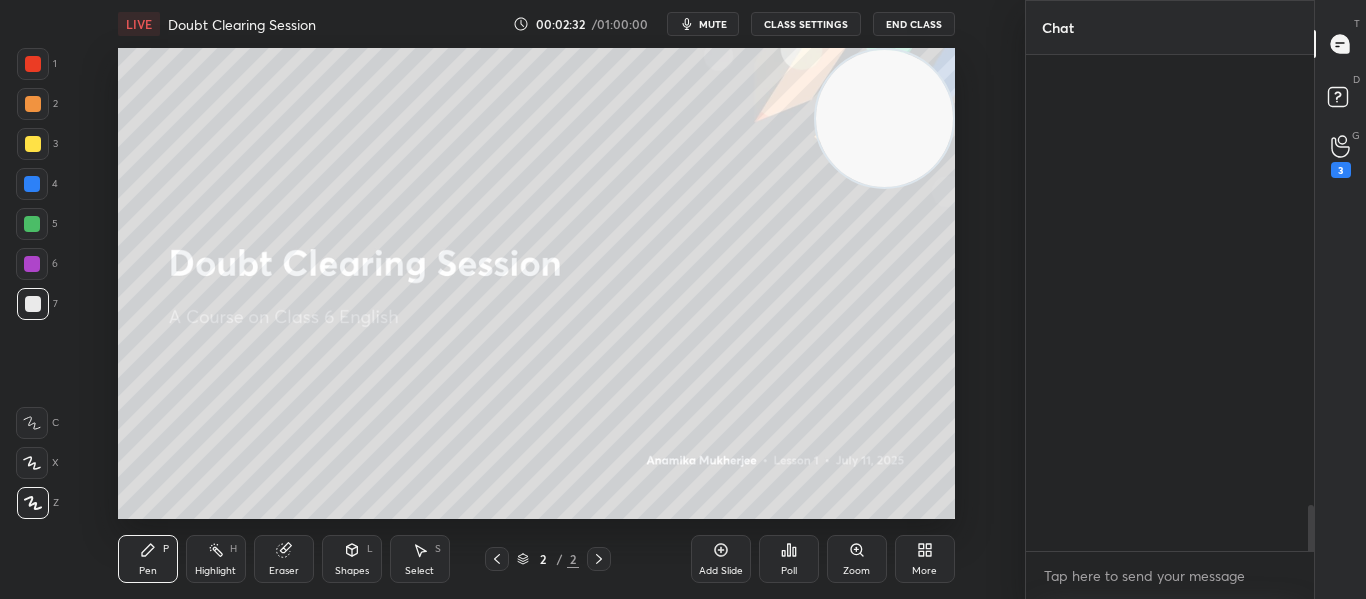scroll, scrollTop: 5089, scrollLeft: 0, axis: vertical 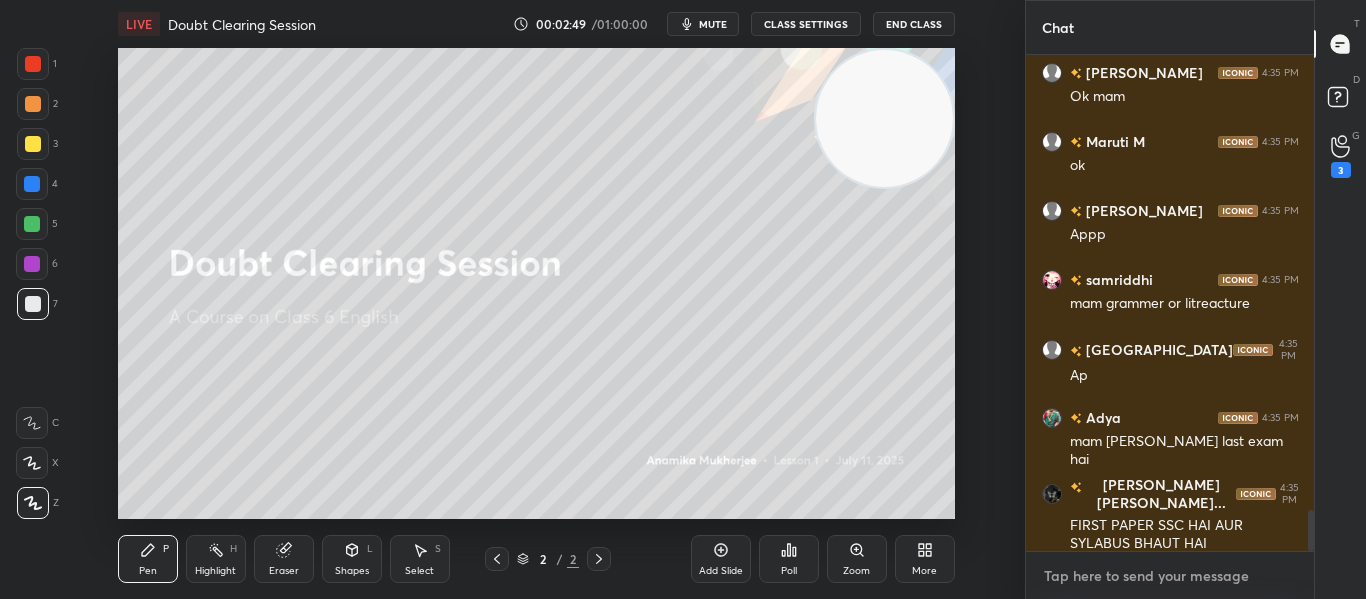 type on "x" 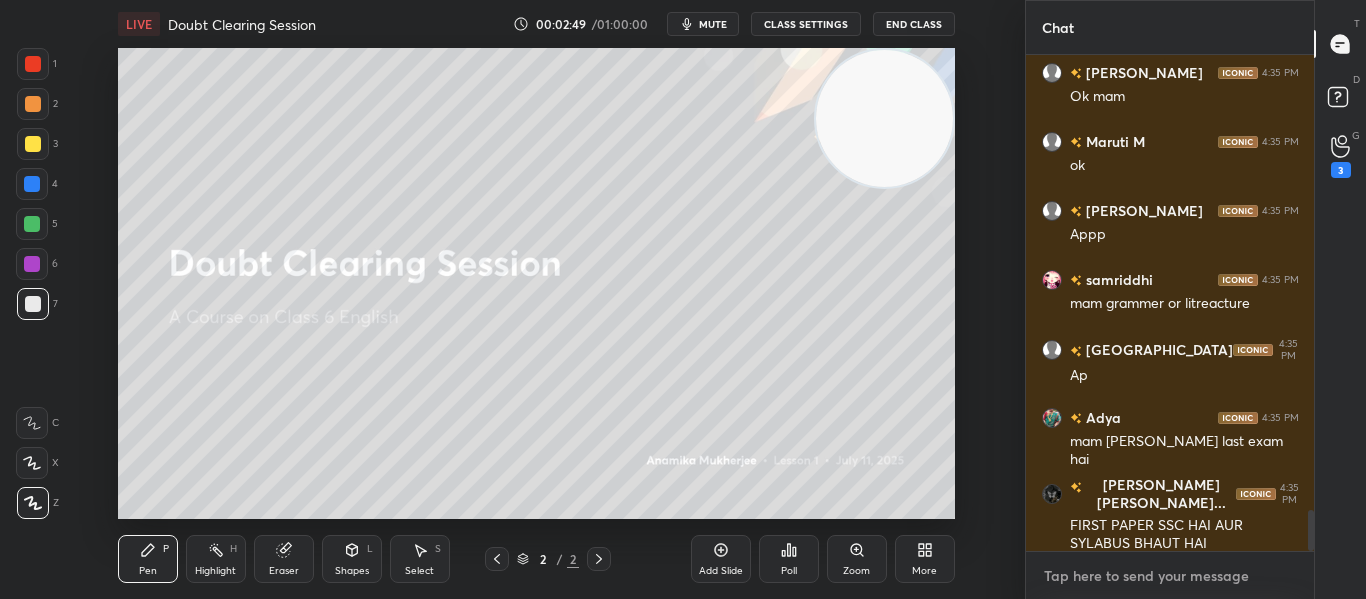 click at bounding box center [1170, 576] 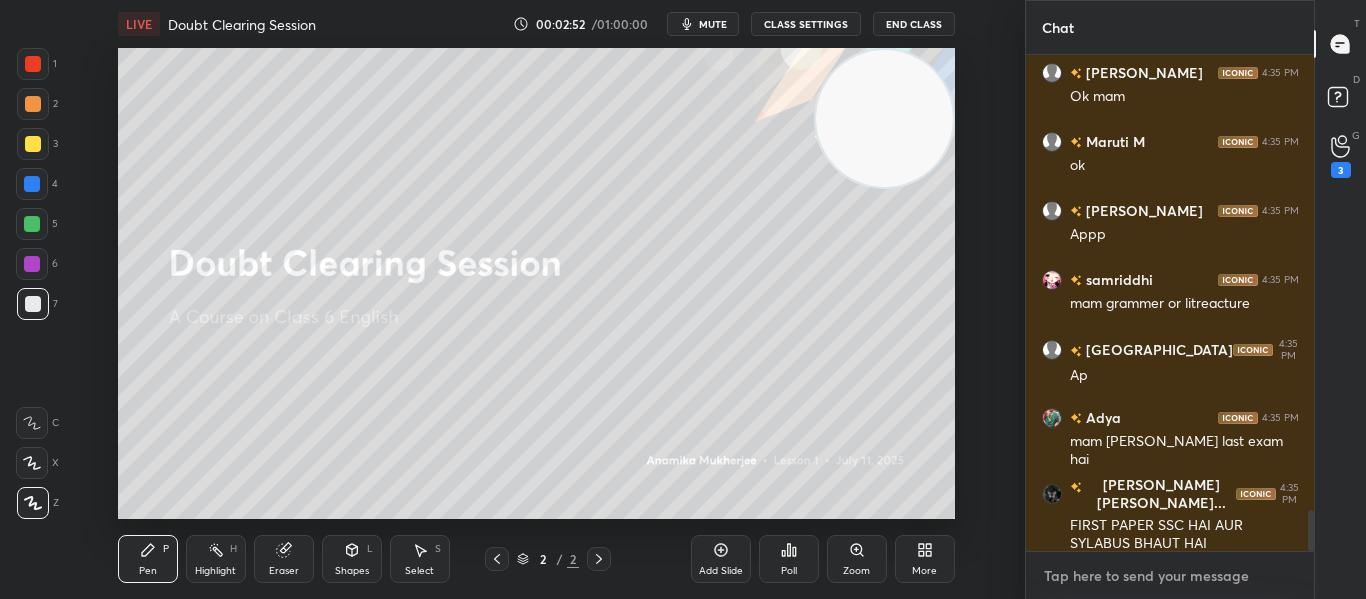 paste on "[URL][DOMAIN_NAME]" 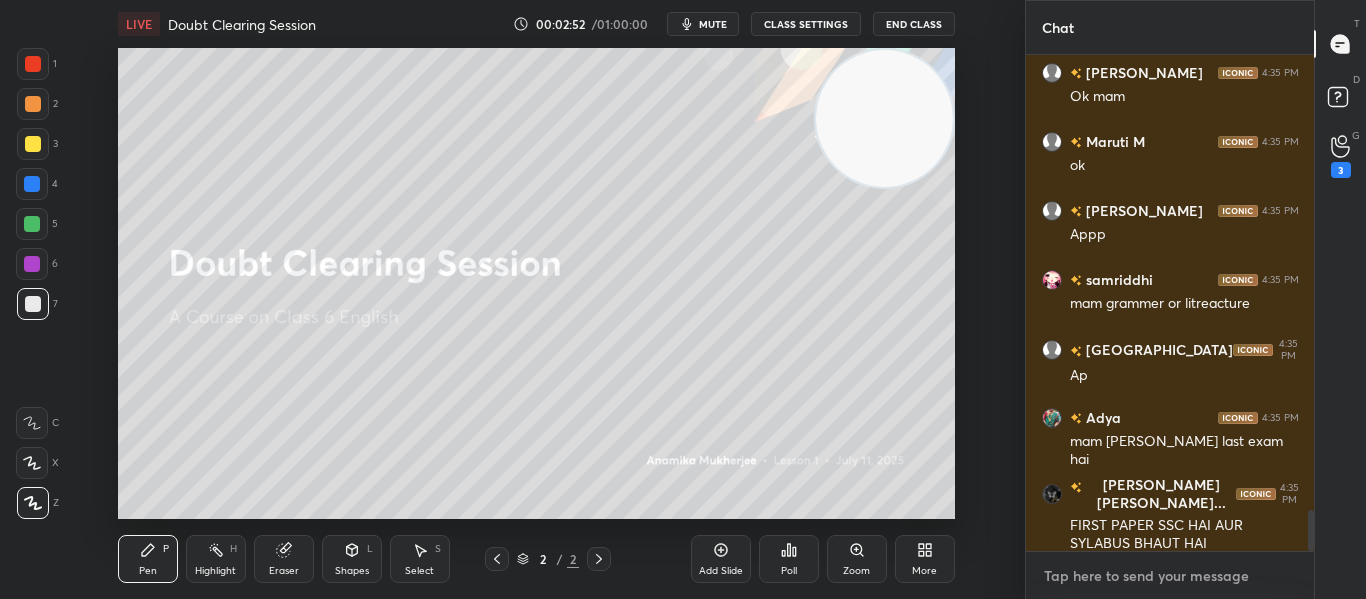 type on "[URL][DOMAIN_NAME]" 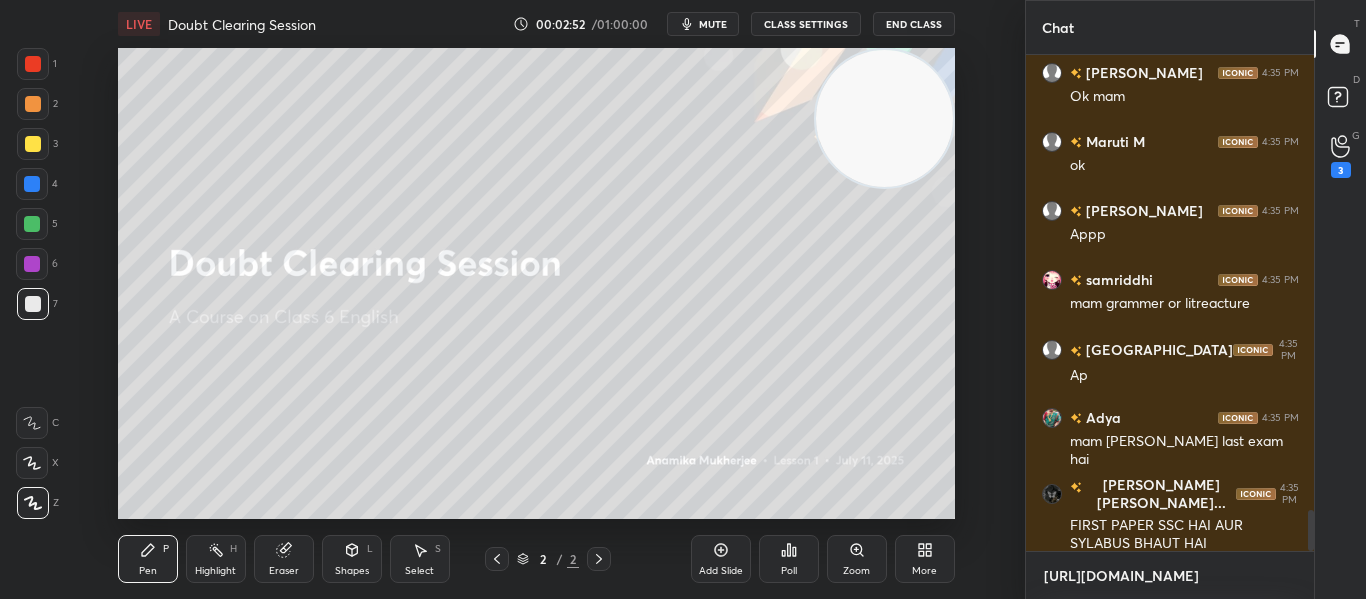 scroll, scrollTop: 0, scrollLeft: 0, axis: both 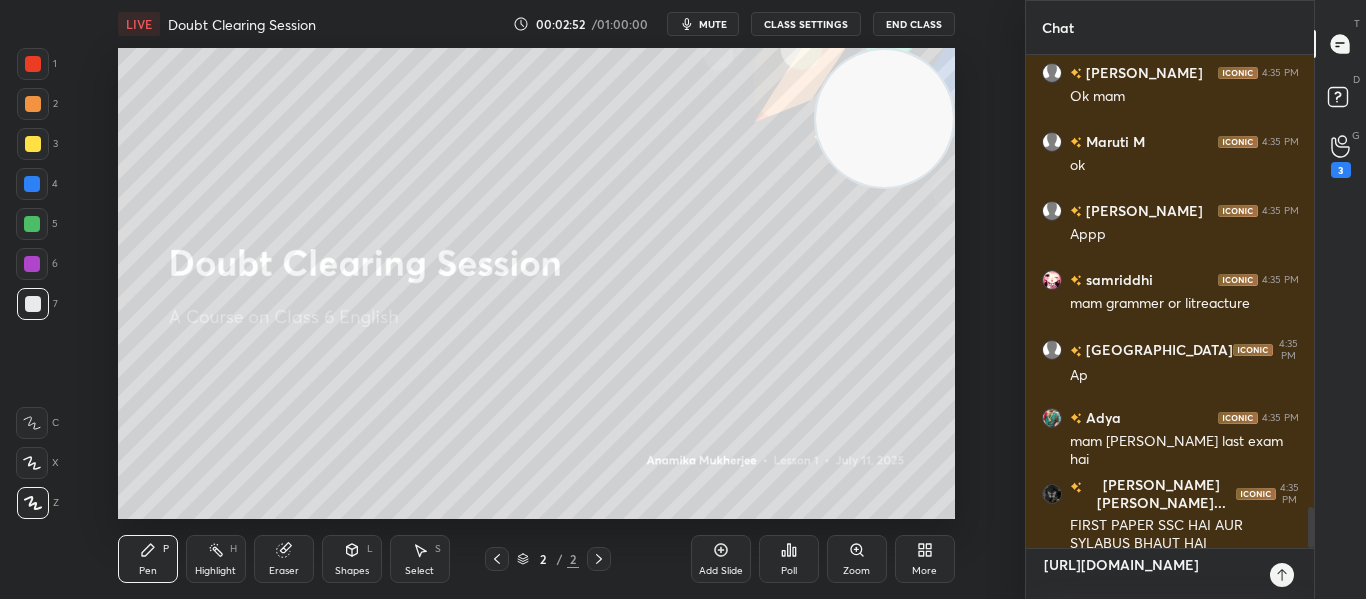 type 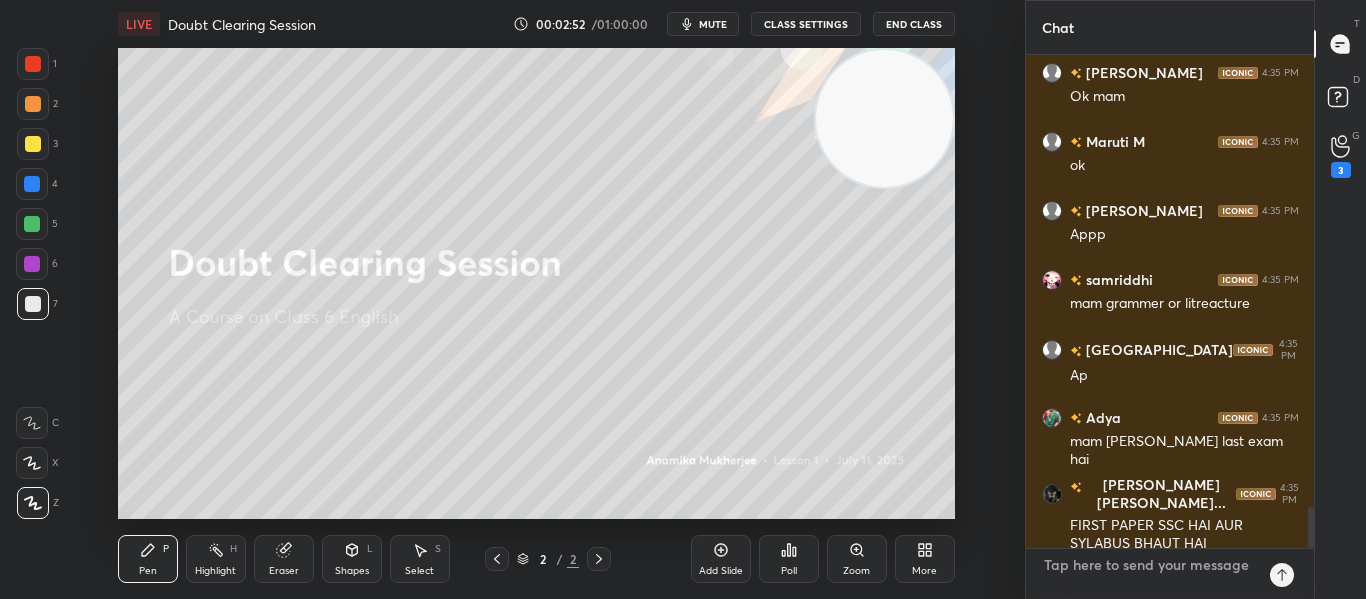 scroll, scrollTop: 7, scrollLeft: 7, axis: both 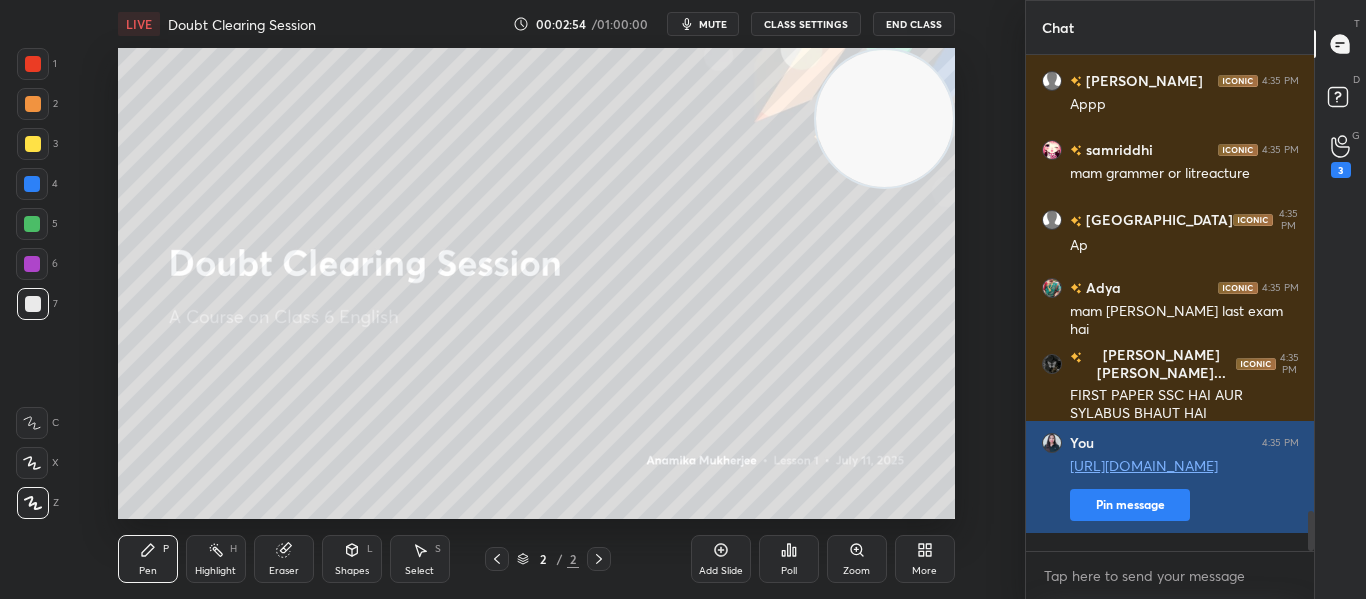 click on "Pin message" at bounding box center (1130, 505) 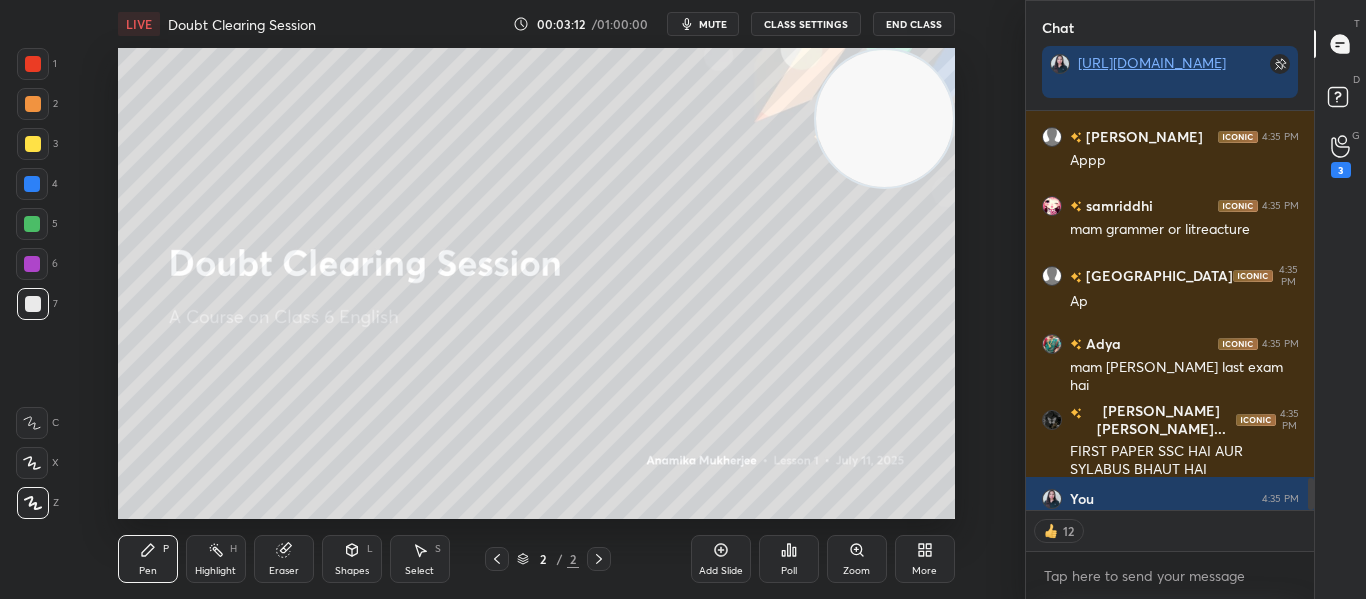 type on "x" 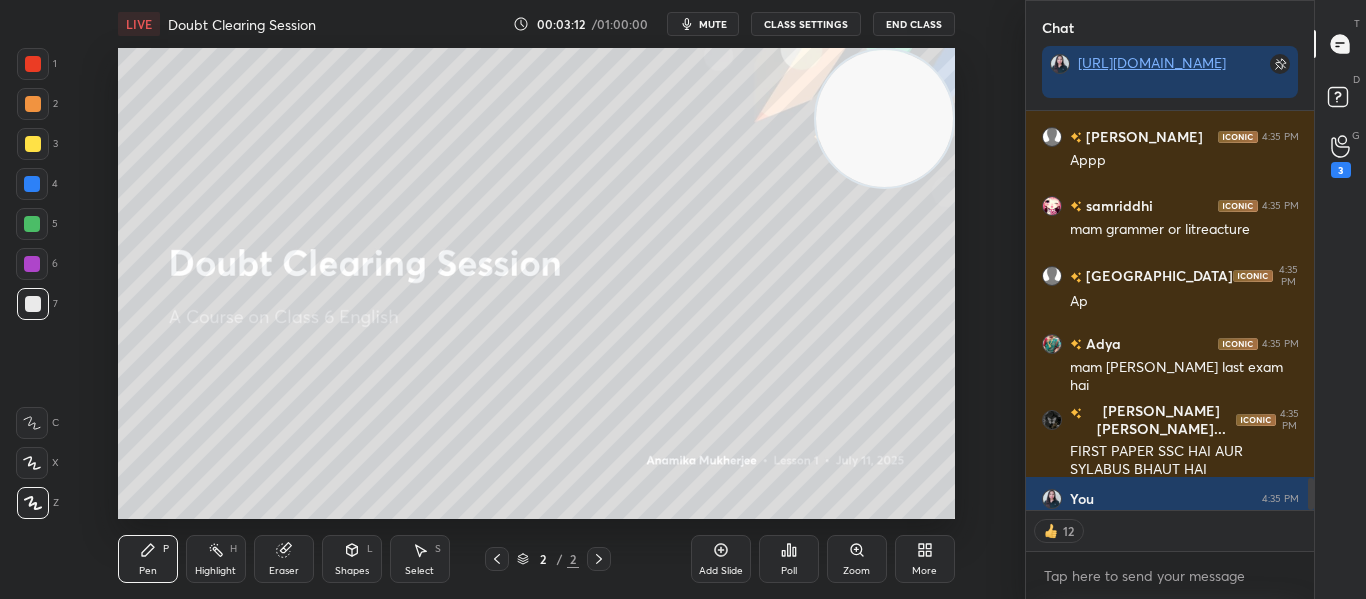 scroll, scrollTop: 0, scrollLeft: 1, axis: horizontal 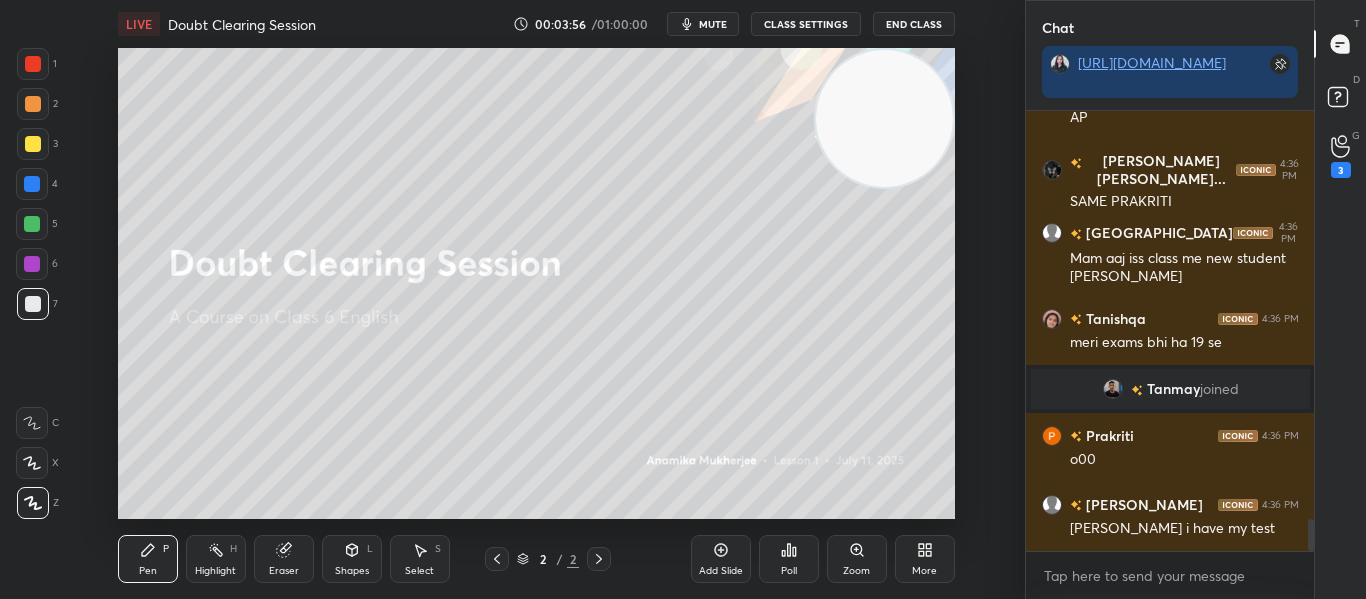 click on "Poll" at bounding box center (789, 559) 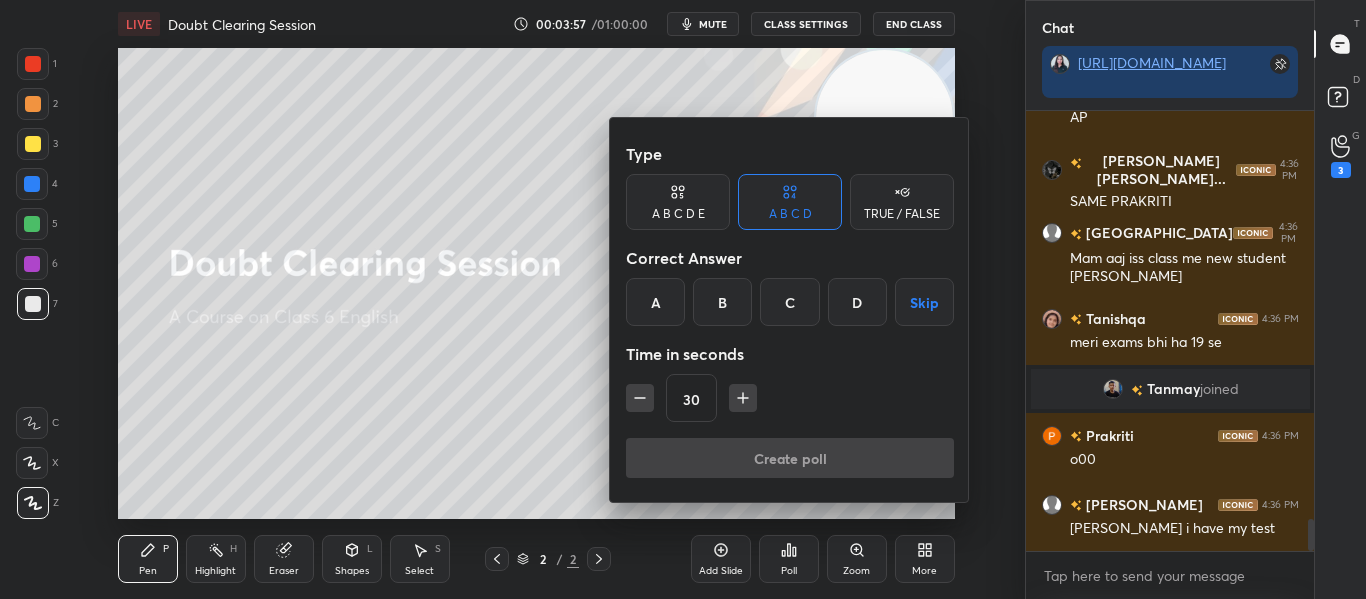 click on "TRUE / FALSE" at bounding box center (902, 214) 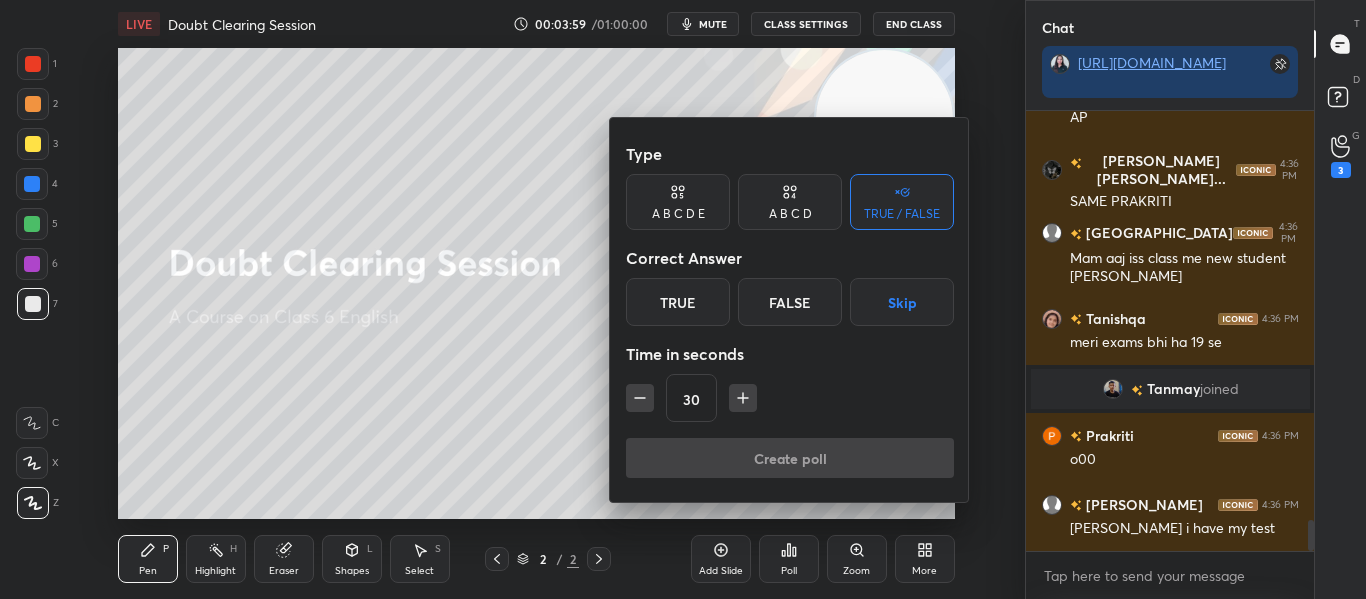 scroll, scrollTop: 5754, scrollLeft: 0, axis: vertical 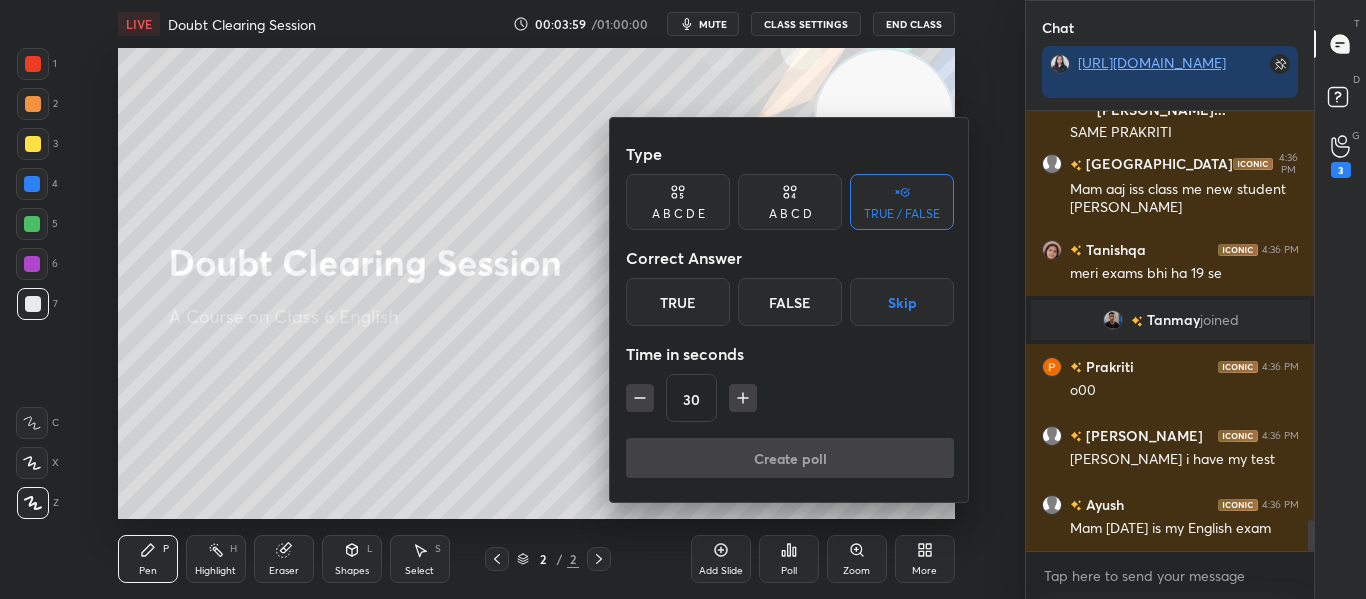 click on "True" at bounding box center [678, 302] 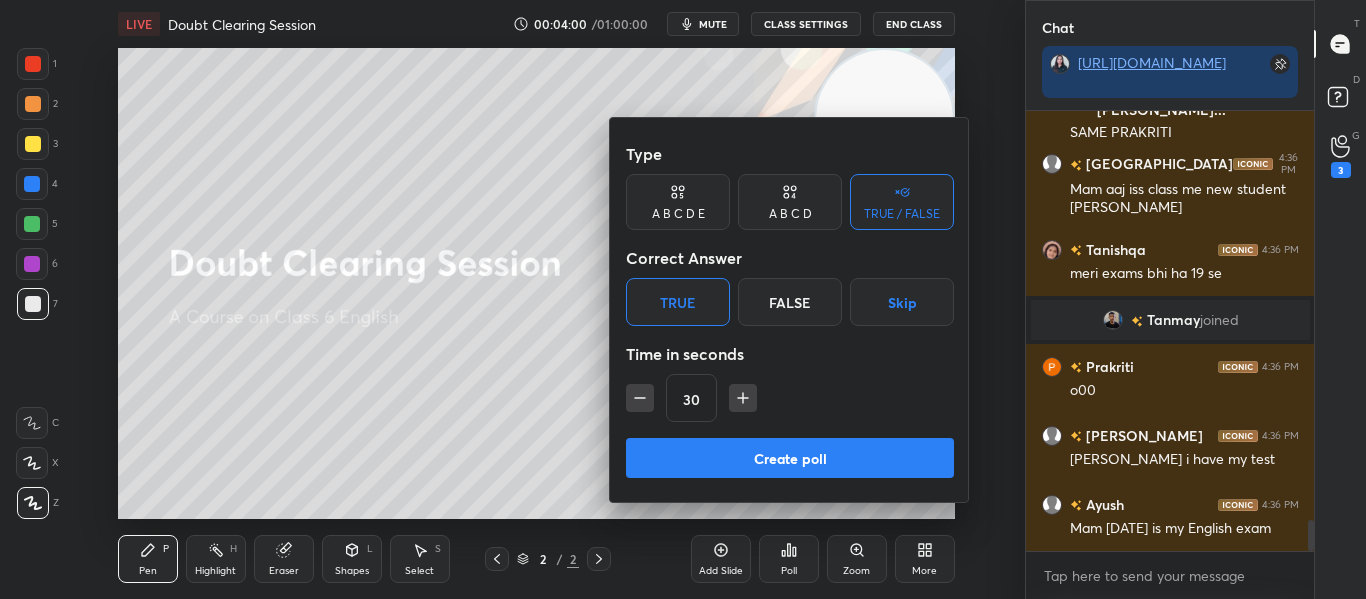 click 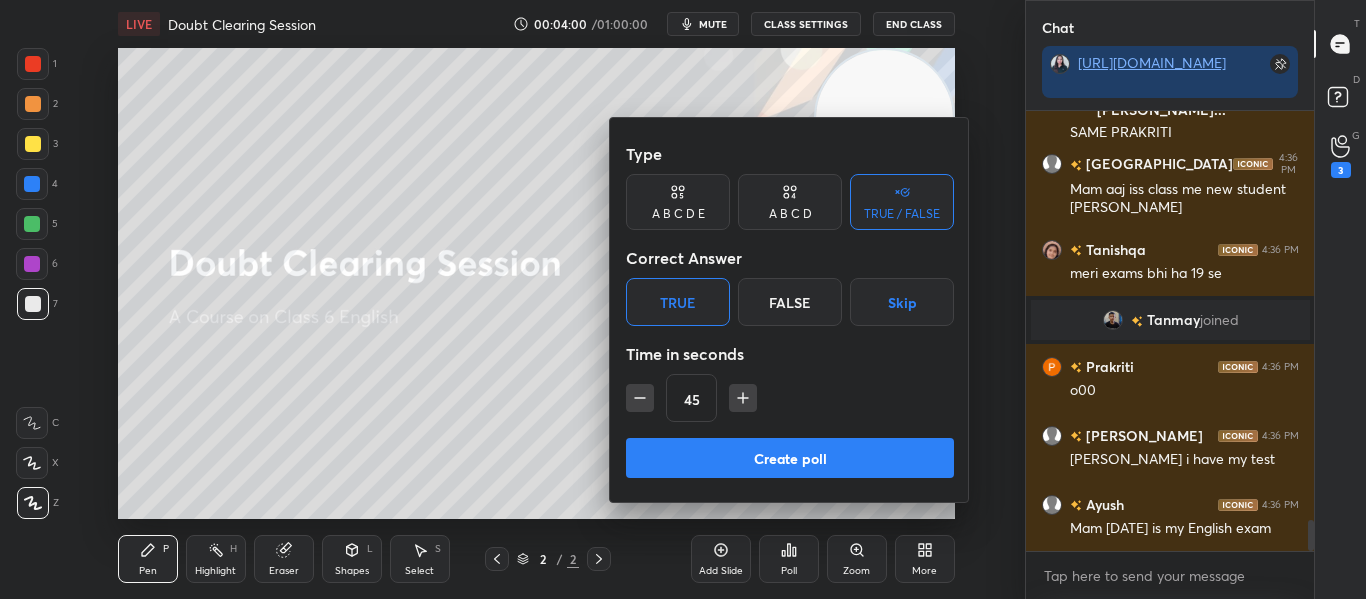 click 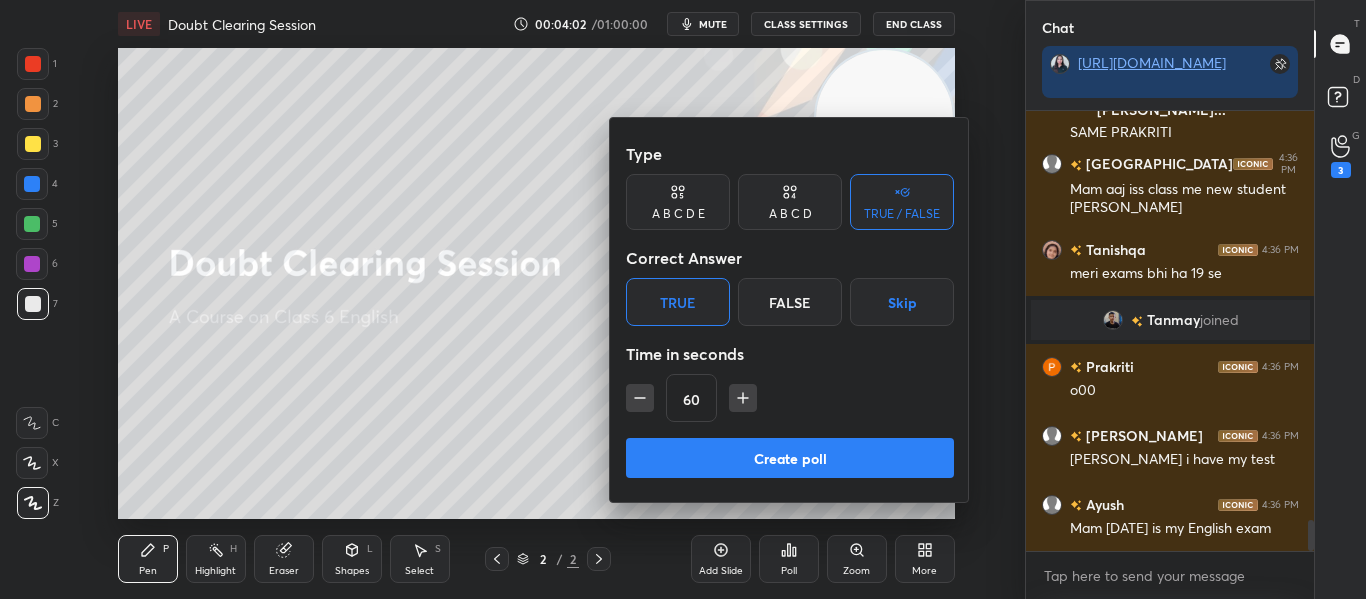 click on "Create poll" at bounding box center [790, 458] 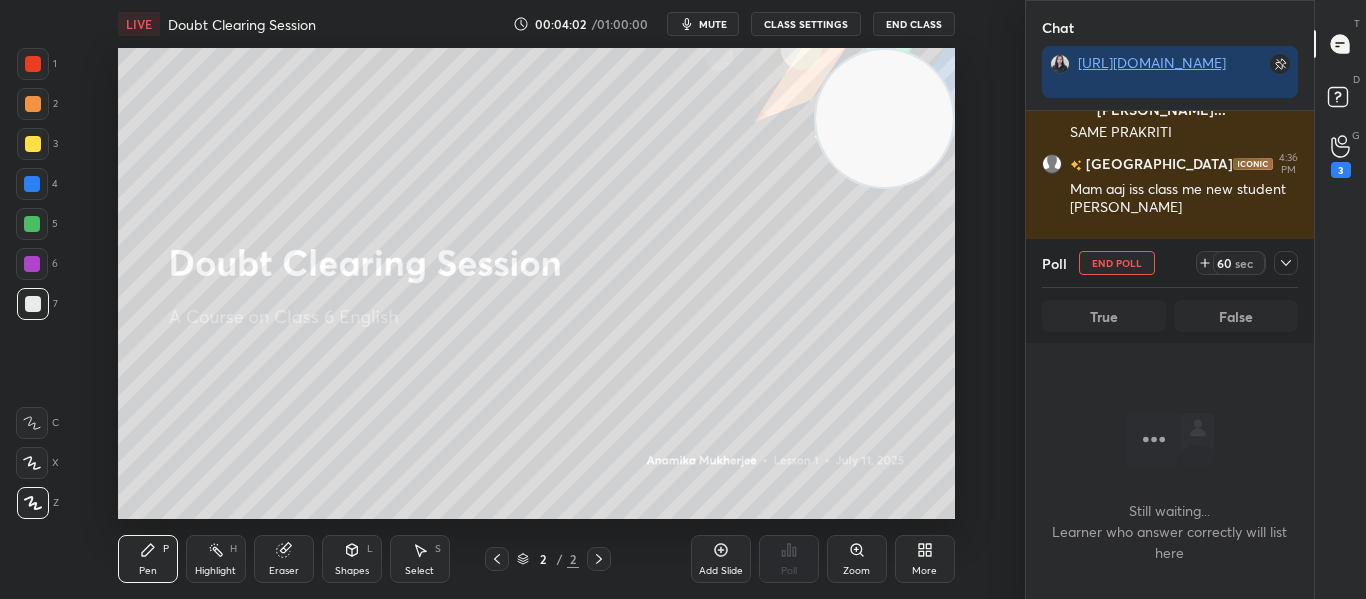 scroll, scrollTop: 392, scrollLeft: 282, axis: both 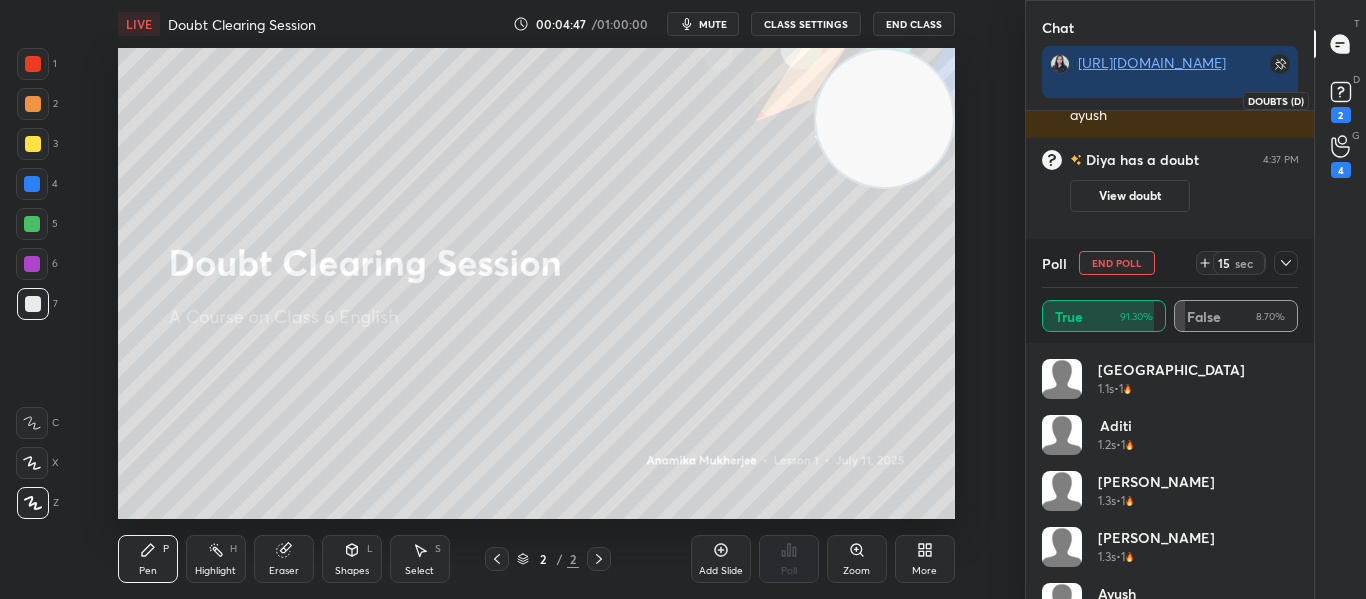 click 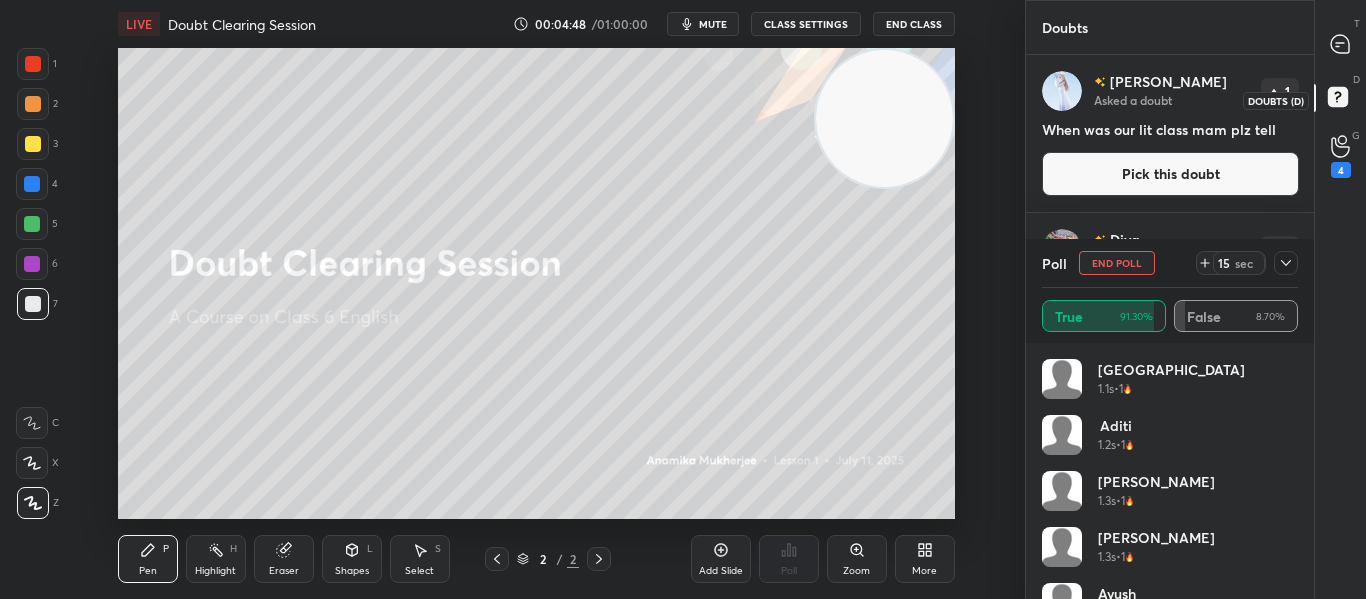 scroll, scrollTop: 7, scrollLeft: 7, axis: both 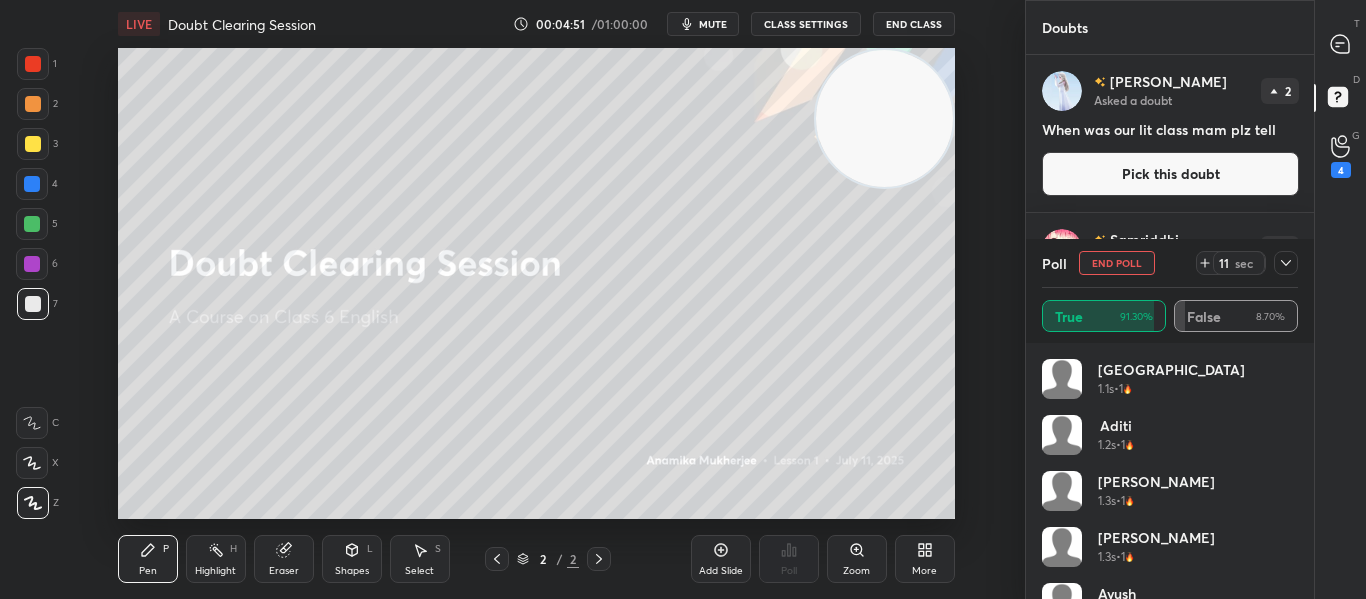 click at bounding box center [1286, 263] 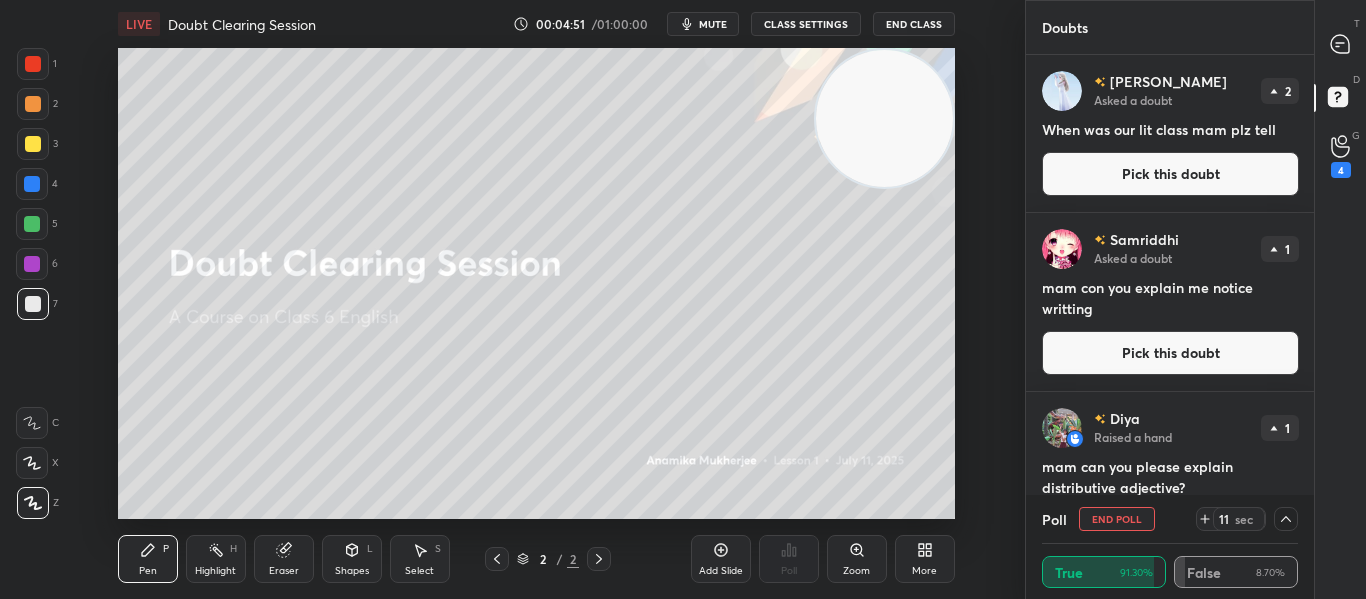 scroll, scrollTop: 0, scrollLeft: 0, axis: both 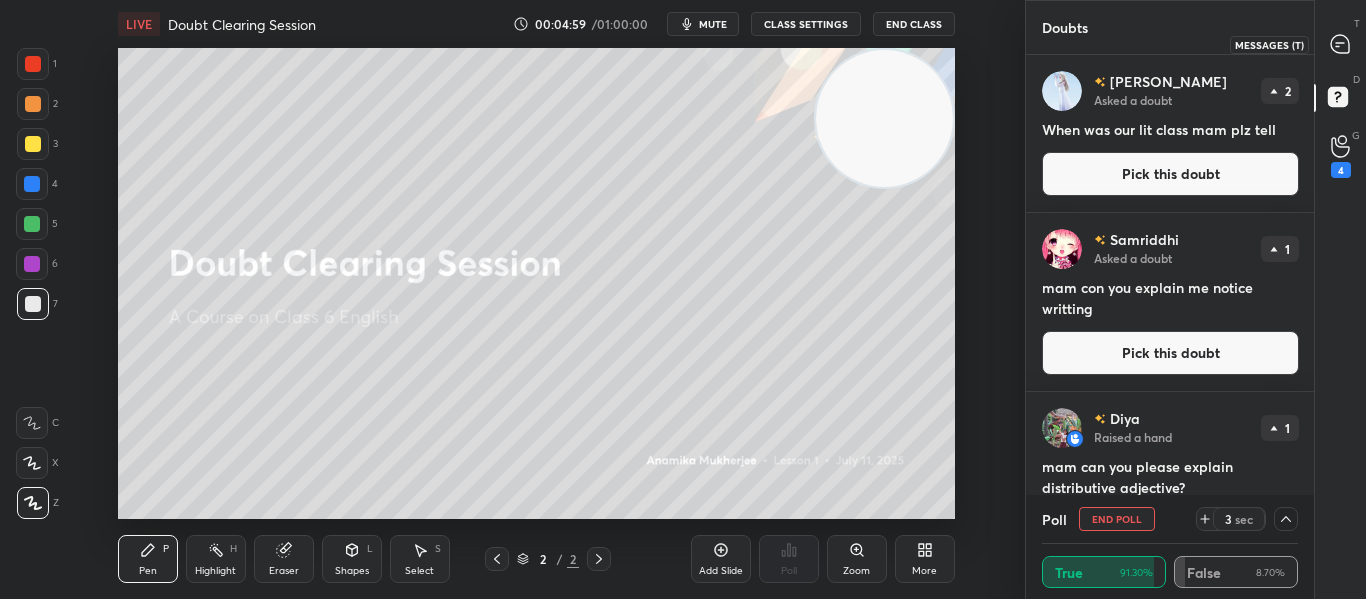click 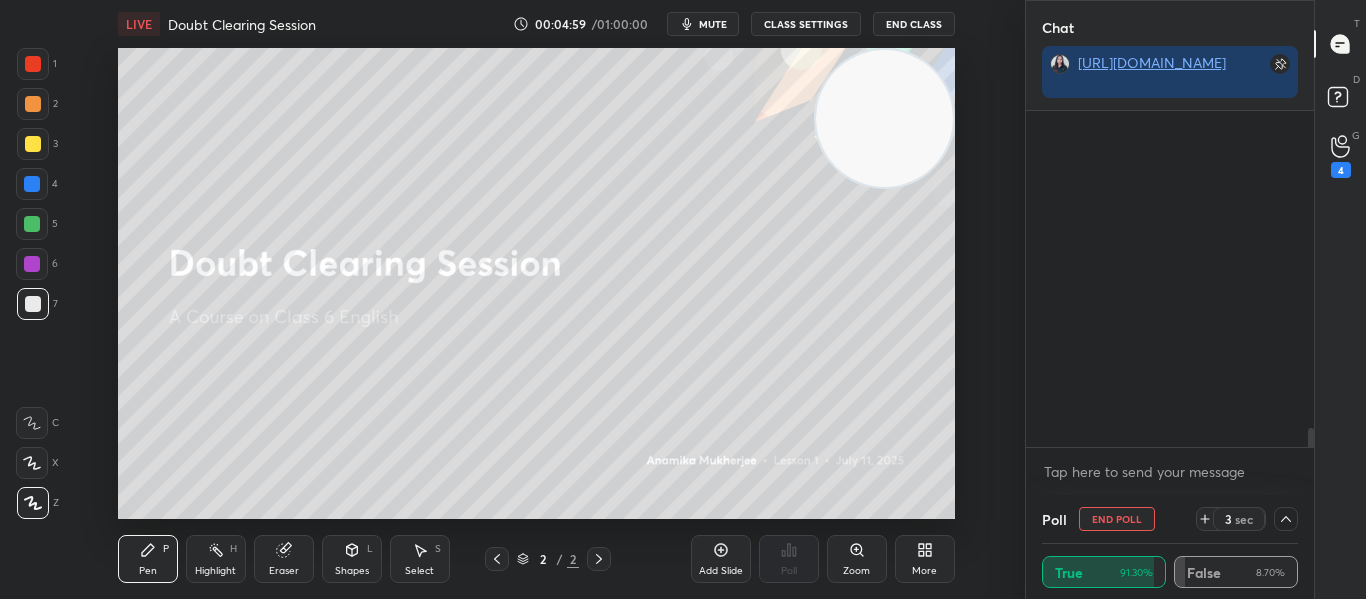 scroll, scrollTop: 378, scrollLeft: 282, axis: both 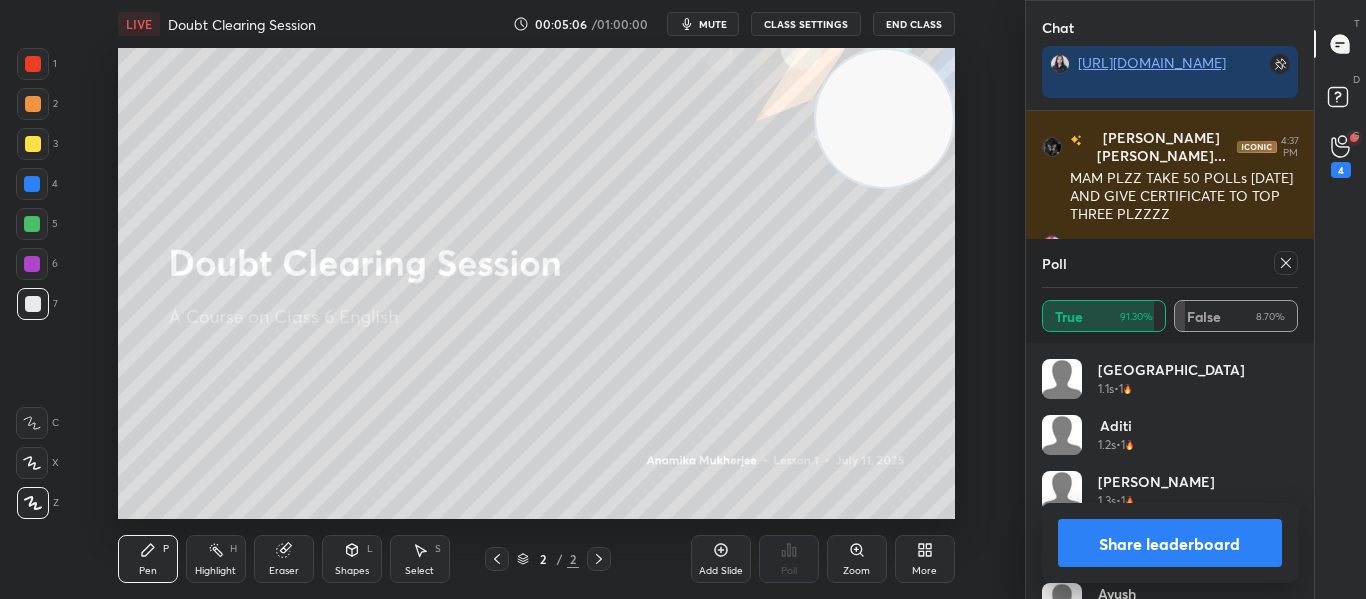 click 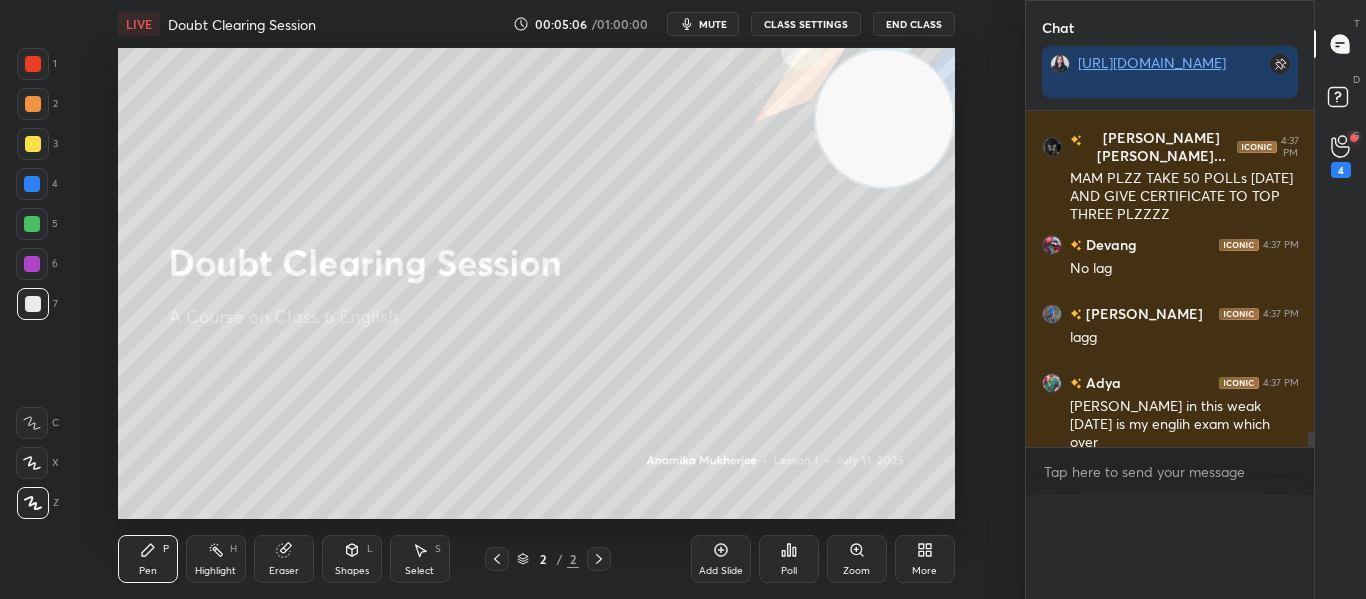 scroll, scrollTop: 0, scrollLeft: 0, axis: both 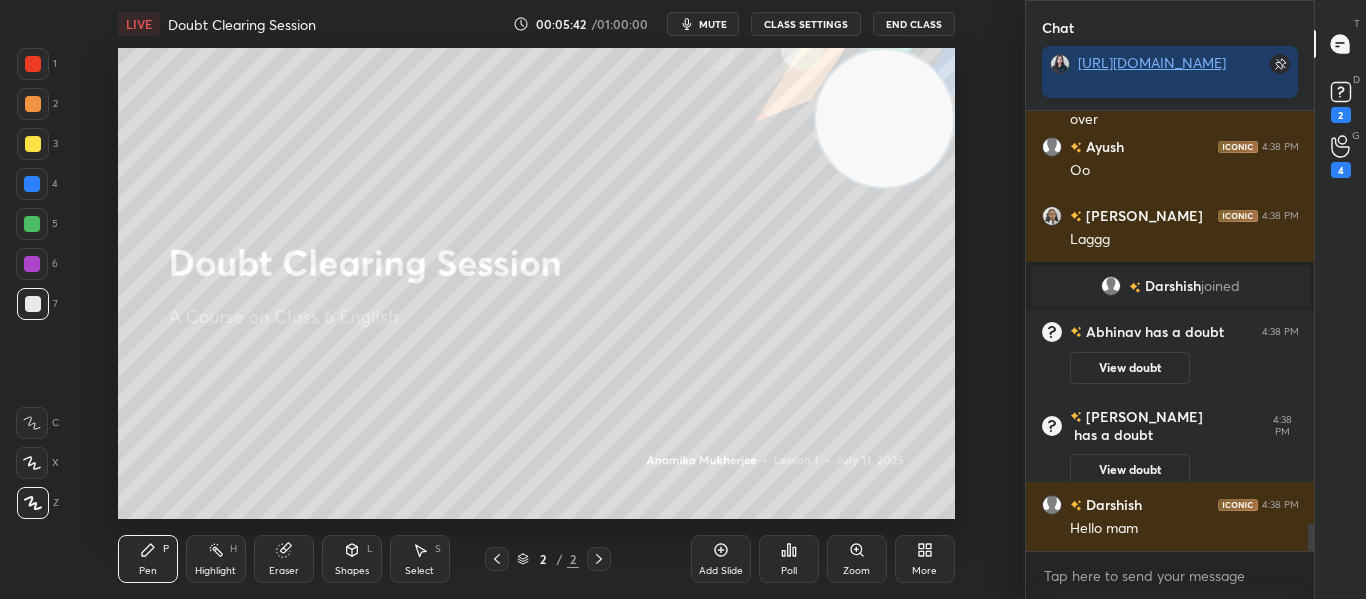 click on "Add Slide" at bounding box center (721, 559) 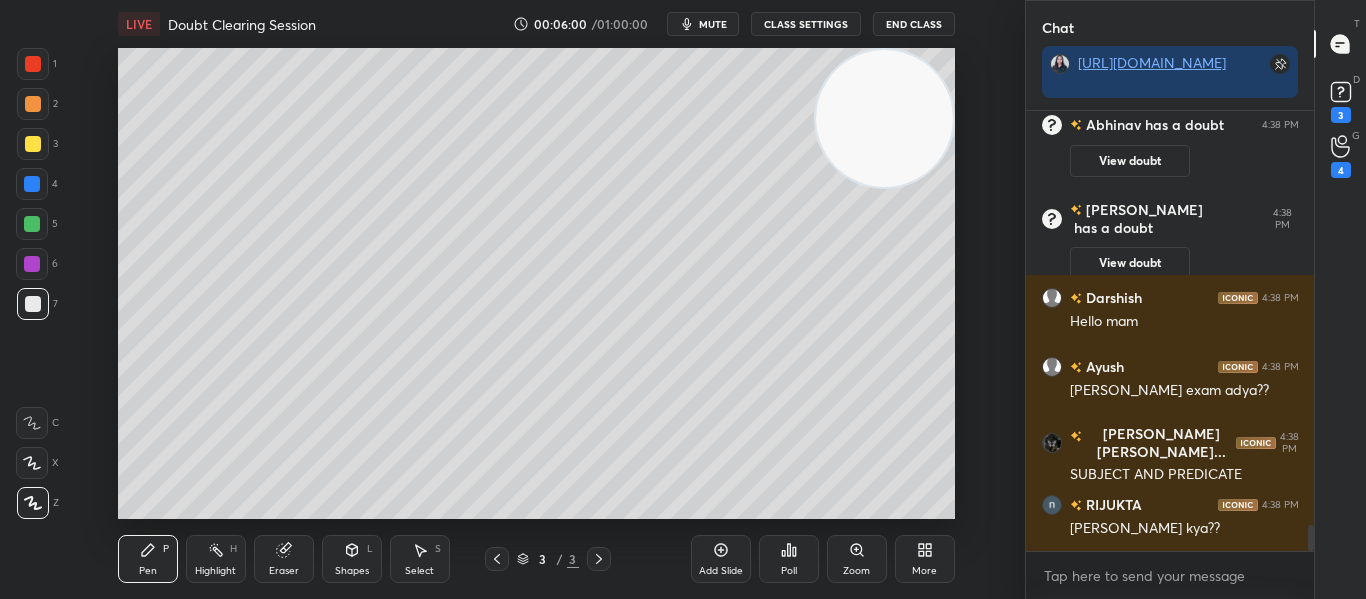 scroll, scrollTop: 7011, scrollLeft: 0, axis: vertical 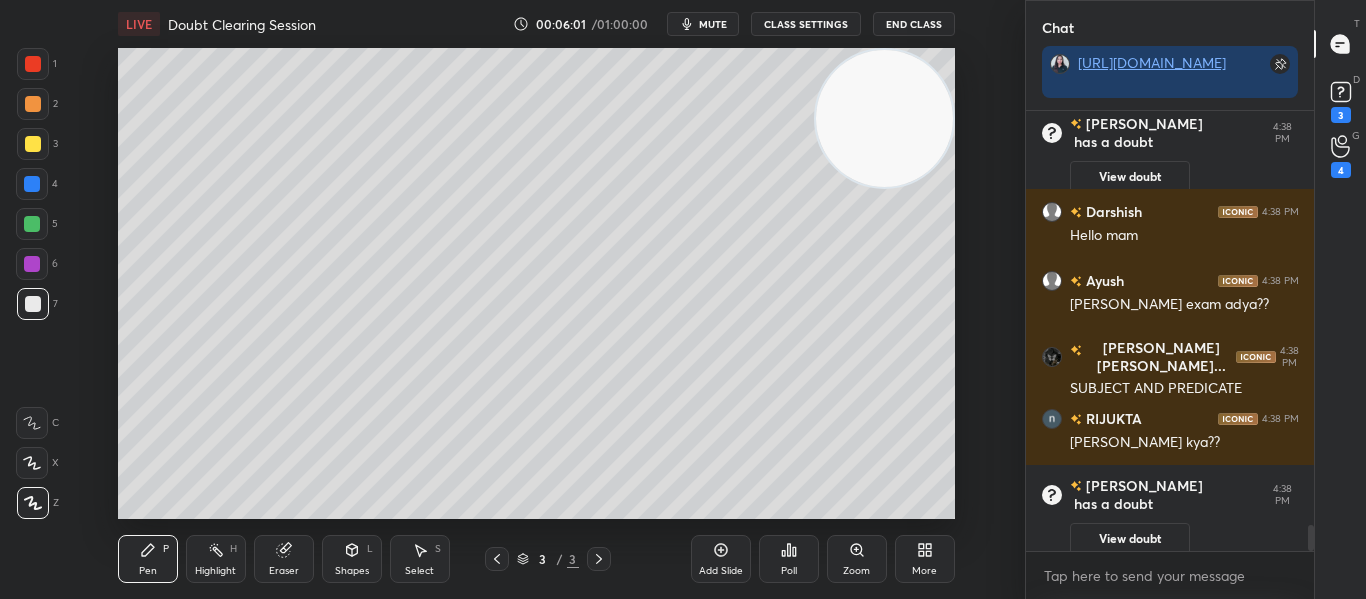click on "mute" at bounding box center [713, 24] 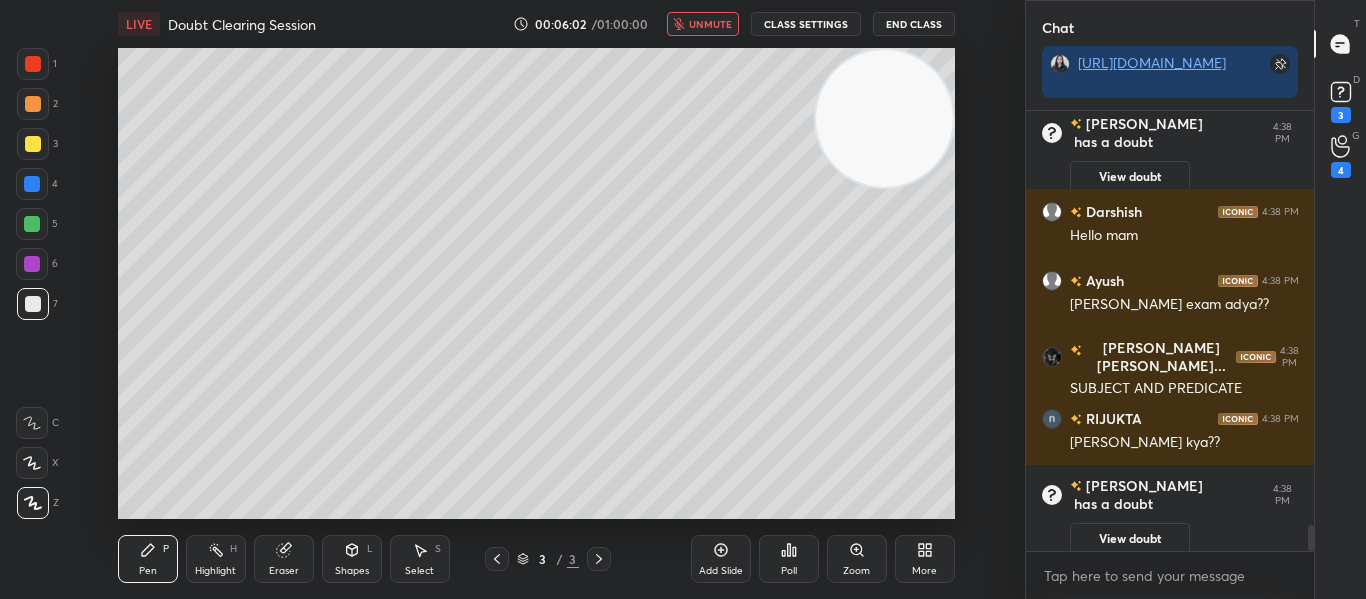 scroll, scrollTop: 6970, scrollLeft: 0, axis: vertical 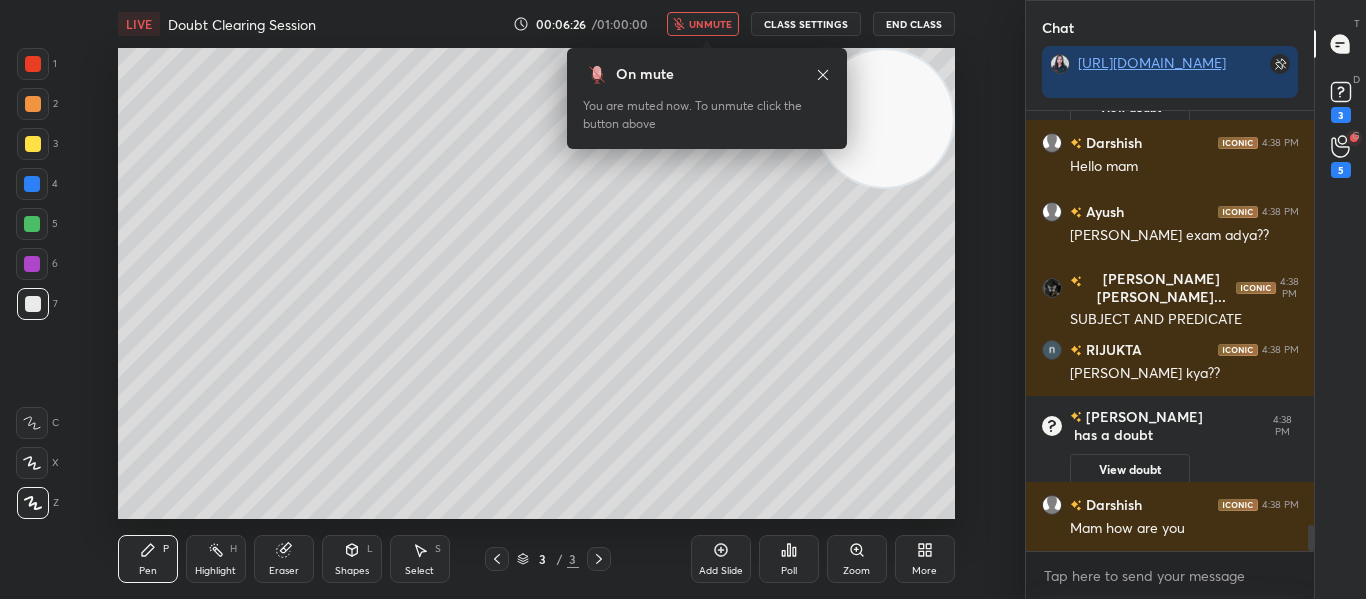 click on "unmute" at bounding box center [703, 24] 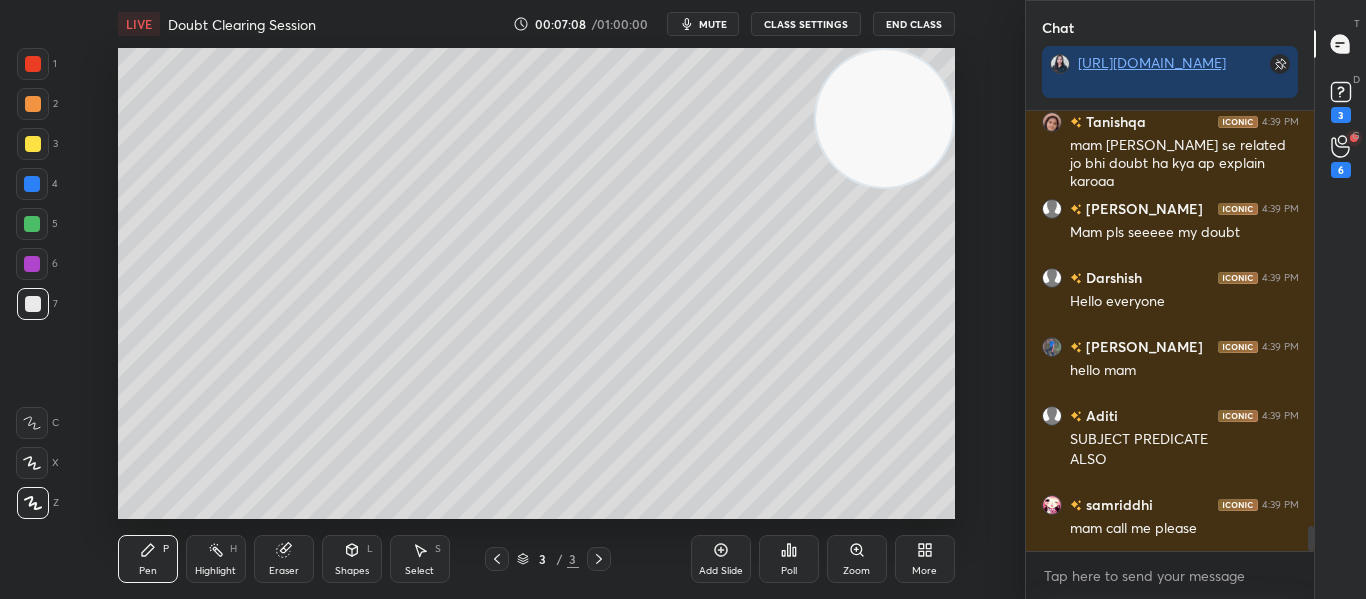 scroll, scrollTop: 7414, scrollLeft: 0, axis: vertical 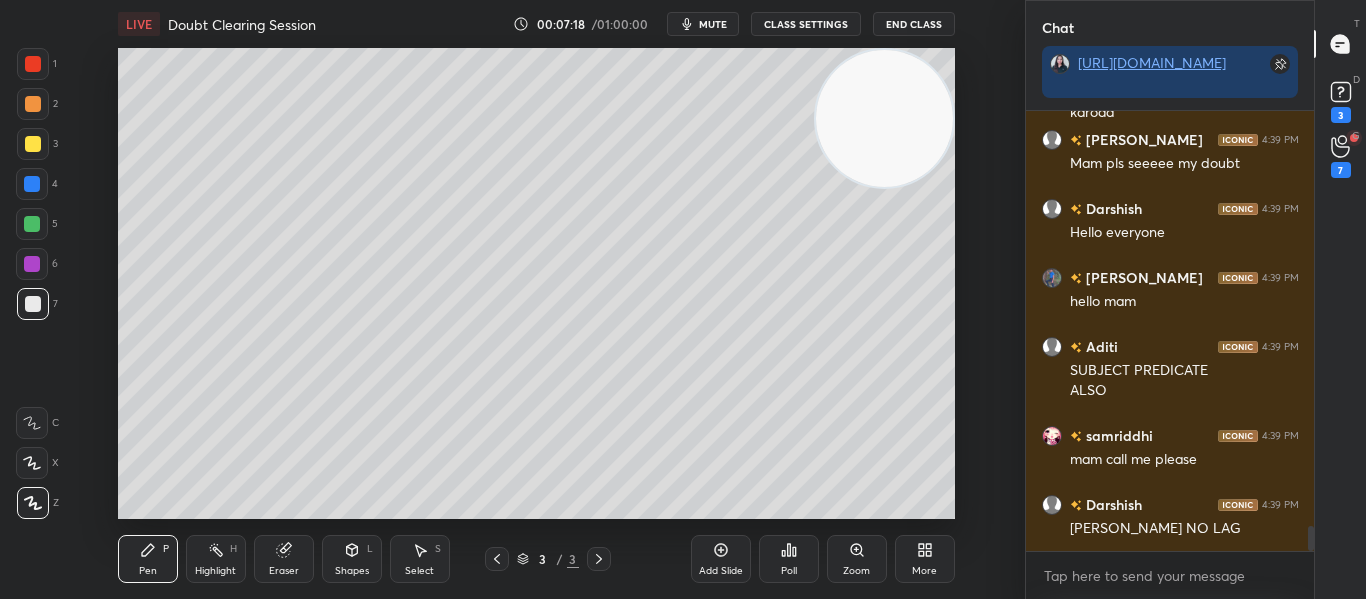 click on "Eraser" at bounding box center [284, 559] 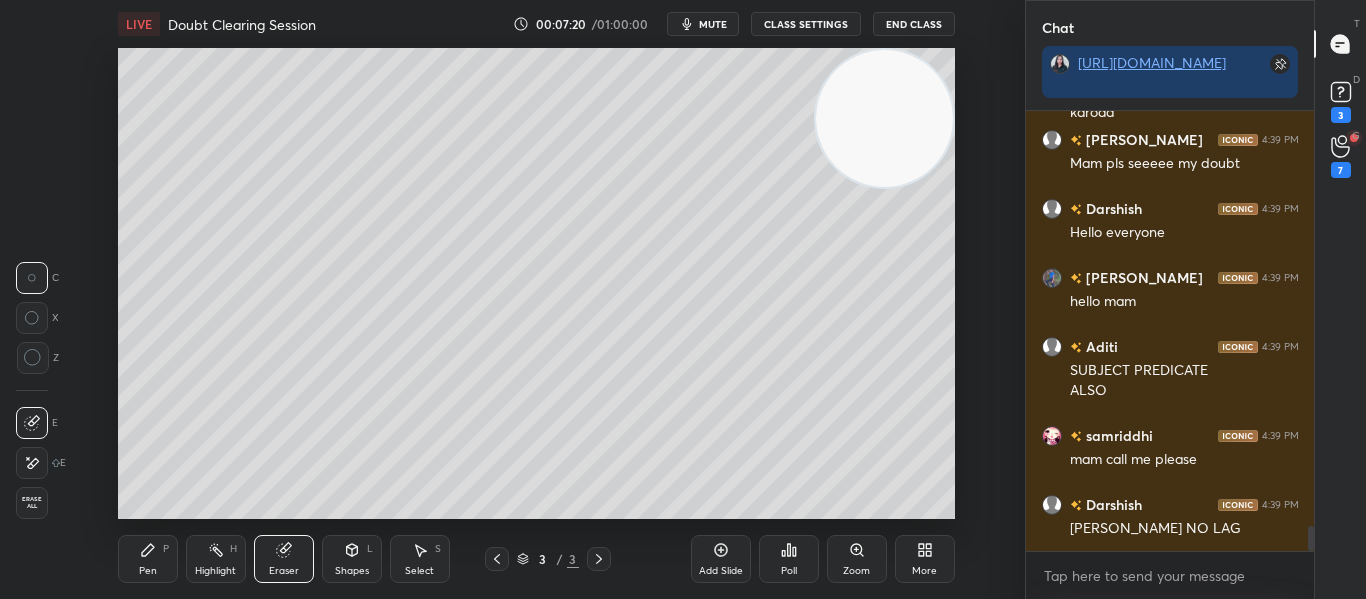 click at bounding box center [32, 463] 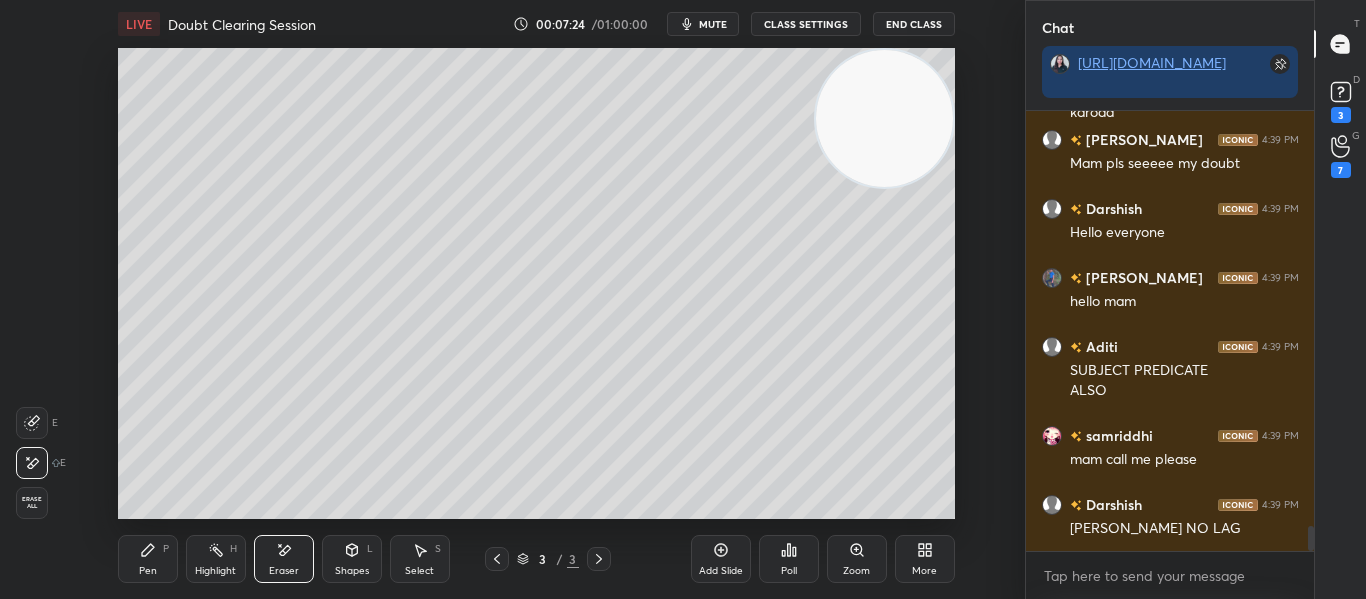 click on "Pen P" at bounding box center (148, 559) 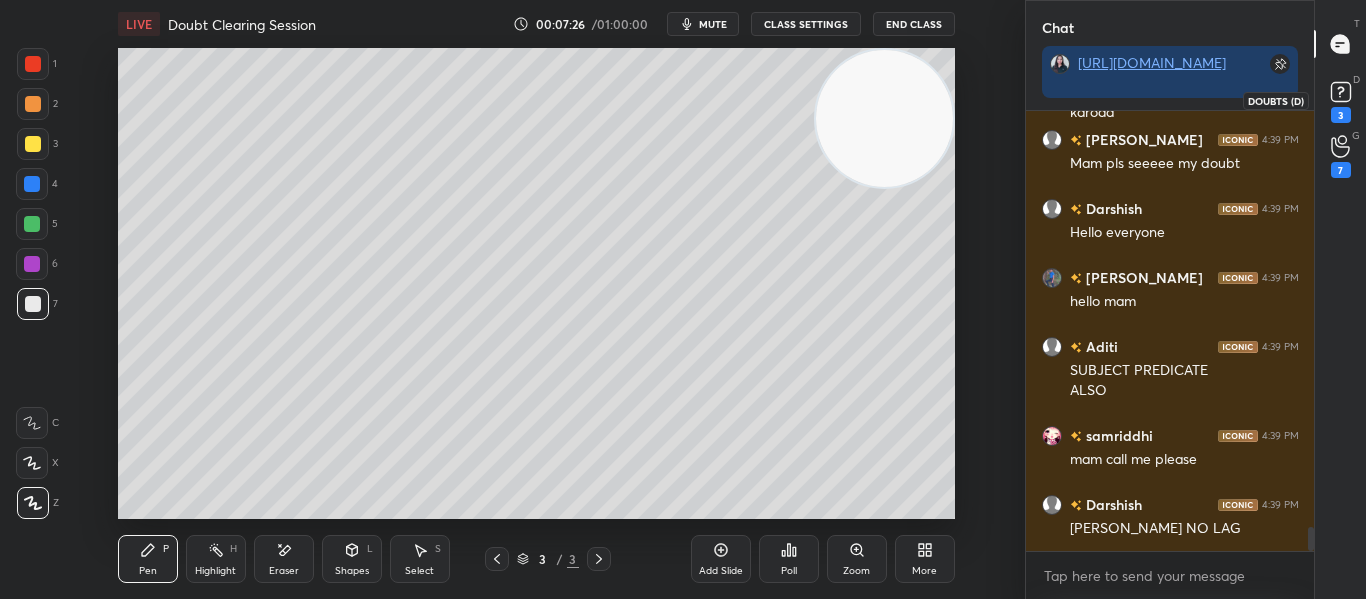 scroll, scrollTop: 7483, scrollLeft: 0, axis: vertical 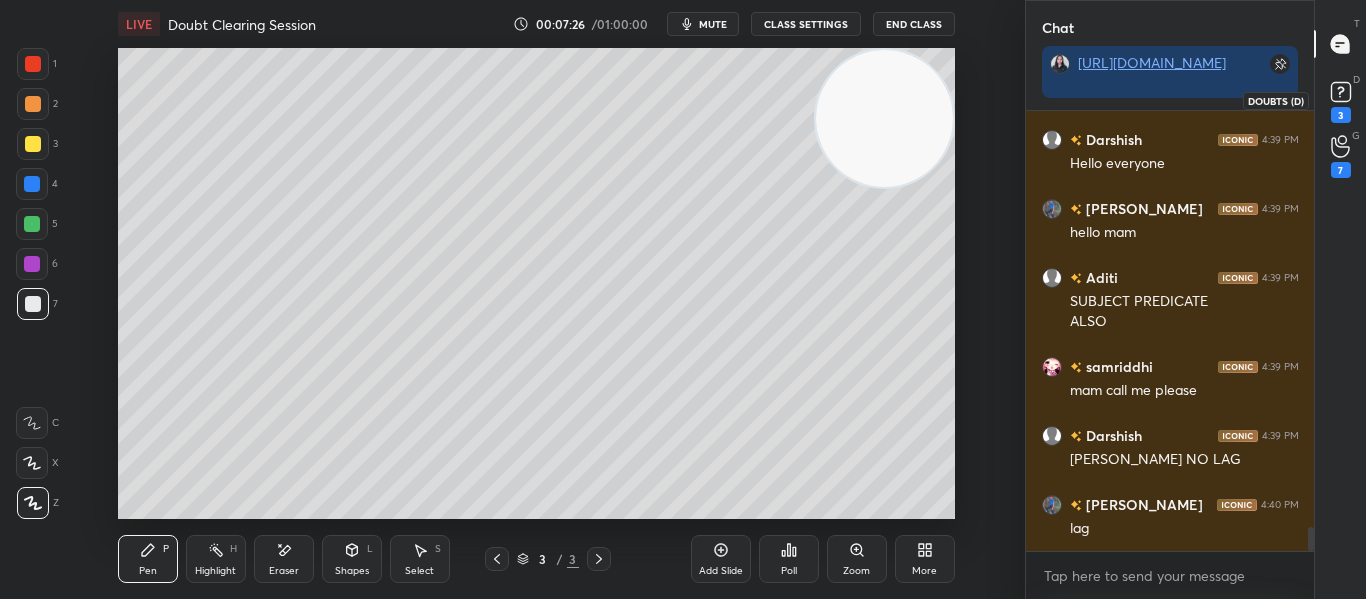 click 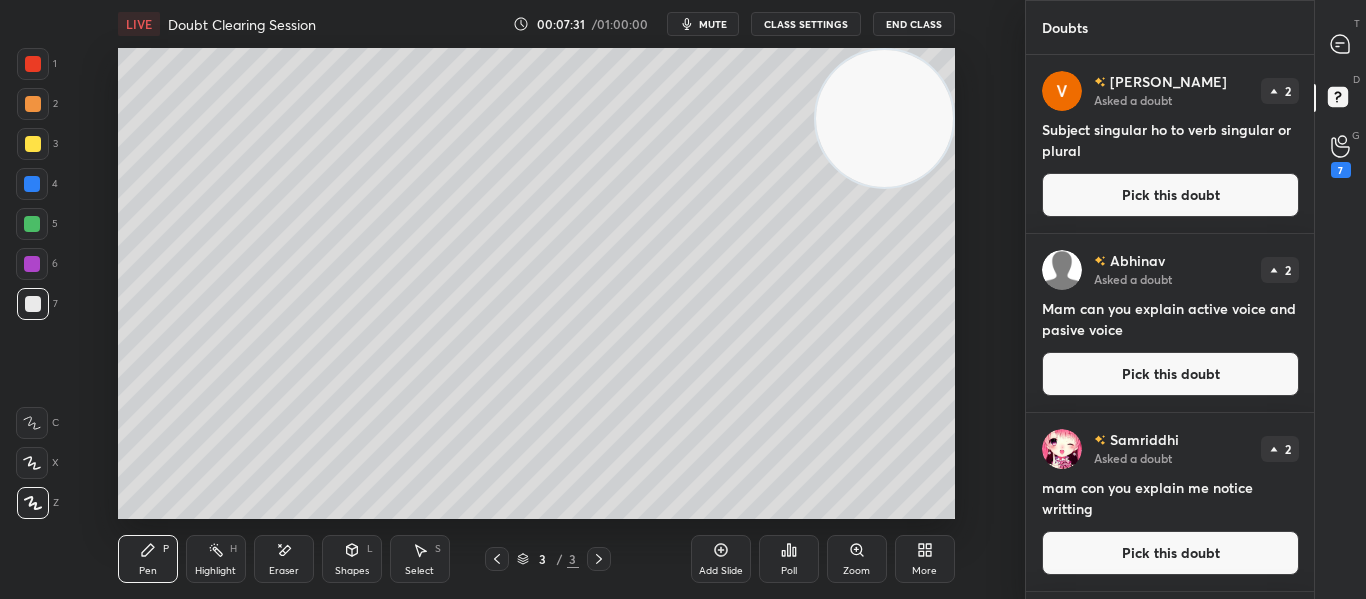 click on "Pick this doubt" at bounding box center (1170, 374) 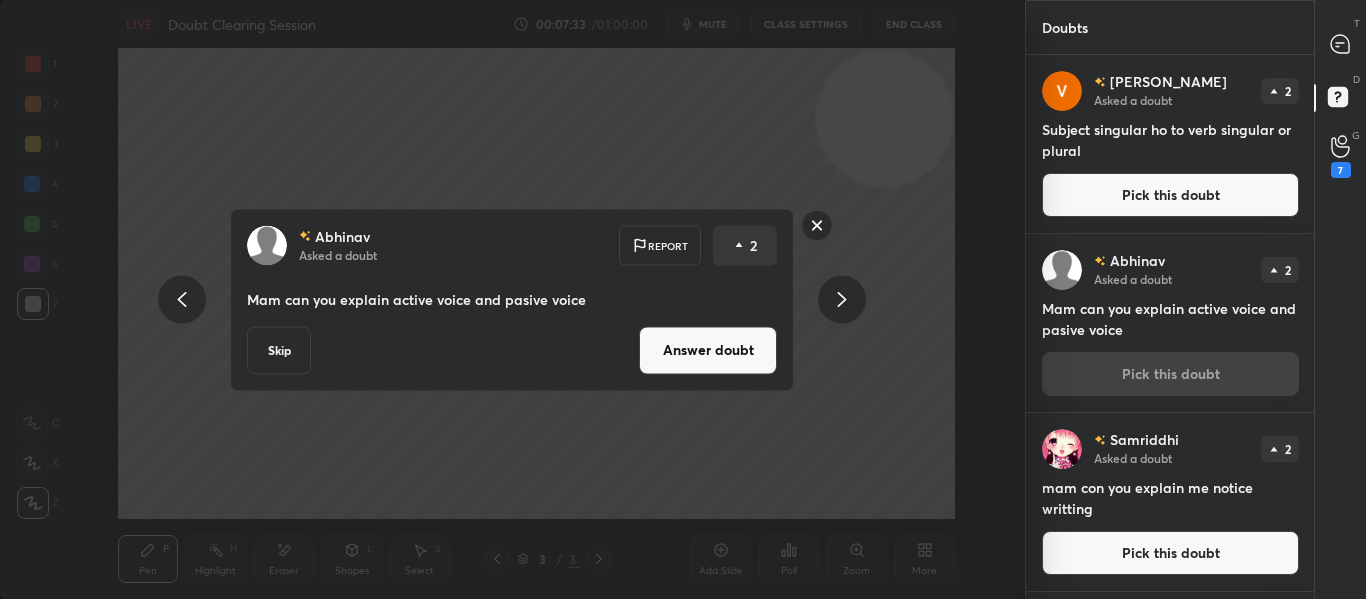 click on "Skip" at bounding box center (279, 350) 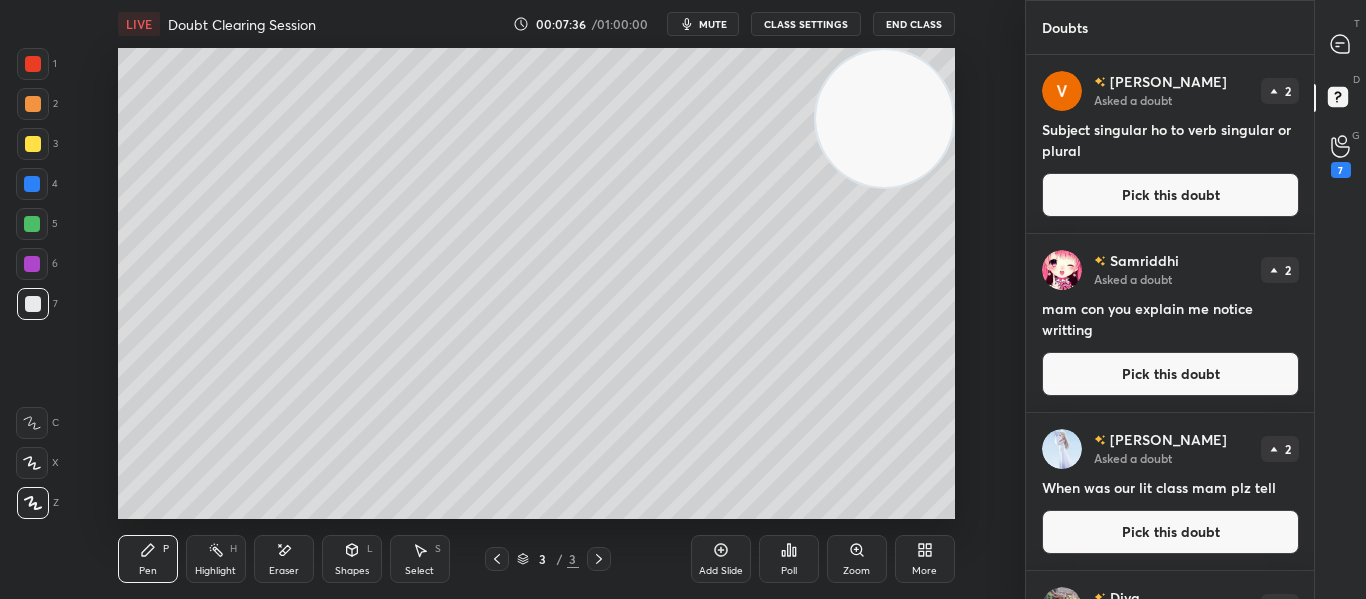 click on "Pick this doubt" at bounding box center [1170, 374] 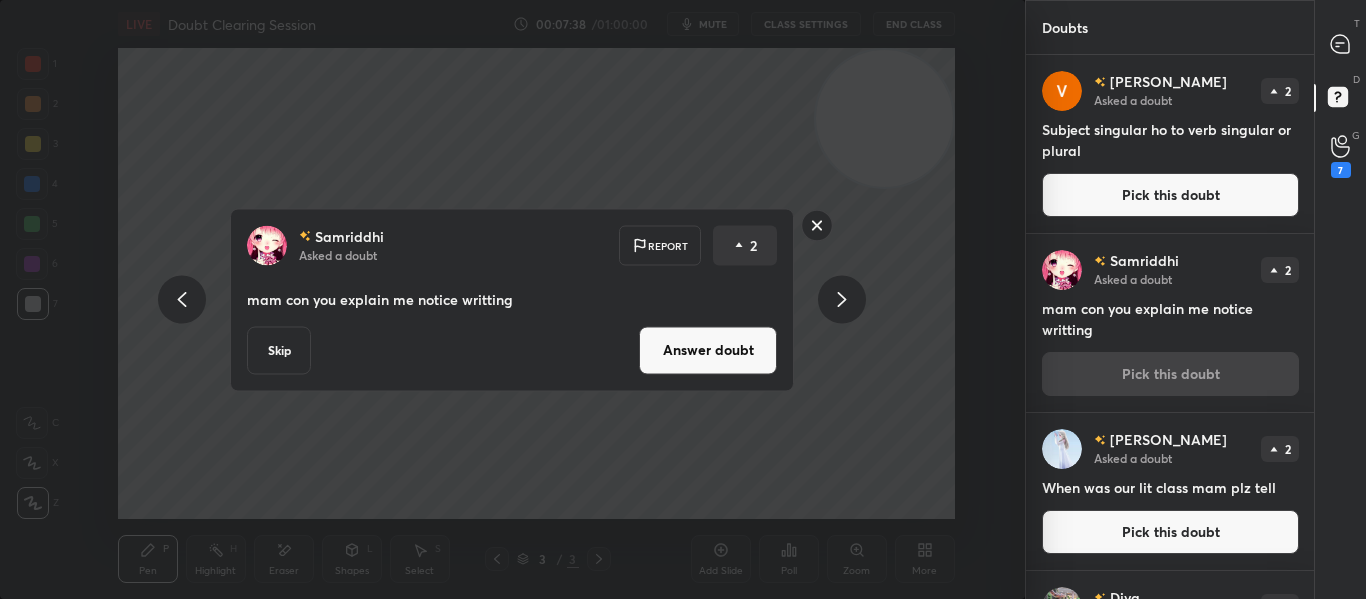 click on "Skip" at bounding box center (279, 350) 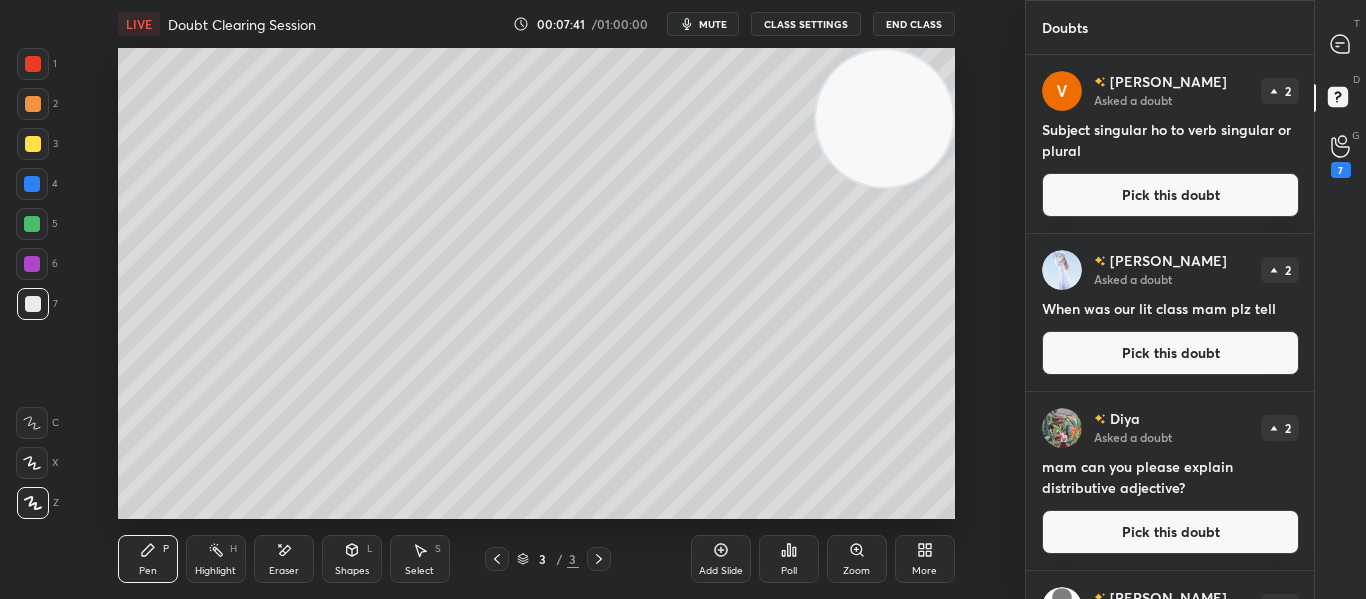 click on "Pick this doubt" at bounding box center (1170, 353) 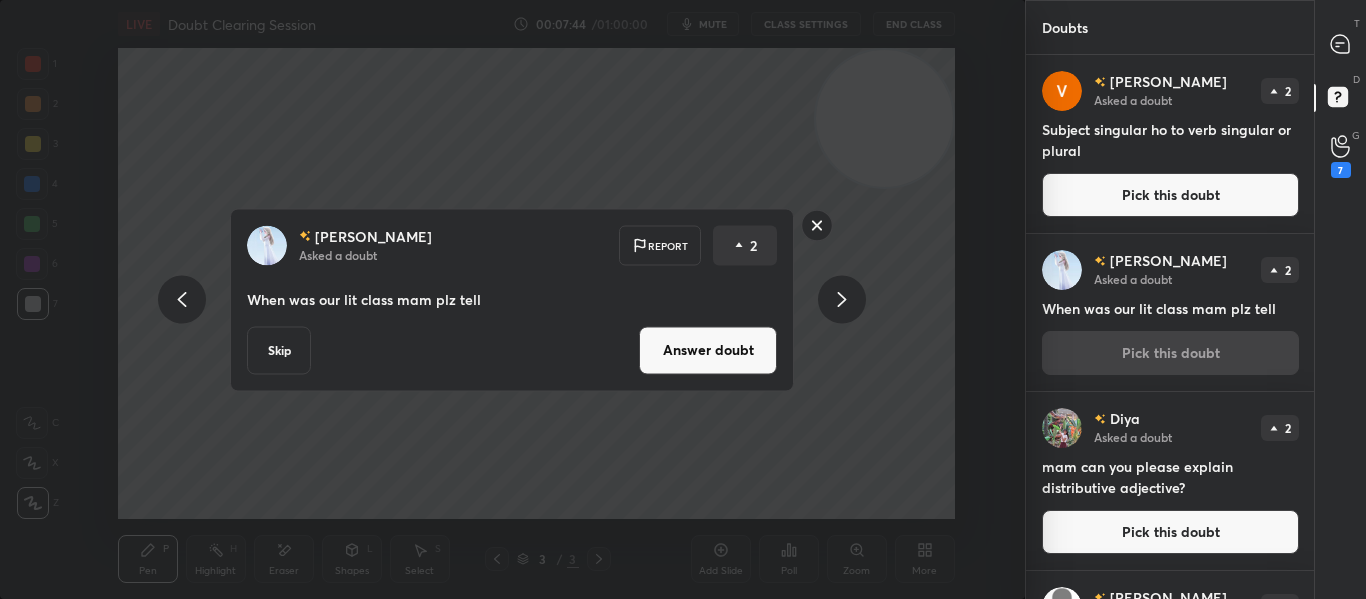 click on "Answer doubt" at bounding box center (708, 350) 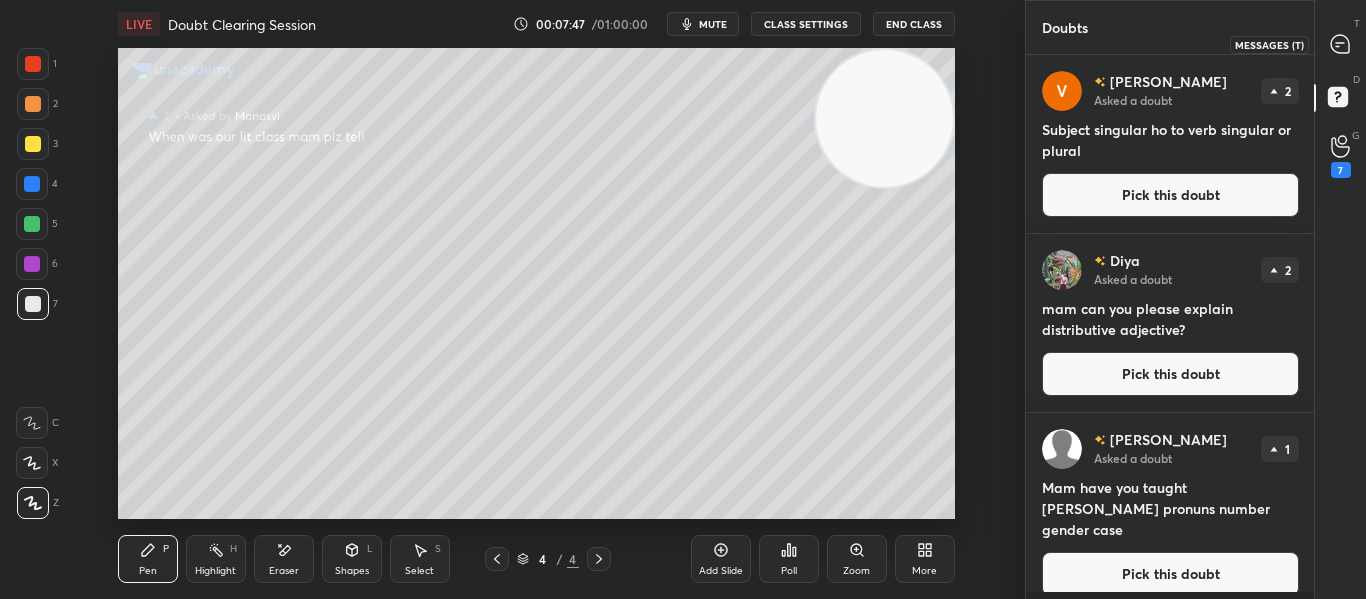 click 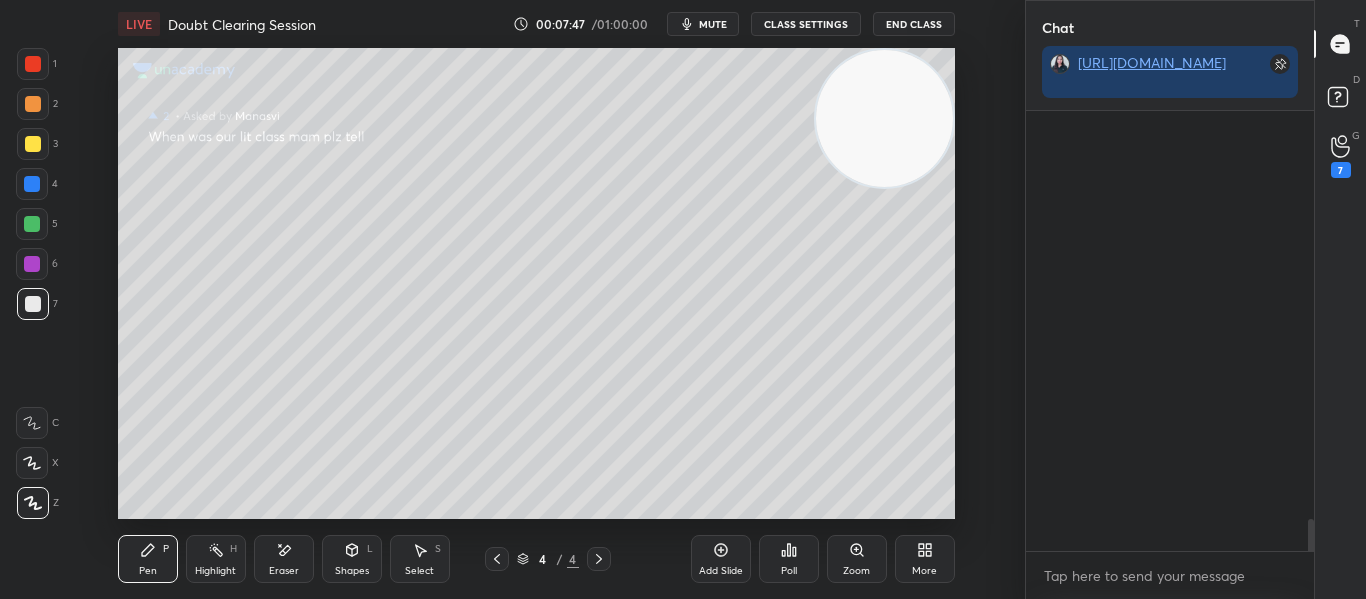 scroll, scrollTop: 7906, scrollLeft: 0, axis: vertical 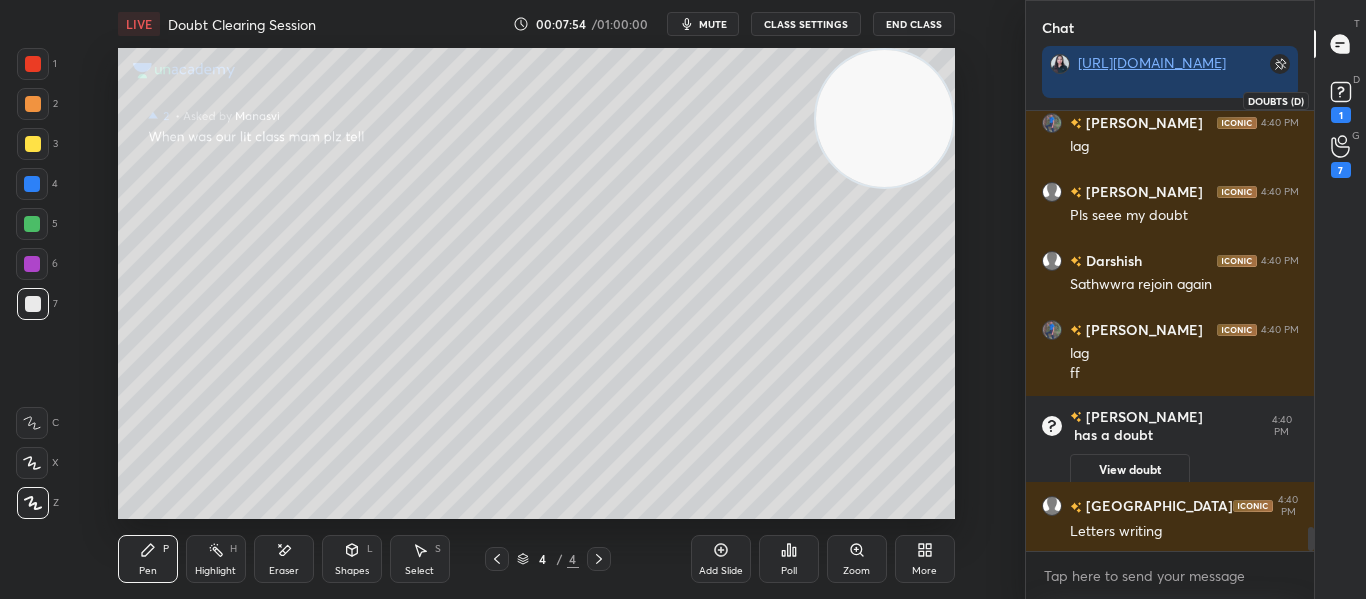 click 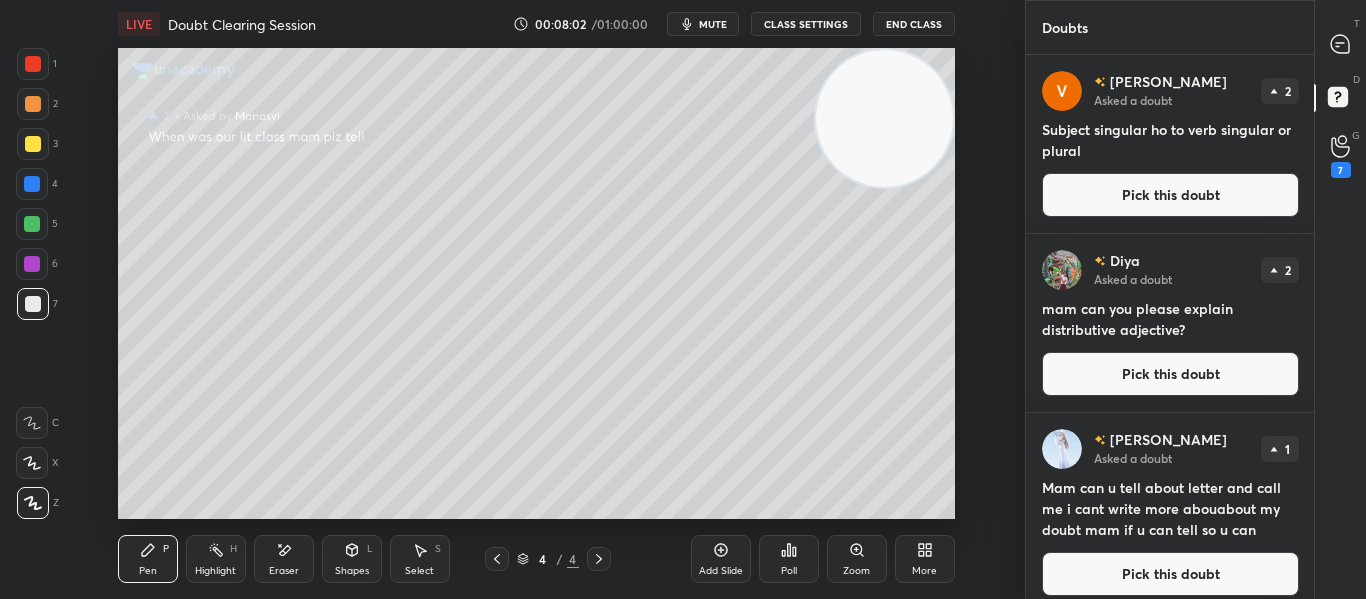 click on "T Messages (T) D Doubts (D) G Raise Hand (G) 7" at bounding box center [1340, 299] 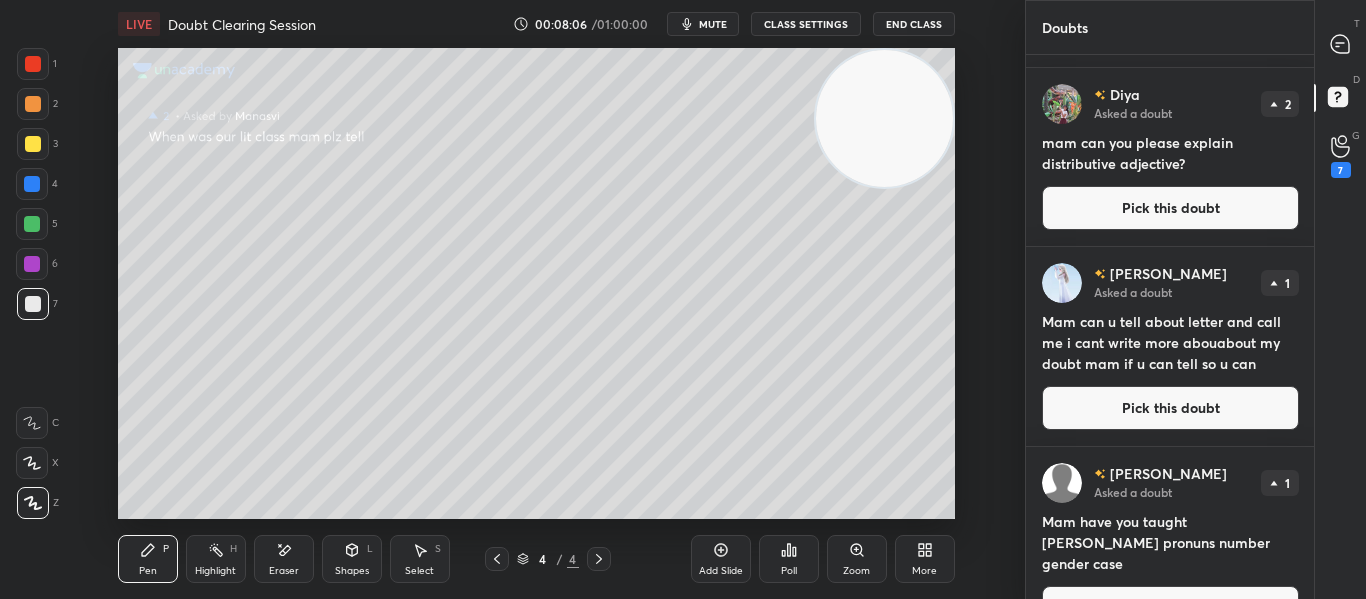 scroll, scrollTop: 193, scrollLeft: 0, axis: vertical 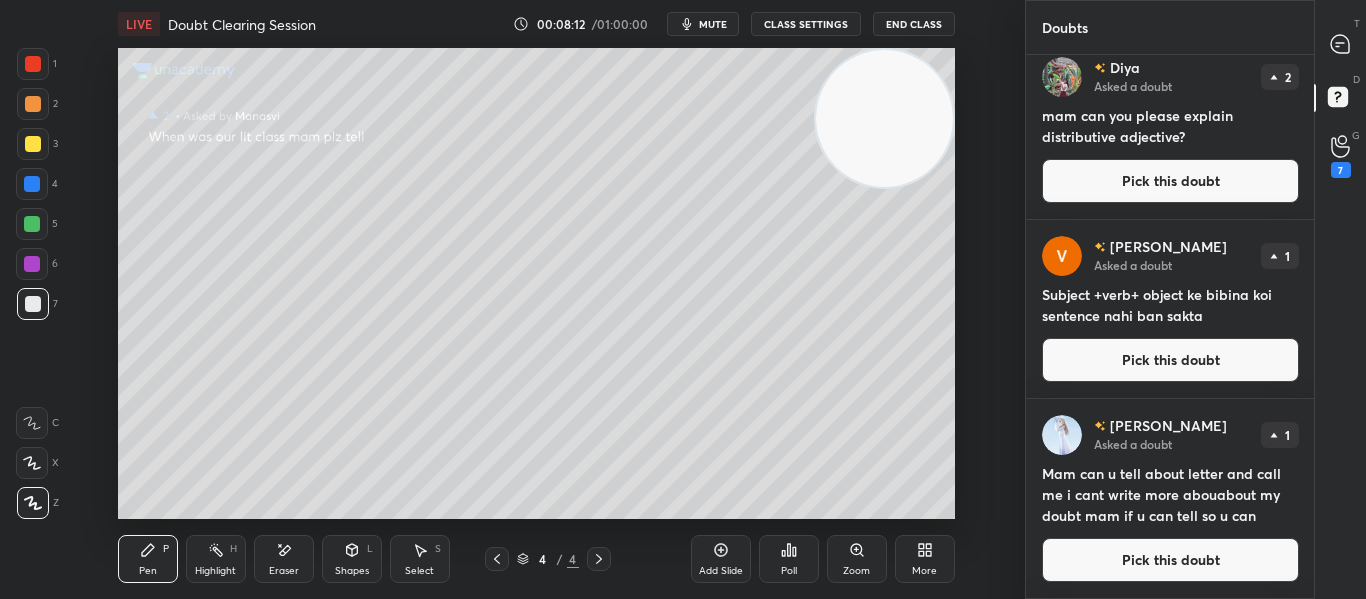 click on "Pick this doubt" at bounding box center (1170, 560) 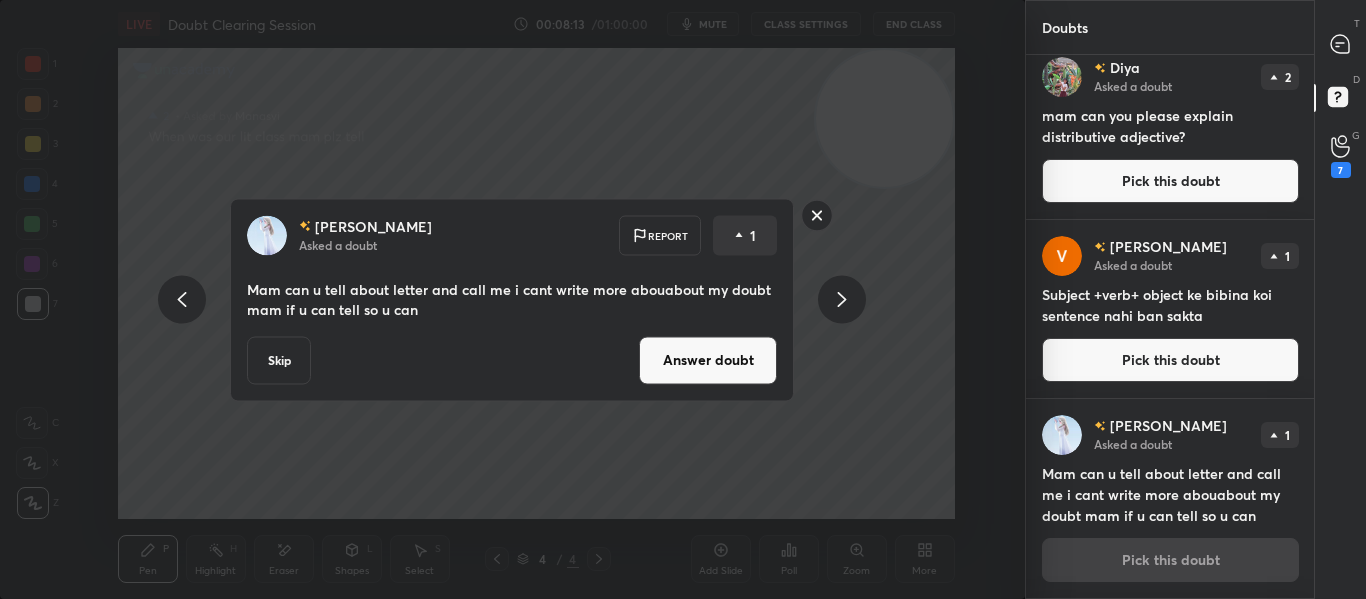 click on "Answer doubt" at bounding box center [708, 360] 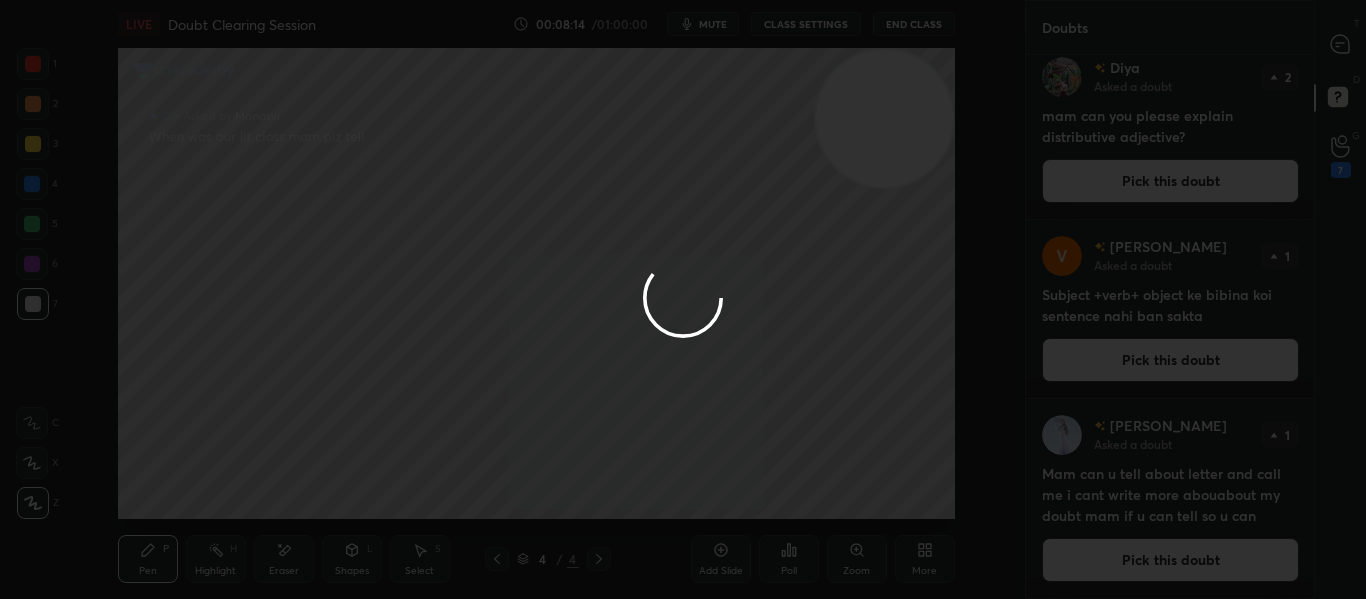 scroll, scrollTop: 0, scrollLeft: 0, axis: both 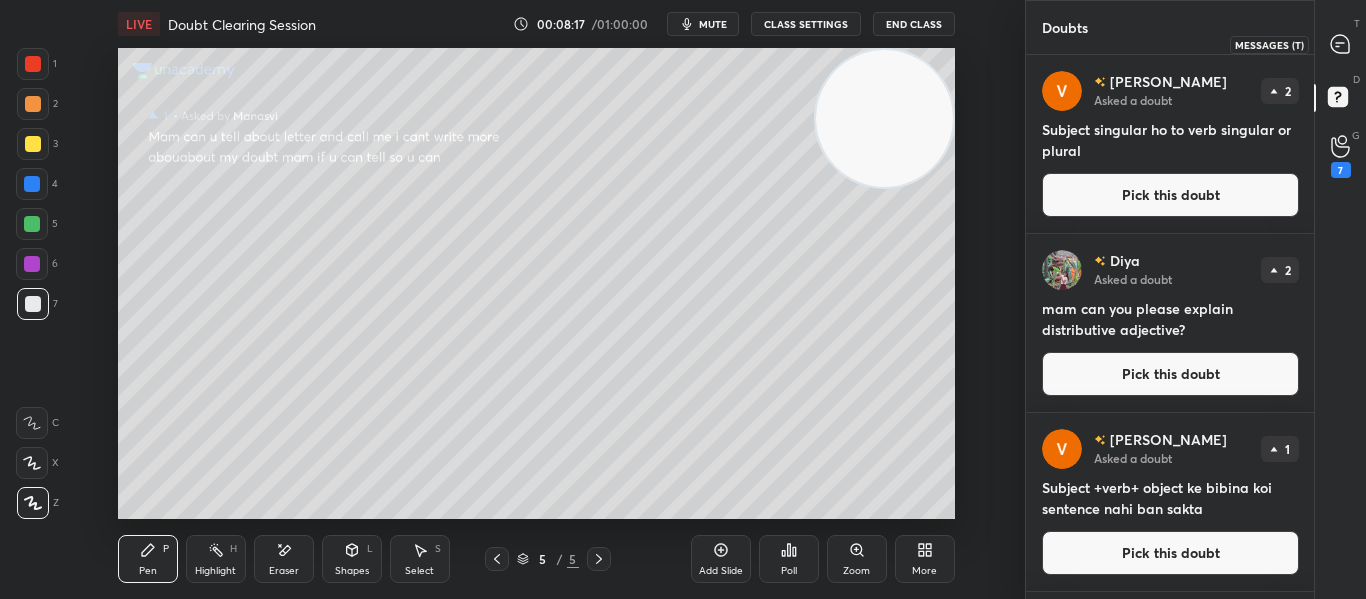 click 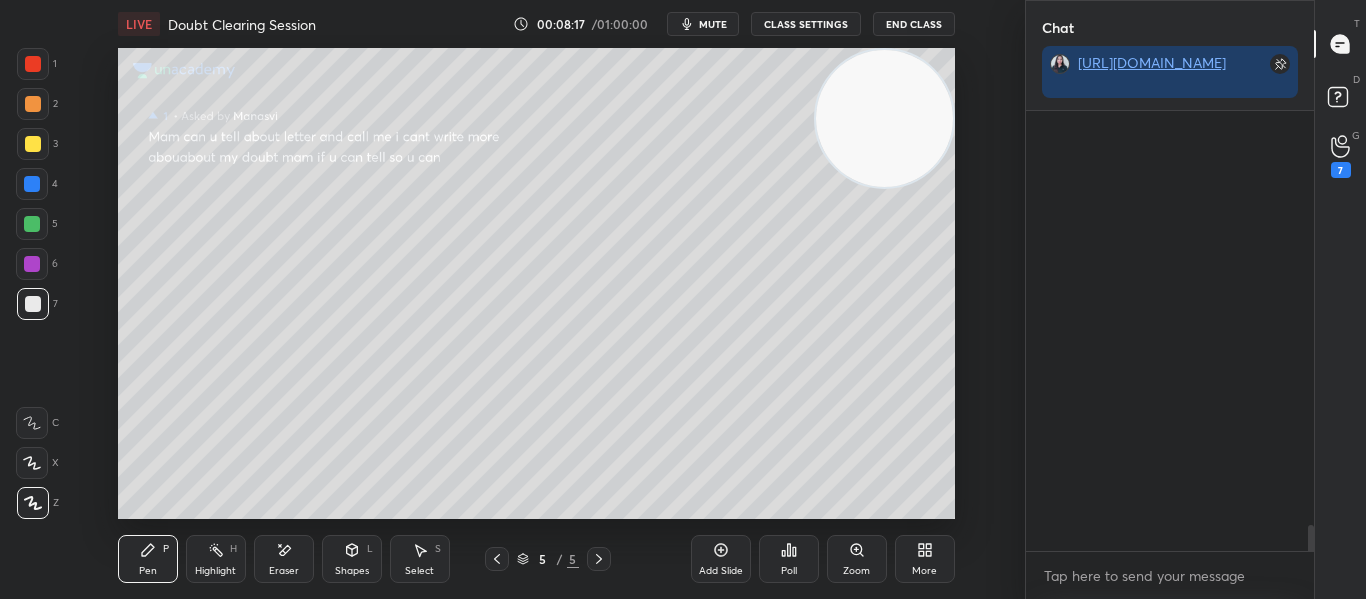 scroll, scrollTop: 482, scrollLeft: 282, axis: both 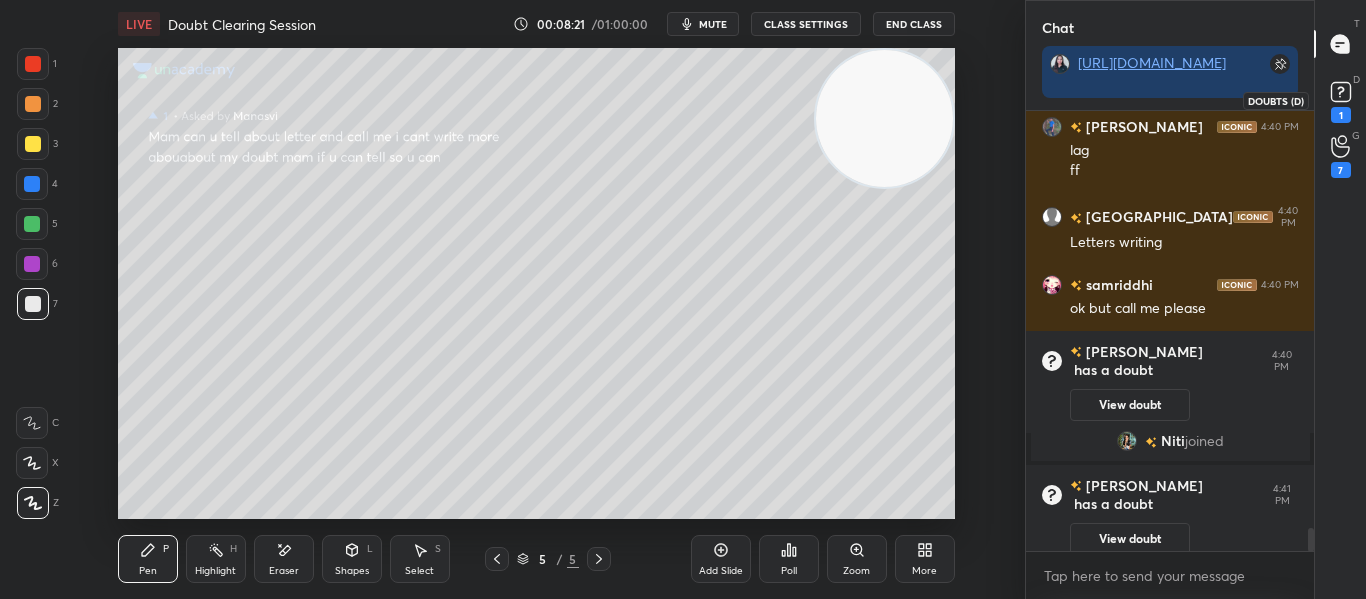 click on "1" at bounding box center (1341, 100) 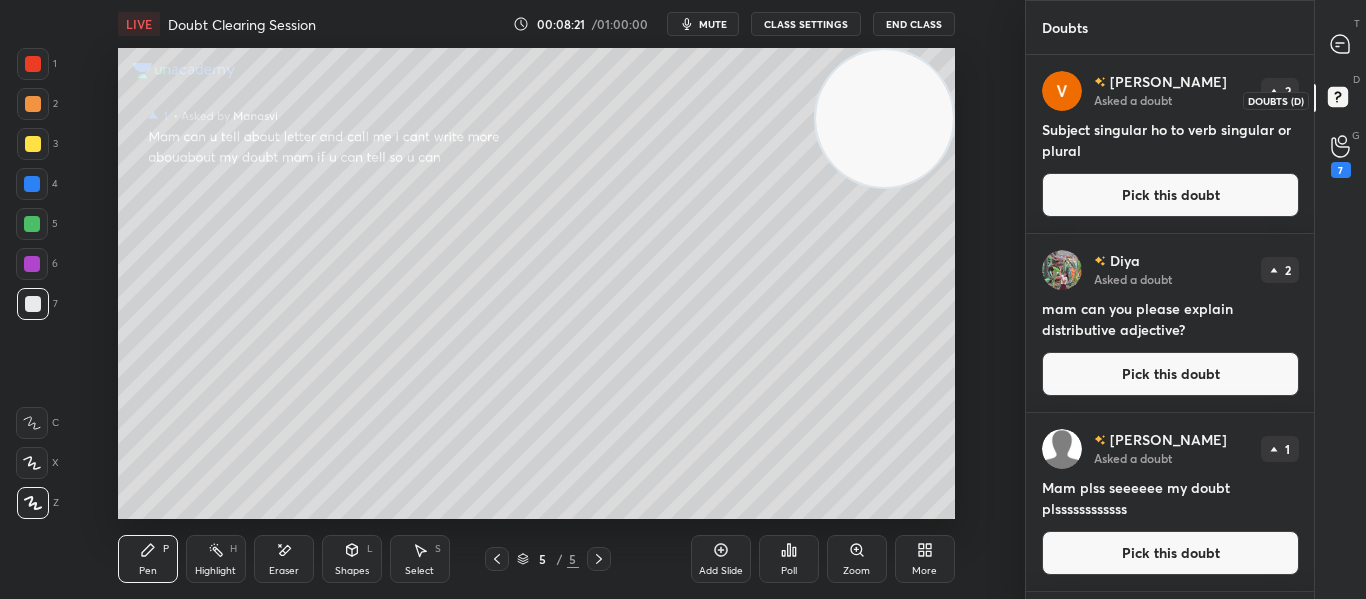 scroll, scrollTop: 7, scrollLeft: 7, axis: both 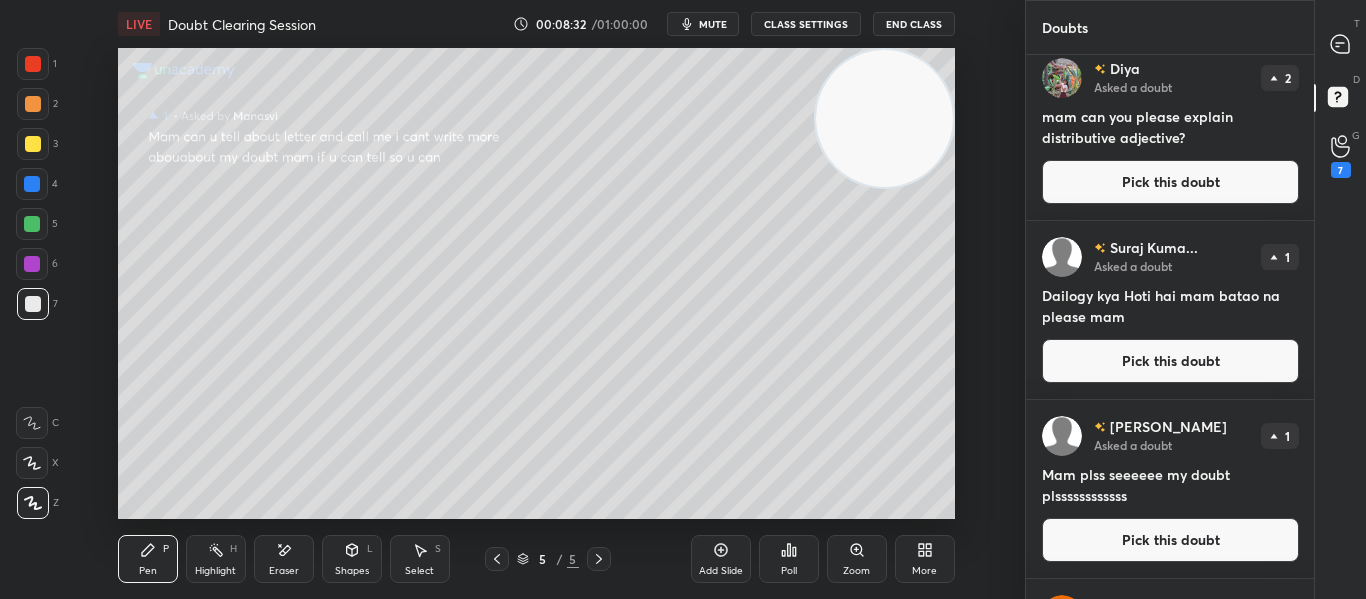 click on "Pick this doubt" at bounding box center (1170, 540) 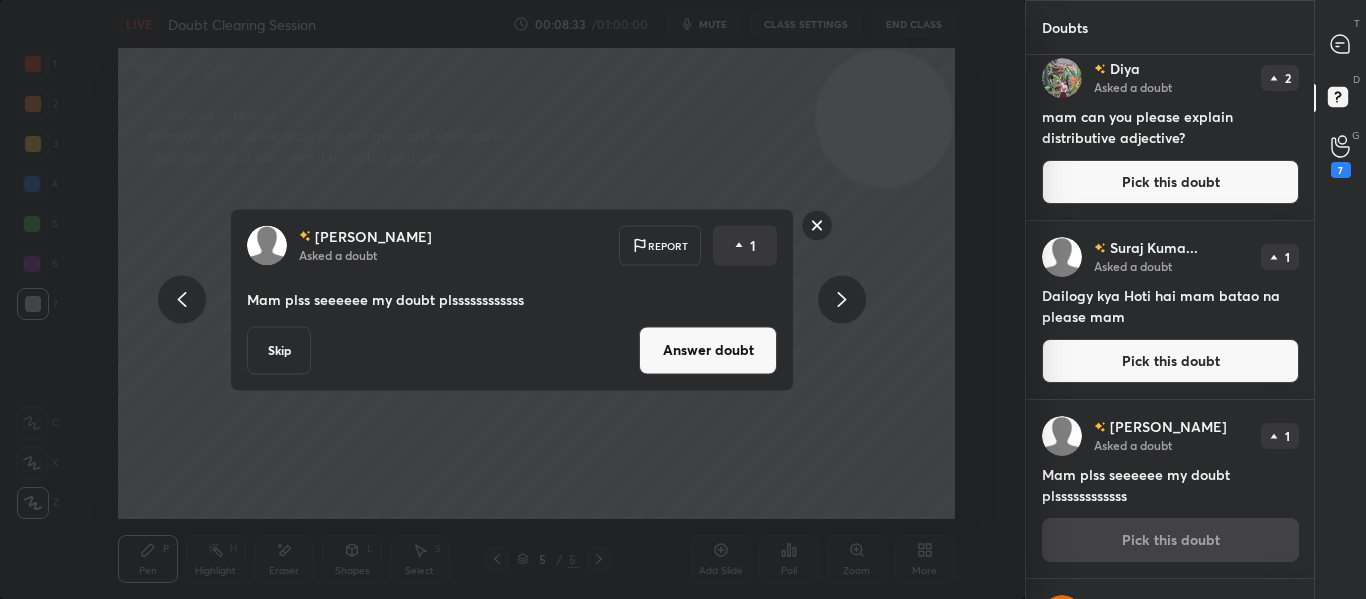 click on "Skip" at bounding box center (279, 350) 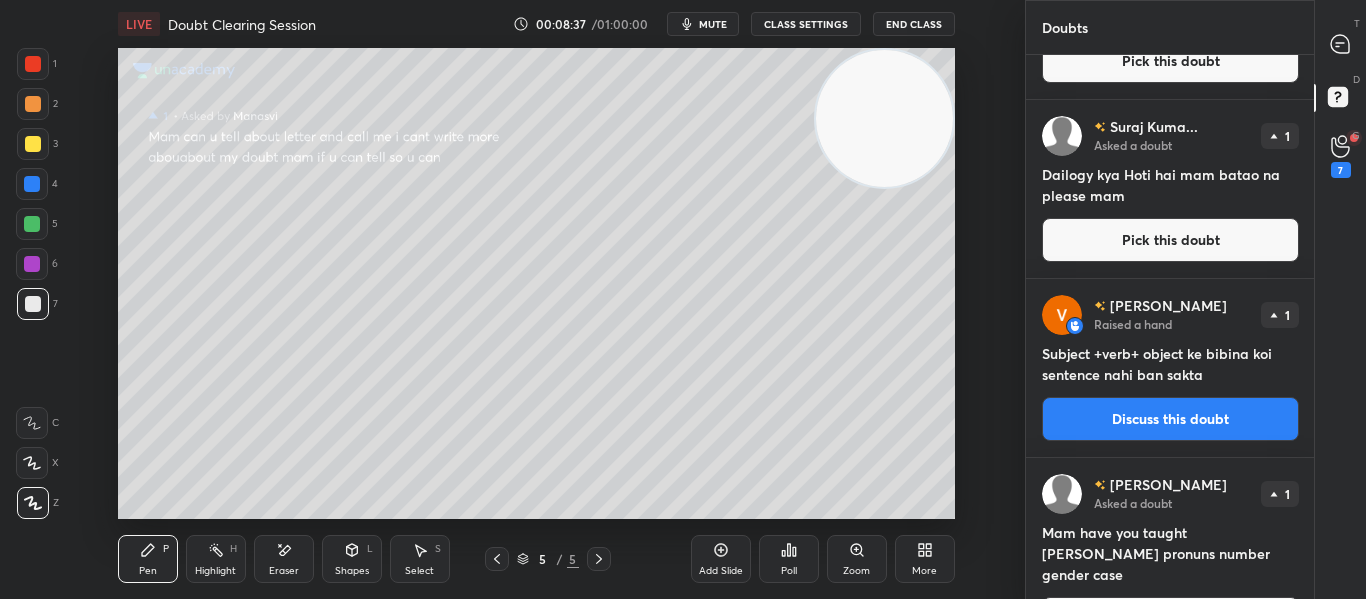 scroll, scrollTop: 351, scrollLeft: 0, axis: vertical 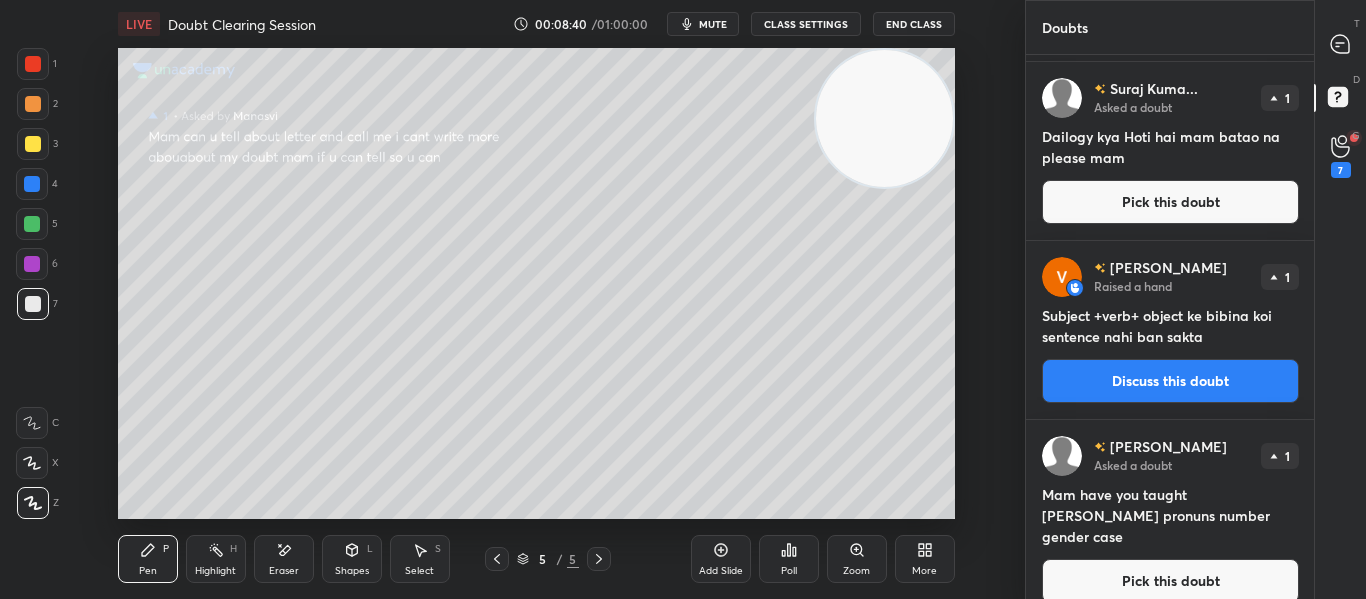 click on "Pick this doubt" at bounding box center (1170, 581) 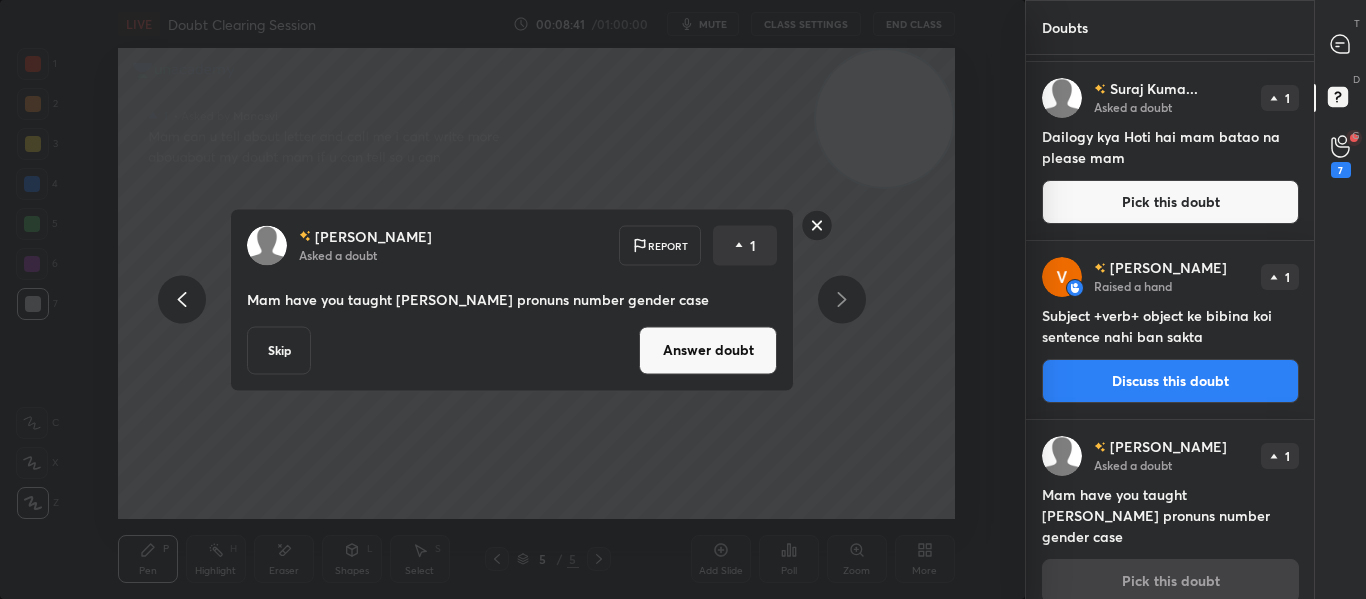 click on "Answer doubt" at bounding box center [708, 350] 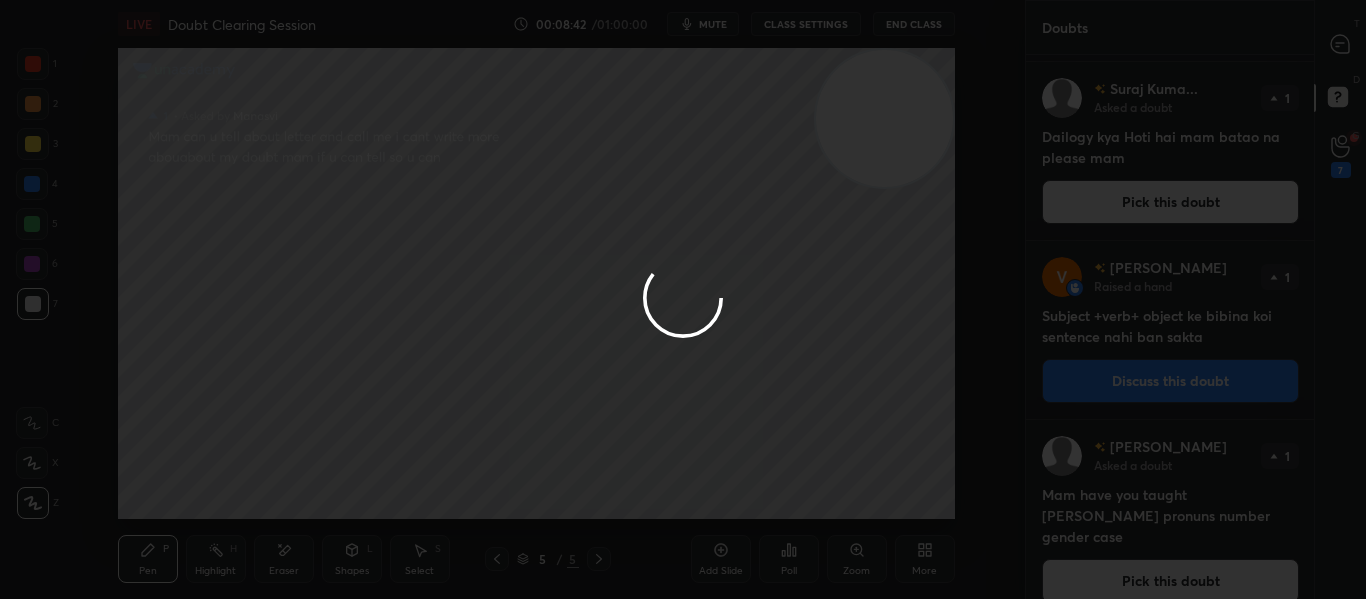 scroll, scrollTop: 0, scrollLeft: 0, axis: both 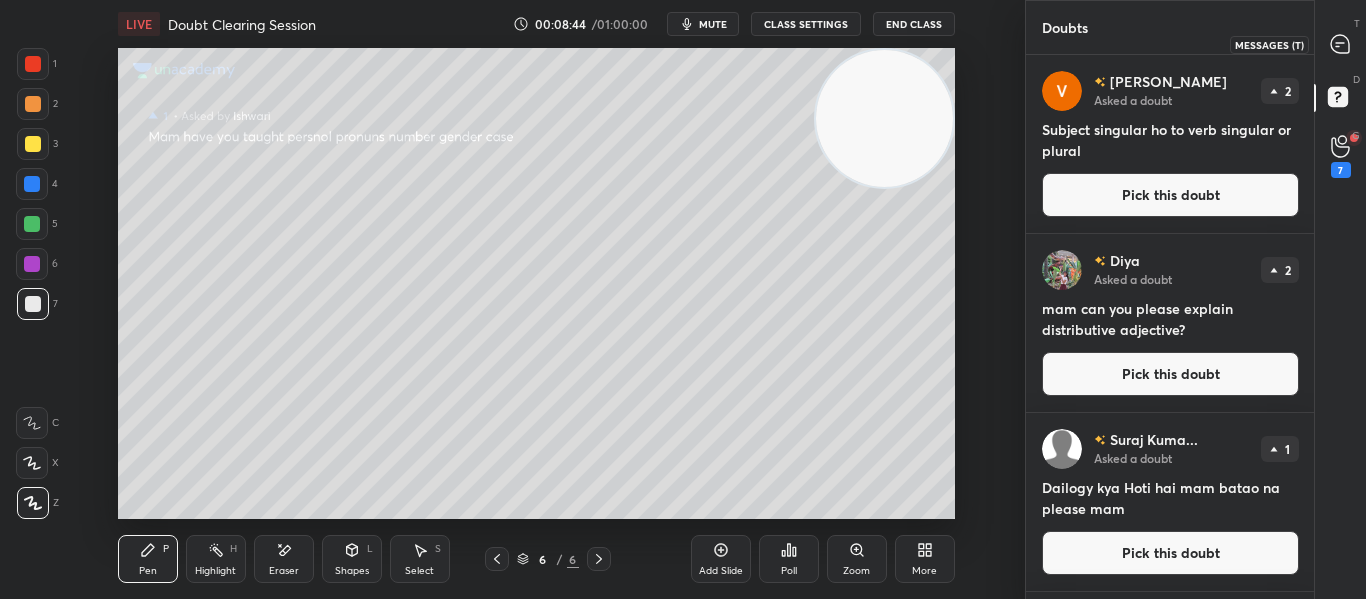 click at bounding box center [1341, 44] 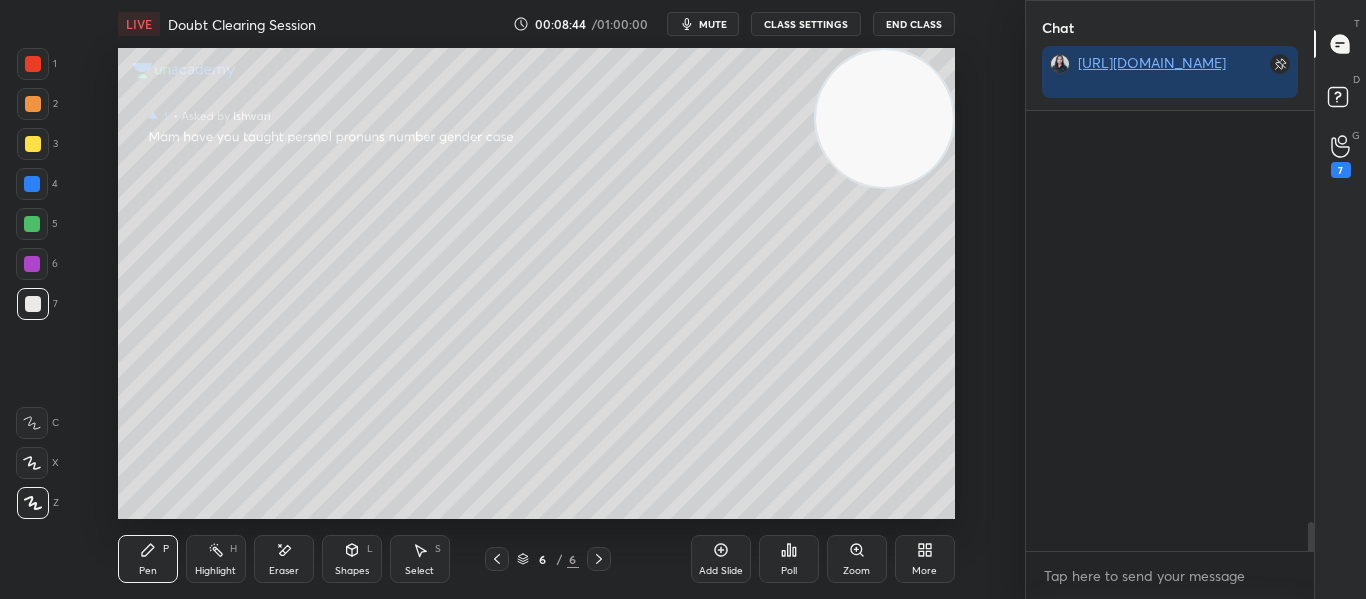 scroll, scrollTop: 8291, scrollLeft: 0, axis: vertical 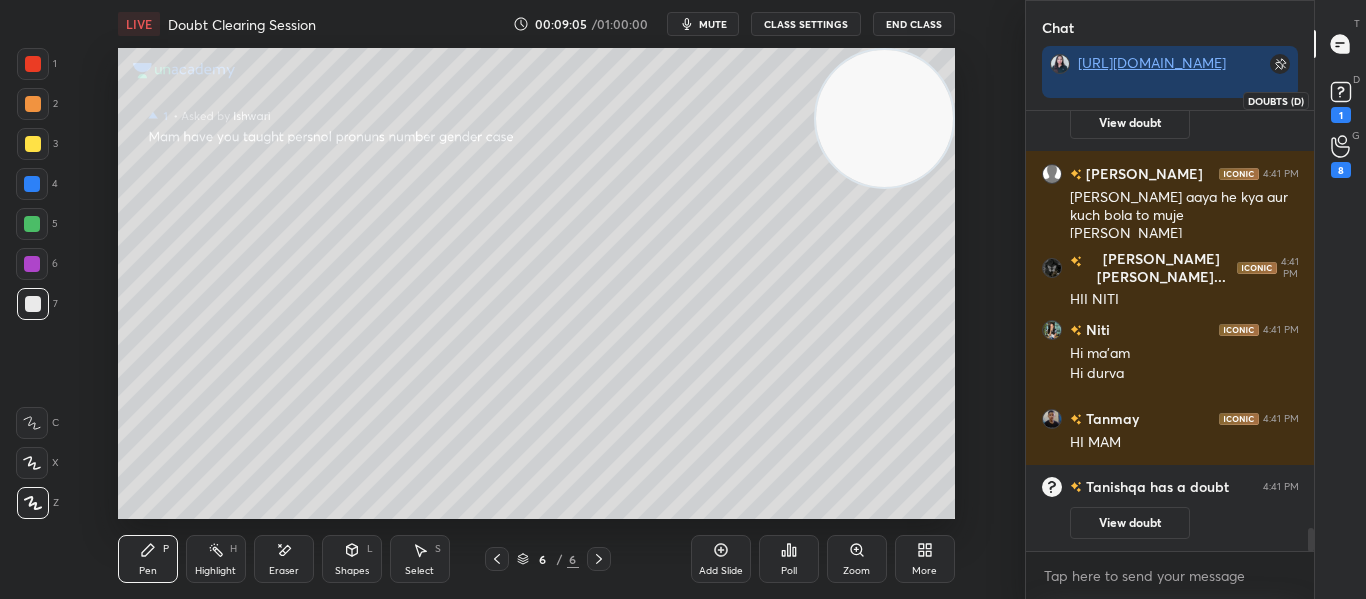 click 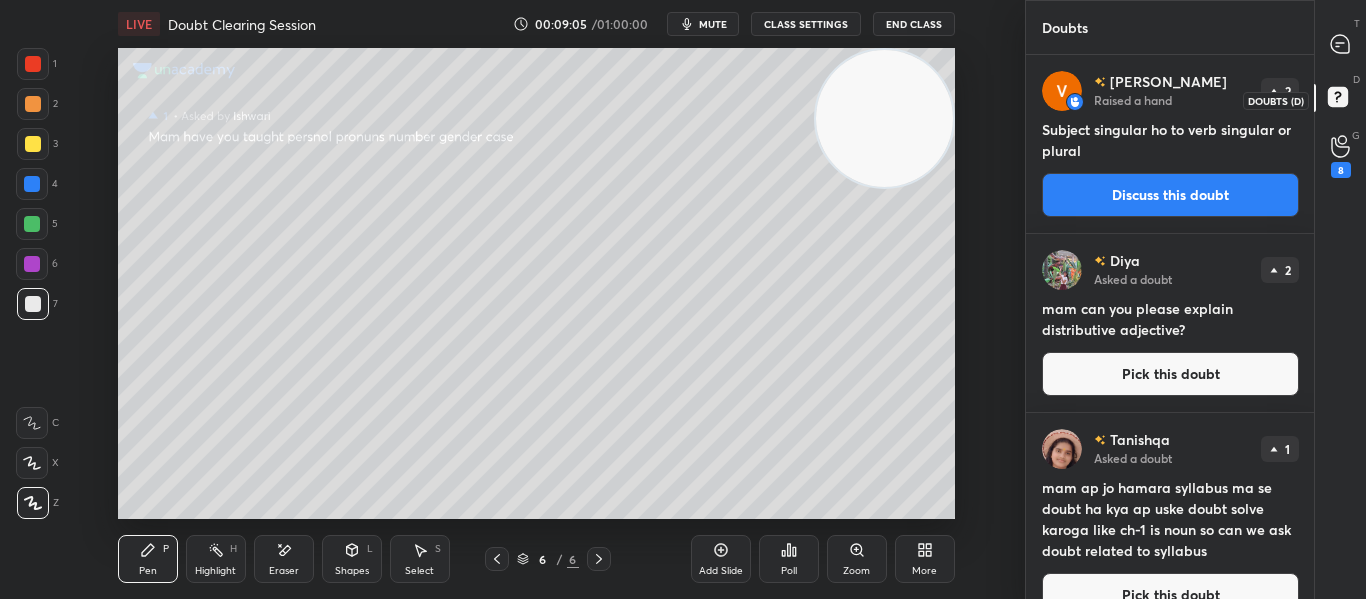 scroll, scrollTop: 7, scrollLeft: 7, axis: both 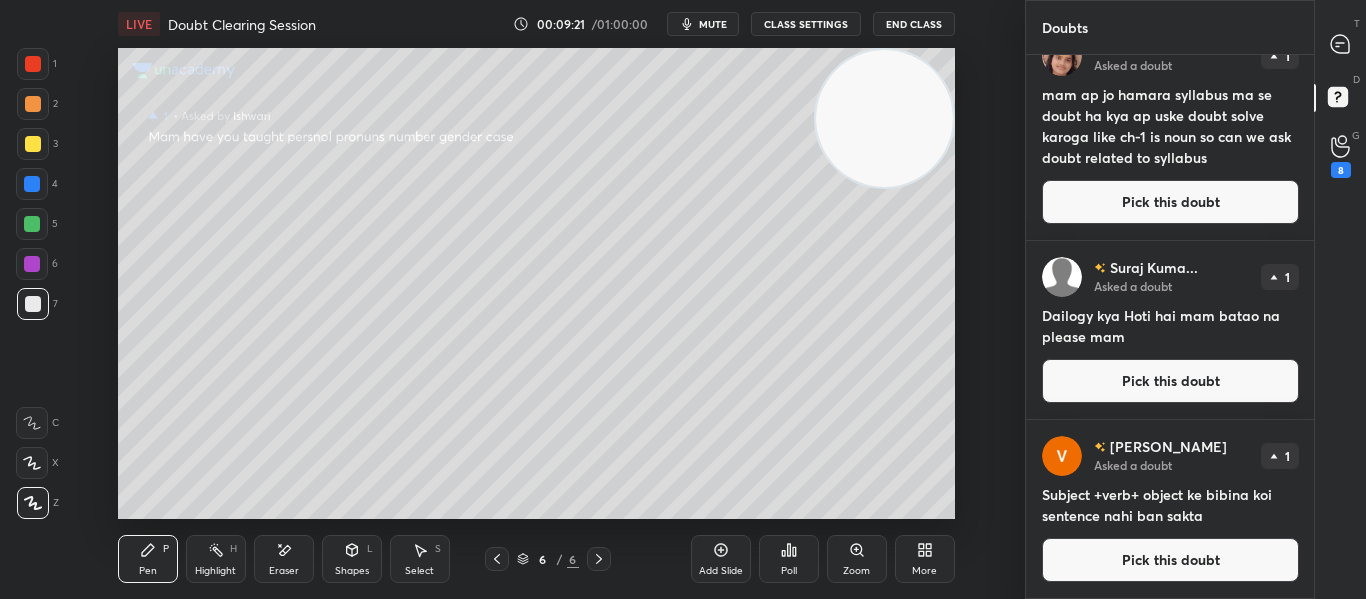 click on "Pick this doubt" at bounding box center [1170, 560] 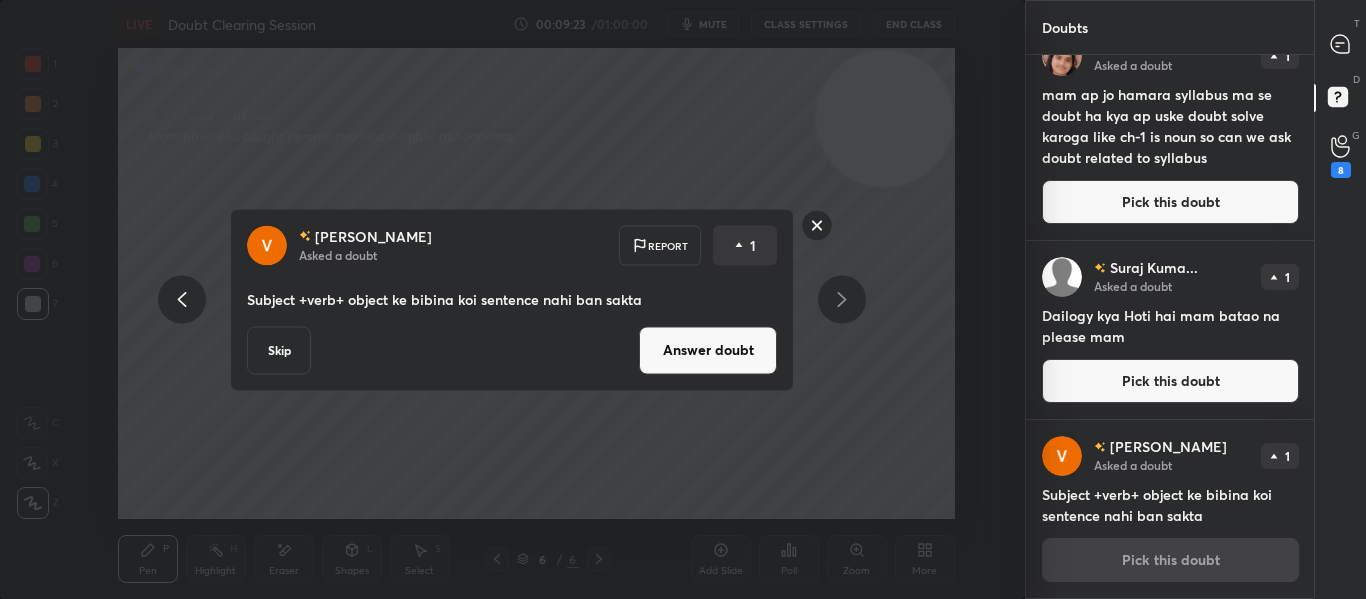click on "Answer doubt" at bounding box center (708, 350) 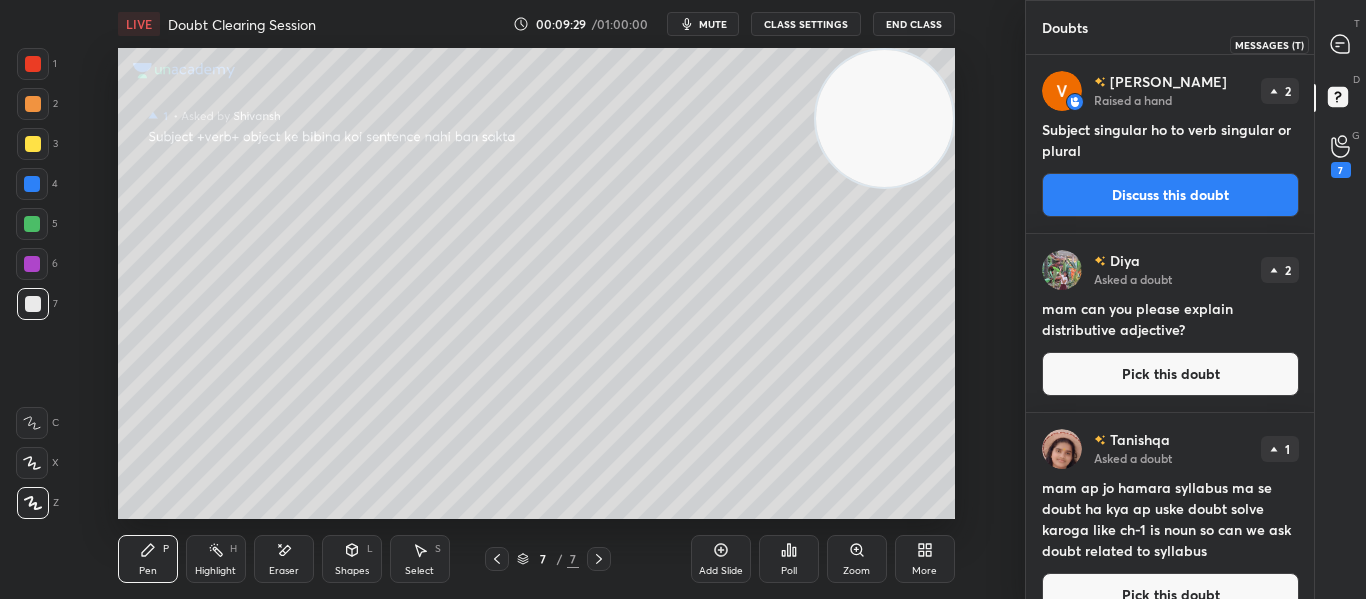 click at bounding box center [1341, 44] 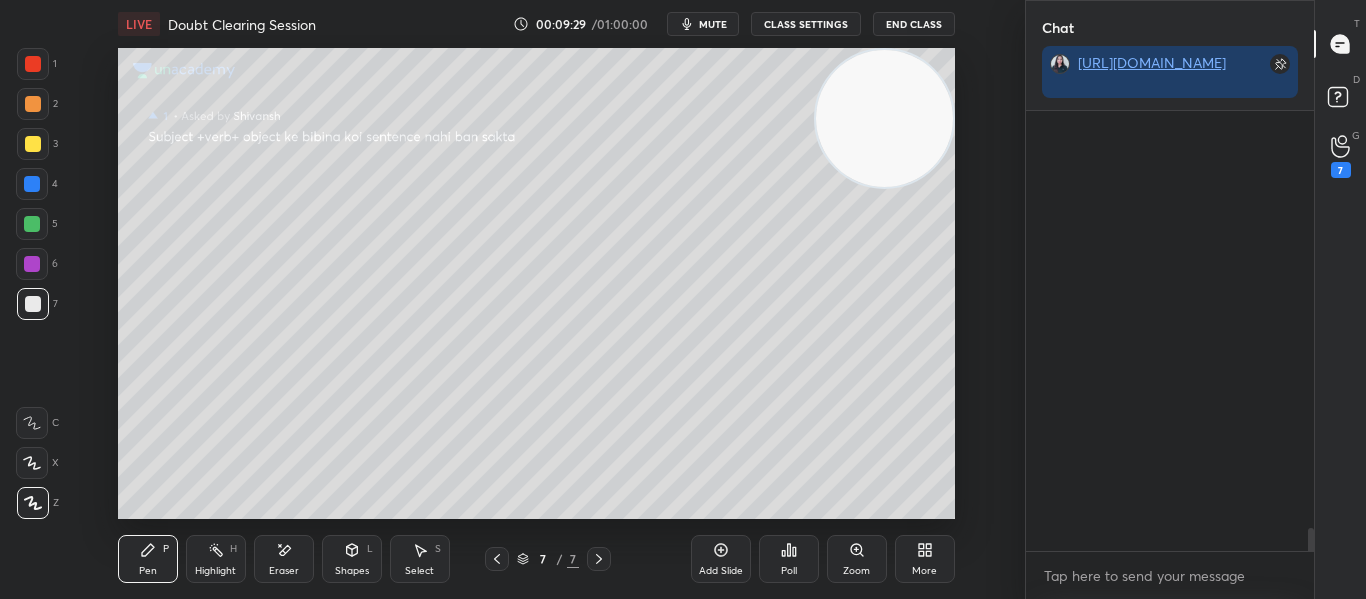 scroll, scrollTop: 8359, scrollLeft: 0, axis: vertical 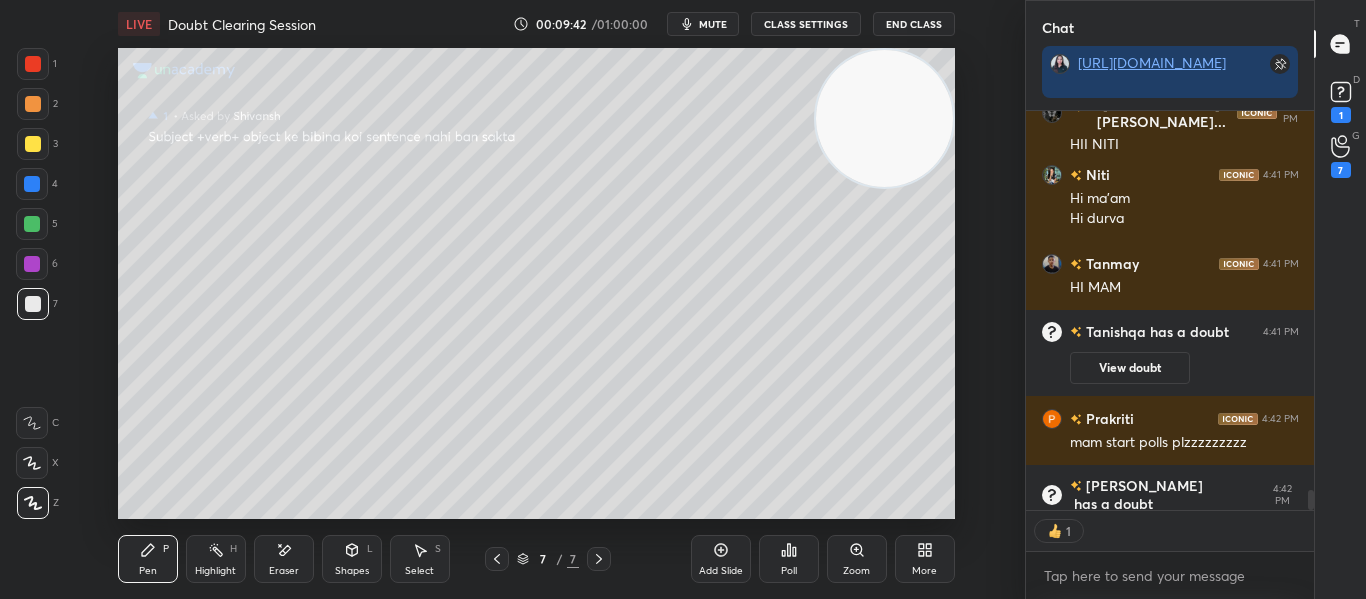click on "Eraser" at bounding box center [284, 559] 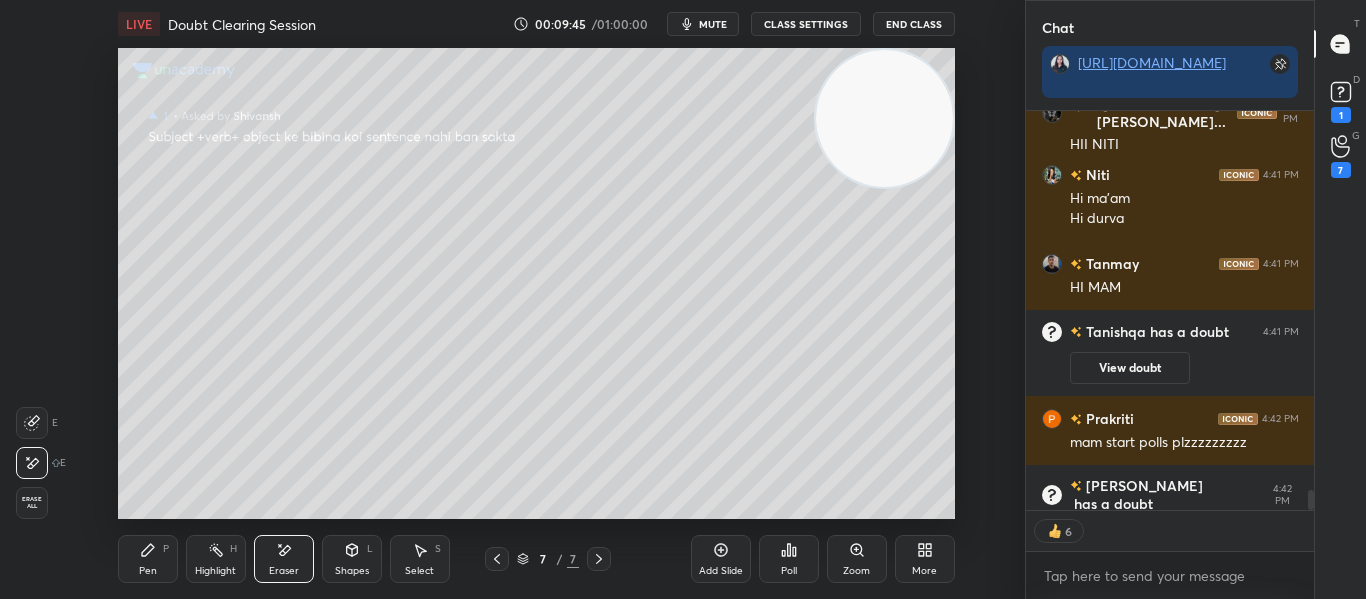 scroll, scrollTop: 8119, scrollLeft: 0, axis: vertical 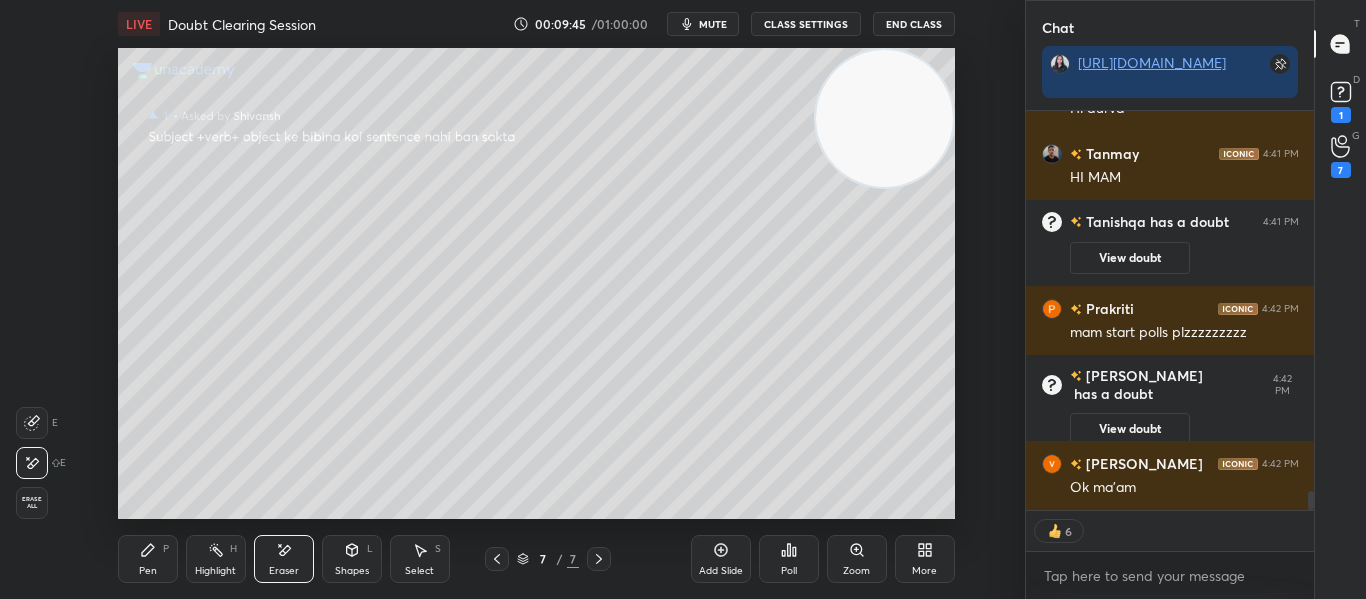 click on "Pen P" at bounding box center [148, 559] 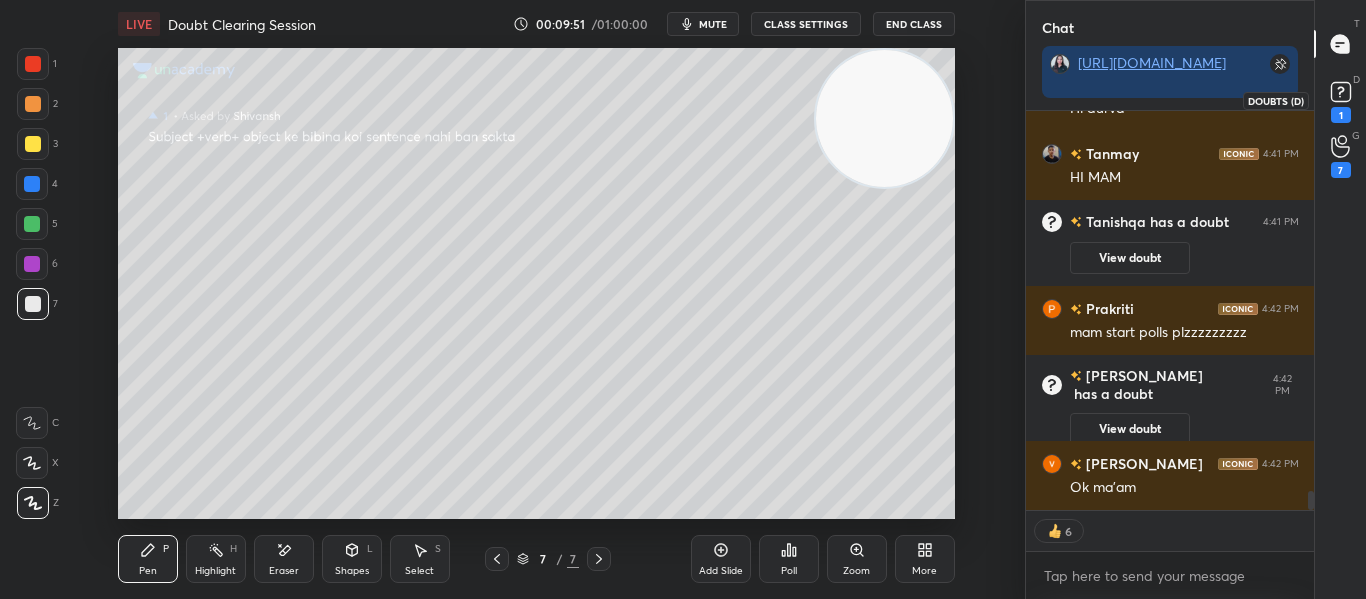 click 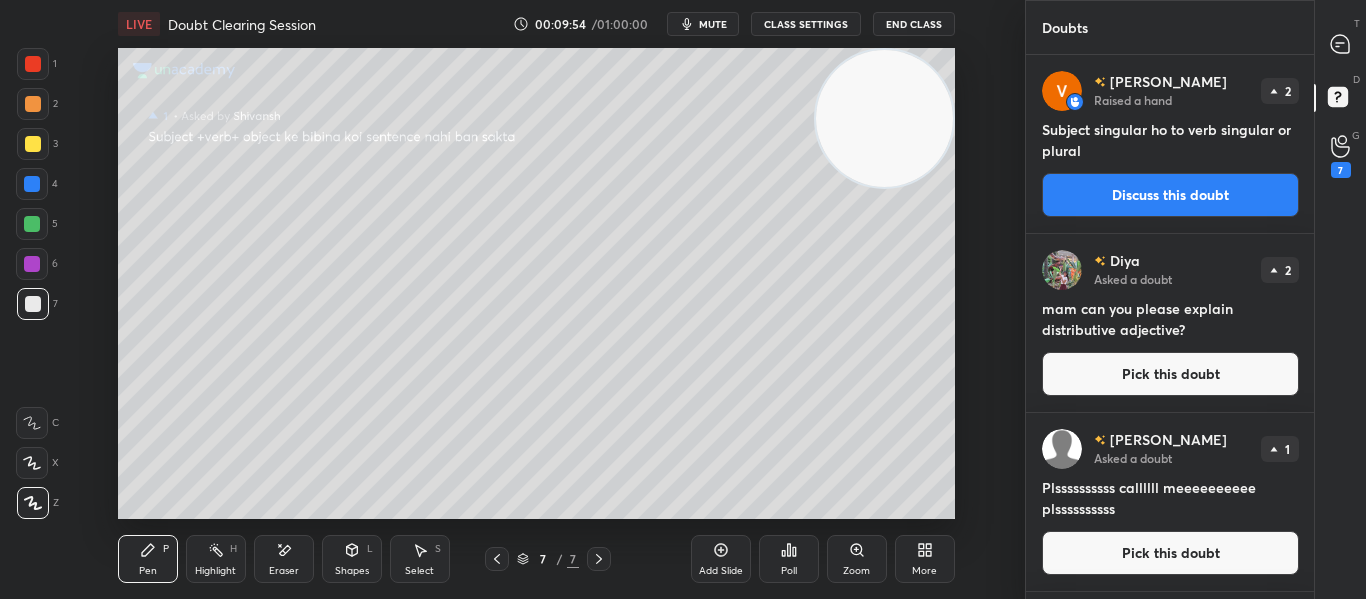 click on "Discuss this doubt" at bounding box center [1170, 195] 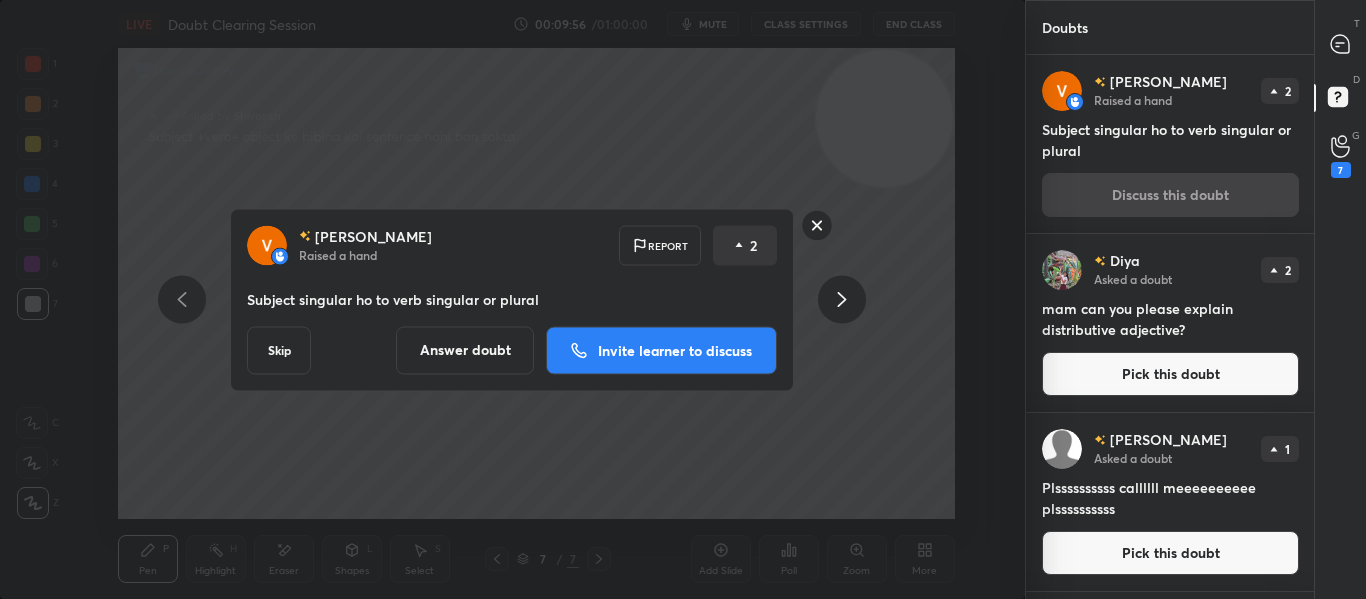 click on "Answer doubt" at bounding box center [465, 350] 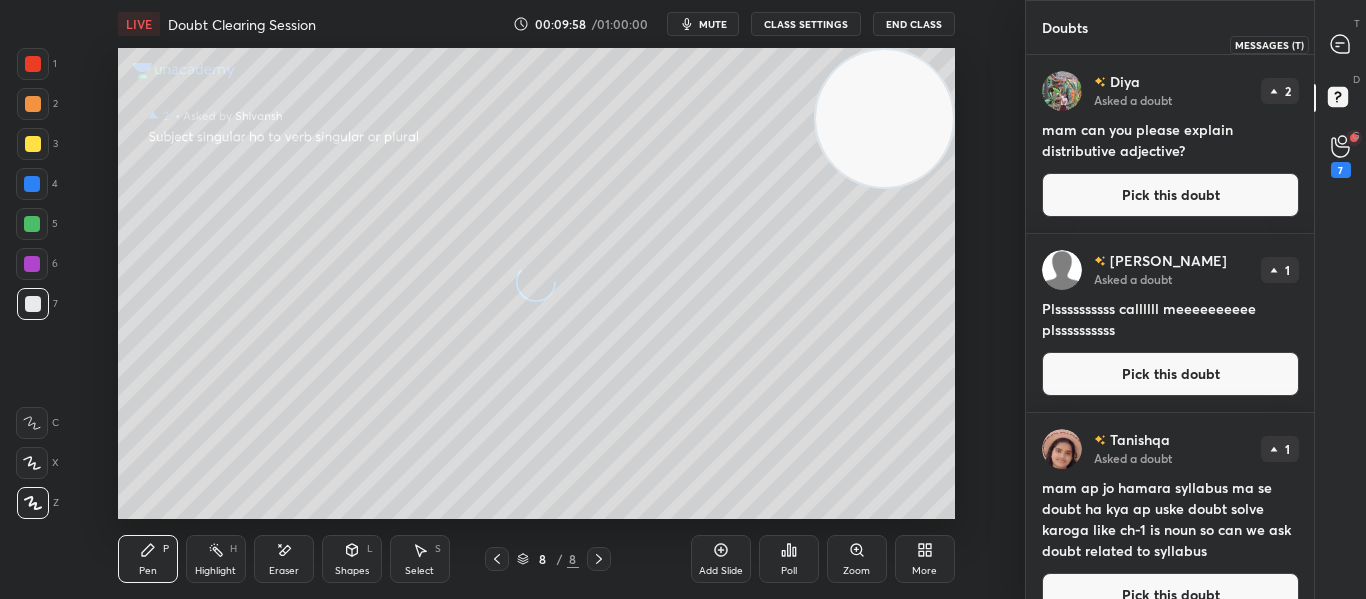 click 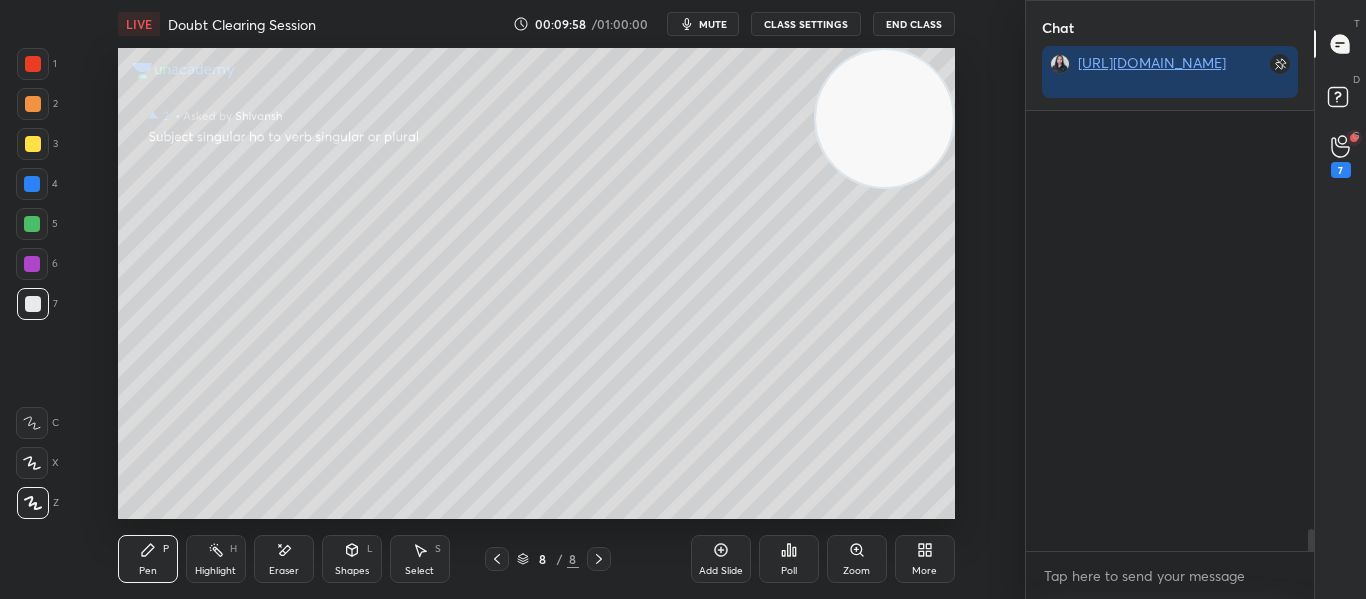 scroll, scrollTop: 8406, scrollLeft: 0, axis: vertical 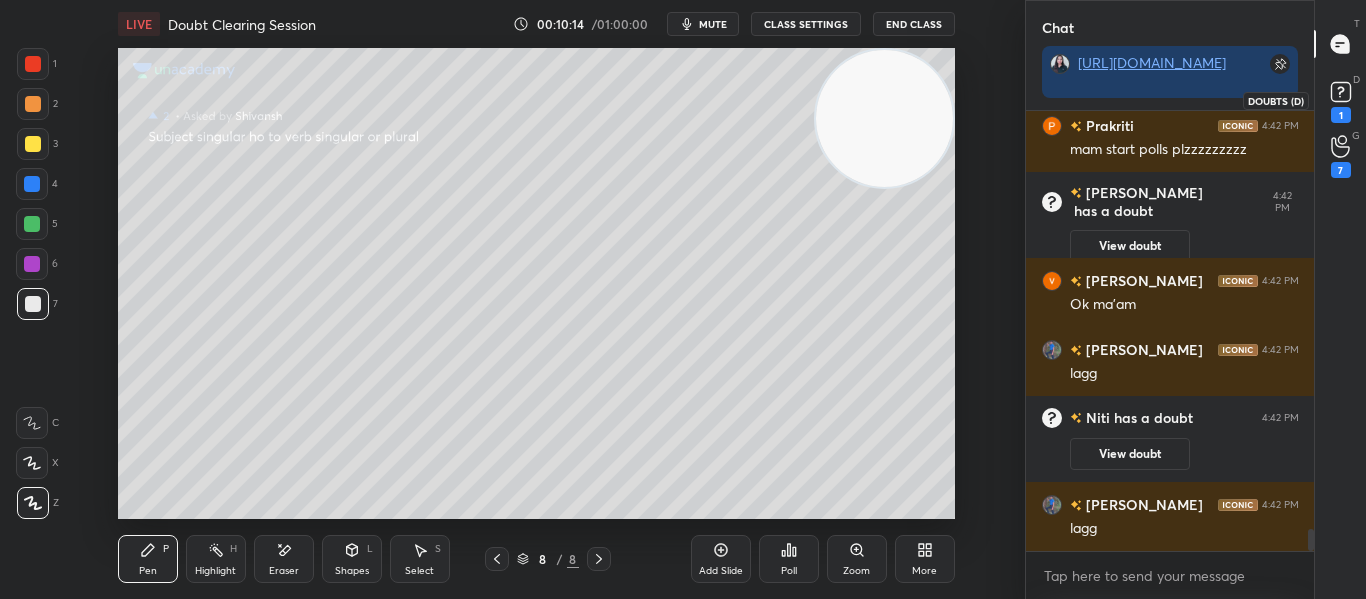click 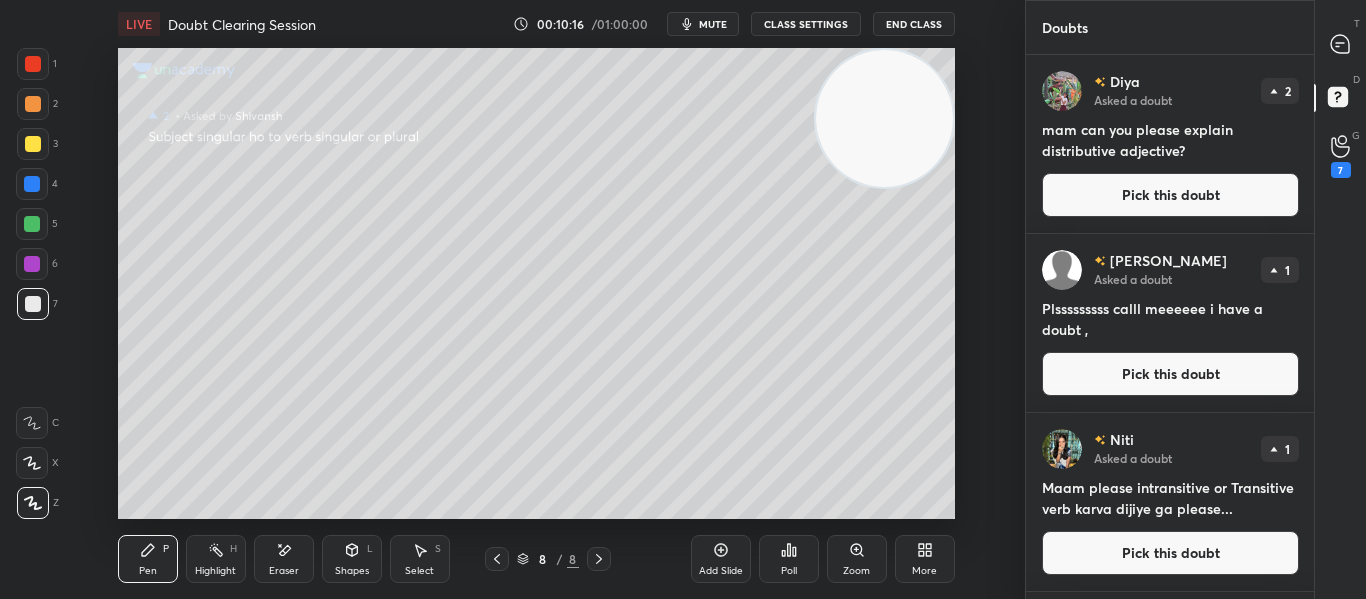 click on "Pick this doubt" at bounding box center [1170, 195] 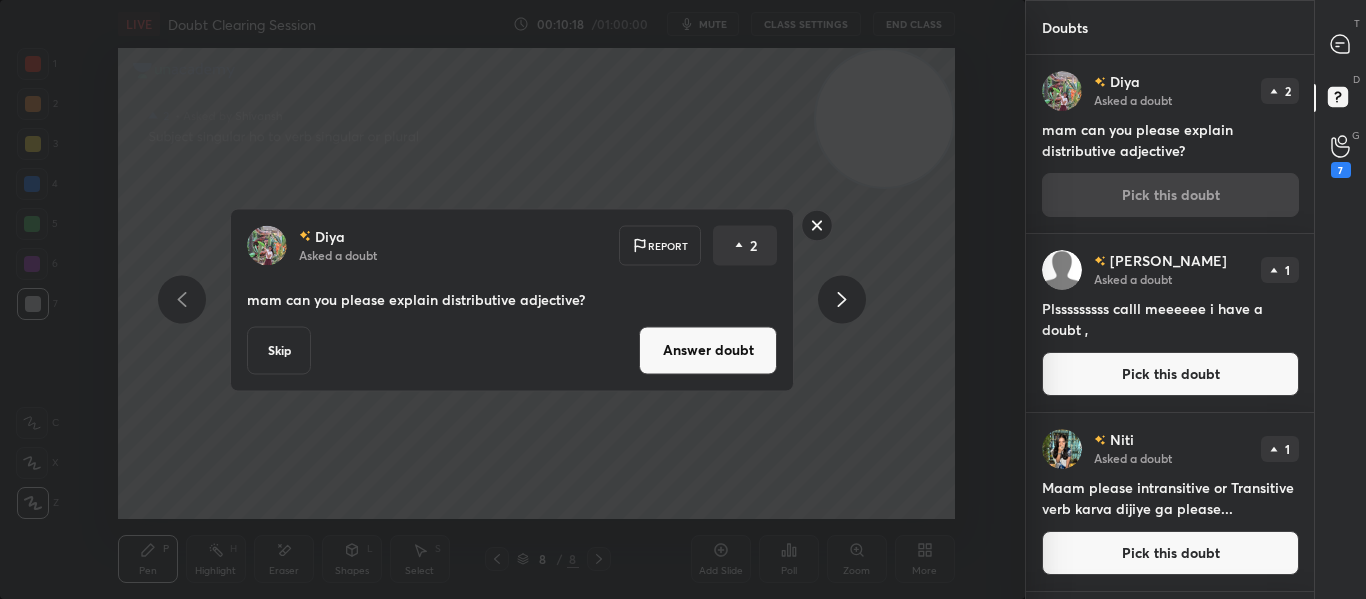 click on "Answer doubt" at bounding box center [708, 350] 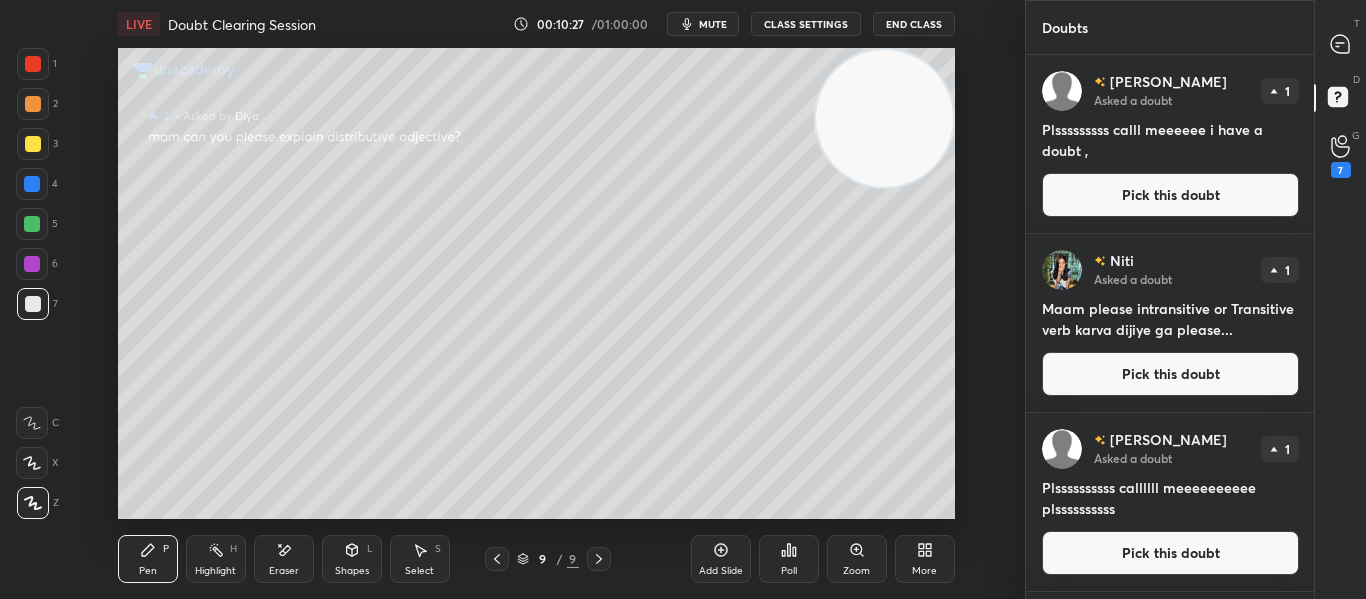 click on "Pick this doubt" at bounding box center (1170, 195) 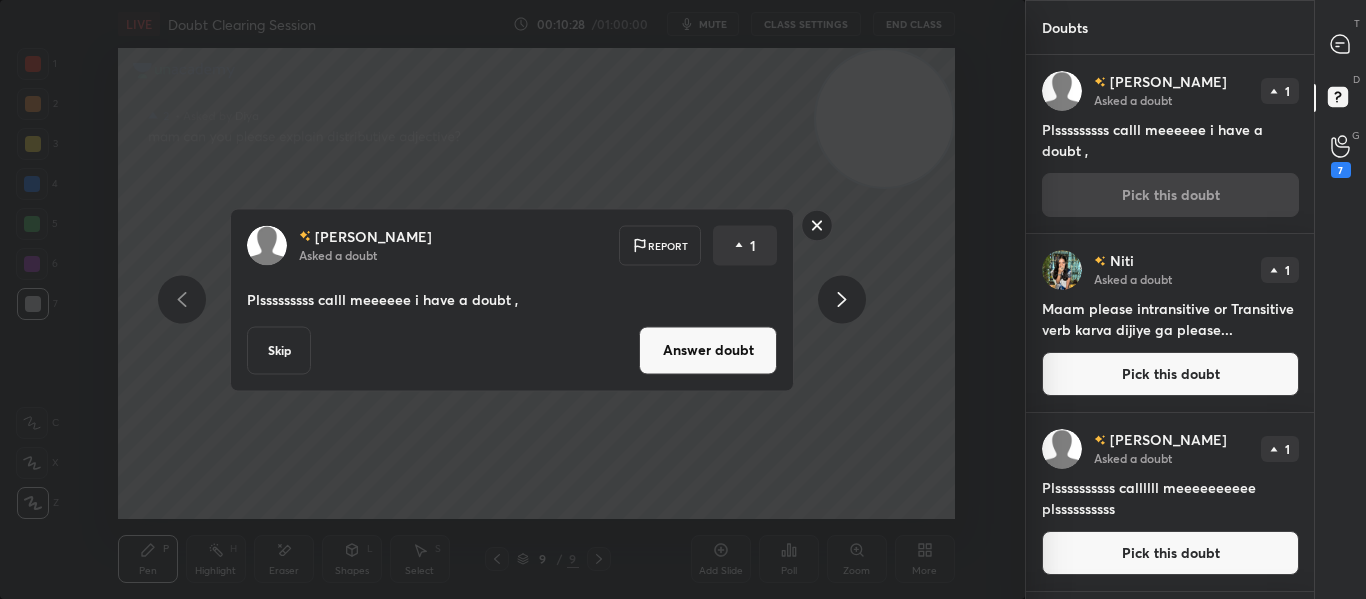 click on "Answer doubt" at bounding box center (708, 350) 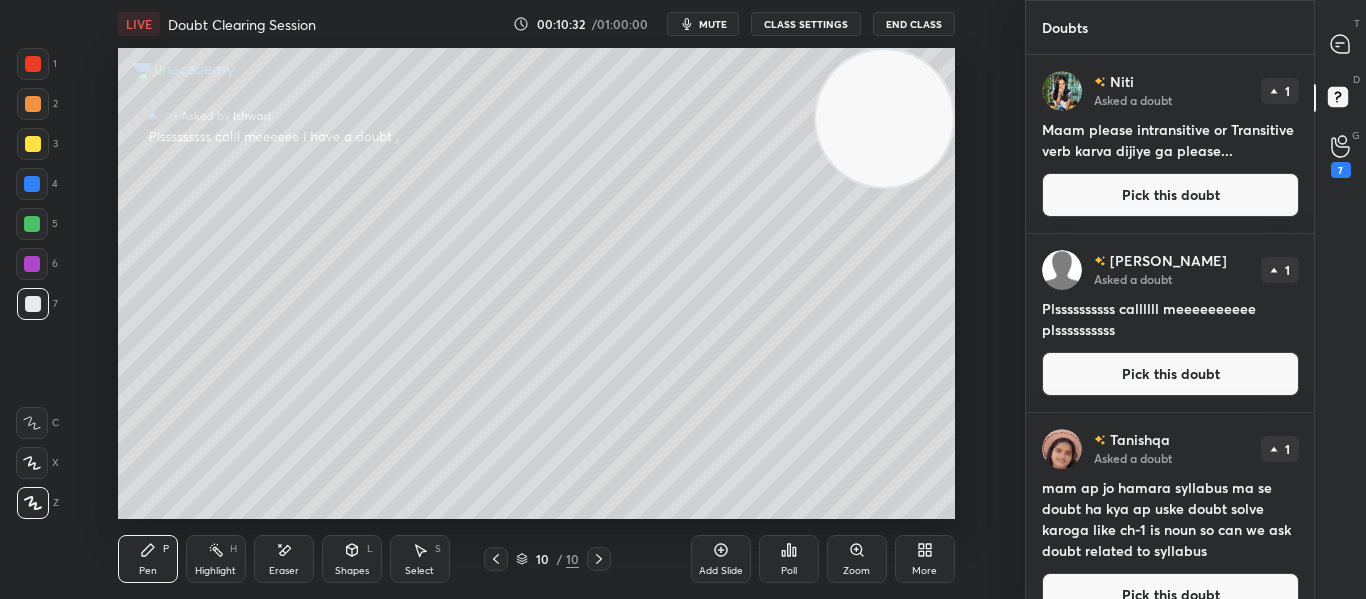 click on "Pick this doubt" at bounding box center (1170, 374) 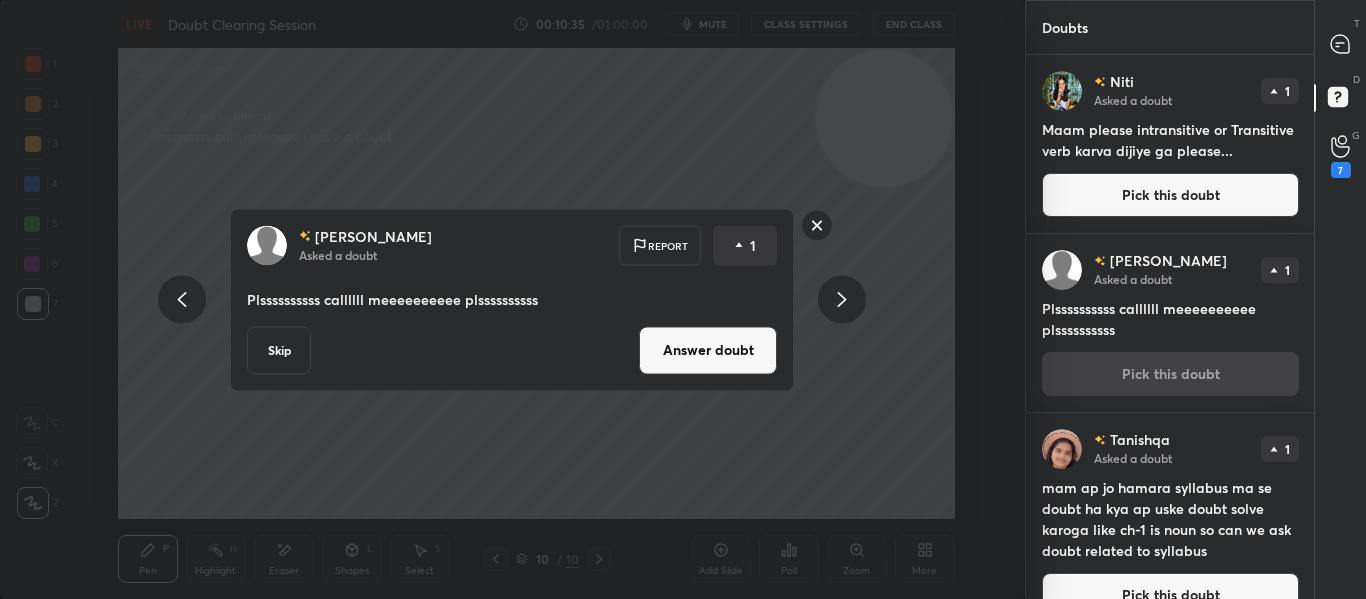 click on "Skip" at bounding box center [279, 350] 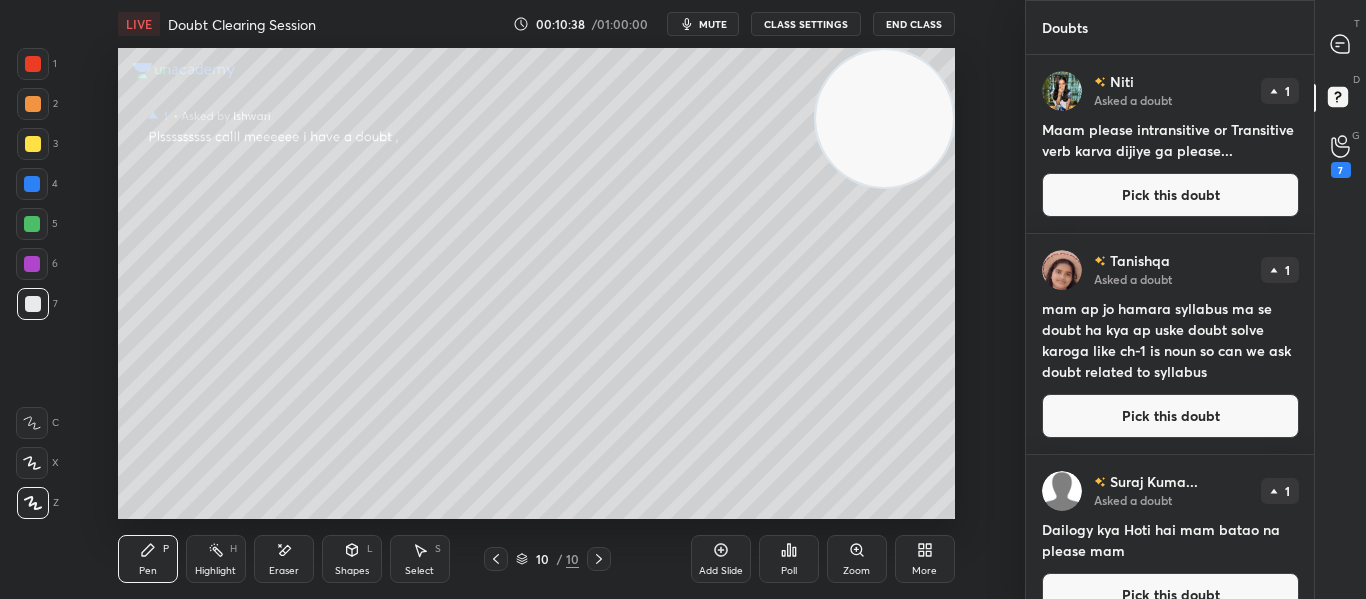 click on "Pick this doubt" at bounding box center [1170, 195] 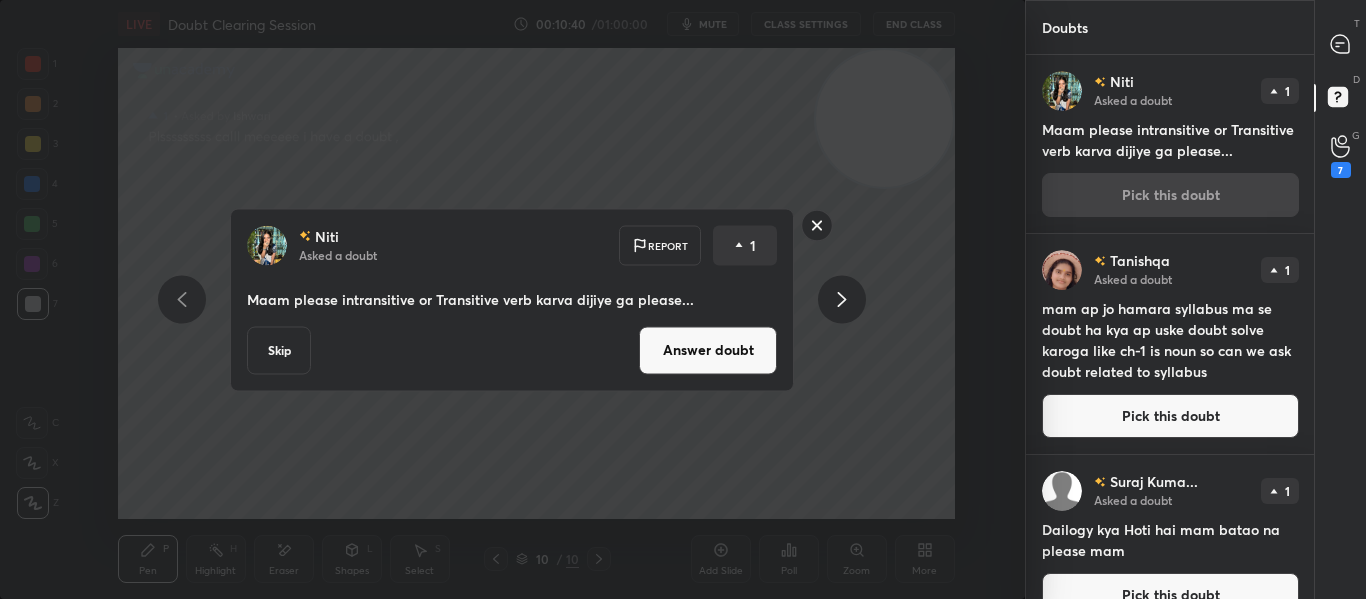 click on "Answer doubt" at bounding box center (708, 350) 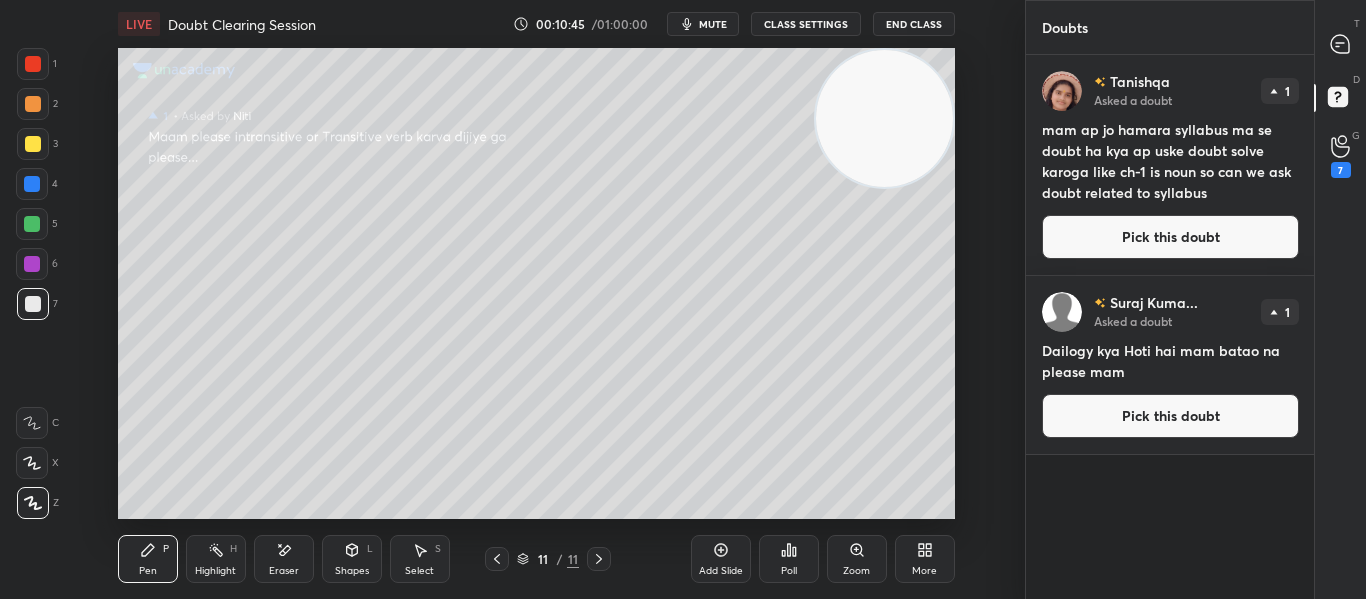 click on "Pick this doubt" at bounding box center (1170, 237) 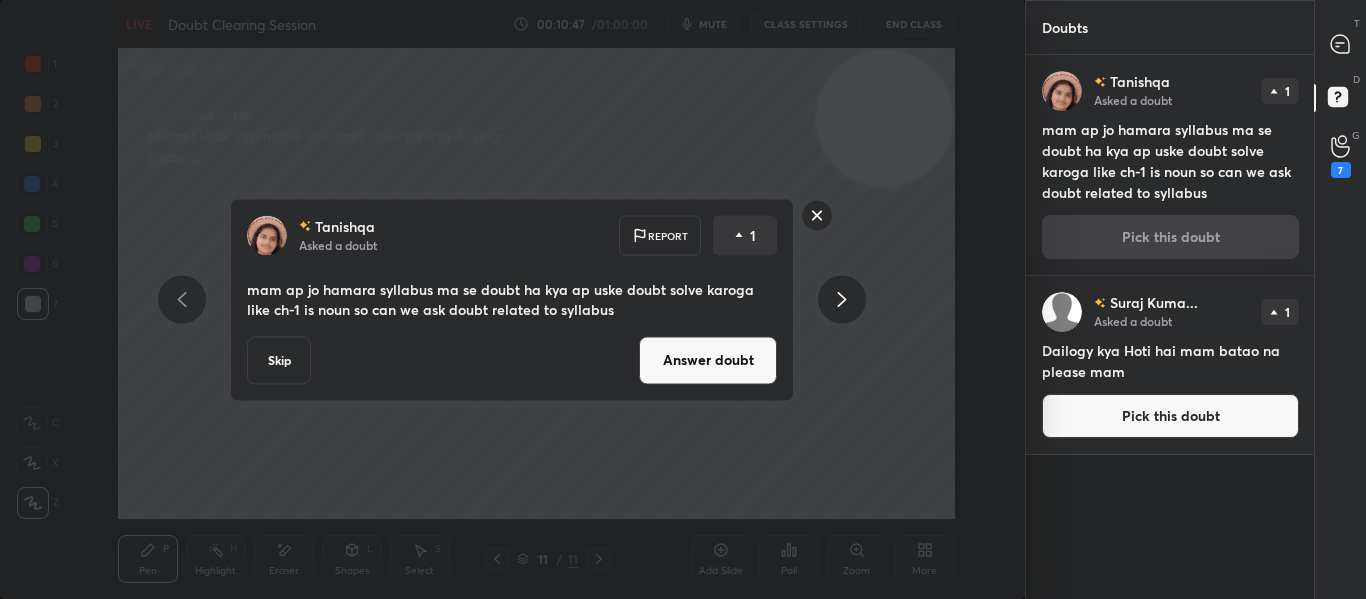 click on "Answer doubt" at bounding box center (708, 360) 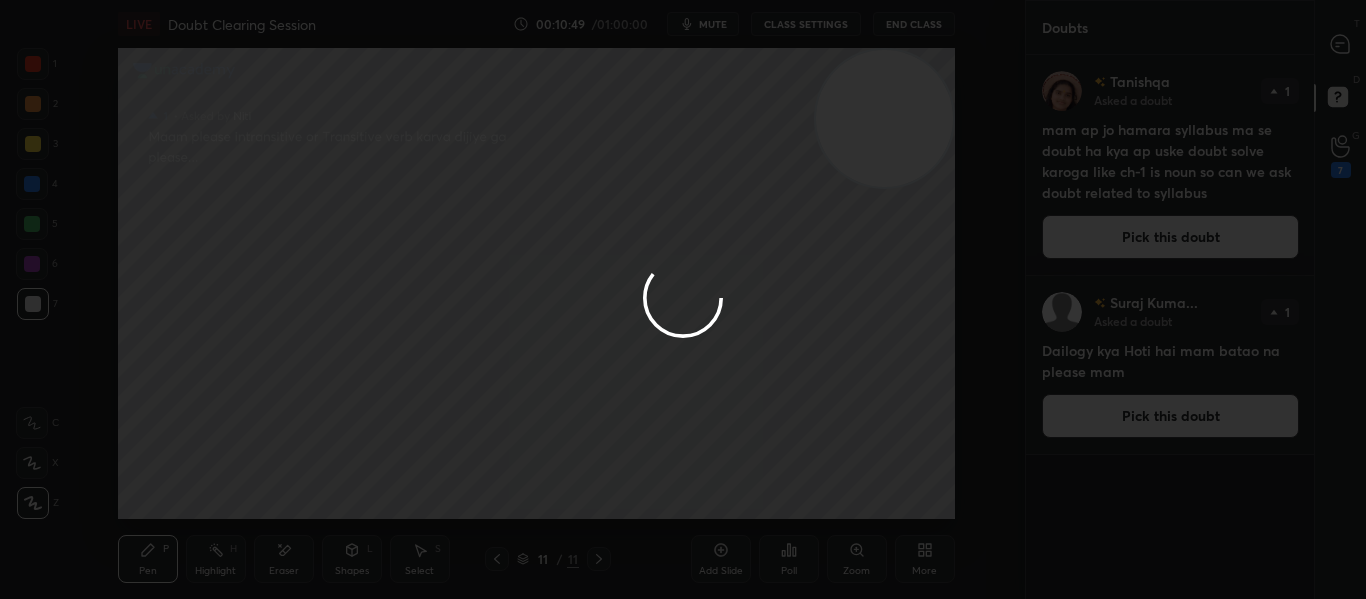 click at bounding box center (683, 299) 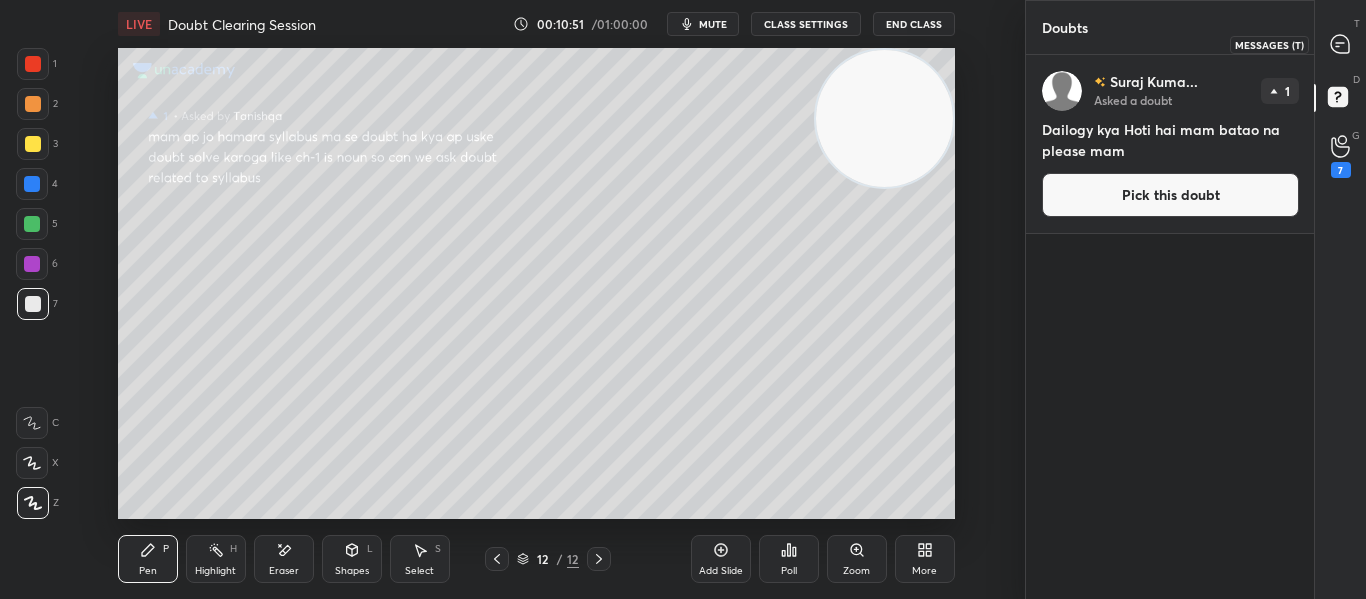 click 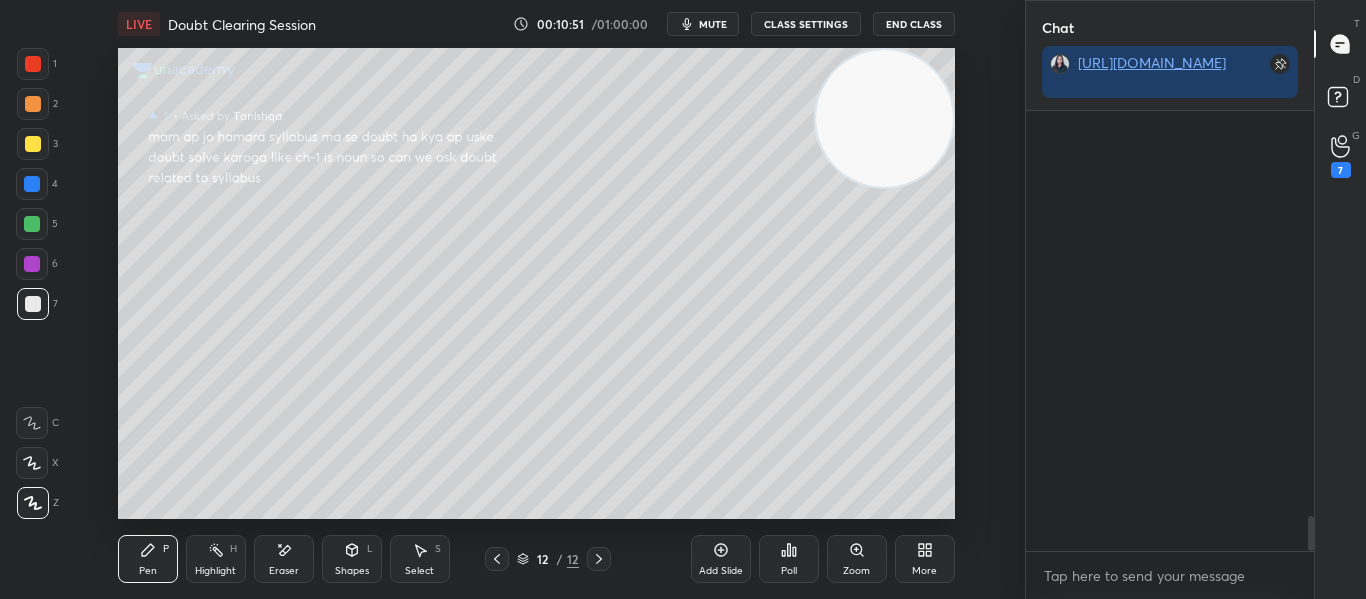scroll, scrollTop: 482, scrollLeft: 282, axis: both 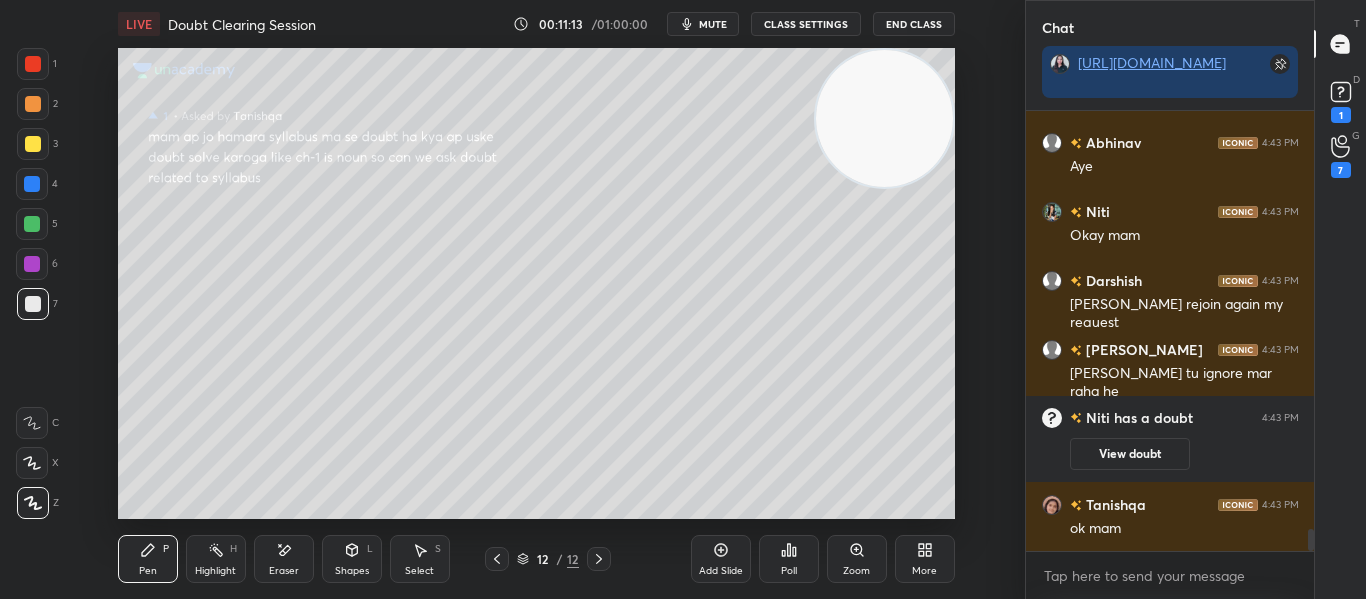 click at bounding box center (33, 64) 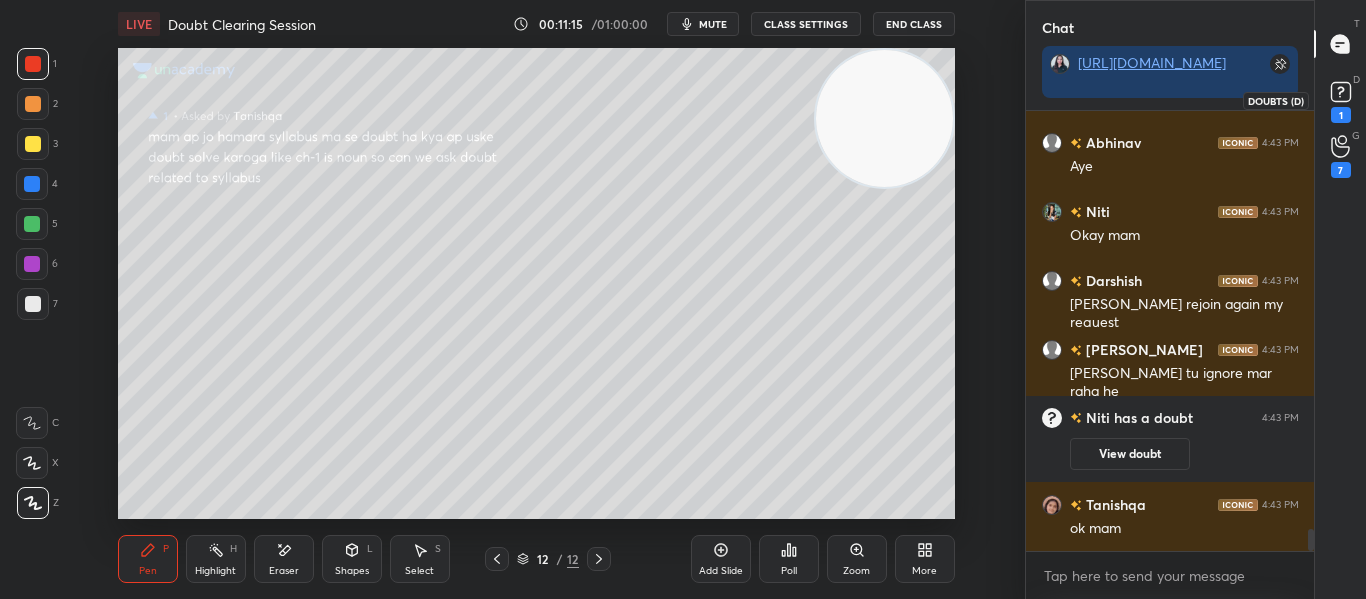 click 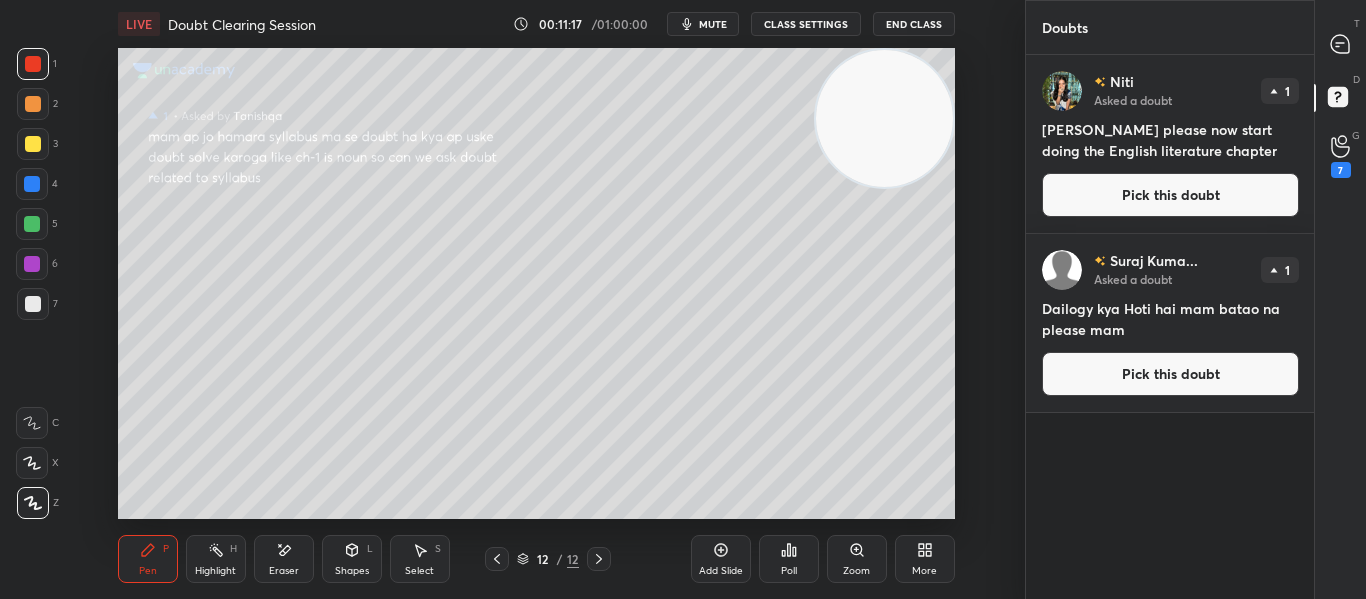 click on "Pick this doubt" at bounding box center (1170, 195) 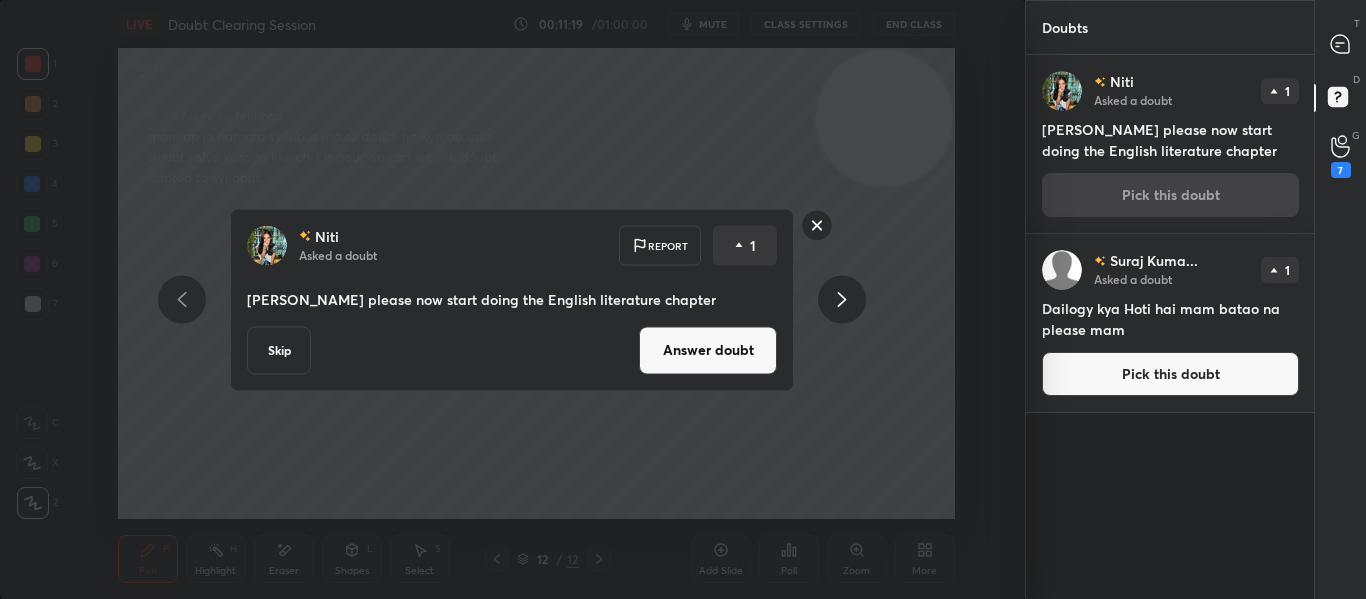 click on "Answer doubt" at bounding box center [708, 350] 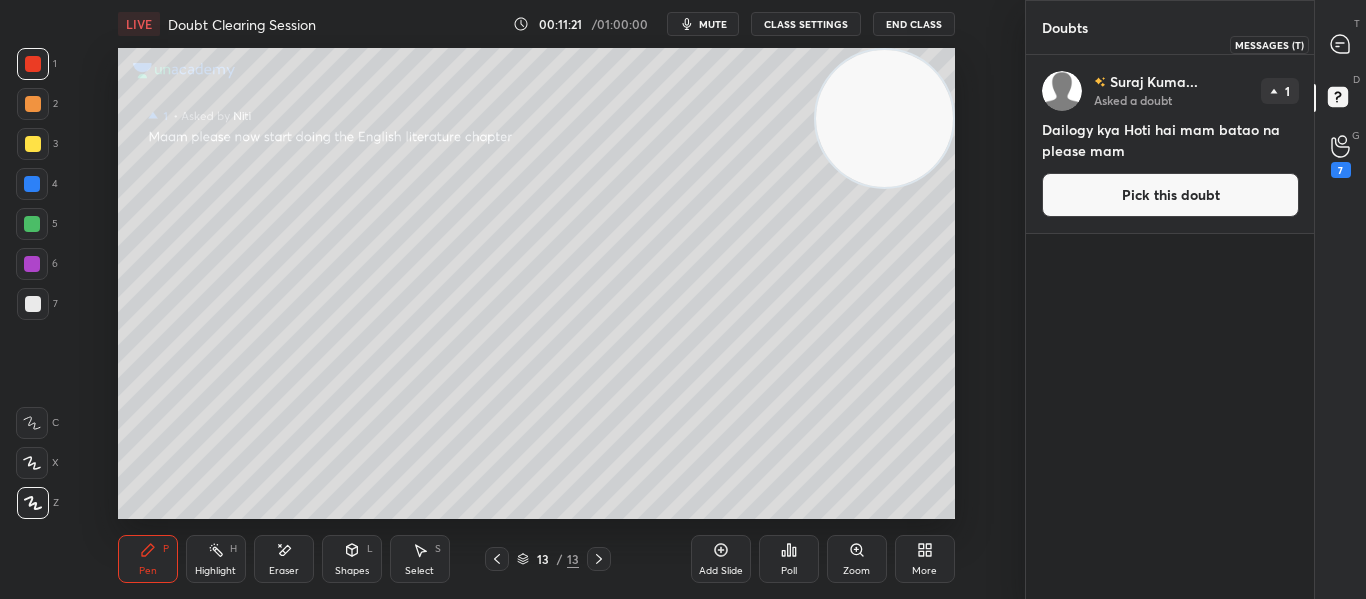 click at bounding box center (1341, 44) 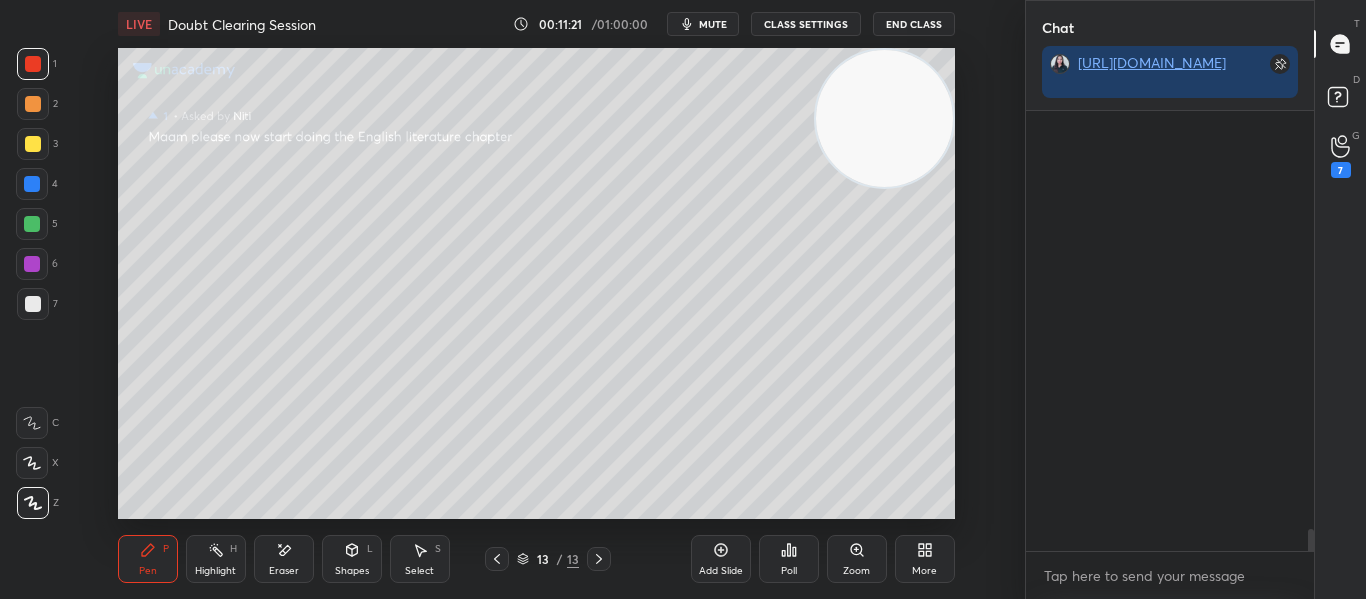 scroll, scrollTop: 482, scrollLeft: 282, axis: both 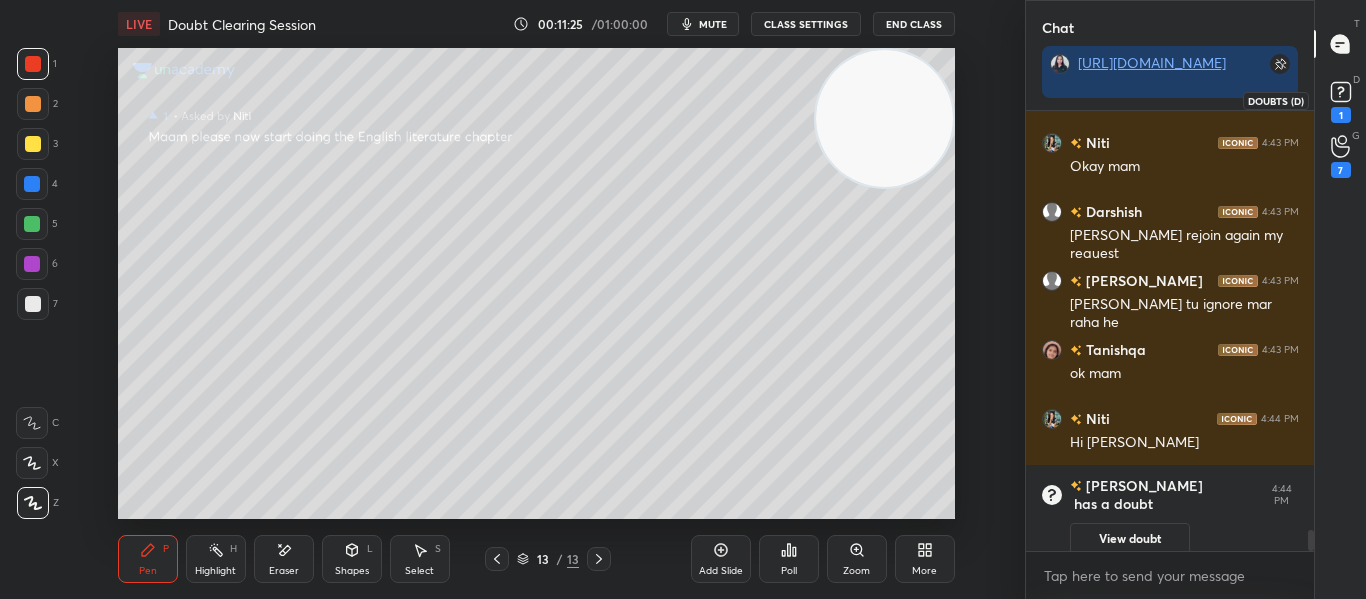 click on "1" at bounding box center (1341, 100) 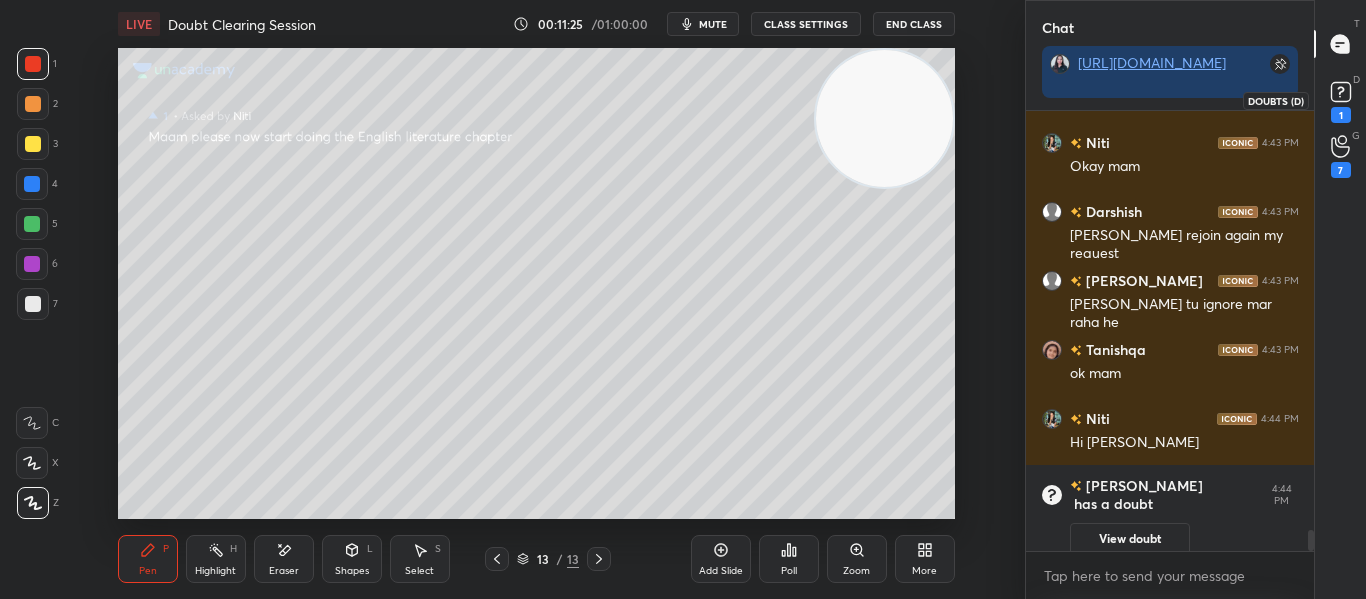 scroll, scrollTop: 7, scrollLeft: 7, axis: both 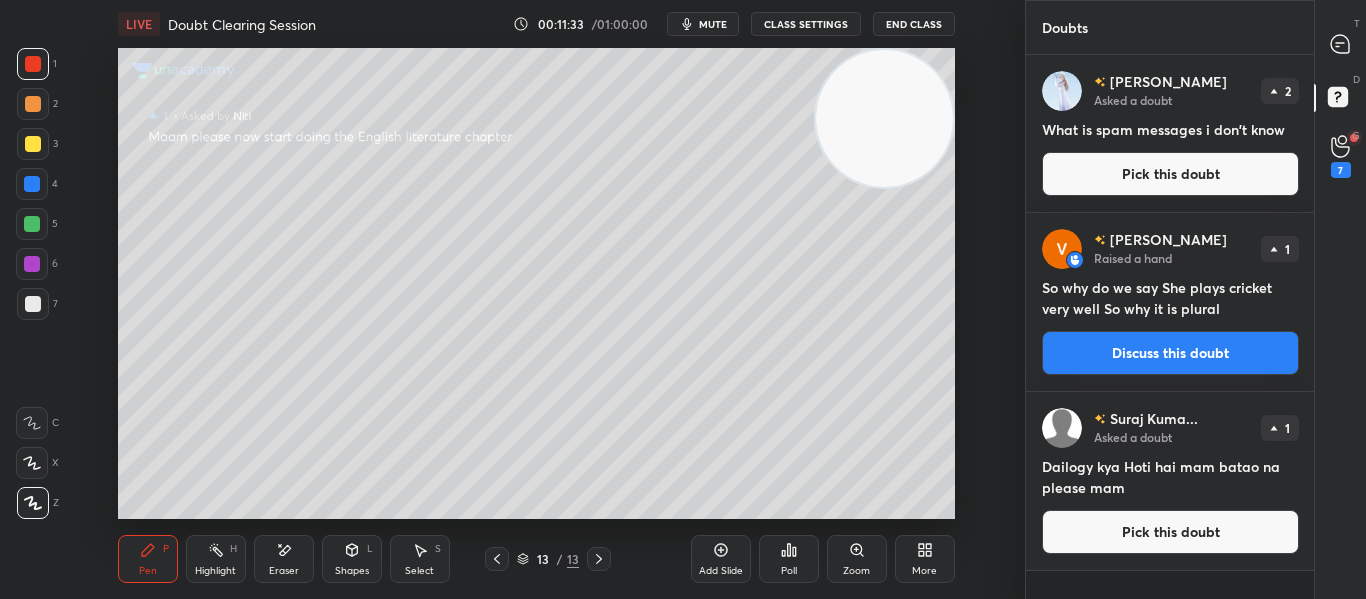 click on "Pick this doubt" at bounding box center [1170, 532] 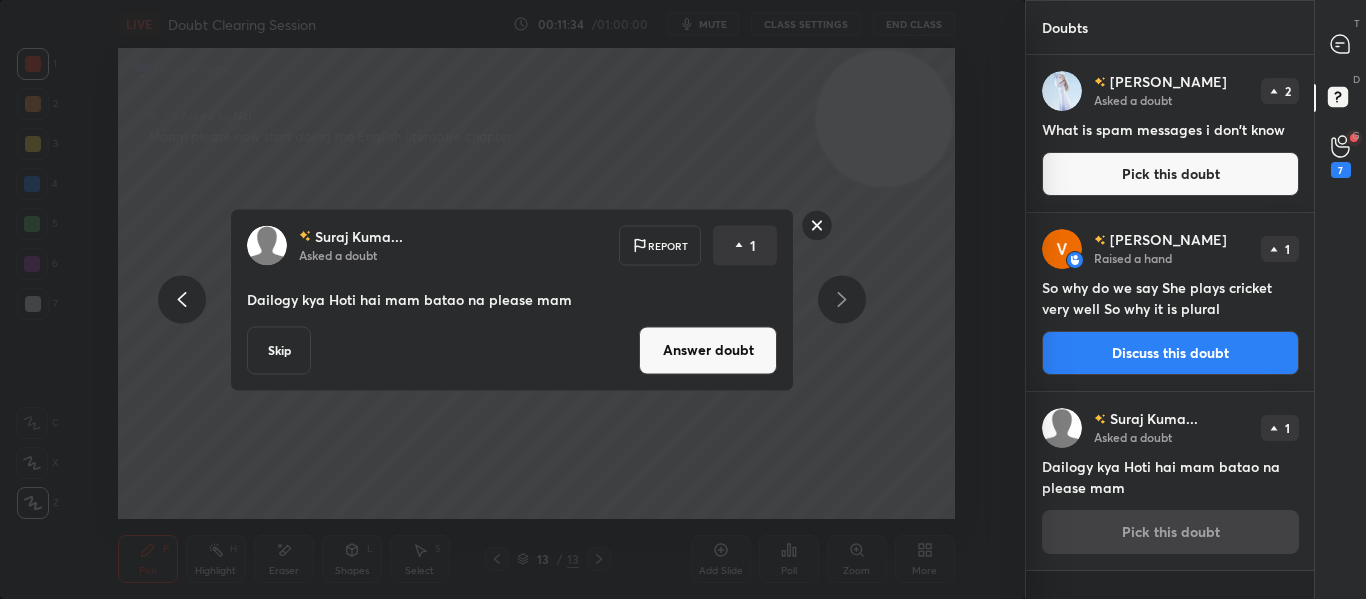 click on "Answer doubt" at bounding box center [708, 350] 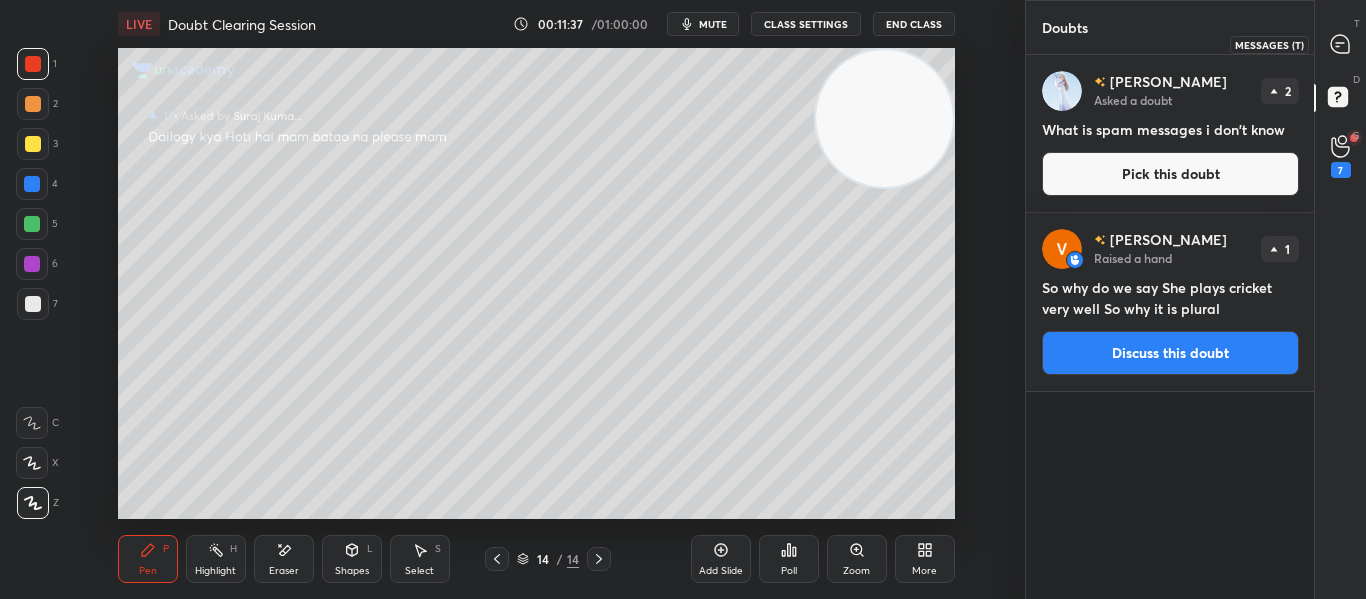 click 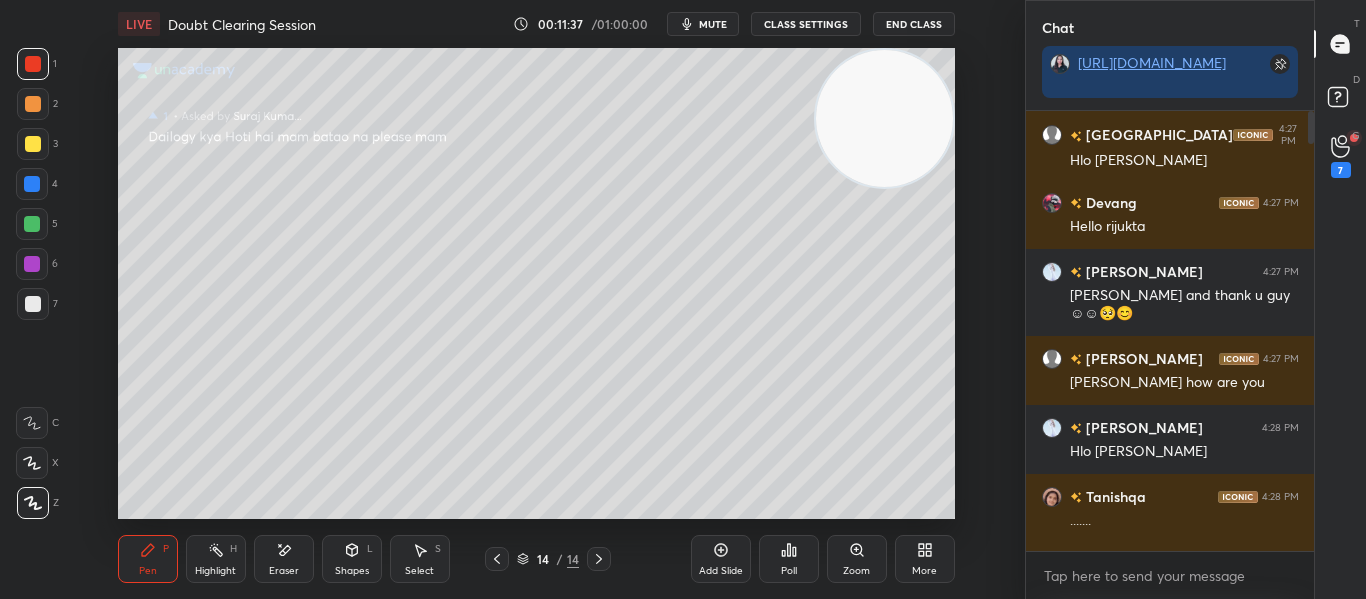 scroll, scrollTop: 482, scrollLeft: 282, axis: both 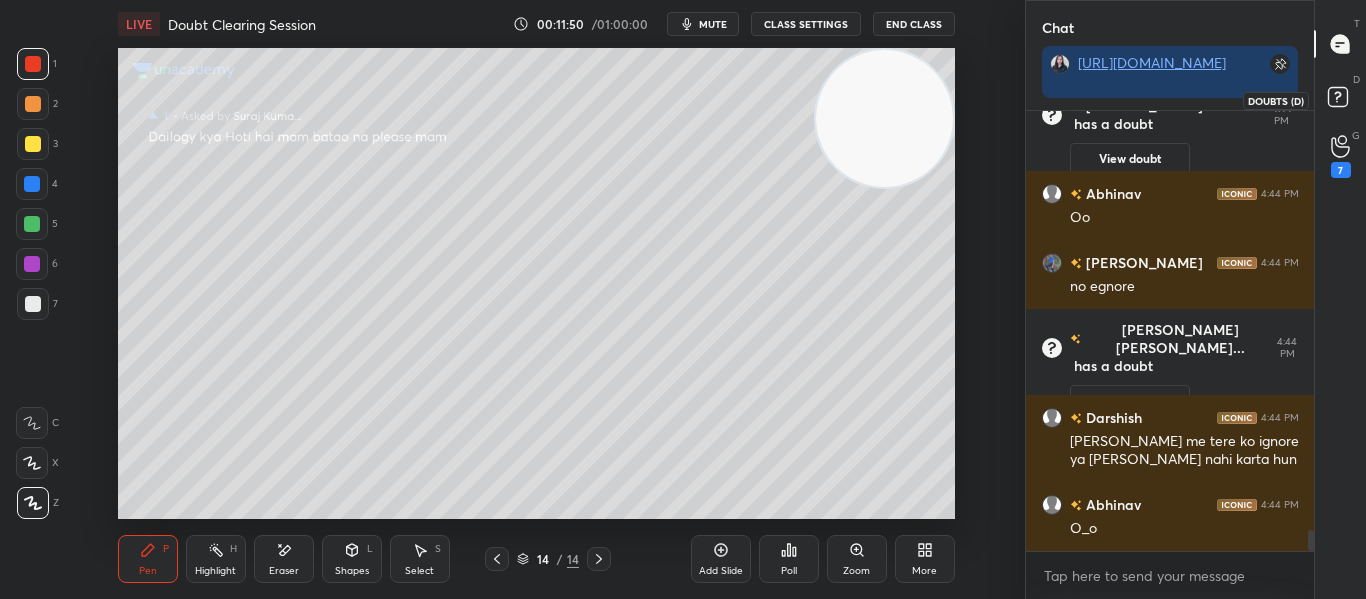 click 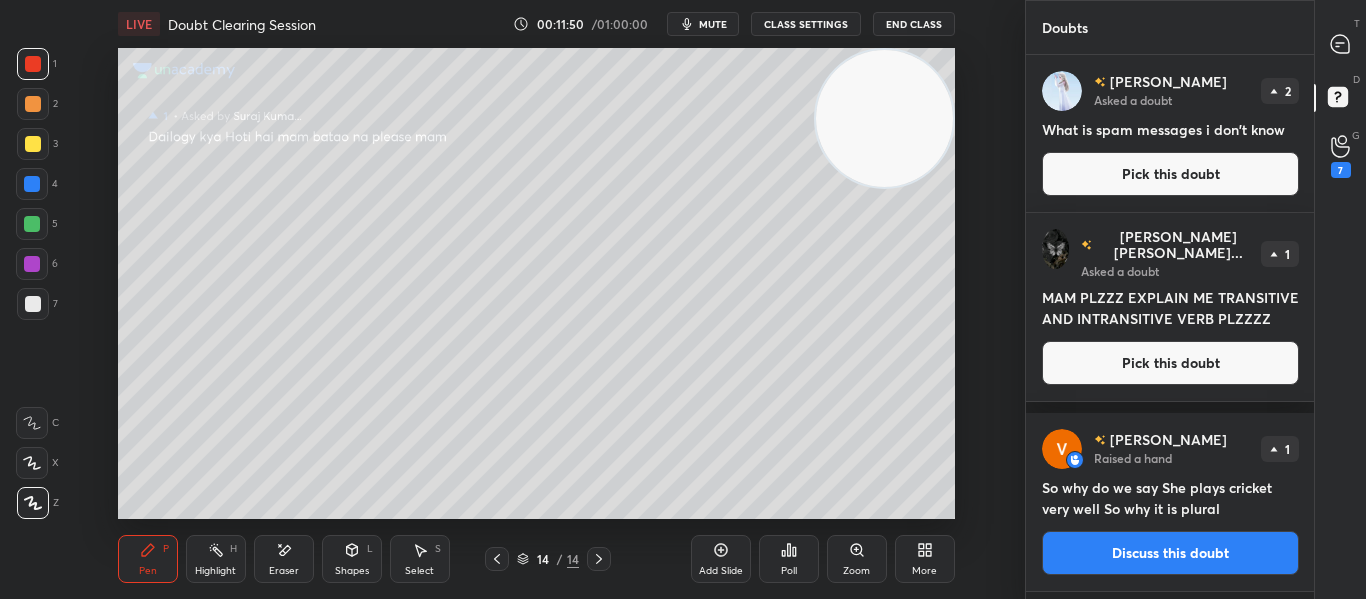scroll, scrollTop: 7, scrollLeft: 7, axis: both 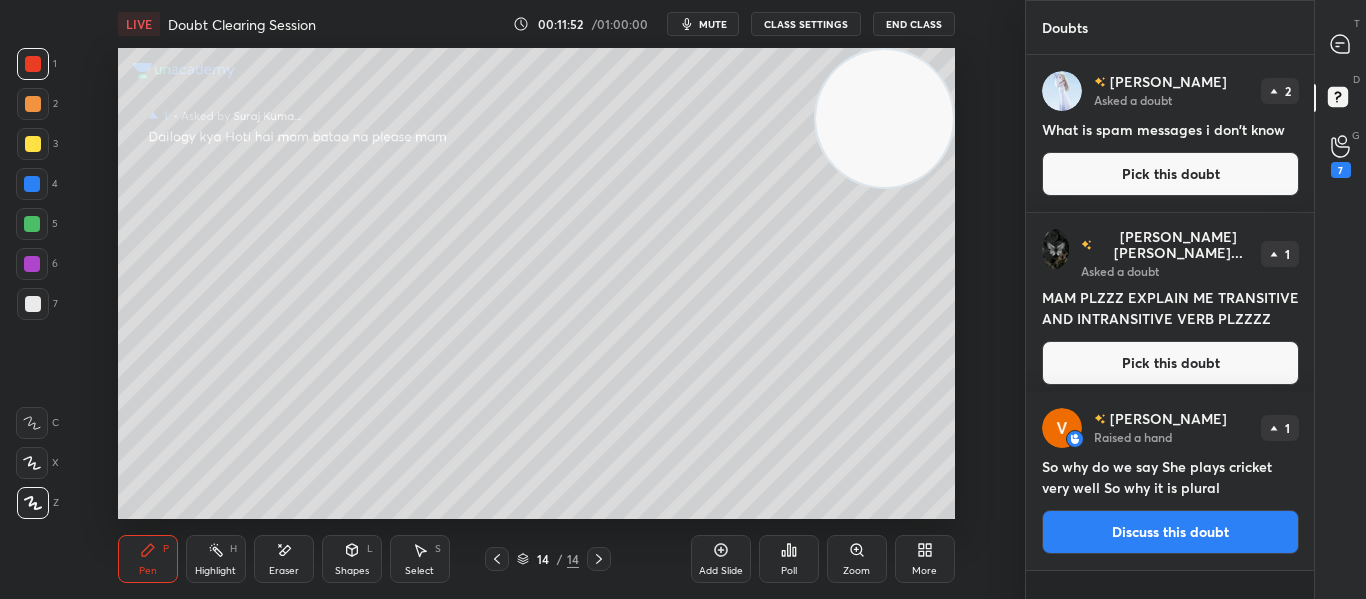 click on "Pick this doubt" at bounding box center (1170, 174) 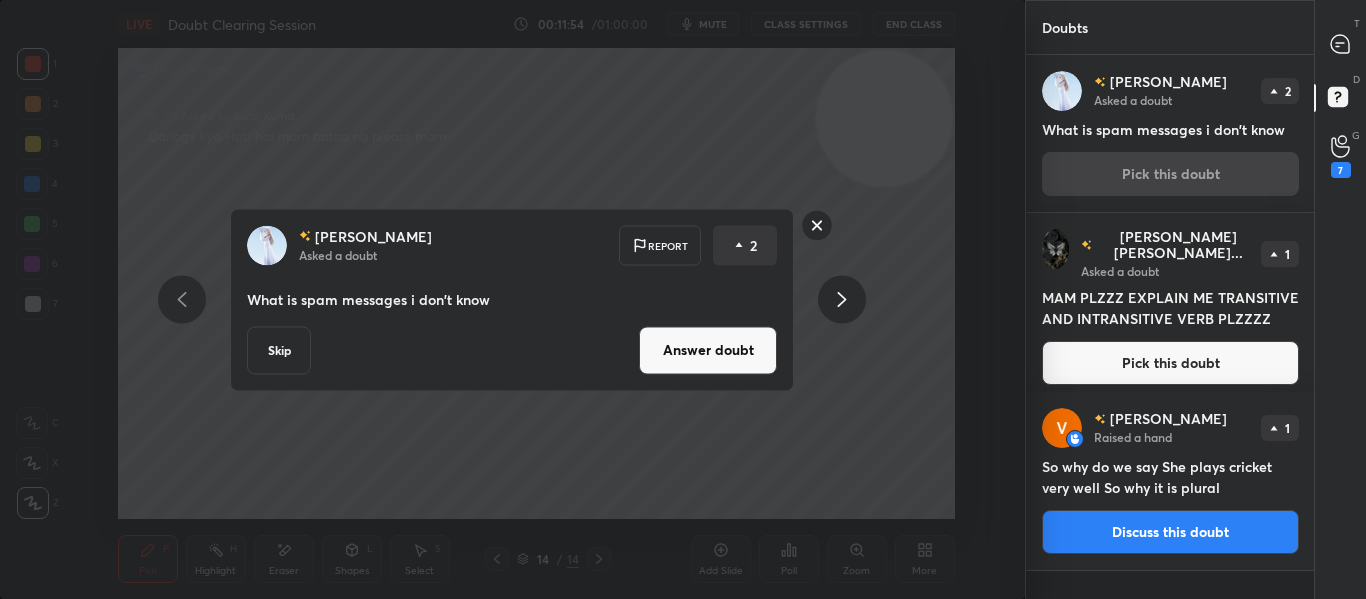 click on "Skip" at bounding box center (279, 350) 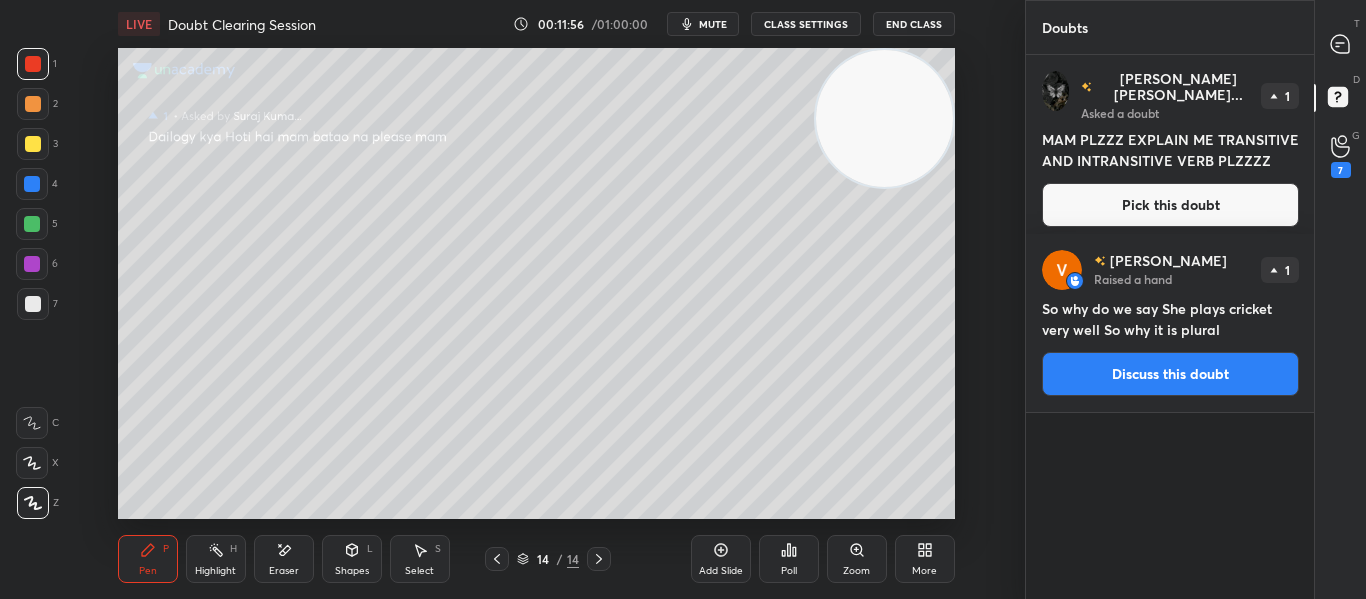 click on "Pick this doubt" at bounding box center (1170, 205) 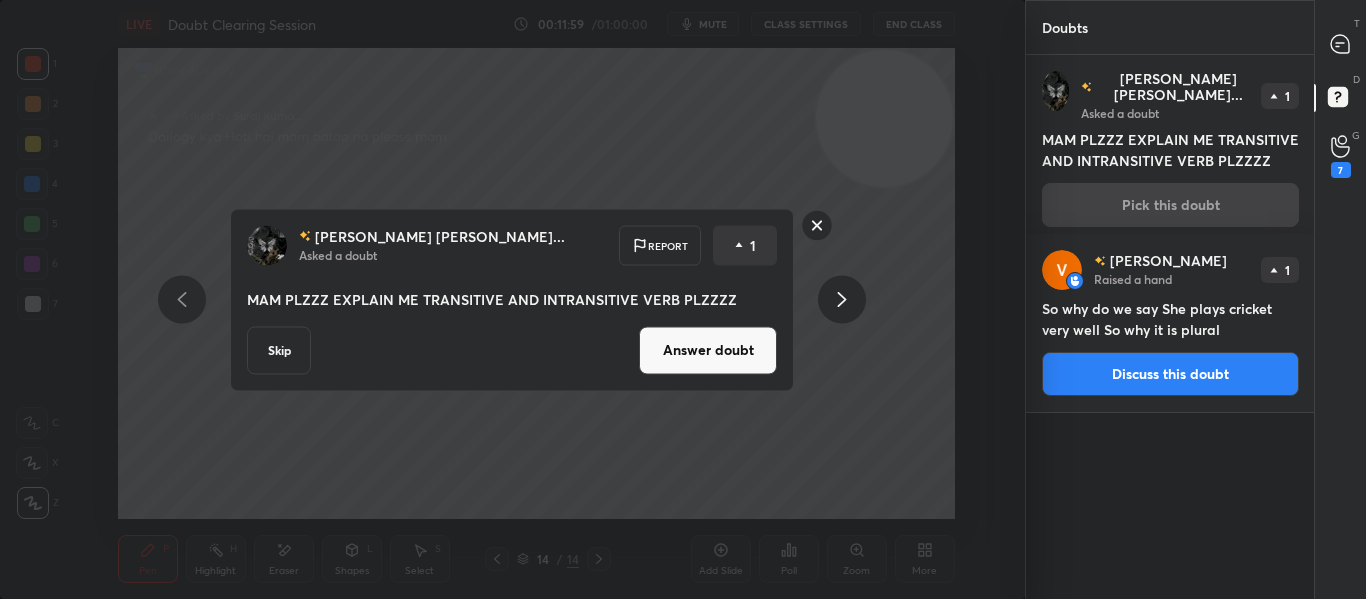 click on "Answer doubt" at bounding box center [708, 350] 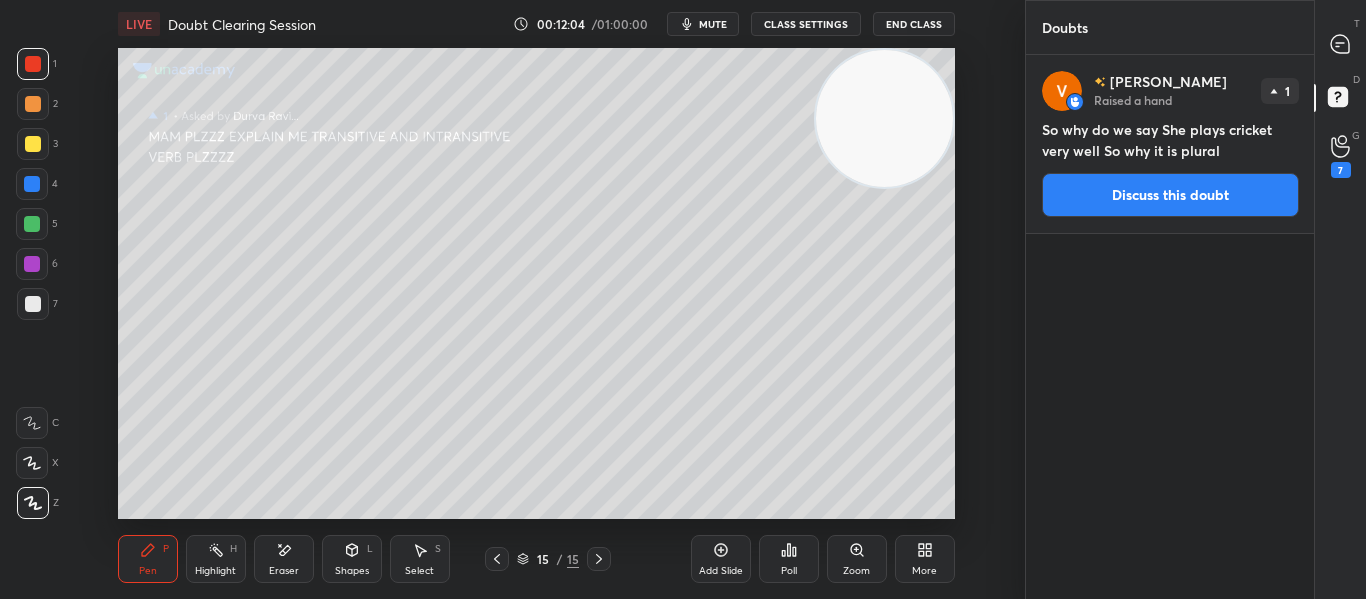 click on "Discuss this doubt" at bounding box center [1170, 195] 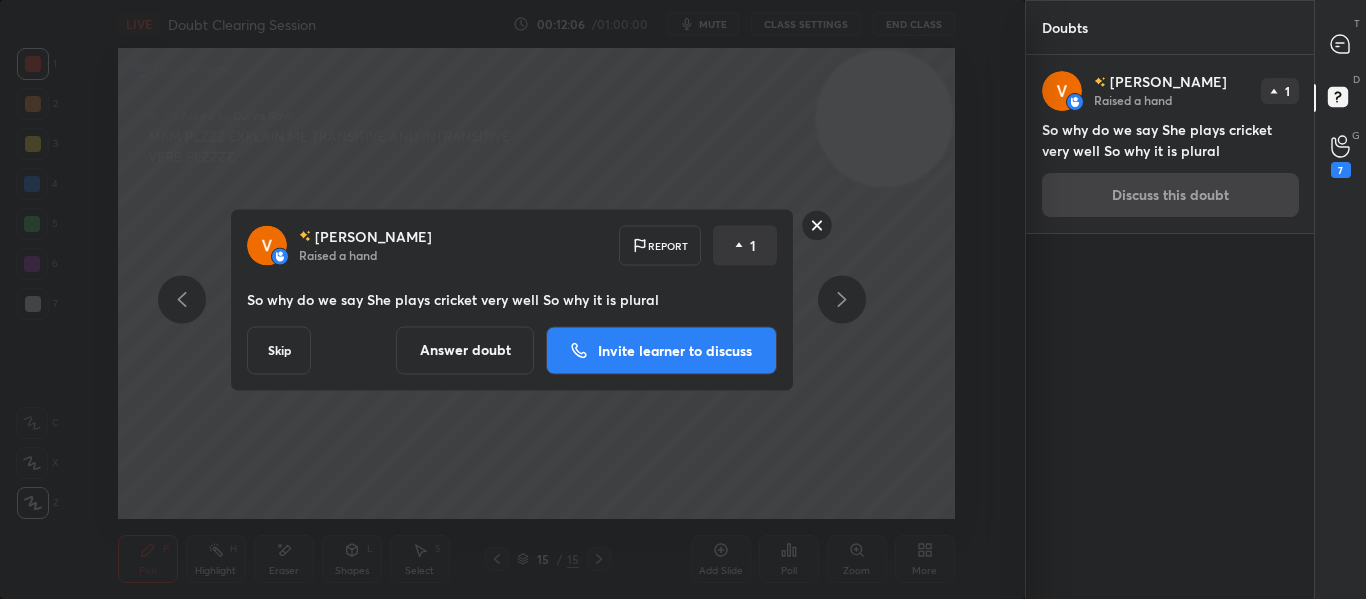 click on "Answer doubt" at bounding box center [465, 350] 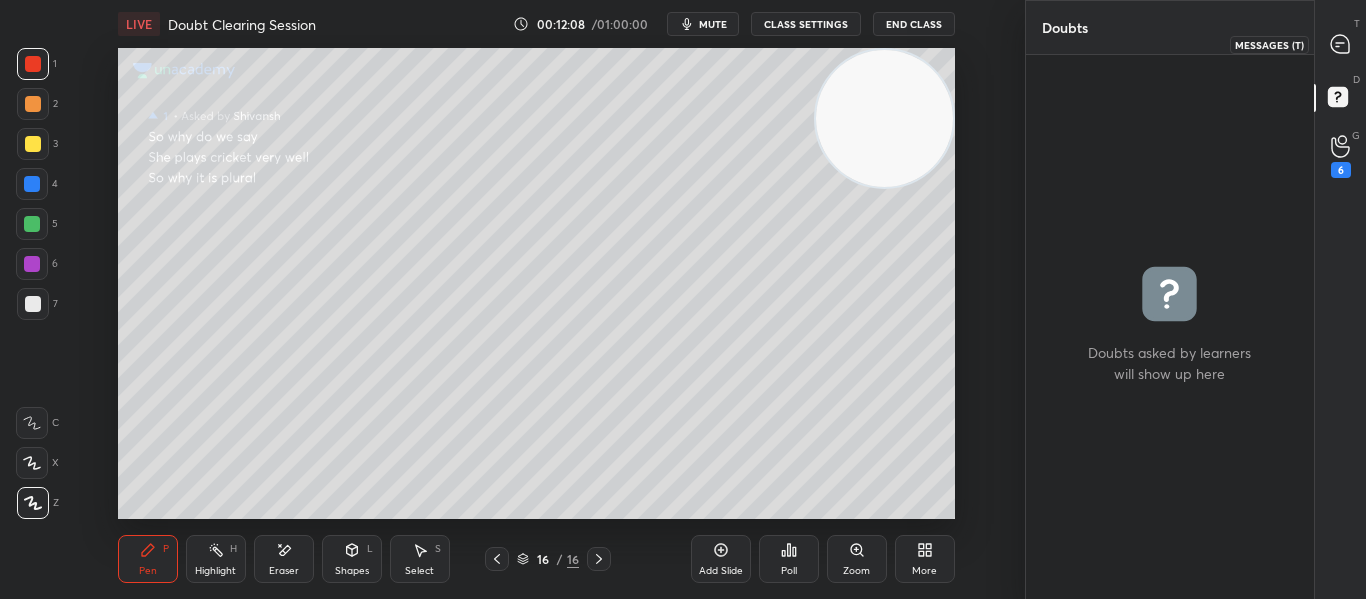 click at bounding box center (1341, 44) 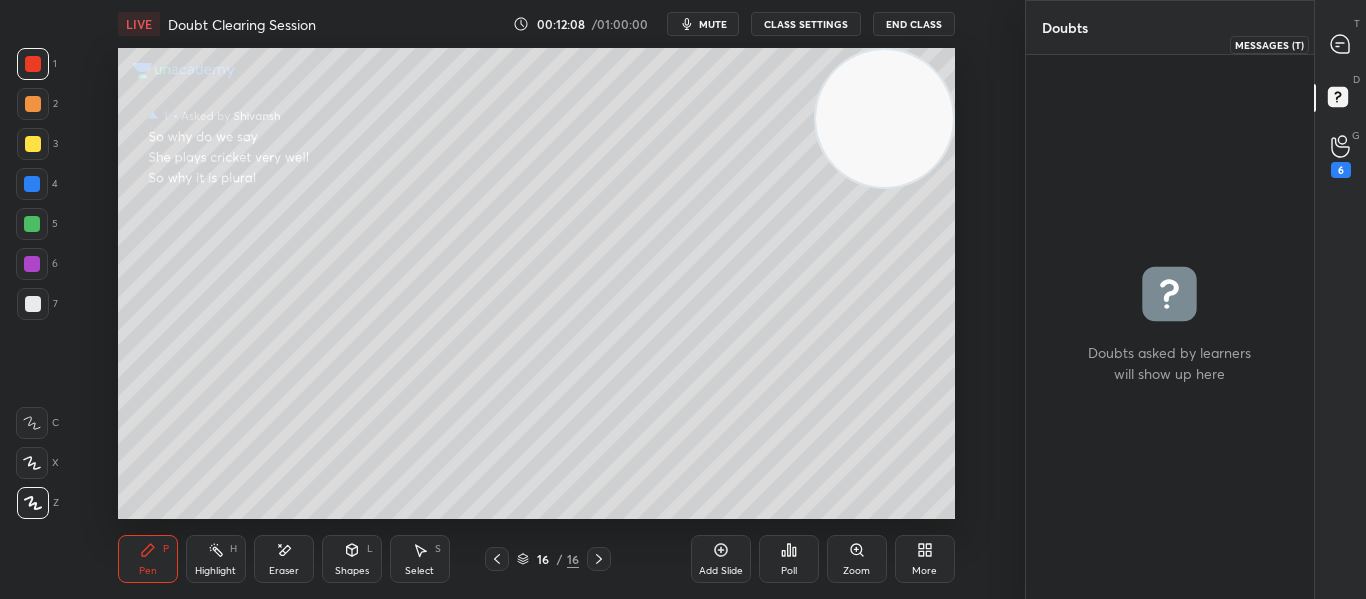scroll, scrollTop: 482, scrollLeft: 282, axis: both 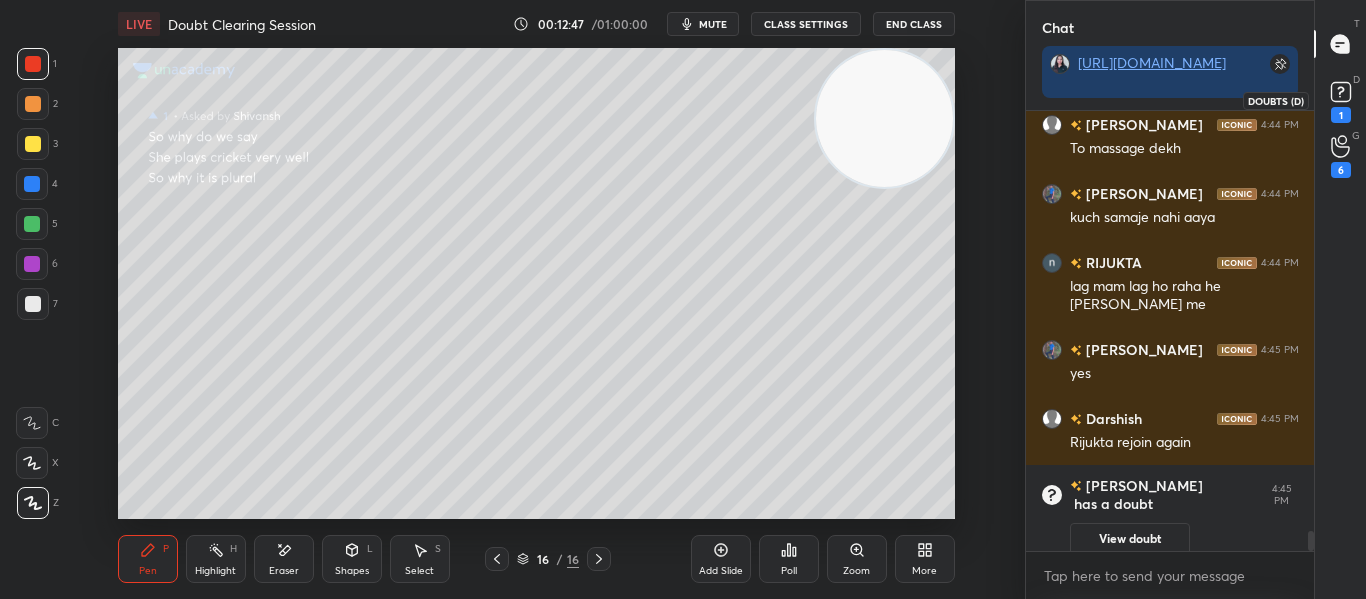 click 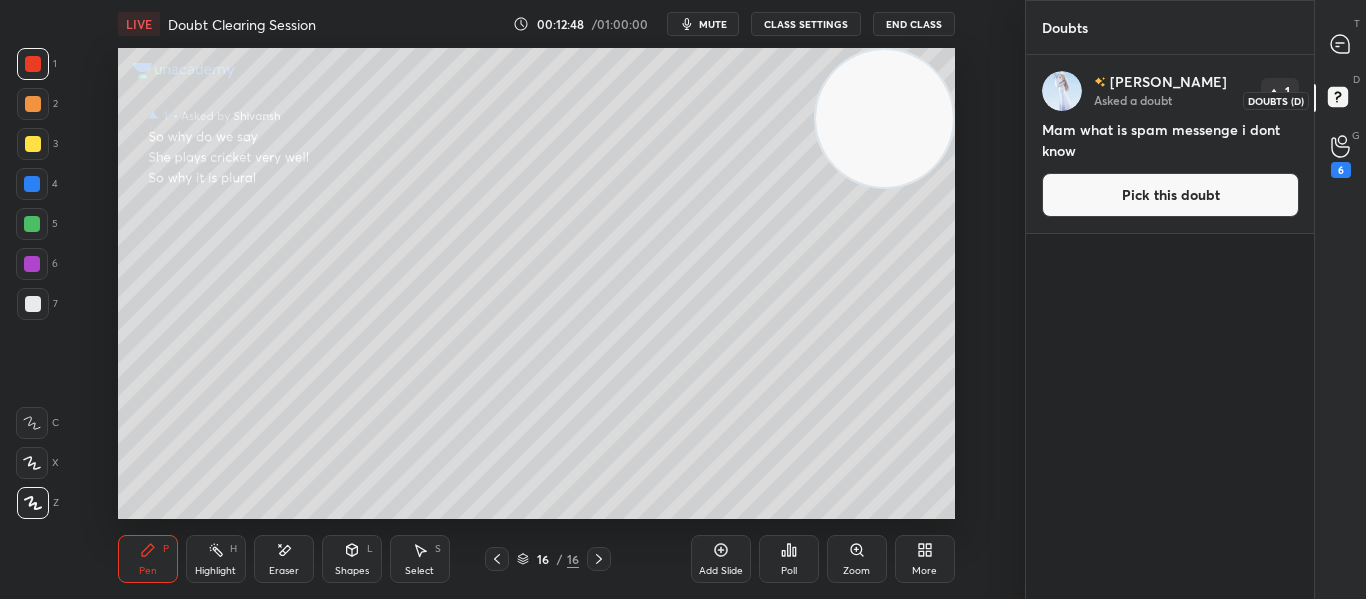scroll, scrollTop: 7, scrollLeft: 7, axis: both 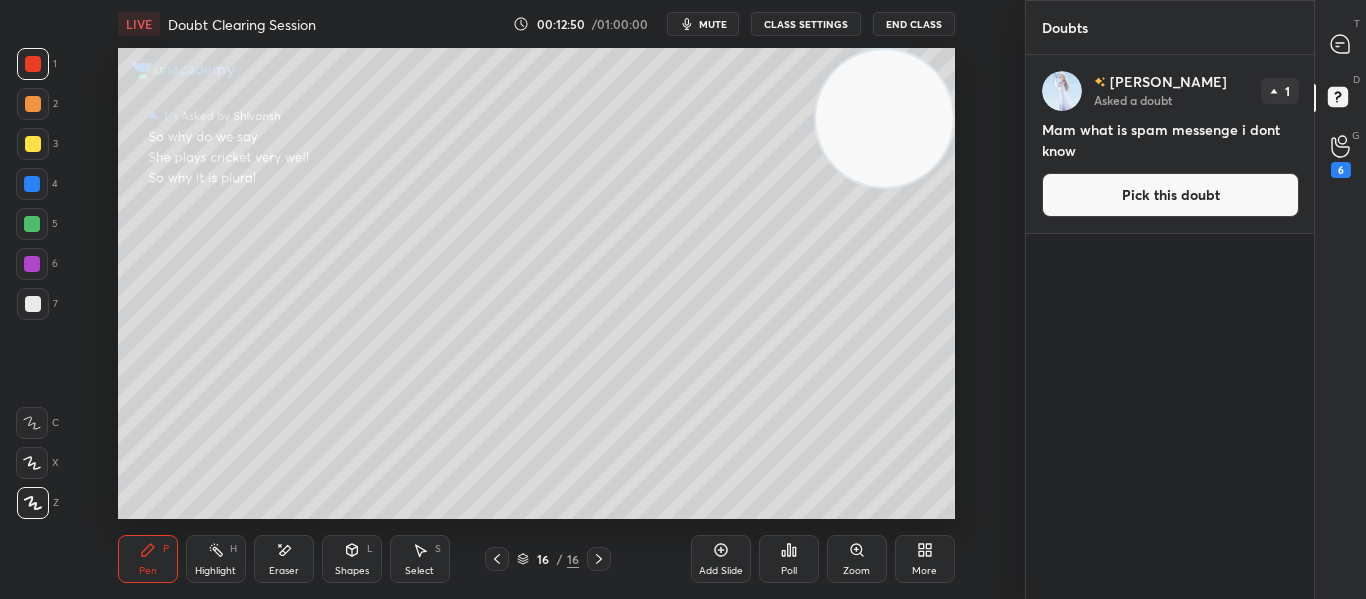 click on "Pick this doubt" at bounding box center (1170, 195) 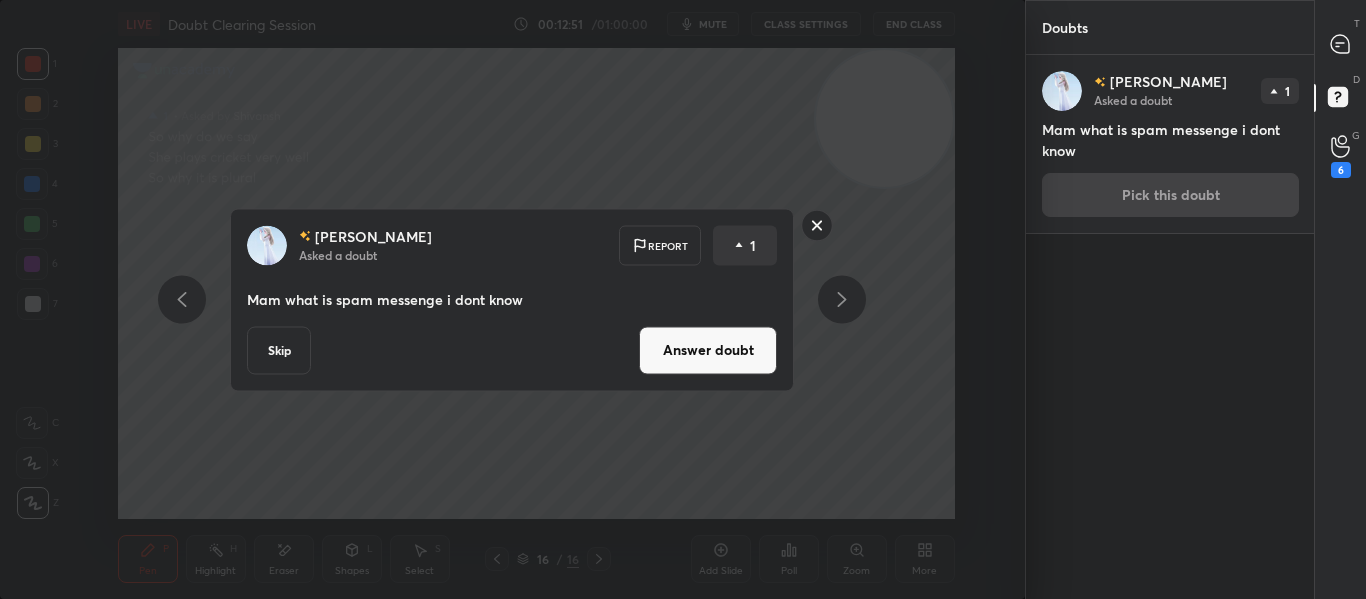 click on "Skip" at bounding box center (279, 350) 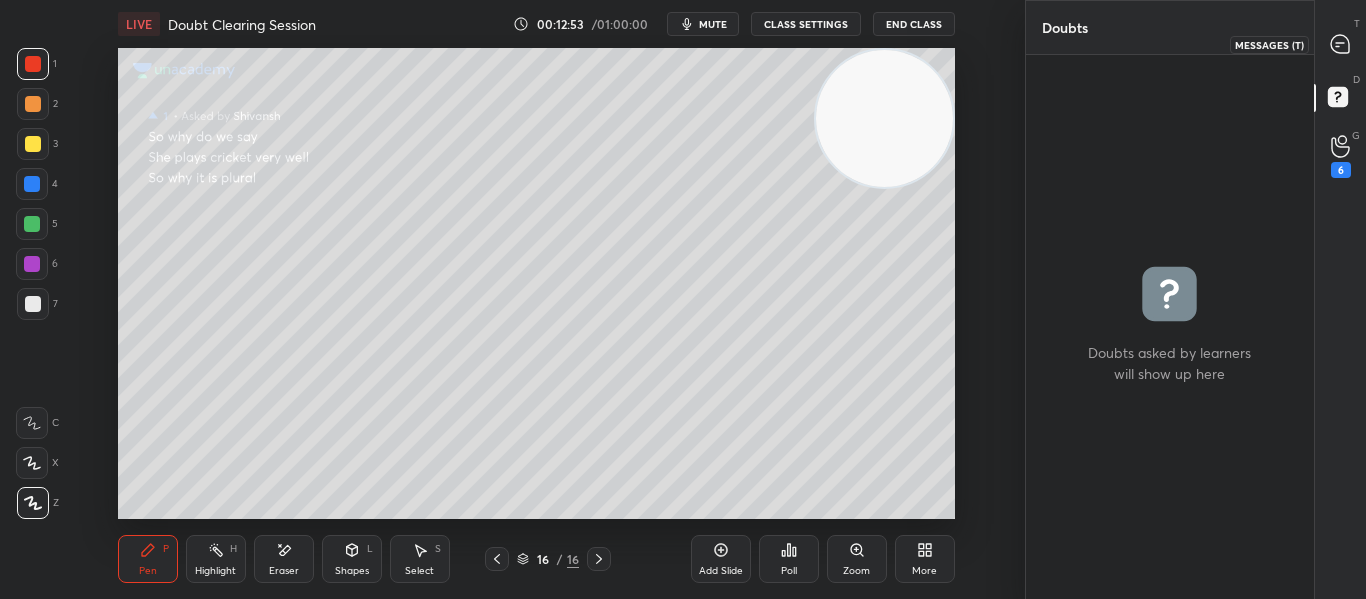 click 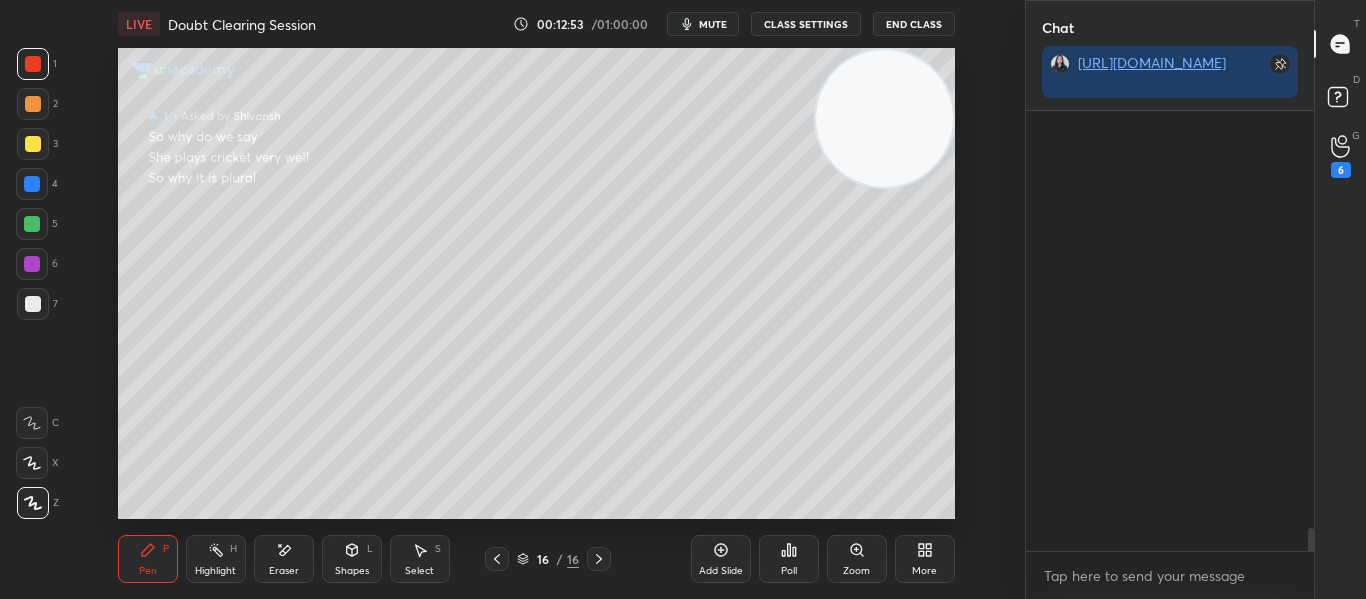 scroll, scrollTop: 9042, scrollLeft: 0, axis: vertical 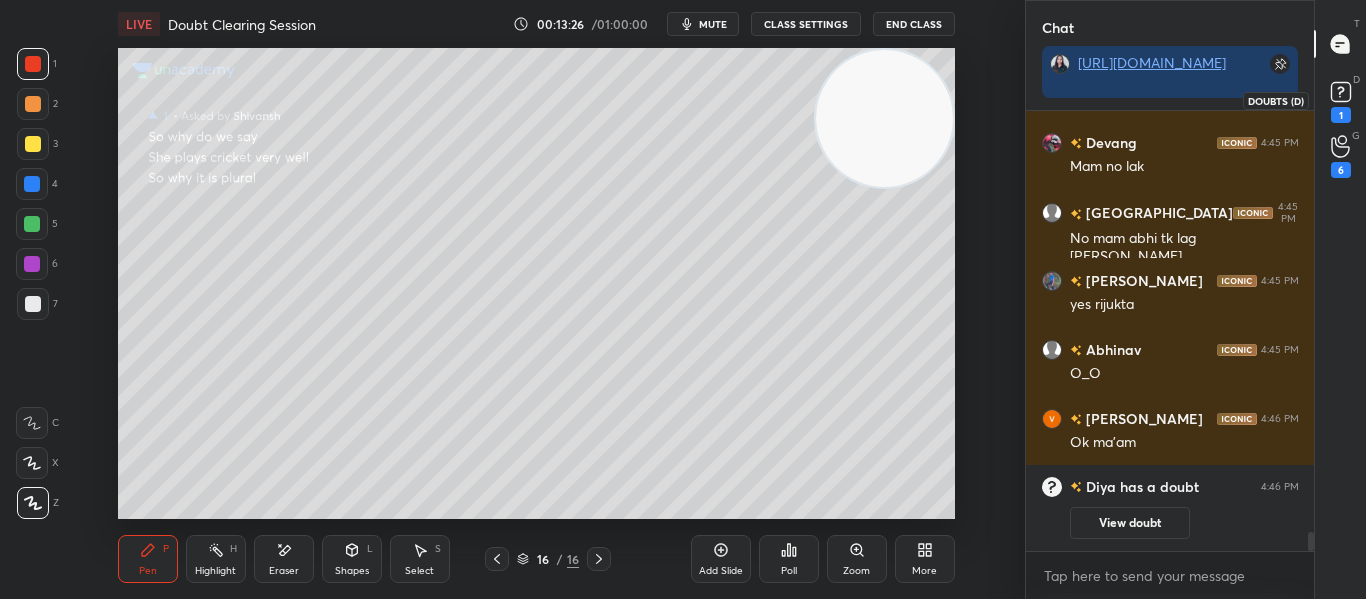 click 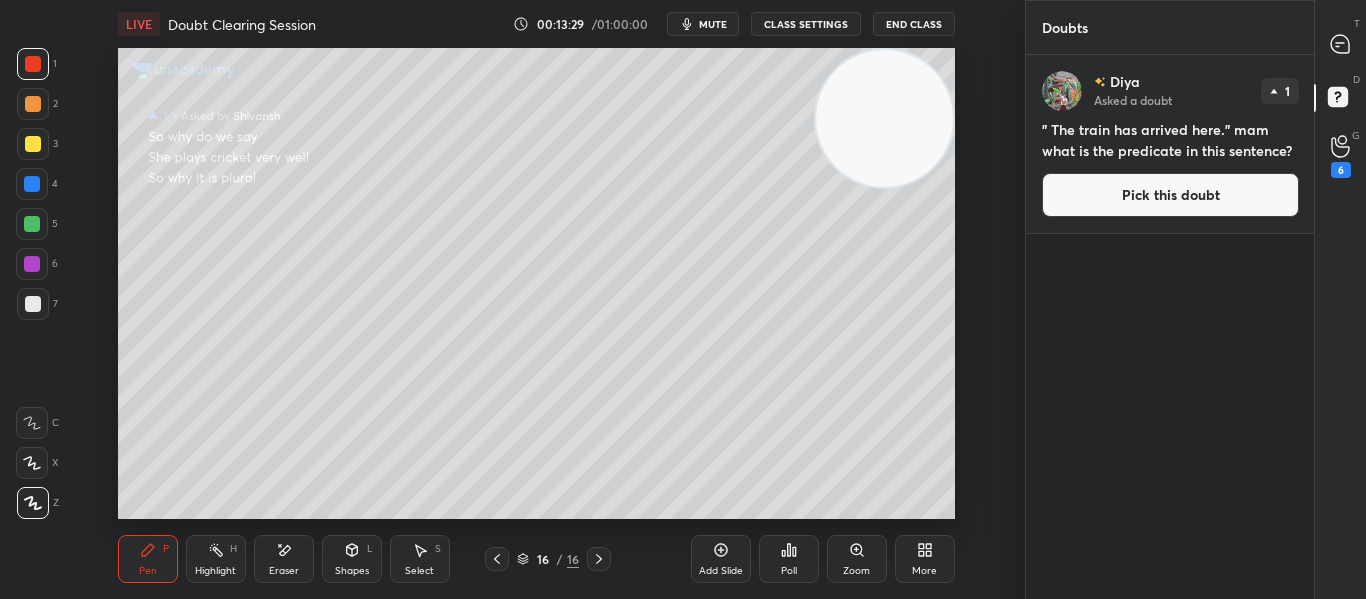 click on "Pick this doubt" at bounding box center (1170, 195) 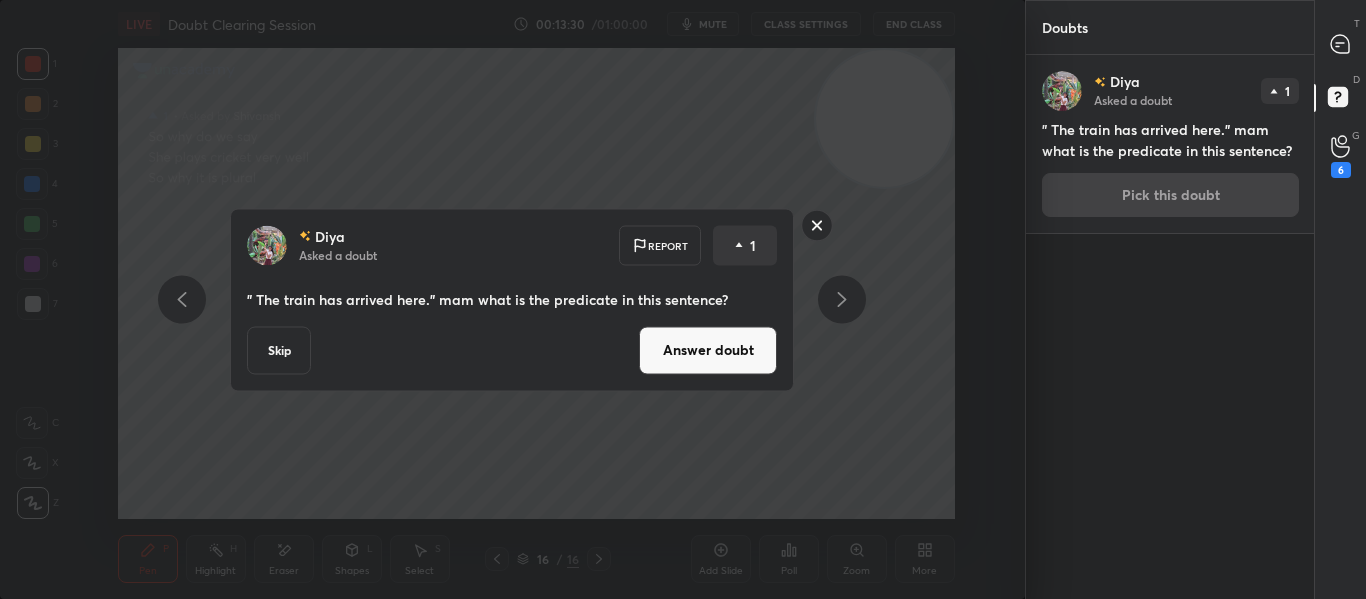 click on "Answer doubt" at bounding box center (708, 350) 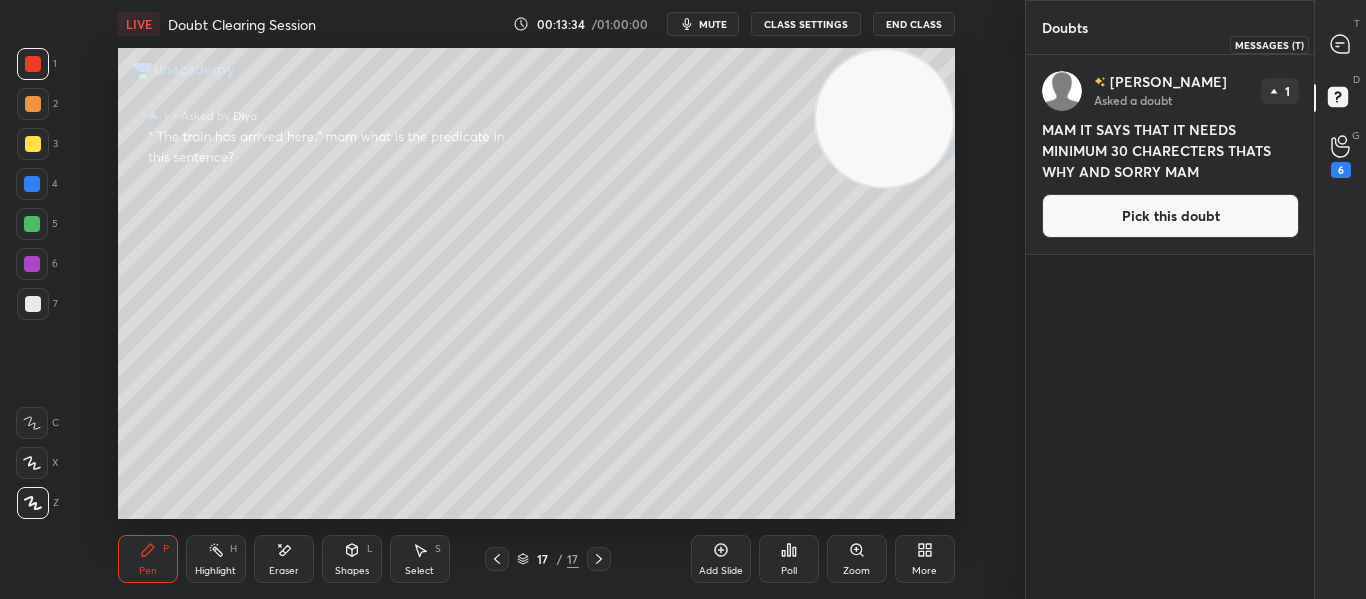 click 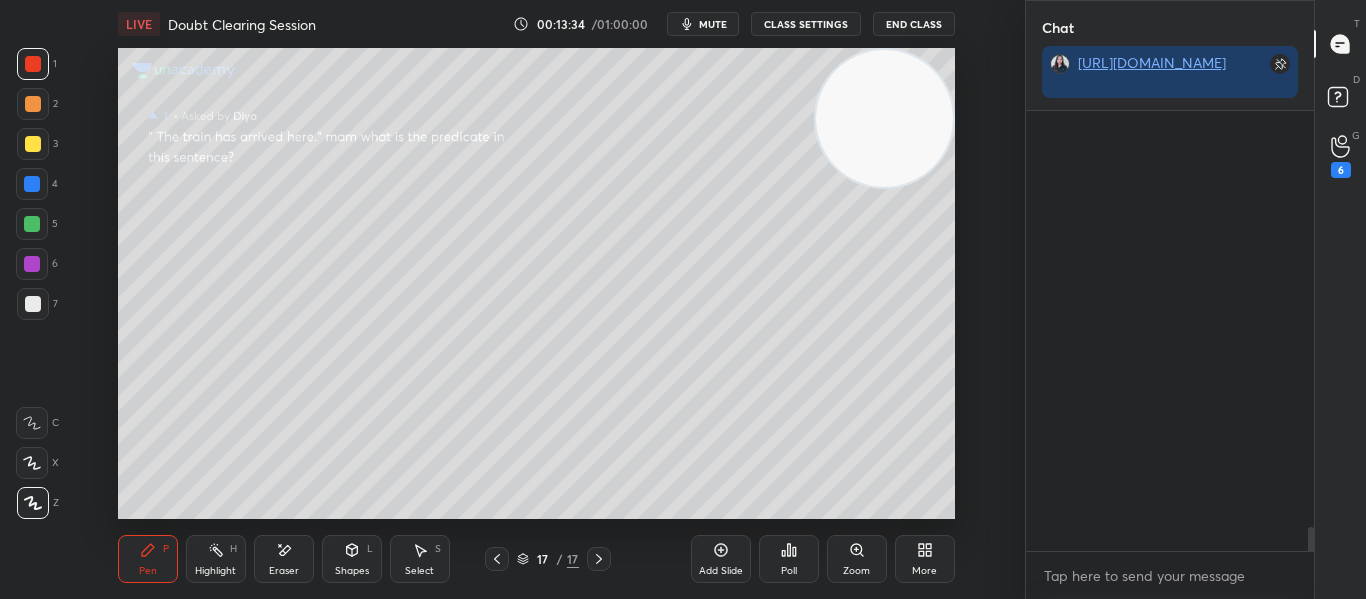 scroll, scrollTop: 482, scrollLeft: 282, axis: both 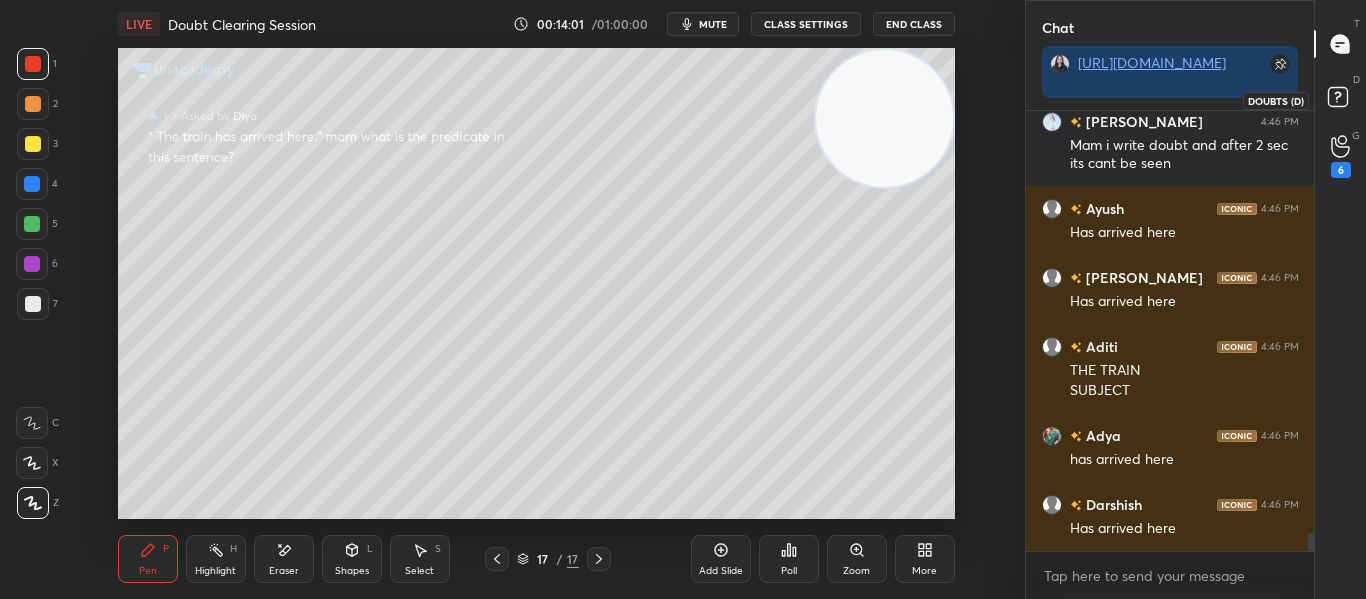 click 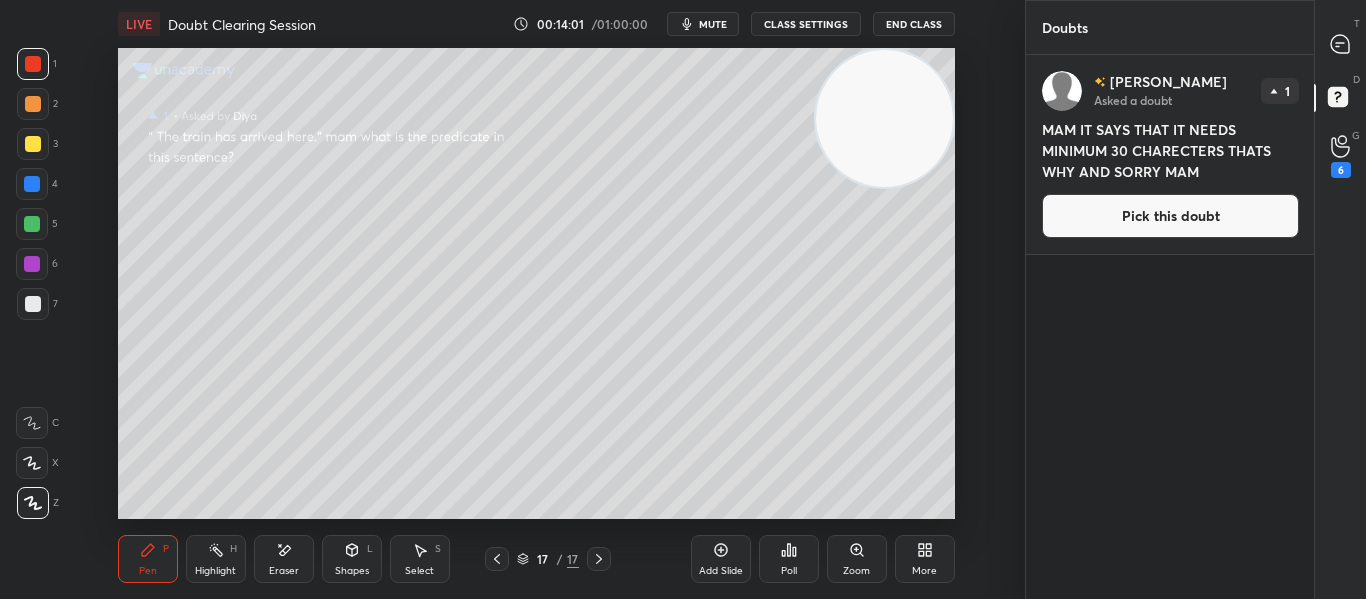 scroll, scrollTop: 7, scrollLeft: 7, axis: both 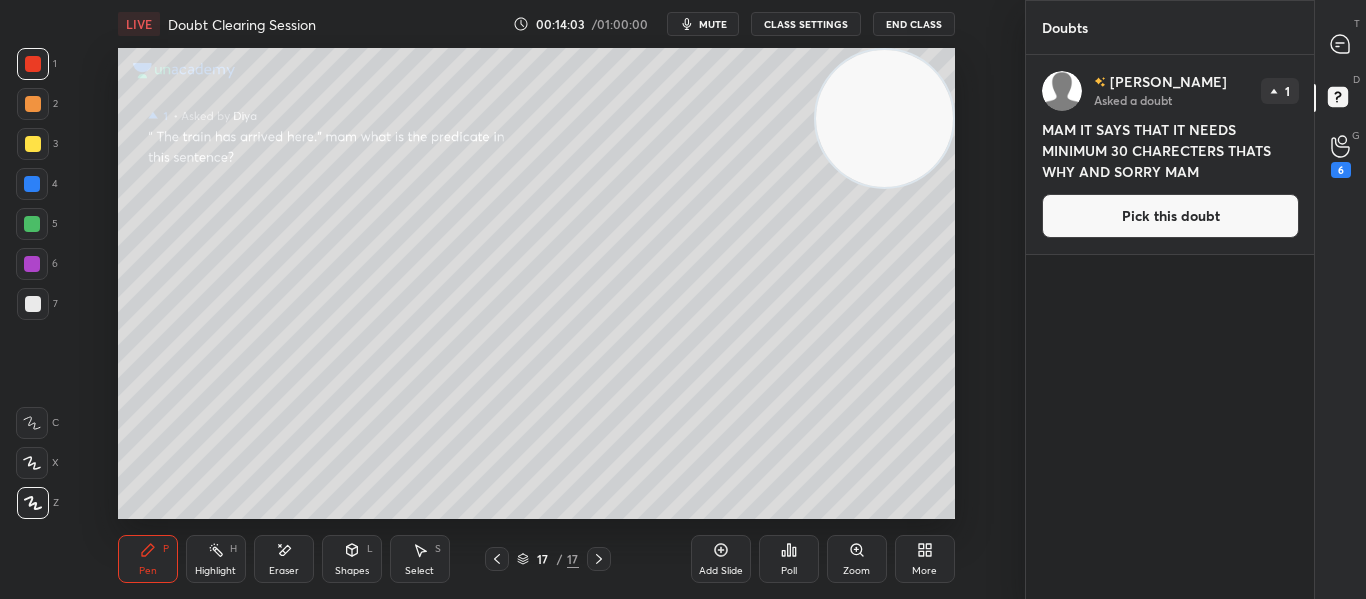 click on "Pick this doubt" at bounding box center [1170, 216] 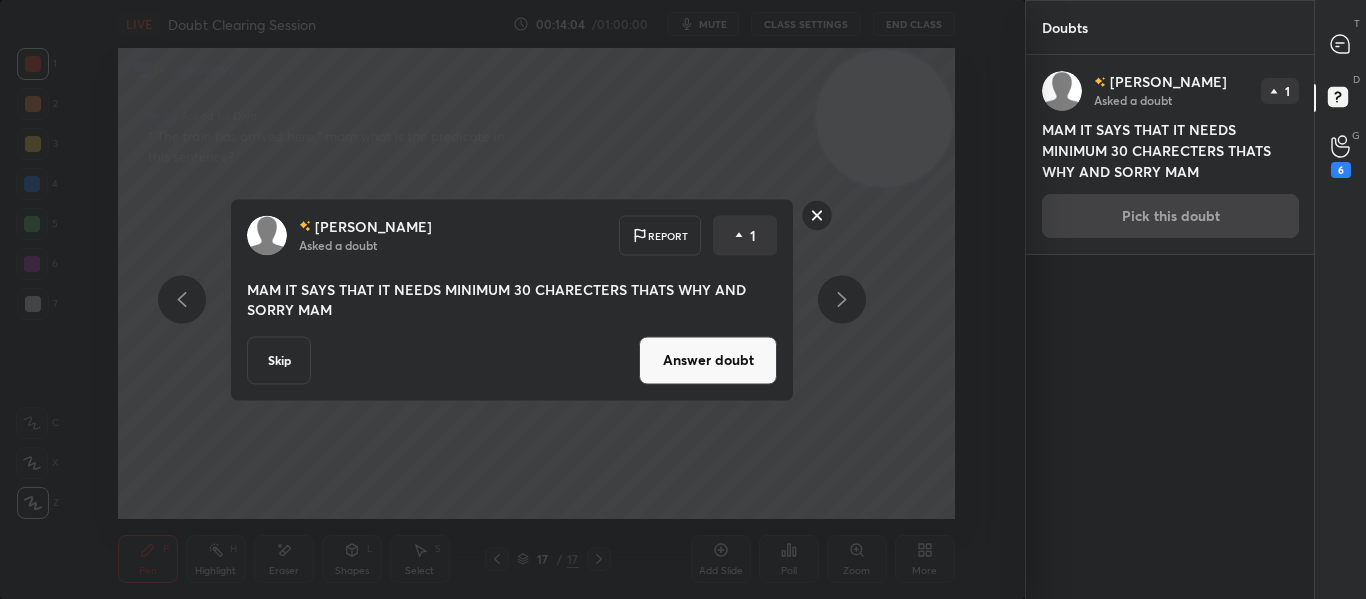 click on "Skip" at bounding box center (279, 360) 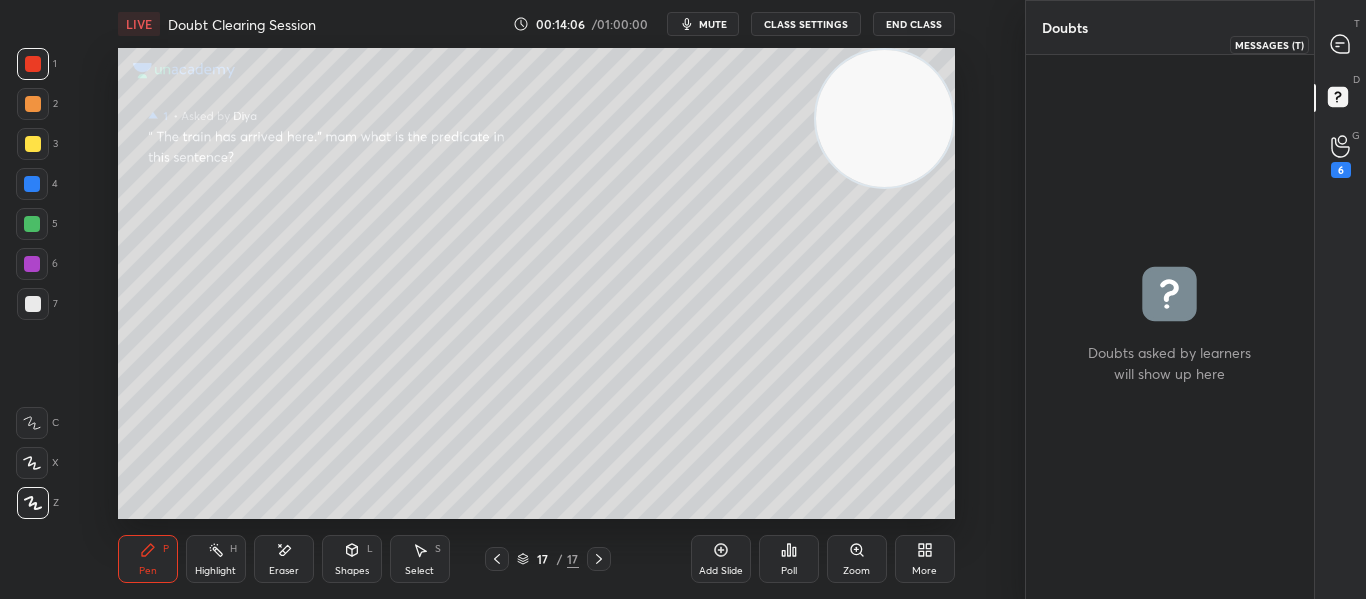 click 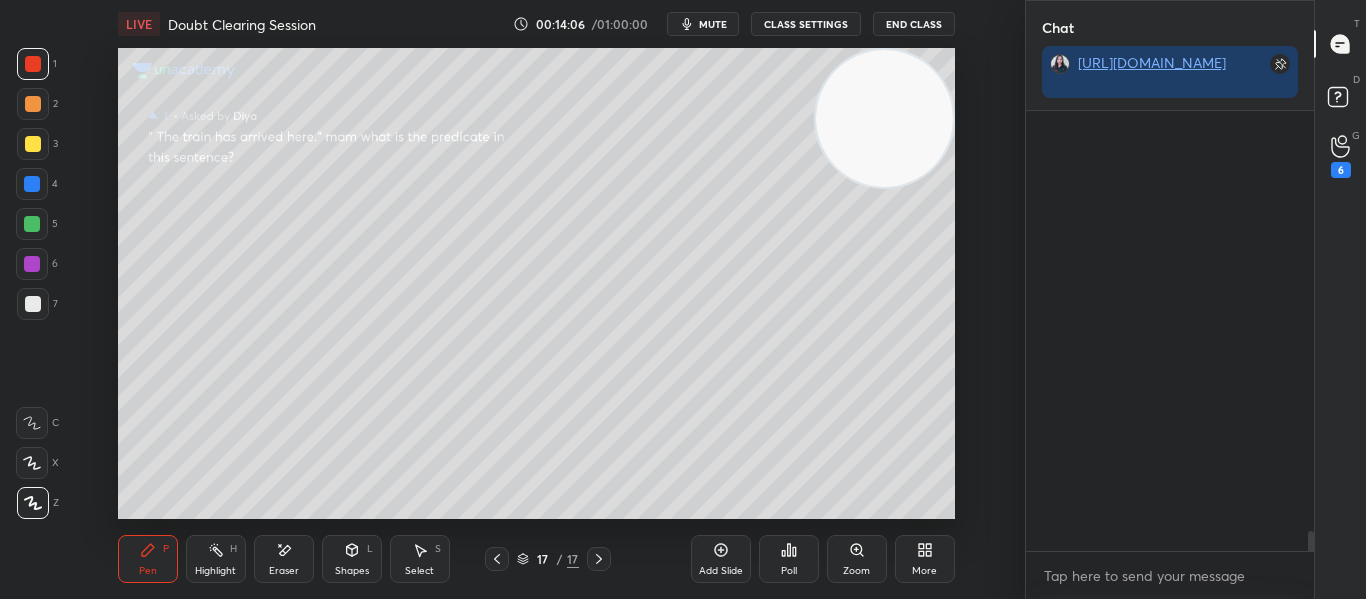 scroll, scrollTop: 482, scrollLeft: 282, axis: both 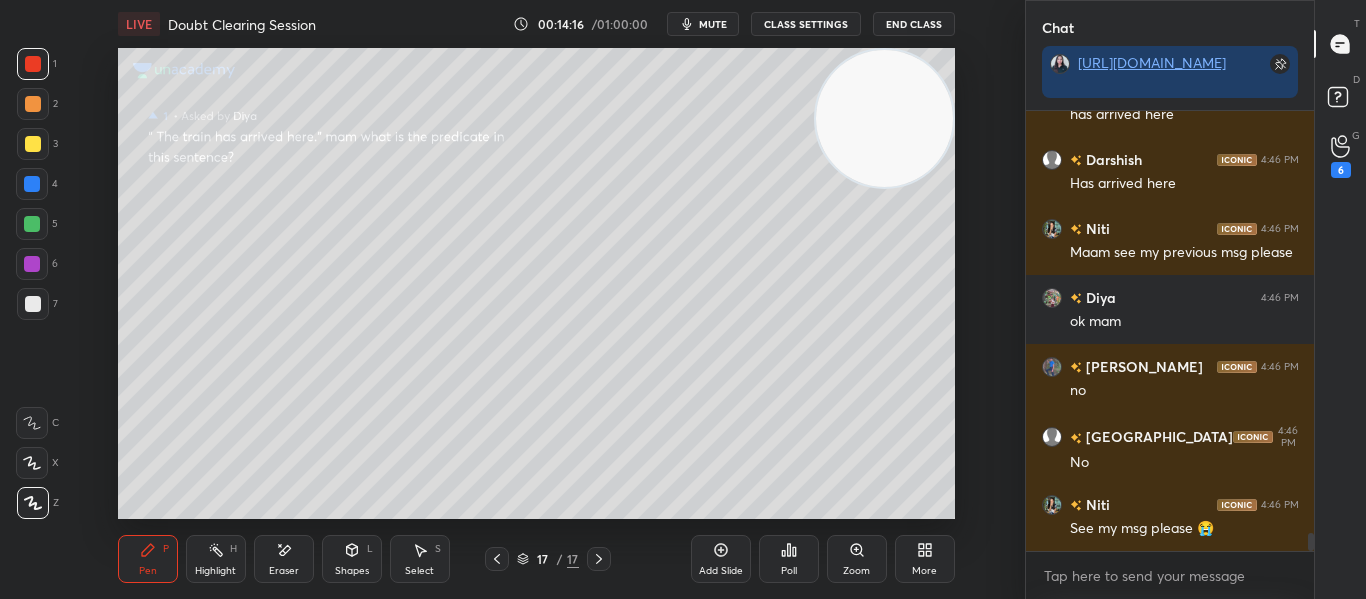 drag, startPoint x: 1309, startPoint y: 538, endPoint x: 1294, endPoint y: 646, distance: 109.03669 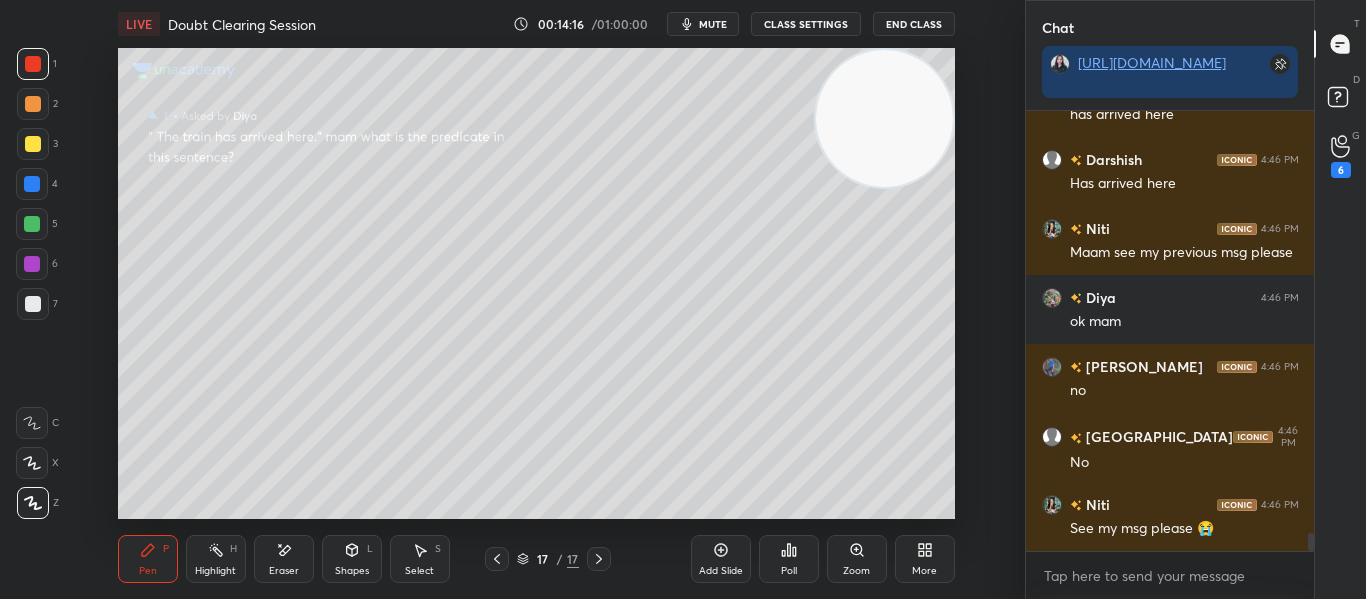 click on "1 2 3 4 5 6 7 C X Z E E Erase all   H H LIVE Doubt Clearing Session 00:14:16 /  01:00:00 mute CLASS SETTINGS End Class Setting up your live class Poll for   secs No correct answer Start poll Back Doubt Clearing Session • L1 of A Course on Class 6 English Anamika Mukherjee Pen P Highlight H Eraser Shapes L Select S 17 / 17 Add Slide Poll Zoom More Chat https://t.me/AnamikasChampsofUnacademy Aditi 4:46 PM THE TRAIN SUBJECT Adya 4:46 PM has arrived here Darshish 4:46 PM Has arrived here Niti 4:46 PM Maam see my previous msg please Diya 4:46 PM ok mam sathwara 4:46 PM no Pragya 4:46 PM No Niti 4:46 PM See my msg please 😭 JUMP TO LATEST Enable hand raising Enable raise hand to speak to learners. Once enabled, chat will be turned off temporarily. Enable x   Doubts asked by learners will show up here NEW DOUBTS ASKED Can't raise hand Looks like educator just invited you to speak. Please wait before you can raise your hand again. Got it T Messages (T) D Doubts (D) G Raise Hand (G) 6 Report an issue Buffering ​" at bounding box center [683, 0] 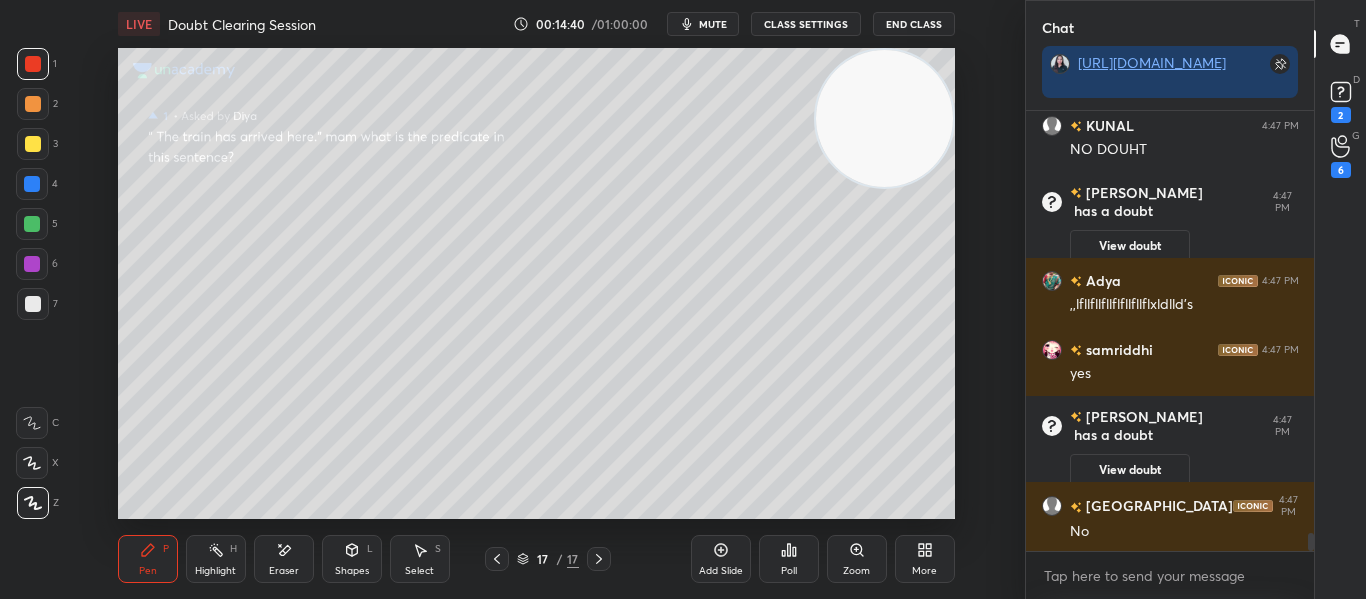 scroll, scrollTop: 10405, scrollLeft: 0, axis: vertical 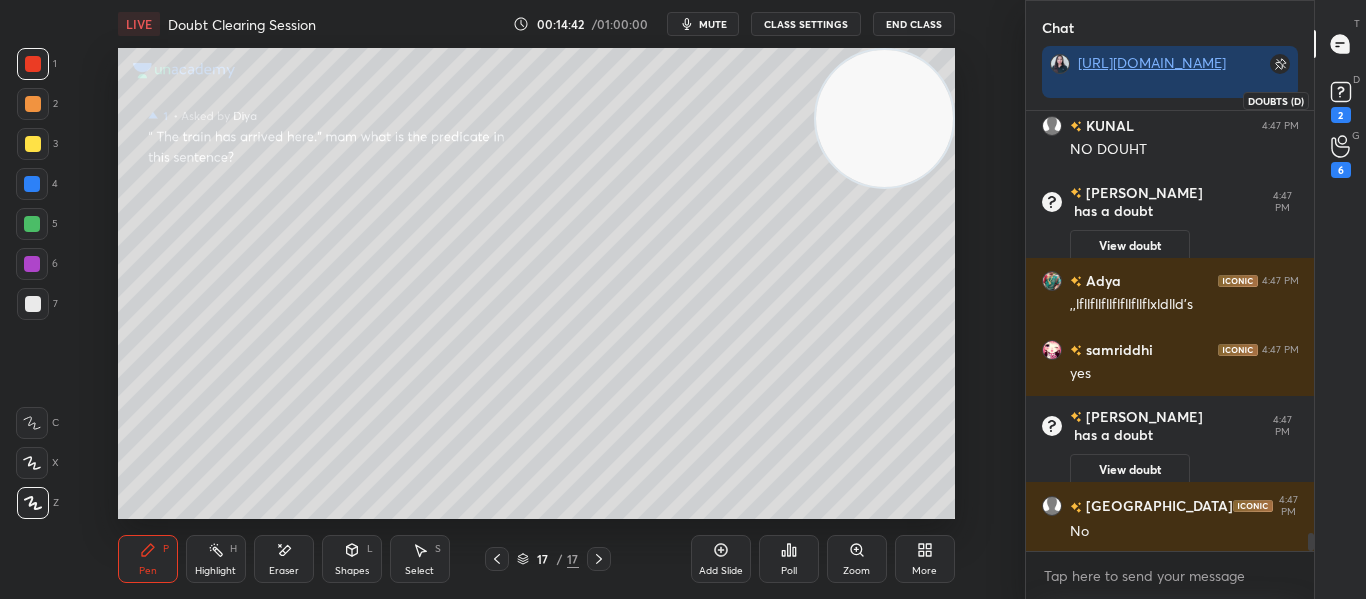 click 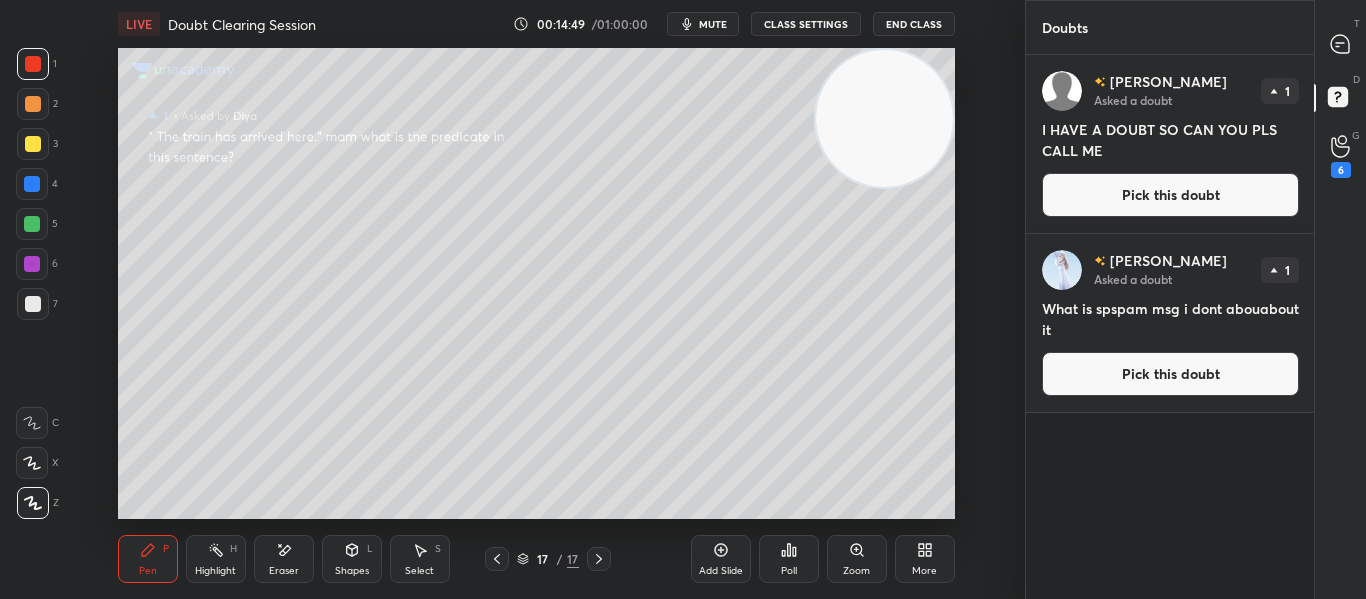 click on "Pick this doubt" at bounding box center [1170, 374] 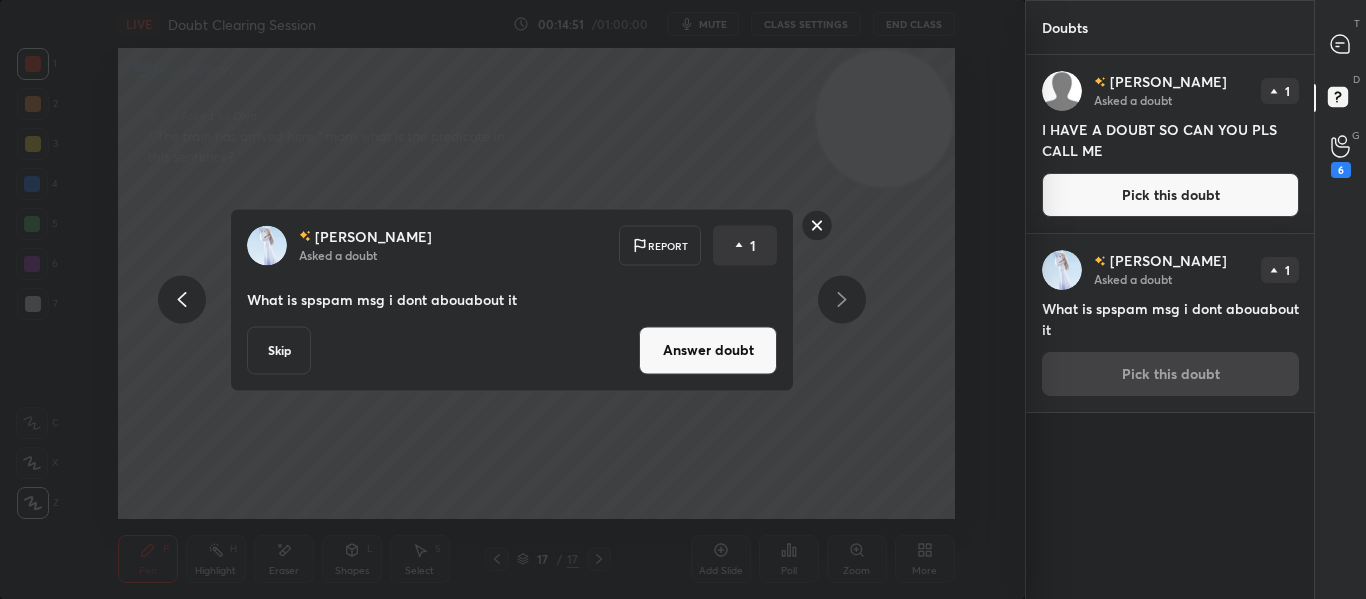 click on "Skip" at bounding box center [279, 350] 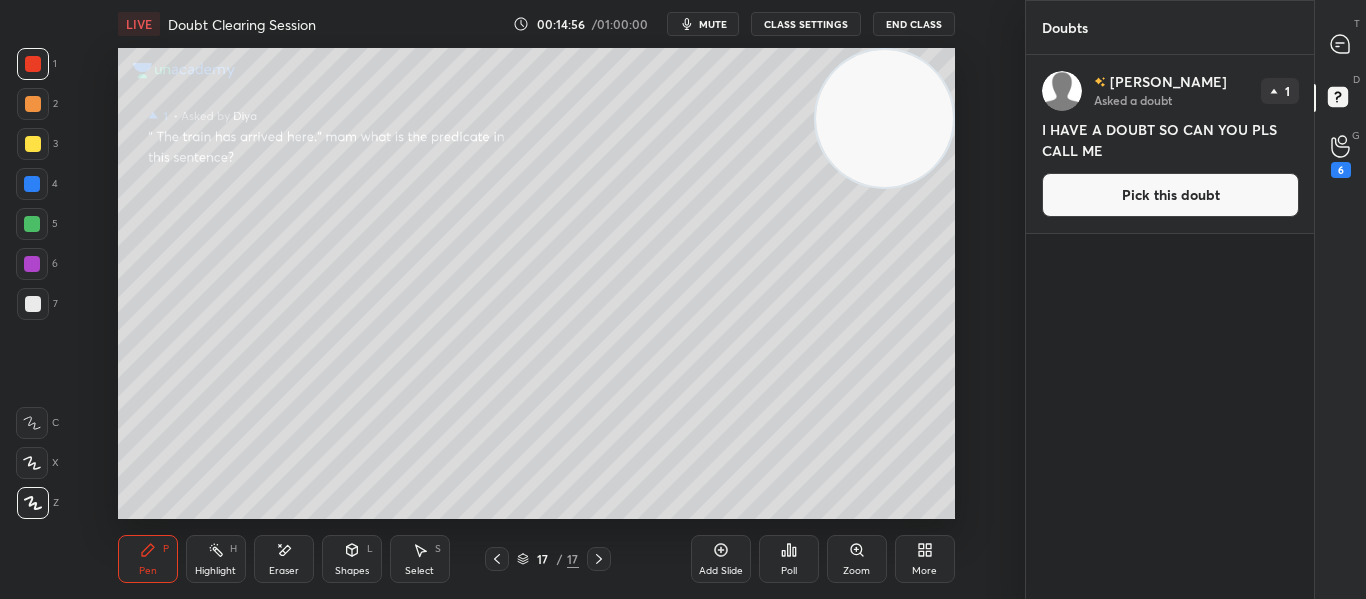 click on "Pick this doubt" at bounding box center (1170, 195) 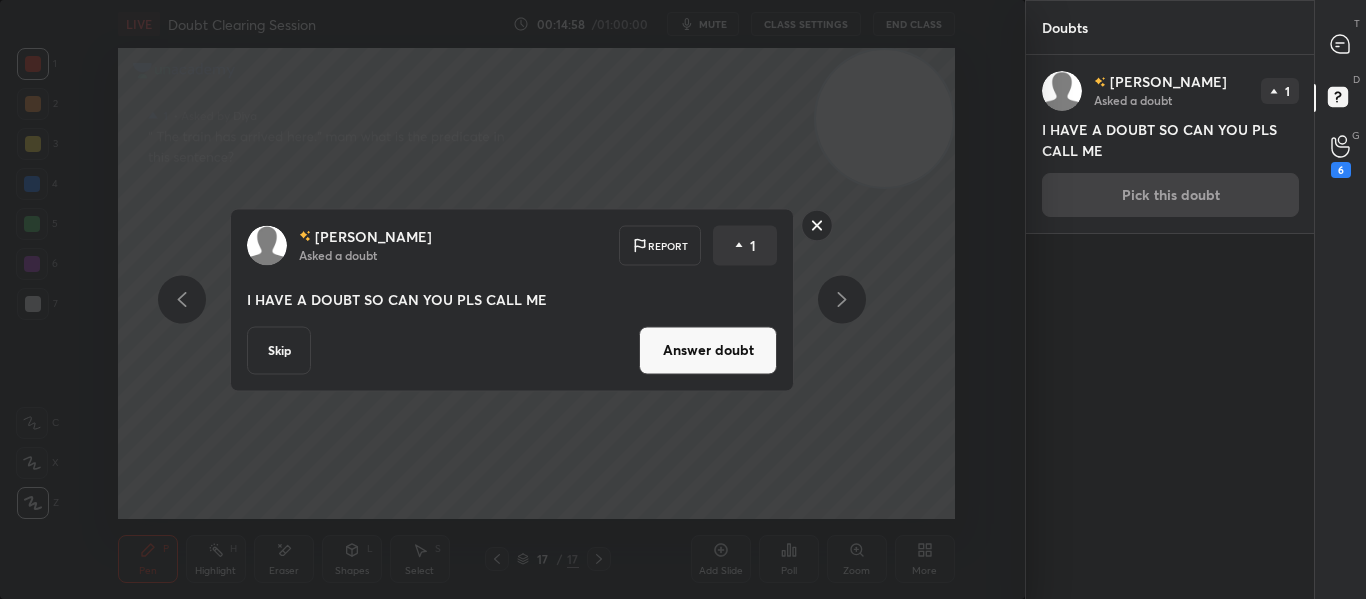 click on "Answer doubt" at bounding box center (708, 350) 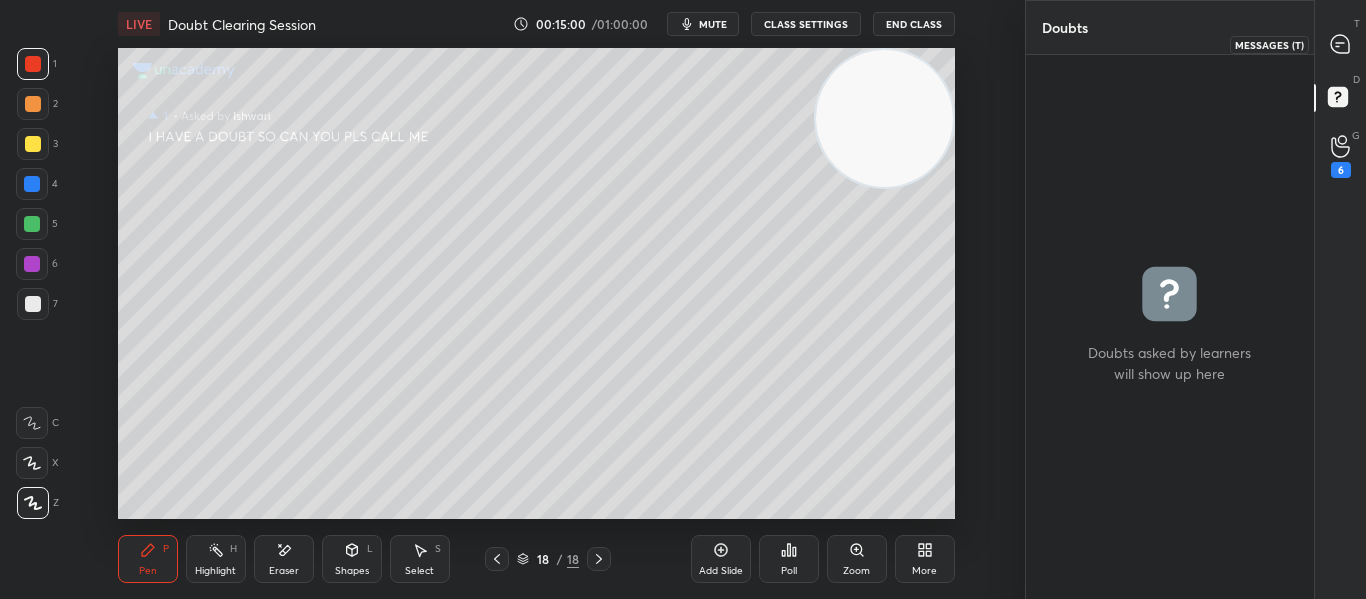 click 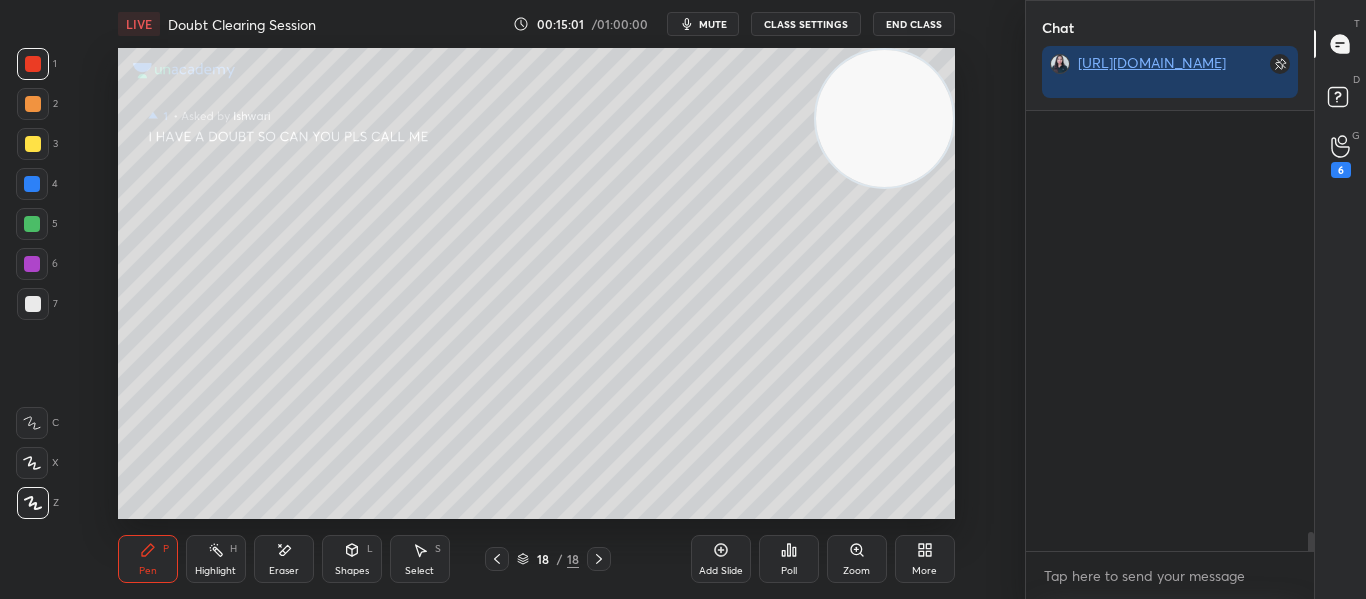 scroll, scrollTop: 482, scrollLeft: 282, axis: both 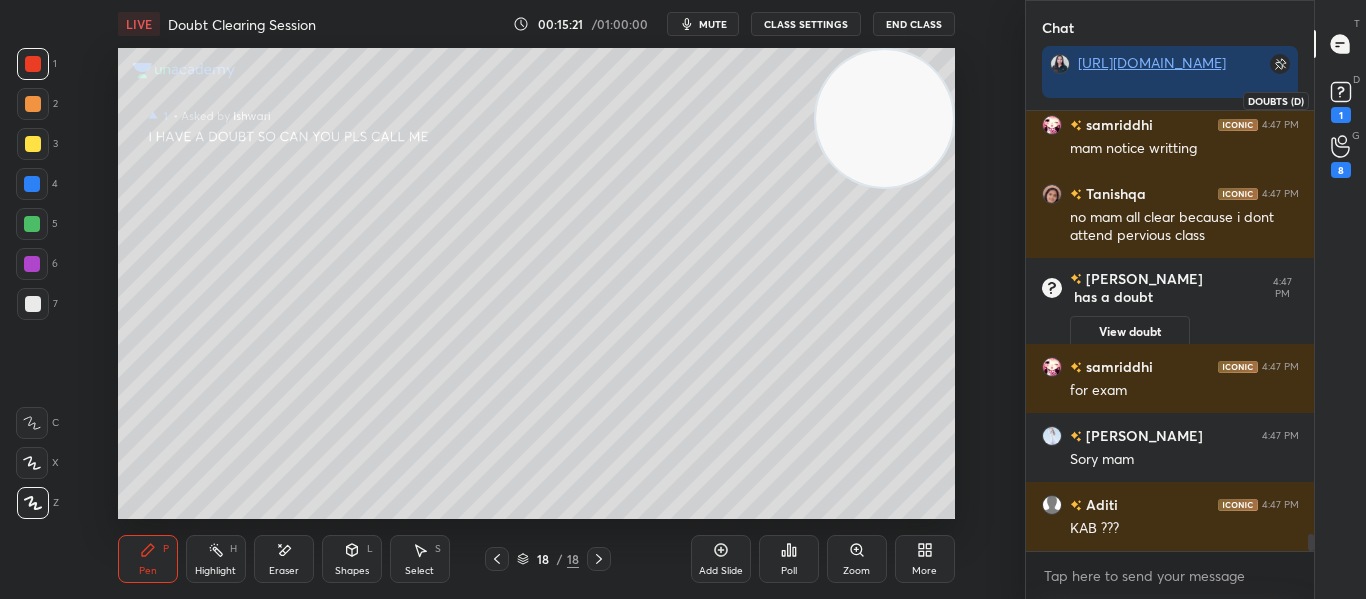 click 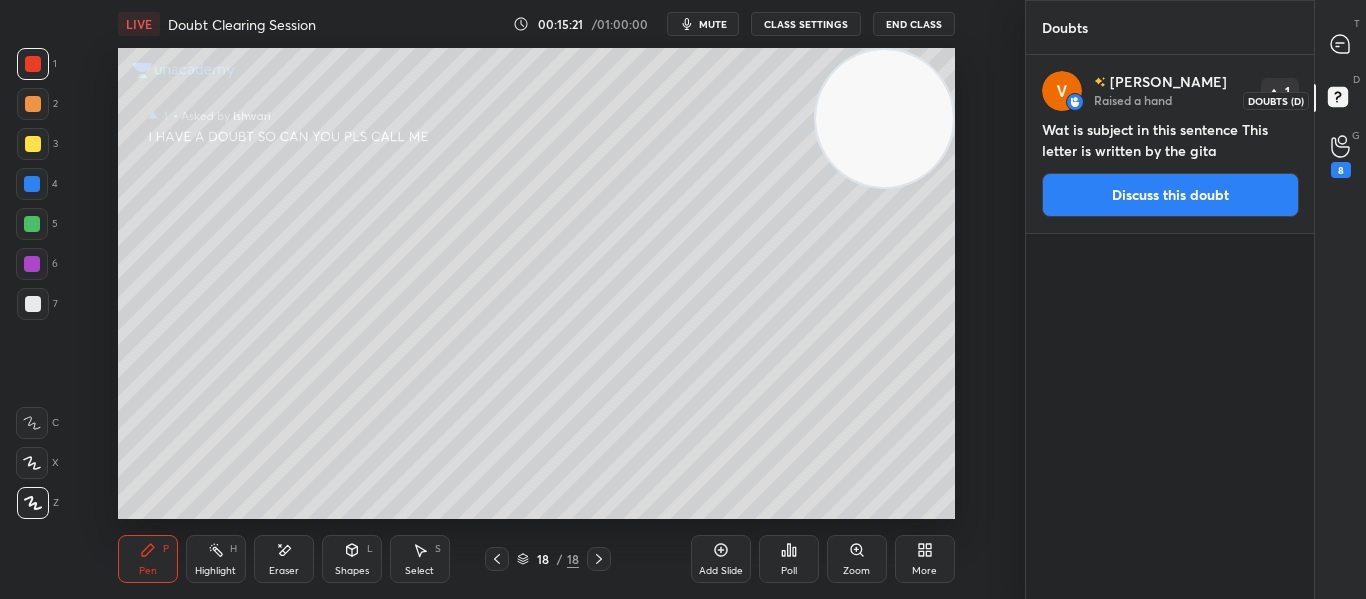 scroll, scrollTop: 7, scrollLeft: 7, axis: both 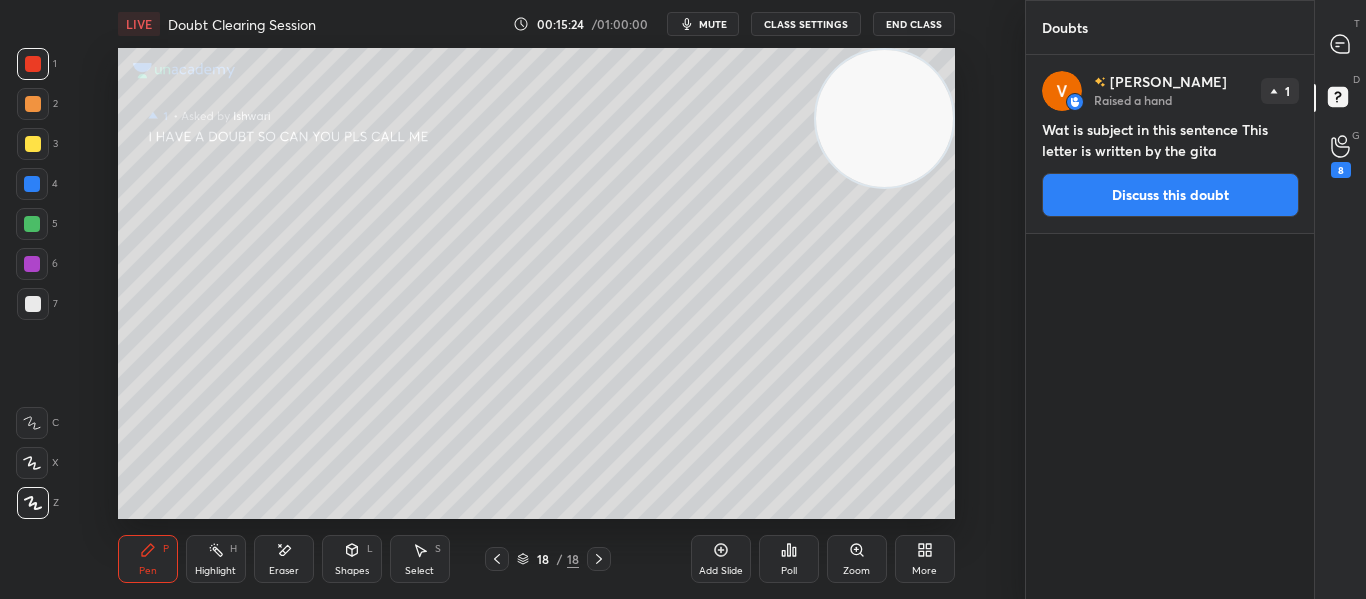 click on "Discuss this doubt" at bounding box center [1170, 195] 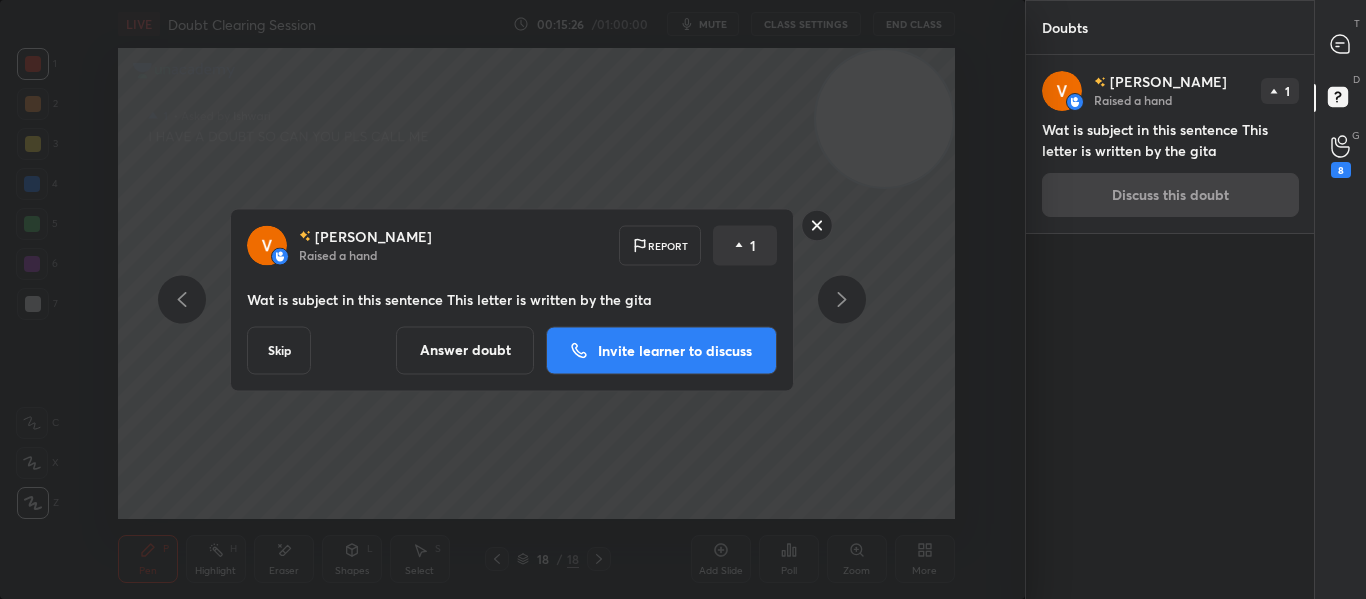 click on "Answer doubt" at bounding box center [465, 350] 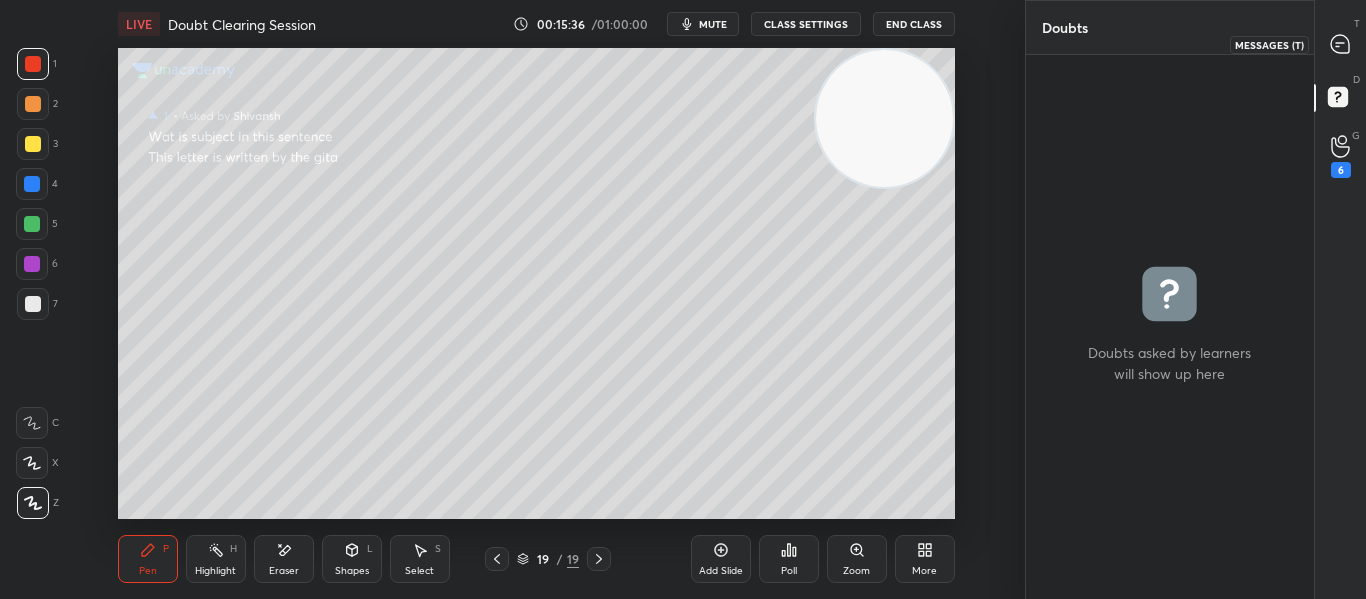 click 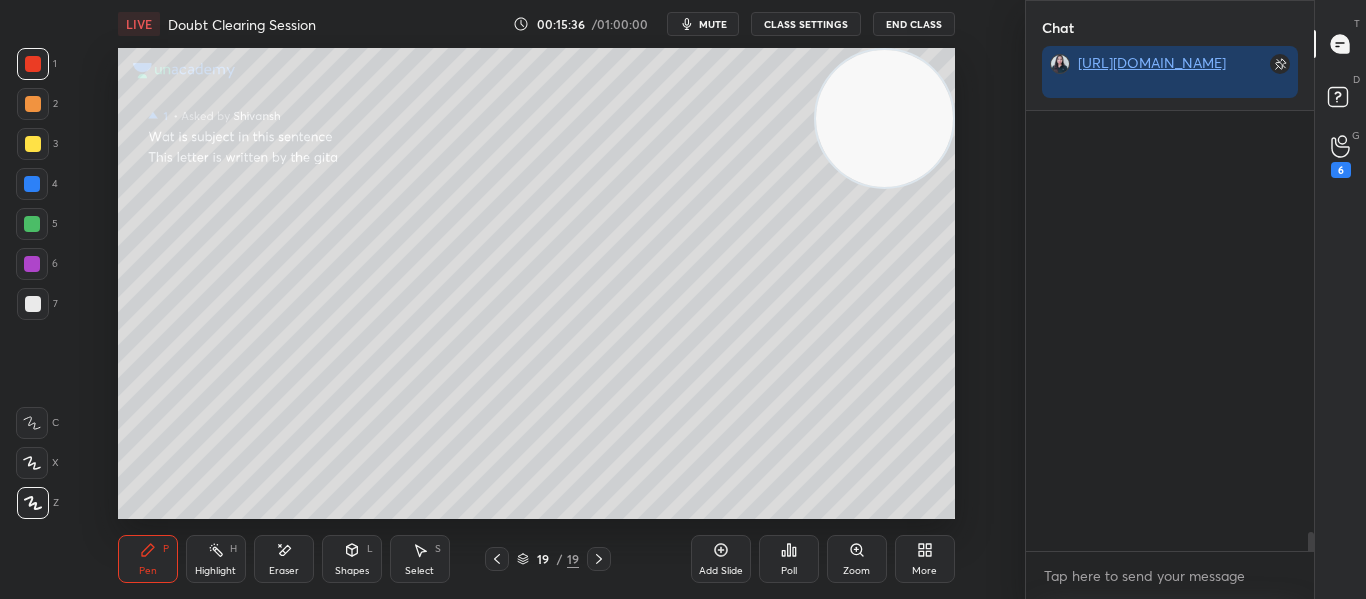 scroll, scrollTop: 11284, scrollLeft: 0, axis: vertical 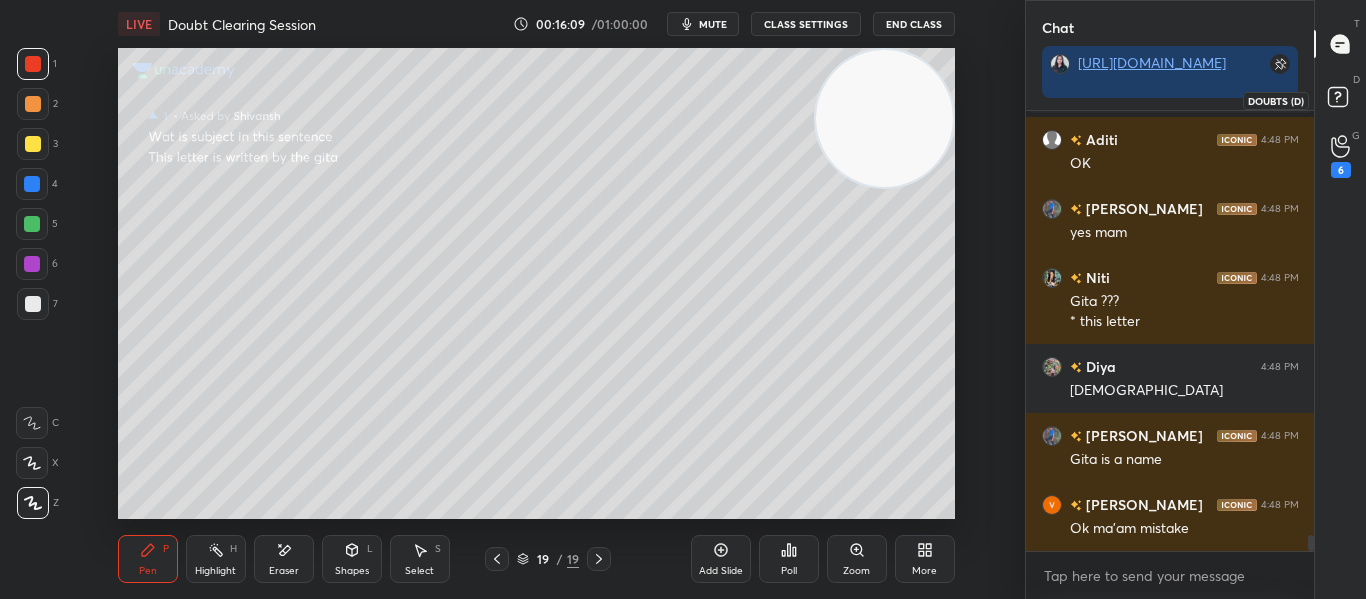 click 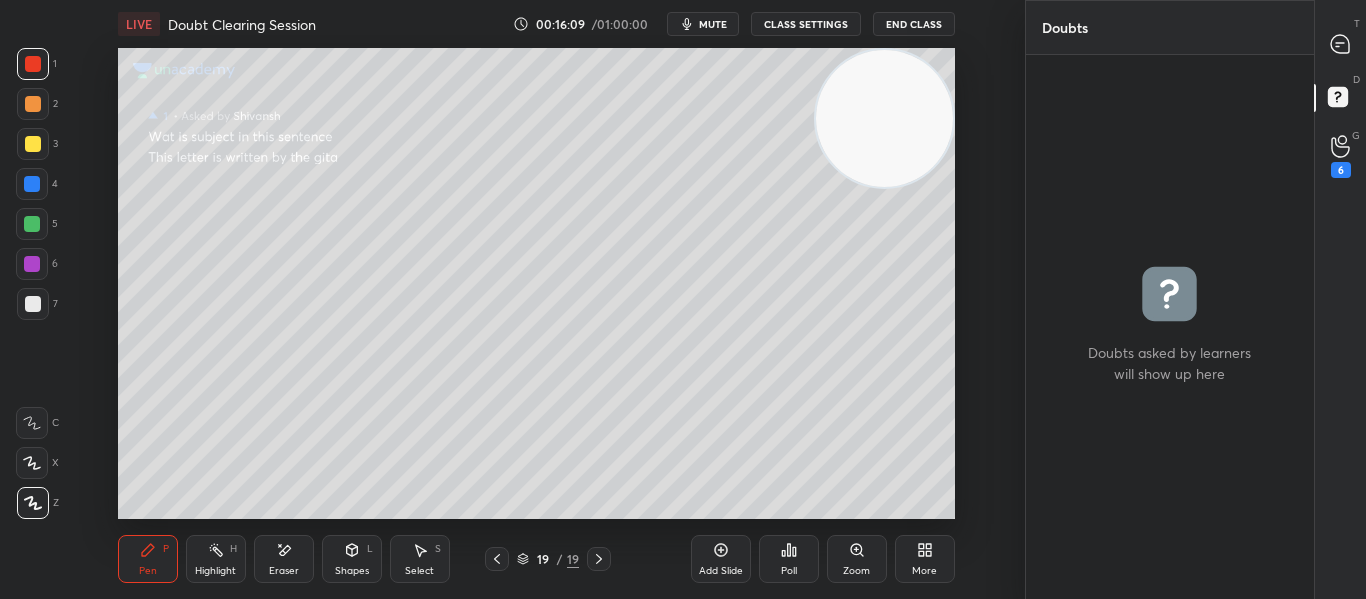 scroll, scrollTop: 7, scrollLeft: 7, axis: both 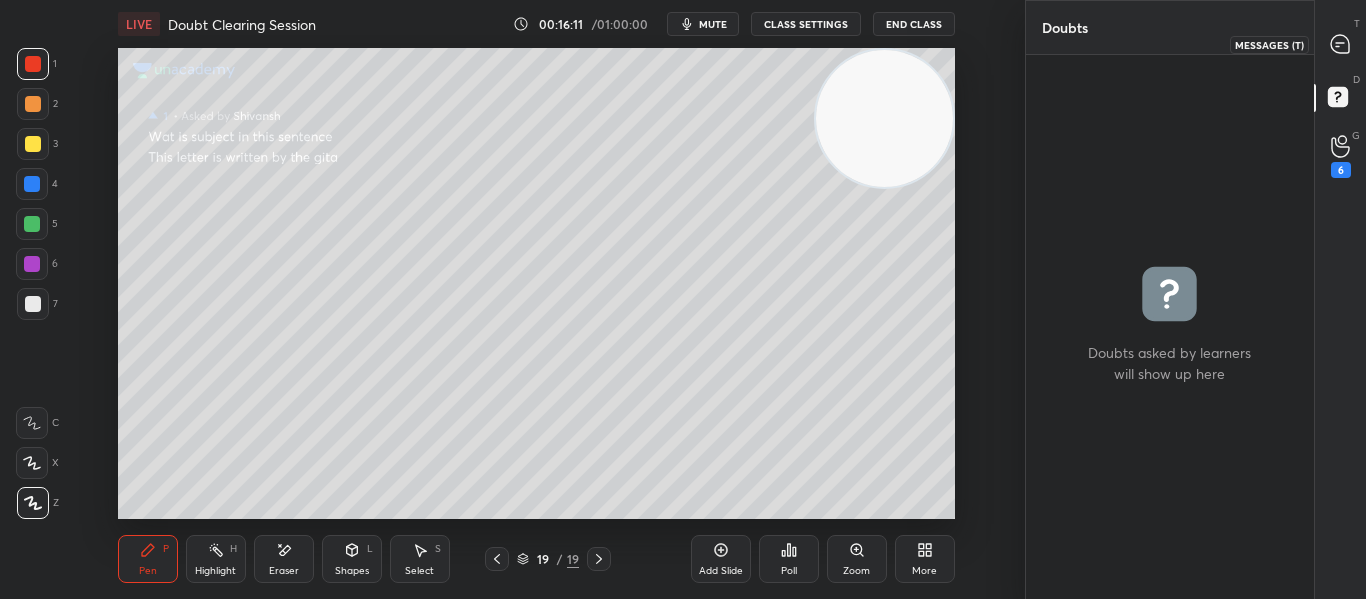 click 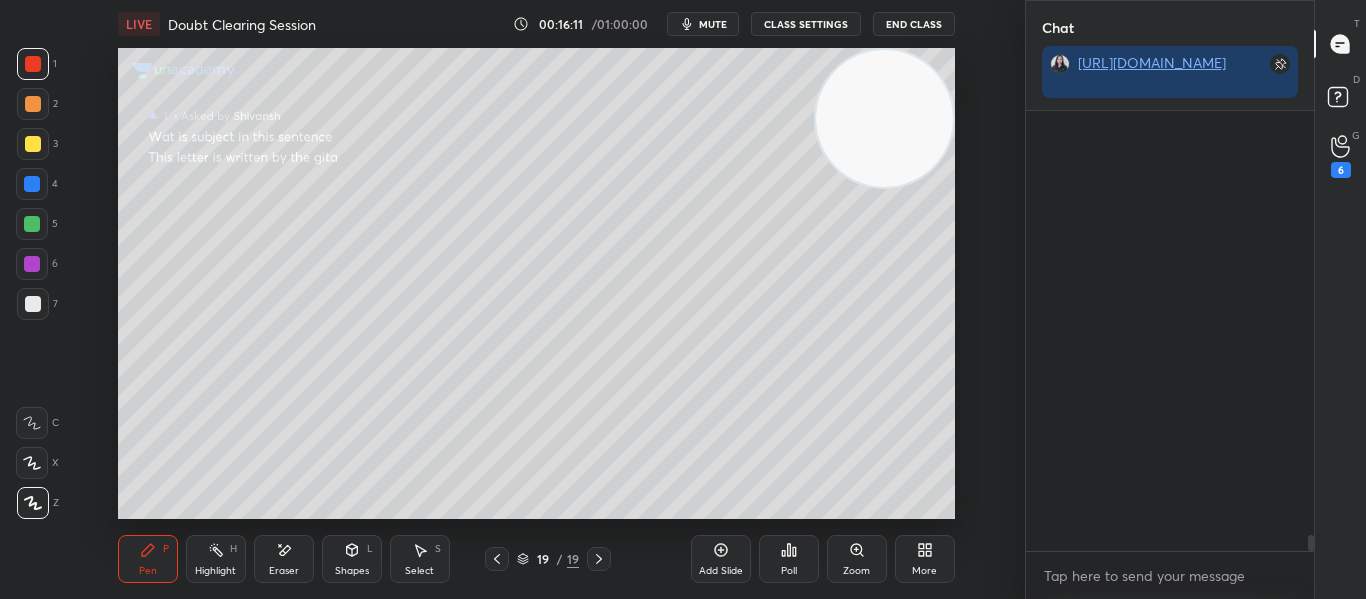 scroll, scrollTop: 11585, scrollLeft: 0, axis: vertical 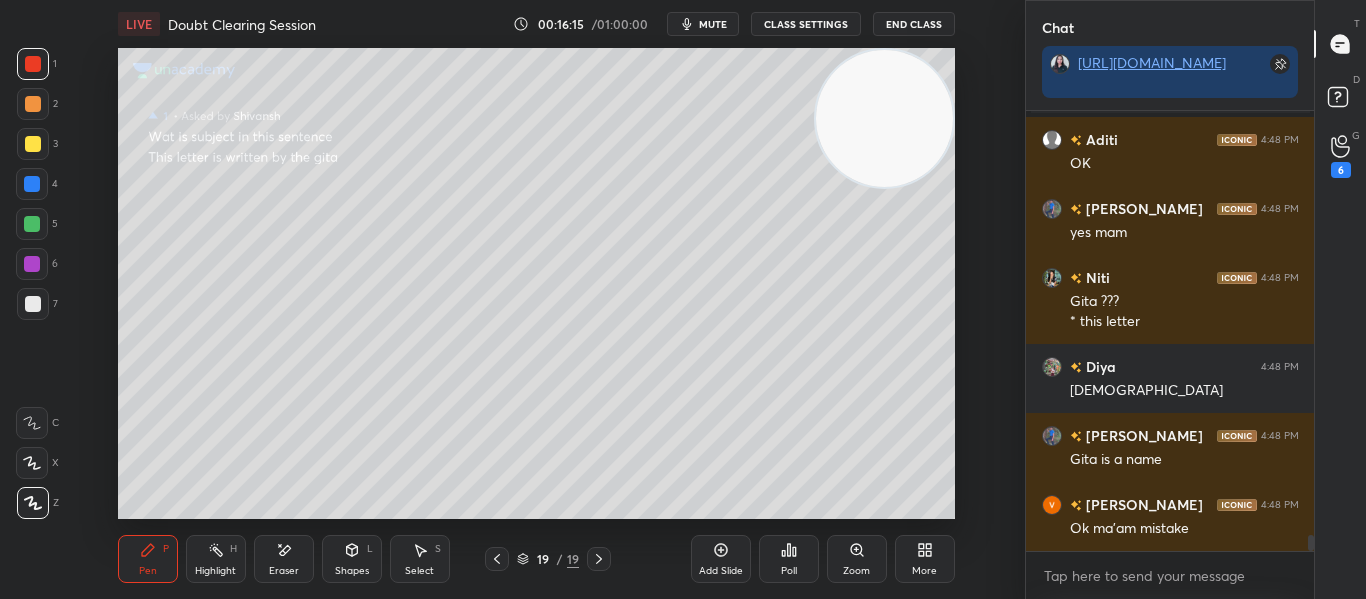 drag, startPoint x: 1310, startPoint y: 549, endPoint x: 1308, endPoint y: 566, distance: 17.117243 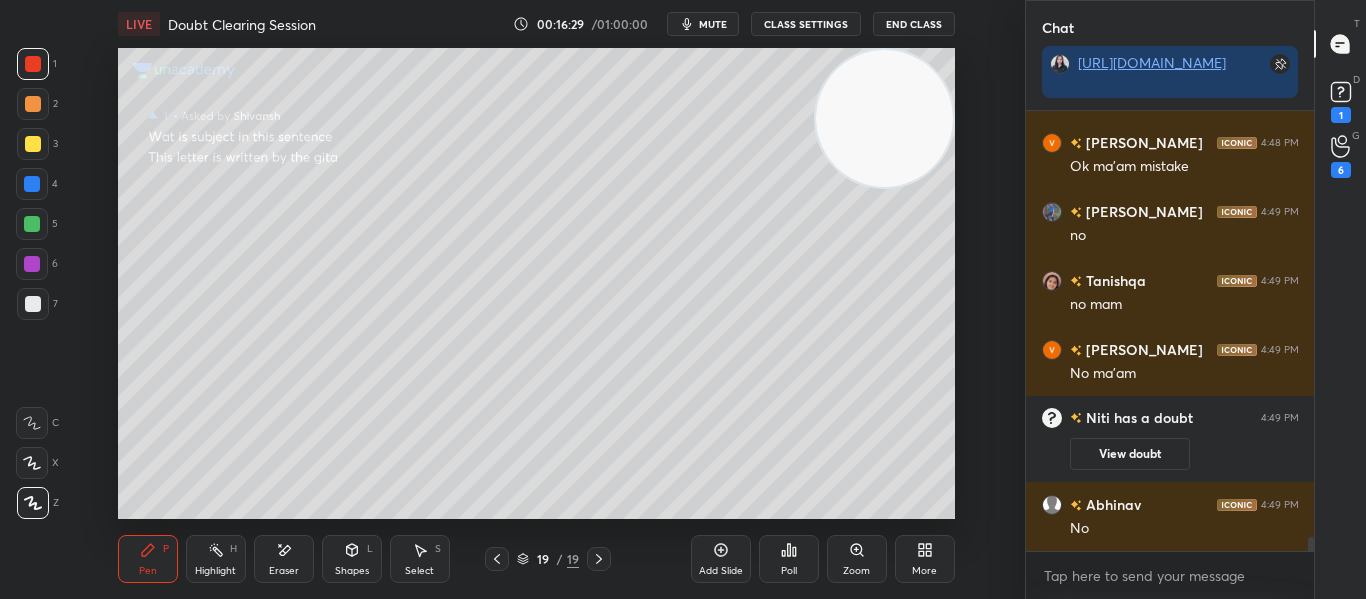 scroll, scrollTop: 13205, scrollLeft: 0, axis: vertical 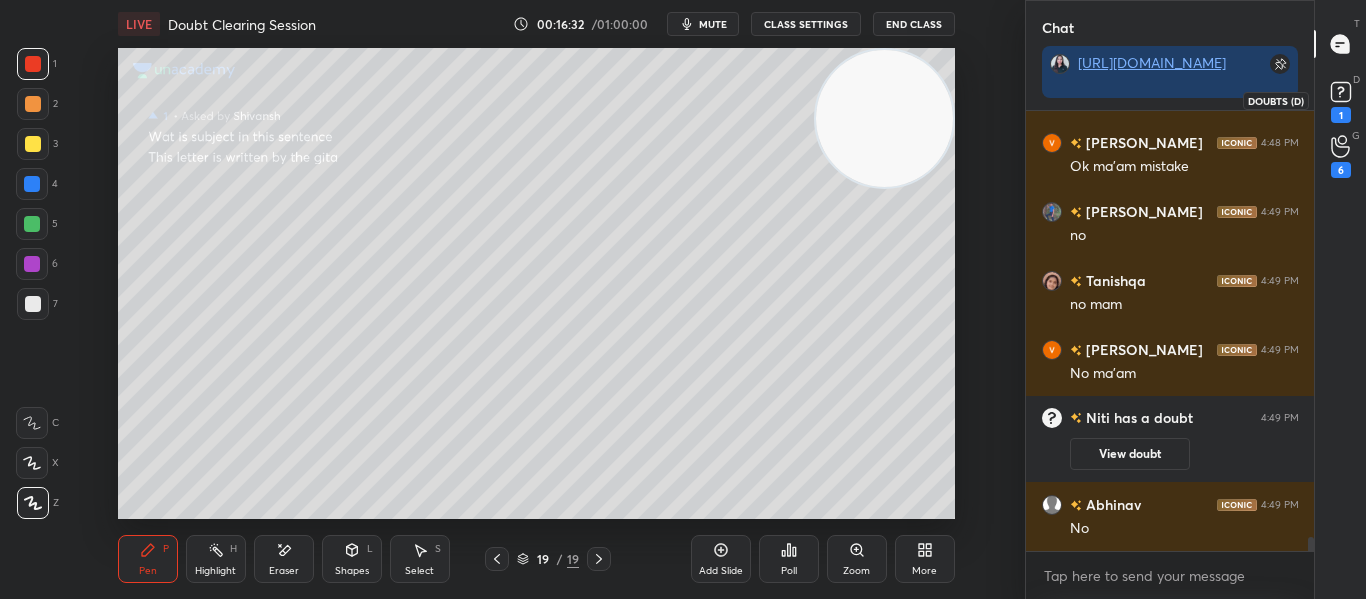 click 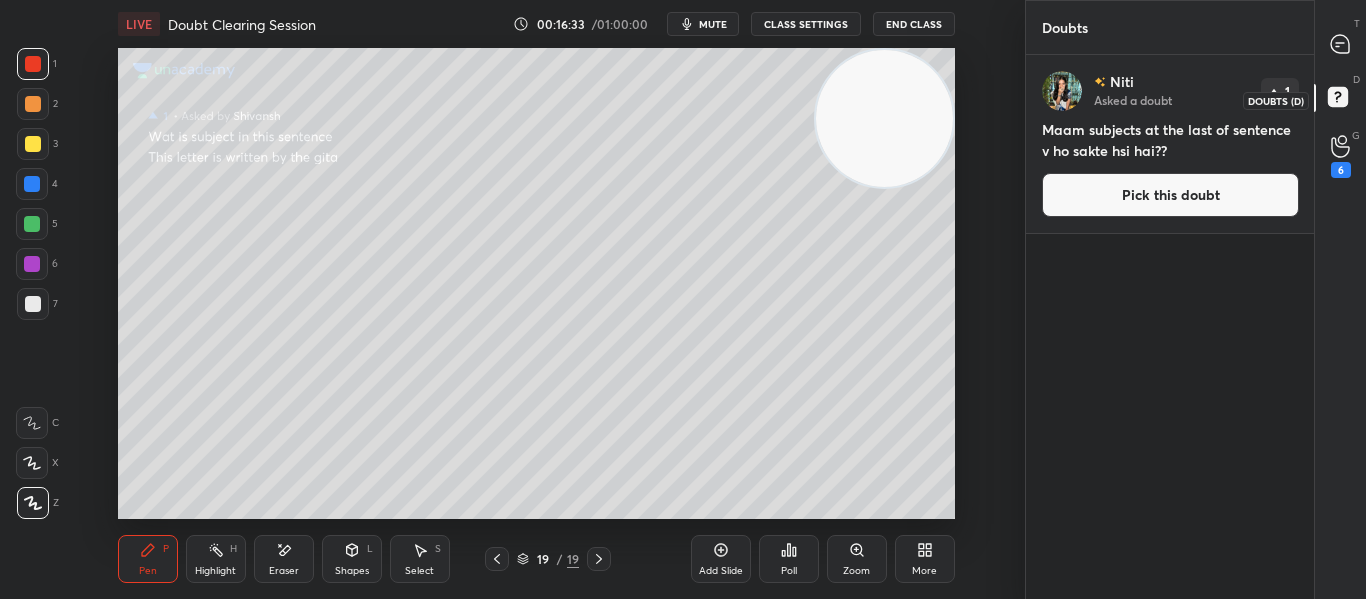 scroll, scrollTop: 7, scrollLeft: 7, axis: both 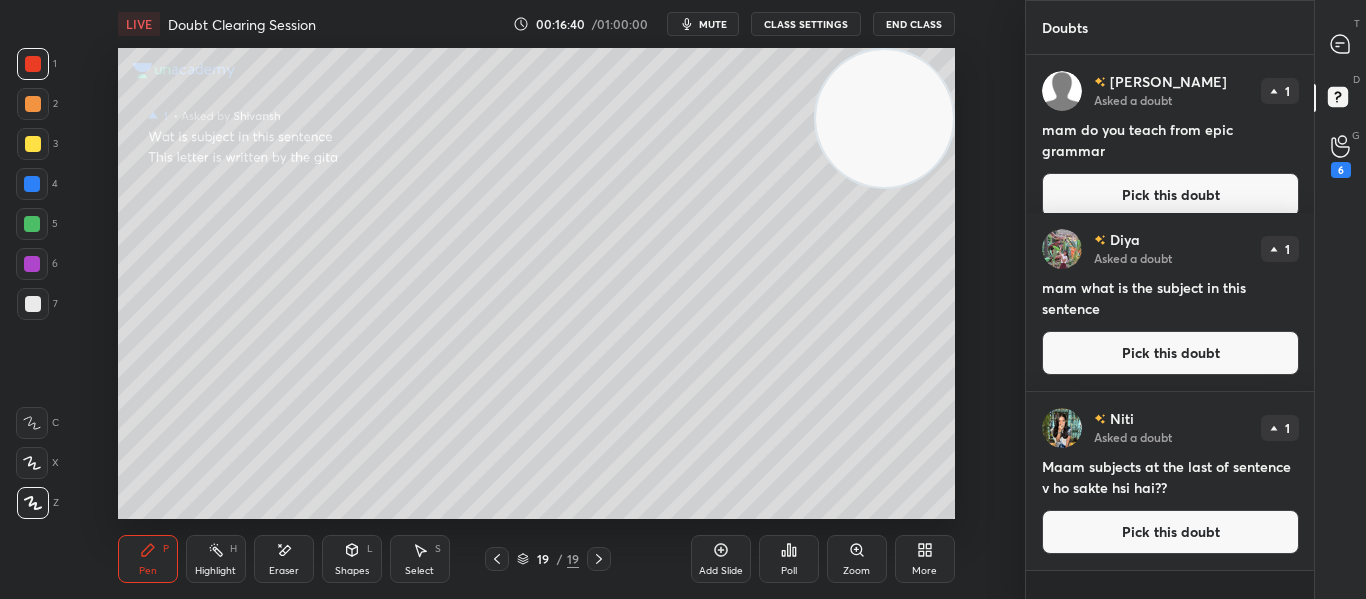 click on "Pick this doubt" at bounding box center (1170, 195) 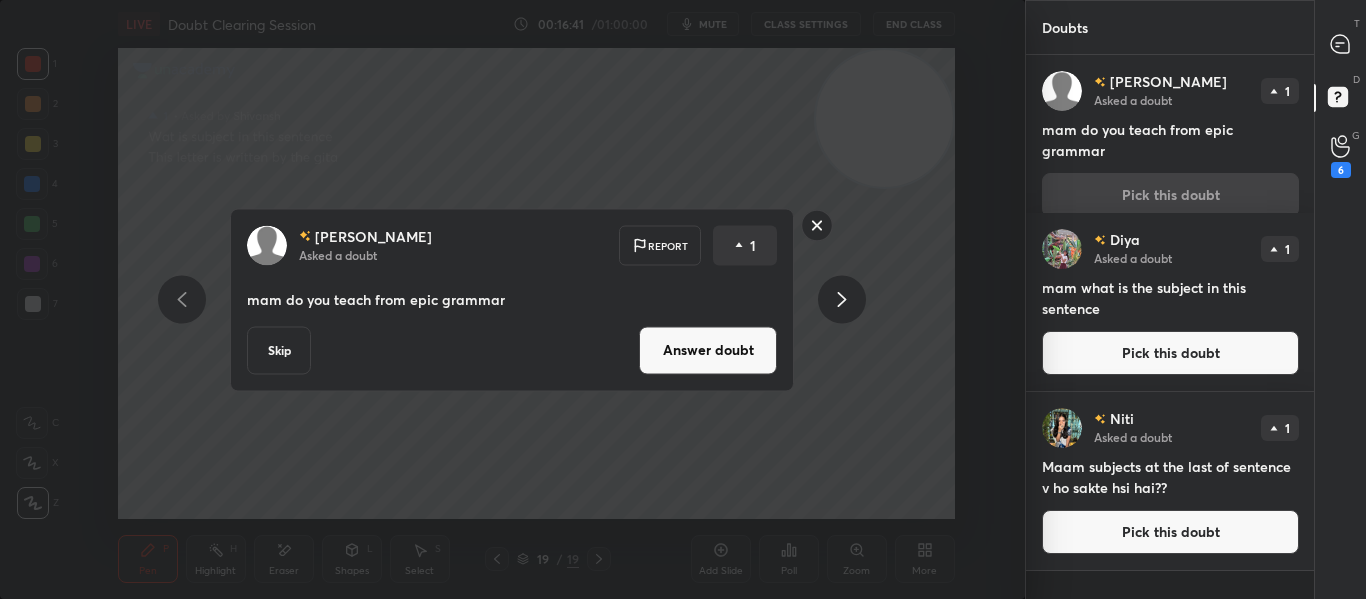 click on "Answer doubt" at bounding box center (708, 350) 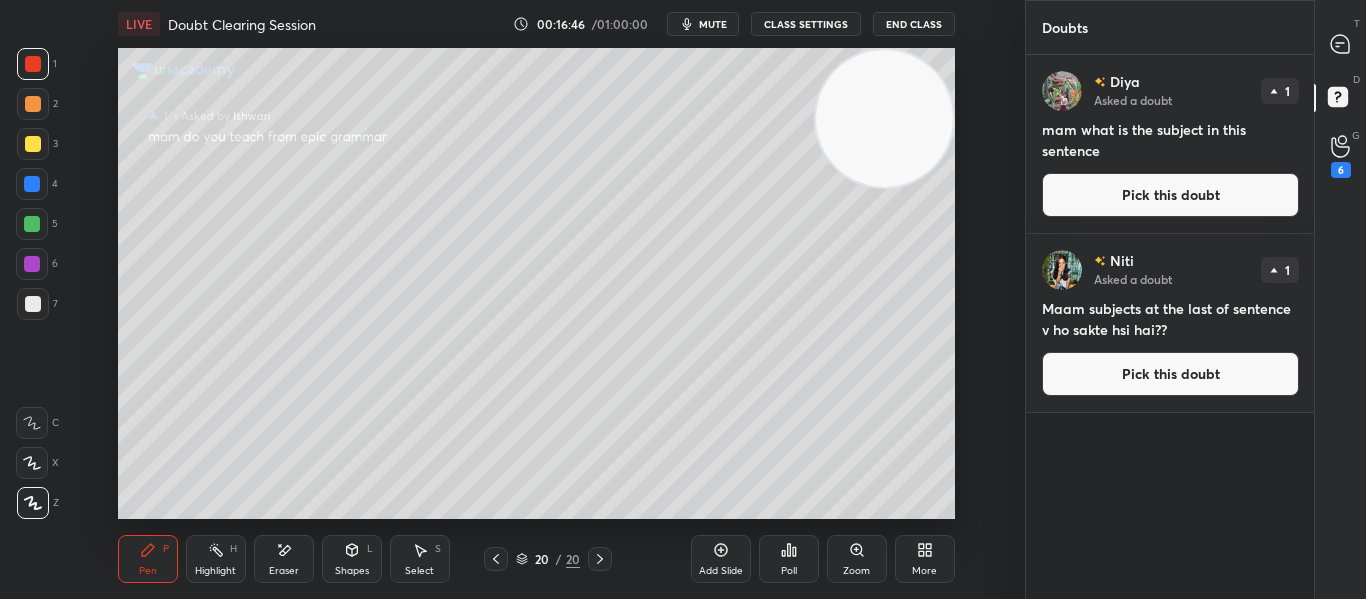 click on "Pick this doubt" at bounding box center (1170, 195) 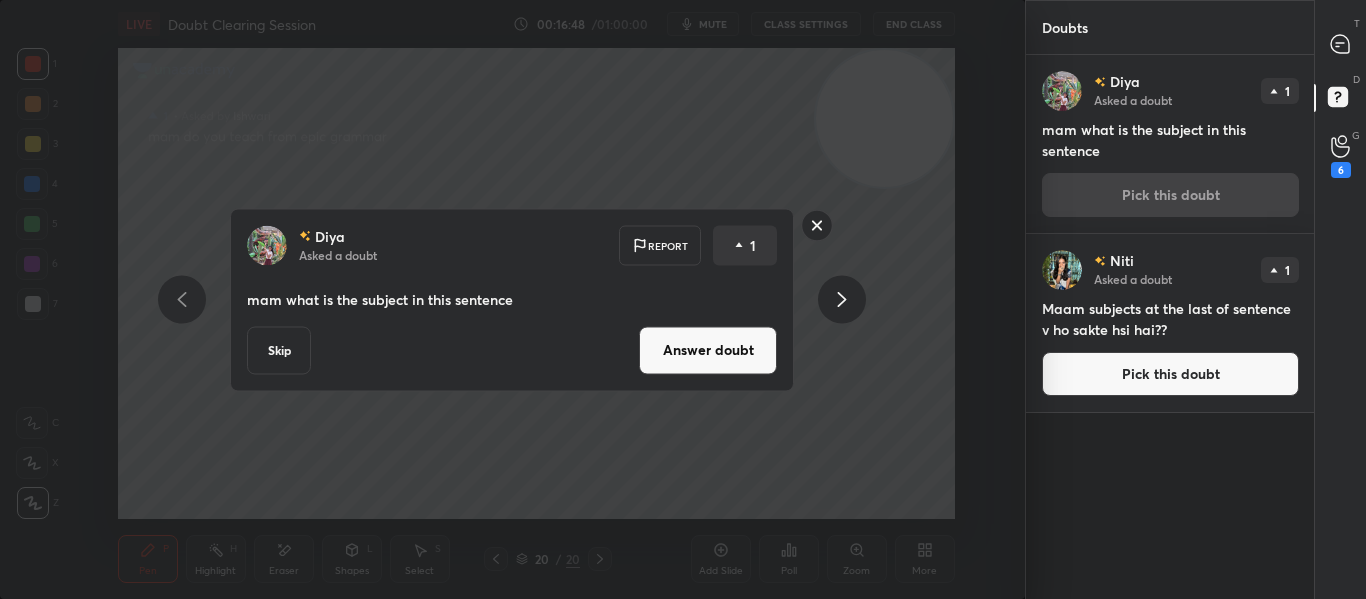 click on "Answer doubt" at bounding box center [708, 350] 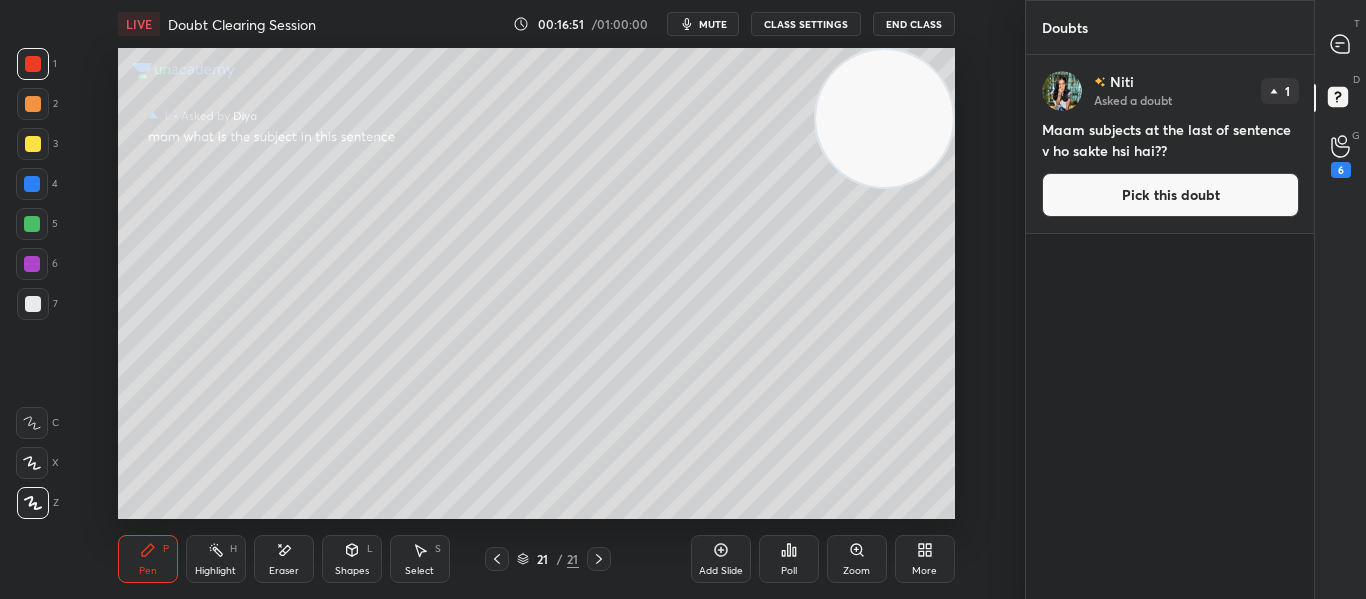 click on "Pick this doubt" at bounding box center (1170, 195) 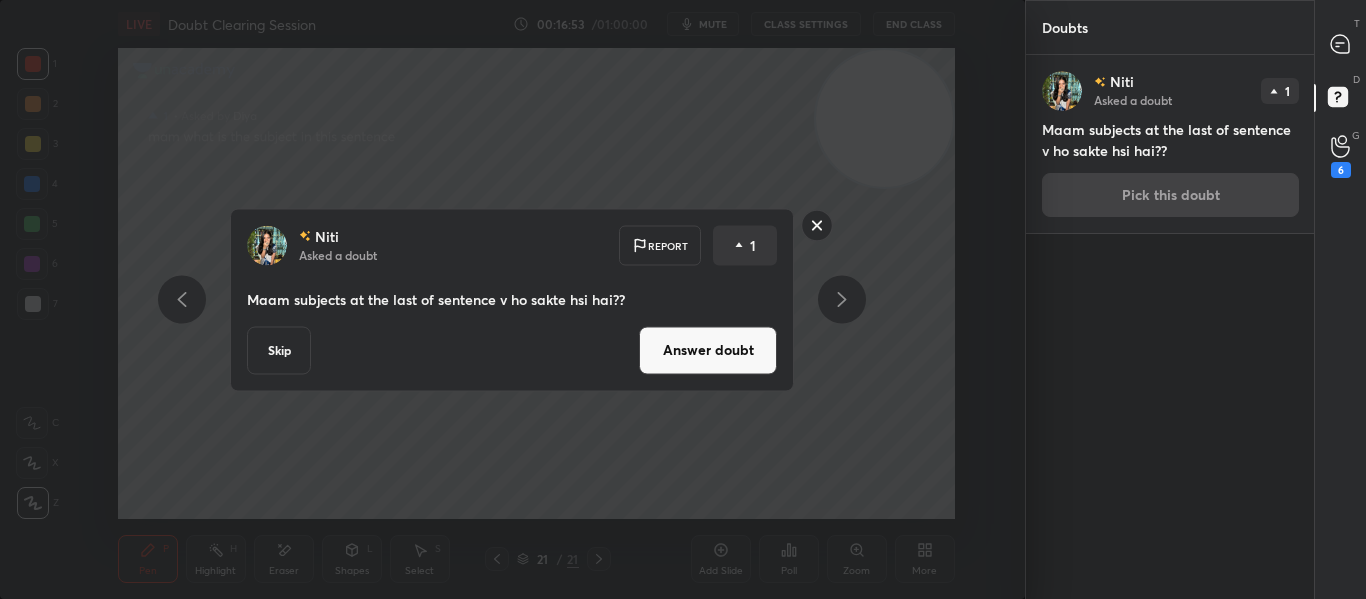 click on "Answer doubt" at bounding box center [708, 350] 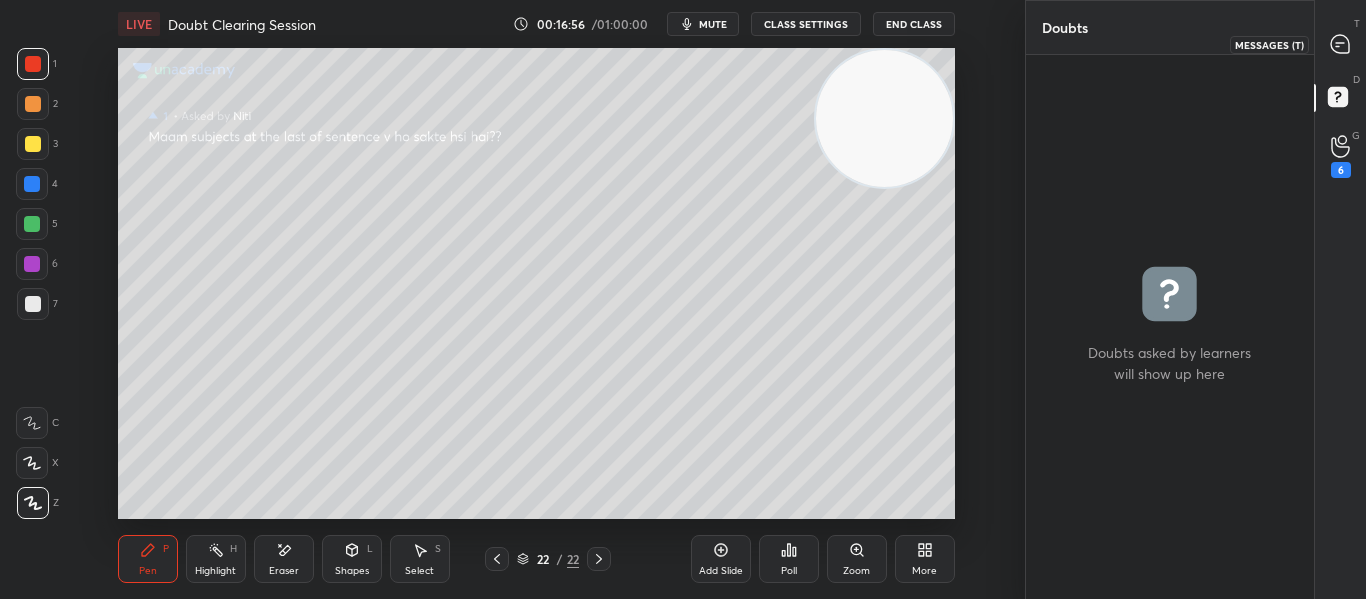 click at bounding box center (1341, 44) 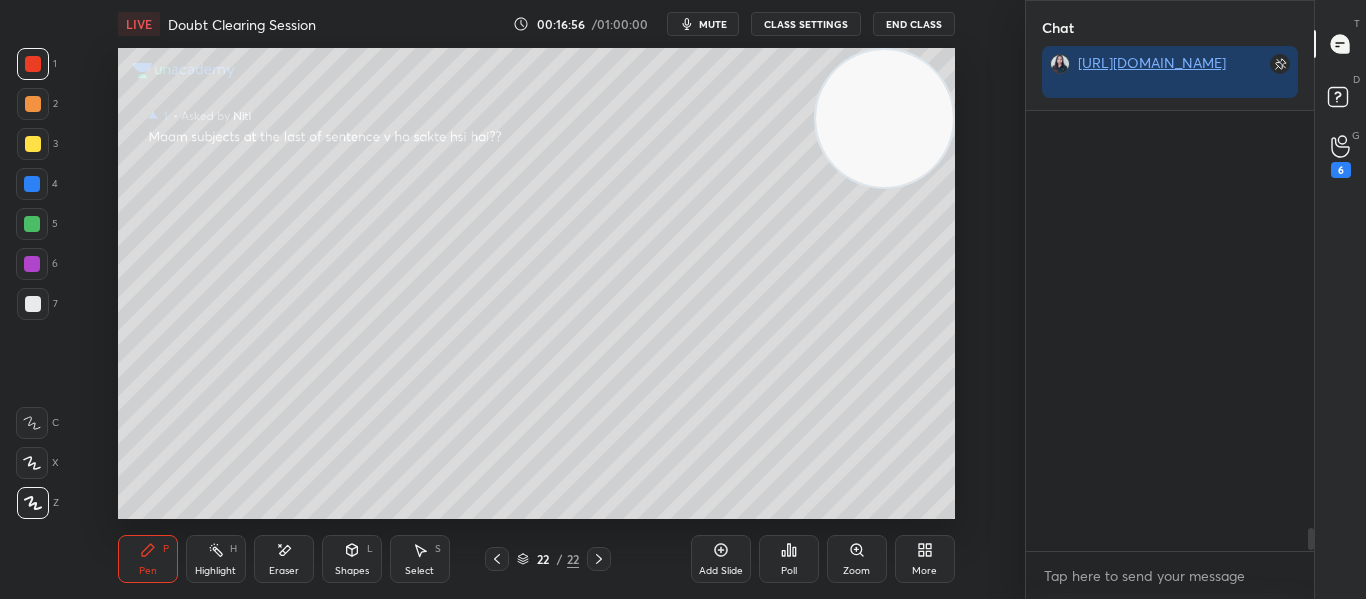scroll, scrollTop: 482, scrollLeft: 282, axis: both 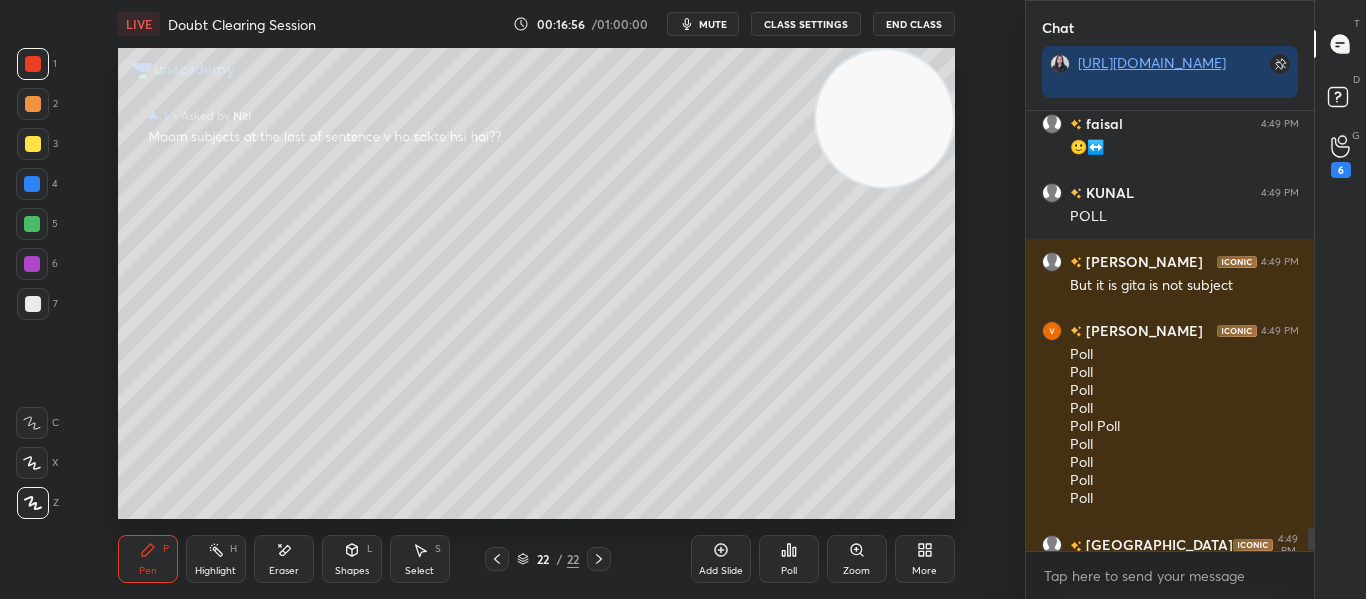 click 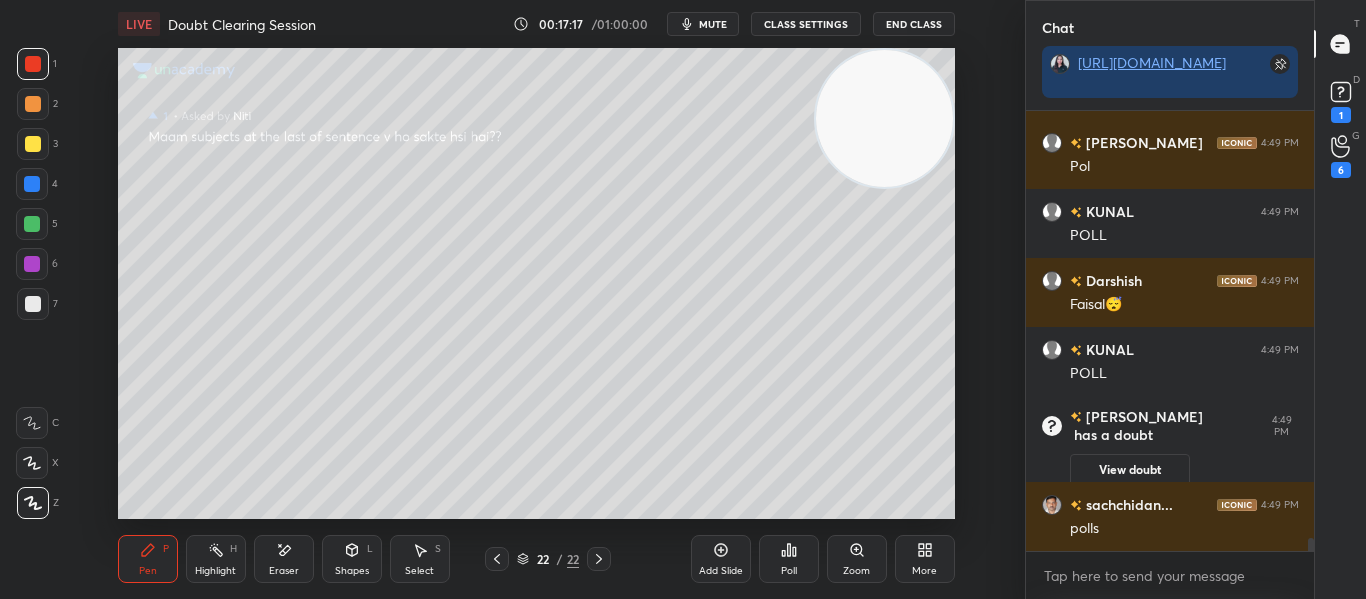 scroll, scrollTop: 13951, scrollLeft: 0, axis: vertical 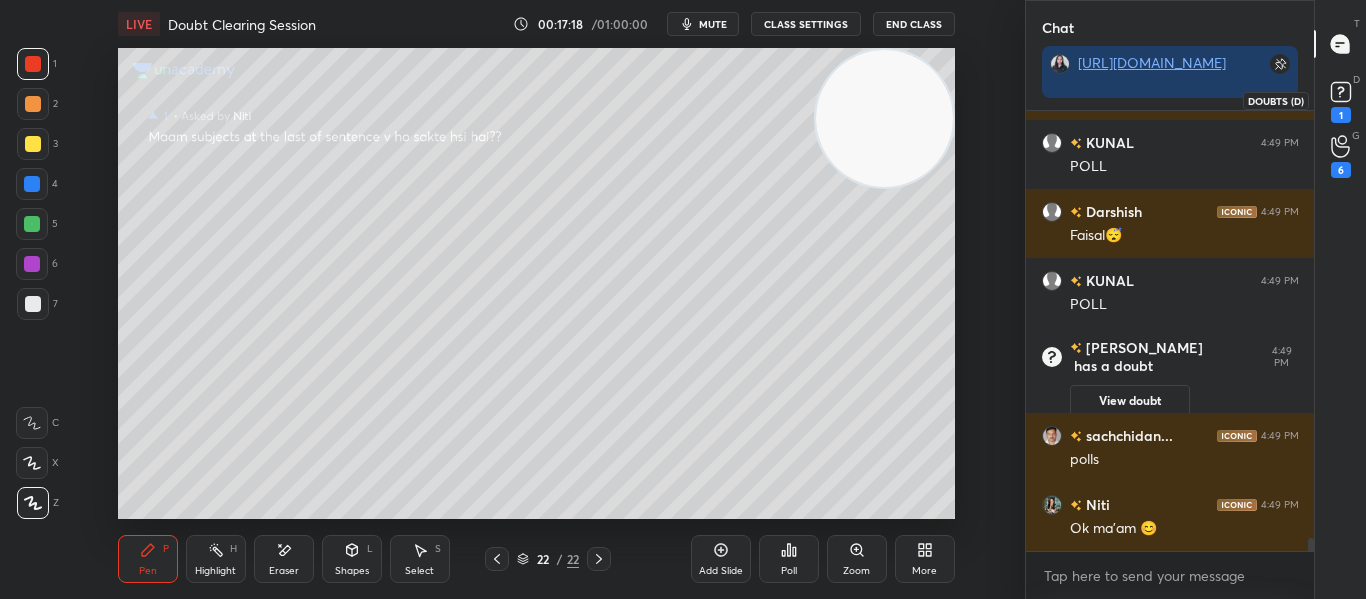 click on "1" at bounding box center [1341, 115] 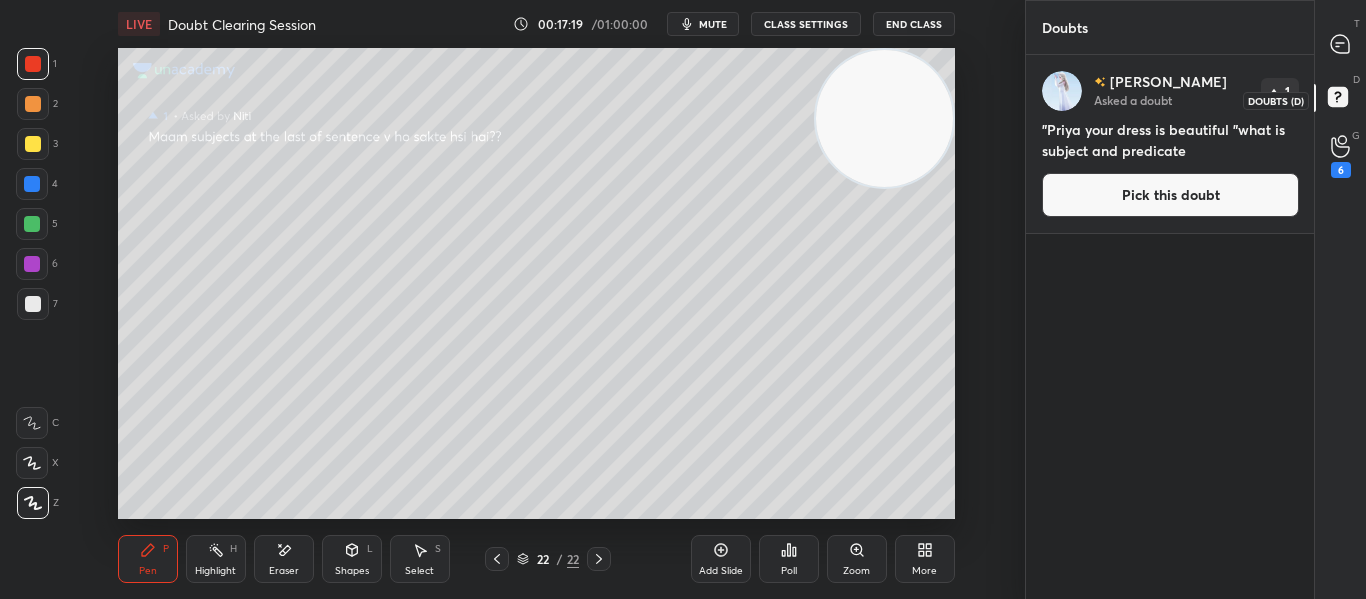 scroll, scrollTop: 7, scrollLeft: 7, axis: both 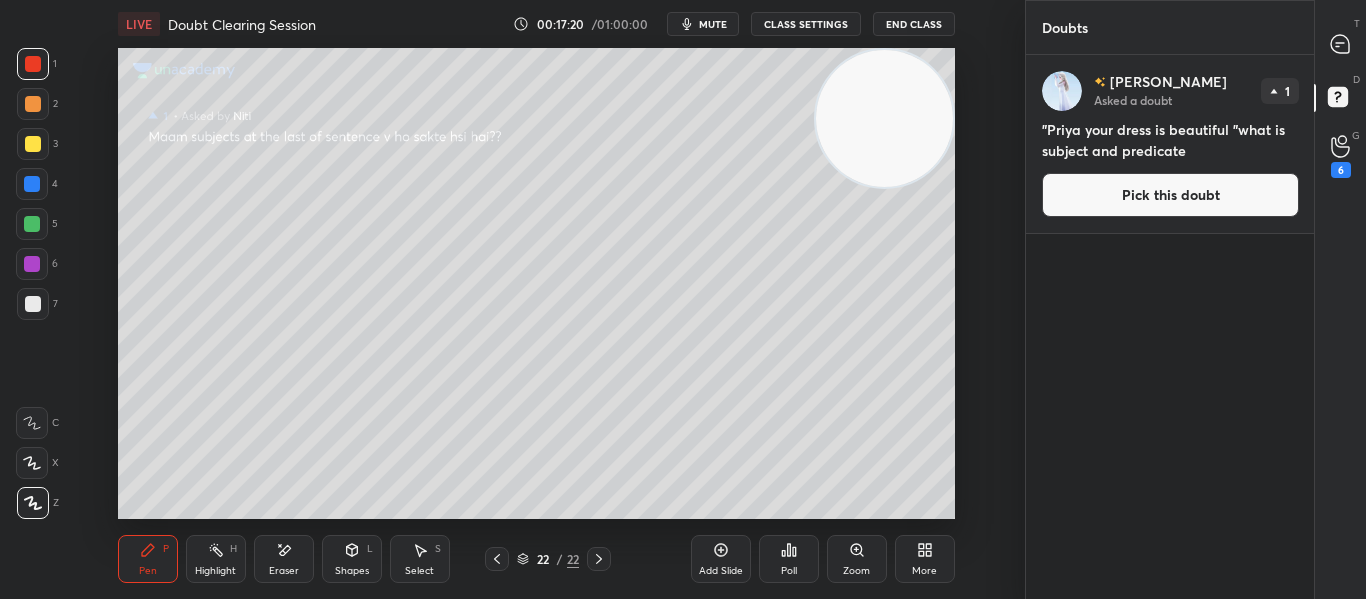 click on "Pick this doubt" at bounding box center (1170, 195) 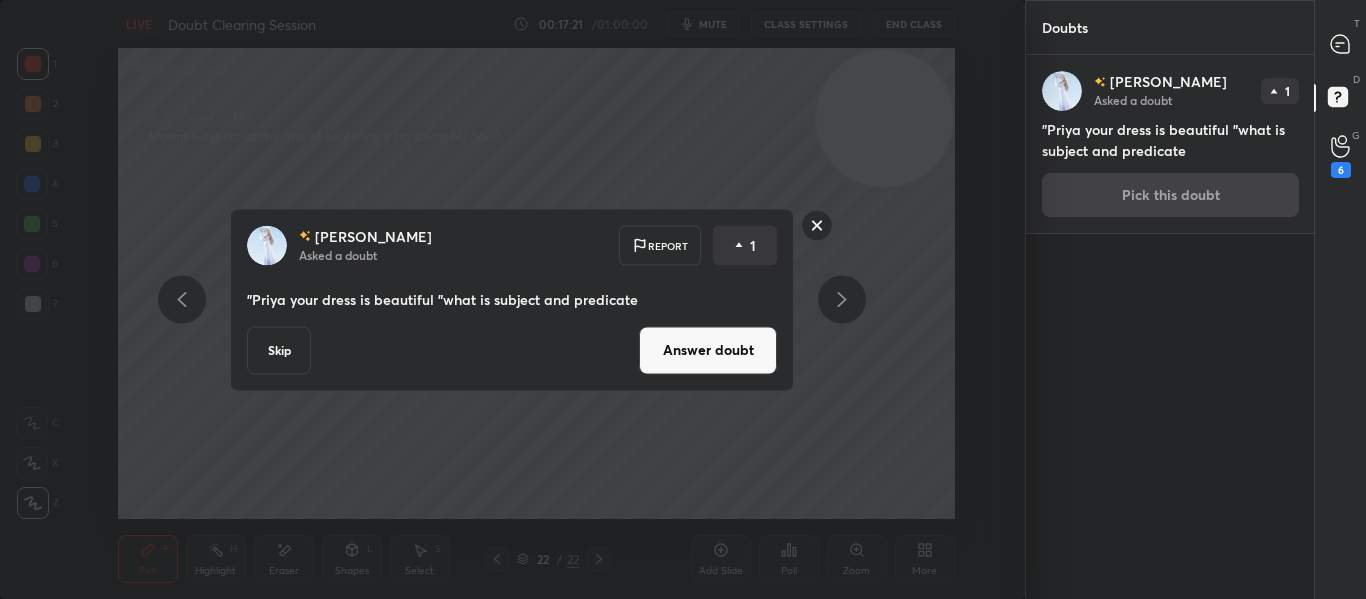 click on "Manasvi Asked a doubt Report 1 "Priya your dress is beautiful "what is subject and predicate Skip Answer doubt" at bounding box center [512, 299] 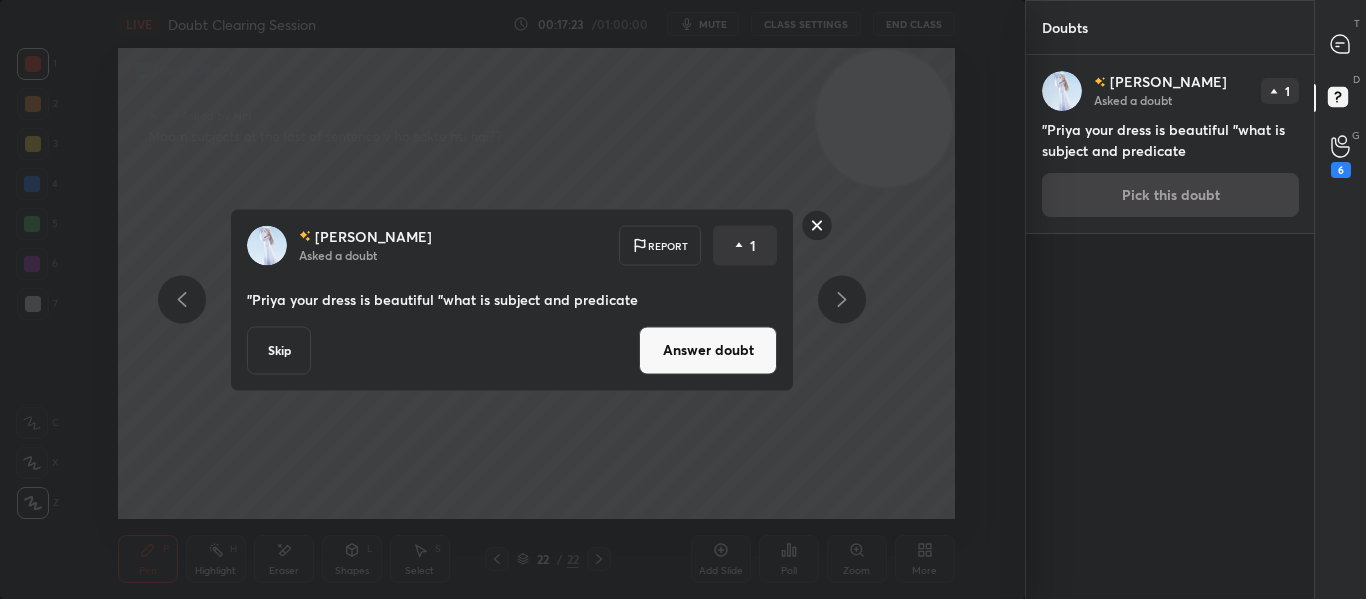 click on "Answer doubt" at bounding box center (708, 350) 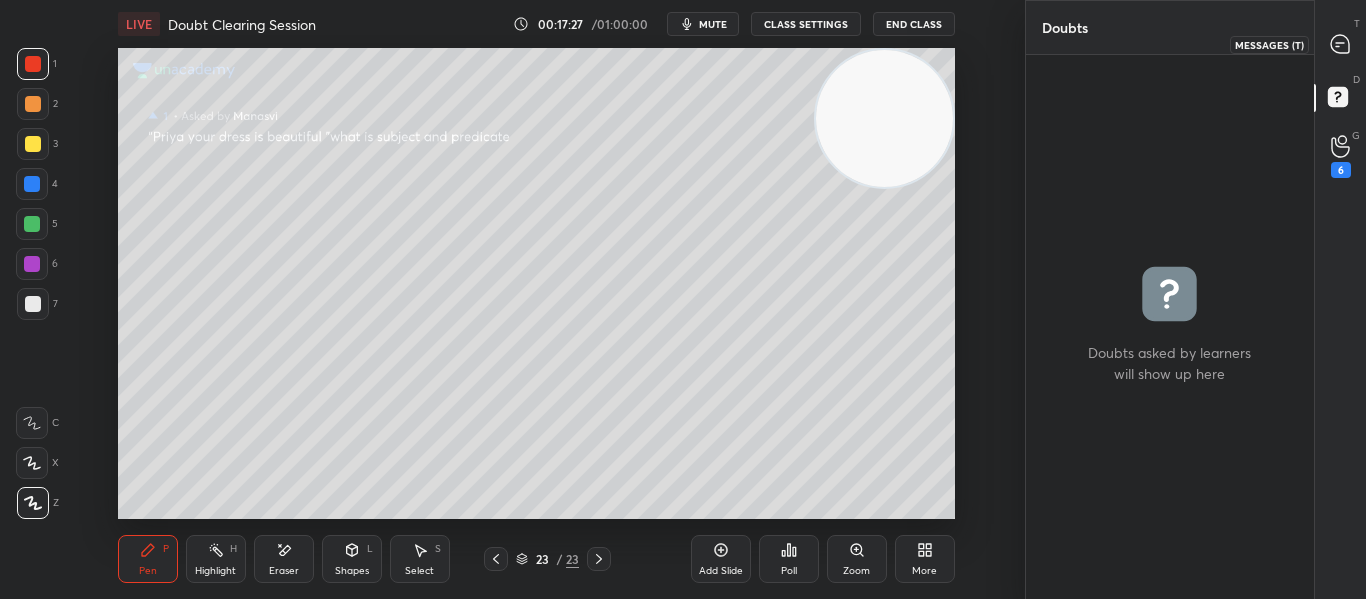 click 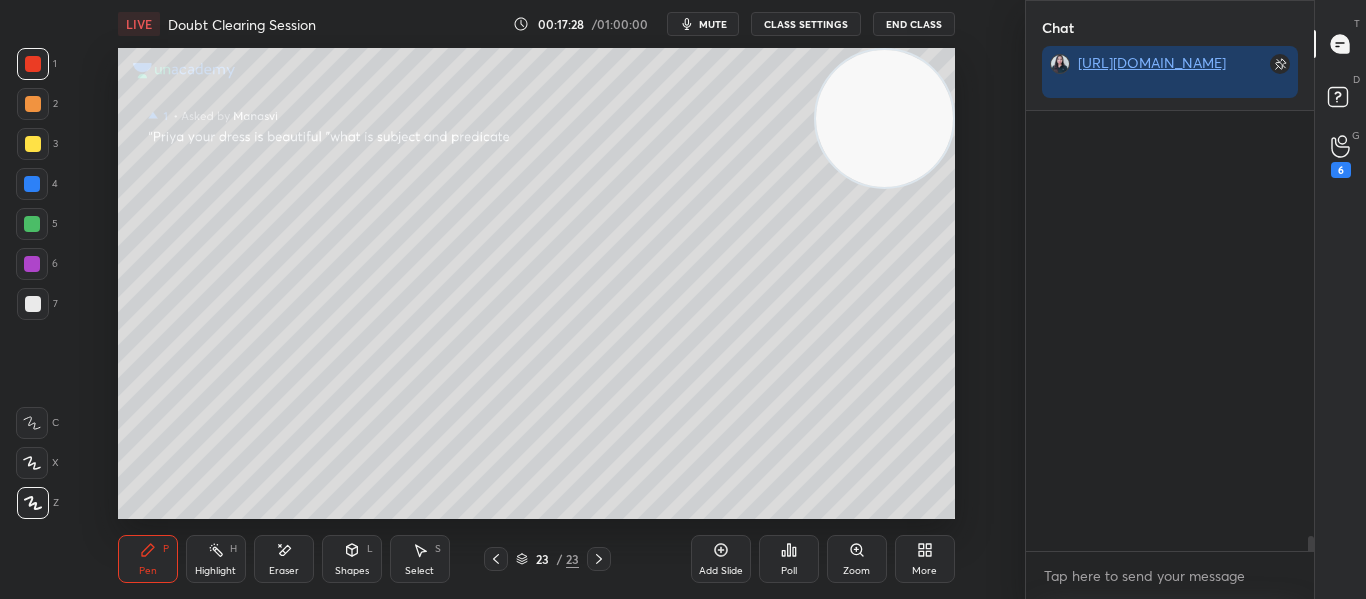 scroll, scrollTop: 14463, scrollLeft: 0, axis: vertical 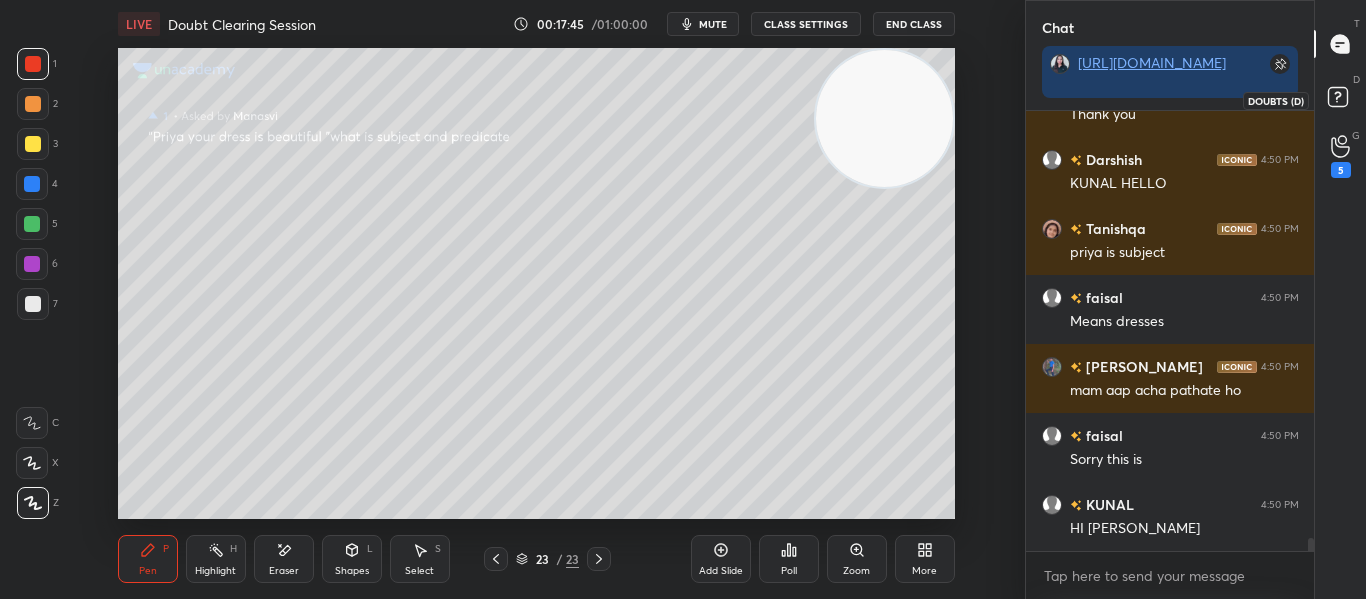 click 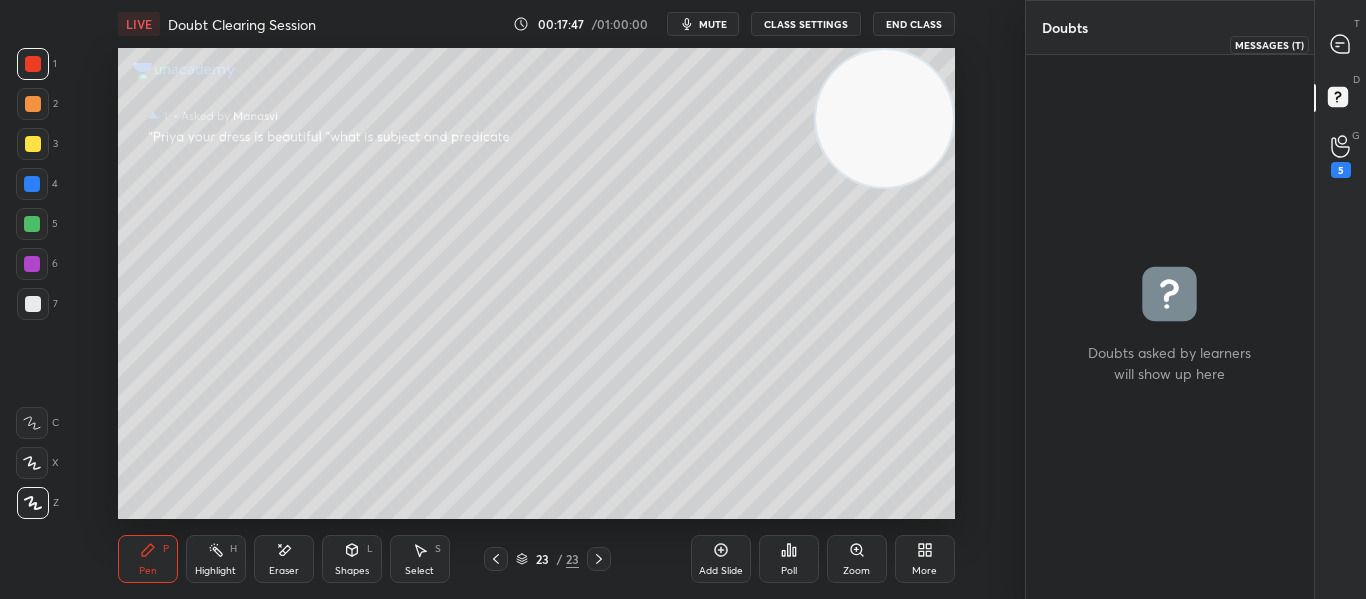 click 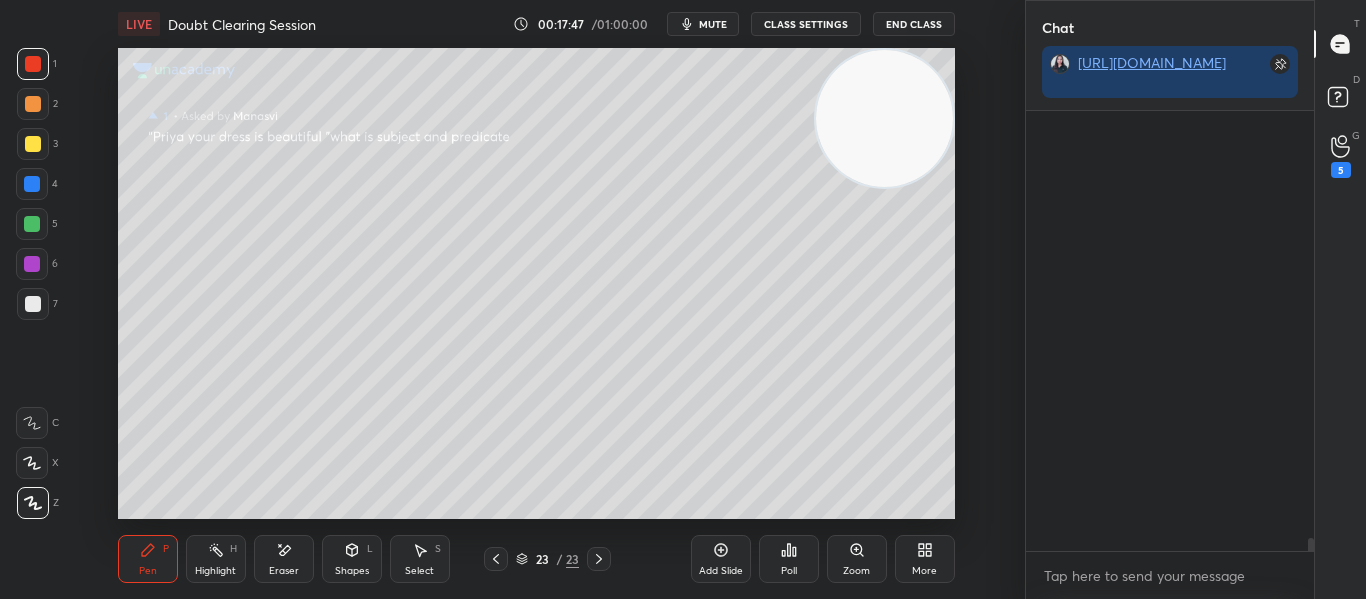 scroll, scrollTop: 14746, scrollLeft: 0, axis: vertical 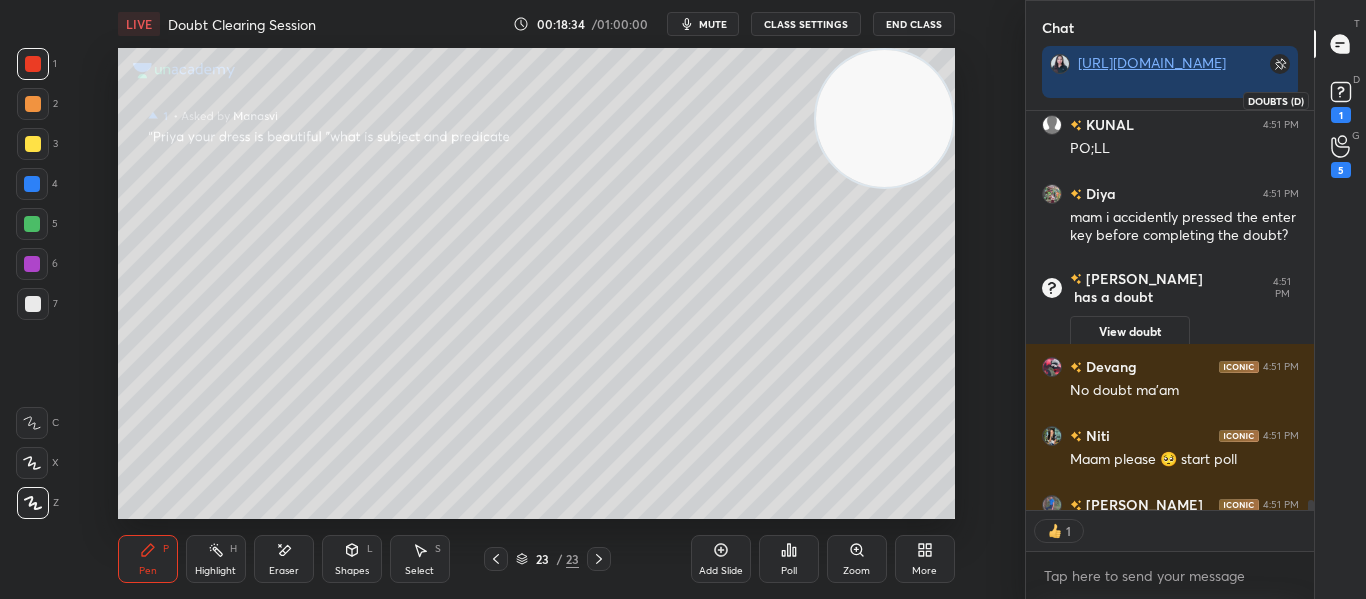 click 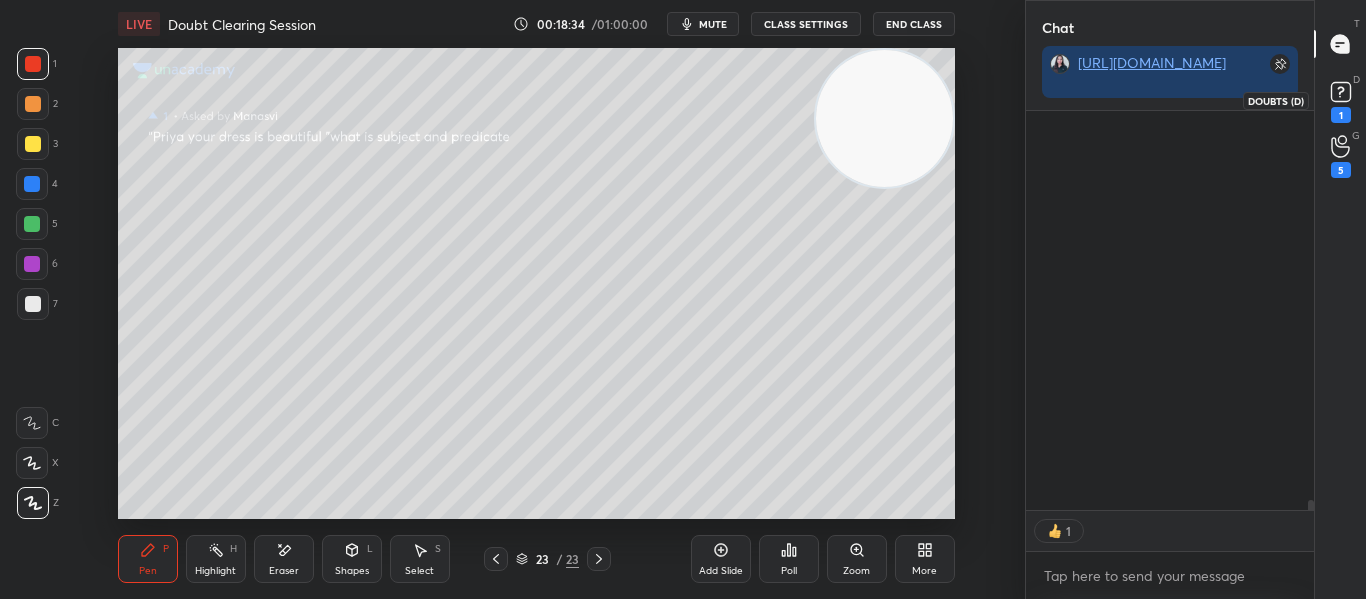 scroll, scrollTop: 7, scrollLeft: 7, axis: both 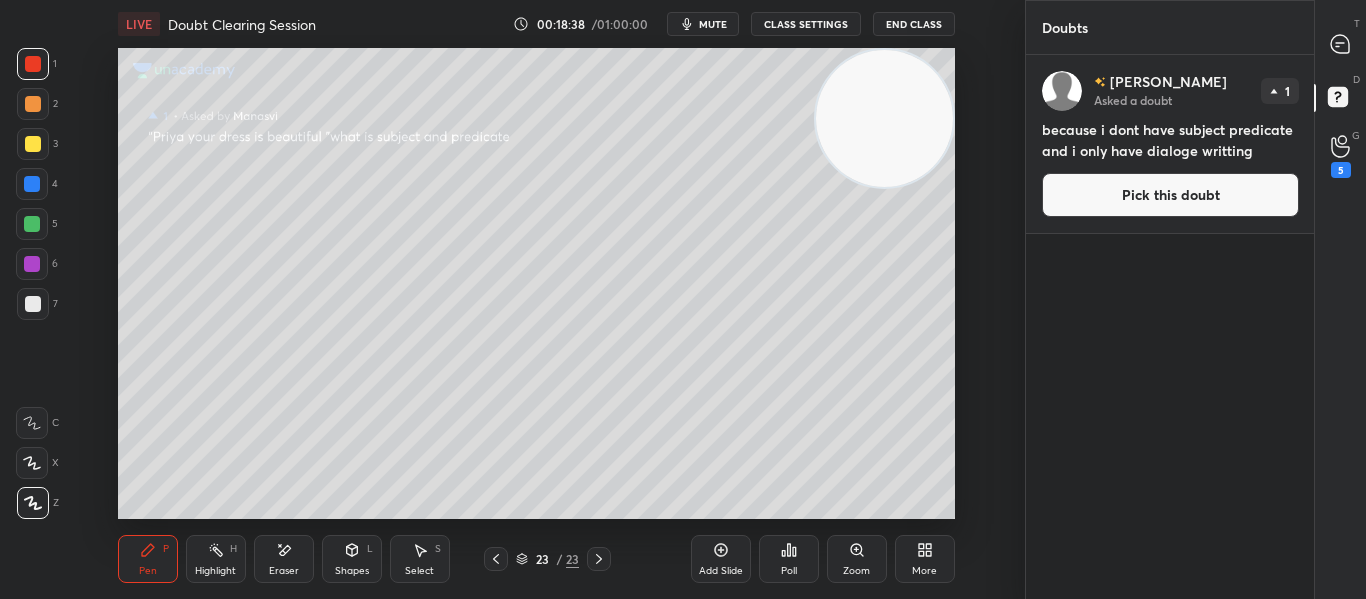 click on "Pick this doubt" at bounding box center [1170, 195] 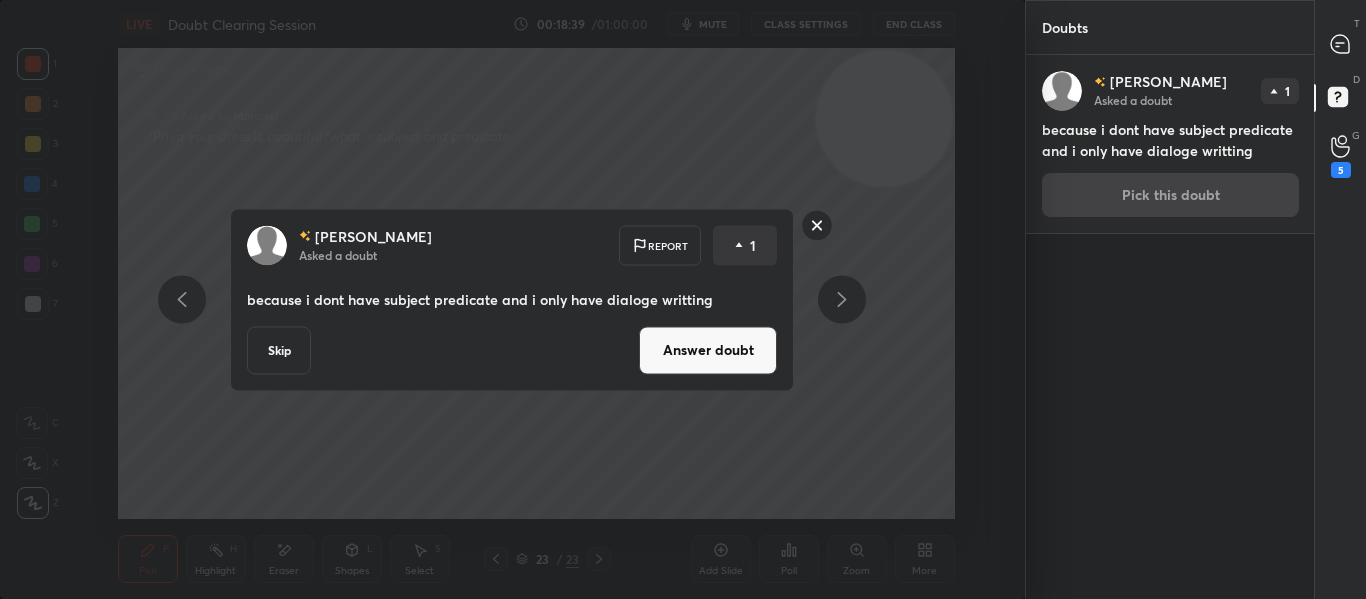 click on "Answer doubt" at bounding box center (708, 350) 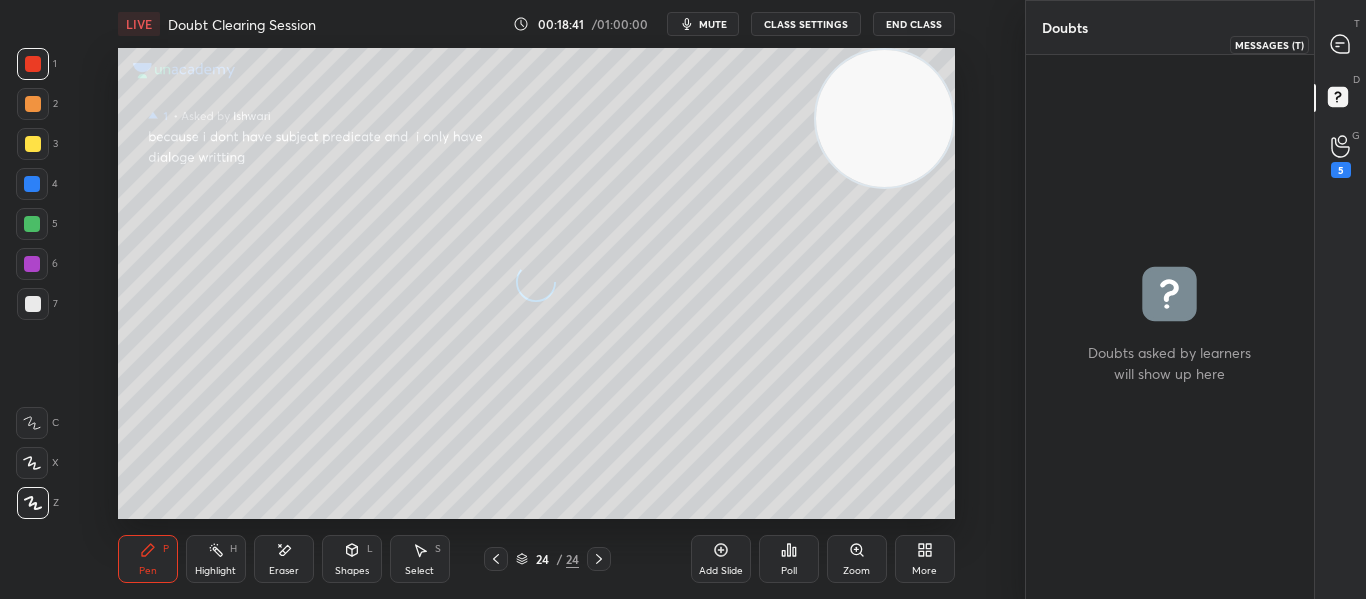 click 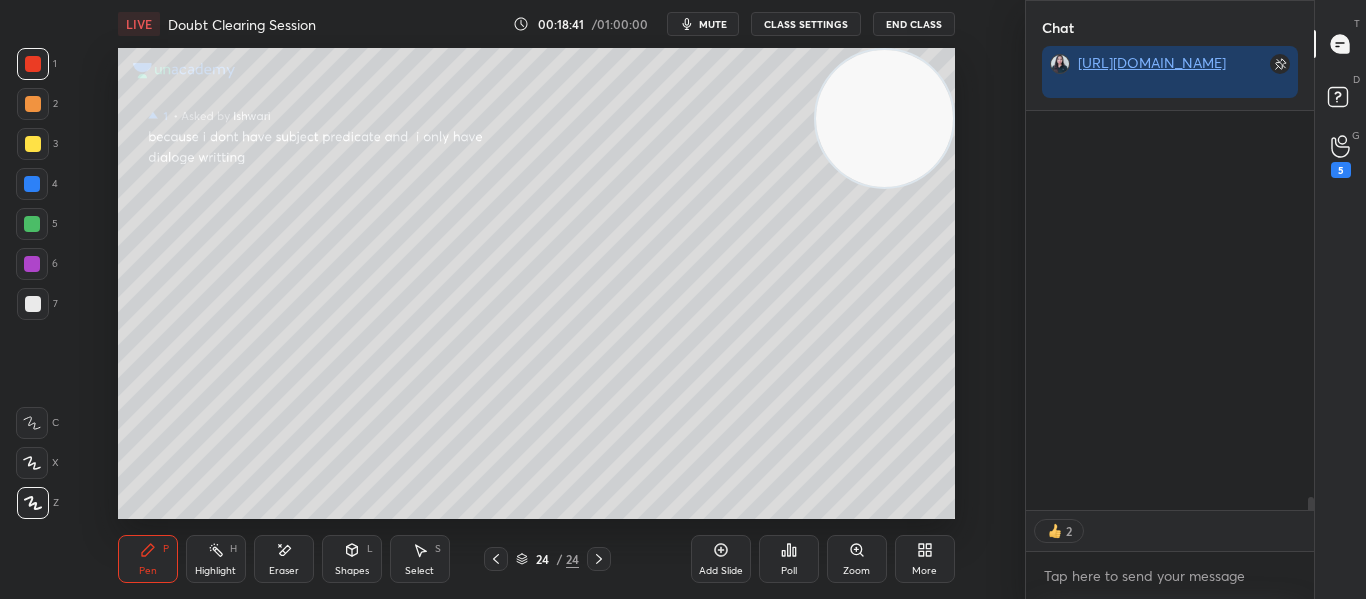 scroll, scrollTop: 15385, scrollLeft: 0, axis: vertical 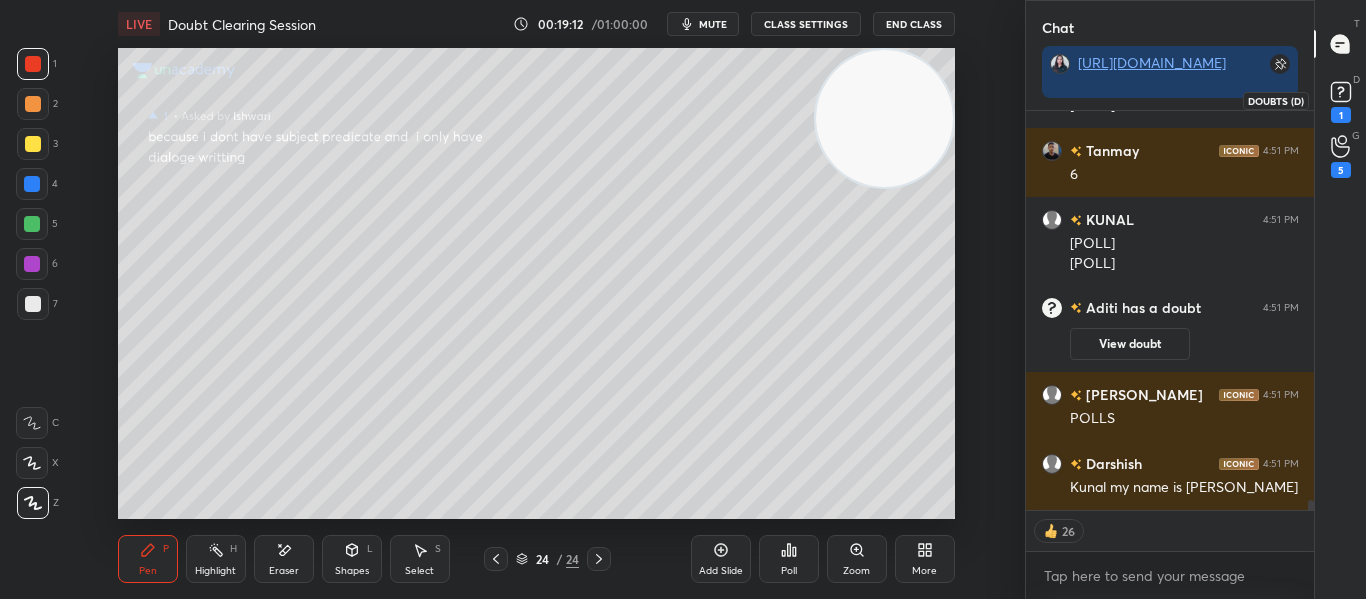 click 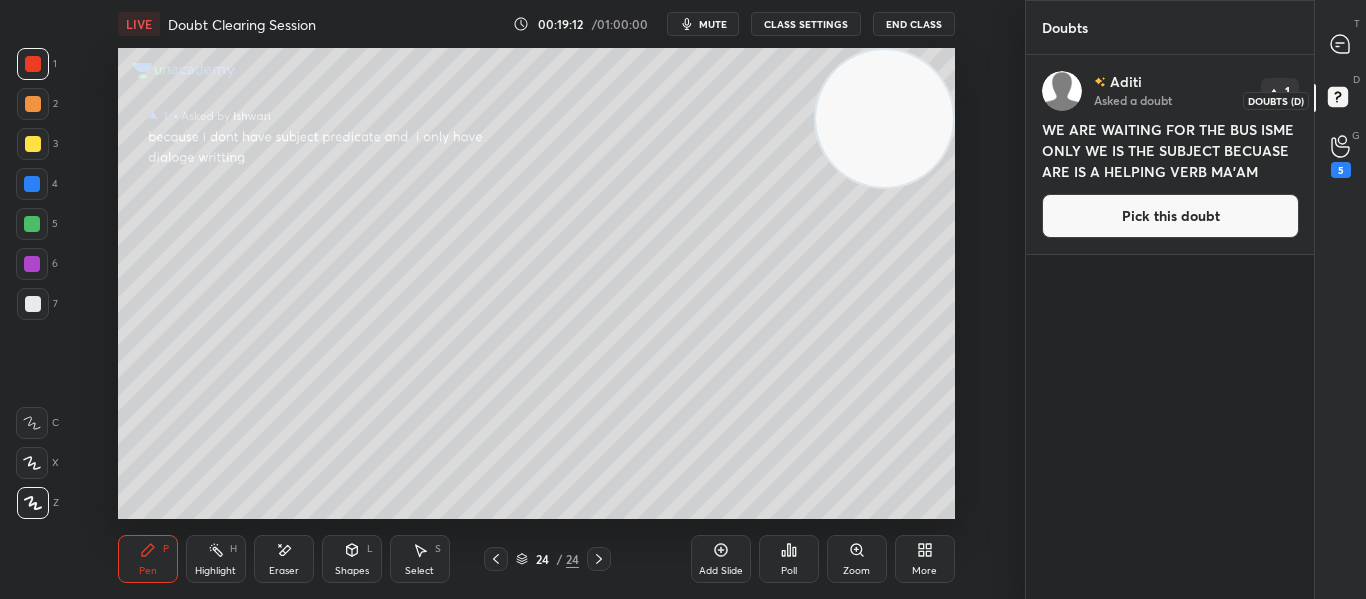 scroll, scrollTop: 7, scrollLeft: 7, axis: both 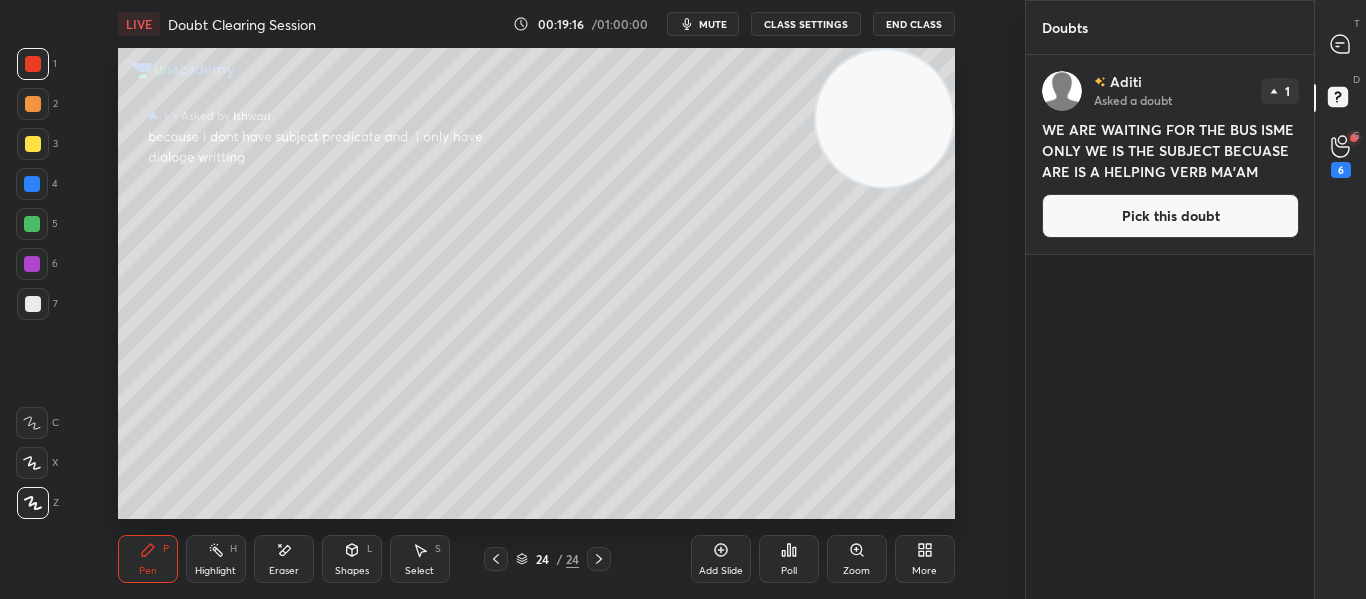 click on "Pick this doubt" at bounding box center (1170, 216) 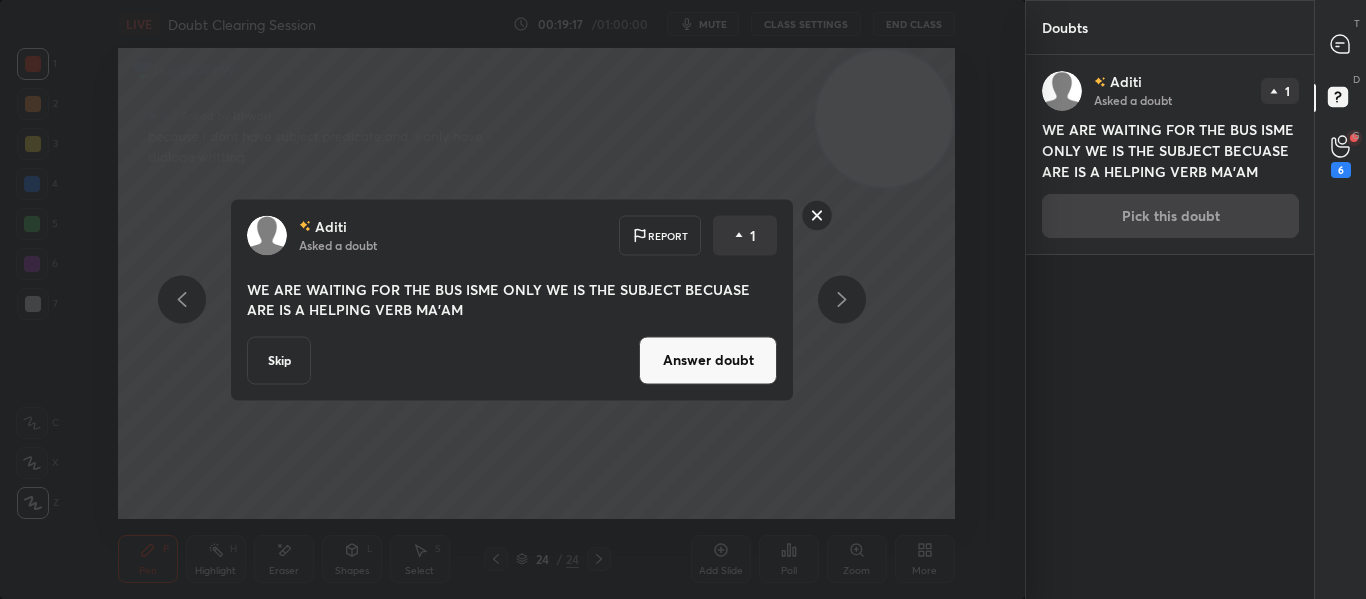 click on "Answer doubt" at bounding box center (708, 360) 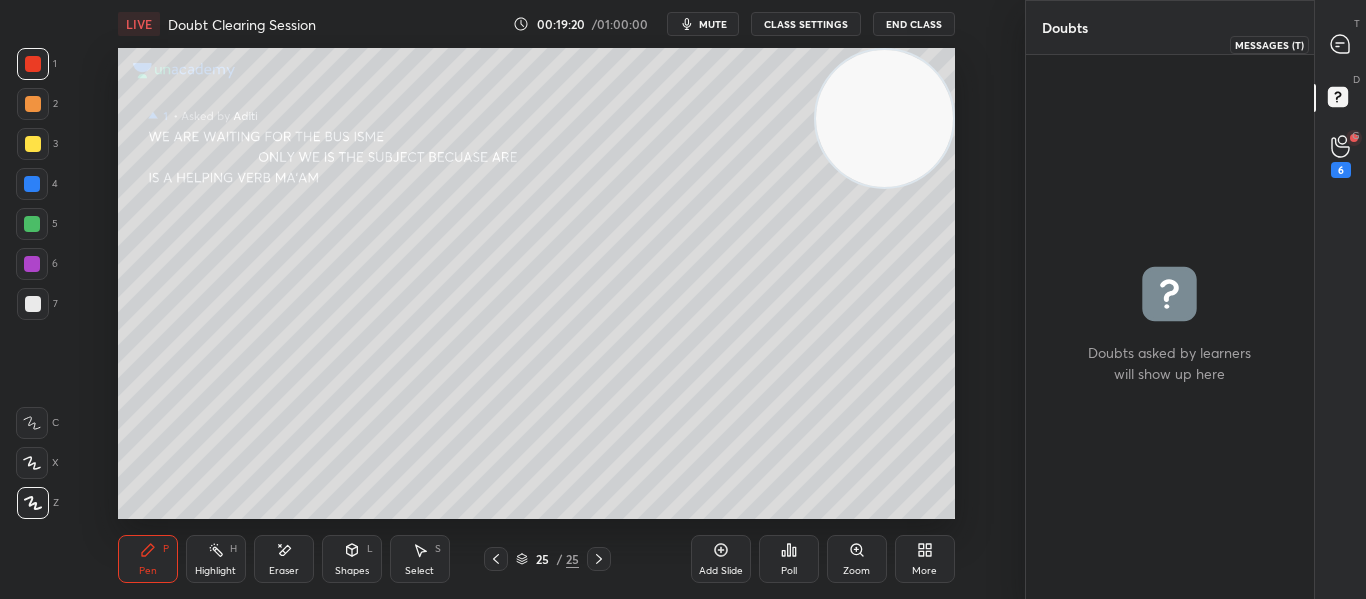 click 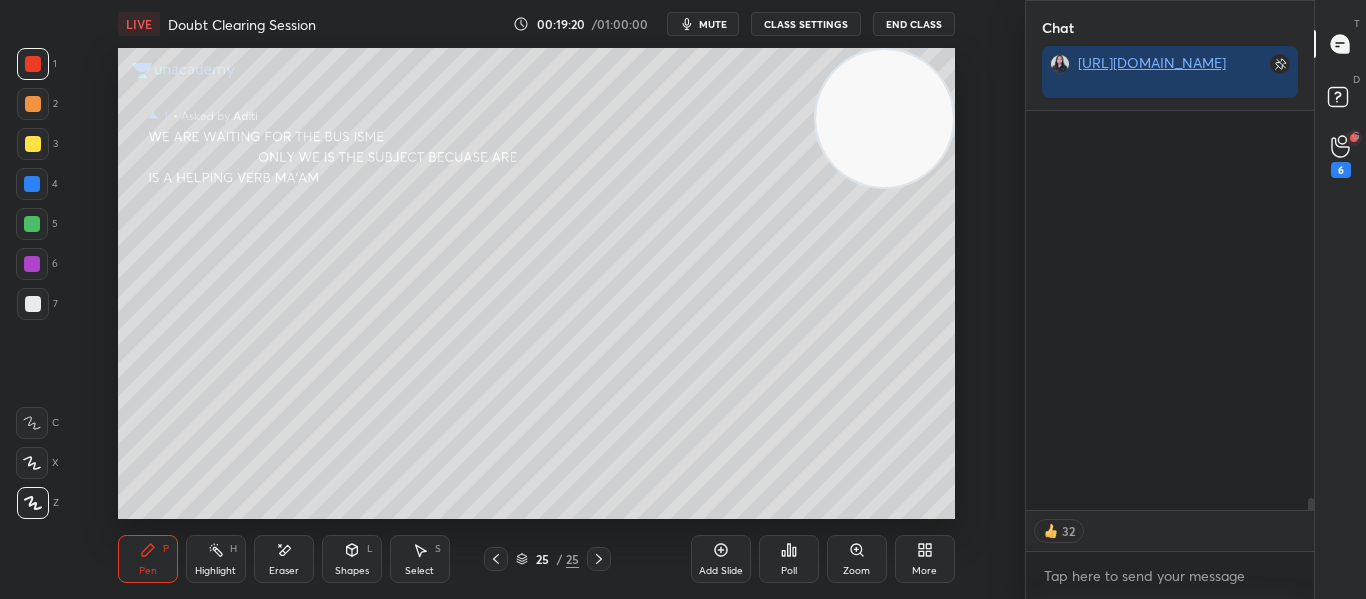 scroll, scrollTop: 482, scrollLeft: 282, axis: both 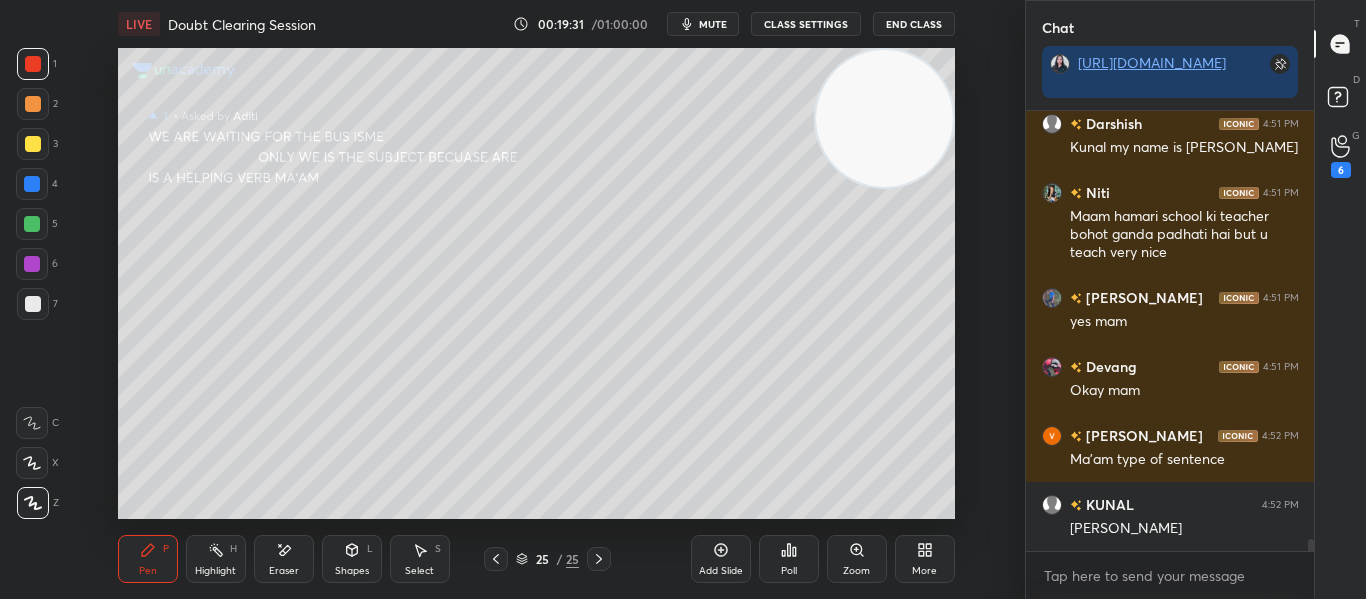 drag, startPoint x: 1308, startPoint y: 546, endPoint x: 1309, endPoint y: 573, distance: 27.018513 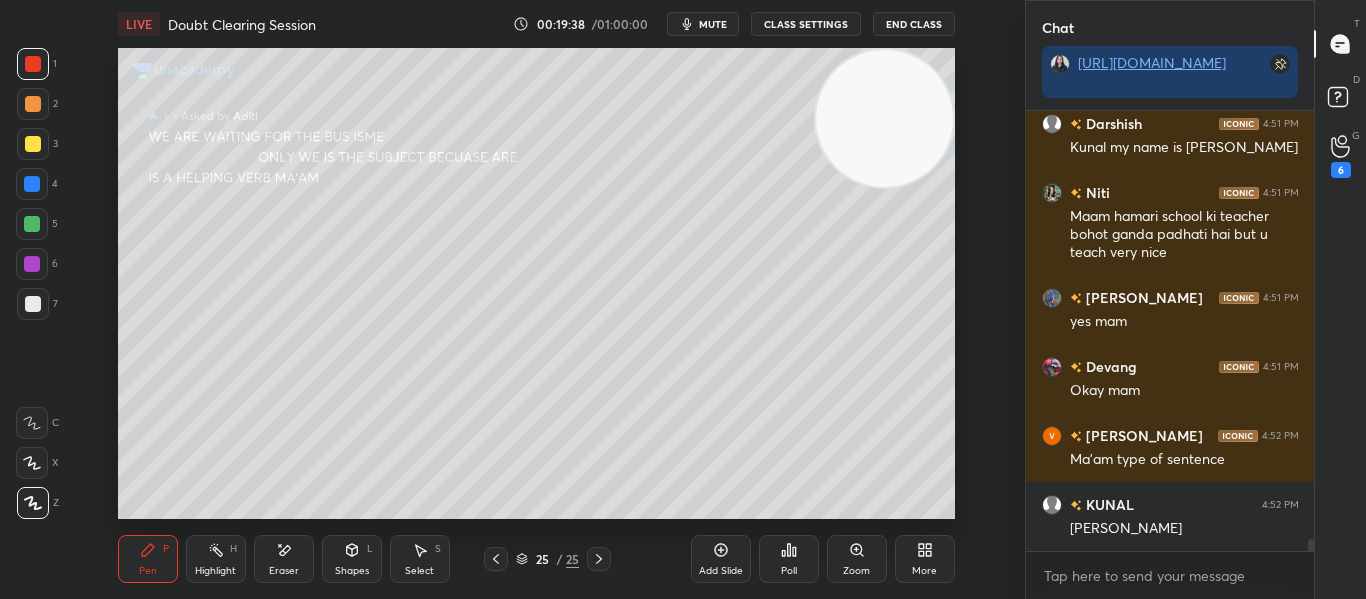 click at bounding box center [496, 559] 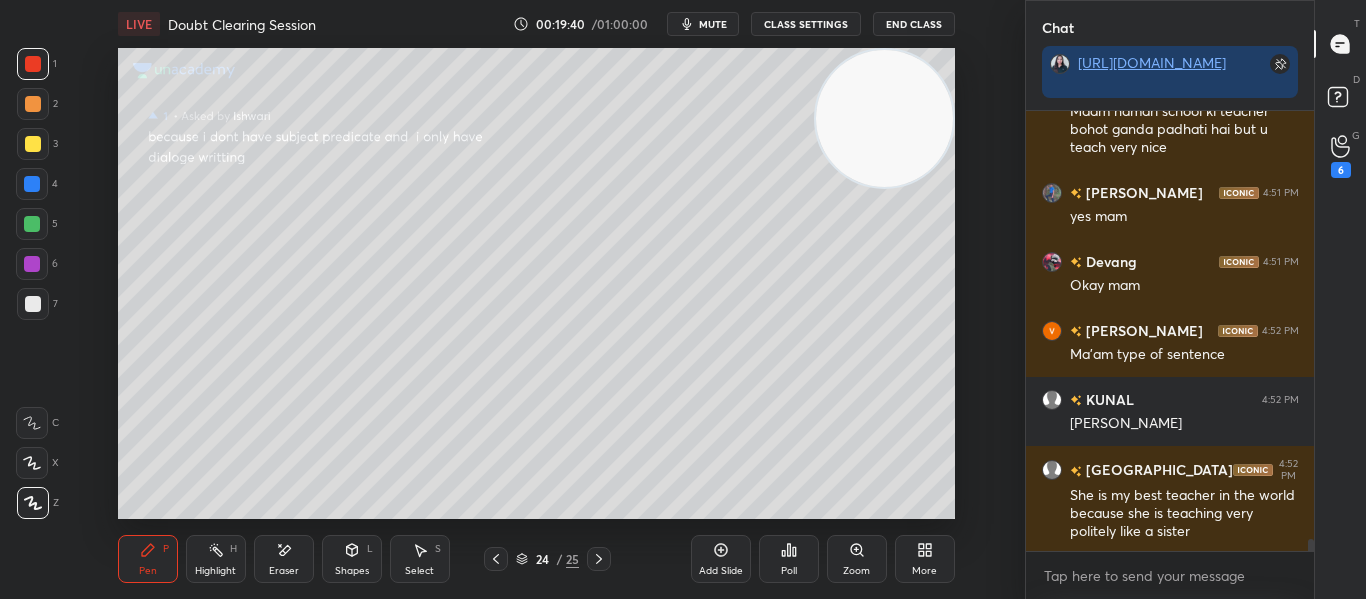scroll, scrollTop: 16160, scrollLeft: 0, axis: vertical 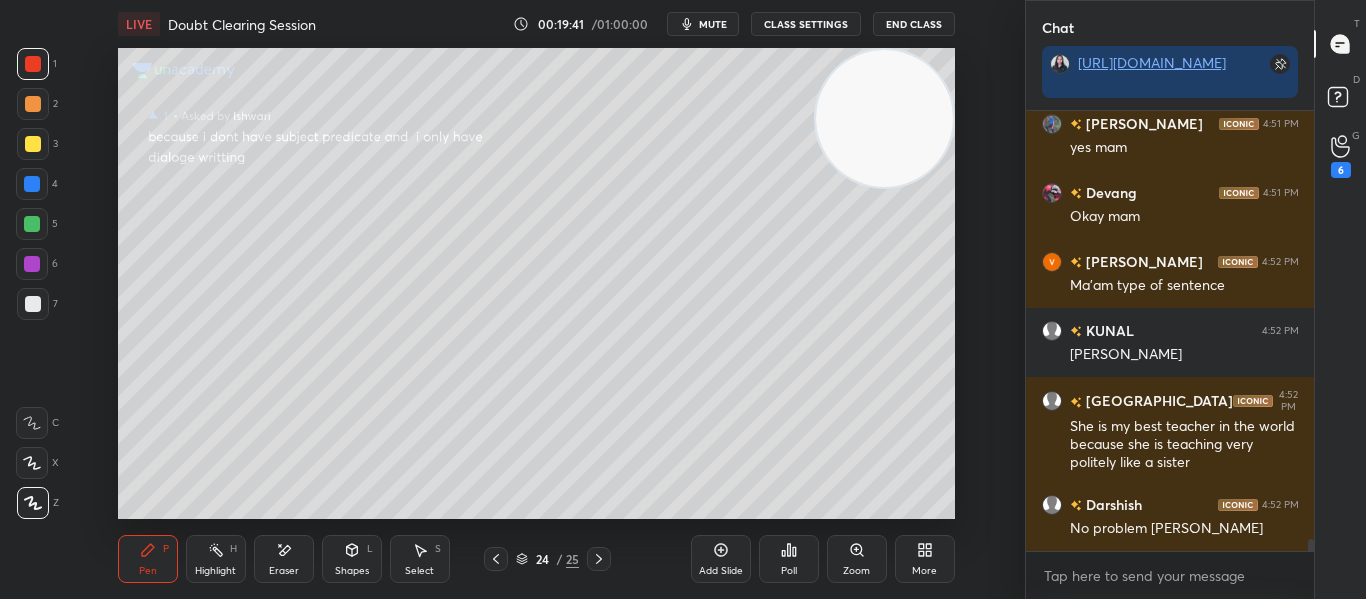click 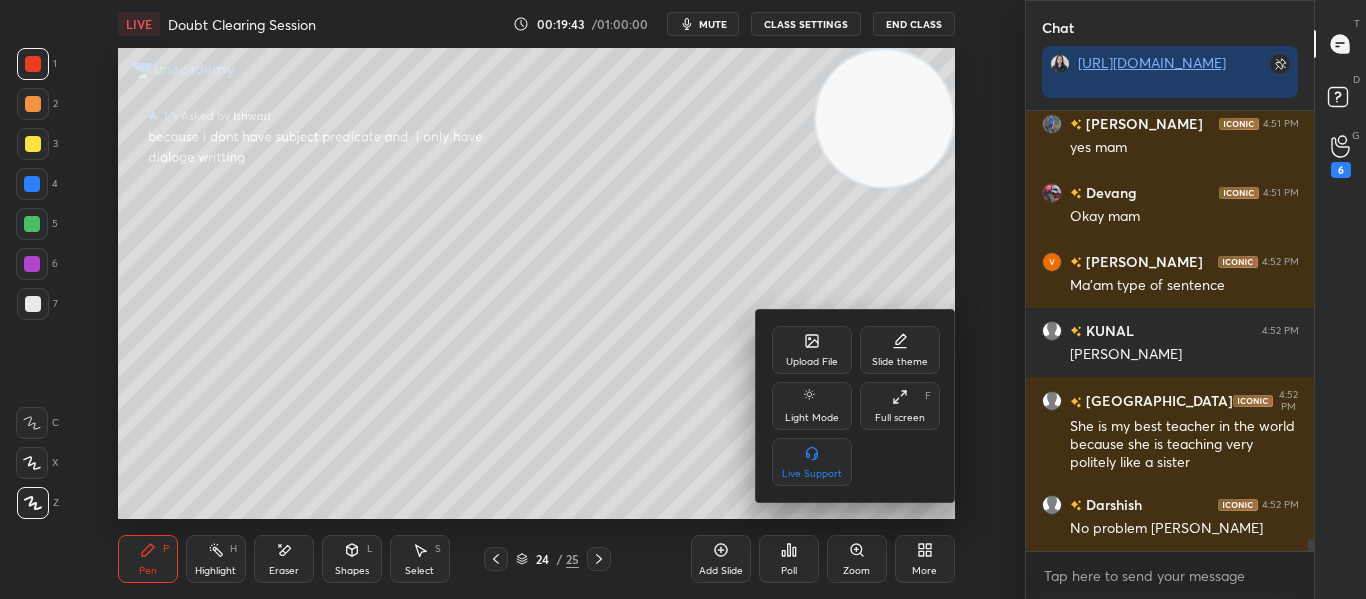 click on "Upload File" at bounding box center [812, 350] 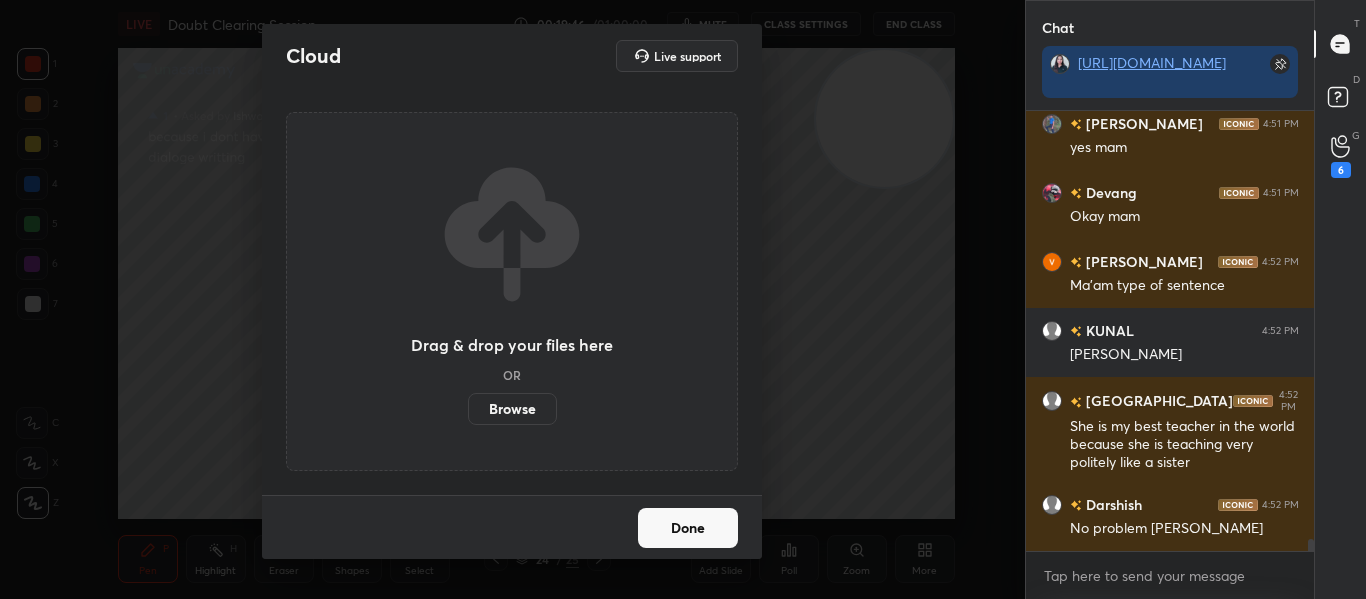 click on "Browse" at bounding box center [512, 409] 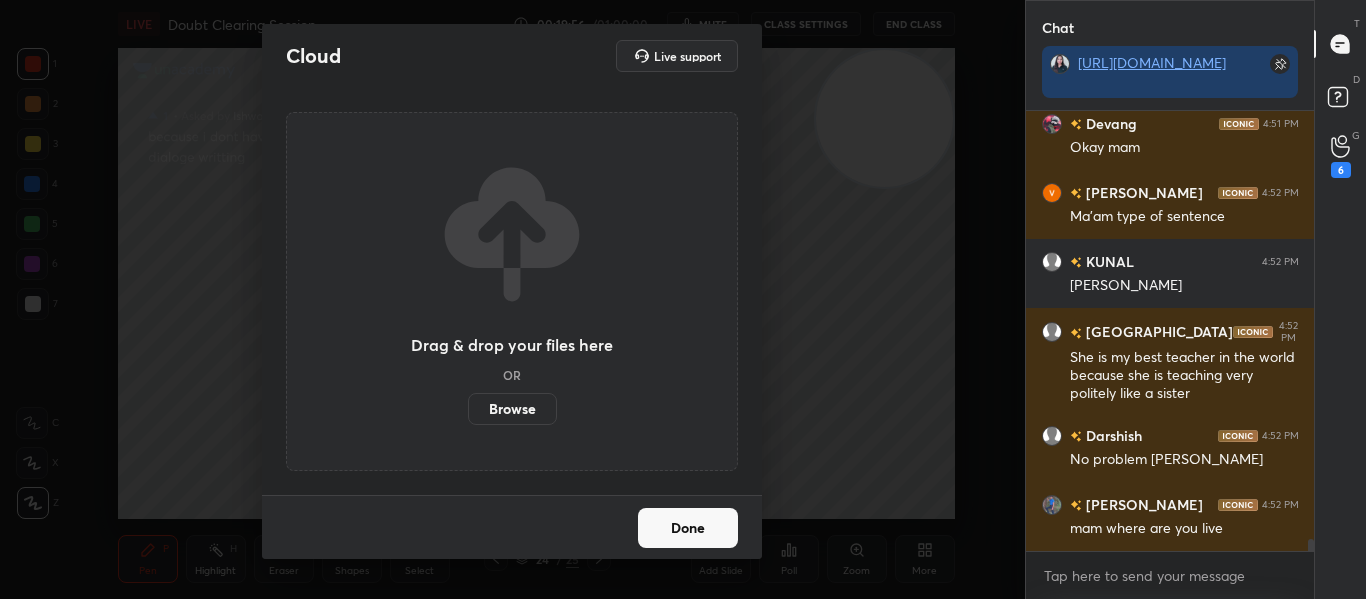 scroll, scrollTop: 16334, scrollLeft: 0, axis: vertical 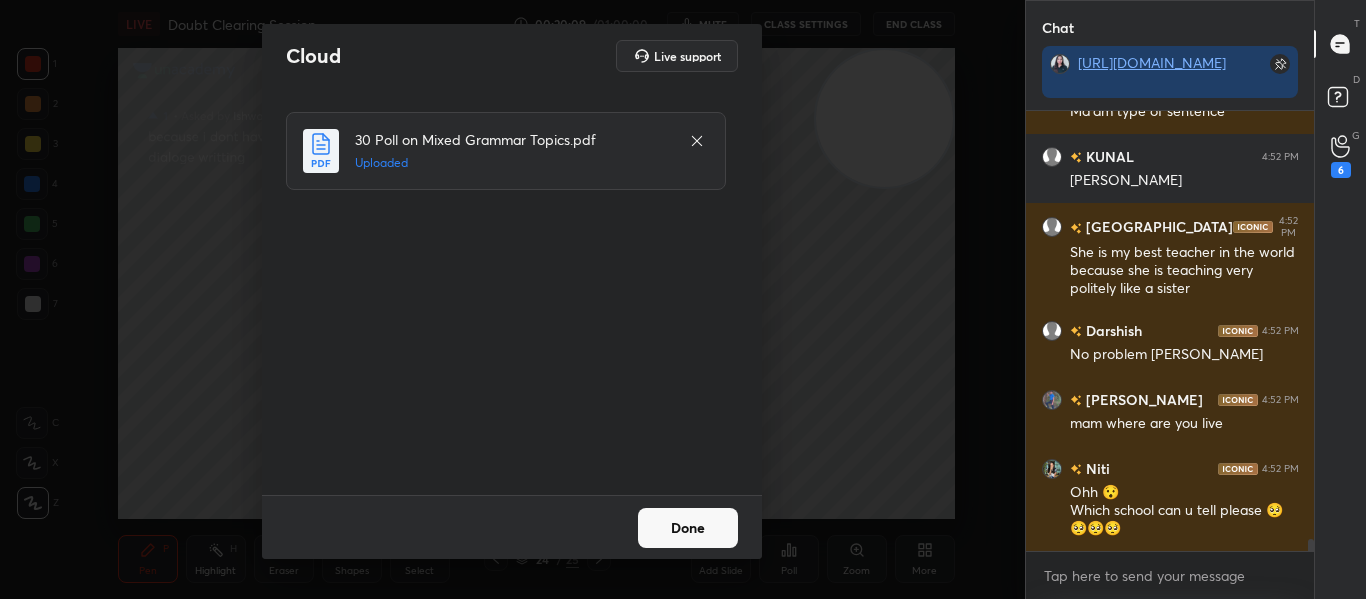 click on "Done" at bounding box center (688, 528) 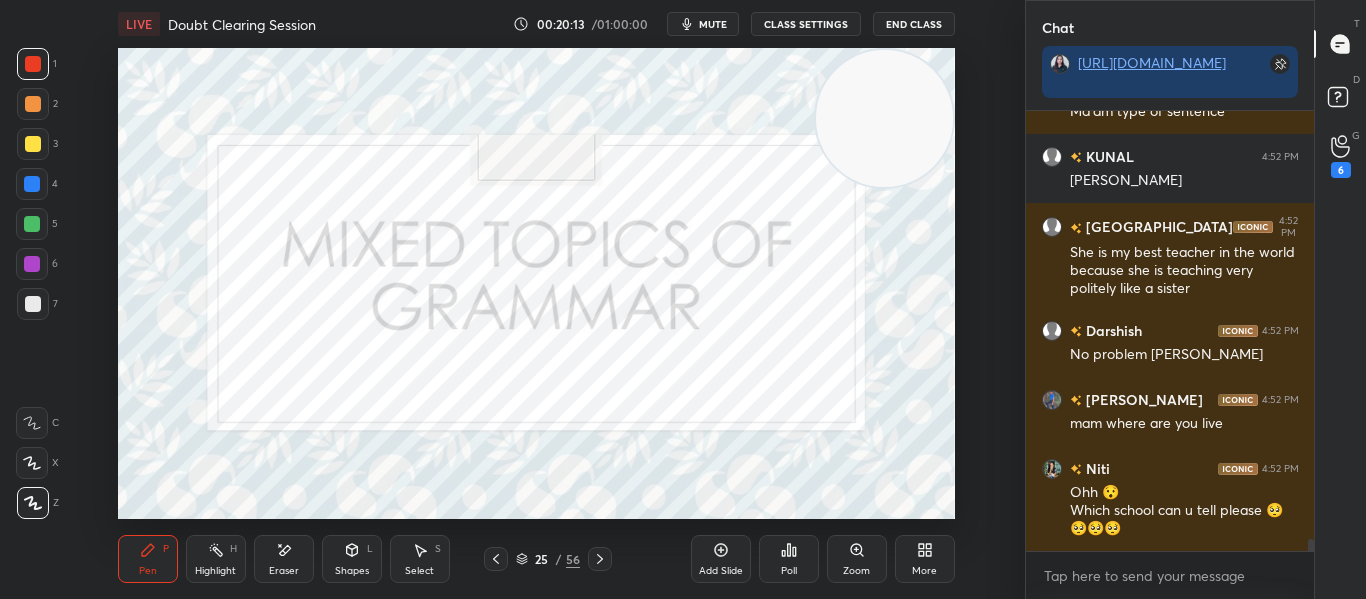 click 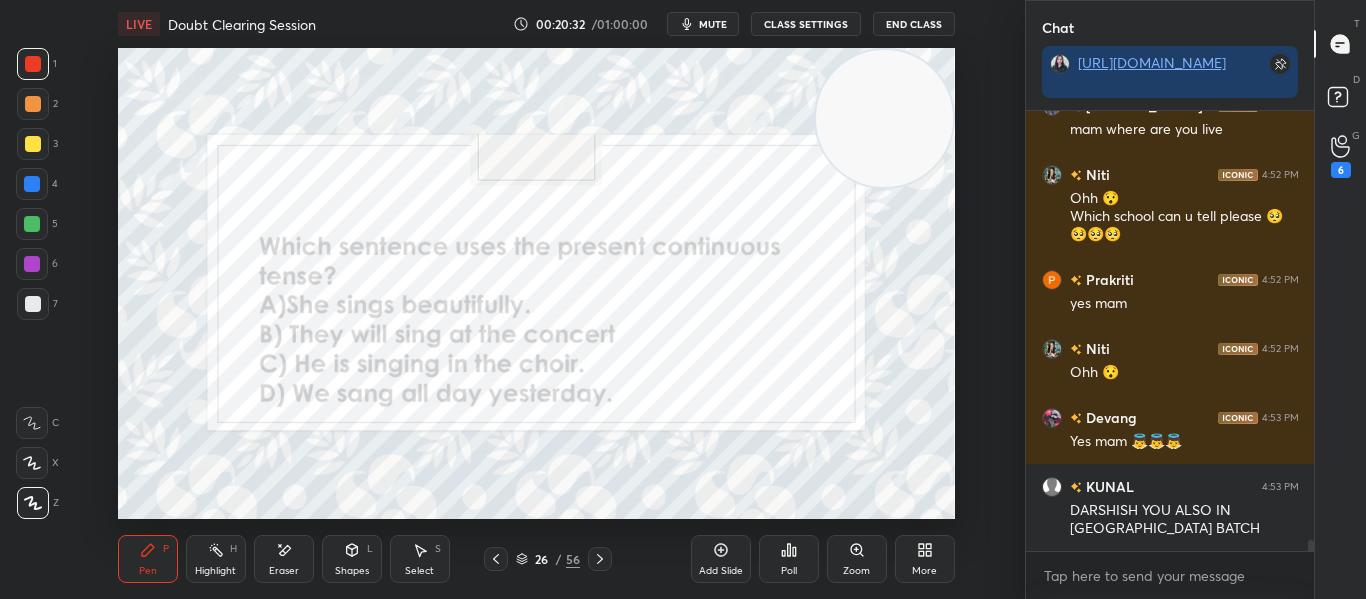 scroll, scrollTop: 16697, scrollLeft: 0, axis: vertical 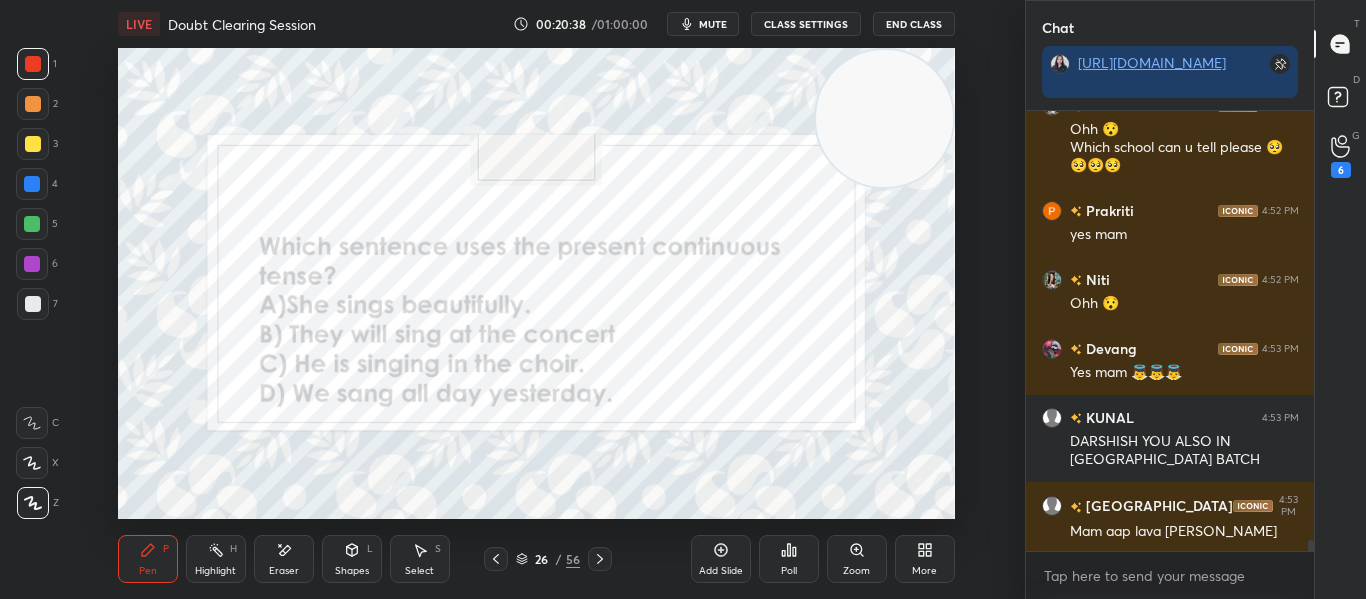 click on "Poll" at bounding box center (789, 571) 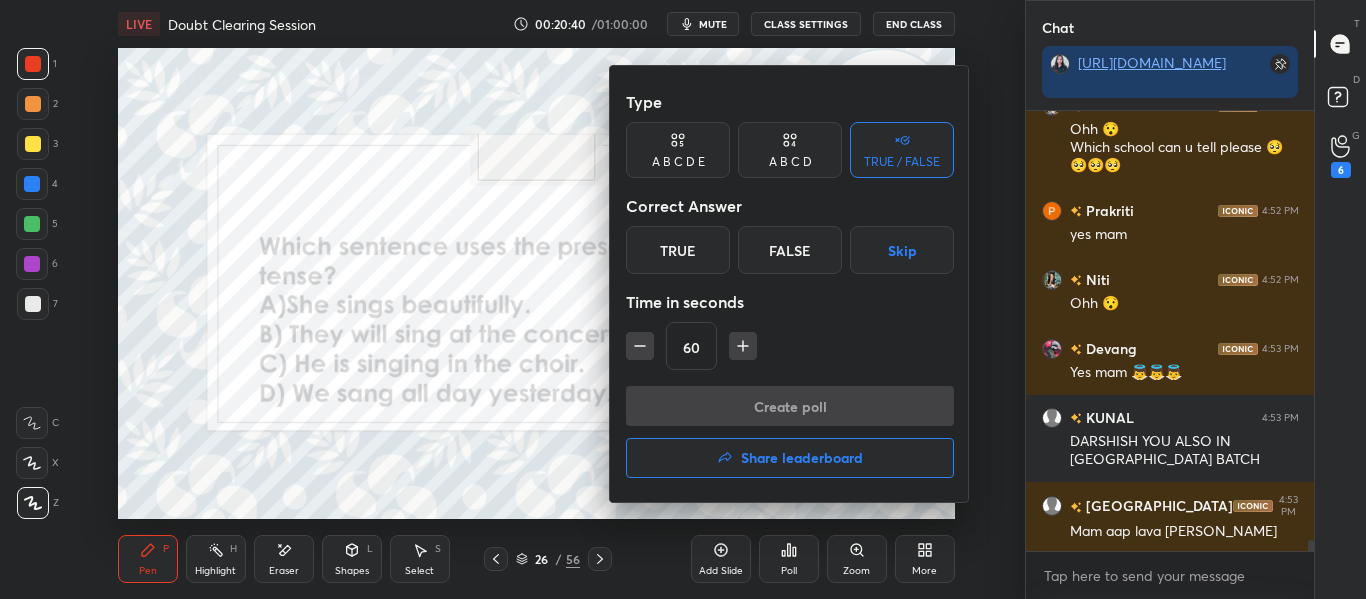 click at bounding box center [683, 299] 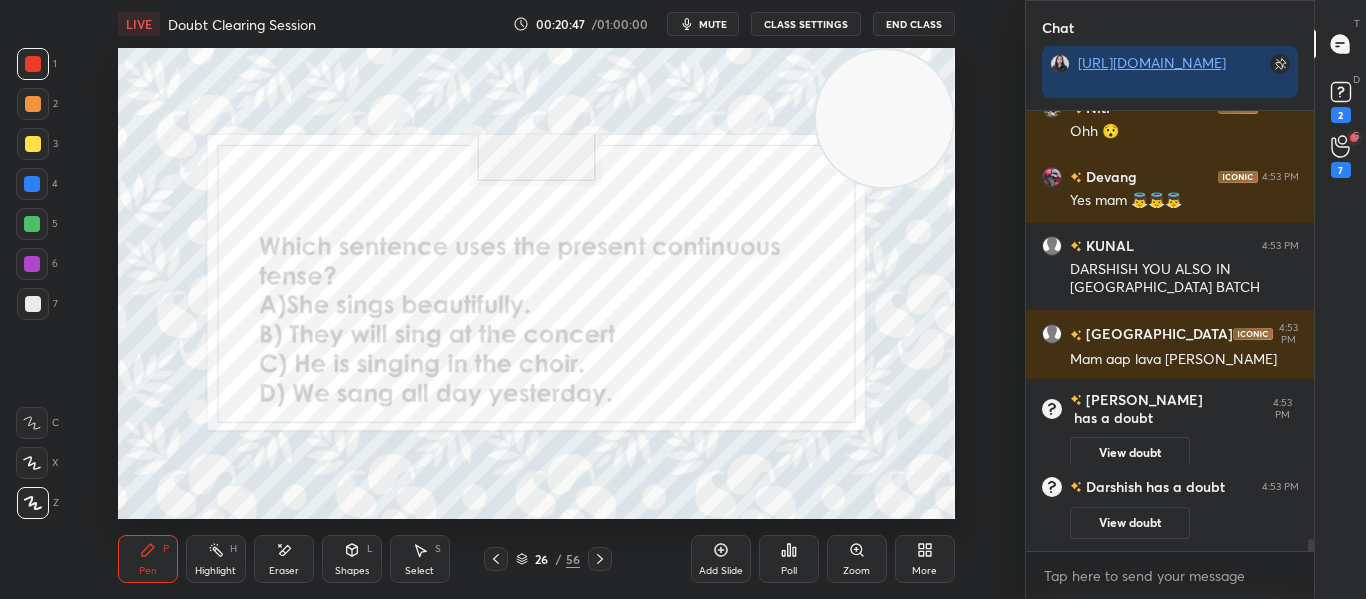 scroll, scrollTop: 16170, scrollLeft: 0, axis: vertical 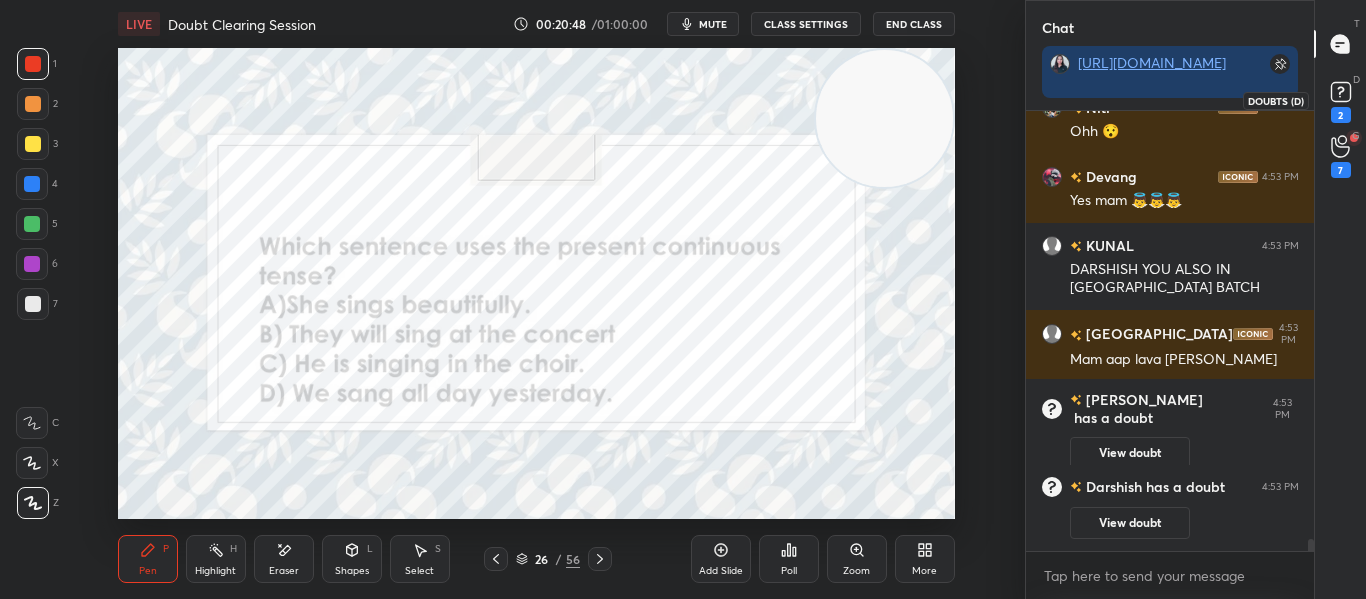 click 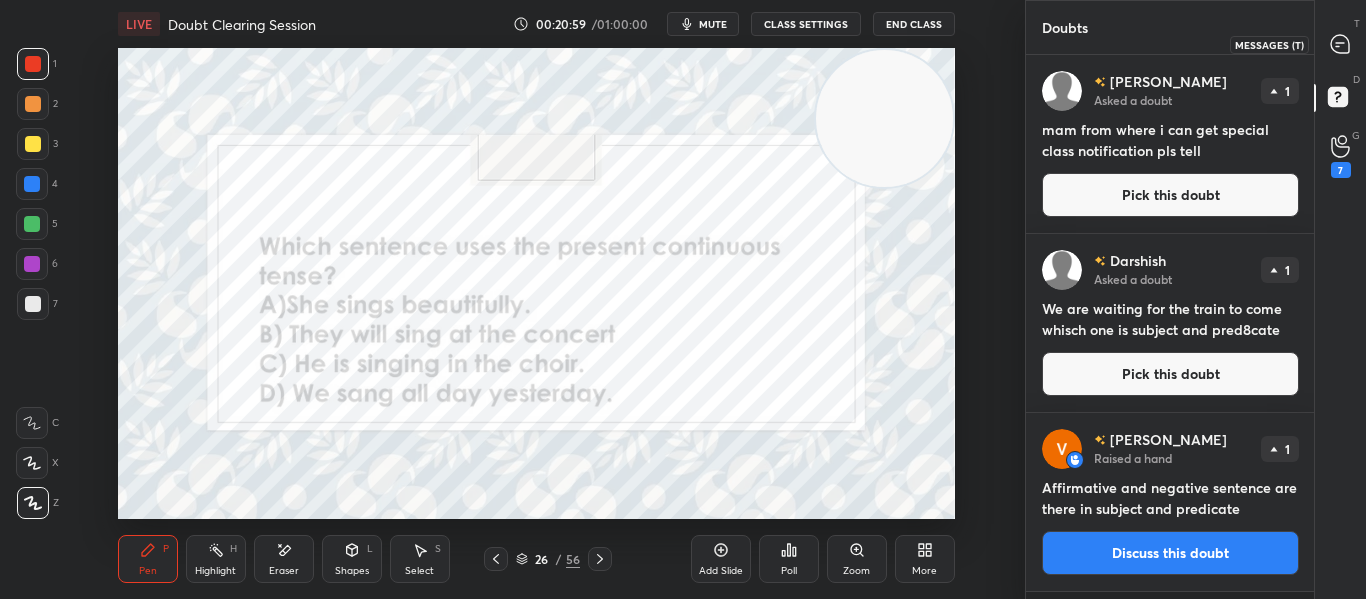 click 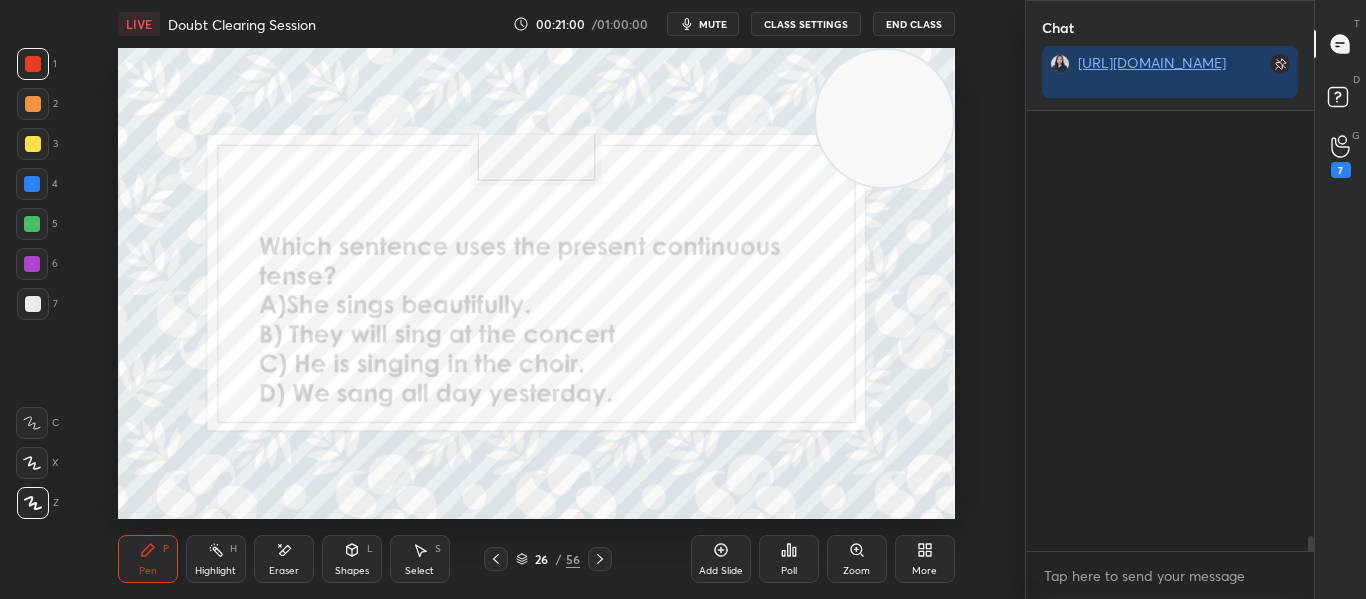 scroll, scrollTop: 482, scrollLeft: 282, axis: both 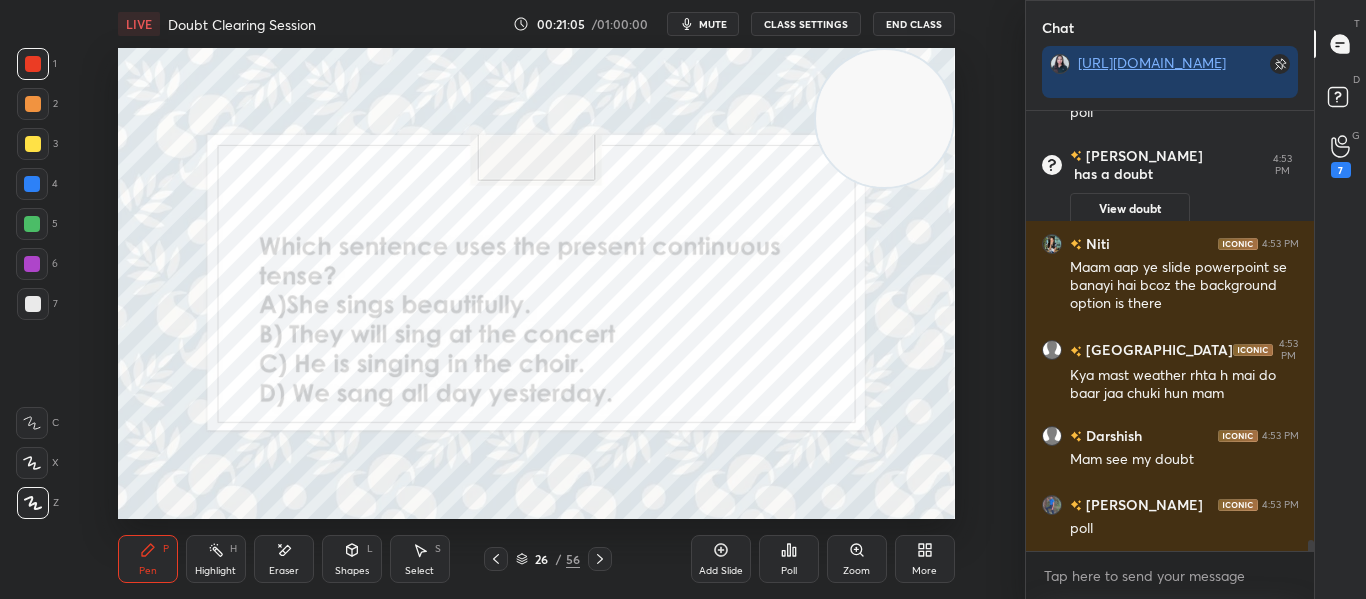 click 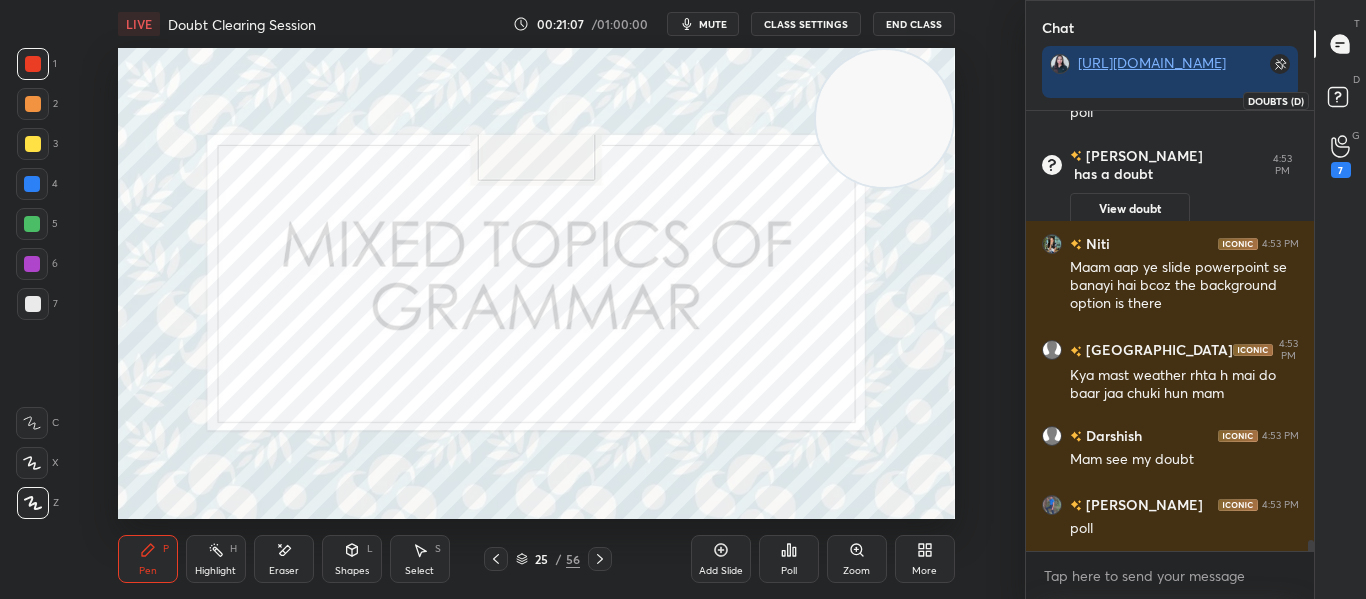 click 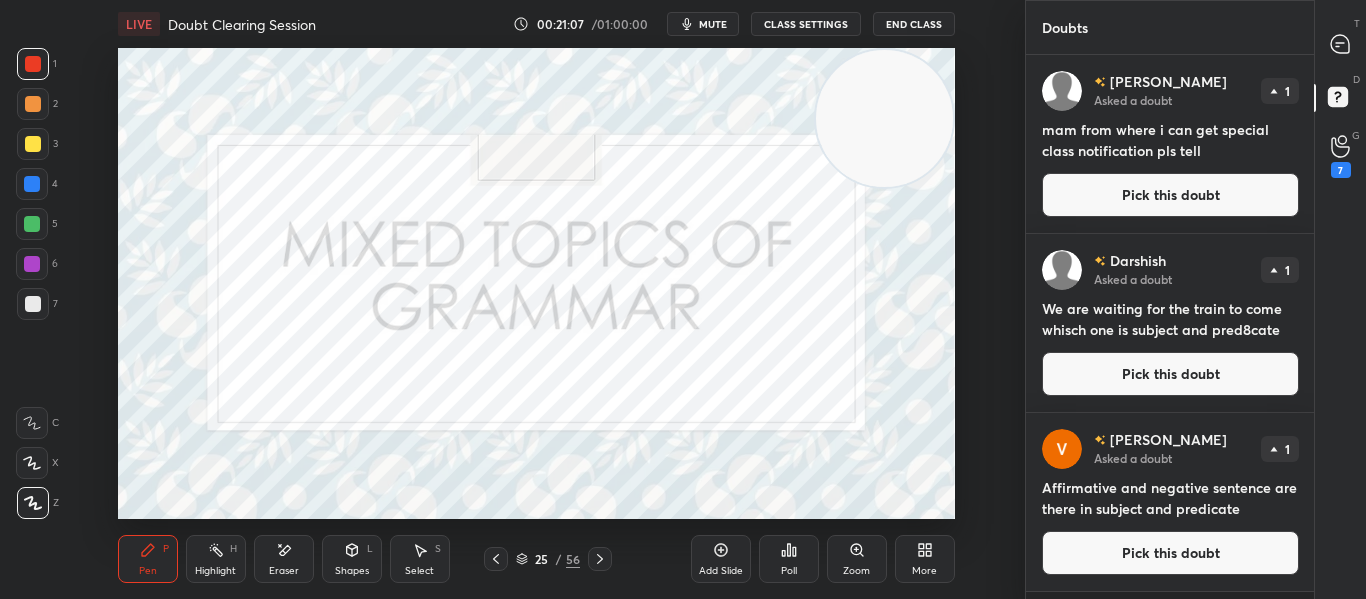 scroll, scrollTop: 7, scrollLeft: 7, axis: both 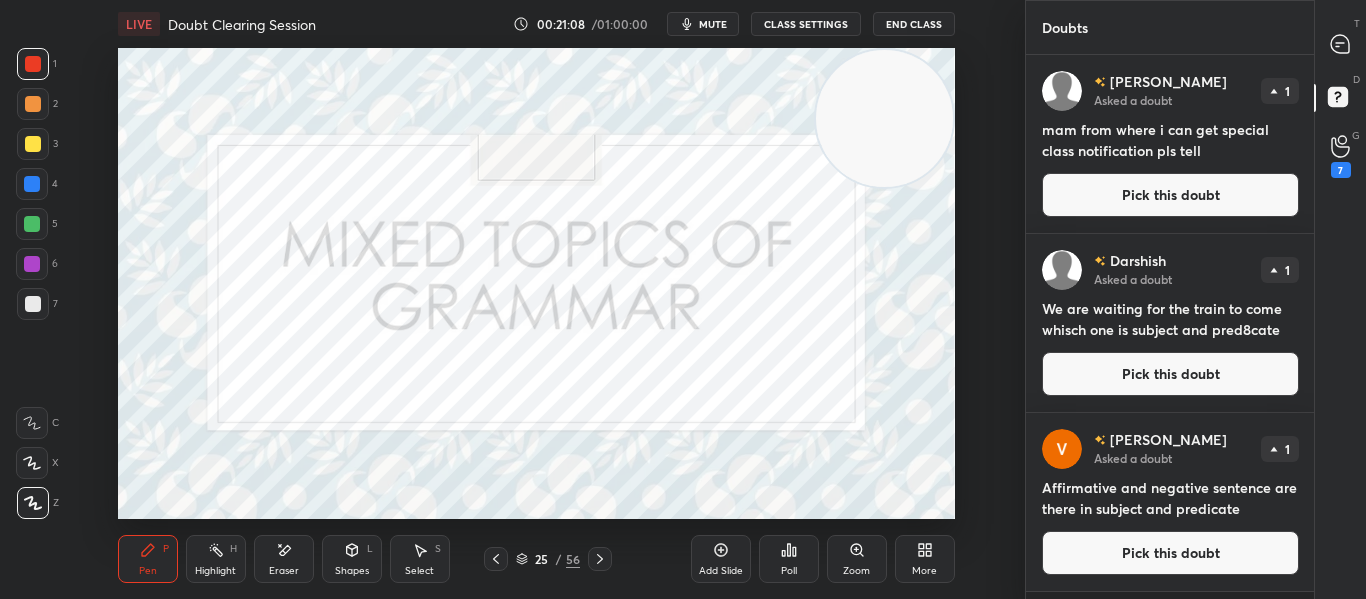 click on "Pick this doubt" at bounding box center (1170, 195) 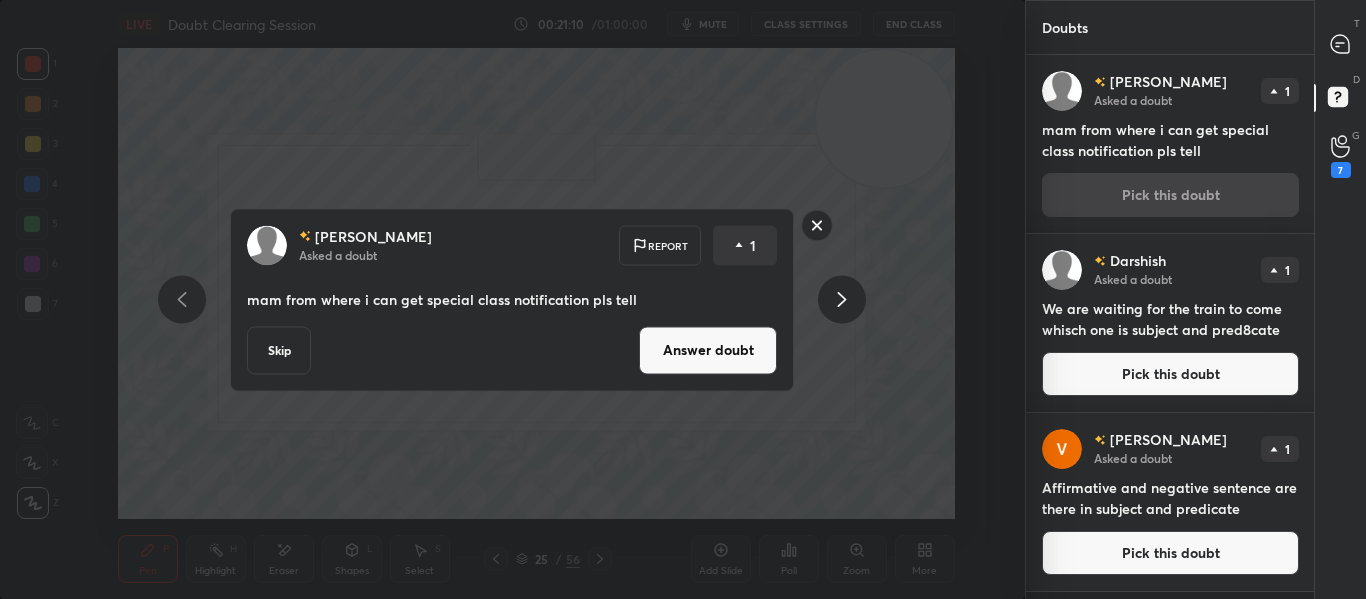 click on "Answer doubt" at bounding box center [708, 350] 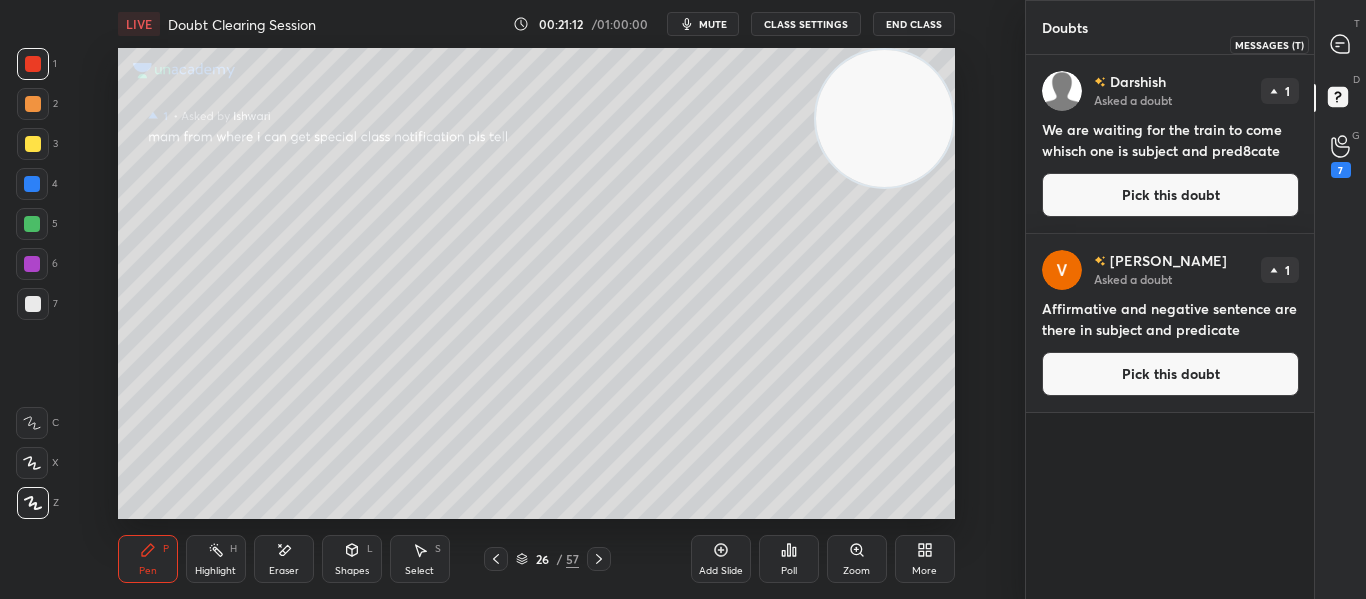 click 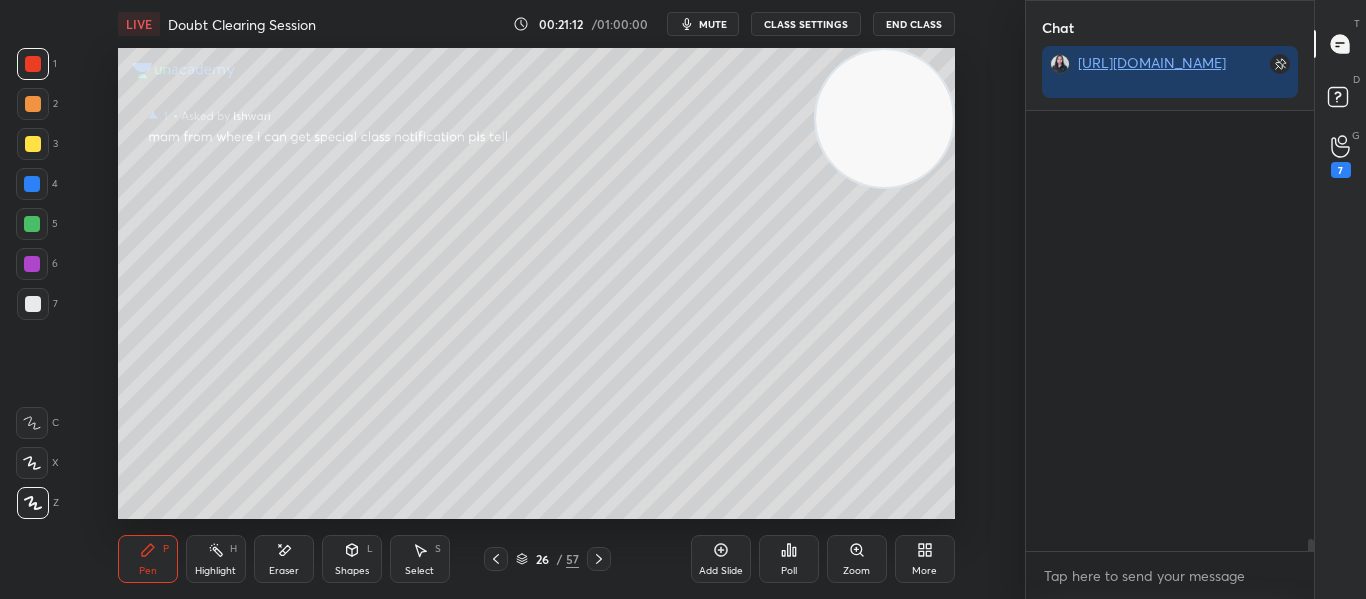 scroll, scrollTop: 482, scrollLeft: 282, axis: both 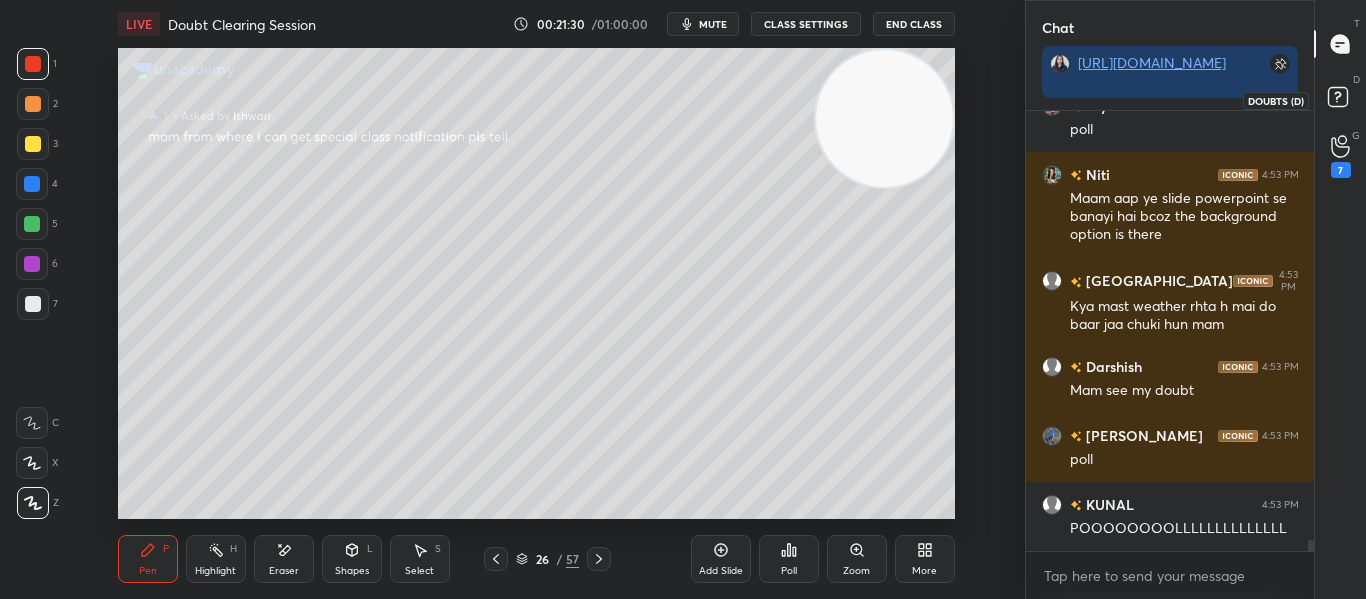 click 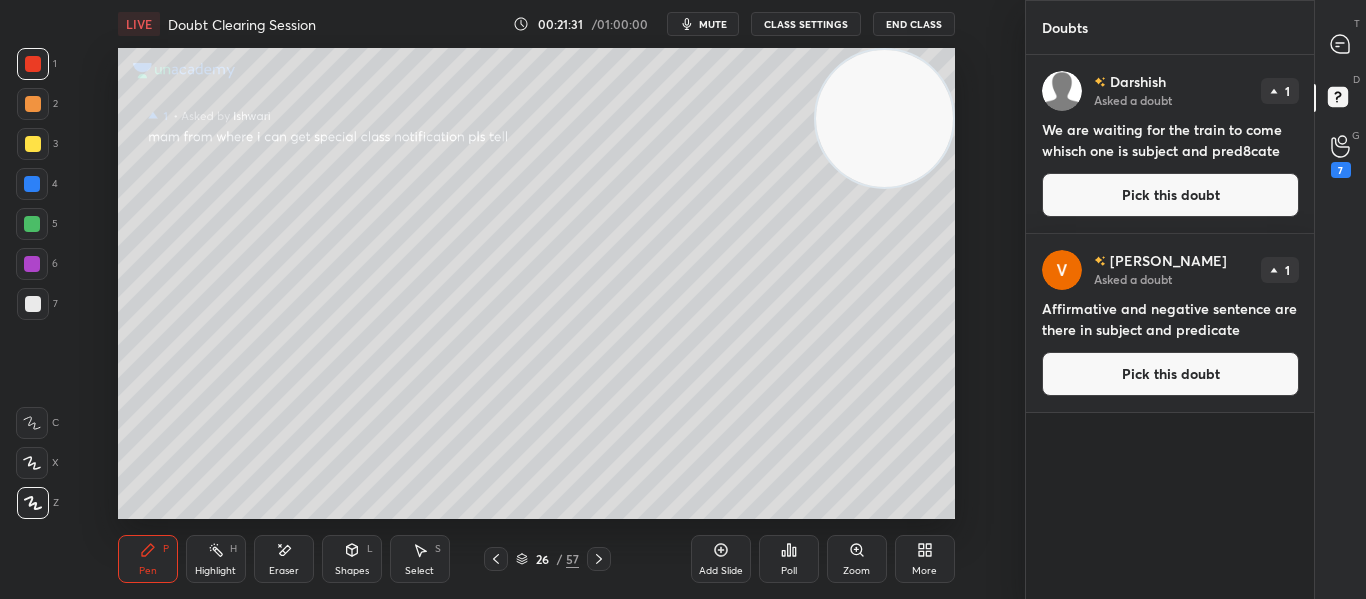 scroll, scrollTop: 7, scrollLeft: 7, axis: both 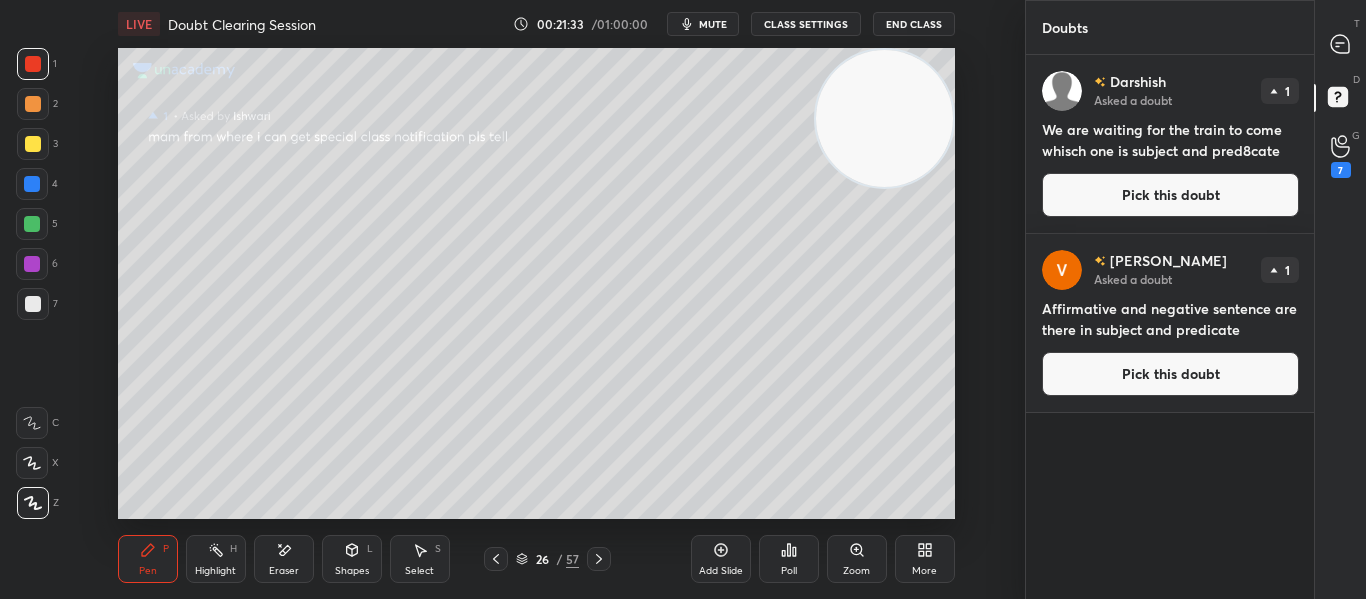 click on "Pick this doubt" at bounding box center [1170, 374] 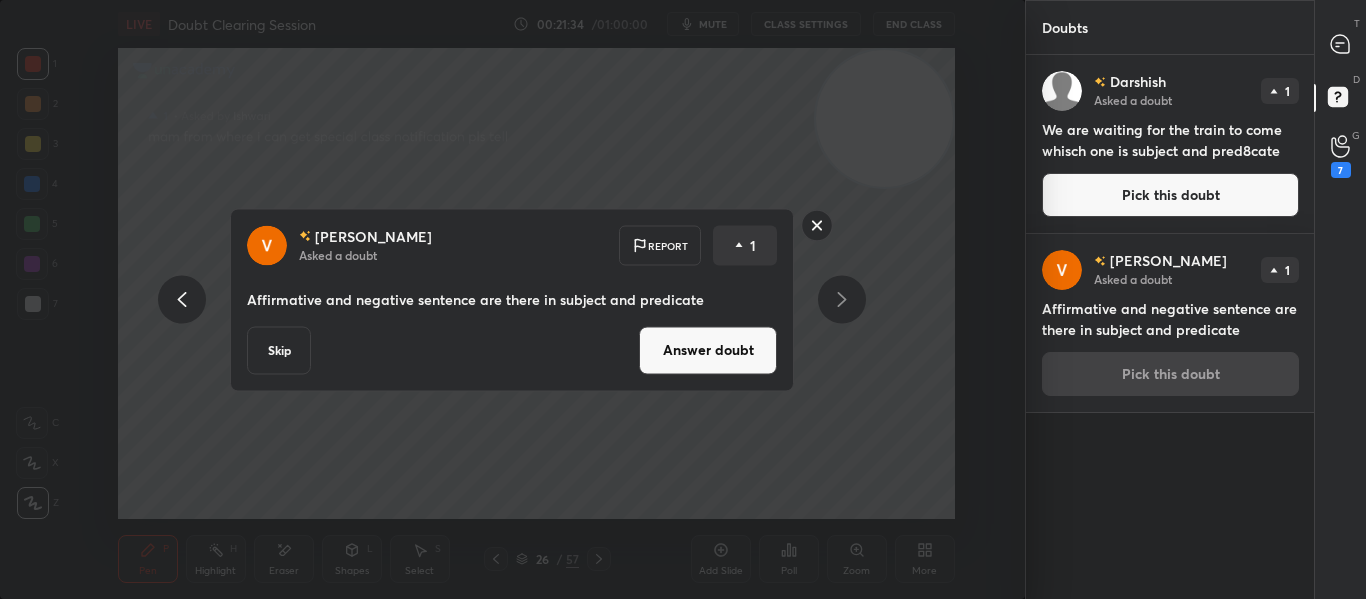 click on "Answer doubt" at bounding box center [708, 350] 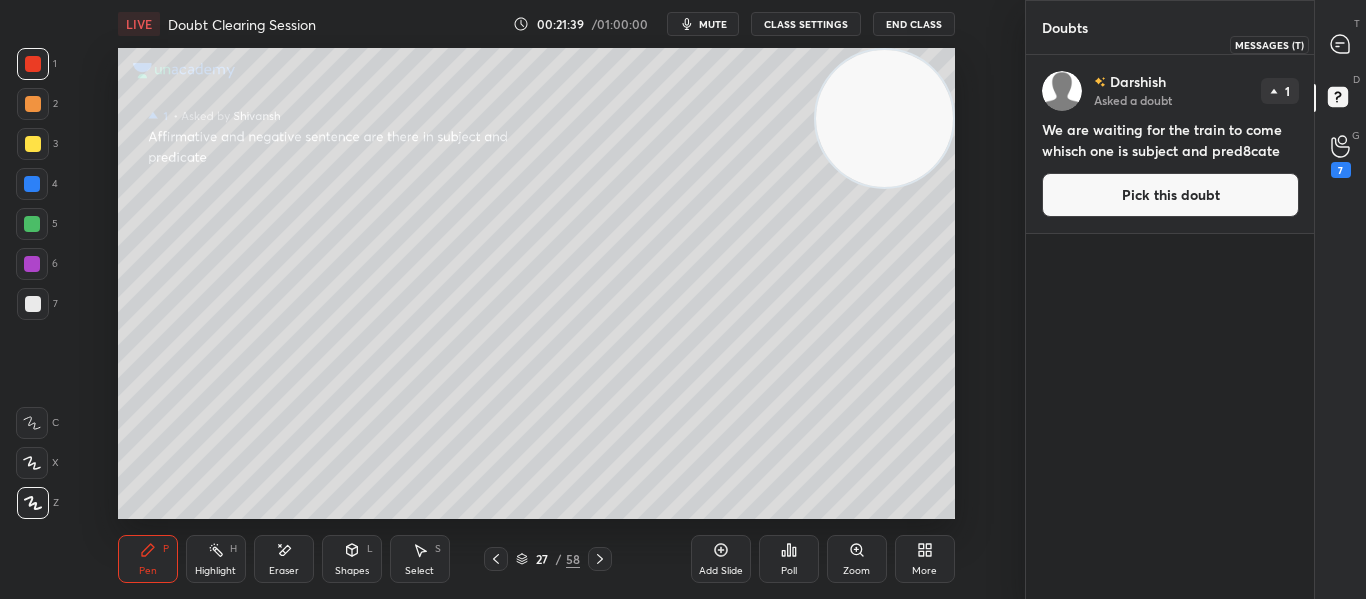 click 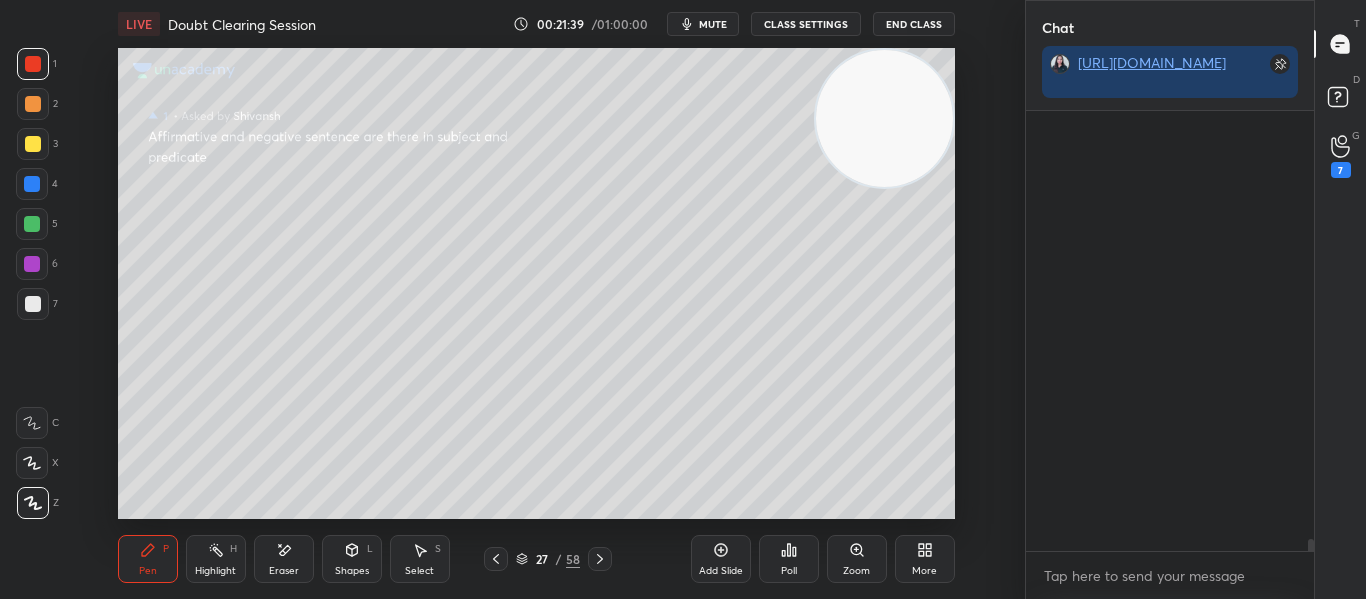 scroll, scrollTop: 16512, scrollLeft: 0, axis: vertical 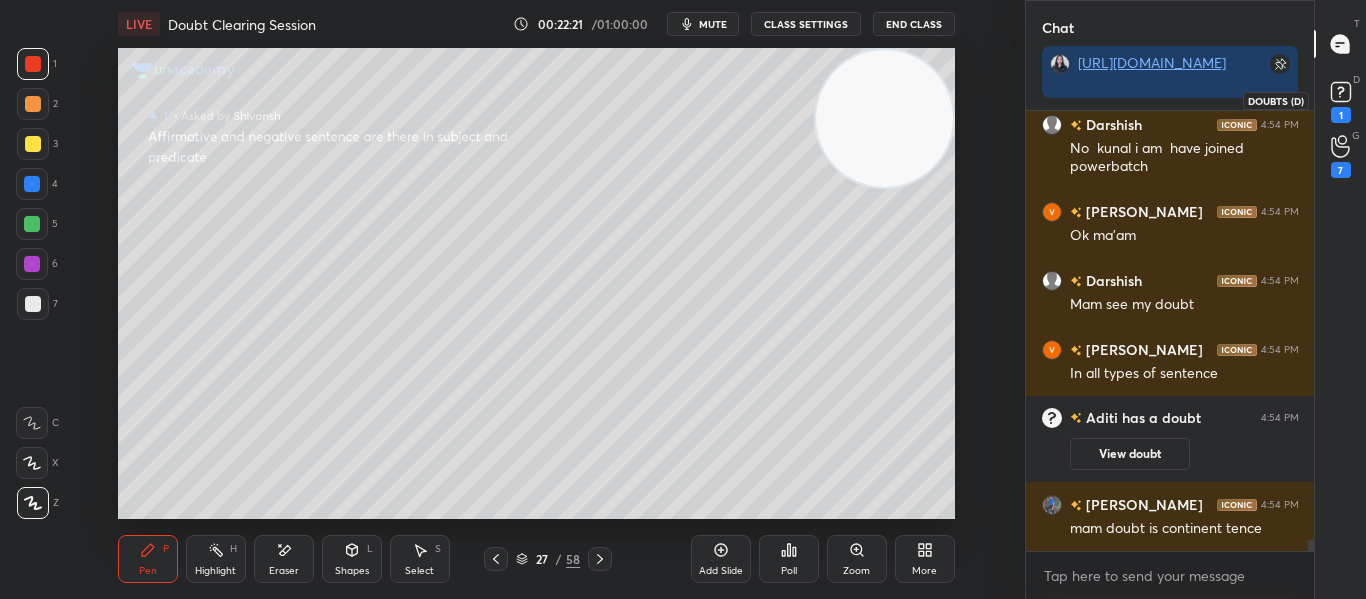 click 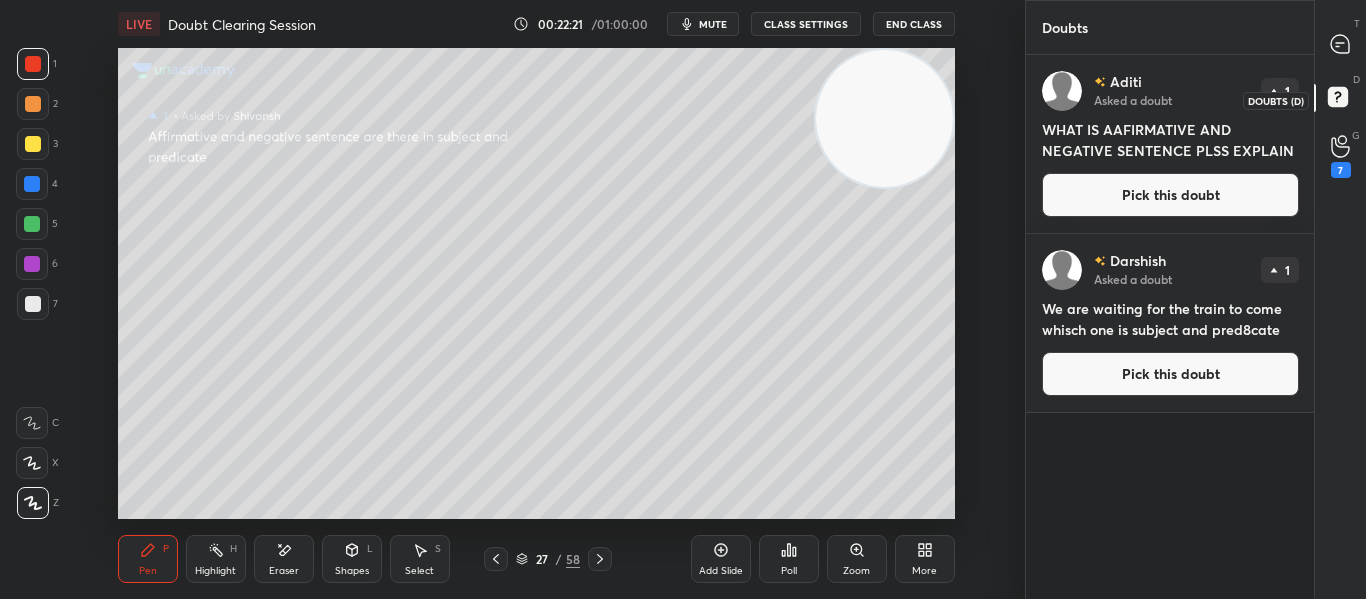 scroll, scrollTop: 7, scrollLeft: 7, axis: both 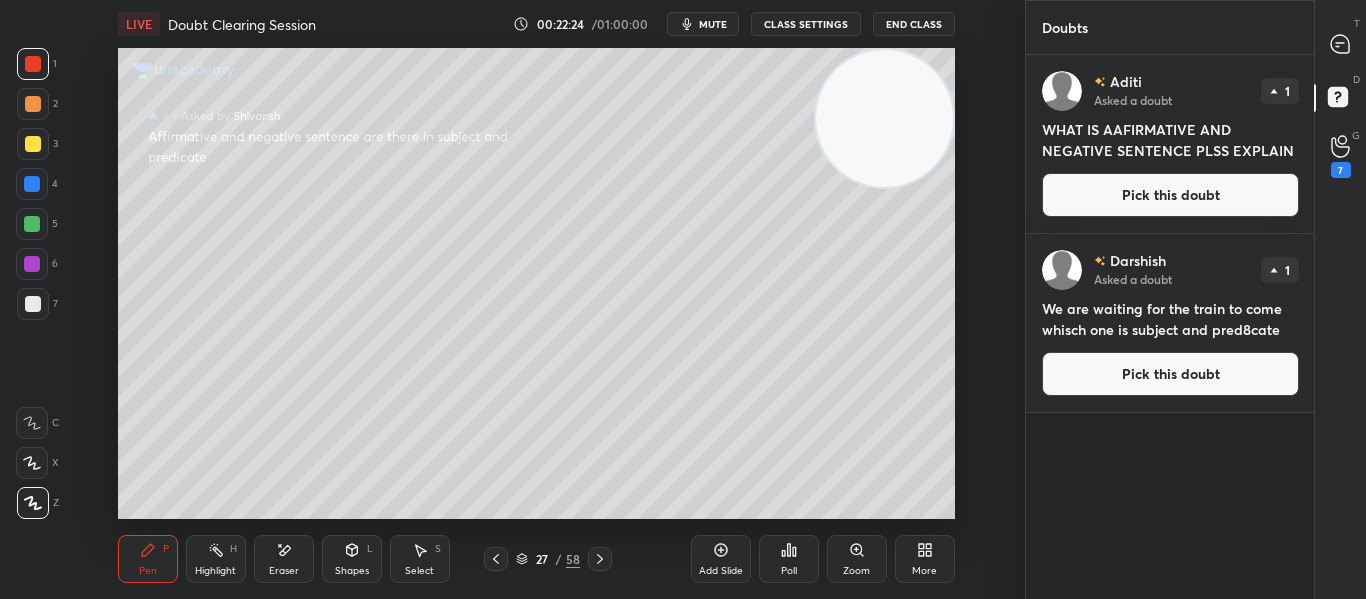 click on "Pick this doubt" at bounding box center [1170, 195] 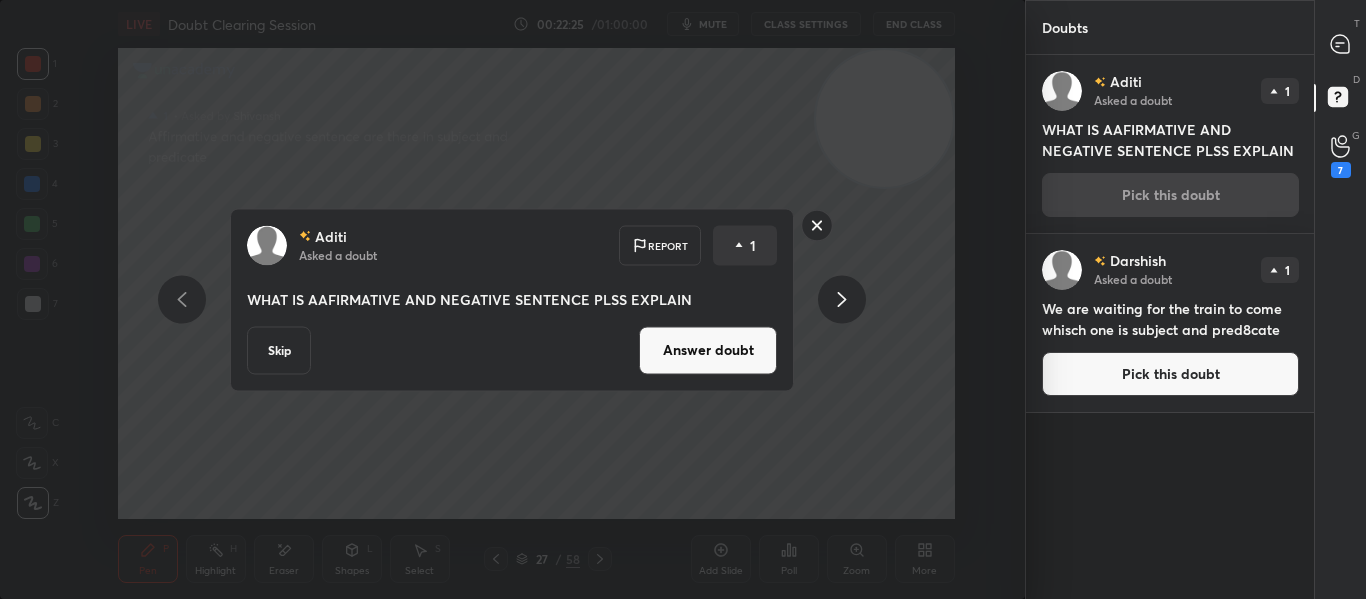 click on "Answer doubt" at bounding box center [708, 350] 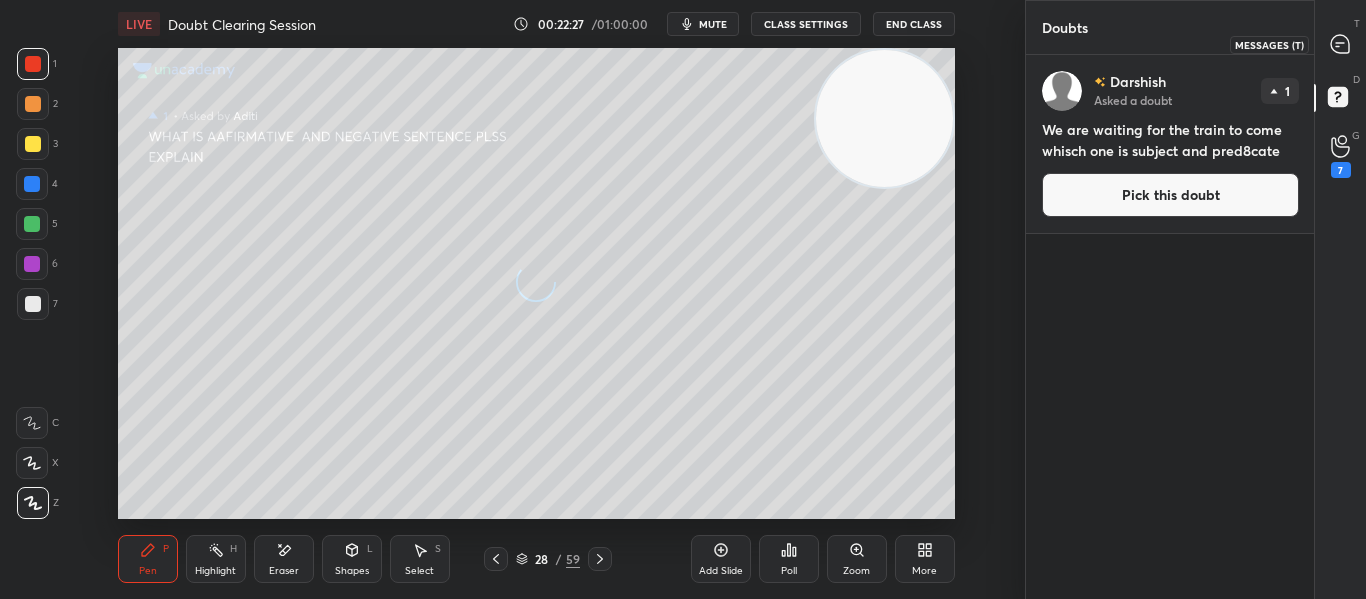 click 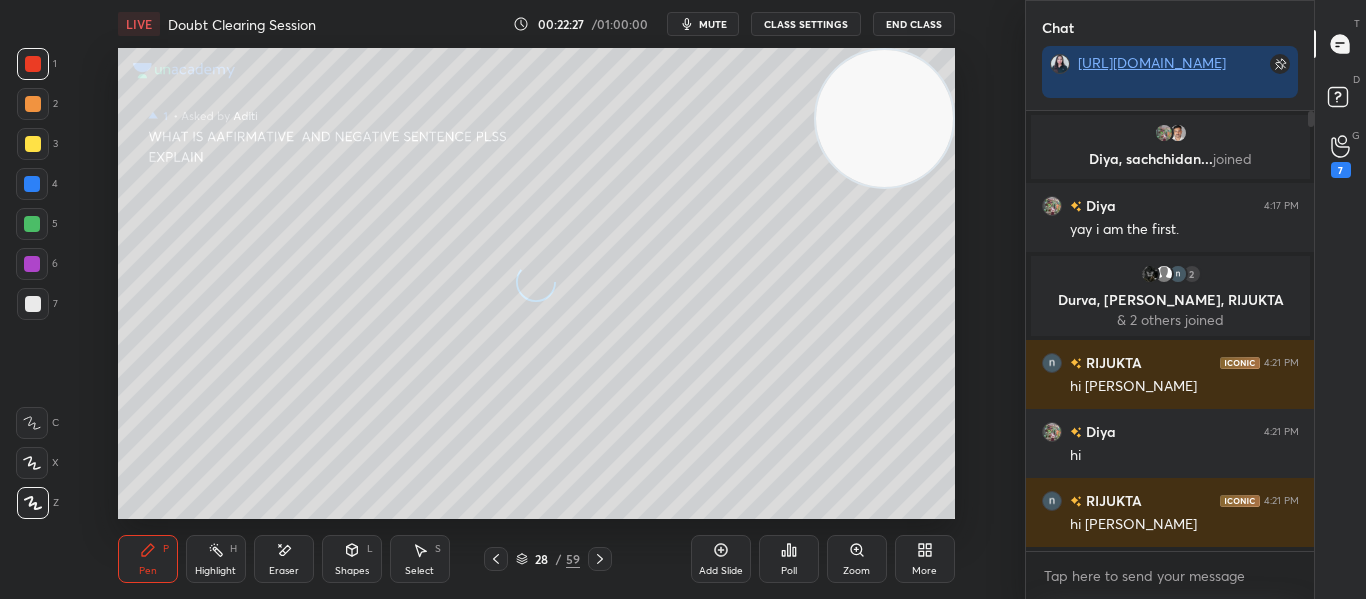 scroll, scrollTop: 482, scrollLeft: 282, axis: both 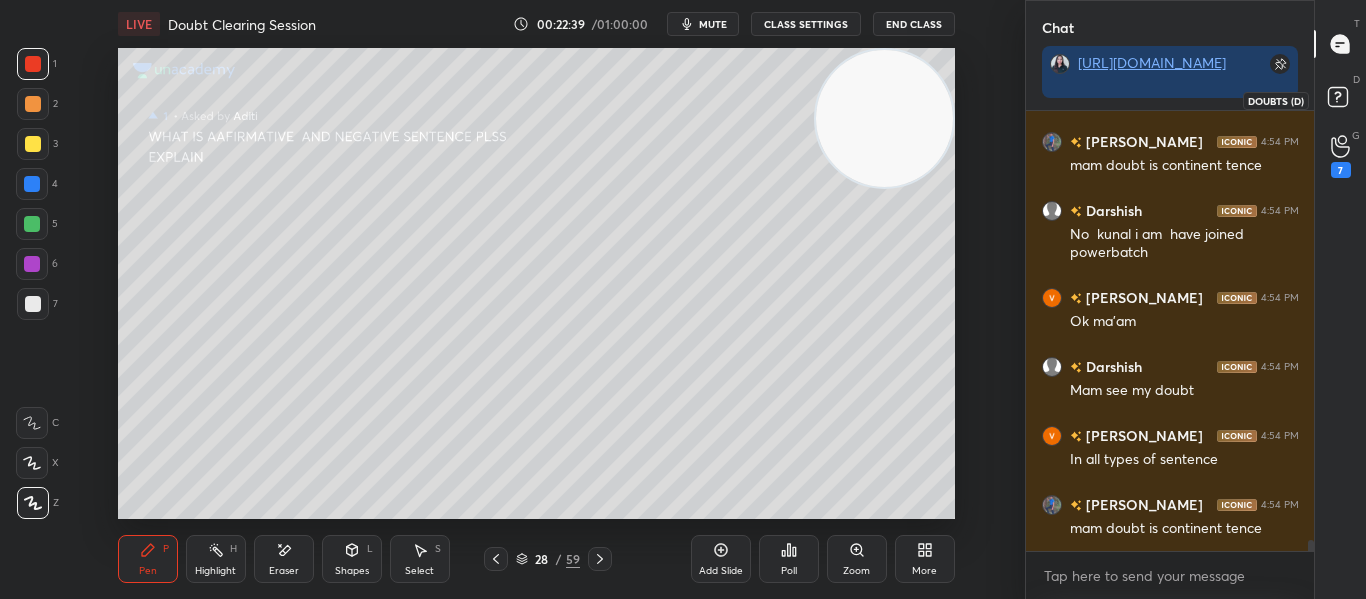 click 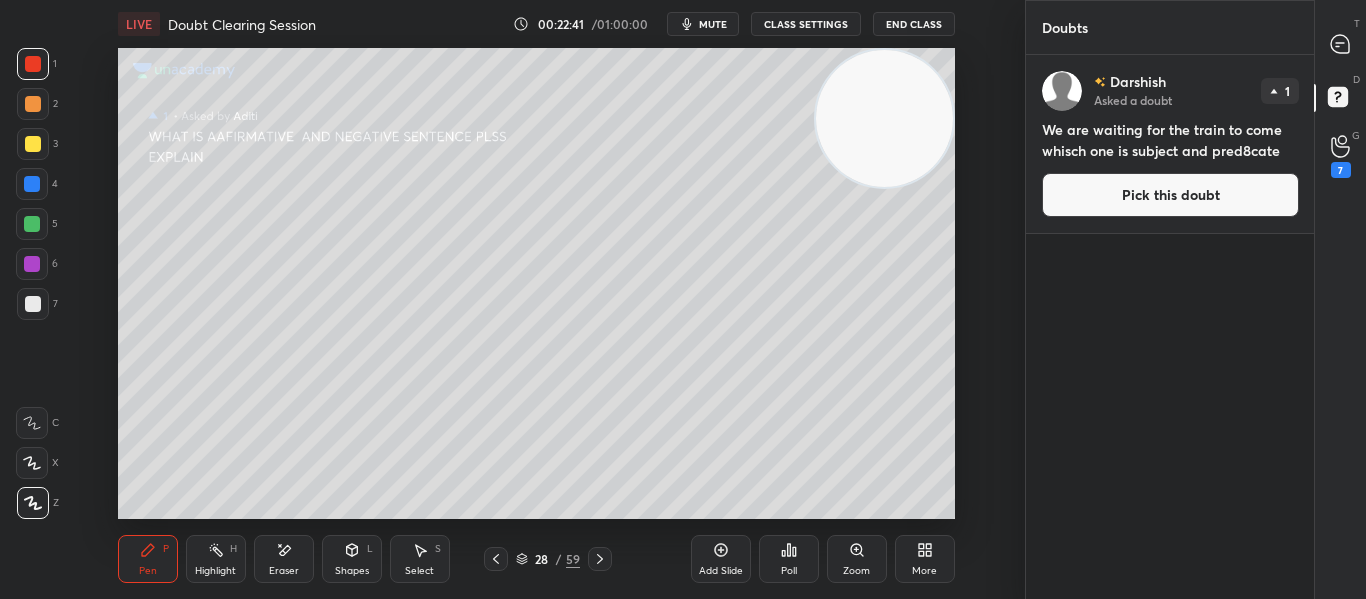 click on "Pick this doubt" at bounding box center (1170, 195) 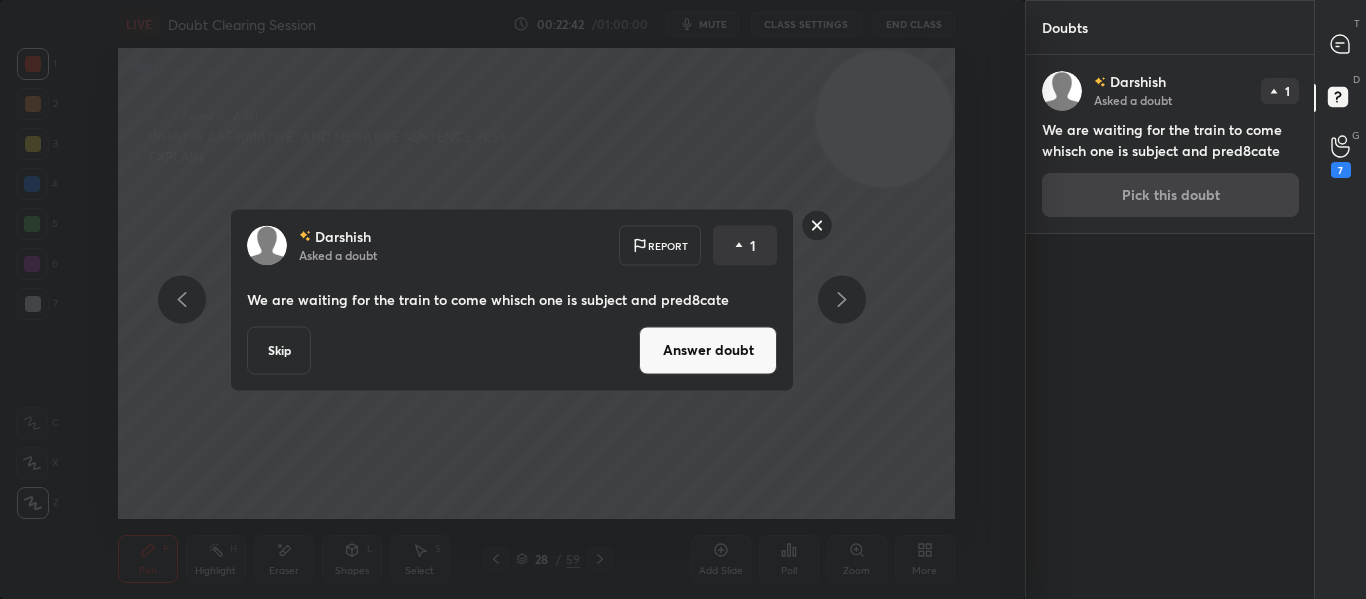 click on "Answer doubt" at bounding box center [708, 350] 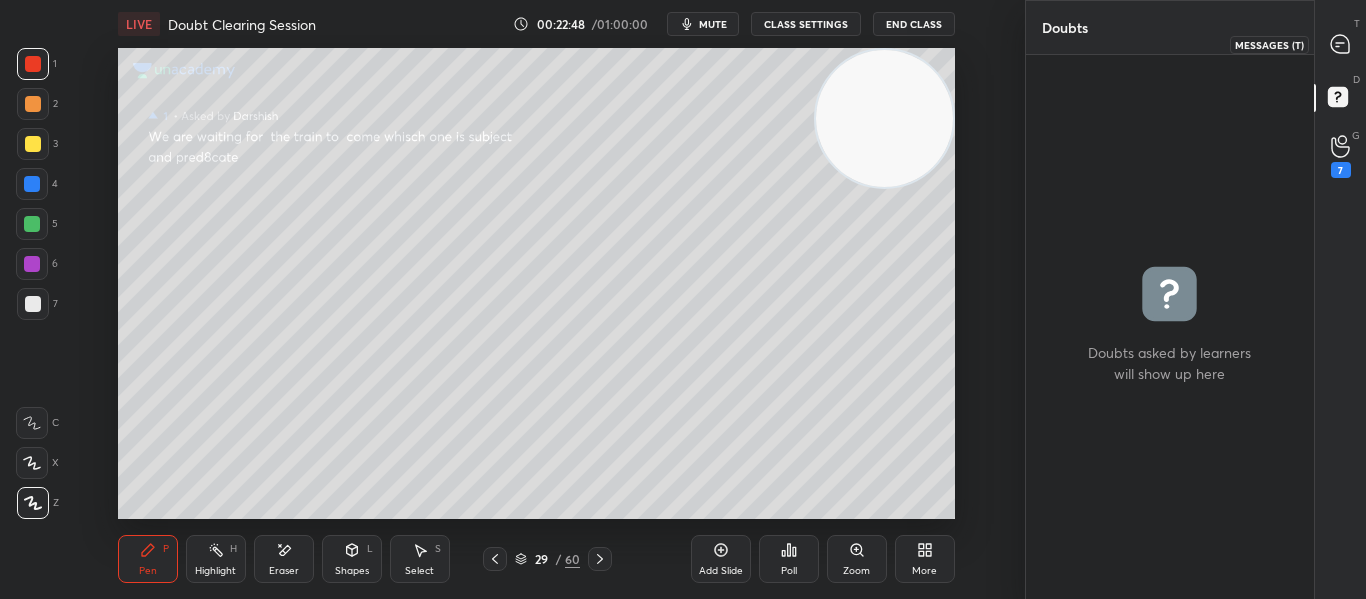 click 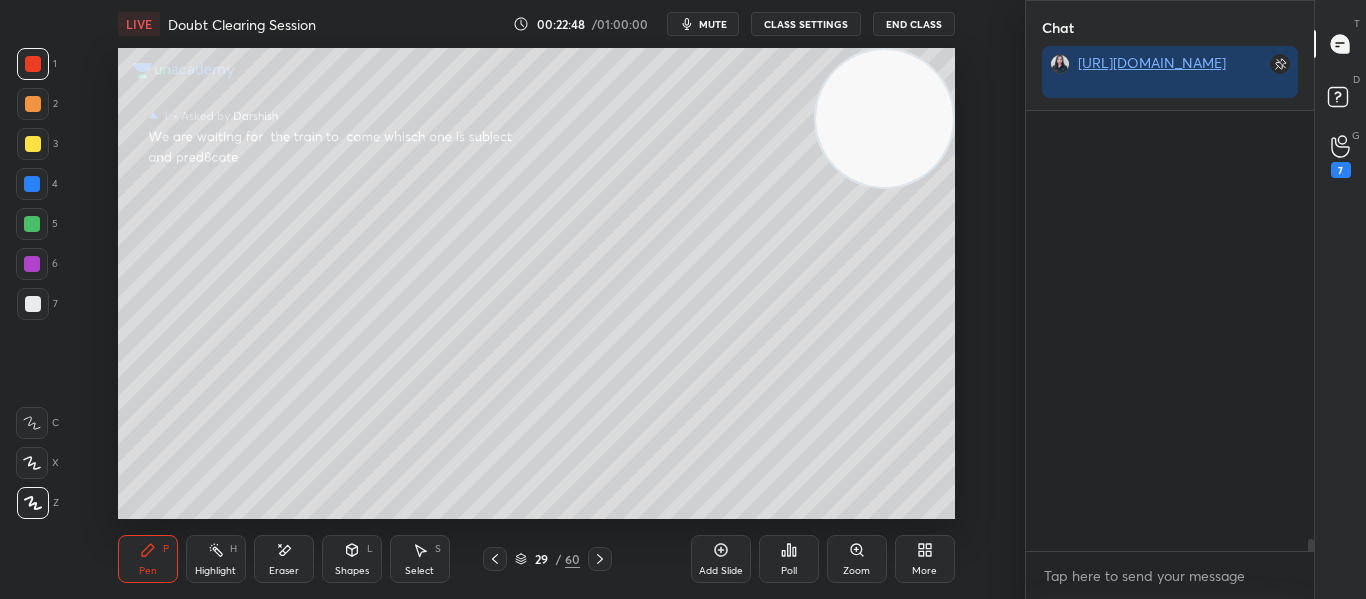 scroll, scrollTop: 17140, scrollLeft: 0, axis: vertical 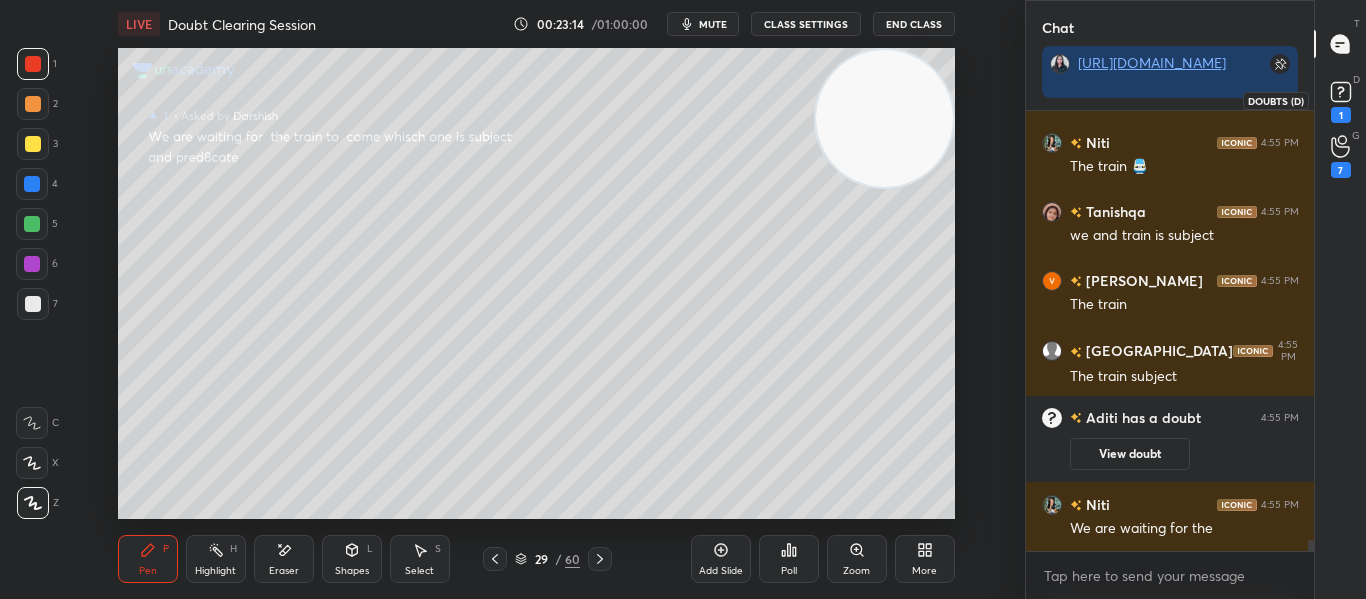click 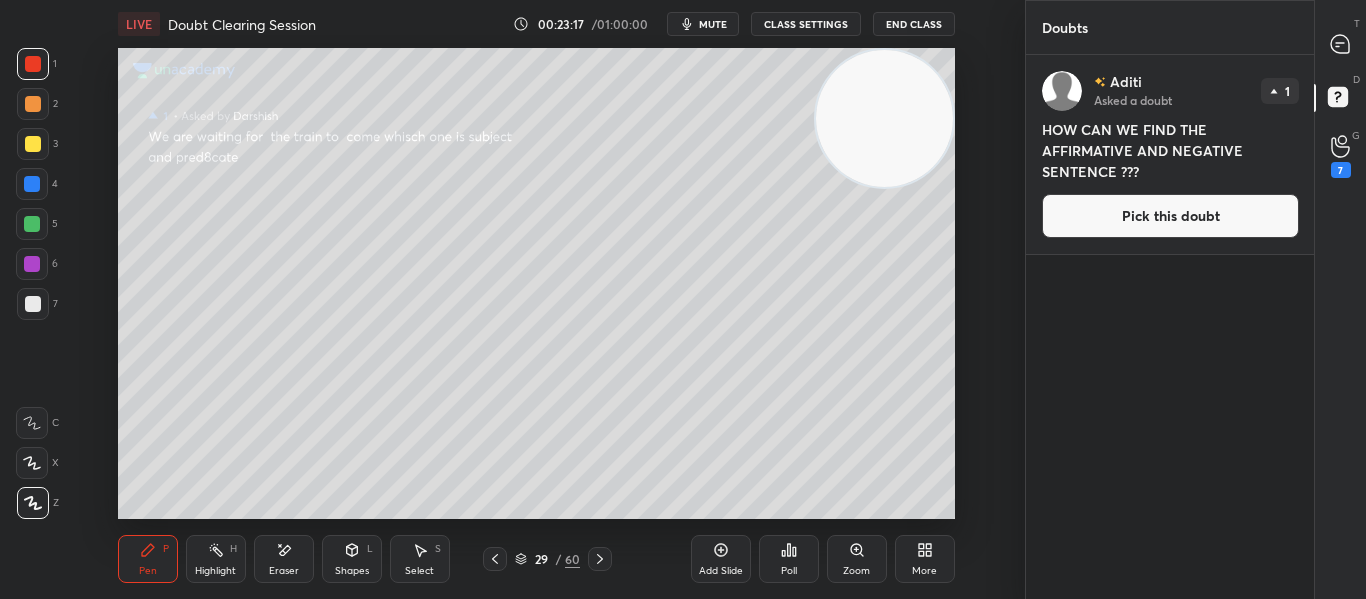 click on "Pick this doubt" at bounding box center (1170, 216) 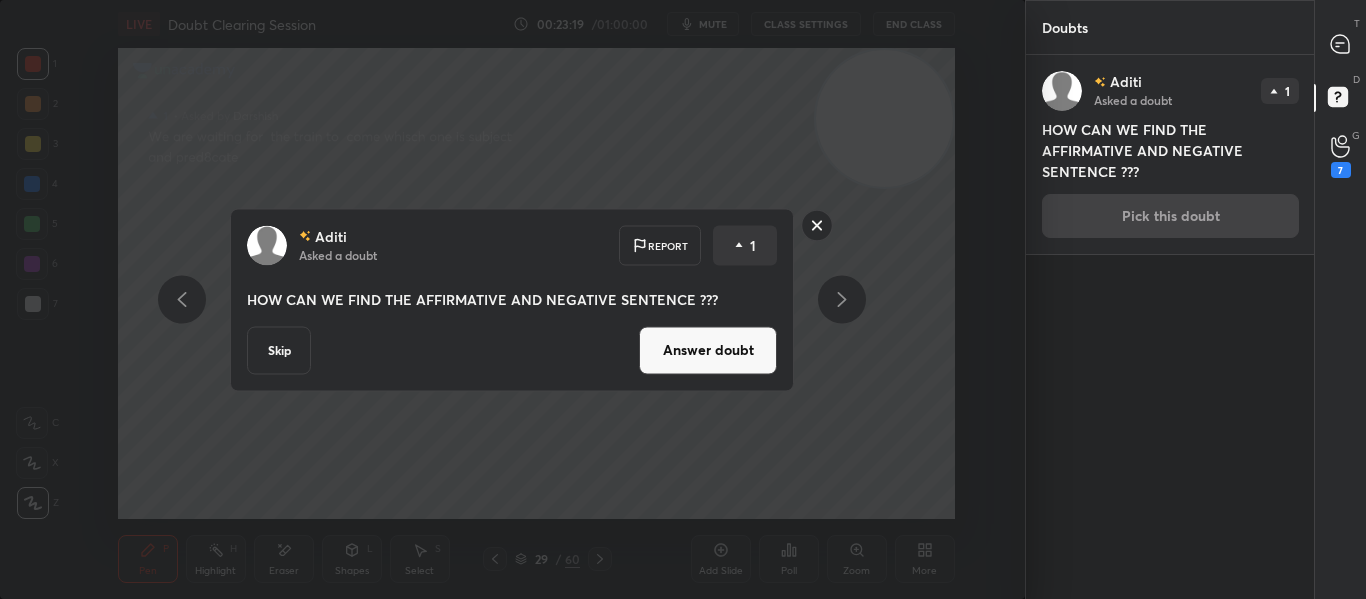 click on "Answer doubt" at bounding box center (708, 350) 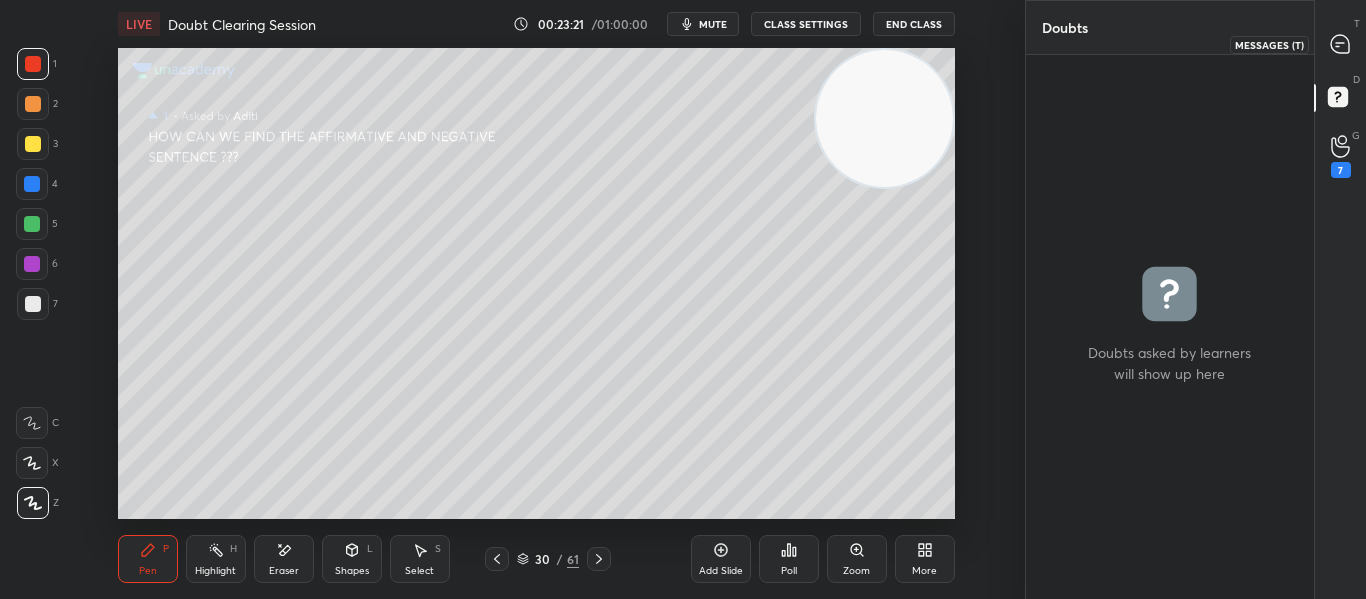 click 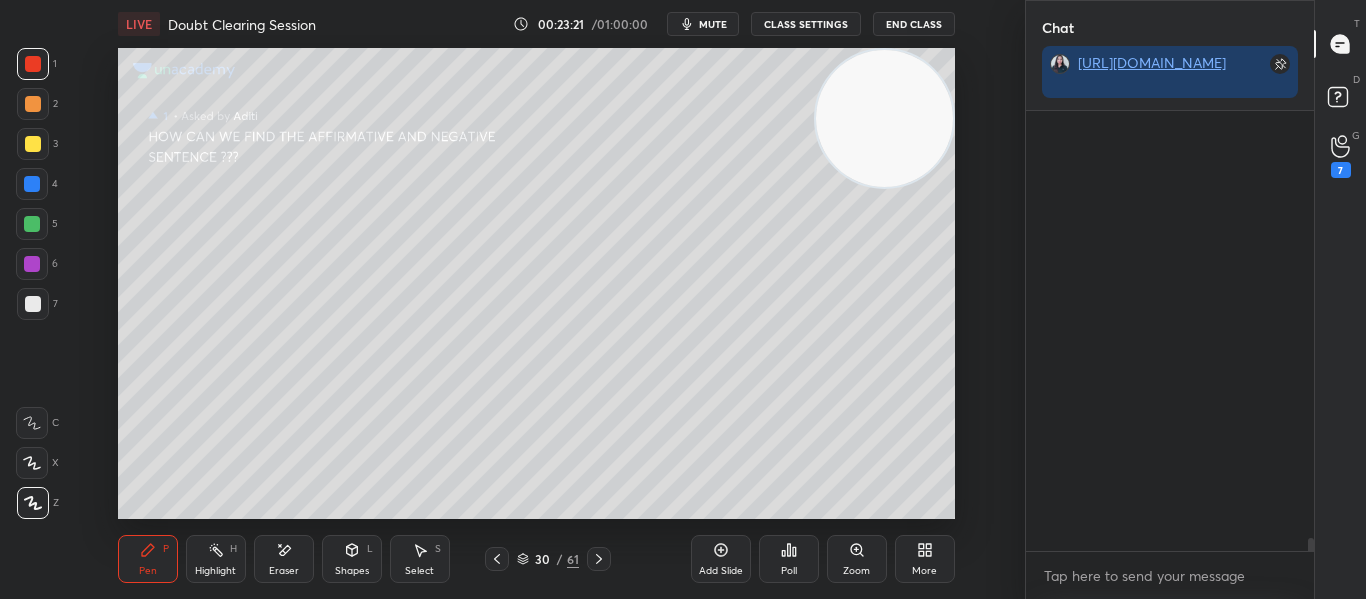 scroll, scrollTop: 17491, scrollLeft: 0, axis: vertical 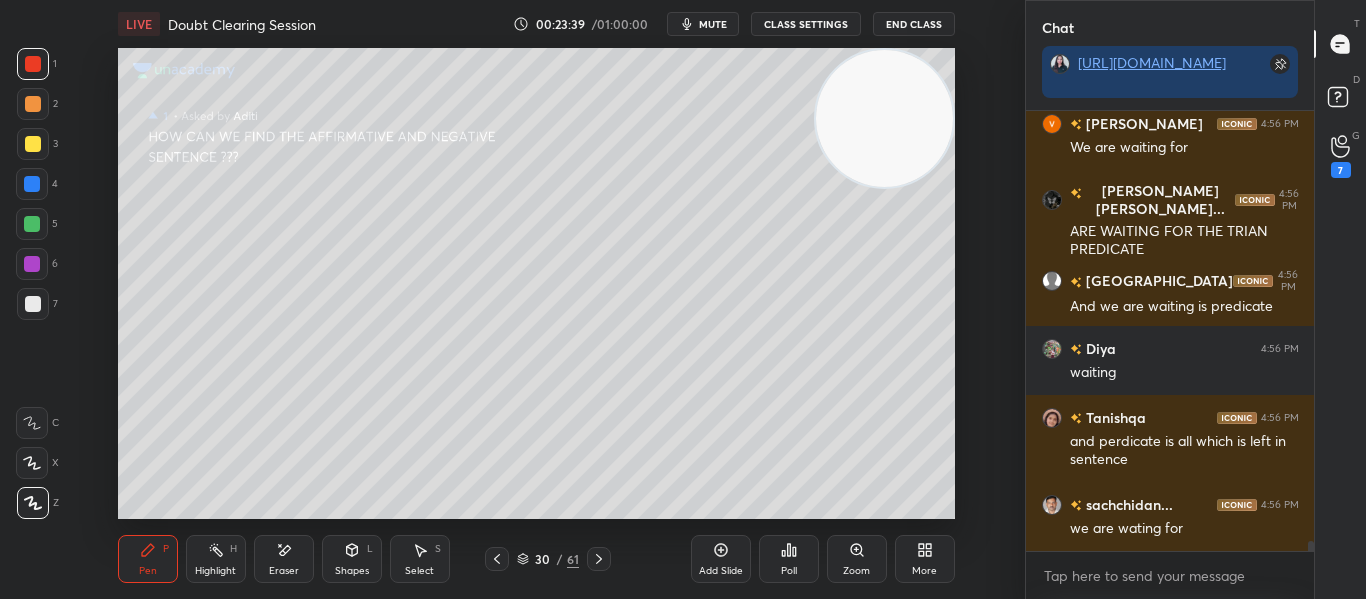 drag, startPoint x: 602, startPoint y: 545, endPoint x: 596, endPoint y: 558, distance: 14.3178215 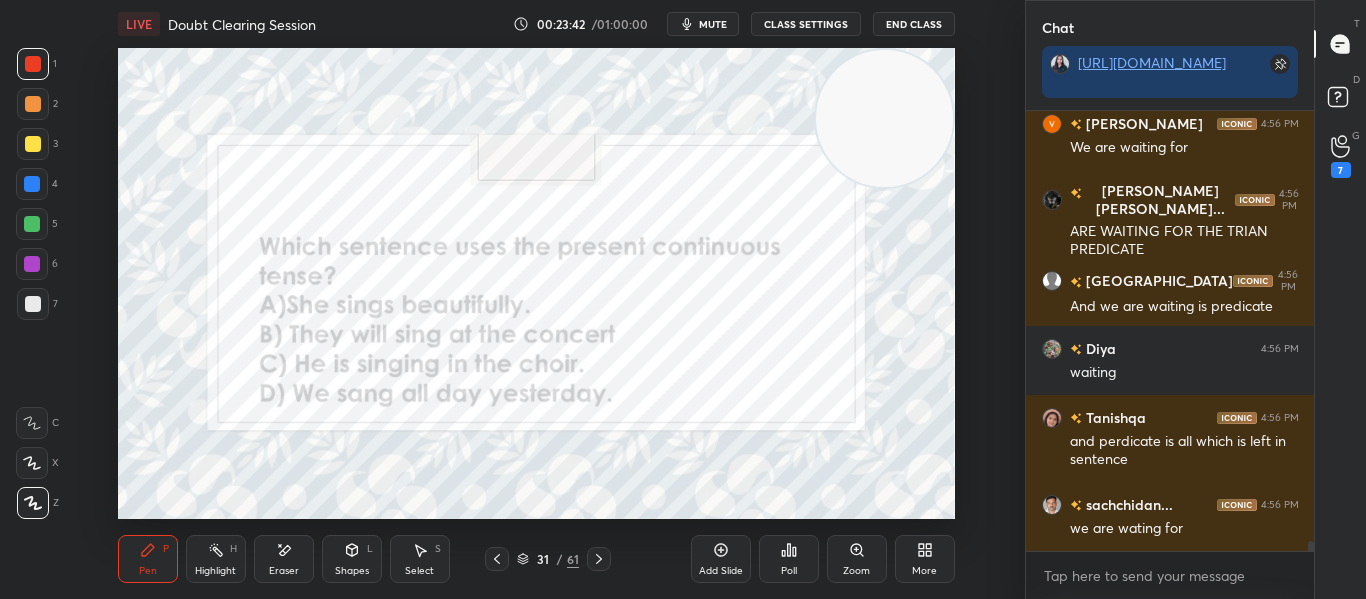 click on "Poll" at bounding box center [789, 571] 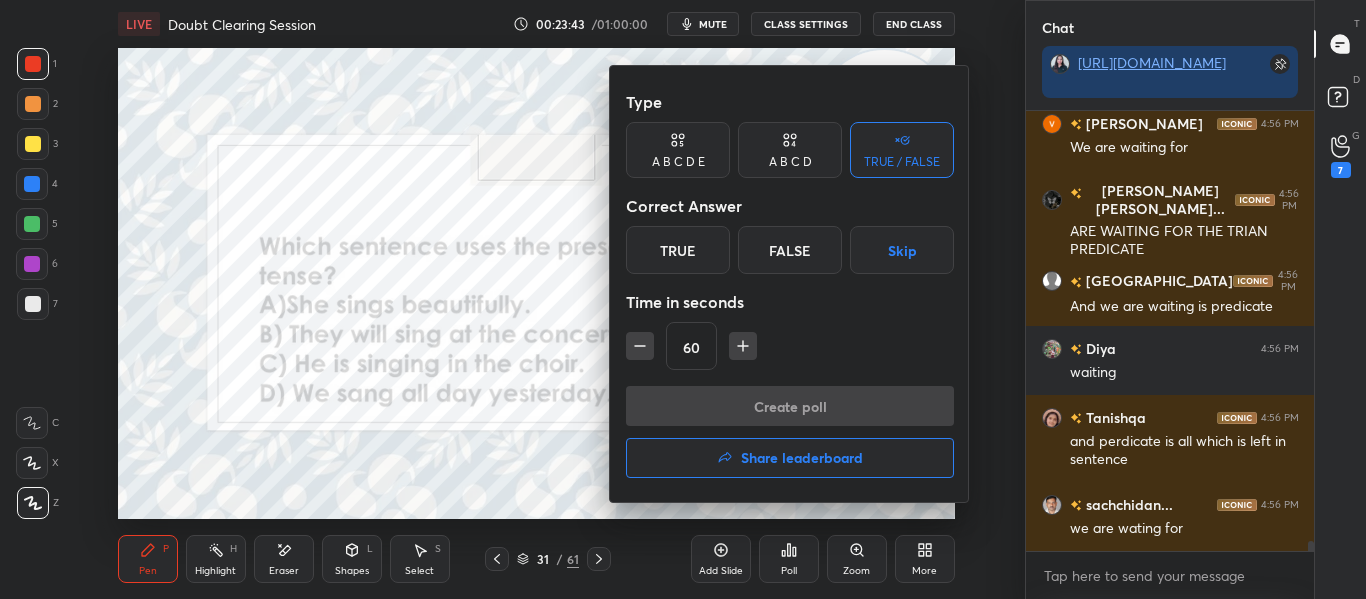 scroll, scrollTop: 18085, scrollLeft: 0, axis: vertical 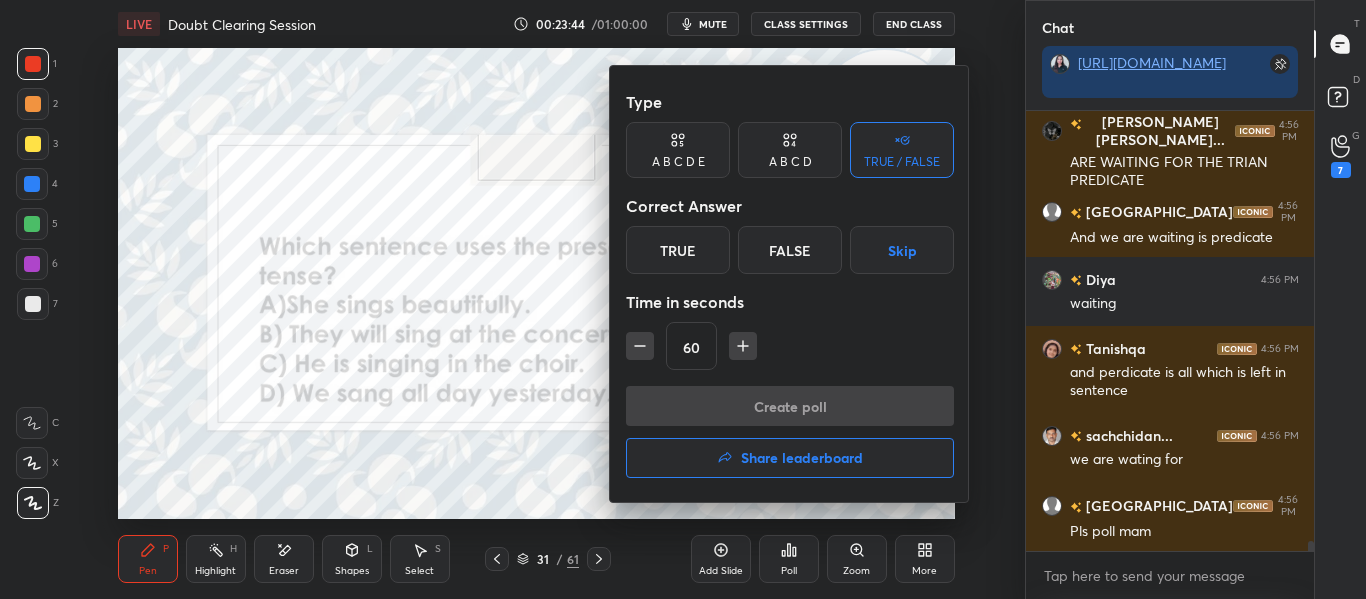 click on "A B C D" at bounding box center (790, 162) 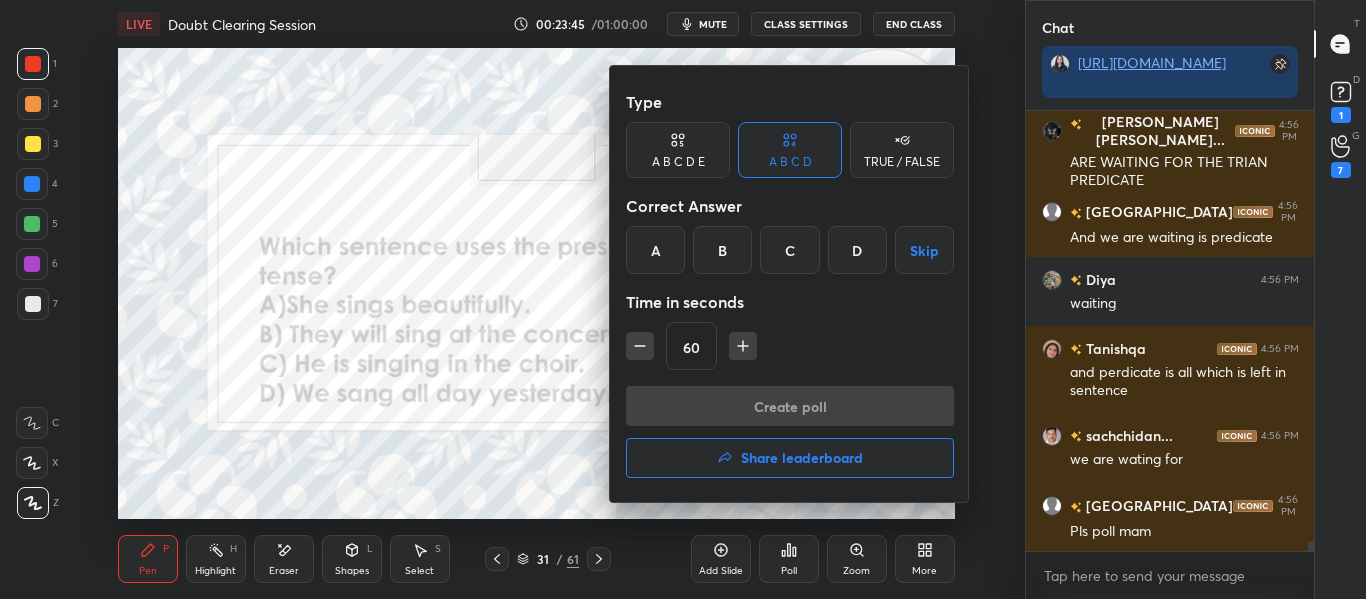 scroll, scrollTop: 18171, scrollLeft: 0, axis: vertical 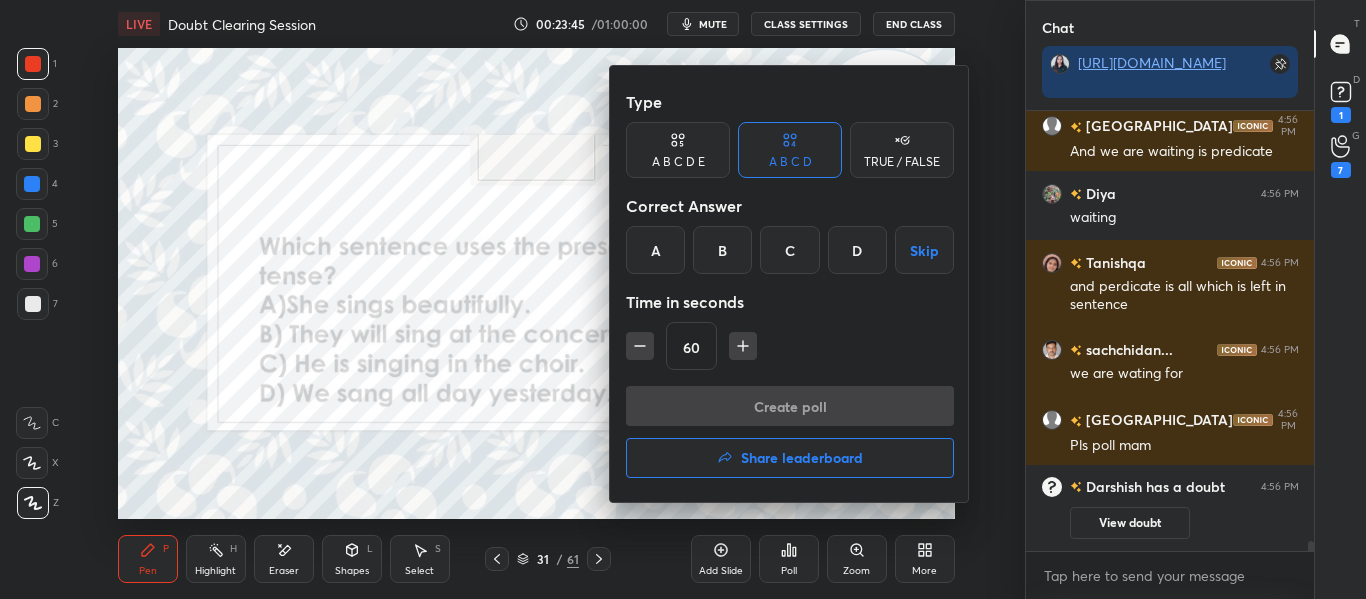 click on "C" at bounding box center [789, 250] 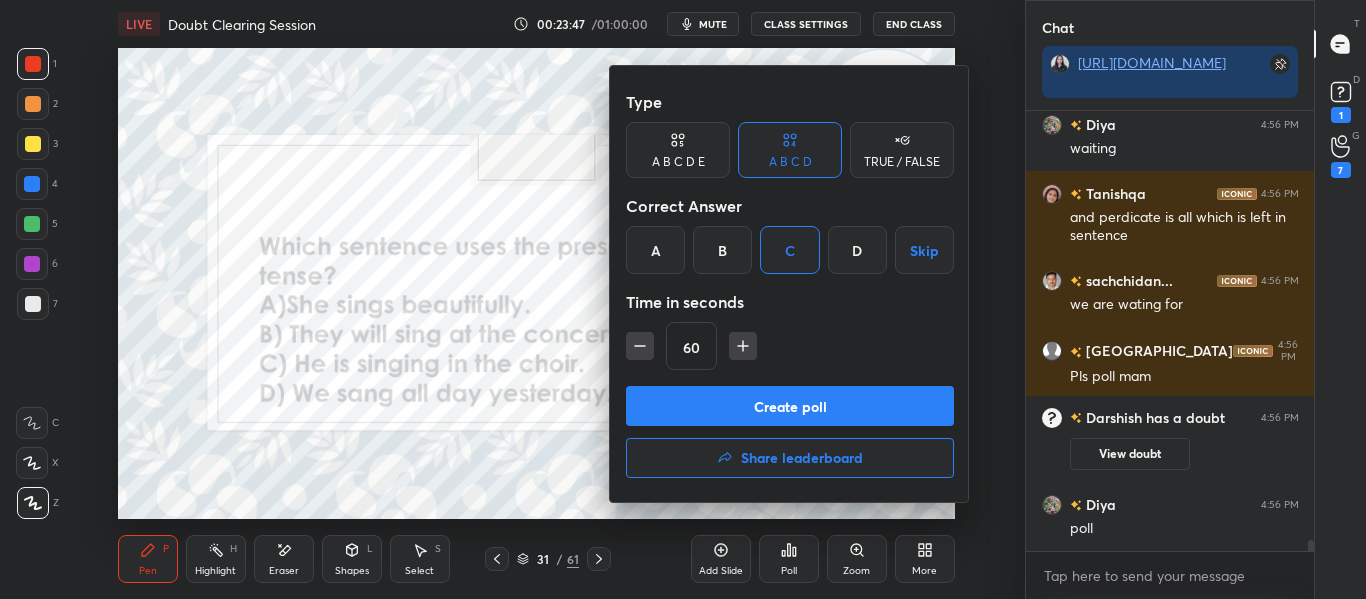scroll, scrollTop: 17683, scrollLeft: 0, axis: vertical 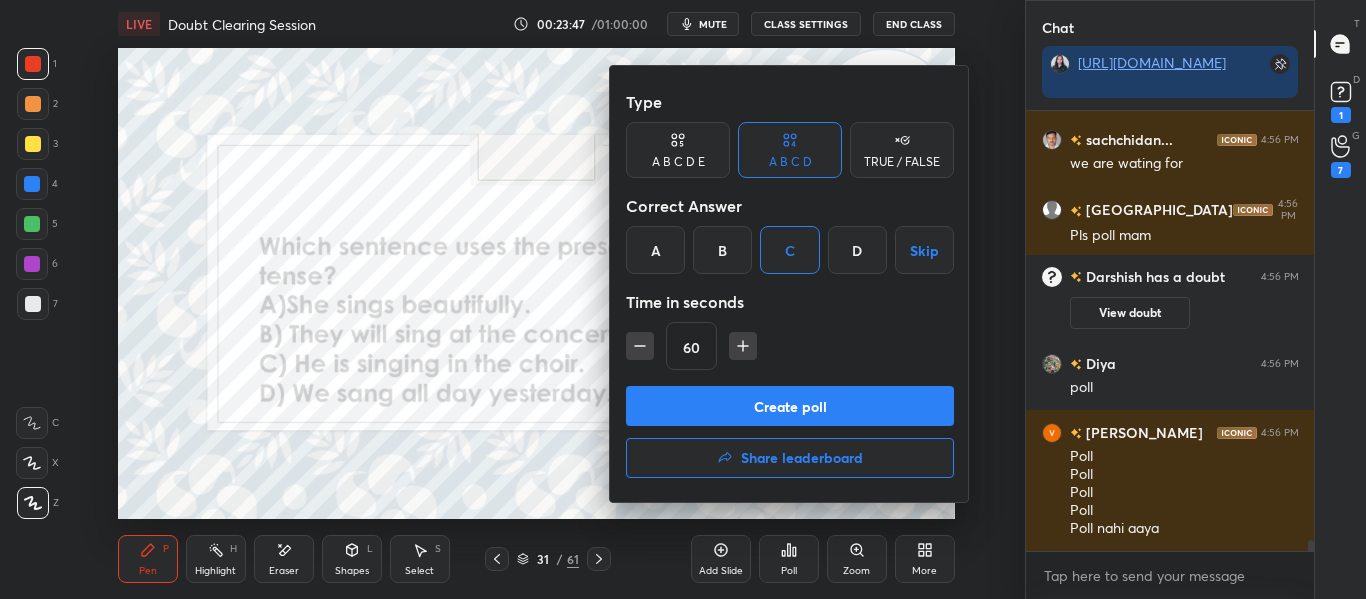 click at bounding box center (640, 346) 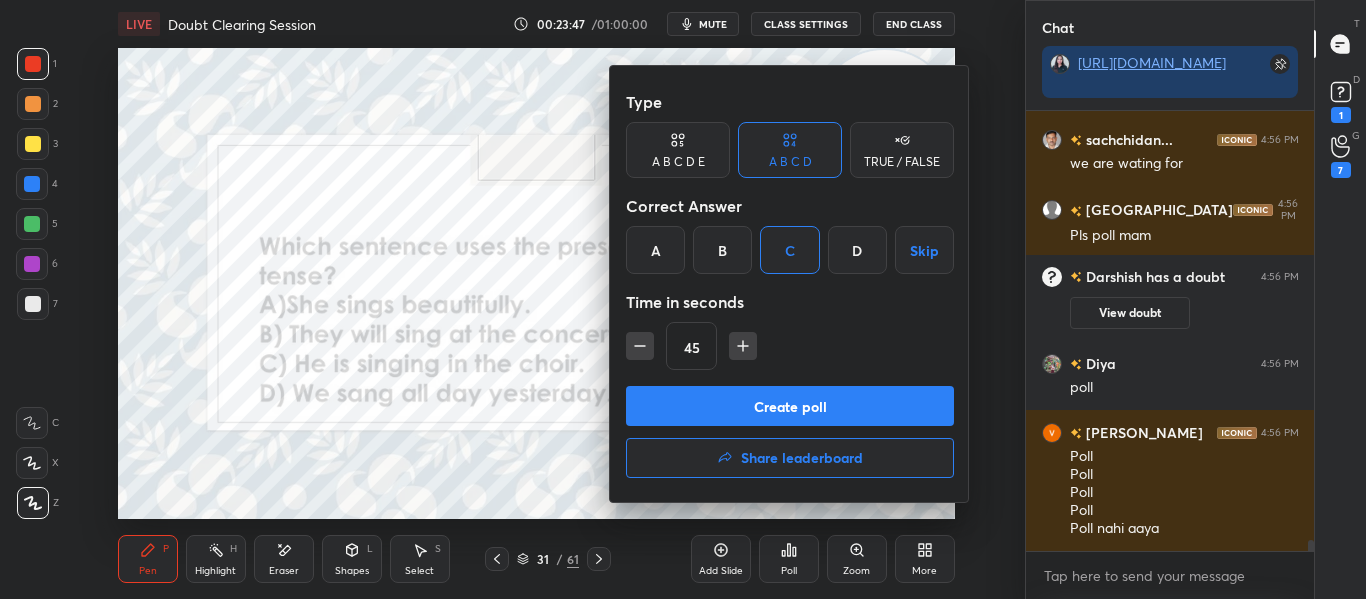 click at bounding box center (640, 346) 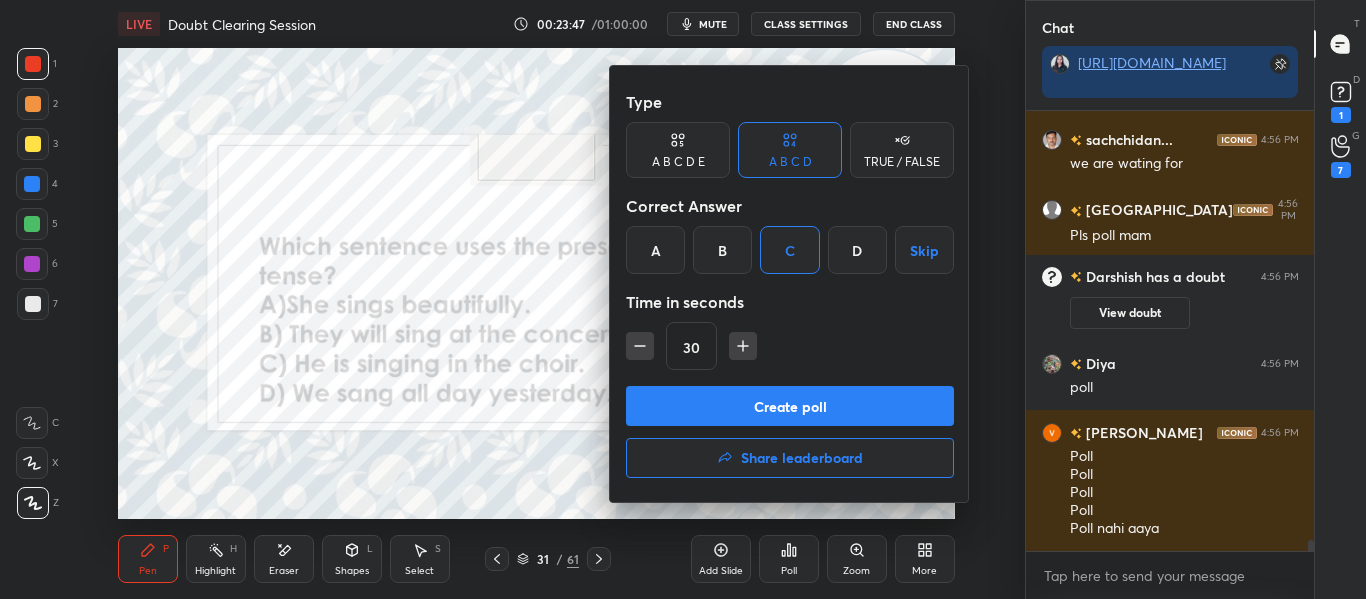 click at bounding box center [640, 346] 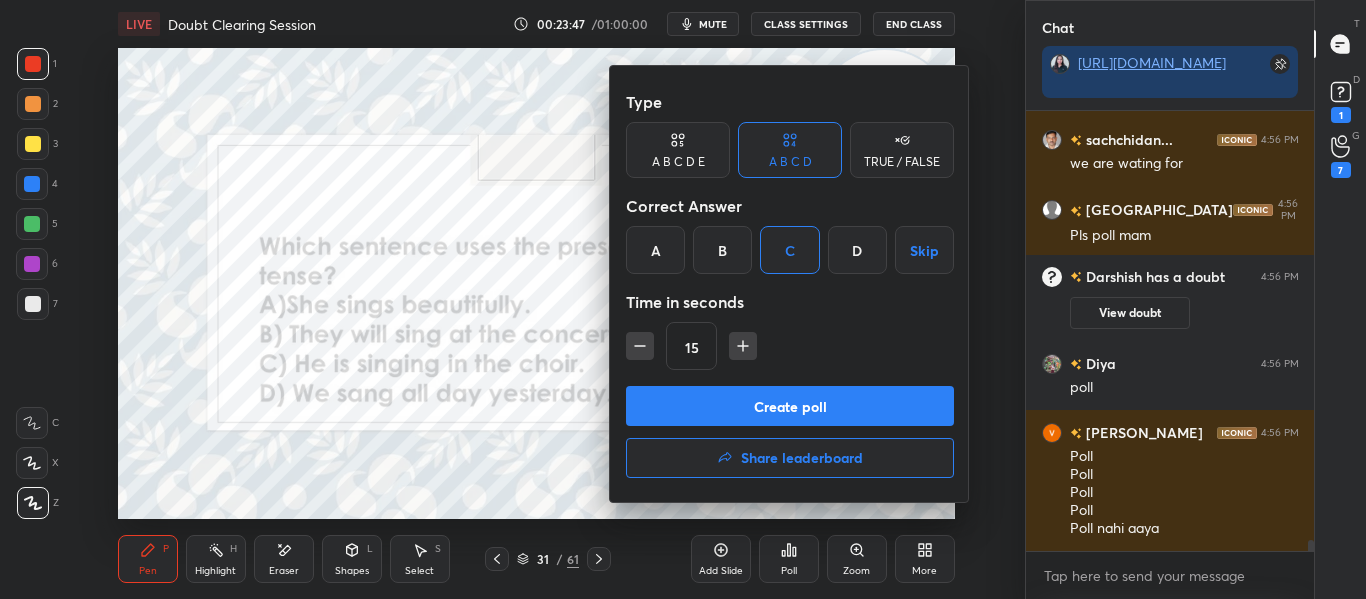 type on "x" 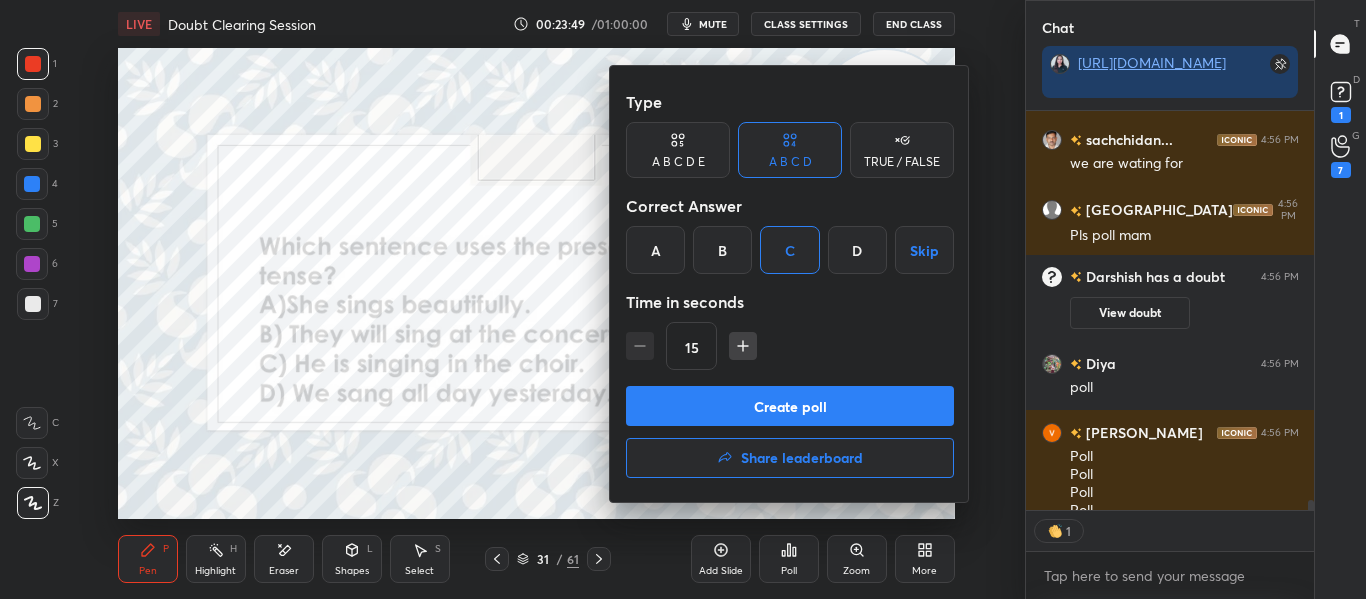 click at bounding box center (743, 346) 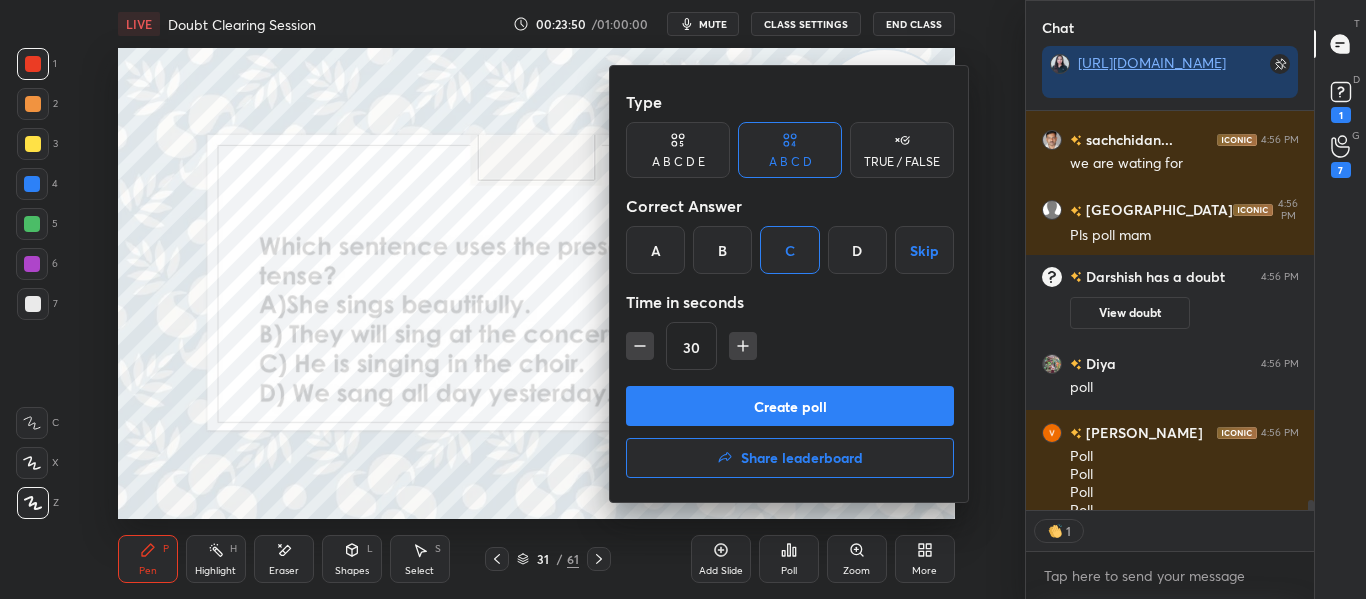 click at bounding box center (683, 299) 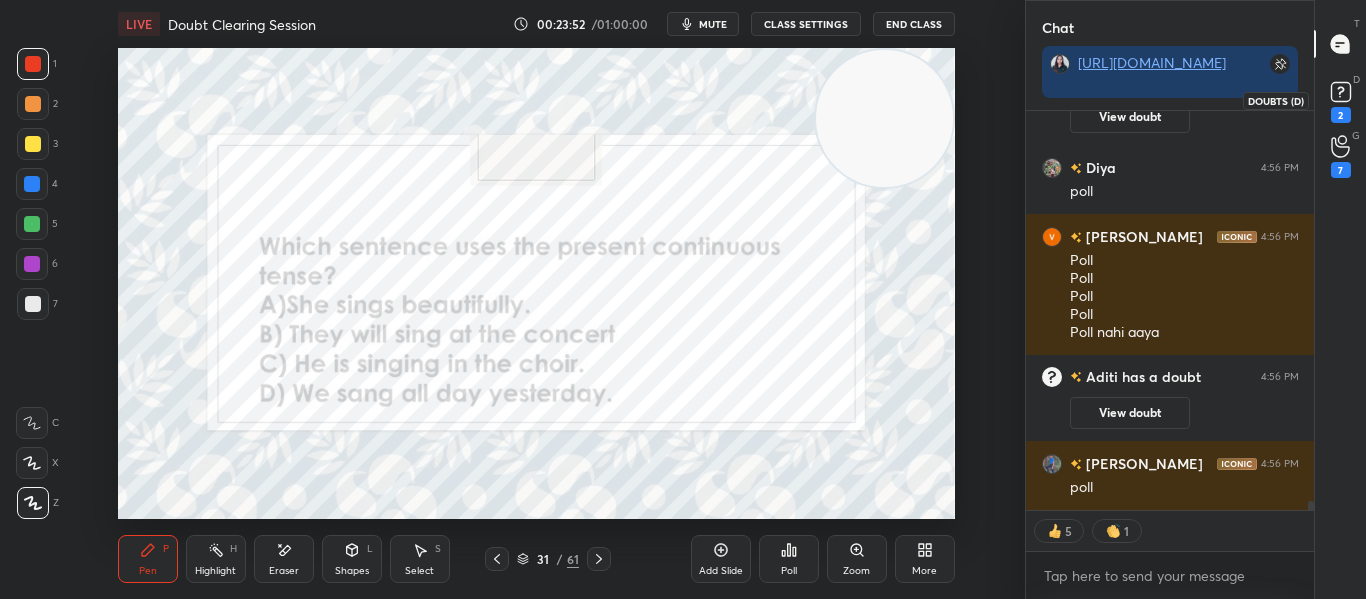 scroll, scrollTop: 17784, scrollLeft: 0, axis: vertical 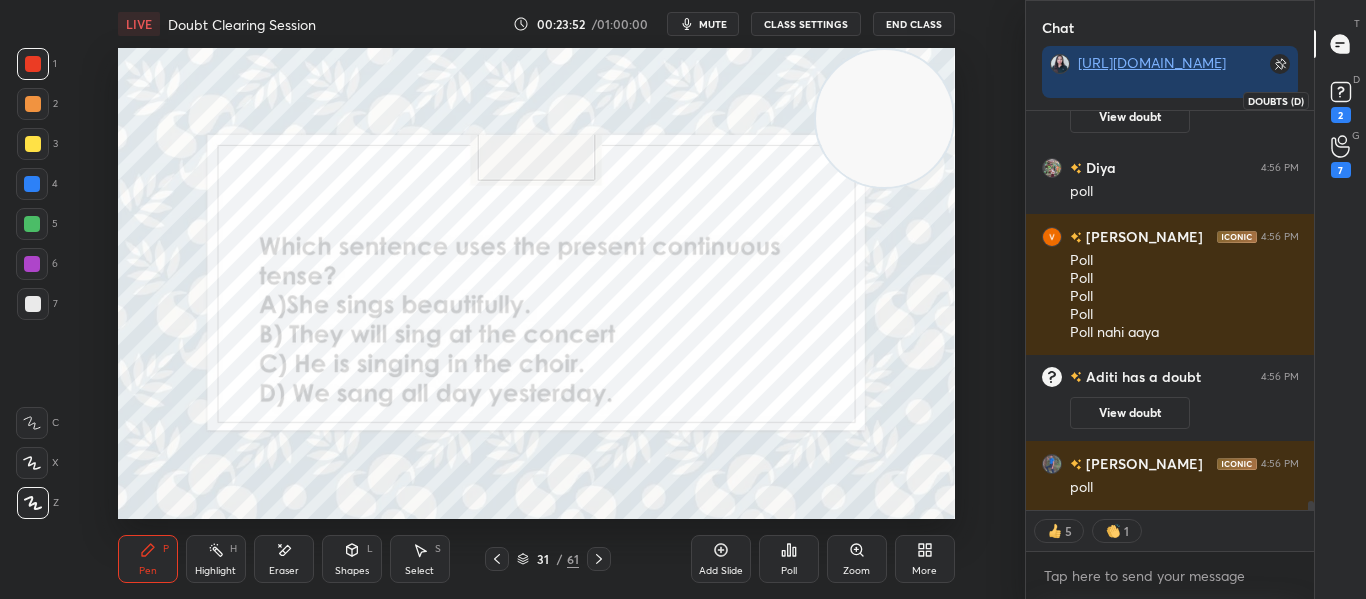 click 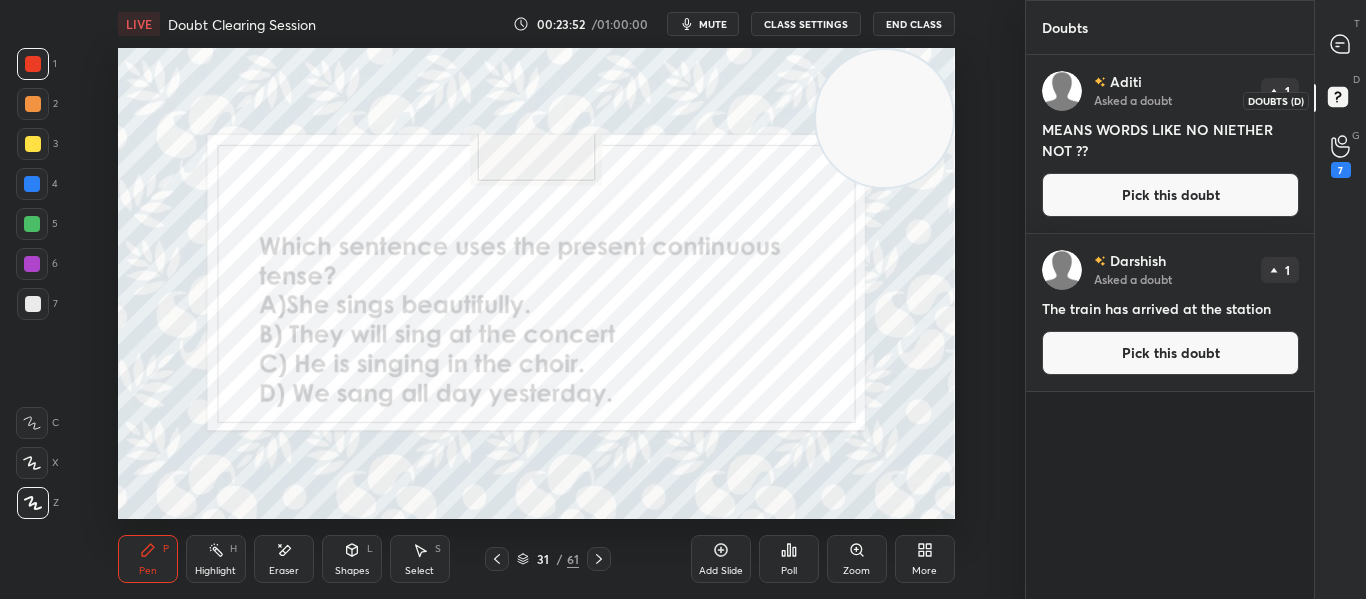 scroll, scrollTop: 7, scrollLeft: 7, axis: both 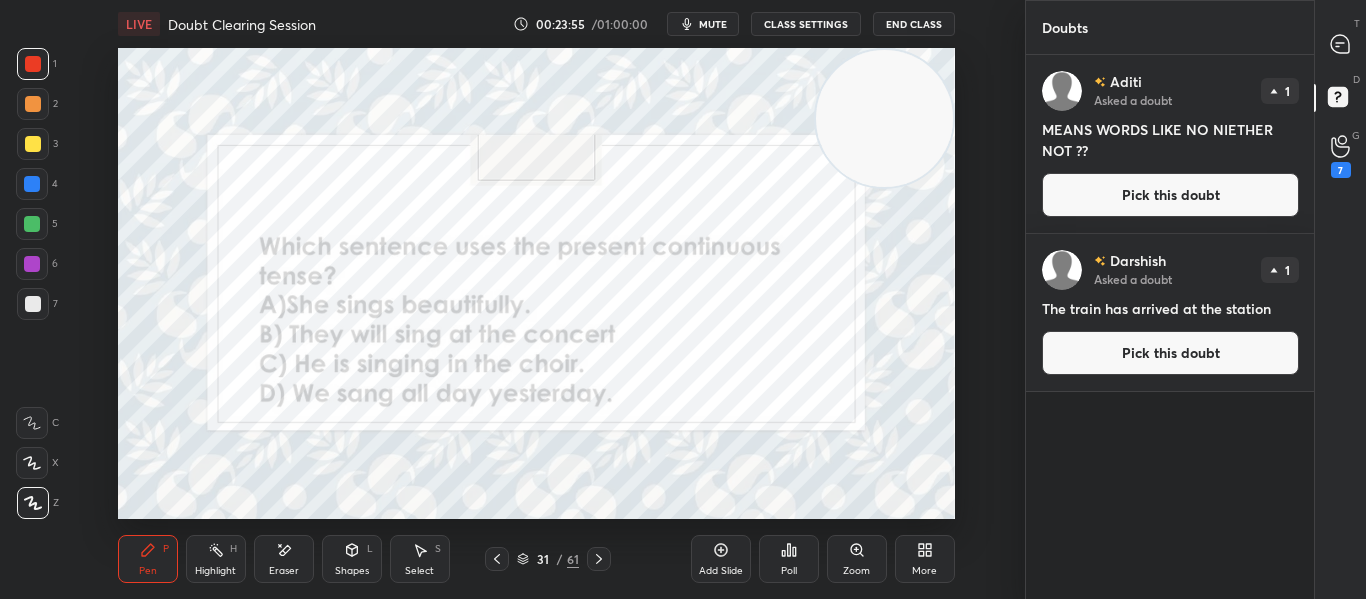click on "Pick this doubt" at bounding box center (1170, 195) 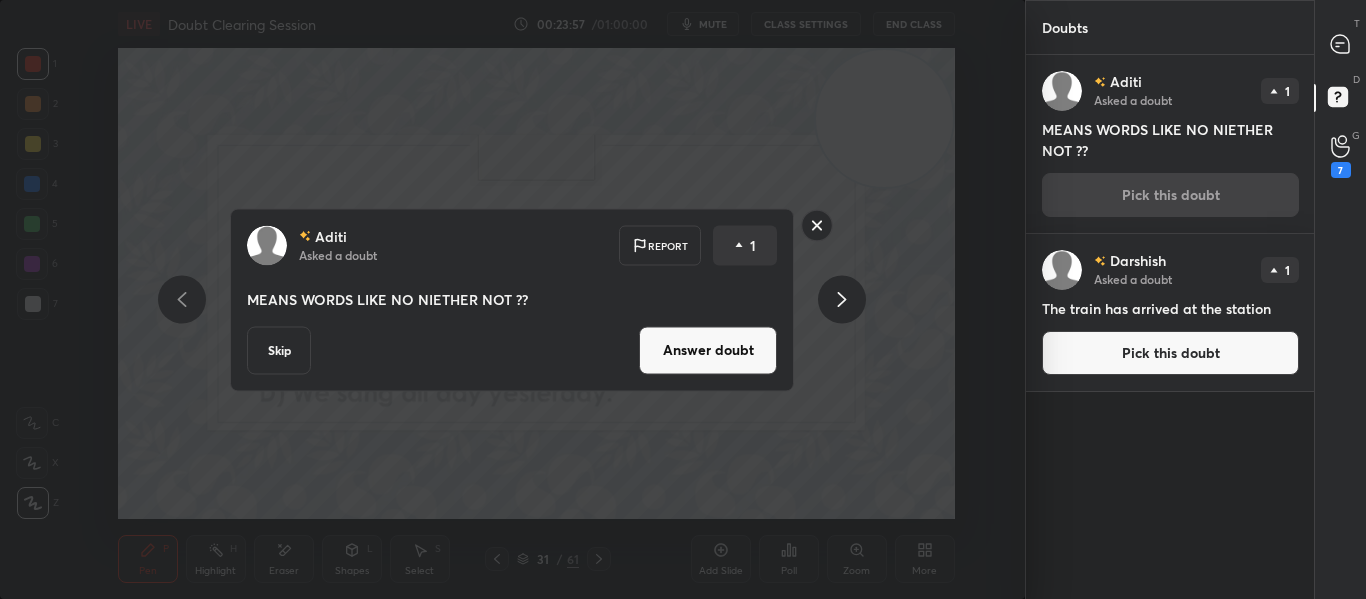 click on "Aditi Asked a doubt Report 1 MEANS WORDS LIKE NO NIETHER NOT ?? Skip Answer doubt" at bounding box center [512, 299] 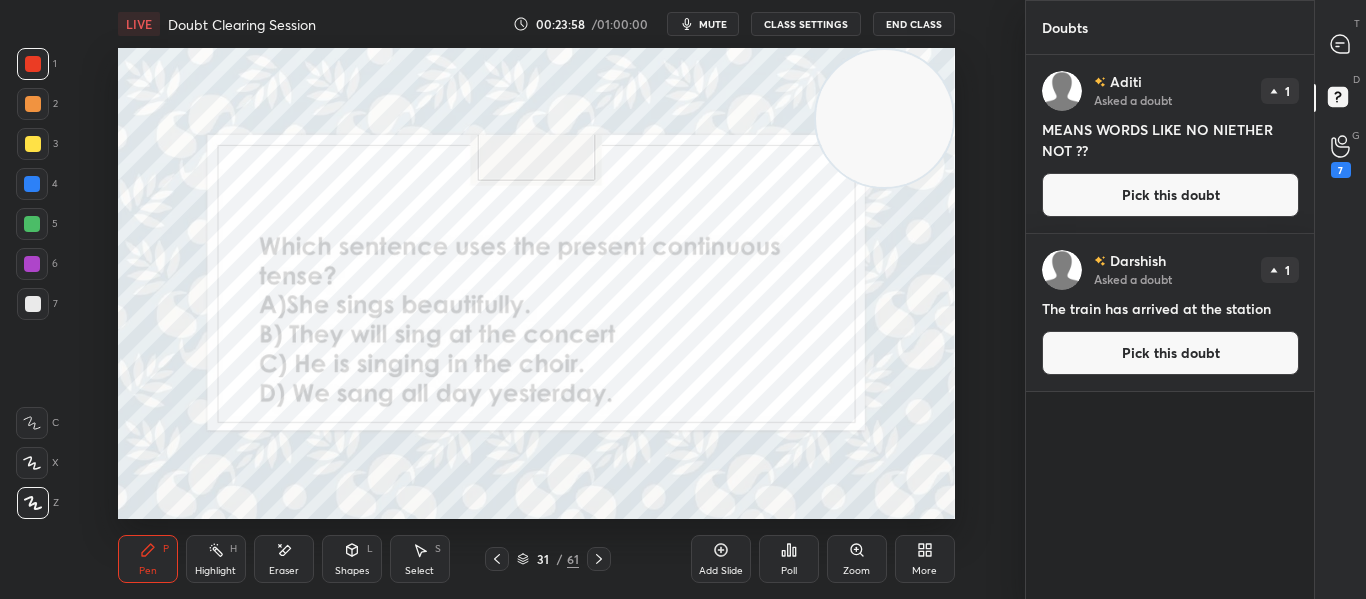 click at bounding box center [497, 559] 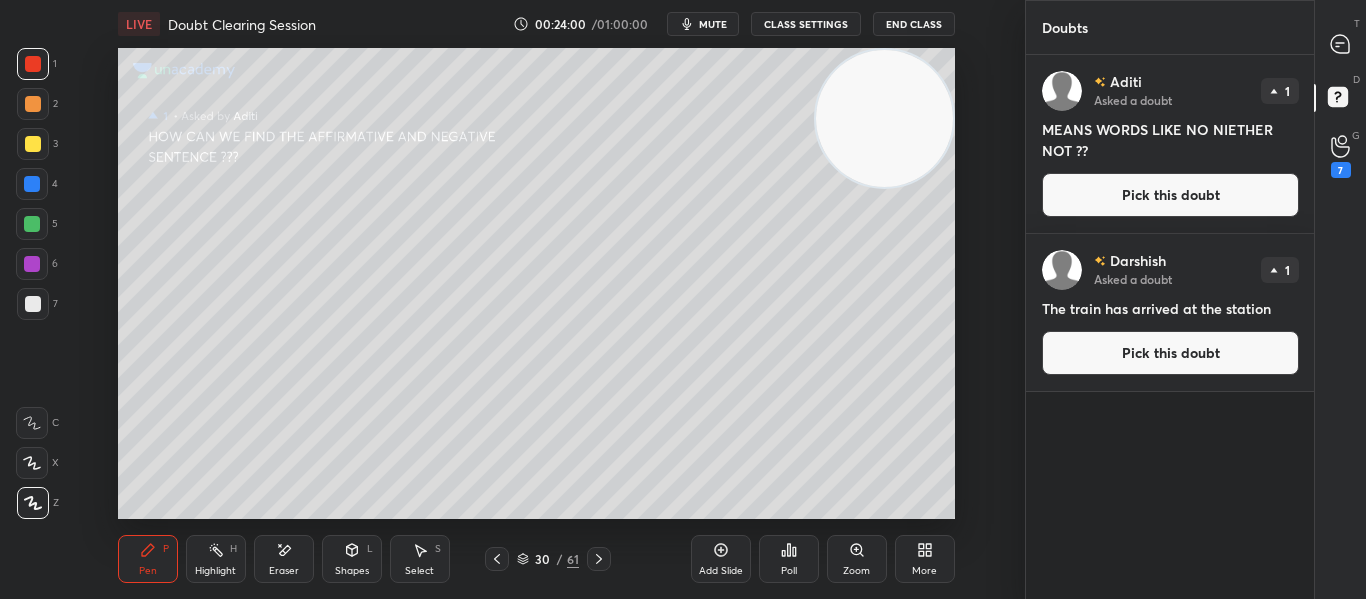 click on "Pick this doubt" at bounding box center (1170, 195) 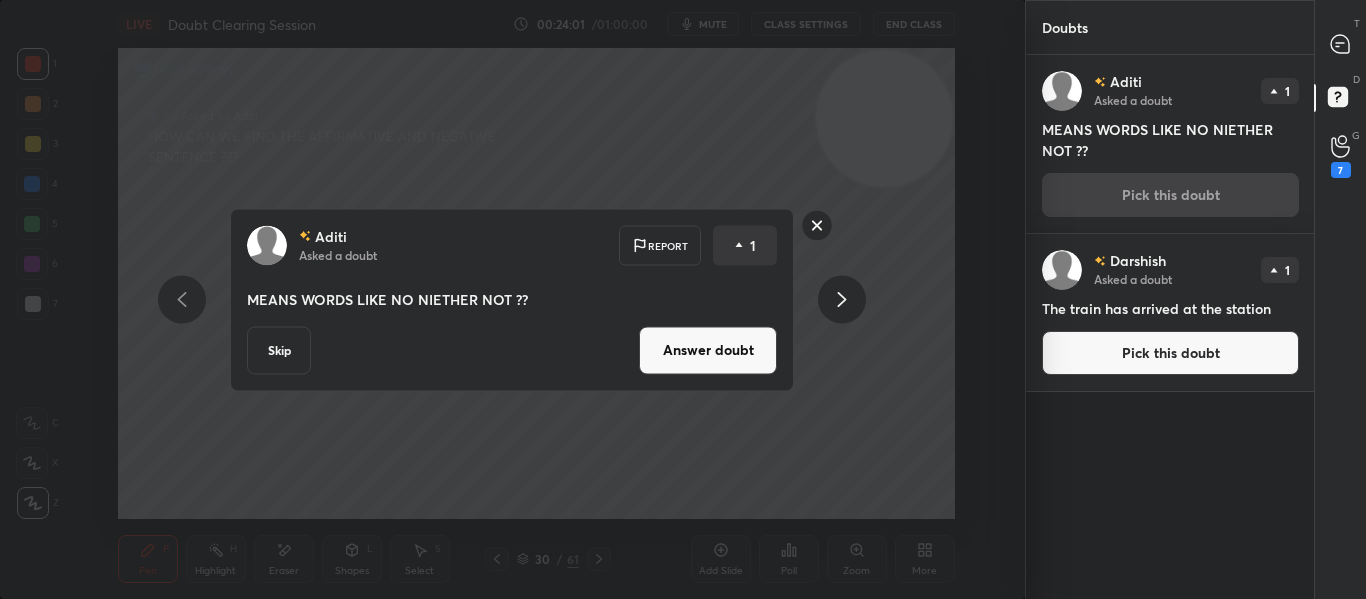click on "Answer doubt" at bounding box center [708, 350] 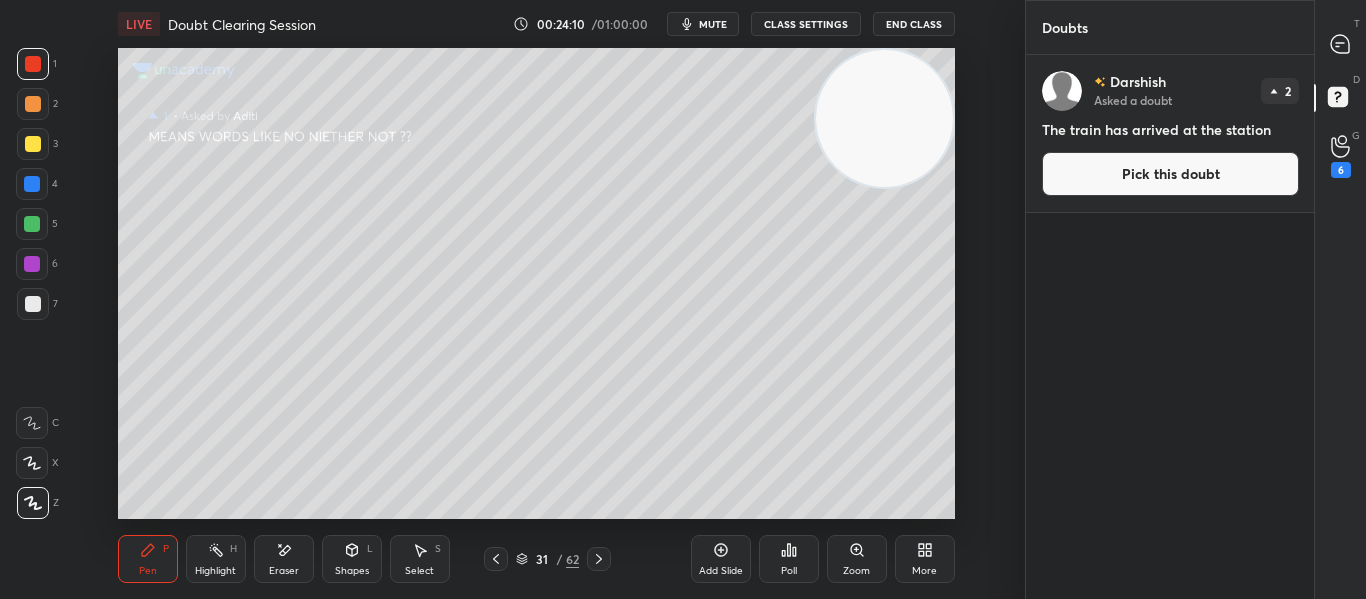 click on "Pick this doubt" at bounding box center [1170, 174] 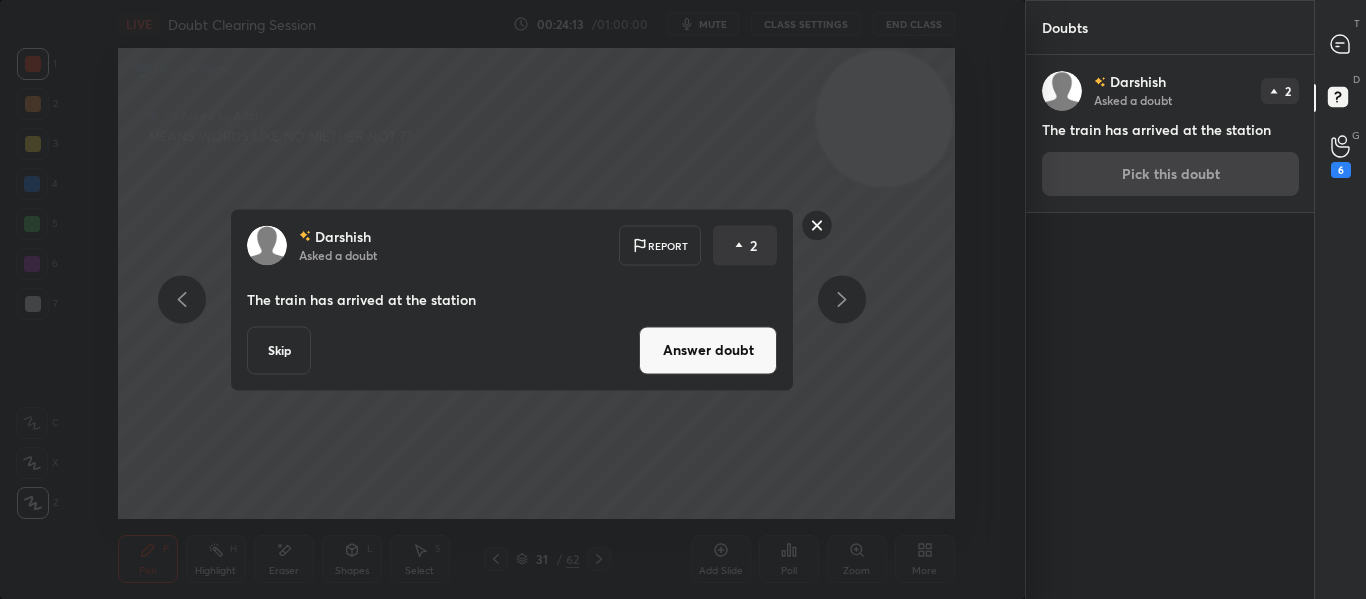 click on "Answer doubt" at bounding box center [708, 350] 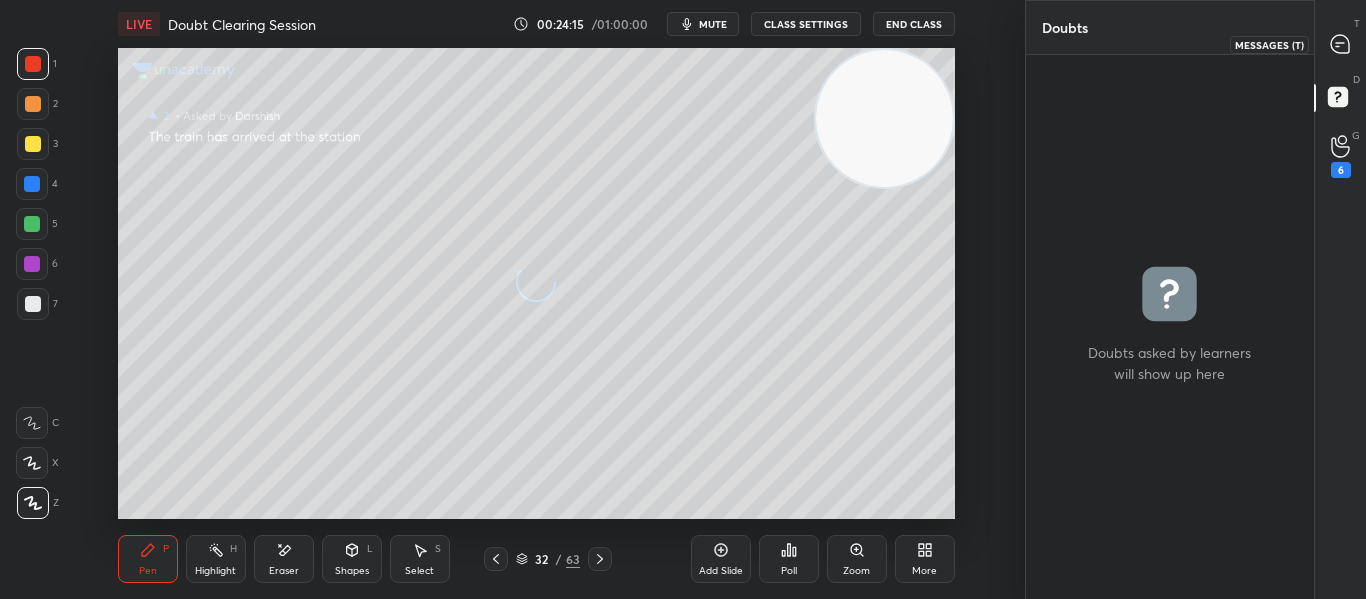 click 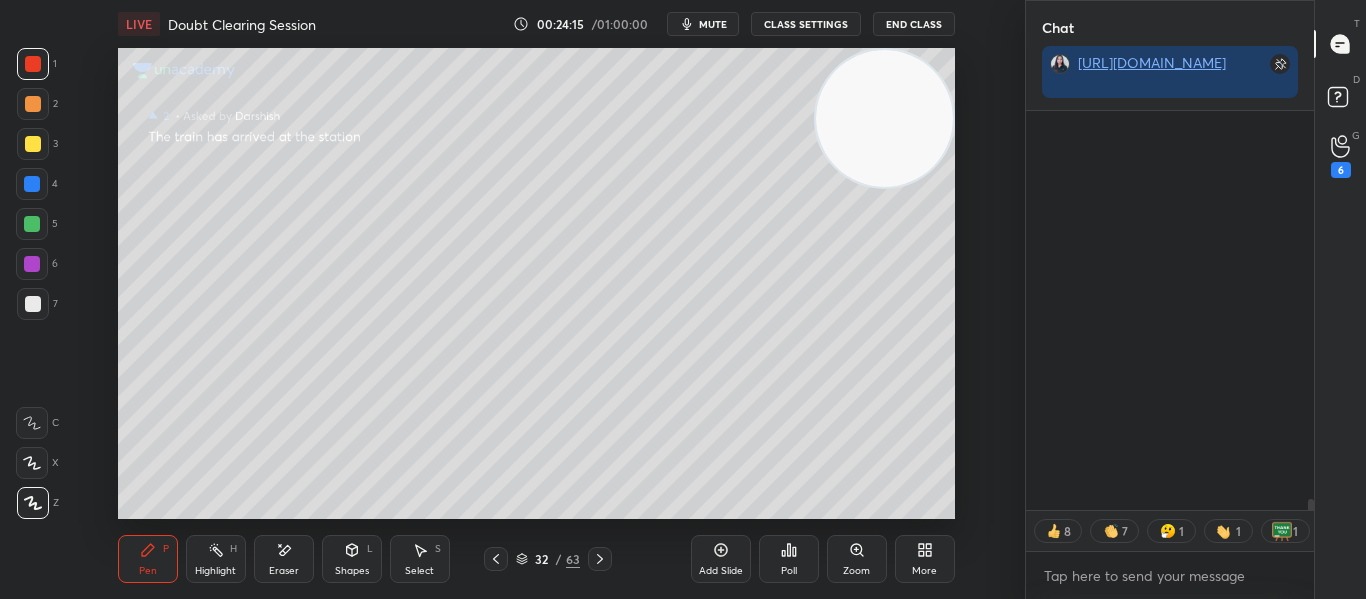 scroll, scrollTop: 18291, scrollLeft: 0, axis: vertical 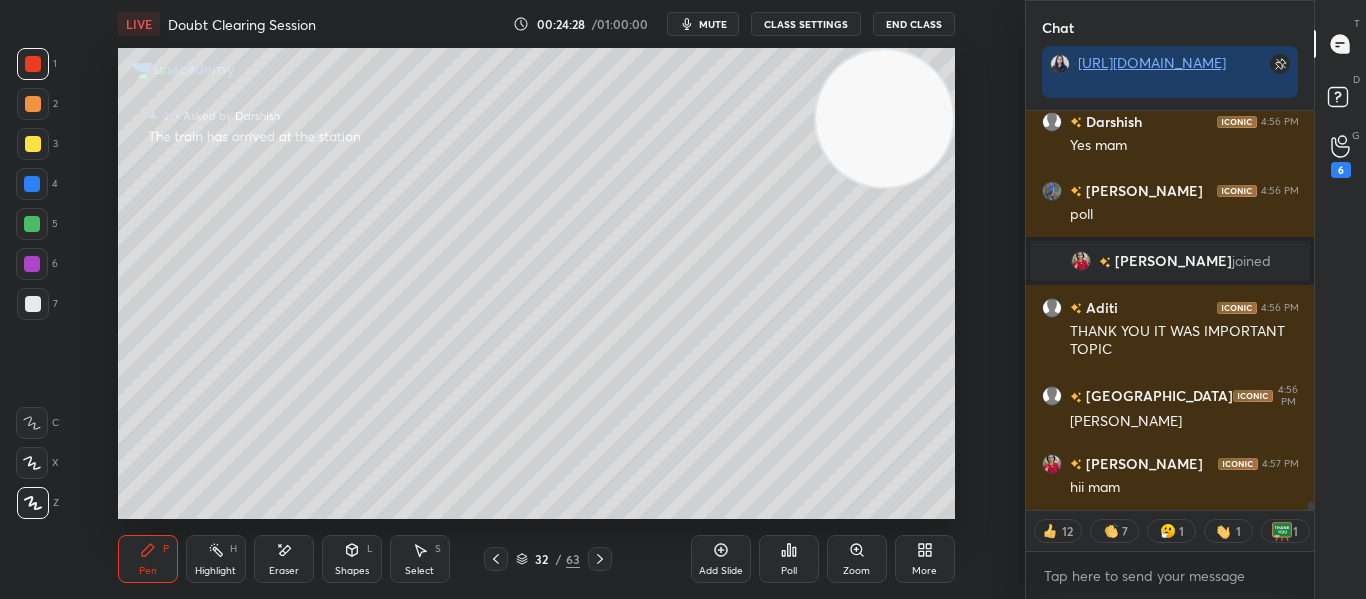 click 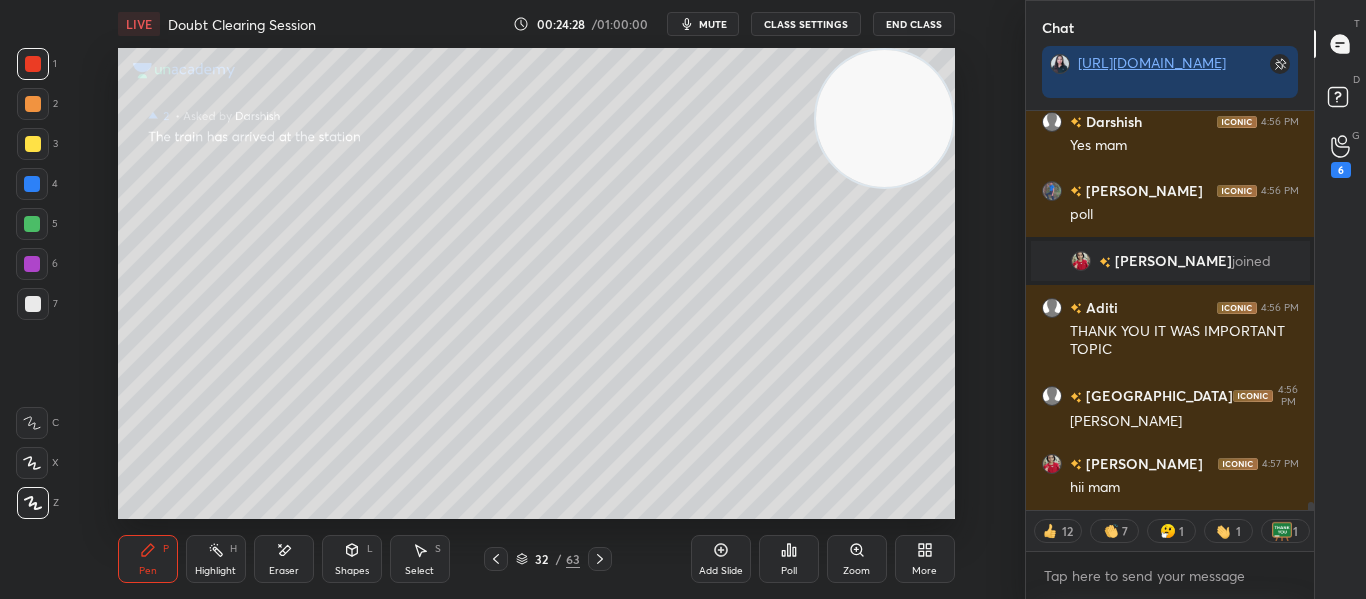 scroll, scrollTop: 7, scrollLeft: 7, axis: both 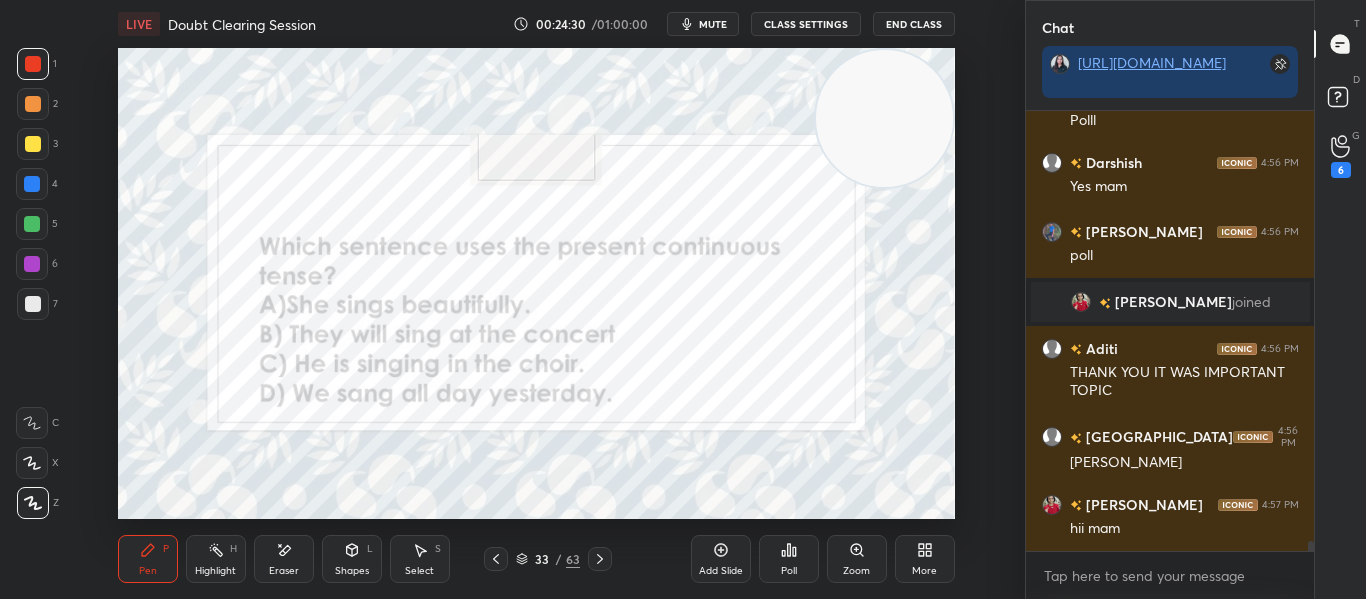 click on "Poll" at bounding box center (789, 559) 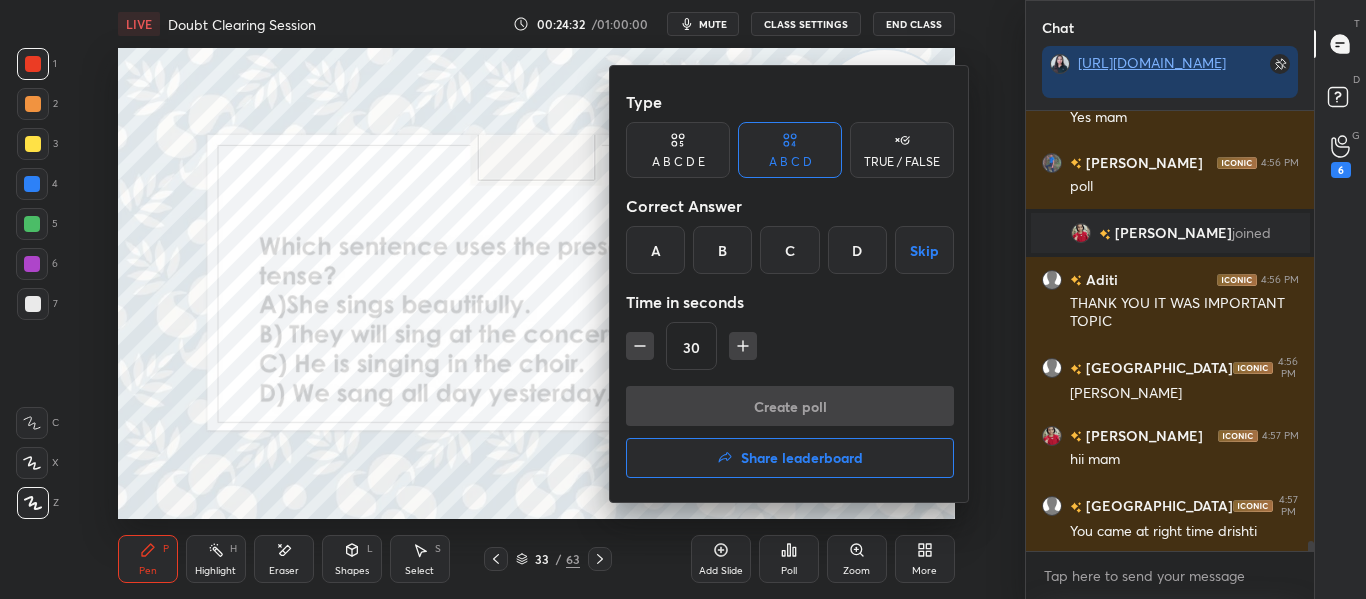scroll, scrollTop: 18637, scrollLeft: 0, axis: vertical 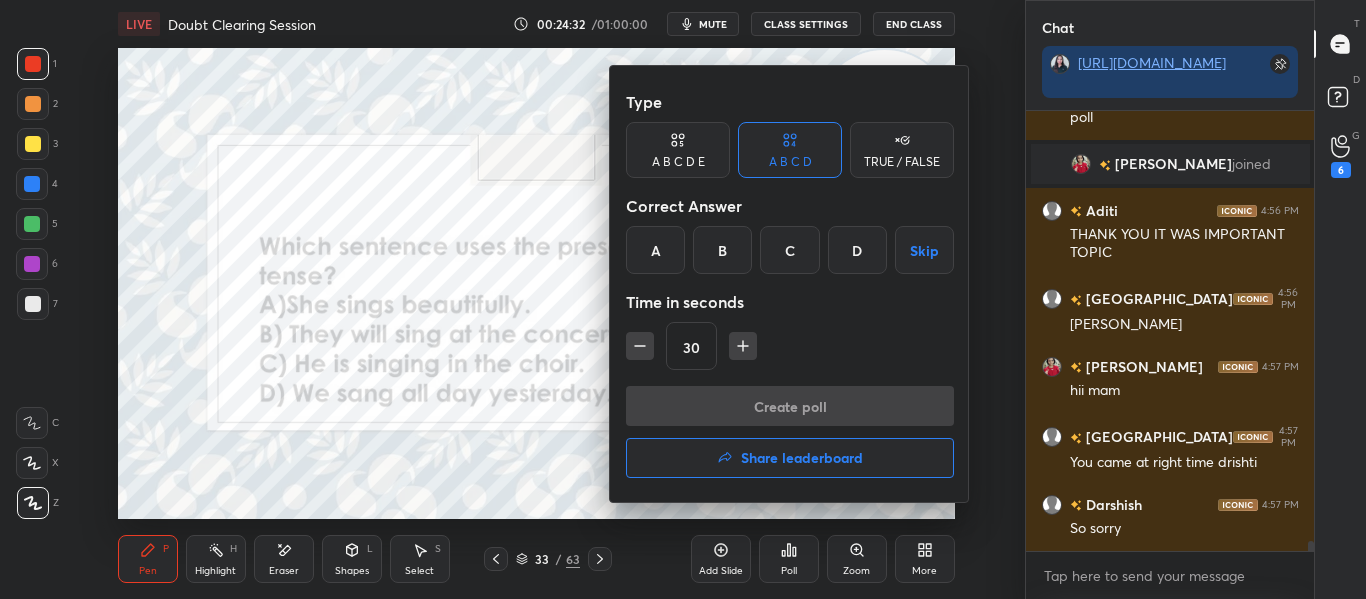 click on "C" at bounding box center (789, 250) 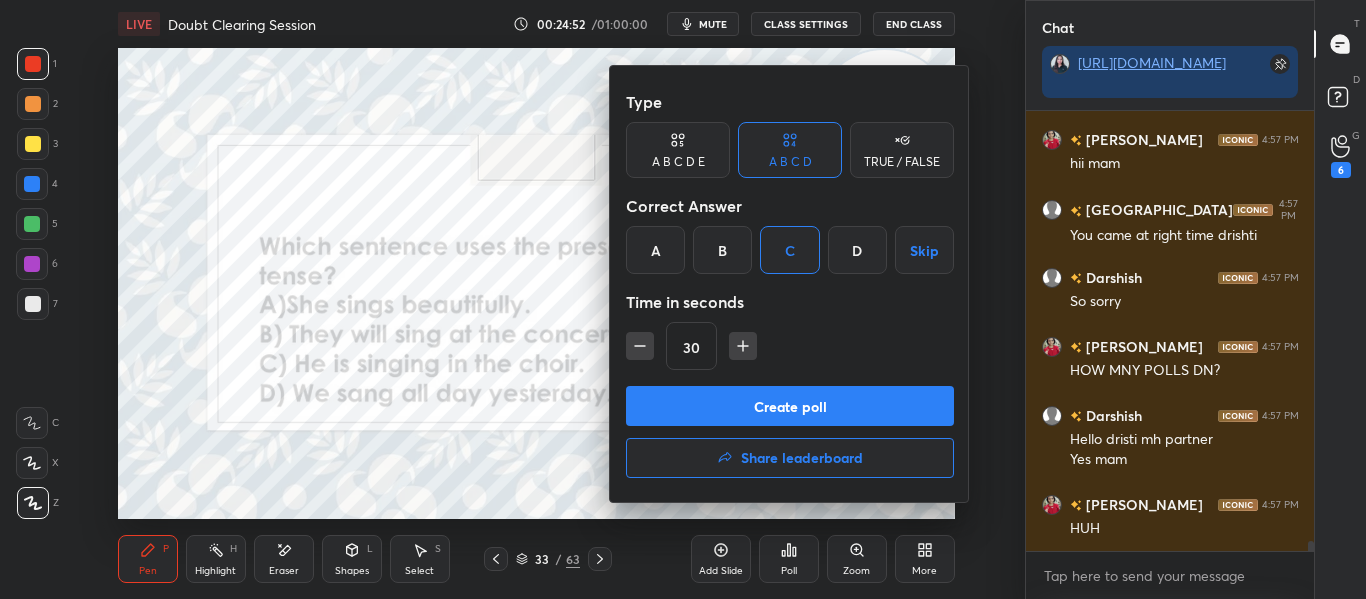 scroll, scrollTop: 18933, scrollLeft: 0, axis: vertical 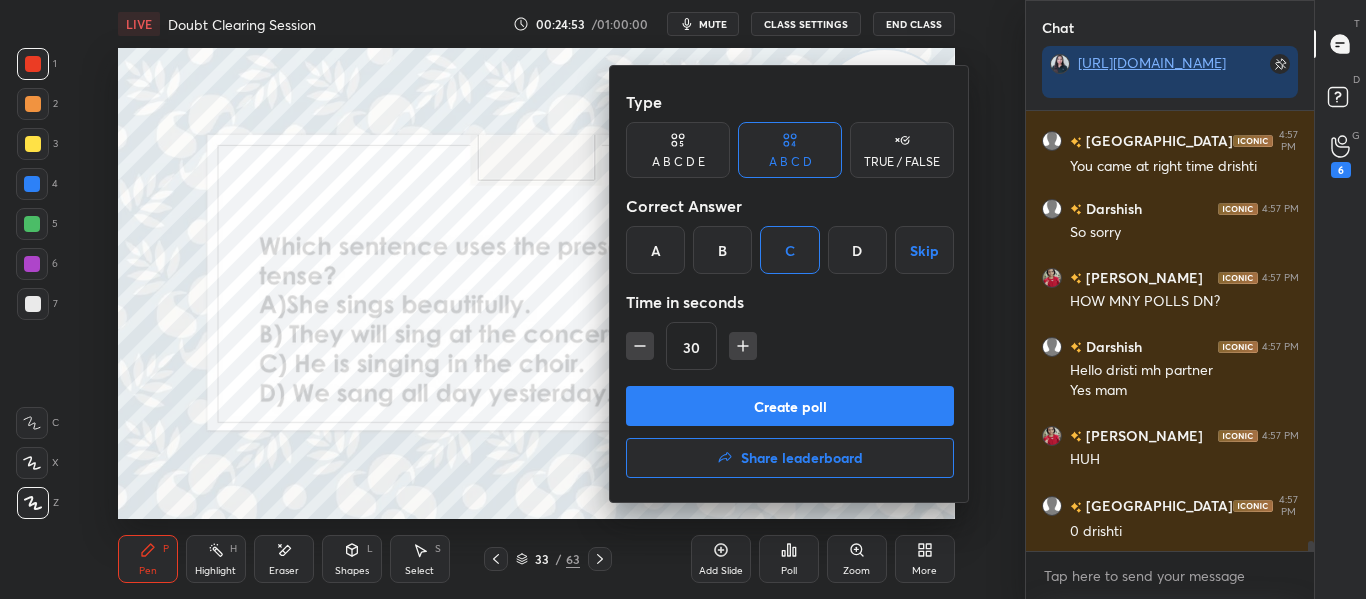 click on "Create poll" at bounding box center [790, 406] 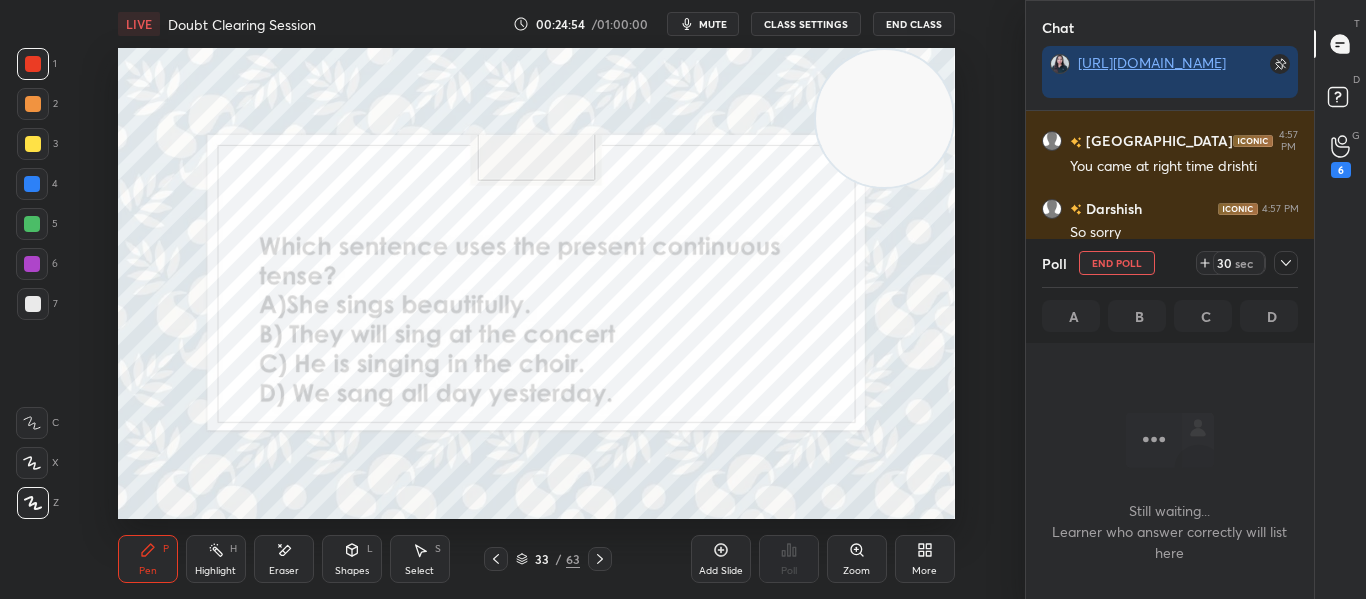 scroll, scrollTop: 336, scrollLeft: 282, axis: both 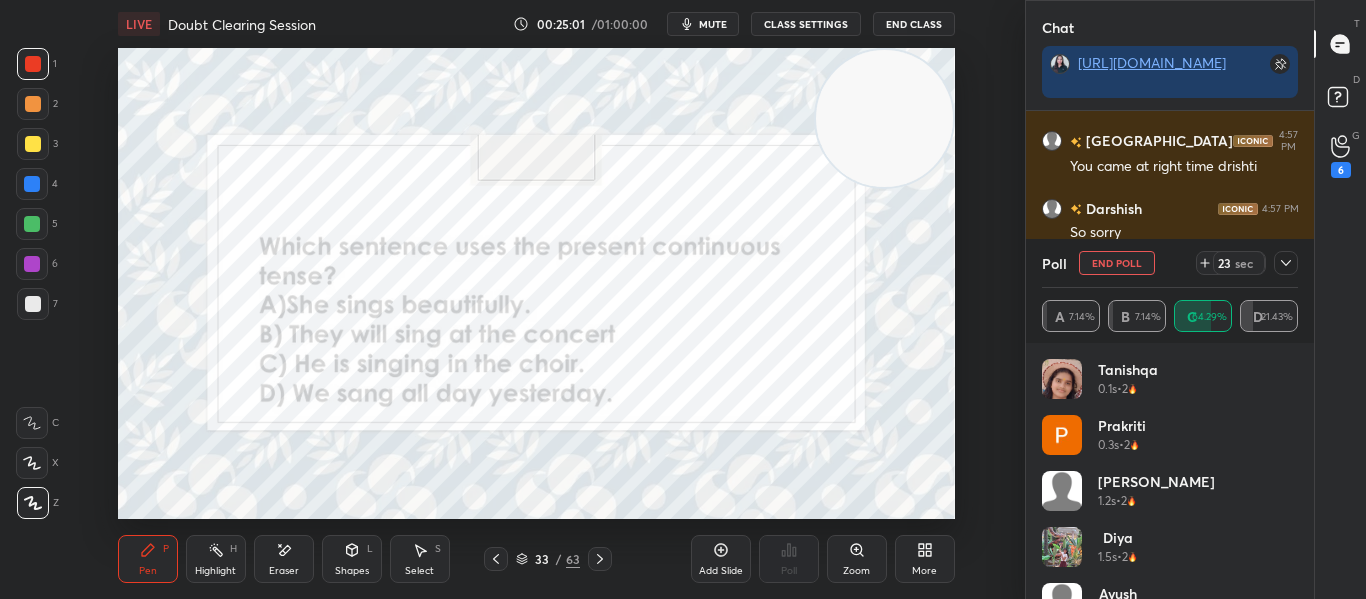 click 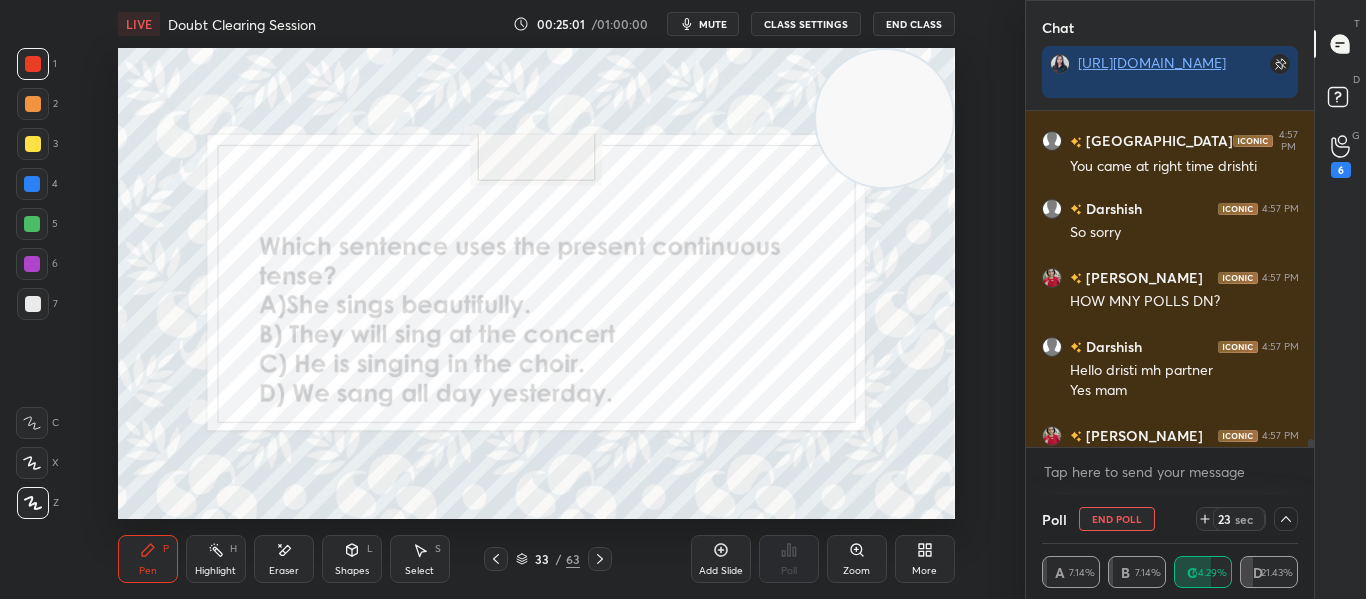 scroll, scrollTop: 0, scrollLeft: 0, axis: both 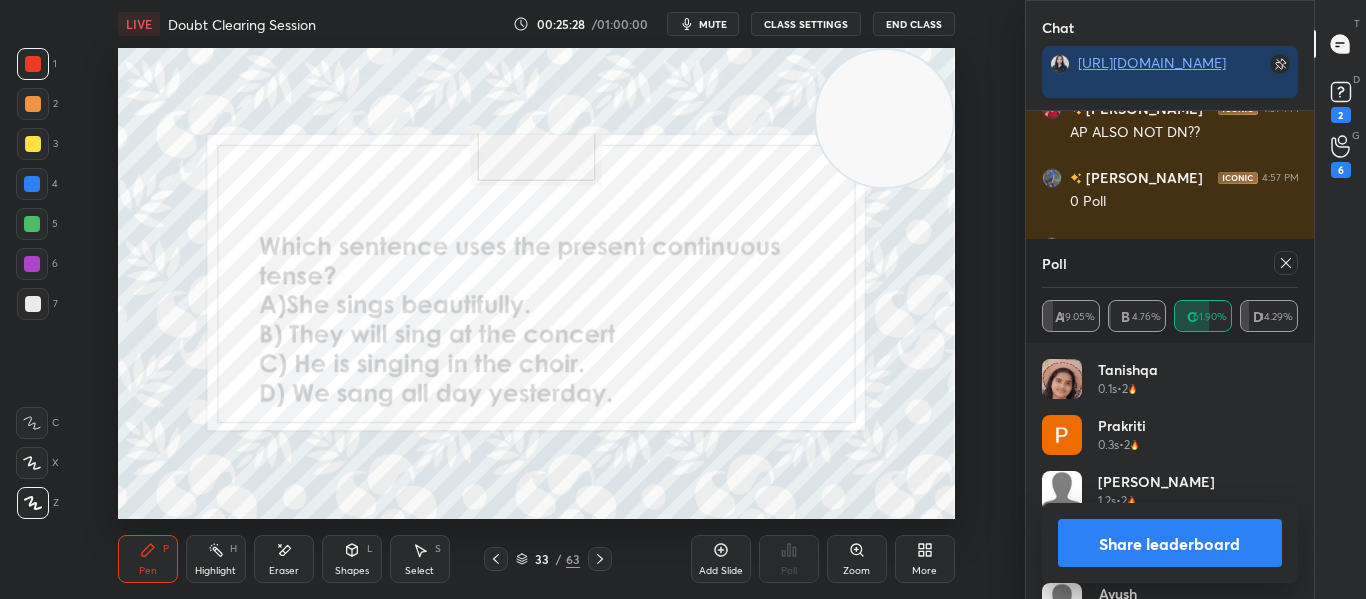 click 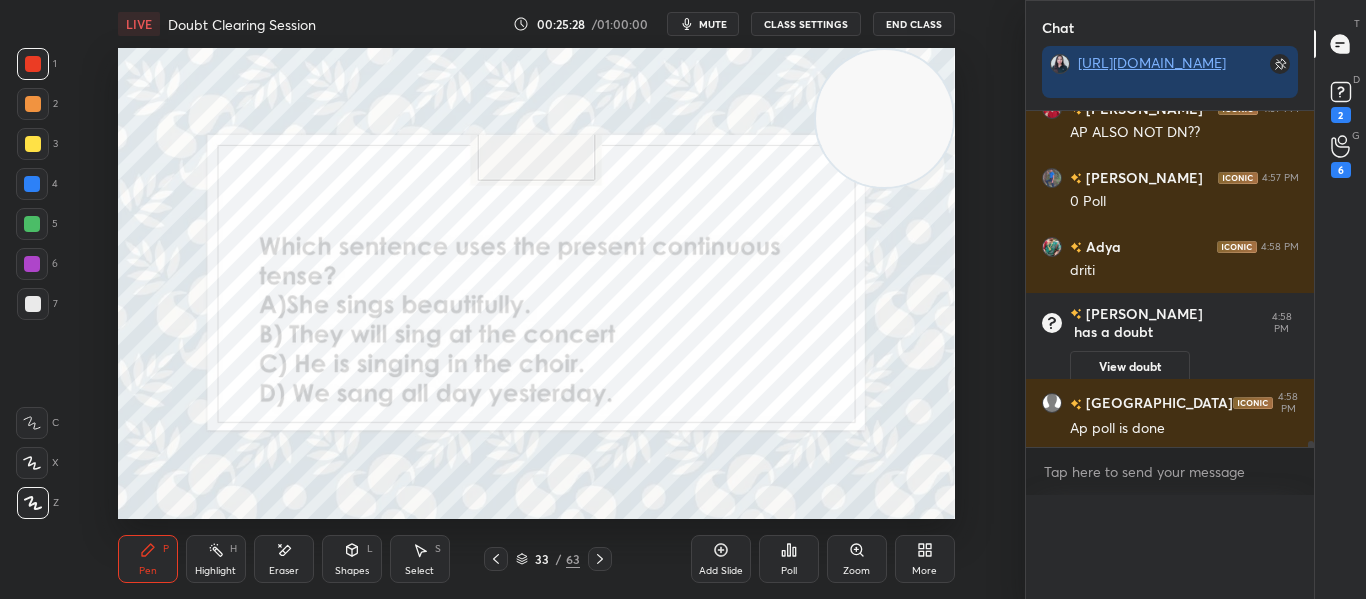 scroll, scrollTop: 0, scrollLeft: 0, axis: both 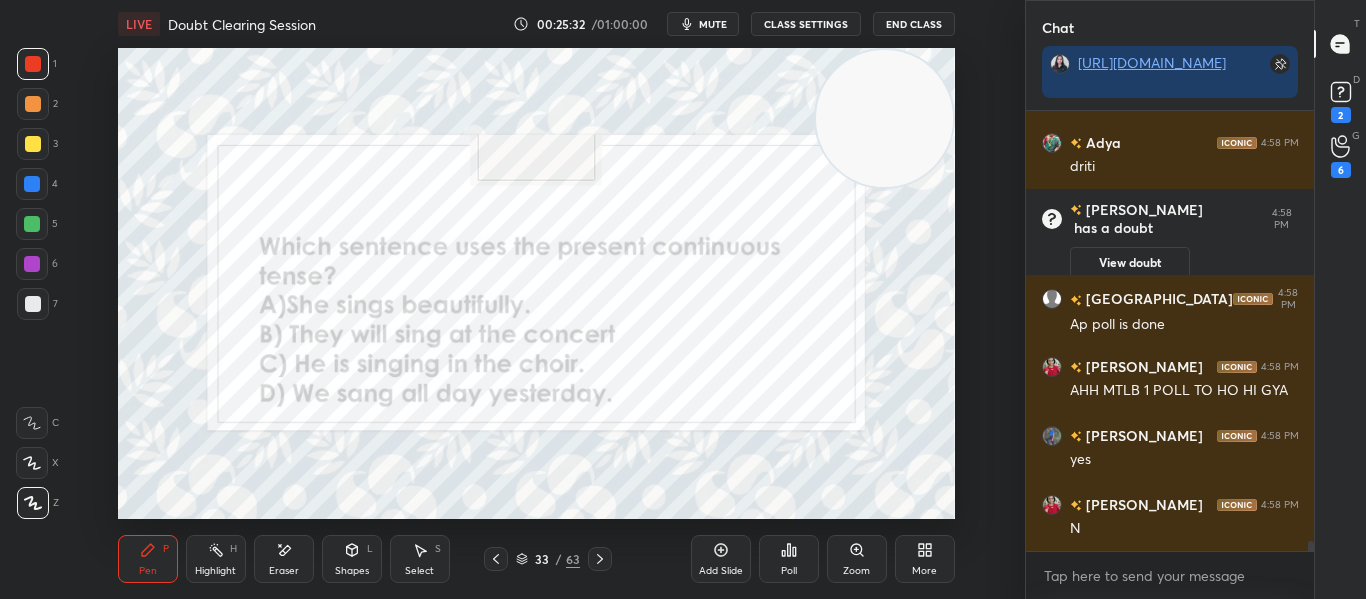 click 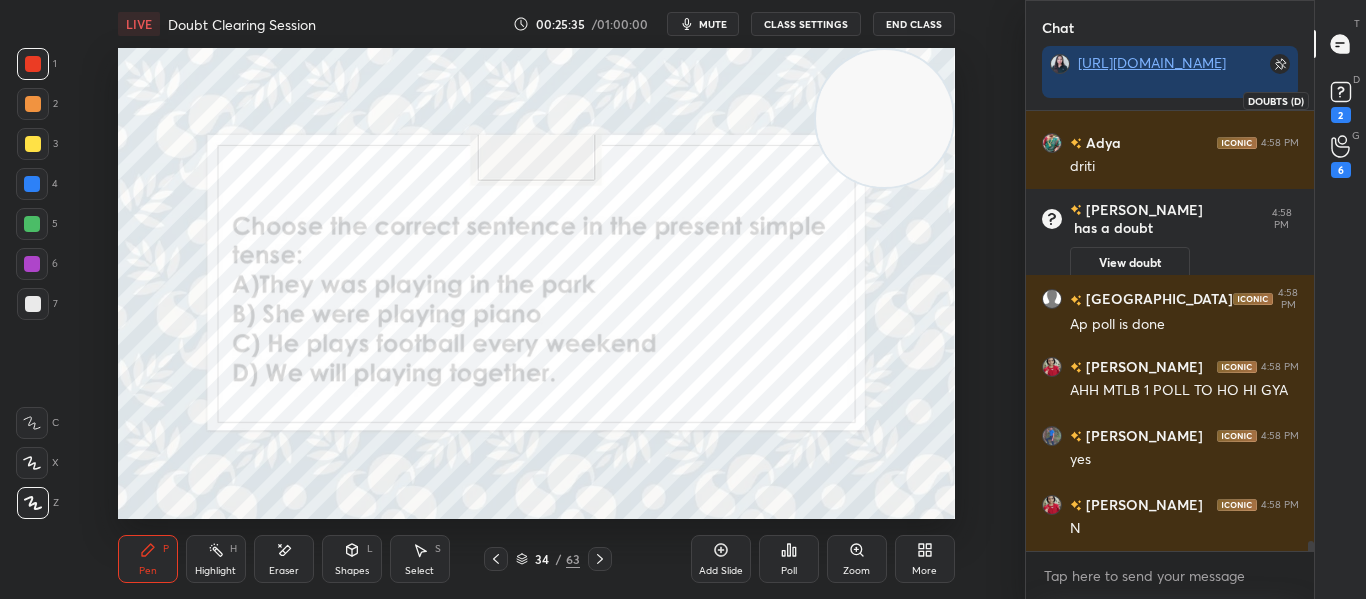 click 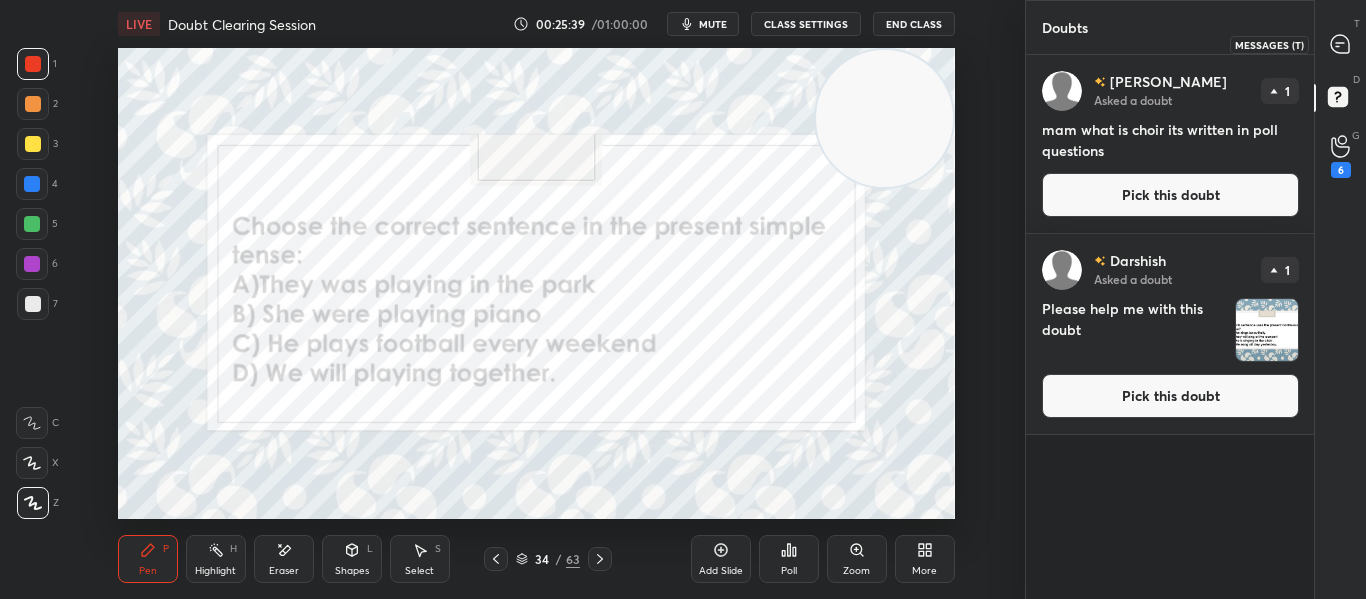 click 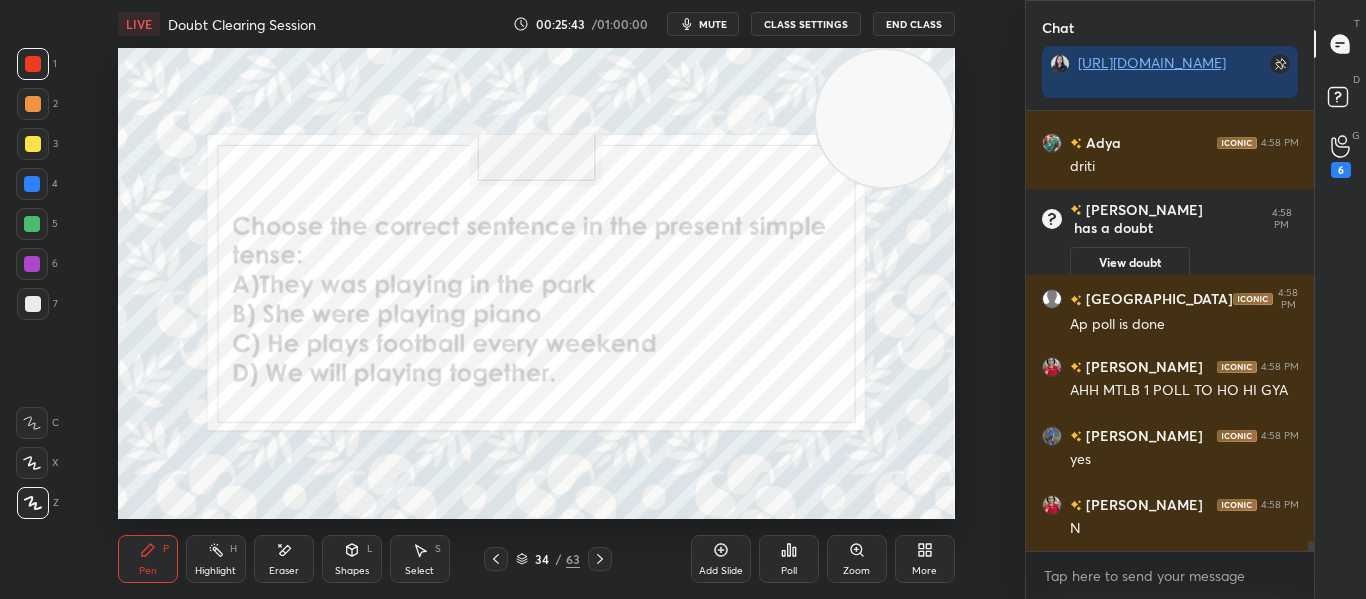 click 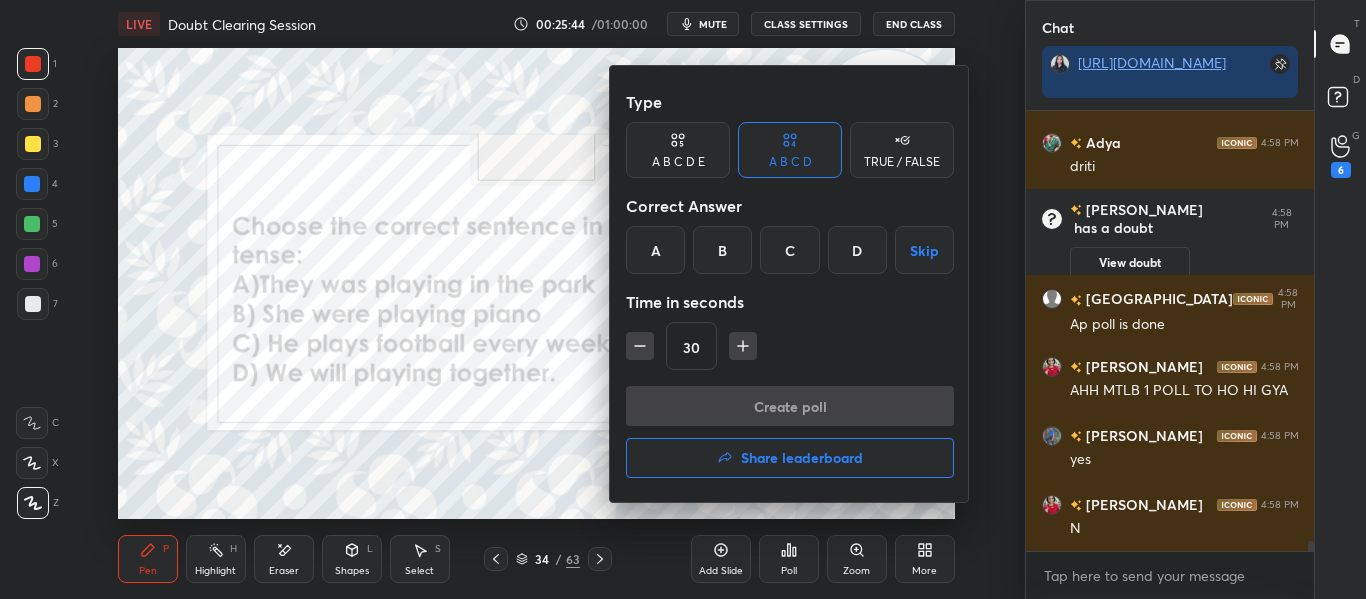 click on "C" at bounding box center (789, 250) 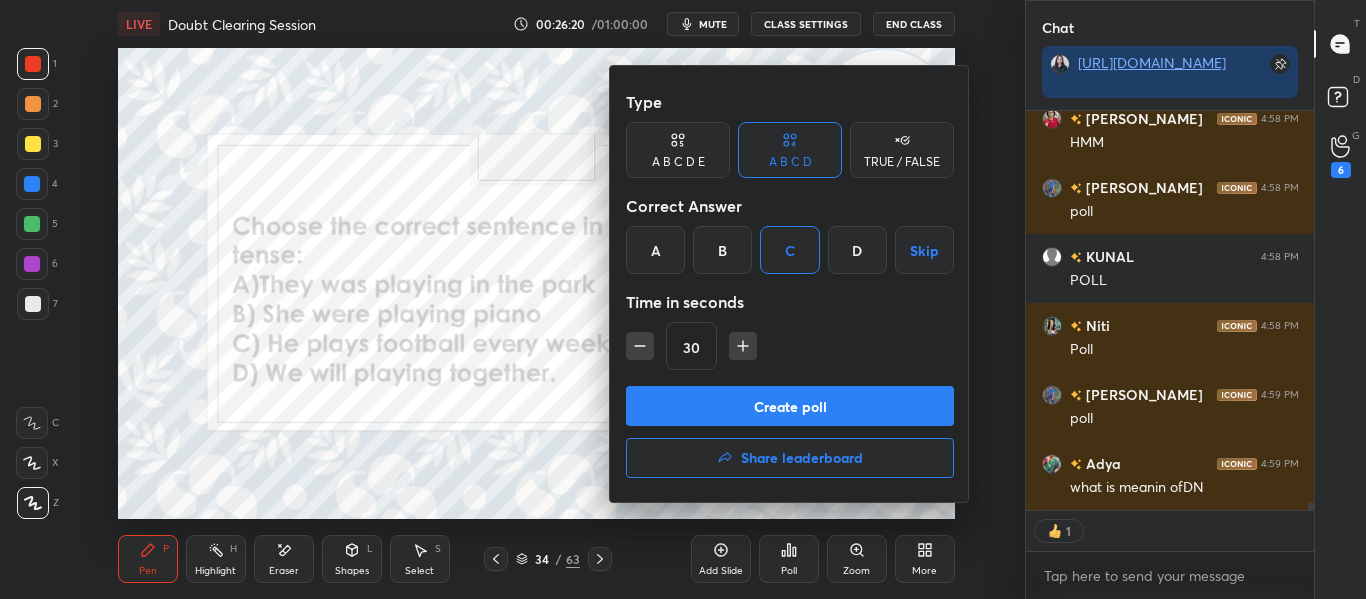 click on "Create poll" at bounding box center [790, 406] 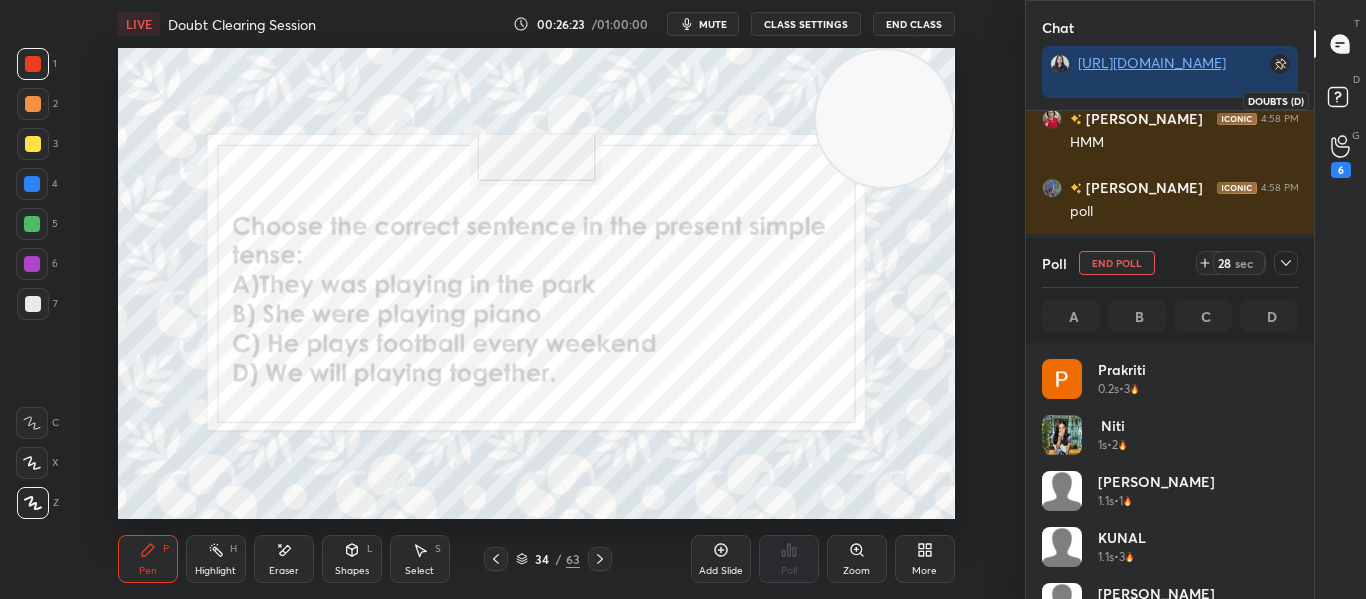 click 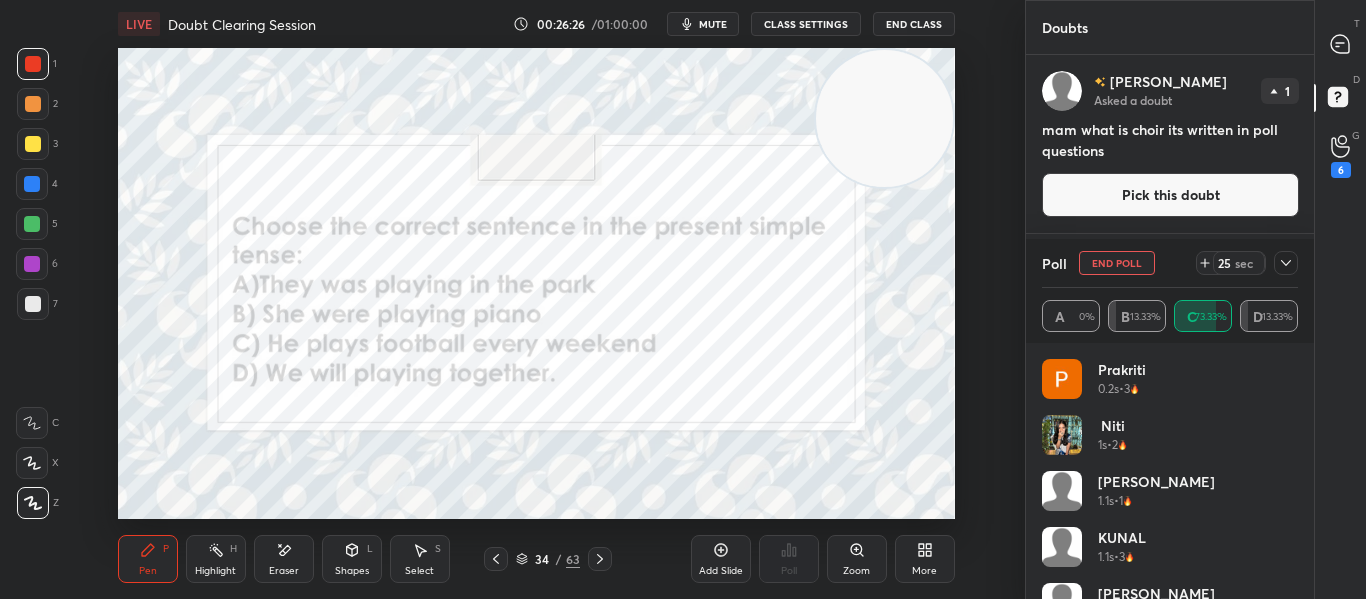 click at bounding box center [1286, 263] 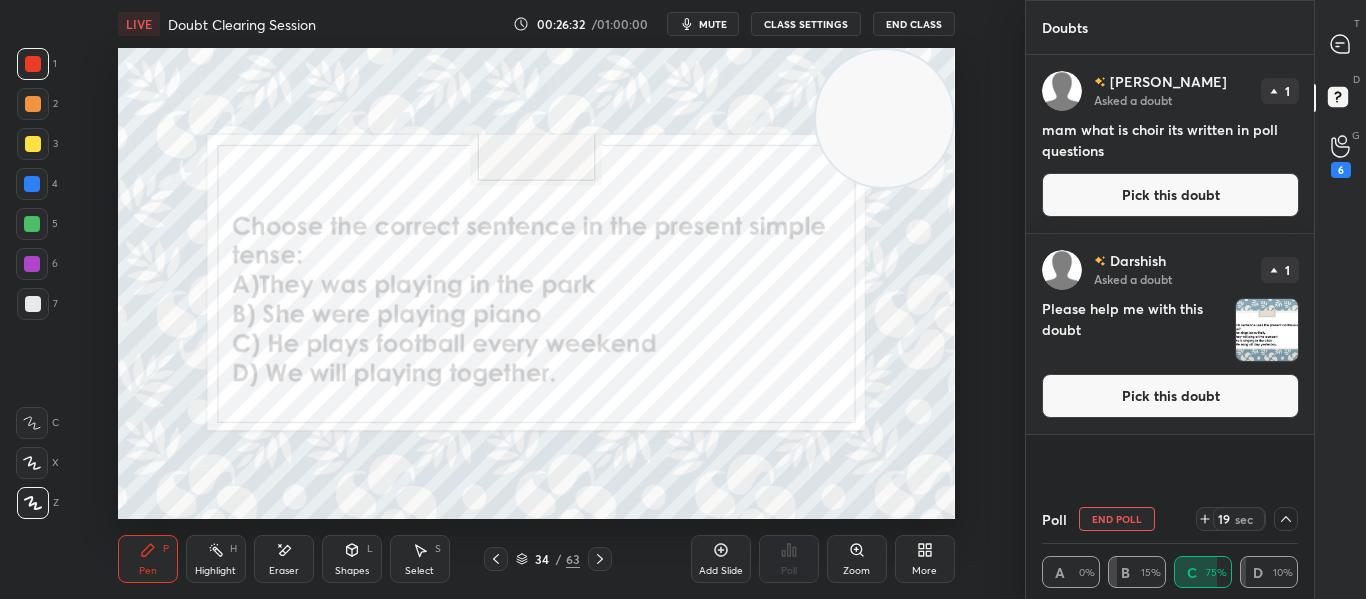 click on "Pick this doubt" at bounding box center (1170, 396) 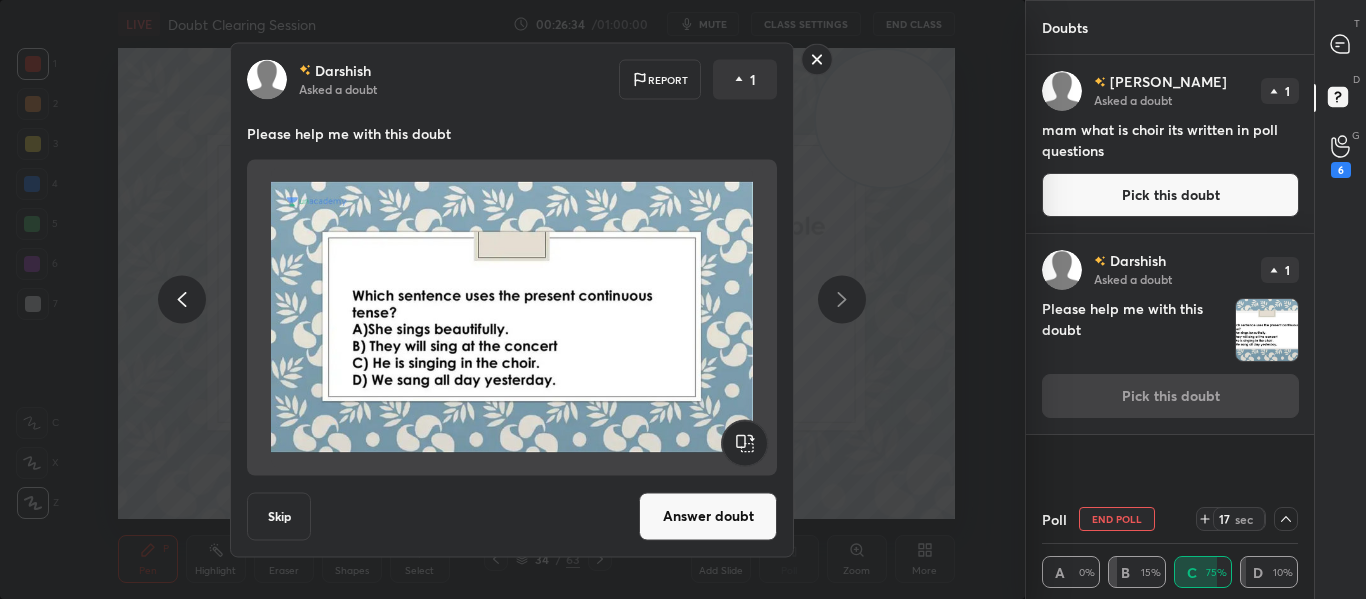 click on "Skip" at bounding box center (279, 516) 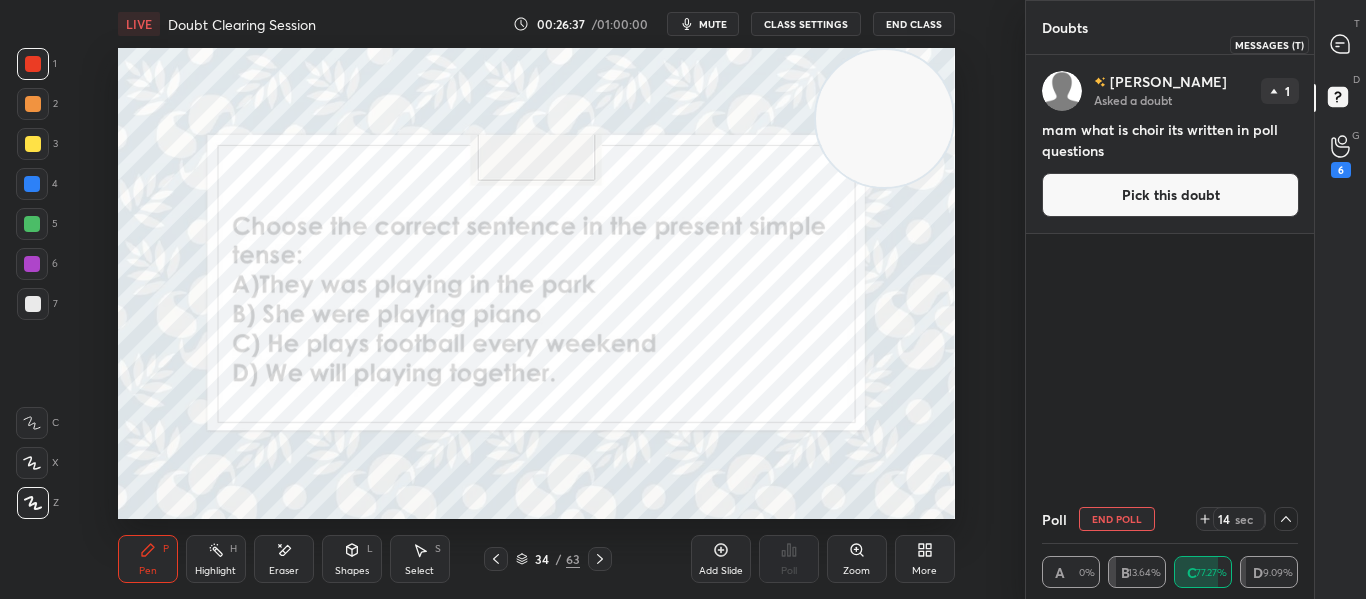 click 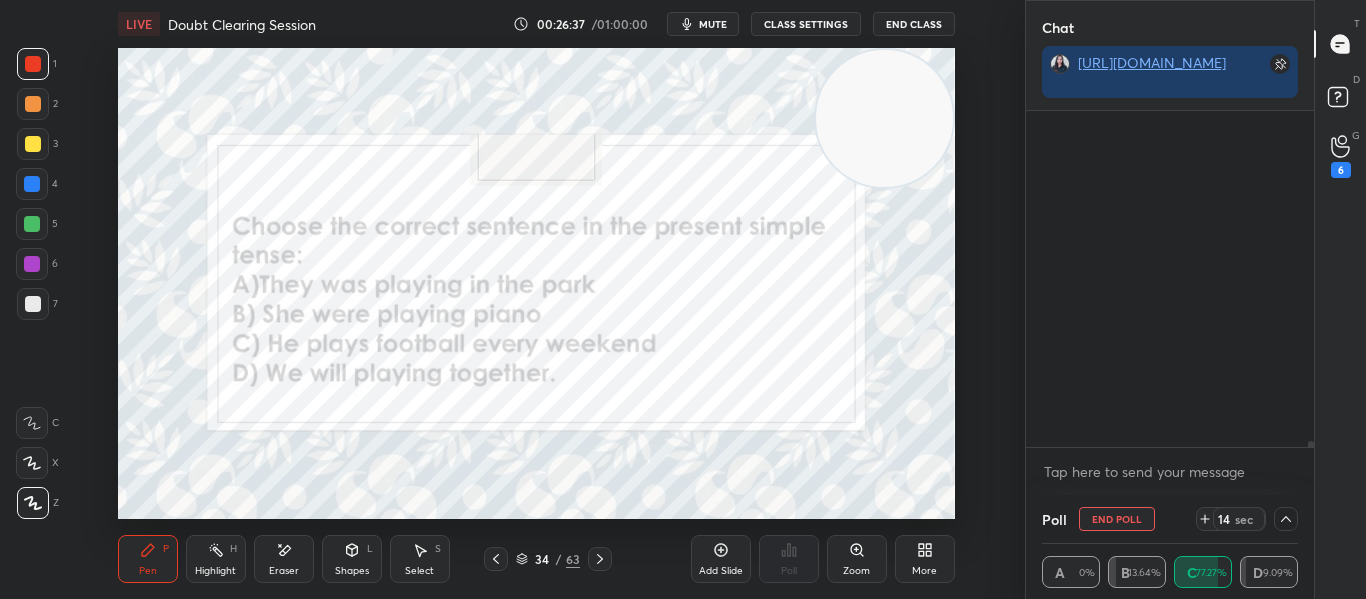 scroll, scrollTop: 20123, scrollLeft: 0, axis: vertical 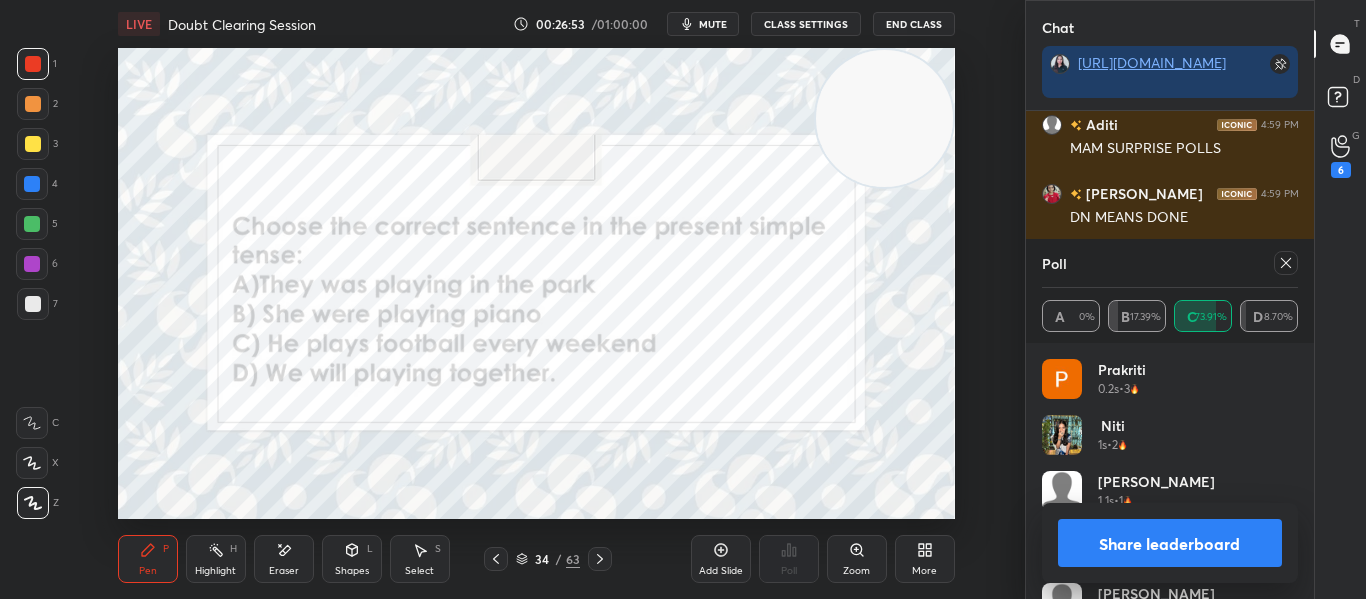 click 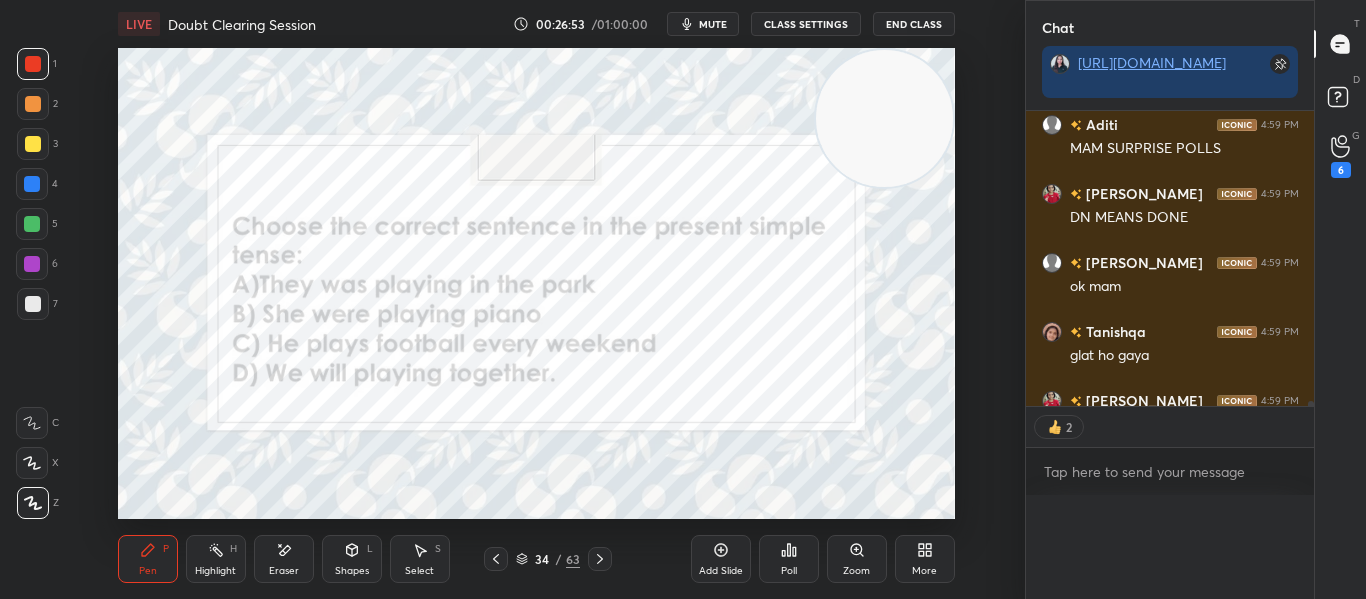 scroll, scrollTop: 0, scrollLeft: 0, axis: both 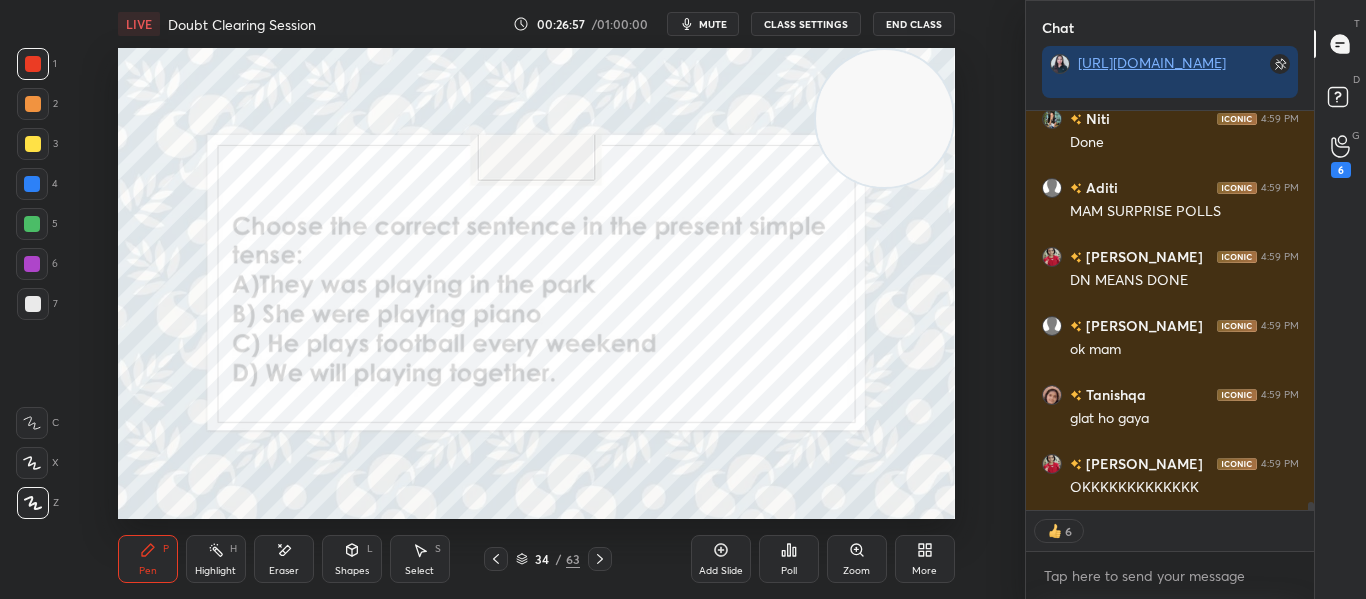 click 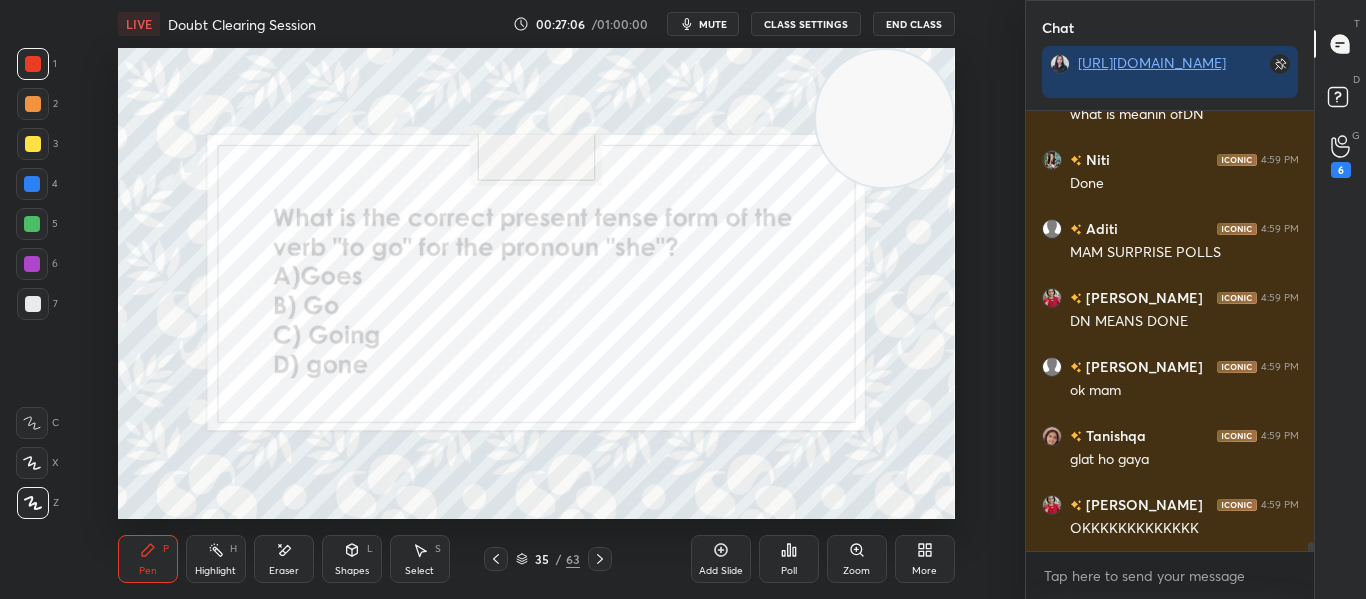click 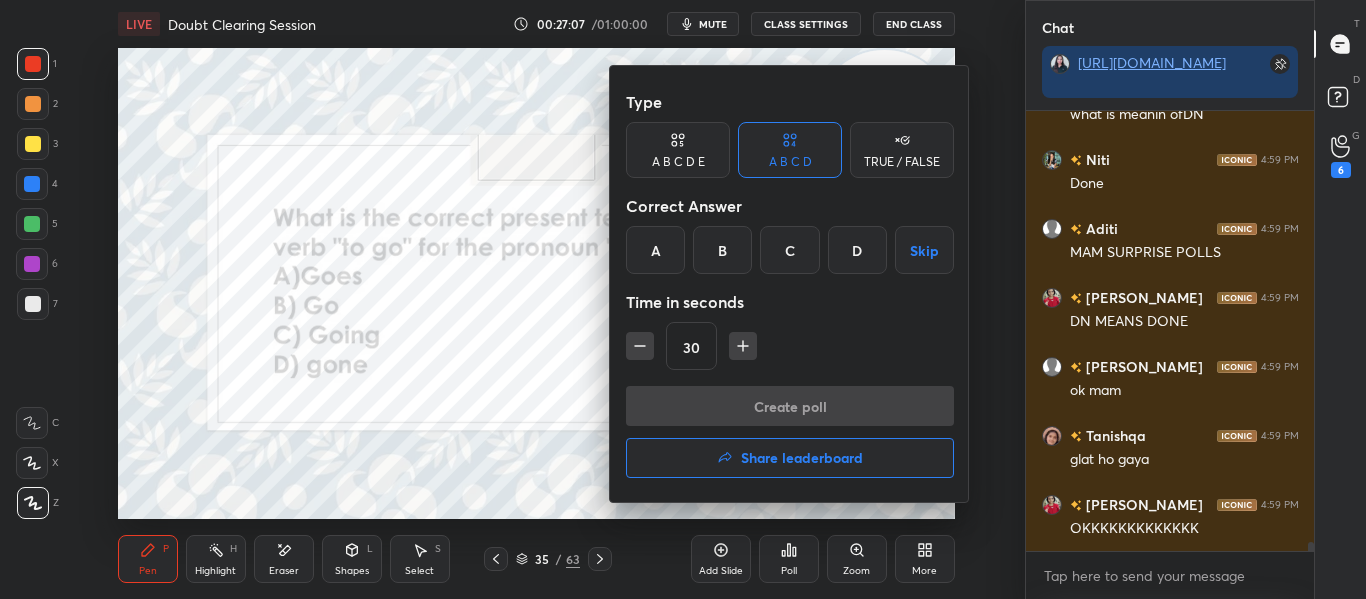 click on "A" at bounding box center [655, 250] 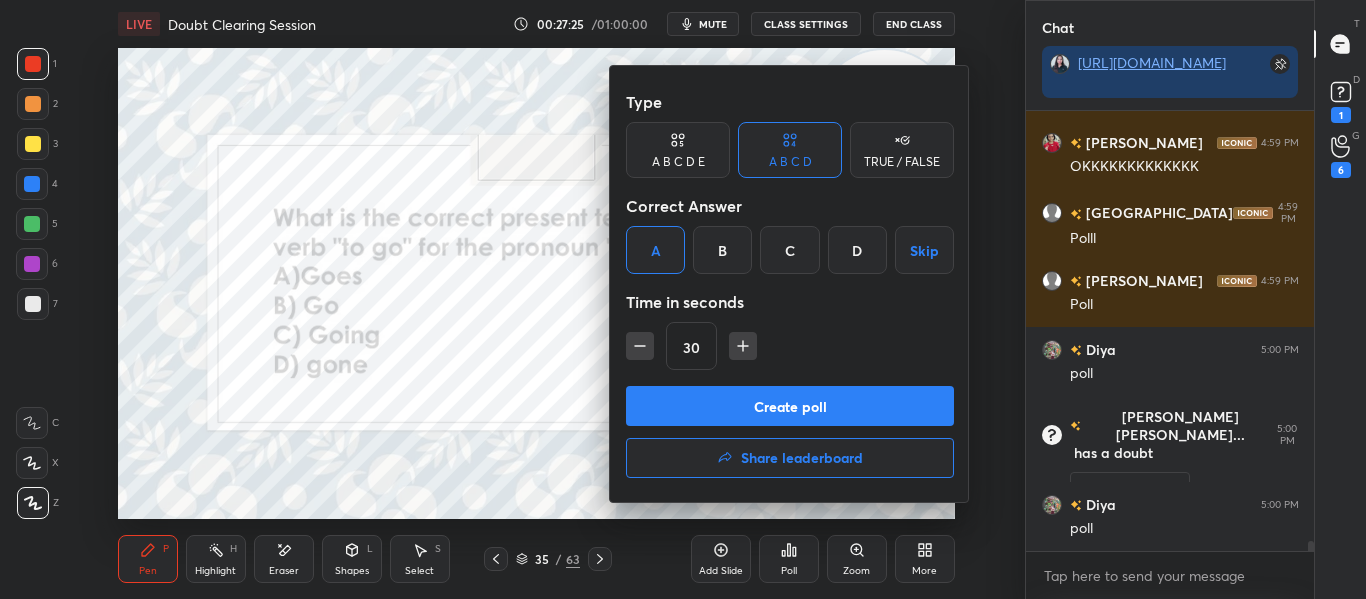 click on "Create poll" at bounding box center (790, 406) 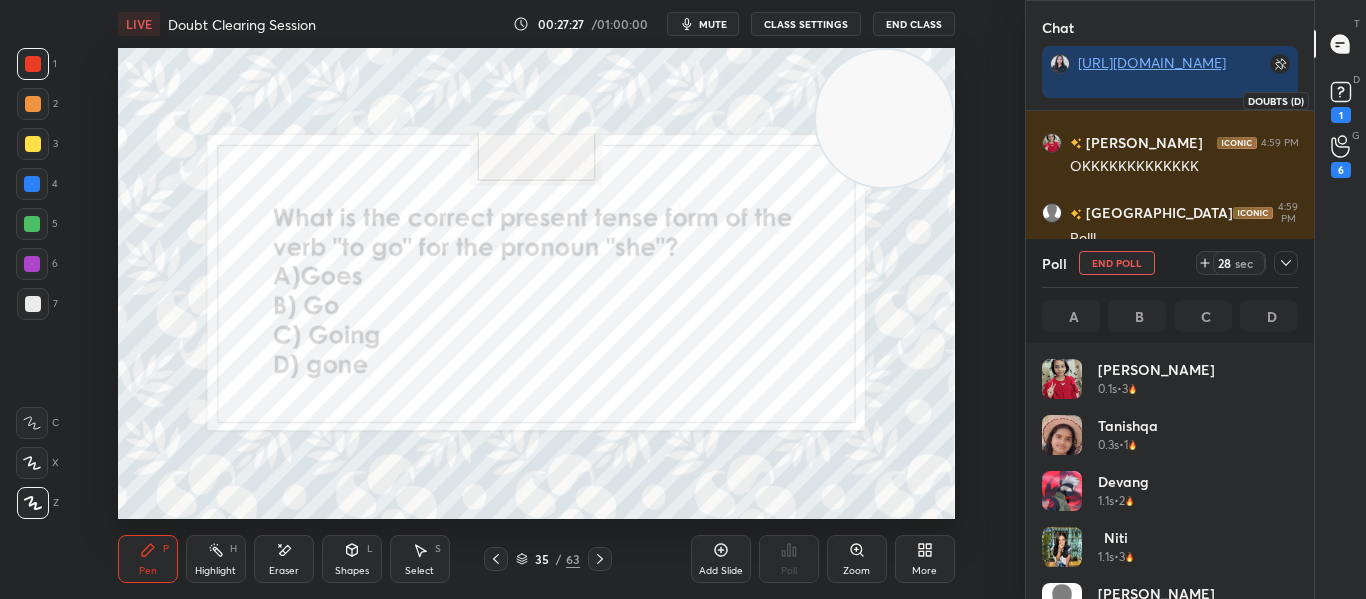 click on "1" at bounding box center [1341, 115] 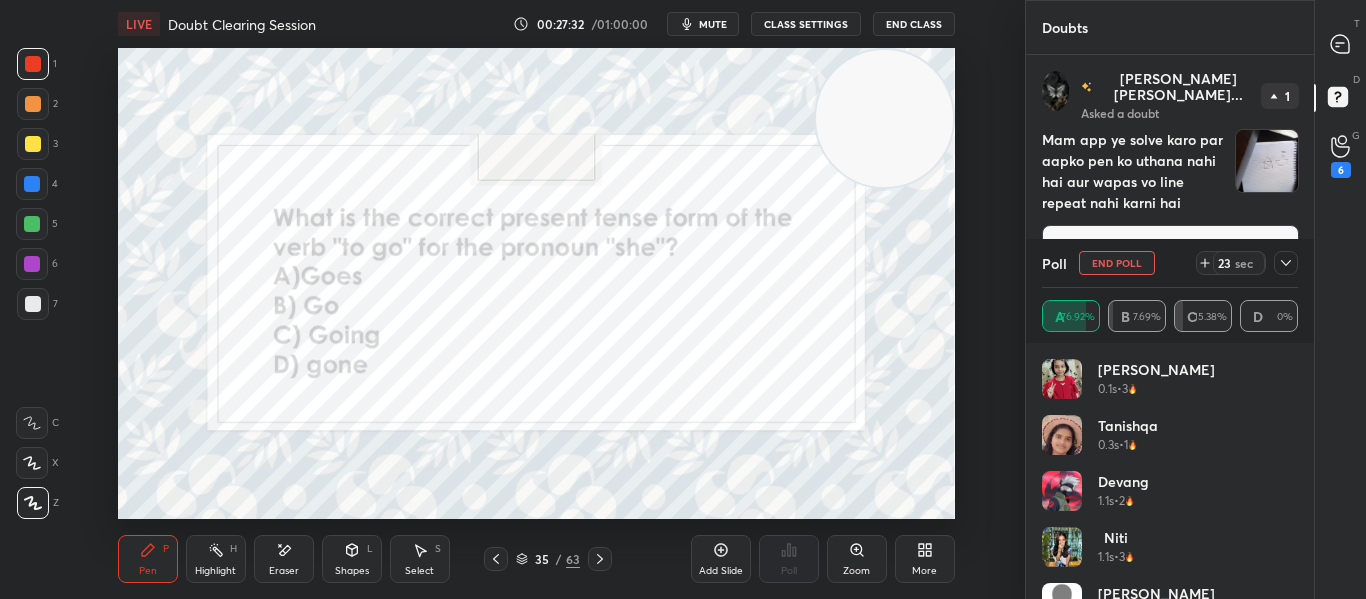 click 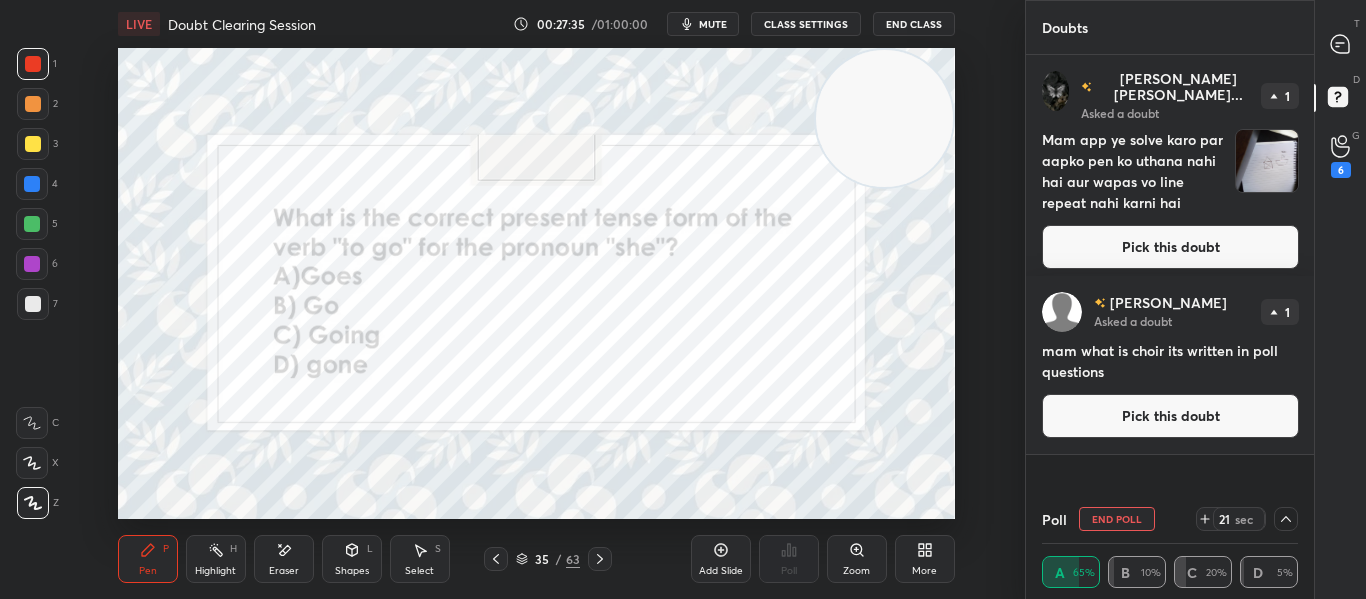 click on "Pick this doubt" at bounding box center [1170, 247] 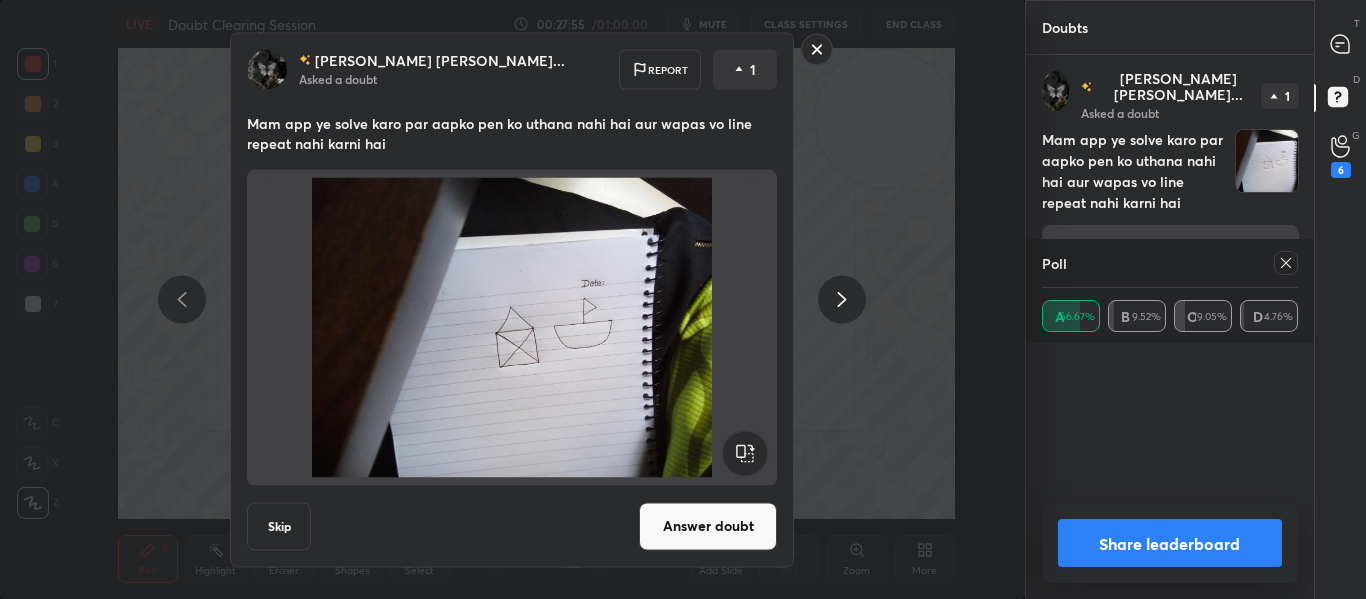 scroll, scrollTop: 7, scrollLeft: 7, axis: both 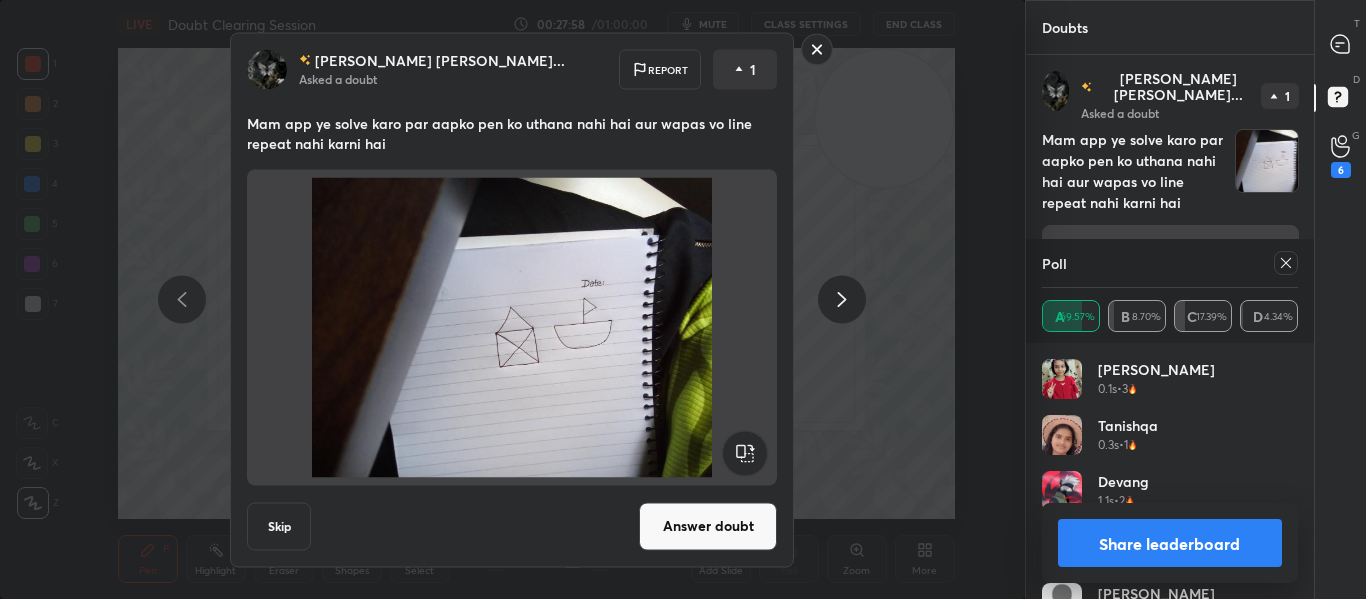 click 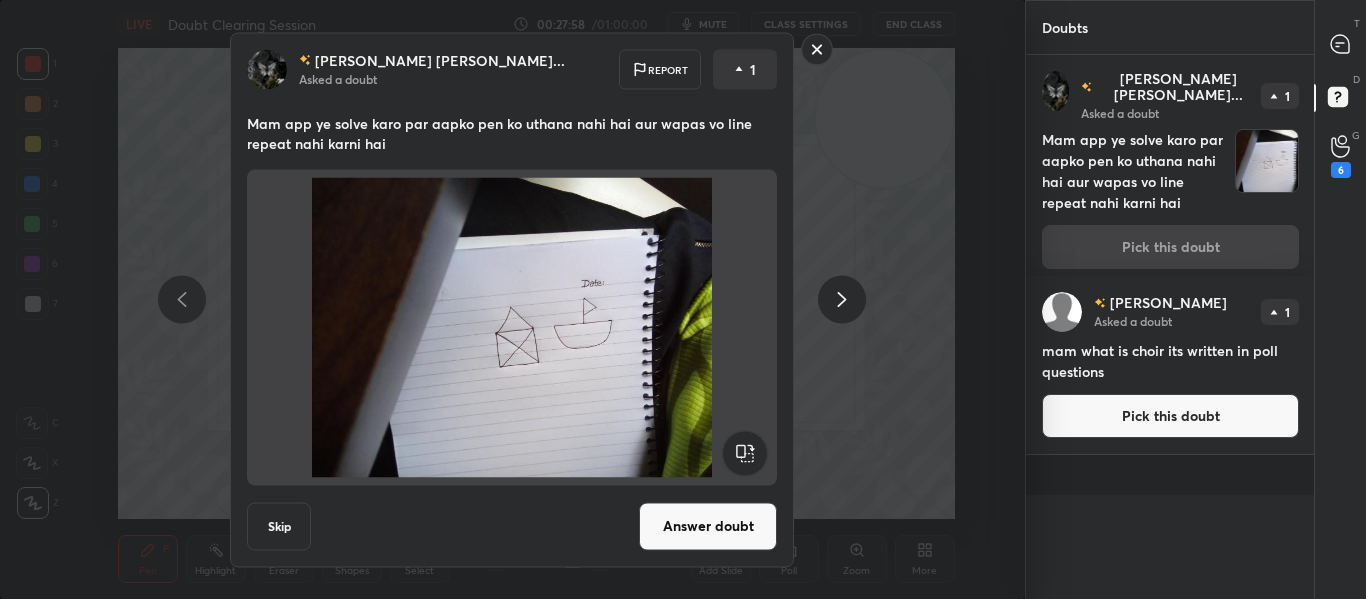 scroll, scrollTop: 0, scrollLeft: 0, axis: both 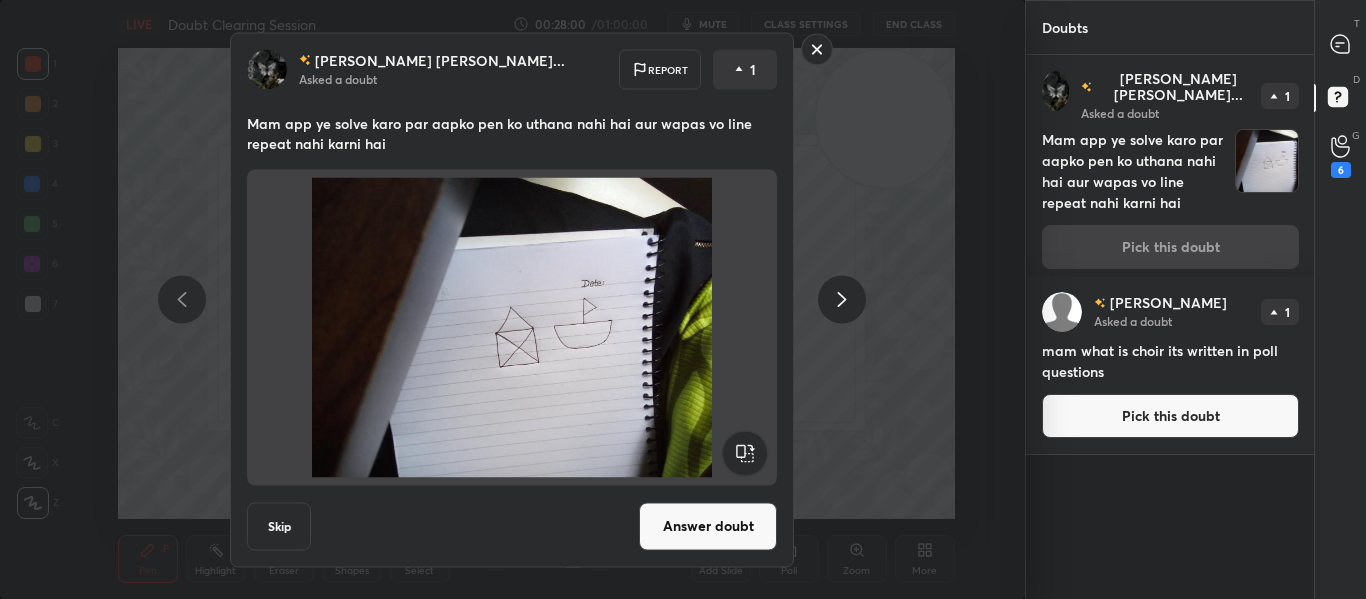 click 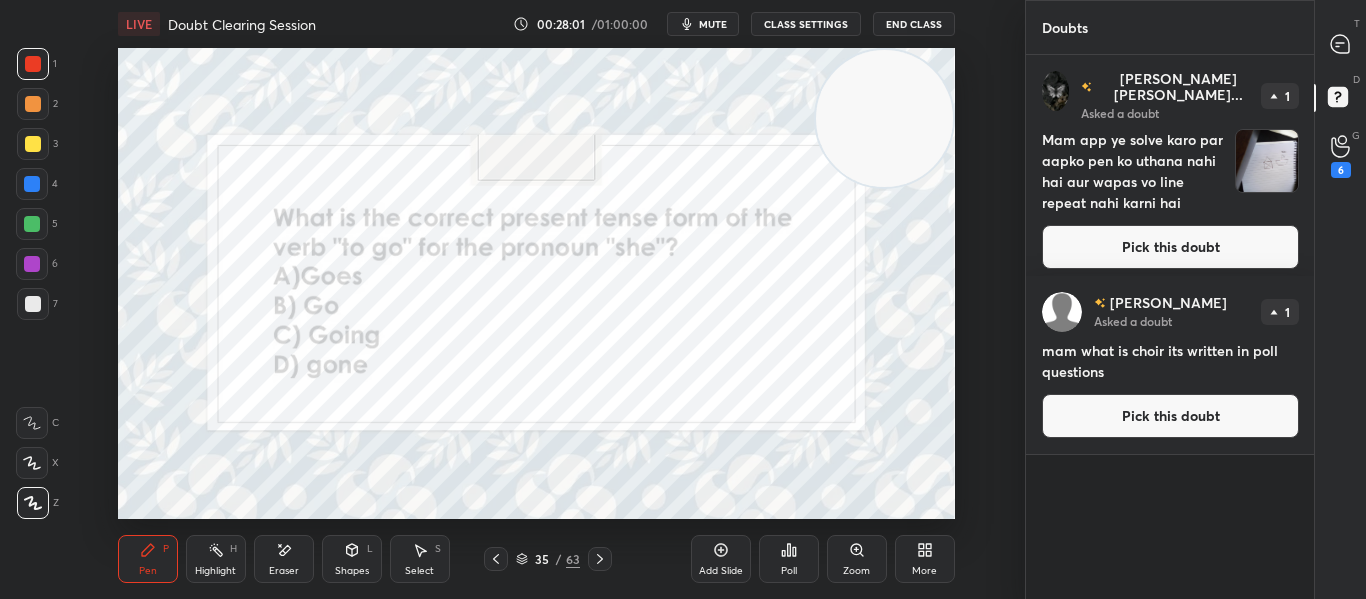 click at bounding box center [600, 559] 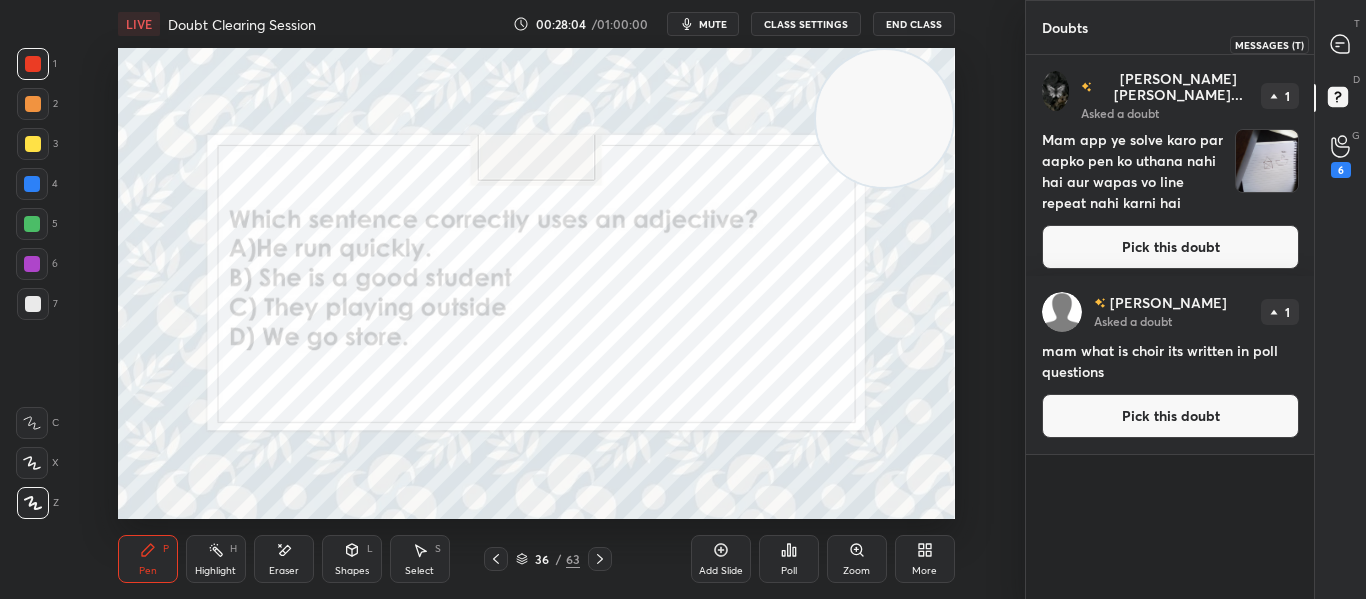 click 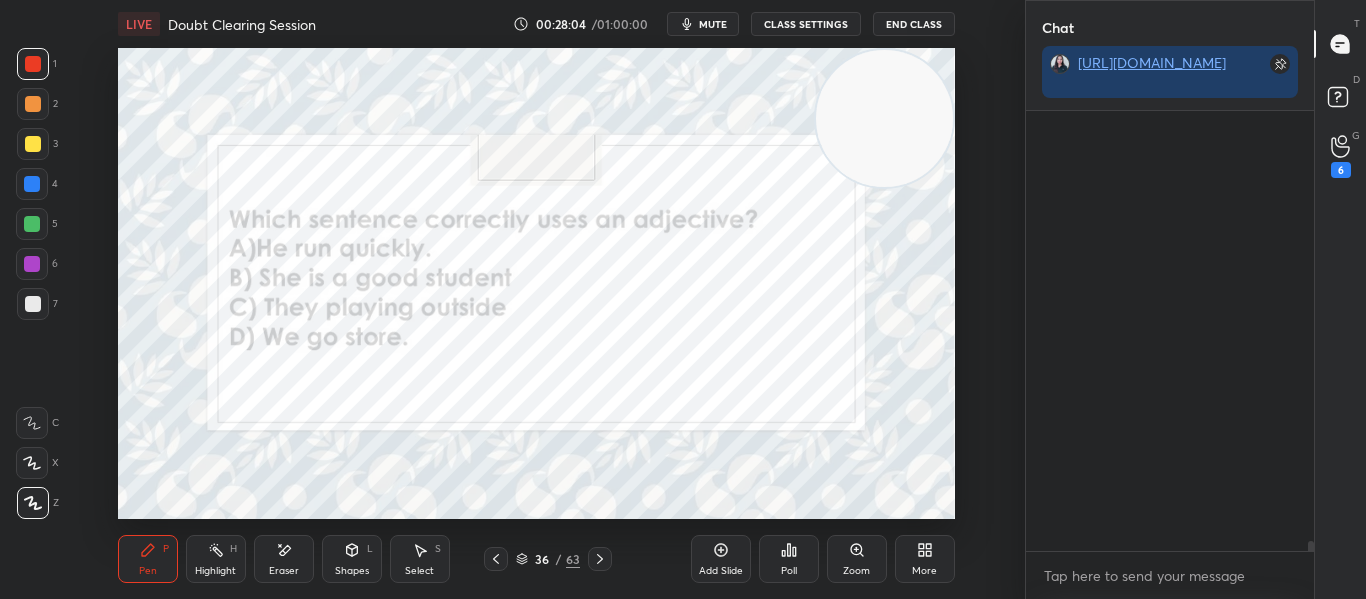 scroll, scrollTop: 20356, scrollLeft: 0, axis: vertical 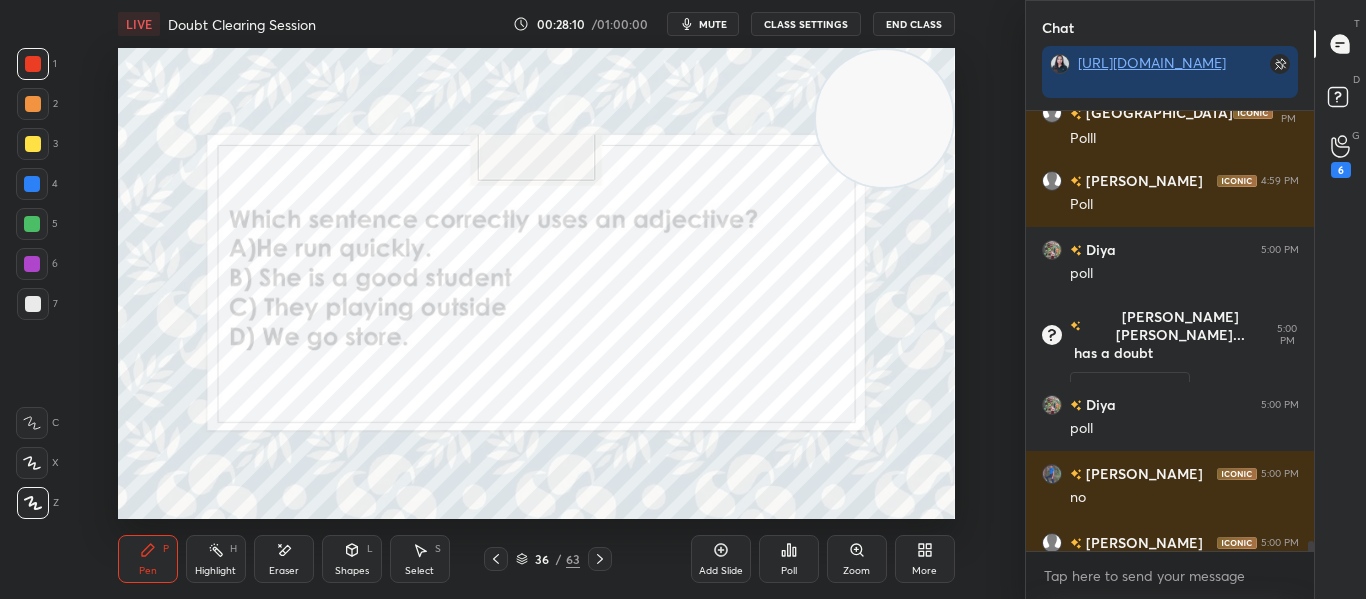 click on "Poll" at bounding box center [789, 559] 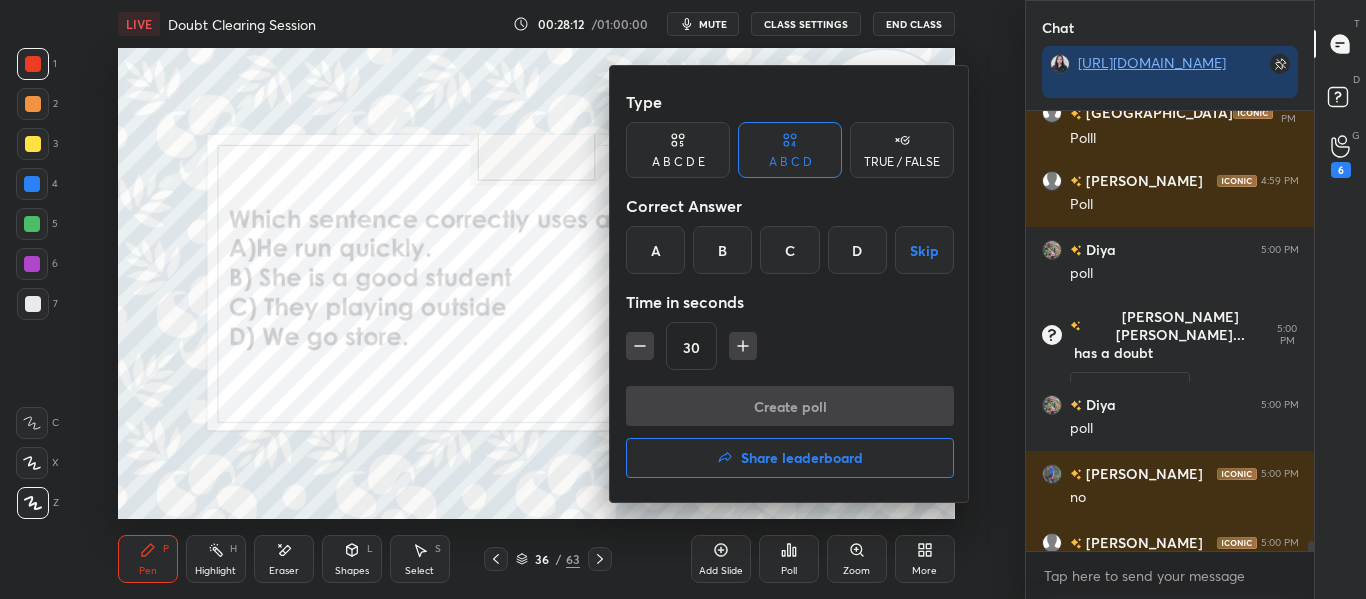 click on "B" at bounding box center [722, 250] 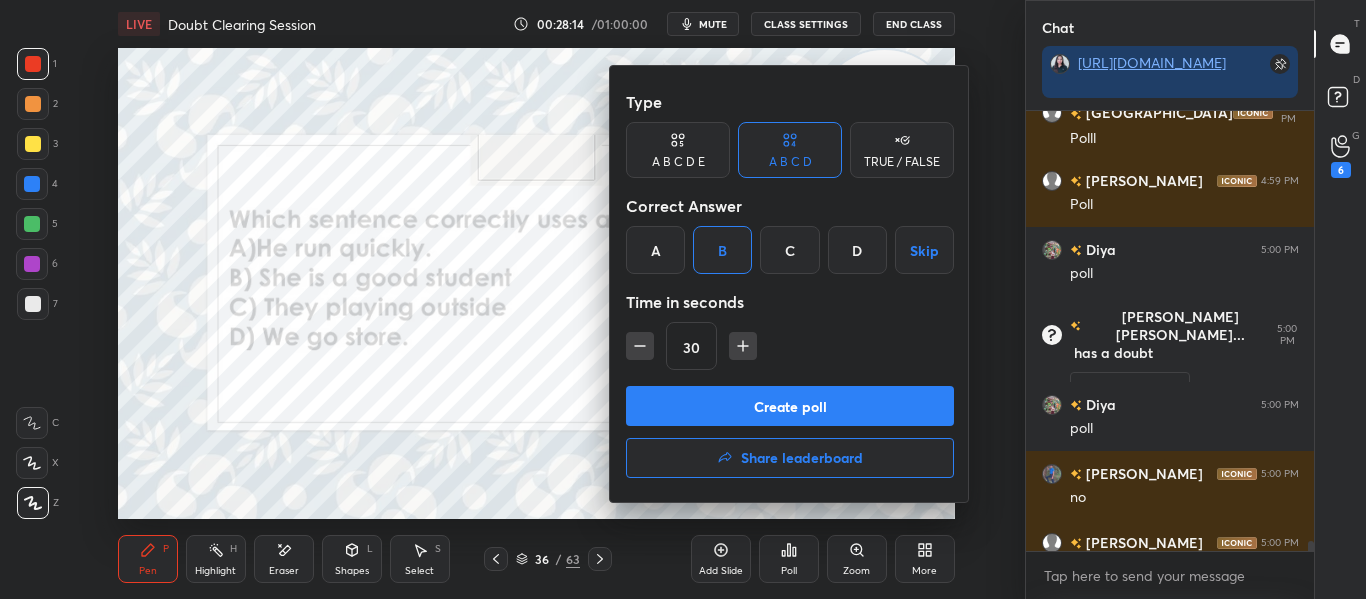 click at bounding box center (683, 299) 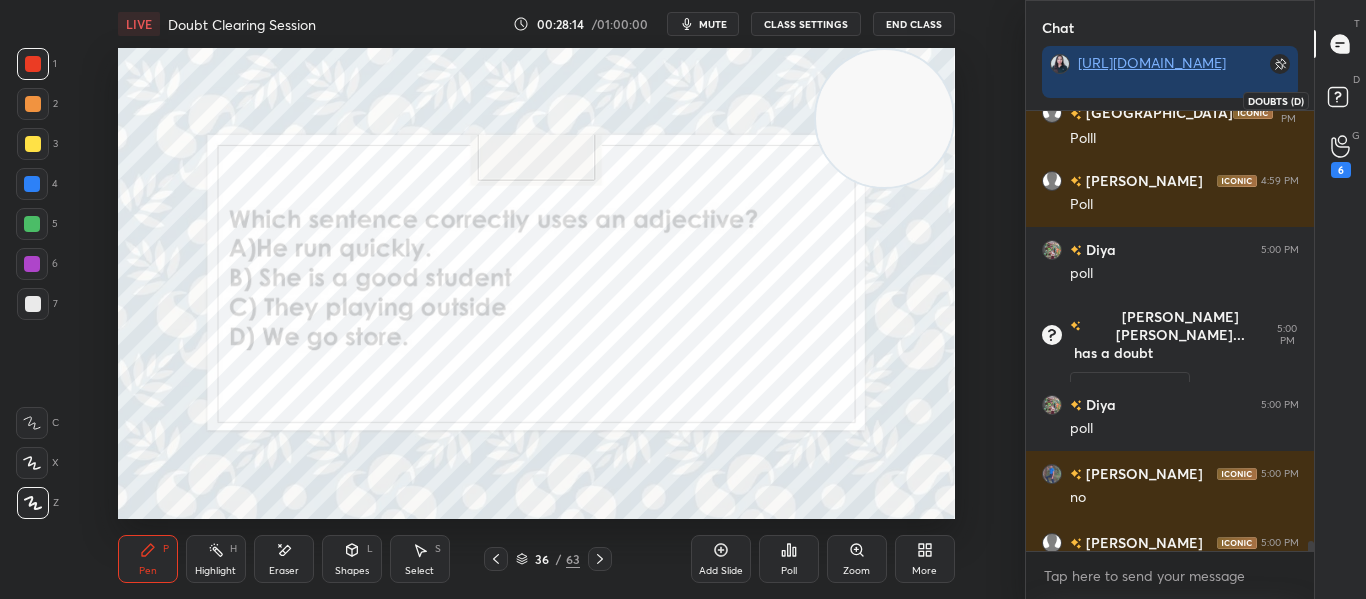 scroll, scrollTop: 20463, scrollLeft: 0, axis: vertical 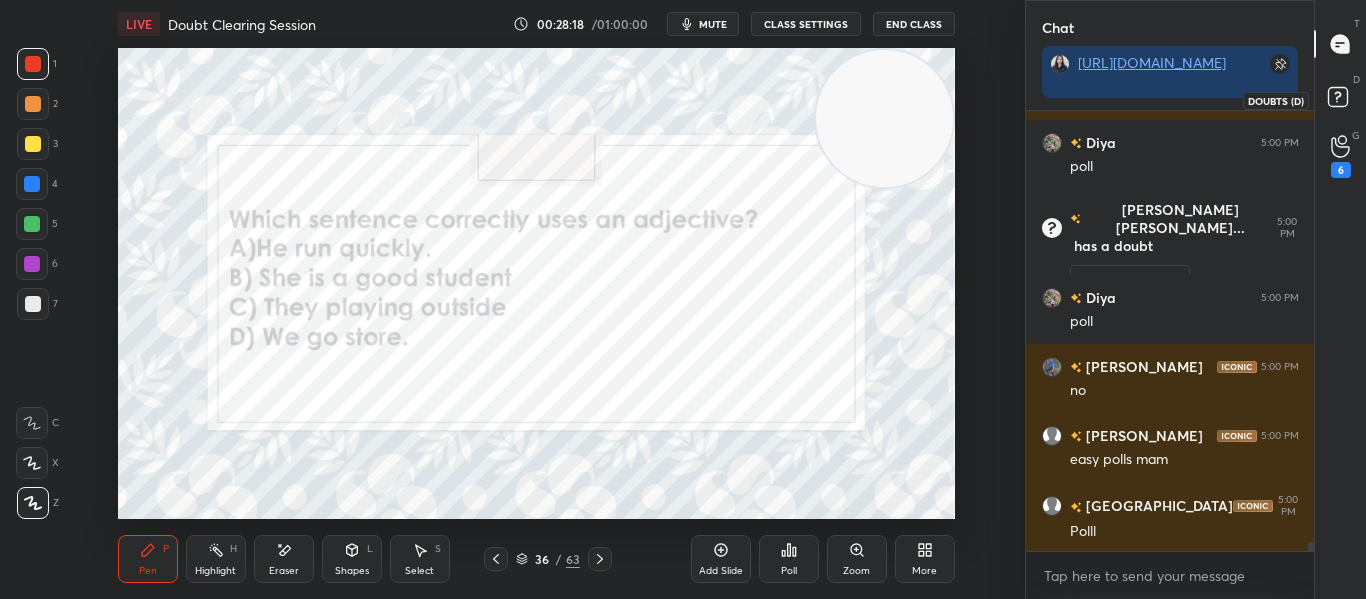 click 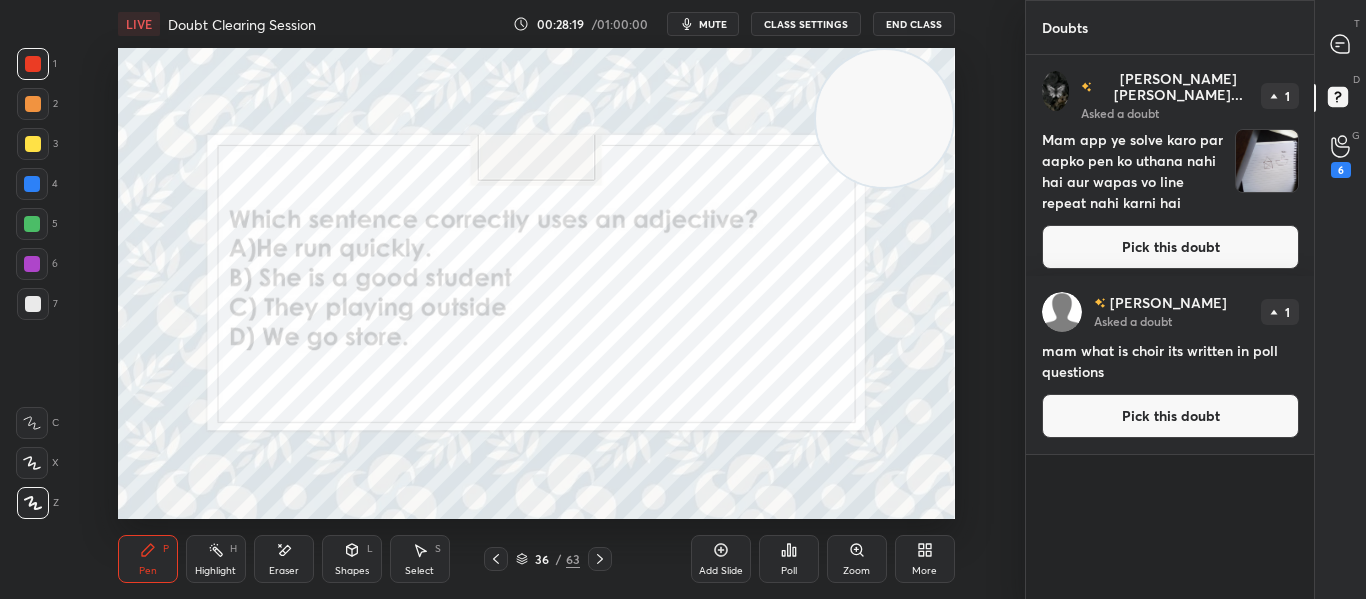 click on "Pick this doubt" at bounding box center (1170, 247) 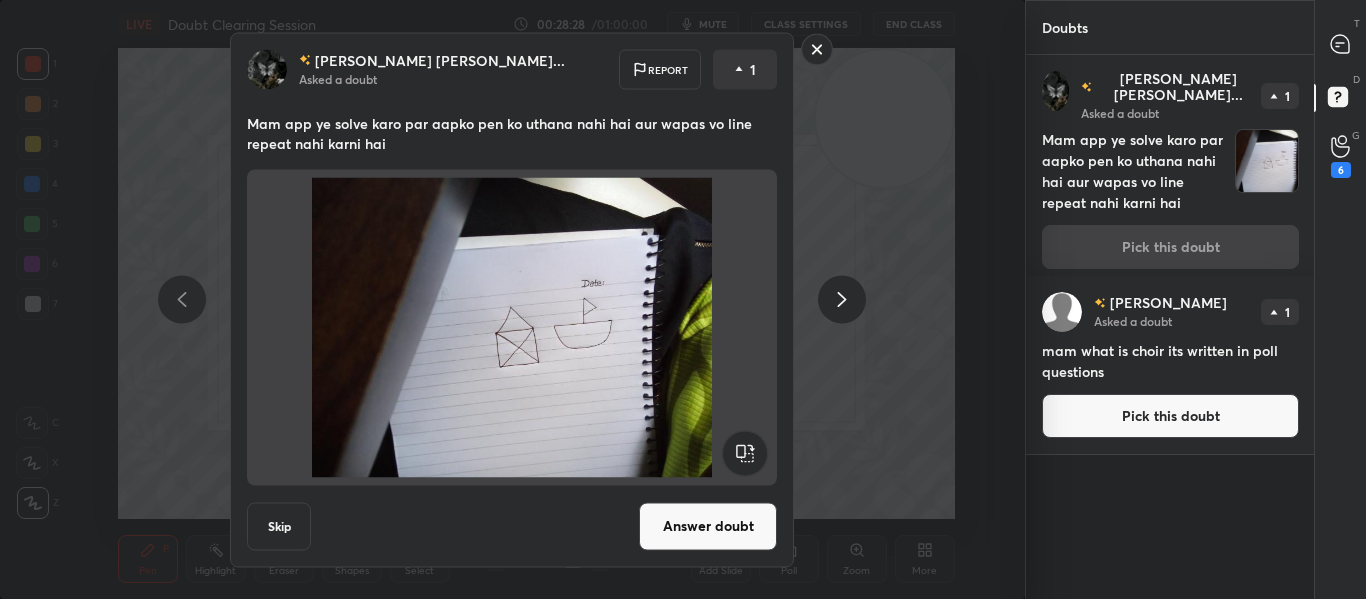 click 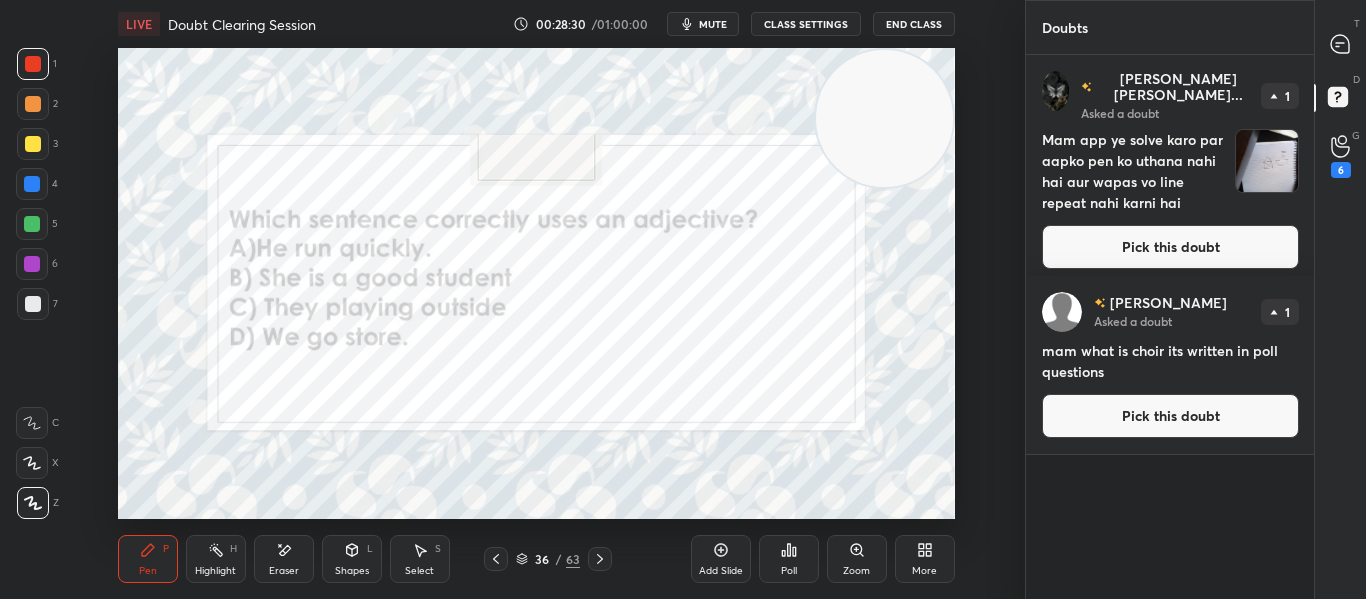 click on "Poll" at bounding box center (789, 559) 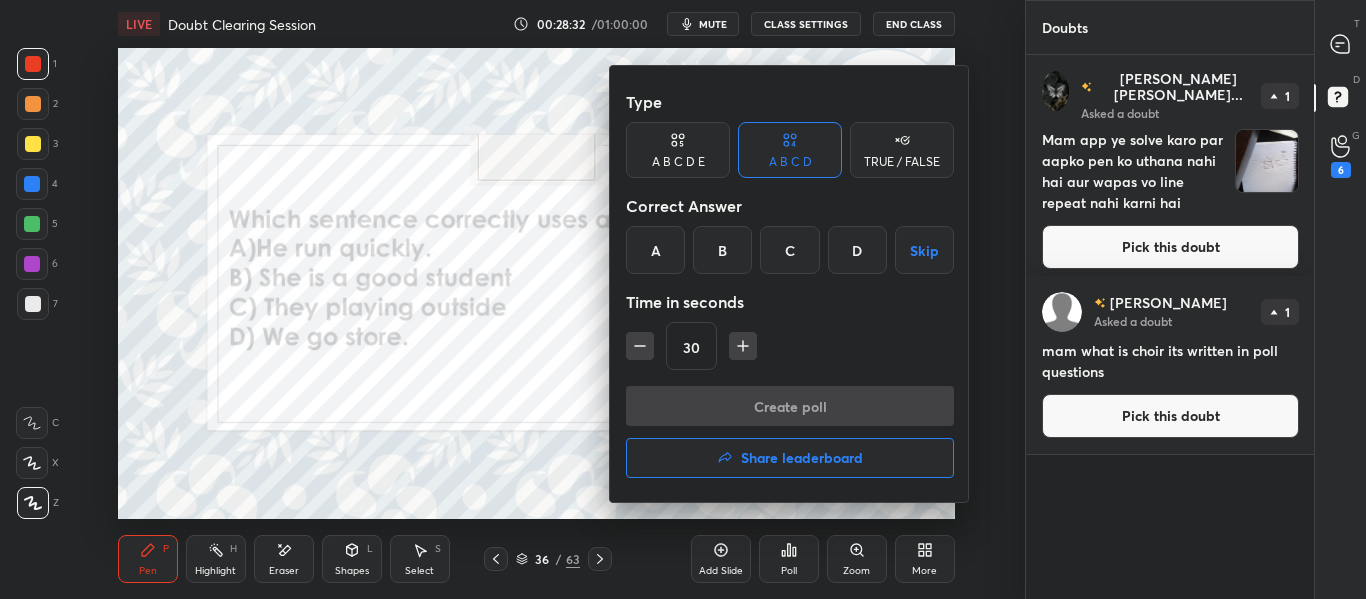 click on "B" at bounding box center [722, 250] 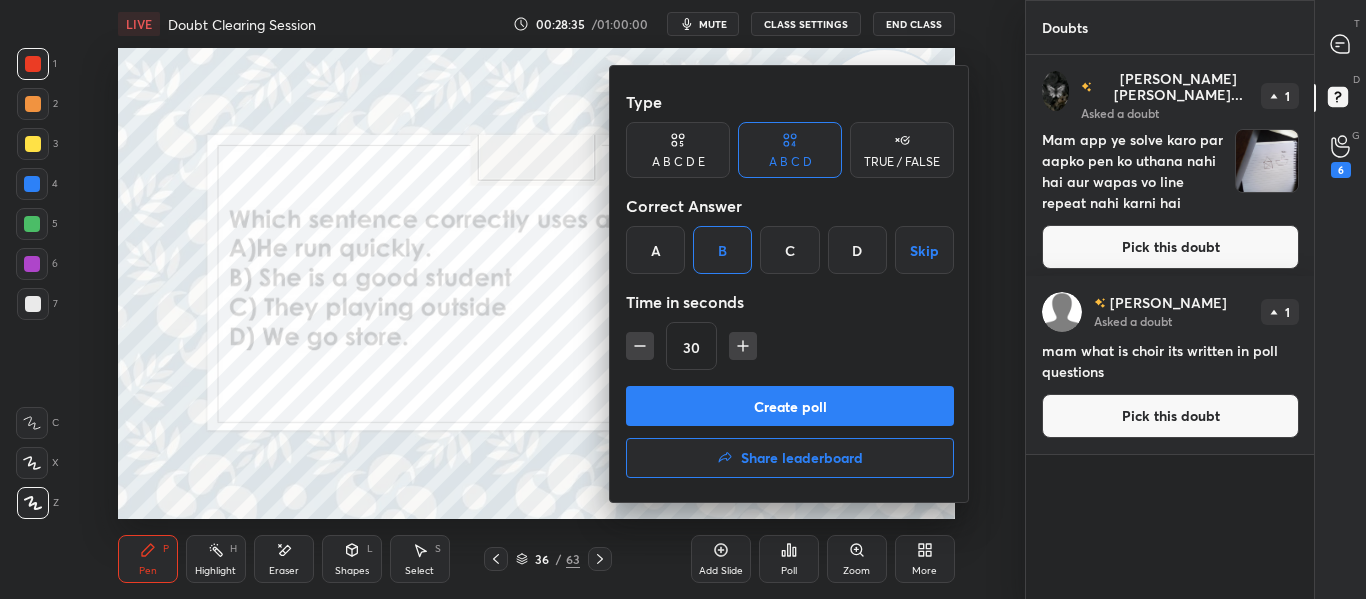 click on "Create poll" at bounding box center (790, 406) 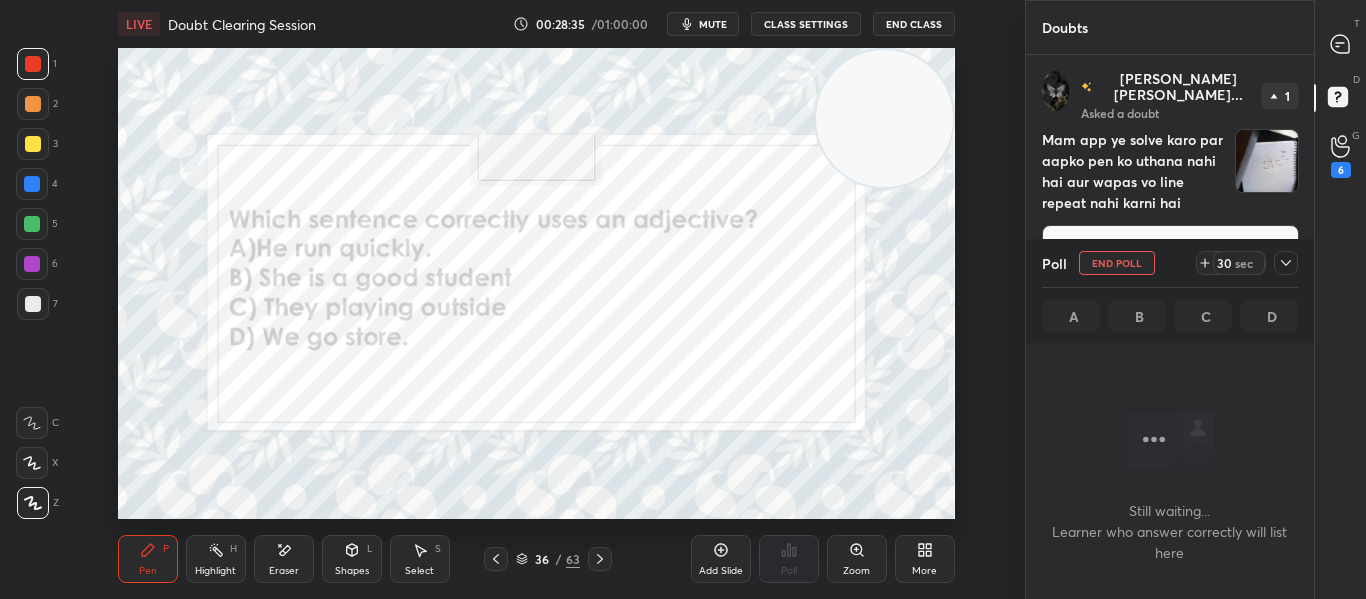 scroll, scrollTop: 434, scrollLeft: 282, axis: both 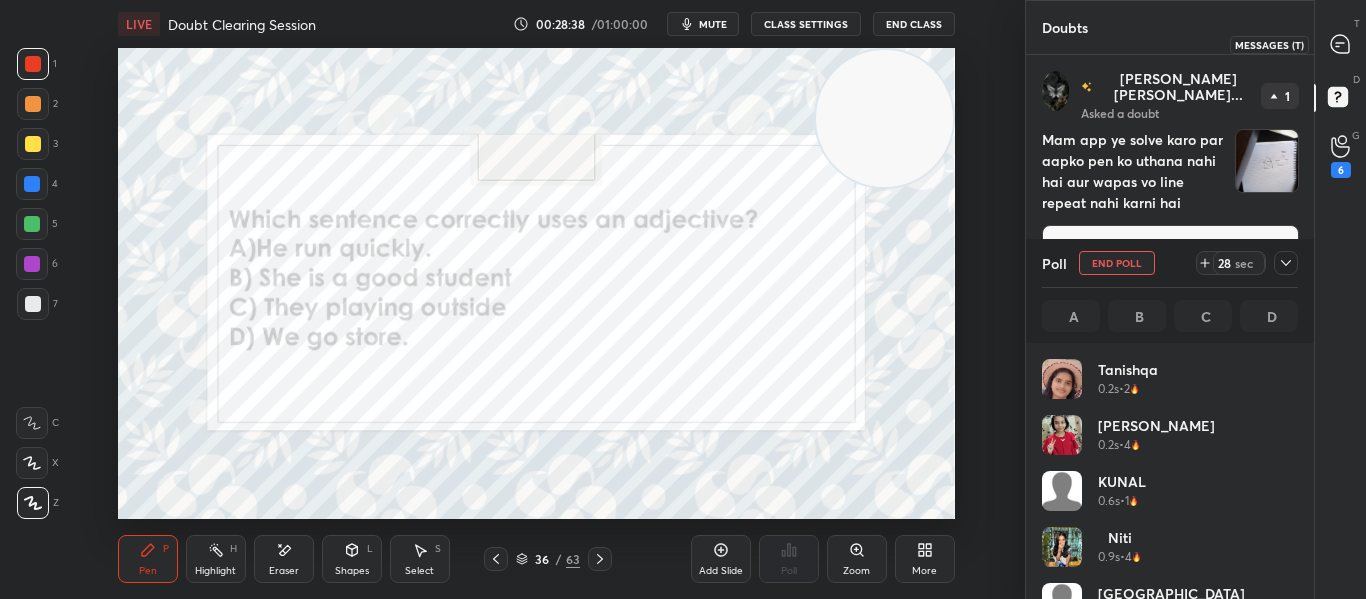 click 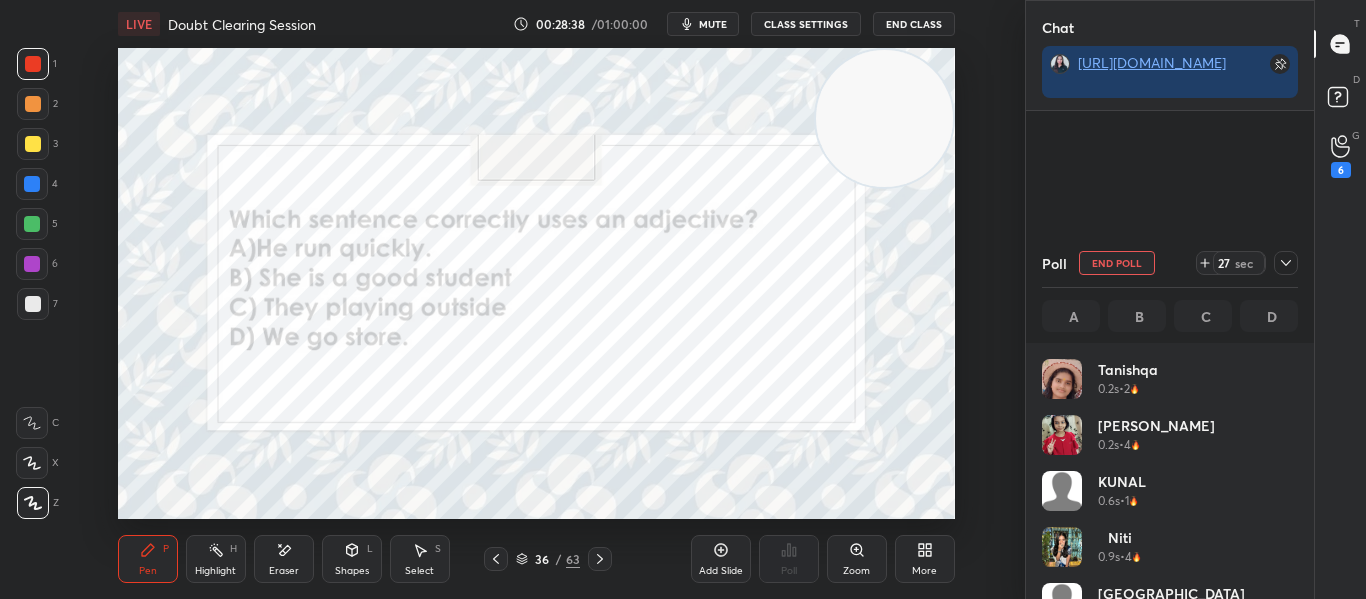 scroll, scrollTop: 378, scrollLeft: 282, axis: both 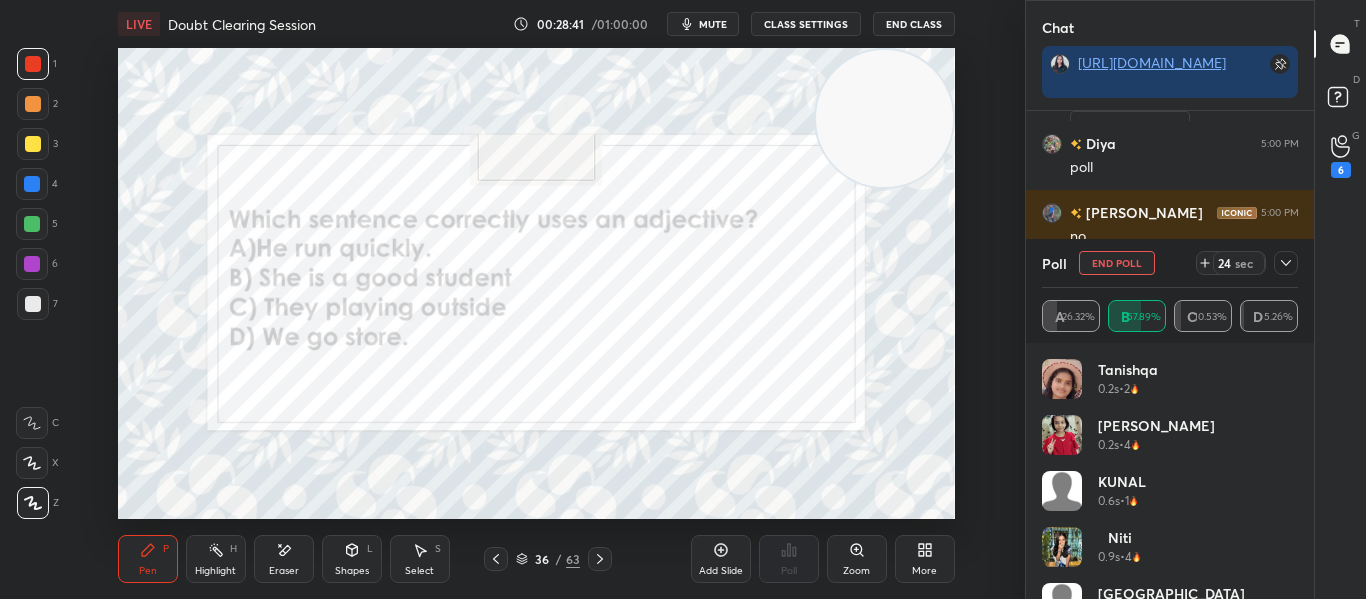 click 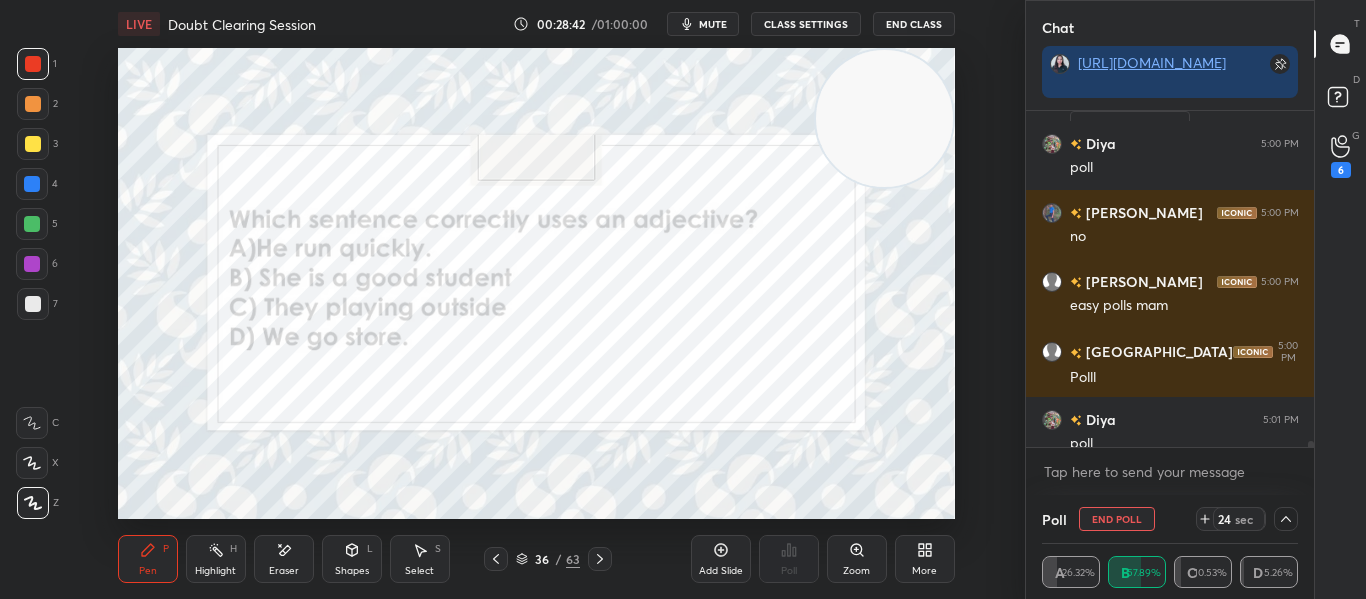 scroll, scrollTop: 0, scrollLeft: 0, axis: both 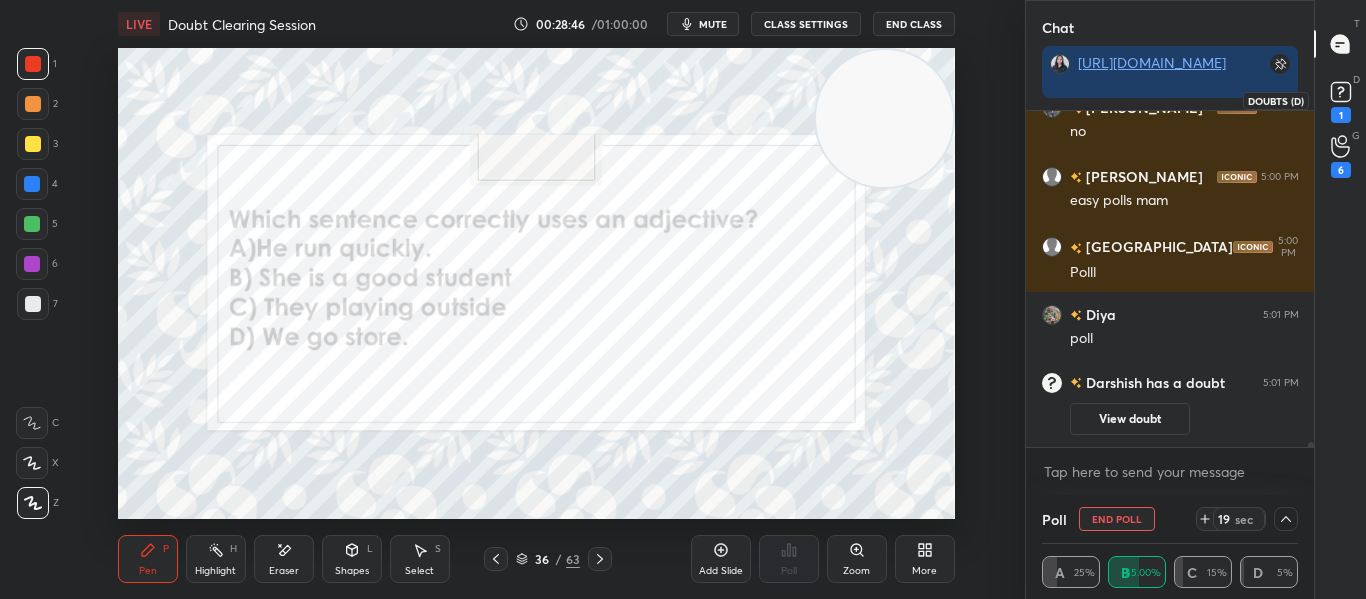 click 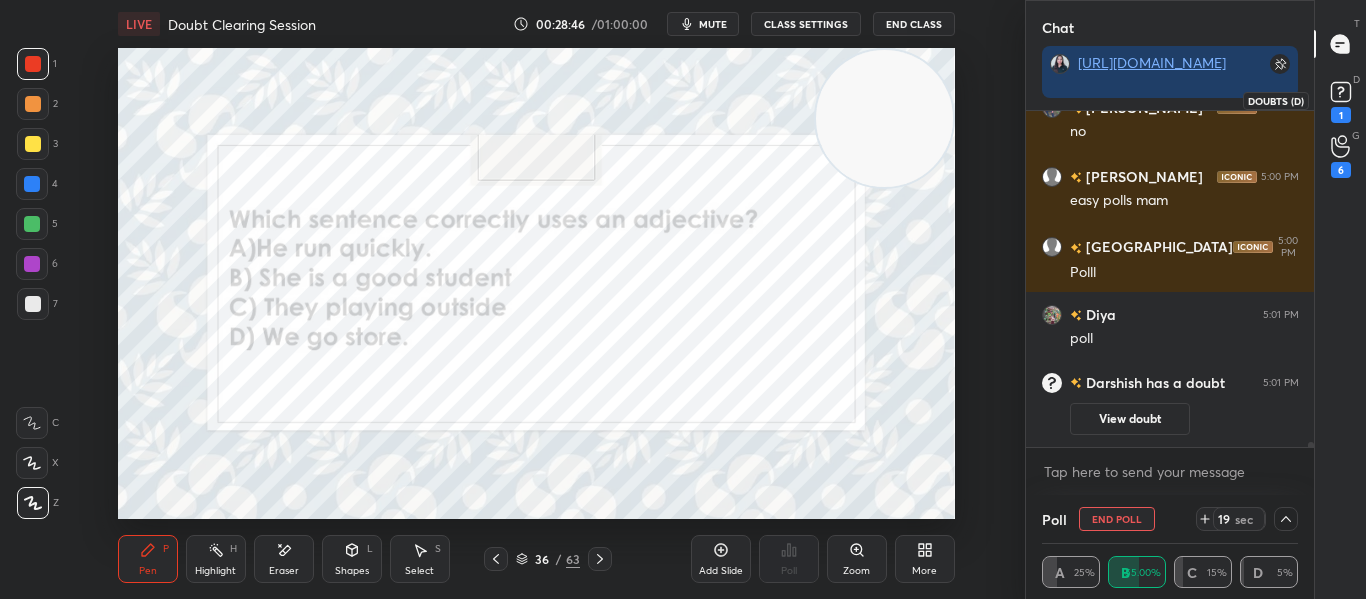 scroll, scrollTop: 7, scrollLeft: 7, axis: both 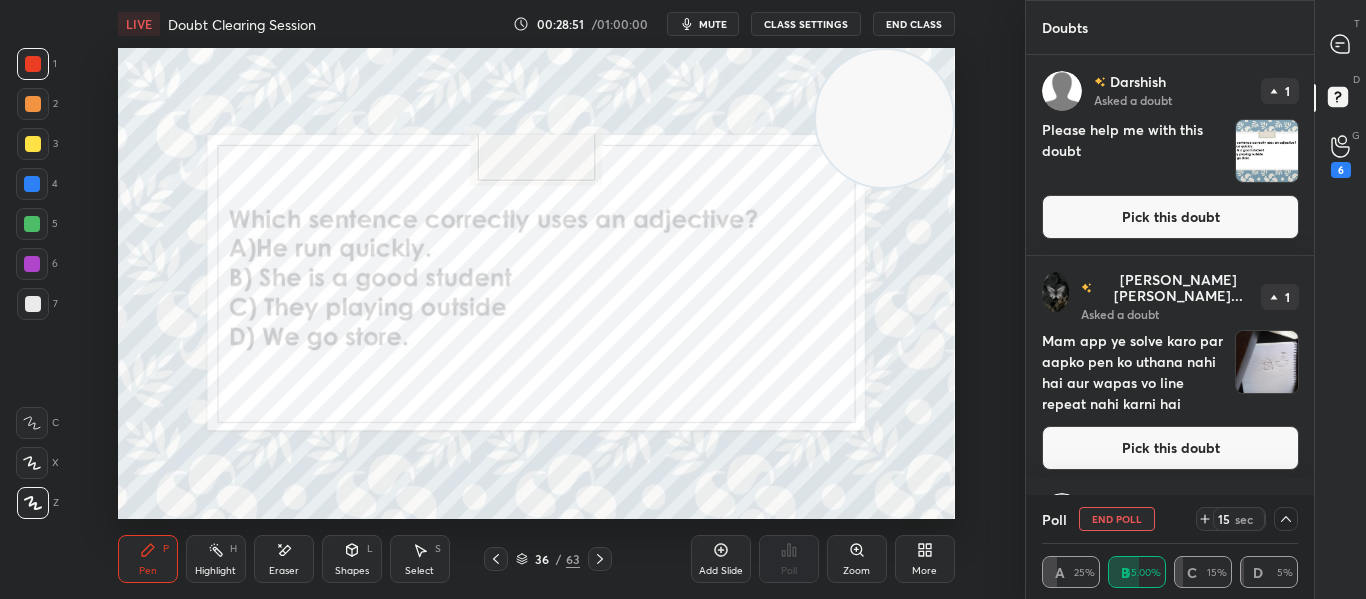 click on "Pick this doubt" at bounding box center (1170, 448) 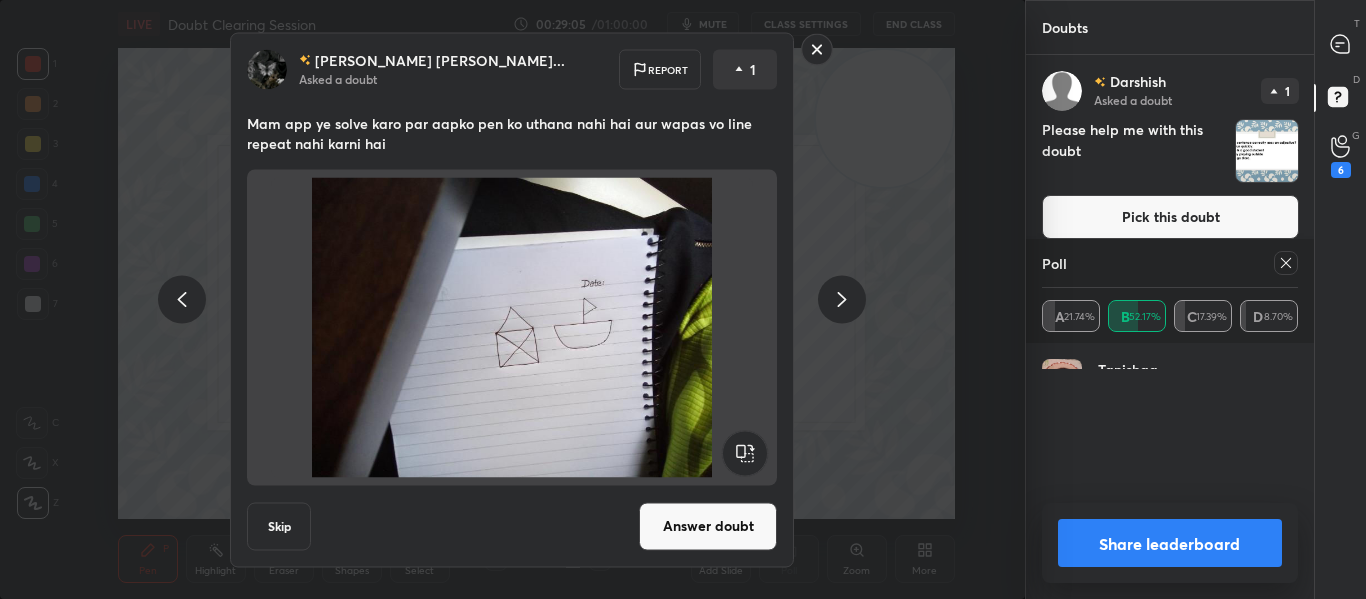 scroll, scrollTop: 7, scrollLeft: 7, axis: both 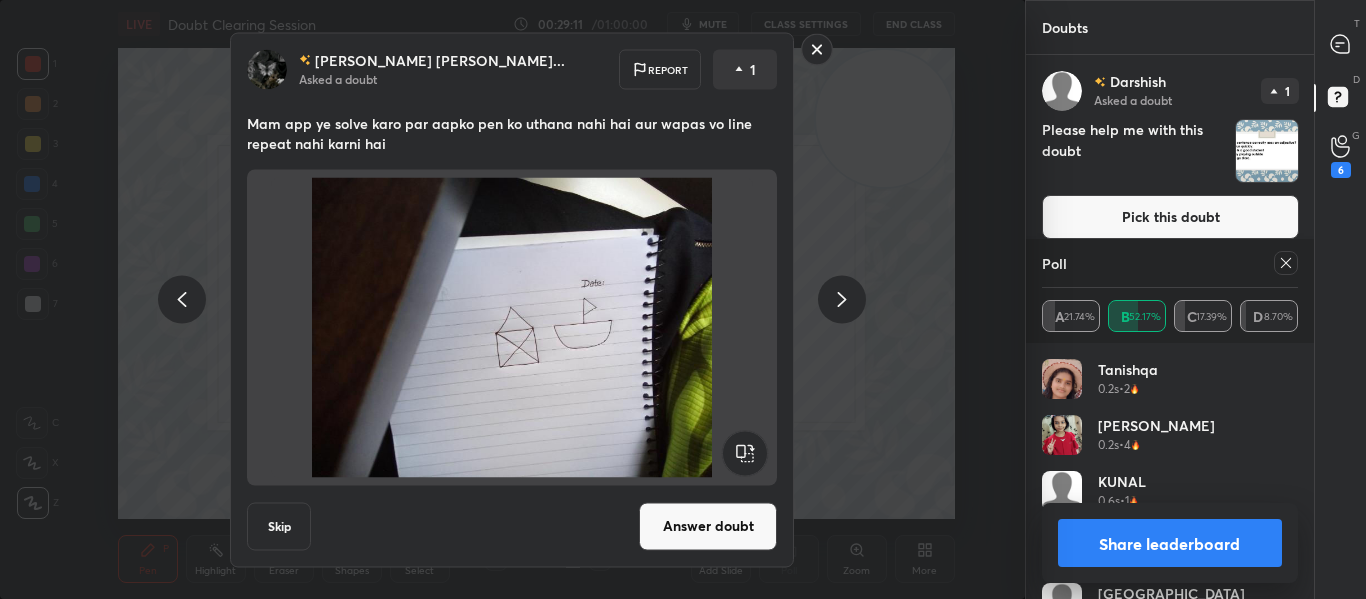 click 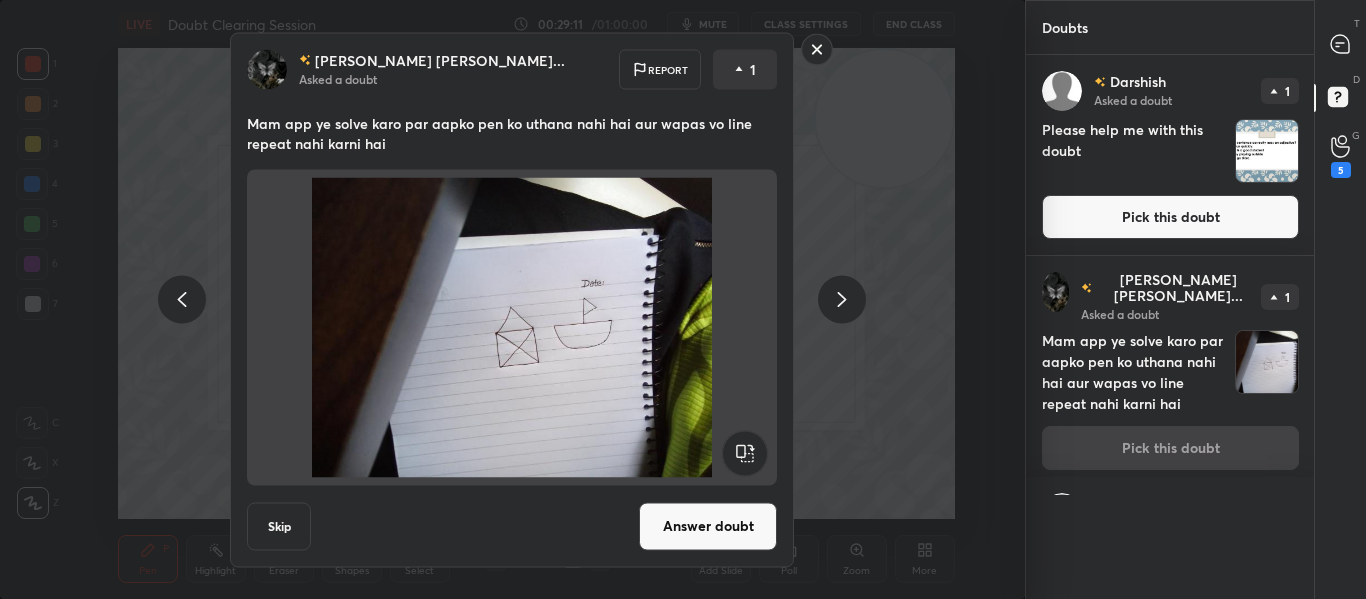 scroll, scrollTop: 0, scrollLeft: 0, axis: both 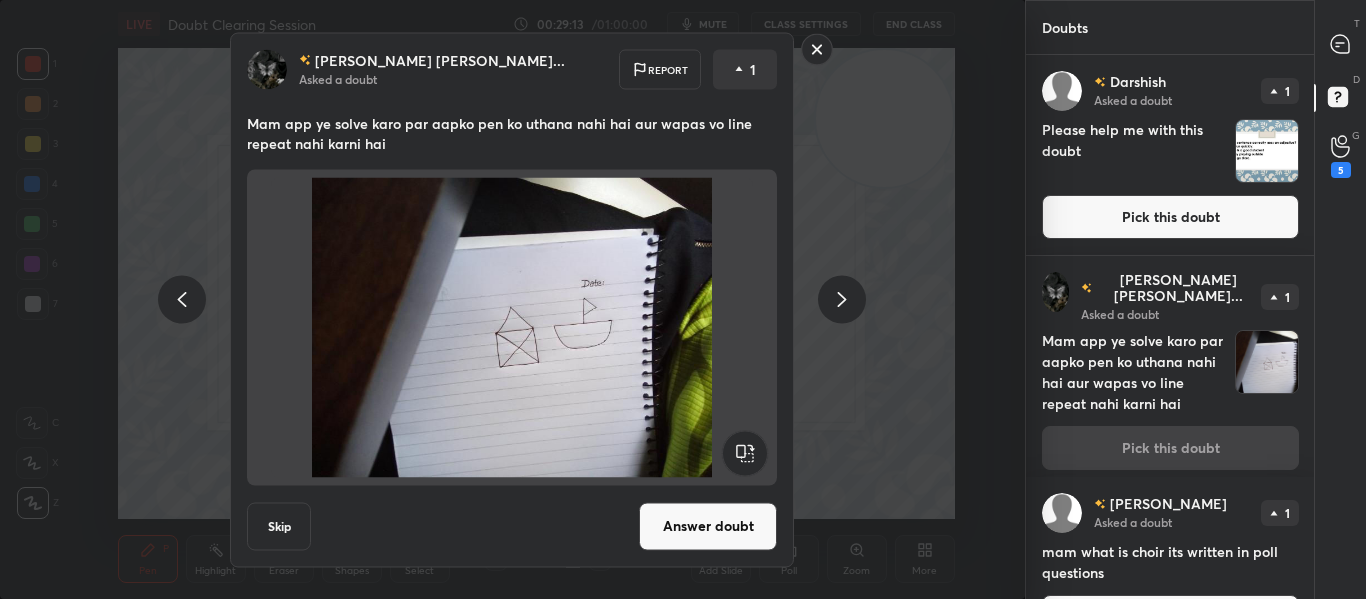 click 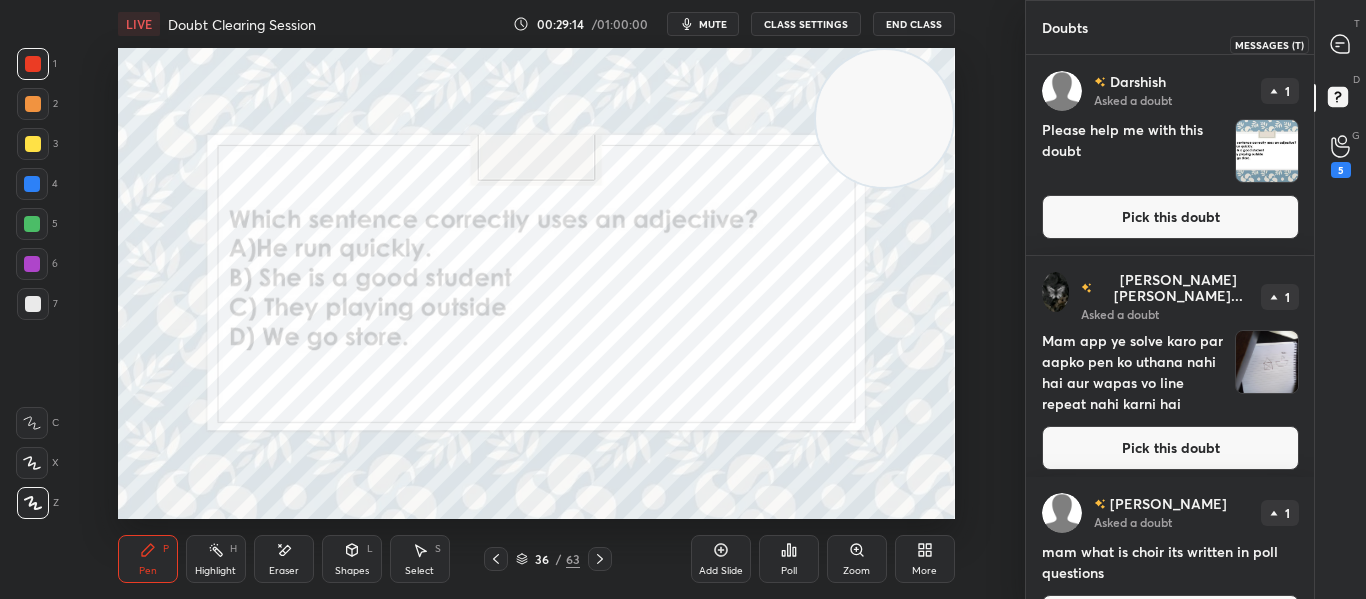 click 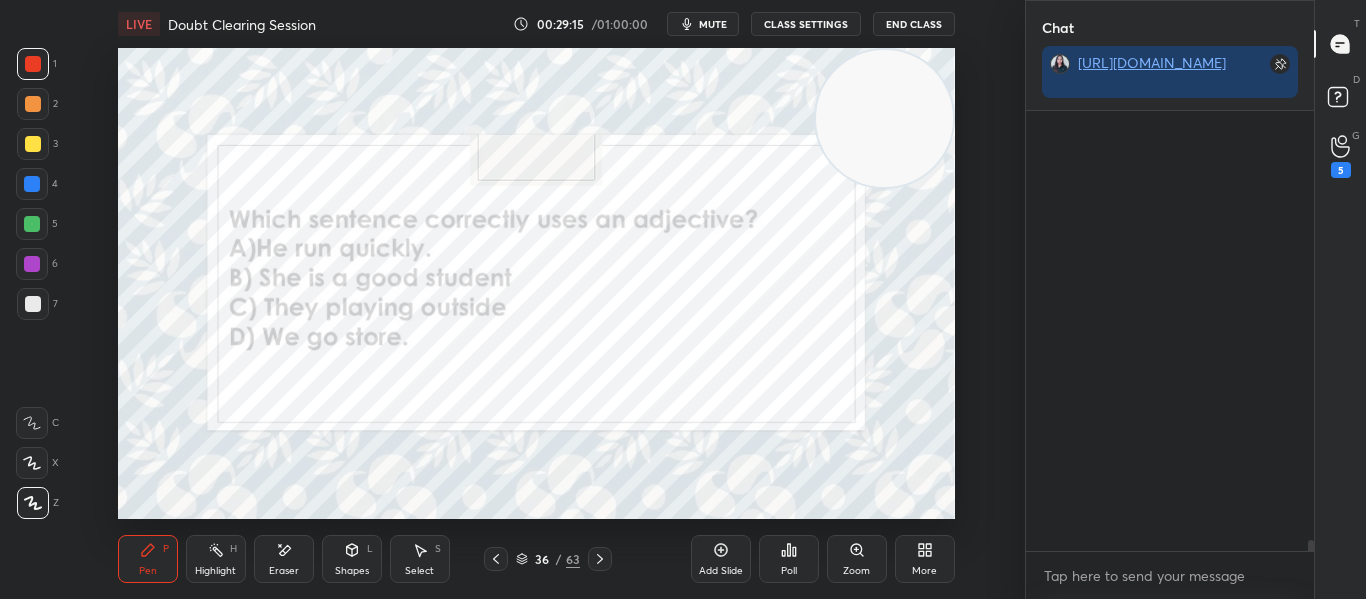 scroll, scrollTop: 20594, scrollLeft: 0, axis: vertical 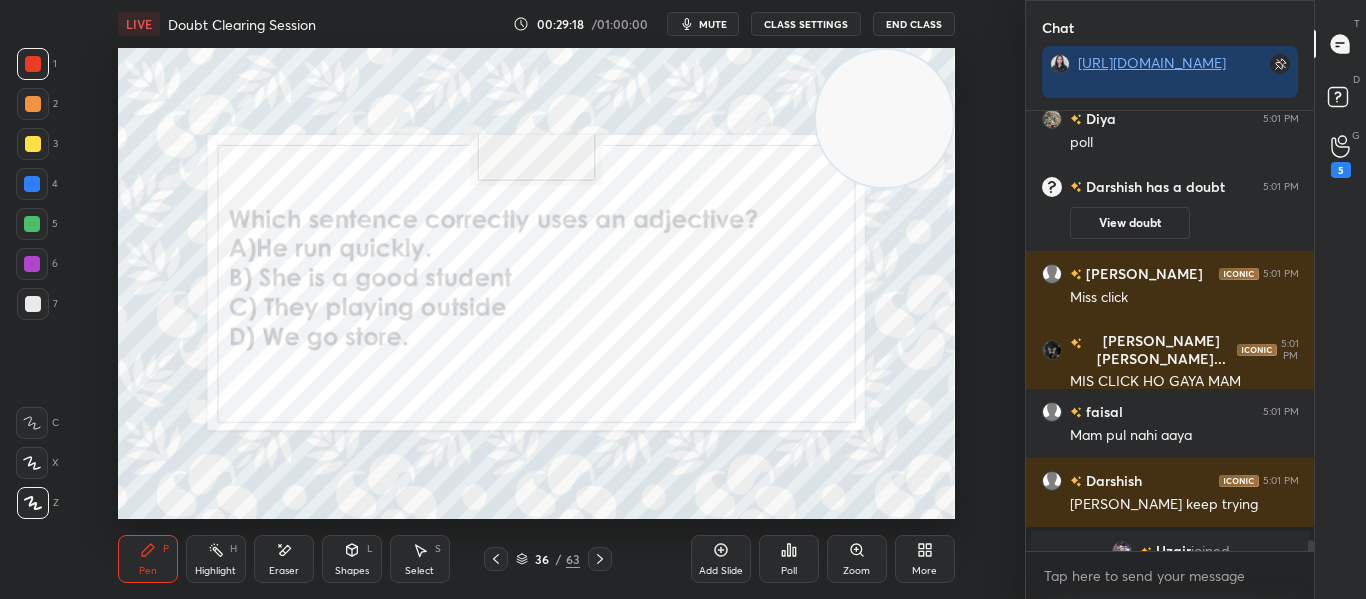 click 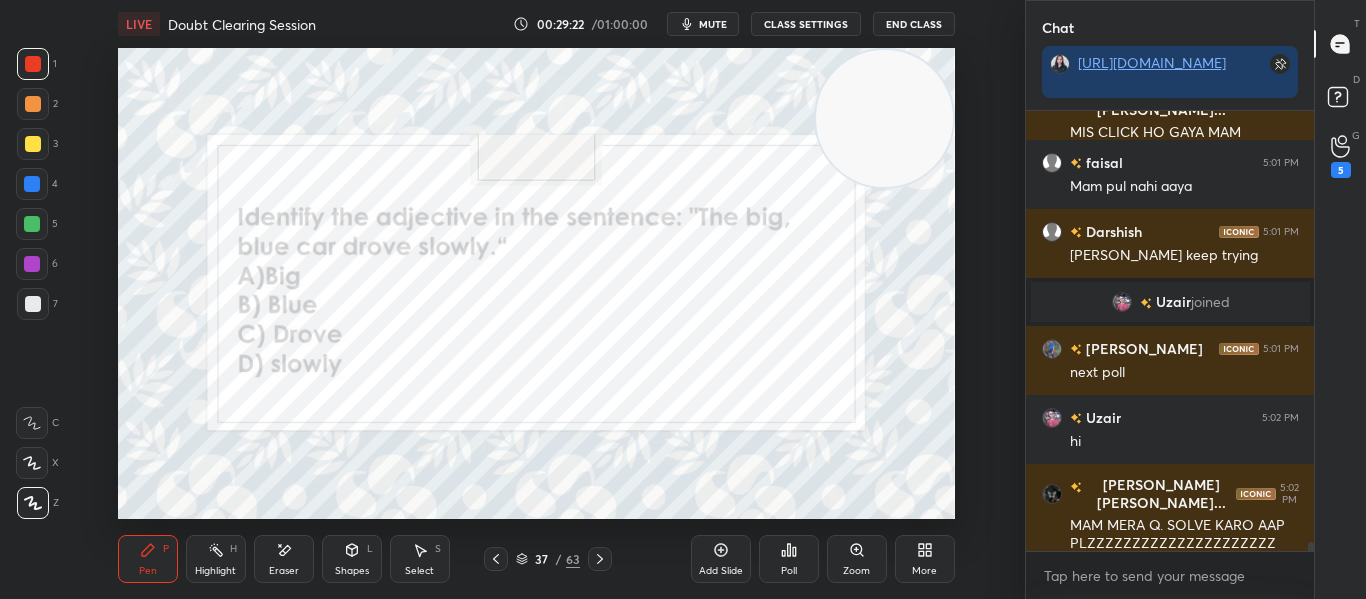 click on "Poll" at bounding box center (789, 571) 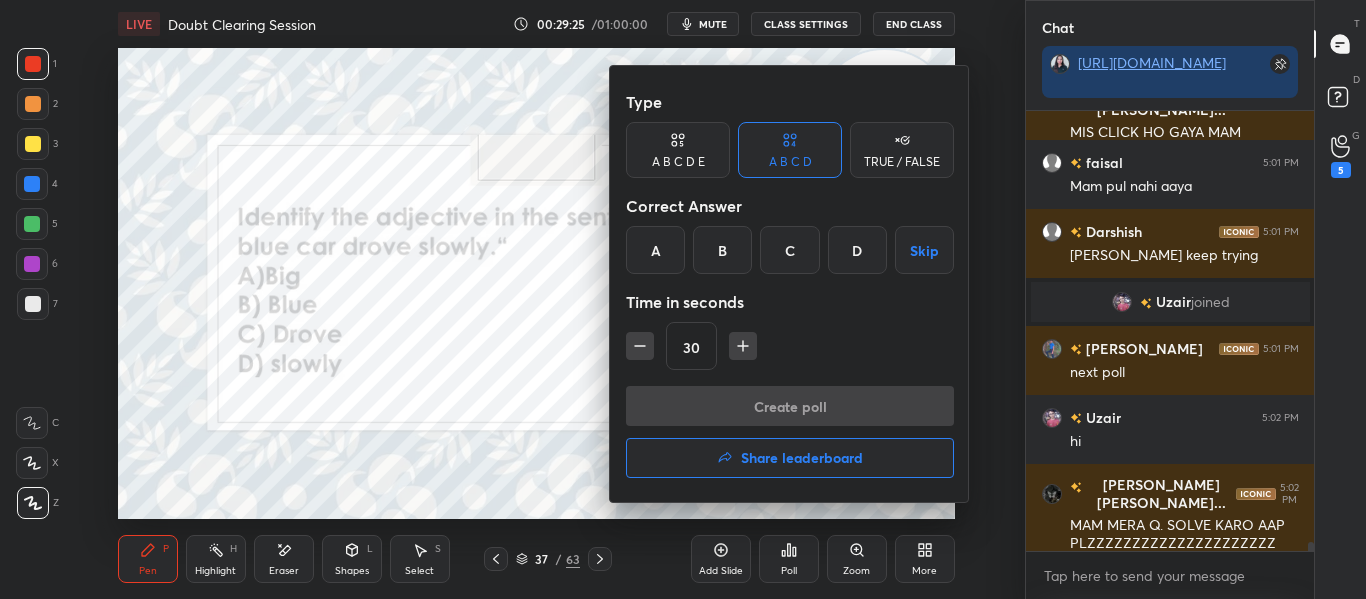 click on "B" at bounding box center [722, 250] 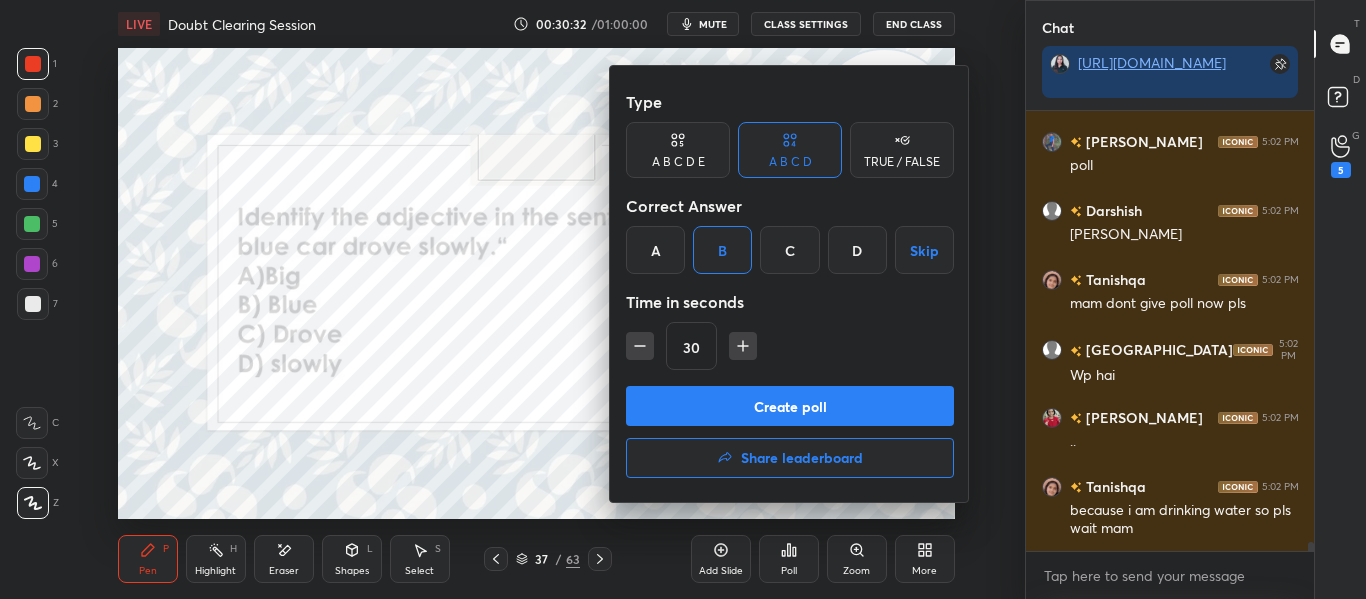 scroll, scrollTop: 21569, scrollLeft: 0, axis: vertical 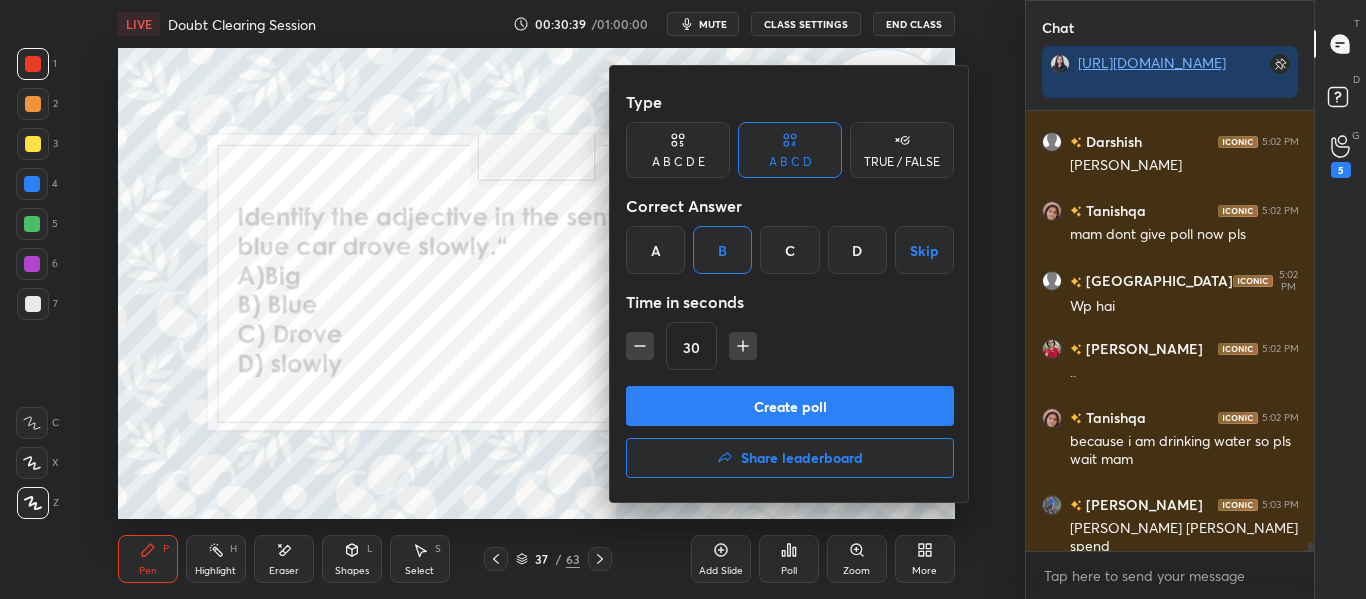 click on "Create poll" at bounding box center [790, 406] 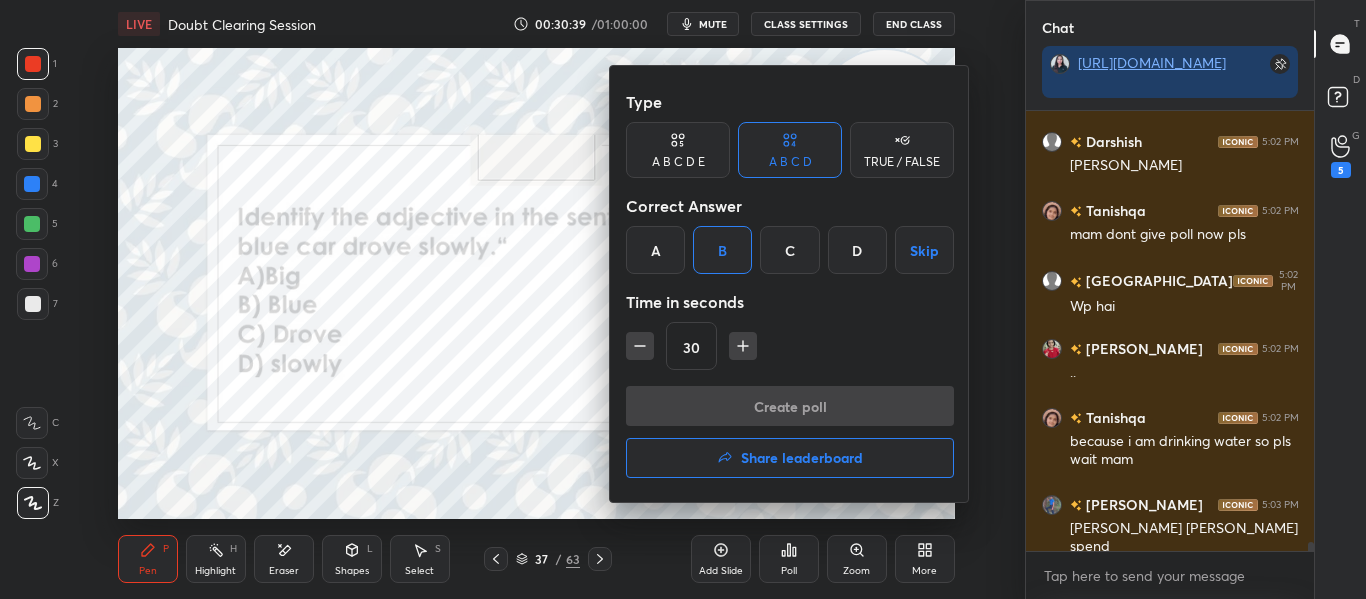 scroll, scrollTop: 392, scrollLeft: 282, axis: both 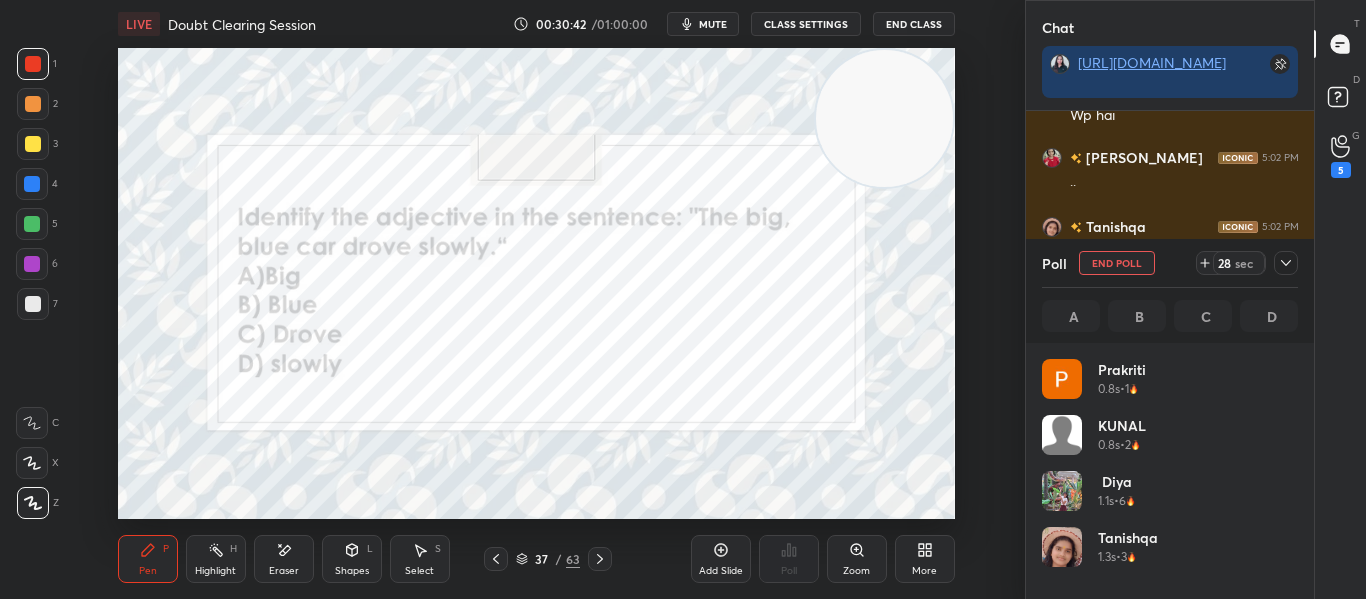 click 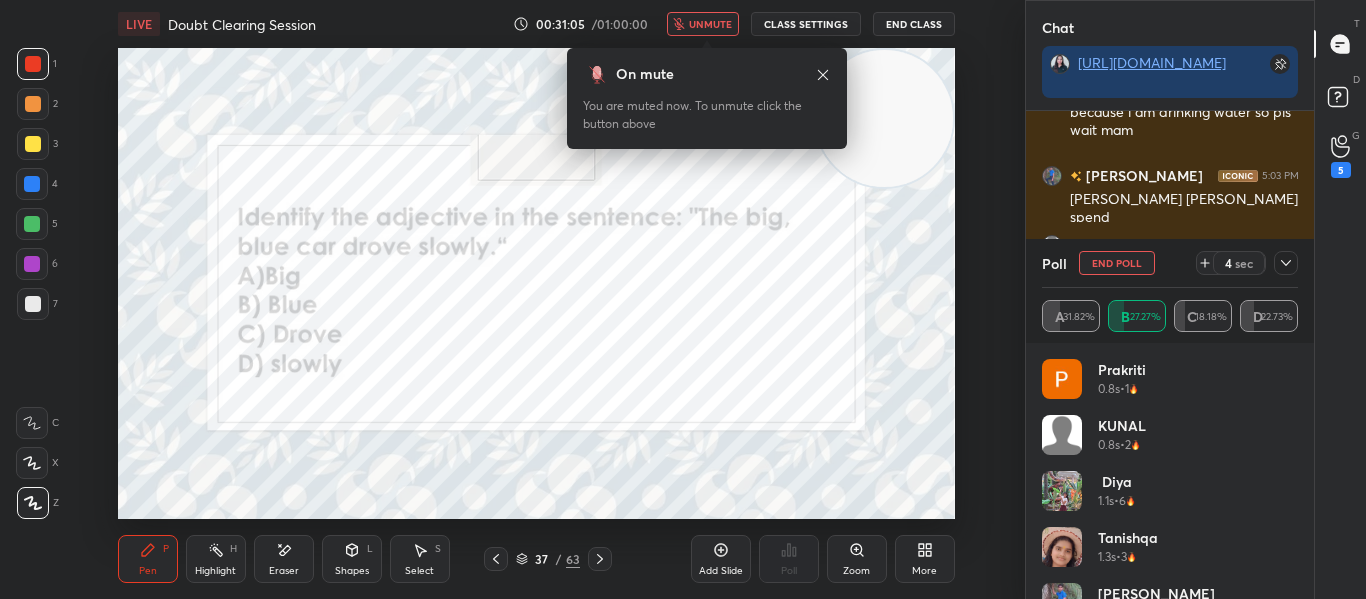 scroll, scrollTop: 21967, scrollLeft: 0, axis: vertical 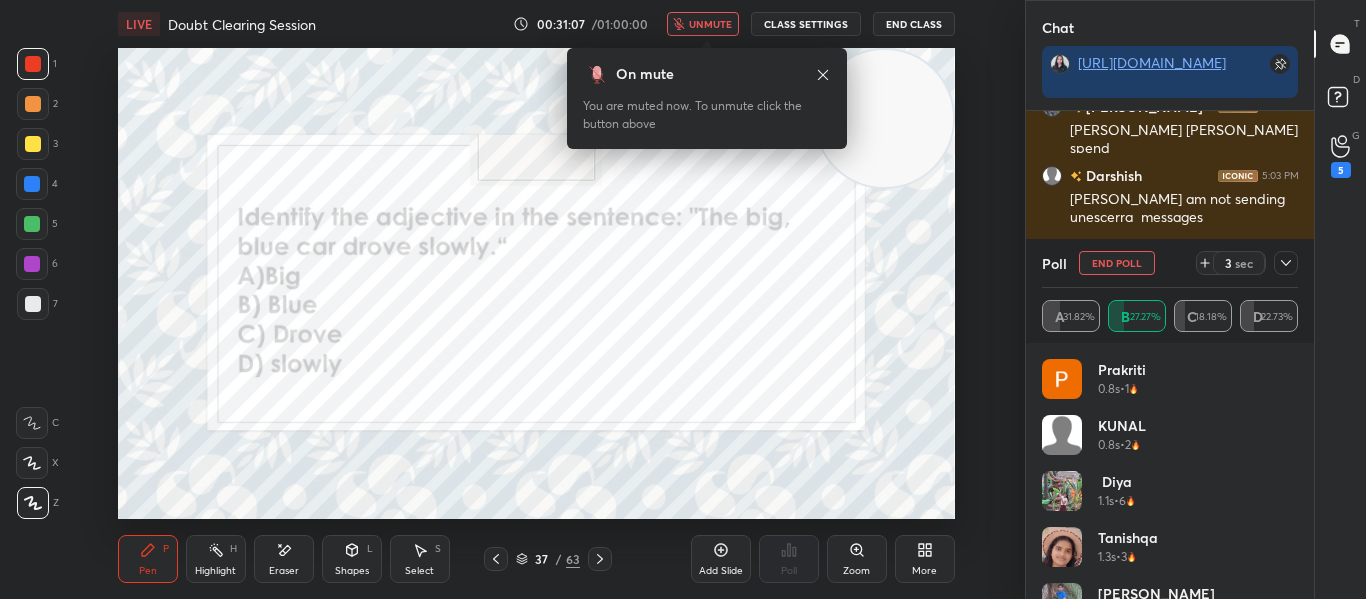 click on "unmute" at bounding box center [710, 24] 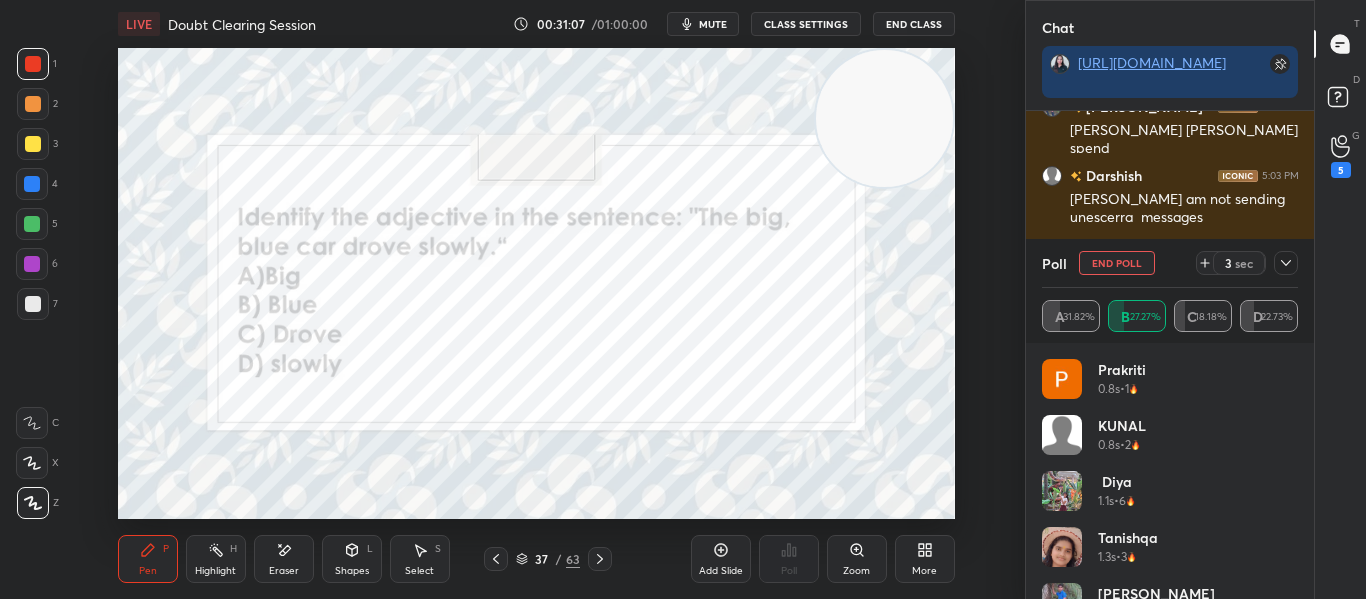 scroll, scrollTop: 22036, scrollLeft: 0, axis: vertical 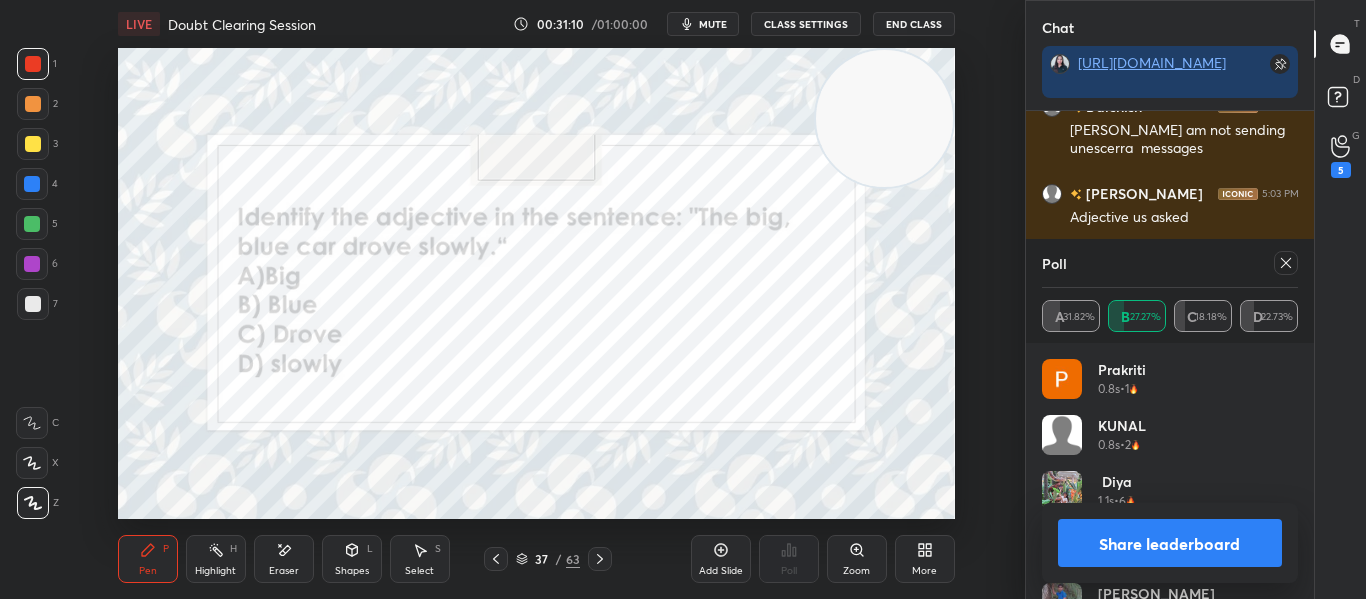 click at bounding box center (1286, 263) 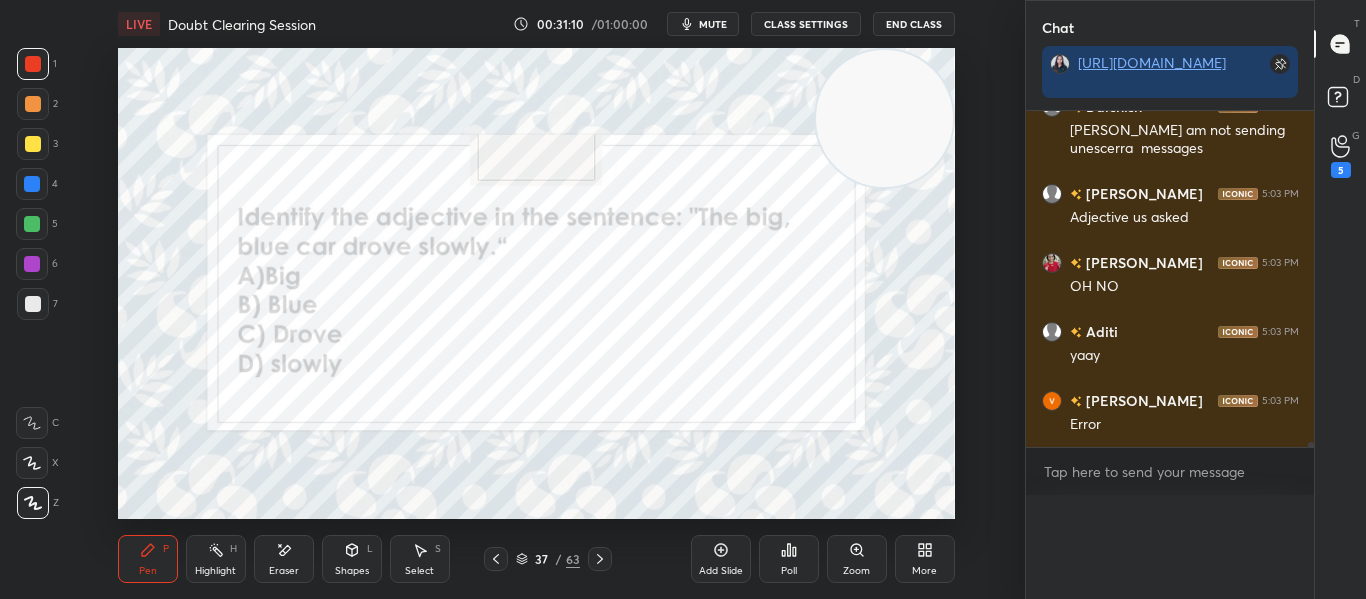 scroll, scrollTop: 0, scrollLeft: 0, axis: both 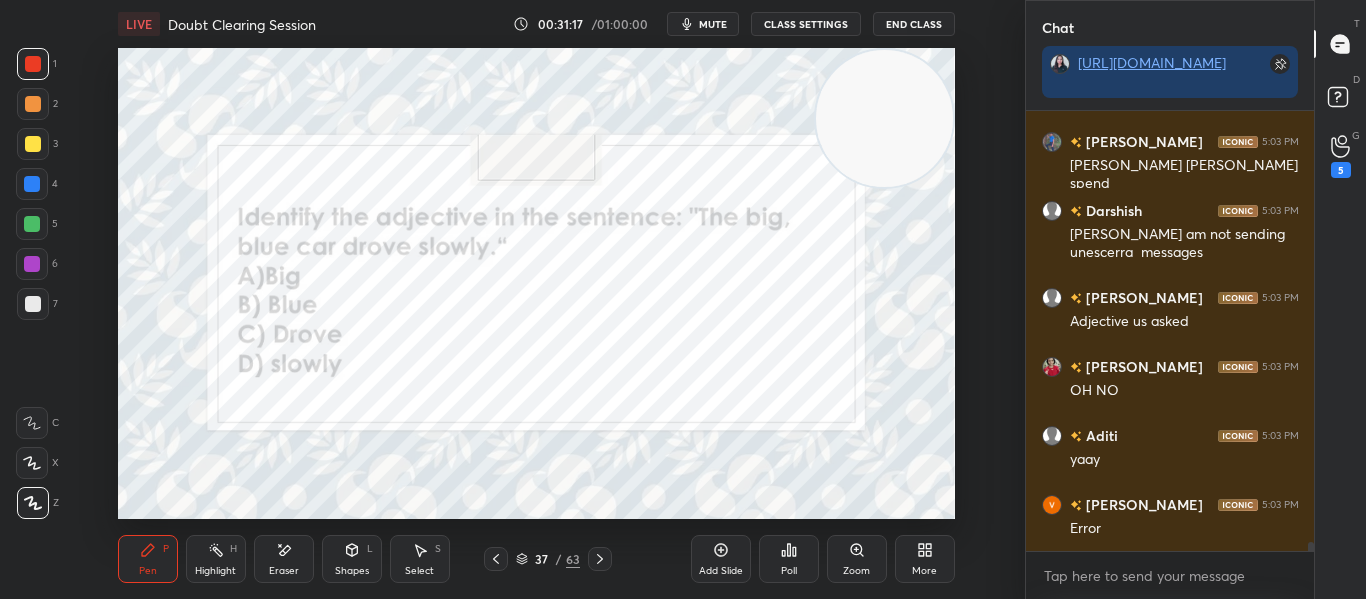 click 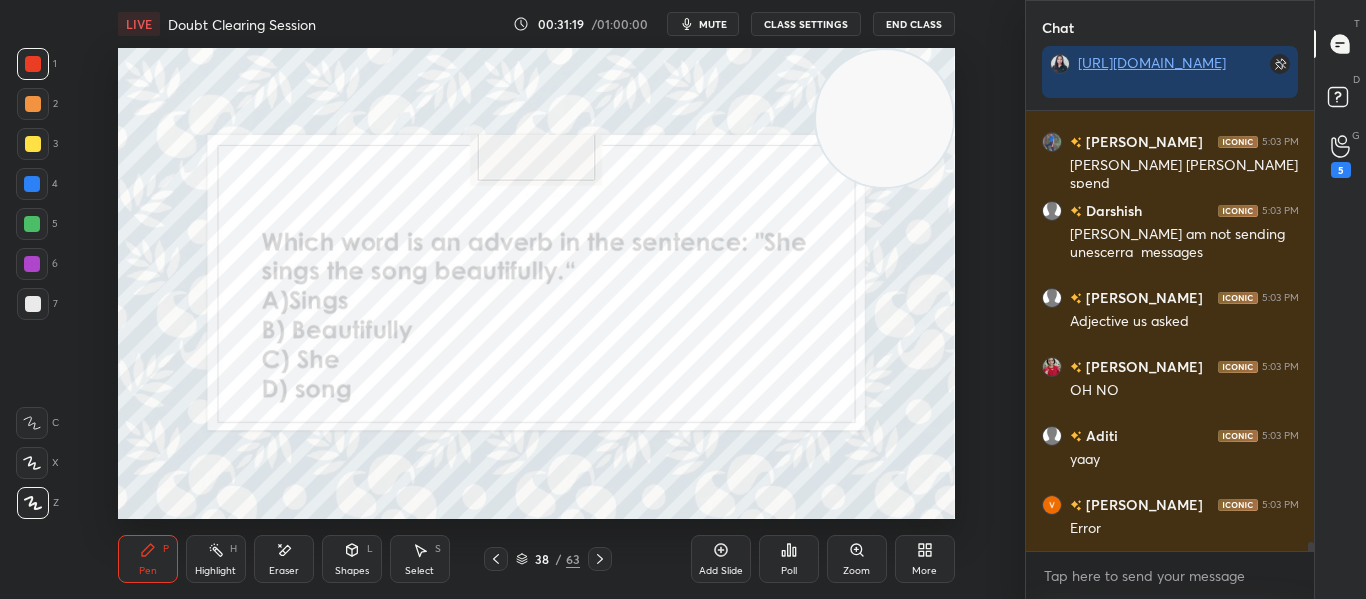 click on "Poll" at bounding box center [789, 559] 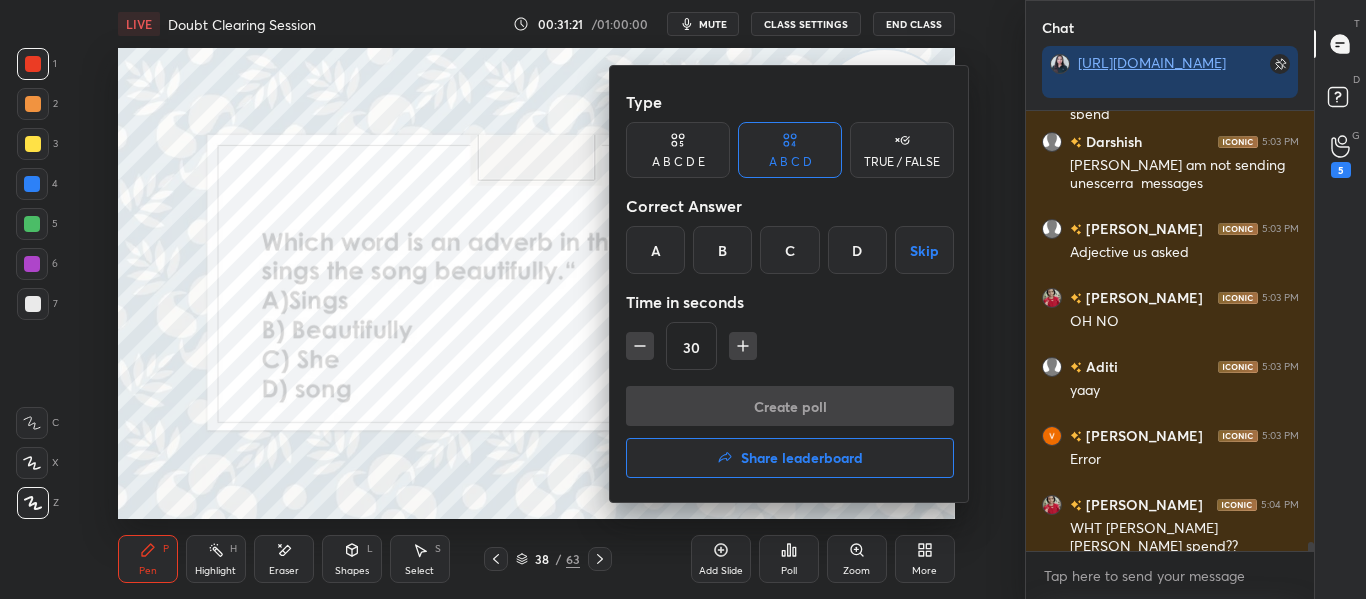 click on "B" at bounding box center (722, 250) 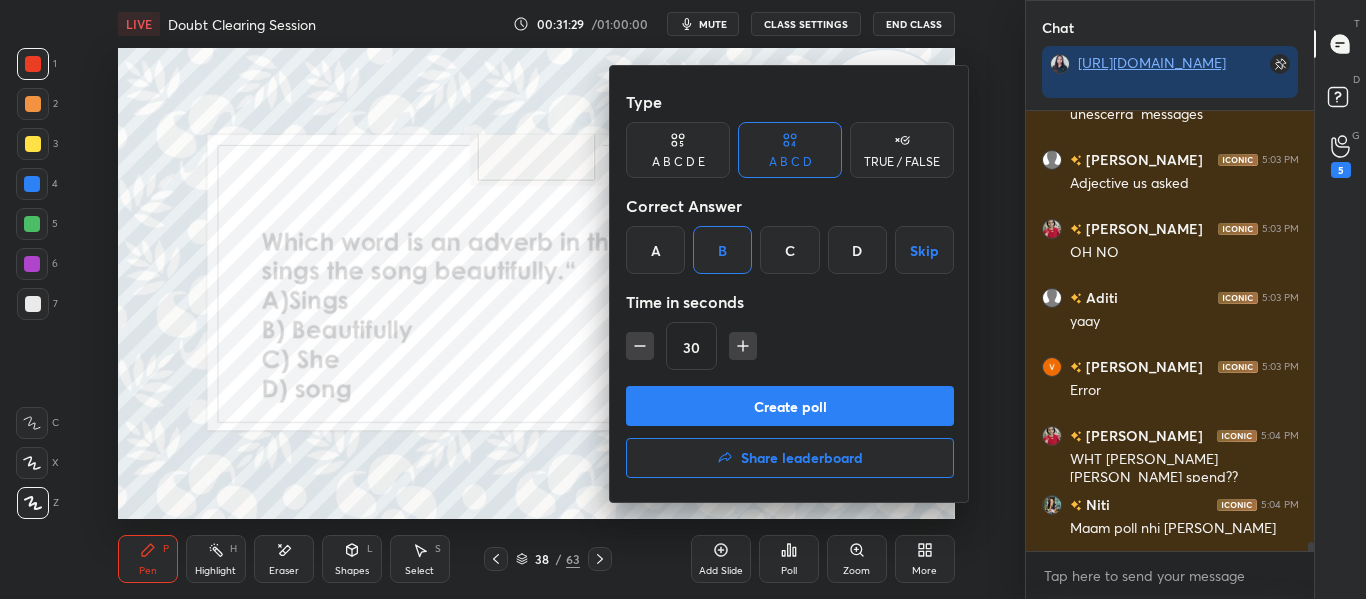 scroll, scrollTop: 22139, scrollLeft: 0, axis: vertical 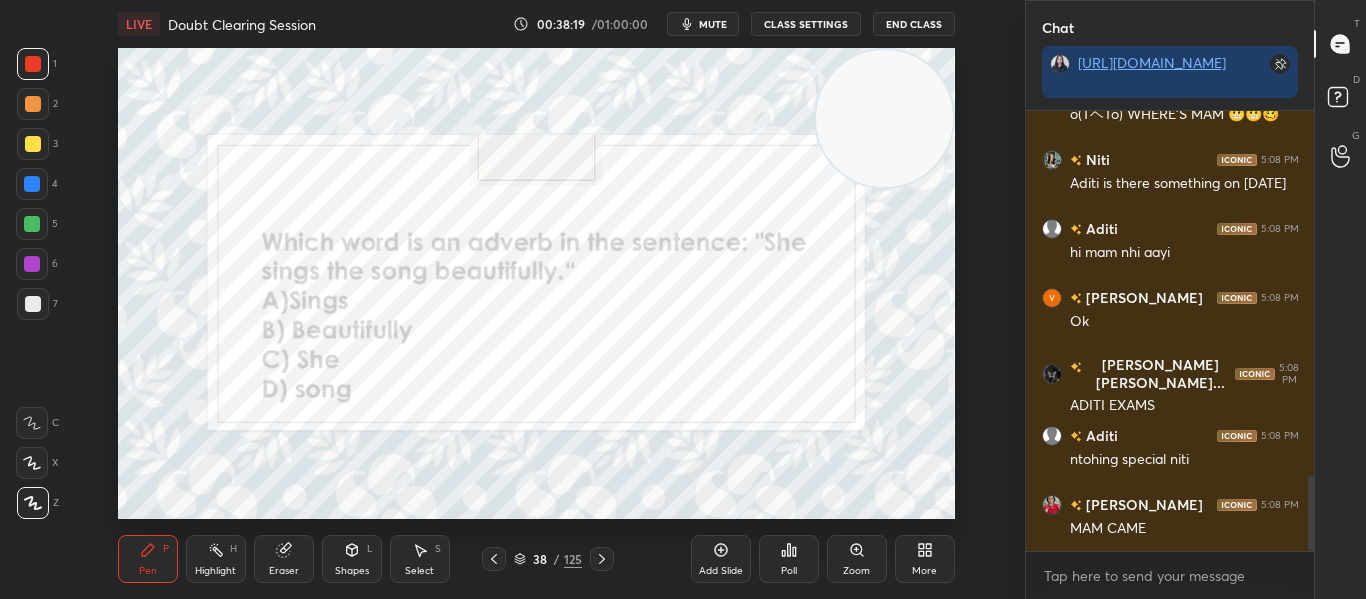 drag, startPoint x: 181, startPoint y: 459, endPoint x: 947, endPoint y: 112, distance: 840.931 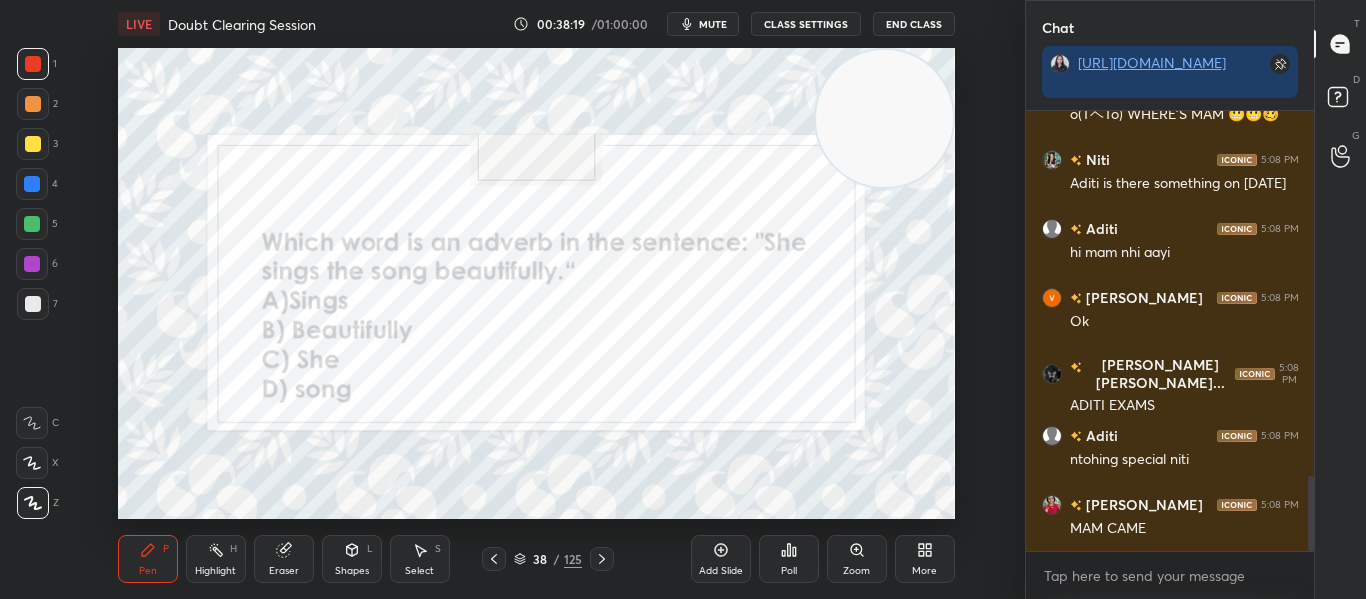 click at bounding box center (884, 118) 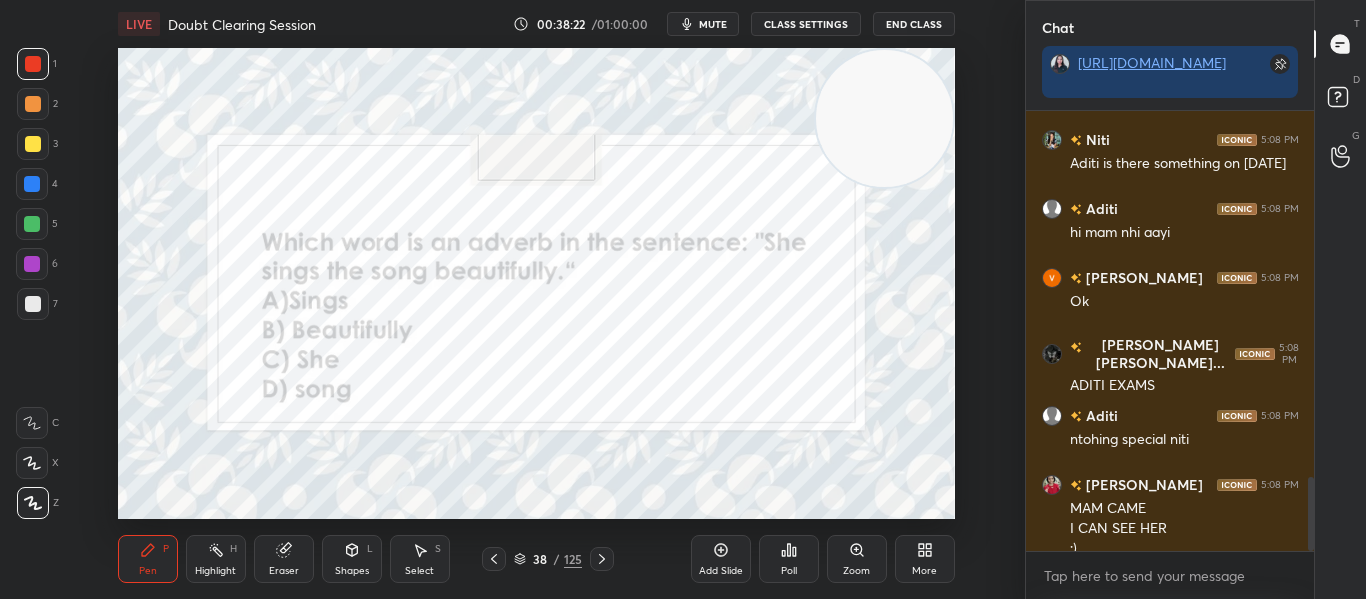 scroll, scrollTop: 2168, scrollLeft: 0, axis: vertical 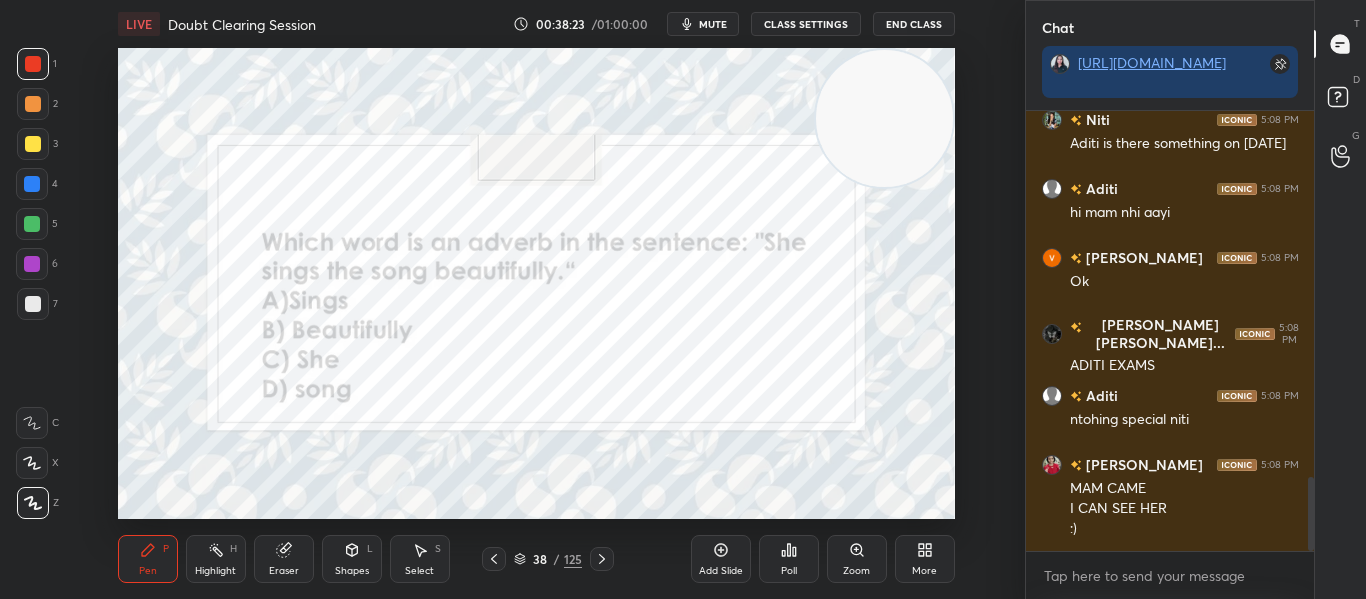 click 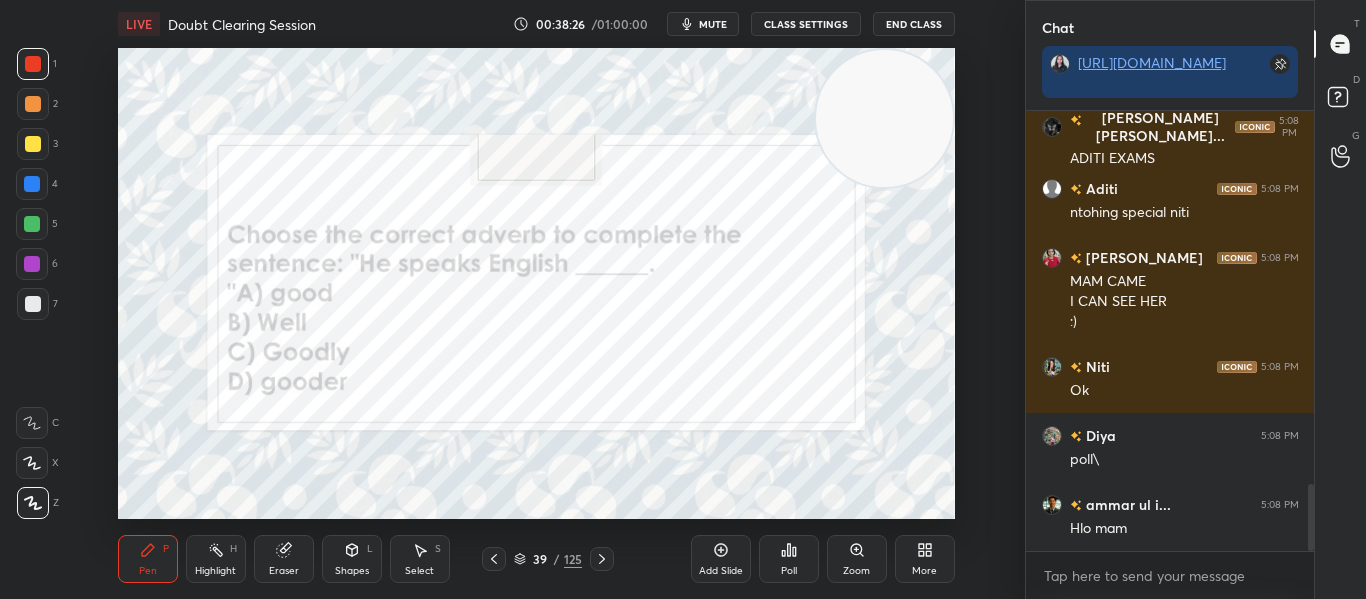 scroll, scrollTop: 2444, scrollLeft: 0, axis: vertical 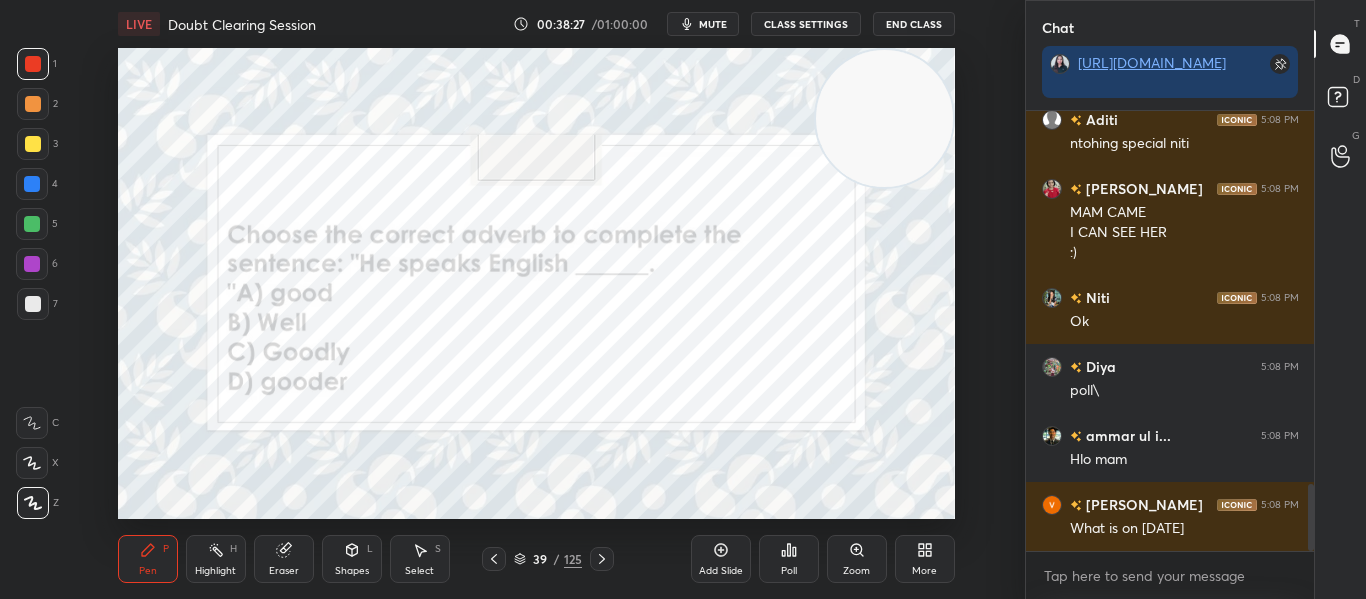 click 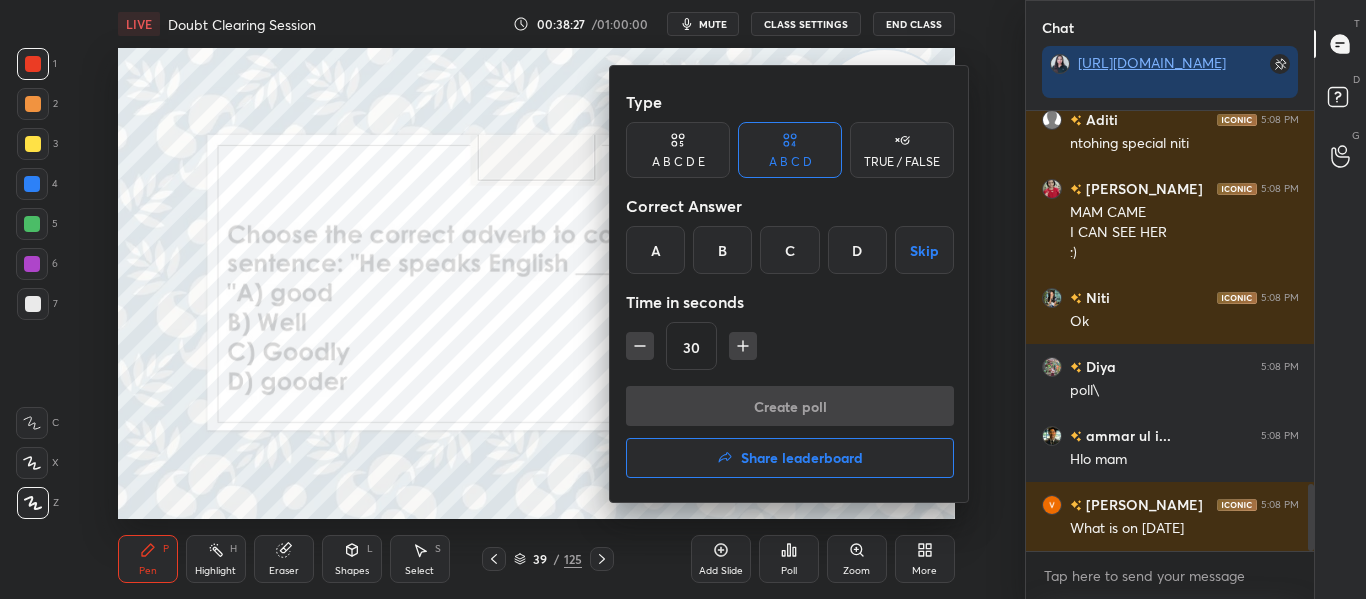 scroll, scrollTop: 2513, scrollLeft: 0, axis: vertical 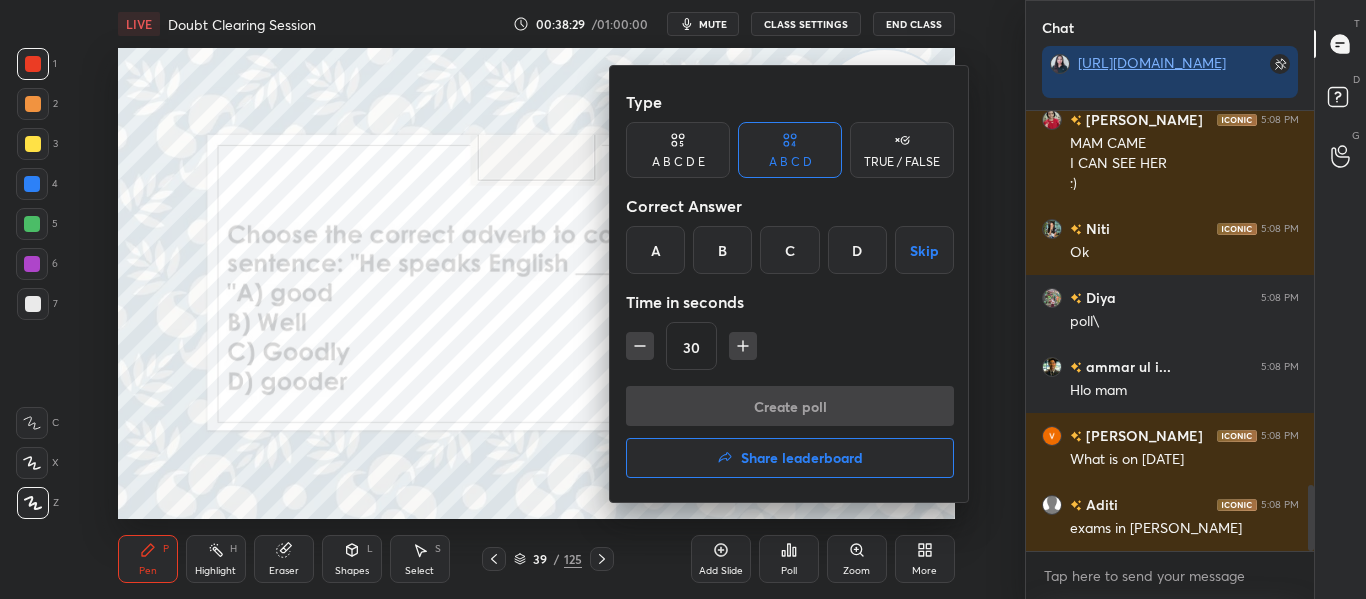 click on "B" at bounding box center (722, 250) 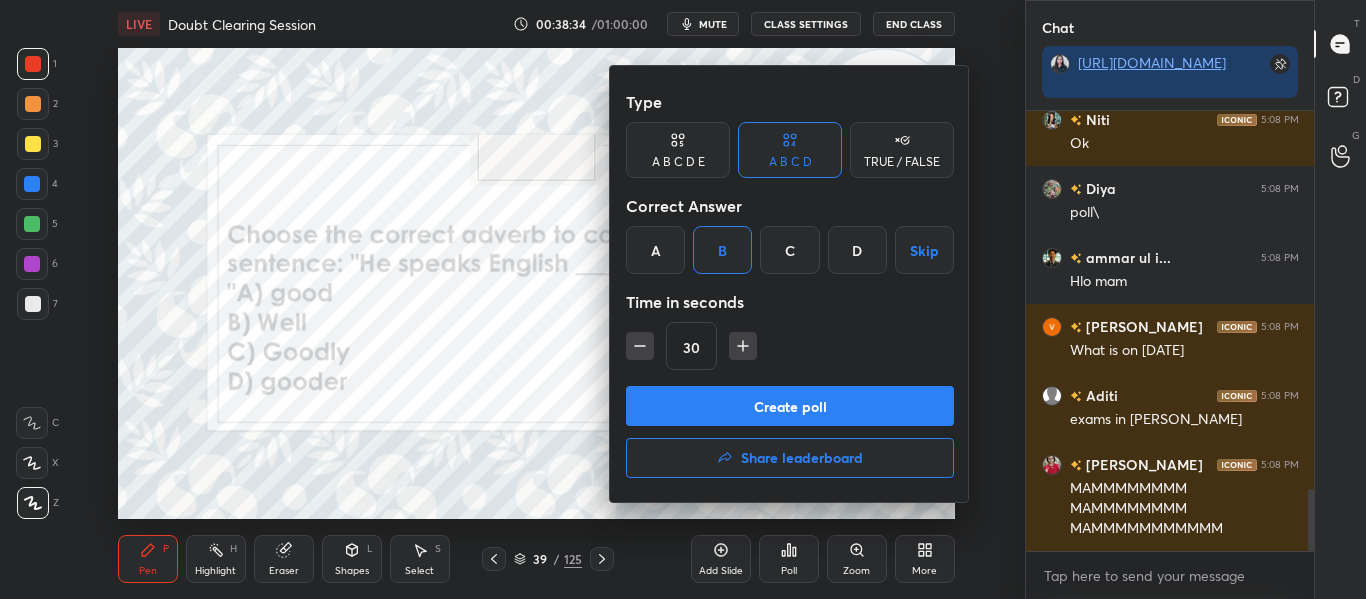 scroll, scrollTop: 2691, scrollLeft: 0, axis: vertical 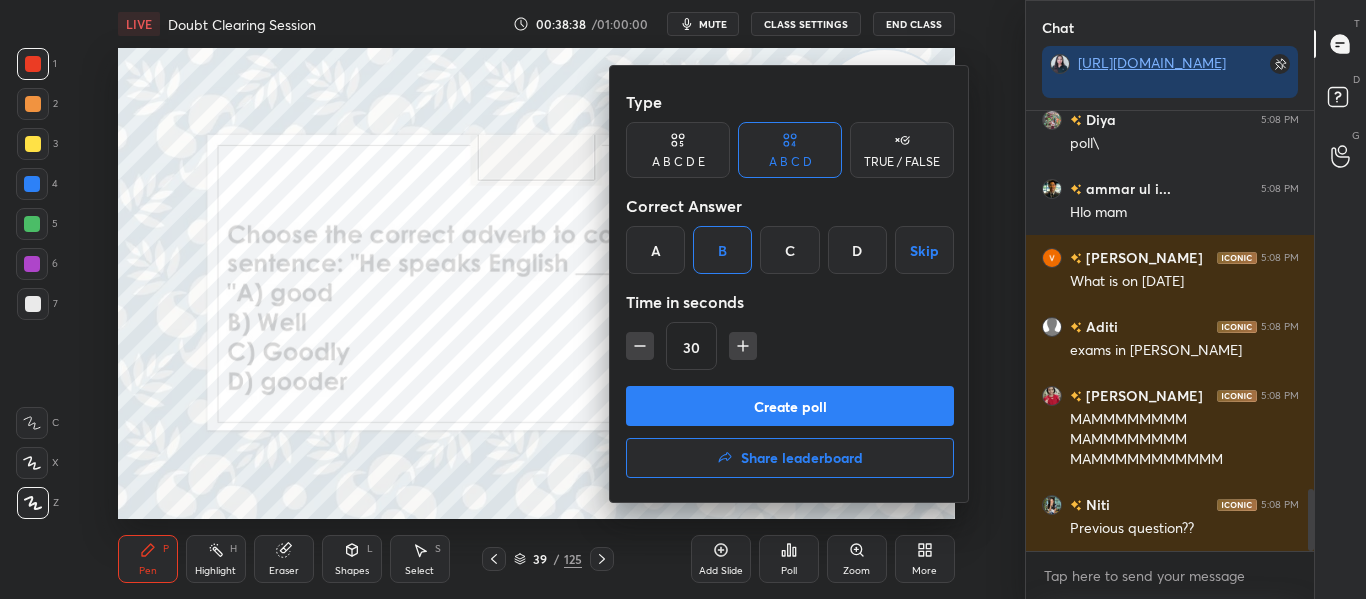 click at bounding box center [683, 299] 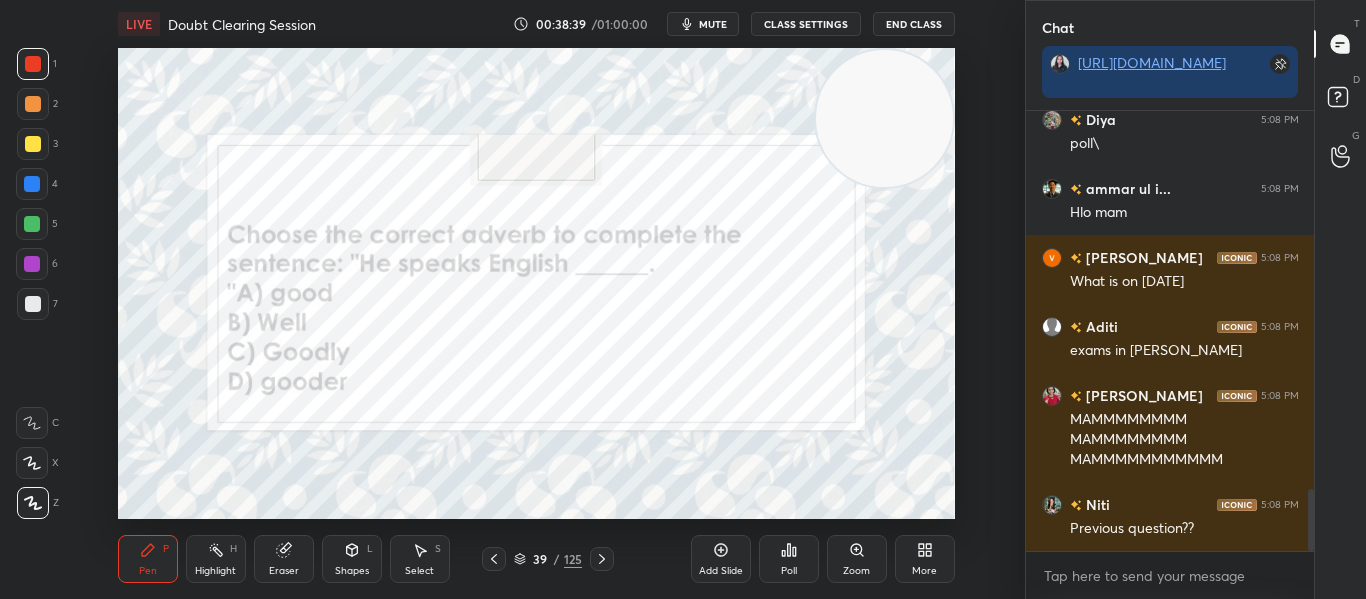 scroll, scrollTop: 2760, scrollLeft: 0, axis: vertical 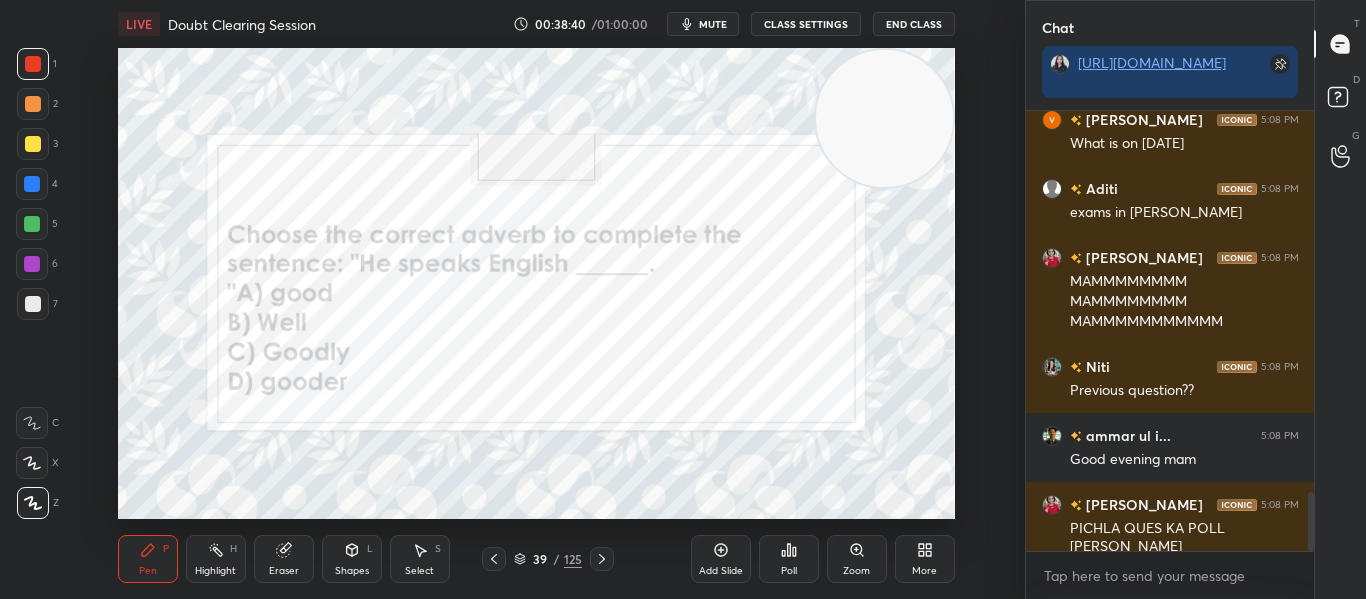 click 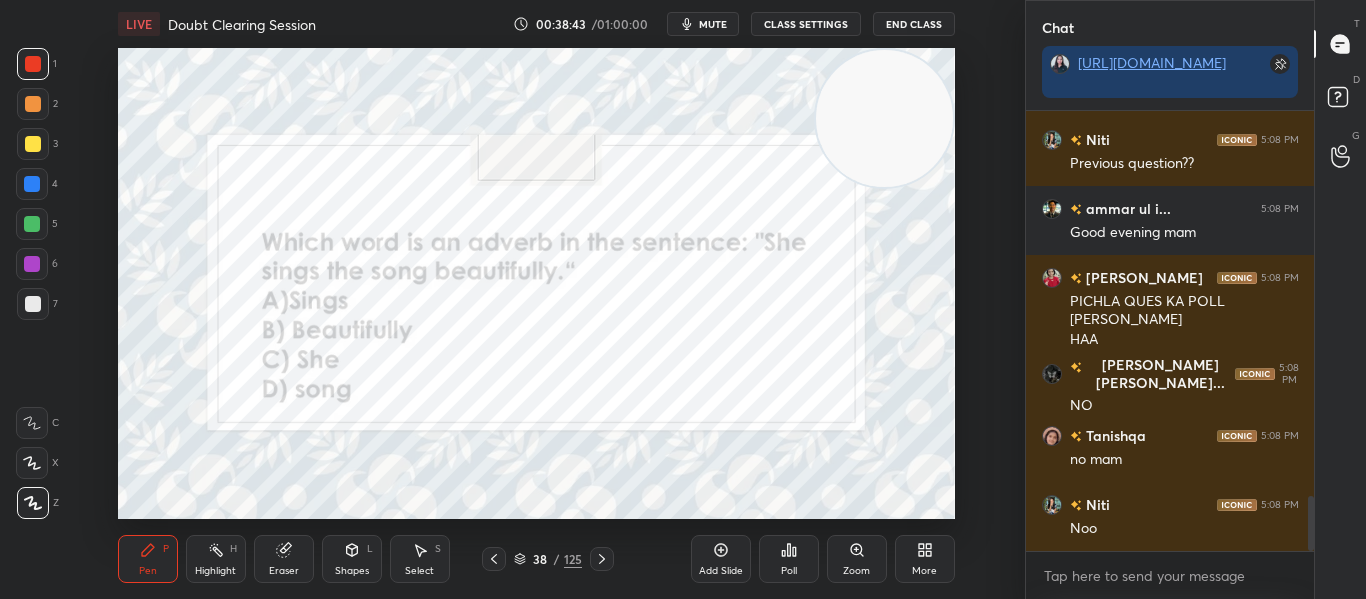click on "Poll" at bounding box center (789, 559) 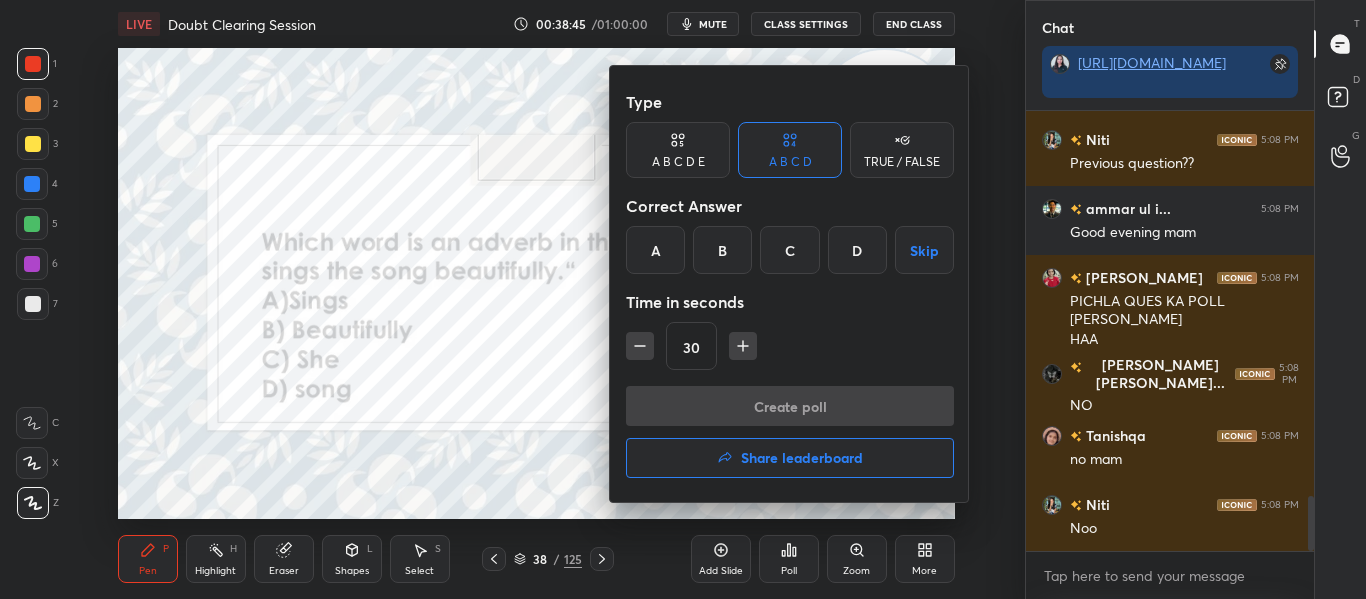 click on "B" at bounding box center (722, 250) 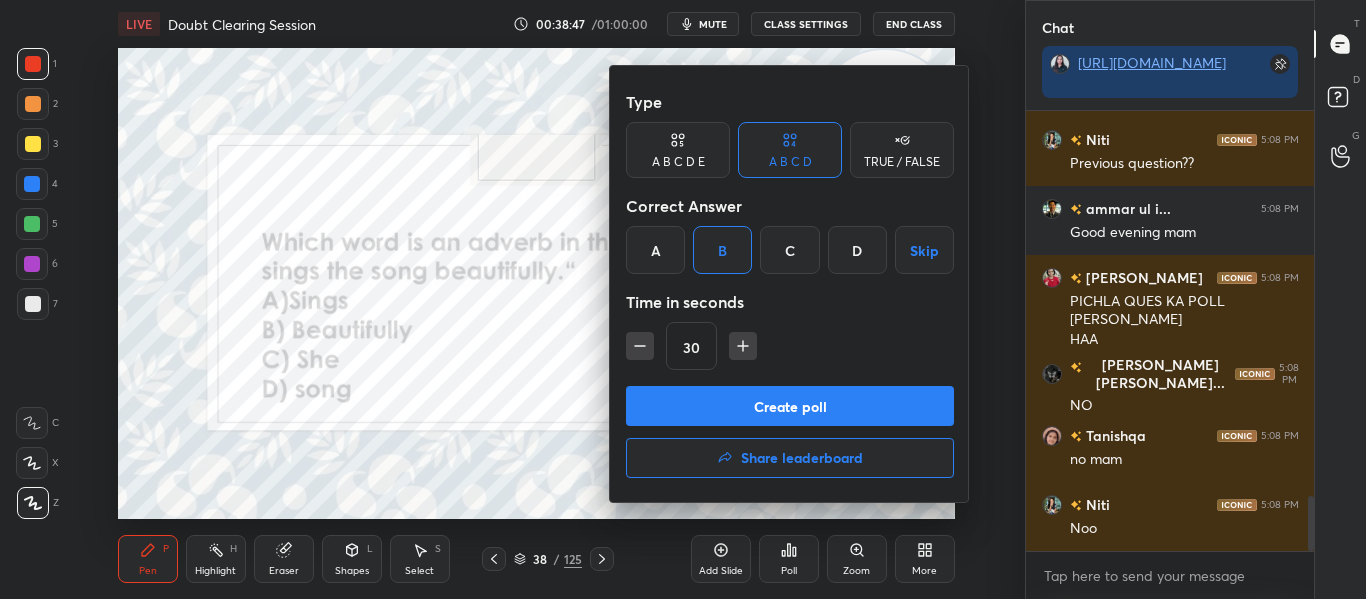 click on "Create poll" at bounding box center (790, 406) 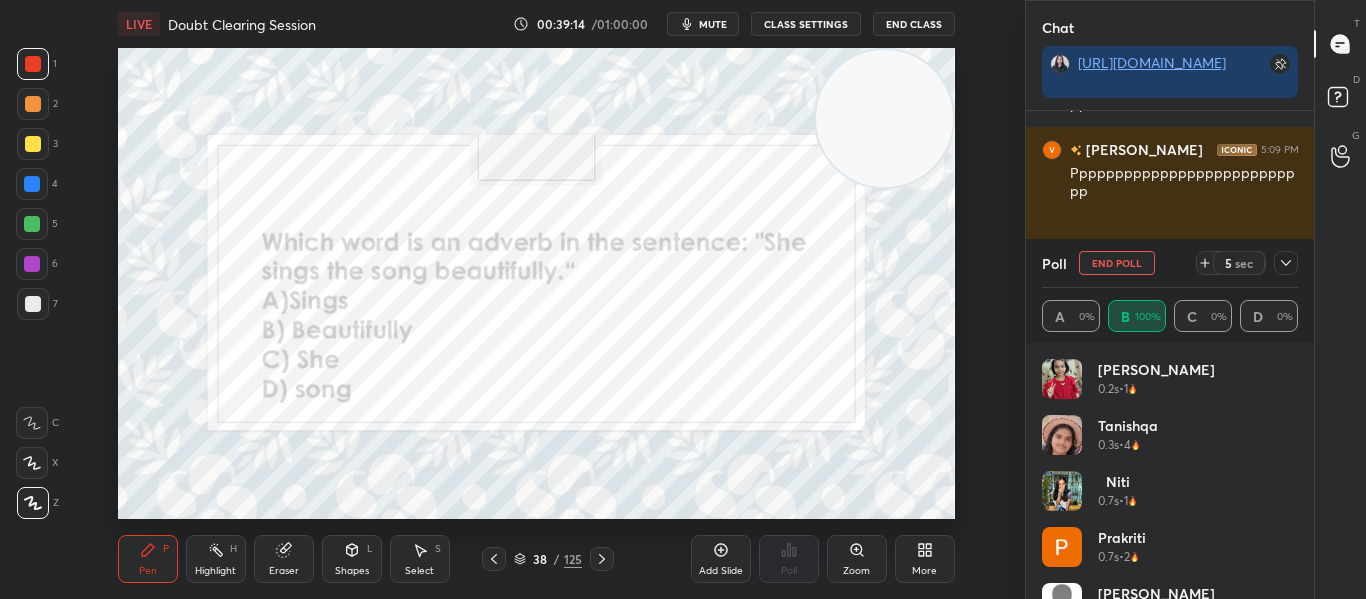 click 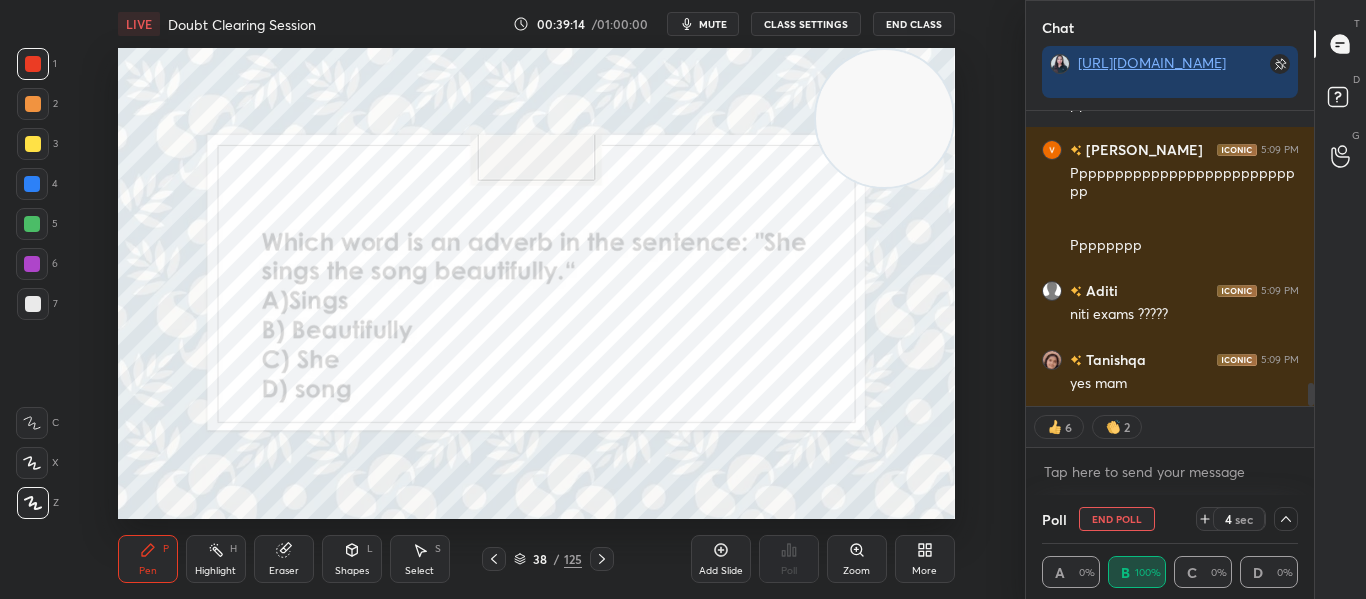 scroll, scrollTop: 0, scrollLeft: 0, axis: both 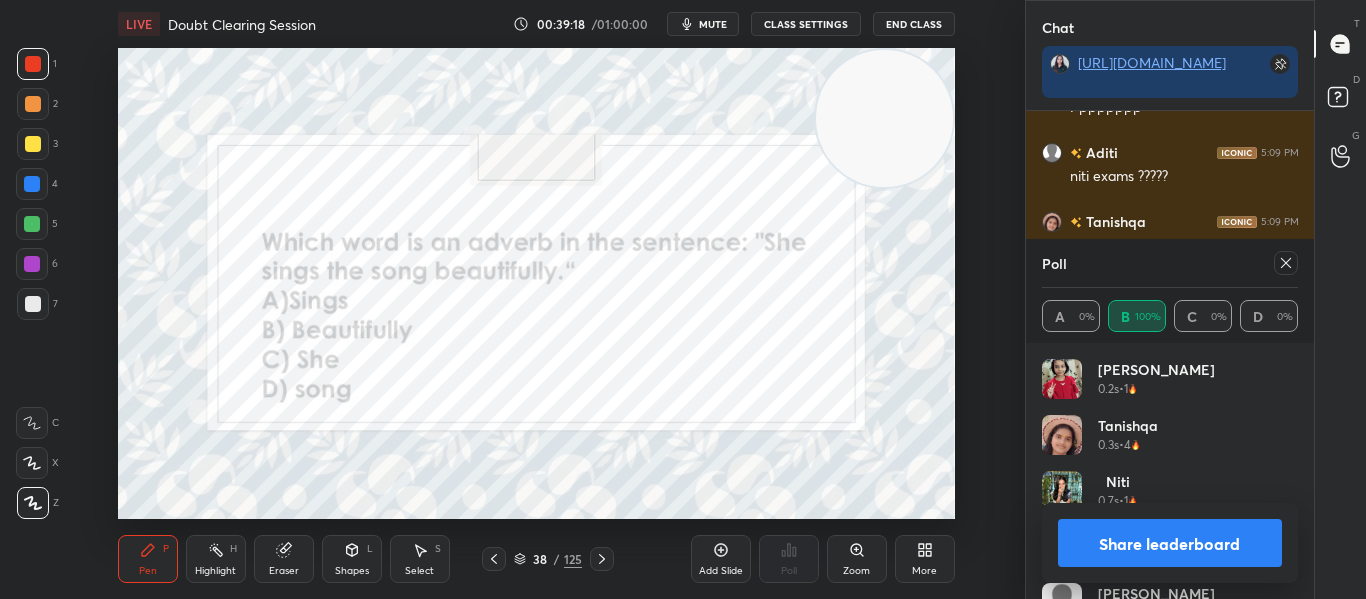 click 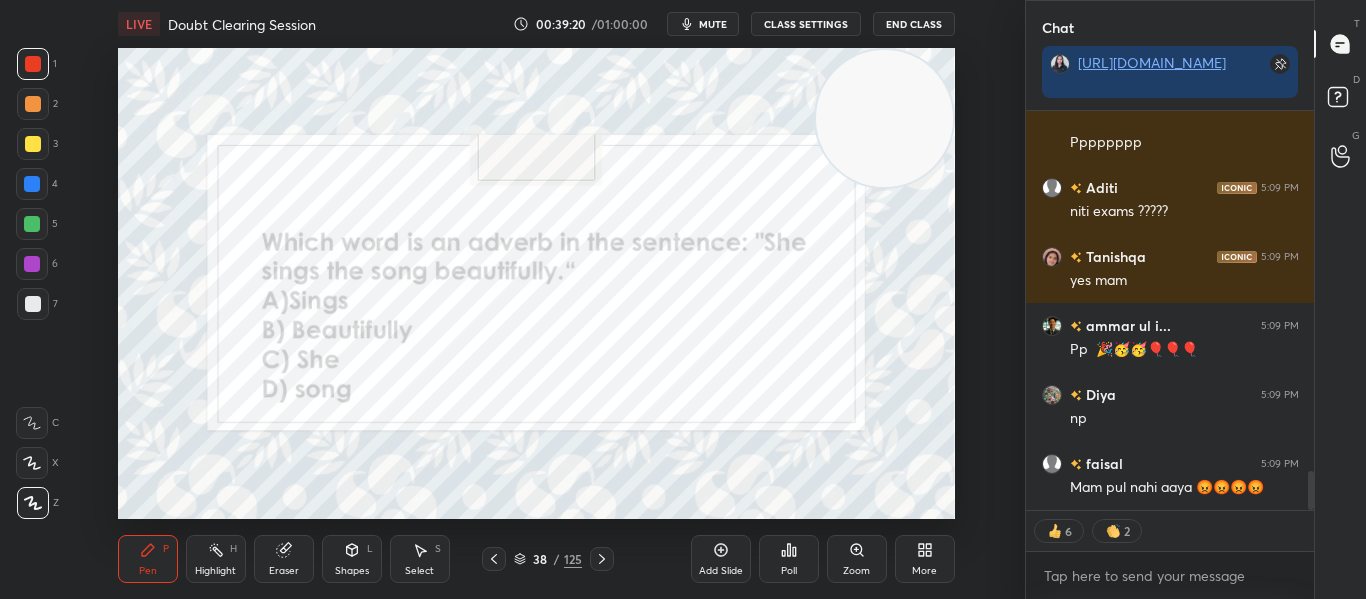 click 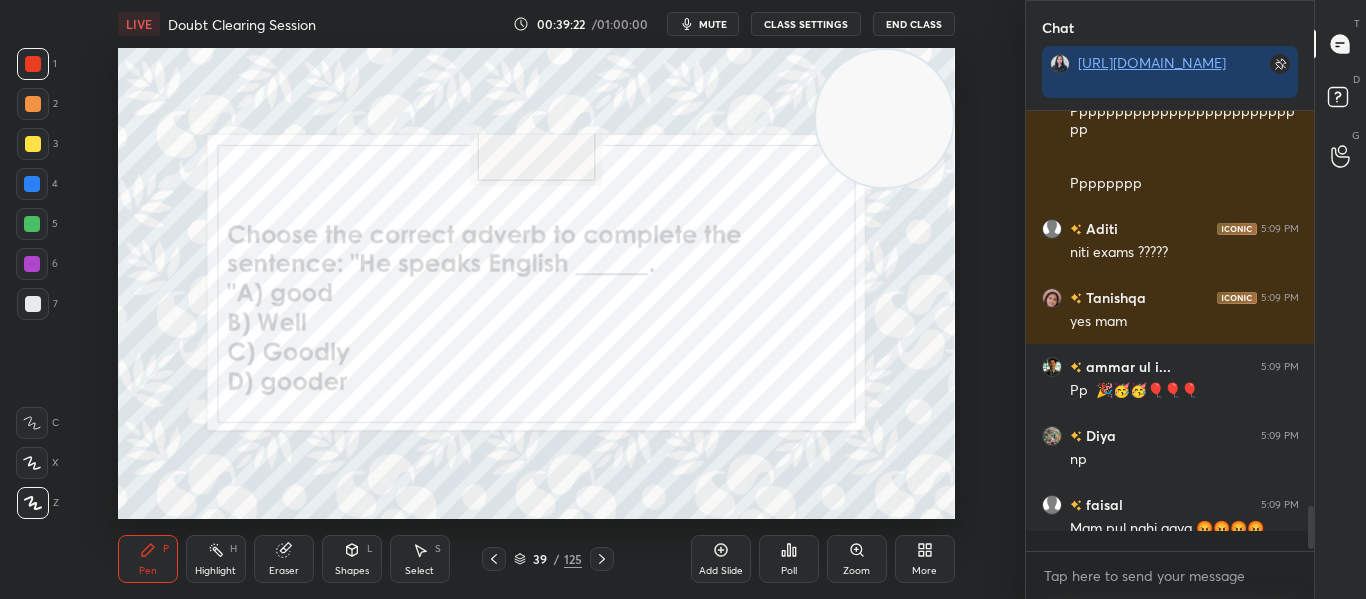 click on "Poll" at bounding box center (789, 559) 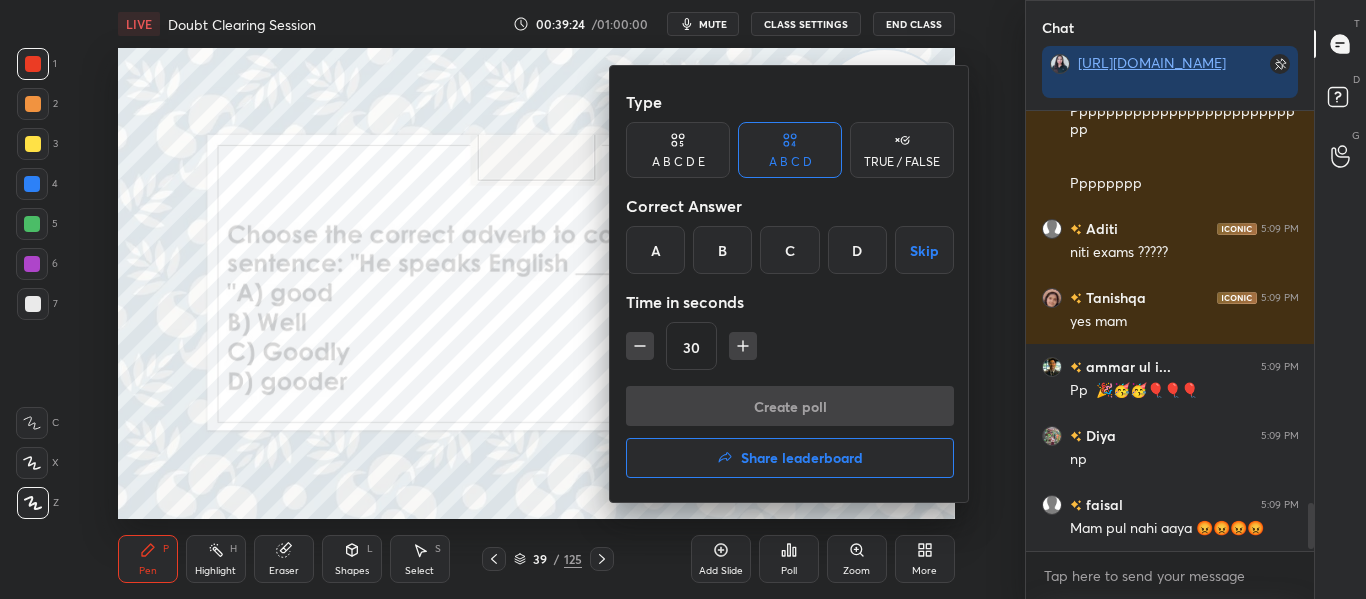 click on "B" at bounding box center [722, 250] 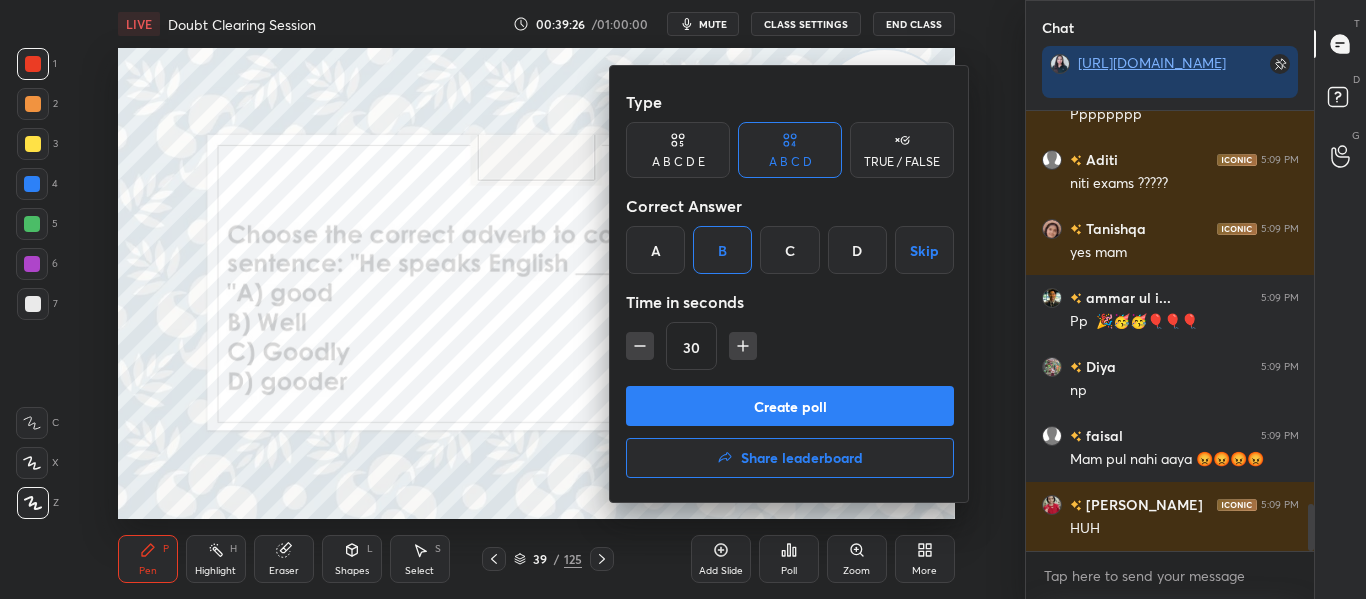 click on "Create poll" at bounding box center (790, 406) 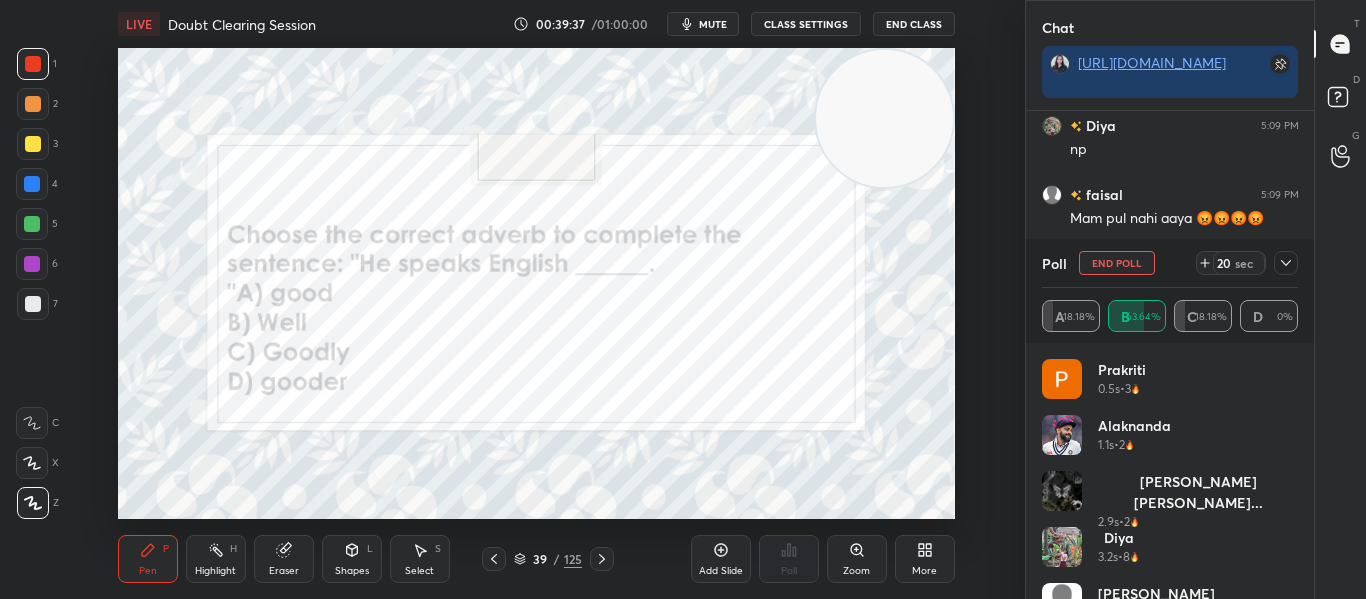 click 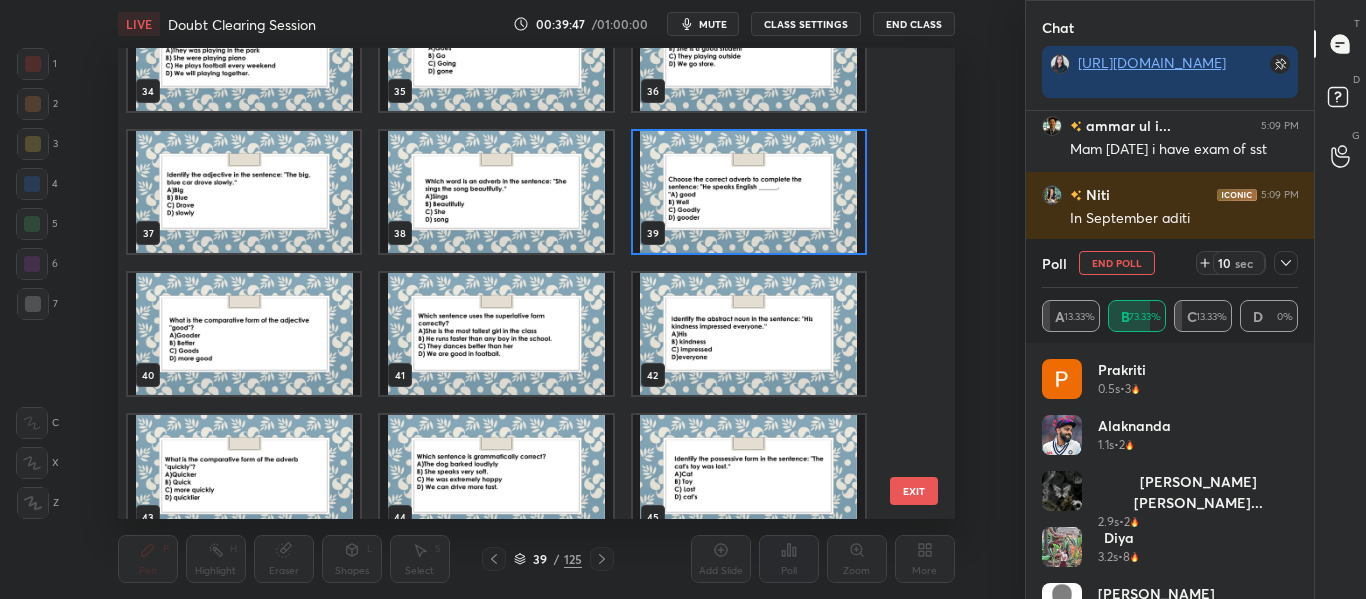 click 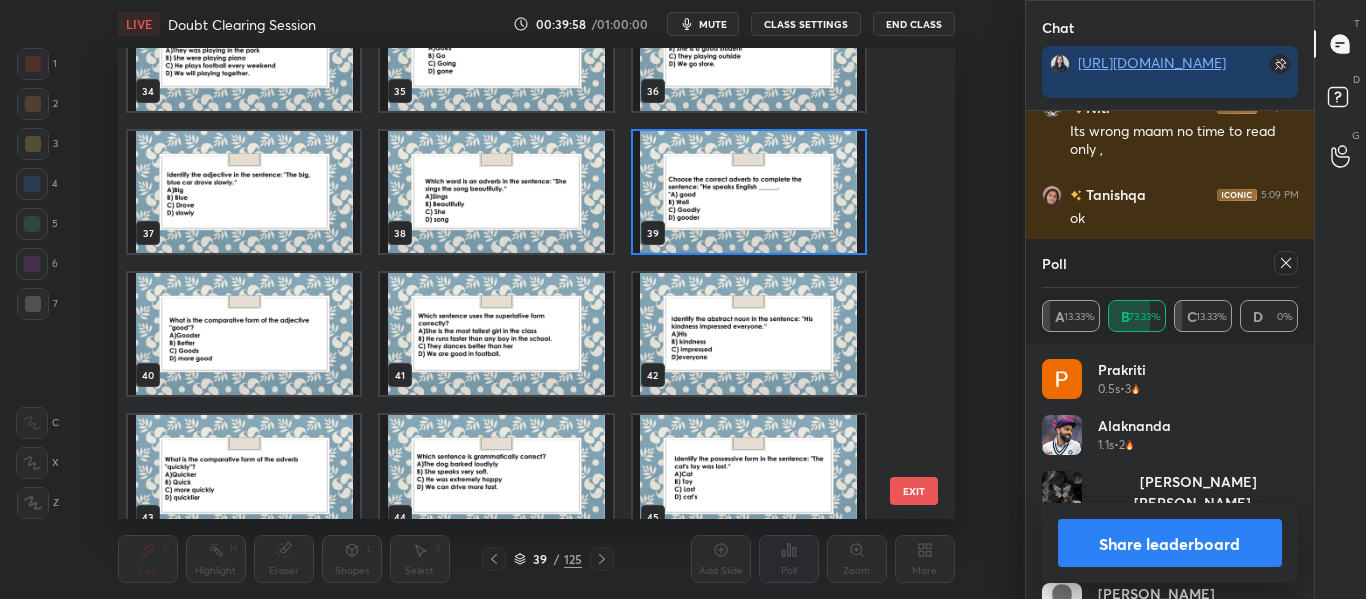 click 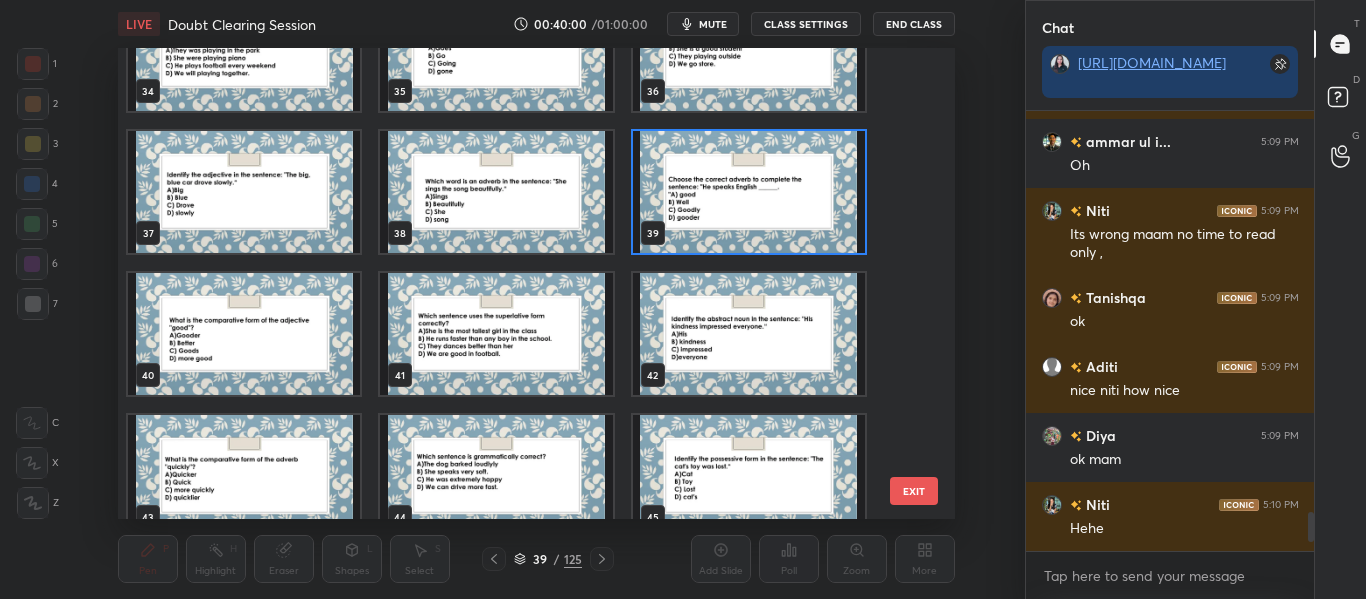 click at bounding box center [244, 334] 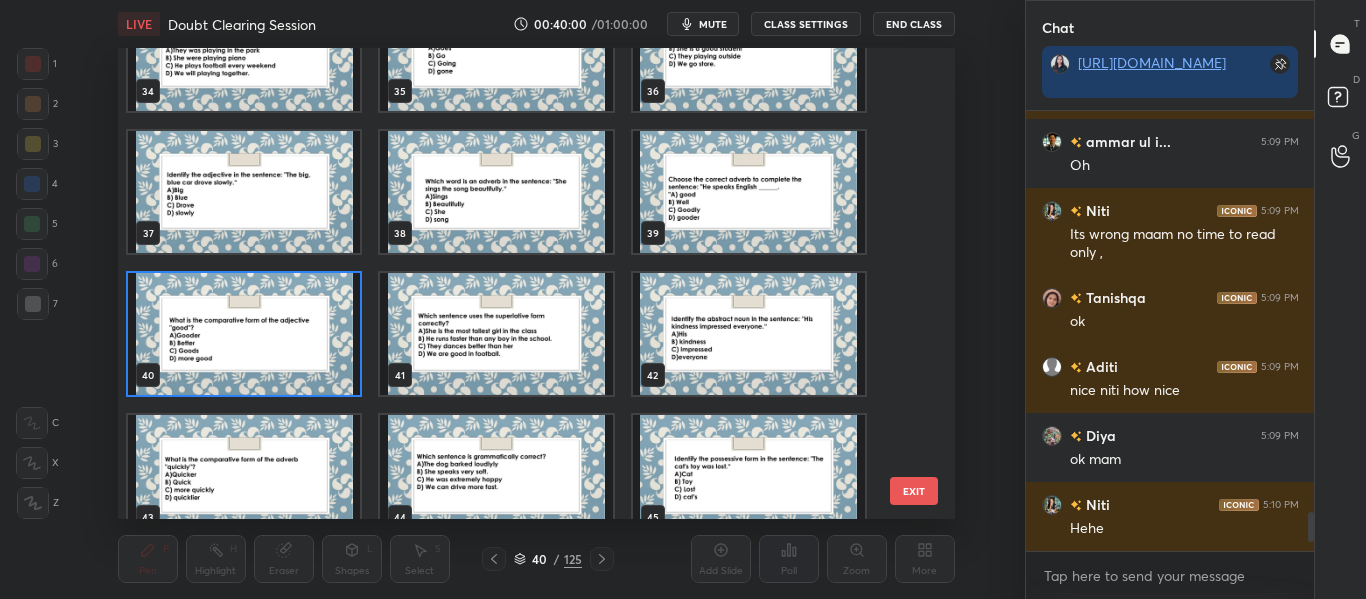 click at bounding box center (244, 334) 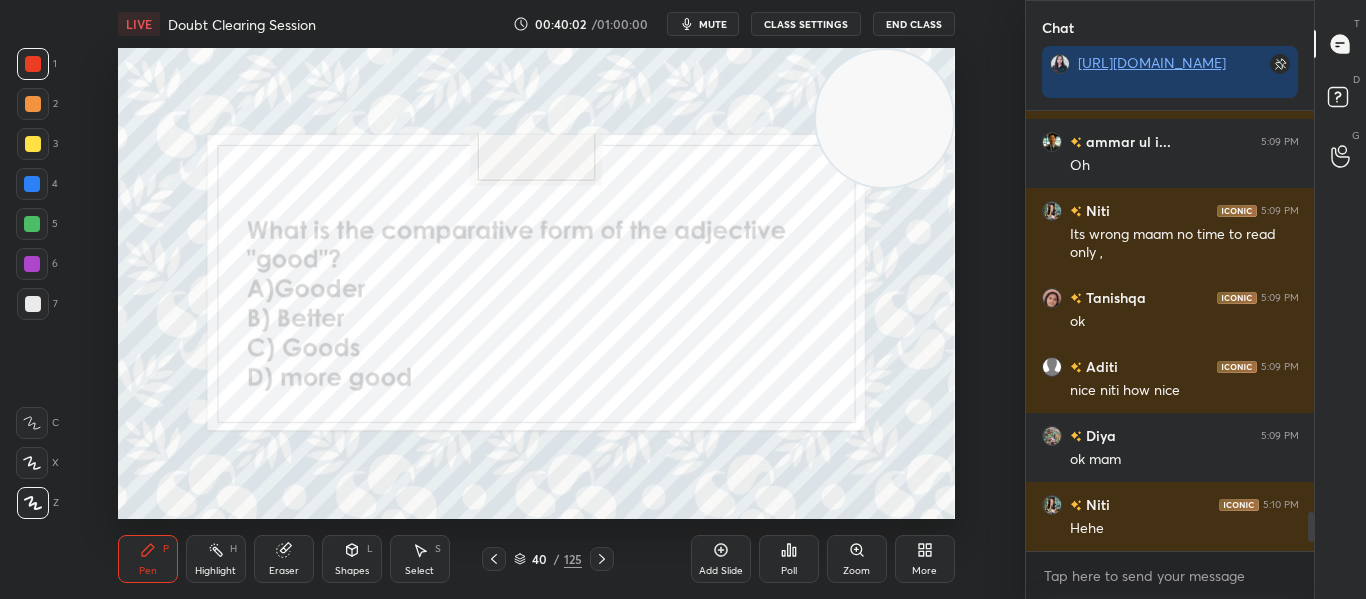 click on "Poll" at bounding box center [789, 559] 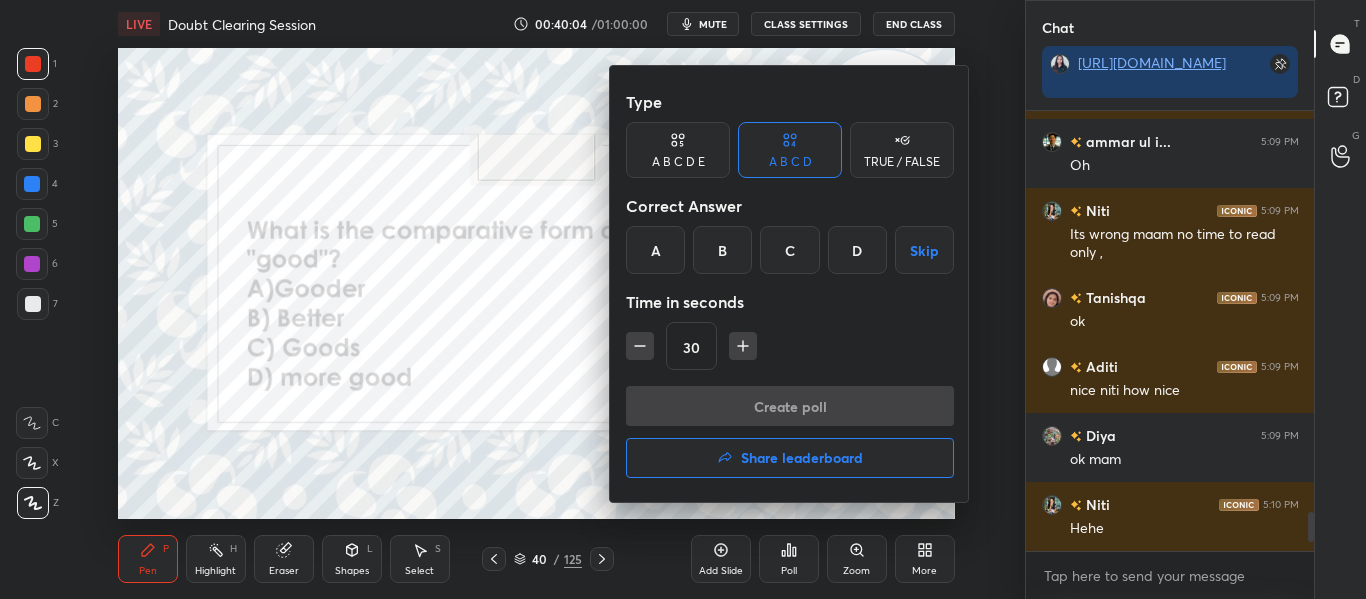click on "B" at bounding box center (722, 250) 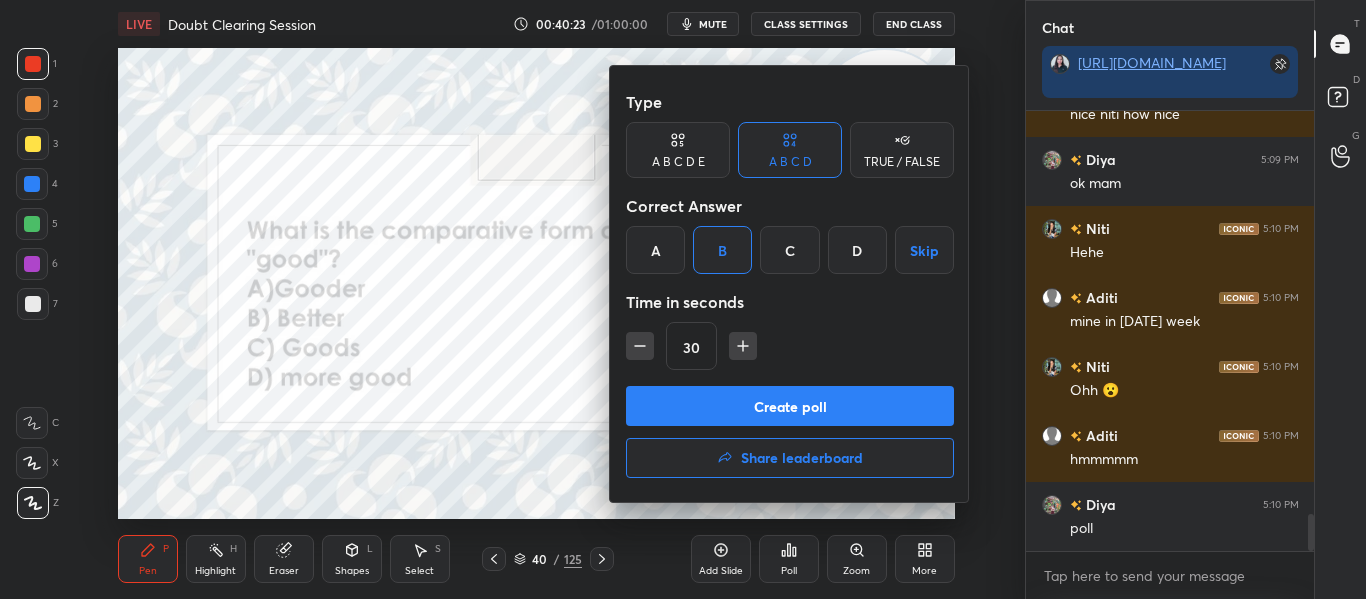 click on "Create poll" at bounding box center (790, 406) 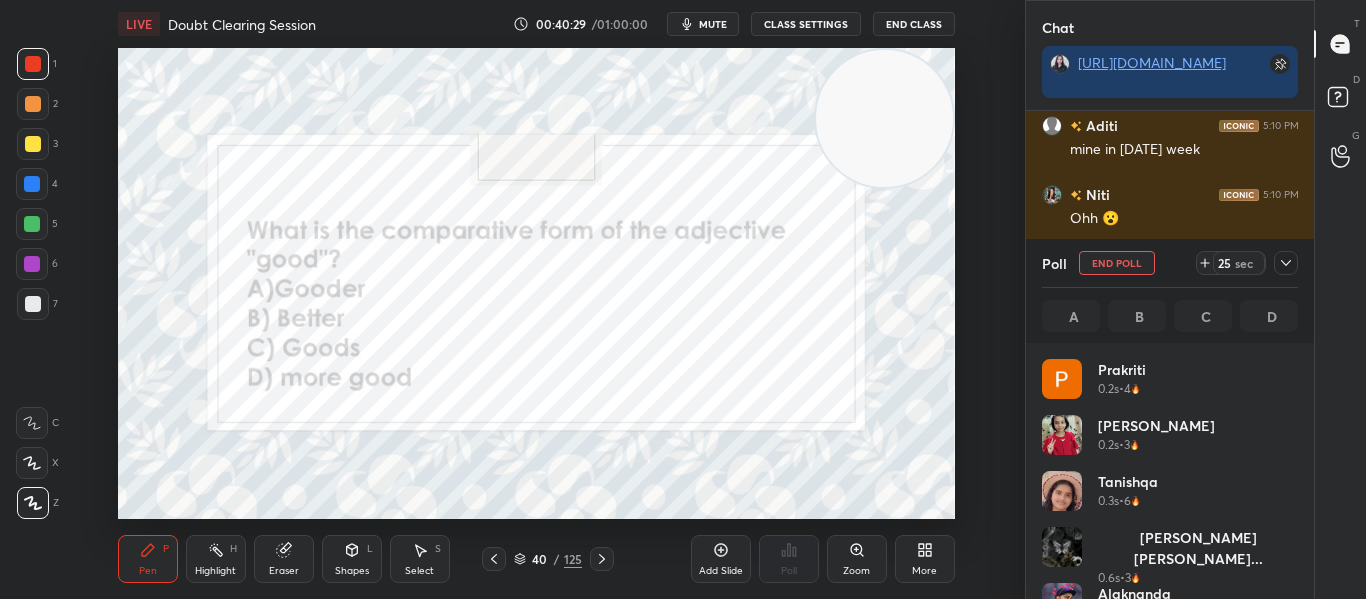 click at bounding box center [1286, 263] 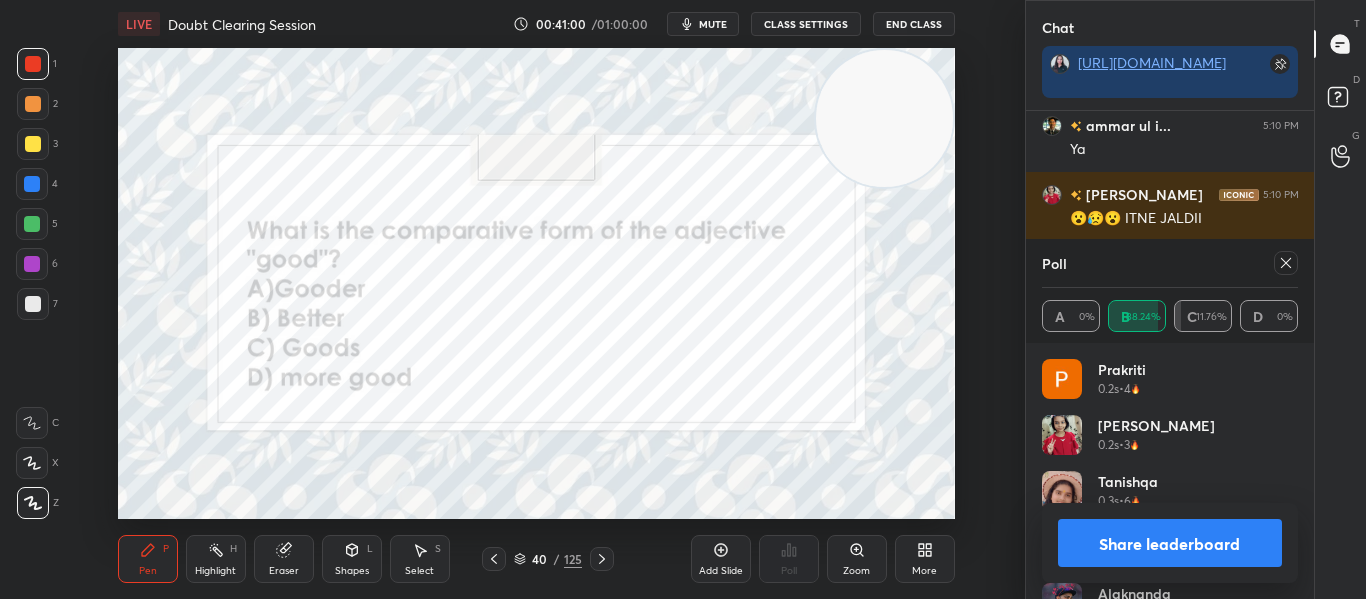 scroll, scrollTop: 5426, scrollLeft: 0, axis: vertical 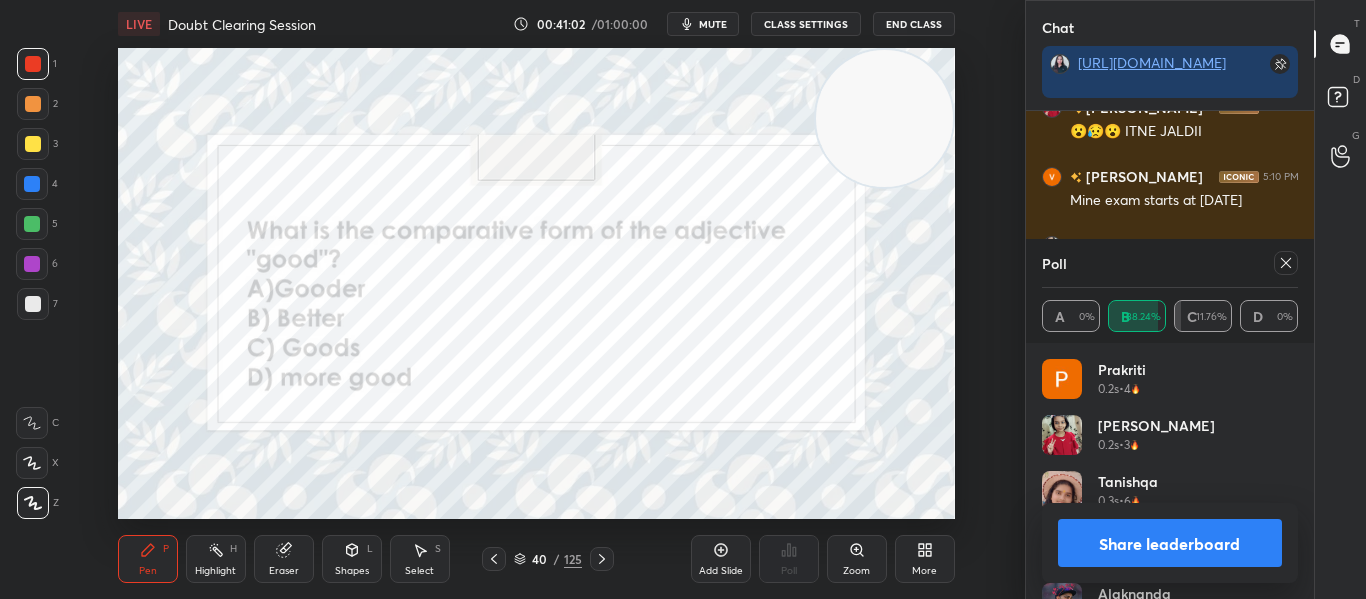 click 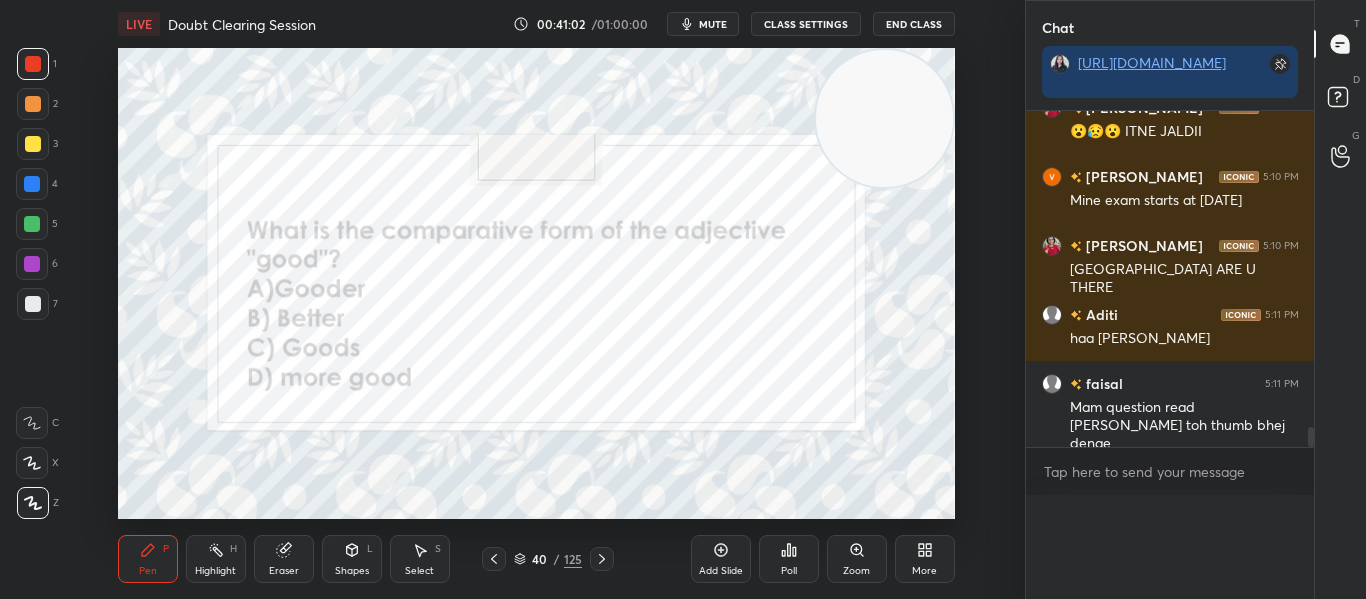 scroll, scrollTop: 0, scrollLeft: 0, axis: both 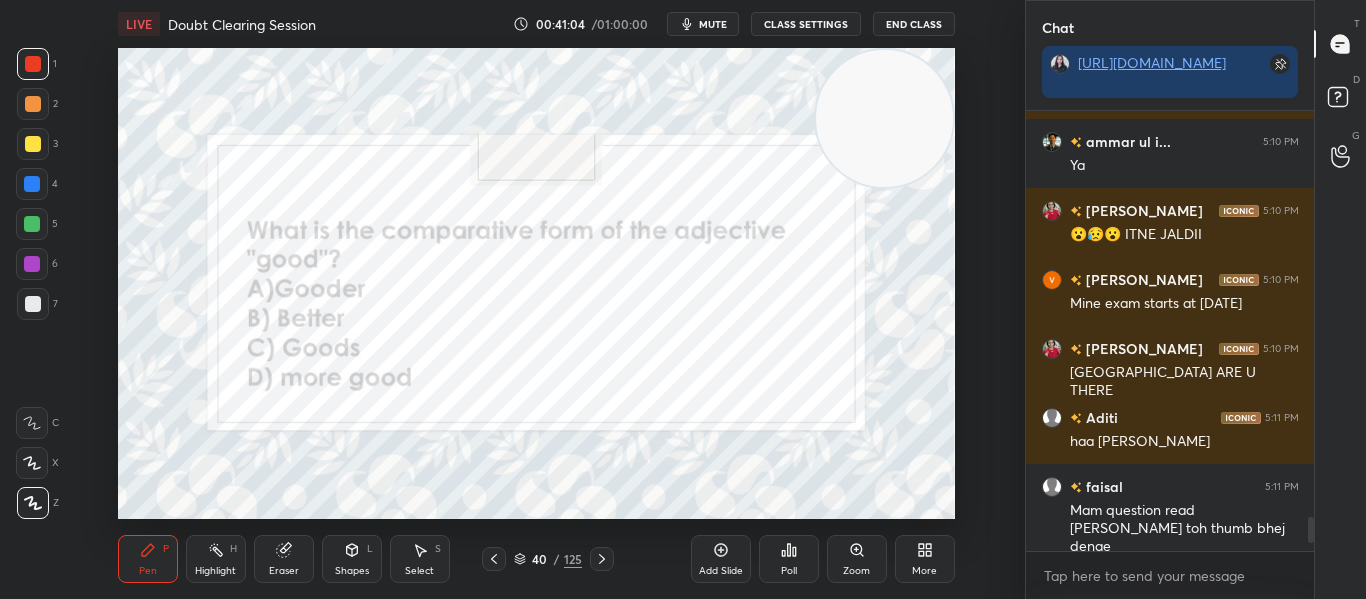 click 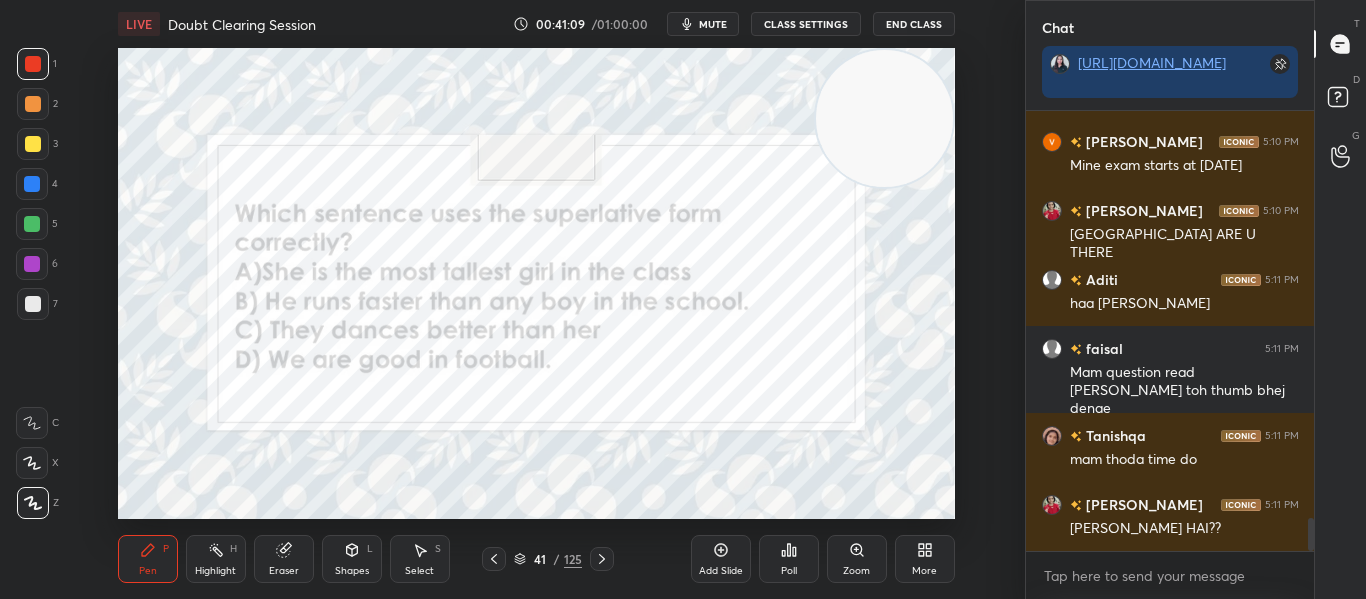click 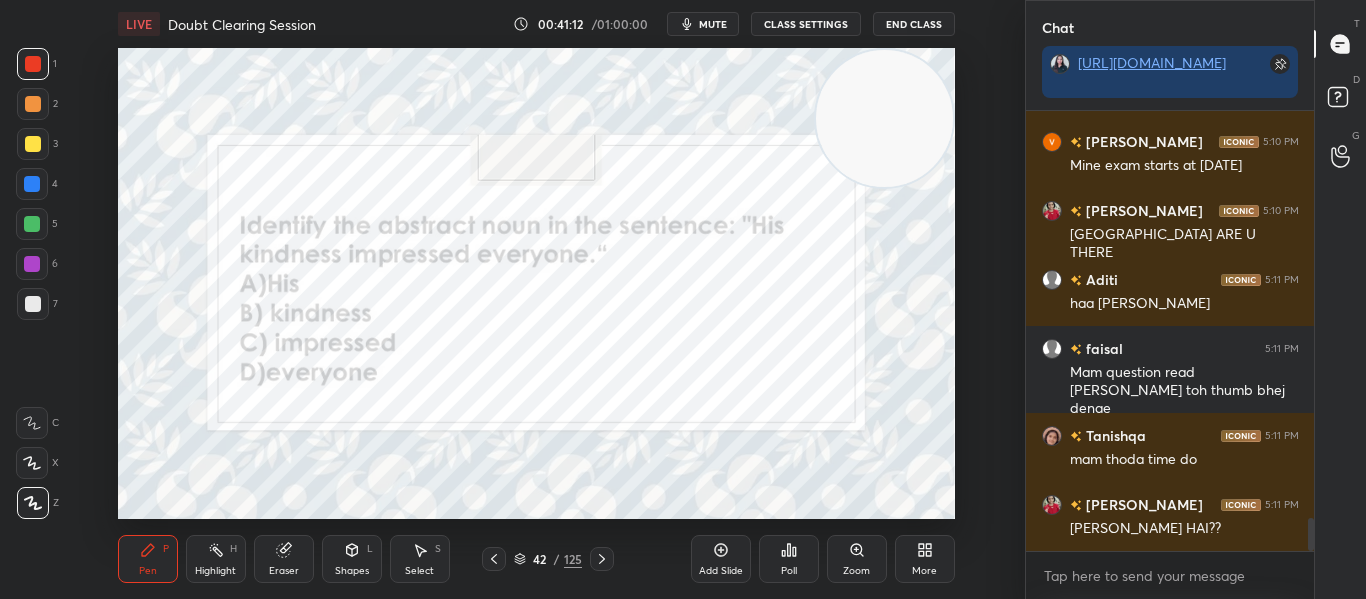 click on "Poll" at bounding box center [789, 559] 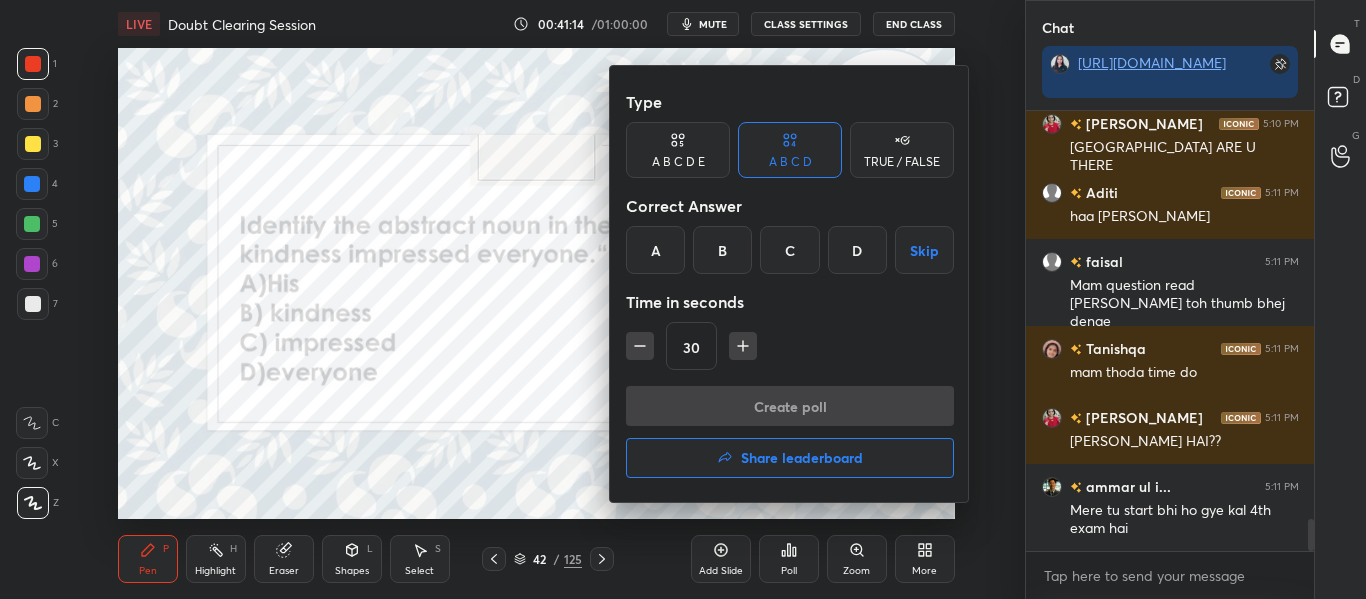 click on "B" at bounding box center (722, 250) 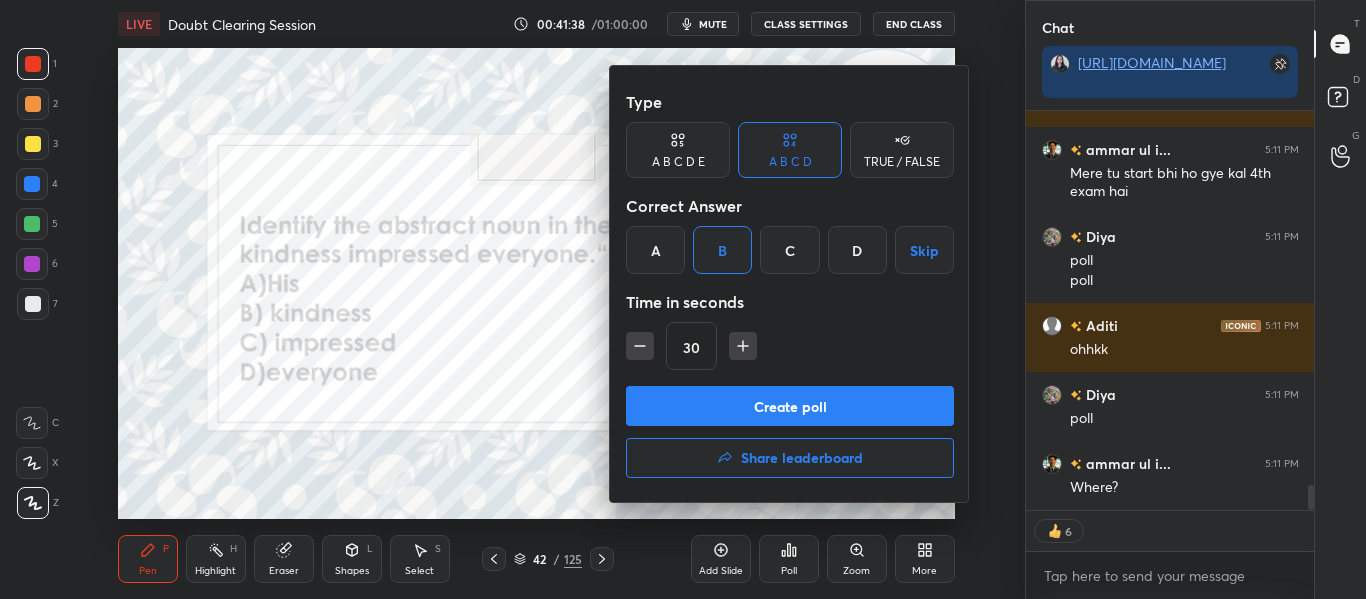 click on "Create poll" at bounding box center (790, 406) 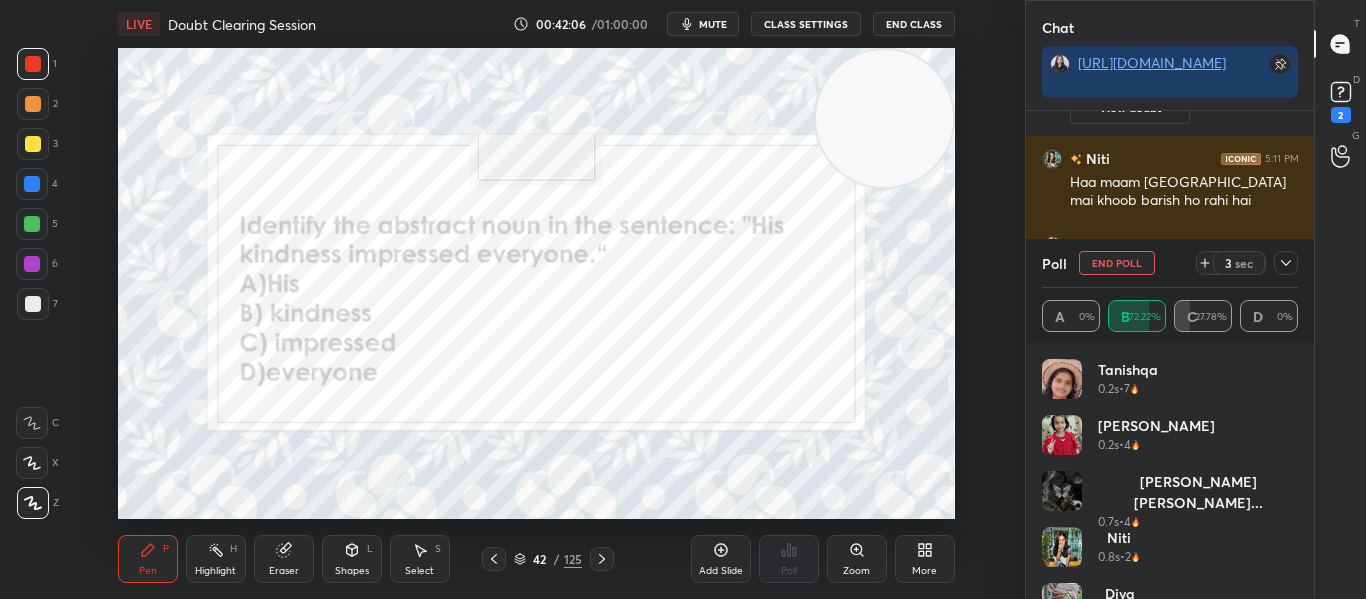 click 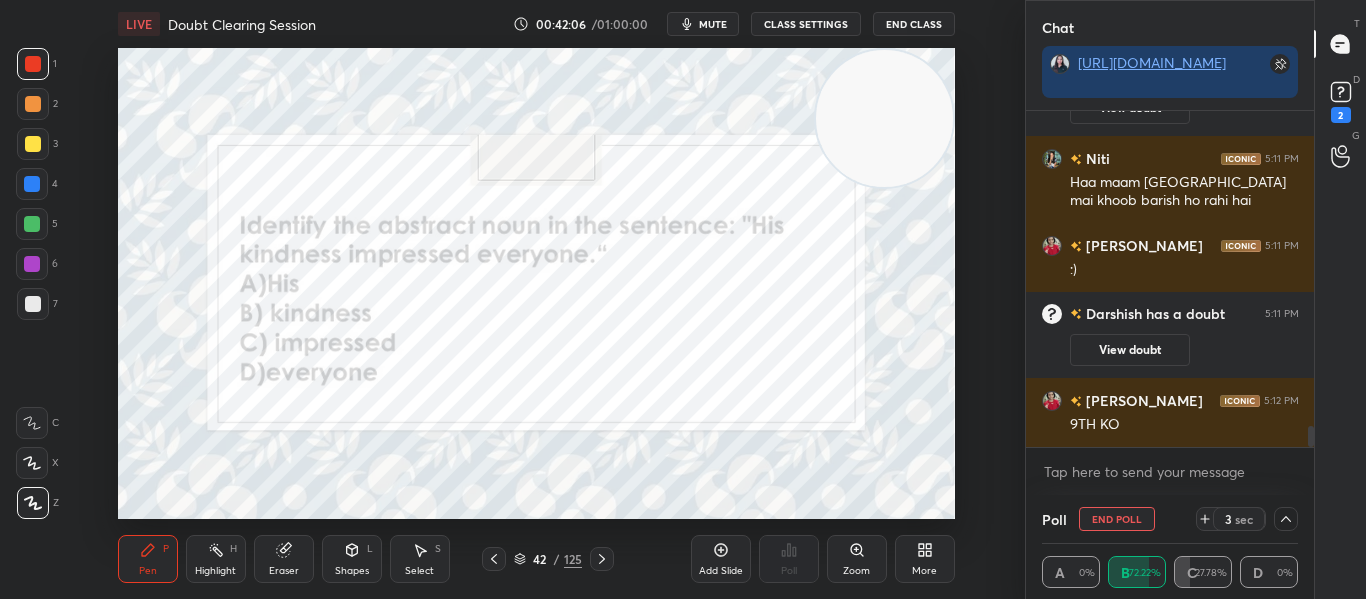 scroll, scrollTop: 0, scrollLeft: 0, axis: both 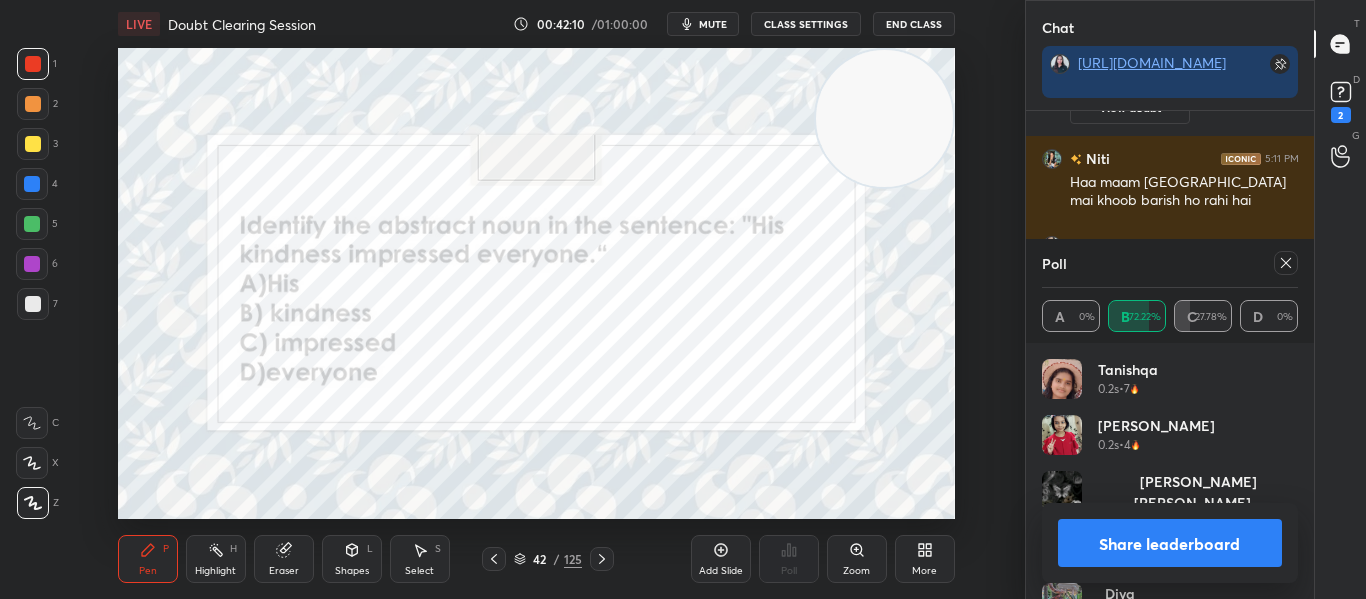 click on "Poll" at bounding box center [1170, 263] 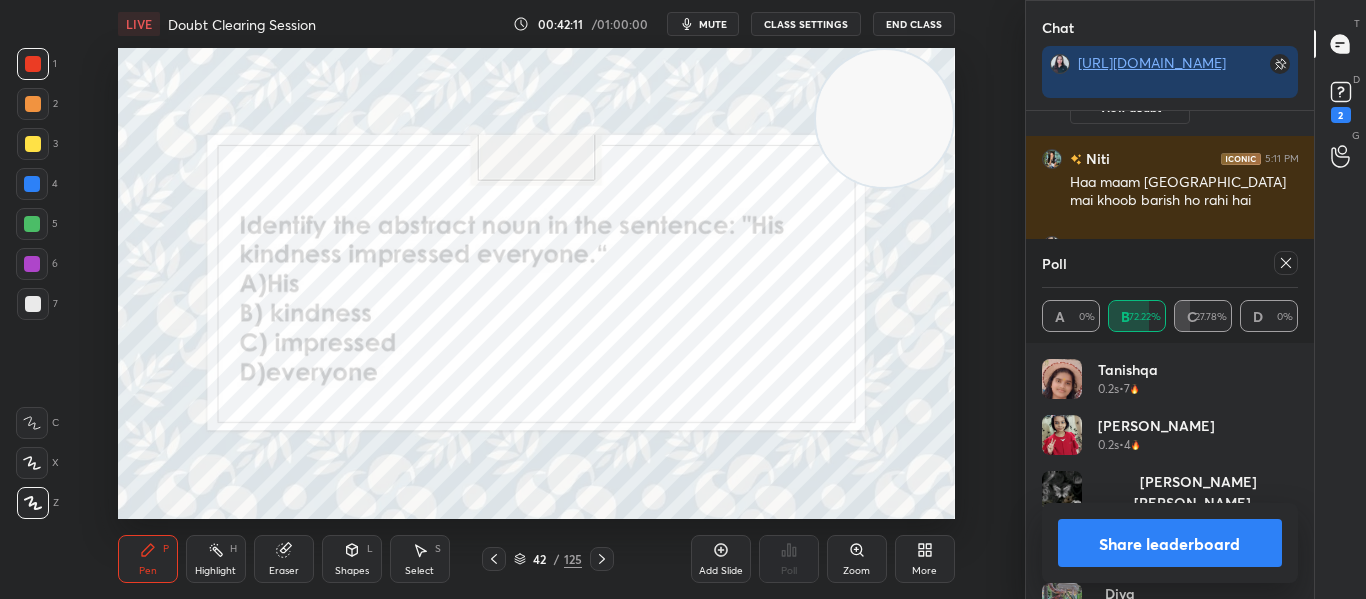 scroll, scrollTop: 5151, scrollLeft: 0, axis: vertical 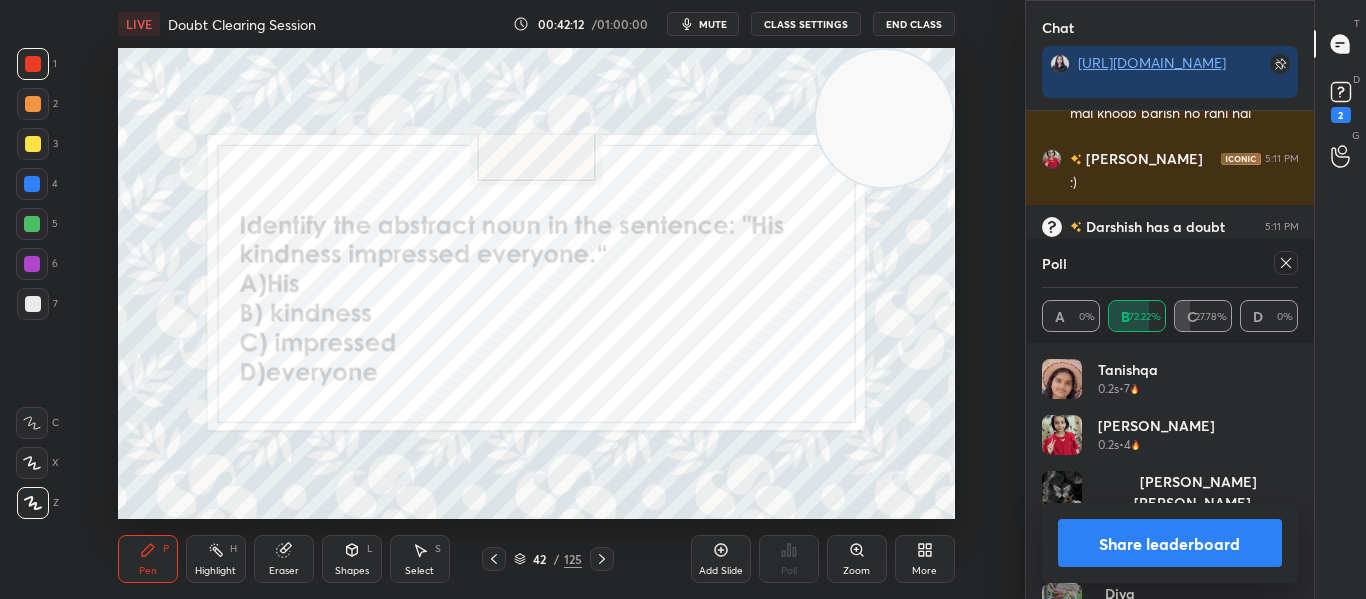 click on "Share leaderboard" at bounding box center [1170, 543] 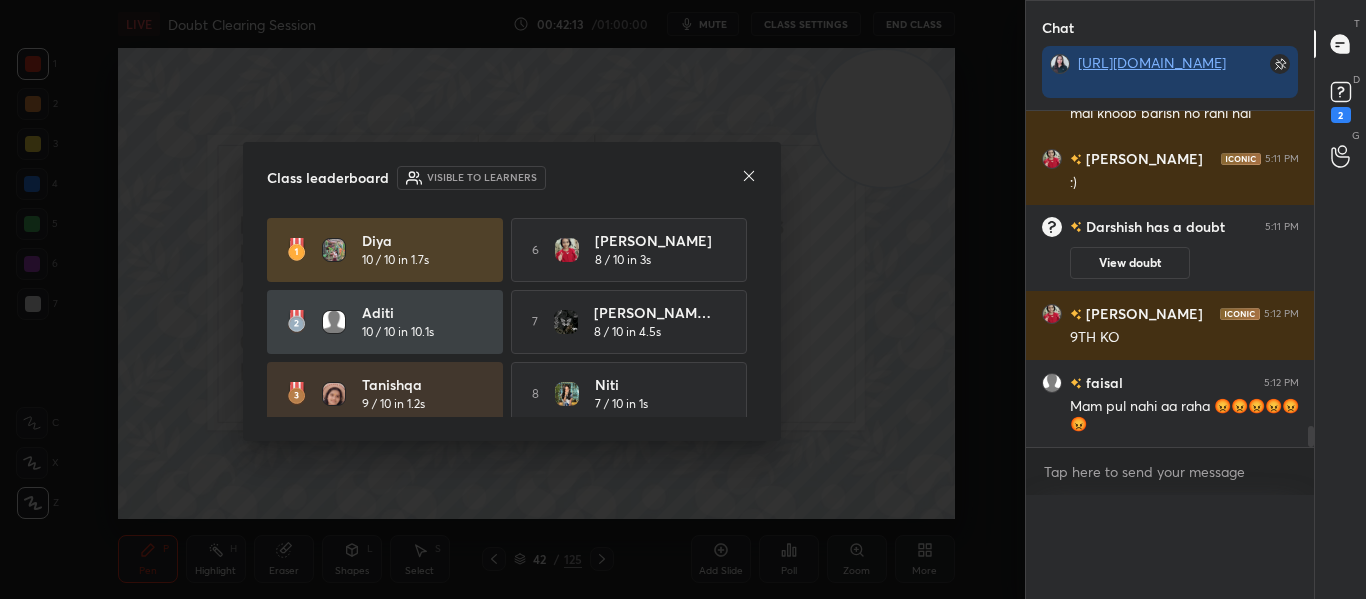 scroll, scrollTop: 0, scrollLeft: 0, axis: both 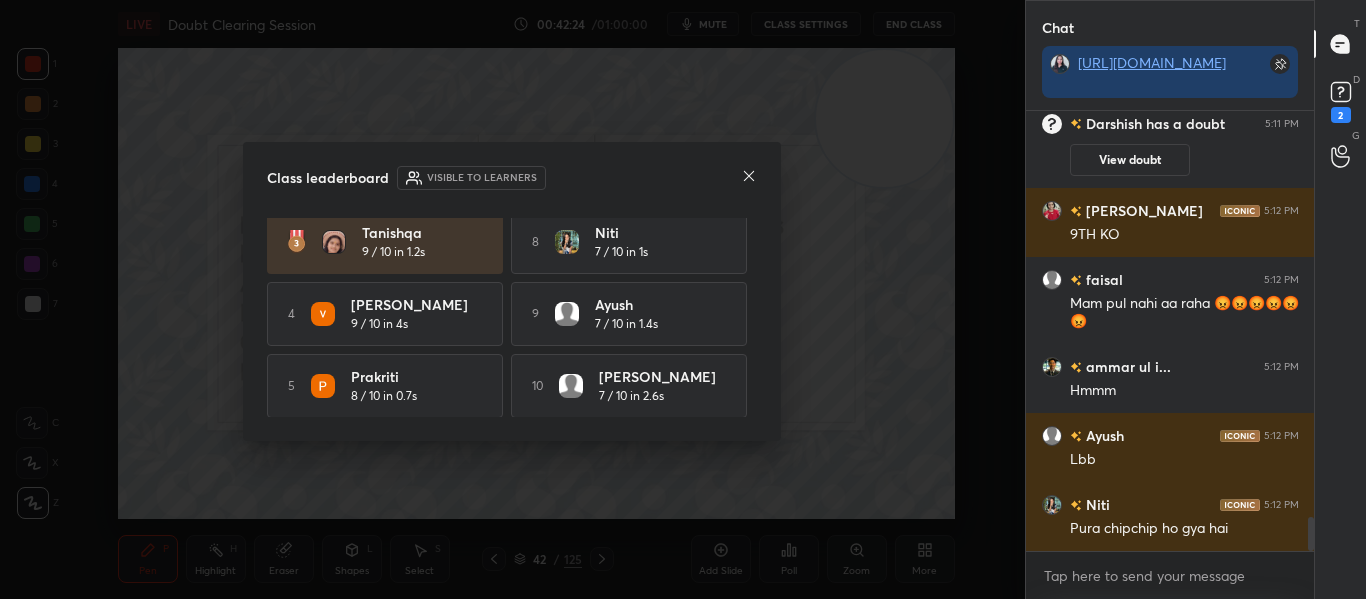 drag, startPoint x: 762, startPoint y: 230, endPoint x: 750, endPoint y: 168, distance: 63.15061 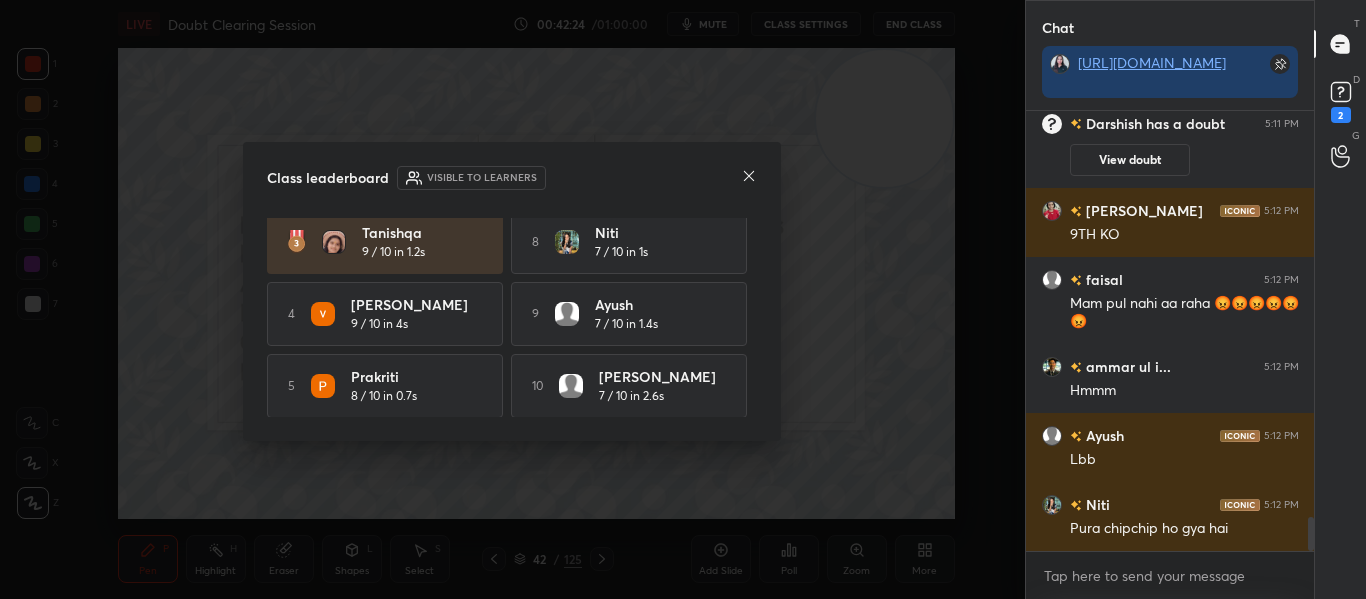 click on "Class leaderboard Visible to learners Diya 10 / 10 in 1.7s 6 [PERSON_NAME] 8 / 10 in 3s Aditi 10 / 10 in 10.1s 7 [PERSON_NAME] [PERSON_NAME]... 8 / 10 in 4.5s Tanishqa 9 / 10 in 1.2s 8 Niti 7 / 10 in 1s 4 [PERSON_NAME] 9 / 10 in 4s 9 [PERSON_NAME] 7 / 10 in 1.4s 5 Prakriti 8 / 10 in 0.7s 10 Krishvi 7 / 10 in 2.6s" at bounding box center (512, 292) 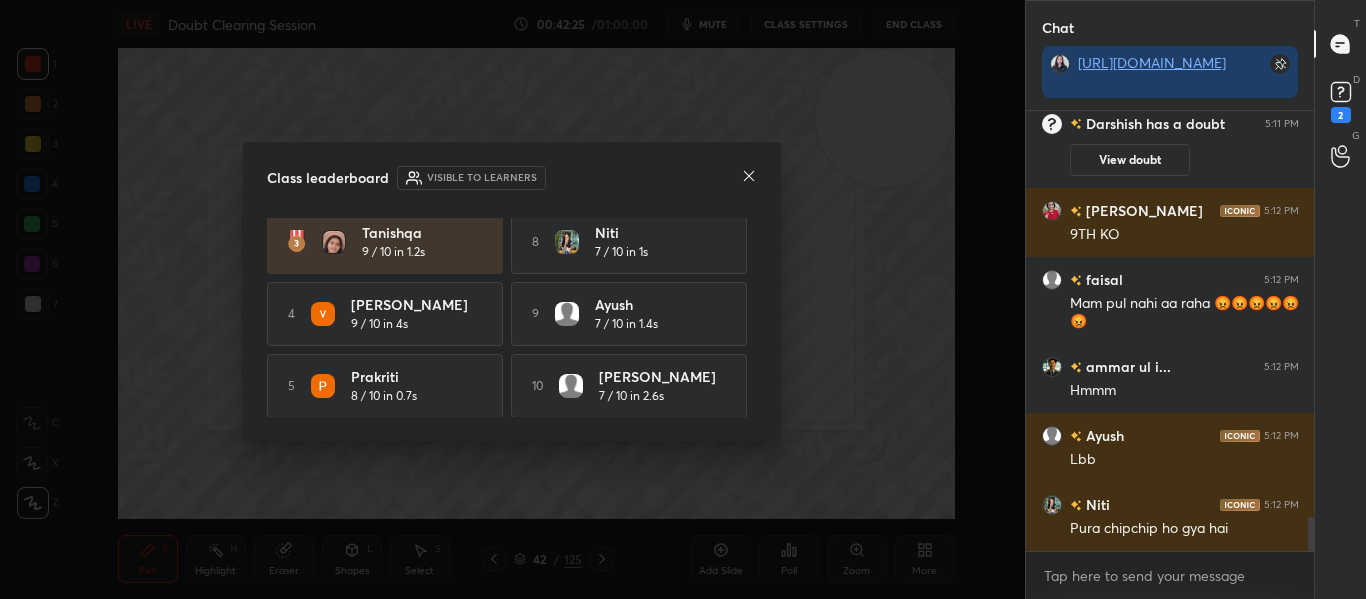 click 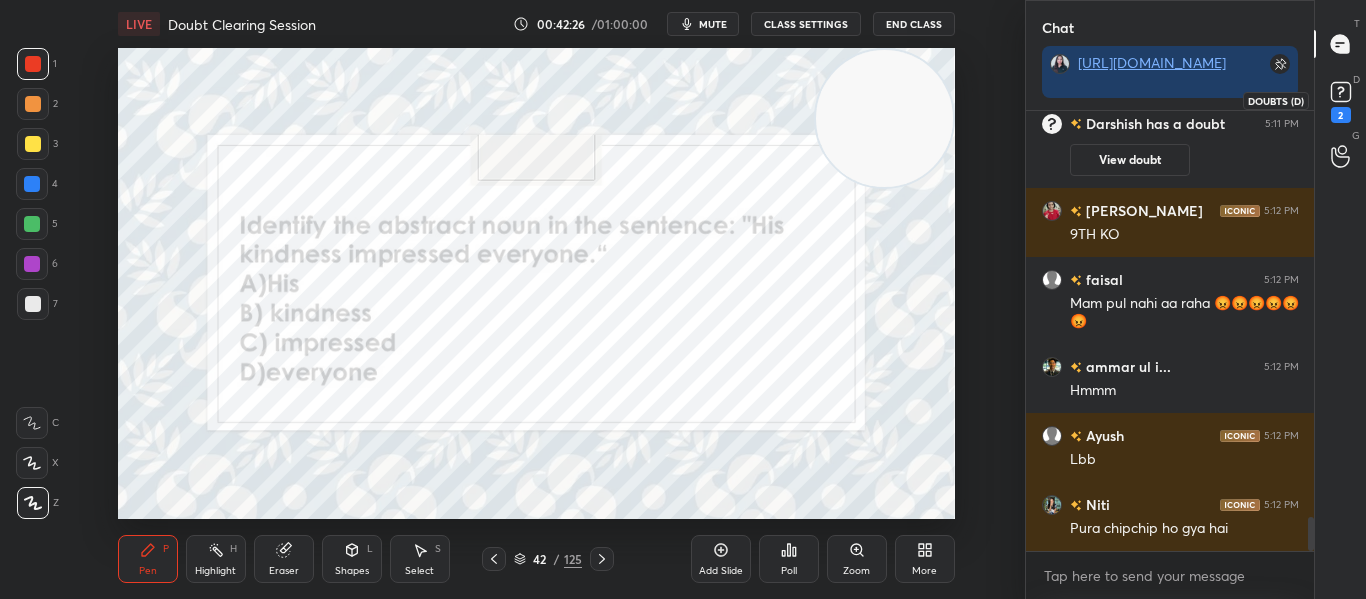 click on "2" at bounding box center [1341, 100] 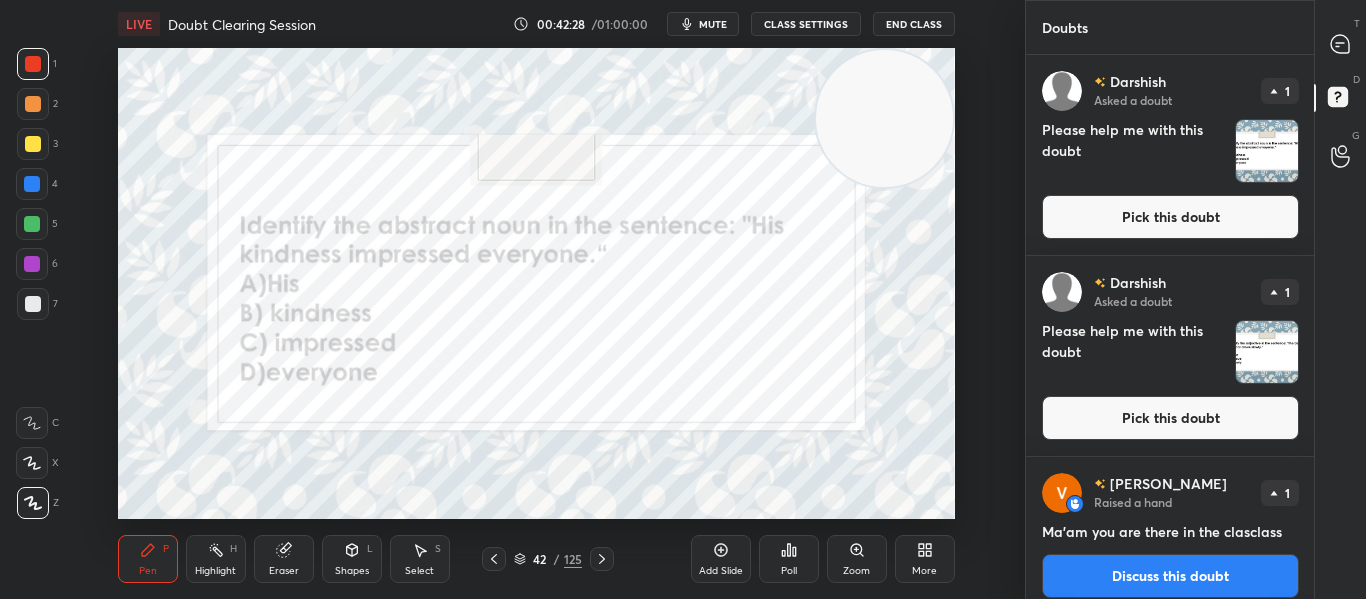 click on "Pick this doubt" at bounding box center [1170, 217] 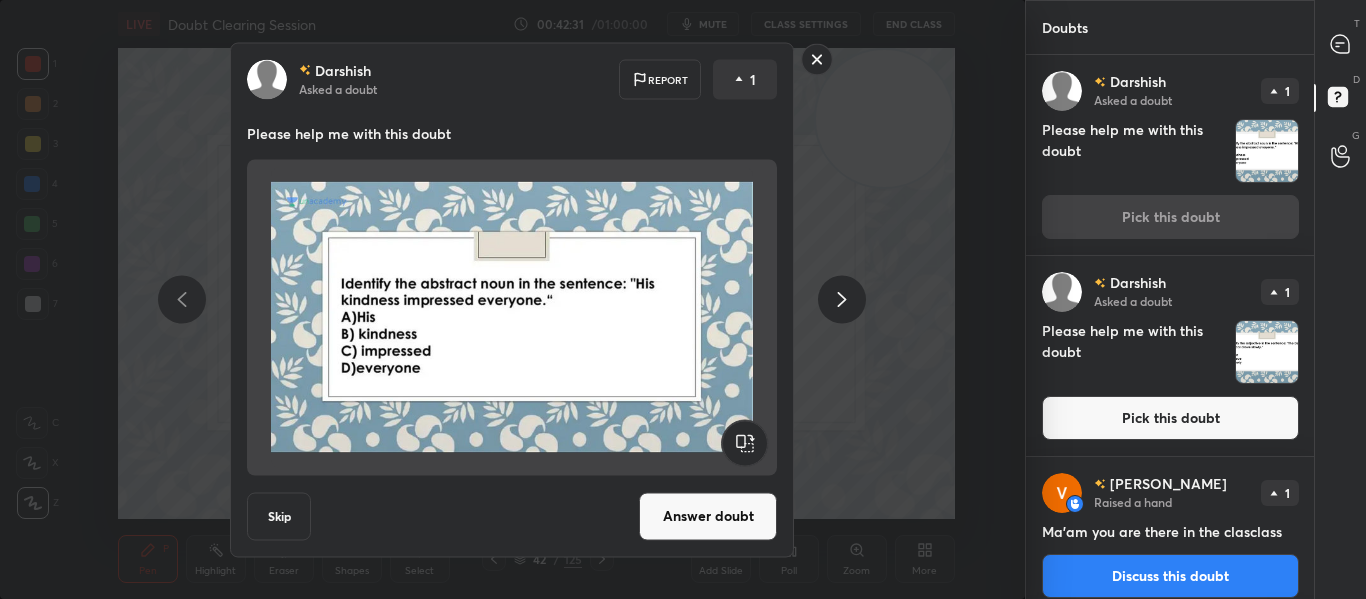click on "Skip" at bounding box center (279, 516) 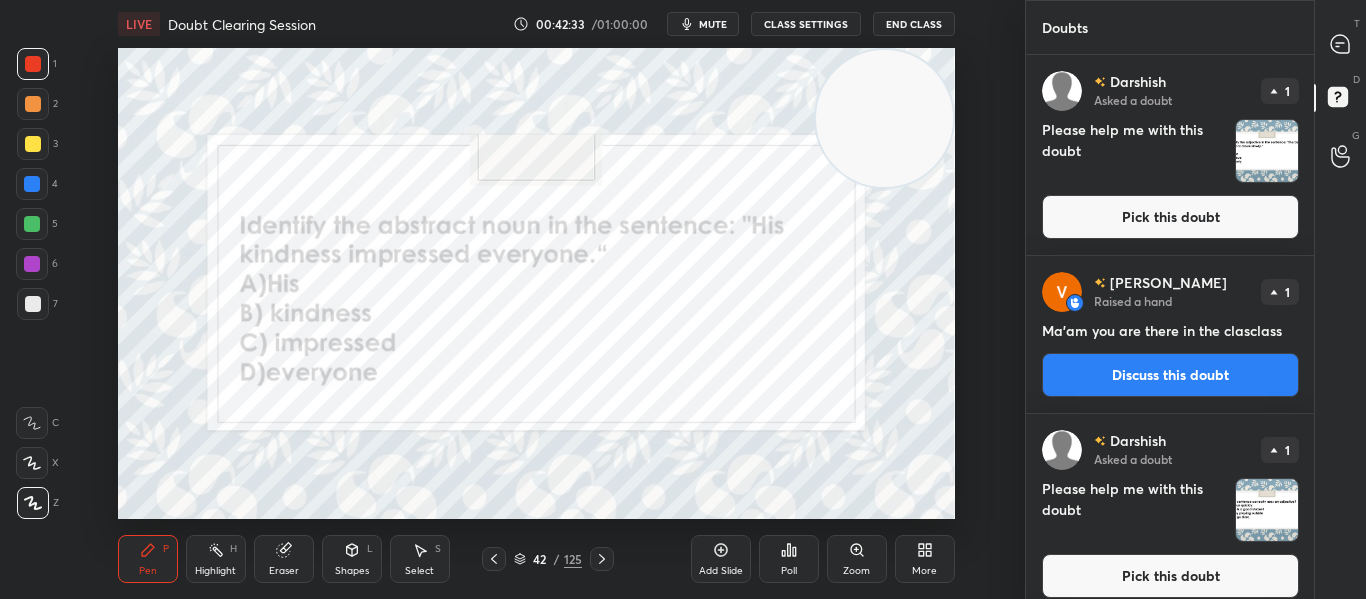click on "Pick this doubt" at bounding box center (1170, 217) 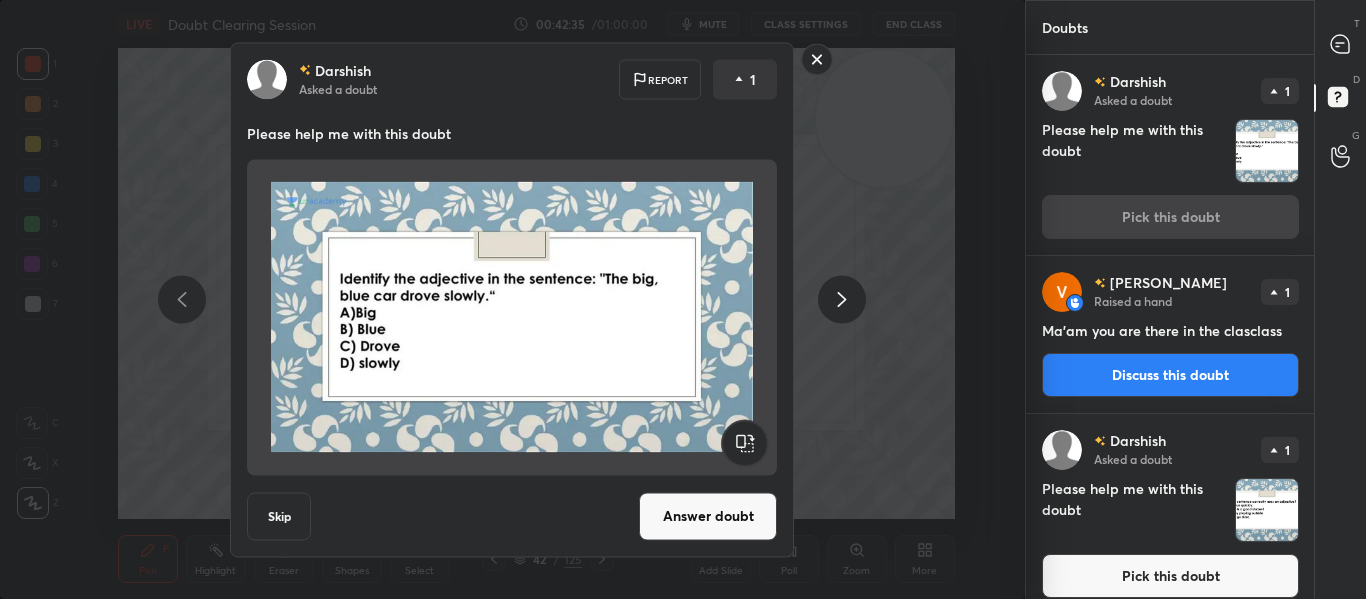 click on "Skip" at bounding box center (279, 516) 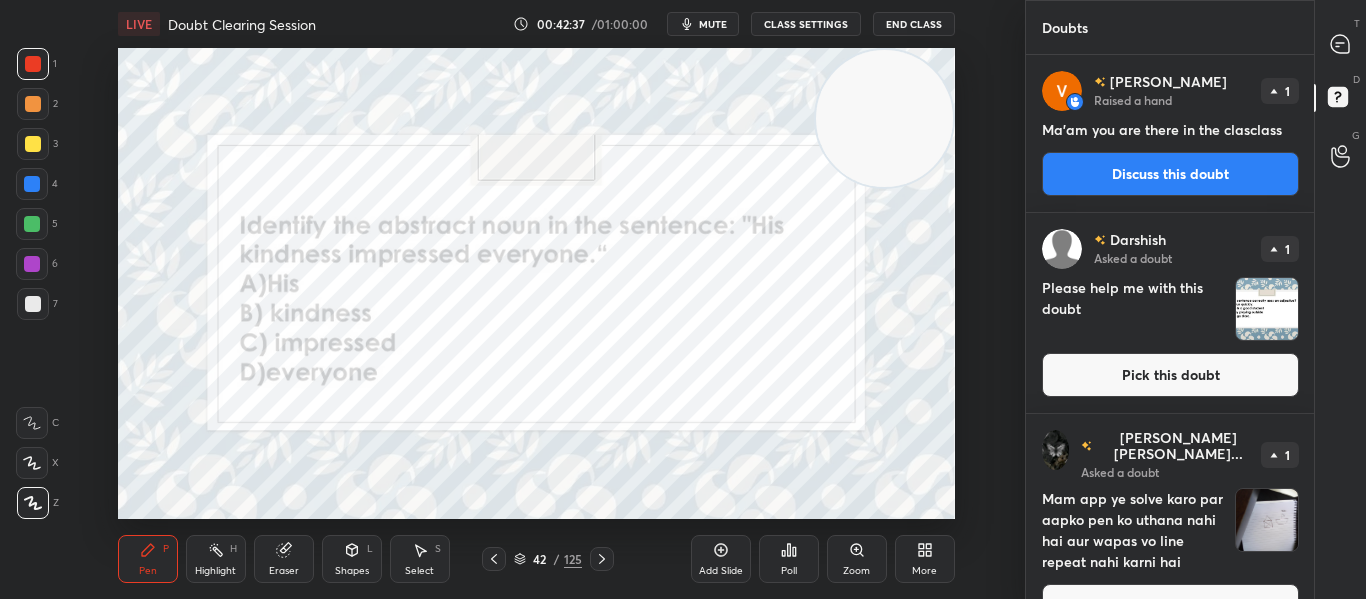 click on "Discuss this doubt" at bounding box center (1170, 174) 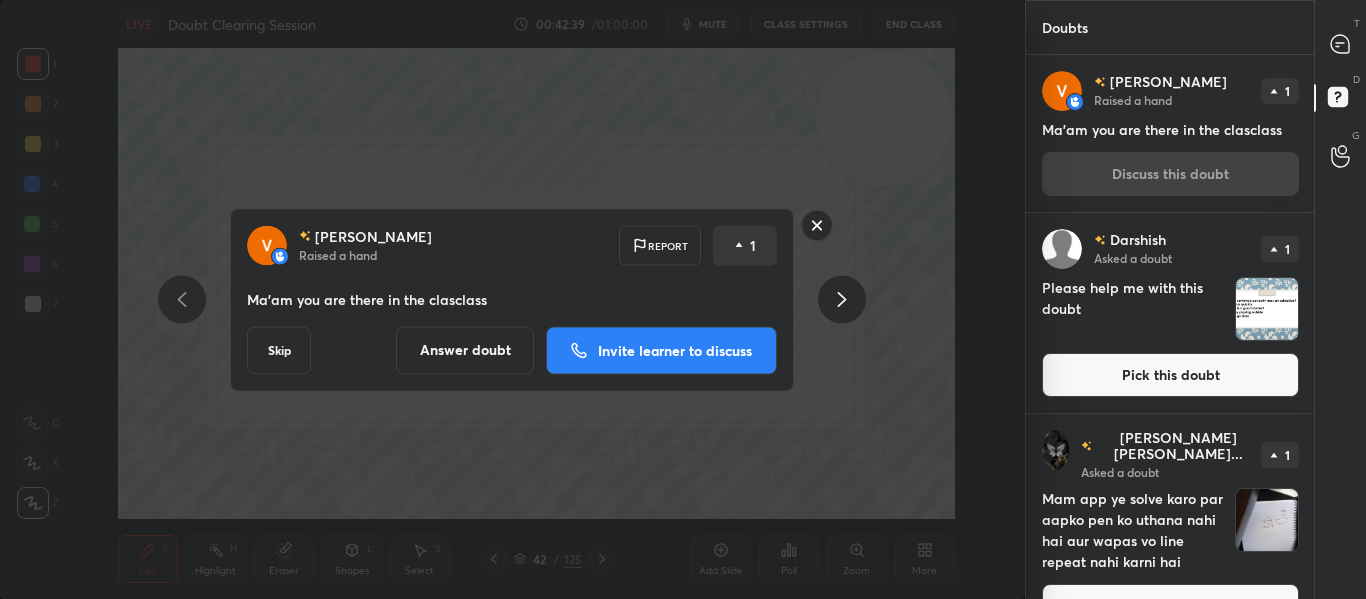 click on "Skip" at bounding box center (279, 350) 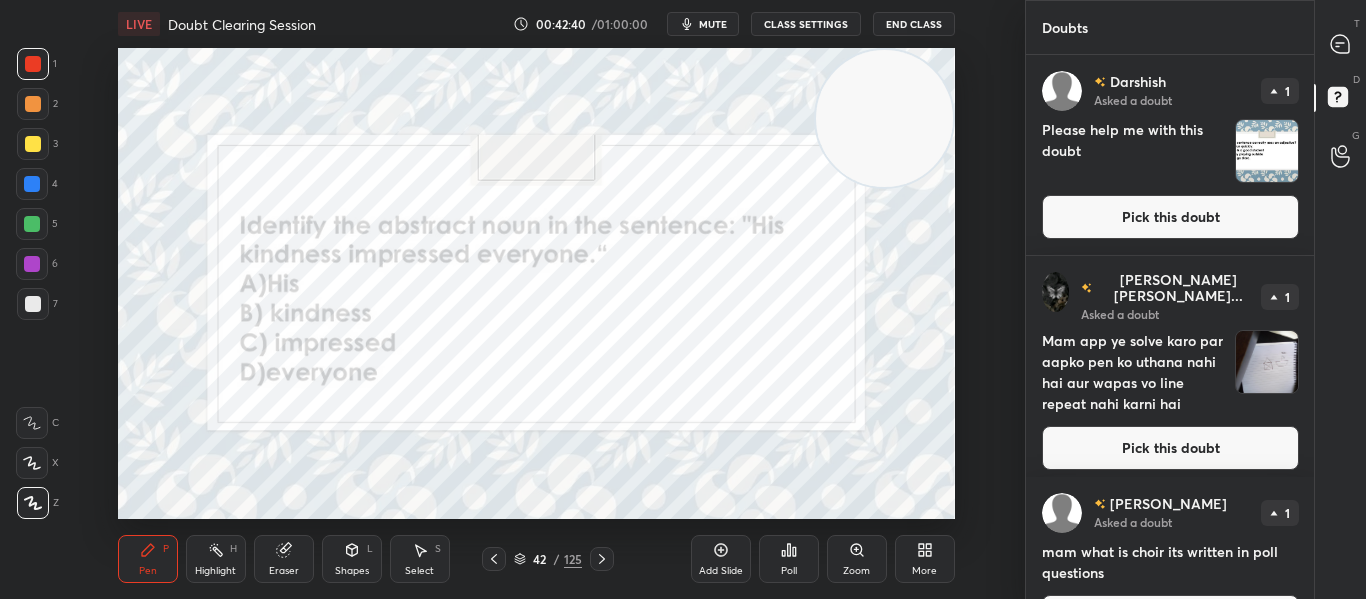 click on "Pick this doubt" at bounding box center [1170, 217] 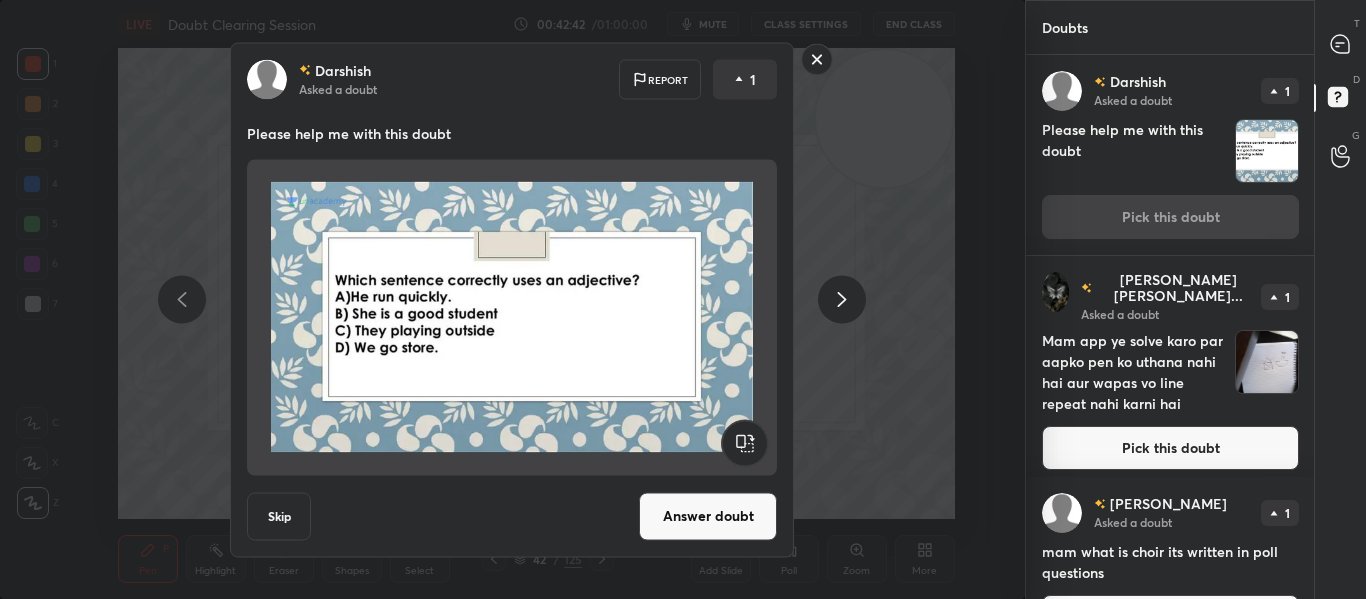 click on "Skip" at bounding box center [279, 516] 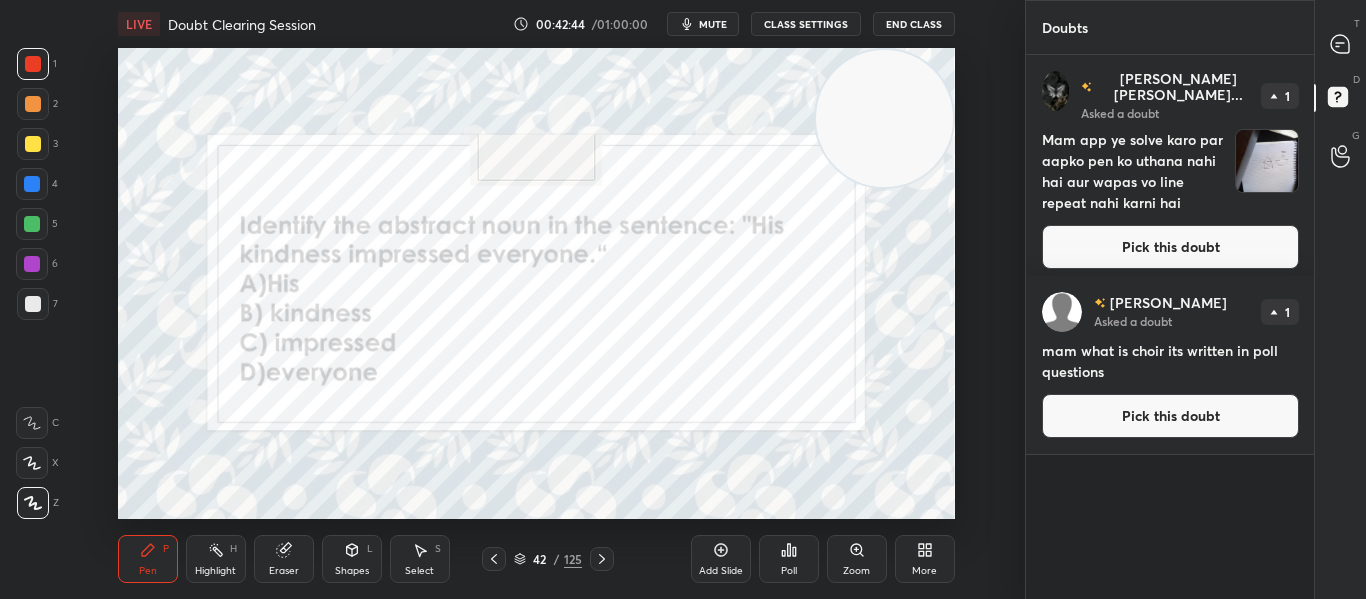 click on "Pick this doubt" at bounding box center [1170, 416] 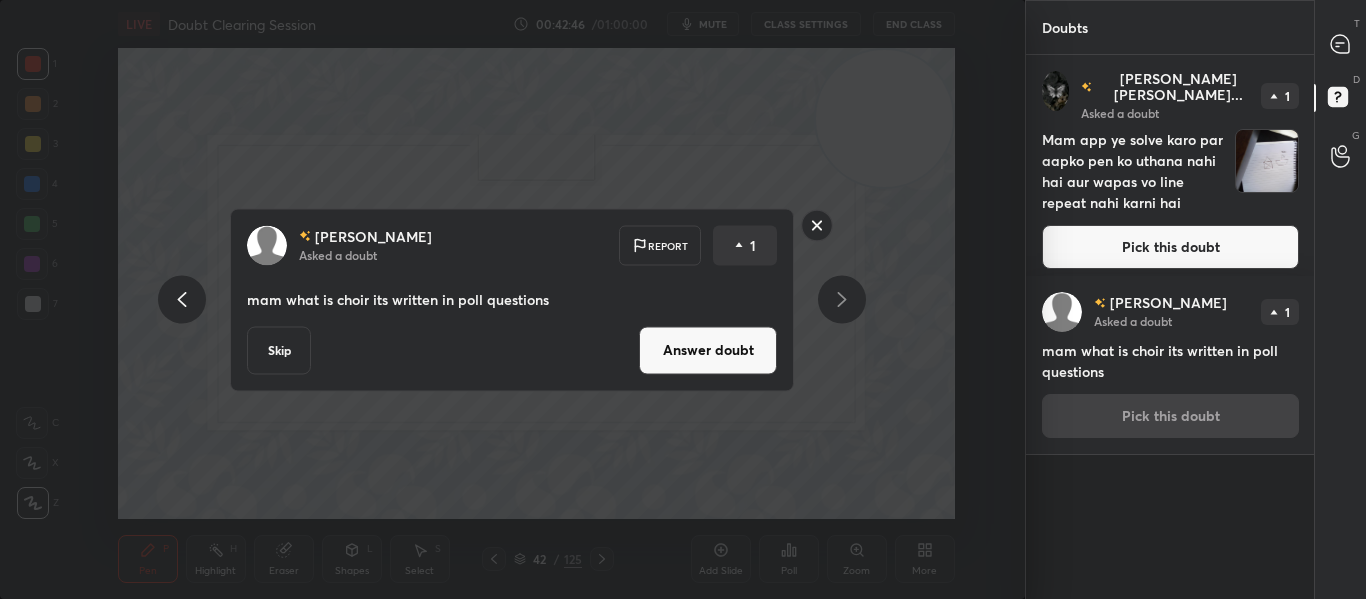 click on "[PERSON_NAME] Asked a doubt Report 1 mam what is choir its written in poll  questions Skip Answer doubt" at bounding box center (512, 299) 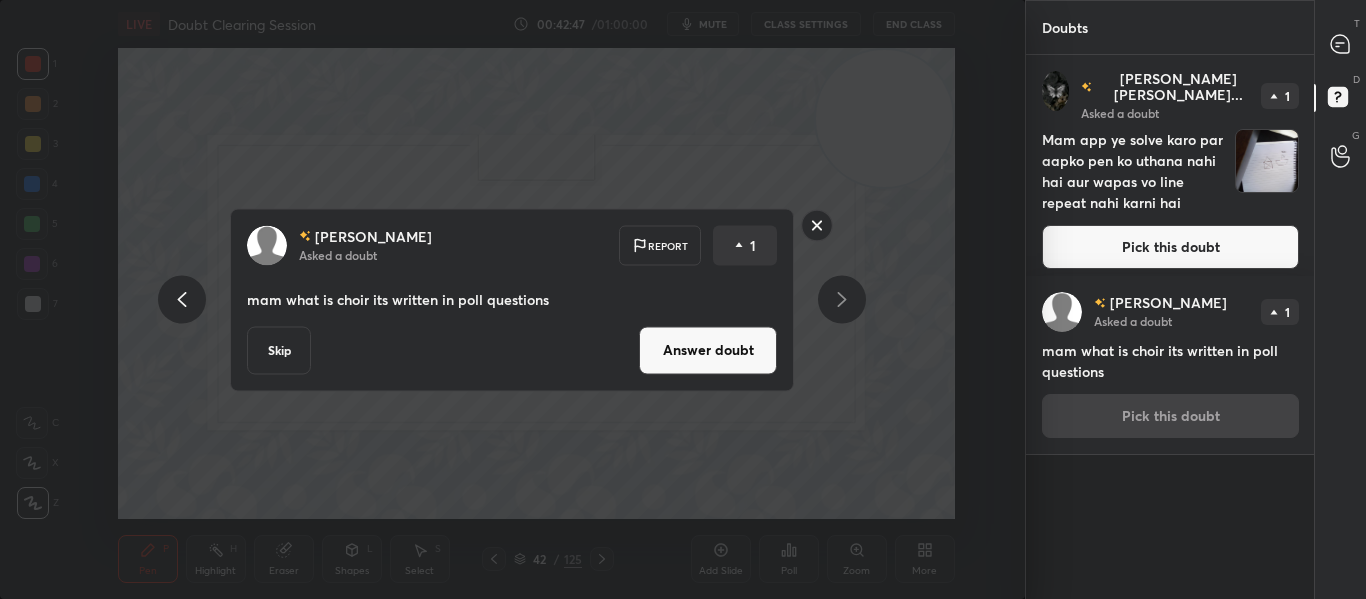 click on "Skip" at bounding box center (279, 350) 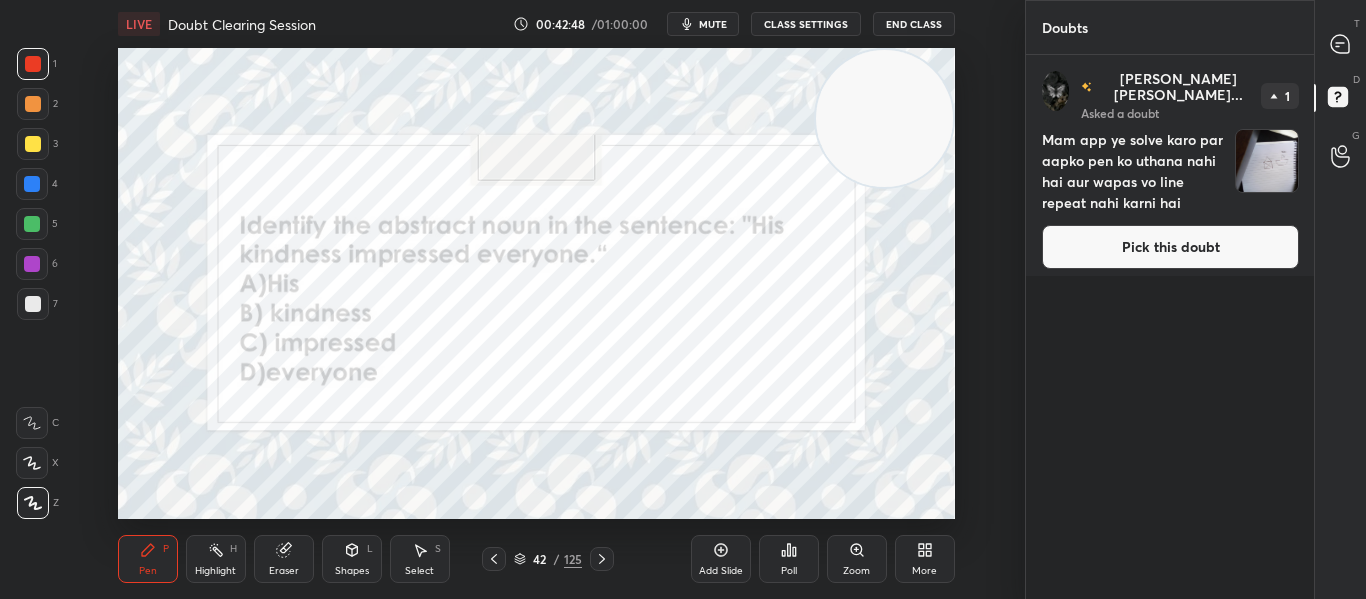 click on "Pick this doubt" at bounding box center (1170, 247) 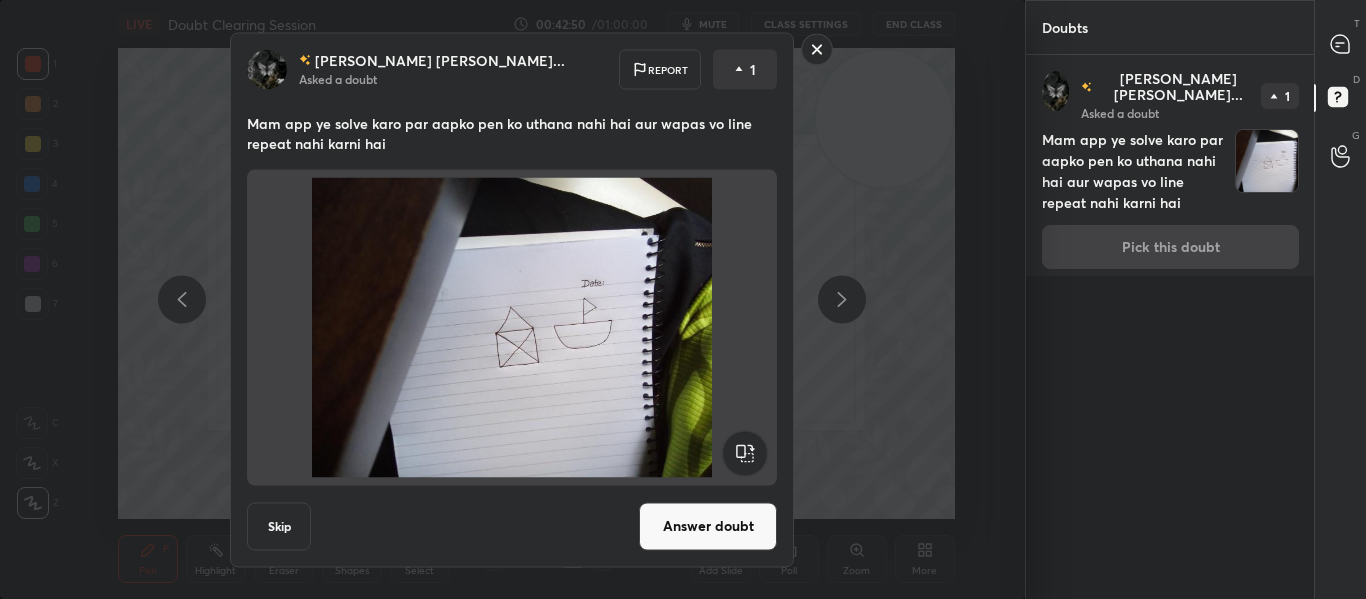 click on "Answer doubt" at bounding box center (708, 526) 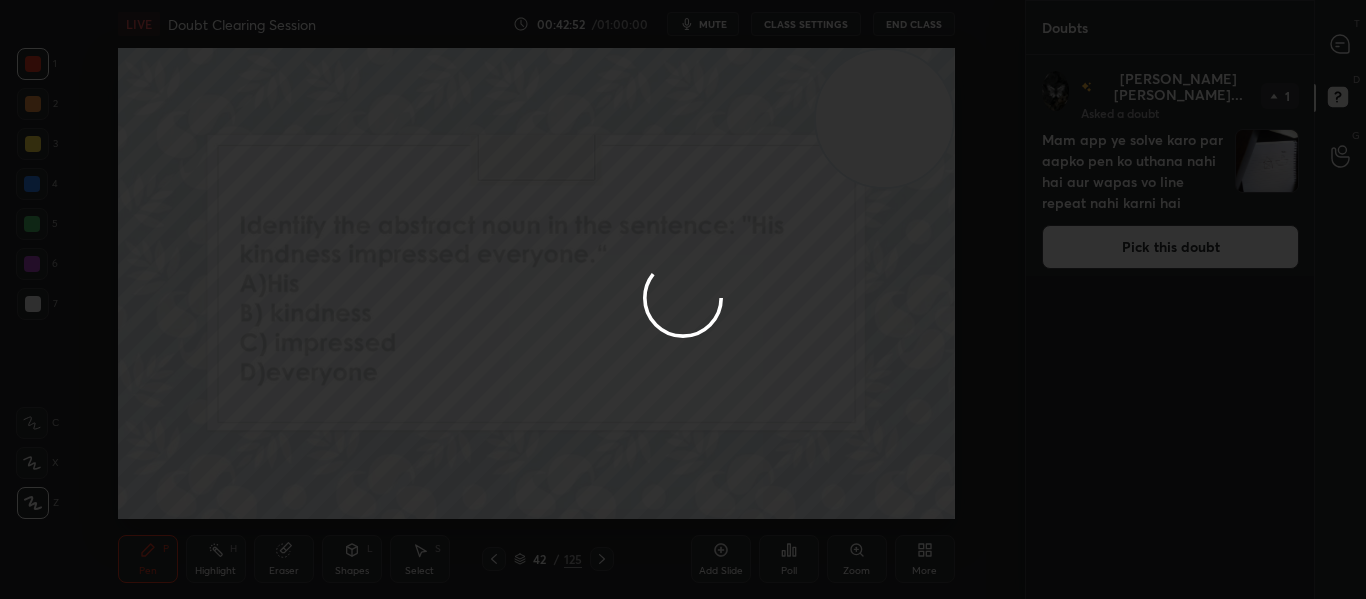 click at bounding box center (683, 299) 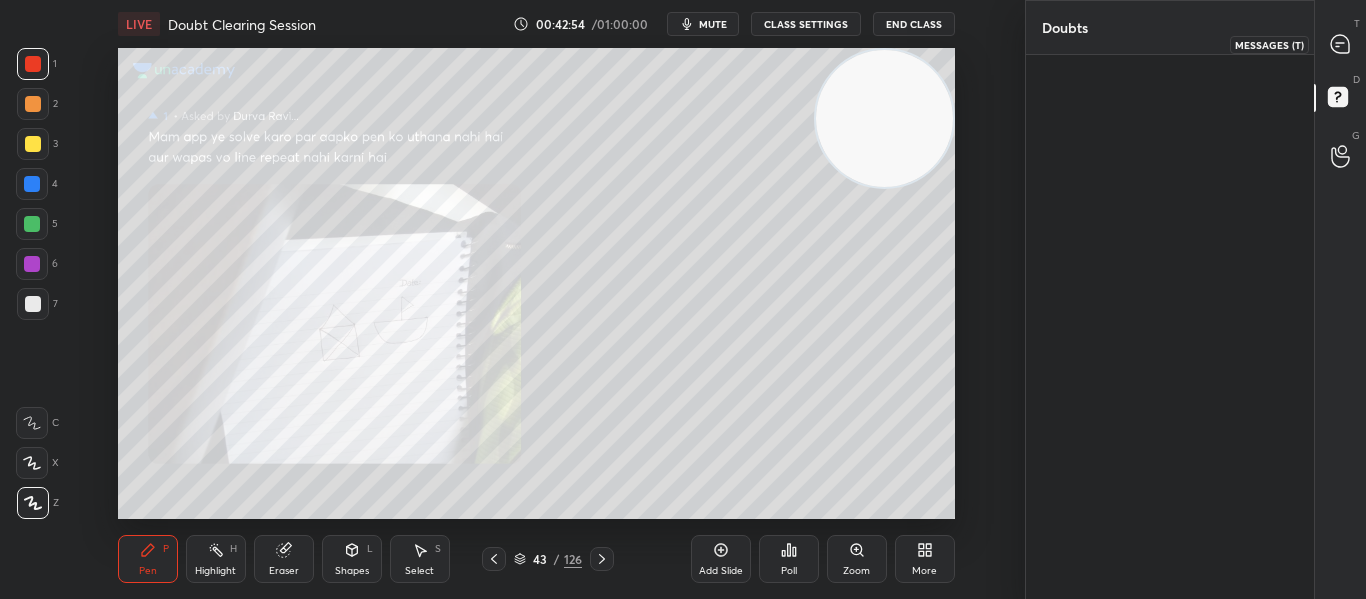 click 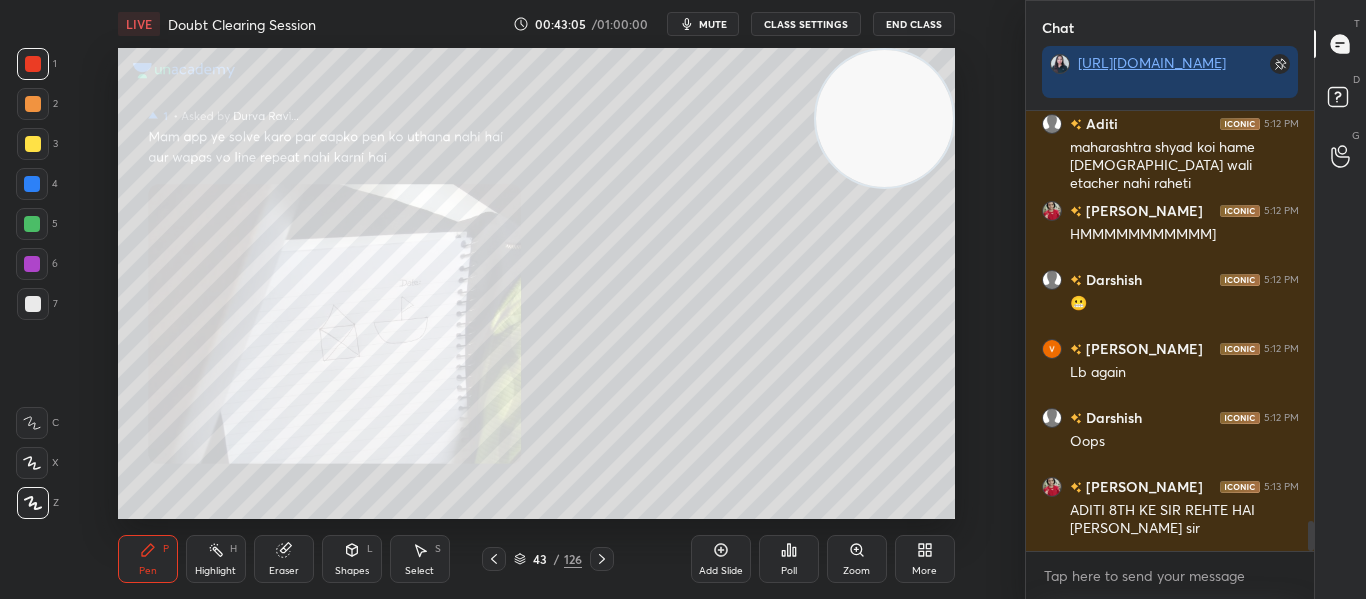 click 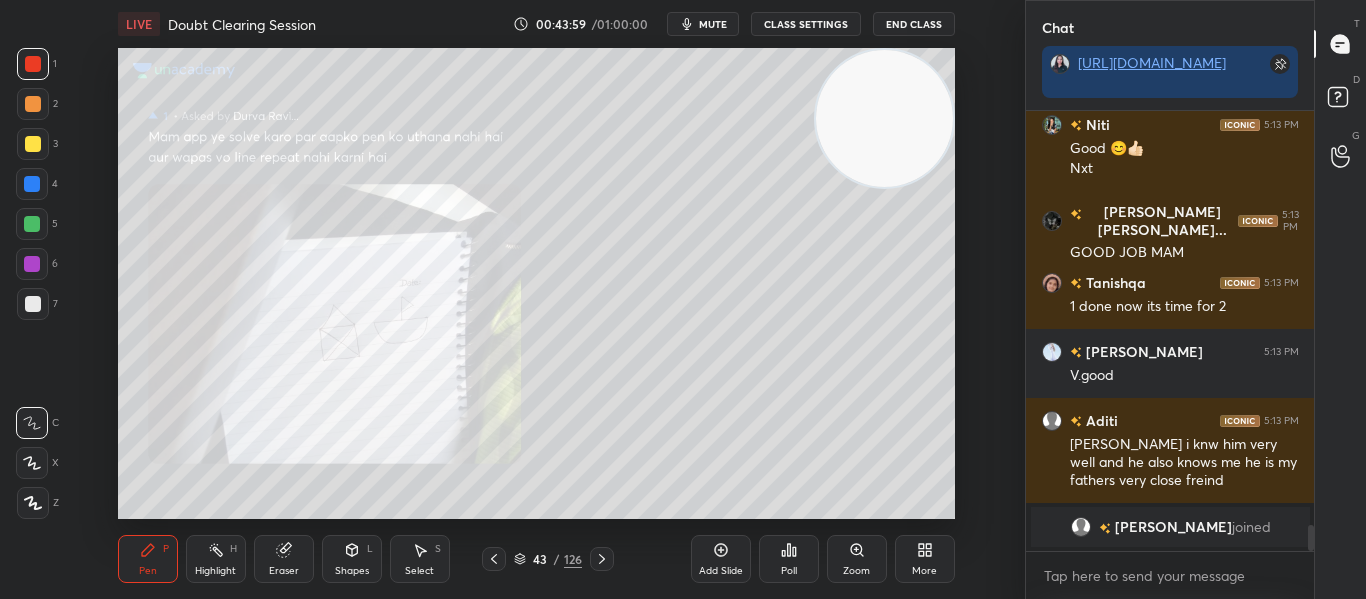 scroll, scrollTop: 6012, scrollLeft: 0, axis: vertical 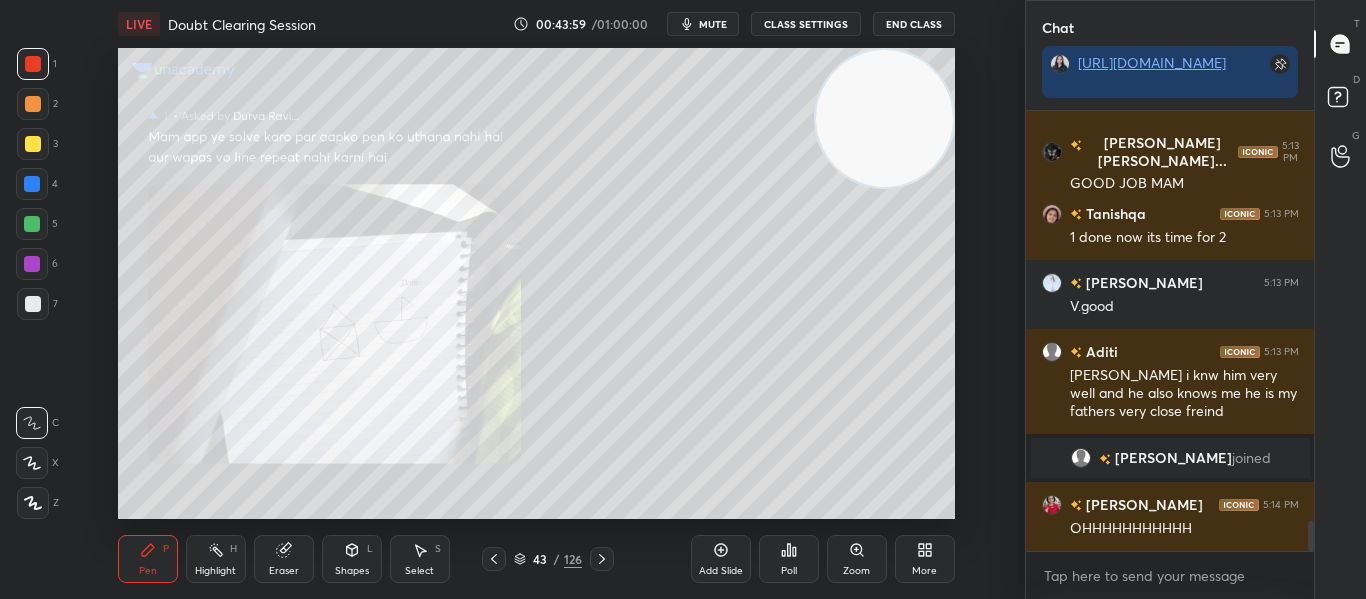 click 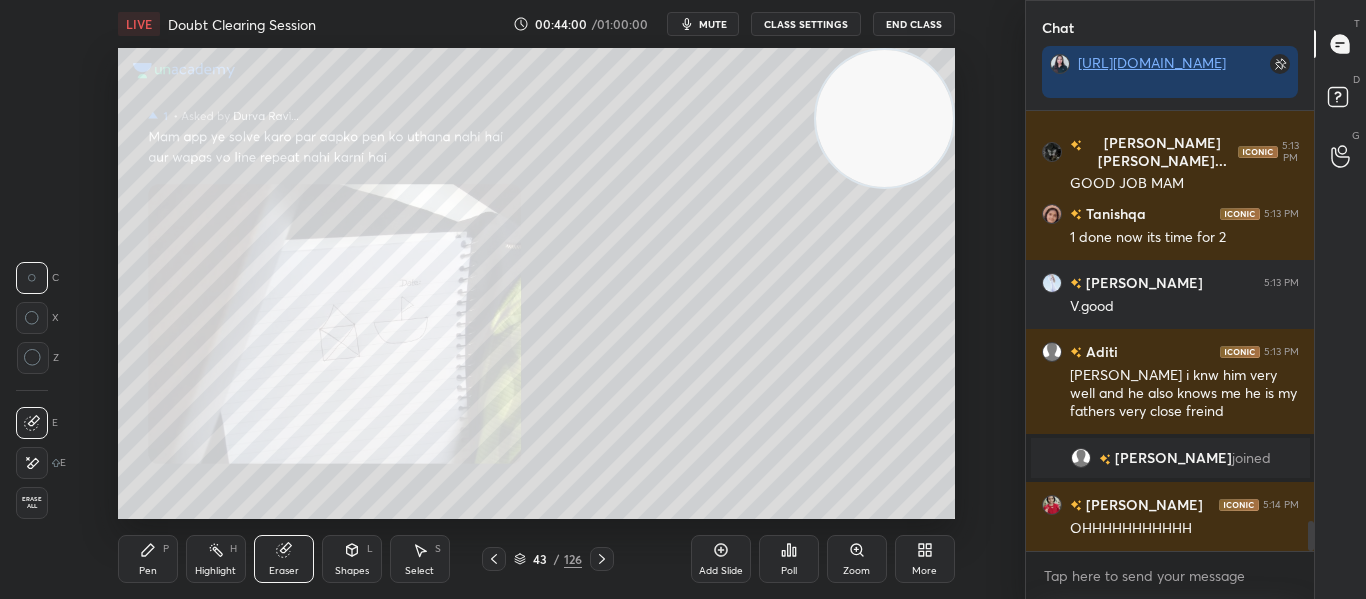 click on "Erase all" at bounding box center (32, 503) 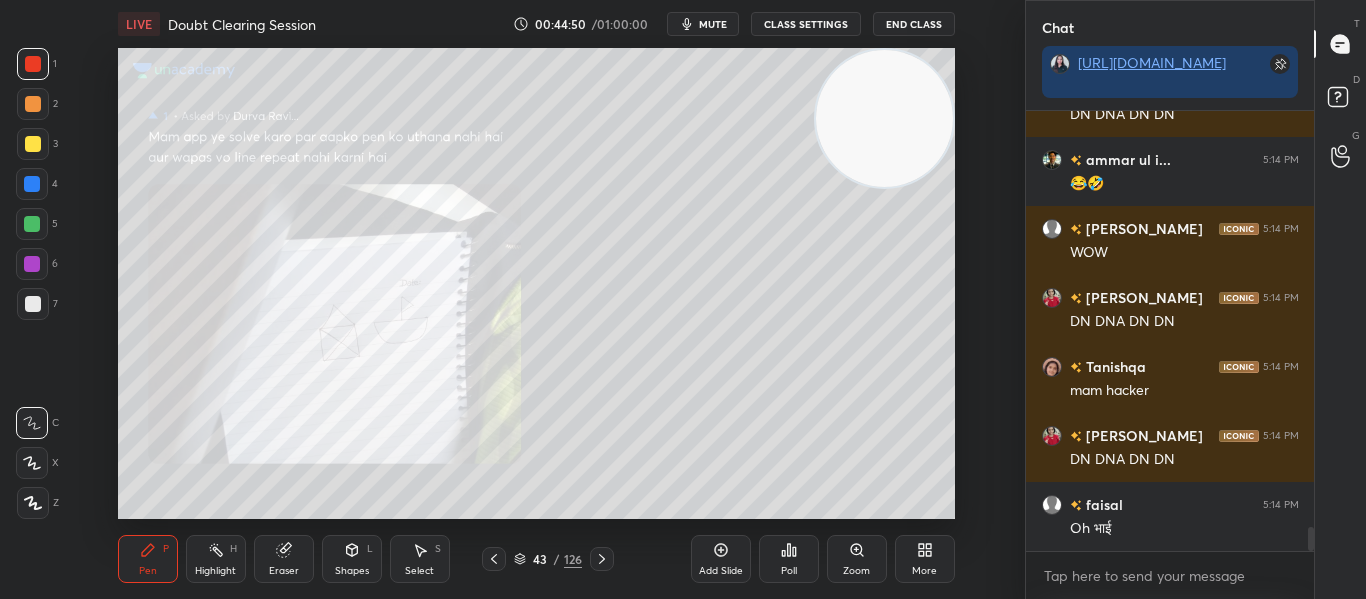 scroll, scrollTop: 7697, scrollLeft: 0, axis: vertical 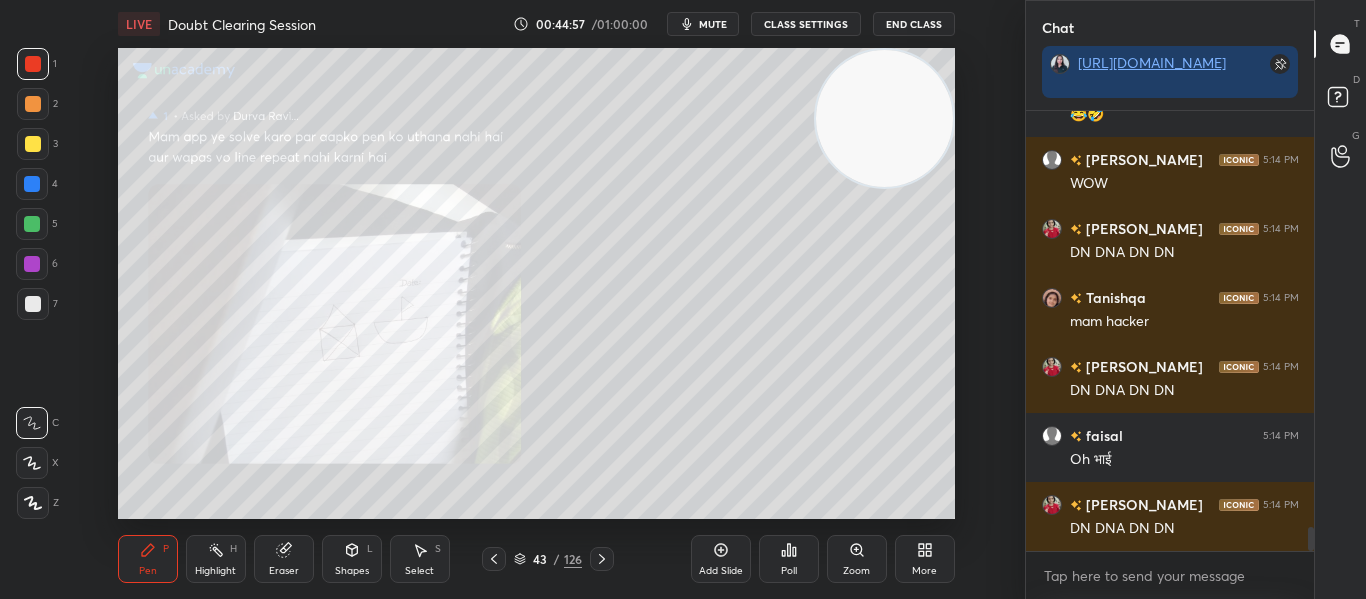click at bounding box center (602, 559) 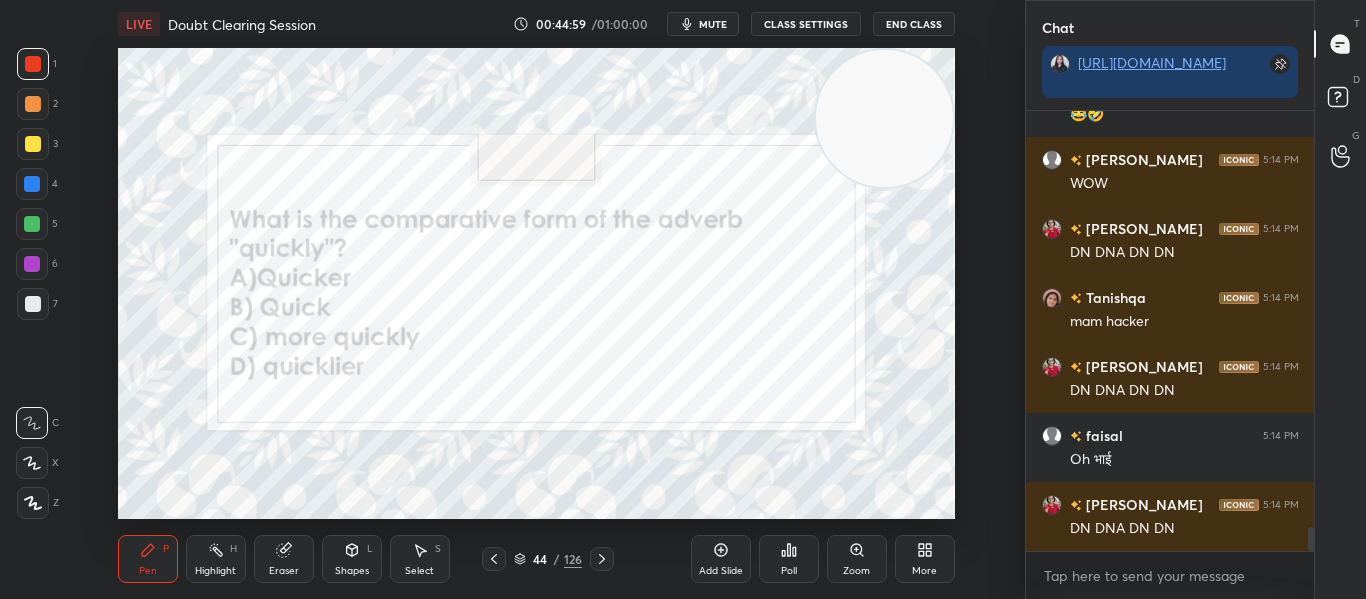 scroll, scrollTop: 7766, scrollLeft: 0, axis: vertical 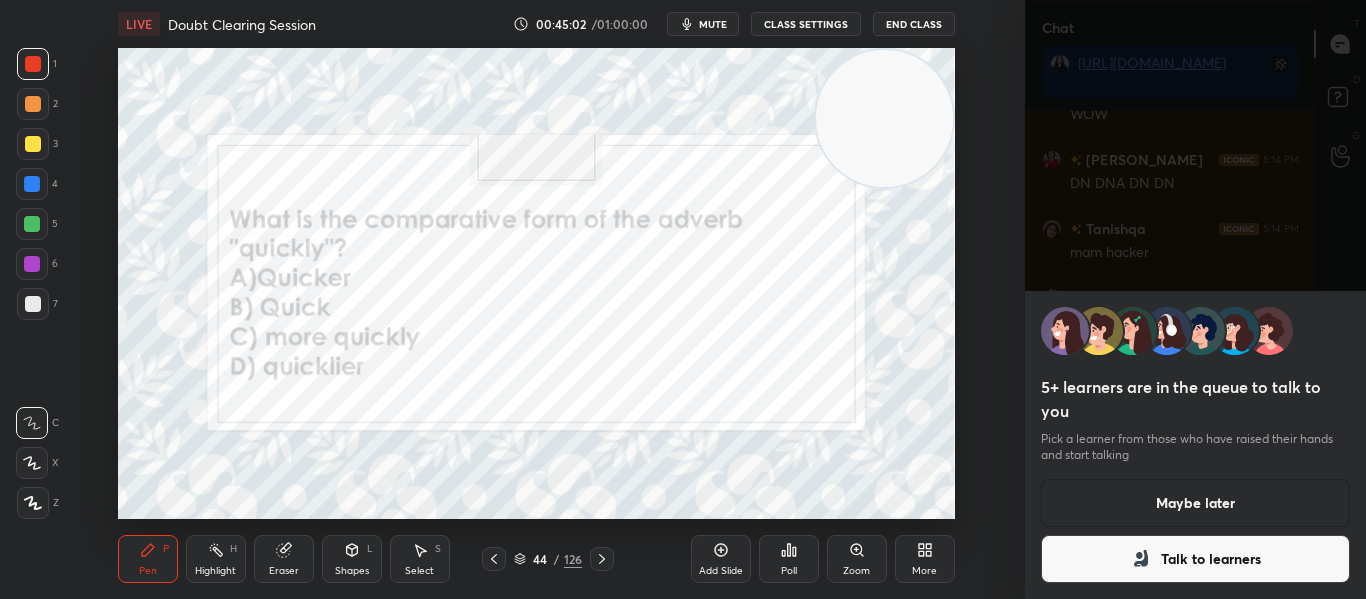 click on "Maybe later" at bounding box center [1196, 503] 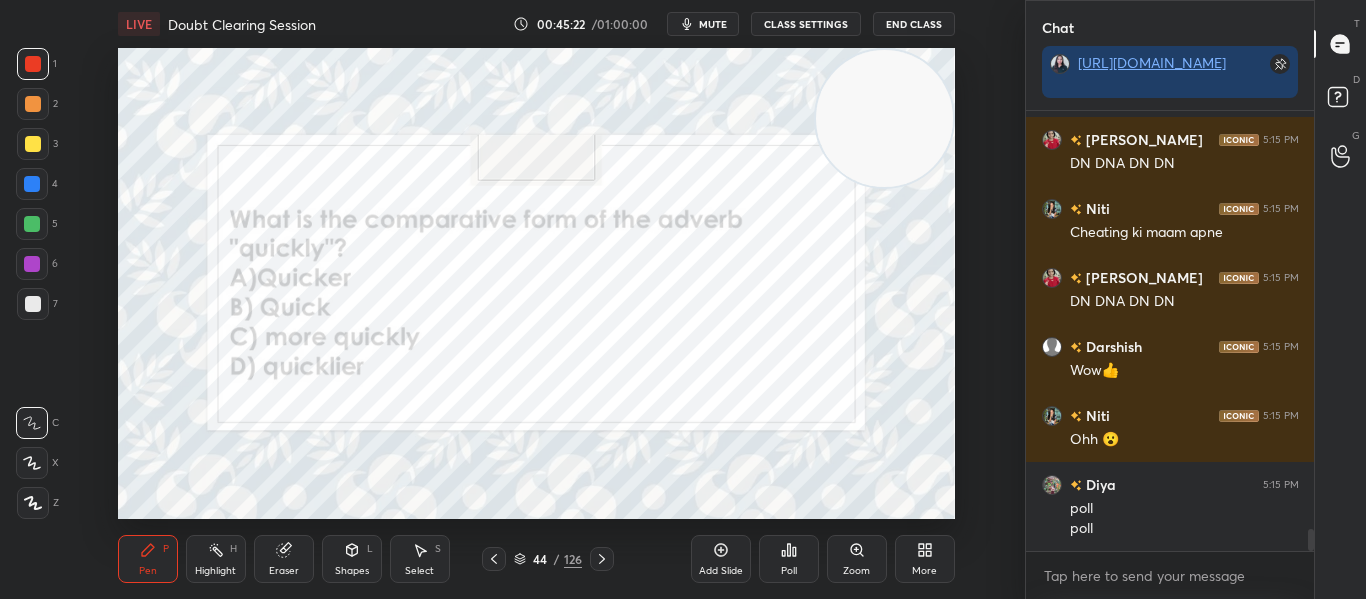 scroll, scrollTop: 8269, scrollLeft: 0, axis: vertical 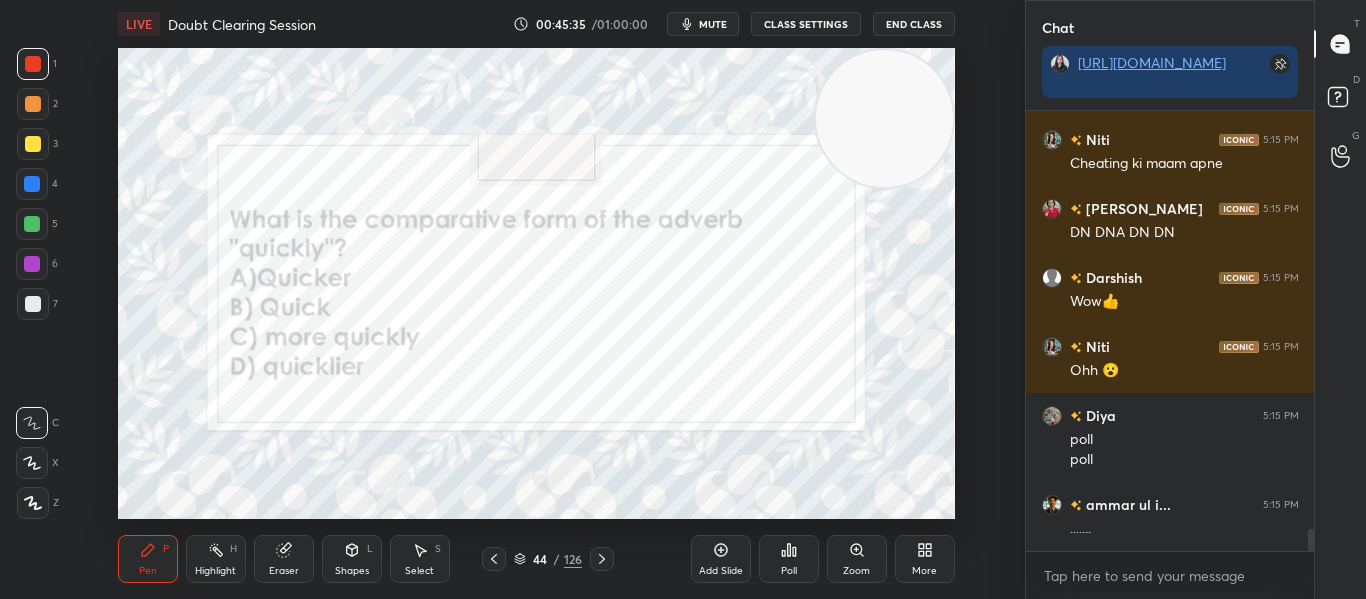 click on "Poll" at bounding box center (789, 571) 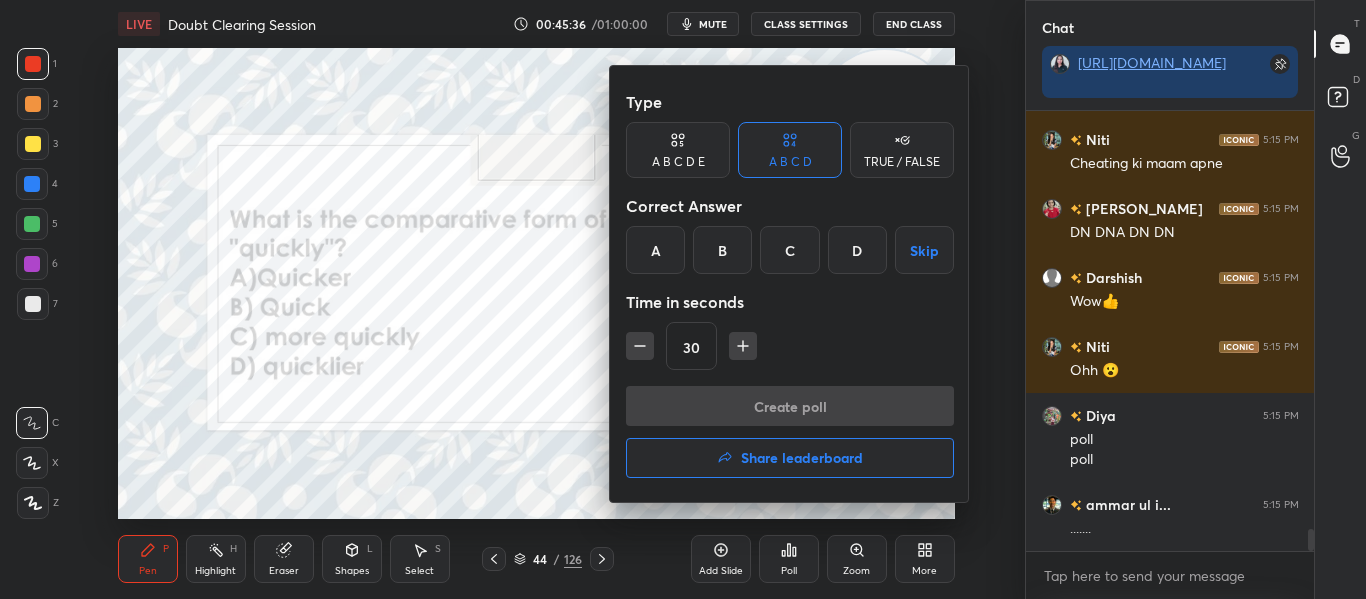 scroll, scrollTop: 8338, scrollLeft: 0, axis: vertical 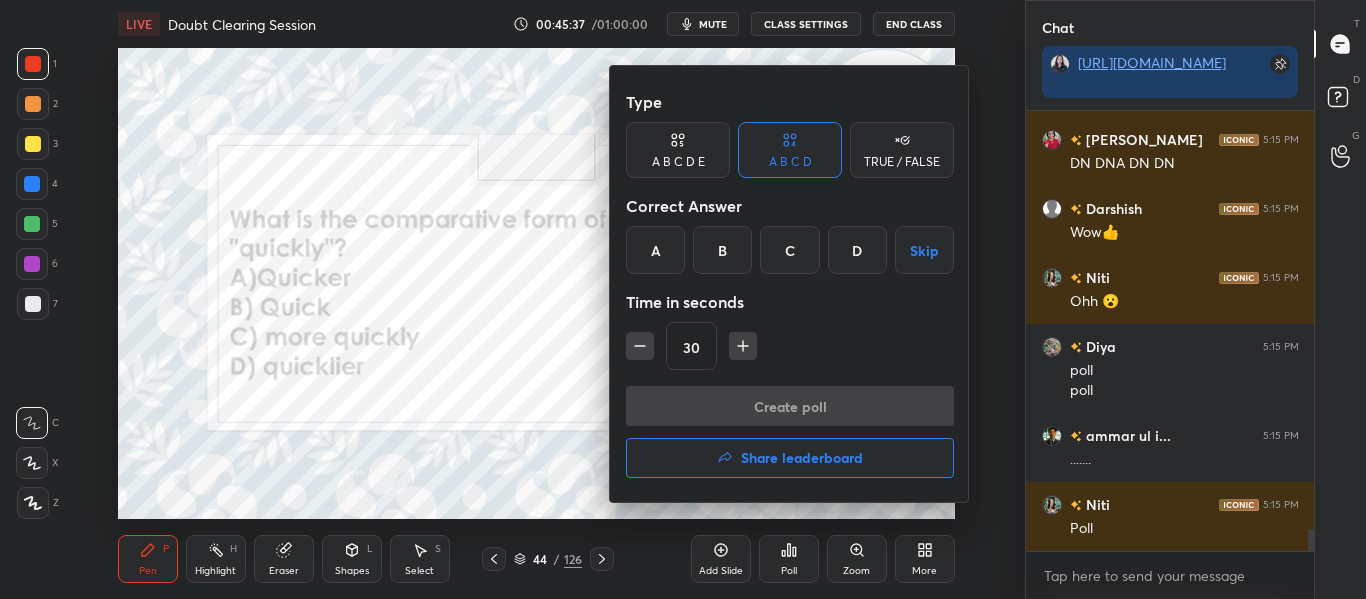click on "C" at bounding box center (789, 250) 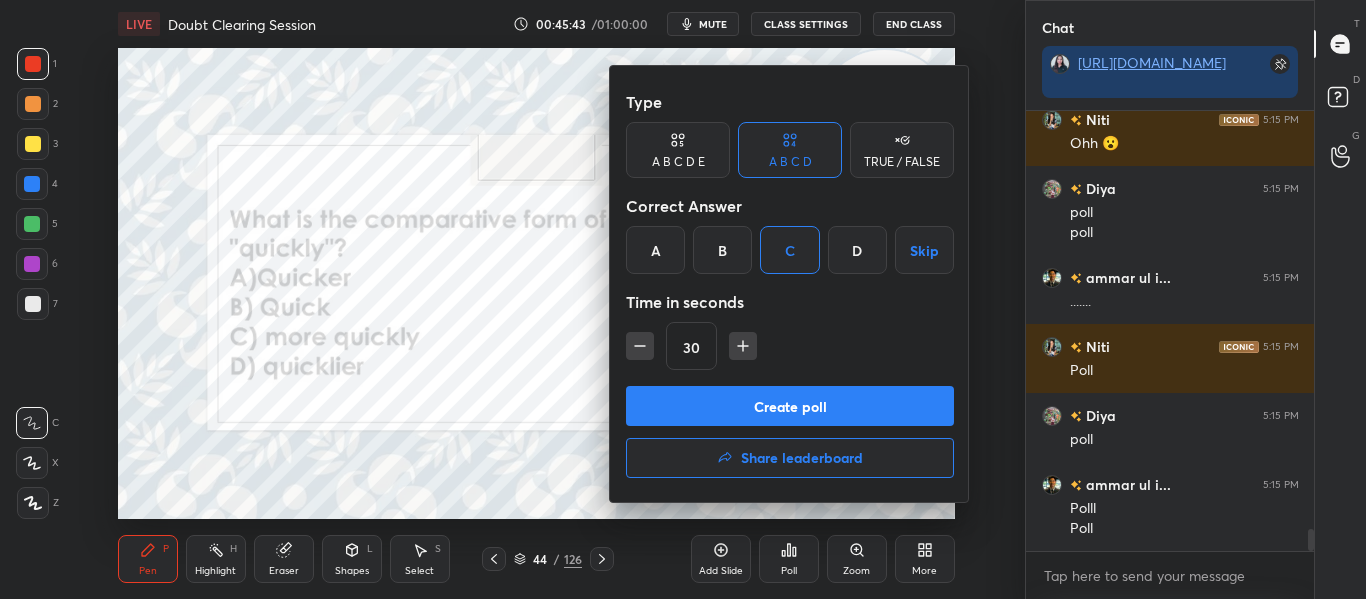 scroll, scrollTop: 8565, scrollLeft: 0, axis: vertical 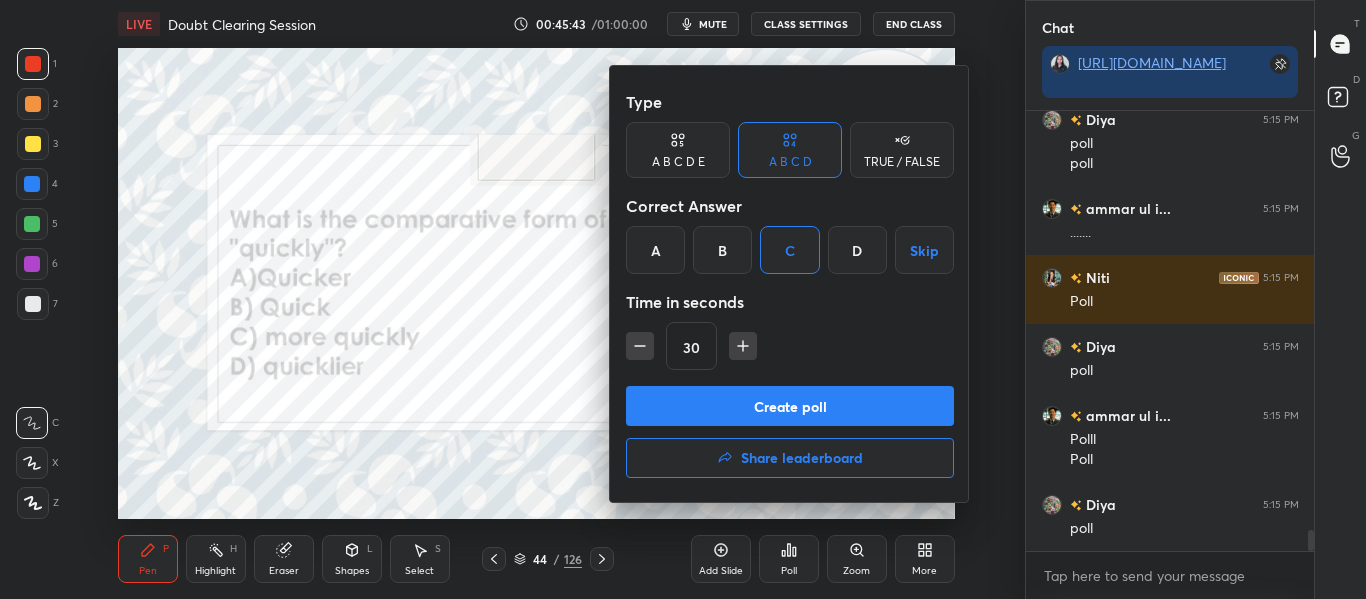 click on "Create poll" at bounding box center [790, 406] 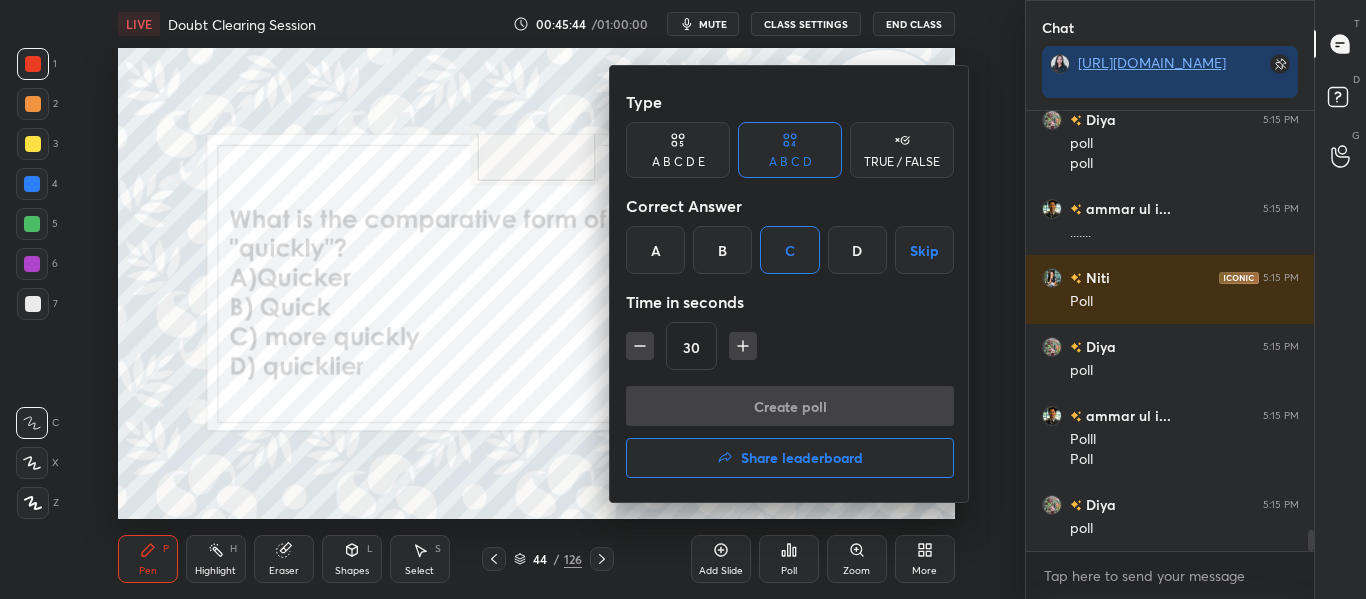 scroll, scrollTop: 392, scrollLeft: 282, axis: both 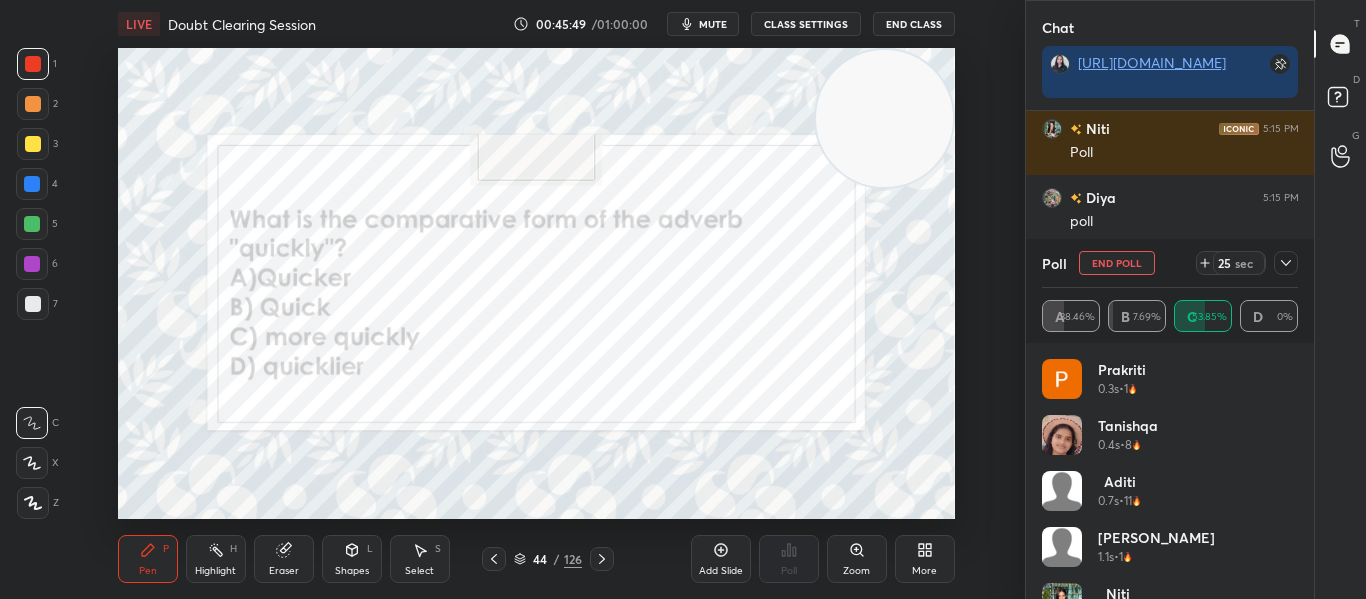 click 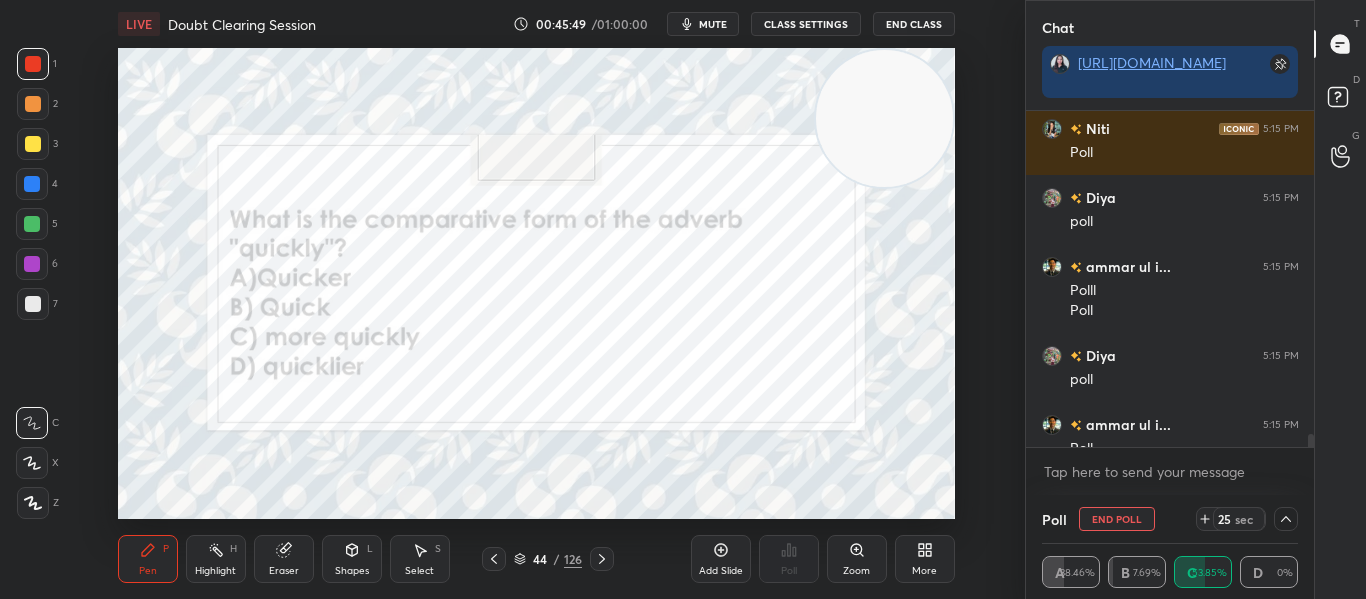 scroll, scrollTop: 0, scrollLeft: 0, axis: both 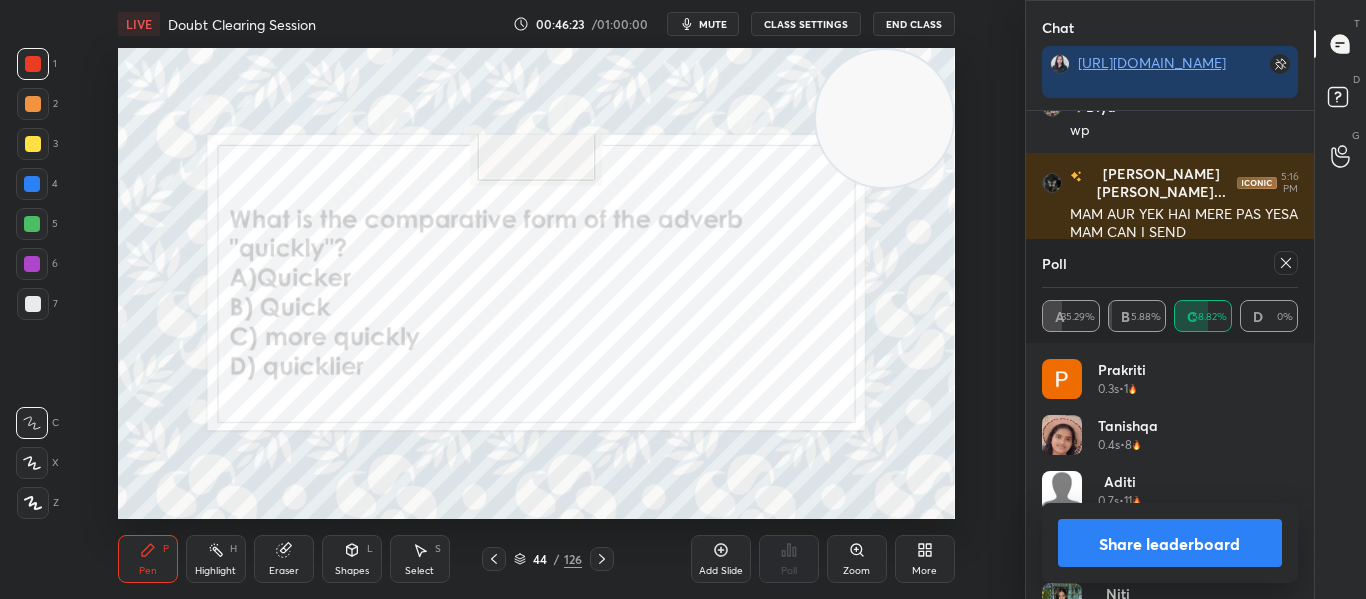 click 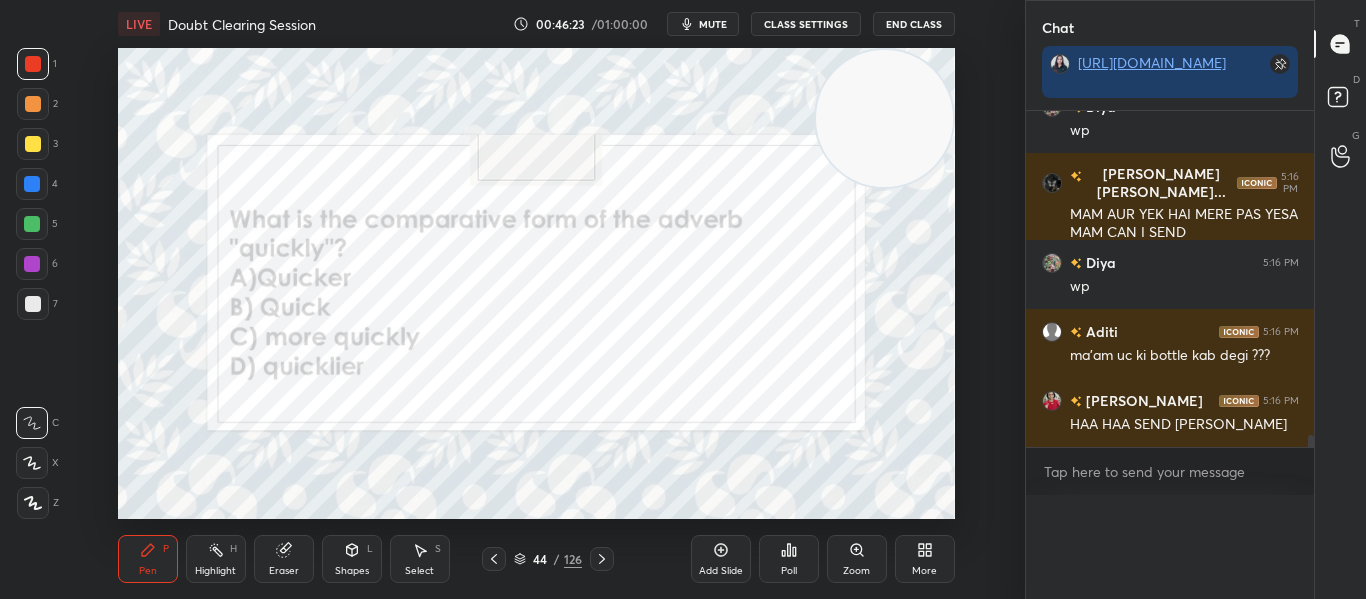 scroll, scrollTop: 0, scrollLeft: 0, axis: both 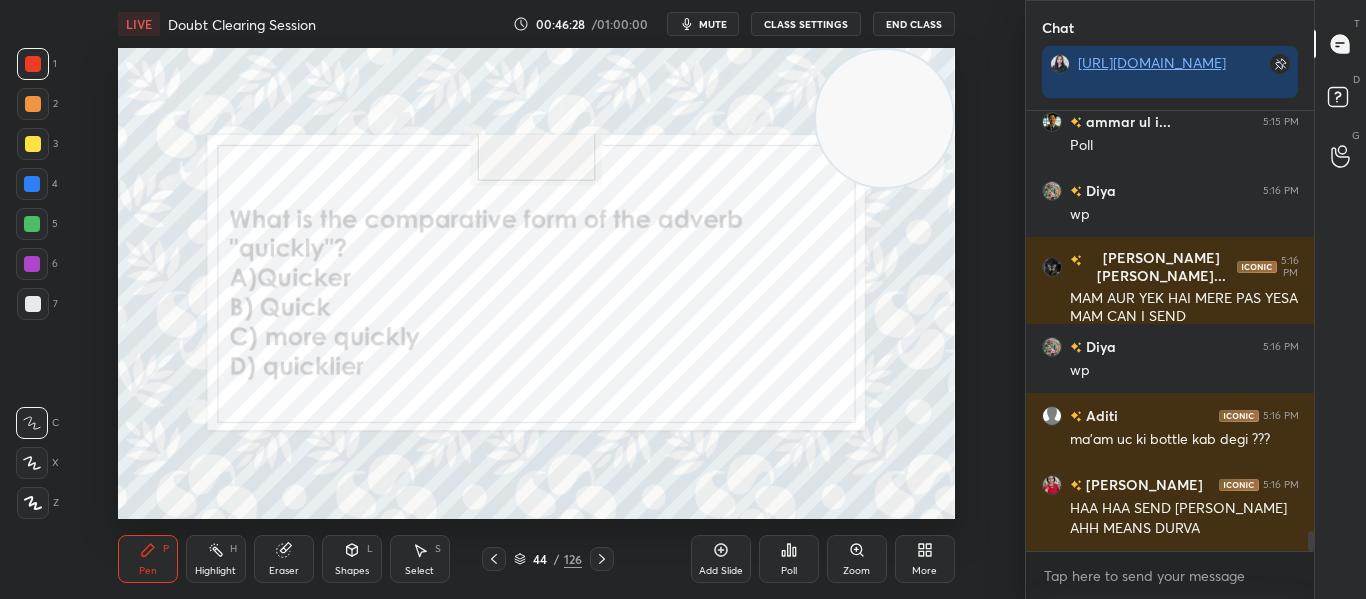 click 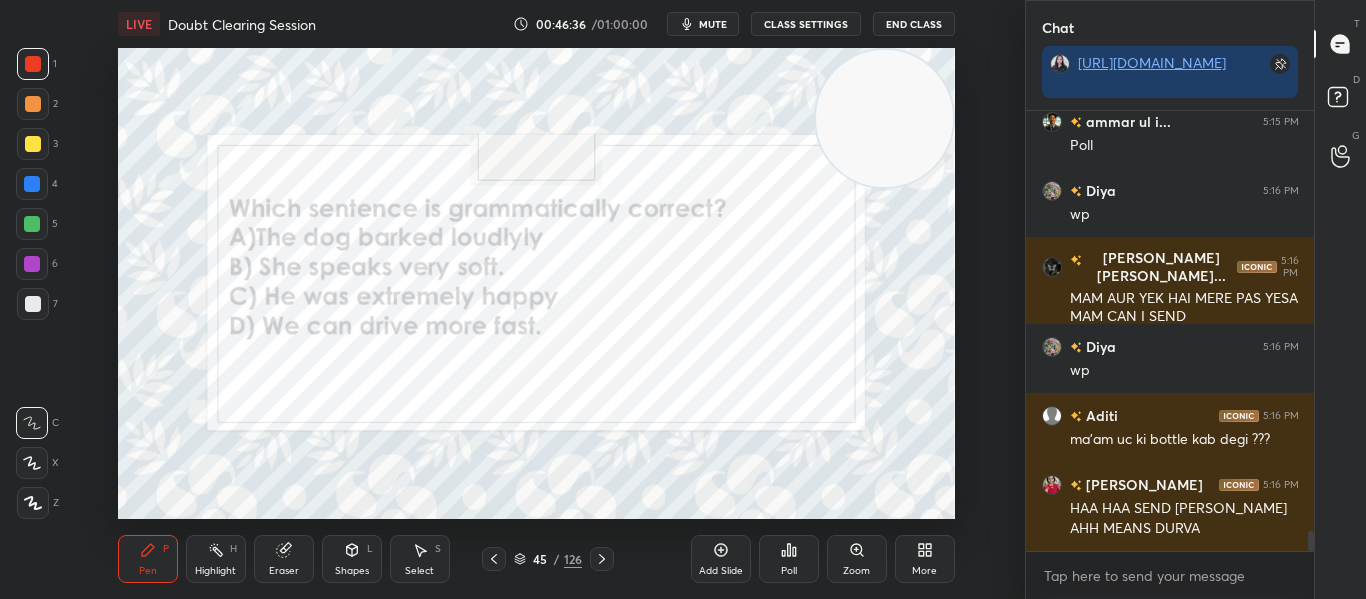 click 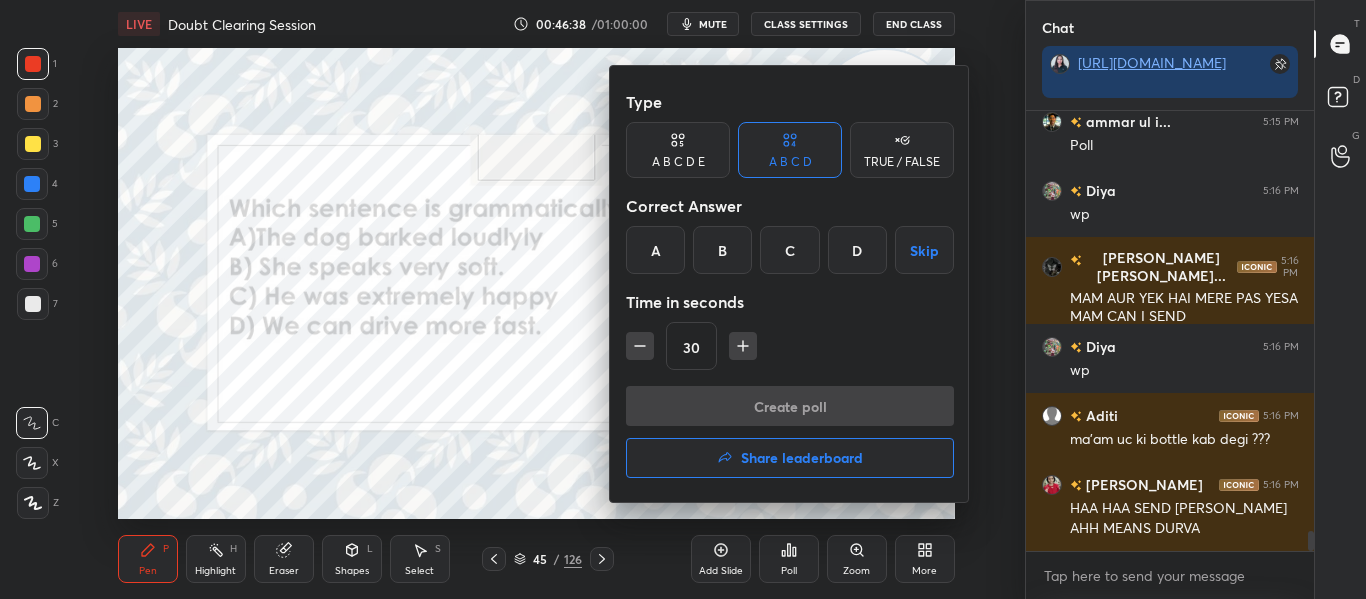 click at bounding box center (683, 299) 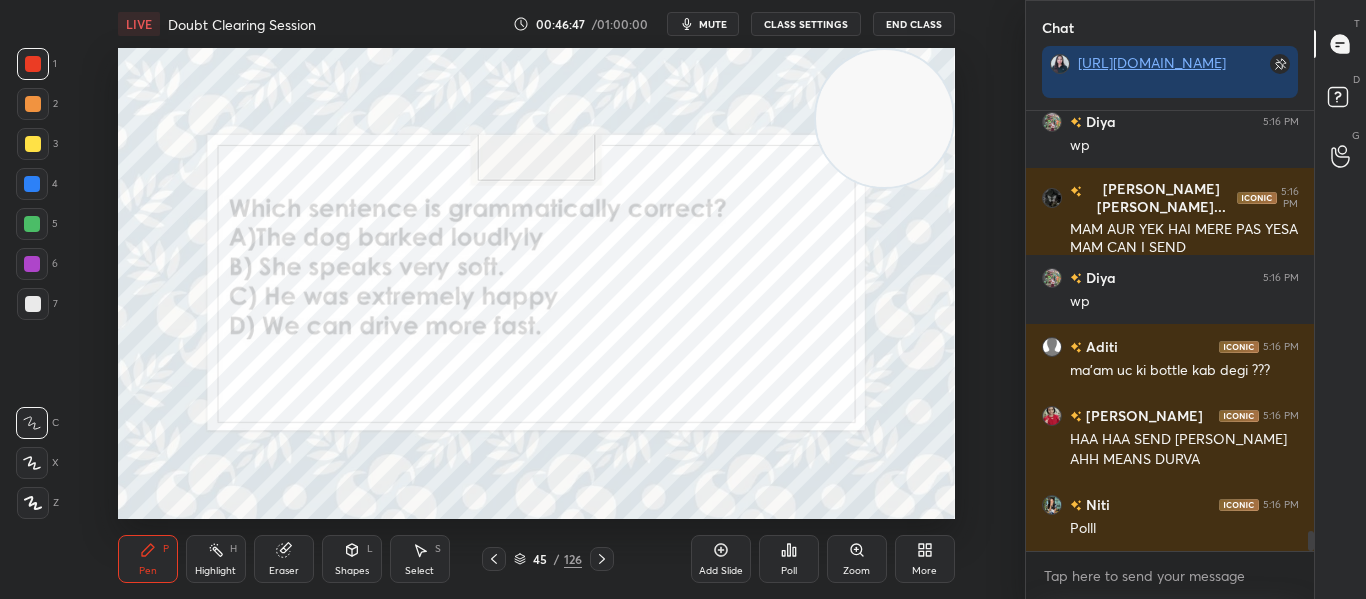 click 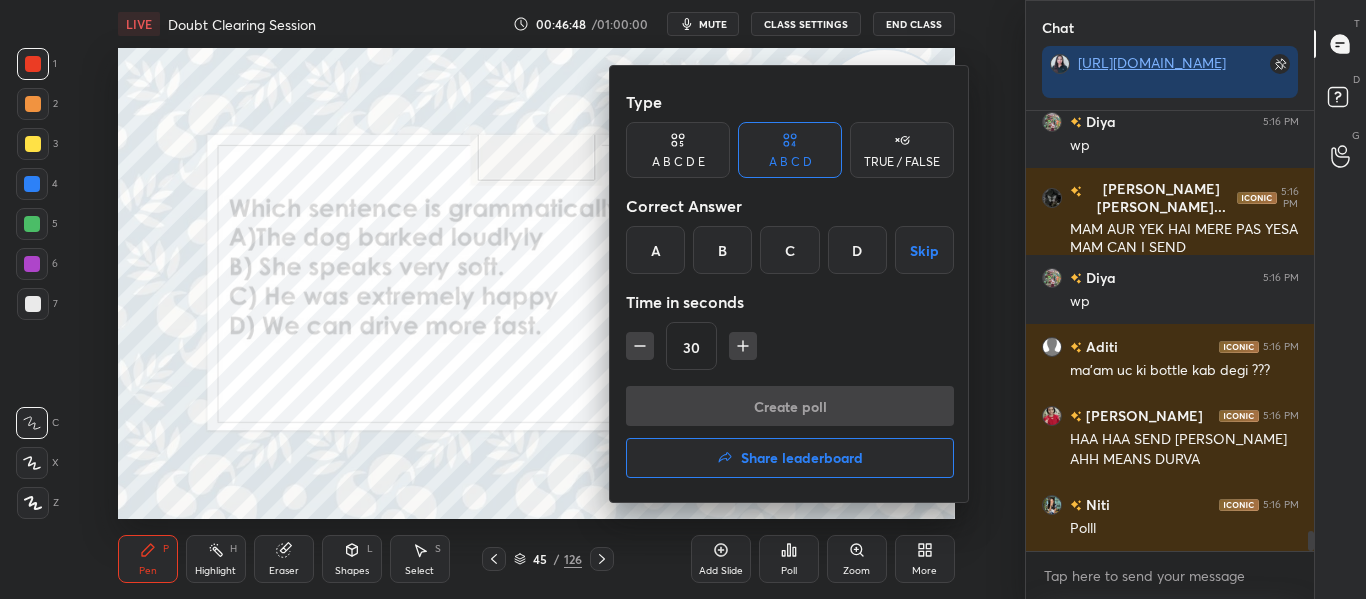 click on "C" at bounding box center [789, 250] 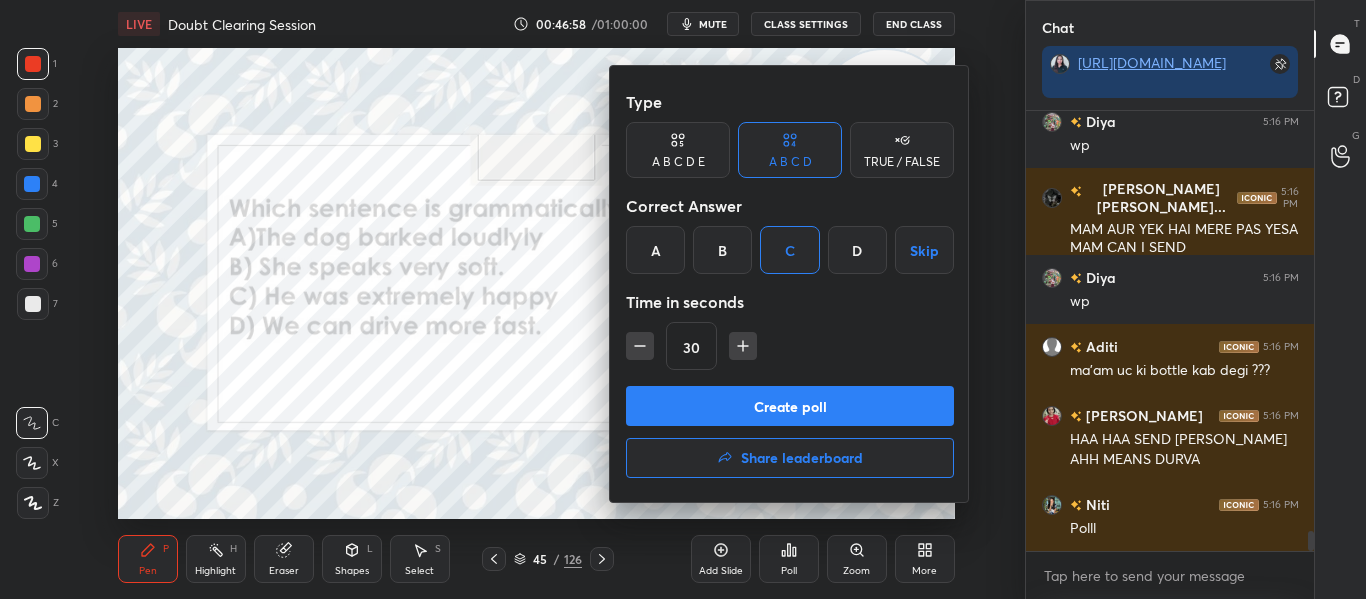 scroll, scrollTop: 9173, scrollLeft: 0, axis: vertical 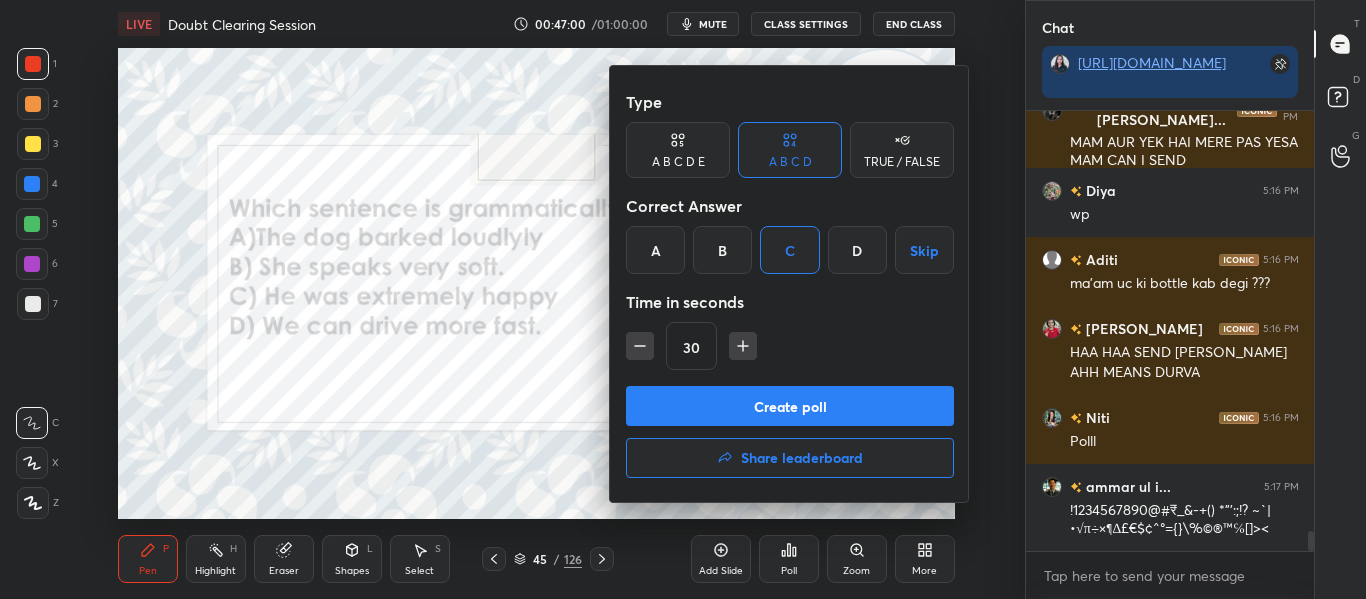 click on "Create poll" at bounding box center [790, 406] 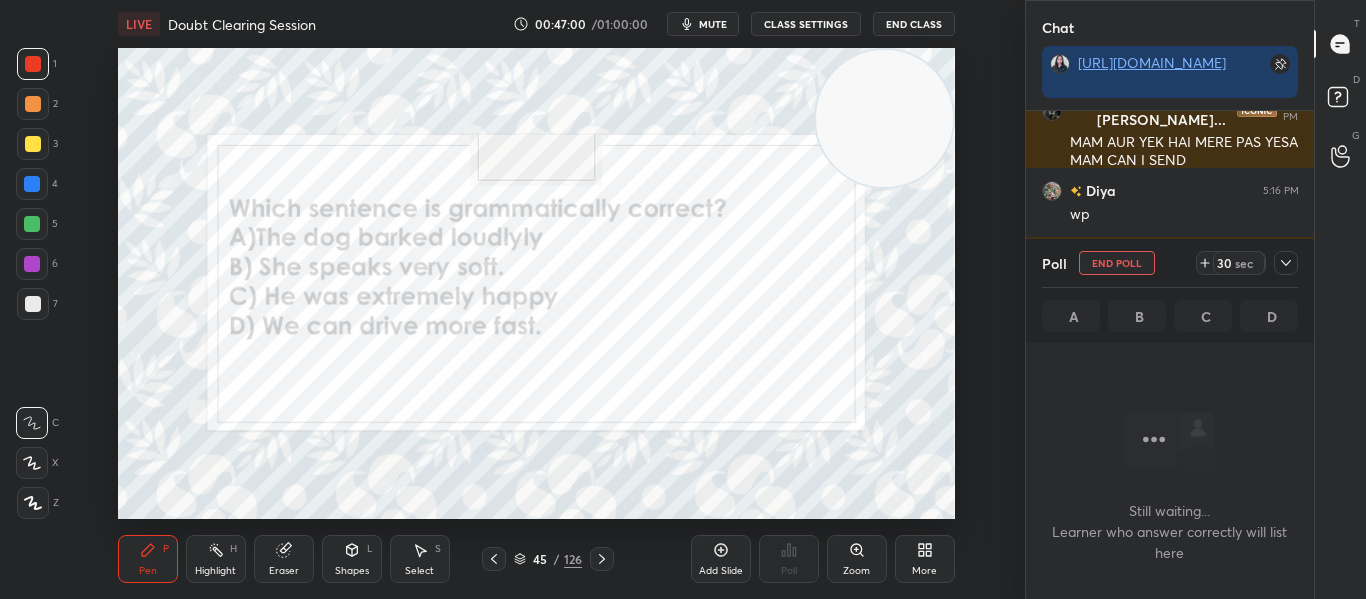 scroll, scrollTop: 336, scrollLeft: 282, axis: both 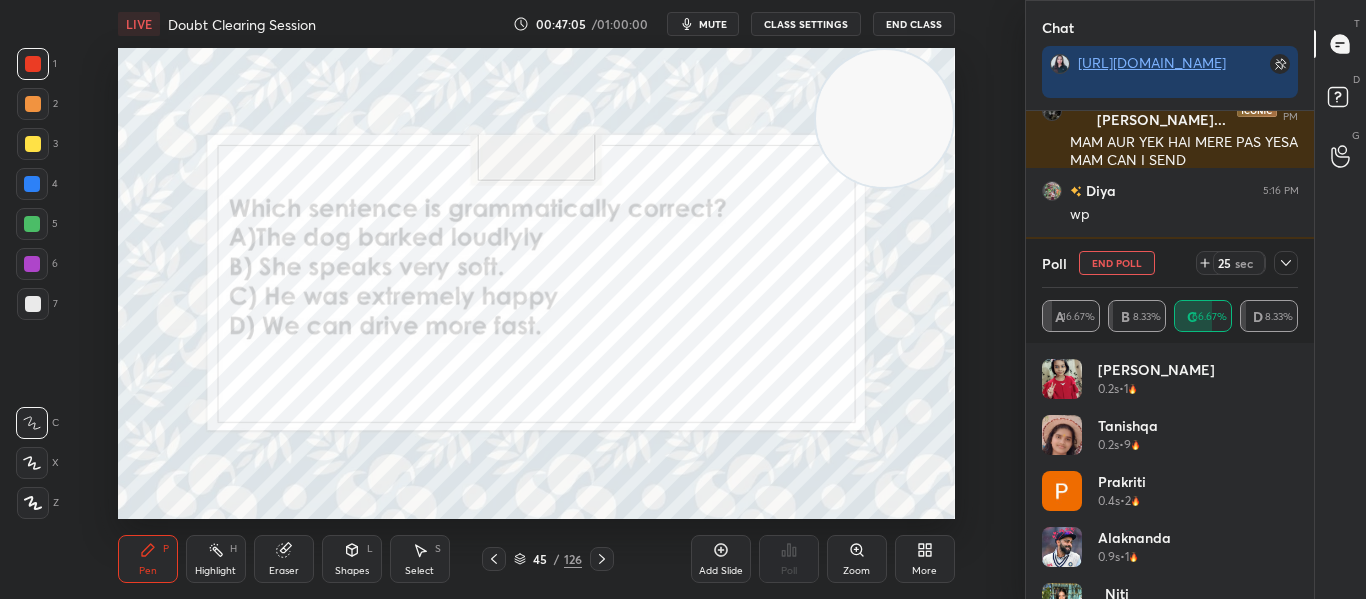 click at bounding box center (1286, 263) 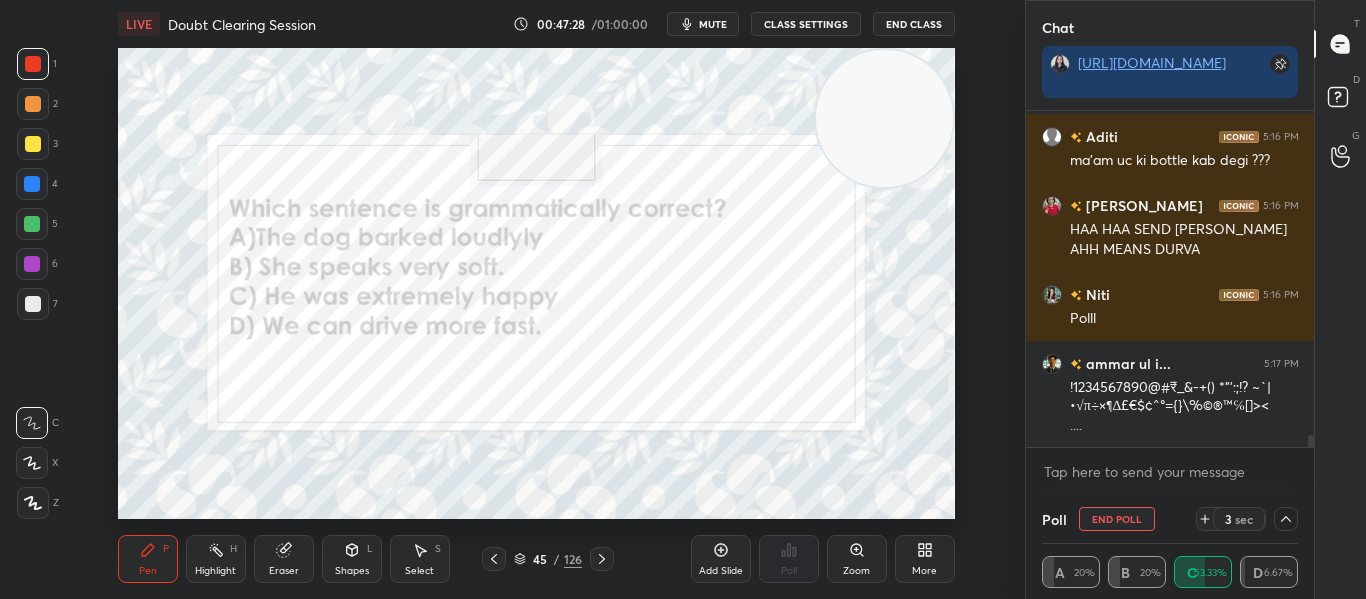 scroll, scrollTop: 9365, scrollLeft: 0, axis: vertical 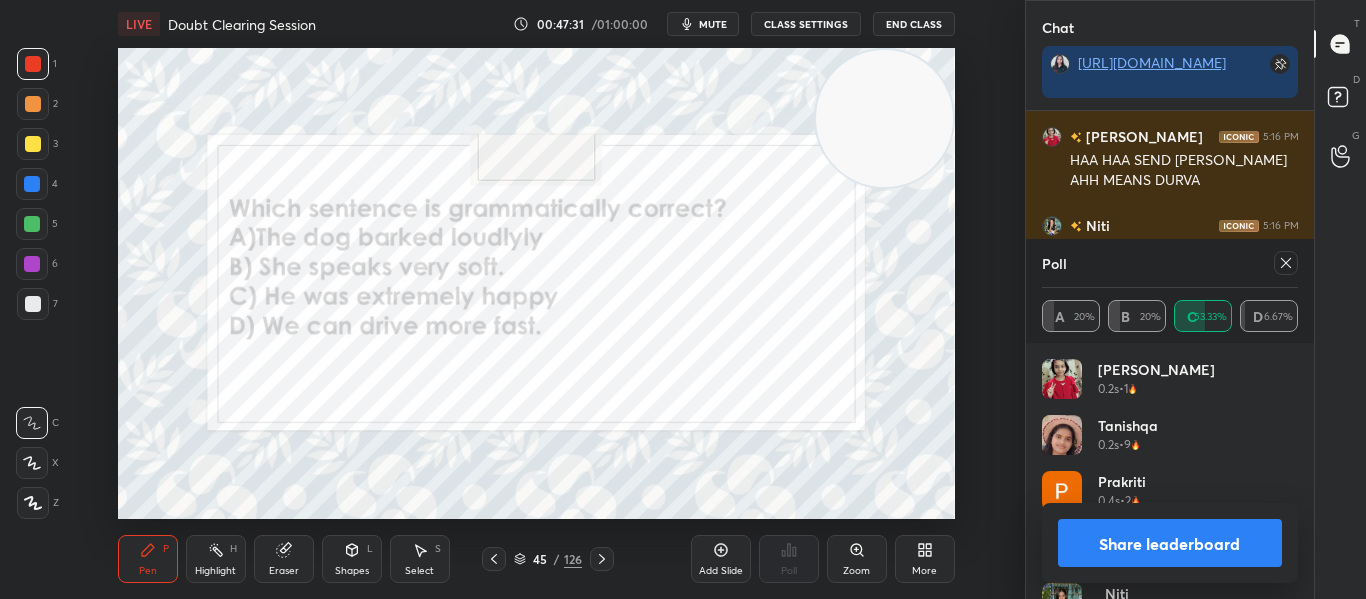 click at bounding box center (1286, 263) 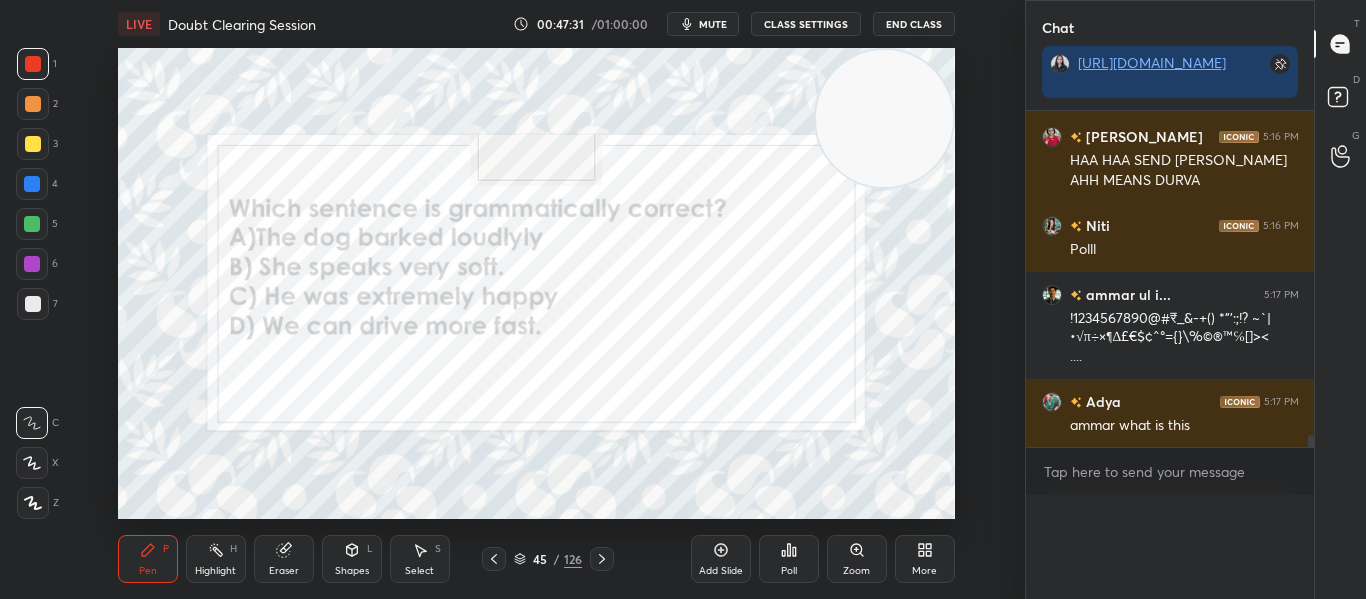 scroll, scrollTop: 0, scrollLeft: 0, axis: both 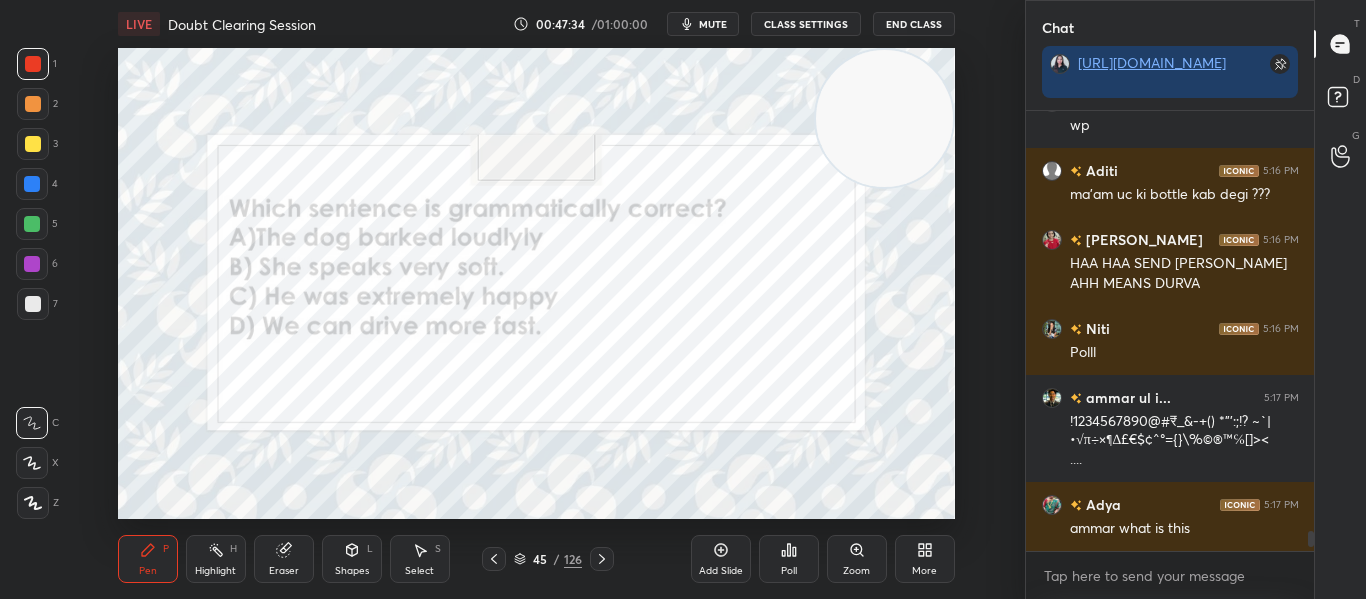 click 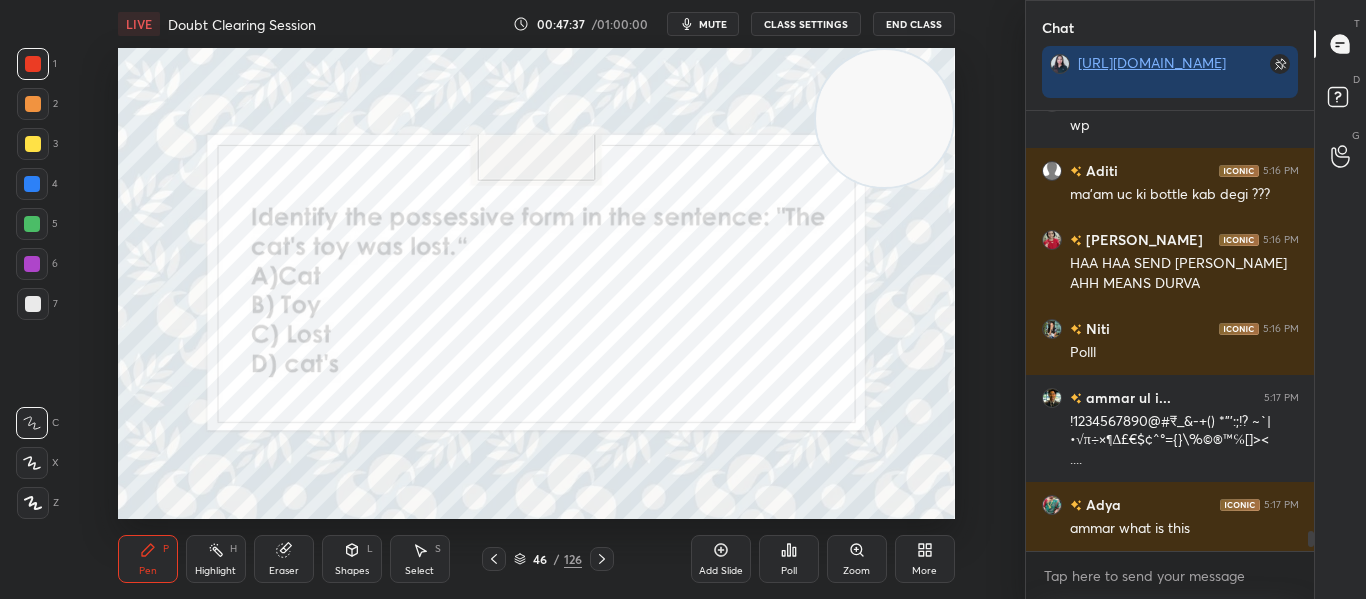 click on "Poll" at bounding box center [789, 559] 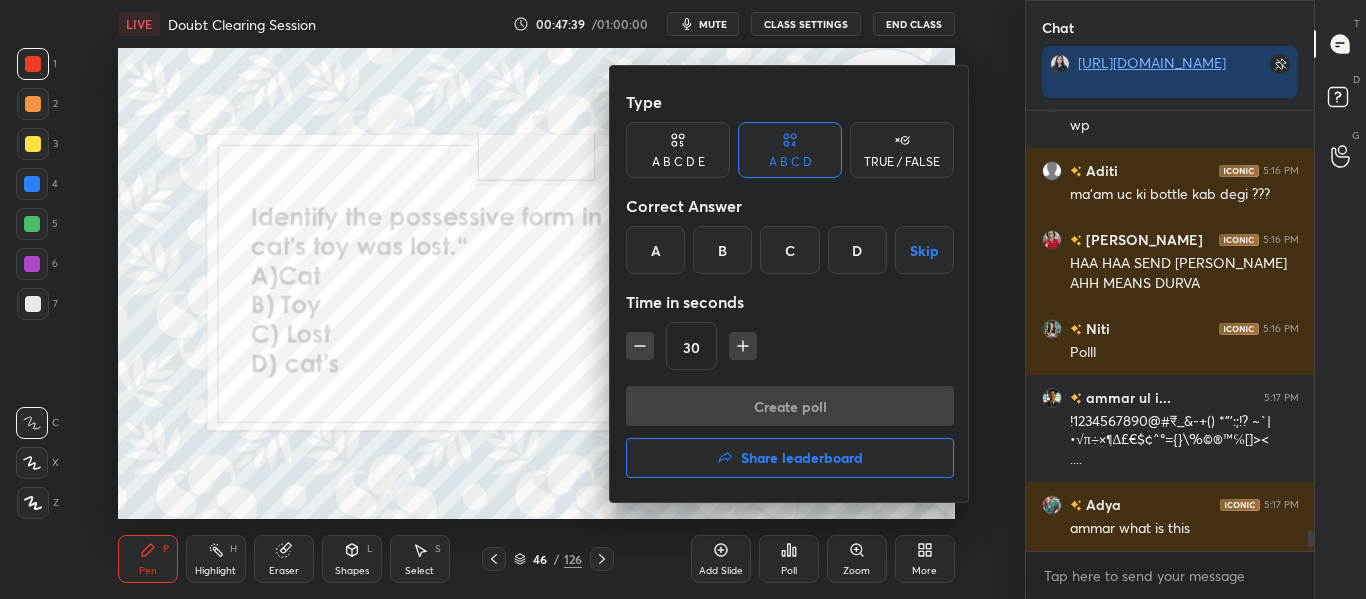 click on "D" at bounding box center [857, 250] 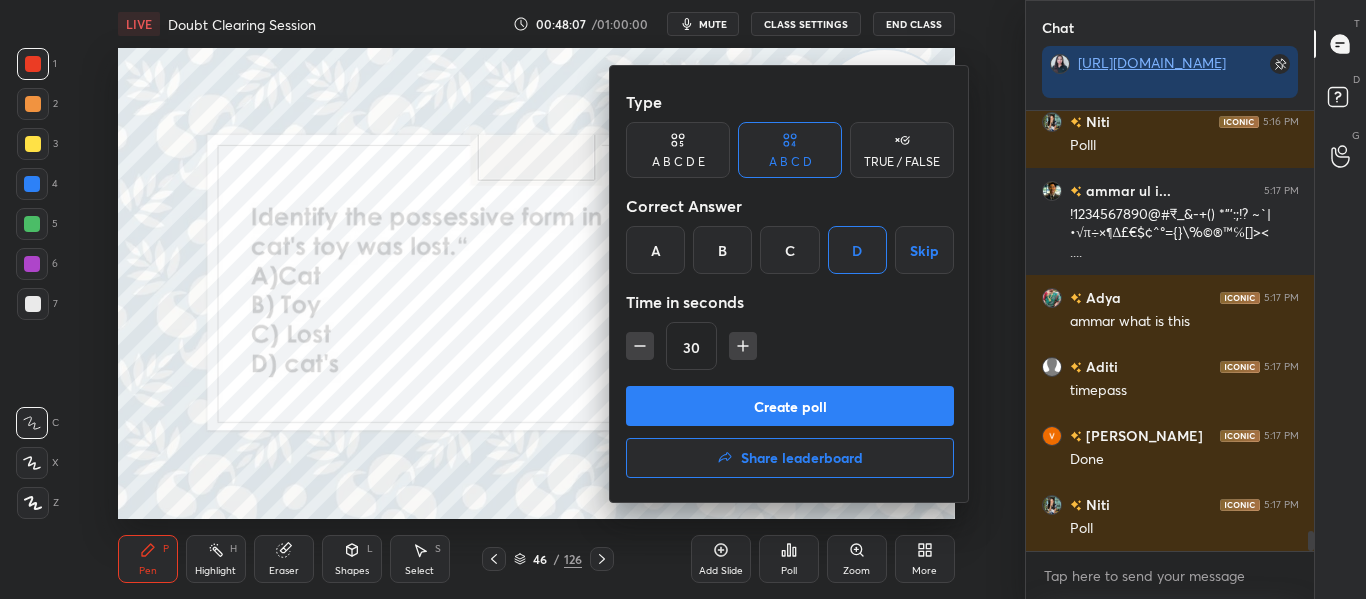 scroll, scrollTop: 9556, scrollLeft: 0, axis: vertical 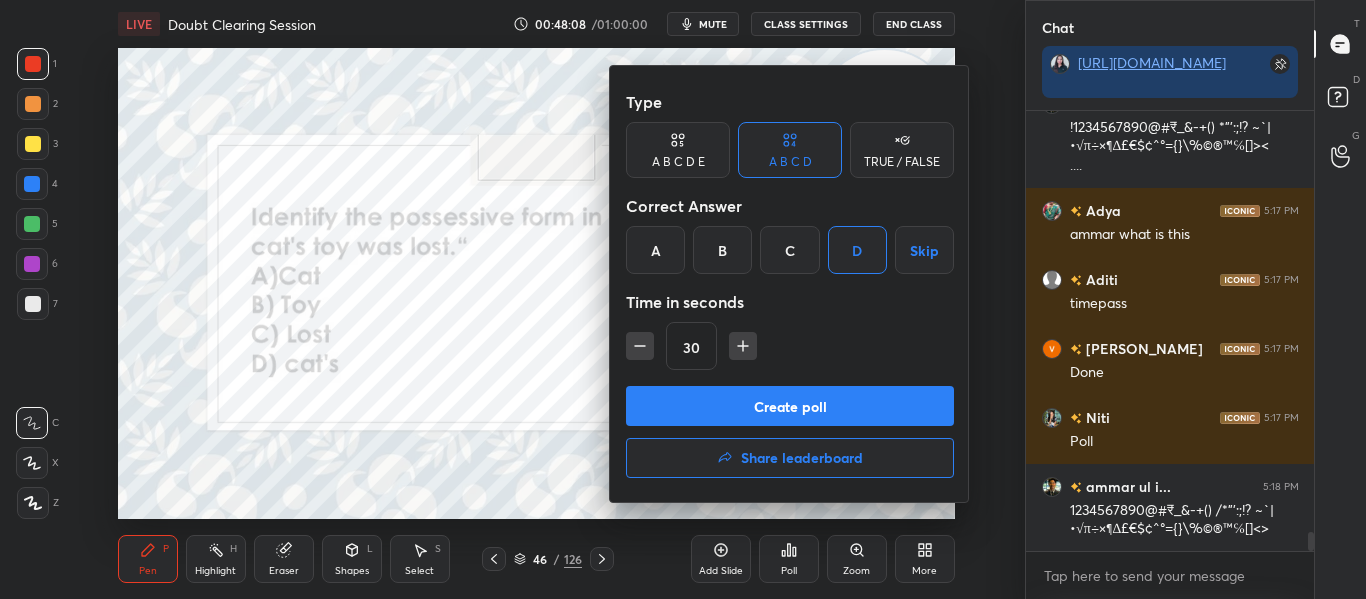click on "Create poll" at bounding box center (790, 406) 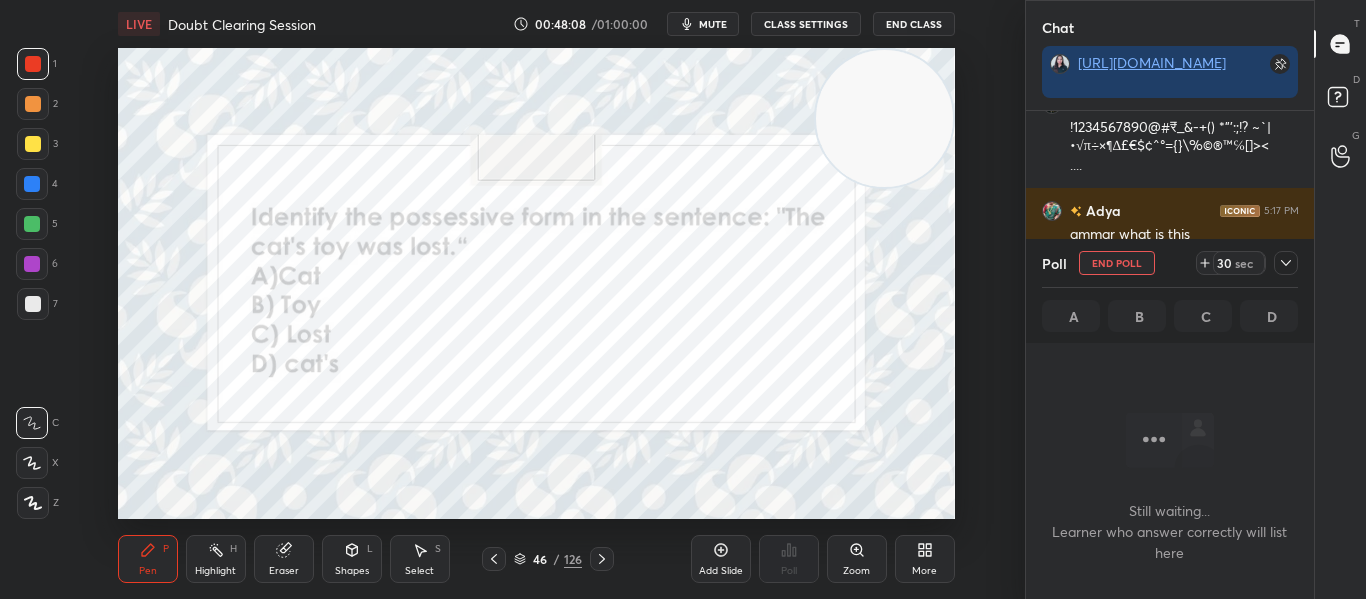 scroll, scrollTop: 336, scrollLeft: 282, axis: both 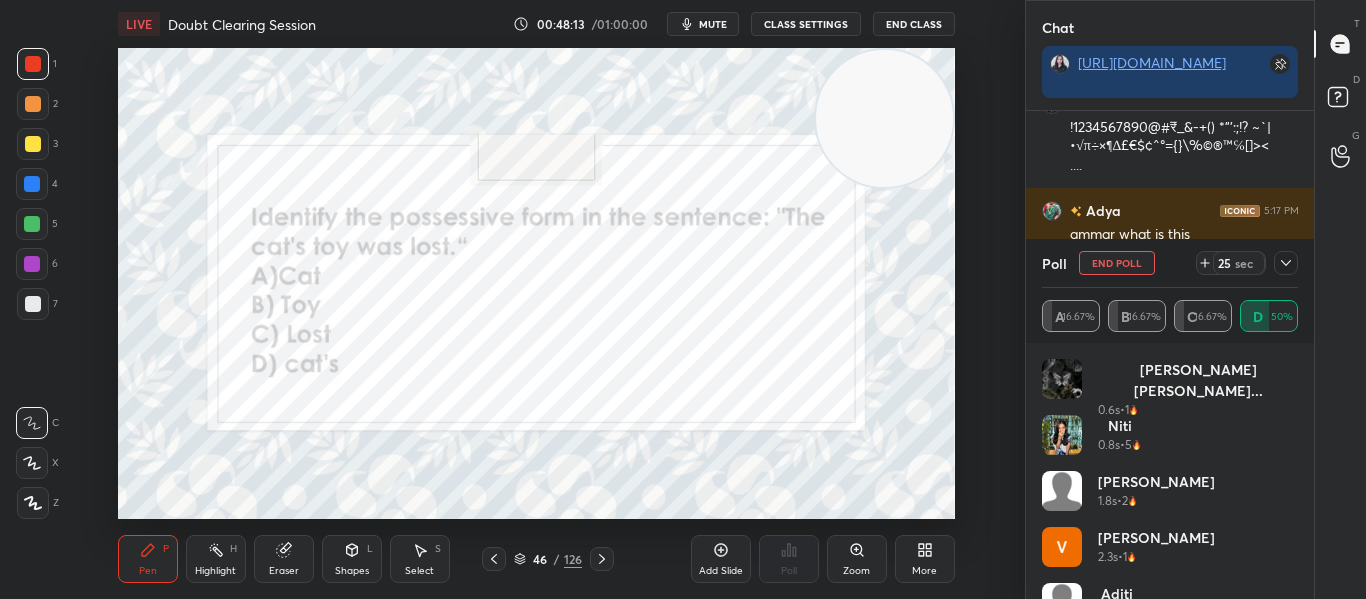 click at bounding box center (1286, 263) 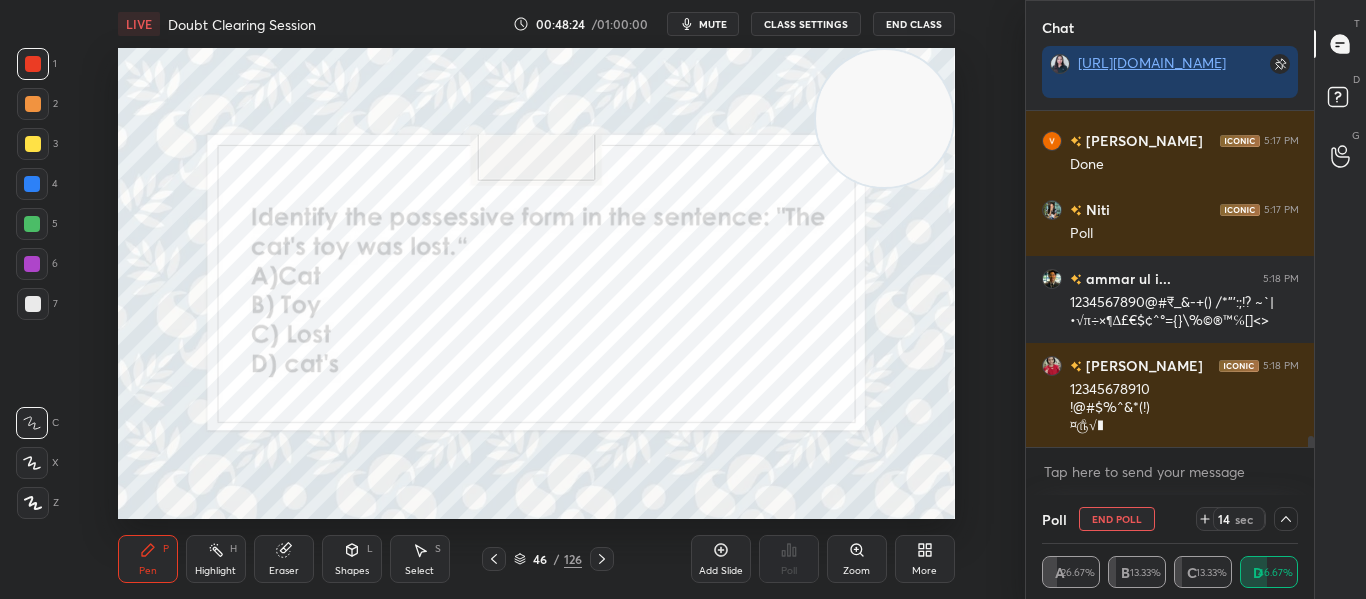 click on "5:18 PM" at bounding box center (1281, 279) 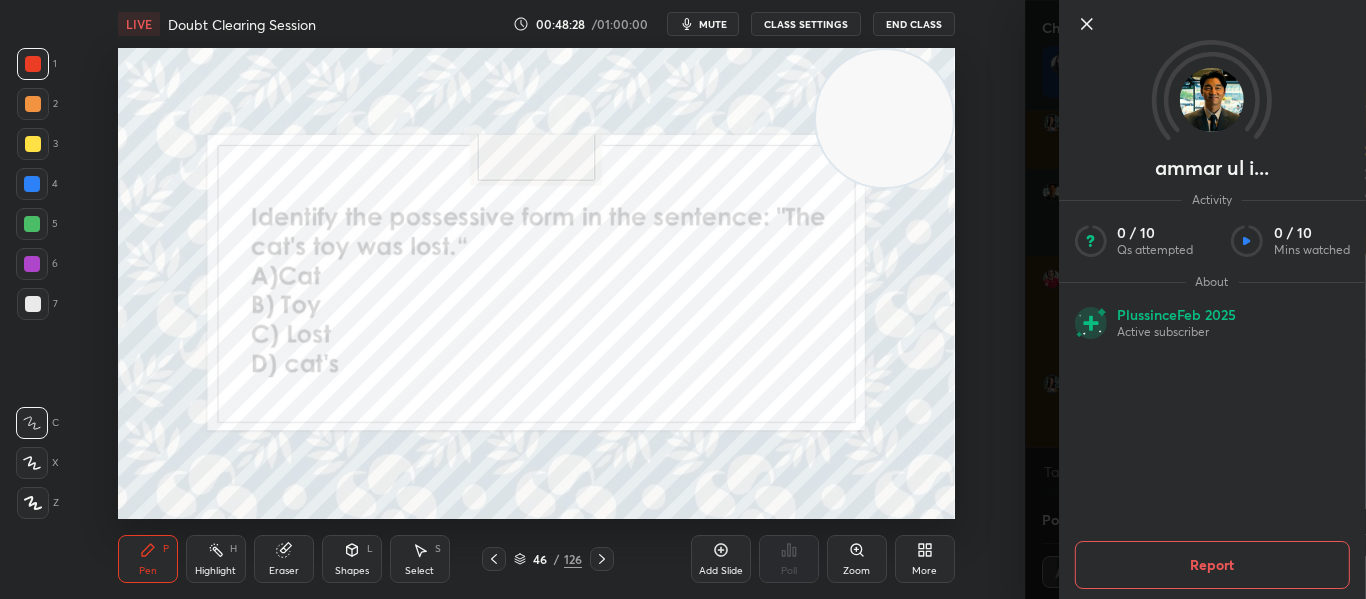 click 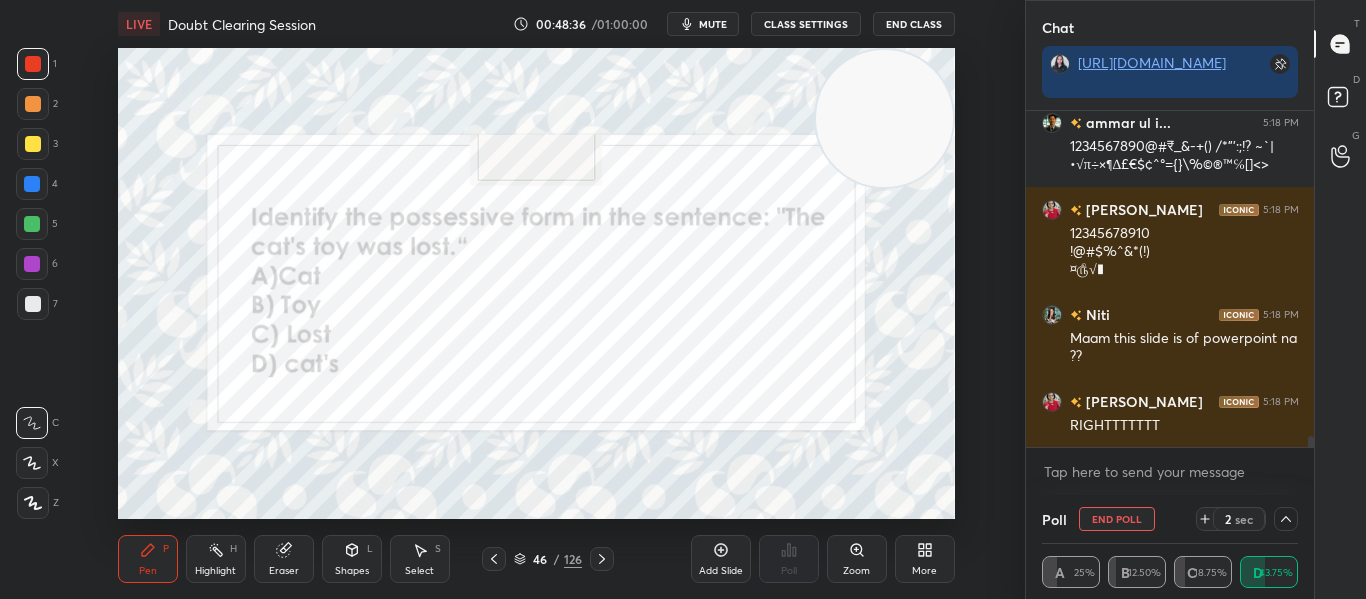 scroll, scrollTop: 9989, scrollLeft: 0, axis: vertical 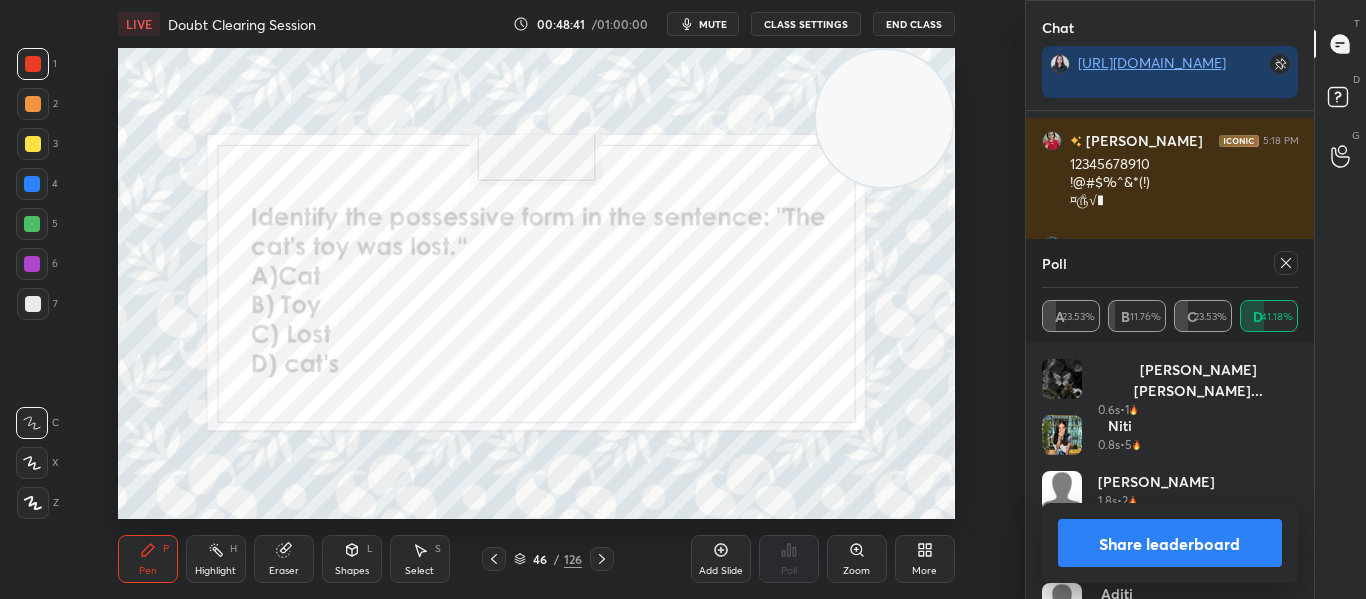 click at bounding box center (1286, 263) 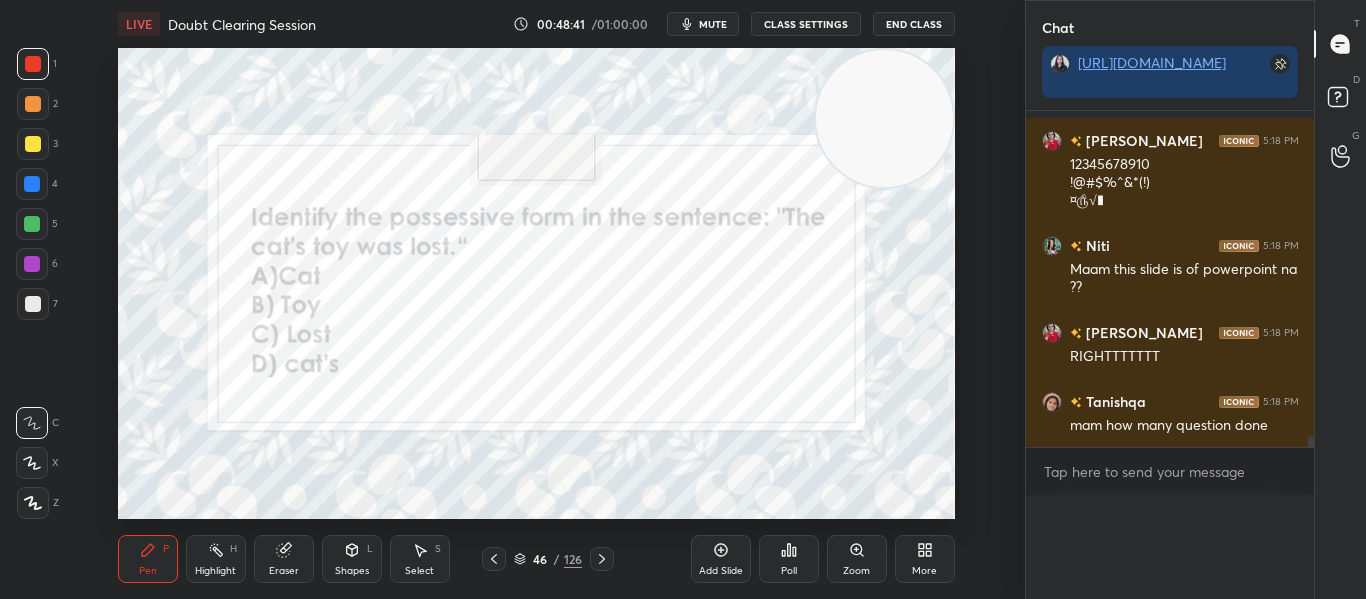 scroll, scrollTop: 0, scrollLeft: 0, axis: both 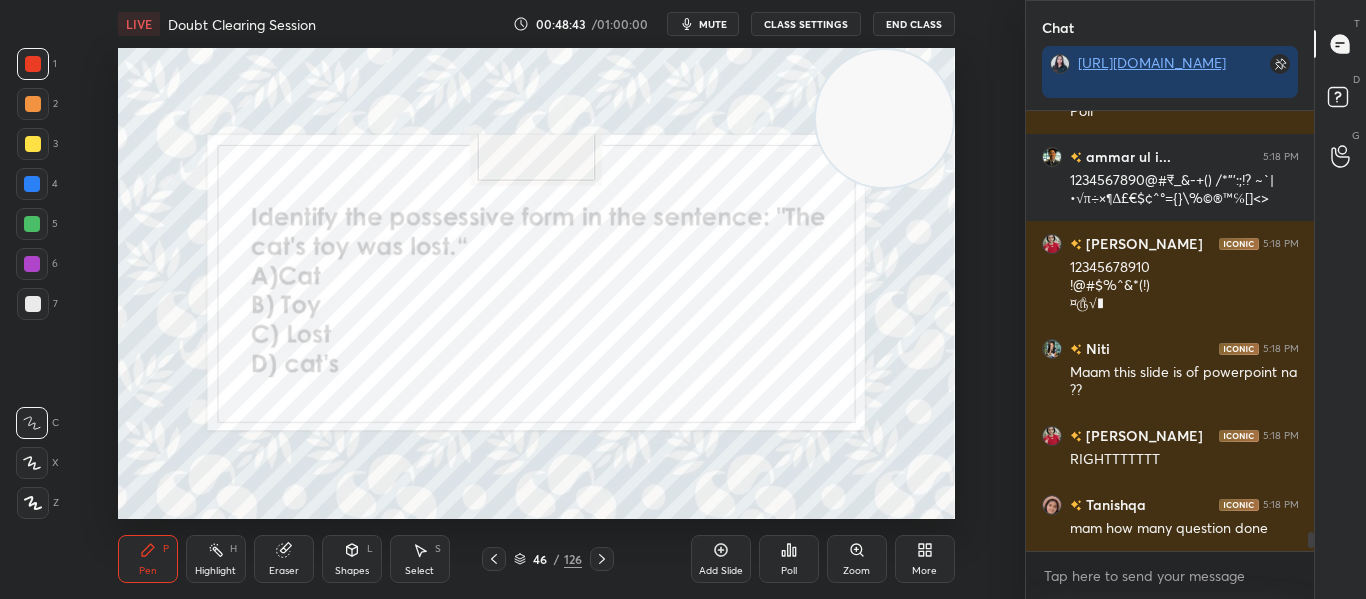 click 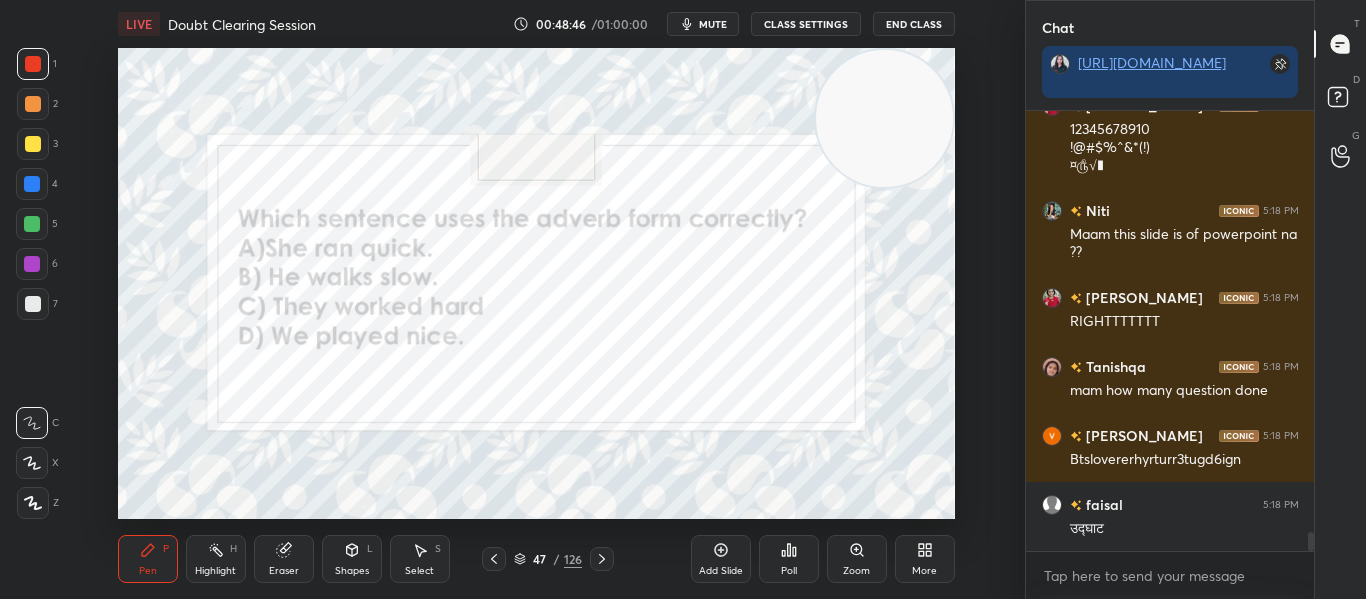click on "Poll" at bounding box center (789, 559) 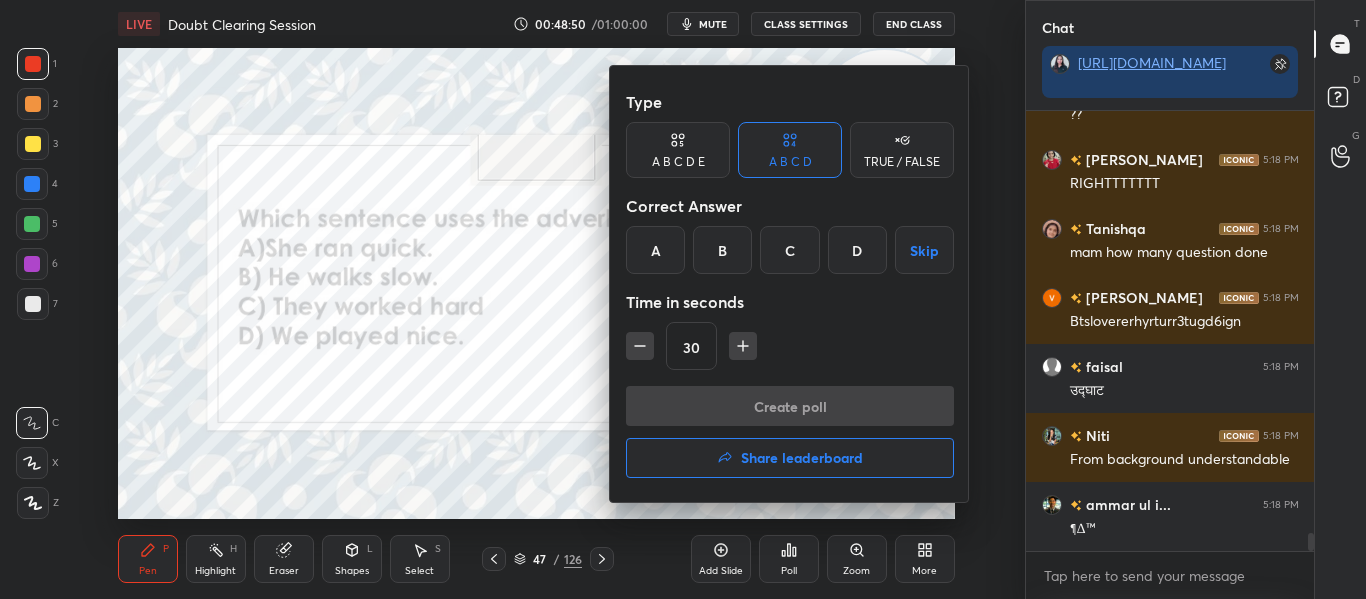 click on "C" at bounding box center (789, 250) 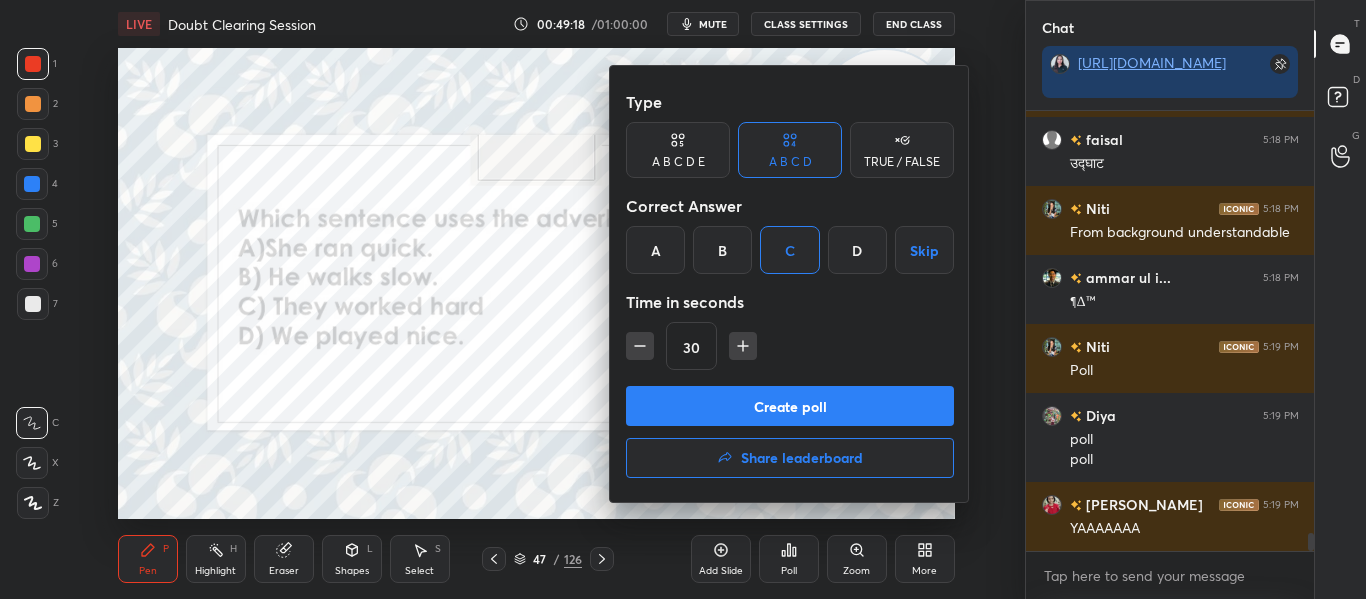 scroll, scrollTop: 10458, scrollLeft: 0, axis: vertical 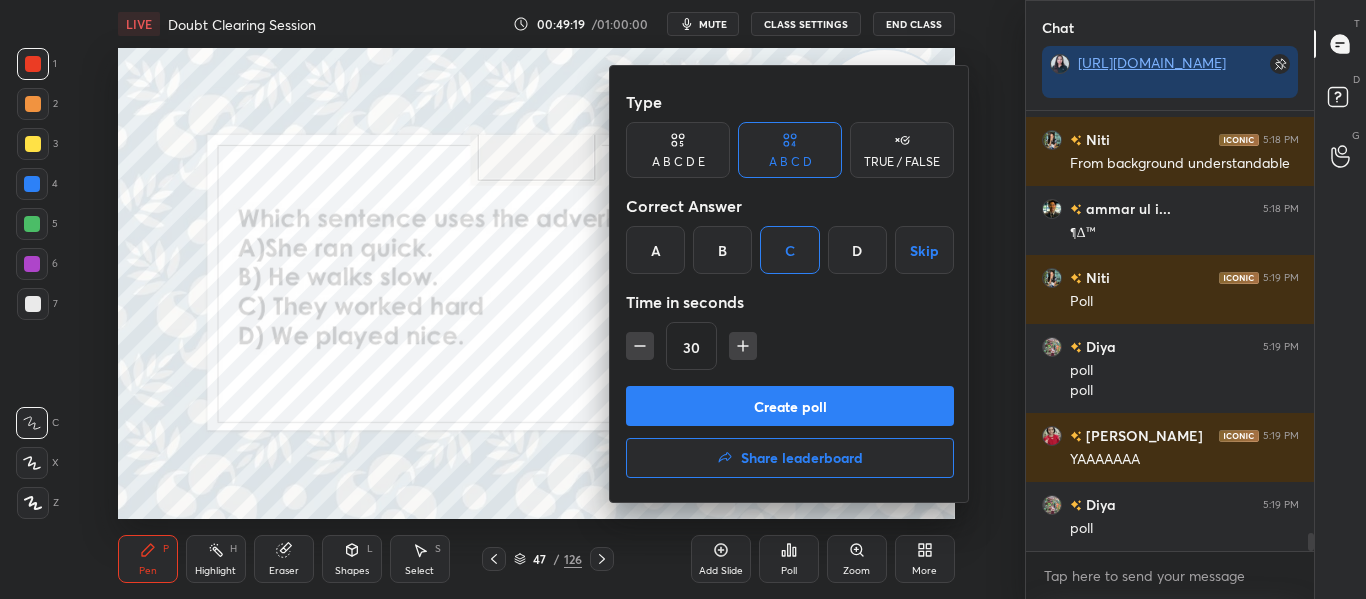 click on "Create poll" at bounding box center (790, 406) 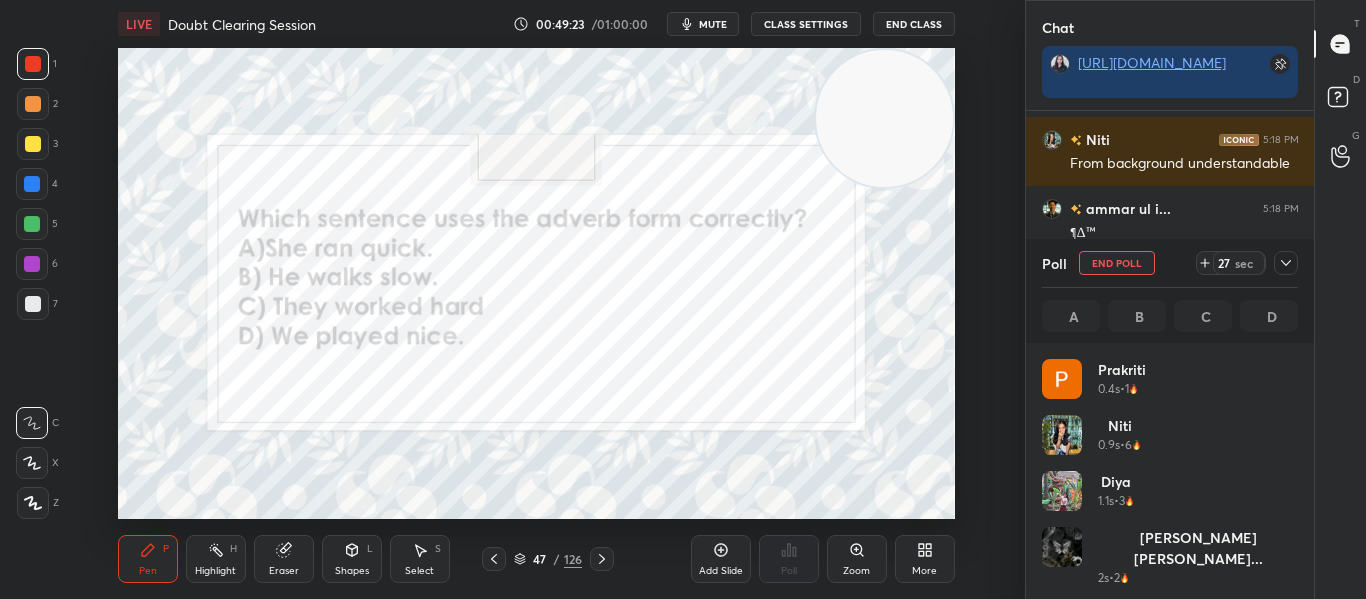 click at bounding box center (1286, 263) 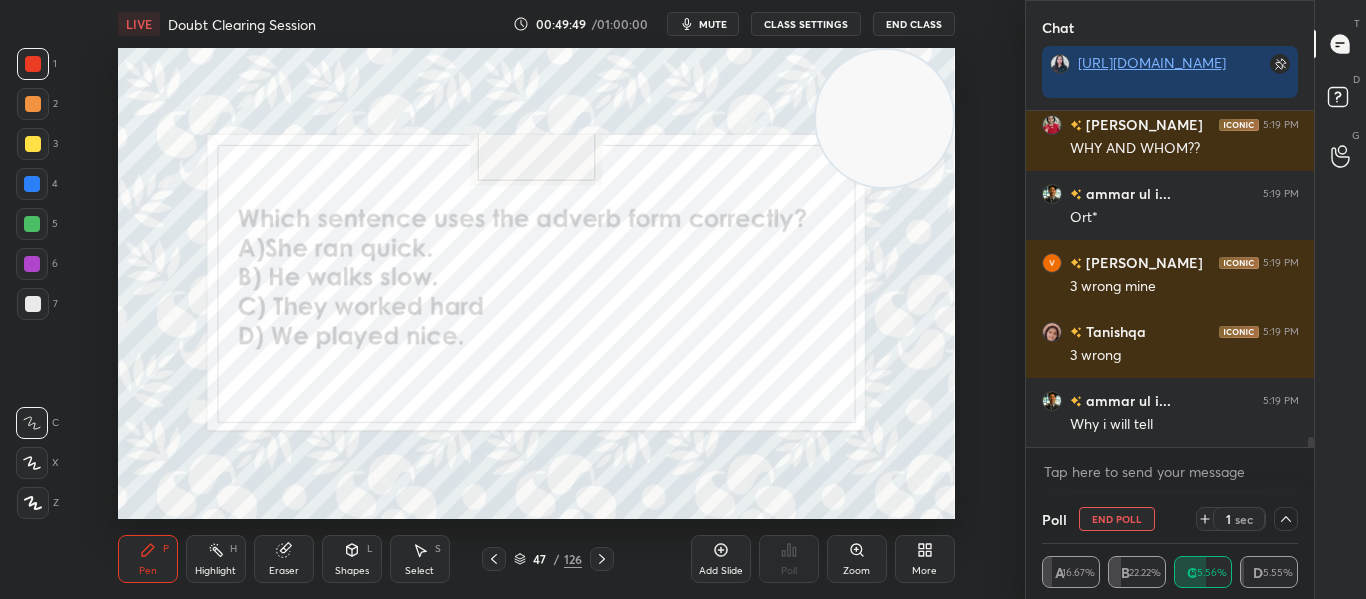 scroll, scrollTop: 11045, scrollLeft: 0, axis: vertical 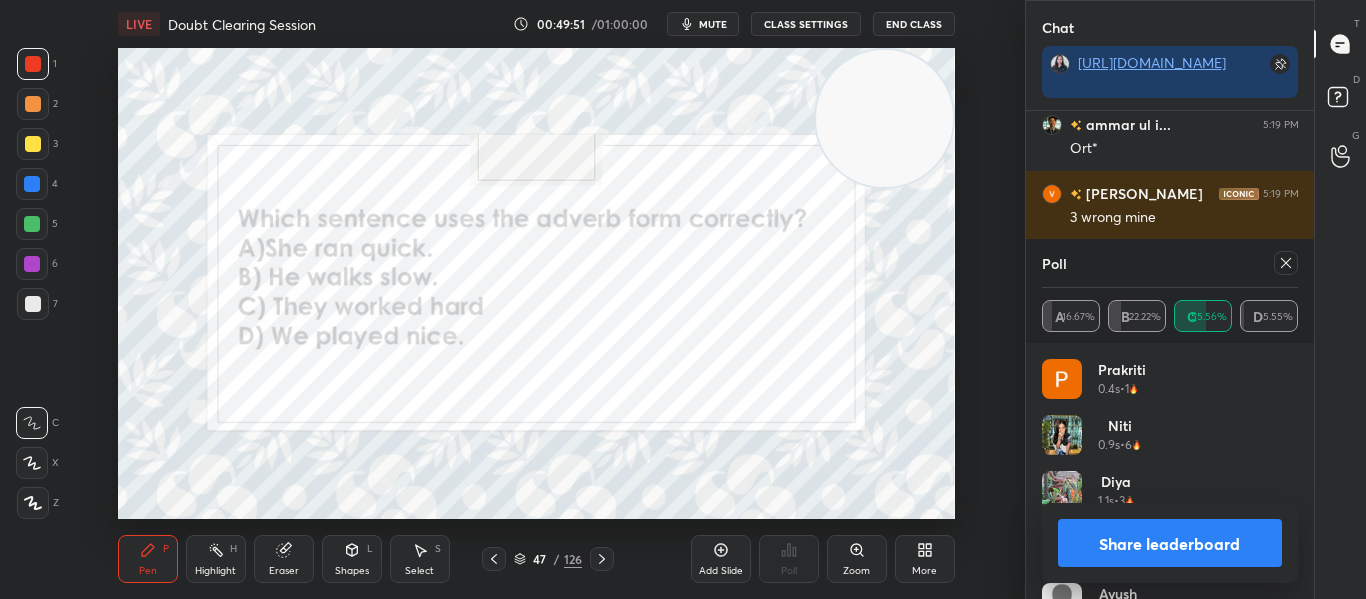 click 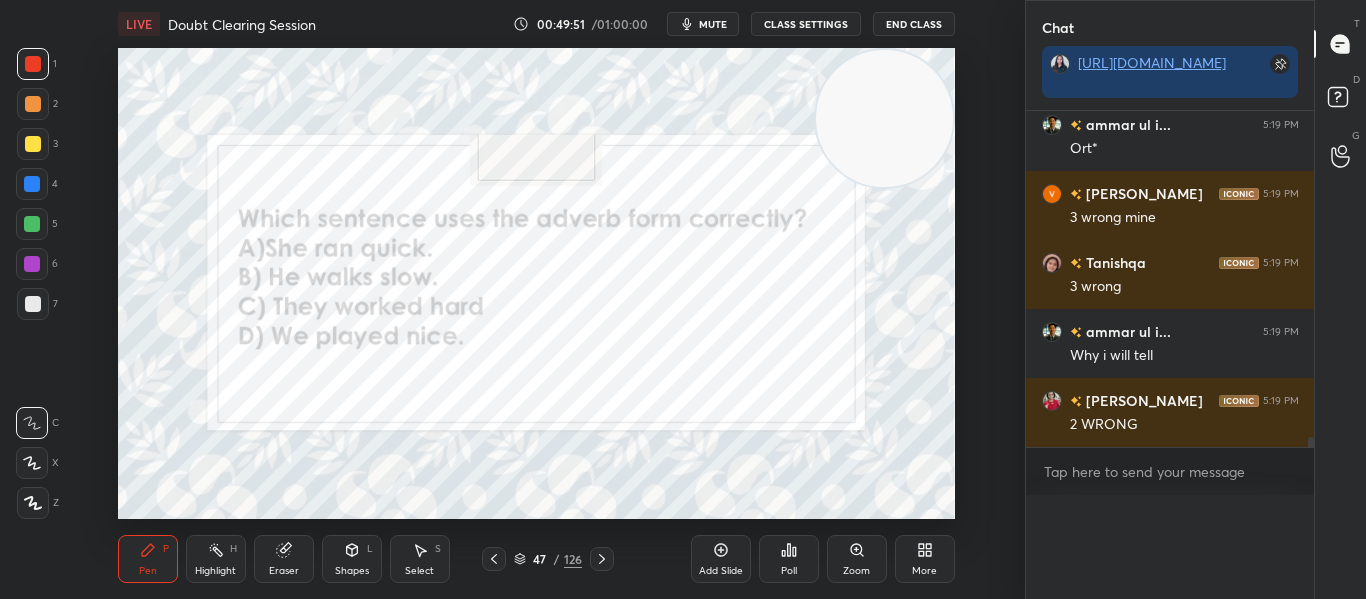 scroll, scrollTop: 11114, scrollLeft: 0, axis: vertical 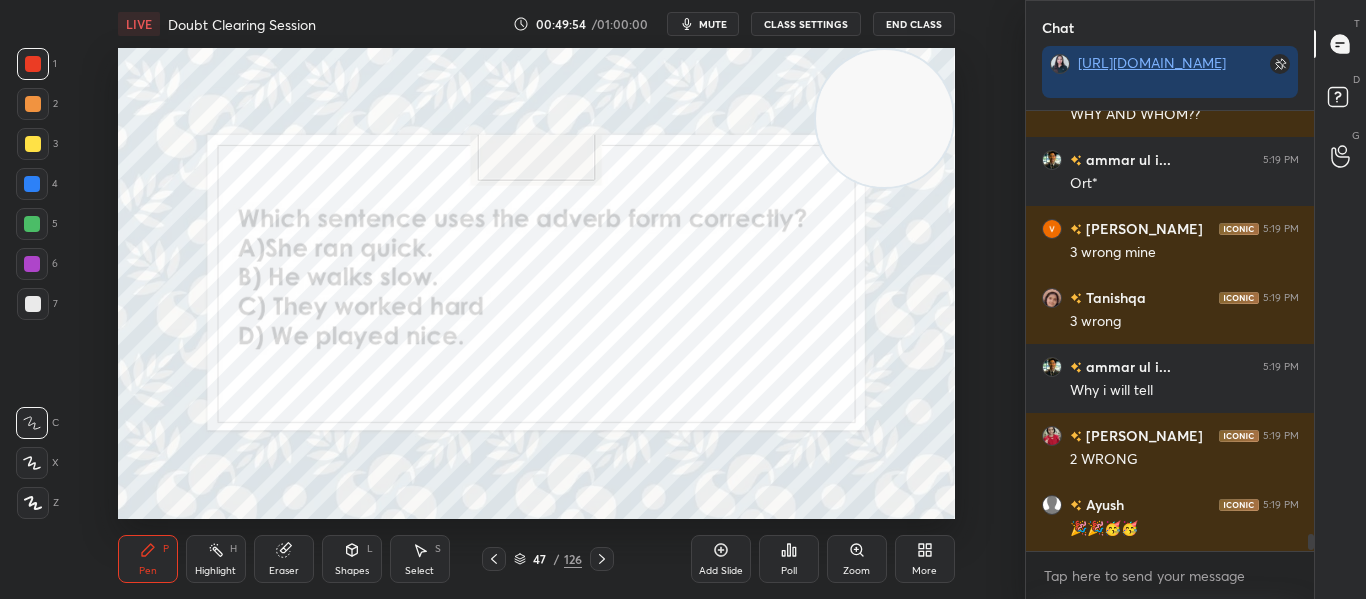 click 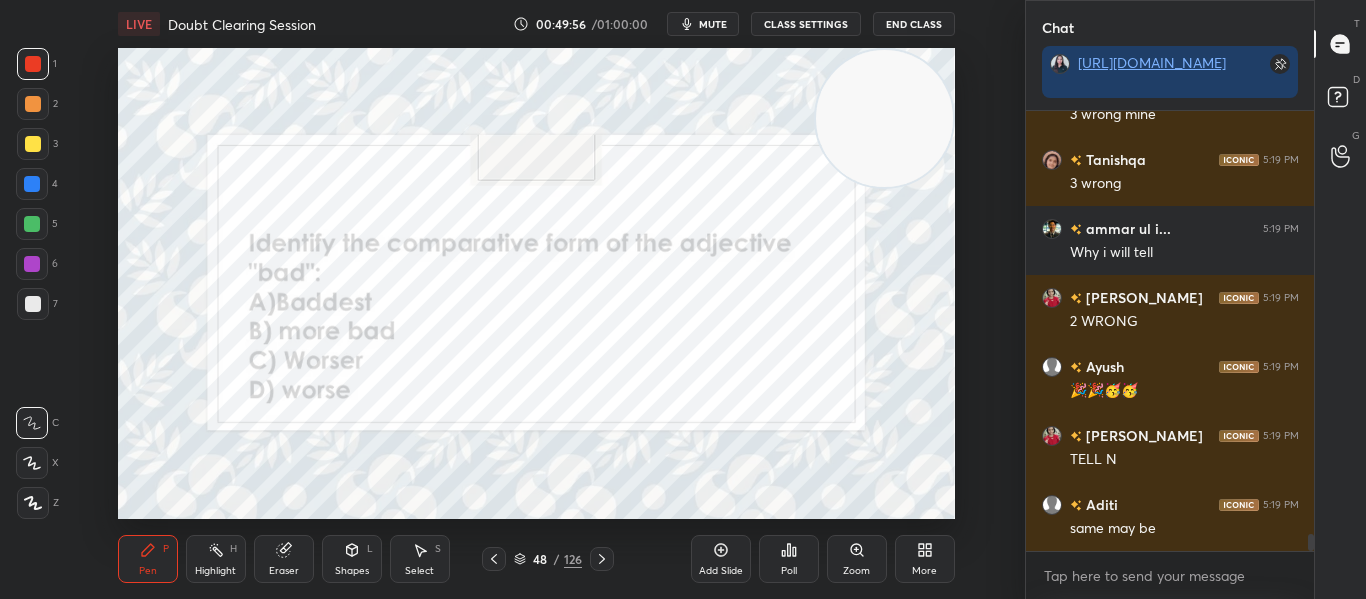 click 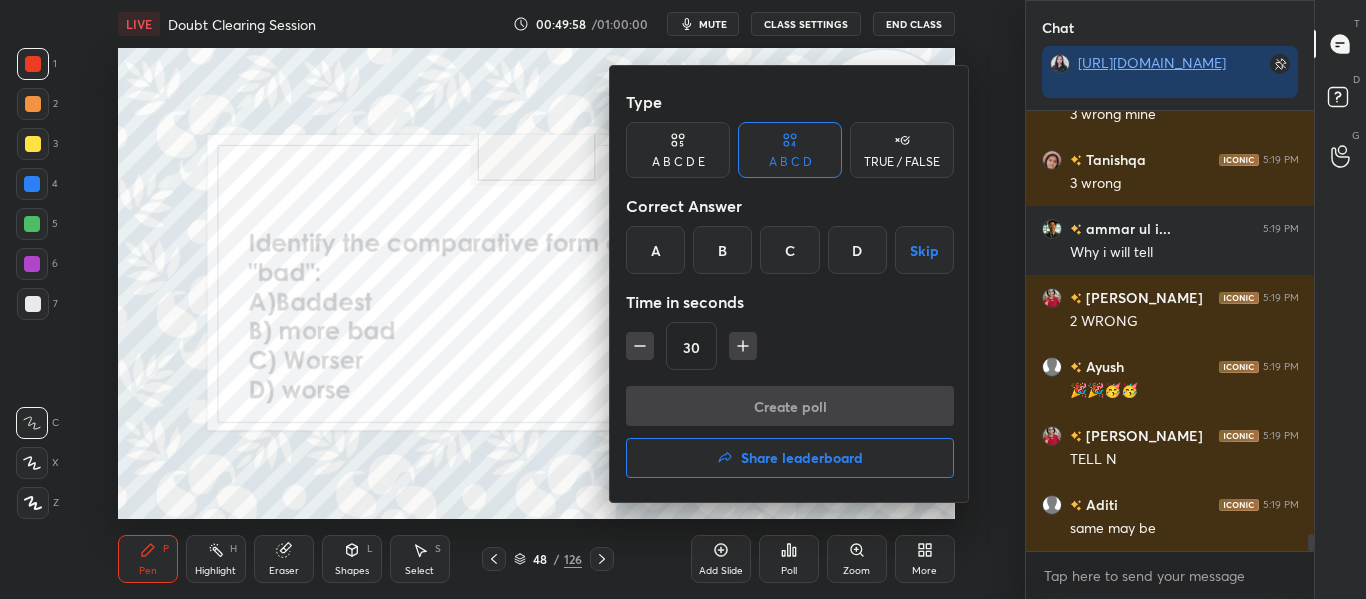 click on "D" at bounding box center (857, 250) 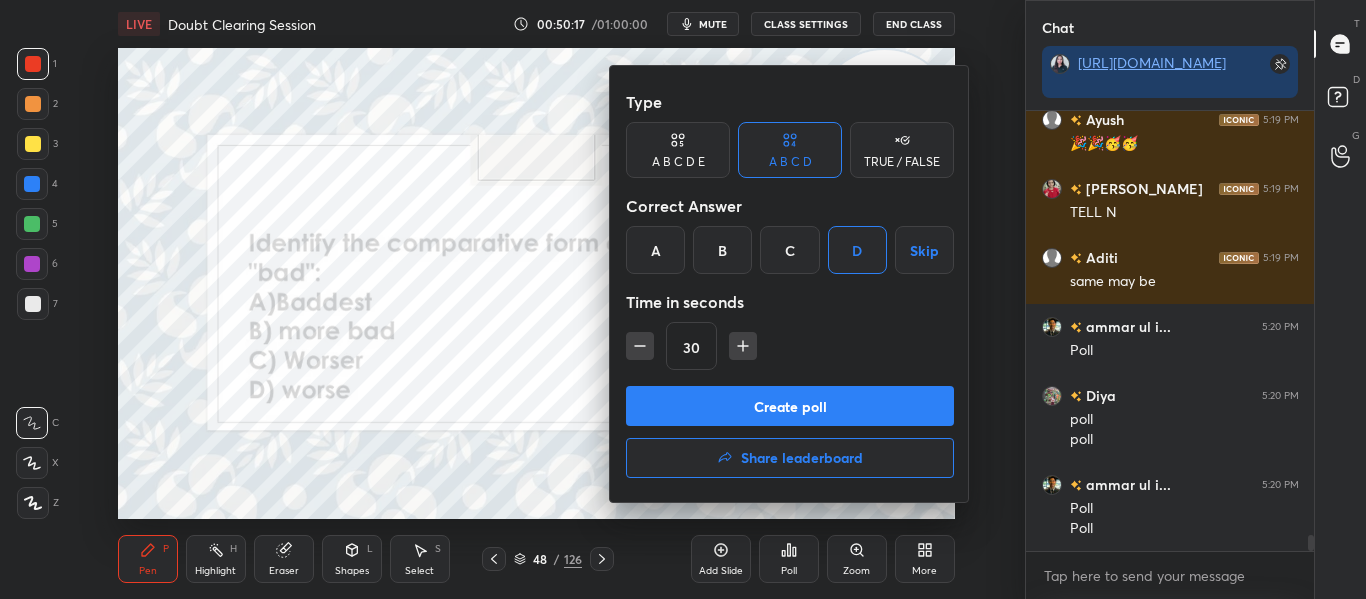 click on "Create poll" at bounding box center (790, 406) 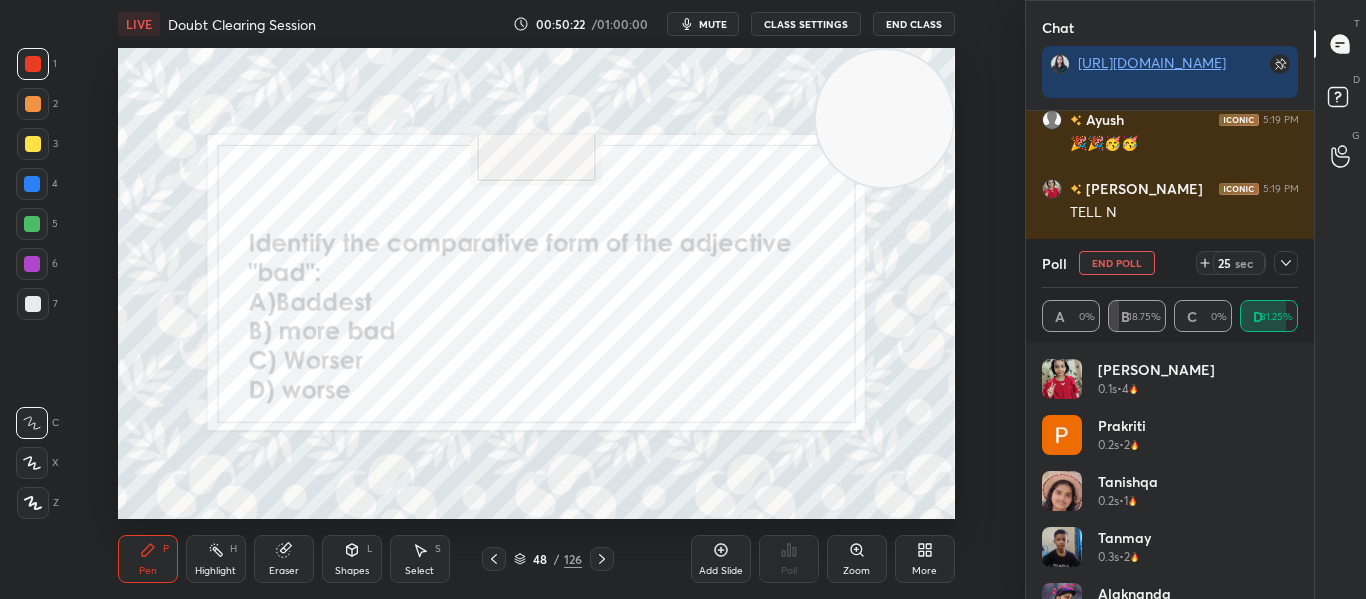 click at bounding box center [1286, 263] 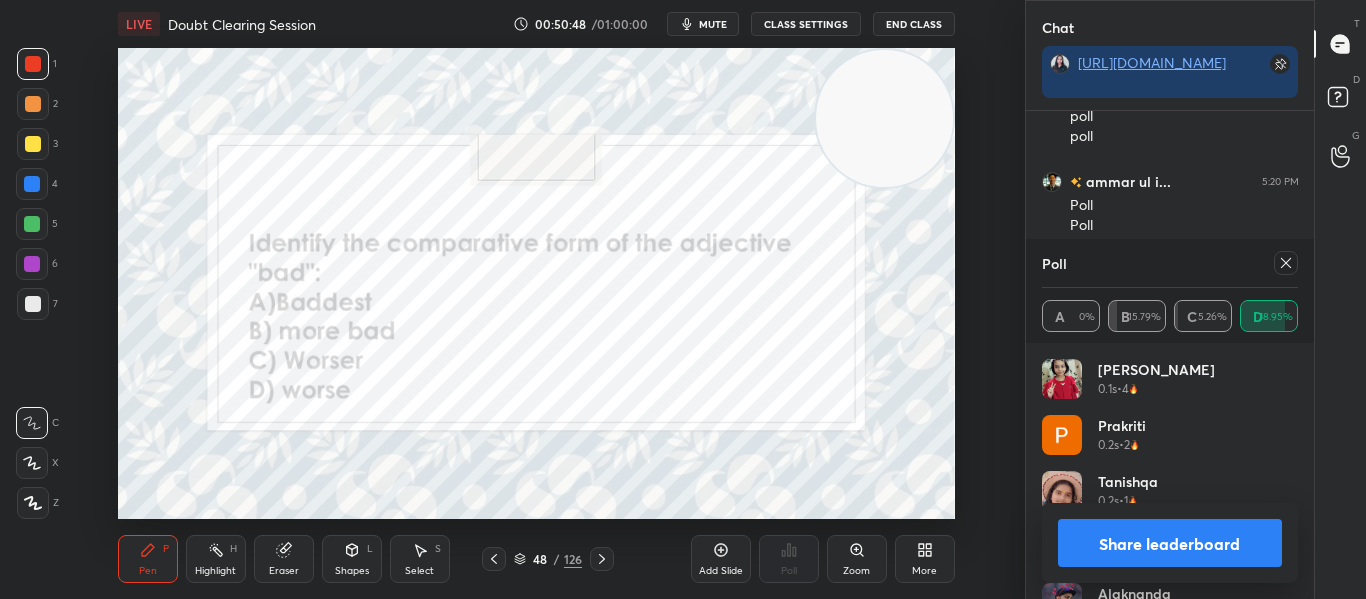 click at bounding box center (1286, 263) 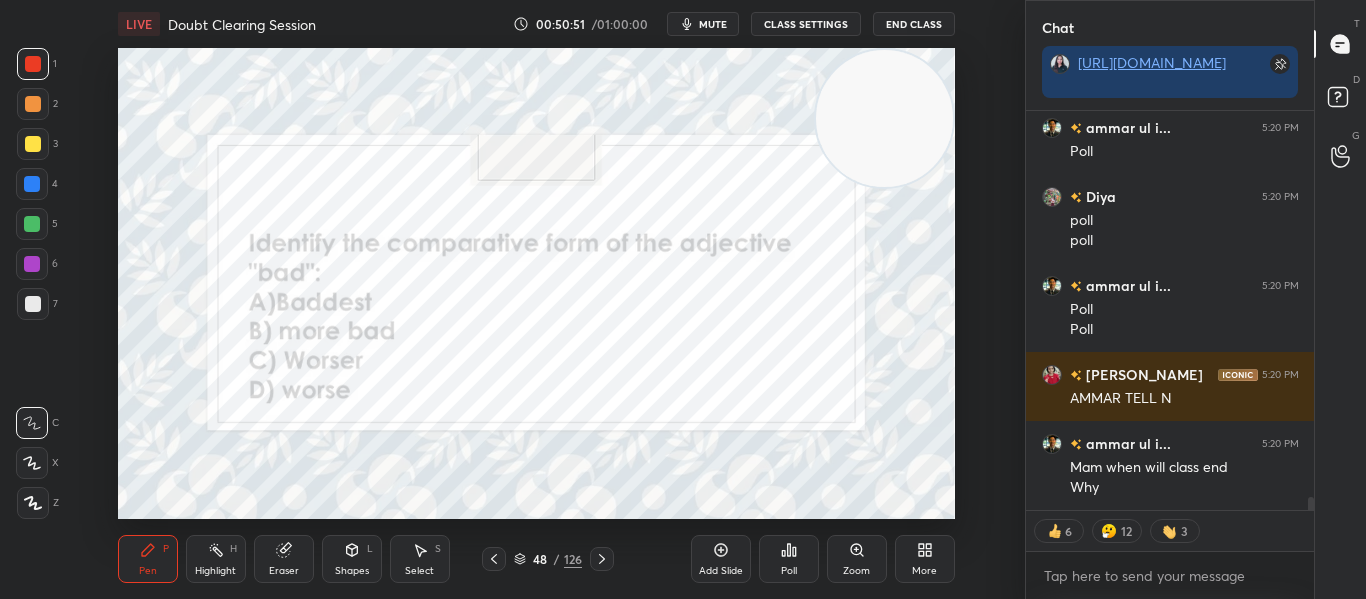 click at bounding box center (602, 559) 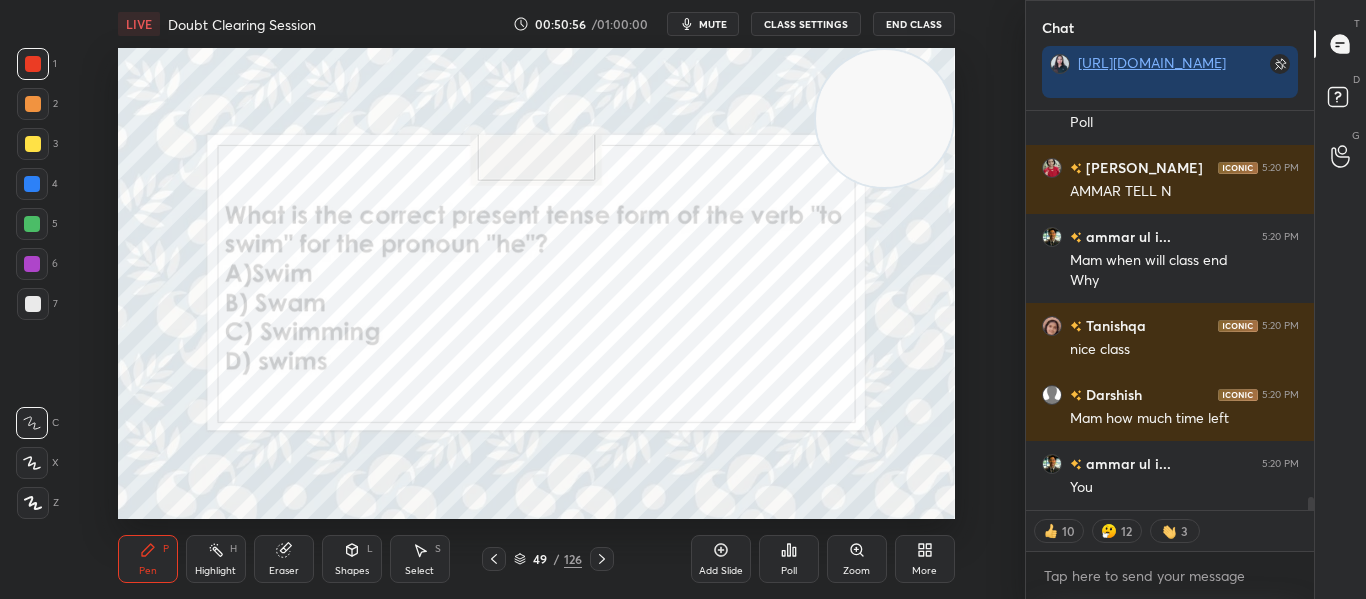 click on "Poll" at bounding box center [789, 559] 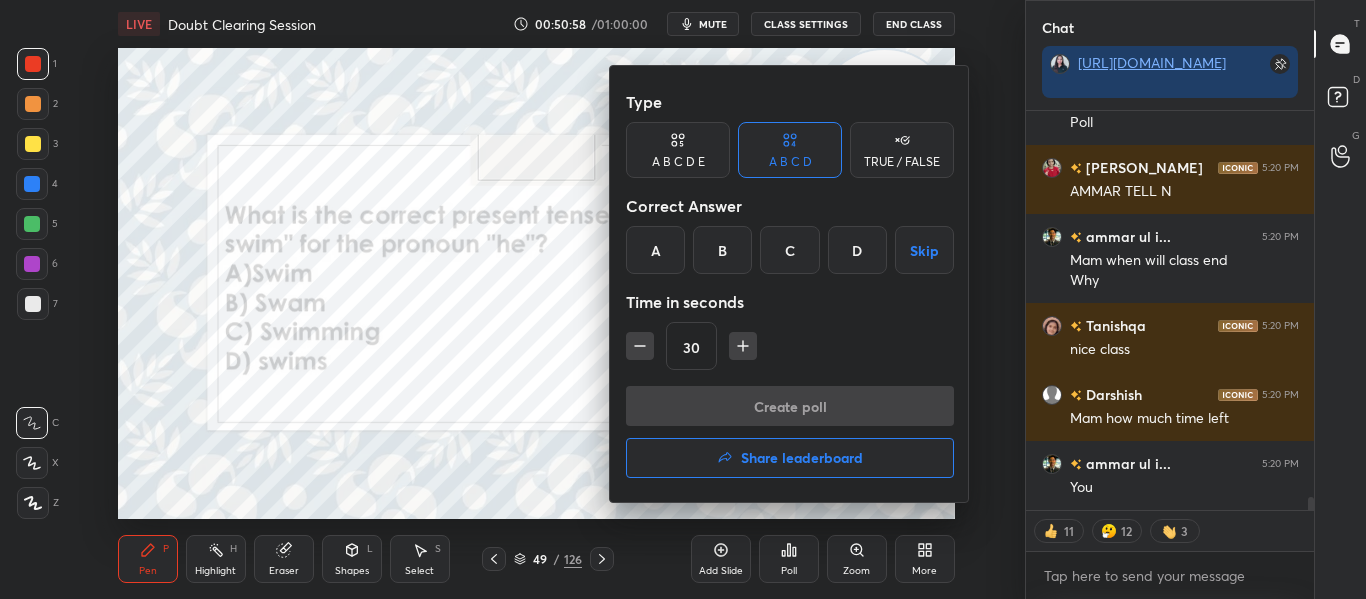 click on "C" at bounding box center (789, 250) 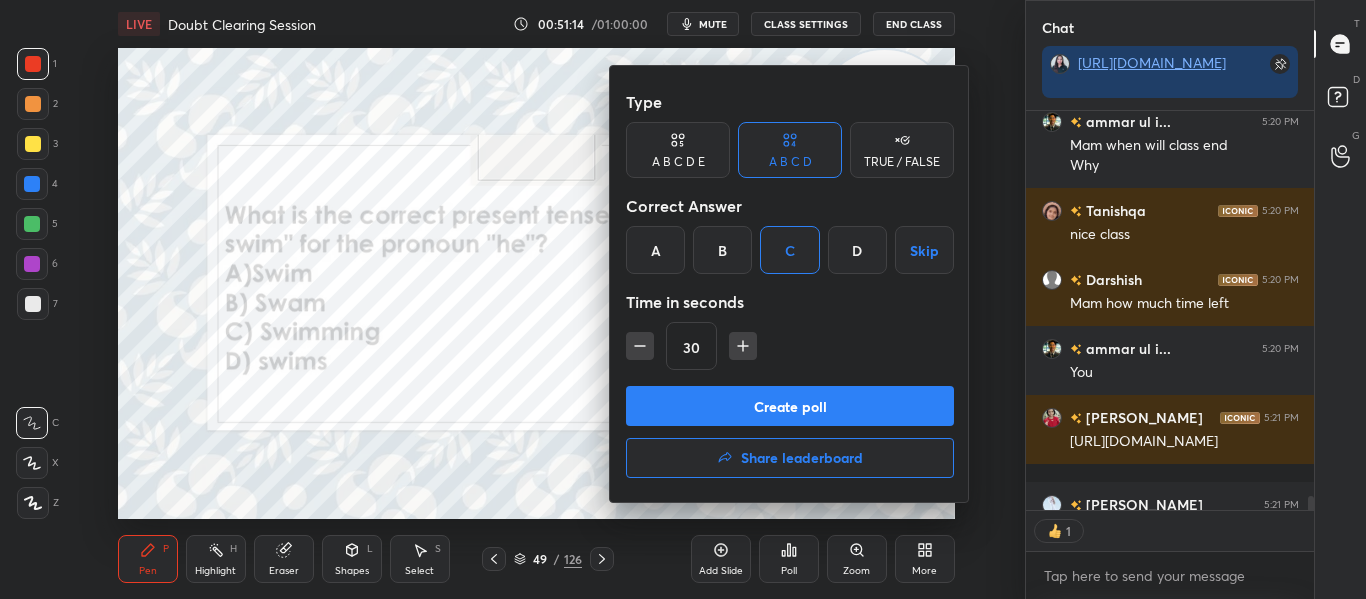 click on "Create poll" at bounding box center [790, 406] 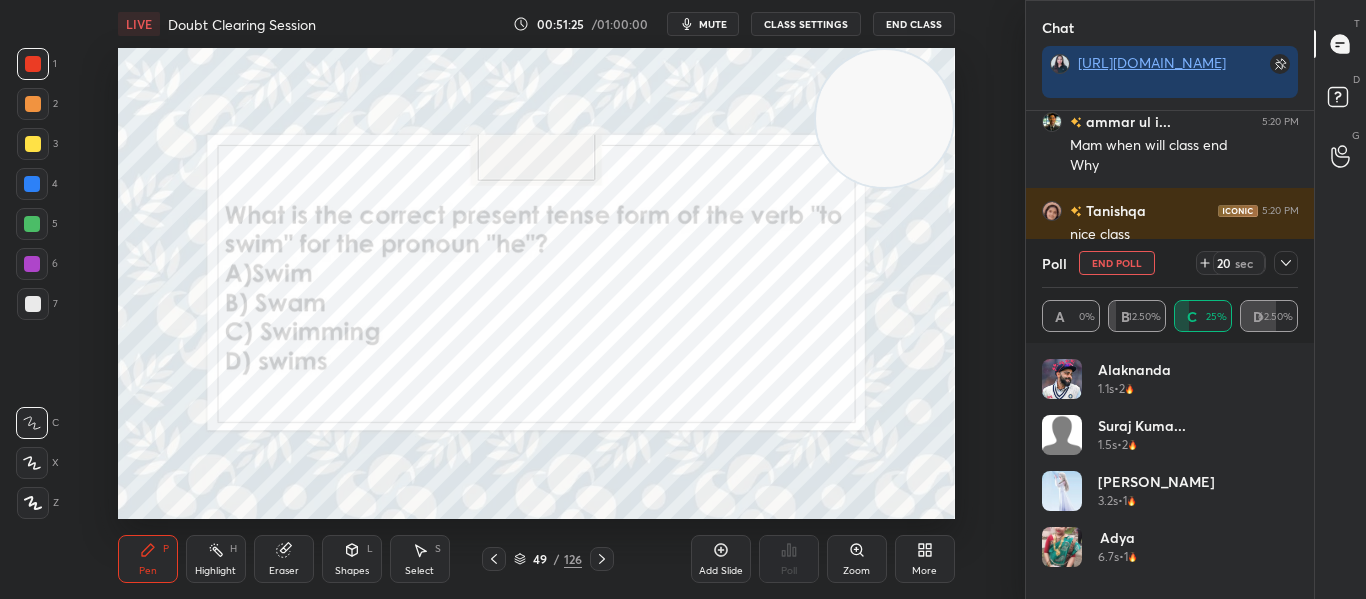 click on "End Poll" at bounding box center (1117, 263) 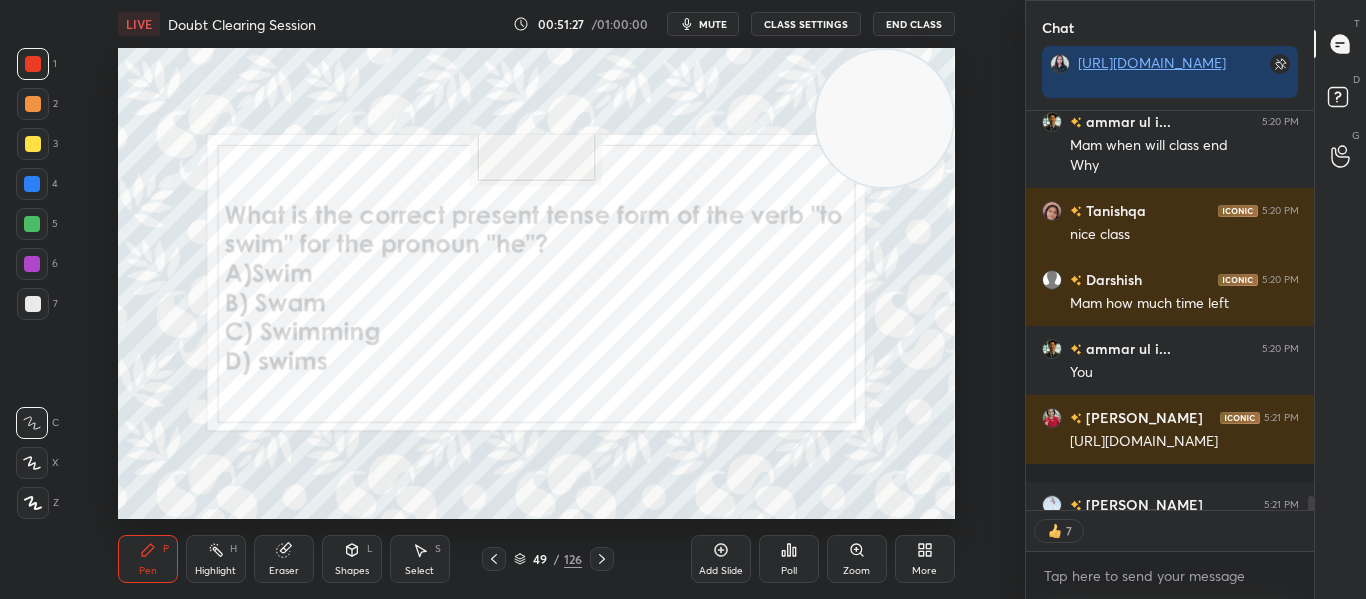 click on "Poll" at bounding box center [789, 559] 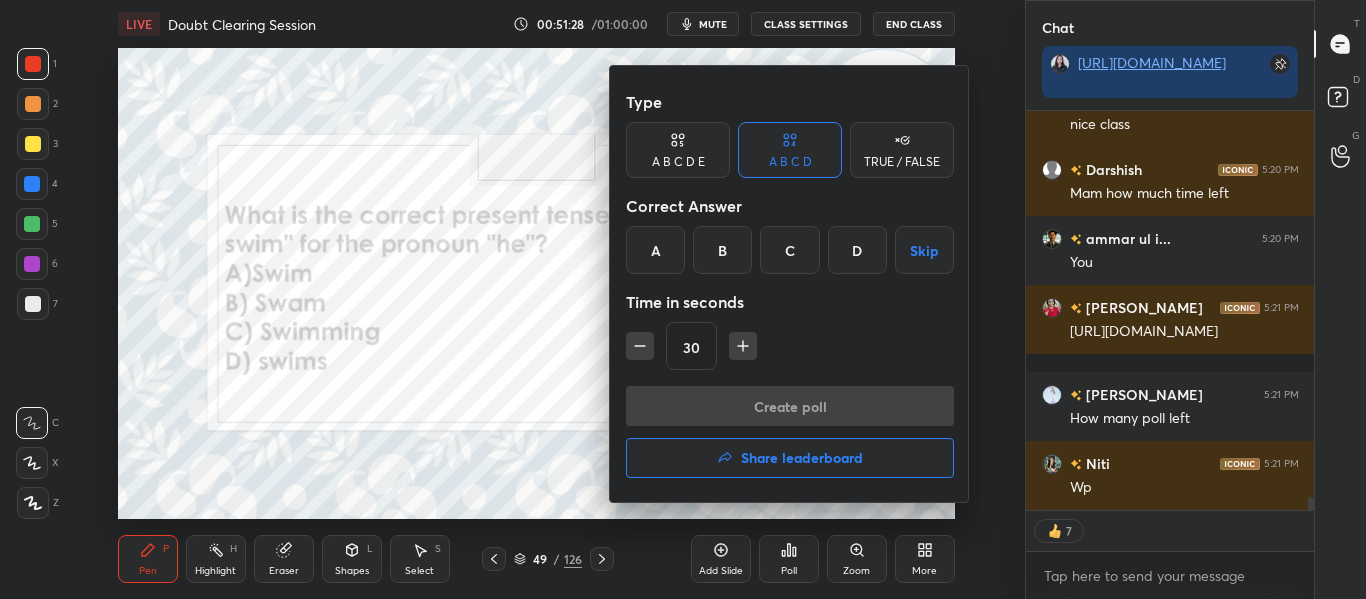 click on "D" at bounding box center [857, 250] 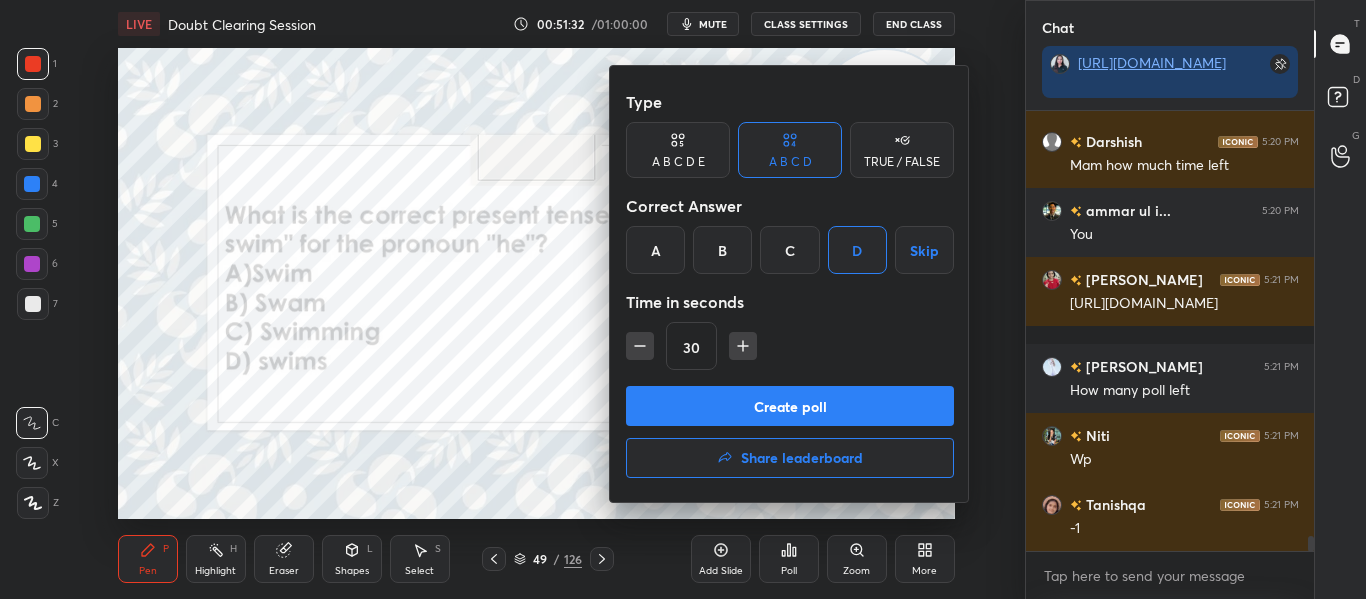 click on "Create poll" at bounding box center (790, 406) 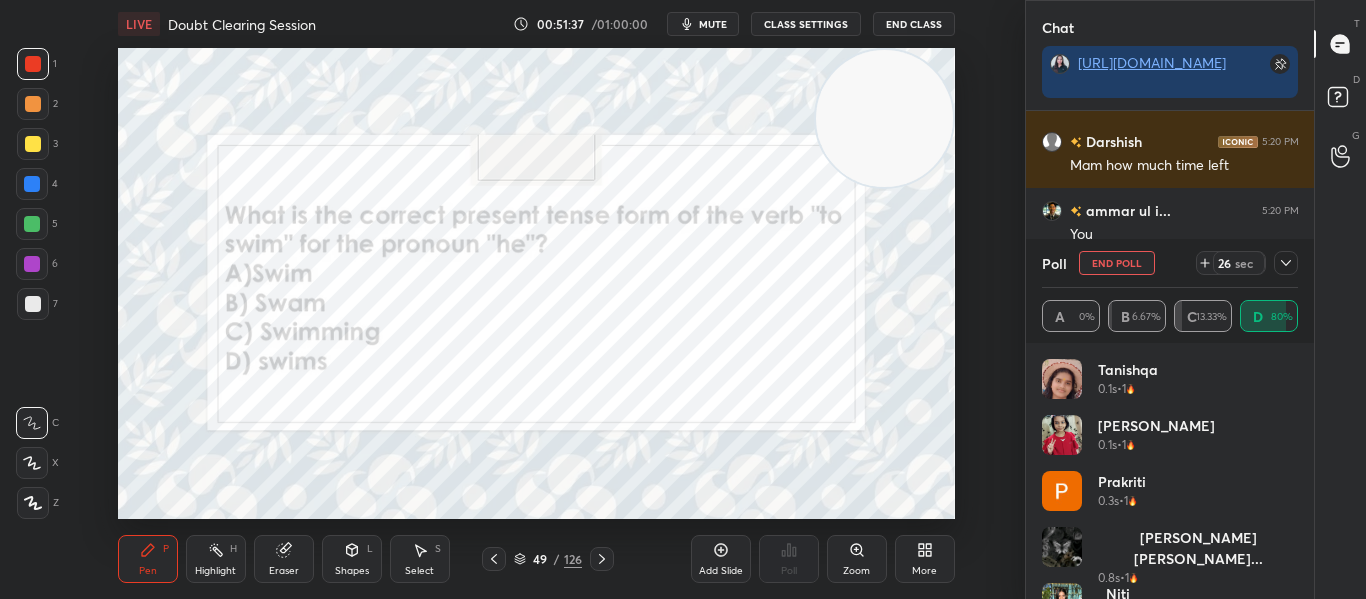 click 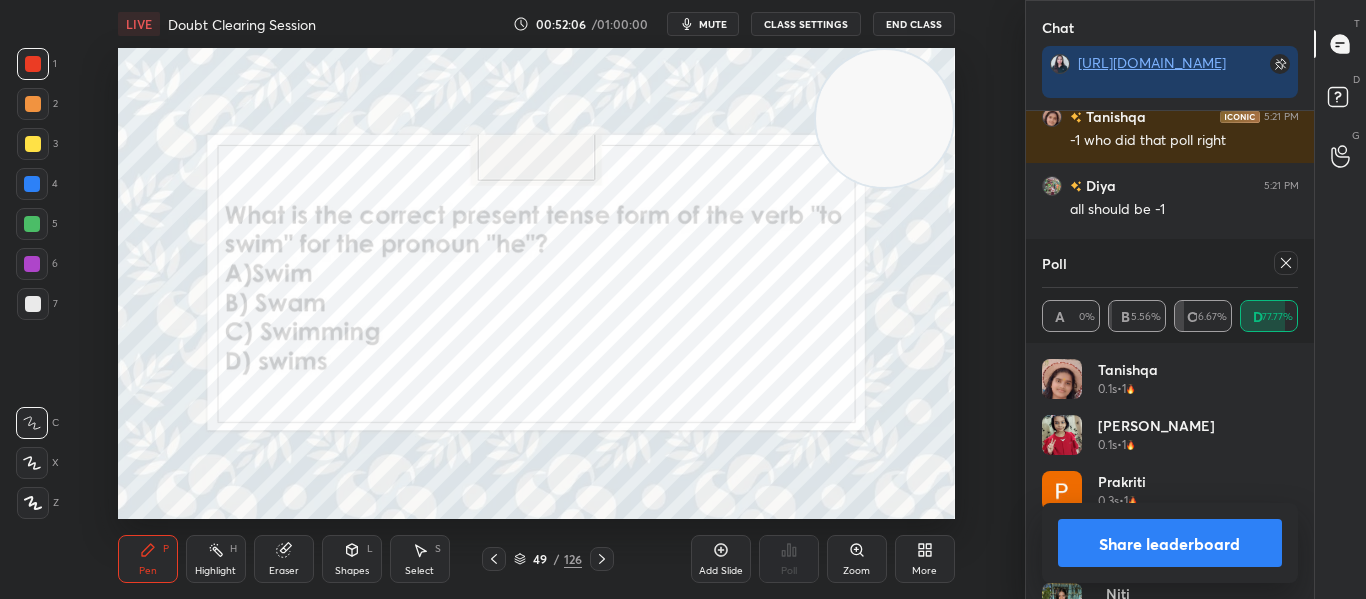 click 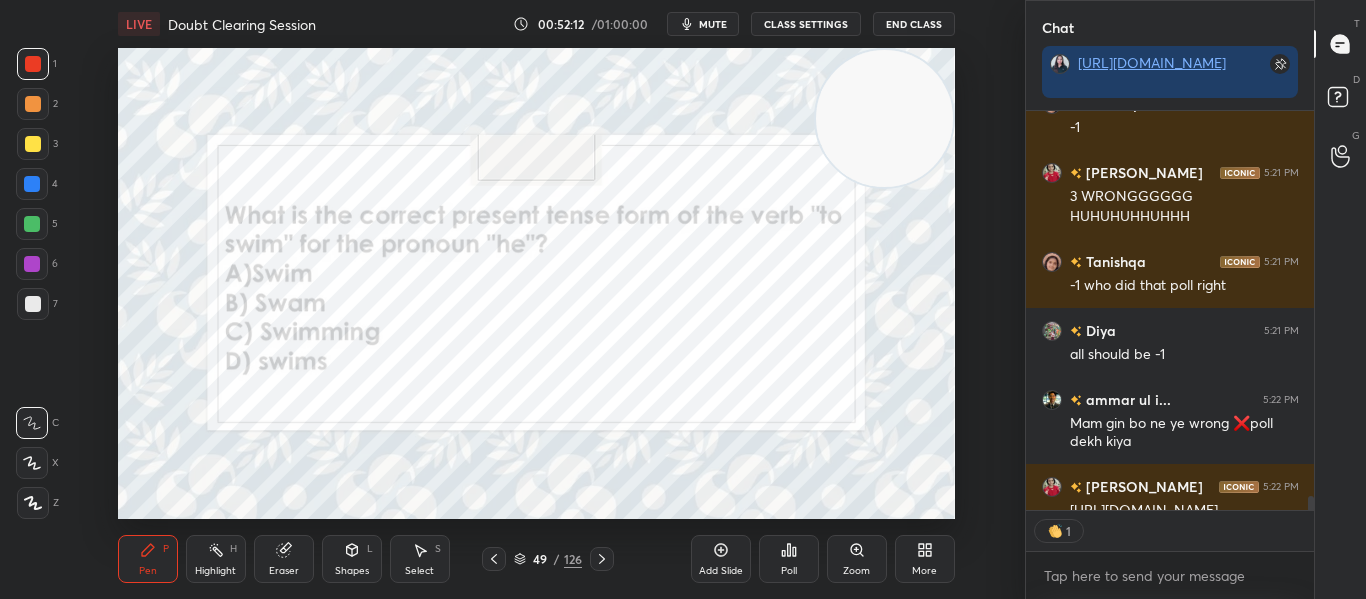 click 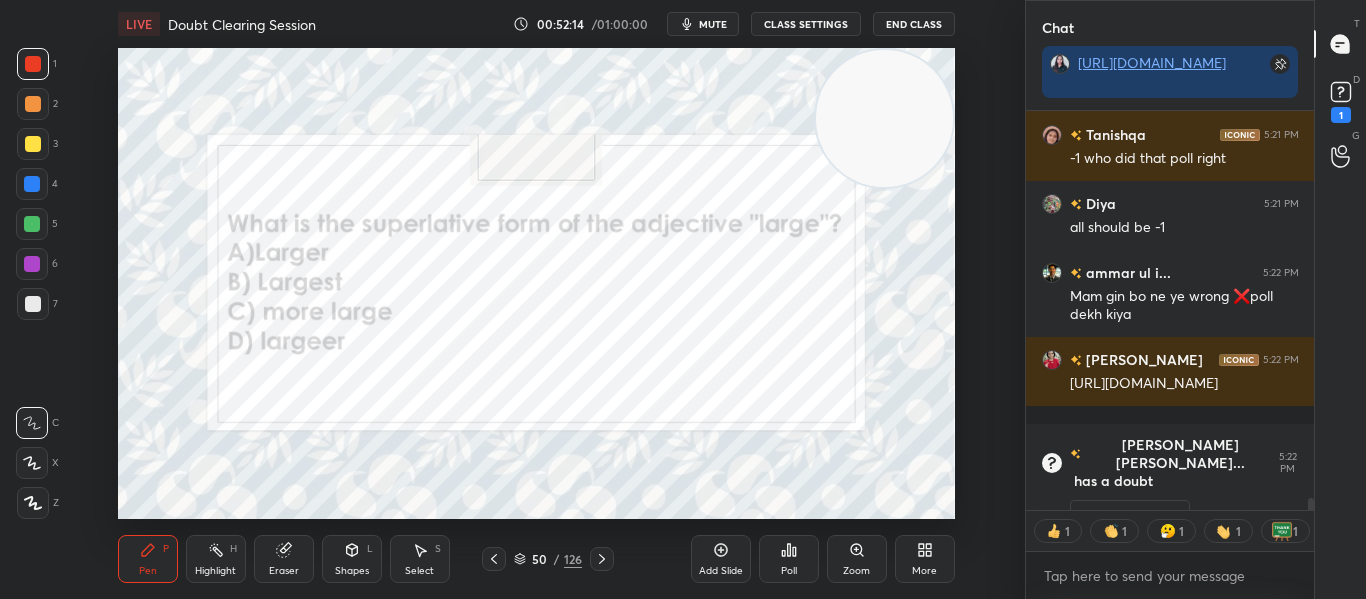 click on "Poll" at bounding box center [789, 559] 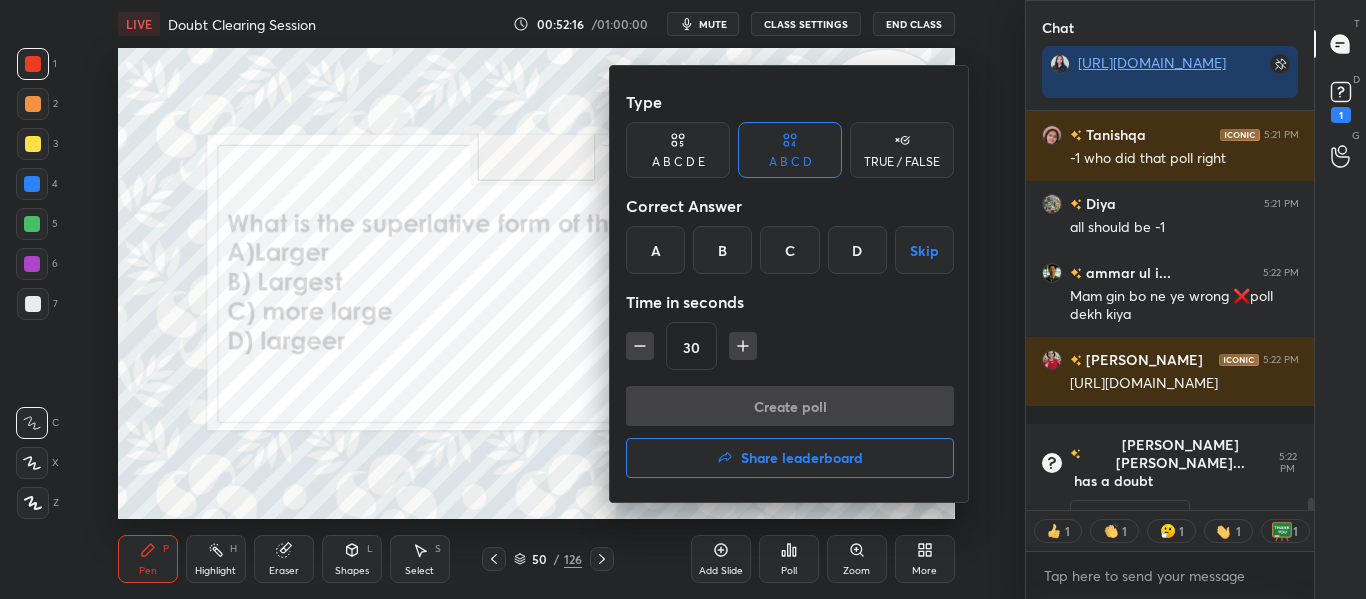 click on "B" at bounding box center (722, 250) 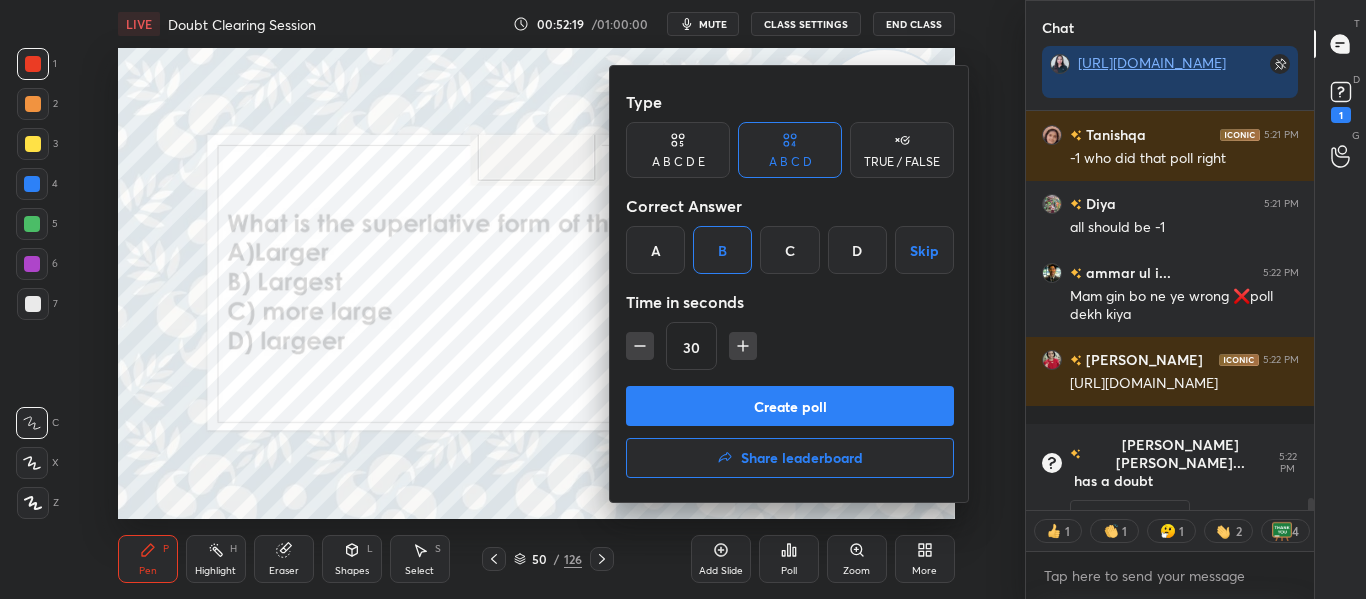 click on "Create poll" at bounding box center (790, 406) 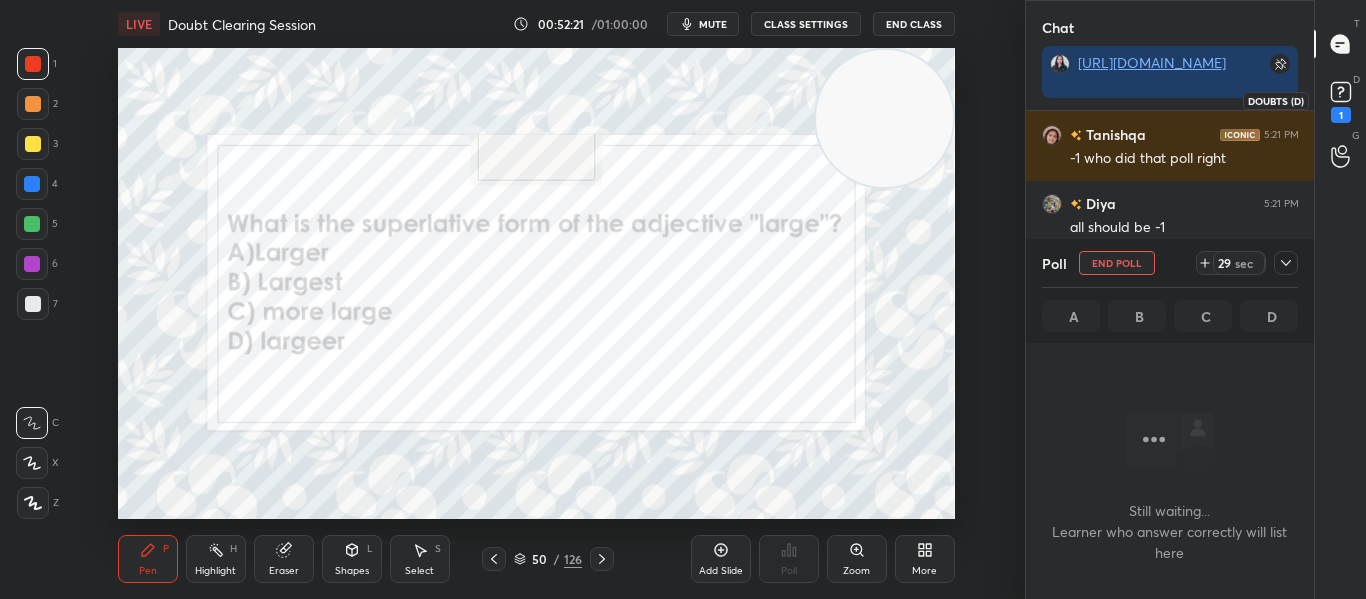 click 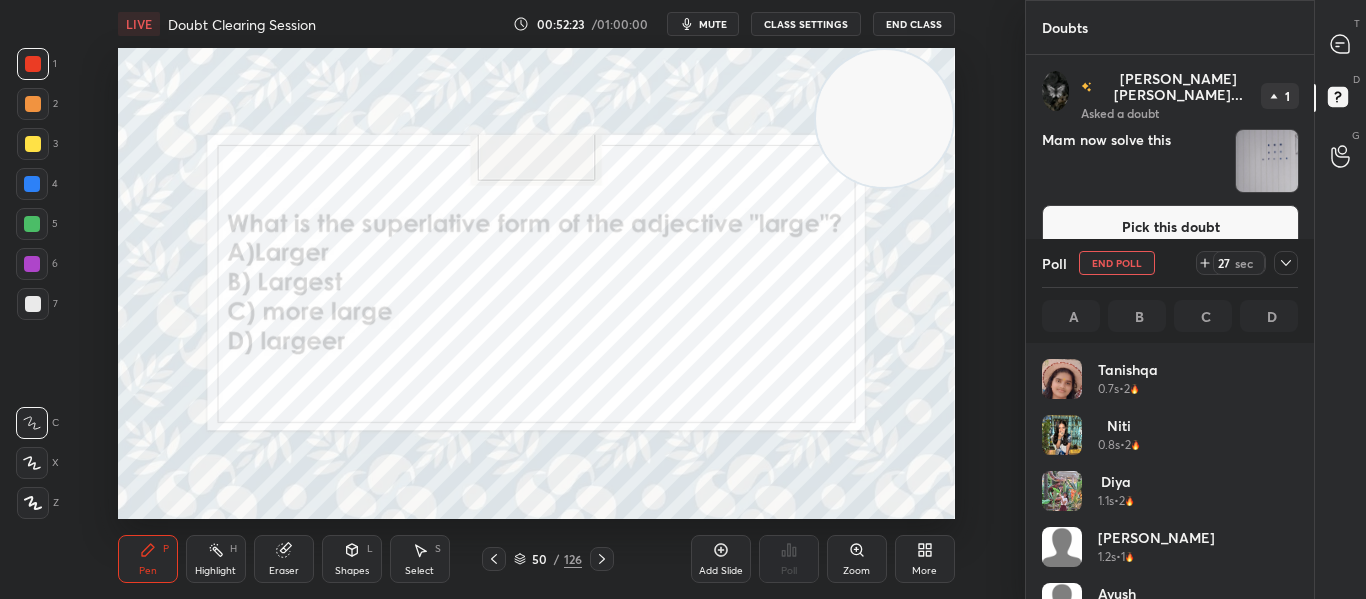 click on "Pick this doubt" at bounding box center [1170, 227] 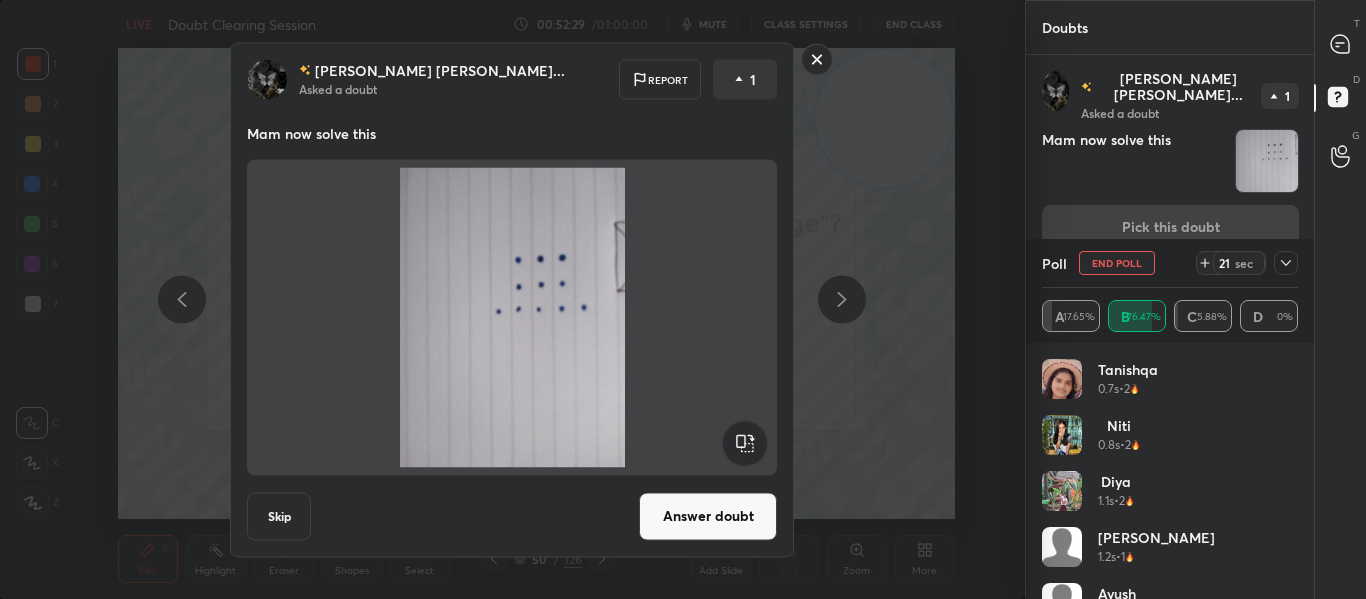 click 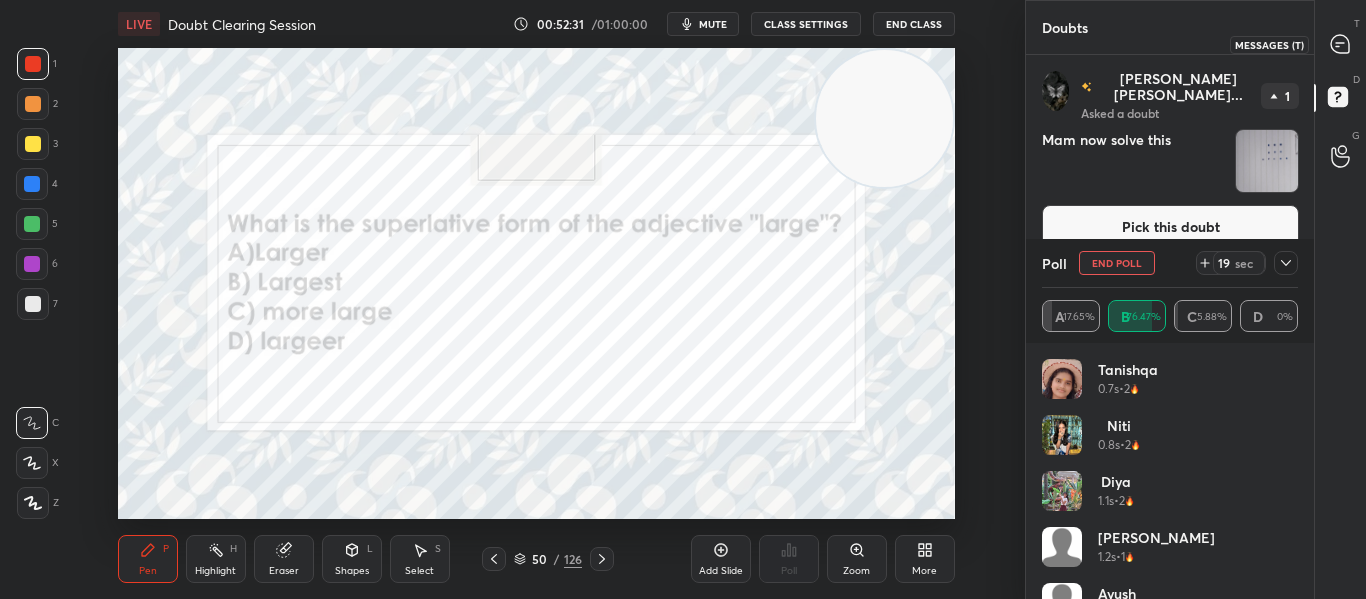 click 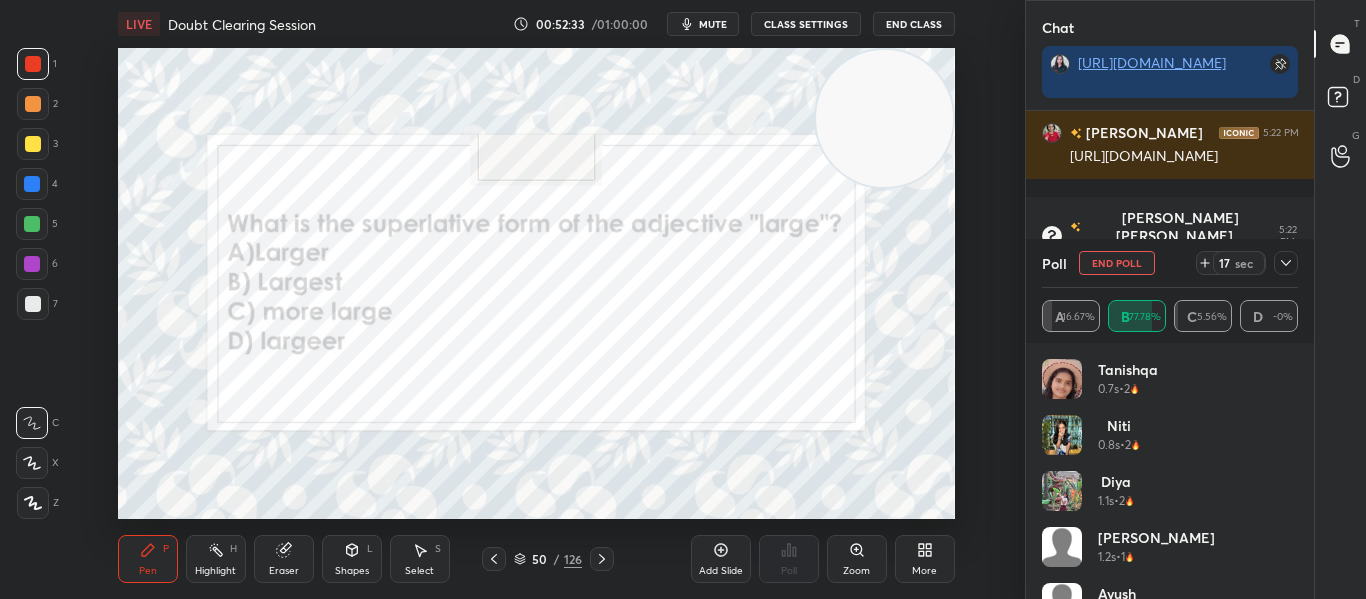 click on "17  sec" at bounding box center (1247, 263) 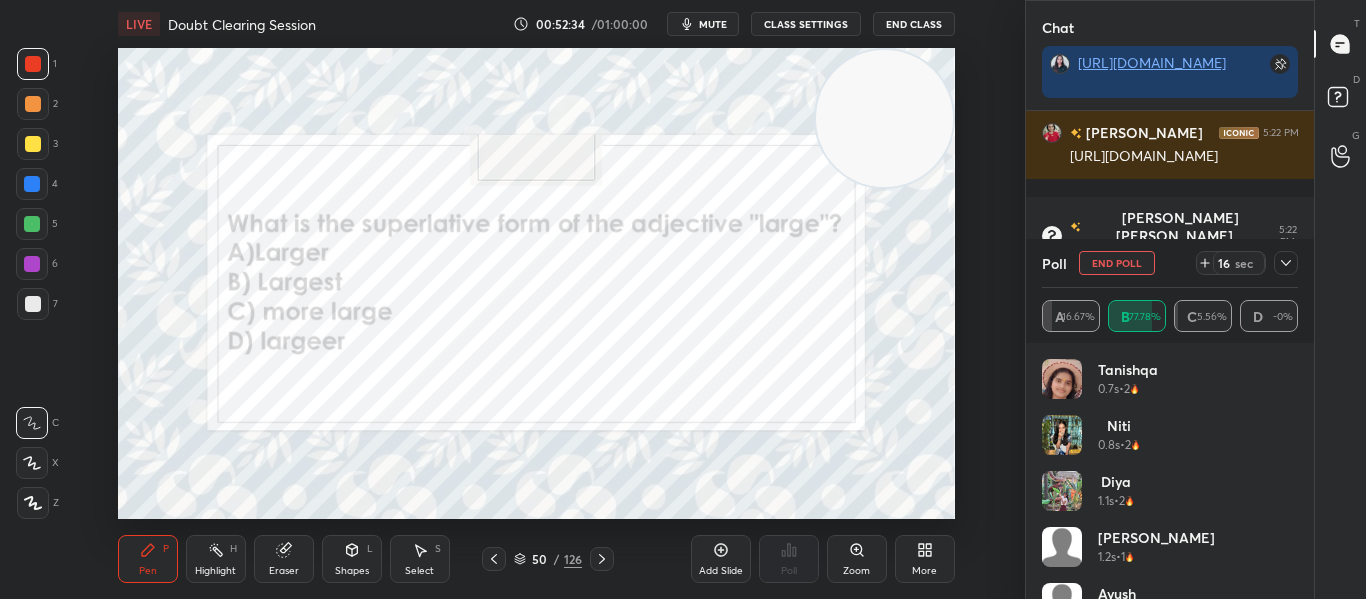 click at bounding box center (1286, 263) 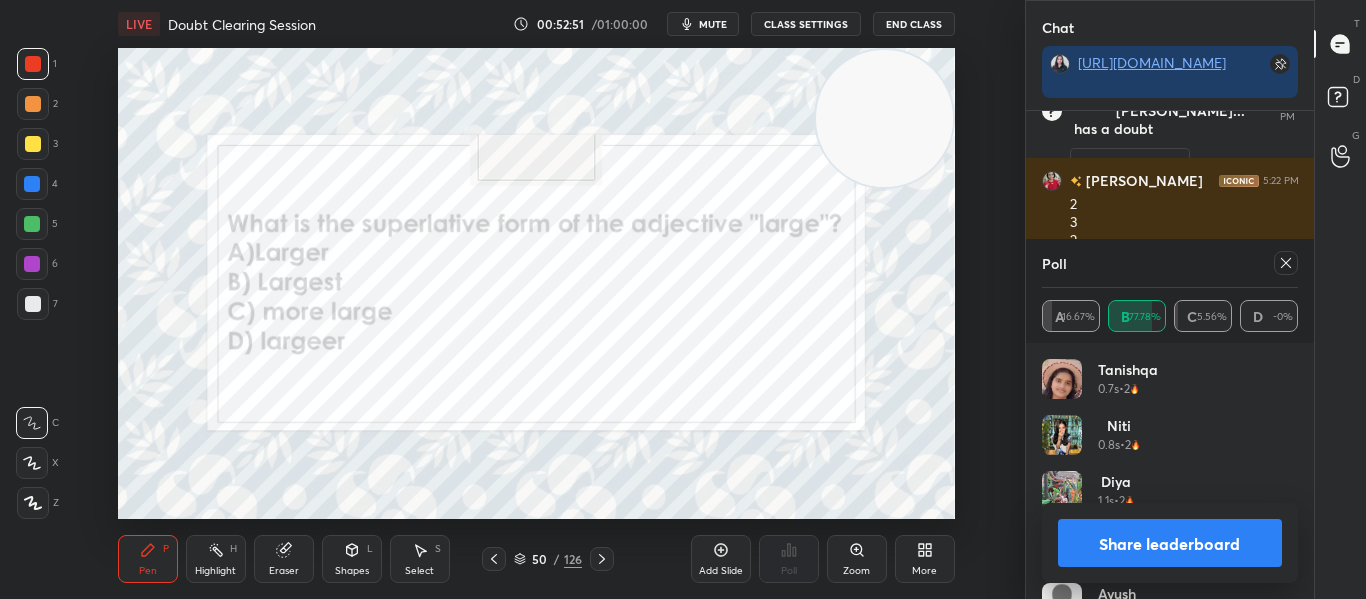click at bounding box center (1286, 263) 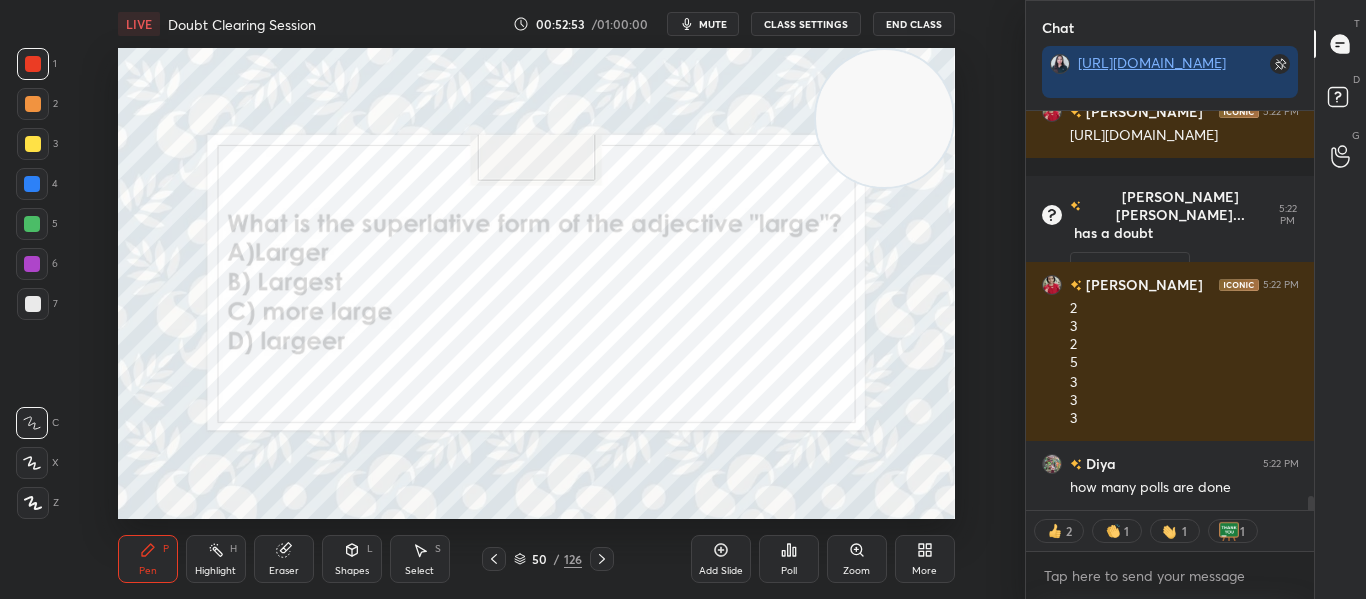 click 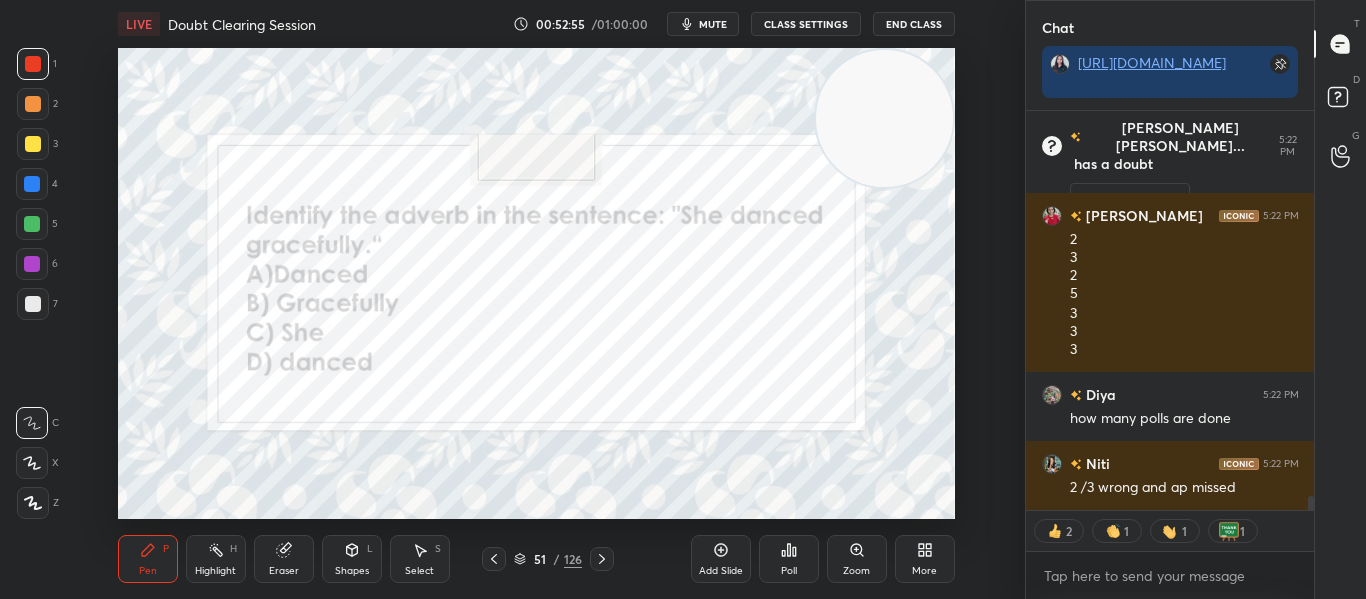 click 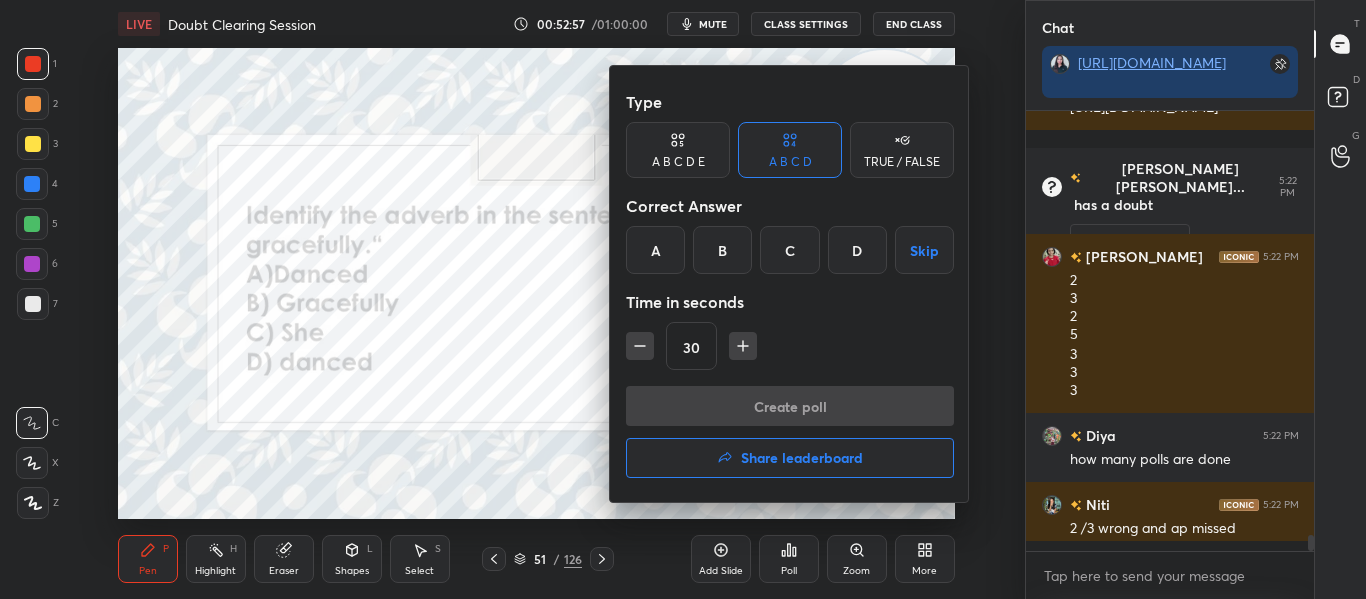 click on "B" at bounding box center [722, 250] 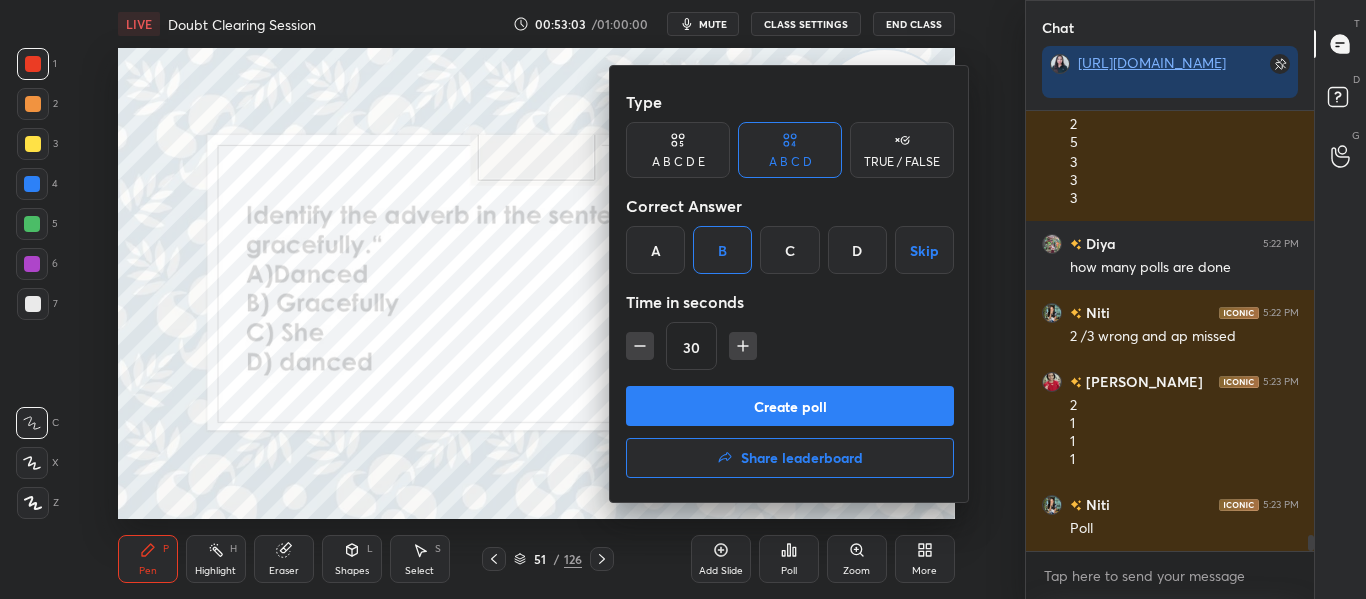 click on "Create poll" at bounding box center (790, 406) 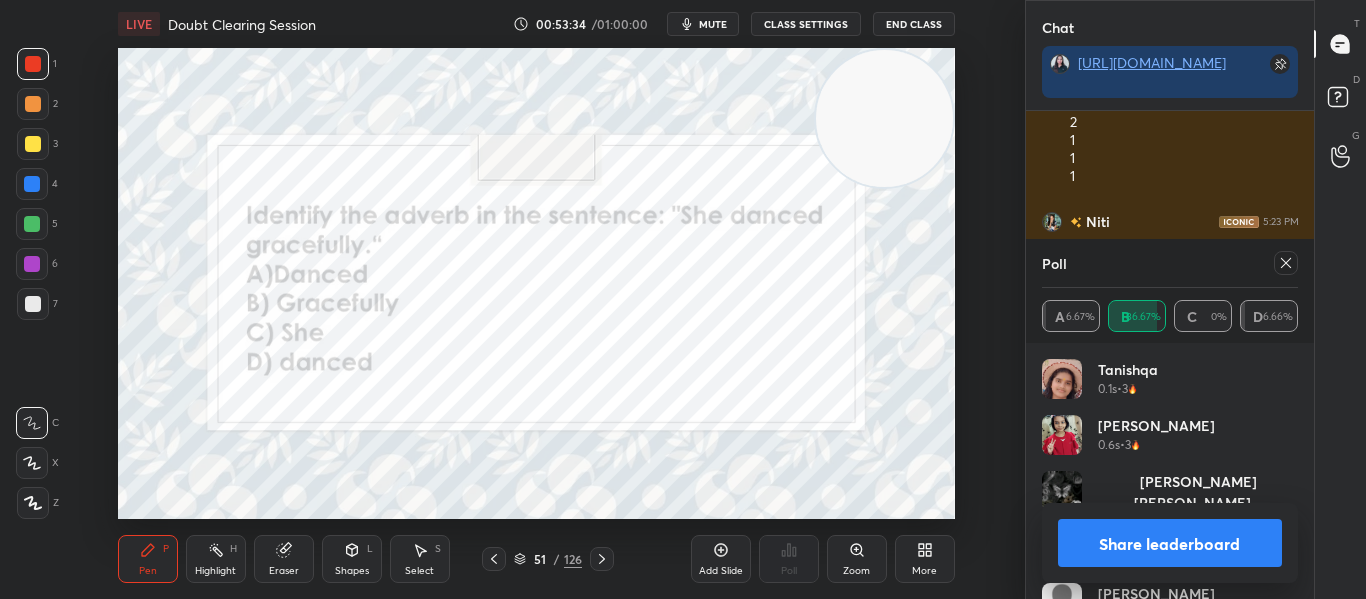 click 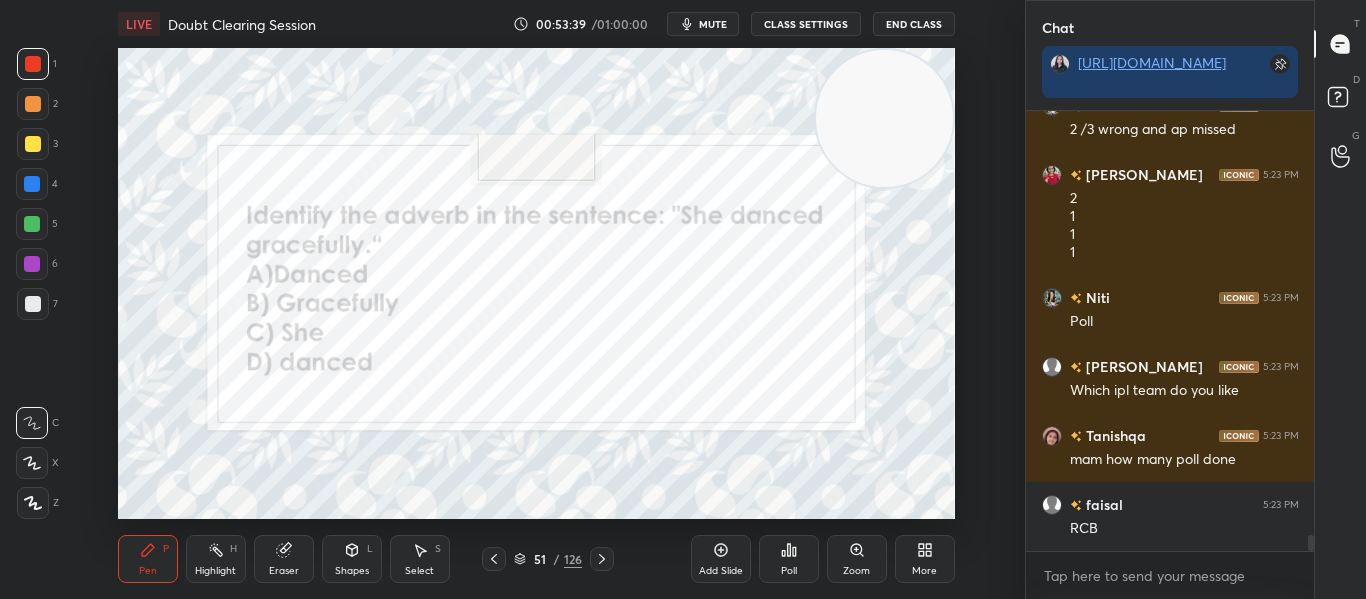 click 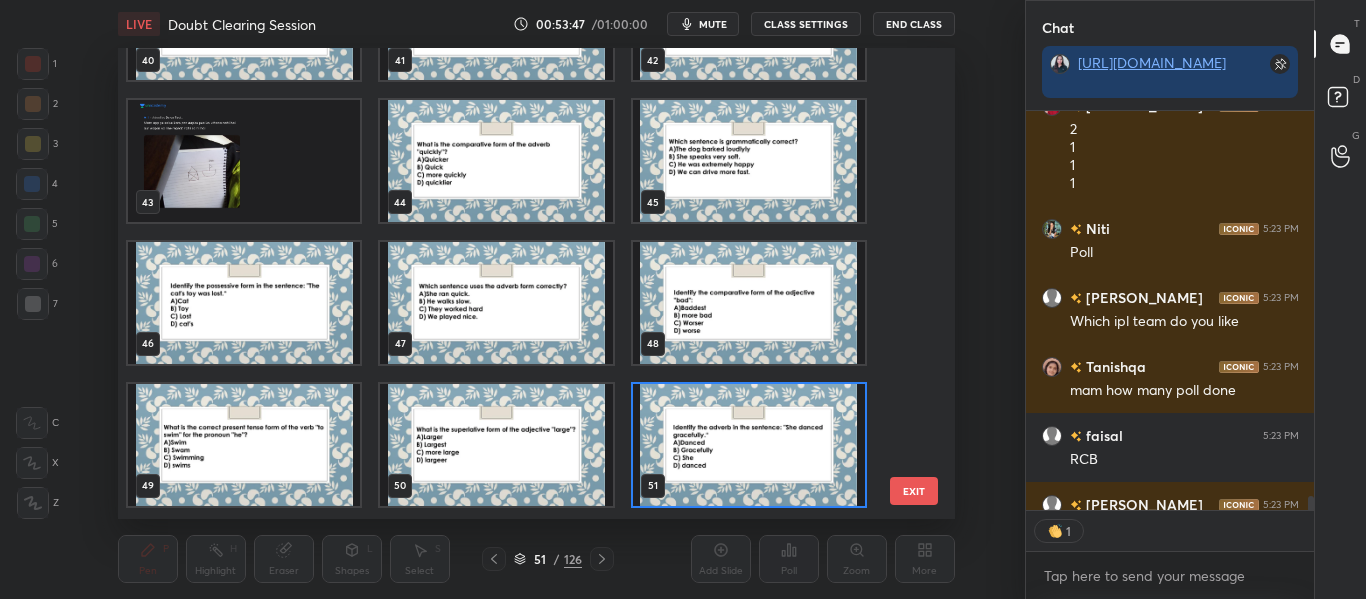 click at bounding box center (748, 445) 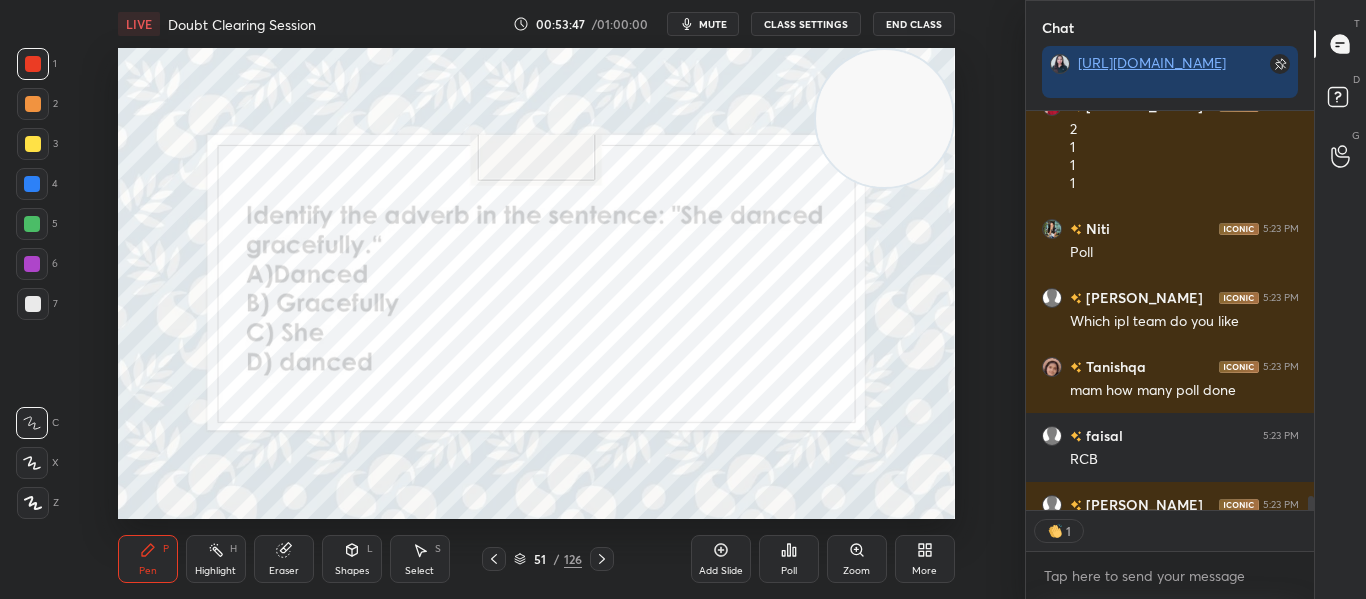 click at bounding box center (748, 445) 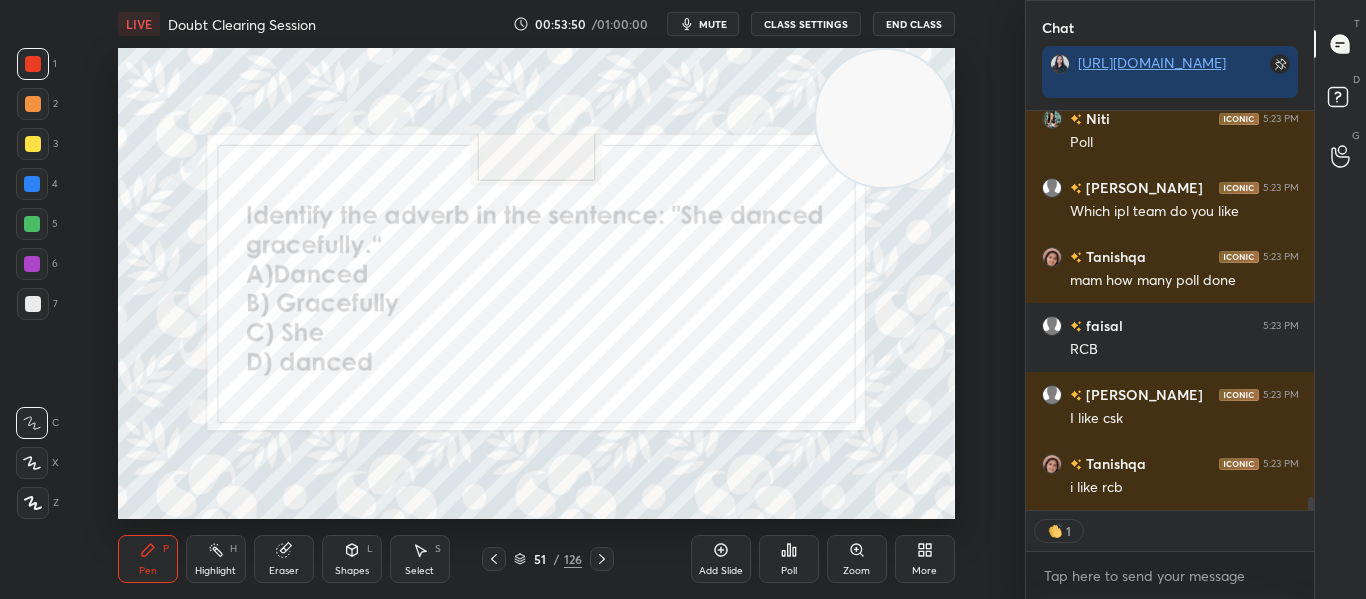 click at bounding box center (602, 559) 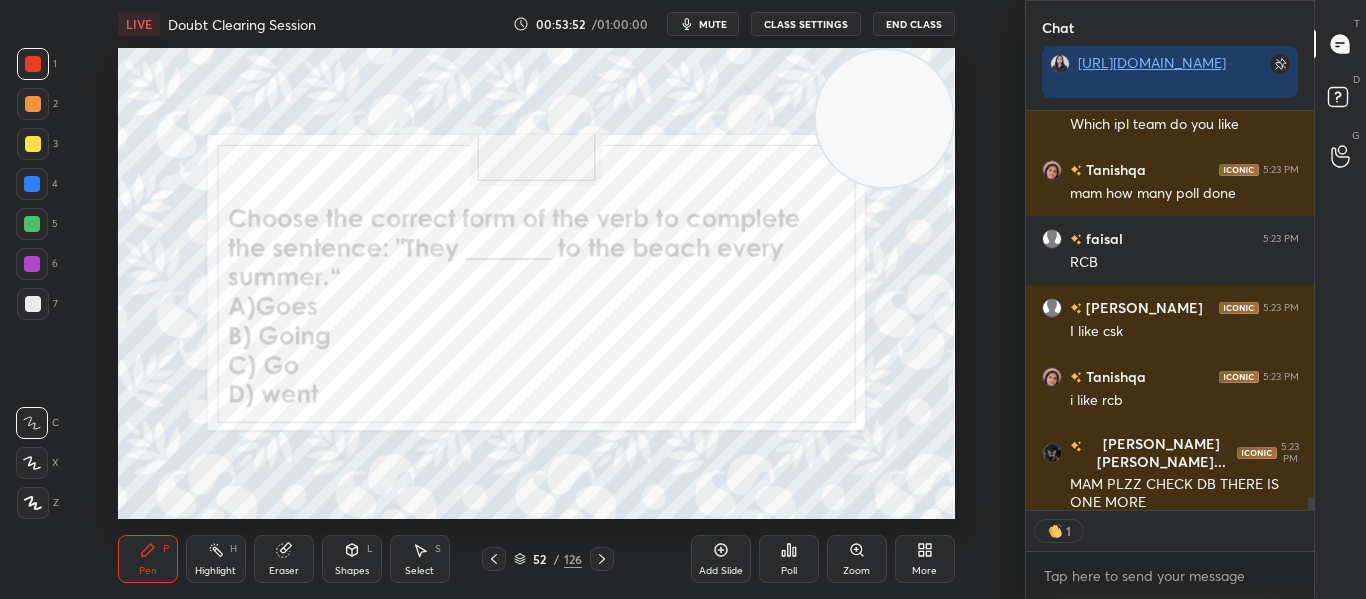 click on "Poll" at bounding box center (789, 559) 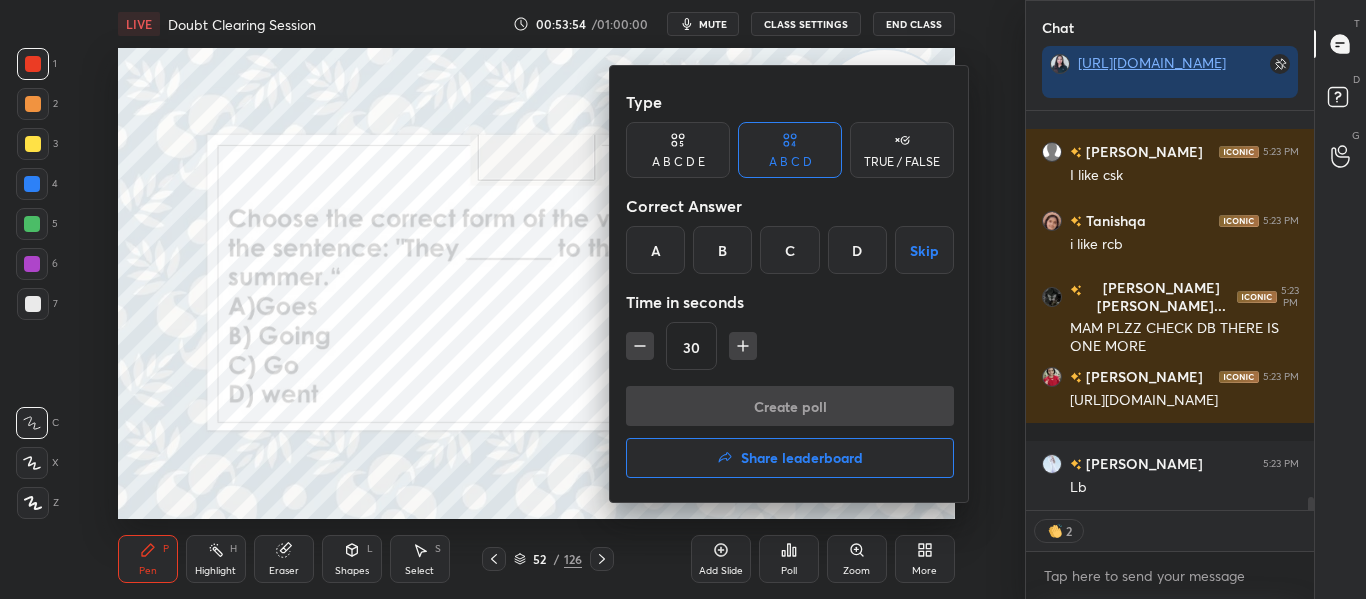 click on "C" at bounding box center (789, 250) 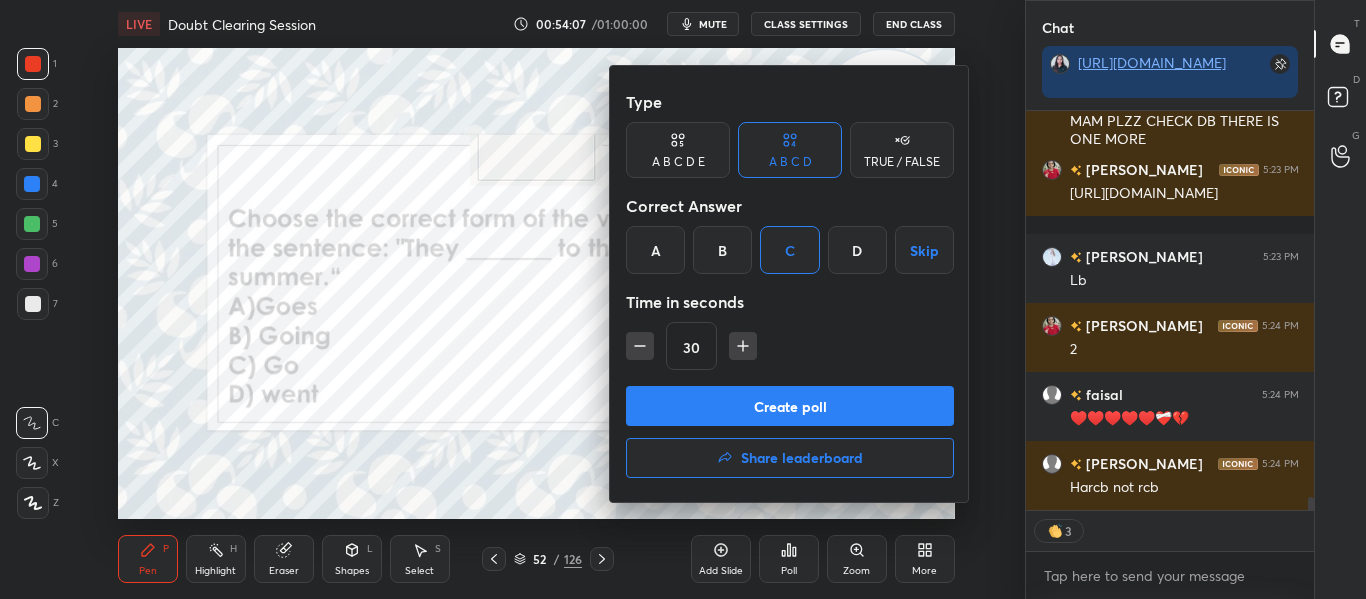 click on "Create poll" at bounding box center (790, 406) 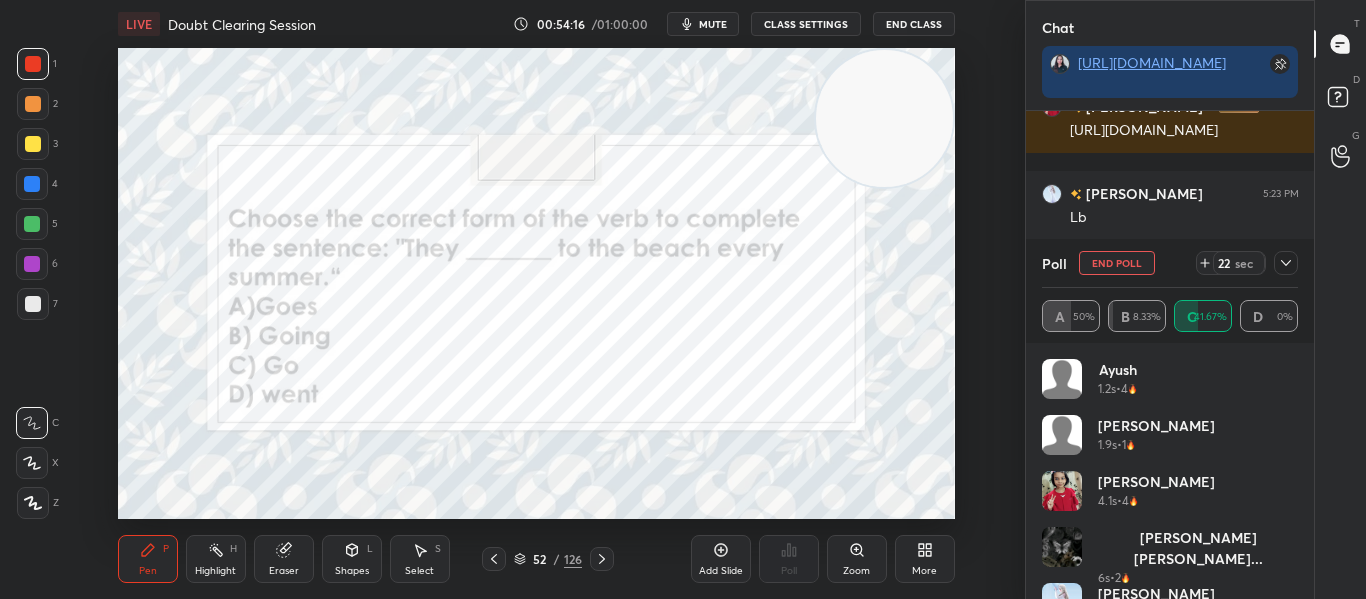 click 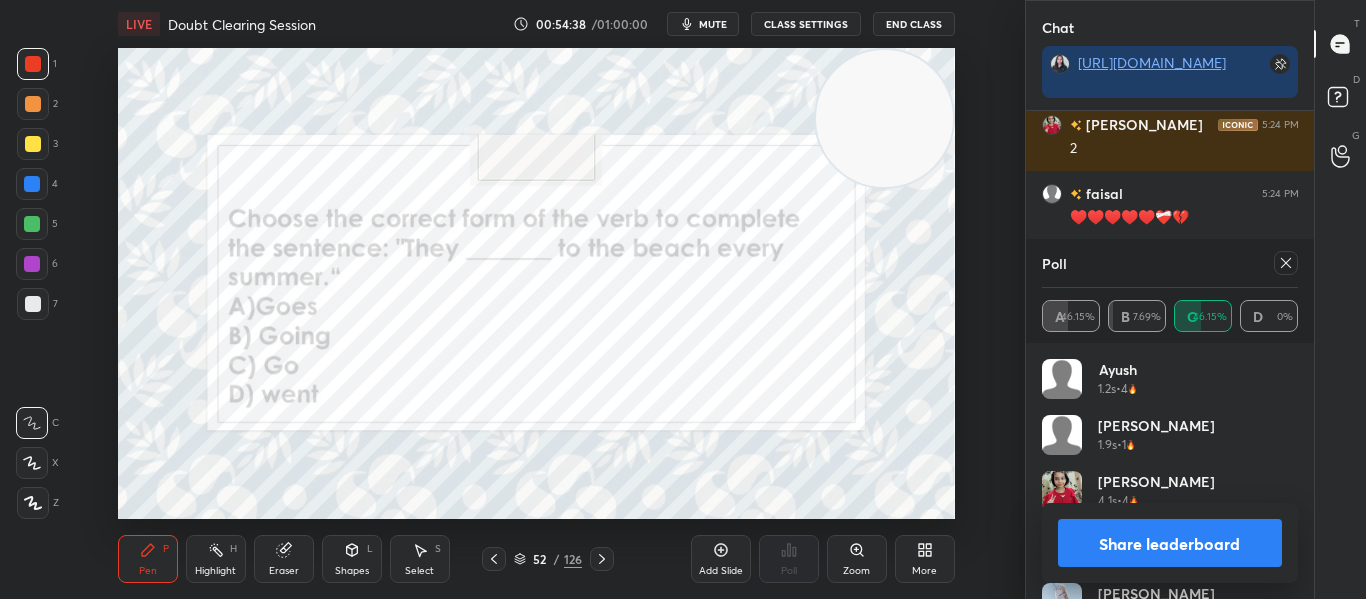 click 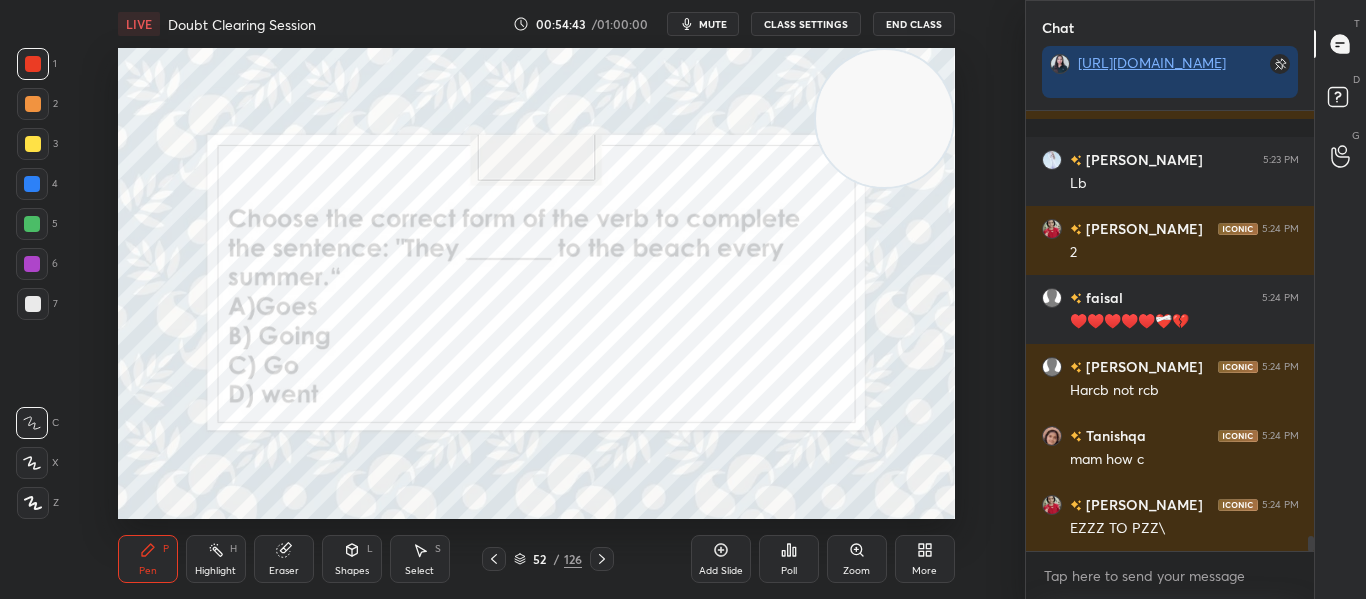 click 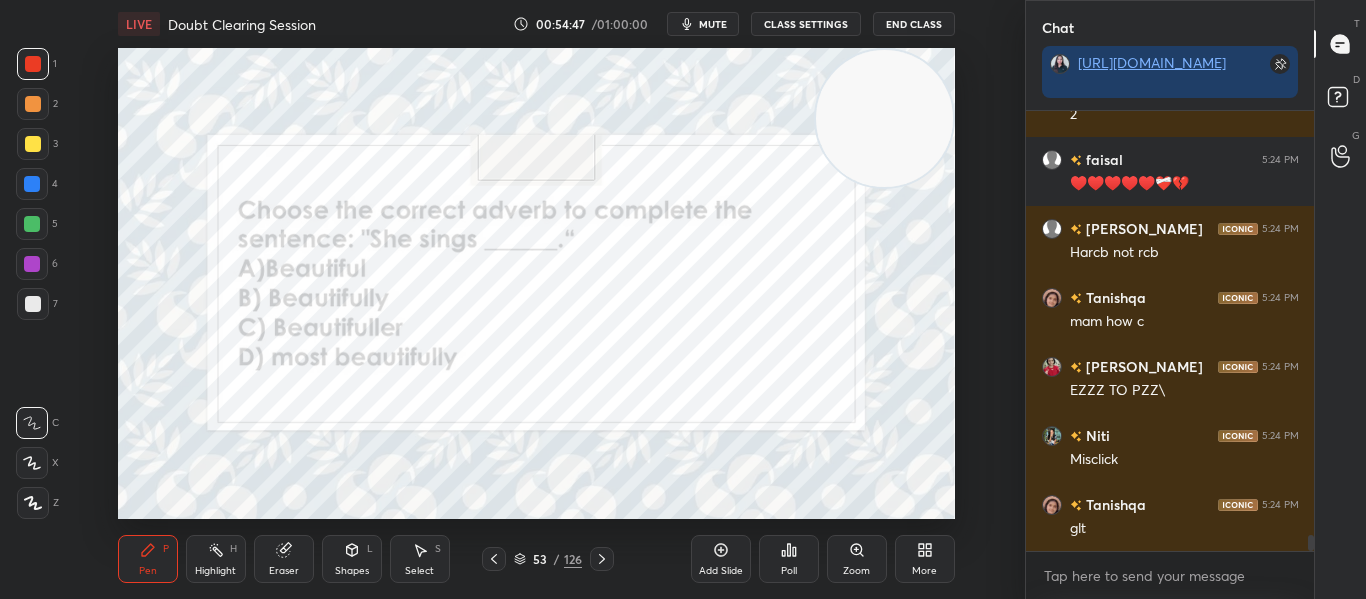 click on "Poll" at bounding box center (789, 571) 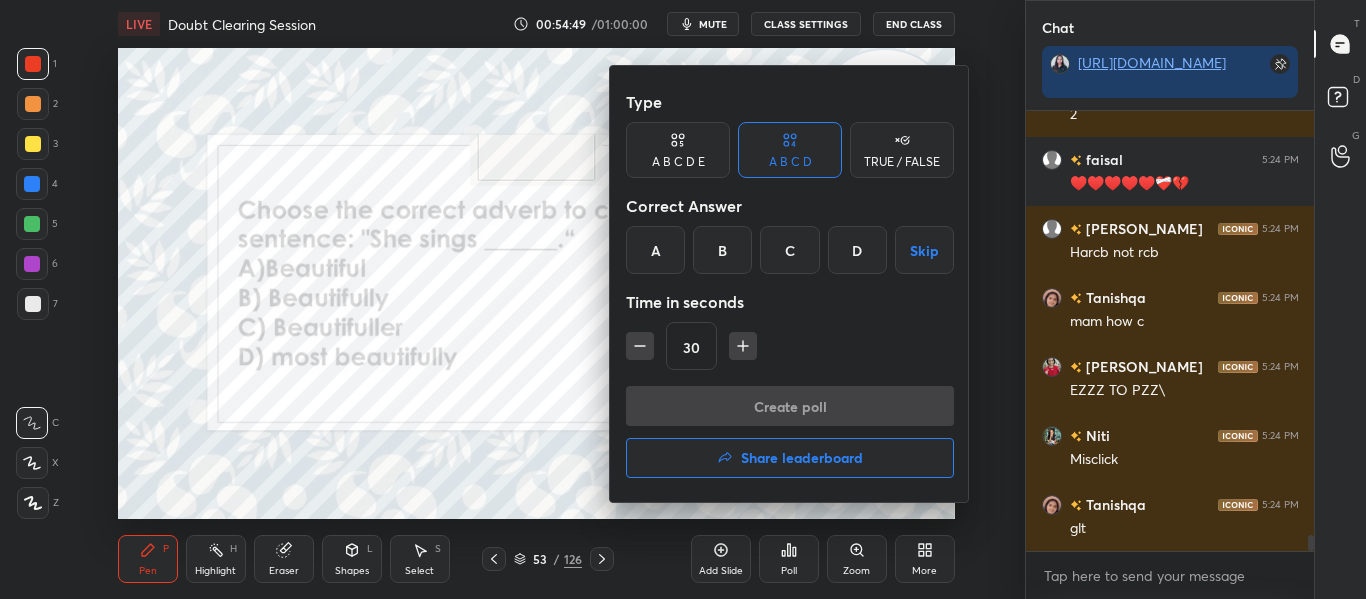 click on "B" at bounding box center [722, 250] 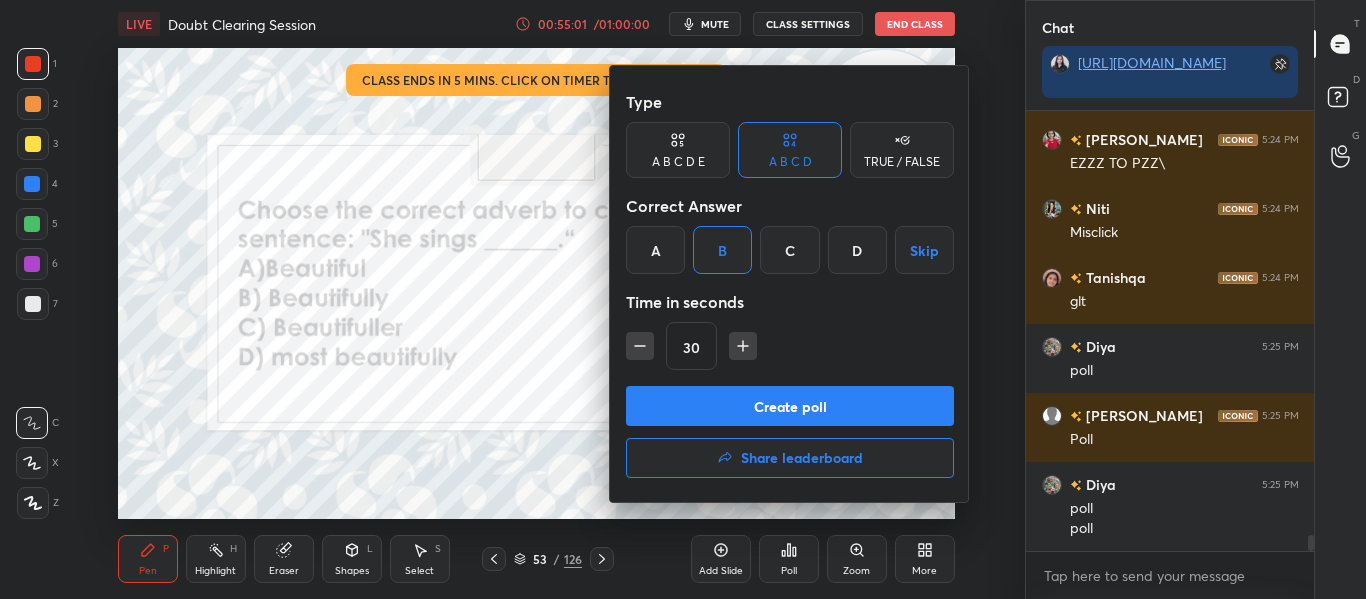 click on "Create poll" at bounding box center (790, 406) 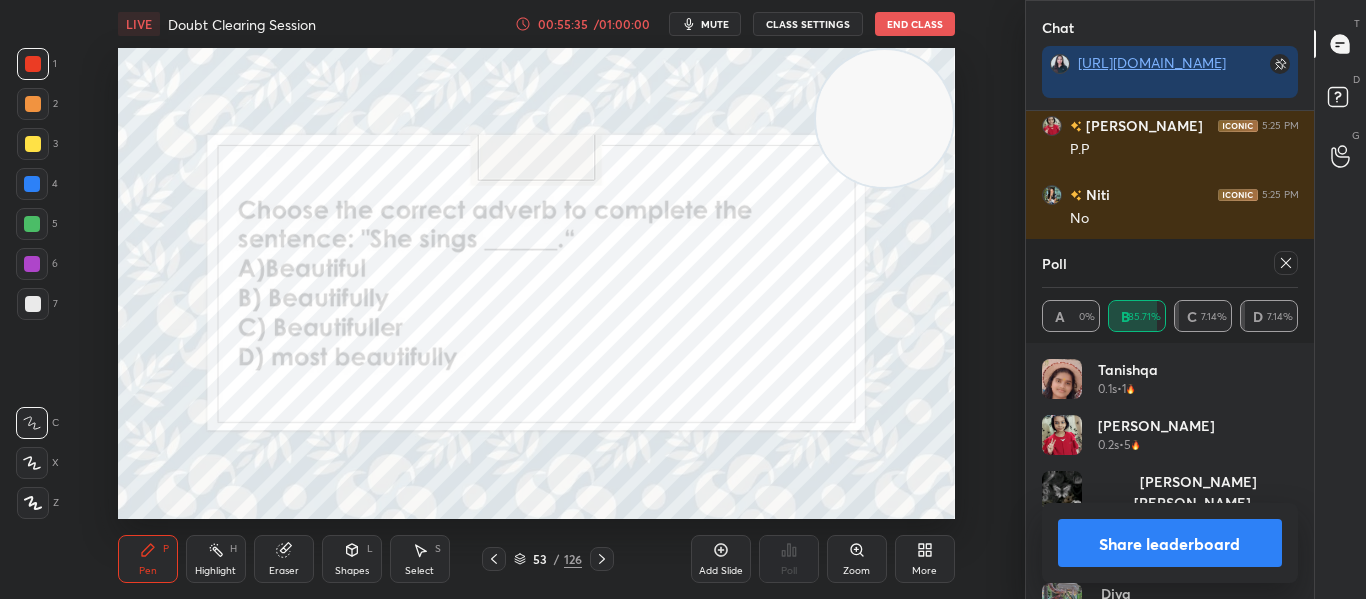 click 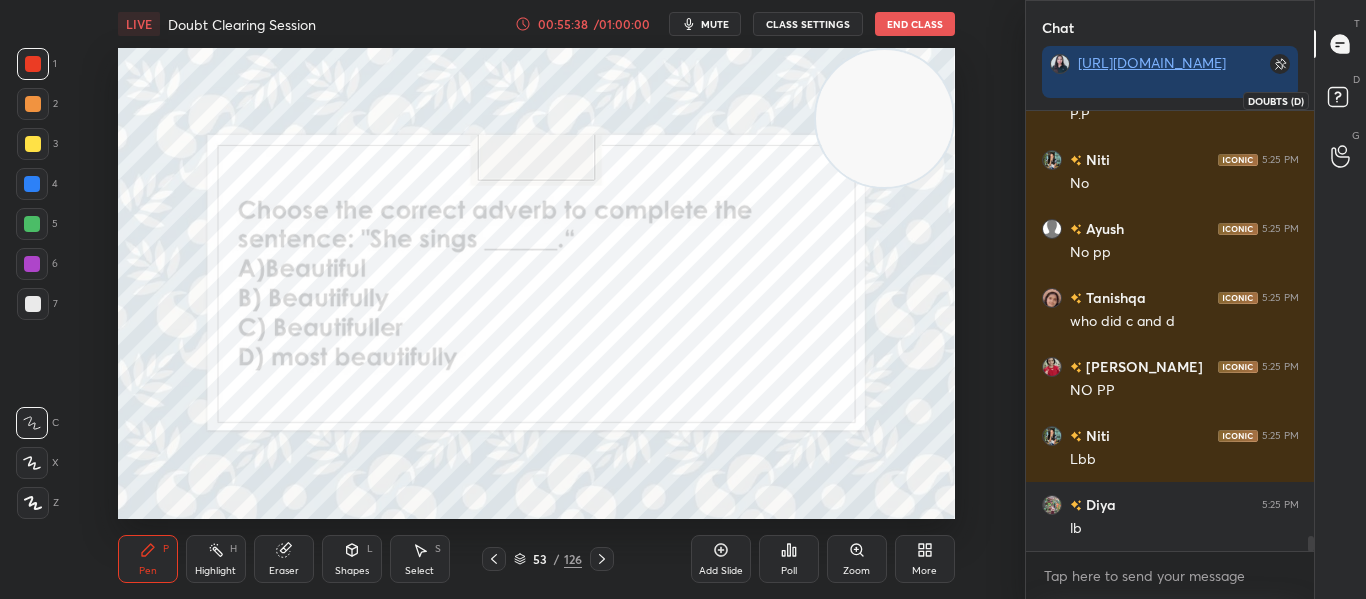 click 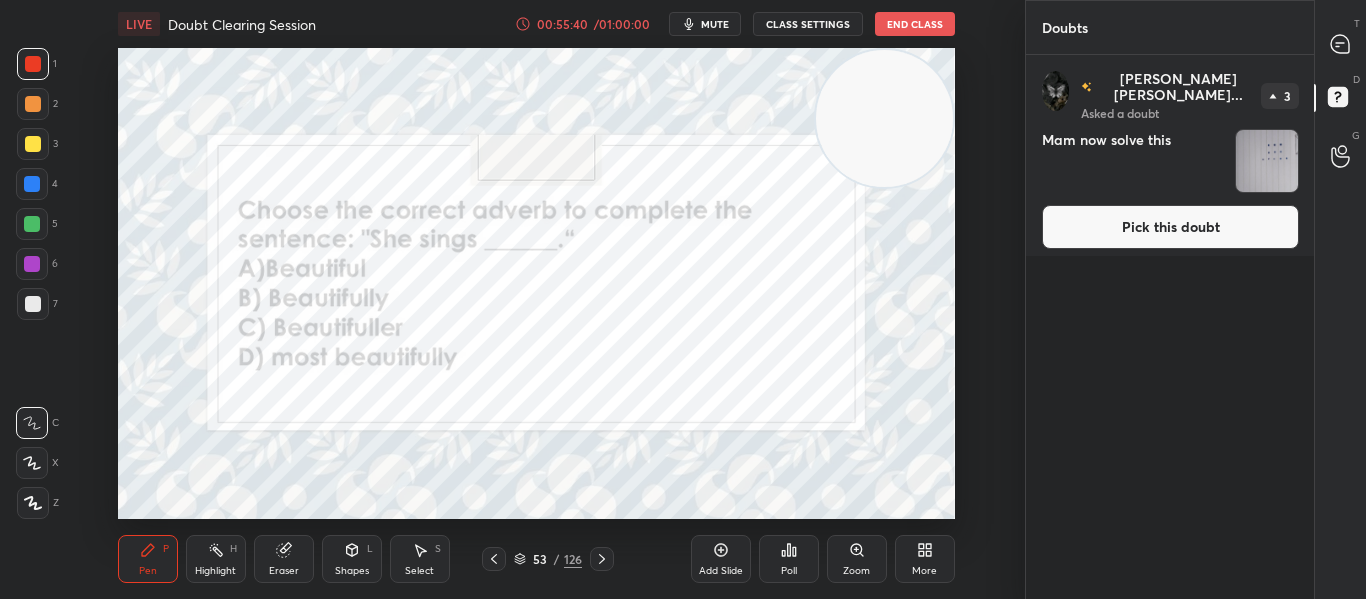 click on "Pick this doubt" at bounding box center (1170, 227) 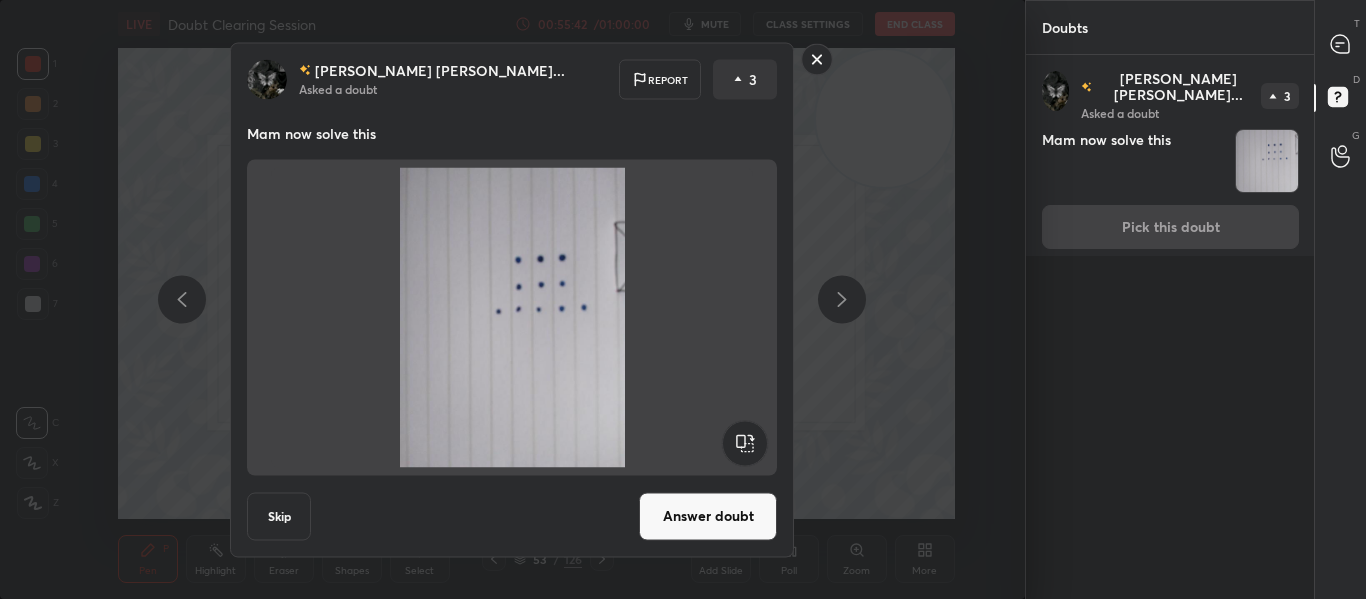 click on "Answer doubt" at bounding box center (708, 516) 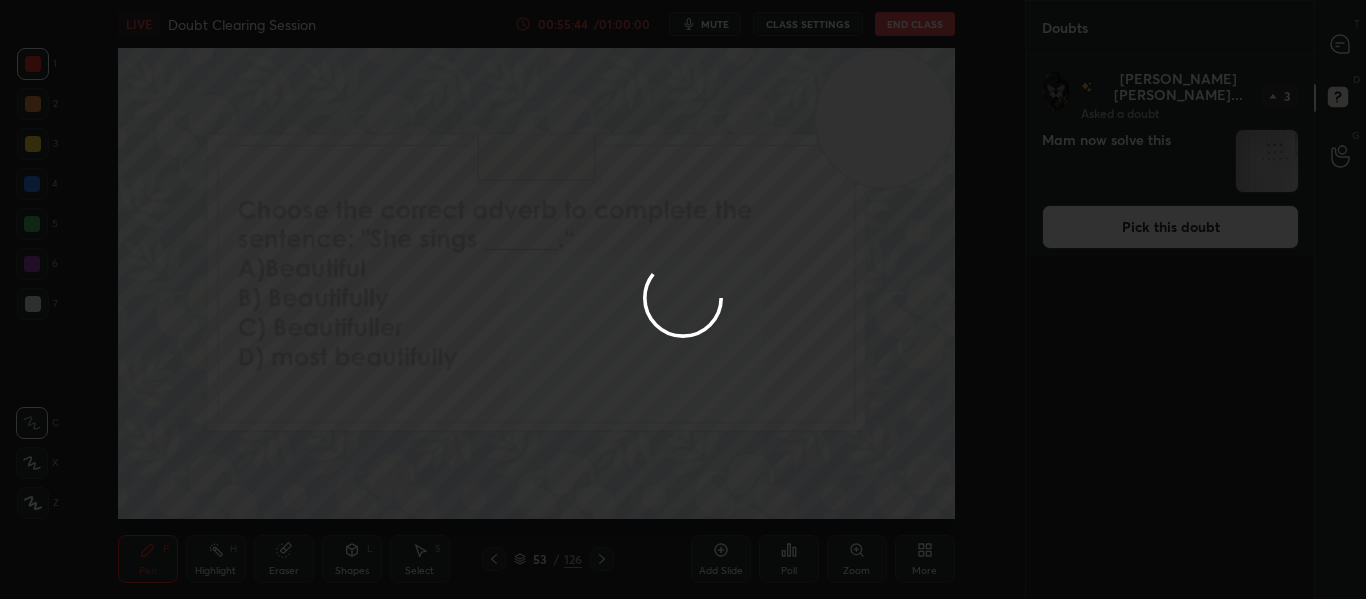 click at bounding box center [683, 299] 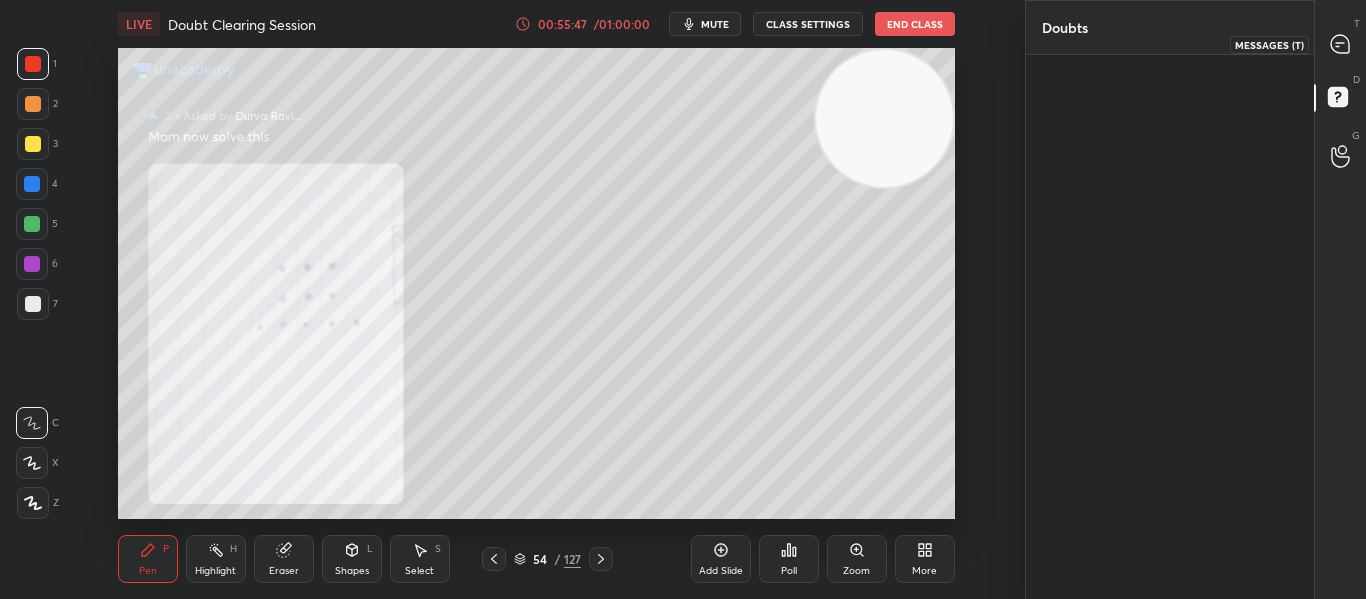 click 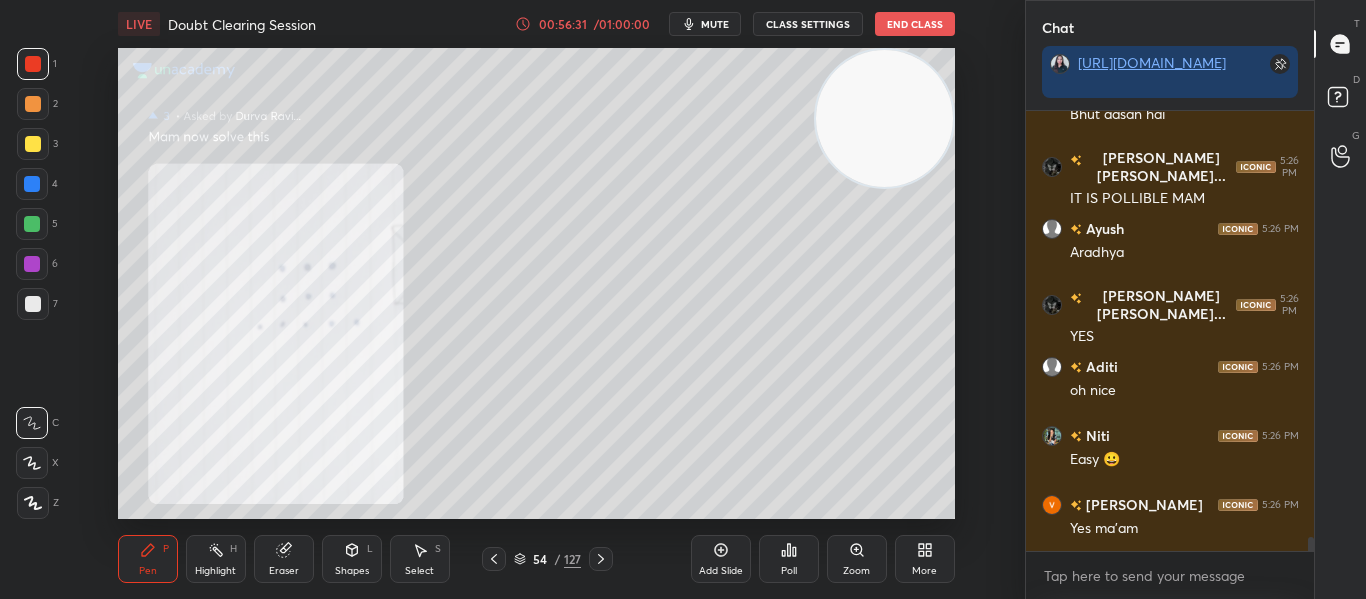 click on "Pen P Highlight H Eraser Shapes L Select S 54 / 127 Add Slide Poll Zoom More" at bounding box center (536, 559) 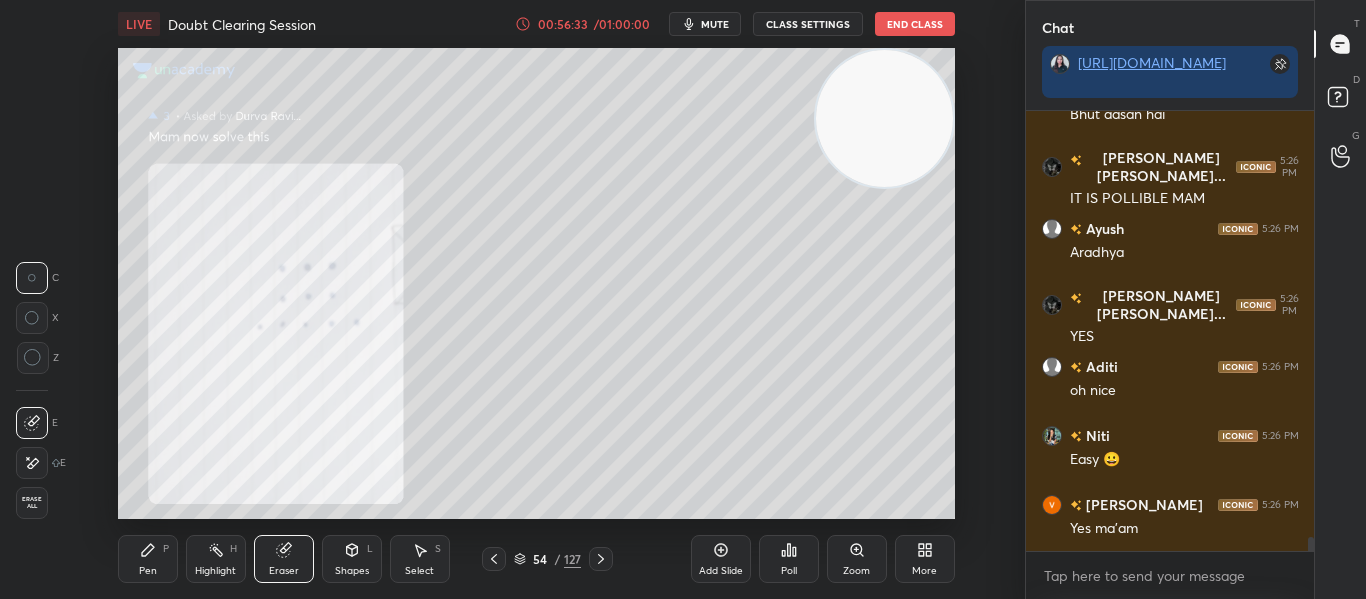 click on "Erase all" at bounding box center [32, 503] 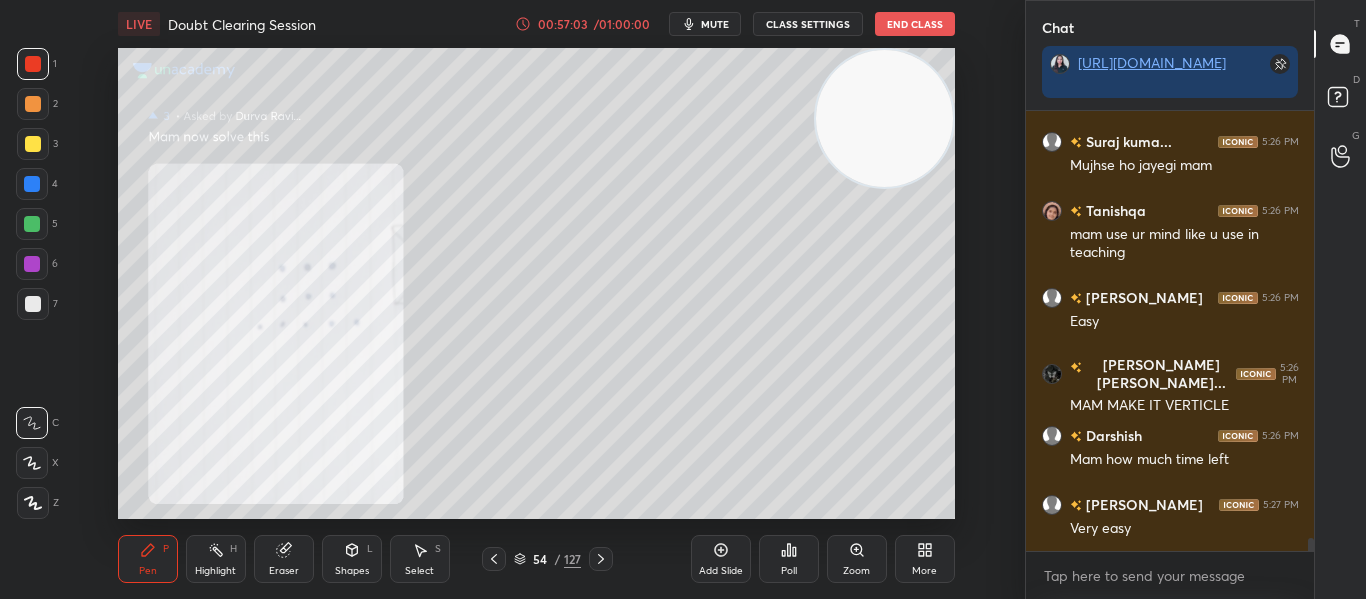 scroll, scrollTop: 14056, scrollLeft: 0, axis: vertical 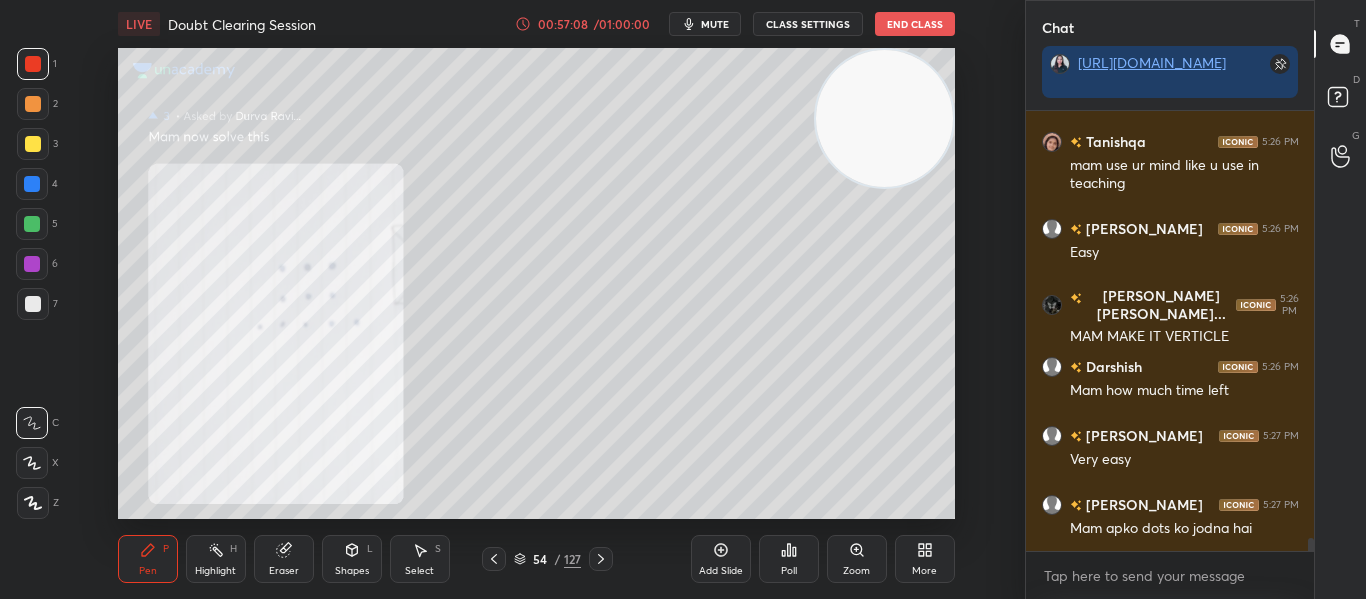 click 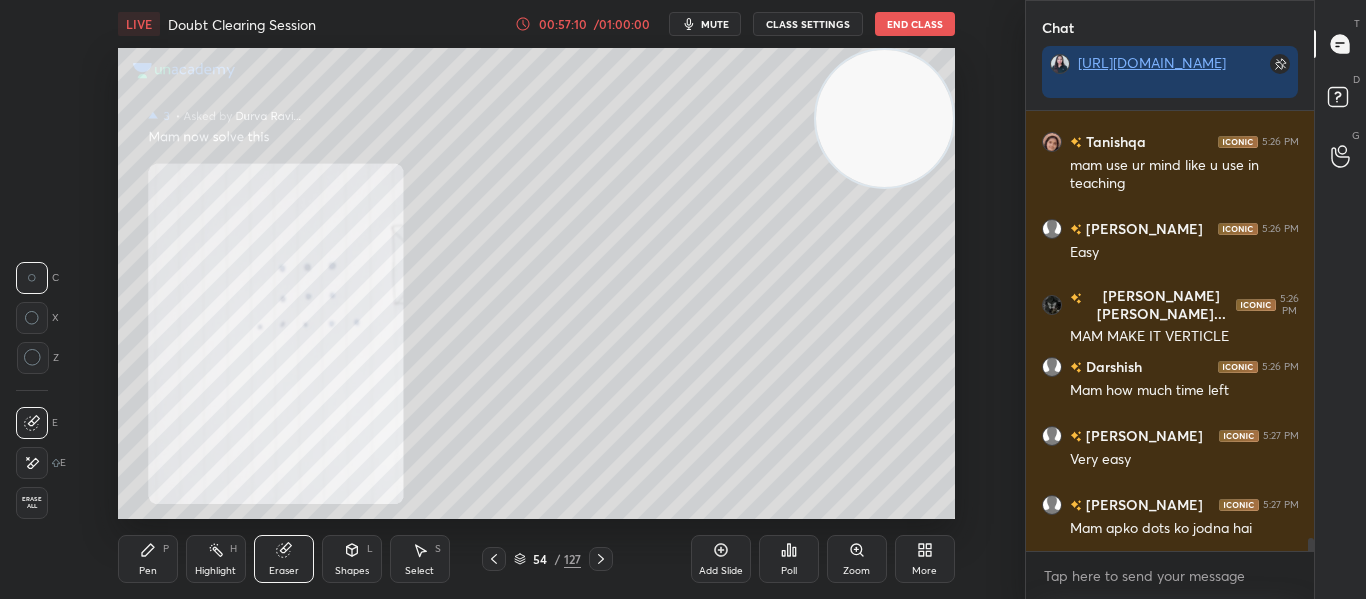 scroll, scrollTop: 14125, scrollLeft: 0, axis: vertical 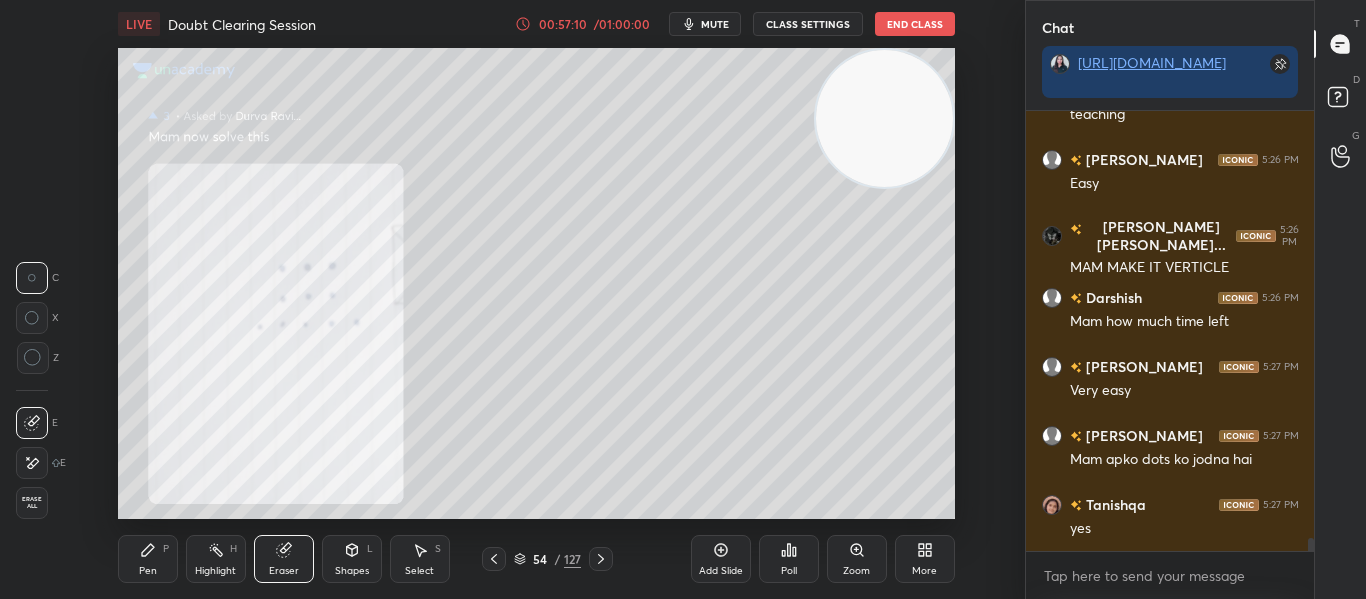 click on "Pen P" at bounding box center [148, 559] 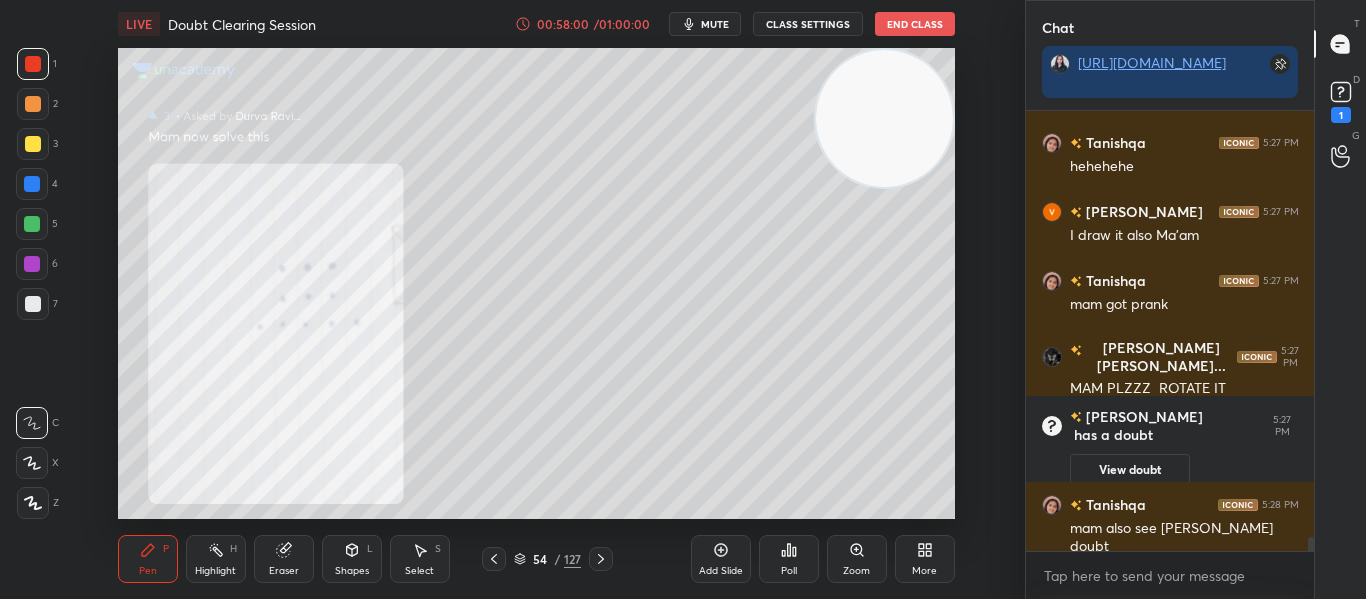 scroll, scrollTop: 13525, scrollLeft: 0, axis: vertical 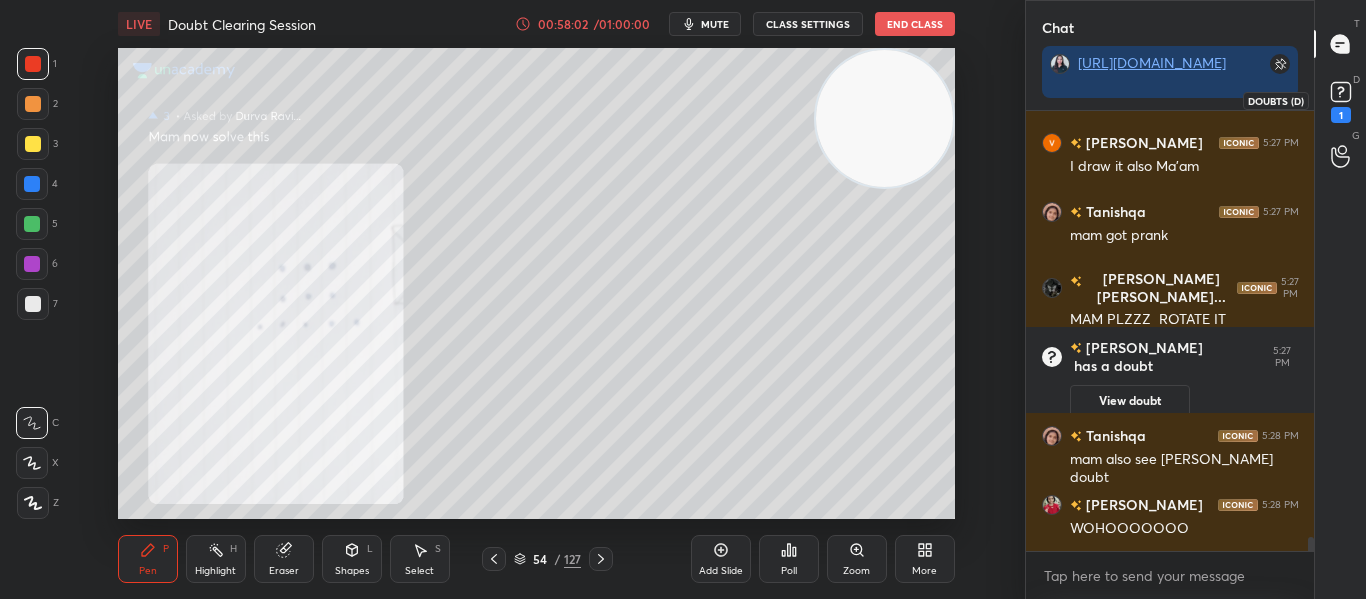 click 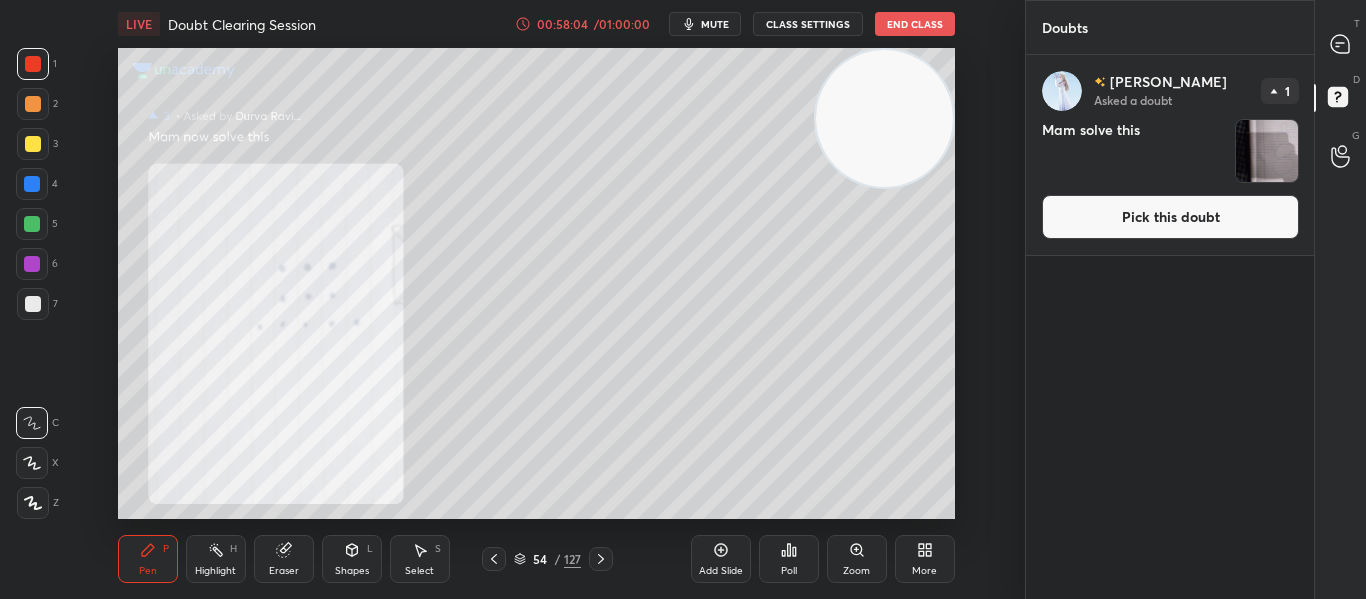 click on "Pick this doubt" at bounding box center (1170, 217) 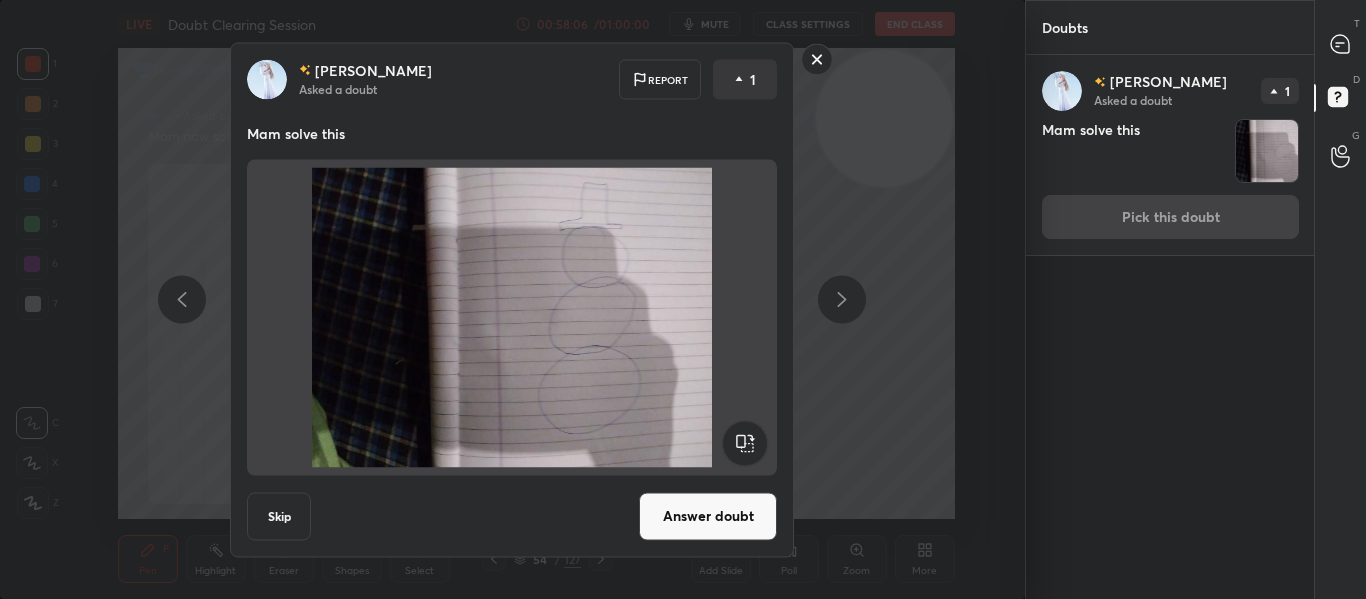 click on "Answer doubt" at bounding box center (708, 516) 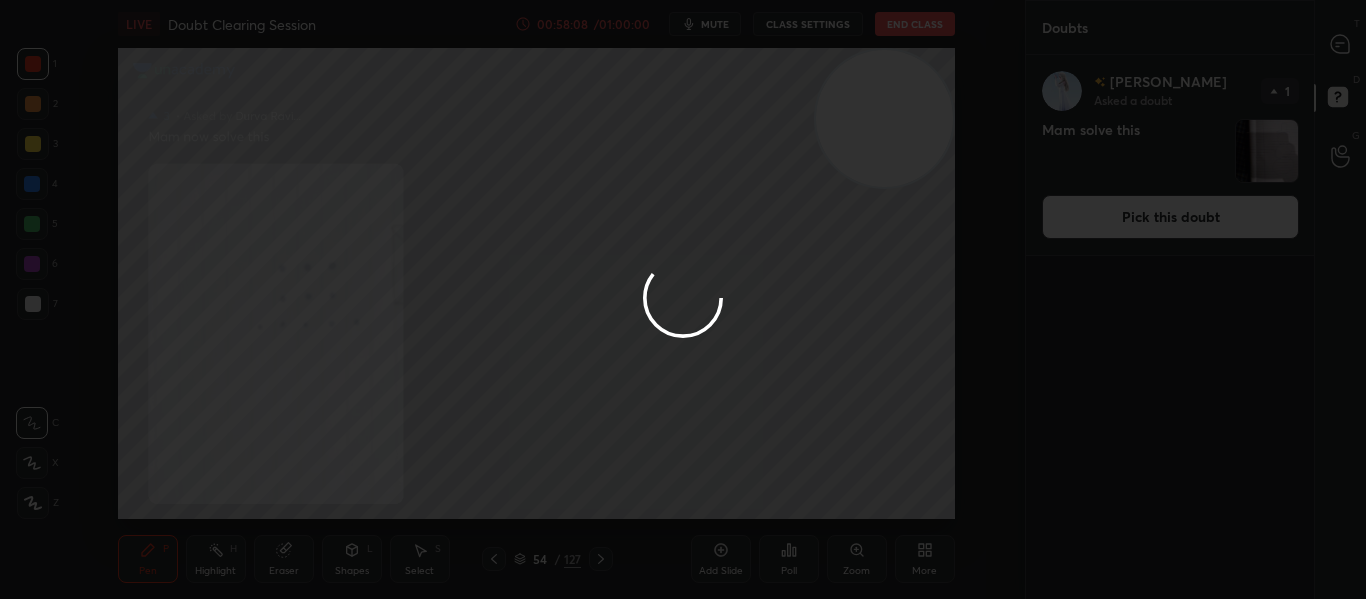 click at bounding box center (1341, 44) 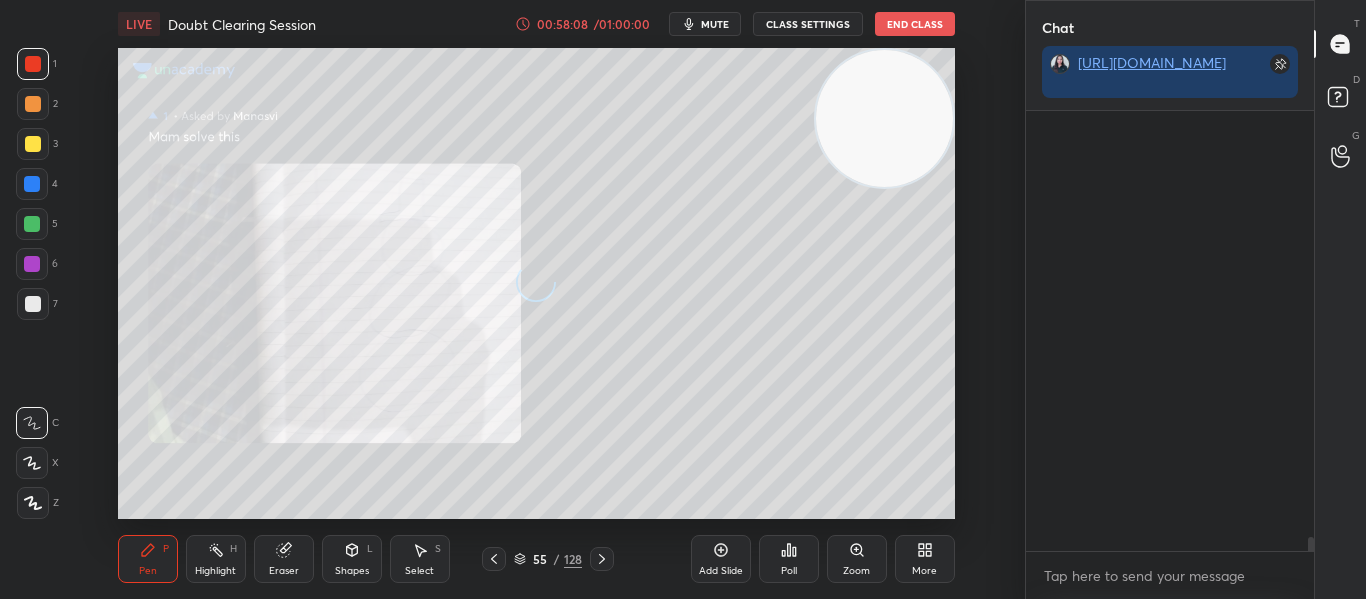 scroll, scrollTop: 482, scrollLeft: 282, axis: both 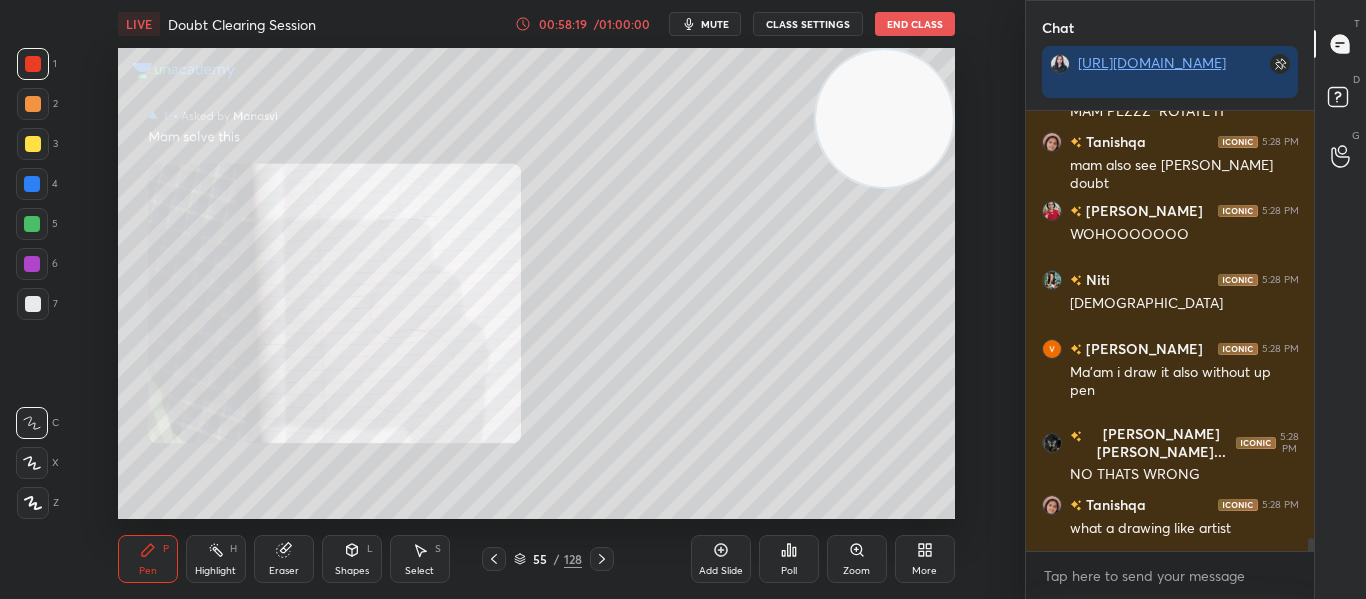 click on "Poll" at bounding box center [789, 559] 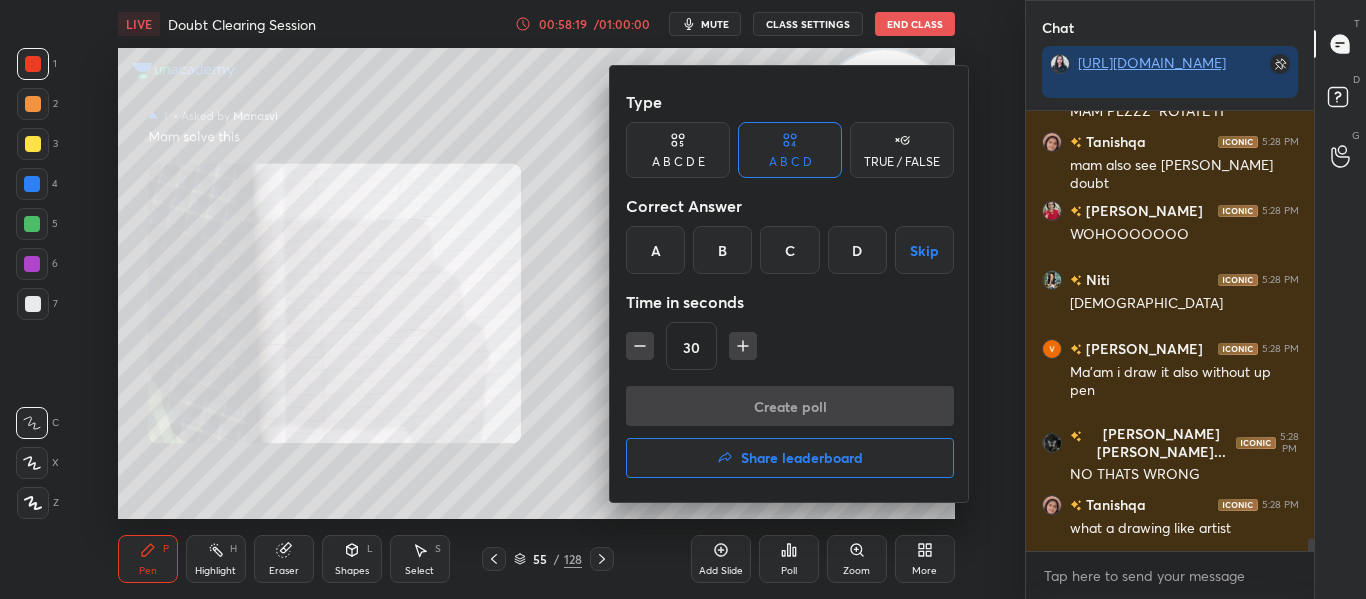 scroll, scrollTop: 14361, scrollLeft: 0, axis: vertical 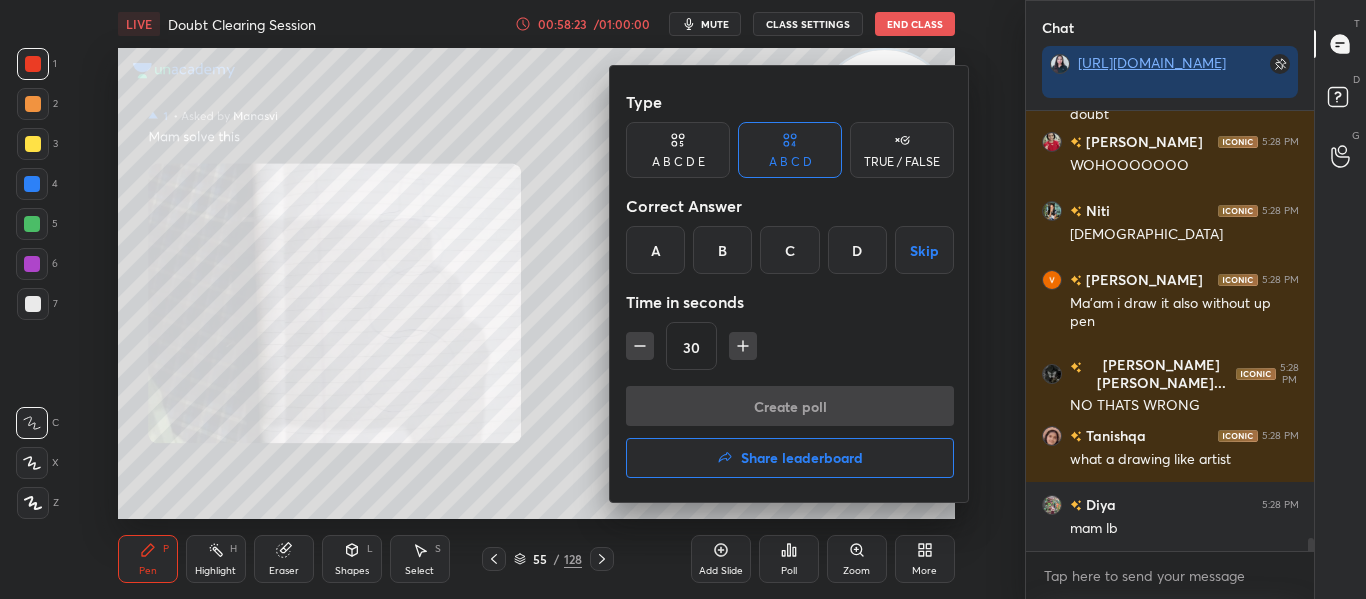 click on "Share leaderboard" at bounding box center [802, 458] 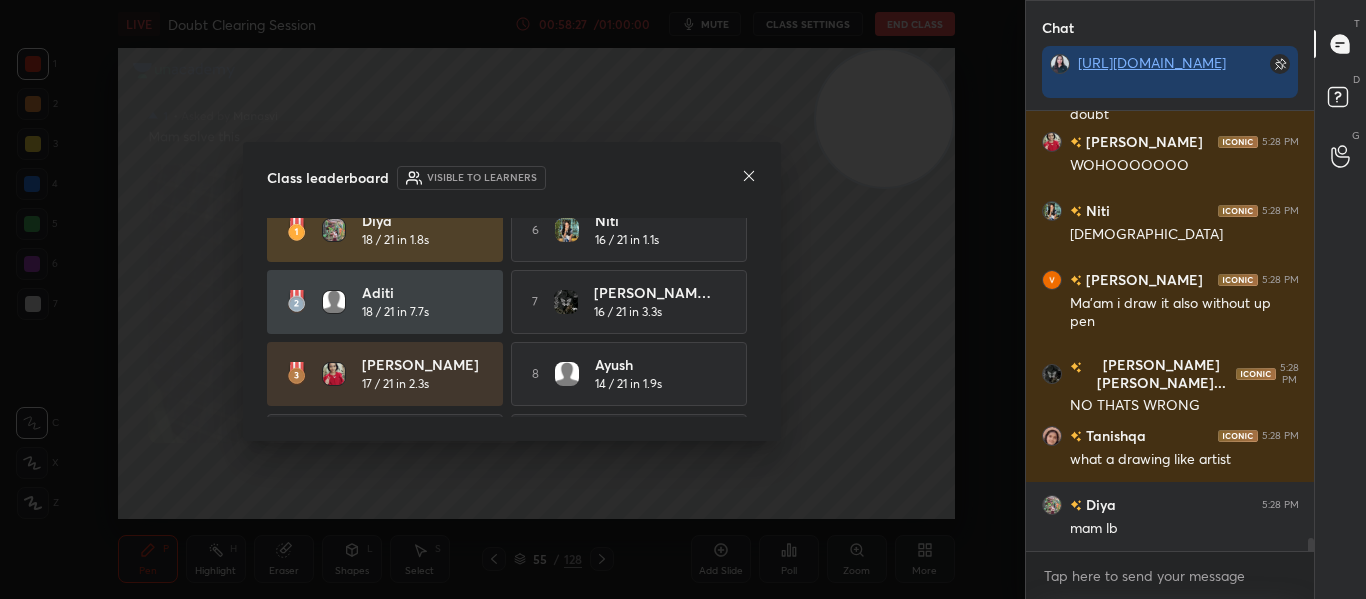 scroll, scrollTop: 0, scrollLeft: 0, axis: both 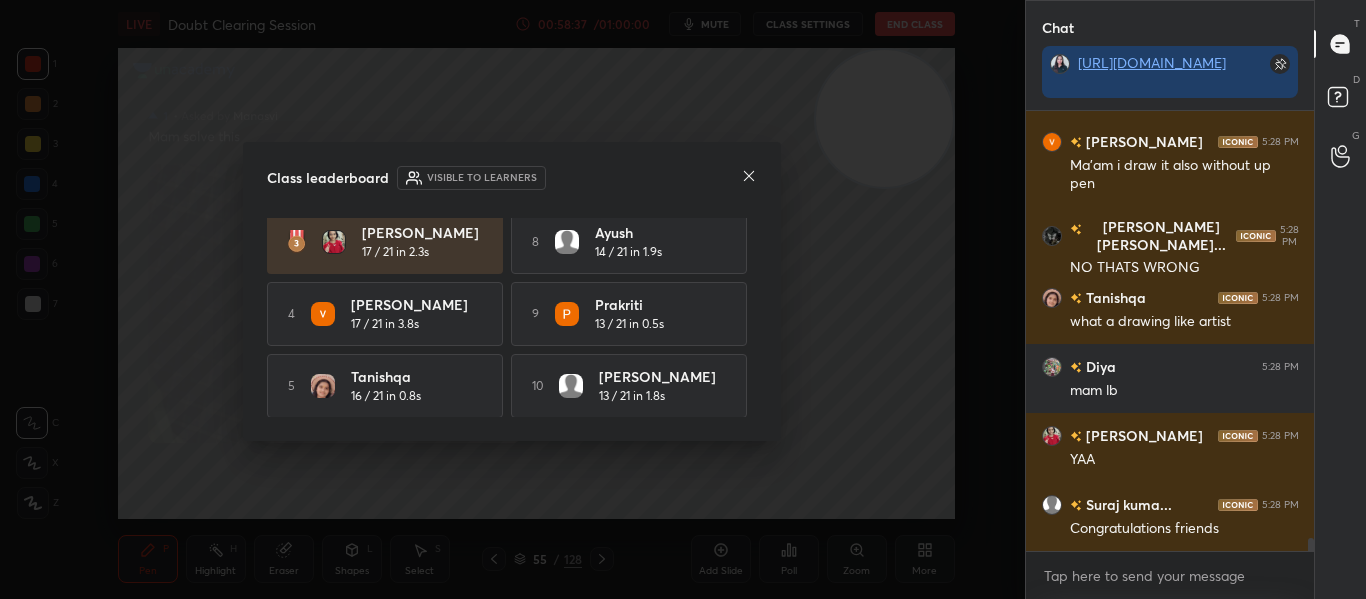 click 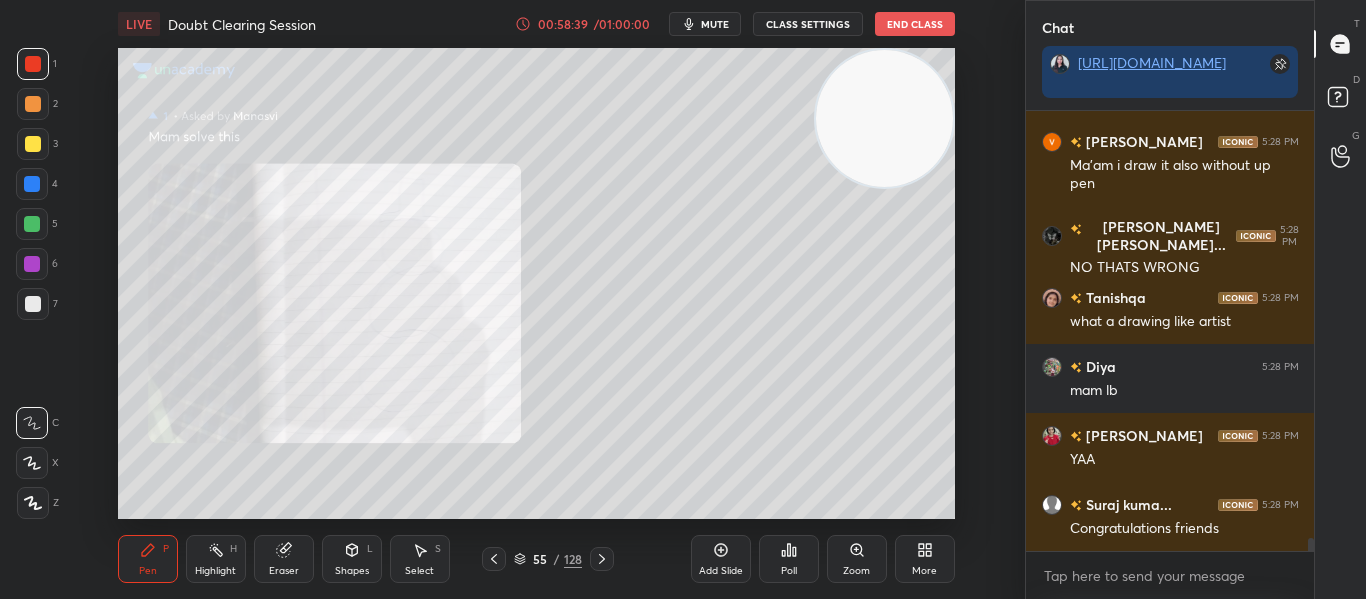 click 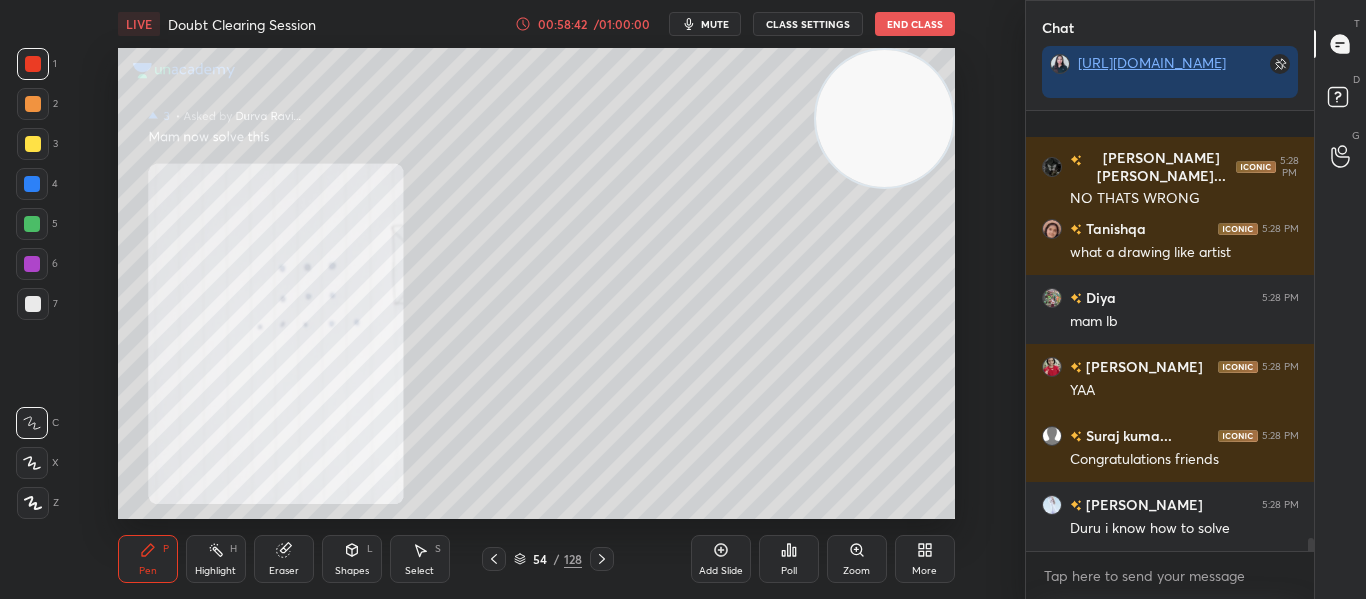 scroll, scrollTop: 14724, scrollLeft: 0, axis: vertical 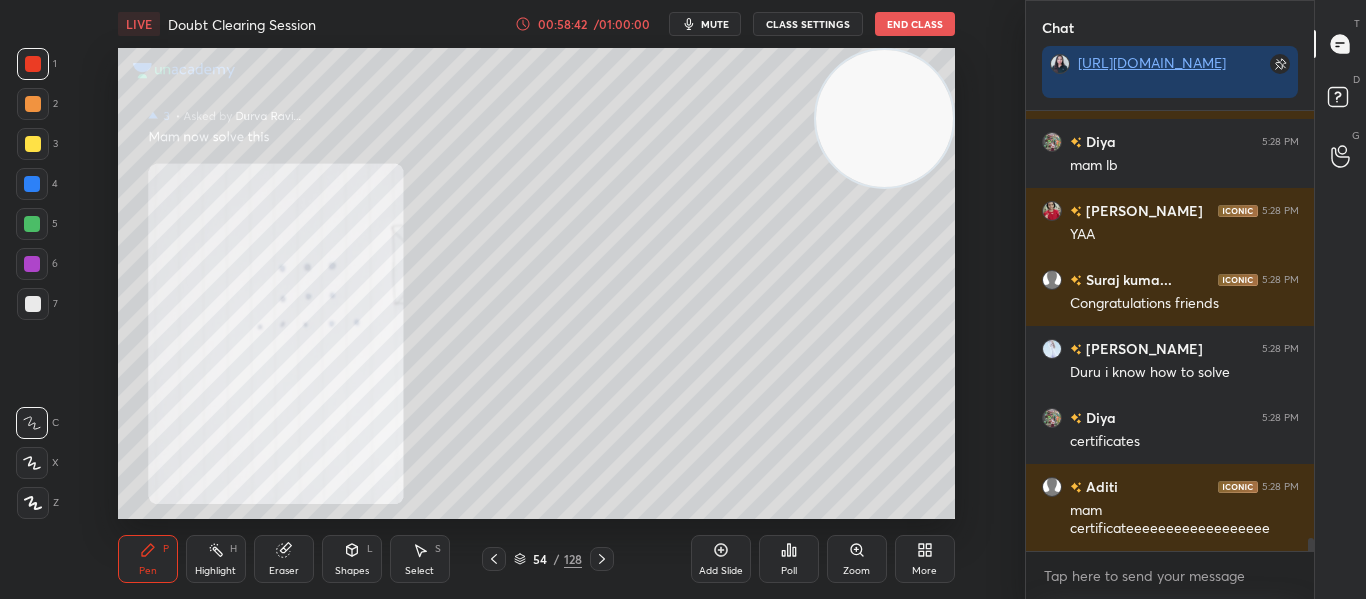 click on "Eraser" at bounding box center (284, 559) 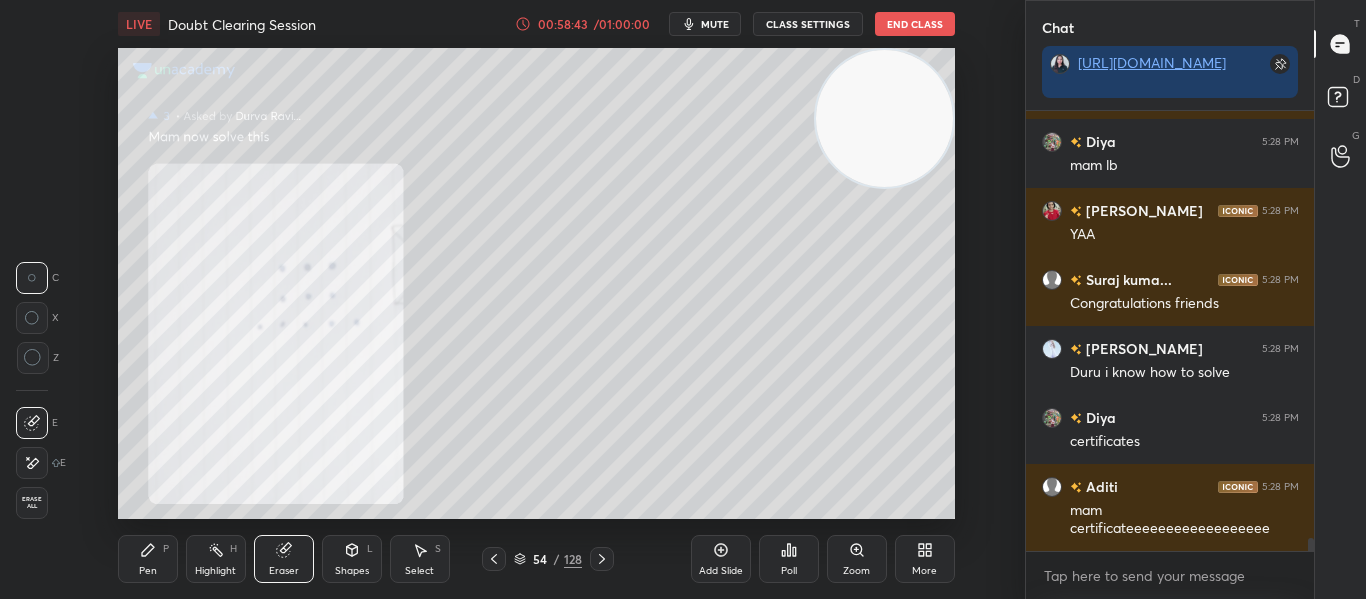 click on "Erase all" at bounding box center (32, 503) 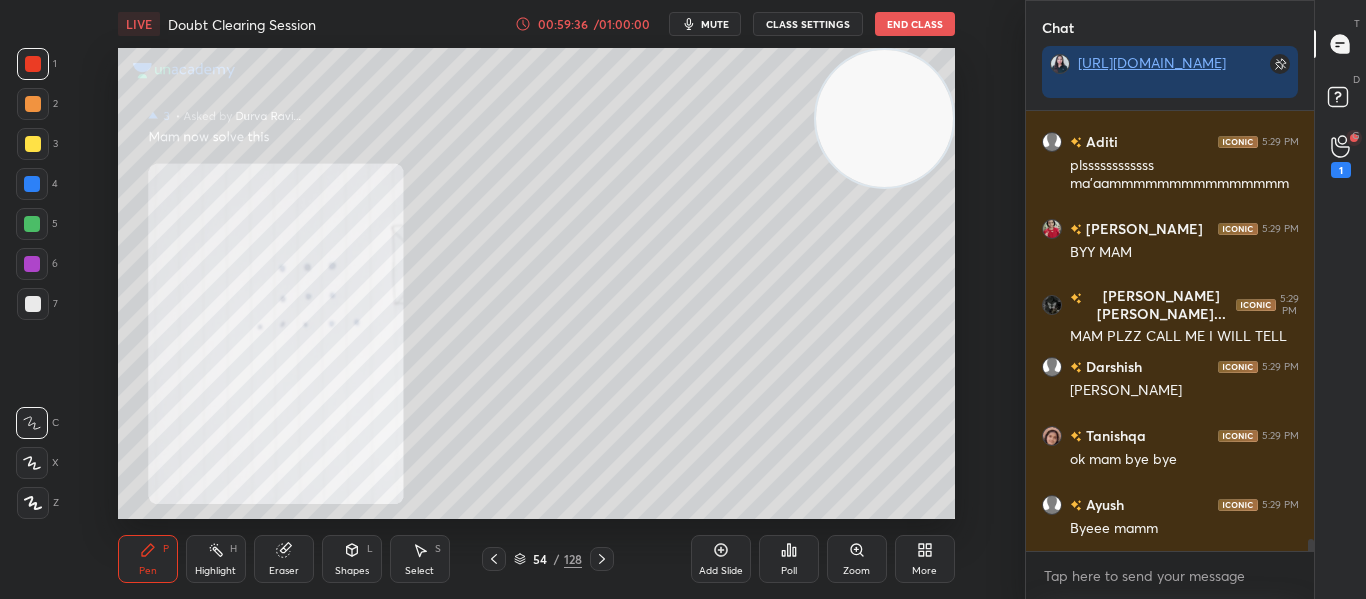 scroll, scrollTop: 16274, scrollLeft: 0, axis: vertical 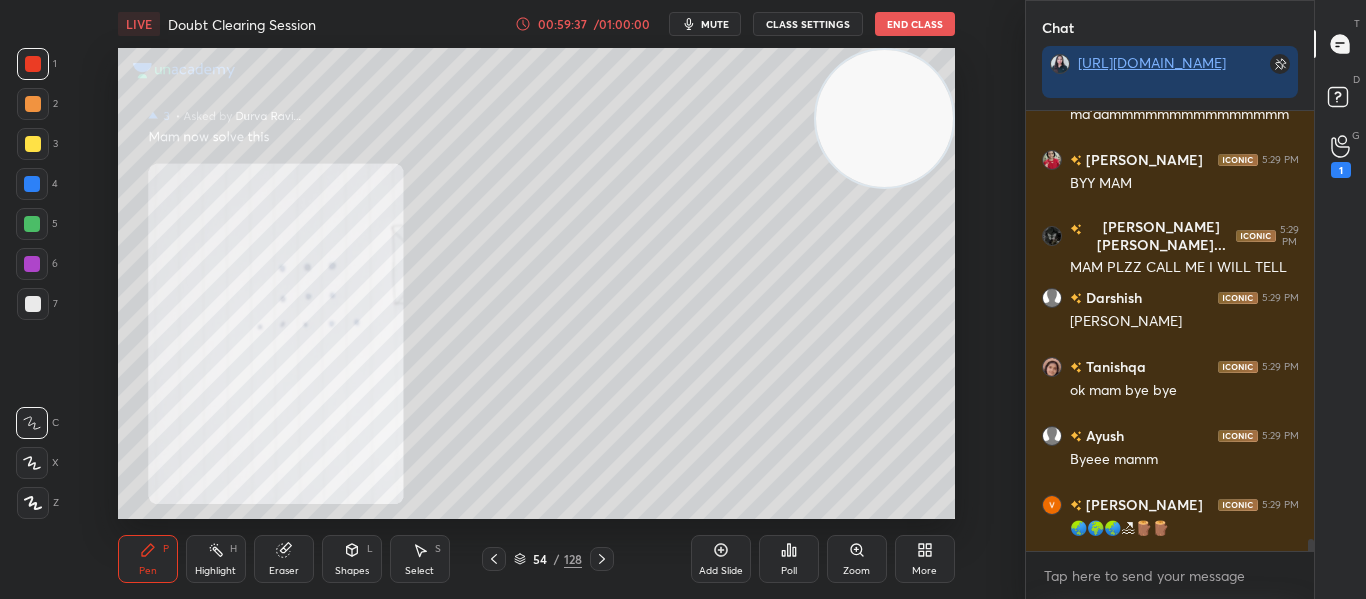 click on "End Class" at bounding box center (915, 24) 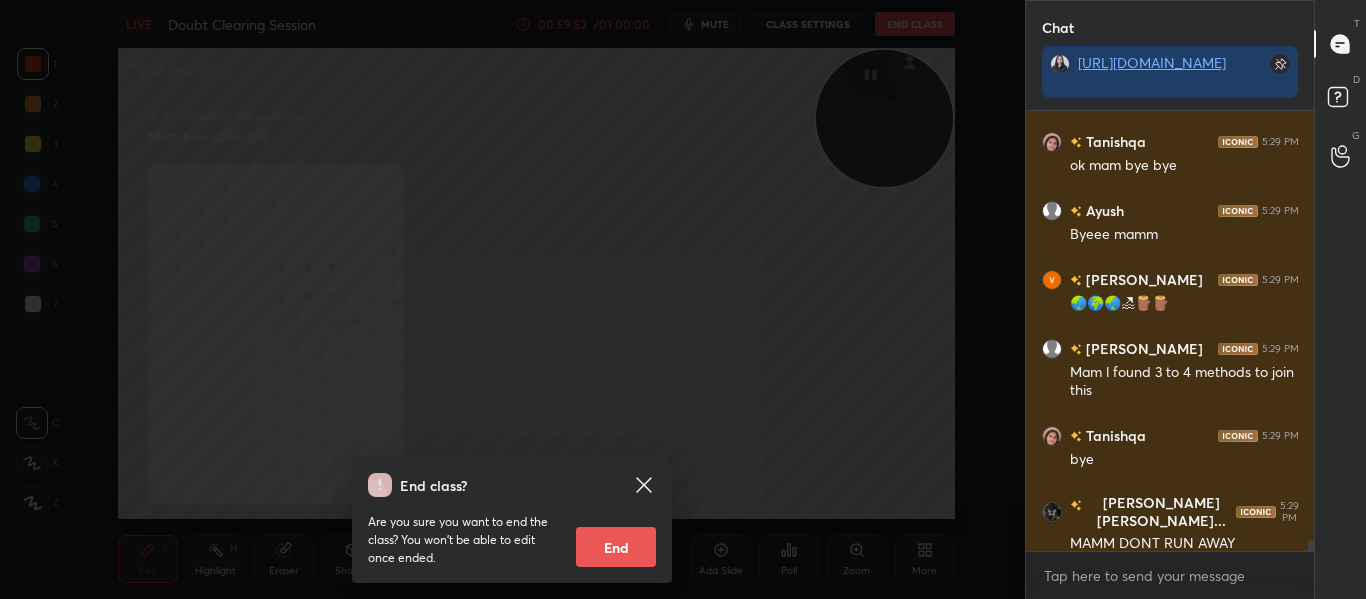 scroll, scrollTop: 16568, scrollLeft: 0, axis: vertical 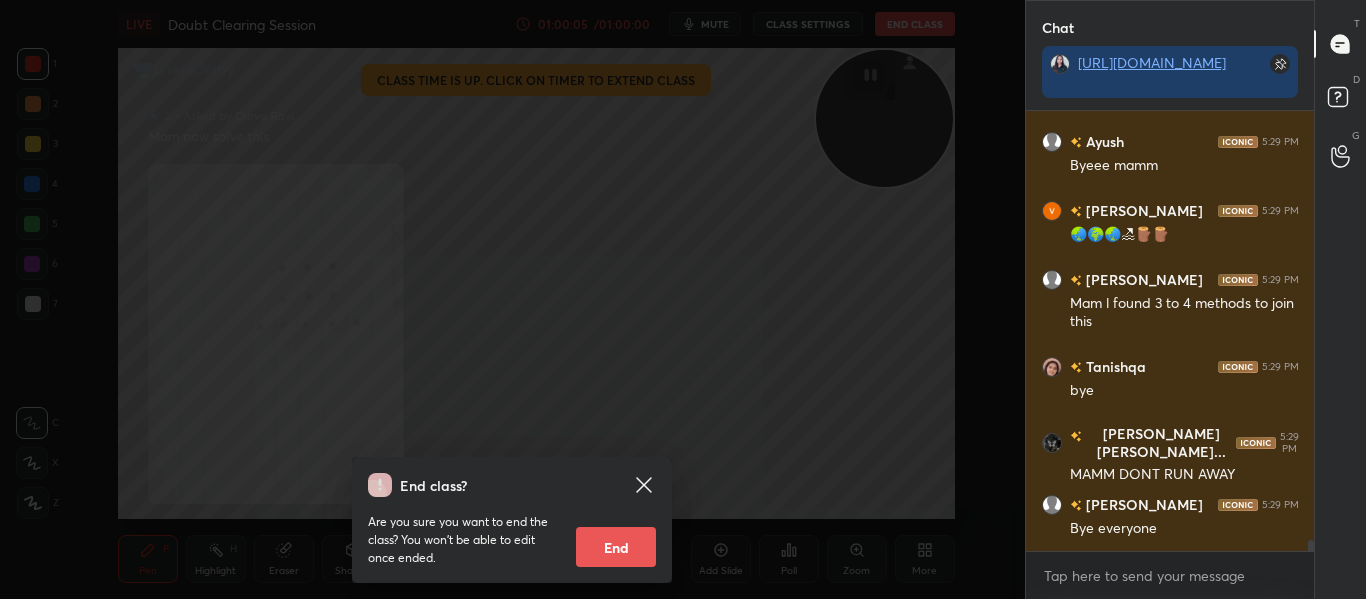 click on "End" at bounding box center (616, 547) 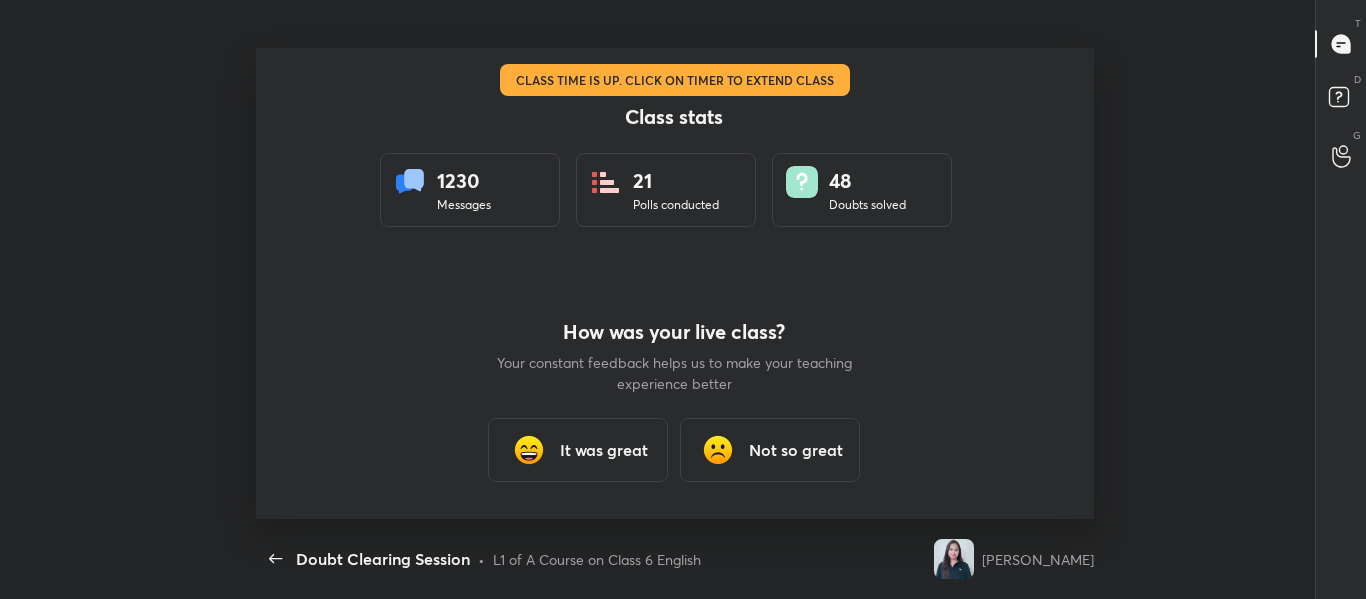 scroll, scrollTop: 0, scrollLeft: 0, axis: both 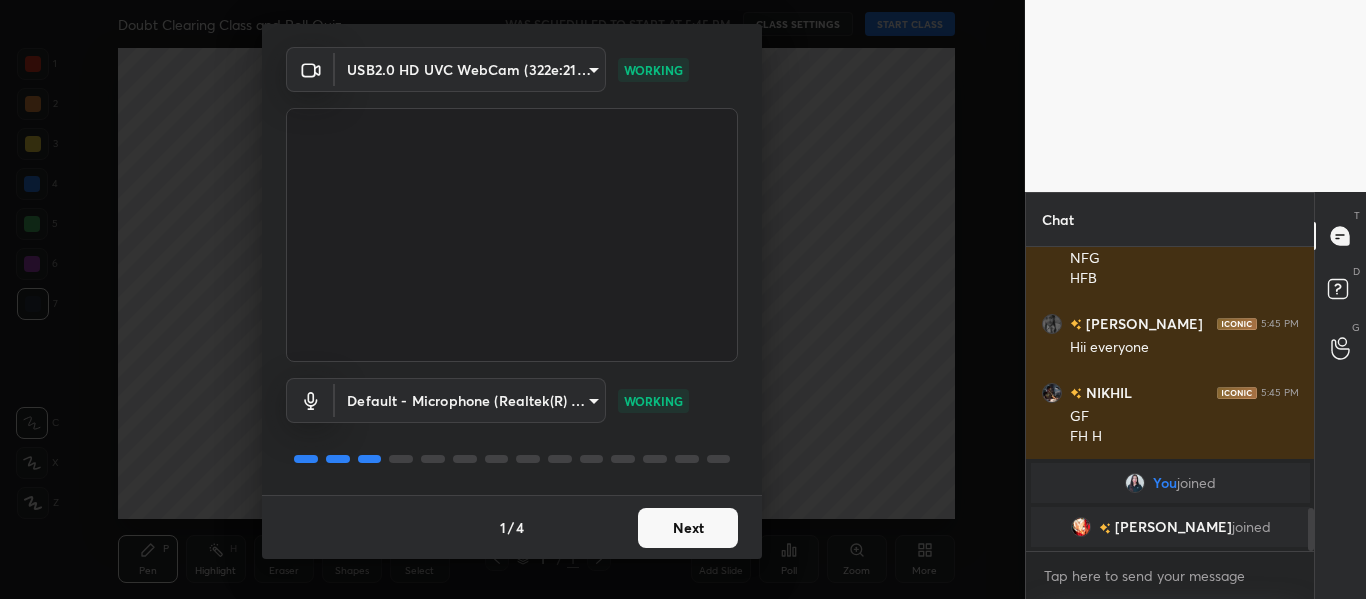 click on "Next" at bounding box center [688, 528] 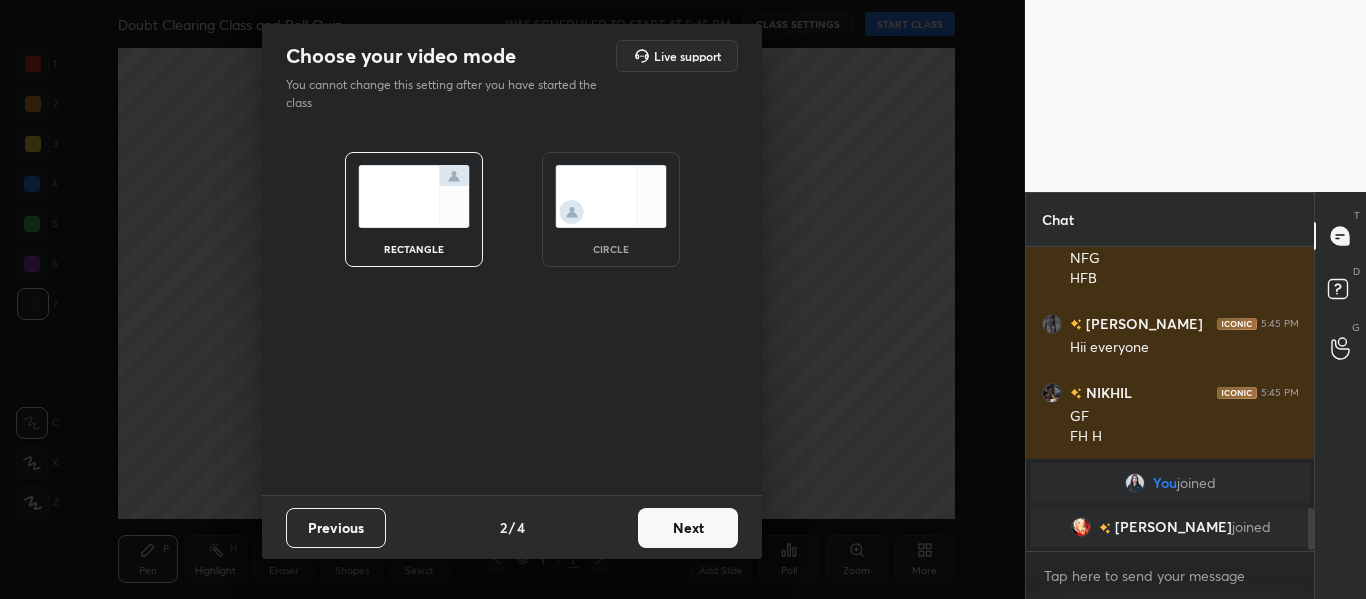 scroll, scrollTop: 0, scrollLeft: 0, axis: both 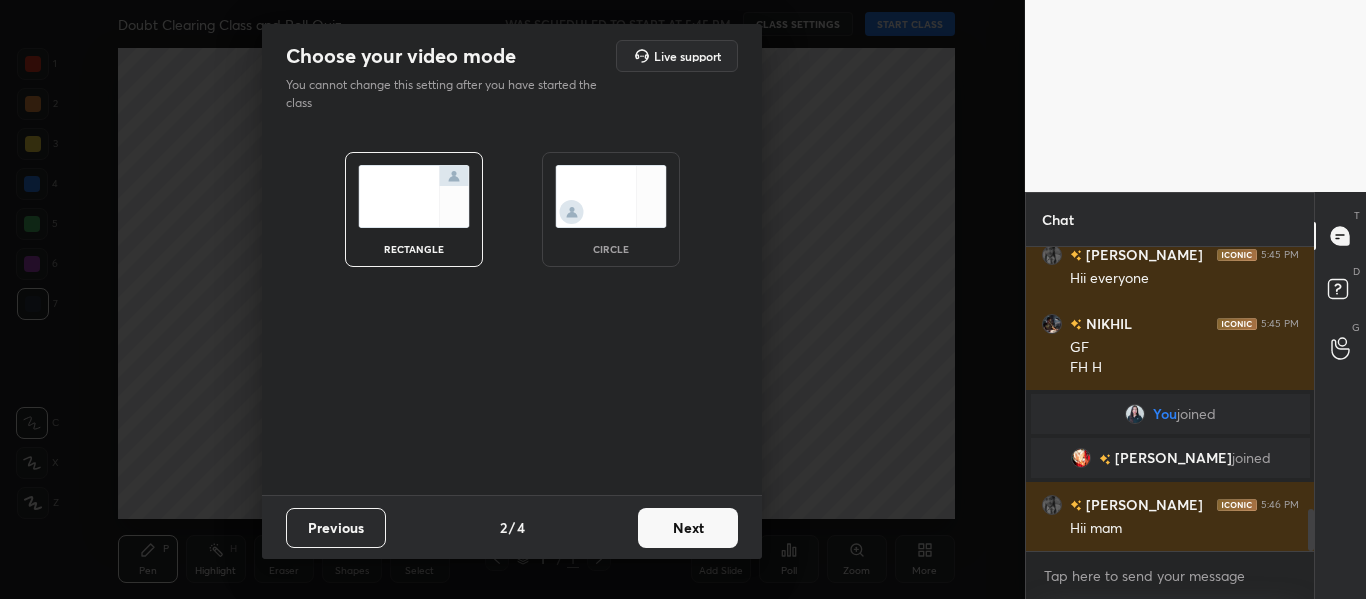 click at bounding box center (611, 196) 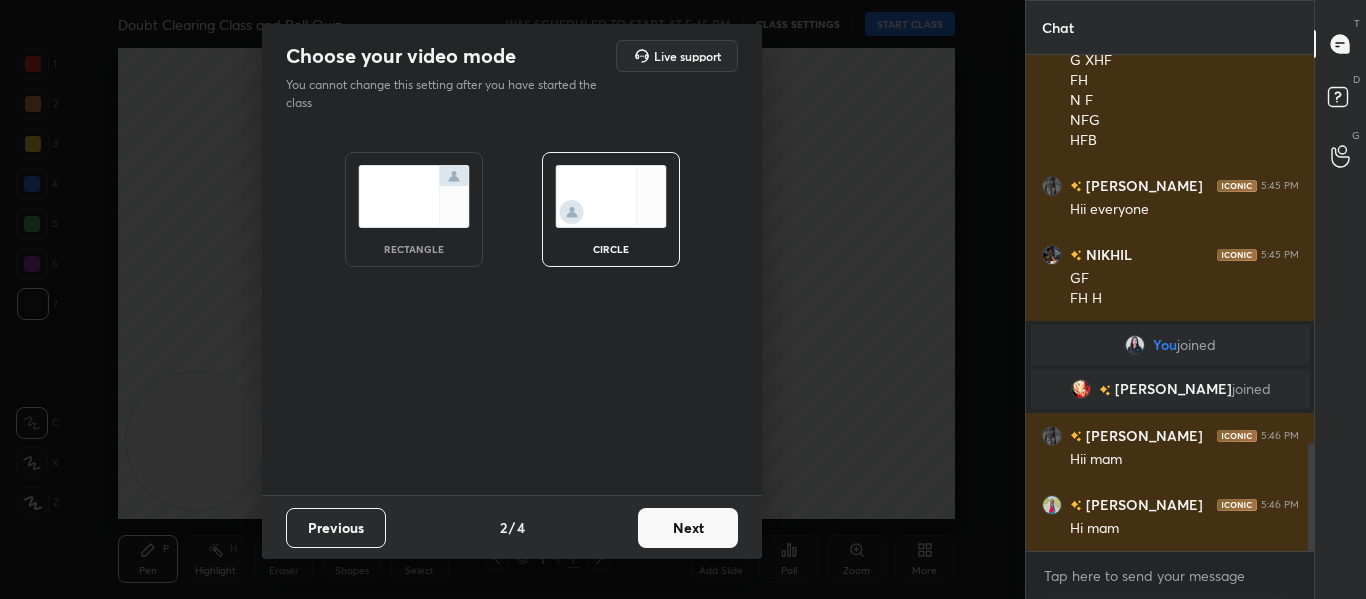 scroll, scrollTop: 7, scrollLeft: 7, axis: both 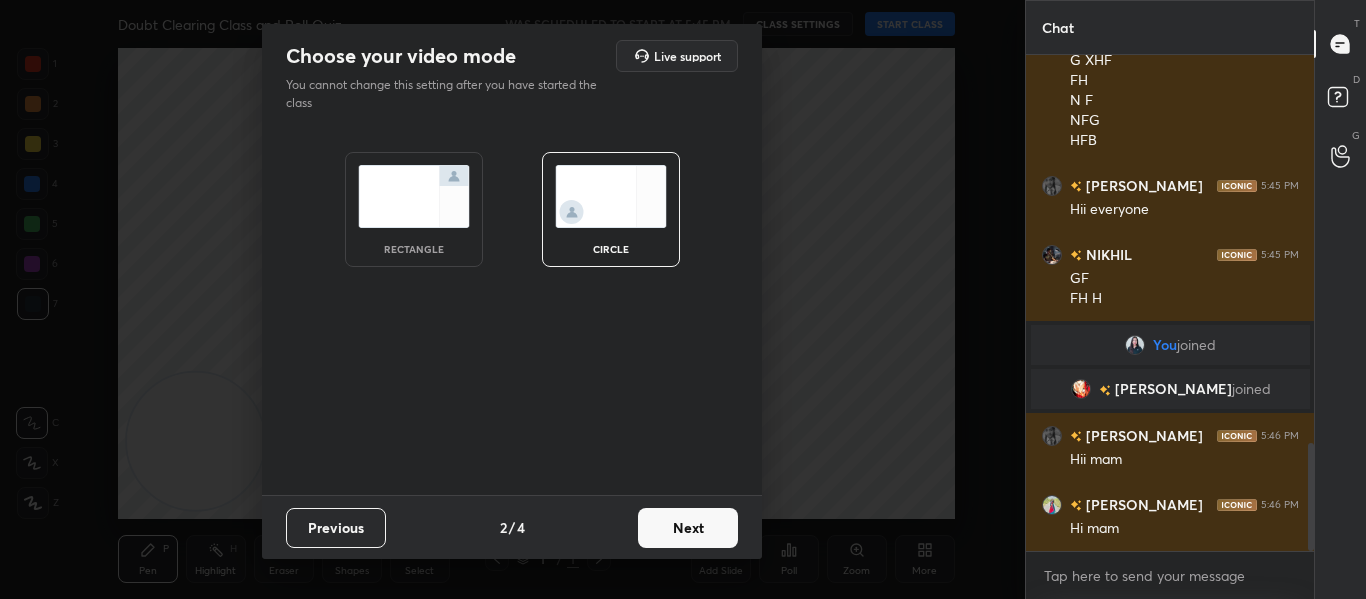 click on "Next" at bounding box center (688, 528) 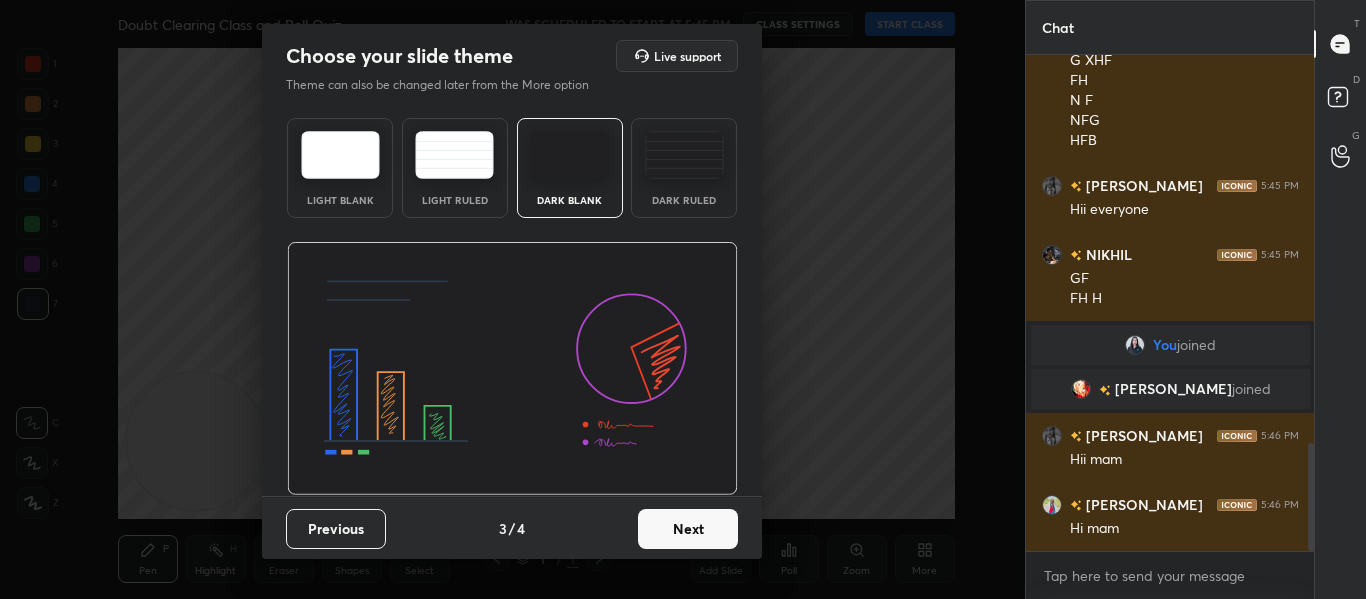 click on "Next" at bounding box center (688, 529) 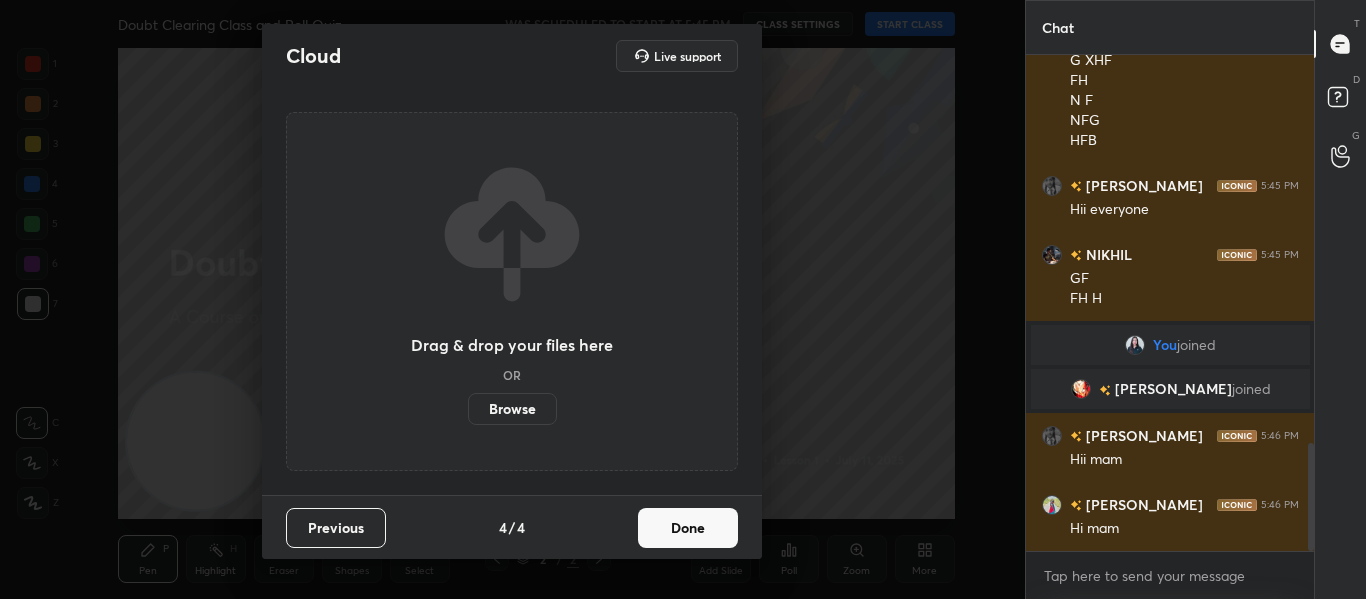 click on "Done" at bounding box center (688, 528) 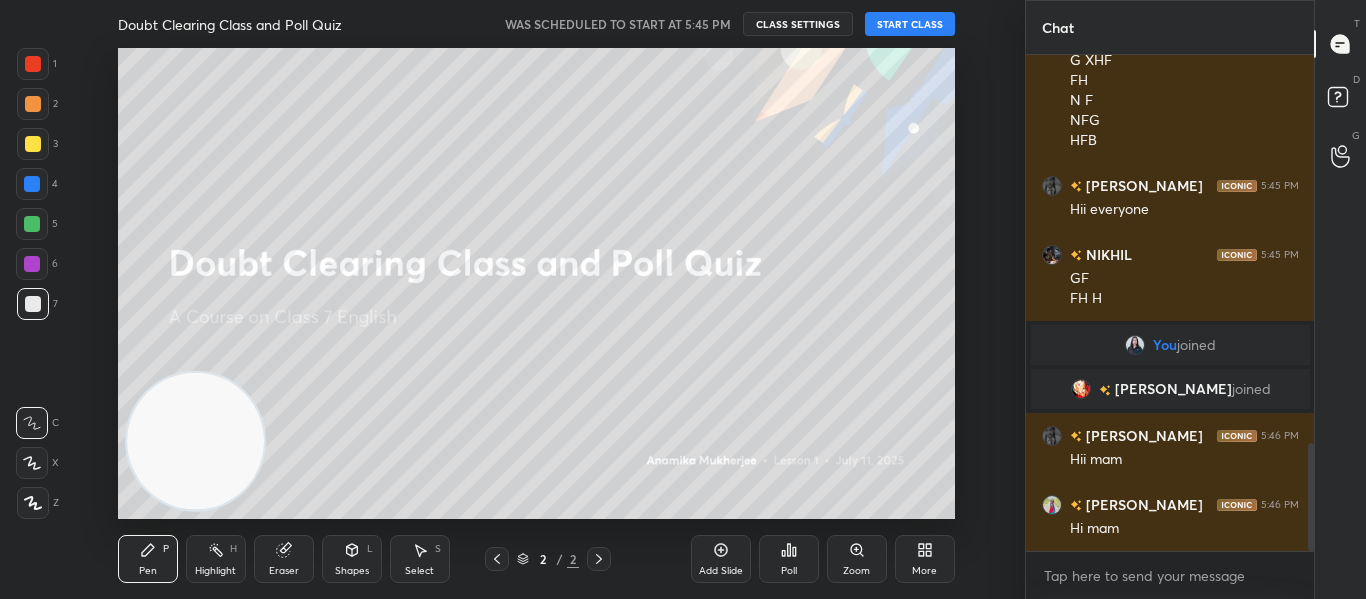 drag, startPoint x: 167, startPoint y: 445, endPoint x: 498, endPoint y: 296, distance: 362.99036 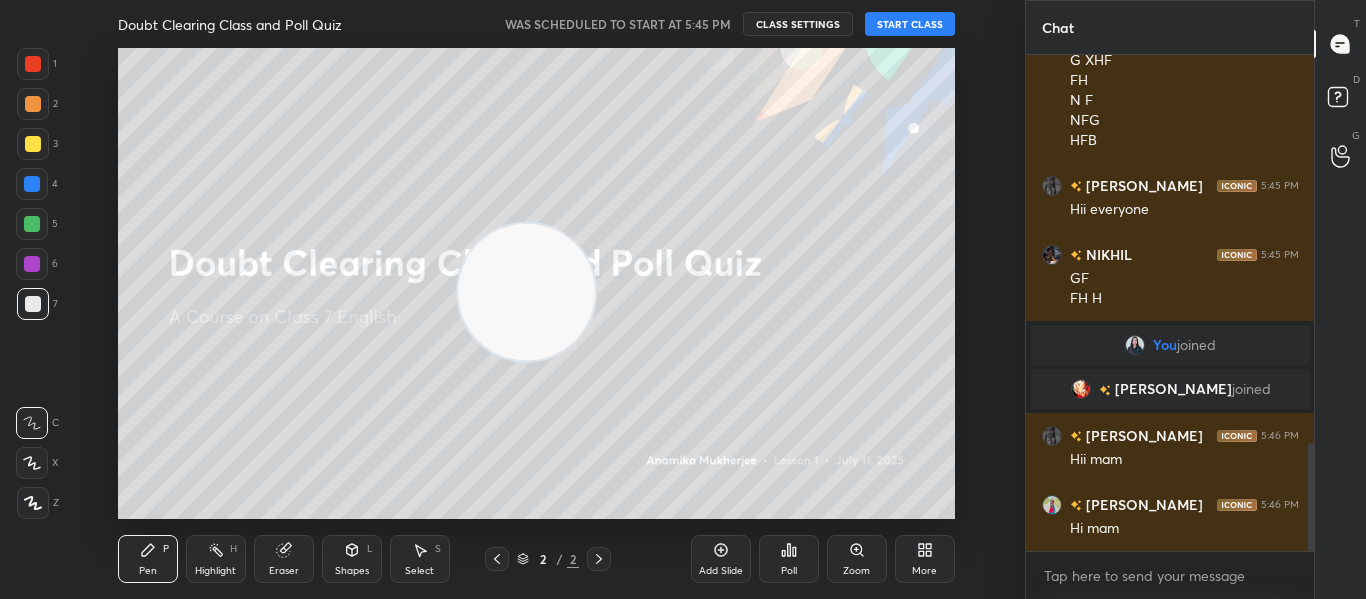 scroll, scrollTop: 1858, scrollLeft: 0, axis: vertical 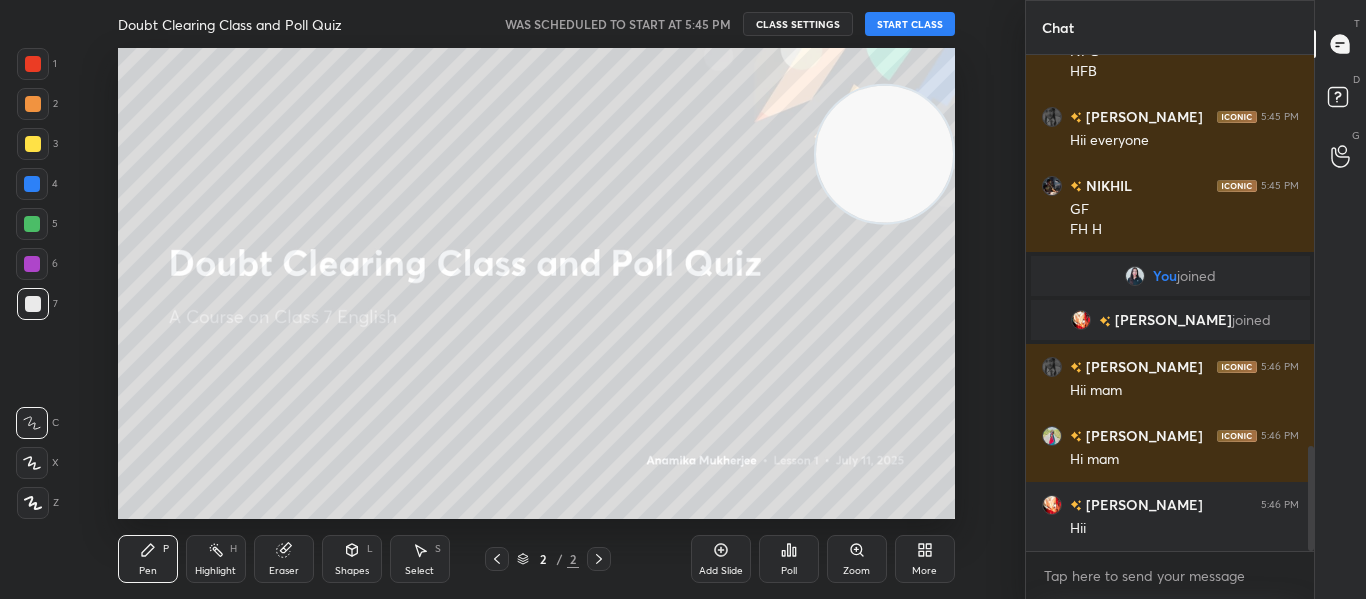 drag, startPoint x: 498, startPoint y: 296, endPoint x: 883, endPoint y: 157, distance: 409.32382 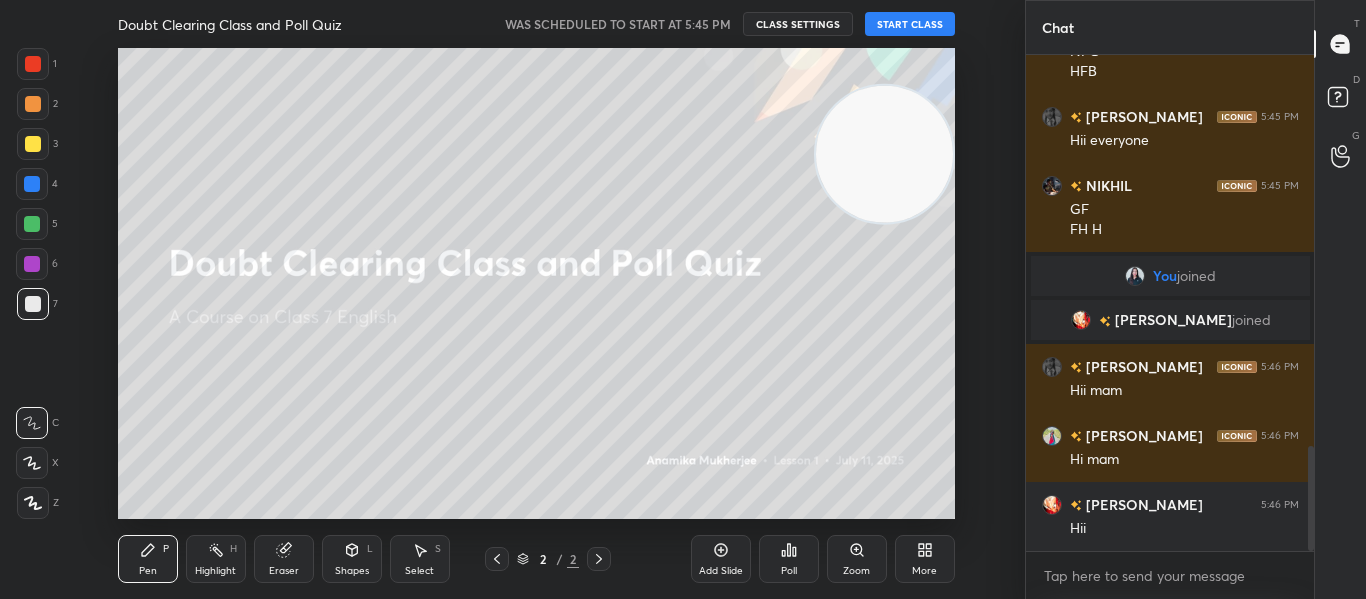 click at bounding box center (884, 154) 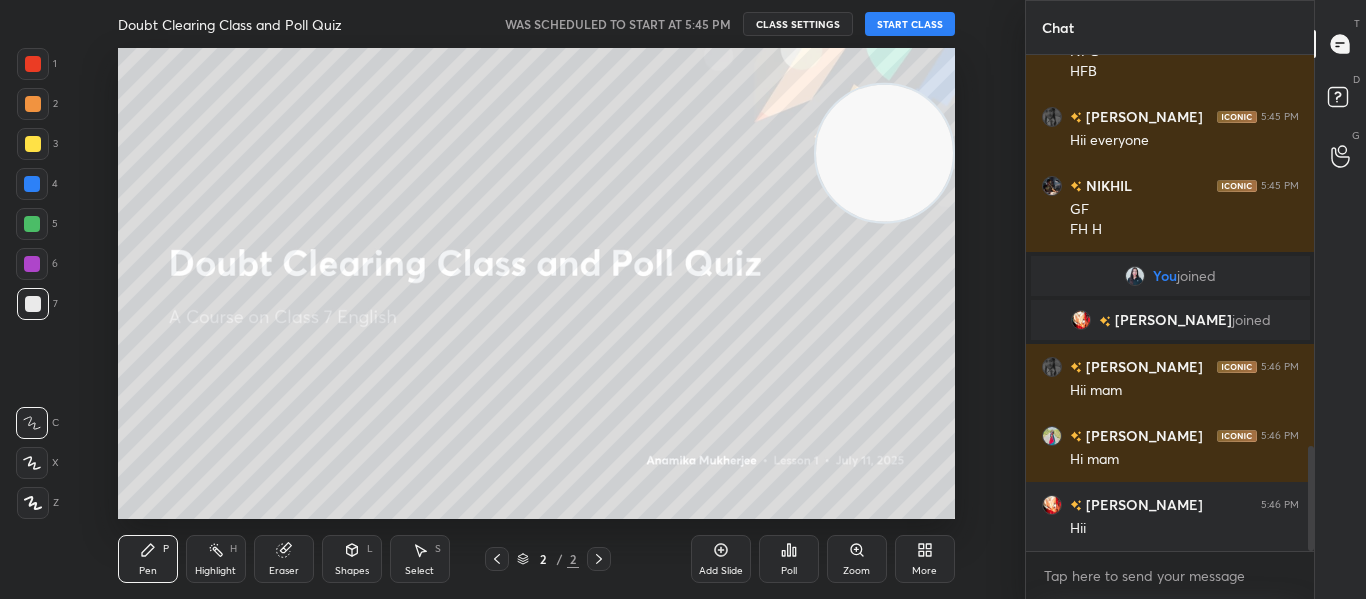 scroll, scrollTop: 1906, scrollLeft: 0, axis: vertical 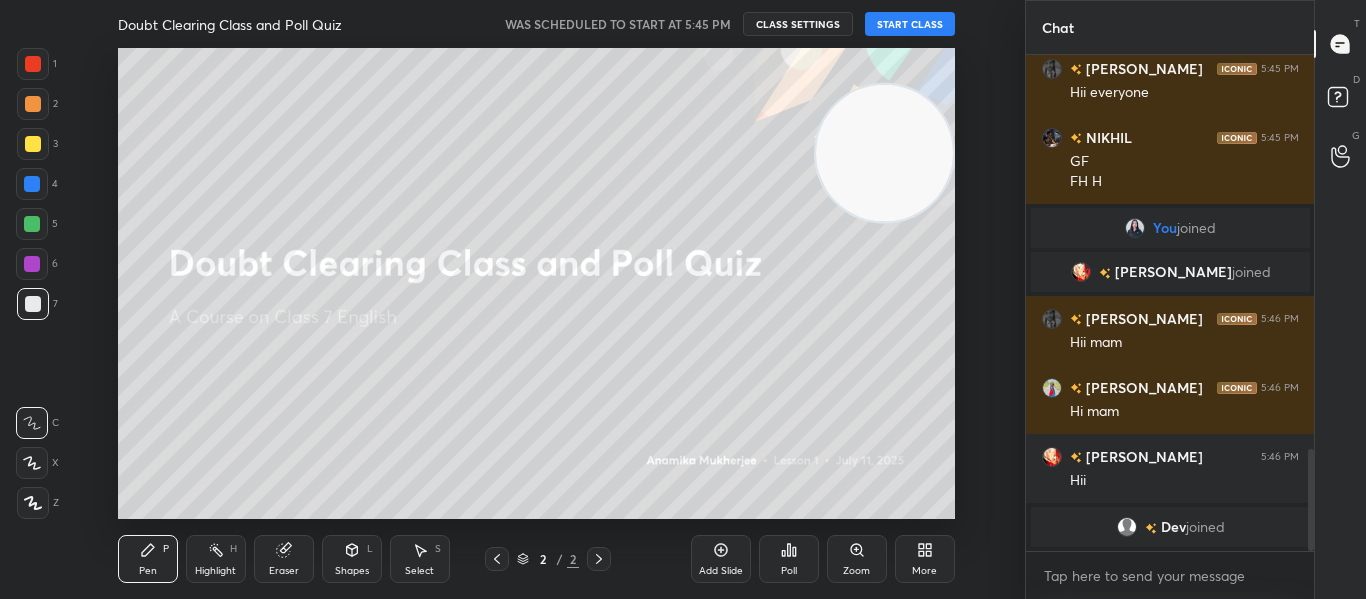 click on "START CLASS" at bounding box center [910, 24] 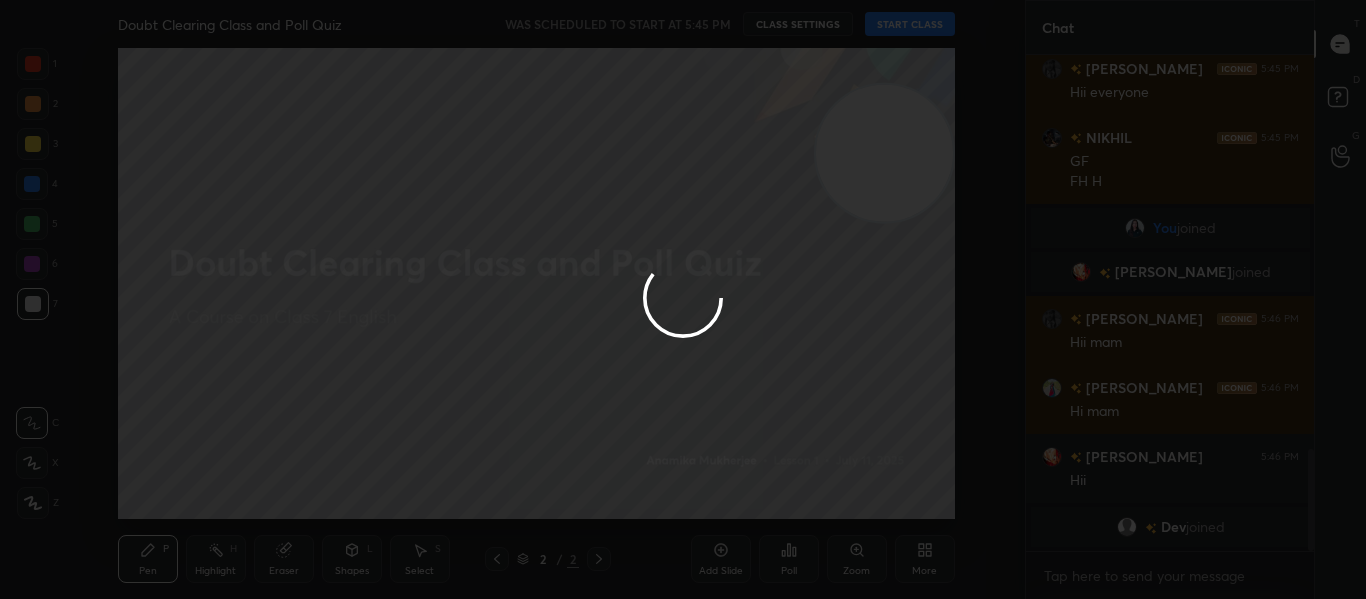 type on "x" 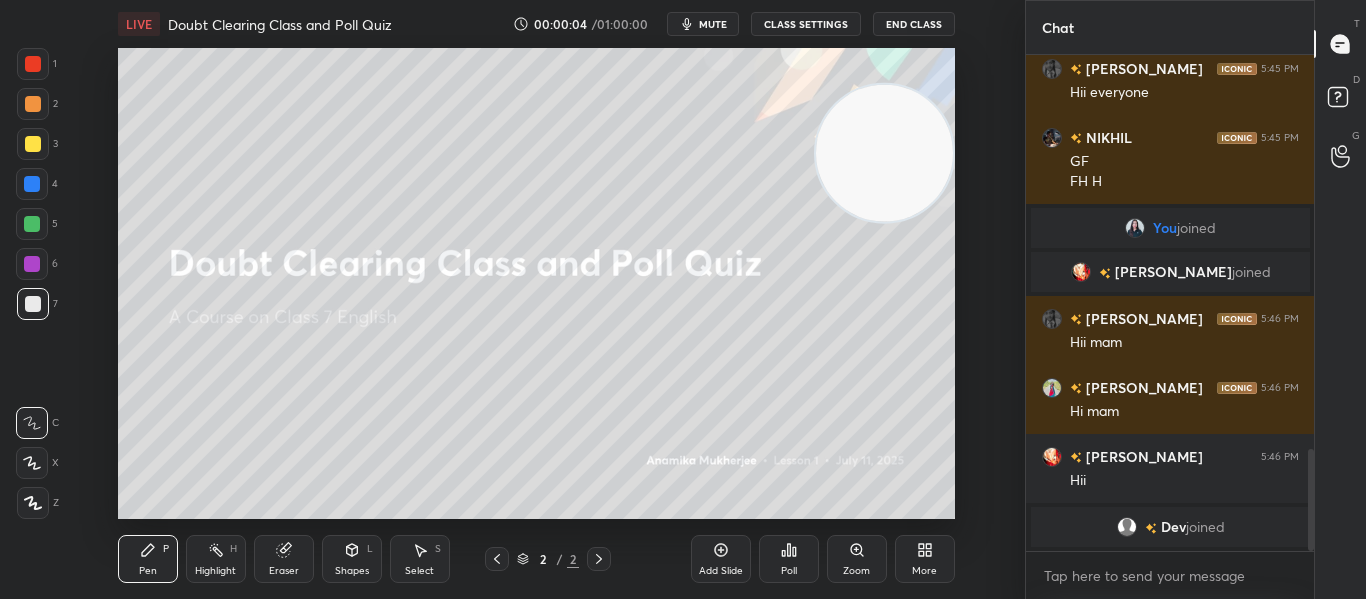 click at bounding box center (33, 64) 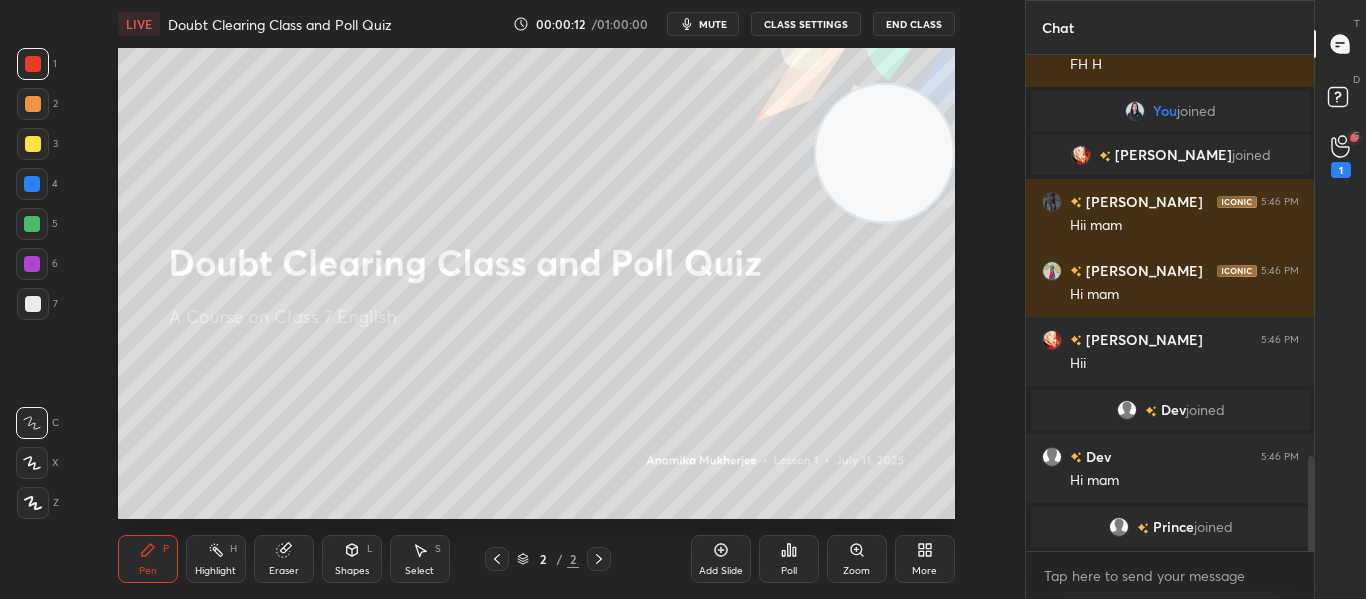 scroll, scrollTop: 2094, scrollLeft: 0, axis: vertical 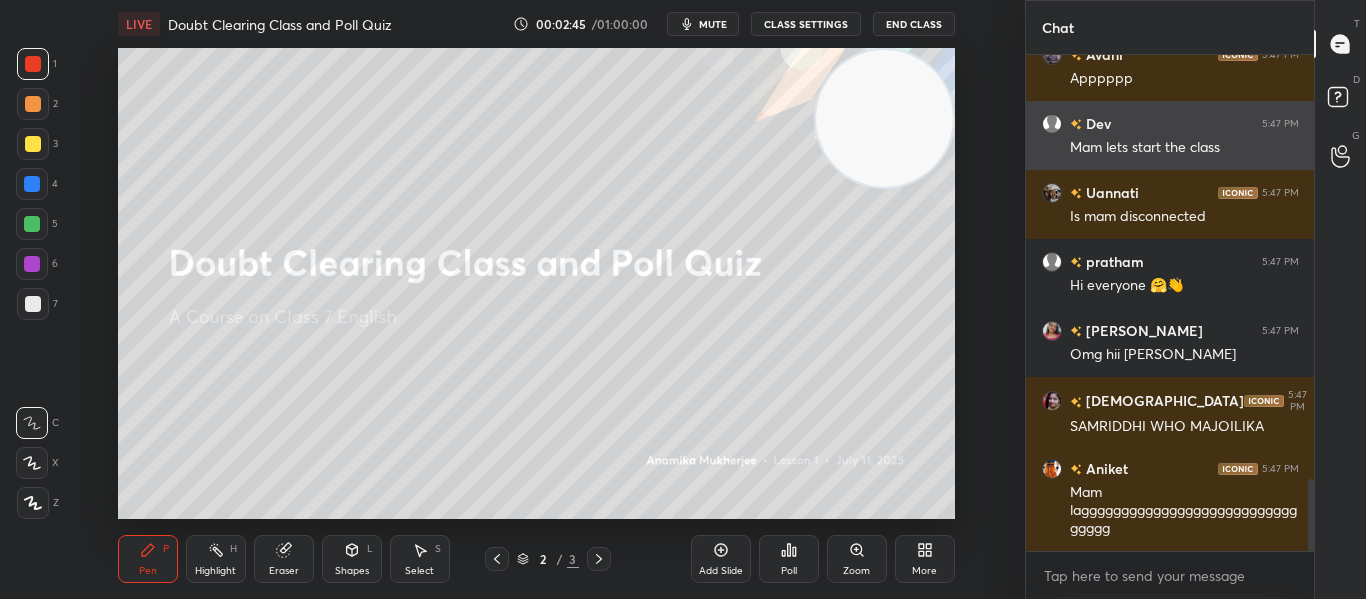 drag, startPoint x: 198, startPoint y: 458, endPoint x: 1073, endPoint y: 126, distance: 935.86804 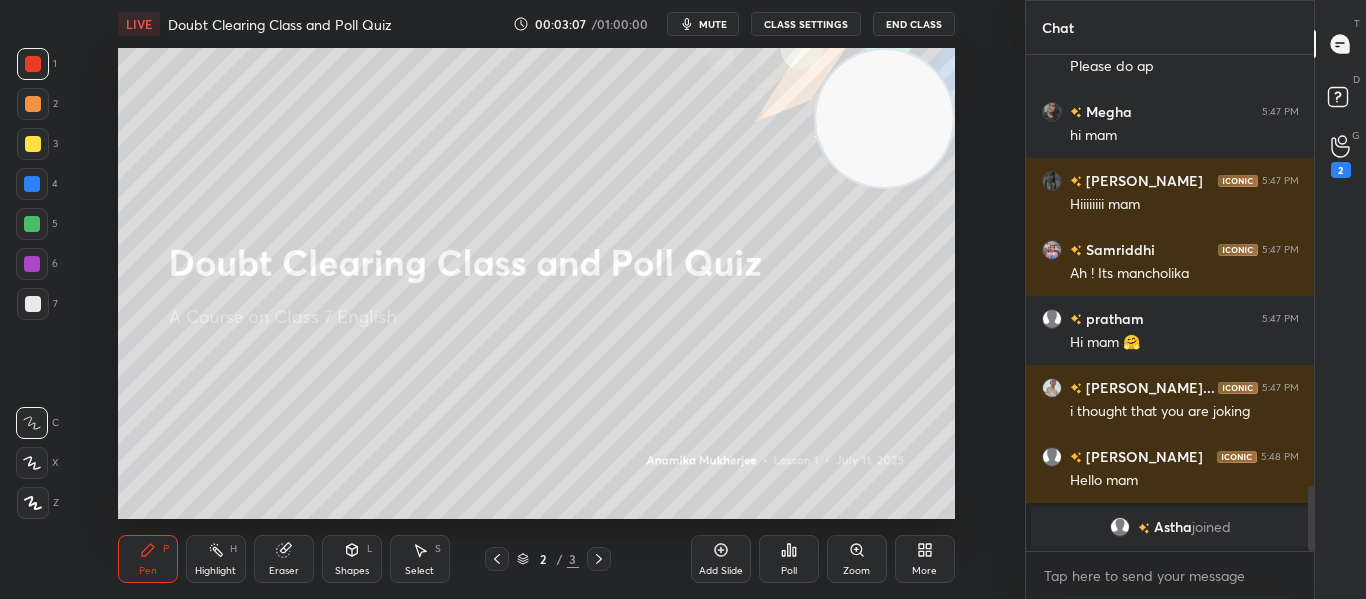 scroll, scrollTop: 3247, scrollLeft: 0, axis: vertical 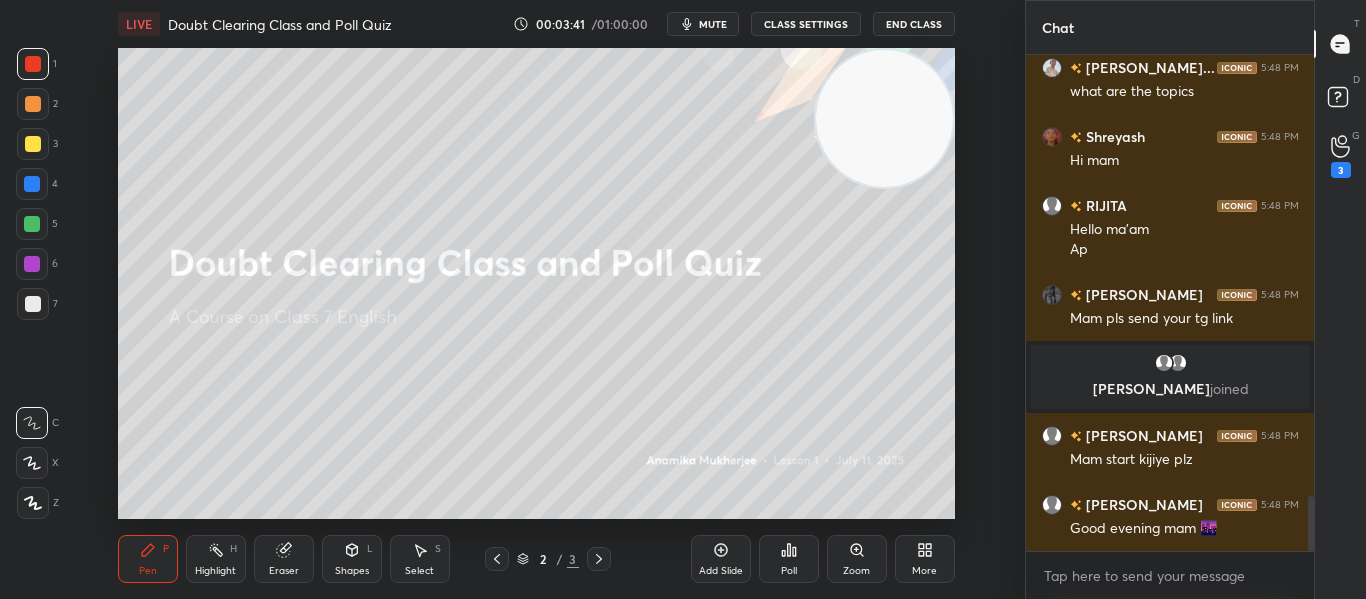click 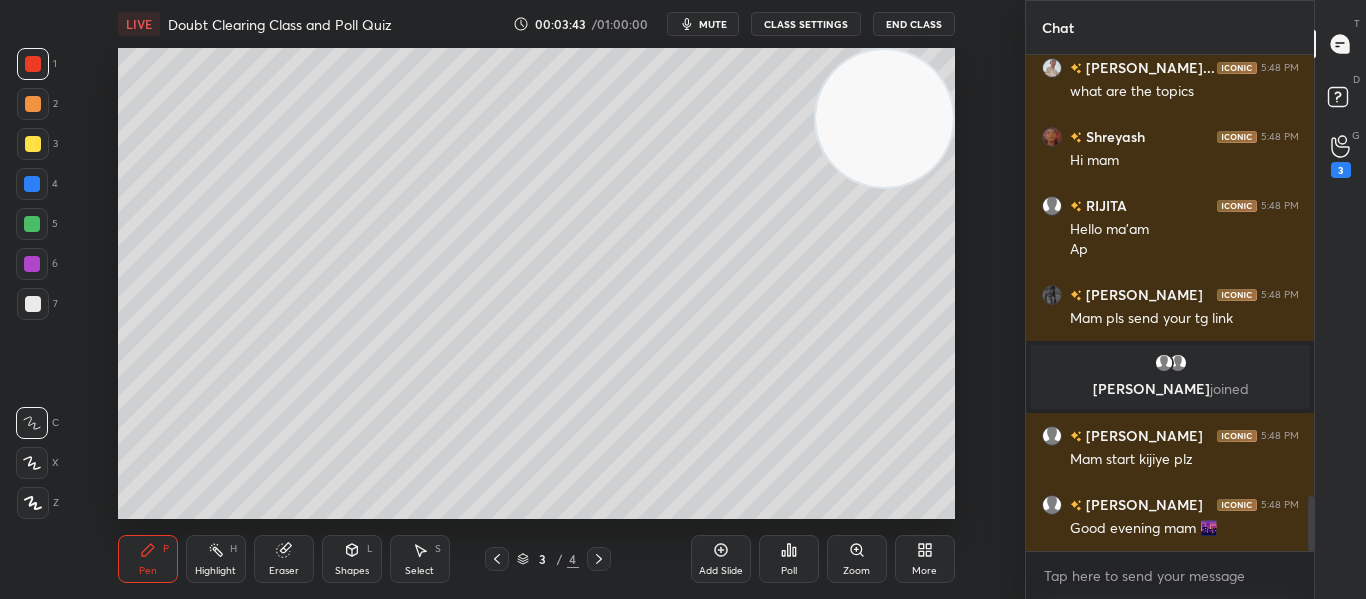 click at bounding box center (33, 503) 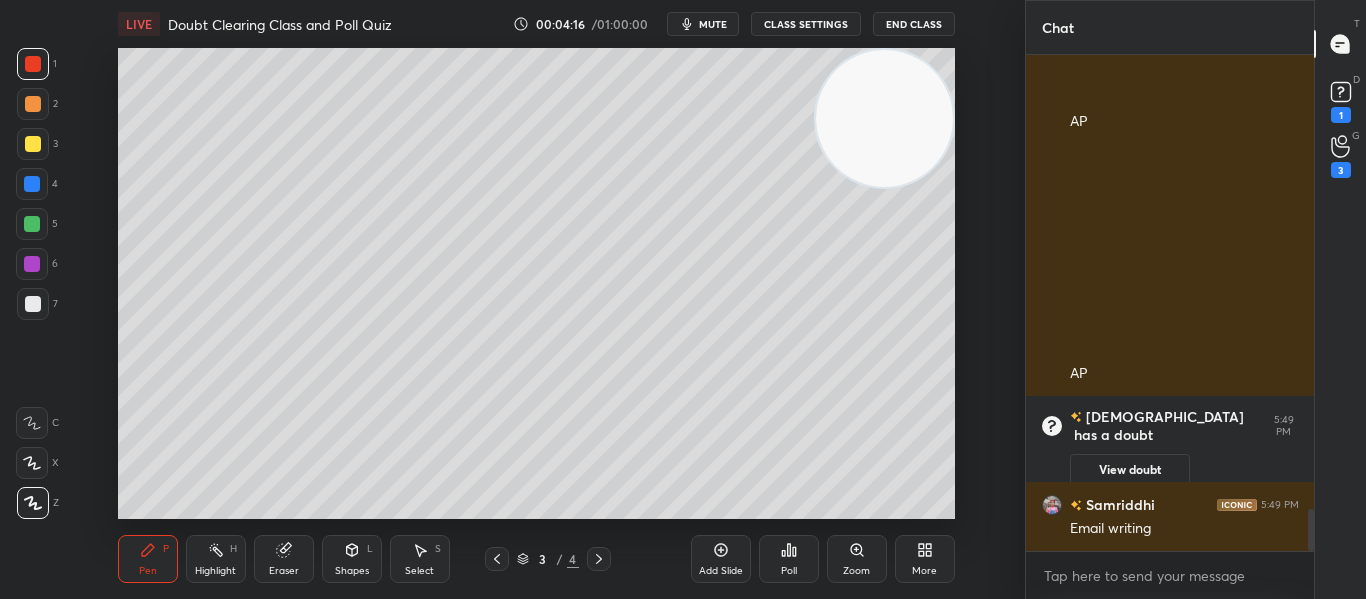 scroll, scrollTop: 5475, scrollLeft: 0, axis: vertical 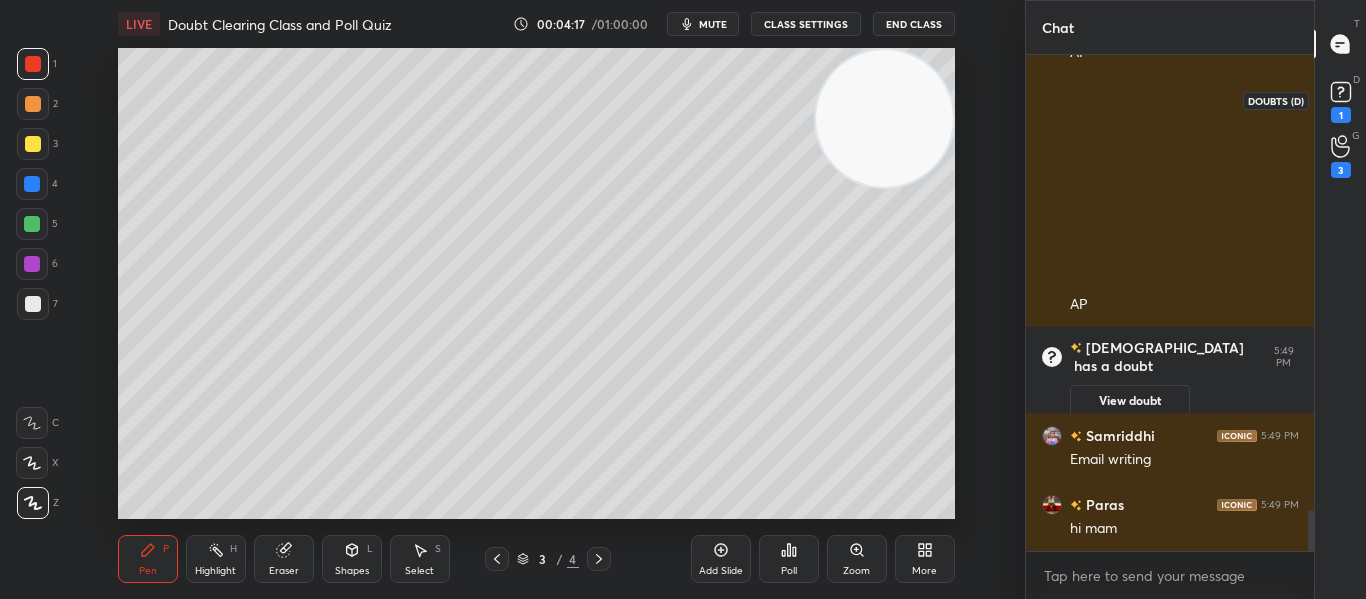 click 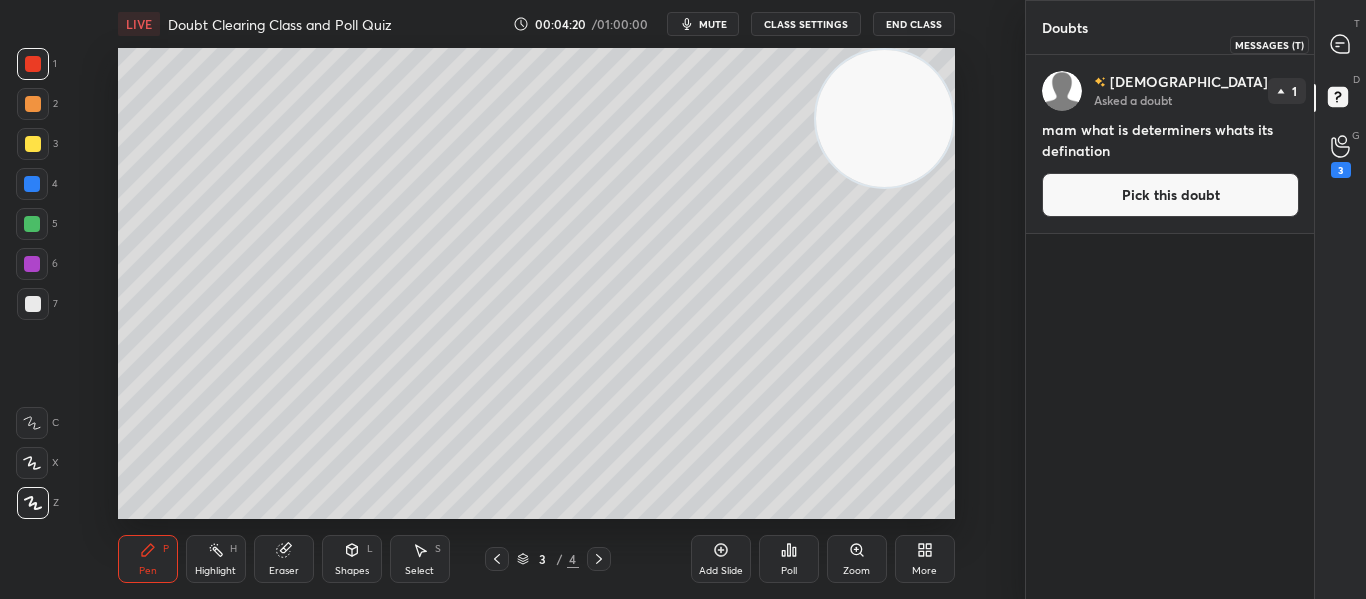 click 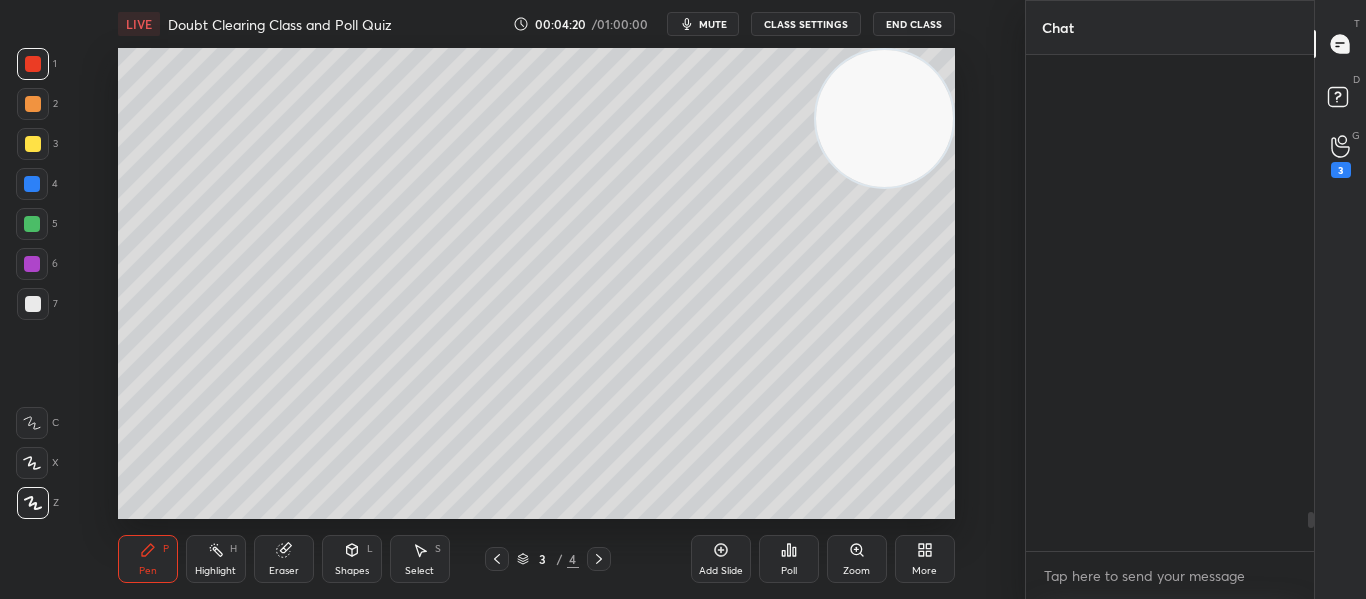 scroll, scrollTop: 5754, scrollLeft: 0, axis: vertical 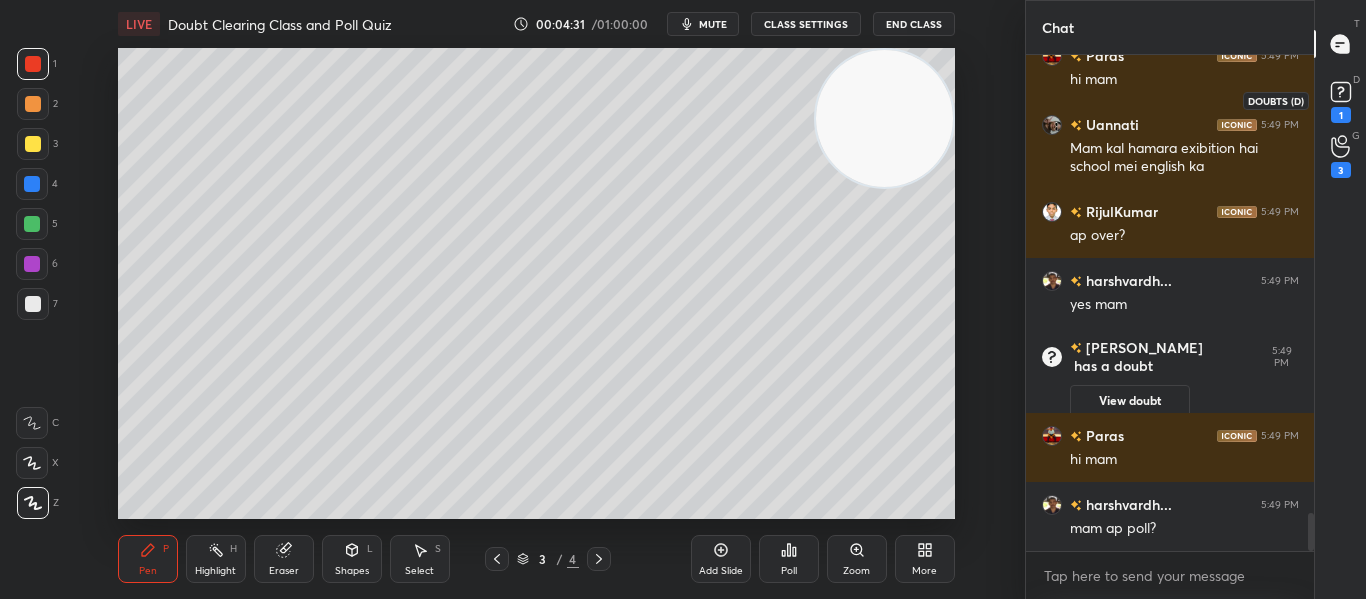 click 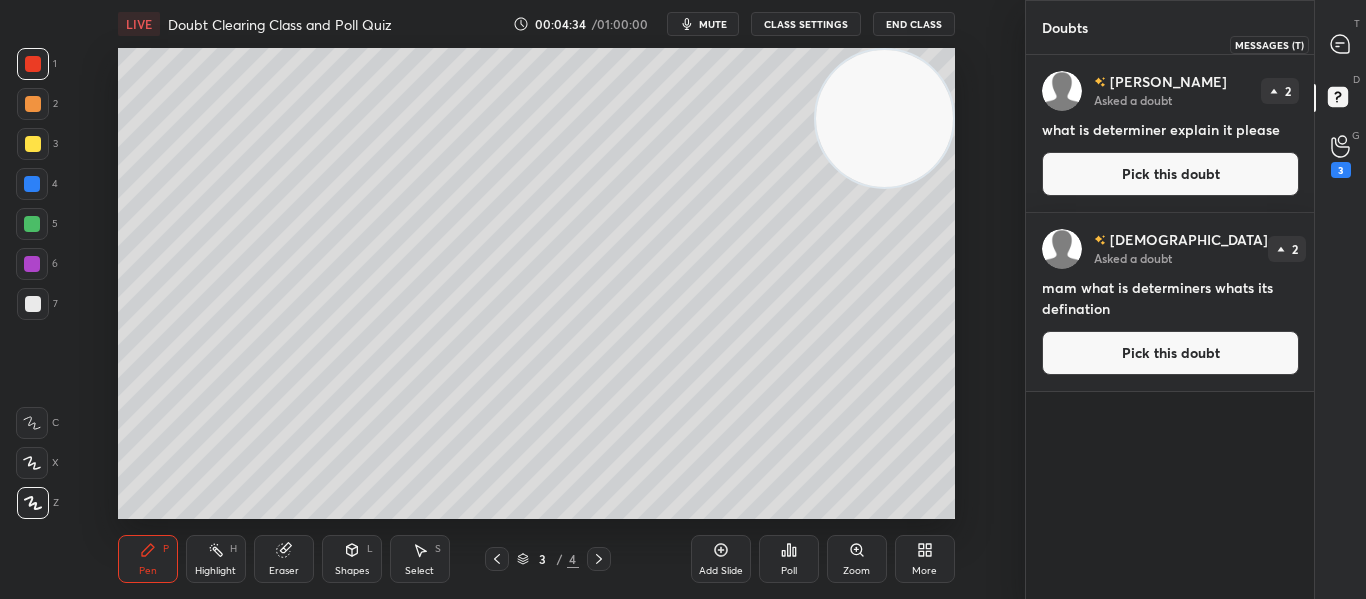 click at bounding box center [1341, 44] 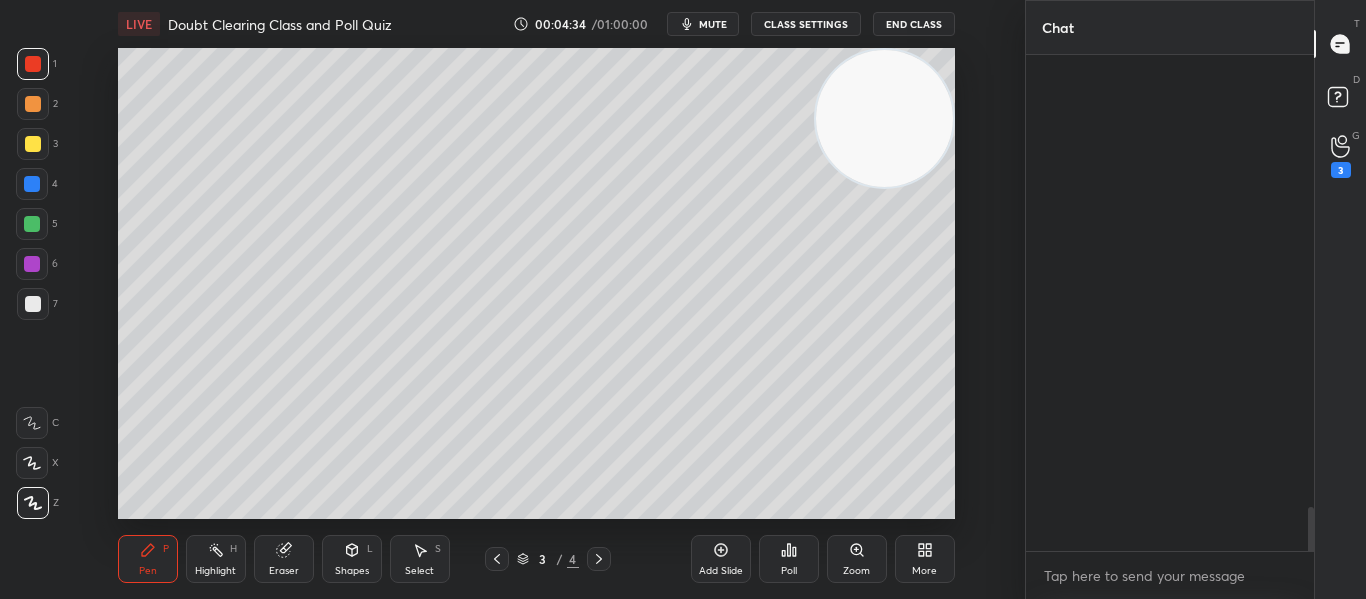 scroll, scrollTop: 5320, scrollLeft: 0, axis: vertical 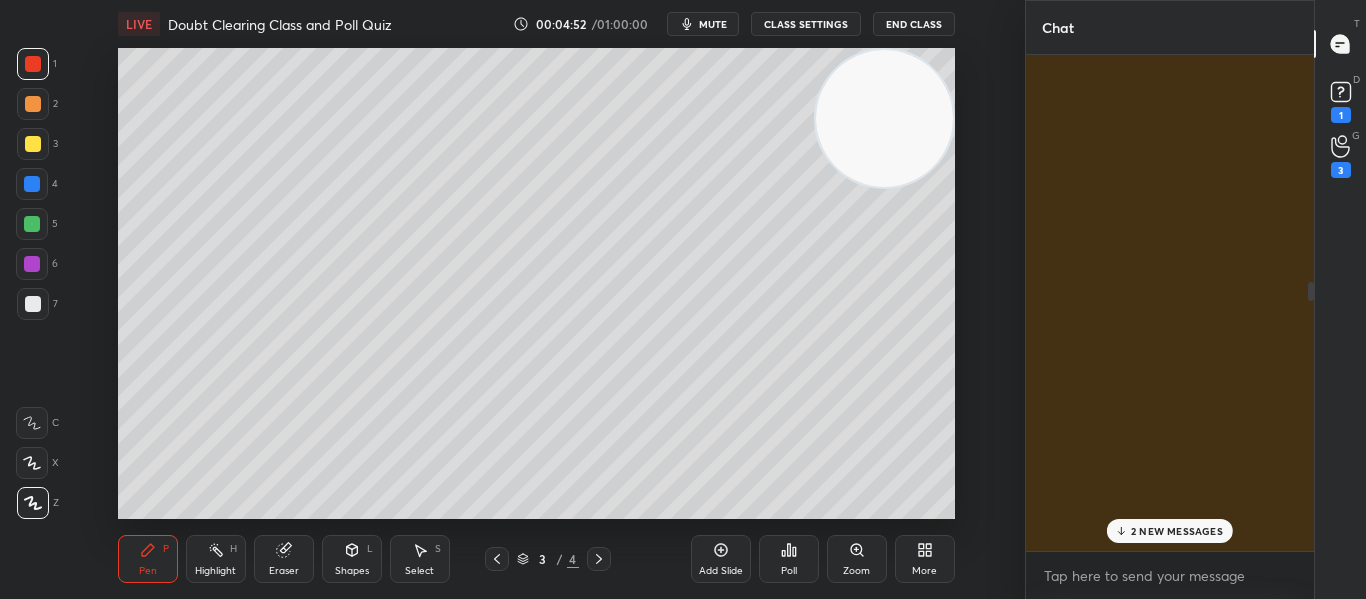 drag, startPoint x: 1312, startPoint y: 544, endPoint x: 1307, endPoint y: 295, distance: 249.0502 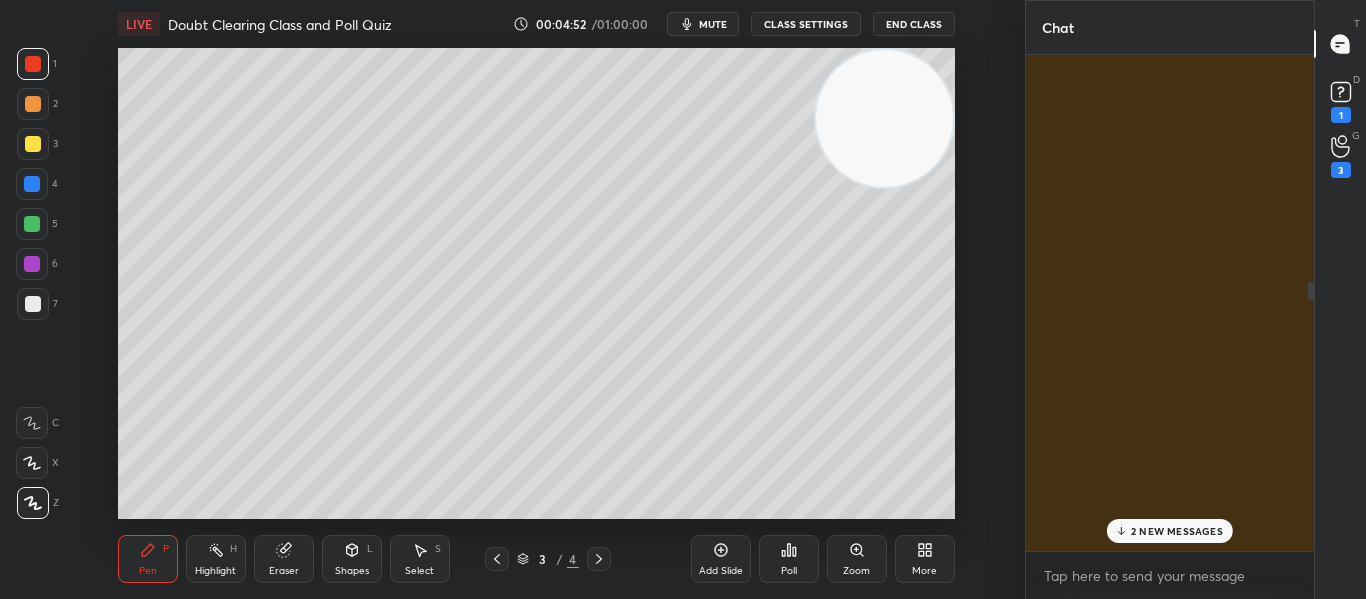 click at bounding box center (1308, 303) 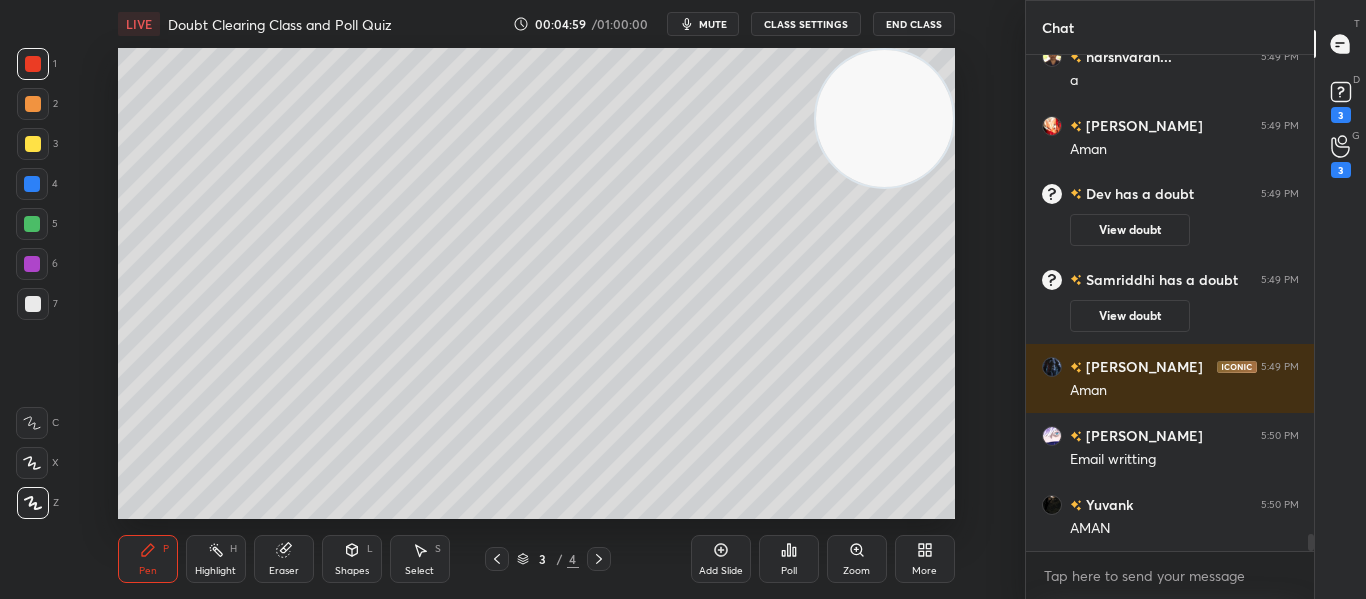drag, startPoint x: 1310, startPoint y: 288, endPoint x: 1303, endPoint y: 577, distance: 289.08478 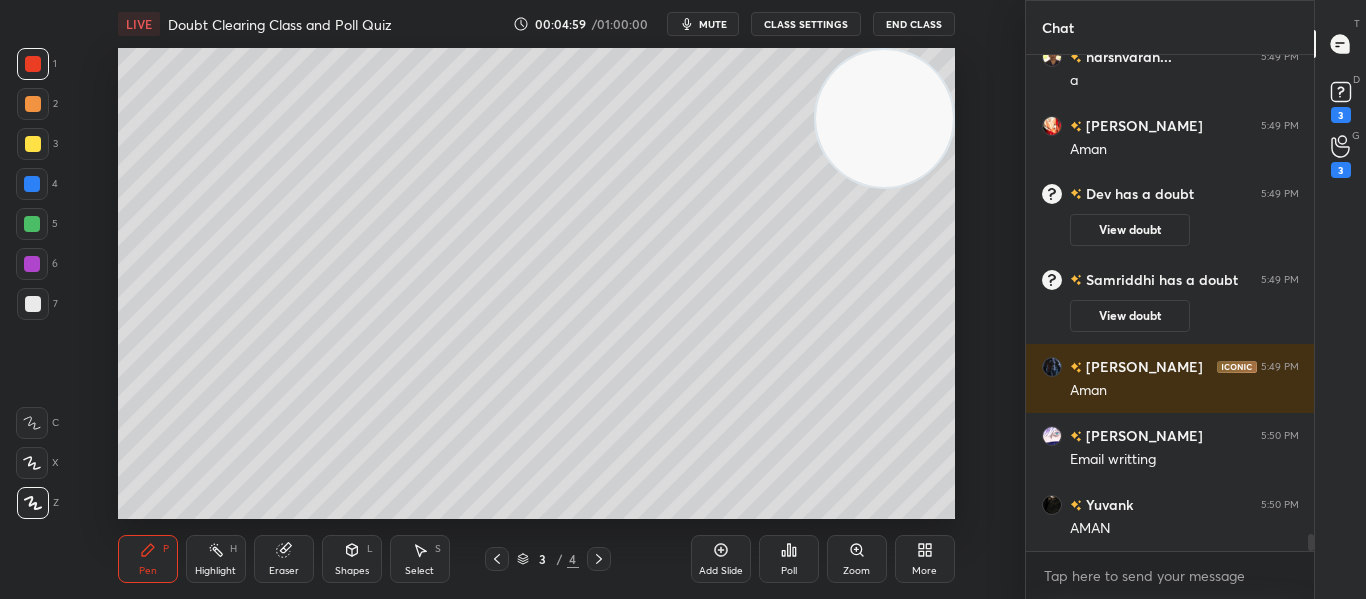 click on "Samar 5:49 PM MAM I DONT KNOW [PERSON_NAME]... 5:49 PM a [PERSON_NAME] 5:49 PM [PERSON_NAME]   has a doubt 5:49 PM View doubt [PERSON_NAME]   has a doubt 5:49 PM View doubt [PERSON_NAME] 5:49 PM [PERSON_NAME] 5:50 PM Email writting Yuvank 5:50 PM AMAN JUMP TO LATEST Enable hand raising Enable raise hand to speak to learners. Once enabled, chat will be turned off temporarily. Enable x" at bounding box center [1170, 327] 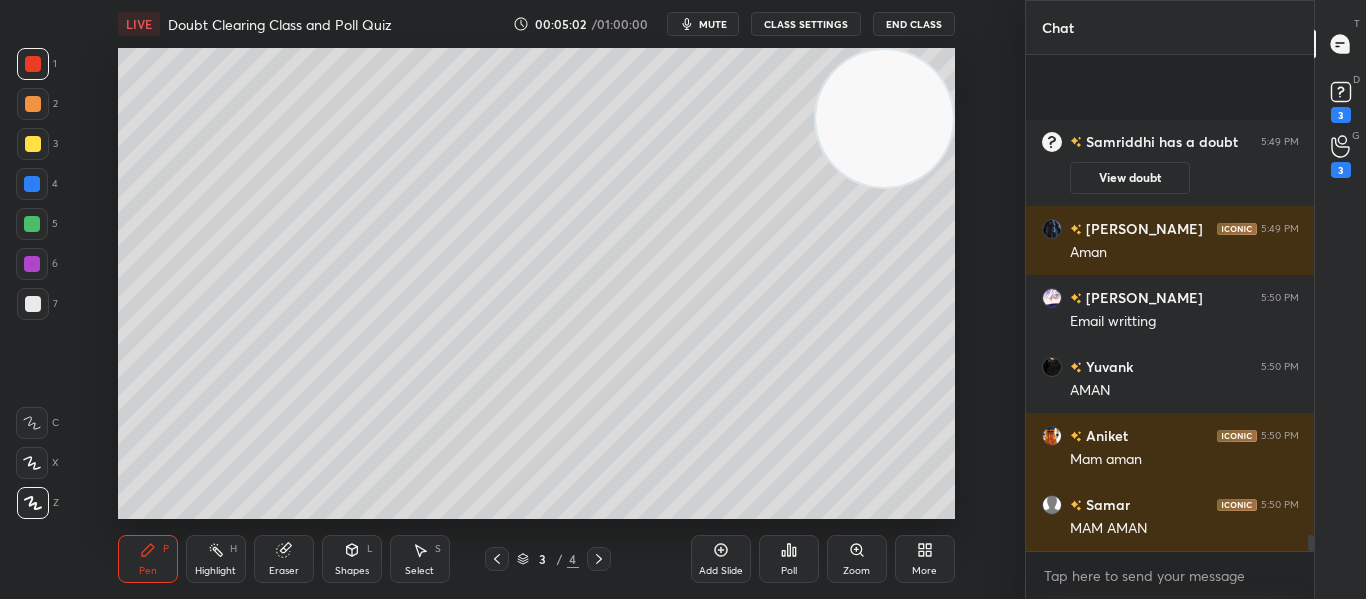 scroll, scrollTop: 14447, scrollLeft: 0, axis: vertical 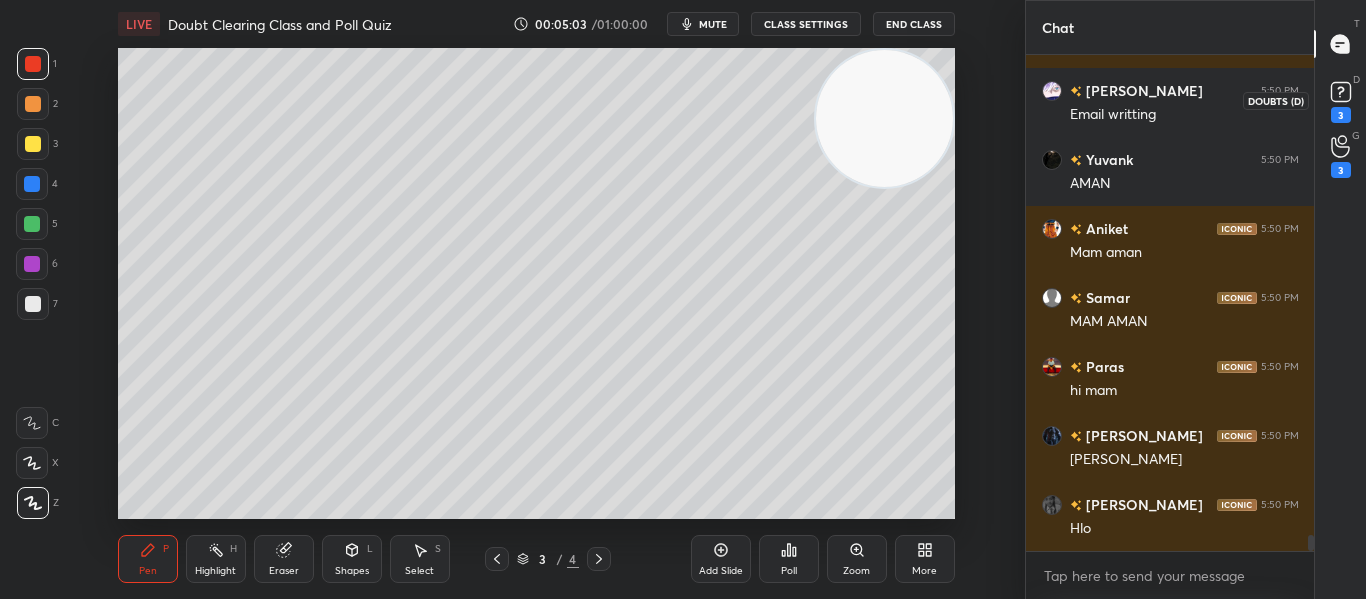 click 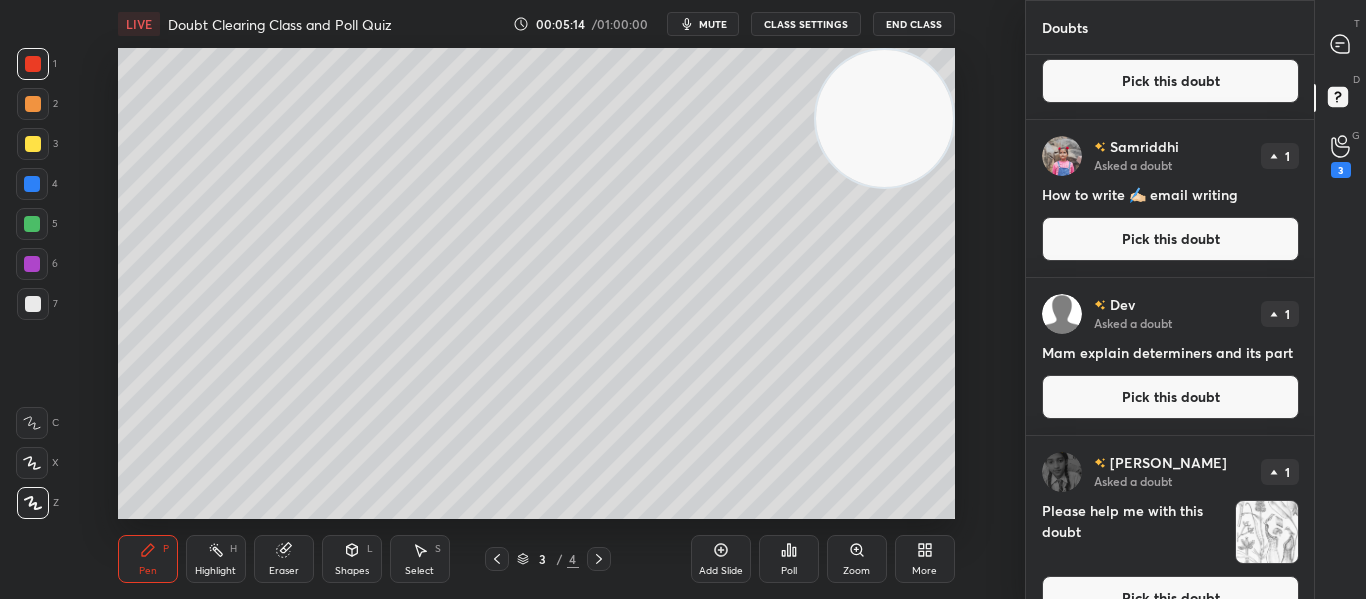 scroll, scrollTop: 310, scrollLeft: 0, axis: vertical 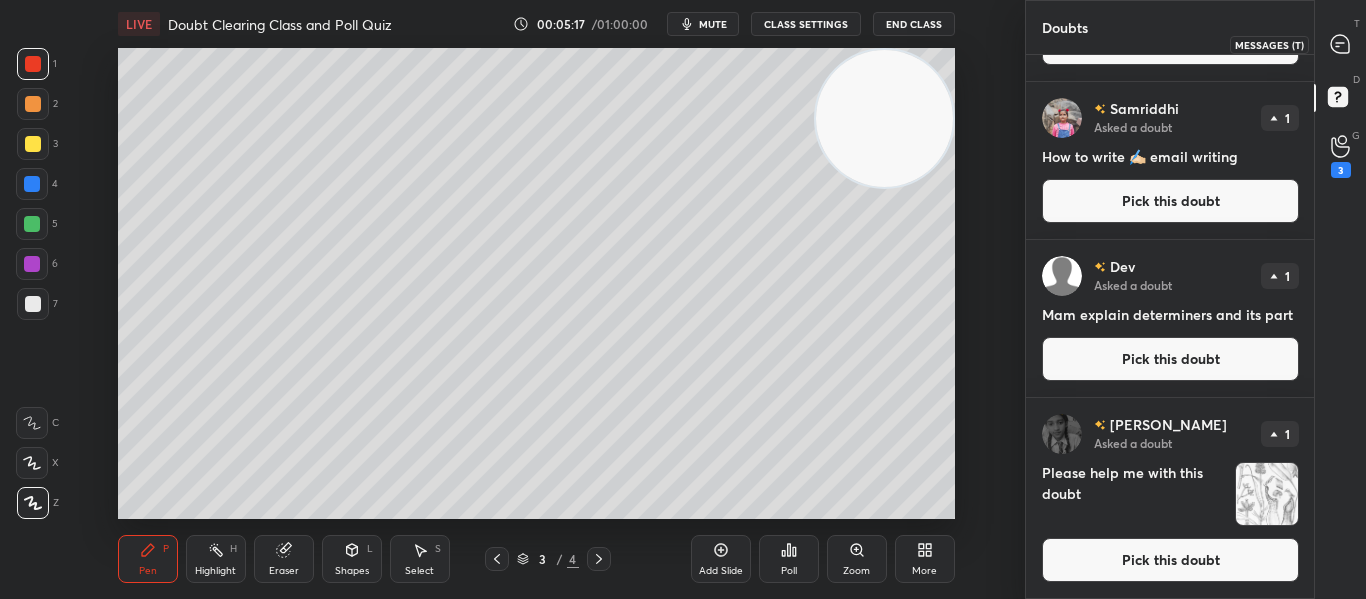 click 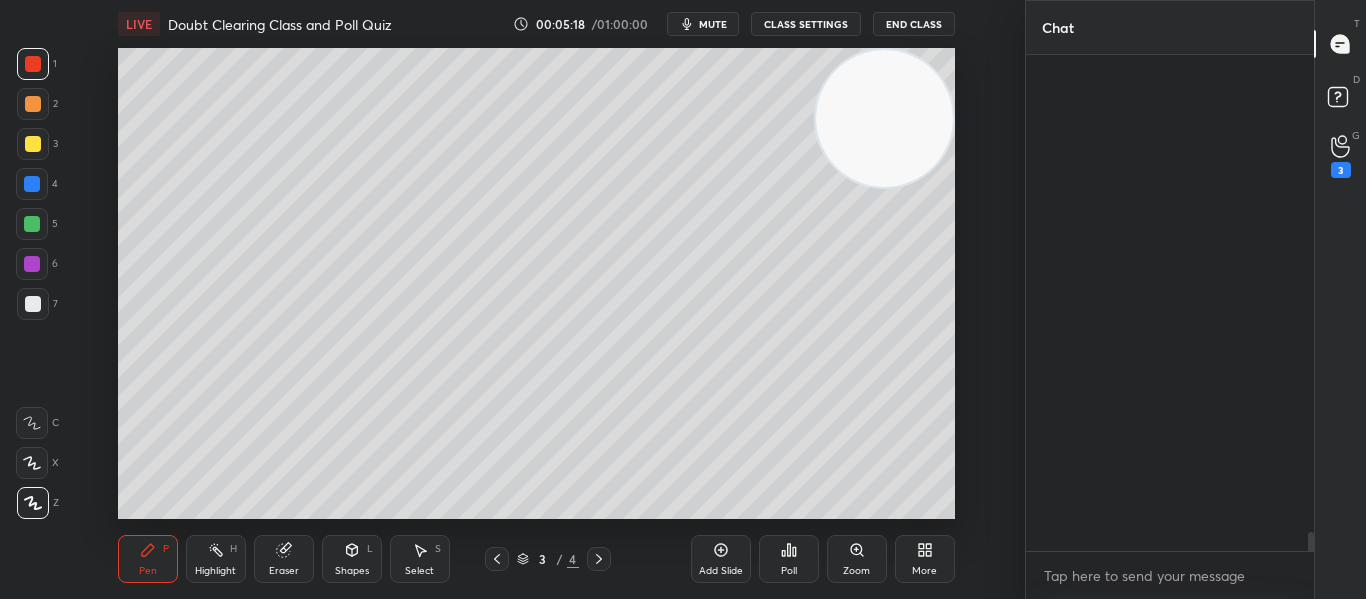 scroll, scrollTop: 15026, scrollLeft: 0, axis: vertical 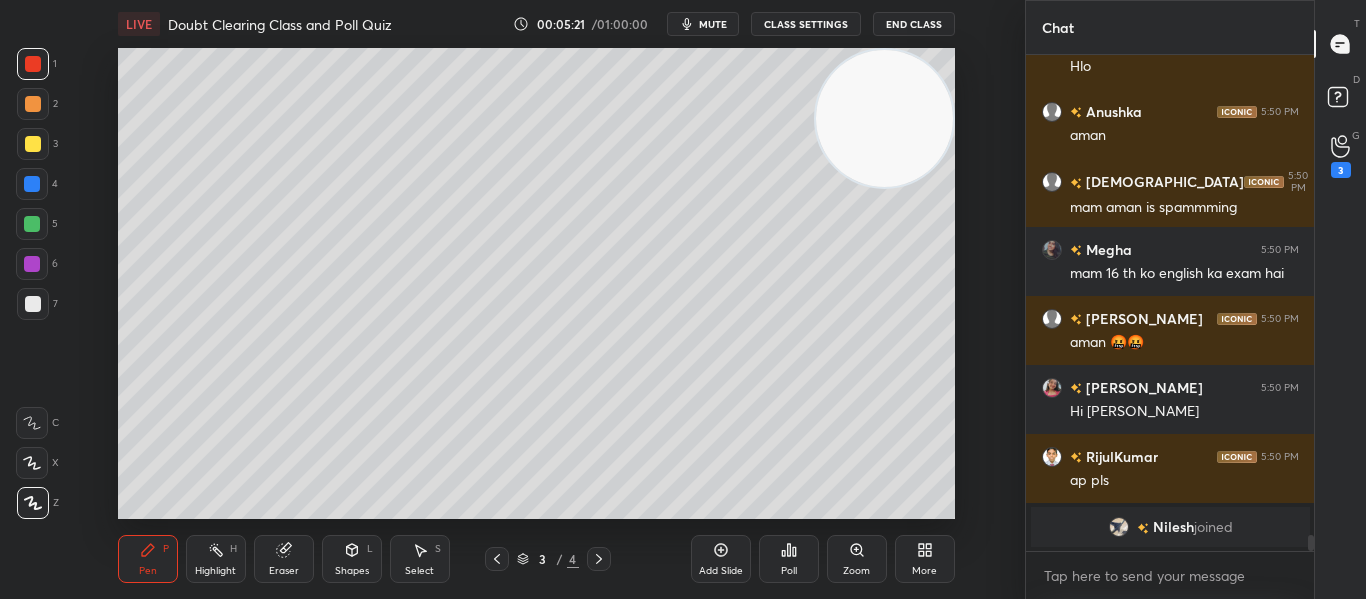 drag, startPoint x: 1313, startPoint y: 541, endPoint x: 1314, endPoint y: 615, distance: 74.00676 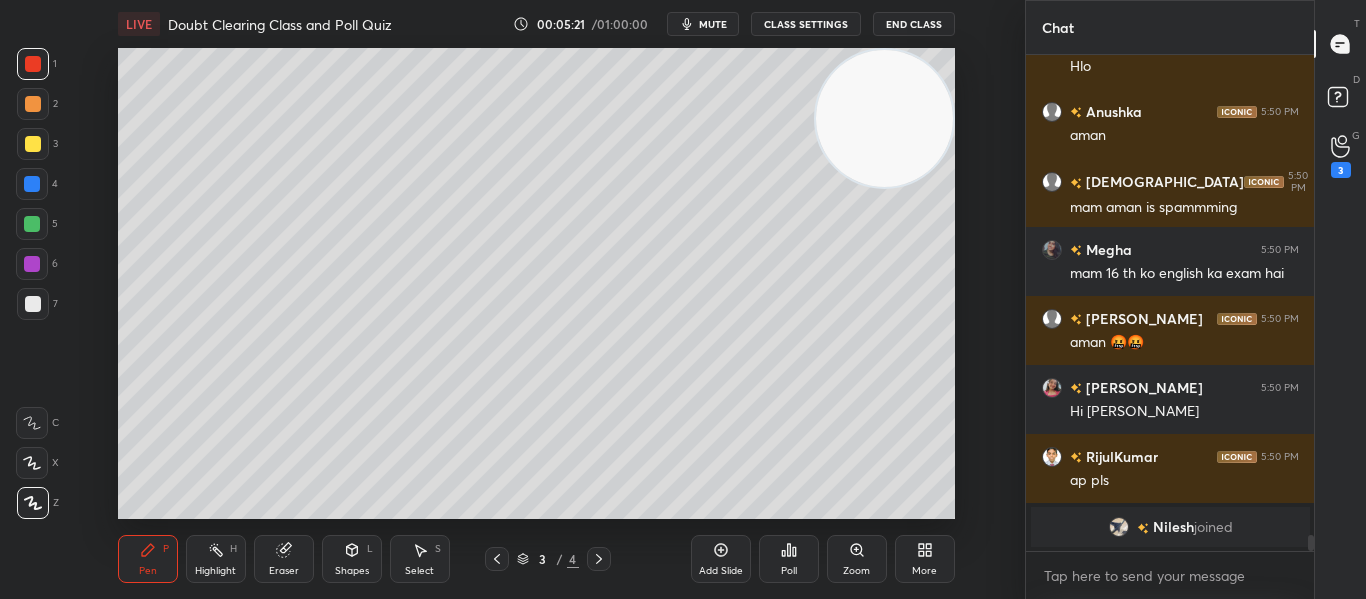 click on "1 2 3 4 5 6 7 C X Z C X Z E E Erase all   H H LIVE Doubt Clearing Class and Poll Quiz 00:05:21 /  01:00:00 mute CLASS SETTINGS End Class Setting up your live class Poll for   secs No correct answer Start poll Back Doubt Clearing Class and Poll Quiz • L1 of A Course on Class 7 English [PERSON_NAME] Pen P Highlight H Eraser Shapes L Select S 3 / 4 Add Slide Poll Zoom More Chat [PERSON_NAME] 5:50 PM [PERSON_NAME] [PERSON_NAME] 5:50 PM [PERSON_NAME] 5:50 PM [PERSON_NAME] 5:50 PM mam aman is spammming [PERSON_NAME] 5:50 PM mam 16 th ko english ka exam hai [PERSON_NAME] 5:50 PM aman 🤬🤬 [PERSON_NAME] 5:50 PM Hi [PERSON_NAME] 5:50 PM ap pls [PERSON_NAME]  joined JUMP TO LATEST Enable hand raising Enable raise hand to speak to learners. Once enabled, chat will be turned off temporarily. Enable x   [PERSON_NAME] Asked a doubt 2 what is determiner explain it please Pick this doubt [DEMOGRAPHIC_DATA] Asked a doubt 2 mam what is determiners whats its defination Pick this doubt [PERSON_NAME] Asked a doubt 1 How to write ✍🏻 email writing Pick this doubt Dev 1 1" at bounding box center (683, 0) 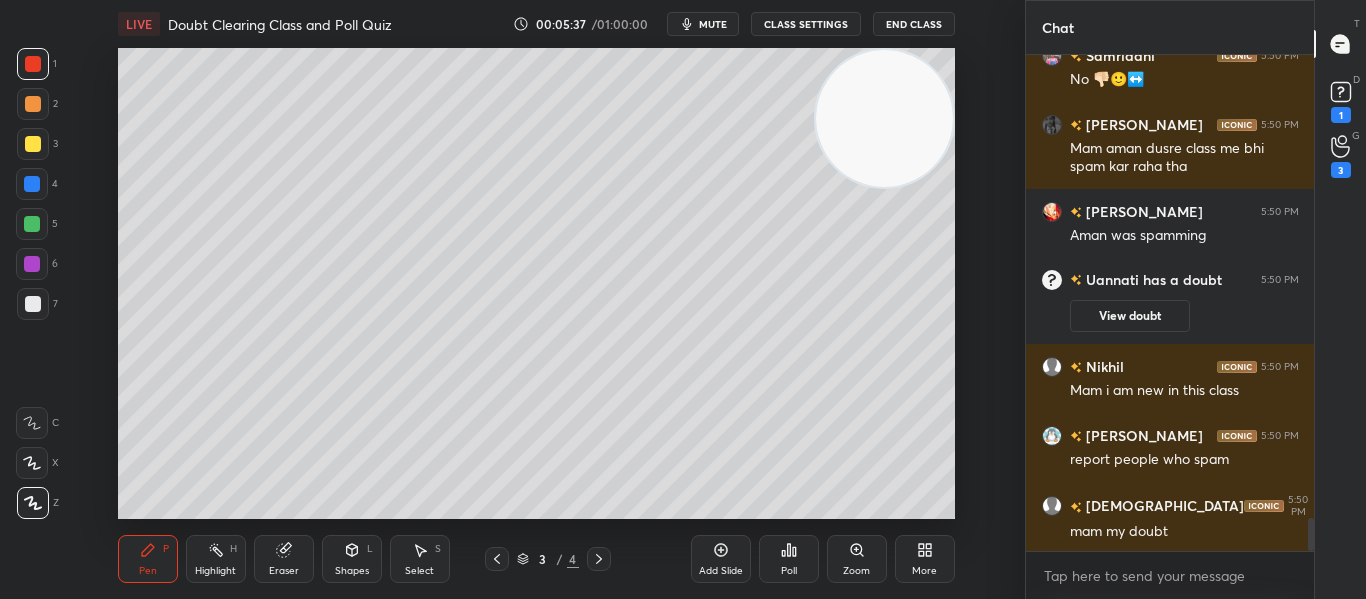 scroll, scrollTop: 7005, scrollLeft: 0, axis: vertical 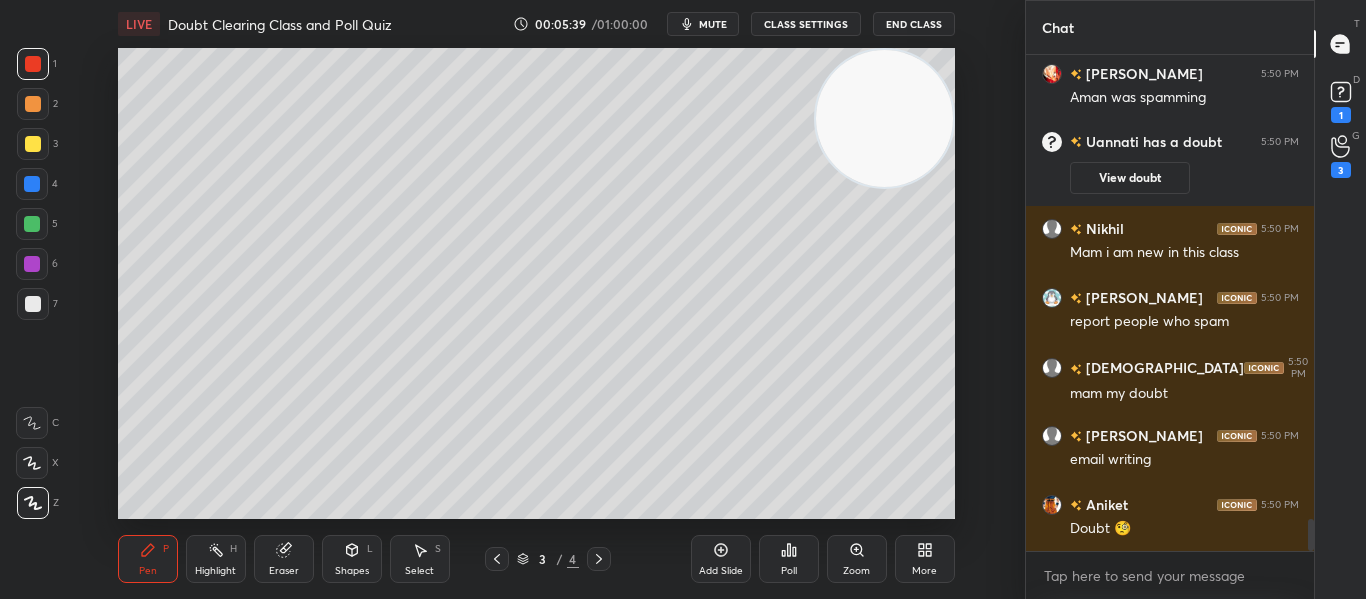 click on "Poll" at bounding box center (789, 559) 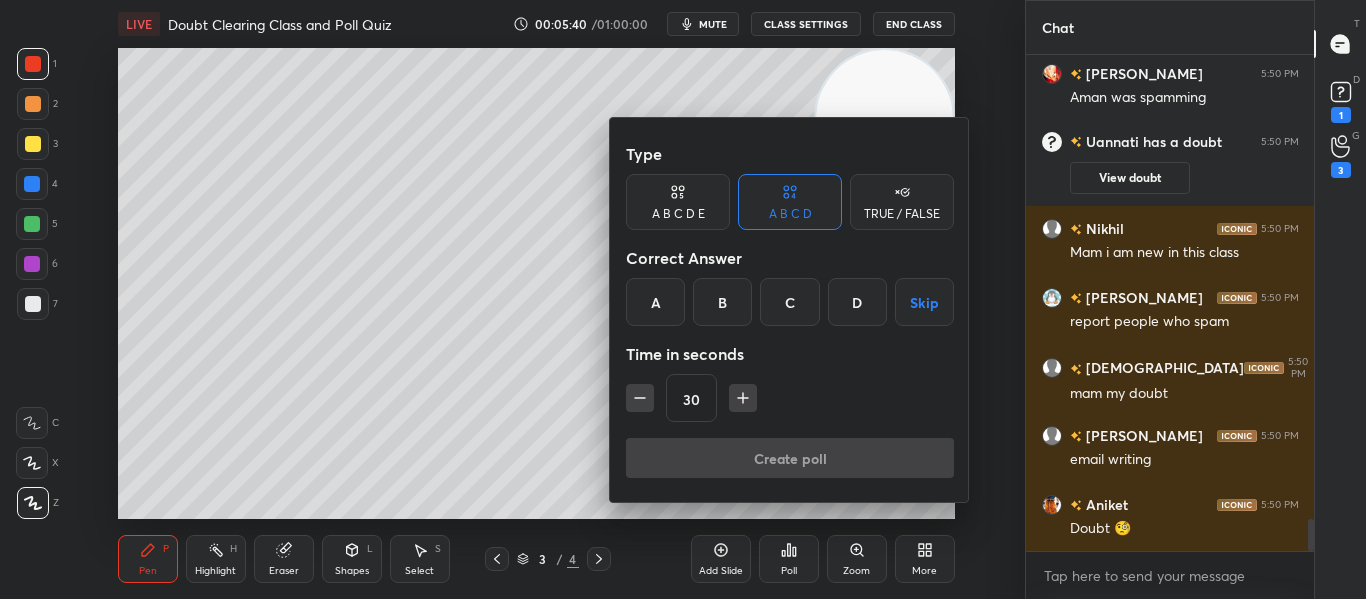 scroll, scrollTop: 7143, scrollLeft: 0, axis: vertical 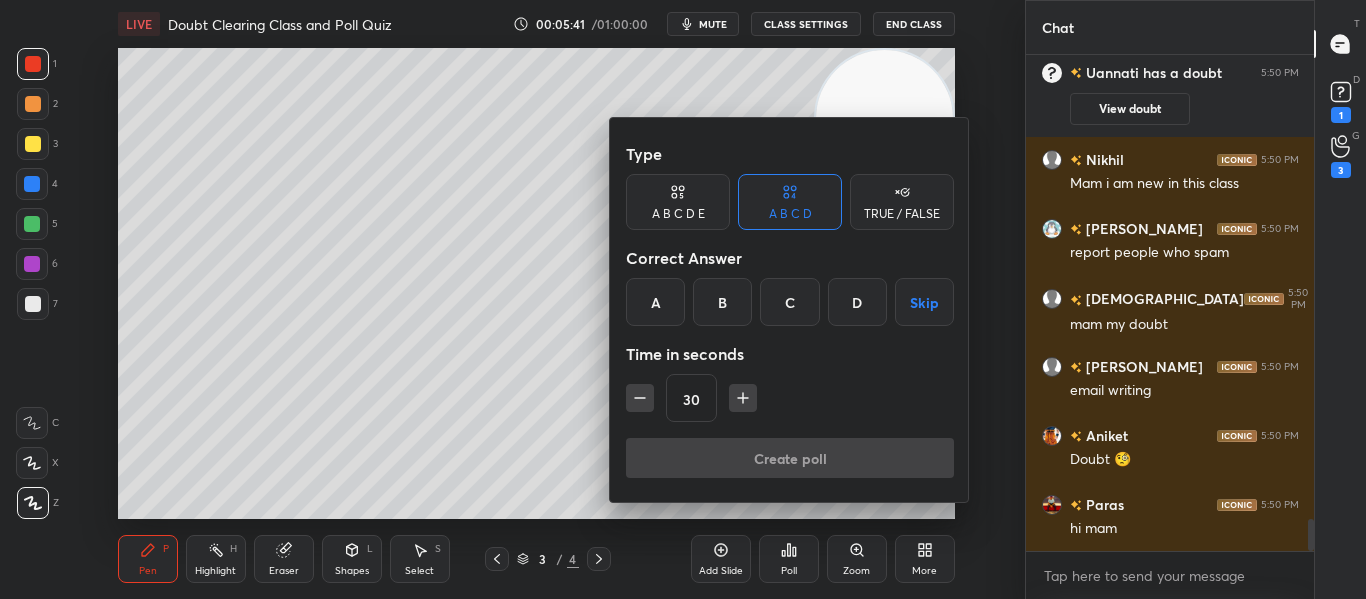click on "TRUE / FALSE" at bounding box center [902, 202] 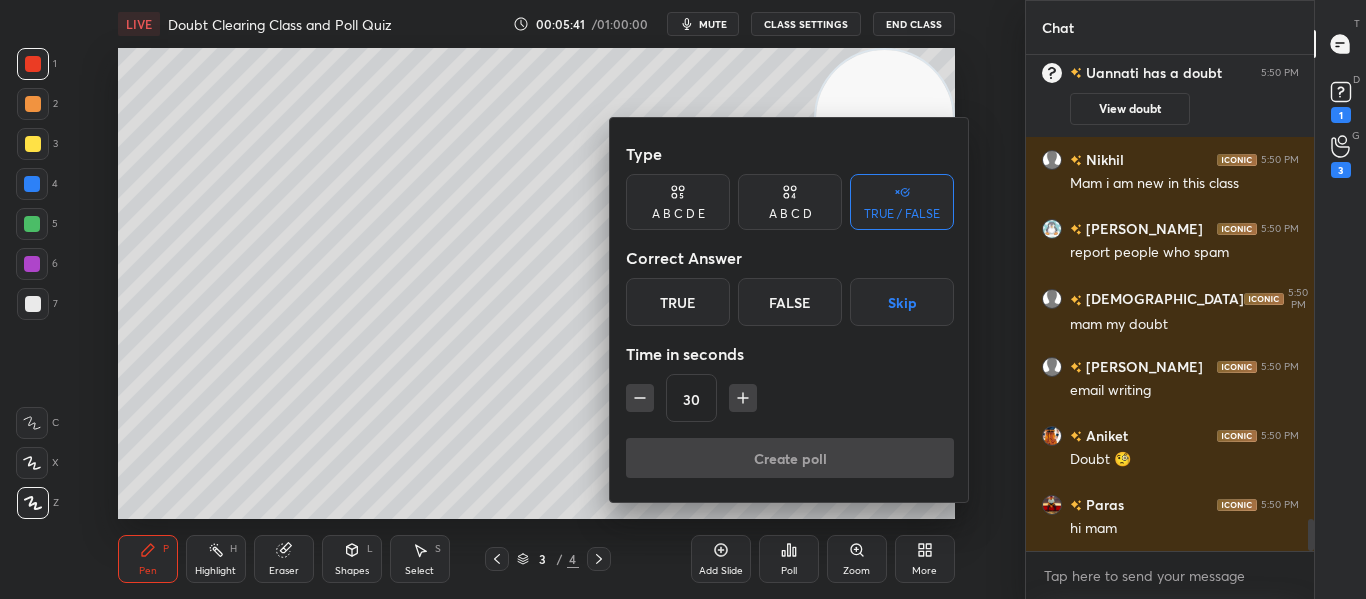 scroll, scrollTop: 7212, scrollLeft: 0, axis: vertical 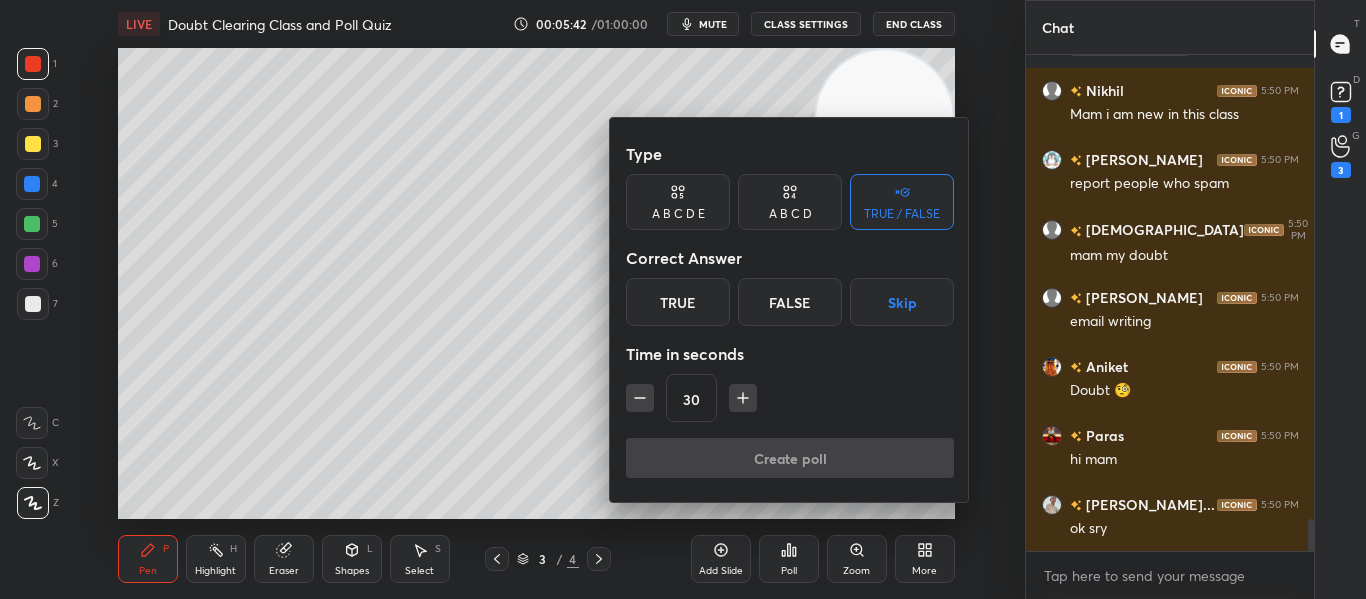 click on "True" at bounding box center [678, 302] 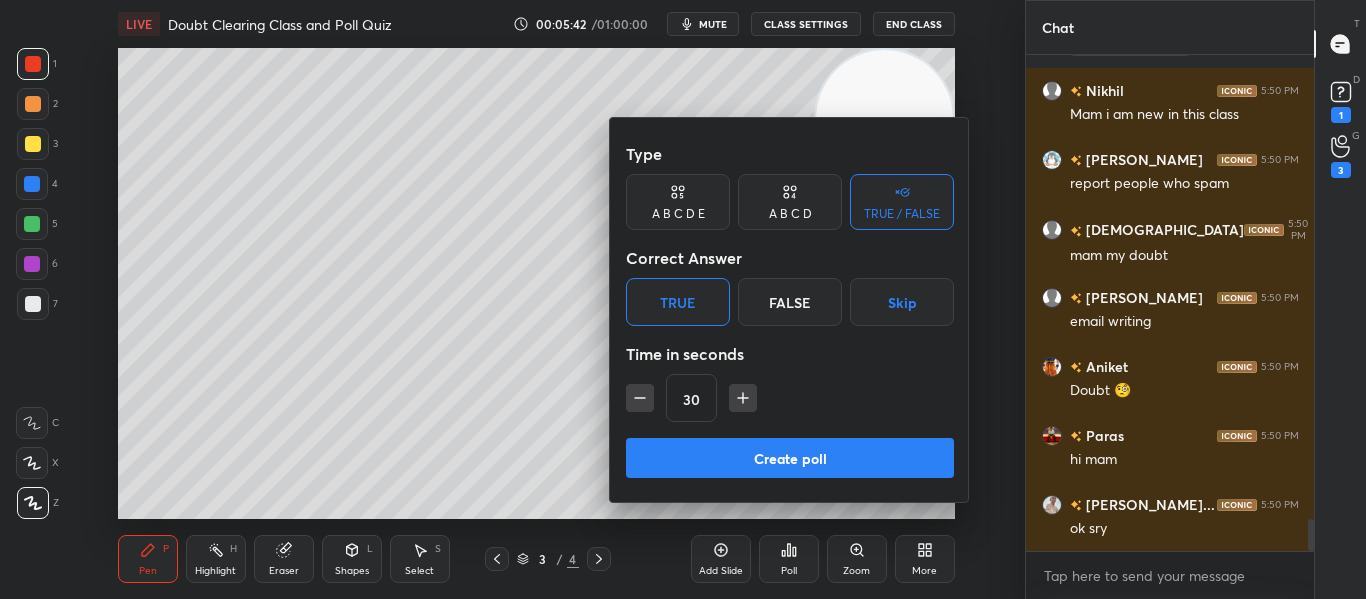 scroll, scrollTop: 7260, scrollLeft: 0, axis: vertical 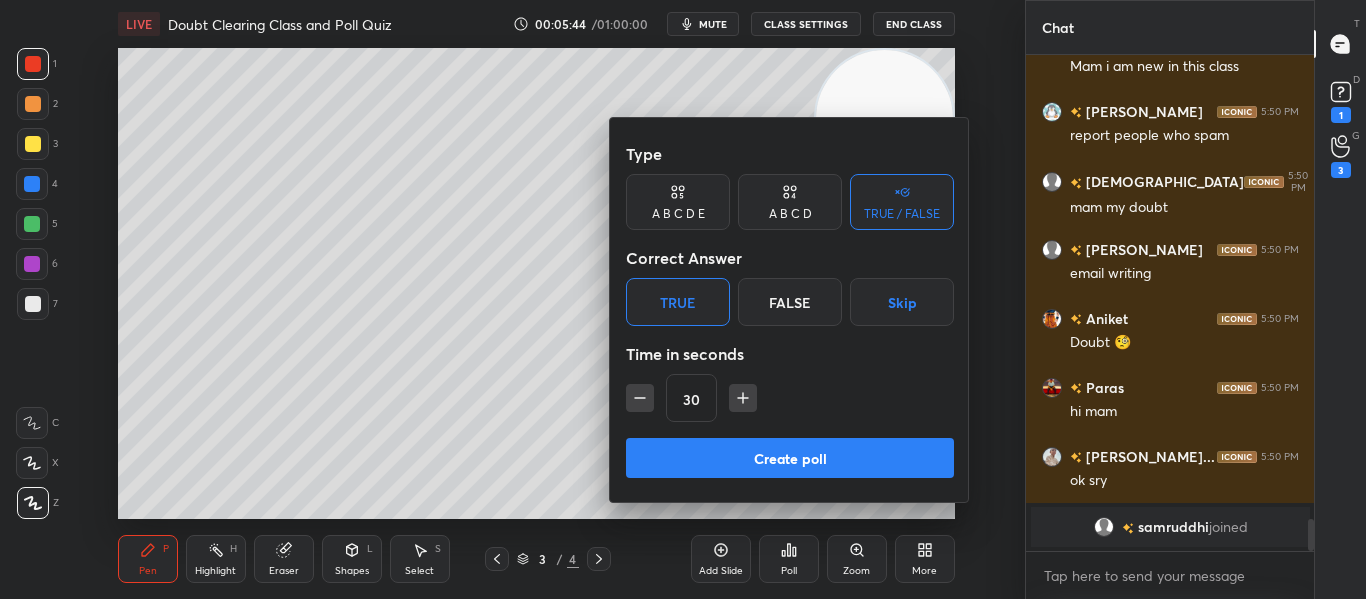 click on "30" at bounding box center (790, 398) 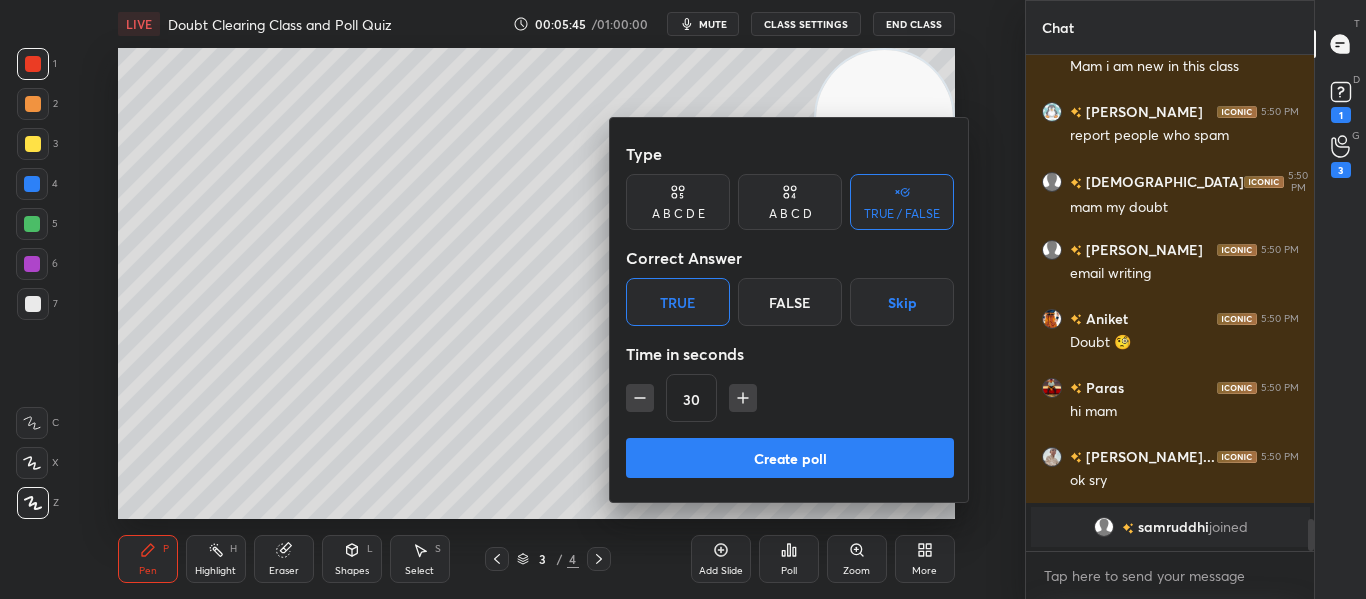 click 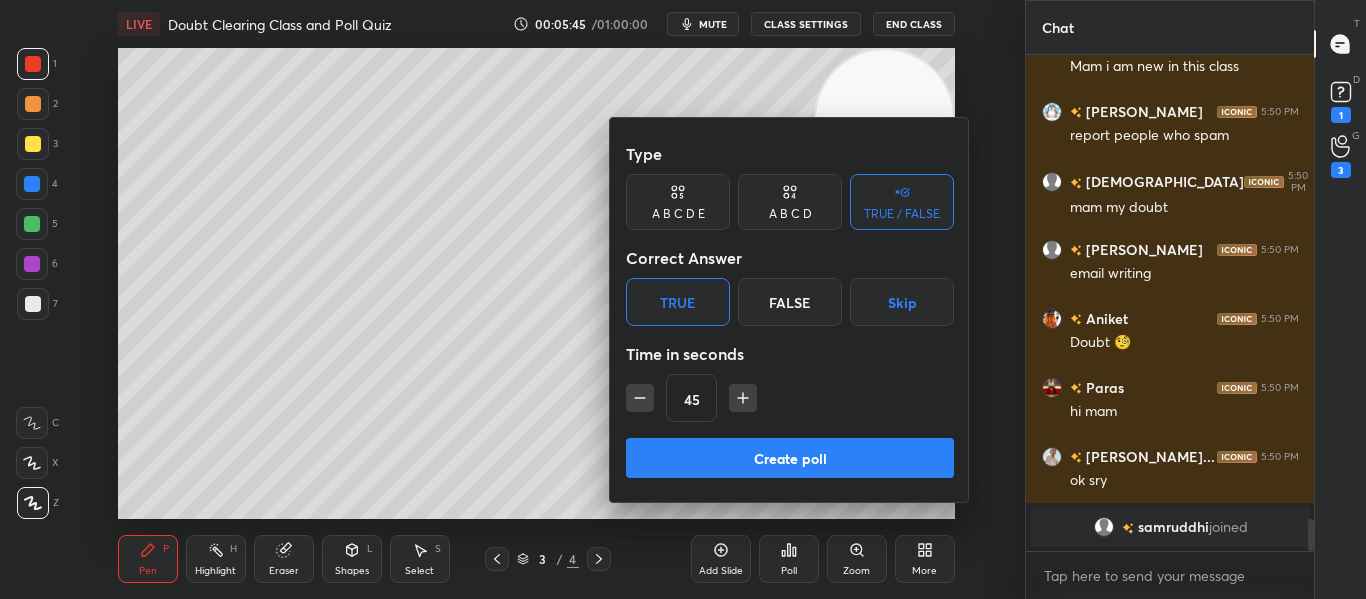 click 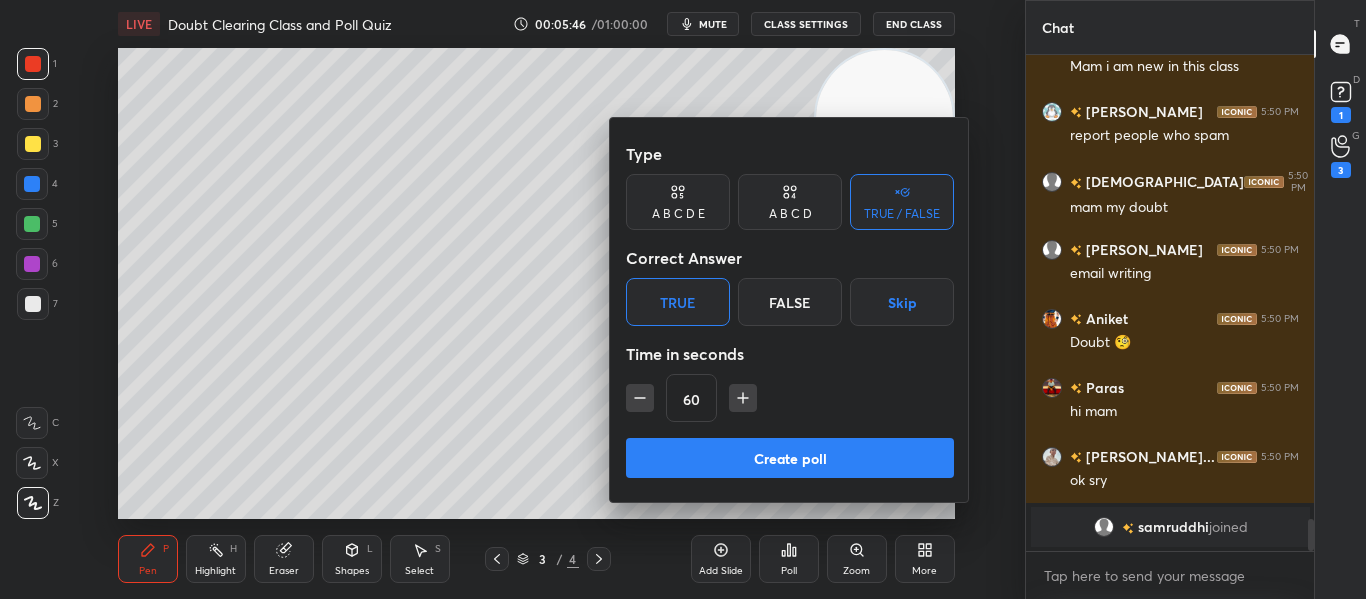 click on "Create poll" at bounding box center [790, 458] 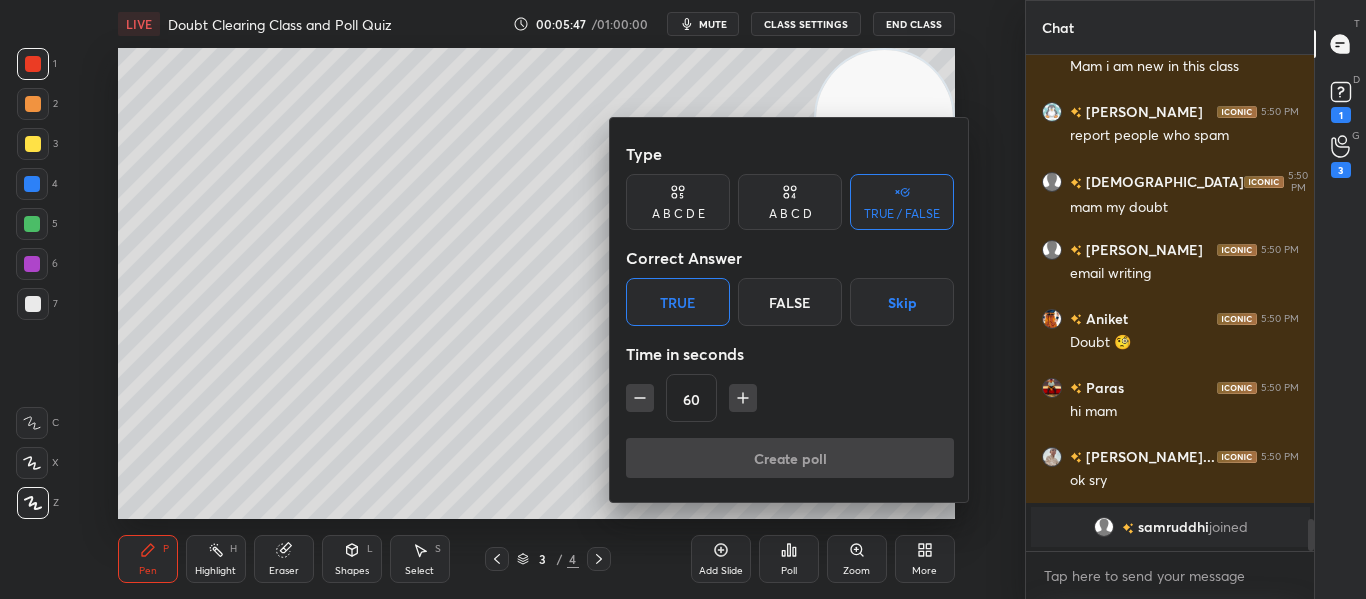 scroll, scrollTop: 448, scrollLeft: 282, axis: both 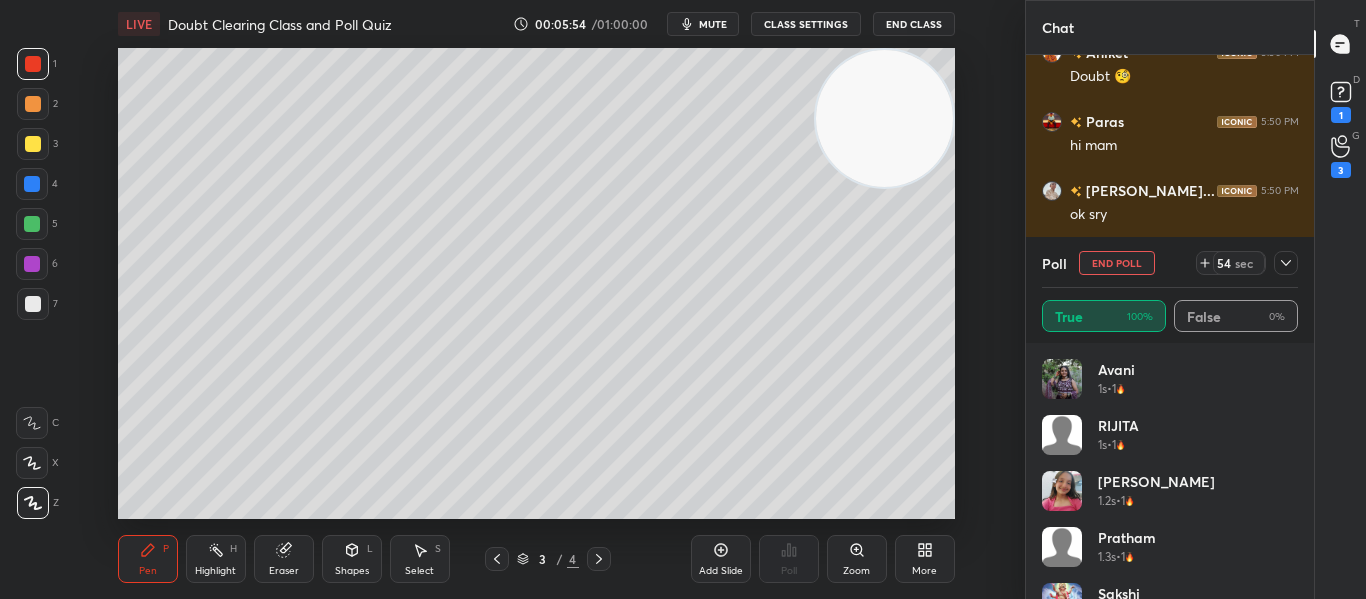 click 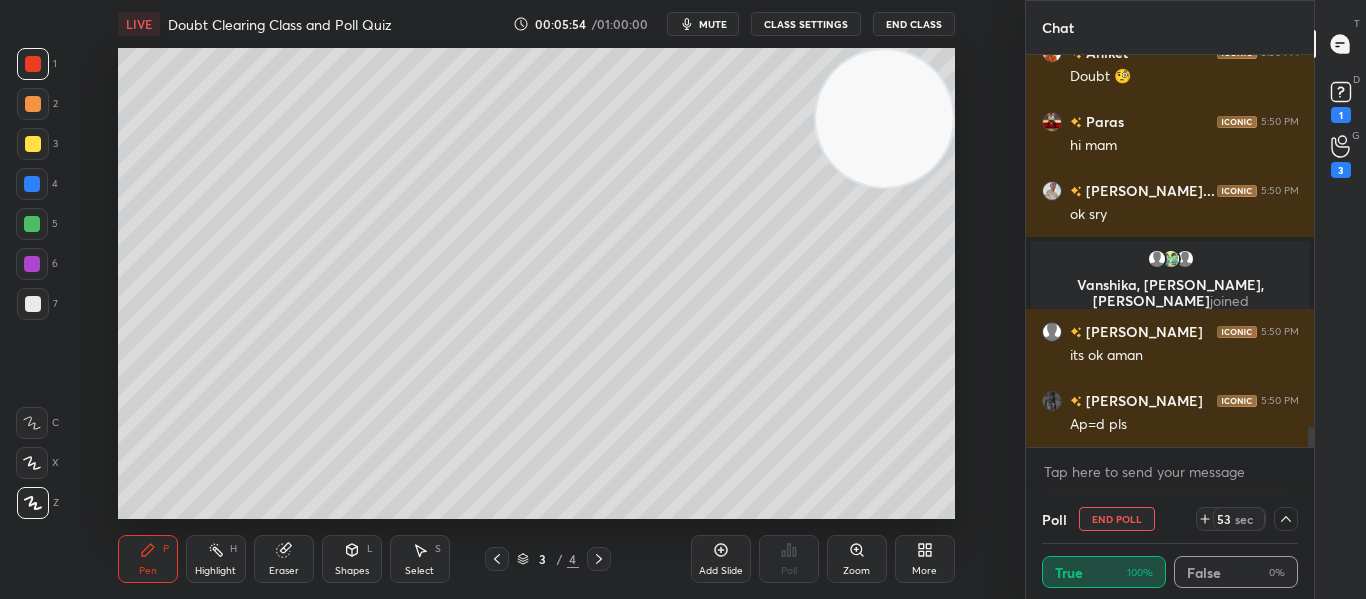 scroll, scrollTop: 0, scrollLeft: 0, axis: both 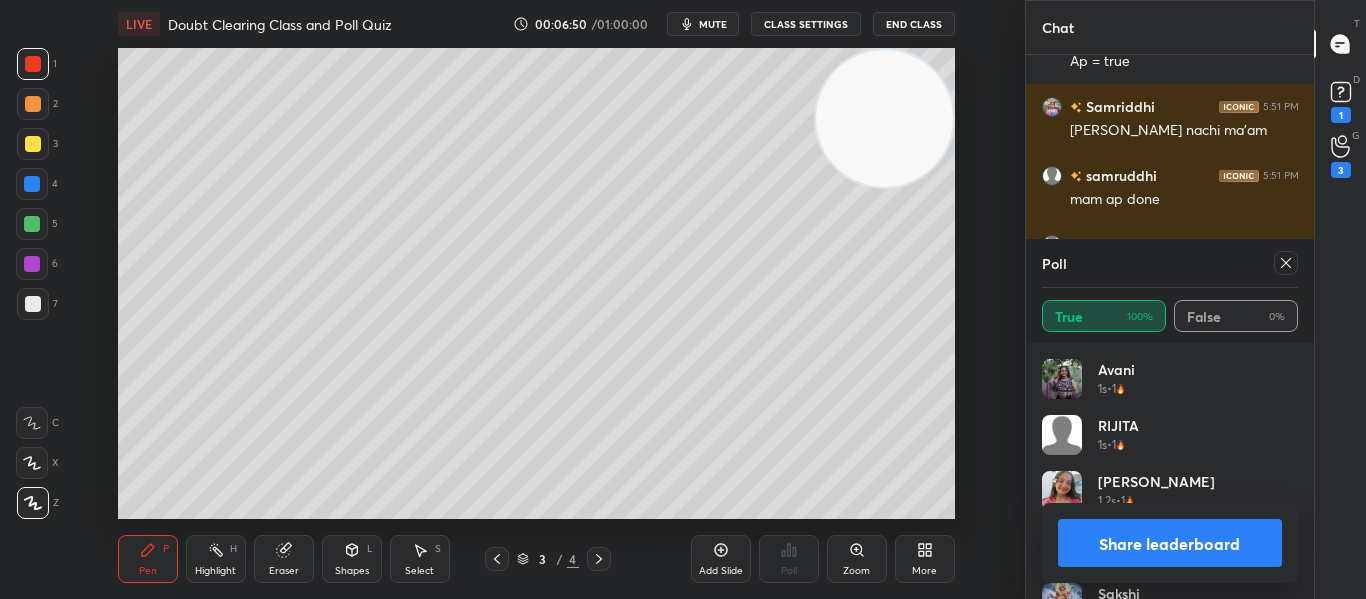 click 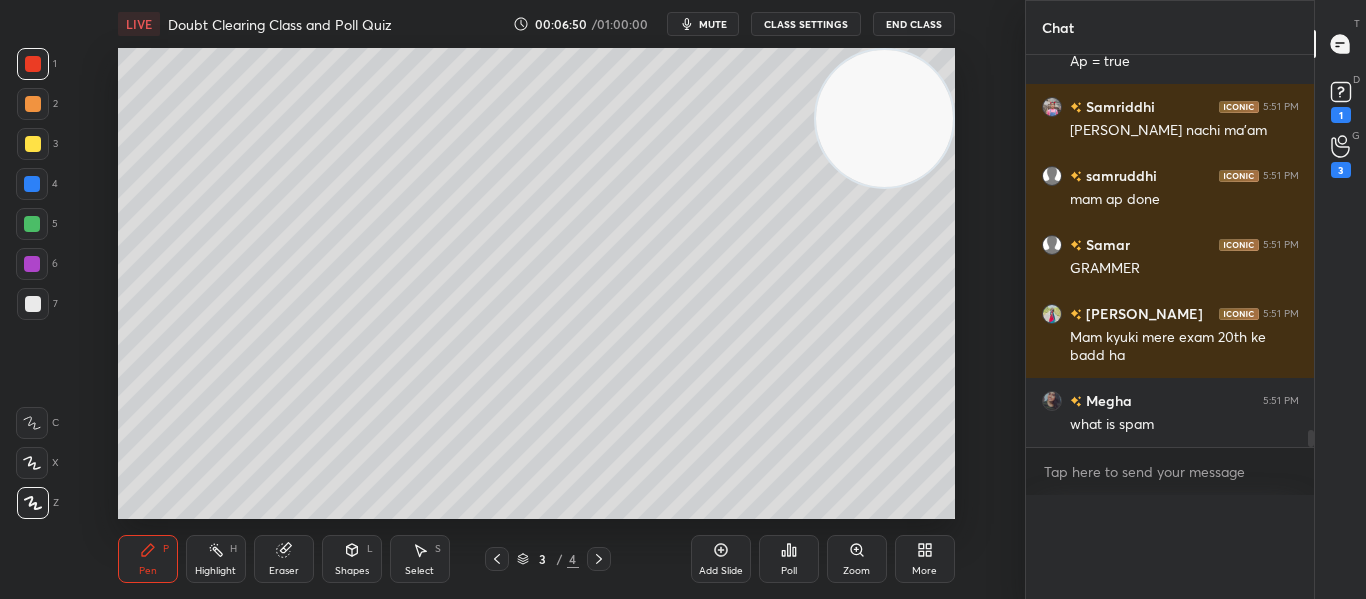 scroll, scrollTop: 0, scrollLeft: 0, axis: both 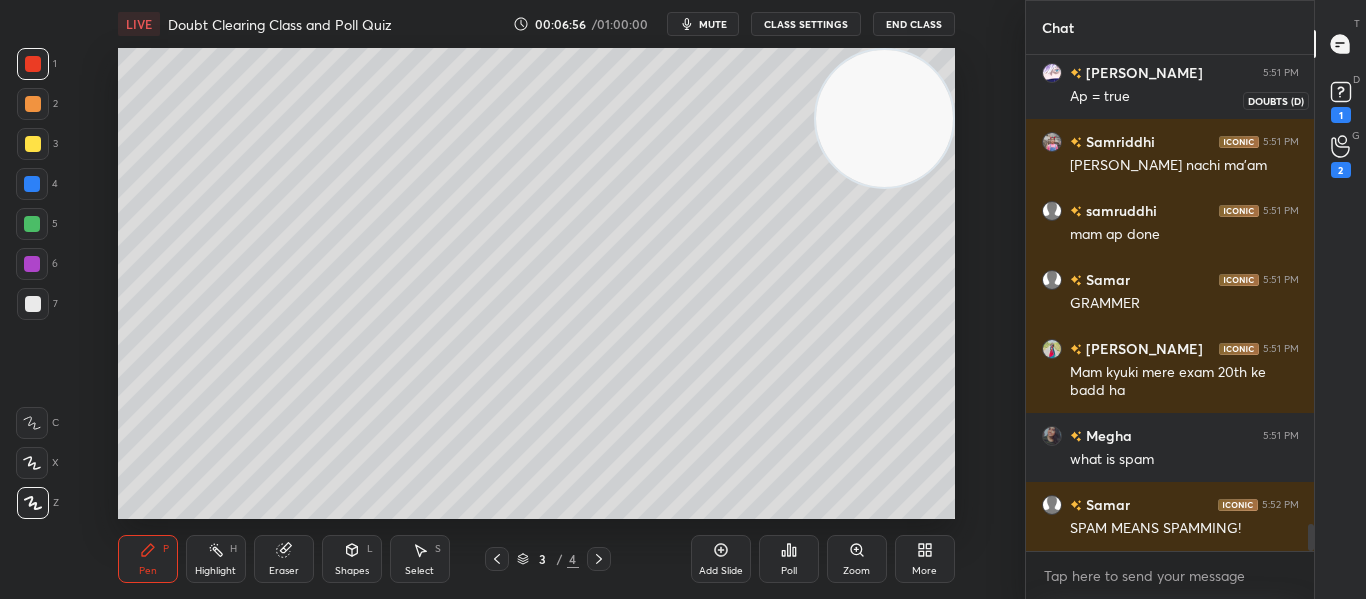 click on "1" at bounding box center (1341, 115) 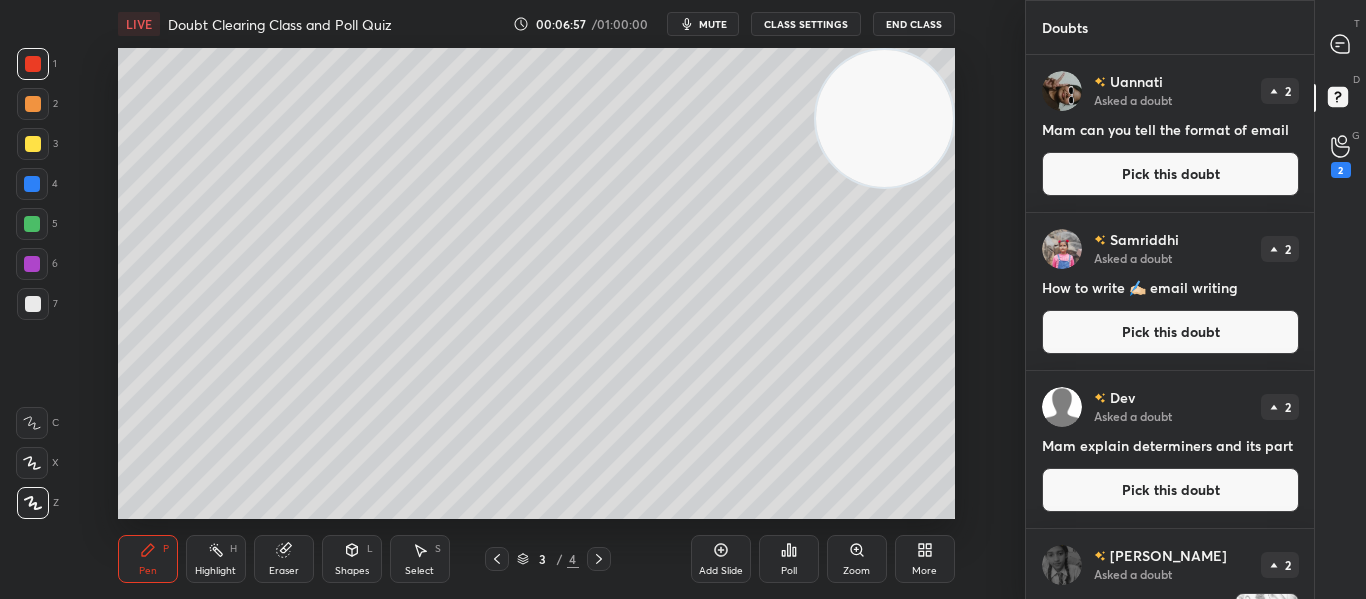 click on "Pick this doubt" at bounding box center [1170, 174] 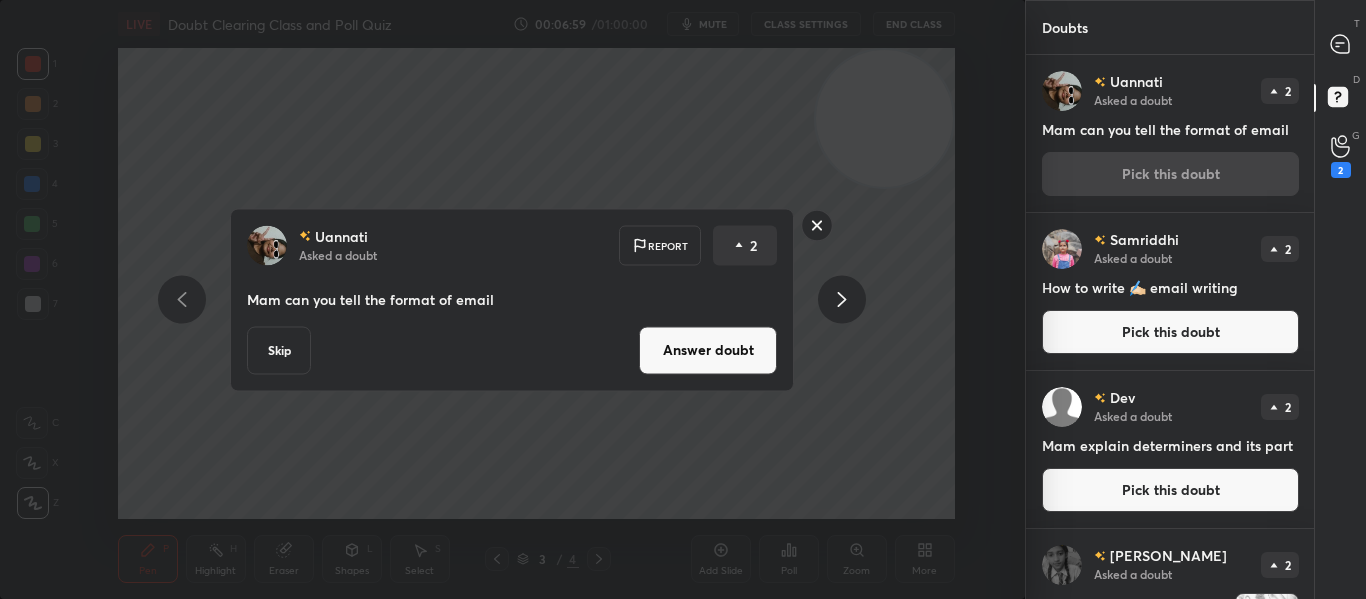 click on "Answer doubt" at bounding box center [708, 350] 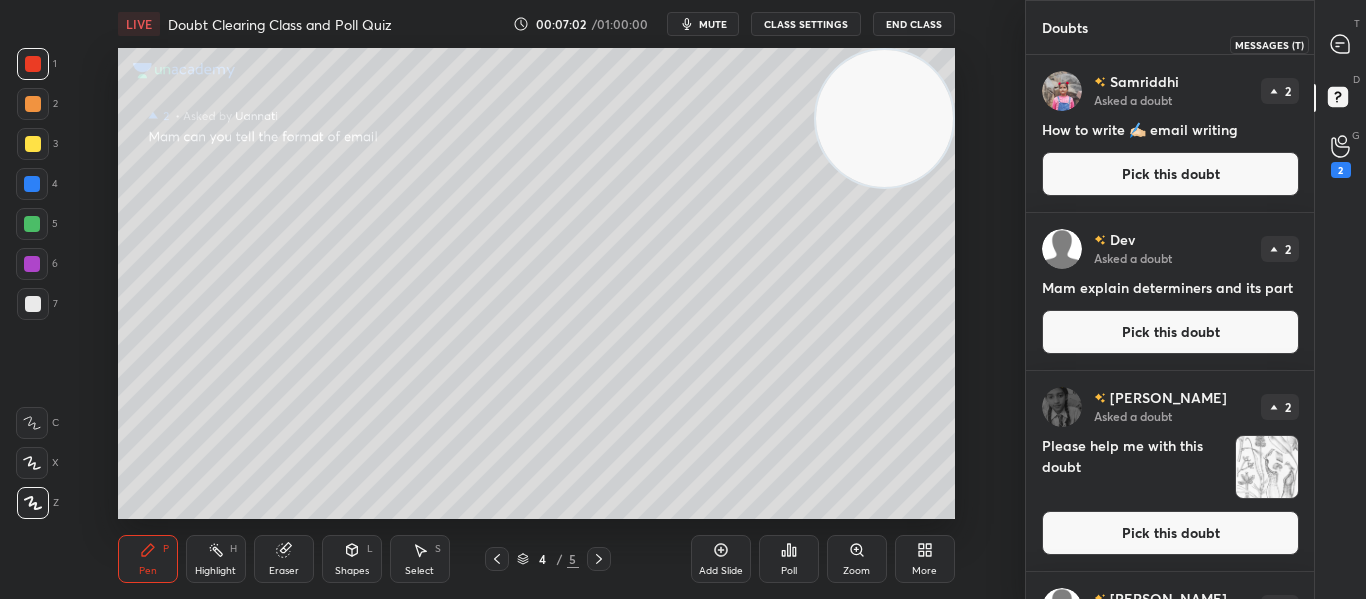 click 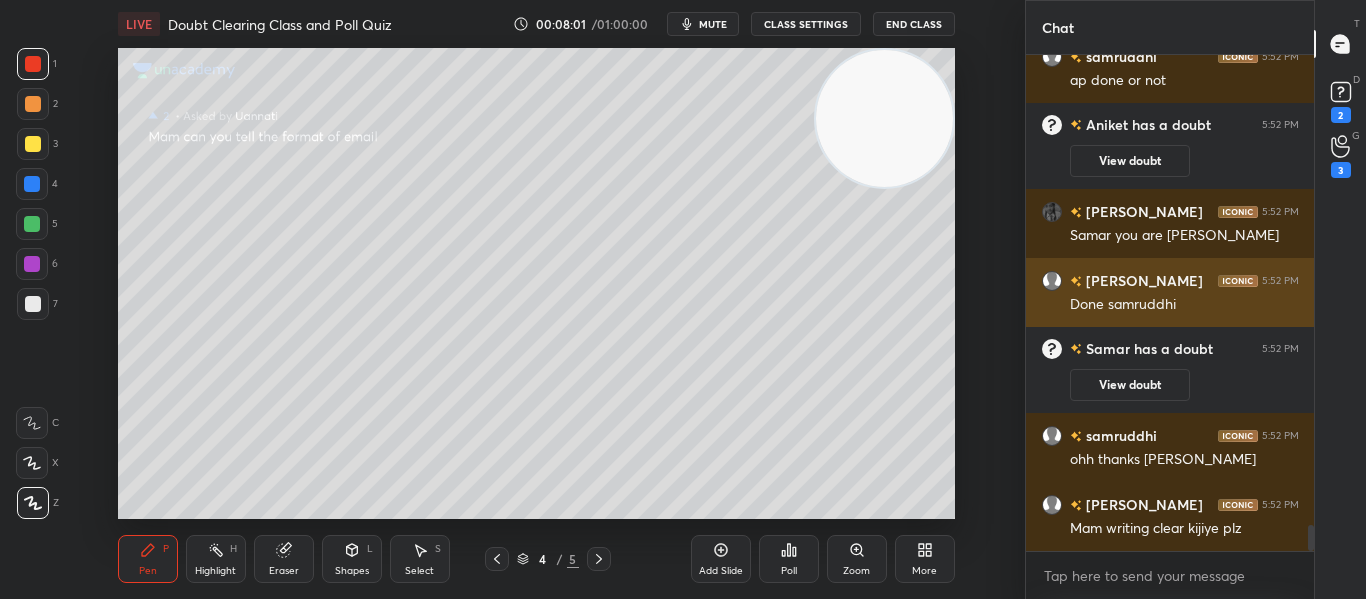 scroll, scrollTop: 9023, scrollLeft: 0, axis: vertical 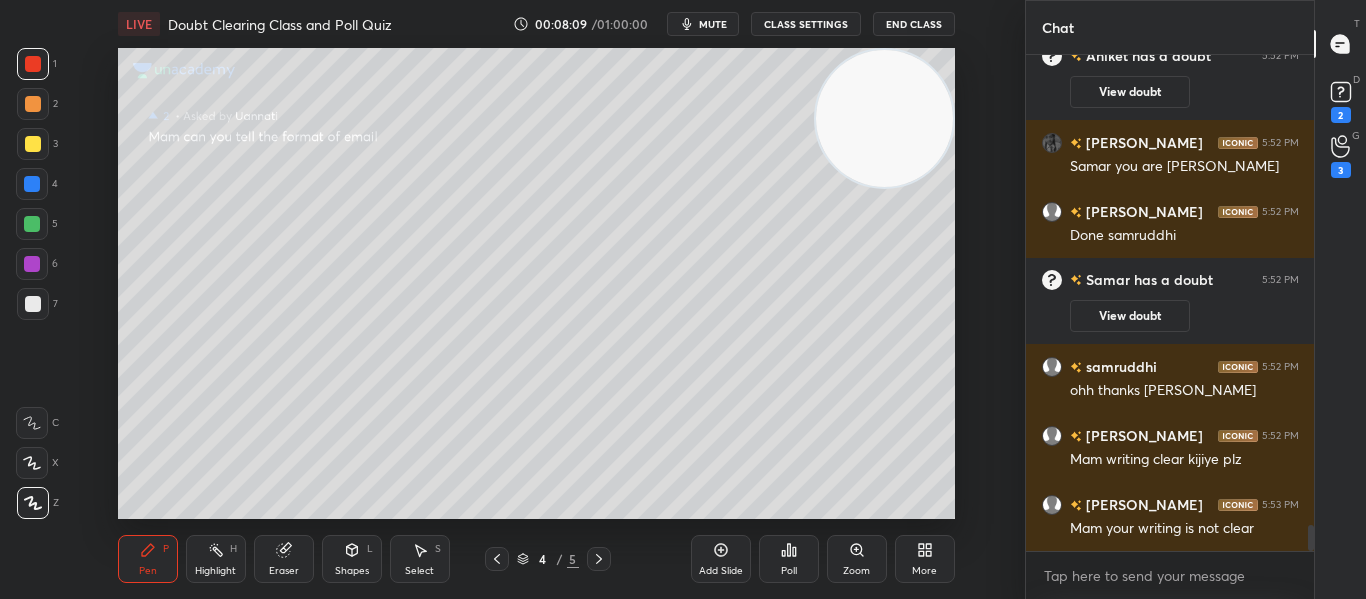 click on "More" at bounding box center [925, 559] 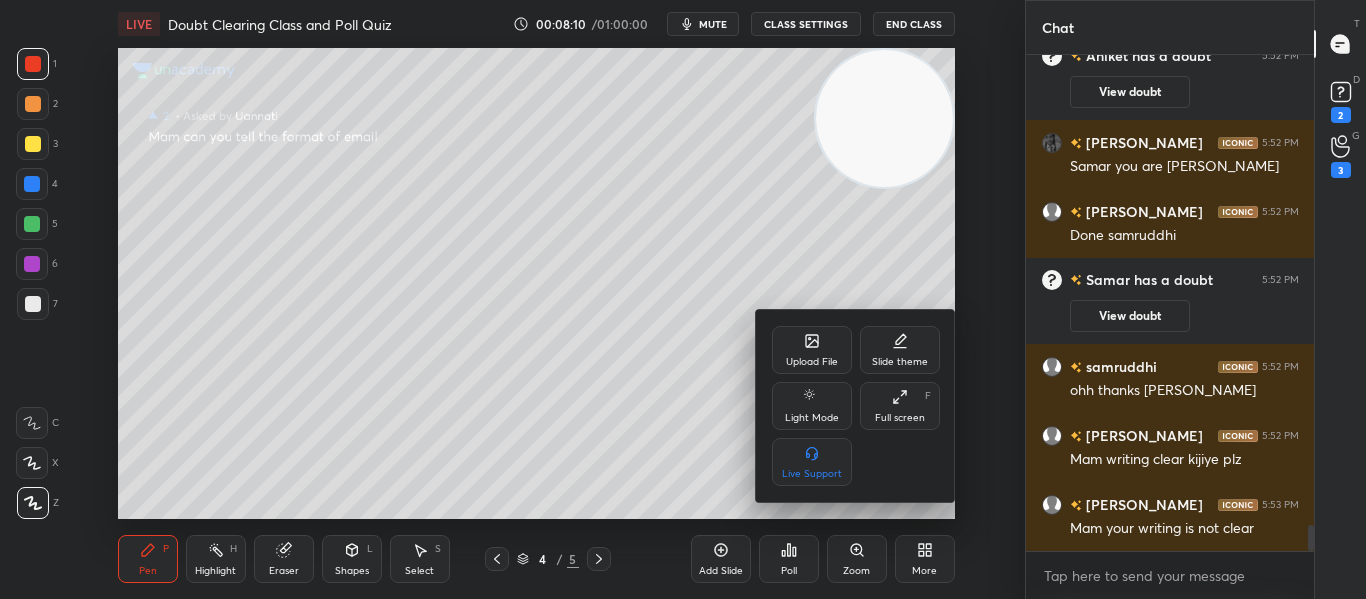 click at bounding box center [683, 299] 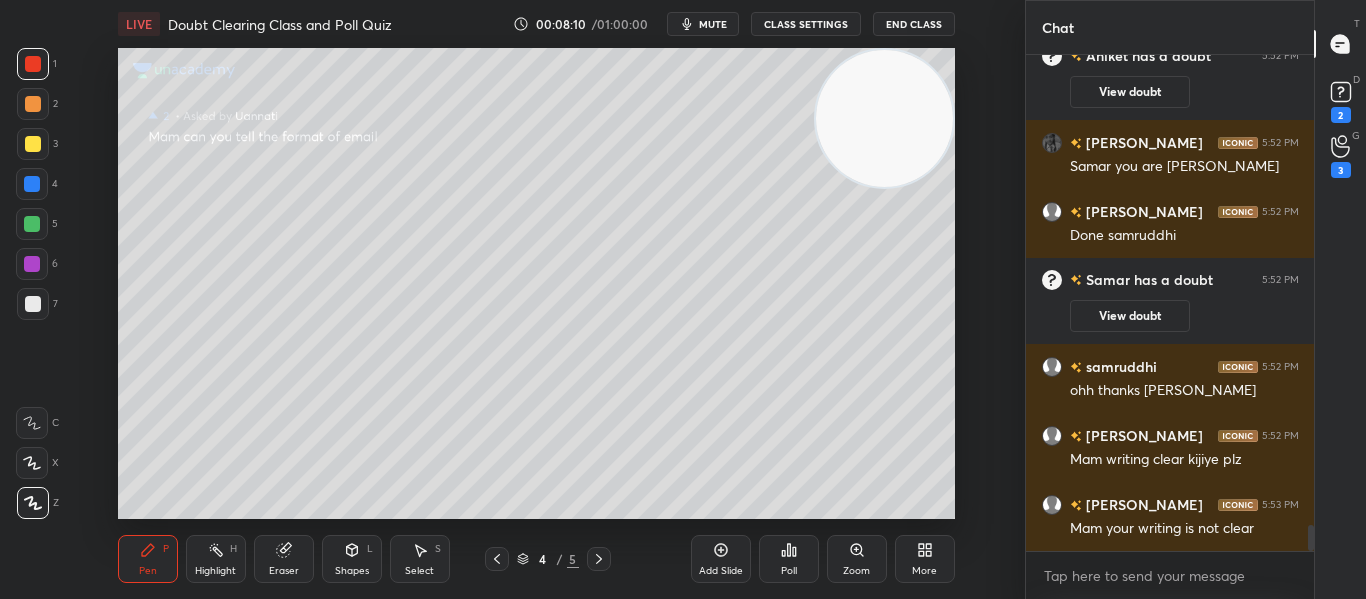 scroll, scrollTop: 9092, scrollLeft: 0, axis: vertical 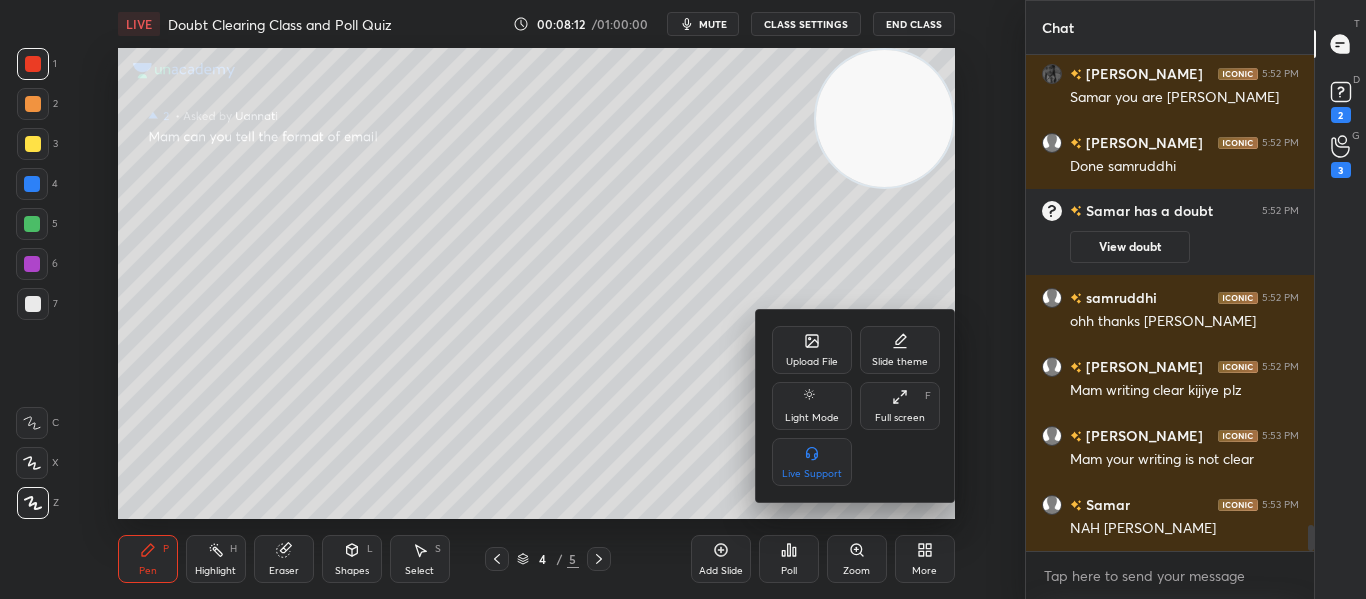 click 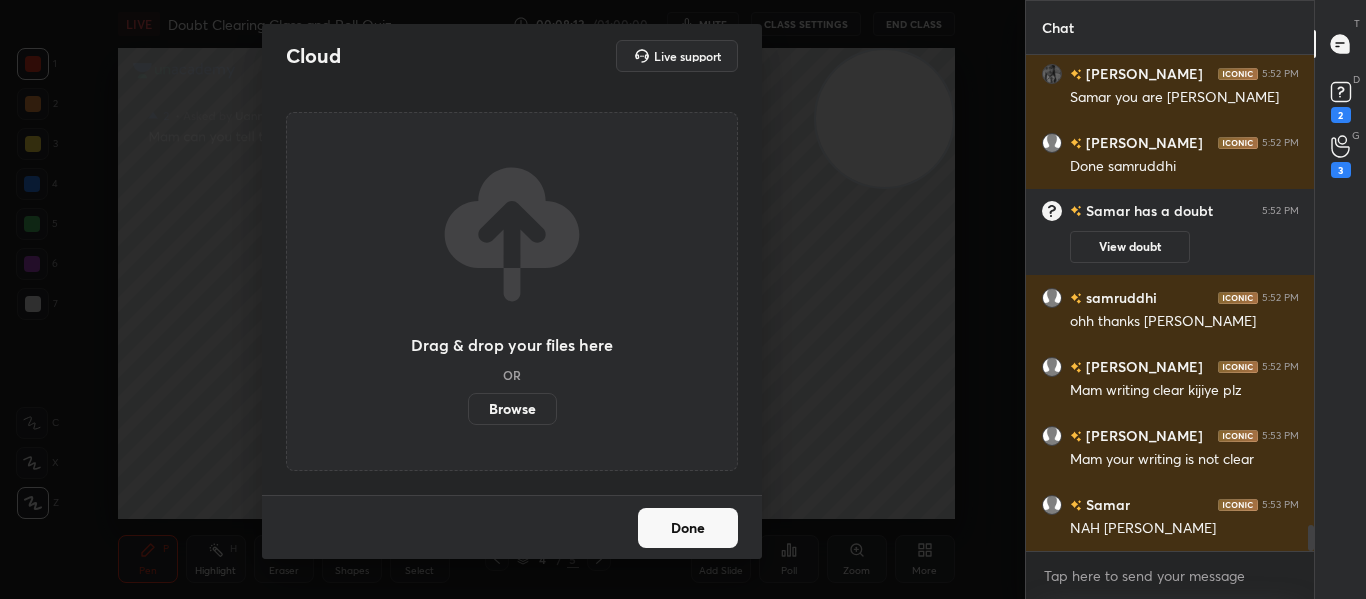 click on "Browse" at bounding box center [512, 409] 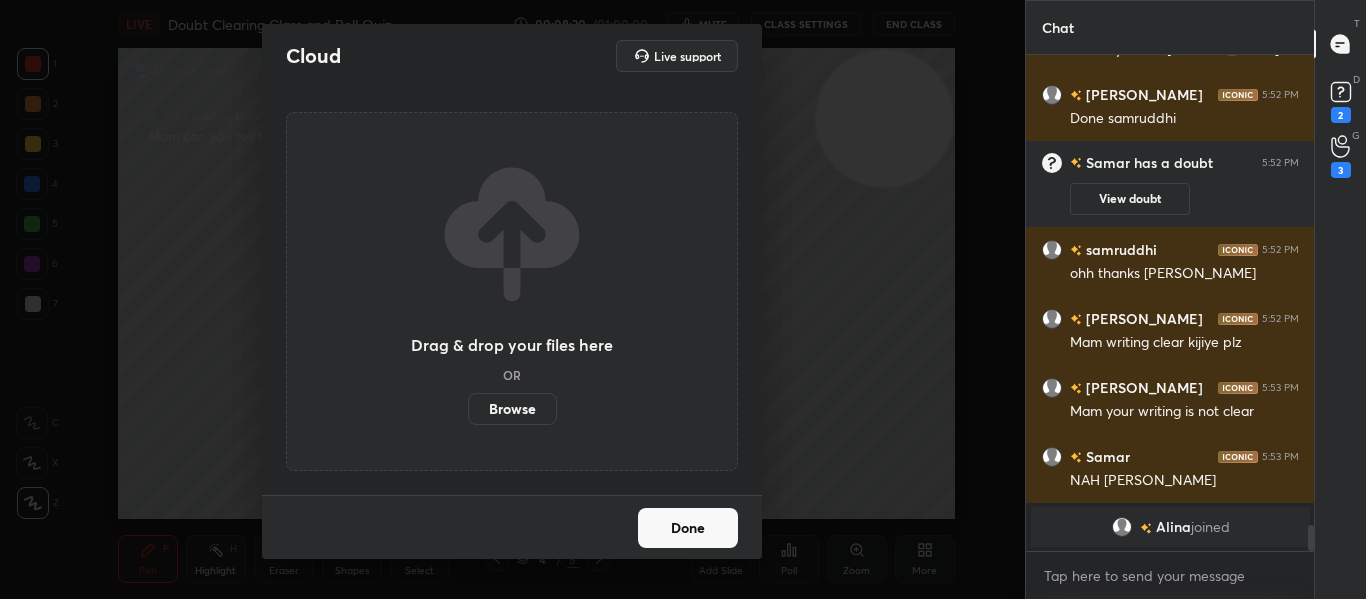 scroll, scrollTop: 9169, scrollLeft: 0, axis: vertical 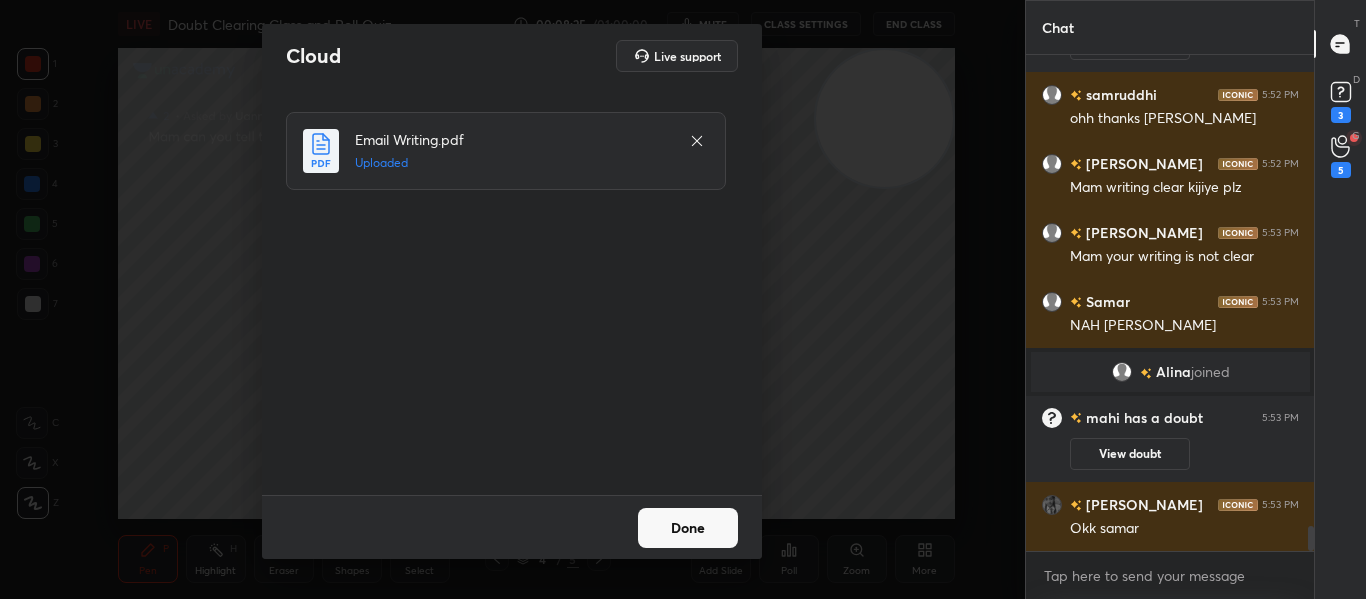 click on "Done" at bounding box center [688, 528] 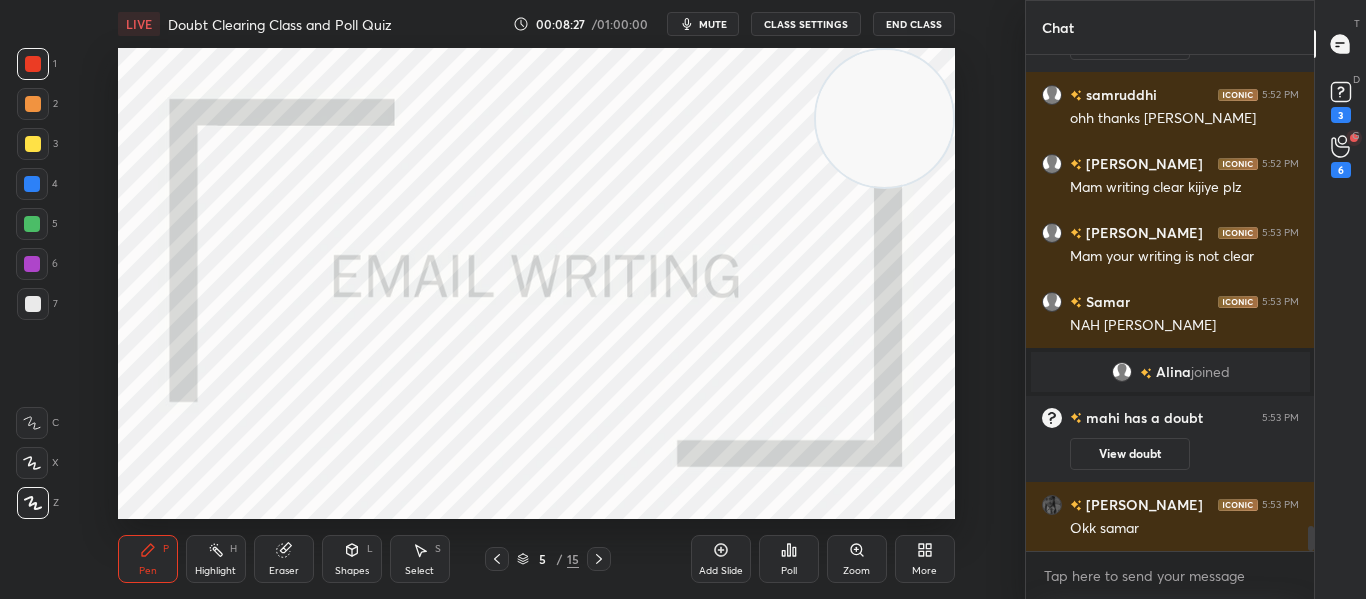 scroll, scrollTop: 9286, scrollLeft: 0, axis: vertical 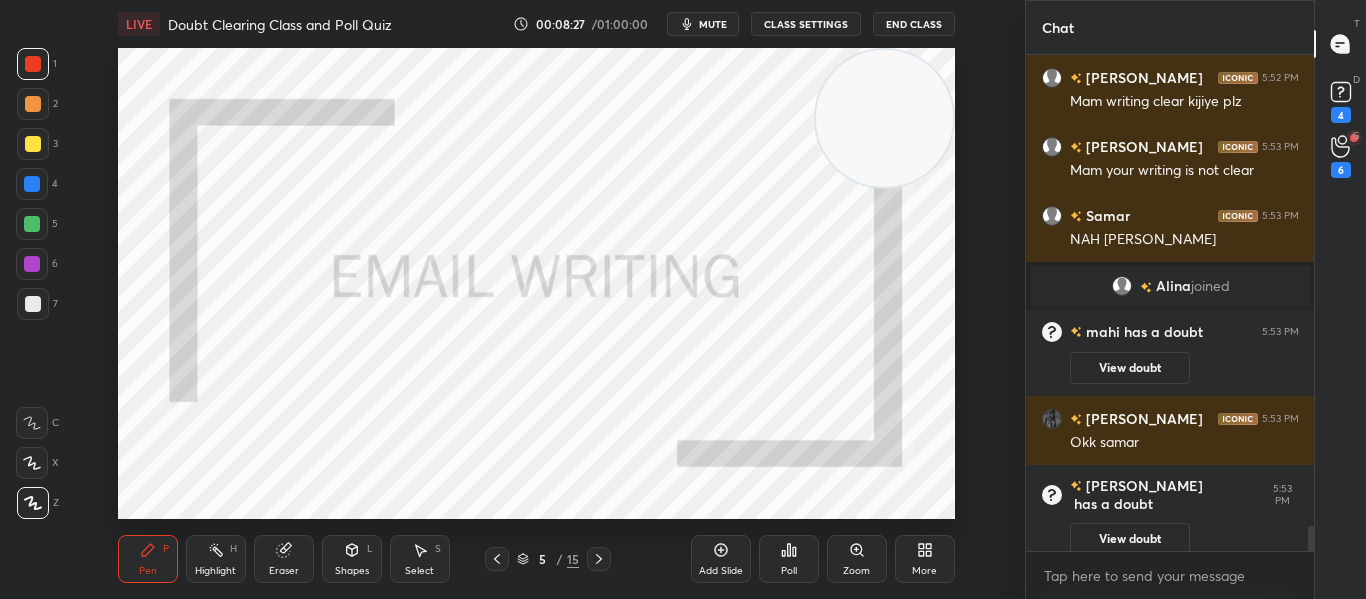 click on "5 / 15" at bounding box center (548, 559) 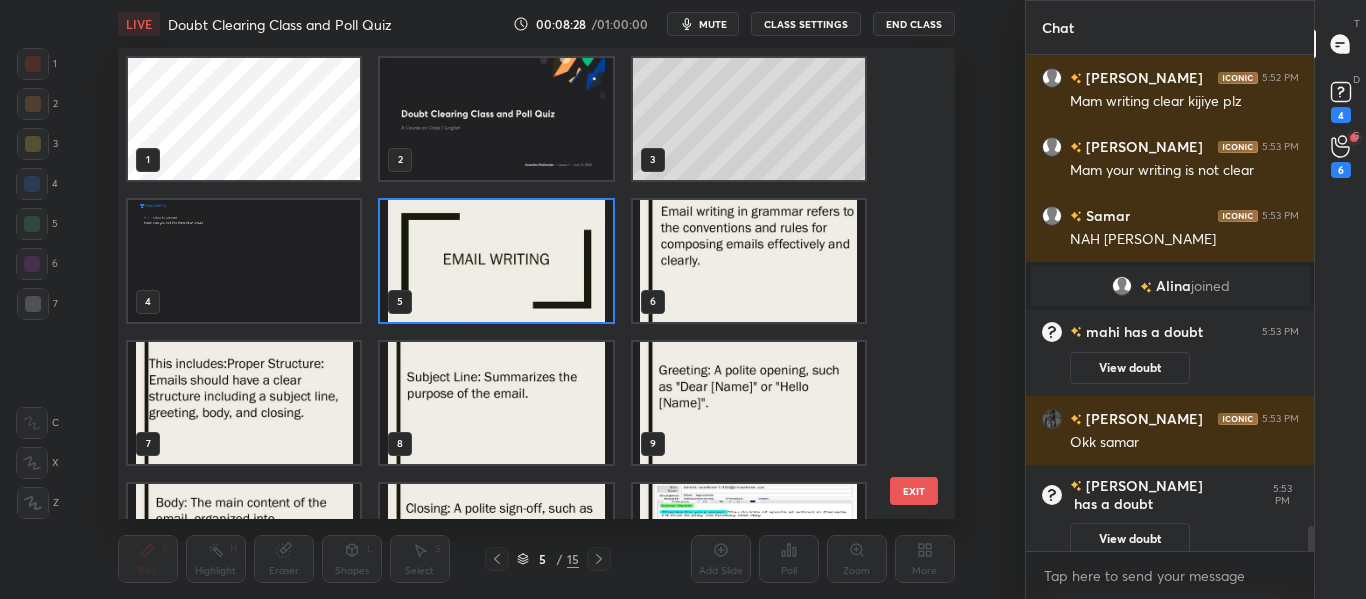 scroll, scrollTop: 7, scrollLeft: 11, axis: both 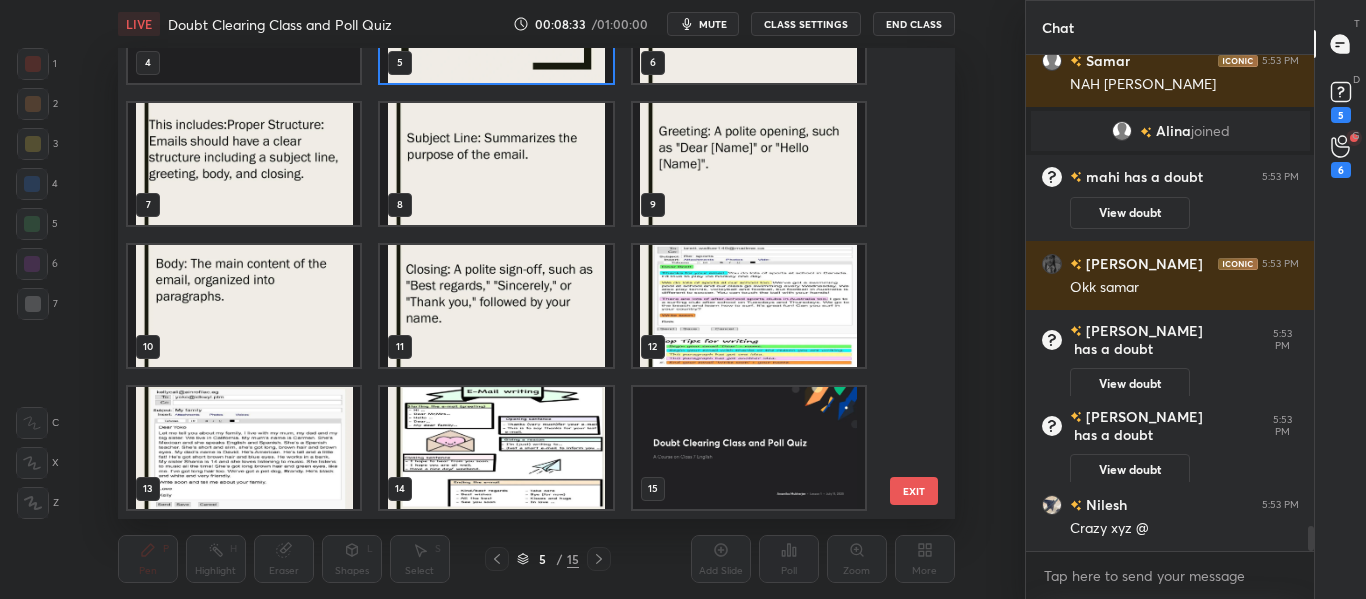 click at bounding box center [244, 448] 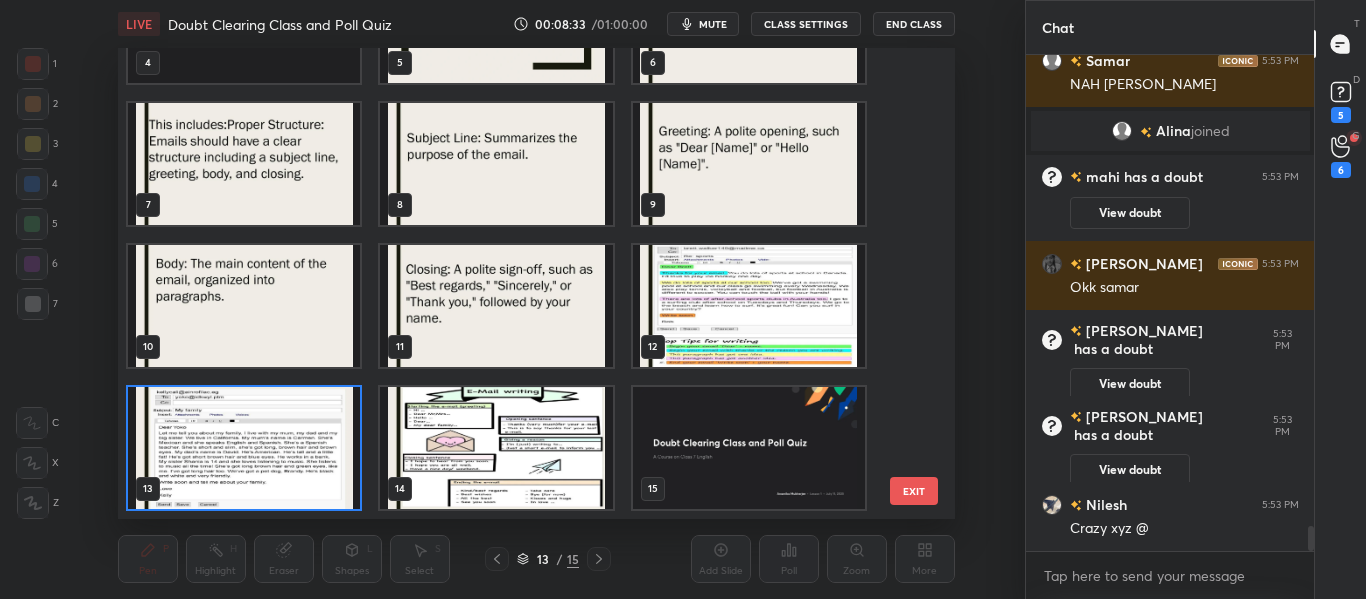 click at bounding box center (244, 448) 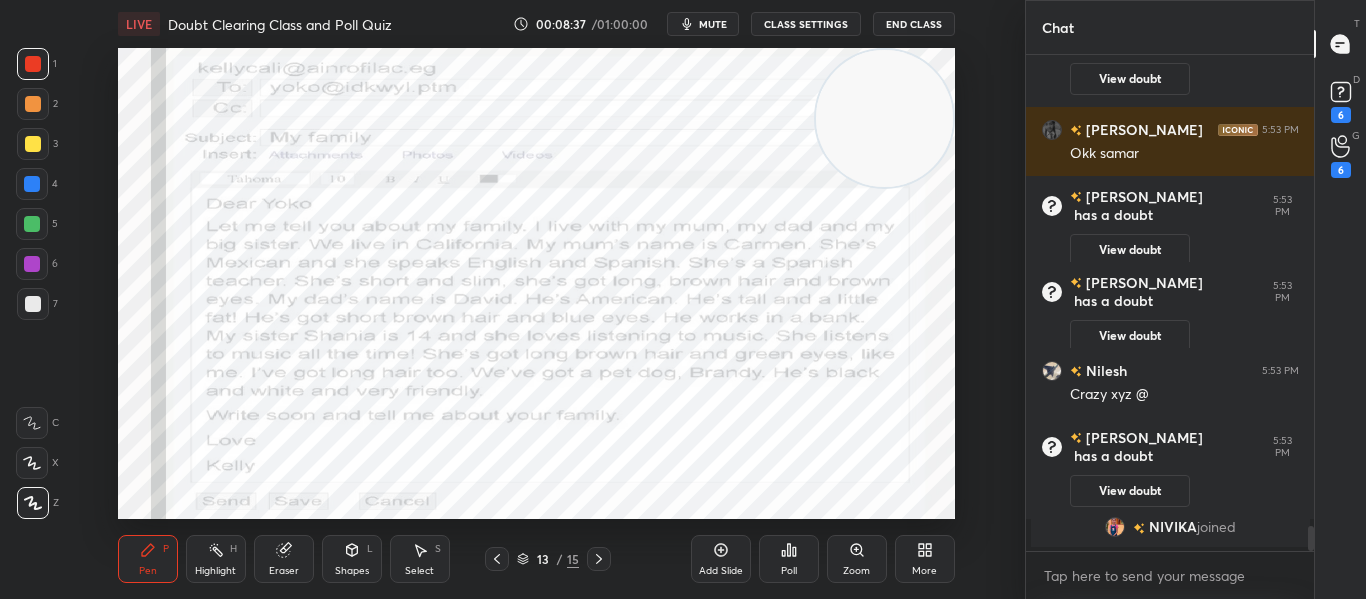 scroll, scrollTop: 9585, scrollLeft: 0, axis: vertical 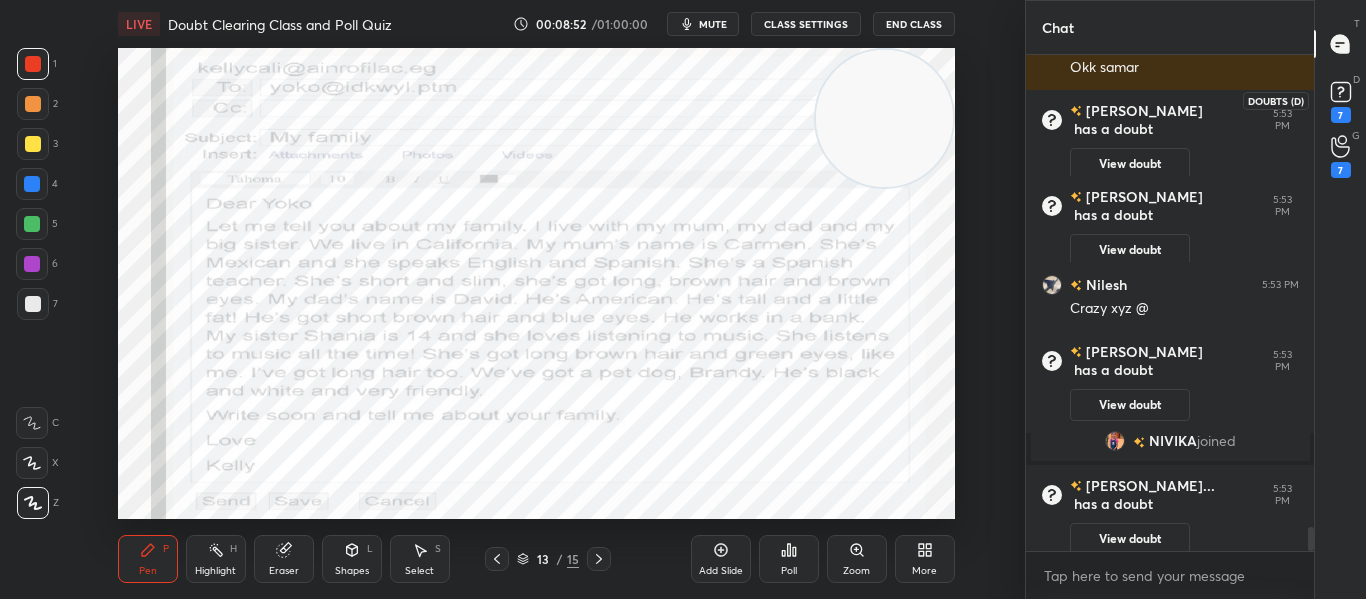 click 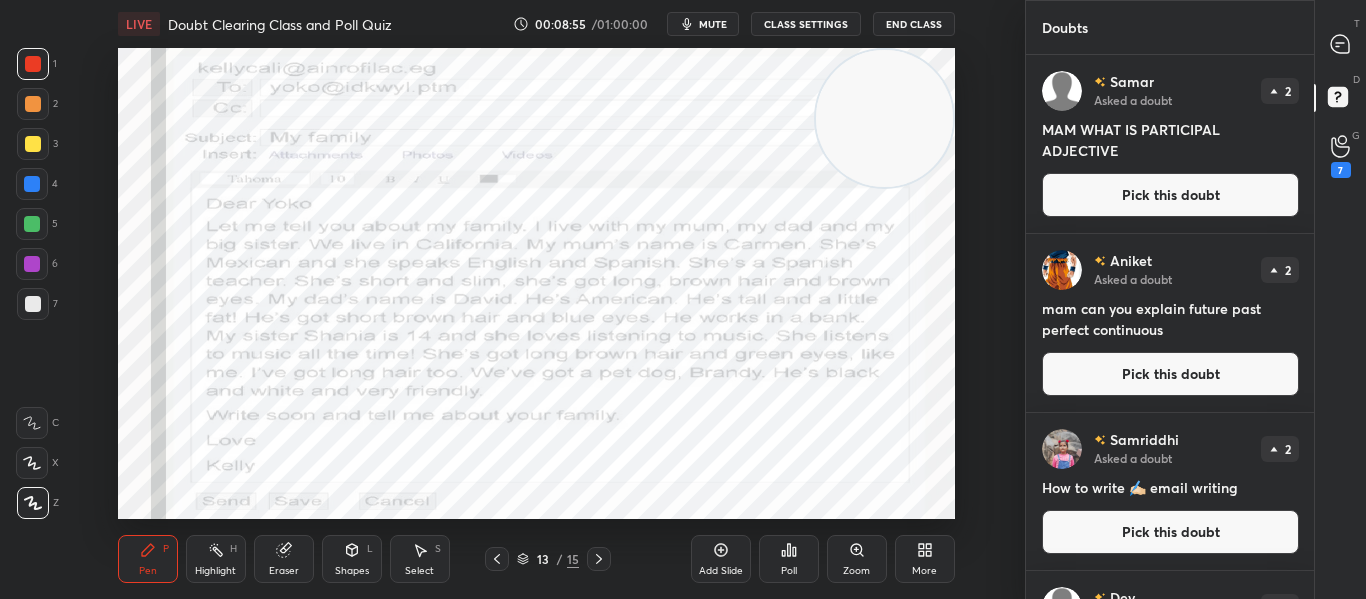 click on "Pick this doubt" at bounding box center [1170, 195] 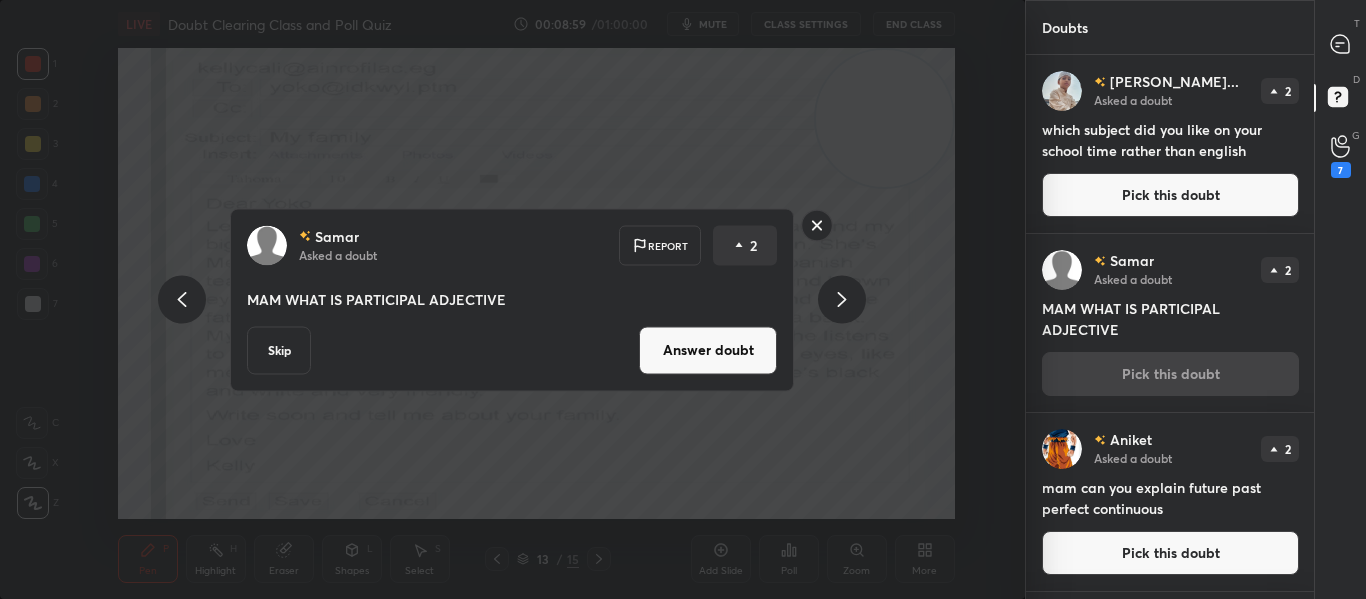 click 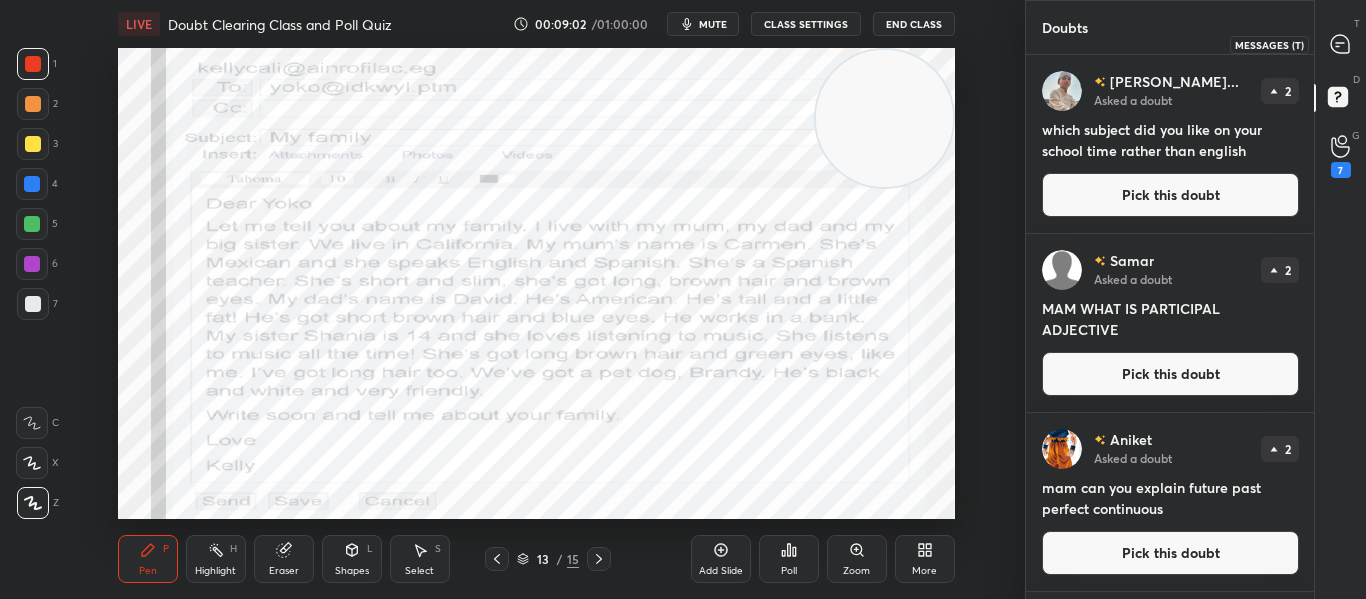 click 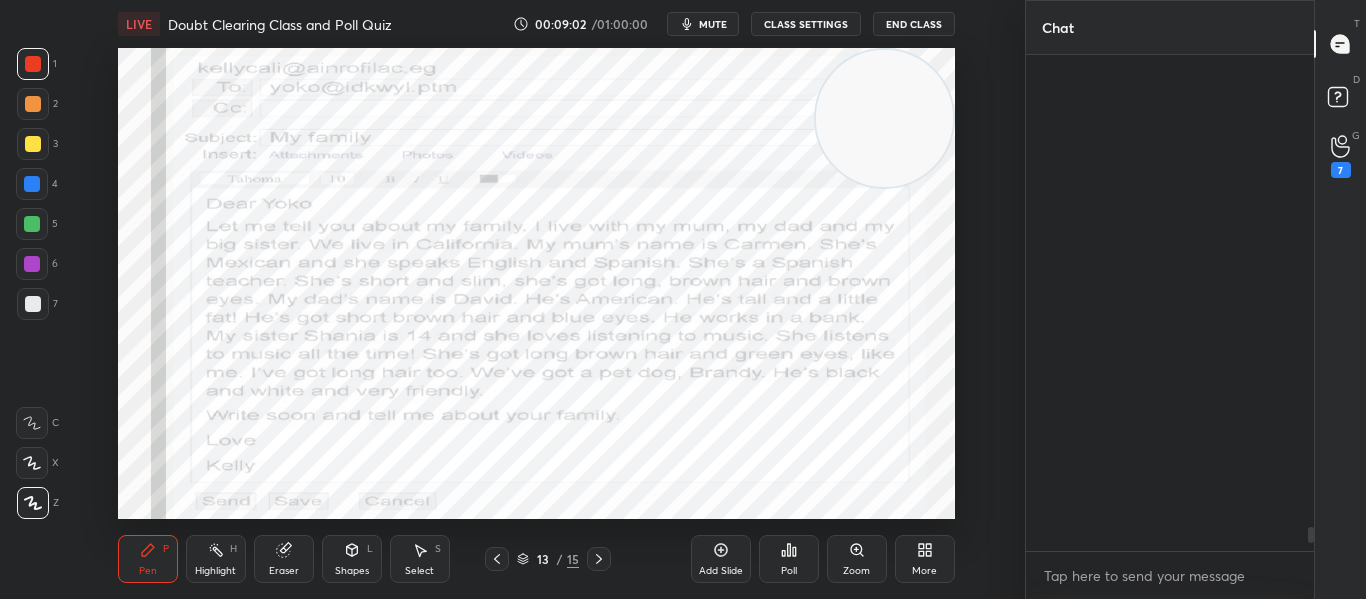 scroll, scrollTop: 9547, scrollLeft: 0, axis: vertical 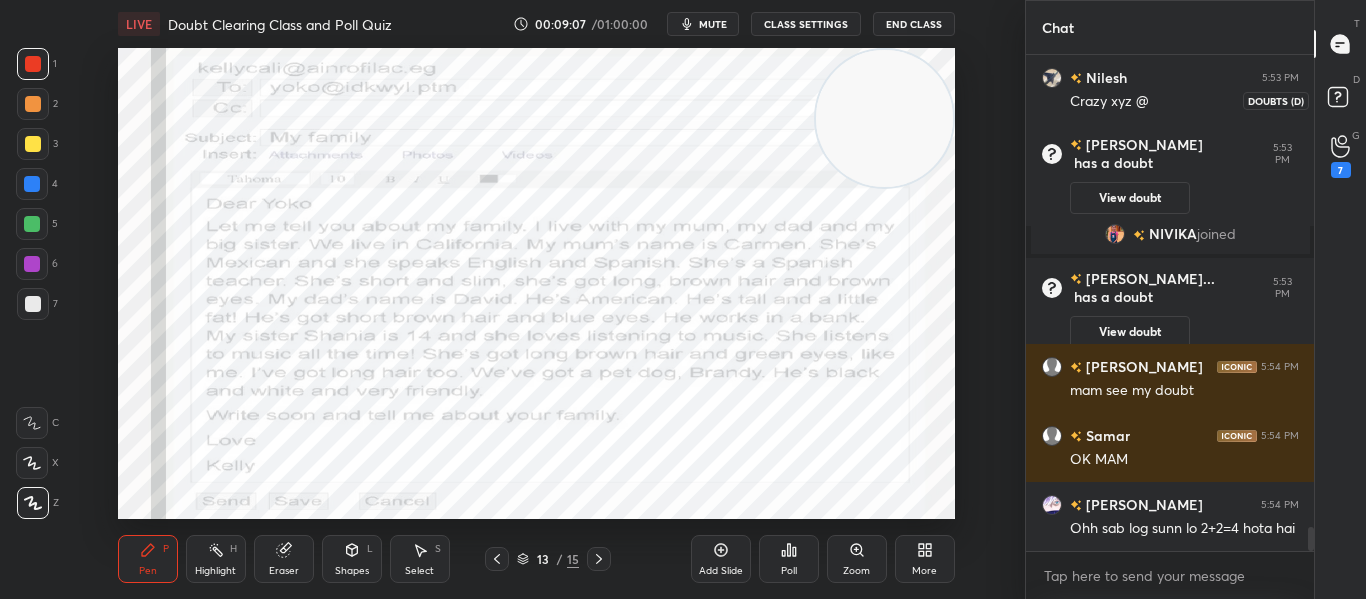 click 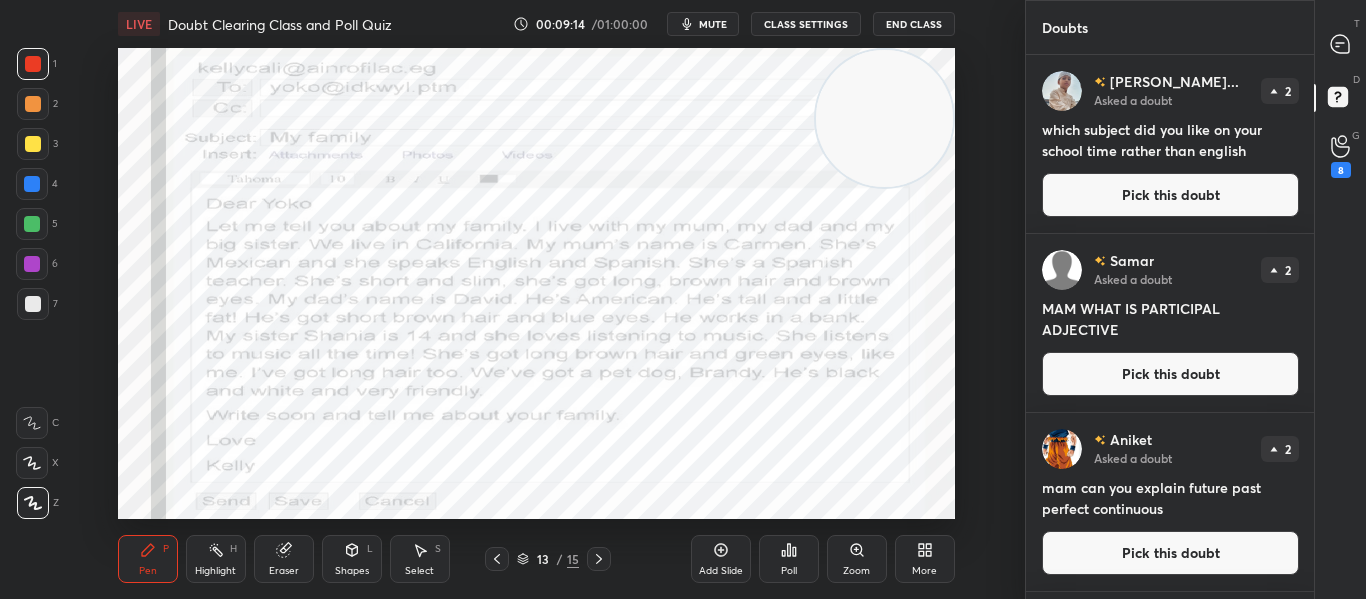 click on "Pick this doubt" at bounding box center [1170, 374] 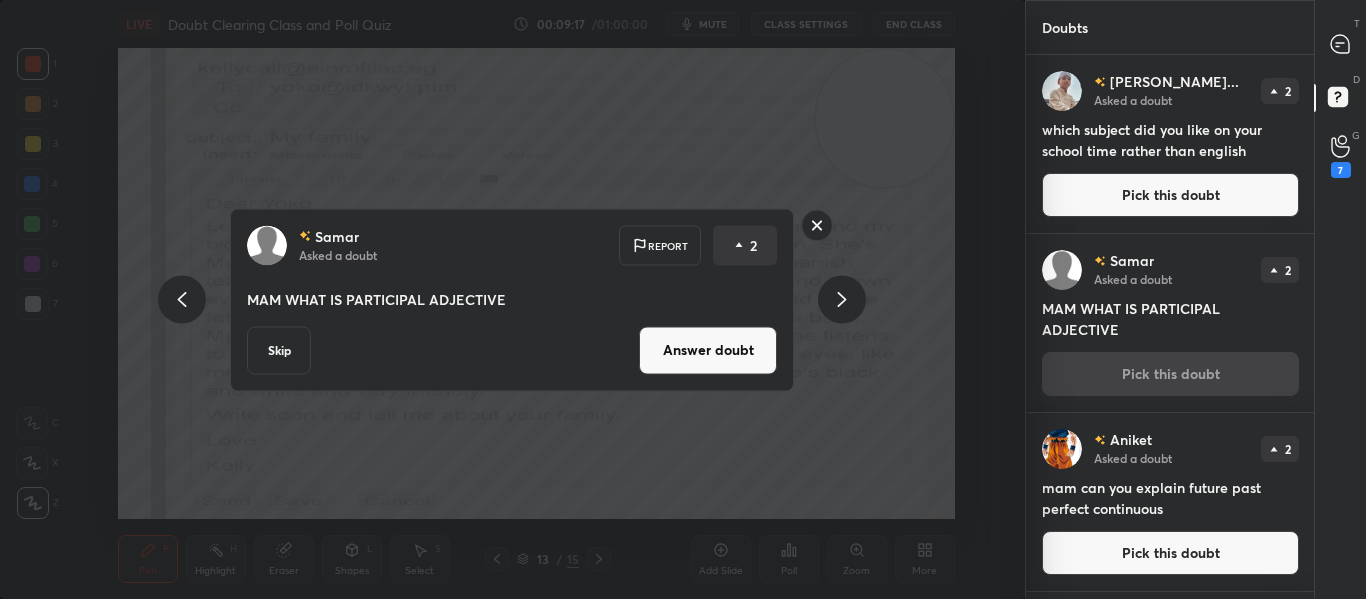 click on "Skip" at bounding box center (279, 350) 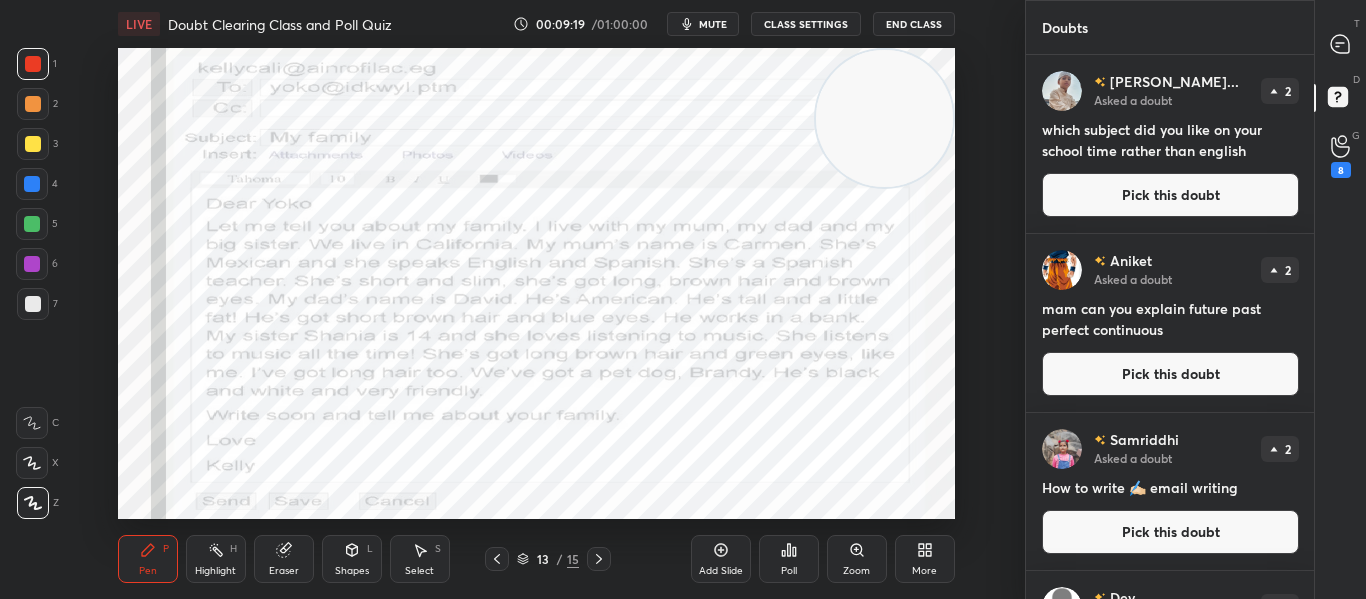 click on "Pick this doubt" at bounding box center [1170, 374] 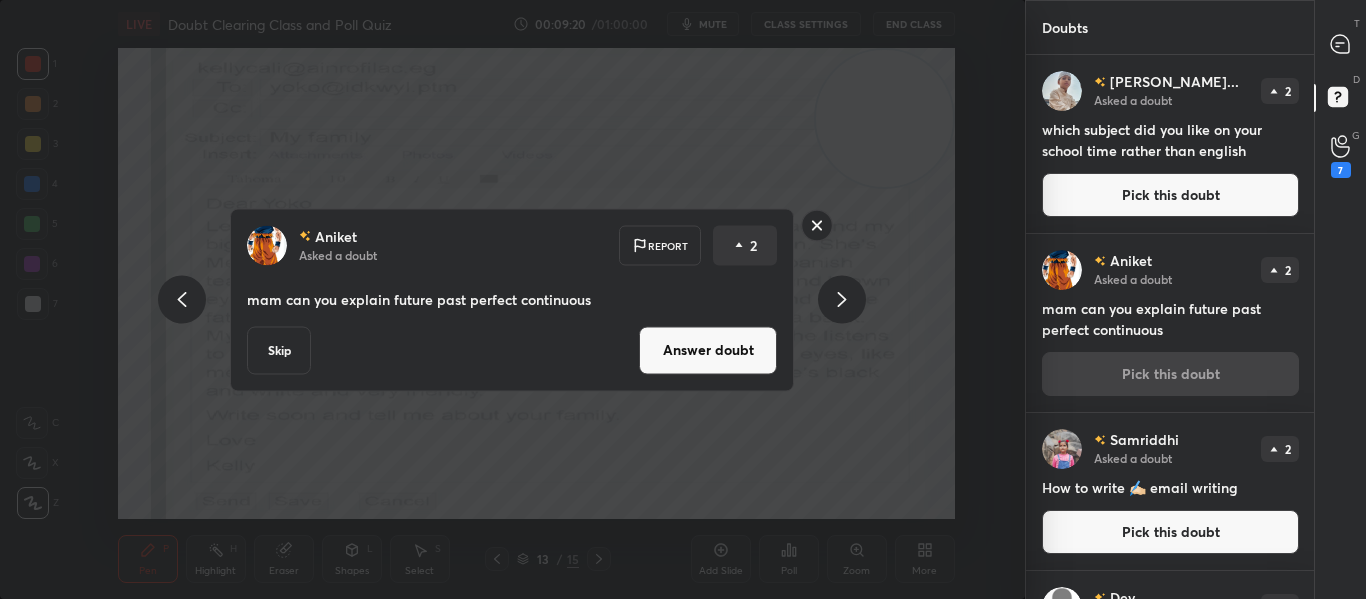 click on "Skip" at bounding box center (279, 350) 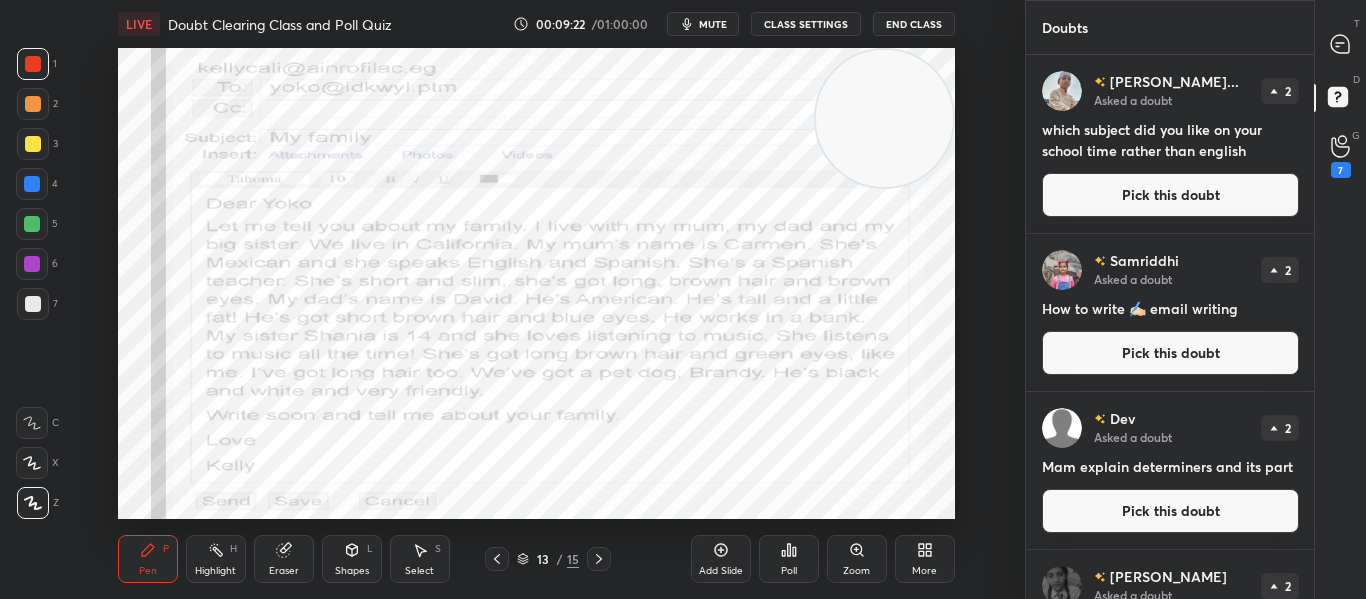 click on "Pick this doubt" at bounding box center [1170, 353] 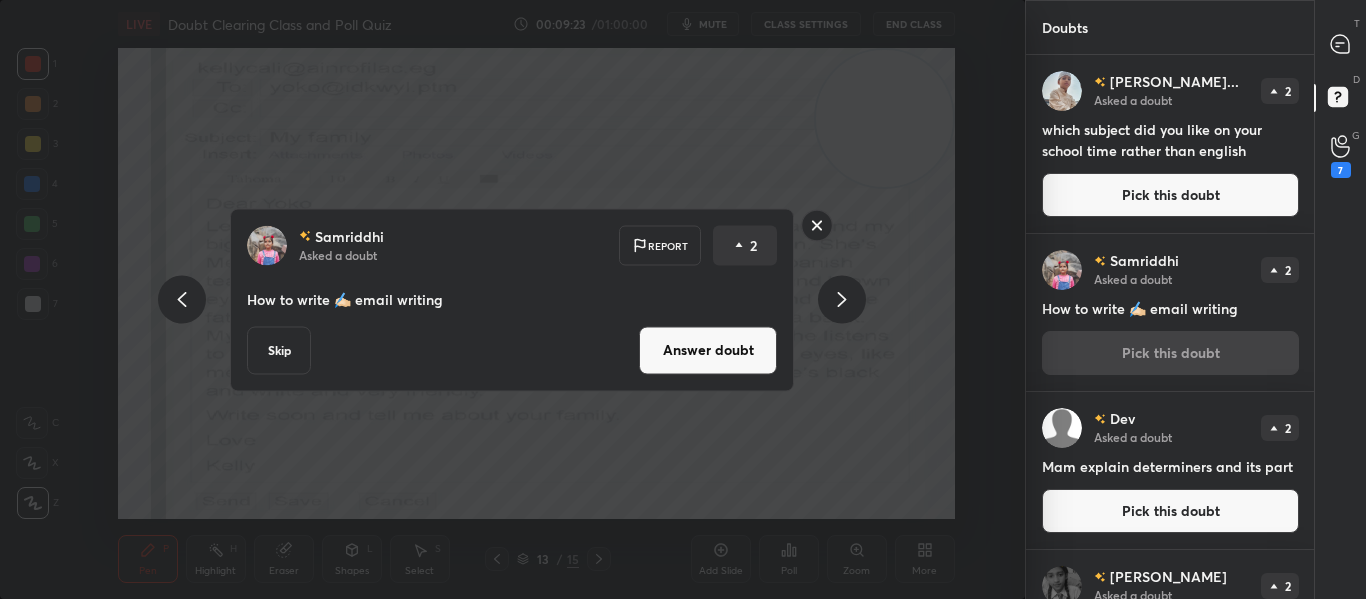 click on "Answer doubt" at bounding box center (708, 350) 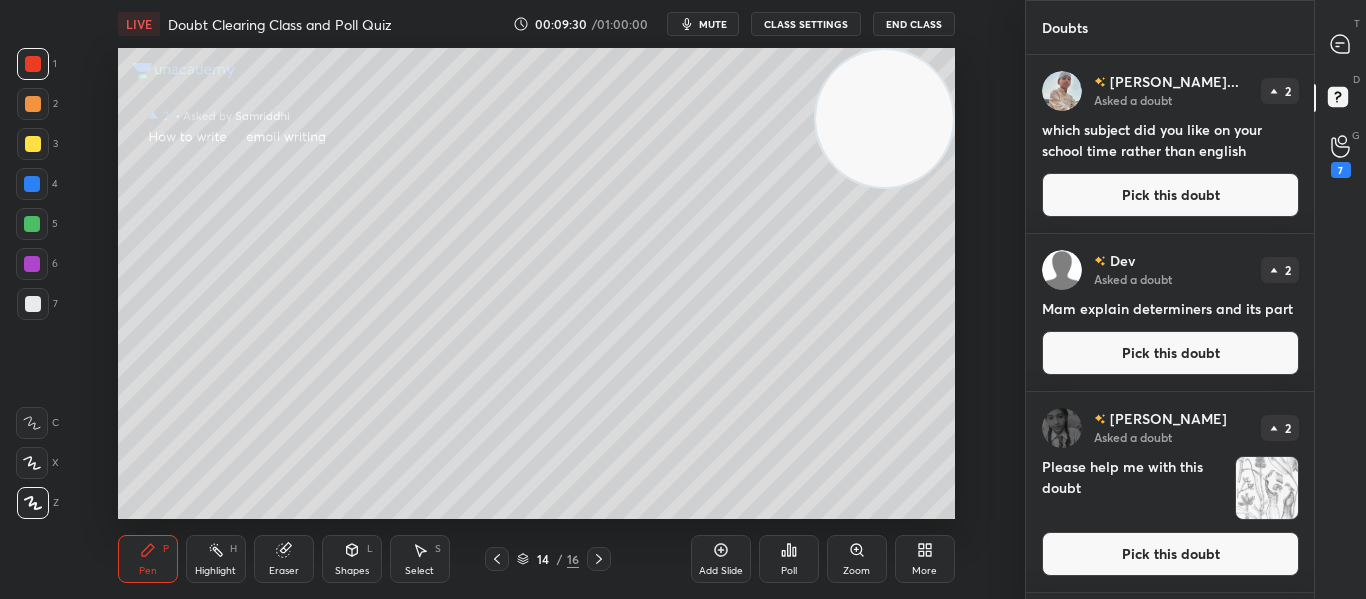 click on "Lucy Asked a doubt 2 Please help me with this doubt Pick this doubt" at bounding box center [1170, 492] 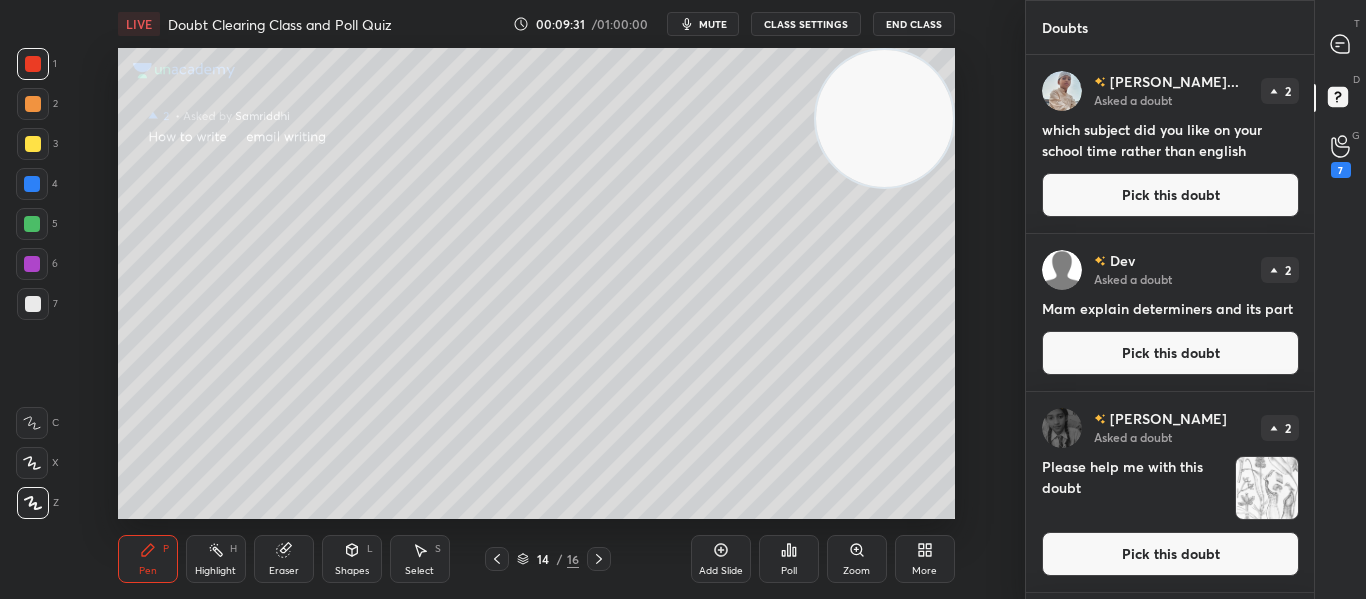 click on "Pick this doubt" at bounding box center (1170, 554) 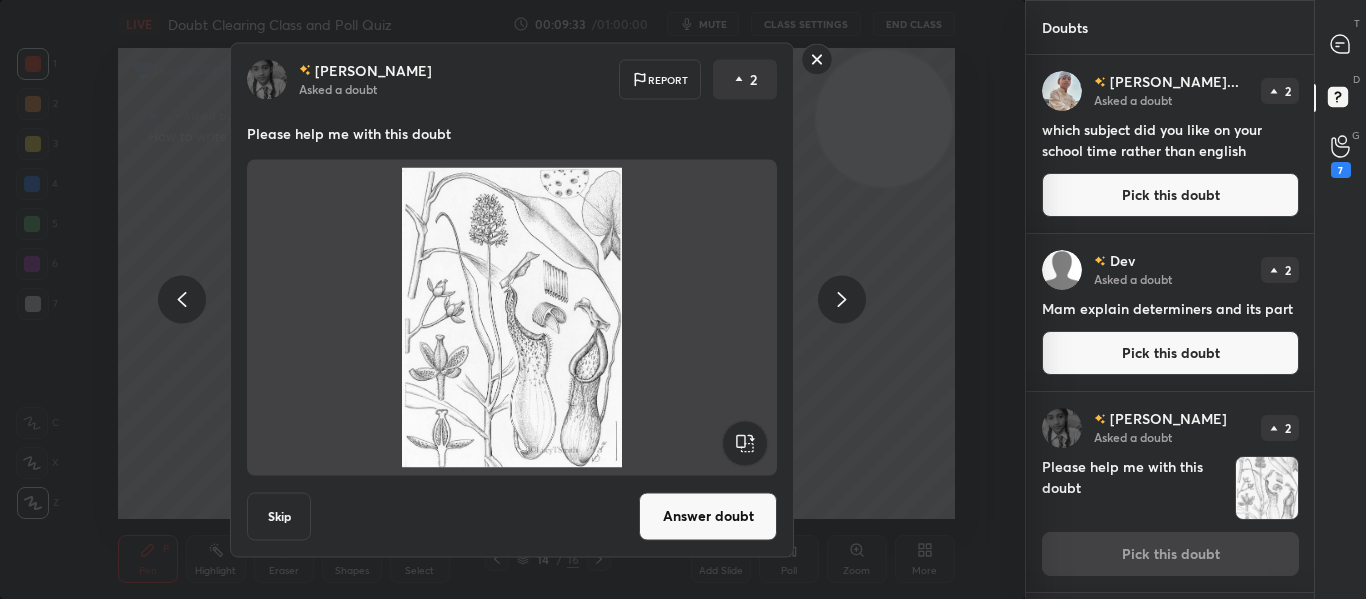 click on "Skip" at bounding box center [279, 516] 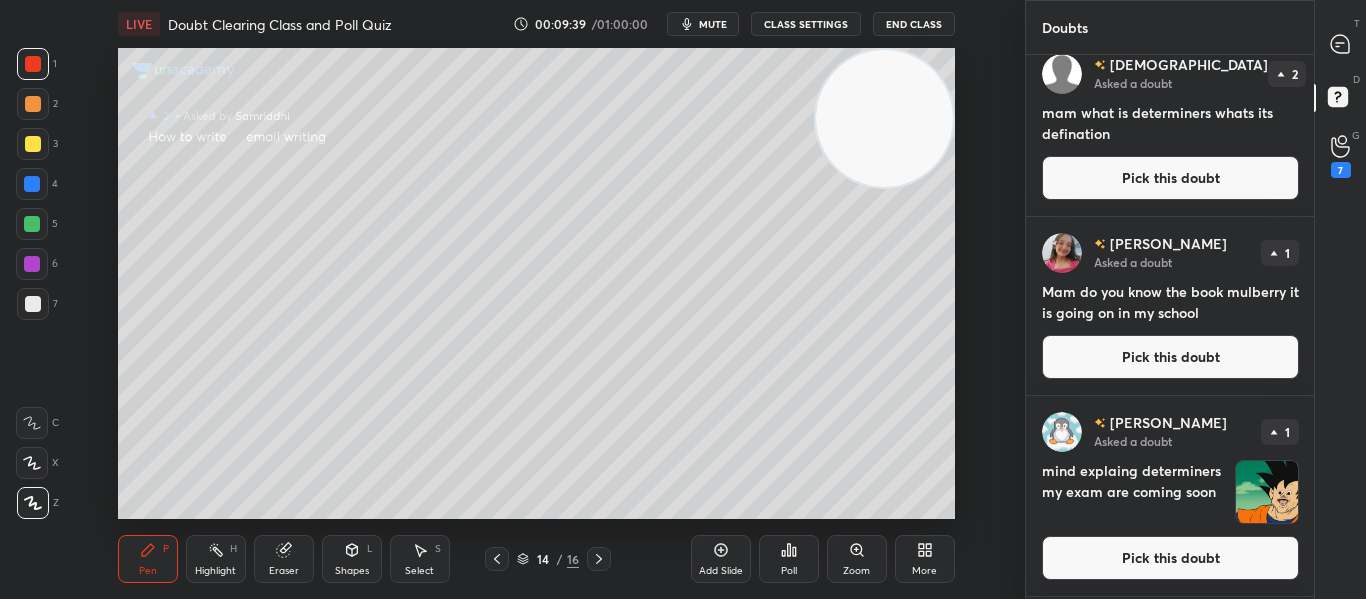 scroll, scrollTop: 529, scrollLeft: 0, axis: vertical 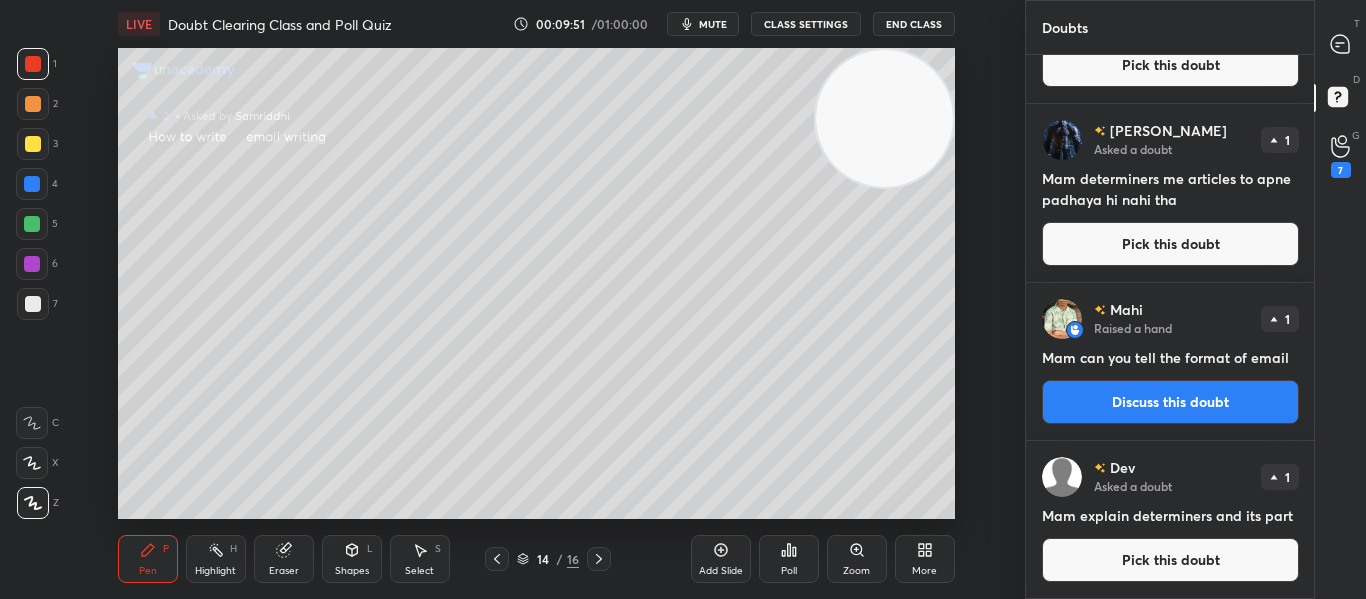 click on "Discuss this doubt" at bounding box center (1170, 402) 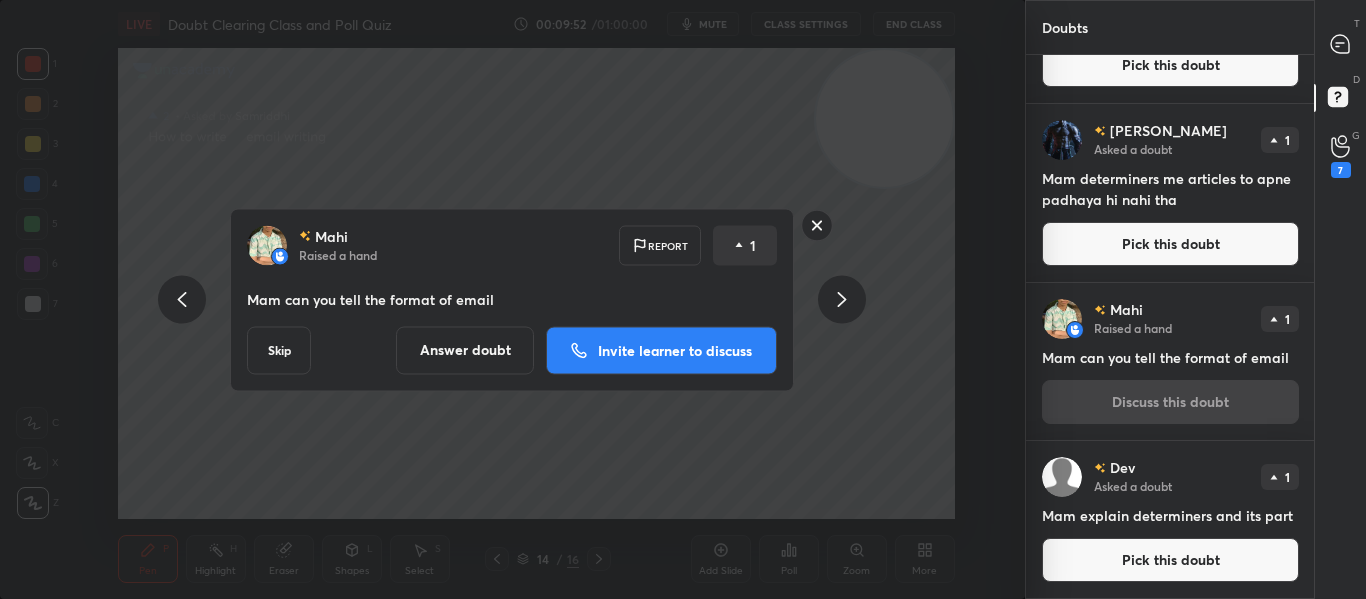 click on "Answer doubt" at bounding box center (465, 350) 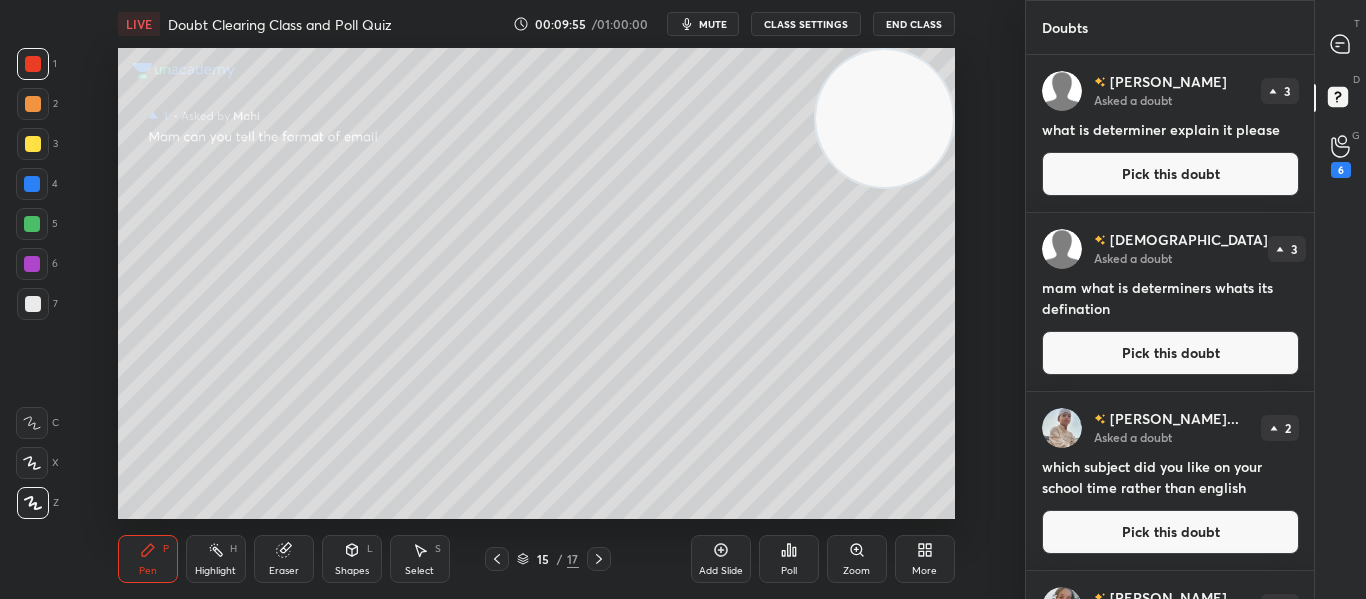 click 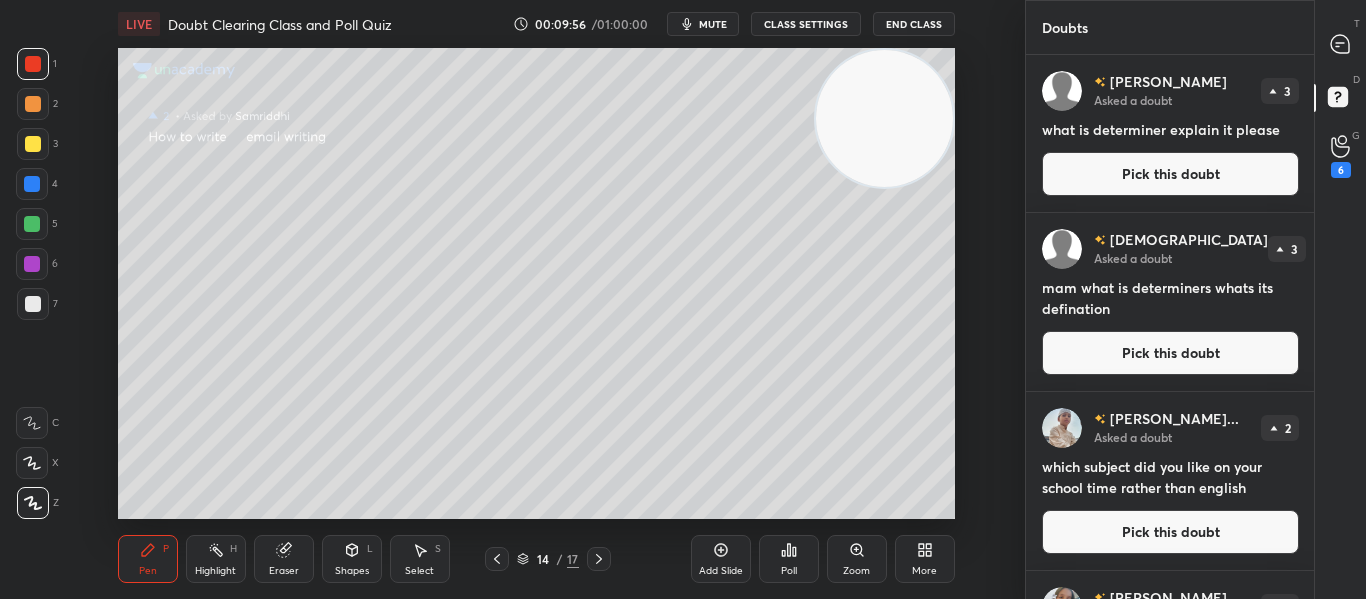 click 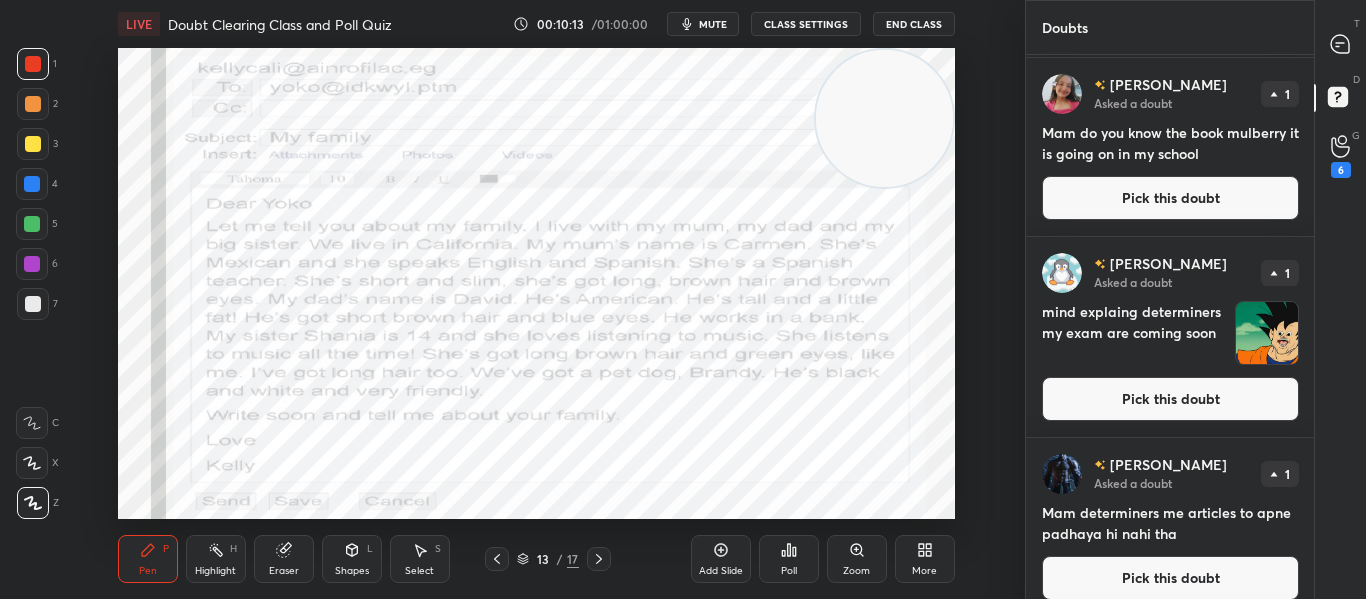 scroll, scrollTop: 688, scrollLeft: 0, axis: vertical 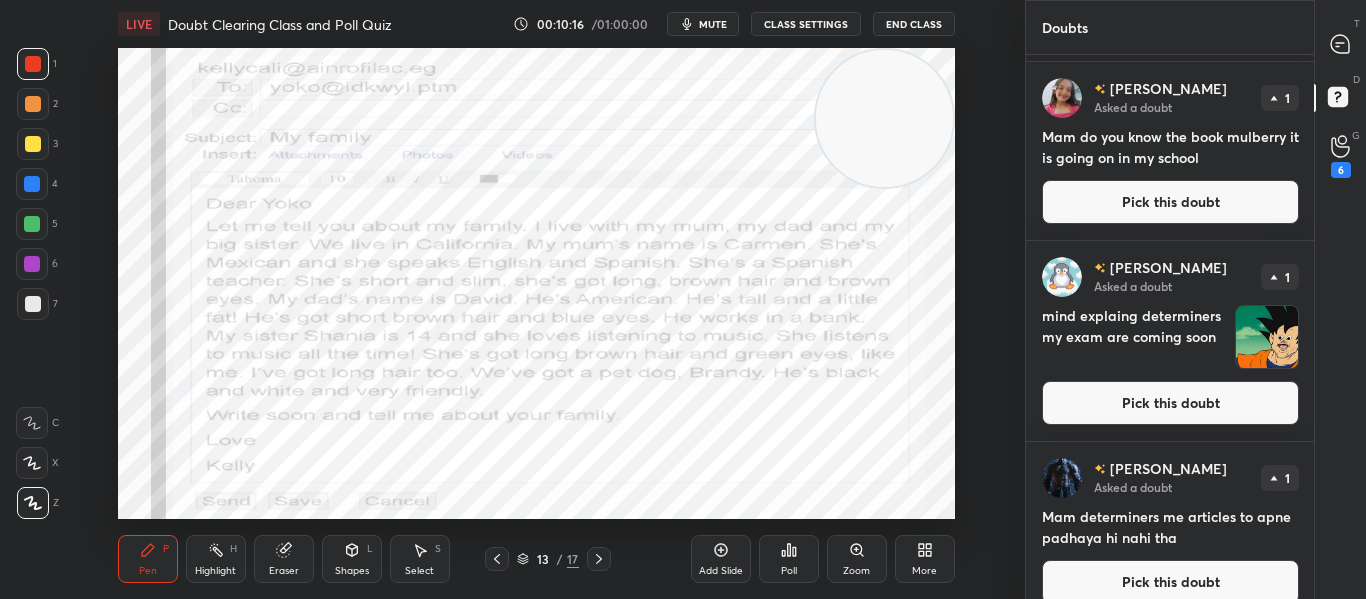 click on "Pick this doubt" at bounding box center [1170, 202] 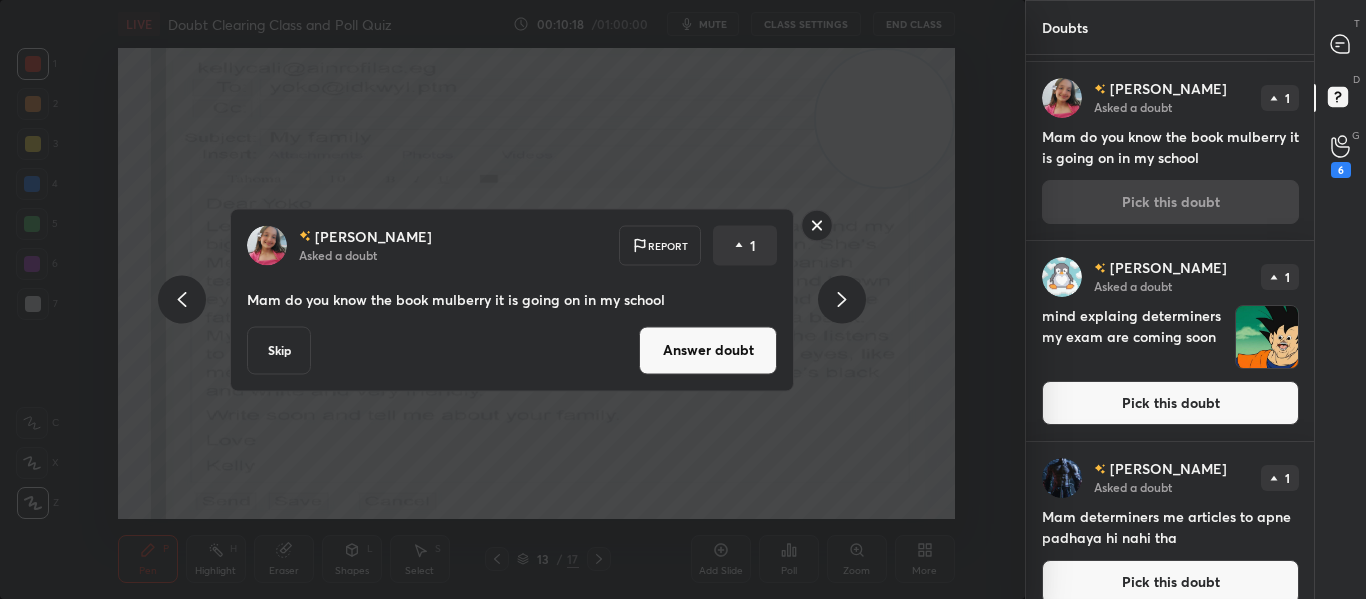 click on "Skip" at bounding box center [279, 350] 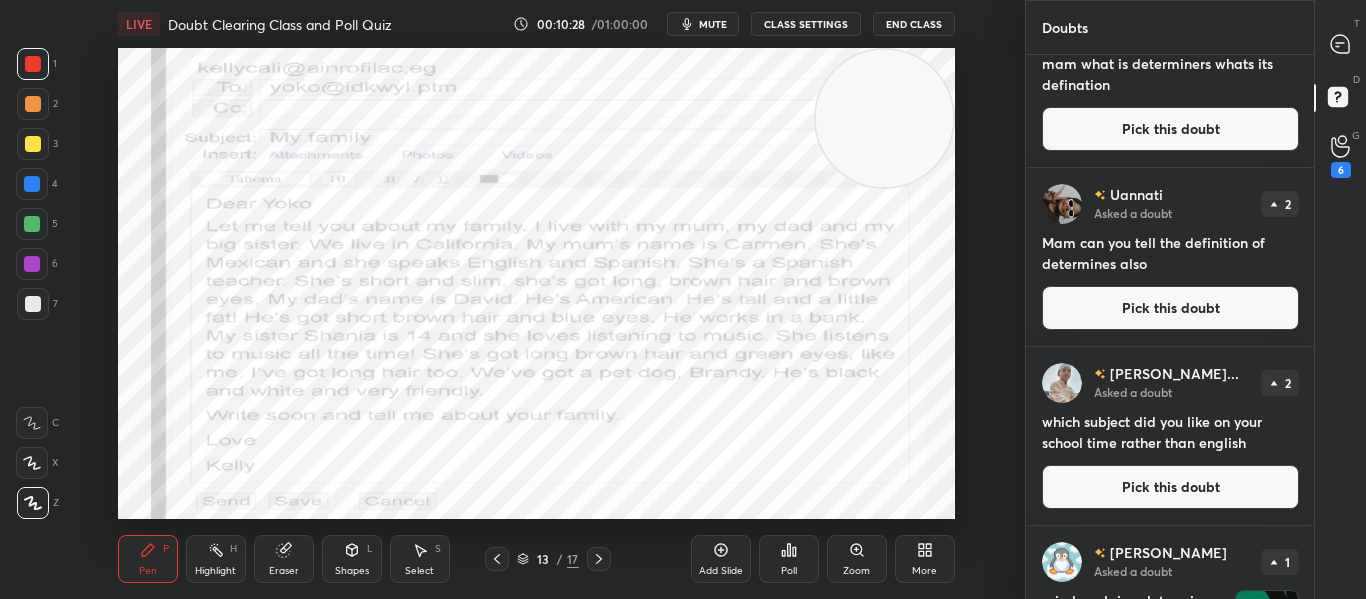 scroll, scrollTop: 227, scrollLeft: 0, axis: vertical 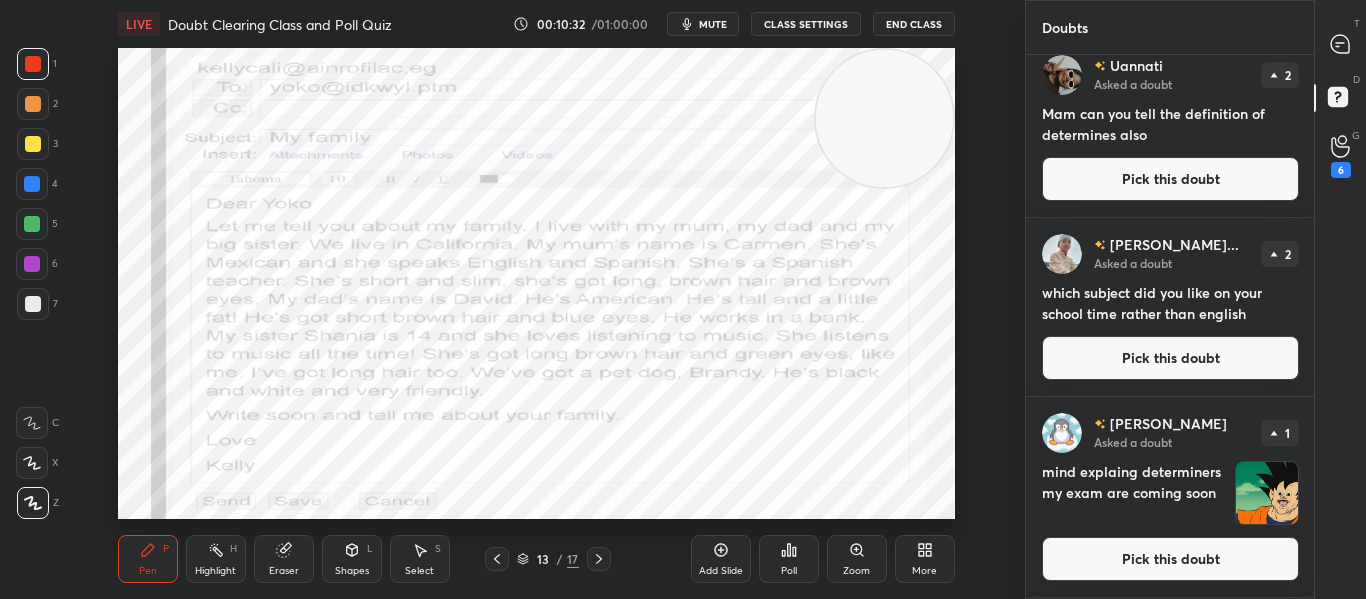 click on "Pick this doubt" at bounding box center (1170, 358) 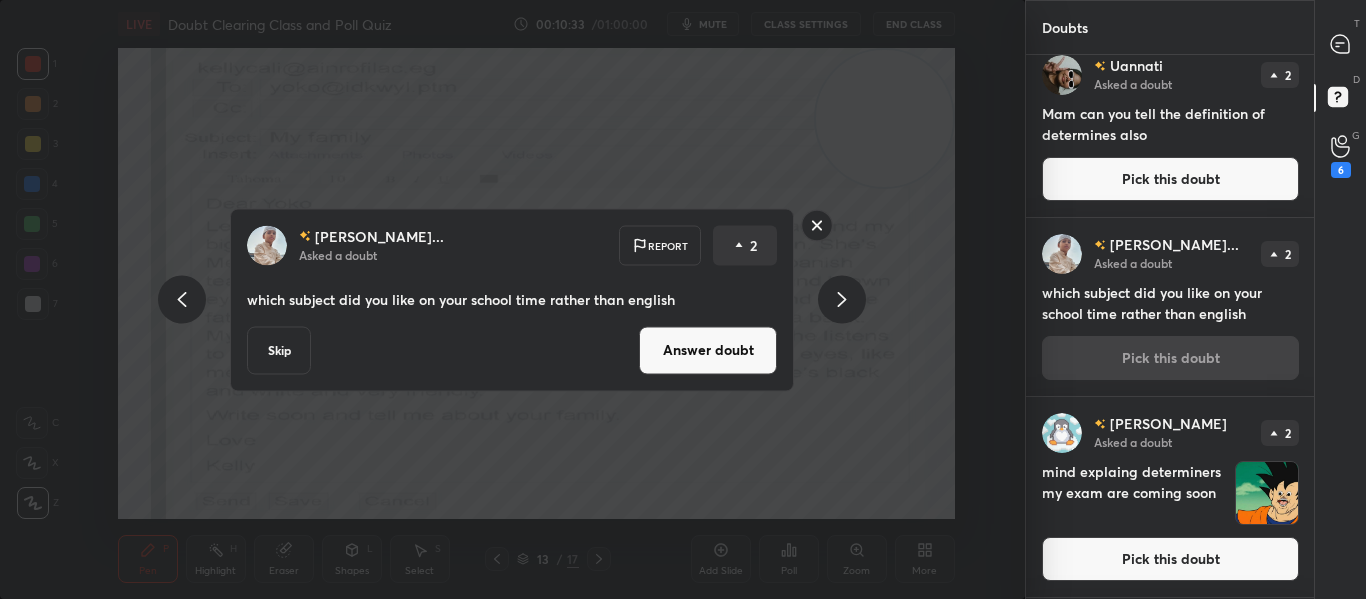 click on "Skip" at bounding box center [279, 350] 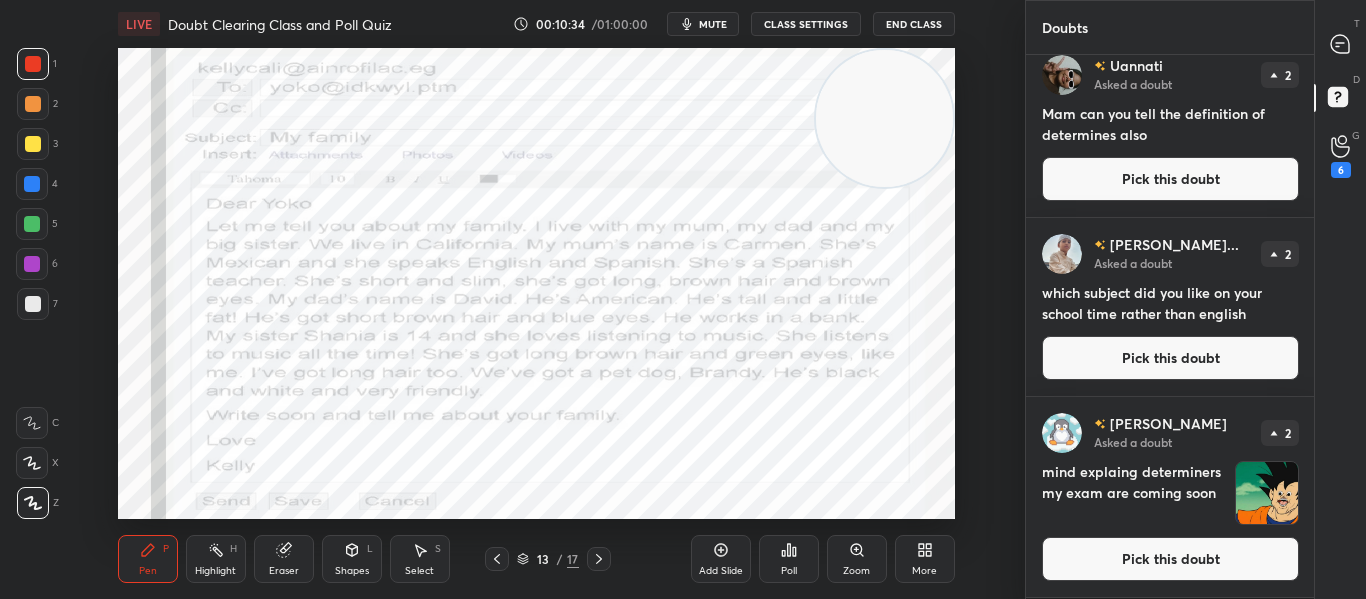 scroll, scrollTop: 0, scrollLeft: 0, axis: both 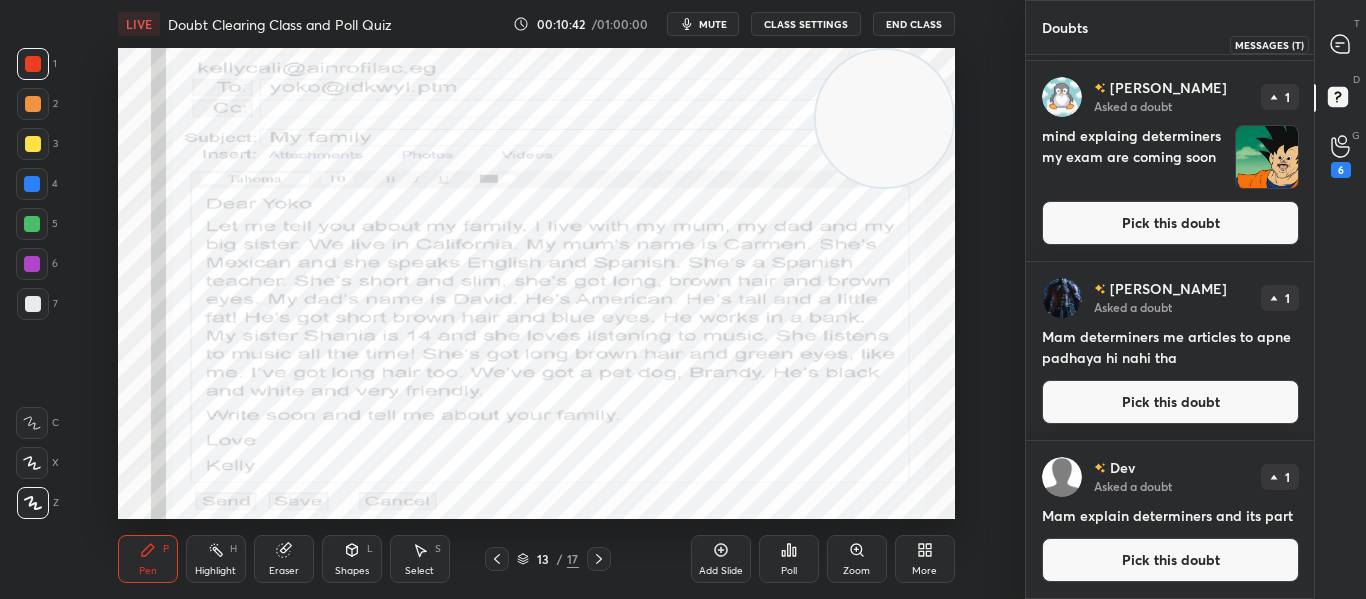 click at bounding box center [1341, 44] 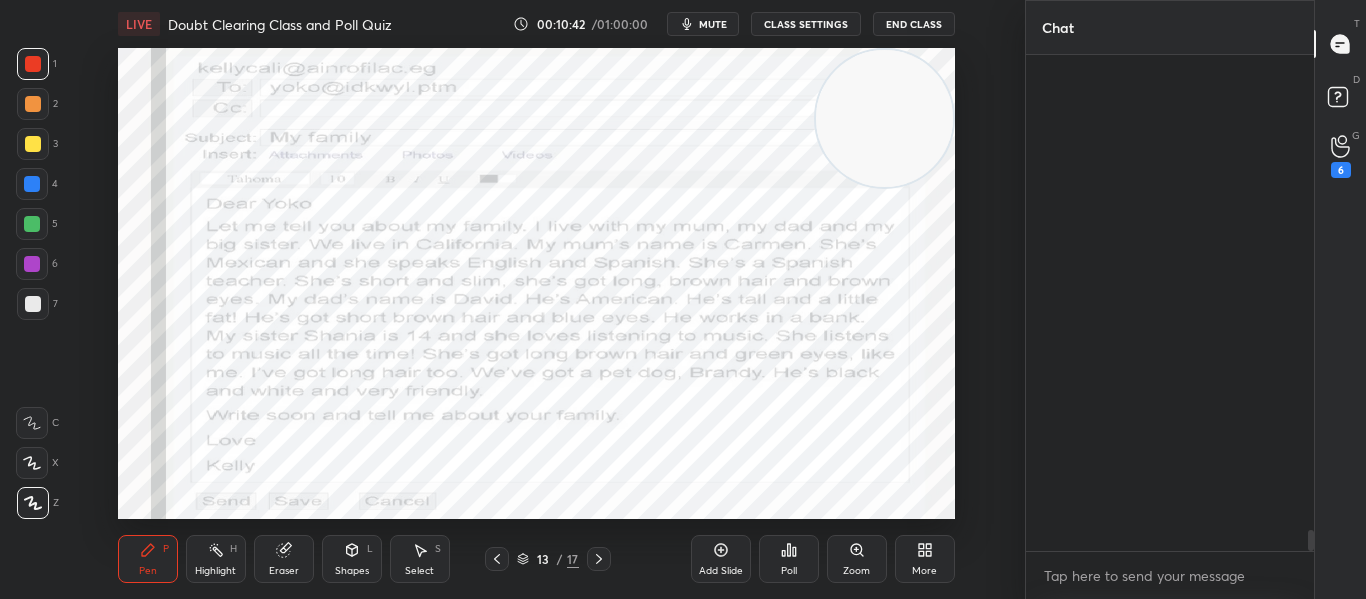 scroll, scrollTop: 11030, scrollLeft: 0, axis: vertical 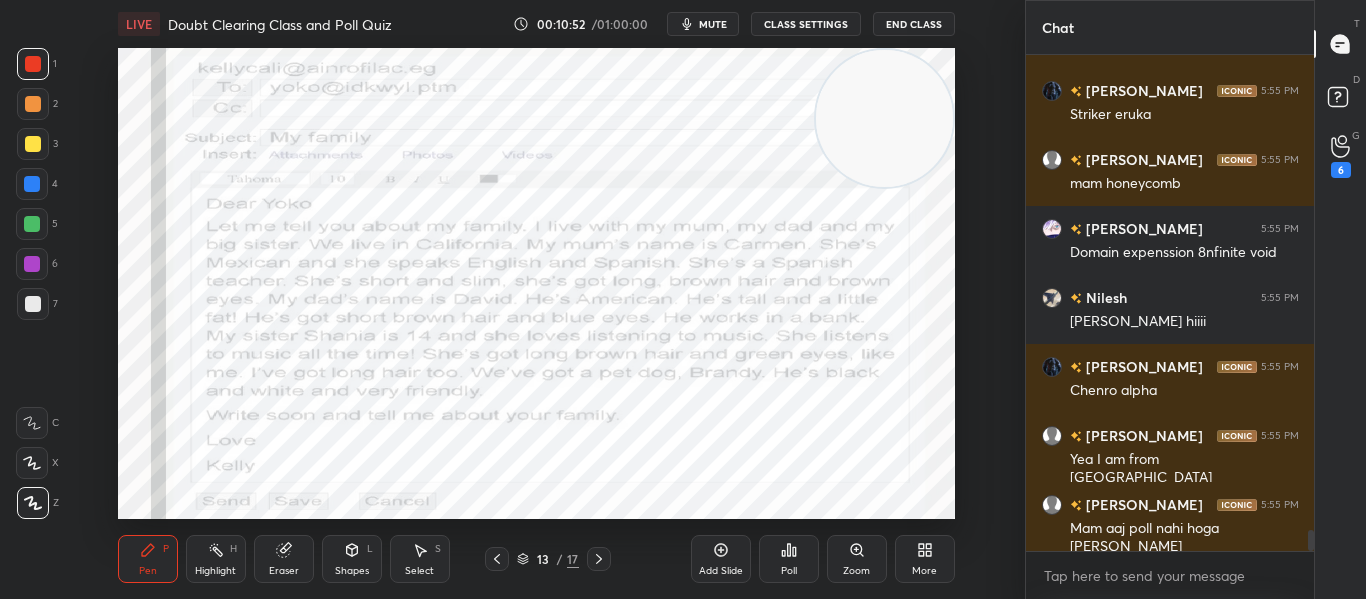 click 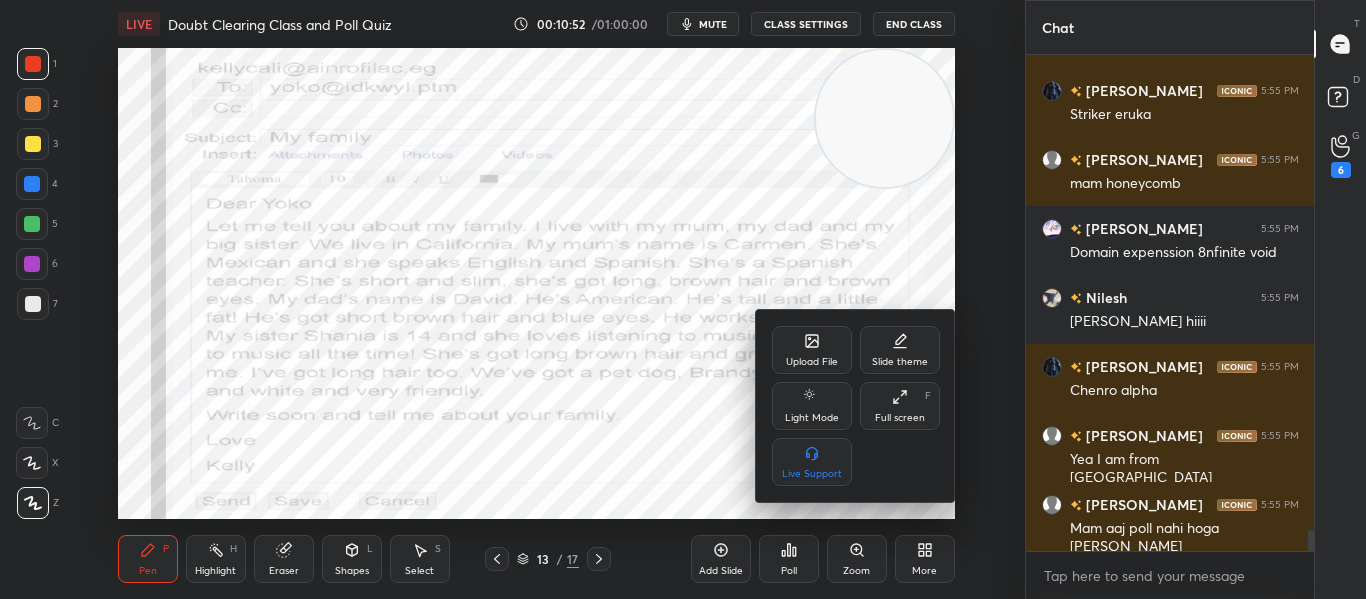 scroll, scrollTop: 11237, scrollLeft: 0, axis: vertical 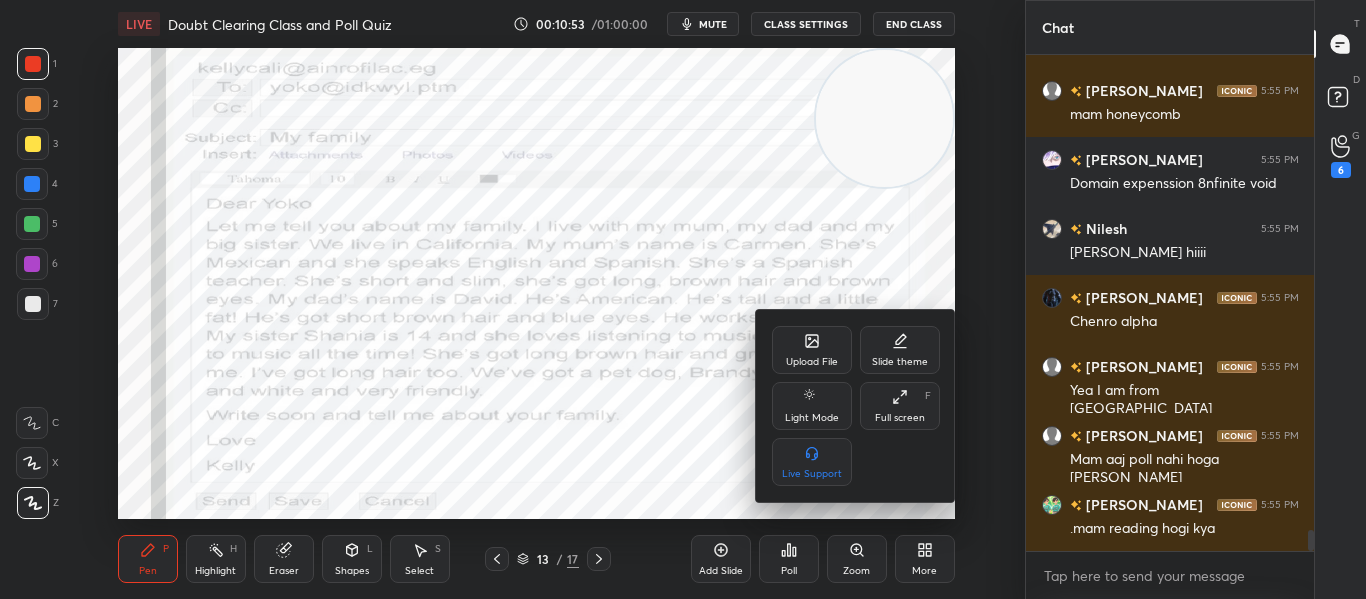 click on "Upload File" at bounding box center (812, 350) 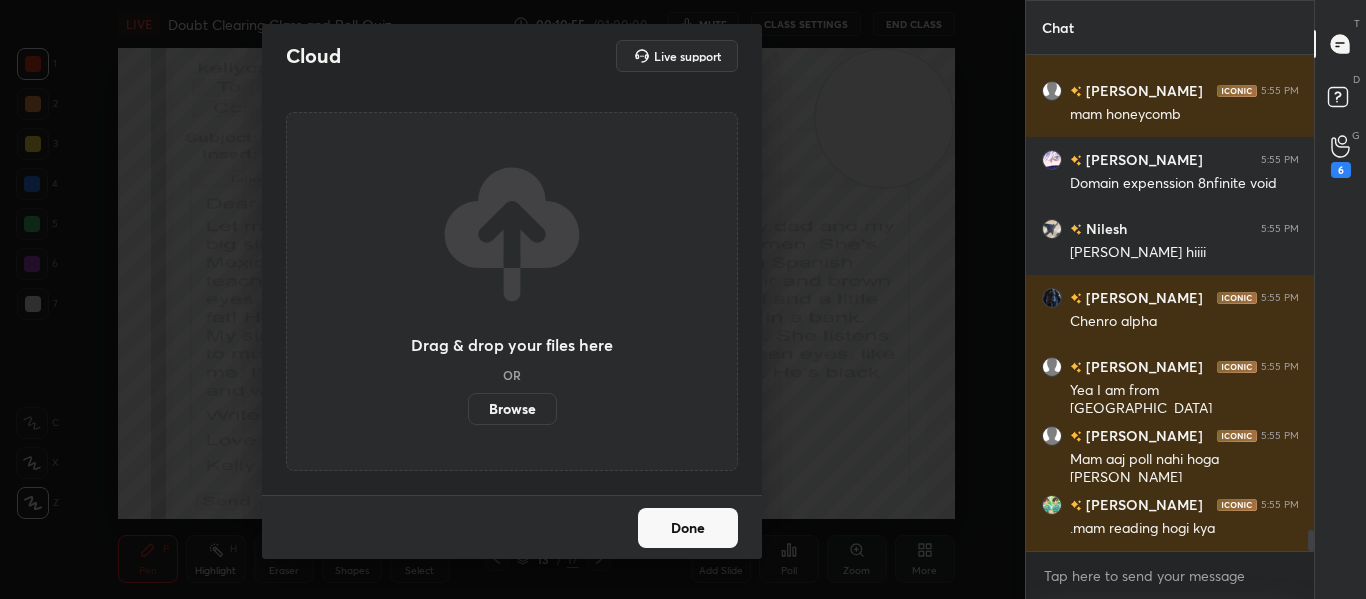 scroll, scrollTop: 11306, scrollLeft: 0, axis: vertical 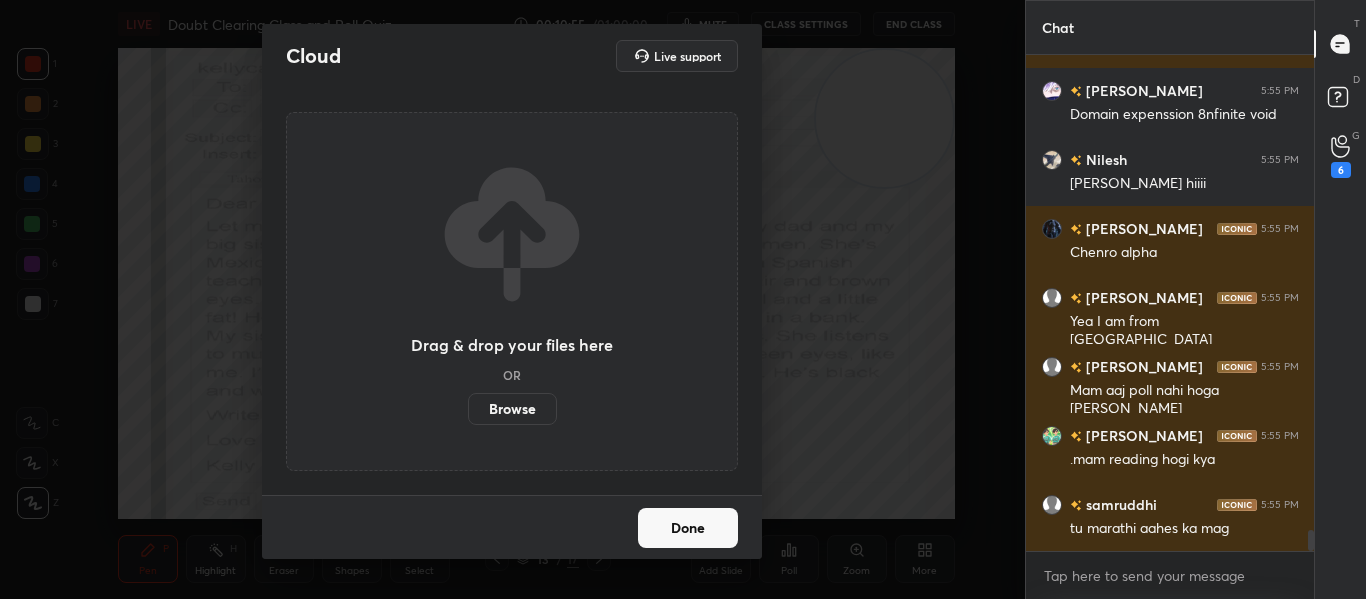 click on "Browse" at bounding box center [512, 409] 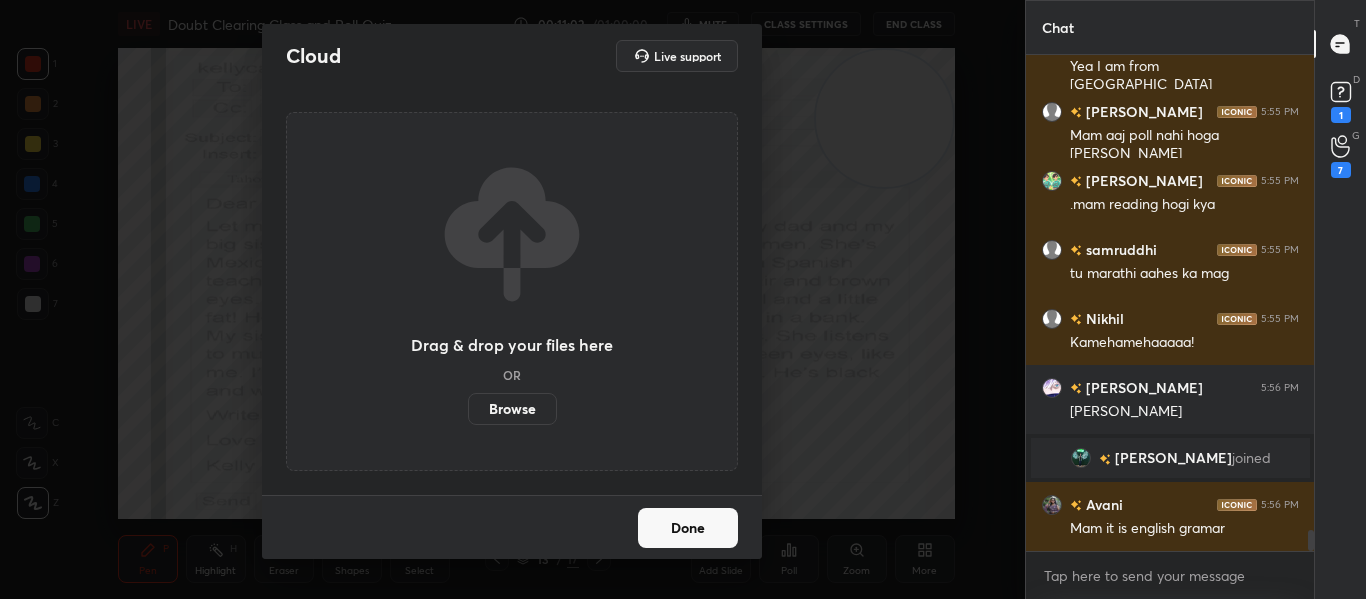 scroll, scrollTop: 11214, scrollLeft: 0, axis: vertical 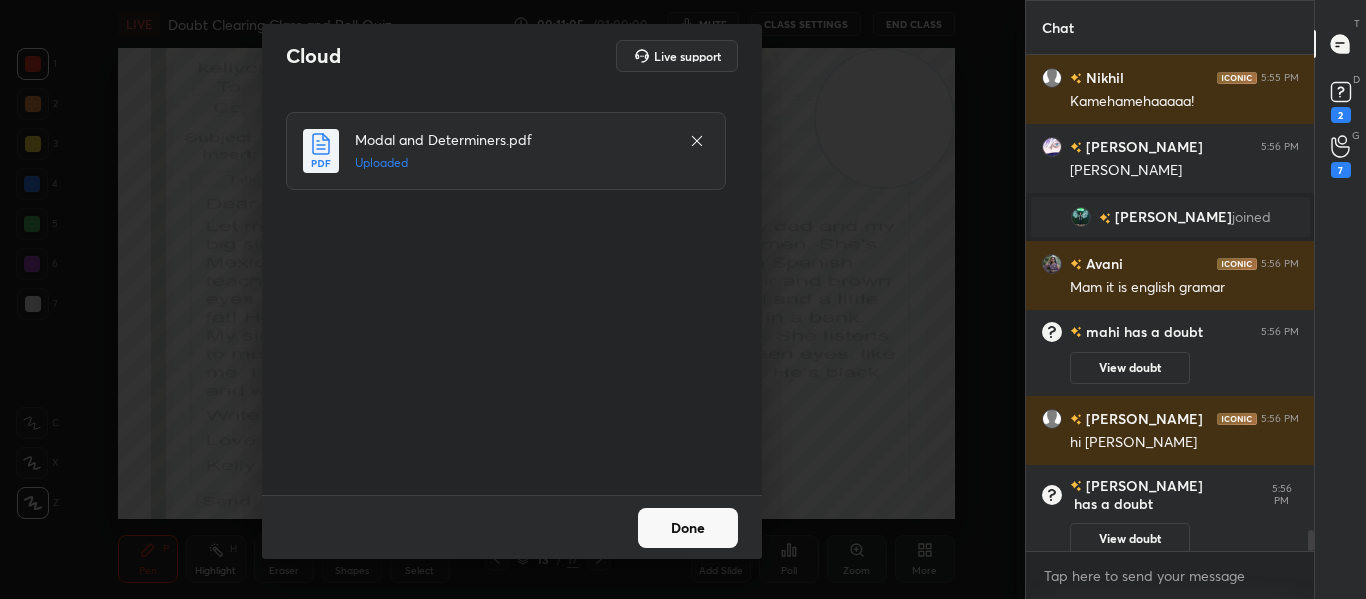 click on "Done" at bounding box center (688, 528) 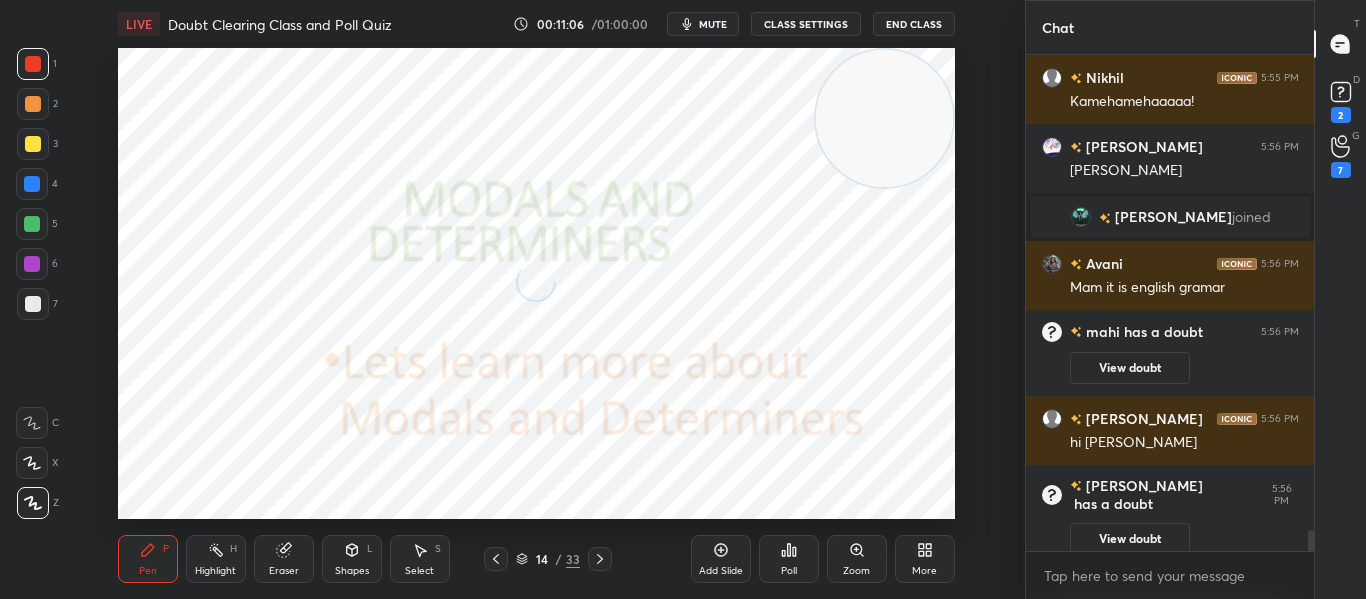 scroll, scrollTop: 11315, scrollLeft: 0, axis: vertical 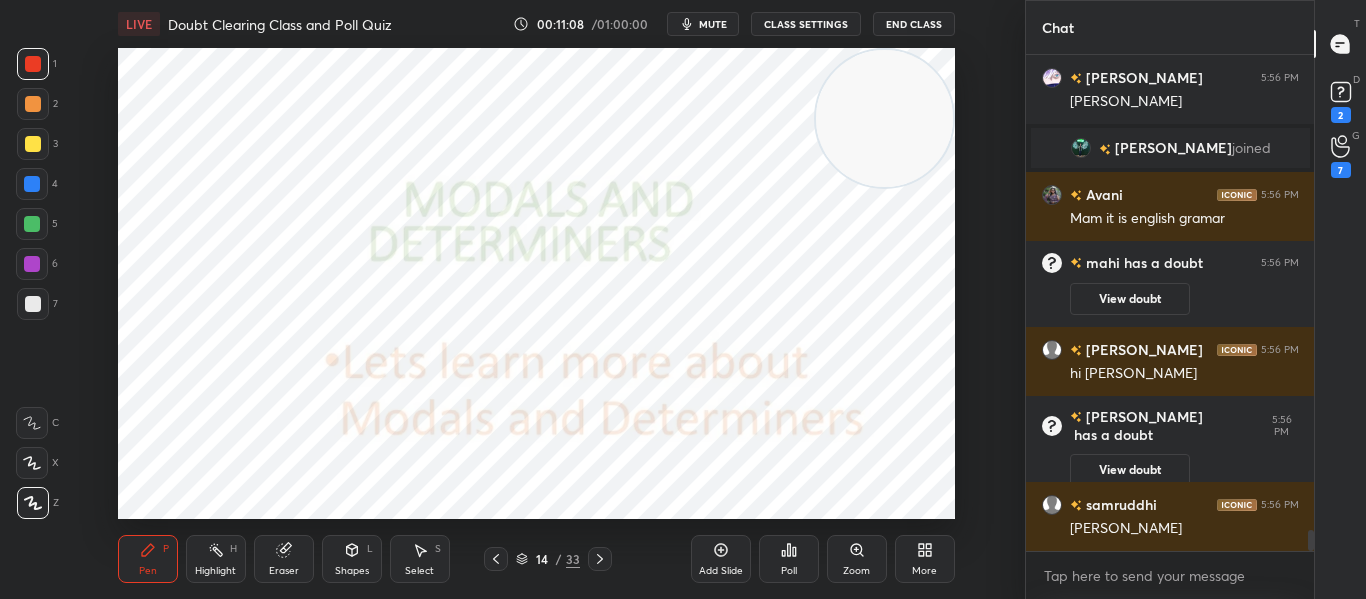 click 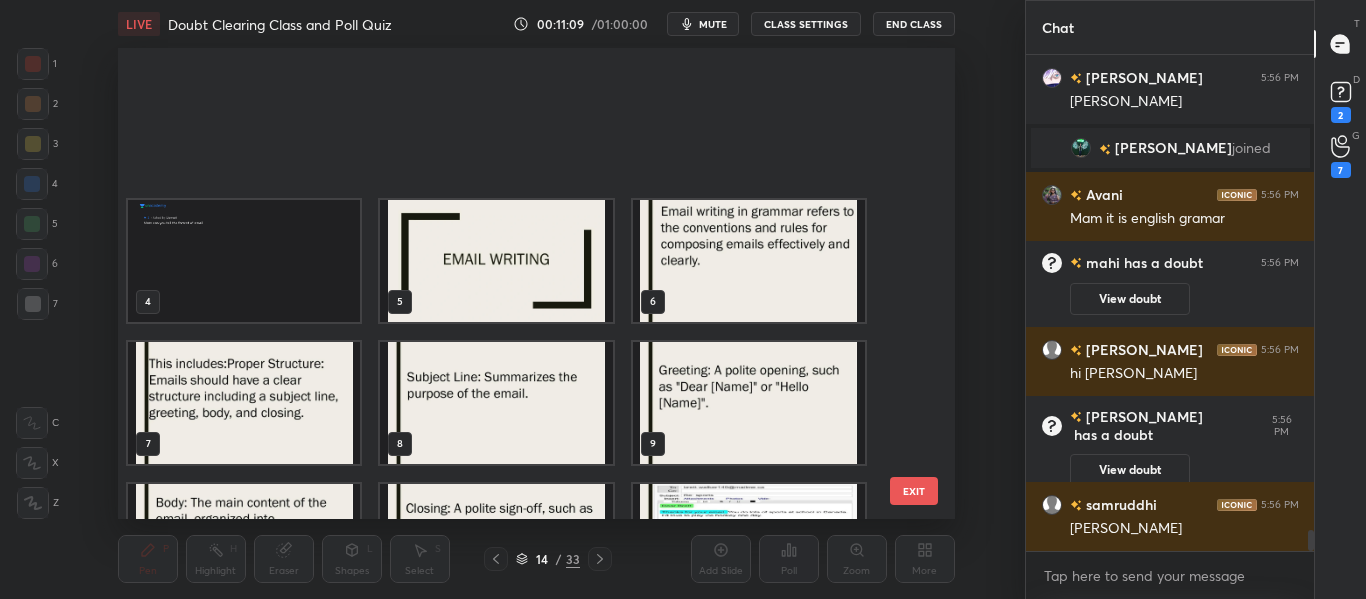 scroll, scrollTop: 239, scrollLeft: 0, axis: vertical 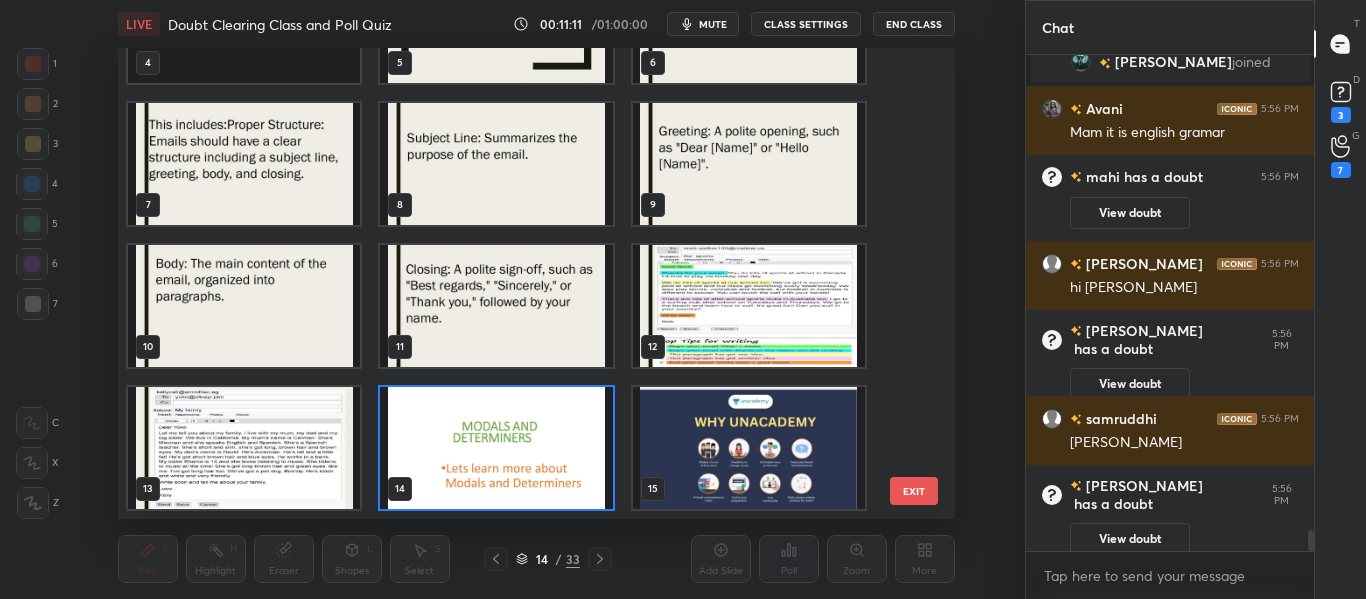 click on "4 5 6 7 8 9 10 11 12 13 14 15 16 17 18 19 20 21" at bounding box center [519, 283] 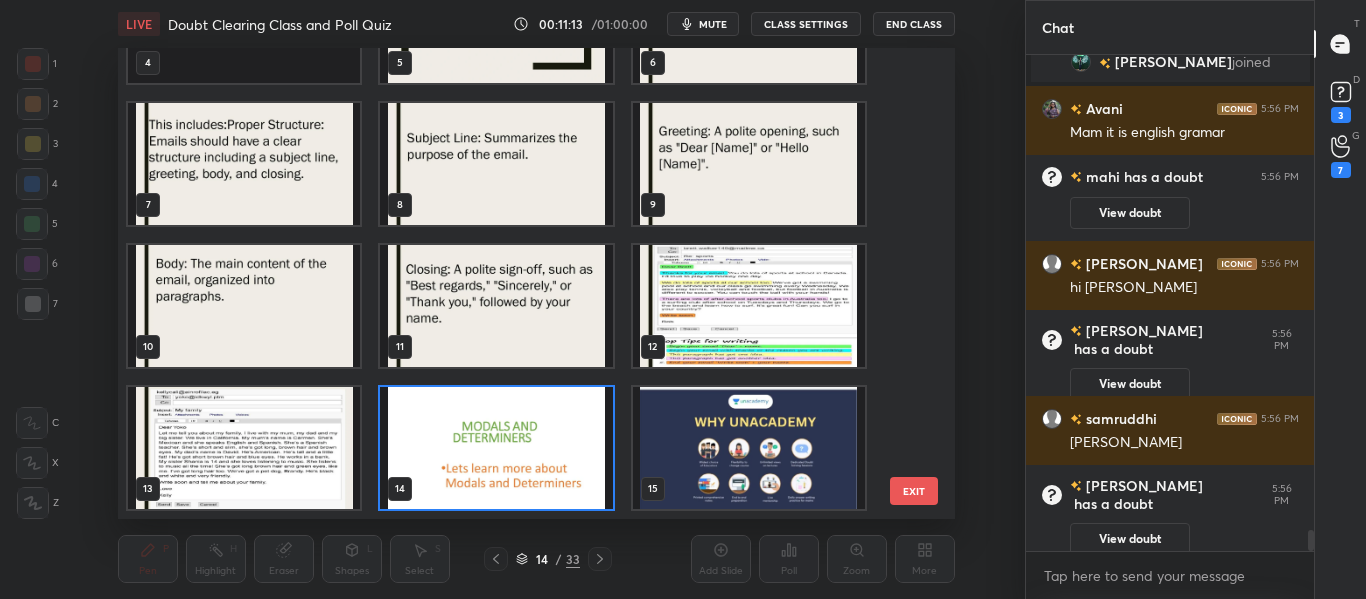 drag, startPoint x: 909, startPoint y: 224, endPoint x: 916, endPoint y: 211, distance: 14.764823 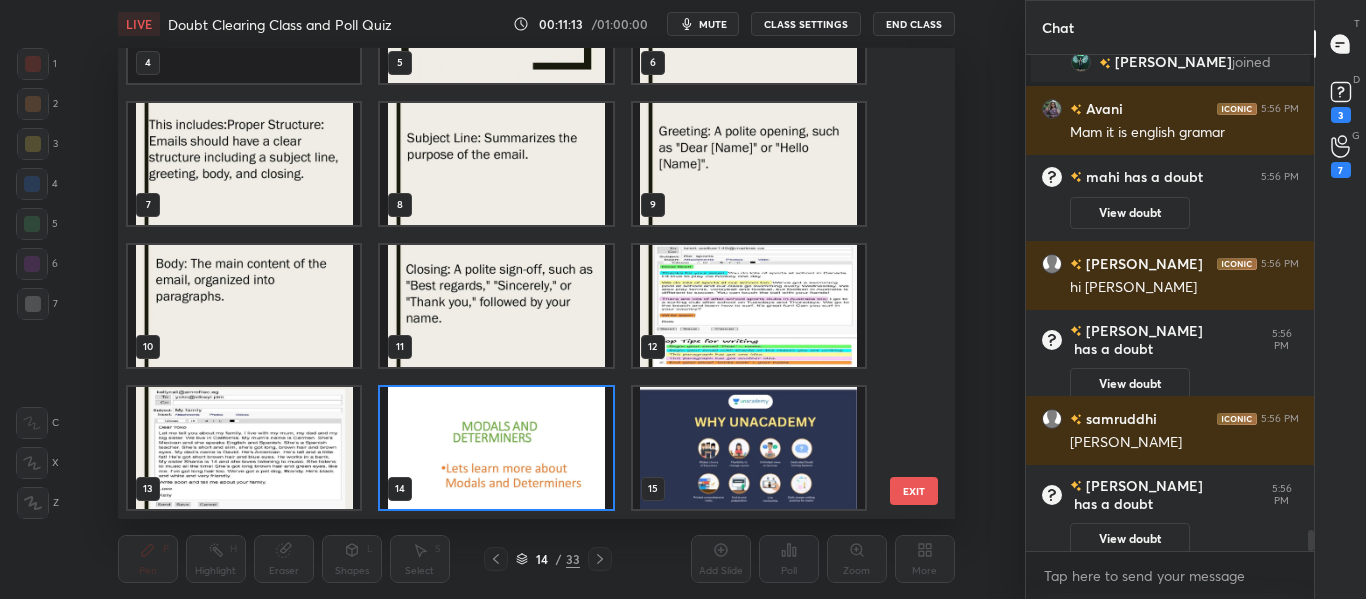 click on "4 5 6 7 8 9 10 11 12 13 14 15 16 17 18 19 20 21" at bounding box center (519, 283) 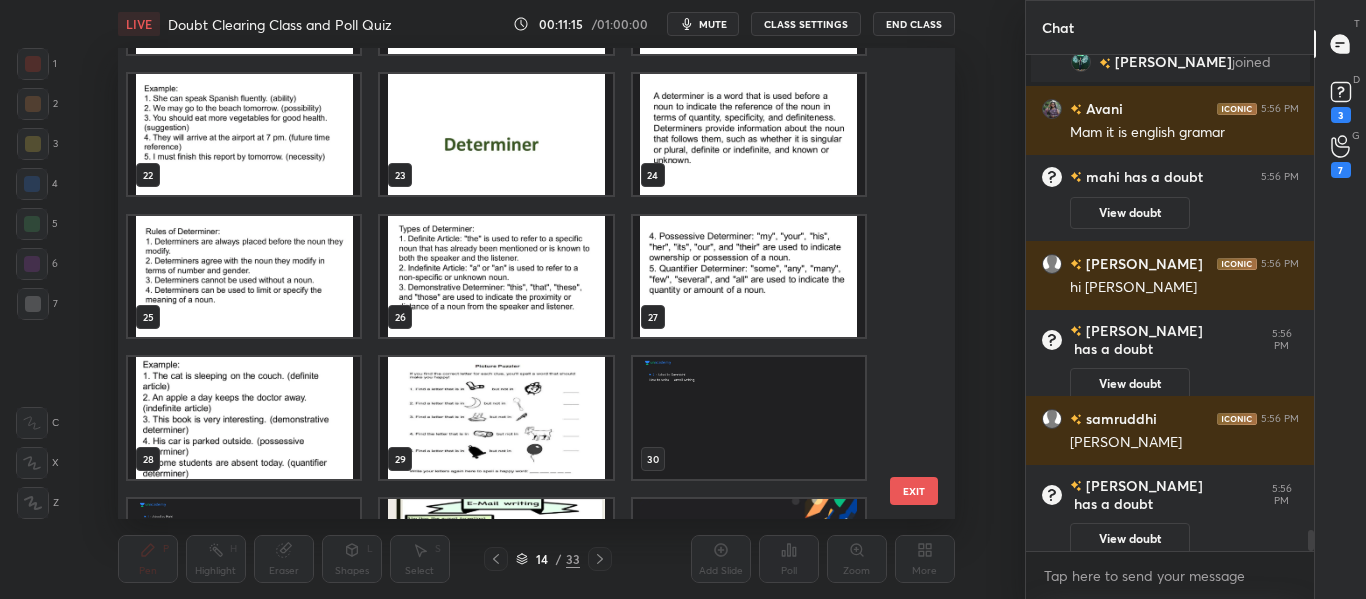 scroll, scrollTop: 972, scrollLeft: 0, axis: vertical 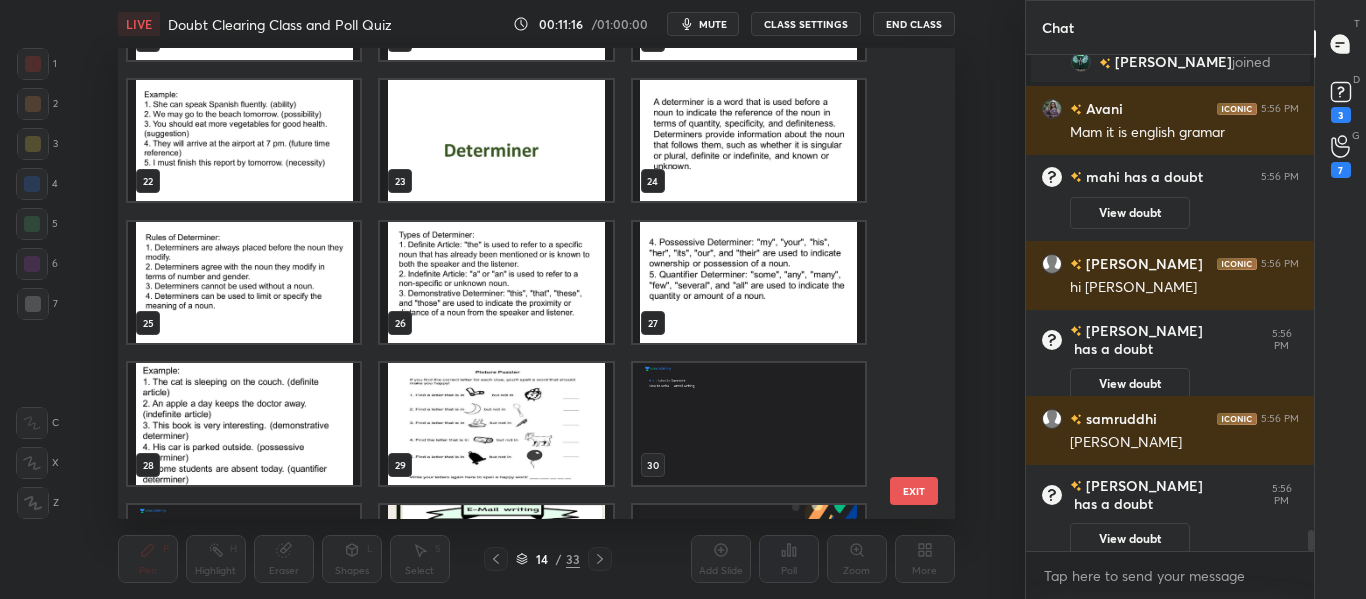 click at bounding box center (496, 141) 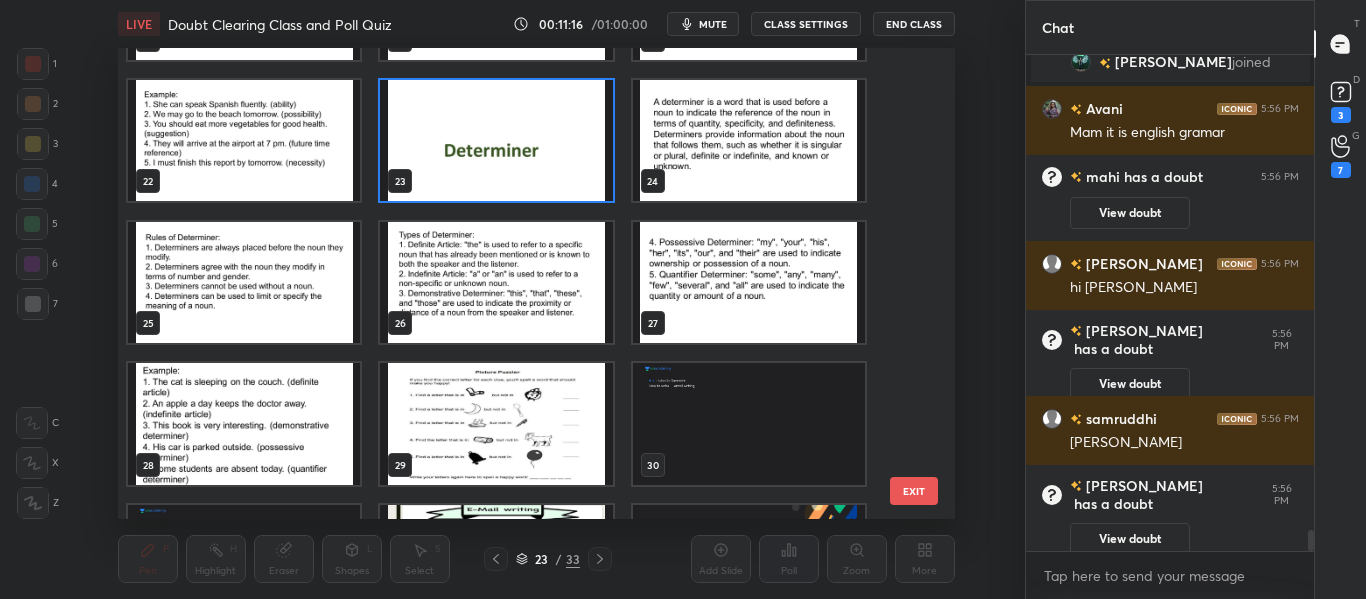 click at bounding box center (496, 141) 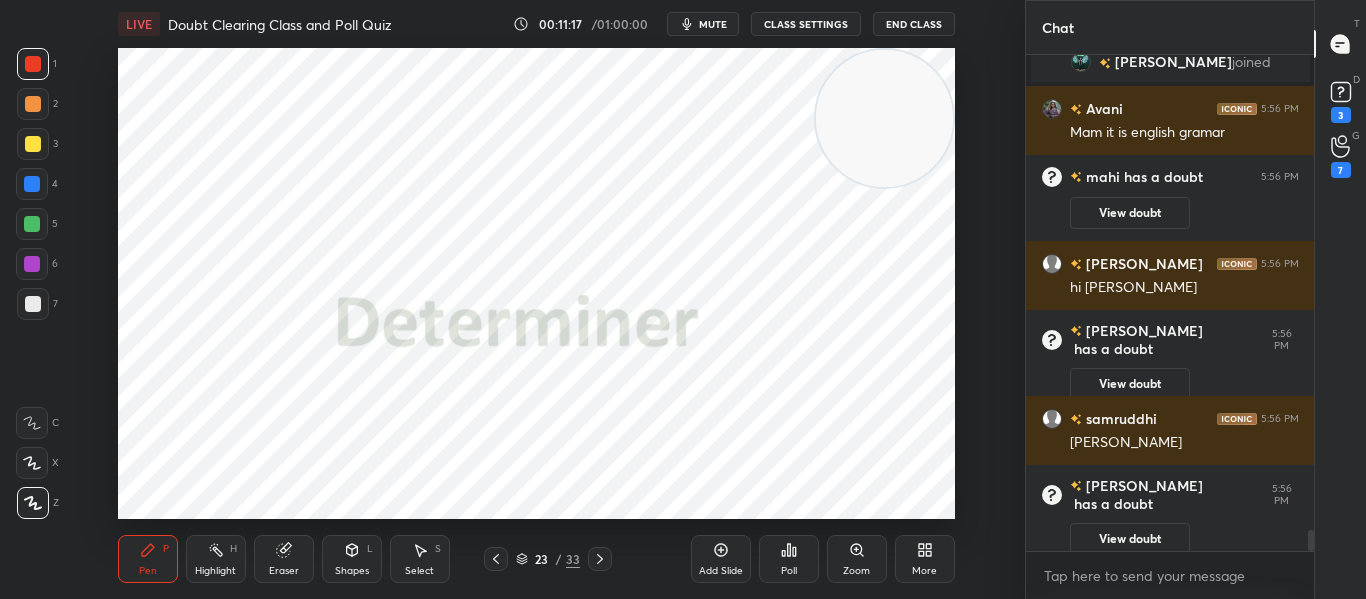 scroll, scrollTop: 11432, scrollLeft: 0, axis: vertical 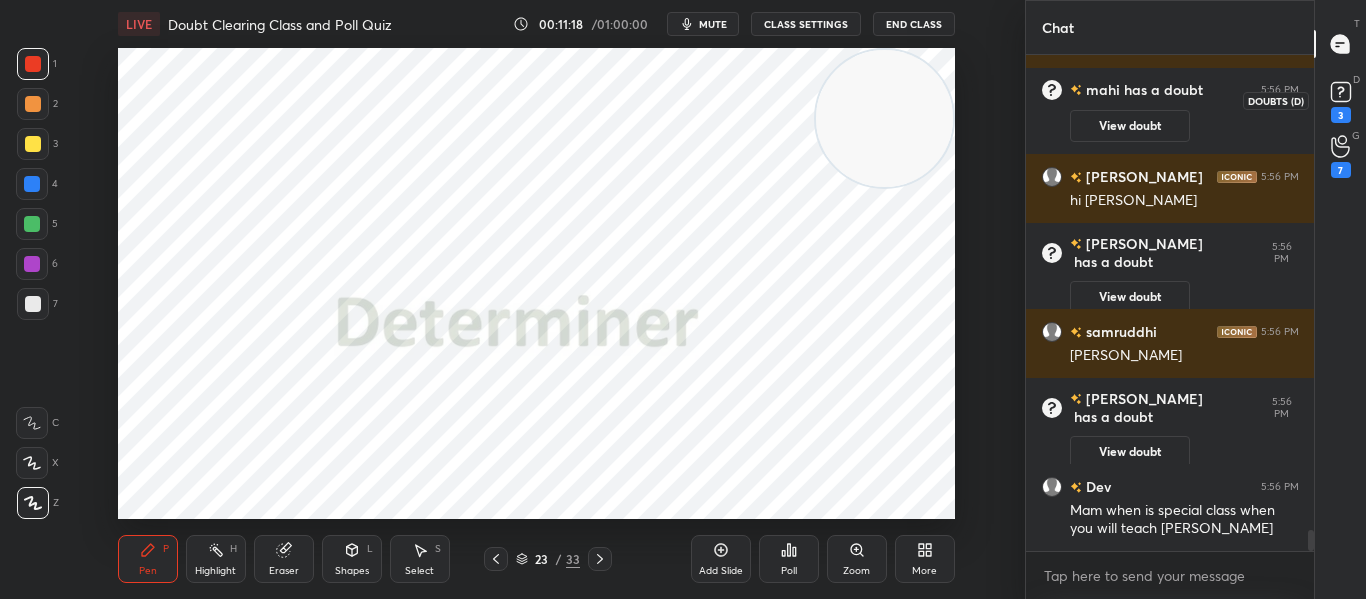 click on "3" at bounding box center [1341, 115] 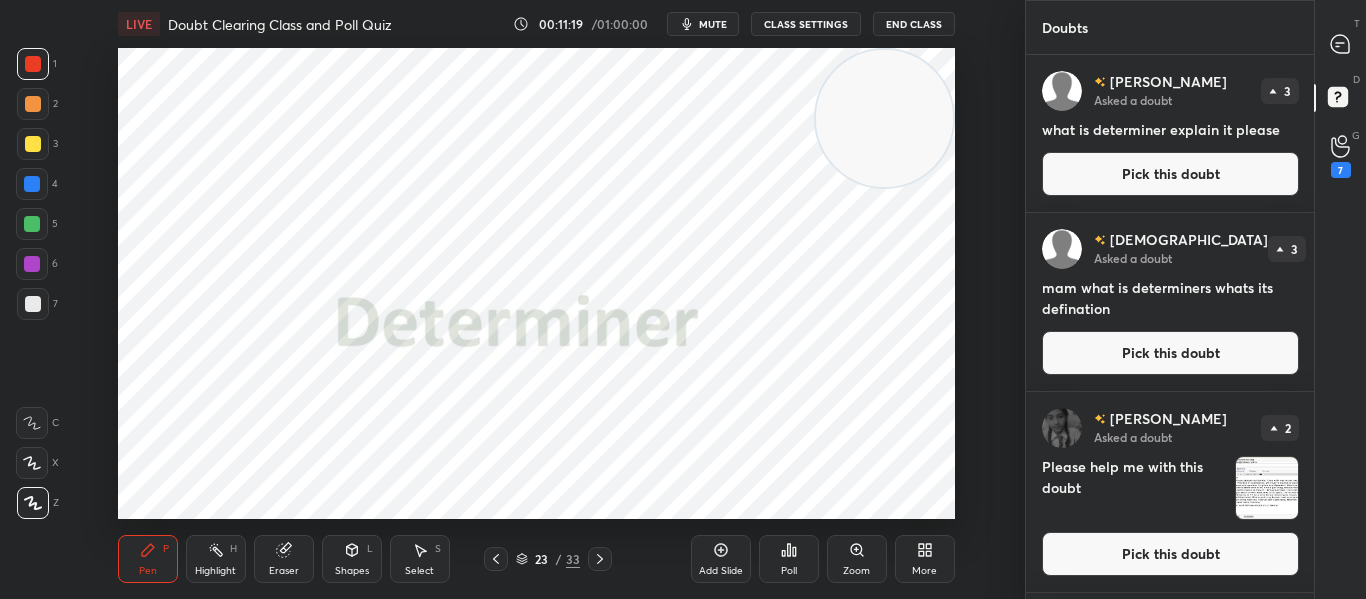 click on "Pick this doubt" at bounding box center [1170, 174] 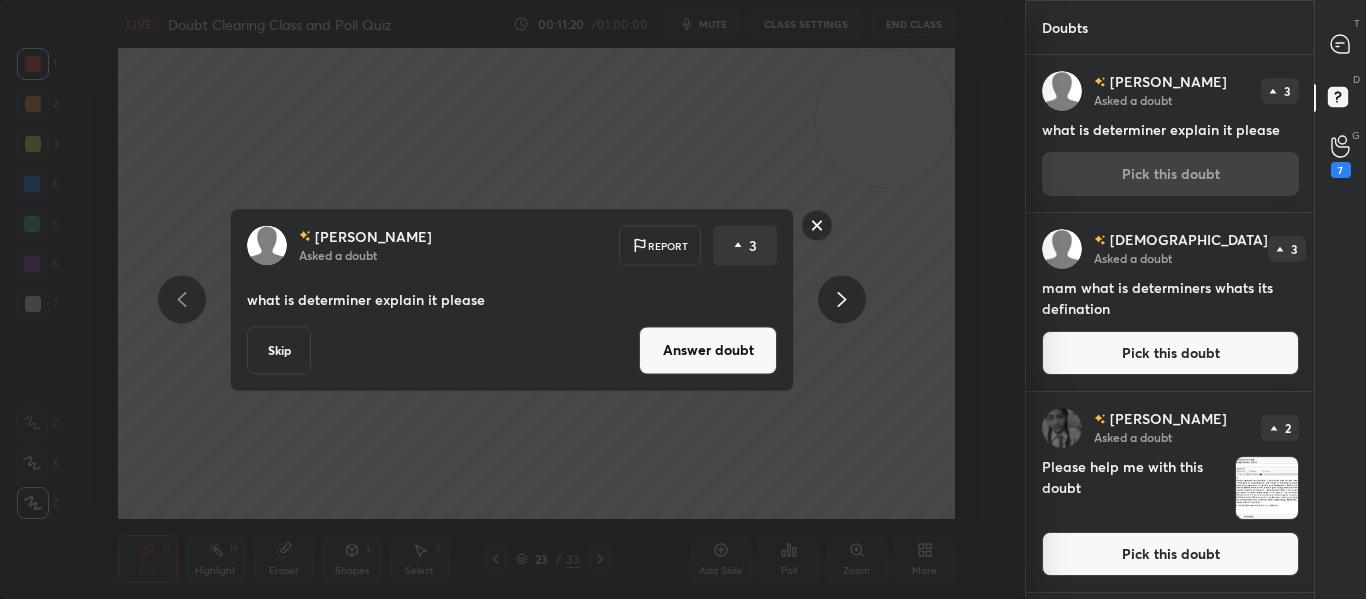click on "Answer doubt" at bounding box center (708, 350) 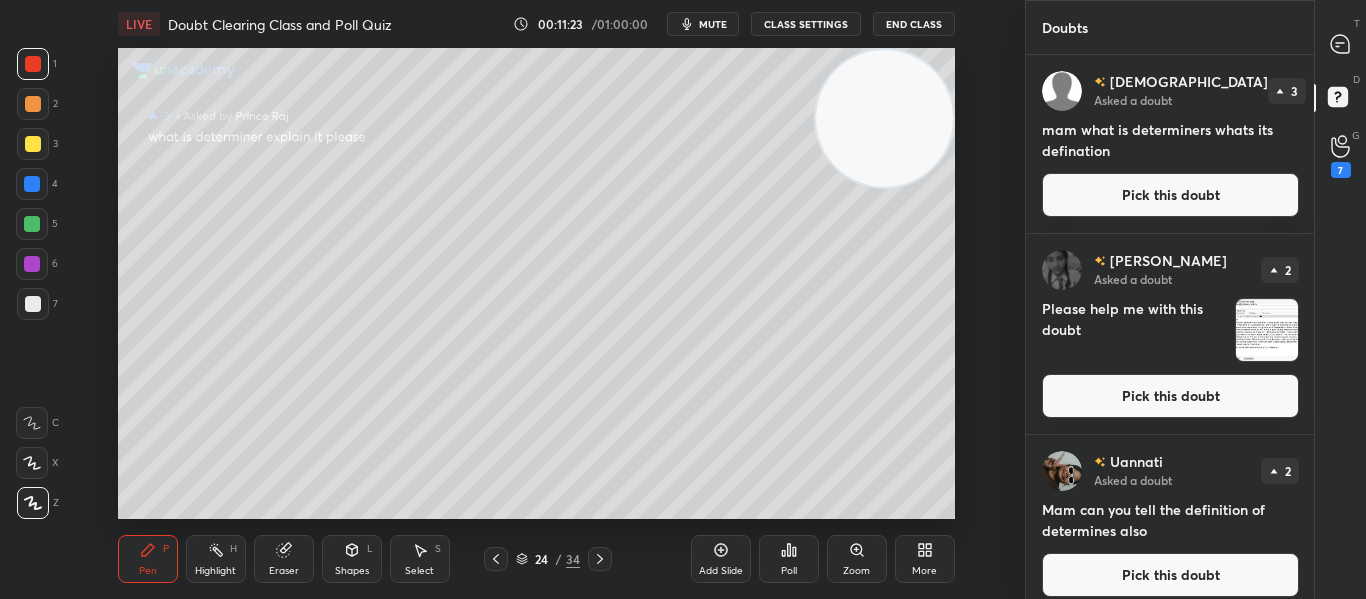 click on "Pick this doubt" at bounding box center (1170, 195) 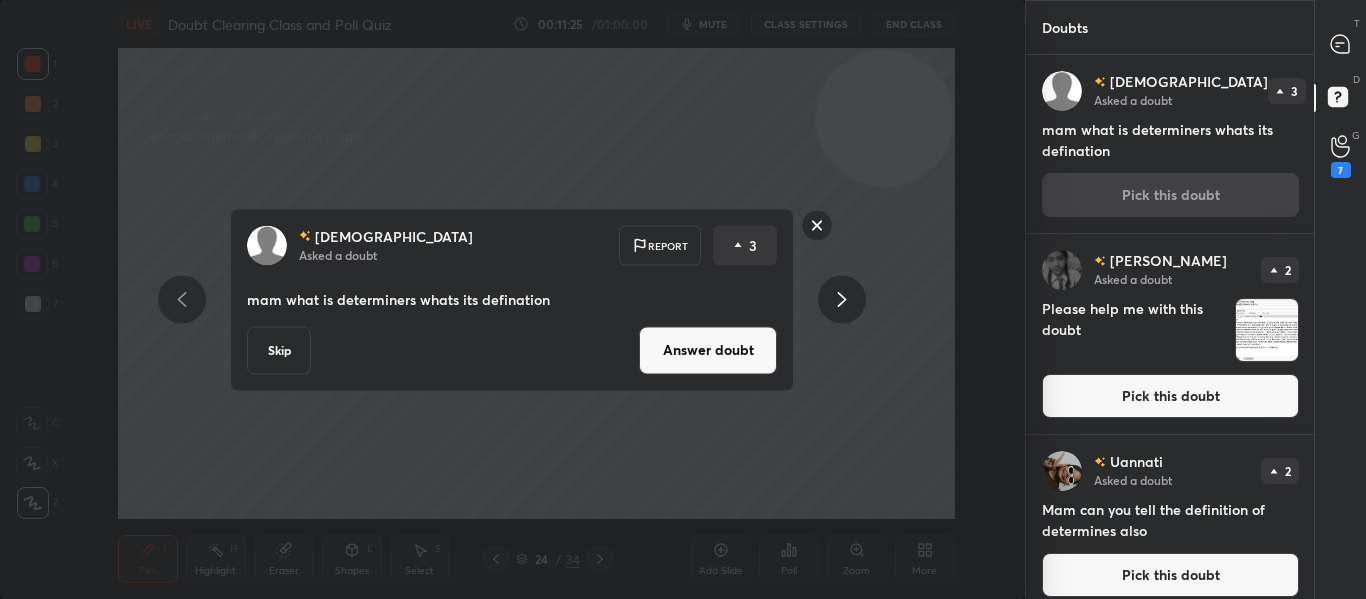 click on "Answer doubt" at bounding box center [708, 350] 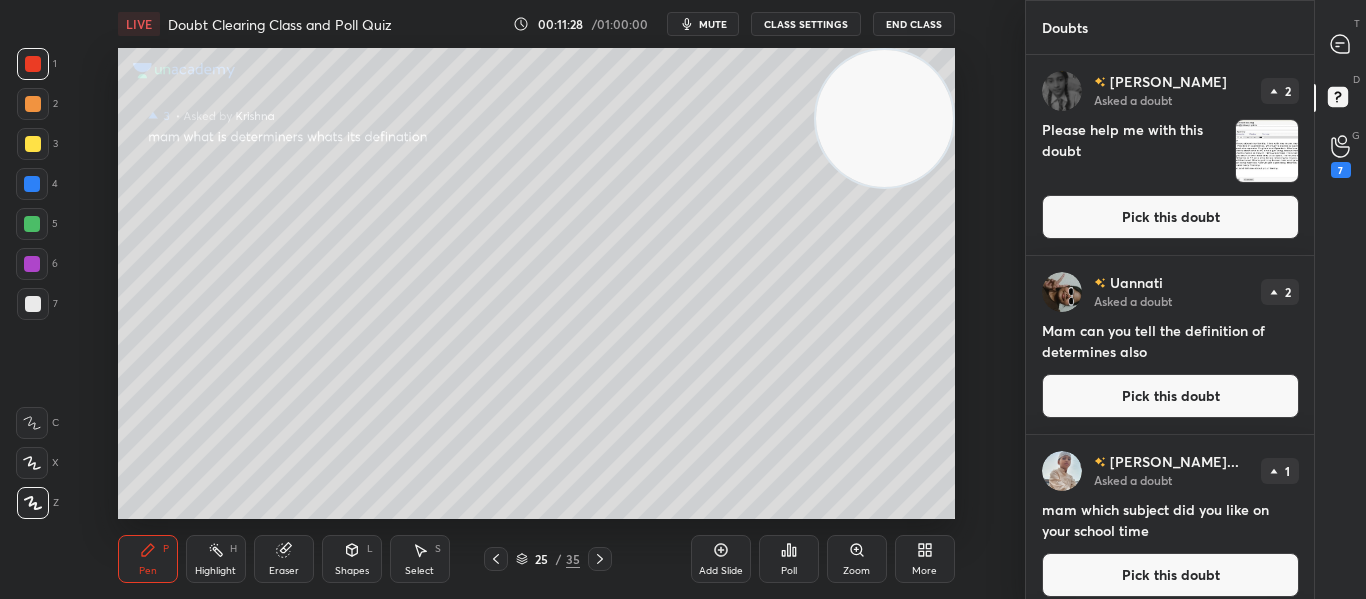 click on "Pick this doubt" at bounding box center [1170, 217] 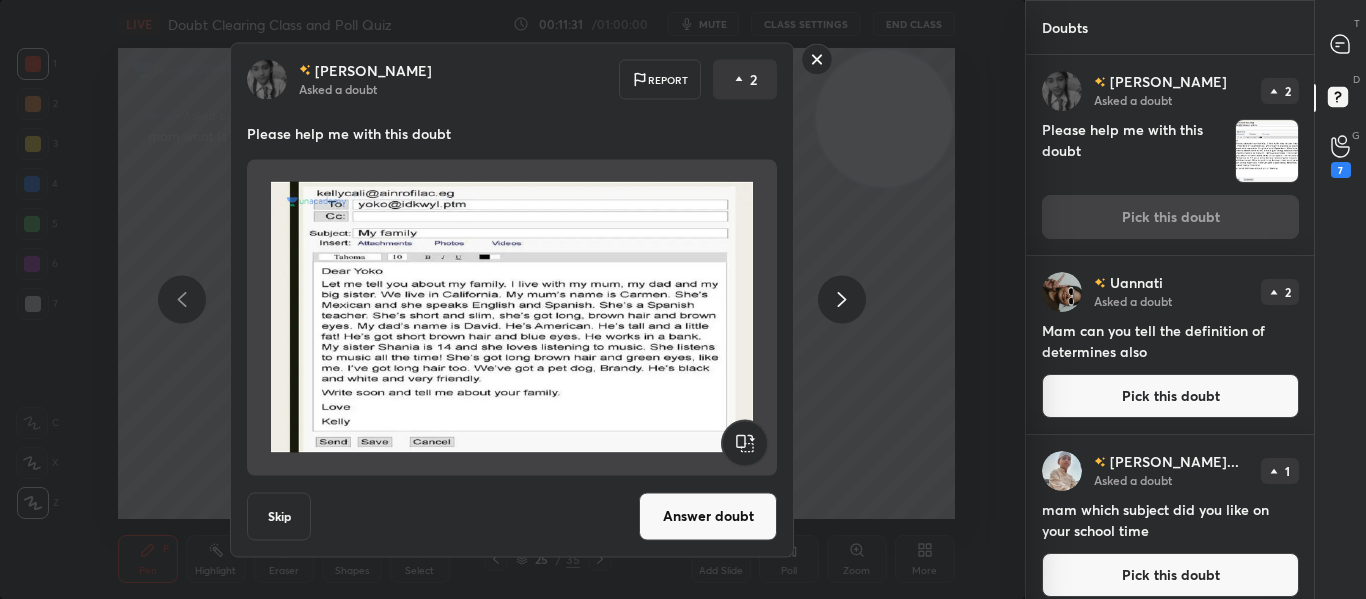 click on "Skip" at bounding box center [279, 516] 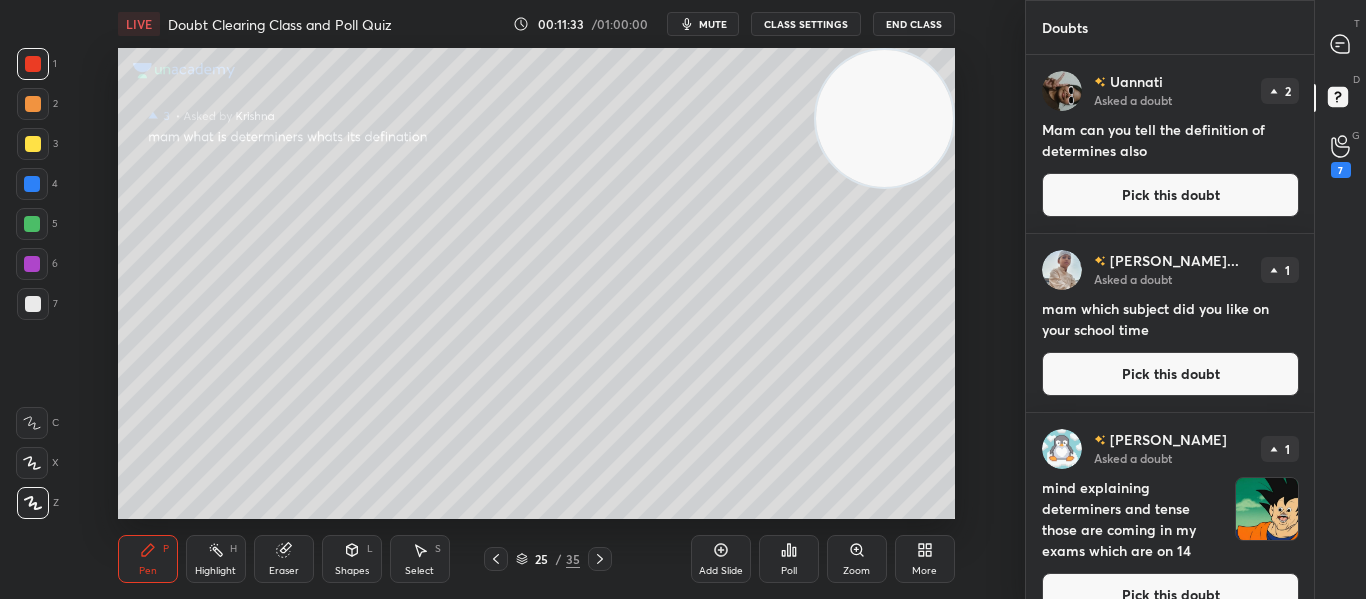 click on "Pick this doubt" at bounding box center [1170, 195] 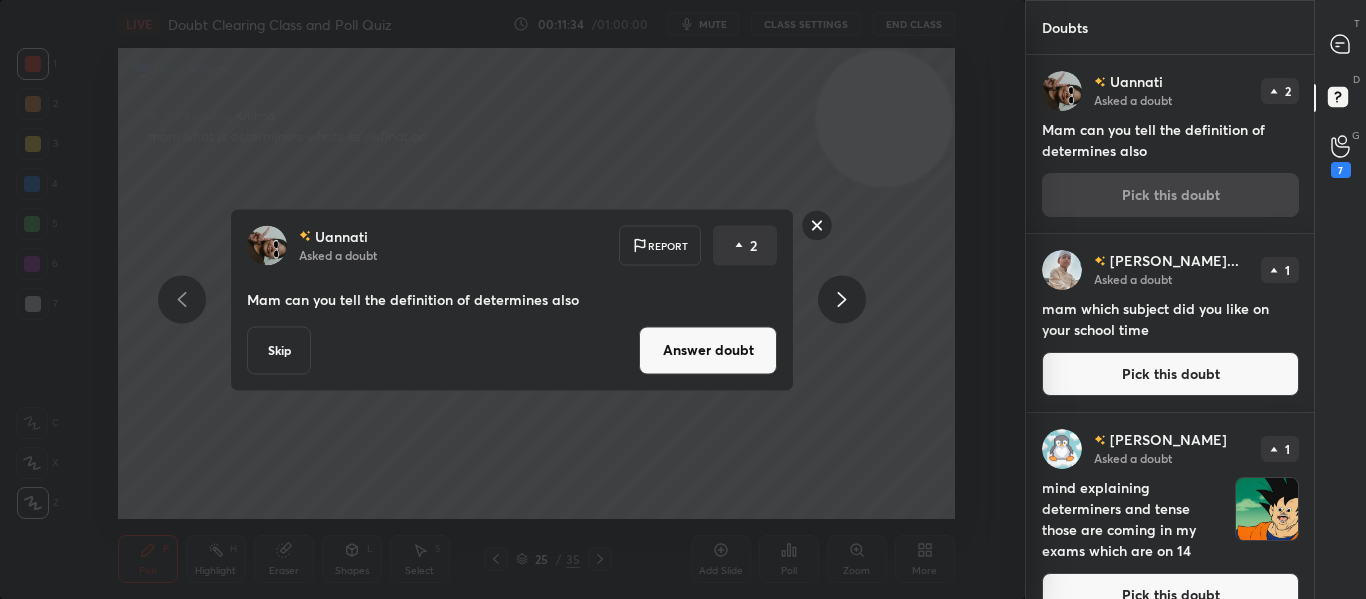 click on "Answer doubt" at bounding box center (708, 350) 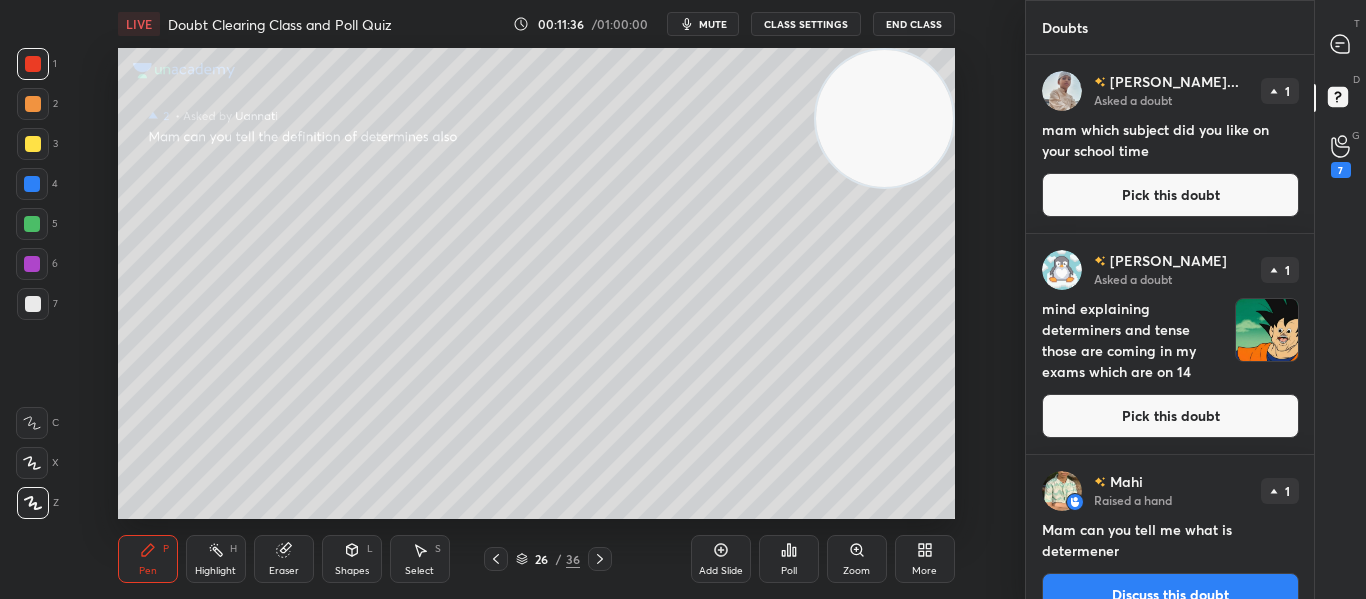 click on "Pick this doubt" at bounding box center [1170, 195] 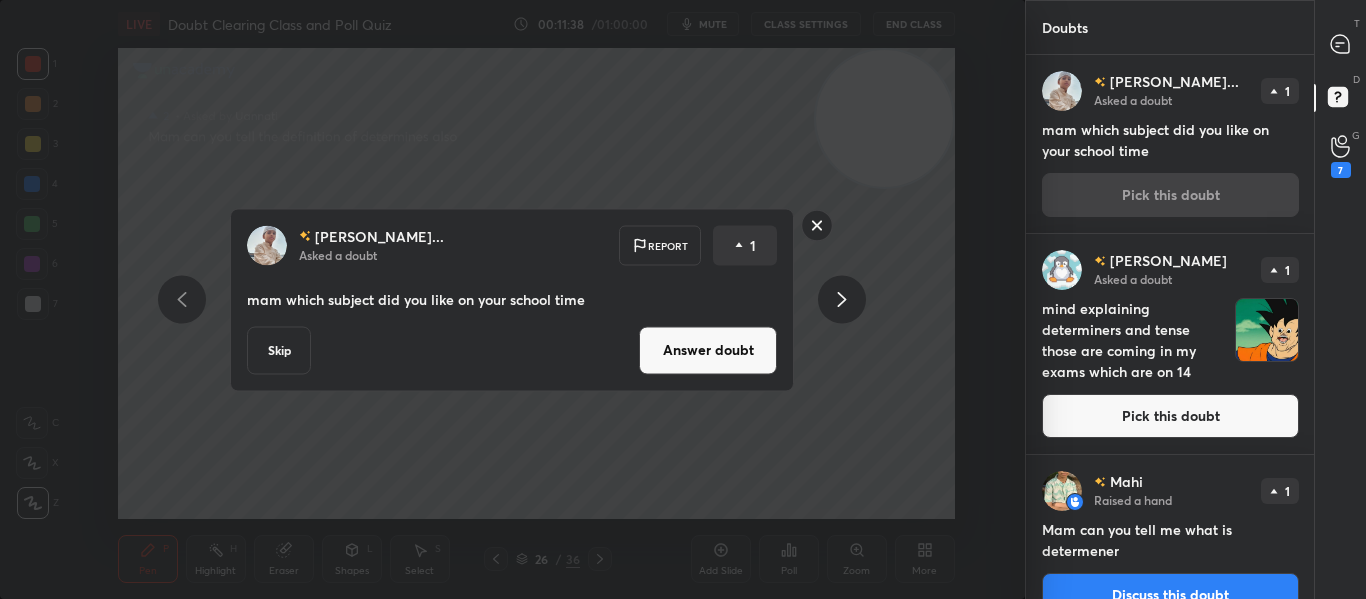 click on "Skip" at bounding box center [279, 350] 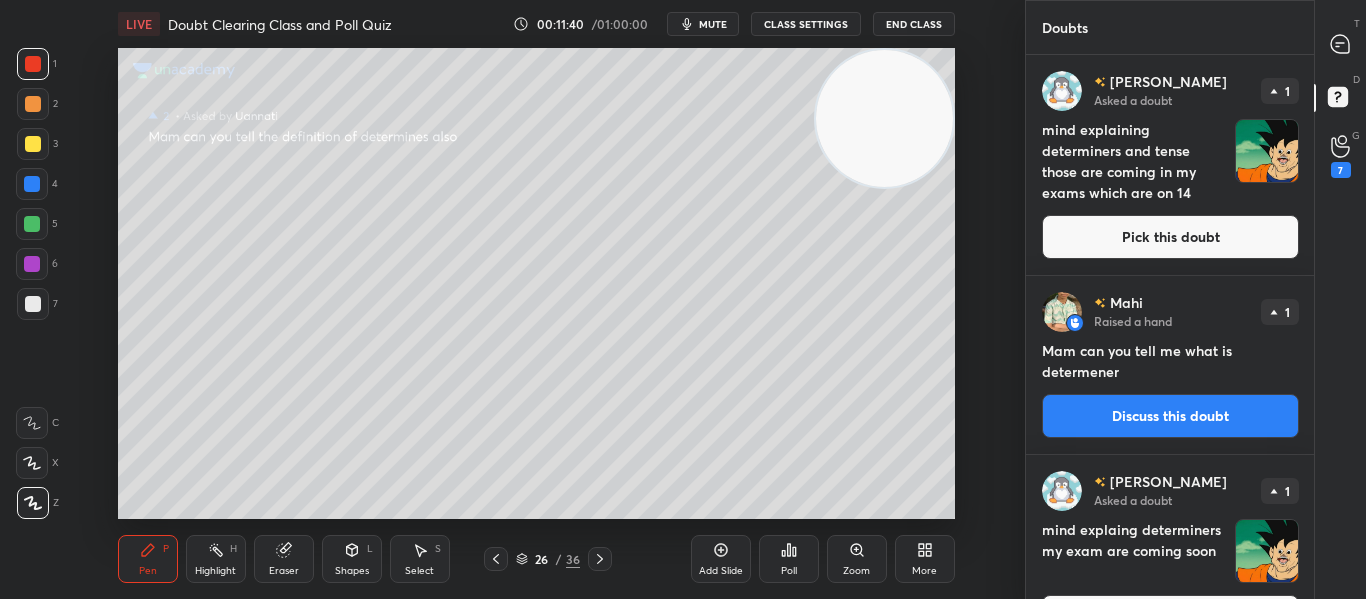 click on "Pick this doubt" at bounding box center (1170, 237) 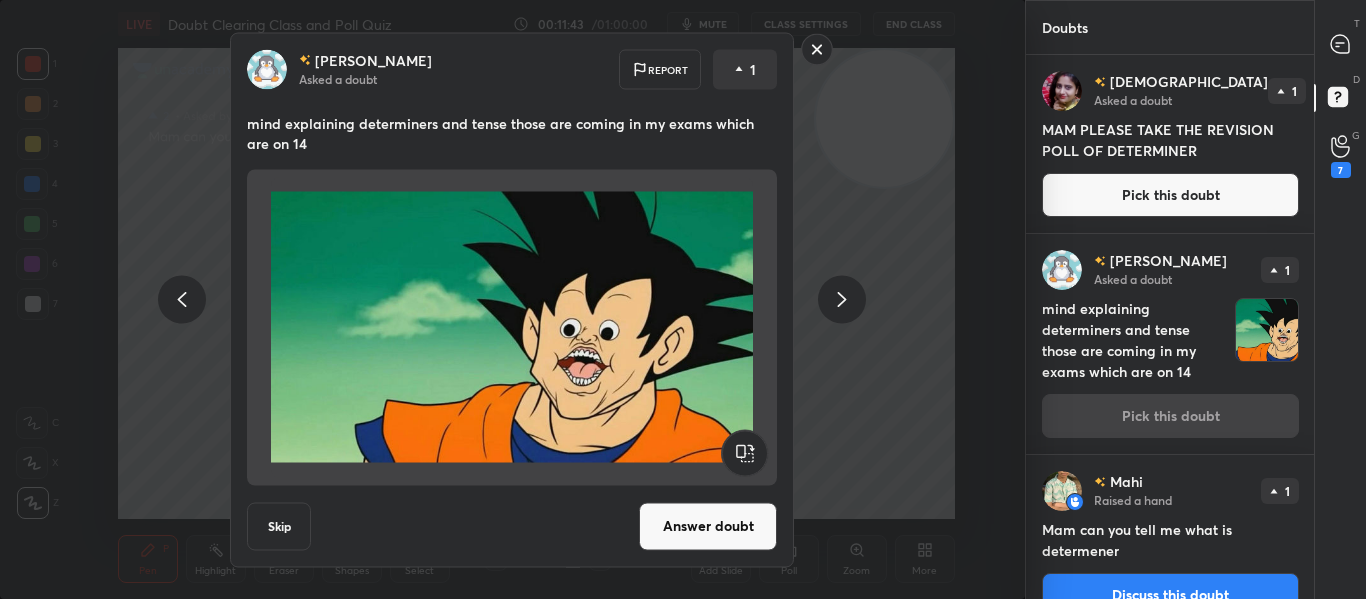 click on "Answer doubt" at bounding box center (708, 526) 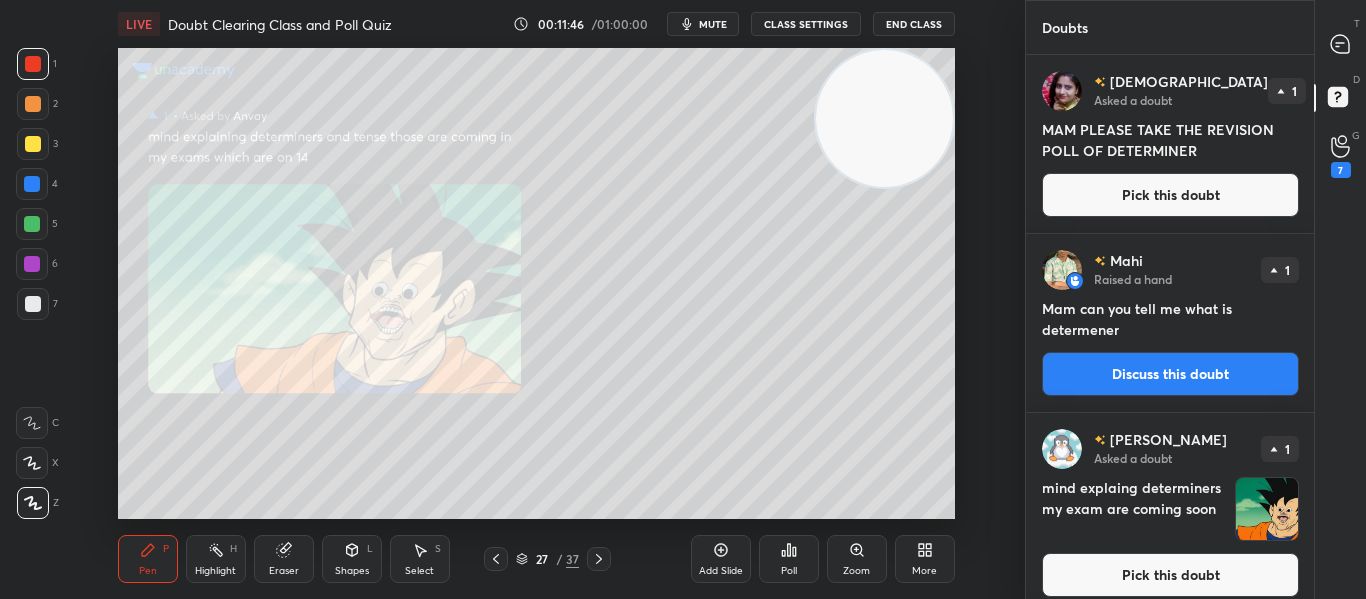 click on "Pick this doubt" at bounding box center [1170, 195] 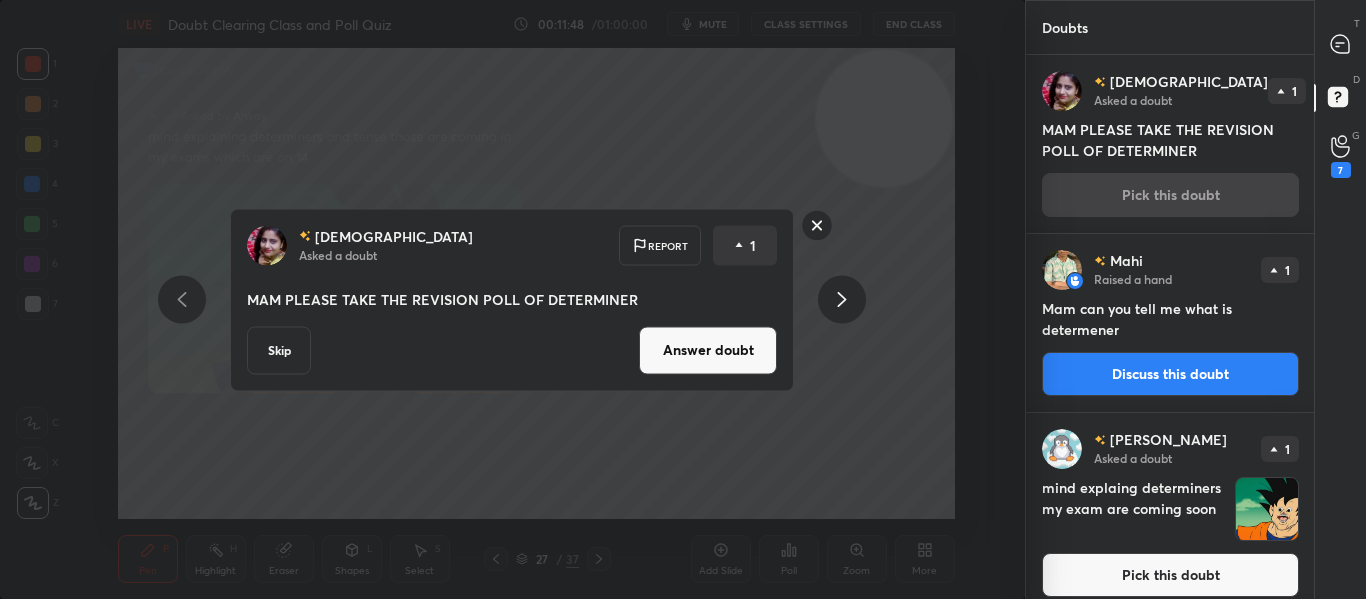 click on "Answer doubt" at bounding box center [708, 350] 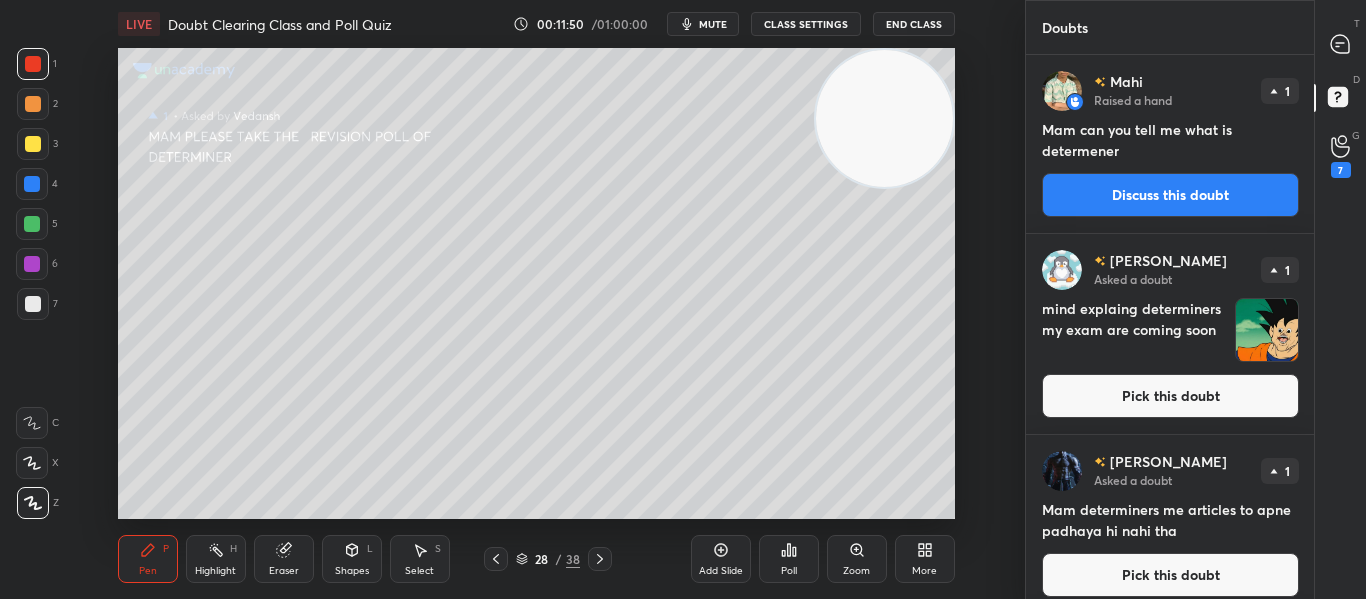 click on "Discuss this doubt" at bounding box center [1170, 195] 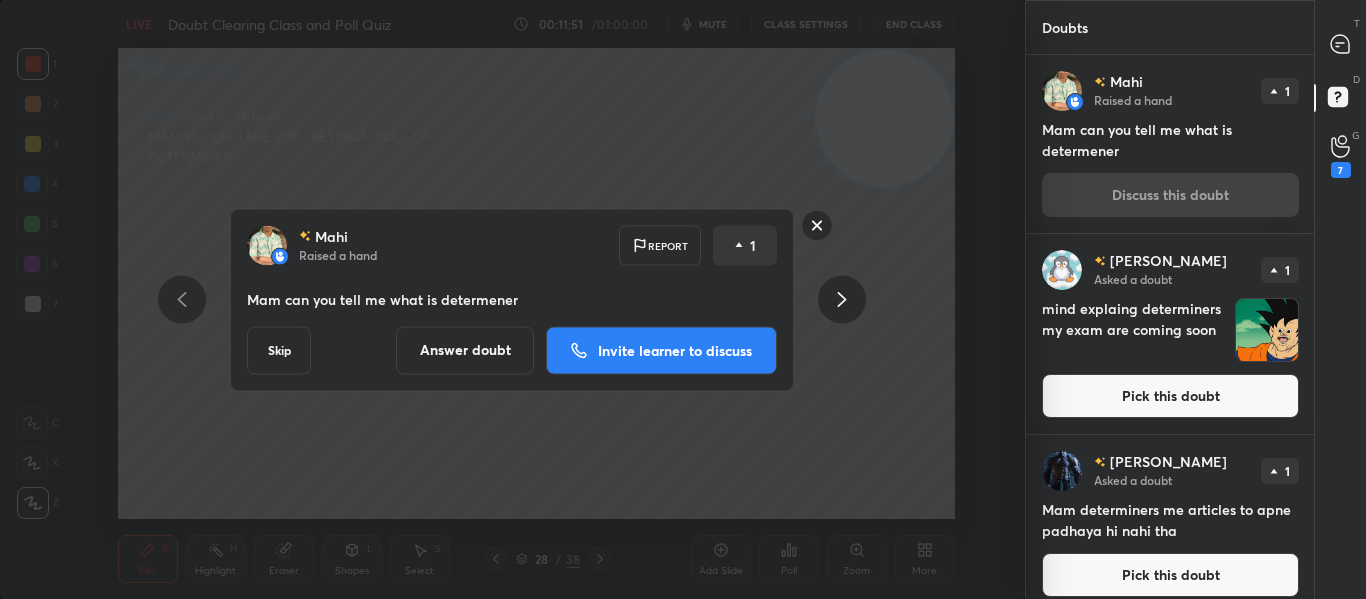 click on "Answer doubt" at bounding box center [465, 350] 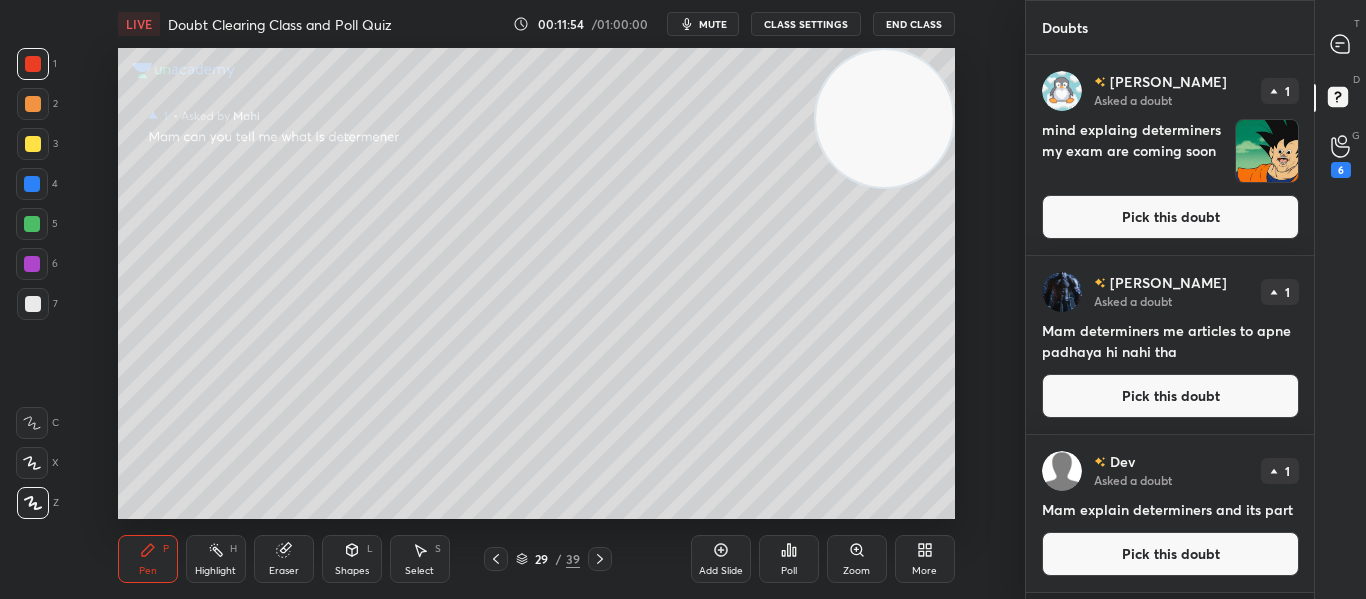 click on "Pick this doubt" at bounding box center [1170, 217] 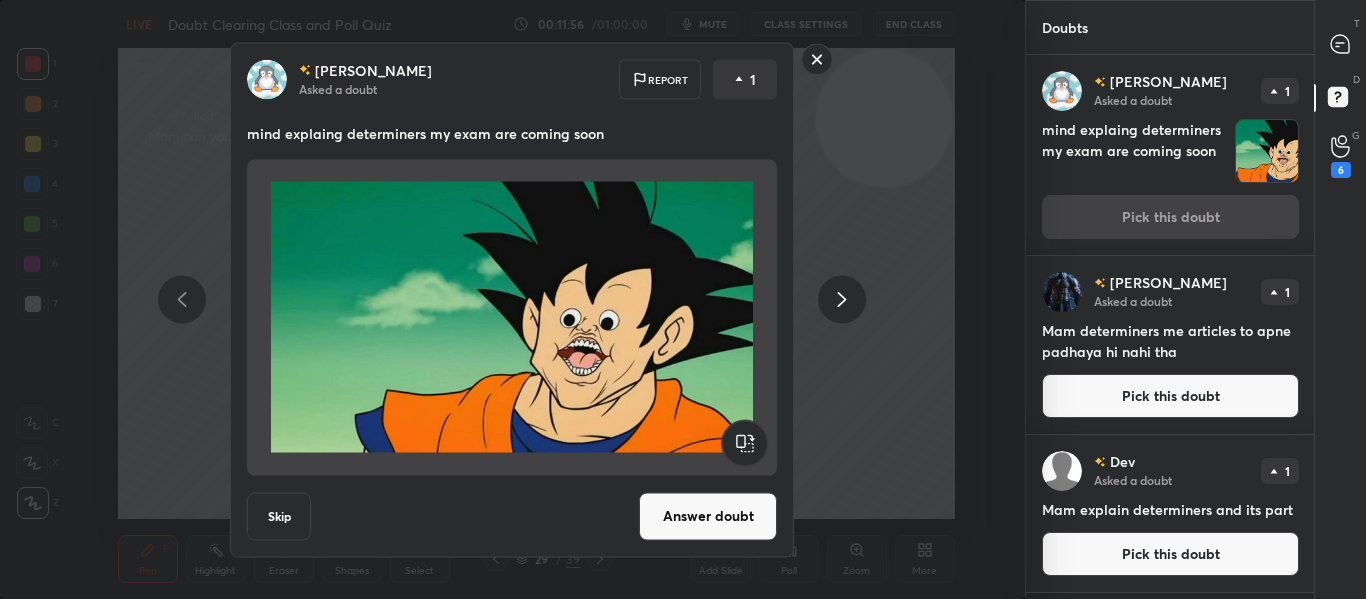 click on "Skip" at bounding box center [279, 516] 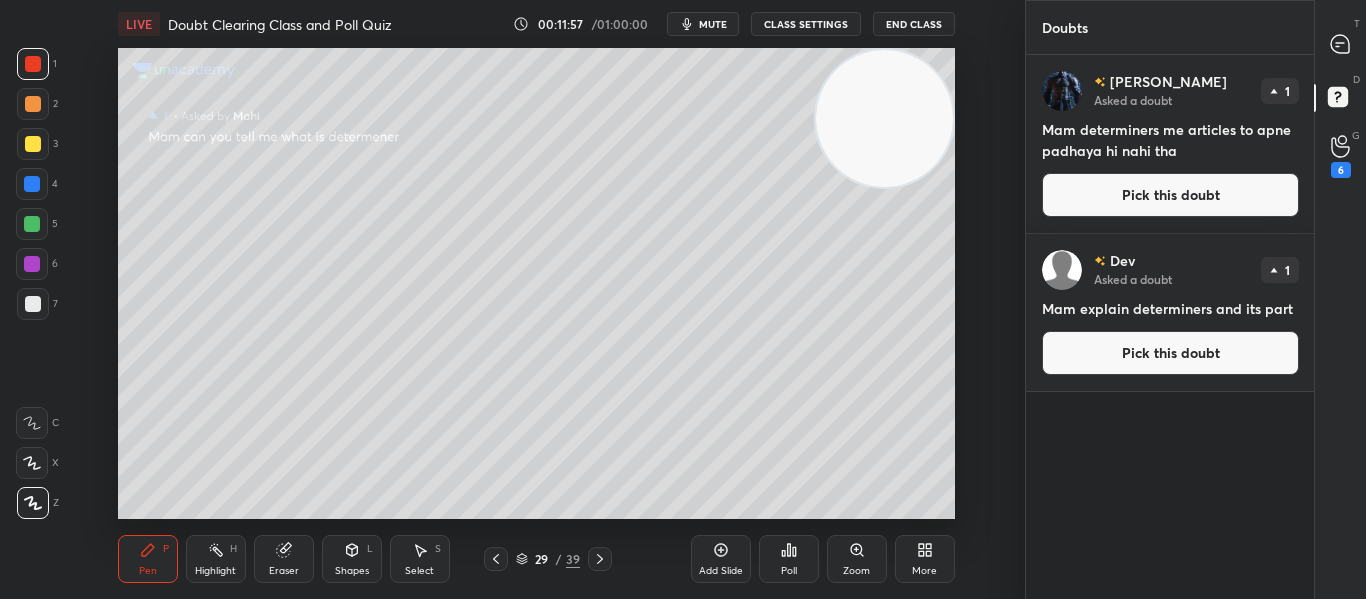 click on "Pick this doubt" at bounding box center (1170, 195) 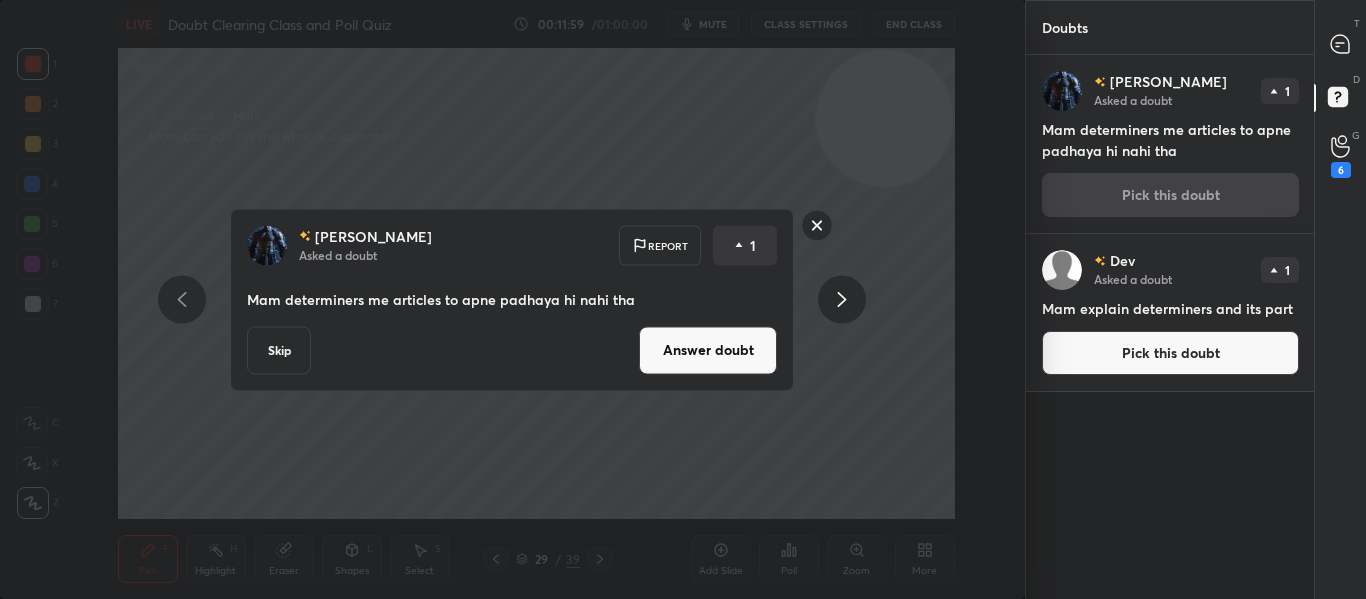 click on "Sambhav Asked a doubt Report 1 Mam determiners me articles to apne padhaya hi nahi tha Skip Answer doubt" at bounding box center (512, 299) 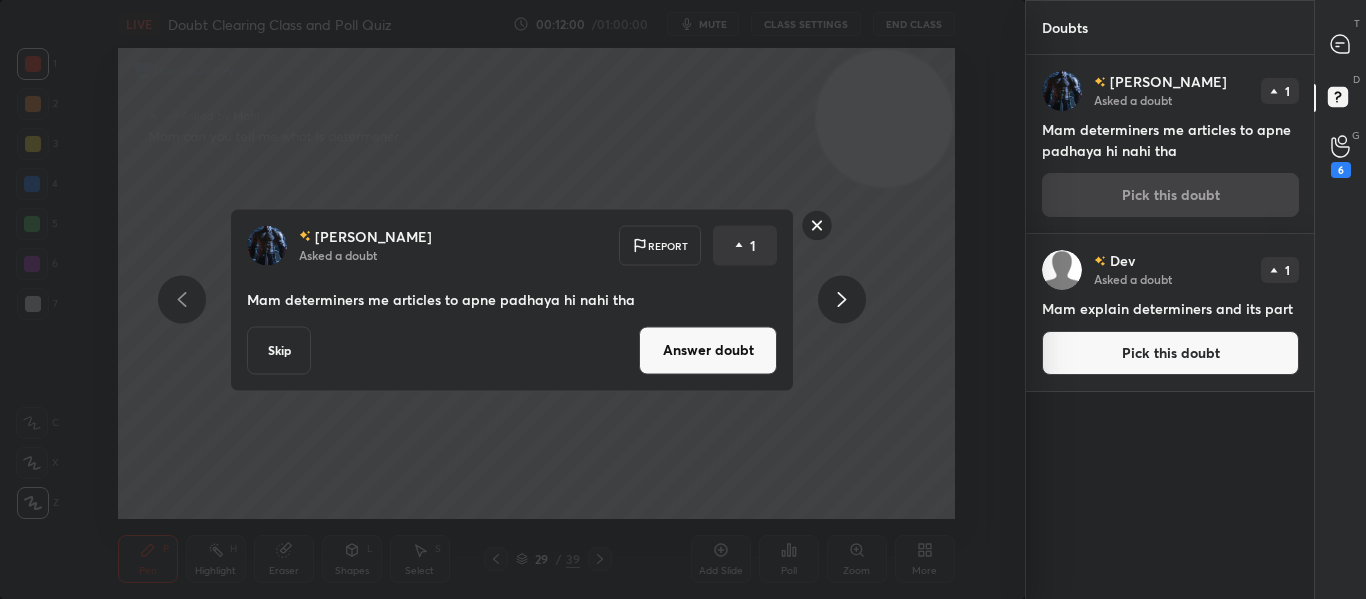 click on "Answer doubt" at bounding box center [708, 350] 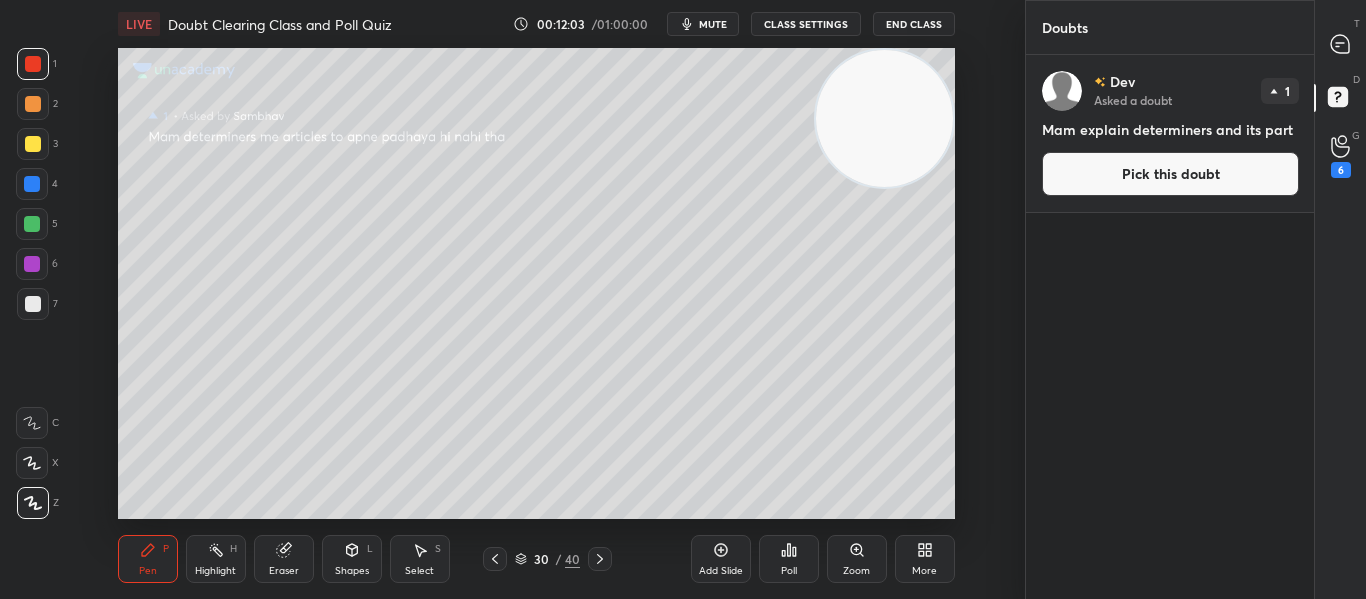 click on "Dev Asked a doubt 1 Mam explain determiners and its part Pick this doubt" at bounding box center [1170, 133] 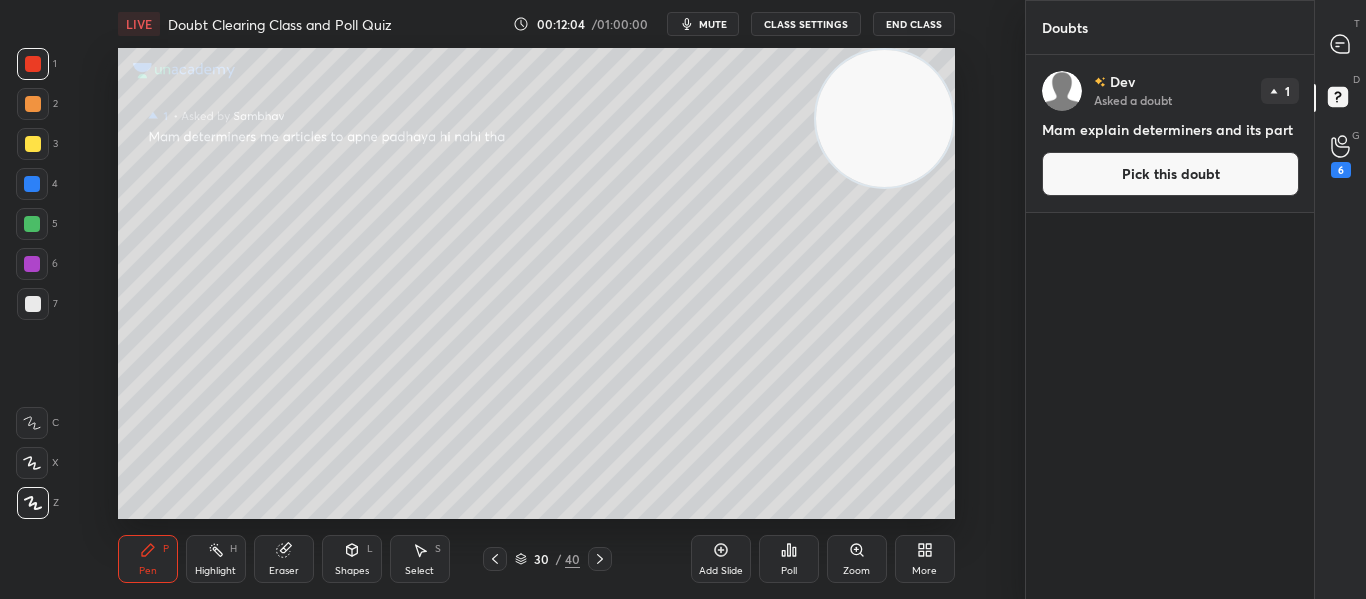 click on "Pick this doubt" at bounding box center [1170, 174] 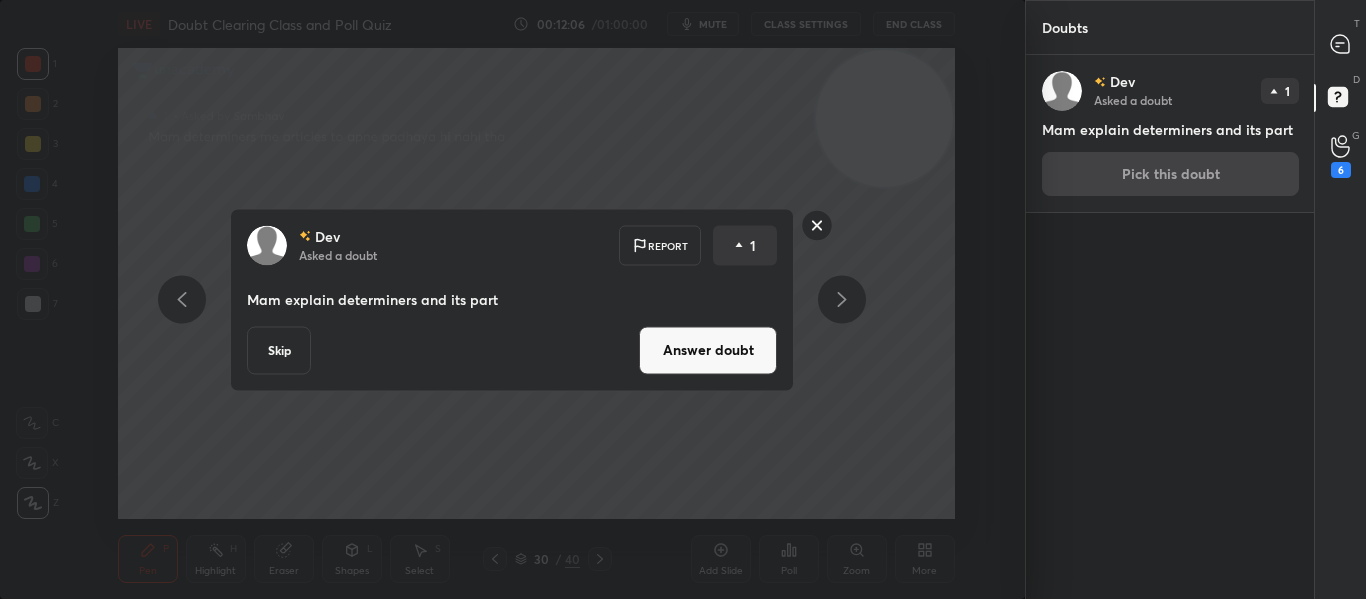 click on "Answer doubt" at bounding box center [708, 350] 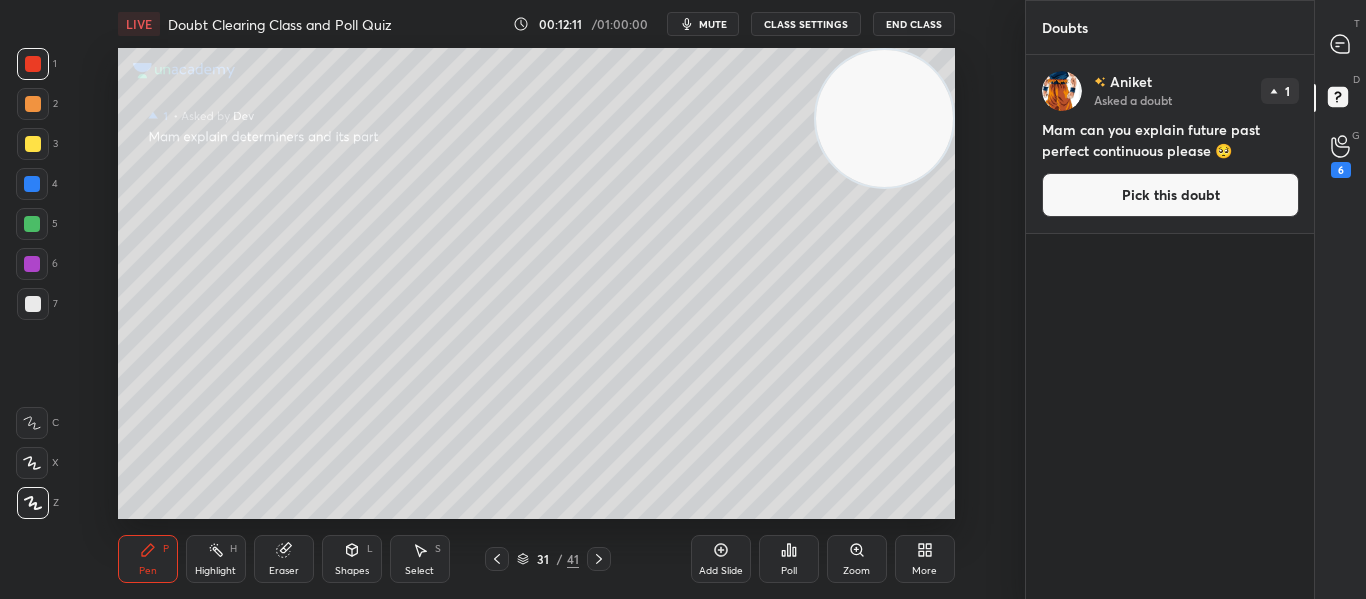 click on "Pick this doubt" at bounding box center [1170, 195] 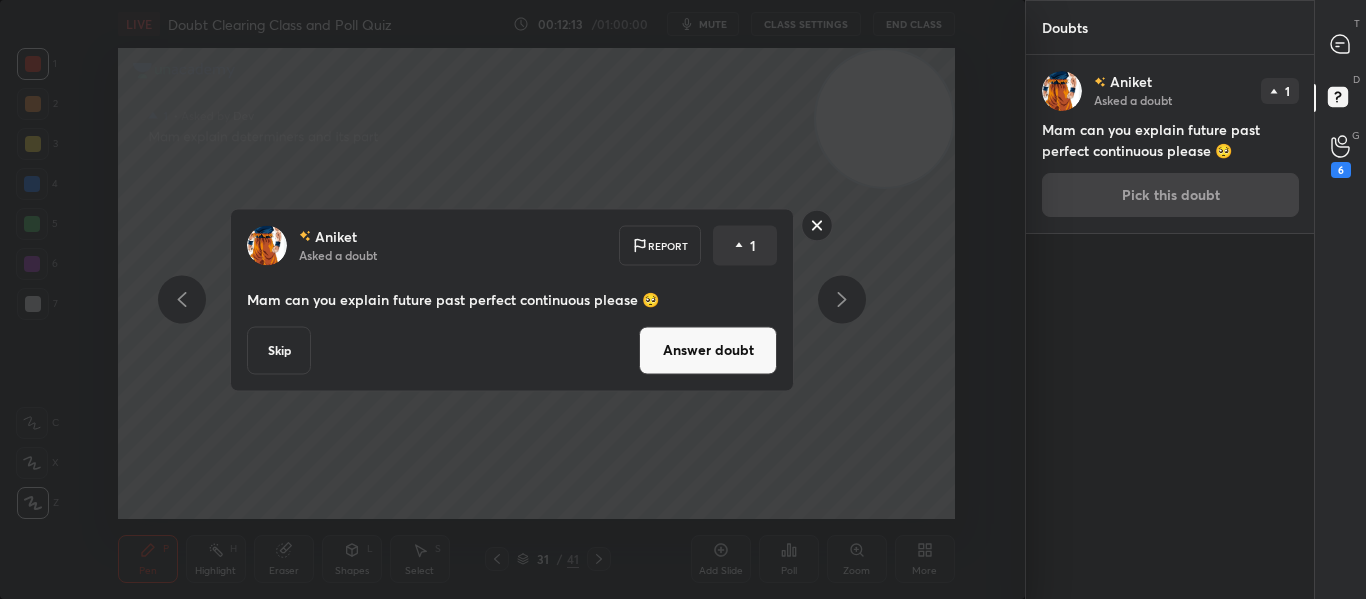 click on "Skip" at bounding box center [279, 350] 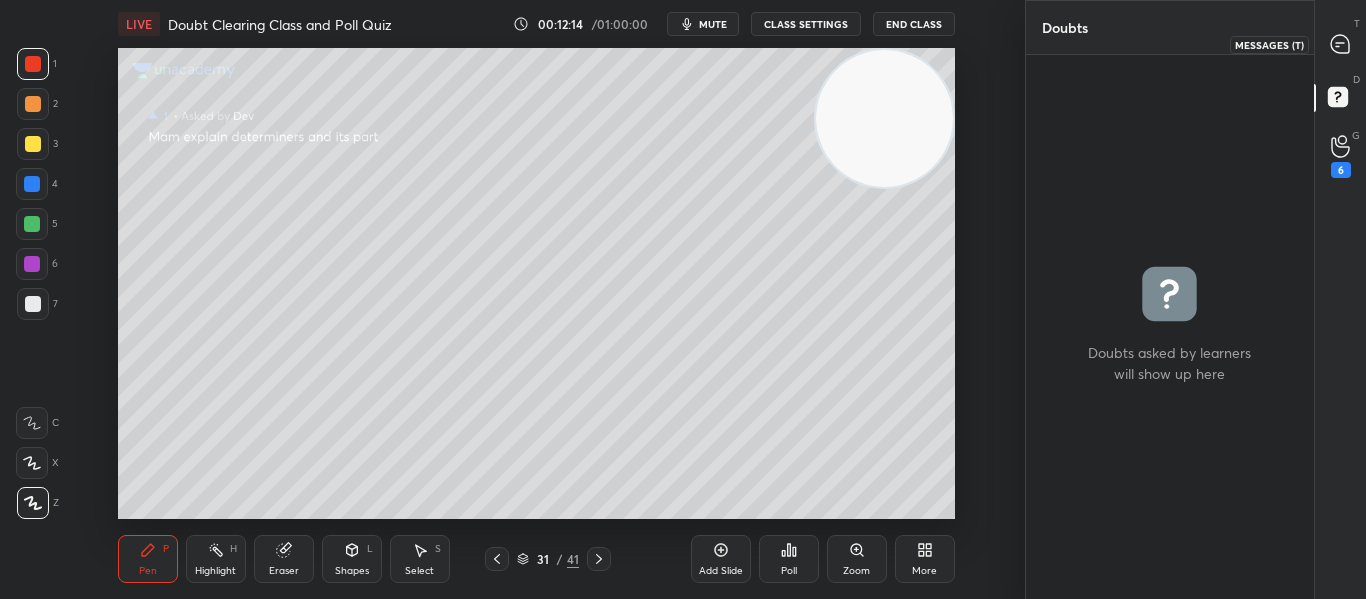 click 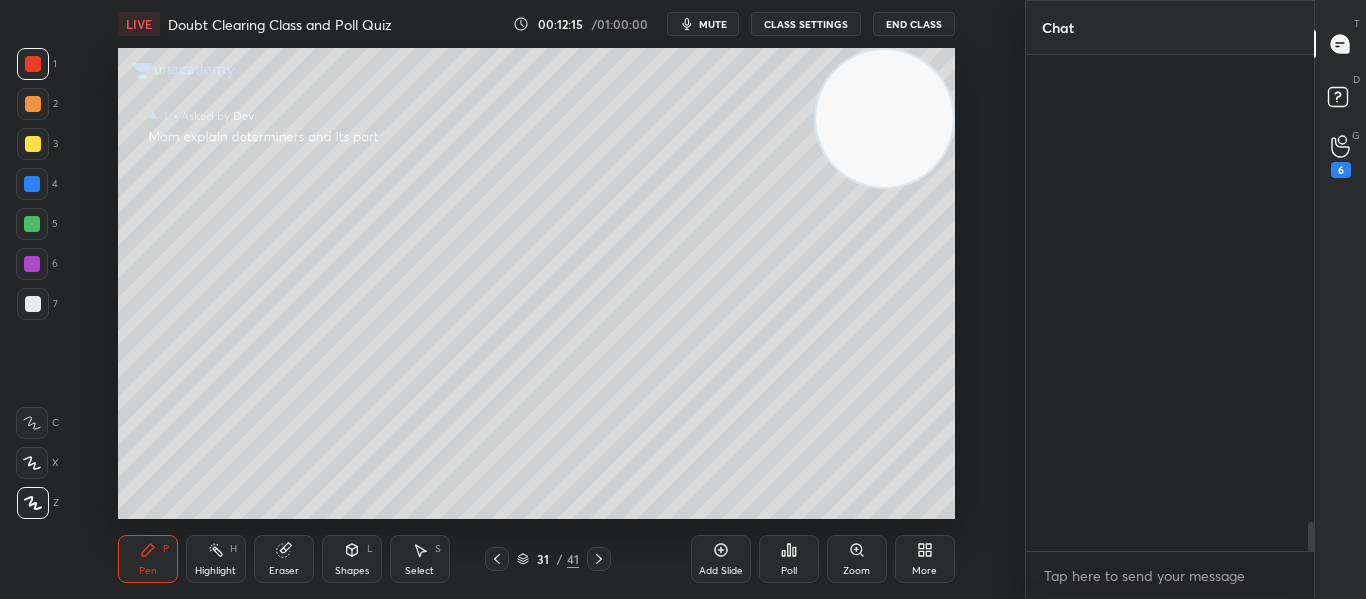 scroll, scrollTop: 12117, scrollLeft: 0, axis: vertical 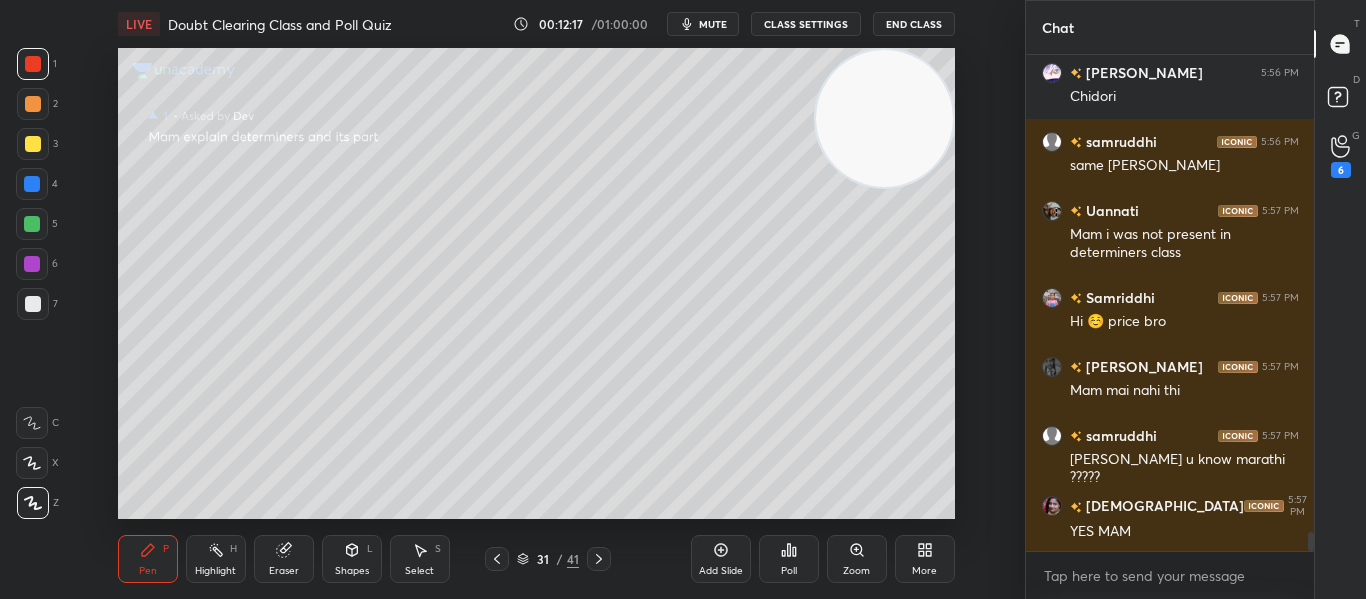 click 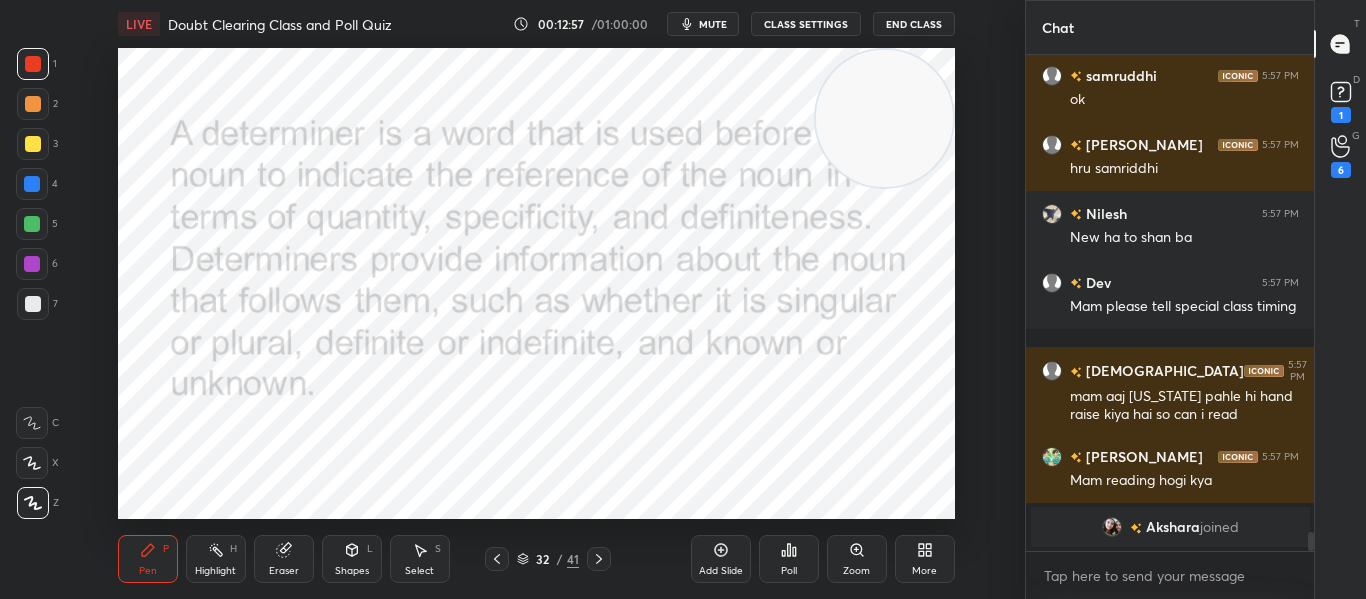 scroll, scrollTop: 12432, scrollLeft: 0, axis: vertical 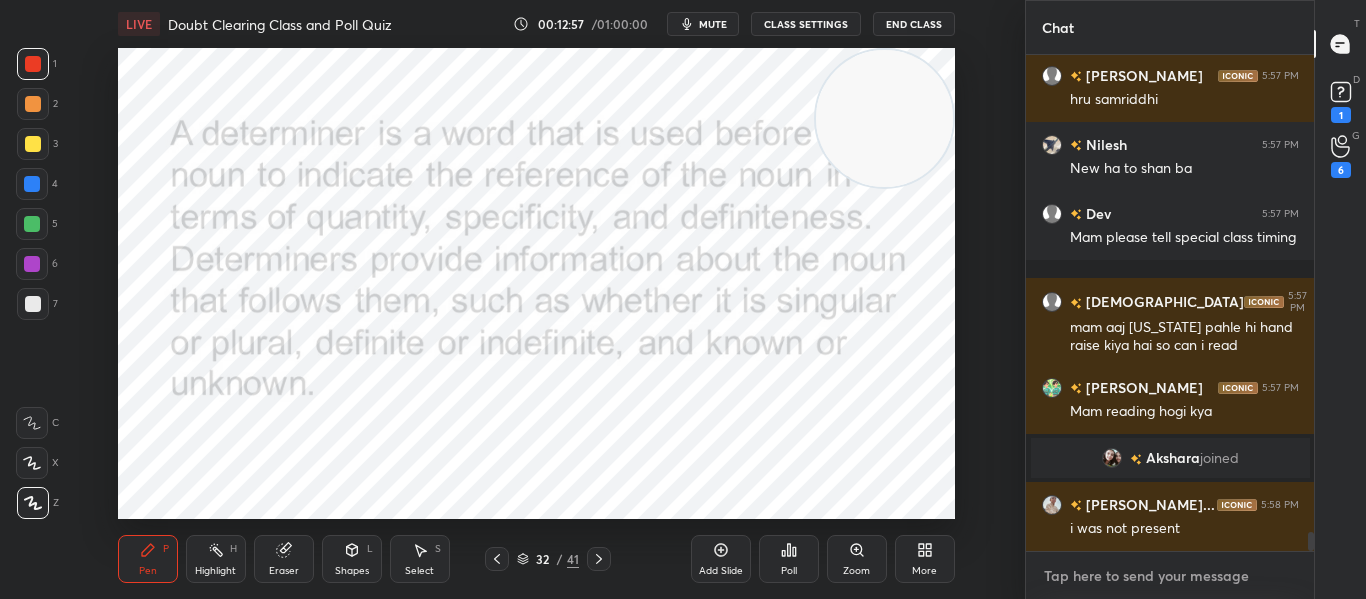 type on "x" 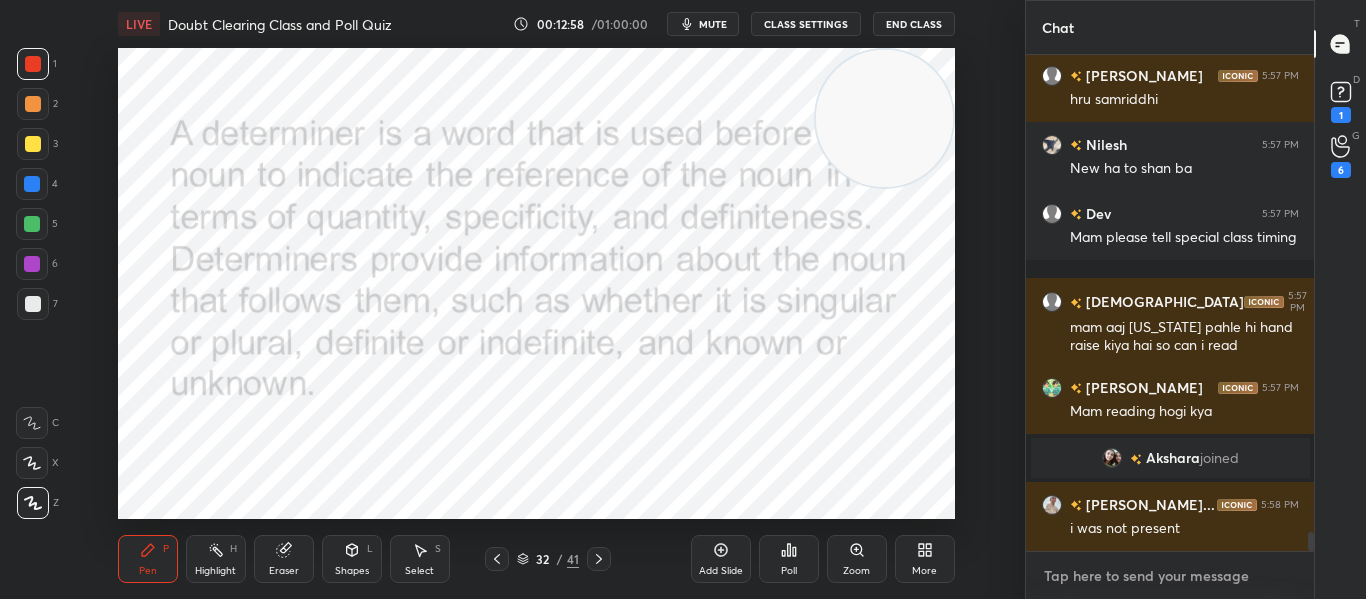 click at bounding box center [1170, 576] 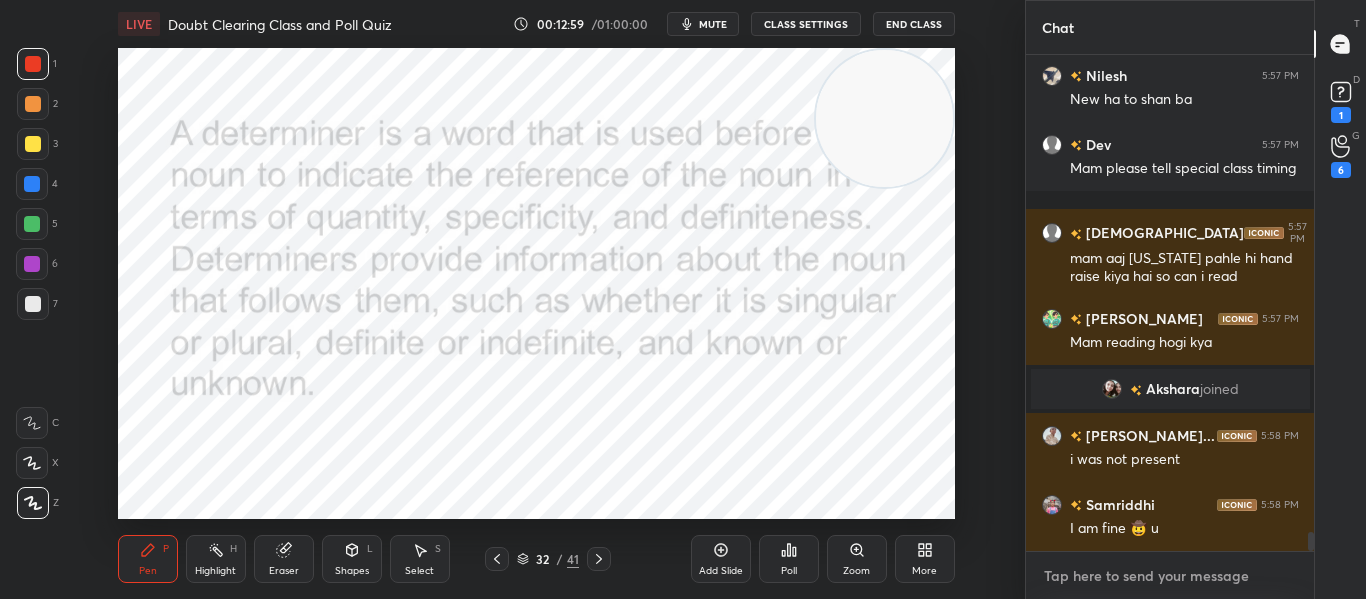 paste on "[URL][DOMAIN_NAME]" 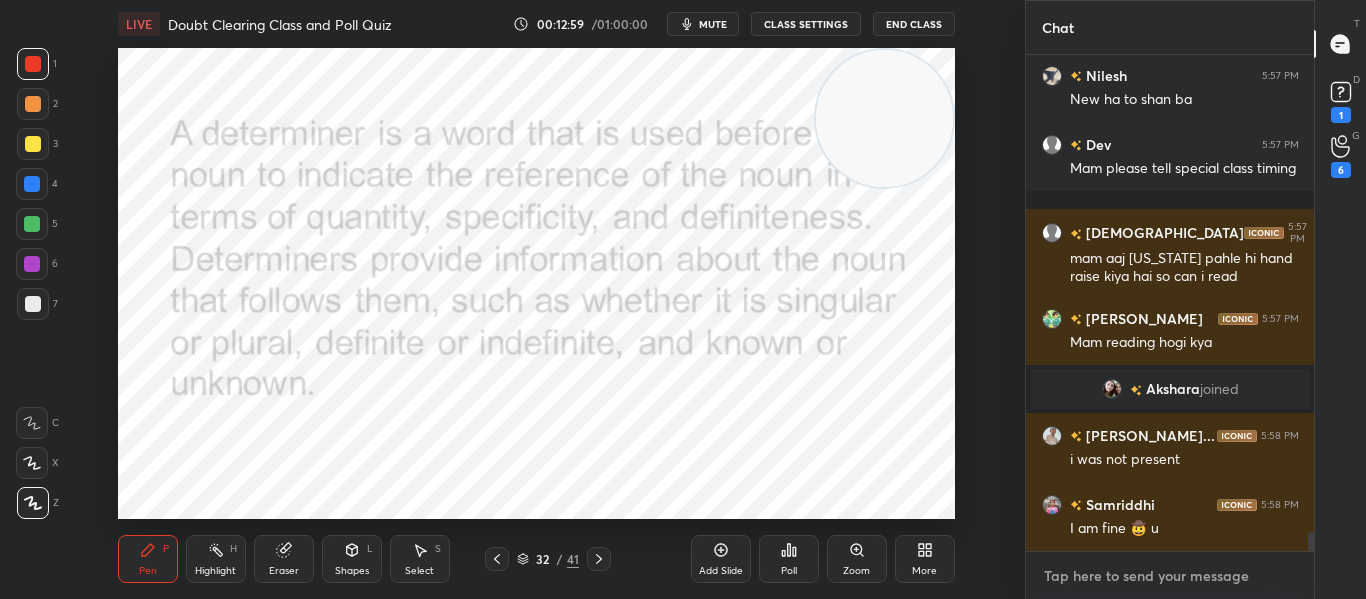 type on "[URL][DOMAIN_NAME]" 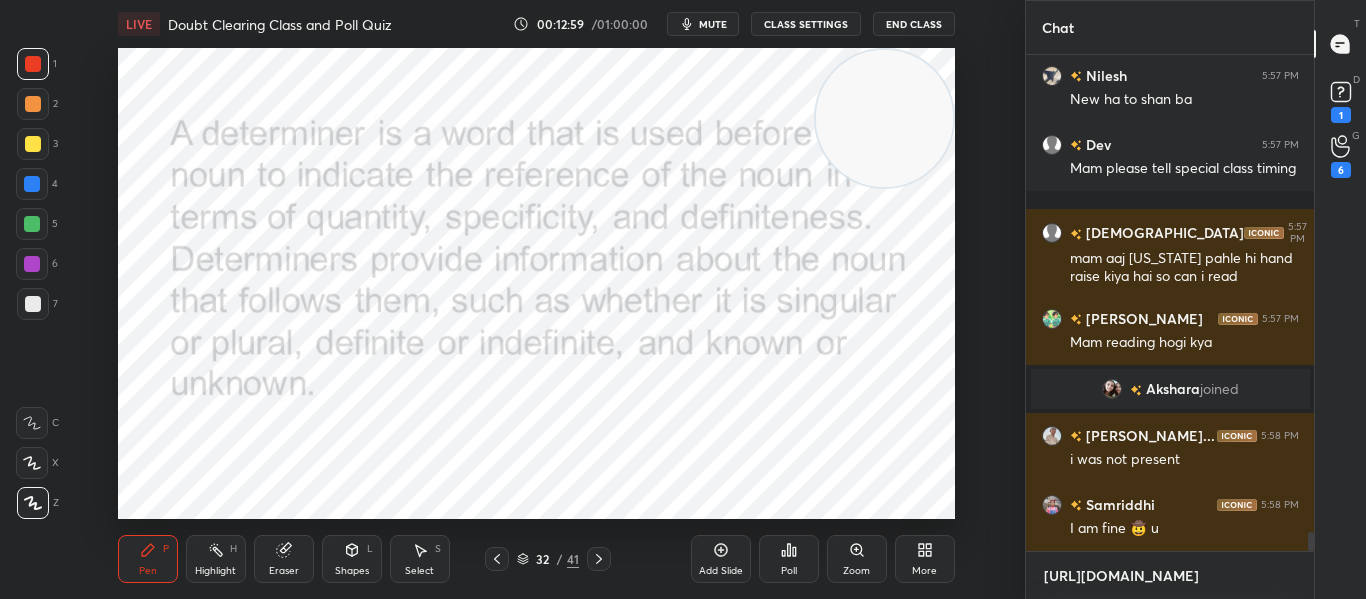 scroll, scrollTop: 0, scrollLeft: 0, axis: both 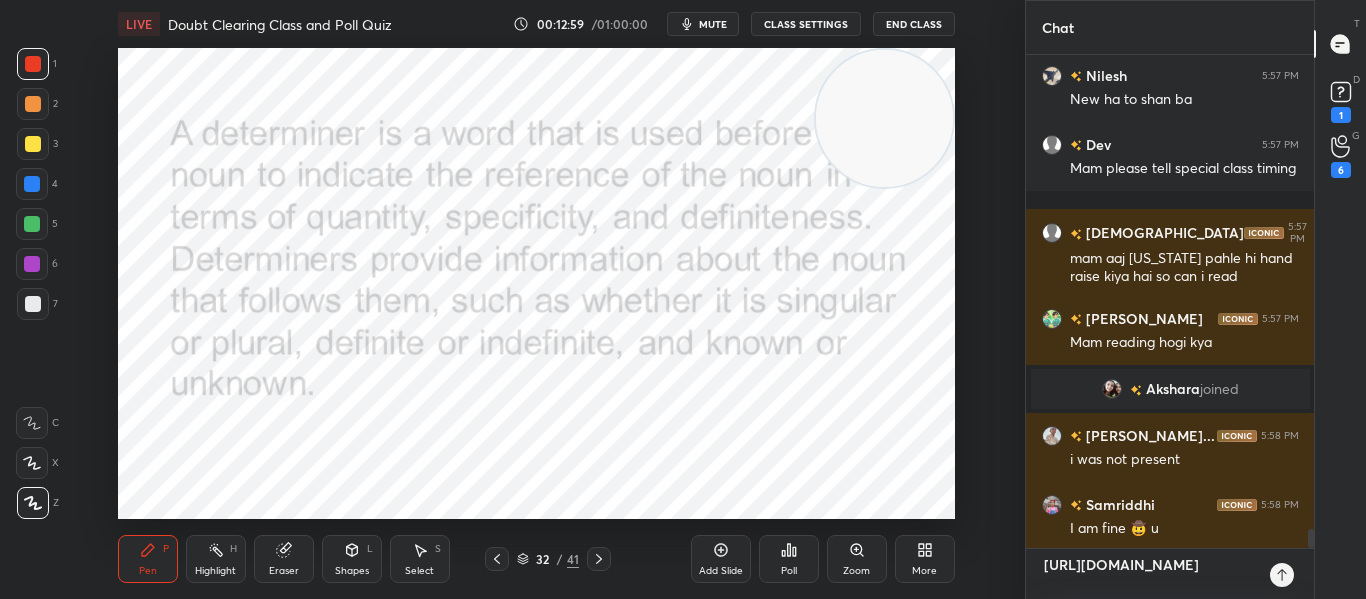 type 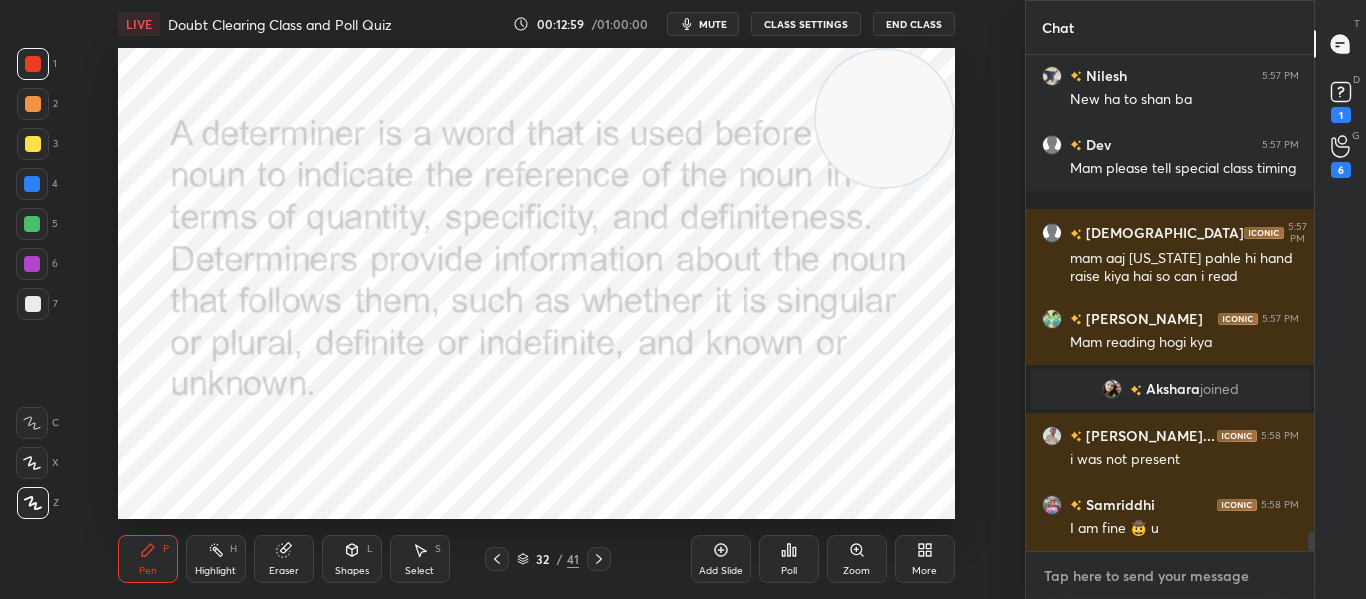 scroll, scrollTop: 7, scrollLeft: 7, axis: both 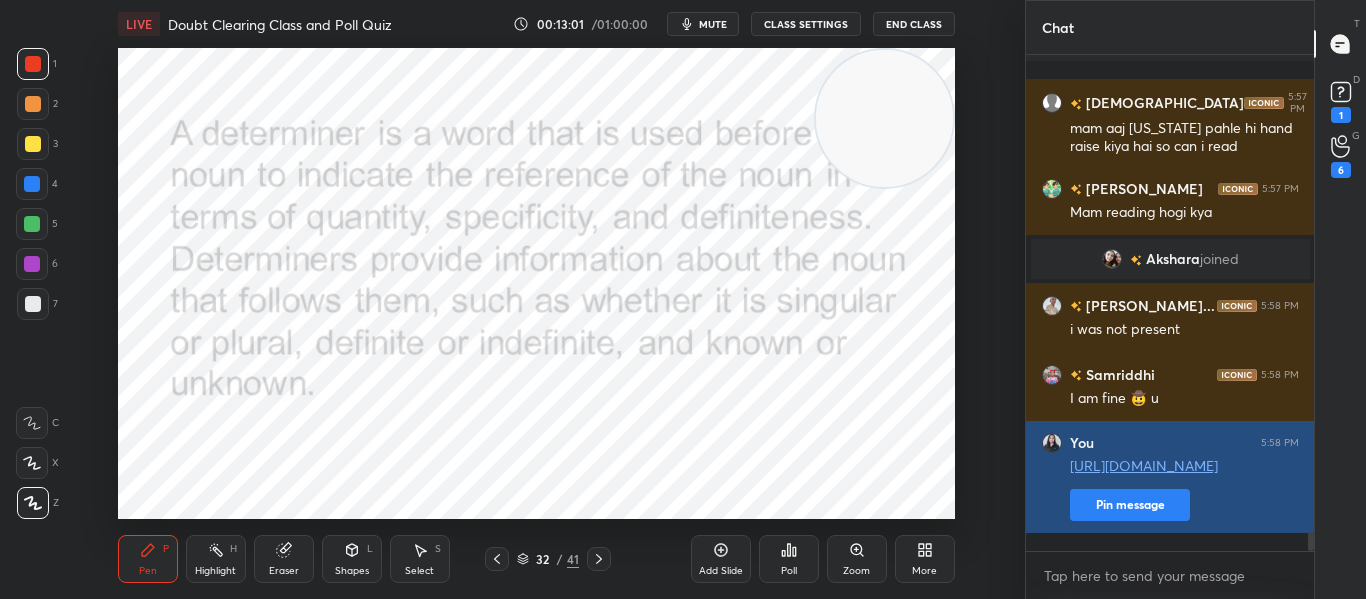 click on "Pin message" at bounding box center (1130, 505) 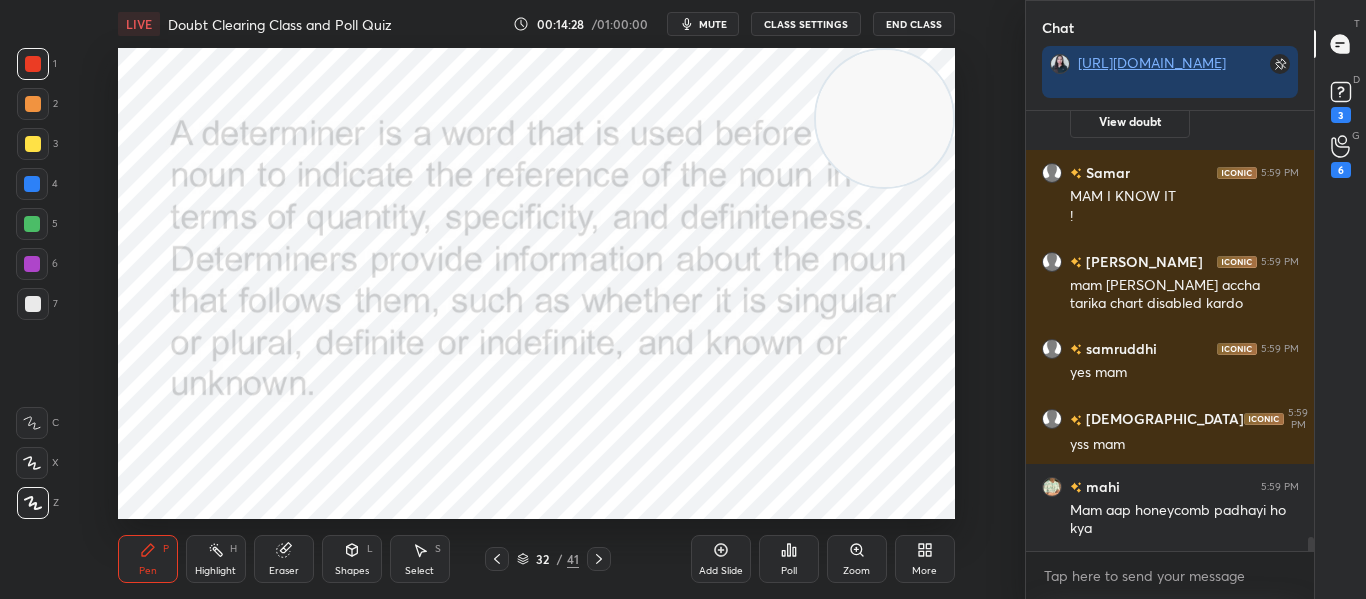 scroll, scrollTop: 13719, scrollLeft: 0, axis: vertical 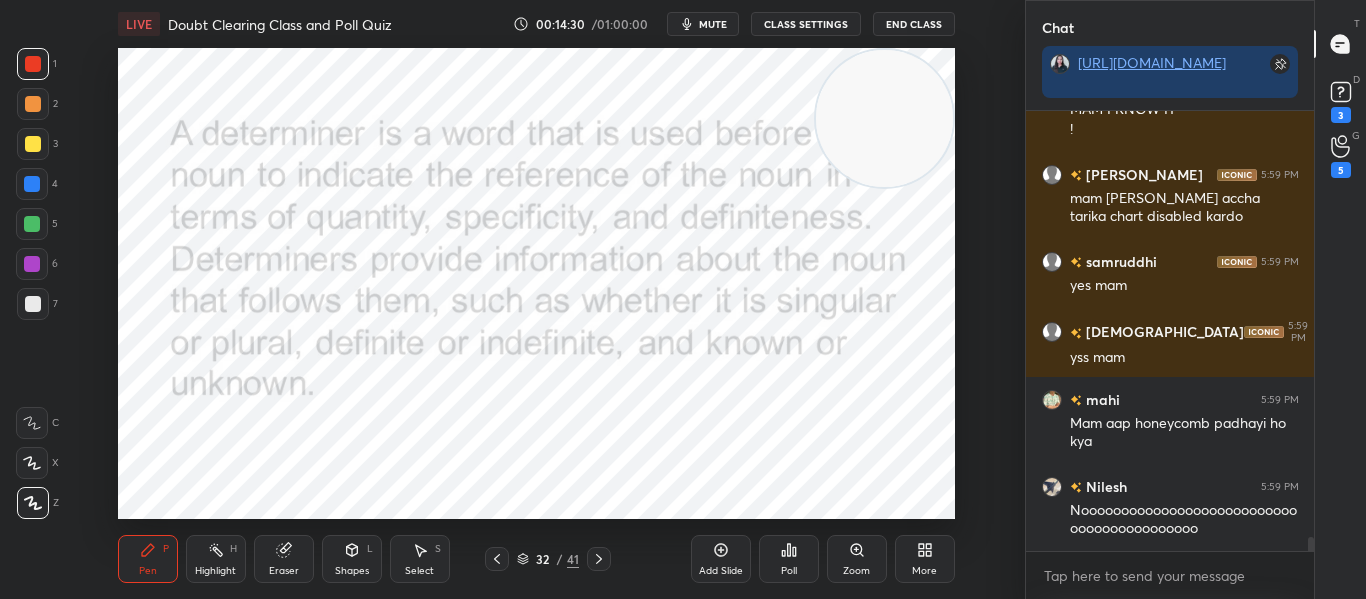 click 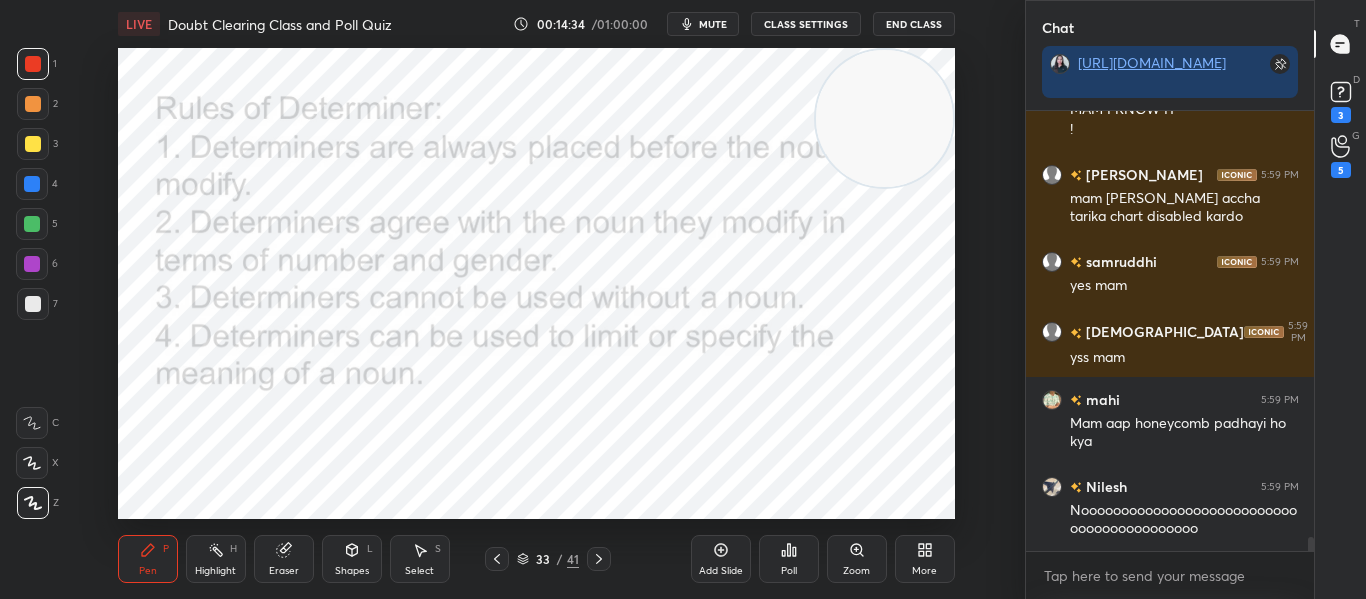 click 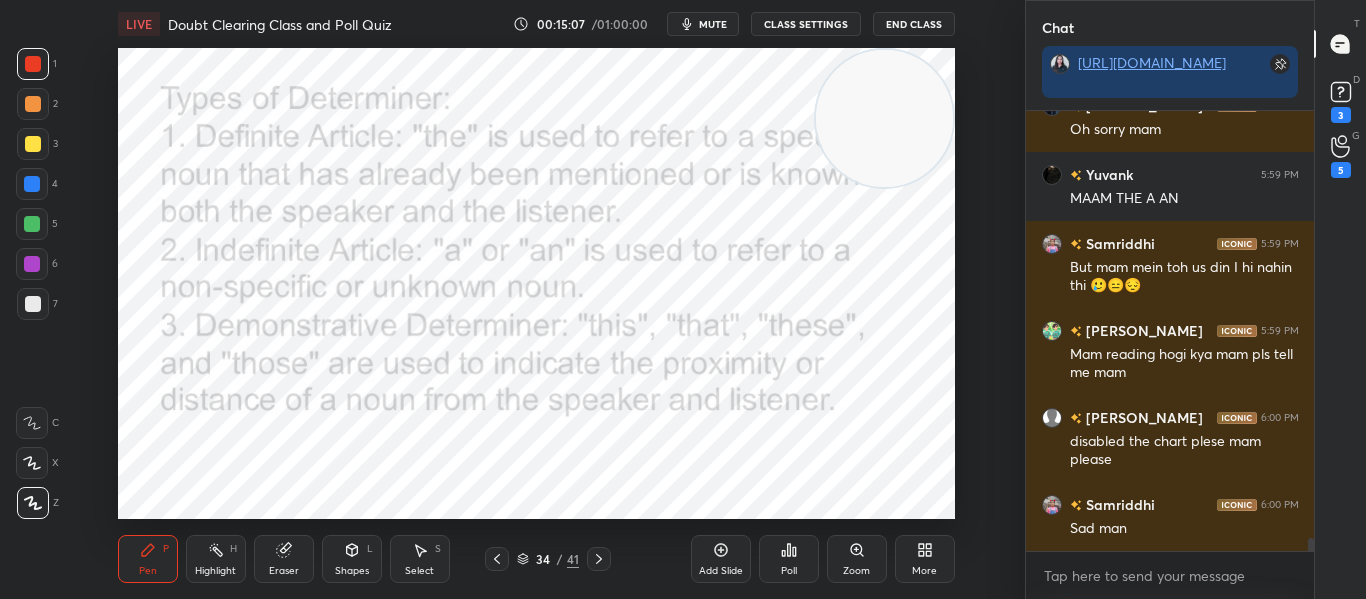 scroll, scrollTop: 14325, scrollLeft: 0, axis: vertical 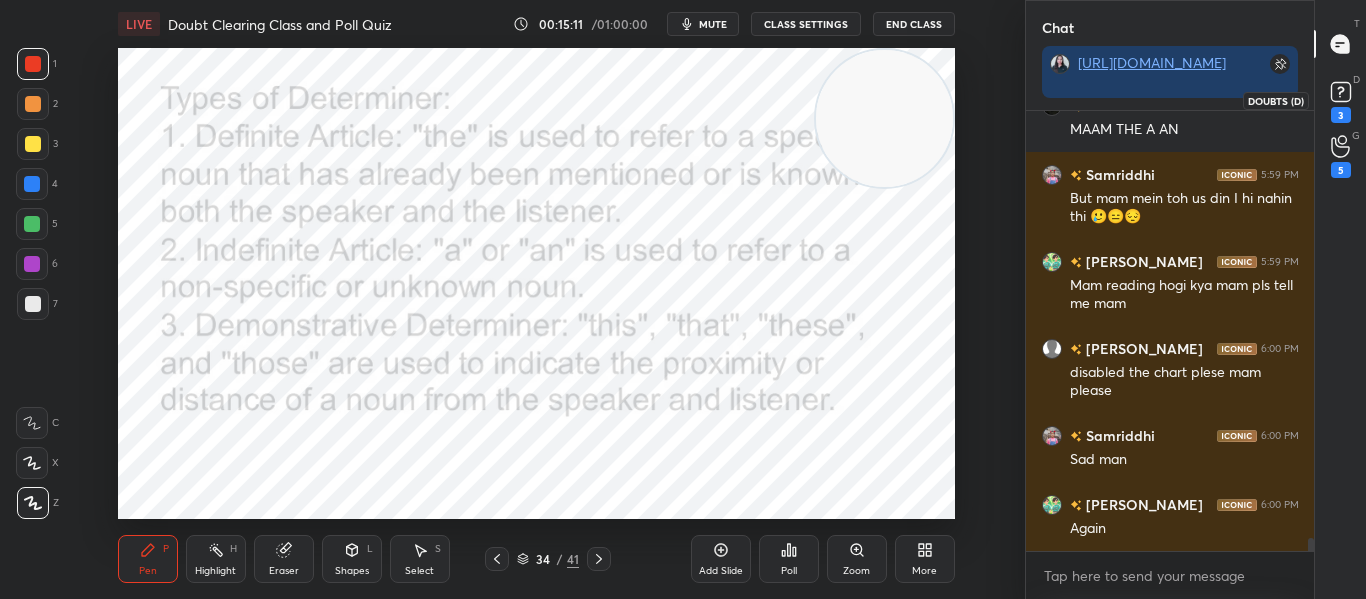 click 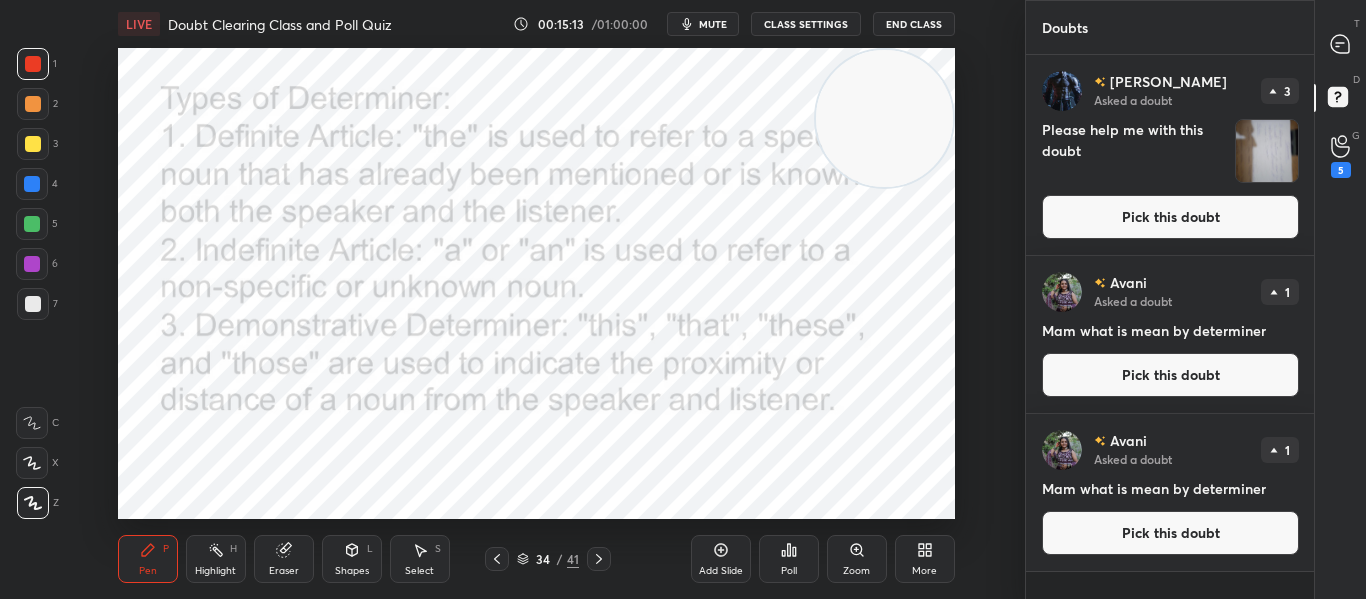 click on "Pick this doubt" at bounding box center [1170, 217] 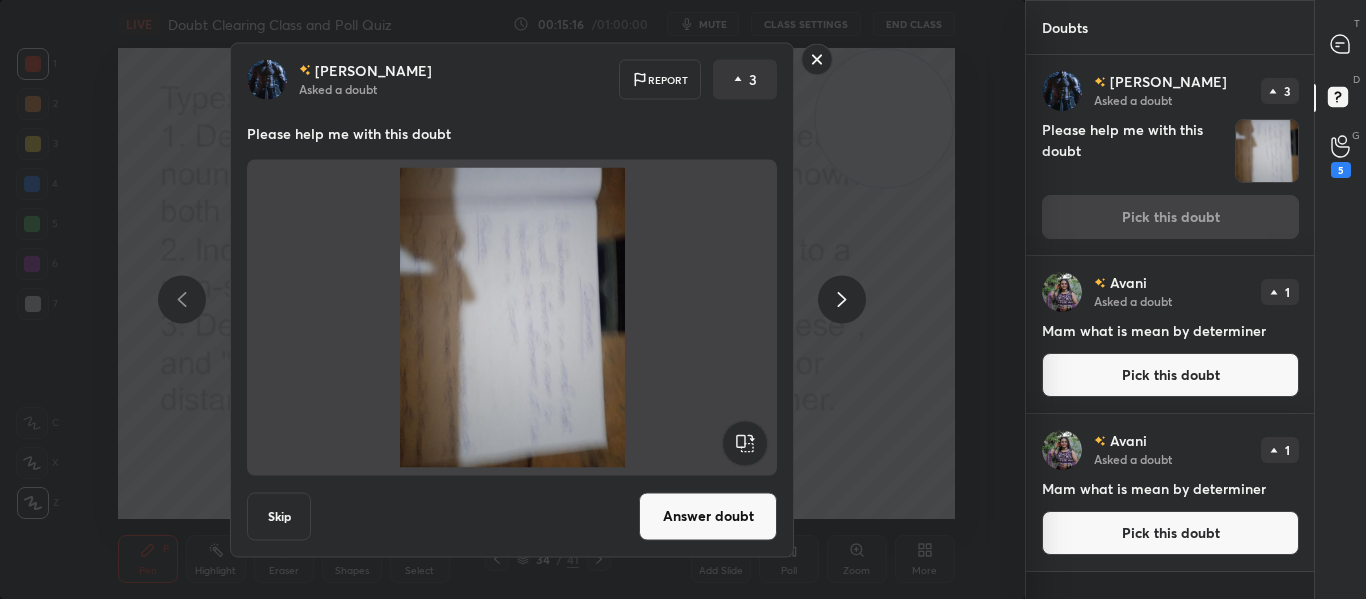 click on "Skip" at bounding box center (279, 516) 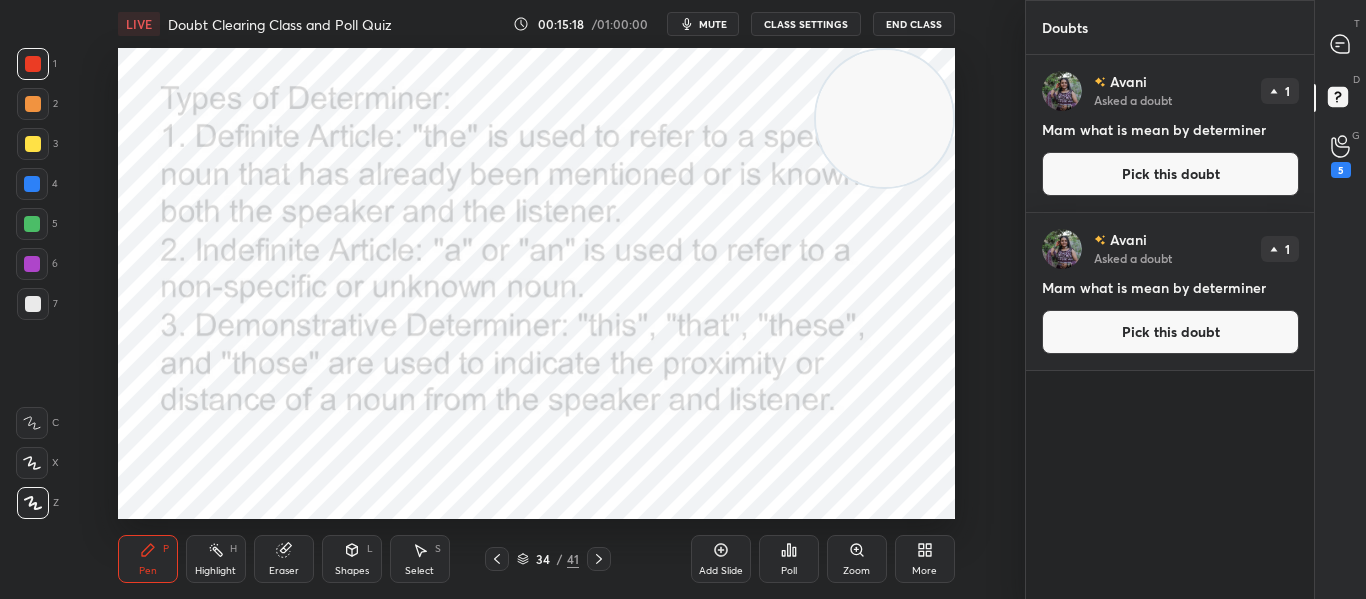 click on "Pick this doubt" at bounding box center [1170, 174] 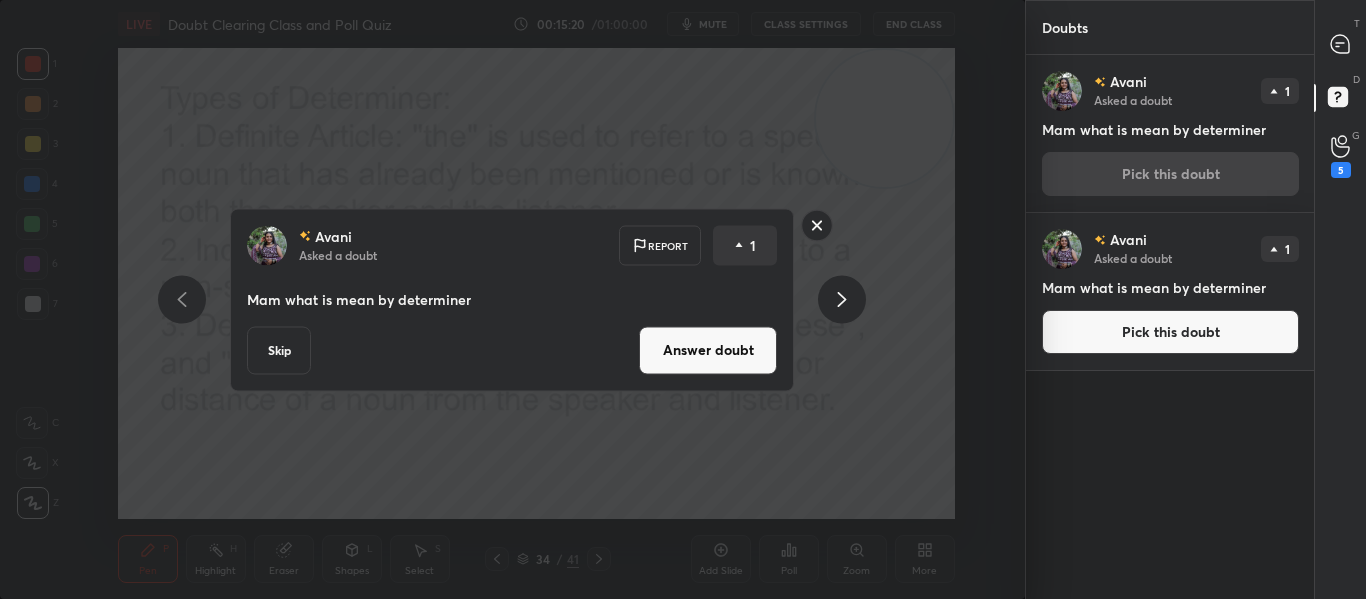 click on "Skip" at bounding box center (279, 350) 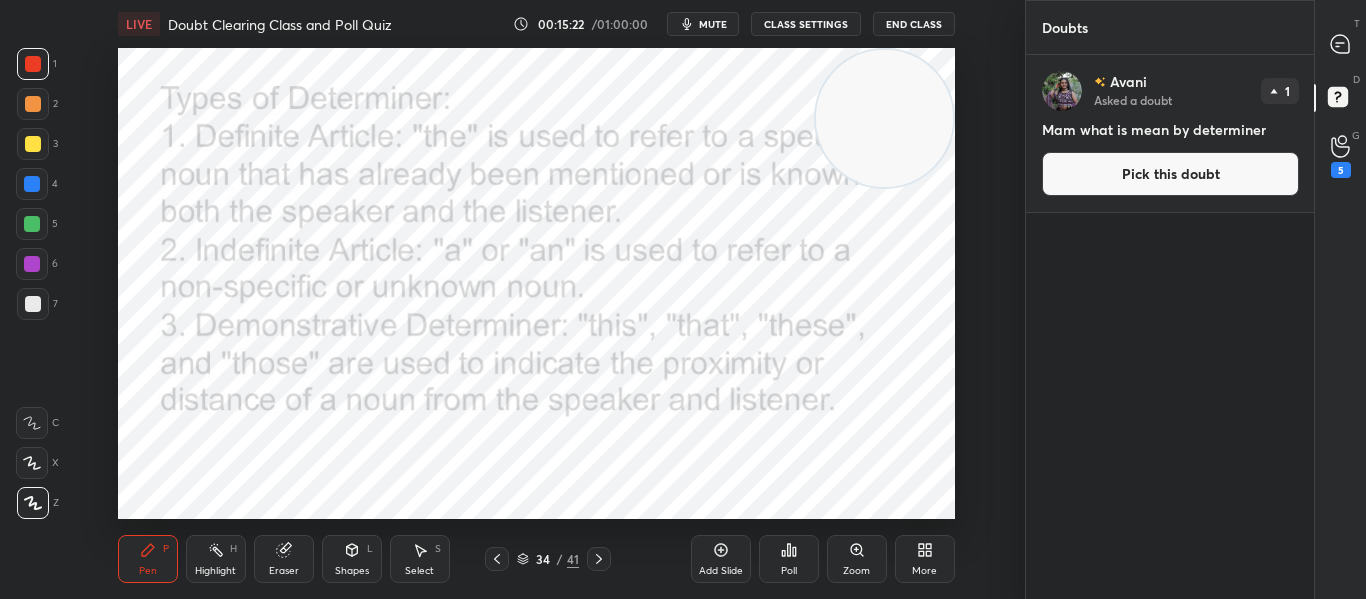 click on "Pick this doubt" at bounding box center (1170, 174) 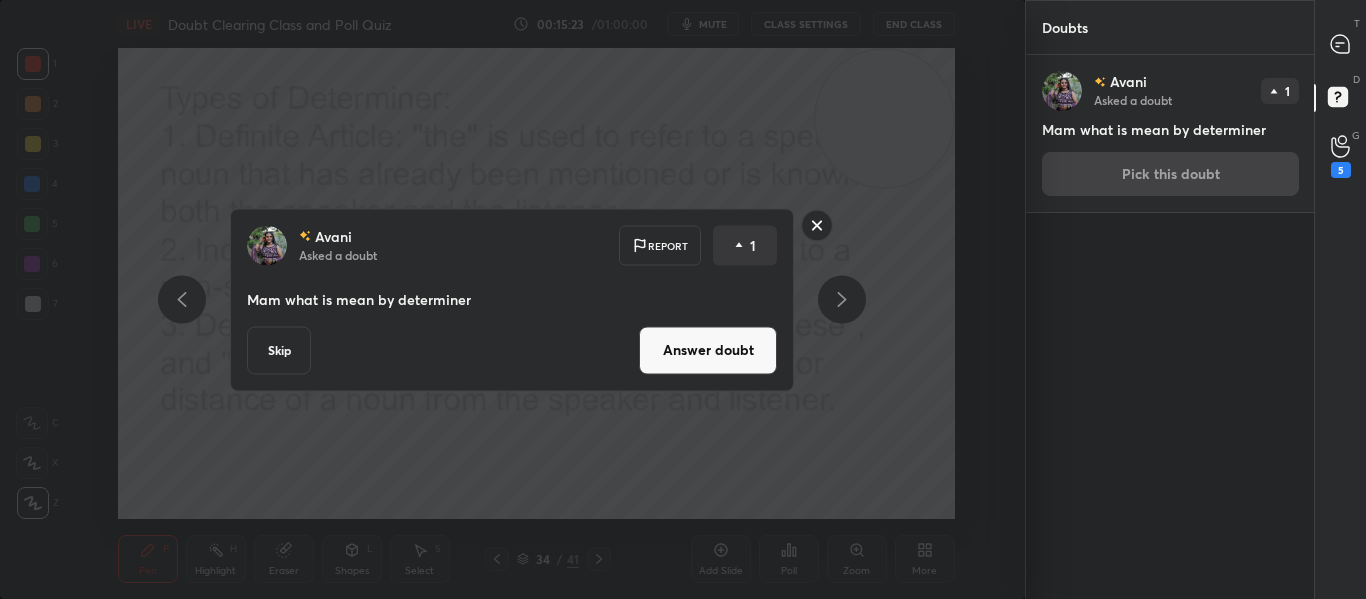 click on "Skip" at bounding box center (279, 350) 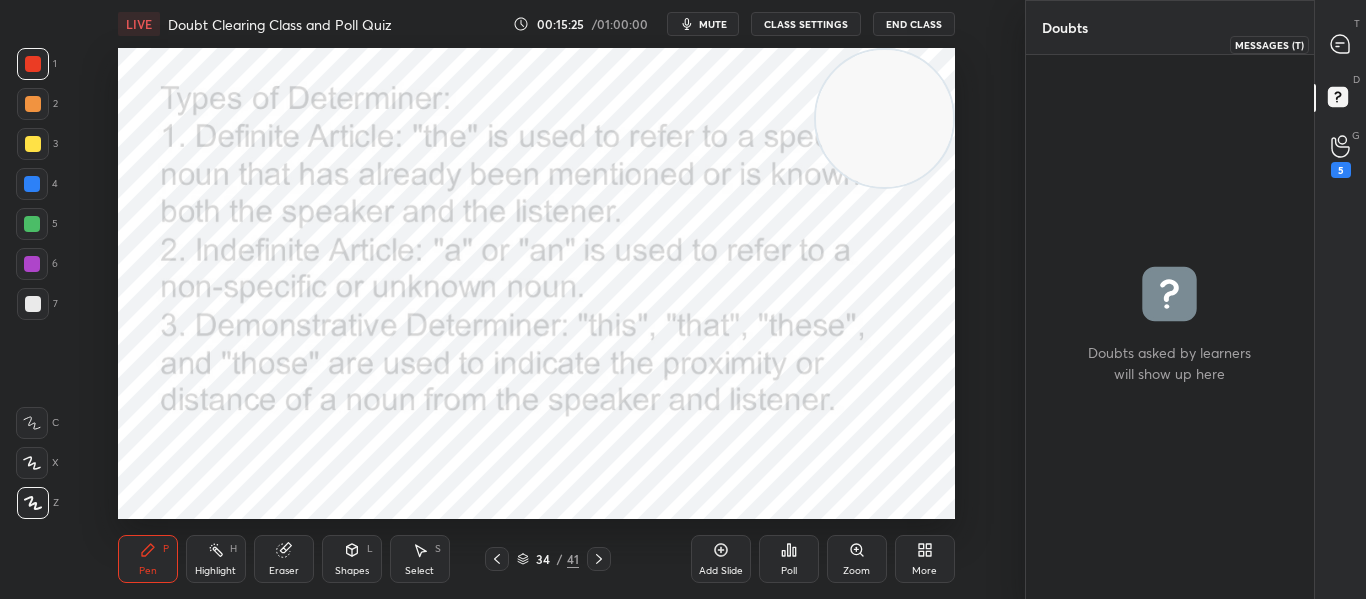 click 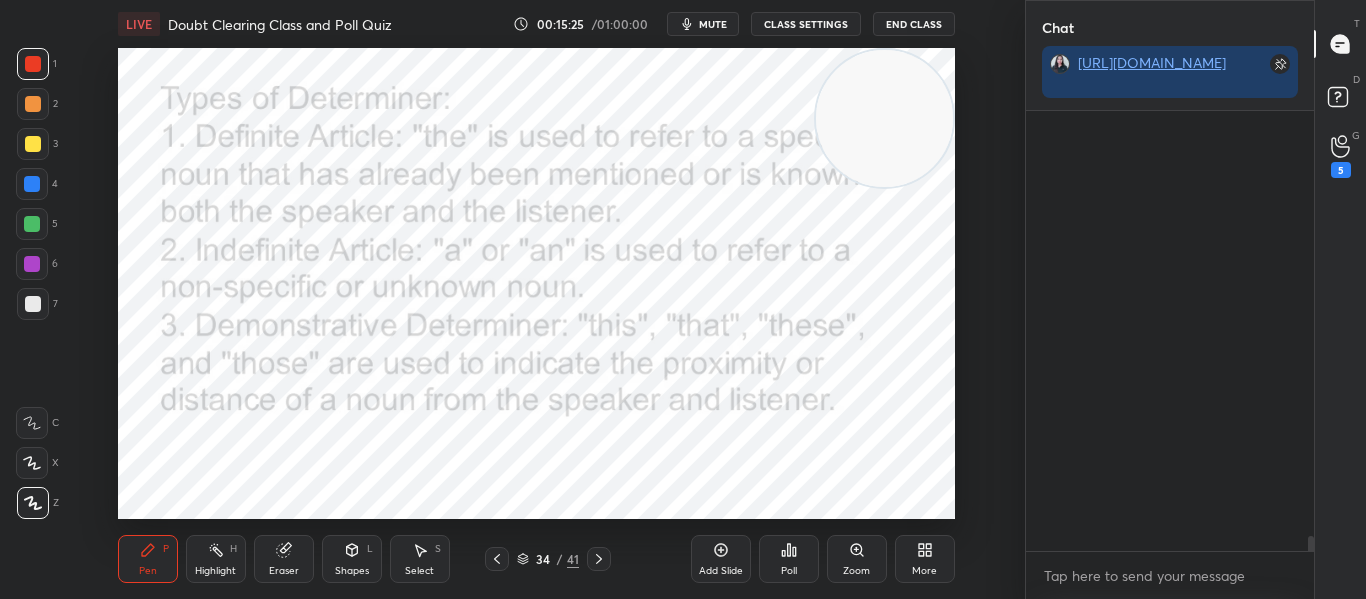scroll, scrollTop: 482, scrollLeft: 282, axis: both 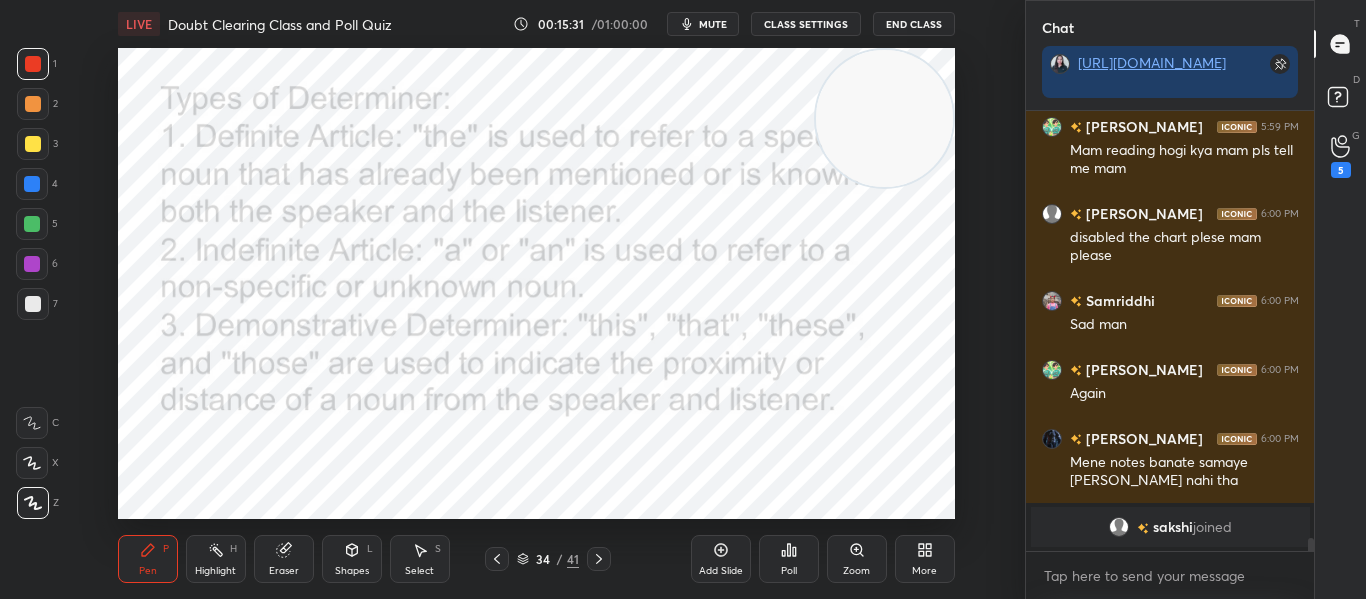 drag, startPoint x: 1309, startPoint y: 548, endPoint x: 1308, endPoint y: 572, distance: 24.020824 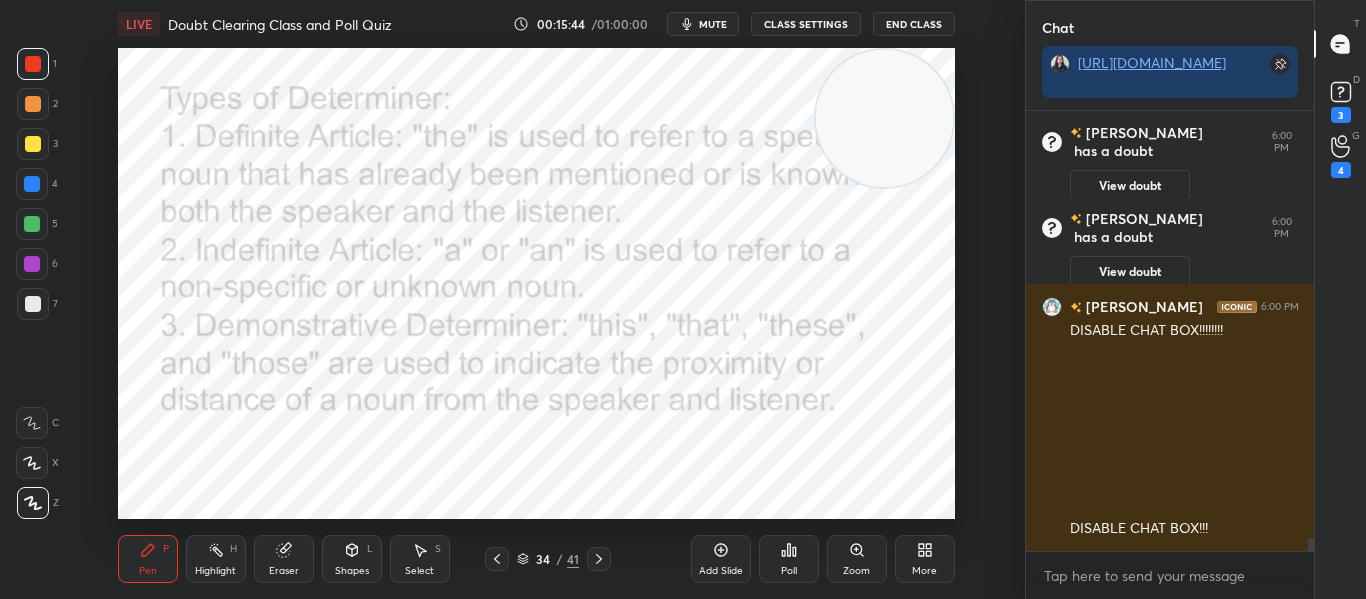 scroll, scrollTop: 14405, scrollLeft: 0, axis: vertical 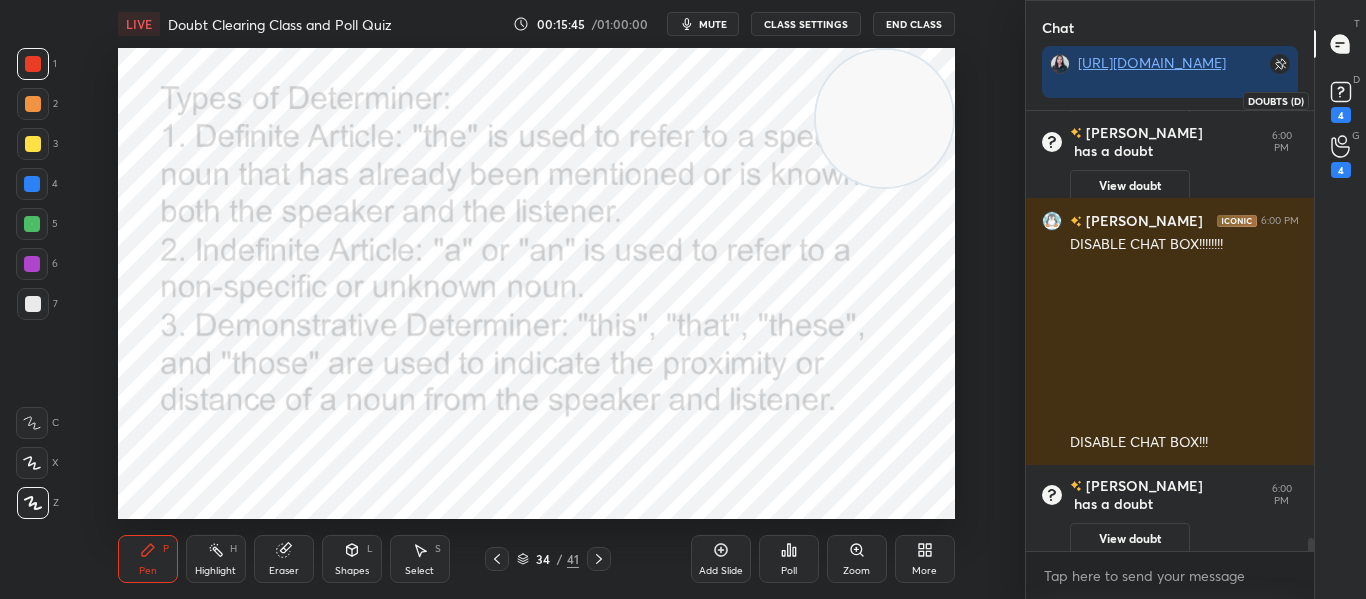 click 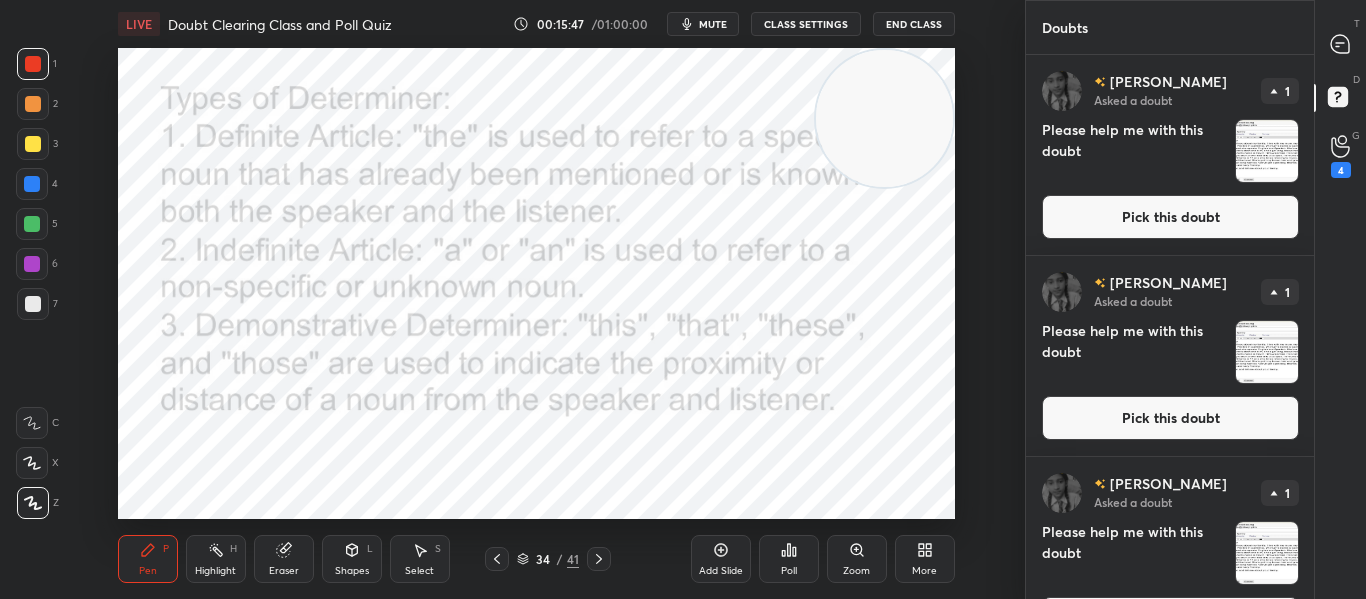 click on "Pick this doubt" at bounding box center [1170, 217] 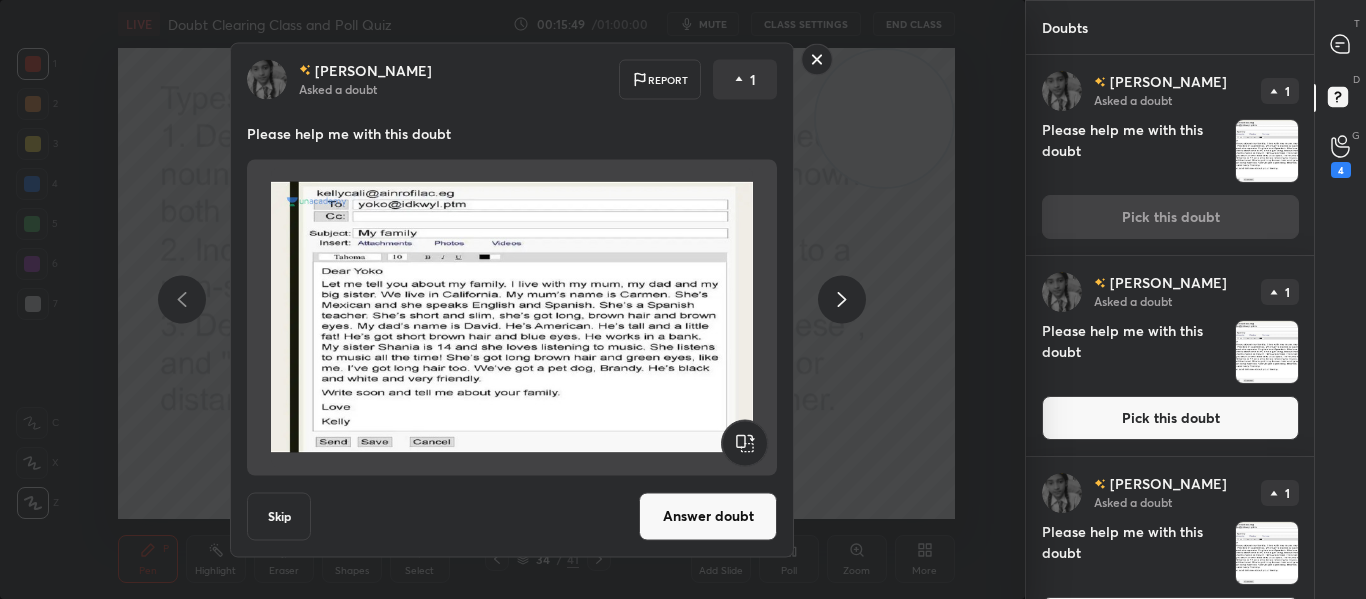 click on "Skip" at bounding box center [279, 516] 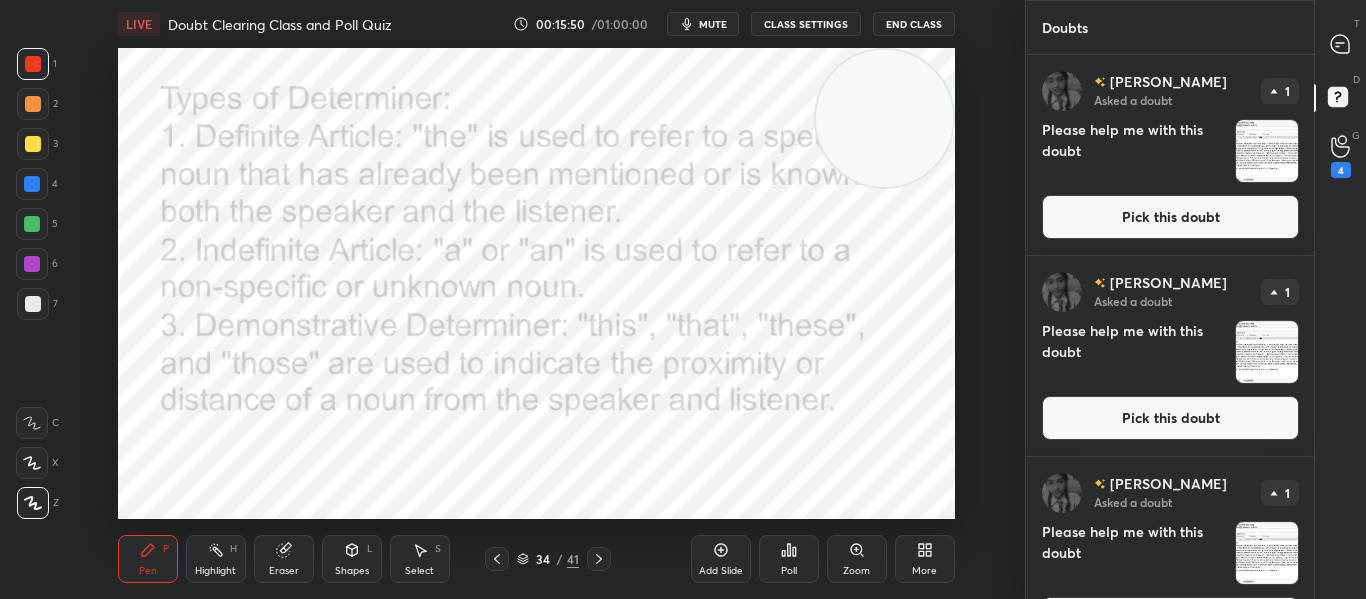 click on "Pick this doubt" at bounding box center (1170, 217) 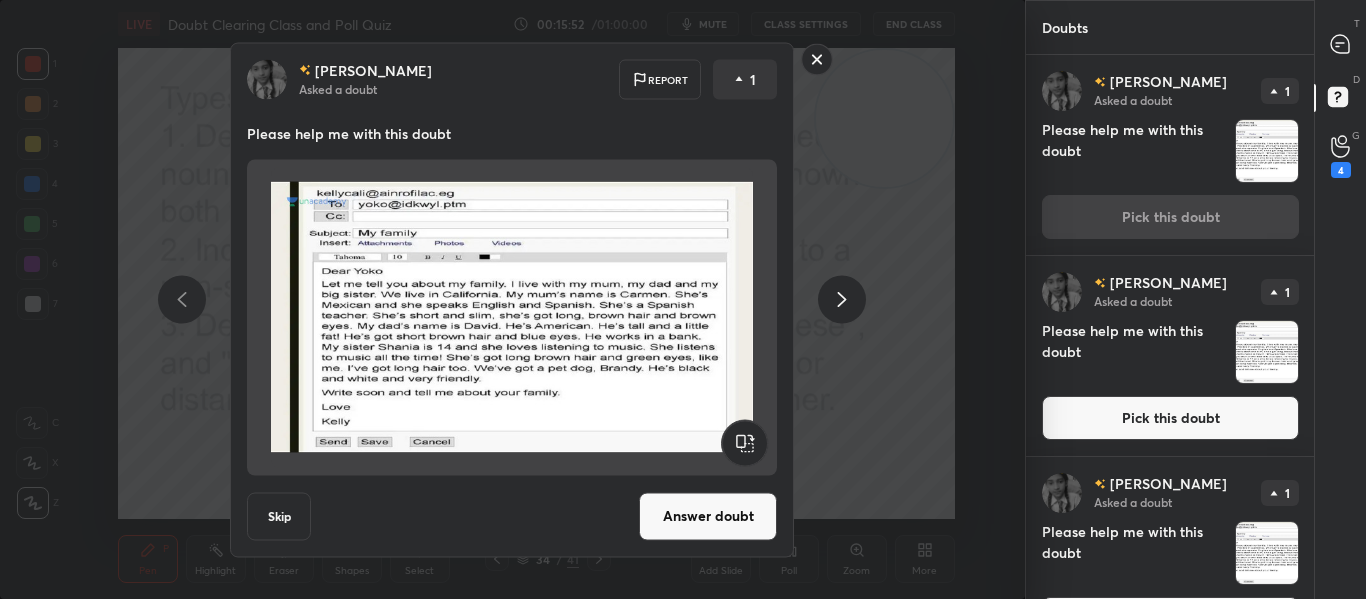 click on "Skip" at bounding box center [279, 516] 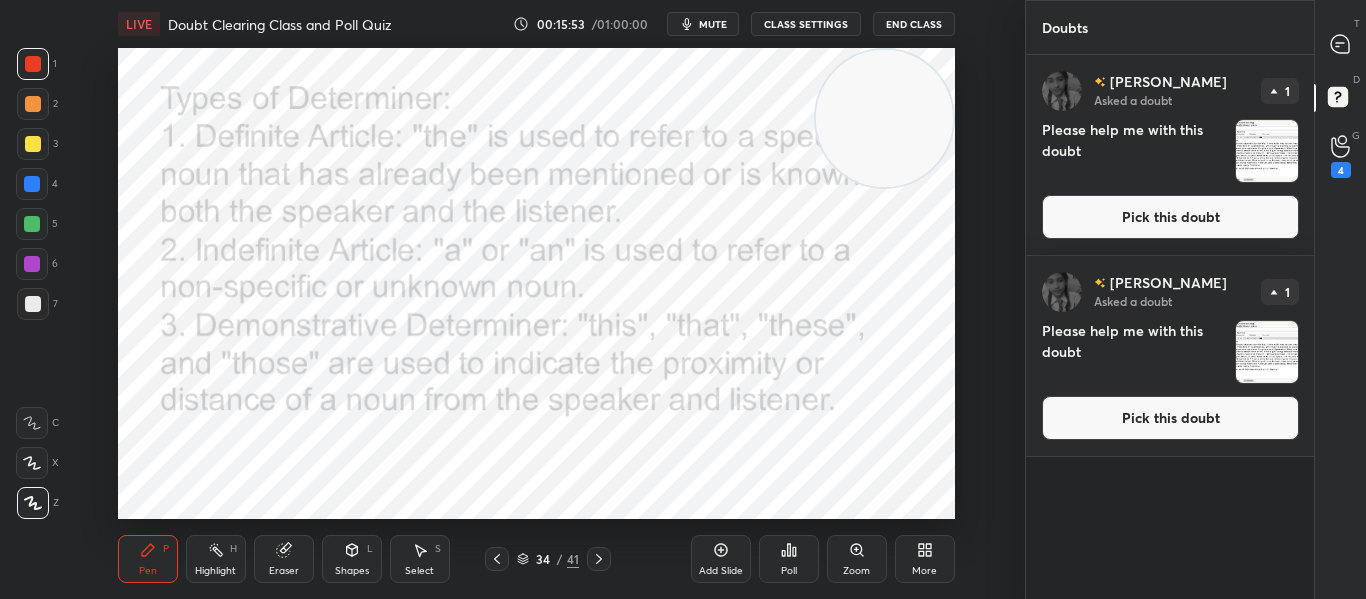 click on "Pick this doubt" at bounding box center (1170, 217) 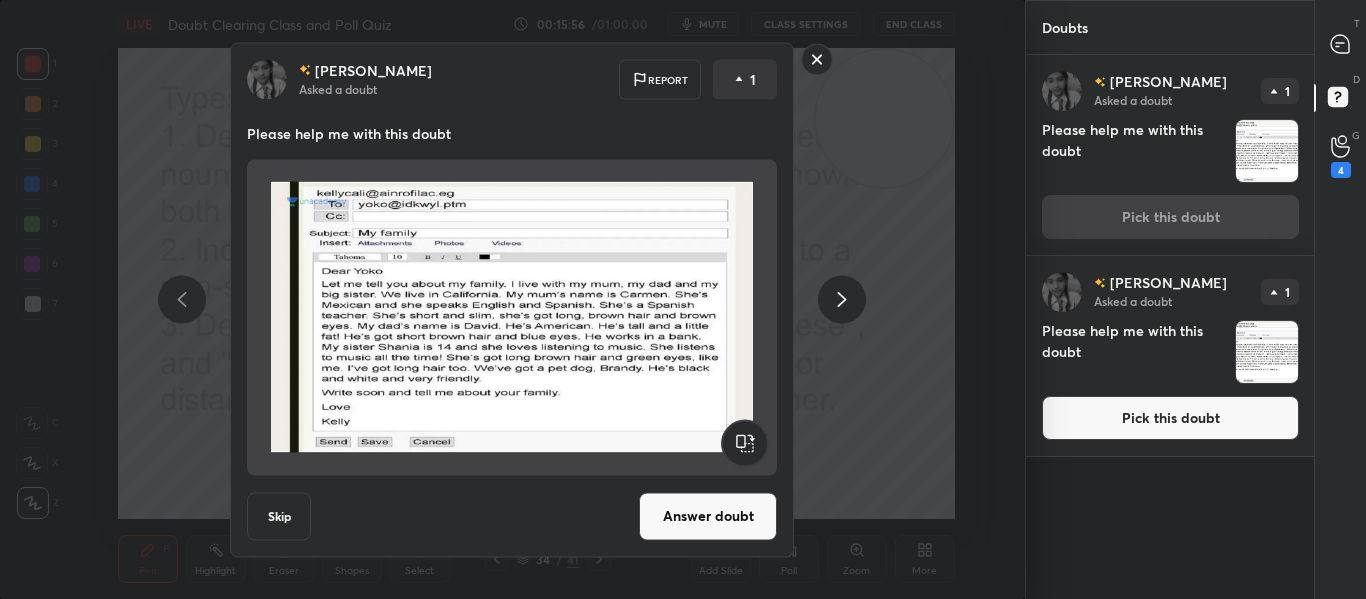 click on "Skip" at bounding box center (279, 516) 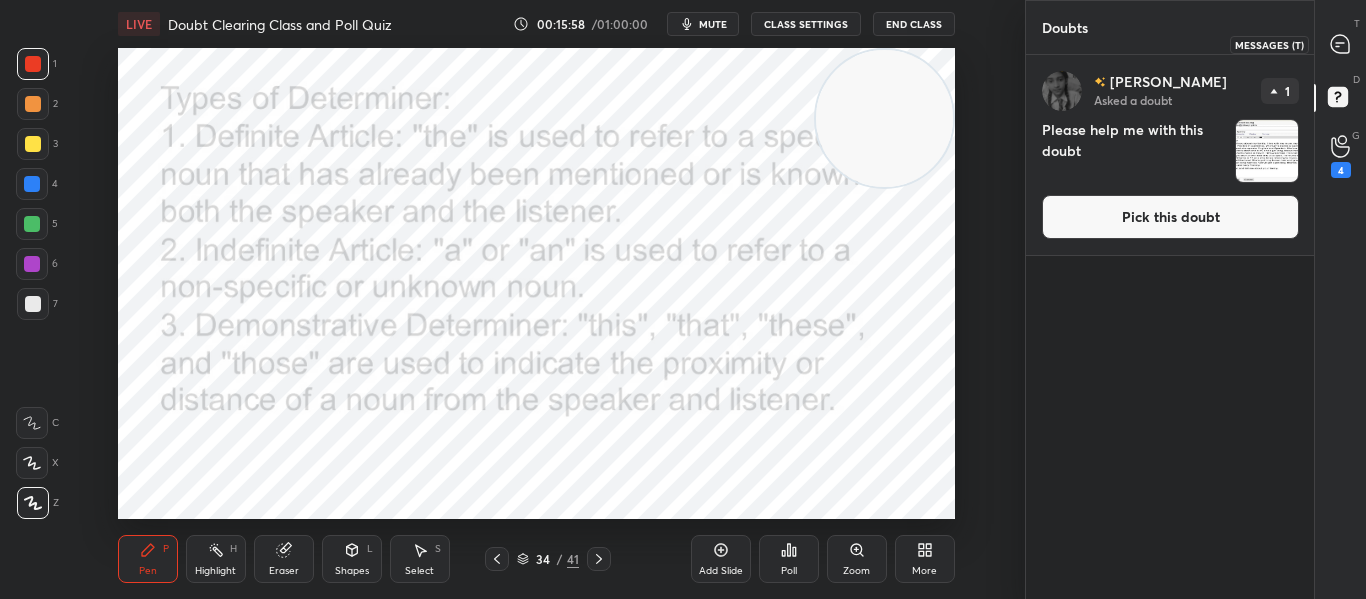 click 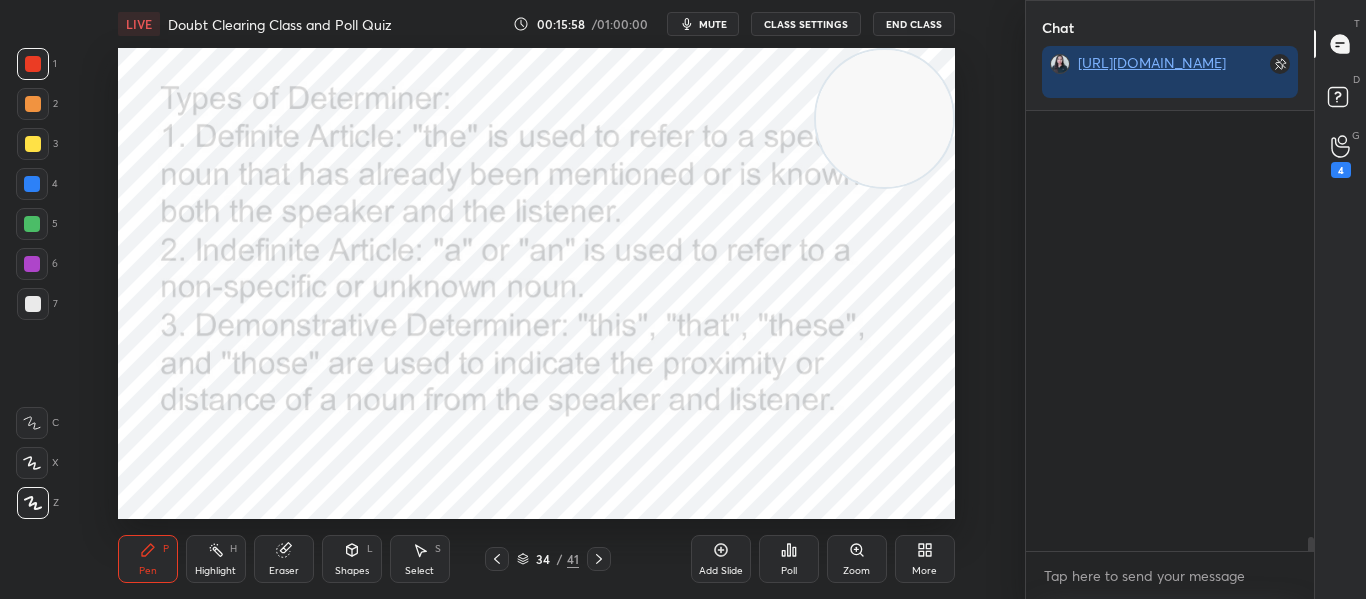scroll, scrollTop: 482, scrollLeft: 282, axis: both 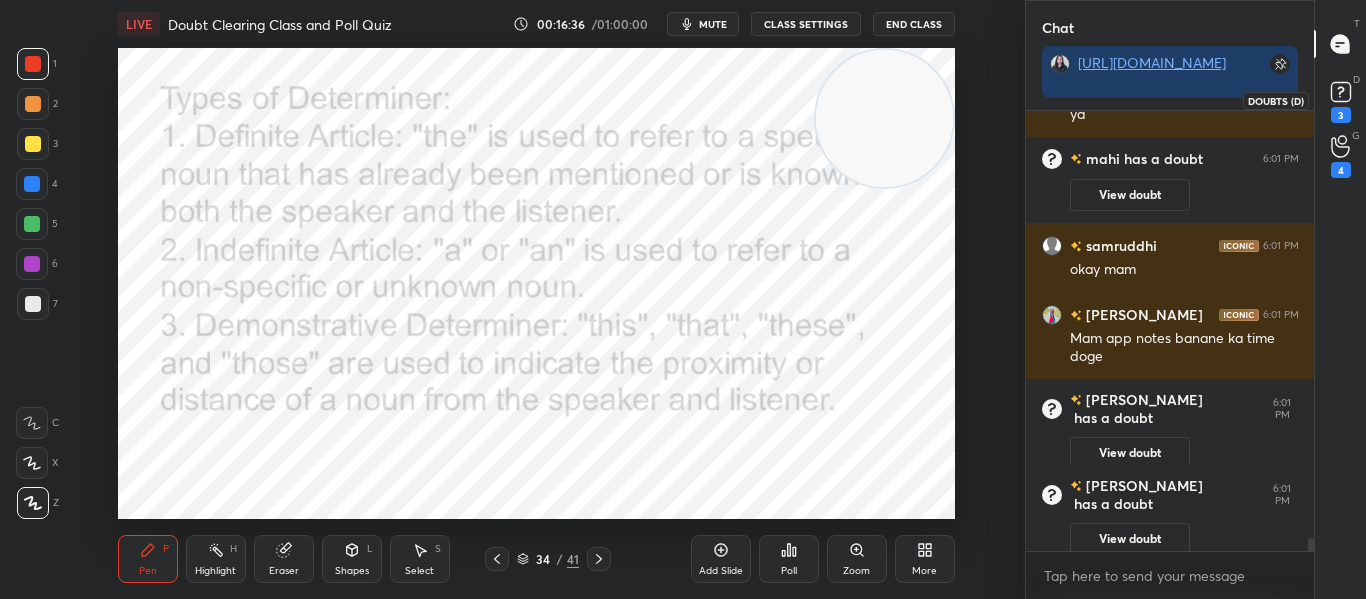 click 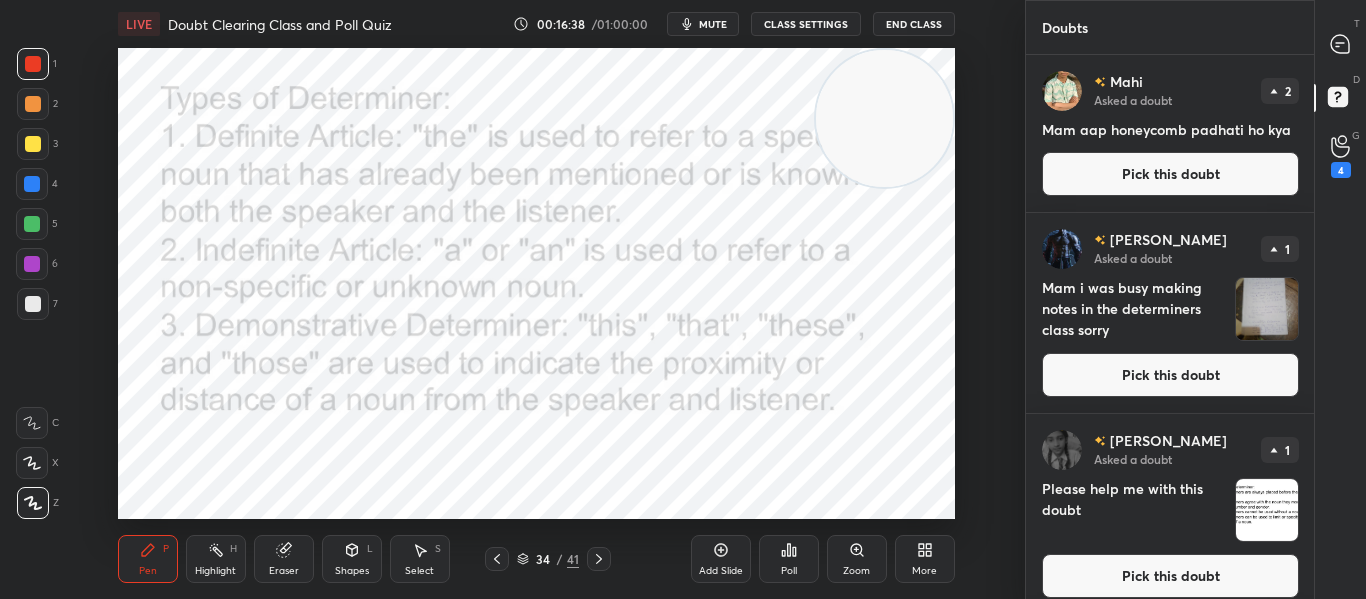 click on "Pick this doubt" at bounding box center [1170, 174] 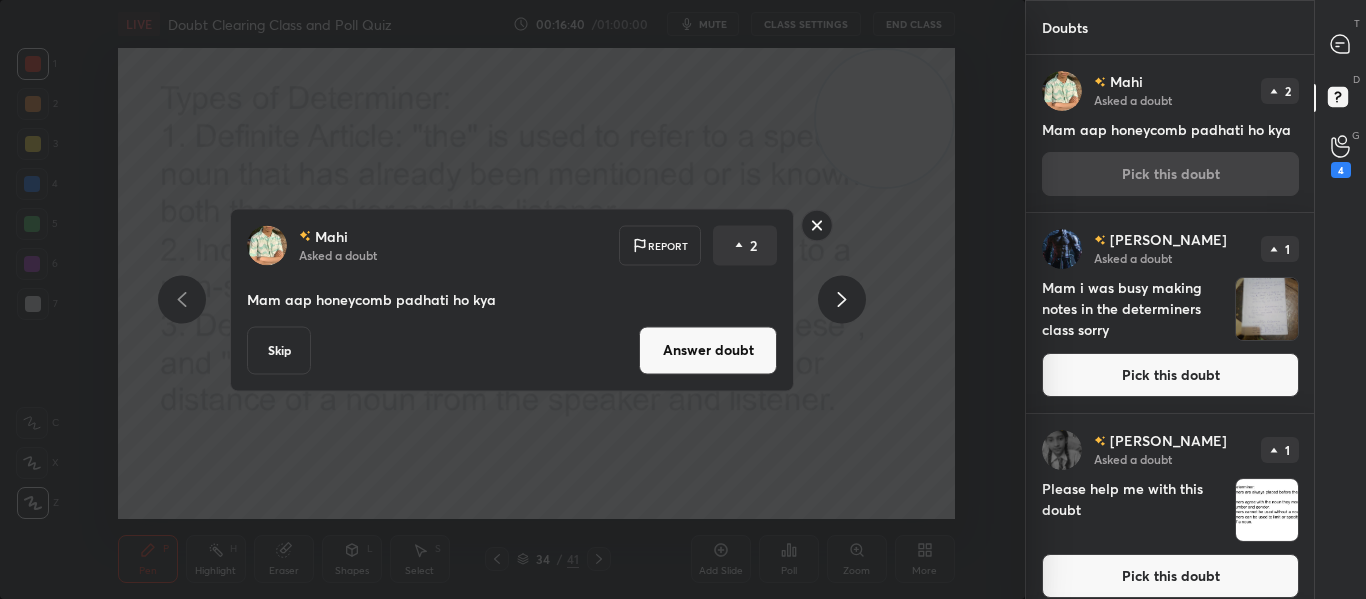 click on "Skip" at bounding box center [279, 350] 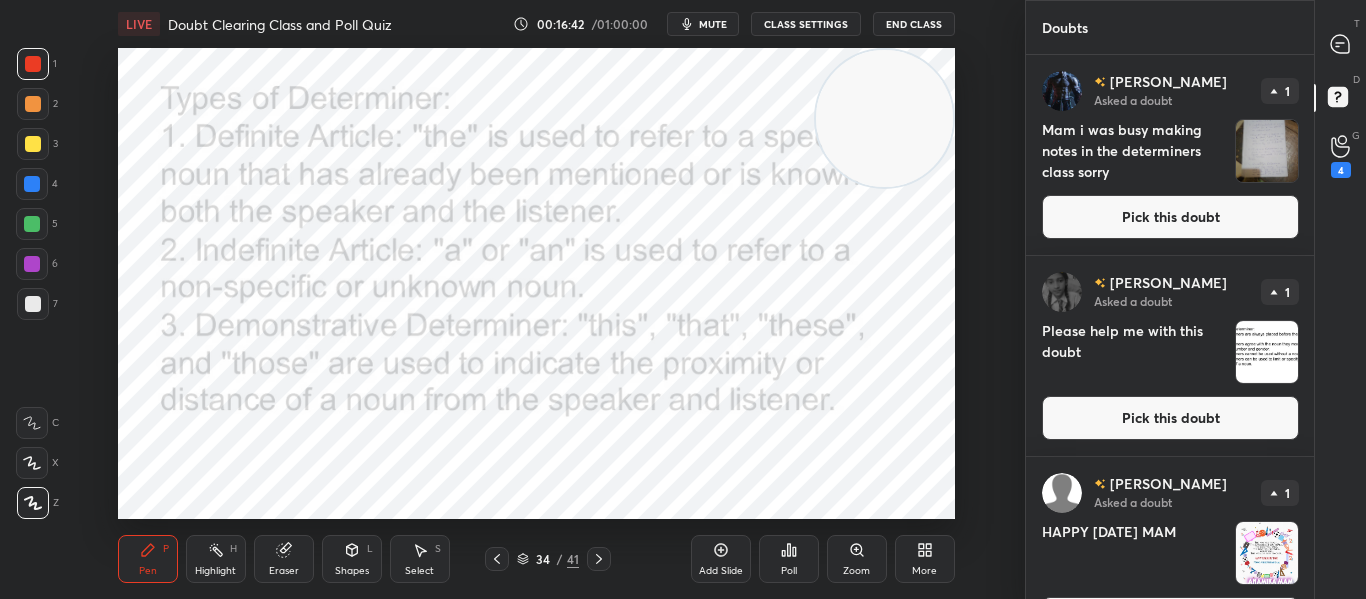 click on "Pick this doubt" at bounding box center [1170, 217] 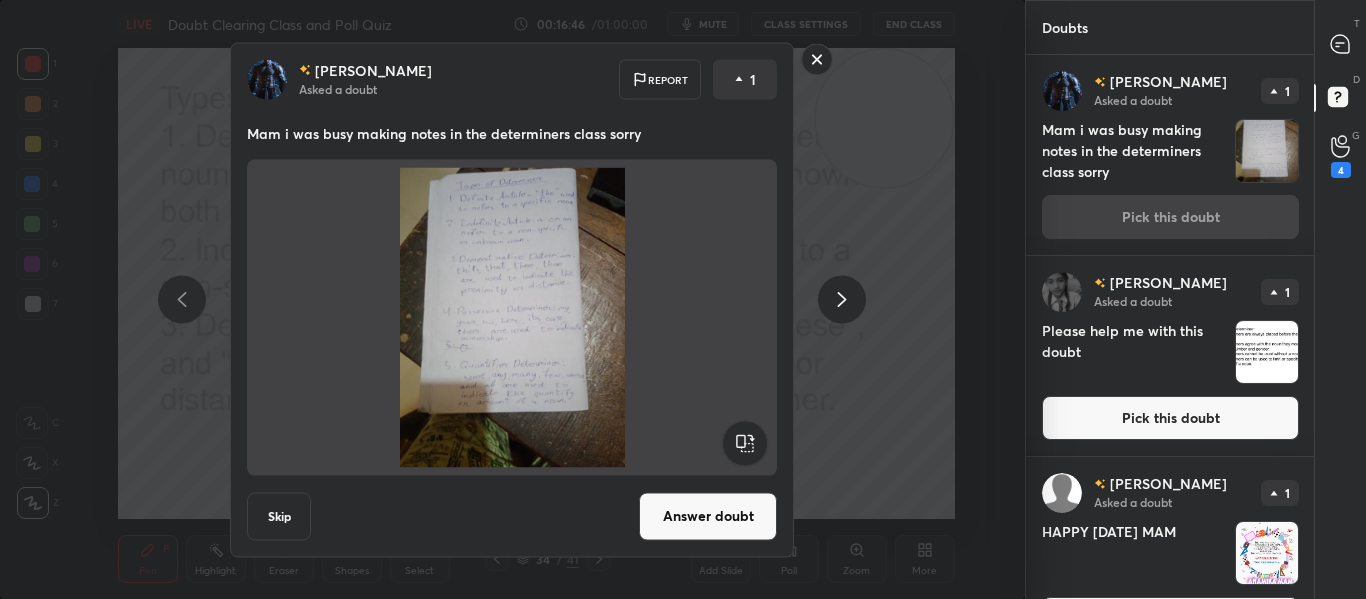 click on "Answer doubt" at bounding box center (708, 516) 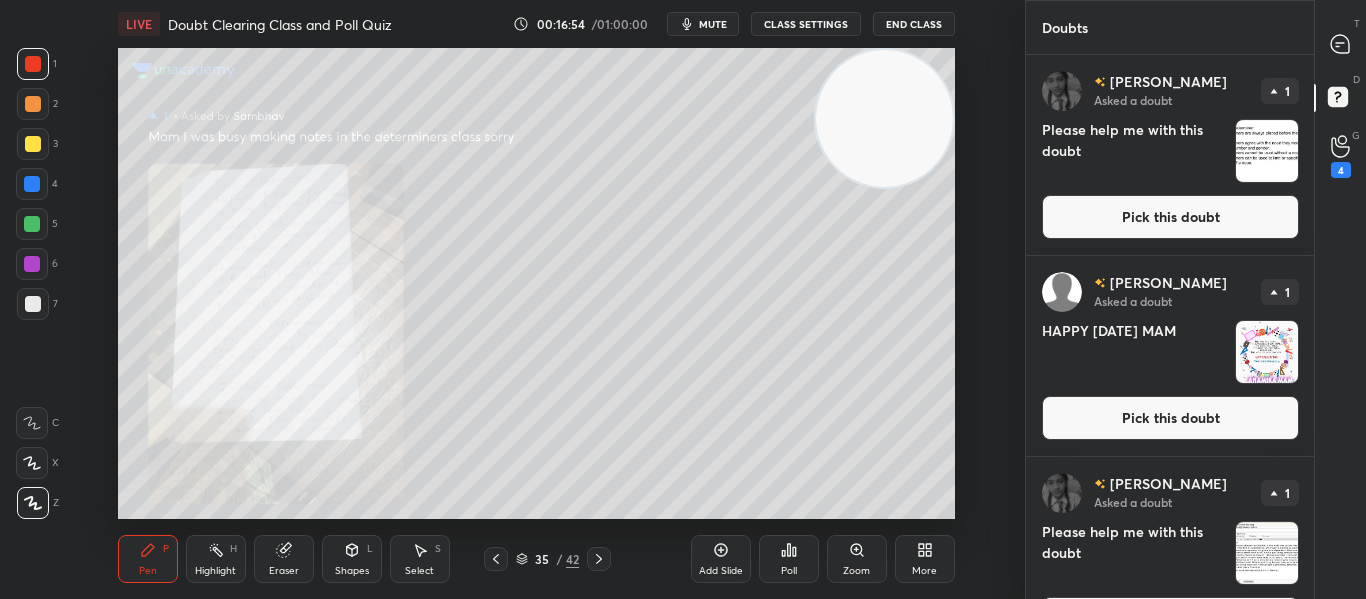 click on "Pick this doubt" at bounding box center (1170, 217) 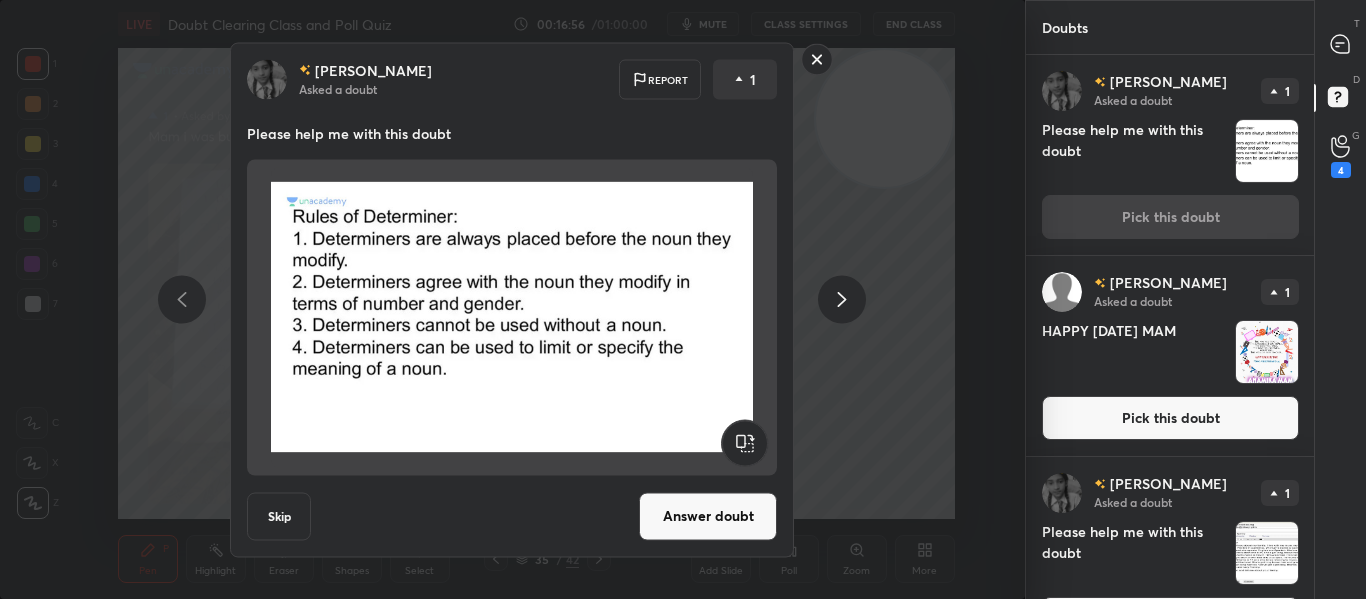 click on "Answer doubt" at bounding box center (708, 516) 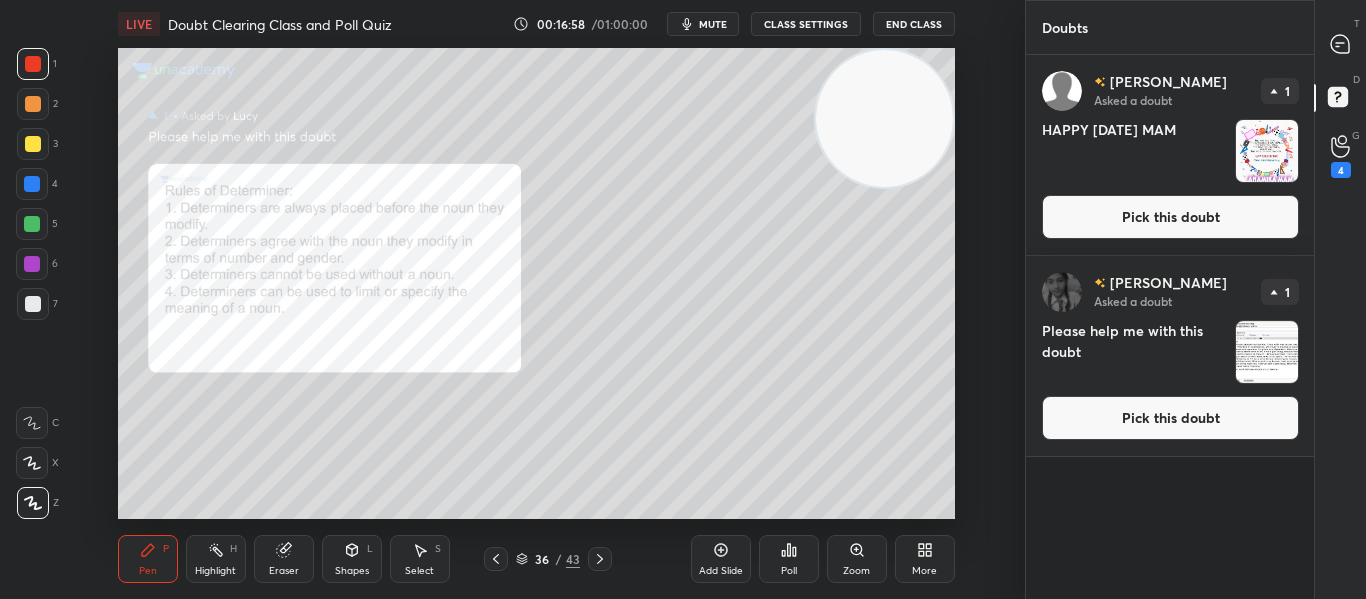 click on "Pick this doubt" at bounding box center (1170, 217) 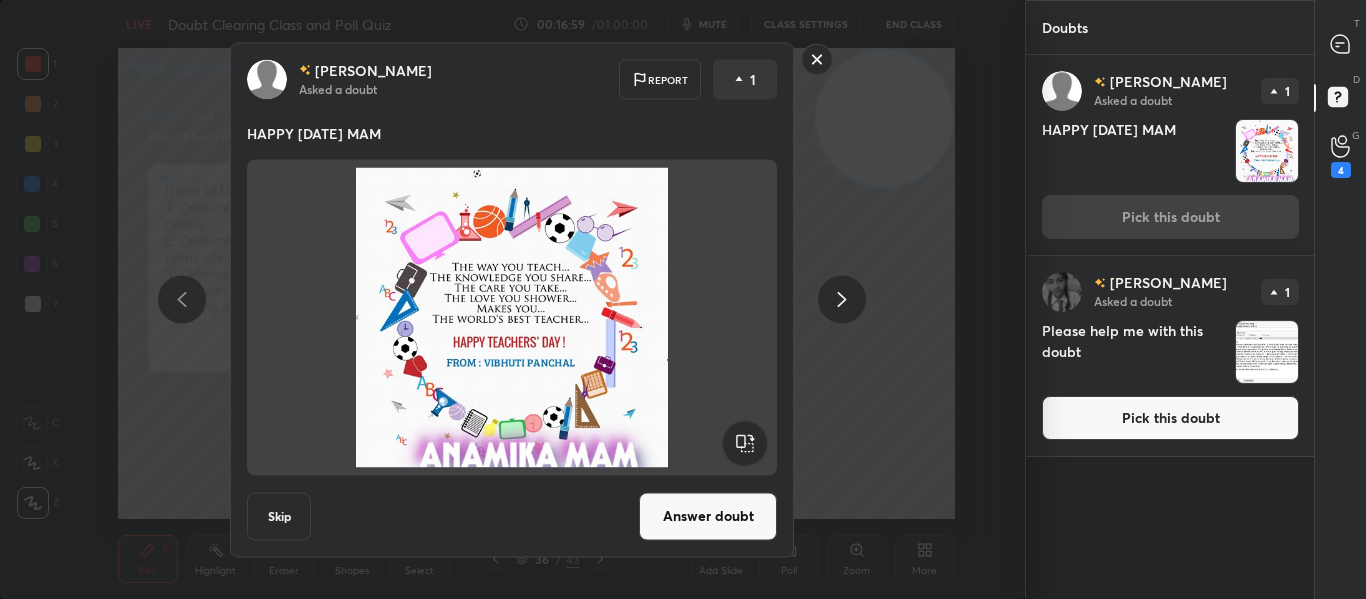 click on "Answer doubt" at bounding box center [708, 516] 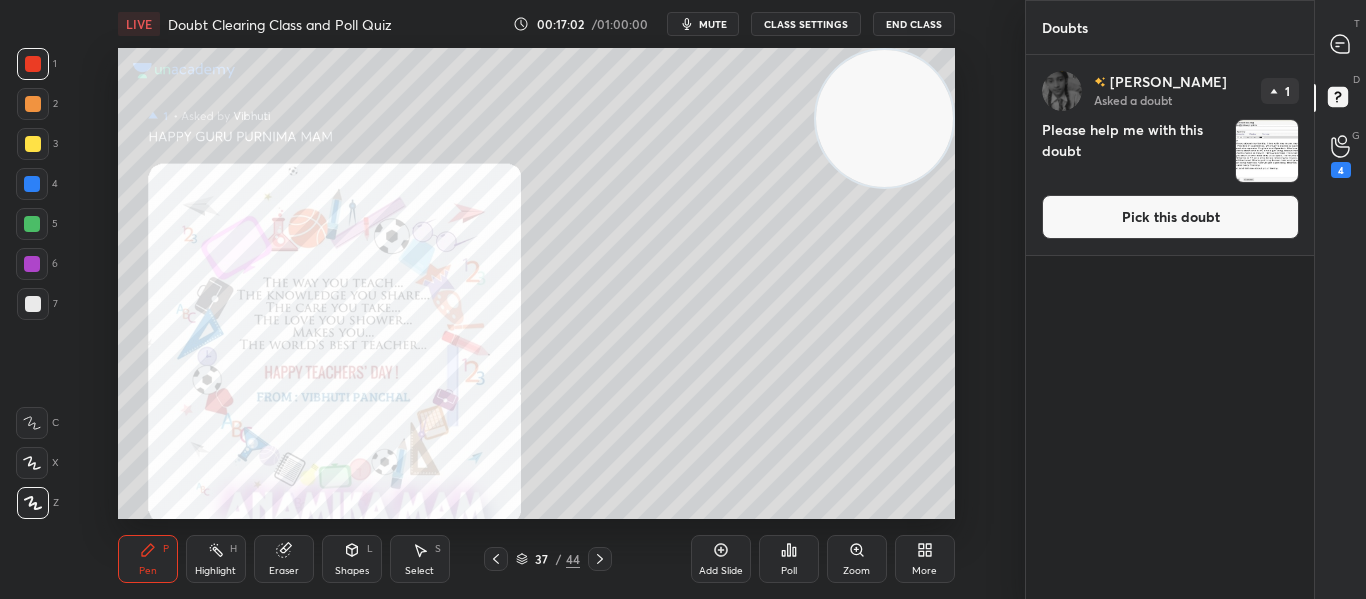 click on "Pick this doubt" at bounding box center (1170, 217) 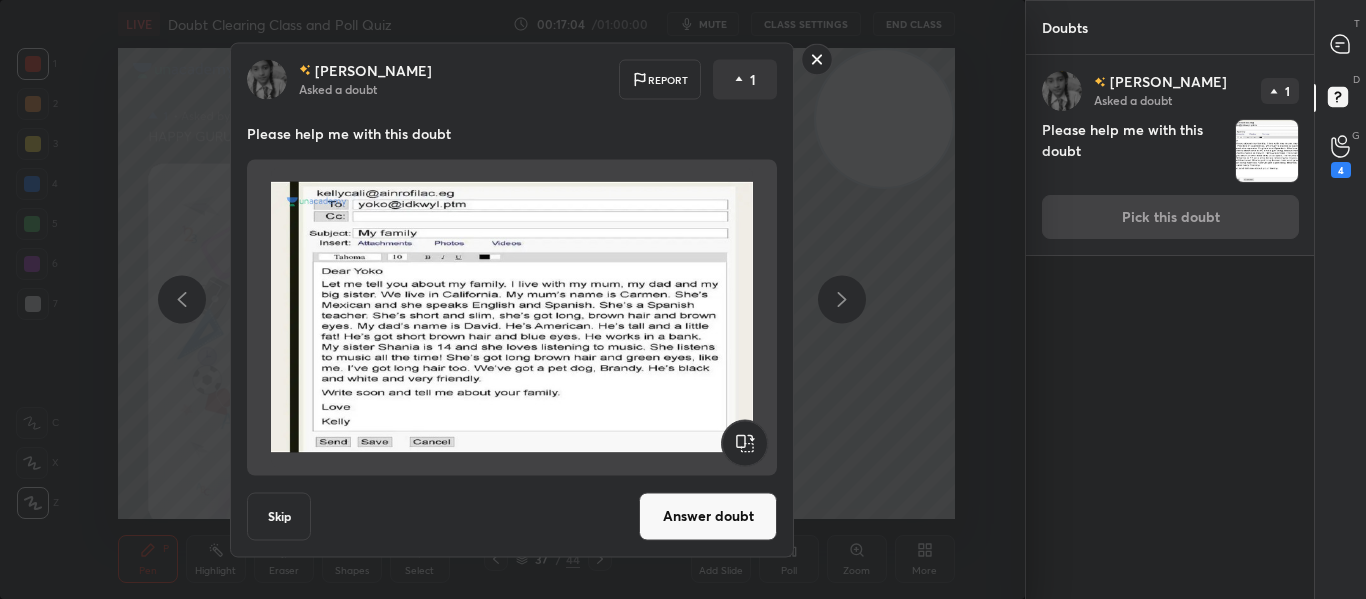 click on "Answer doubt" at bounding box center [708, 516] 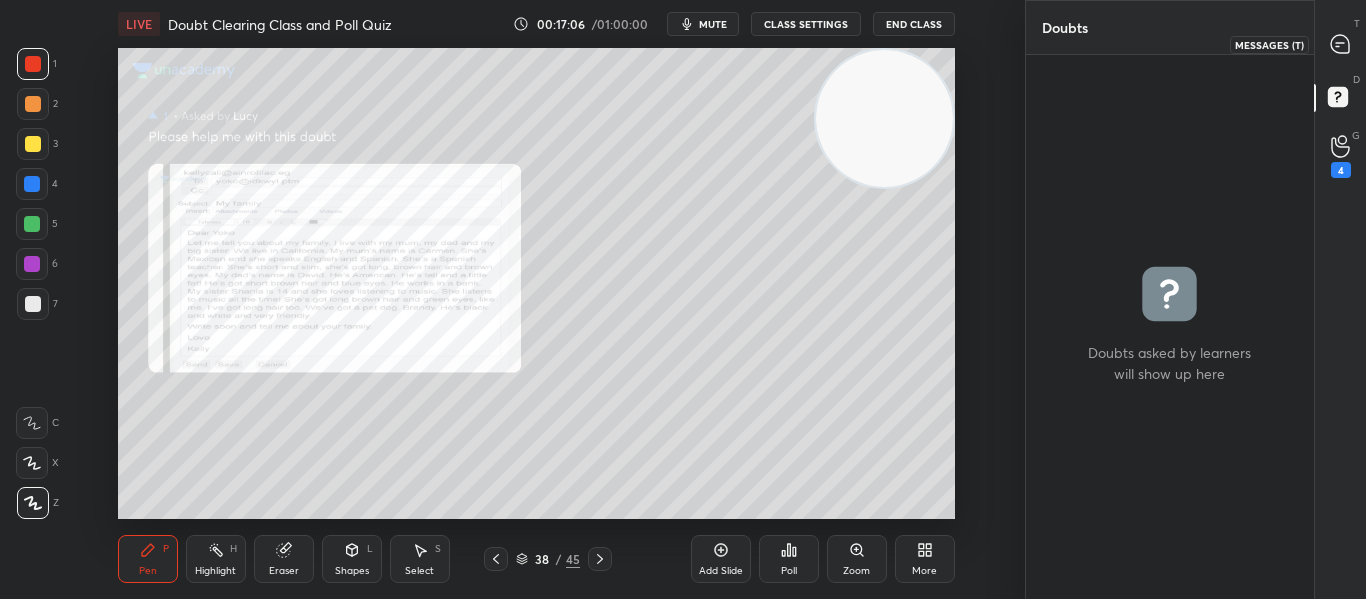 click 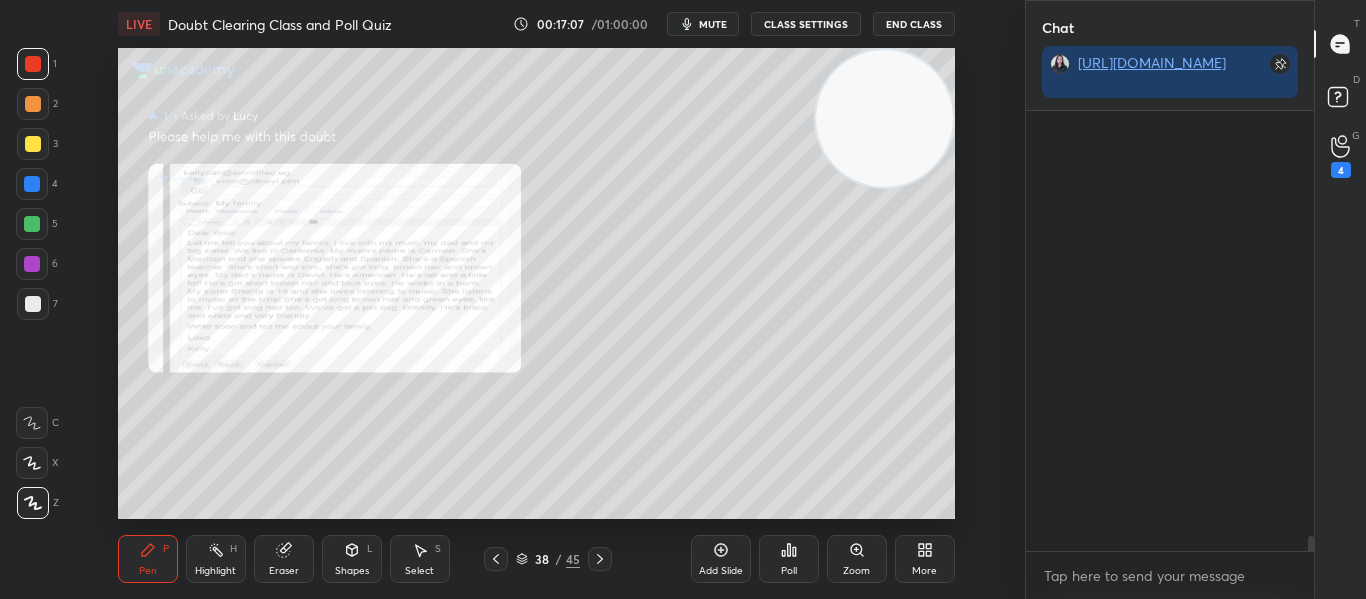 scroll, scrollTop: 14919, scrollLeft: 0, axis: vertical 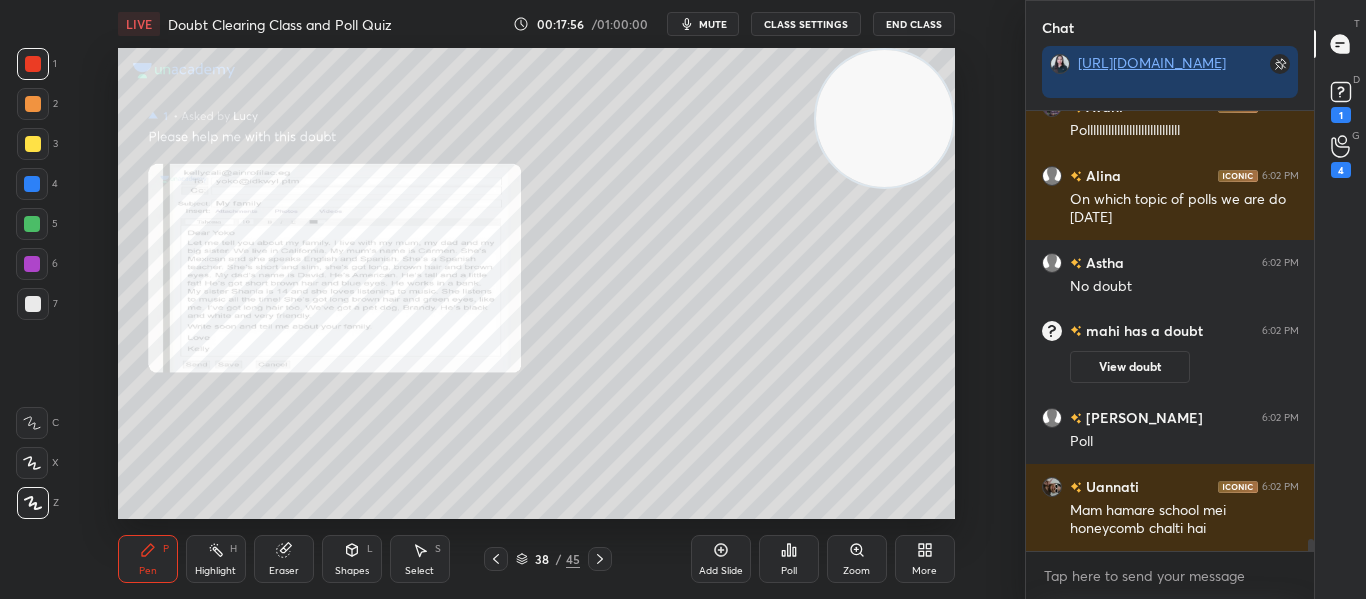 click on "More" at bounding box center (924, 571) 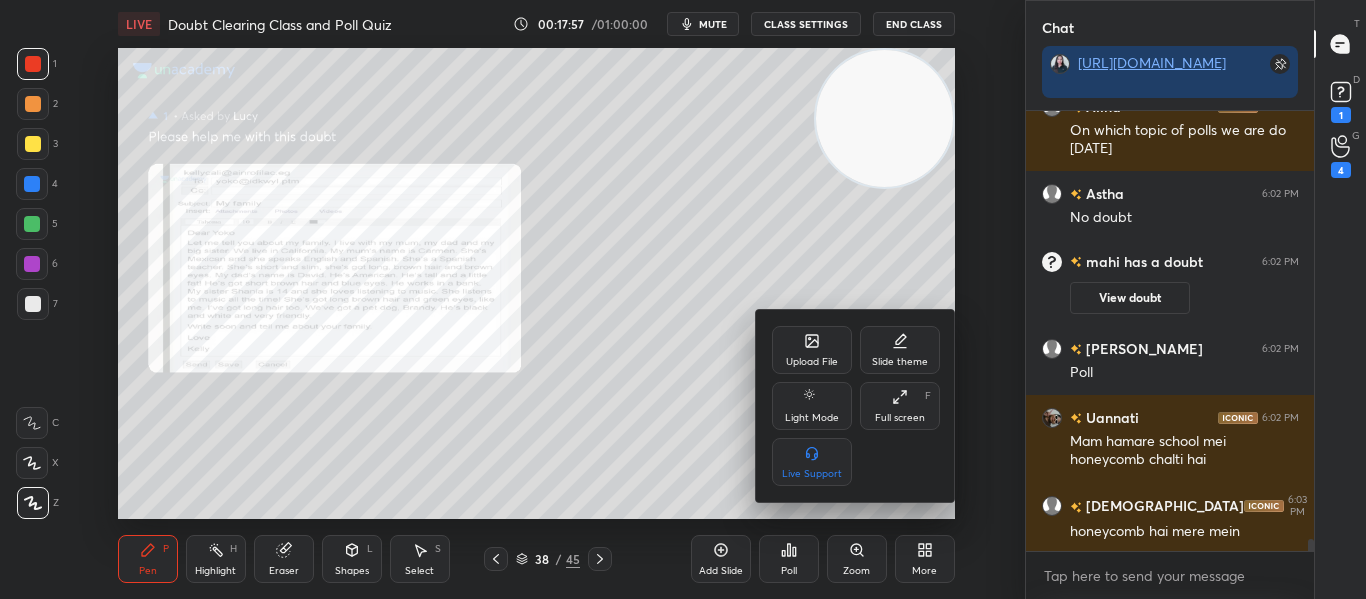 click on "Upload File" at bounding box center [812, 362] 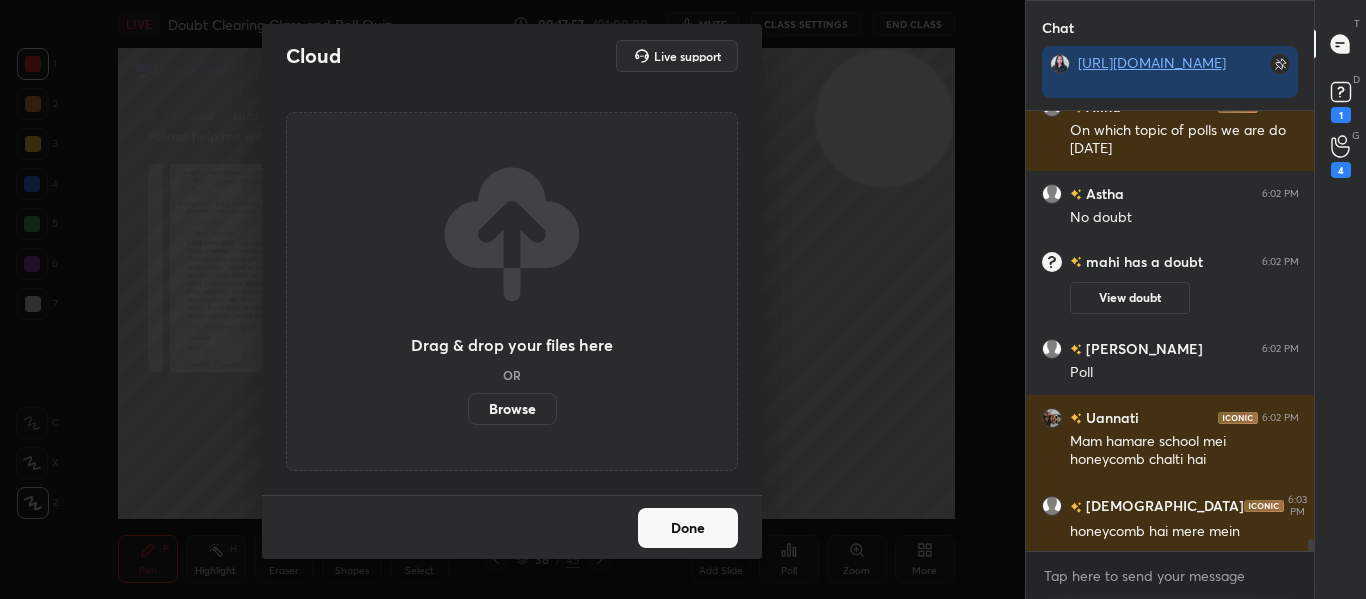 scroll, scrollTop: 15461, scrollLeft: 0, axis: vertical 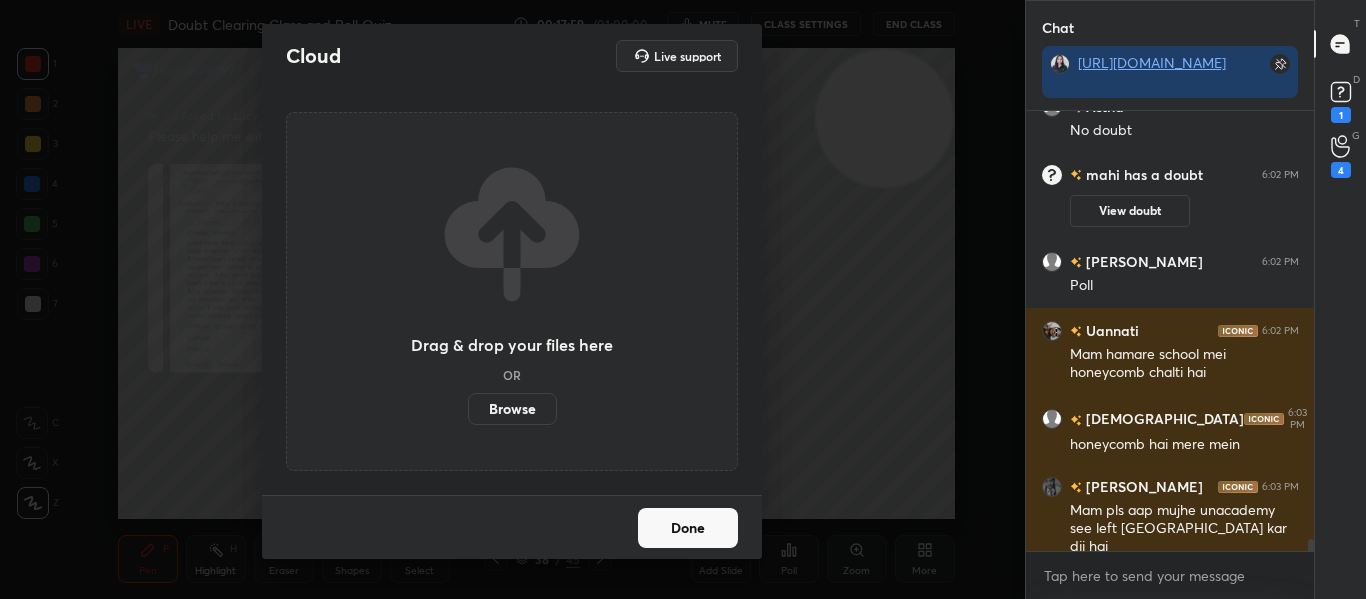 click on "Browse" at bounding box center (512, 409) 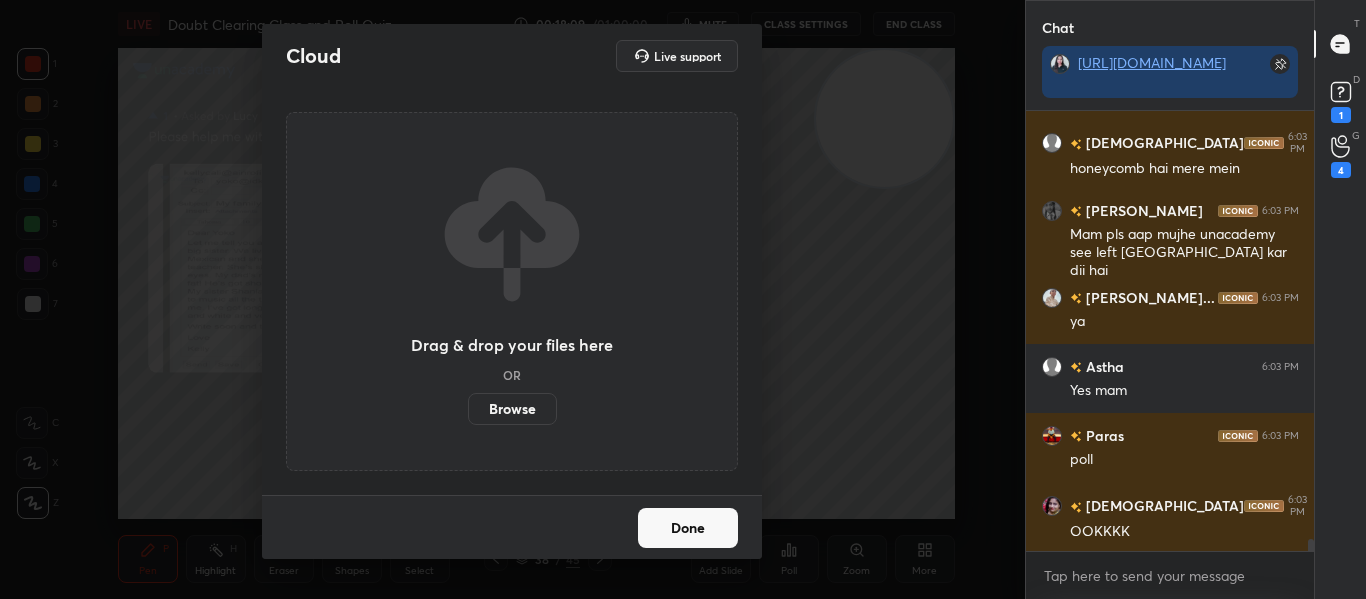 scroll, scrollTop: 15402, scrollLeft: 0, axis: vertical 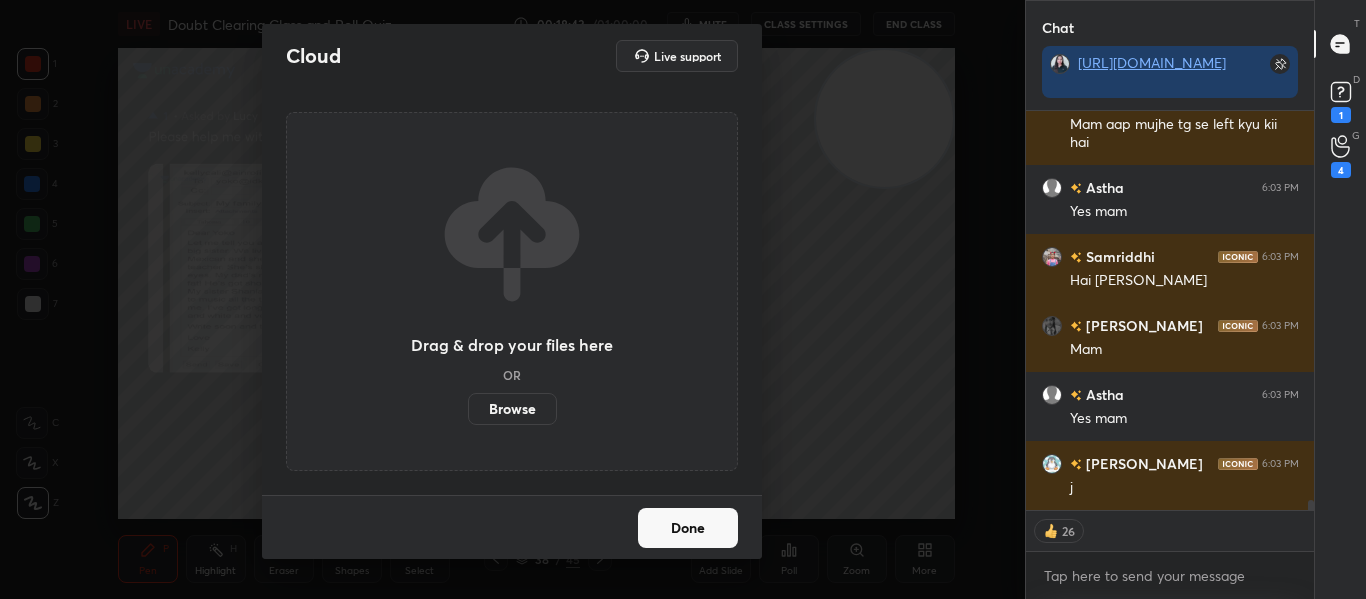 type on "x" 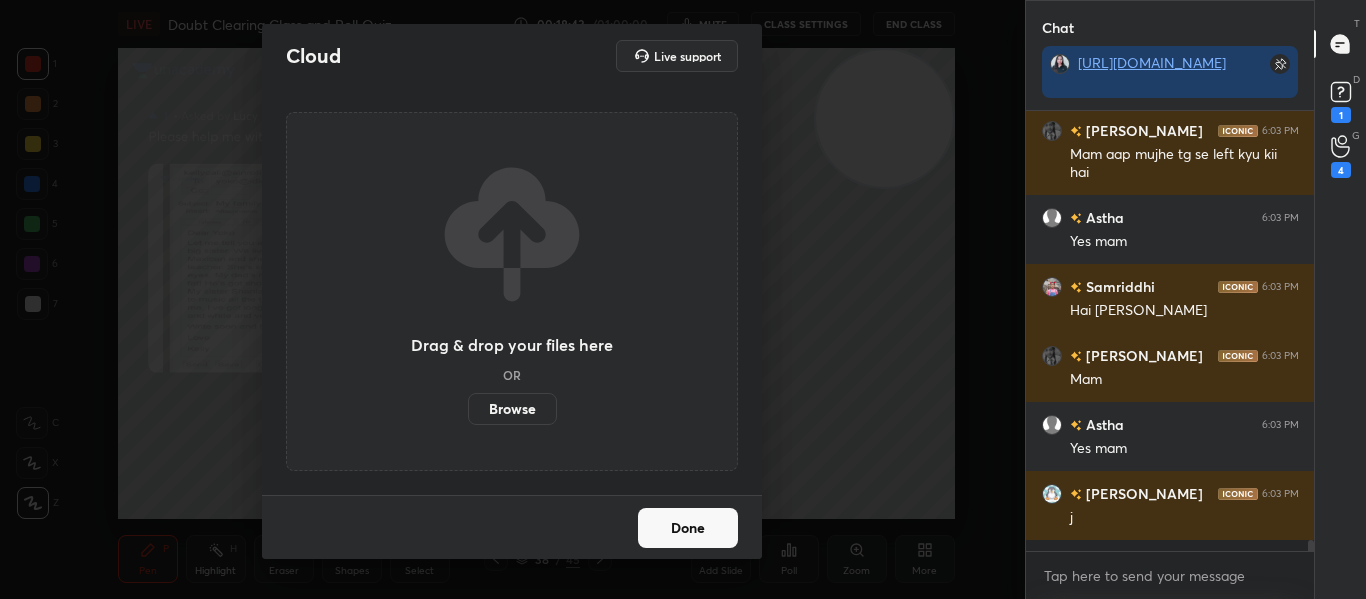 scroll, scrollTop: 7, scrollLeft: 7, axis: both 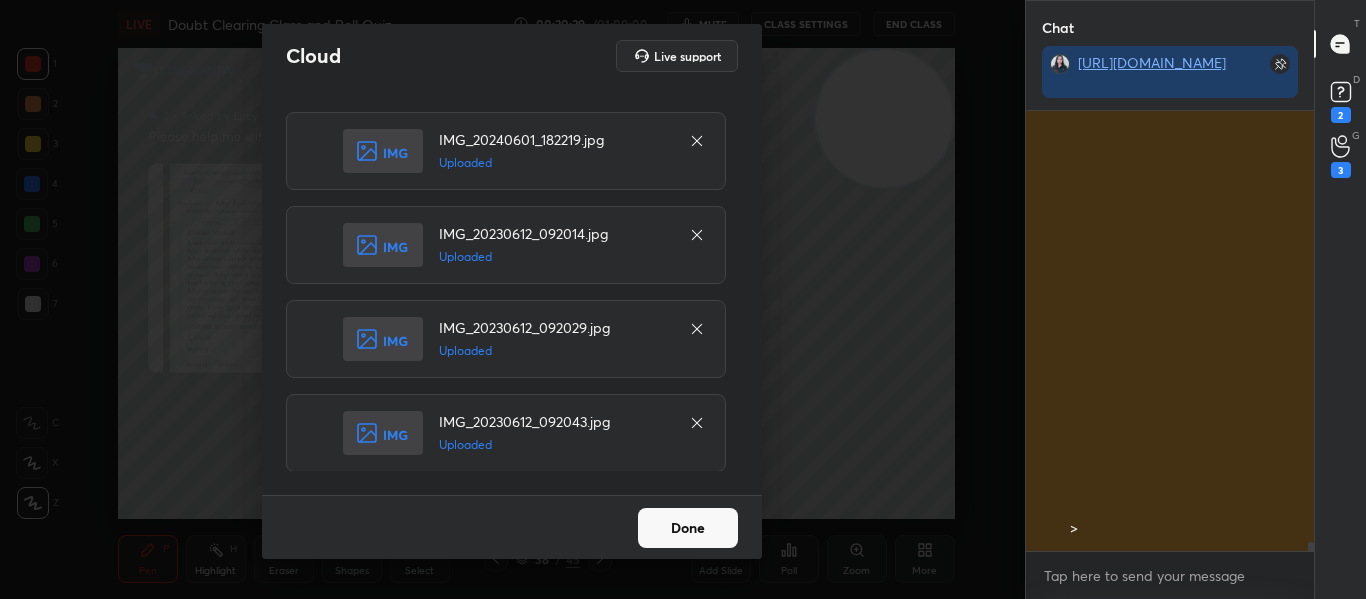 click on "Done" at bounding box center [688, 528] 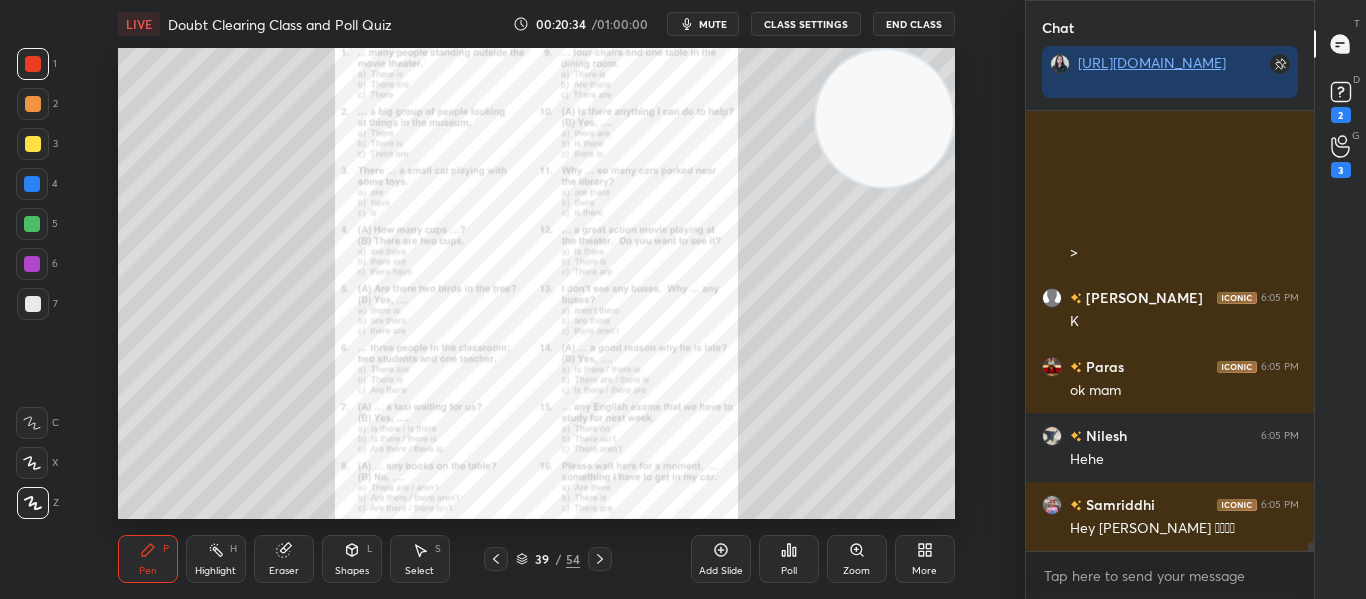 scroll, scrollTop: 22042, scrollLeft: 0, axis: vertical 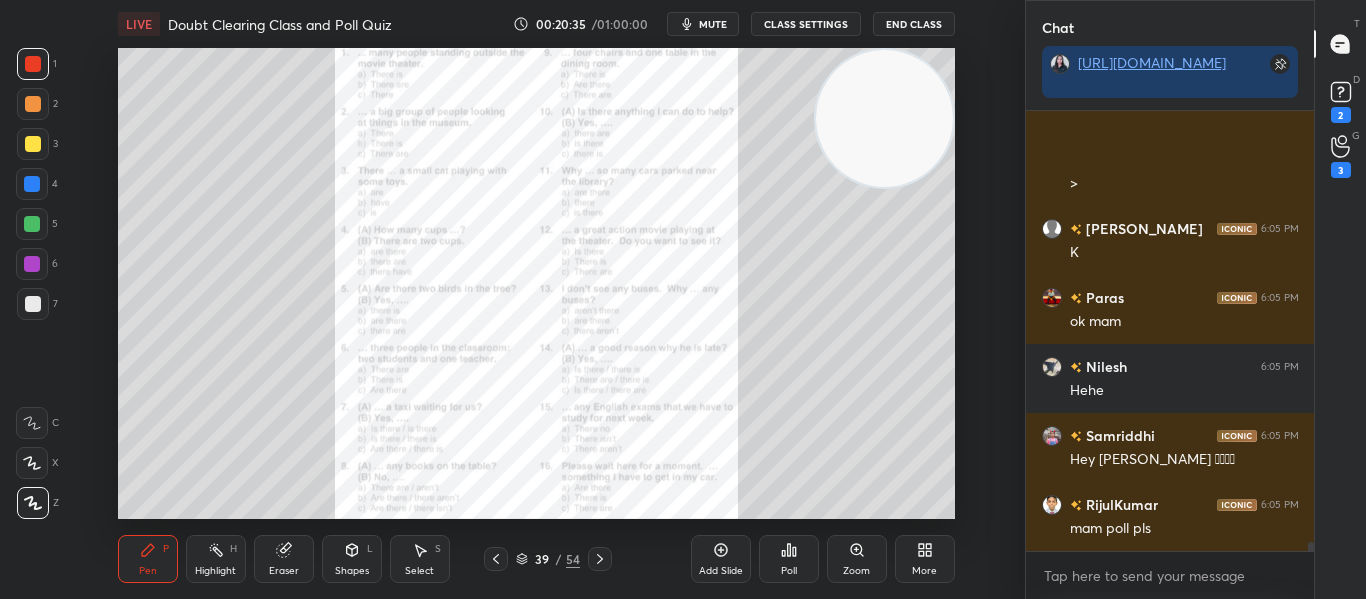 click 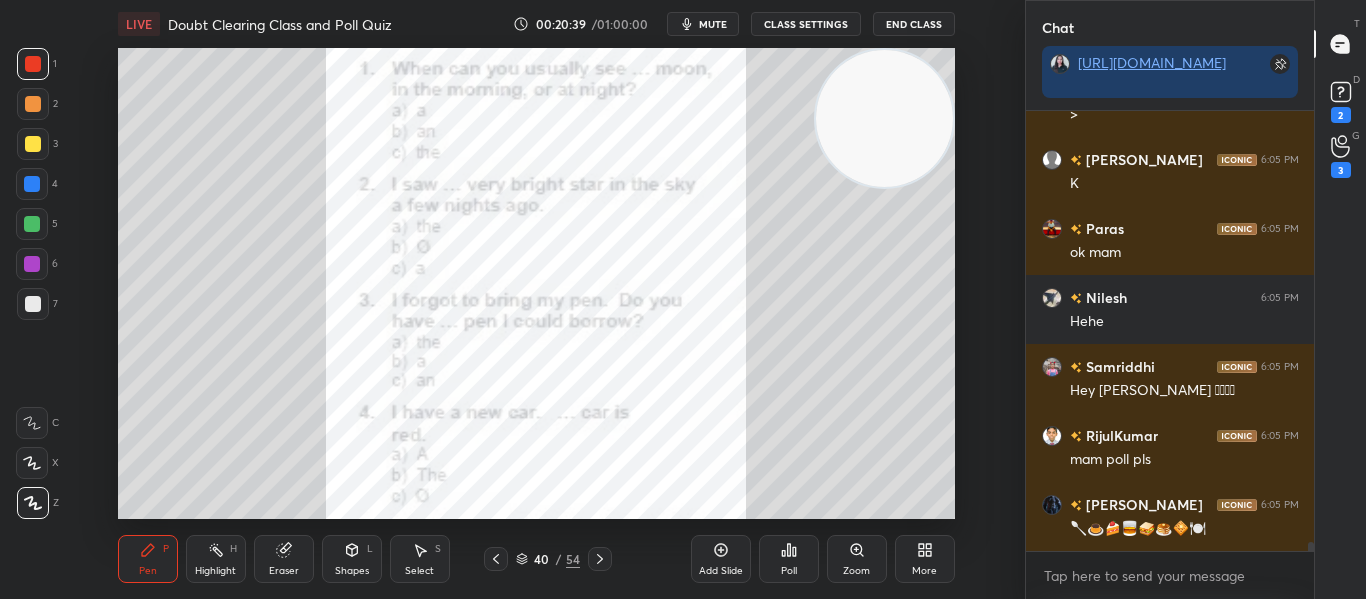 scroll, scrollTop: 22180, scrollLeft: 0, axis: vertical 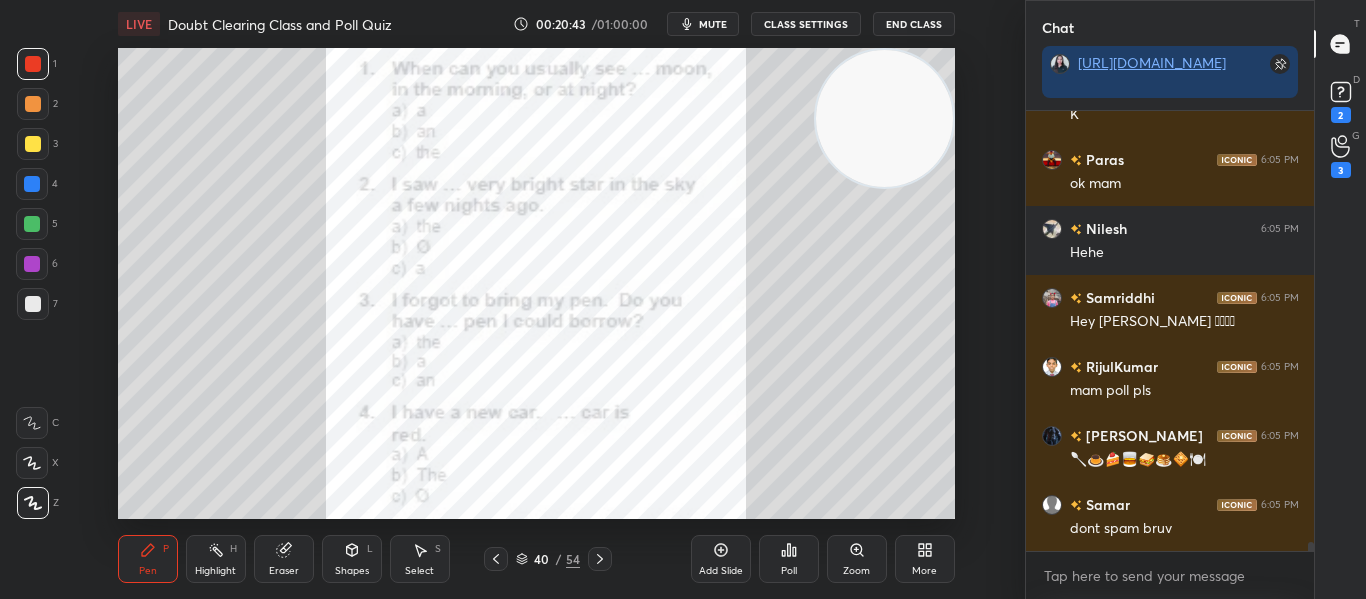 click on "Poll" at bounding box center [789, 571] 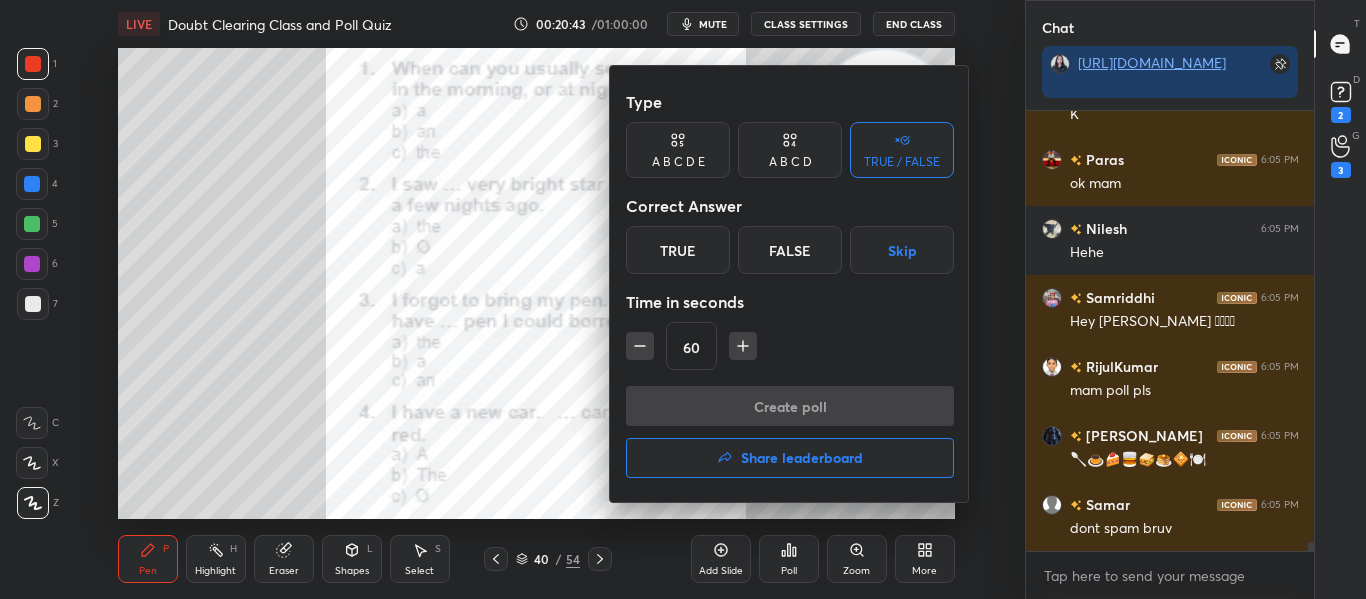 scroll, scrollTop: 22249, scrollLeft: 0, axis: vertical 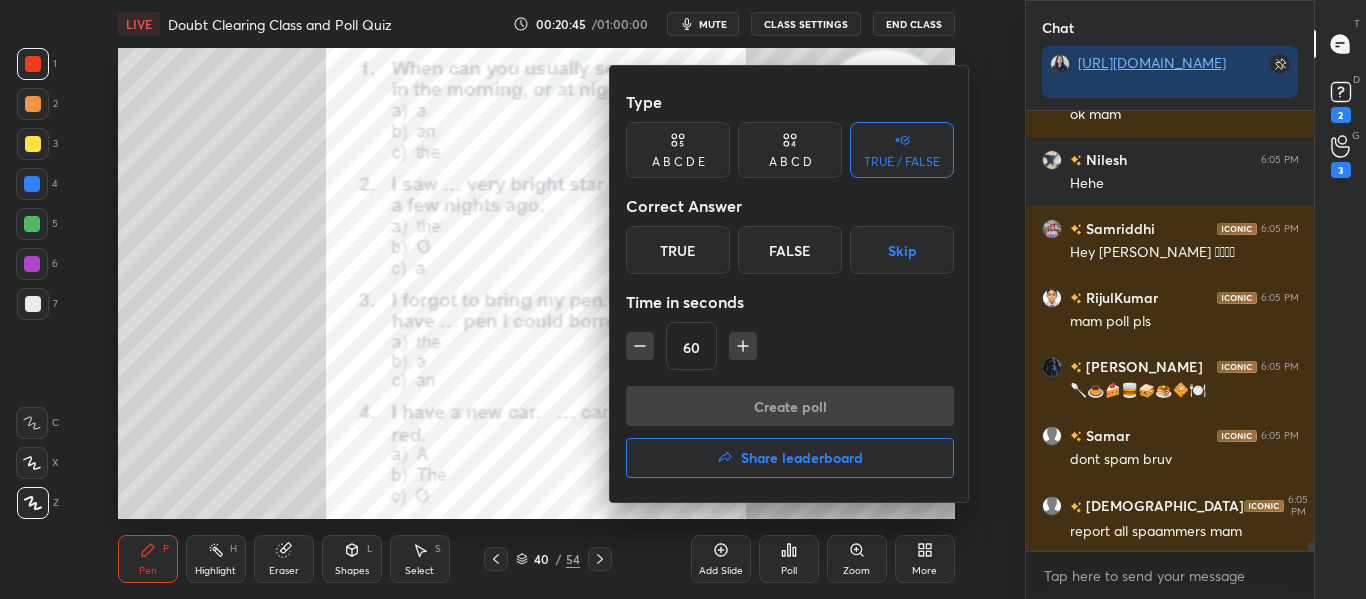 click on "A B C D" at bounding box center [790, 162] 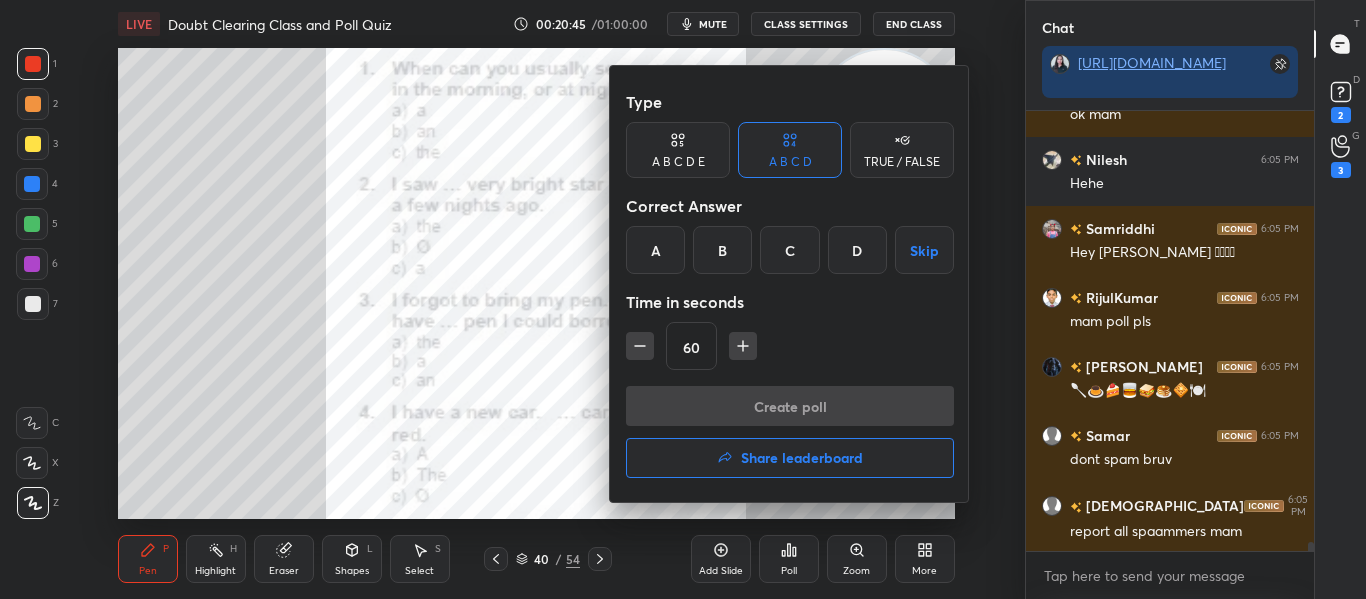 scroll, scrollTop: 22336, scrollLeft: 0, axis: vertical 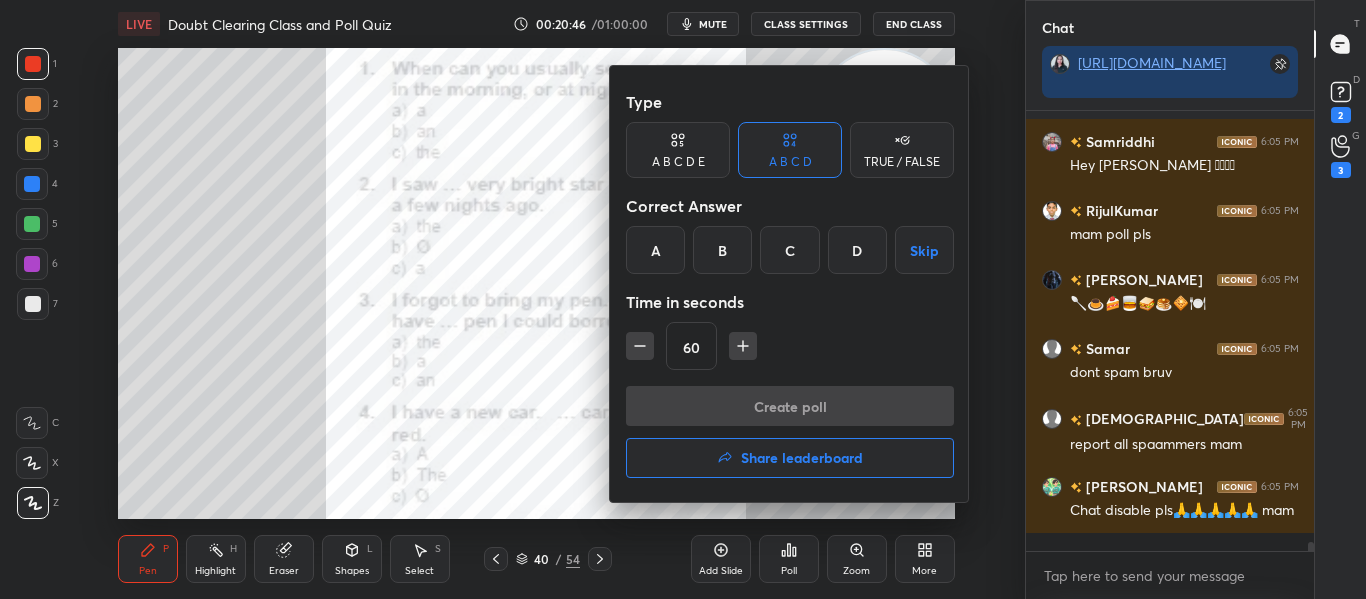 click 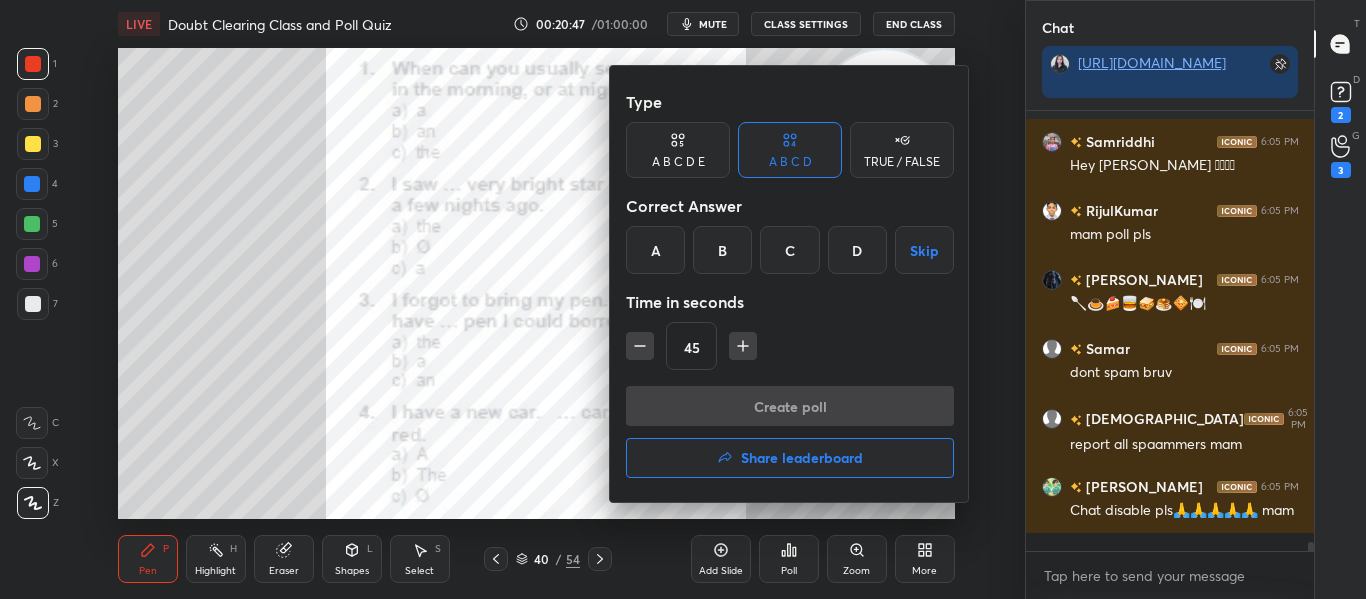 click 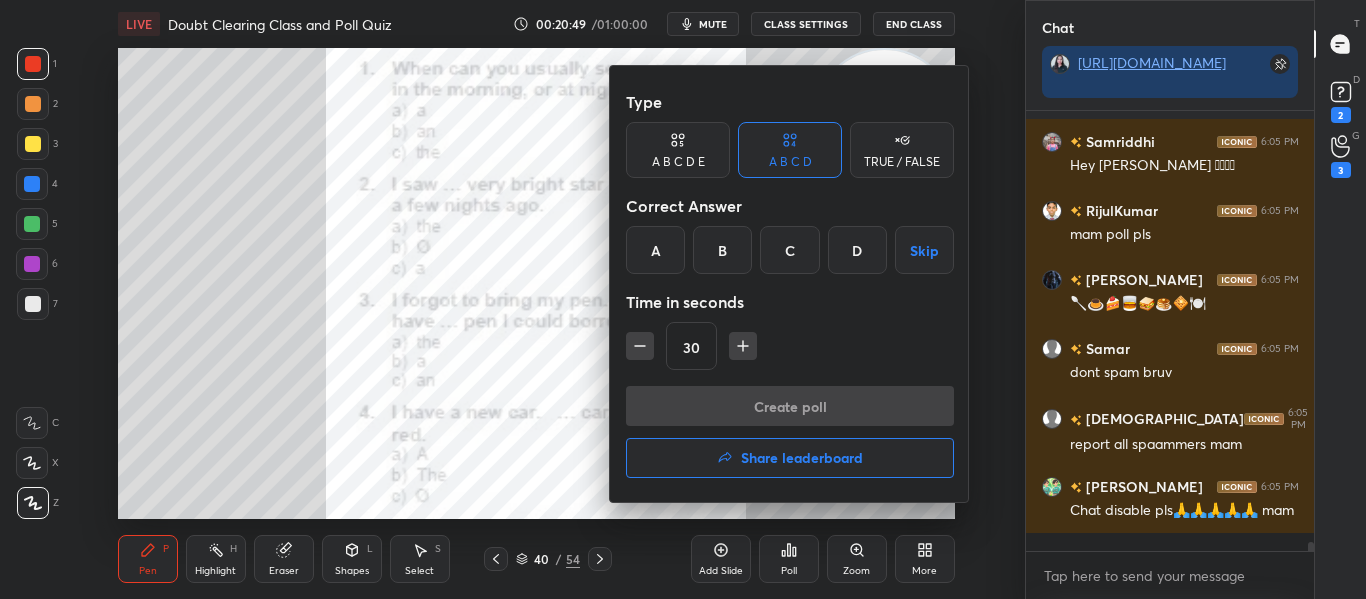 click at bounding box center [683, 299] 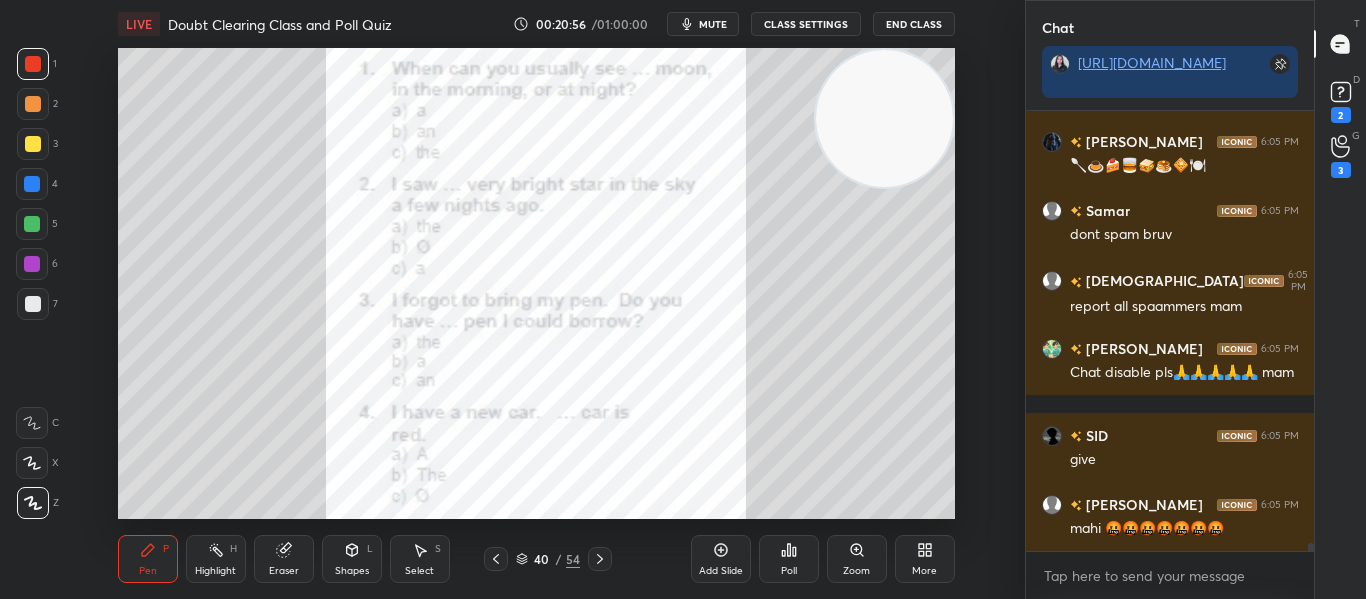 scroll, scrollTop: 22543, scrollLeft: 0, axis: vertical 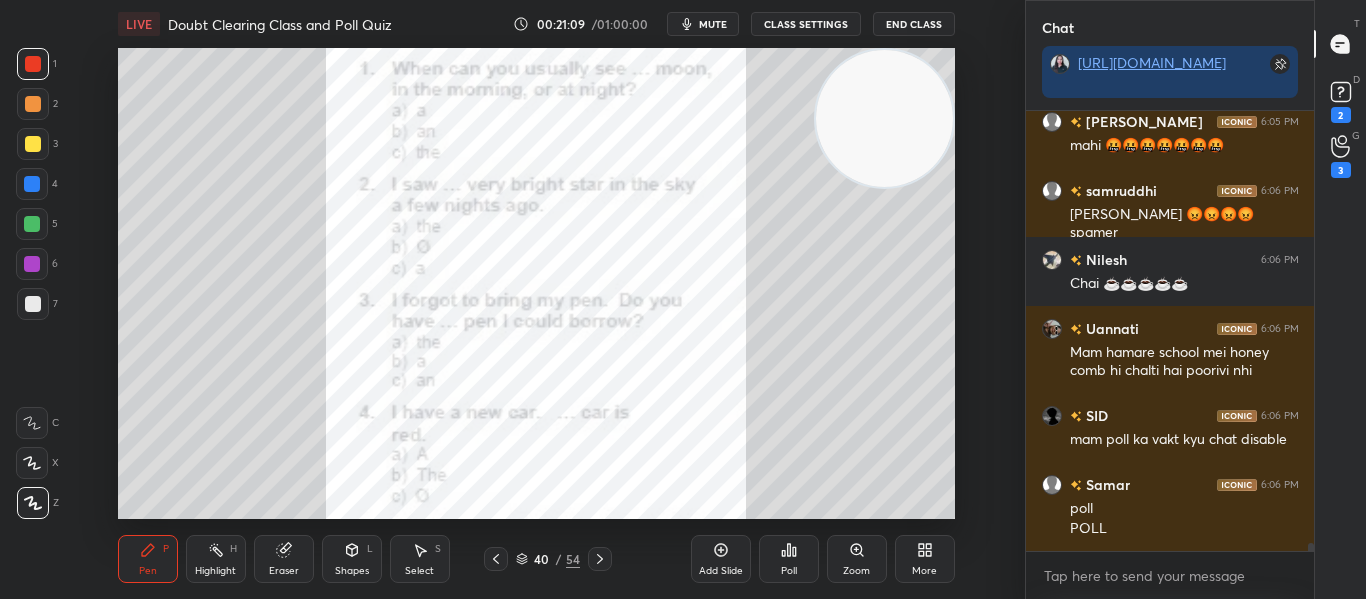 drag, startPoint x: 1311, startPoint y: 546, endPoint x: 1287, endPoint y: 646, distance: 102.83968 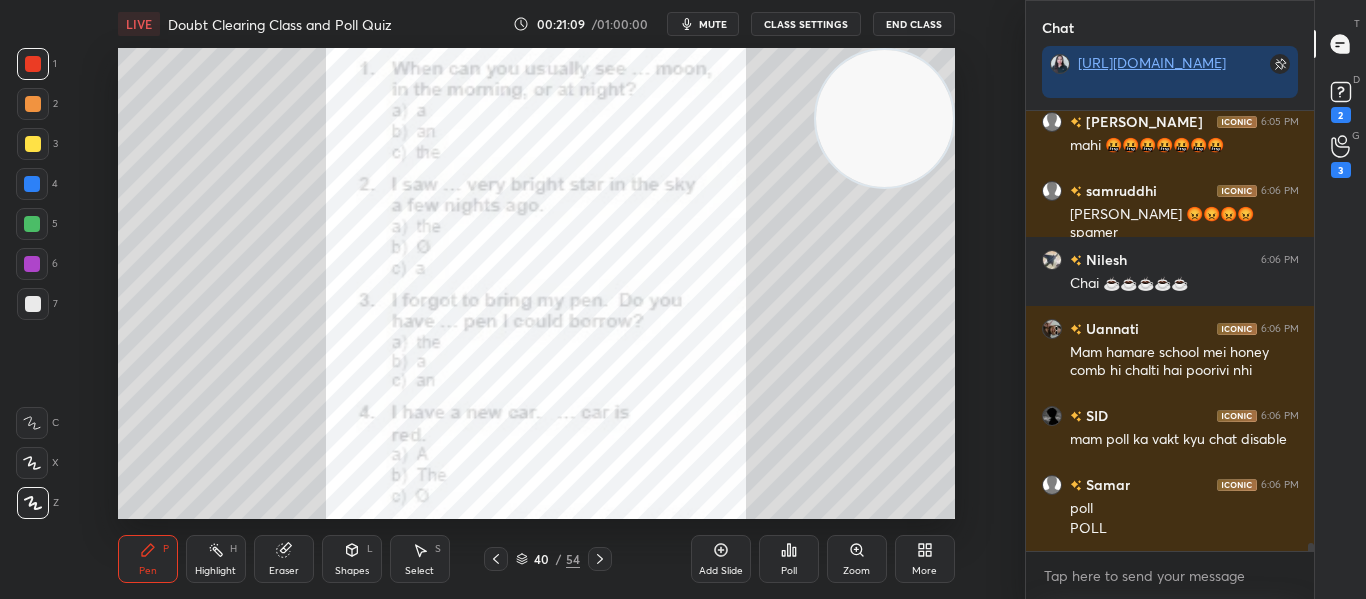 click on "1 2 3 4 5 6 7 C X Z C X Z E E Erase all   H H LIVE Doubt Clearing Class and Poll Quiz 00:21:09 /  01:00:00 mute CLASS SETTINGS End Class Setting up your live class Poll for   secs No correct answer Start poll Back Doubt Clearing Class and Poll Quiz • L1 of A Course on Class 7 English Anamika Mukherjee Pen P Highlight H Eraser Shapes L Select S 40 / 54 Add Slide Poll Zoom More Chat https://t.me/AnamikasChampsofUnacademy SID 6:05 PM give Prince Raj 6:05 PM mahi 🤬🤬🤬🤬🤬🤬🤬 samruddhi 6:06 PM anvay 😡😡😡😡spamer Nilesh 6:06 PM Chai ☕☕☕☕☕ Uannati 6:06 PM Mam hamare school mei honey comb hi chalti hai poorivi nhi SID 6:06 PM mam poll ka vakt kyu chat disable Samar 6:06 PM poll POLL JUMP TO LATEST Enable hand raising Enable raise hand to speak to learners. Once enabled, chat will be turned off temporarily. Enable x   Nilesh Asked a doubt 1 Mam samajh nahi aaya Pick this doubt Mahi Raised a hand 1 Mam poorvi kya hota hai please help me with this doubt Discuss this doubt Got it T" at bounding box center (683, 0) 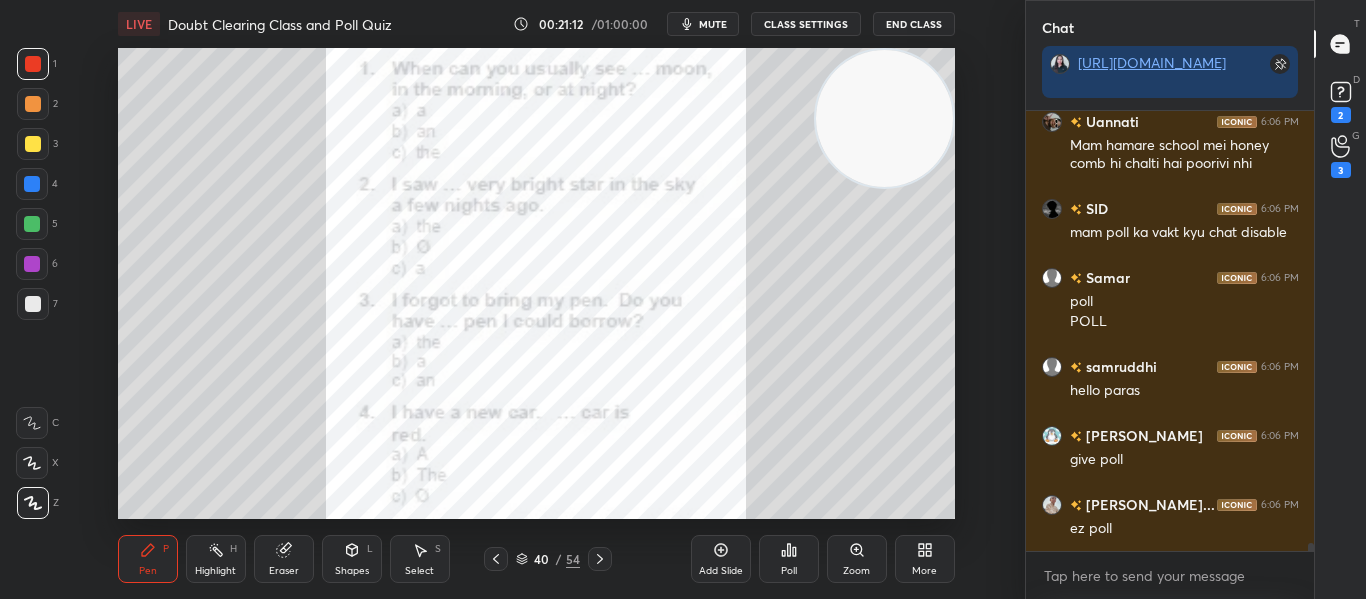 scroll, scrollTop: 23084, scrollLeft: 0, axis: vertical 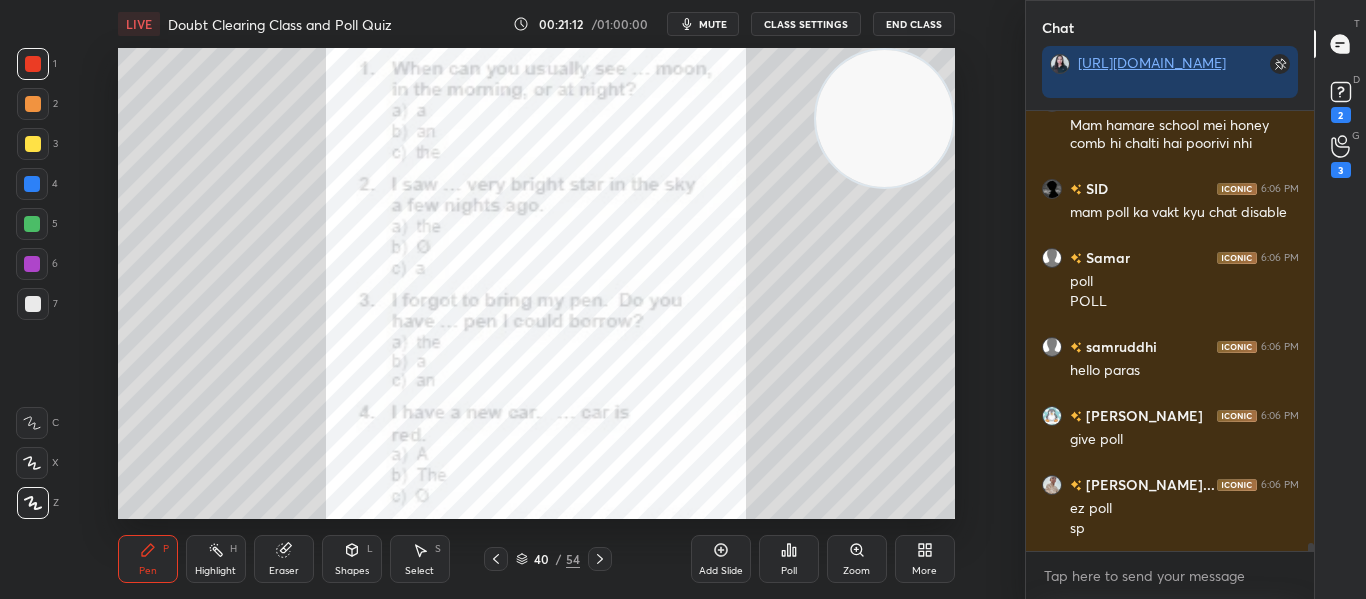 click on "Poll" at bounding box center [789, 559] 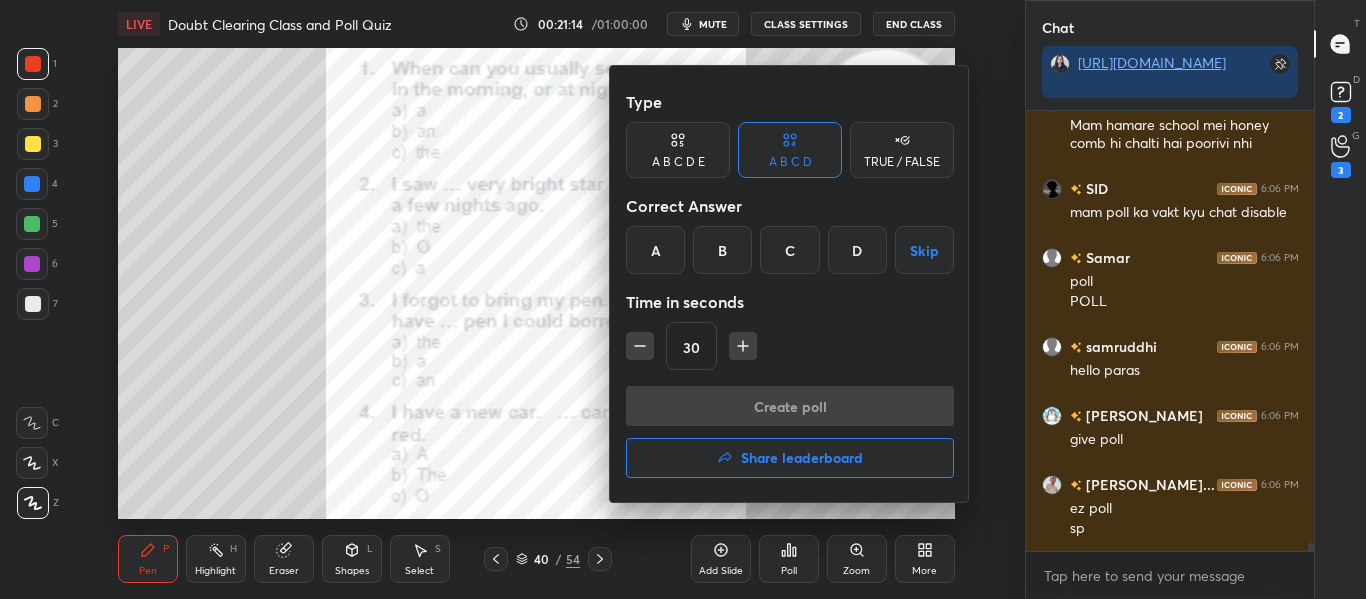 click on "C" at bounding box center [789, 250] 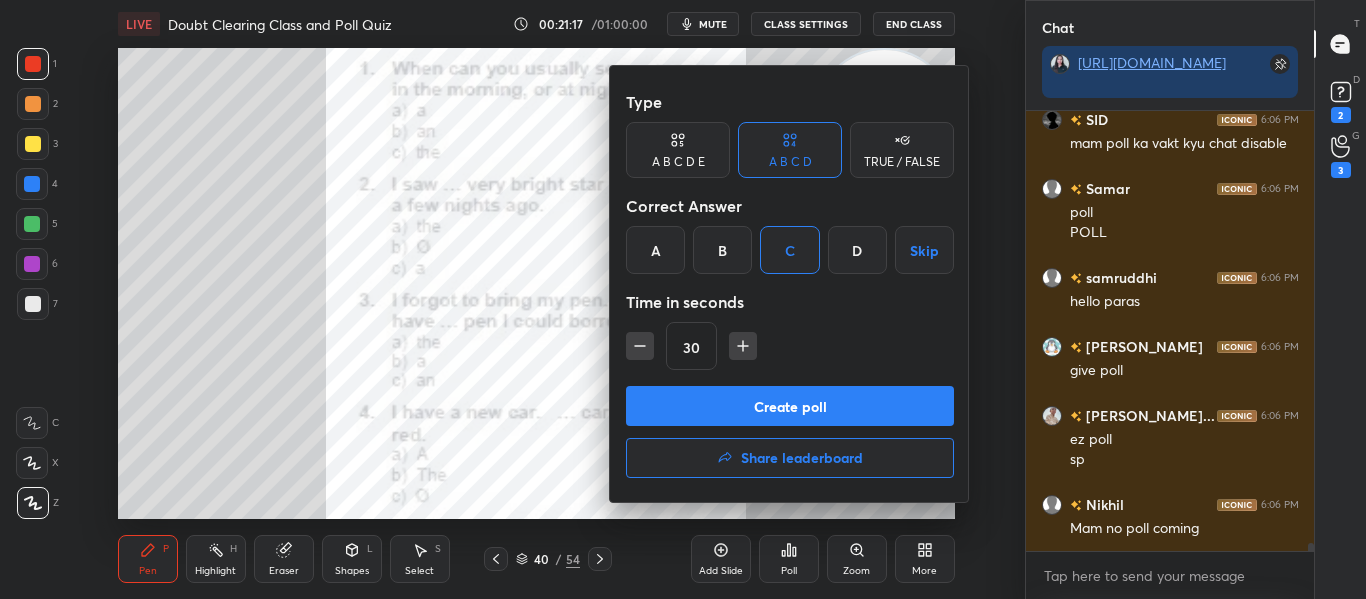 scroll, scrollTop: 23222, scrollLeft: 0, axis: vertical 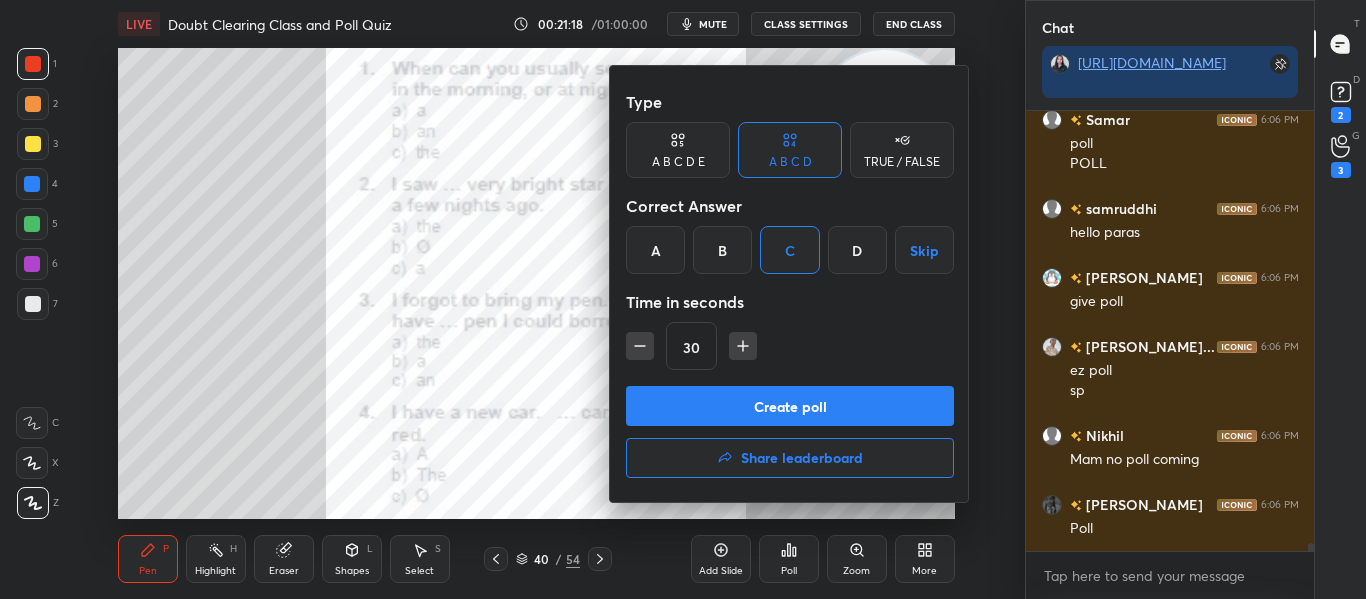 click on "Create poll" at bounding box center (790, 406) 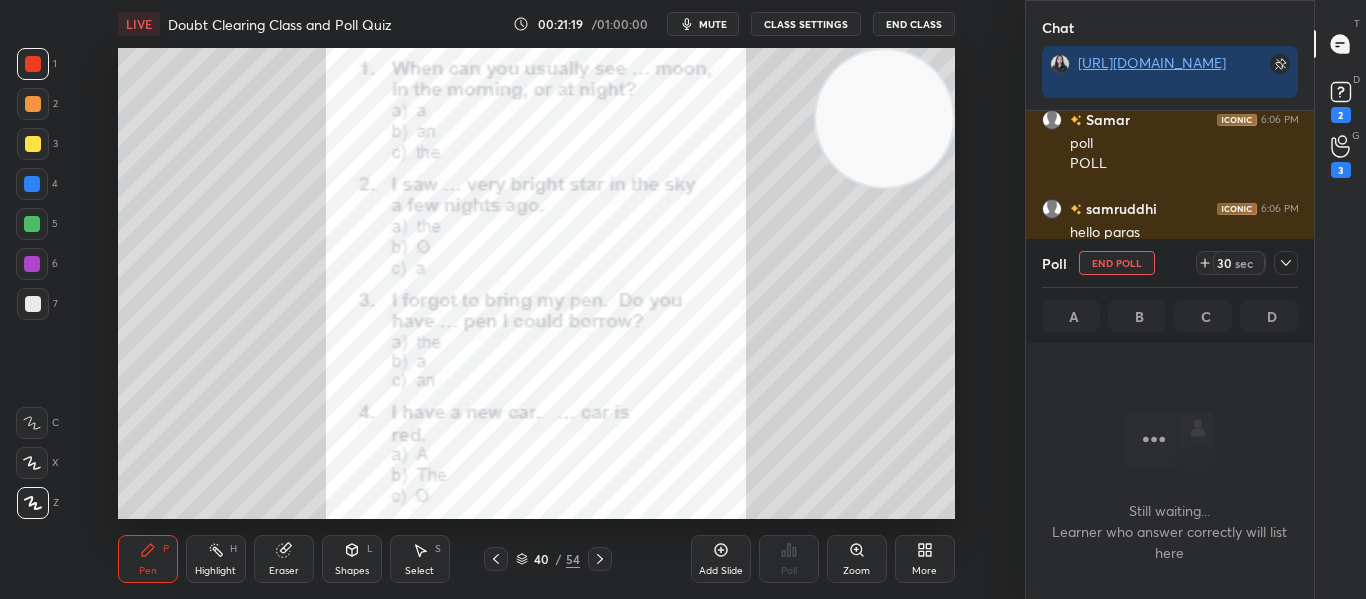 scroll, scrollTop: 23291, scrollLeft: 0, axis: vertical 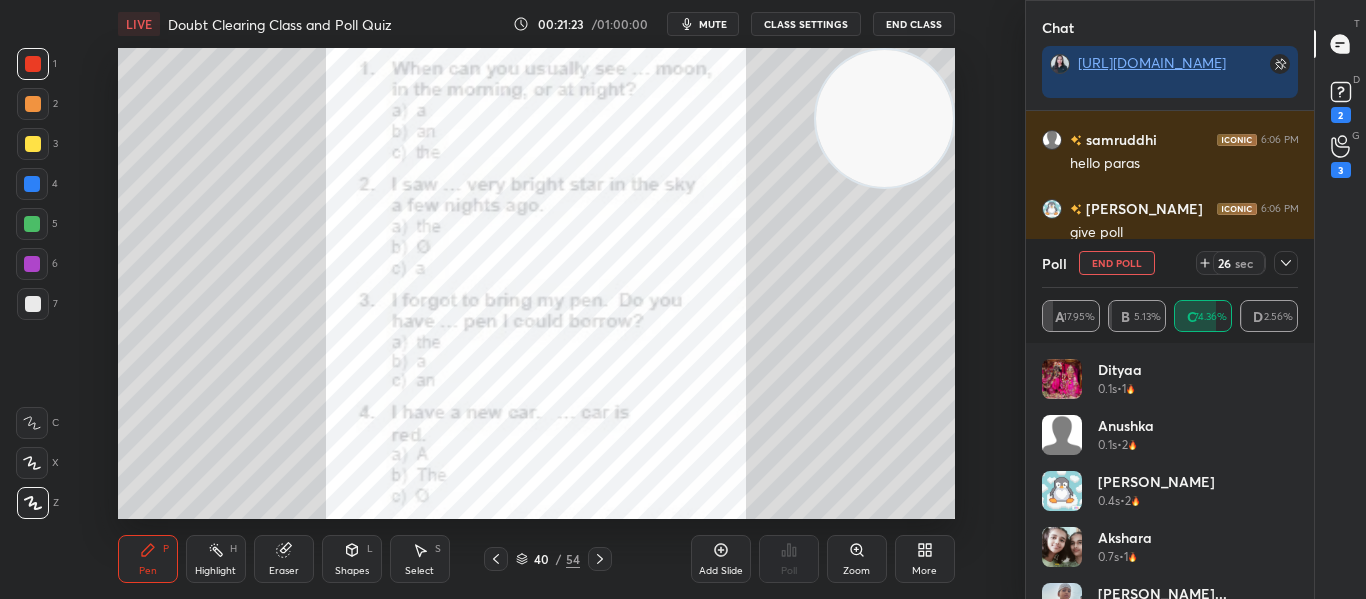 click 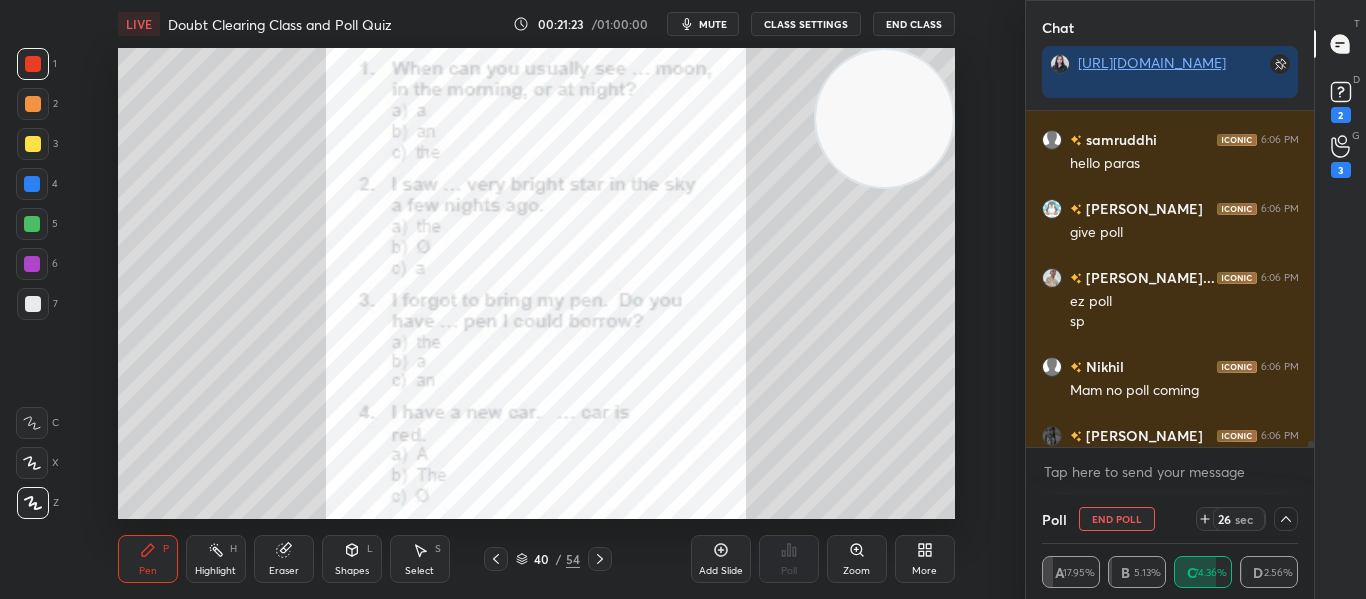 scroll, scrollTop: 0, scrollLeft: 0, axis: both 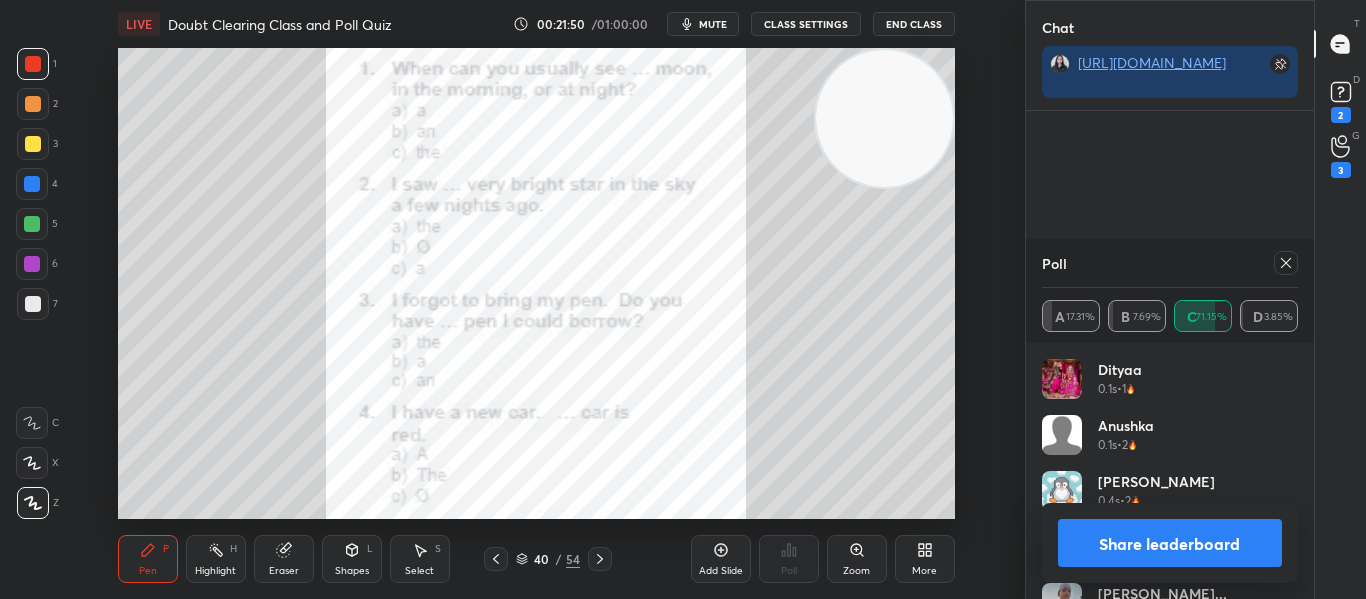 click 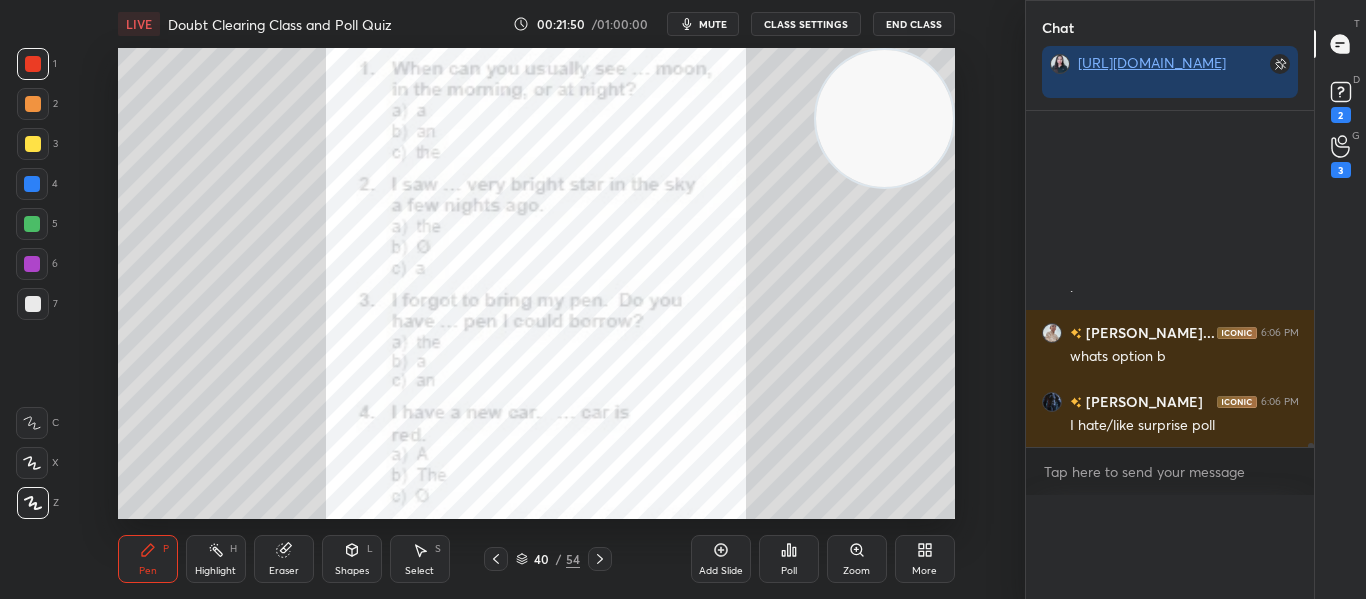 scroll, scrollTop: 0, scrollLeft: 0, axis: both 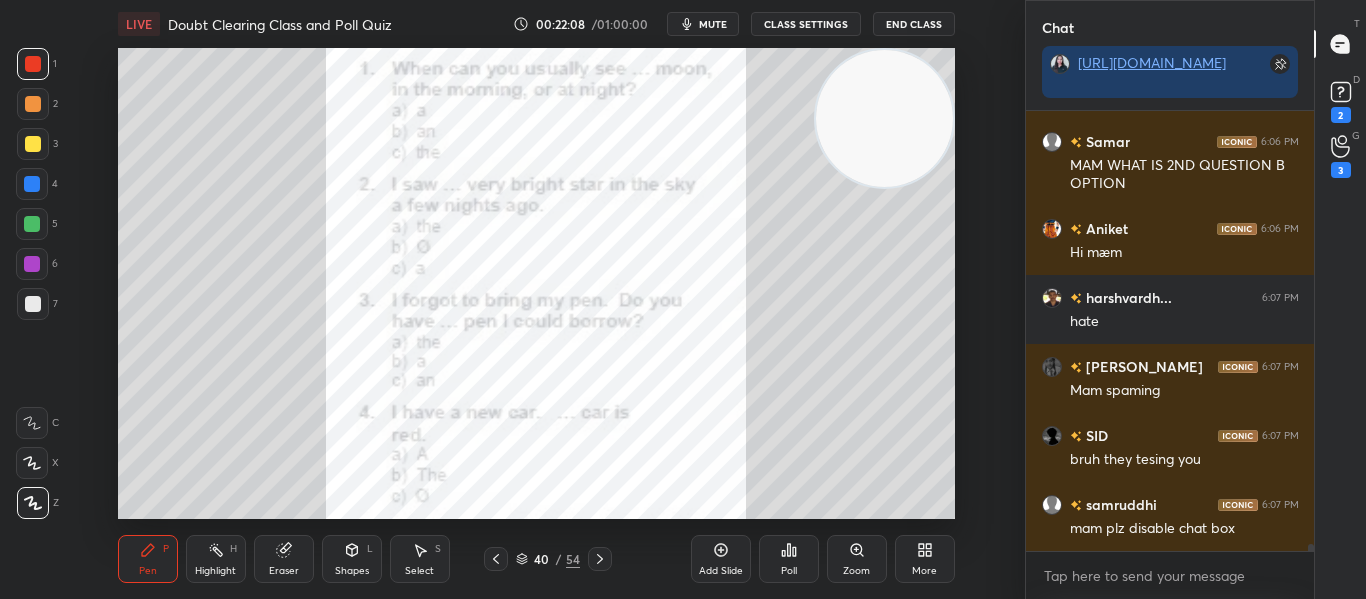 click on "CLASS SETTINGS" at bounding box center [806, 24] 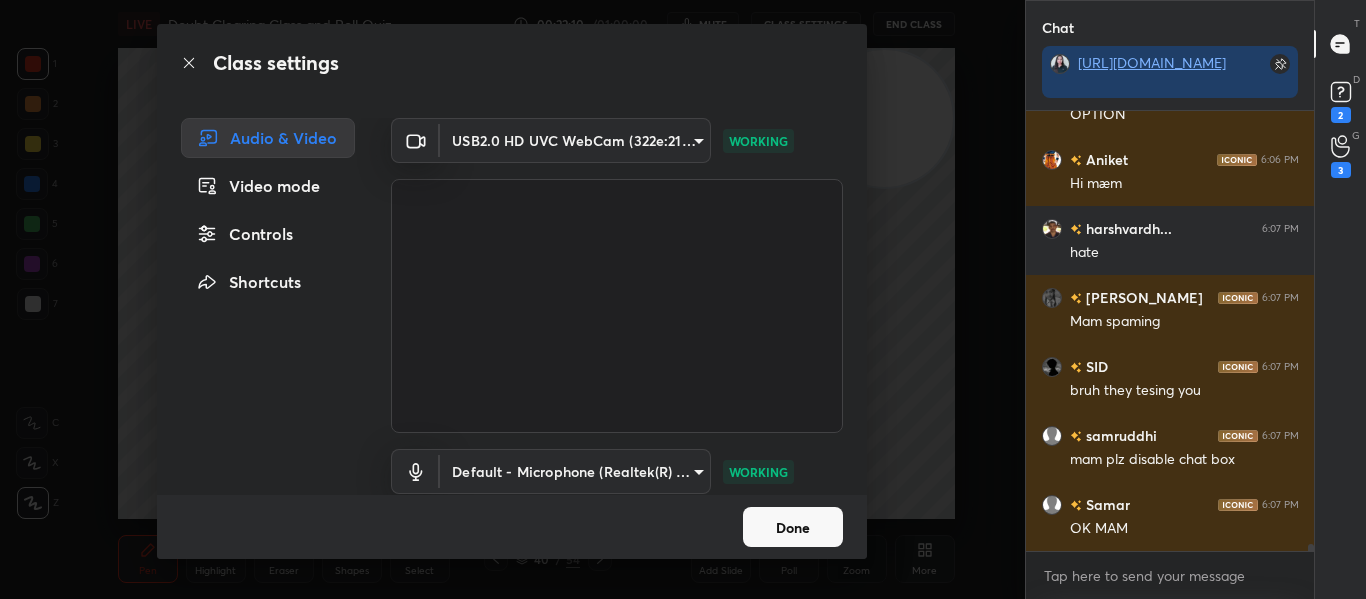 click on "Controls" at bounding box center [268, 234] 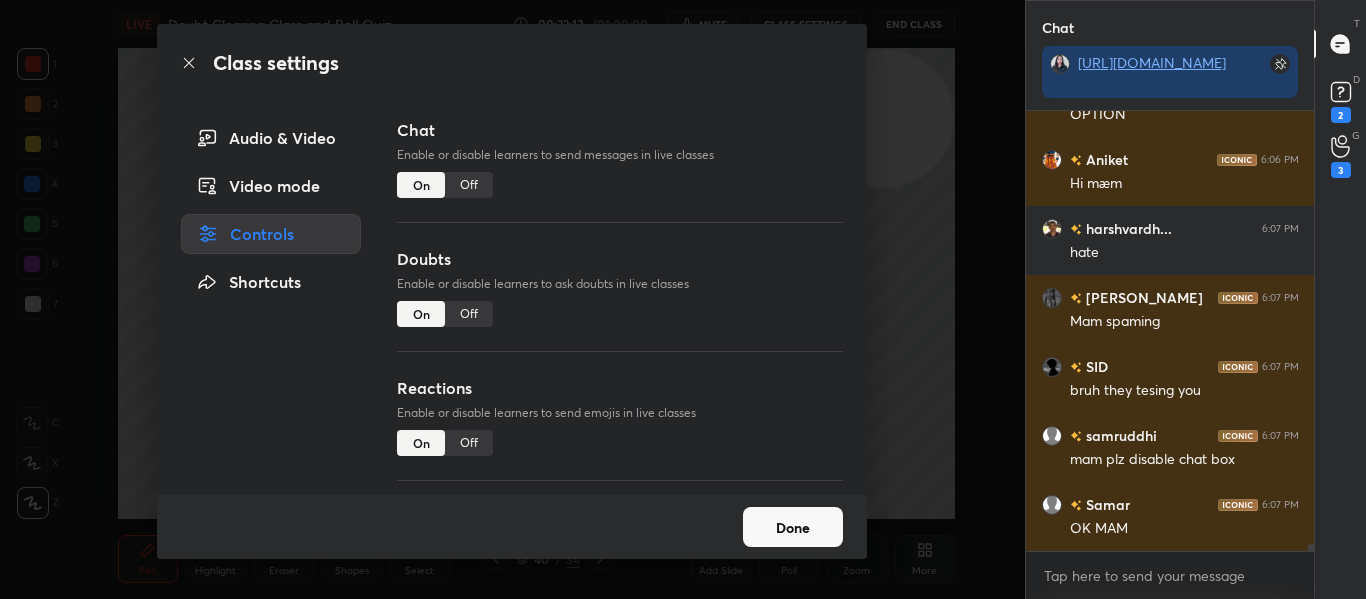 click on "Off" at bounding box center [469, 314] 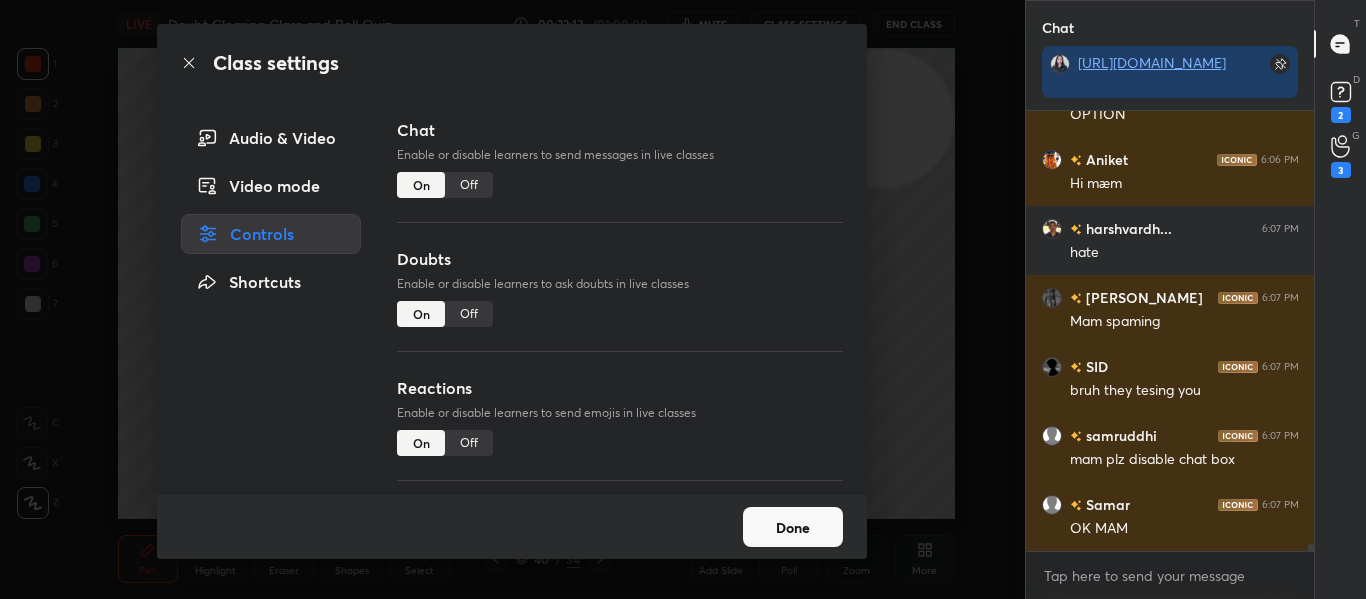 type on "x" 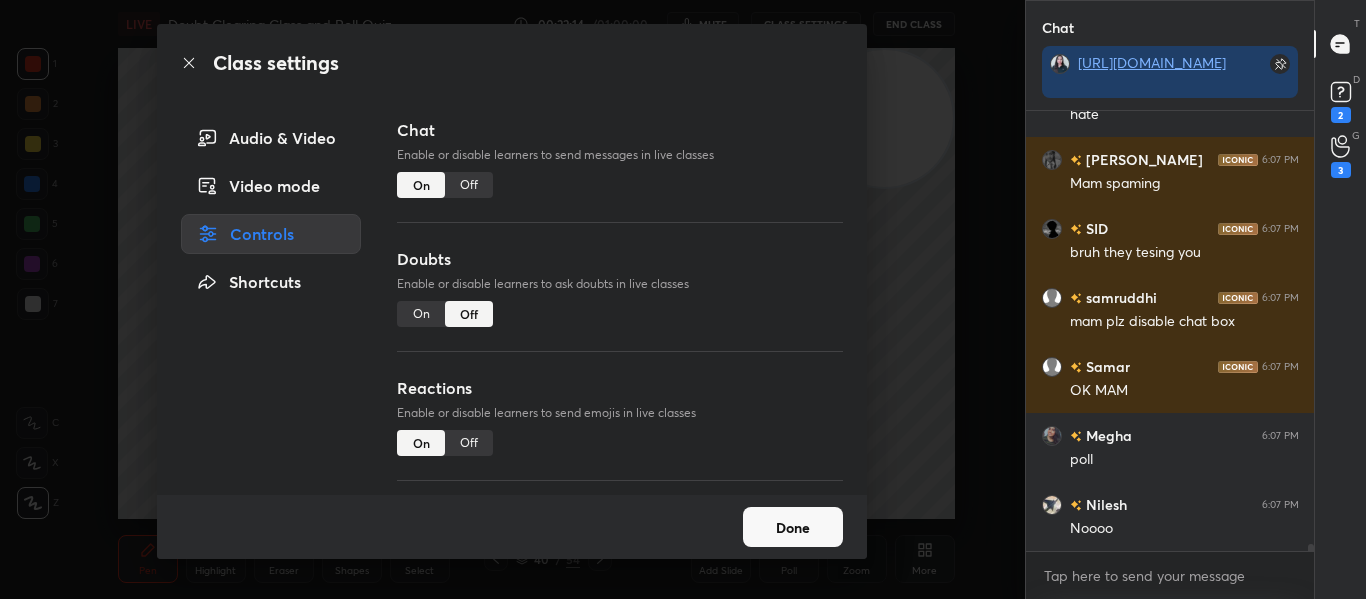 click on "Off" at bounding box center [469, 185] 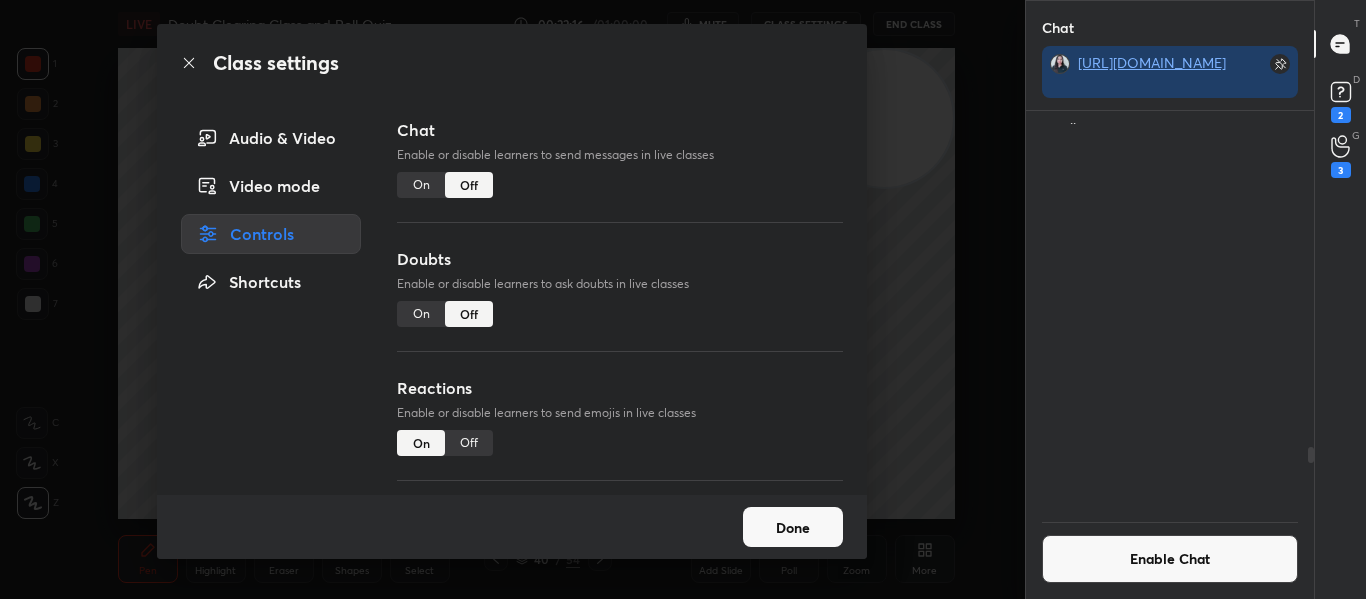 drag, startPoint x: 772, startPoint y: 549, endPoint x: 786, endPoint y: 528, distance: 25.23886 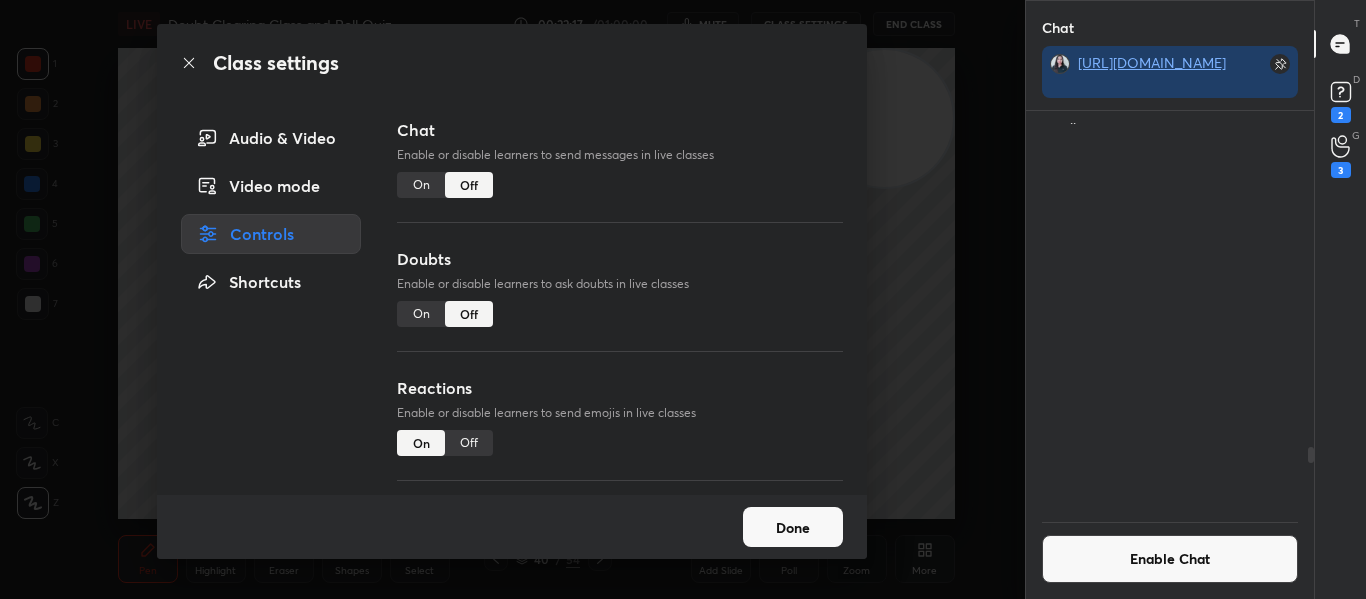 click on "Done" at bounding box center [793, 527] 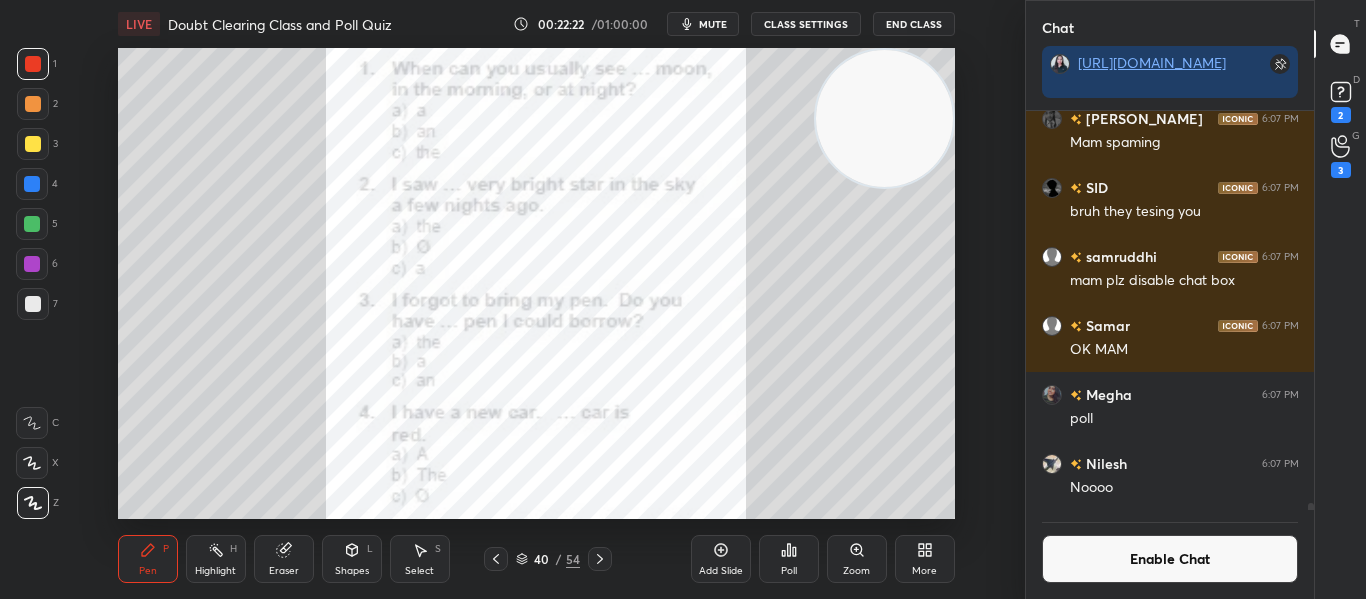 drag, startPoint x: 1310, startPoint y: 456, endPoint x: 1303, endPoint y: 528, distance: 72.33948 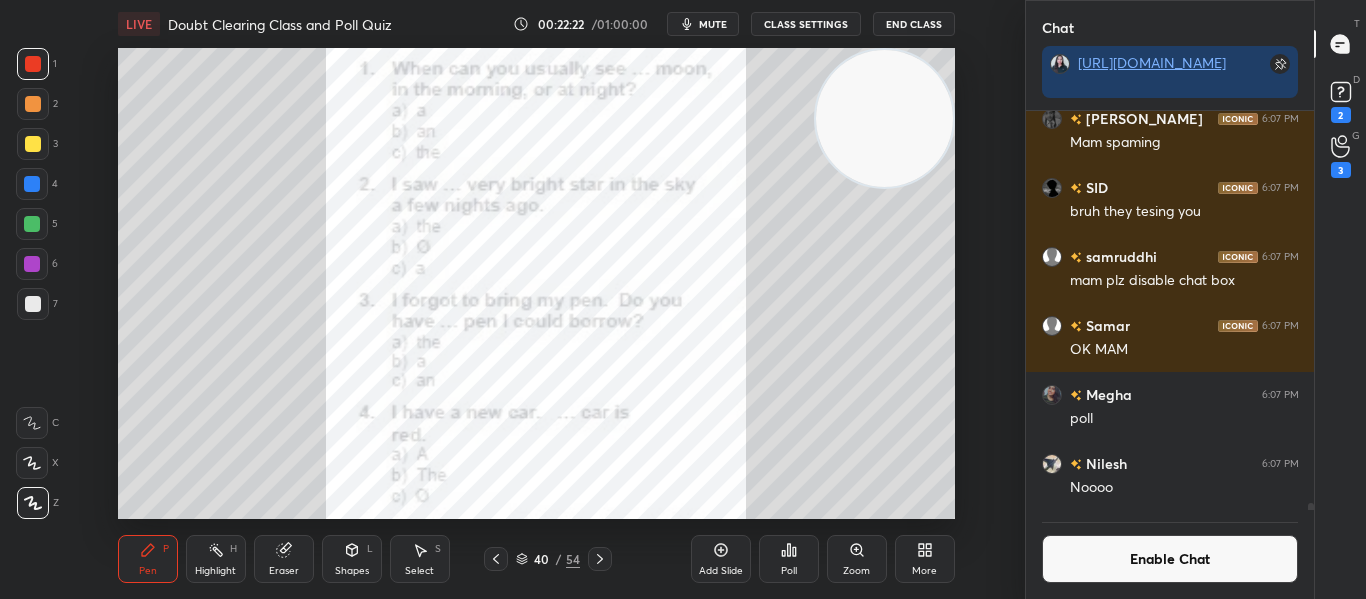 click on "harshvardh... 6:07 PM hate Lucy 6:07 PM Mam spaming SID 6:07 PM bruh they tesing you samruddhi 6:07 PM mam plz disable chat box Samar 6:07 PM OK MAM Megha 6:07 PM poll Nilesh 6:07 PM Noooo JUMP TO LATEST Enable Chat" at bounding box center (1170, 355) 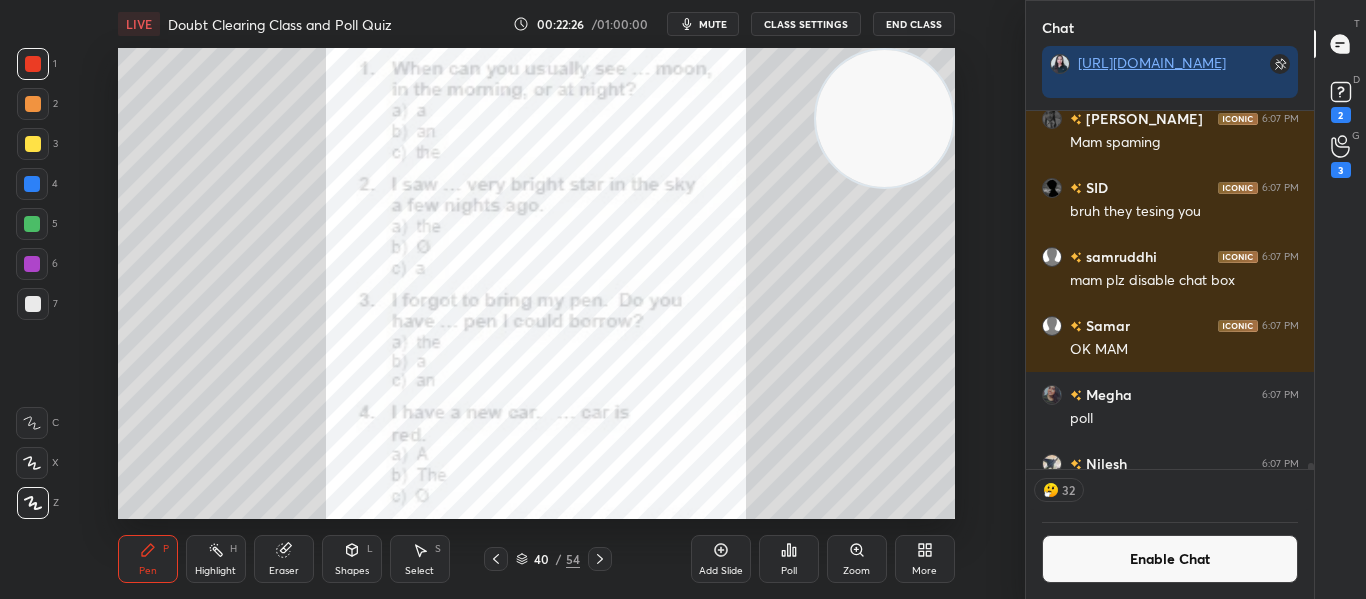 click 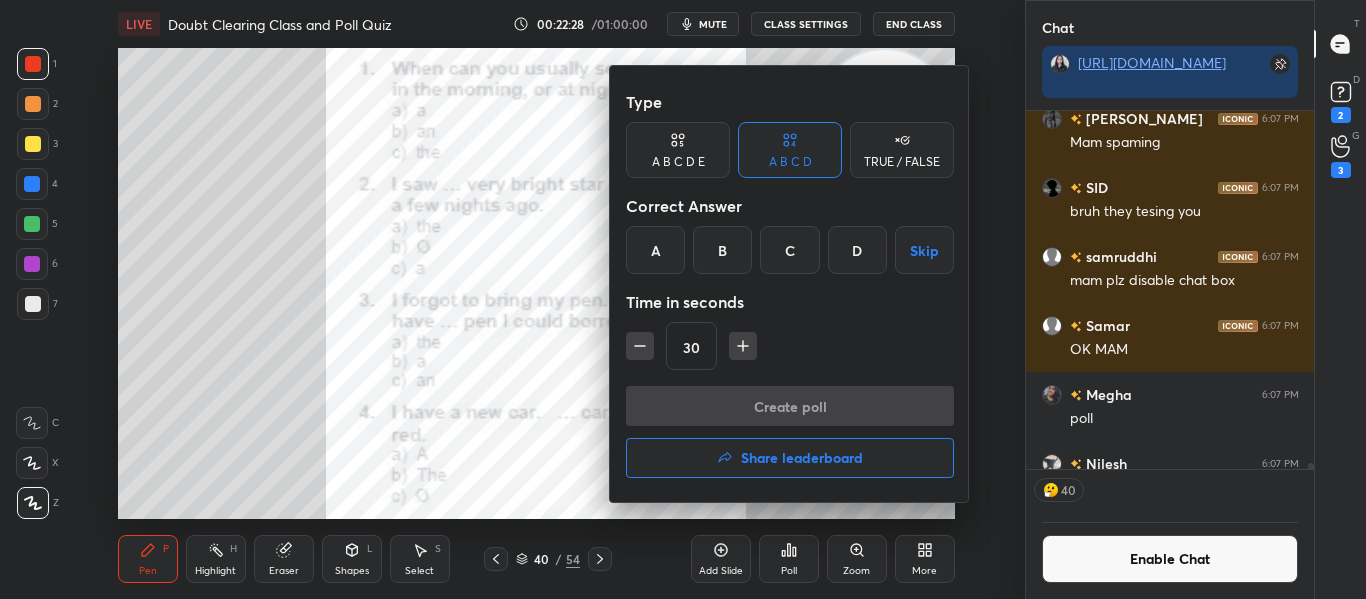 click on "C" at bounding box center [789, 250] 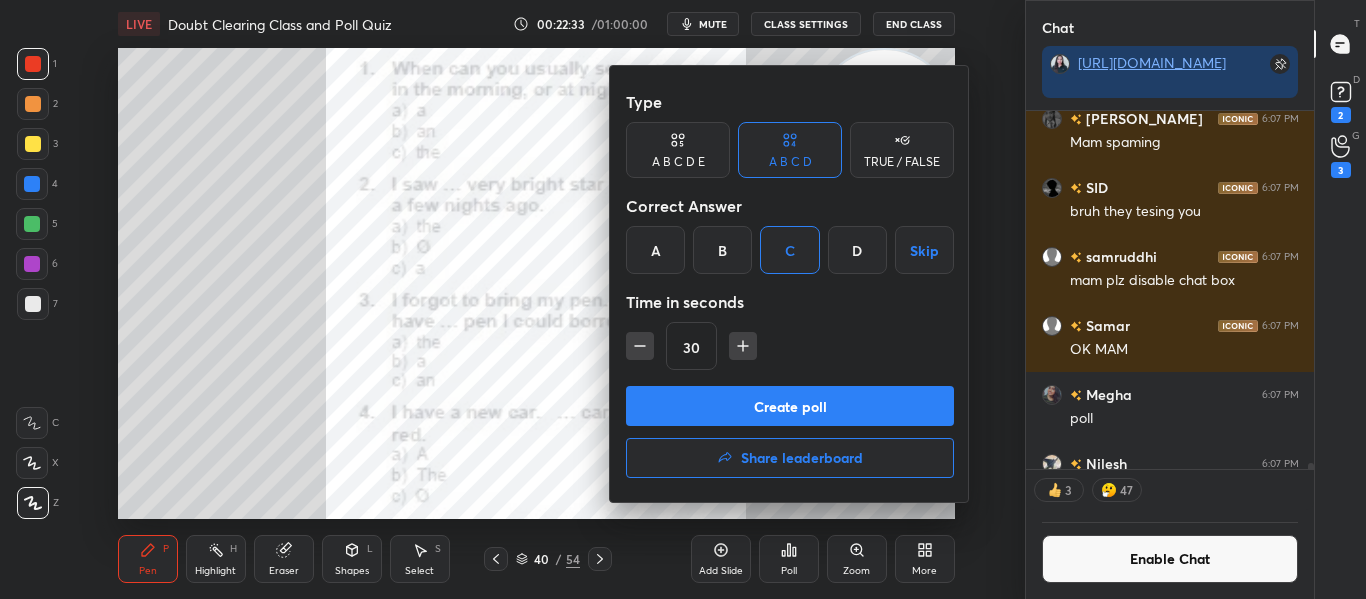click on "Create poll" at bounding box center (790, 406) 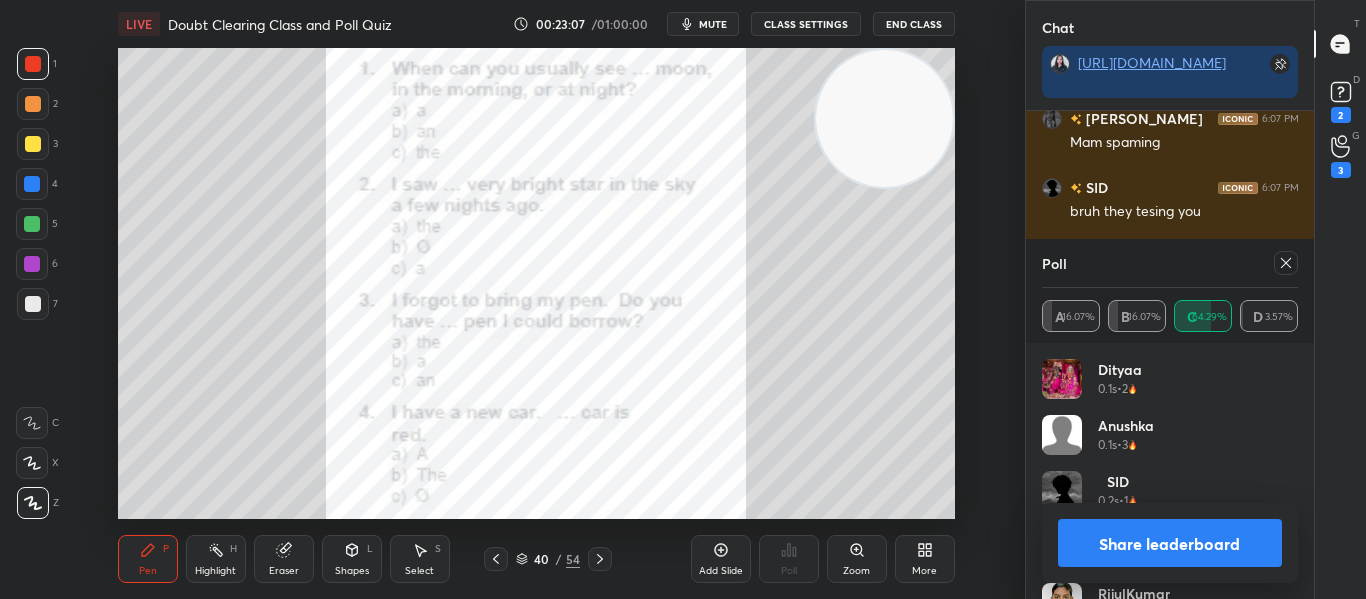 click at bounding box center [1286, 263] 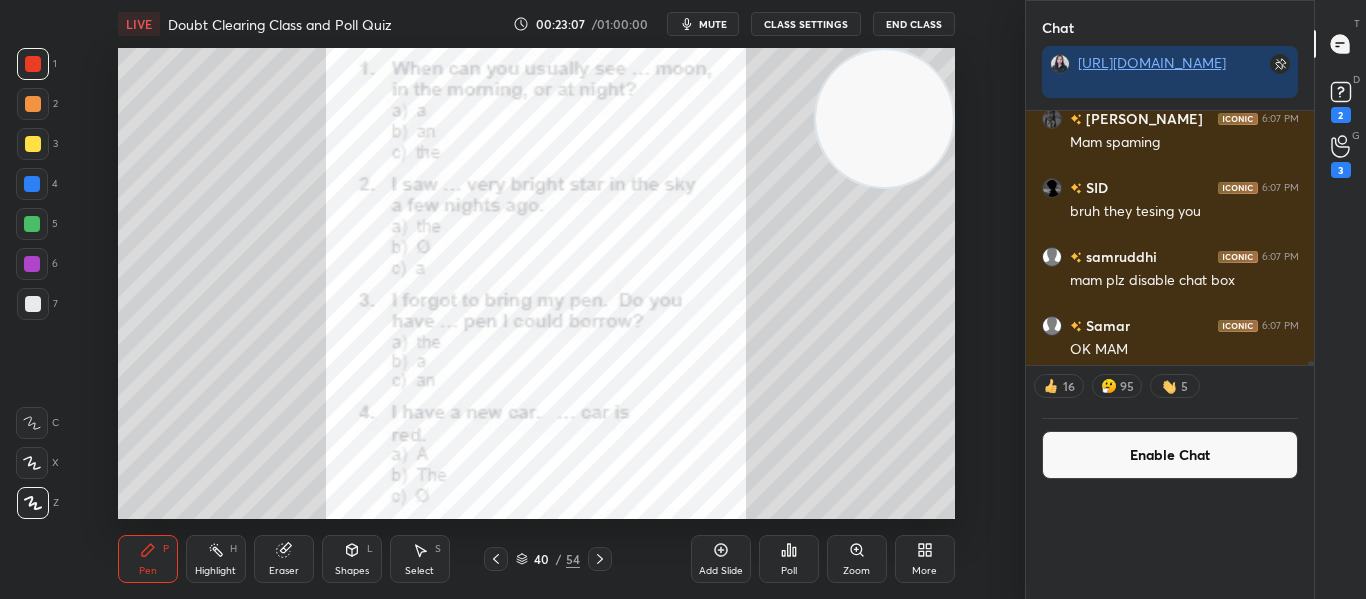 scroll, scrollTop: 0, scrollLeft: 0, axis: both 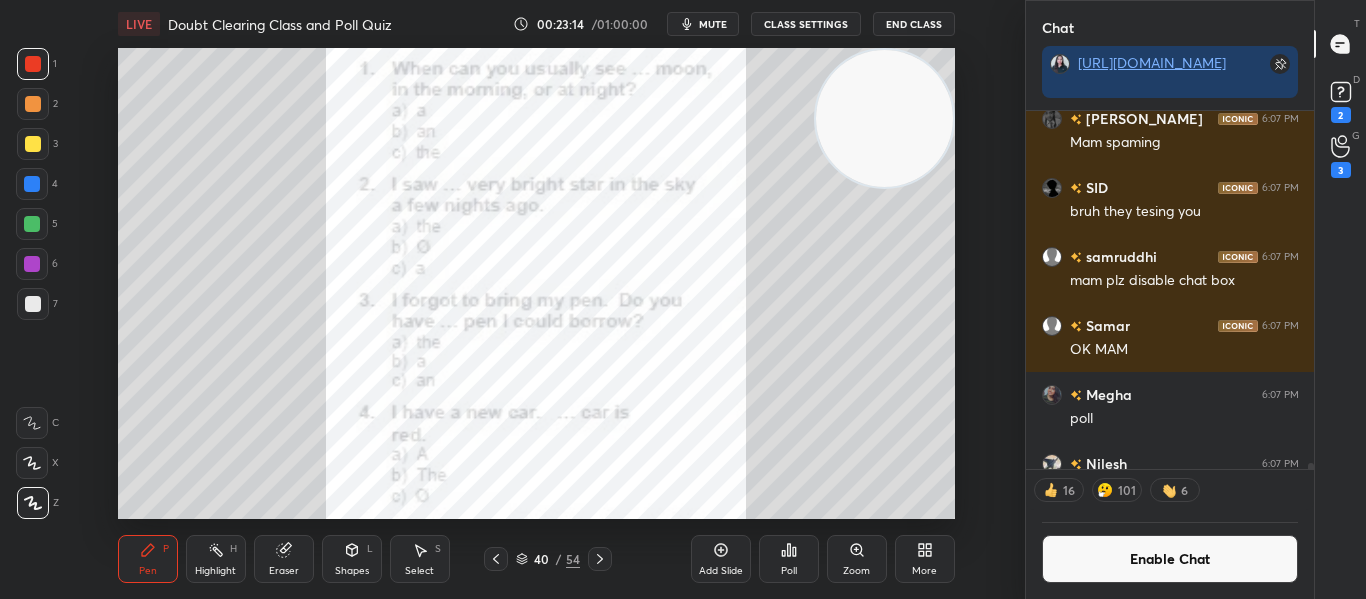 click 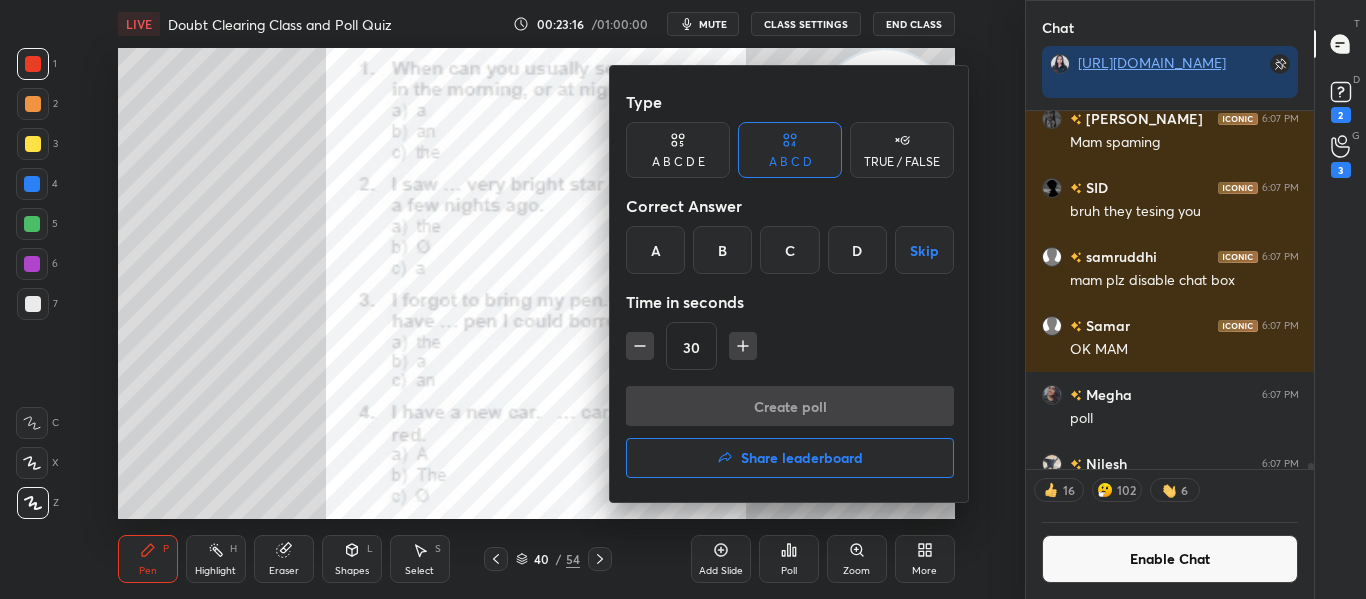 click on "A" at bounding box center (655, 250) 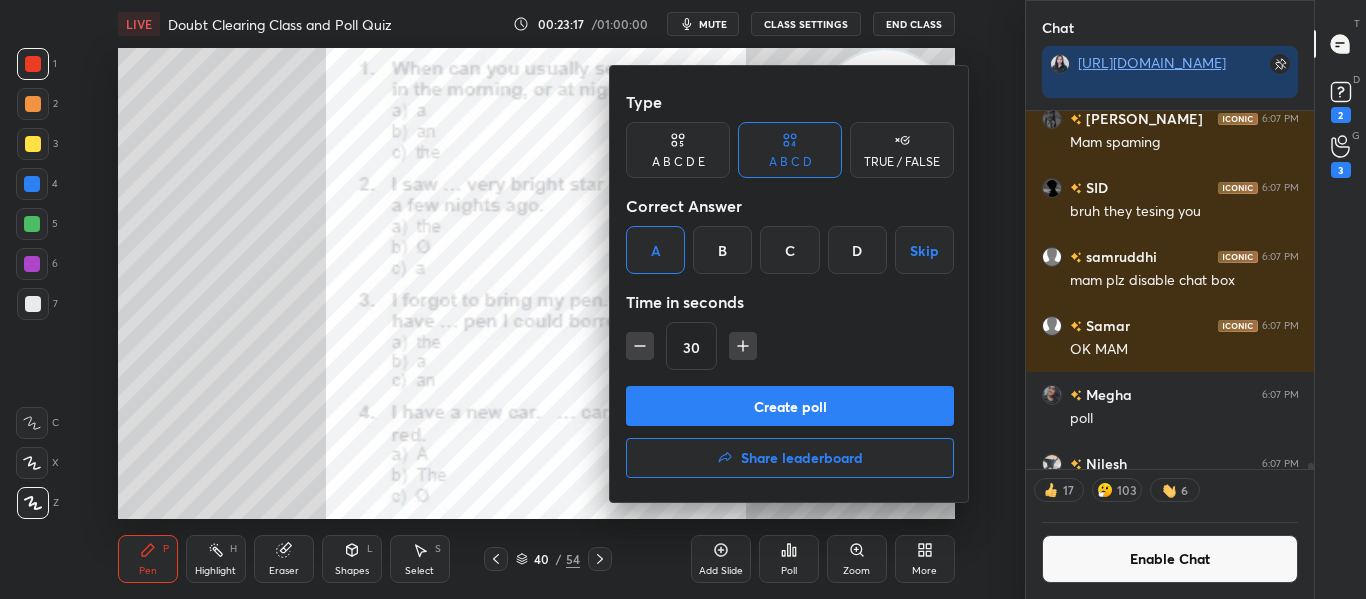 click on "B" at bounding box center [722, 250] 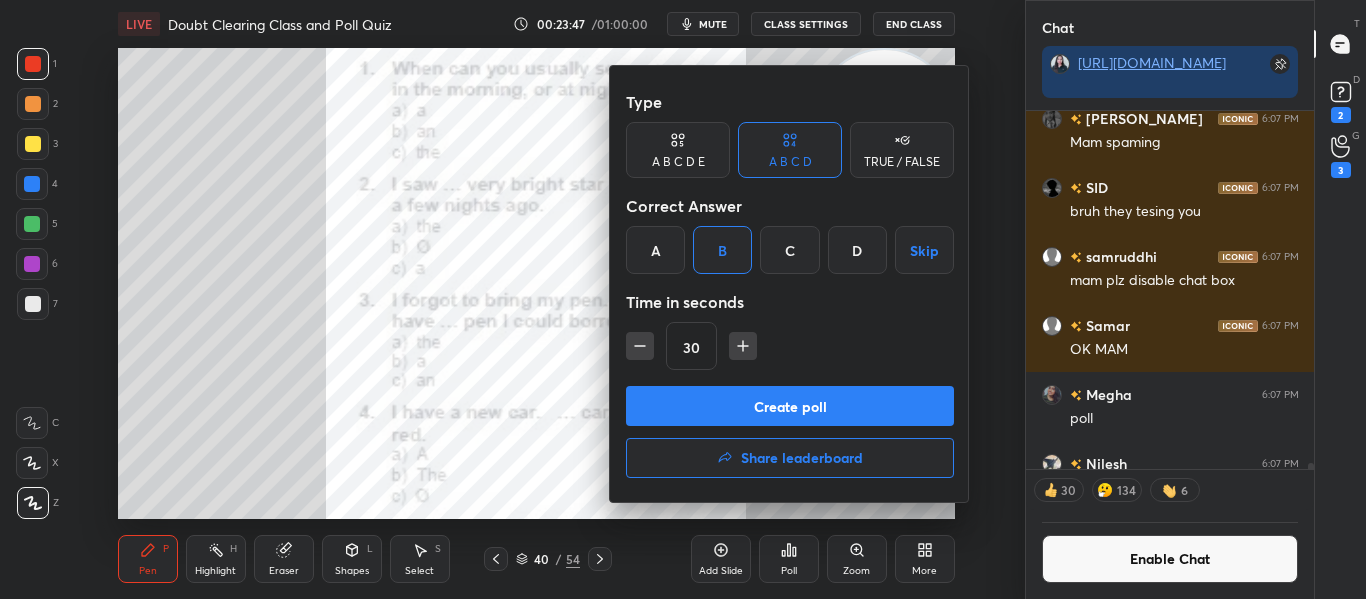 click on "Create poll" at bounding box center [790, 406] 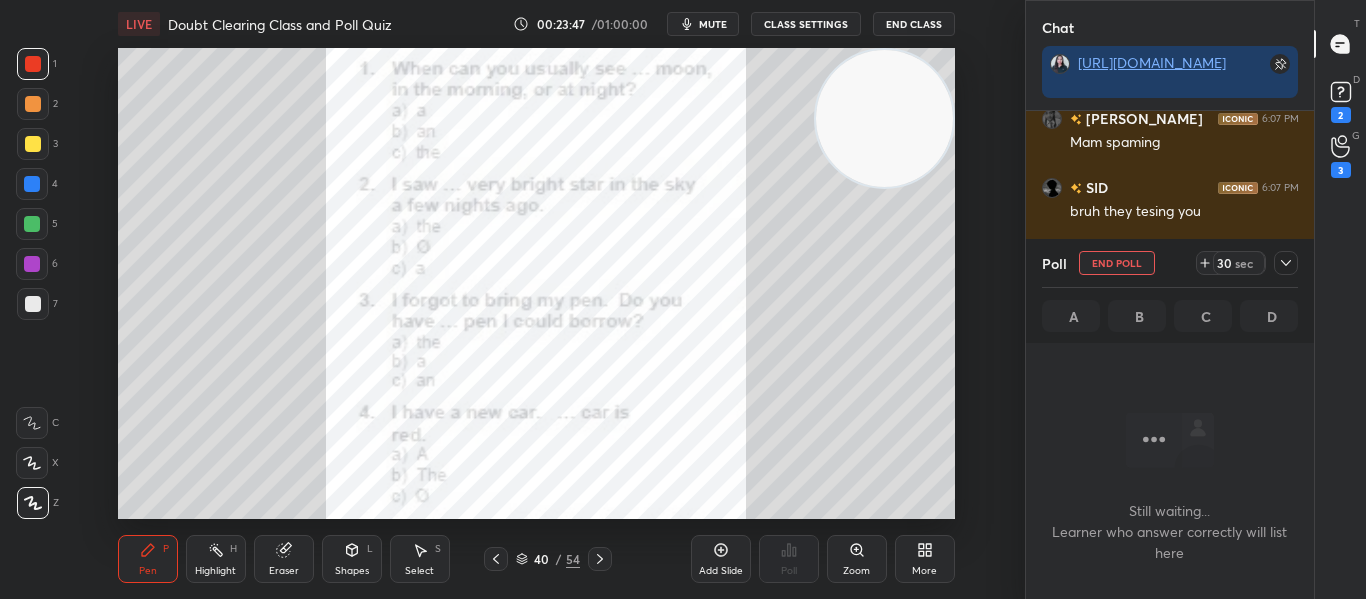 scroll, scrollTop: 254, scrollLeft: 282, axis: both 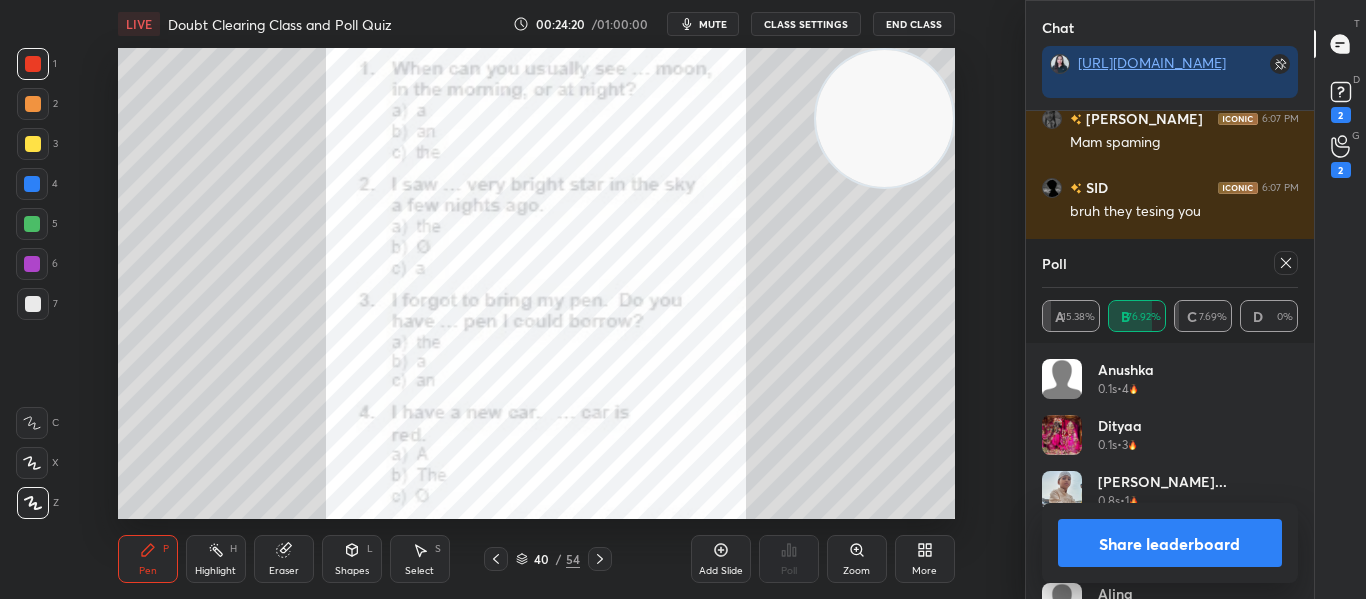 click 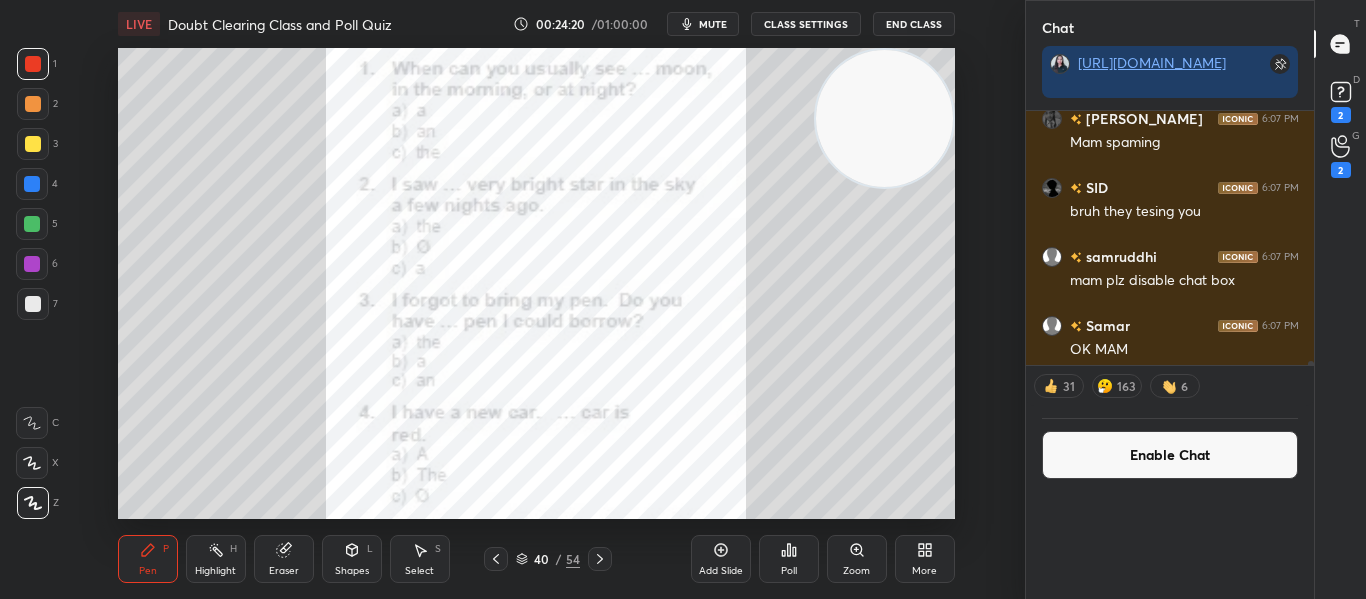 scroll, scrollTop: 0, scrollLeft: 0, axis: both 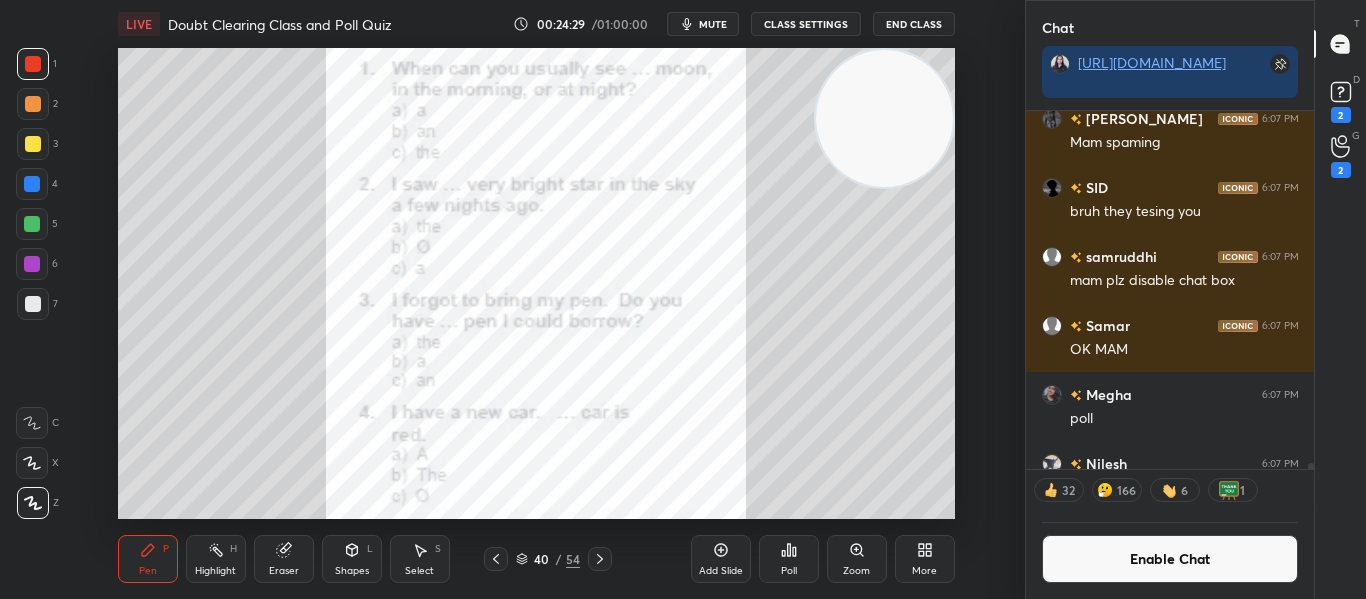 click on "Poll" at bounding box center [789, 559] 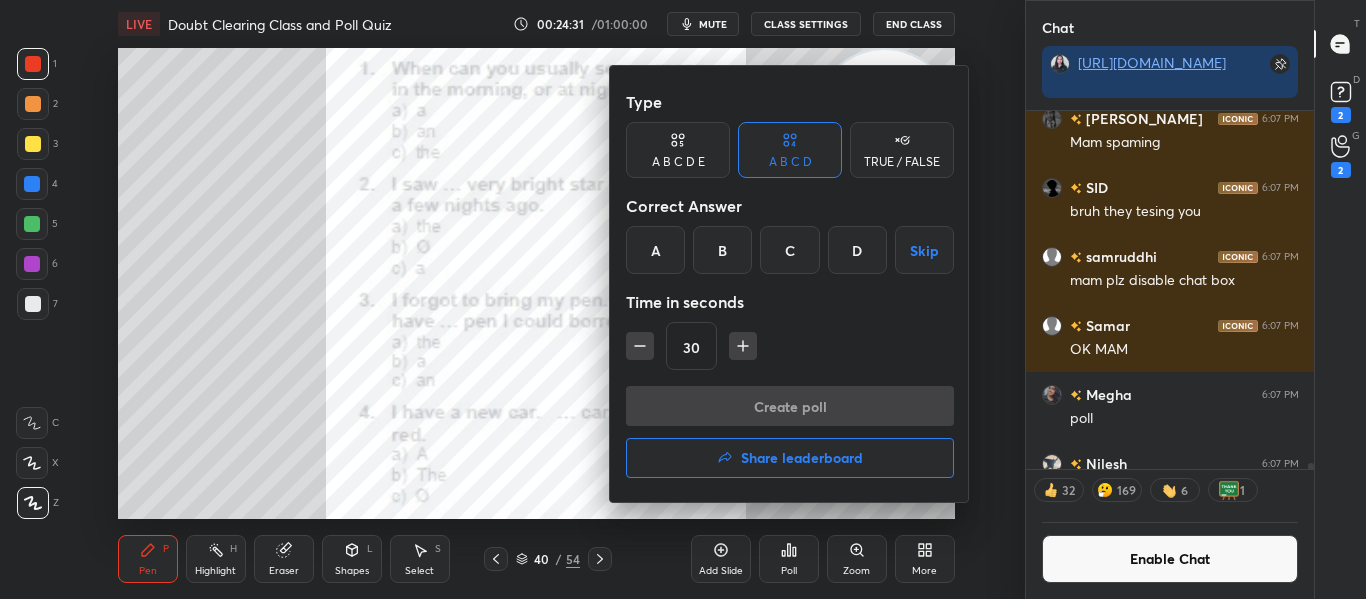 click on "B" at bounding box center [722, 250] 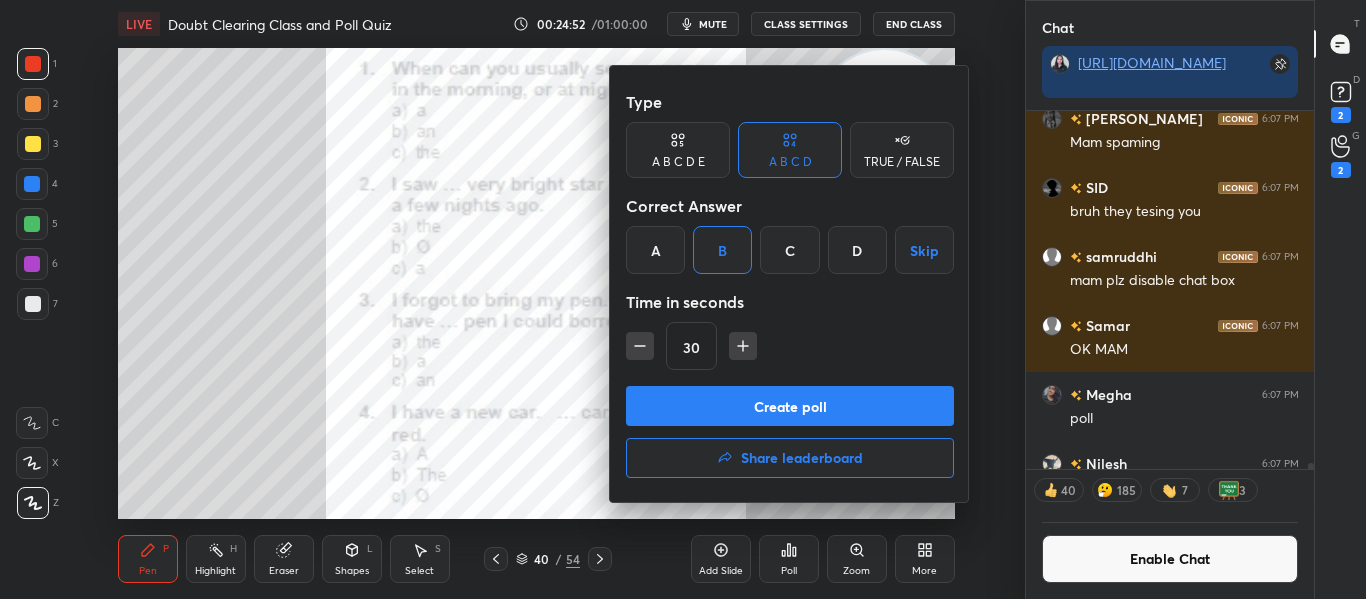click on "Create poll" at bounding box center [790, 406] 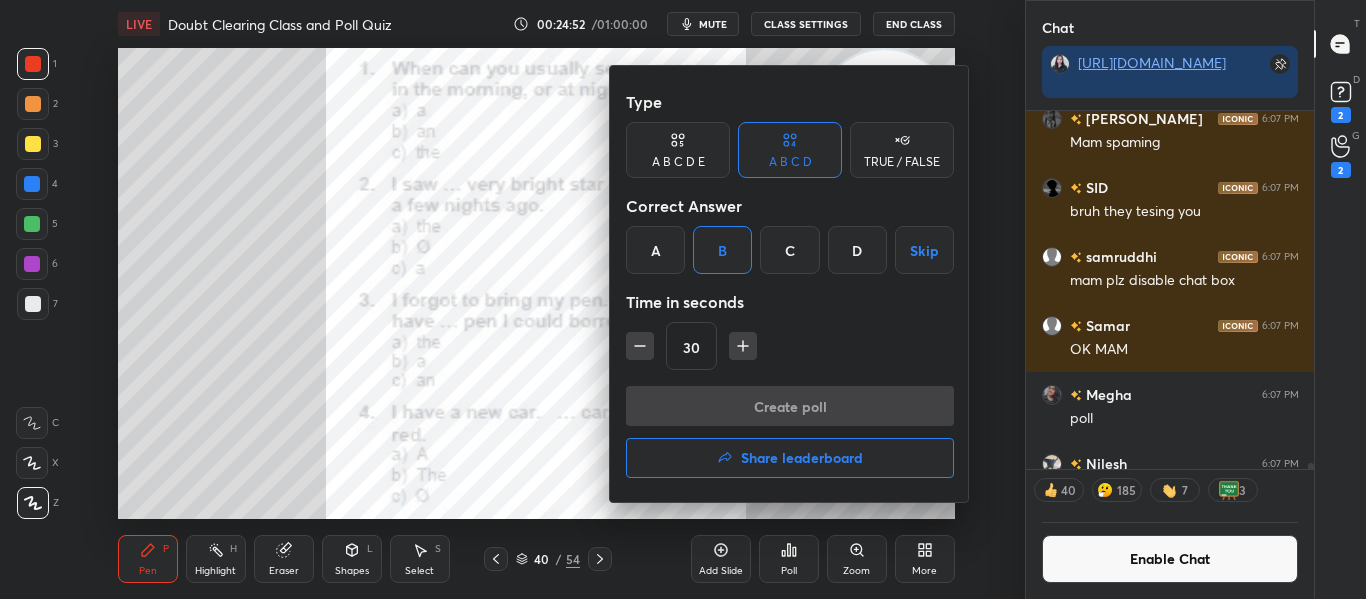 scroll, scrollTop: 310, scrollLeft: 282, axis: both 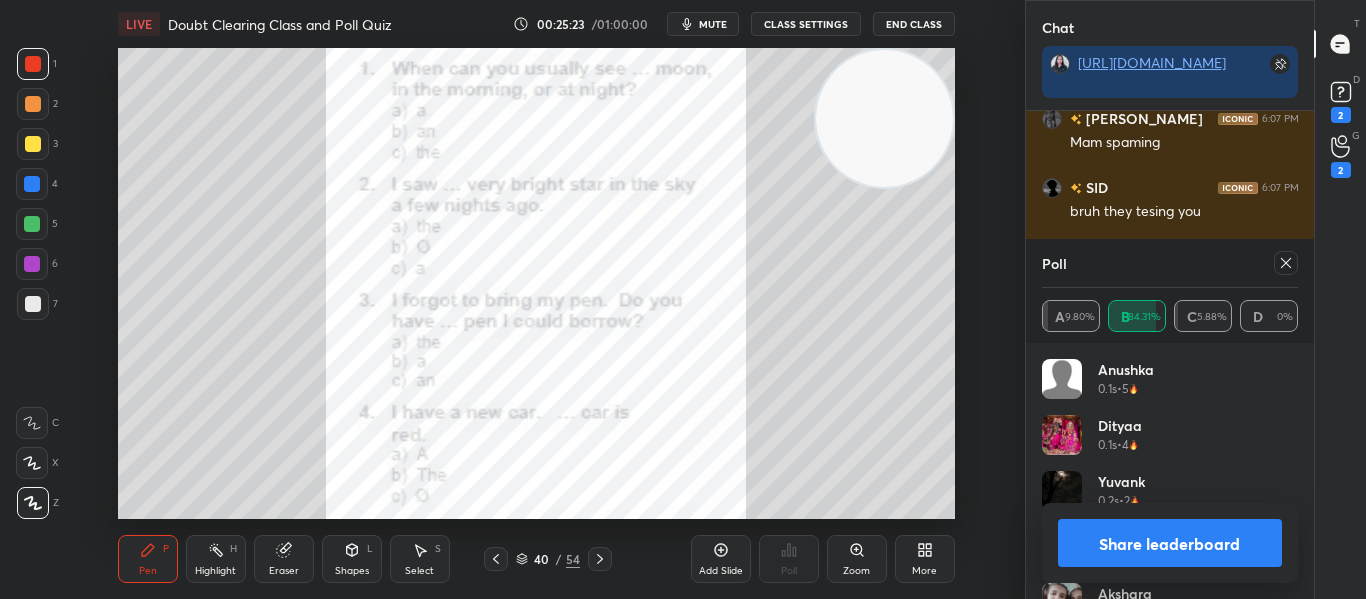 click 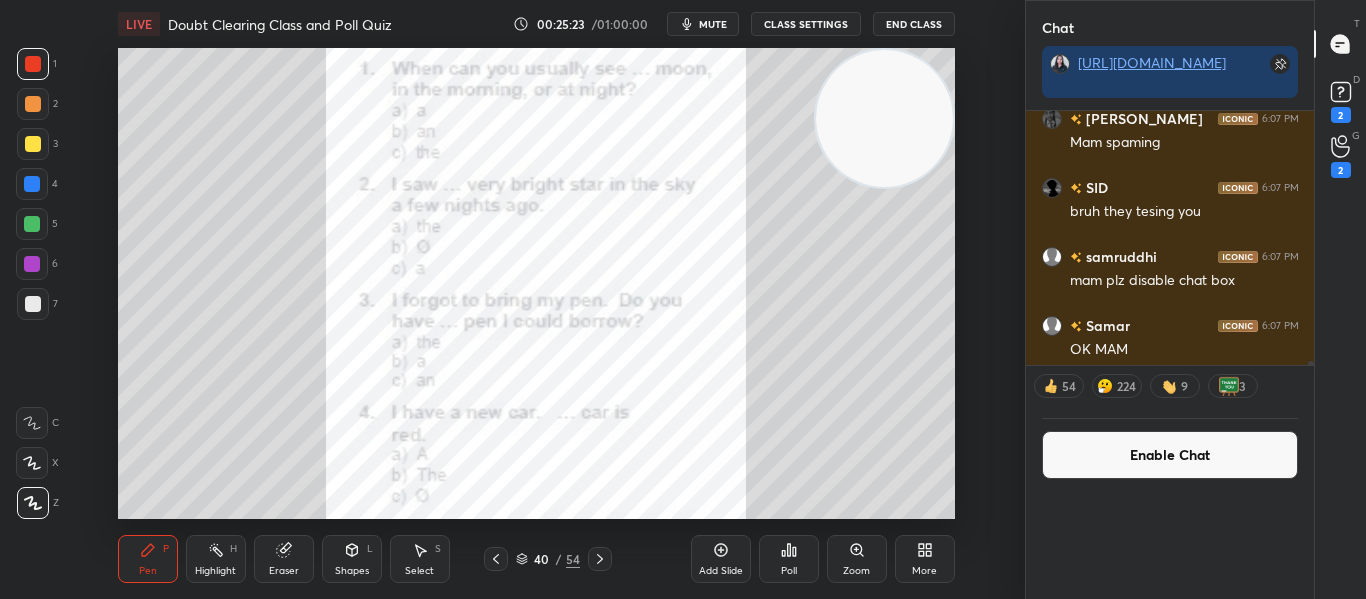 scroll, scrollTop: 0, scrollLeft: 0, axis: both 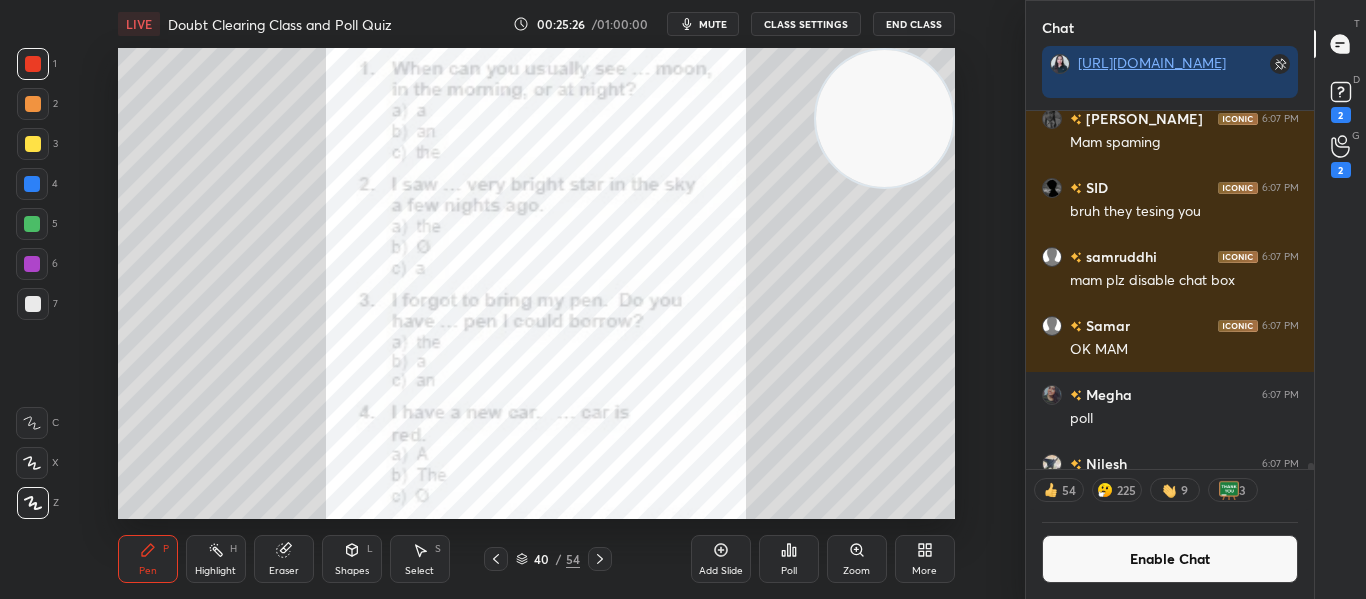 click 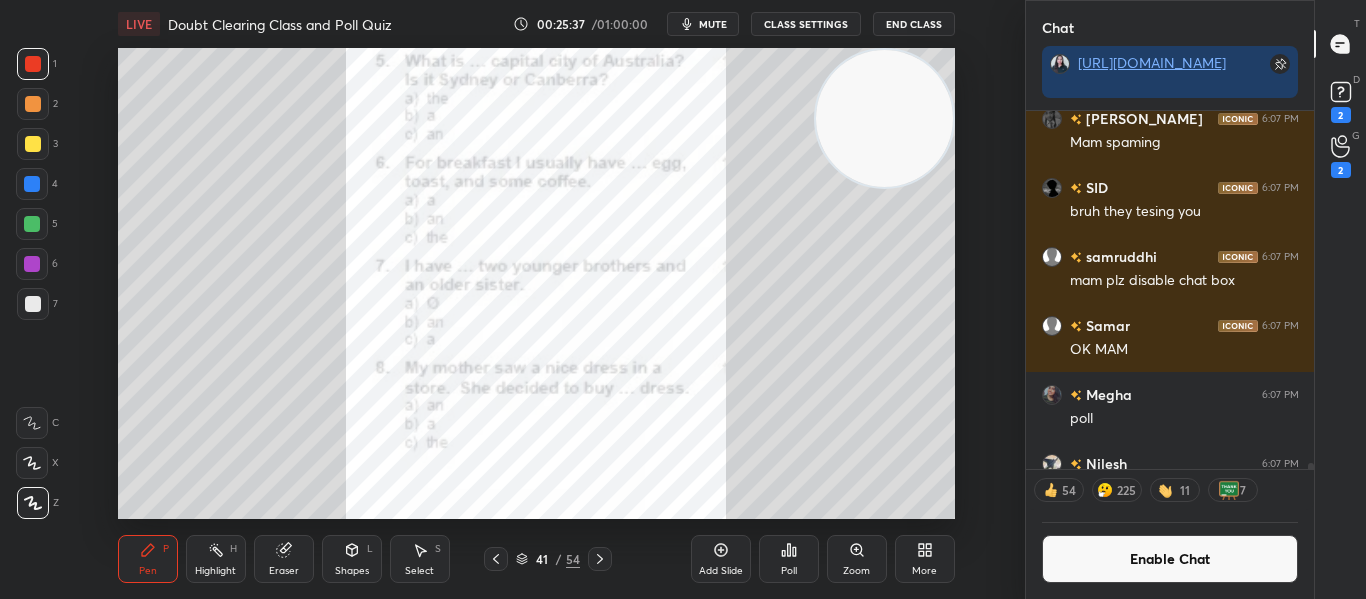 click on "Poll" at bounding box center [789, 559] 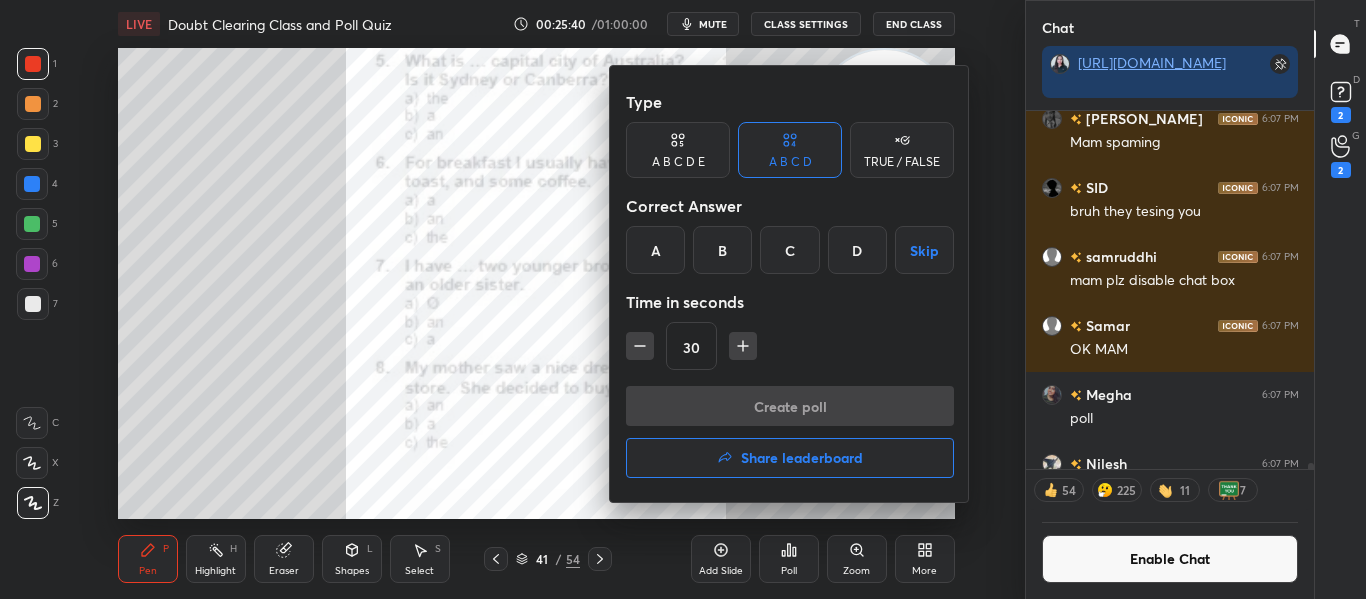 click on "A" at bounding box center [655, 250] 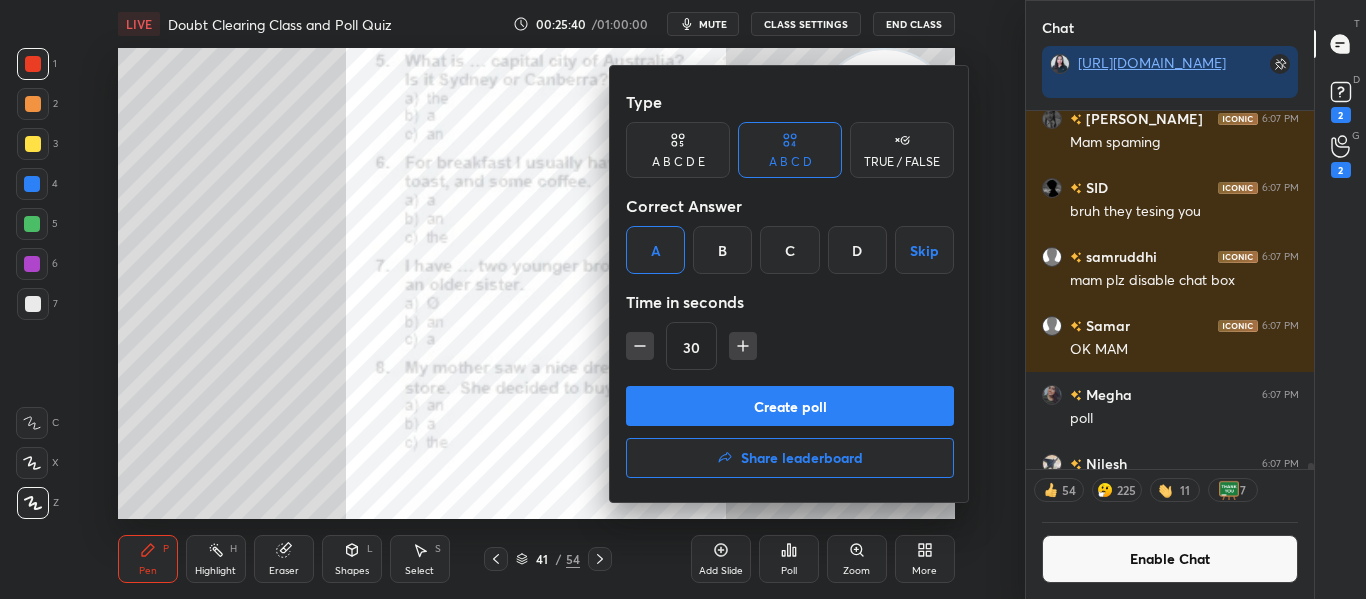 scroll, scrollTop: 7, scrollLeft: 7, axis: both 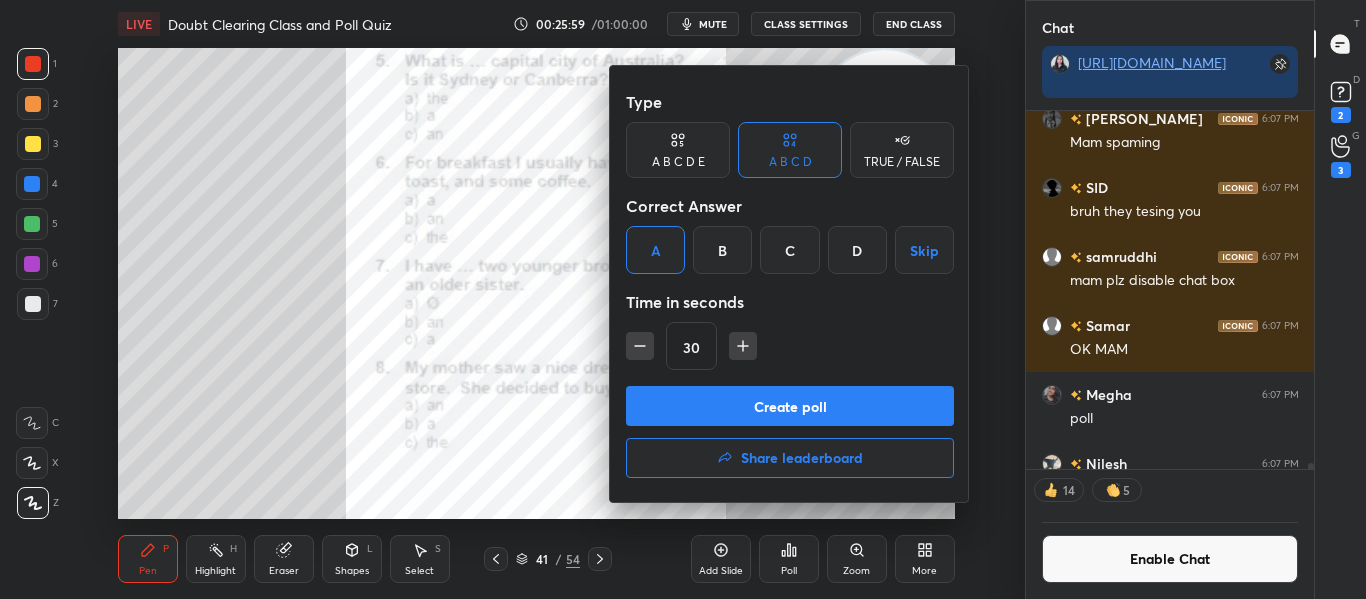 click on "Create poll" at bounding box center (790, 406) 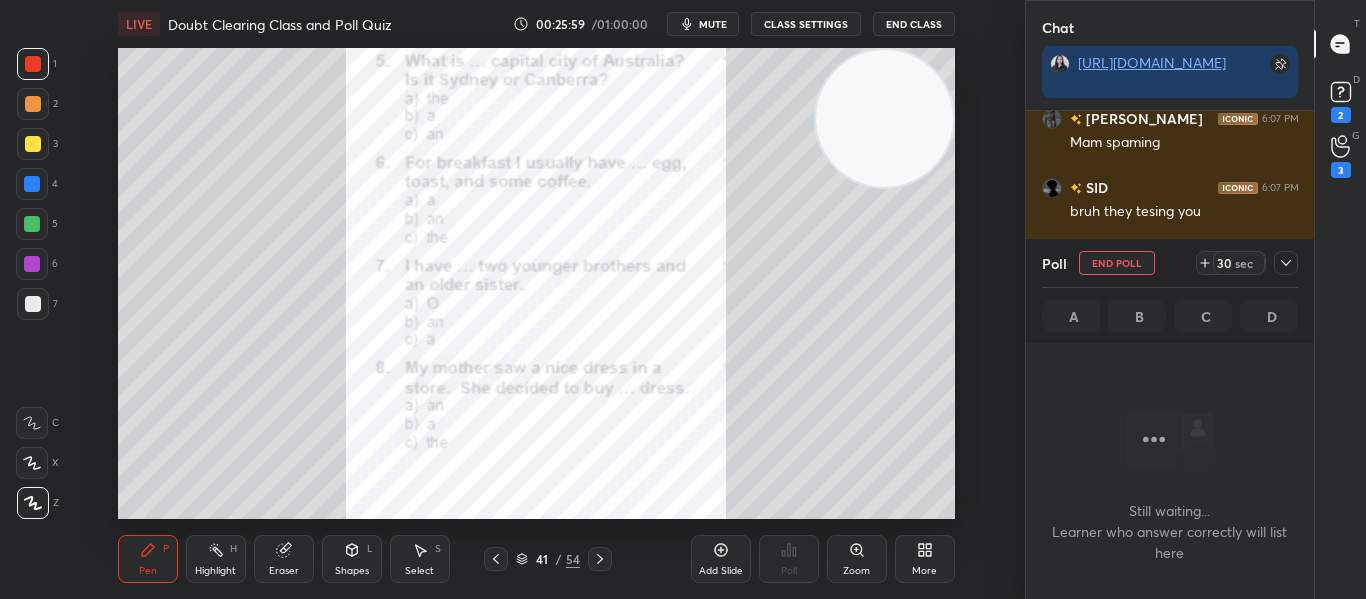 scroll, scrollTop: 264, scrollLeft: 282, axis: both 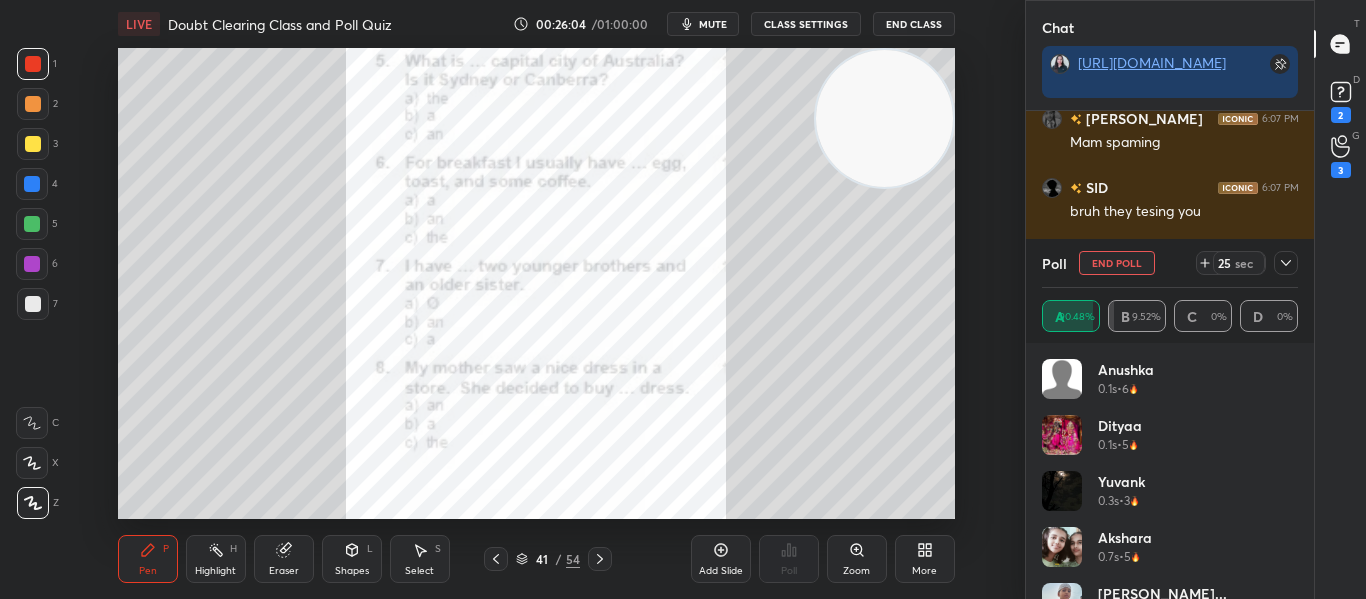click 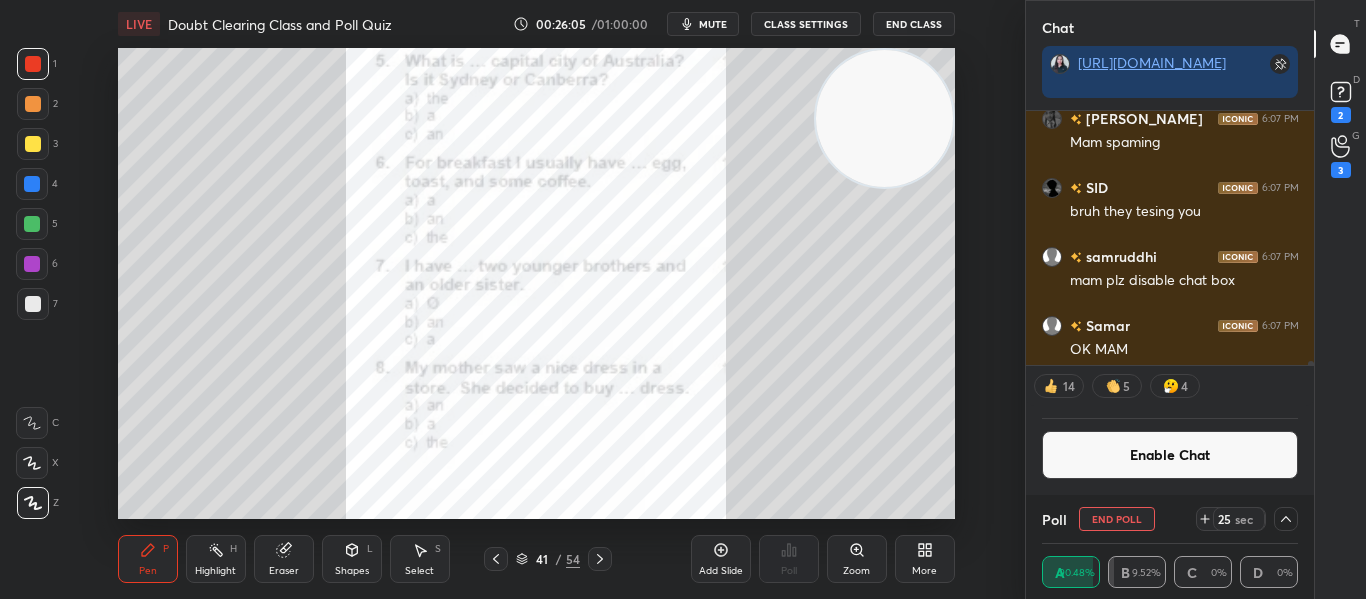 scroll, scrollTop: 0, scrollLeft: 0, axis: both 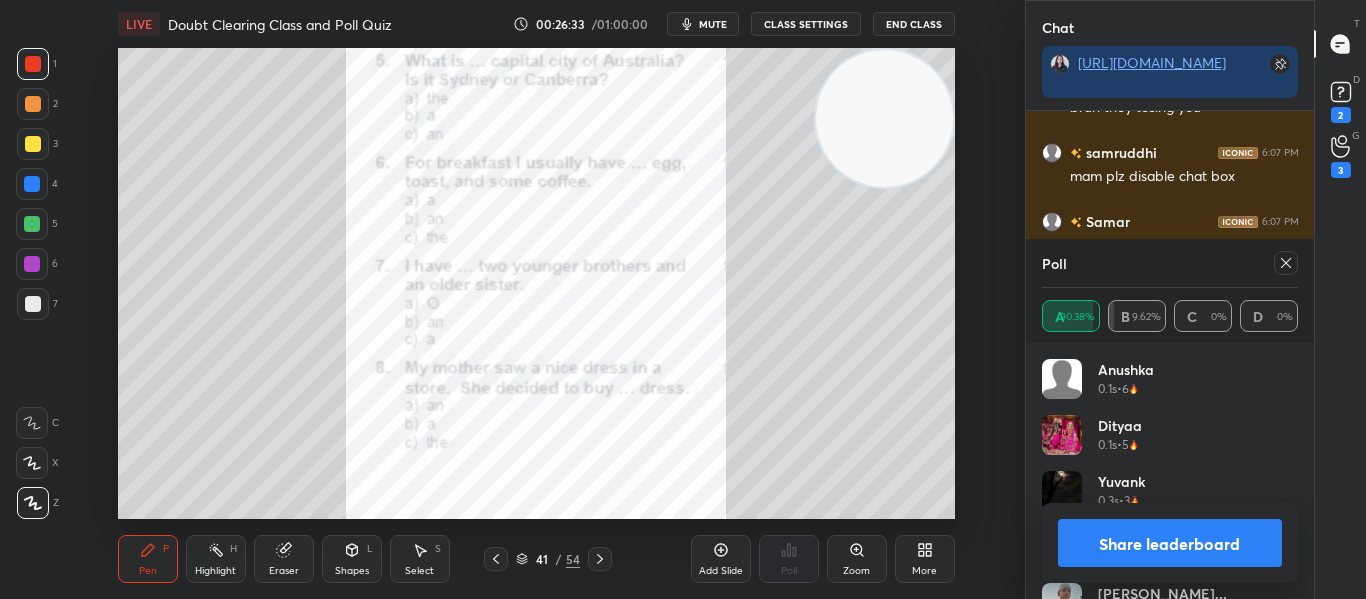 click 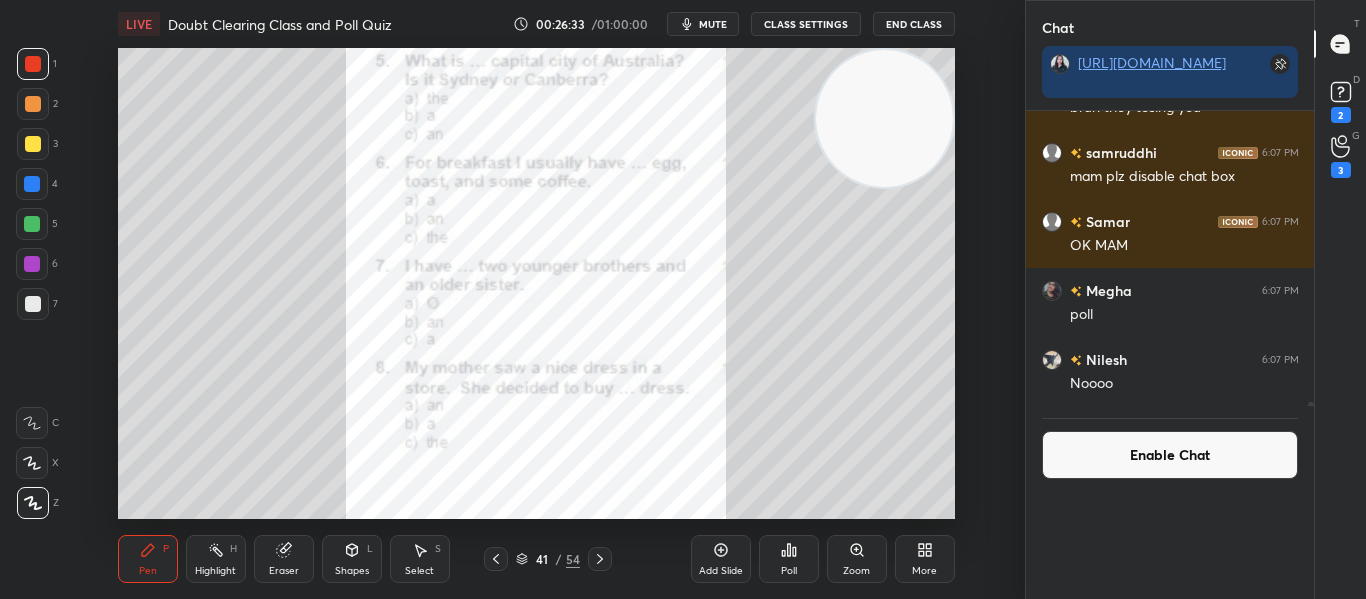 scroll, scrollTop: 0, scrollLeft: 0, axis: both 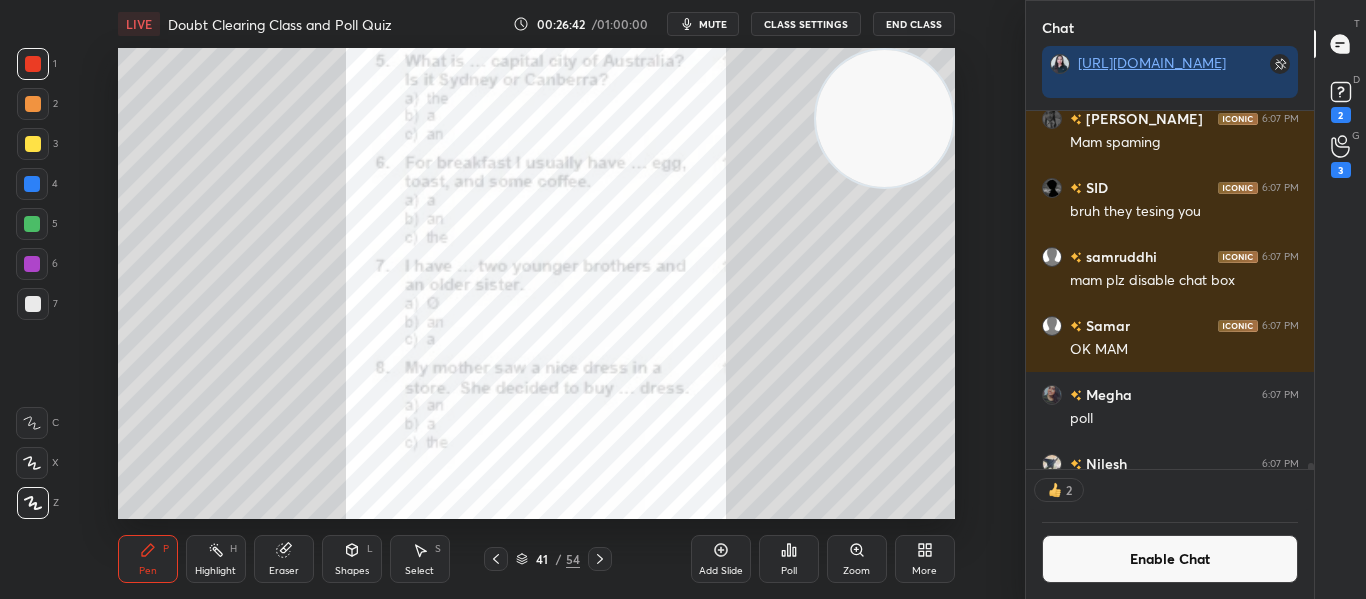 click 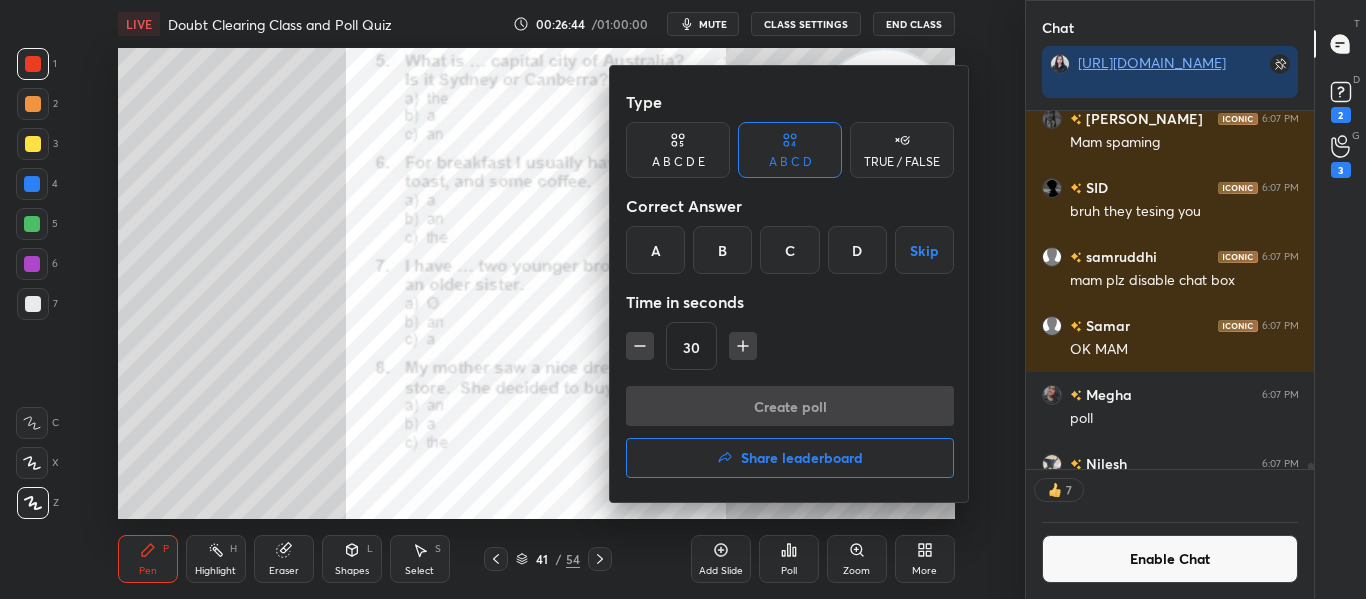 click on "B" at bounding box center (722, 250) 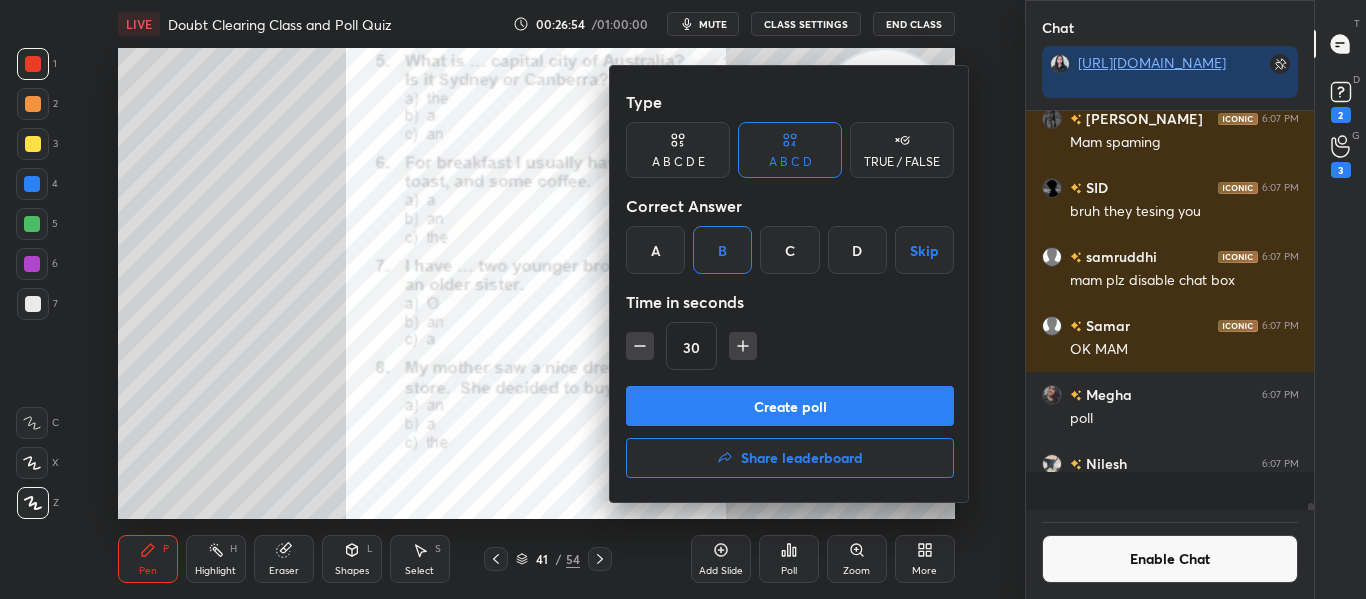 scroll, scrollTop: 7, scrollLeft: 7, axis: both 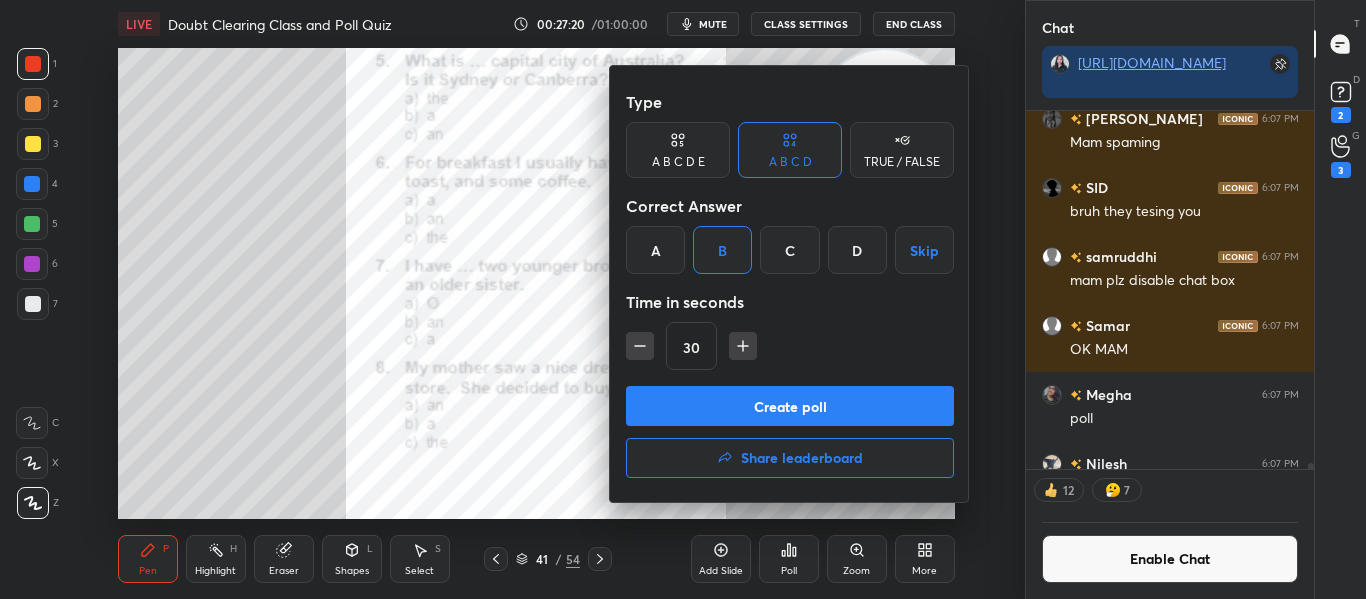 click on "Create poll" at bounding box center (790, 406) 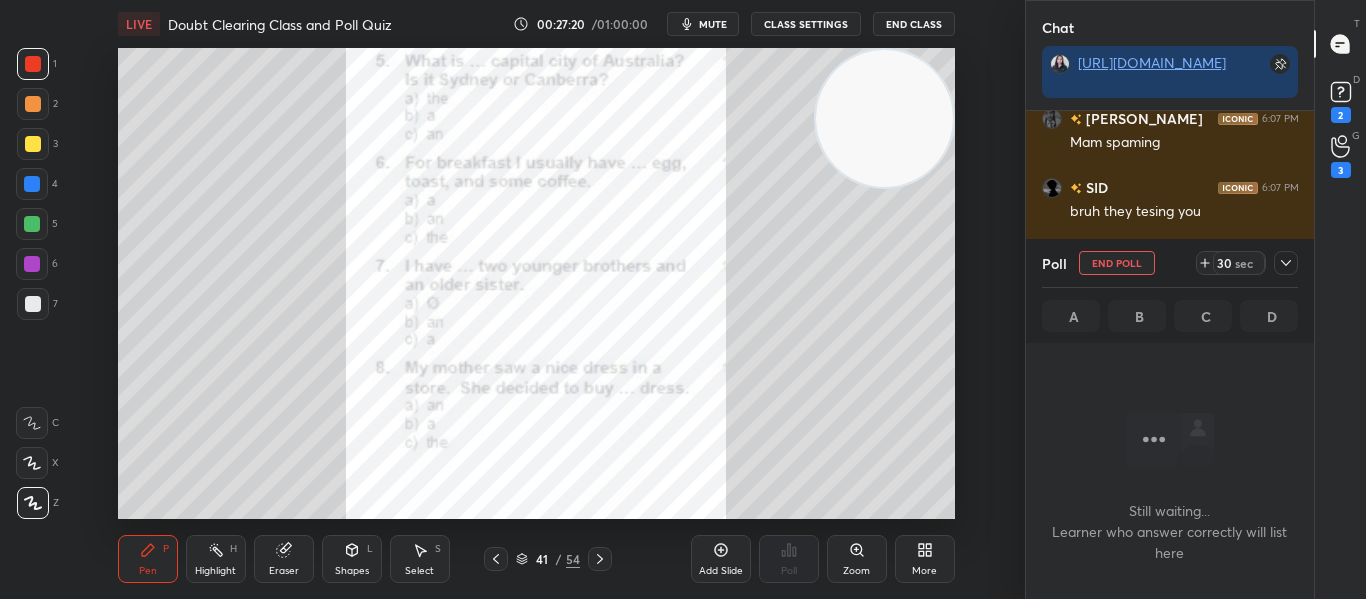 scroll, scrollTop: 254, scrollLeft: 282, axis: both 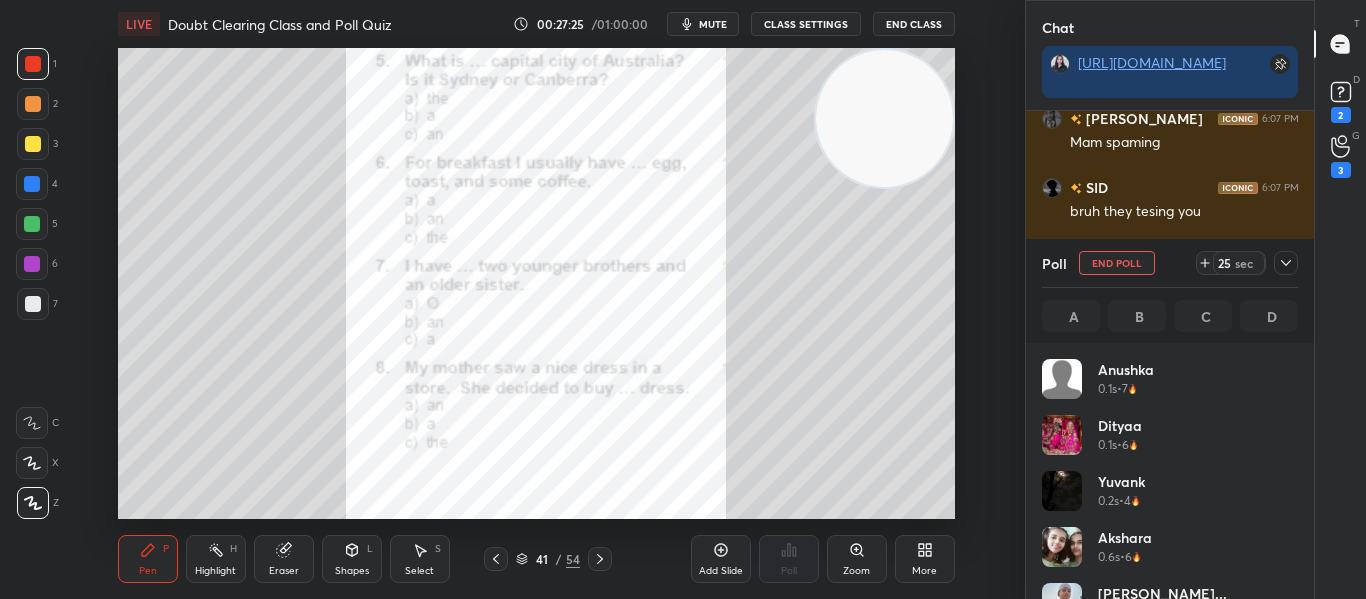 click at bounding box center [1286, 263] 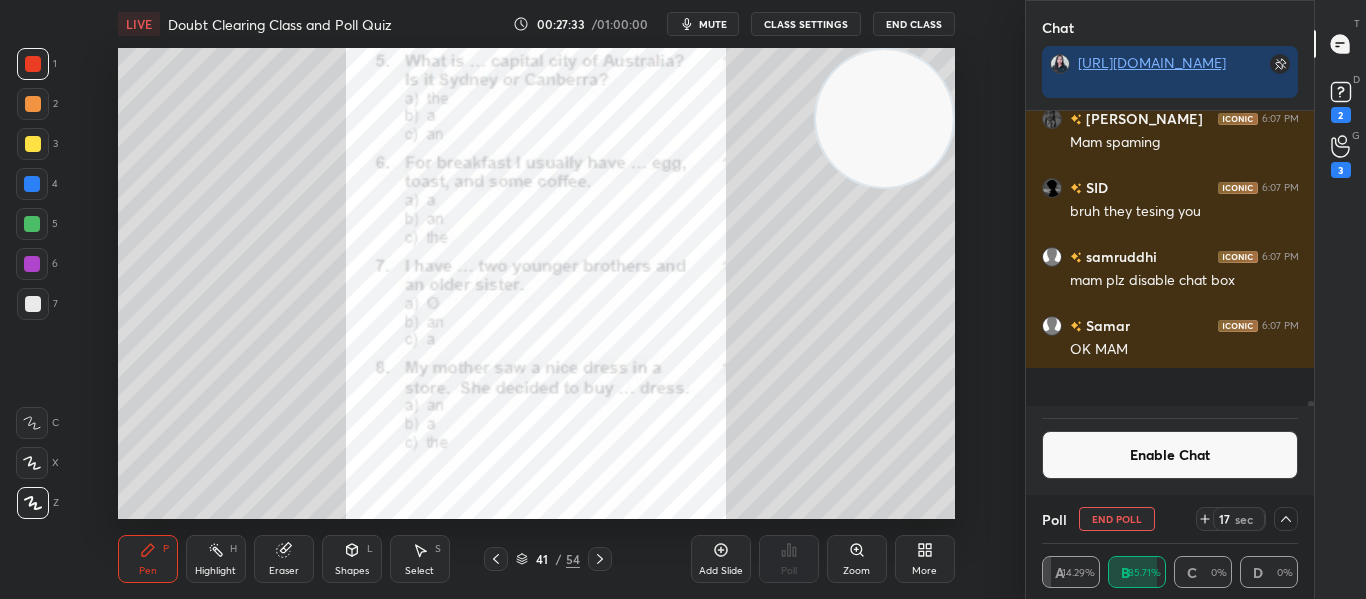 scroll, scrollTop: 7, scrollLeft: 7, axis: both 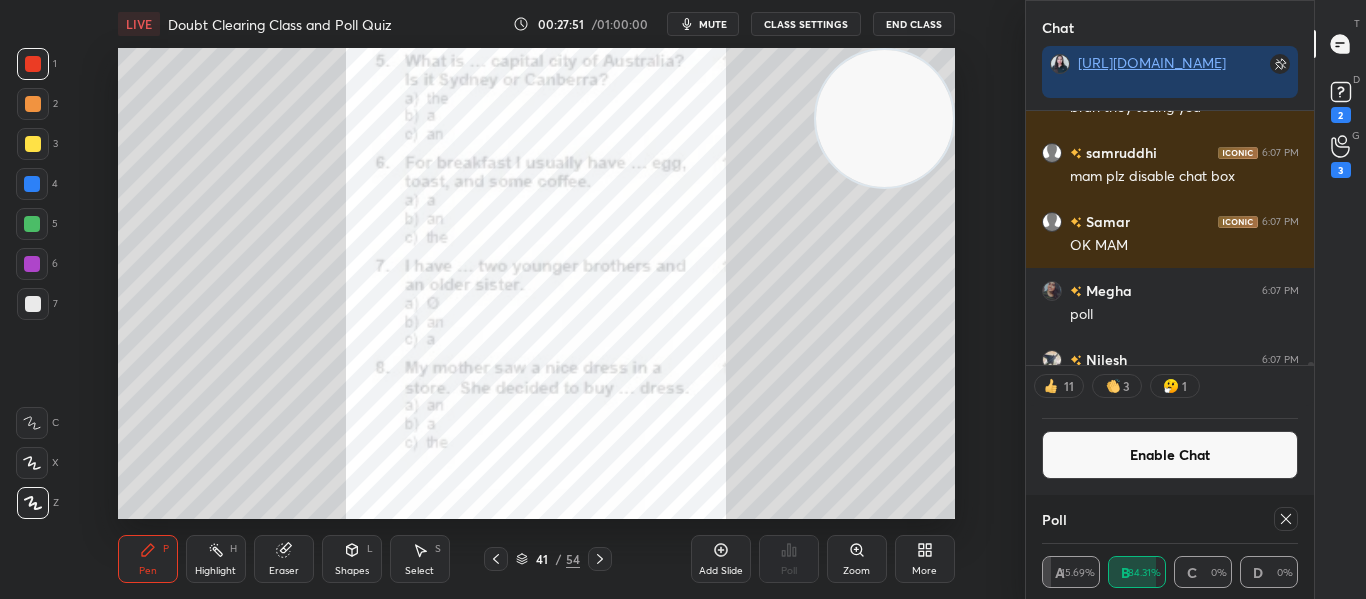 click at bounding box center [1286, 519] 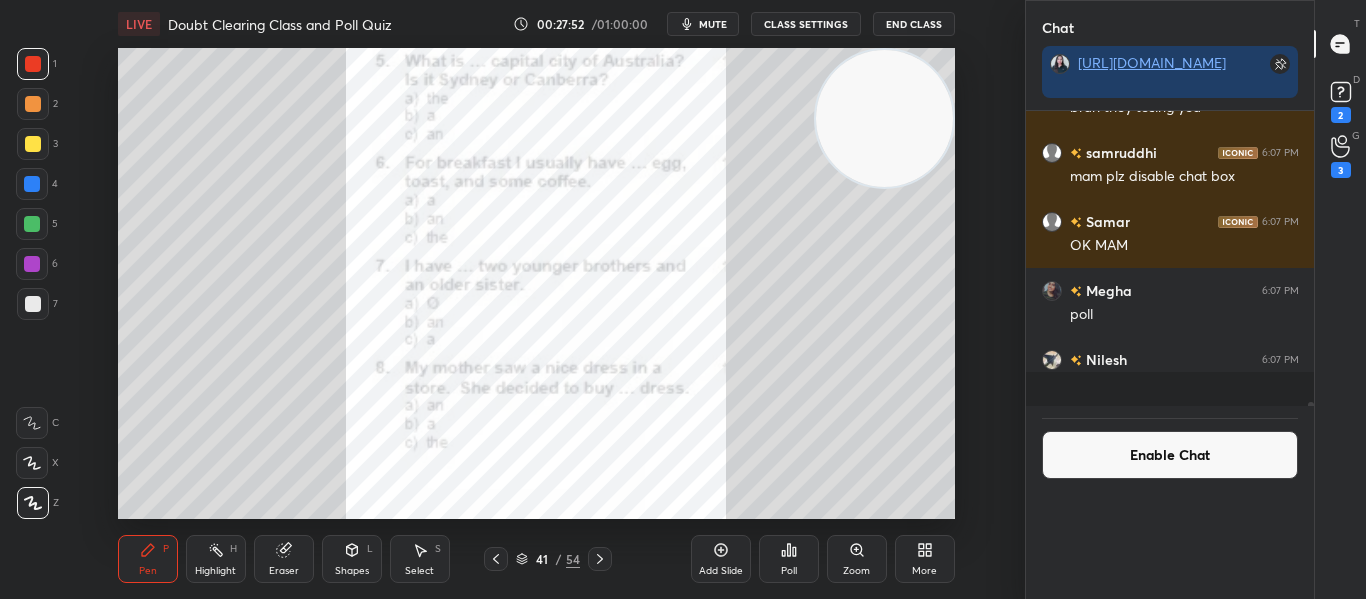 scroll, scrollTop: 7, scrollLeft: 7, axis: both 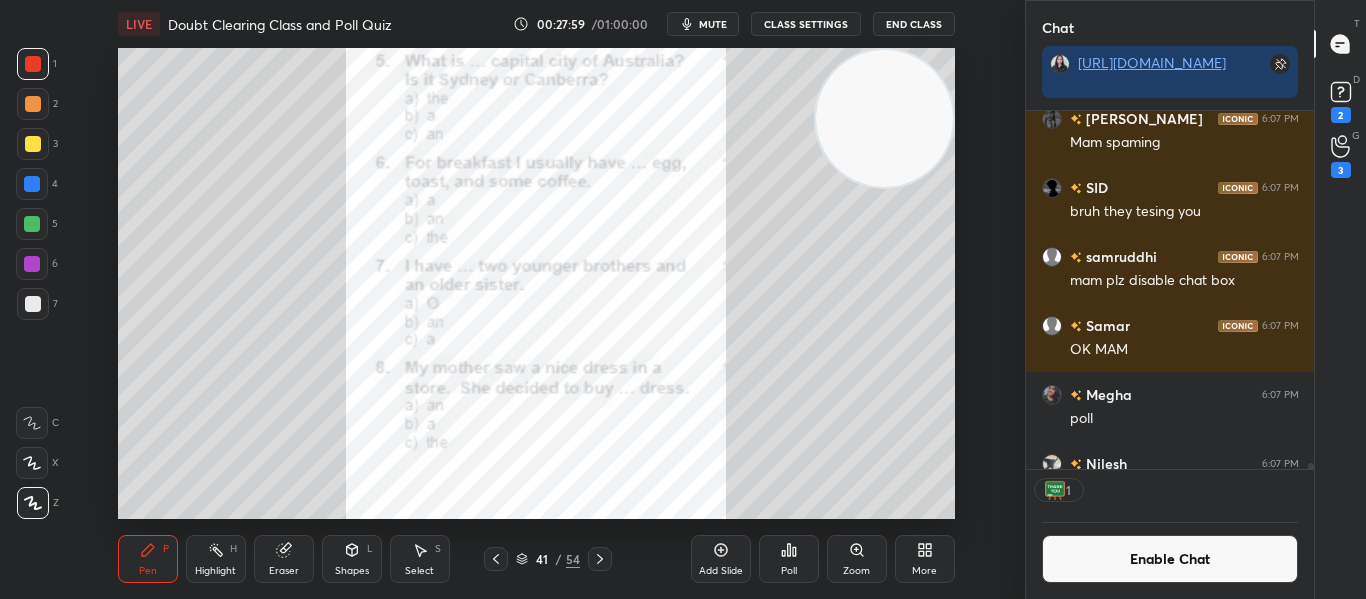 click on "Poll" at bounding box center (789, 559) 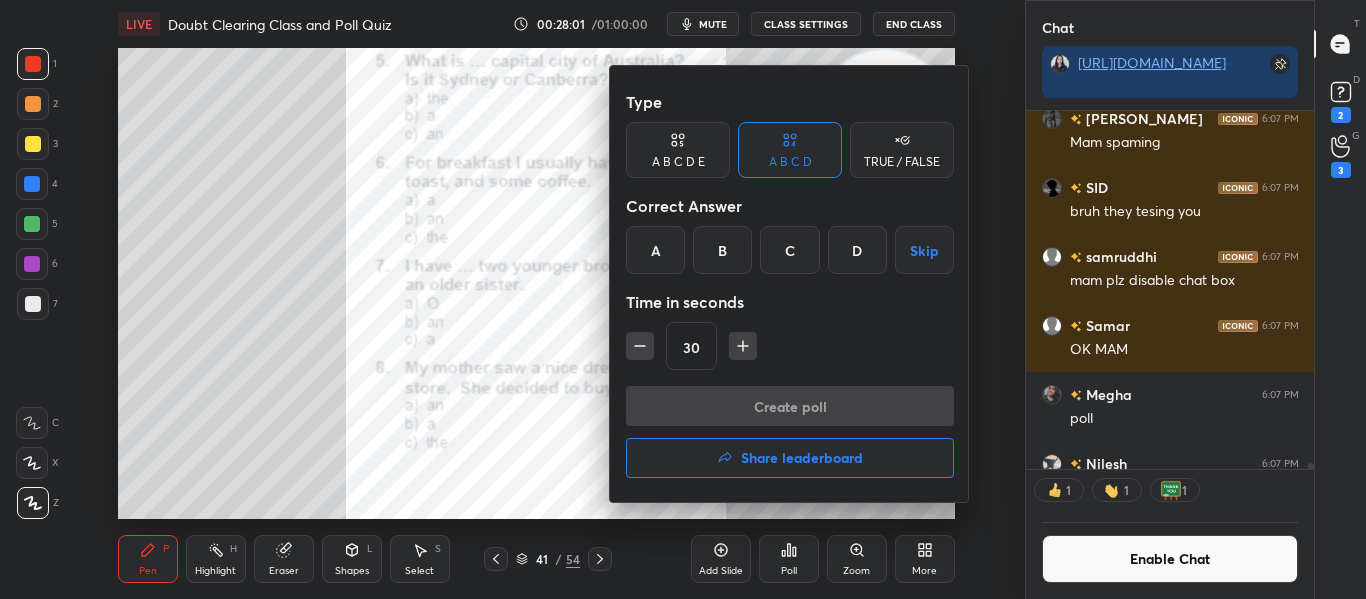 click on "A" at bounding box center [655, 250] 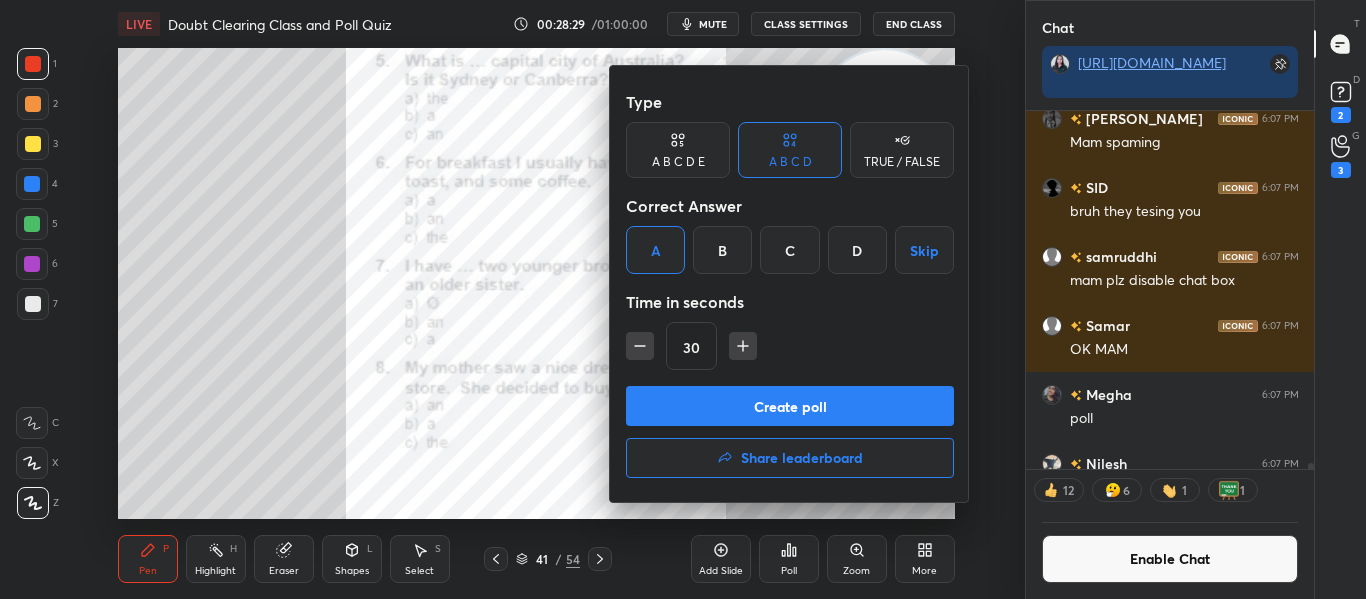 click on "Create poll" at bounding box center [790, 406] 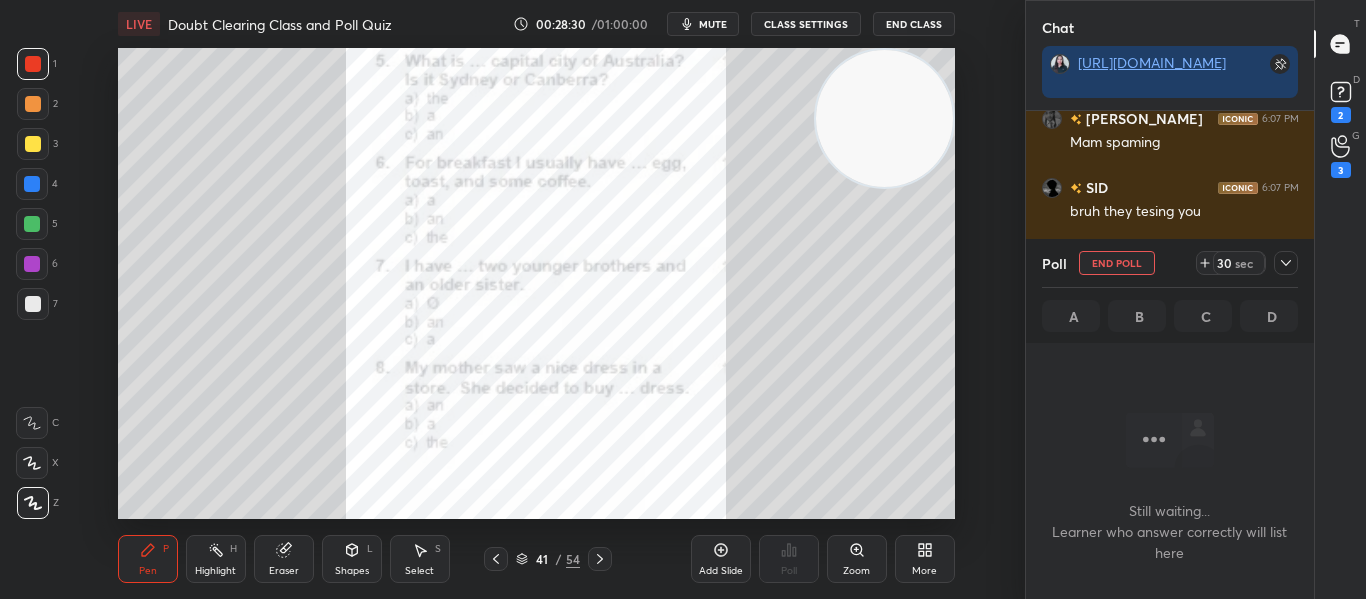 scroll, scrollTop: 254, scrollLeft: 282, axis: both 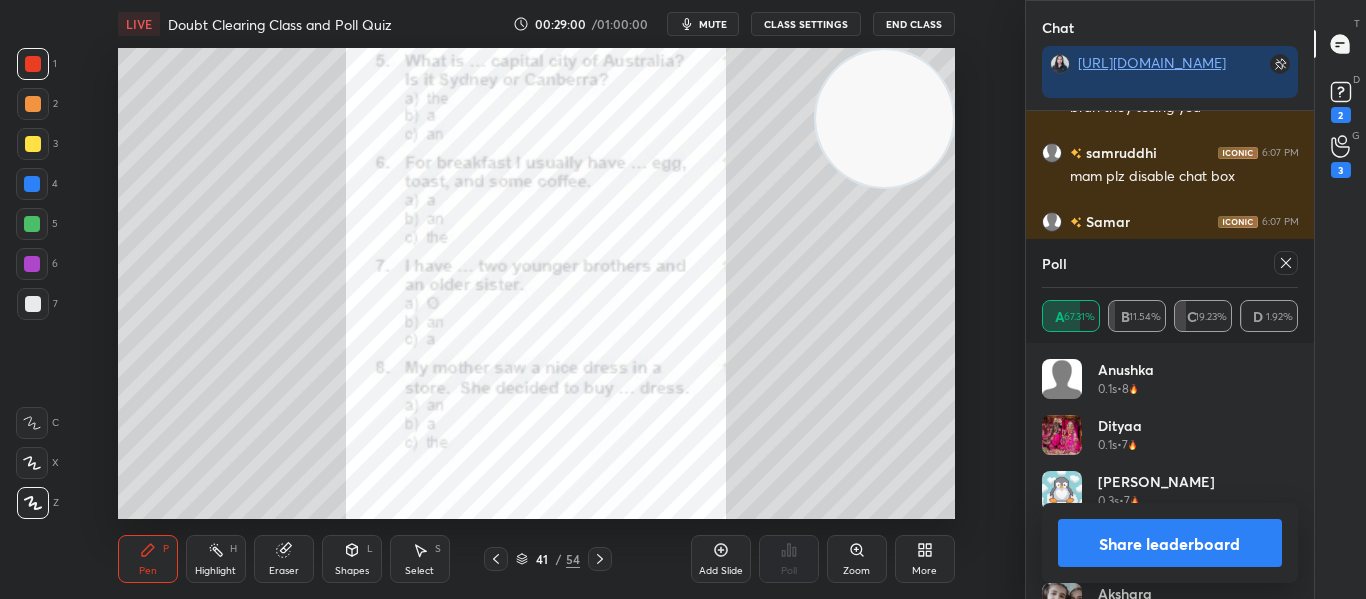 click 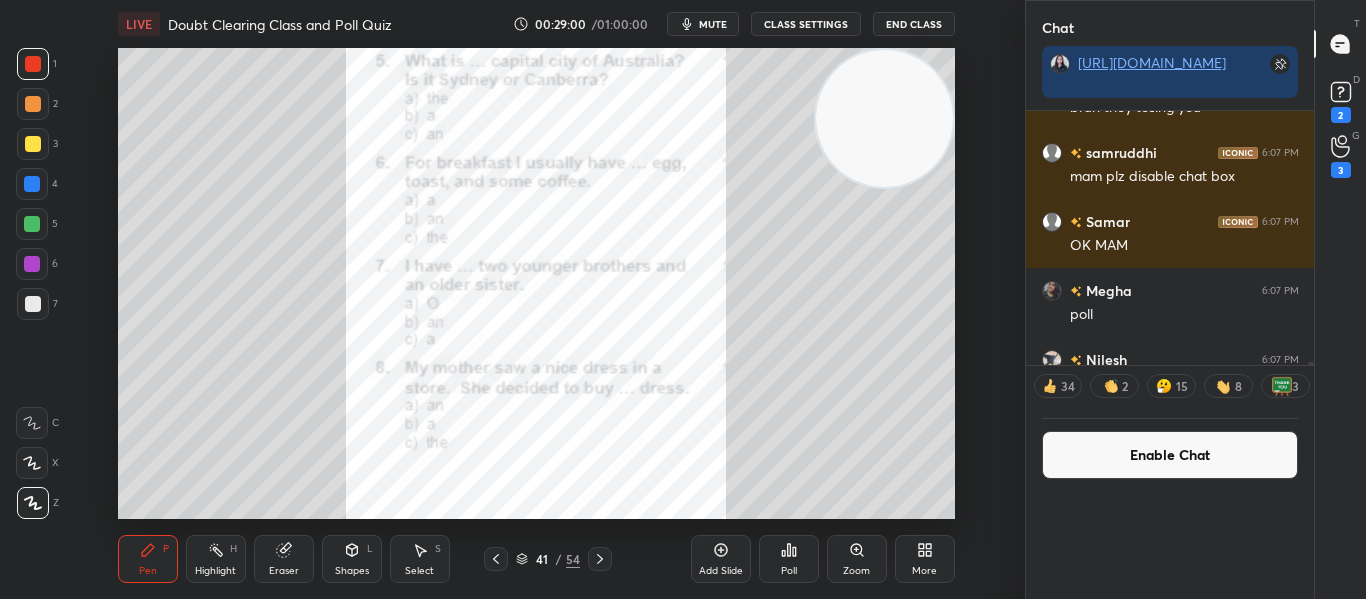 scroll, scrollTop: 0, scrollLeft: 0, axis: both 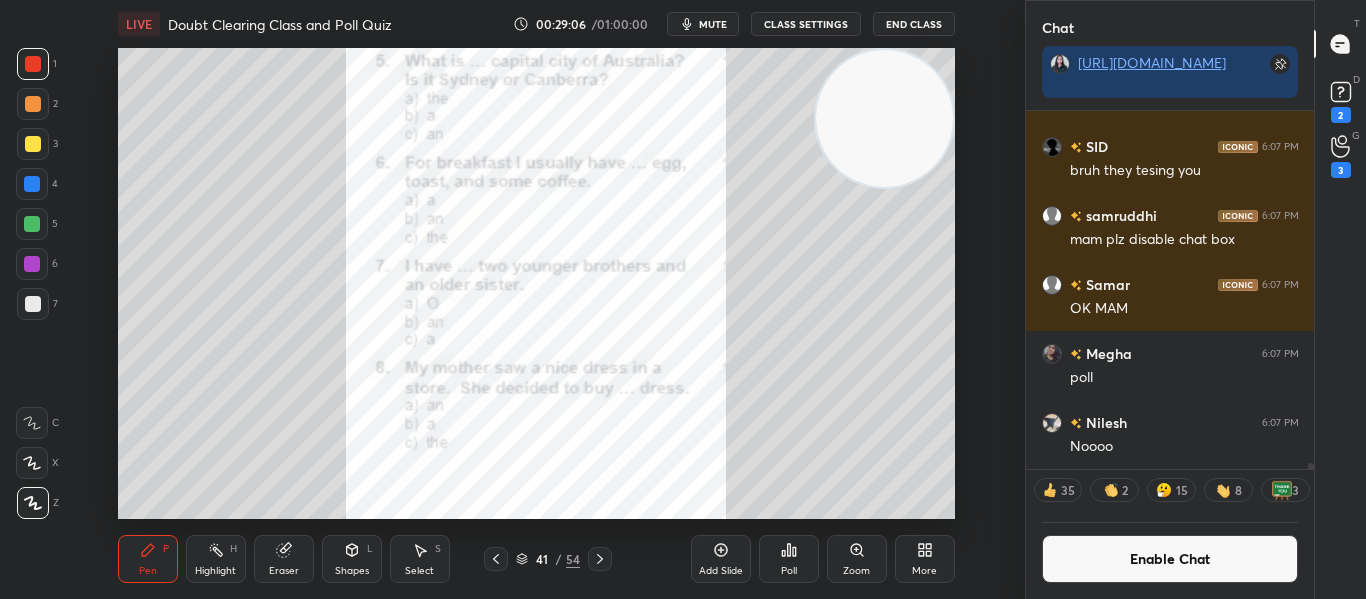 click on "Poll" at bounding box center (789, 571) 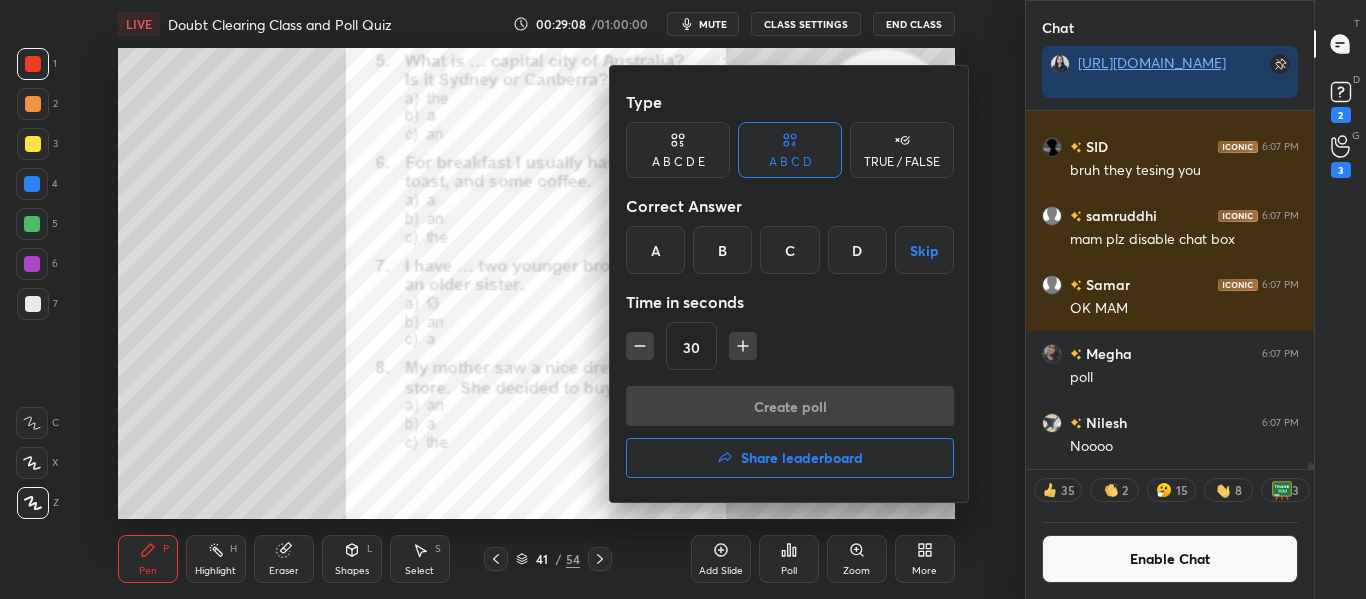 click on "C" at bounding box center [789, 250] 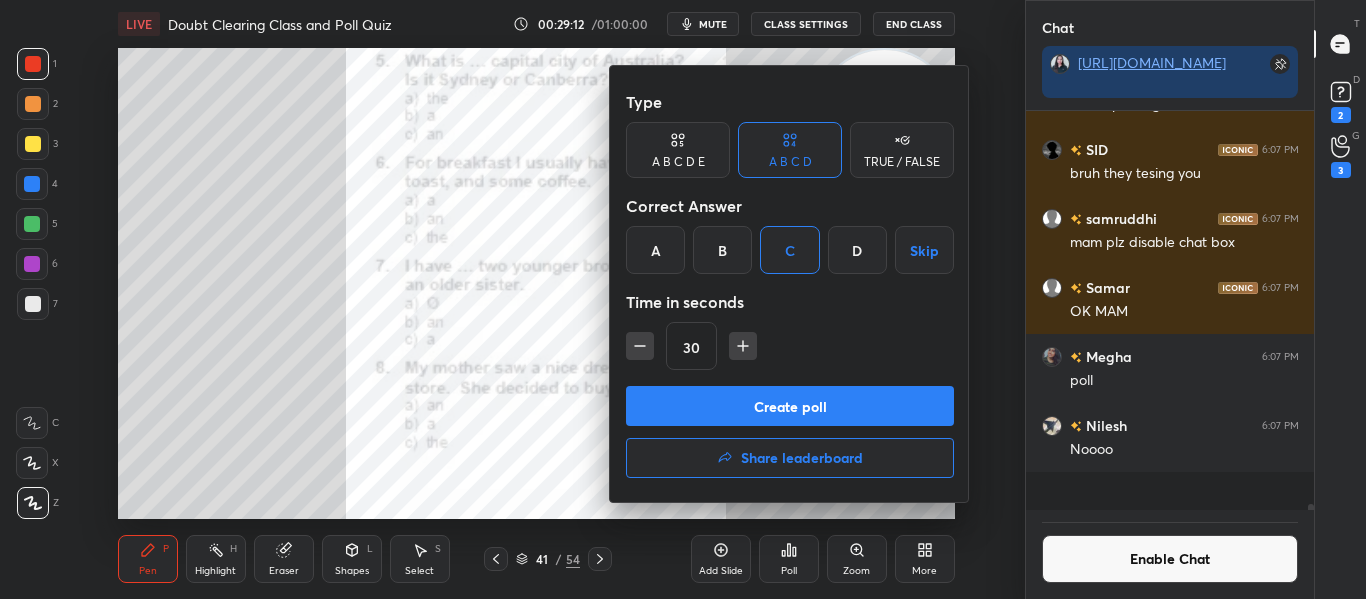 scroll, scrollTop: 7, scrollLeft: 7, axis: both 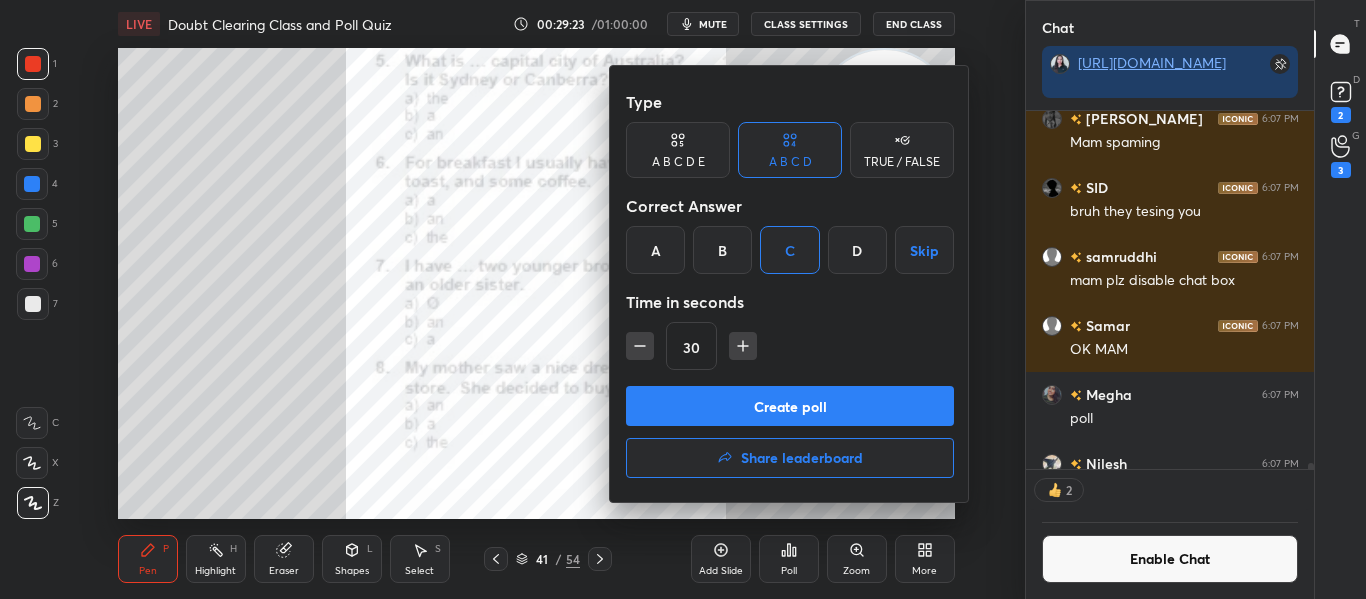click on "Create poll" at bounding box center [790, 406] 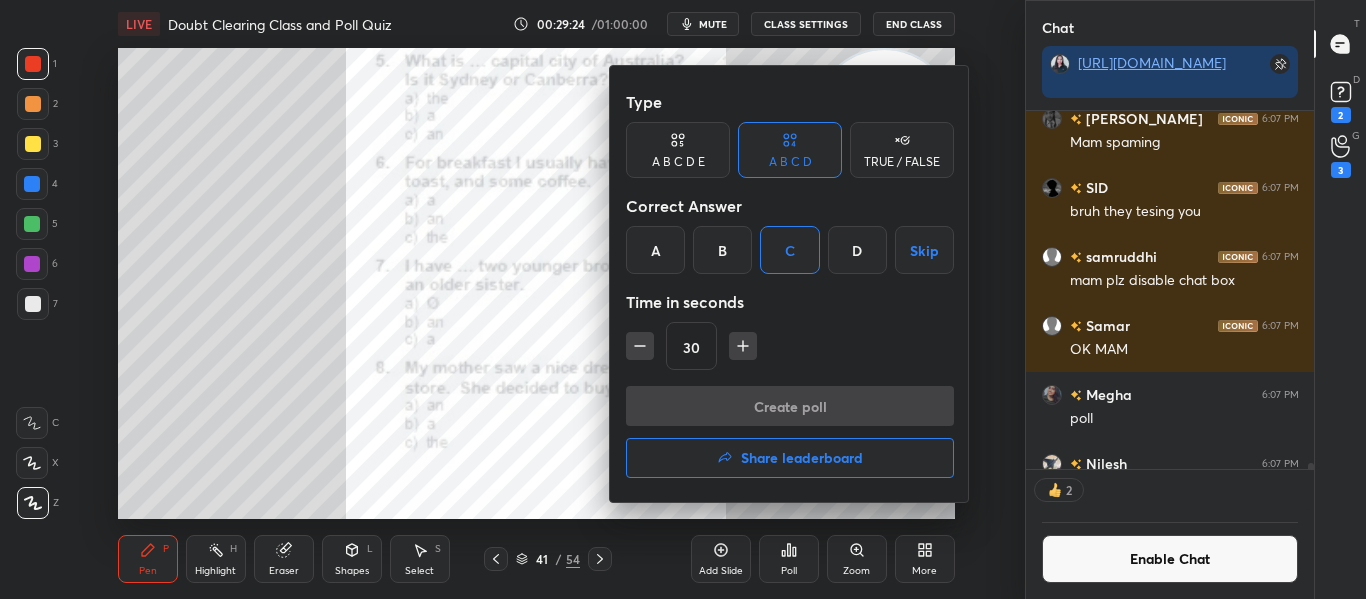 scroll, scrollTop: 310, scrollLeft: 282, axis: both 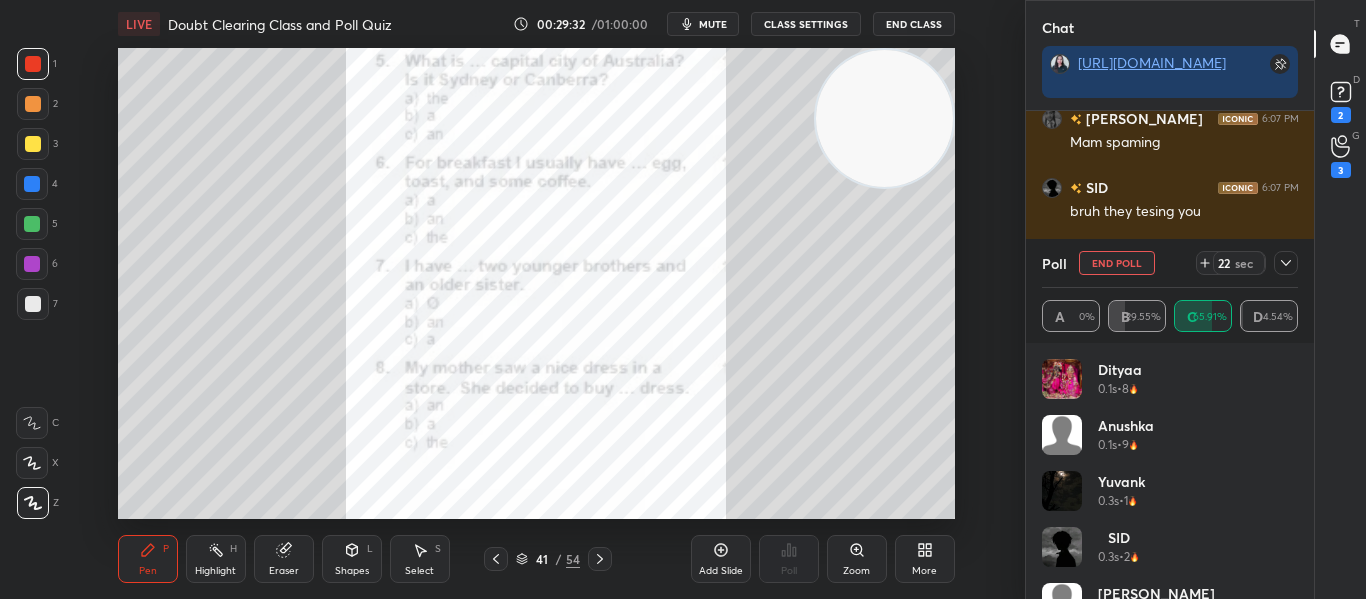 click 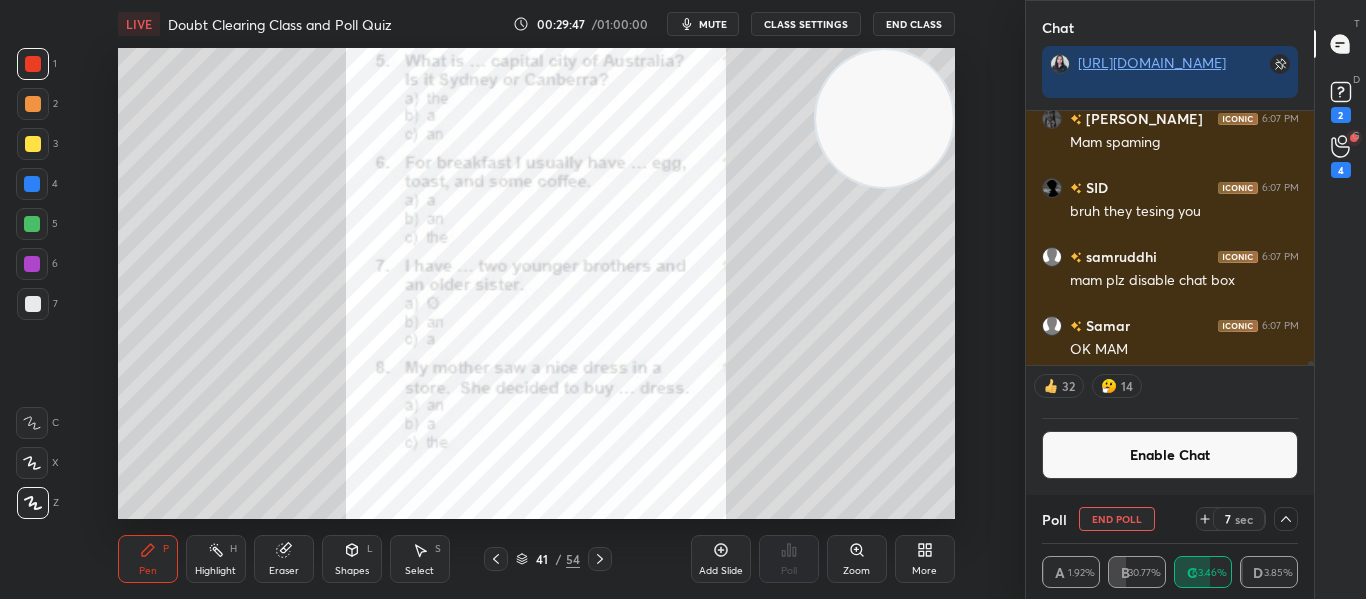scroll, scrollTop: 289, scrollLeft: 282, axis: both 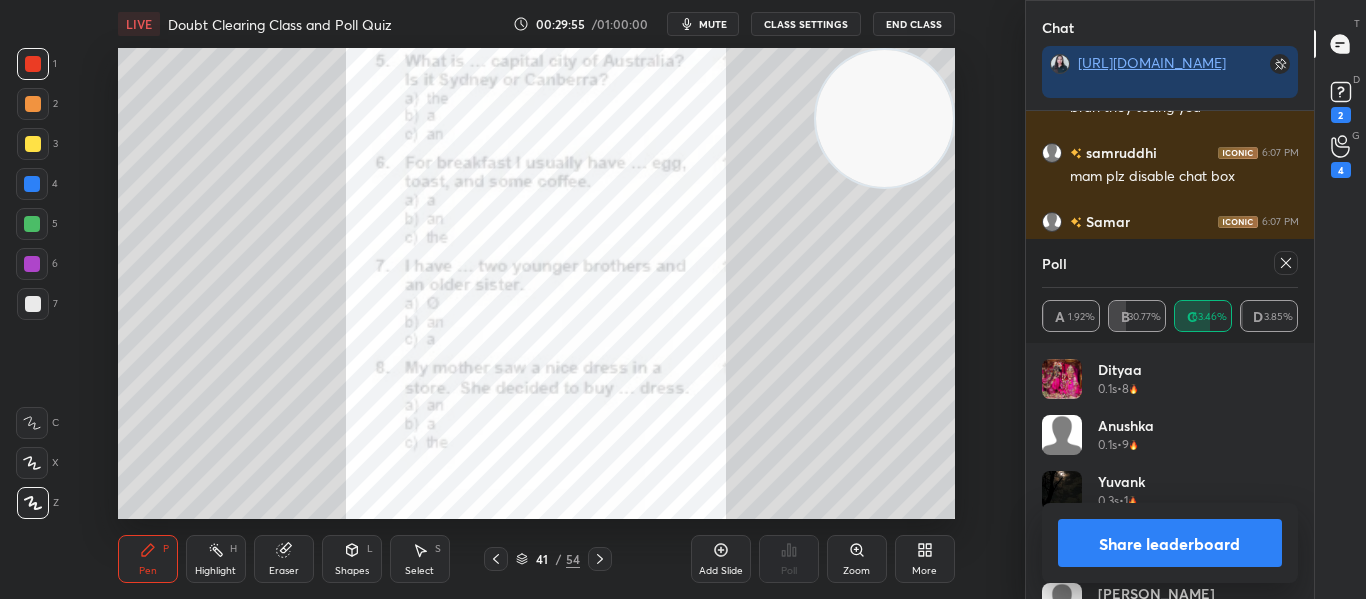 click 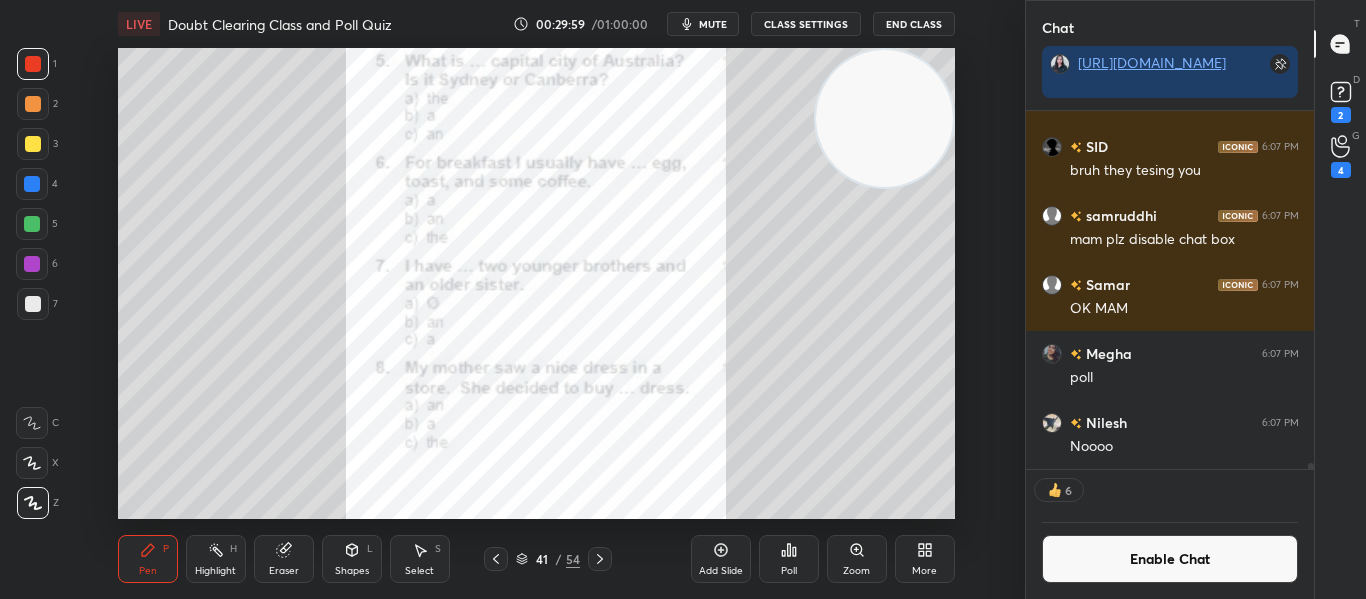 click 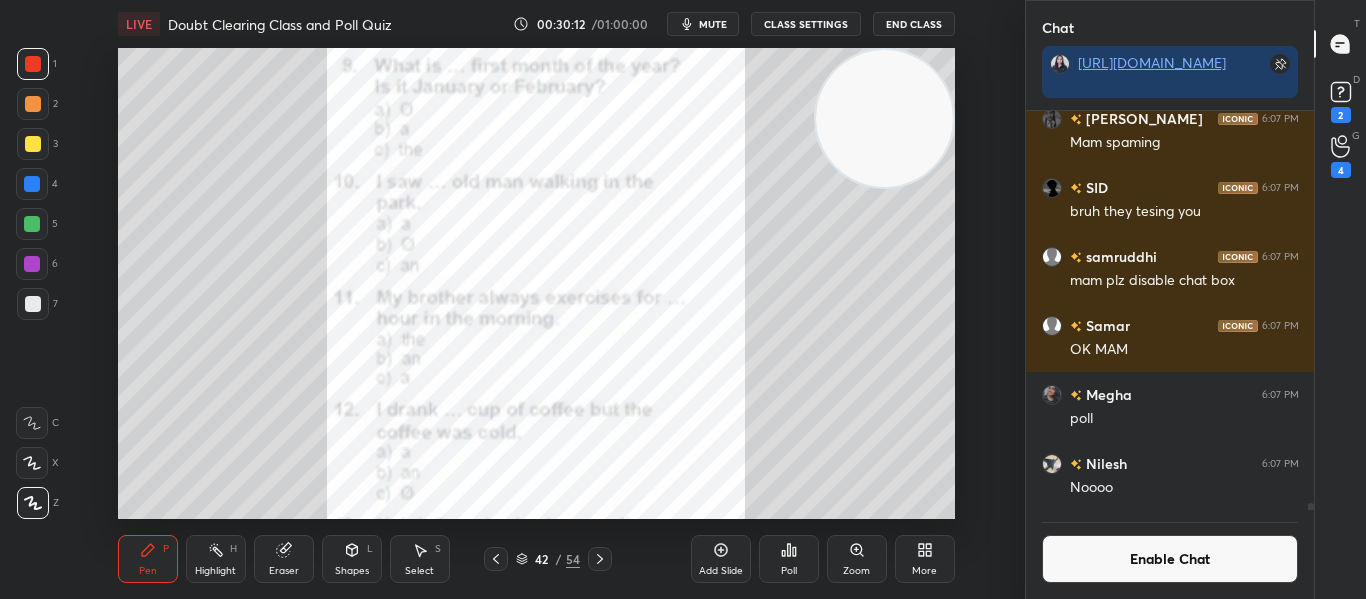 click on "Poll" at bounding box center (789, 571) 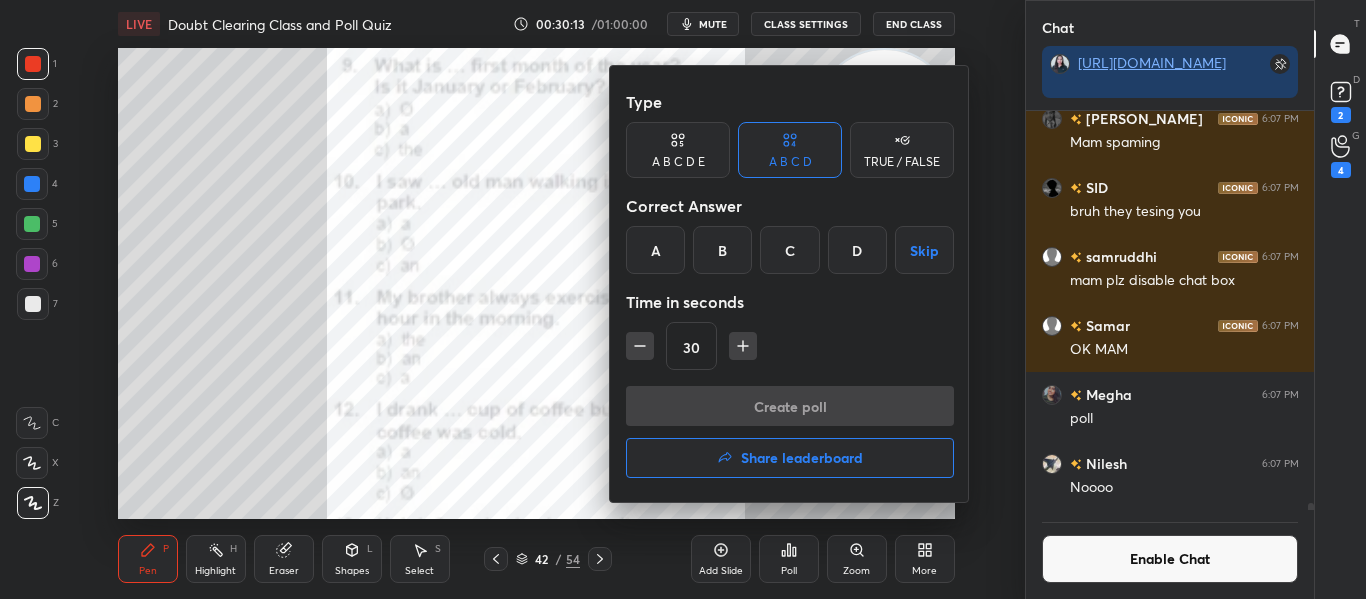 click on "C" at bounding box center [789, 250] 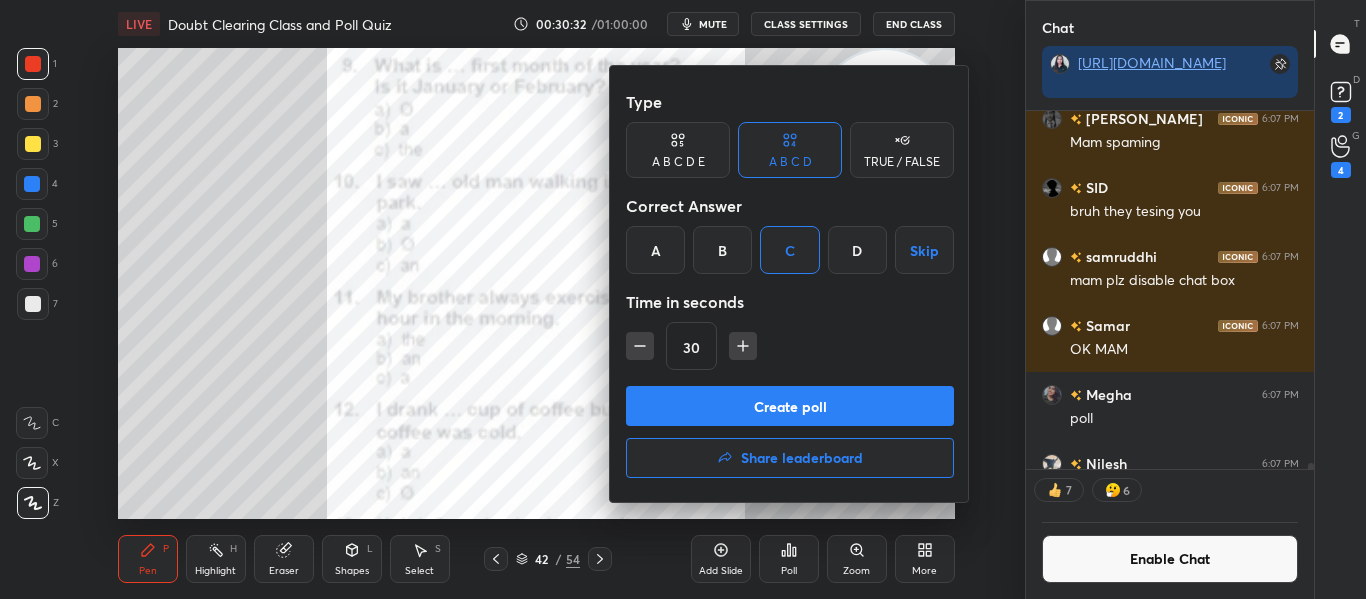 click on "Create poll" at bounding box center [790, 406] 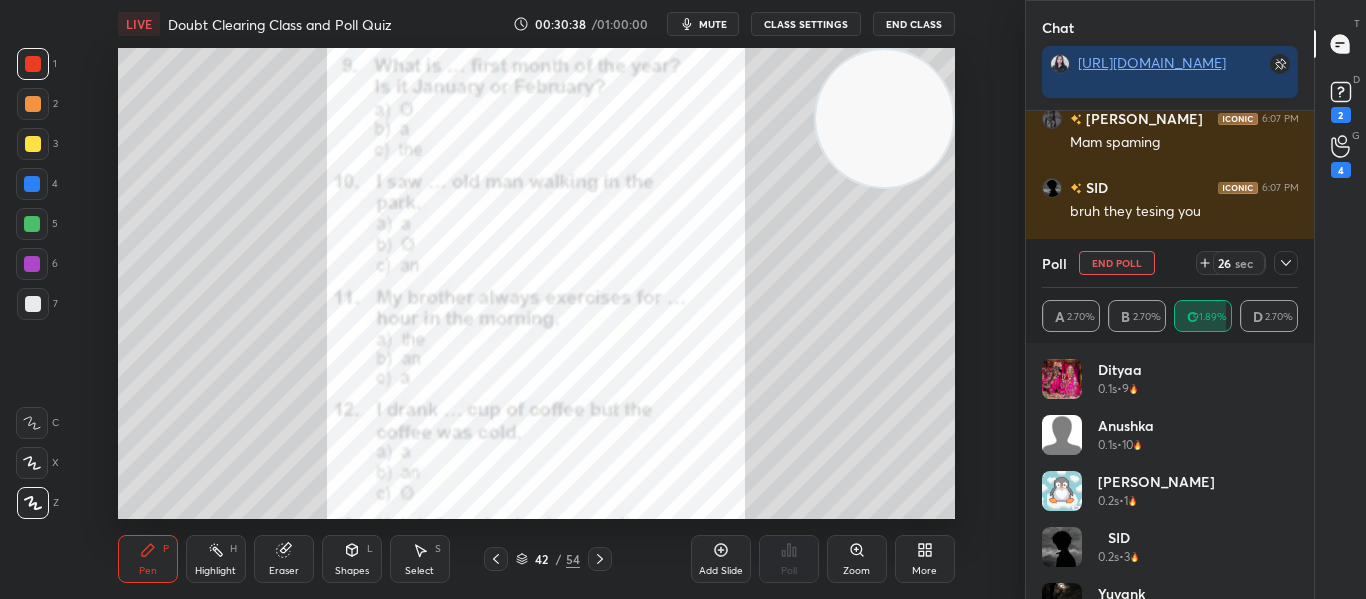 click 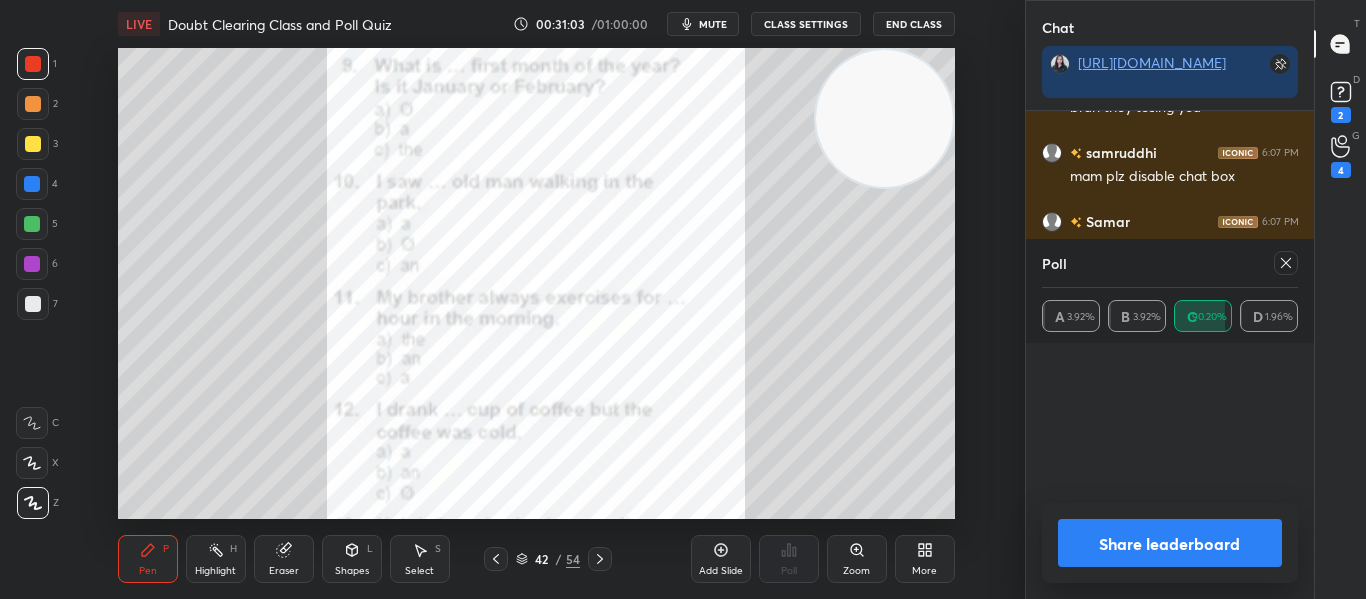 scroll, scrollTop: 7, scrollLeft: 7, axis: both 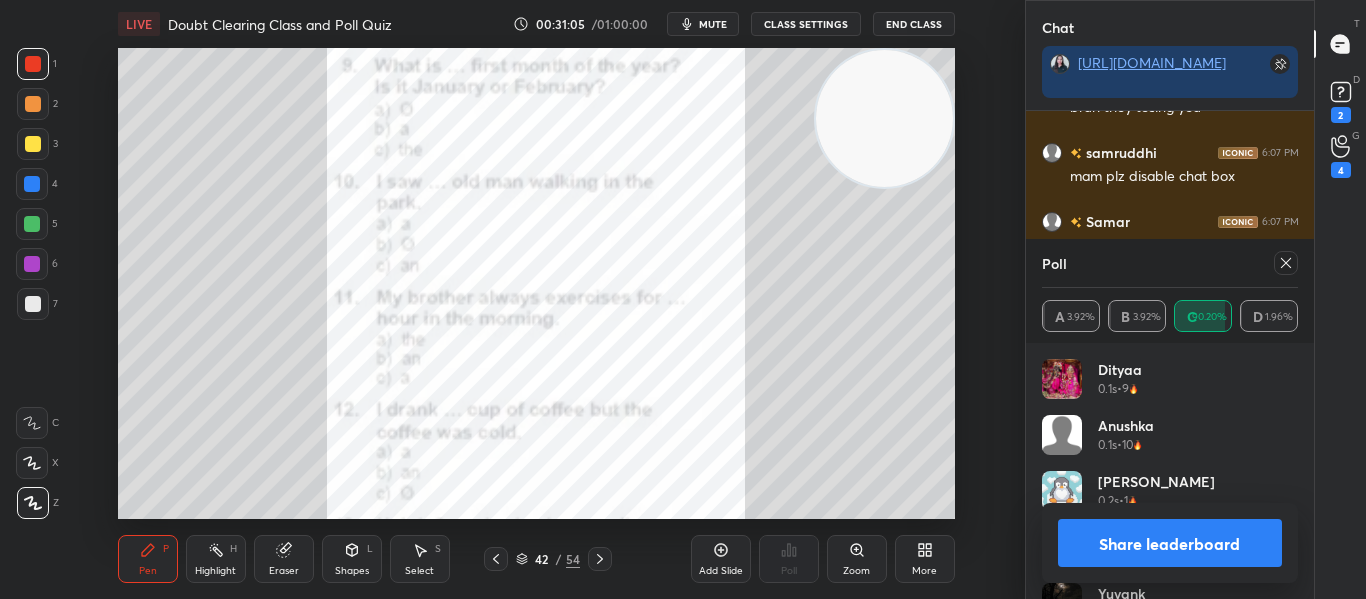 click 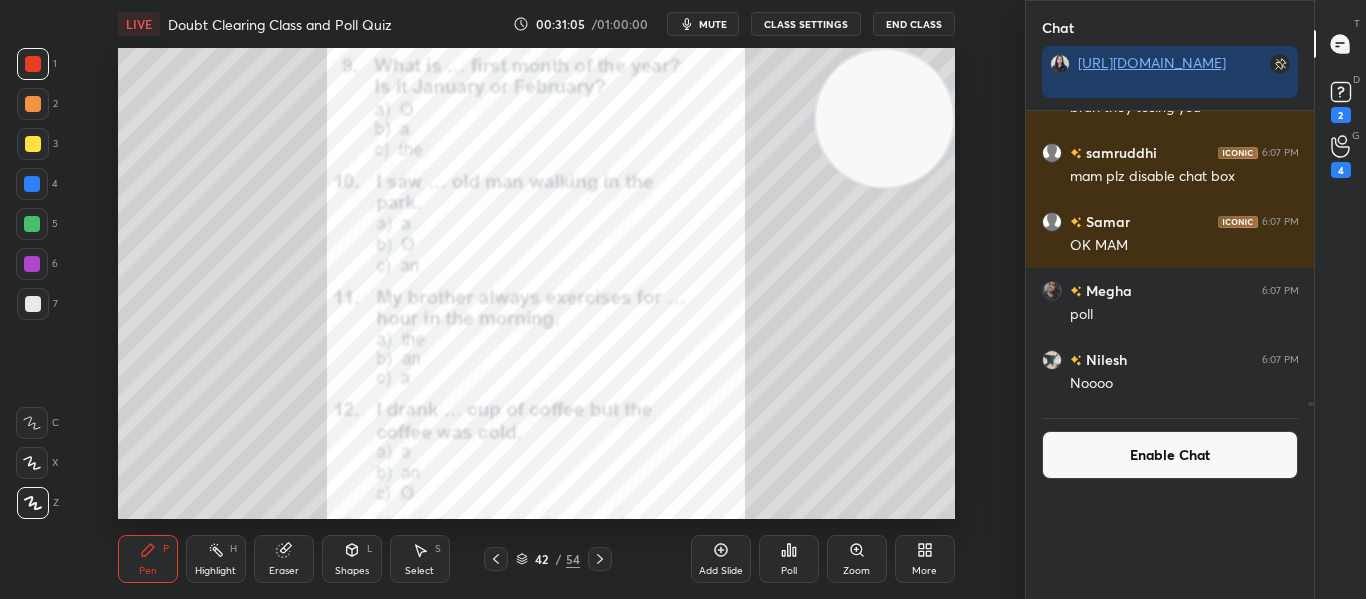scroll, scrollTop: 0, scrollLeft: 0, axis: both 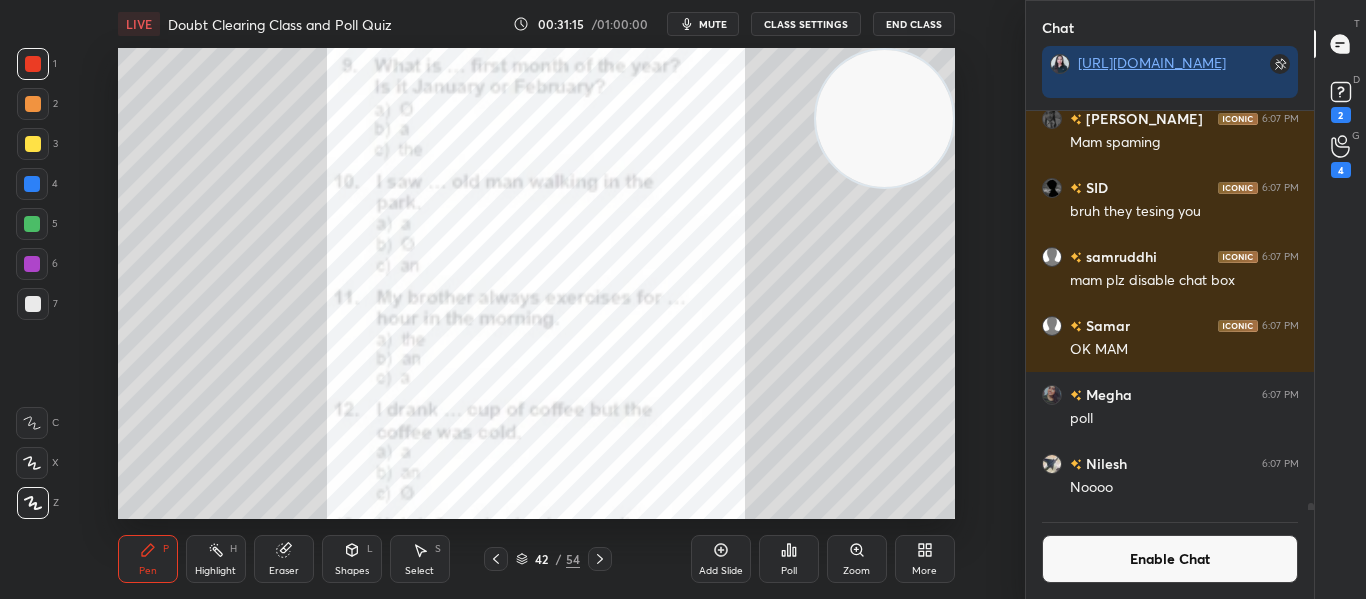 click on "Poll" at bounding box center [789, 571] 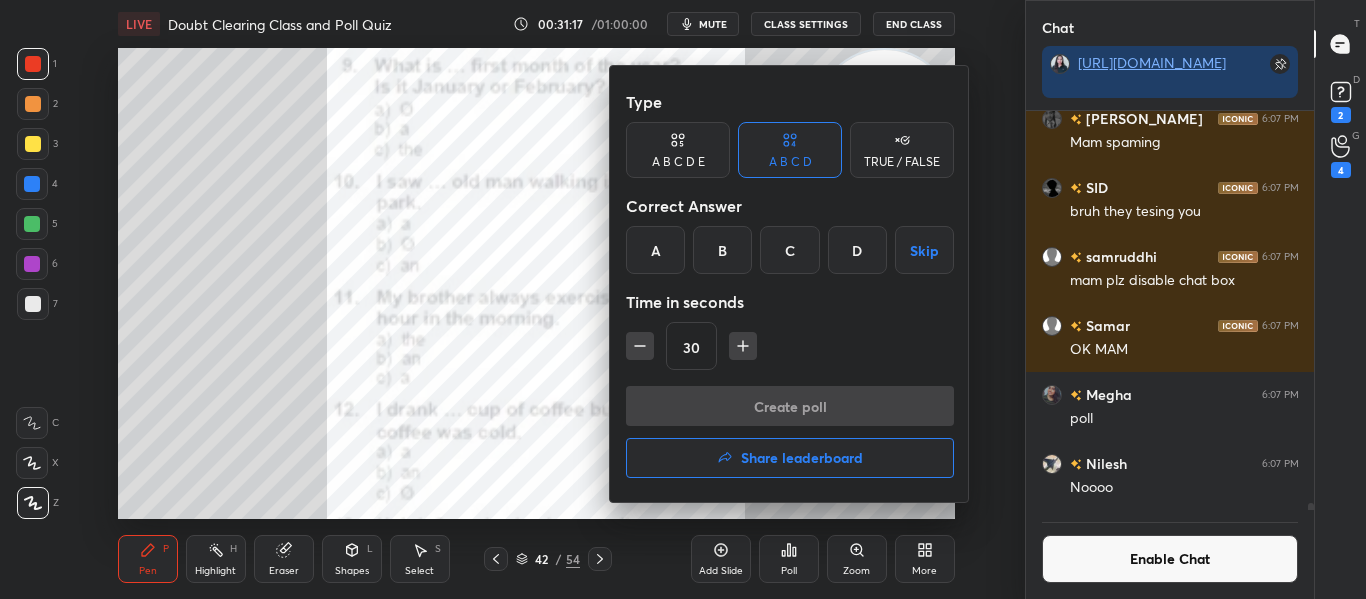 click on "C" at bounding box center (789, 250) 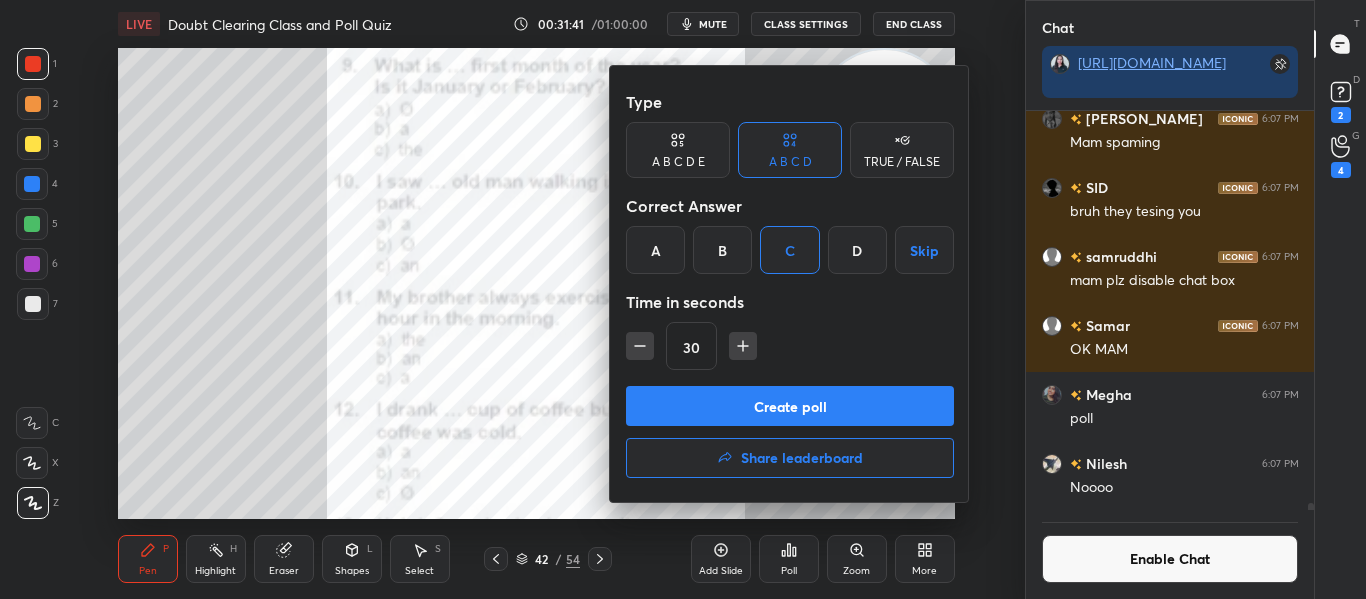 click on "Create poll" at bounding box center (790, 406) 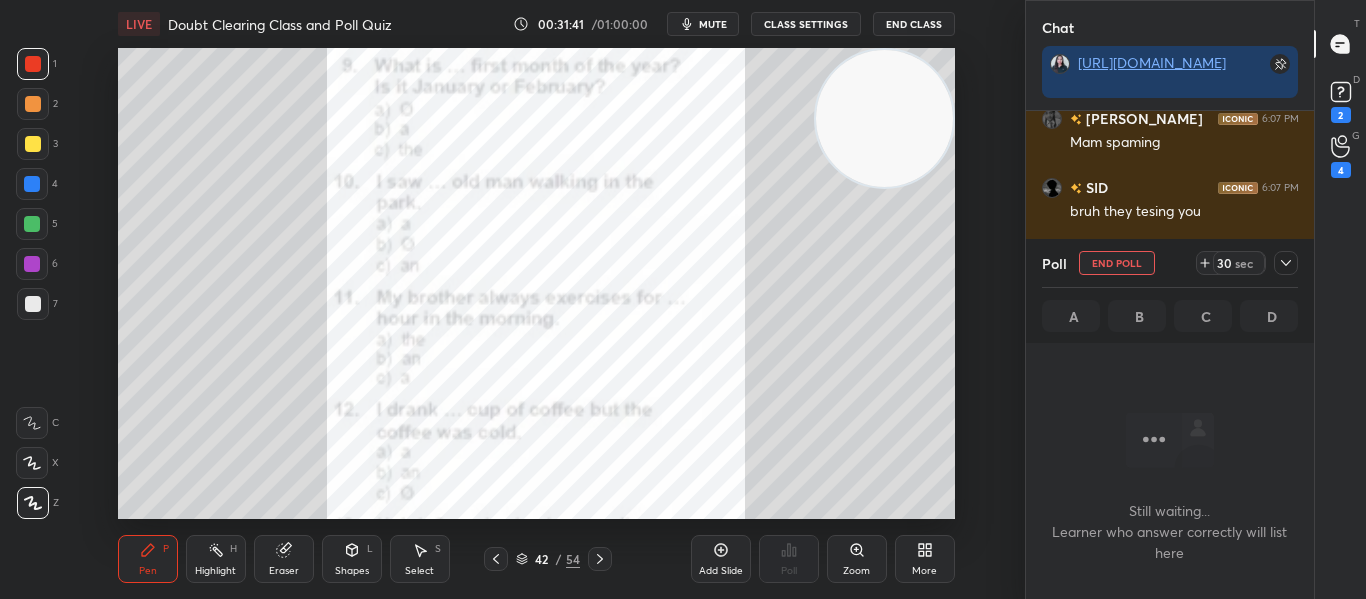 scroll, scrollTop: 291, scrollLeft: 282, axis: both 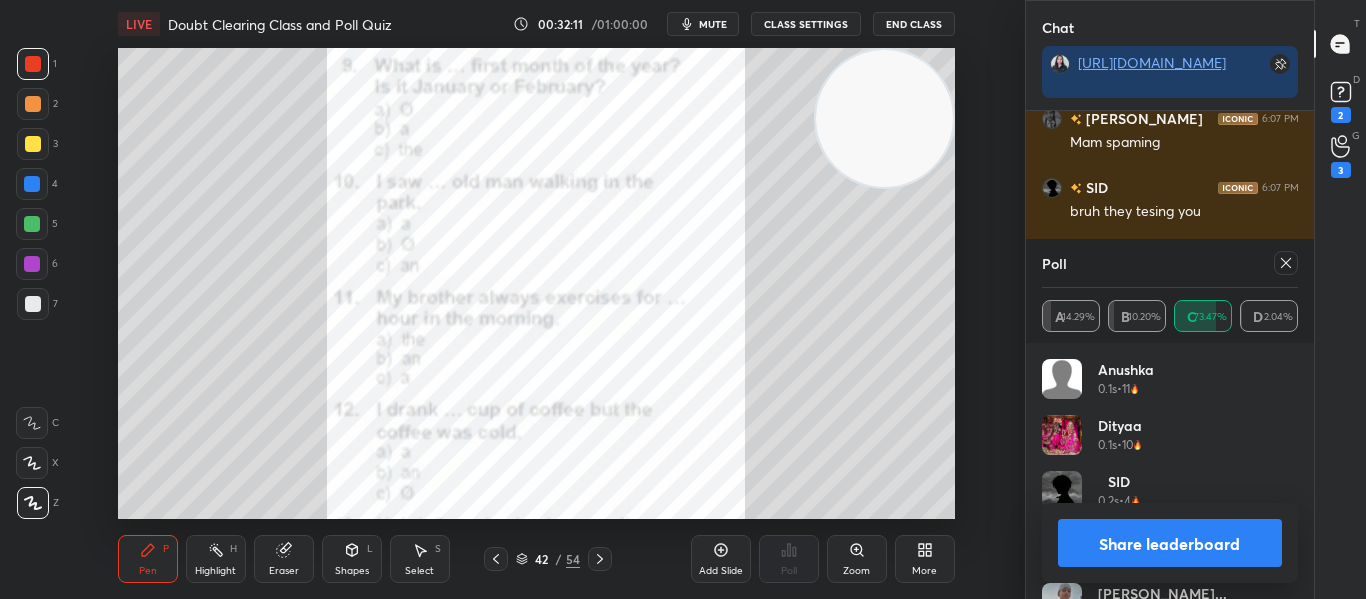 click 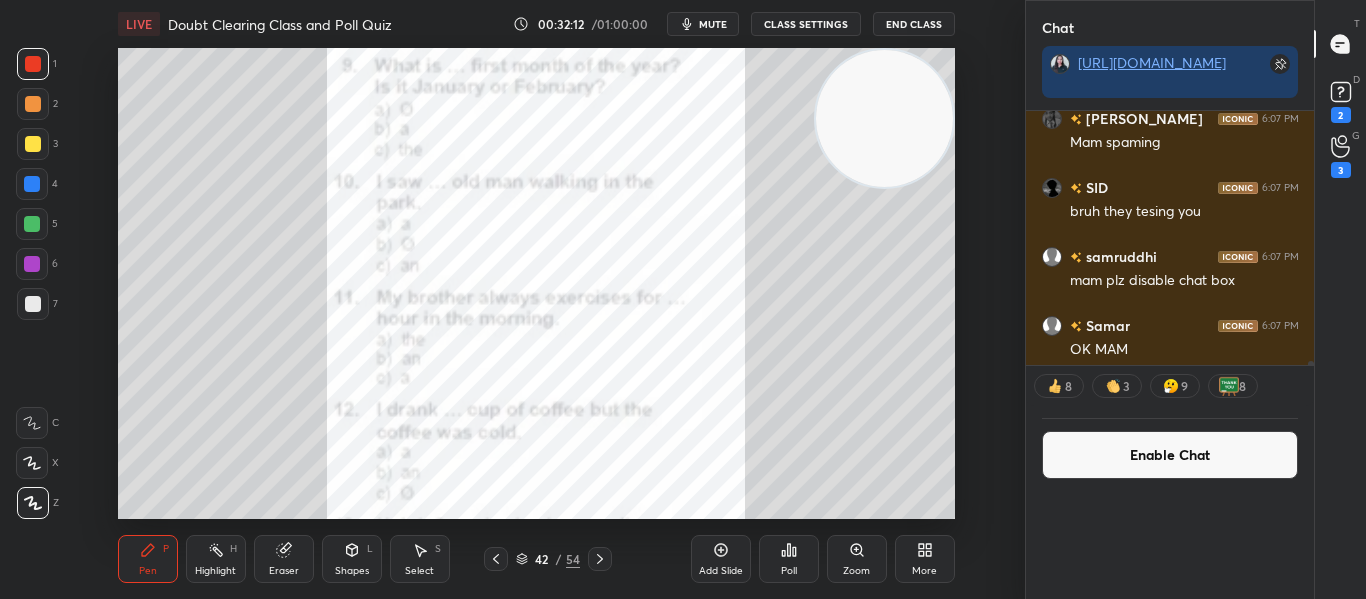 scroll, scrollTop: 0, scrollLeft: 0, axis: both 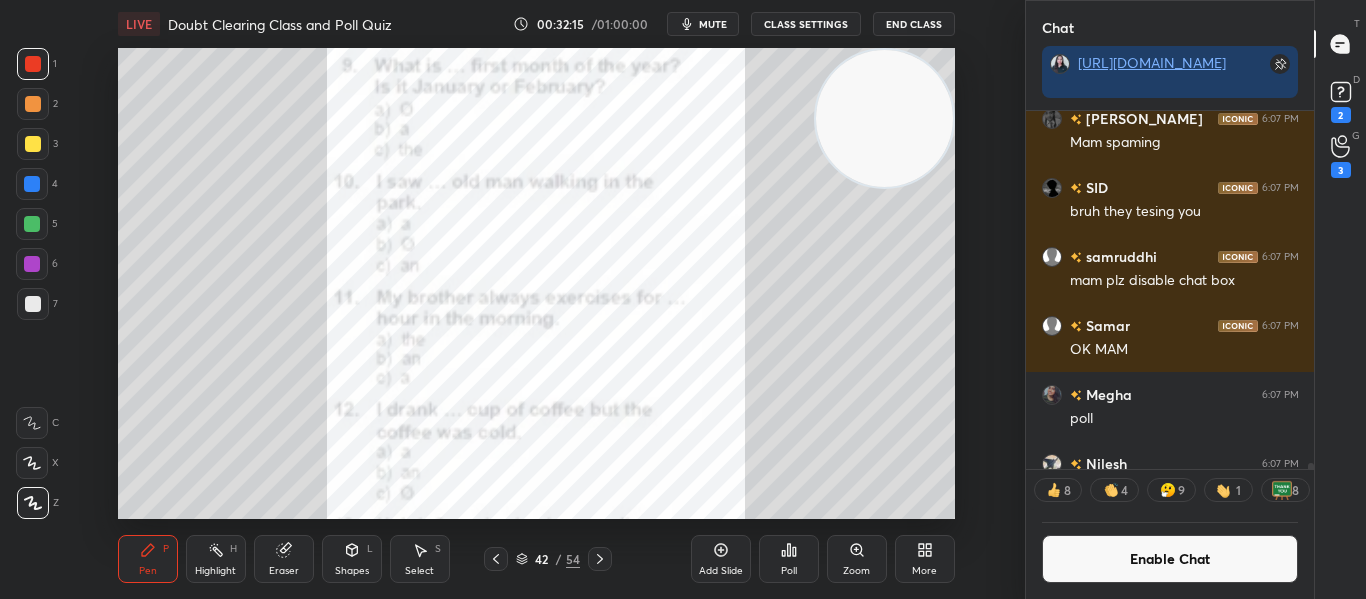 click on "Poll" at bounding box center (789, 559) 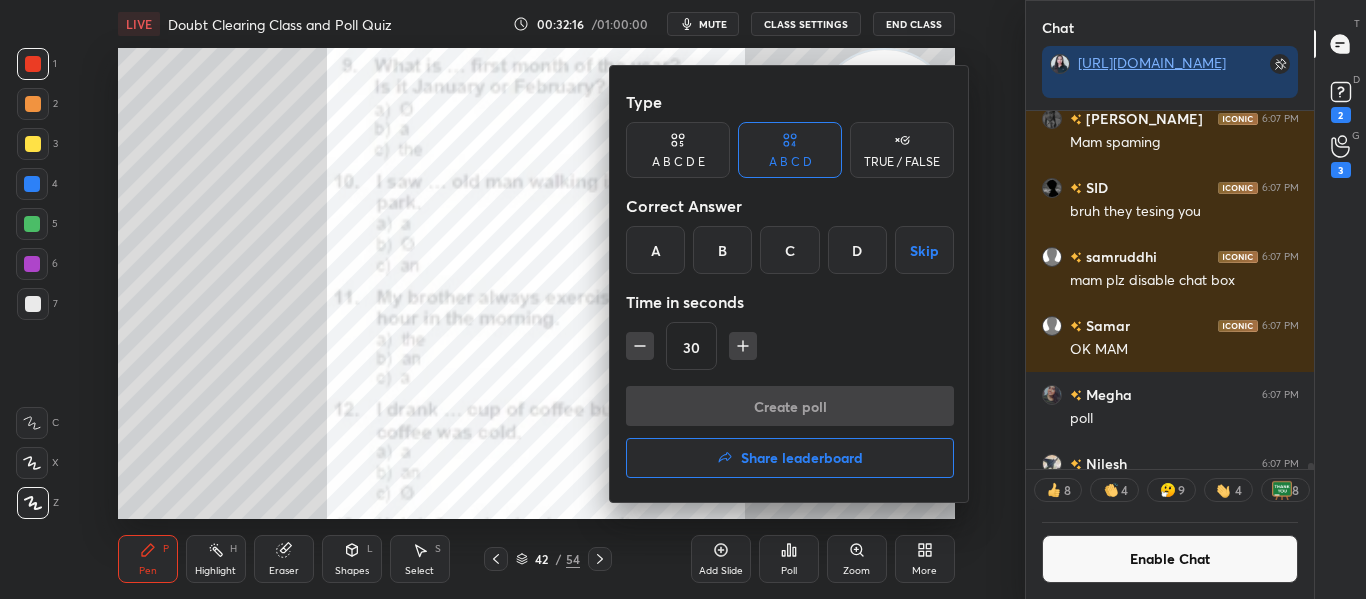 click on "Share leaderboard" at bounding box center (802, 458) 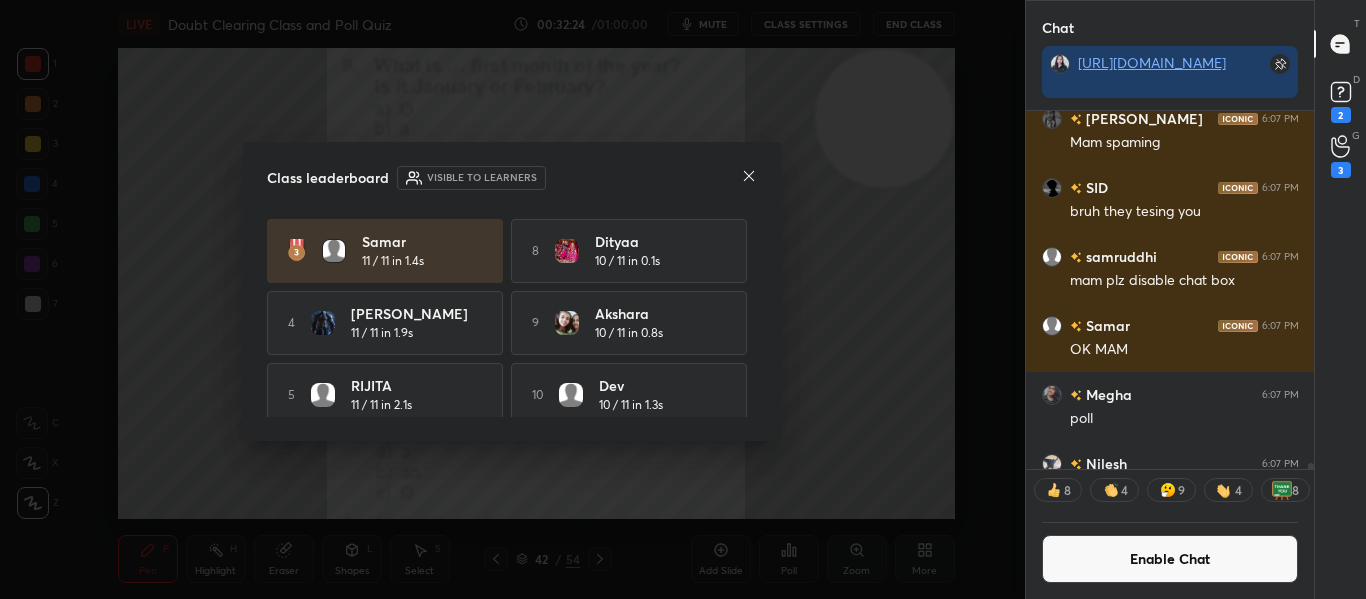 scroll, scrollTop: 158, scrollLeft: 0, axis: vertical 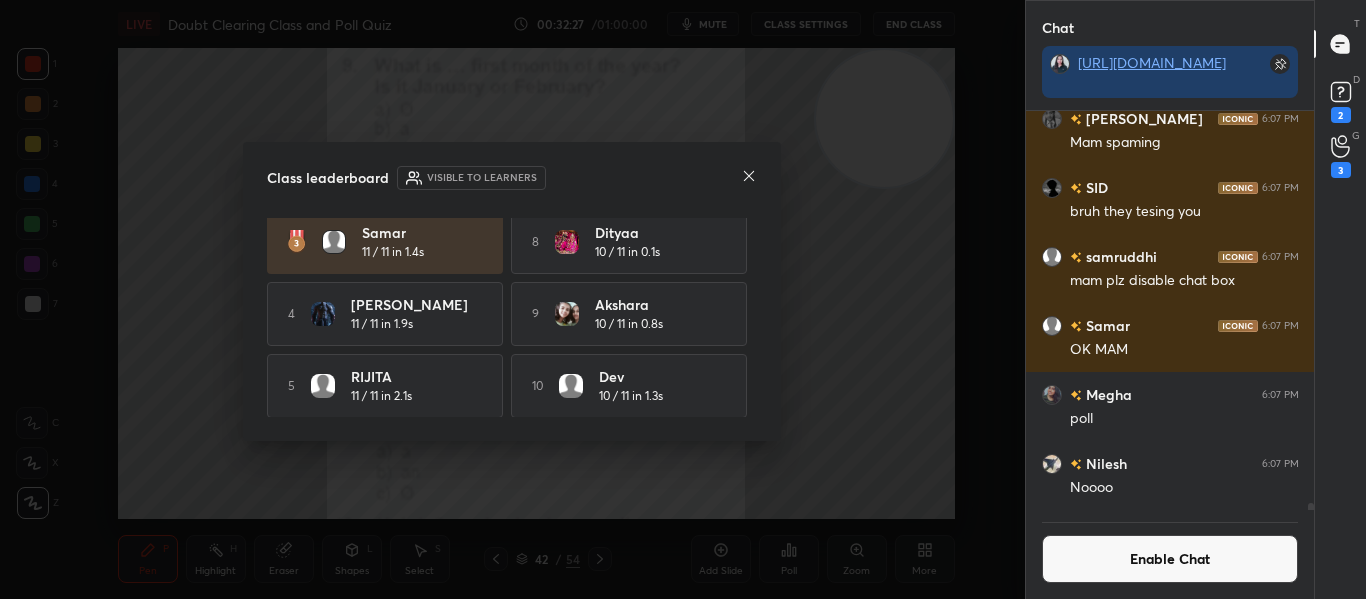 click 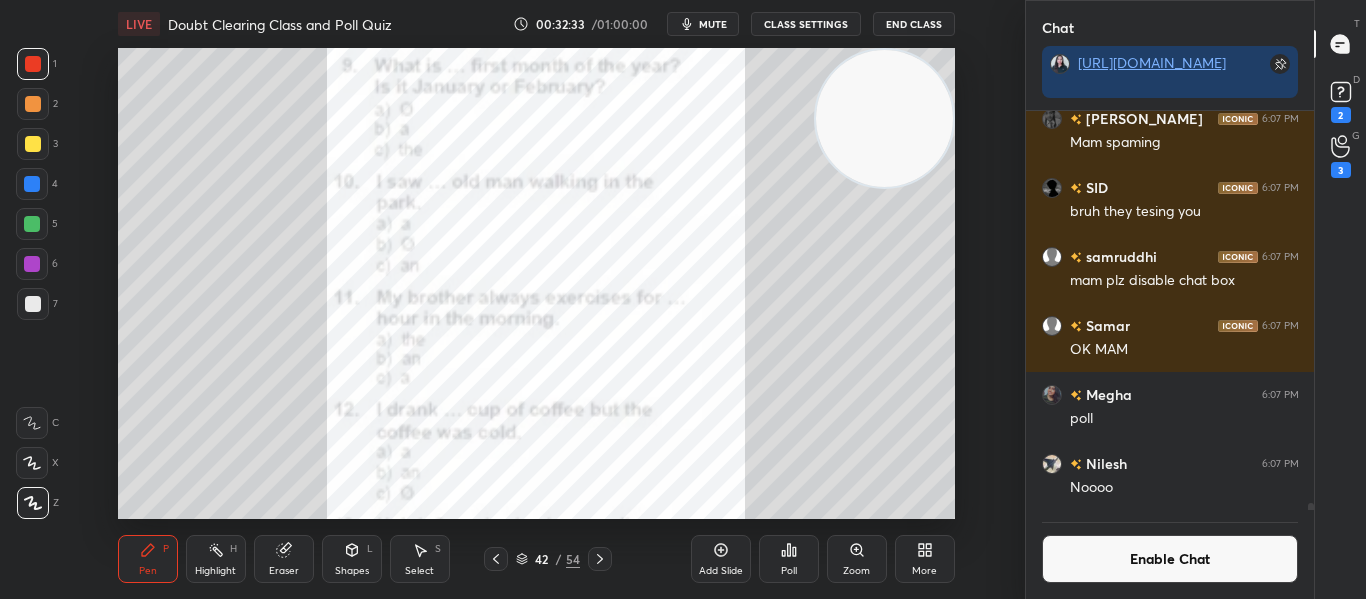 click 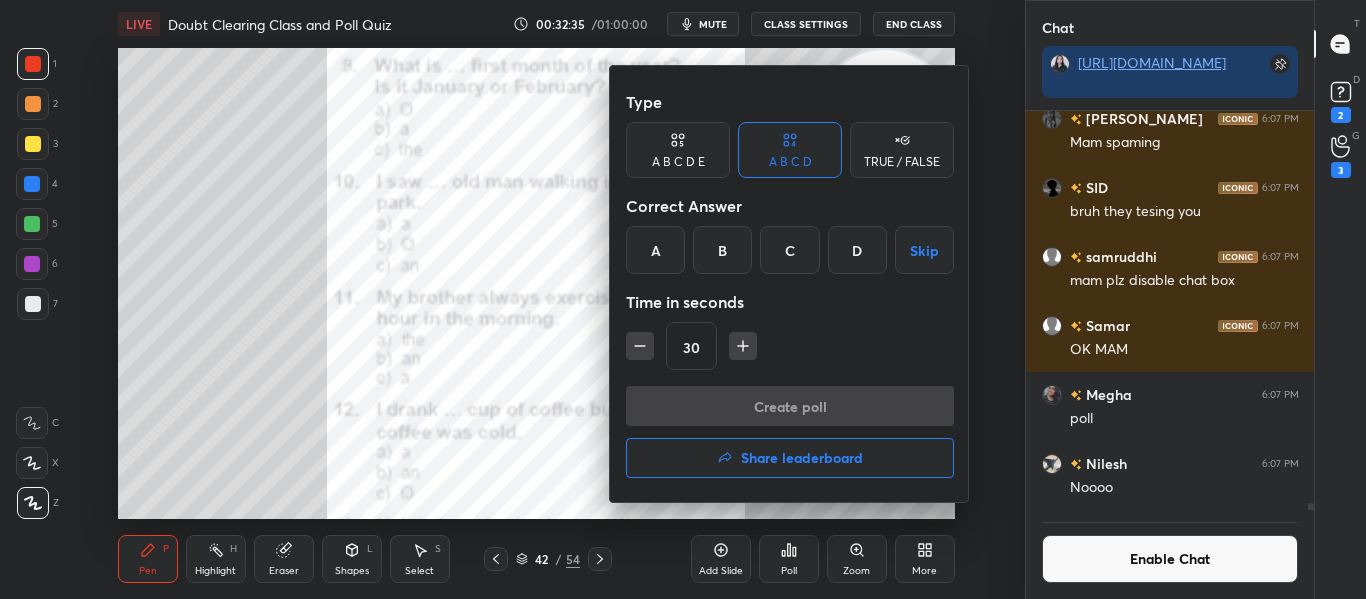 click on "B" at bounding box center (722, 250) 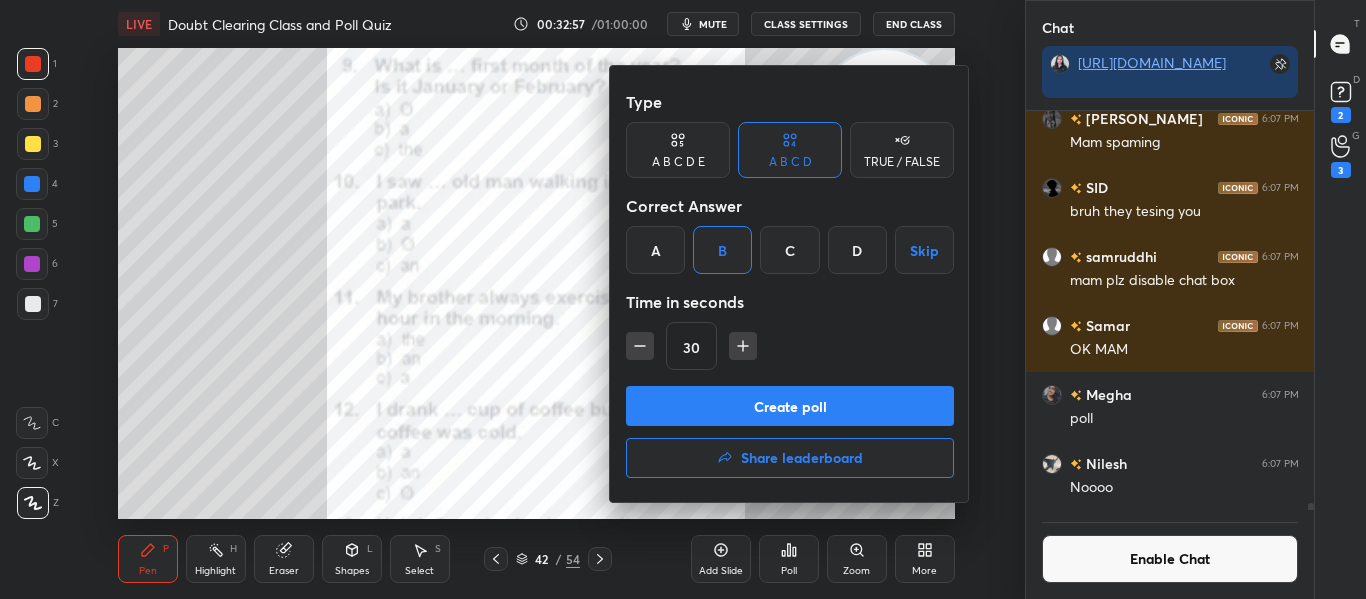 click on "Create poll" at bounding box center (790, 406) 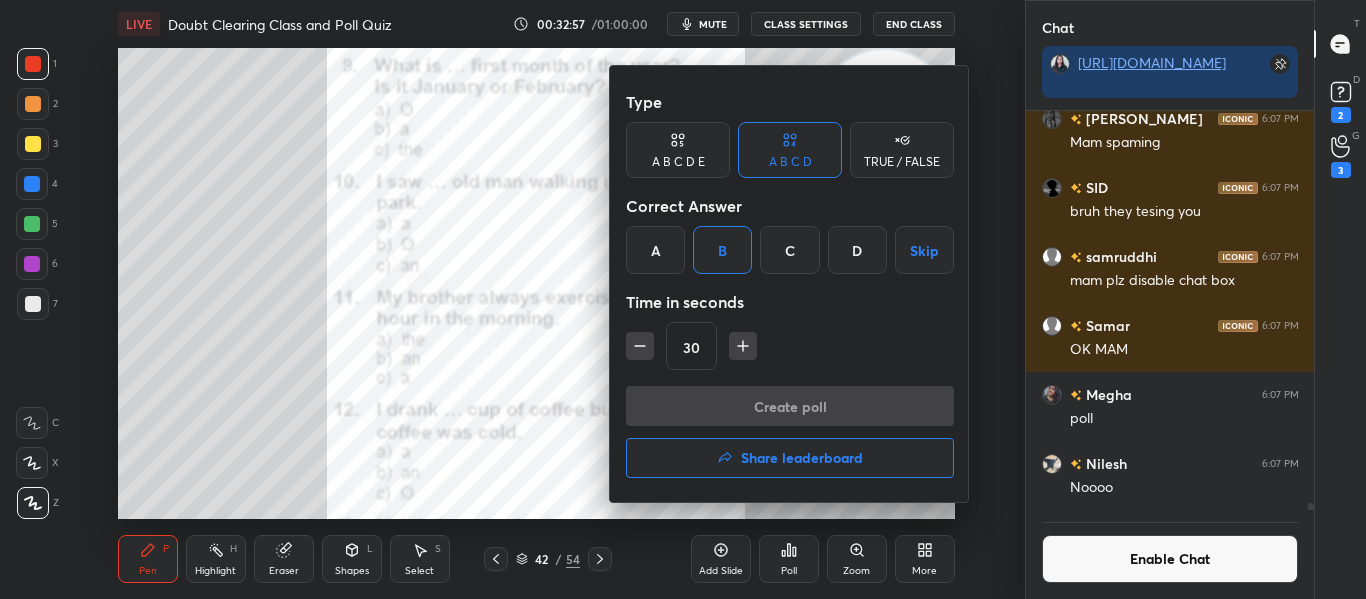 scroll, scrollTop: 351, scrollLeft: 282, axis: both 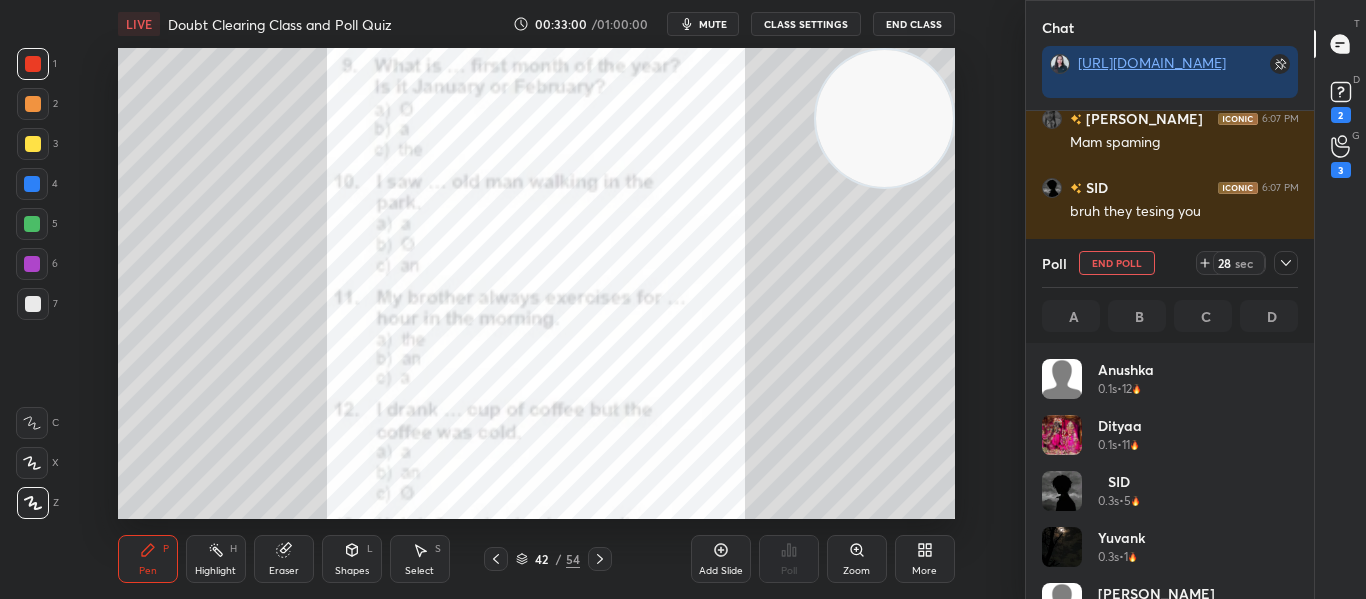 click on "28  sec" at bounding box center [1247, 263] 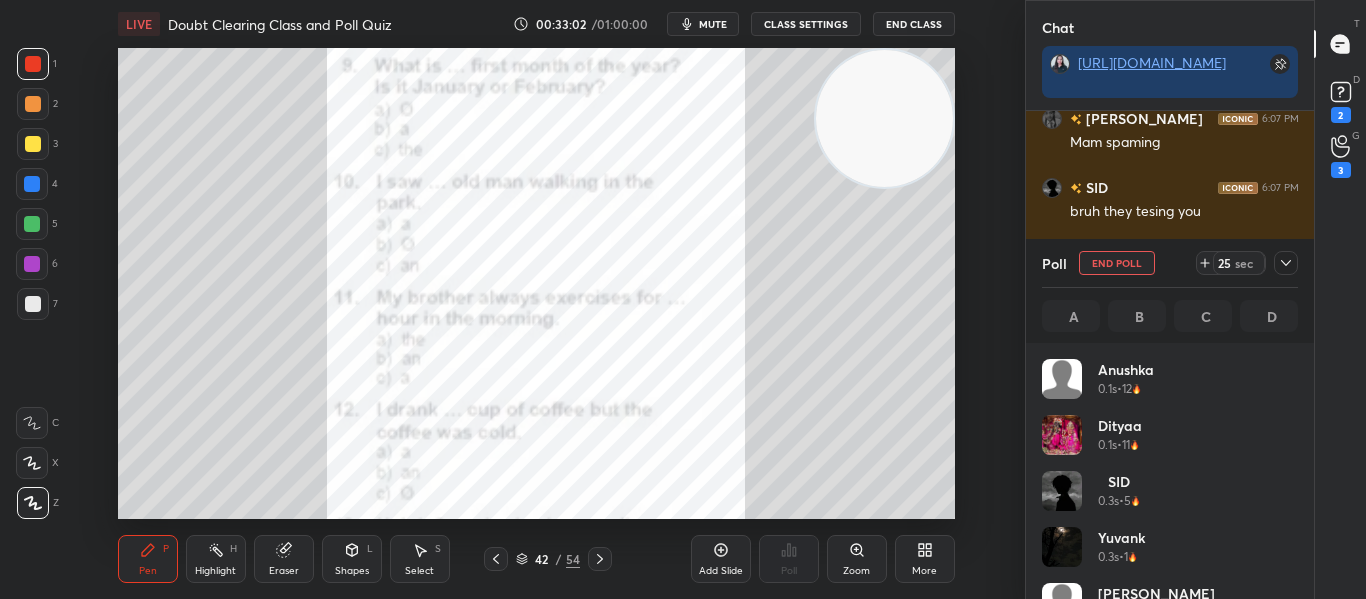 click 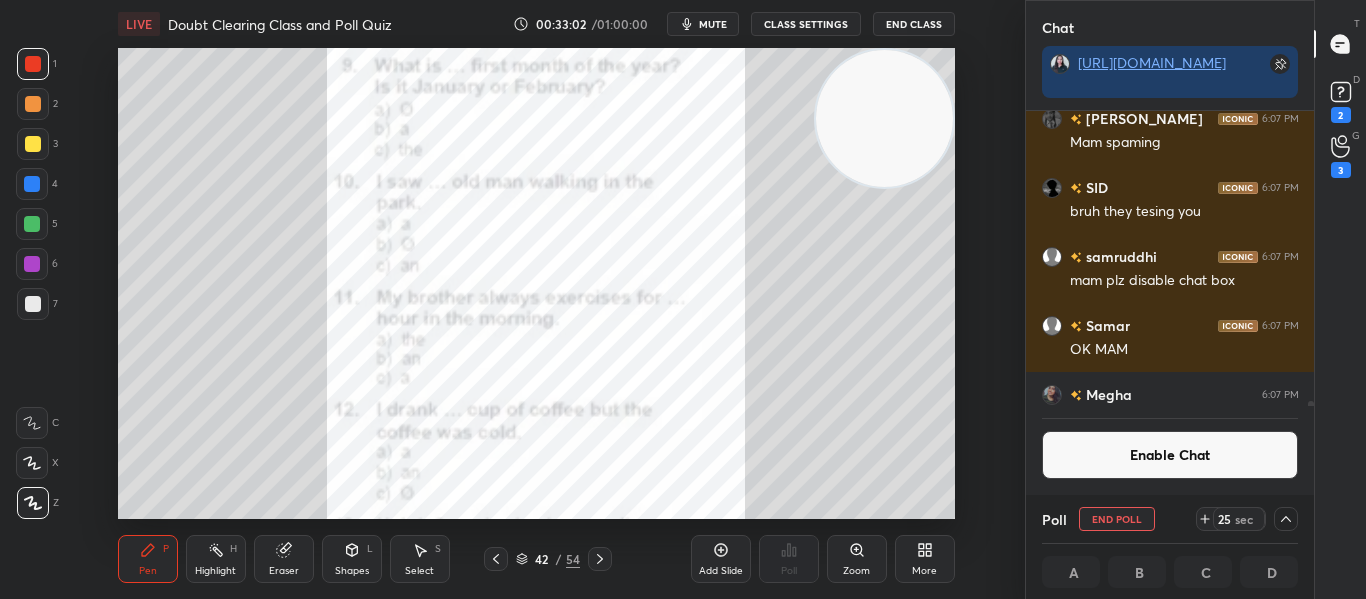scroll, scrollTop: 0, scrollLeft: 0, axis: both 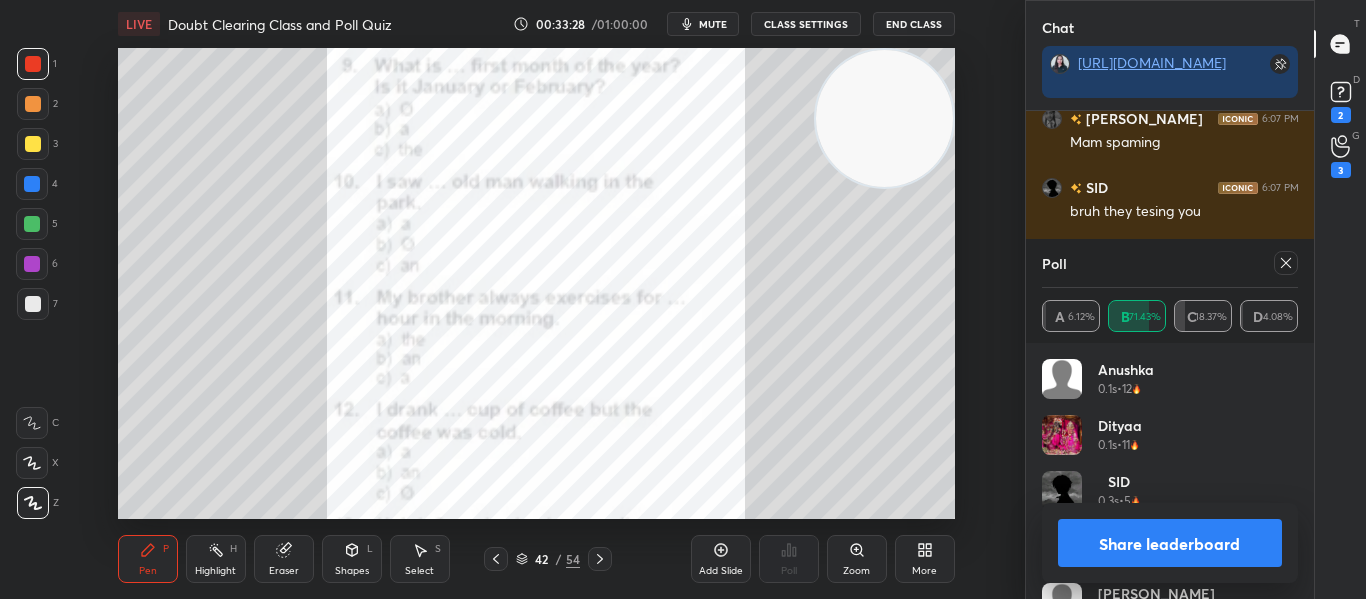 click 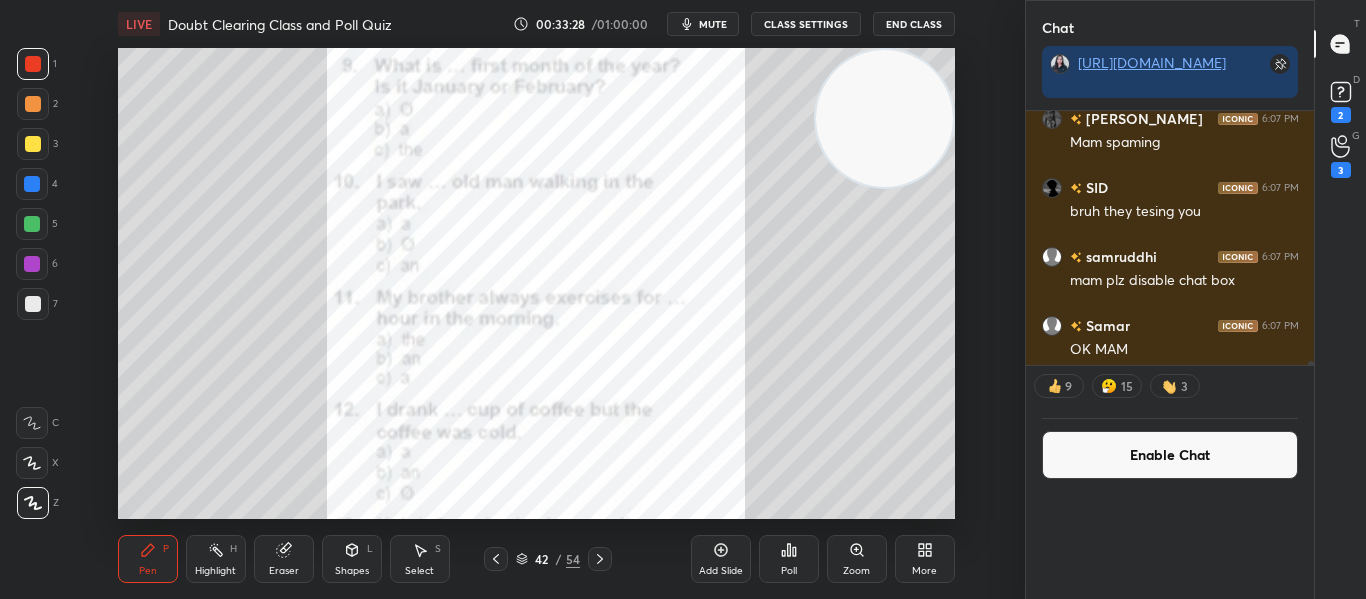 scroll, scrollTop: 0, scrollLeft: 0, axis: both 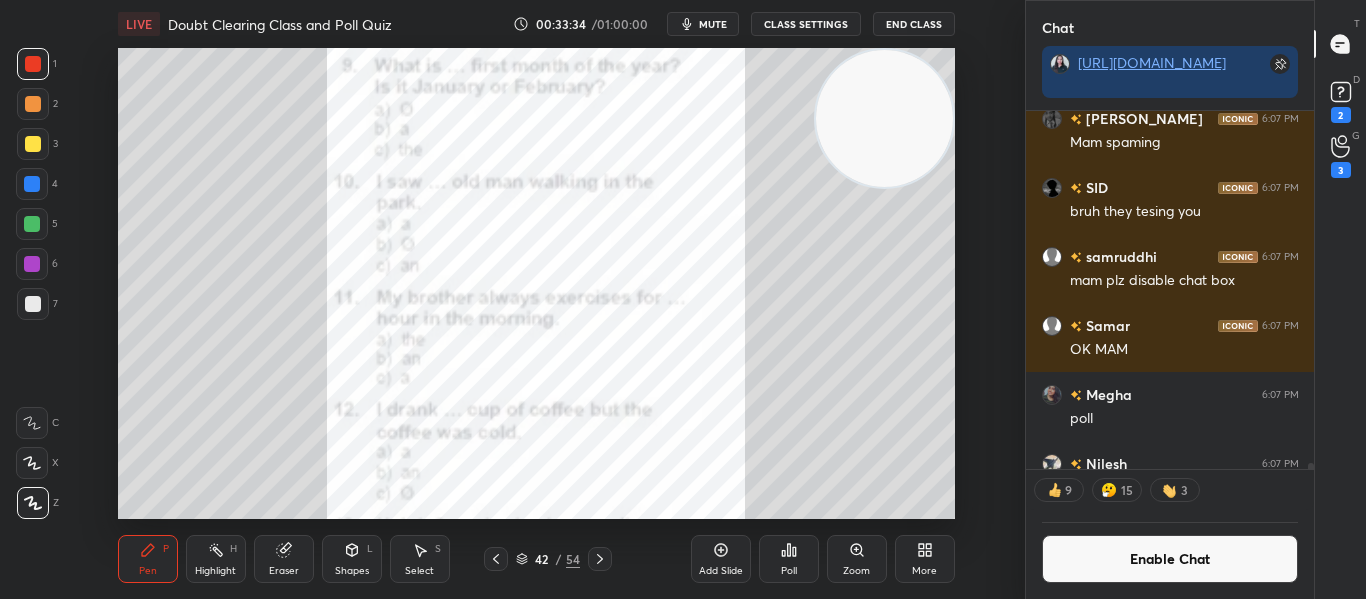 click on "Poll" at bounding box center [789, 559] 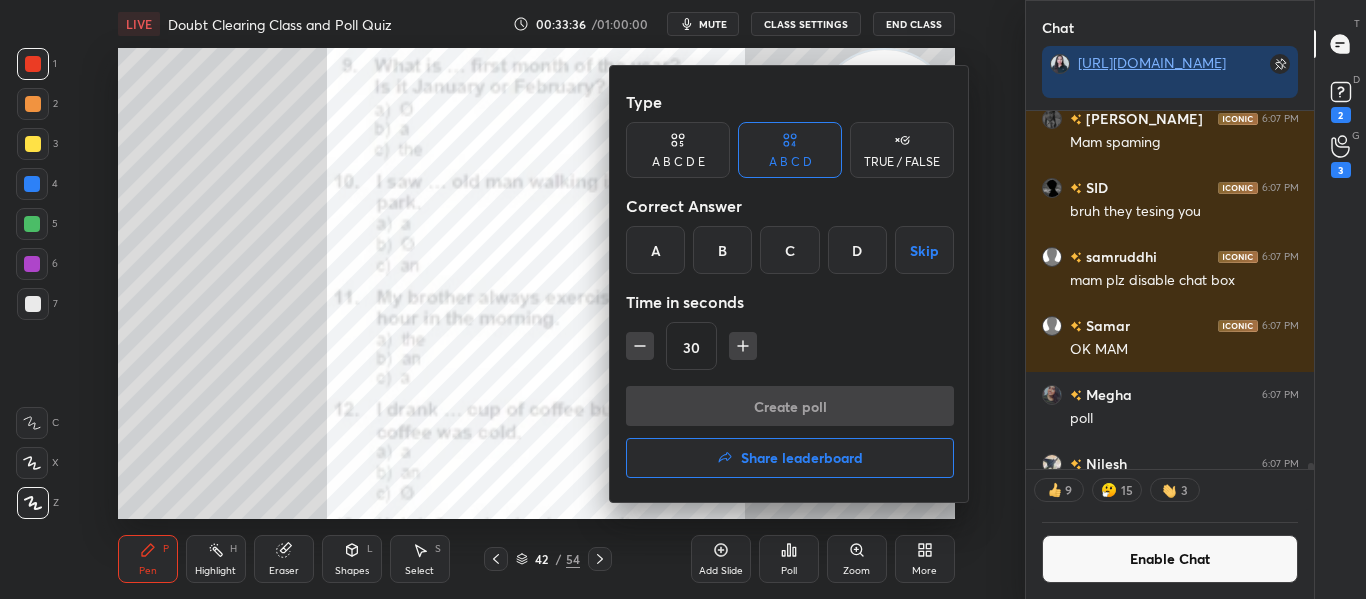 click on "A" at bounding box center (655, 250) 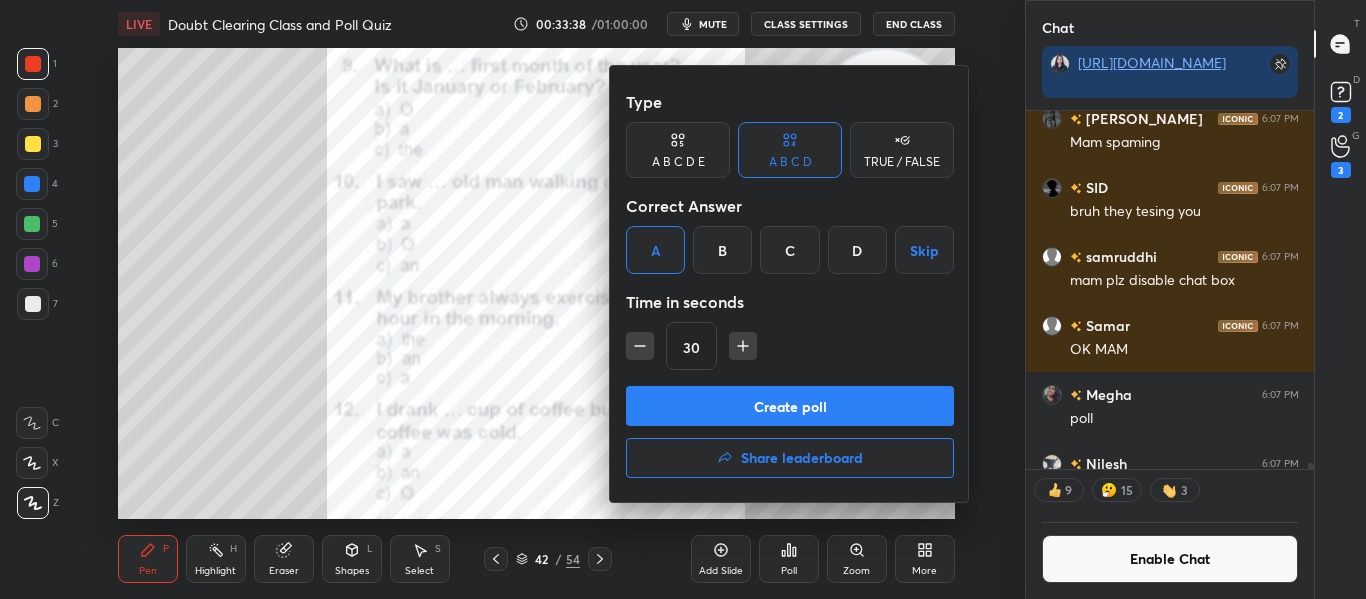 scroll, scrollTop: 7, scrollLeft: 7, axis: both 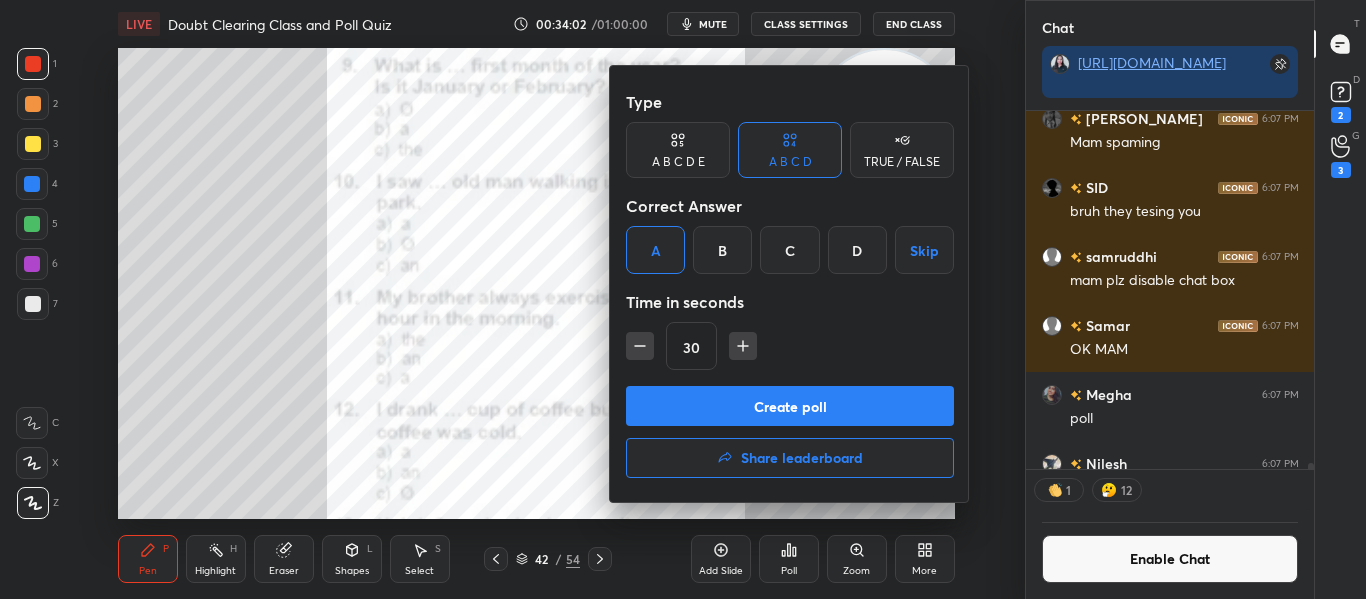 click on "Create poll" at bounding box center (790, 406) 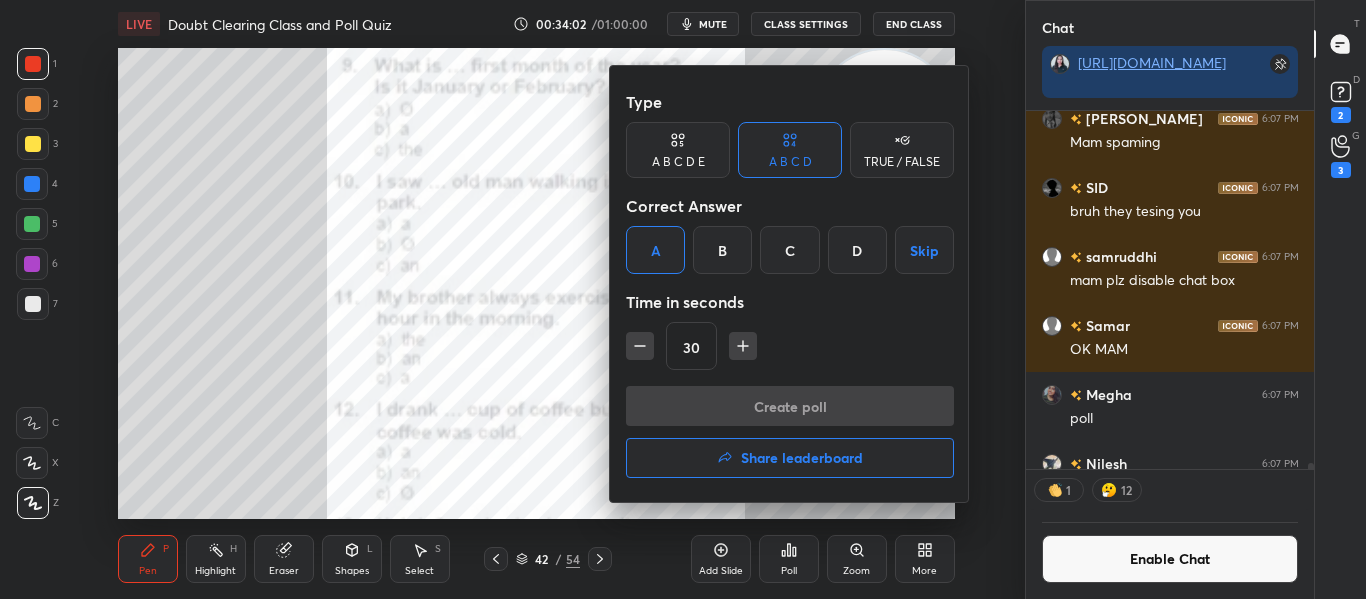 scroll, scrollTop: 310, scrollLeft: 282, axis: both 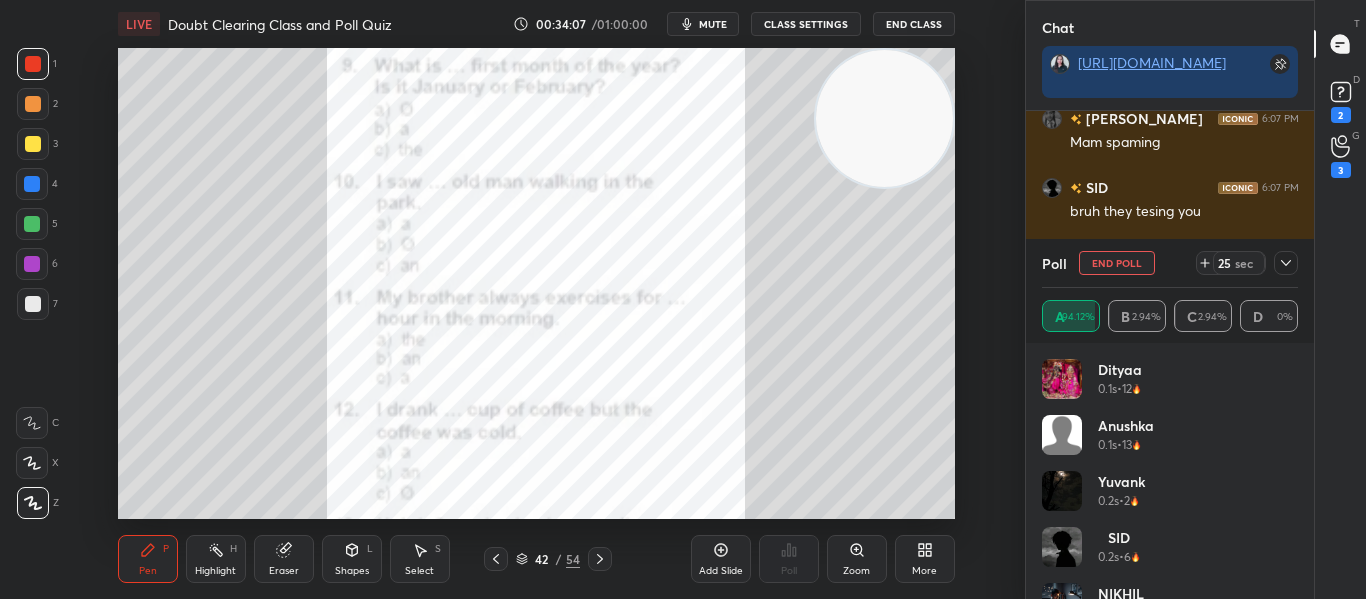 click 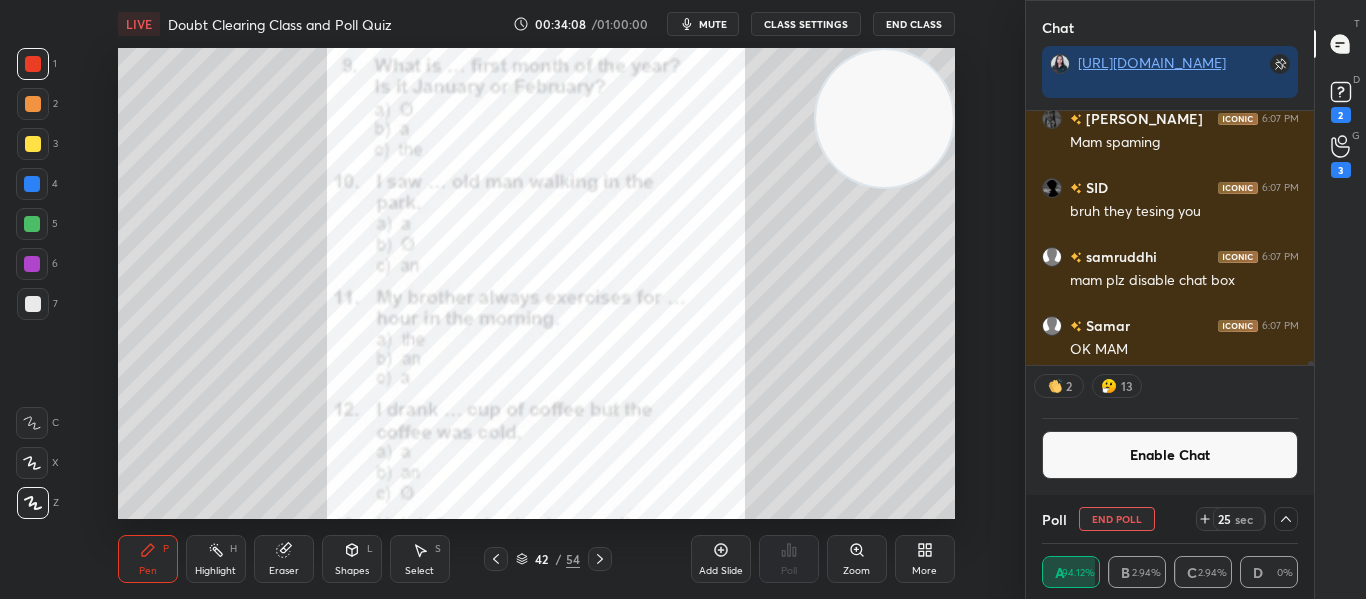 scroll, scrollTop: 0, scrollLeft: 0, axis: both 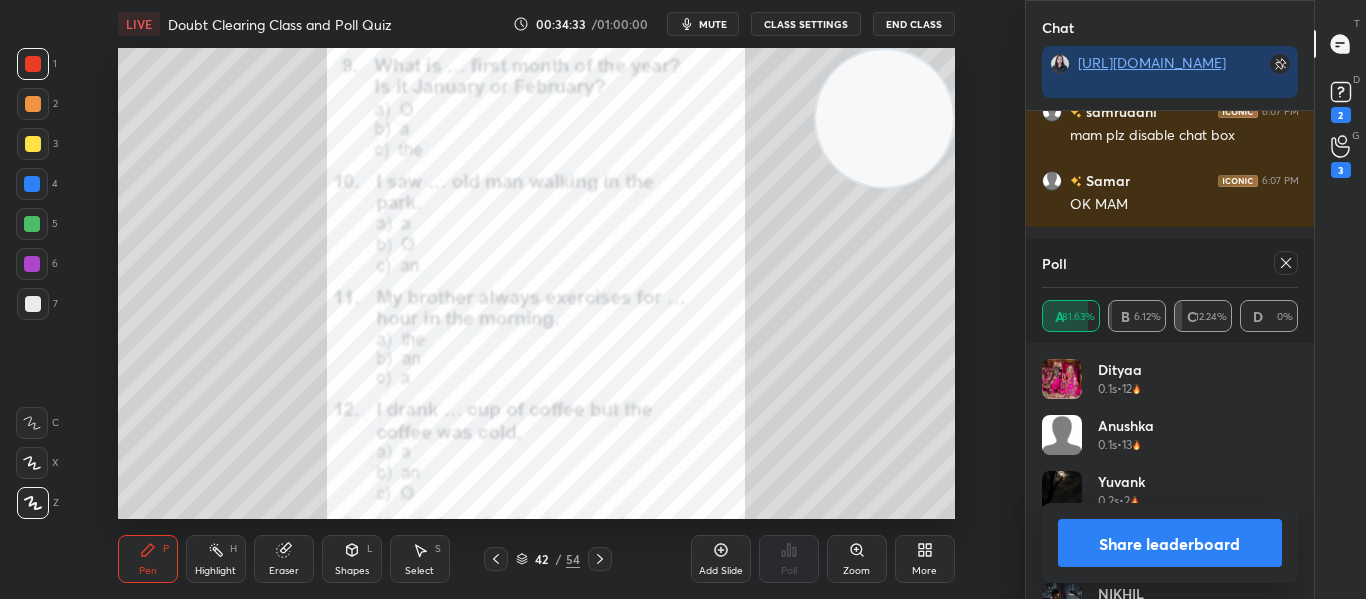 click 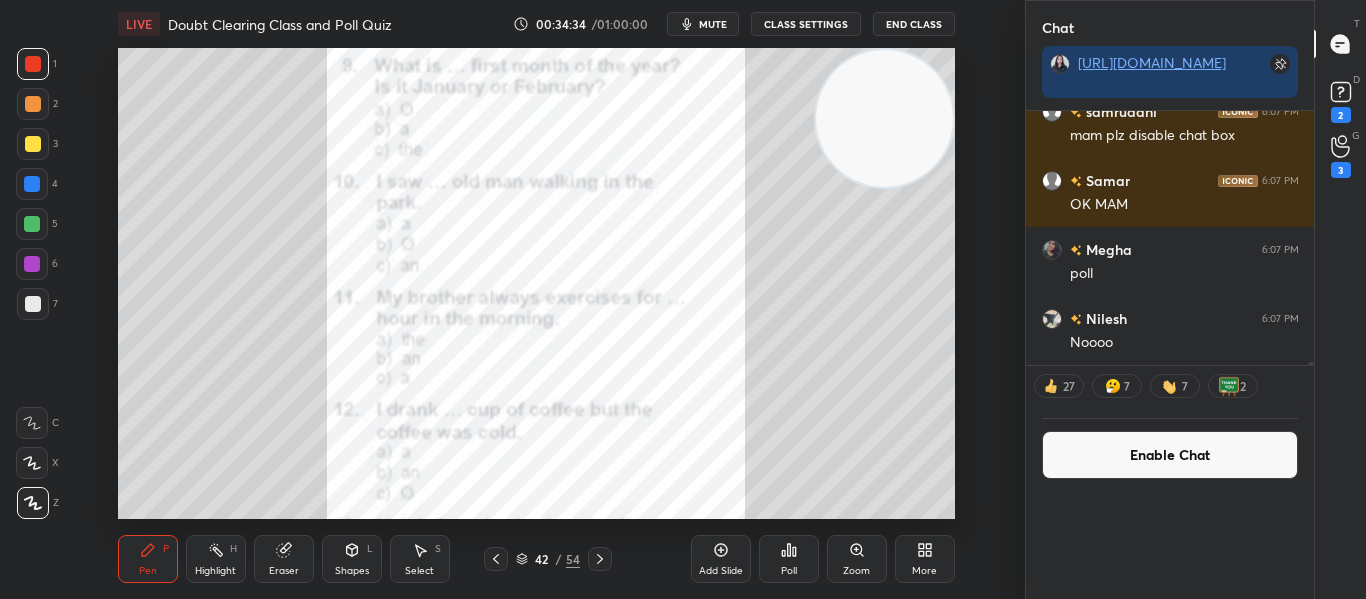 scroll, scrollTop: 0, scrollLeft: 0, axis: both 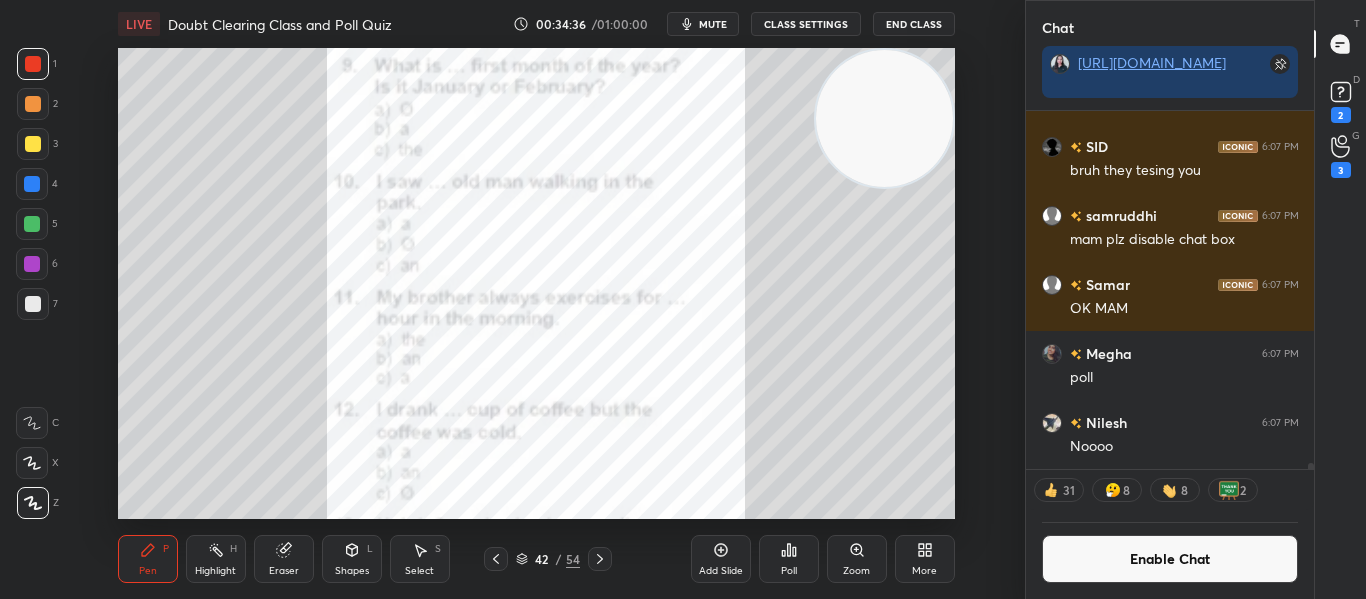 click 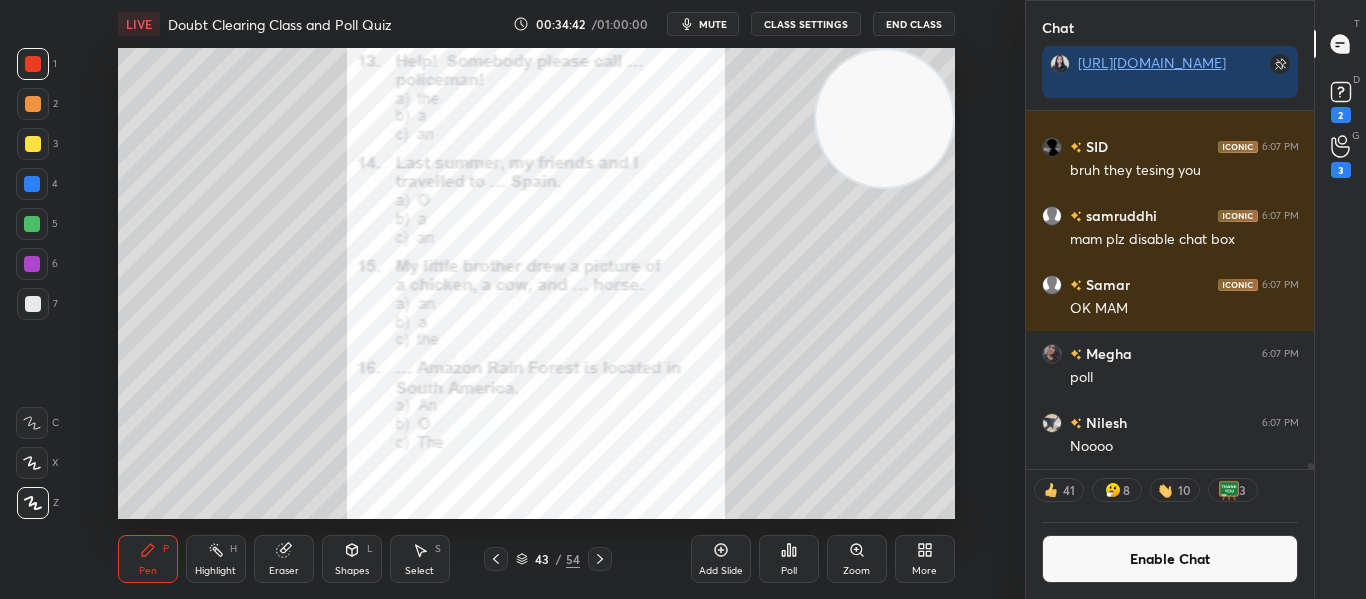 click 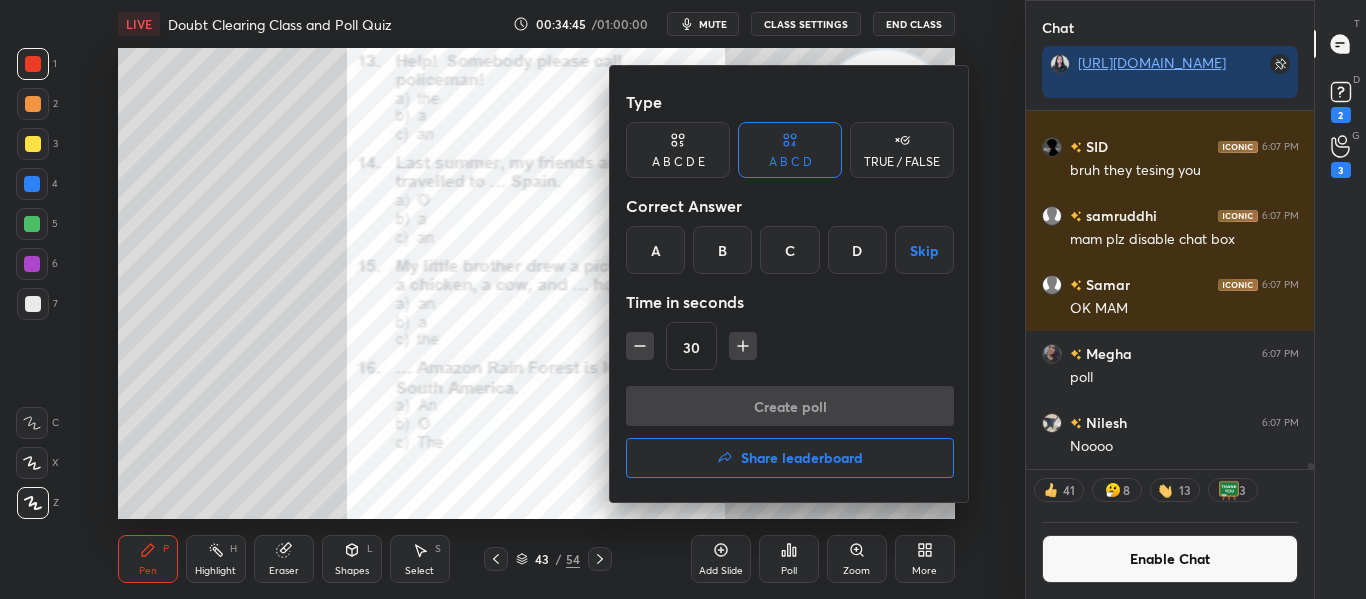 click on "B" at bounding box center (722, 250) 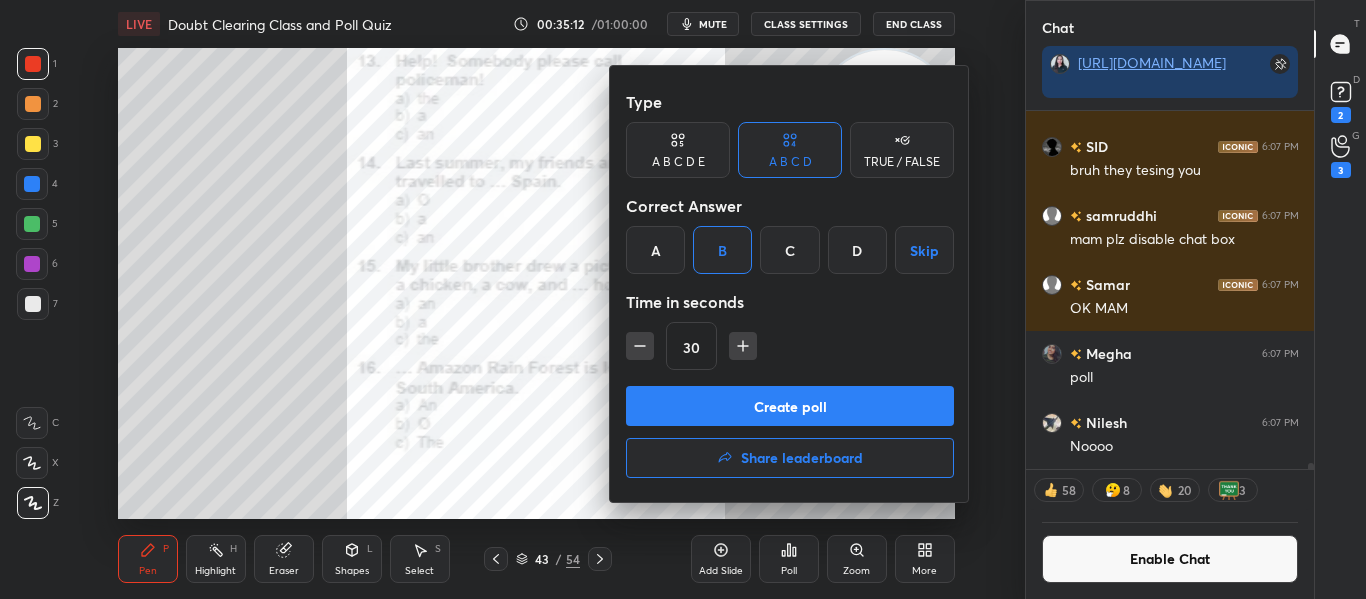 click on "Create poll" at bounding box center [790, 406] 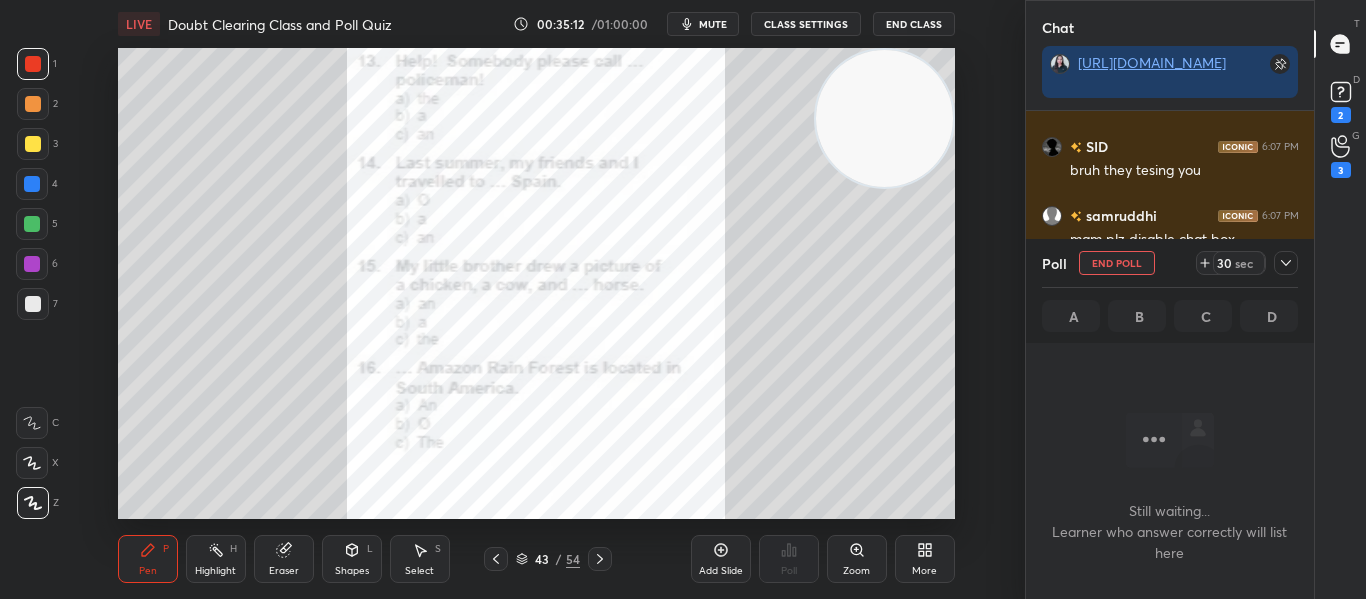 scroll, scrollTop: 254, scrollLeft: 282, axis: both 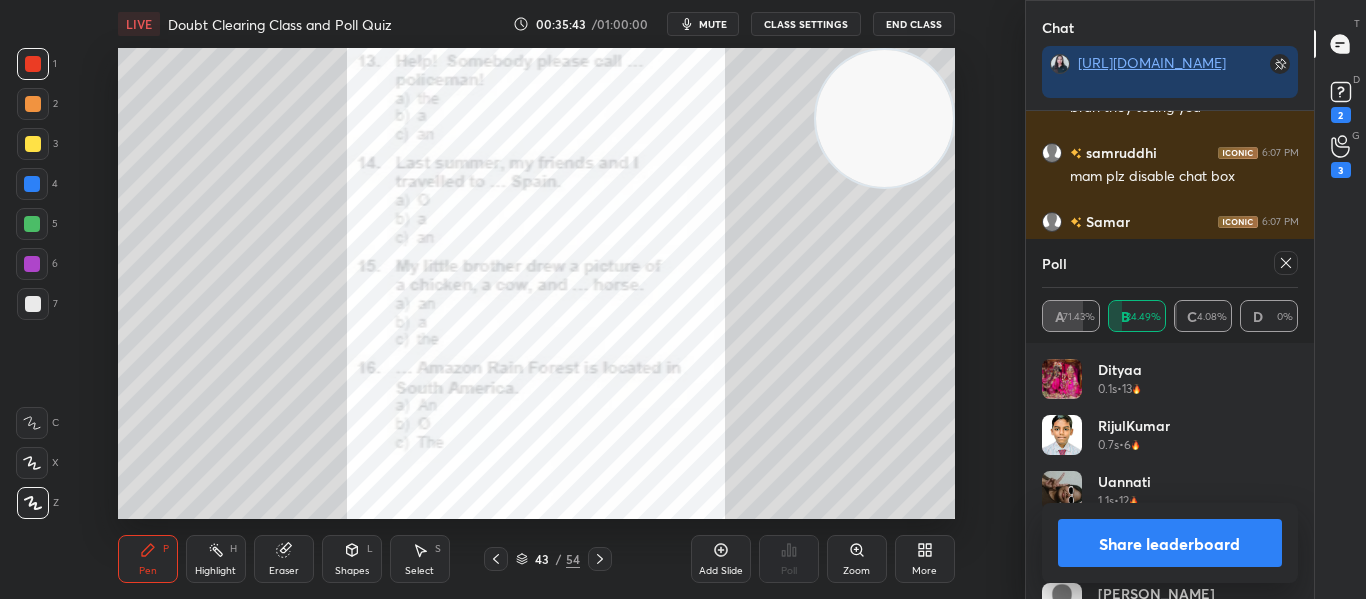click 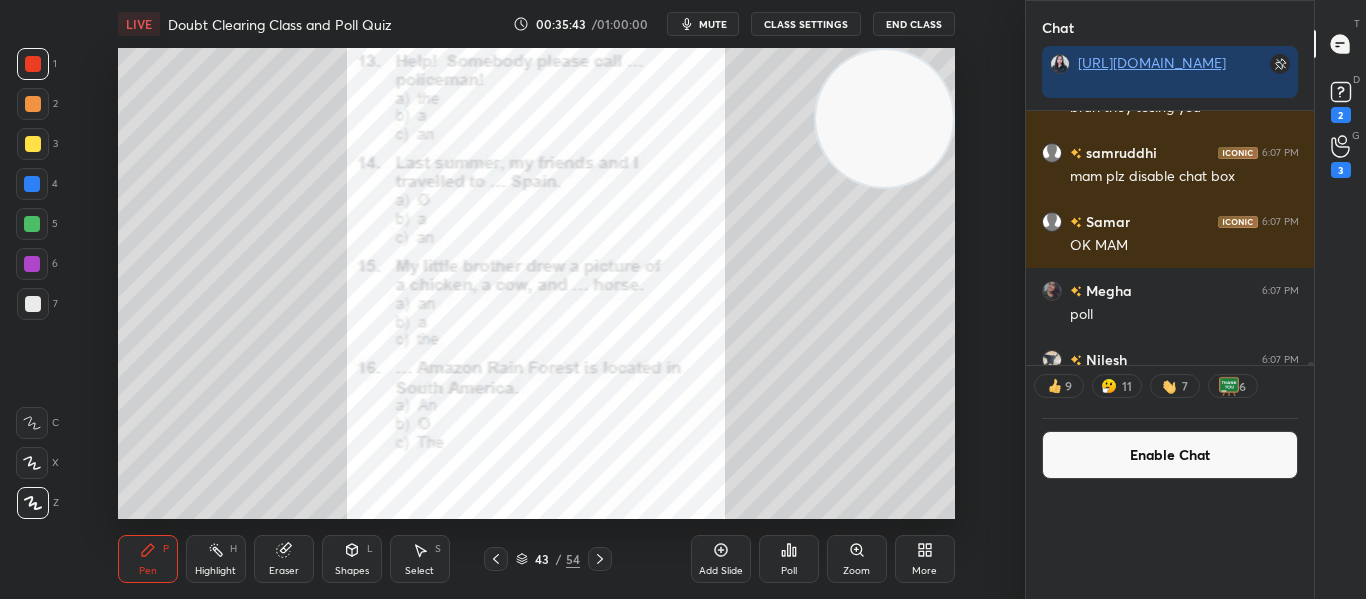 scroll, scrollTop: 0, scrollLeft: 0, axis: both 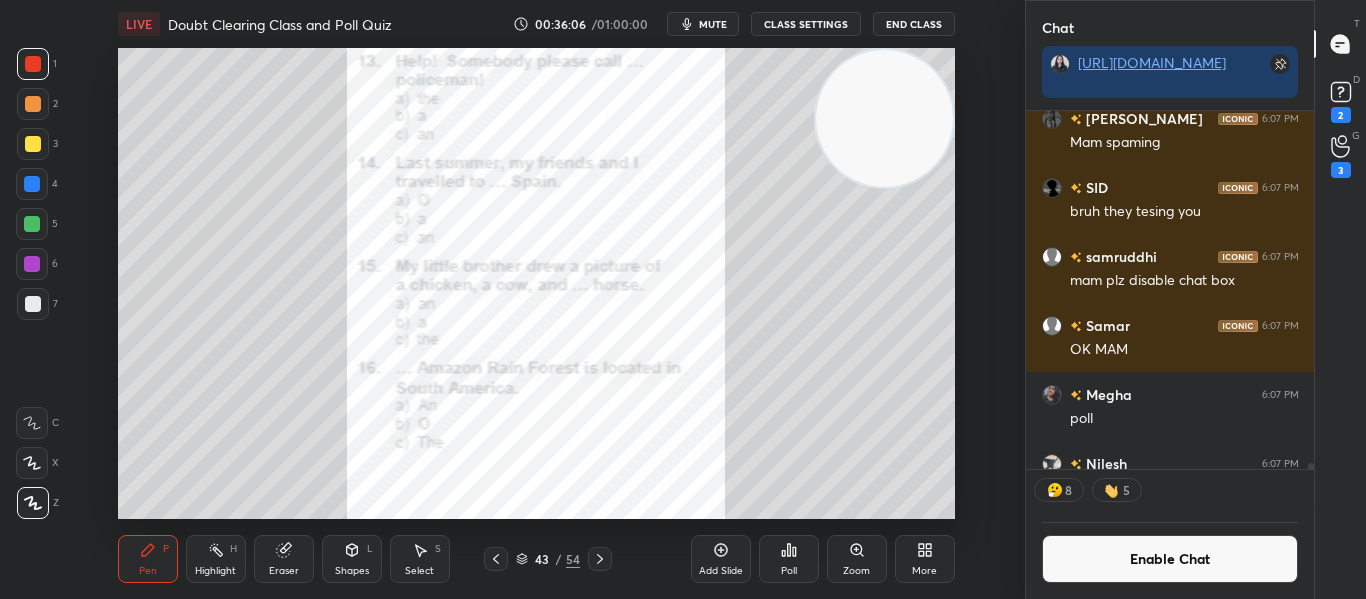 click on "Poll" at bounding box center [789, 559] 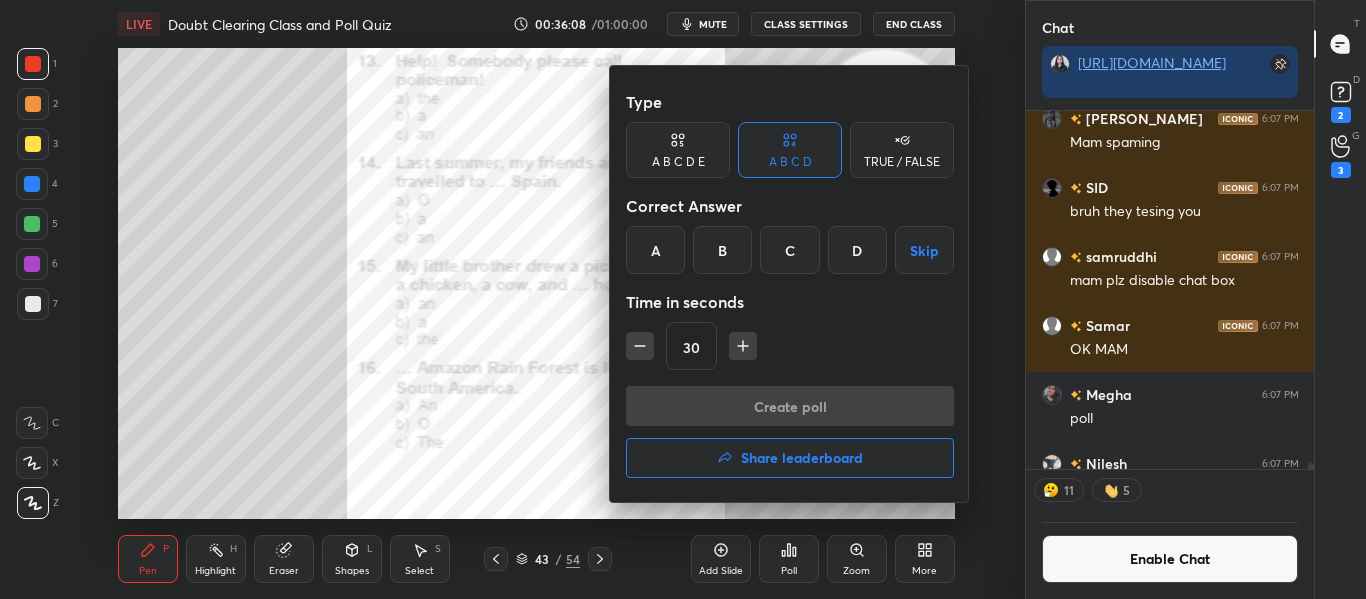 click on "A" at bounding box center (655, 250) 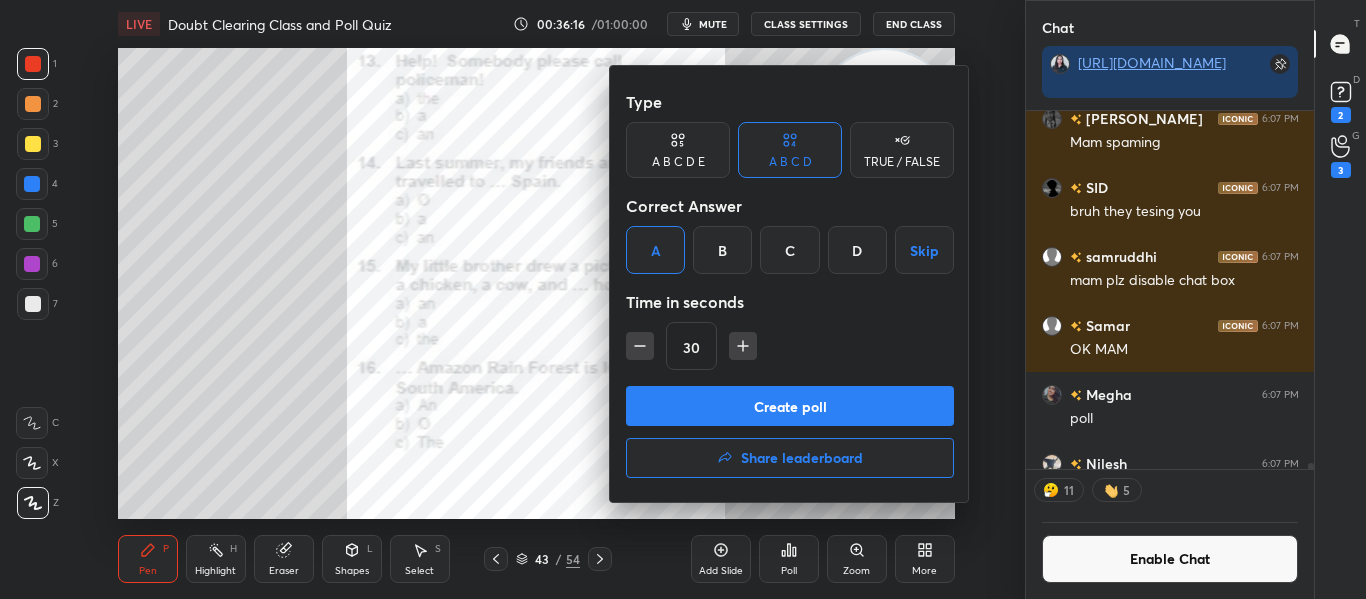 scroll, scrollTop: 0, scrollLeft: 1, axis: horizontal 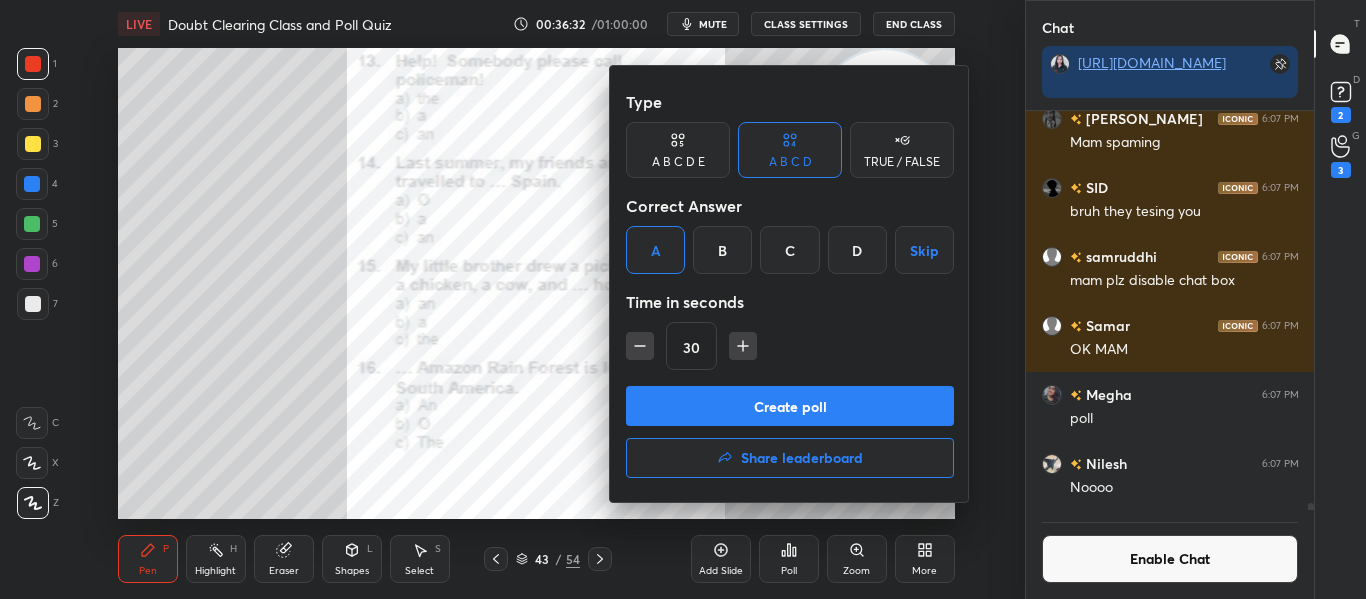 click on "Create poll" at bounding box center (790, 406) 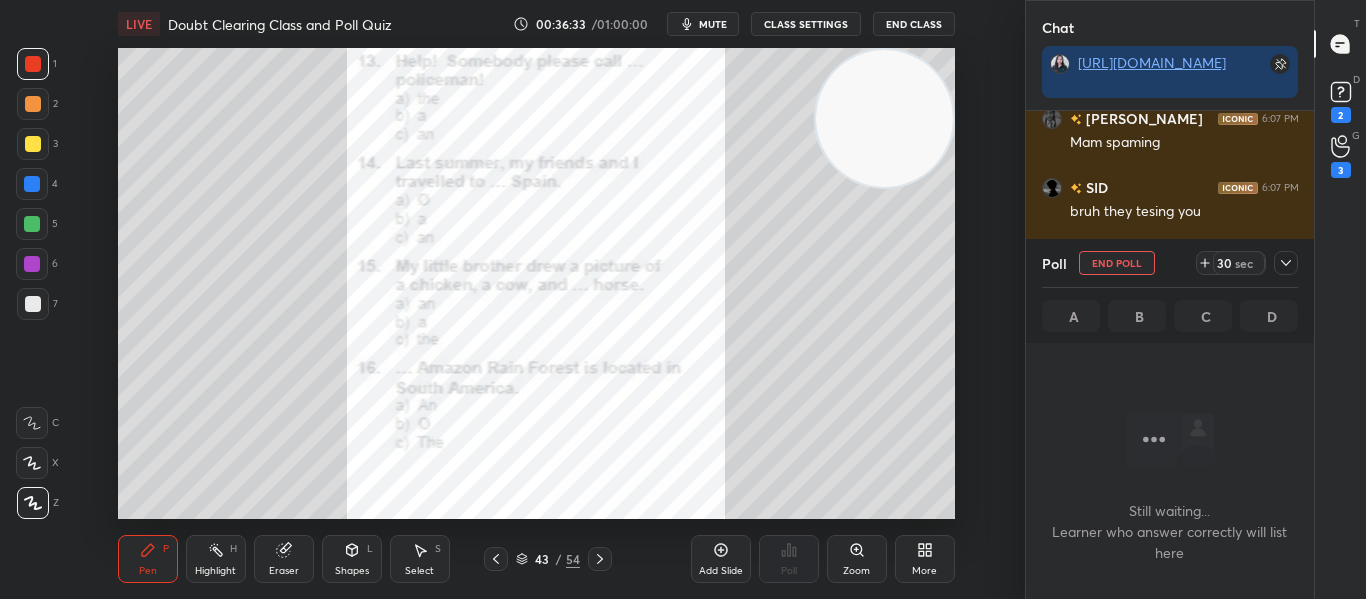 scroll, scrollTop: 351, scrollLeft: 282, axis: both 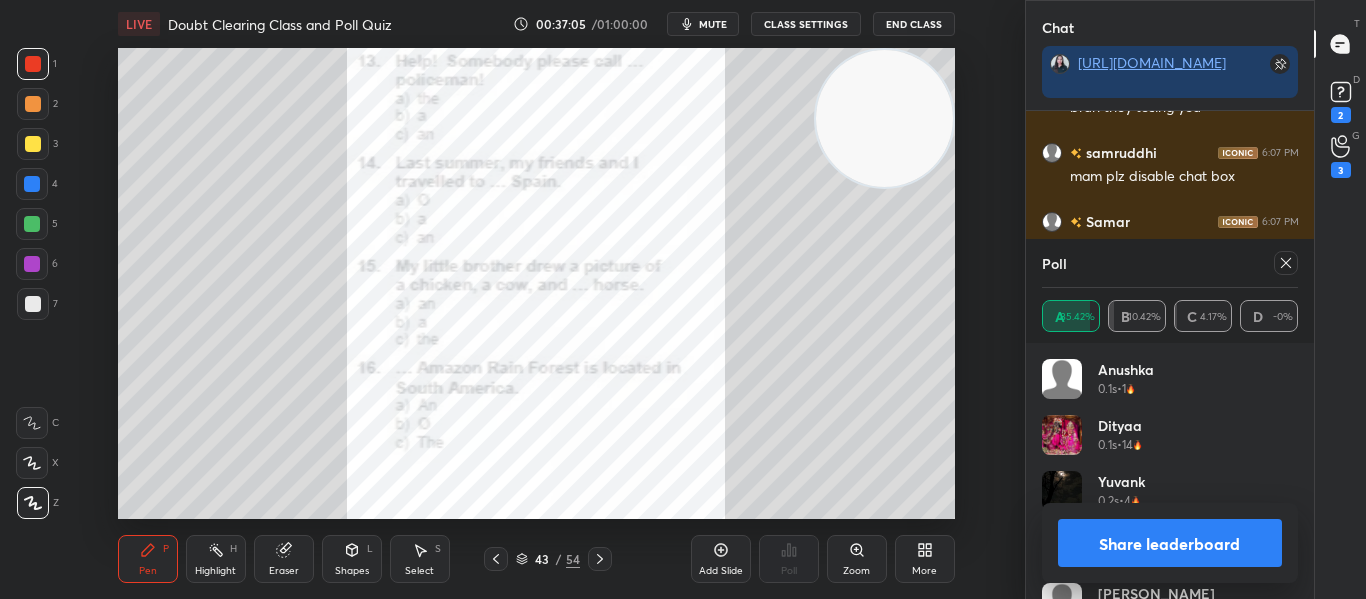 click 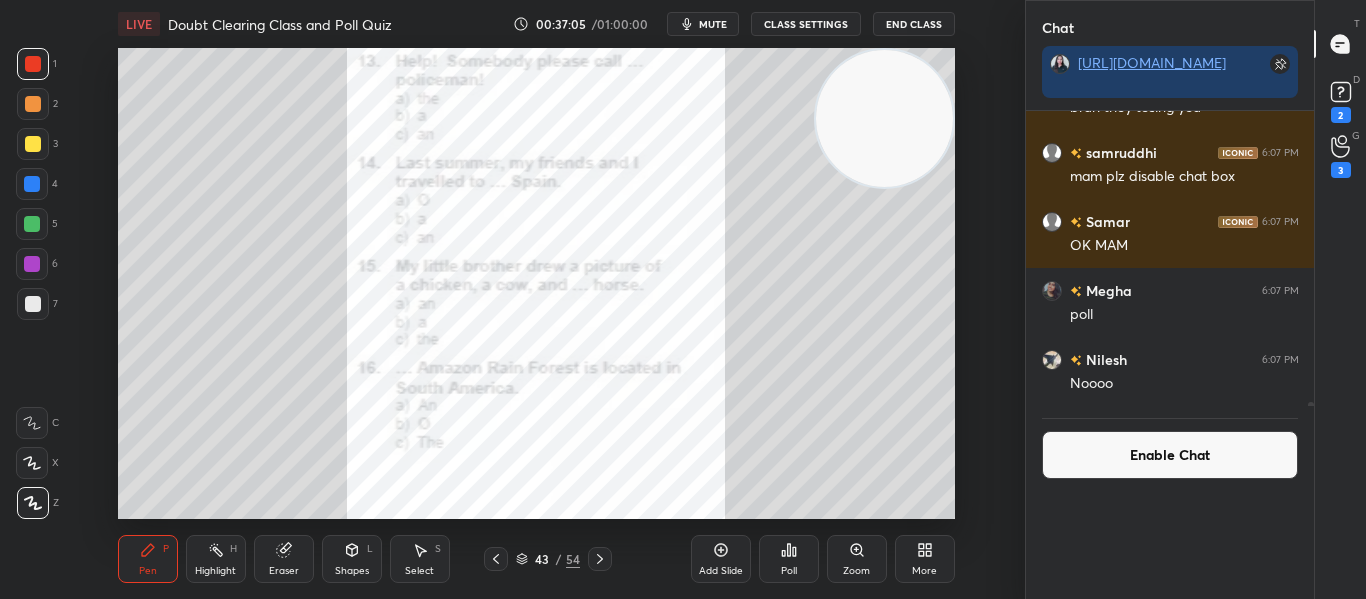 scroll, scrollTop: 0, scrollLeft: 0, axis: both 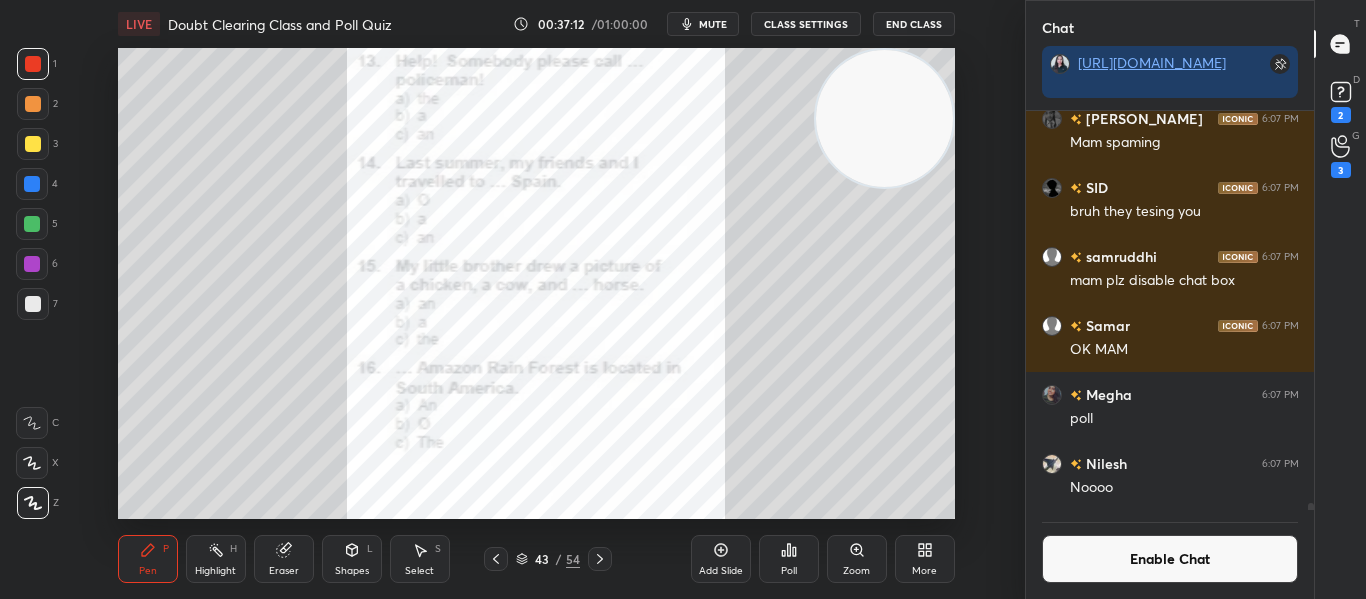 click on "Poll" at bounding box center [789, 559] 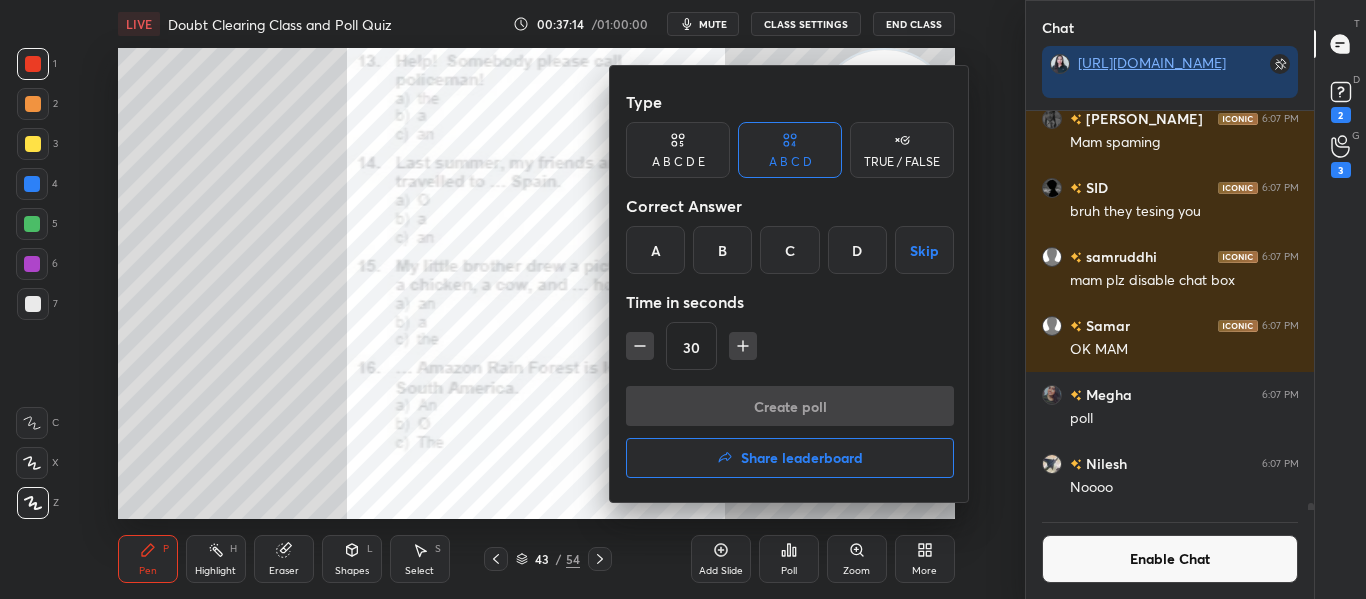 click at bounding box center (683, 299) 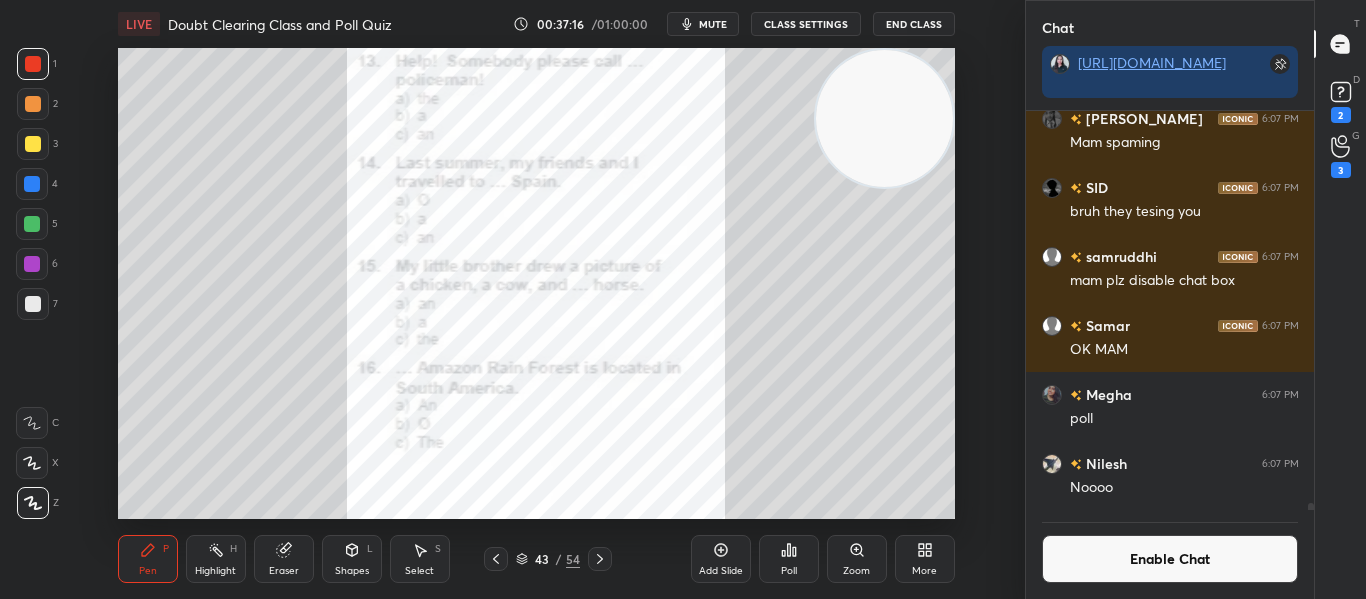 click on "Poll" at bounding box center [789, 559] 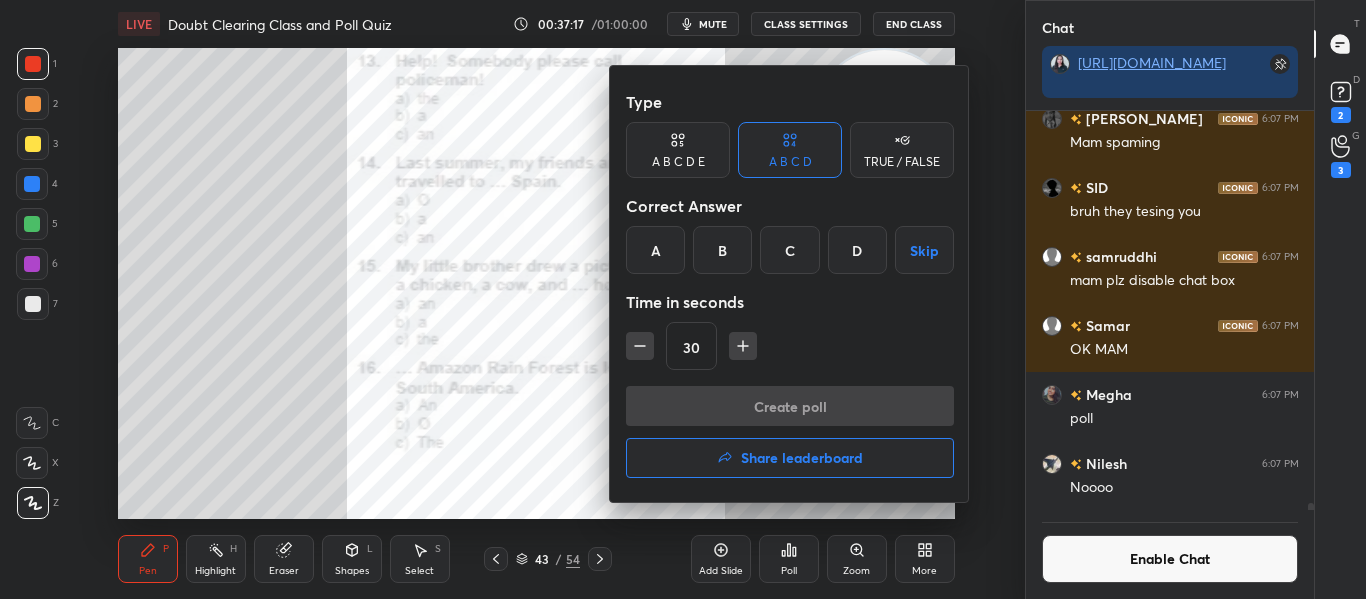 click on "B" at bounding box center (722, 250) 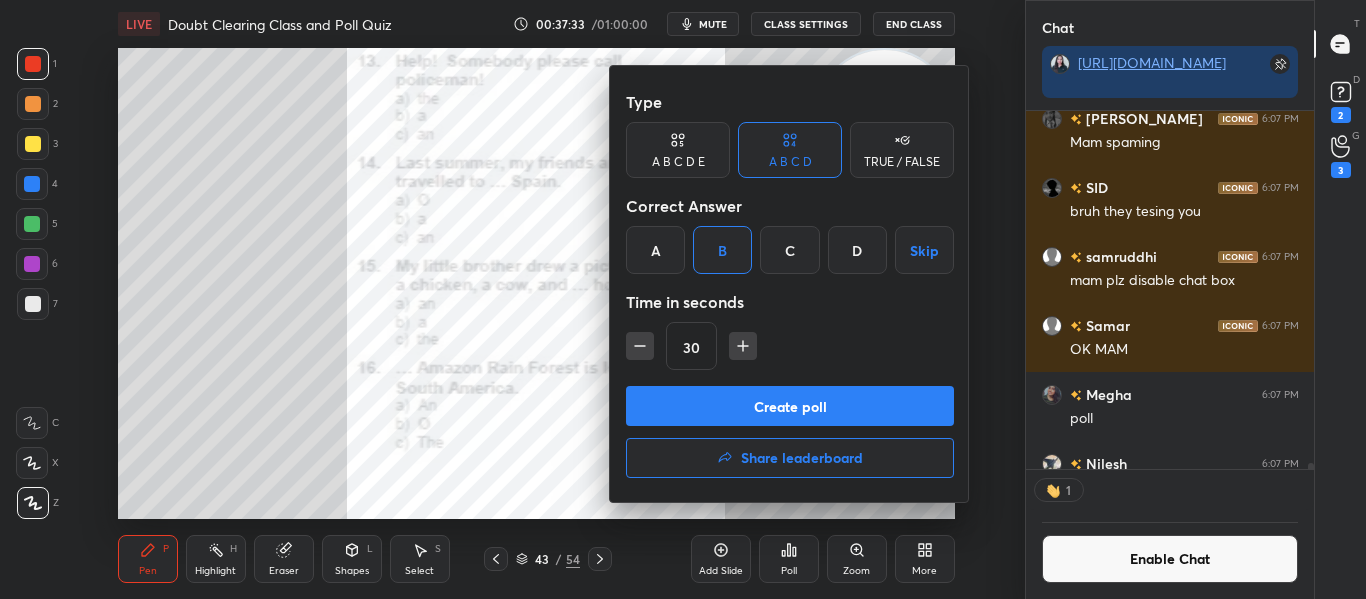 scroll, scrollTop: 352, scrollLeft: 282, axis: both 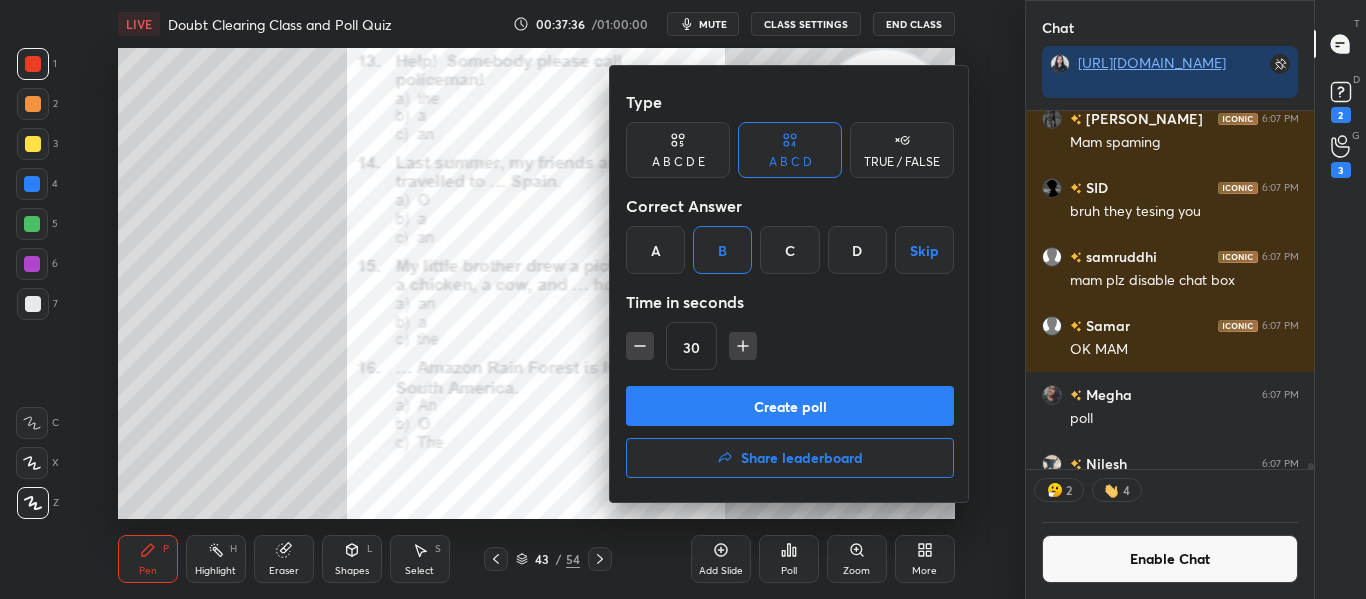 click on "Create poll" at bounding box center [790, 406] 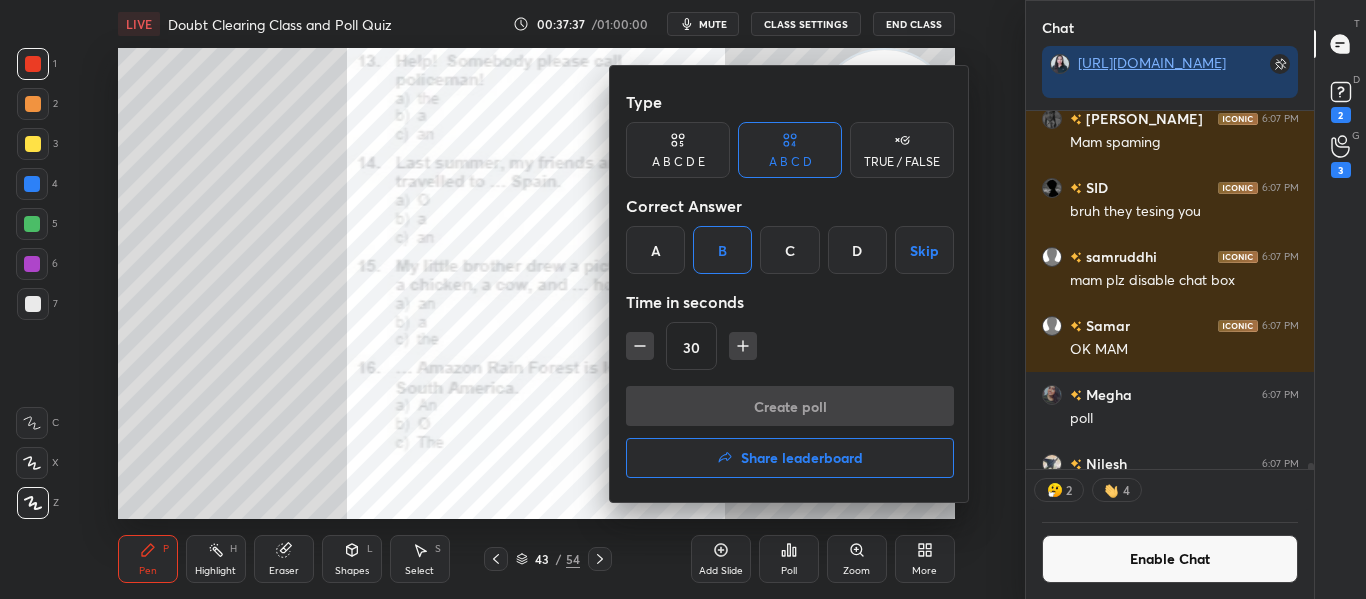 scroll, scrollTop: 310, scrollLeft: 282, axis: both 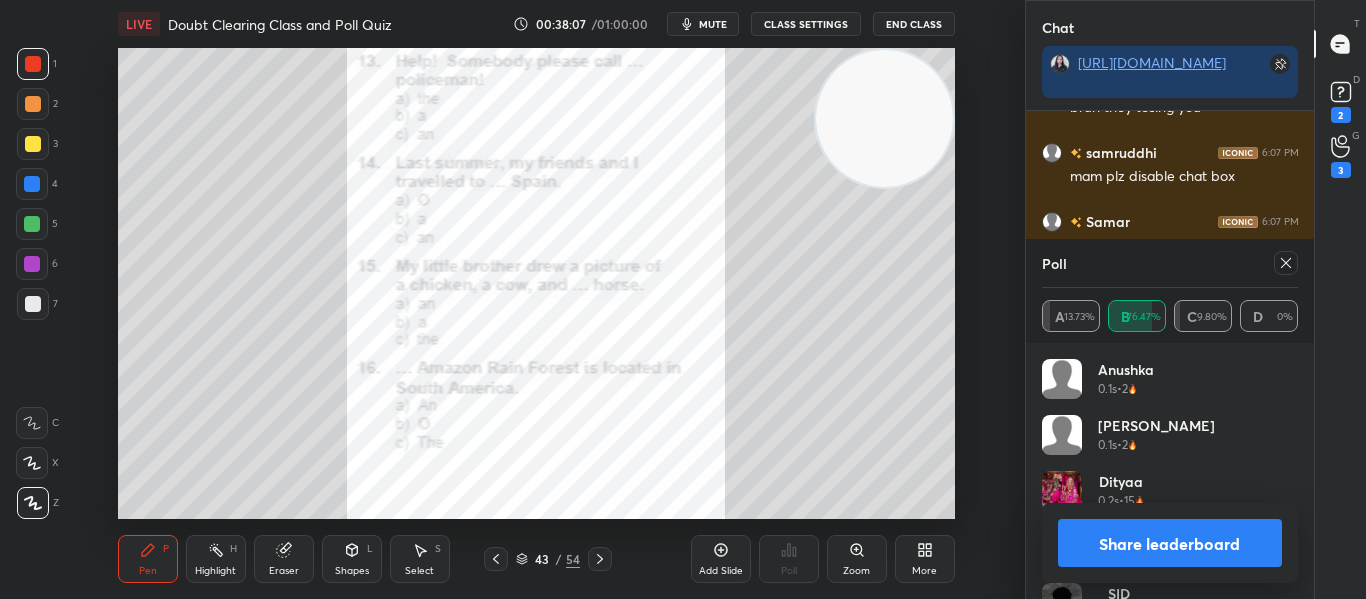 click at bounding box center [1286, 263] 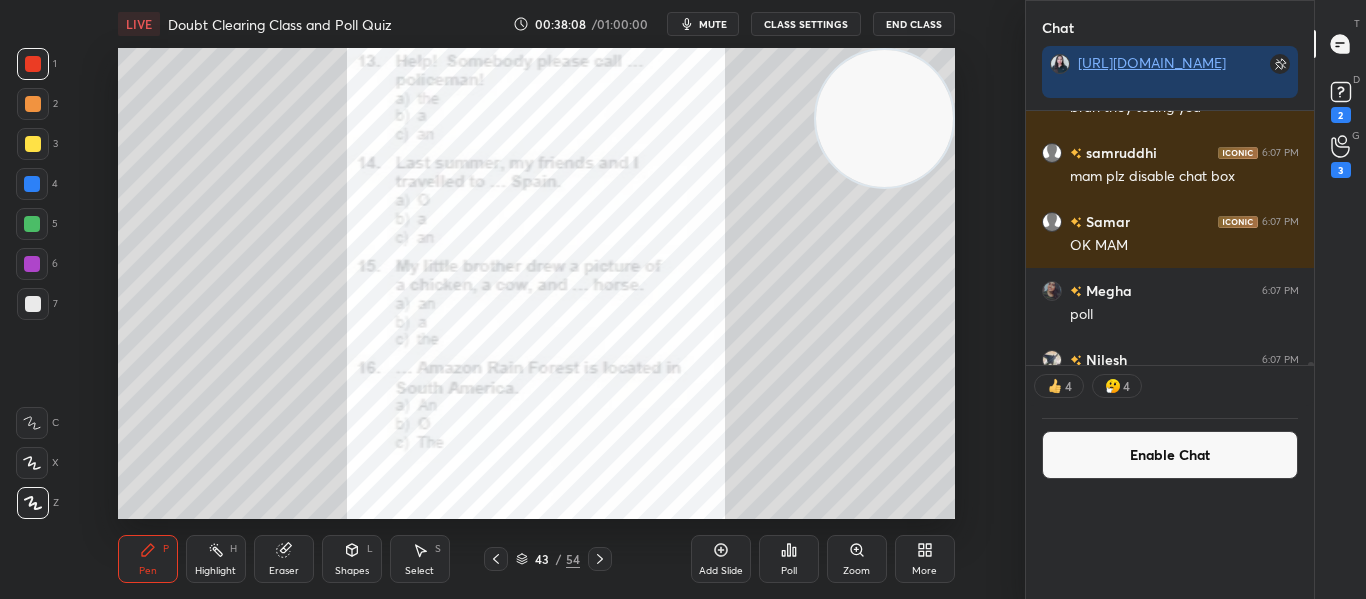 scroll, scrollTop: 0, scrollLeft: 0, axis: both 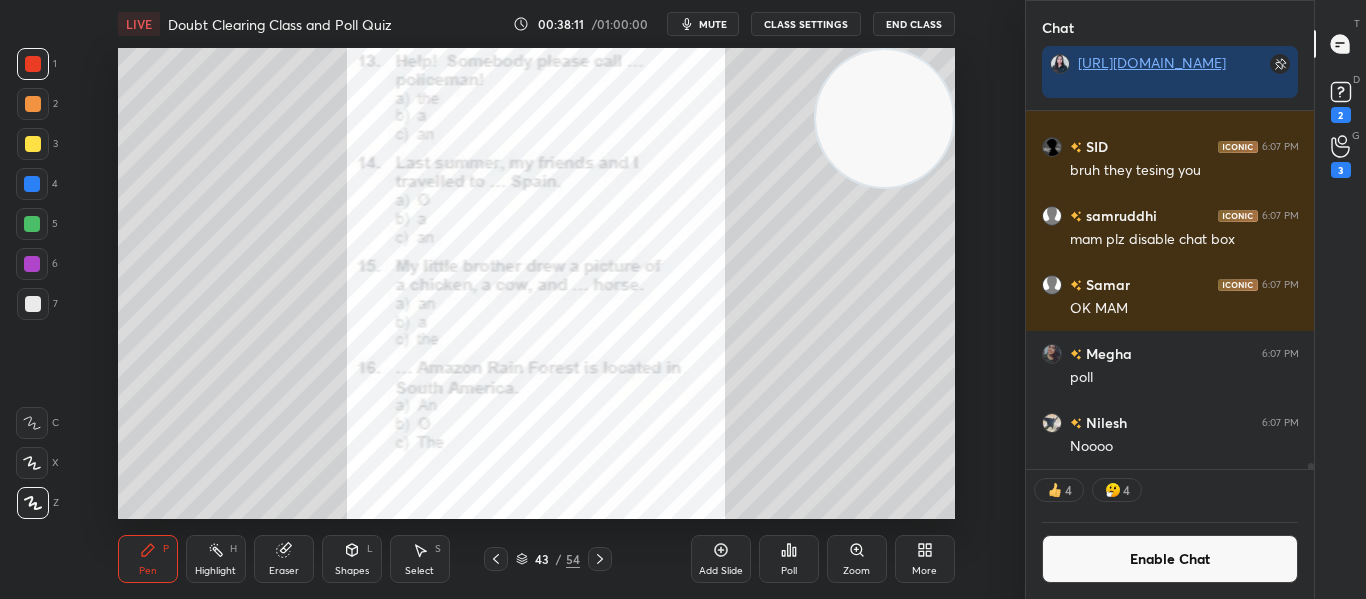 click 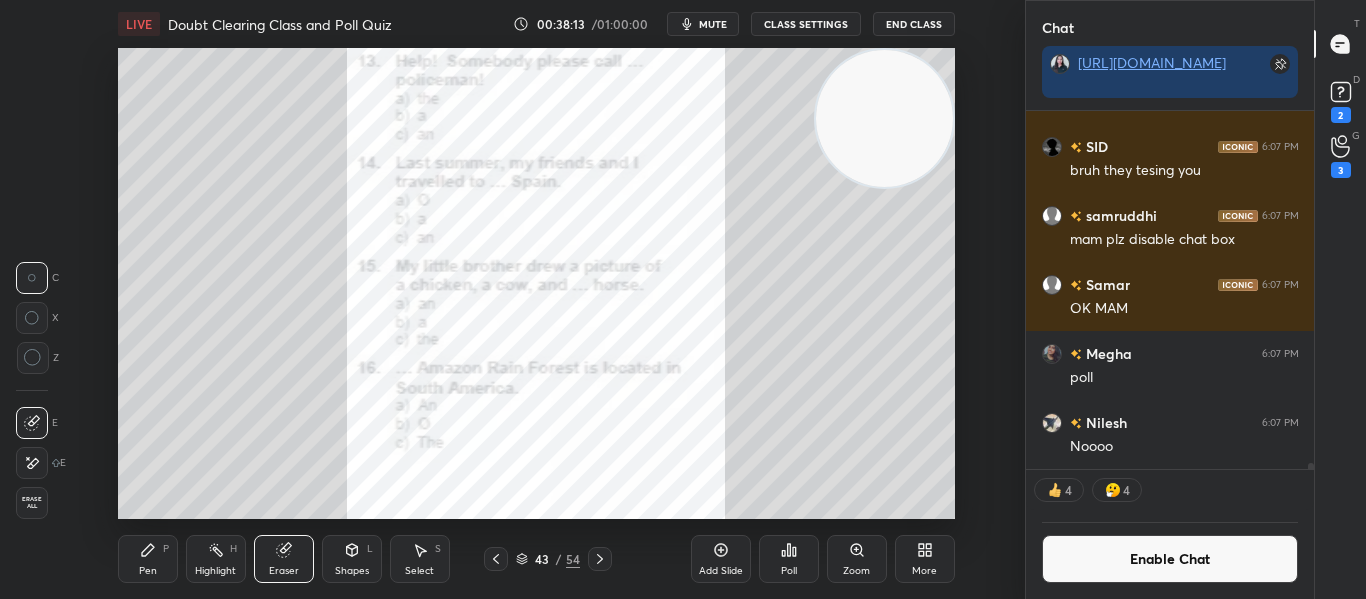 click 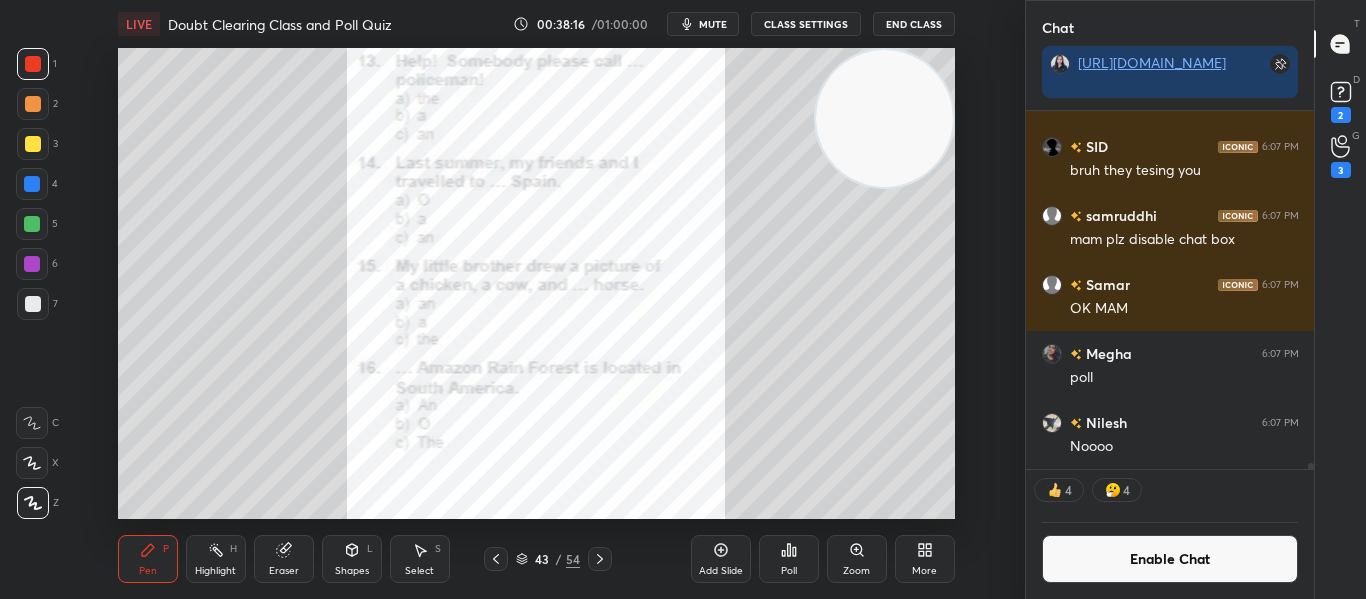 scroll, scrollTop: 7, scrollLeft: 7, axis: both 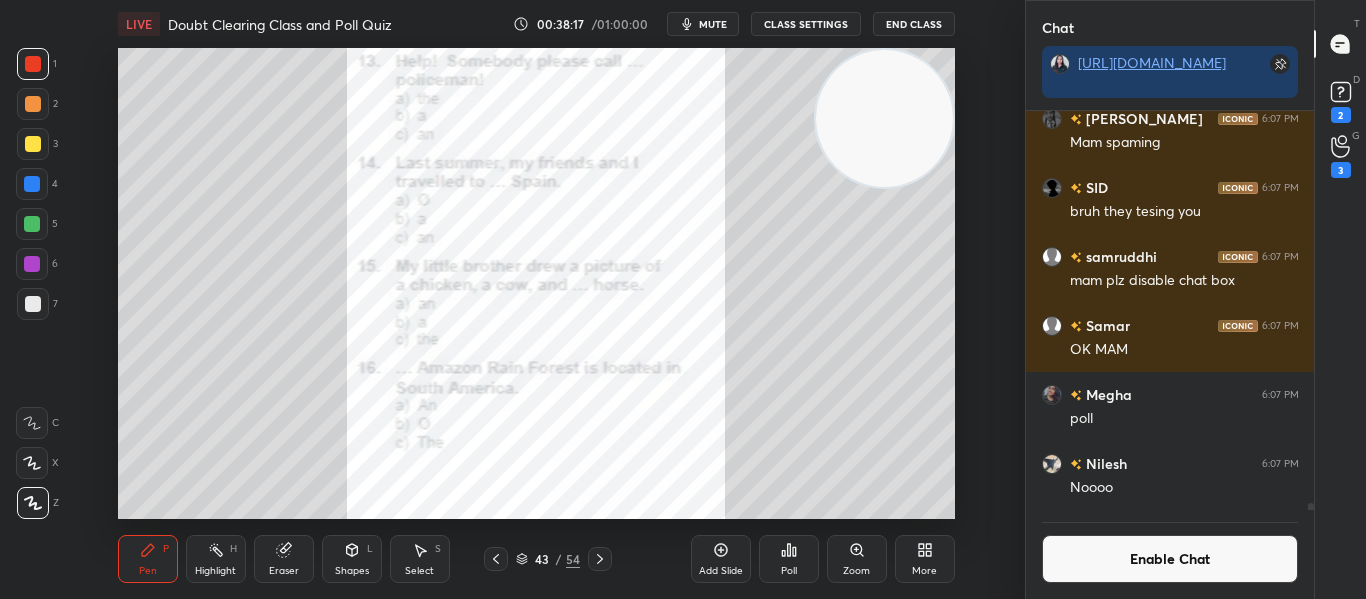 click on "Poll" at bounding box center (789, 571) 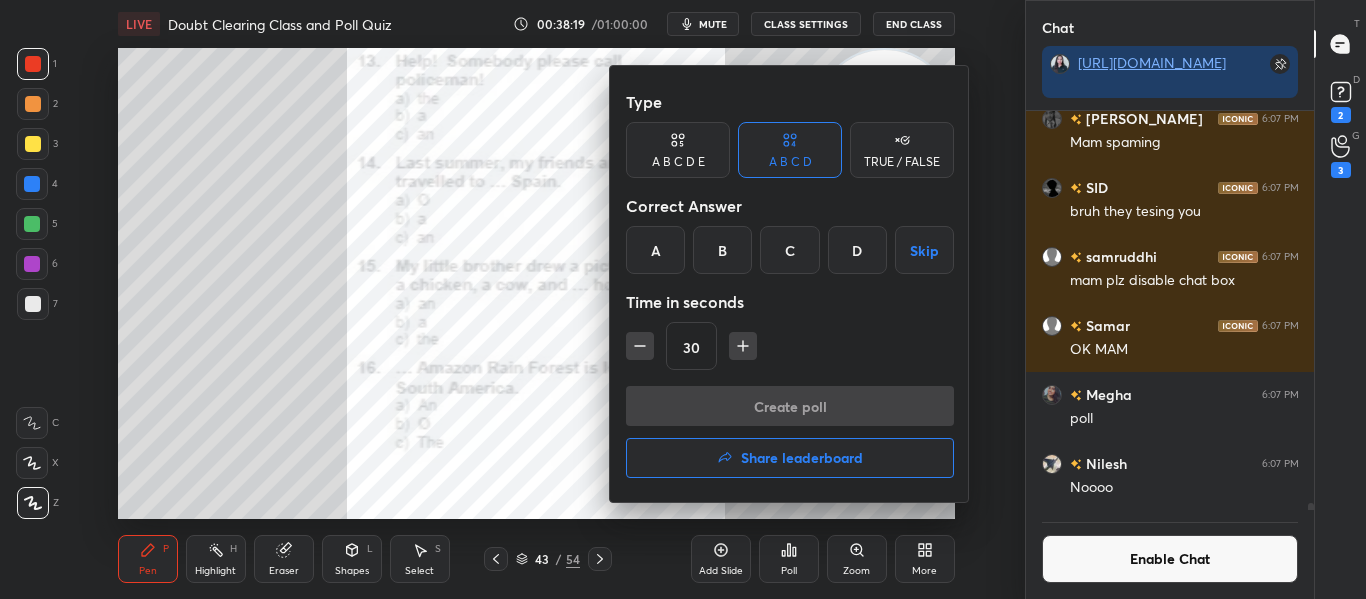 click on "C" at bounding box center (789, 250) 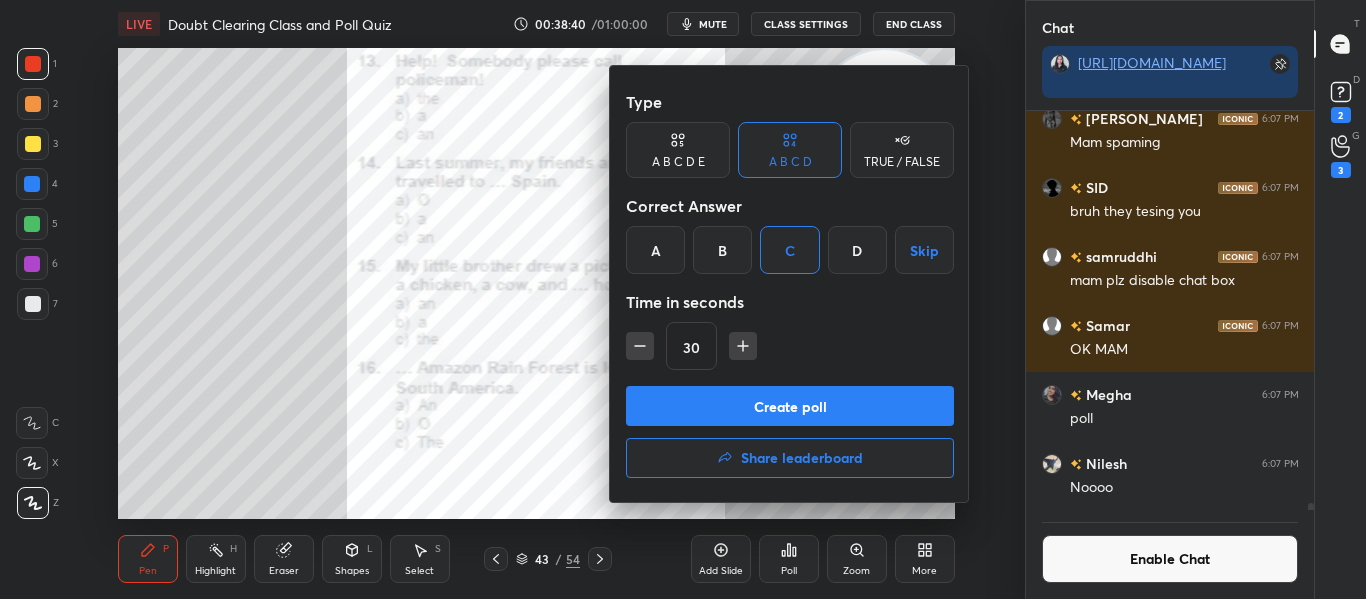 scroll, scrollTop: 352, scrollLeft: 282, axis: both 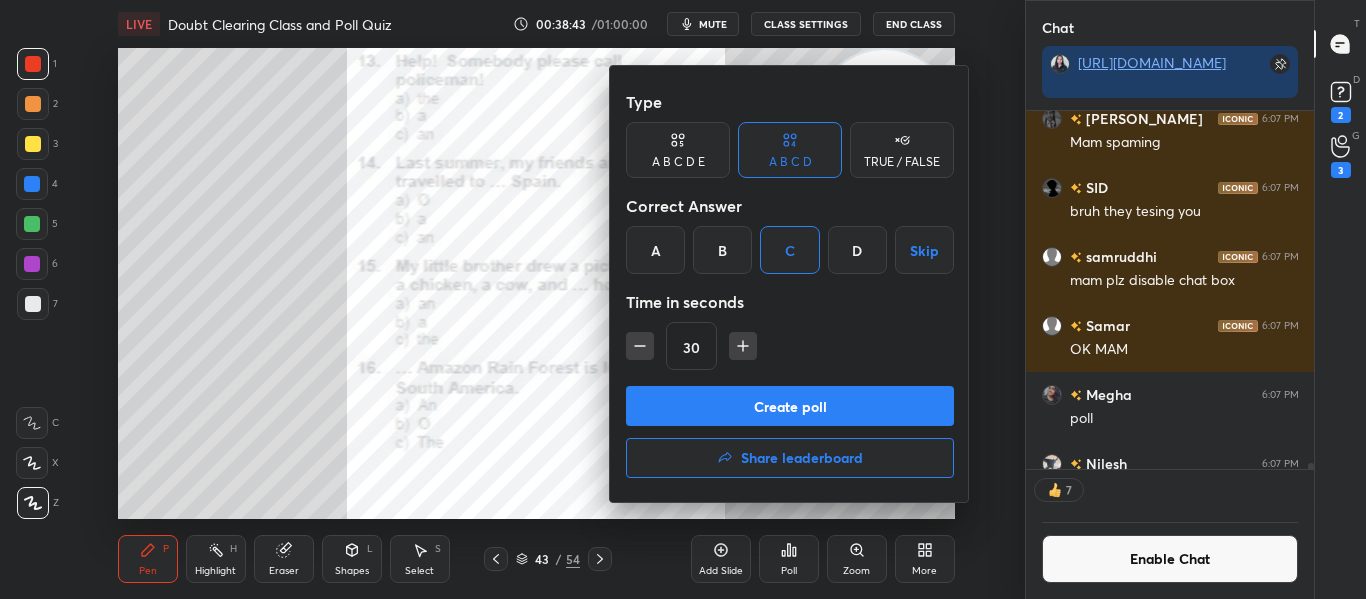 click at bounding box center [683, 299] 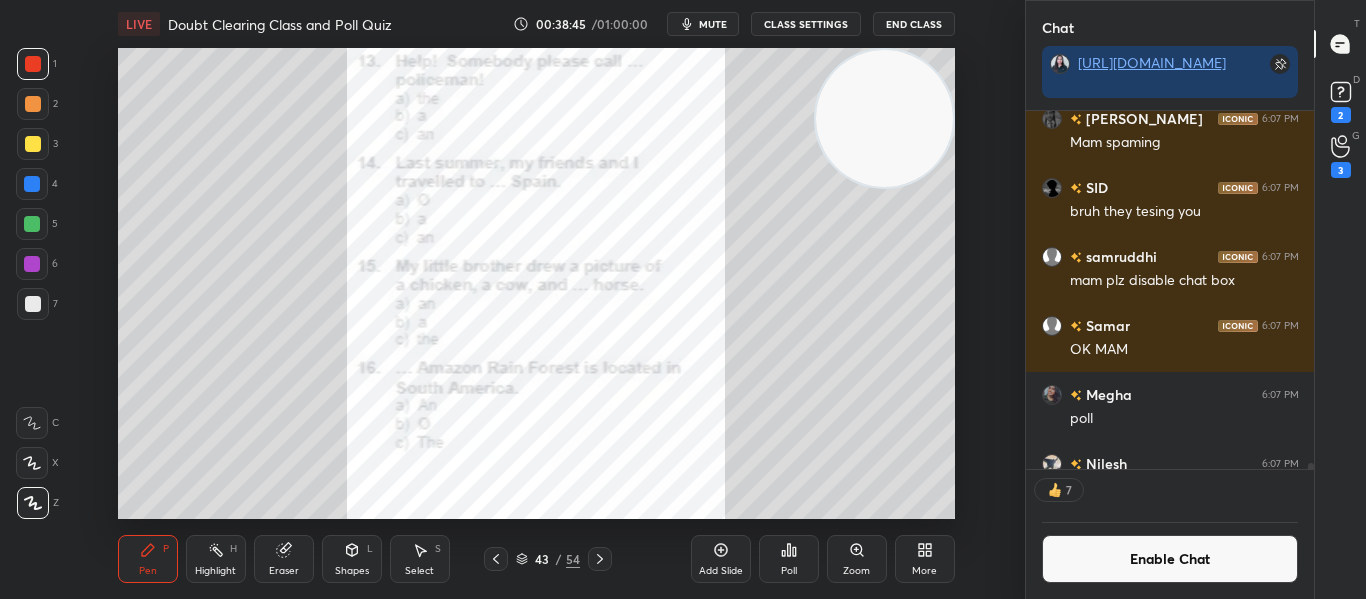 click 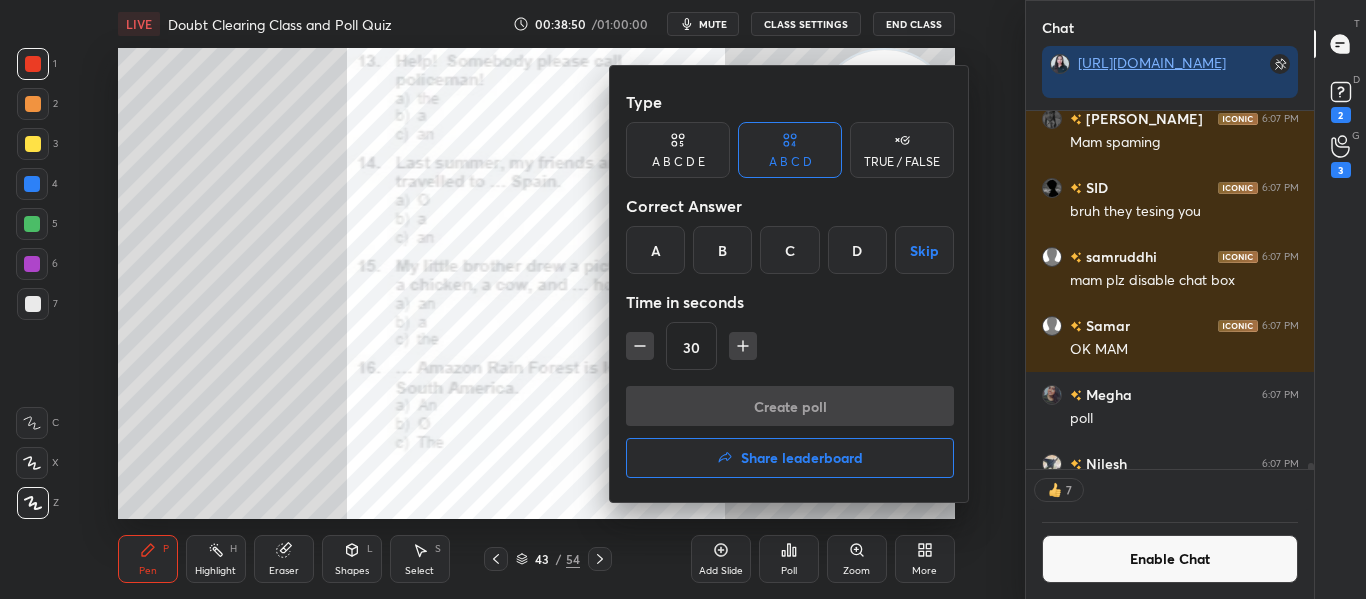 click on "C" at bounding box center (789, 250) 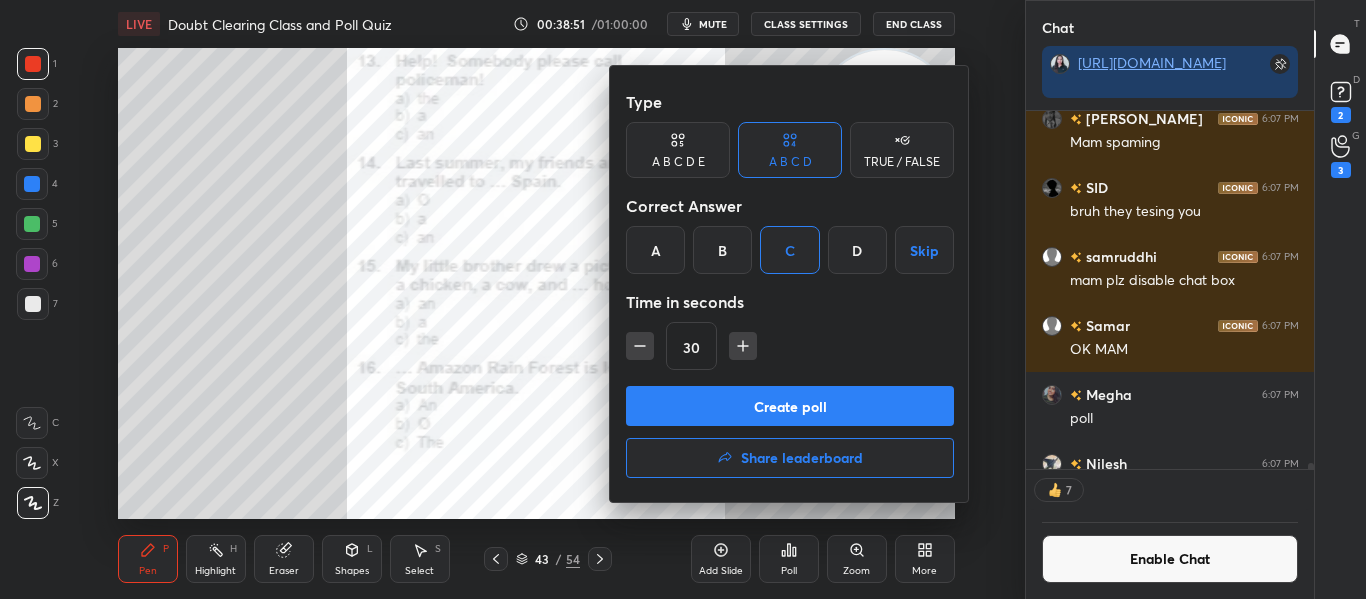 click on "Create poll" at bounding box center (790, 406) 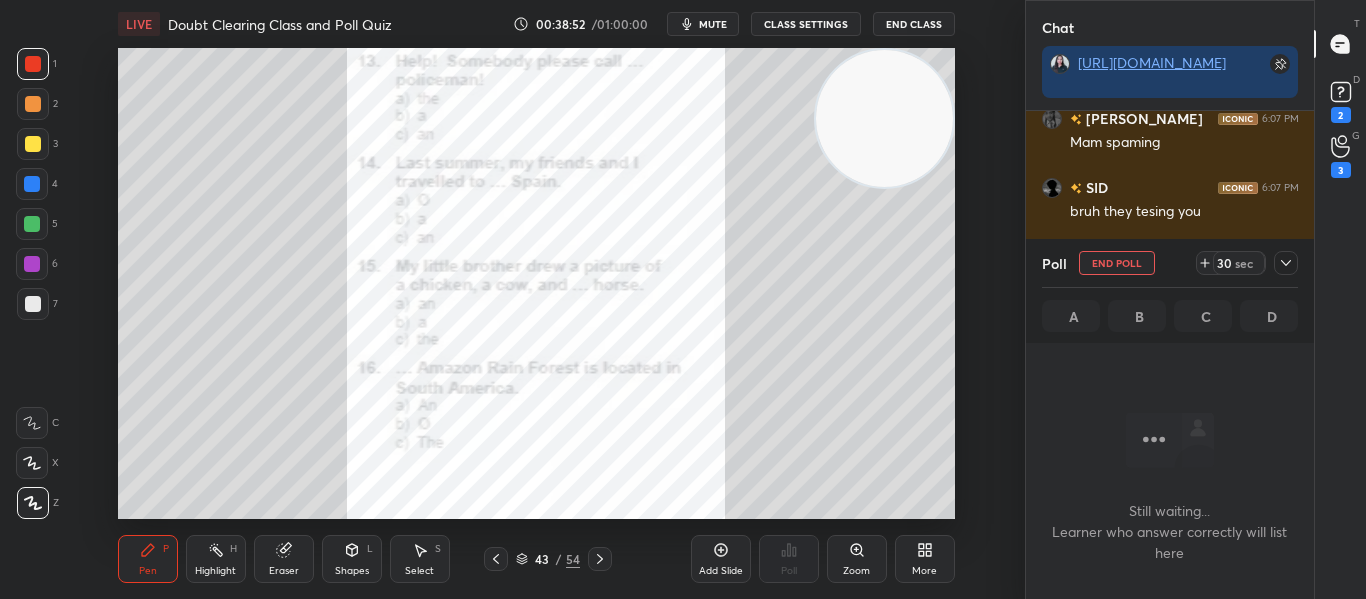 scroll, scrollTop: 250, scrollLeft: 282, axis: both 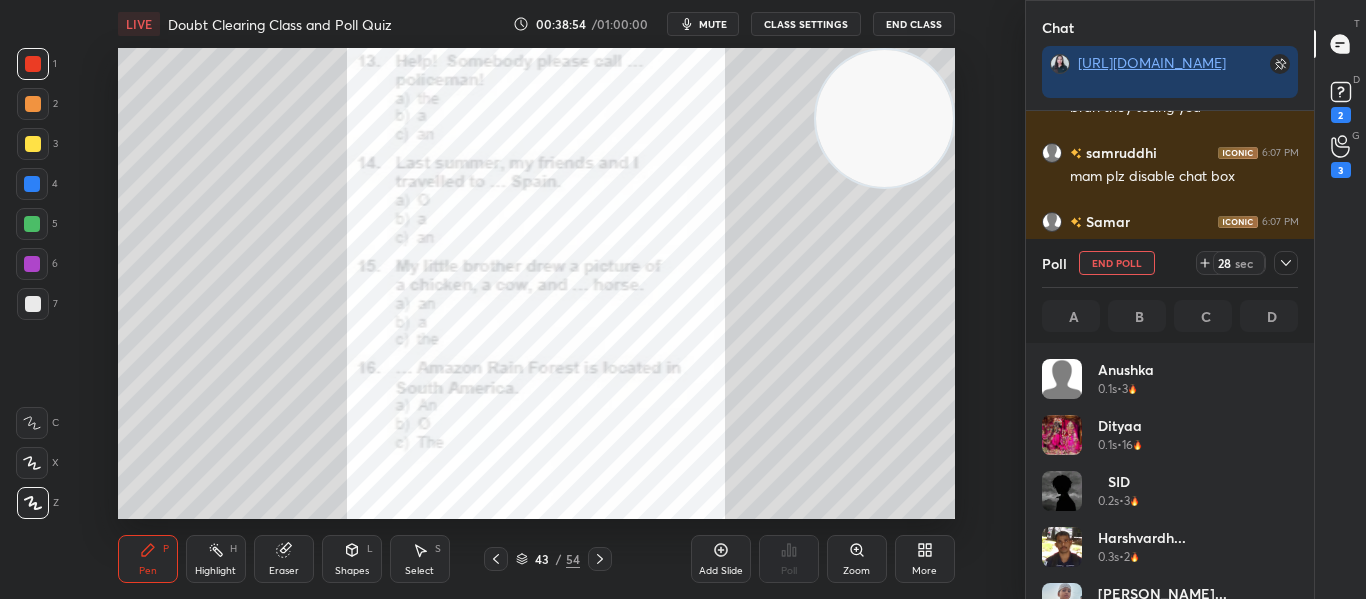 click 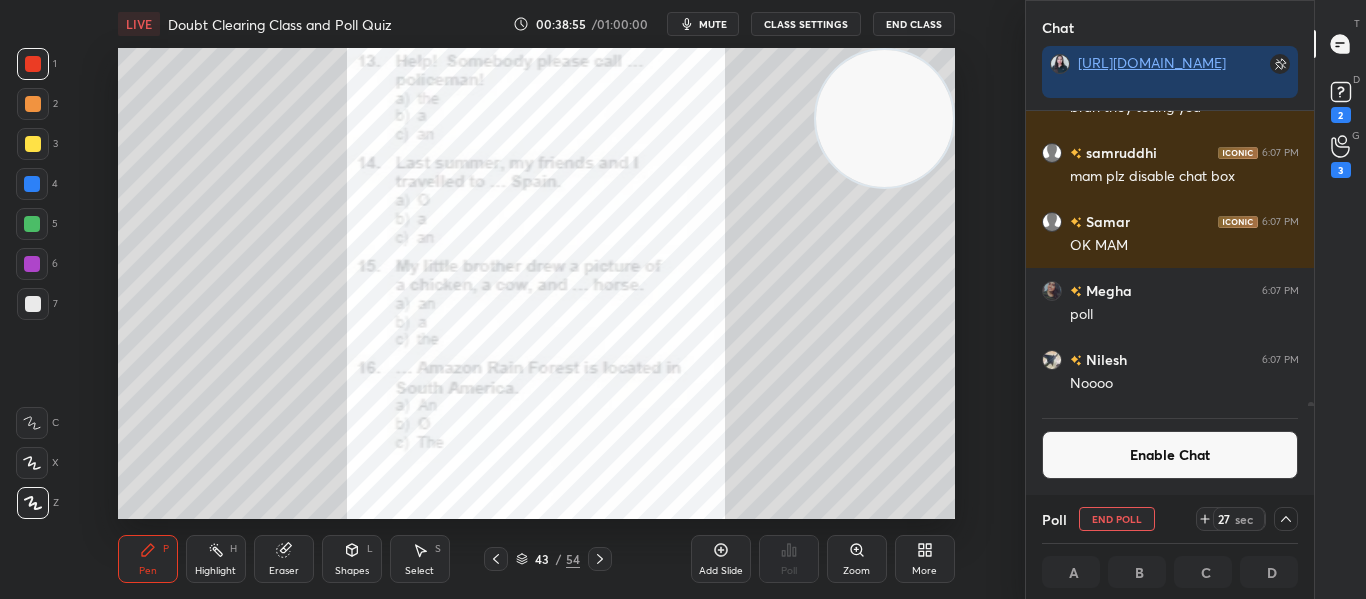 scroll, scrollTop: 0, scrollLeft: 0, axis: both 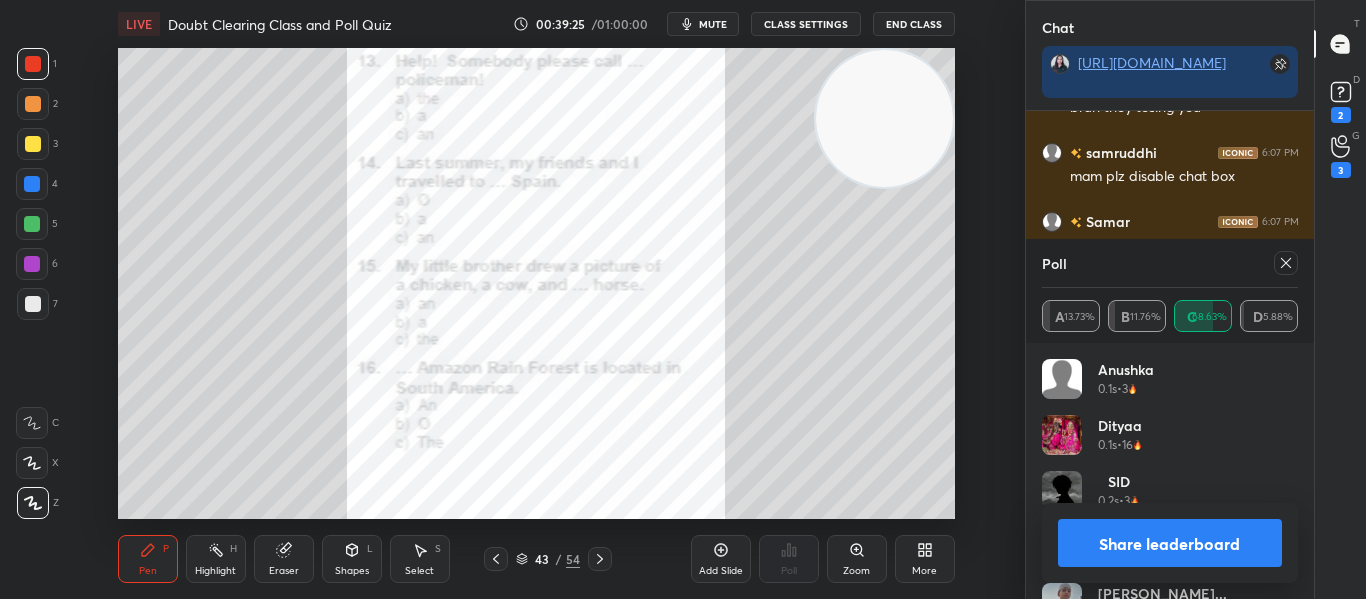 click 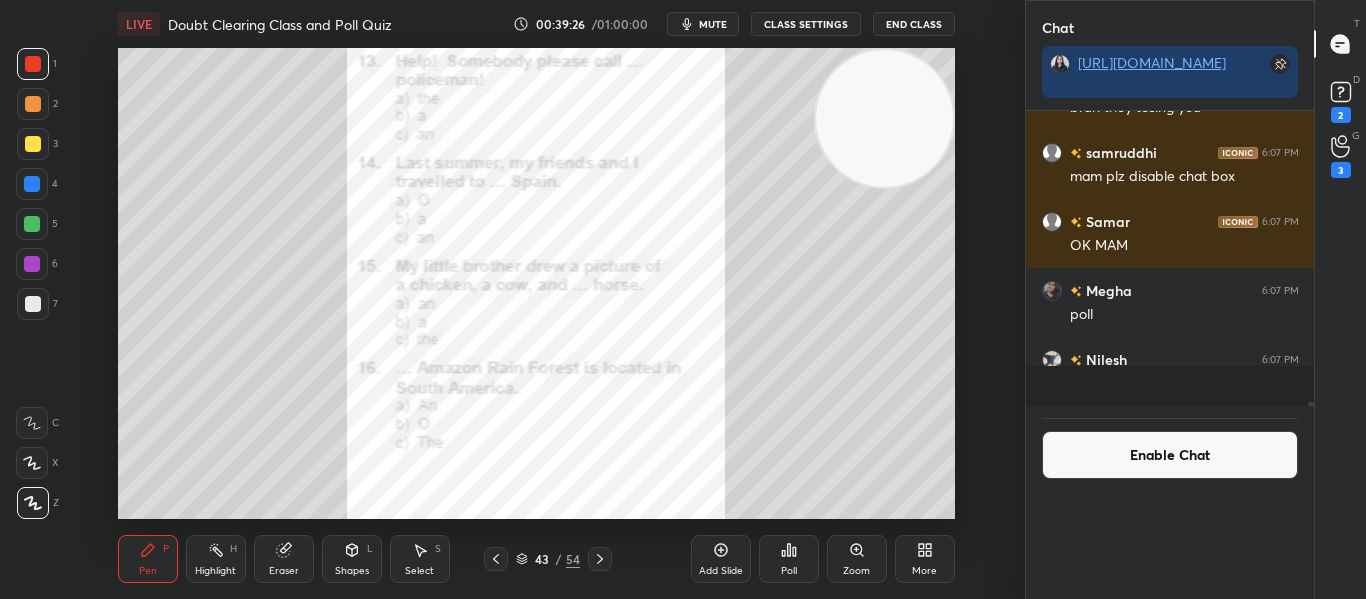 scroll, scrollTop: 0, scrollLeft: 0, axis: both 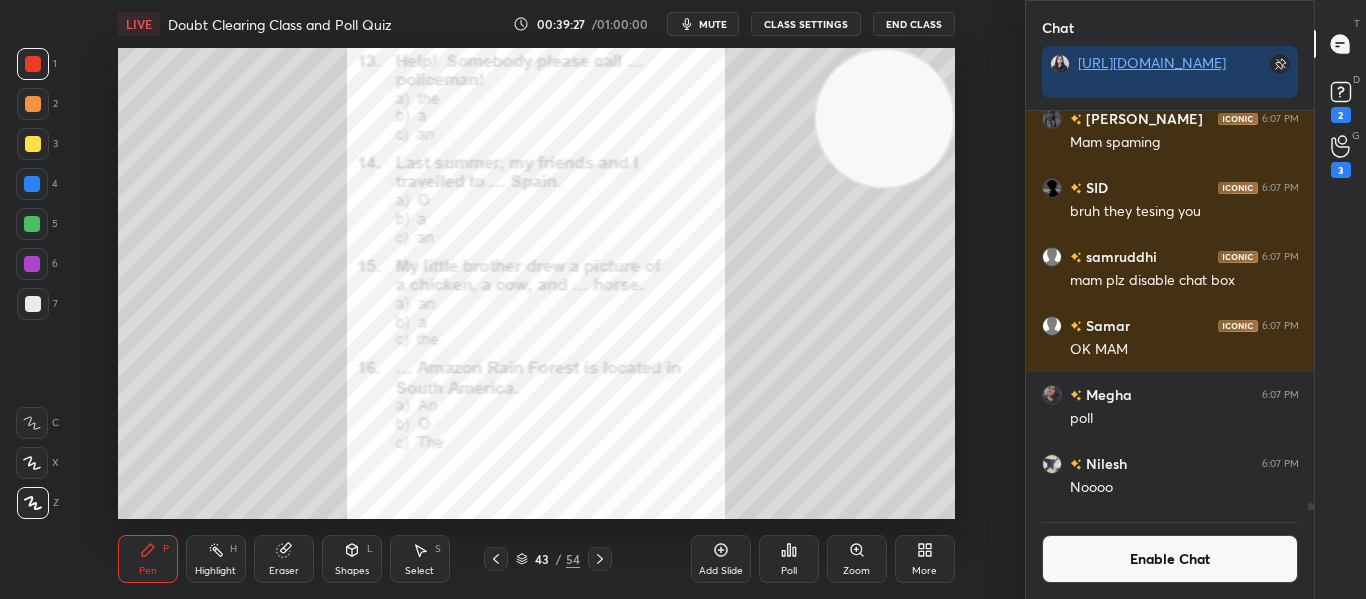click 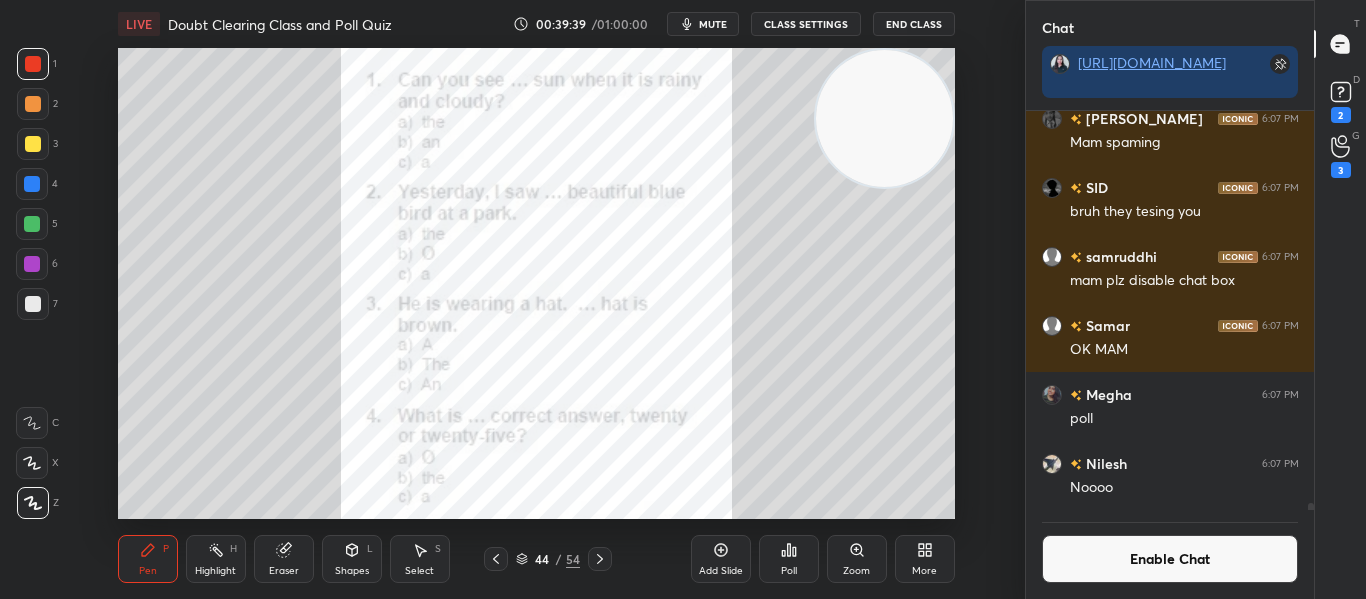 click on "Poll" at bounding box center (789, 559) 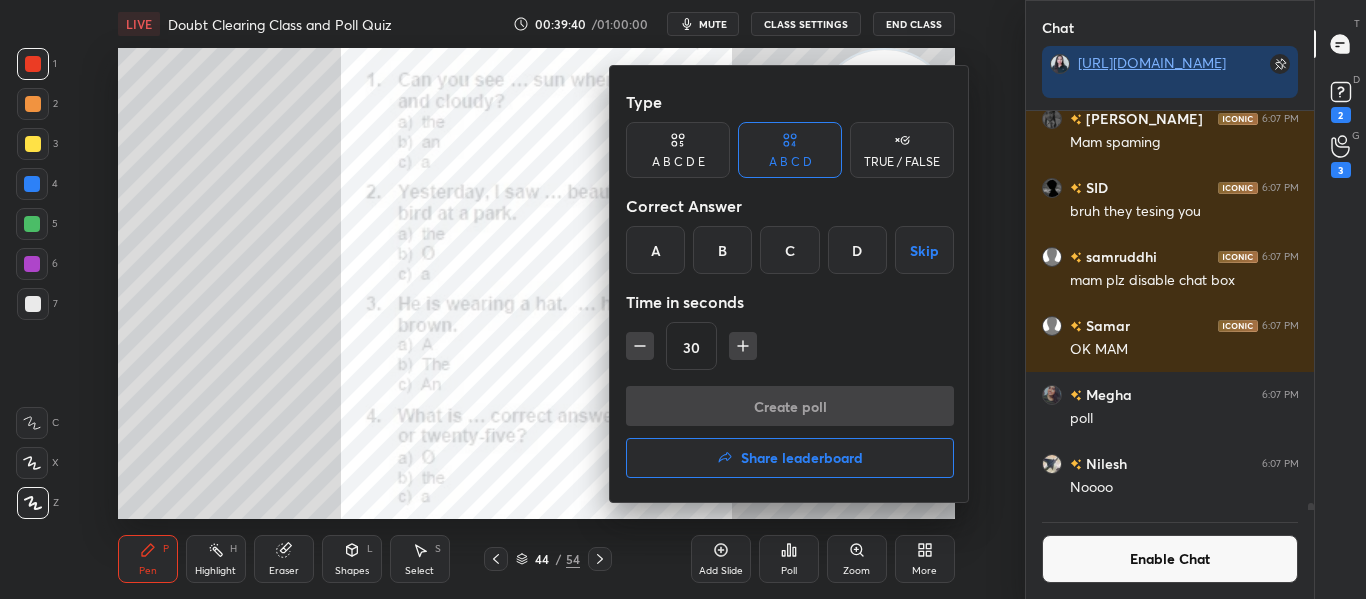 click on "A" at bounding box center (655, 250) 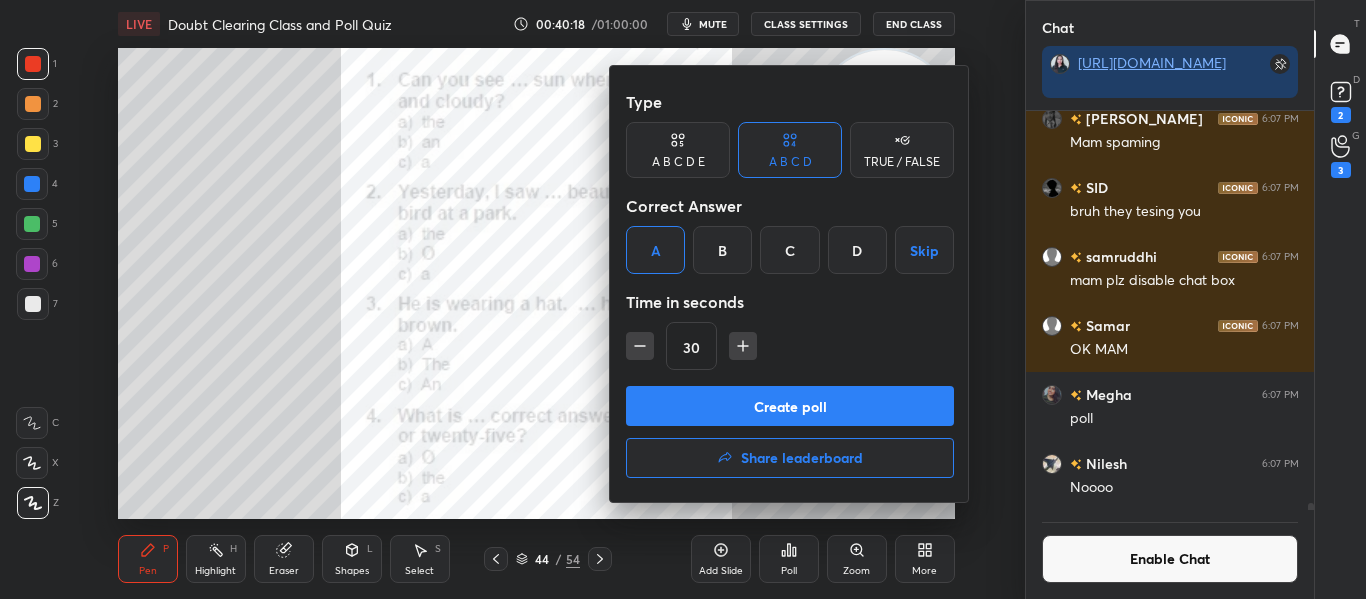 click on "Create poll" at bounding box center [790, 406] 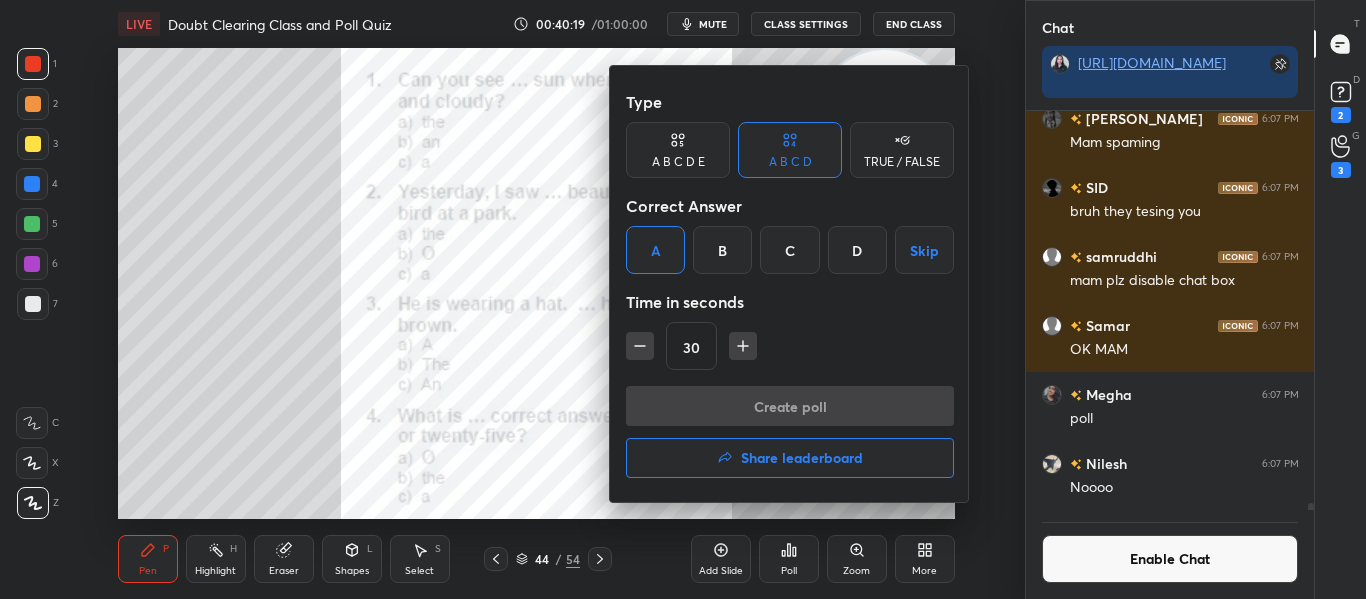 scroll, scrollTop: 351, scrollLeft: 282, axis: both 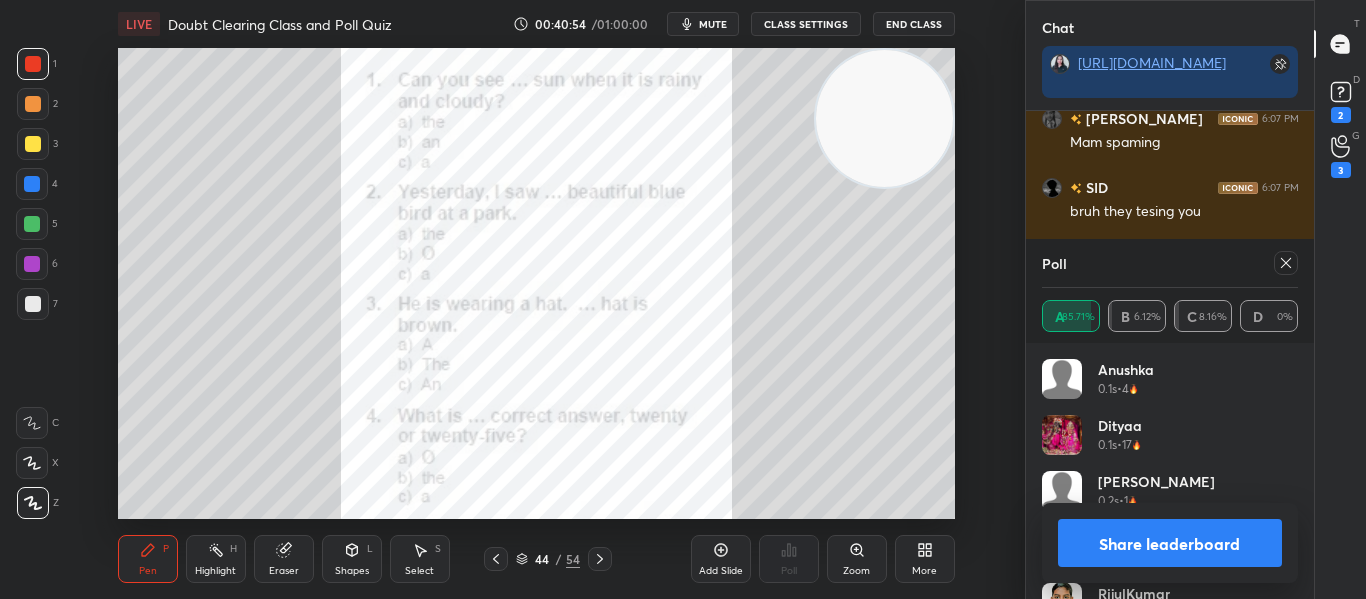 click 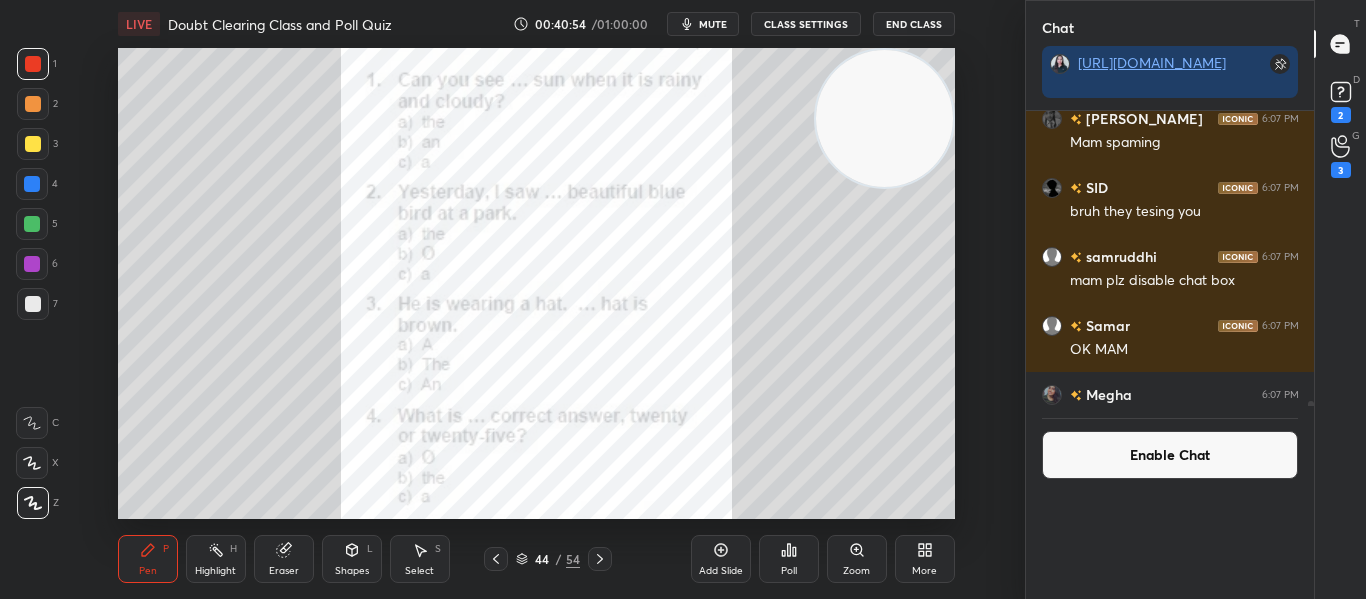 scroll, scrollTop: 0, scrollLeft: 0, axis: both 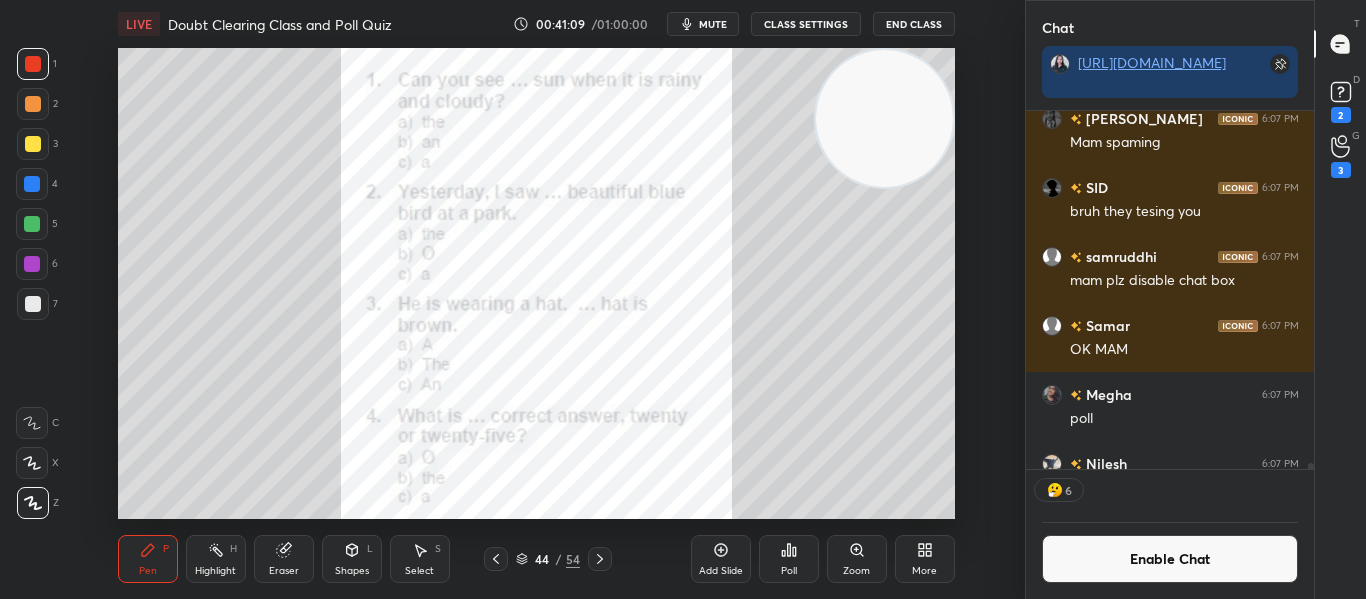 click 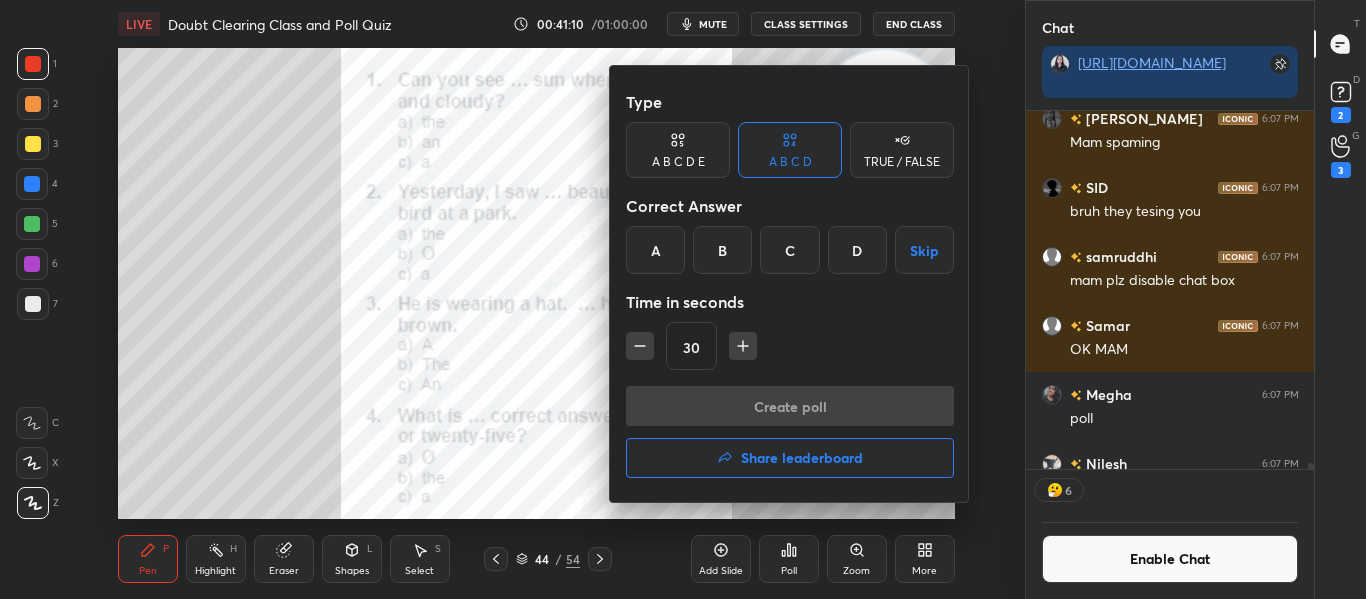 click on "C" at bounding box center (789, 250) 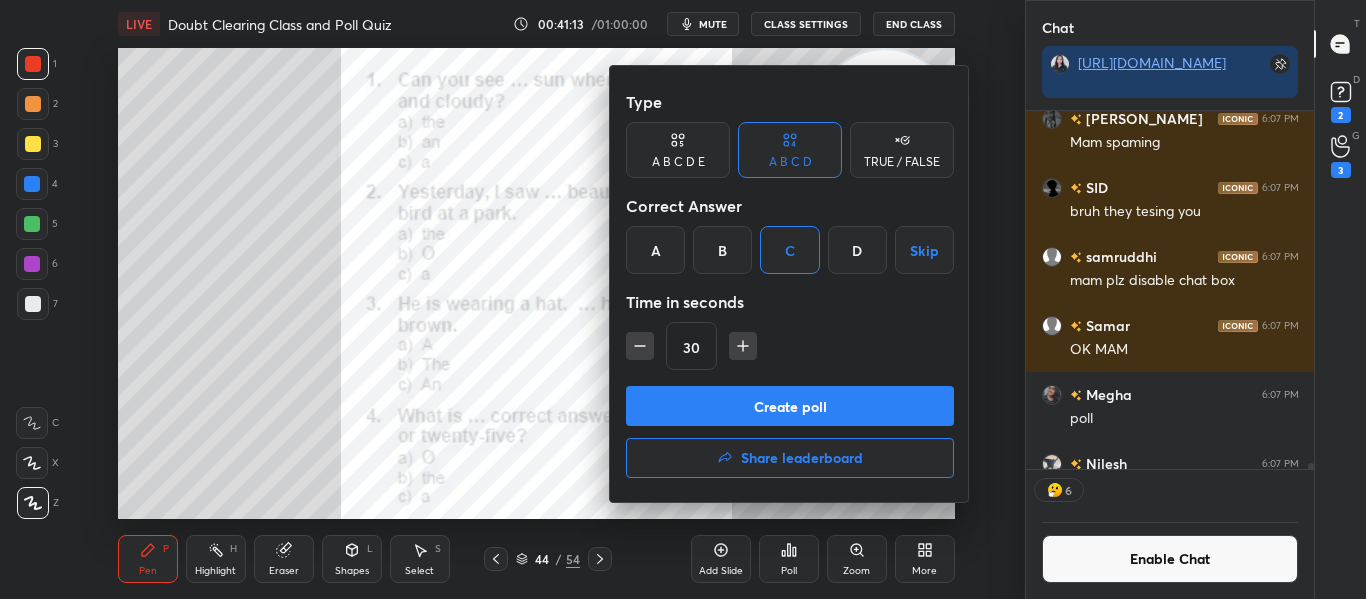 scroll, scrollTop: 7, scrollLeft: 7, axis: both 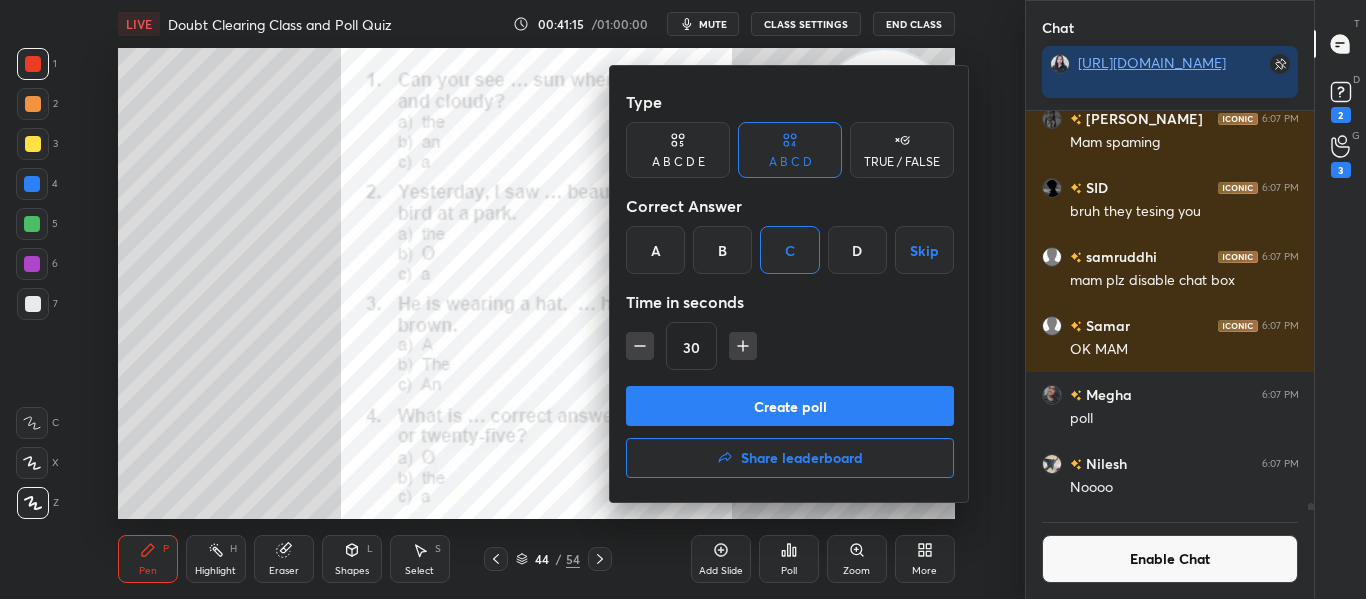 click on "Create poll" at bounding box center [790, 406] 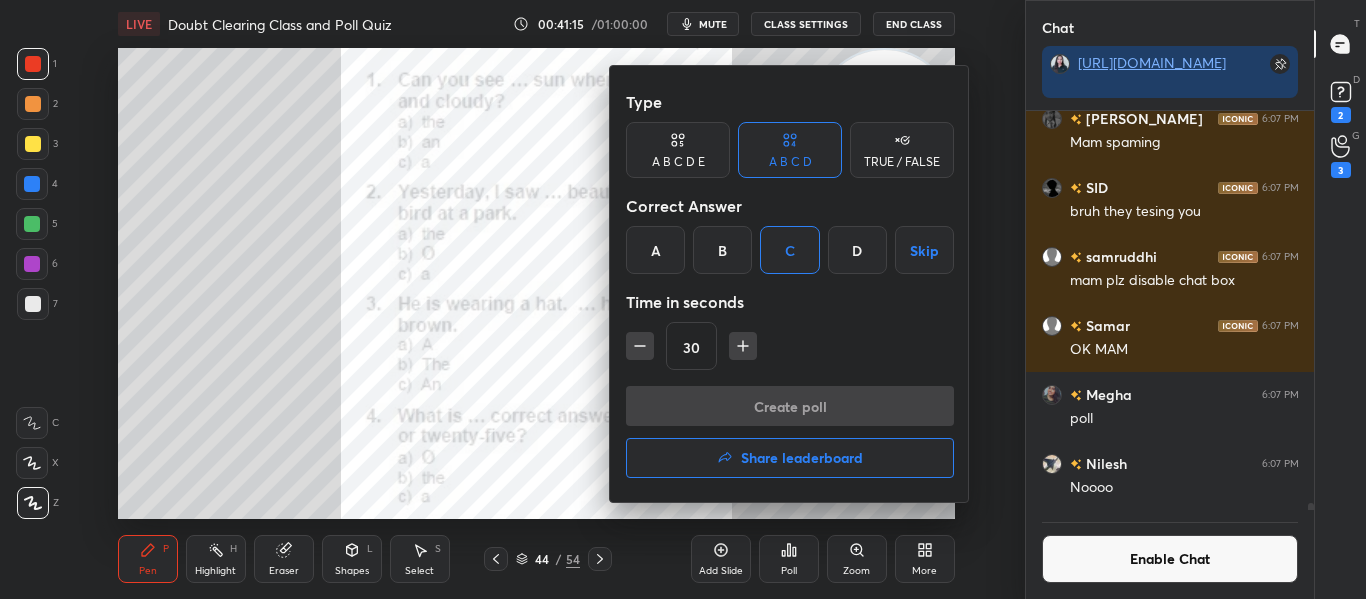 scroll, scrollTop: 351, scrollLeft: 282, axis: both 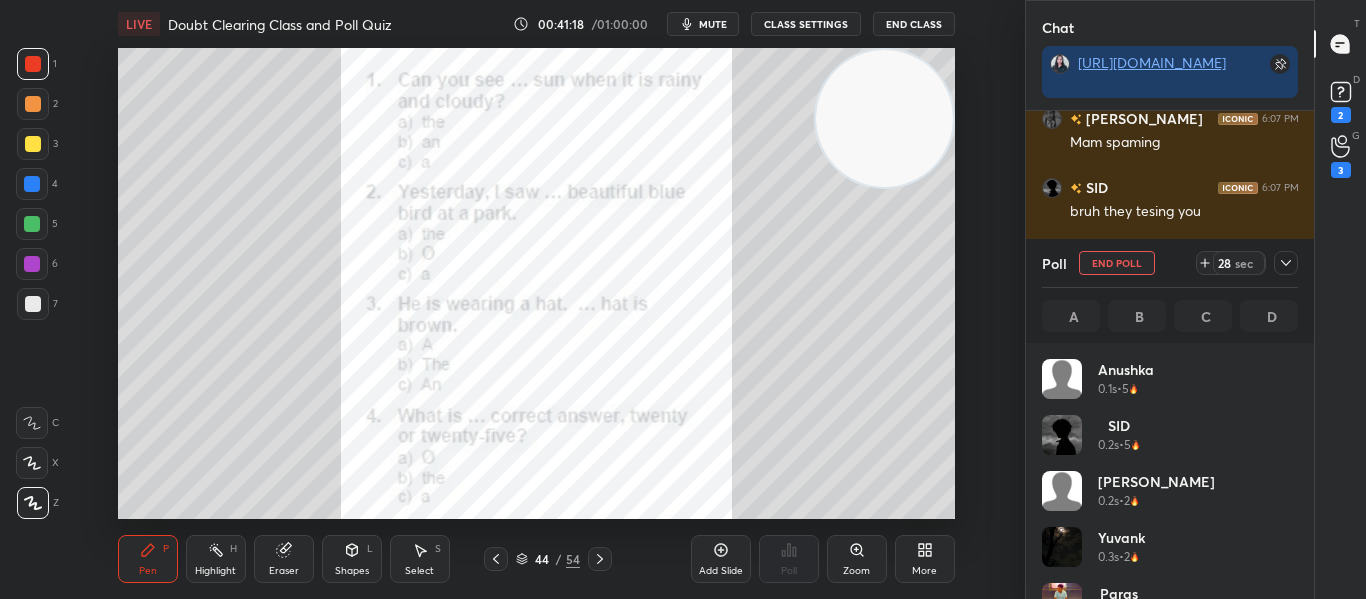 click 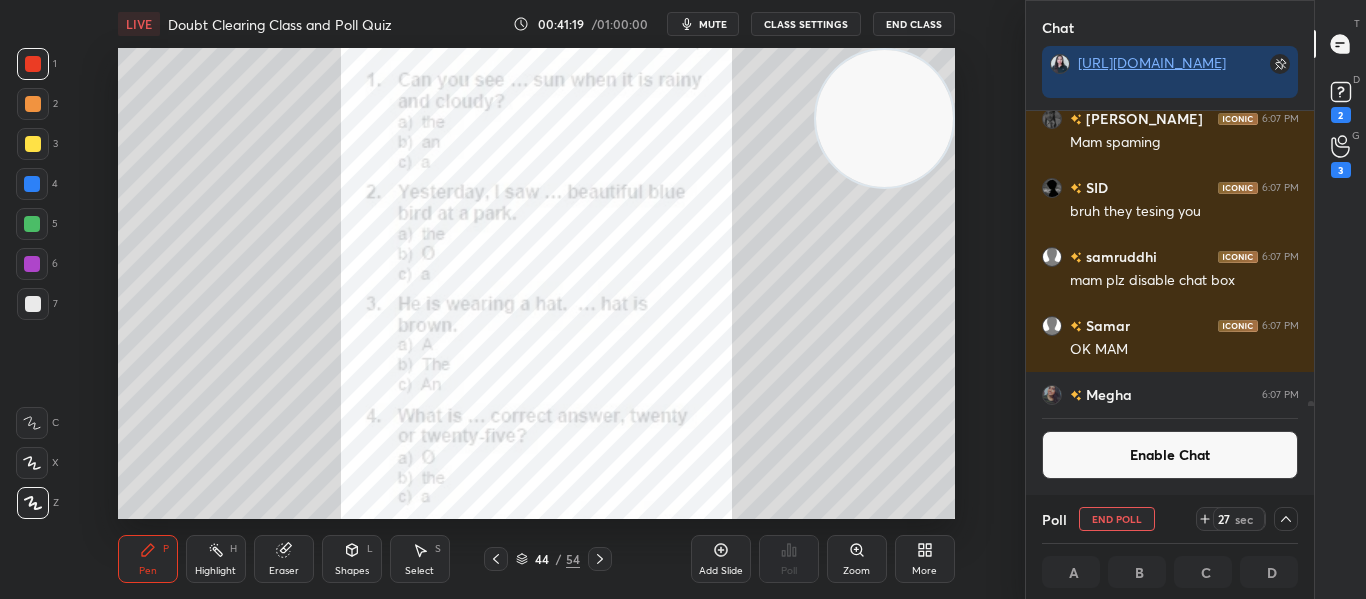 scroll, scrollTop: 0, scrollLeft: 0, axis: both 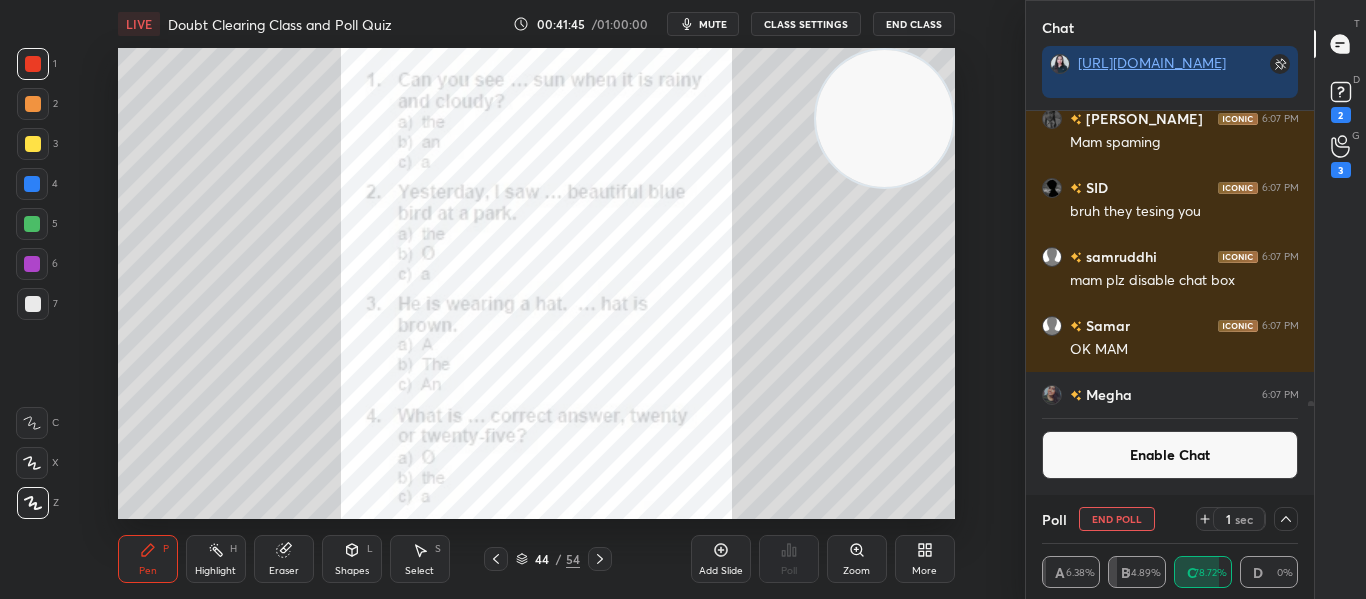 click on "Enable Chat" at bounding box center [1170, 450] 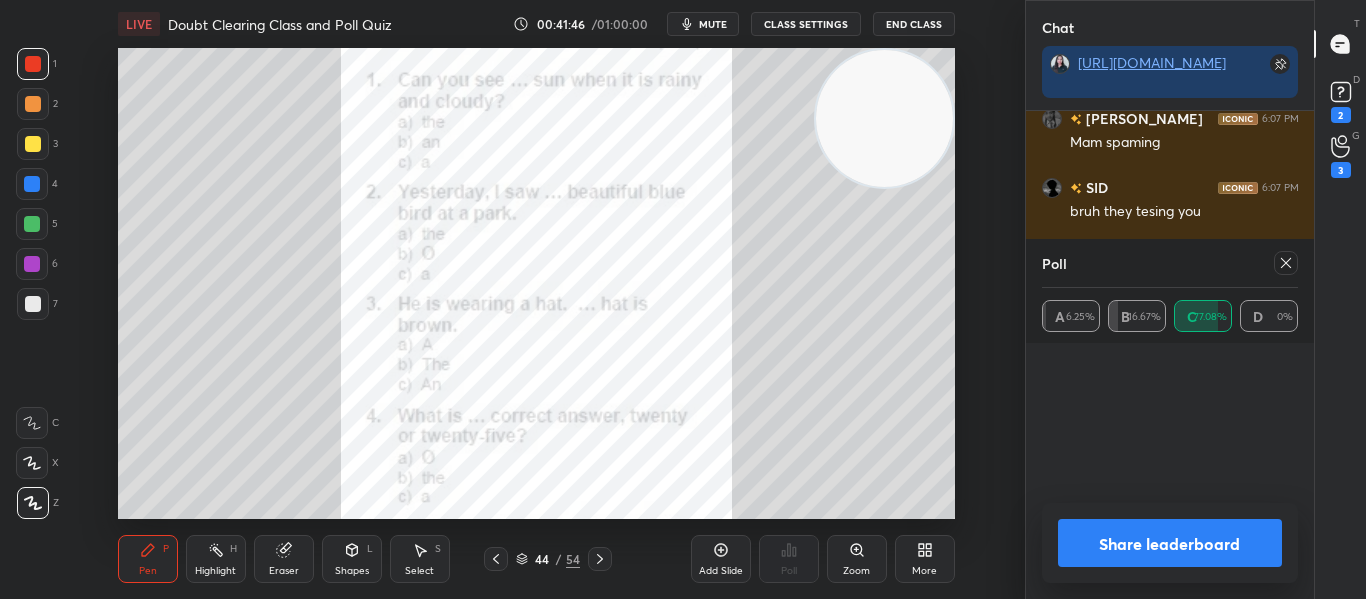 scroll, scrollTop: 7, scrollLeft: 7, axis: both 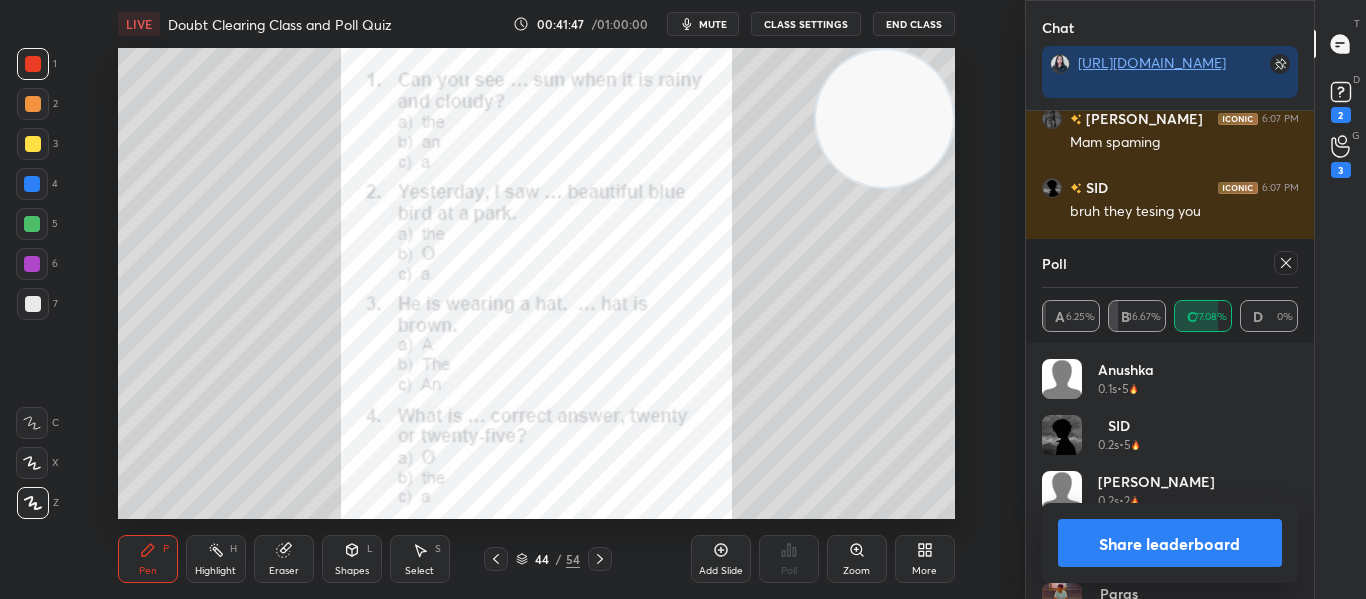 click 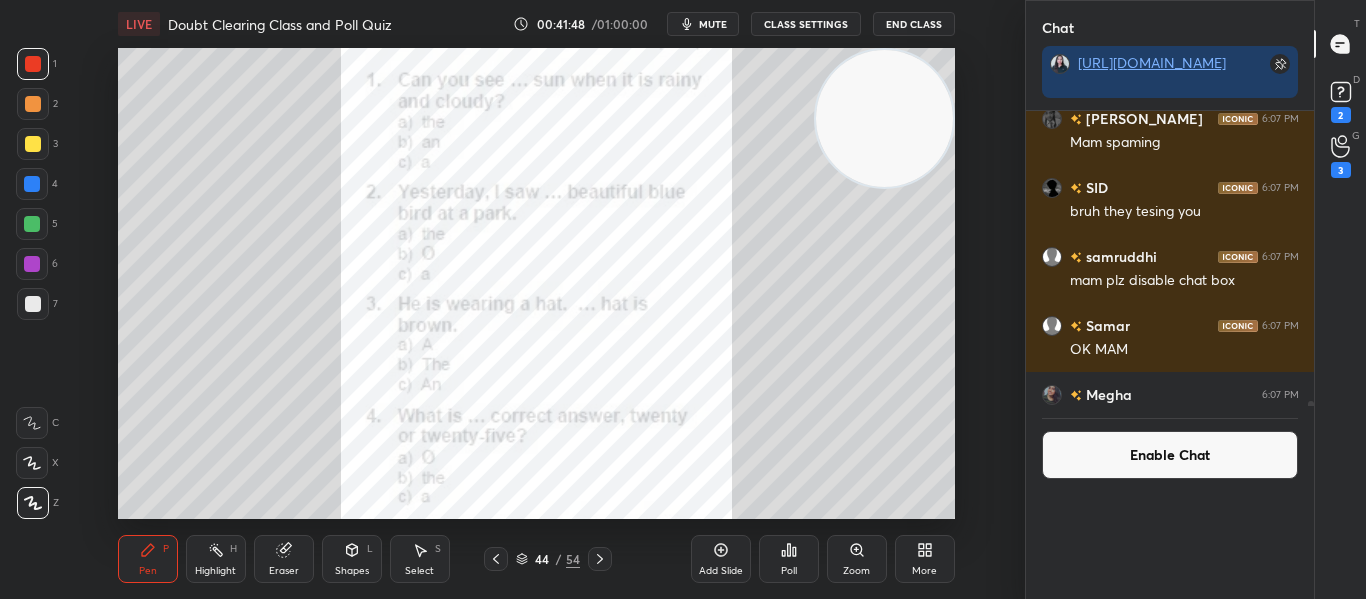 scroll, scrollTop: 0, scrollLeft: 0, axis: both 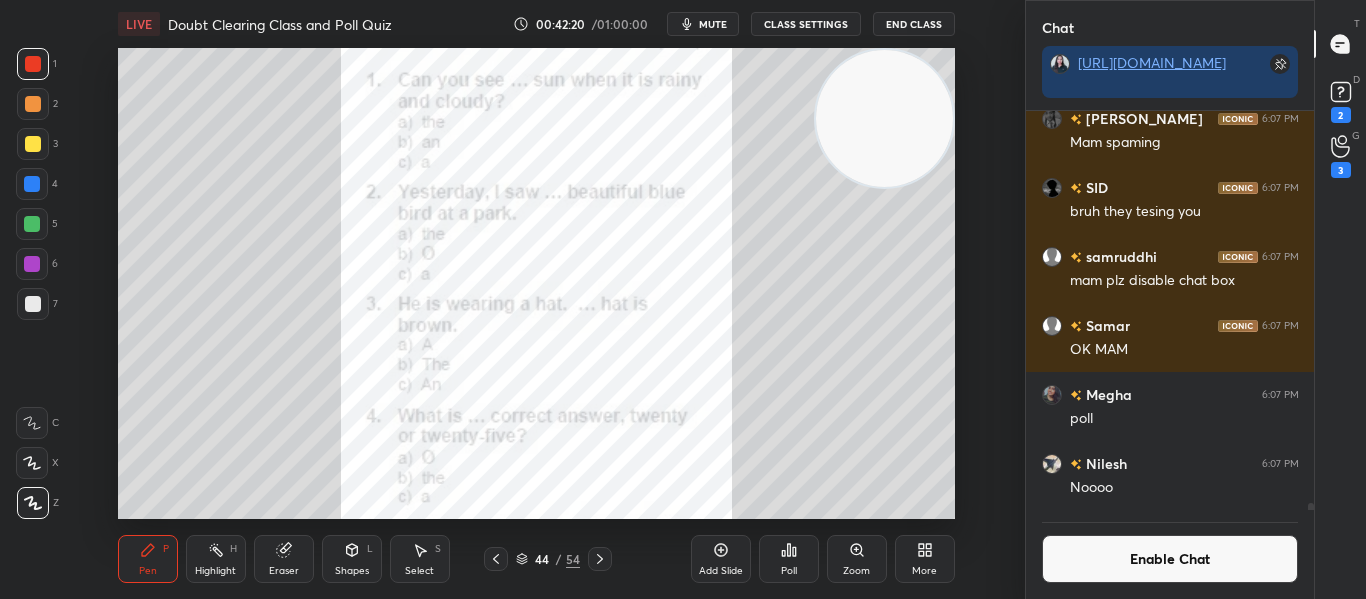 click on "Poll" at bounding box center [789, 559] 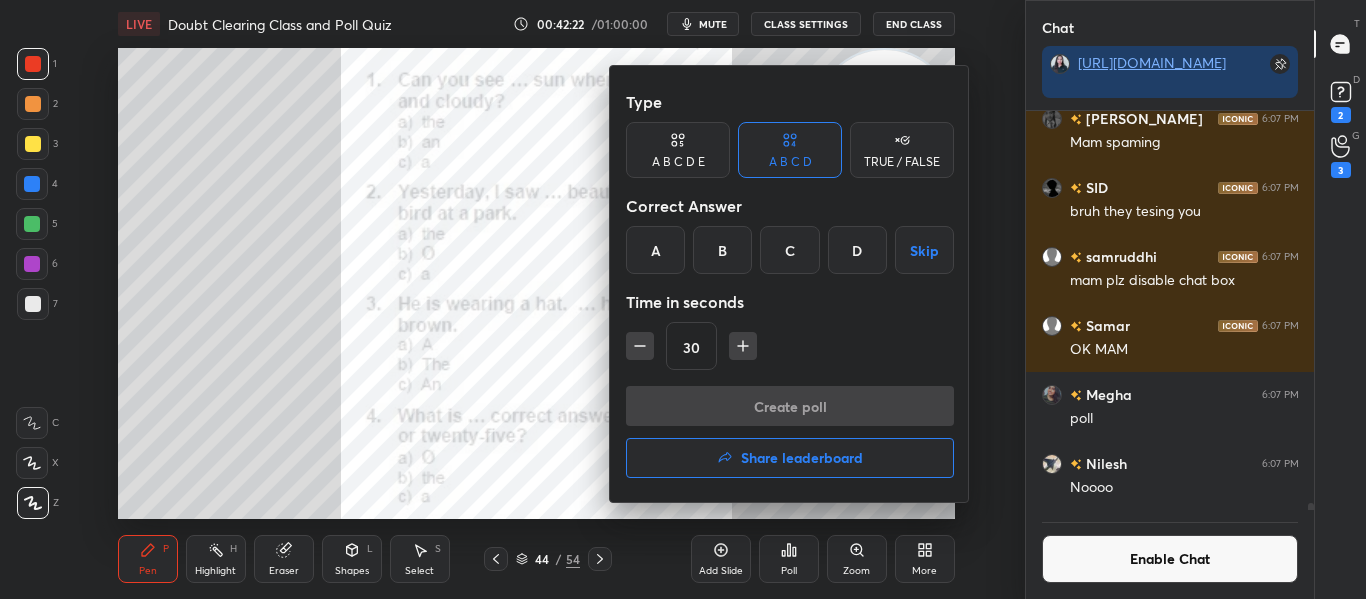 click on "B" at bounding box center (722, 250) 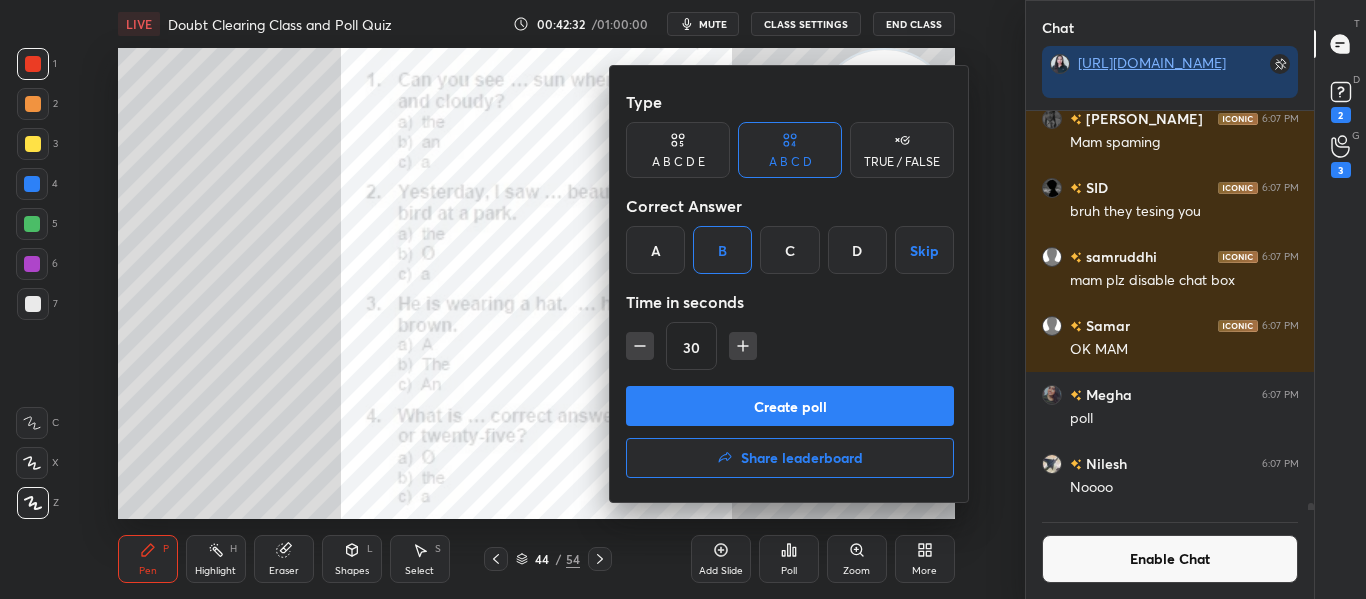 click on "Create poll" at bounding box center [790, 406] 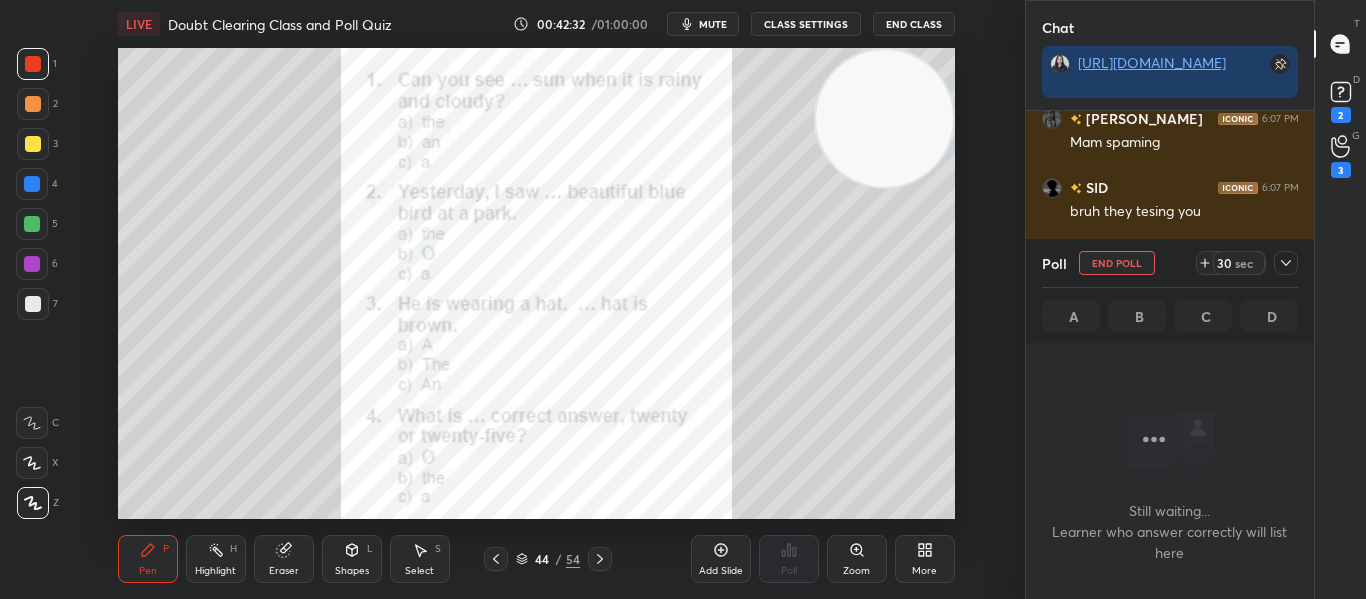 scroll, scrollTop: 299, scrollLeft: 282, axis: both 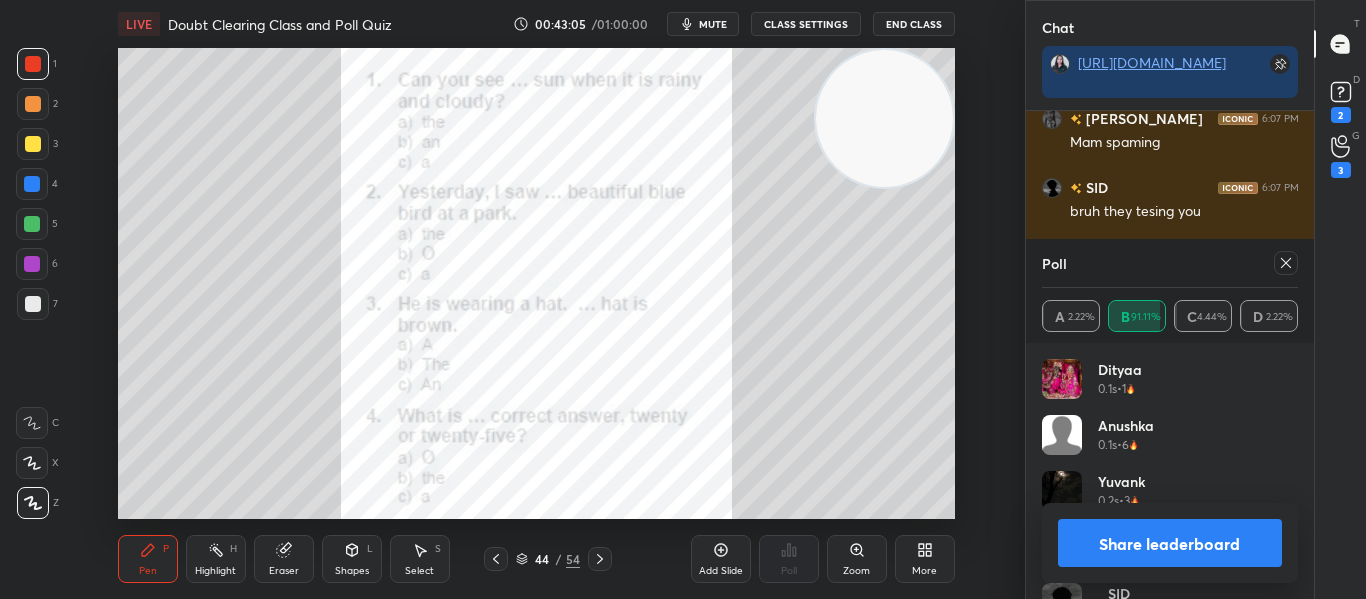 click 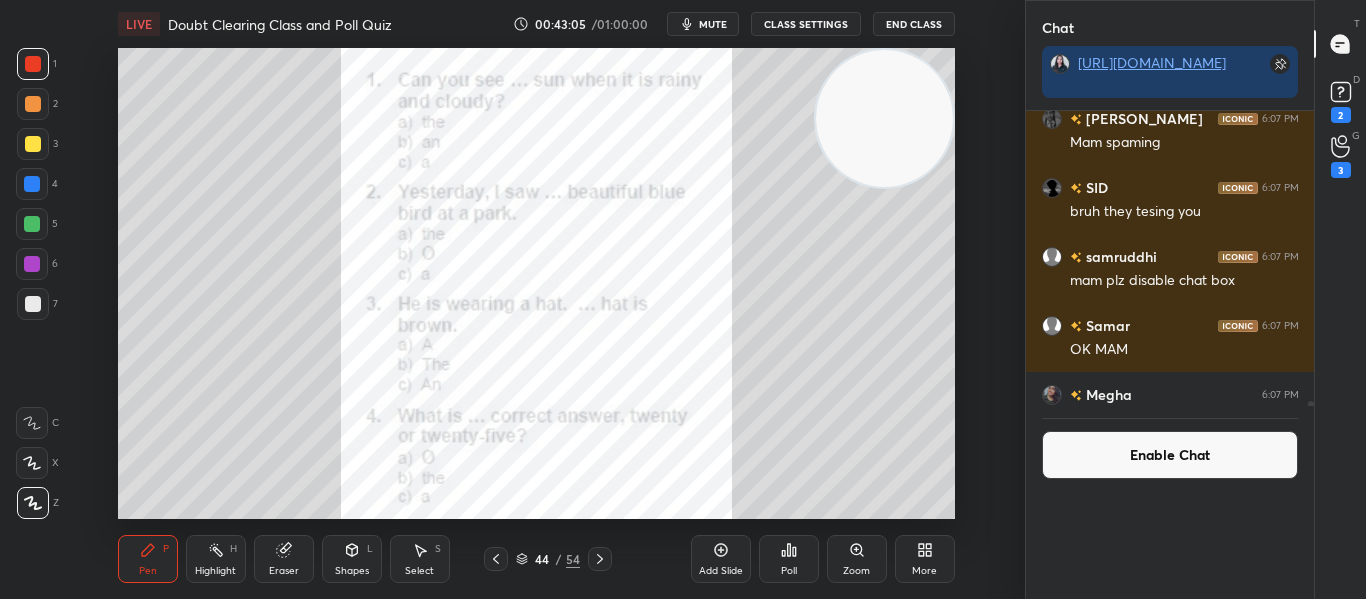 scroll, scrollTop: 0, scrollLeft: 0, axis: both 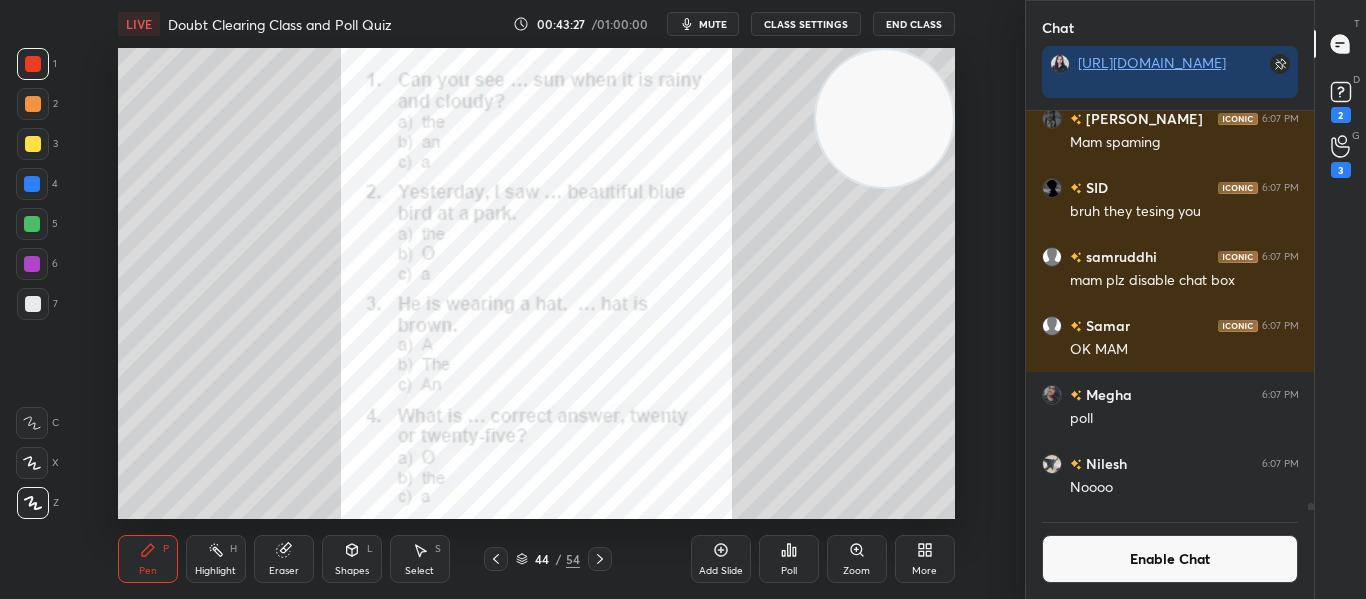 click 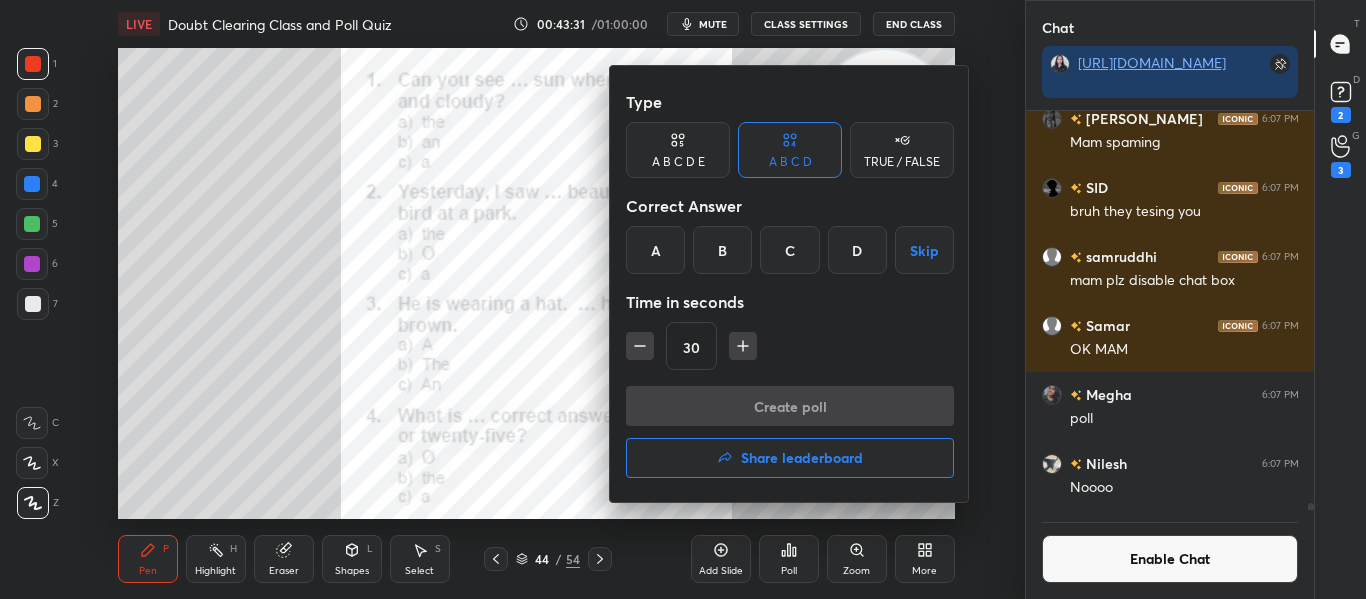 click on "B" at bounding box center (722, 250) 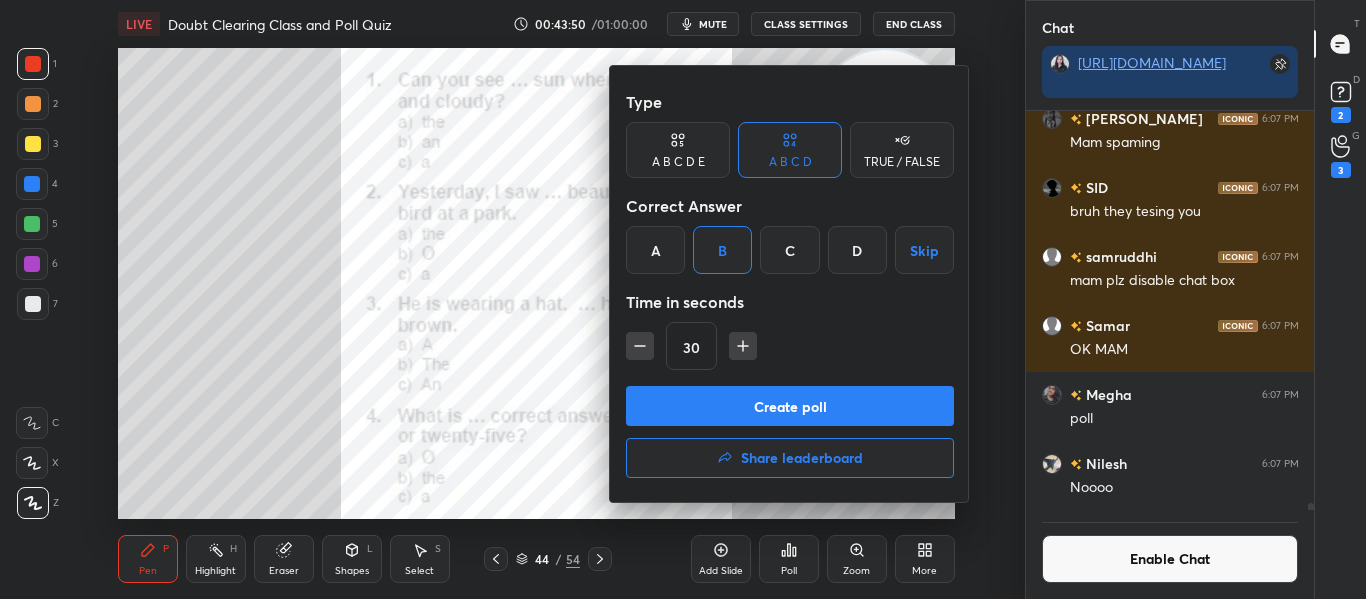 click on "Create poll" at bounding box center [790, 406] 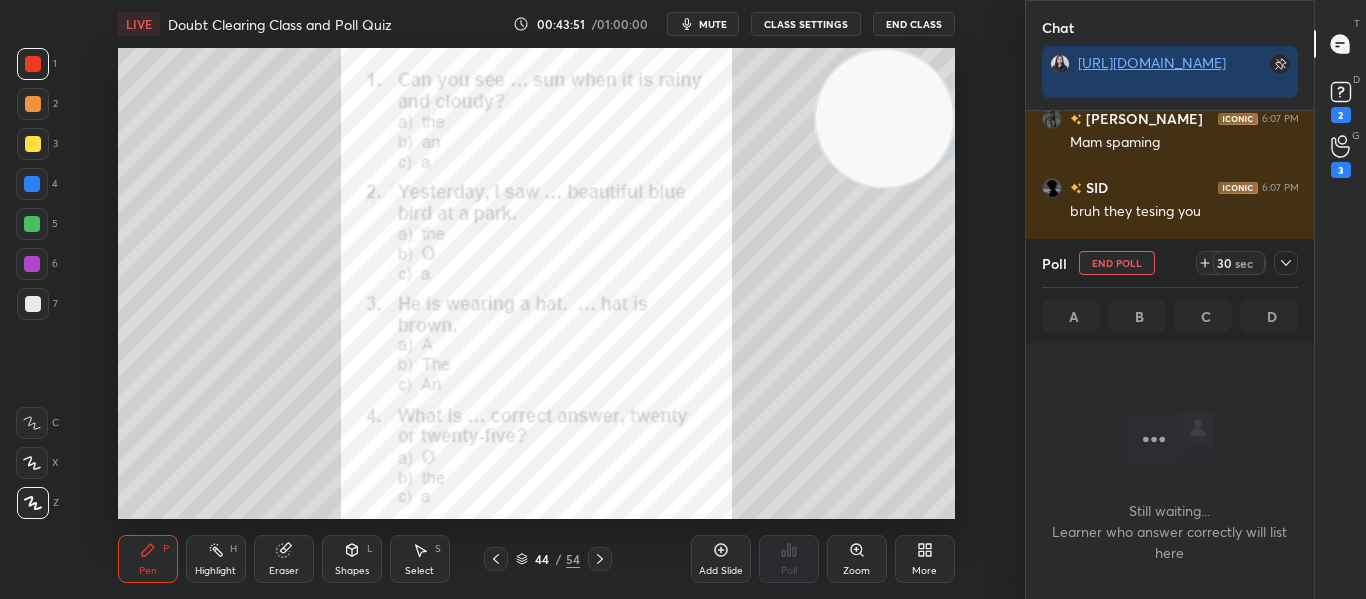 scroll, scrollTop: 295, scrollLeft: 282, axis: both 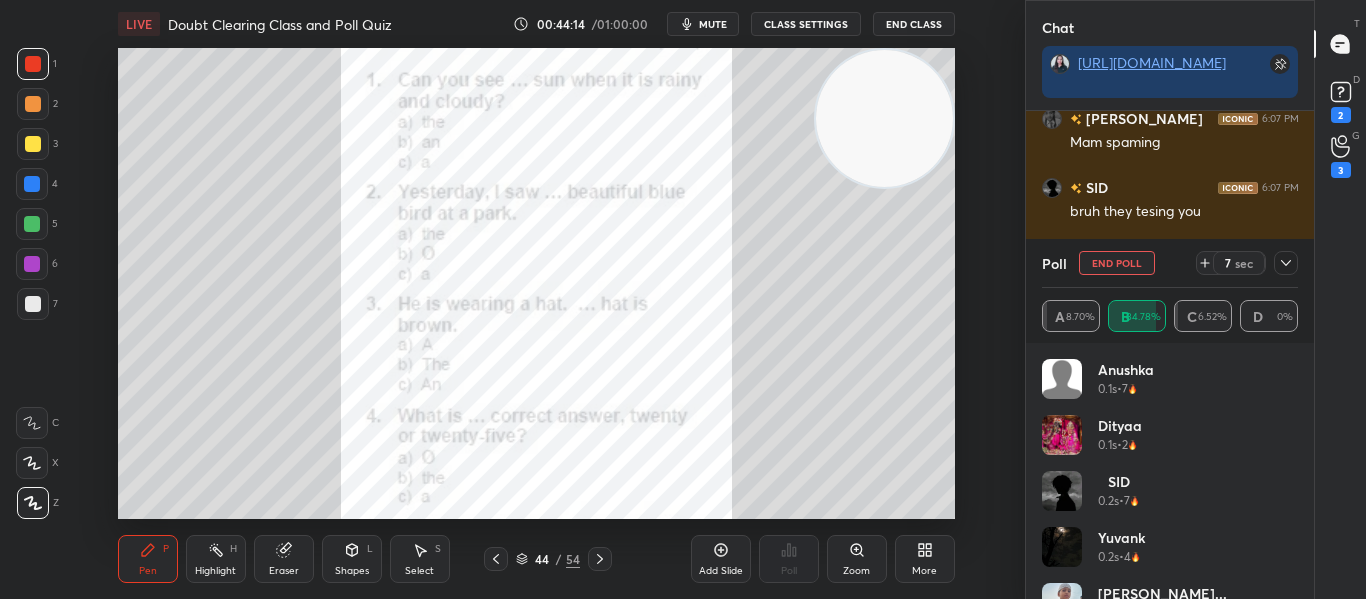 click on "mute" at bounding box center [713, 24] 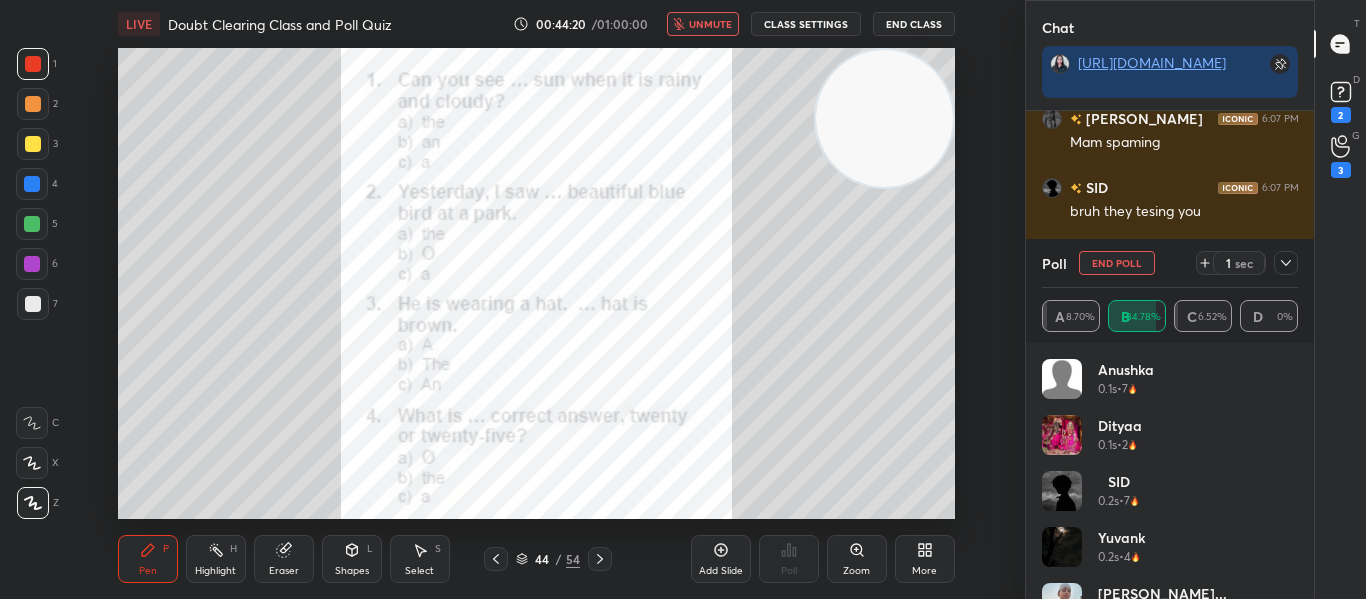 click on "unmute" at bounding box center (710, 24) 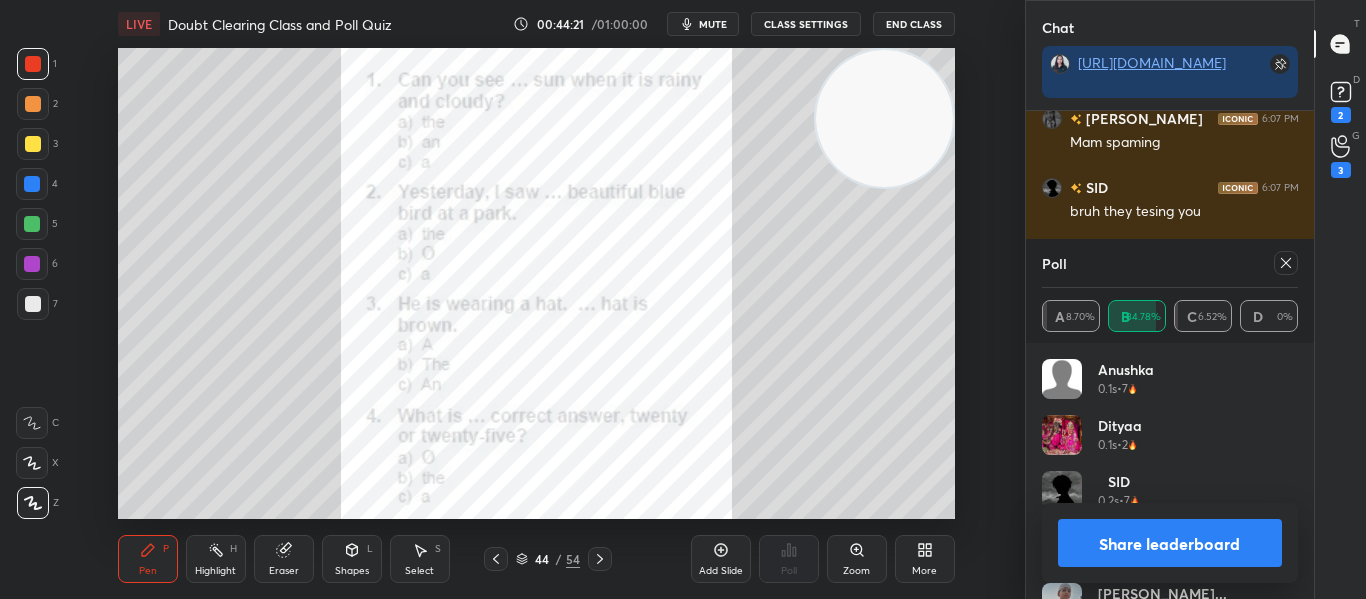 scroll, scrollTop: 7, scrollLeft: 7, axis: both 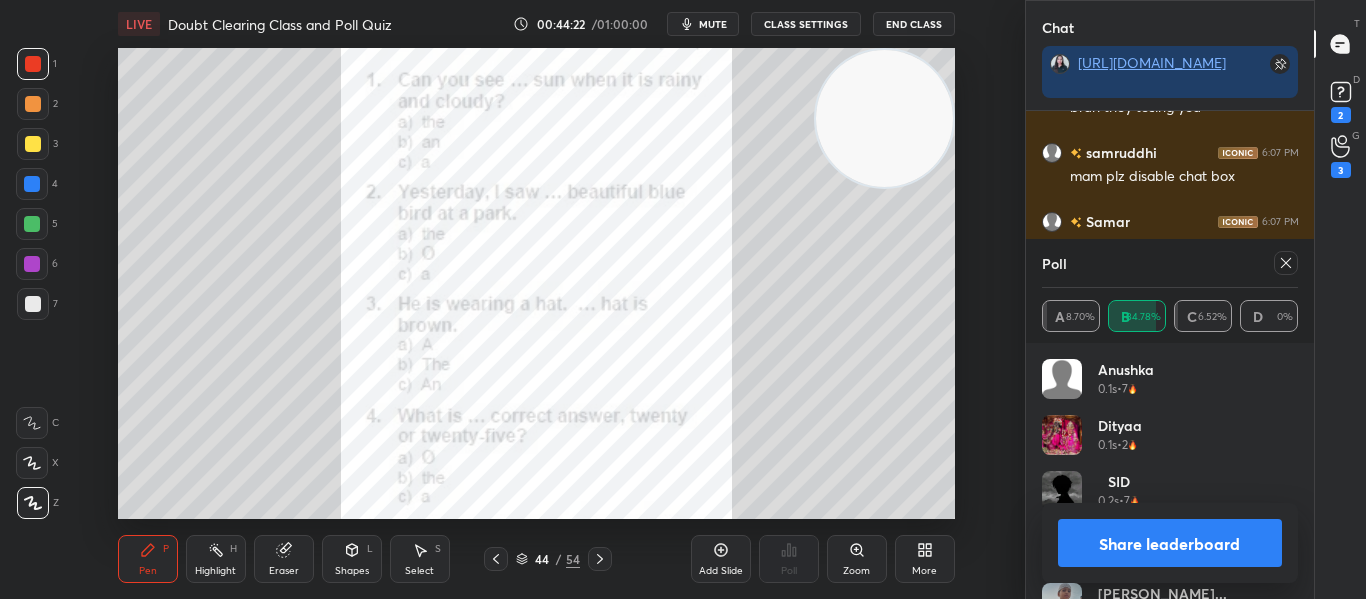 click 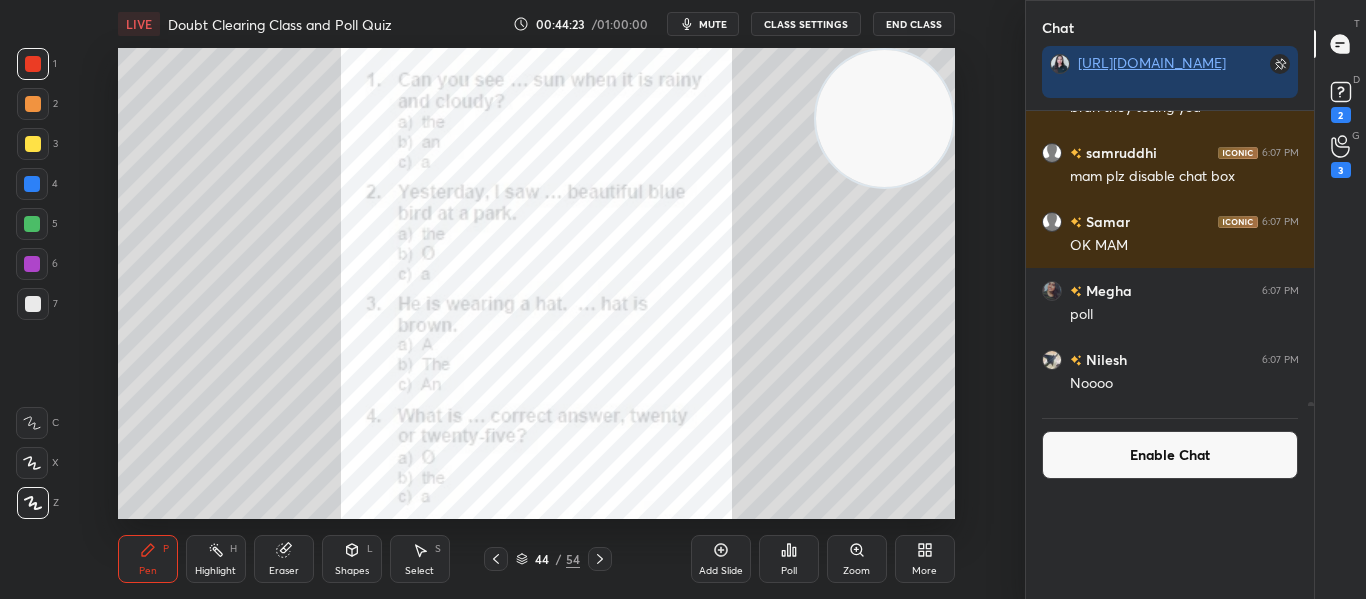 scroll, scrollTop: 0, scrollLeft: 0, axis: both 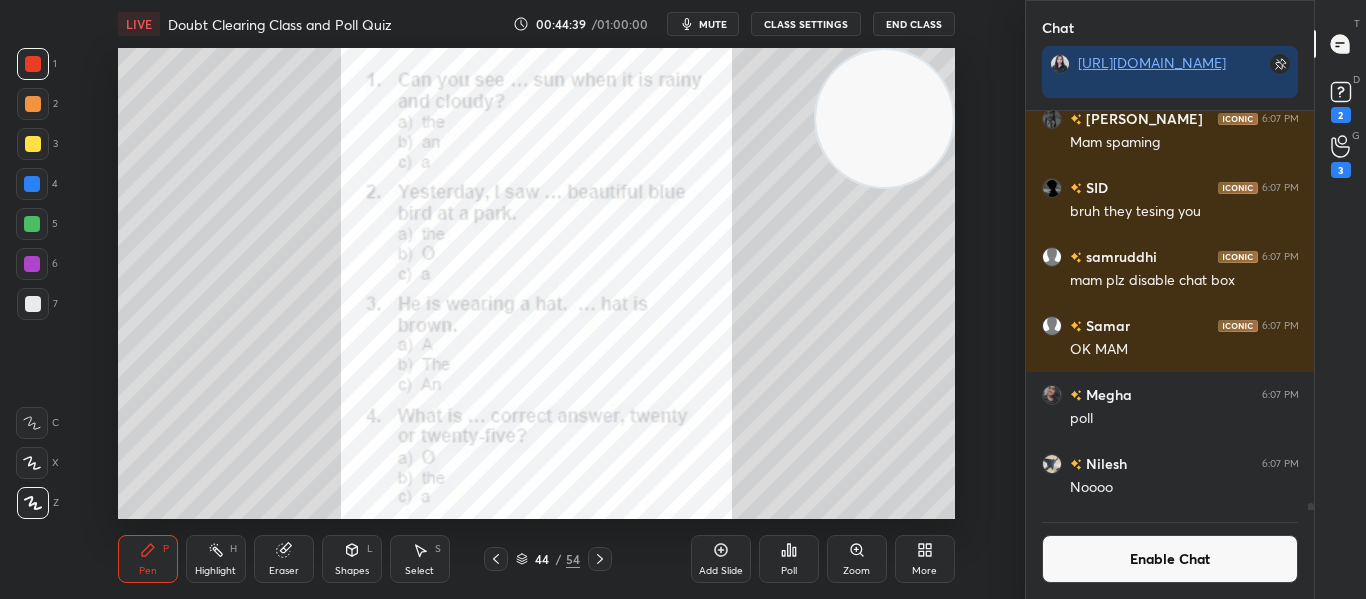 click on "Enable Chat" at bounding box center [1170, 559] 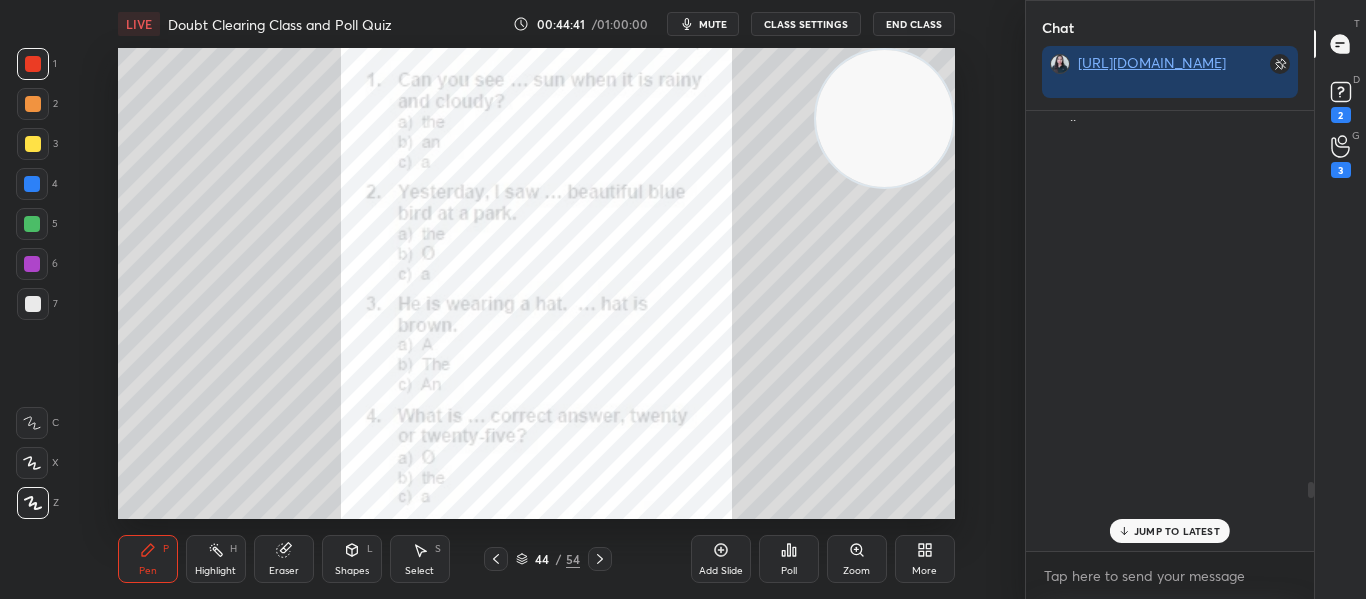 click on "JUMP TO LATEST" at bounding box center (1170, 531) 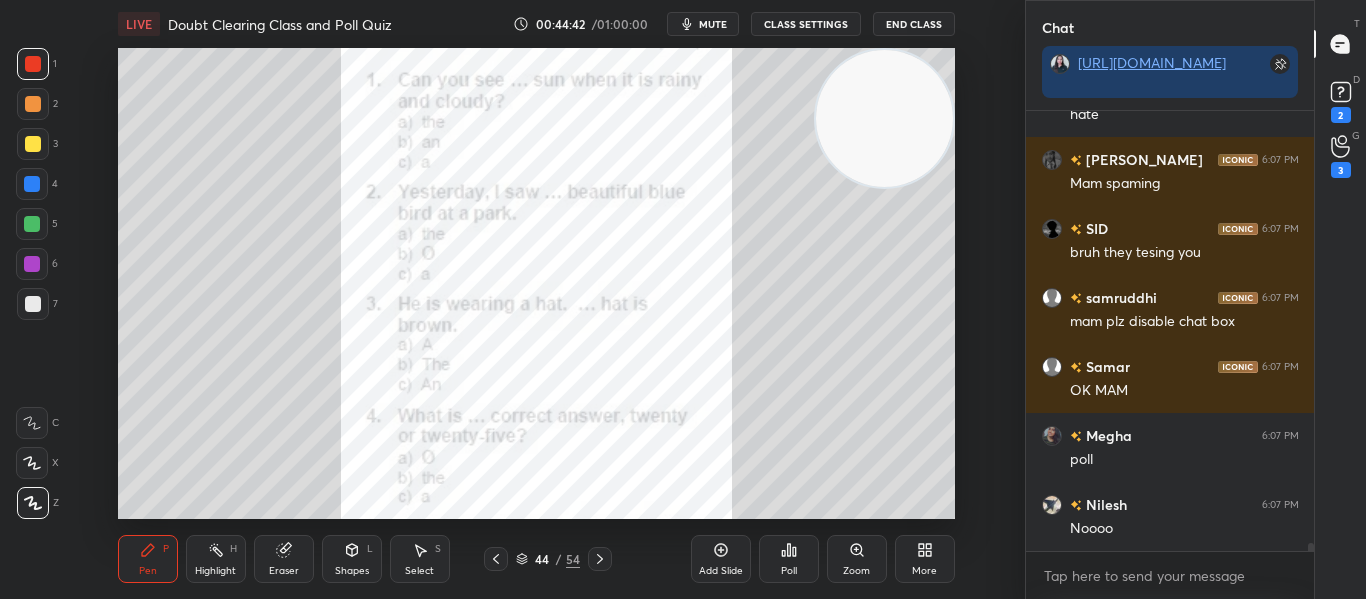 click on "Poll" at bounding box center [789, 559] 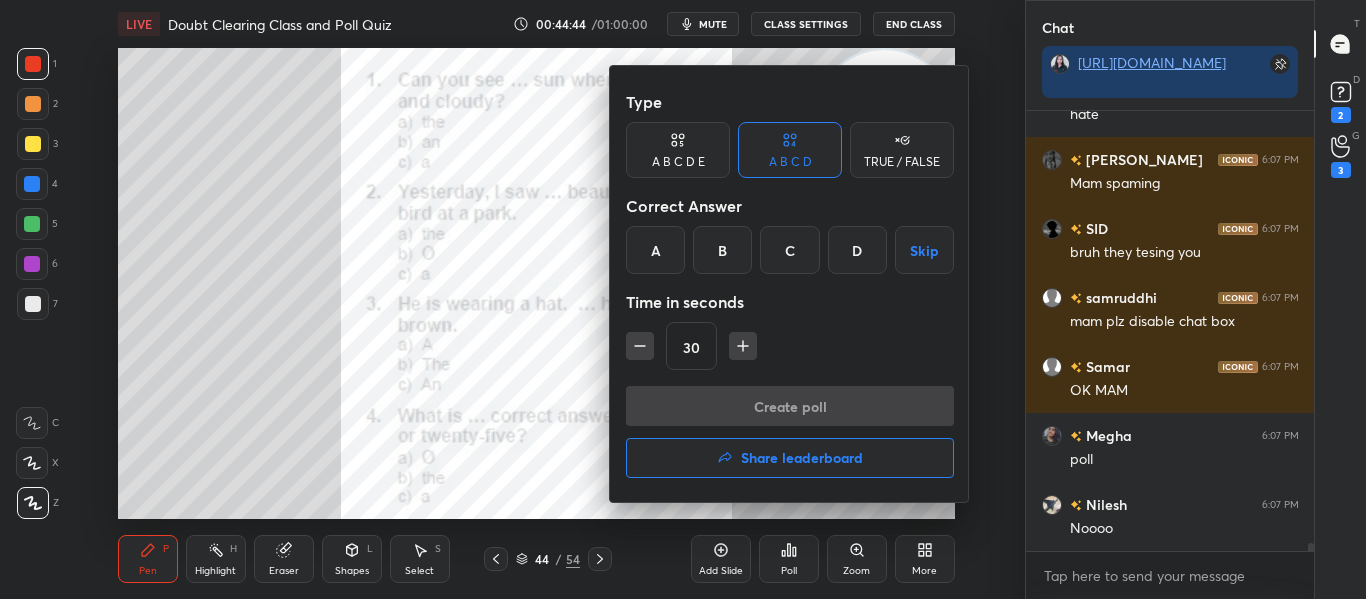click on "Share leaderboard" at bounding box center (802, 458) 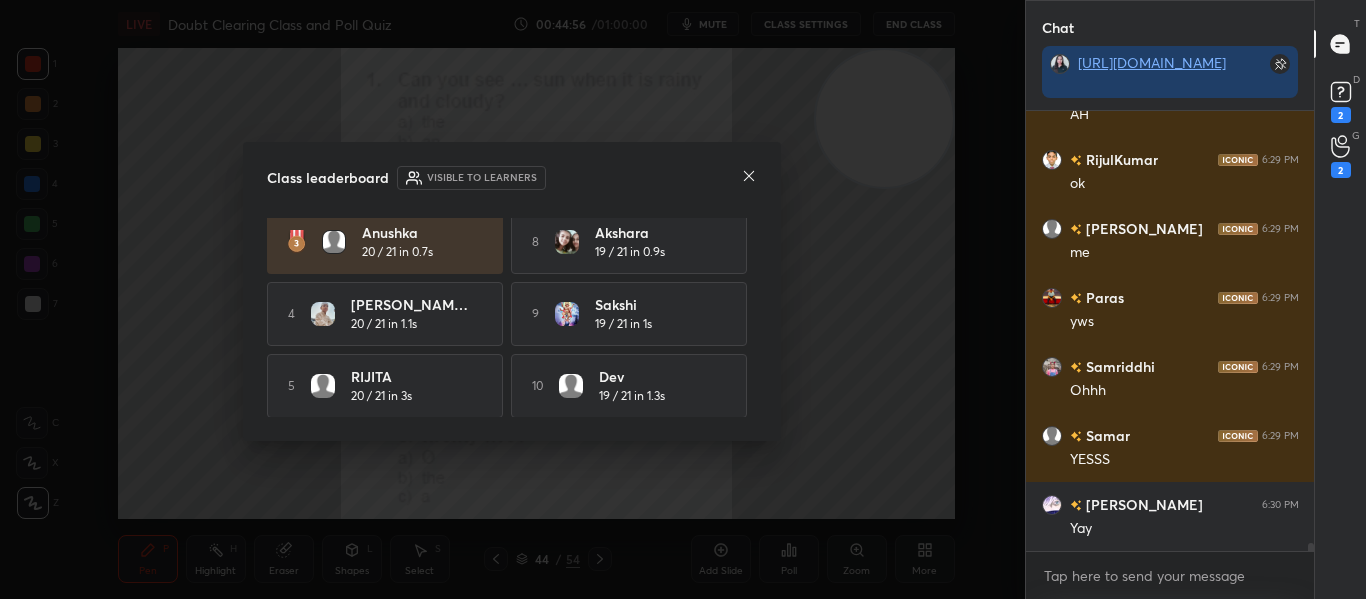click on "Class leaderboard Visible to learners" at bounding box center (512, 178) 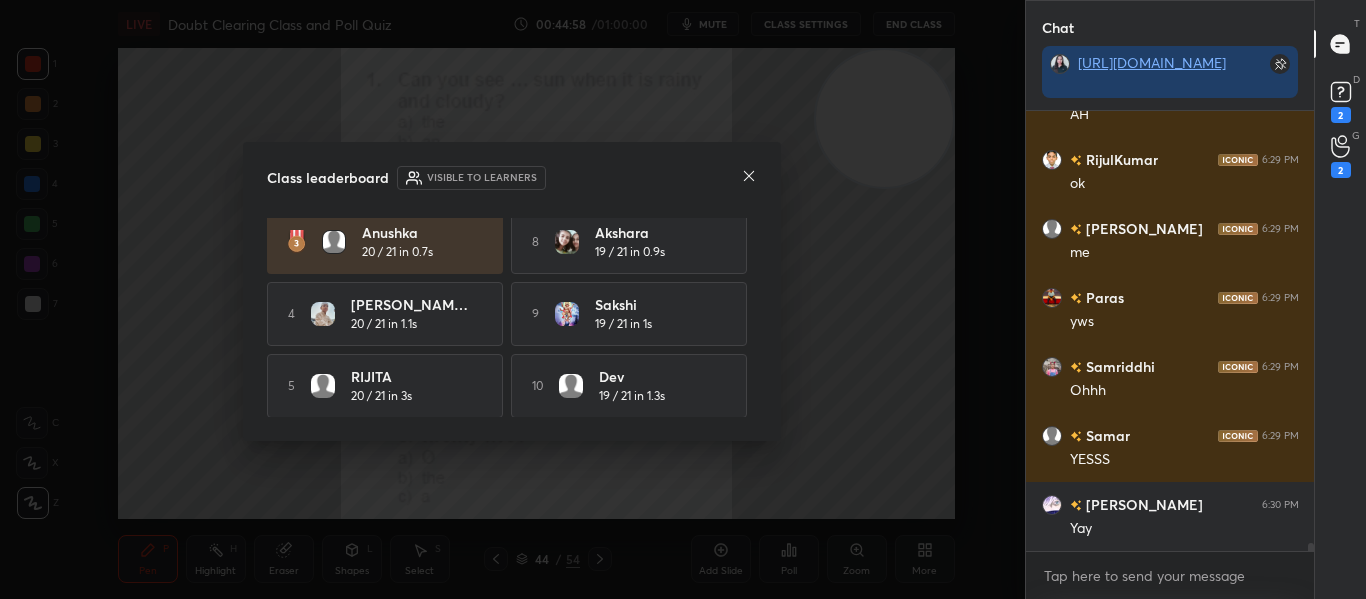 click 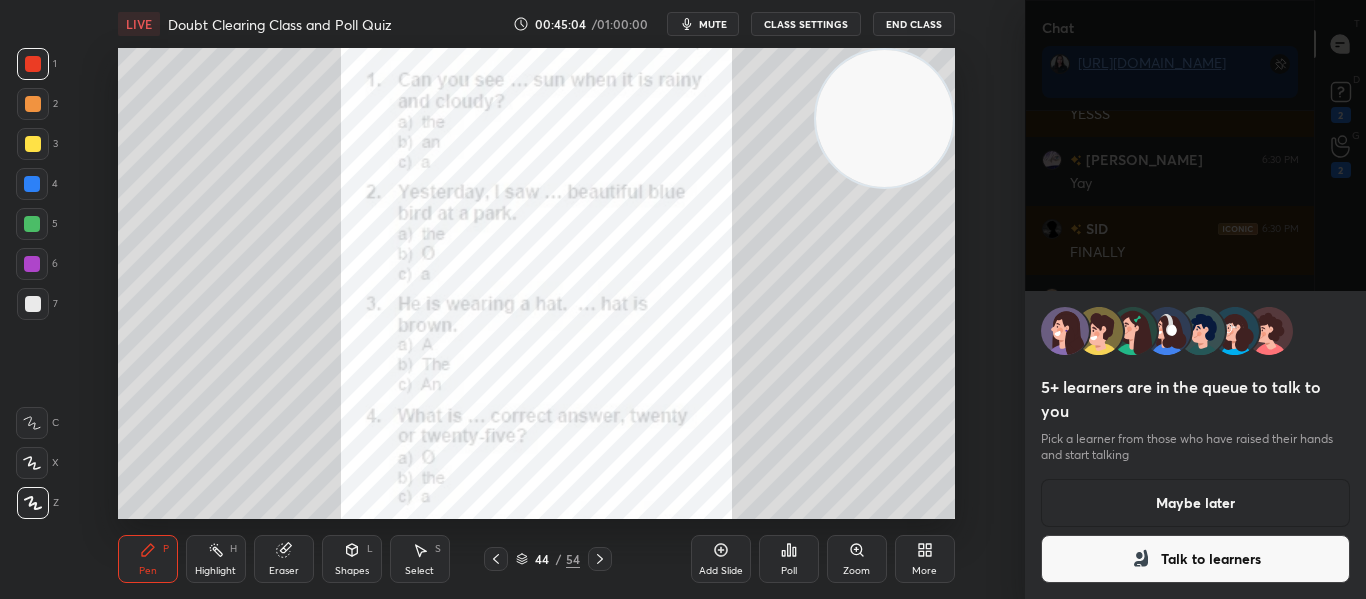 click on "Maybe later" at bounding box center [1196, 503] 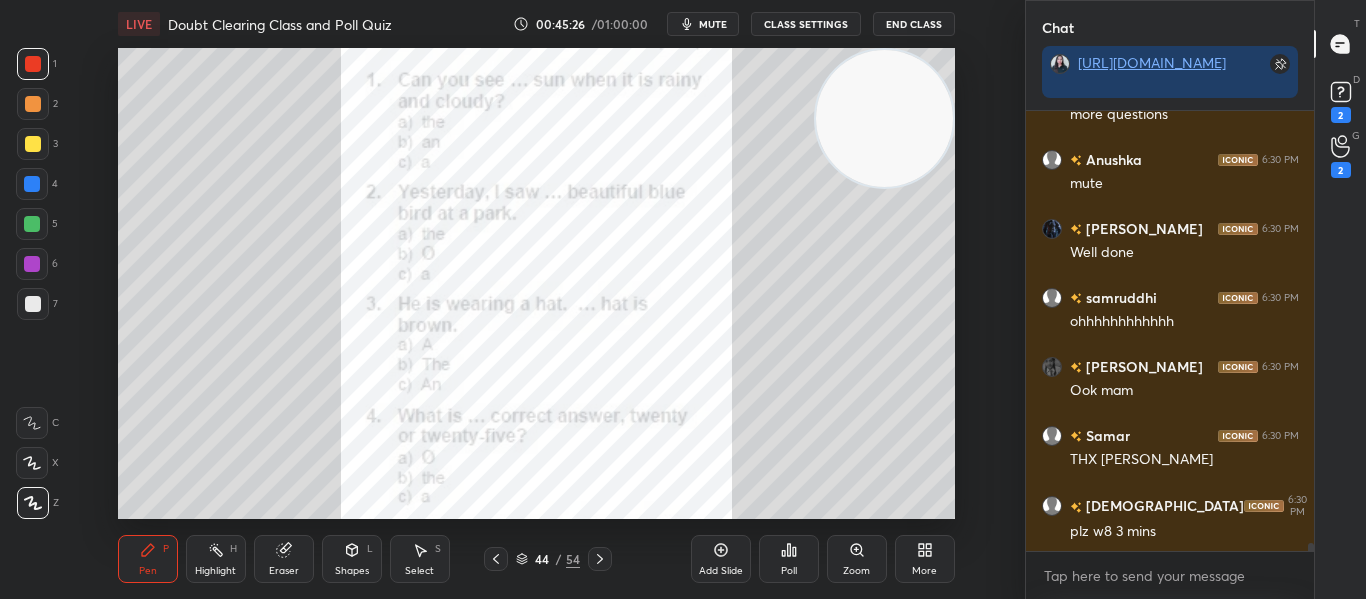 scroll, scrollTop: 24530, scrollLeft: 0, axis: vertical 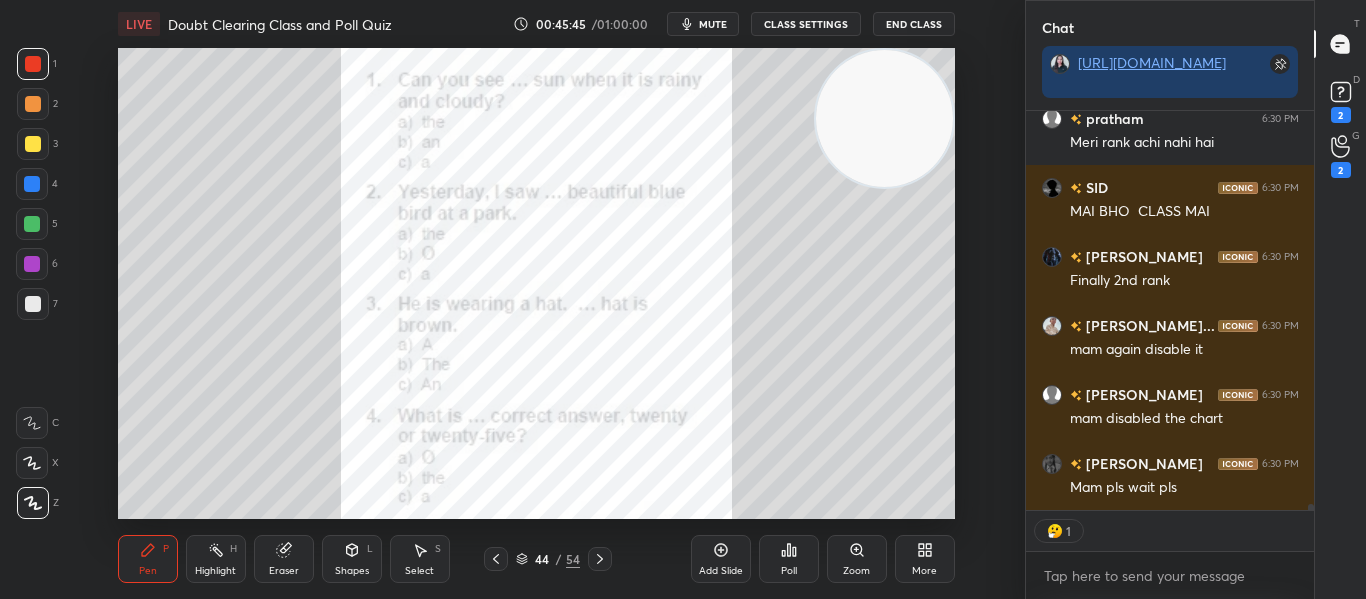click on "44 / 54" at bounding box center (548, 559) 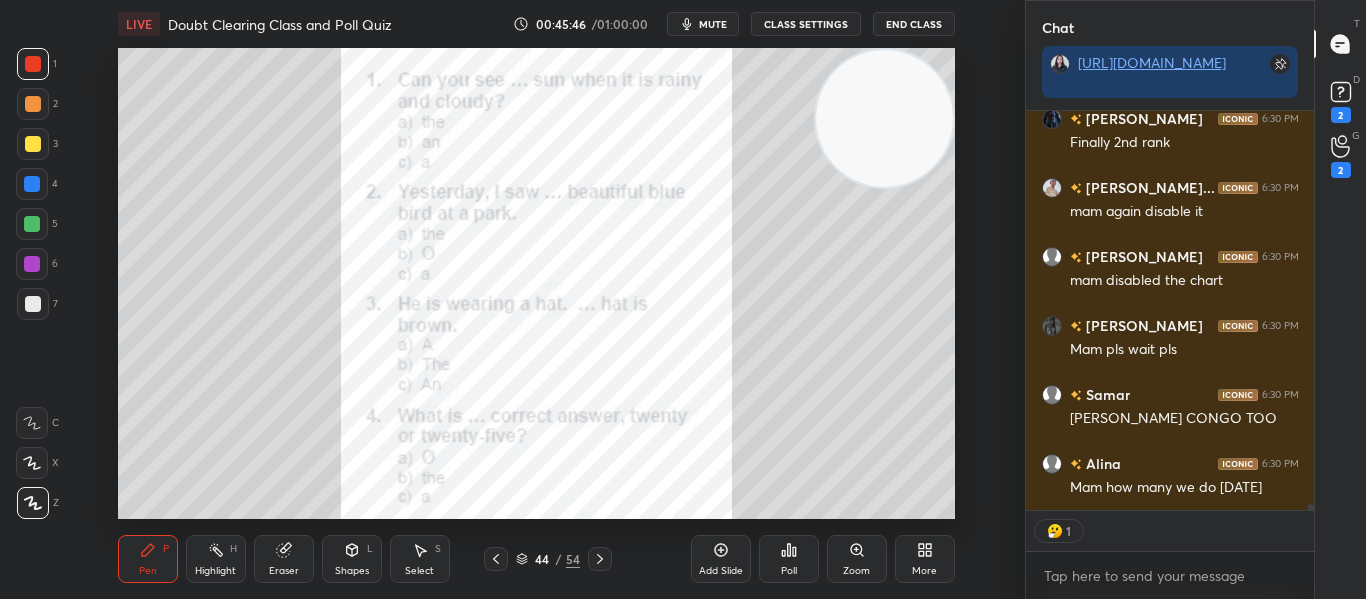 click 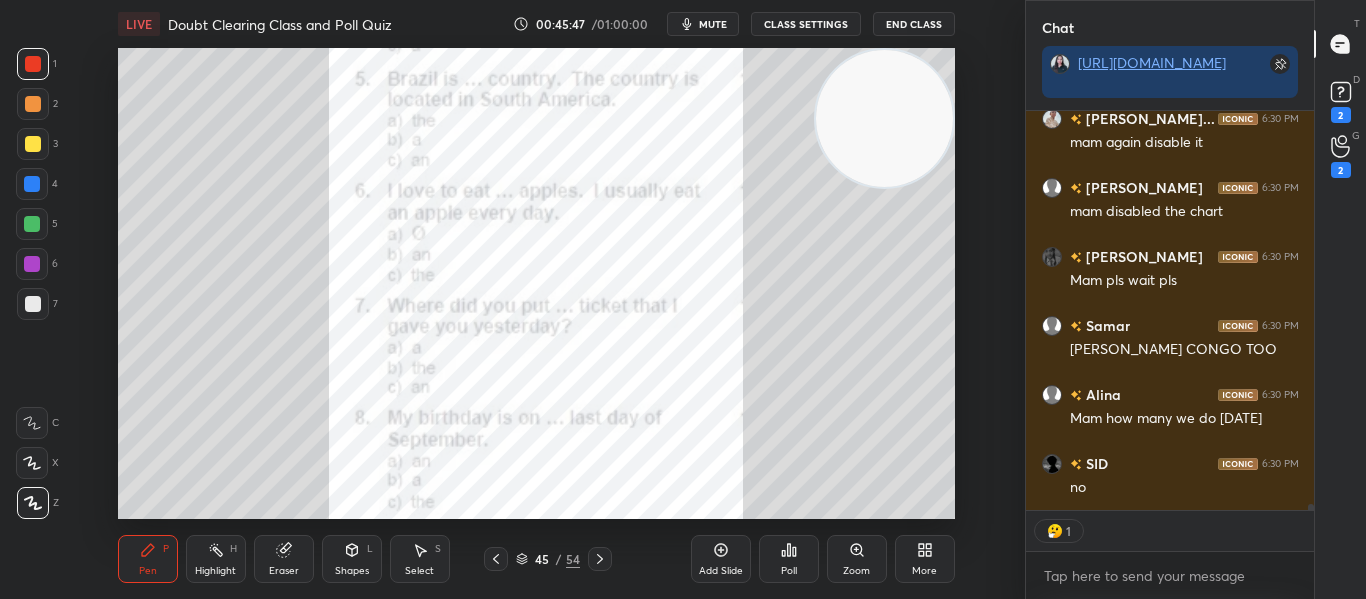 click 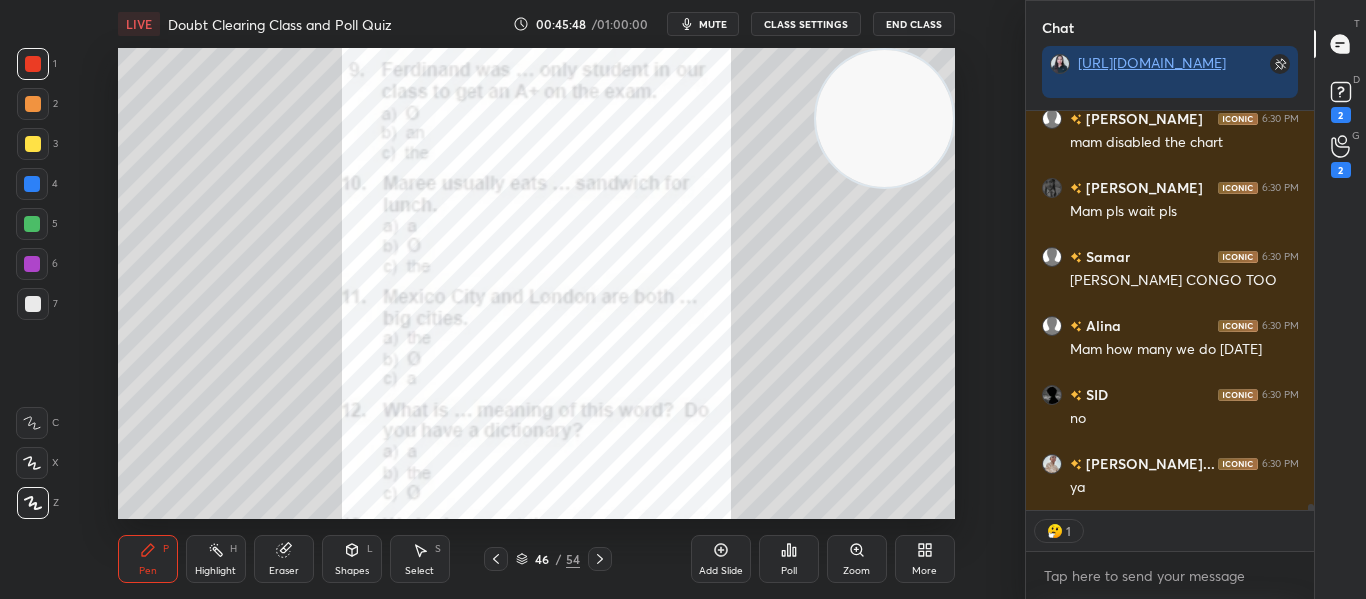 click 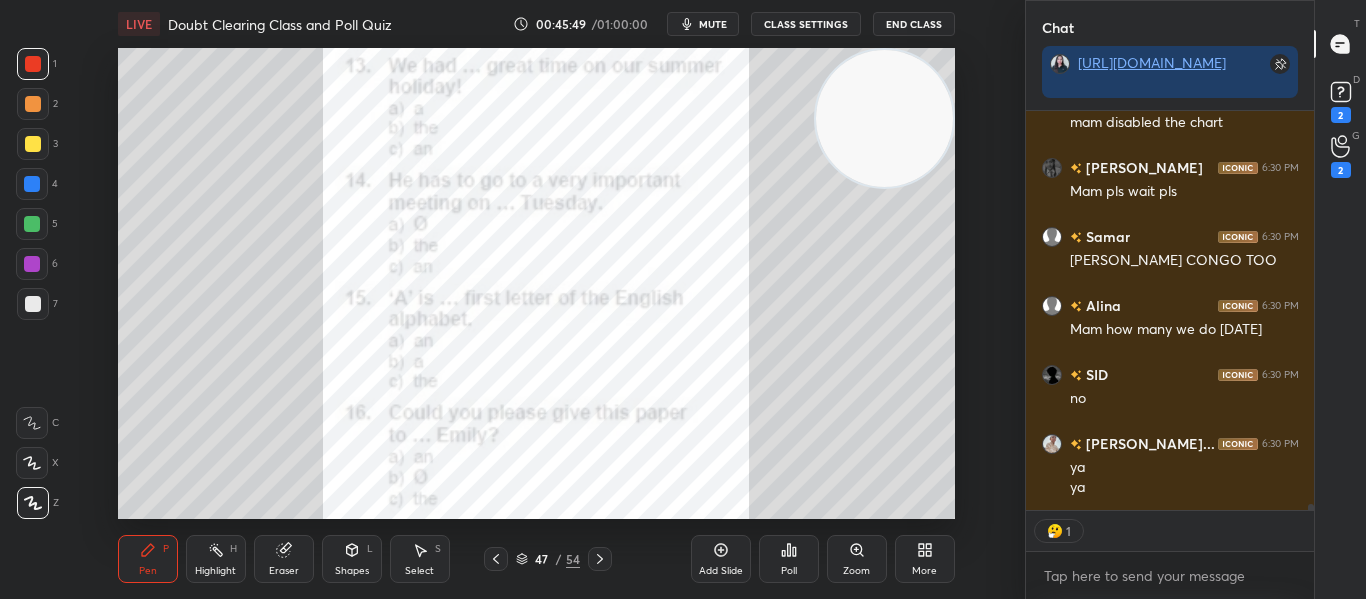 click 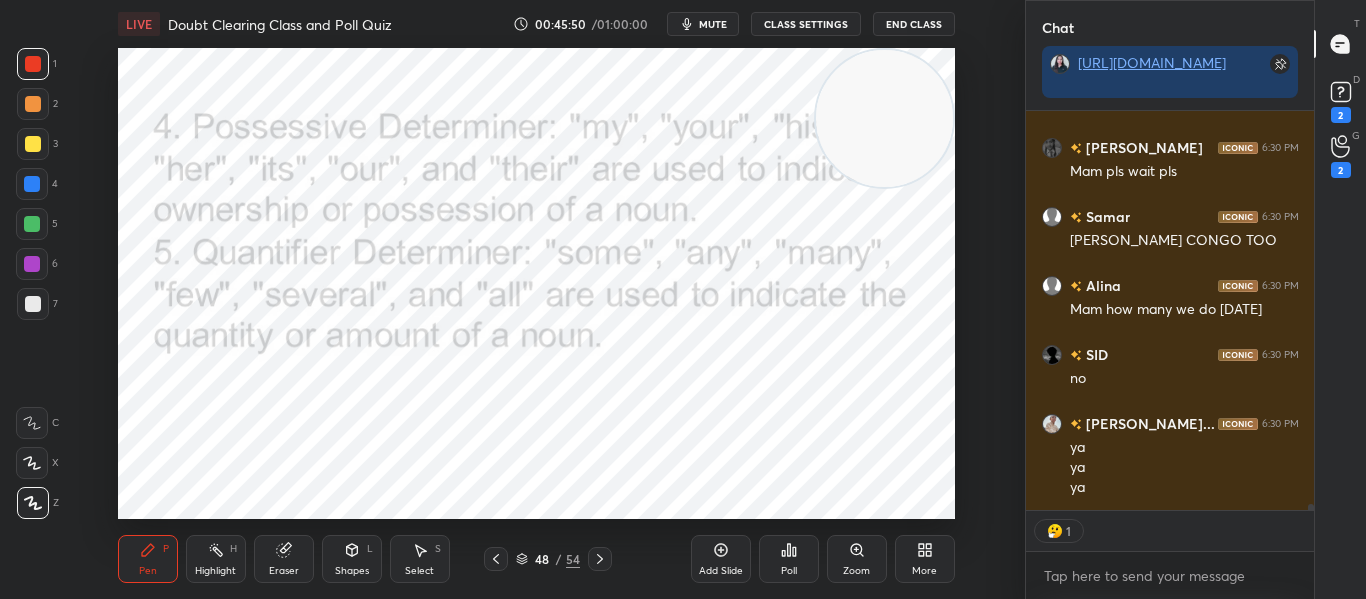 click 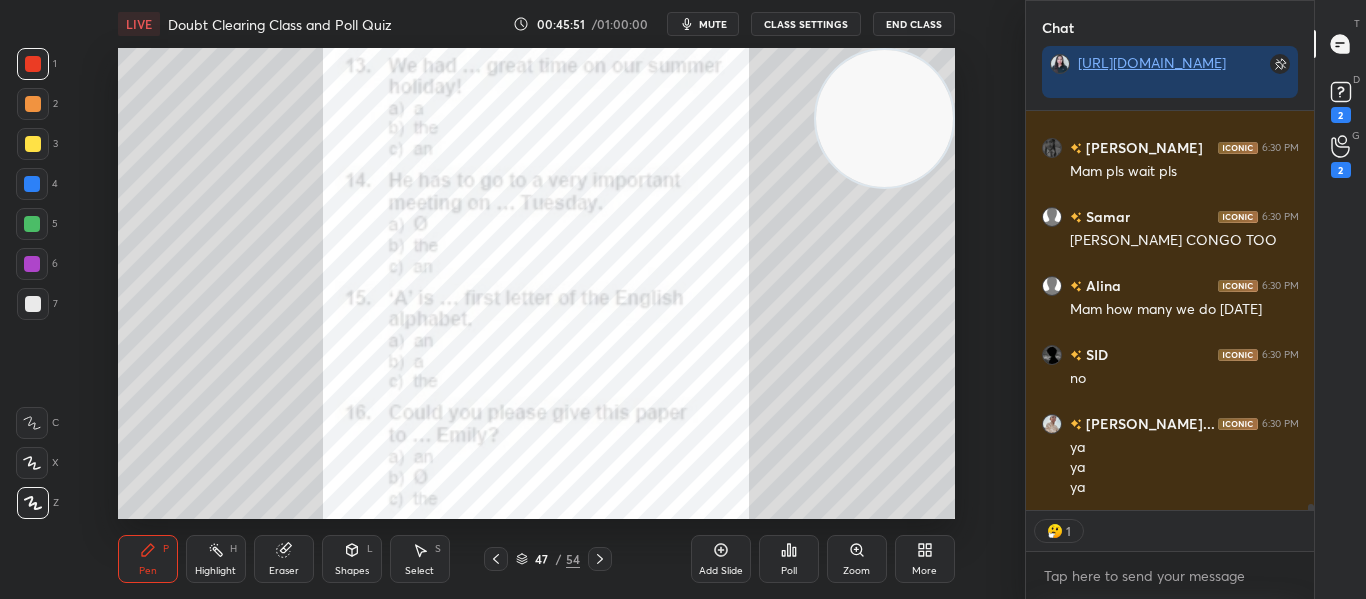 click 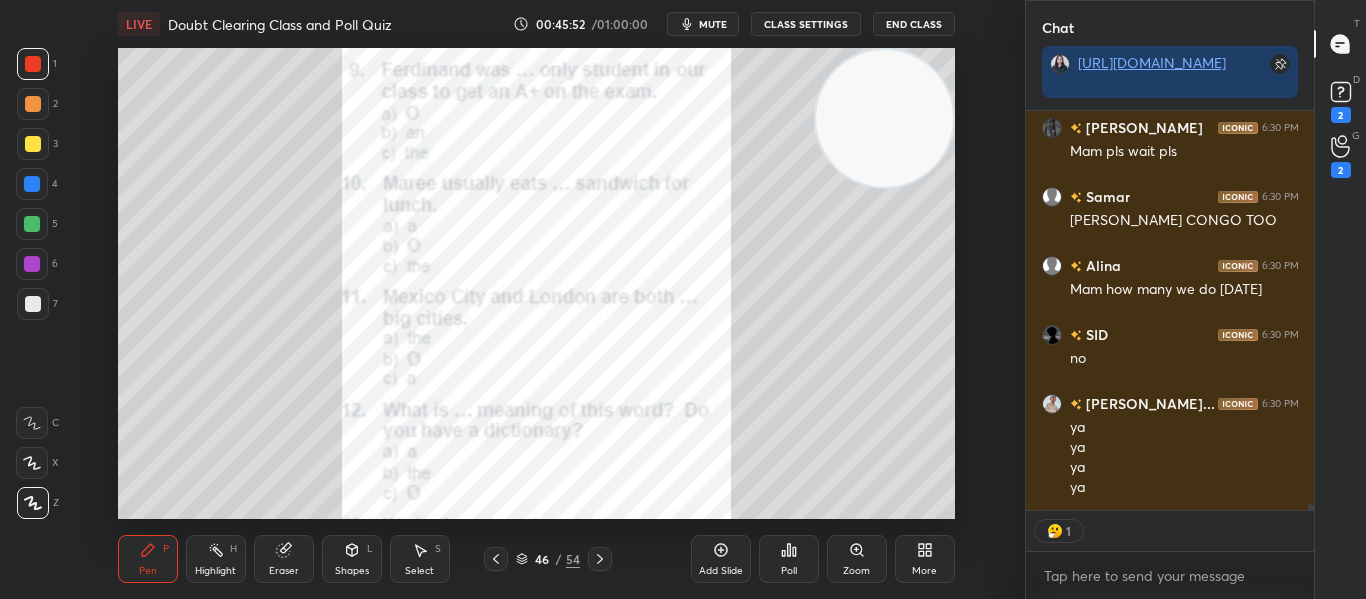 click 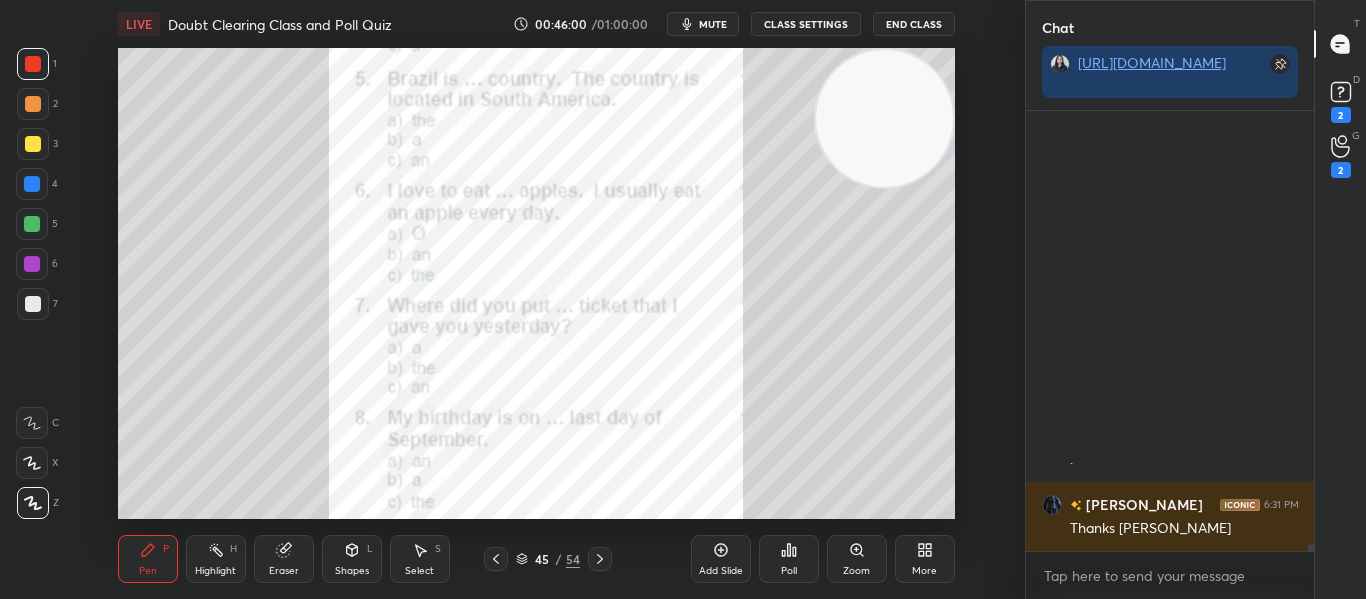 click on "Poll" at bounding box center [789, 559] 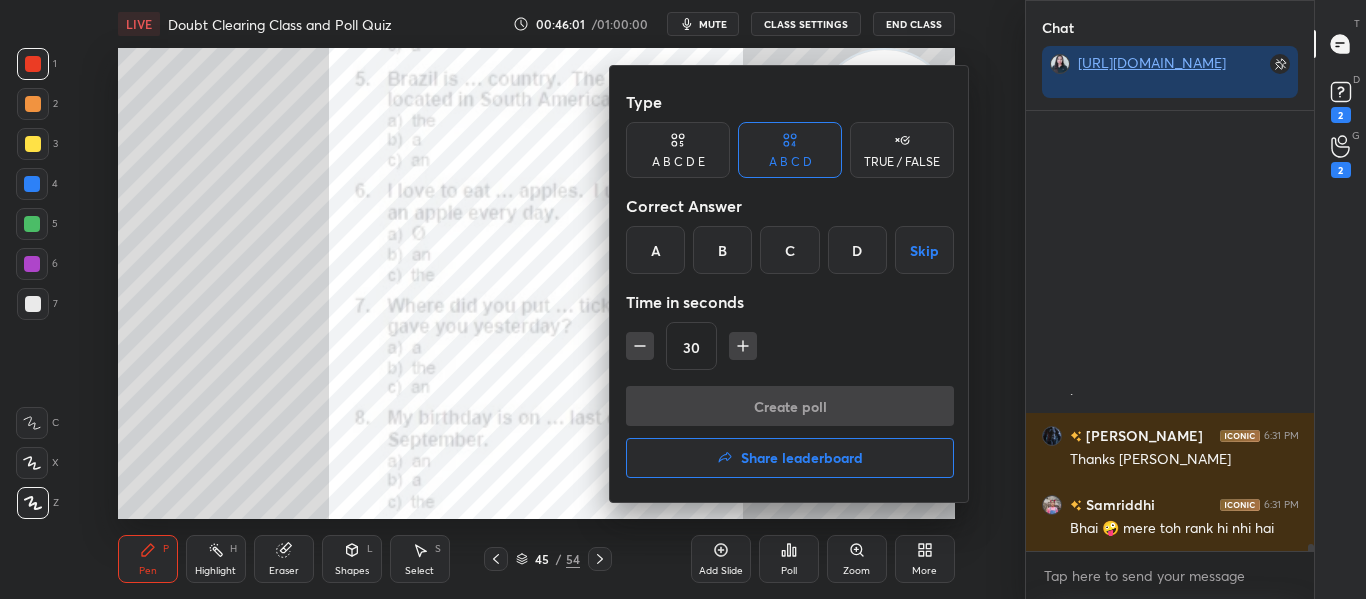 click on "B" at bounding box center (722, 250) 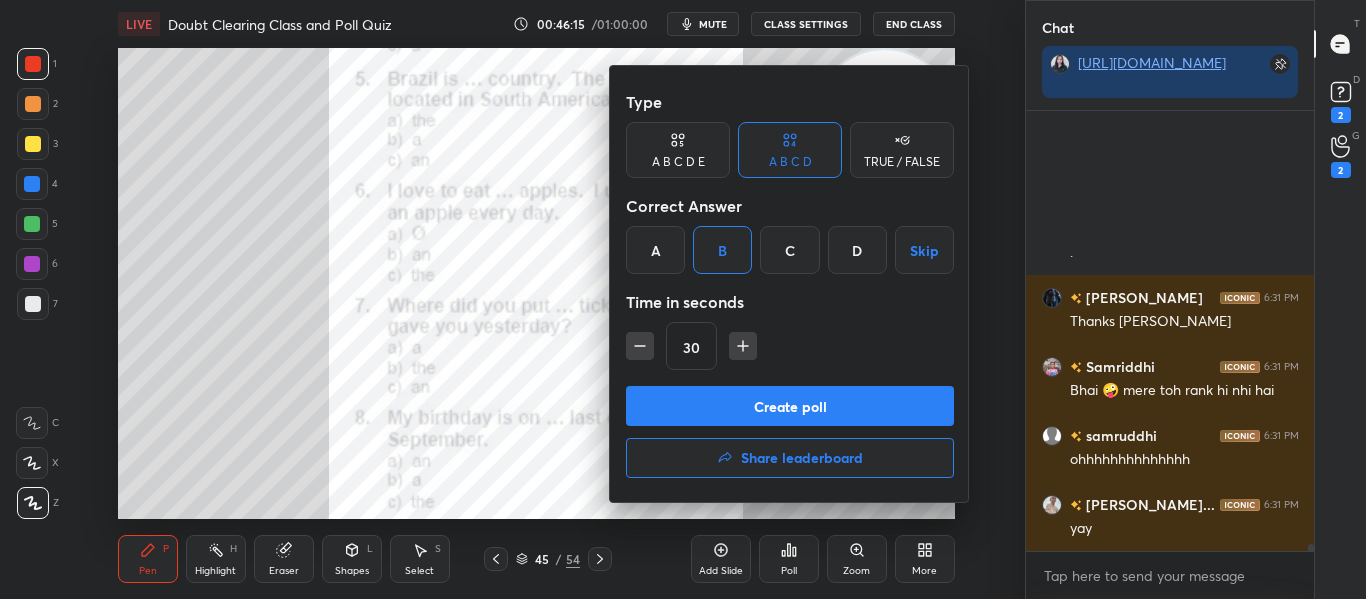 scroll, scrollTop: 28697, scrollLeft: 0, axis: vertical 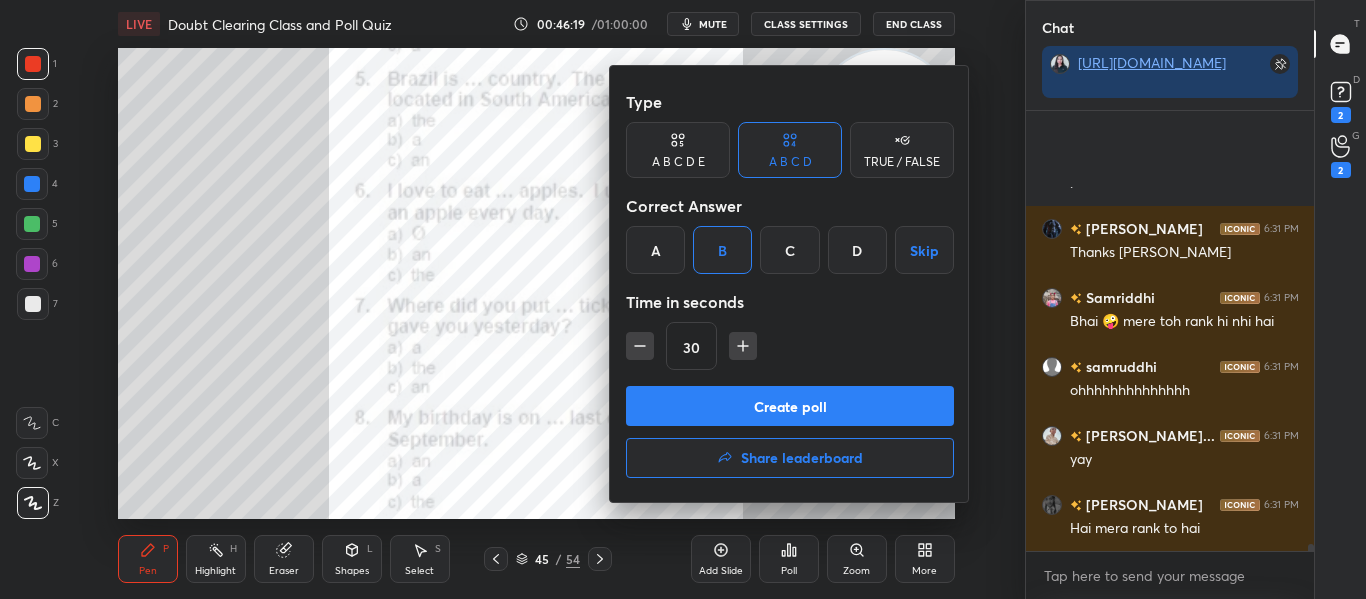 click on "Create poll" at bounding box center (790, 406) 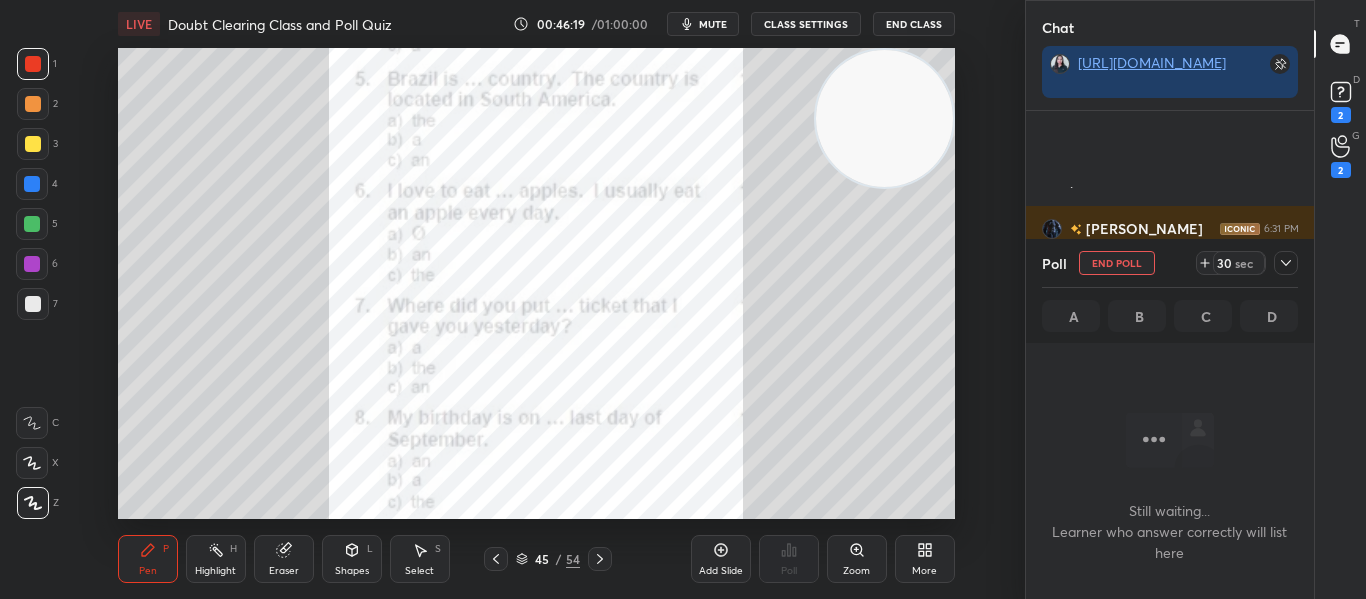 scroll, scrollTop: 336, scrollLeft: 282, axis: both 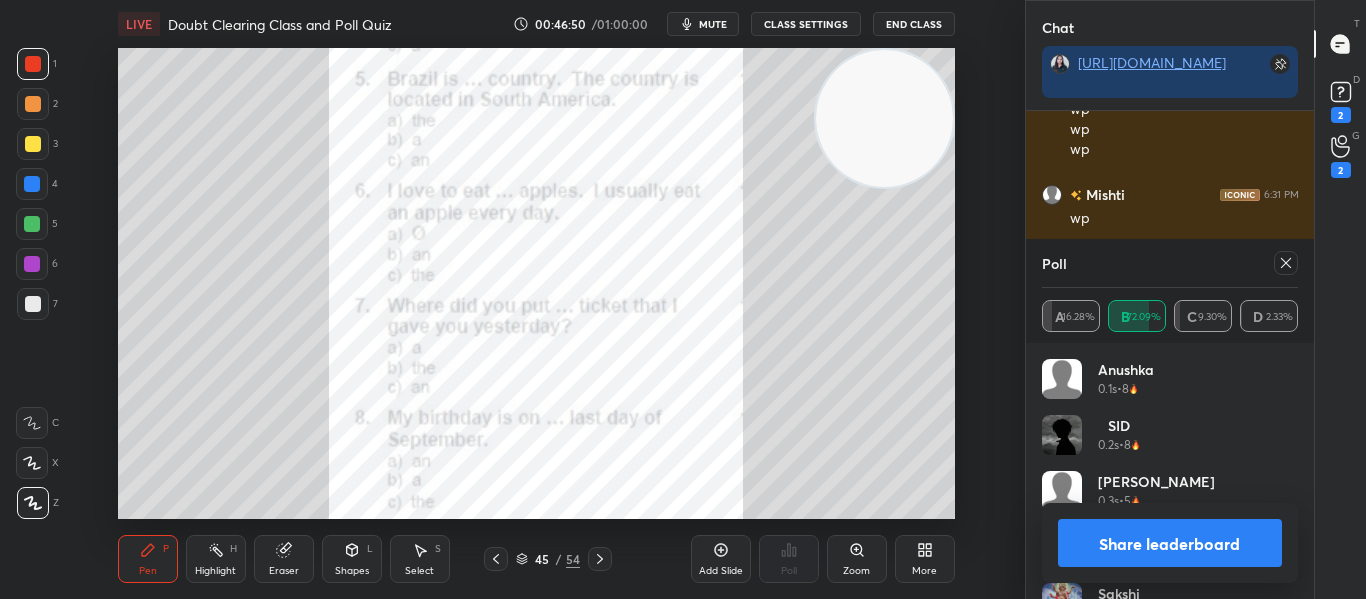 click at bounding box center (1286, 263) 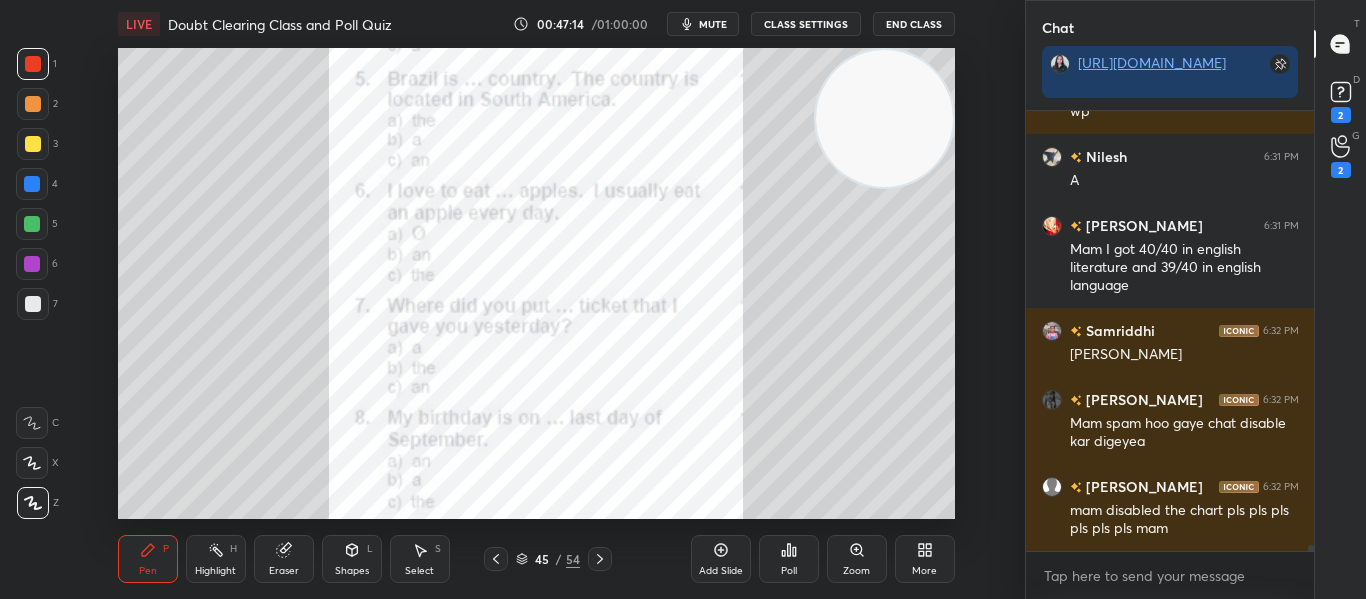 click on "CLASS SETTINGS" at bounding box center (806, 24) 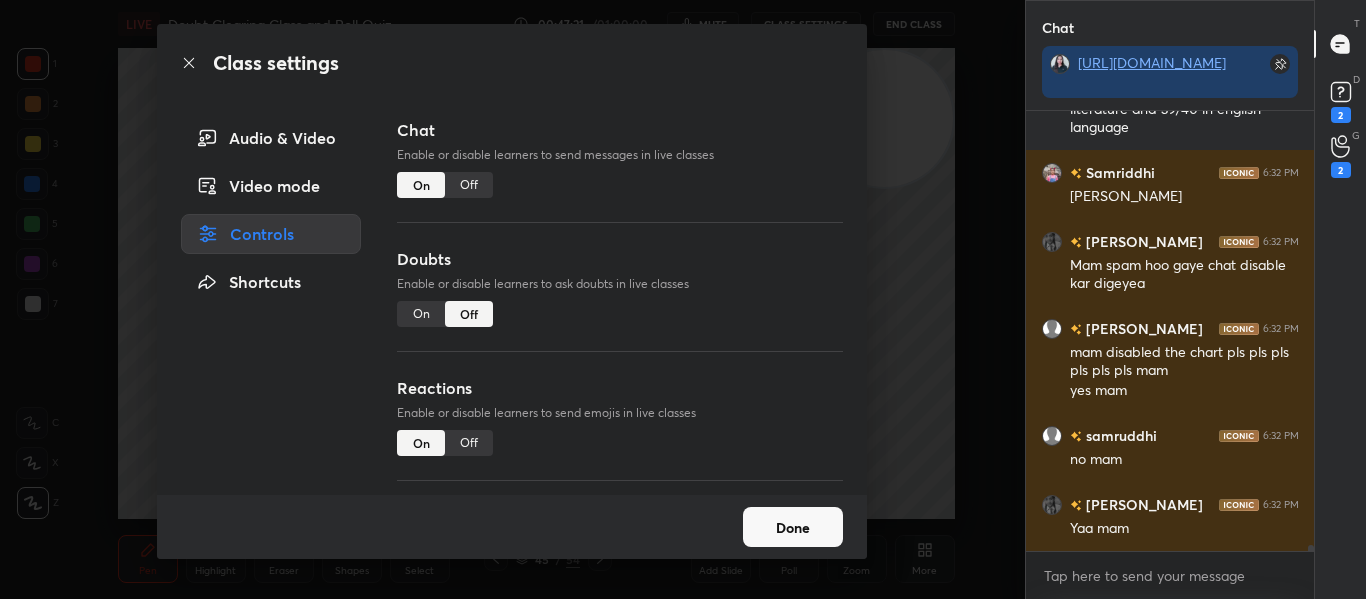 scroll, scrollTop: 30220, scrollLeft: 0, axis: vertical 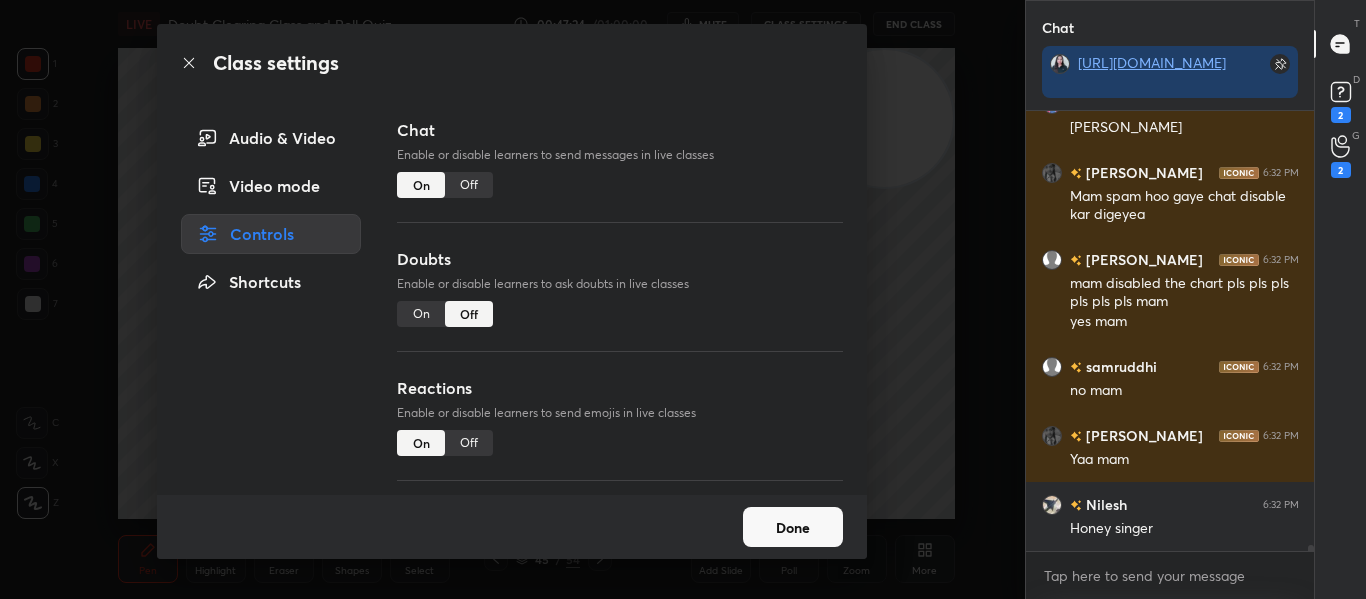 click on "Off" at bounding box center [469, 185] 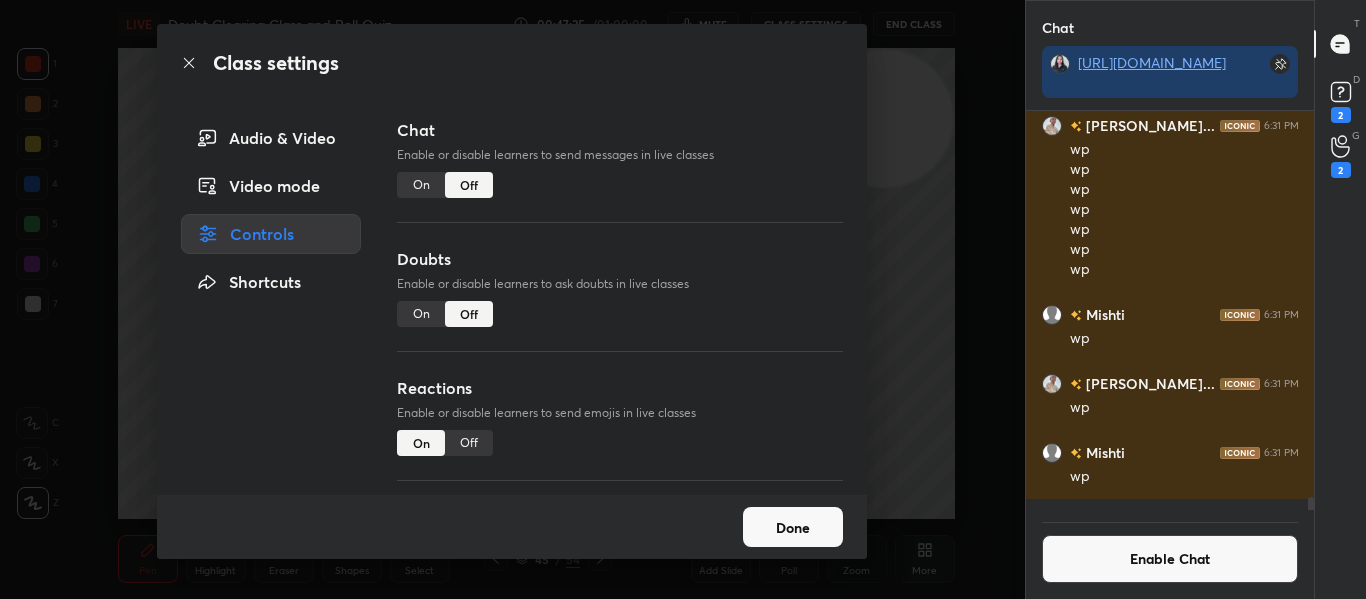 click on "Done" at bounding box center (793, 527) 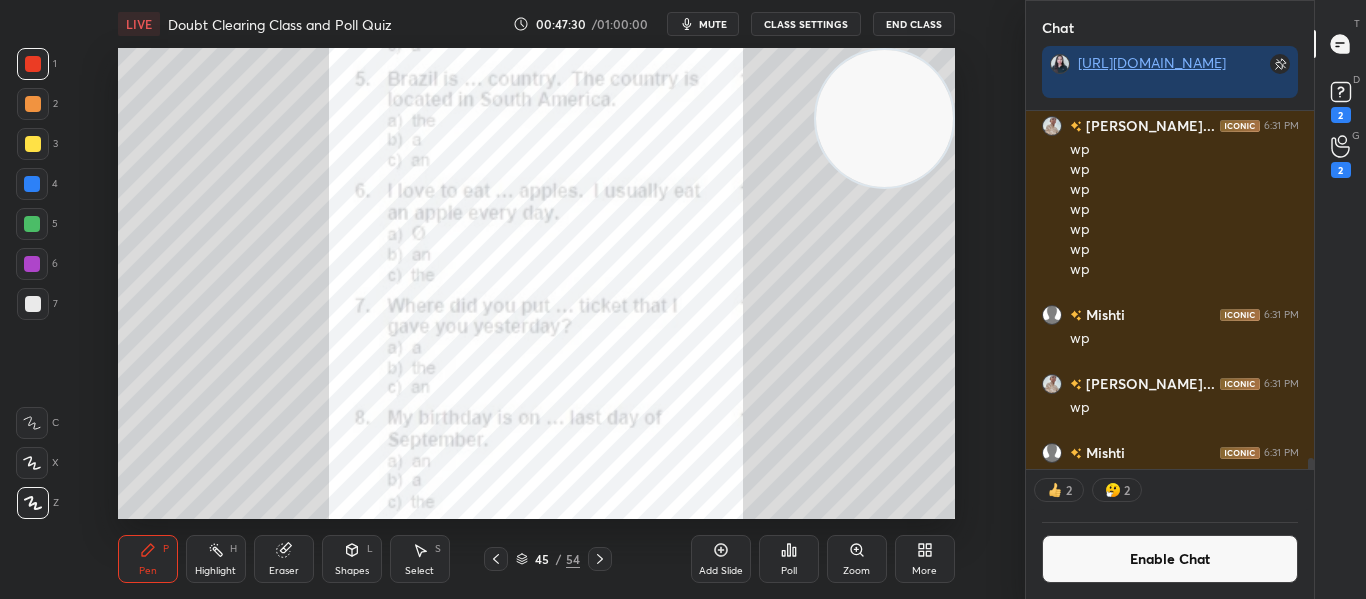 click on "Poll" at bounding box center (789, 559) 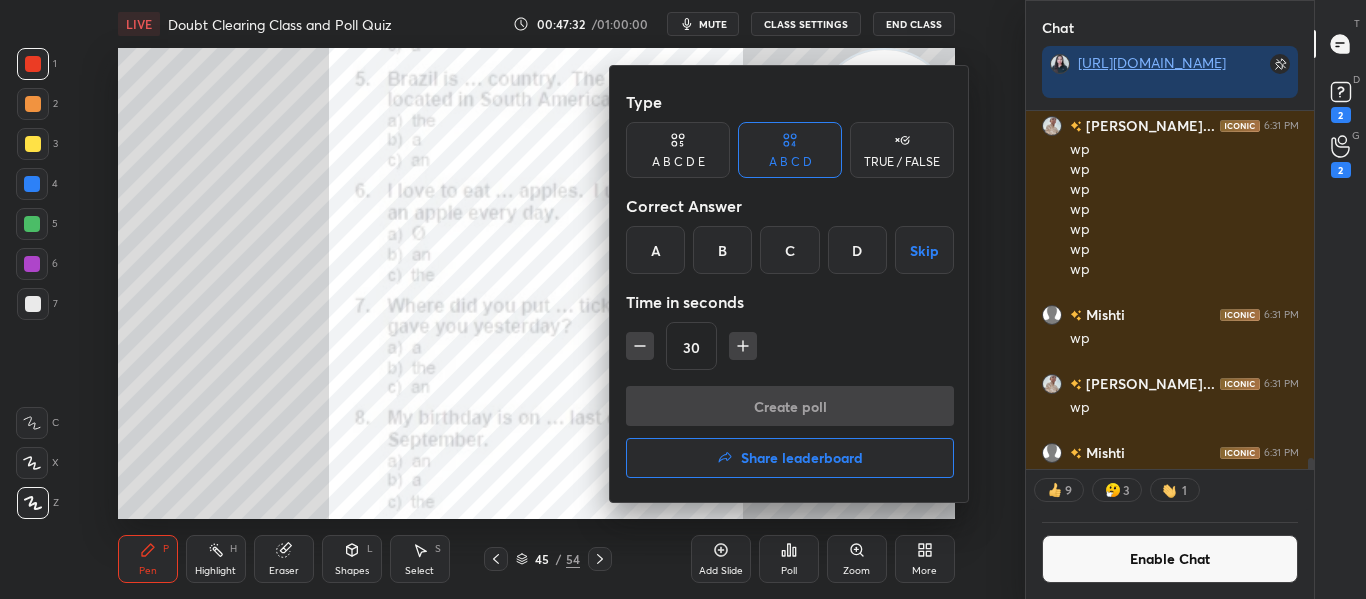 click on "A" at bounding box center [655, 250] 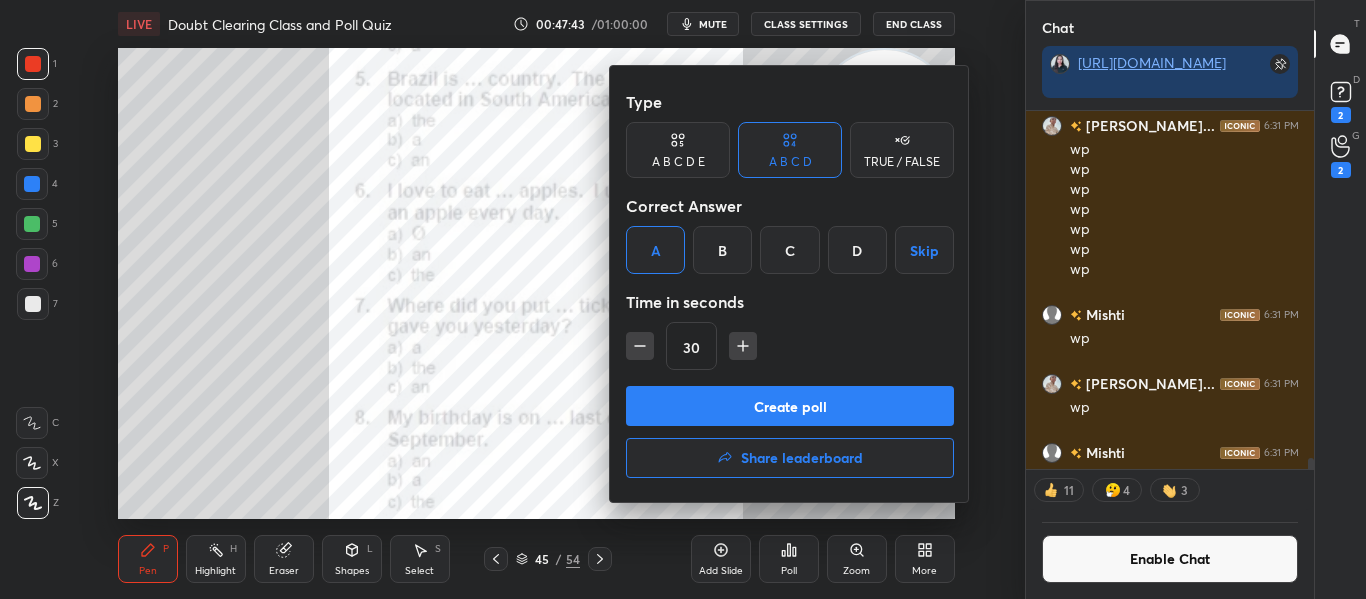 click on "Create poll" at bounding box center [790, 406] 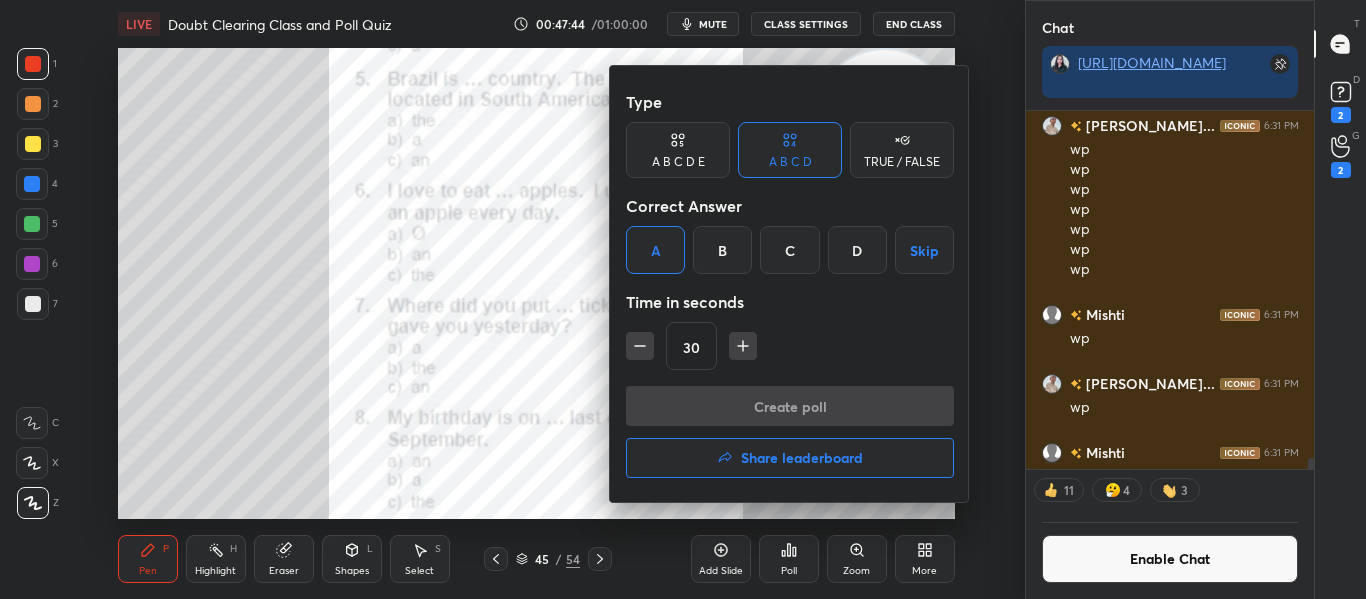 scroll, scrollTop: 310, scrollLeft: 282, axis: both 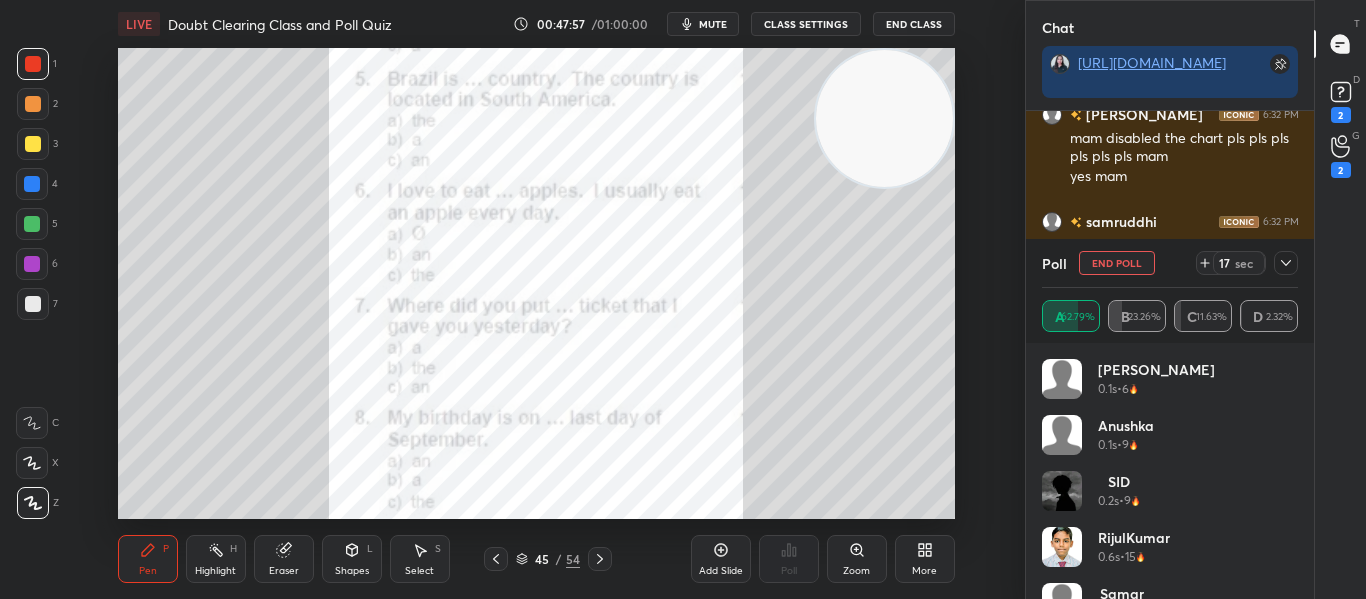 click on "mute" at bounding box center [713, 24] 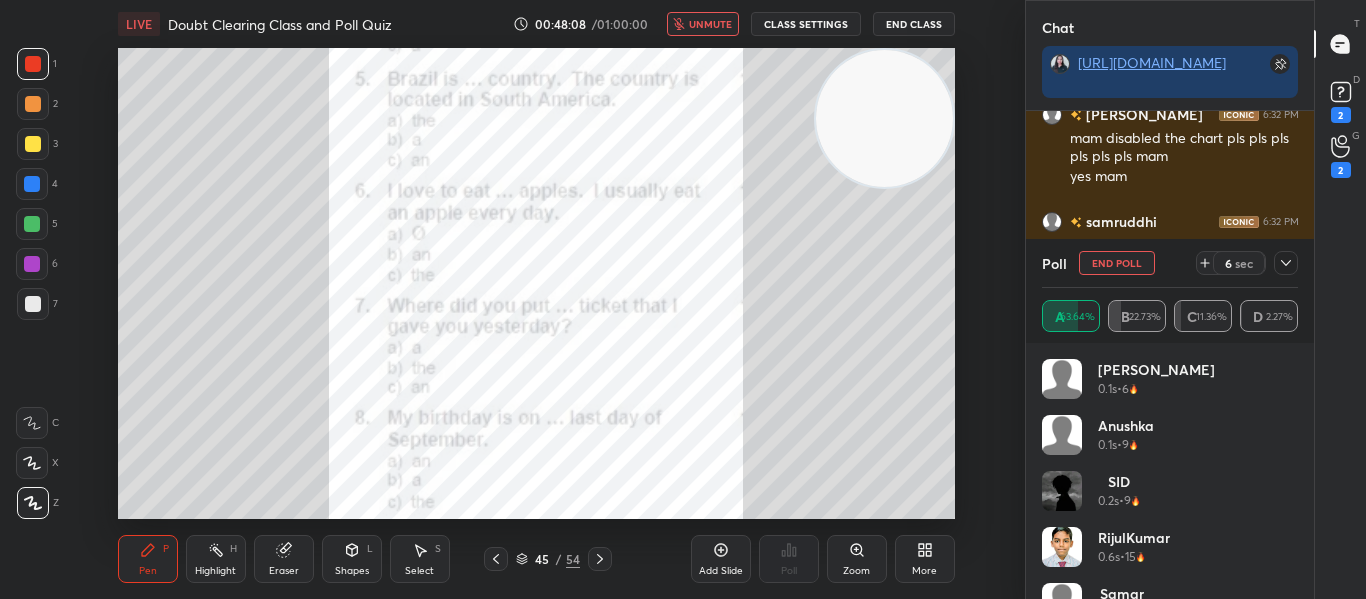 click on "unmute" at bounding box center [710, 24] 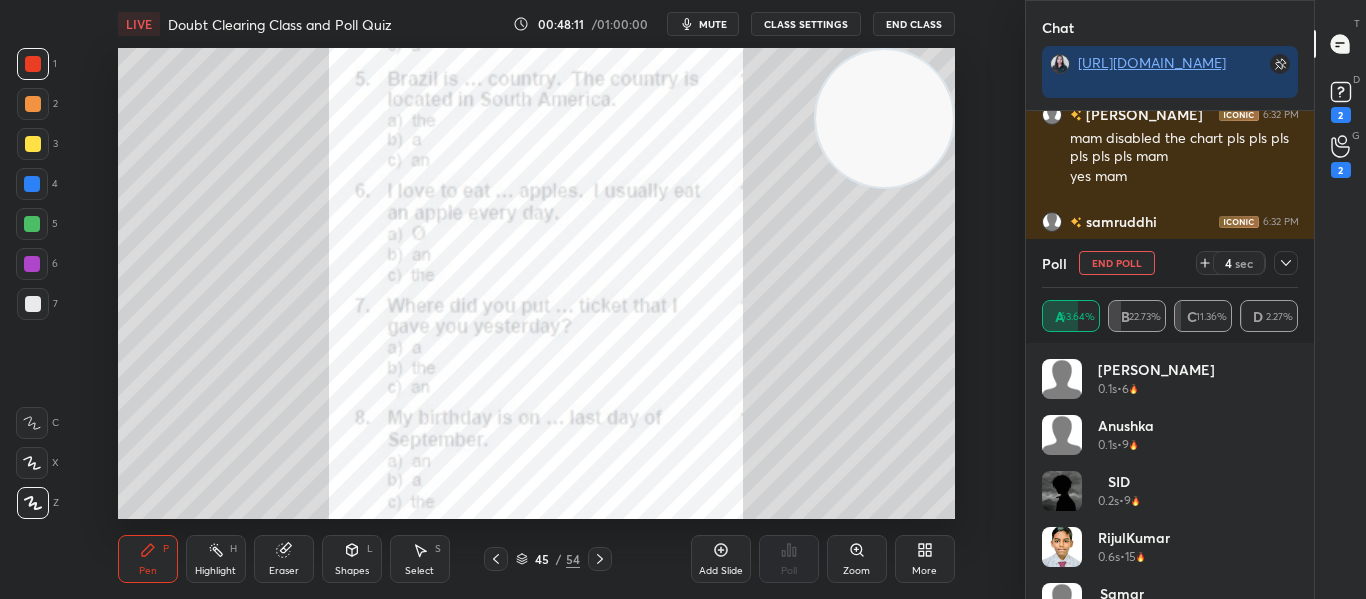 click 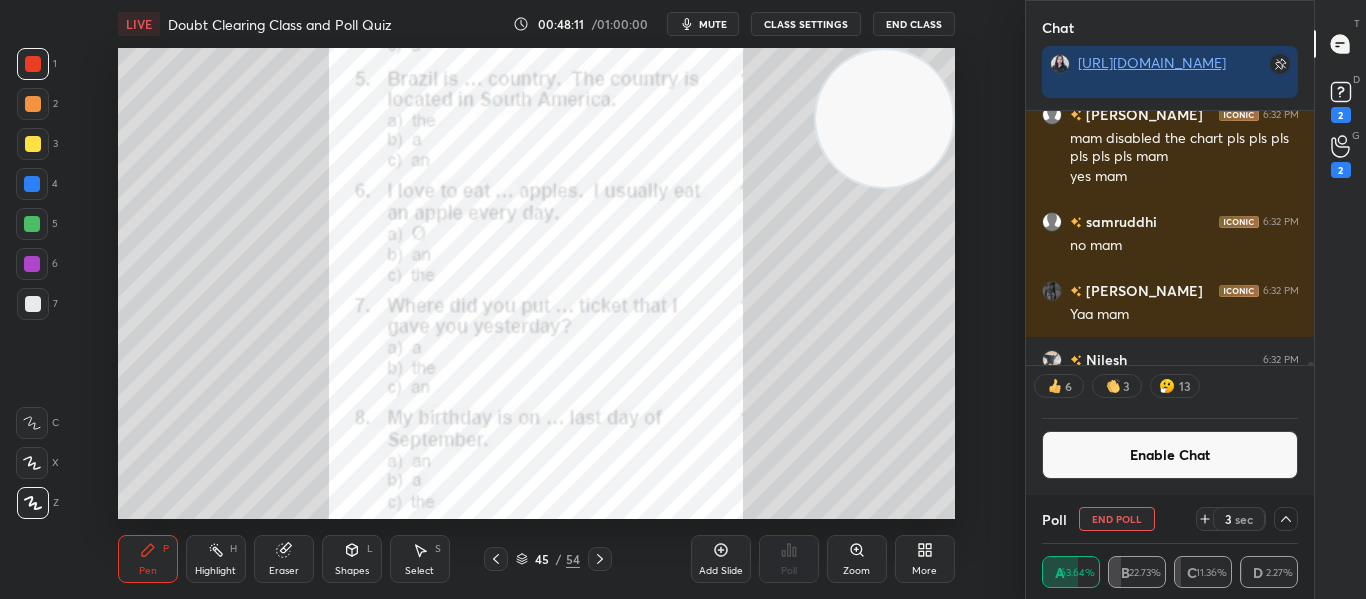 scroll, scrollTop: 0, scrollLeft: 0, axis: both 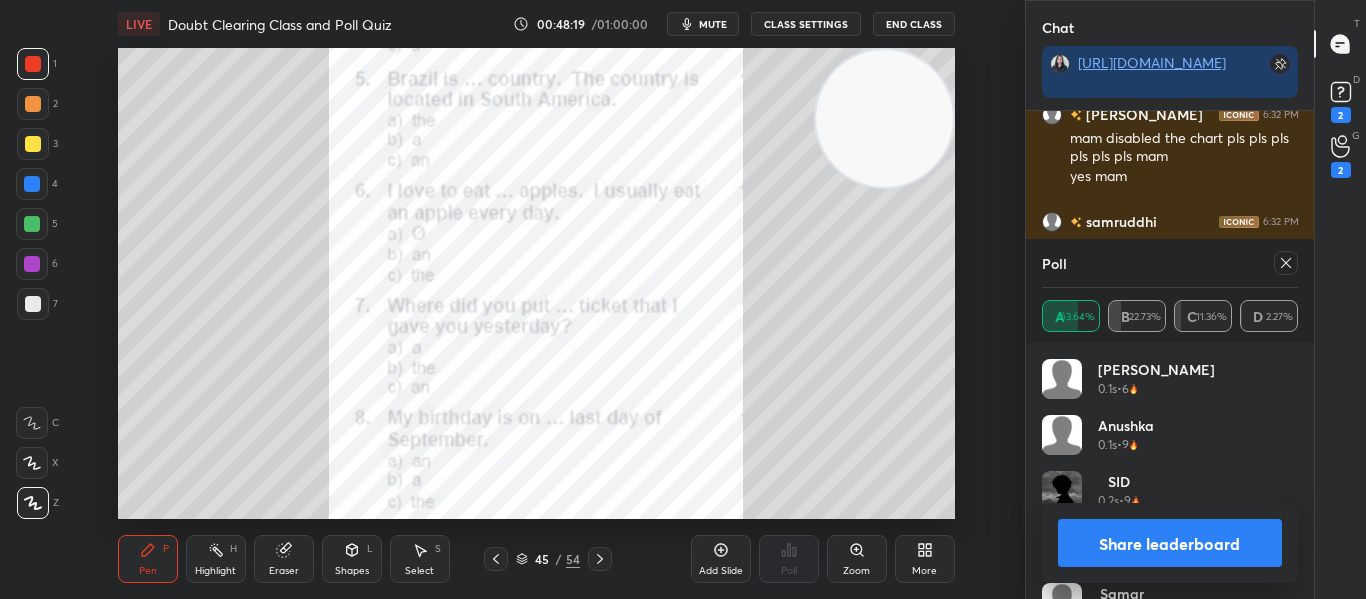 click 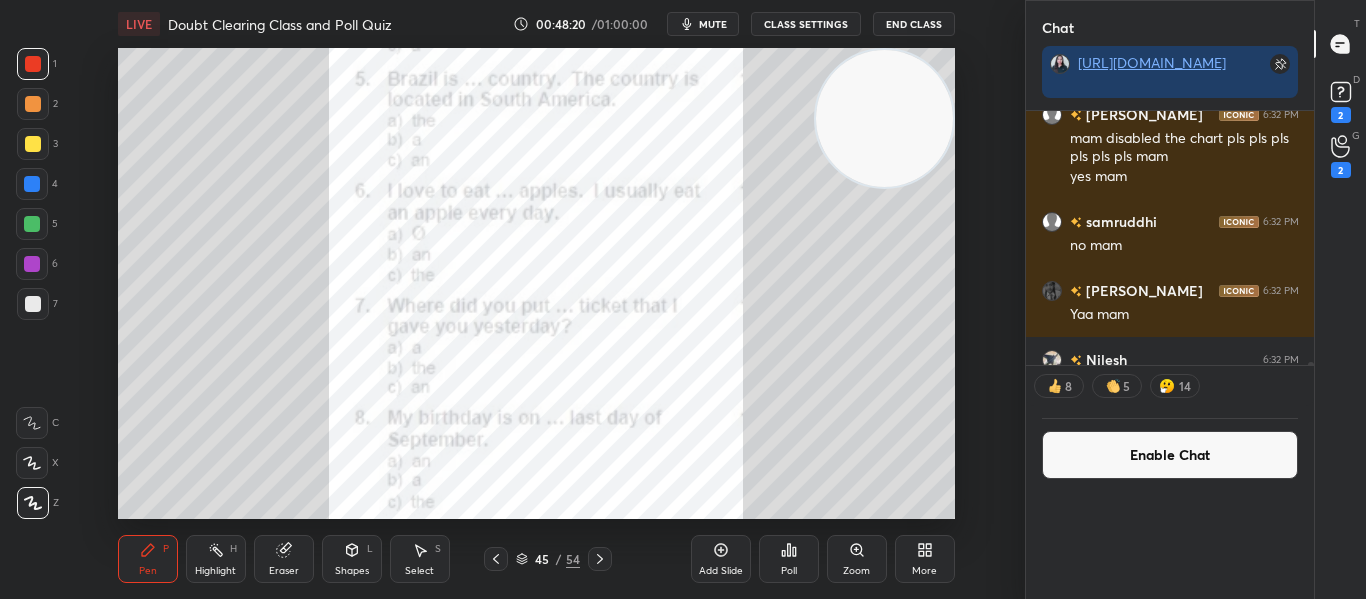 scroll, scrollTop: 0, scrollLeft: 0, axis: both 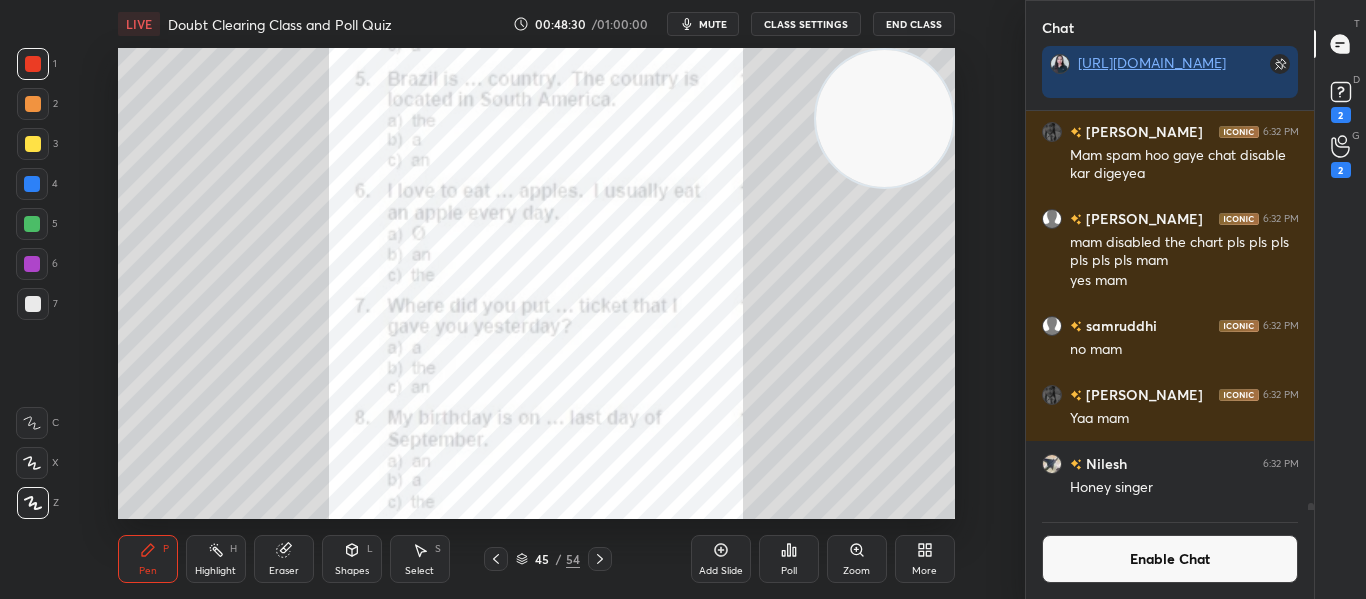 click on "Poll" at bounding box center [789, 559] 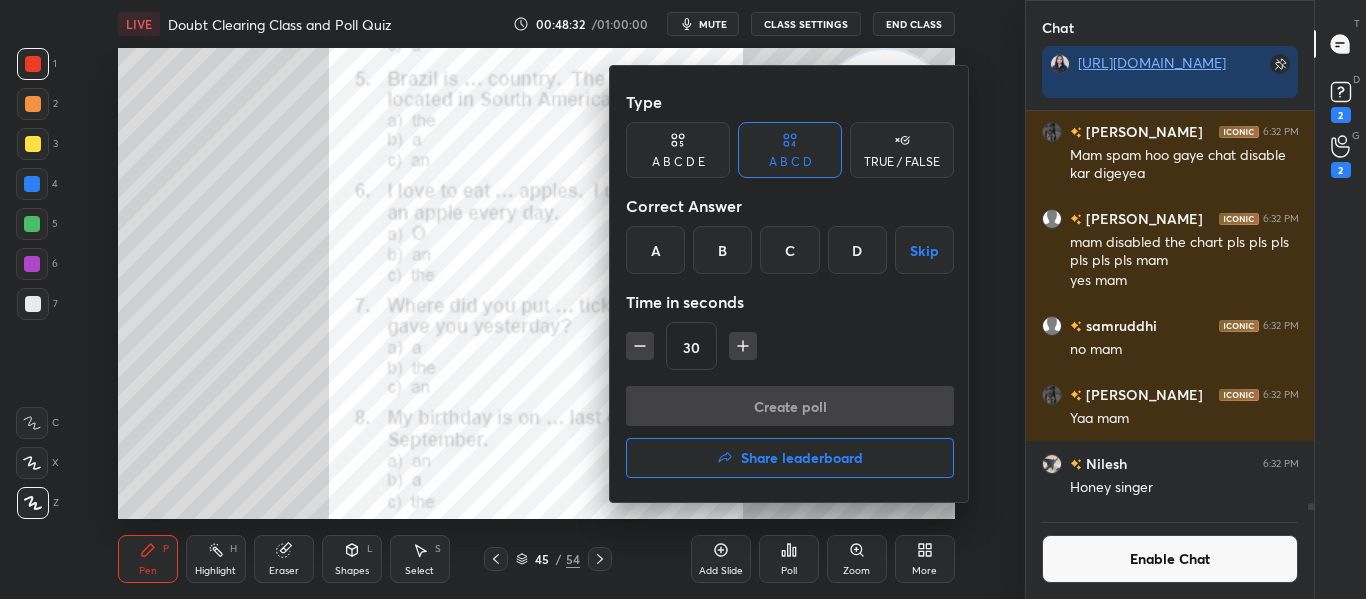 click on "B" at bounding box center [722, 250] 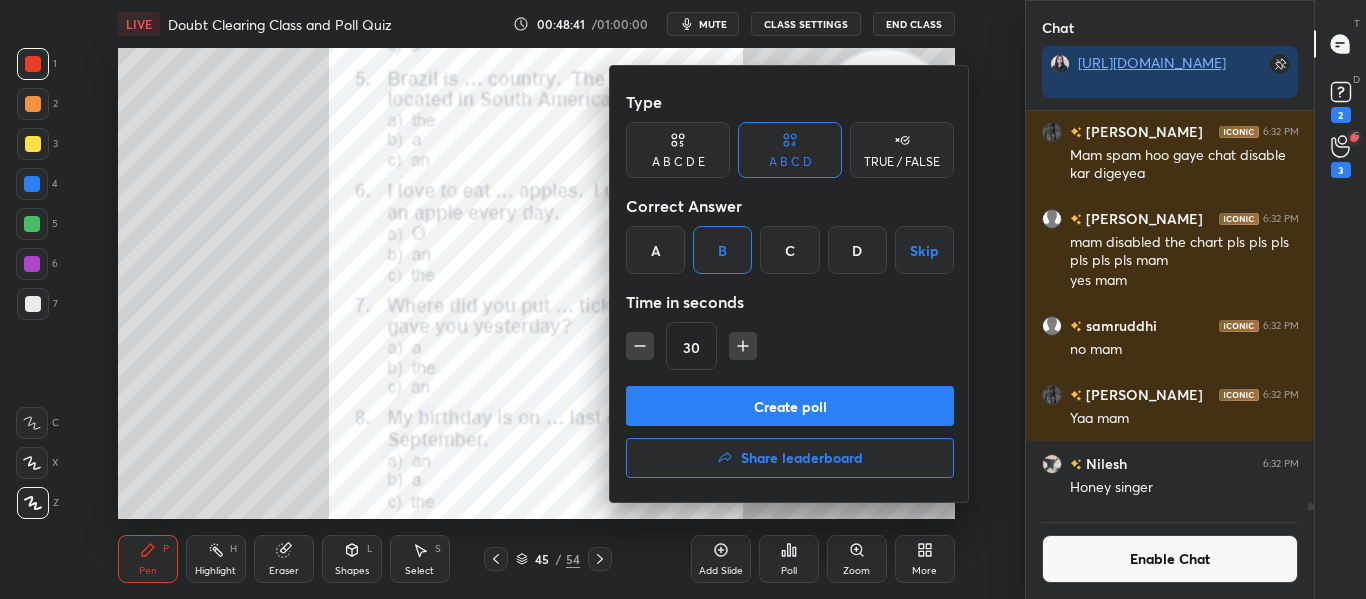 click on "Create poll" at bounding box center (790, 406) 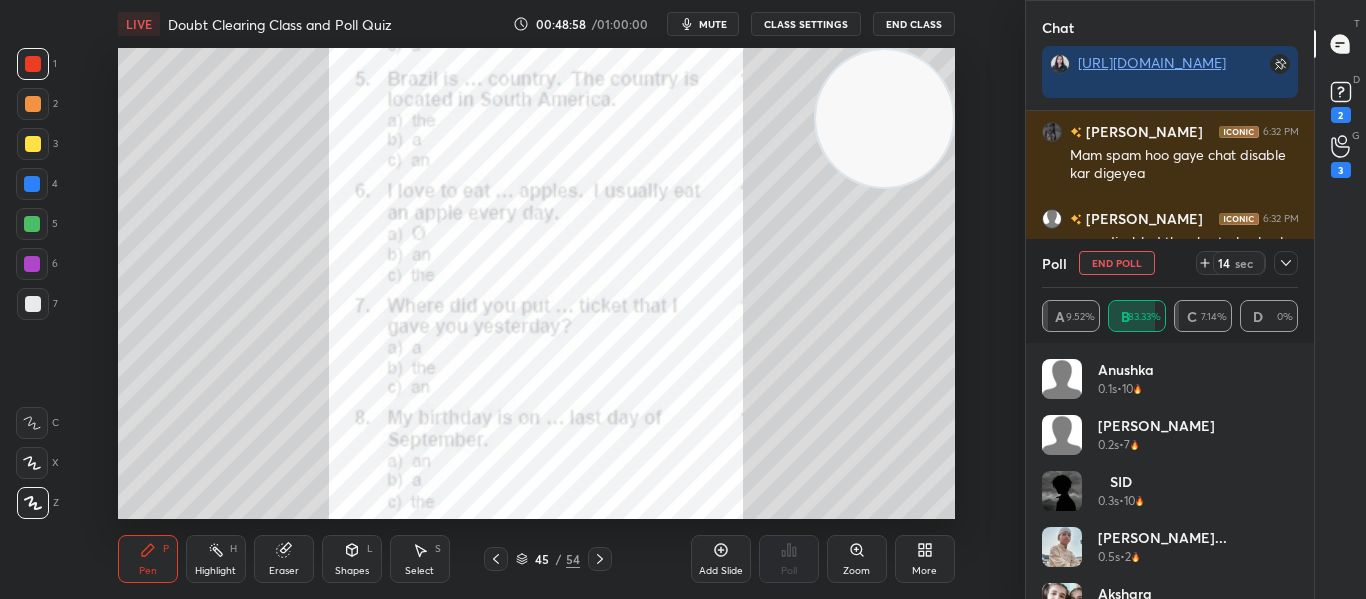 scroll, scrollTop: 248, scrollLeft: 282, axis: both 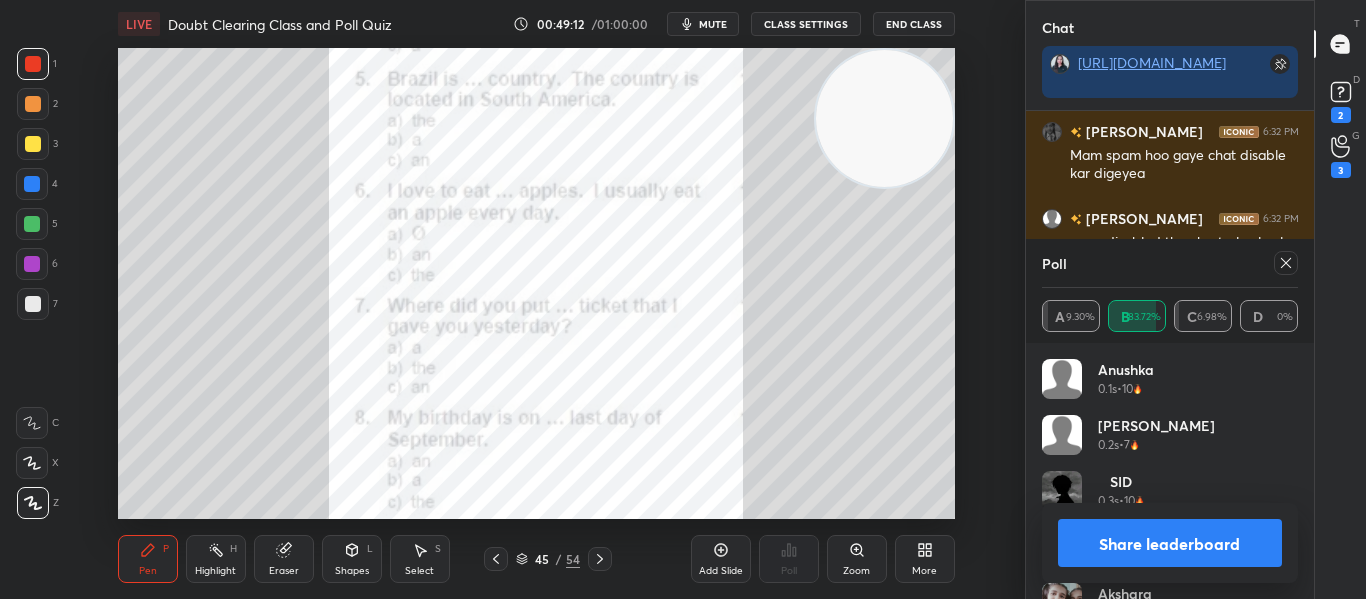 click 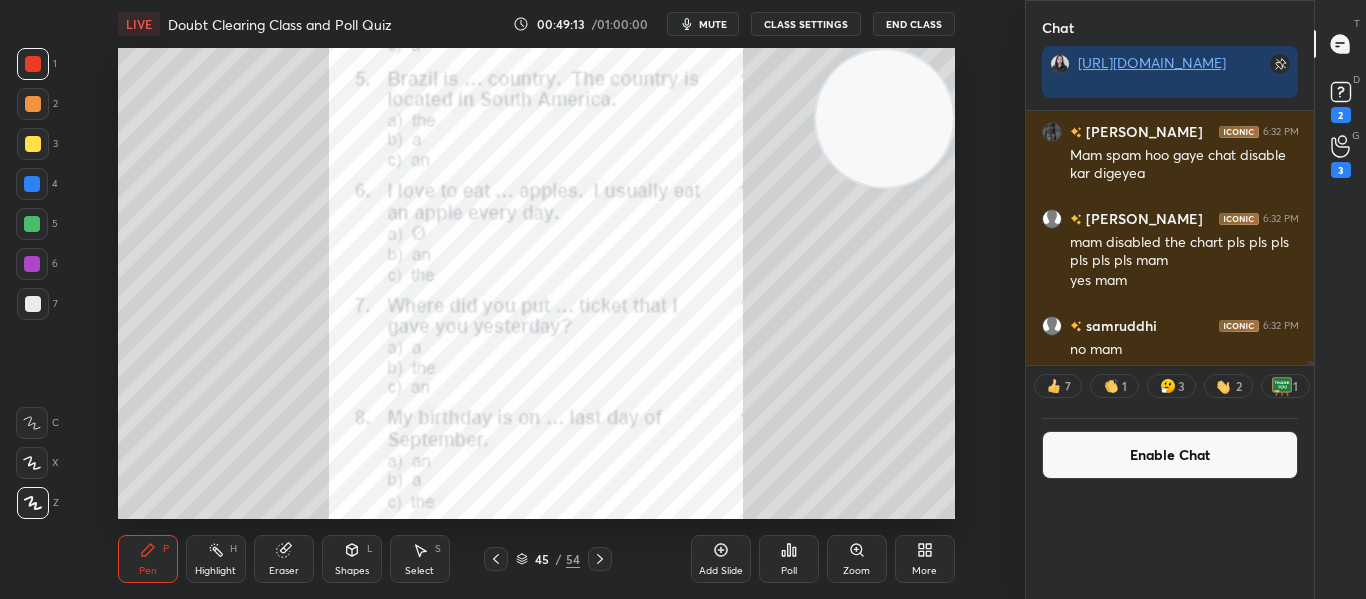 scroll, scrollTop: 0, scrollLeft: 0, axis: both 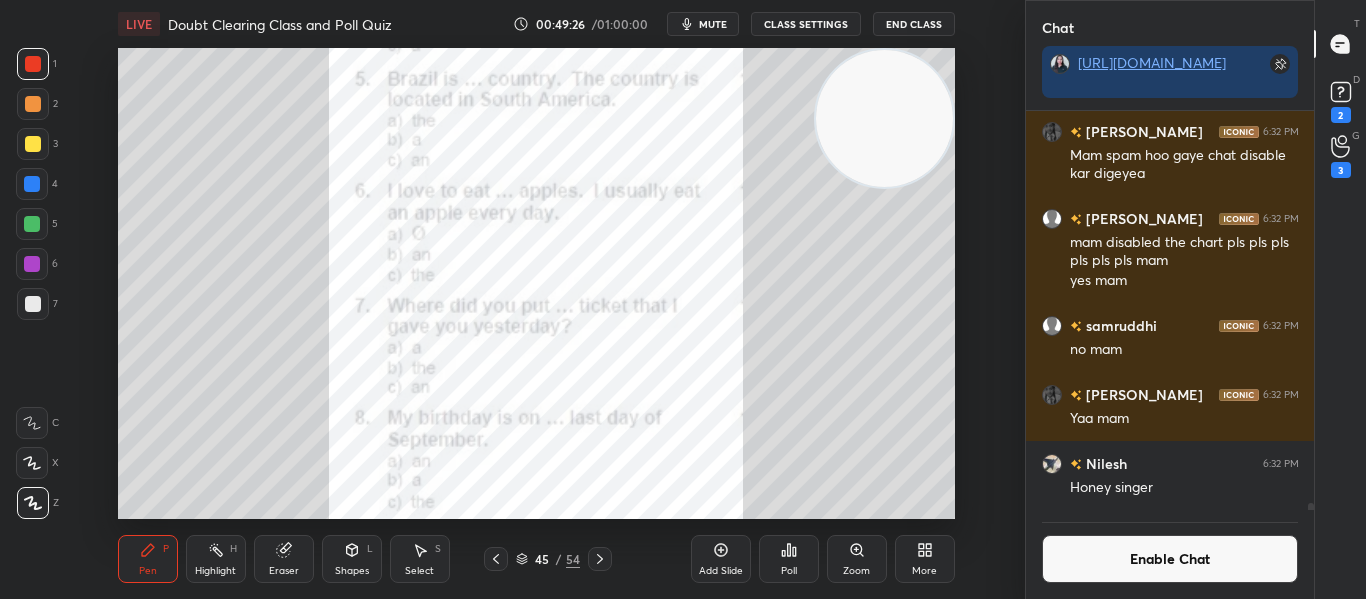 click on "Poll" at bounding box center (789, 571) 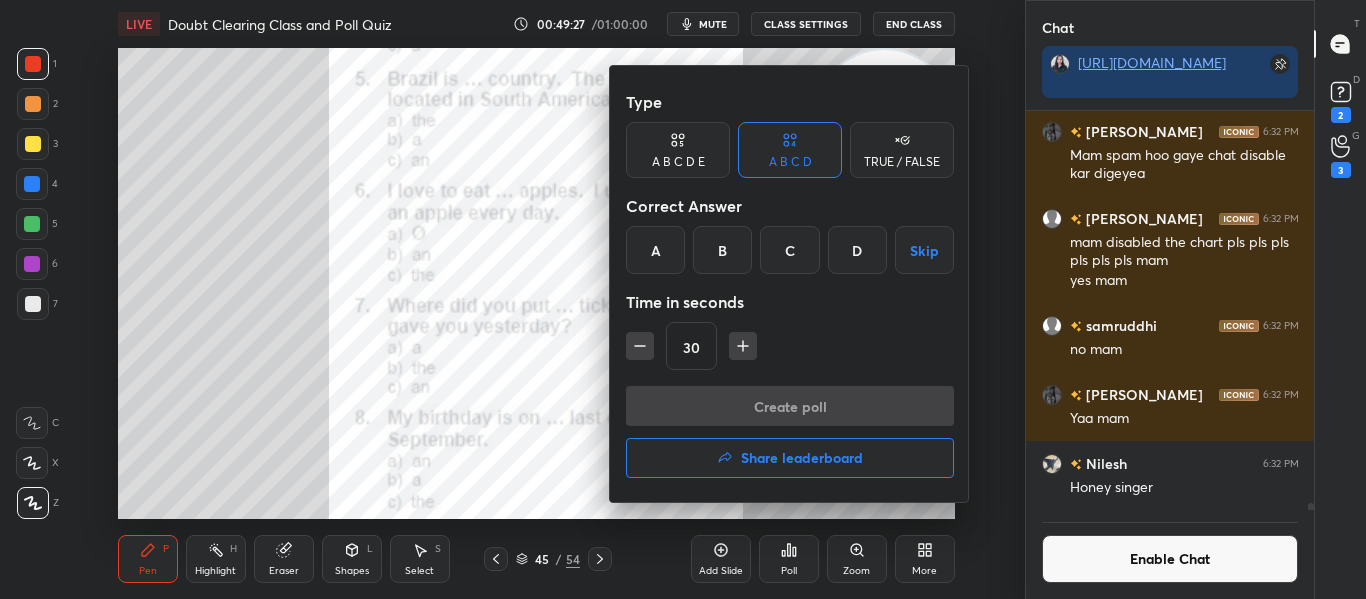 click on "C" at bounding box center (789, 250) 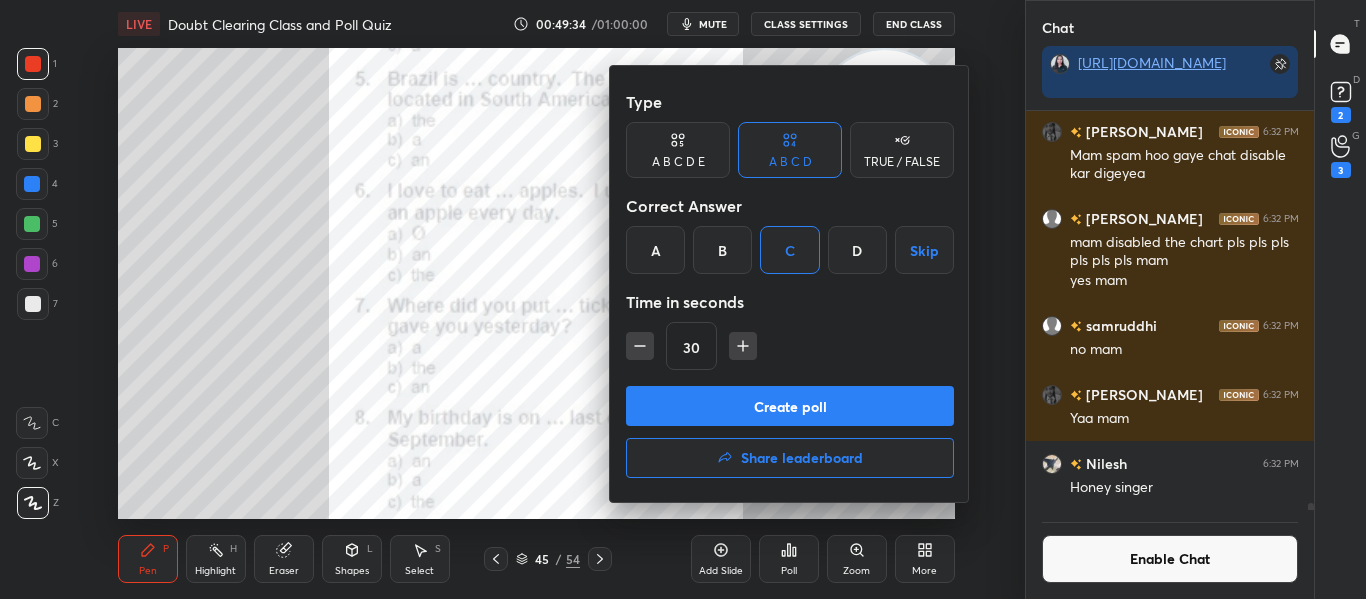 click on "Create poll" at bounding box center (790, 406) 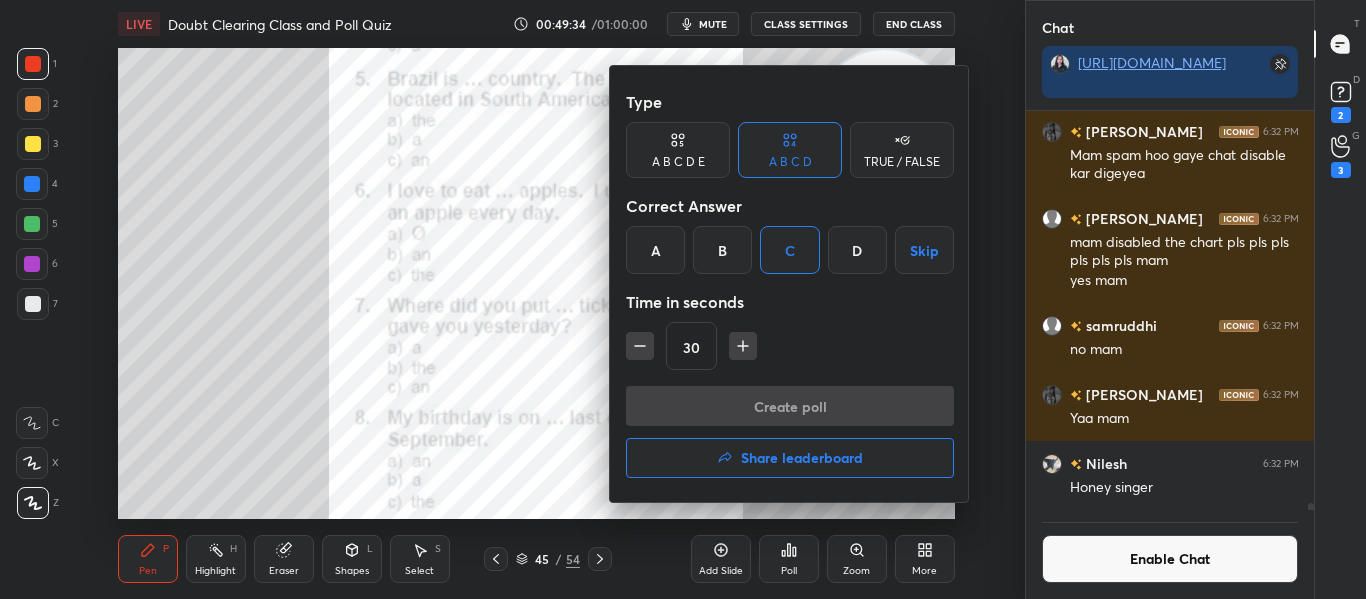 scroll, scrollTop: 351, scrollLeft: 282, axis: both 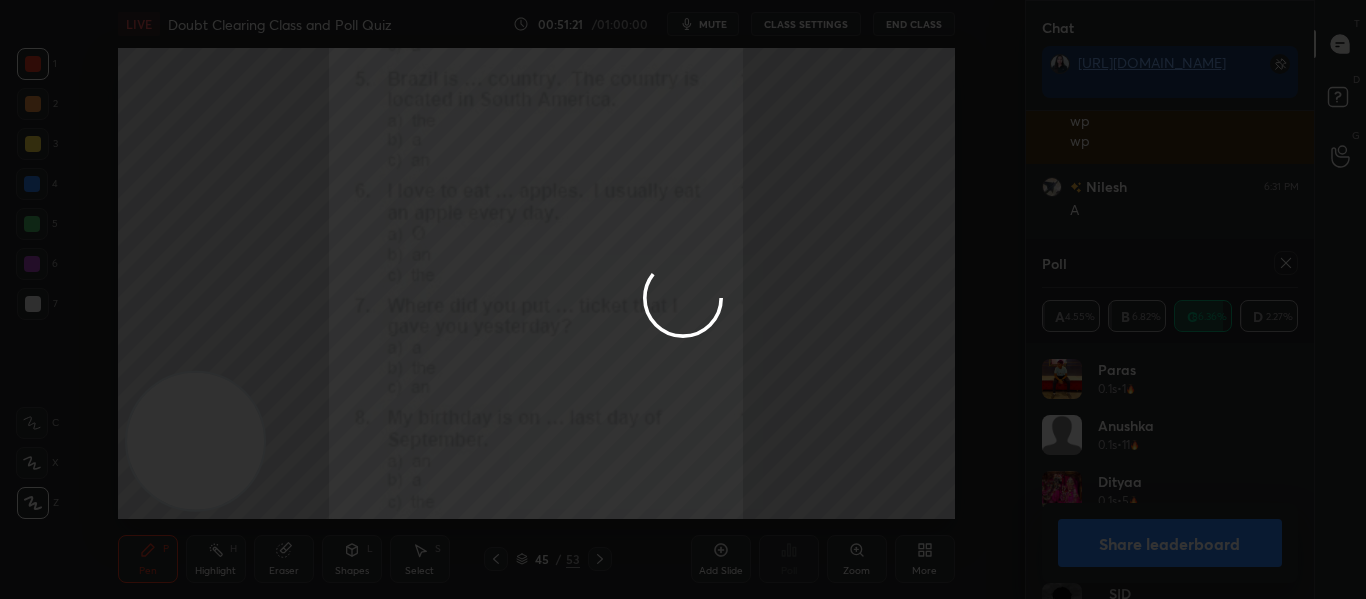 click at bounding box center [683, 299] 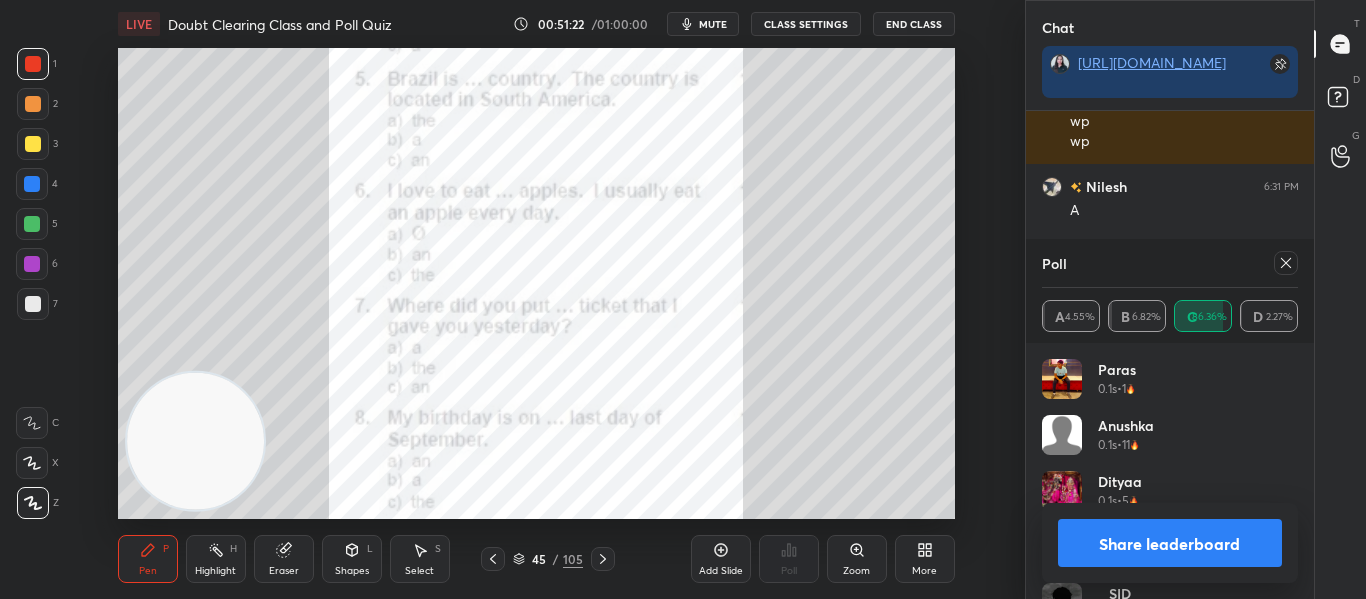 click at bounding box center [1286, 263] 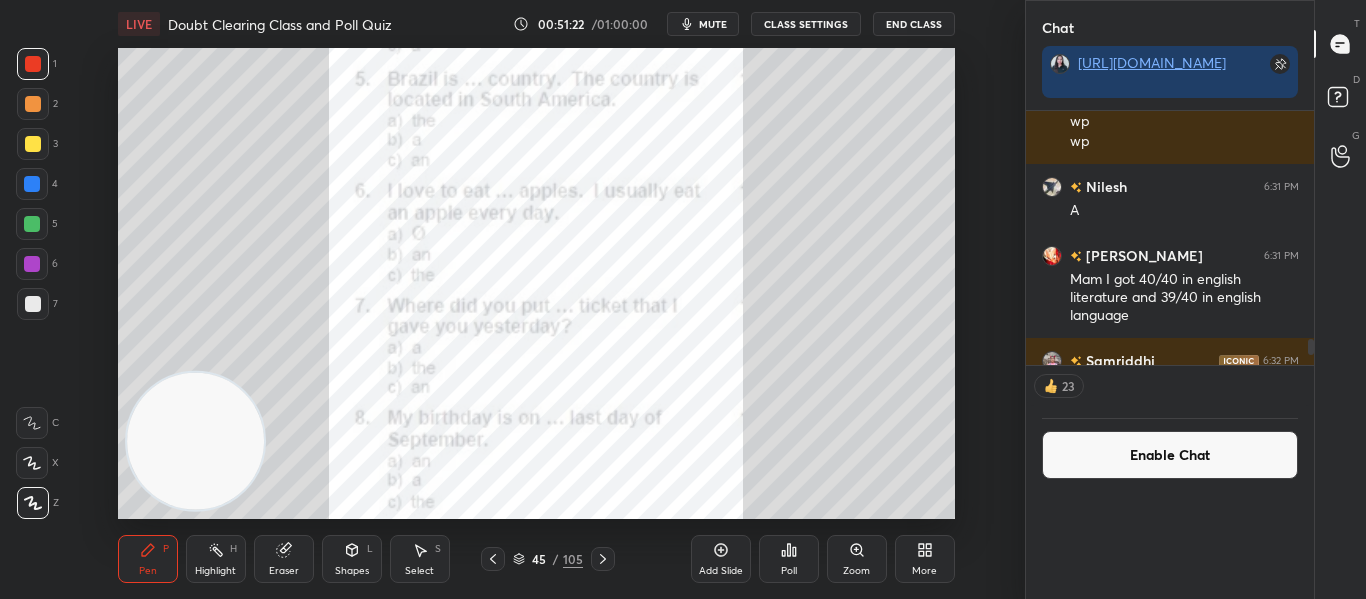 scroll, scrollTop: 0, scrollLeft: 0, axis: both 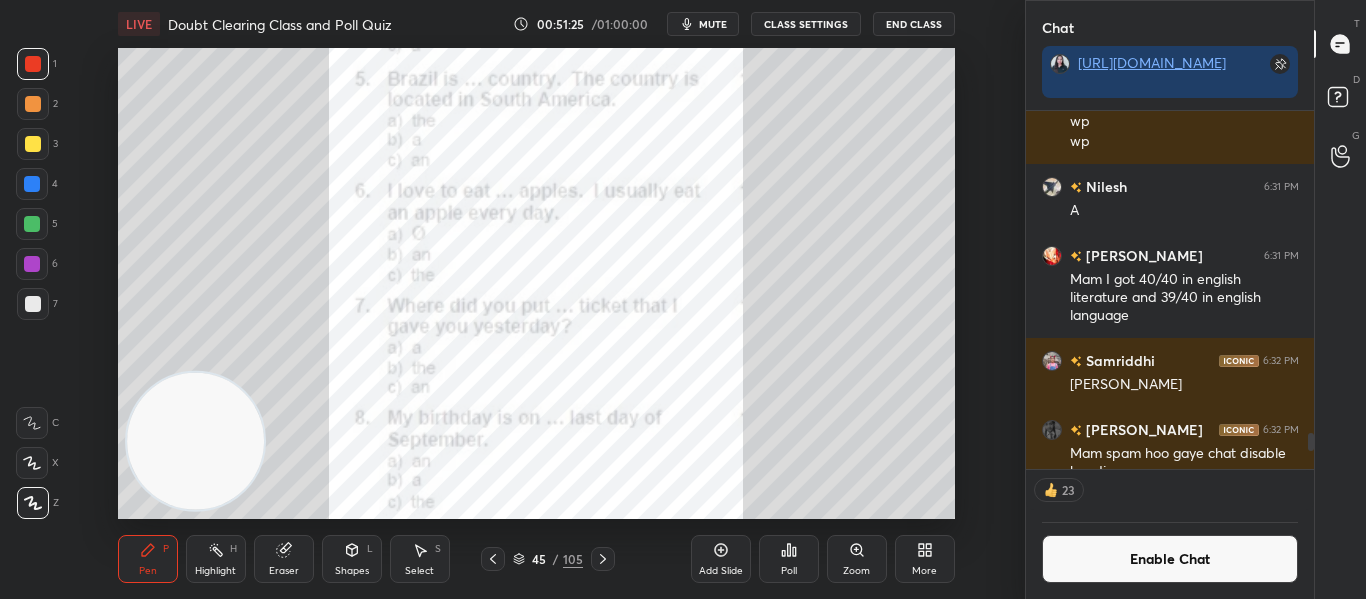 click at bounding box center [603, 559] 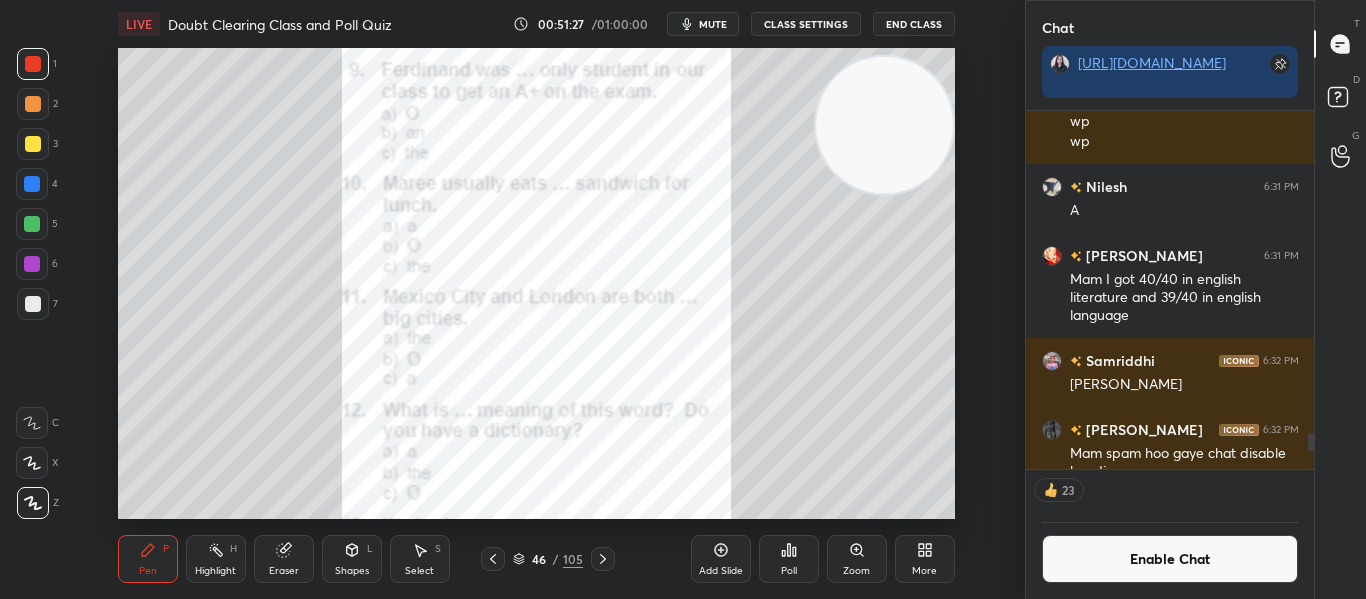 drag, startPoint x: 209, startPoint y: 460, endPoint x: 985, endPoint y: 124, distance: 845.6193 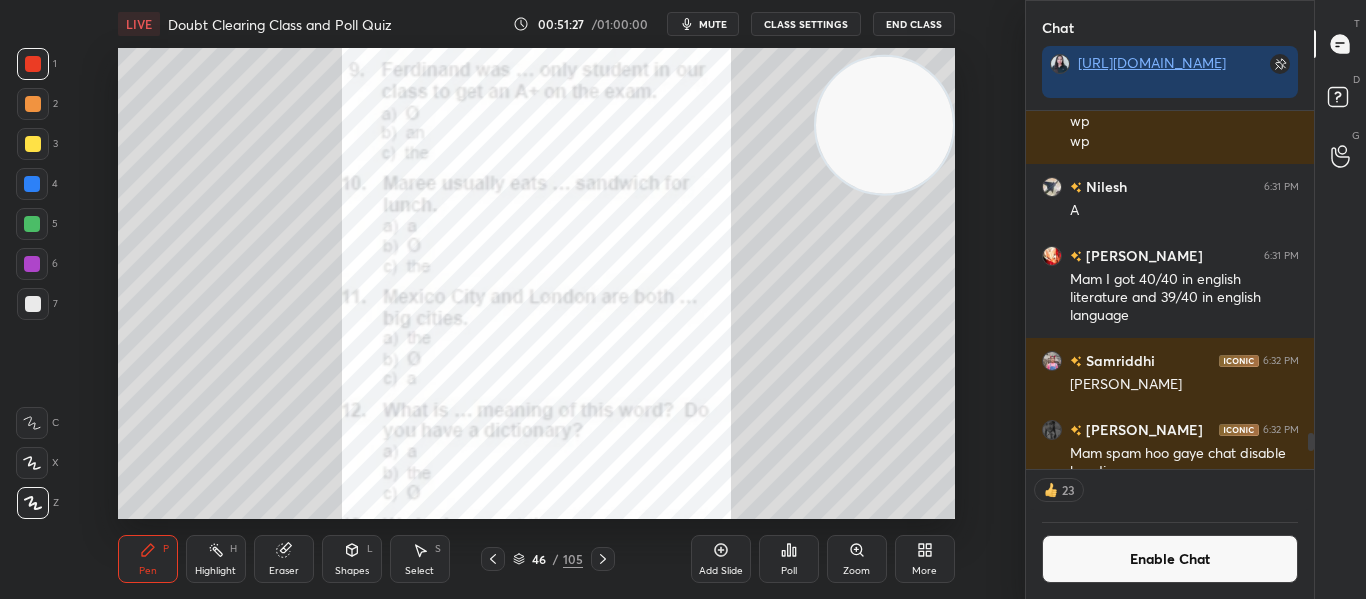 click on "Setting up your live class Poll for   secs No correct answer Start poll" at bounding box center [536, 283] 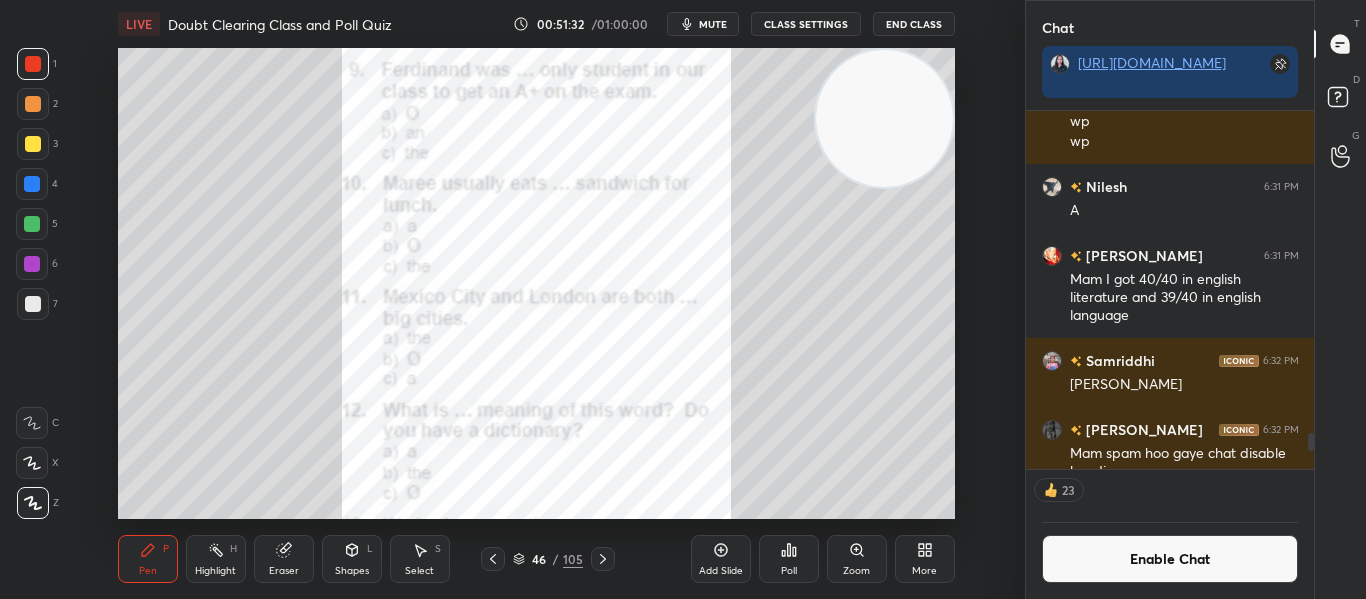click on "Poll" at bounding box center [789, 559] 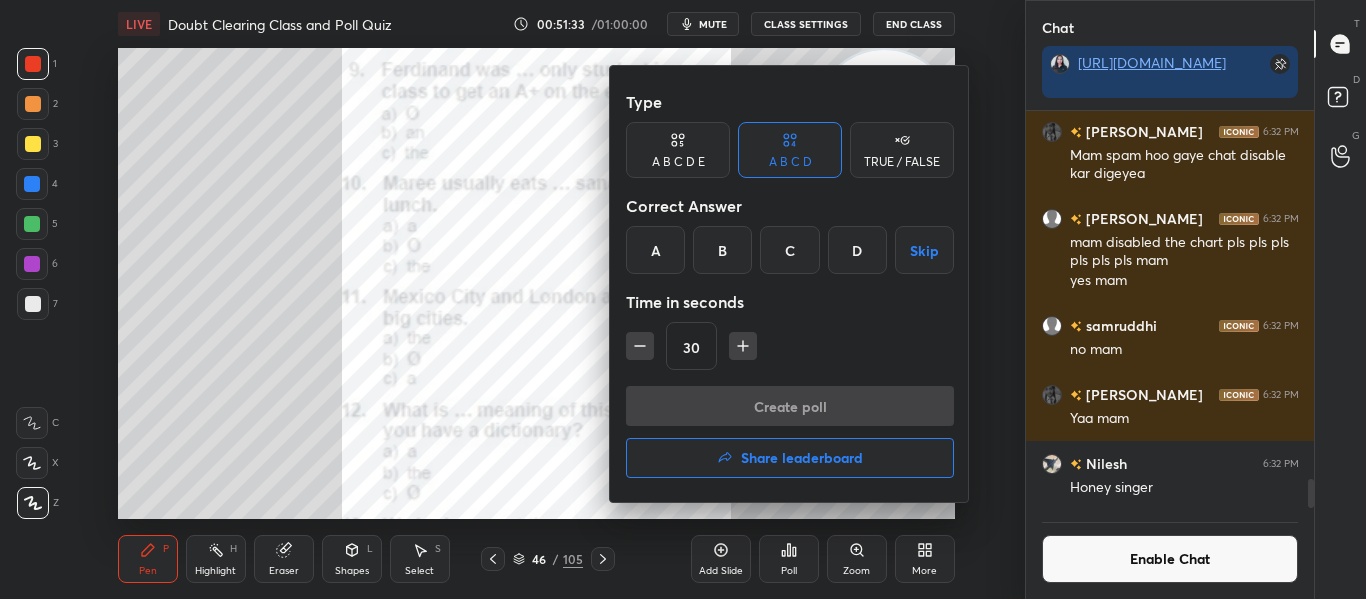 click 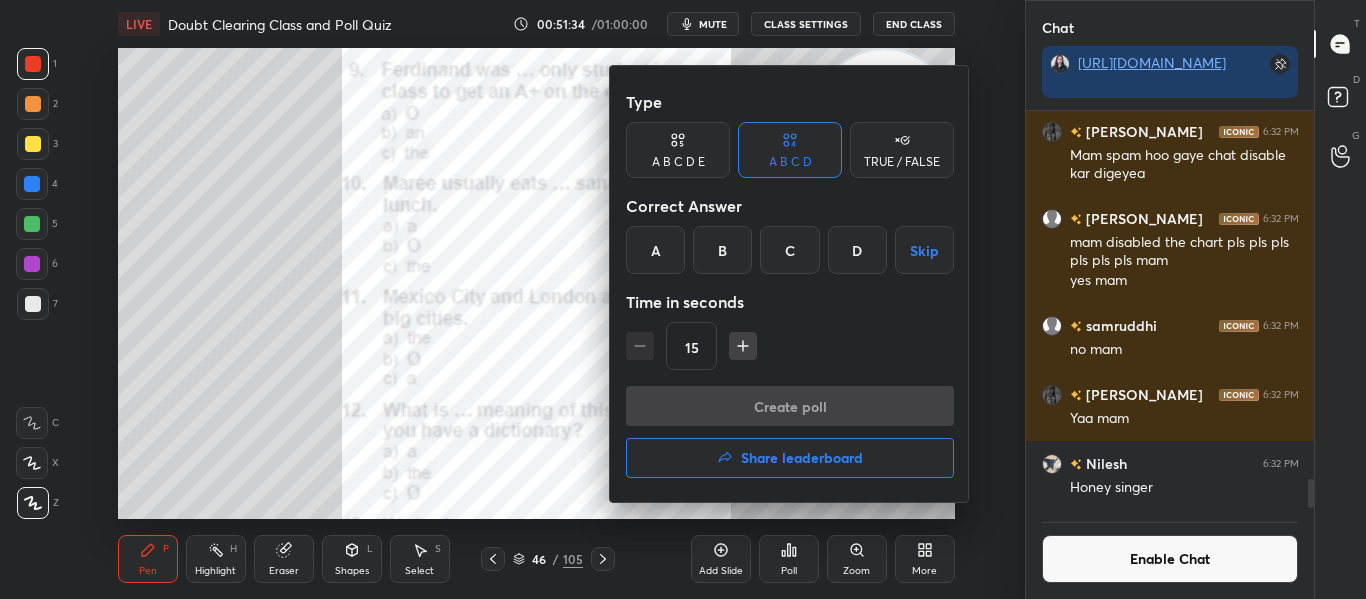 click at bounding box center [683, 299] 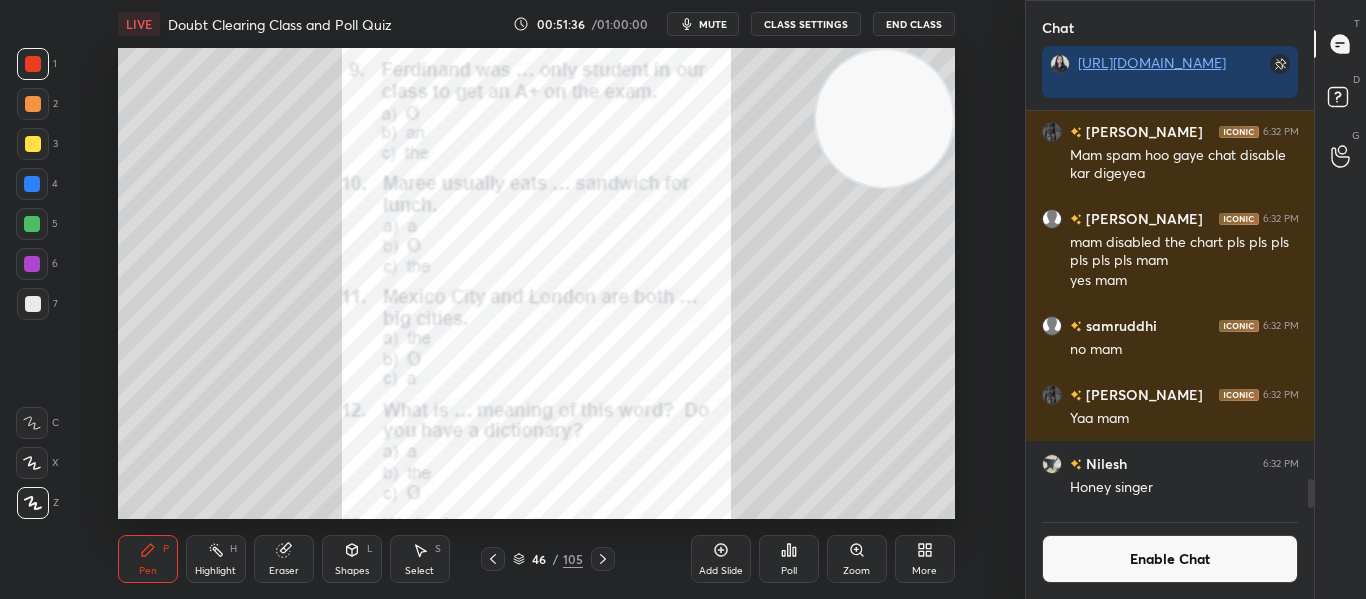 click on "Poll" at bounding box center [789, 571] 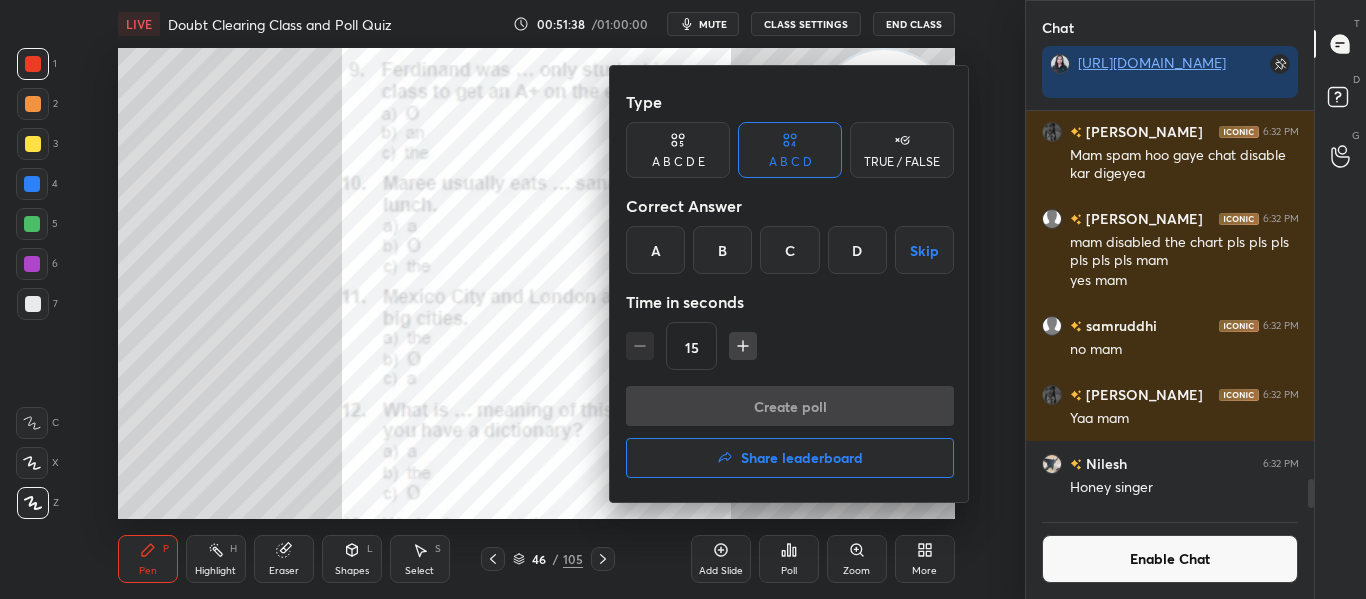 click on "C" at bounding box center (789, 250) 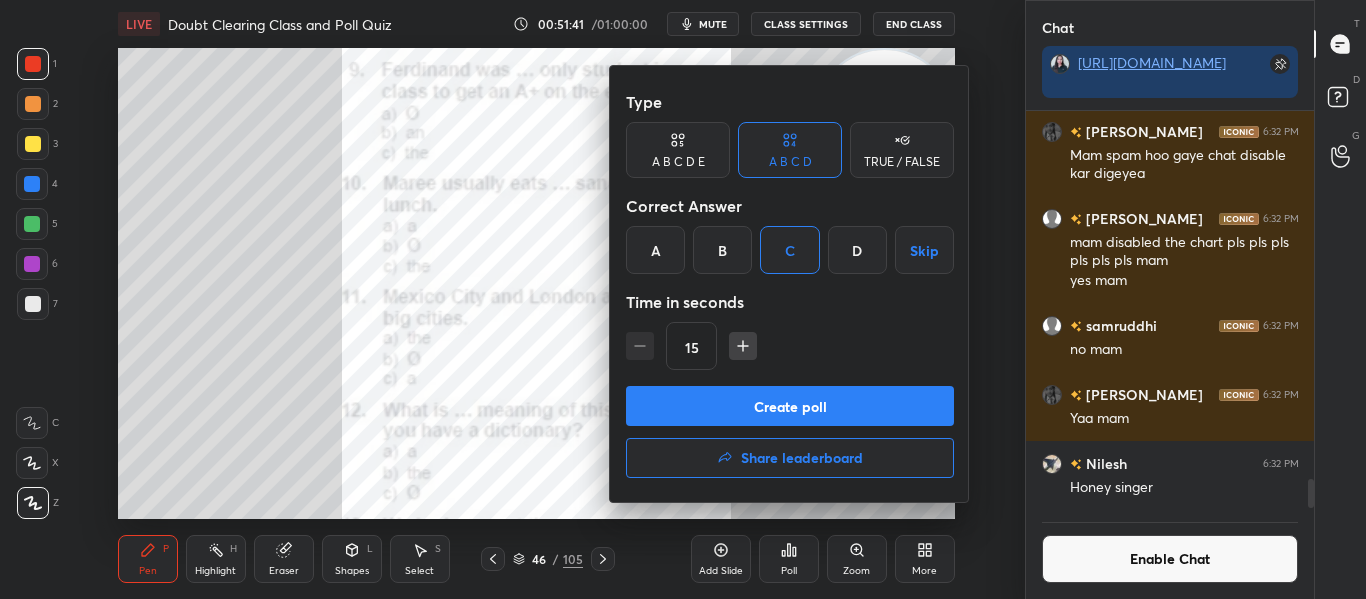 click on "Create poll" at bounding box center [790, 406] 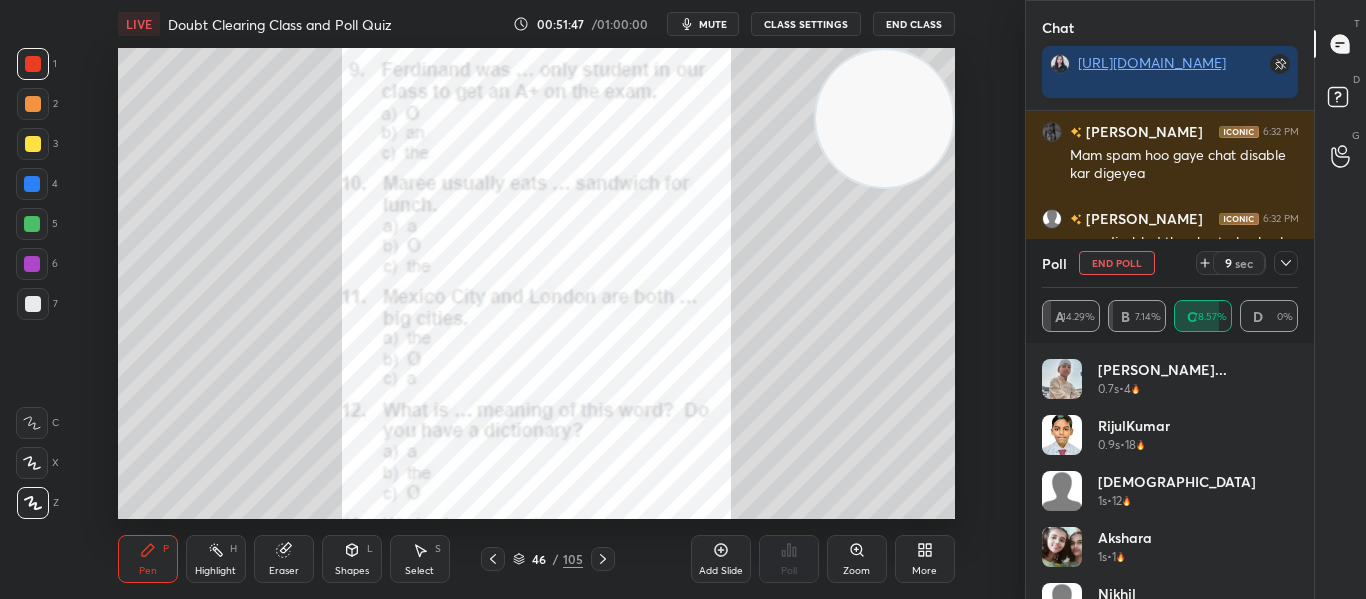 click 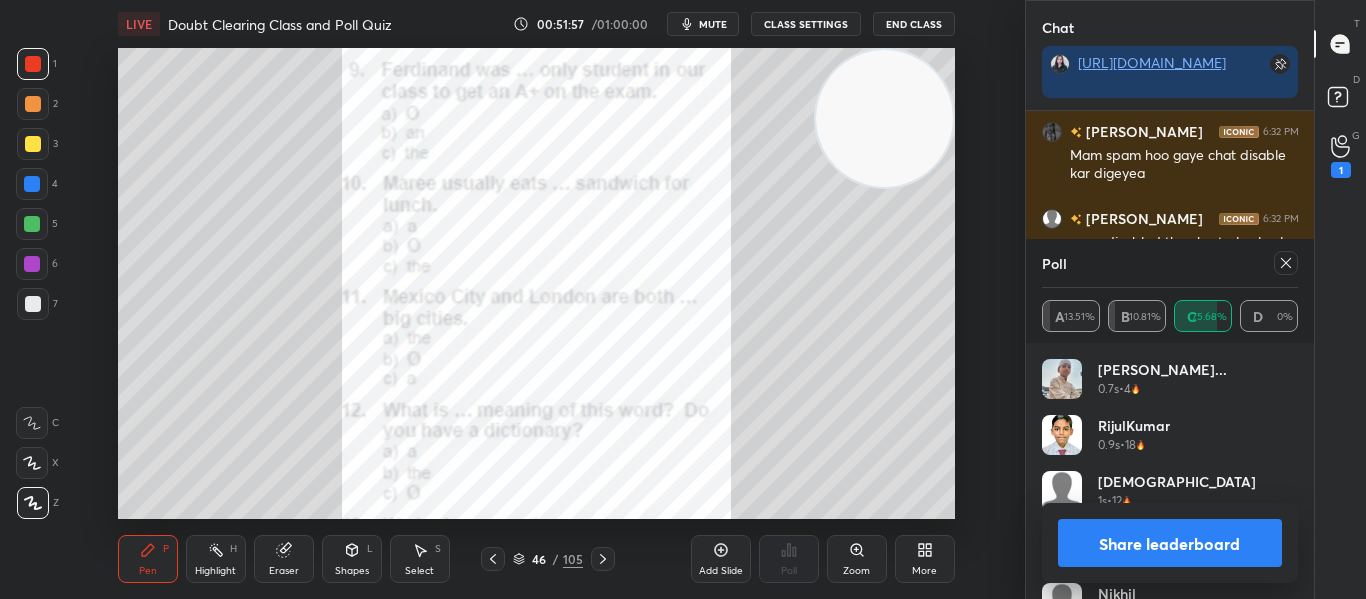 click 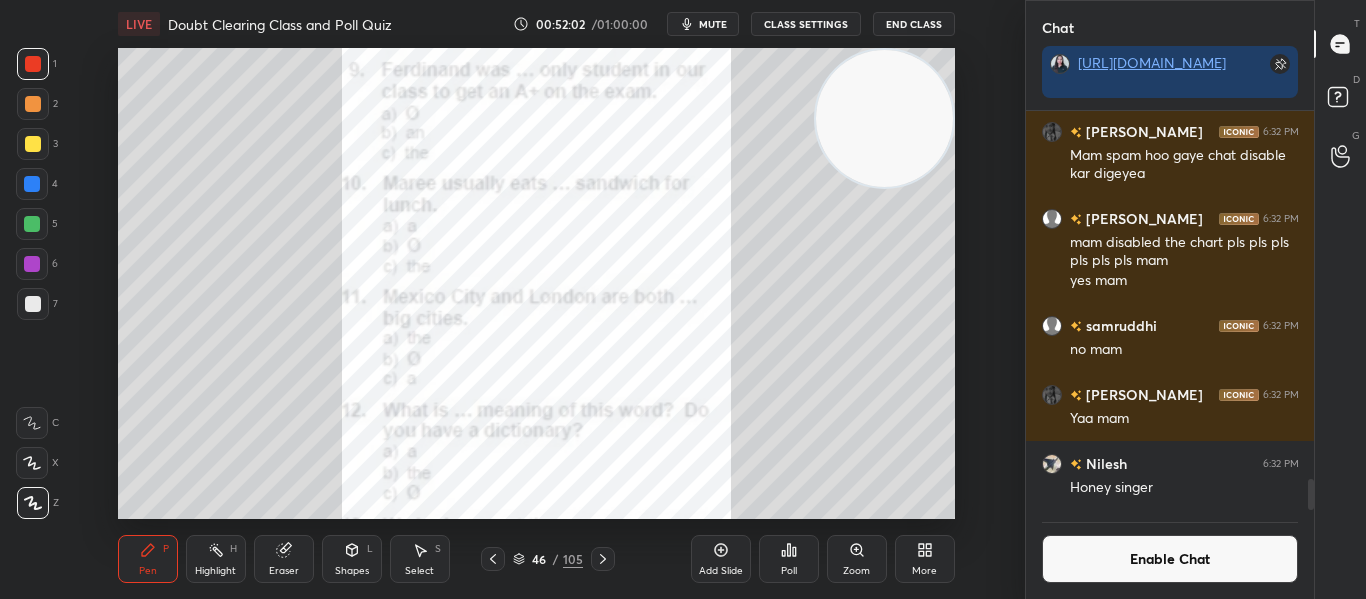 click on "Poll" at bounding box center (789, 559) 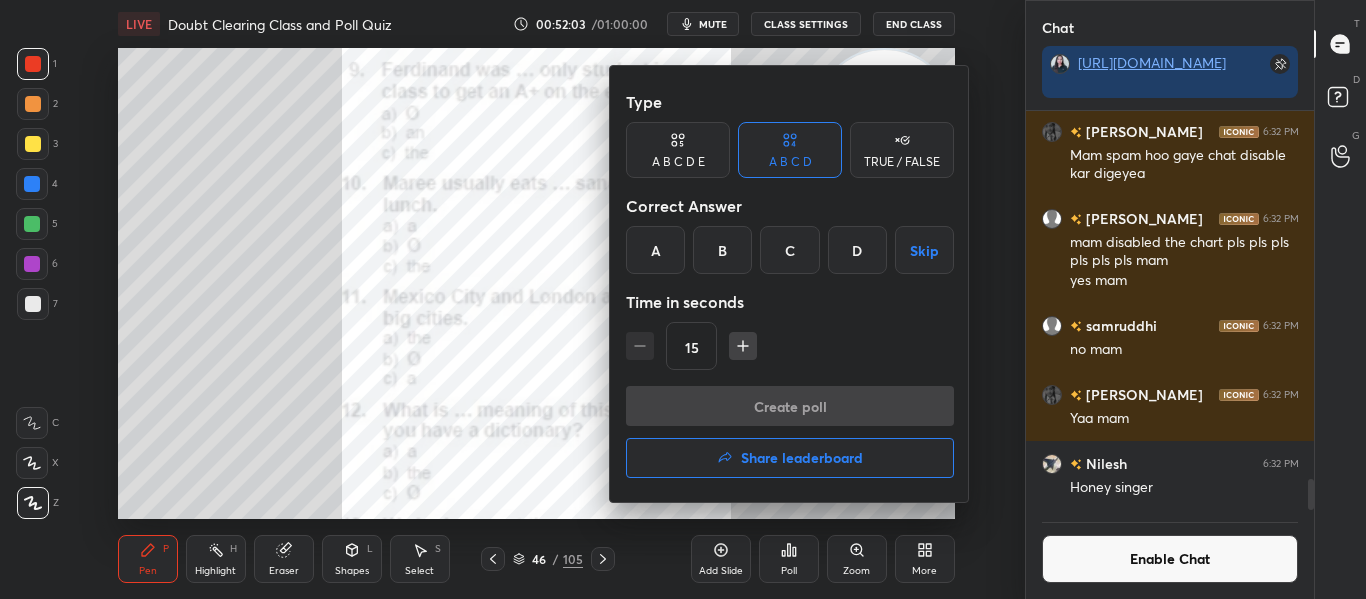 click on "A" at bounding box center (655, 250) 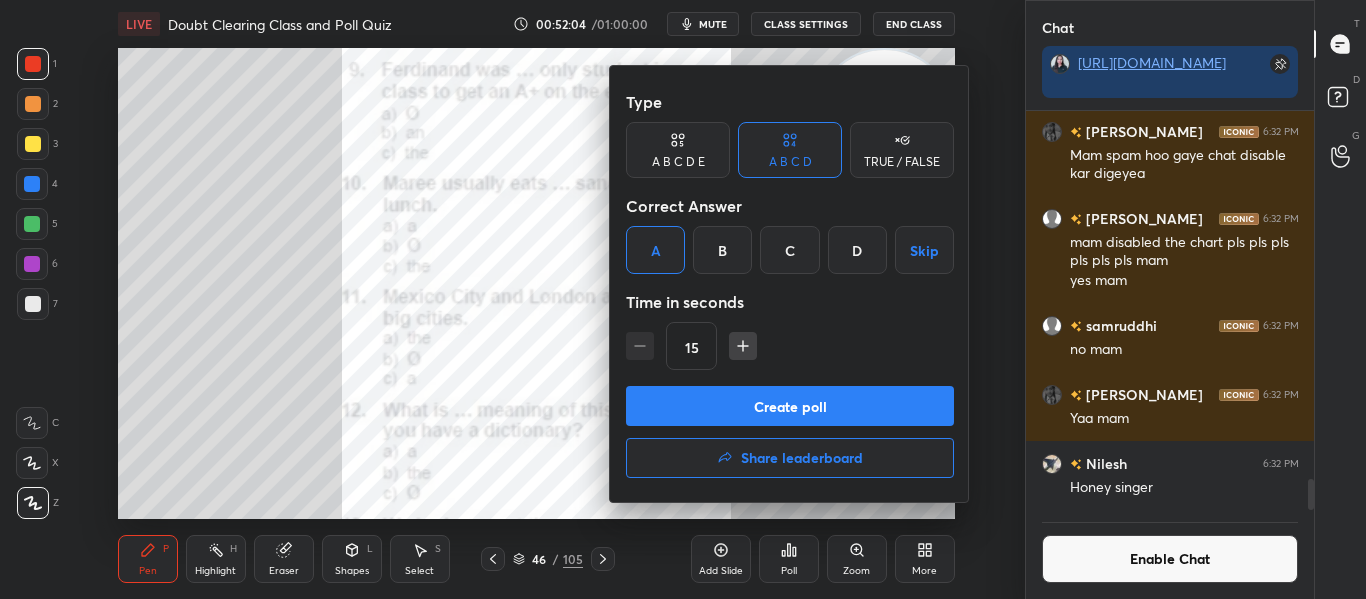 click on "Create poll" at bounding box center [790, 406] 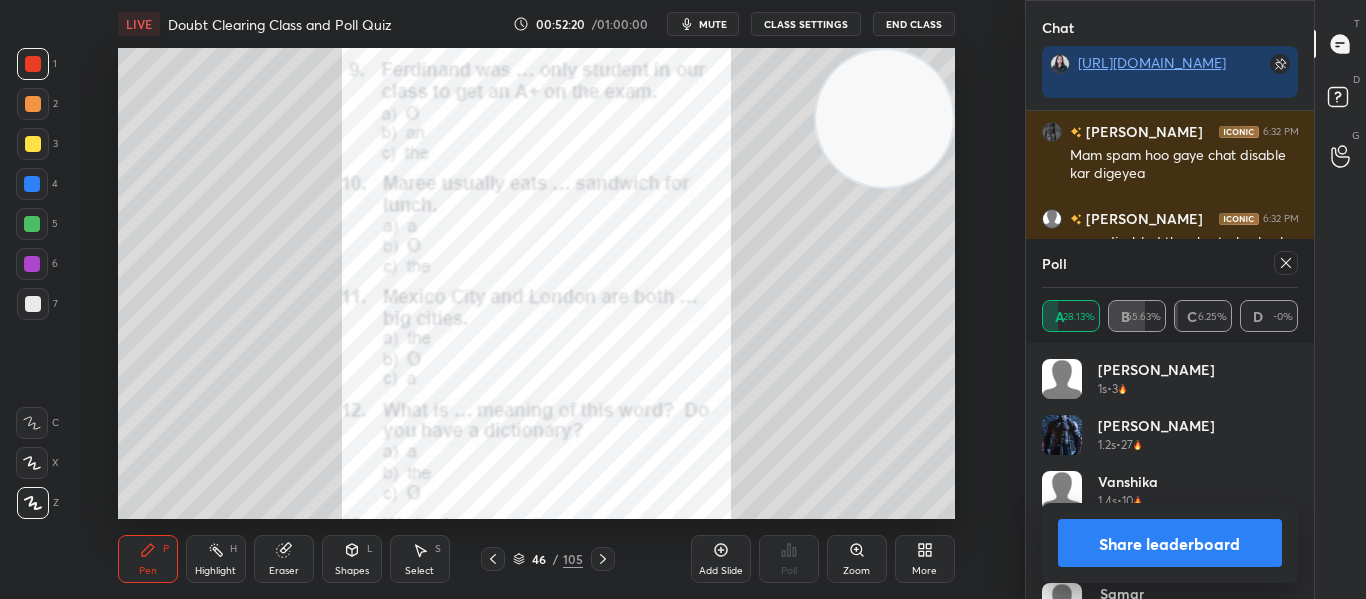 click 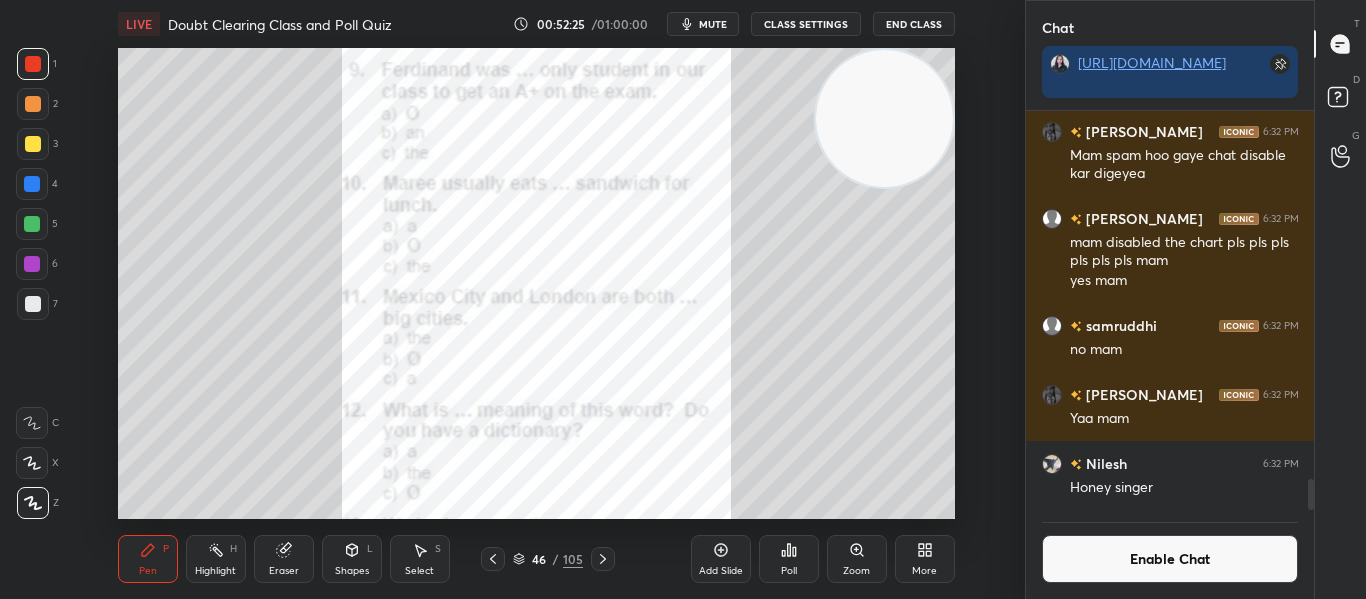 click on "Poll" at bounding box center (789, 571) 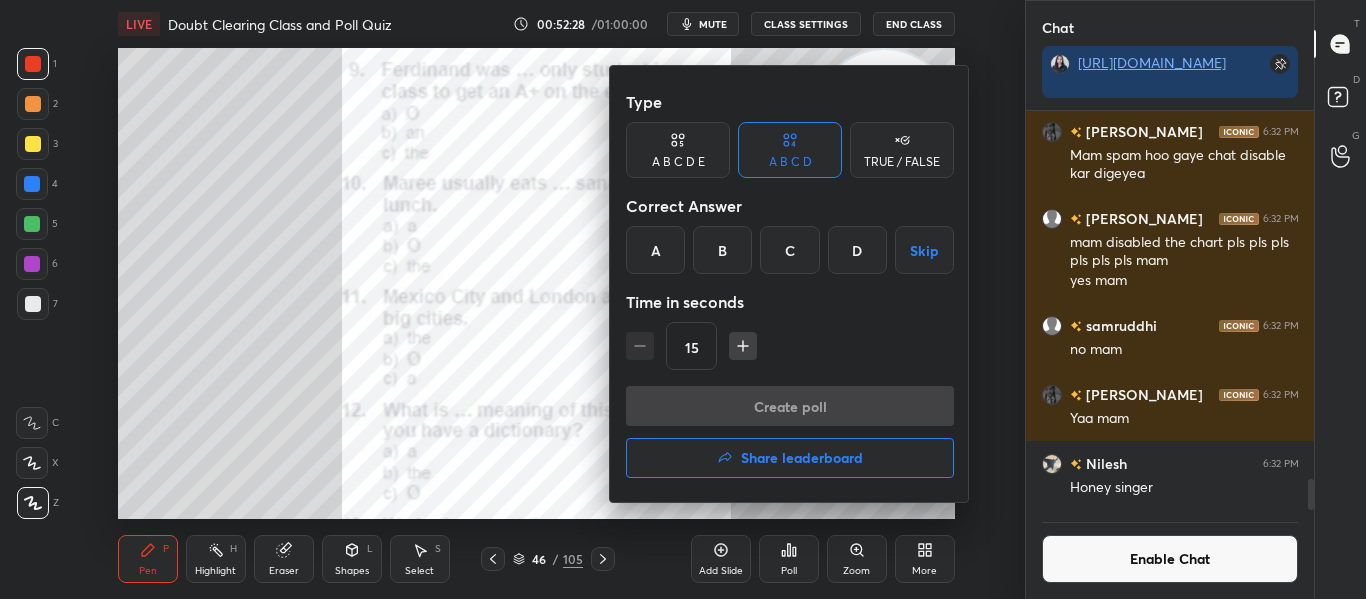 click on "B" at bounding box center (722, 250) 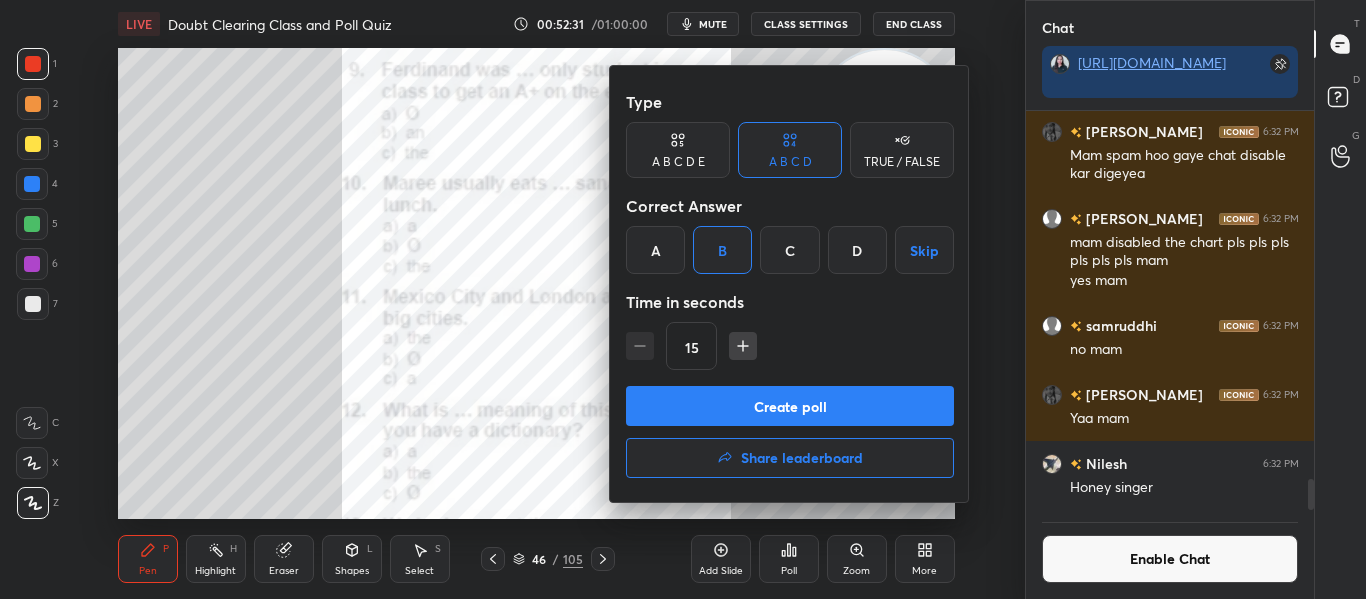 click on "Create poll" at bounding box center [790, 406] 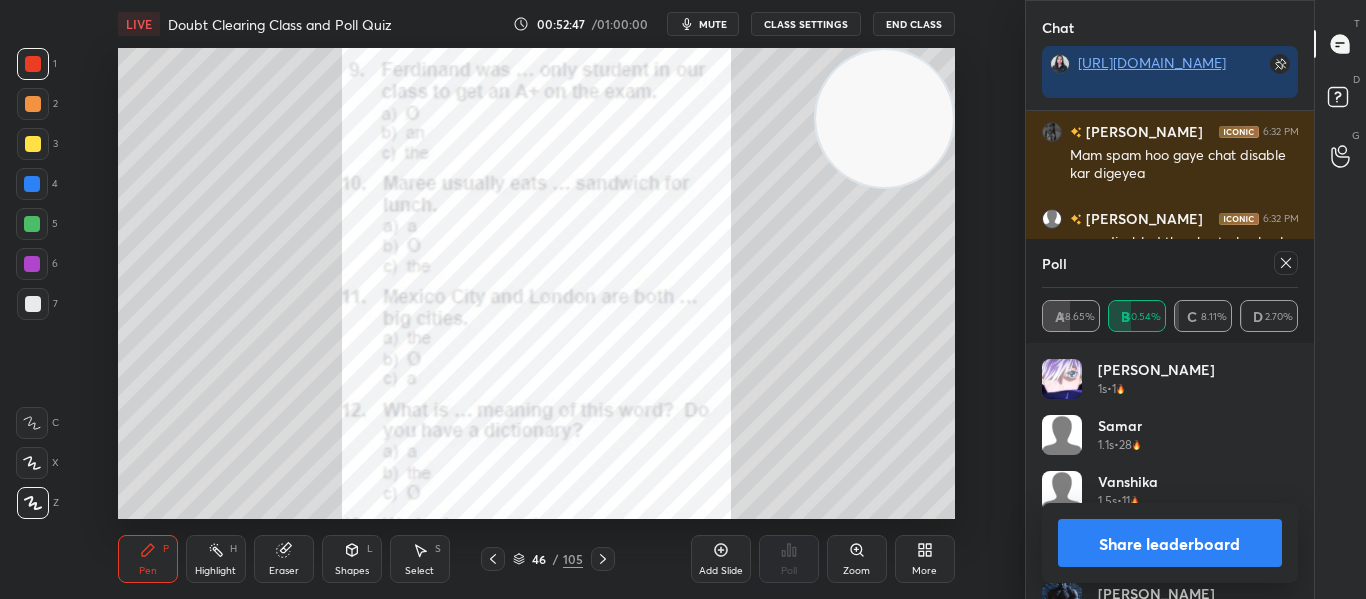 click 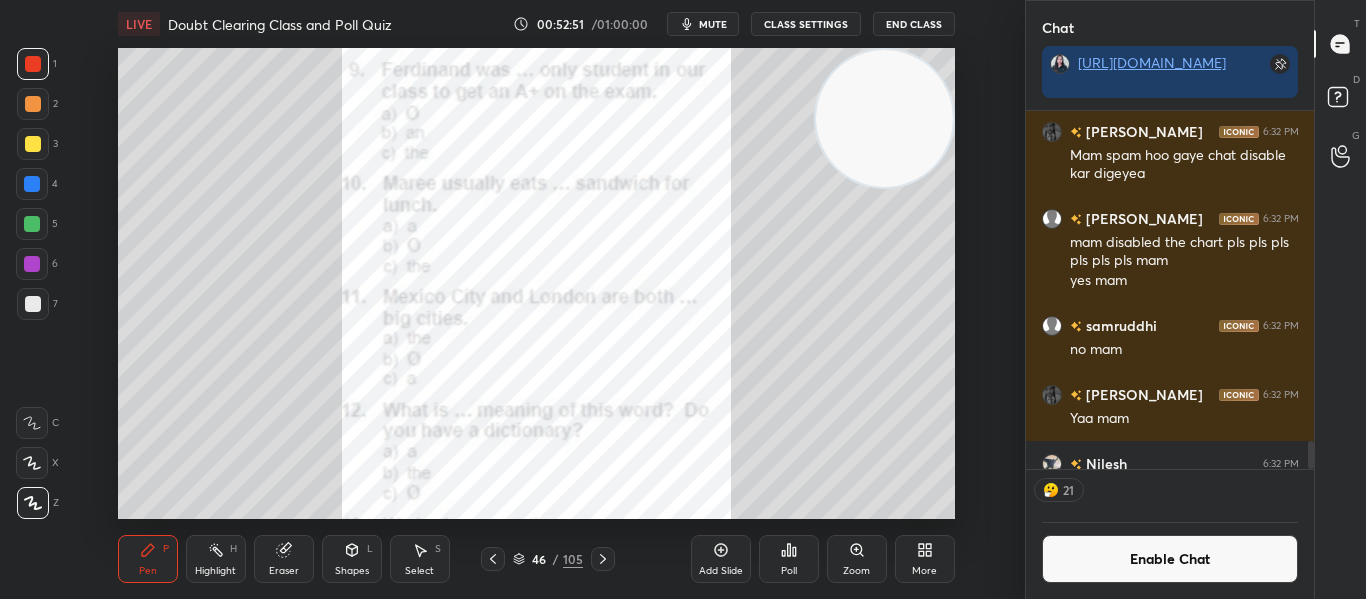 click on "mute" at bounding box center (713, 24) 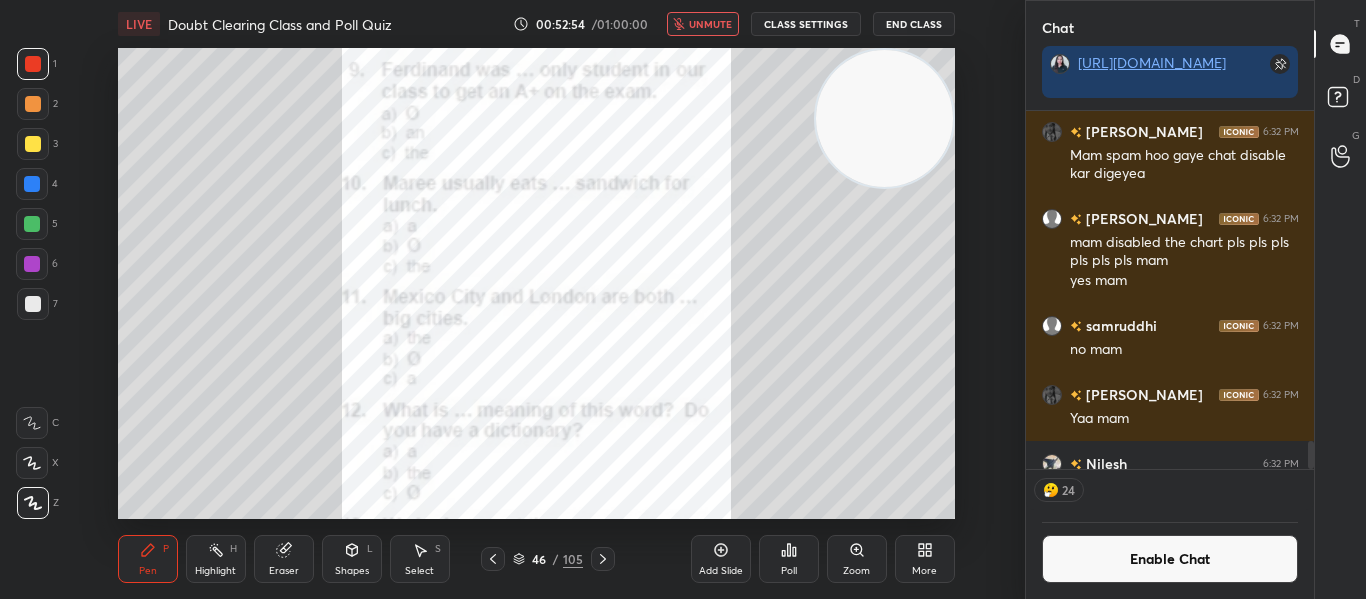 click on "unmute" at bounding box center (710, 24) 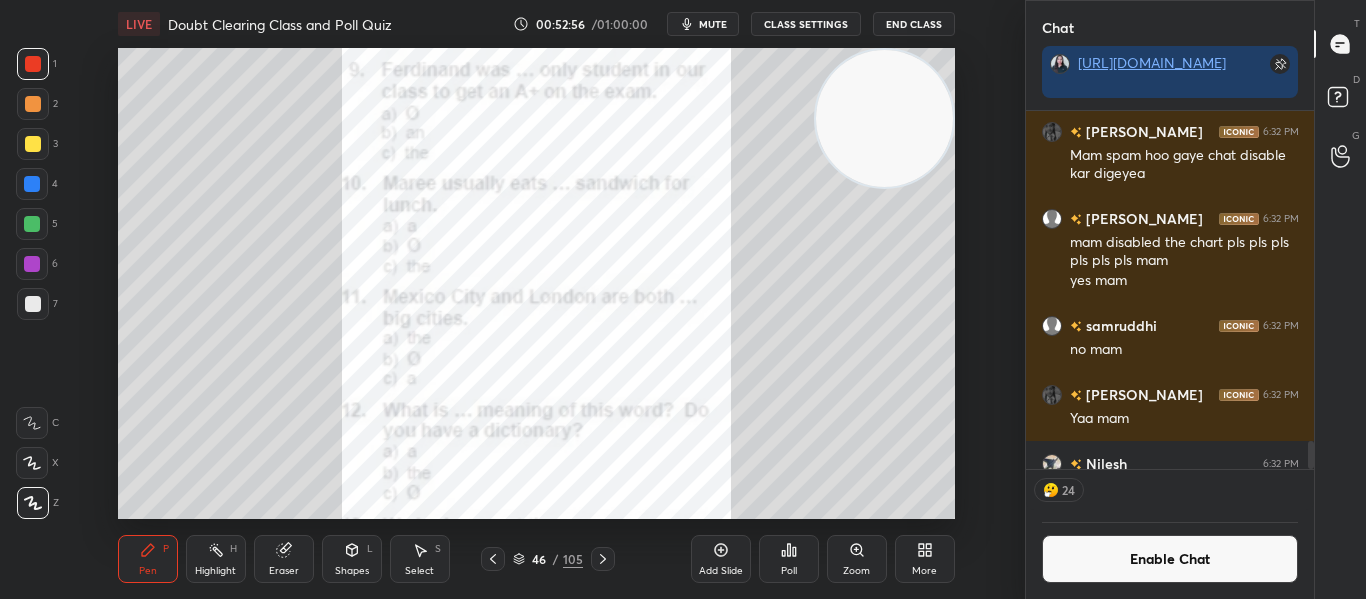 click 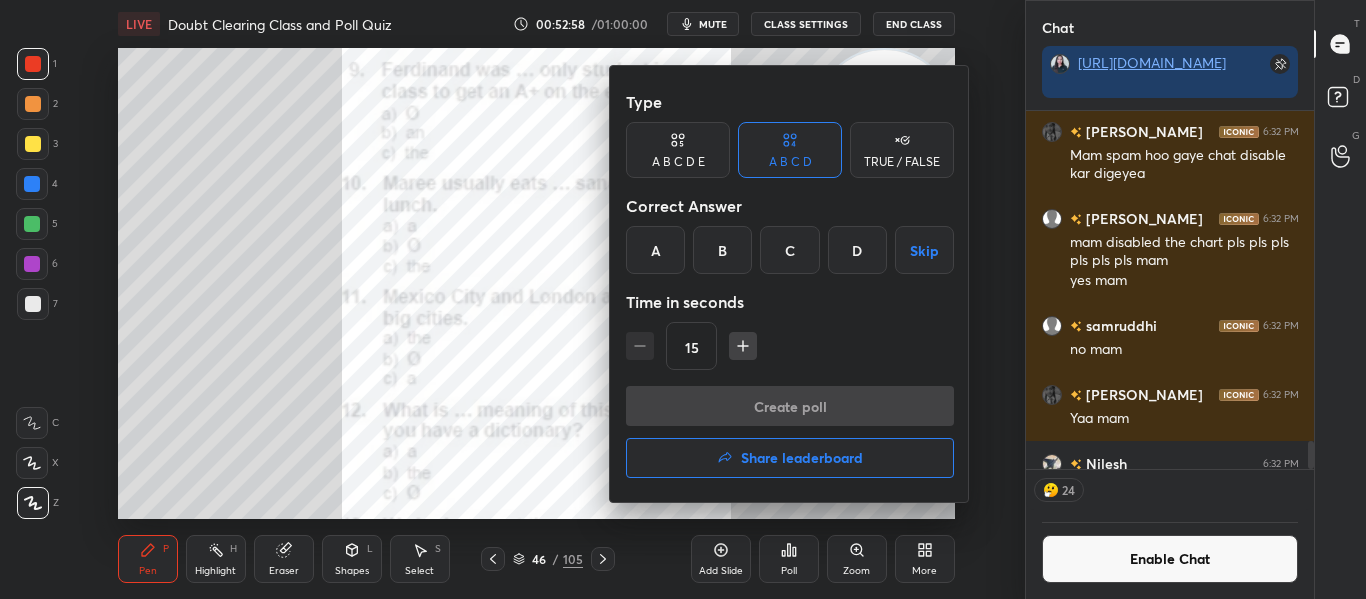 click on "B" at bounding box center [722, 250] 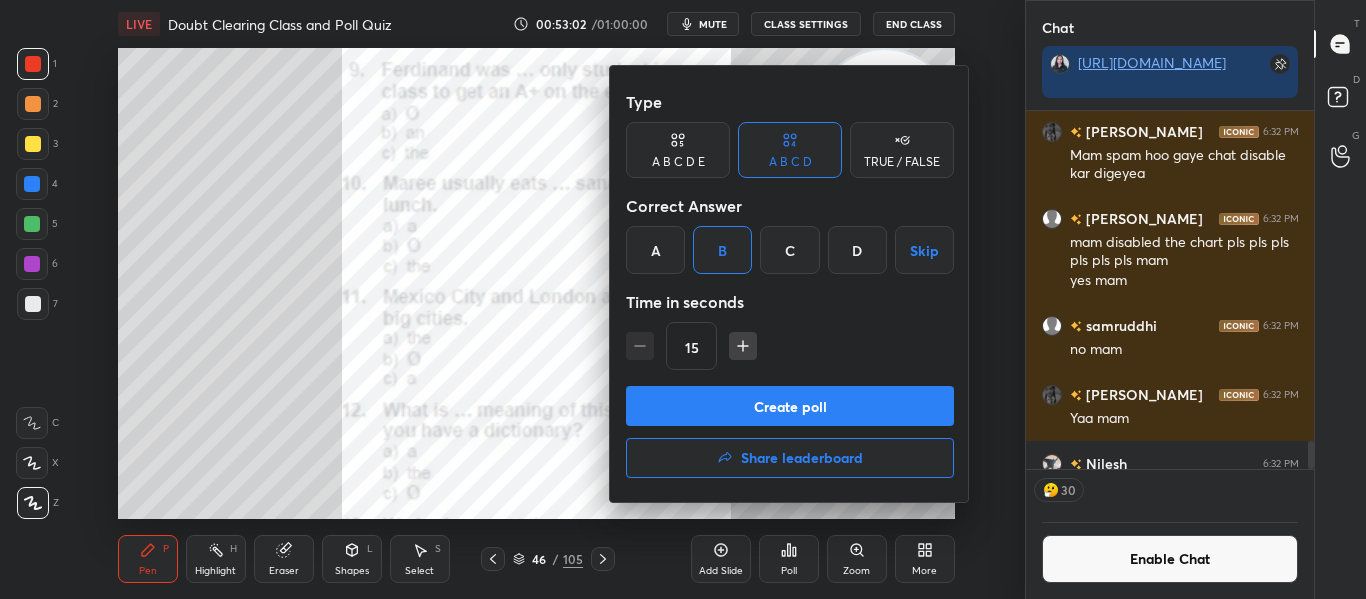 click on "Create poll" at bounding box center [790, 406] 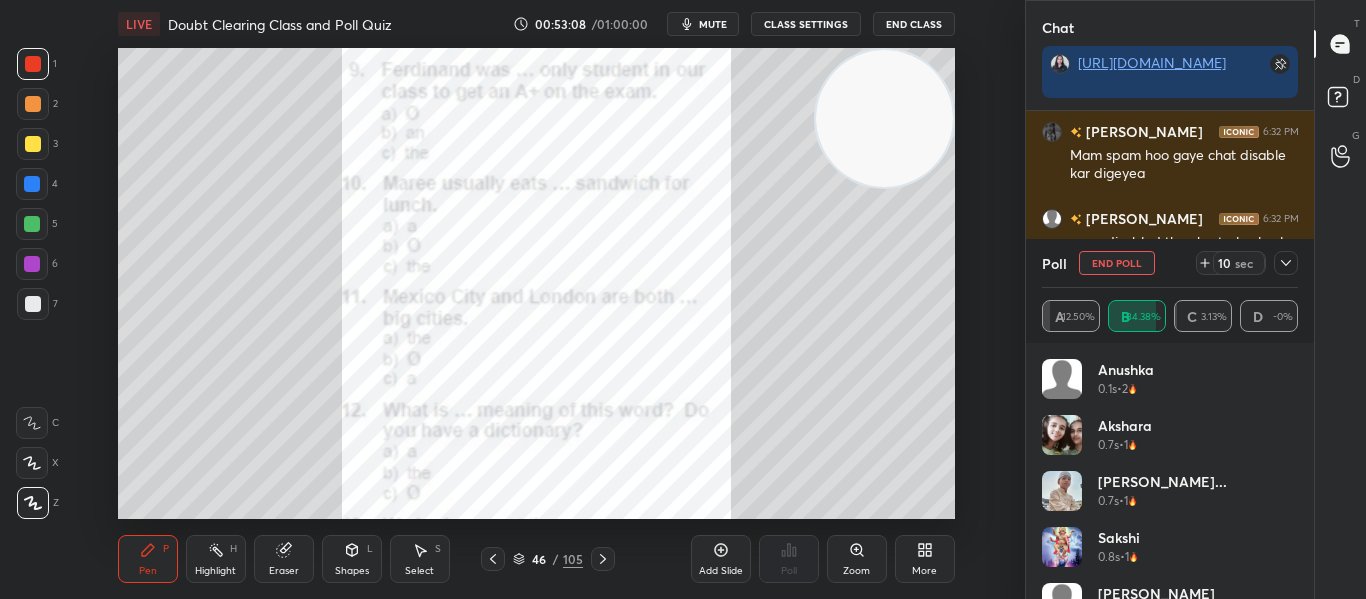 click at bounding box center (1286, 263) 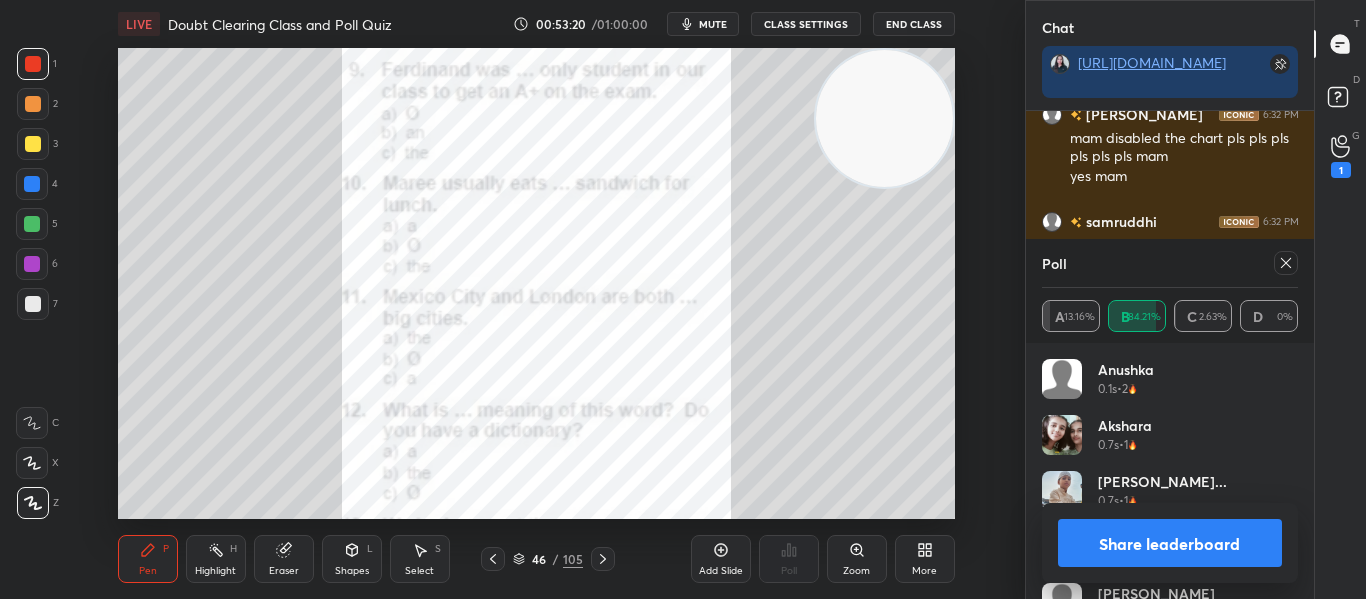 click 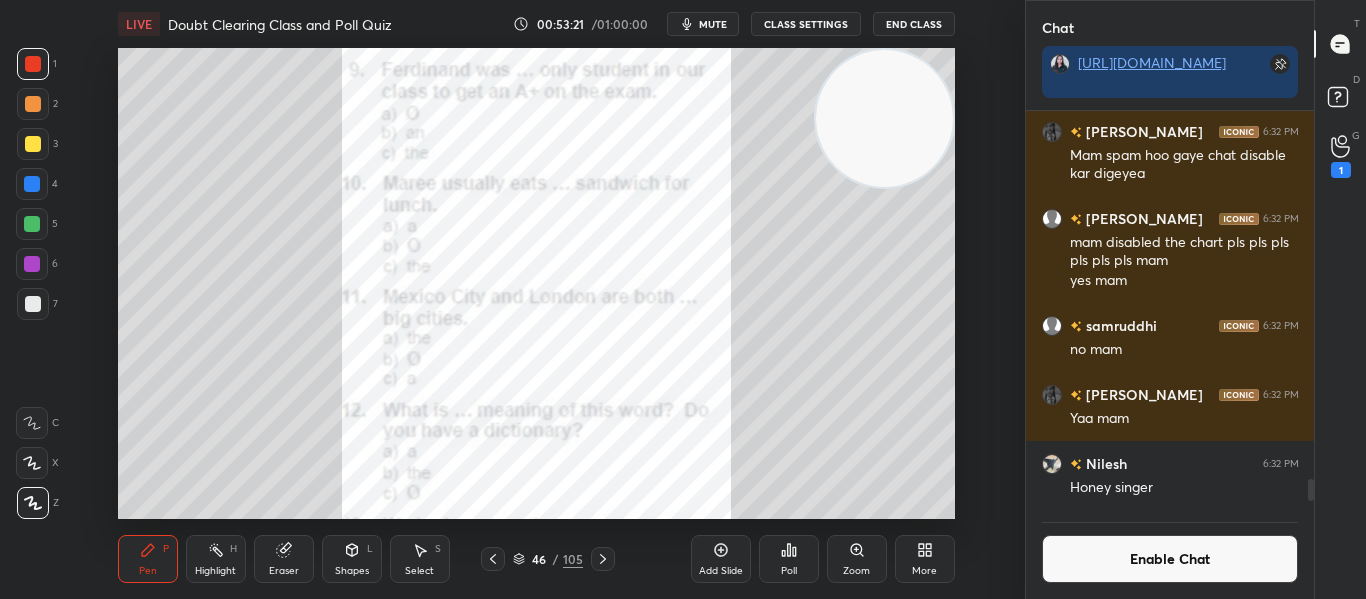 click 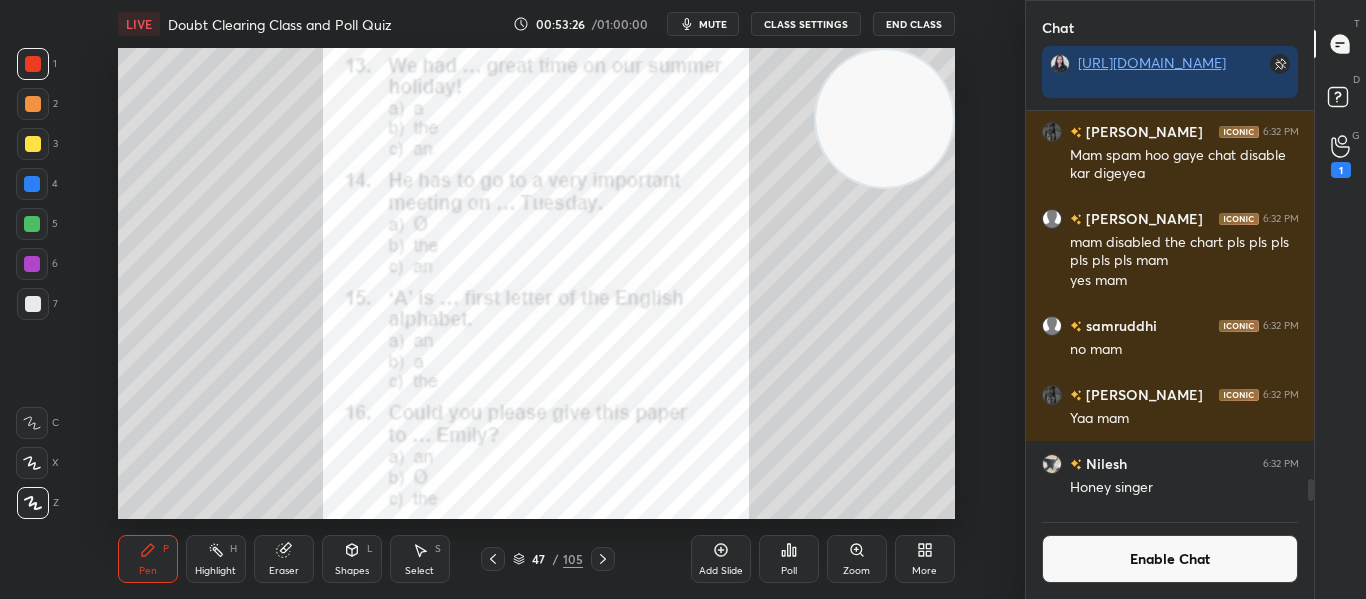 click on "Poll" at bounding box center [789, 559] 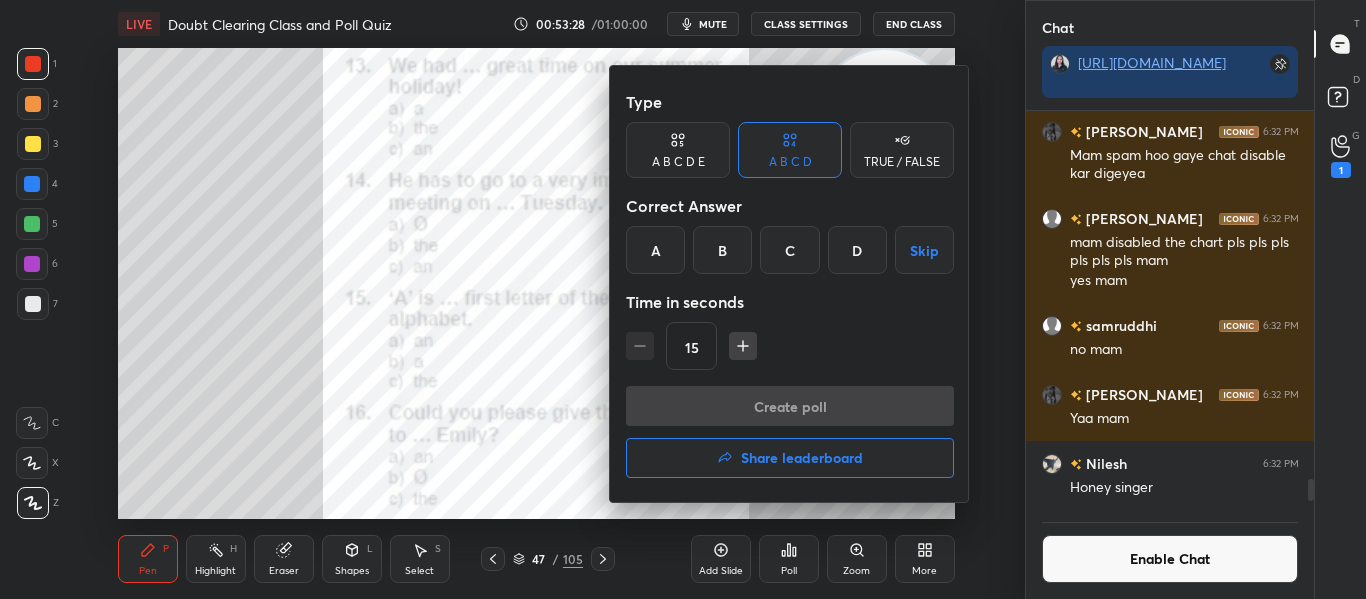 click on "A" at bounding box center [655, 250] 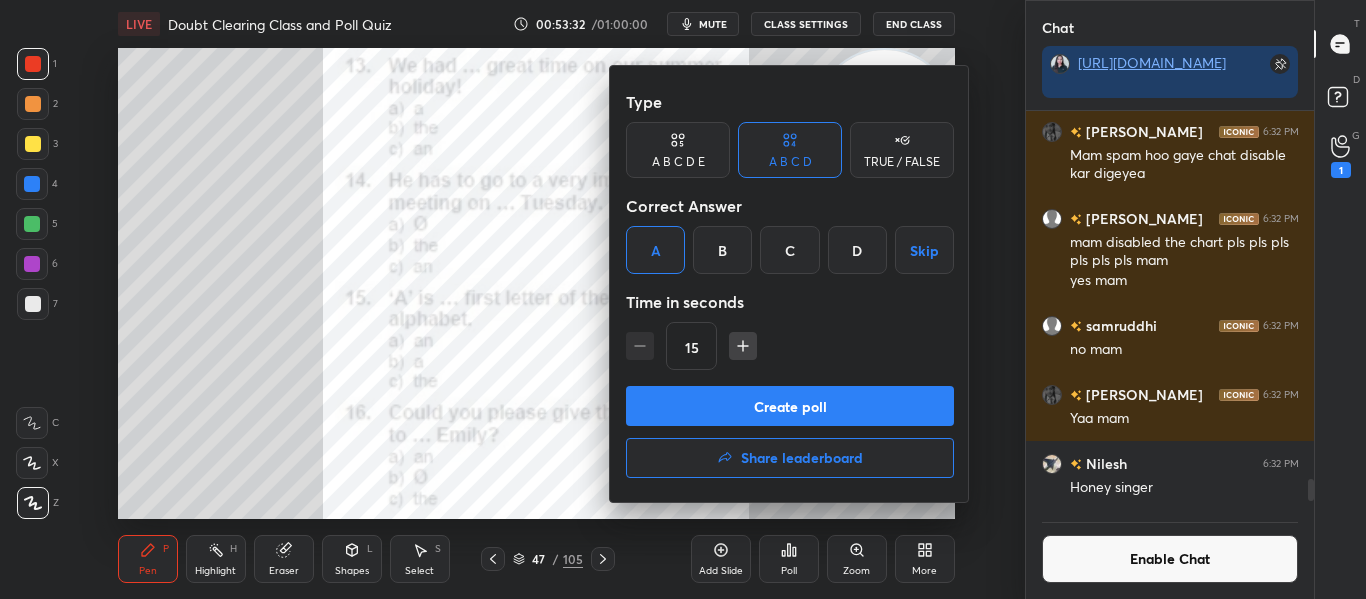 click on "Create poll" at bounding box center [790, 406] 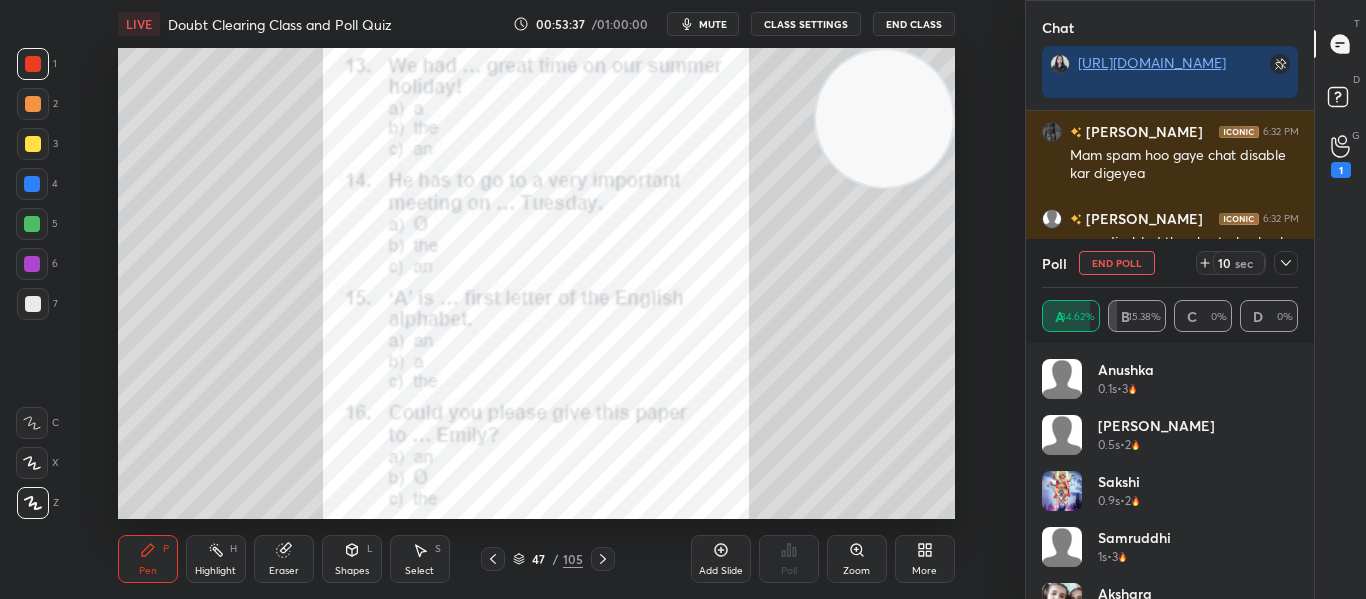 click 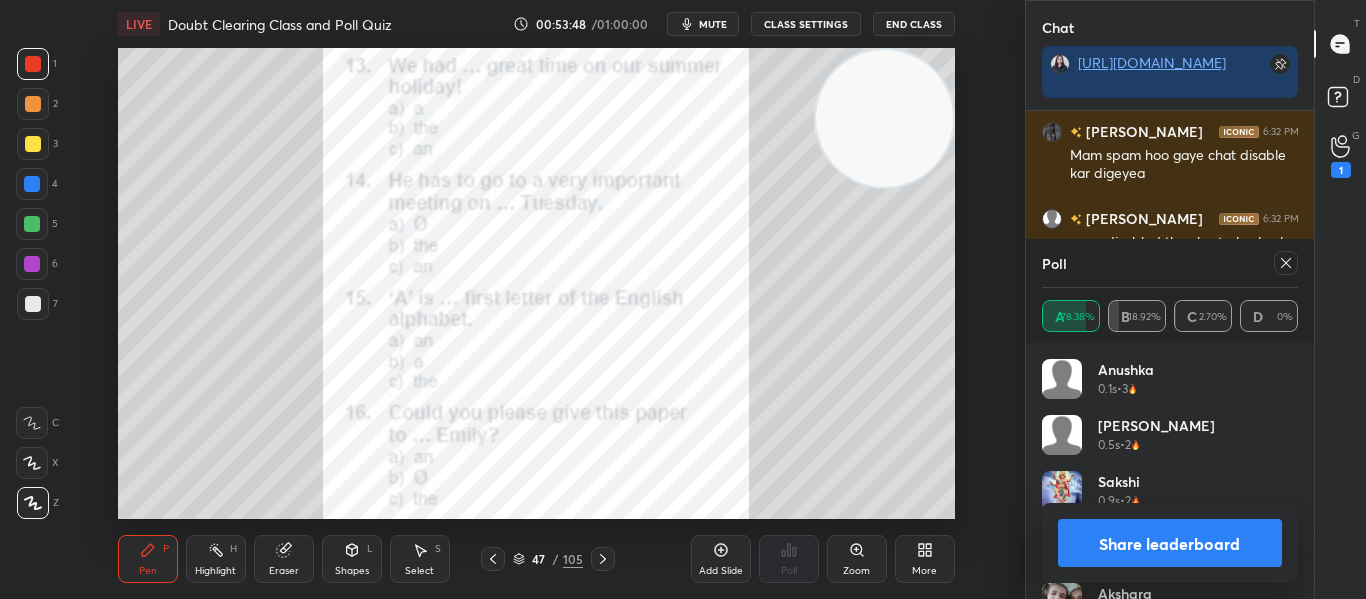 click 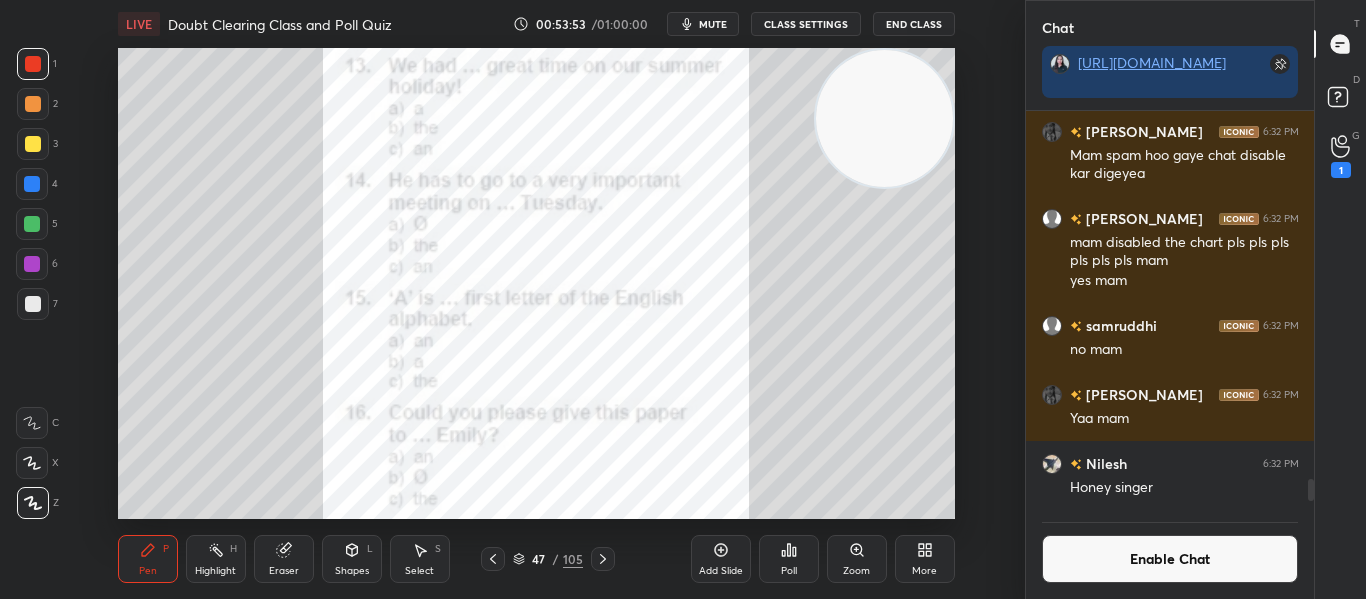 click 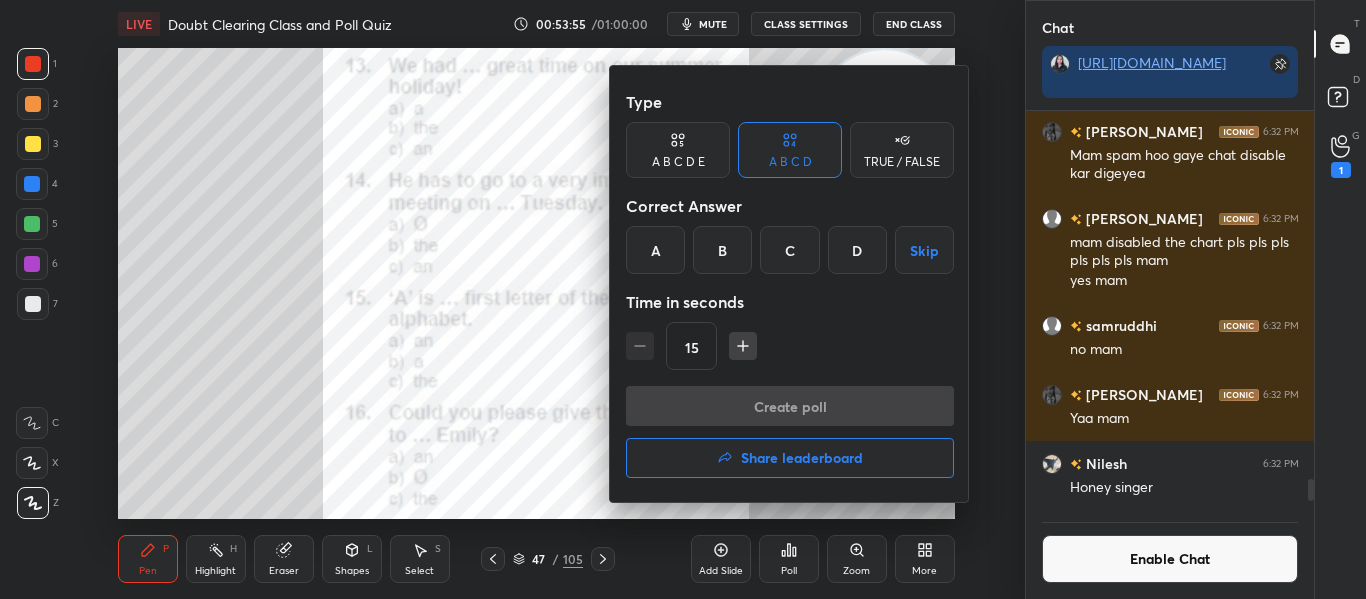 click on "A" at bounding box center (655, 250) 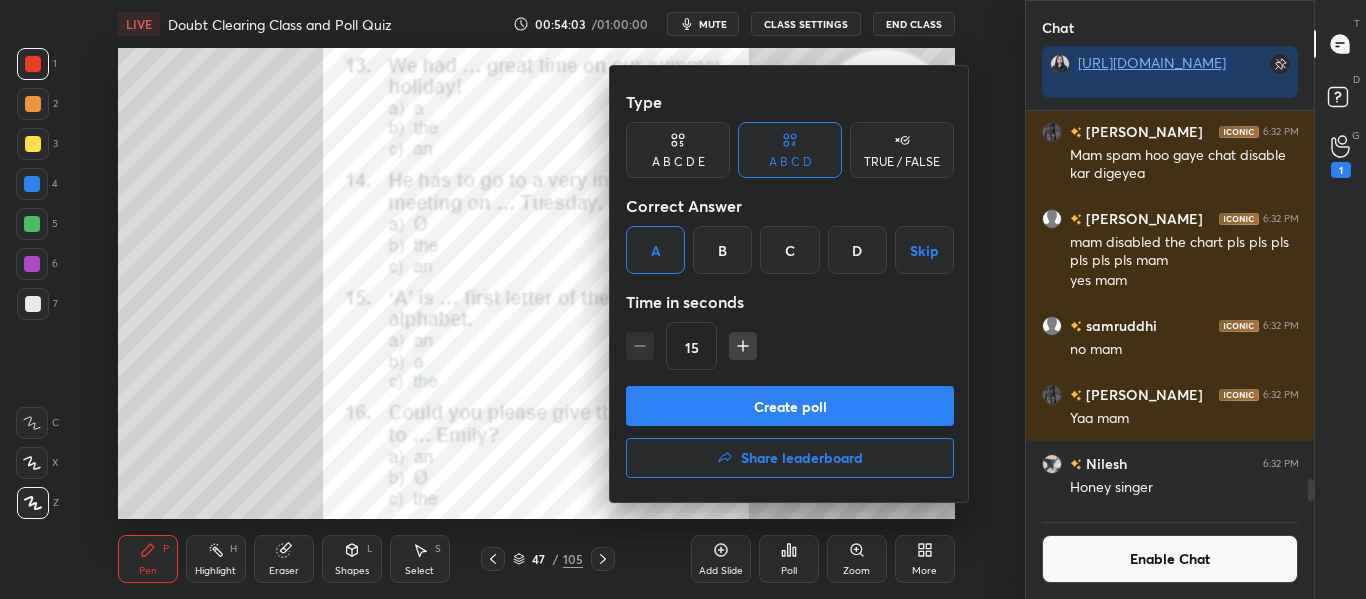 click on "Create poll" at bounding box center (790, 406) 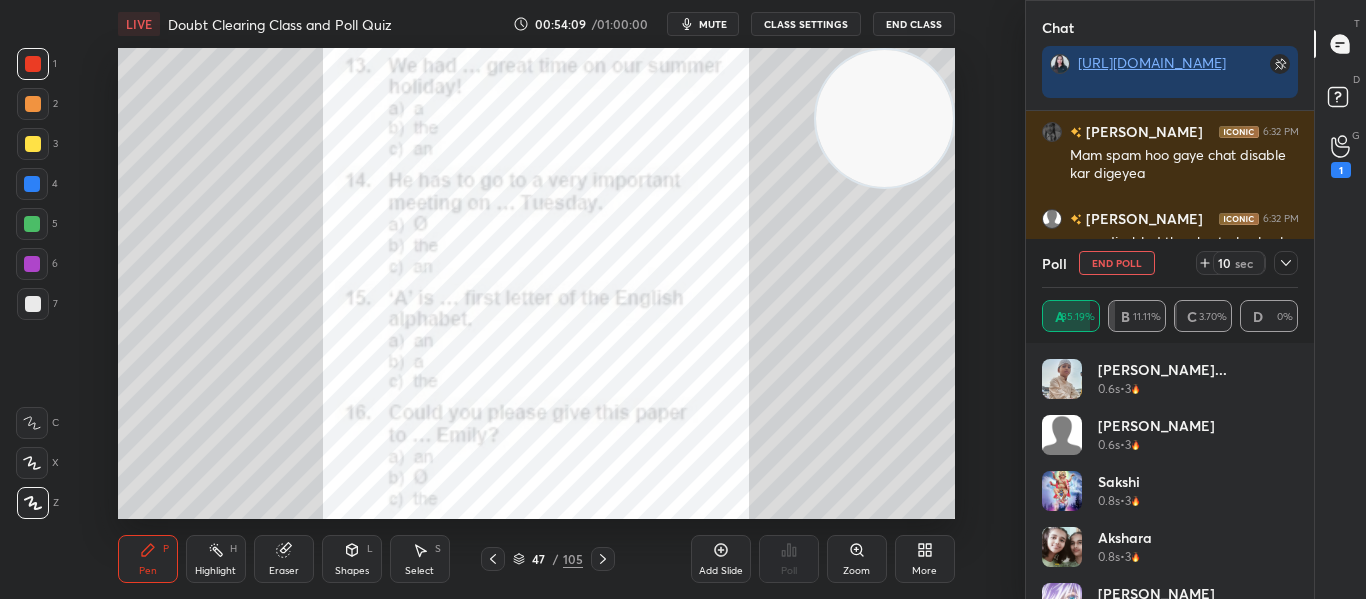 click 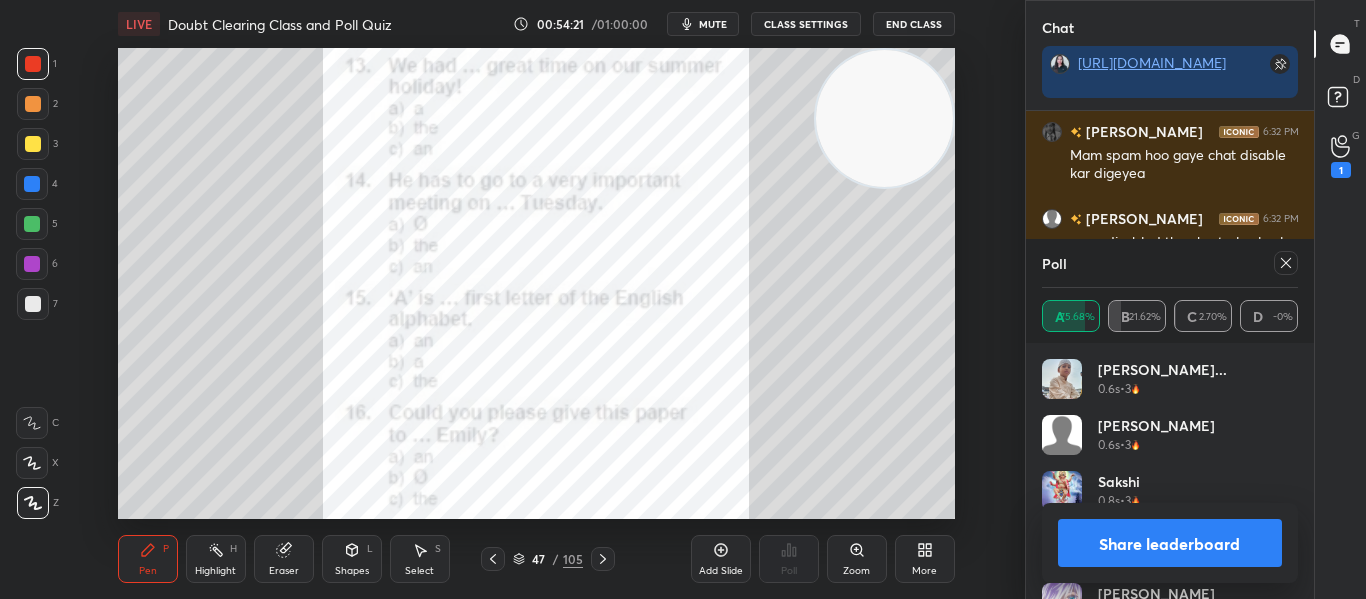 click 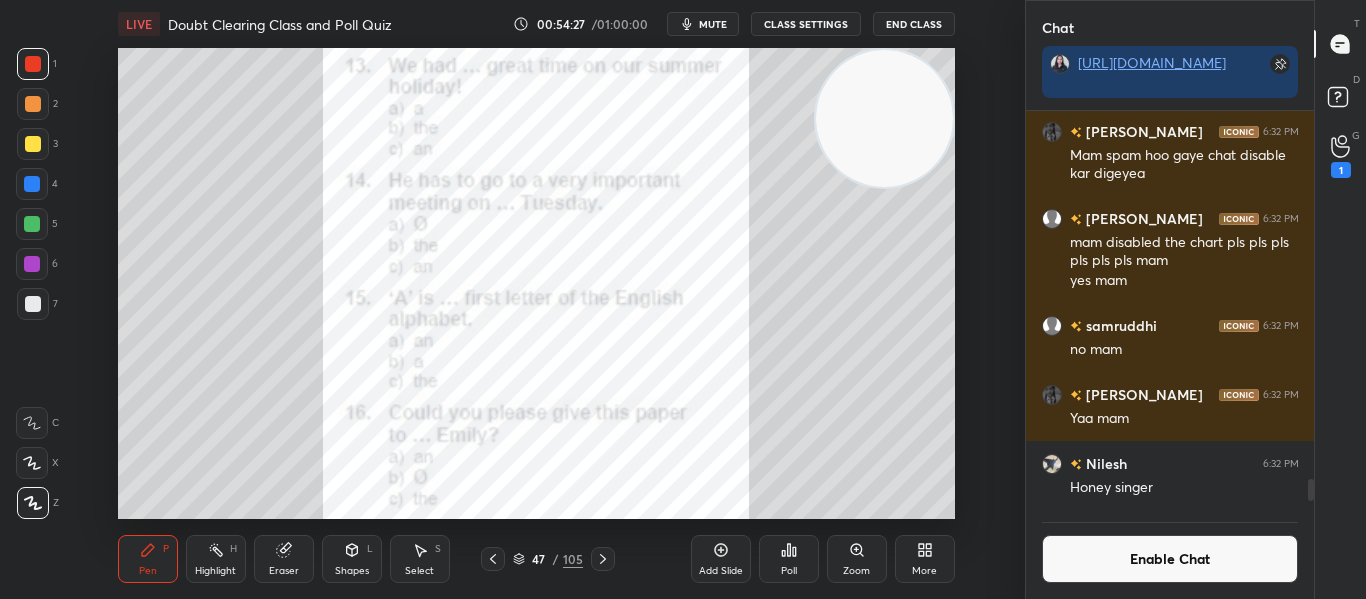 click 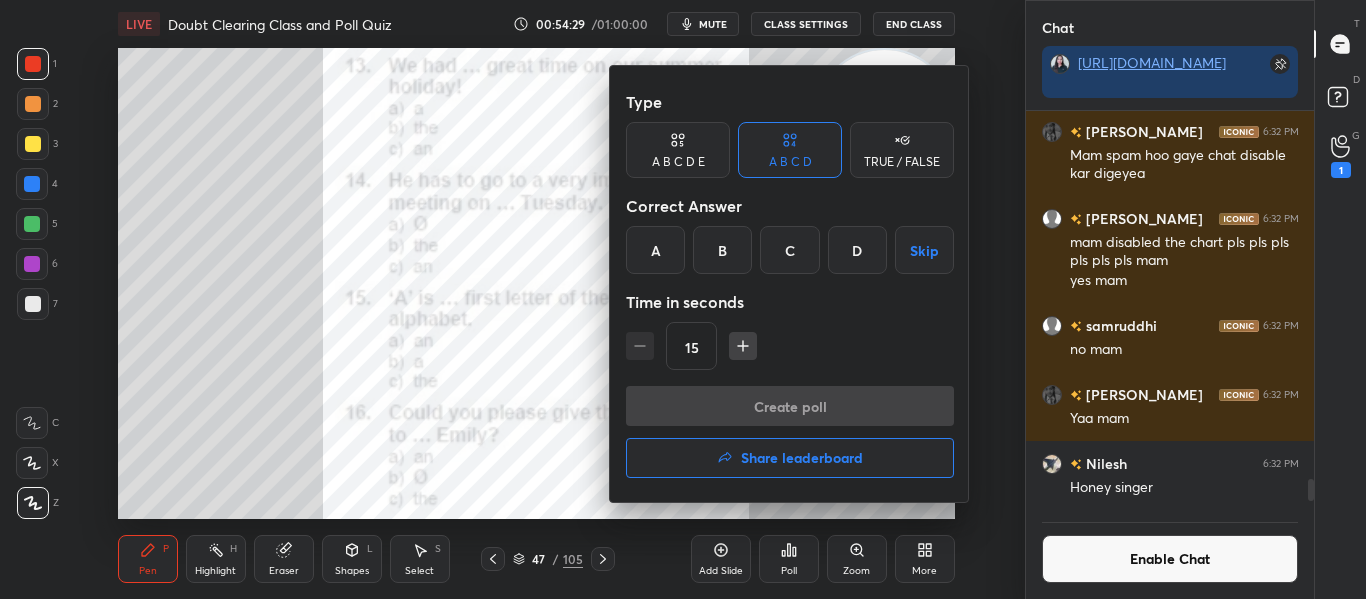 click on "B" at bounding box center [722, 250] 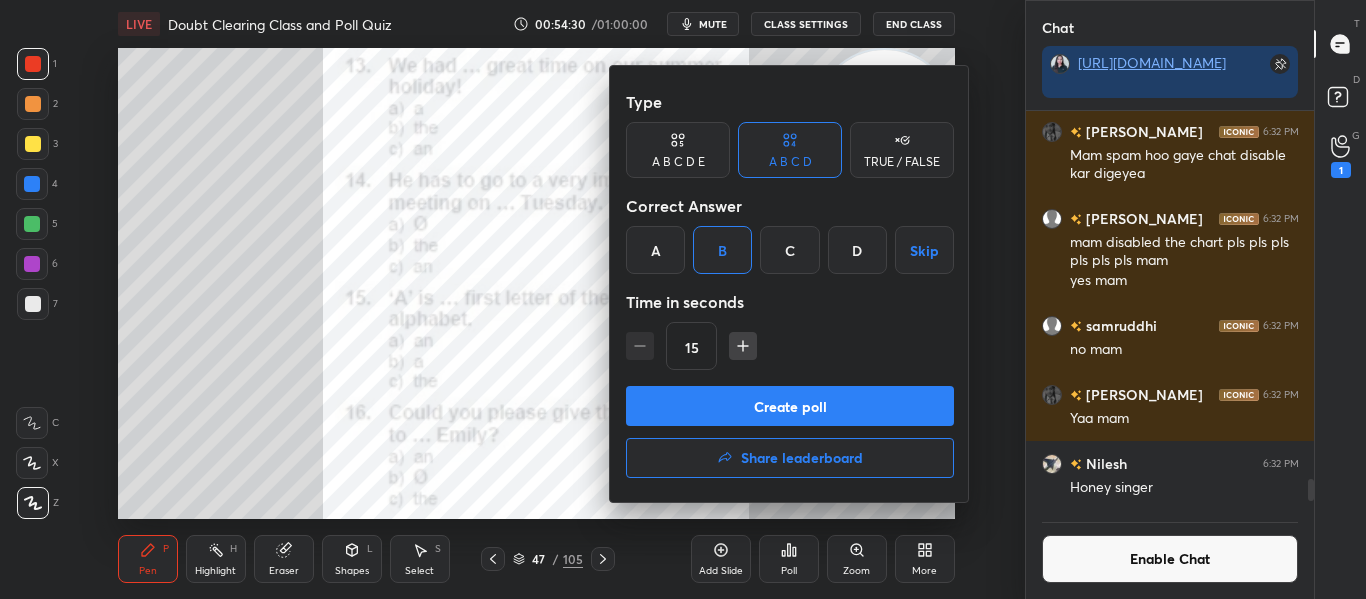 click on "C" at bounding box center (789, 250) 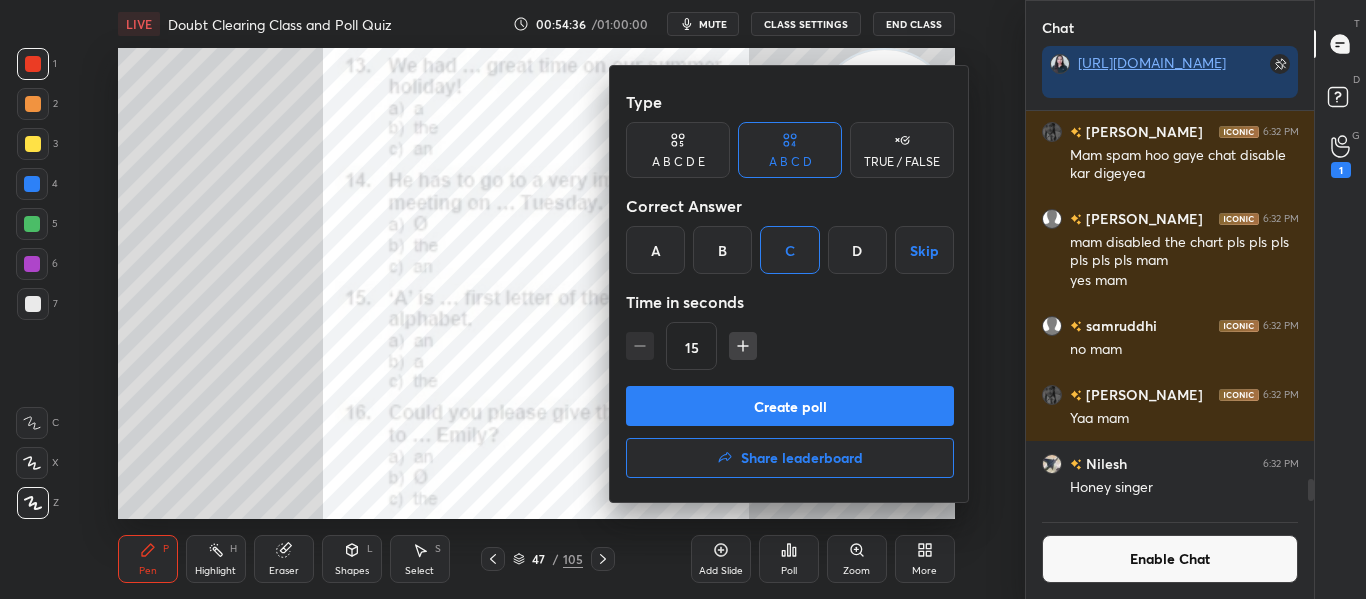 click on "Create poll" at bounding box center (790, 406) 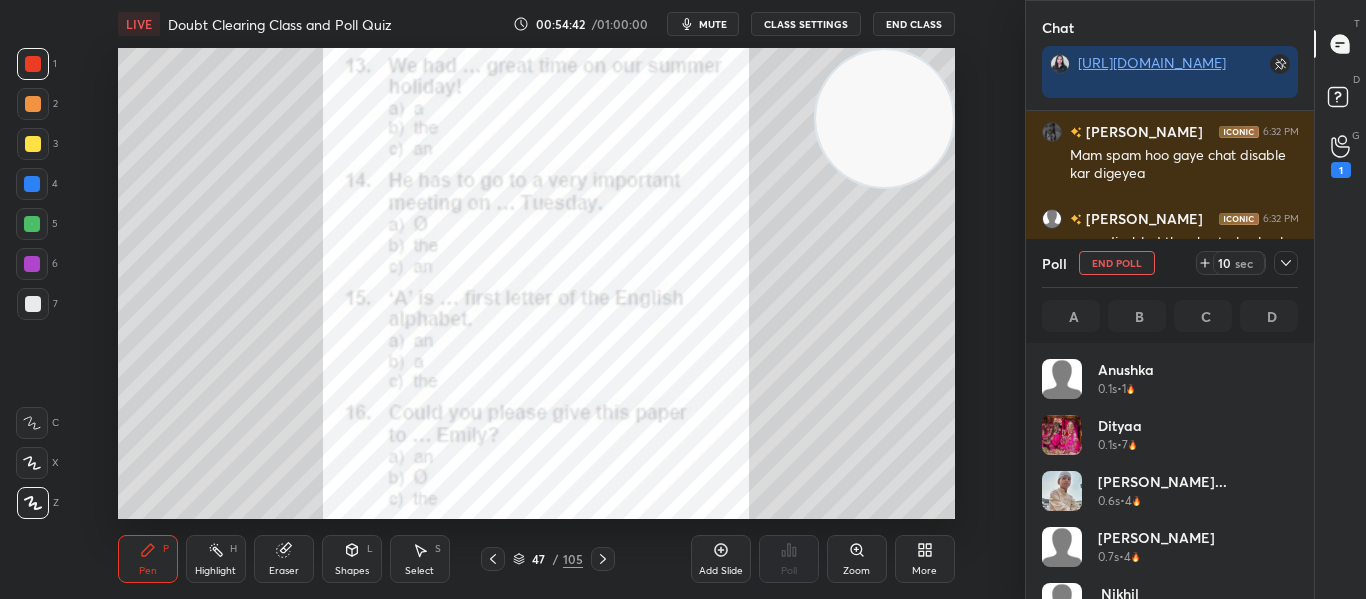 click 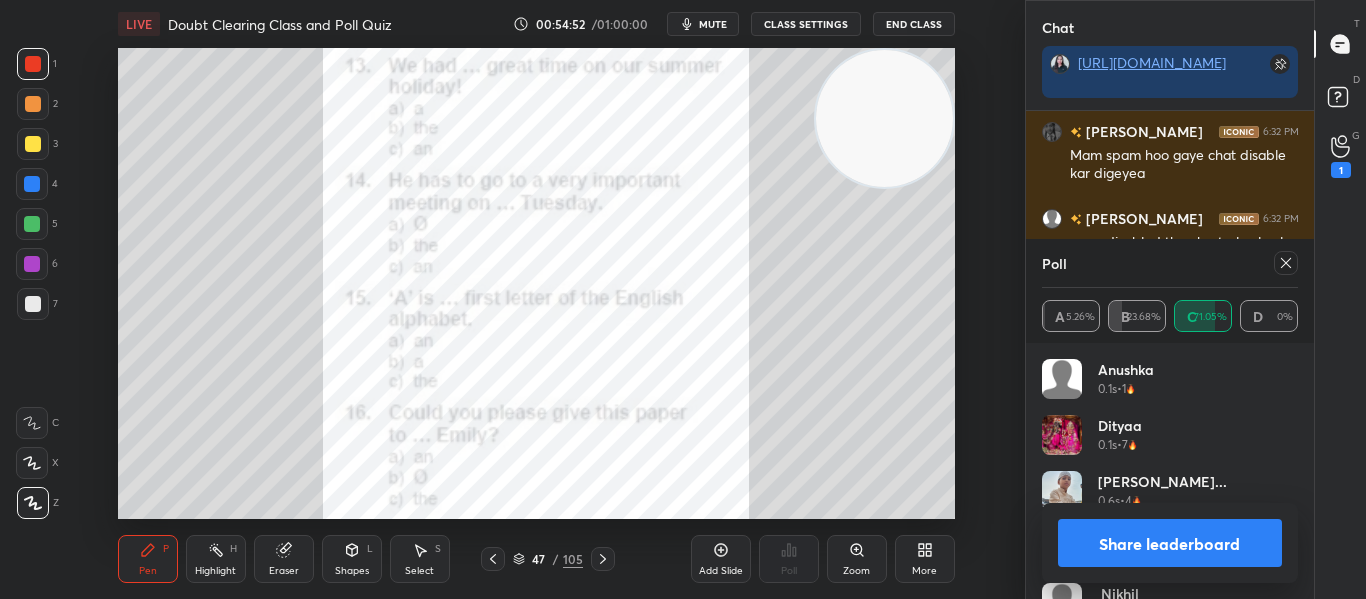 click 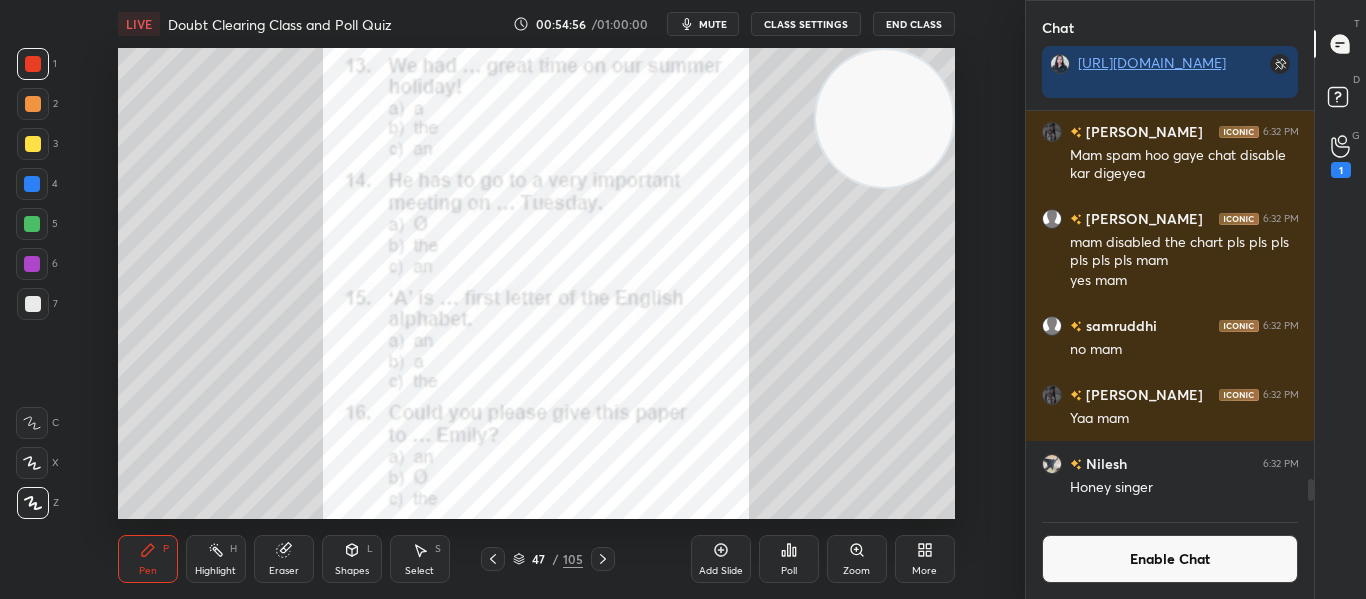 click on "Poll" at bounding box center [789, 559] 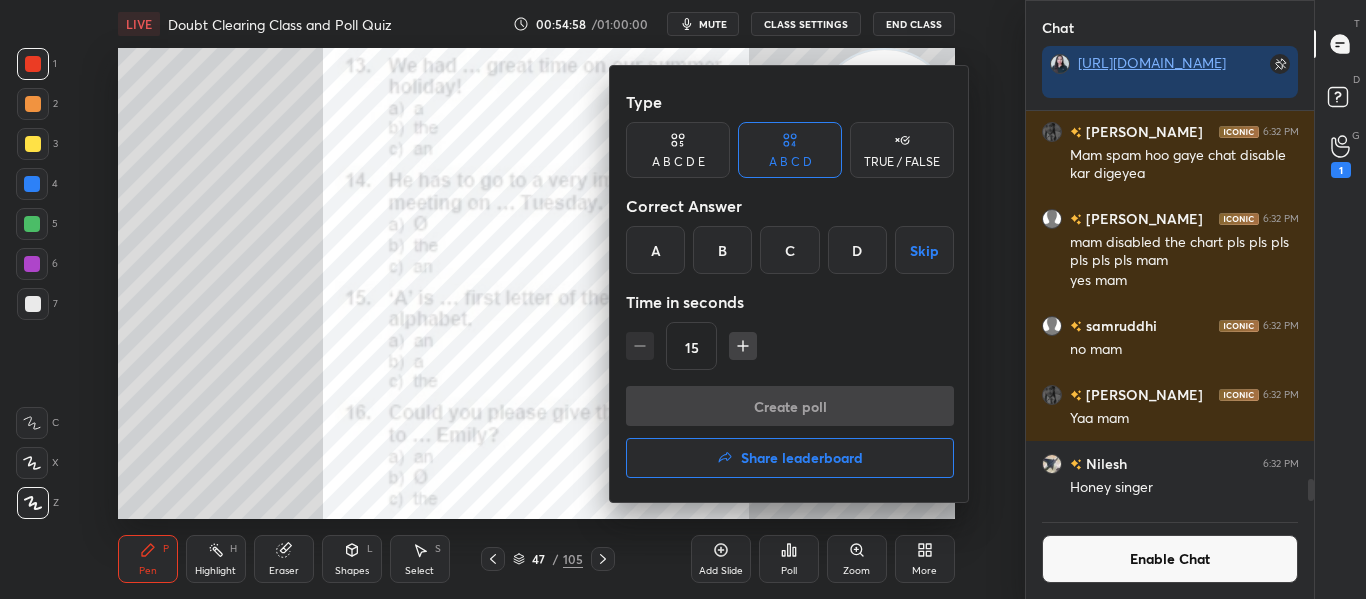 click on "B" at bounding box center (722, 250) 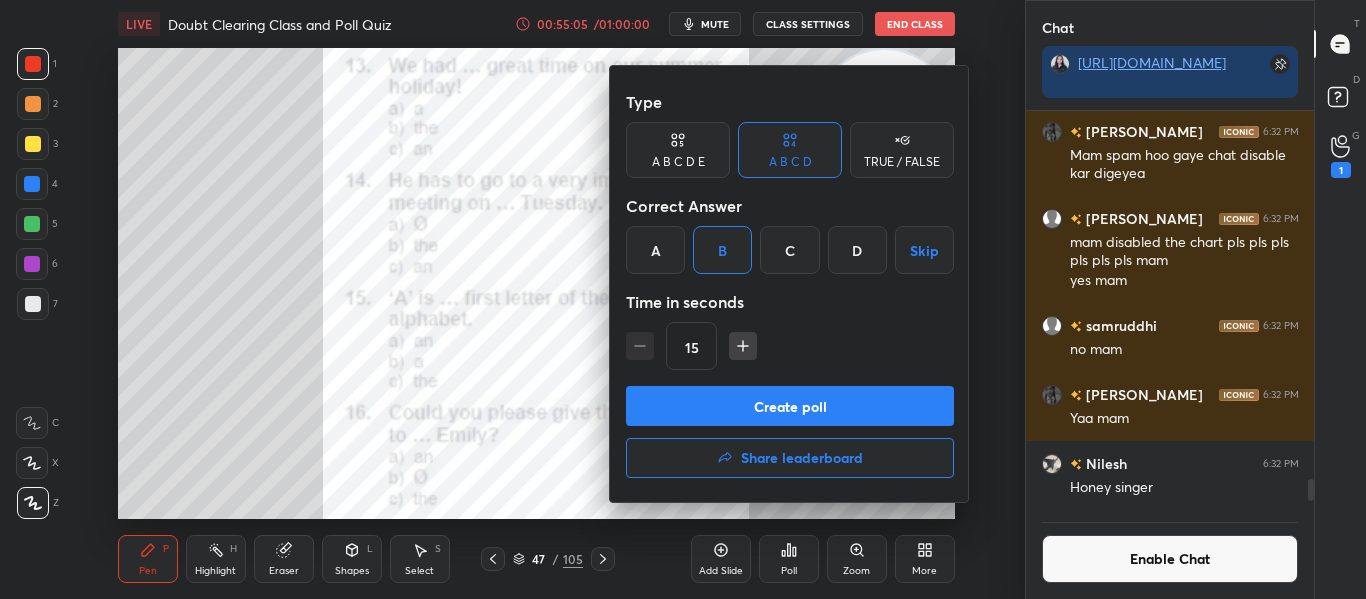 click on "Create poll" at bounding box center (790, 406) 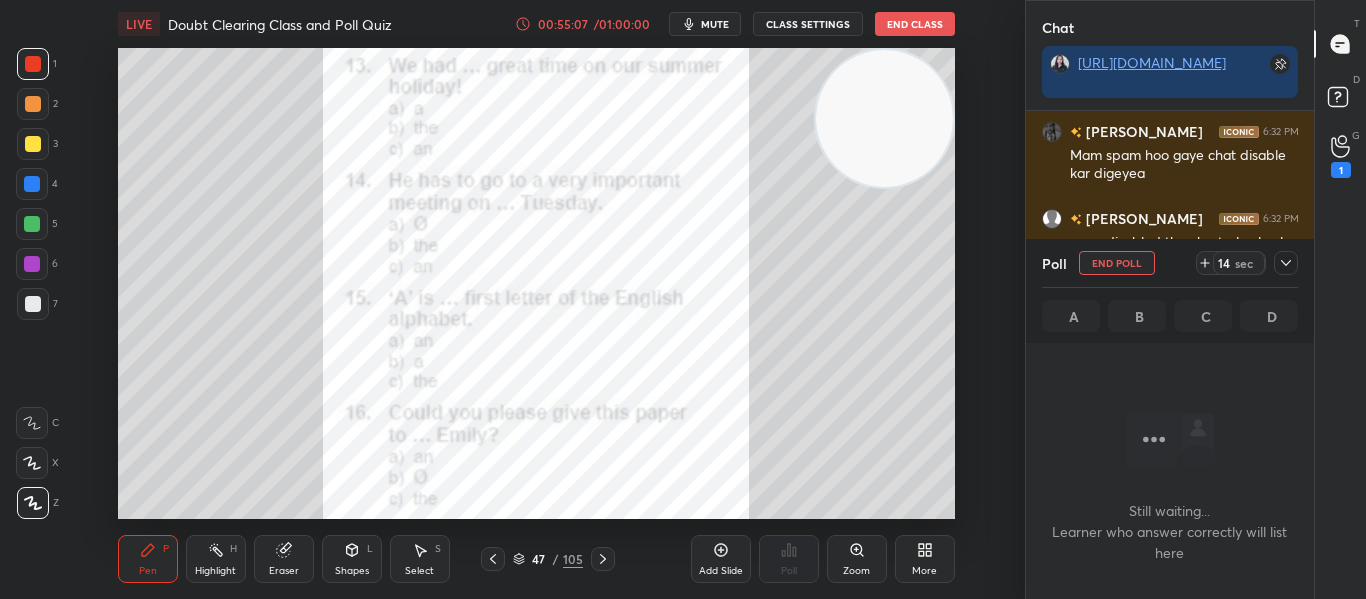 click on "More" at bounding box center [925, 559] 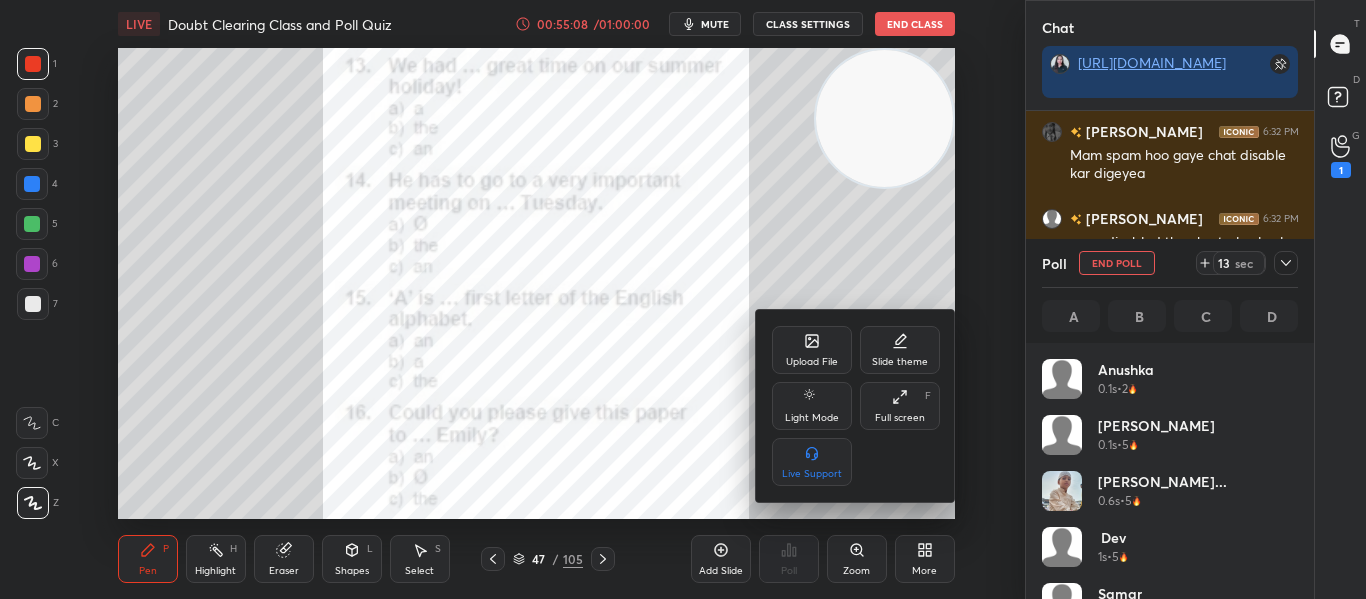 click on "Upload File" at bounding box center (812, 350) 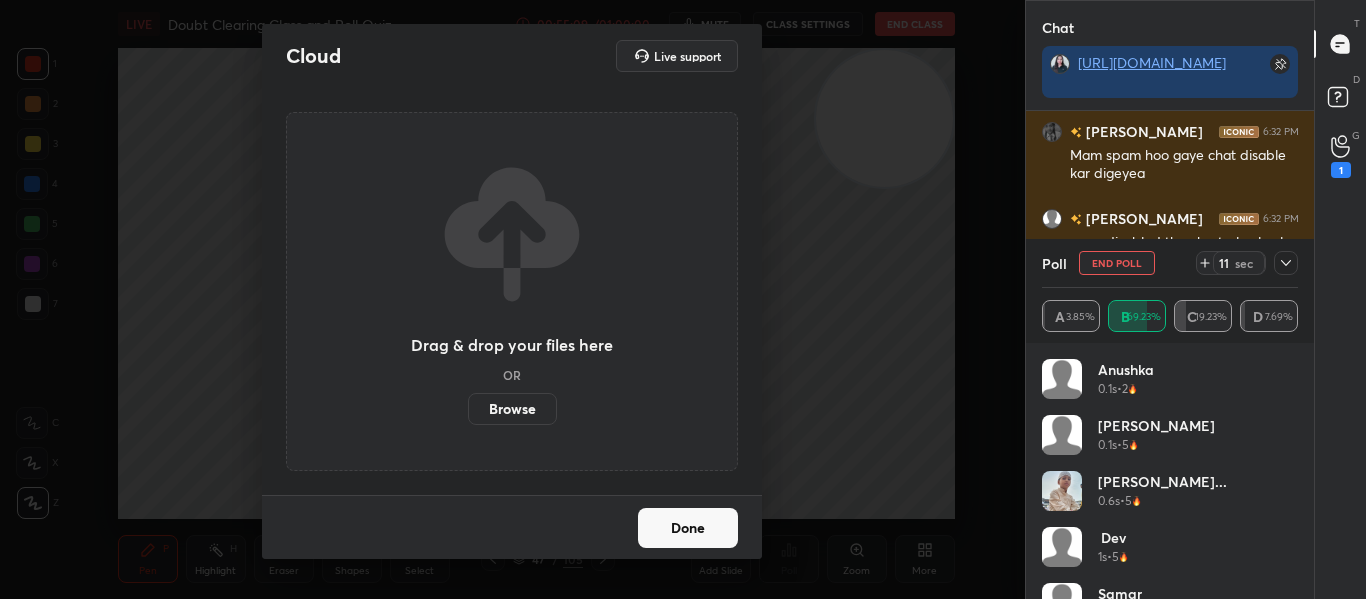 click on "Browse" at bounding box center (512, 409) 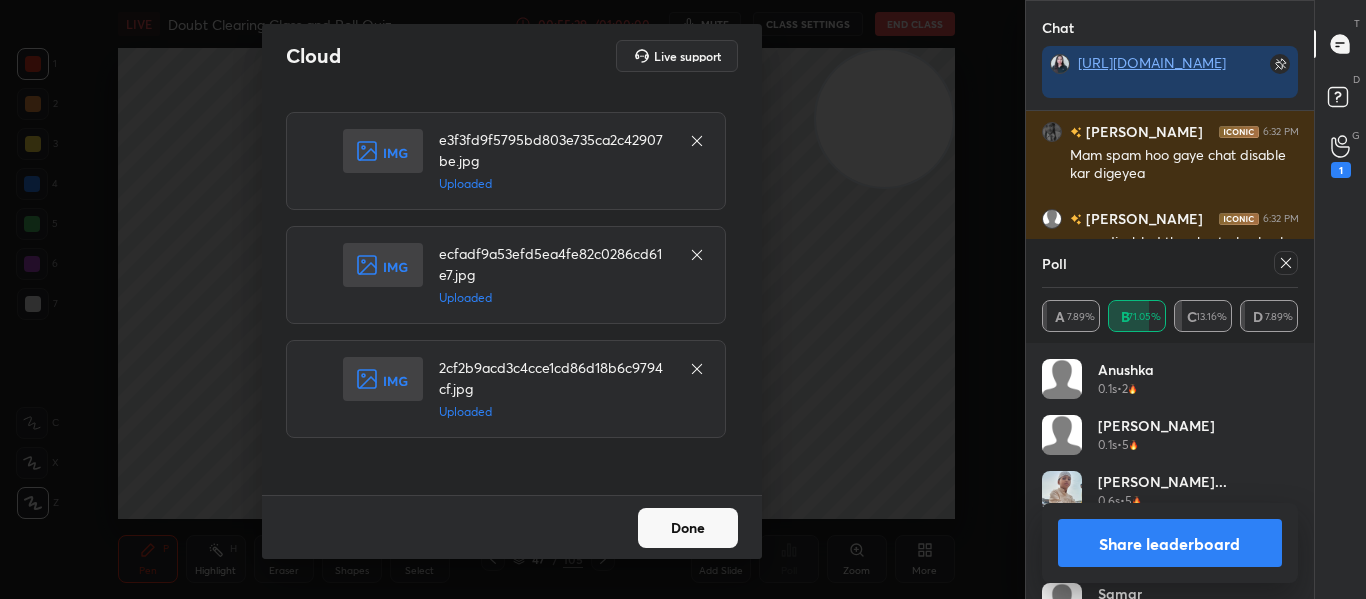 click on "Done" at bounding box center [688, 528] 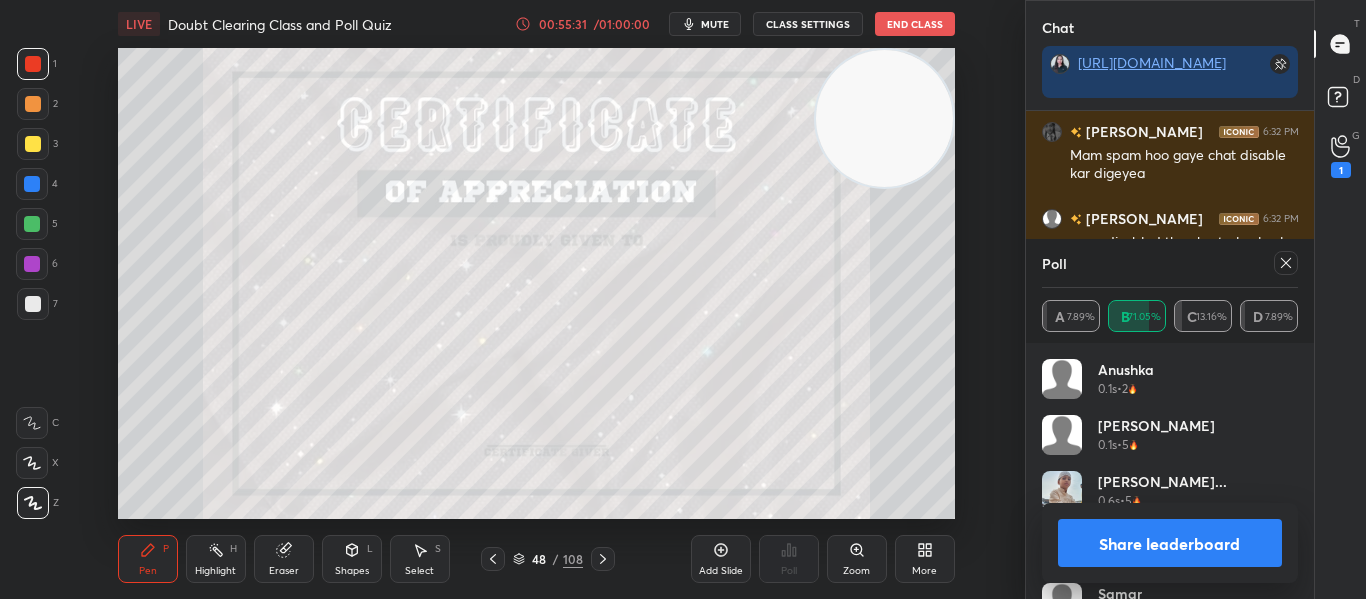click 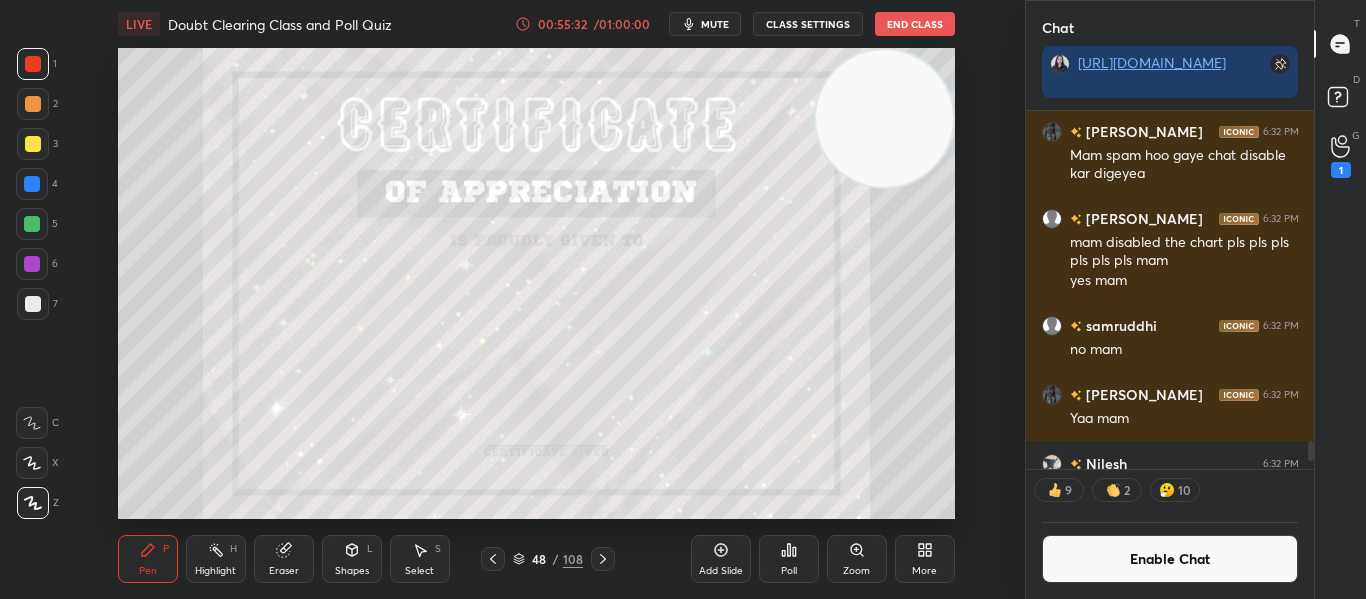 click on "Enable Chat" at bounding box center [1170, 559] 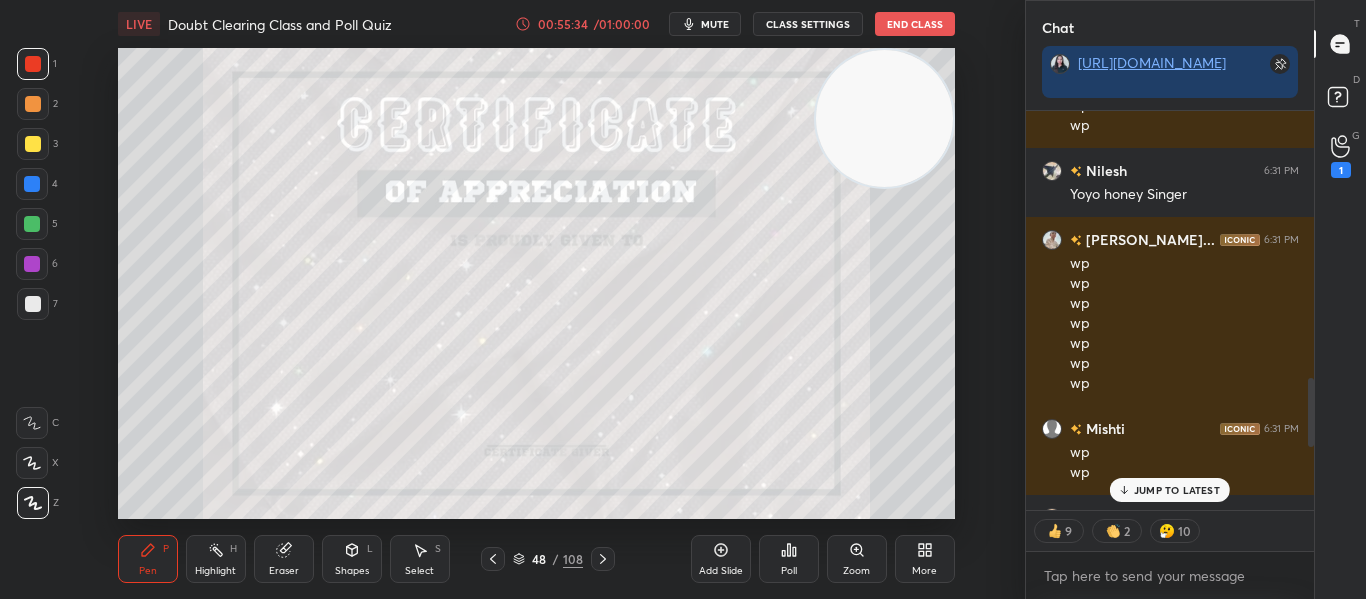 click on "JUMP TO LATEST" at bounding box center (1177, 490) 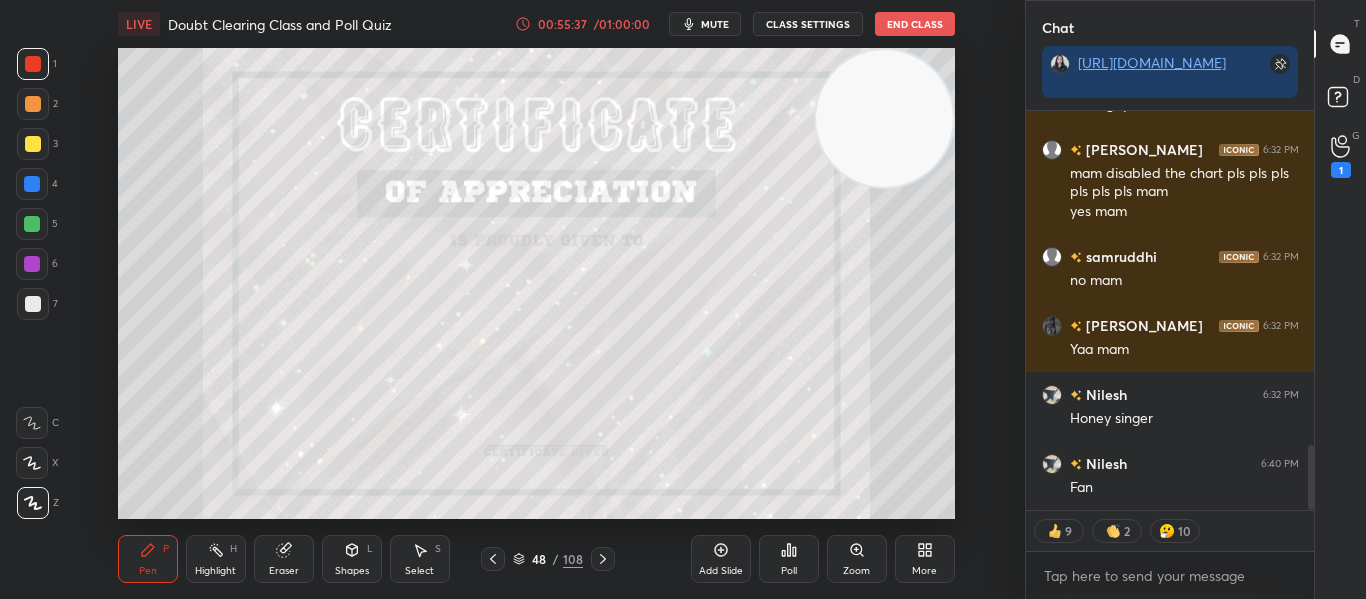 click 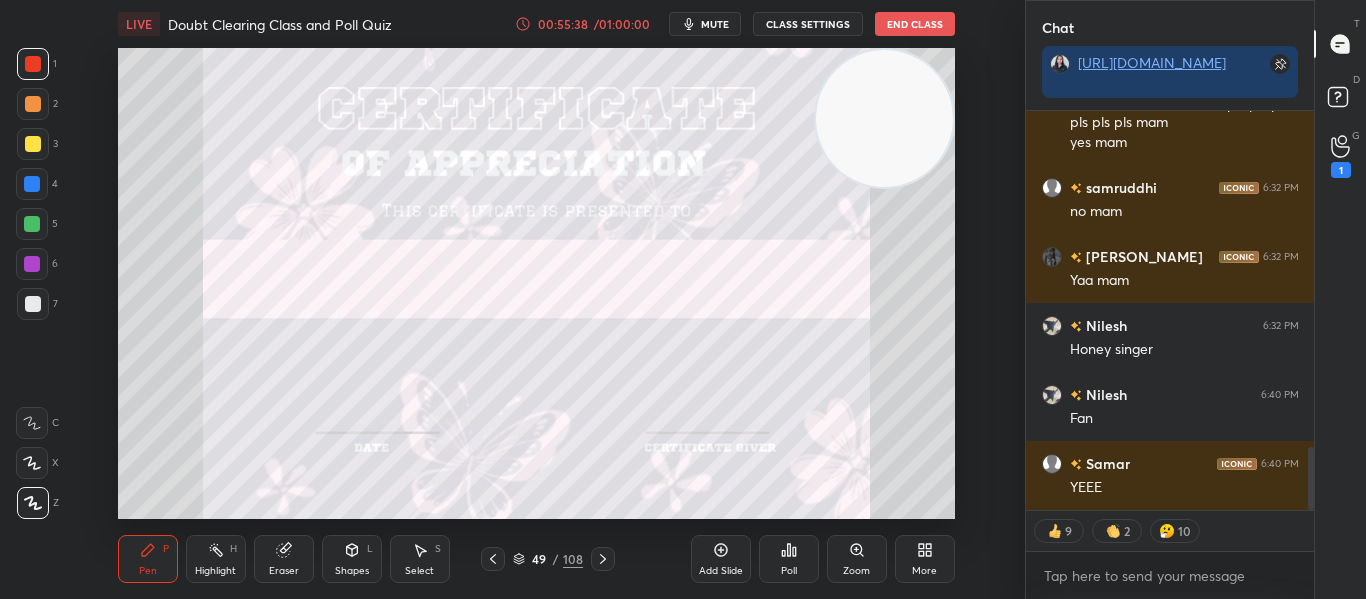 click 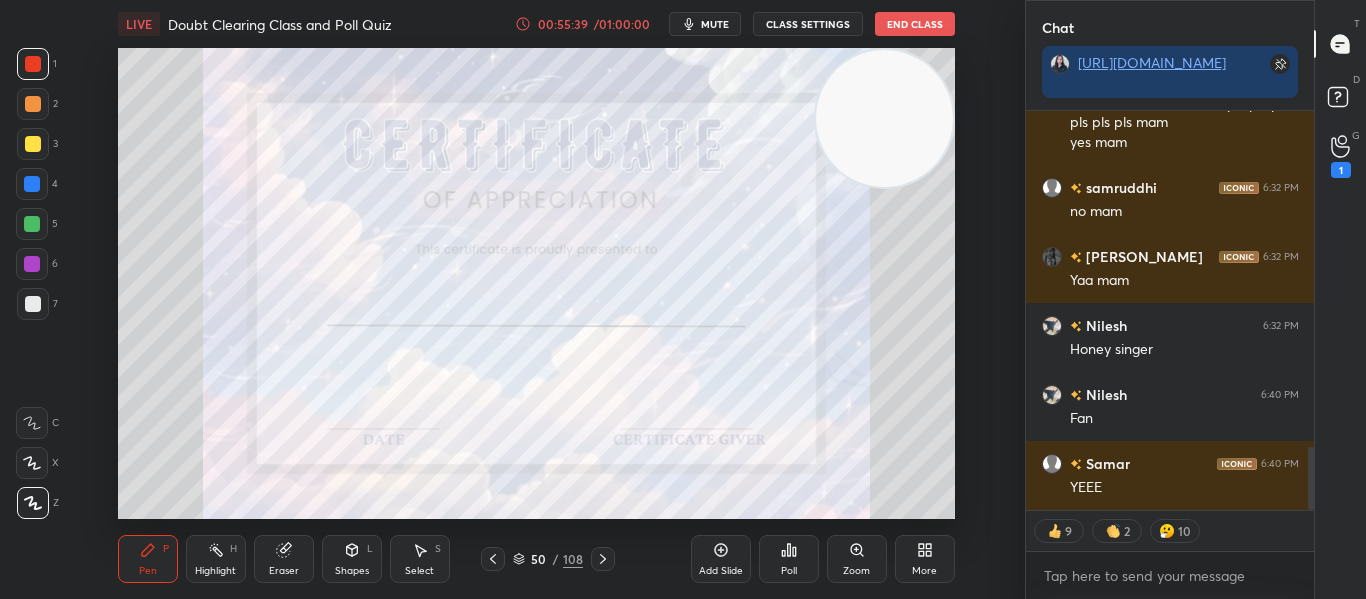 type on "x" 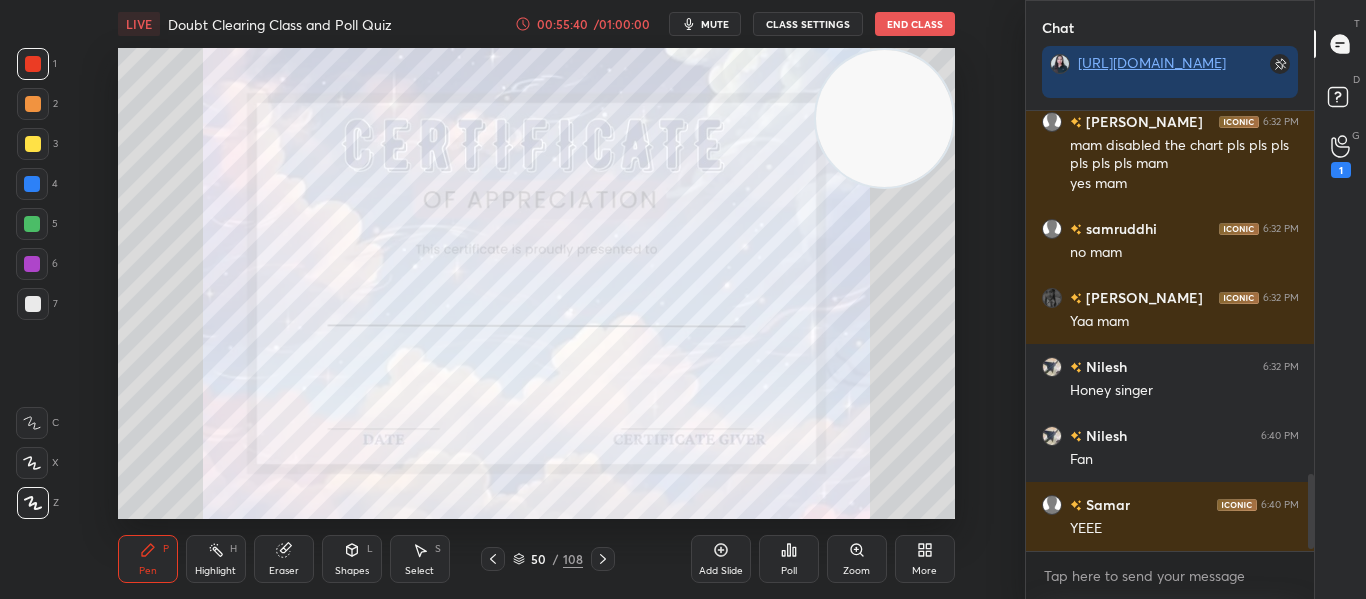 click 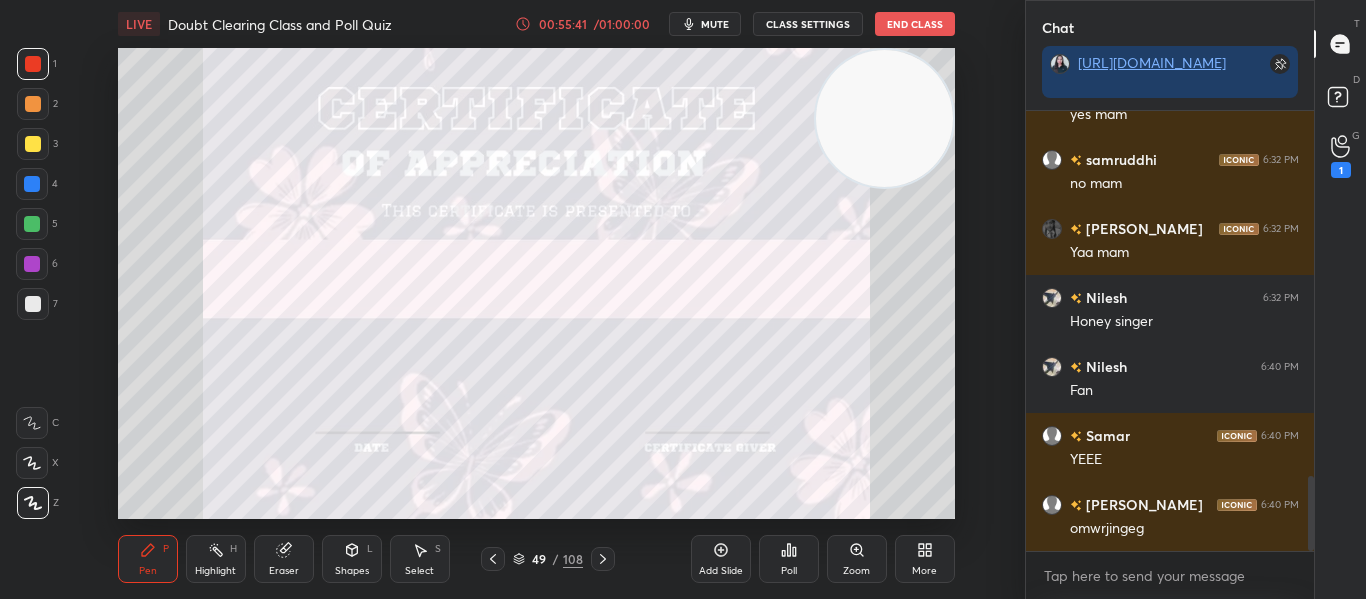 click on "Poll" at bounding box center [789, 559] 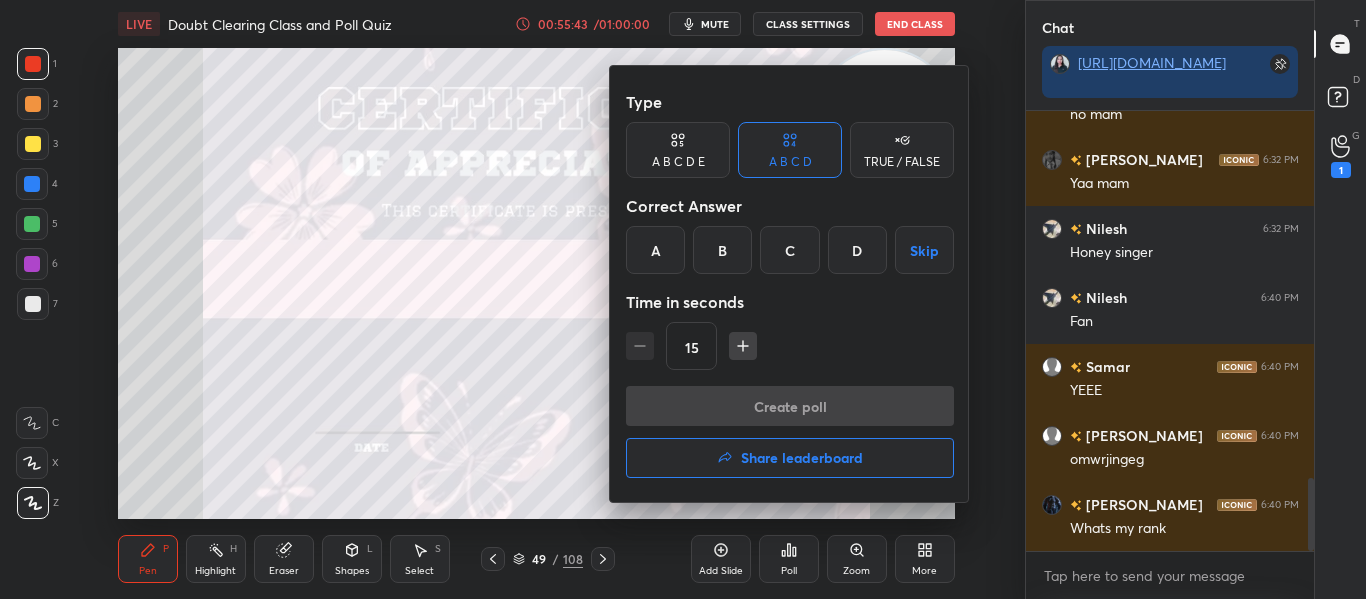 click on "Share leaderboard" at bounding box center [802, 458] 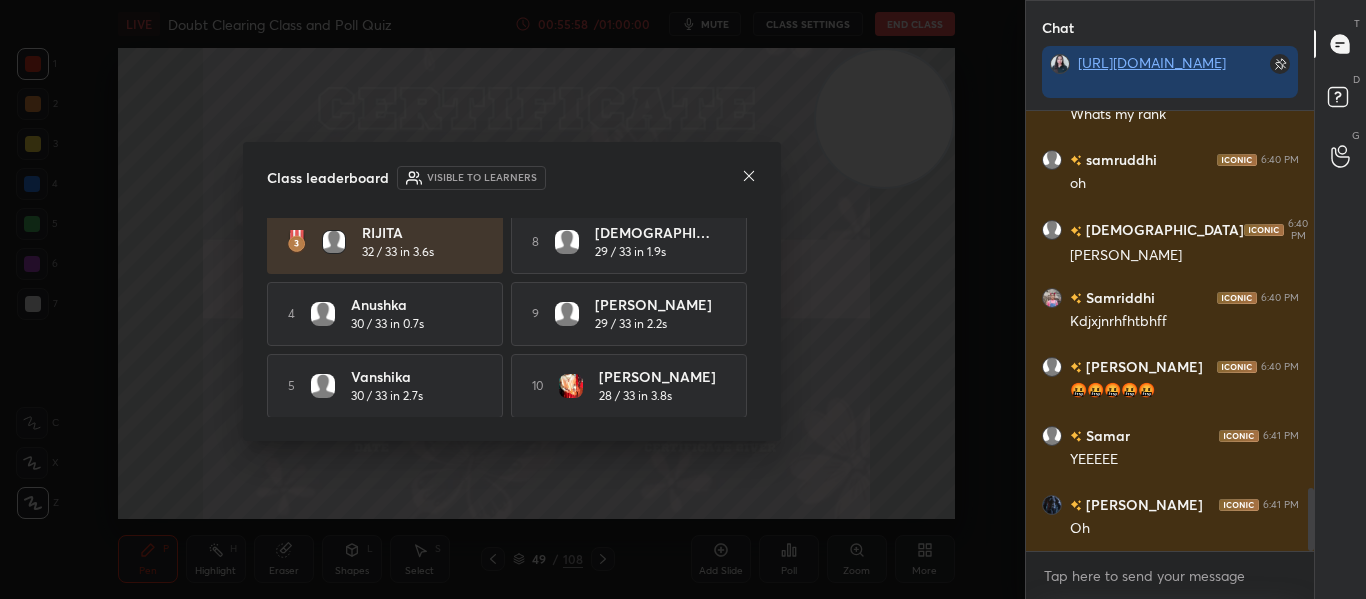 click 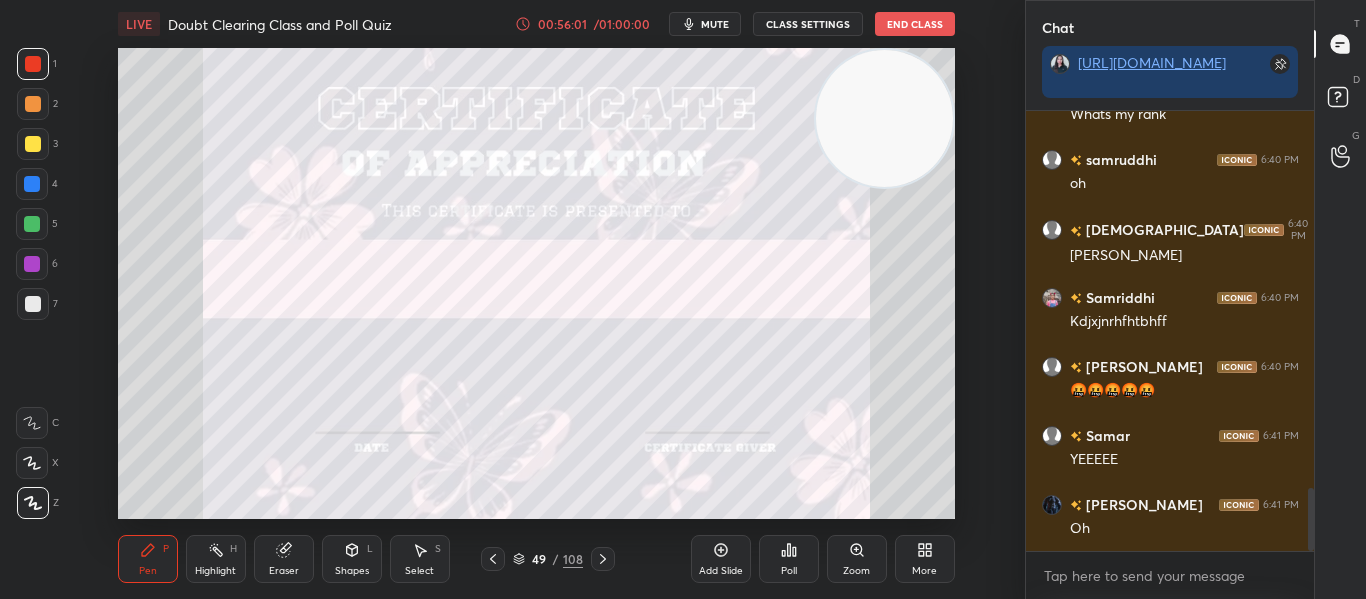 click at bounding box center [33, 304] 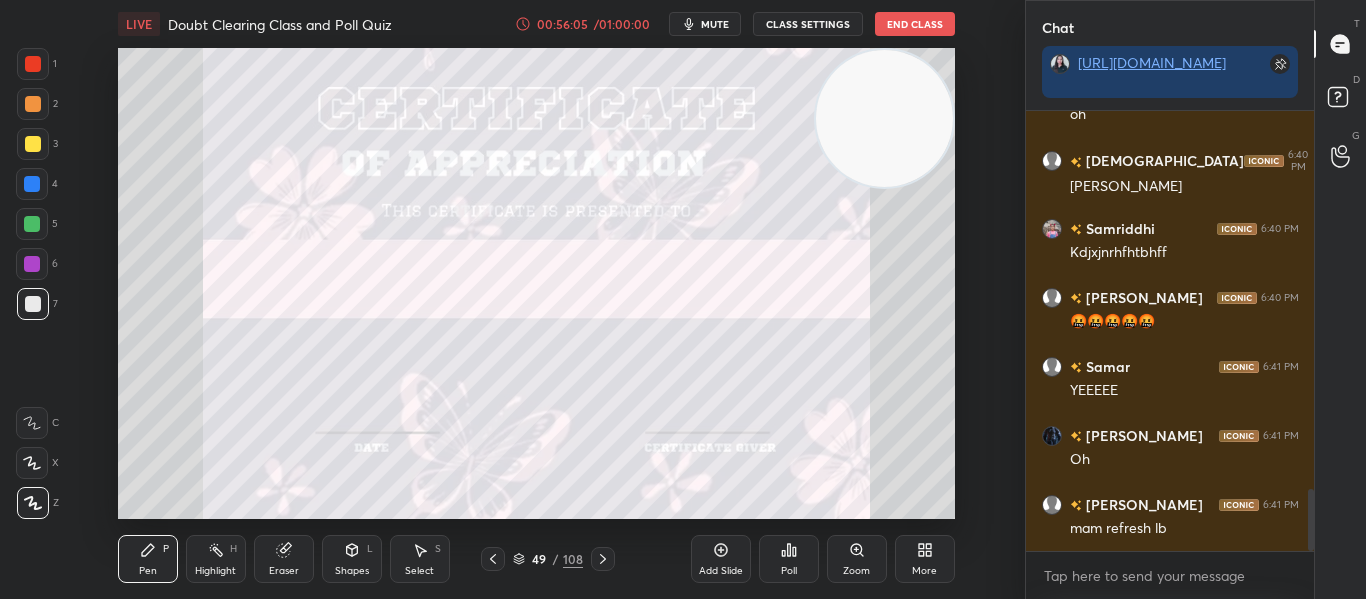 click at bounding box center [32, 264] 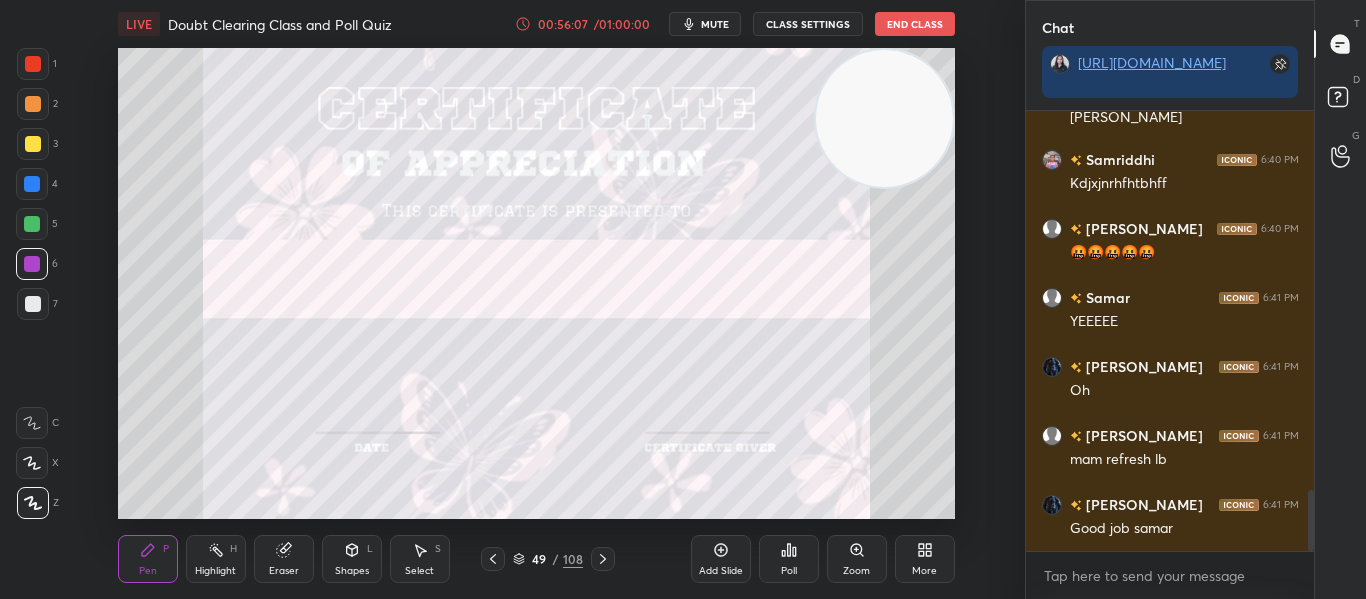 click 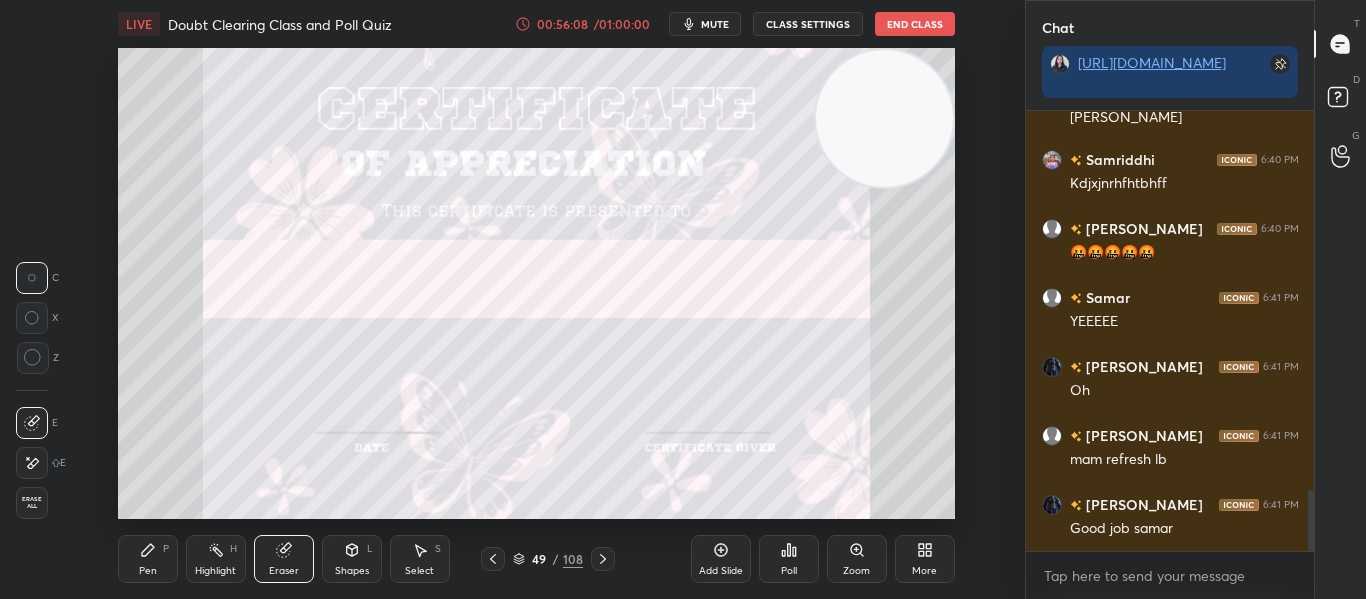 click on "Erase all" at bounding box center (32, 503) 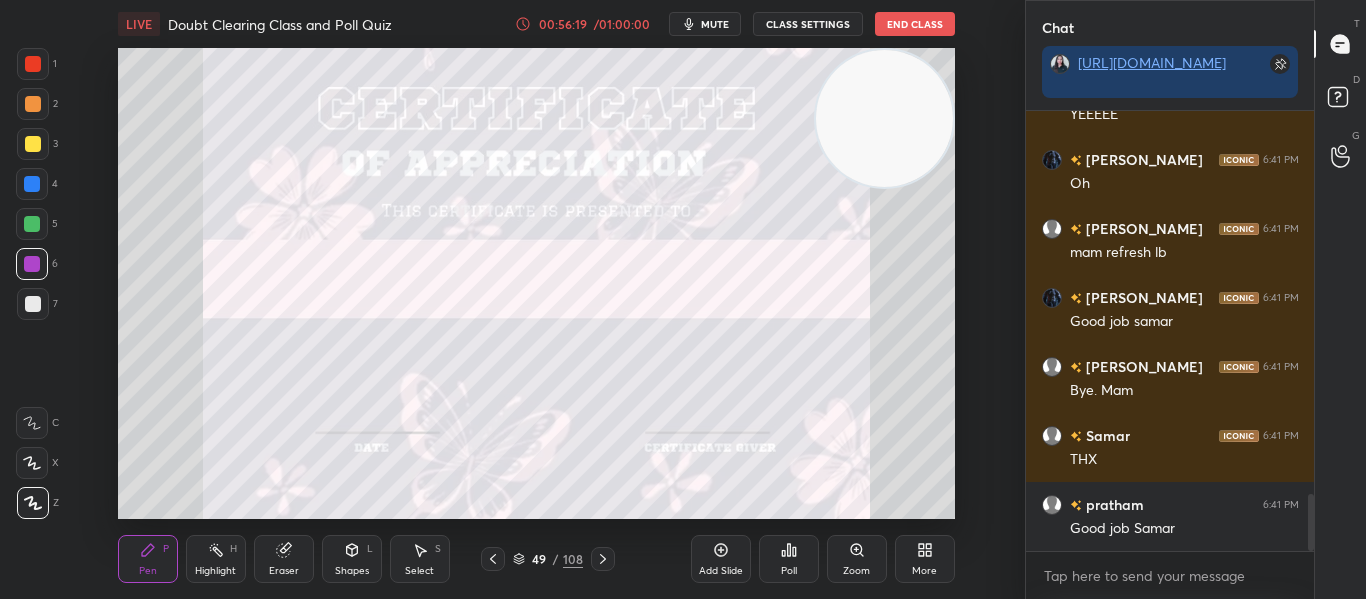 click at bounding box center [33, 304] 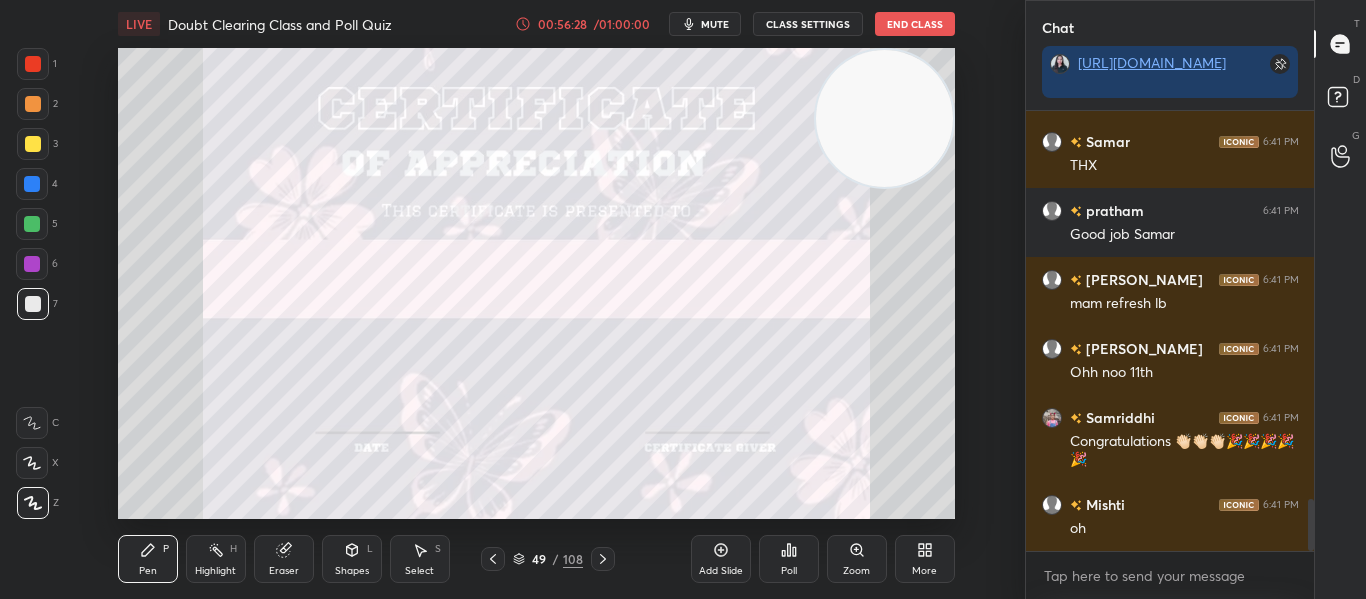 click 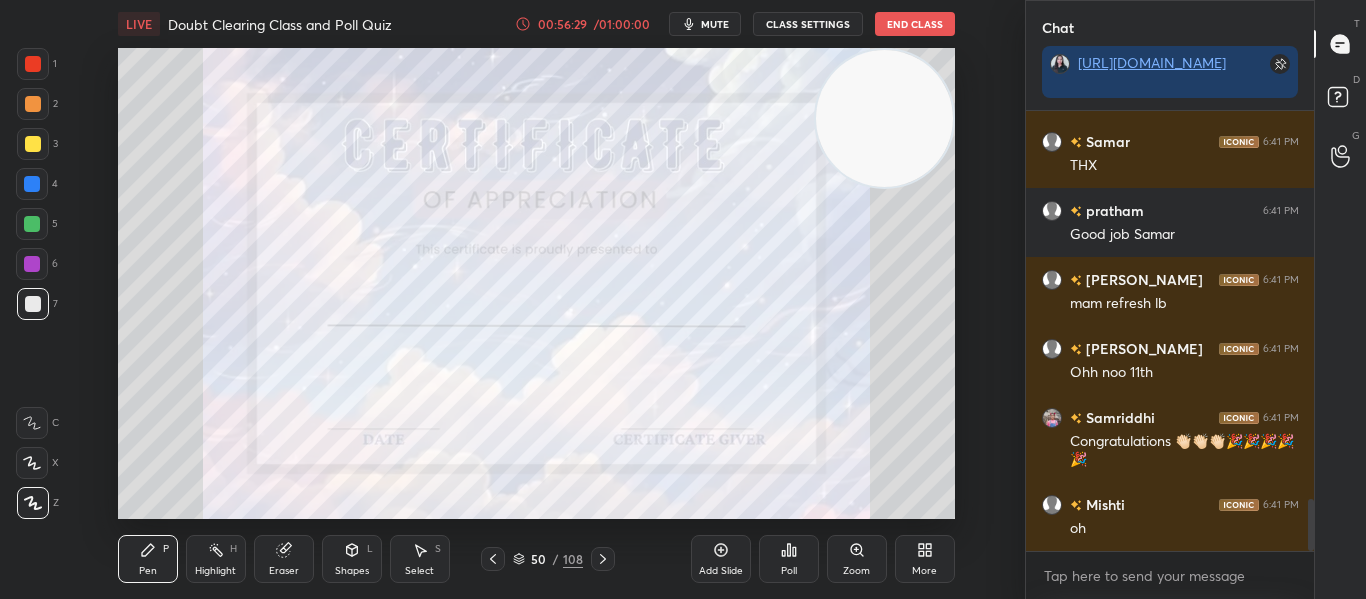 click at bounding box center (32, 264) 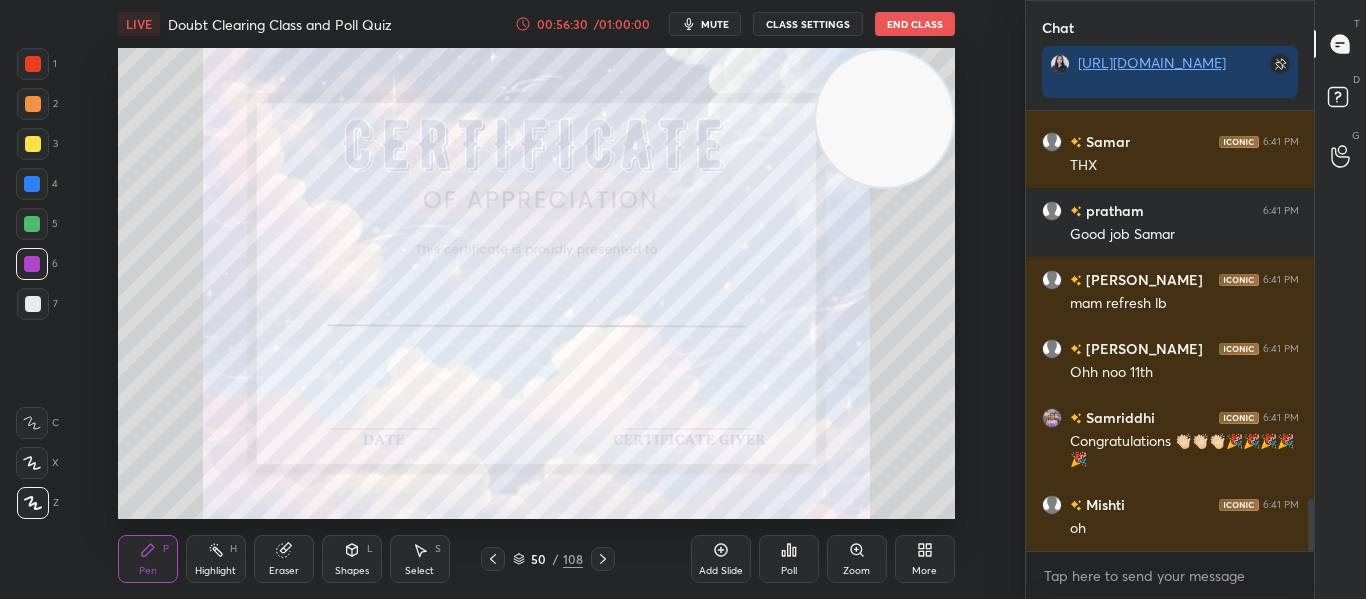 click 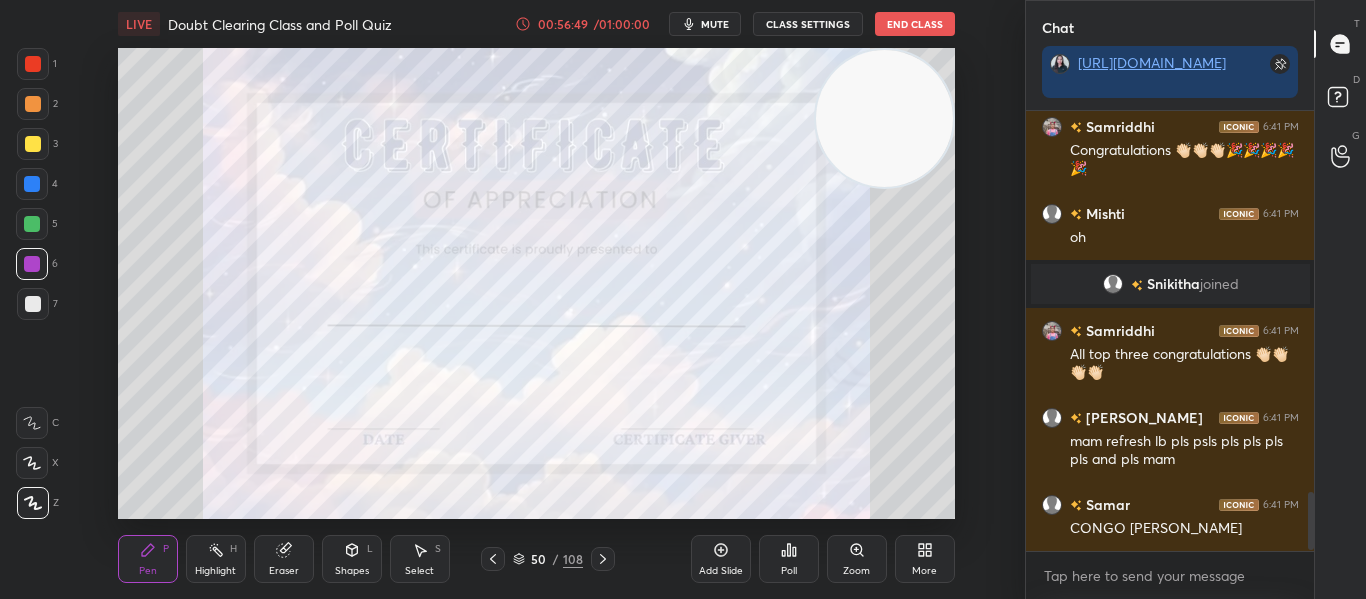 scroll, scrollTop: 2911, scrollLeft: 0, axis: vertical 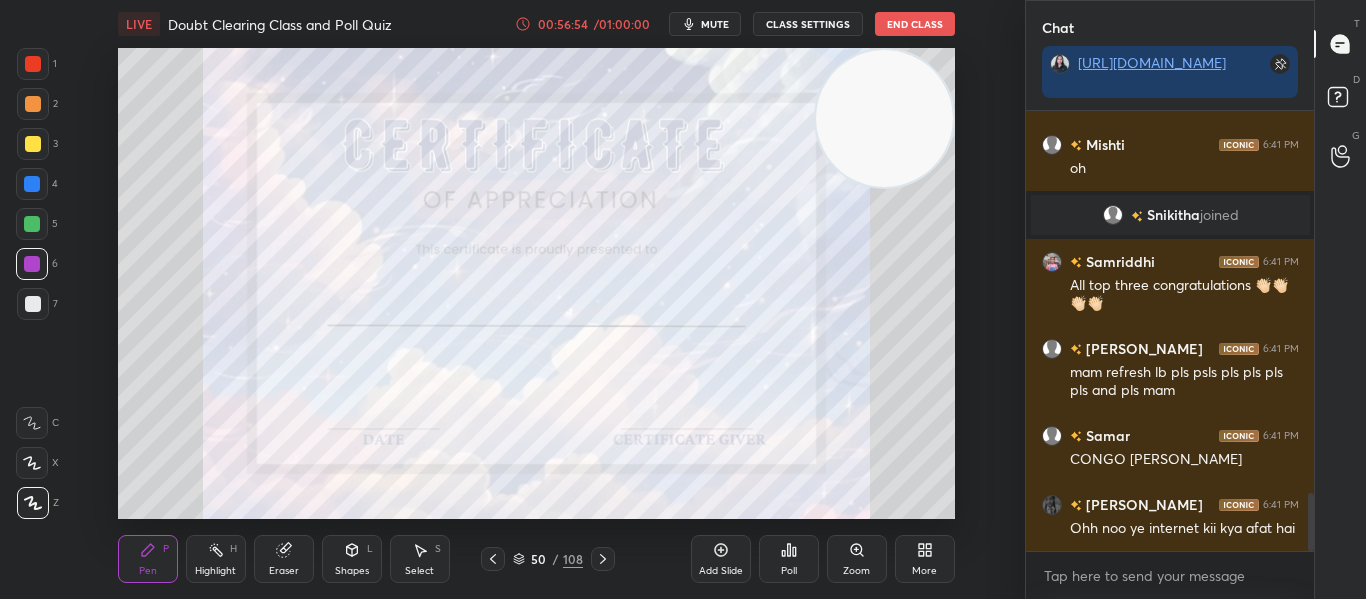 click 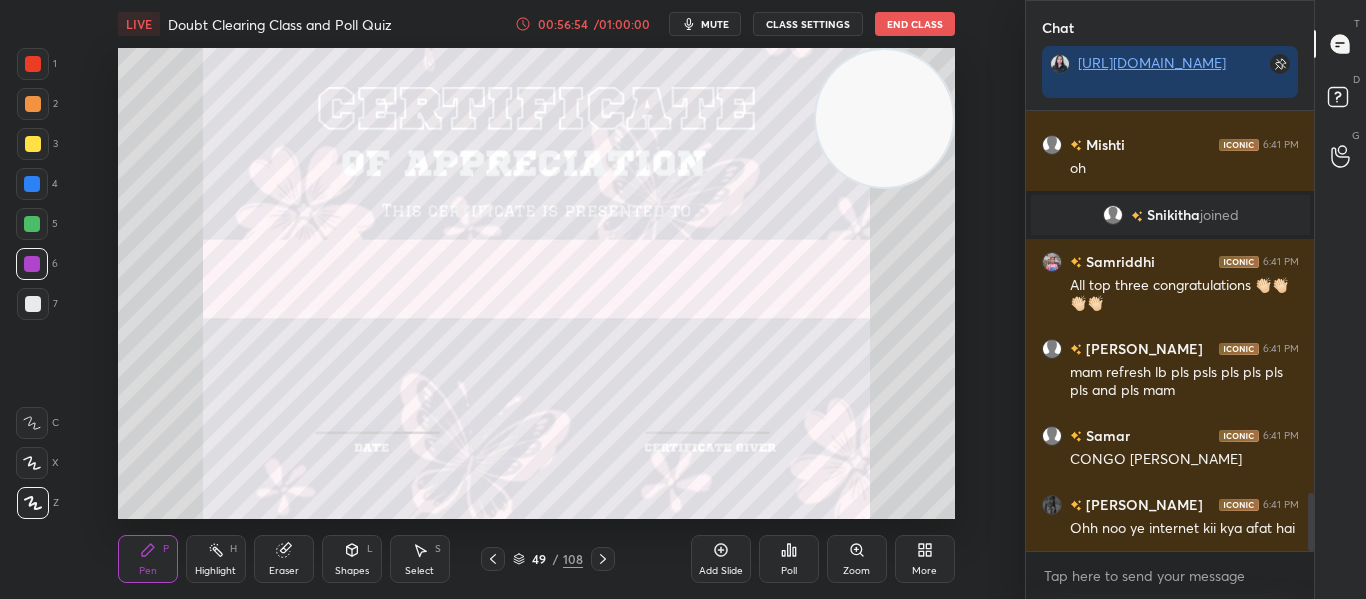 click 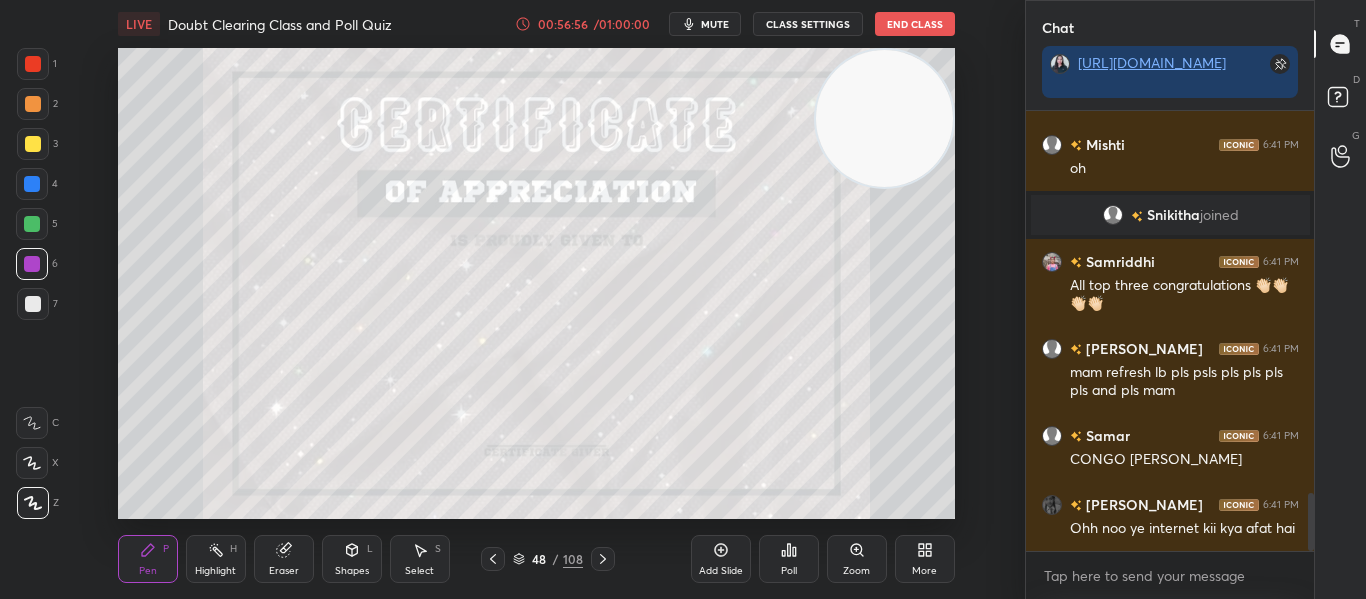 click at bounding box center [33, 304] 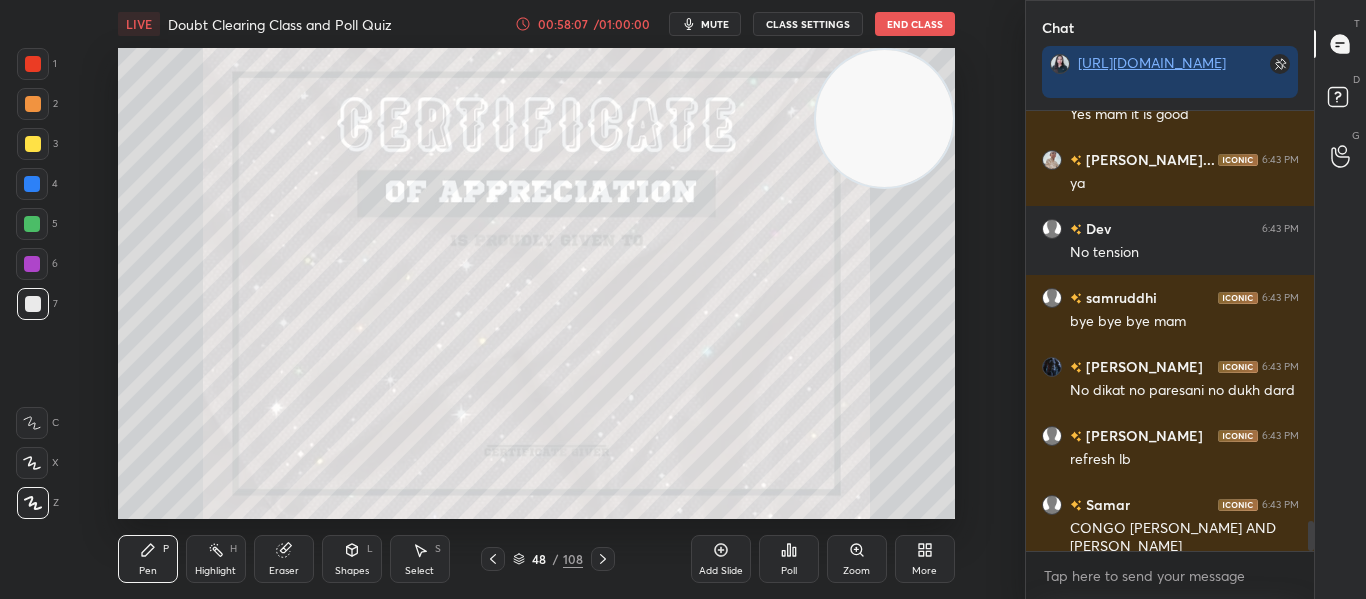 scroll, scrollTop: 5914, scrollLeft: 0, axis: vertical 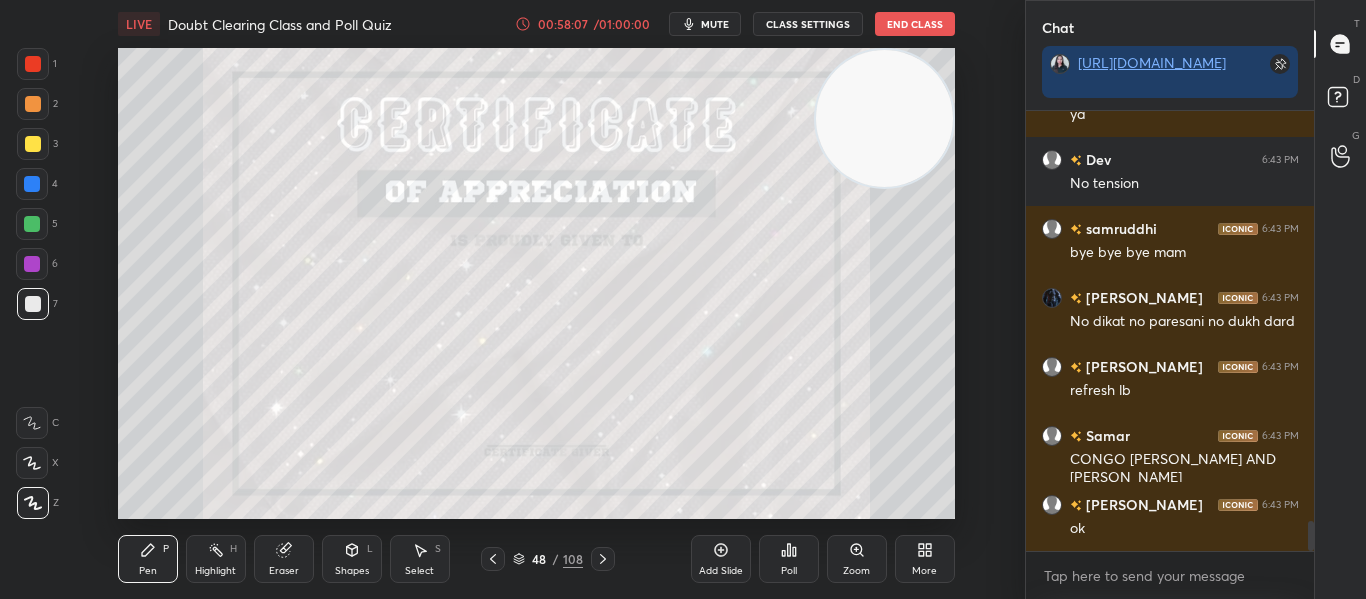 click 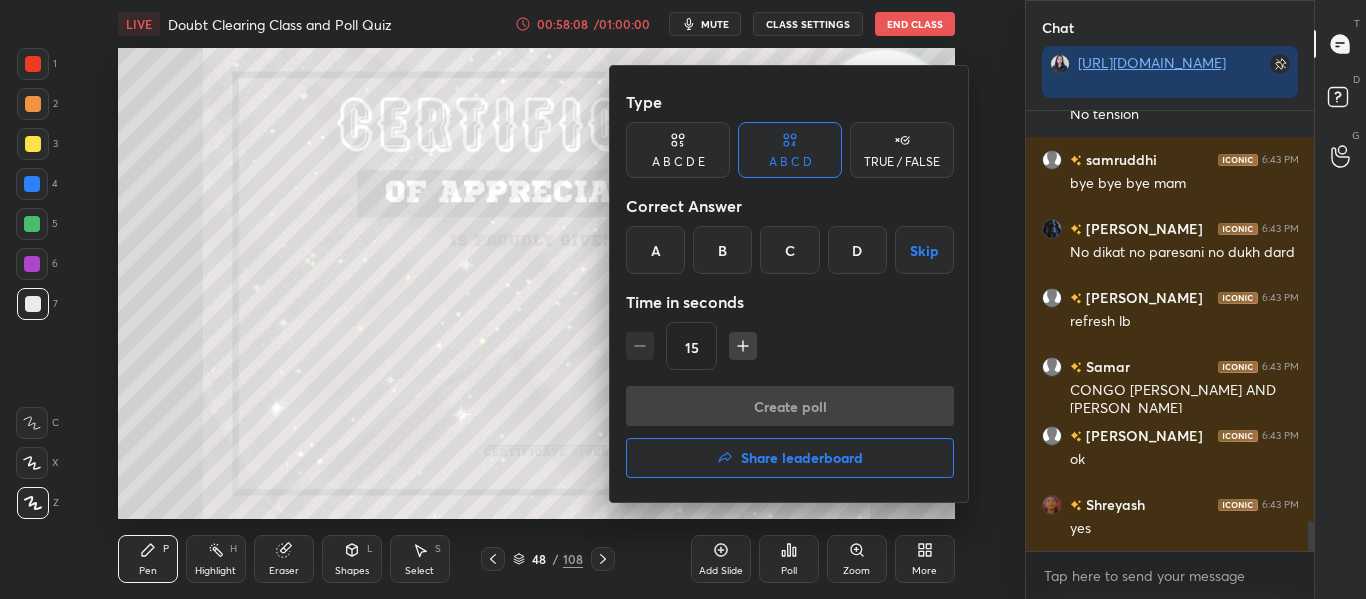 scroll, scrollTop: 6052, scrollLeft: 0, axis: vertical 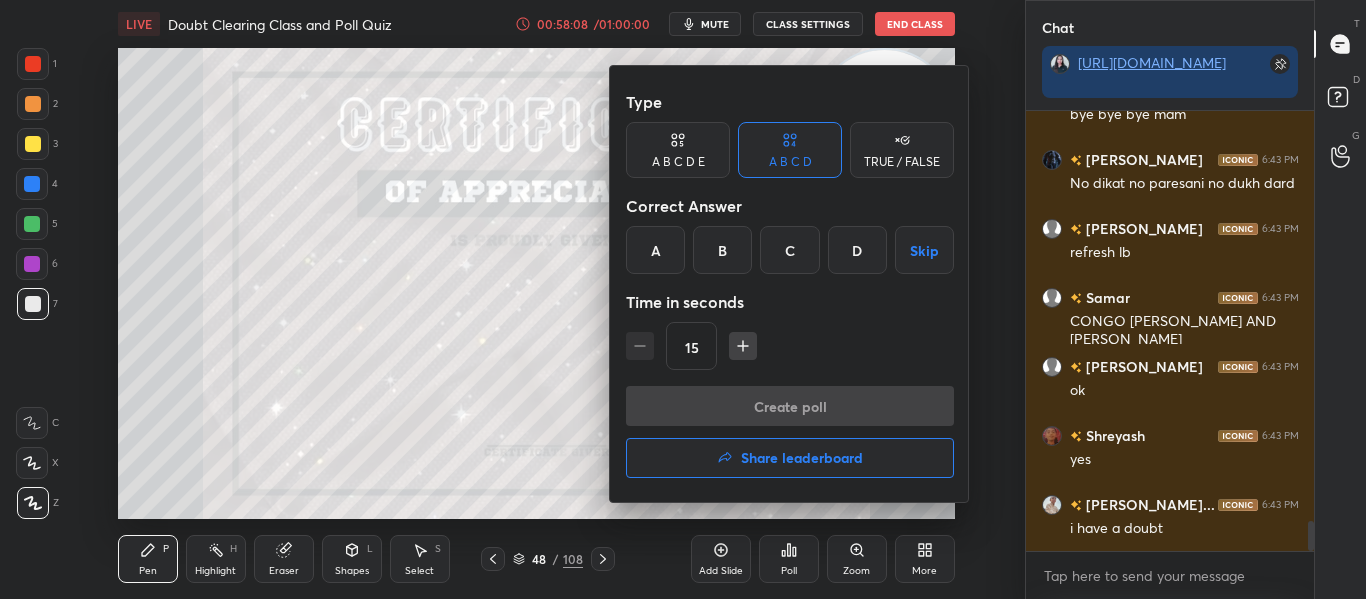 click on "Share leaderboard" at bounding box center (790, 458) 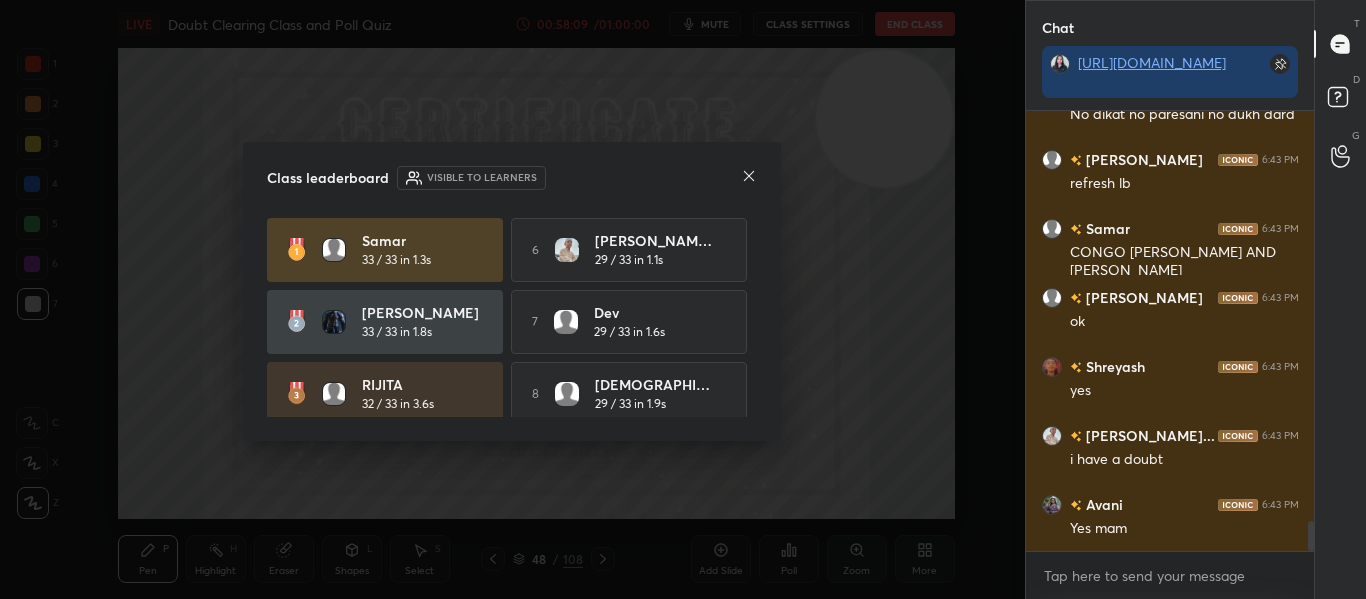 scroll, scrollTop: 6190, scrollLeft: 0, axis: vertical 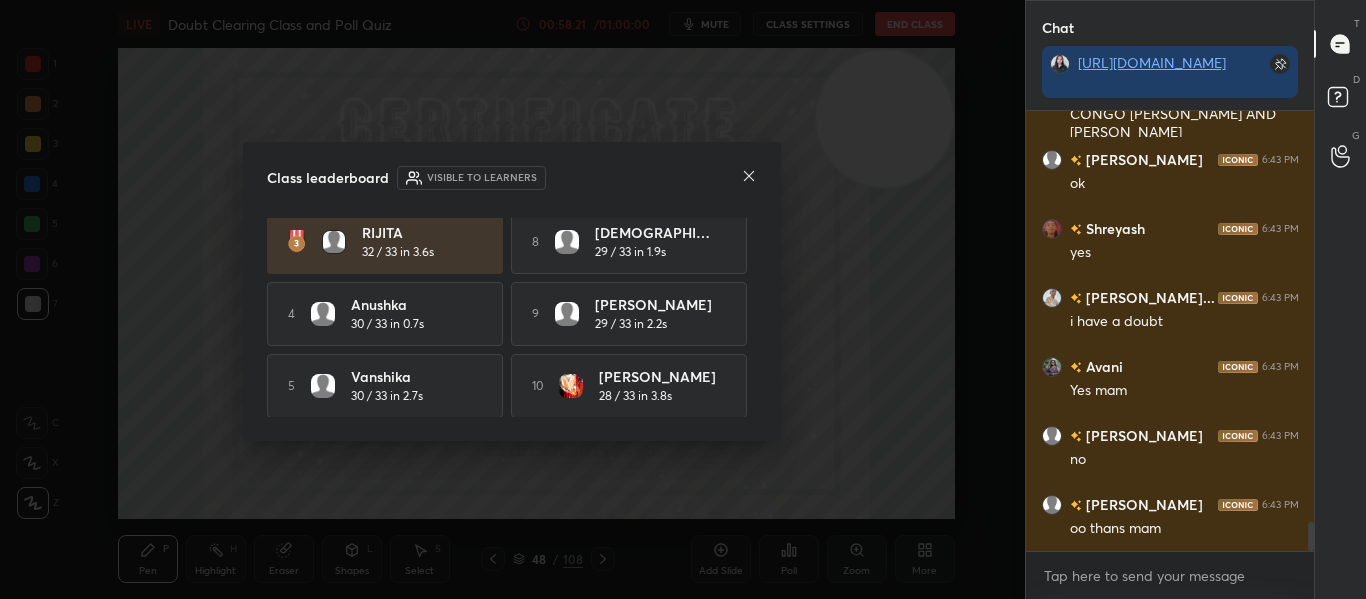 click at bounding box center [749, 177] 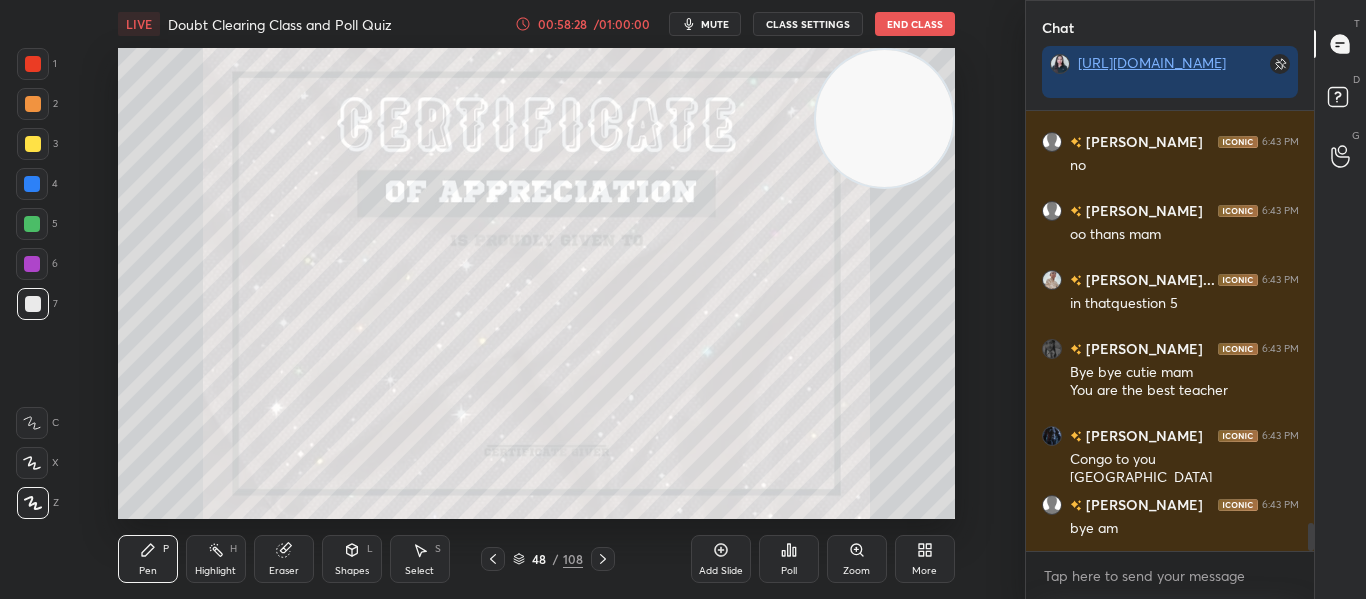 scroll, scrollTop: 6691, scrollLeft: 0, axis: vertical 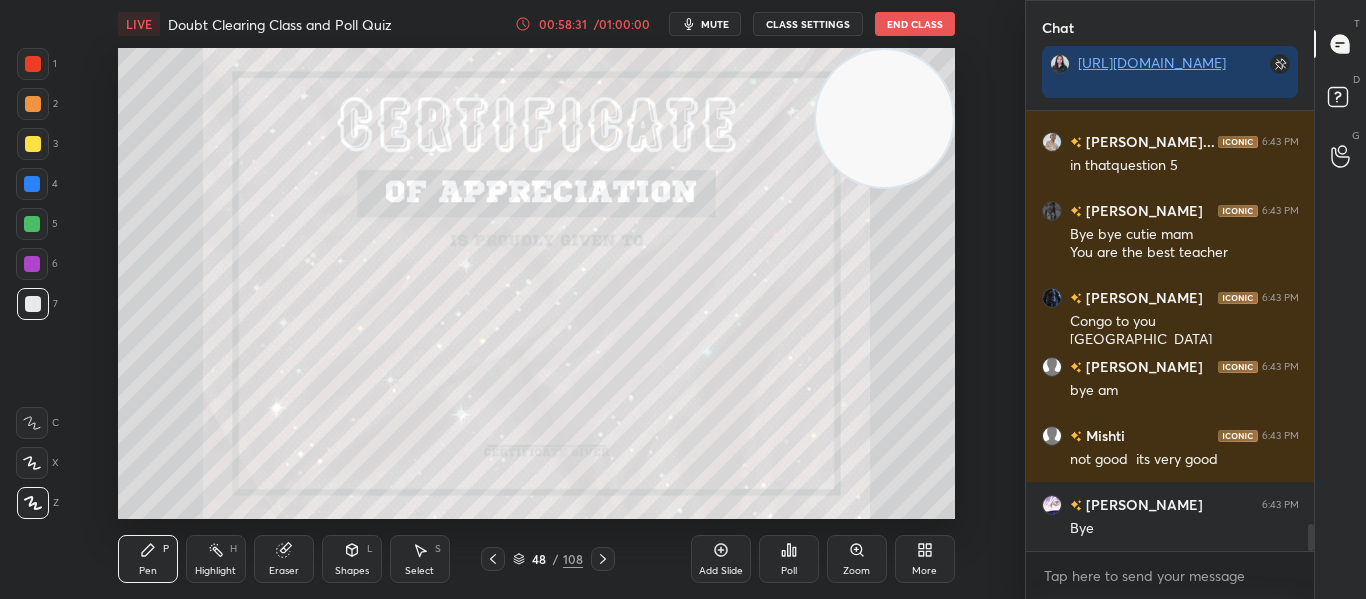 click on "End Class" at bounding box center (915, 24) 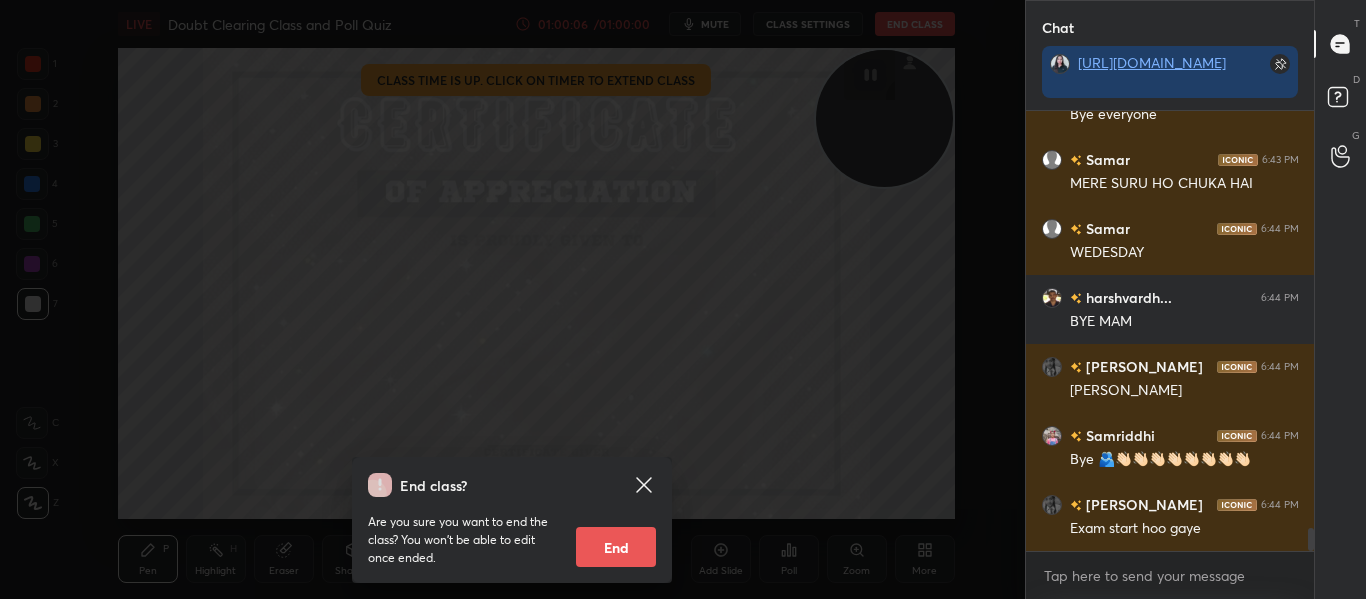 scroll, scrollTop: 8020, scrollLeft: 0, axis: vertical 